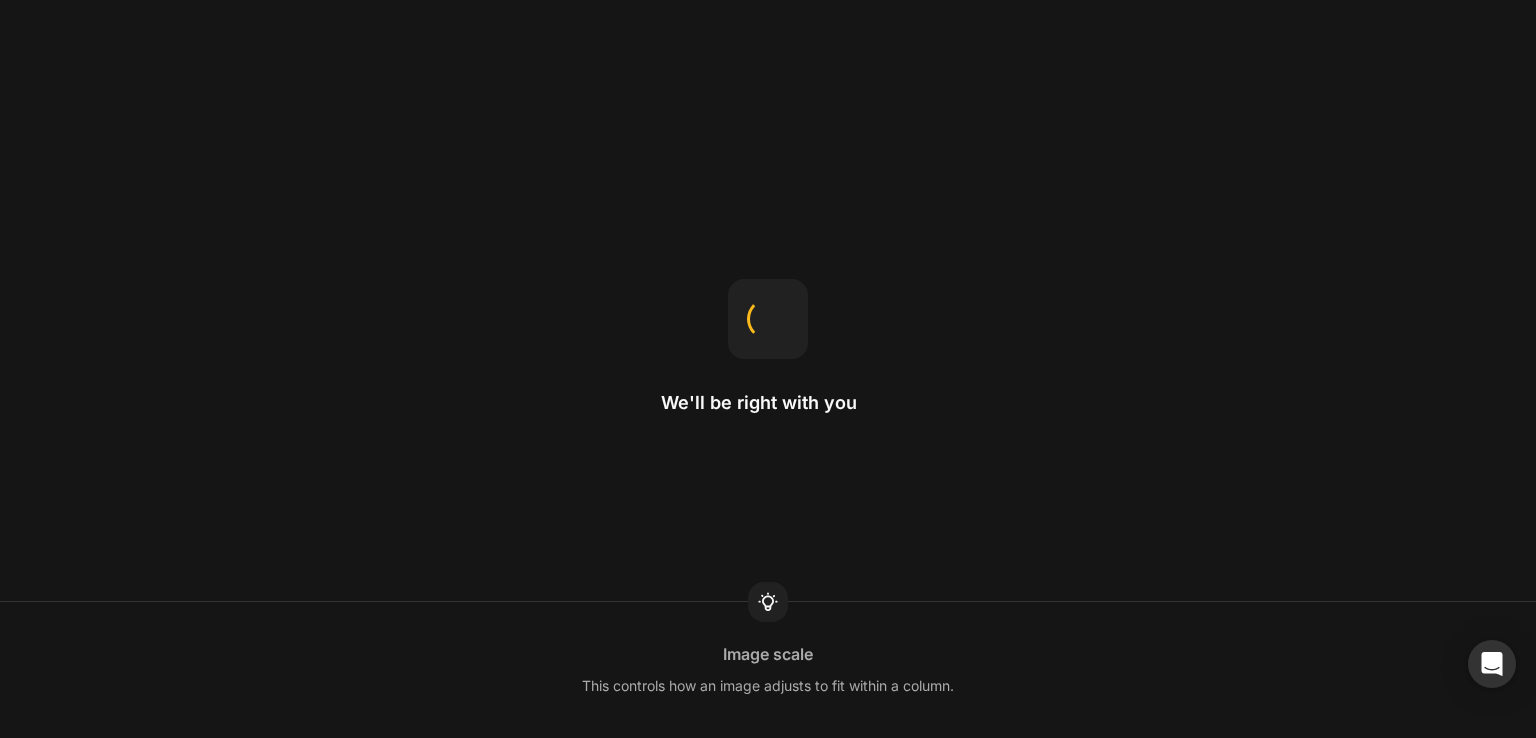 scroll, scrollTop: 0, scrollLeft: 0, axis: both 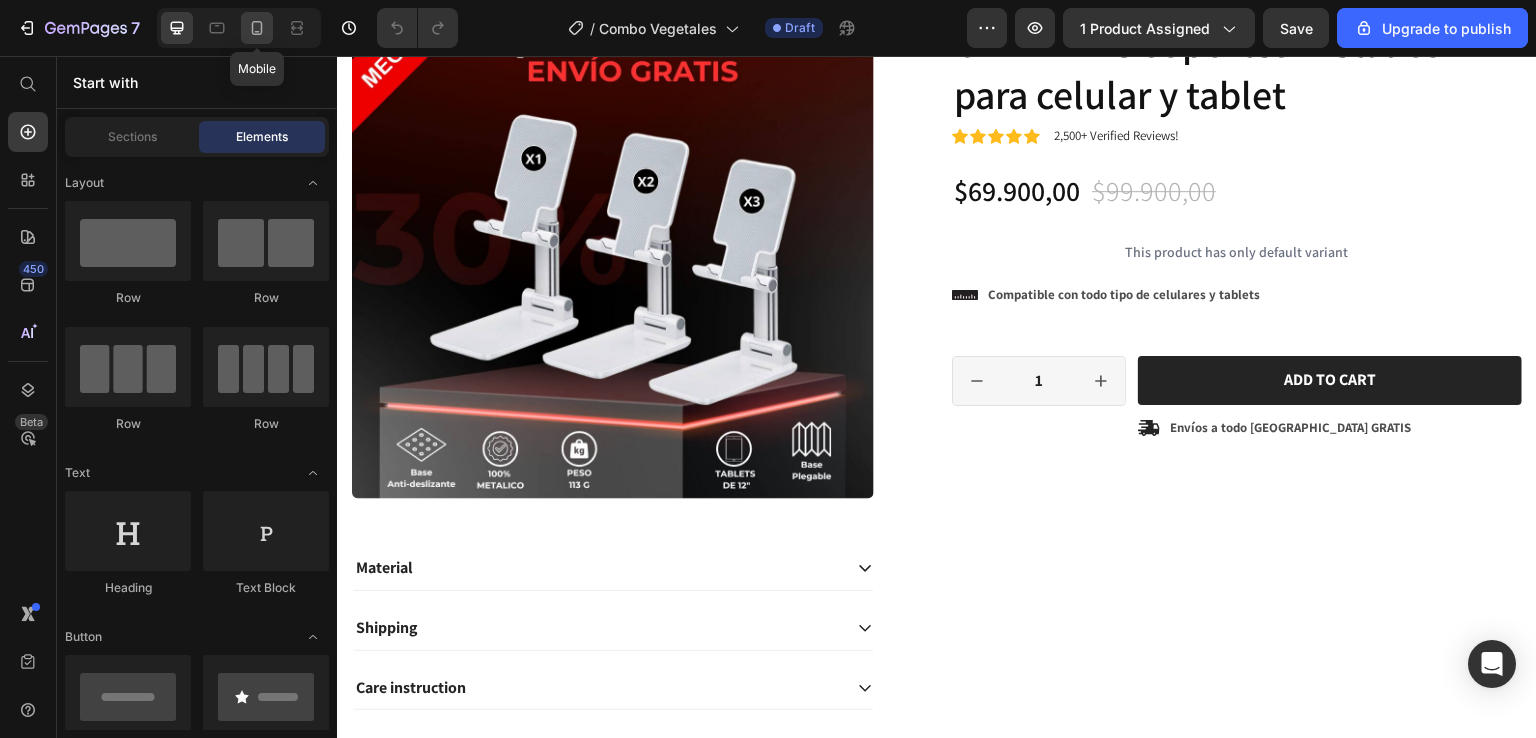 click 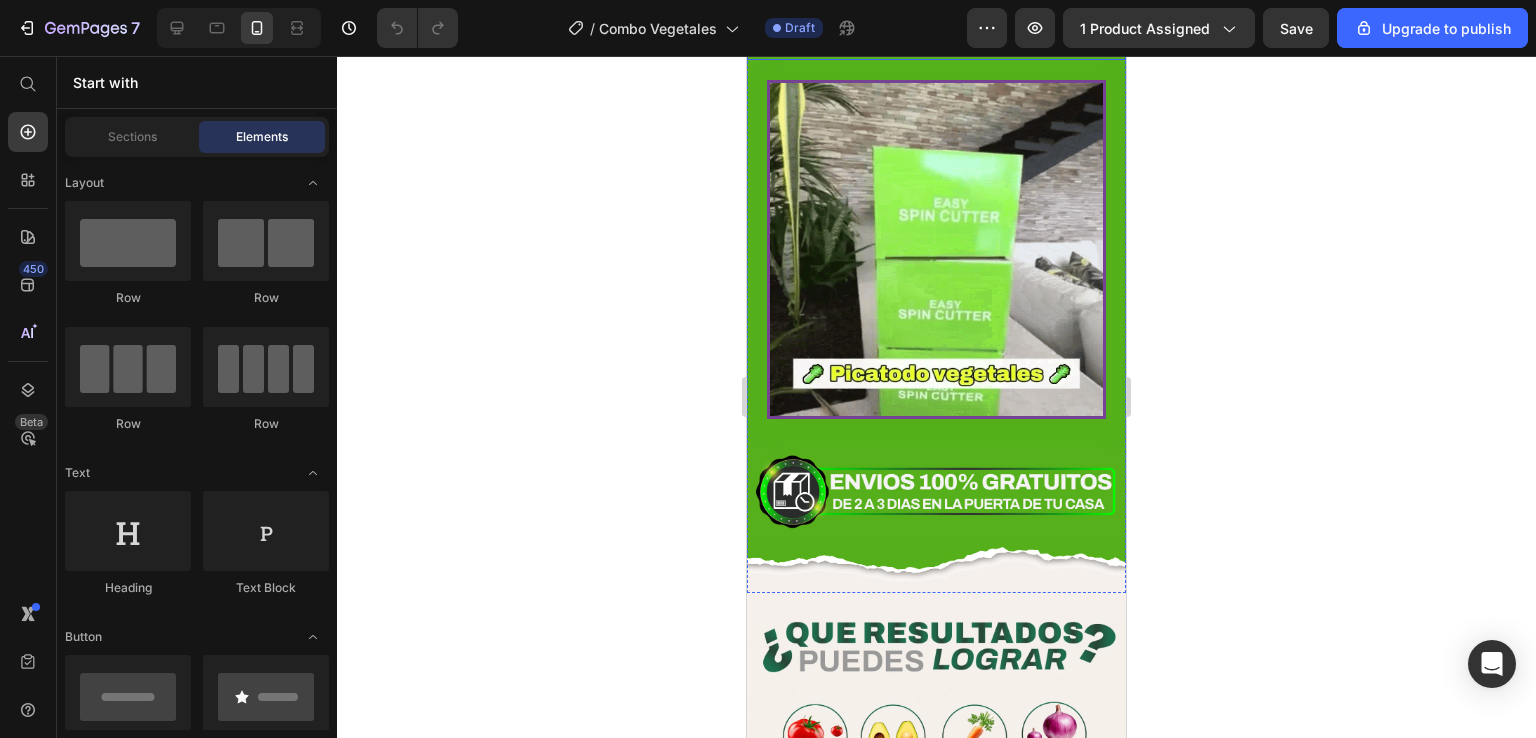 scroll, scrollTop: 3600, scrollLeft: 0, axis: vertical 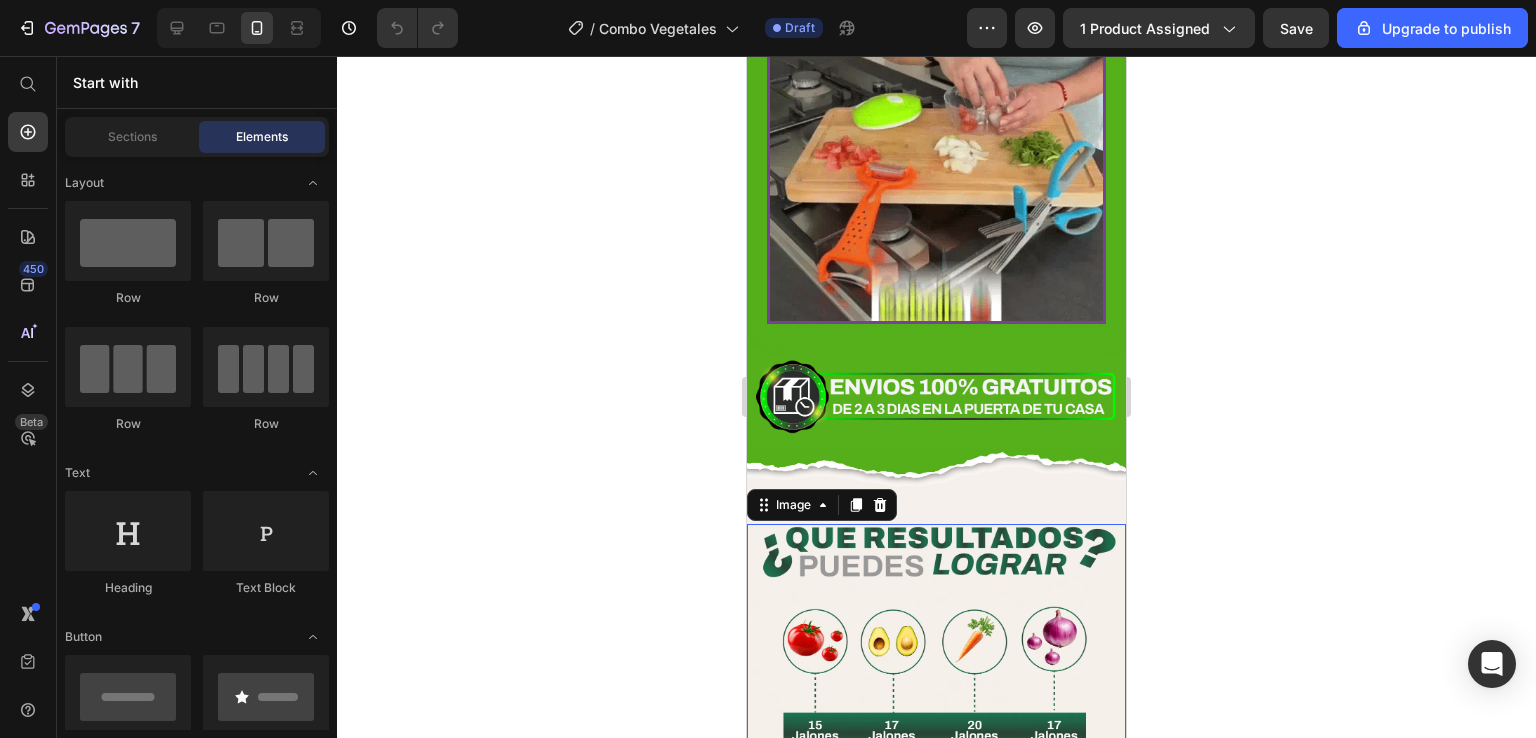 click at bounding box center [936, 723] 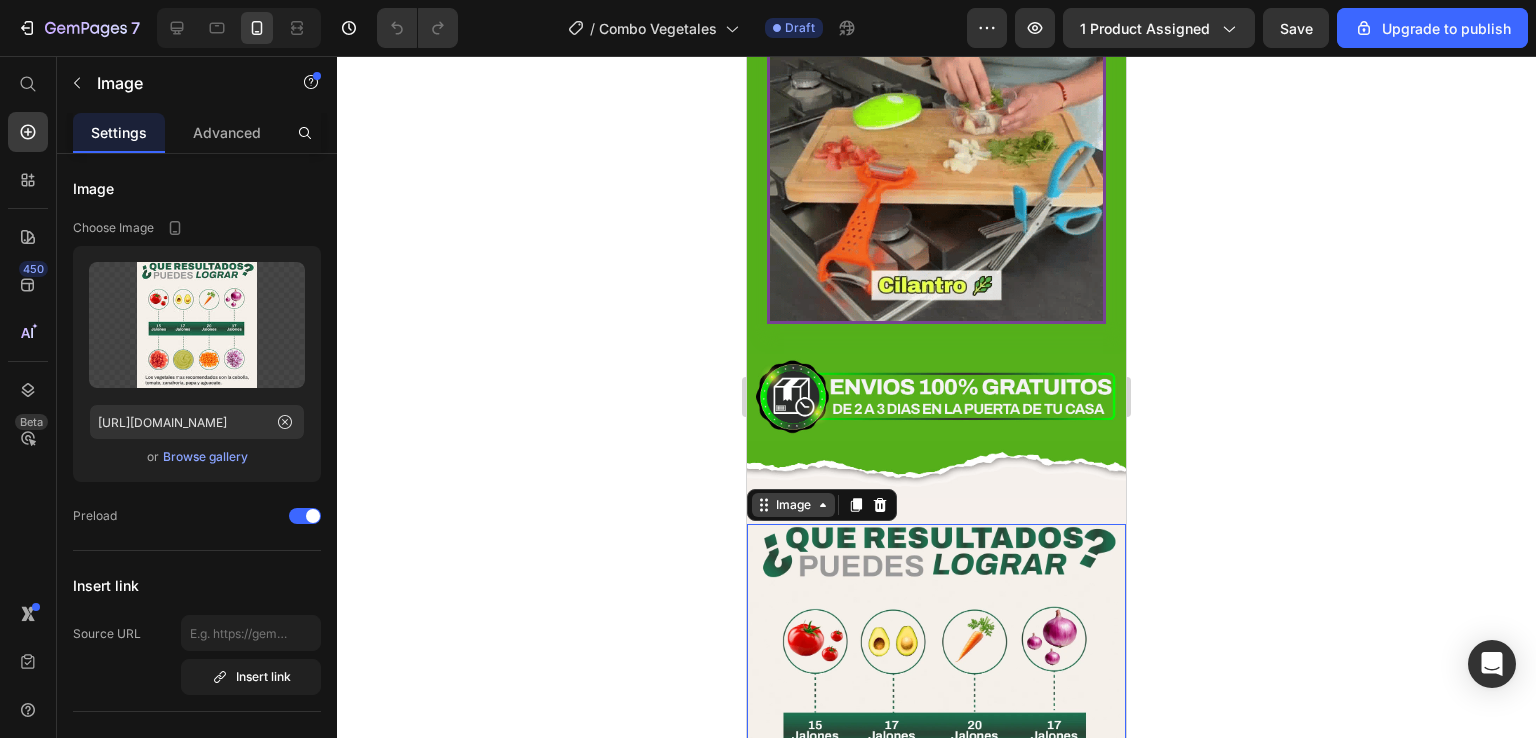 click 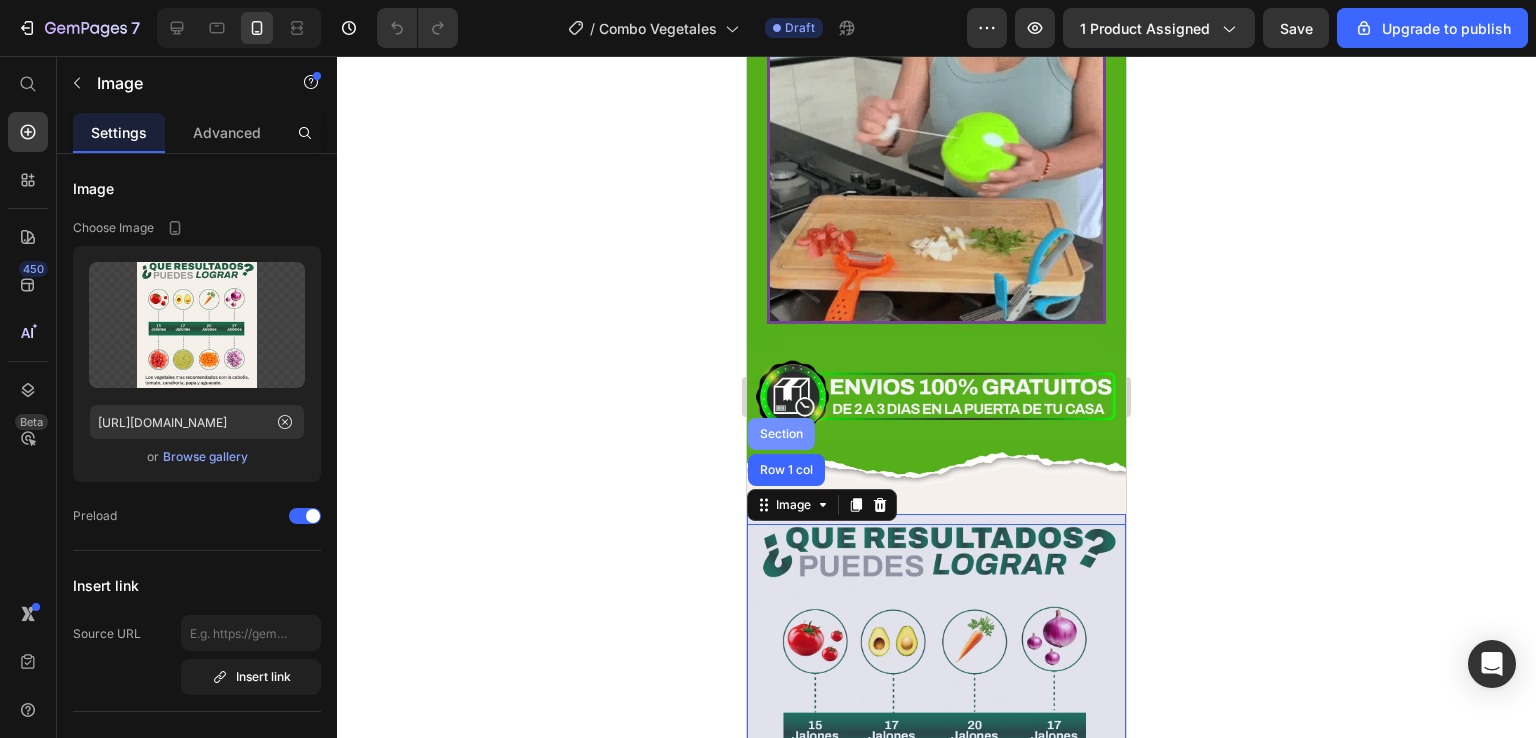 click on "Section" at bounding box center [781, 434] 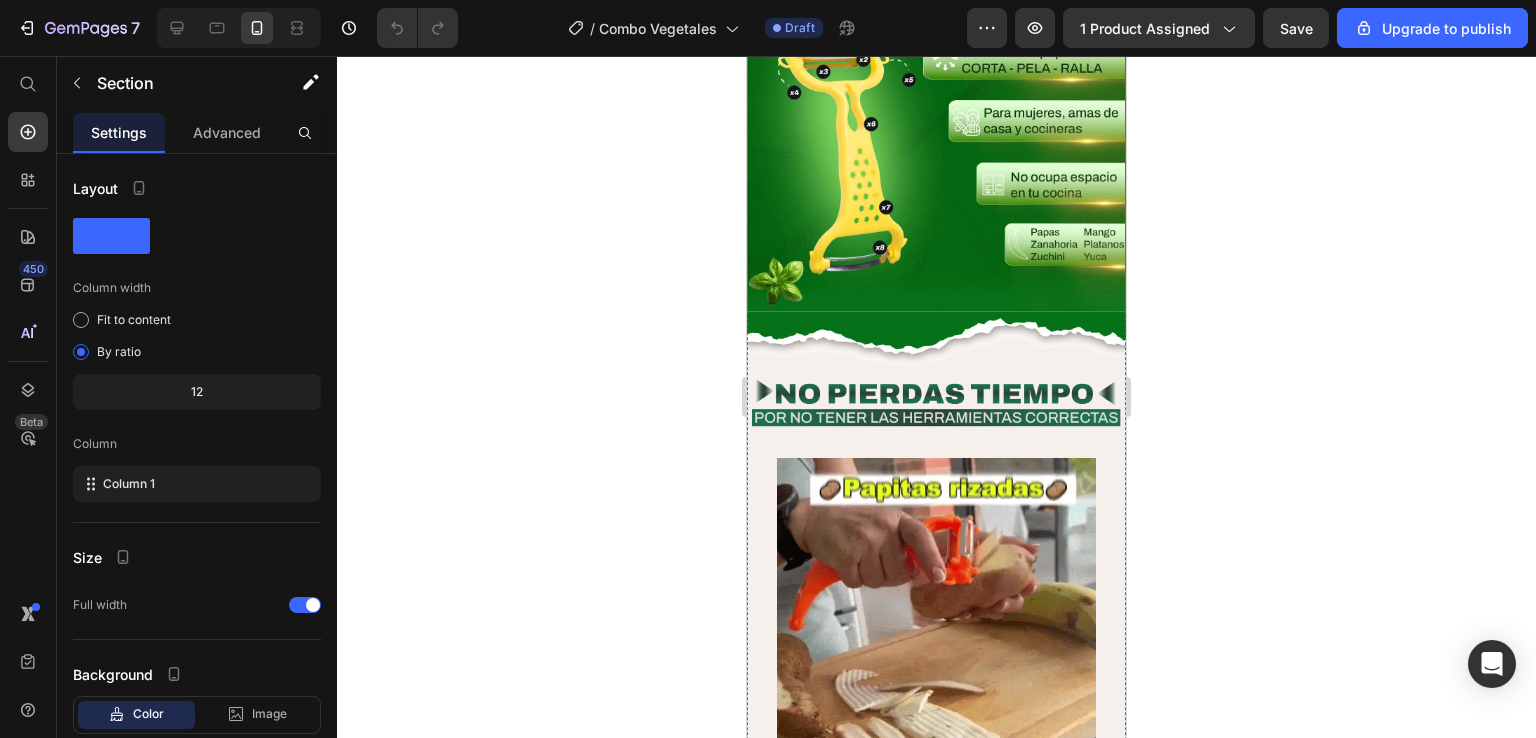 scroll, scrollTop: 4600, scrollLeft: 0, axis: vertical 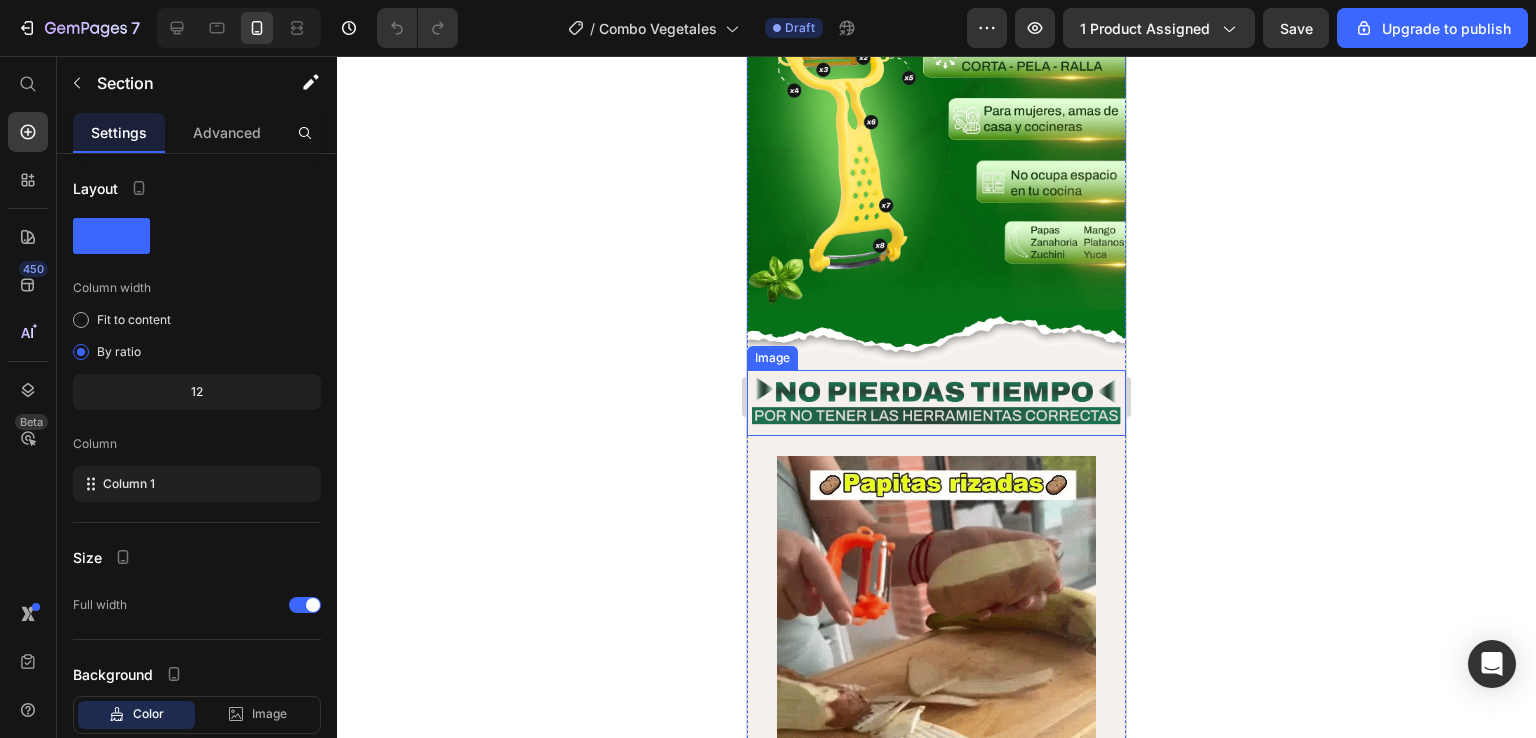 click at bounding box center [936, 403] 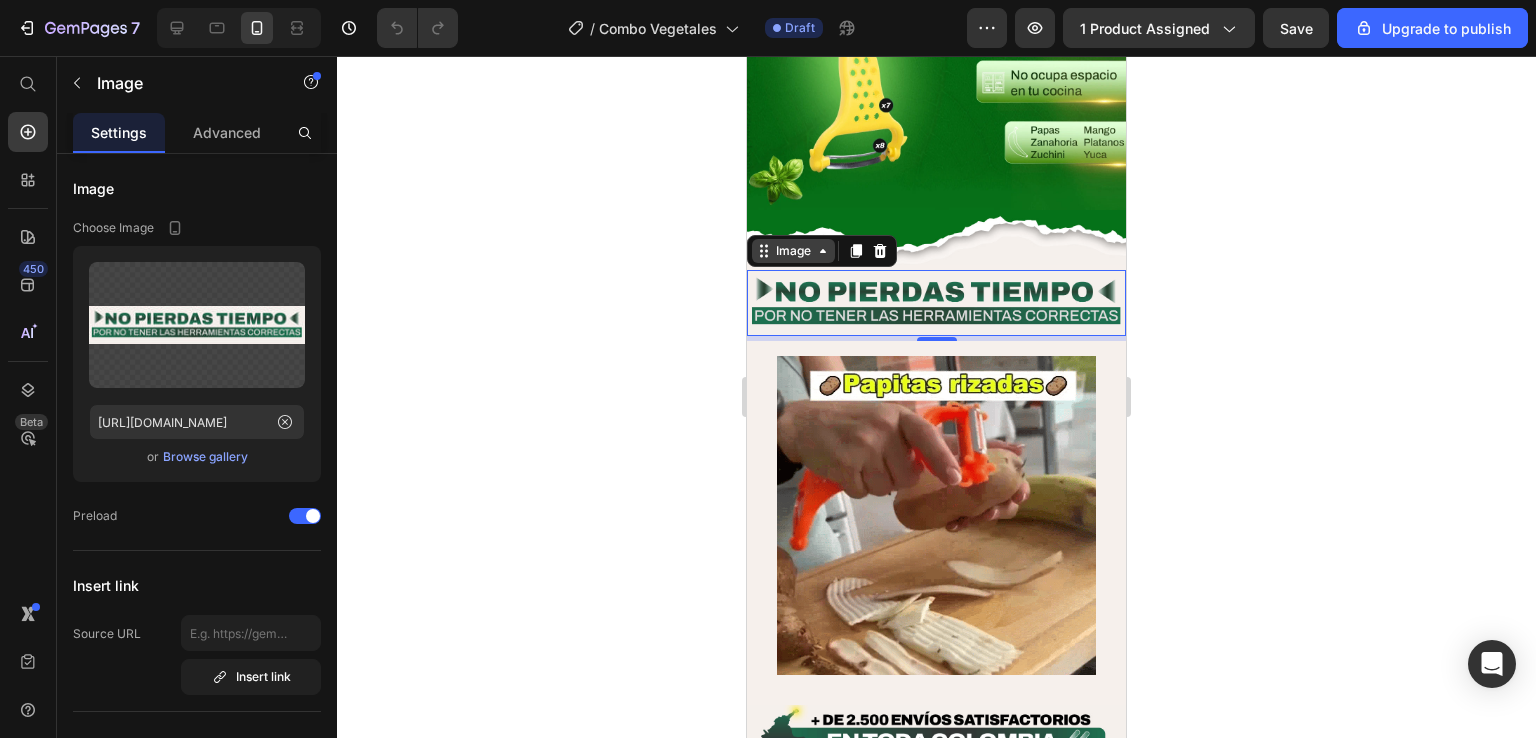 scroll, scrollTop: 4900, scrollLeft: 0, axis: vertical 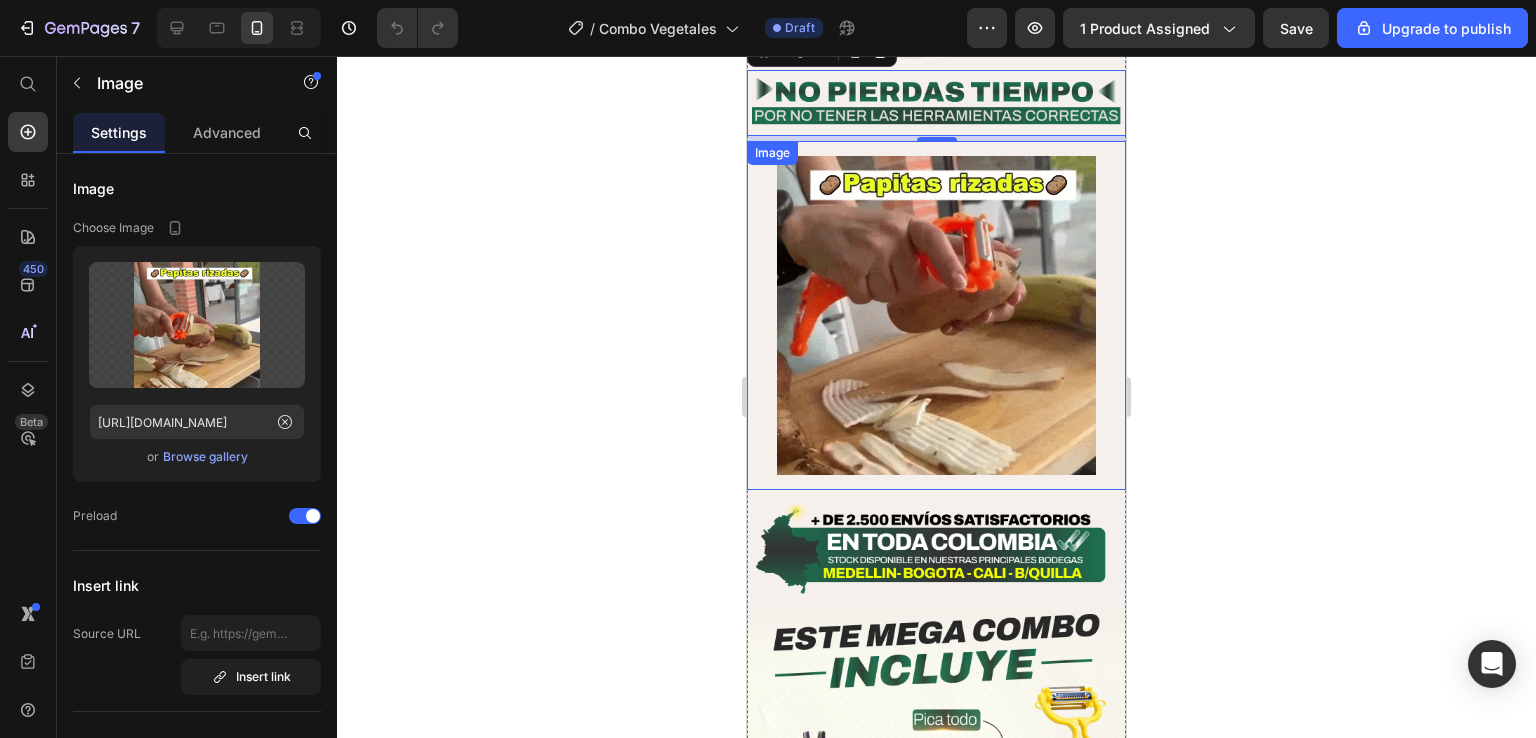 click at bounding box center (936, 315) 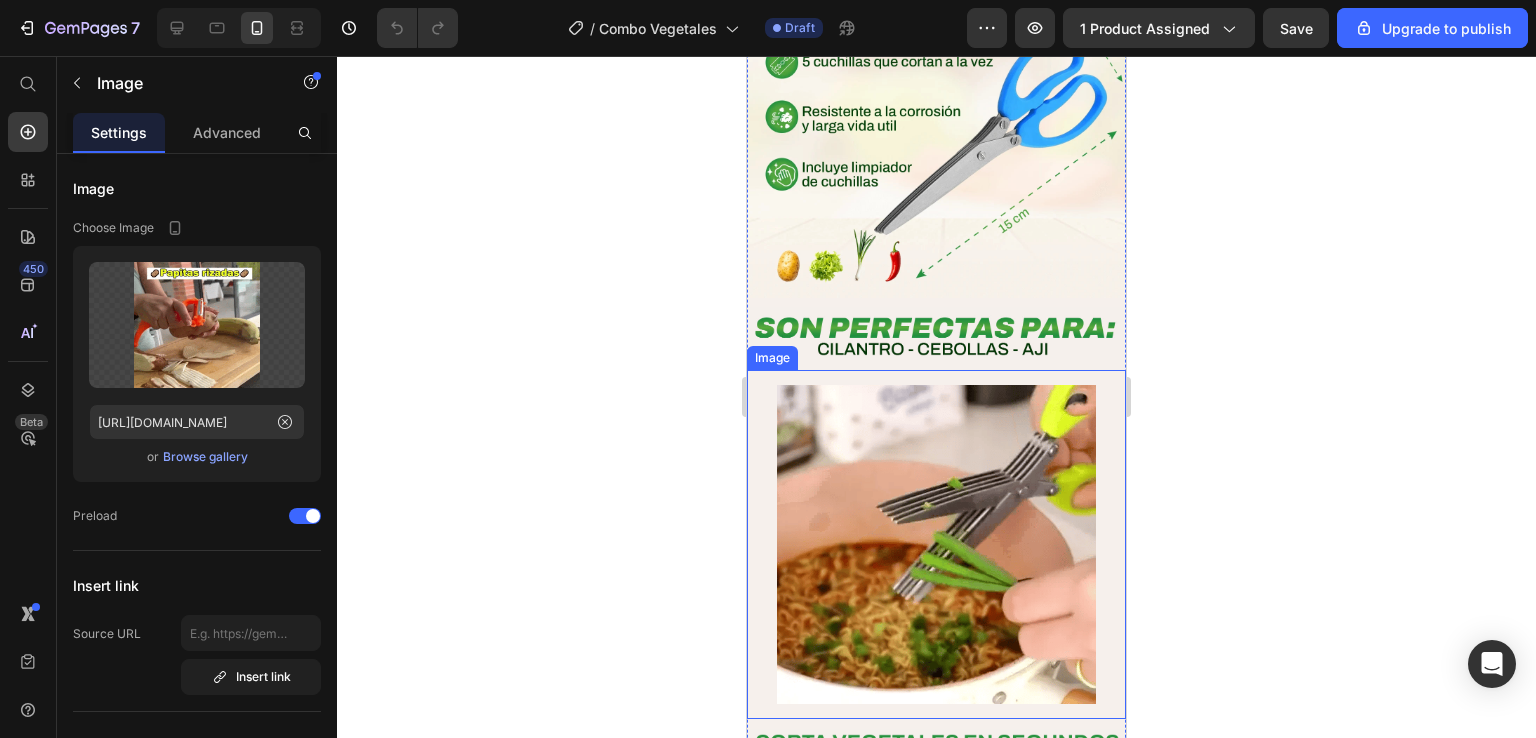 scroll, scrollTop: 6400, scrollLeft: 0, axis: vertical 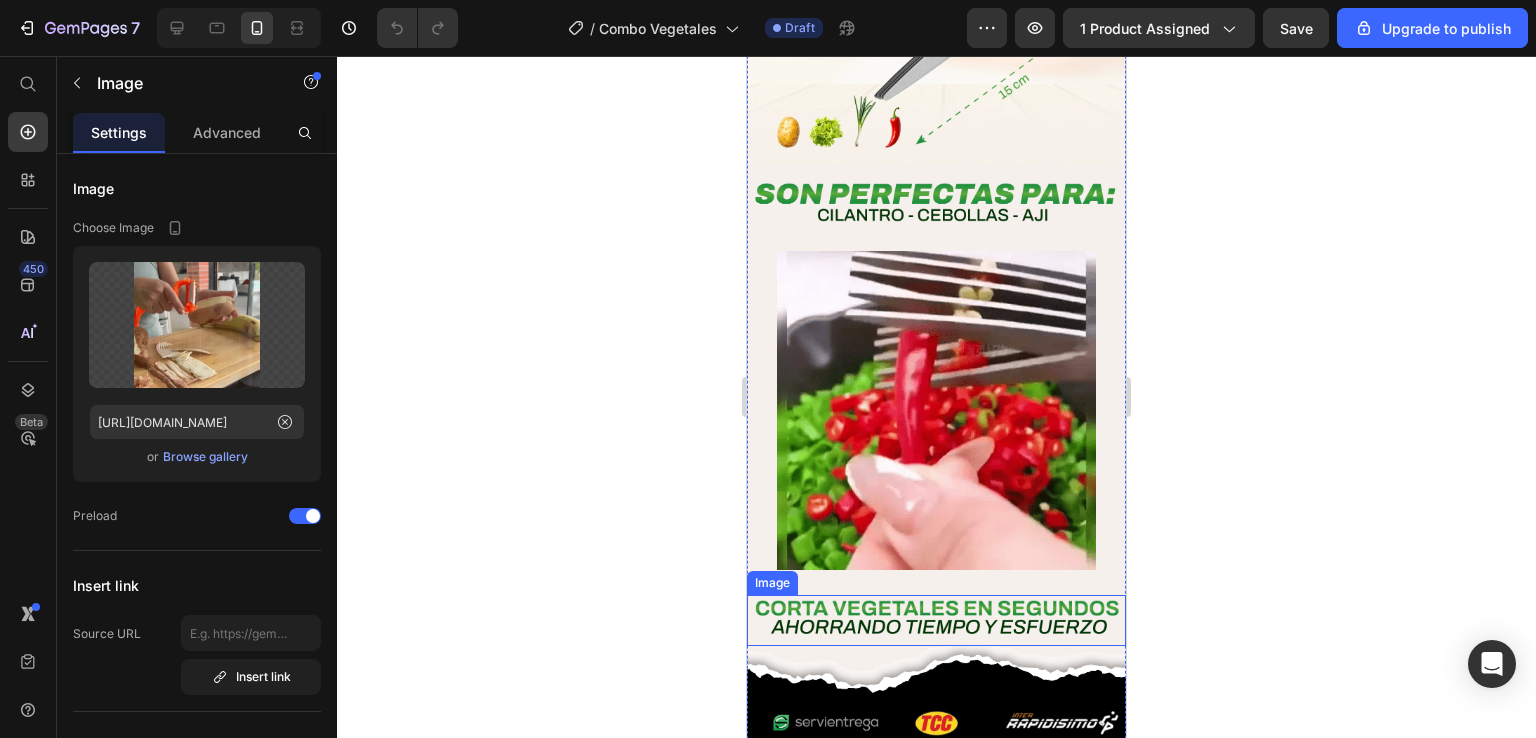 click at bounding box center (936, 620) 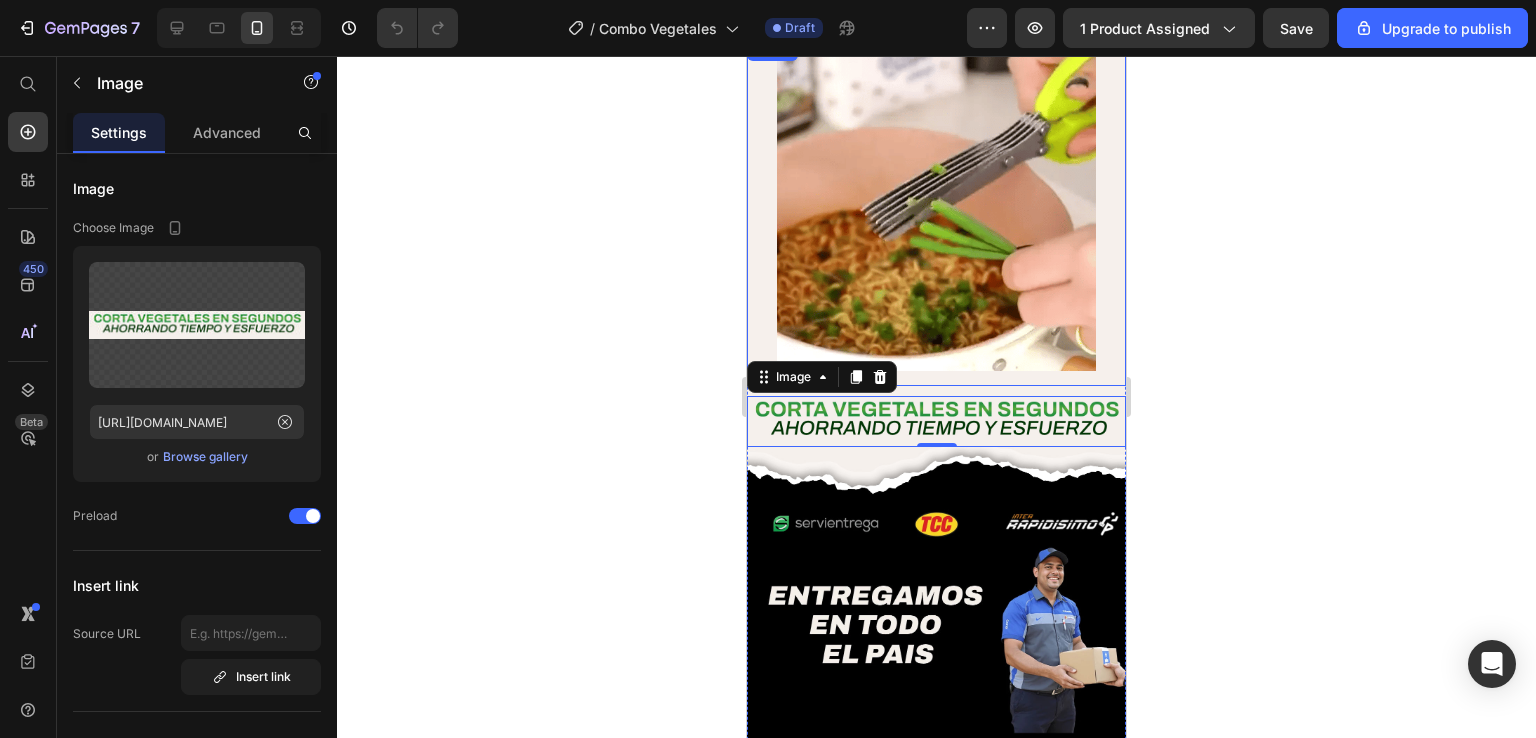 scroll, scrollTop: 6600, scrollLeft: 0, axis: vertical 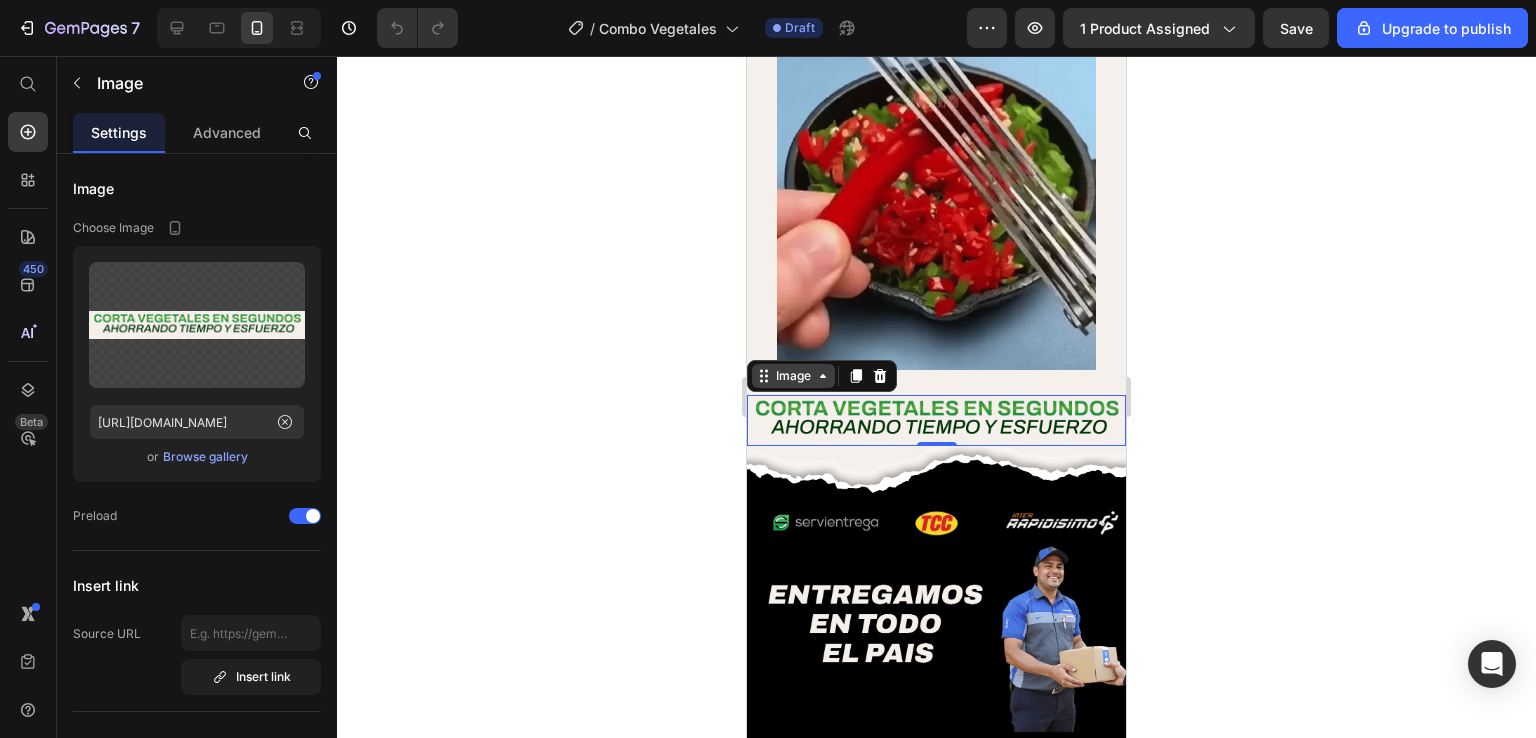 click on "Image" at bounding box center [793, 376] 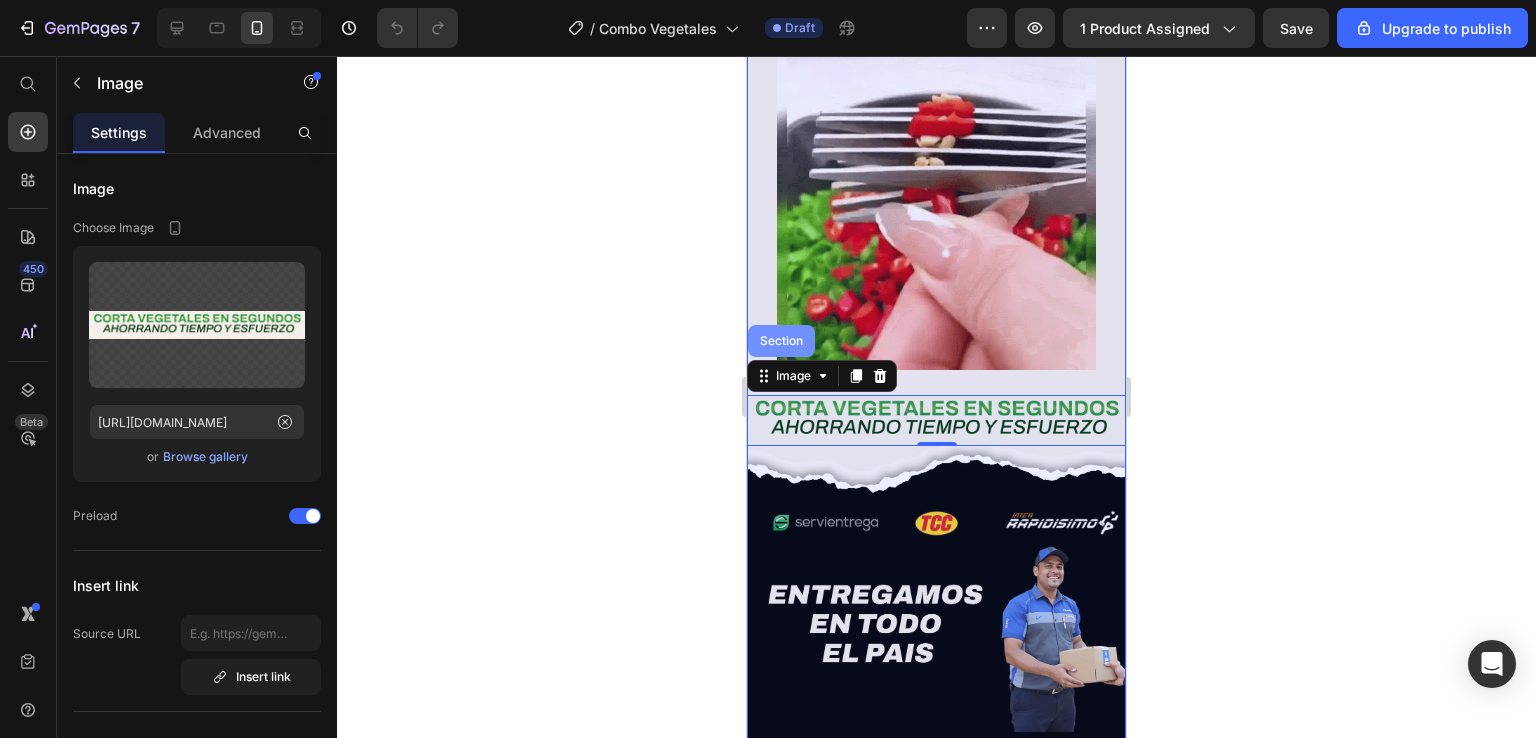 click on "Section" at bounding box center [781, 341] 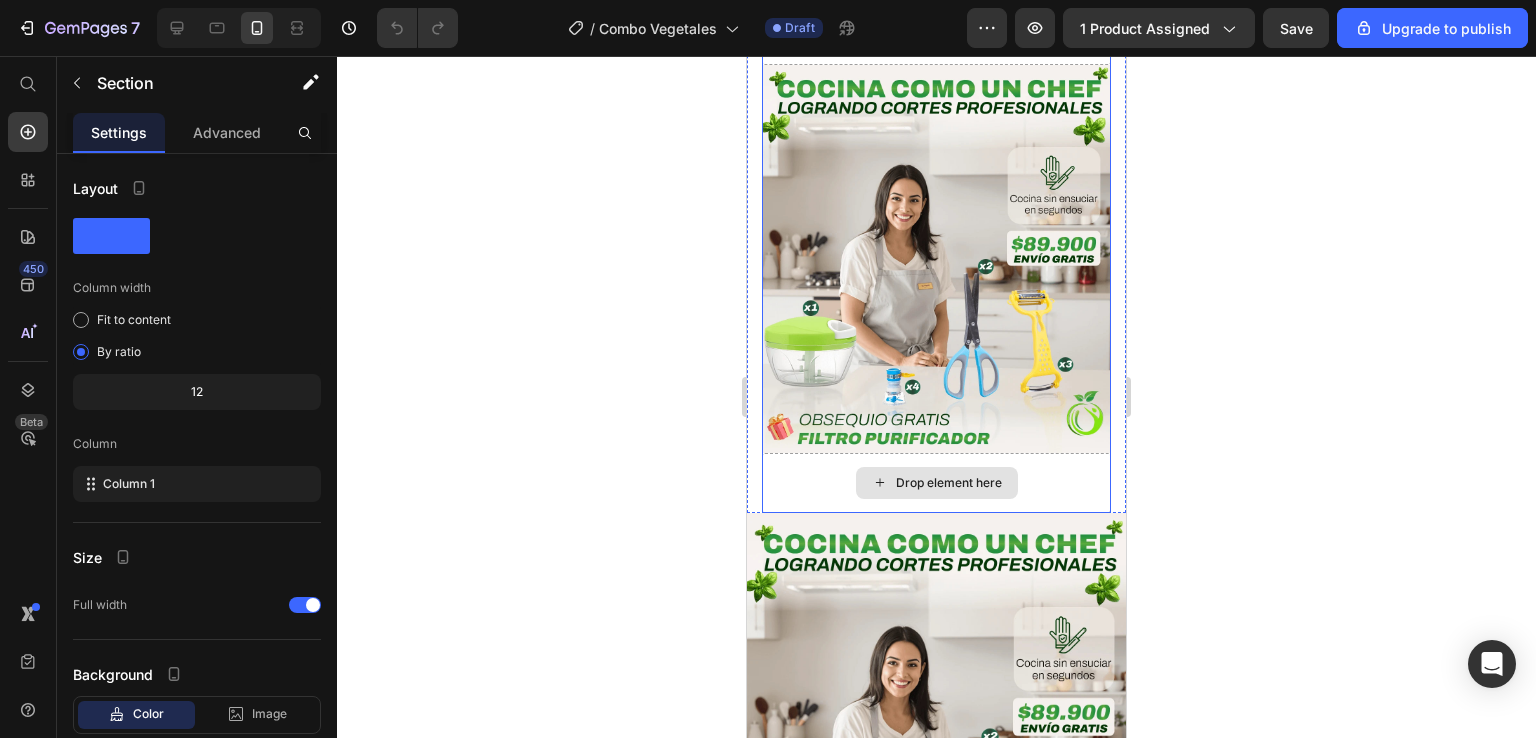 scroll, scrollTop: 900, scrollLeft: 0, axis: vertical 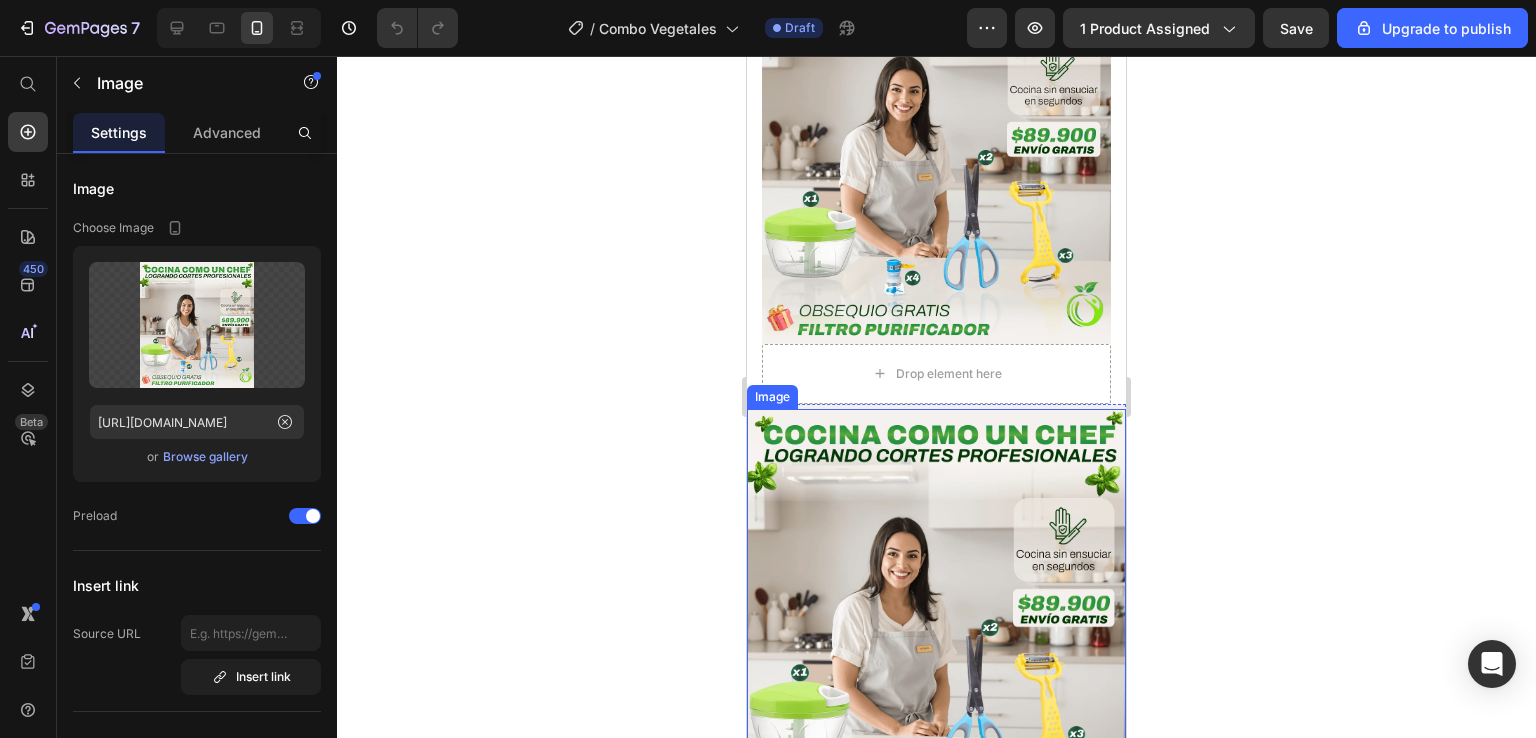 click at bounding box center [936, 619] 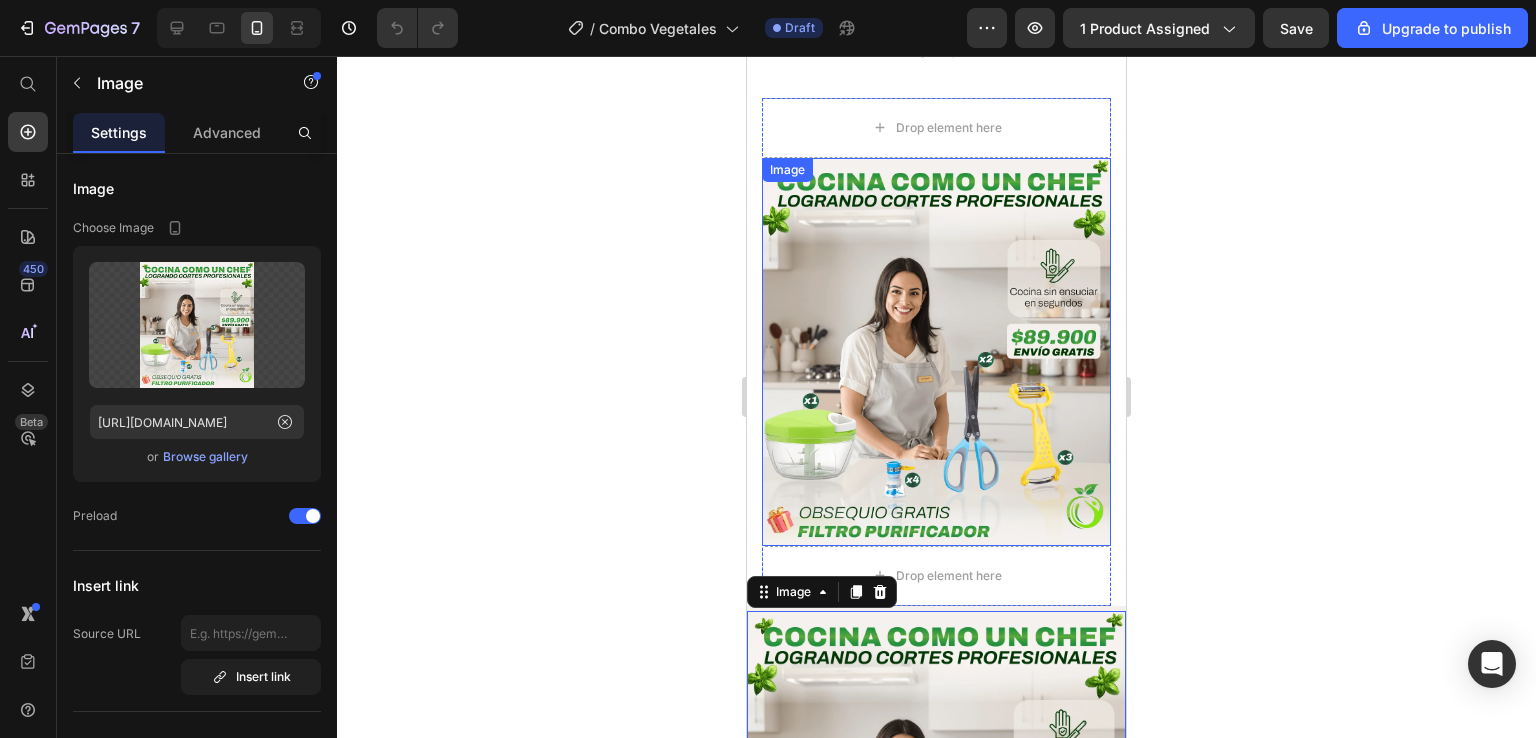 scroll, scrollTop: 600, scrollLeft: 0, axis: vertical 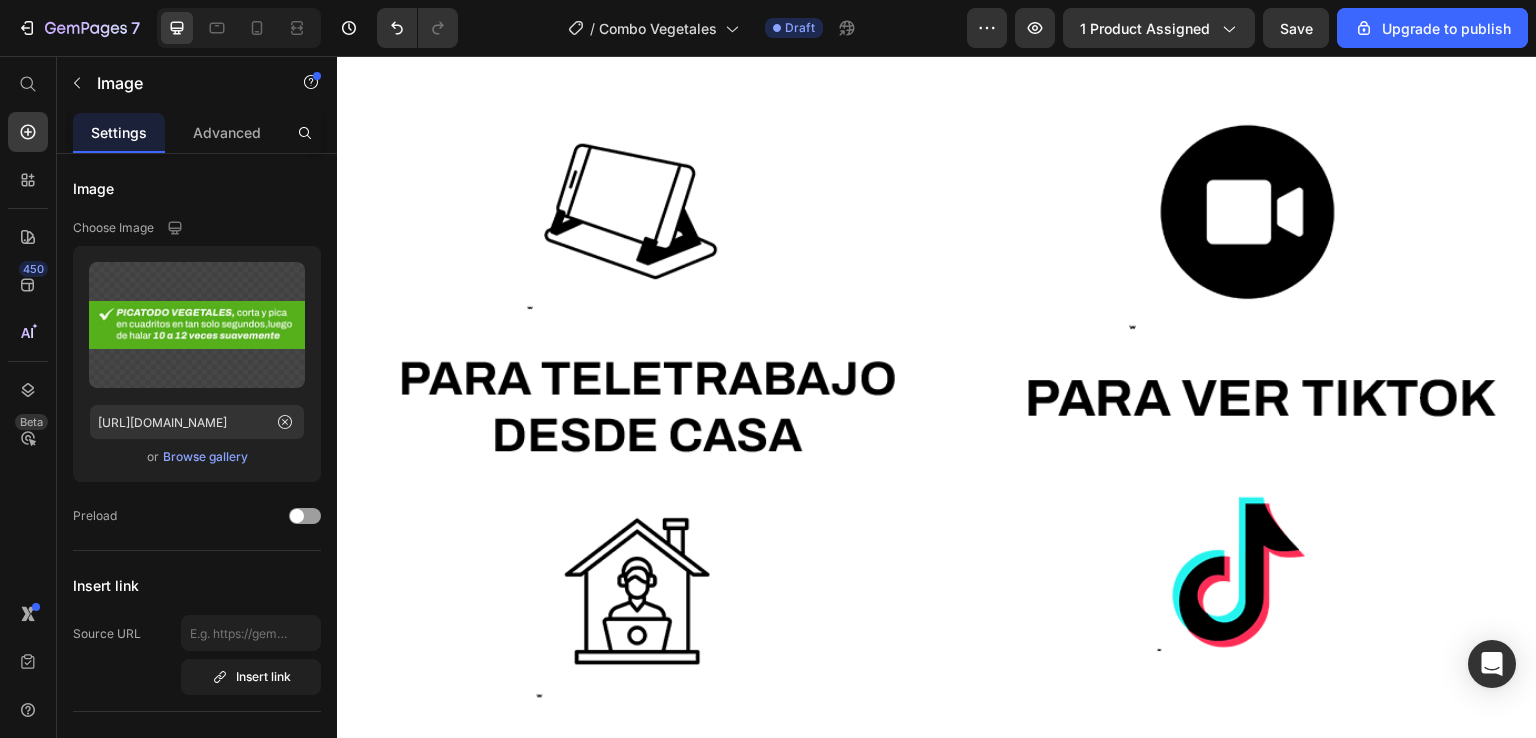 click 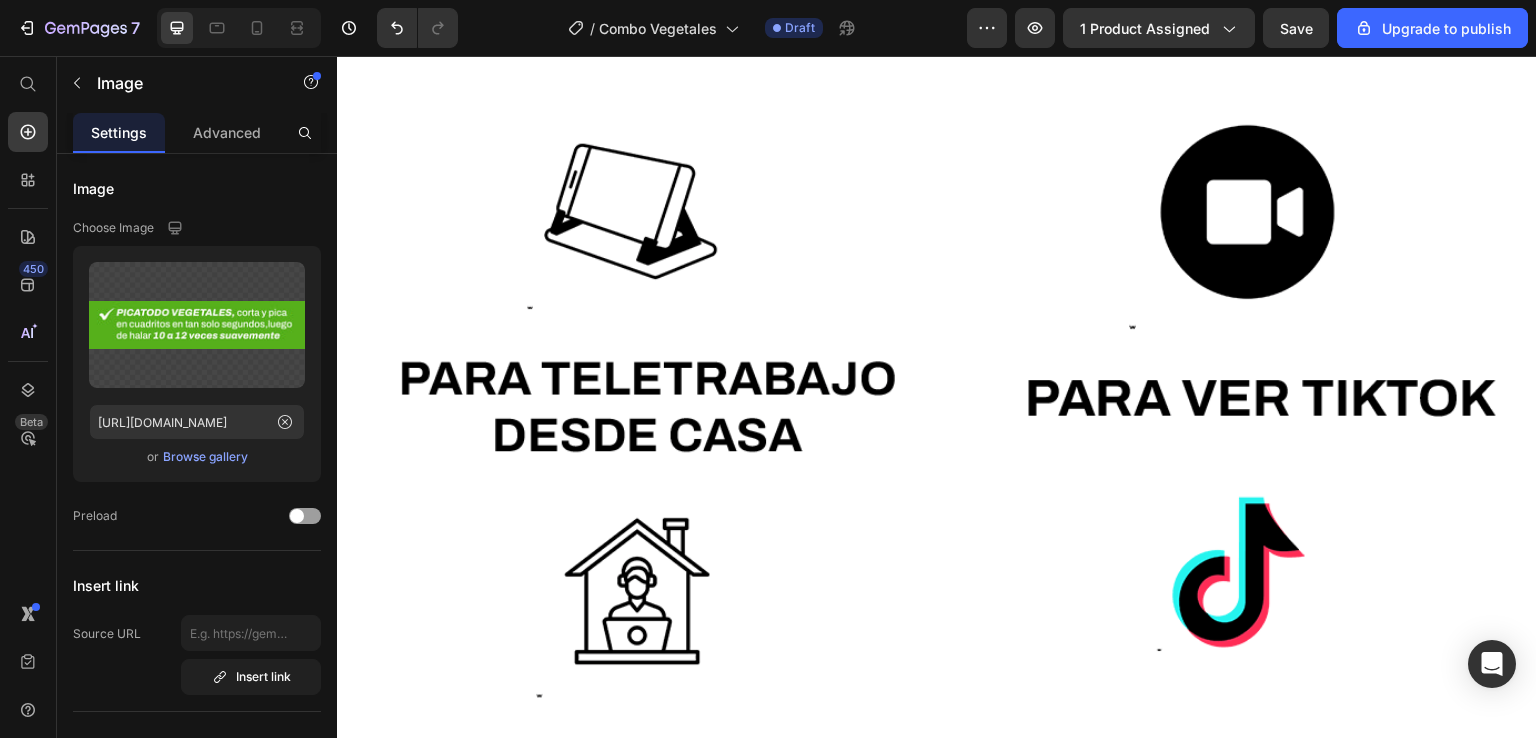 click at bounding box center (937, -1827) 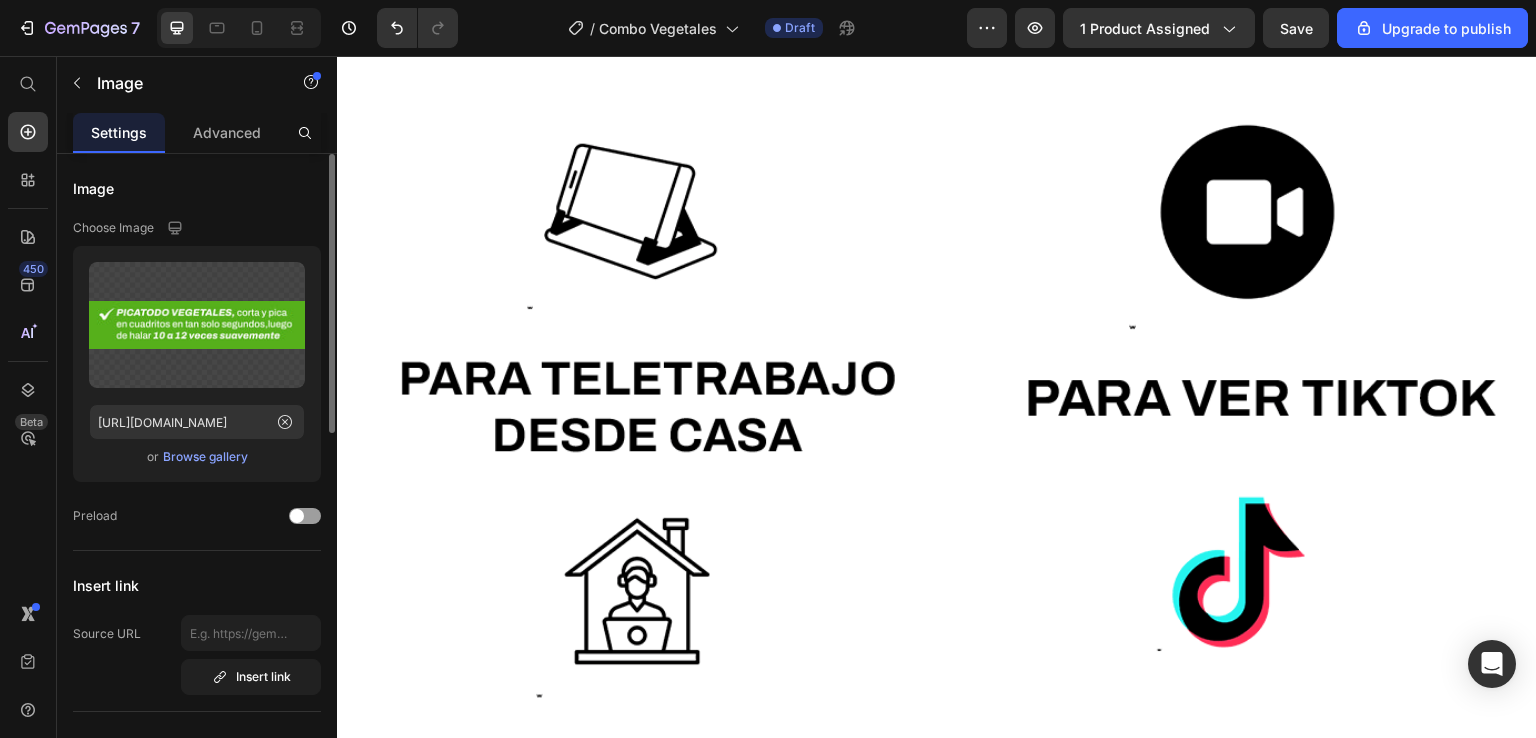 click on "Browse gallery" at bounding box center [205, 457] 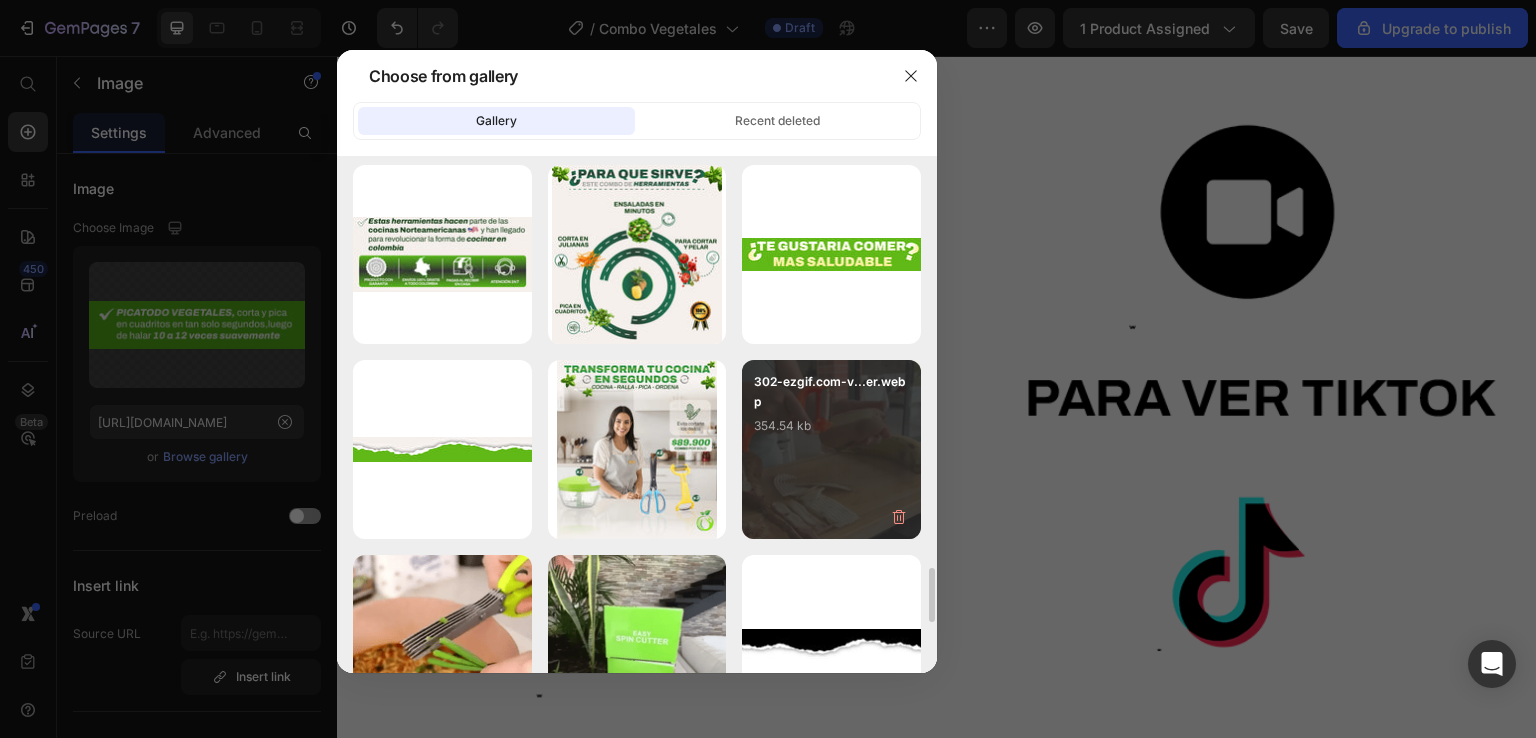 scroll, scrollTop: 4000, scrollLeft: 0, axis: vertical 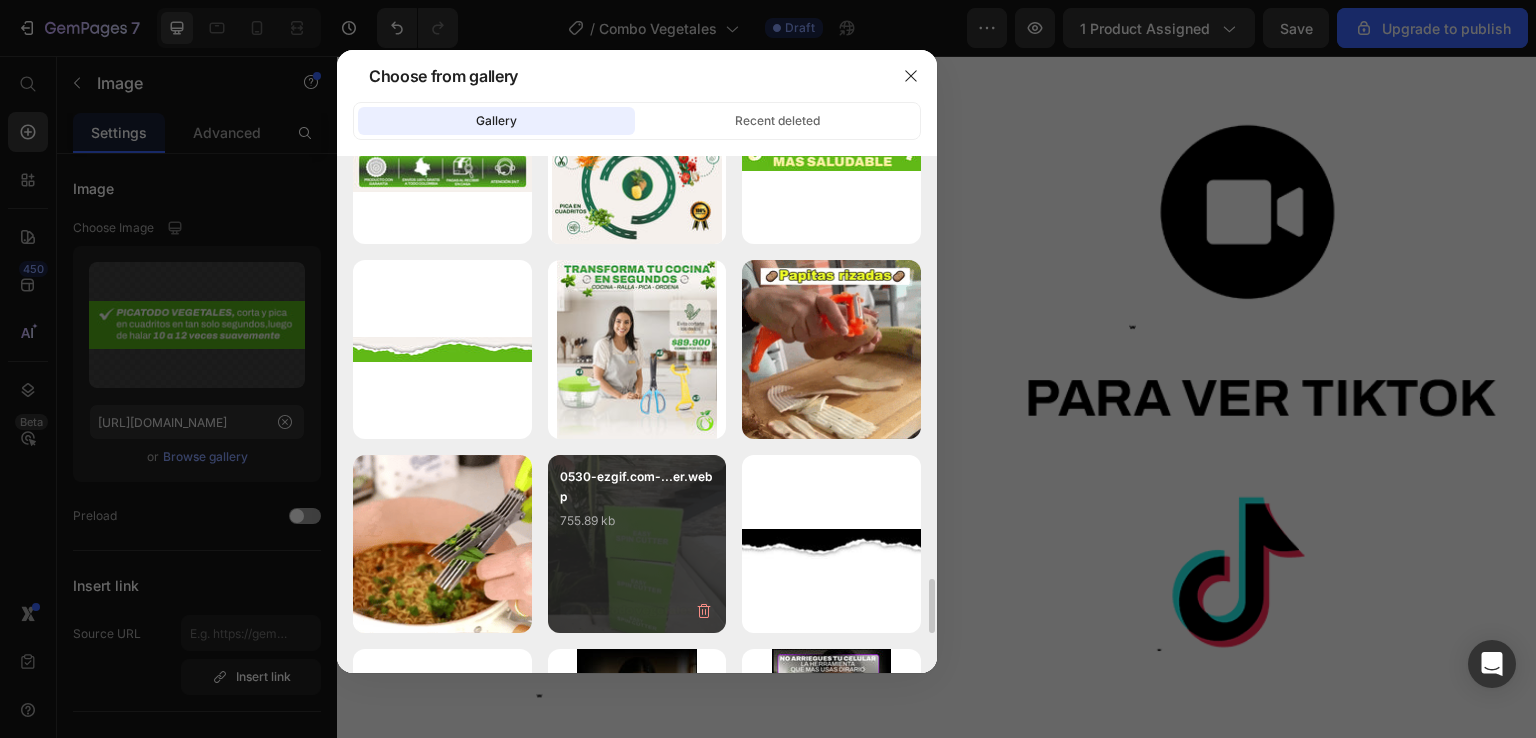click on "0530-ezgif.com-...er.webp 755.89 kb" at bounding box center (637, 544) 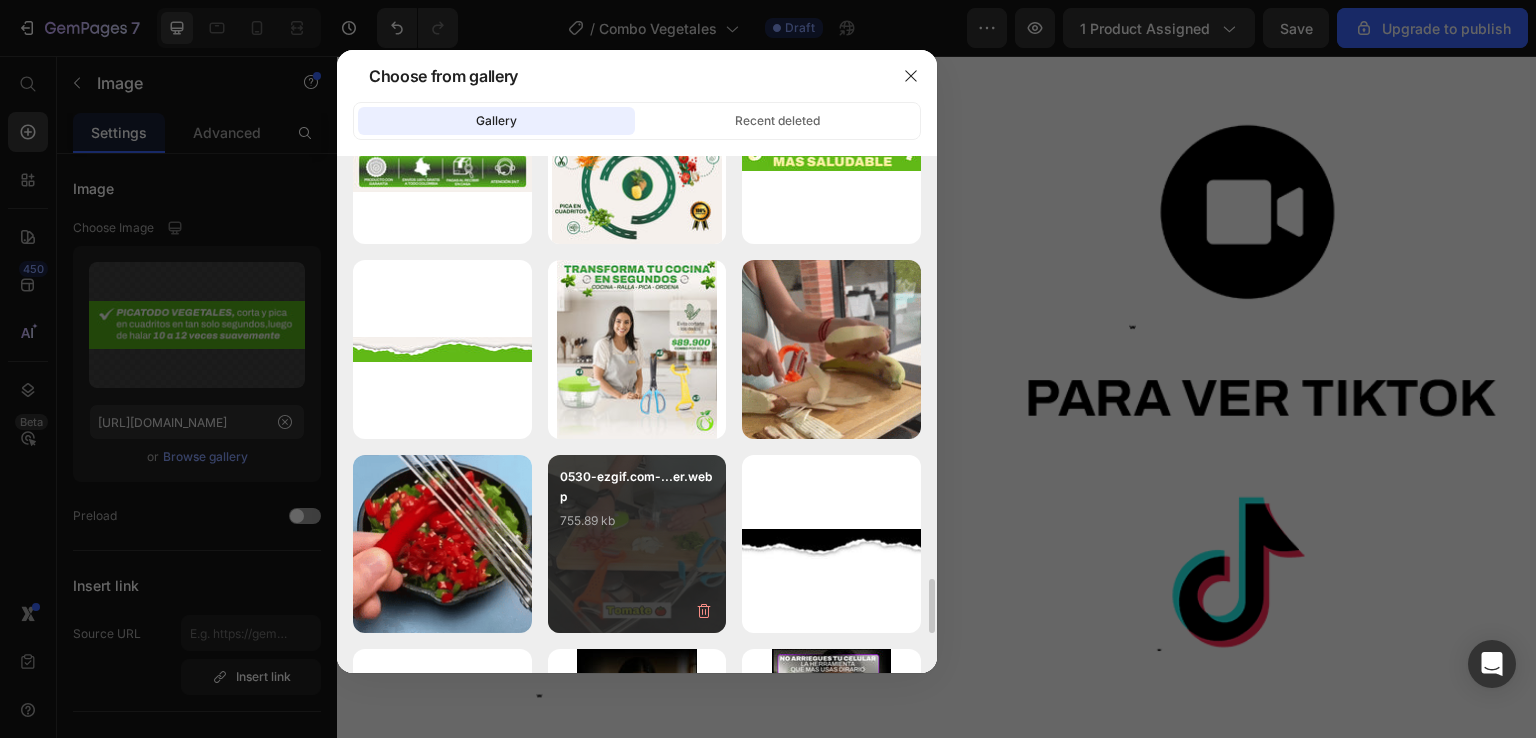 type on "[URL][DOMAIN_NAME]" 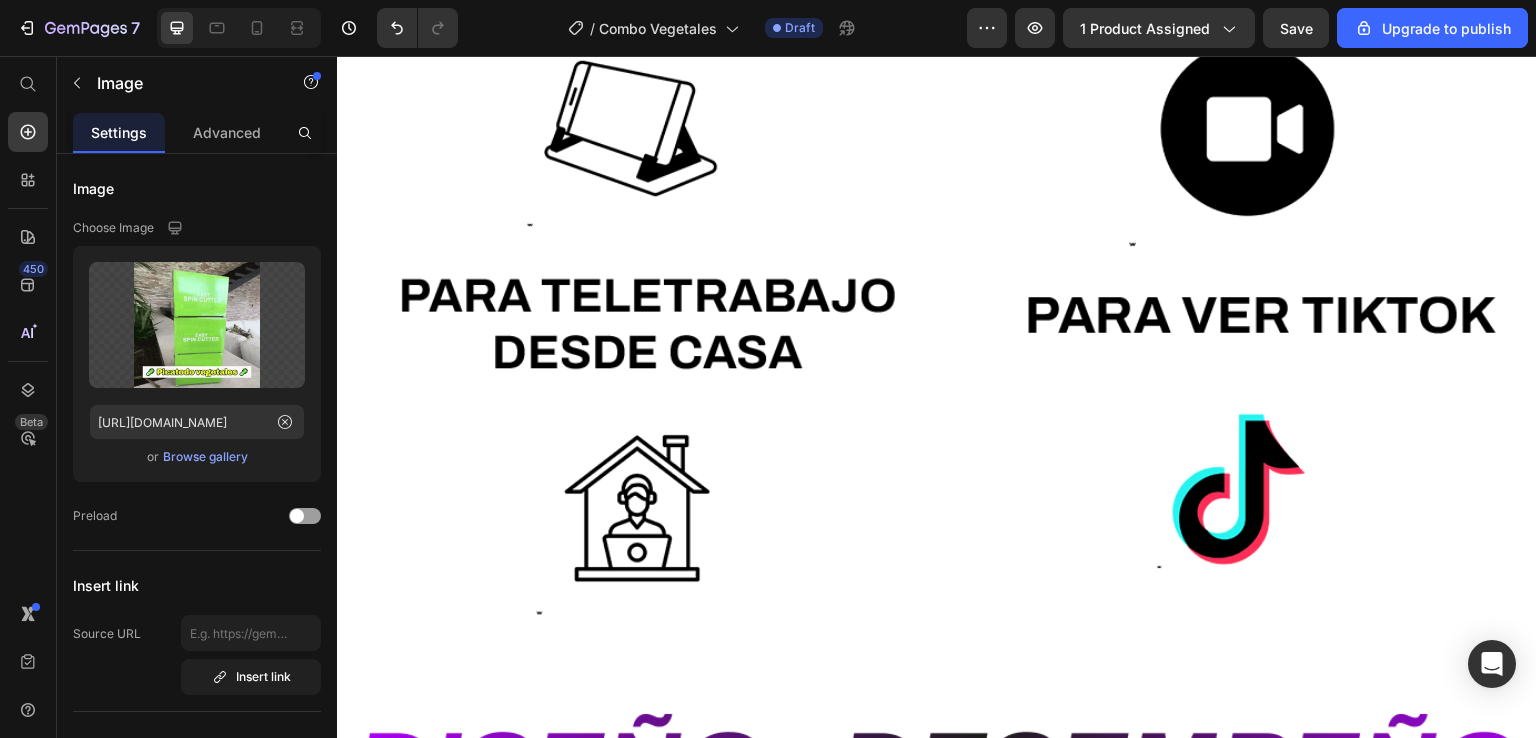 scroll, scrollTop: 2969, scrollLeft: 0, axis: vertical 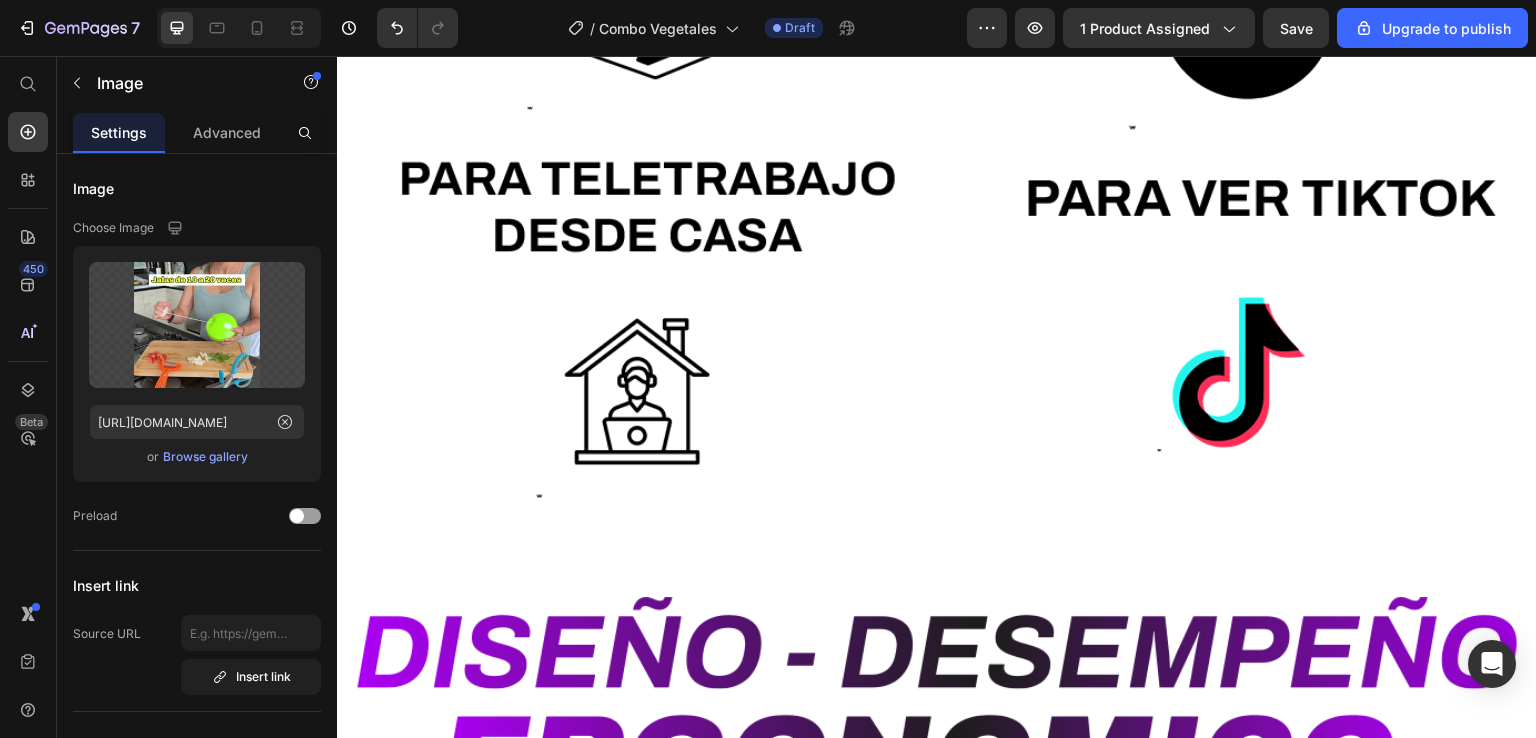 click 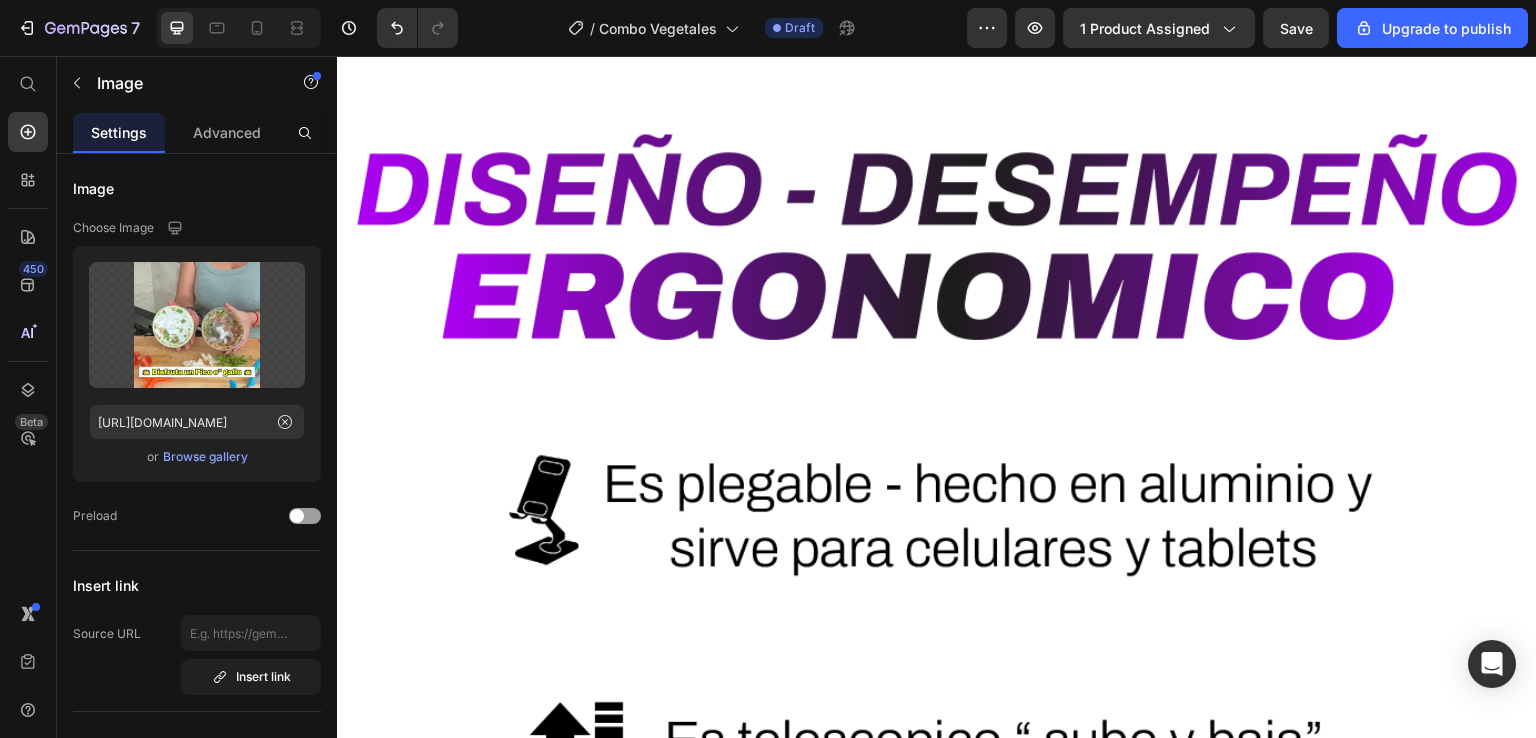 scroll, scrollTop: 3434, scrollLeft: 0, axis: vertical 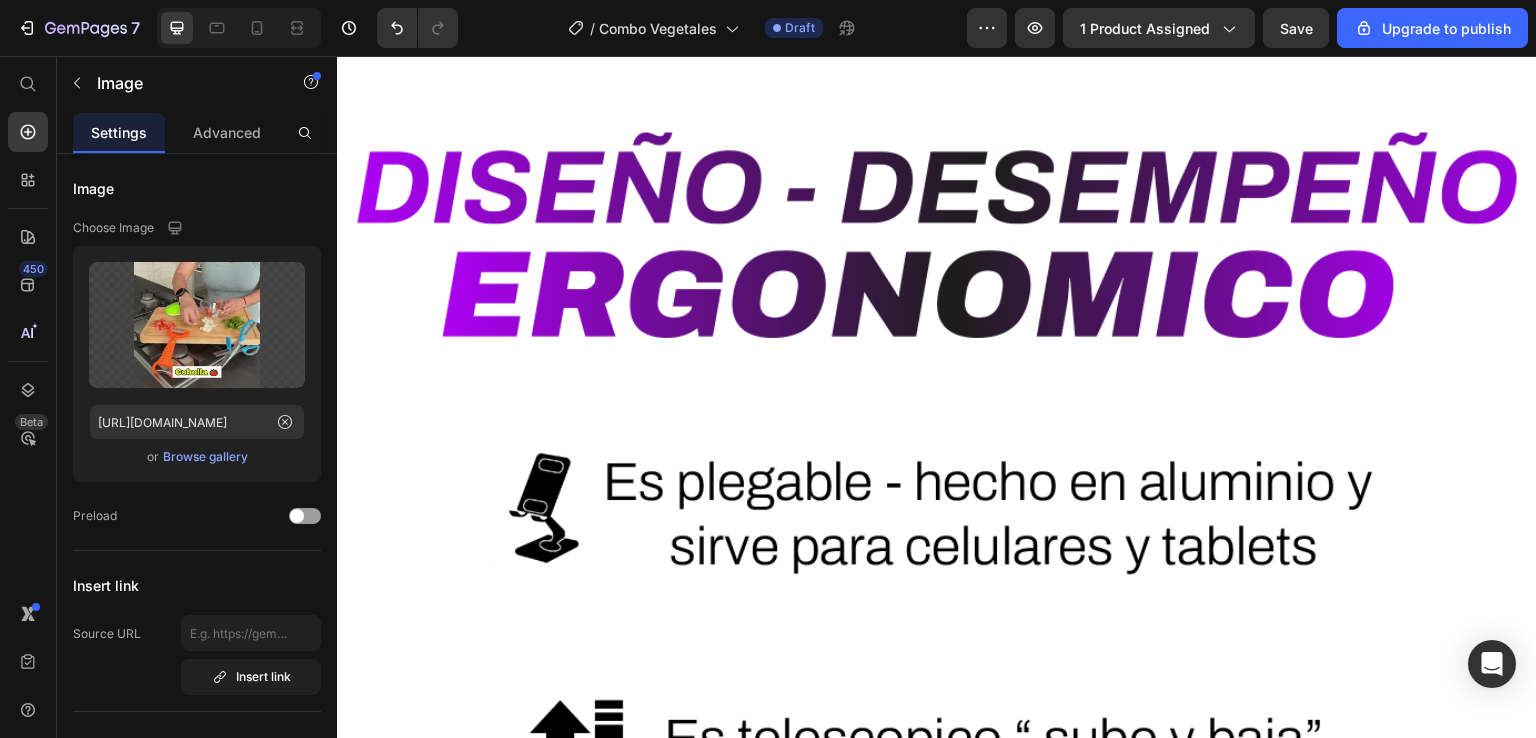 click at bounding box center (937, -2492) 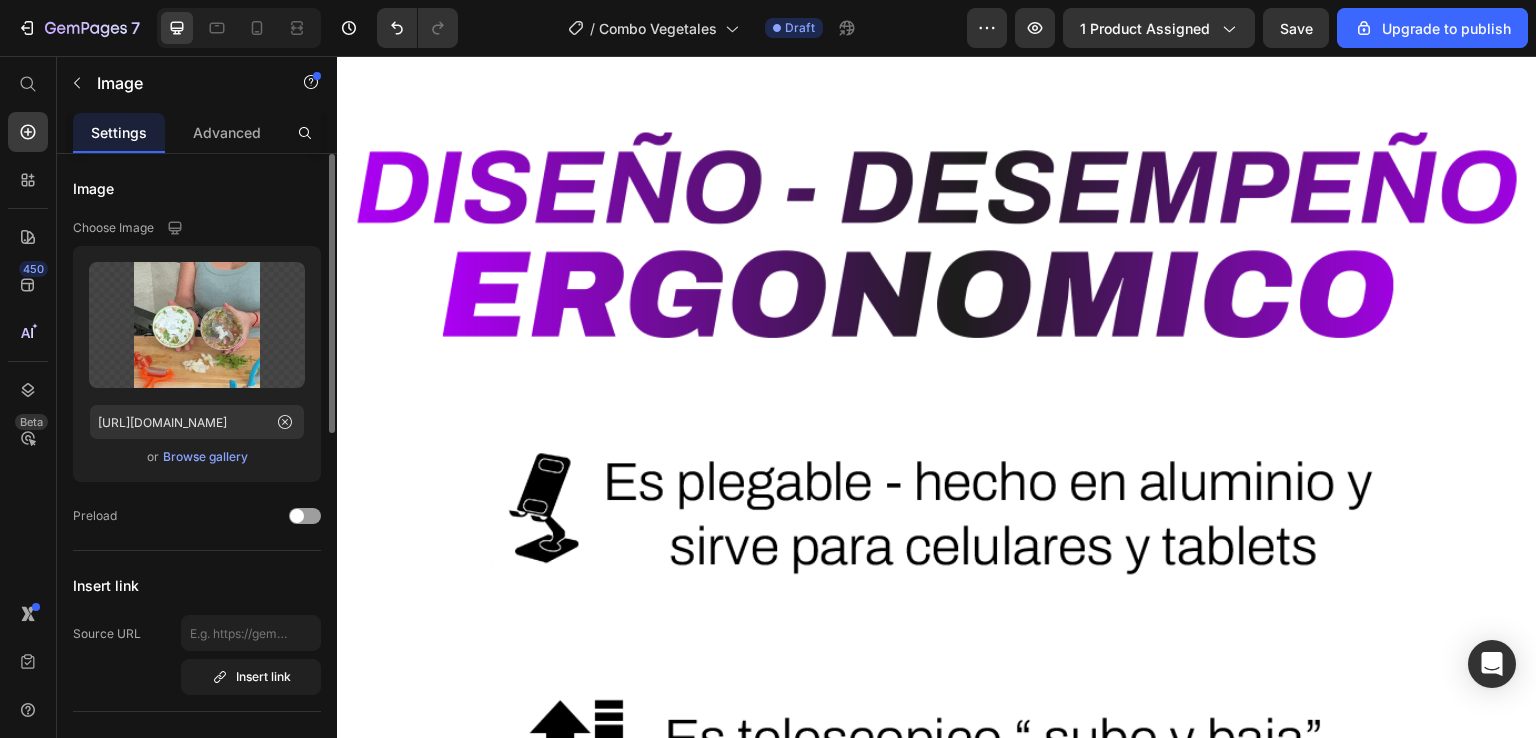 click on "Browse gallery" at bounding box center (205, 457) 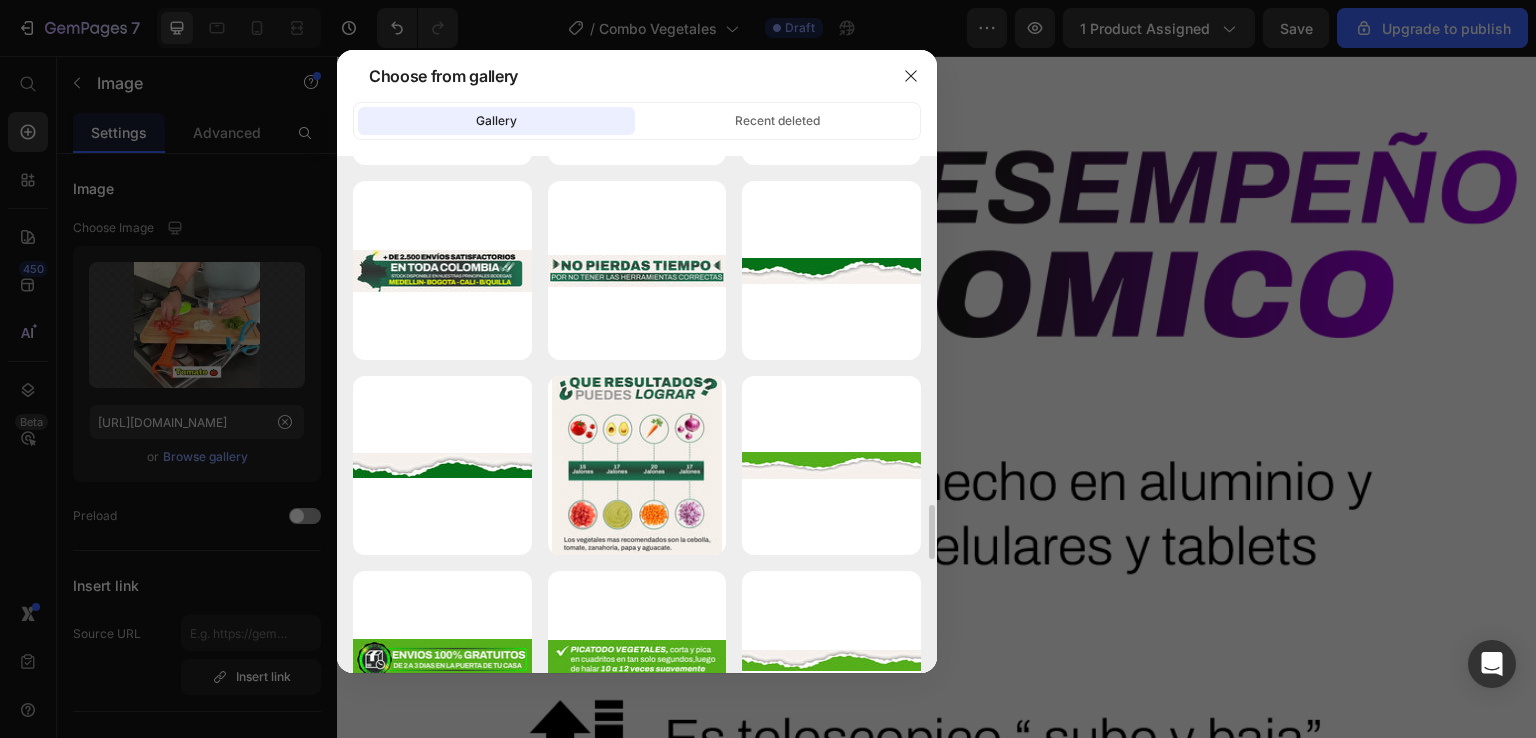 scroll, scrollTop: 3400, scrollLeft: 0, axis: vertical 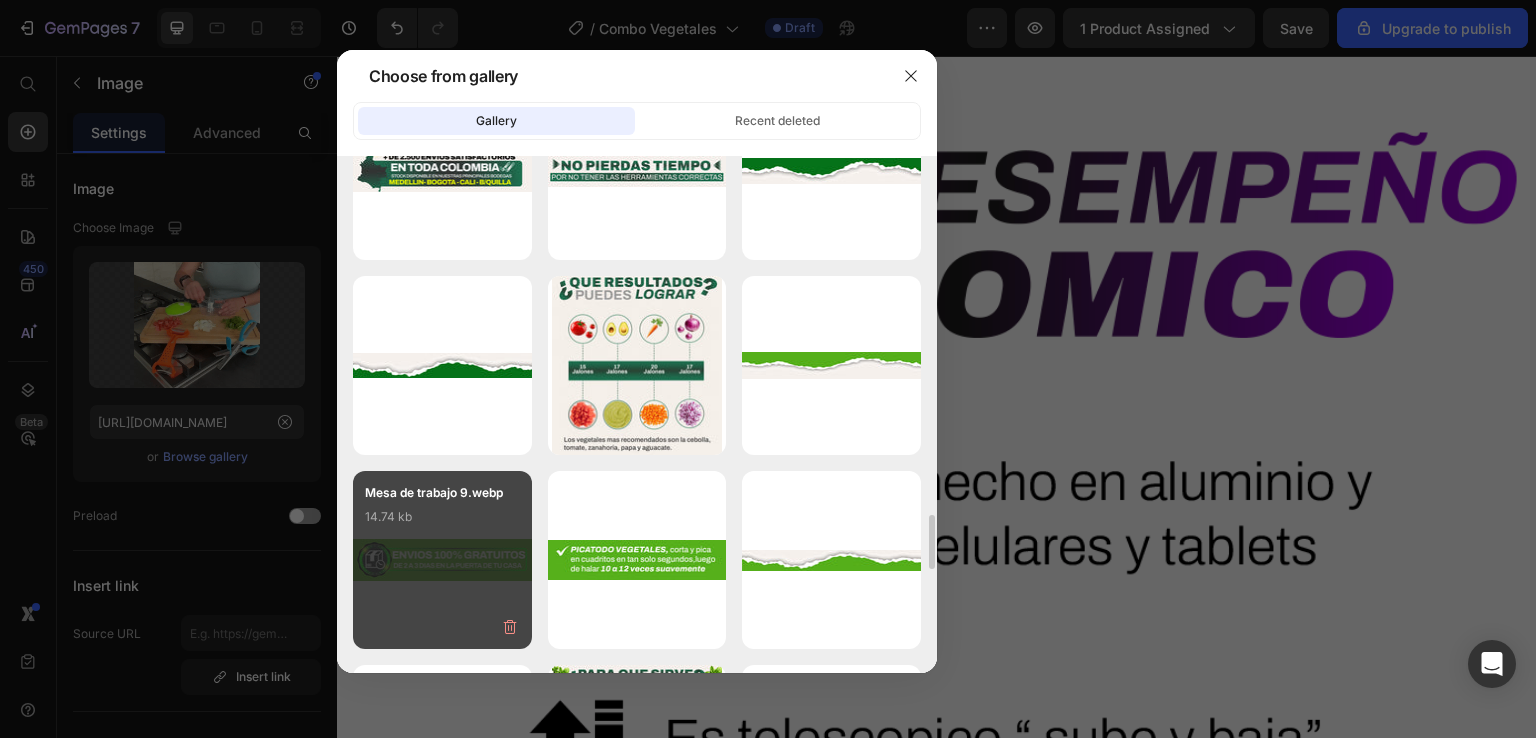click on "Mesa de trabajo 9.webp 14.74 kb" at bounding box center (442, 523) 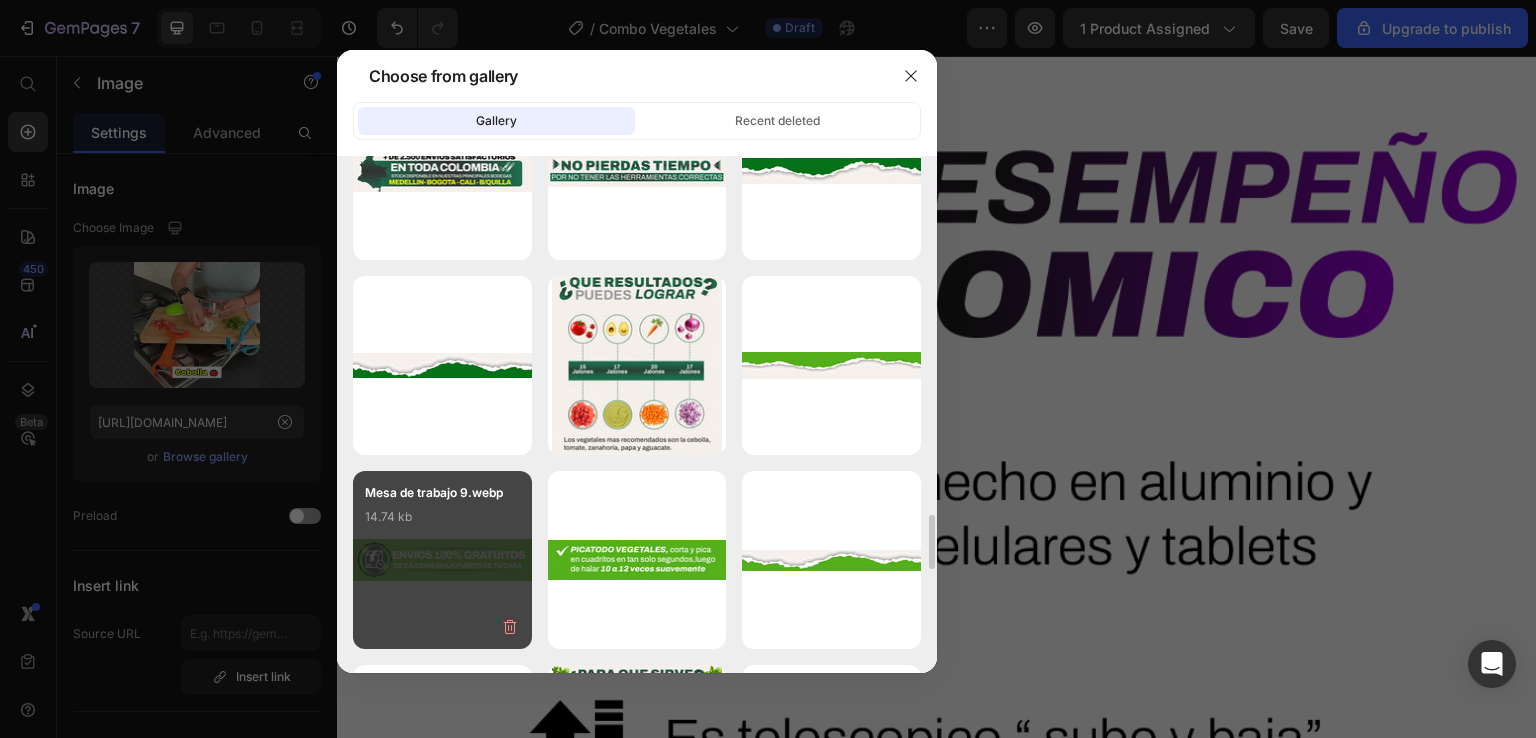 type on "[URL][DOMAIN_NAME]" 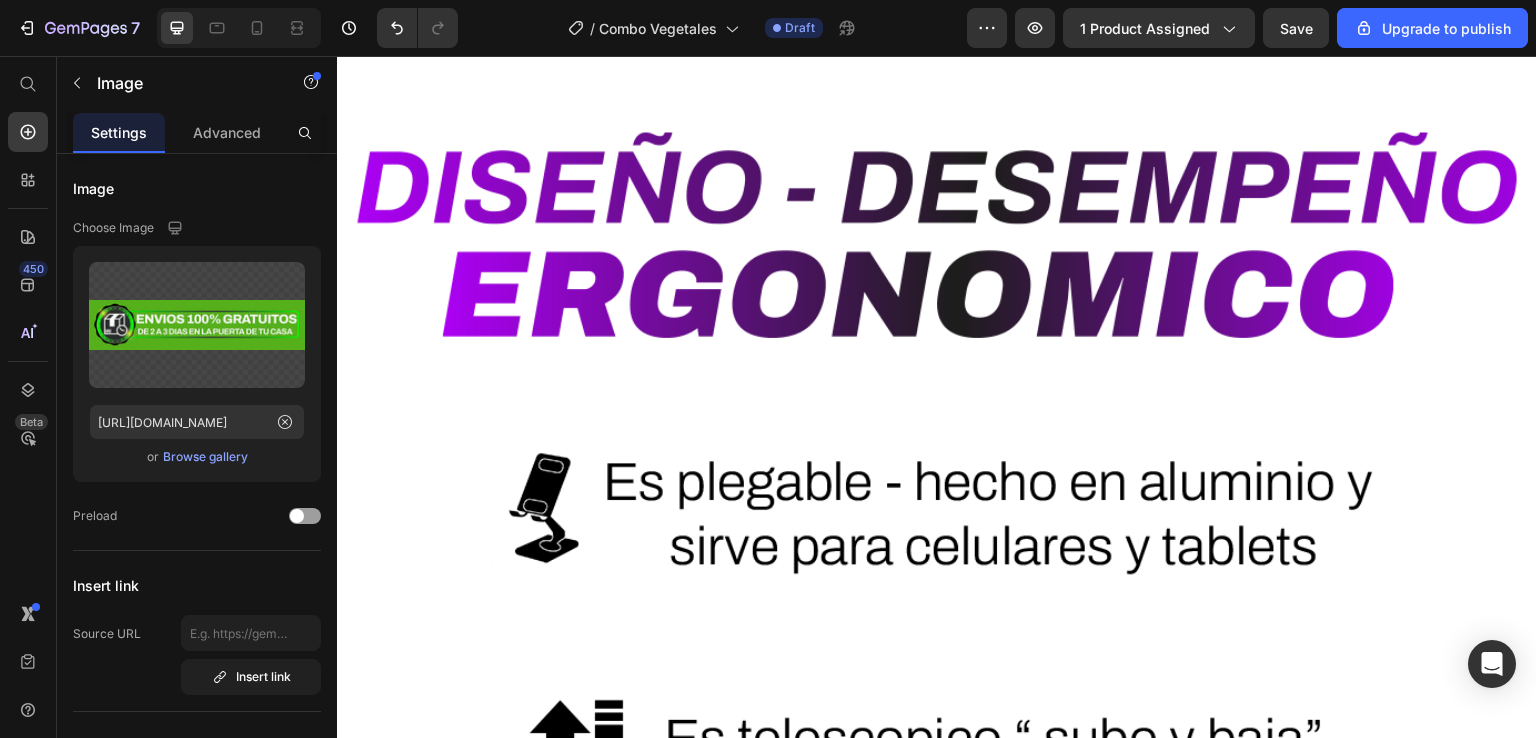 click 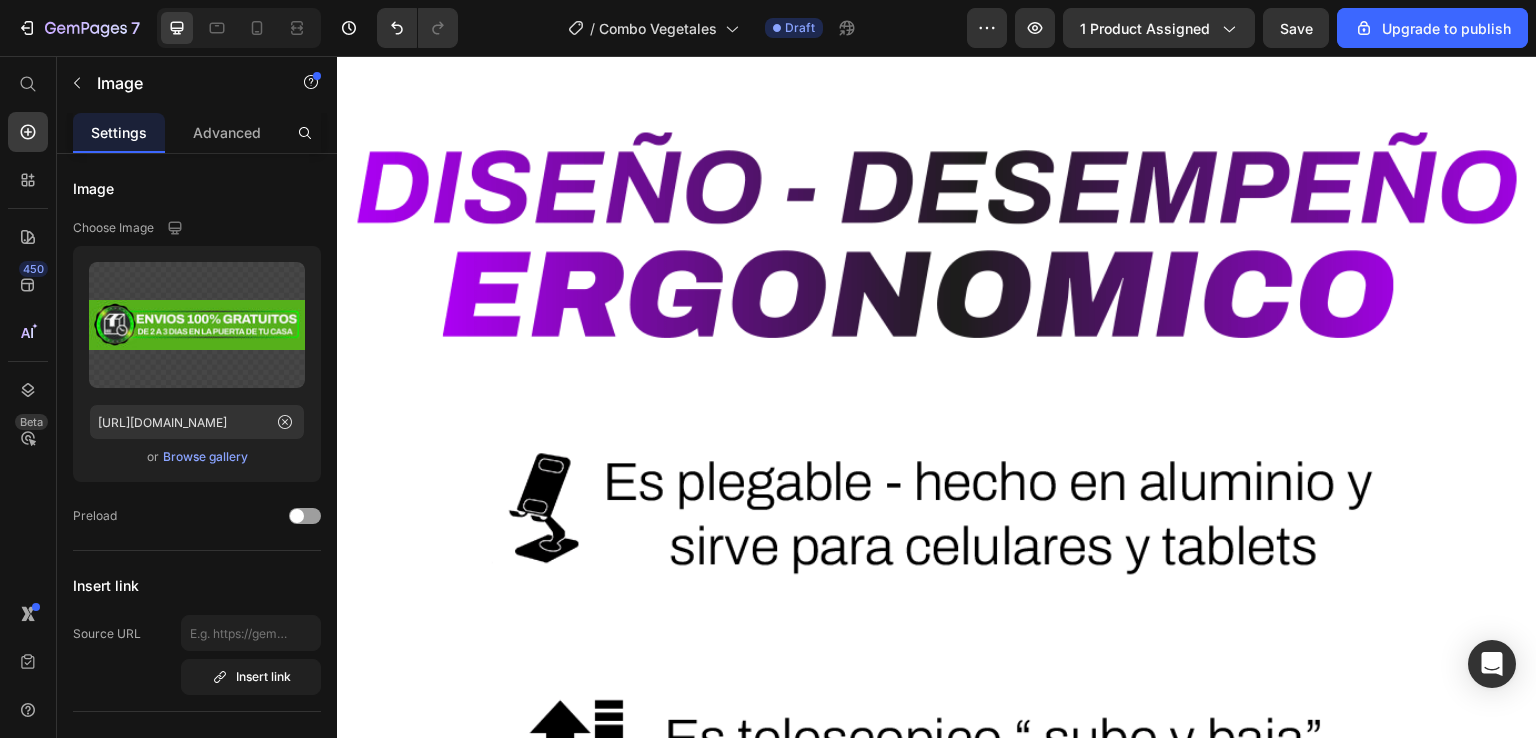 click at bounding box center (937, -2492) 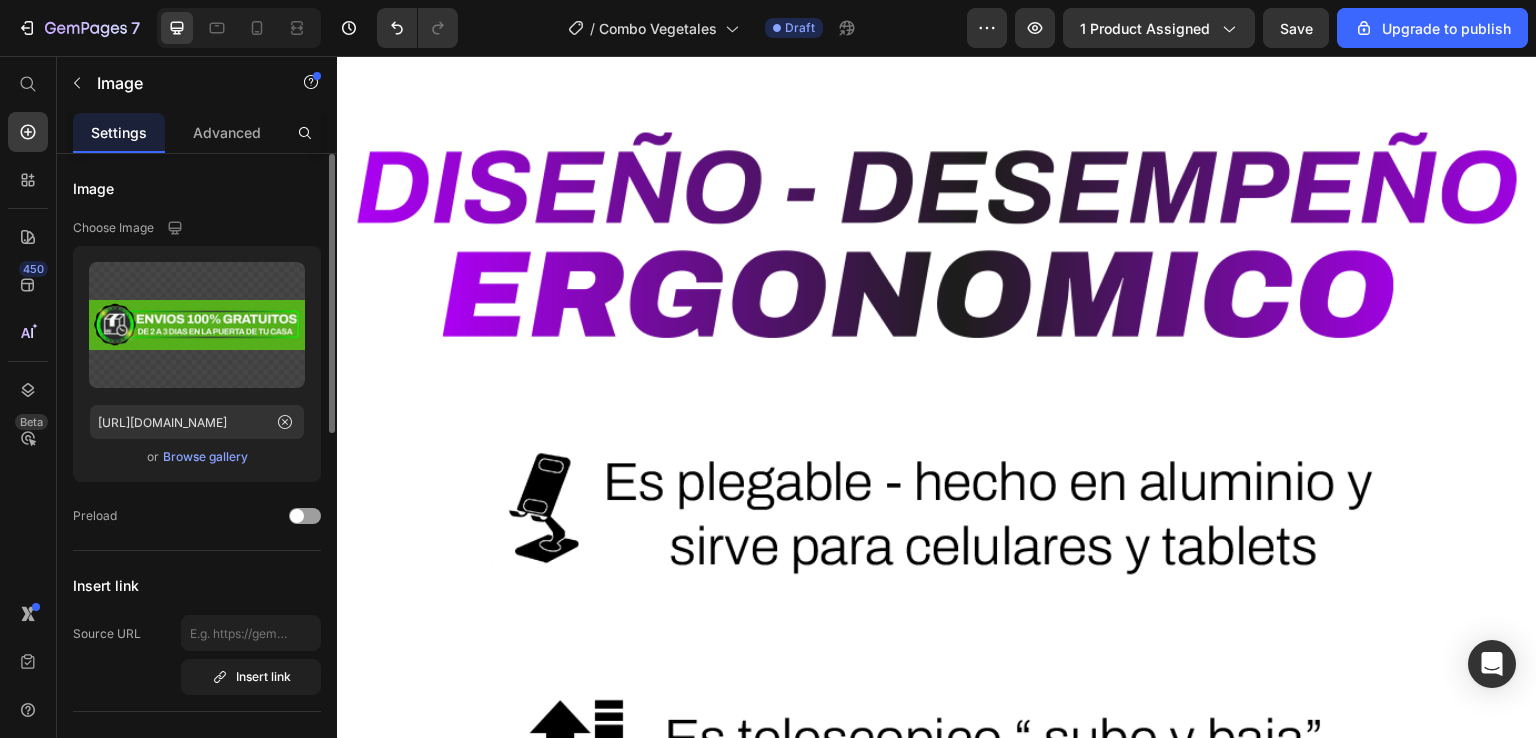 click on "Browse gallery" at bounding box center (205, 457) 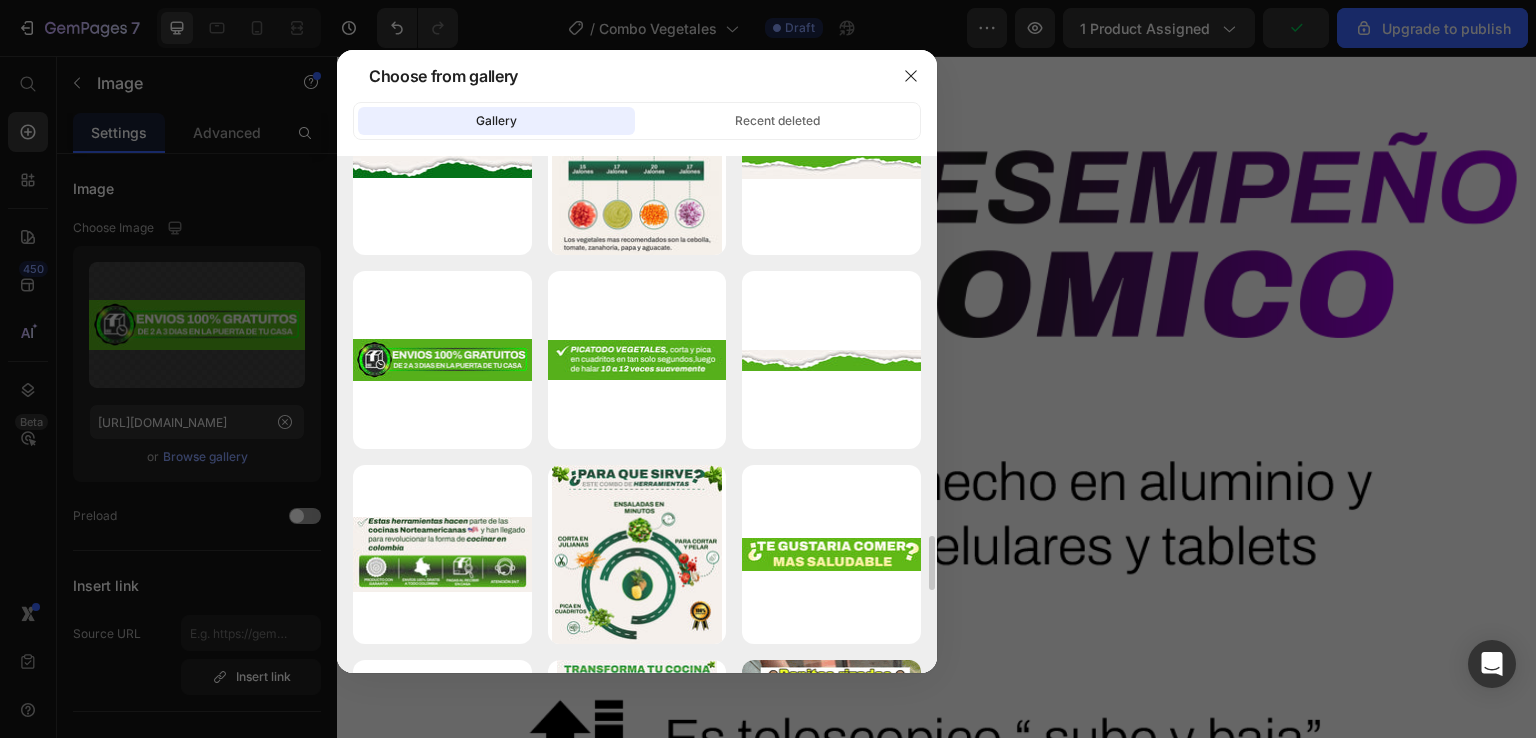 scroll, scrollTop: 3500, scrollLeft: 0, axis: vertical 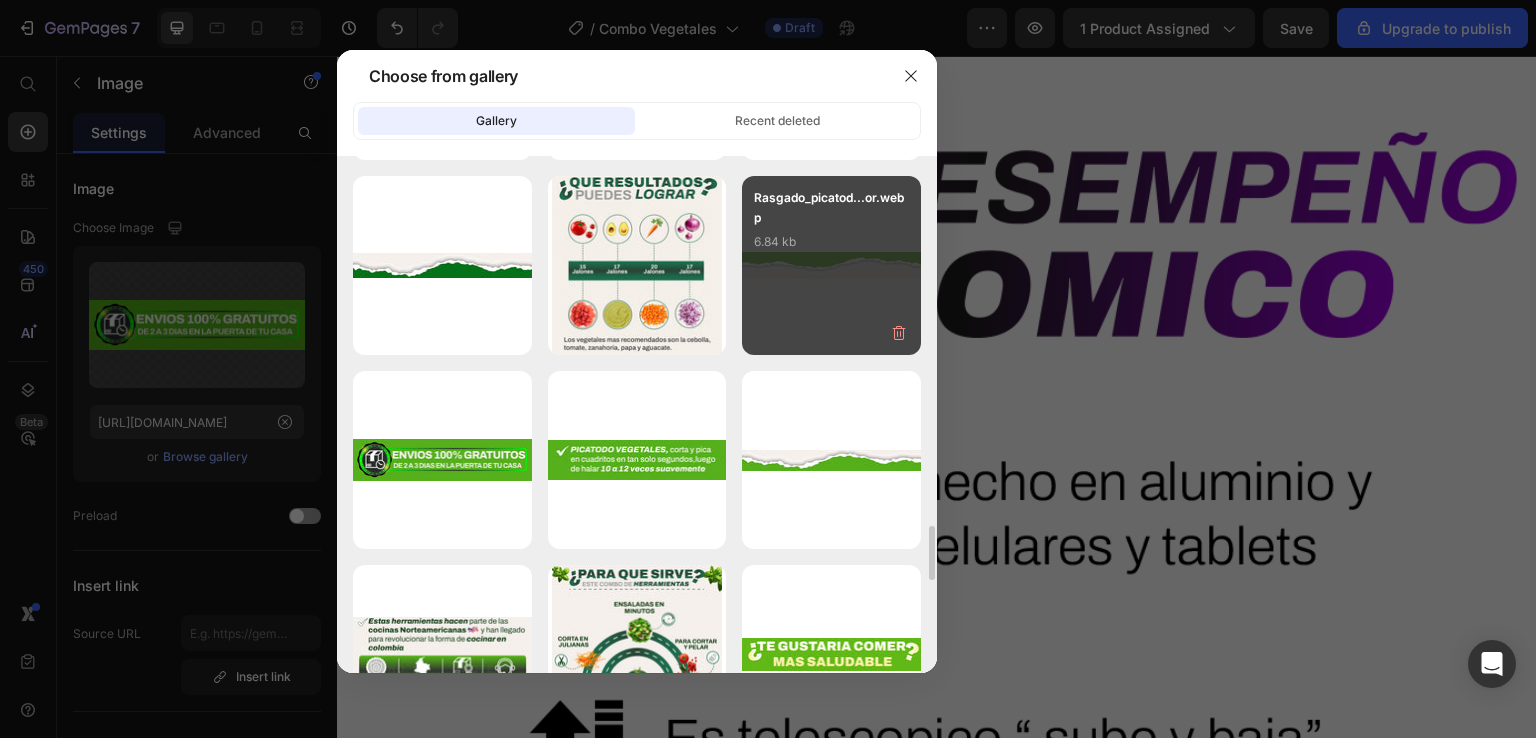 click on "6.84 kb" at bounding box center [831, 242] 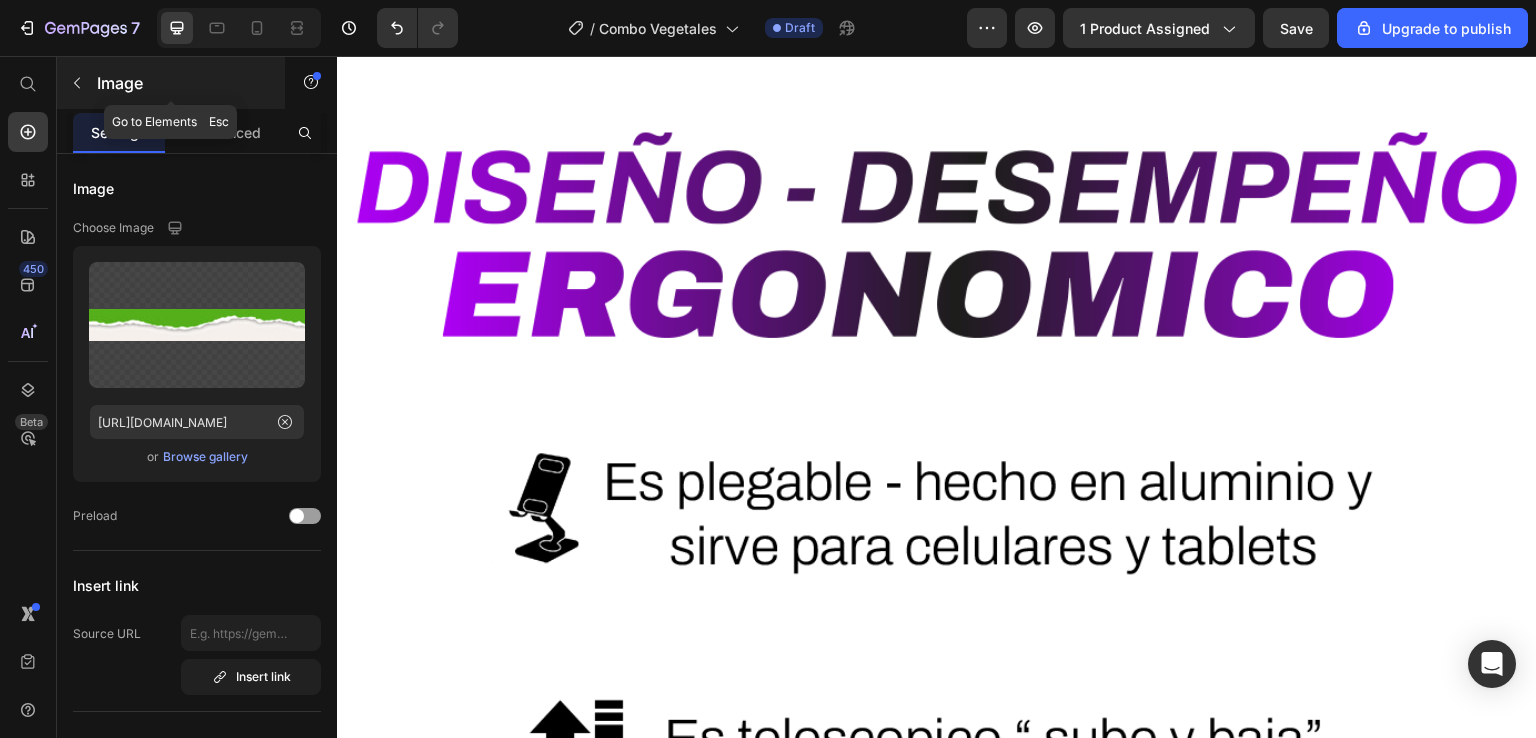 click at bounding box center [77, 83] 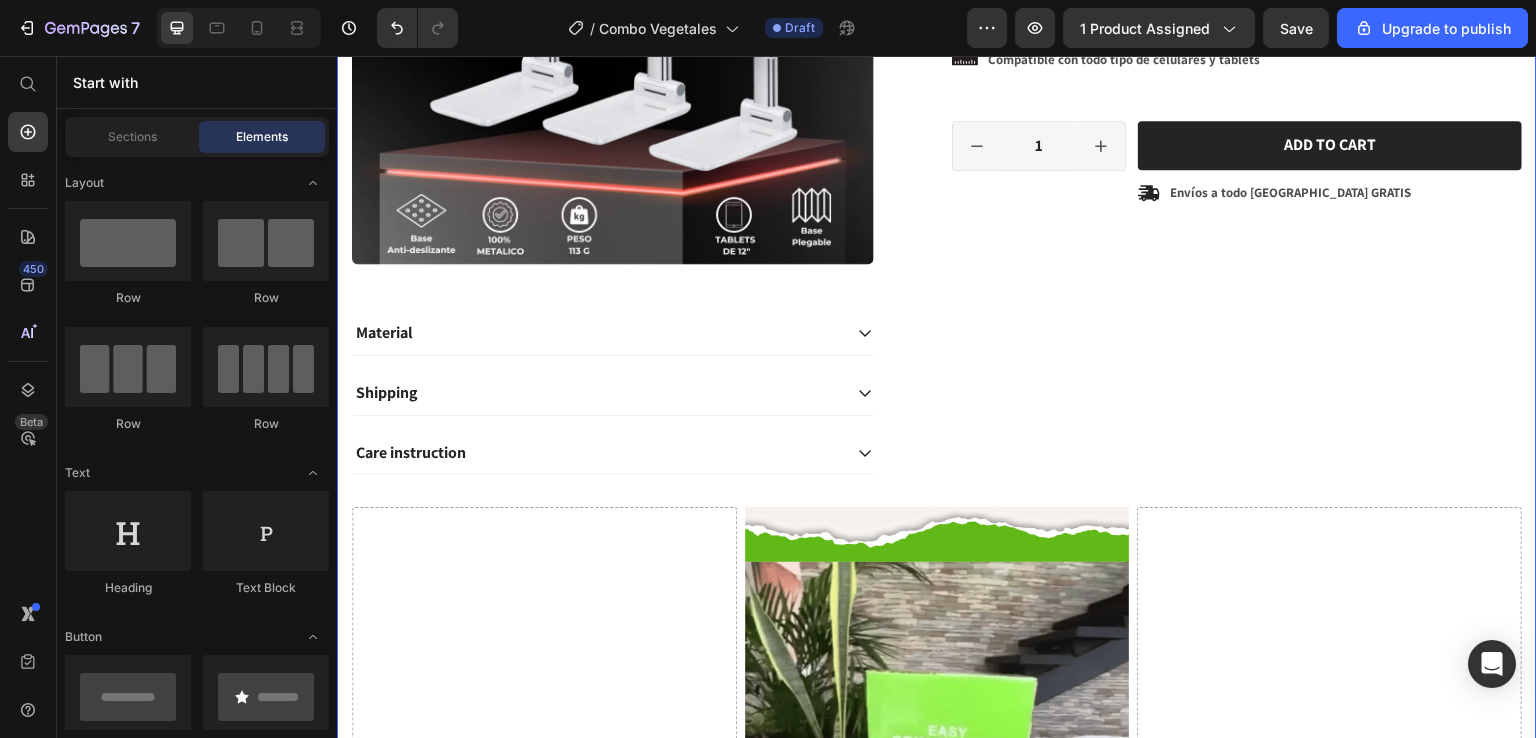 scroll, scrollTop: 434, scrollLeft: 0, axis: vertical 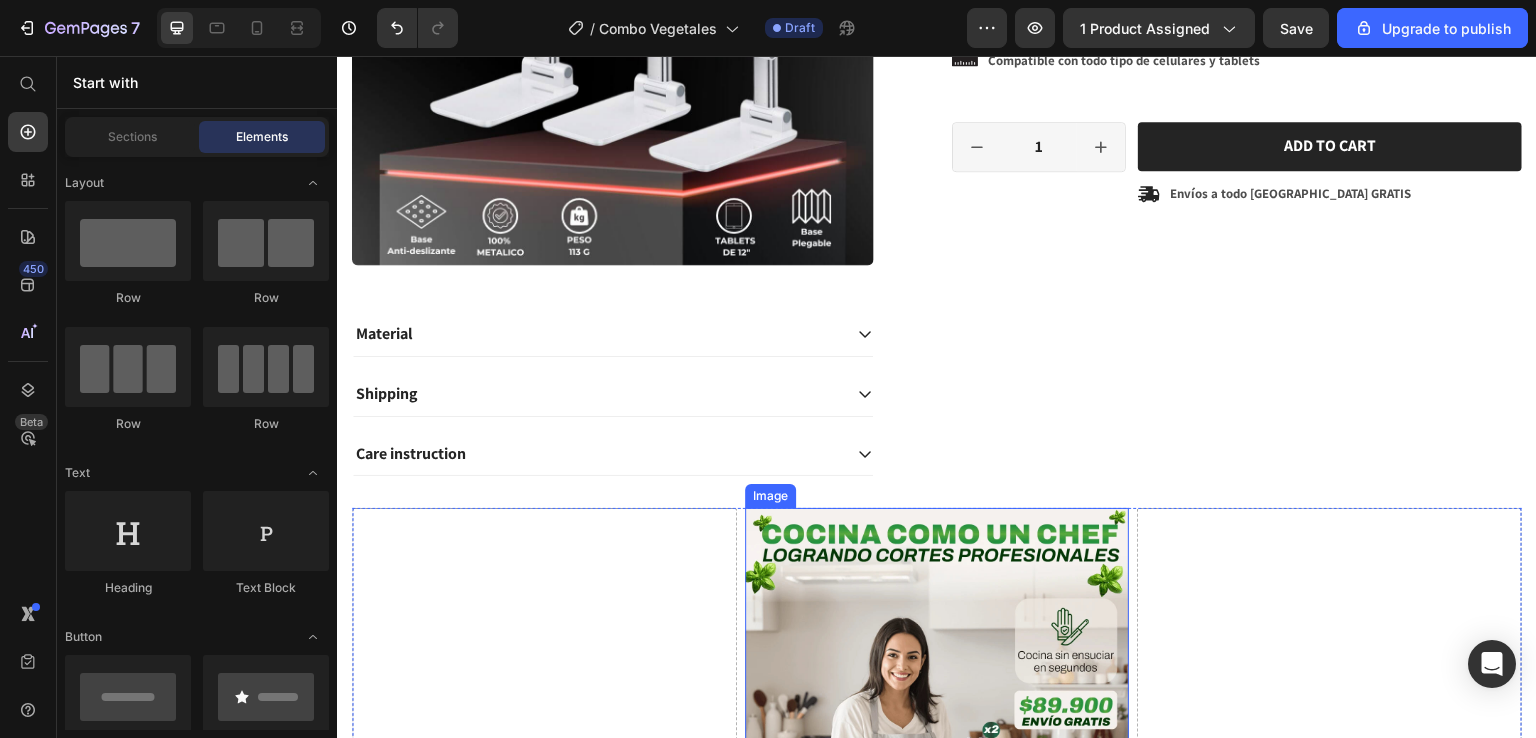 click on "Image" at bounding box center [770, 496] 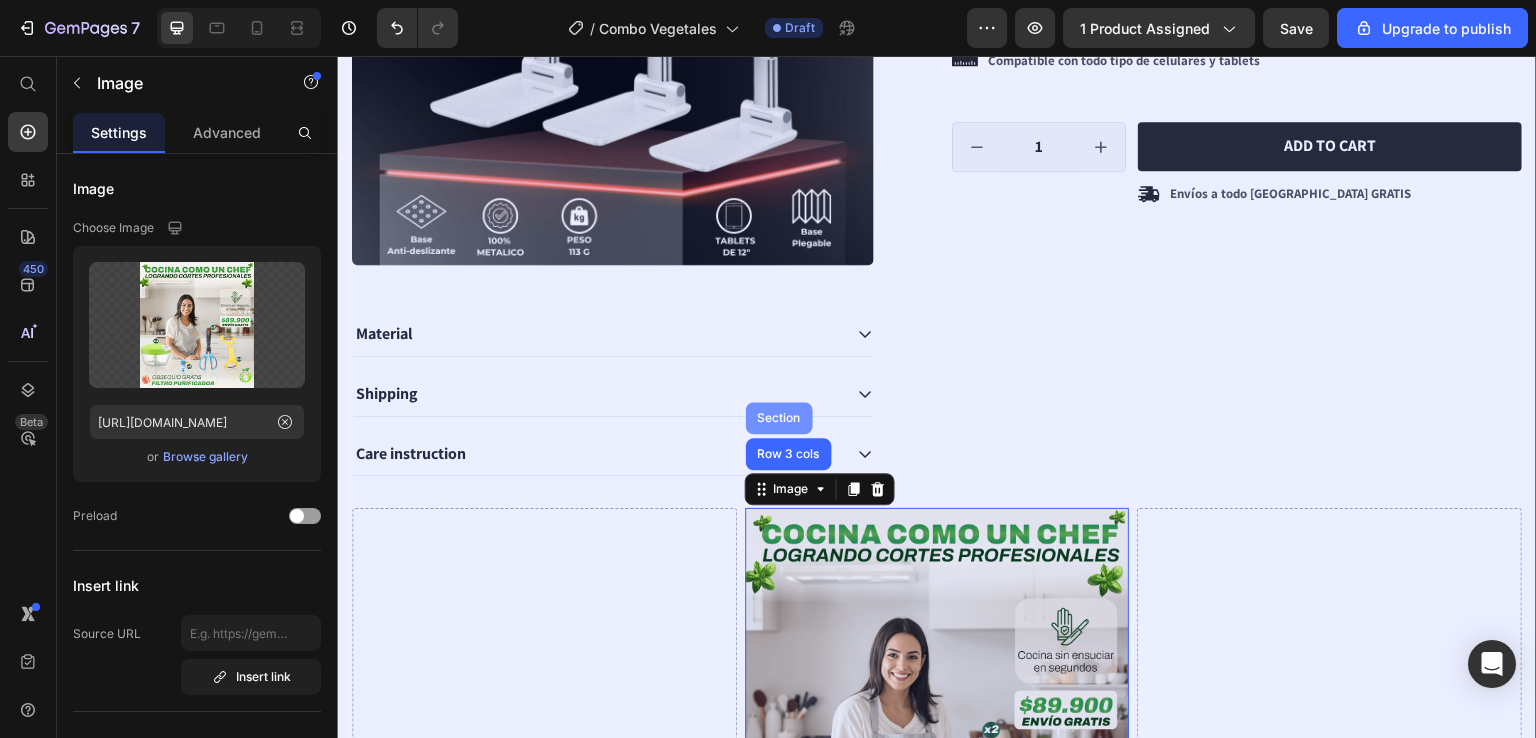 click on "Section" at bounding box center [779, 418] 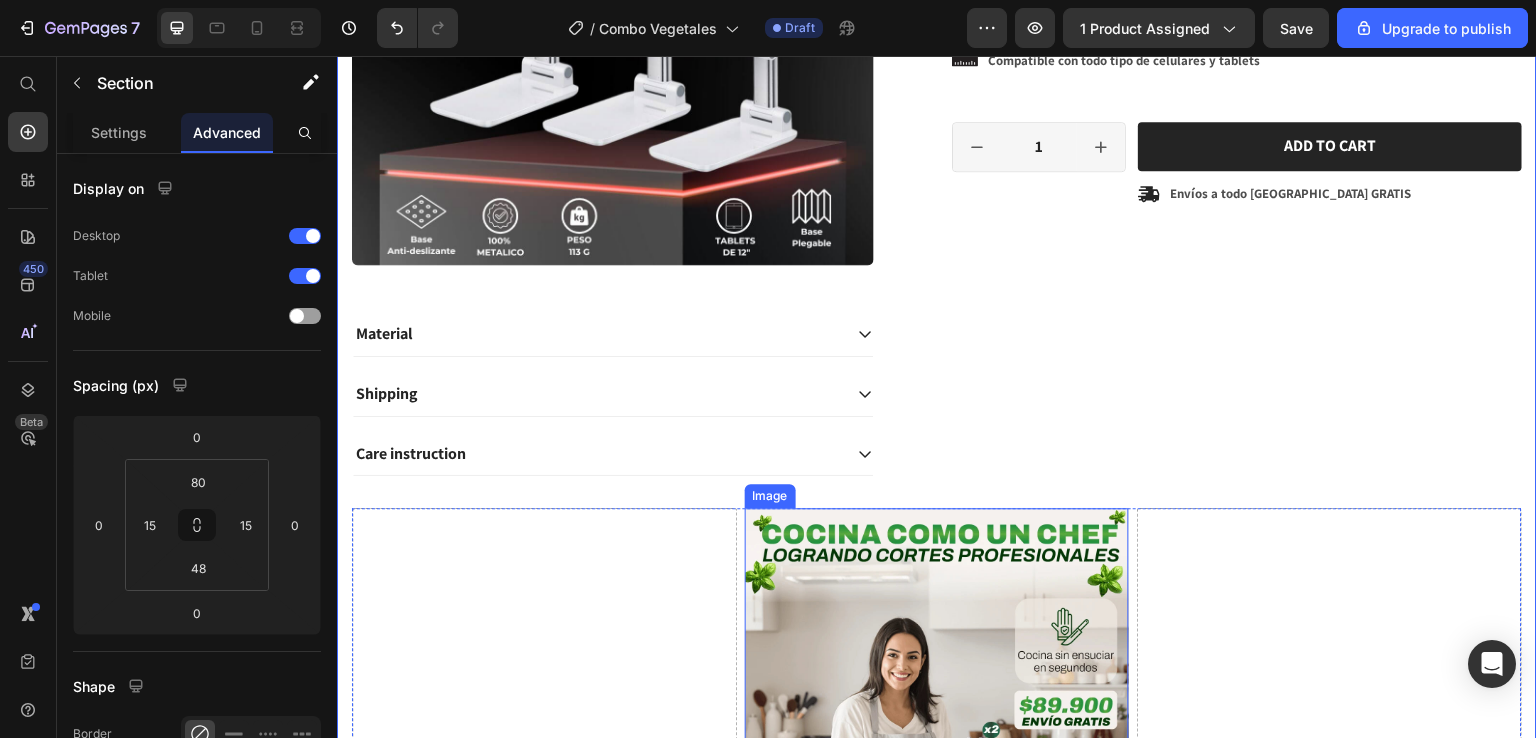 click on "Image" at bounding box center (770, 496) 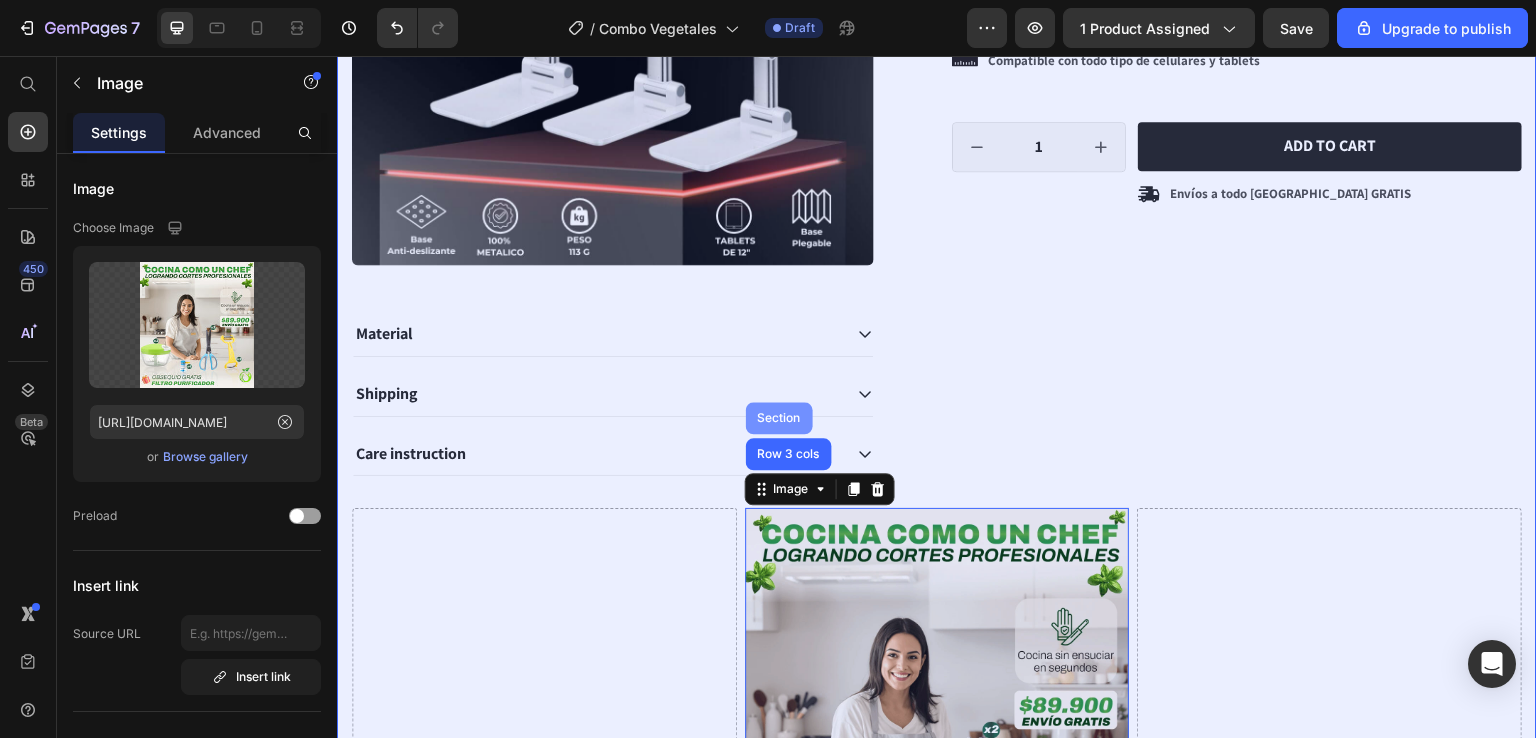 click on "Section" at bounding box center (779, 418) 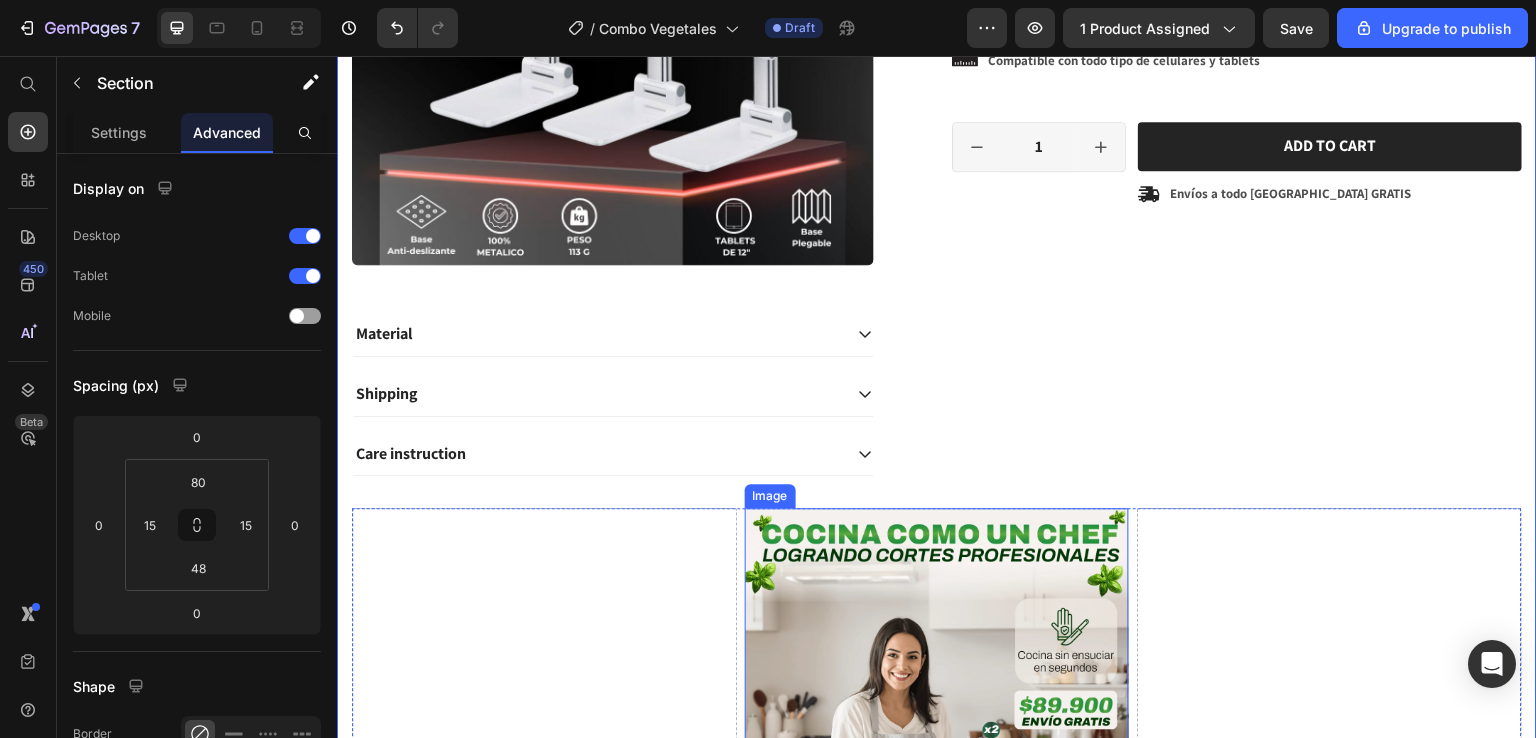 click at bounding box center (937, 721) 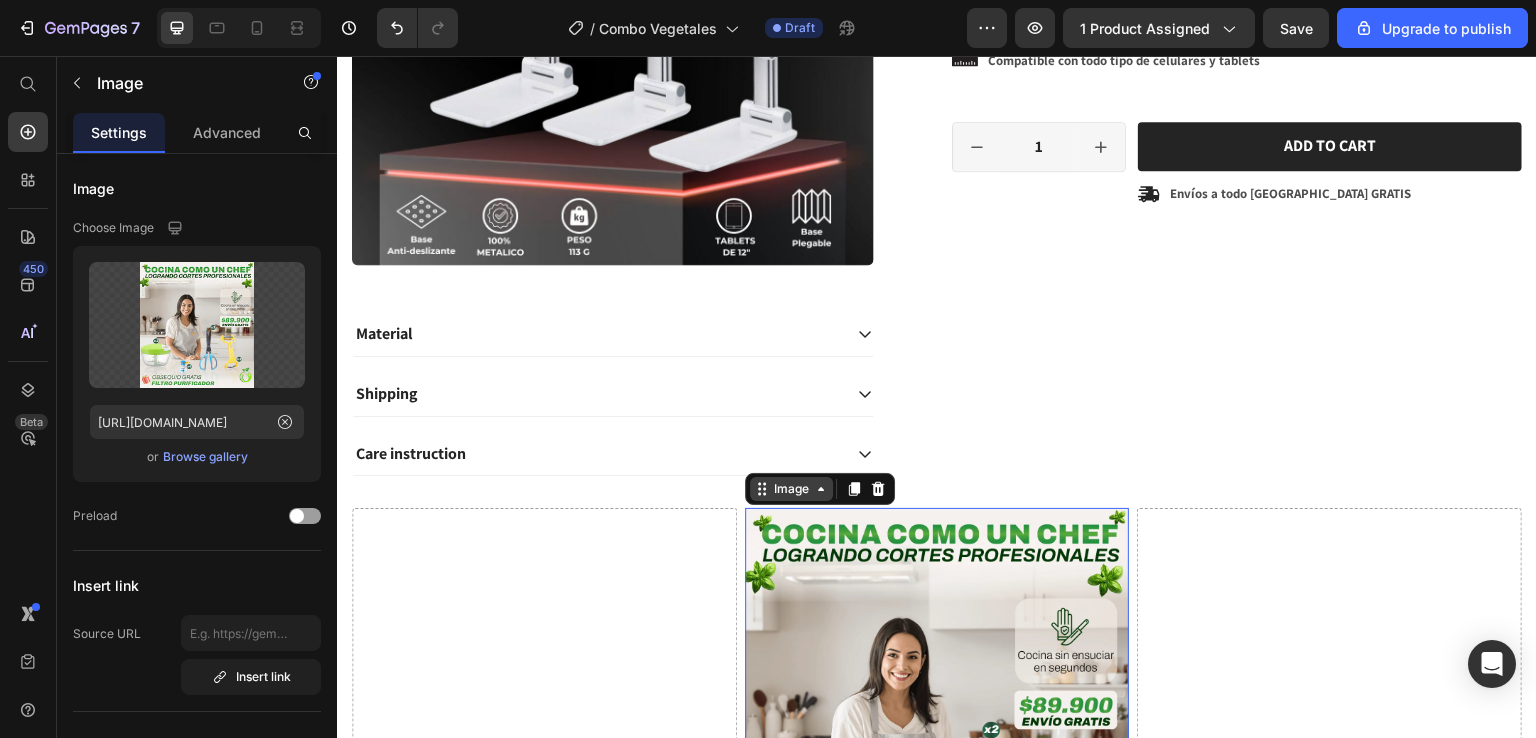 click on "Image" at bounding box center (791, 489) 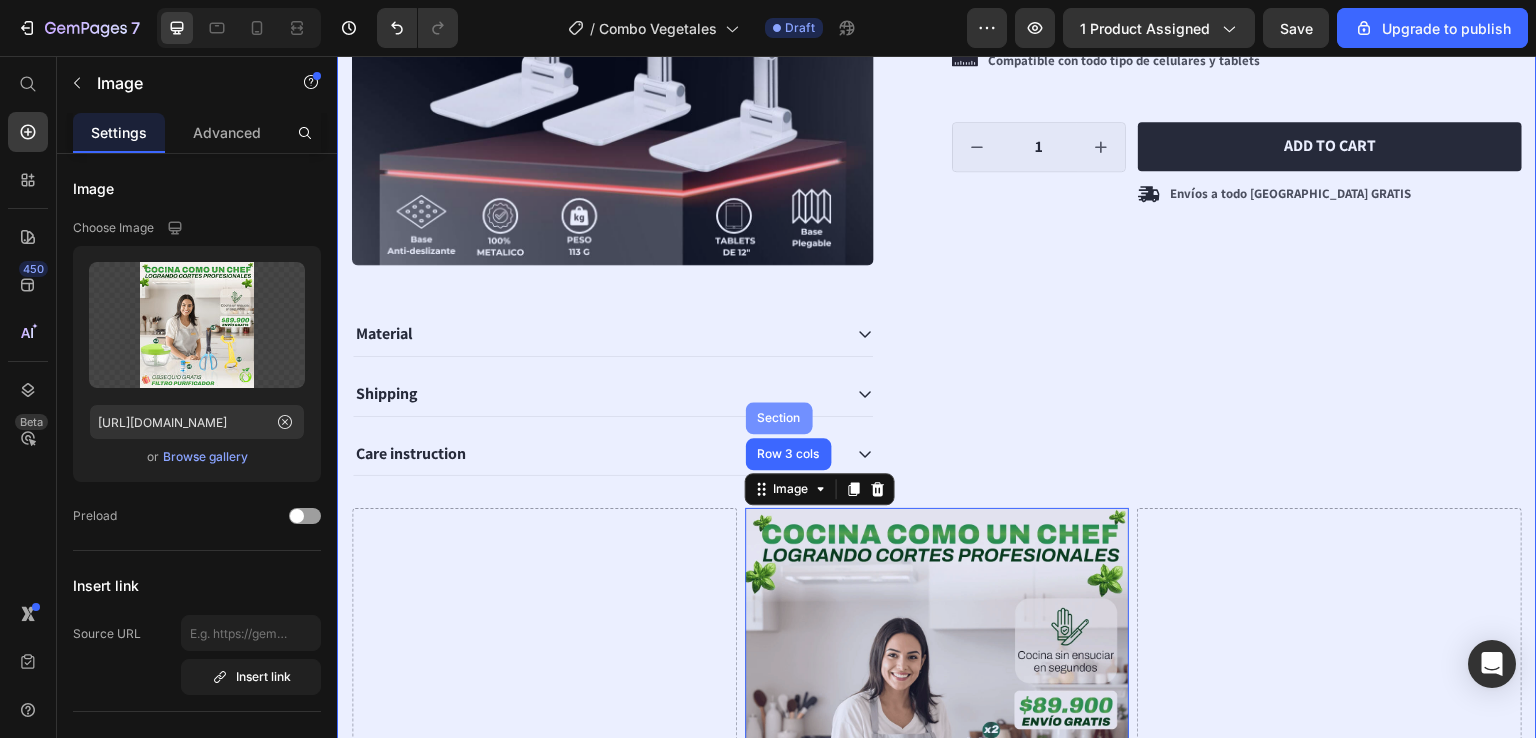 click on "Section" at bounding box center [779, 418] 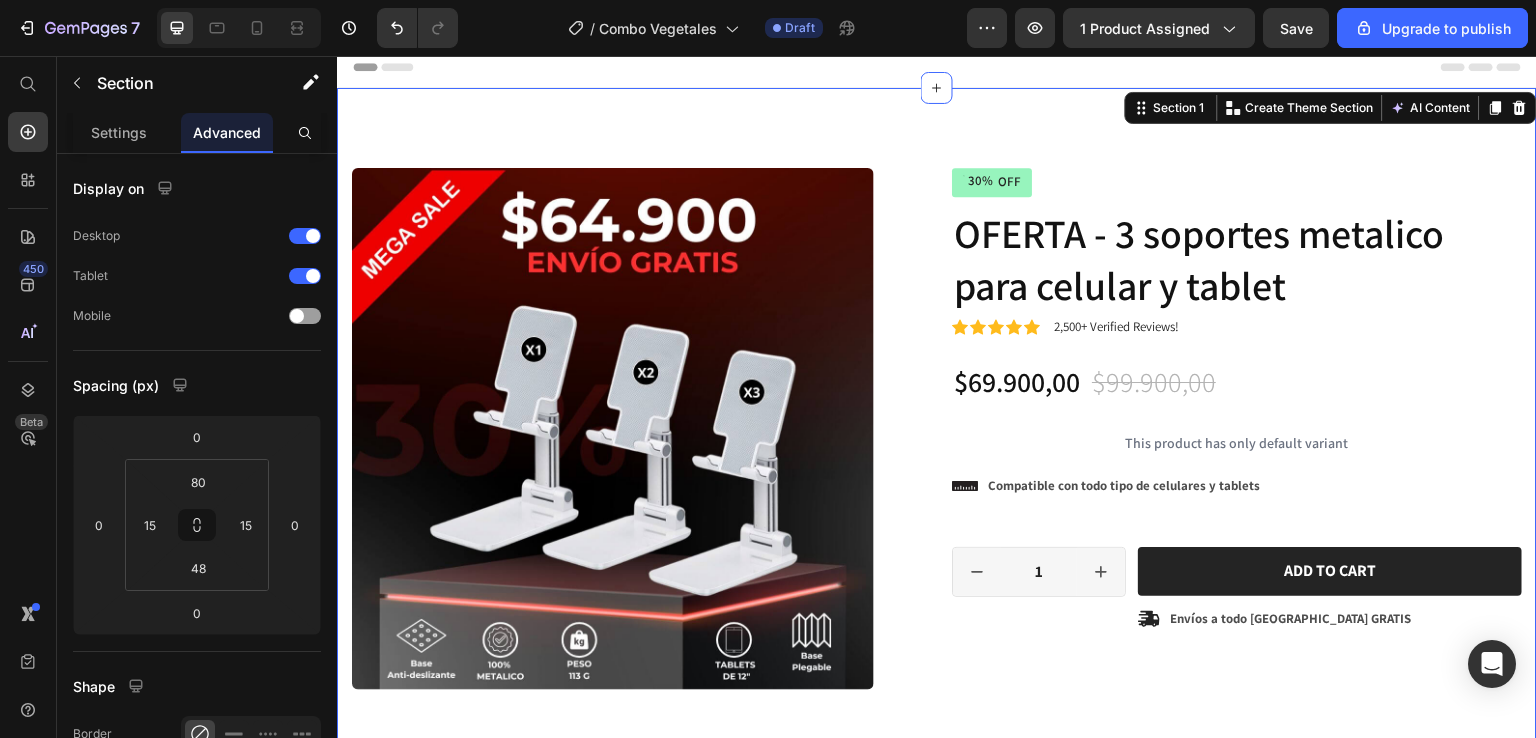 scroll, scrollTop: 0, scrollLeft: 0, axis: both 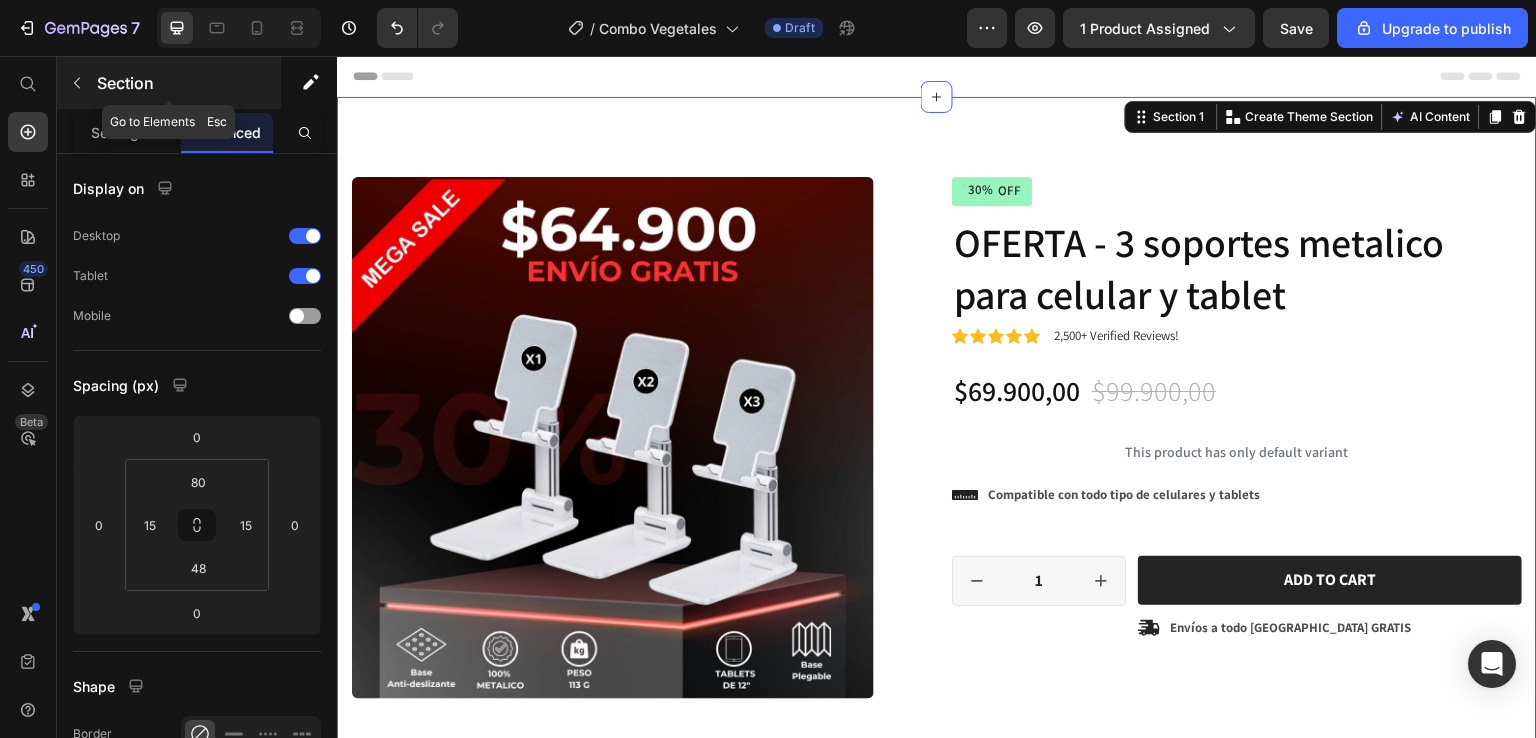 click 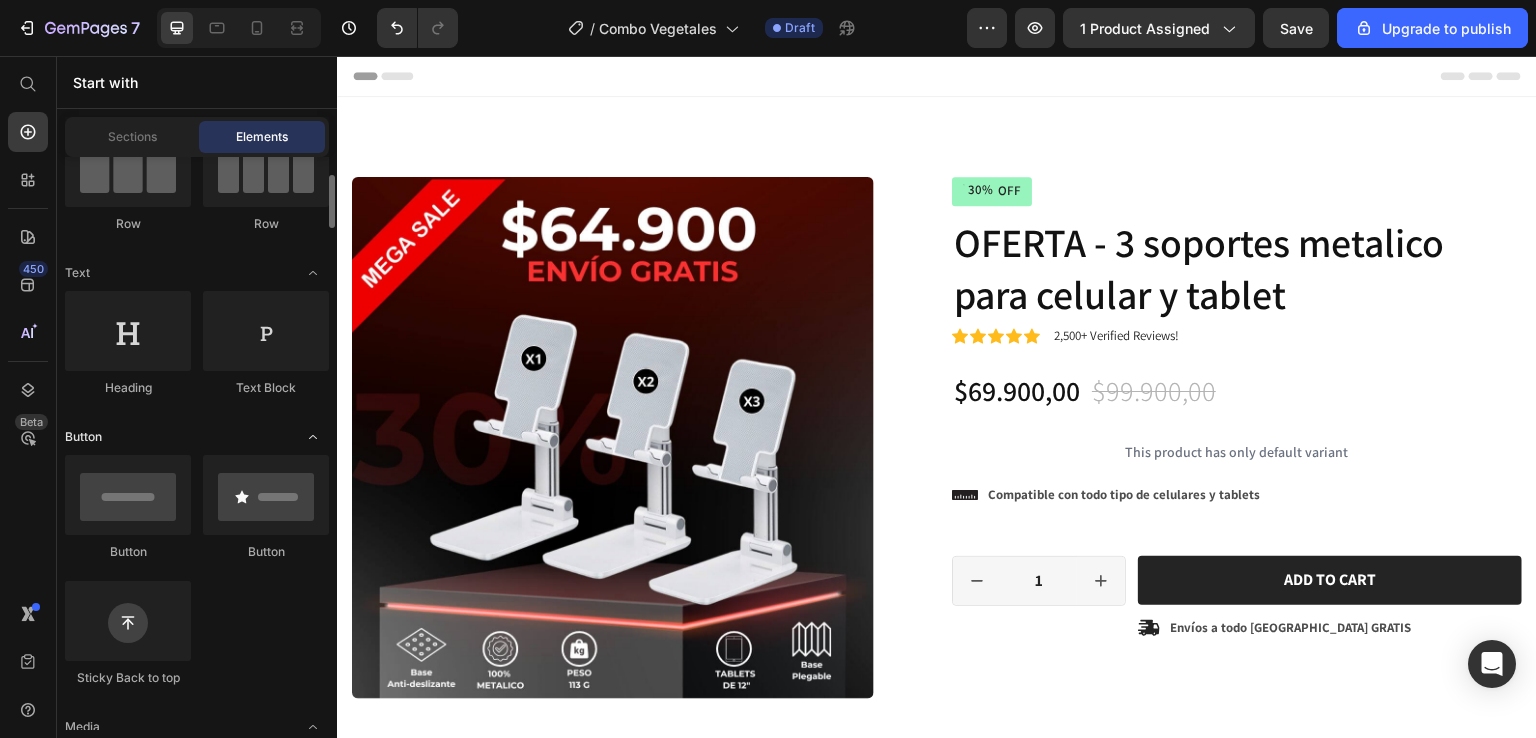 scroll, scrollTop: 0, scrollLeft: 0, axis: both 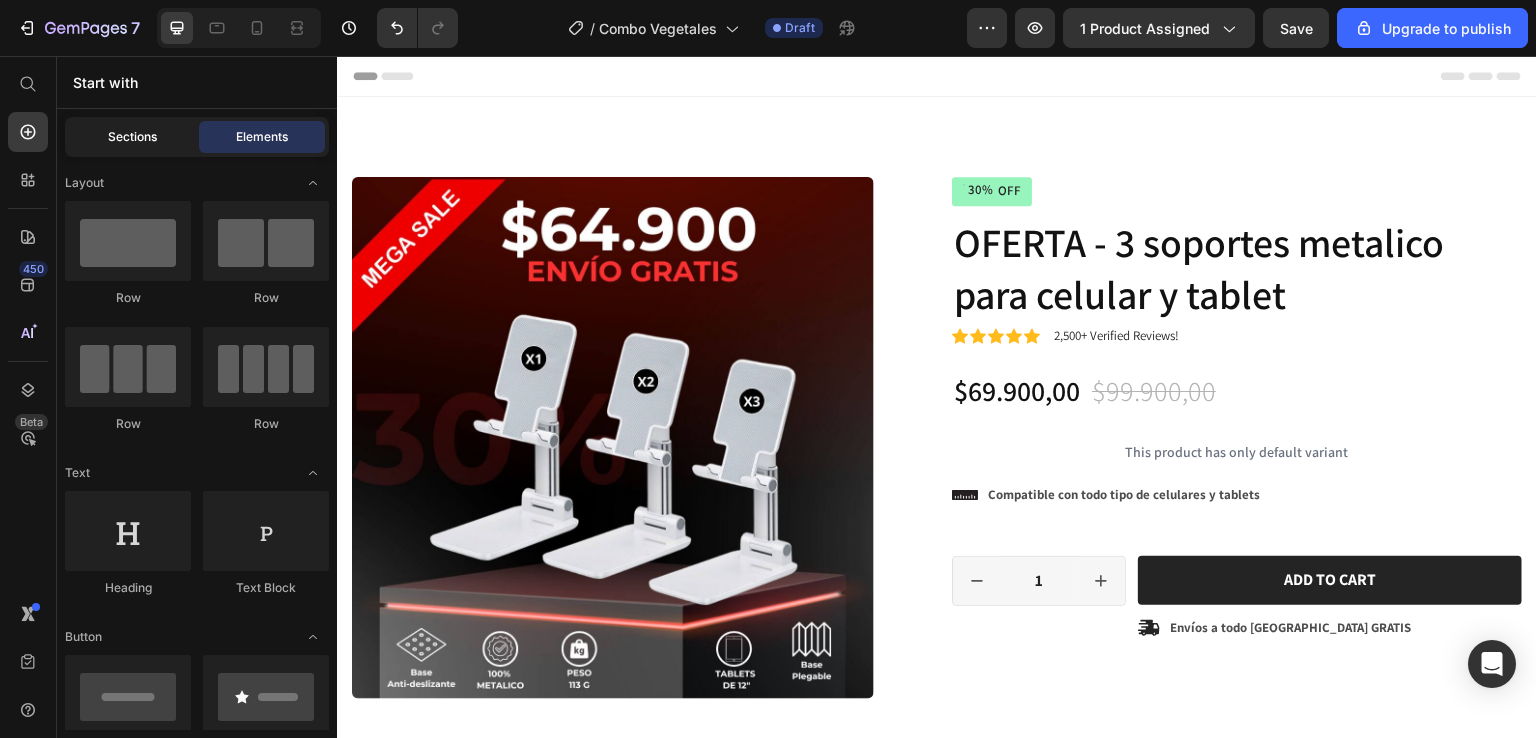 click on "Sections" at bounding box center [132, 137] 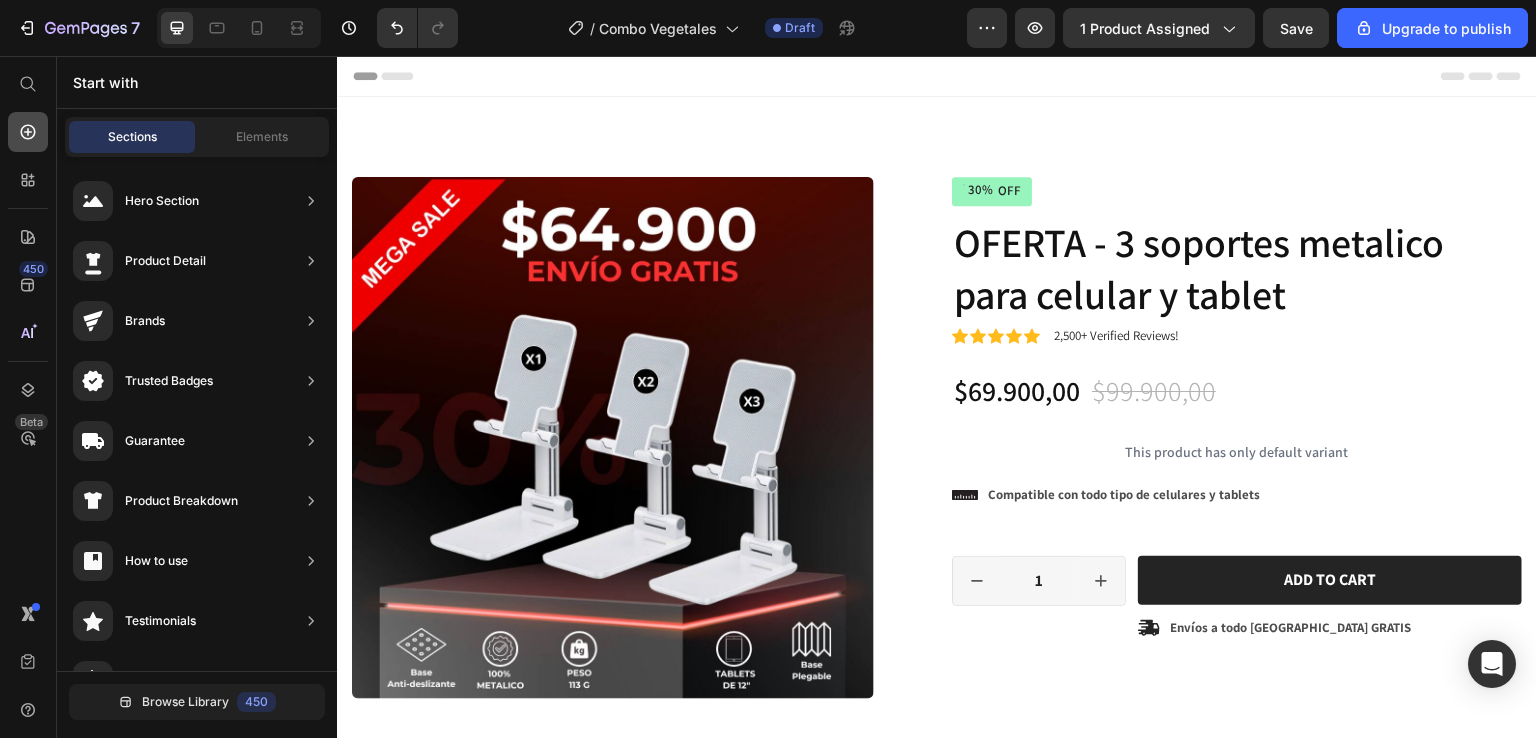 click 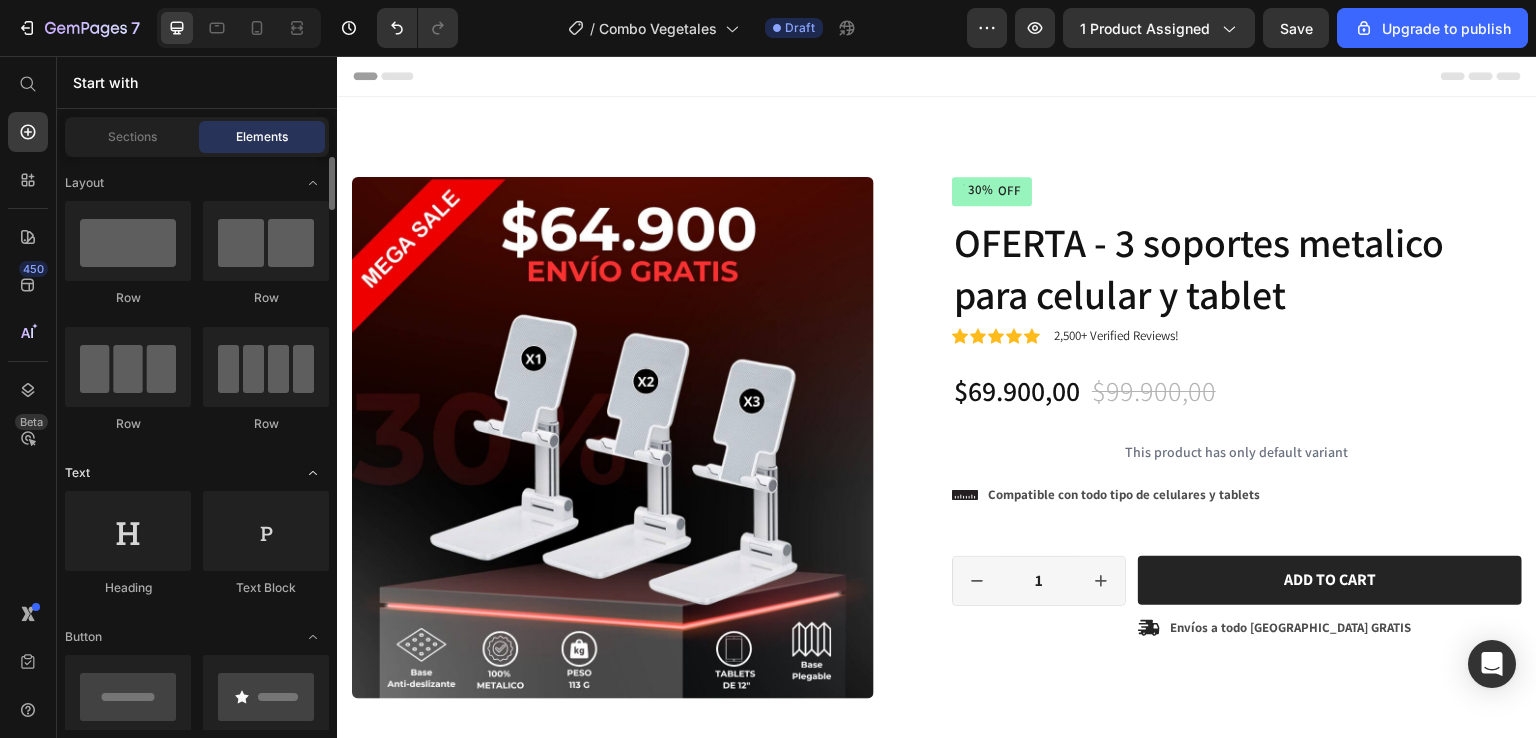 scroll, scrollTop: 100, scrollLeft: 0, axis: vertical 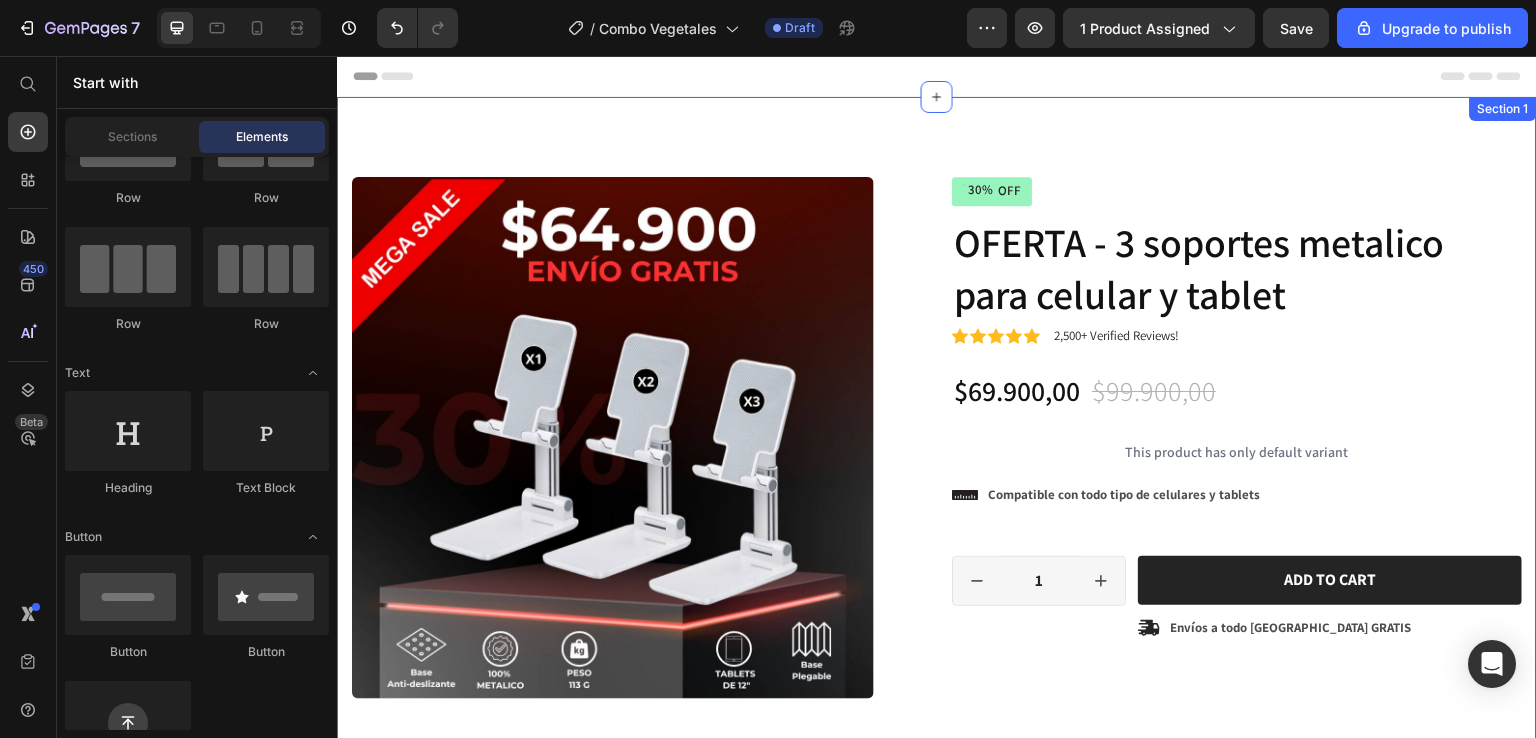 click on "Product Images
Material
Shipping
Care instruction Accordion Icon Icon Icon Icon Icon Icon List 2,500+ Testimonios verificados! Text Block Row 30% OFF Discount Tag OFERTA - 3 soportes metalico para celular y tablet Product Title Icon Icon Icon Icon Icon Icon List 2,500+ Verified Reviews! Text Block Row $69.900,00 Product Price $99.900,00 Product Price 30% OFF Discount Tag Row This product has only default variant Product Variants & Swatches
Icon Compatible con todo tipo de celulares y tablets Text Block Row 1 Product Quantity Row Add to cart Add to Cart
Icon Envíos a todo Colombia GRATIS Text Block Row Row Row Product
Drop element here Image Image Image Image Image Image Image Image Image Image Image Image Image
Drop element here Row Section 1" at bounding box center (937, 1948) 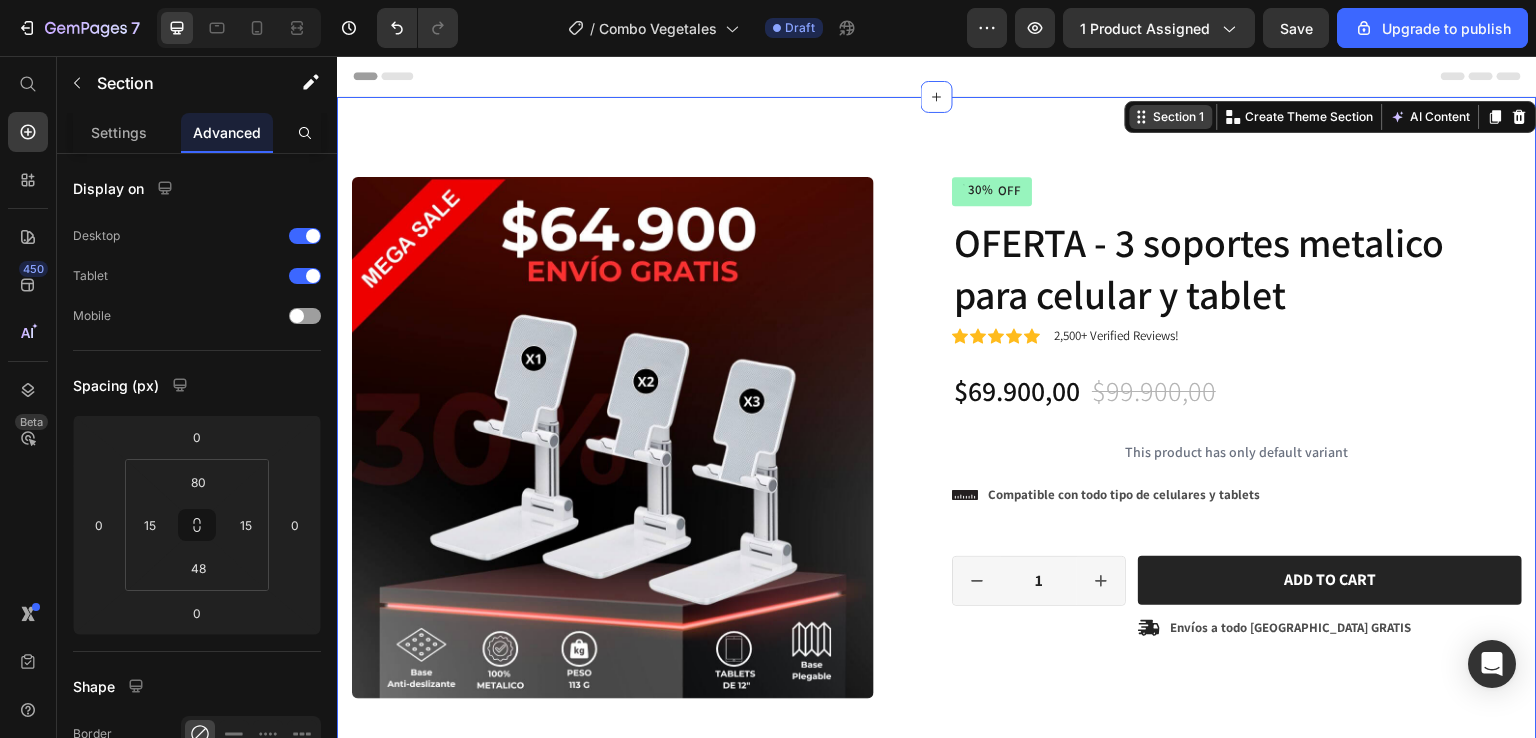click on "Section 1" at bounding box center (1179, 117) 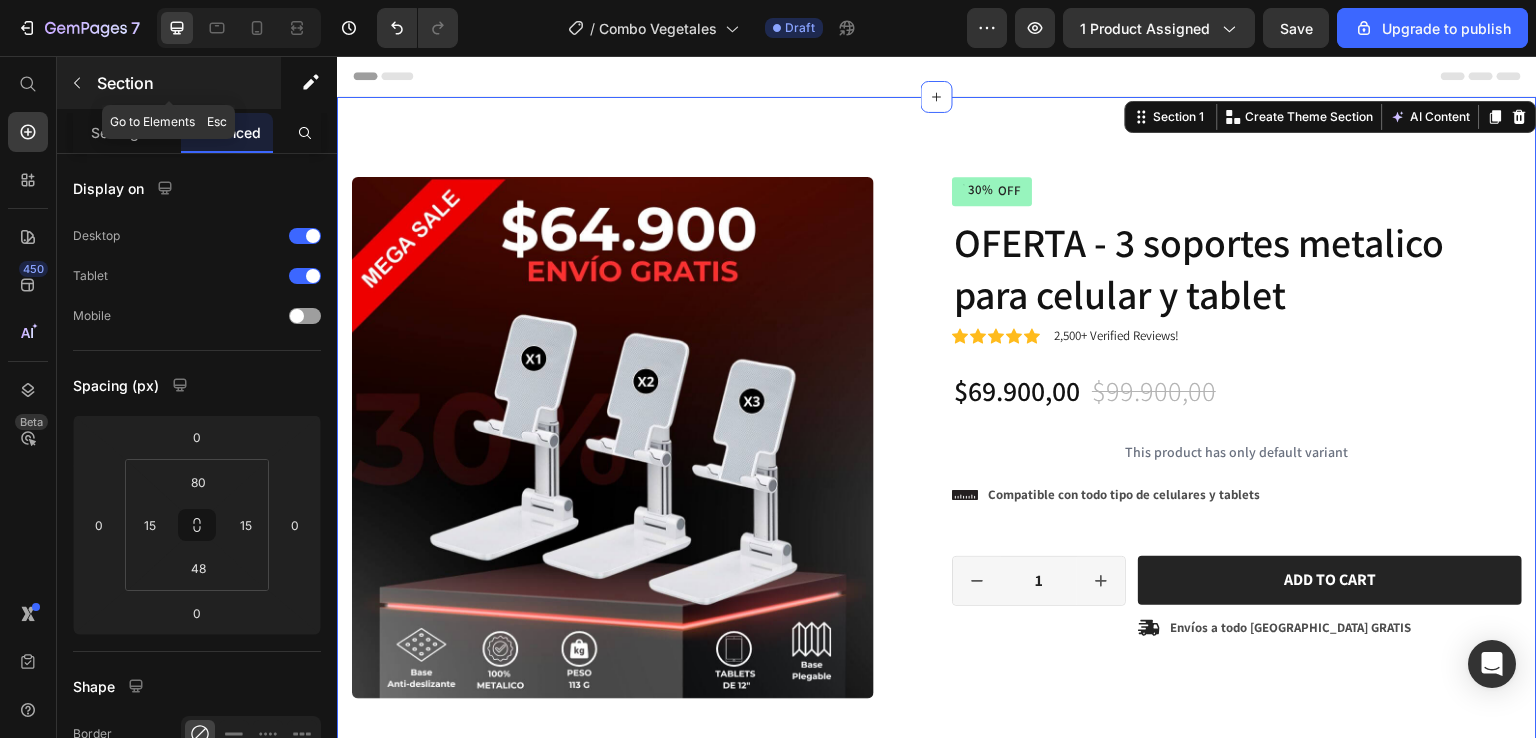 click on "Section" at bounding box center (187, 83) 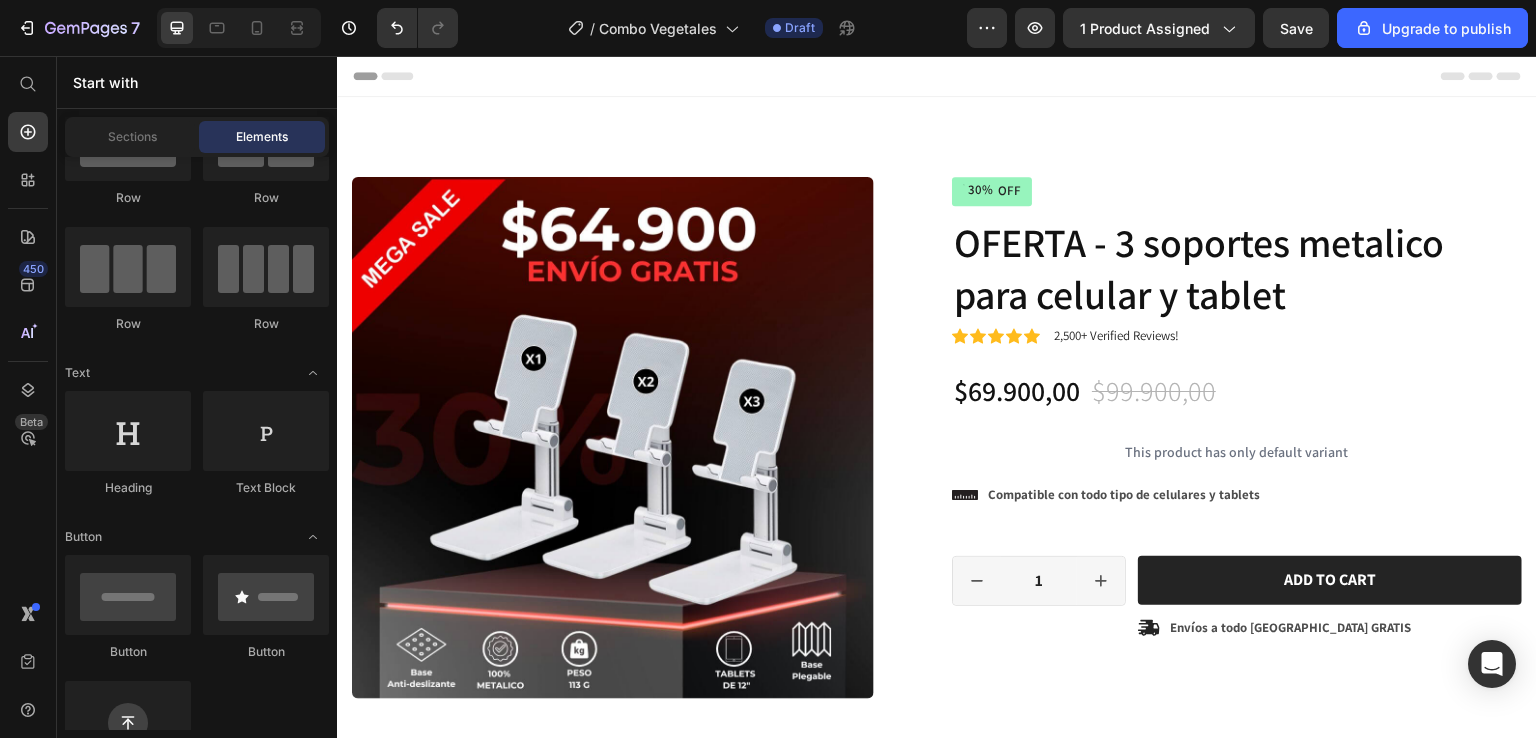 click on "Start with" at bounding box center [197, 82] 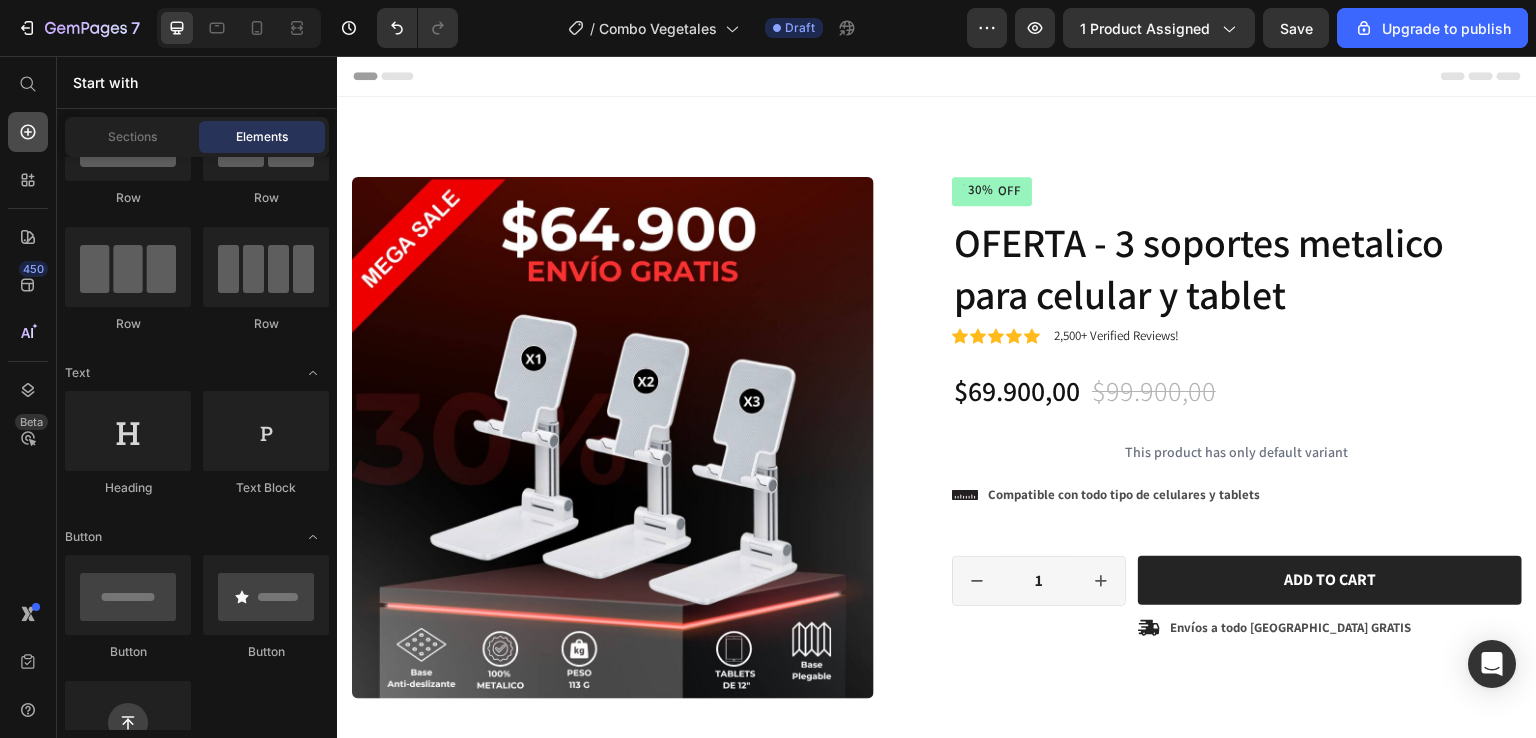 click 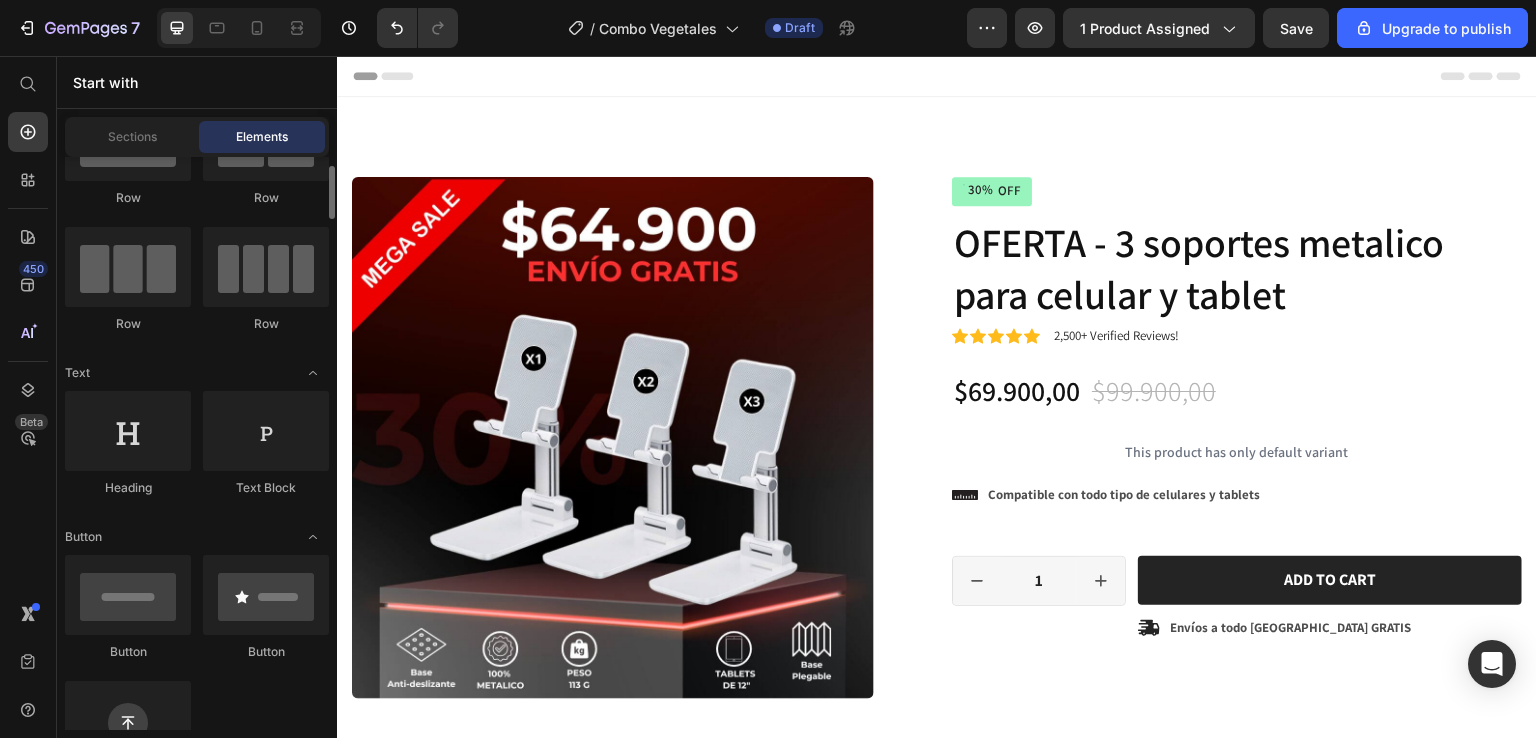 scroll, scrollTop: 0, scrollLeft: 0, axis: both 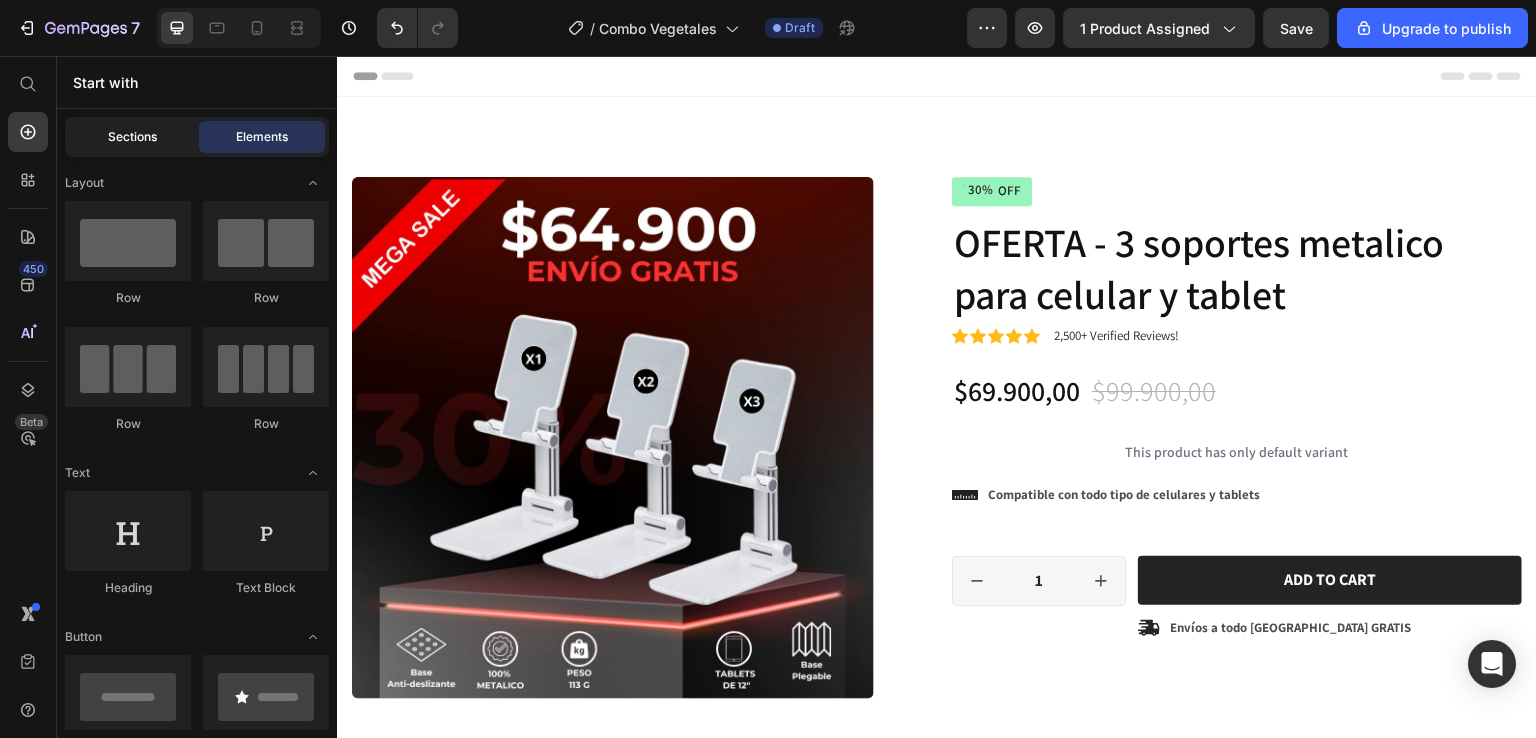 click on "Sections" 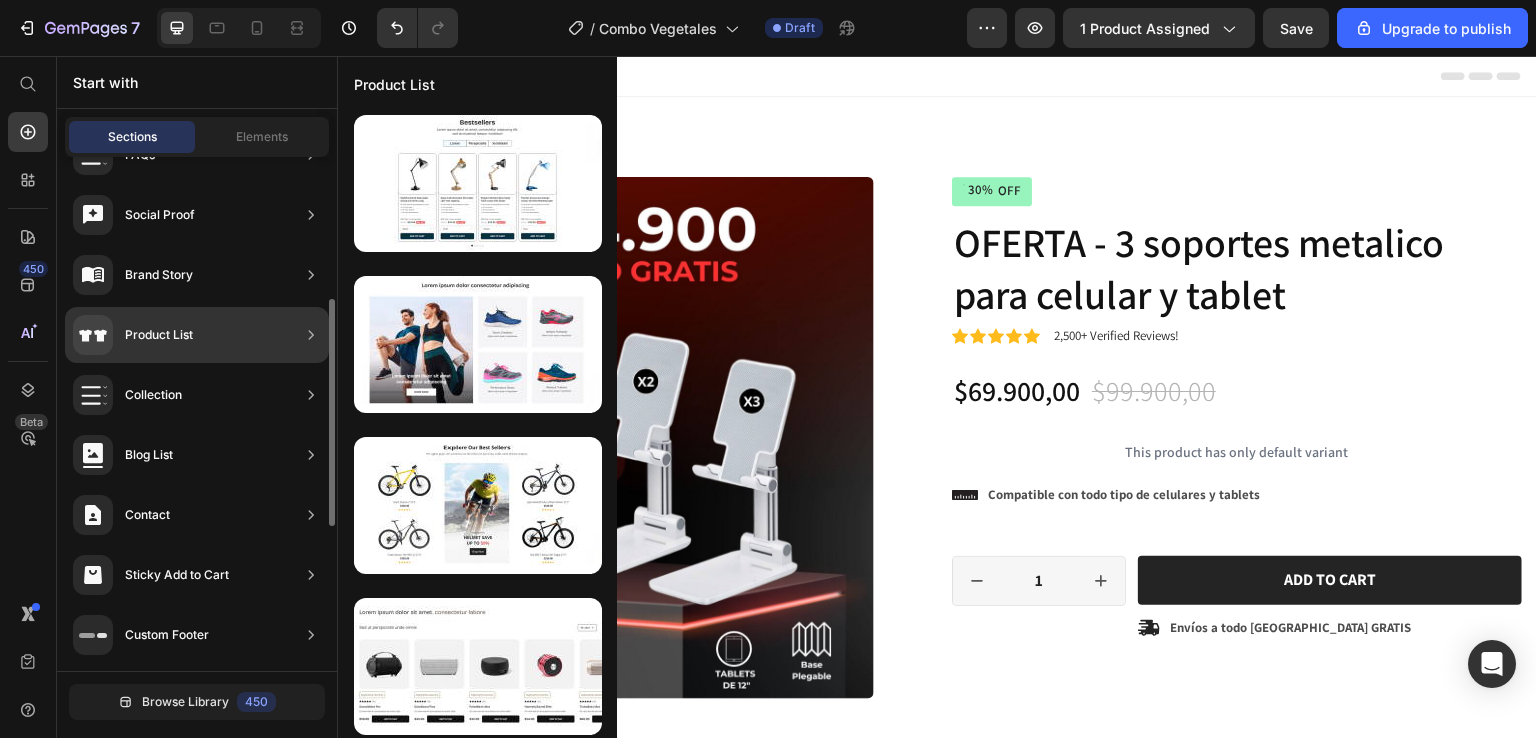scroll, scrollTop: 0, scrollLeft: 0, axis: both 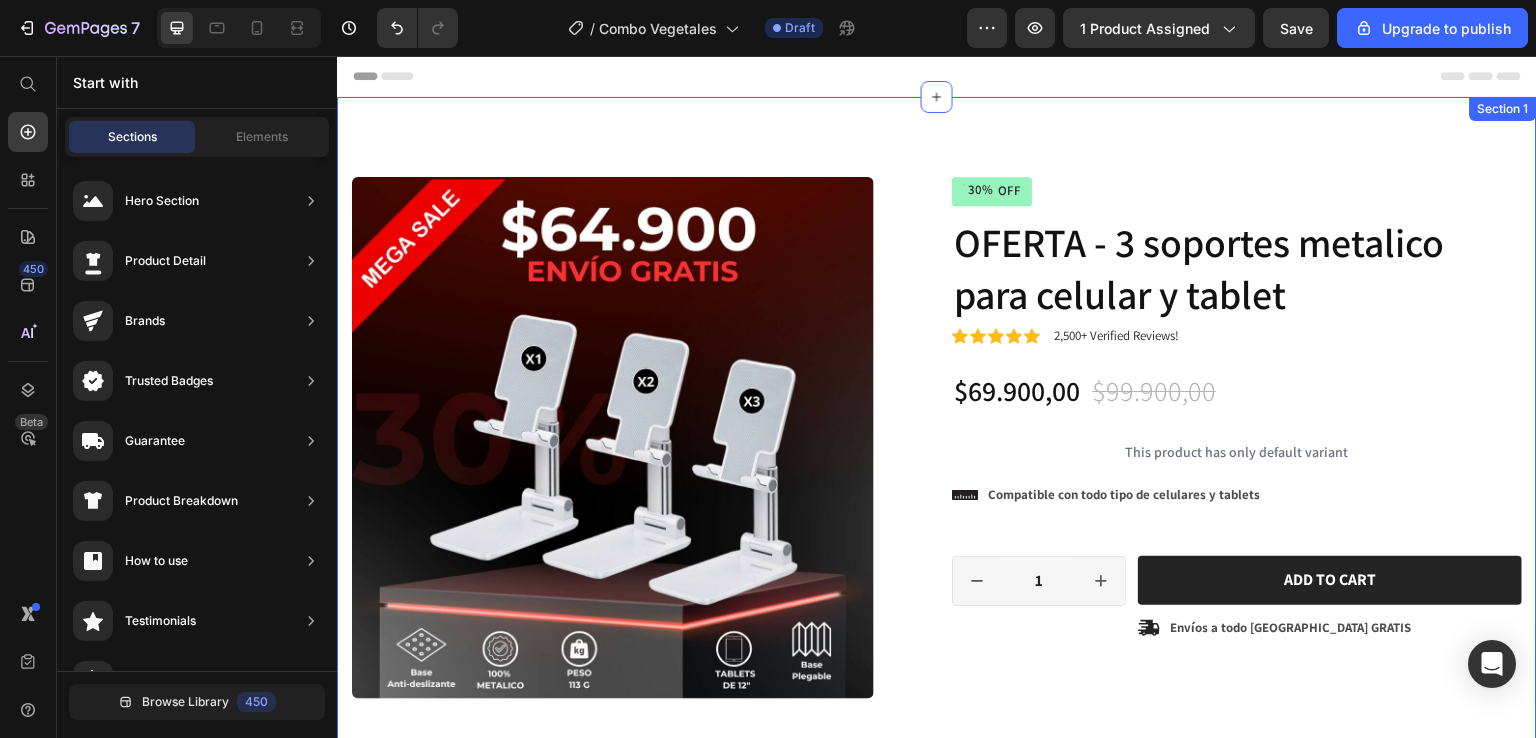 click on "Product Images
Material
Shipping
Care instruction Accordion Icon Icon Icon Icon Icon Icon List 2,500+ Testimonios verificados! Text Block Row 30% OFF Discount Tag OFERTA - 3 soportes metalico para celular y tablet Product Title Icon Icon Icon Icon Icon Icon List 2,500+ Verified Reviews! Text Block Row $69.900,00 Product Price $99.900,00 Product Price 30% OFF Discount Tag Row This product has only default variant Product Variants & Swatches
Icon Compatible con todo tipo de celulares y tablets Text Block Row 1 Product Quantity Row Add to cart Add to Cart
Icon Envíos a todo Colombia GRATIS Text Block Row Row Row Product
Drop element here Image Image Image Image Image Image Image Image Image Image Image Image Image
Drop element here Row Section 1" at bounding box center (937, 1948) 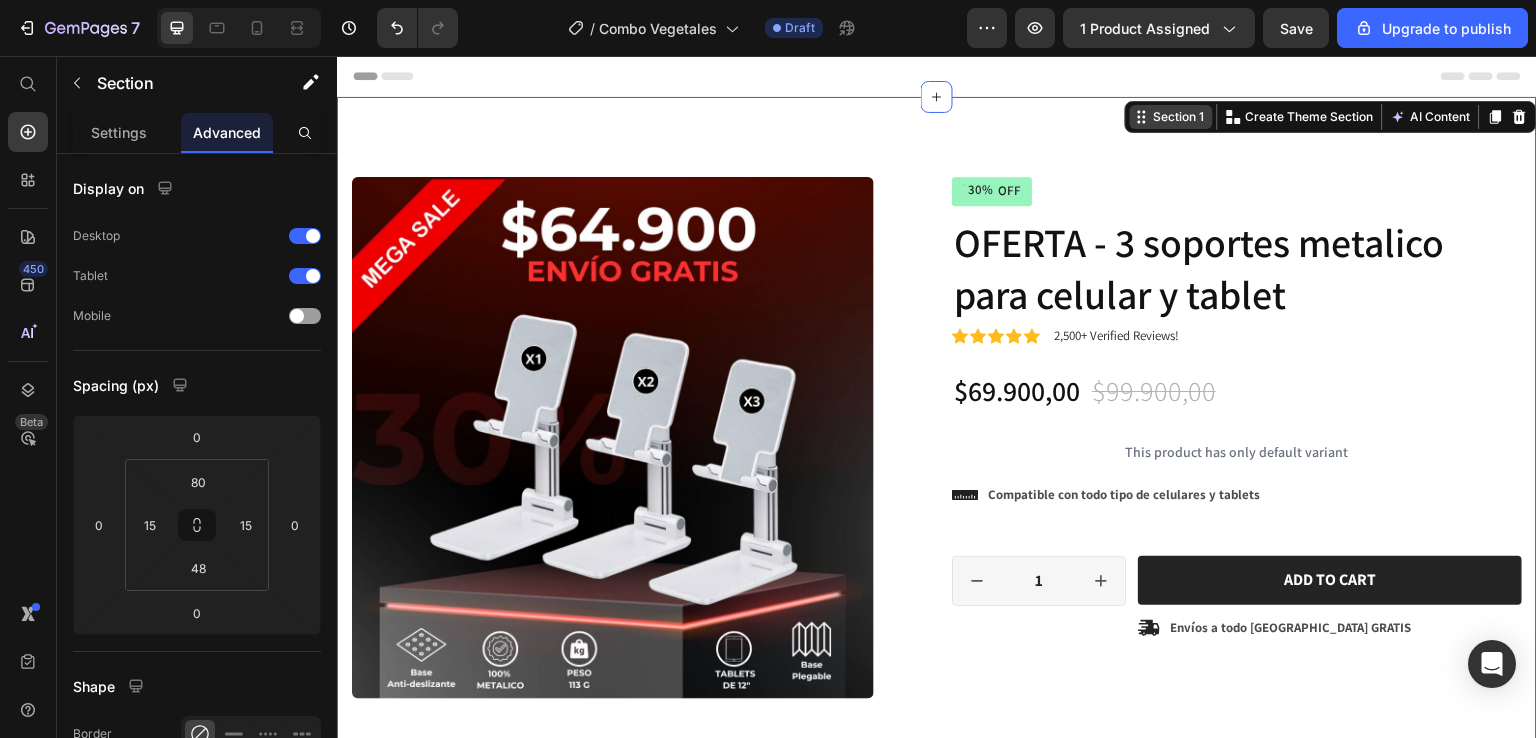 click on "Section 1" at bounding box center [1179, 117] 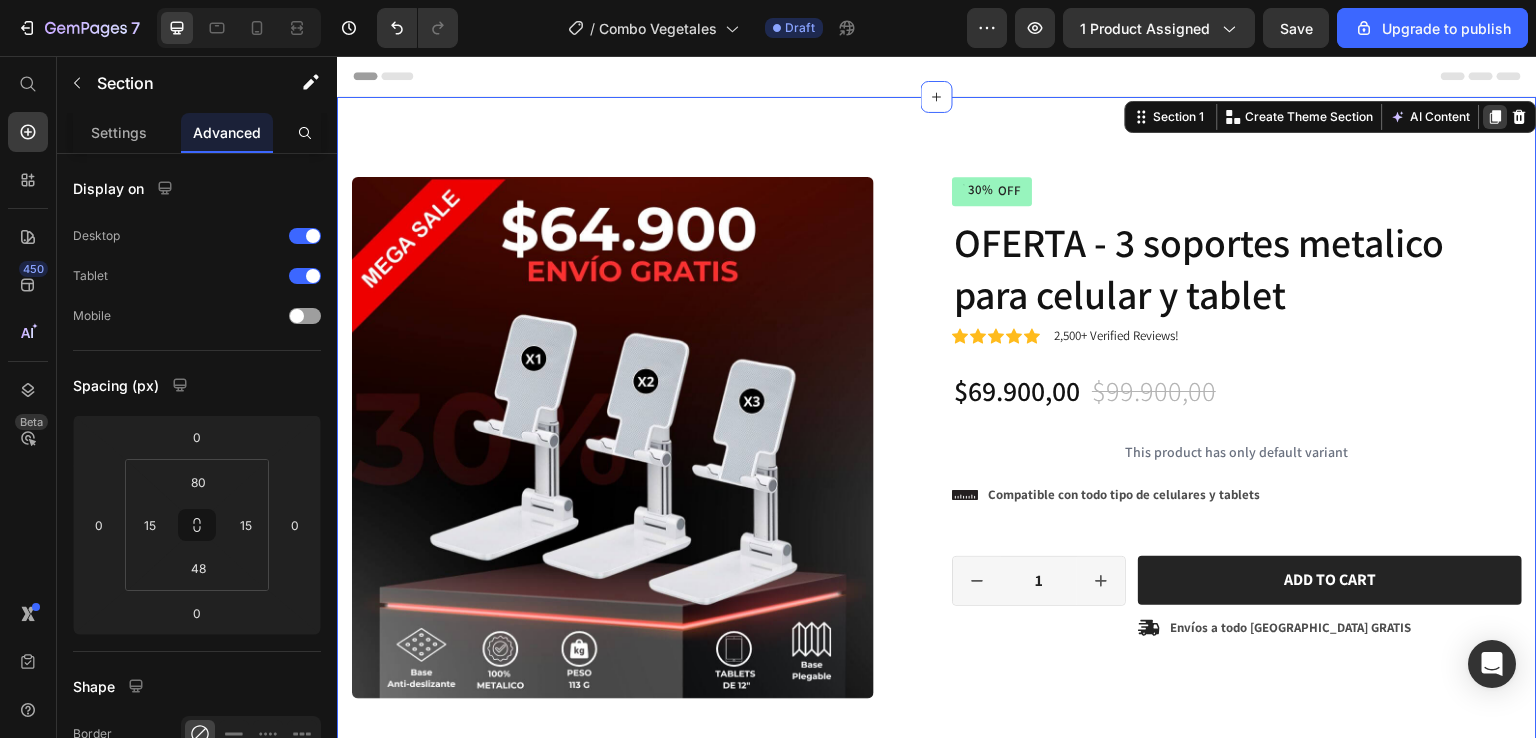 click 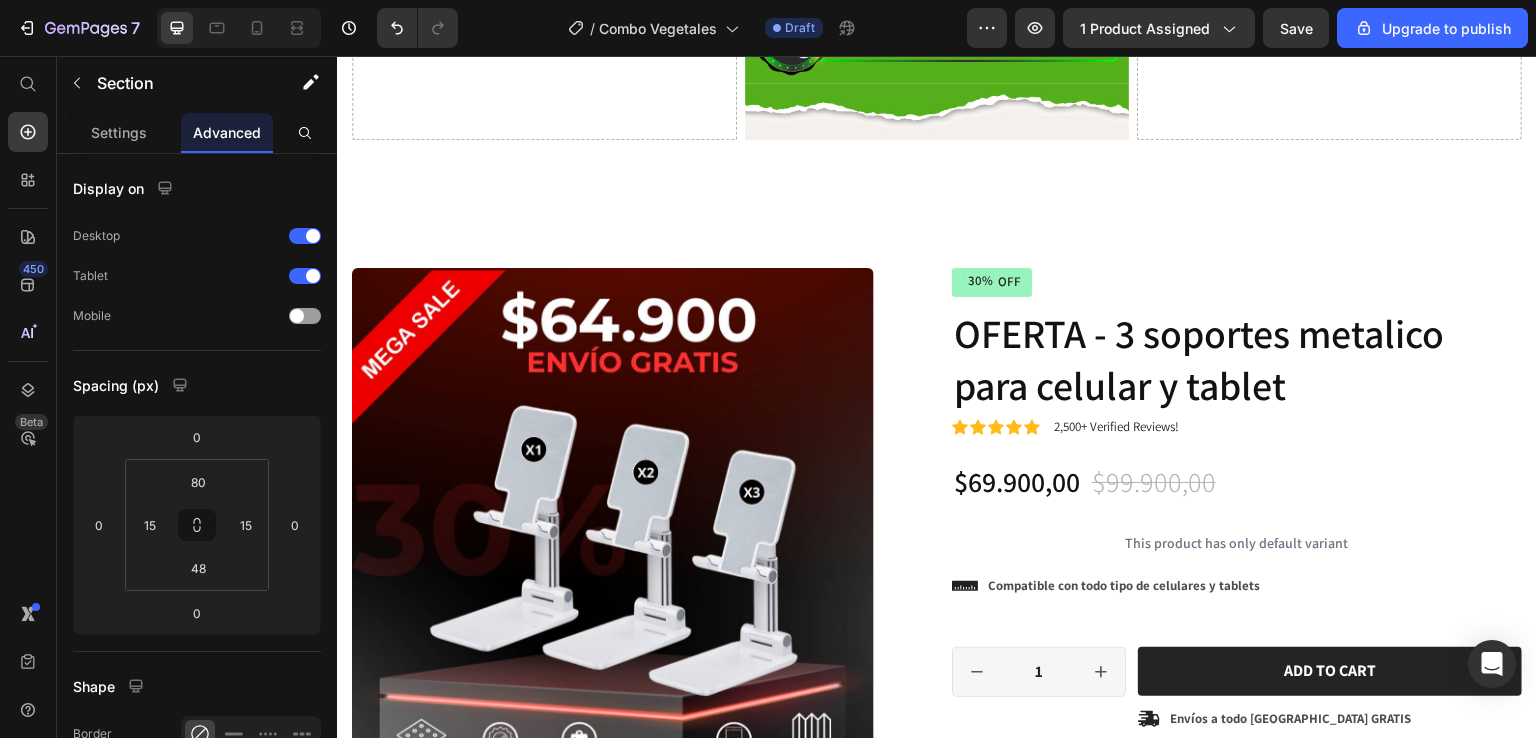 scroll, scrollTop: 3526, scrollLeft: 0, axis: vertical 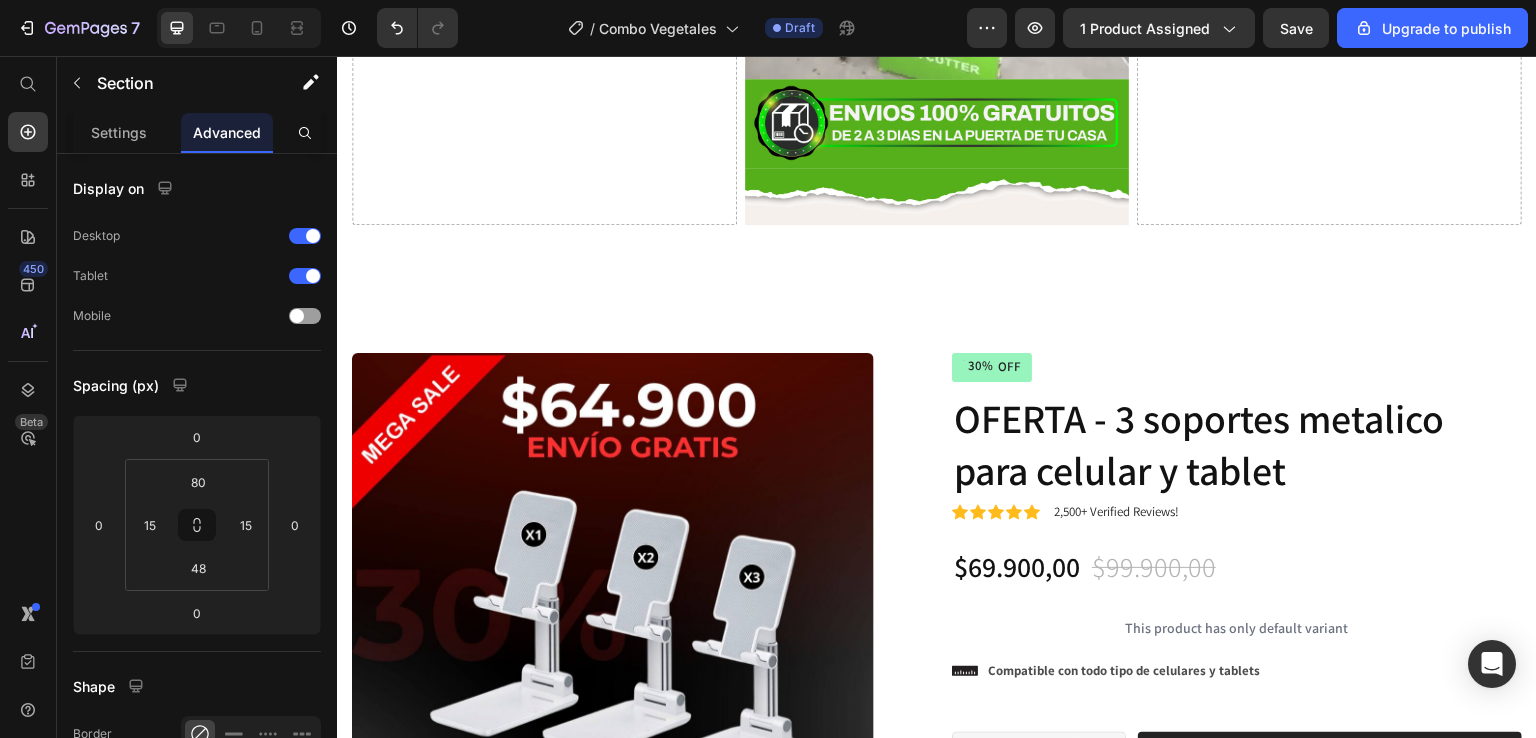 click on "Product Images
Material
Shipping
Care instruction Accordion Icon Icon Icon Icon Icon Icon List 2,500+ Testimonios verificados! Text Block Row 30% OFF Discount Tag OFERTA - 3 soportes metalico para celular y tablet Product Title Icon Icon Icon Icon Icon Icon List 2,500+ Verified Reviews! Text Block Row $69.900,00 Product Price $99.900,00 Product Price 30% OFF Discount Tag Row This product has only default variant Product Variants & Swatches
Icon Compatible con todo tipo de celulares y tablets Text Block Row 1 Product Quantity Row Add to cart Add to Cart
Icon Envíos a todo Colombia GRATIS Text Block Row Row Row Product
Drop element here Image Image Image Image Image Image Image Image Image Image Image Image Image
Drop element here Row Section 2" at bounding box center [937, 2124] 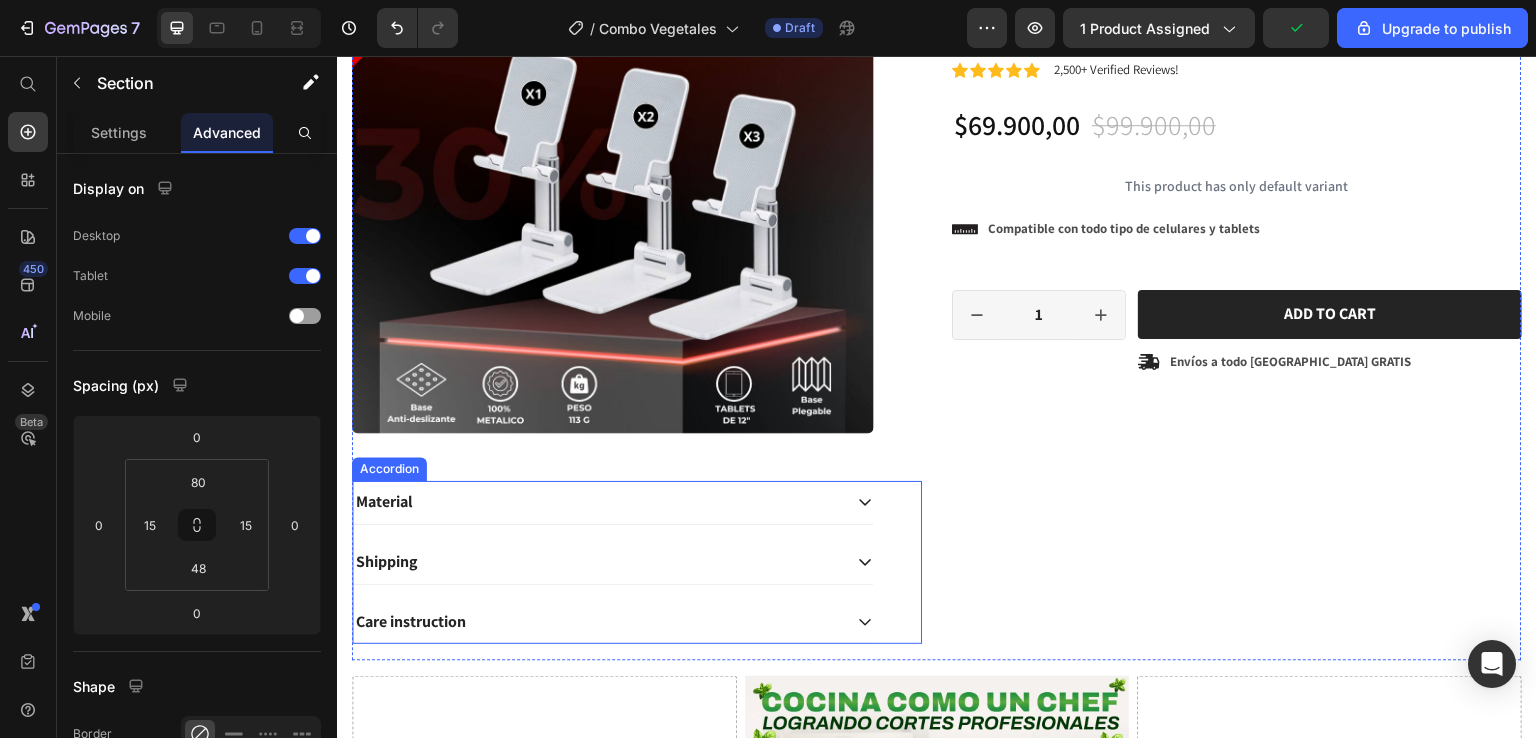 scroll, scrollTop: 526, scrollLeft: 0, axis: vertical 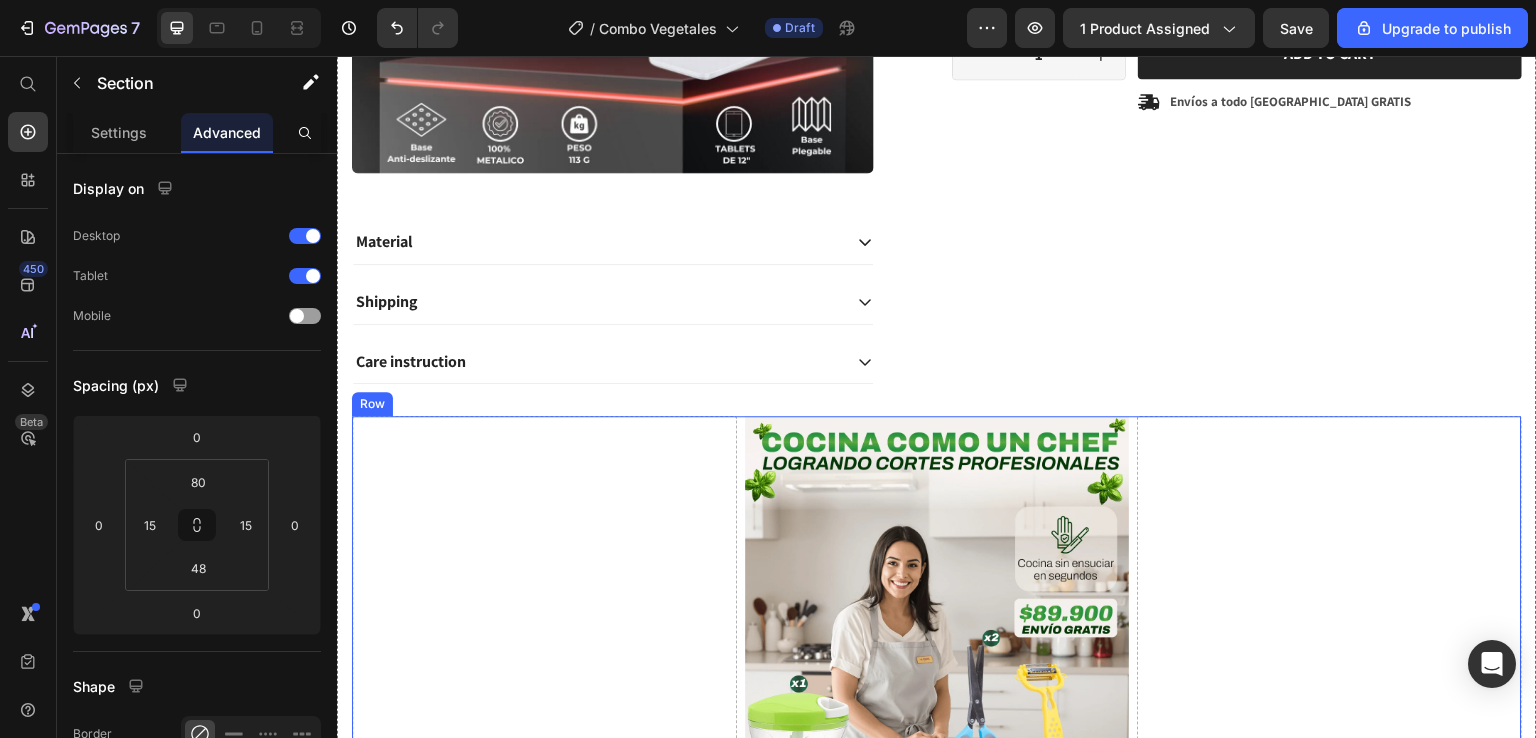 click on "Drop element here" at bounding box center [544, 1820] 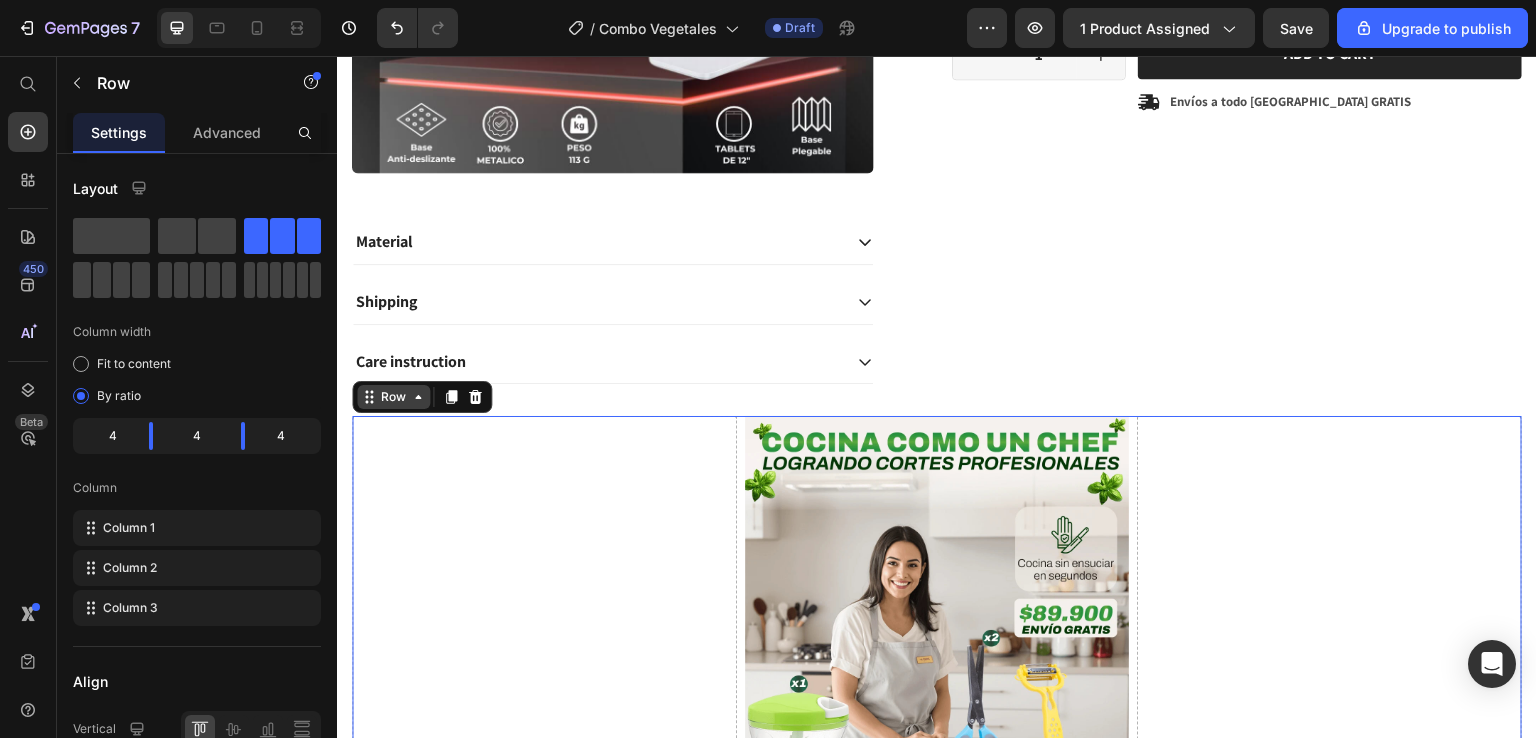 click on "Row" at bounding box center (393, 397) 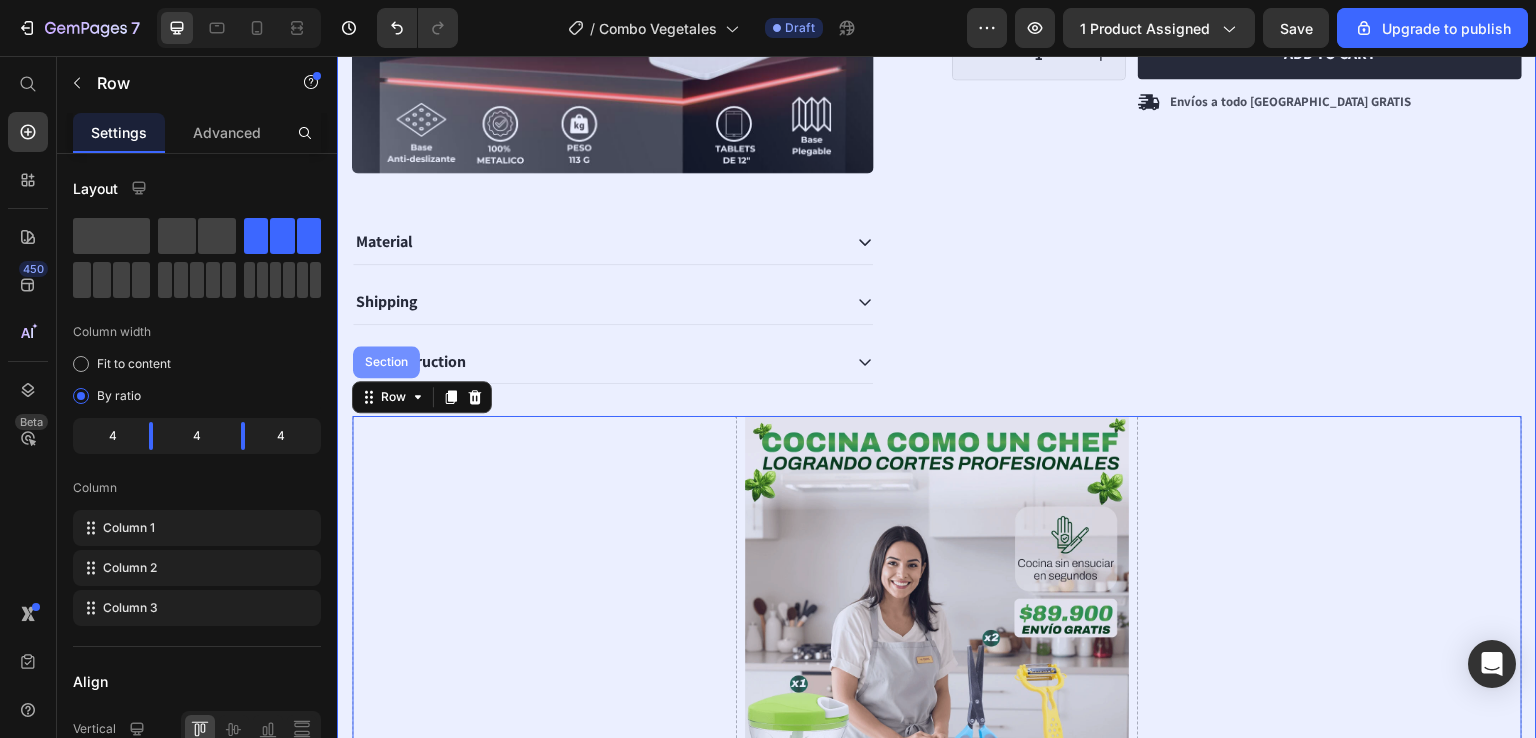 click on "Section" at bounding box center (386, 362) 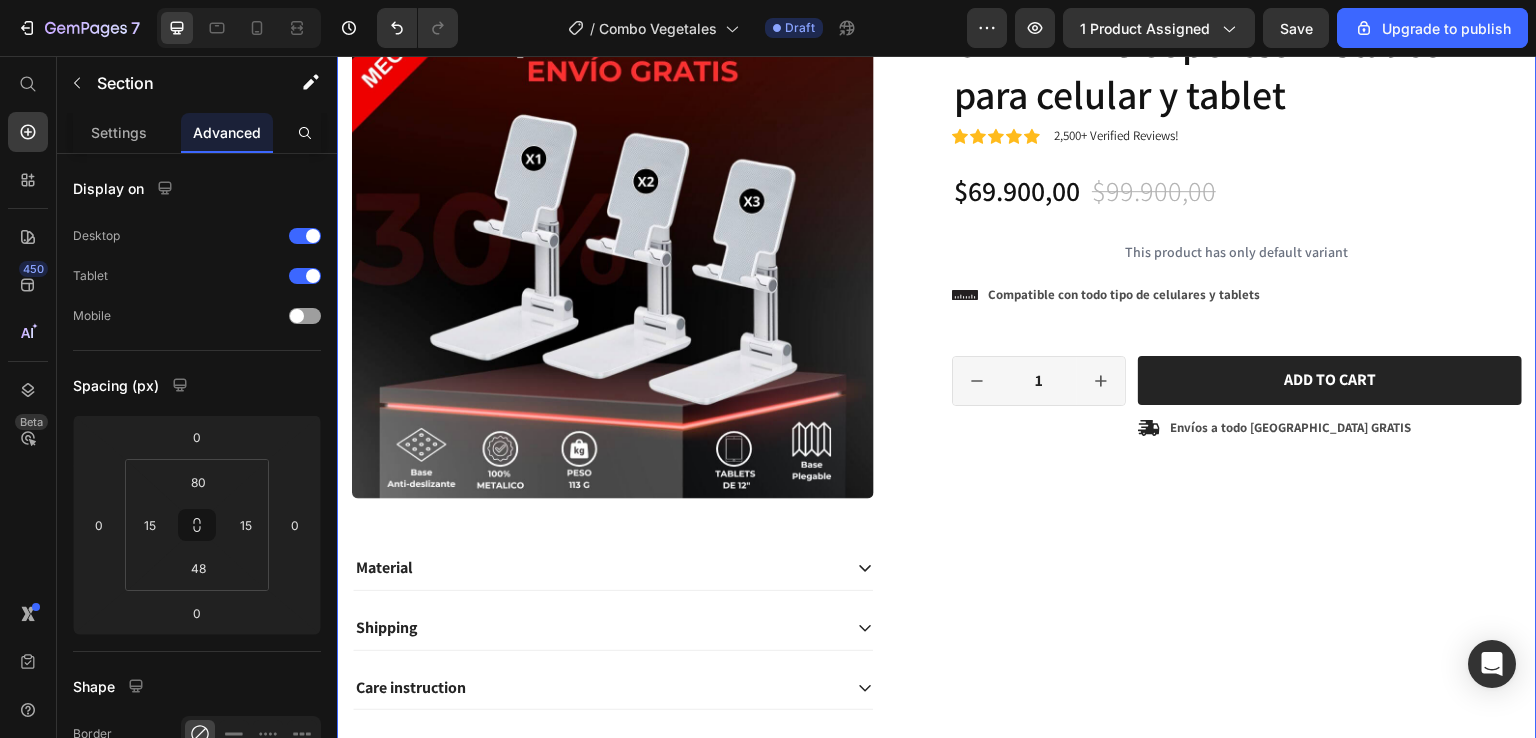 scroll, scrollTop: 0, scrollLeft: 0, axis: both 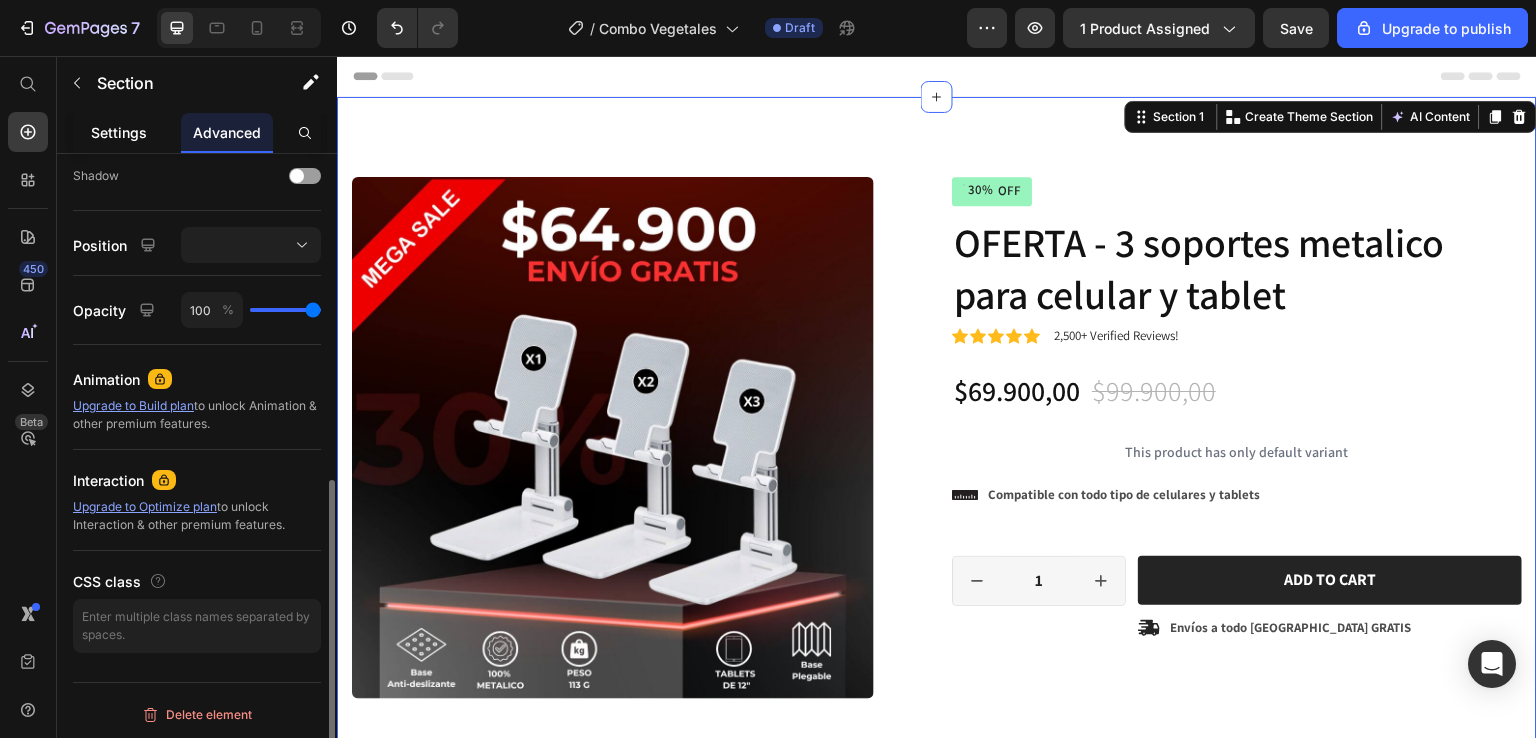 click on "Settings" at bounding box center [119, 132] 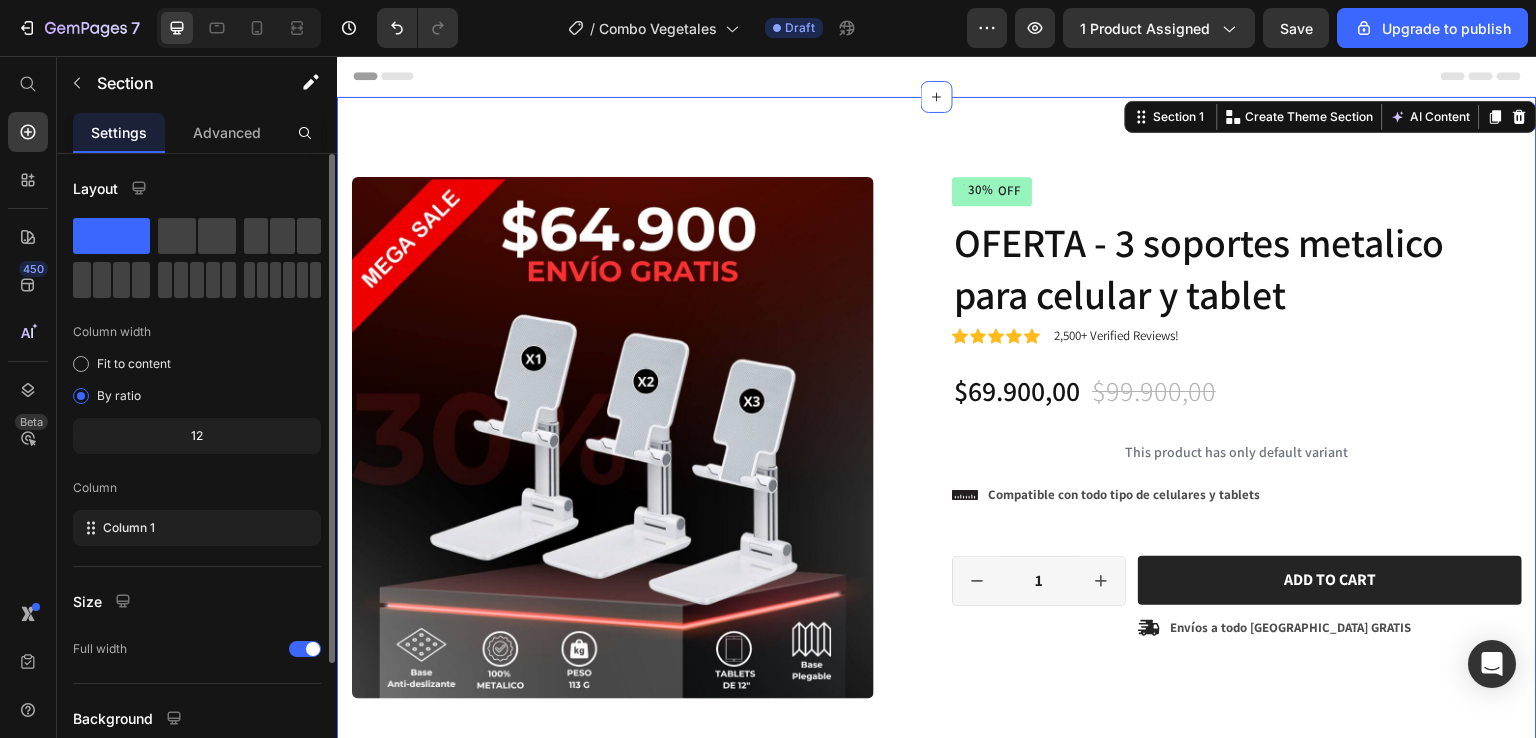 scroll, scrollTop: 165, scrollLeft: 0, axis: vertical 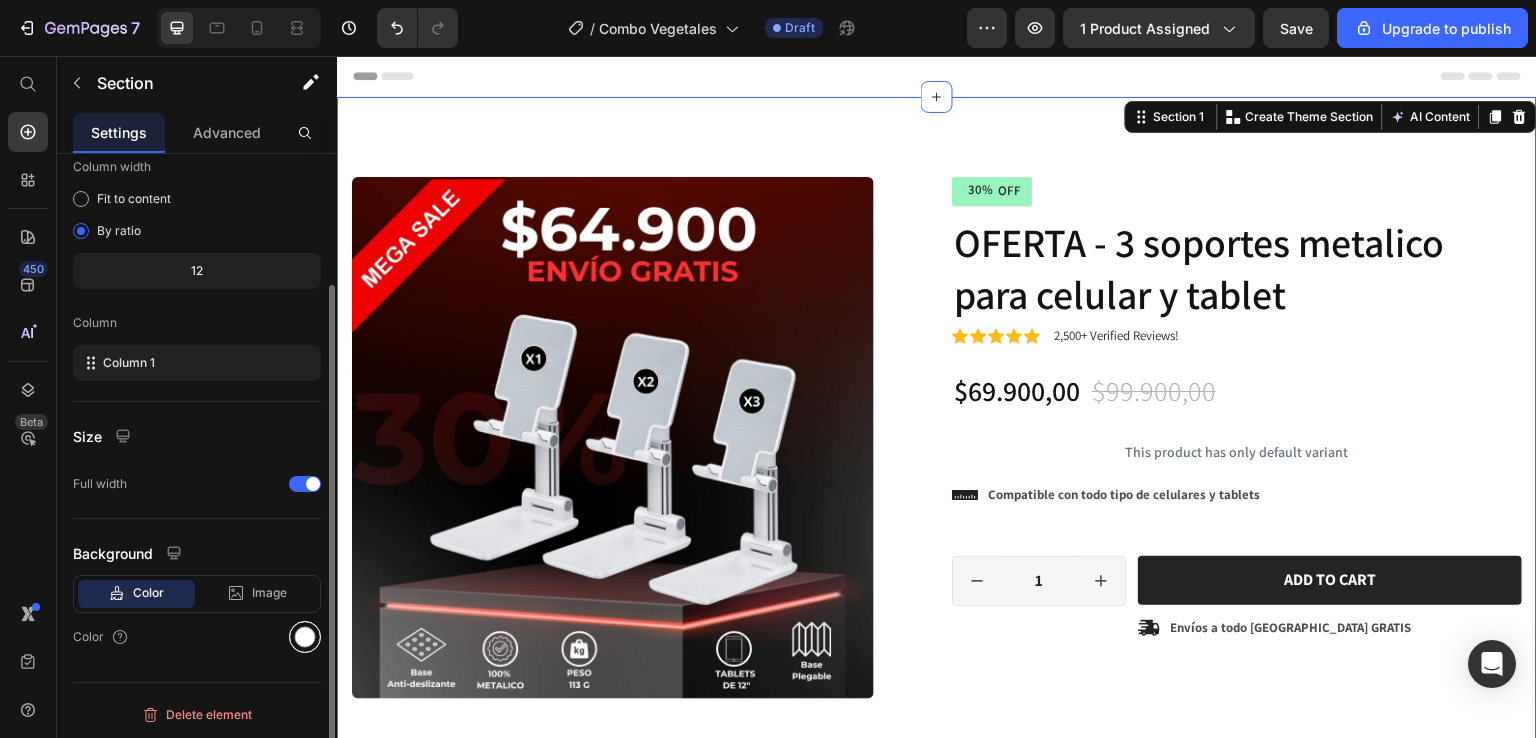 click at bounding box center [305, 637] 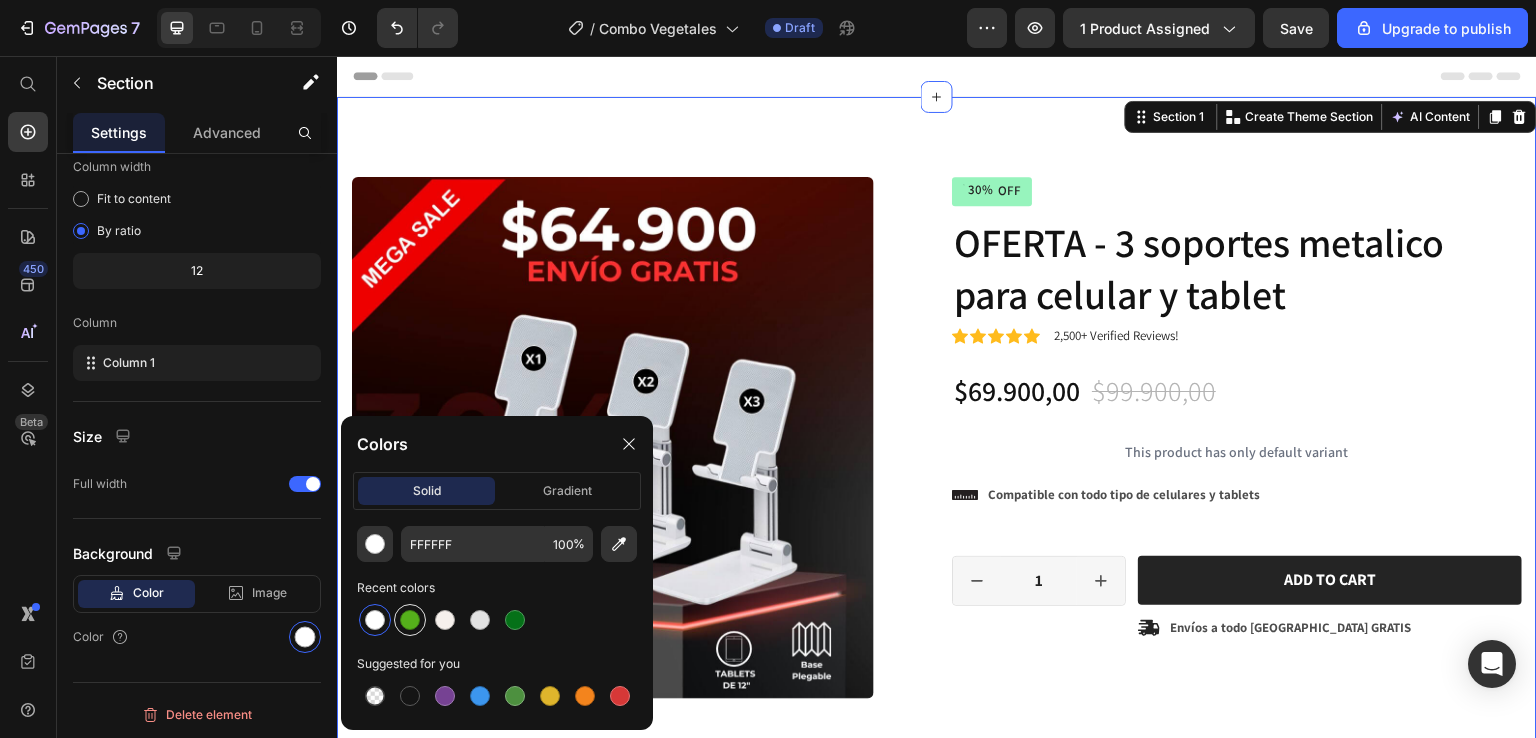 click at bounding box center (410, 620) 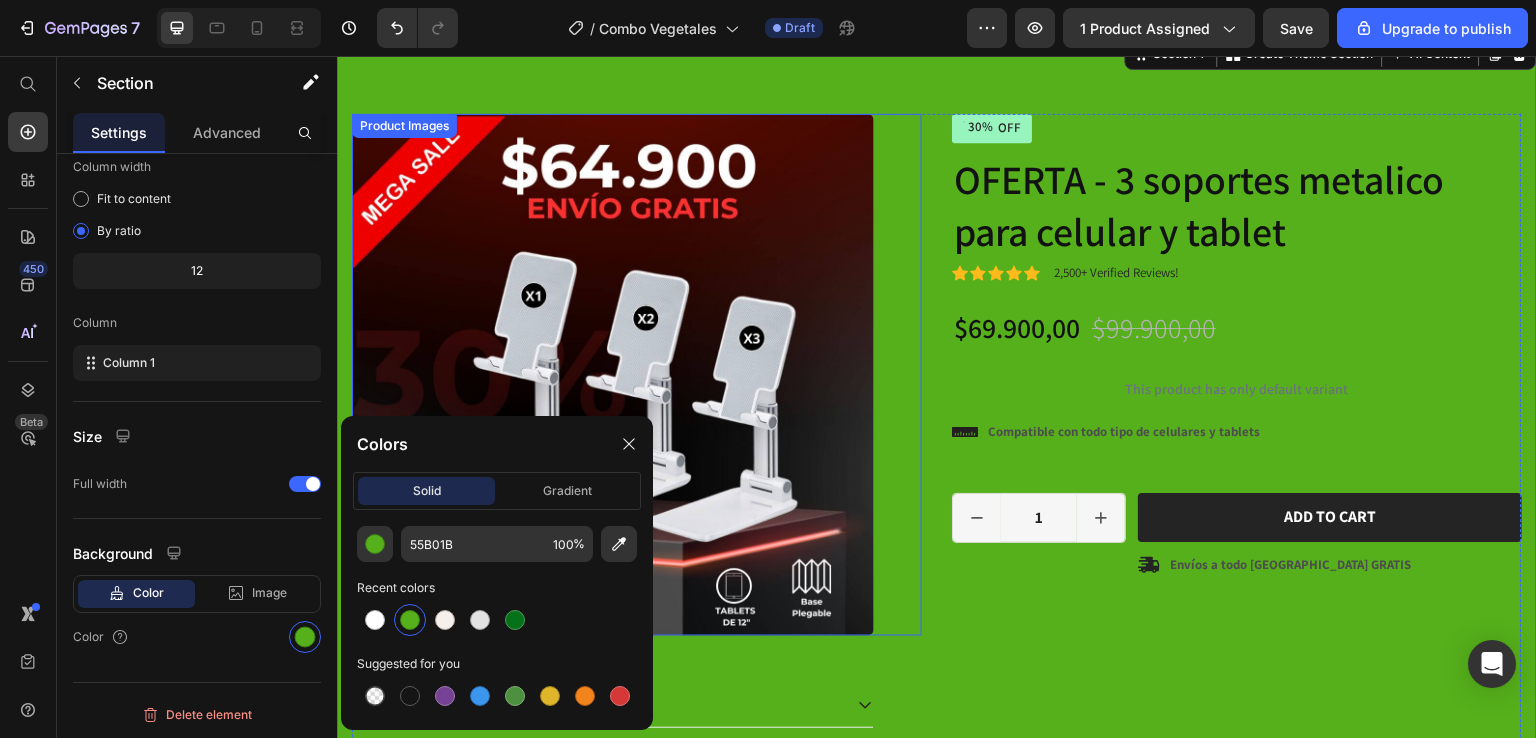 scroll, scrollTop: 0, scrollLeft: 0, axis: both 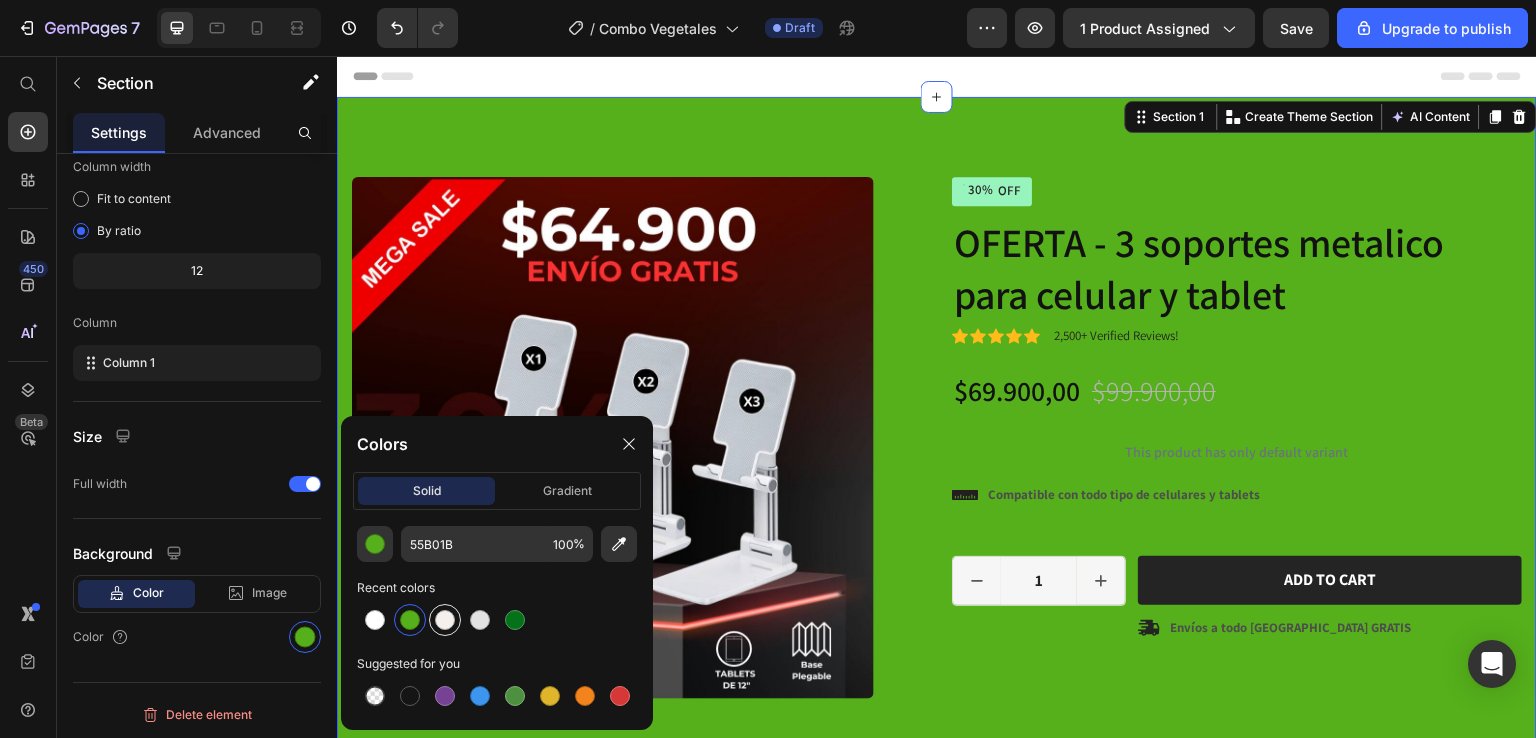 click at bounding box center (445, 620) 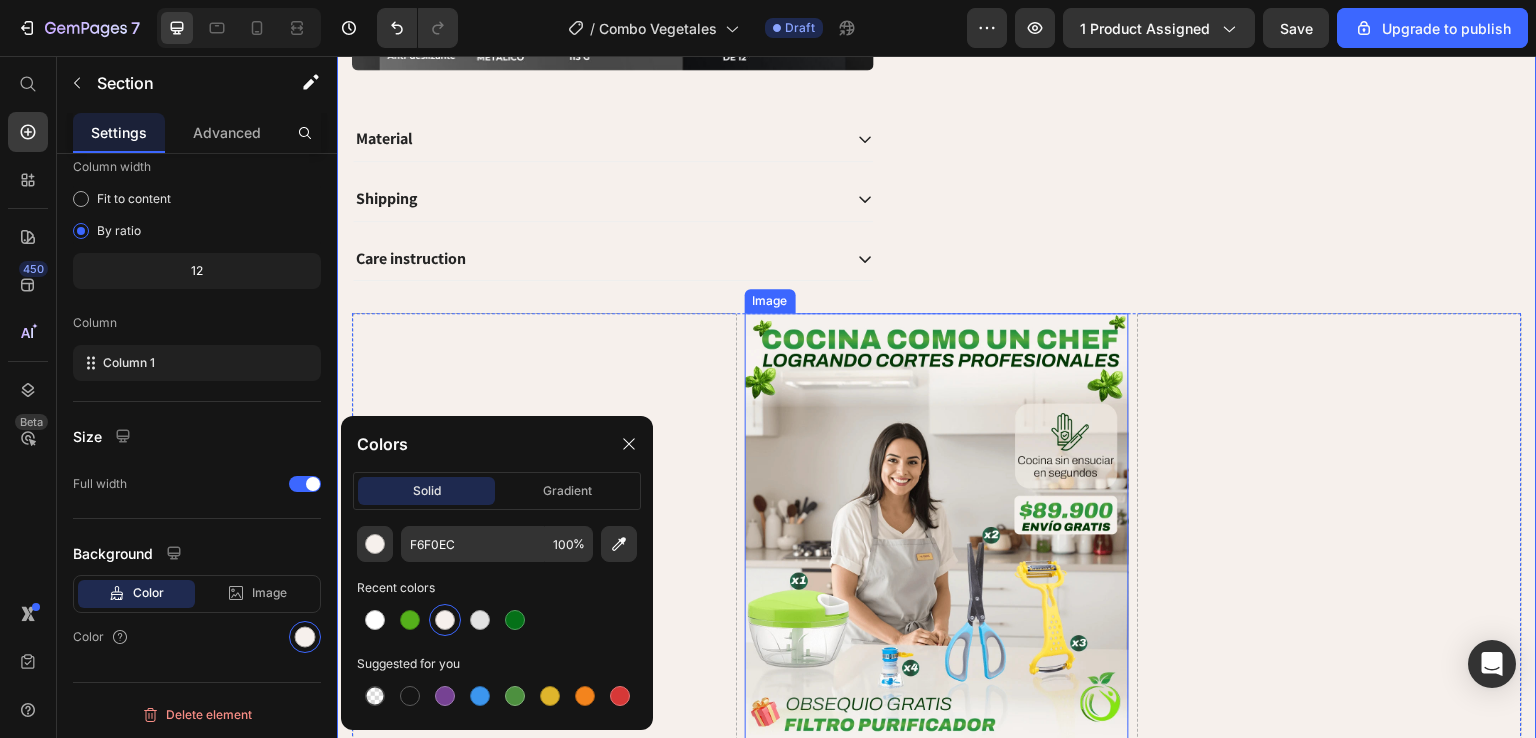 scroll, scrollTop: 600, scrollLeft: 0, axis: vertical 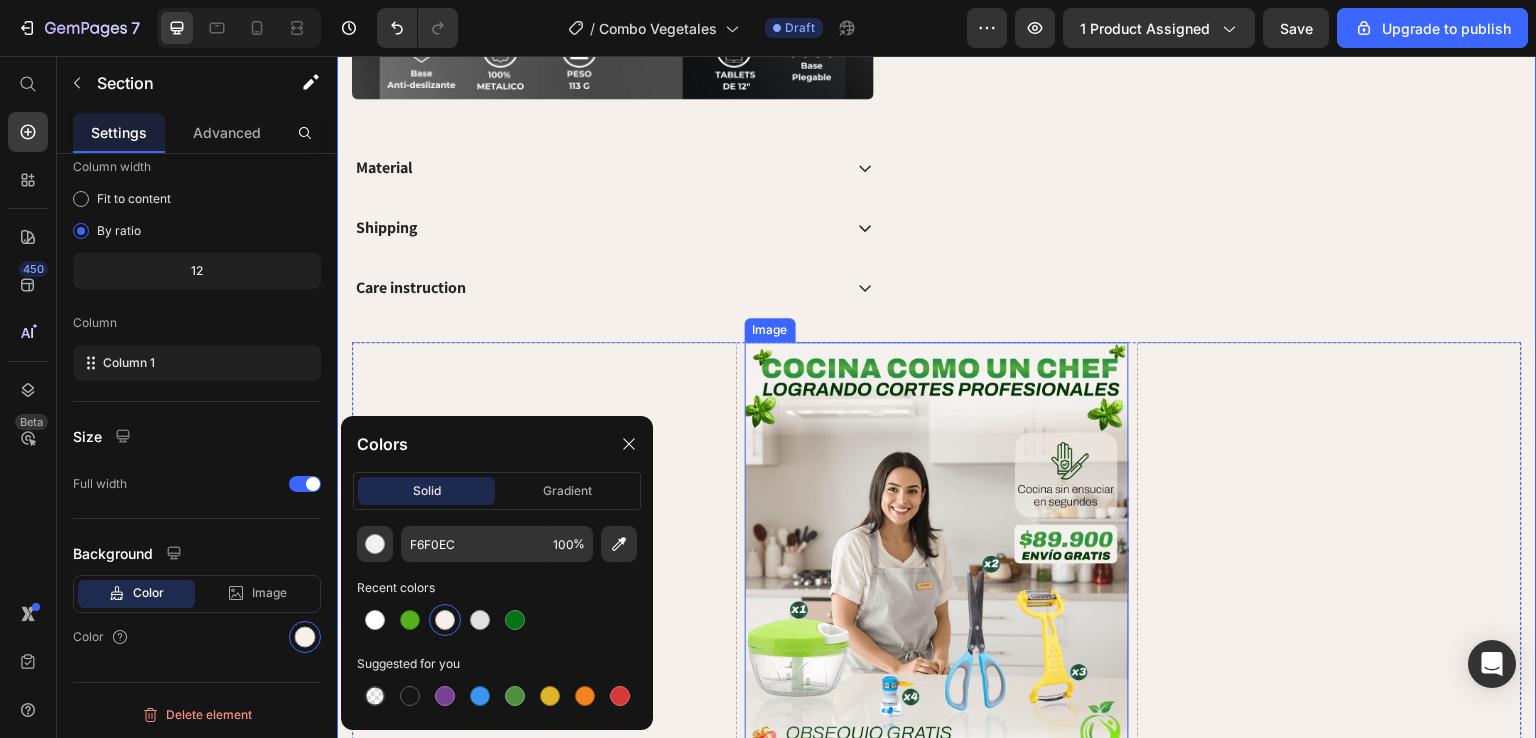 click at bounding box center [937, 555] 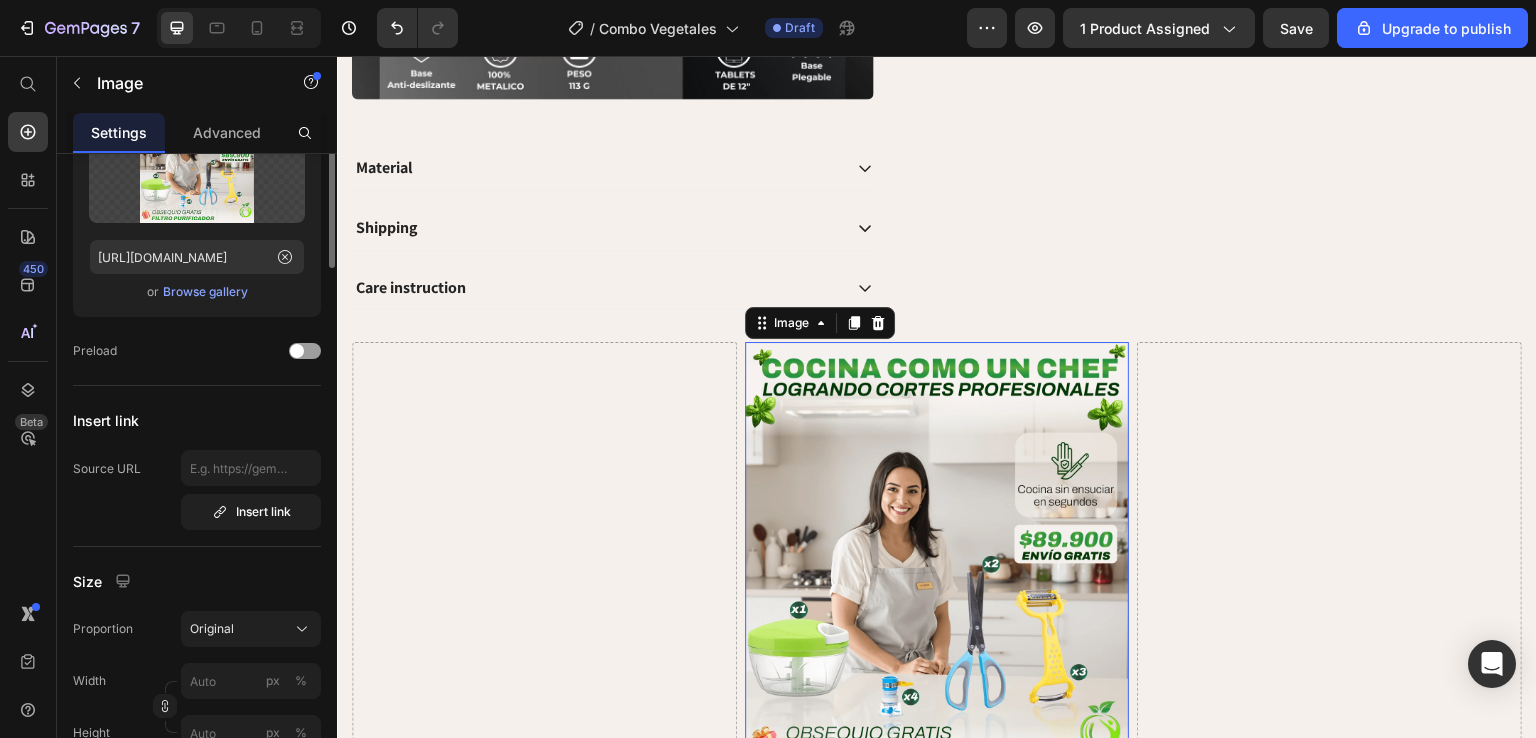 scroll, scrollTop: 0, scrollLeft: 0, axis: both 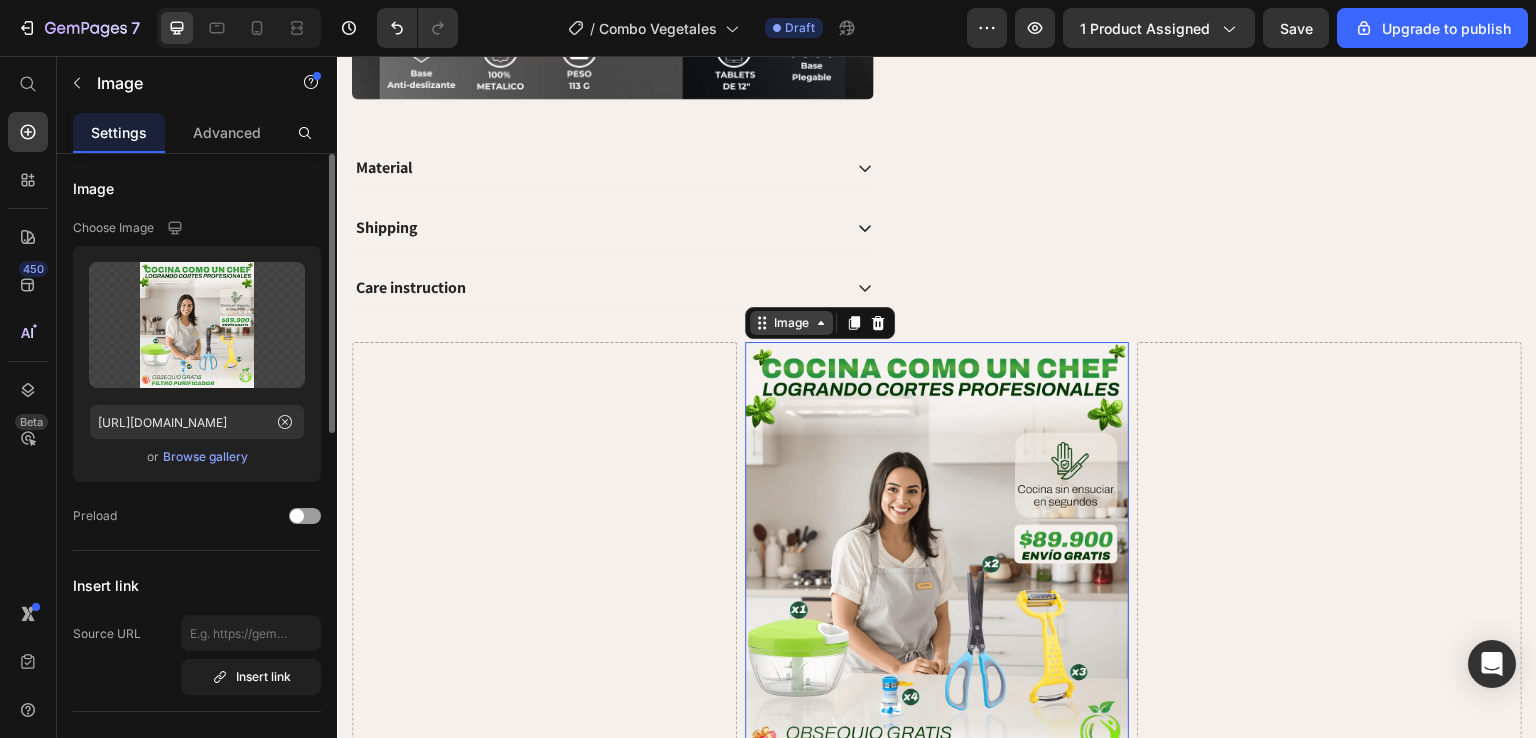 click on "Image" at bounding box center (791, 323) 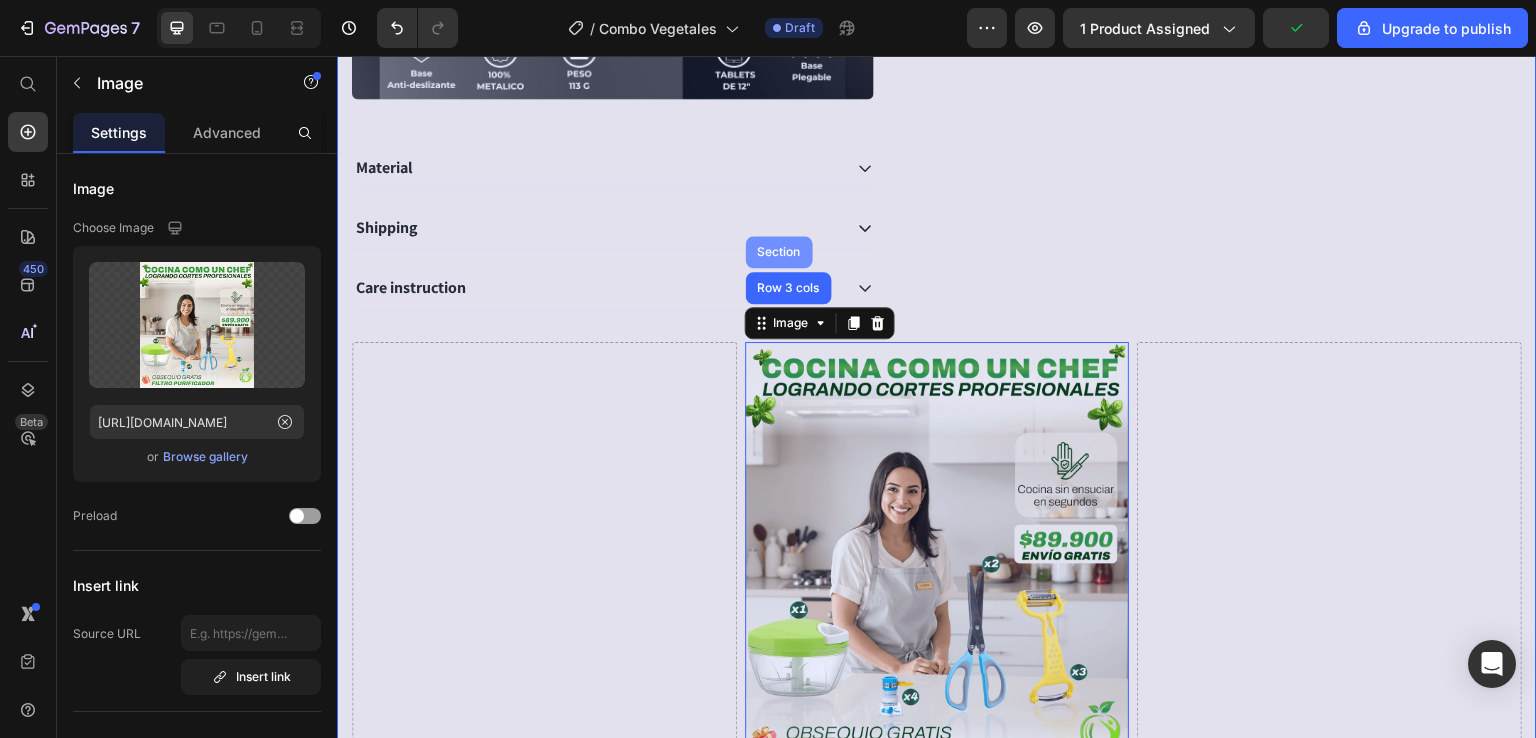 click on "Section" at bounding box center (779, 252) 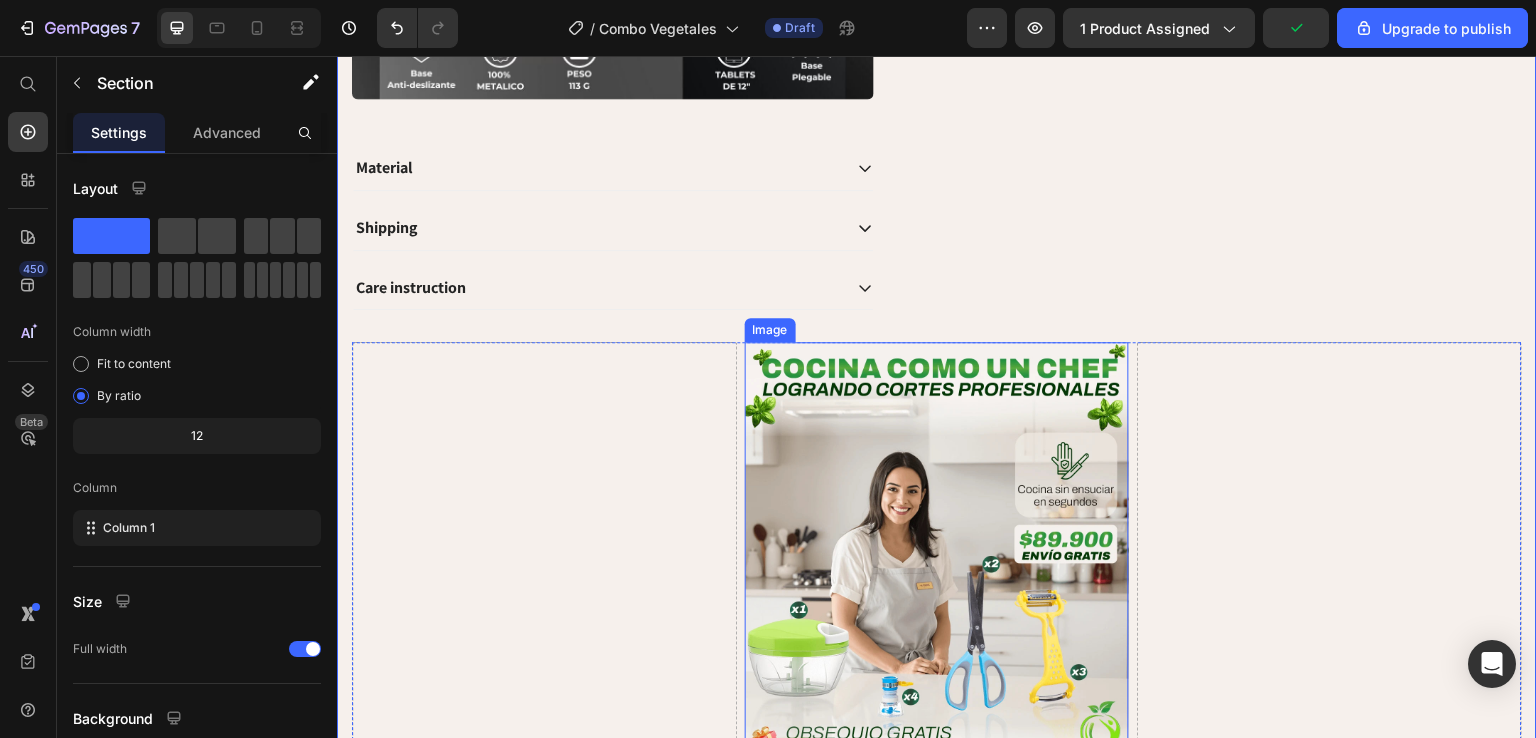 click at bounding box center (937, 555) 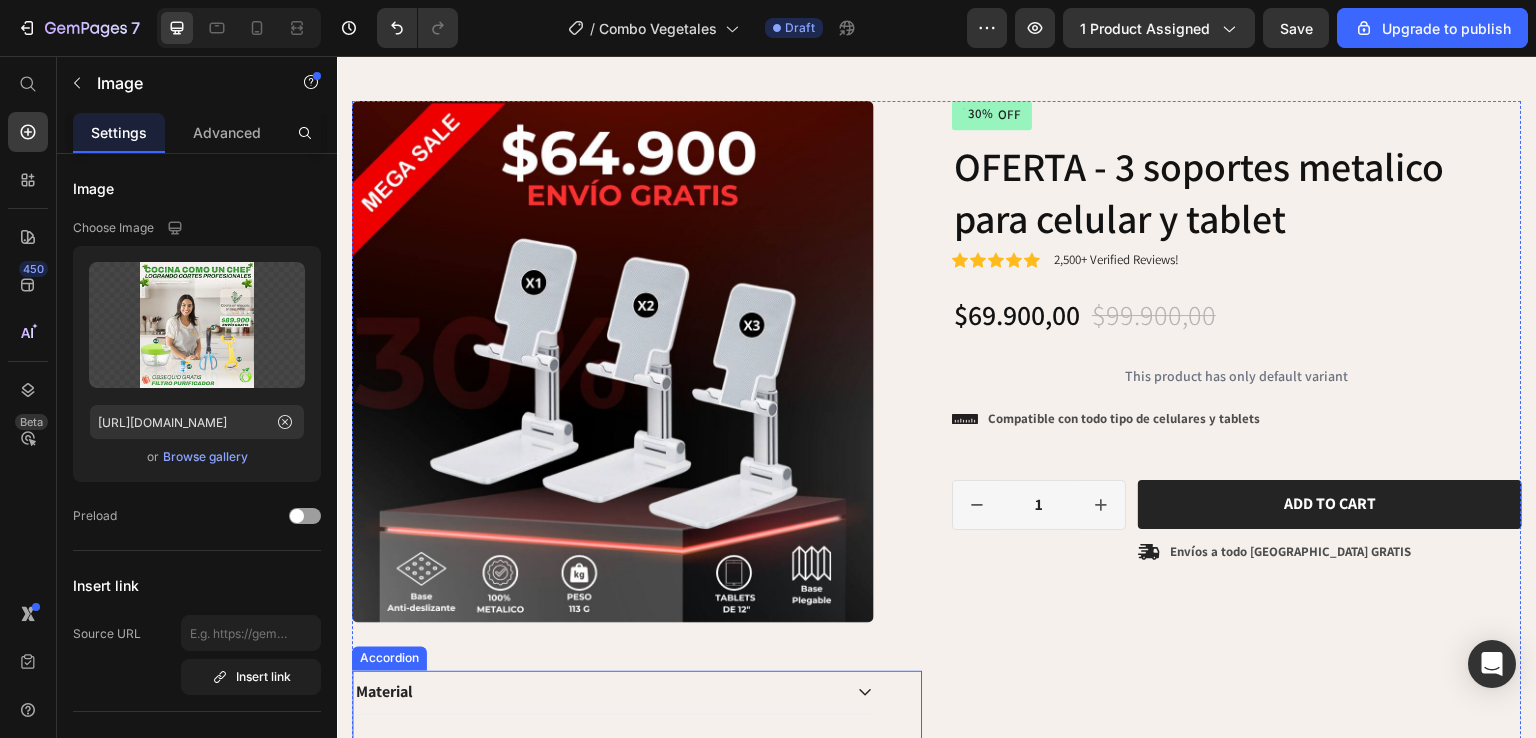 scroll, scrollTop: 200, scrollLeft: 0, axis: vertical 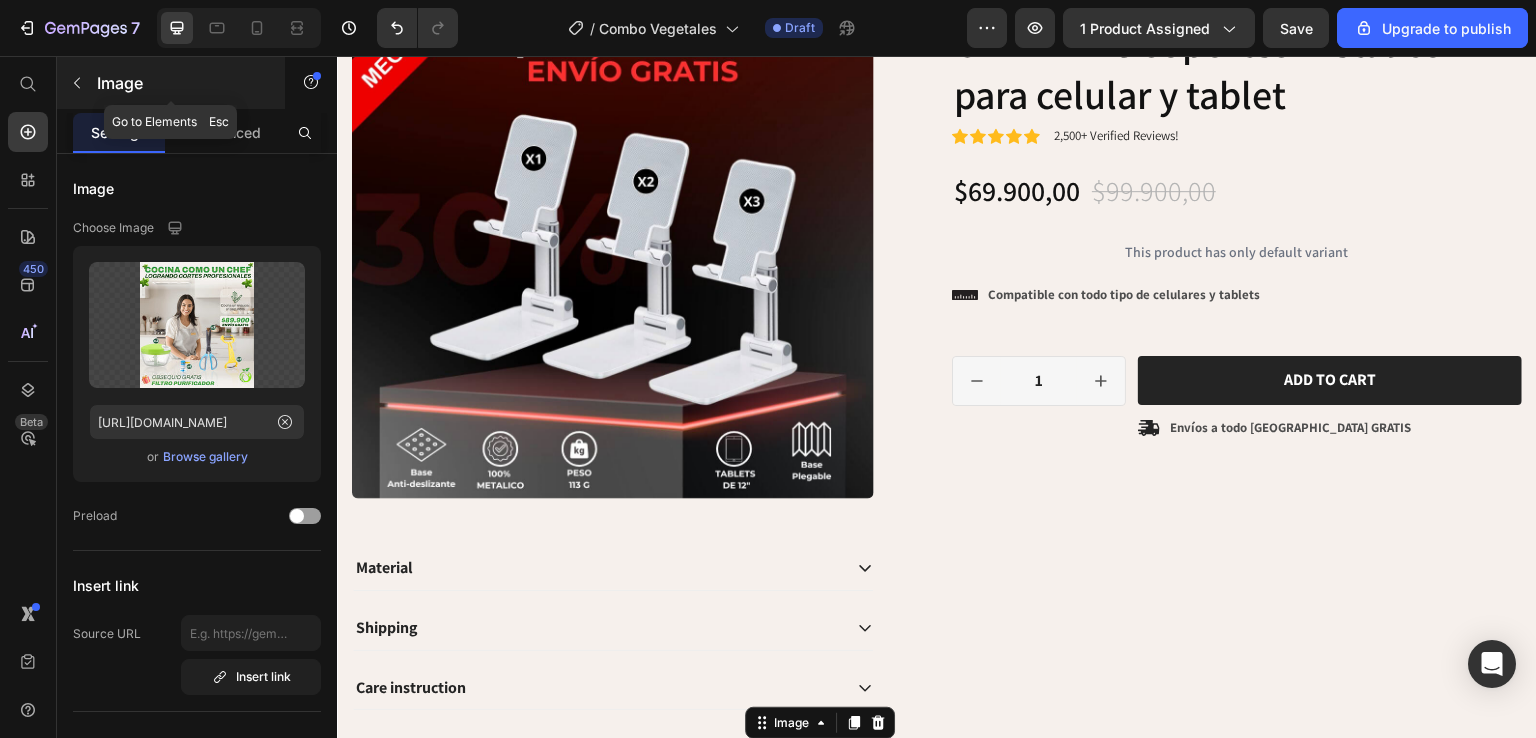 click at bounding box center [77, 83] 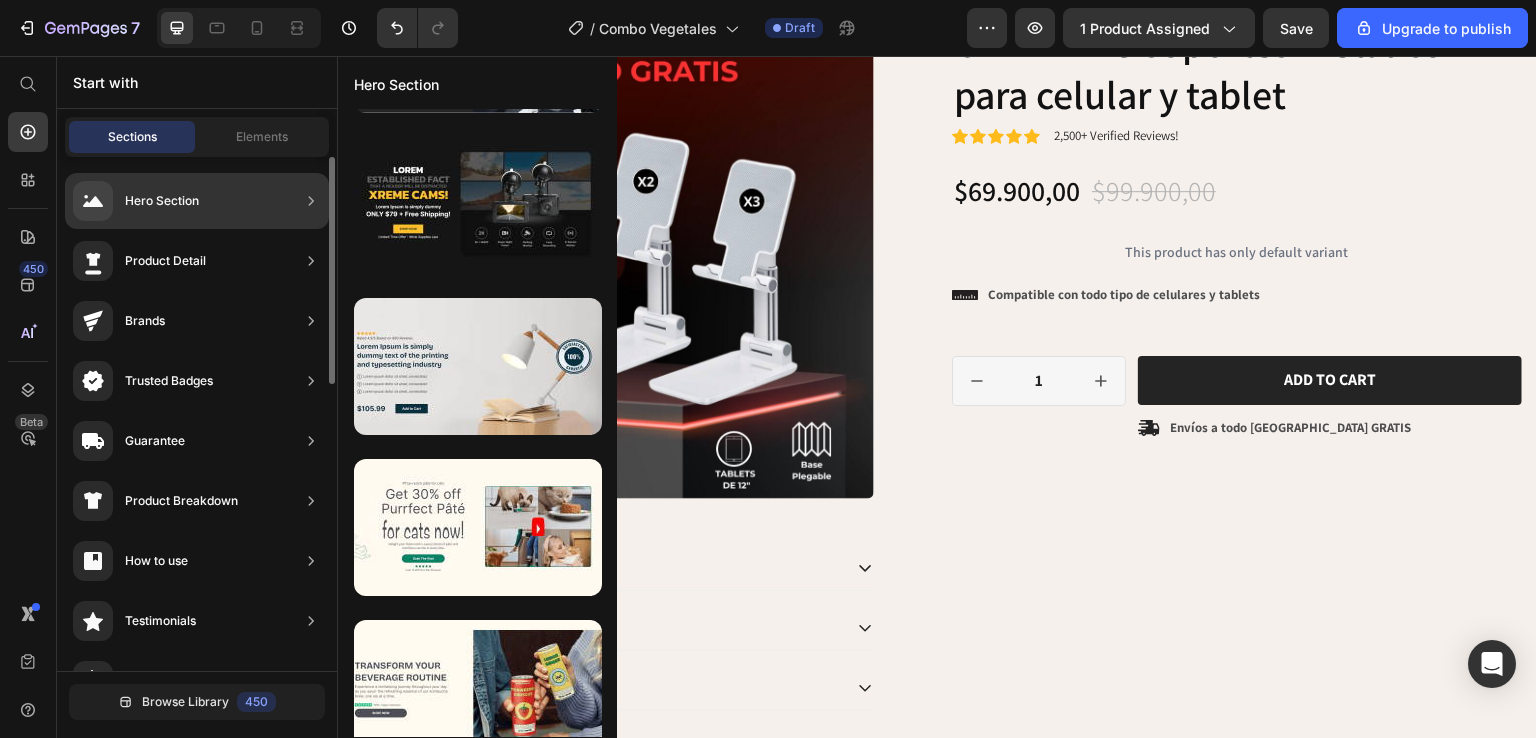 click on "Hero Section" 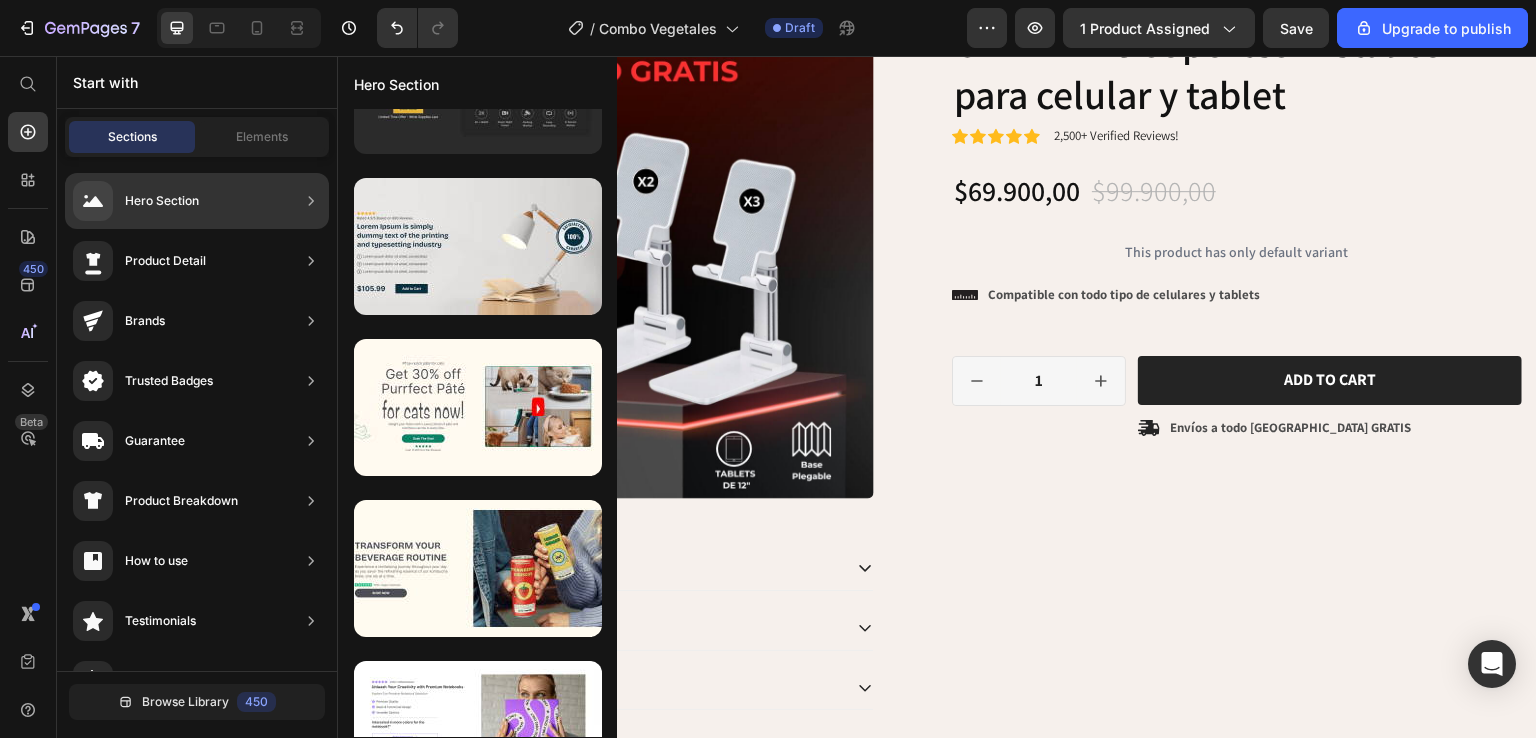 scroll, scrollTop: 0, scrollLeft: 0, axis: both 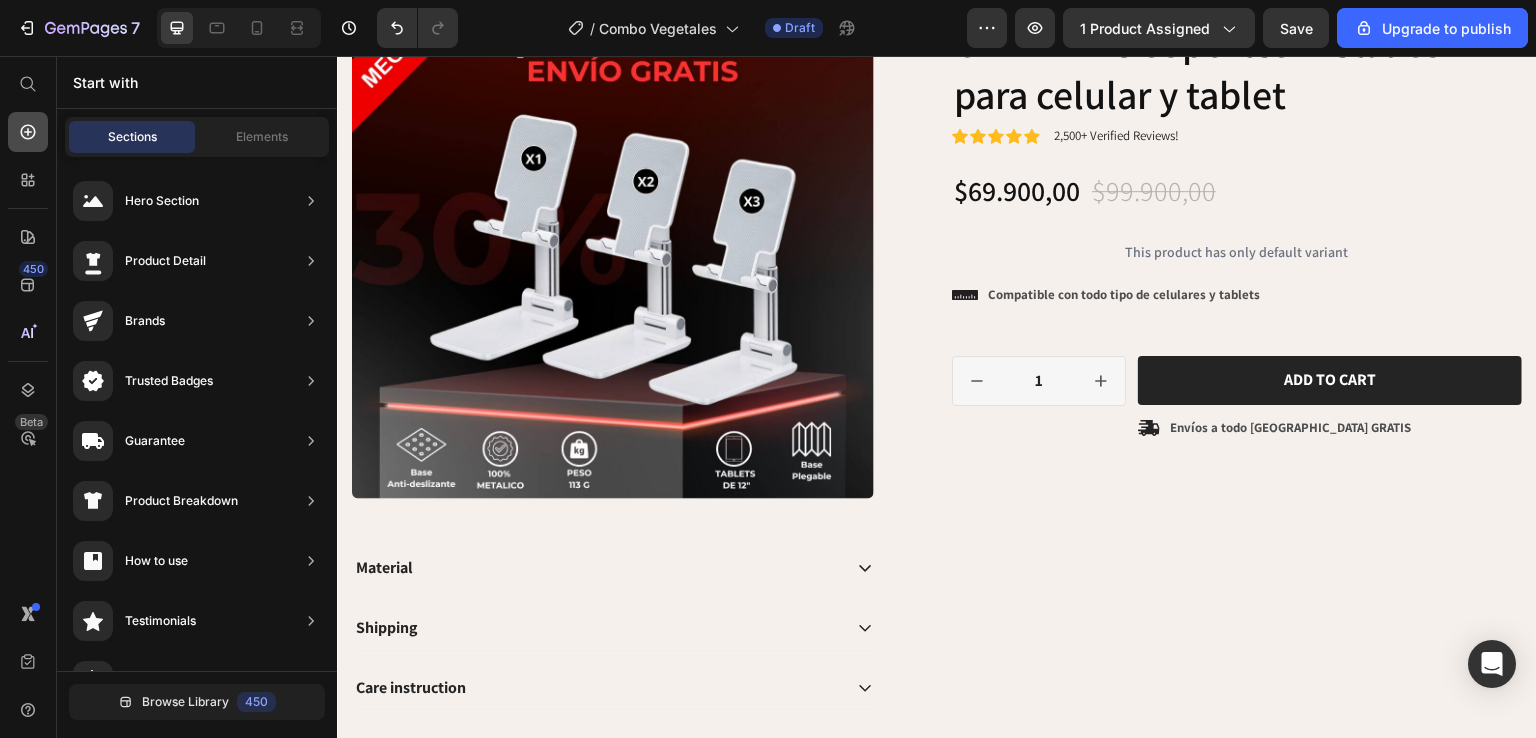 click 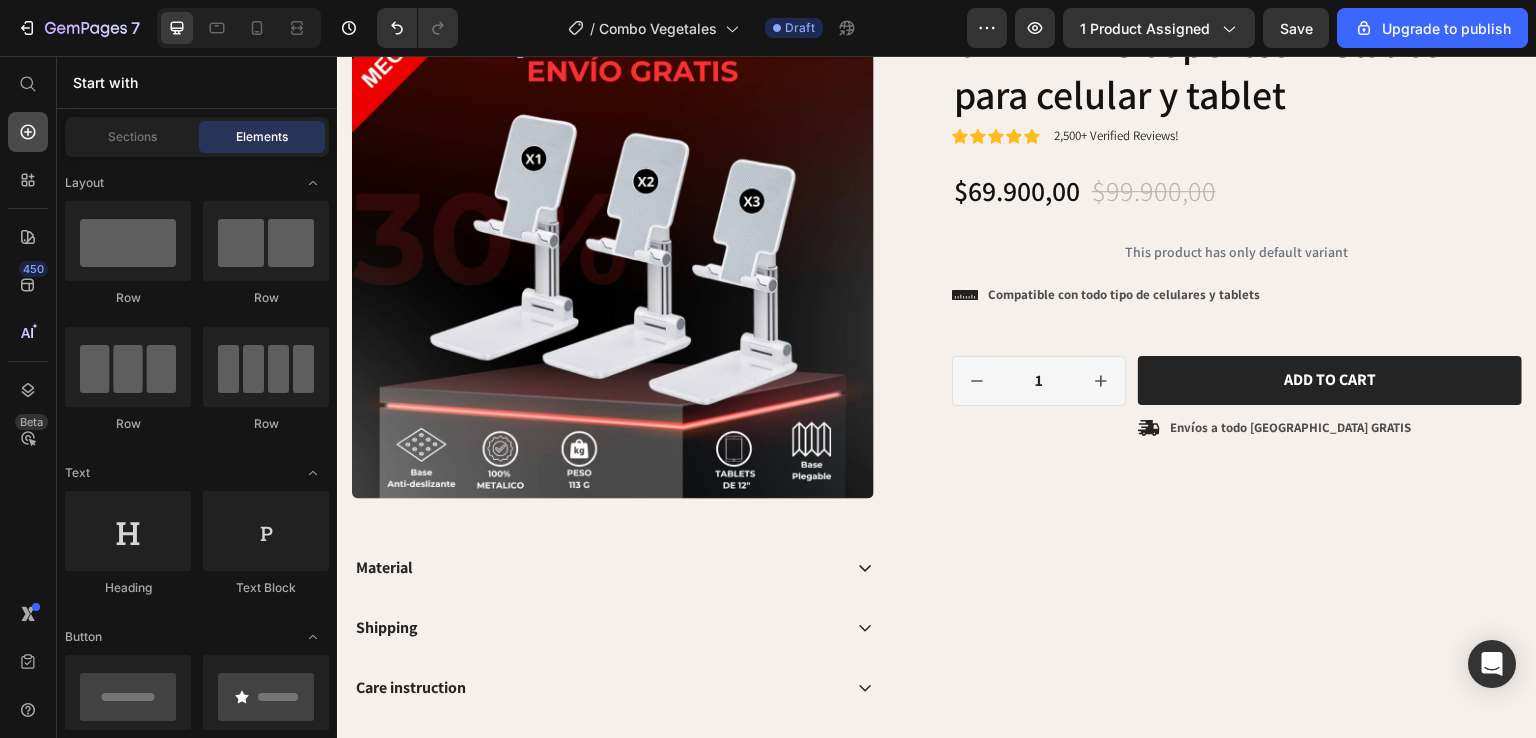click 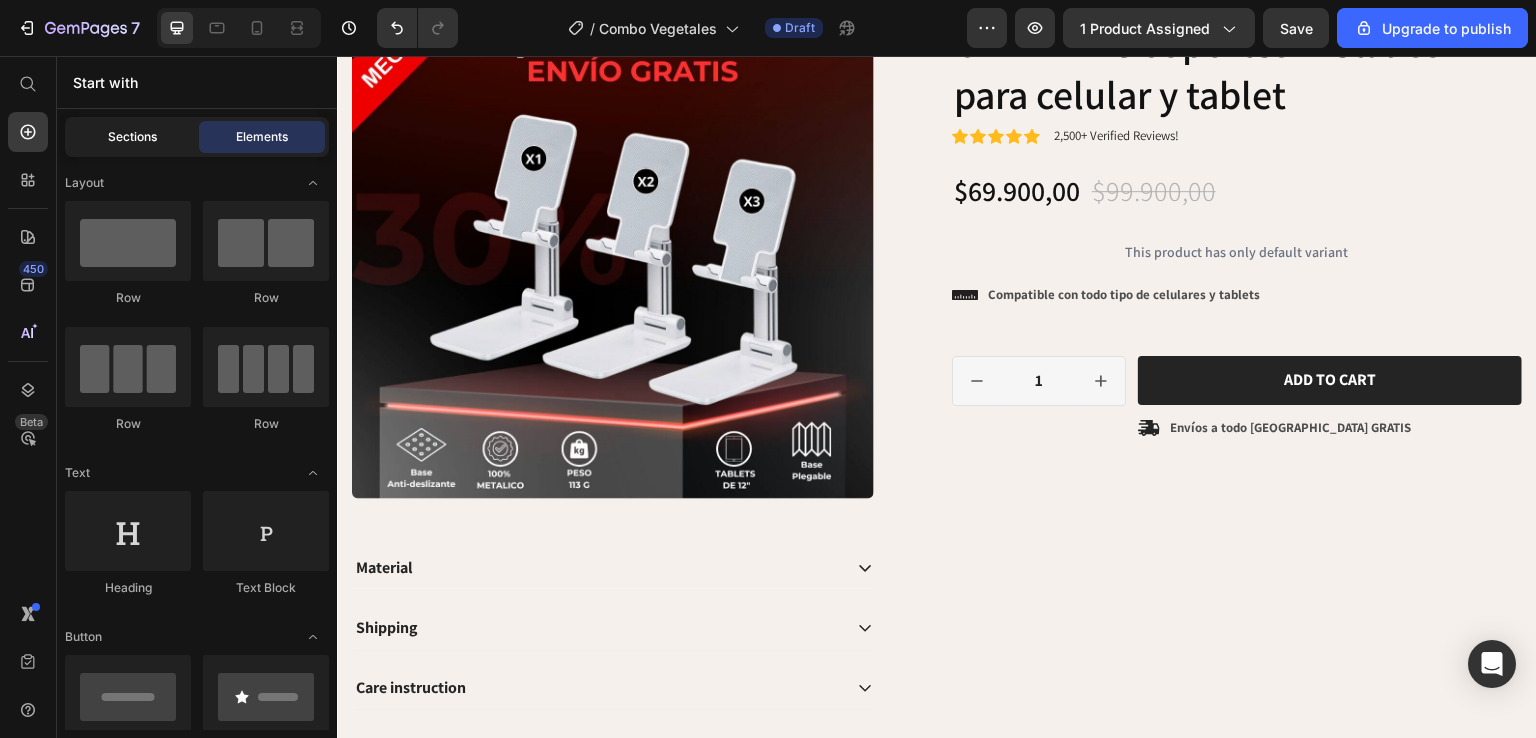drag, startPoint x: 124, startPoint y: 140, endPoint x: 163, endPoint y: 131, distance: 40.024994 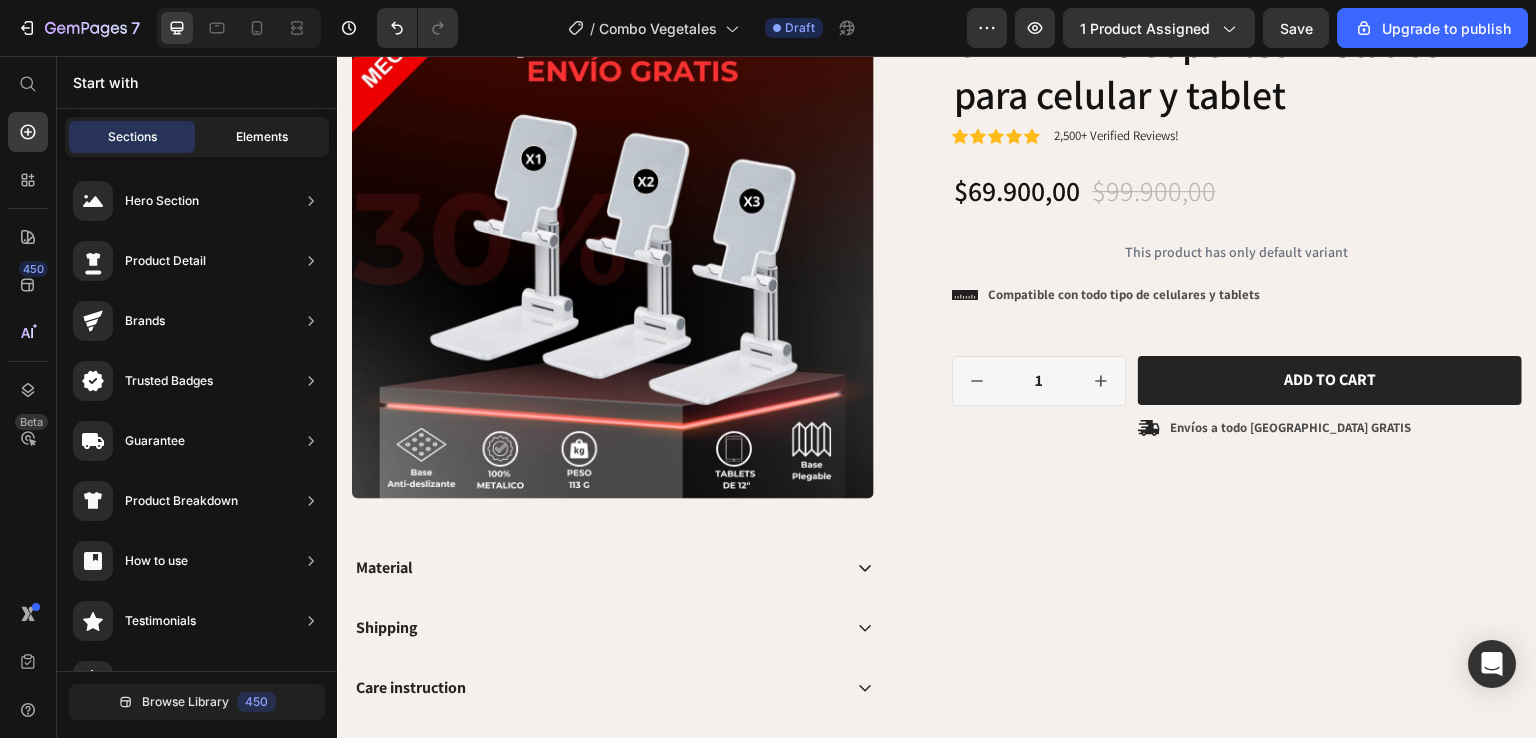 click on "Elements" 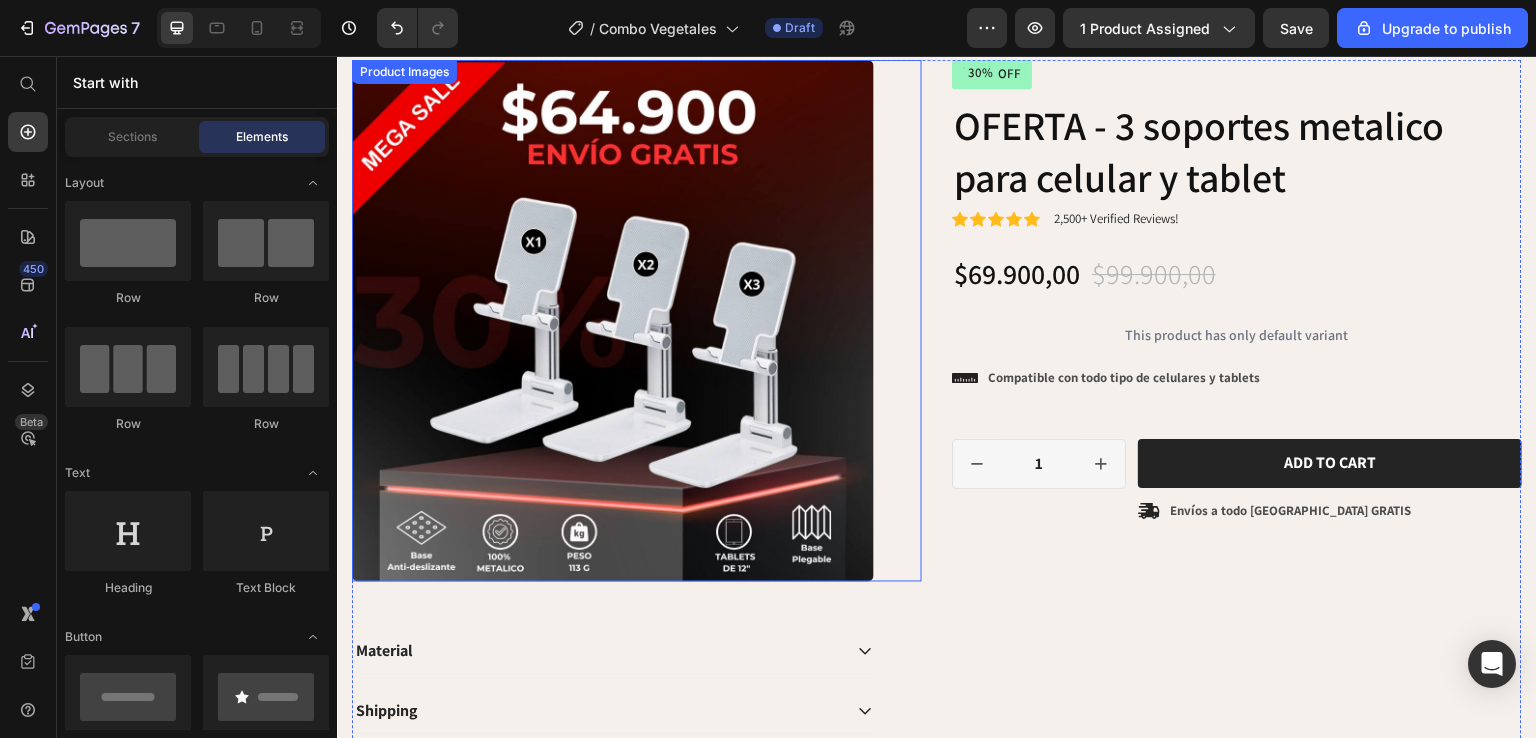 scroll, scrollTop: 0, scrollLeft: 0, axis: both 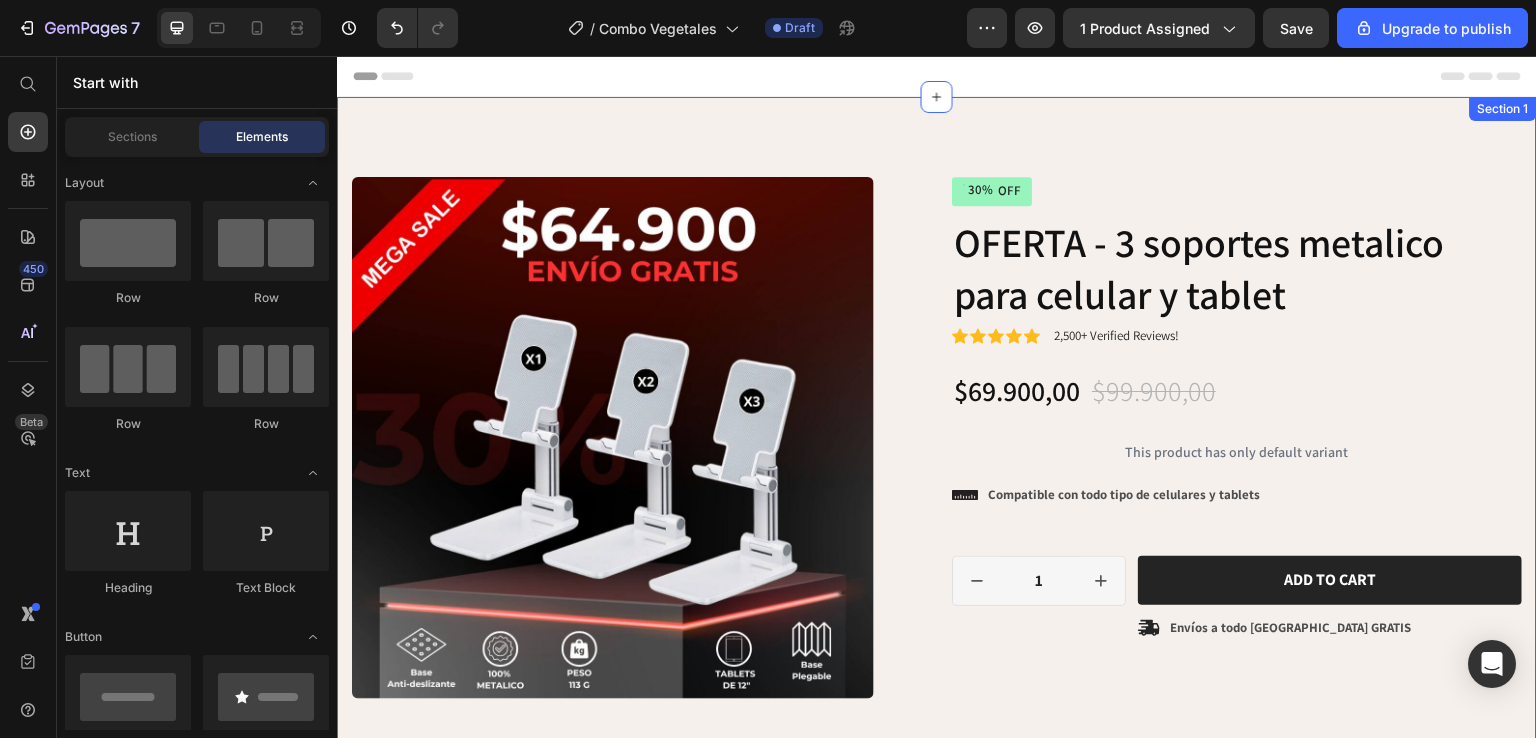 click on "Product Images
Material
Shipping
Care instruction Accordion Icon Icon Icon Icon Icon Icon List 2,500+ Testimonios verificados! Text Block Row 30% OFF Discount Tag OFERTA - 3 soportes metalico para celular y tablet Product Title Icon Icon Icon Icon Icon Icon List 2,500+ Verified Reviews! Text Block Row $69.900,00 Product Price $99.900,00 Product Price 30% OFF Discount Tag Row This product has only default variant Product Variants & Swatches
Icon Compatible con todo tipo de celulares y tablets Text Block Row 1 Product Quantity Row Add to cart Add to Cart
Icon Envíos a todo Colombia GRATIS Text Block Row Row Row Product
Drop element here Image Image Image Image Image Image Image Image Image Image Image Image Image
Drop element here Row Section 1" at bounding box center [937, 1948] 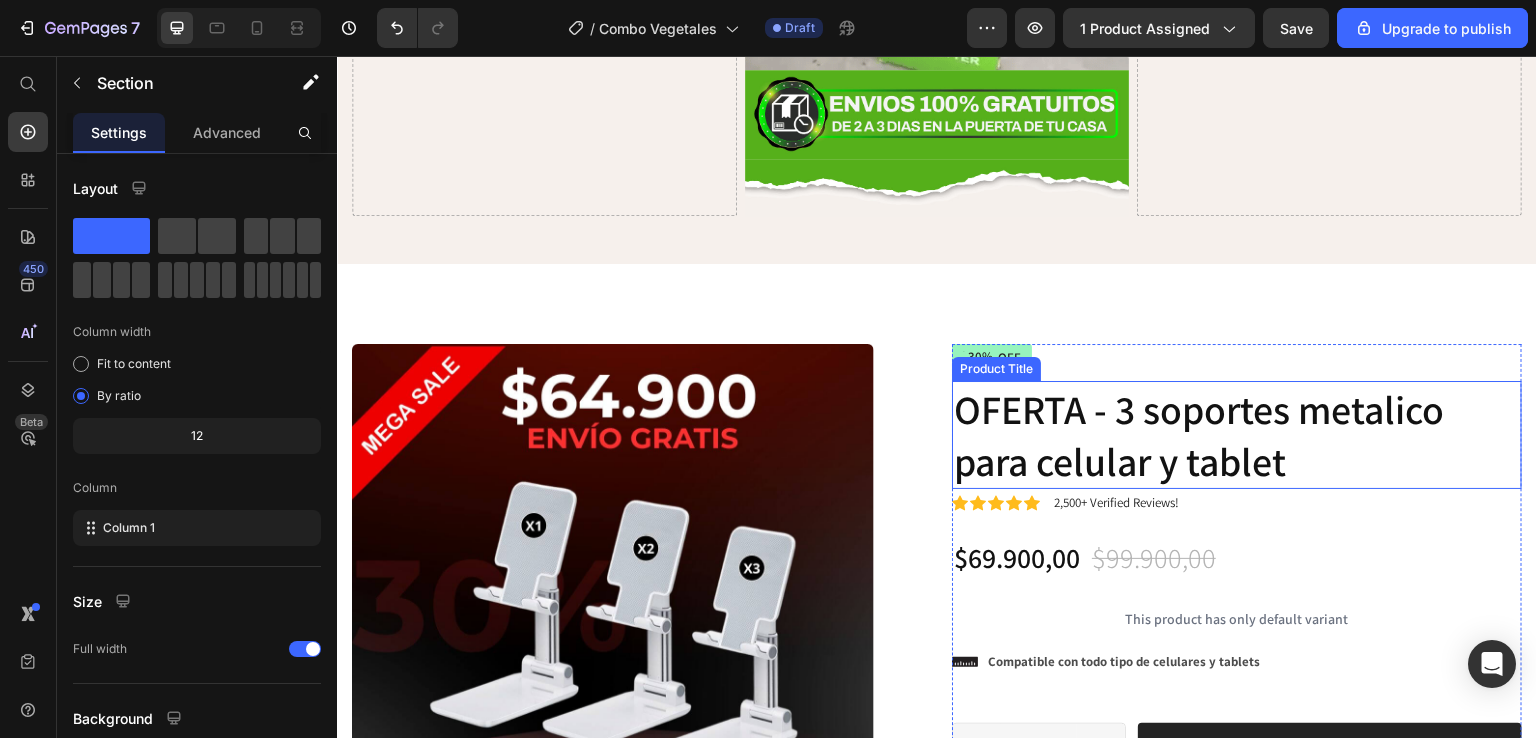 scroll, scrollTop: 3500, scrollLeft: 0, axis: vertical 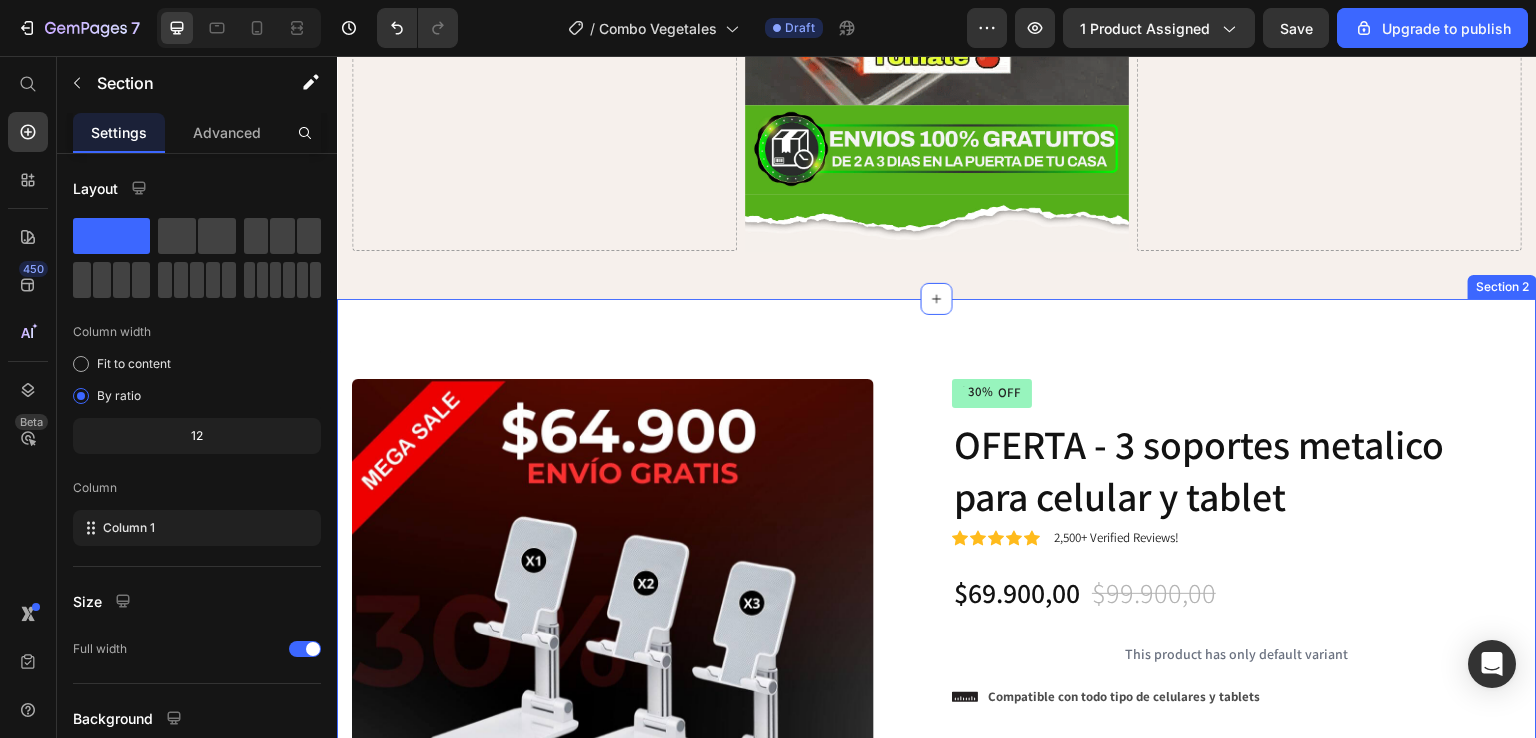 click on "Product Images
Material
Shipping
Care instruction Accordion Icon Icon Icon Icon Icon Icon List 2,500+ Testimonios verificados! Text Block Row 30% OFF Discount Tag OFERTA - 3 soportes metalico para celular y tablet Product Title Icon Icon Icon Icon Icon Icon List 2,500+ Verified Reviews! Text Block Row $69.900,00 Product Price $99.900,00 Product Price 30% OFF Discount Tag Row This product has only default variant Product Variants & Swatches
Icon Compatible con todo tipo de celulares y tablets Text Block Row 1 Product Quantity Row Add to cart Add to Cart
Icon Envíos a todo Colombia GRATIS Text Block Row Row Row Product
Drop element here Image Image Image Image Image Image Image Image Image Image Image Image Image
Drop element here Row Section 2" at bounding box center (937, 2150) 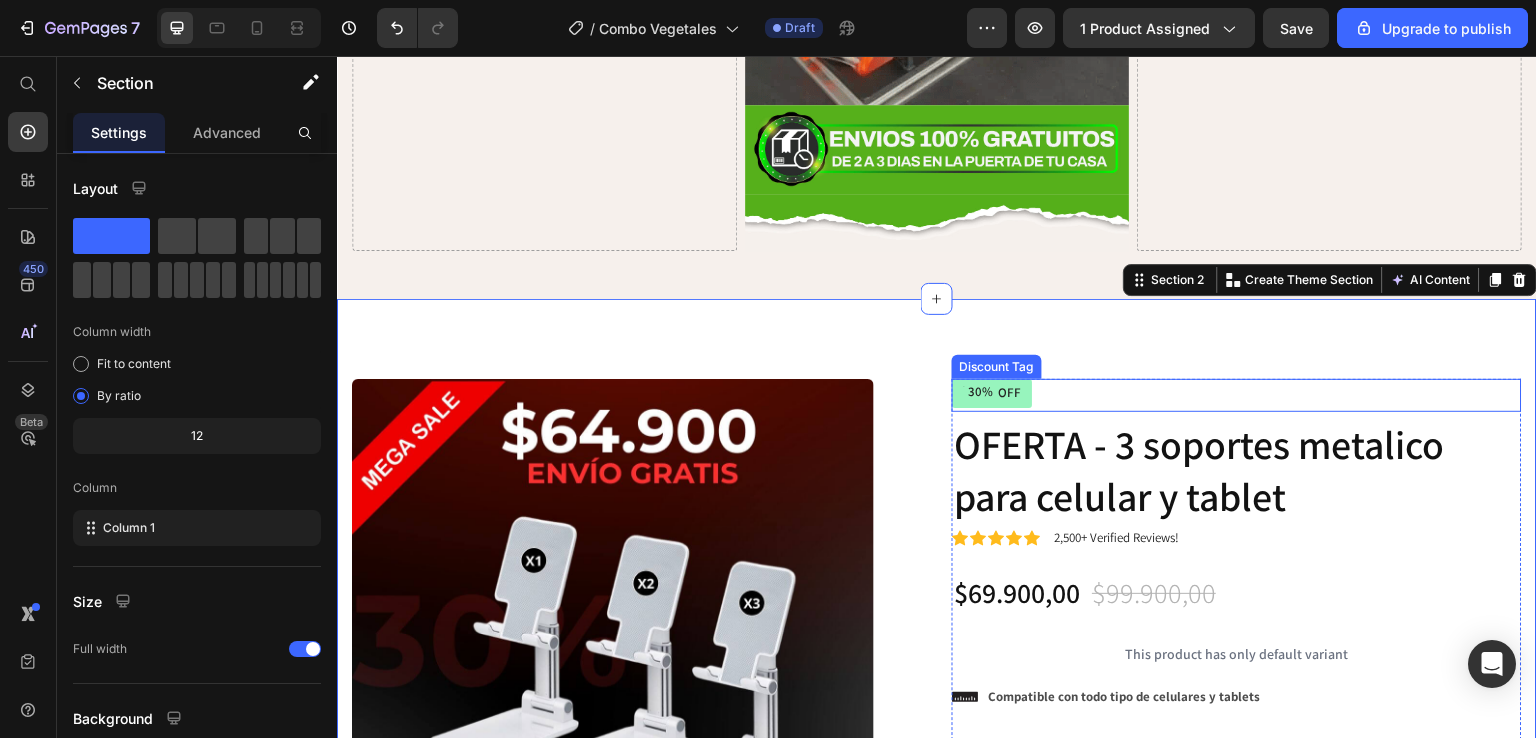 click on "30% OFF" at bounding box center [1237, 395] 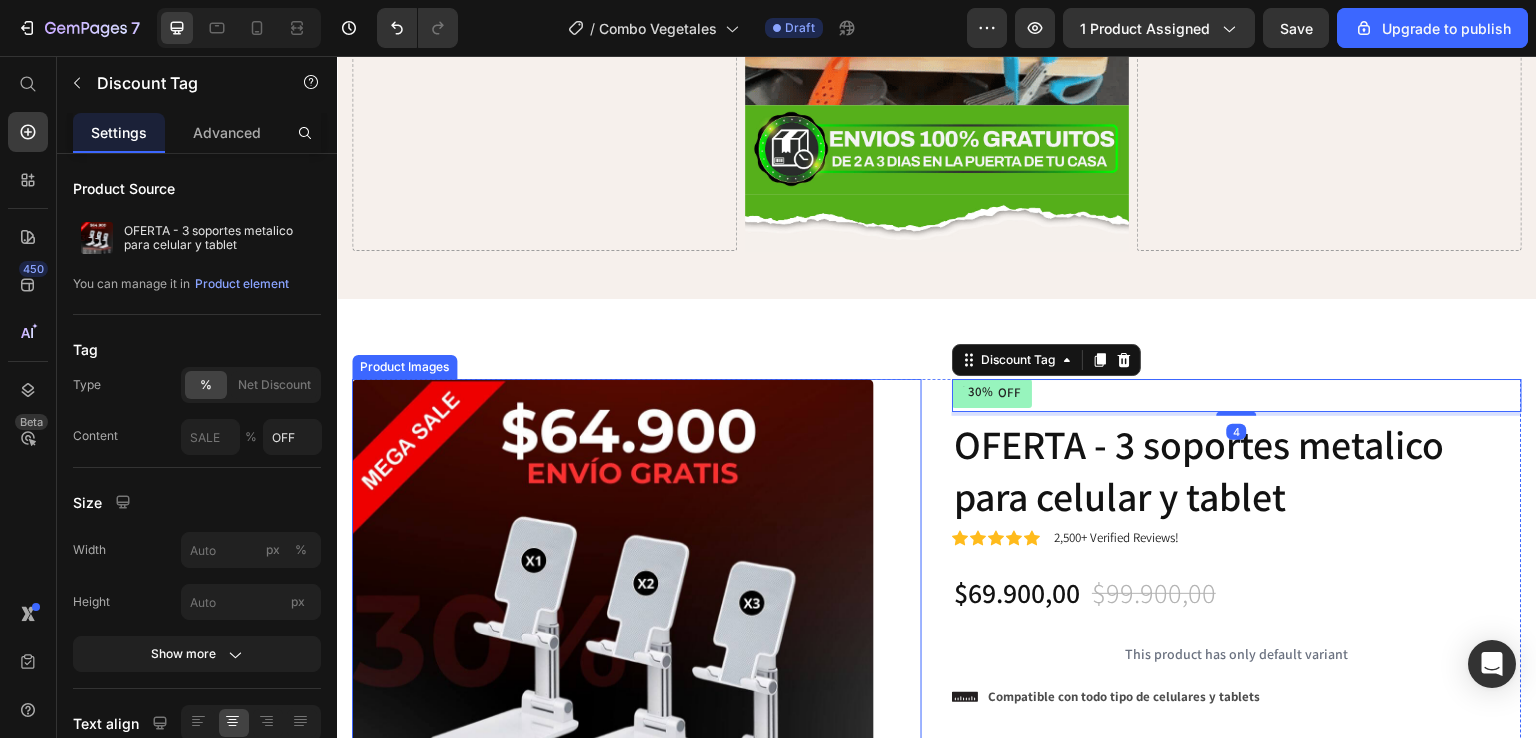 click at bounding box center [613, 640] 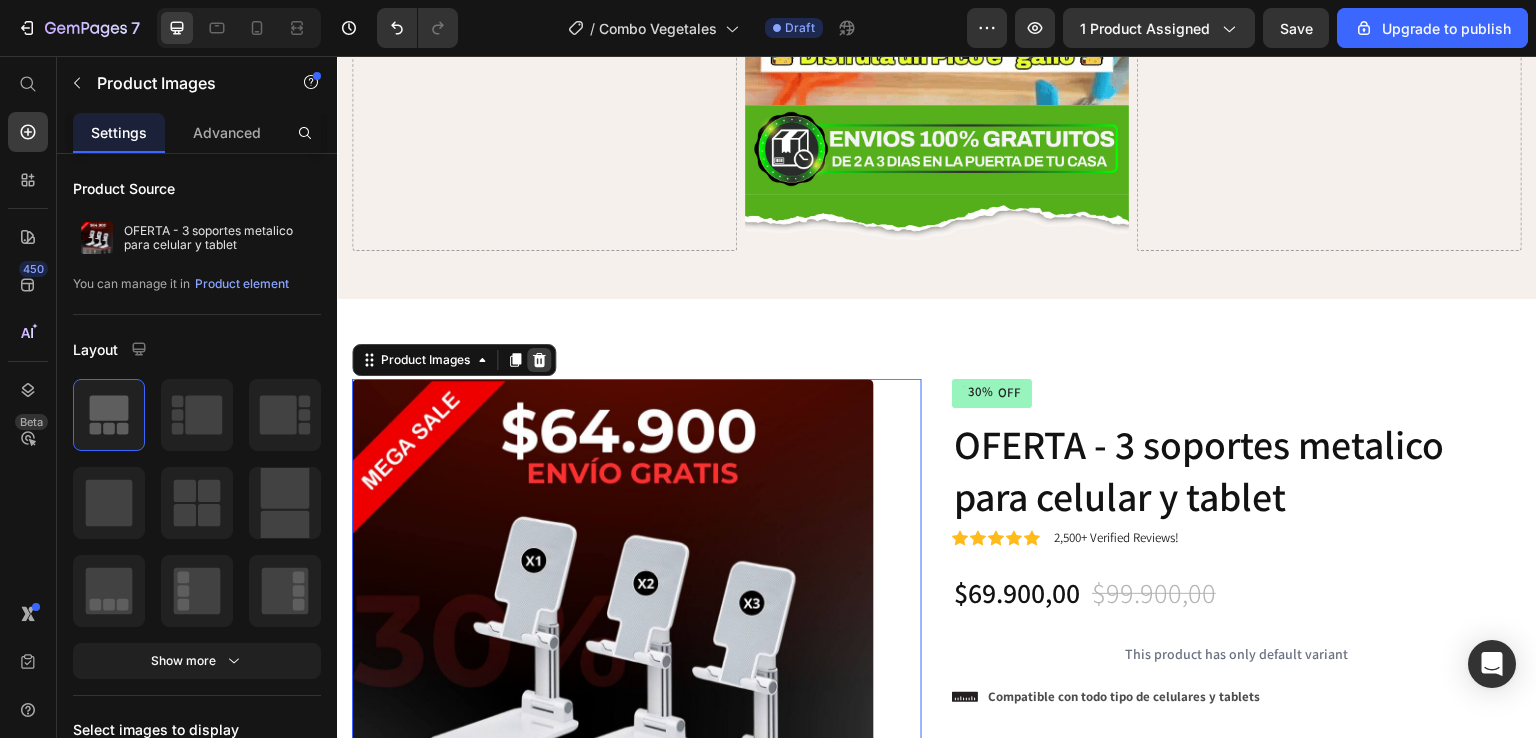 click 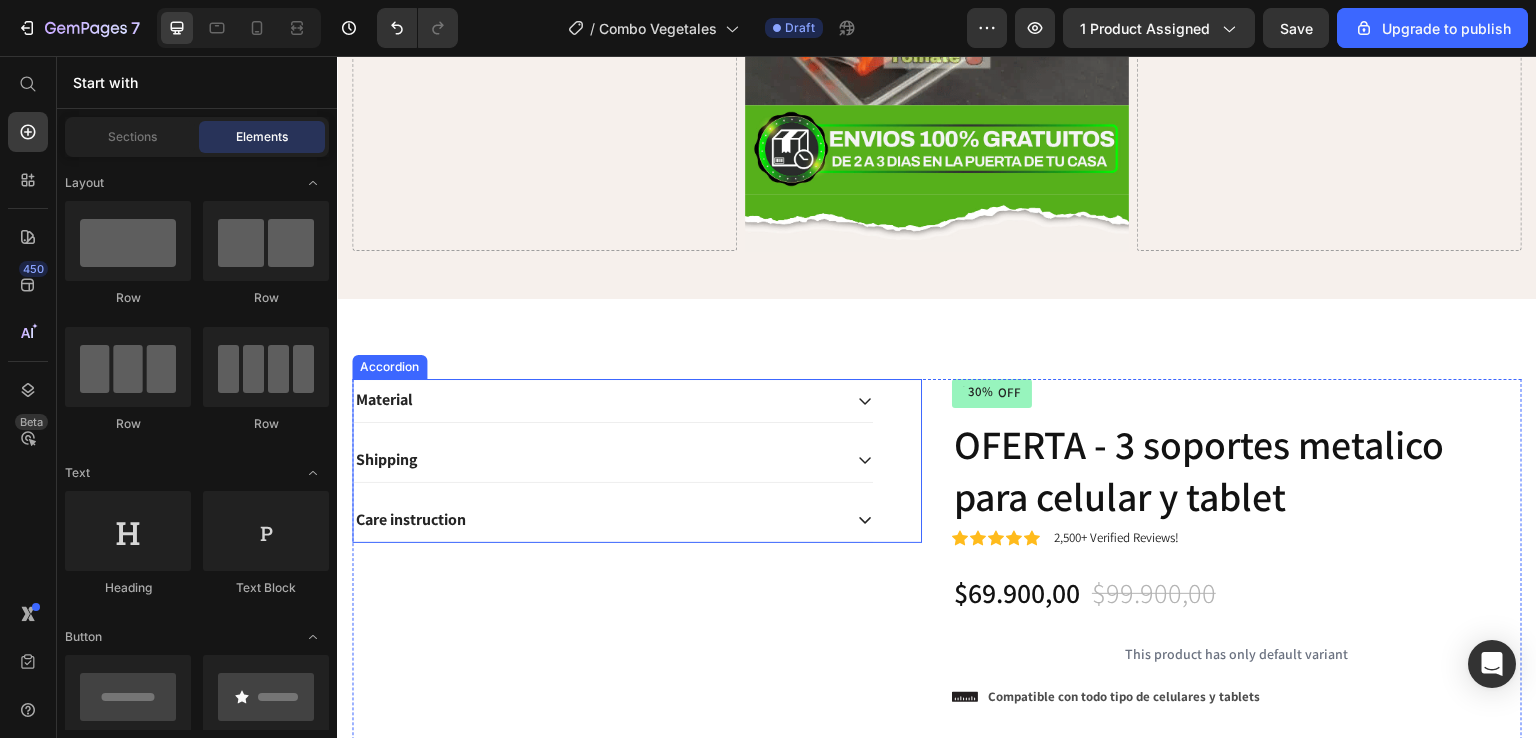 click on "Material" at bounding box center (597, 400) 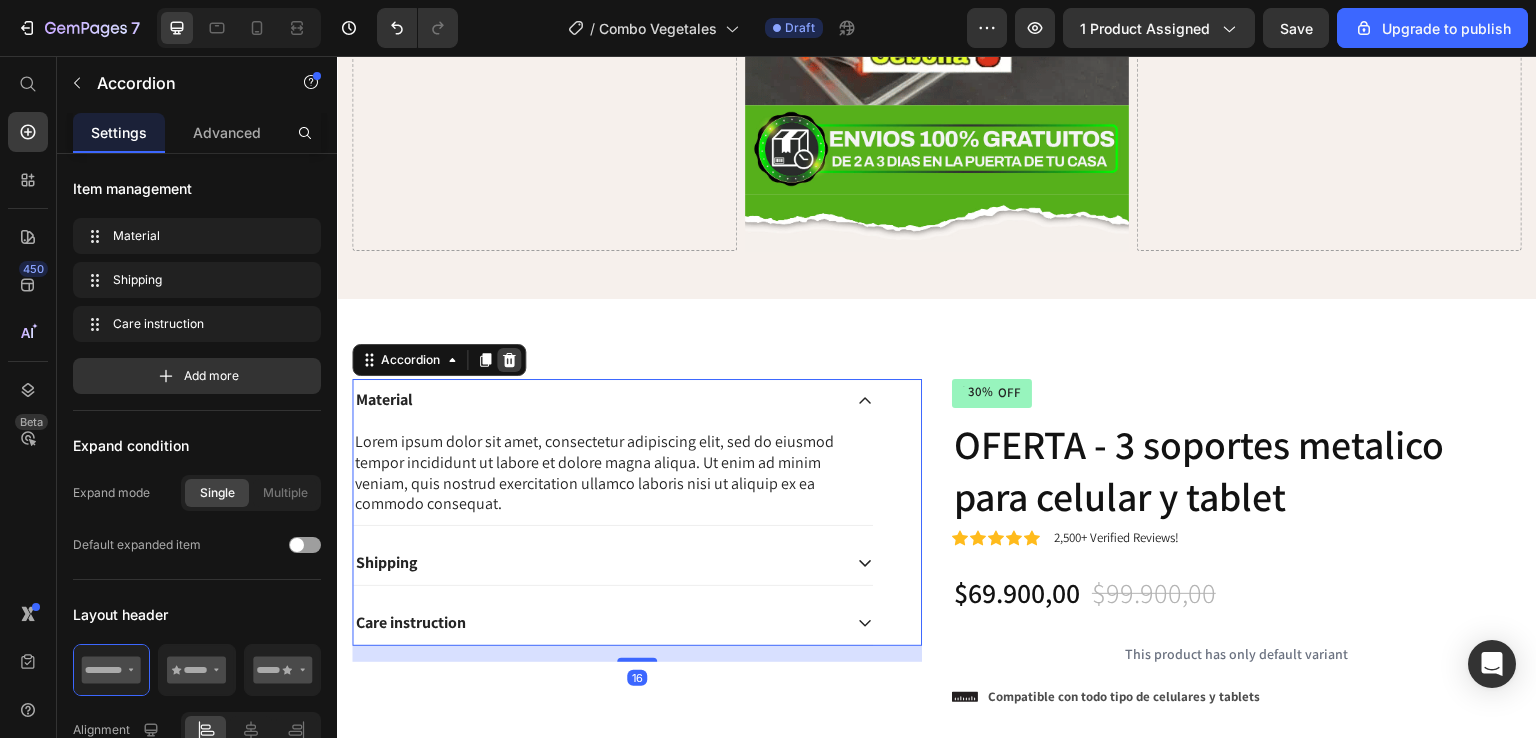click 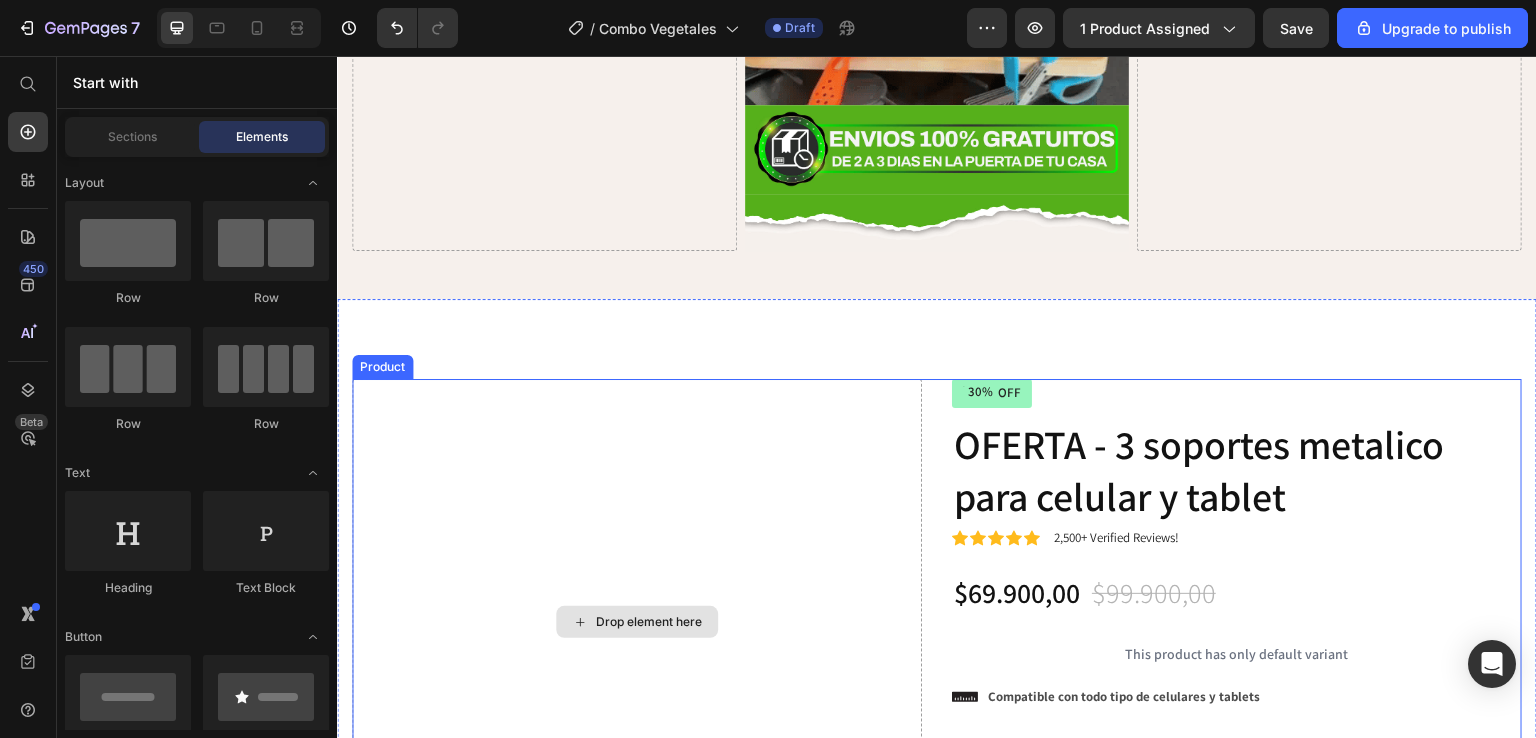 click on "Drop element here" at bounding box center (637, 622) 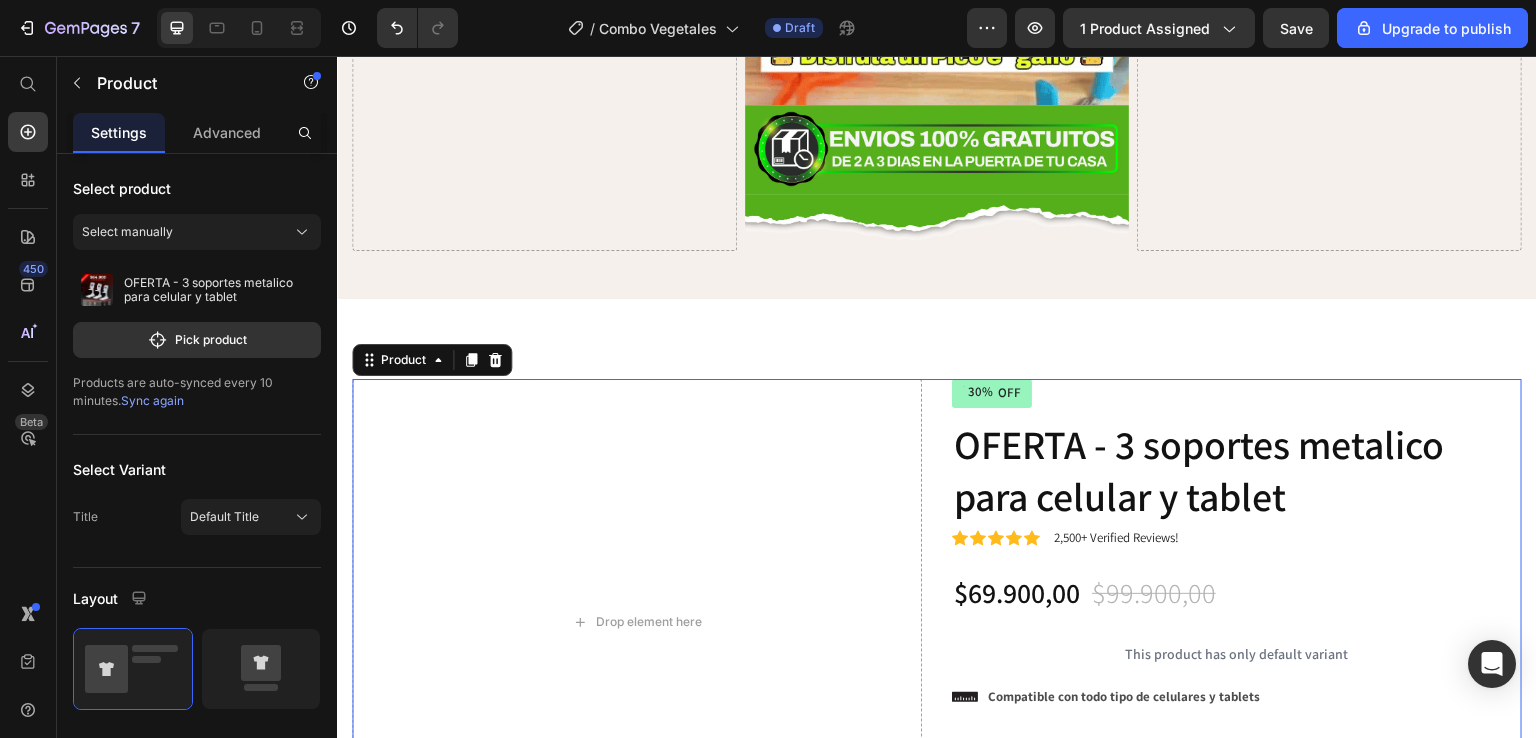 click 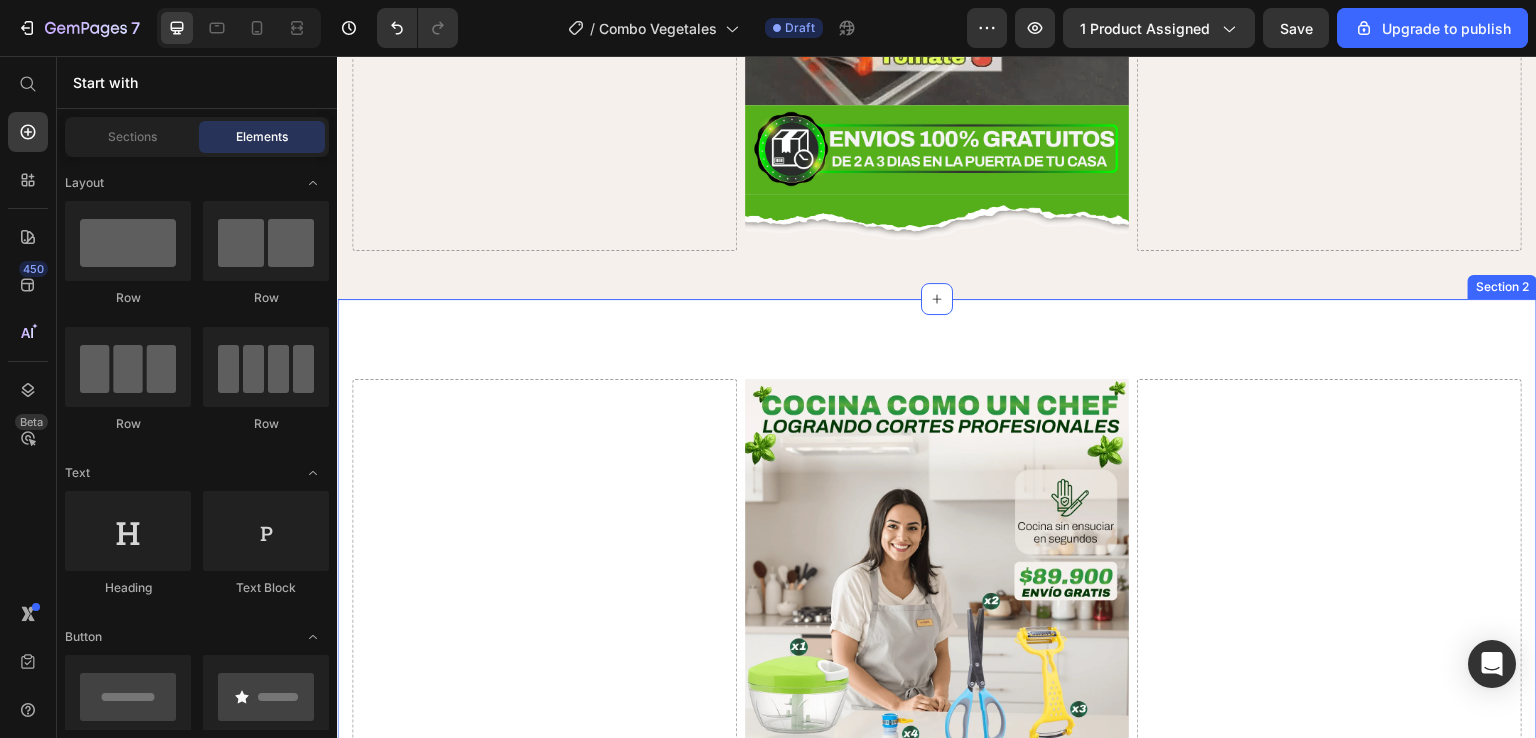 click on "Drop element here Image Image Image Image Image Image Image Image Image Image Image Image Image
Drop element here Row Section 2" at bounding box center (937, 1767) 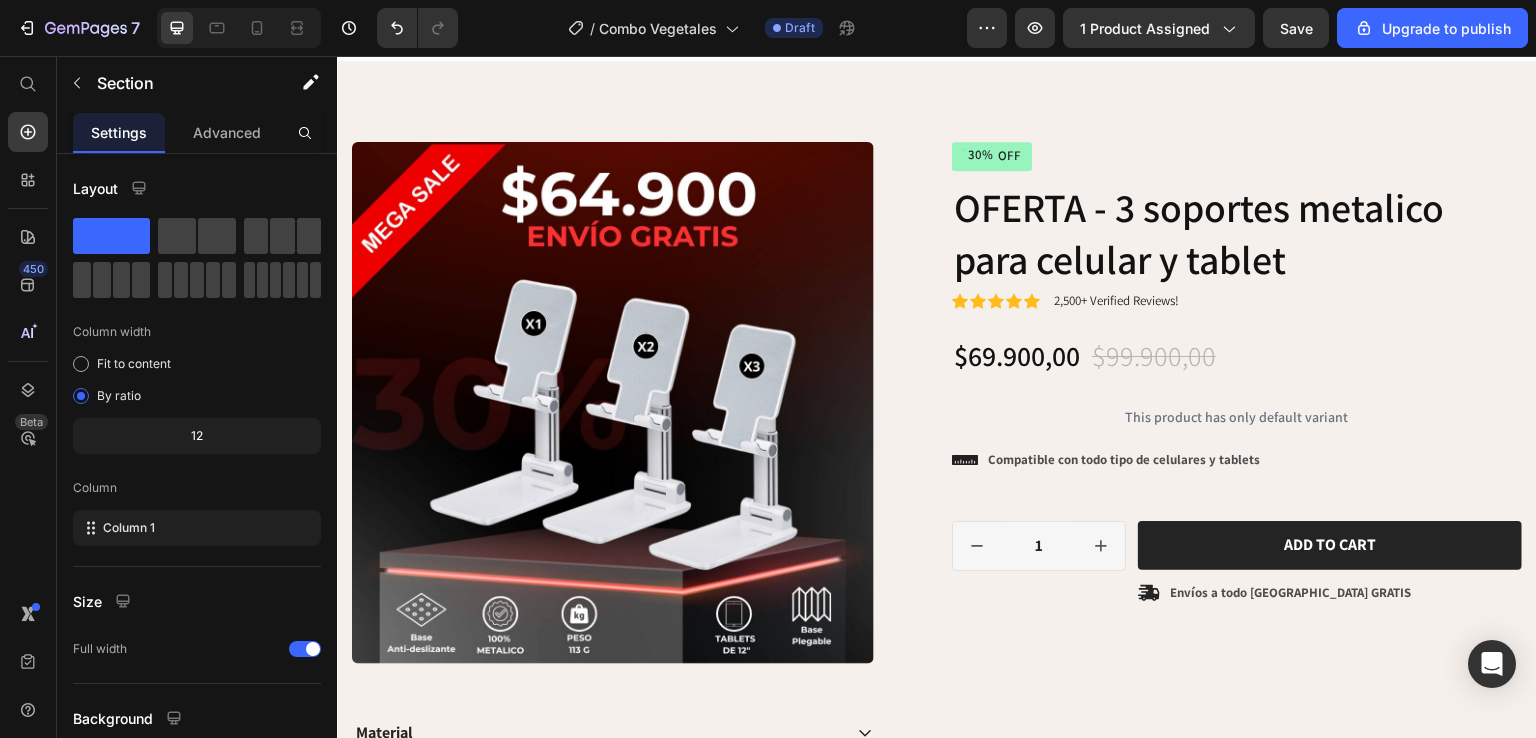 scroll, scrollTop: 0, scrollLeft: 0, axis: both 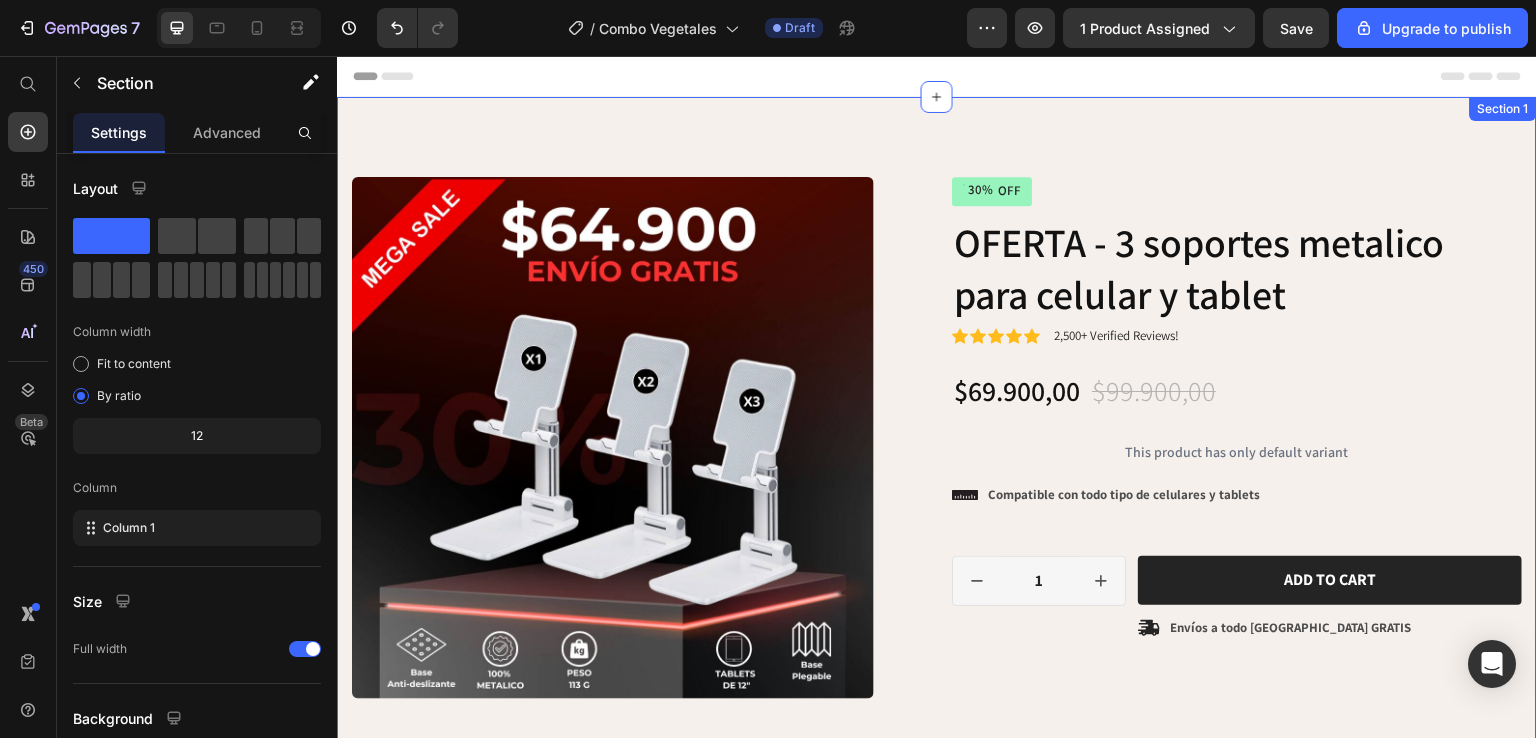 click on "Product Images
Material
Shipping
Care instruction Accordion Icon Icon Icon Icon Icon Icon List 2,500+ Testimonios verificados! Text Block Row 30% OFF Discount Tag OFERTA - 3 soportes metalico para celular y tablet Product Title Icon Icon Icon Icon Icon Icon List 2,500+ Verified Reviews! Text Block Row $69.900,00 Product Price $99.900,00 Product Price 30% OFF Discount Tag Row This product has only default variant Product Variants & Swatches
Icon Compatible con todo tipo de celulares y tablets Text Block Row 1 Product Quantity Row Add to cart Add to Cart
Icon Envíos a todo Colombia GRATIS Text Block Row Row Row Product
Drop element here Image Image Image Image Image Image Image Image Image Image Image Image Image
Drop element here Row Section 1" at bounding box center [937, 1948] 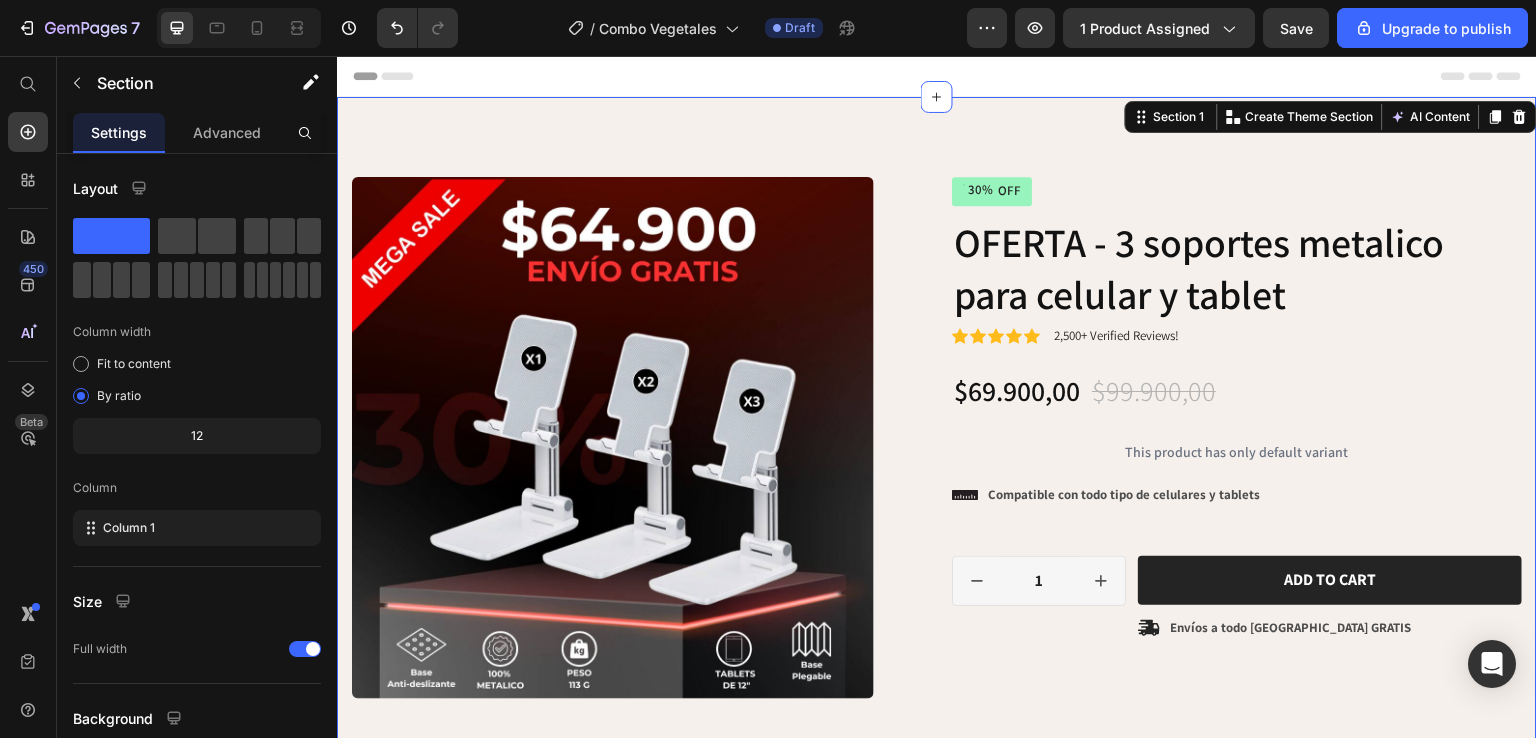 click on "Product Images
Material
Shipping
Care instruction Accordion Icon Icon Icon Icon Icon Icon List 2,500+ Testimonios verificados! Text Block Row 30% OFF Discount Tag OFERTA - 3 soportes metalico para celular y tablet Product Title Icon Icon Icon Icon Icon Icon List 2,500+ Verified Reviews! Text Block Row $69.900,00 Product Price $99.900,00 Product Price 30% OFF Discount Tag Row This product has only default variant Product Variants & Swatches
Icon Compatible con todo tipo de celulares y tablets Text Block Row 1 Product Quantity Row Add to cart Add to Cart
Icon Envíos a todo Colombia GRATIS Text Block Row Row Row Product
Drop element here Image Image Image Image Image Image Image Image Image Image Image Image Image
Drop element here Row Section 1   You can create reusable sections Create Theme Section AI Content Write with GemAI What would you like to describe here? Tone and Voice Persuasive Product Show more Generate" at bounding box center [937, 1948] 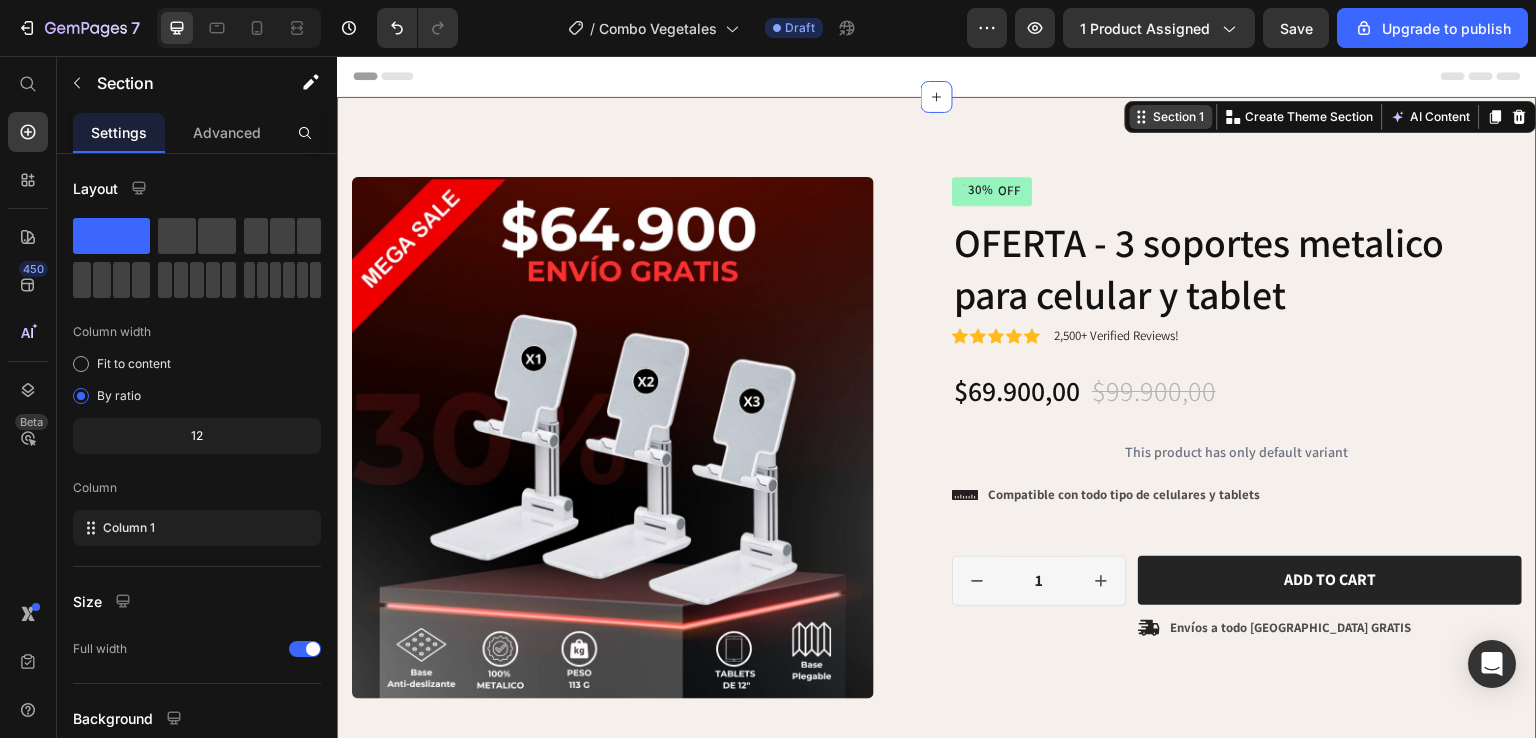 click on "Section 1" at bounding box center [1179, 117] 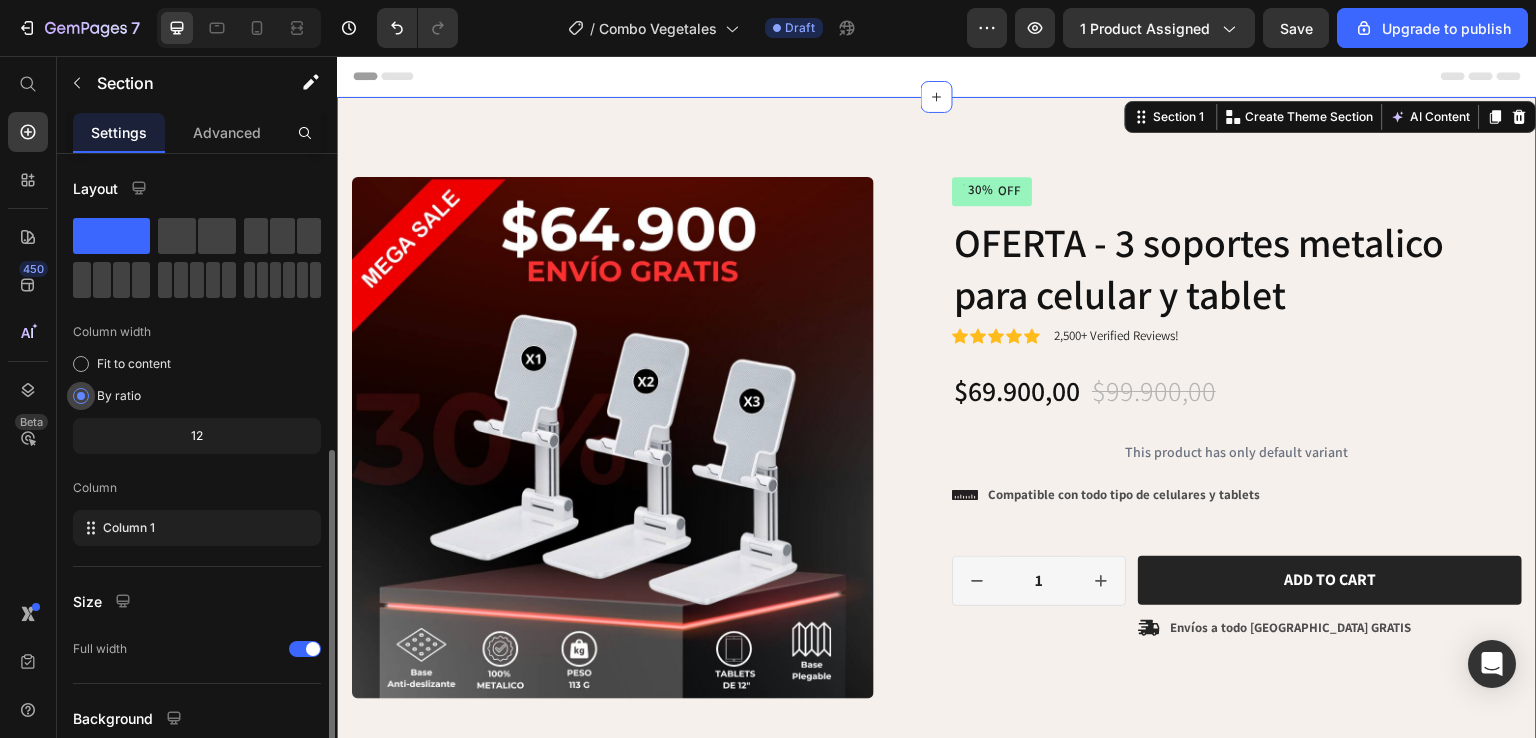 scroll, scrollTop: 165, scrollLeft: 0, axis: vertical 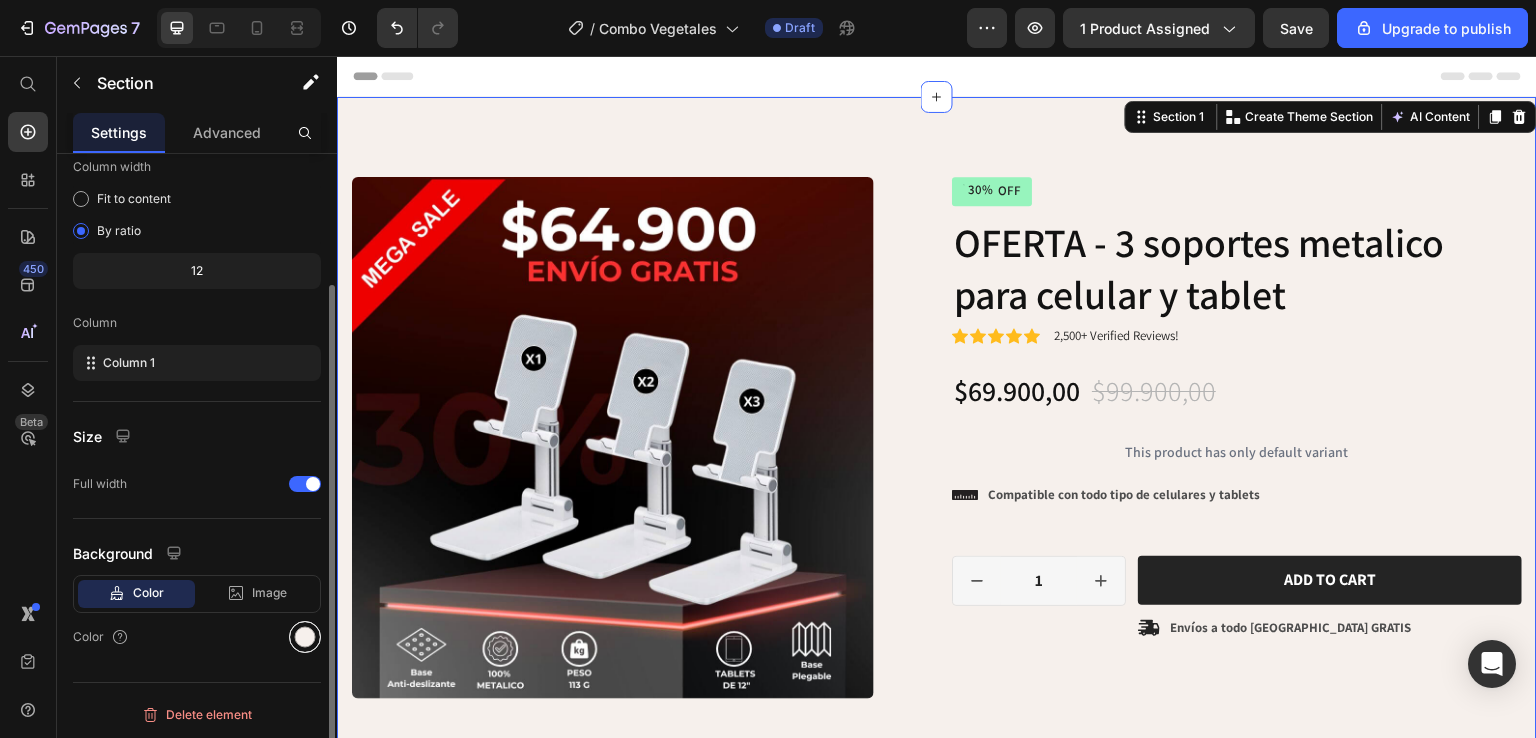 click at bounding box center [305, 637] 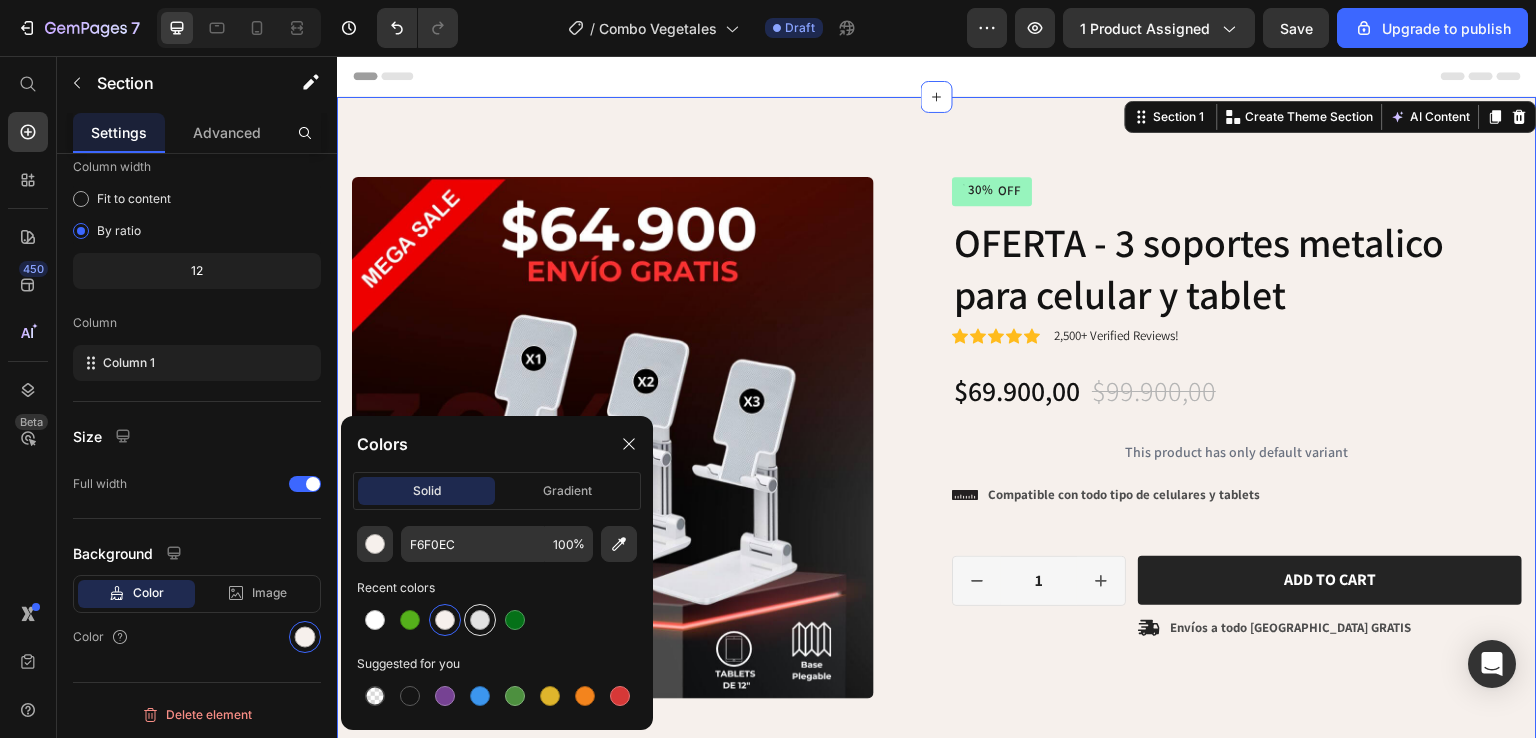 click at bounding box center (480, 620) 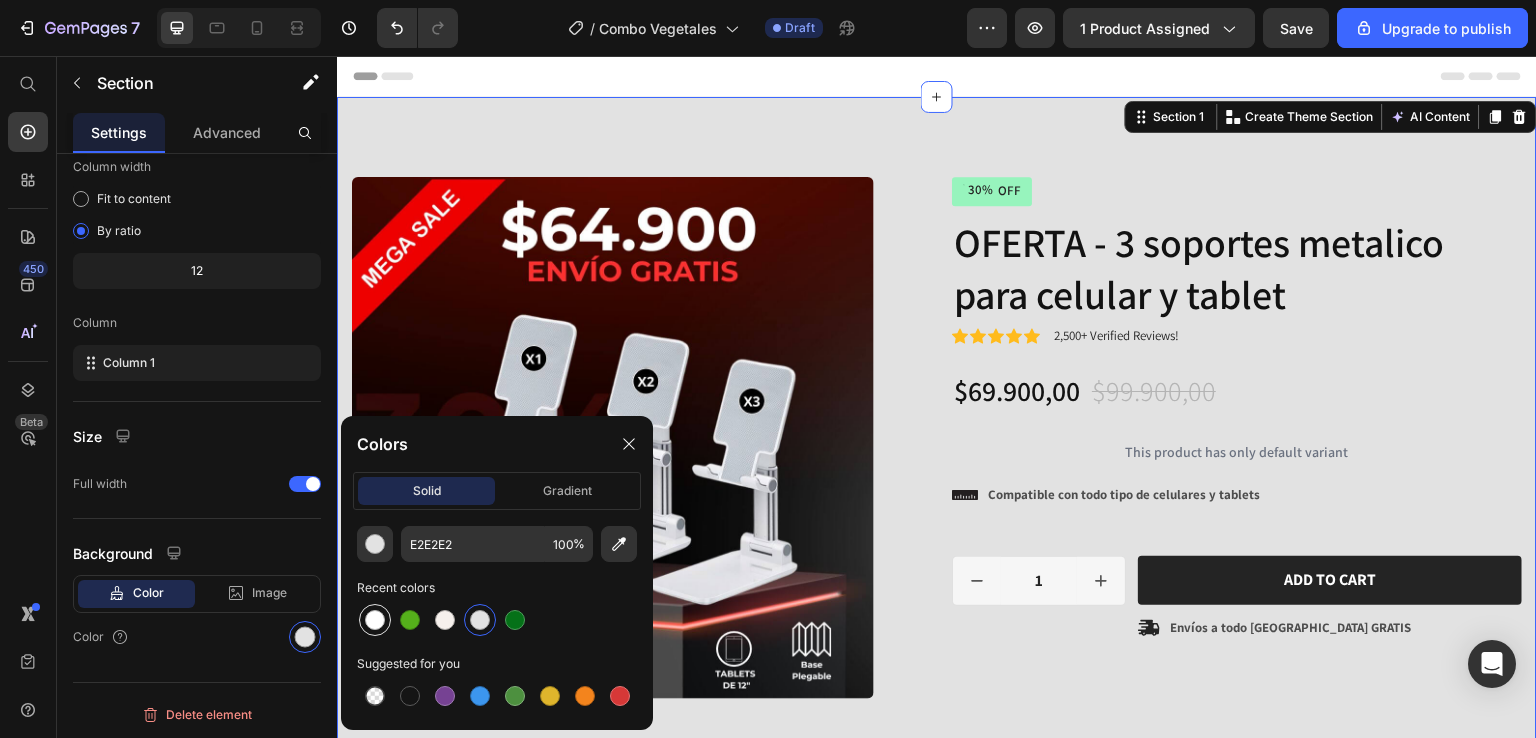 click at bounding box center (375, 620) 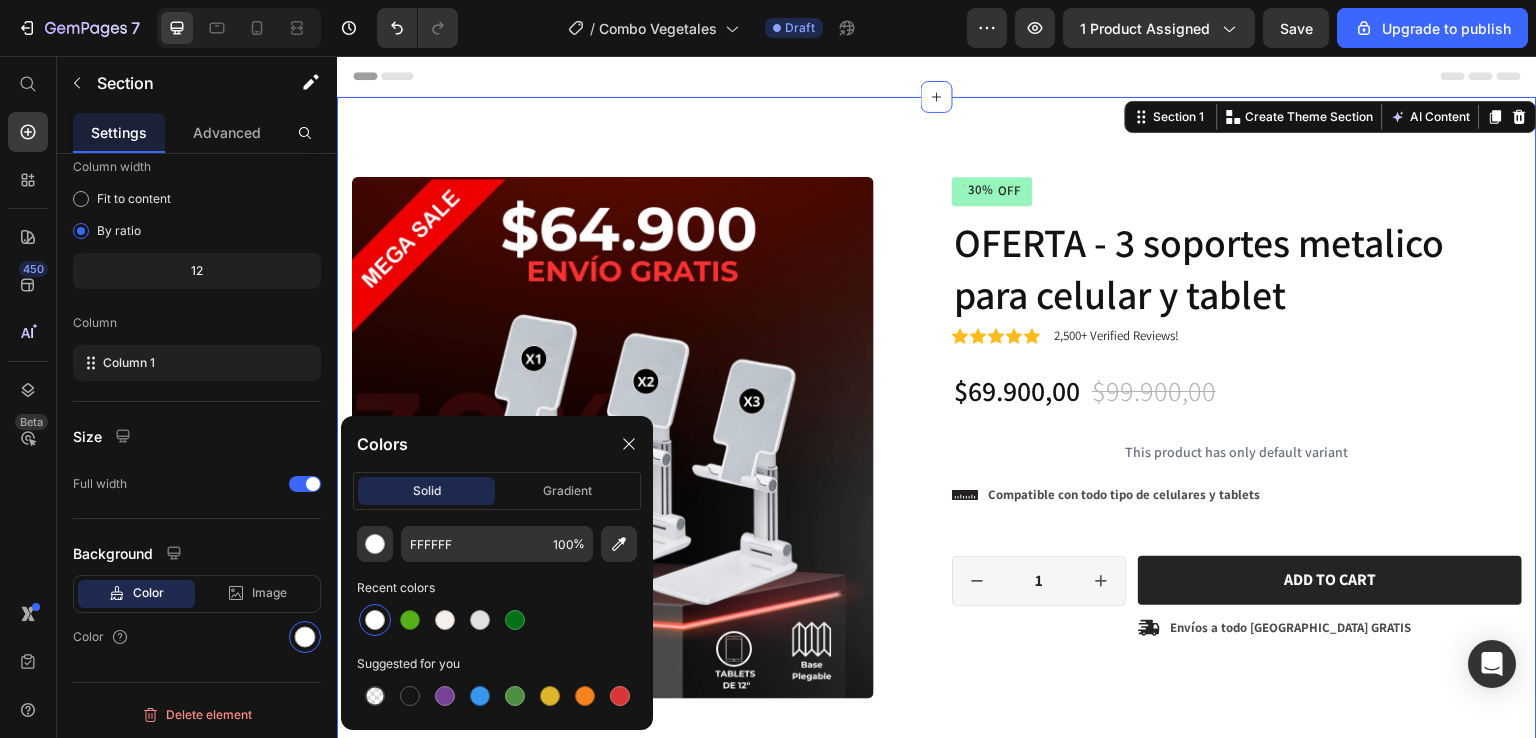 click on "Product Images
Material
Shipping
Care instruction Accordion Icon Icon Icon Icon Icon Icon List 2,500+ Testimonios verificados! Text Block Row 30% OFF Discount Tag OFERTA - 3 soportes metalico para celular y tablet Product Title Icon Icon Icon Icon Icon Icon List 2,500+ Verified Reviews! Text Block Row $69.900,00 Product Price $99.900,00 Product Price 30% OFF Discount Tag Row This product has only default variant Product Variants & Swatches
Icon Compatible con todo tipo de celulares y tablets Text Block Row 1 Product Quantity Row Add to cart Add to Cart
Icon Envíos a todo Colombia GRATIS Text Block Row Row Row Product
Drop element here Image Image Image Image Image Image Image Image Image Image Image Image Image
Drop element here Row Section 1   You can create reusable sections Create Theme Section AI Content Write with GemAI What would you like to describe here? Tone and Voice Persuasive Product Show more Generate" at bounding box center (937, 1948) 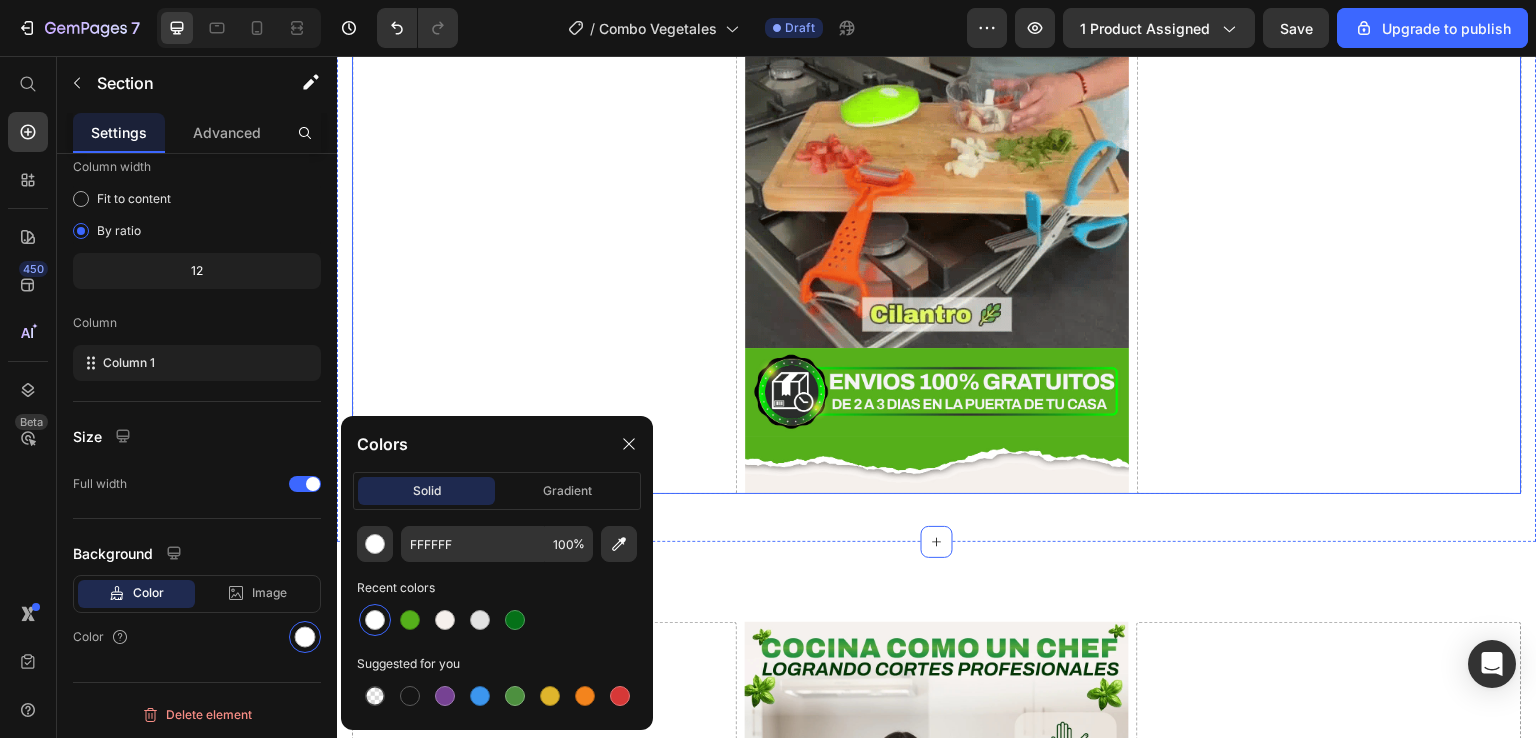 scroll, scrollTop: 3500, scrollLeft: 0, axis: vertical 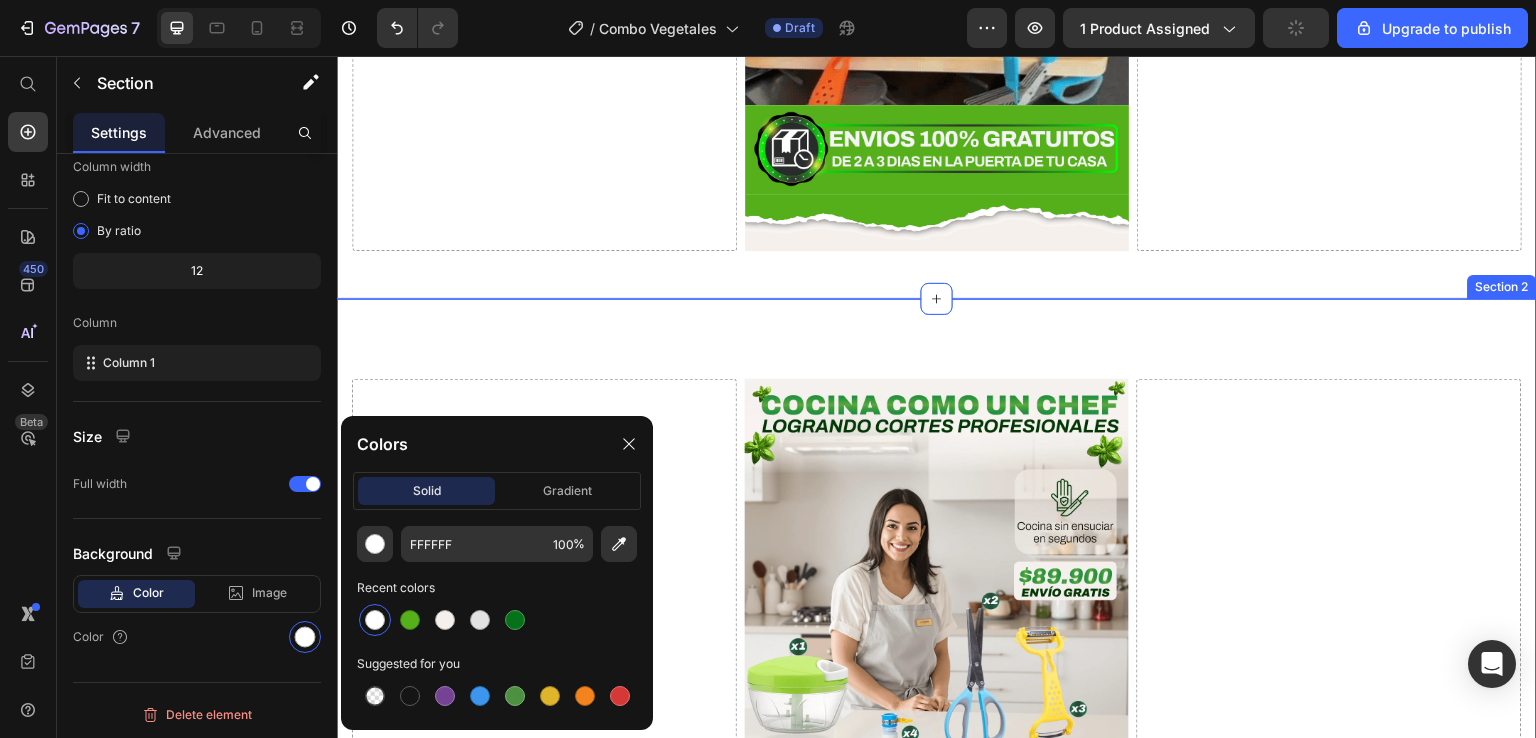 click on "Drop element here Image Image Image Image Image Image Image Image Image Image Image Image Image
Drop element here Row Section 2" at bounding box center [937, 1767] 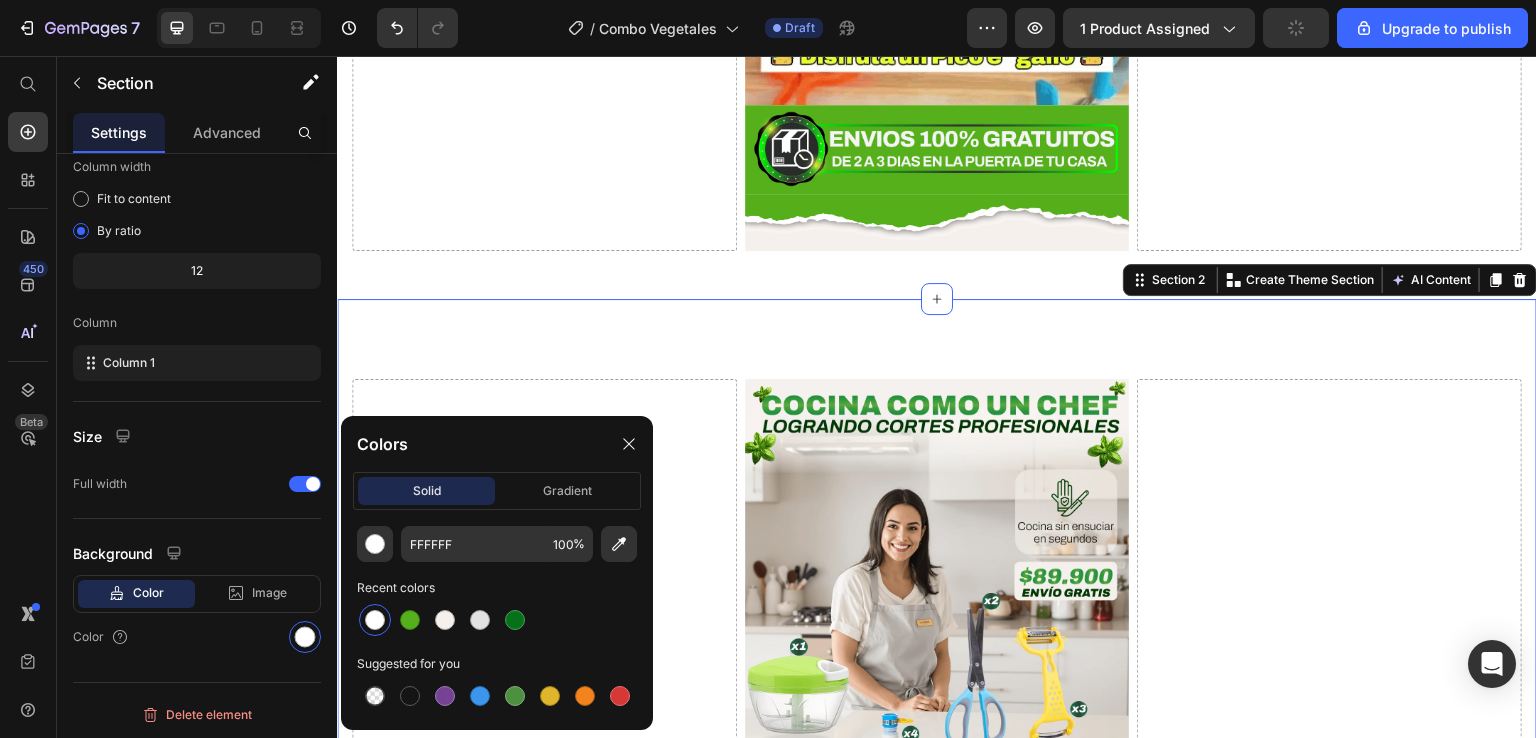 scroll, scrollTop: 164, scrollLeft: 0, axis: vertical 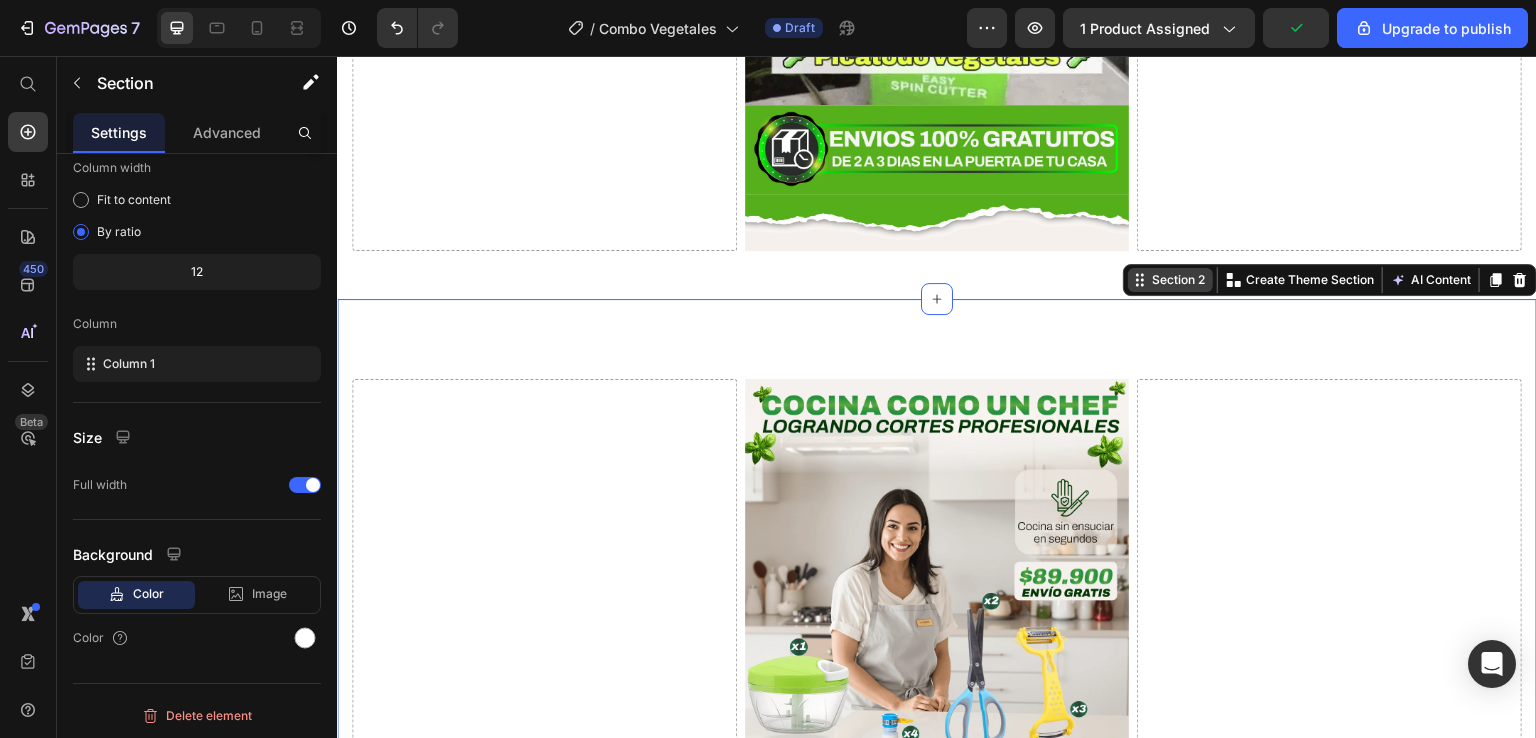 click on "Section 2" at bounding box center [1178, 280] 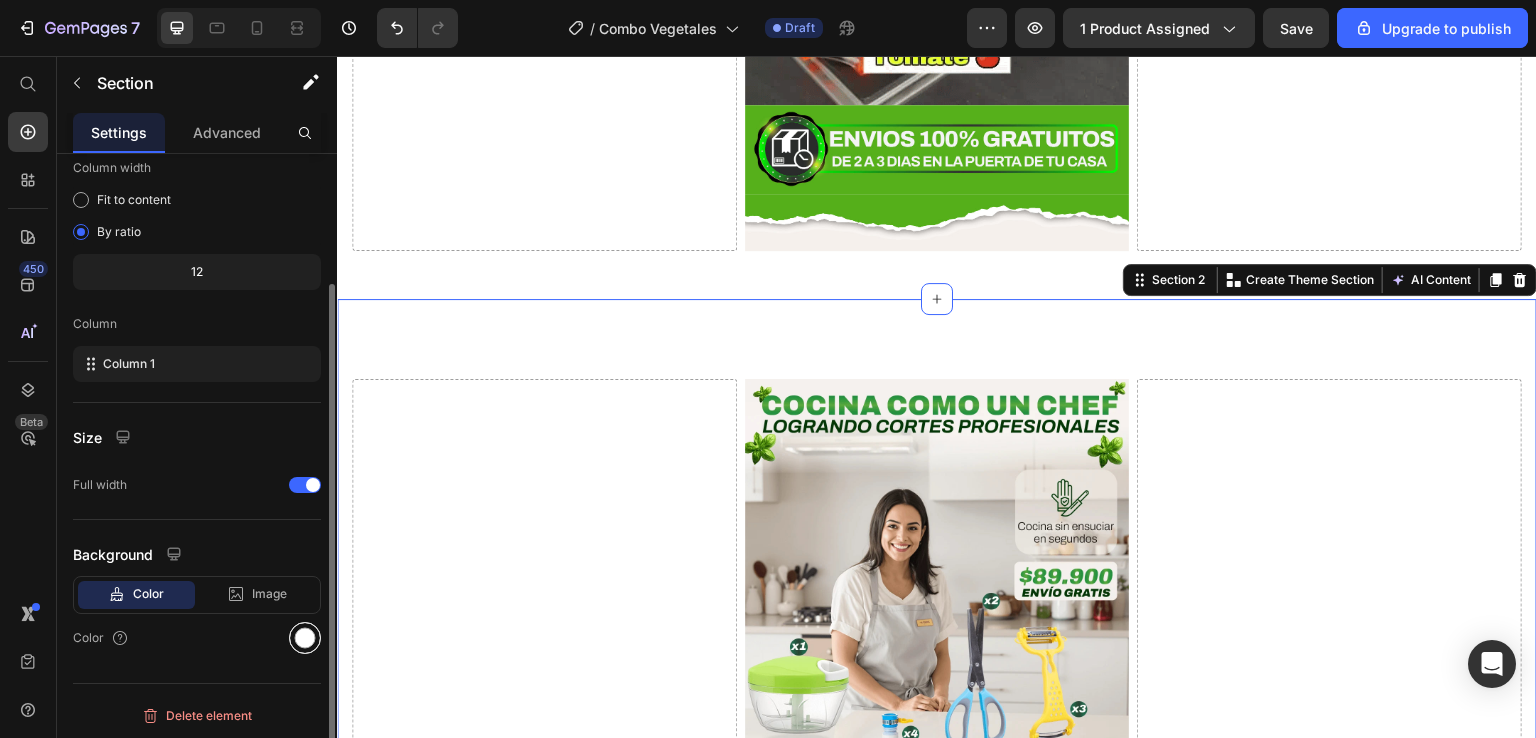 click at bounding box center (305, 638) 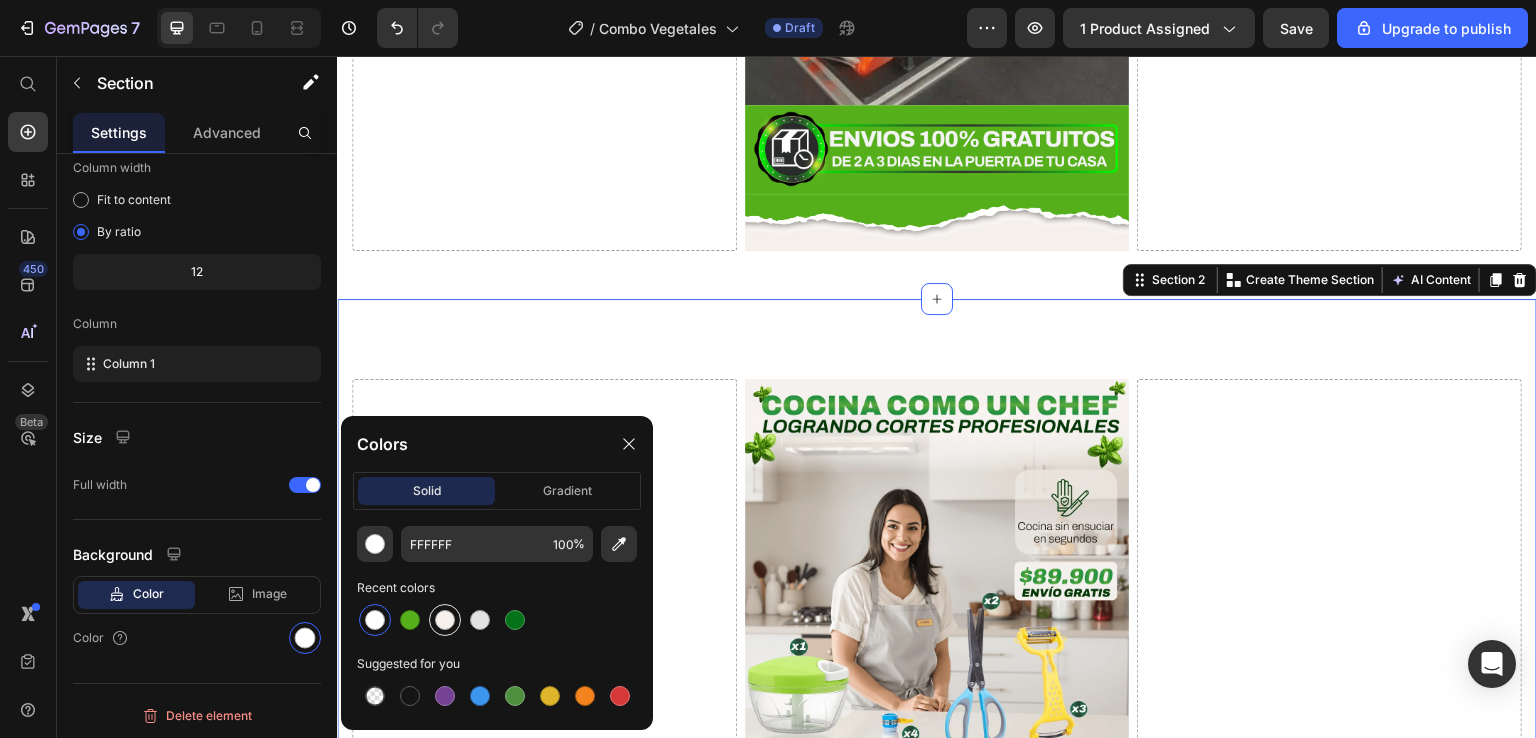 click at bounding box center (445, 620) 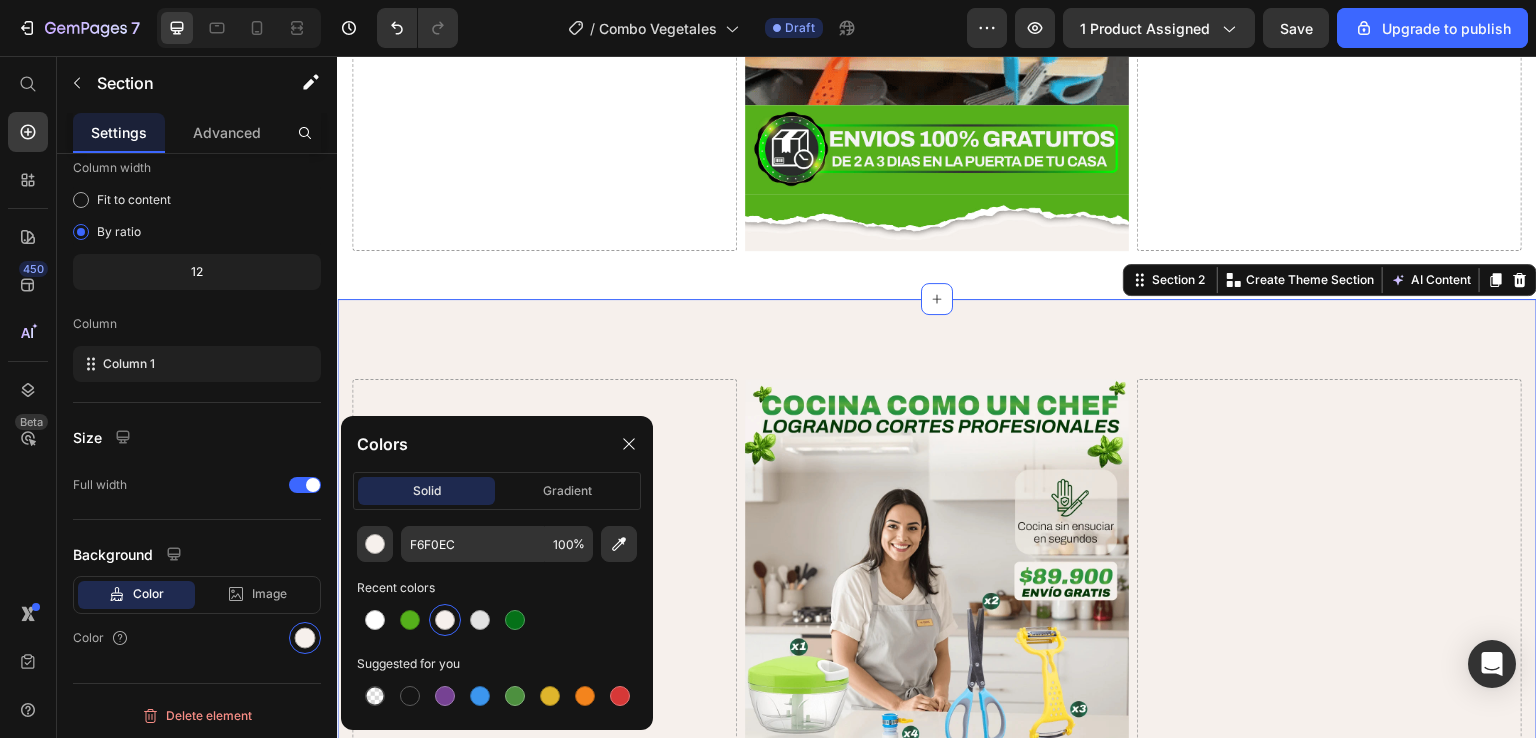 scroll, scrollTop: 3400, scrollLeft: 0, axis: vertical 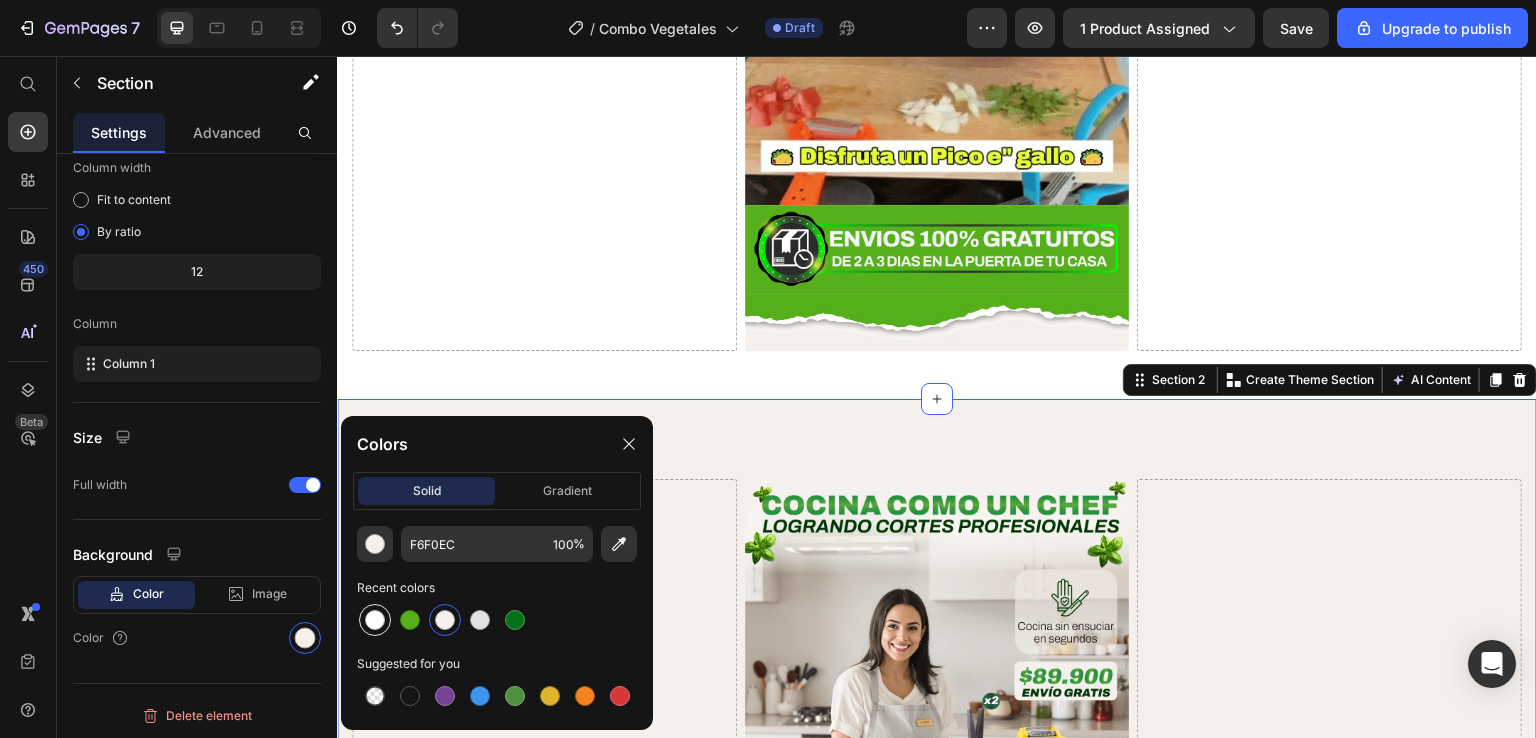 click at bounding box center [375, 620] 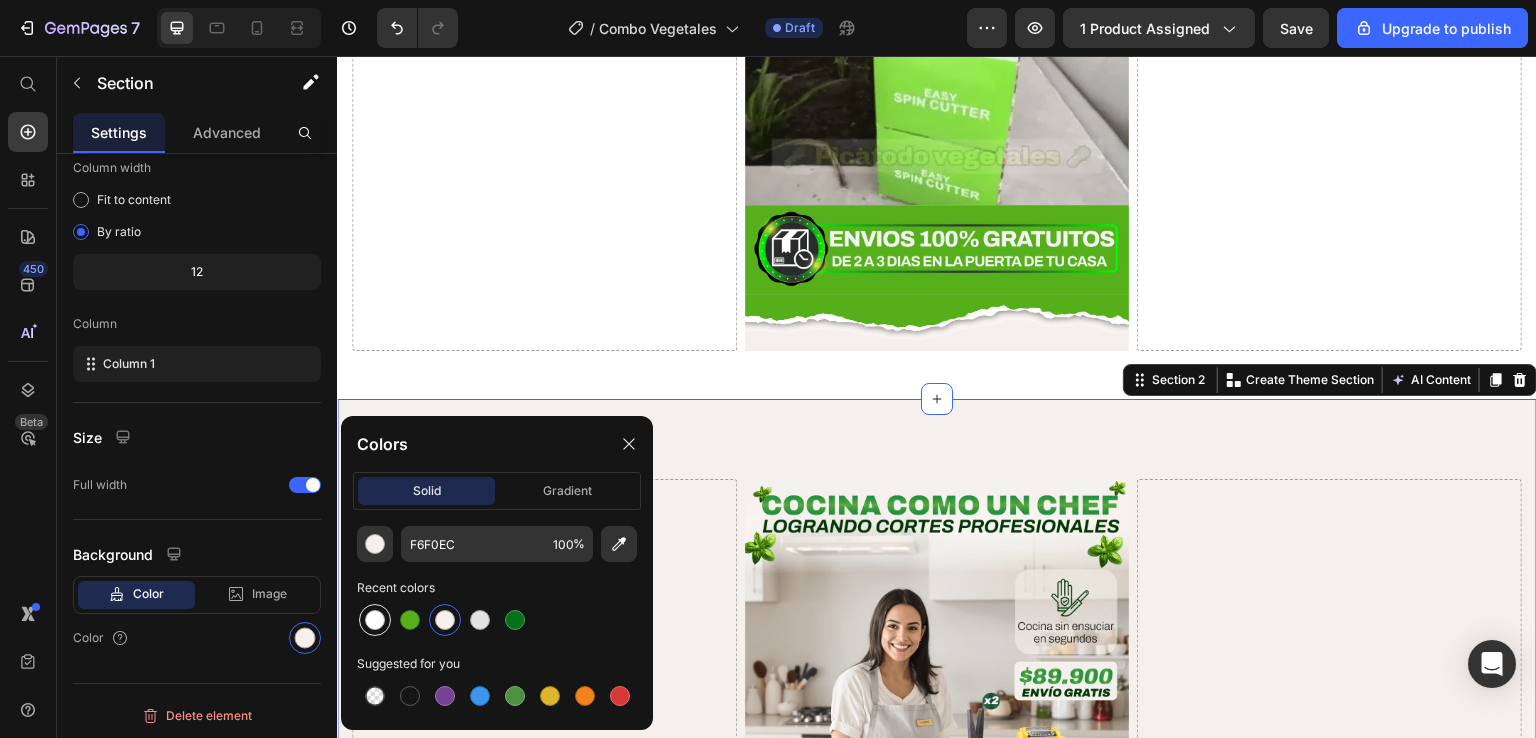 type on "FFFFFF" 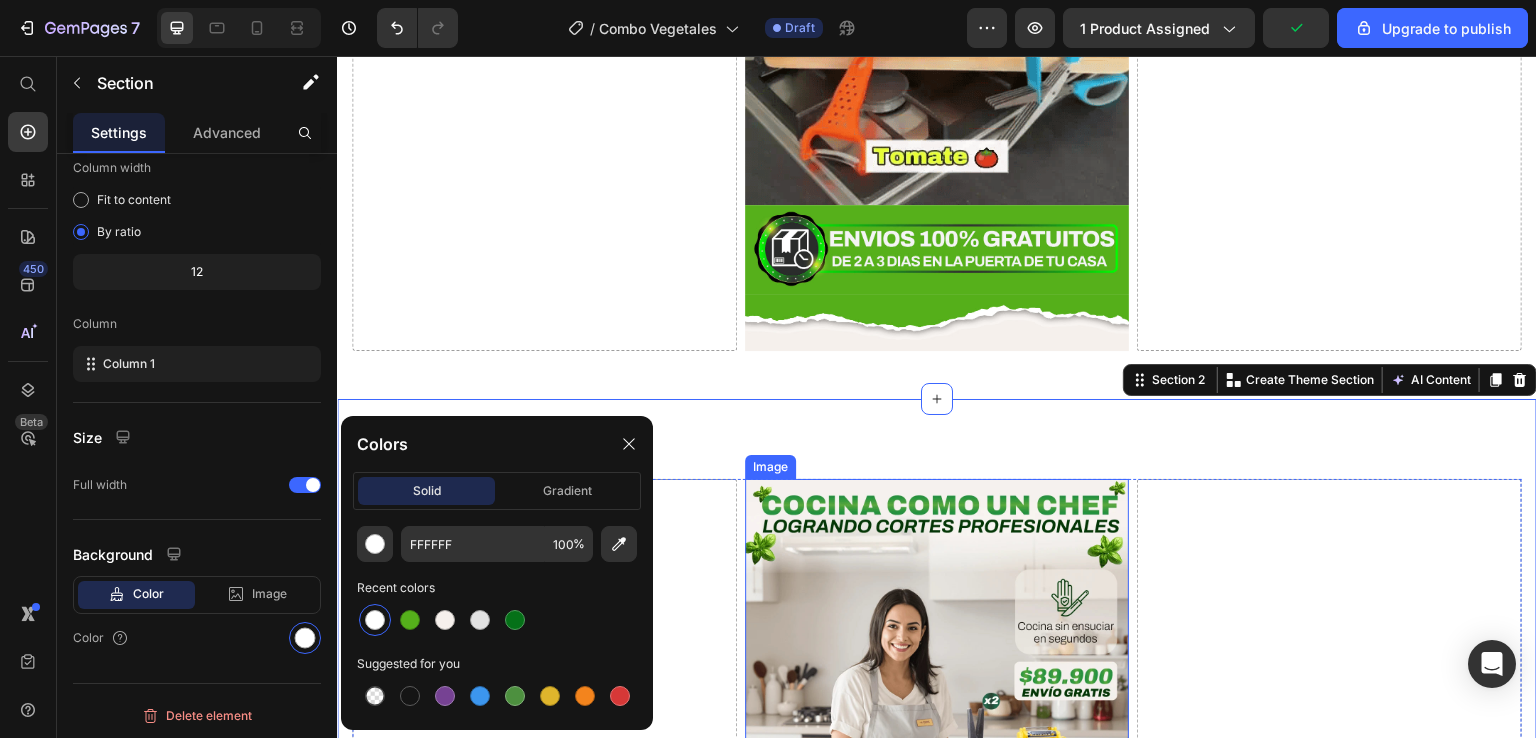 click at bounding box center [937, 692] 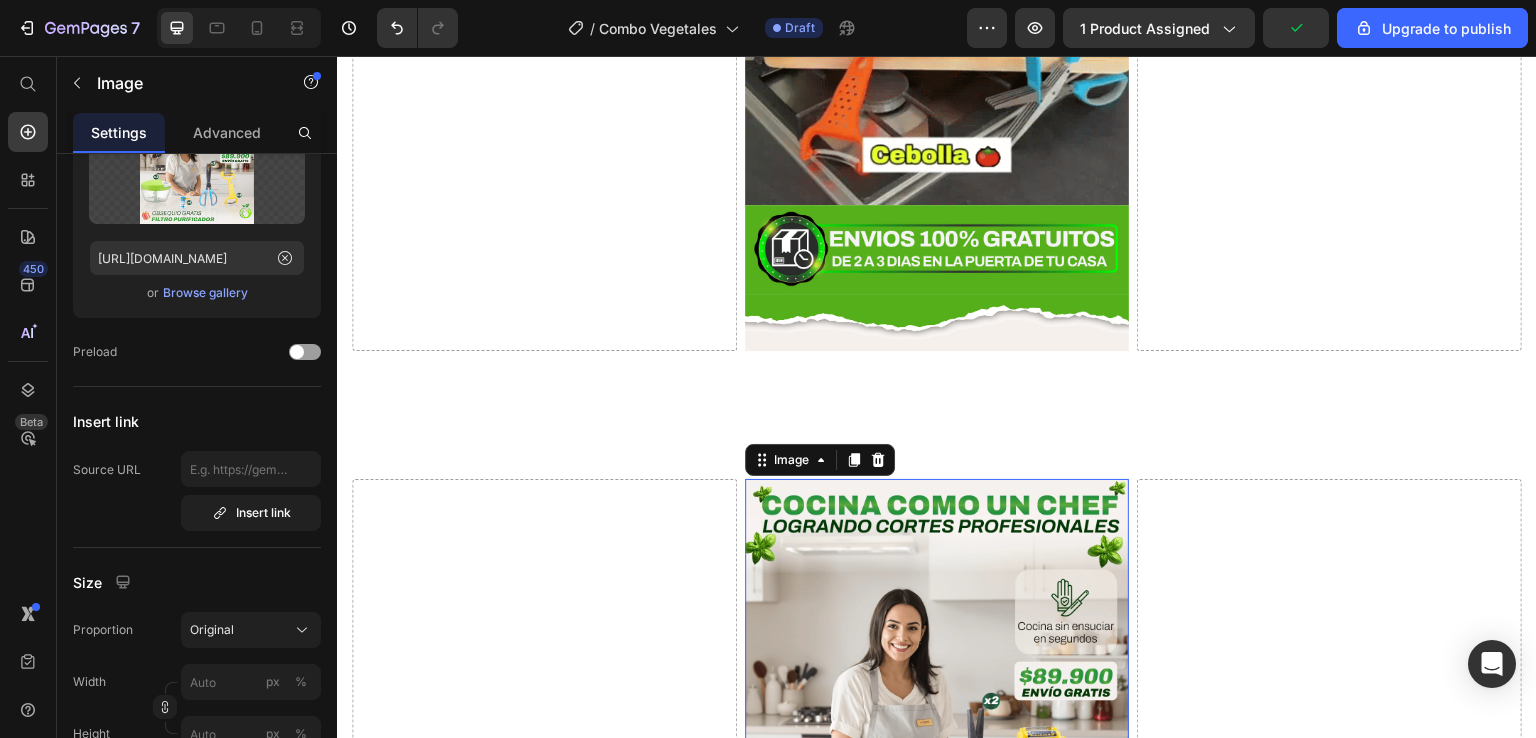 scroll, scrollTop: 0, scrollLeft: 0, axis: both 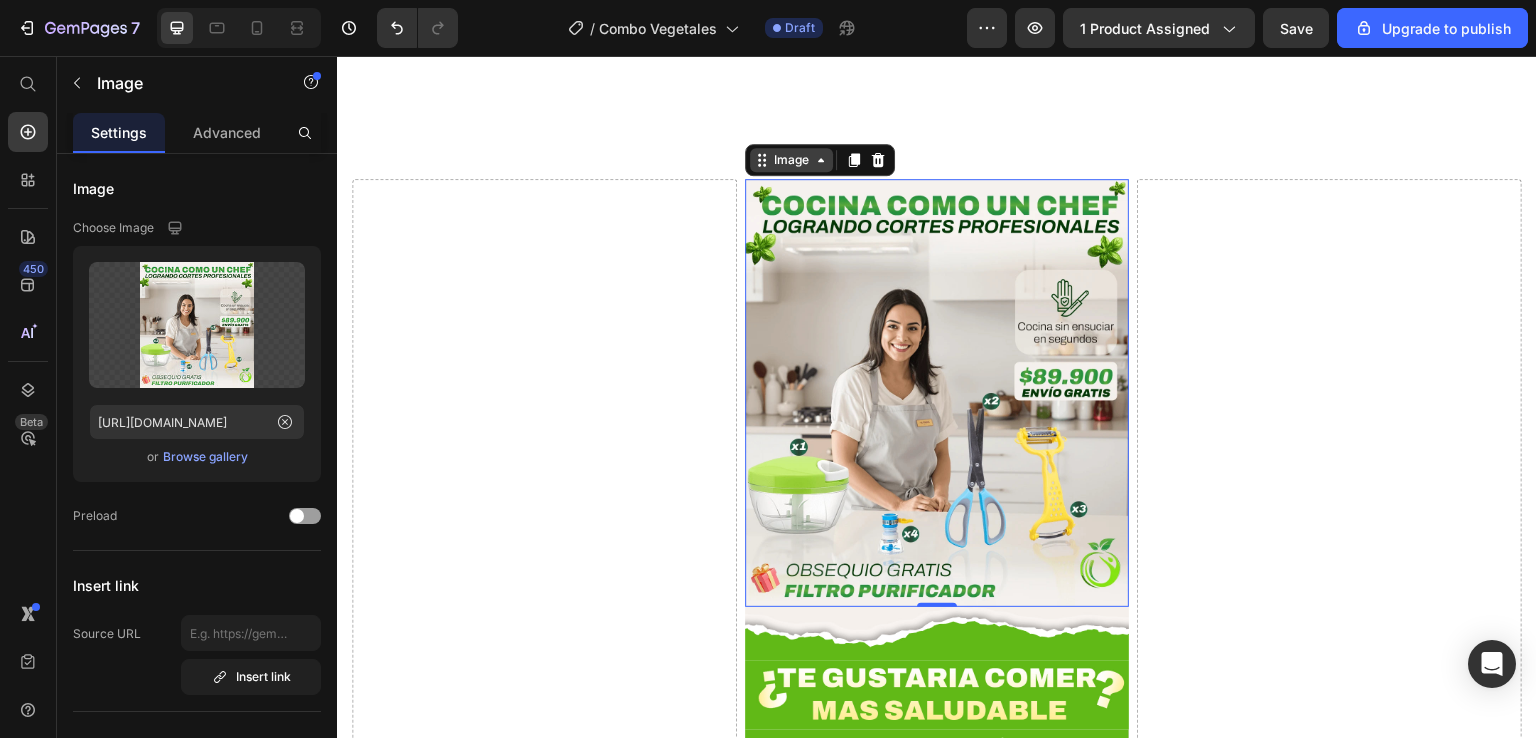 click on "Image" at bounding box center [791, 160] 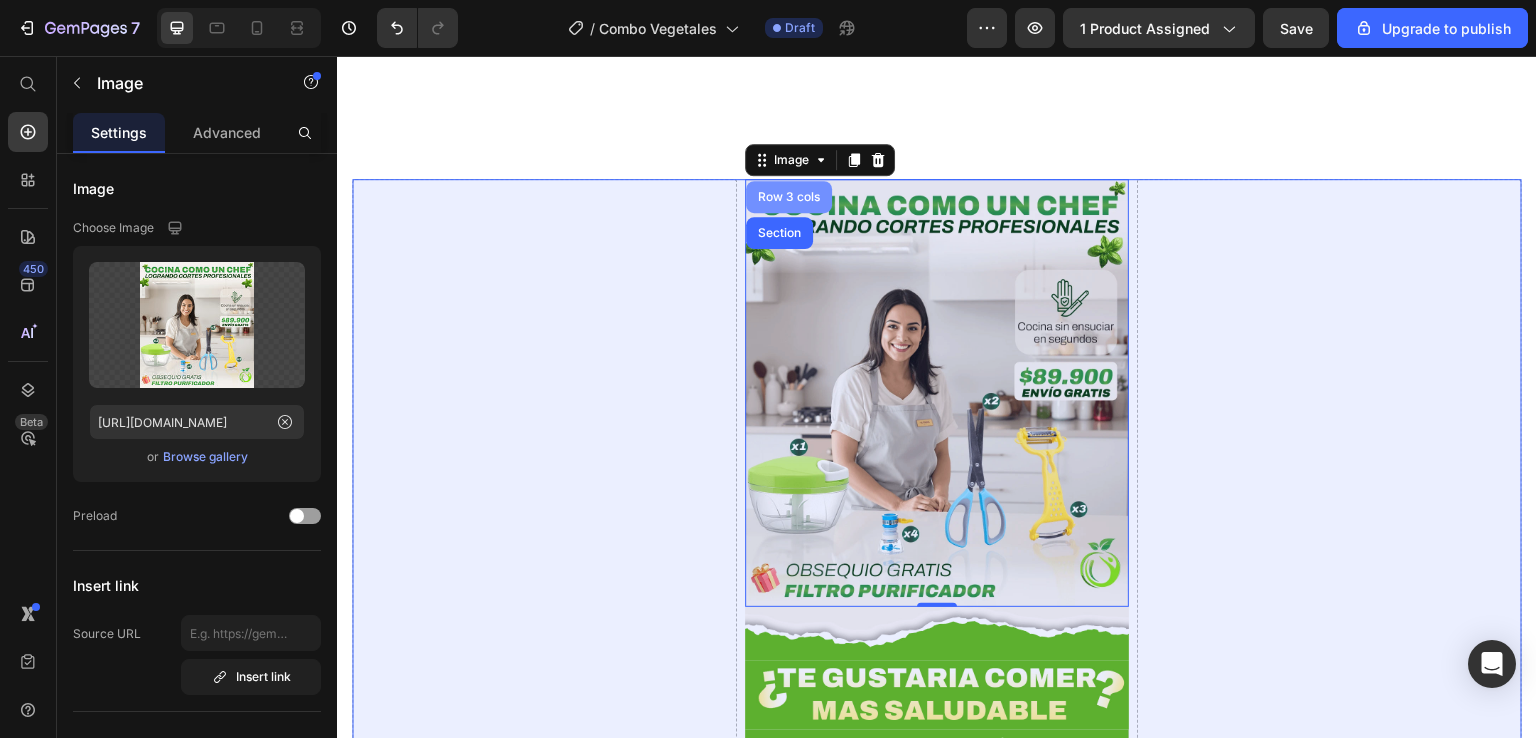 click on "Row 3 cols" at bounding box center (789, 197) 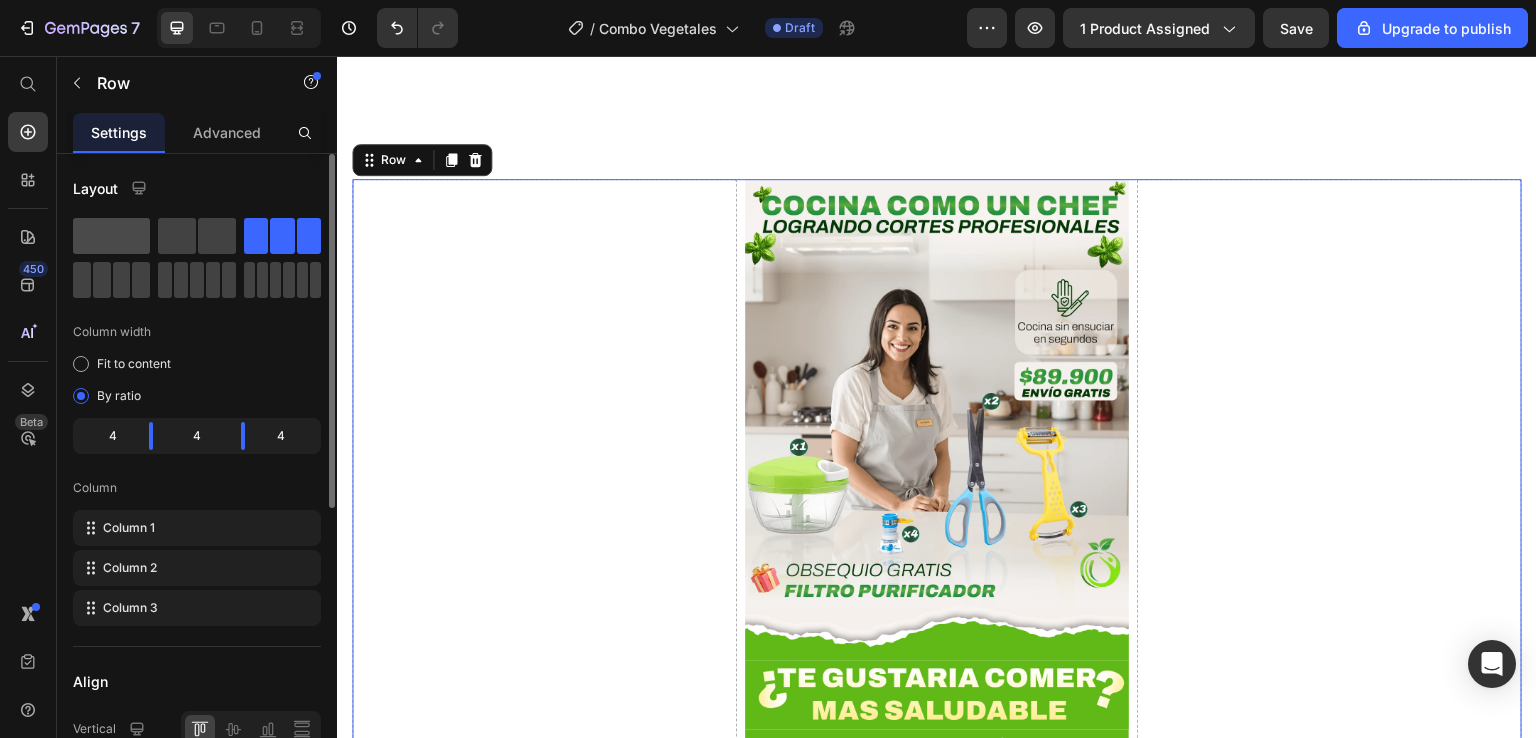 click 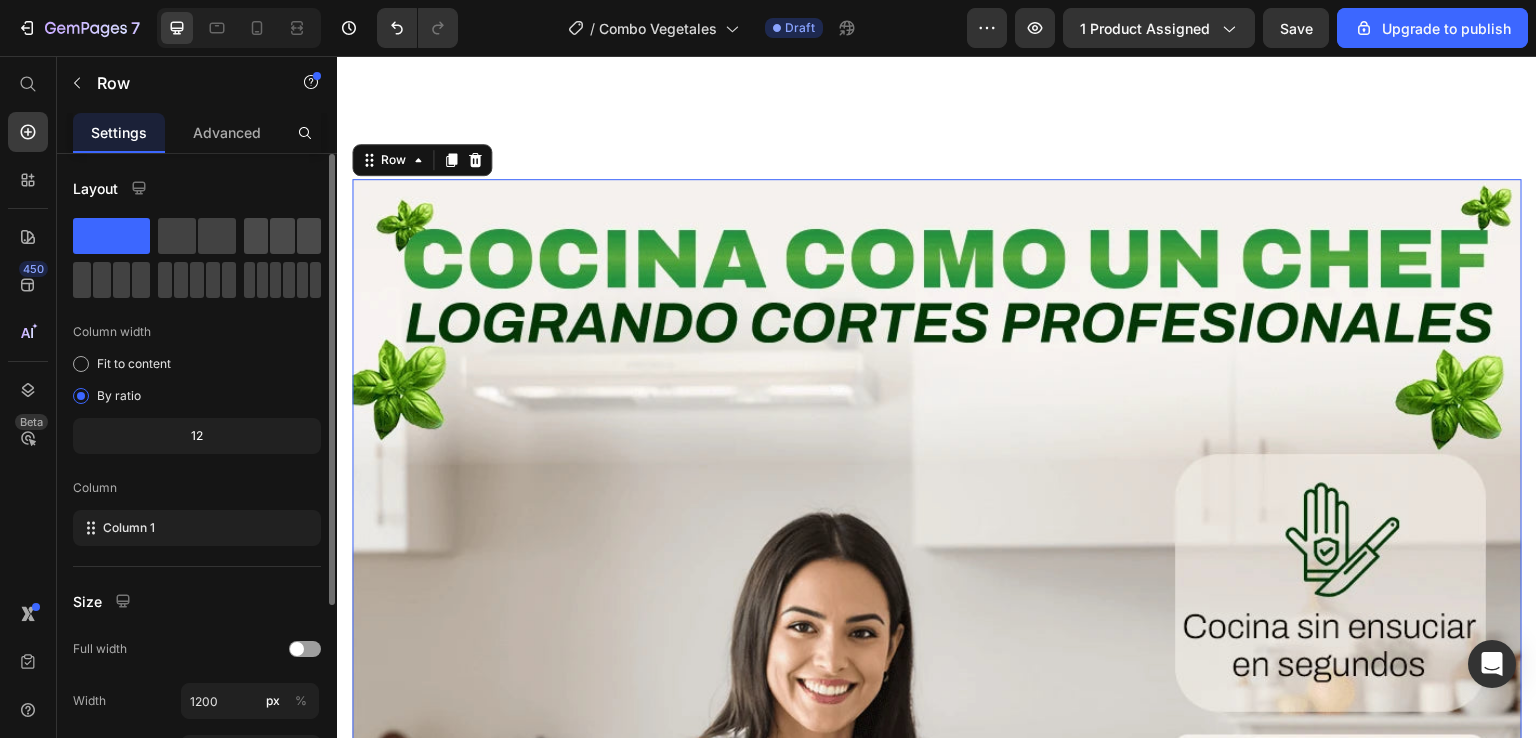 click 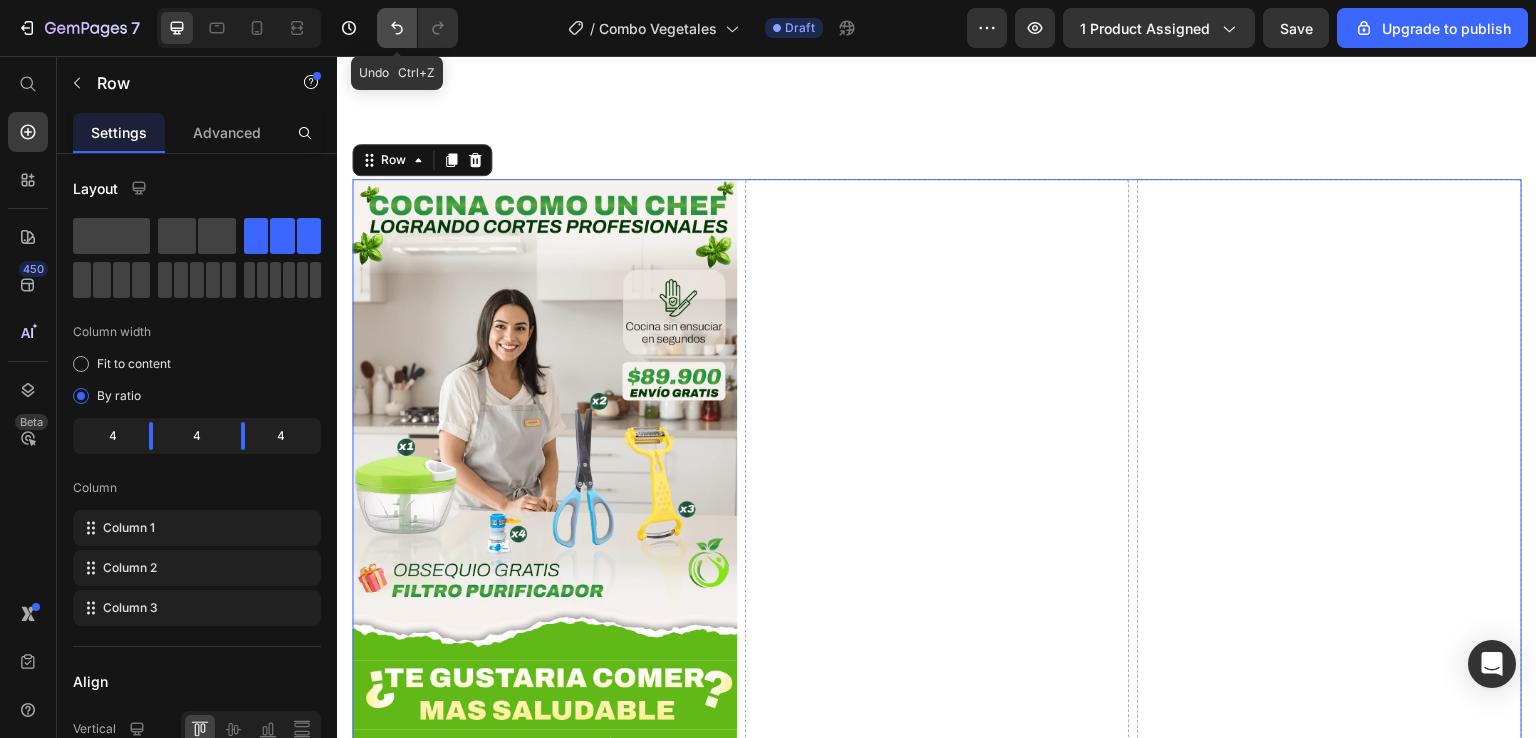 click 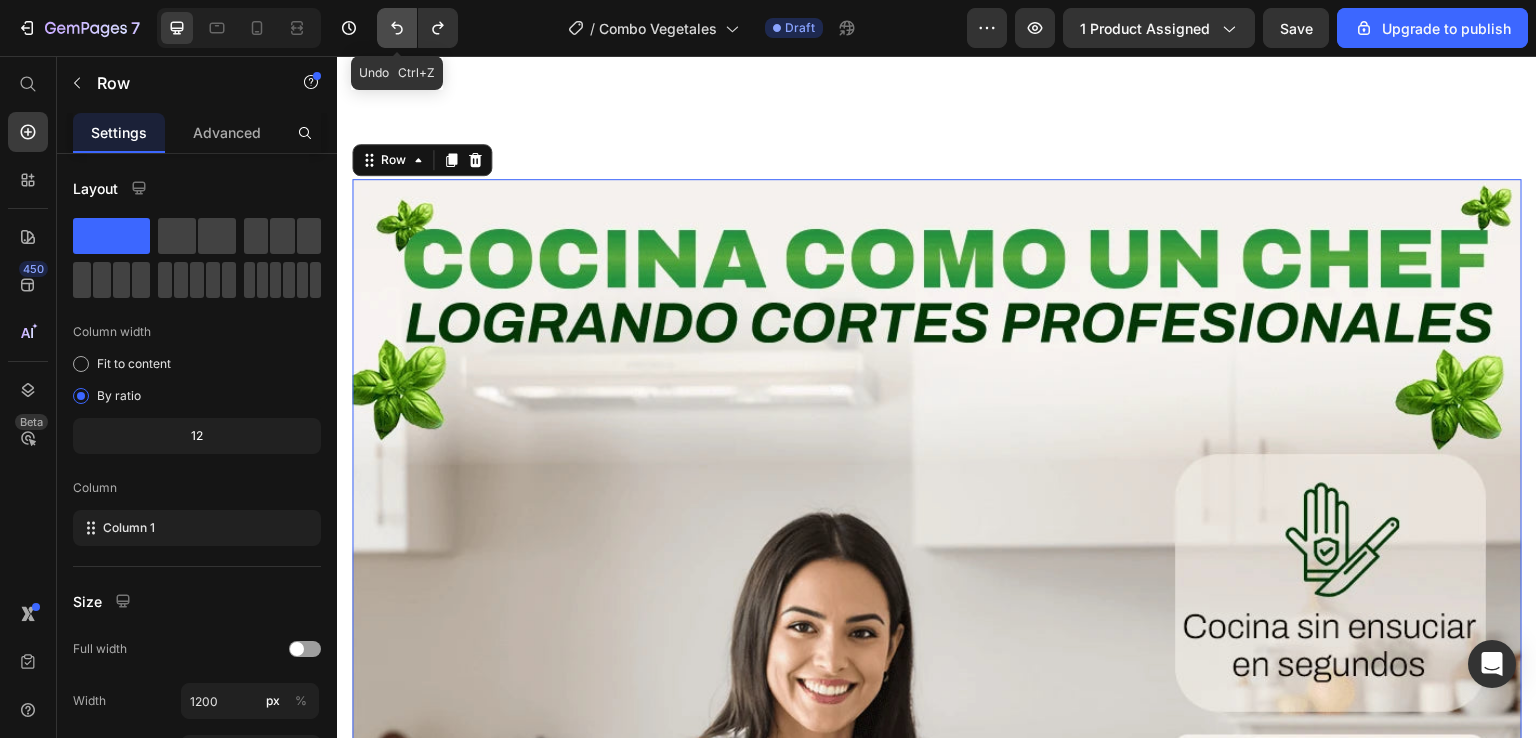 click 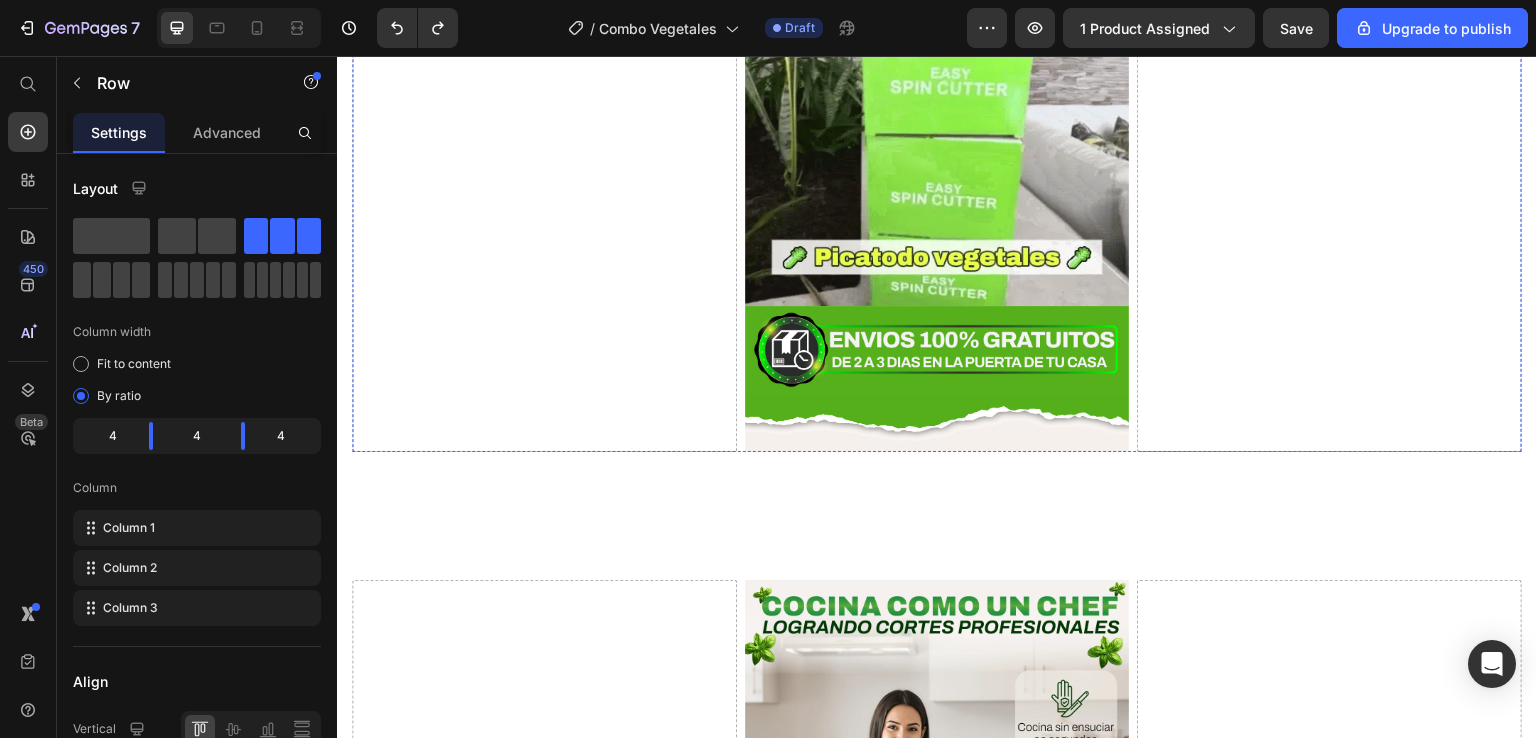 scroll, scrollTop: 3300, scrollLeft: 0, axis: vertical 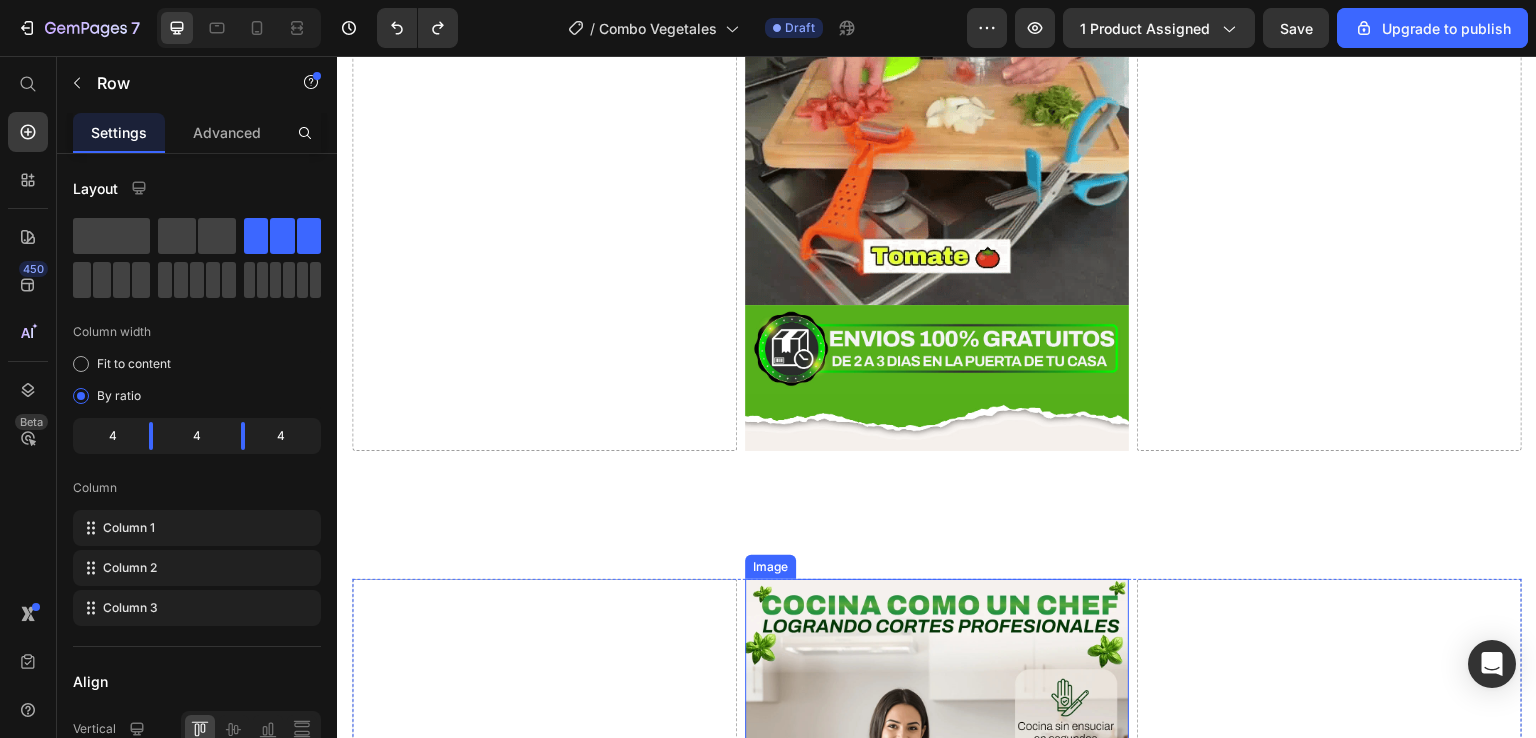 click at bounding box center (937, 792) 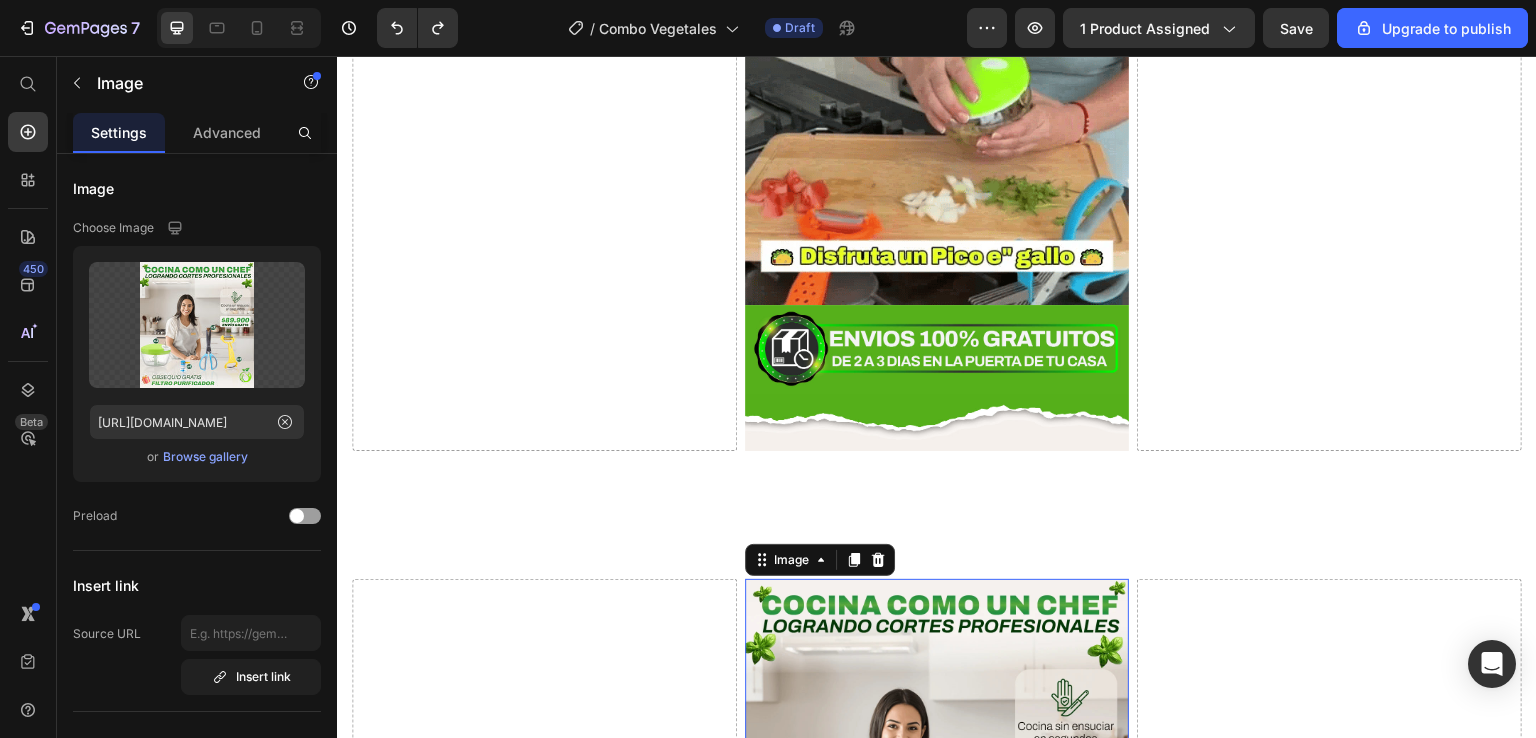 click at bounding box center (937, 792) 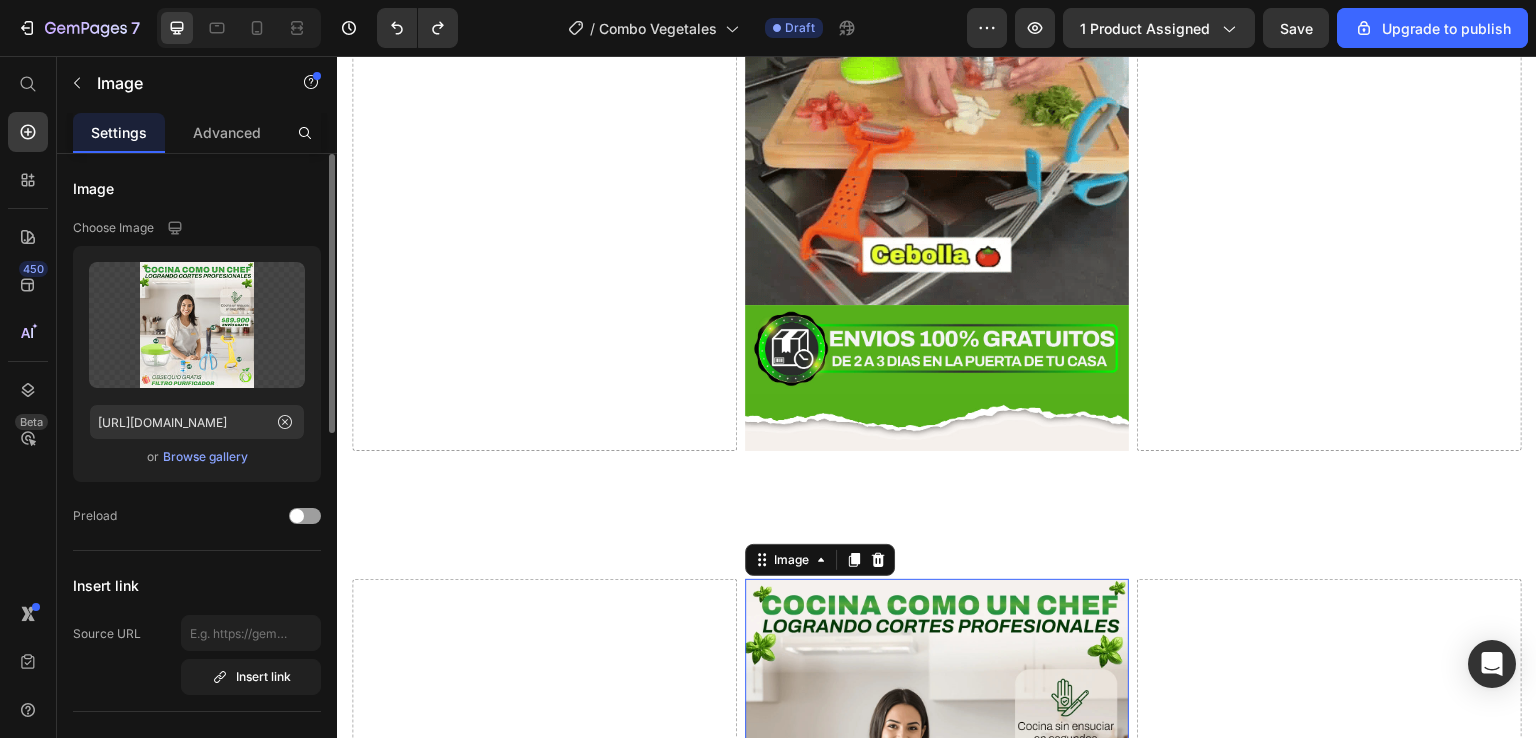 click on "Browse gallery" at bounding box center [205, 457] 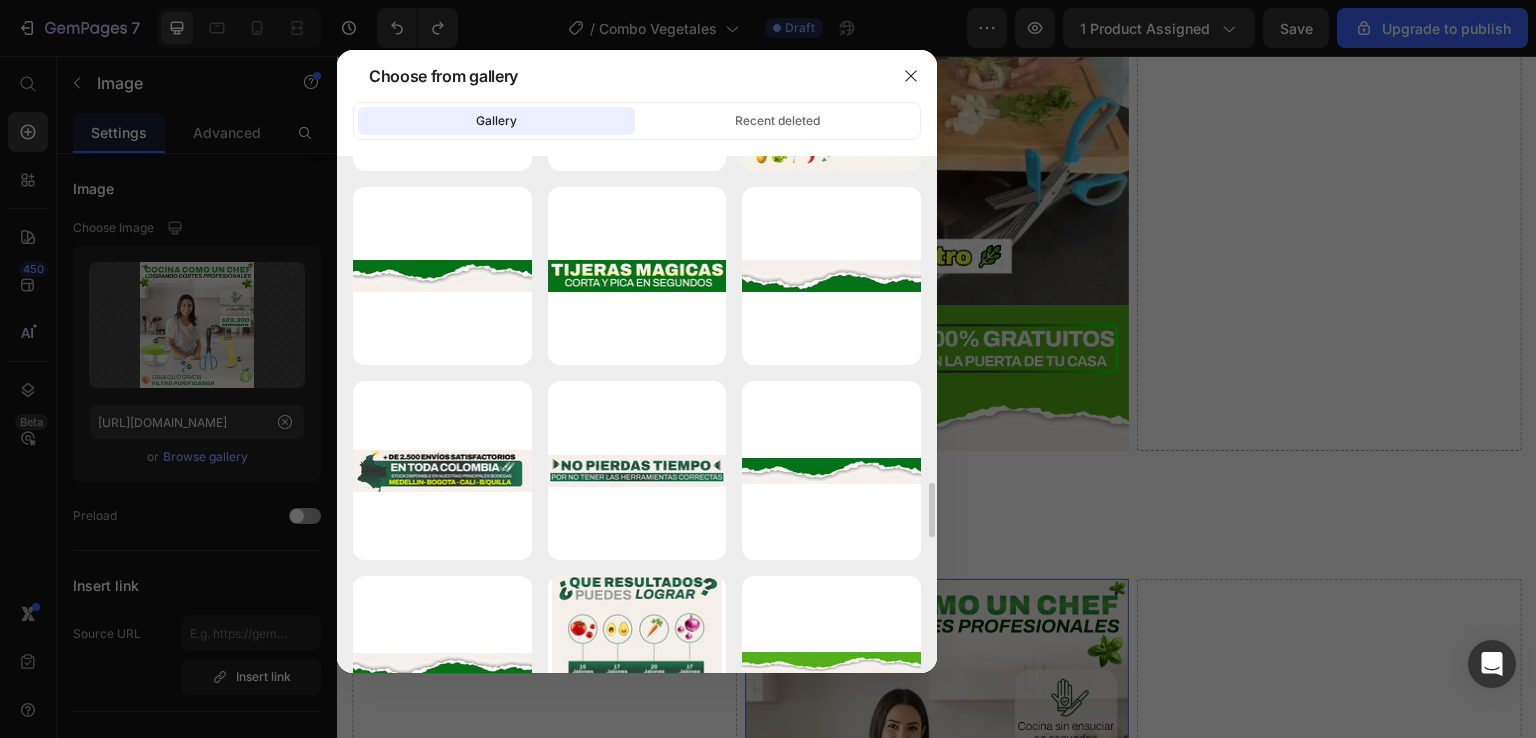 scroll, scrollTop: 3300, scrollLeft: 0, axis: vertical 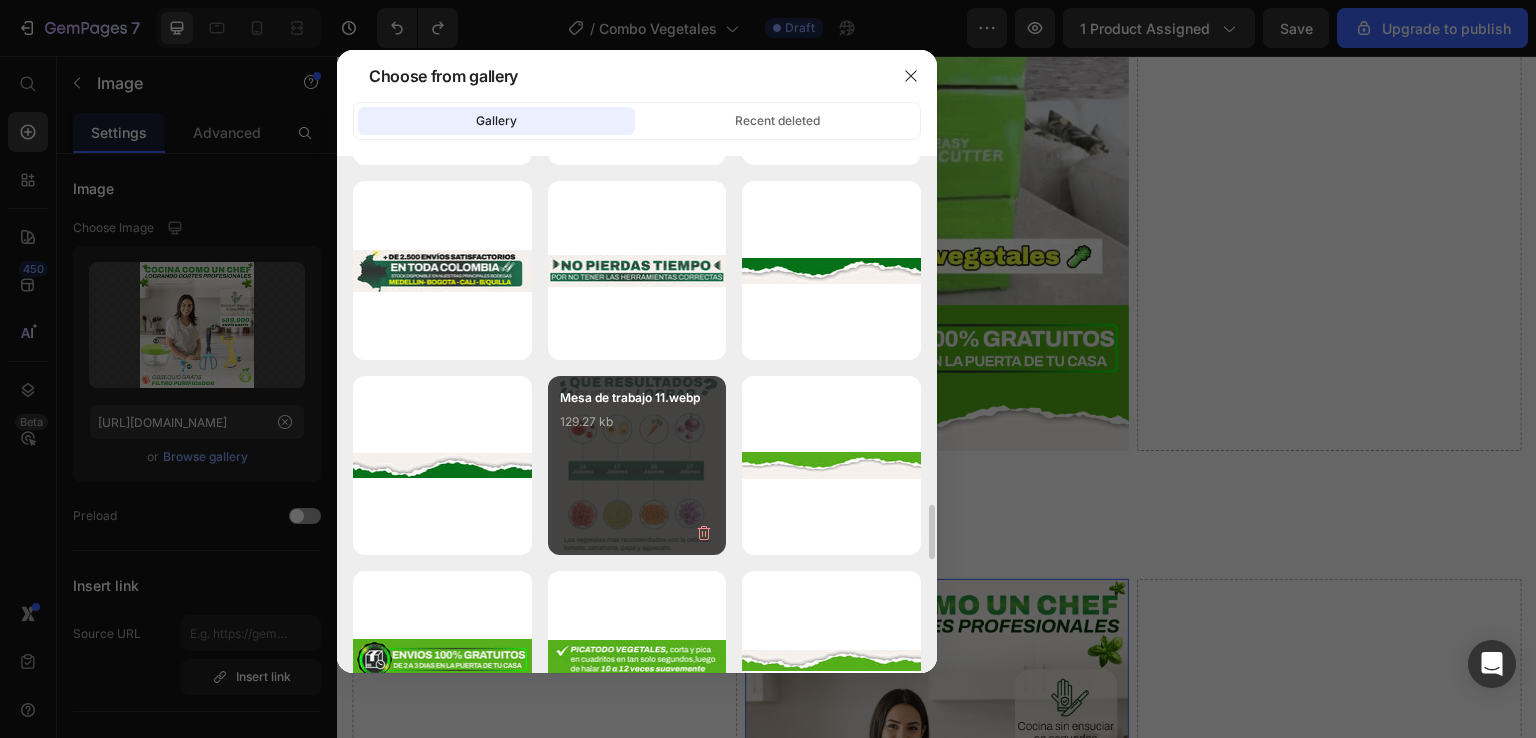 click on "Mesa de trabajo 11.webp 129.27 kb" at bounding box center (637, 428) 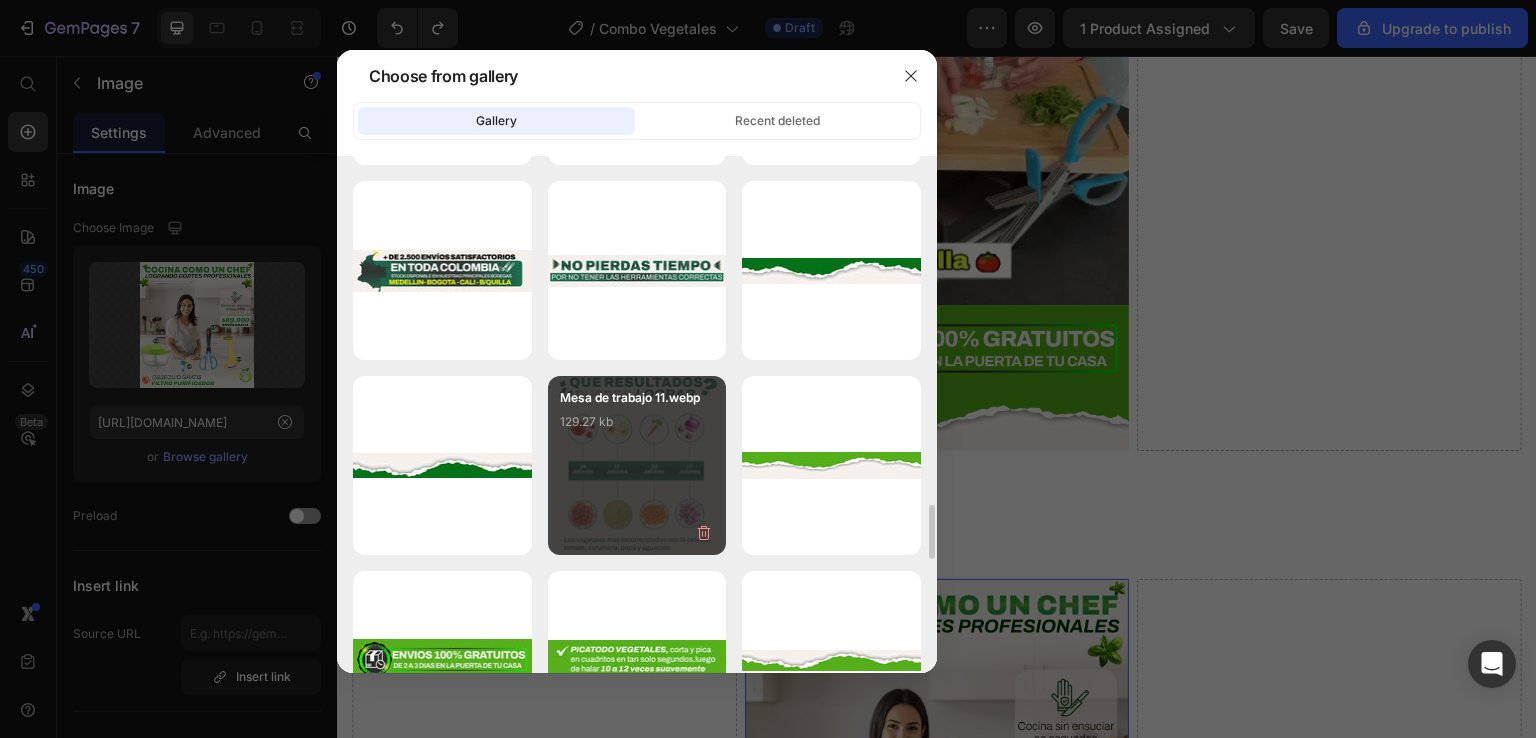 type on "https://cdn.shopify.com/s/files/1/0766/8111/7997/files/gempages_502531112615019464-4b3b152d-8ec7-480b-b0e2-87c9b717978c.webp" 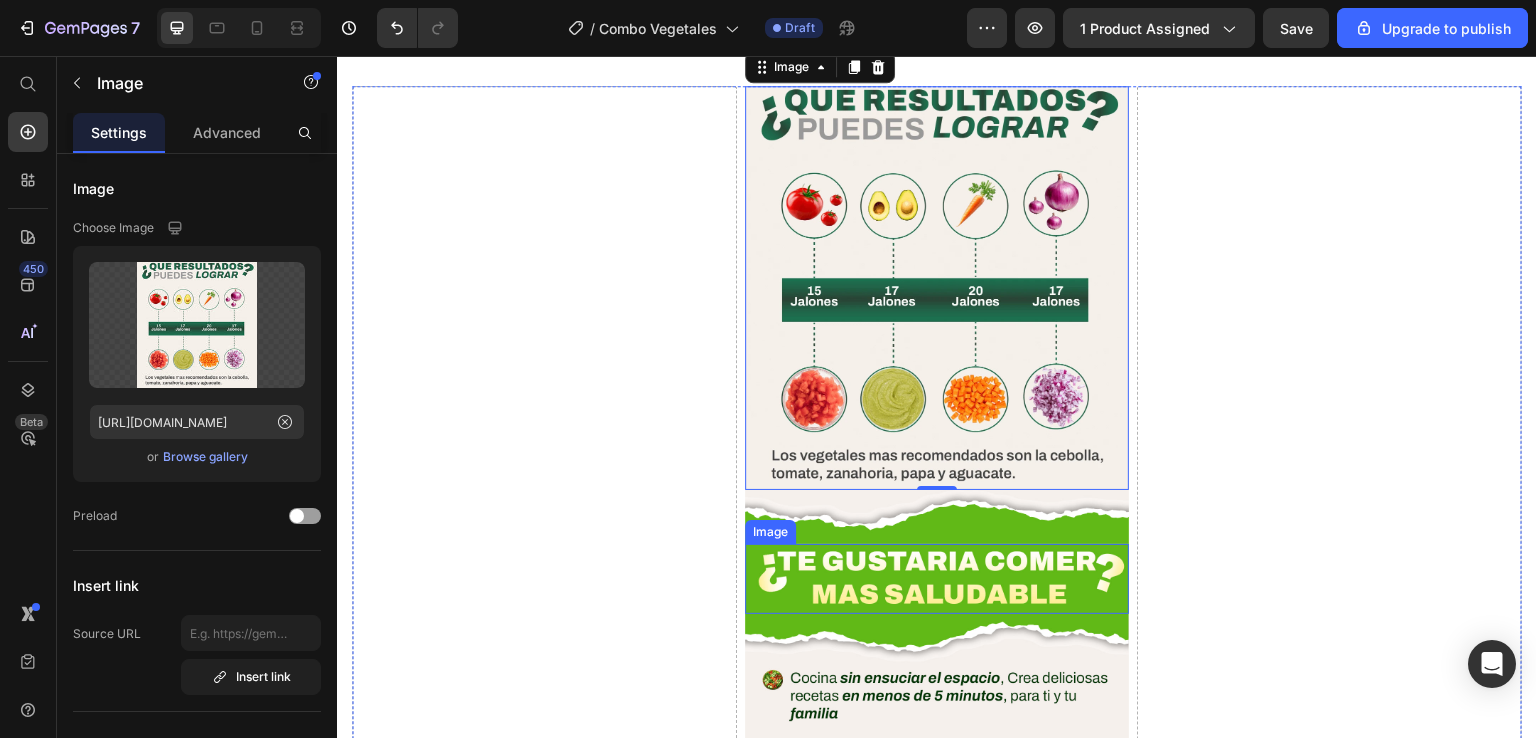 scroll, scrollTop: 3800, scrollLeft: 0, axis: vertical 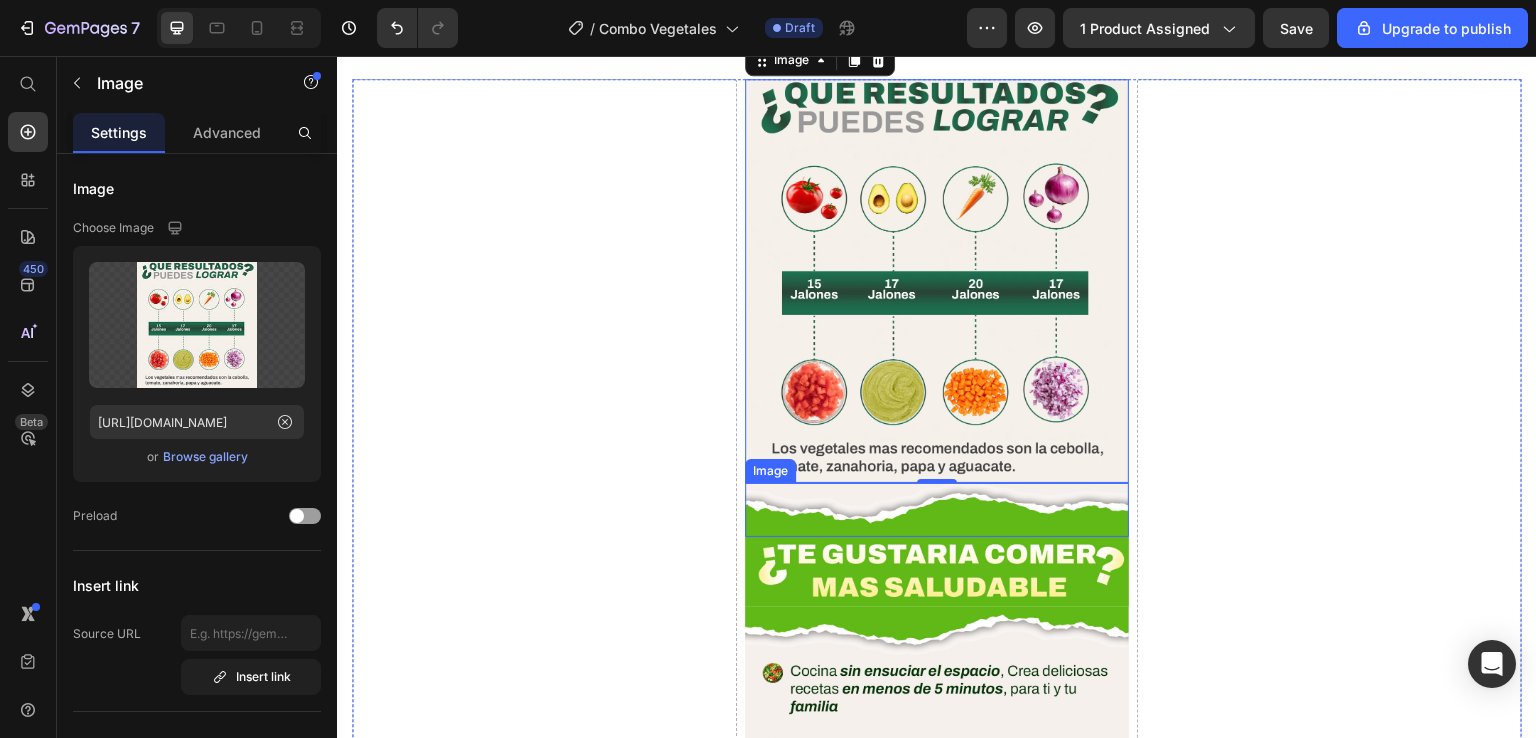 click at bounding box center [937, 510] 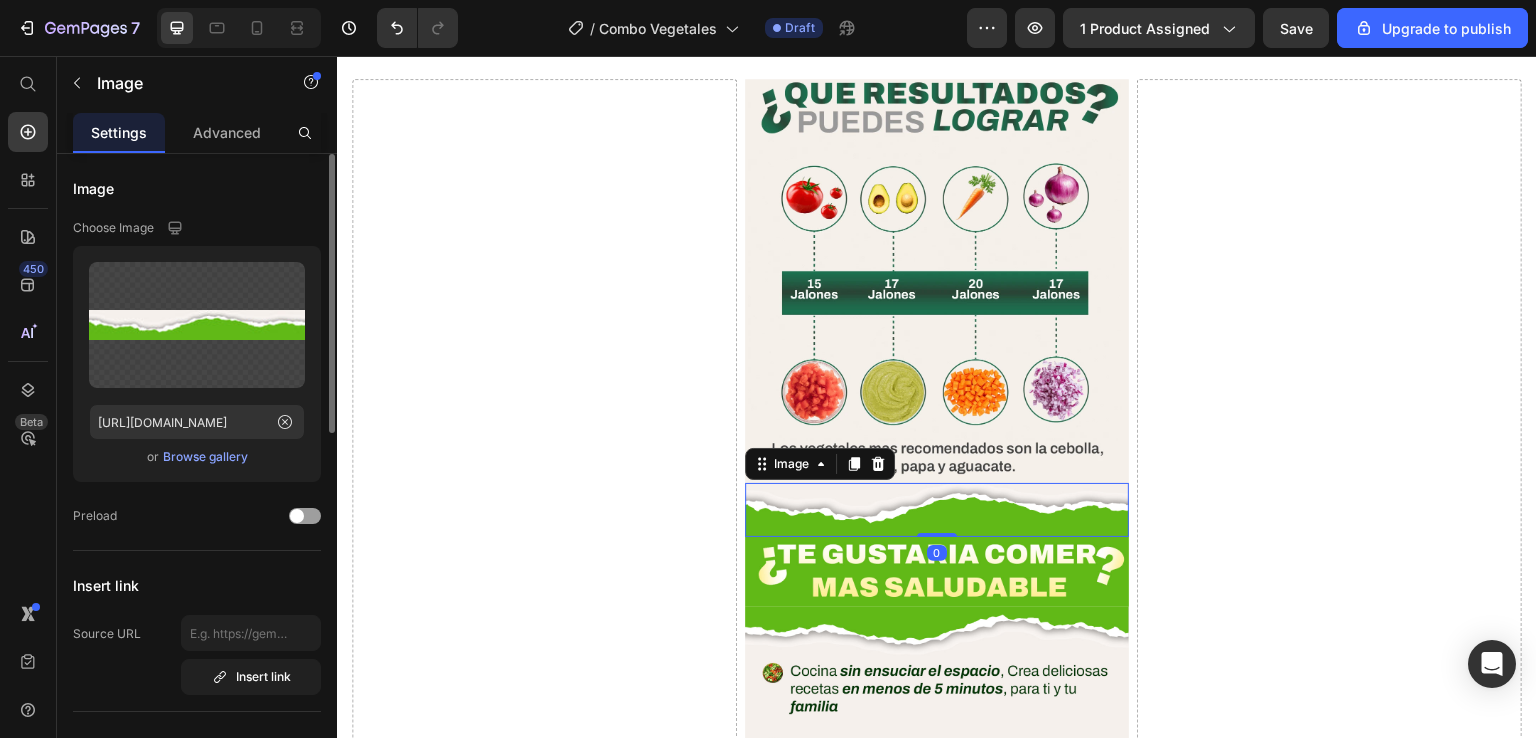 click on "Browse gallery" at bounding box center [205, 457] 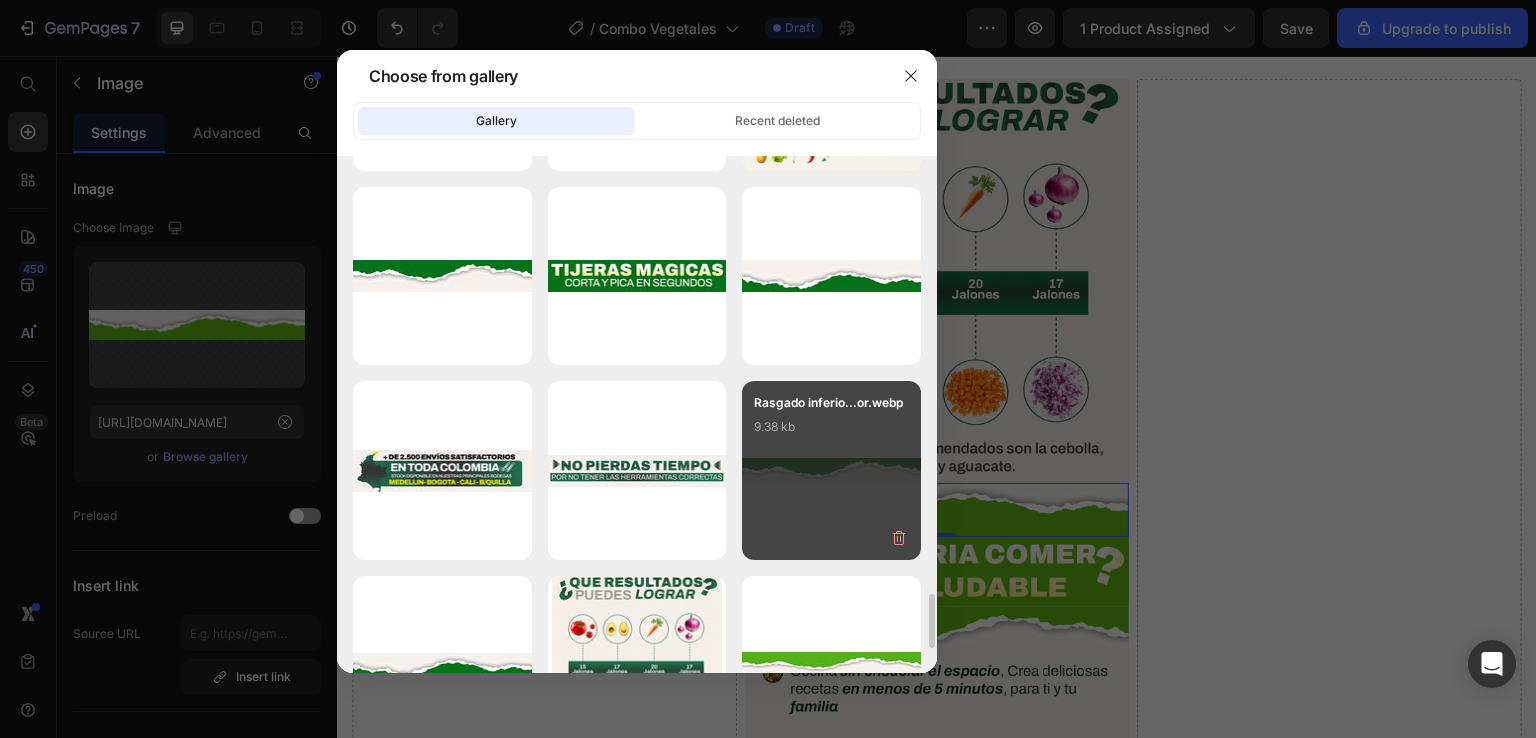 scroll, scrollTop: 3200, scrollLeft: 0, axis: vertical 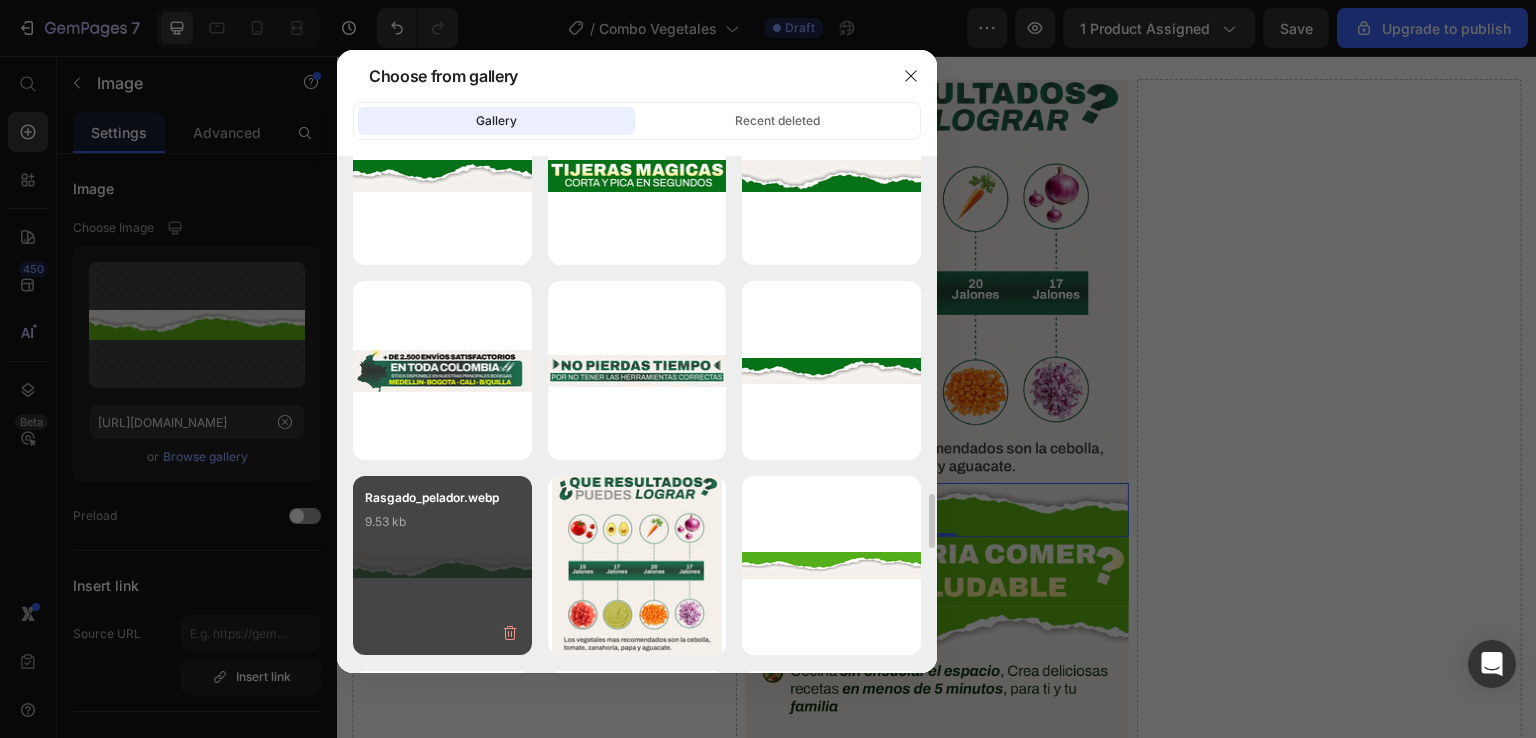 click on "Rasgado_pelador.webp 9.53 kb" at bounding box center [442, 528] 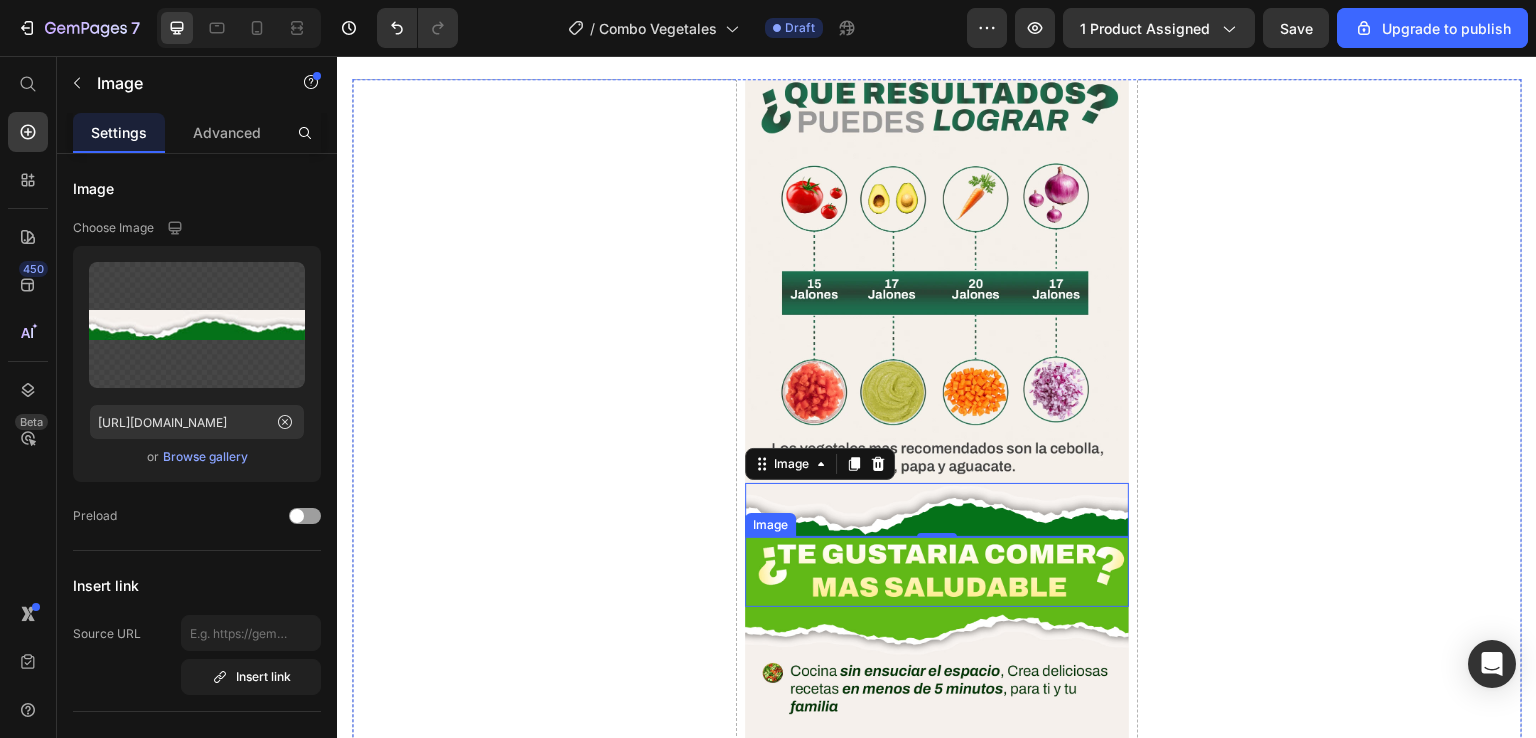 click at bounding box center (937, 572) 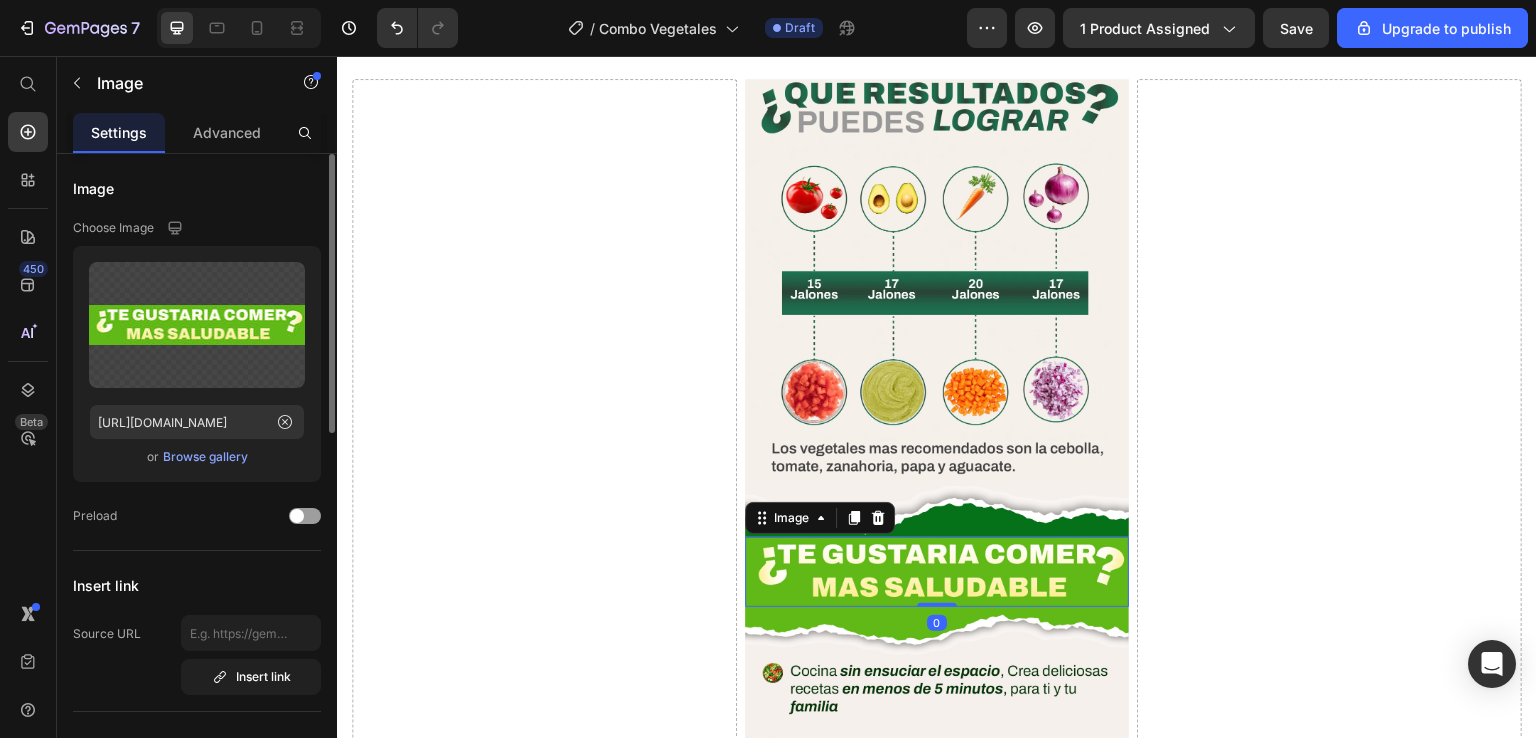 click on "Upload Image https://cdn.shopify.com/s/files/1/0766/8111/7997/files/gempages_502531112615019464-59cac693-650f-459b-92f6-24dbce0af743.webp  or   Browse gallery" at bounding box center [197, 364] 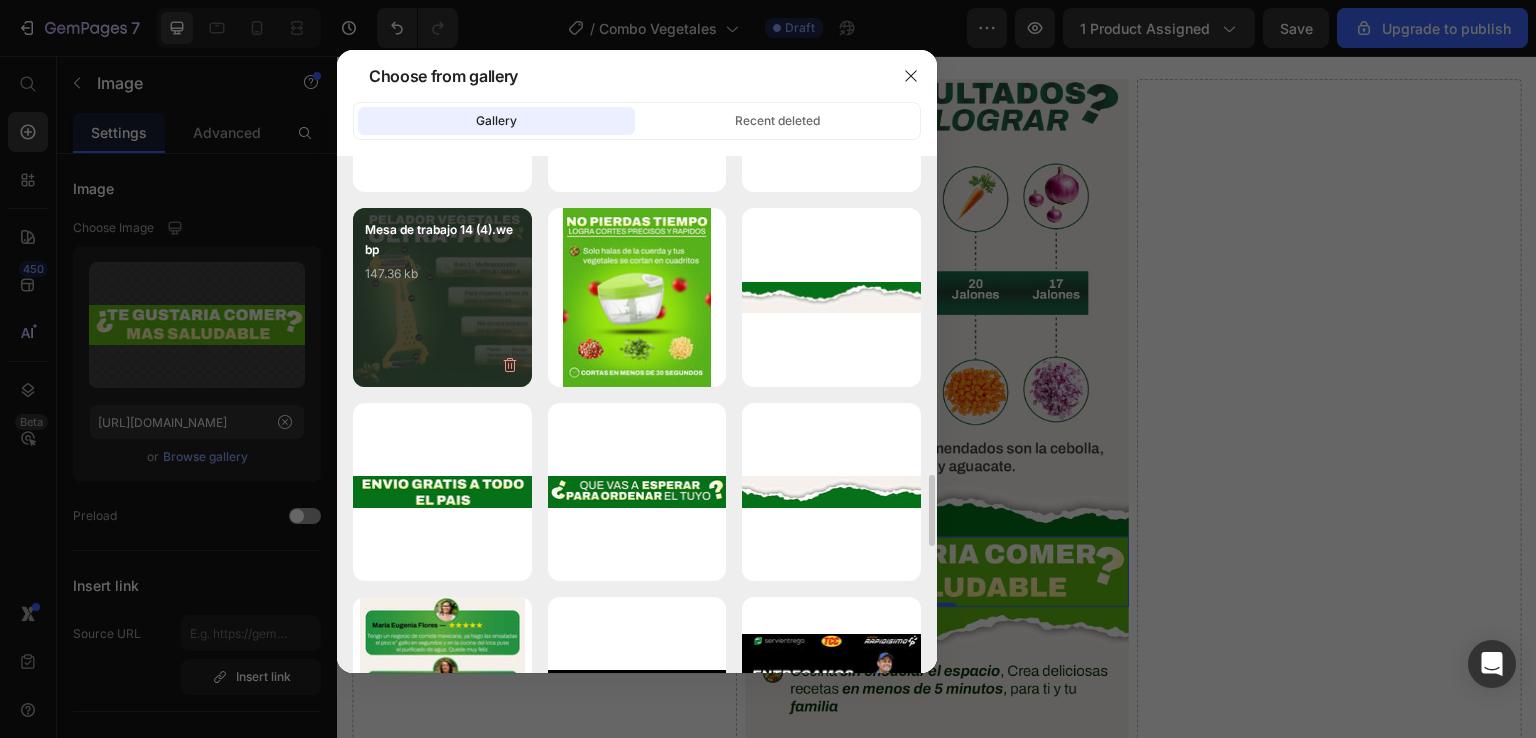 scroll, scrollTop: 2200, scrollLeft: 0, axis: vertical 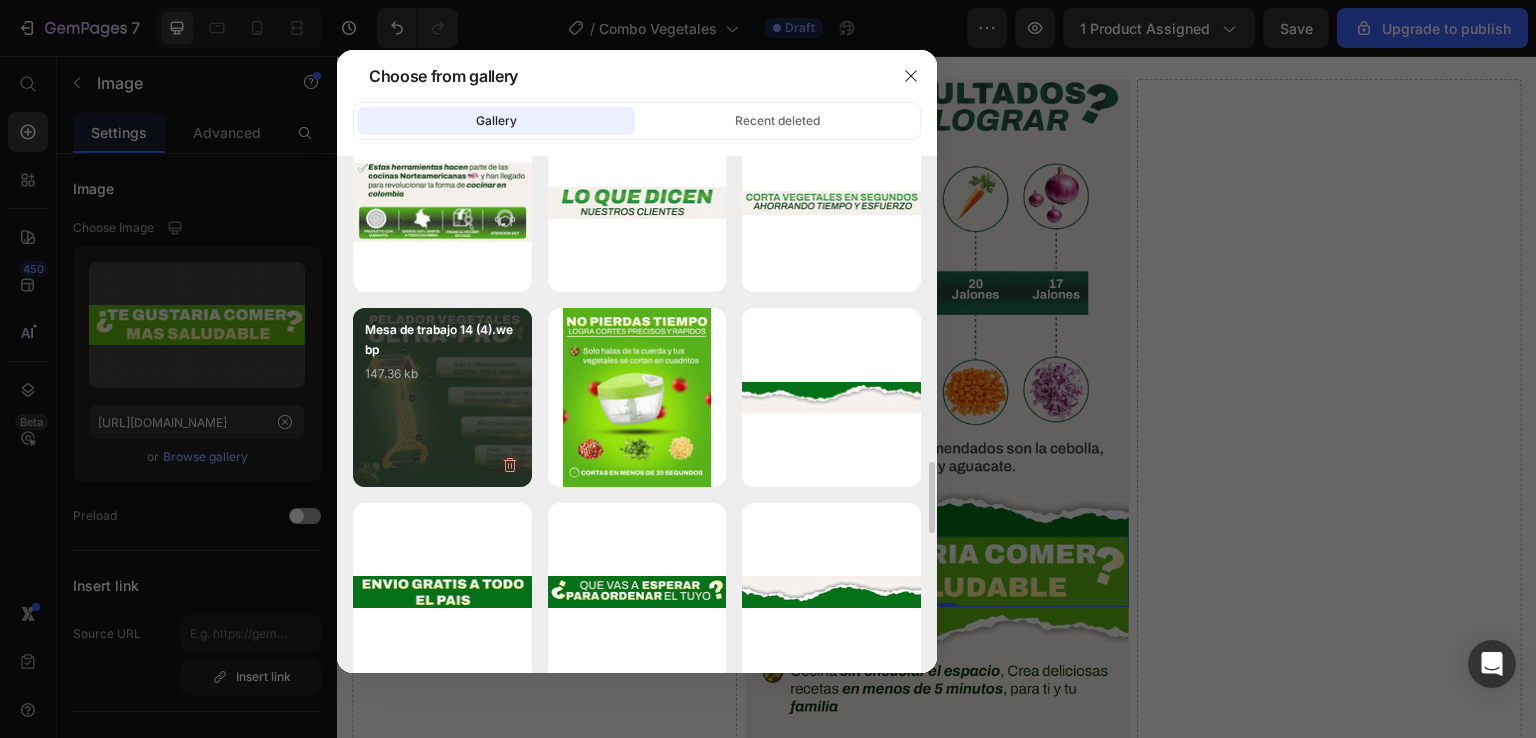 click on "Mesa de trabajo 14 (4).webp 147.36 kb" at bounding box center [442, 360] 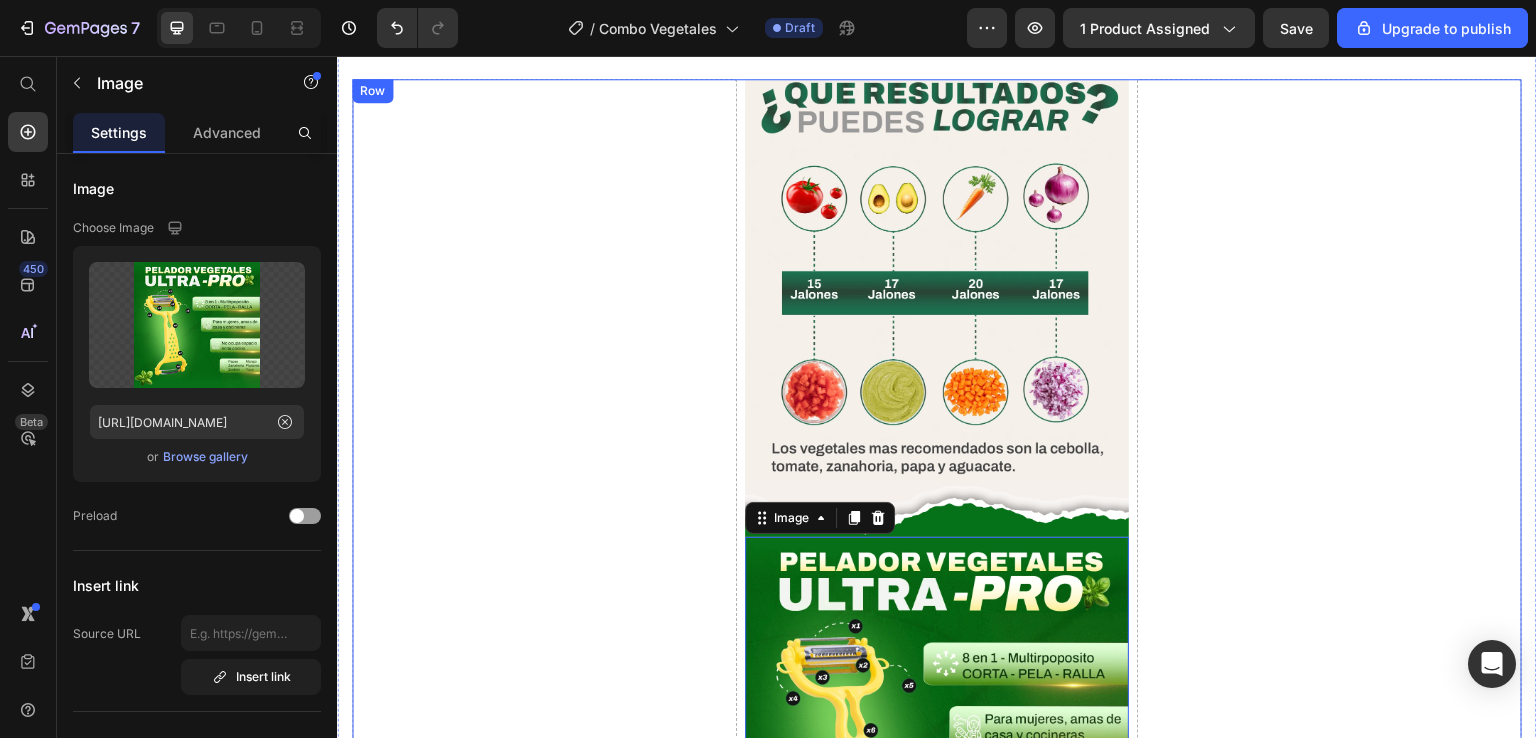 click on "Drop element here" at bounding box center [1329, 1629] 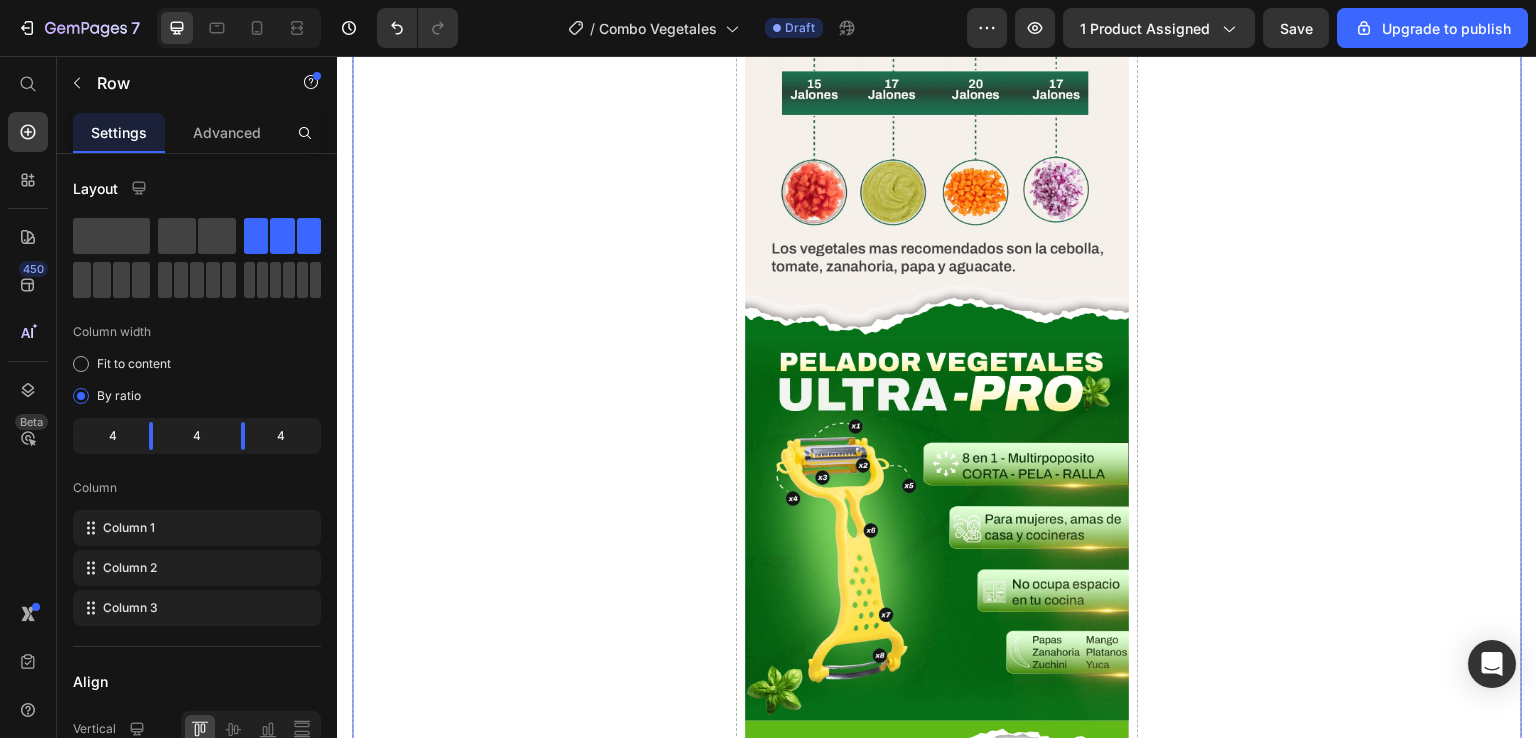 click on "Drop element here" at bounding box center (1329, 1429) 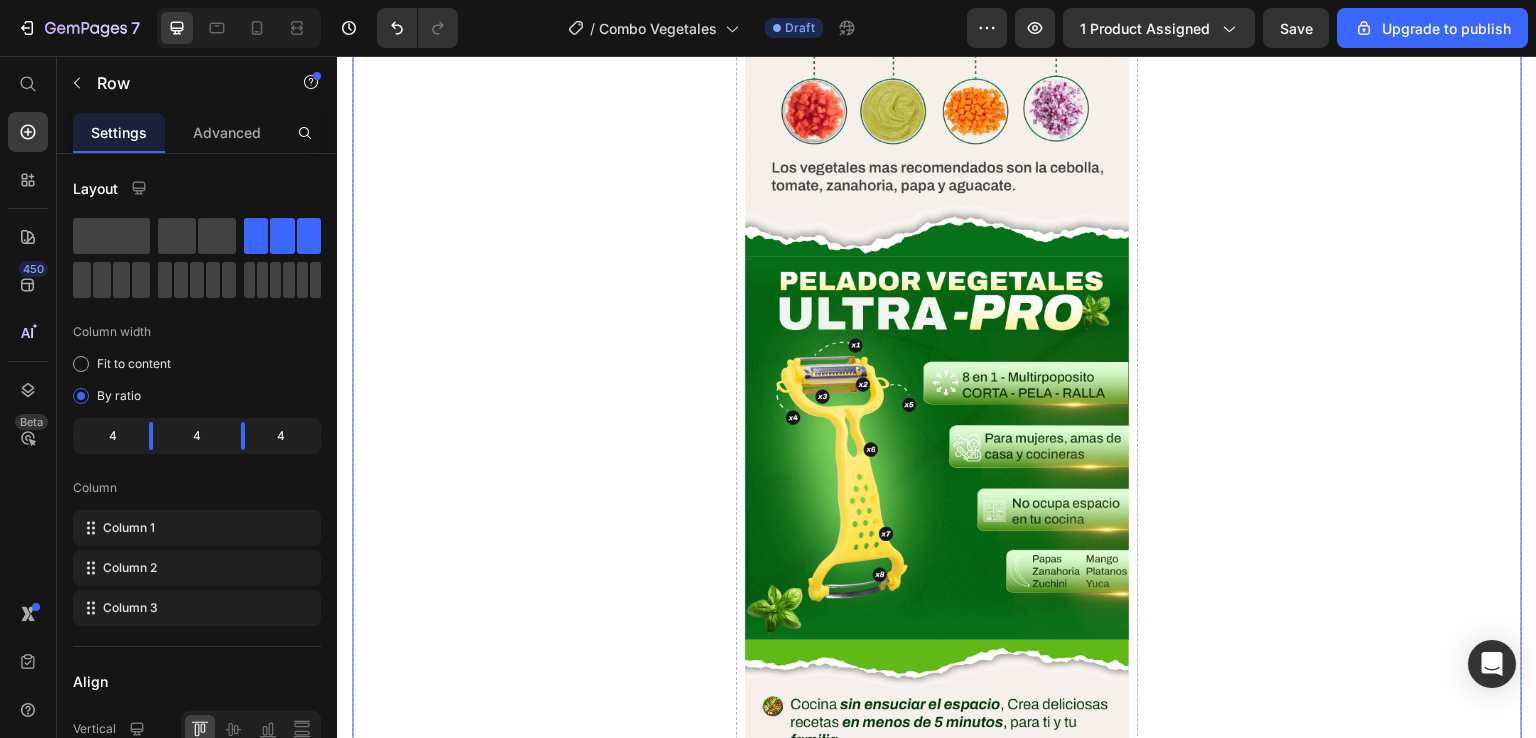 scroll, scrollTop: 4200, scrollLeft: 0, axis: vertical 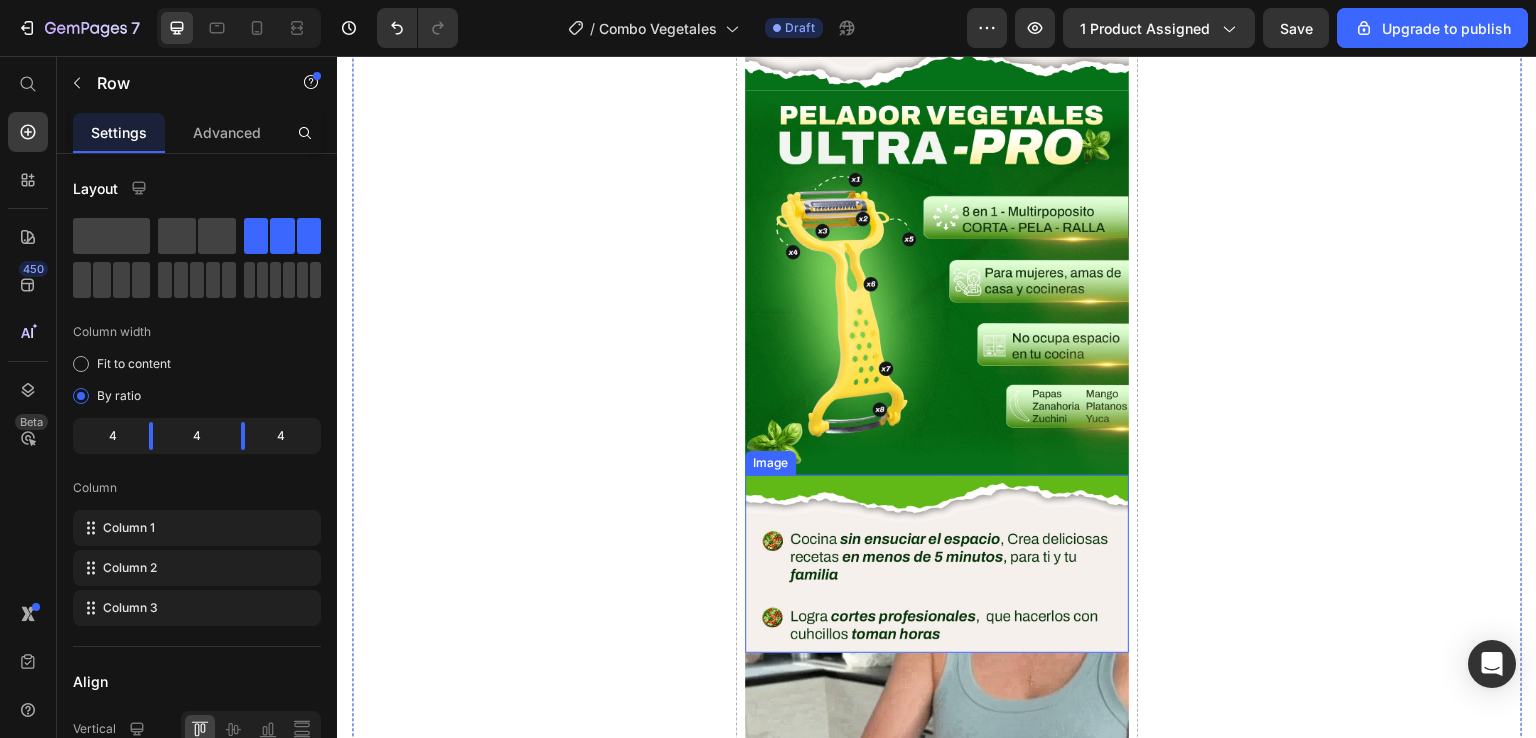 click at bounding box center (937, 564) 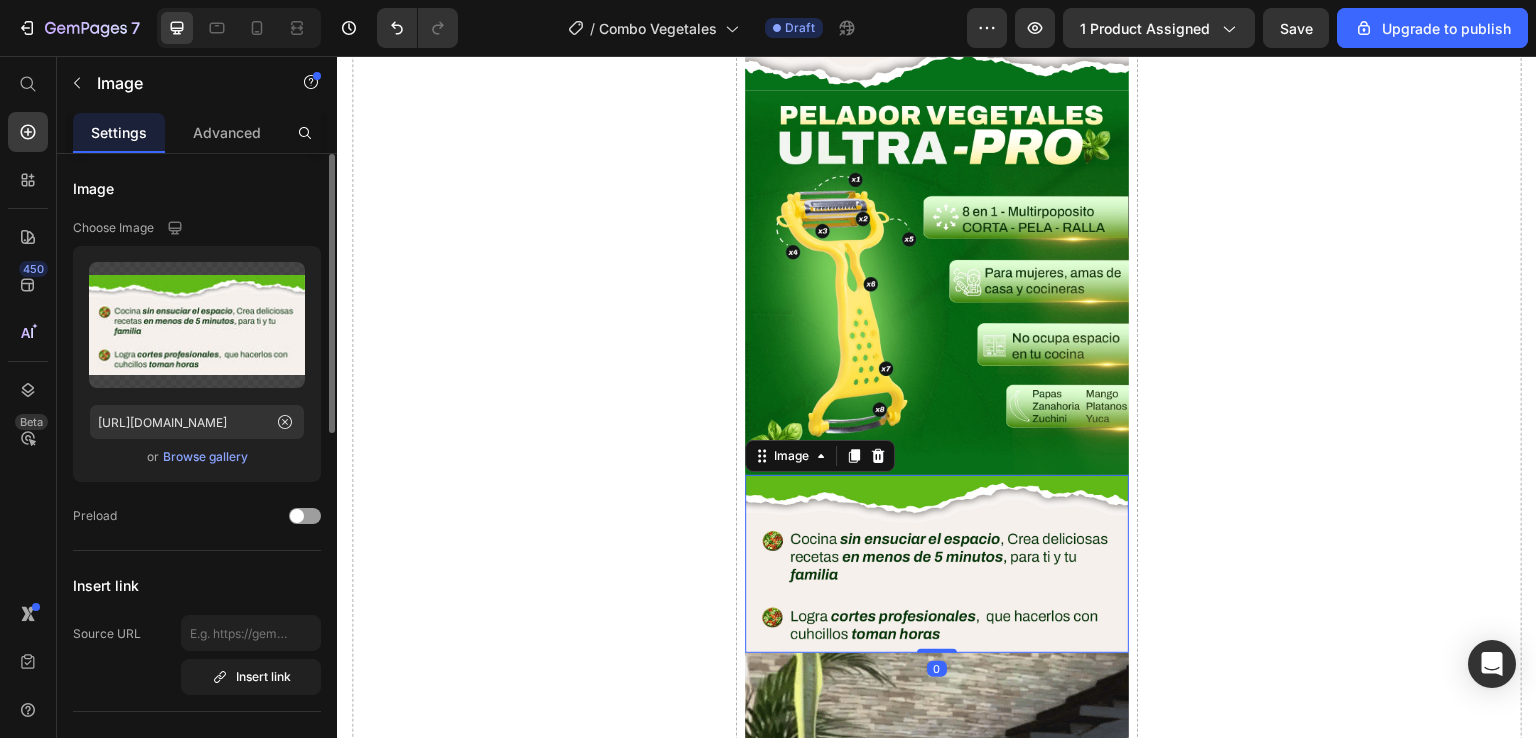 click on "Browse gallery" at bounding box center (205, 457) 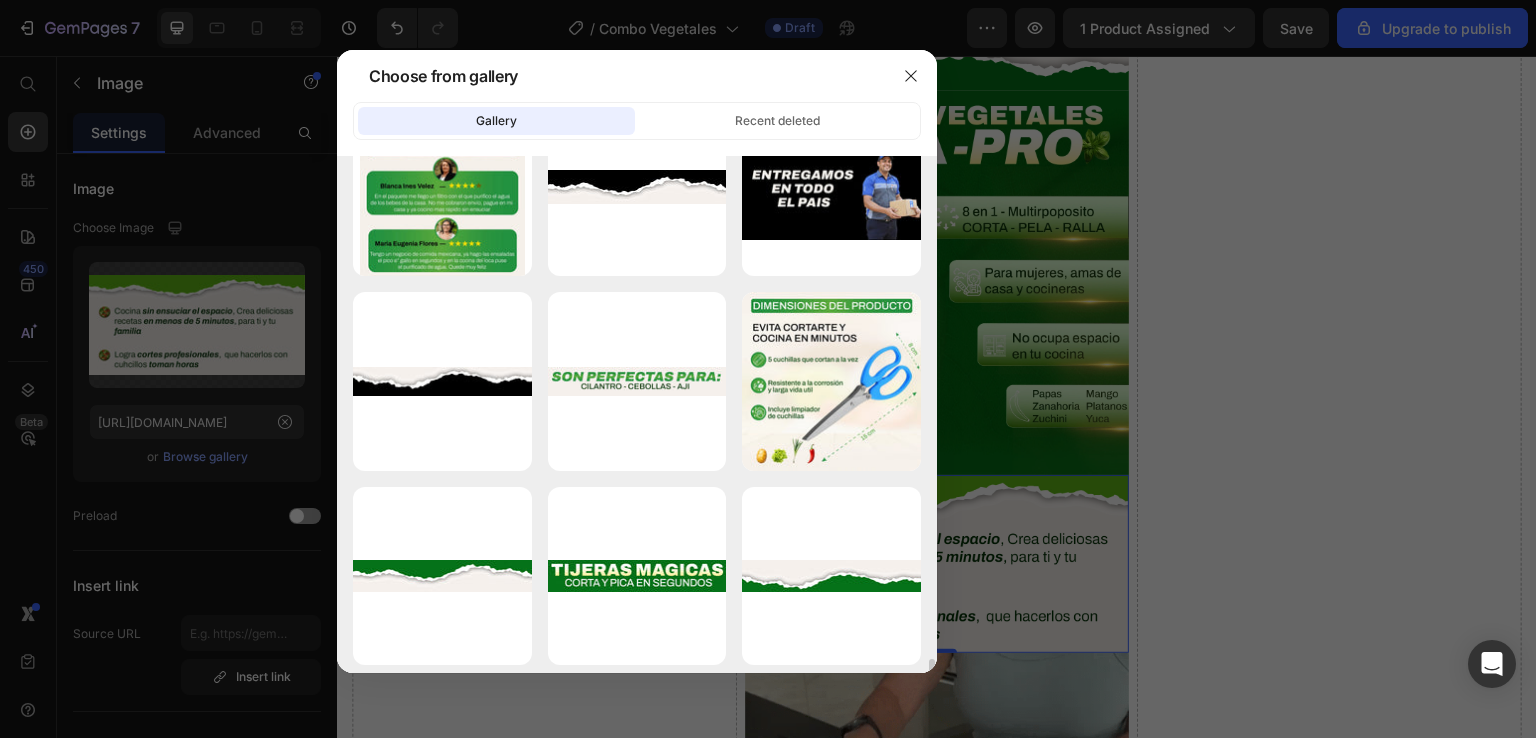 scroll, scrollTop: 2900, scrollLeft: 0, axis: vertical 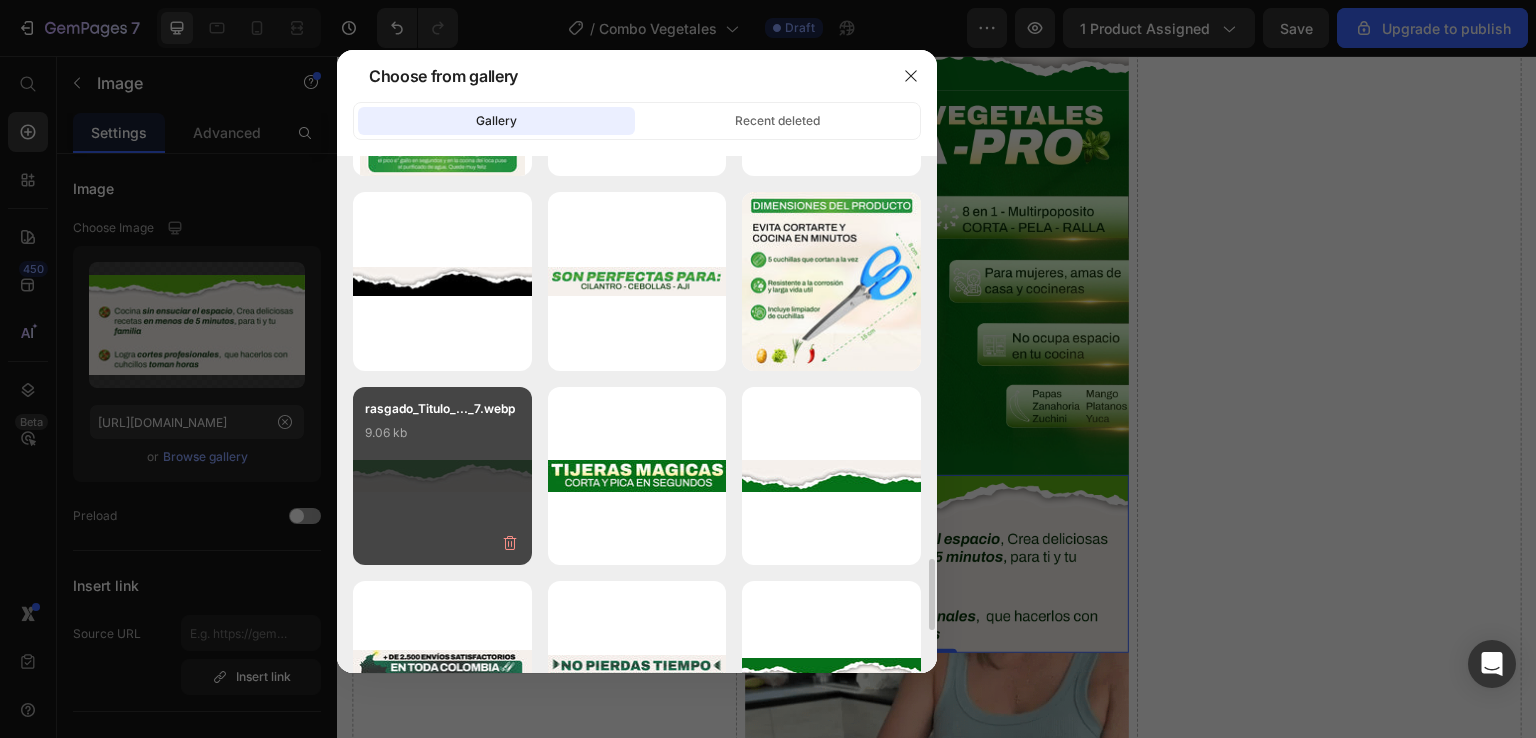 click on "rasgado_Titulo_..._7.webp 9.06 kb" at bounding box center [442, 476] 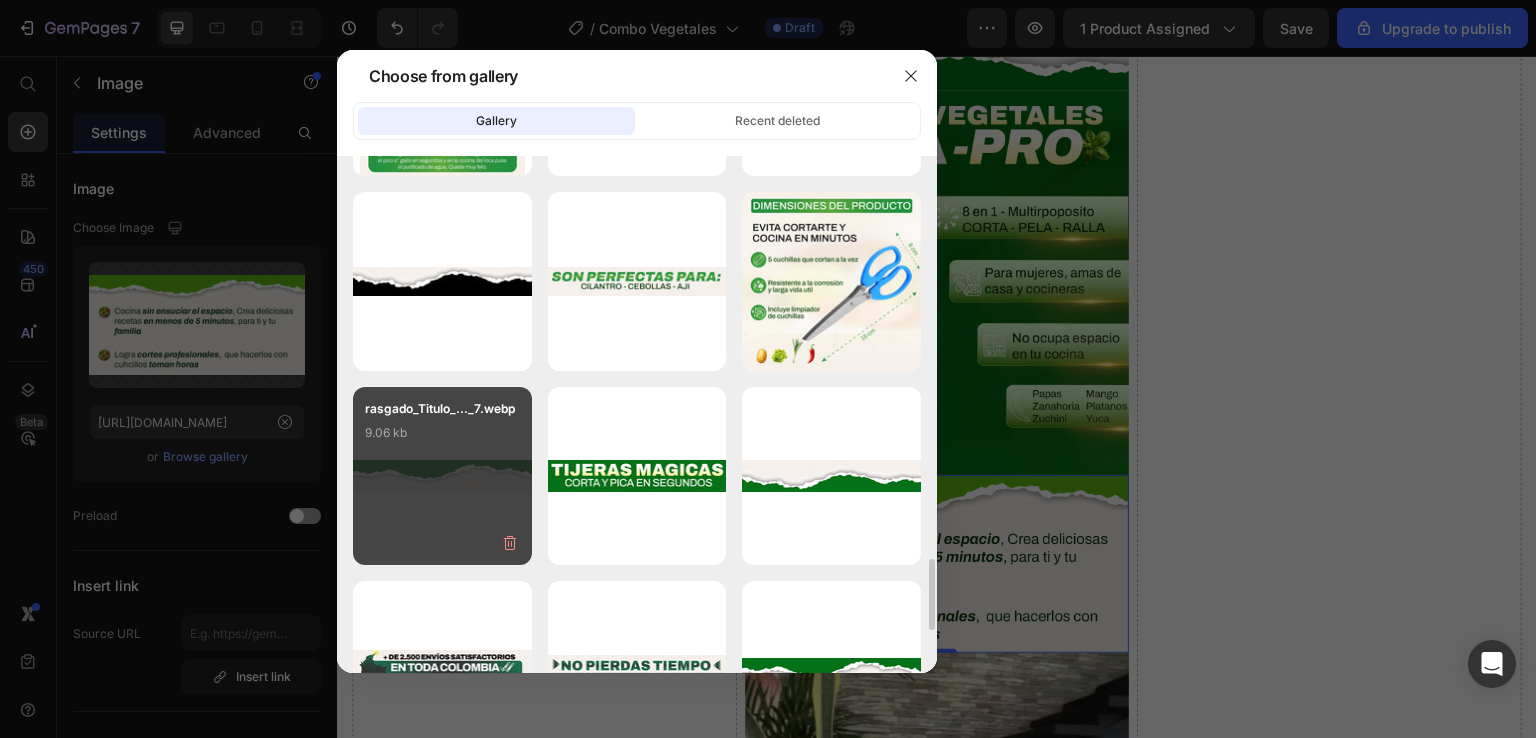 type on "[URL][DOMAIN_NAME]" 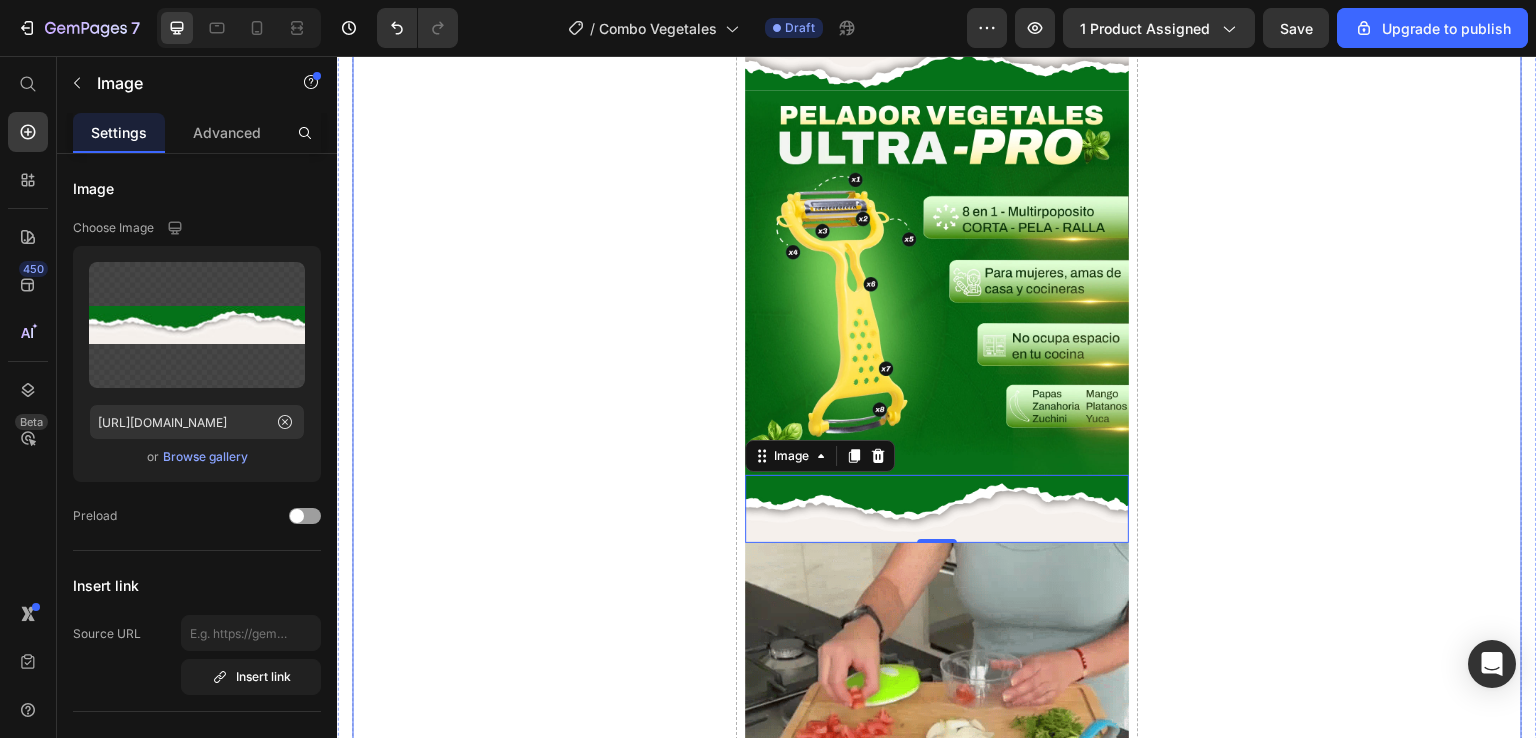 click on "Drop element here" at bounding box center [1329, 1128] 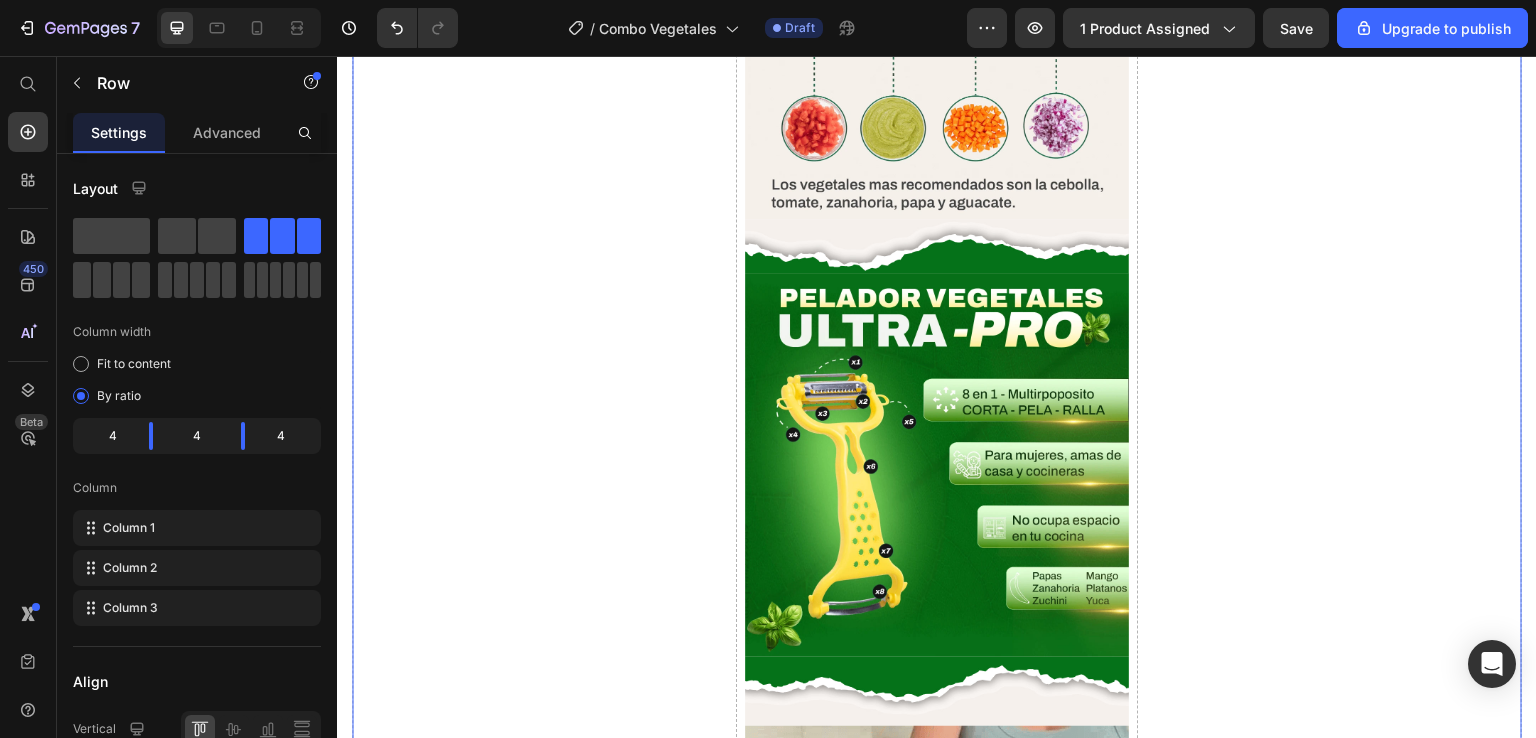 scroll, scrollTop: 4100, scrollLeft: 0, axis: vertical 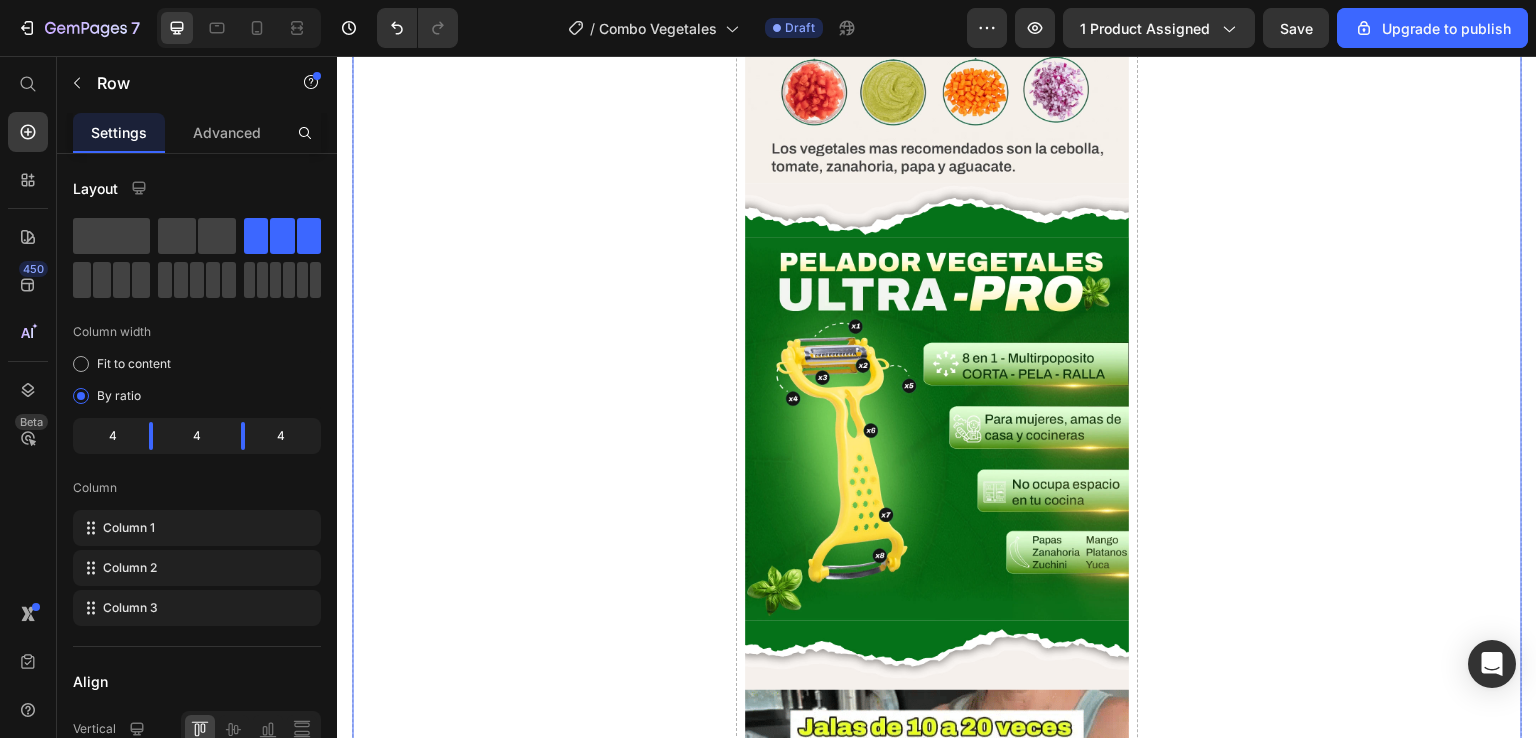 click on "Drop element here" at bounding box center (544, 1274) 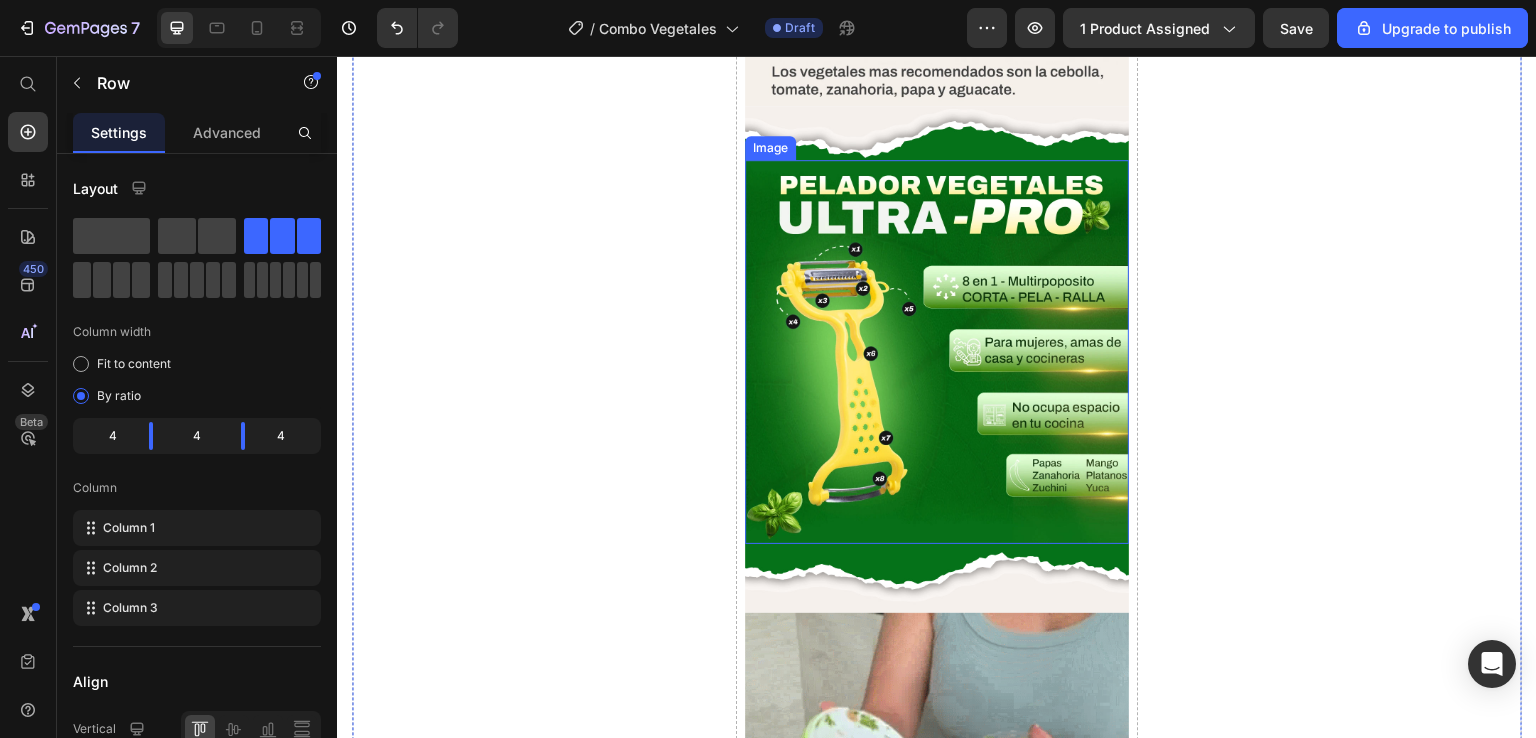 scroll, scrollTop: 4200, scrollLeft: 0, axis: vertical 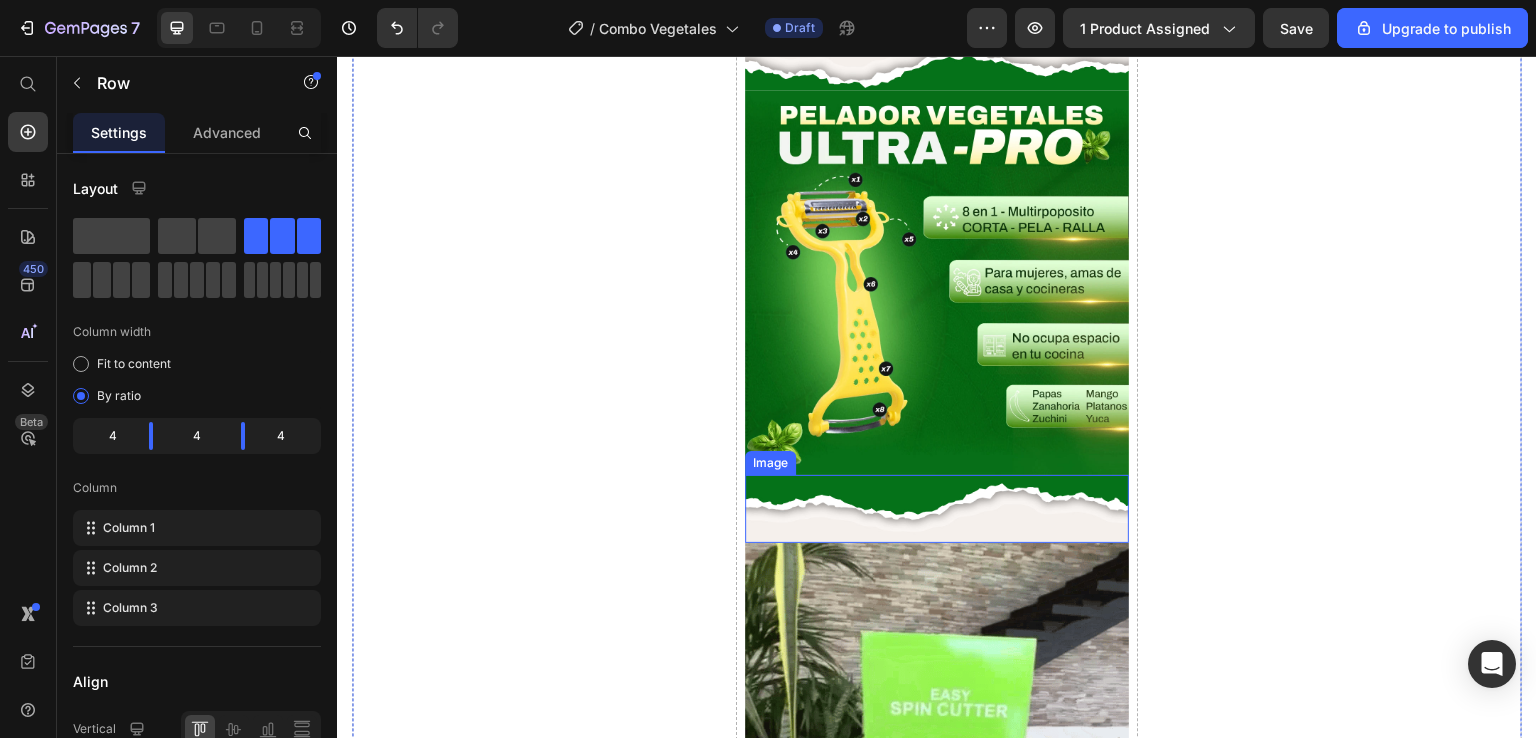 click at bounding box center [937, 509] 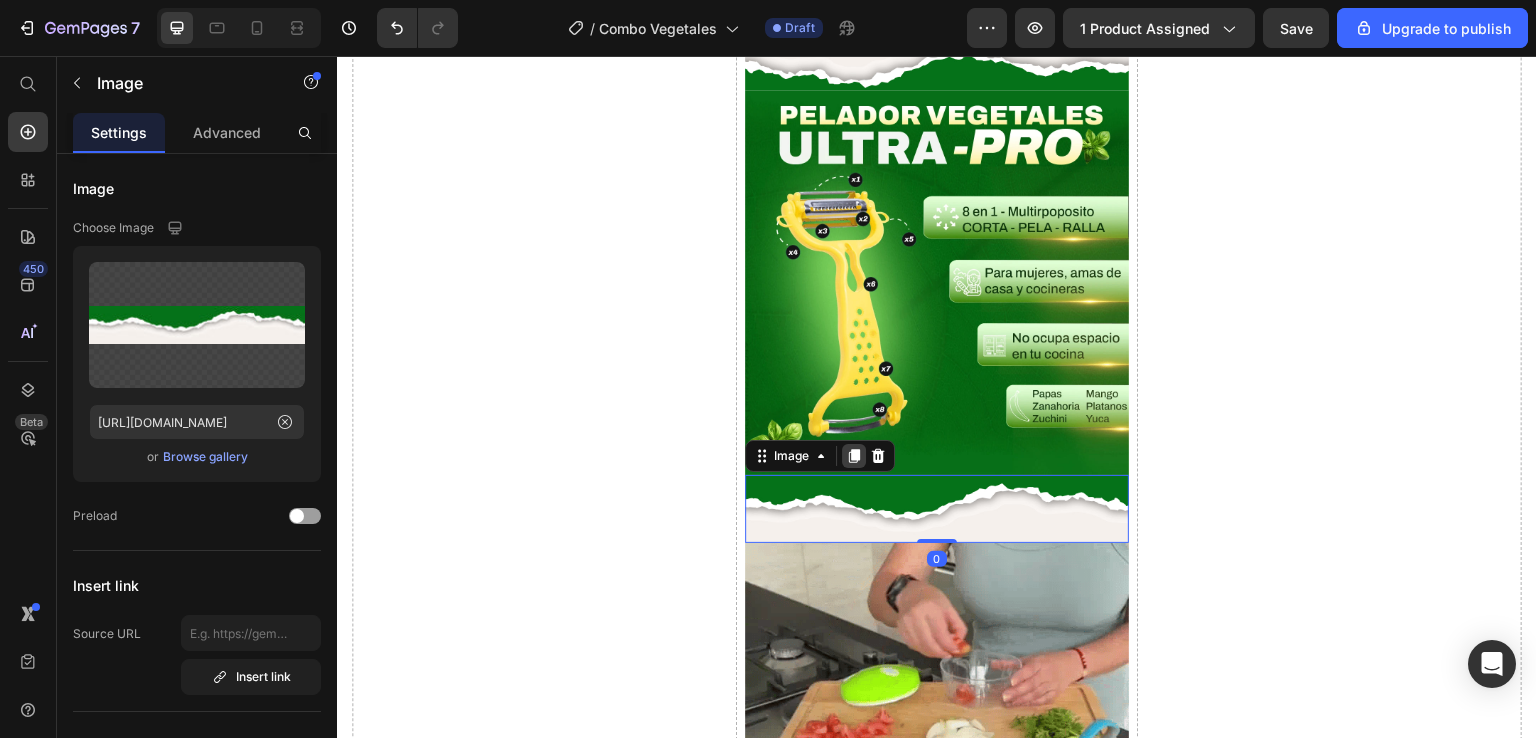 click 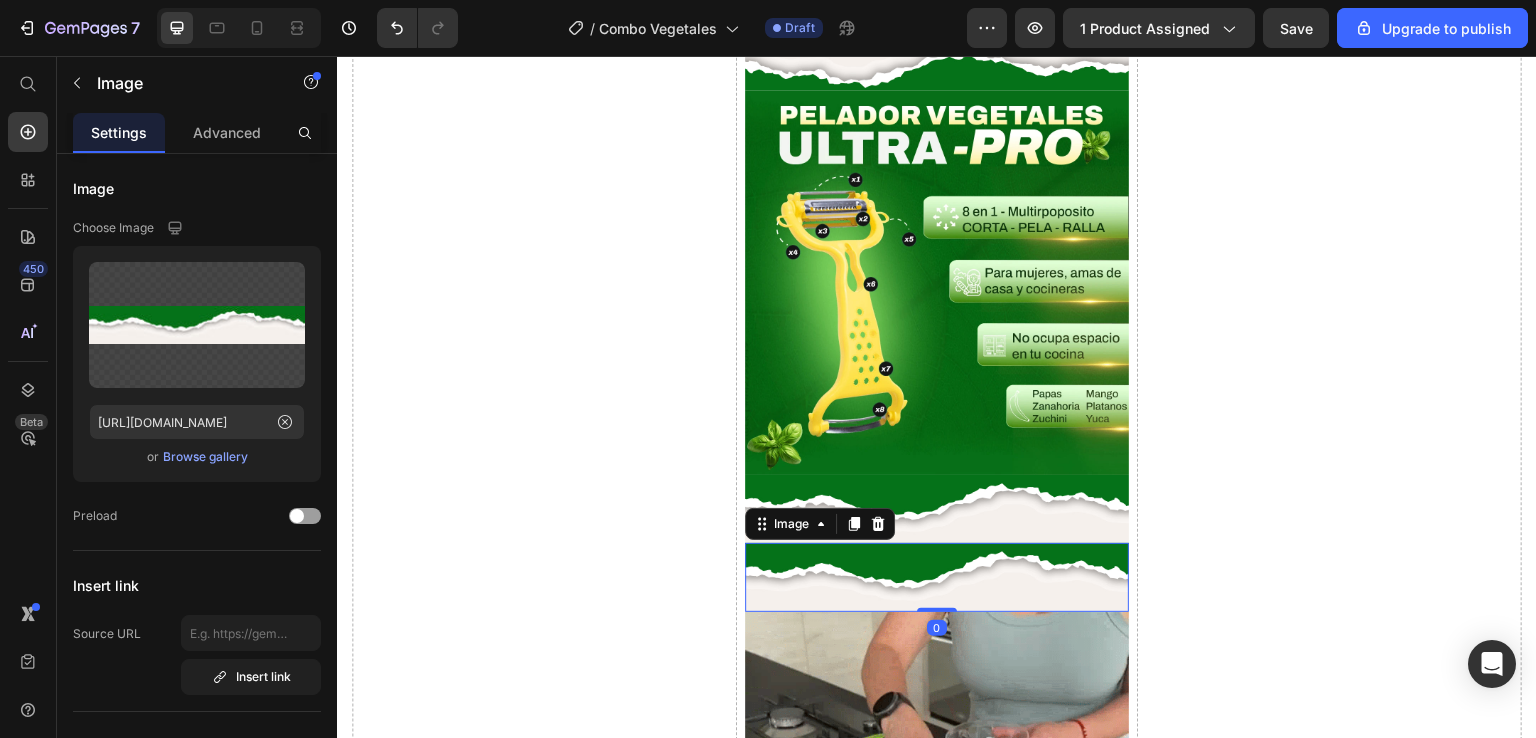 click at bounding box center (937, 577) 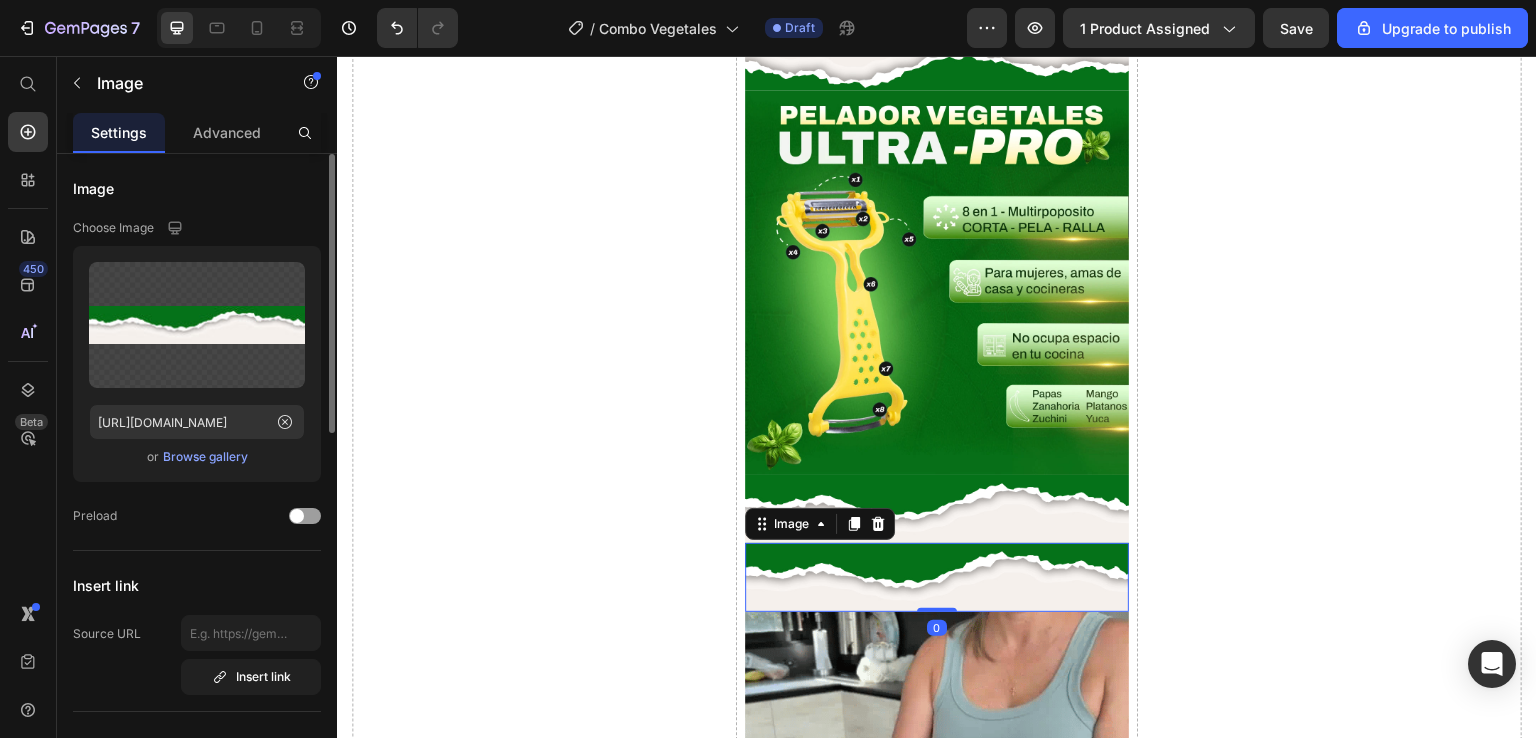 click on "Browse gallery" at bounding box center (205, 457) 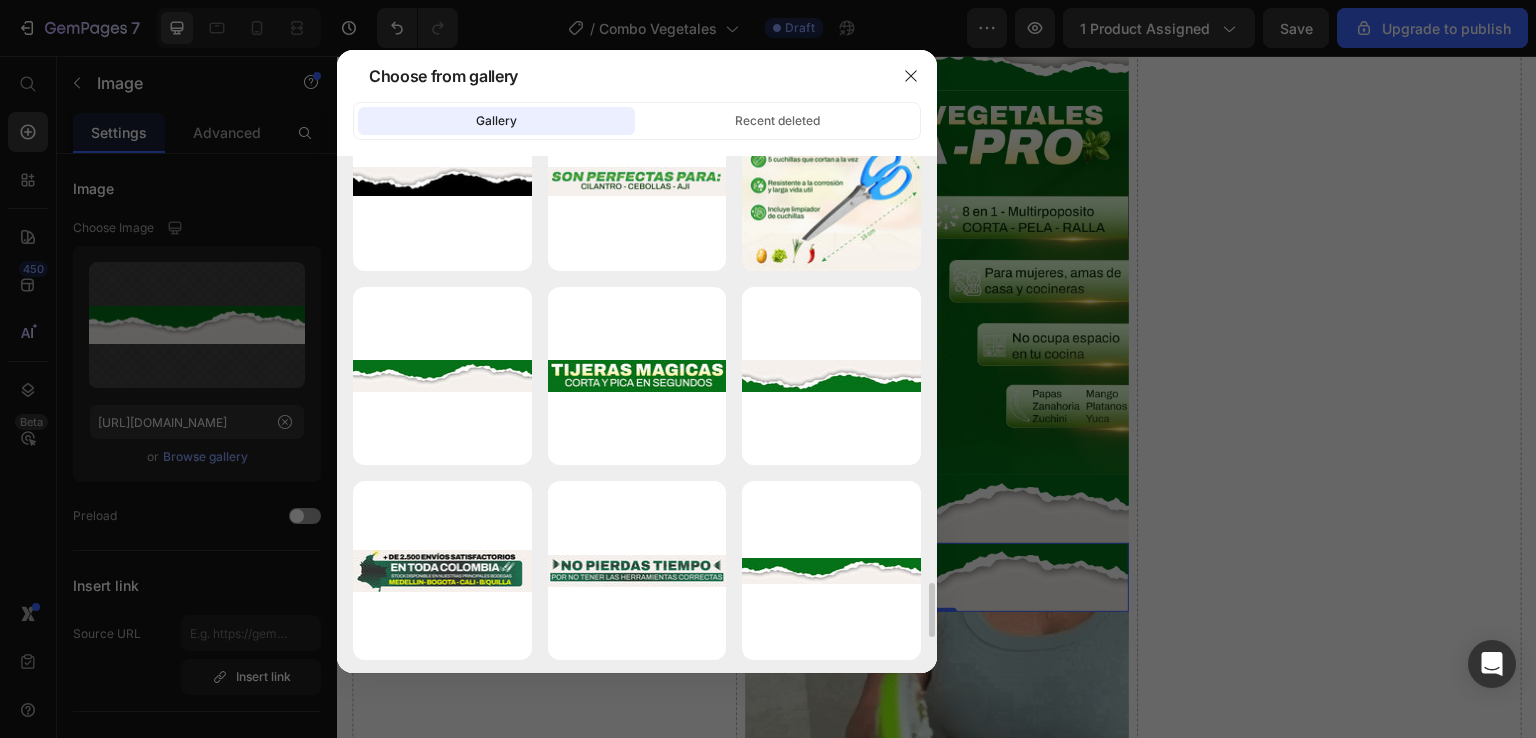 scroll, scrollTop: 3100, scrollLeft: 0, axis: vertical 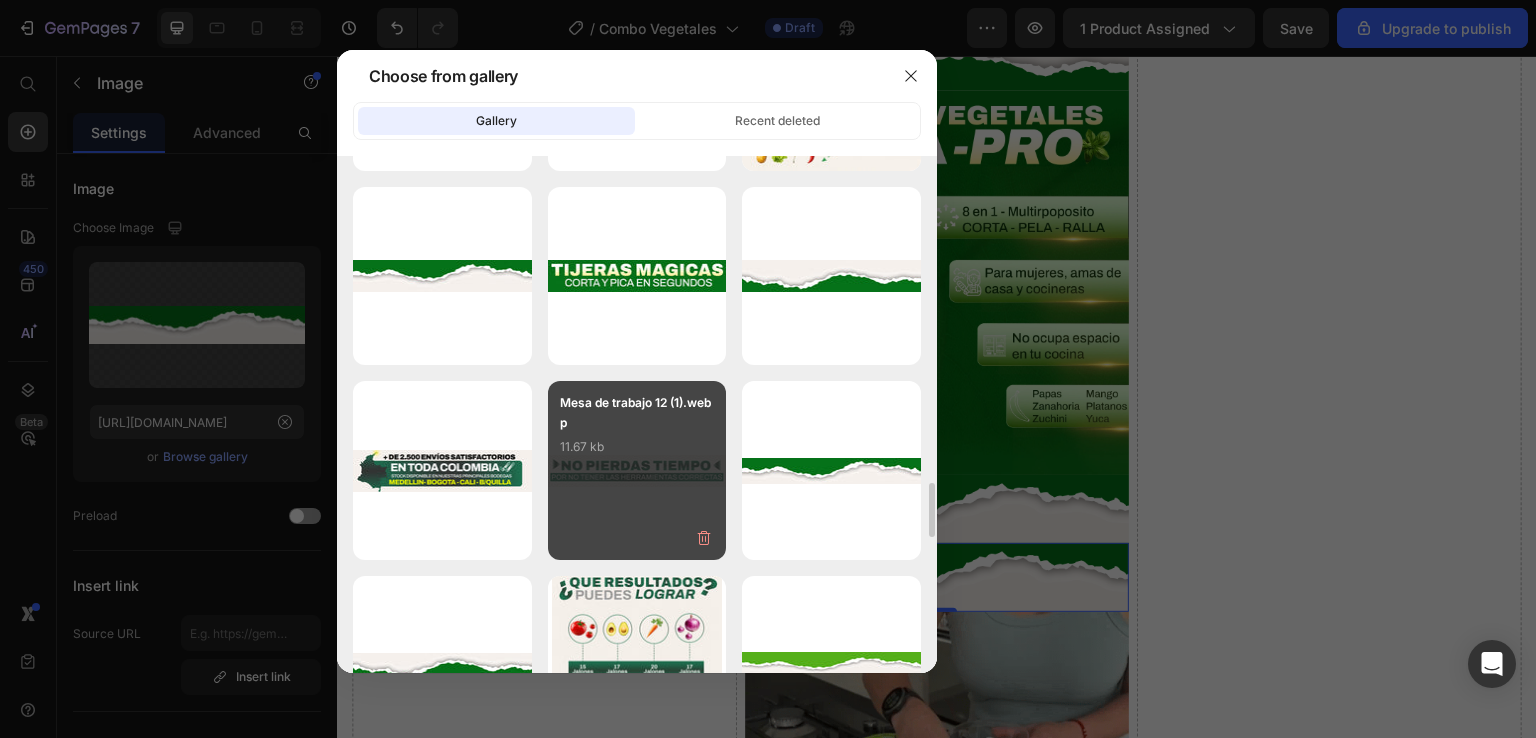 click on "11.67 kb" at bounding box center [637, 447] 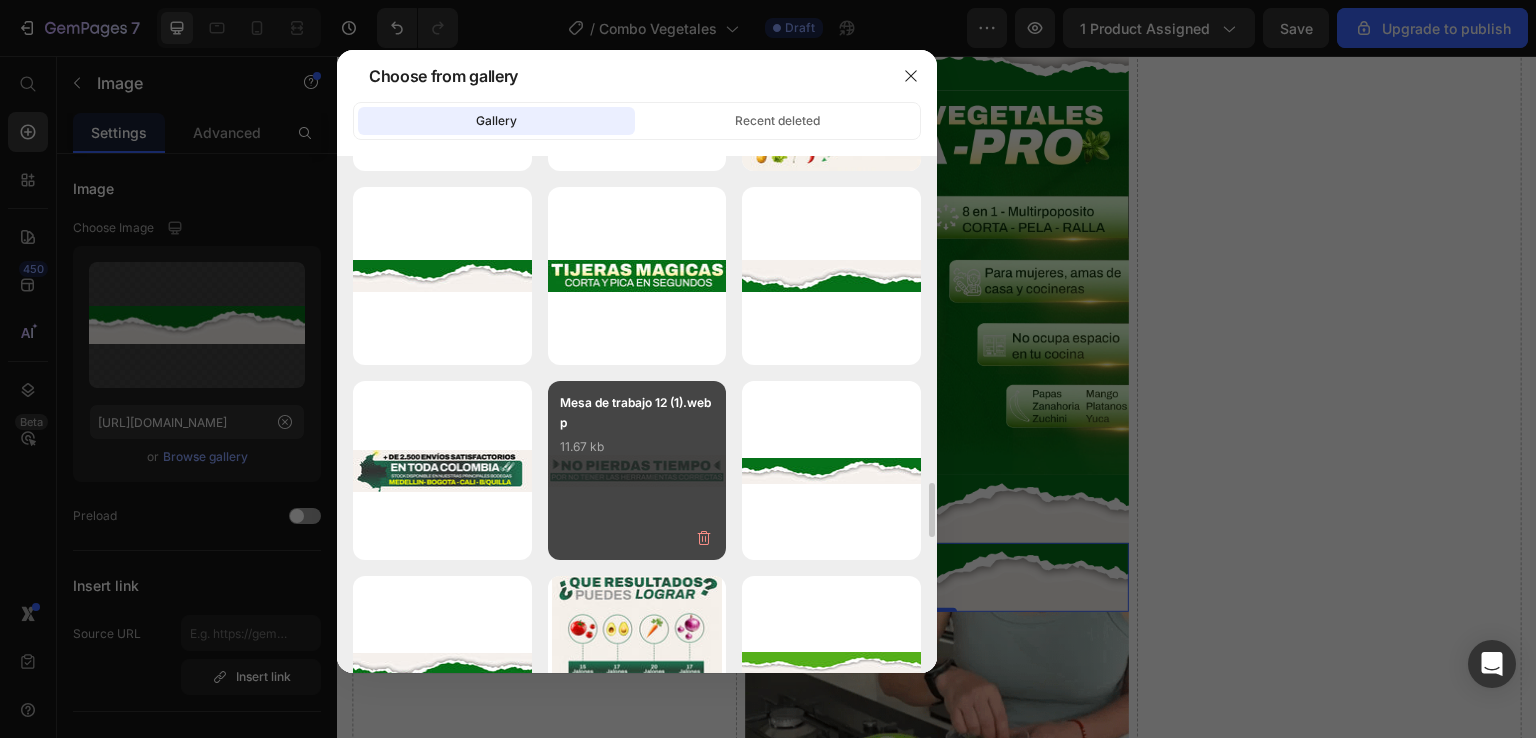 type on "https://cdn.shopify.com/s/files/1/0766/8111/7997/files/gempages_502531112615019464-8a349b76-2c77-4ada-a4f6-adeacff5ea45.webp" 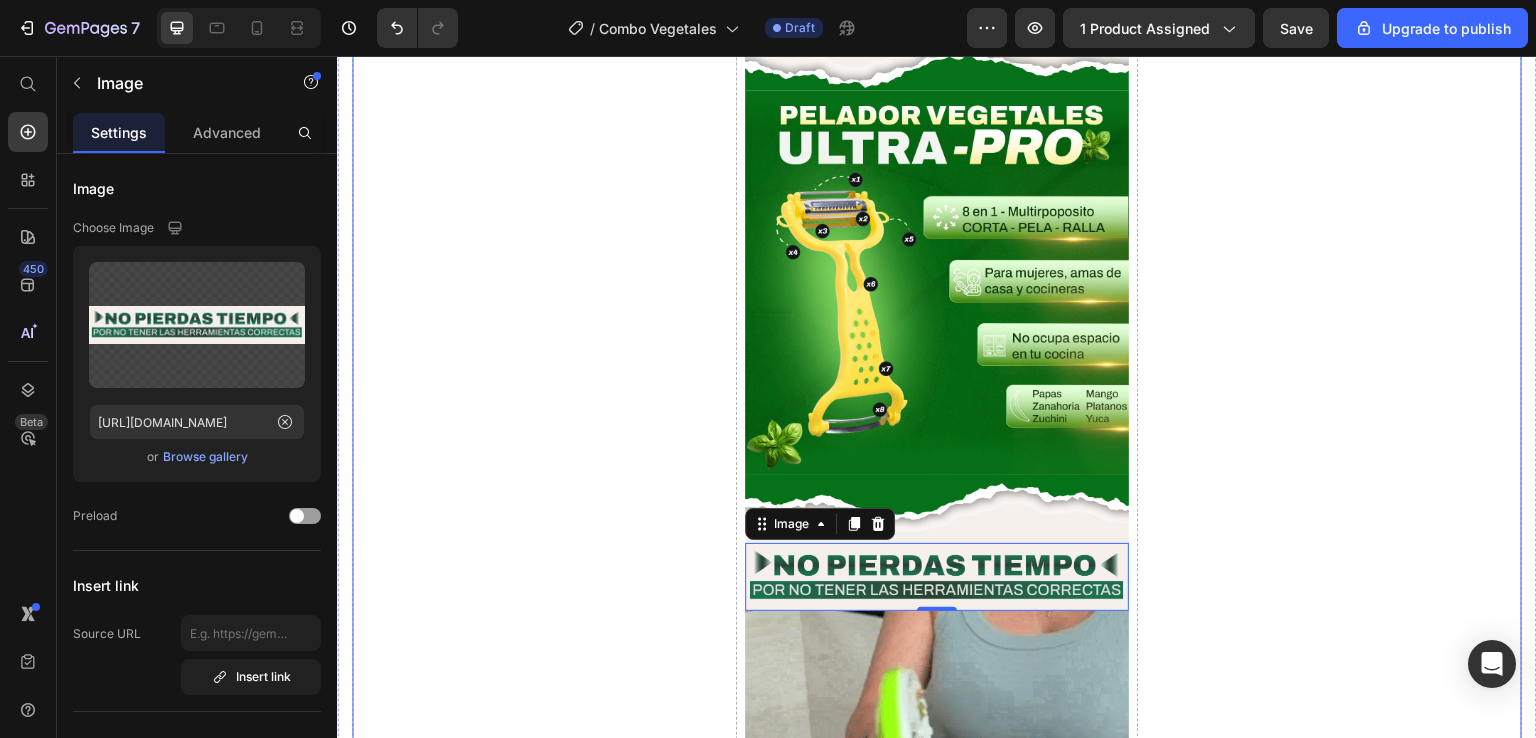 click on "Drop element here" at bounding box center [1329, 1161] 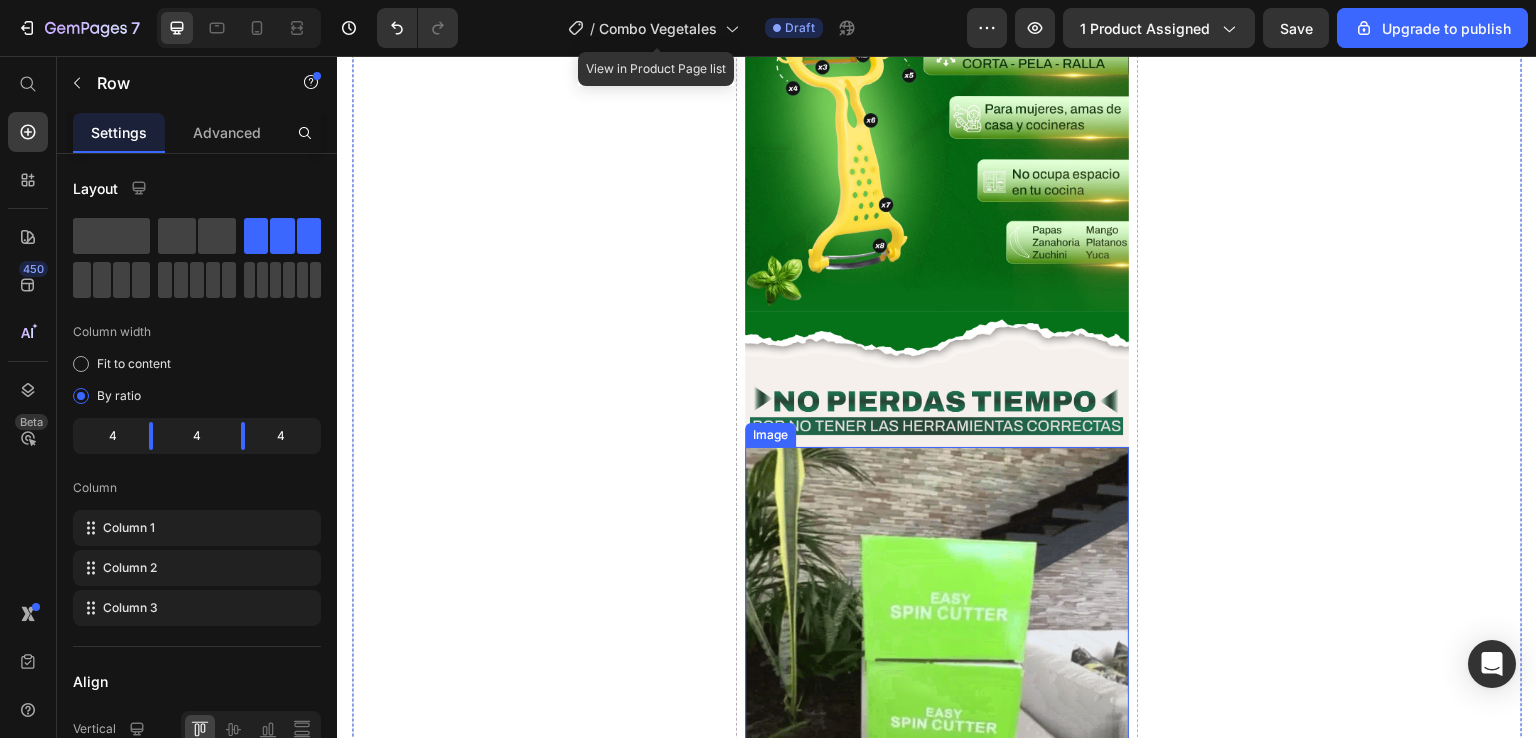 scroll, scrollTop: 4400, scrollLeft: 0, axis: vertical 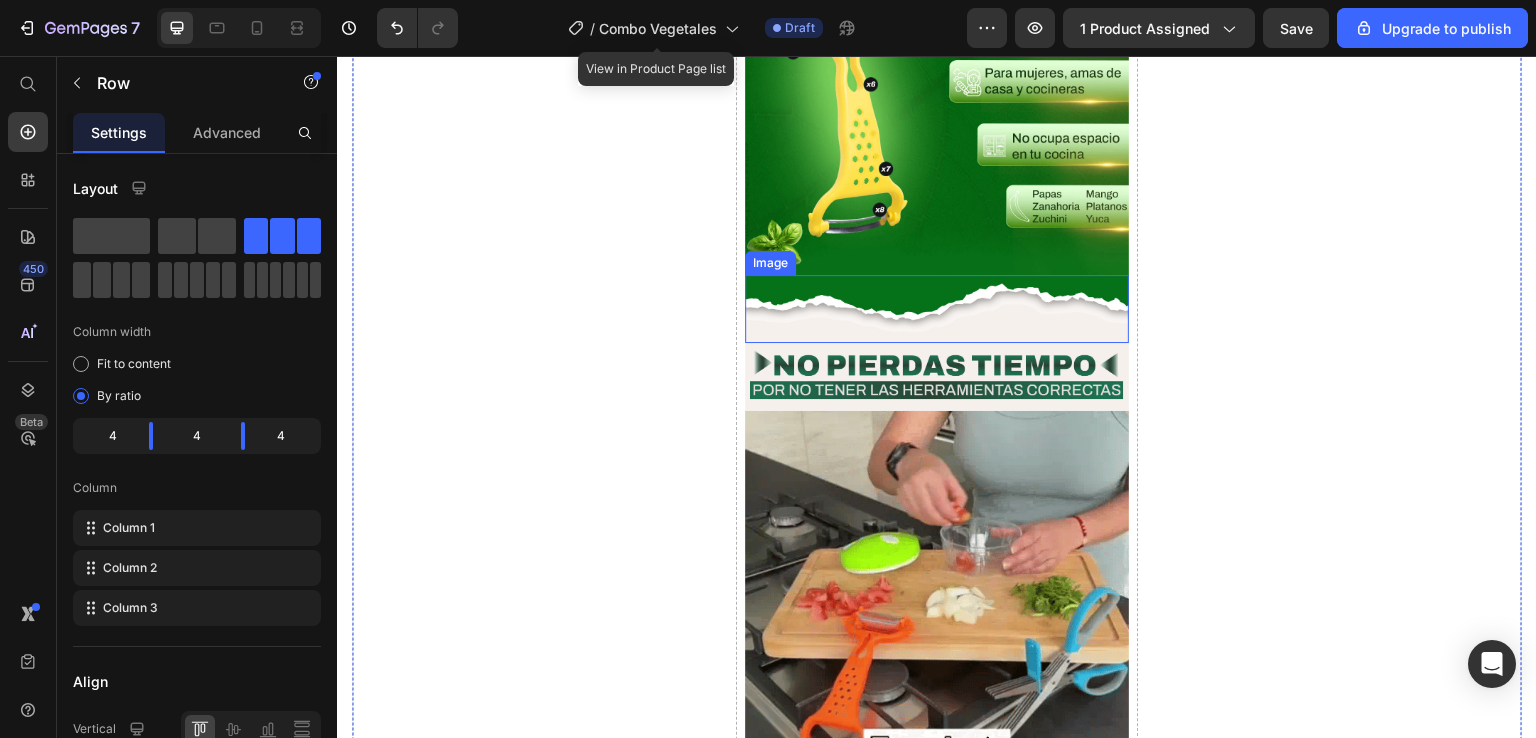 click at bounding box center [937, 376] 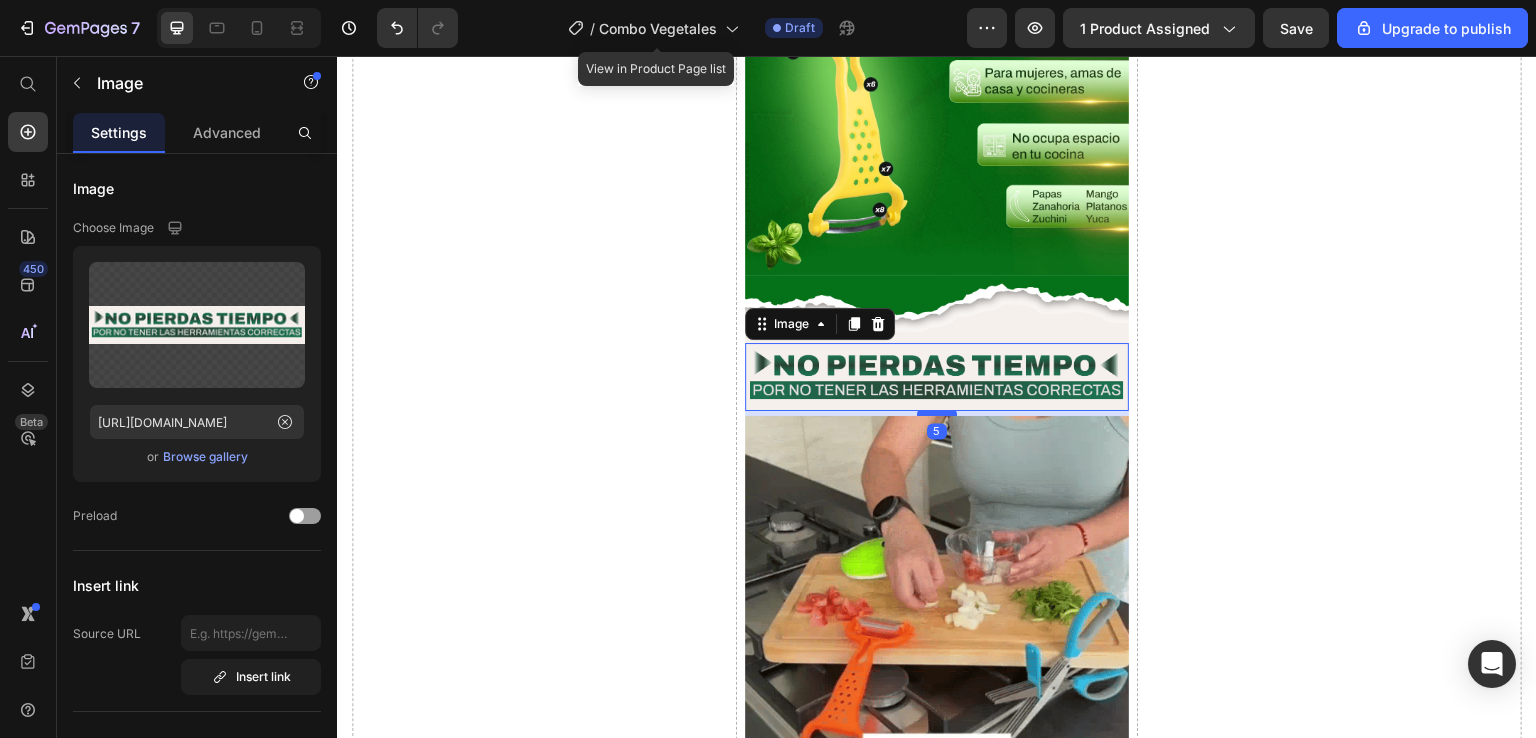 click at bounding box center (937, 413) 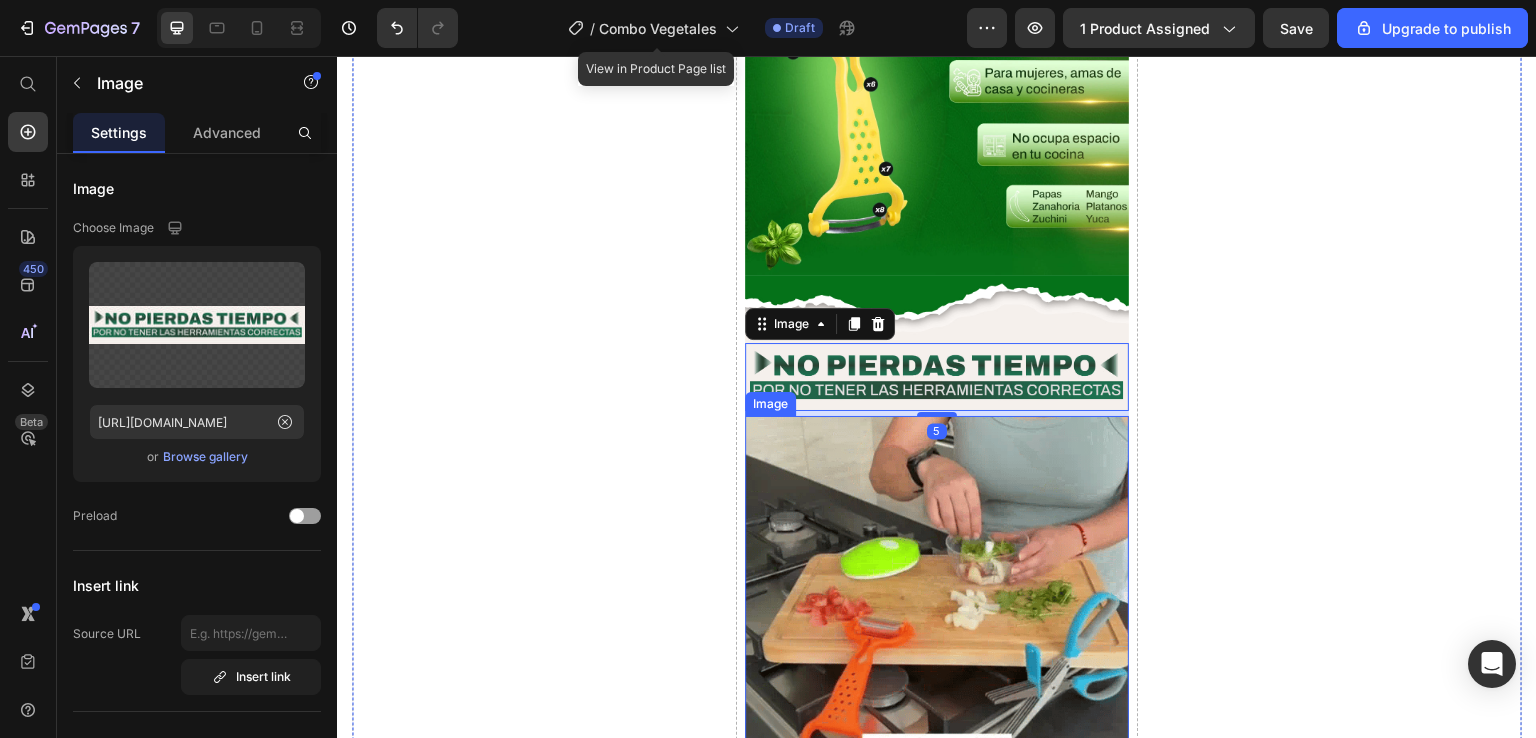 click at bounding box center (937, 608) 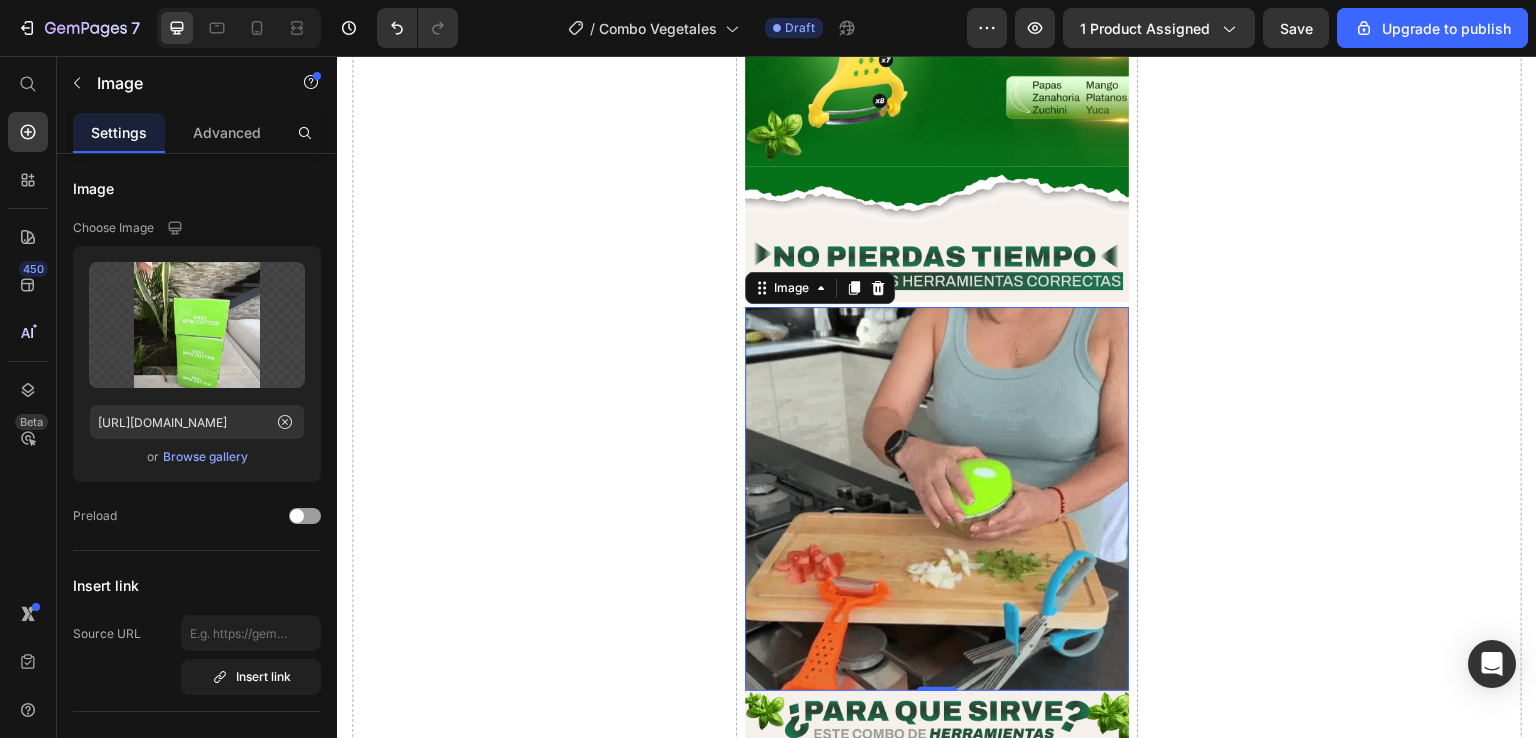 scroll, scrollTop: 4700, scrollLeft: 0, axis: vertical 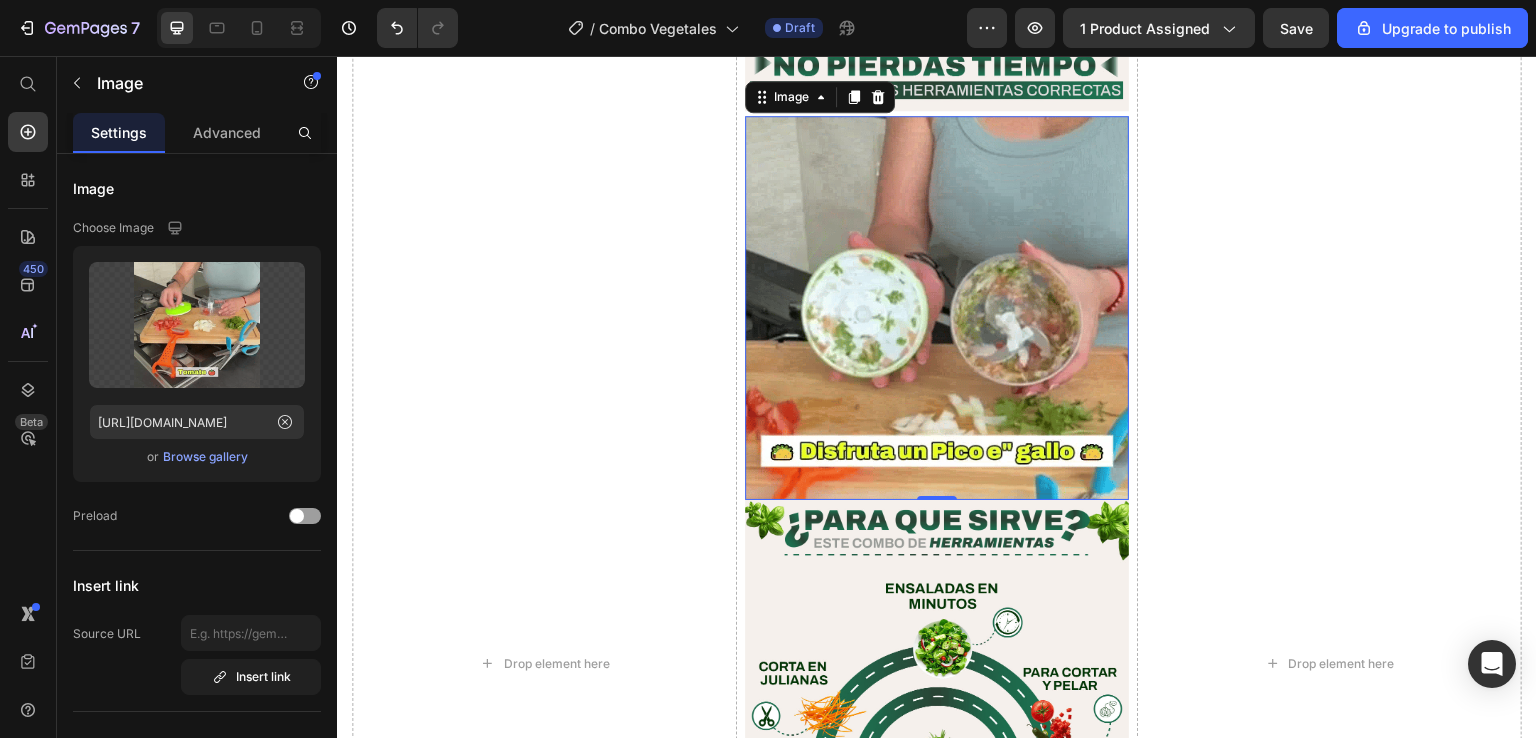 click at bounding box center (937, 308) 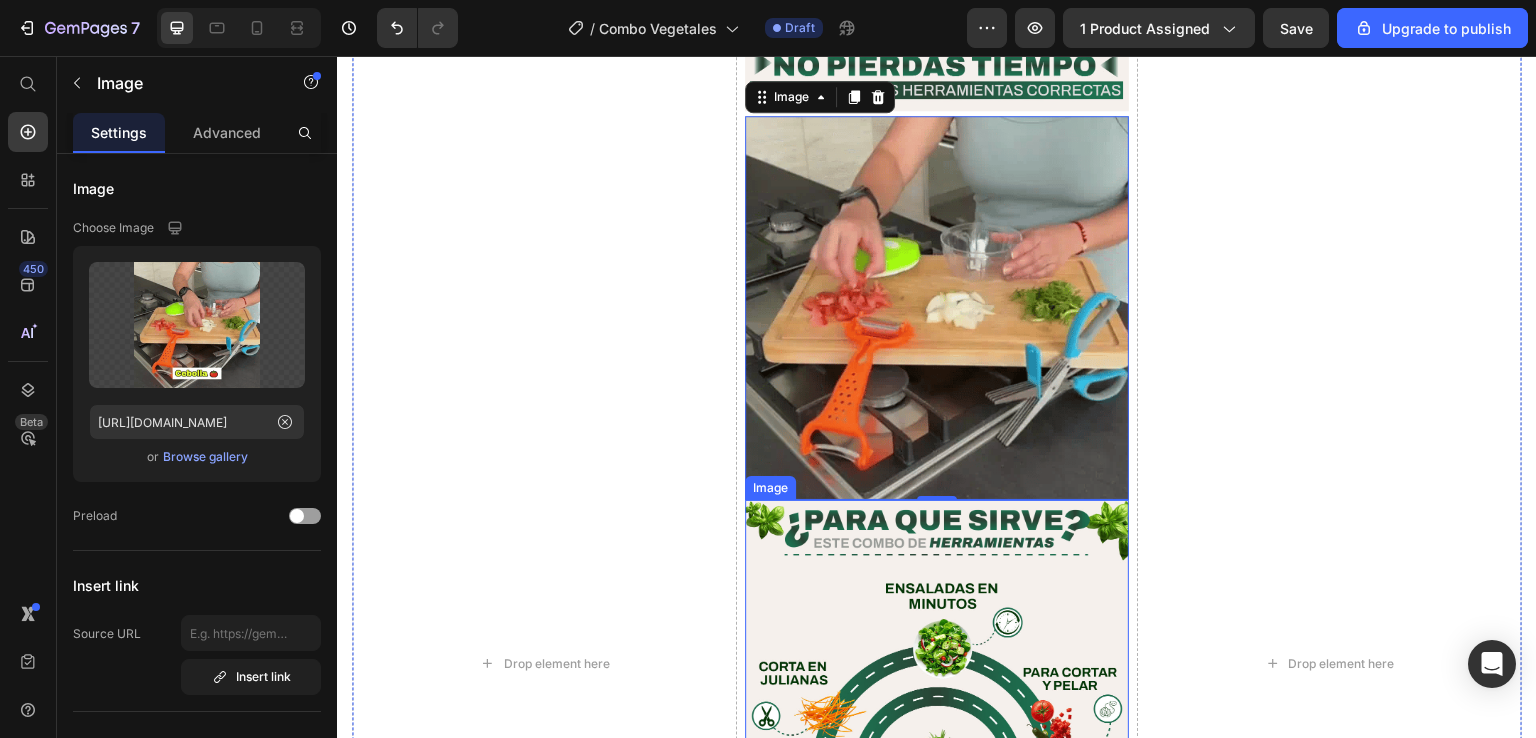 click at bounding box center (937, 702) 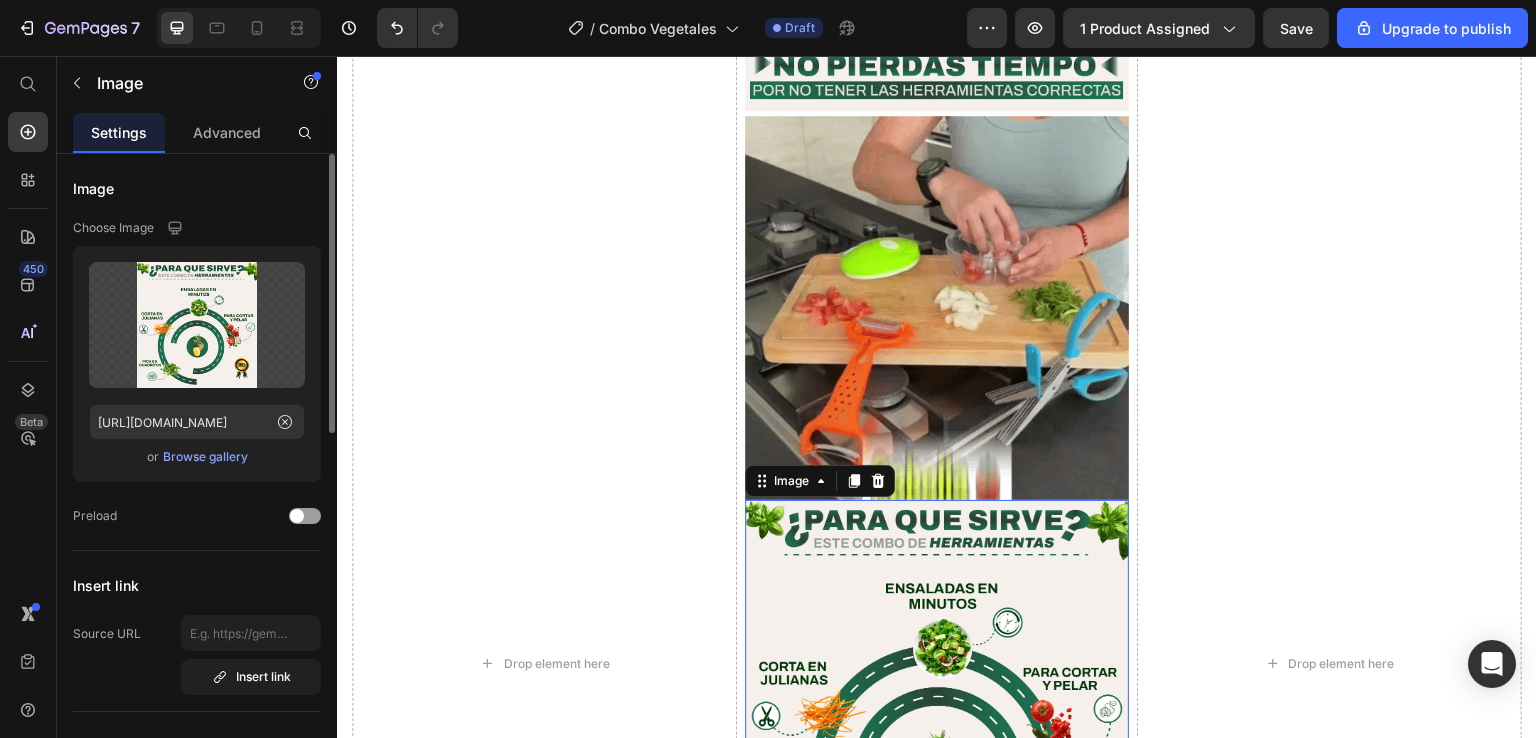 click on "Browse gallery" at bounding box center [205, 457] 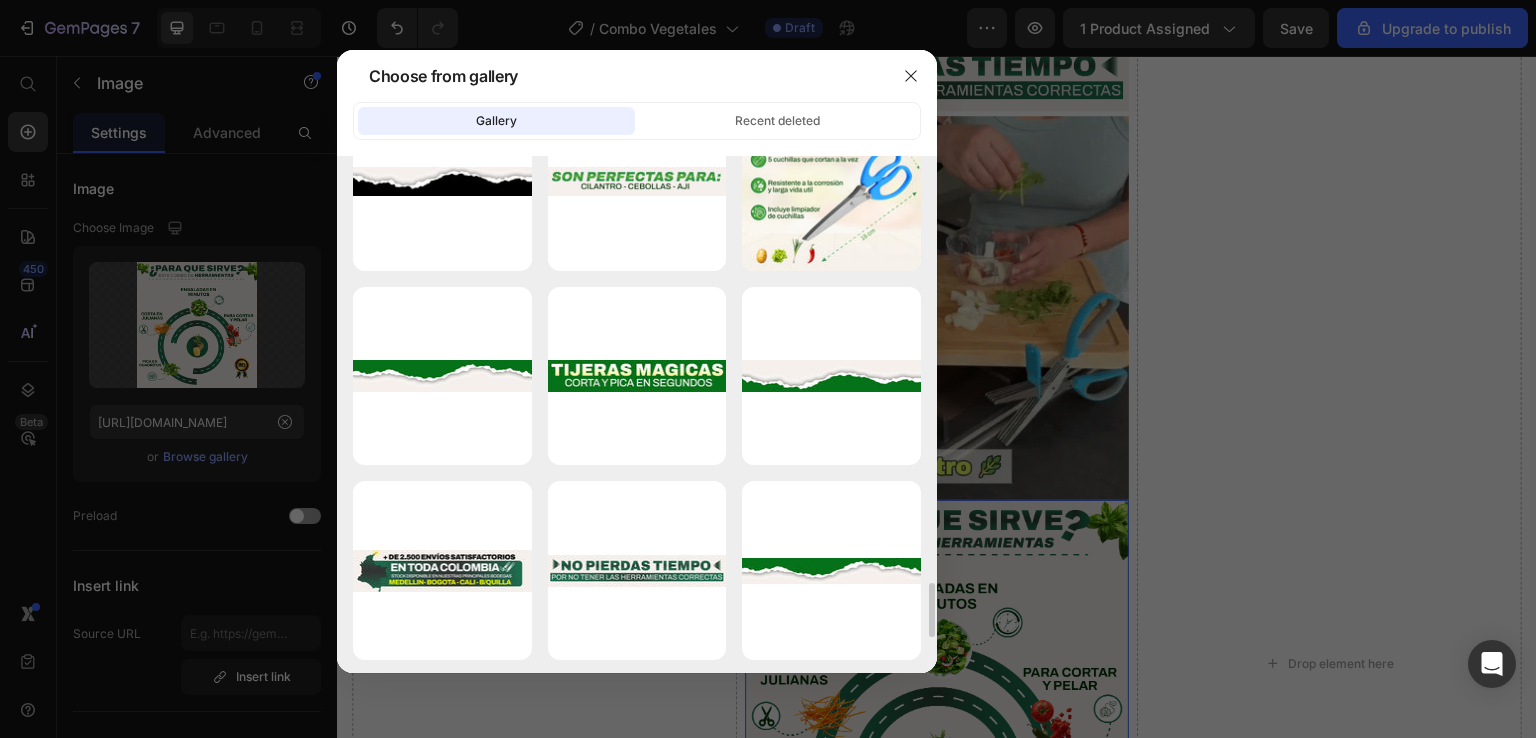 scroll, scrollTop: 3100, scrollLeft: 0, axis: vertical 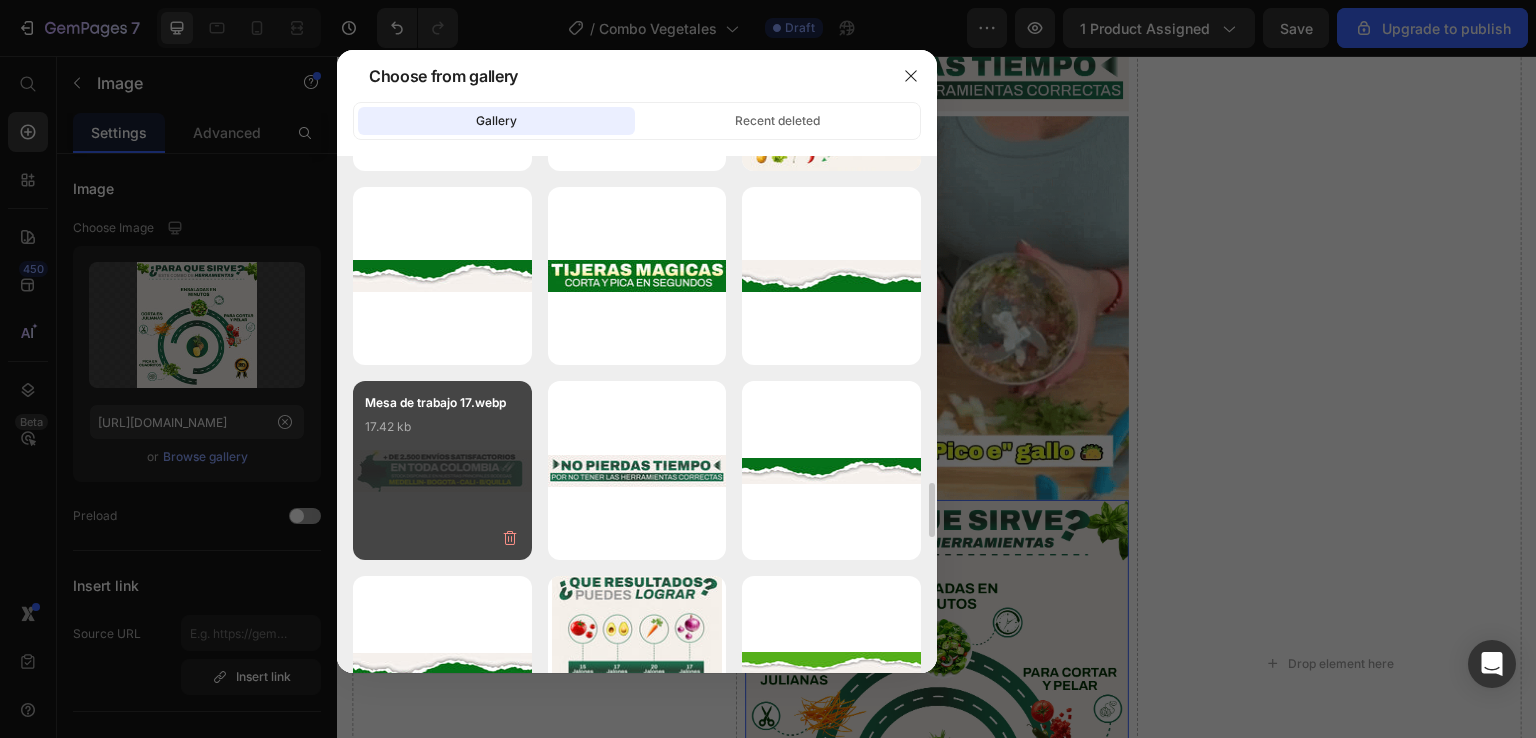 click on "Mesa de trabajo 17.webp 17.42 kb" at bounding box center (442, 470) 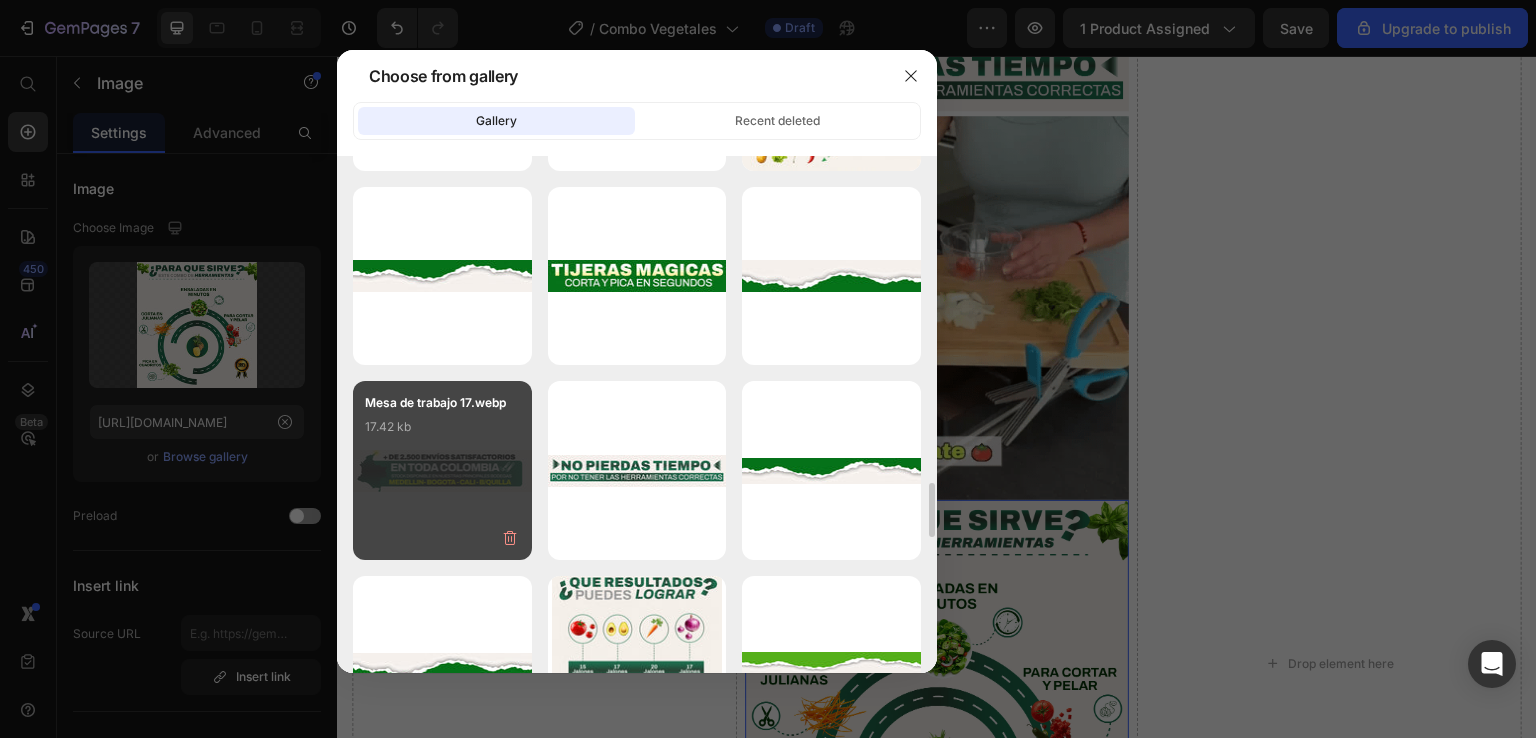 type on "[URL][DOMAIN_NAME]" 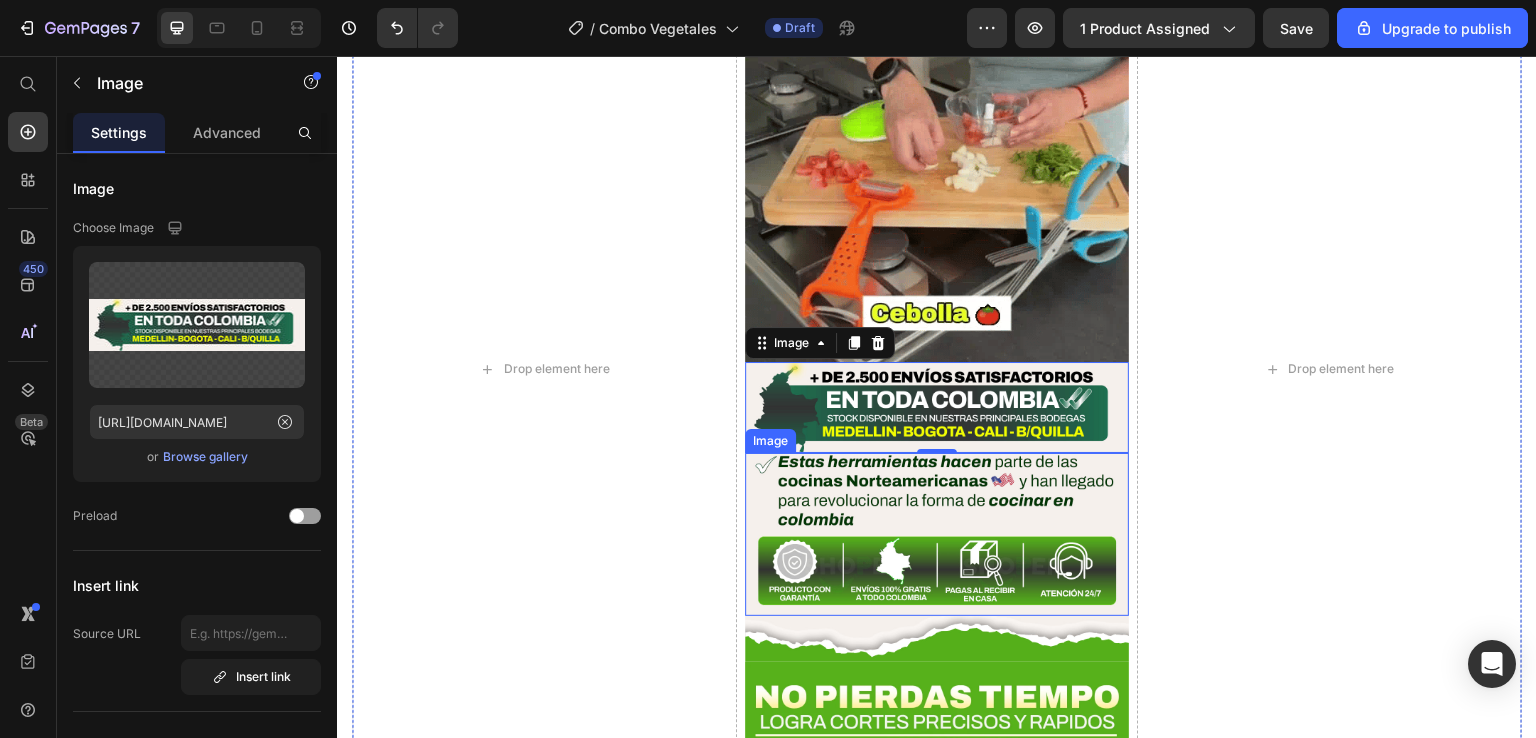 scroll, scrollTop: 4945, scrollLeft: 0, axis: vertical 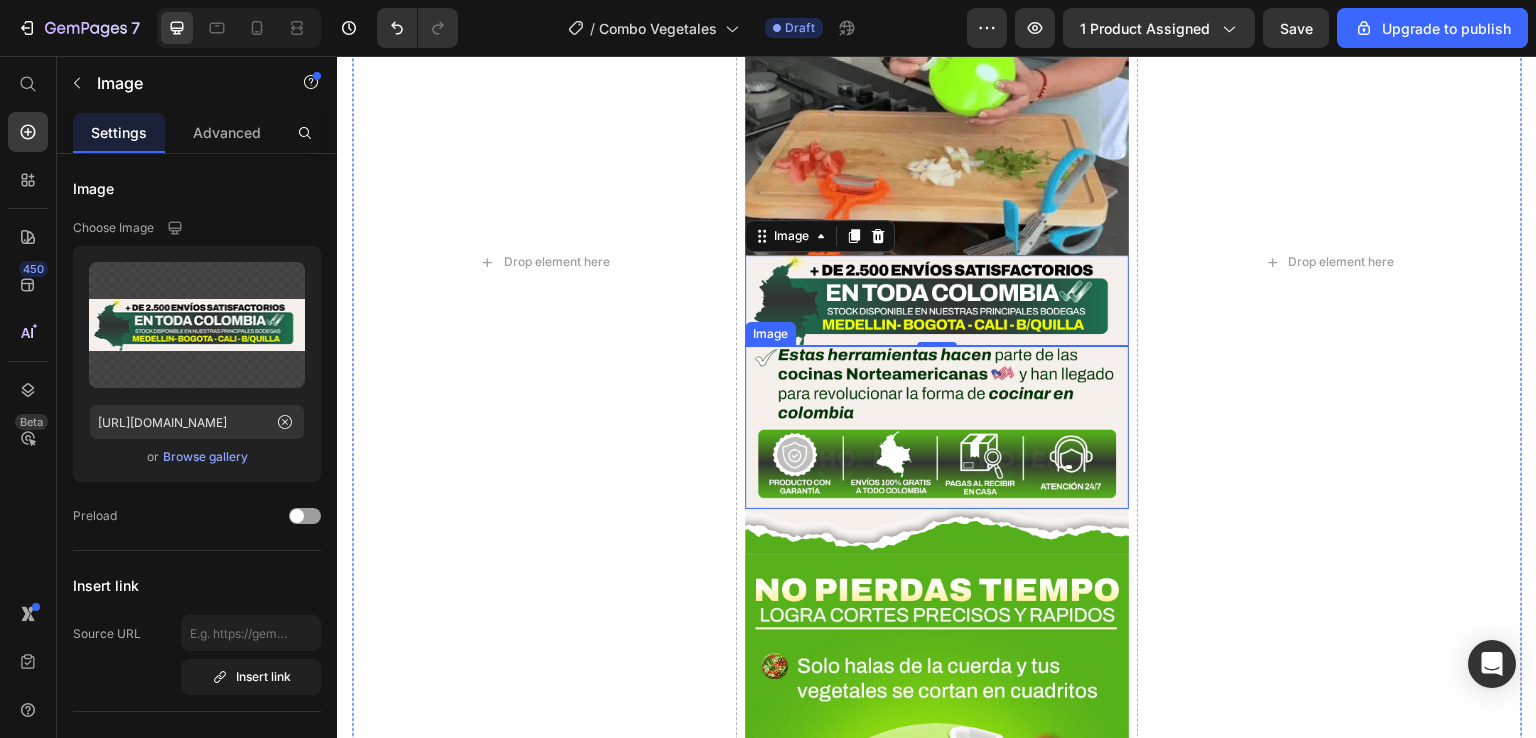click at bounding box center (937, 427) 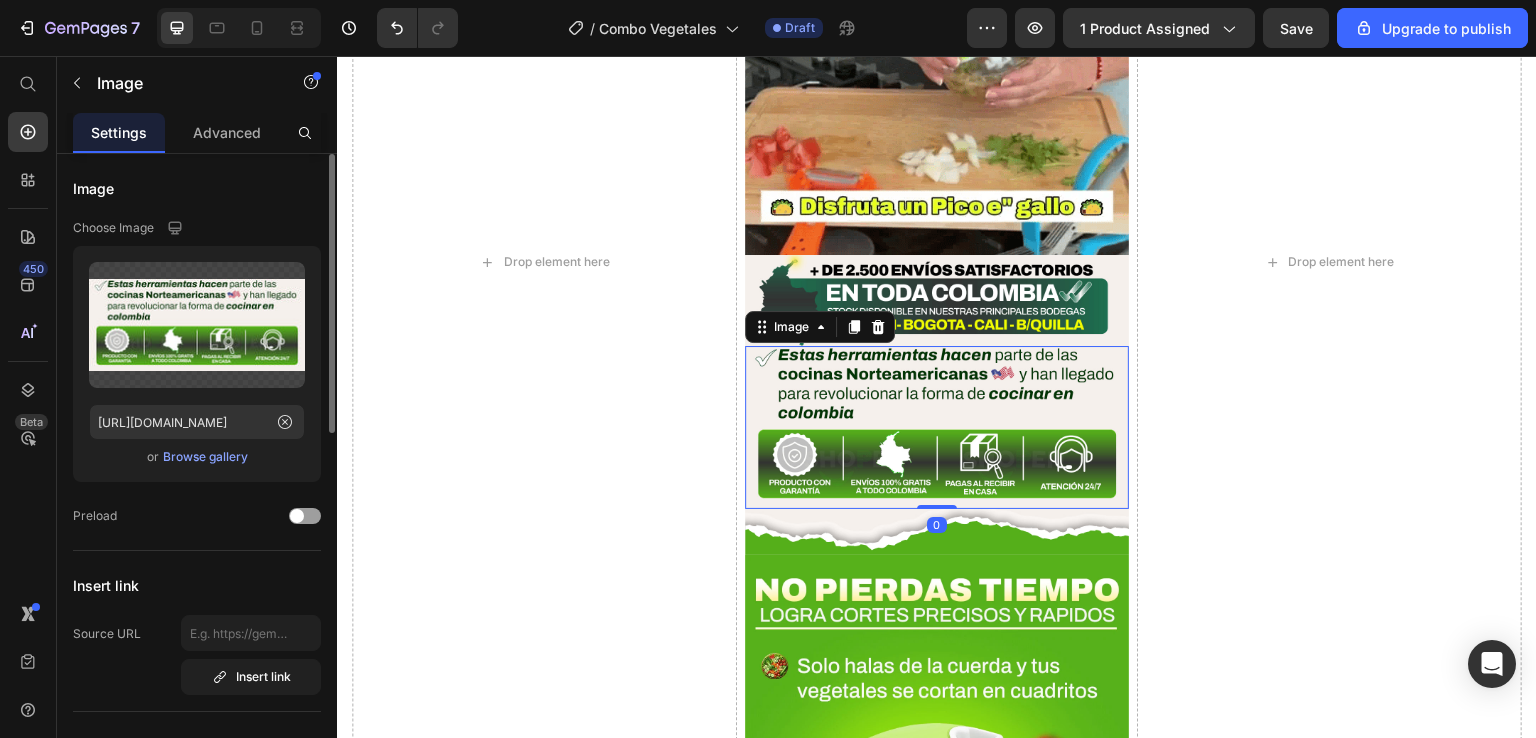 click on "Upload Image https://cdn.shopify.com/s/files/1/0766/8111/7997/files/gempages_502531112615019464-5984a77c-8b04-4a3c-bb00-337068c6301d.webp  or   Browse gallery" 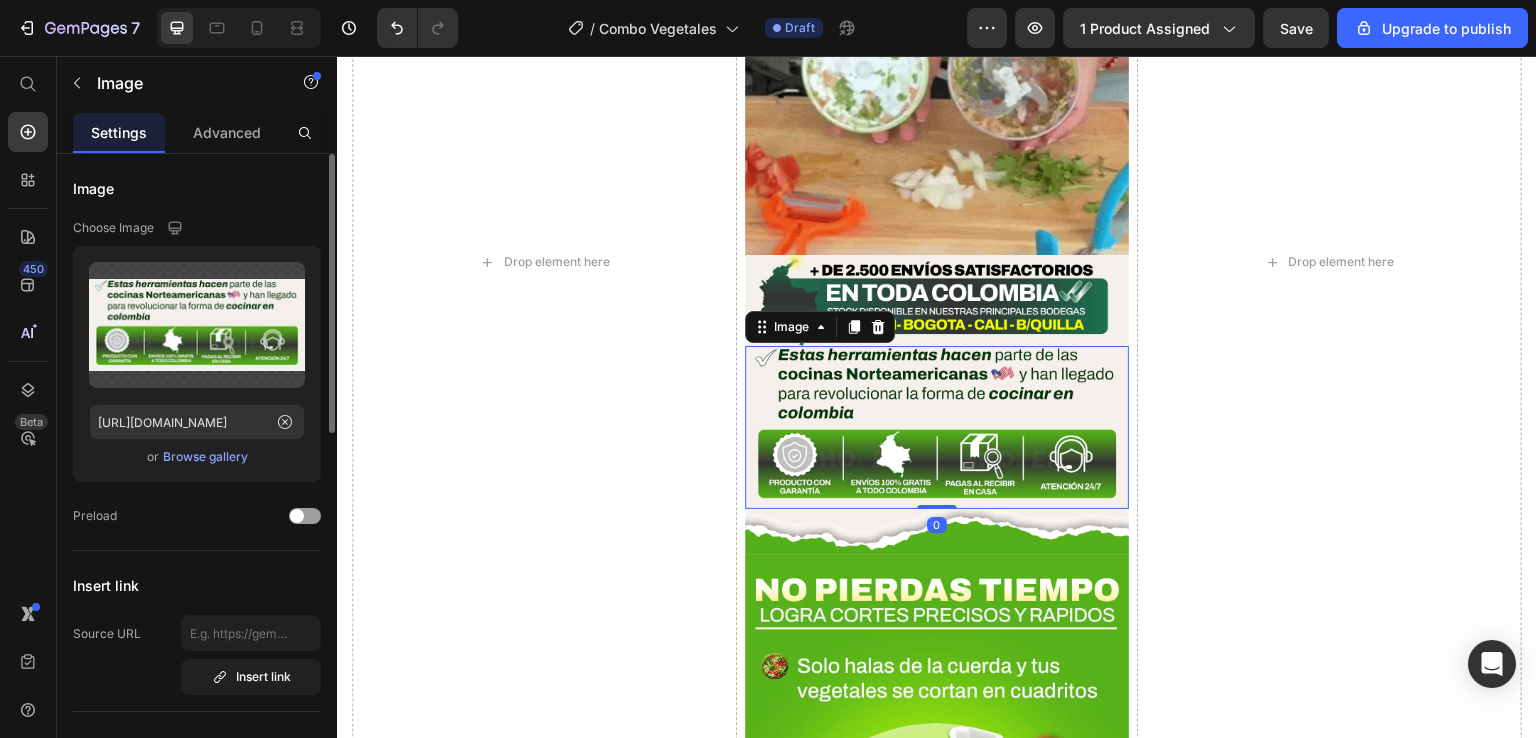 click on "Browse gallery" at bounding box center [205, 457] 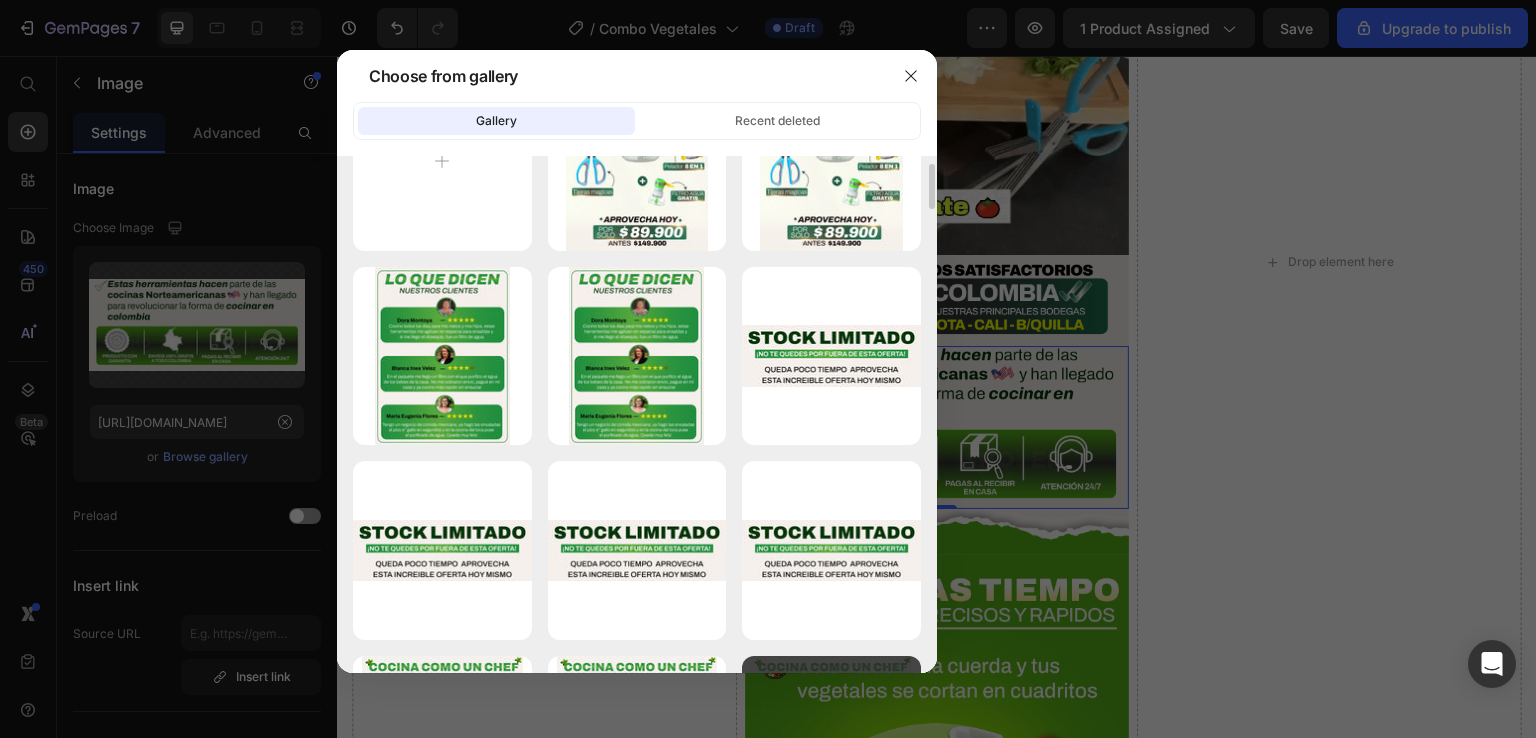 scroll, scrollTop: 0, scrollLeft: 0, axis: both 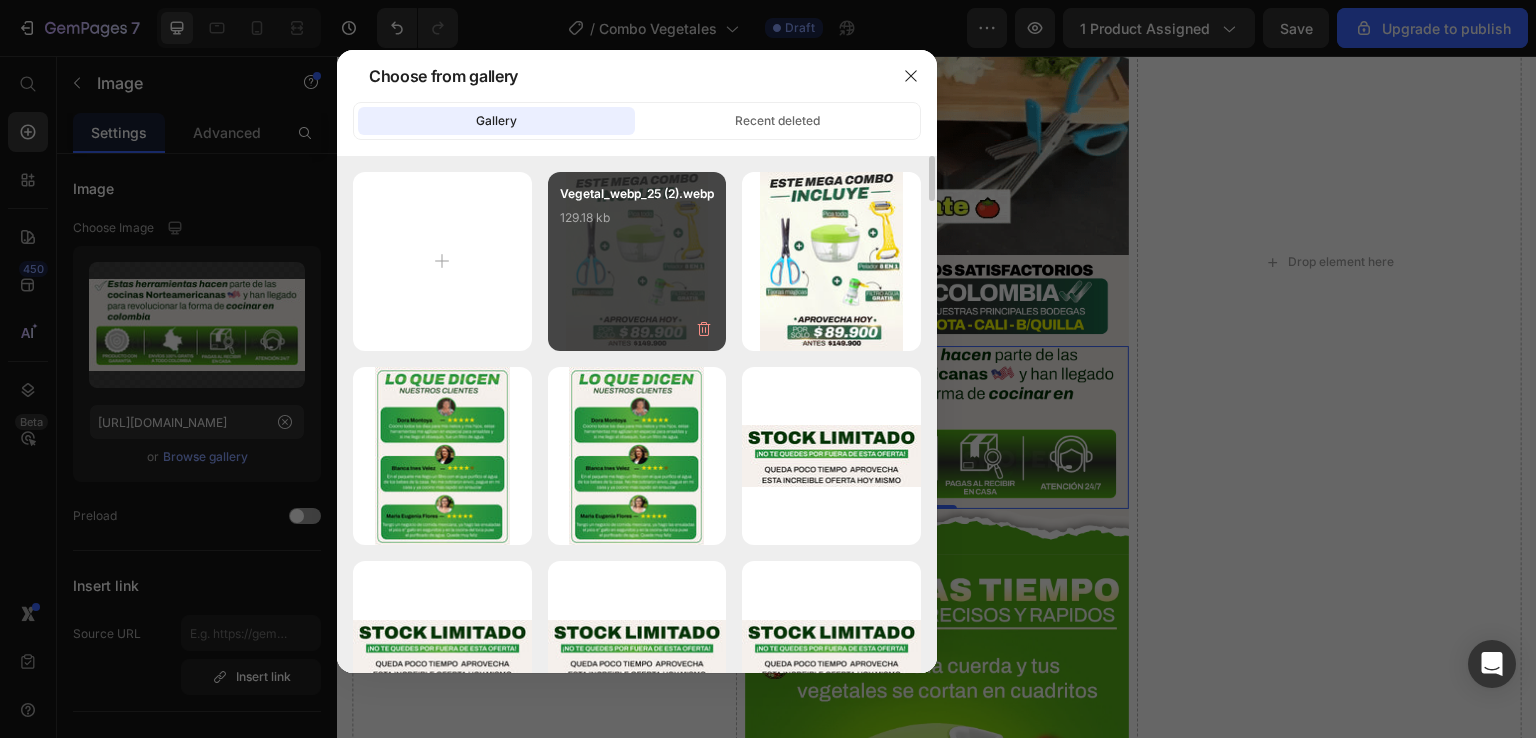 click on "Vegetal_webp_25 (2).webp 129.18 kb" at bounding box center [637, 261] 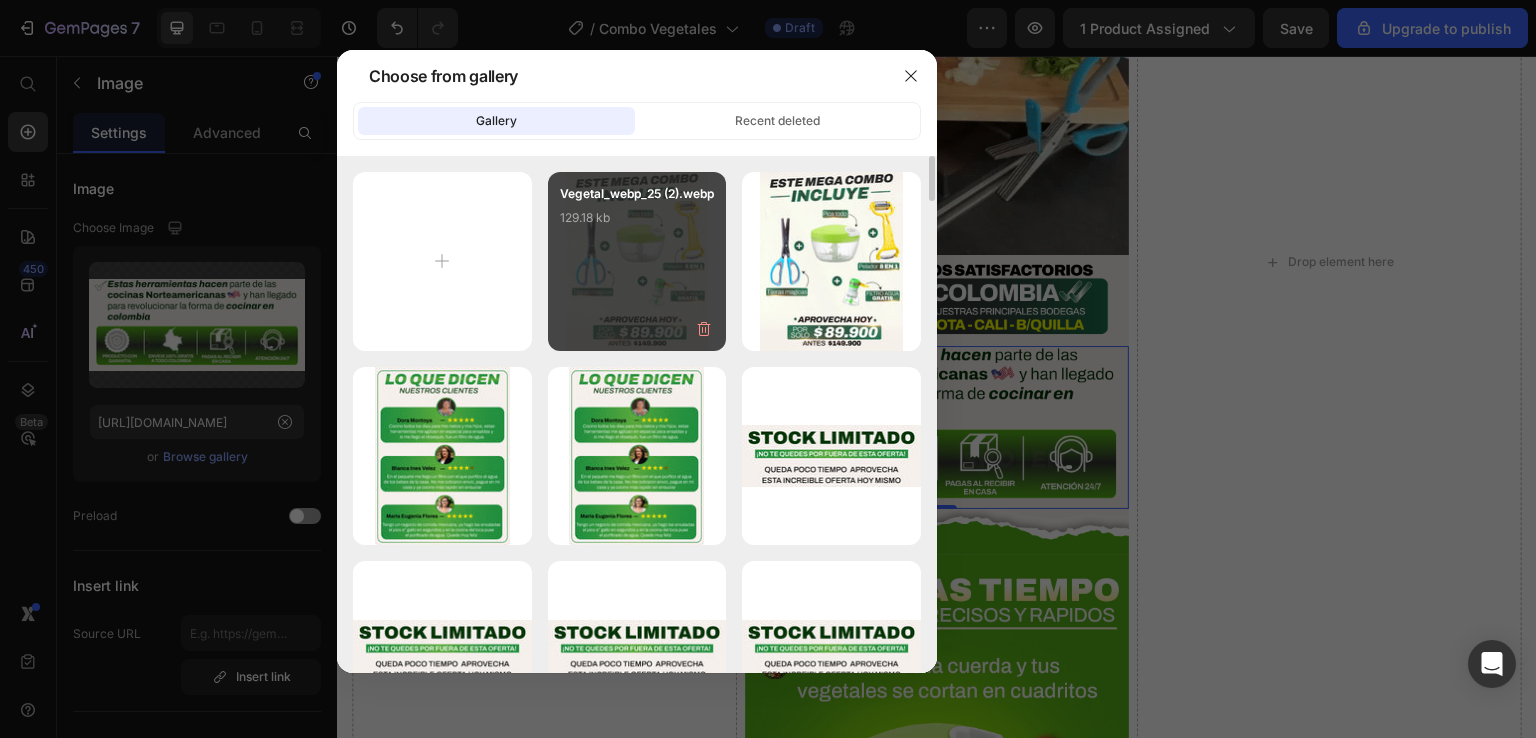 type on "[URL][DOMAIN_NAME]" 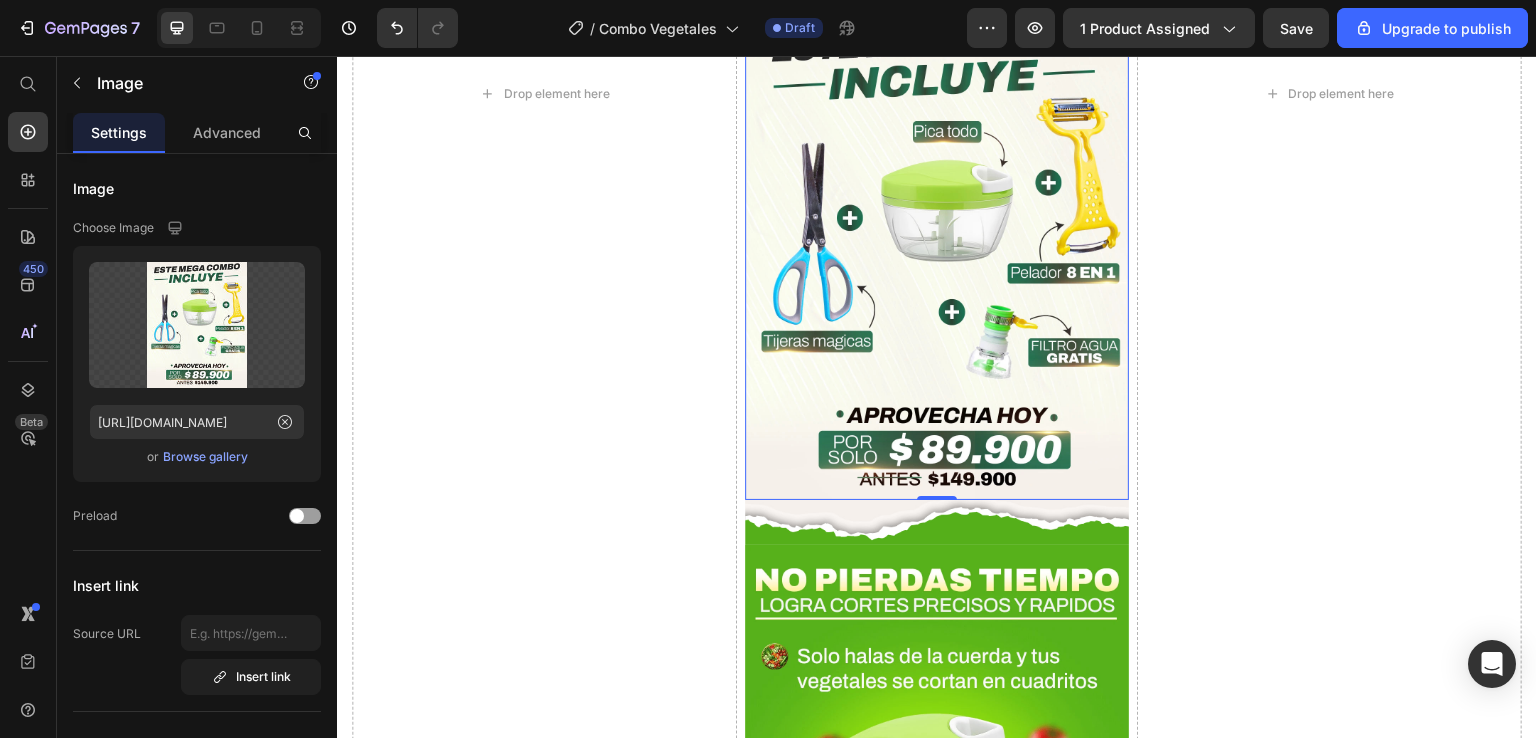 scroll, scrollTop: 5302, scrollLeft: 0, axis: vertical 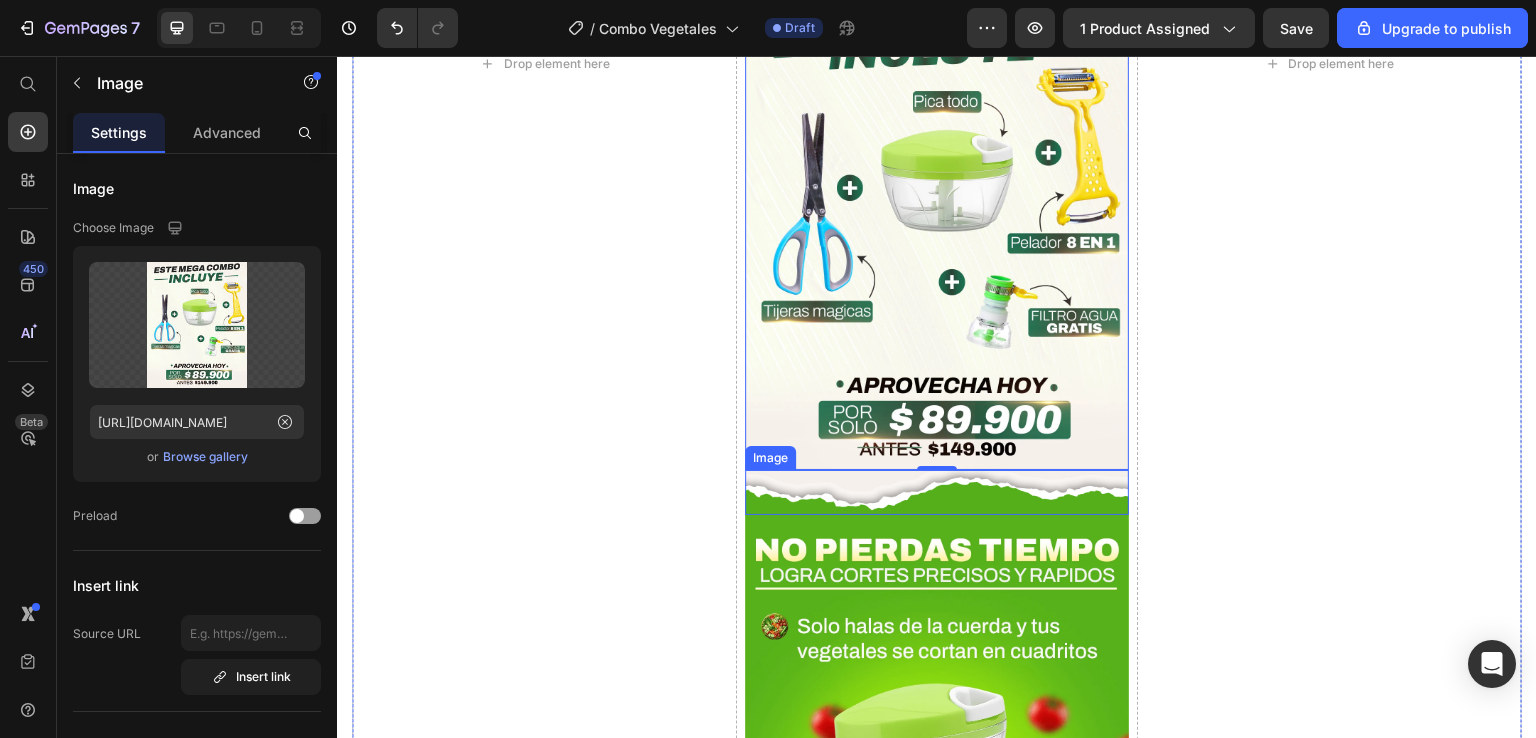 click at bounding box center [937, 493] 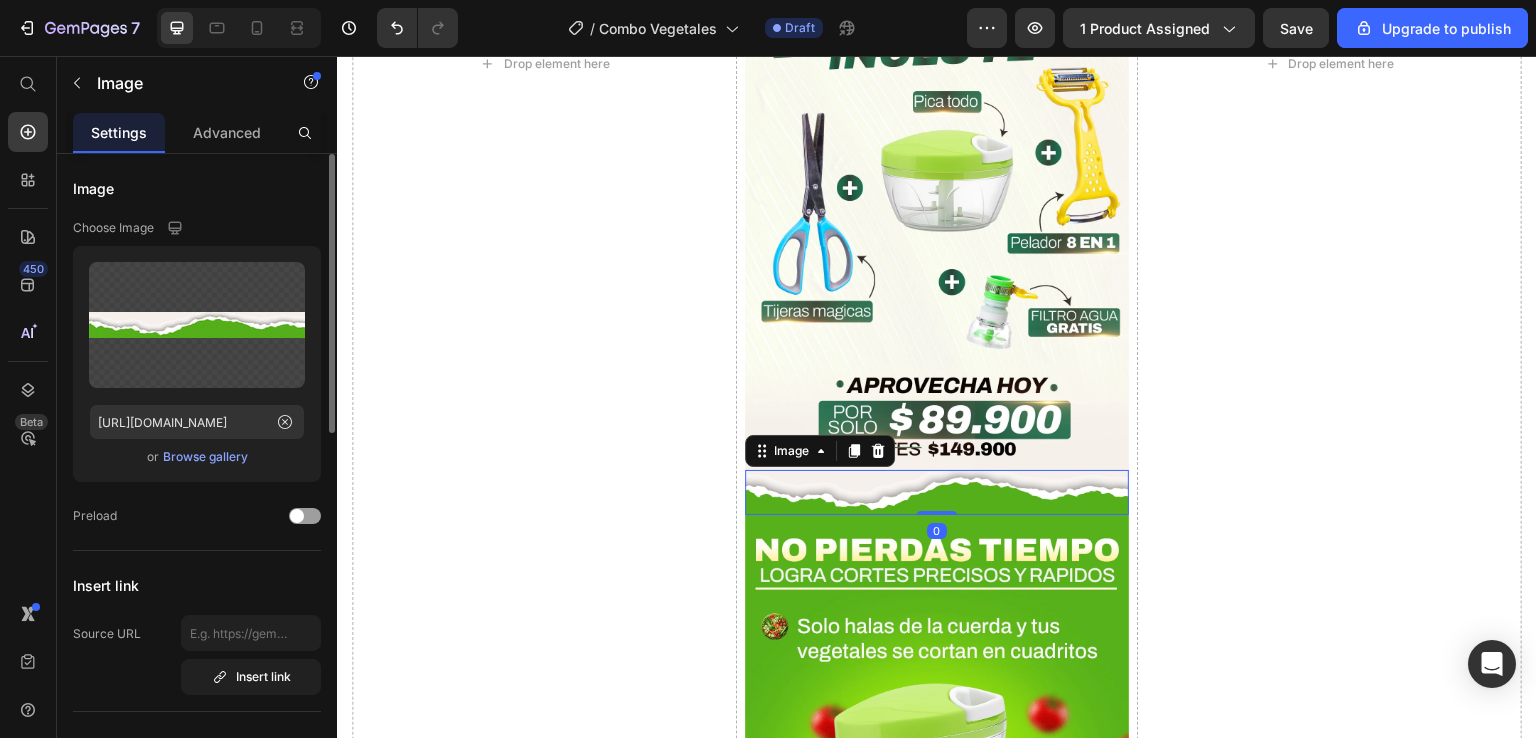 click on "Browse gallery" at bounding box center [205, 457] 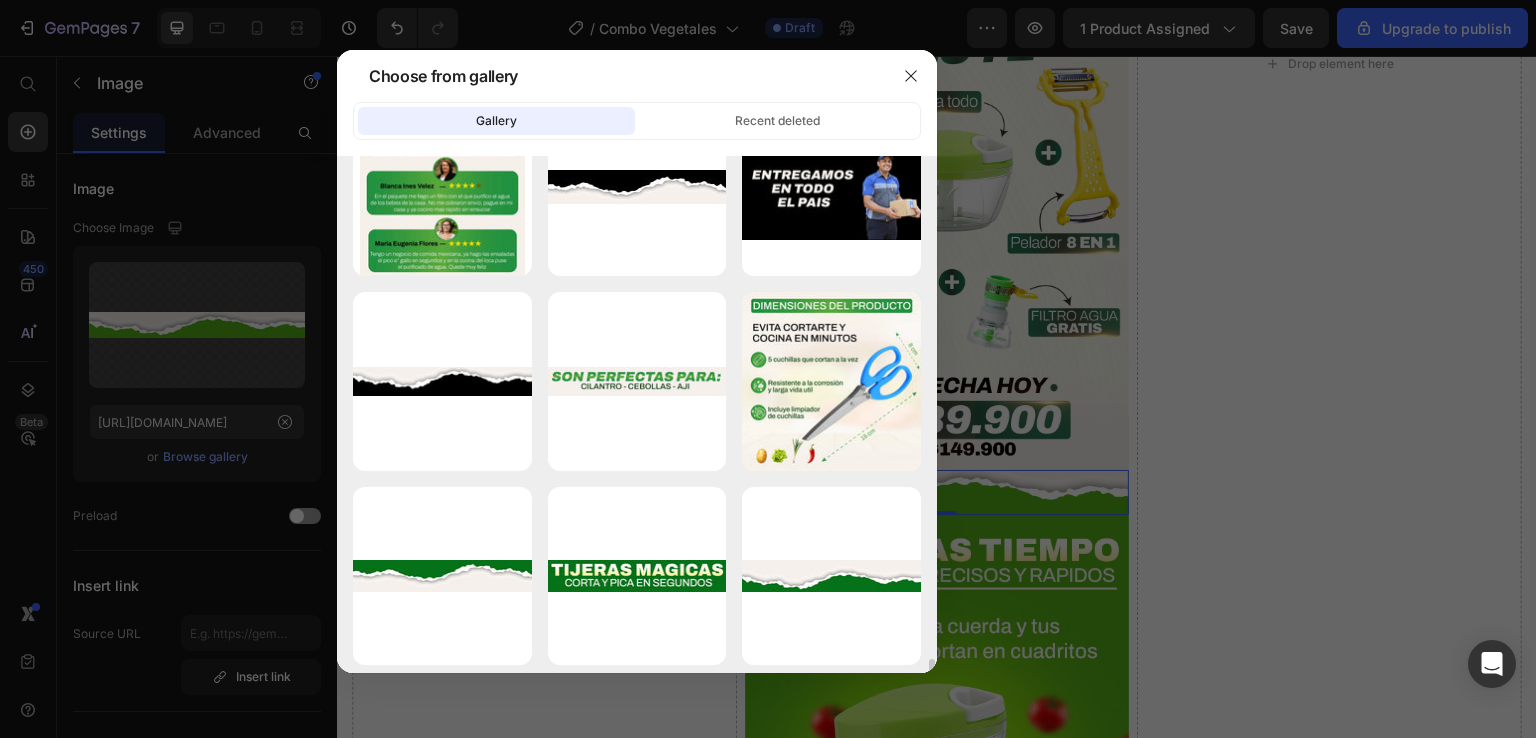 scroll, scrollTop: 2900, scrollLeft: 0, axis: vertical 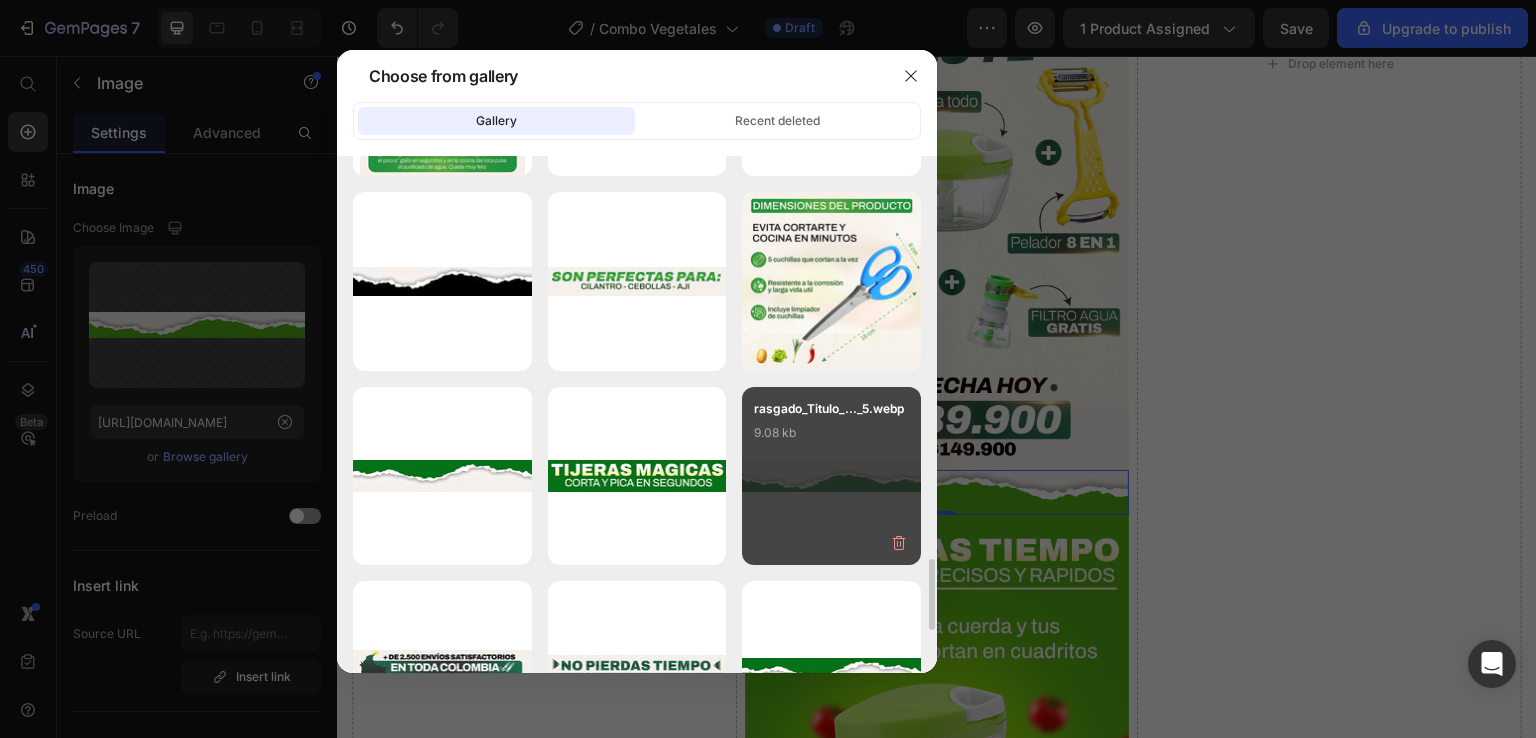 click on "rasgado_Titulo_..._5.webp 9.08 kb" at bounding box center (831, 476) 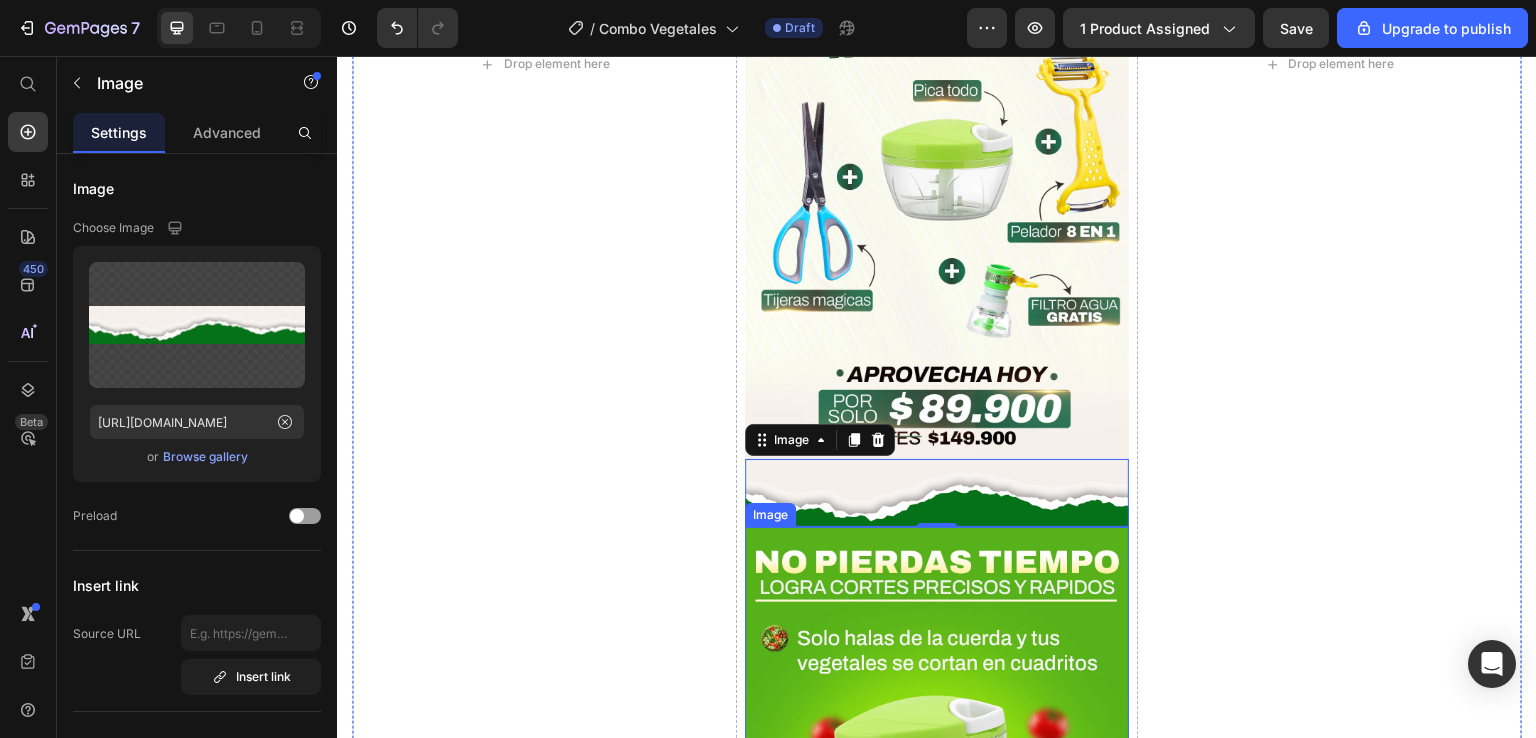 click at bounding box center [937, 759] 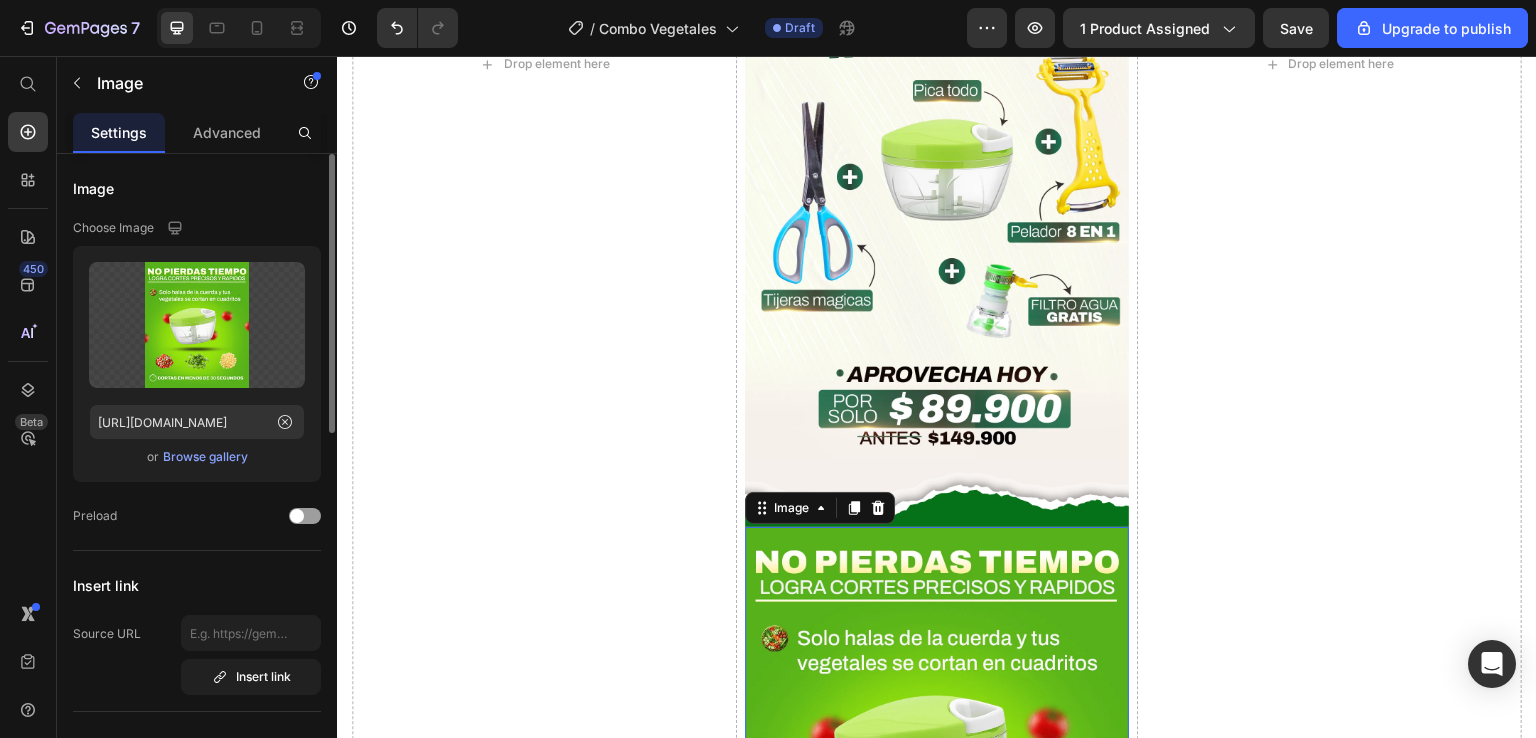 click on "Browse gallery" at bounding box center [205, 457] 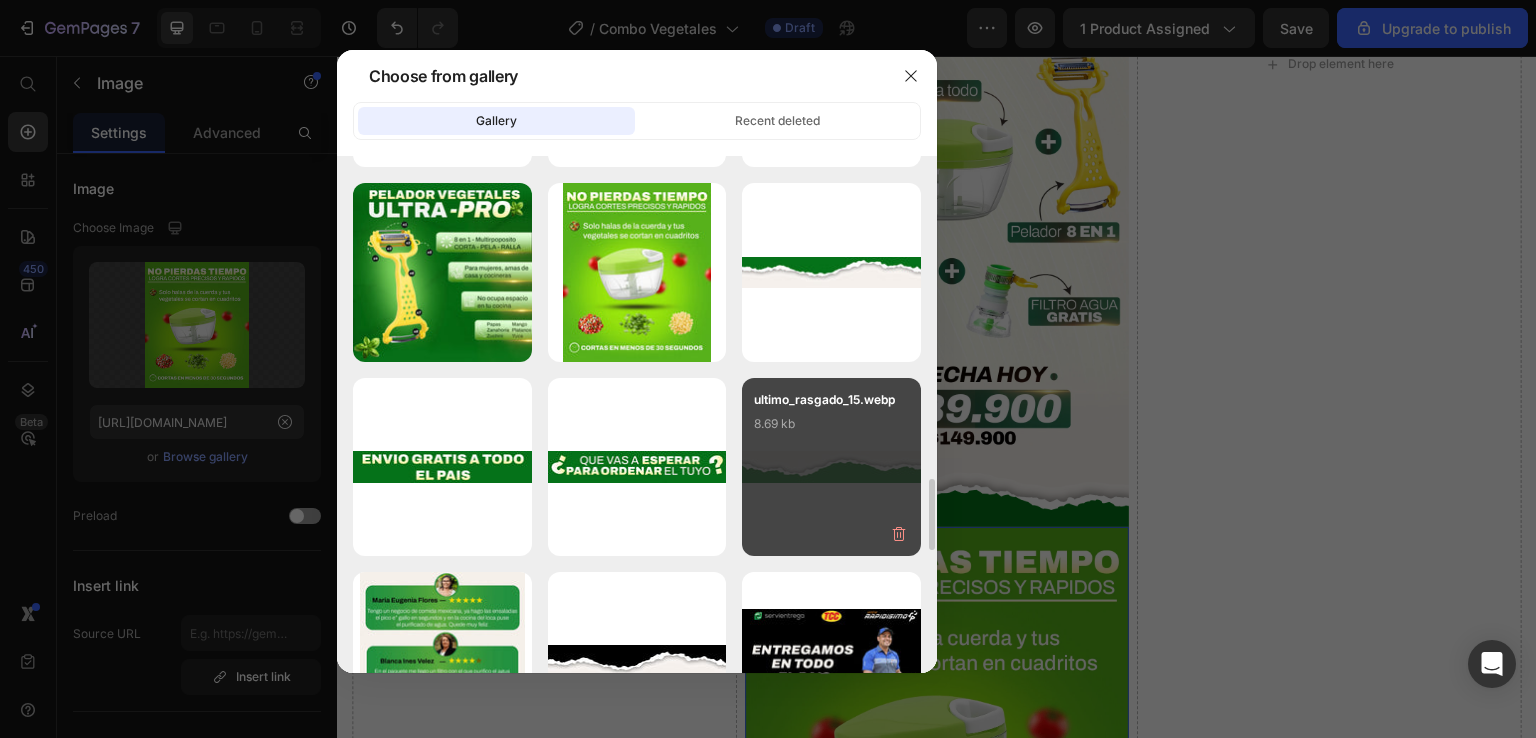 scroll, scrollTop: 2925, scrollLeft: 0, axis: vertical 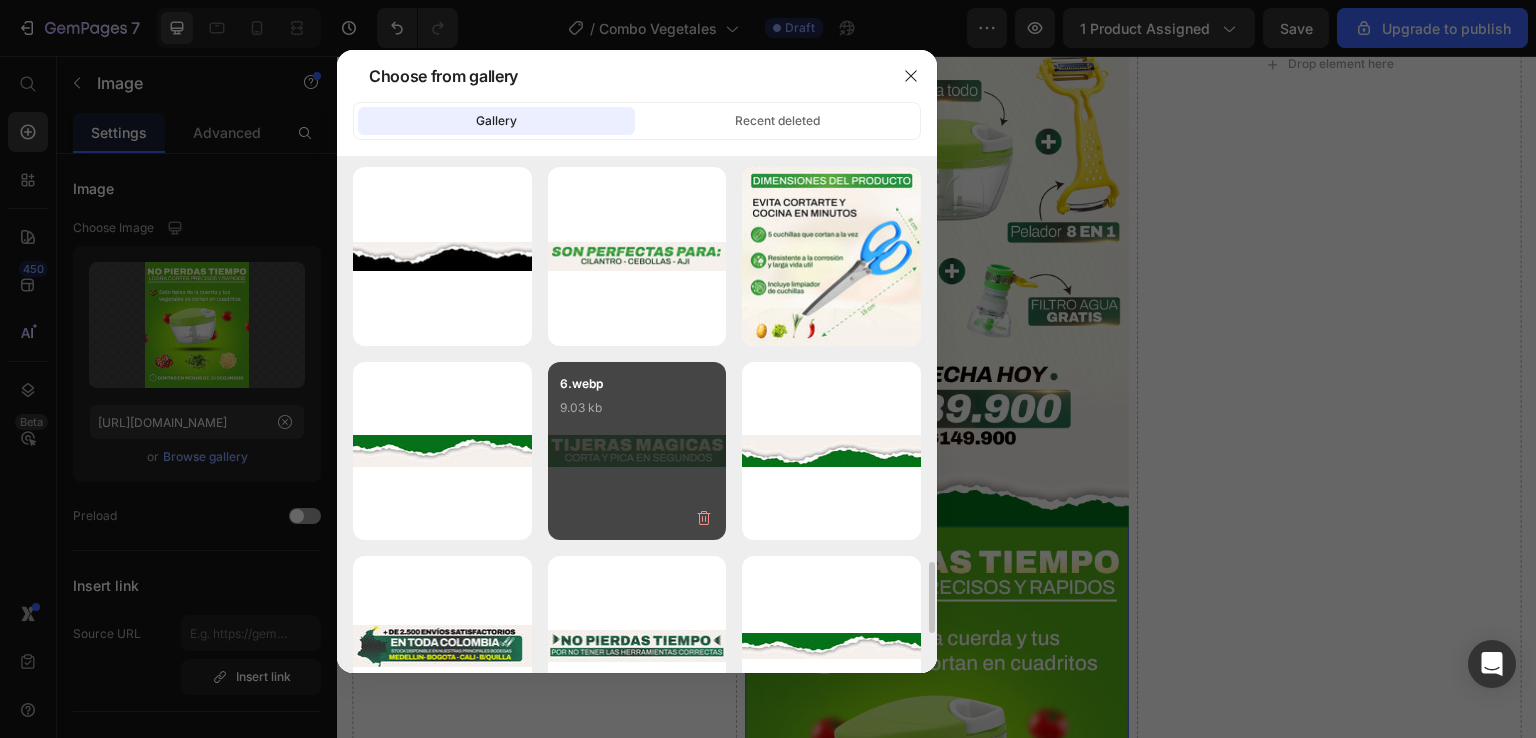 click on "6.webp 9.03 kb" at bounding box center [637, 451] 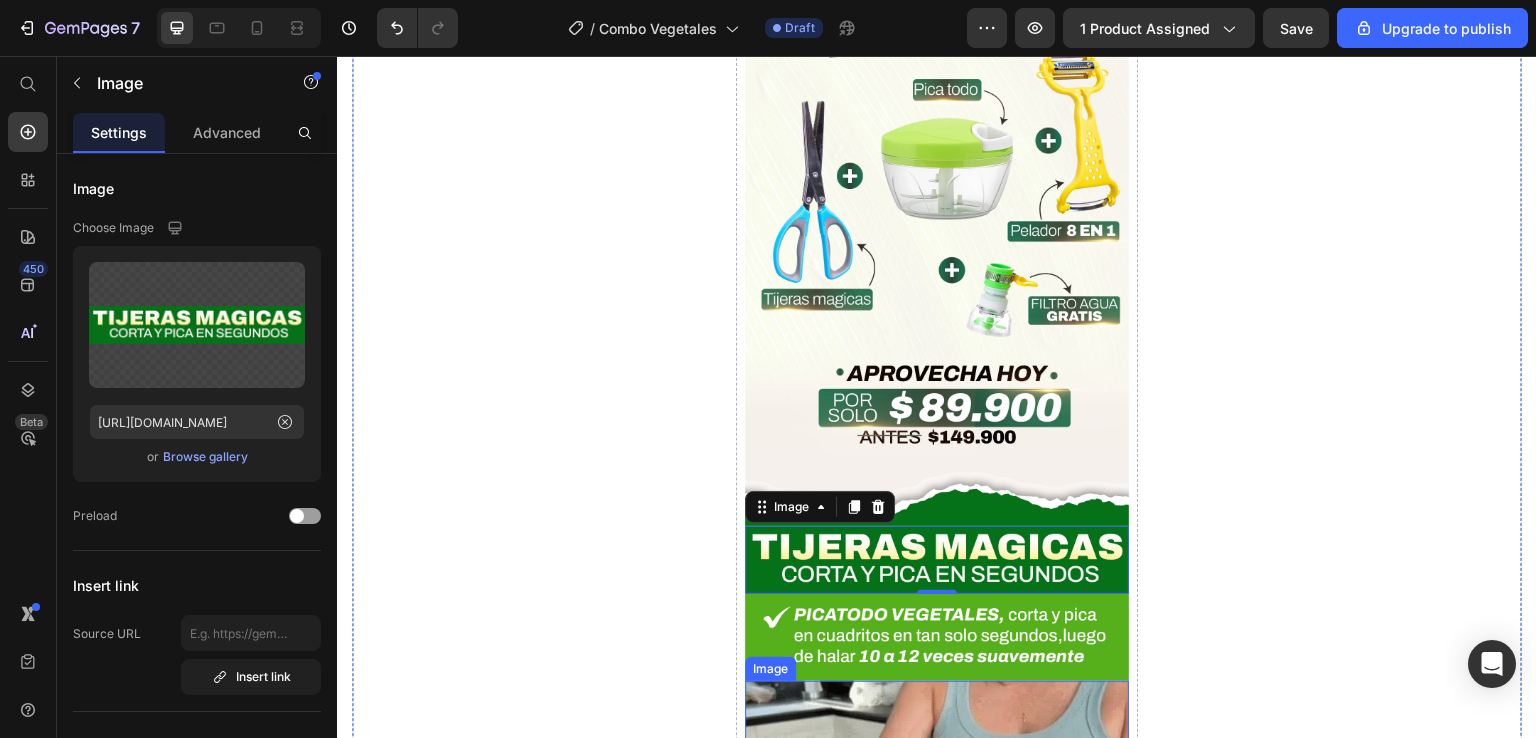 scroll, scrollTop: 5517, scrollLeft: 0, axis: vertical 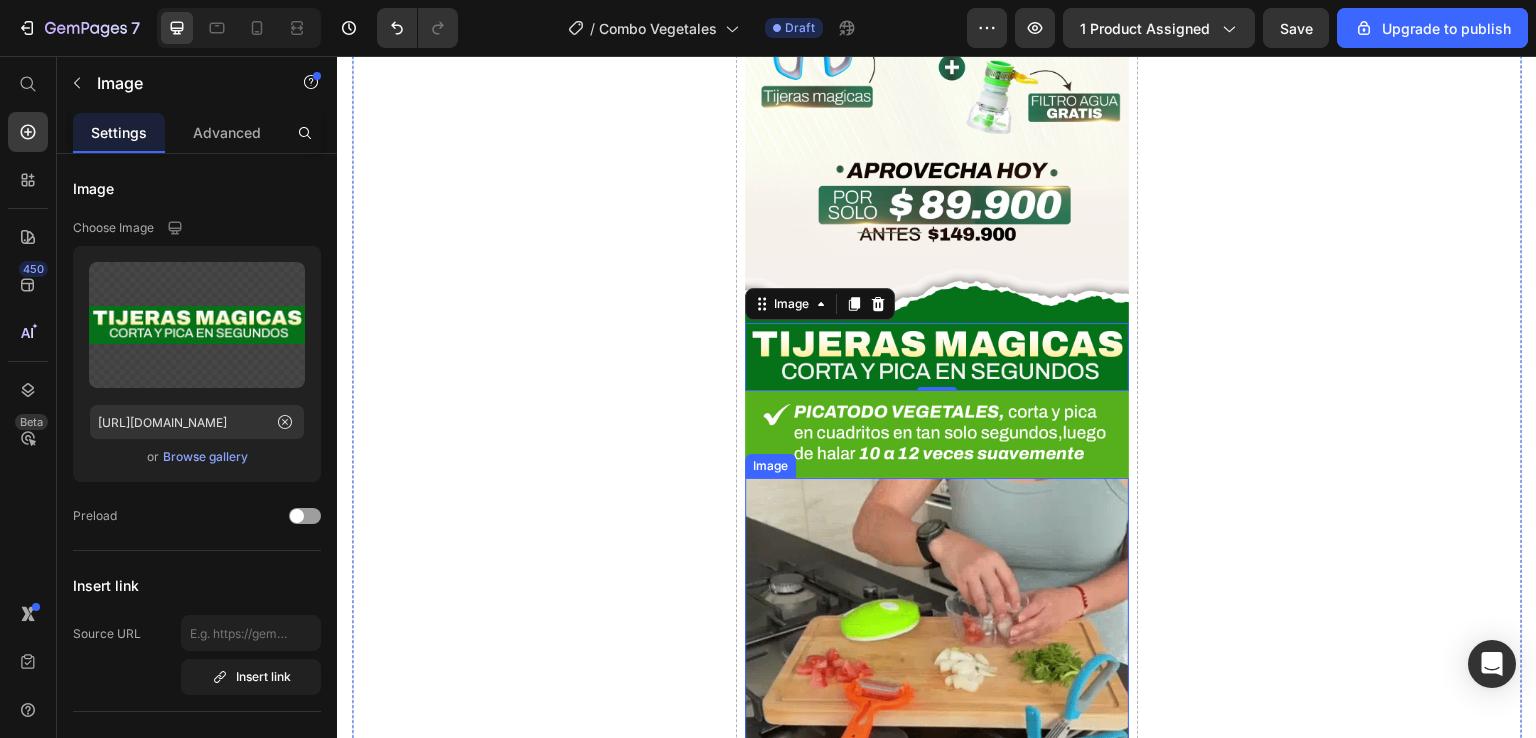 click at bounding box center (937, 434) 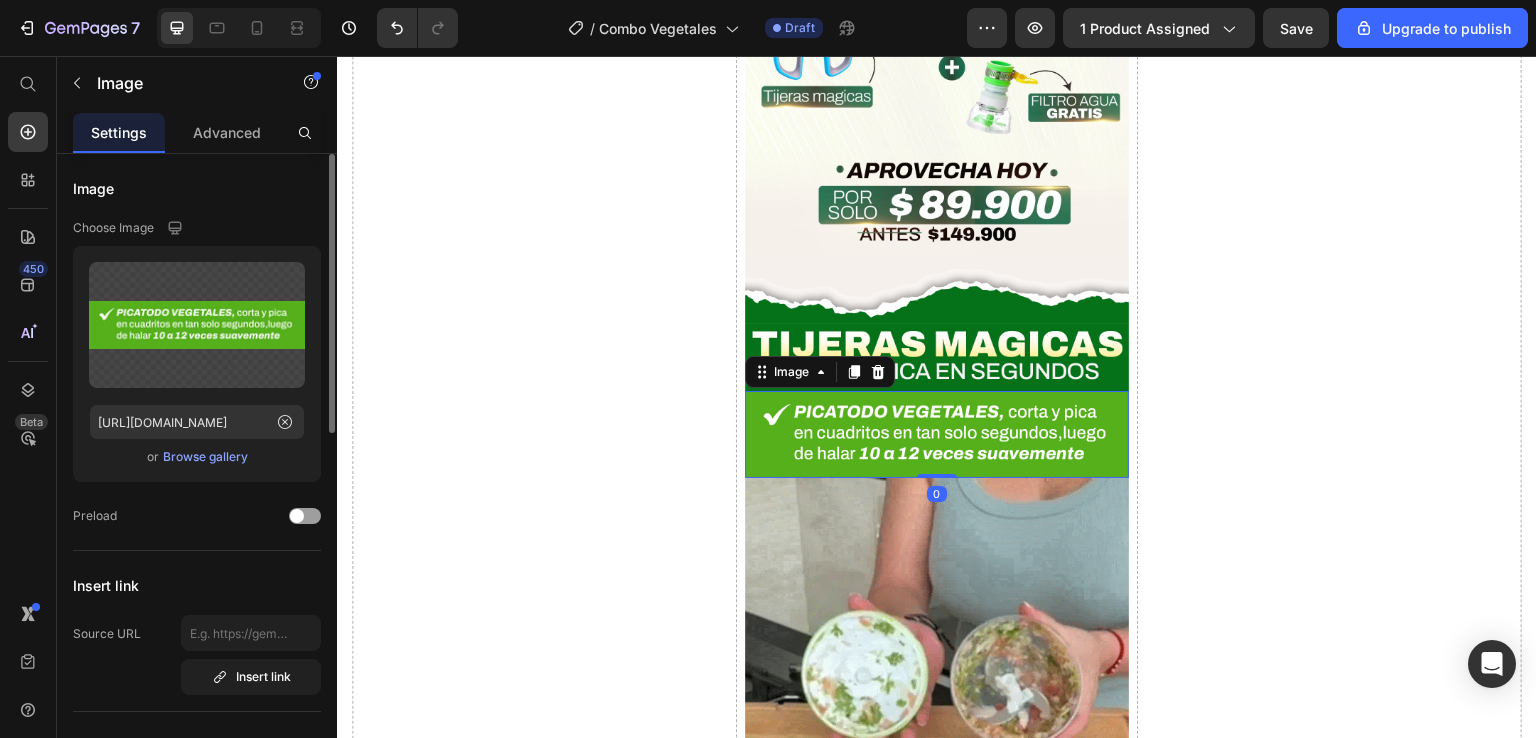 click on "Browse gallery" at bounding box center [205, 457] 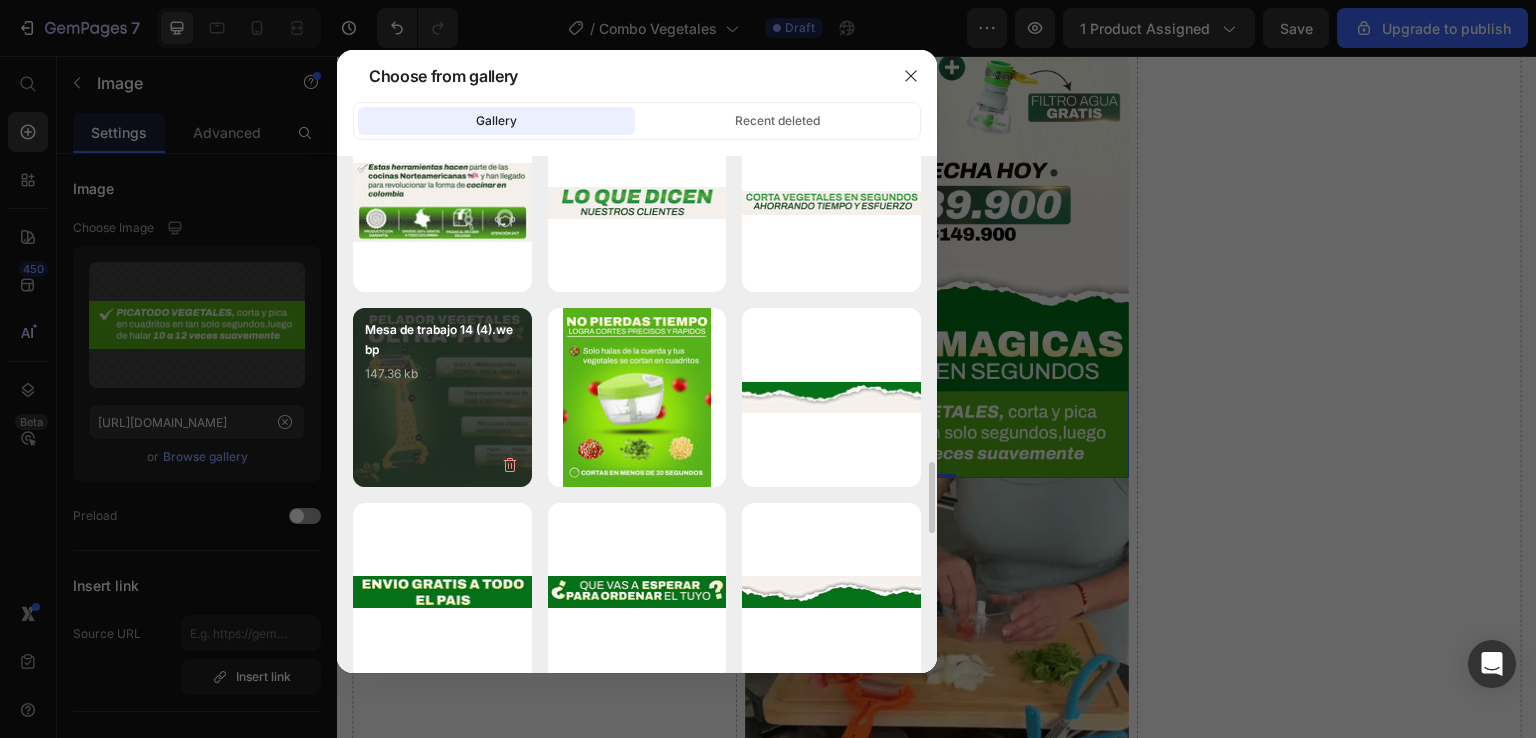 scroll, scrollTop: 2900, scrollLeft: 0, axis: vertical 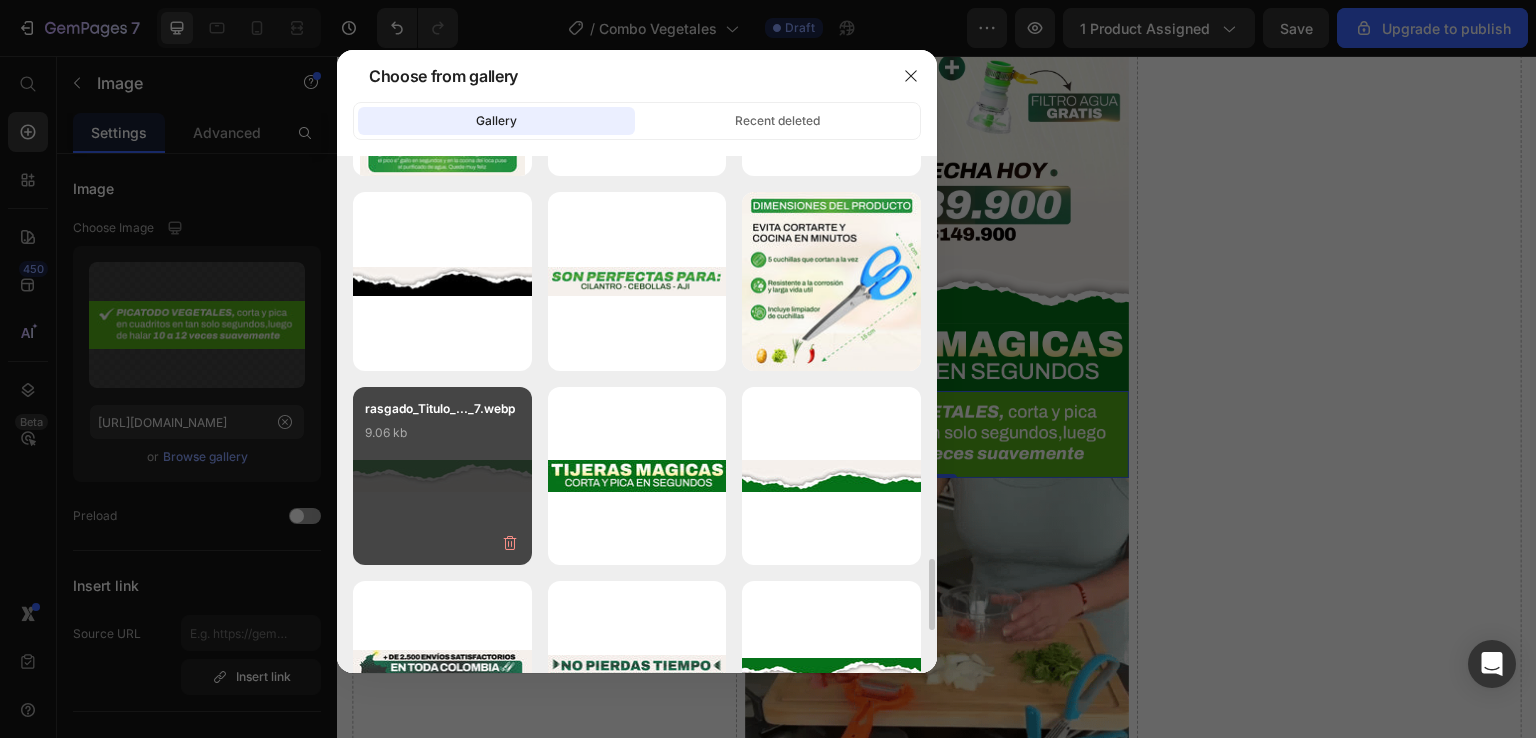 click on "rasgado_Titulo_..._7.webp 9.06 kb" at bounding box center (442, 439) 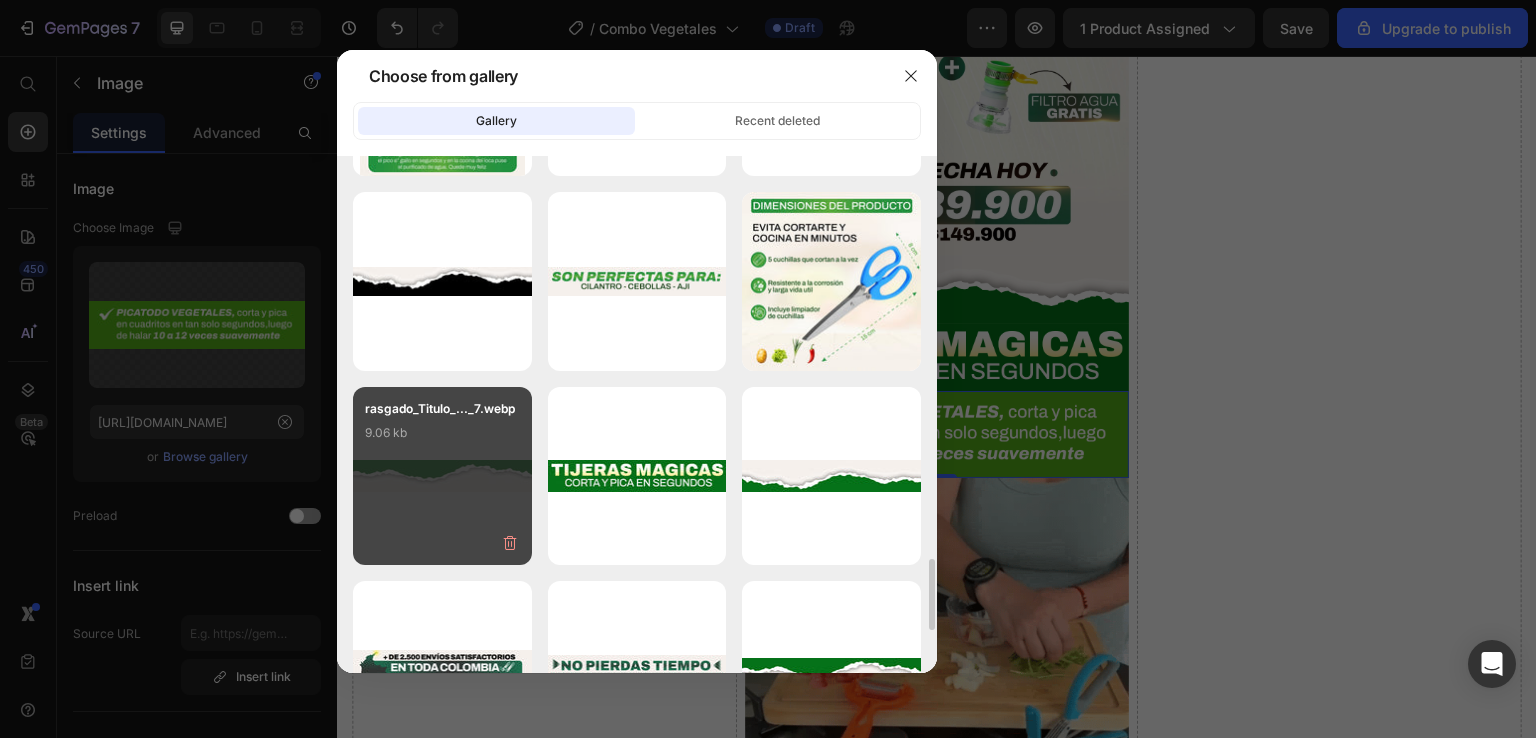 type on "https://cdn.shopify.com/s/files/1/0766/8111/7997/files/gempages_502531112615019464-da08381b-f4af-4a03-83e5-bf607b24b7fb.webp" 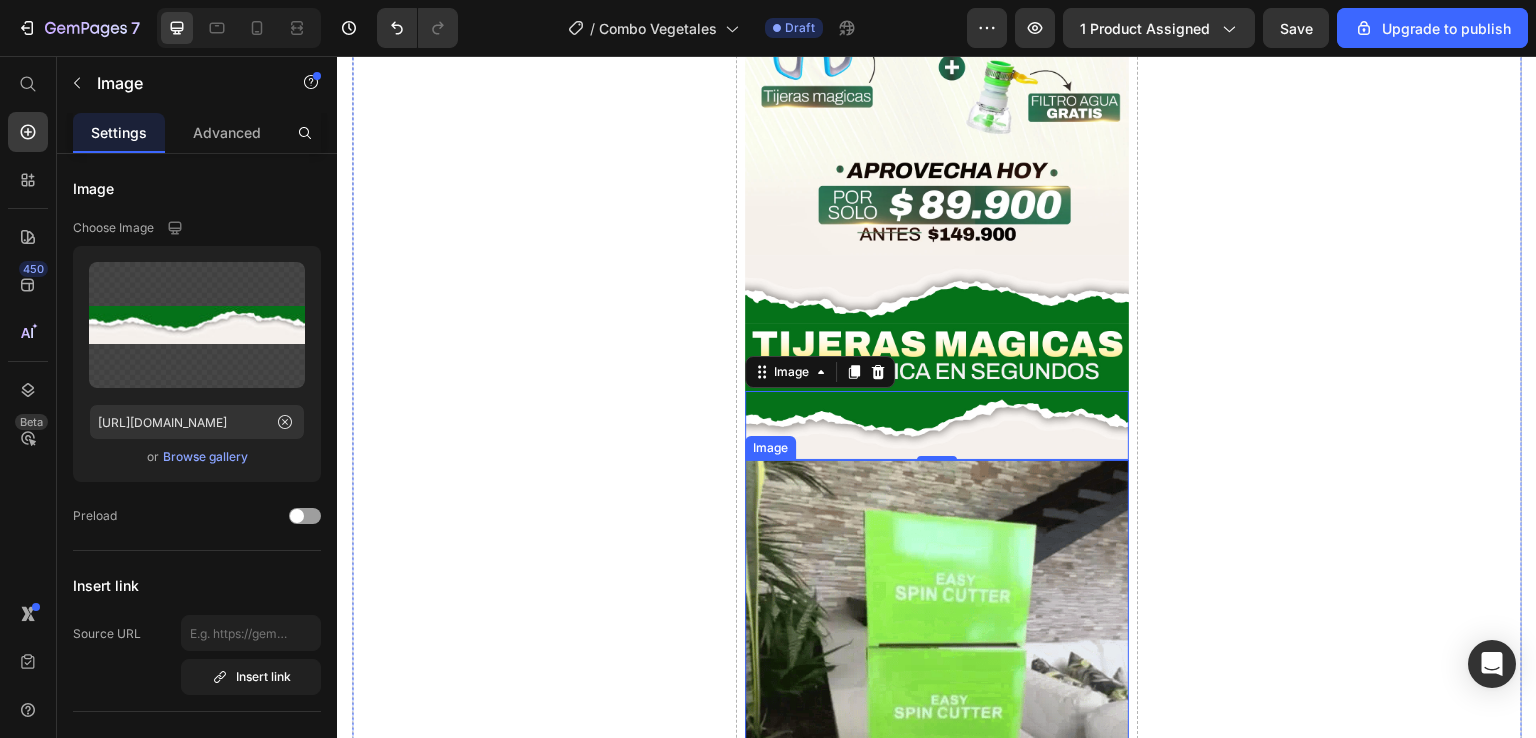 click at bounding box center [937, 652] 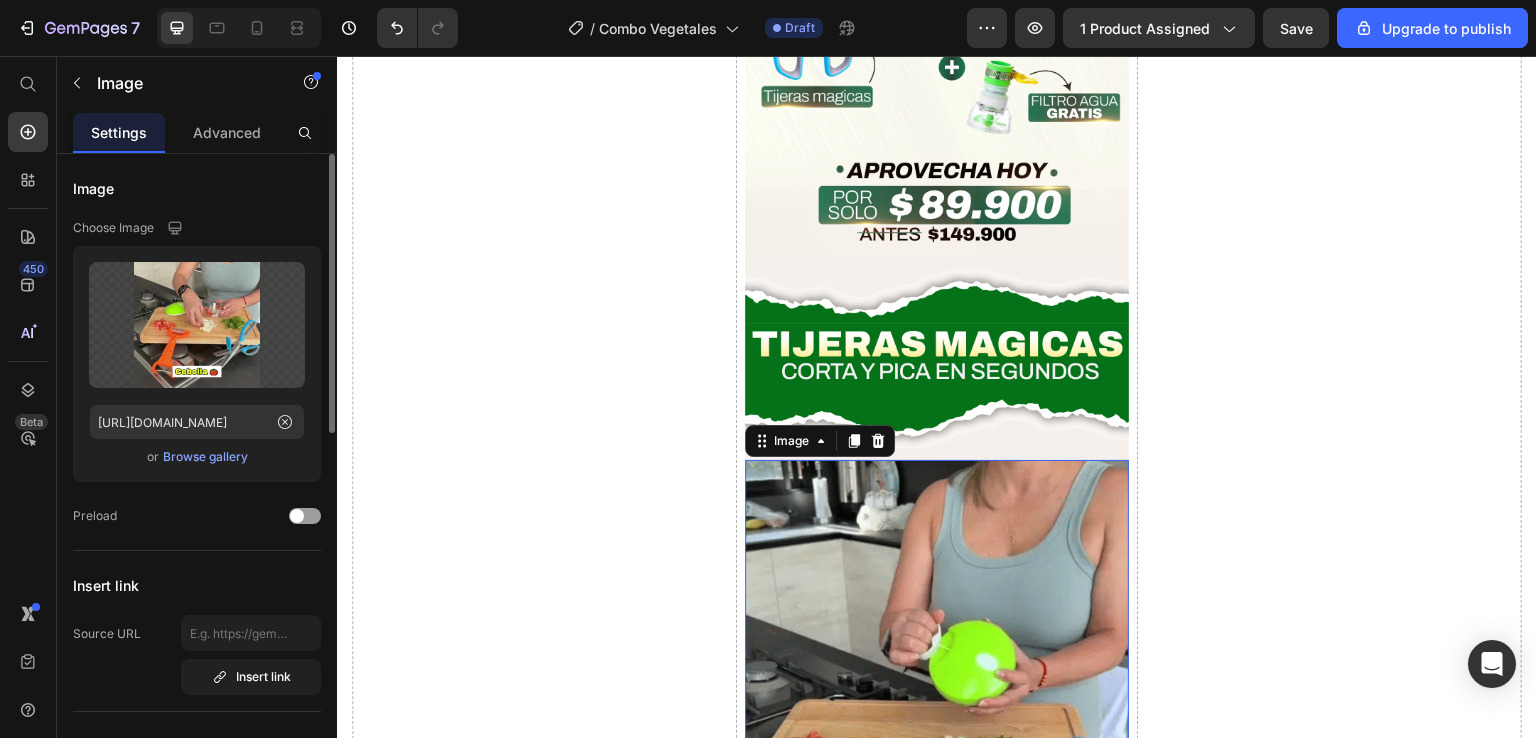 click on "Browse gallery" at bounding box center [205, 457] 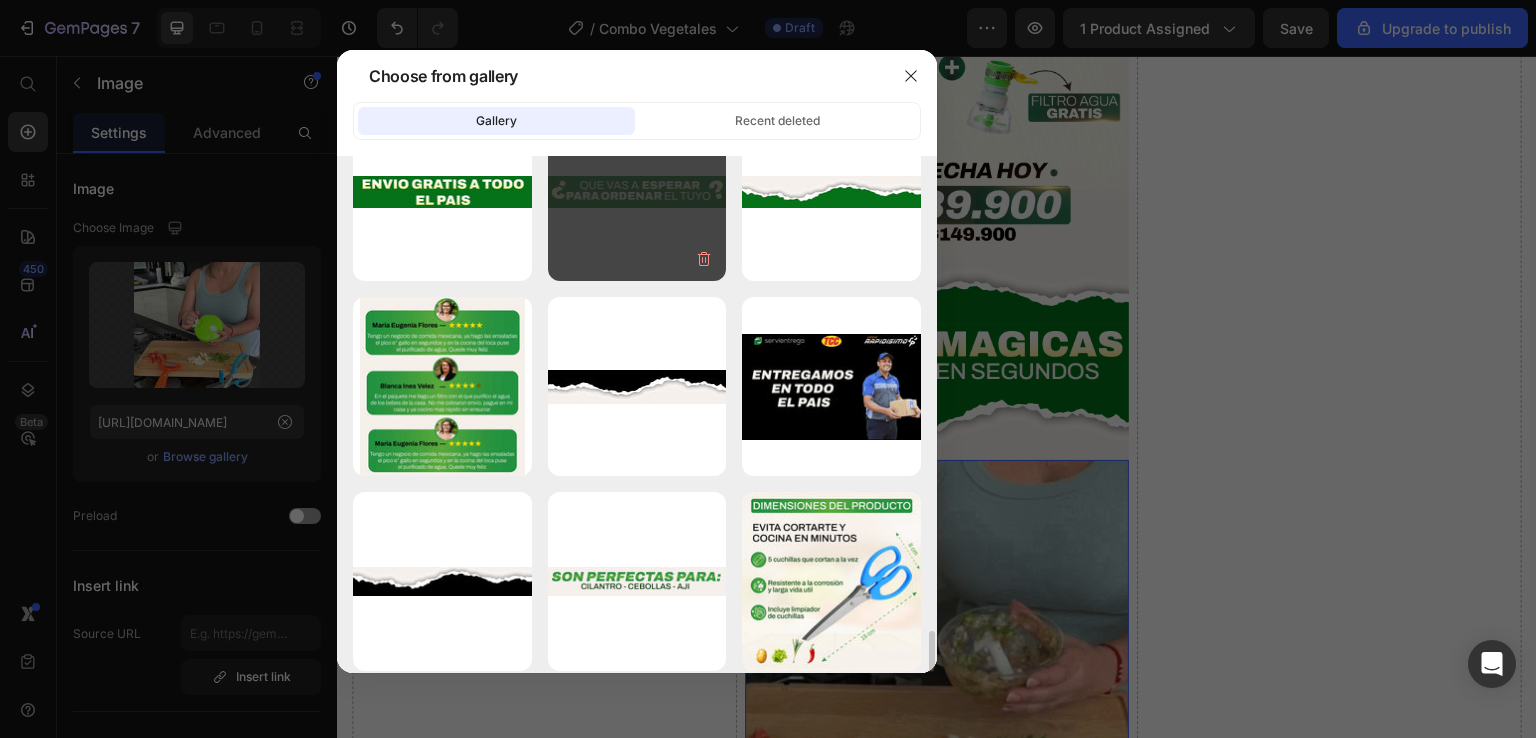 scroll, scrollTop: 2700, scrollLeft: 0, axis: vertical 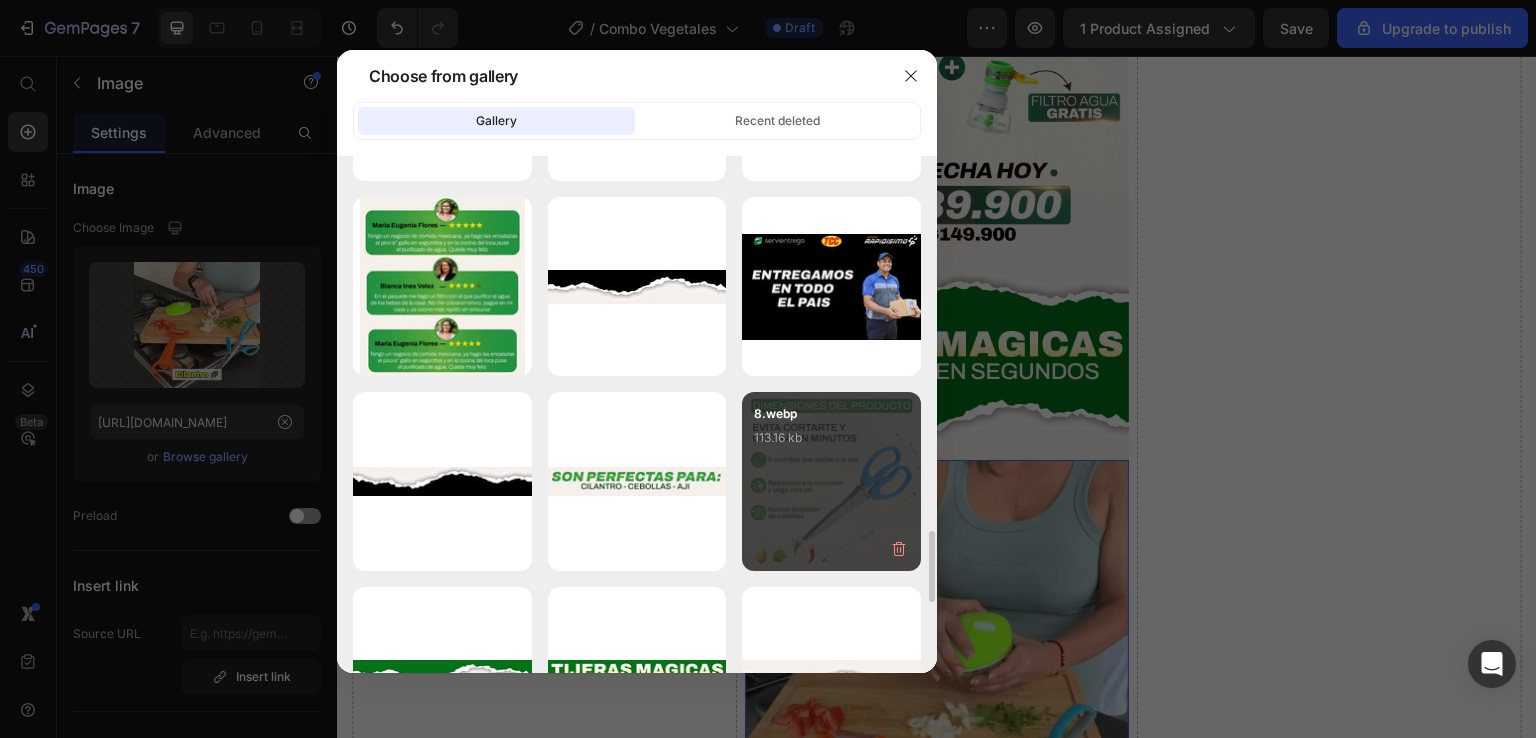 click on "8.webp 113.16 kb" at bounding box center (831, 444) 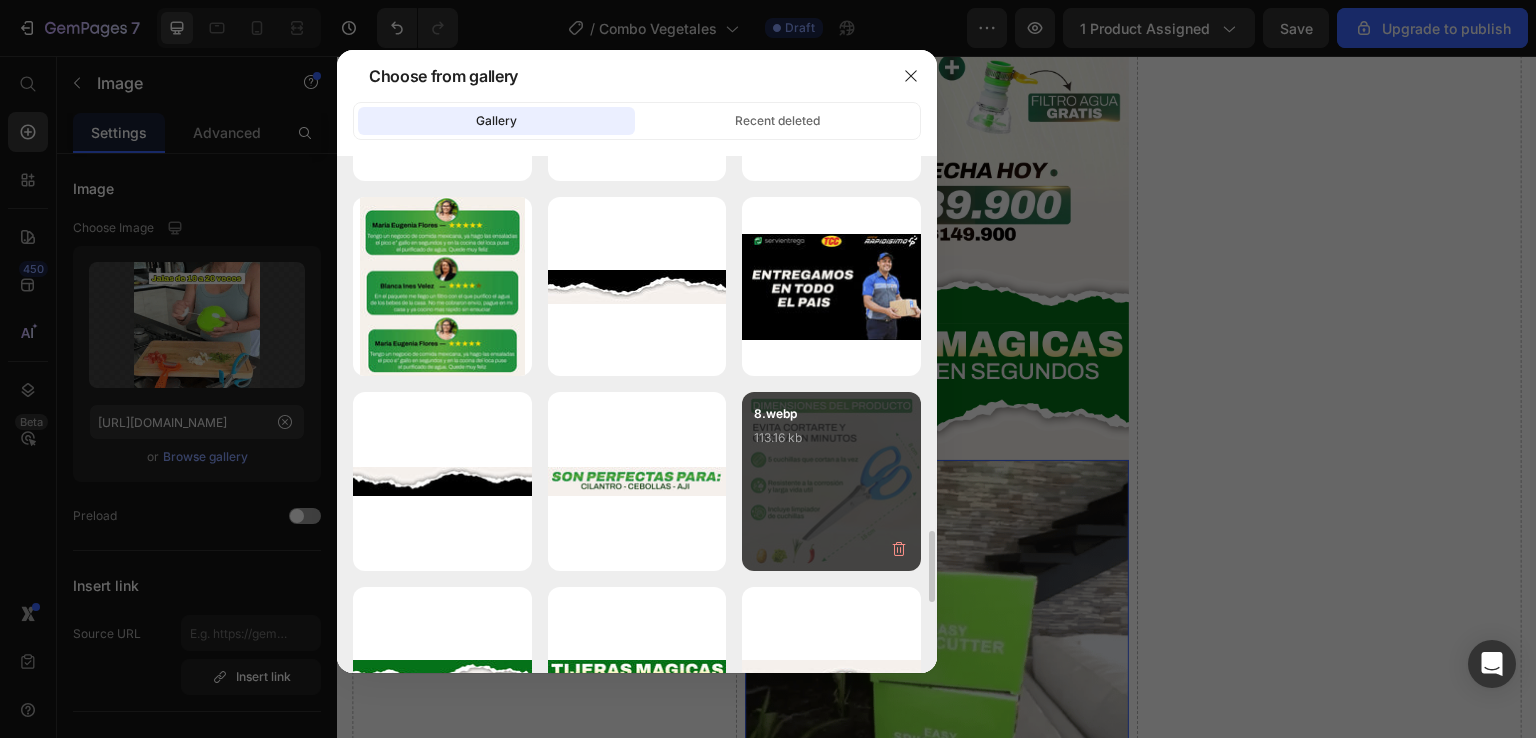 type on "https://cdn.shopify.com/s/files/1/0766/8111/7997/files/gempages_502531112615019464-4b1e04b4-bc81-4664-8531-a1935d02a7b8.webp" 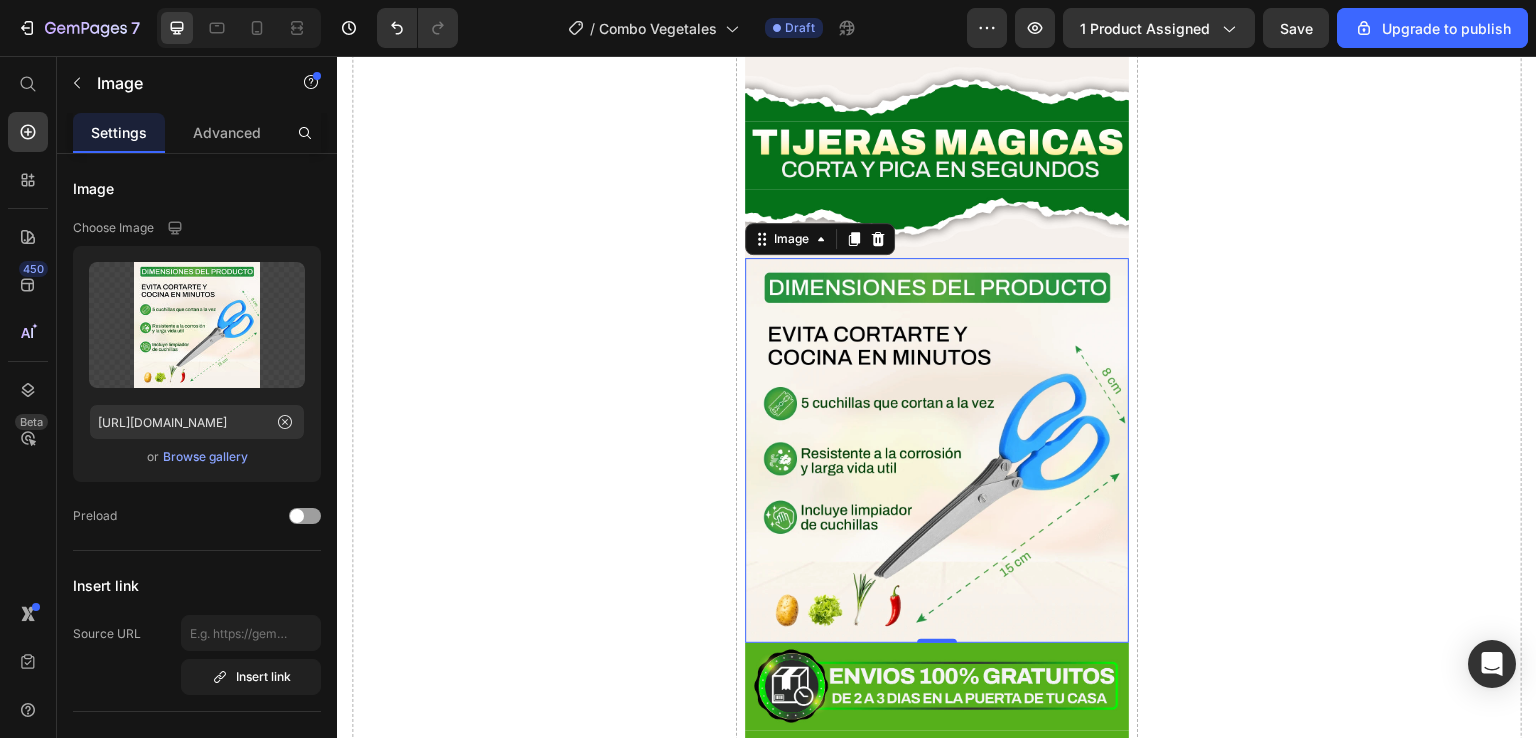 scroll, scrollTop: 5817, scrollLeft: 0, axis: vertical 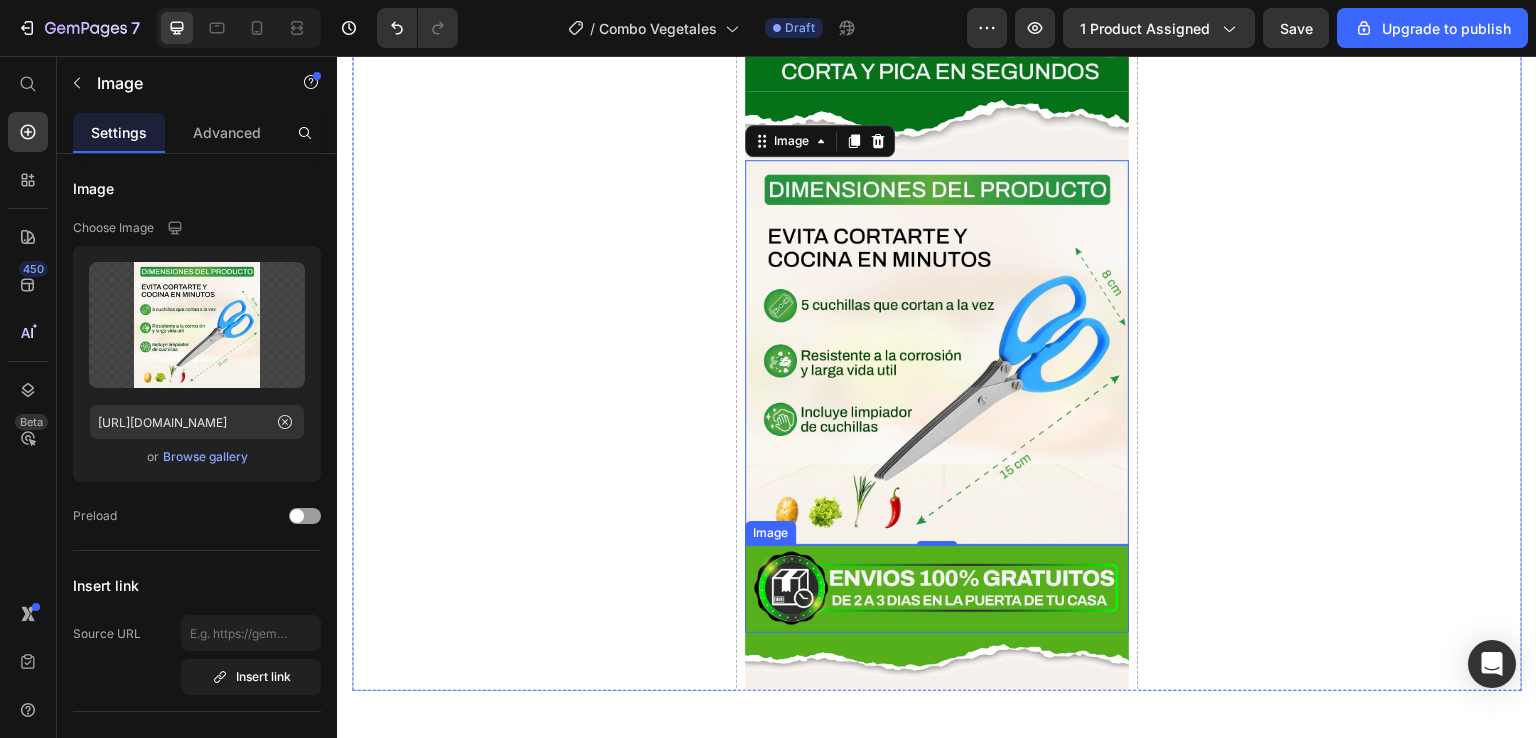 click at bounding box center (937, 589) 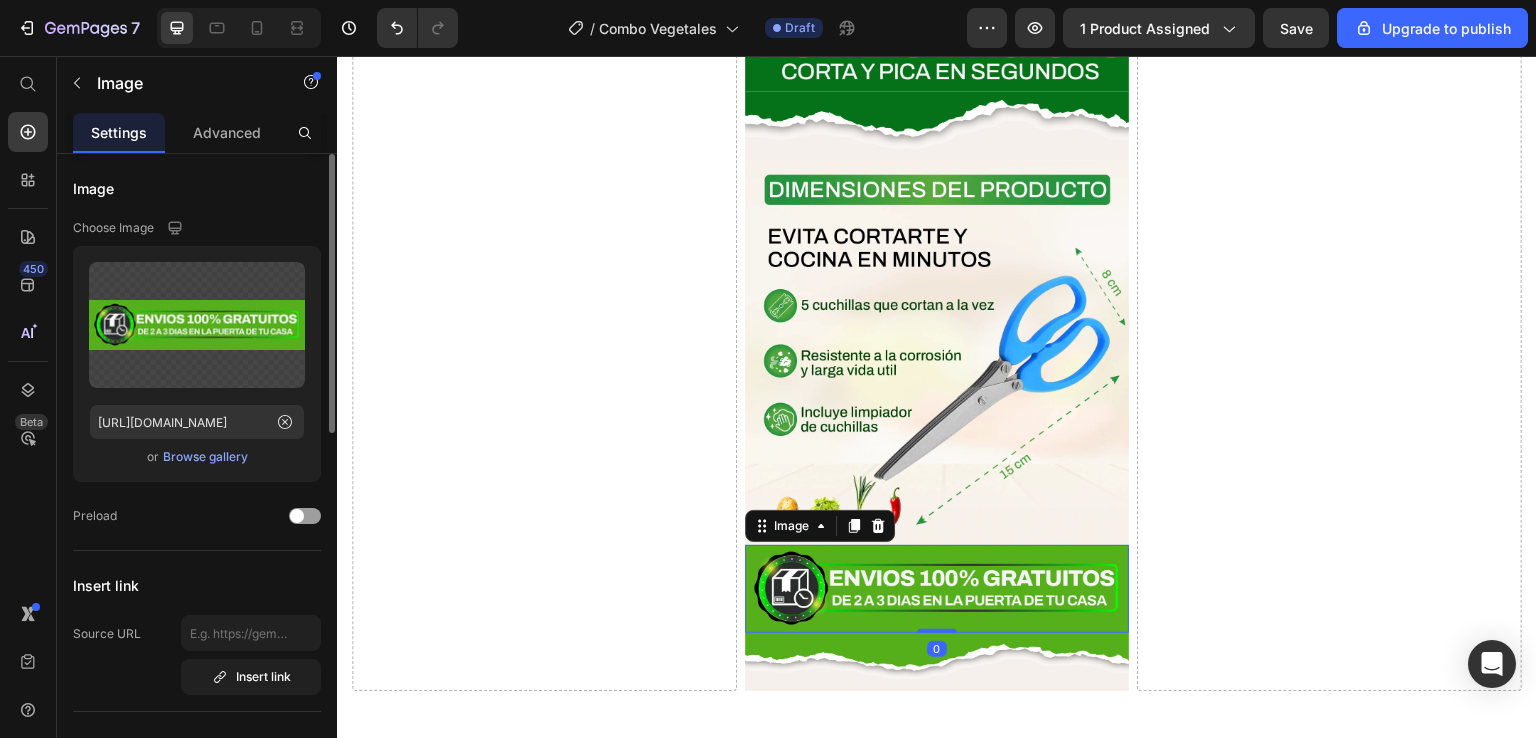 click on "Browse gallery" at bounding box center (205, 457) 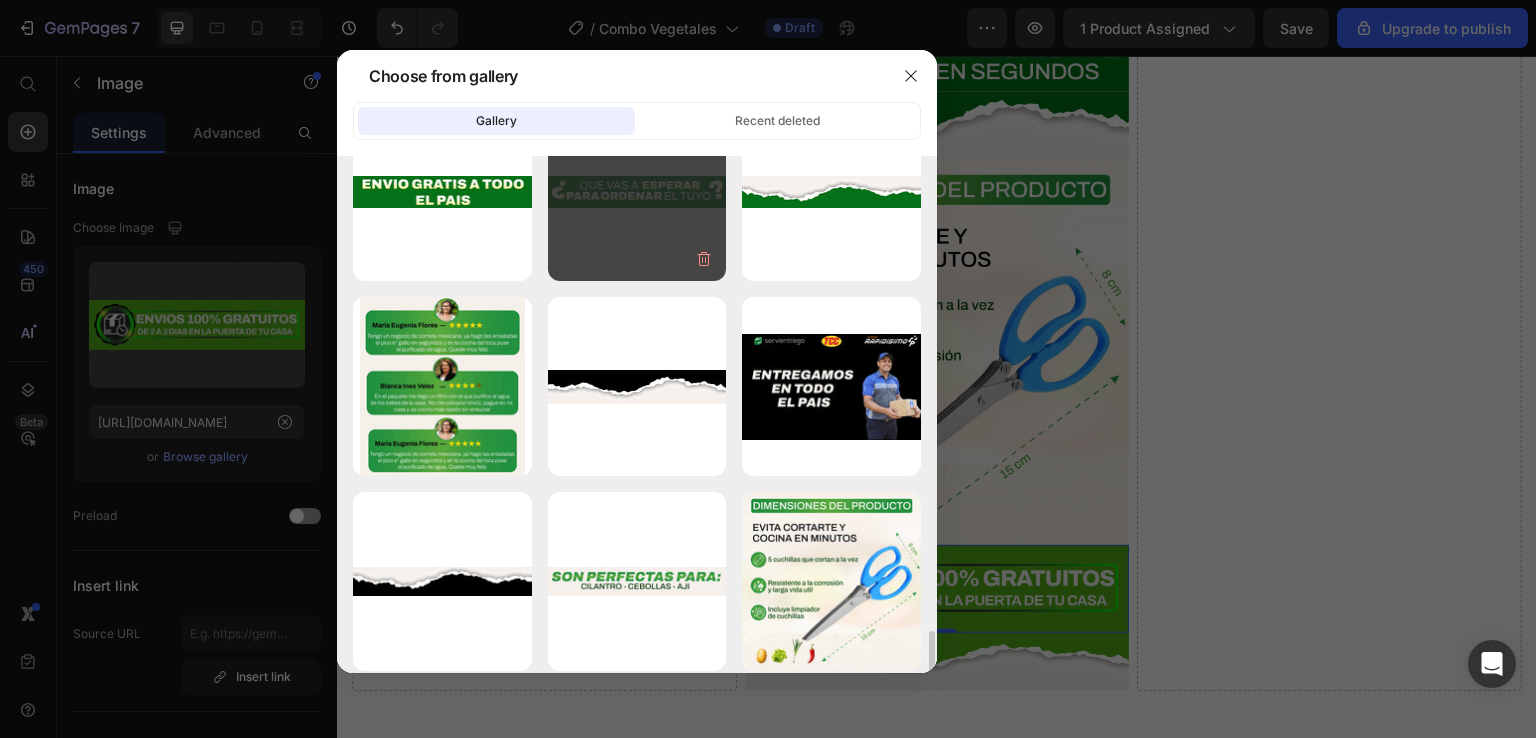 scroll, scrollTop: 2800, scrollLeft: 0, axis: vertical 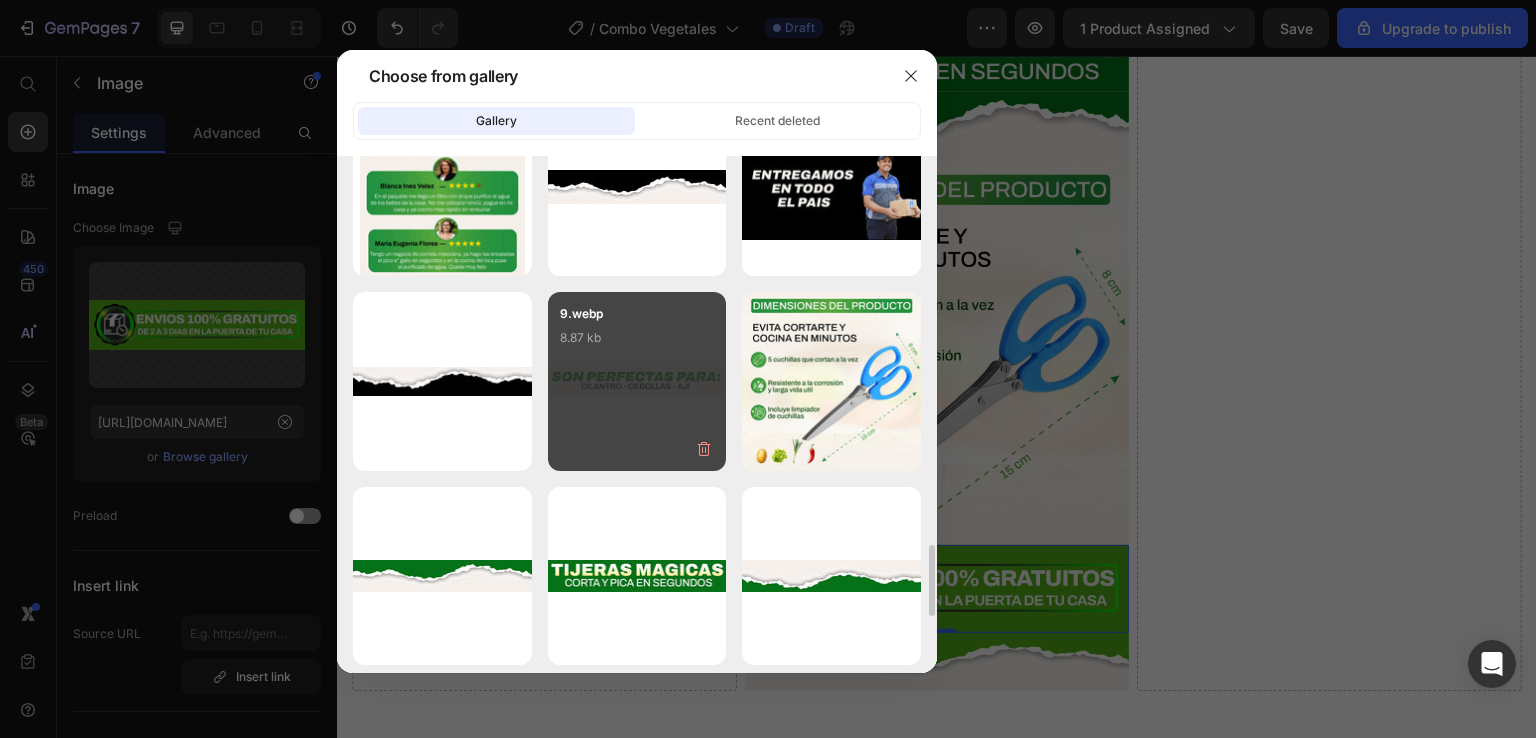 click on "9.webp 8.87 kb" at bounding box center (637, 381) 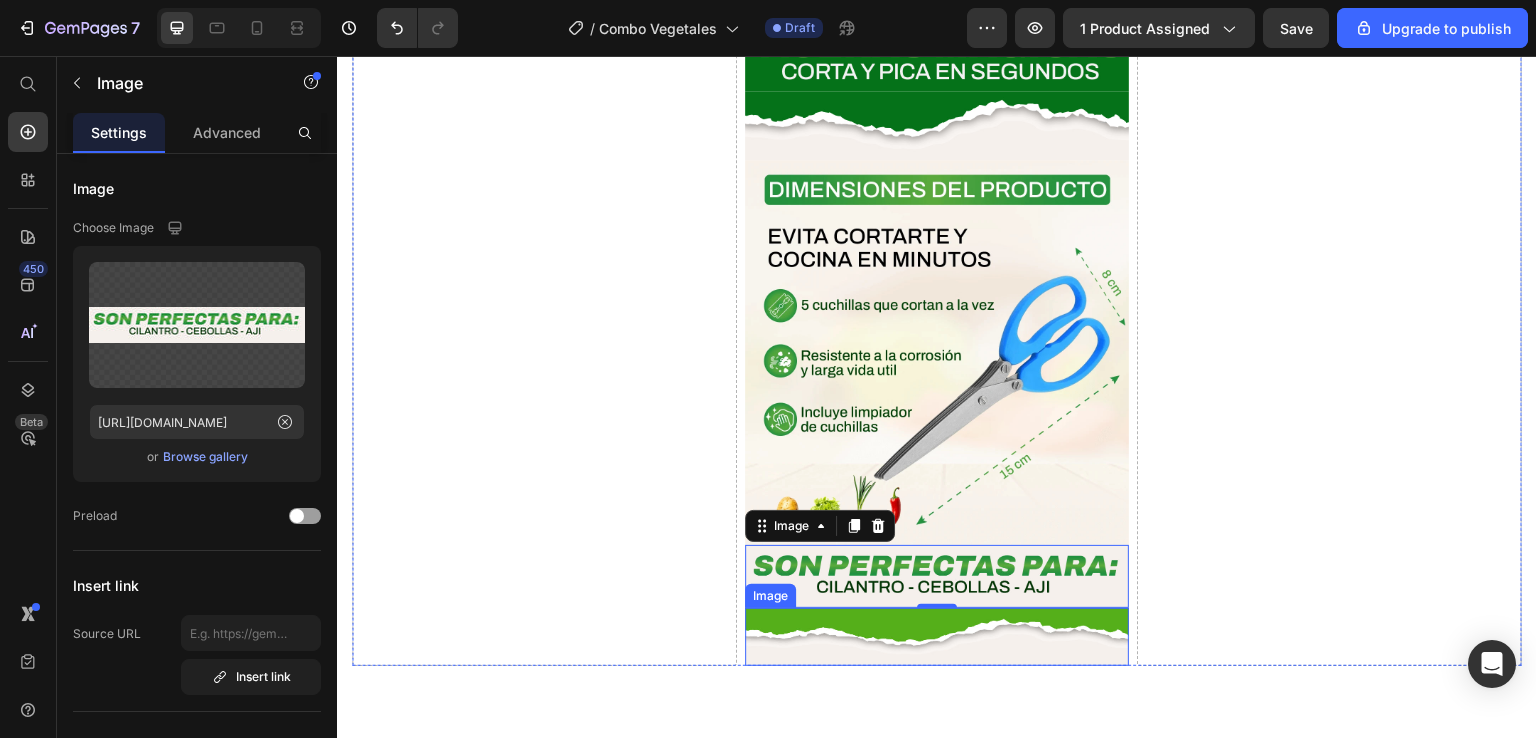click at bounding box center (937, 636) 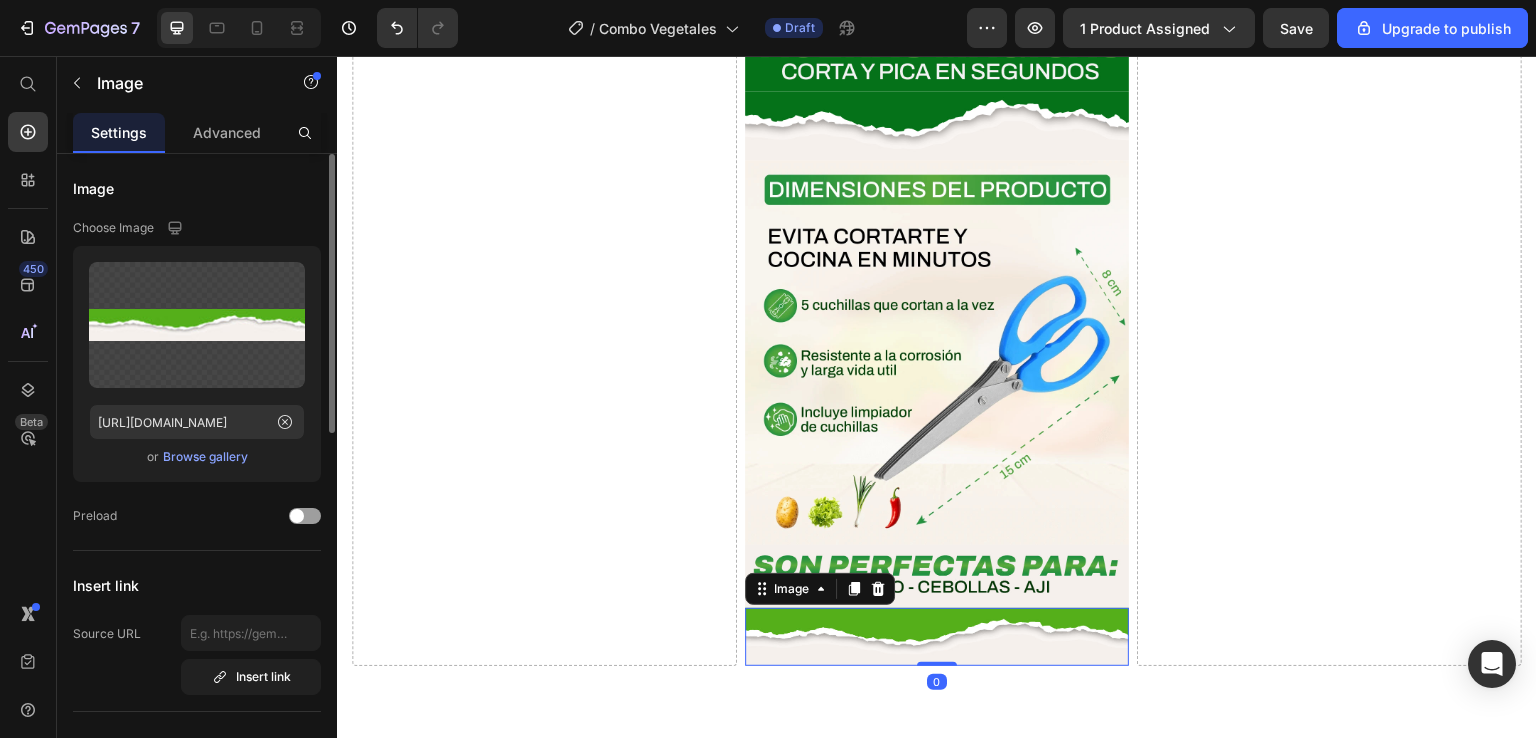 click on "Browse gallery" at bounding box center (205, 457) 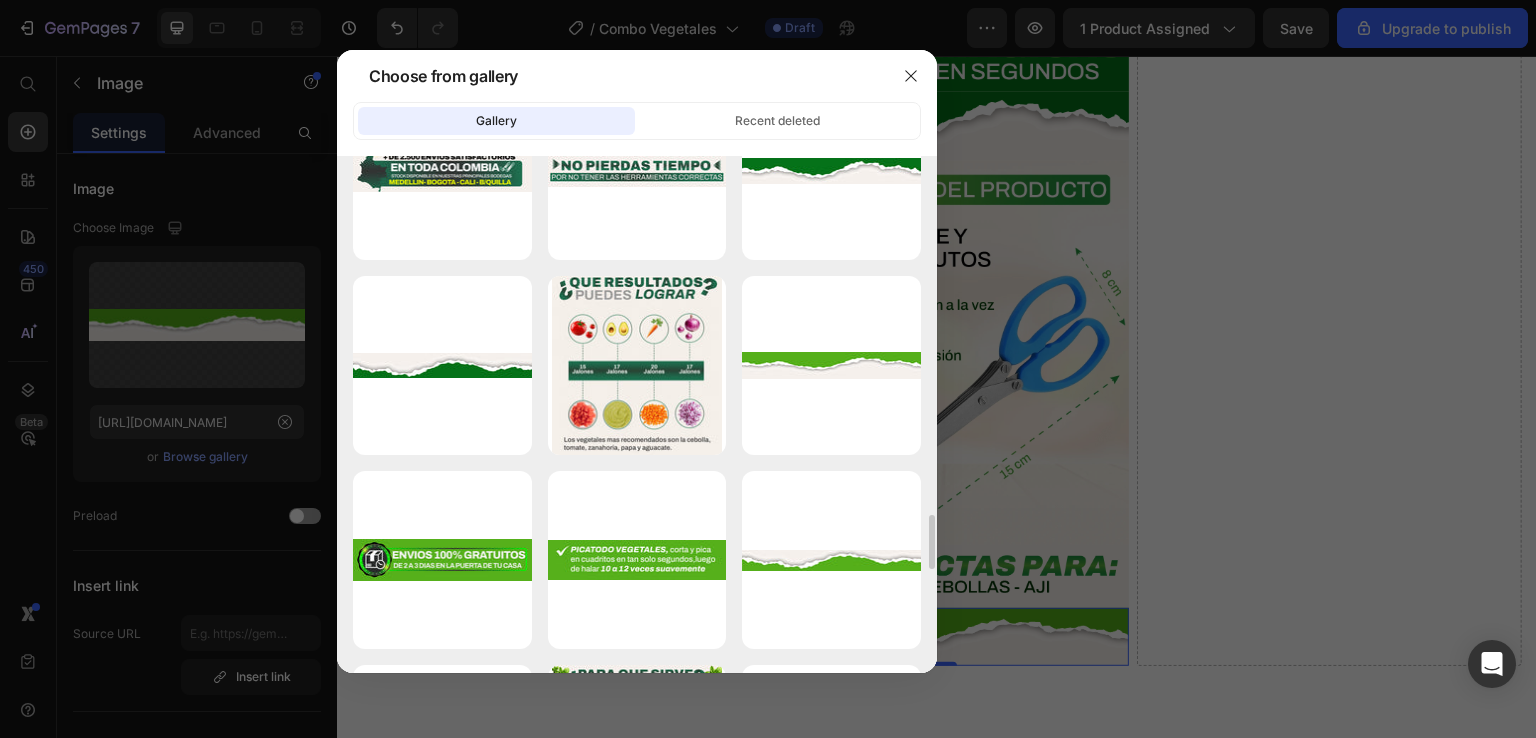 scroll, scrollTop: 4000, scrollLeft: 0, axis: vertical 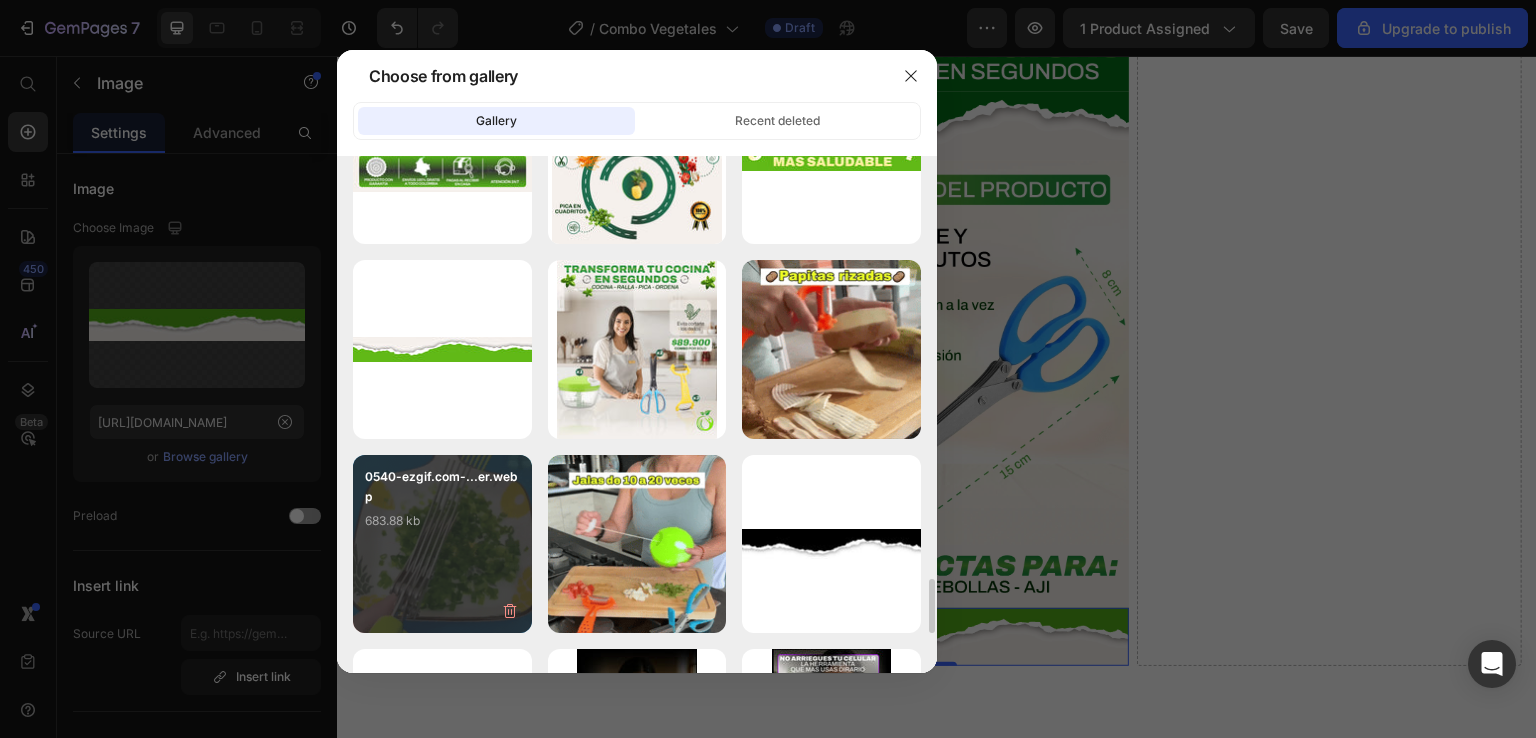 click on "0540-ezgif.com-...er.webp 683.88 kb" at bounding box center [442, 544] 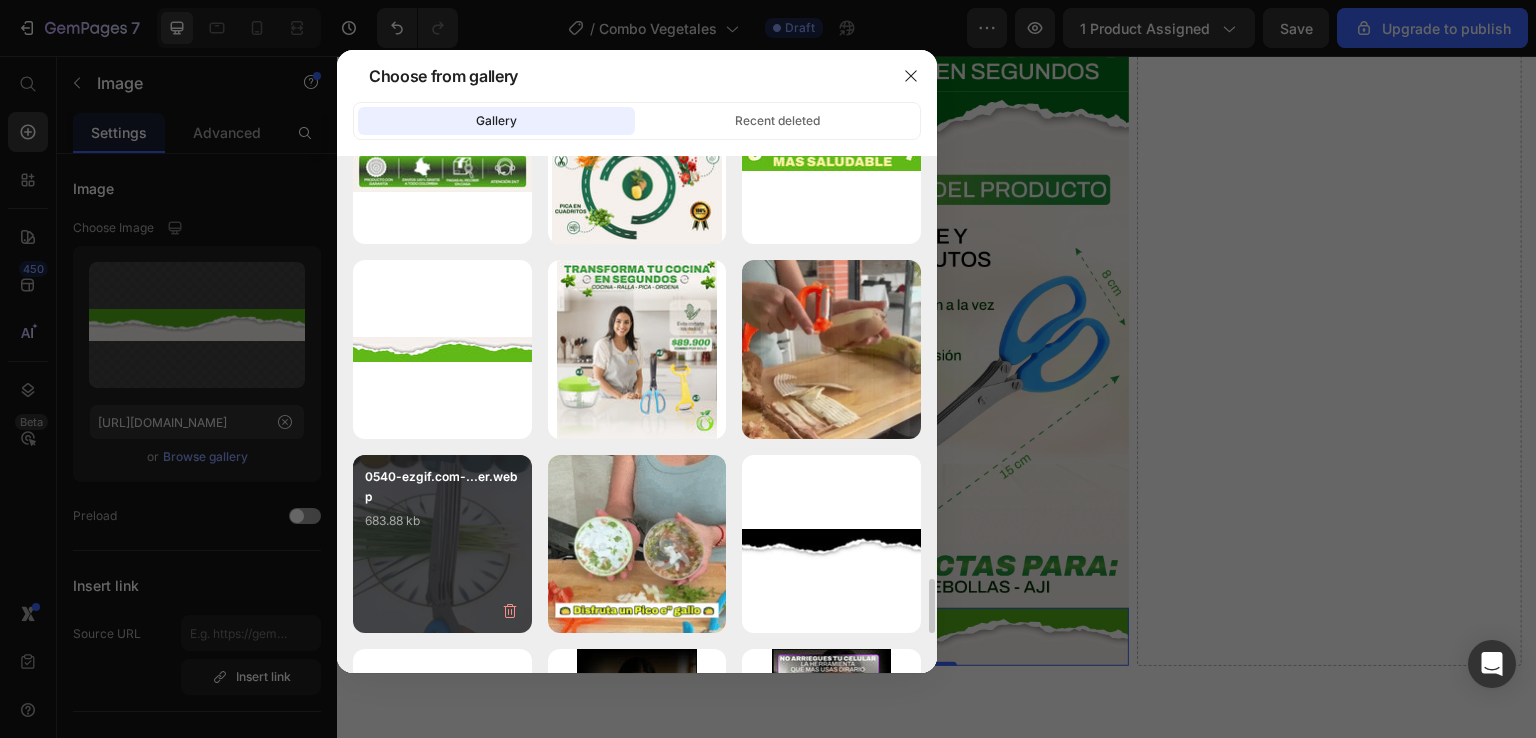 type on "https://cdn.shopify.com/s/files/1/0766/8111/7997/files/gempages_502531112615019464-a959ae15-f841-4101-a3f5-660ece768fb1.webp" 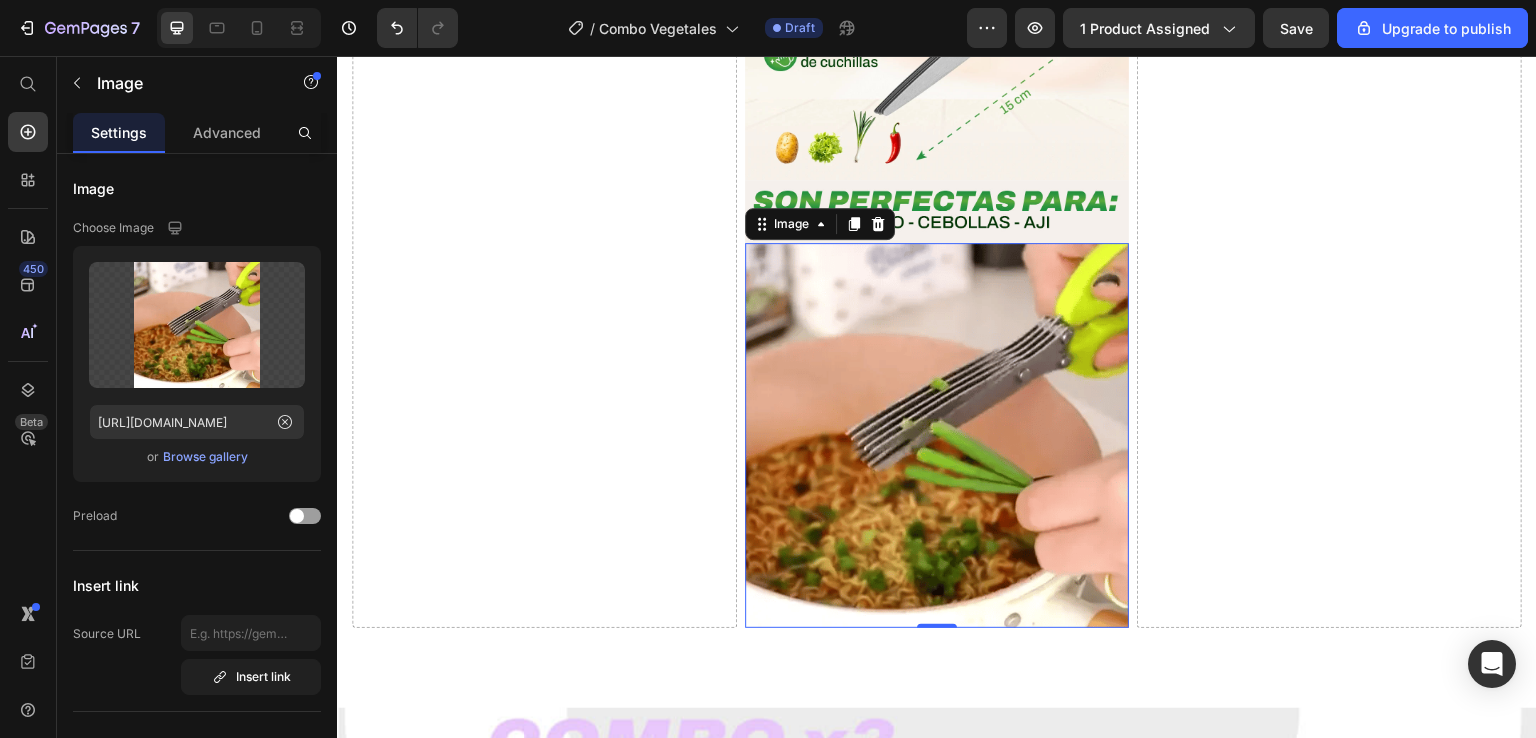 scroll, scrollTop: 6217, scrollLeft: 0, axis: vertical 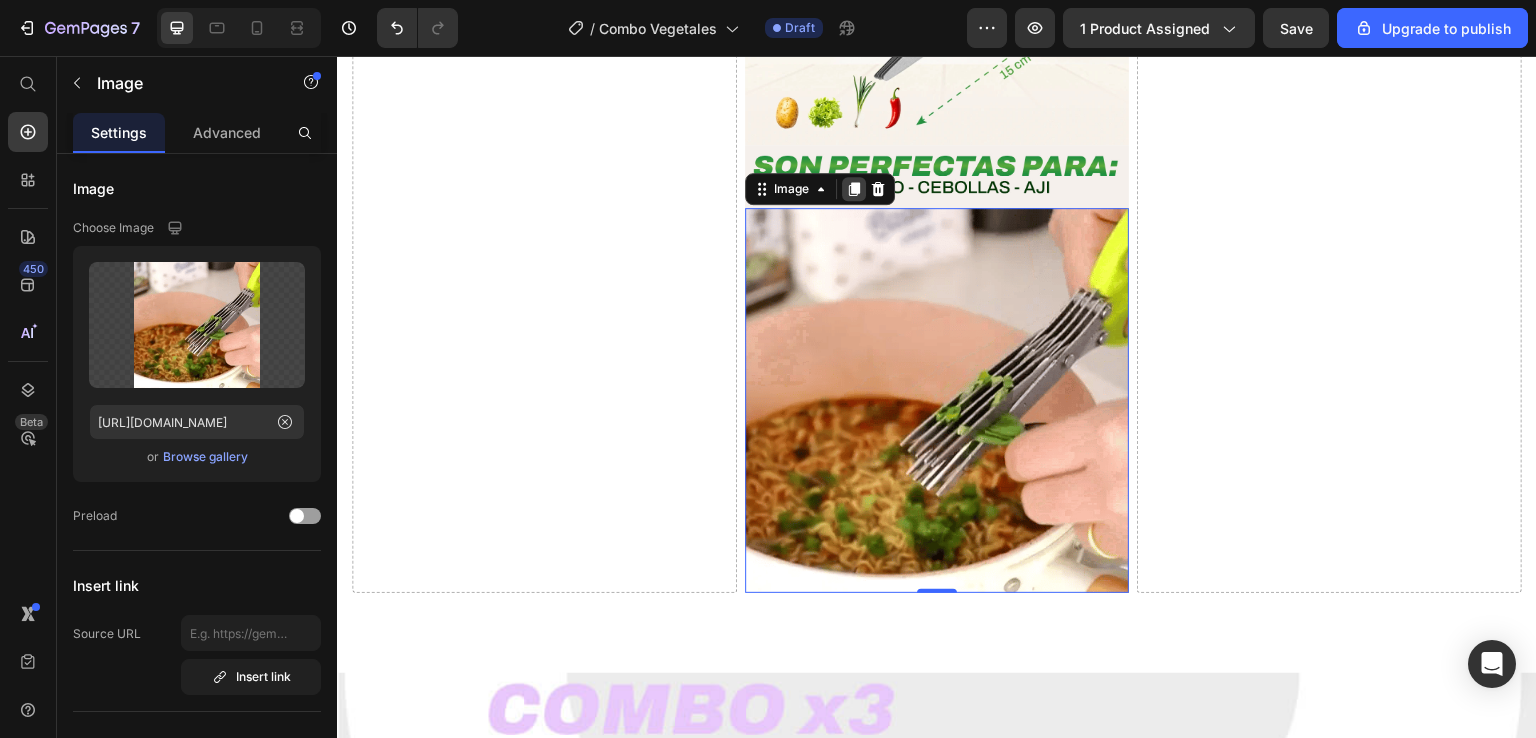 click 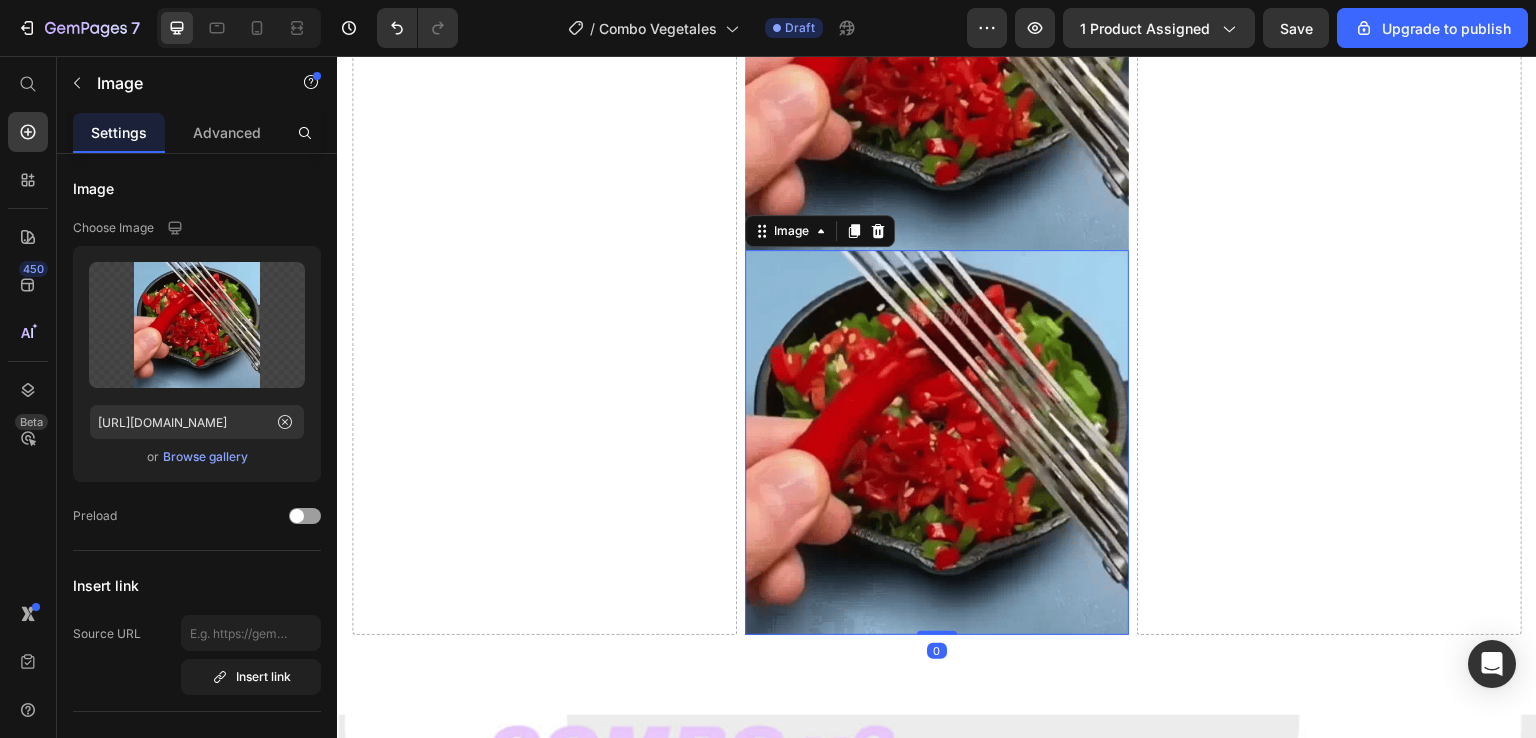 scroll, scrollTop: 6644, scrollLeft: 0, axis: vertical 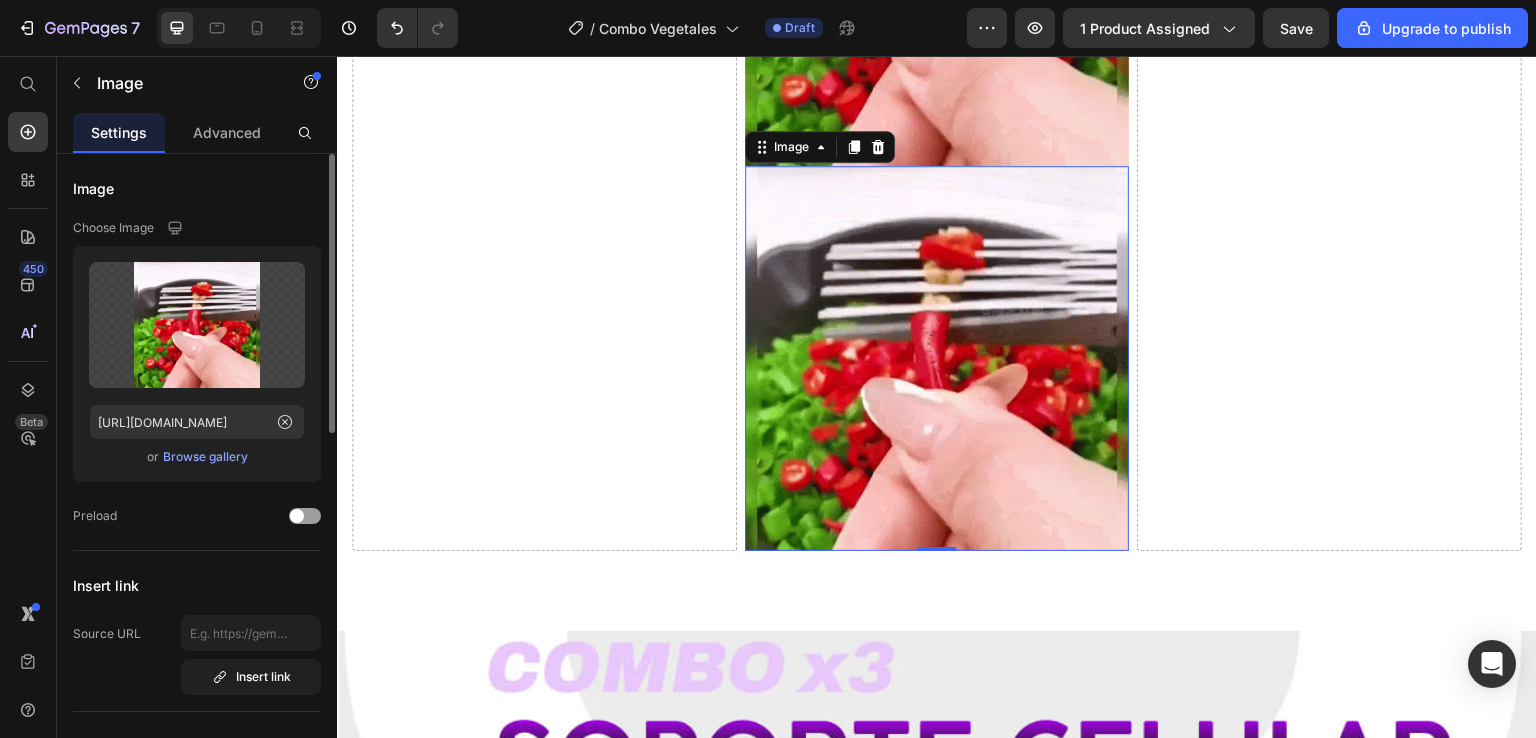 click on "Browse gallery" at bounding box center [205, 457] 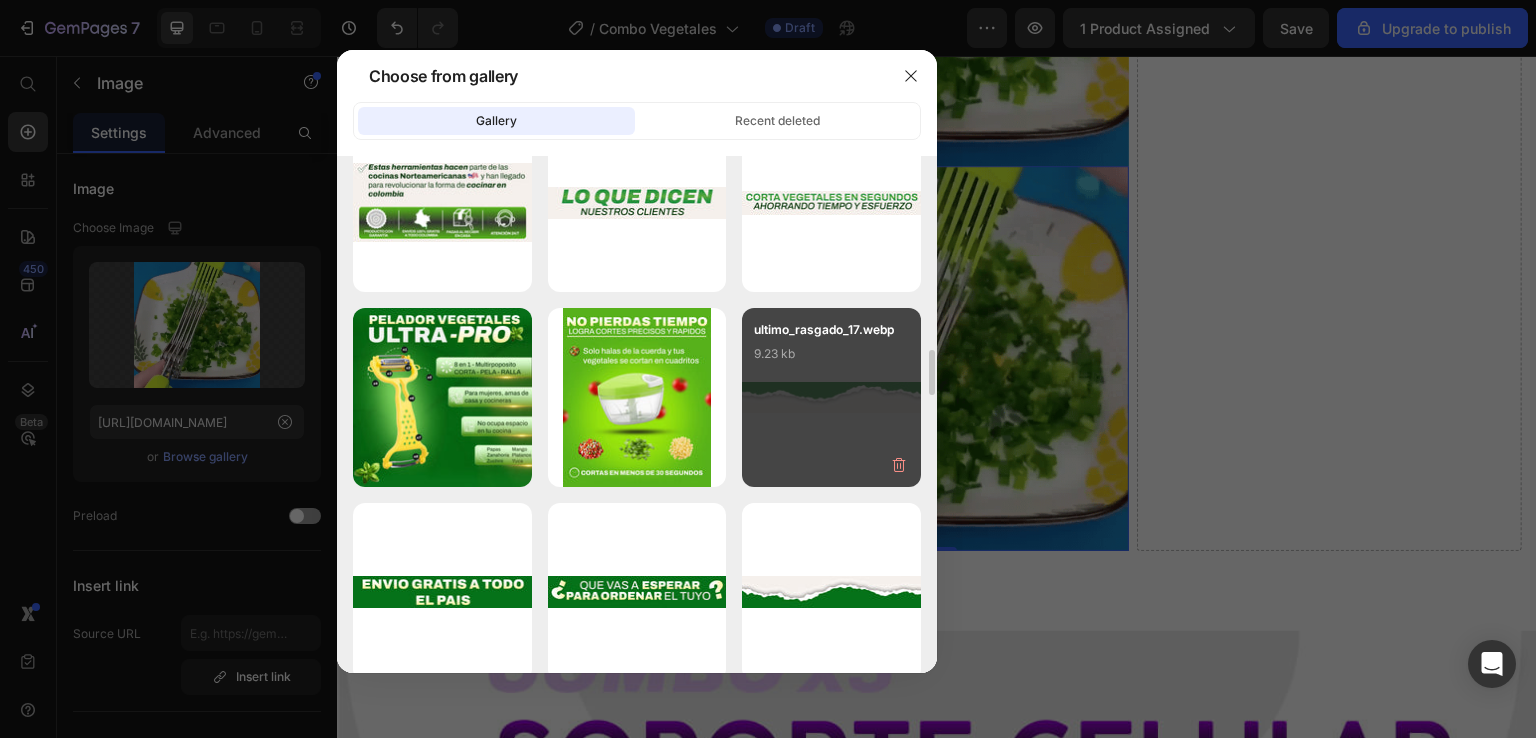 scroll, scrollTop: 2000, scrollLeft: 0, axis: vertical 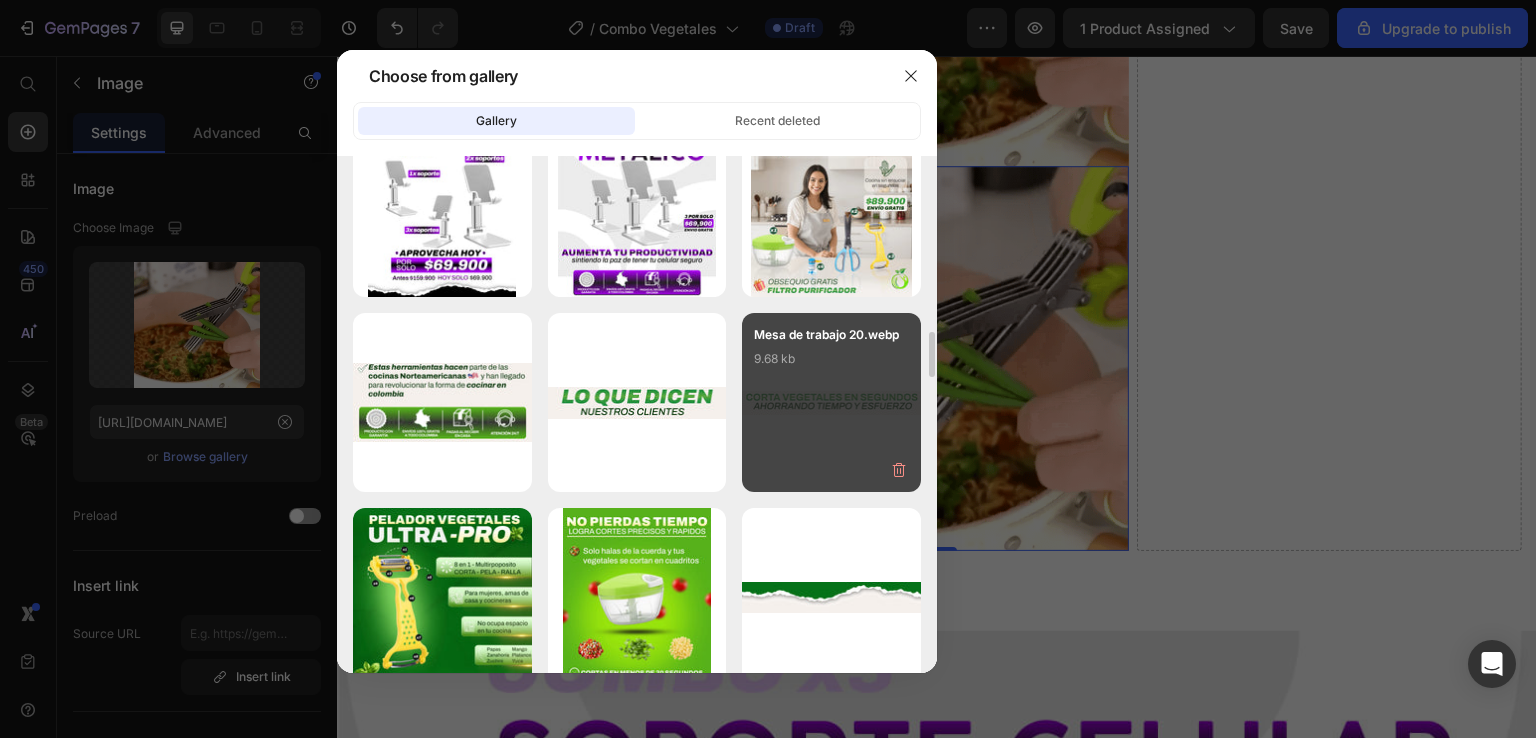 click on "Mesa de trabajo 20.webp 9.68 kb" at bounding box center (831, 402) 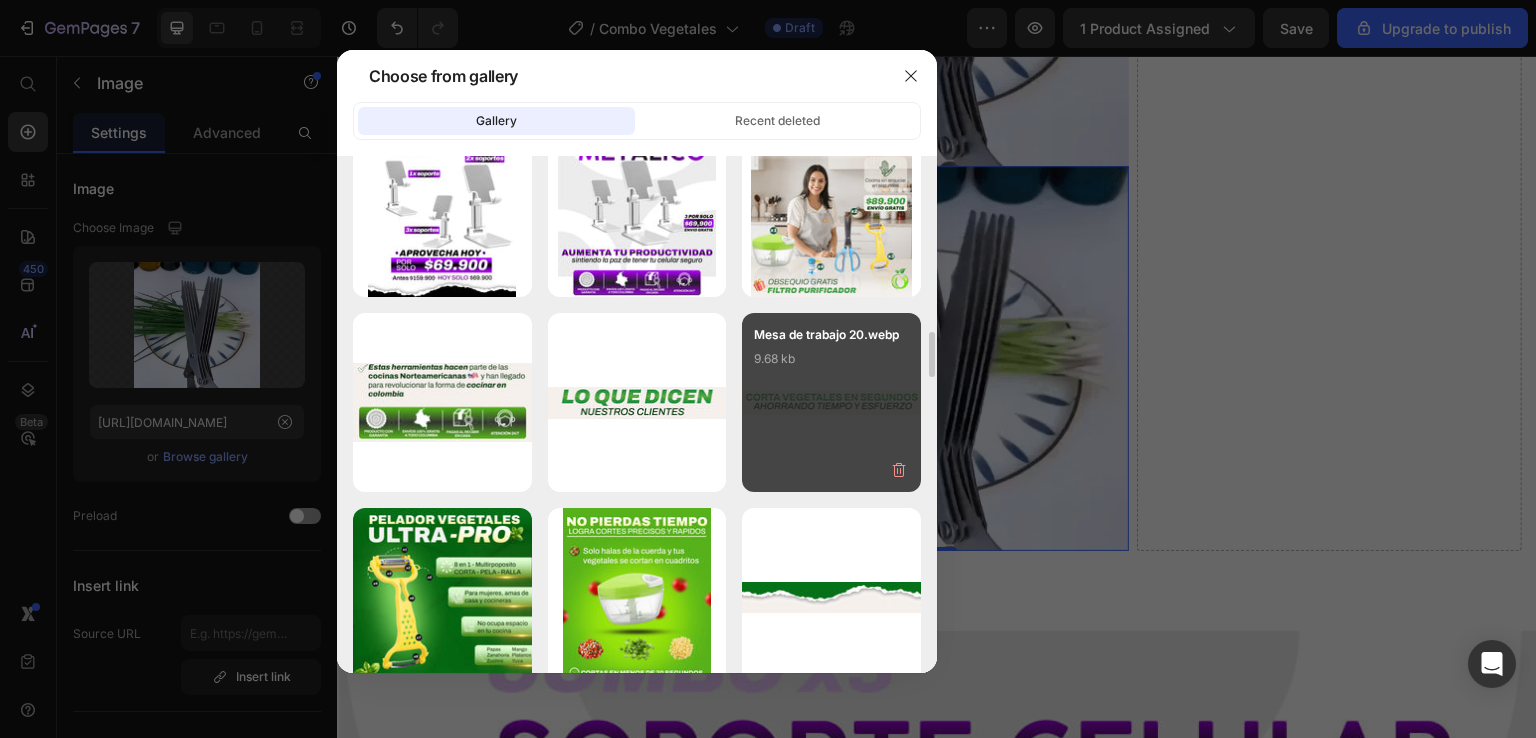 type on "https://cdn.shopify.com/s/files/1/0766/8111/7997/files/gempages_502531112615019464-9acd3767-f6e9-4e8d-9858-267656ecffb4.webp" 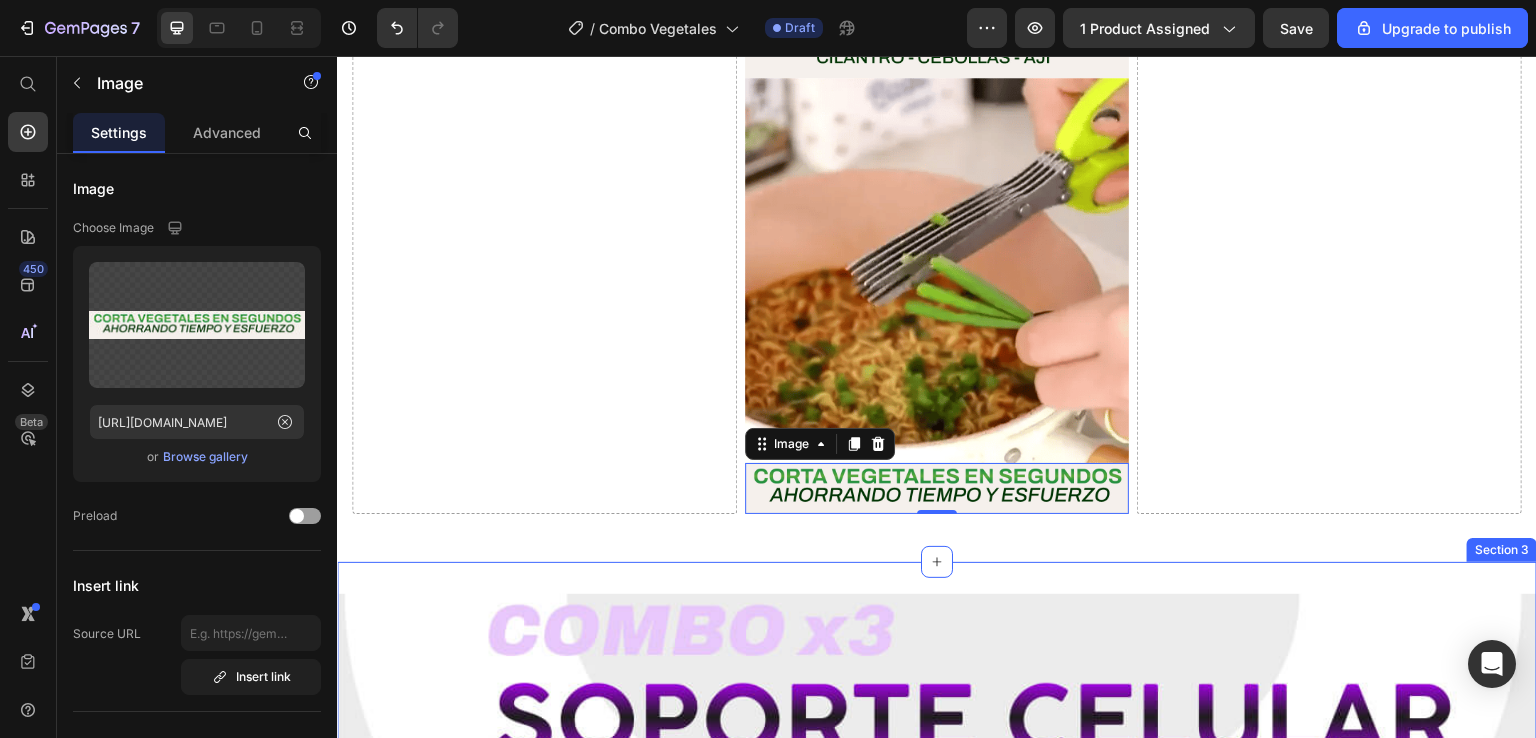scroll, scrollTop: 6344, scrollLeft: 0, axis: vertical 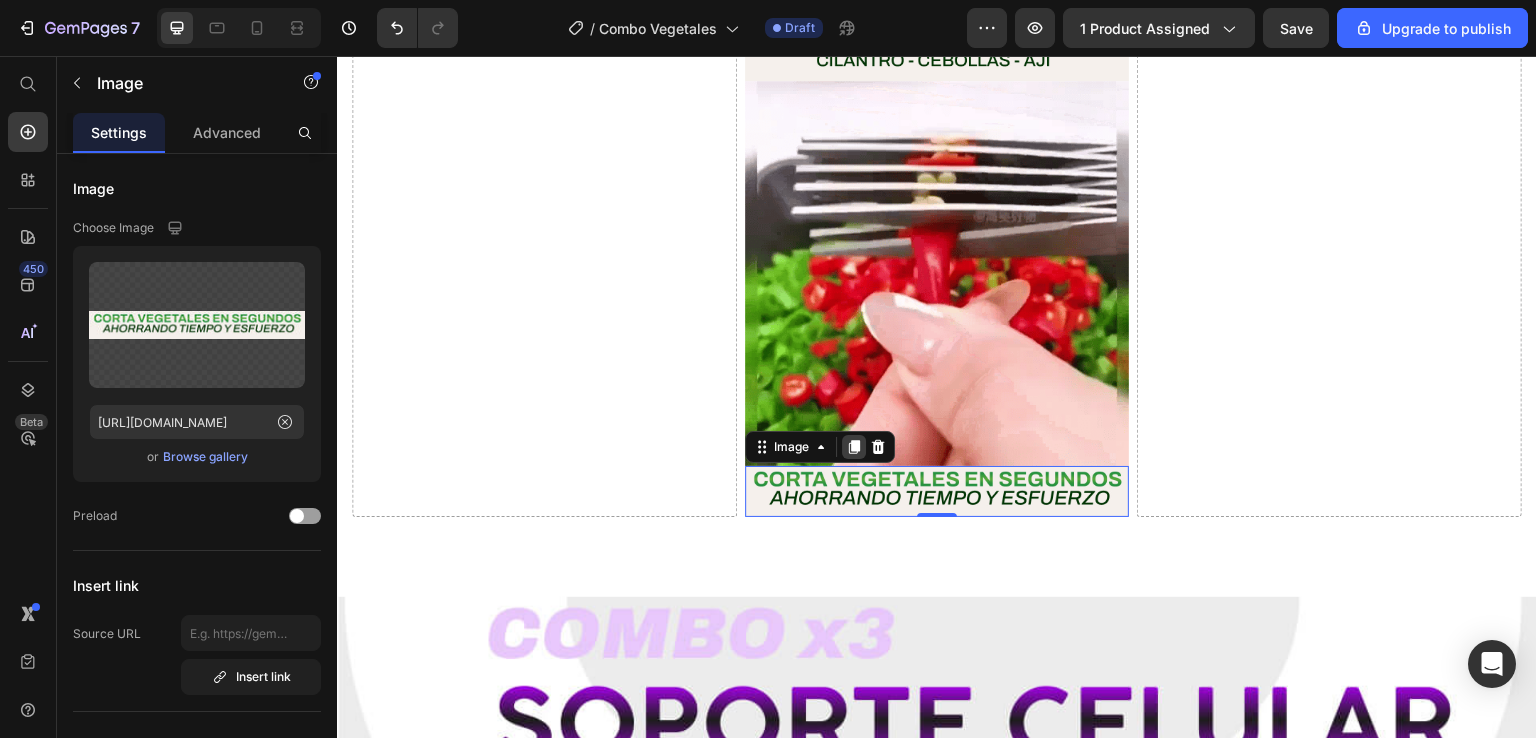 click 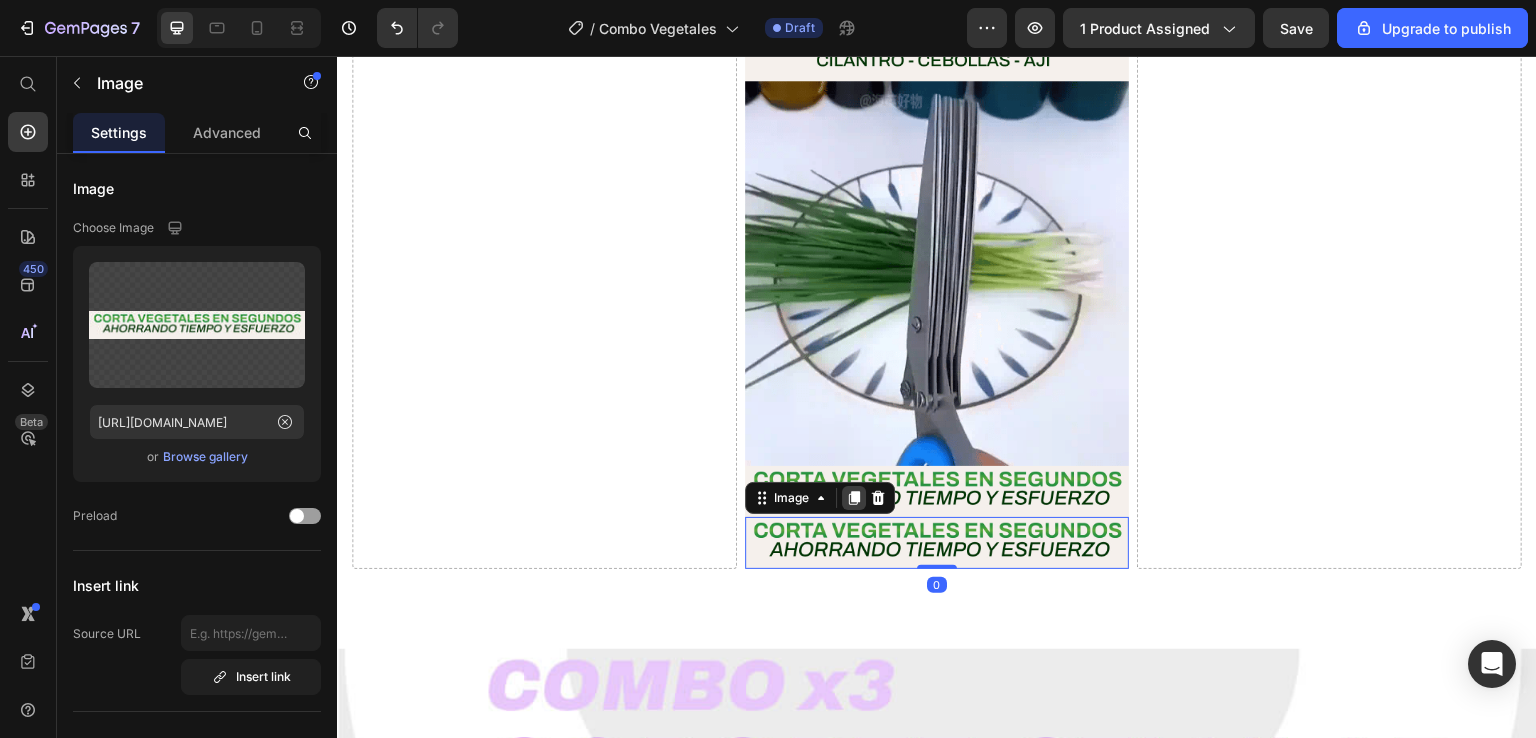 click 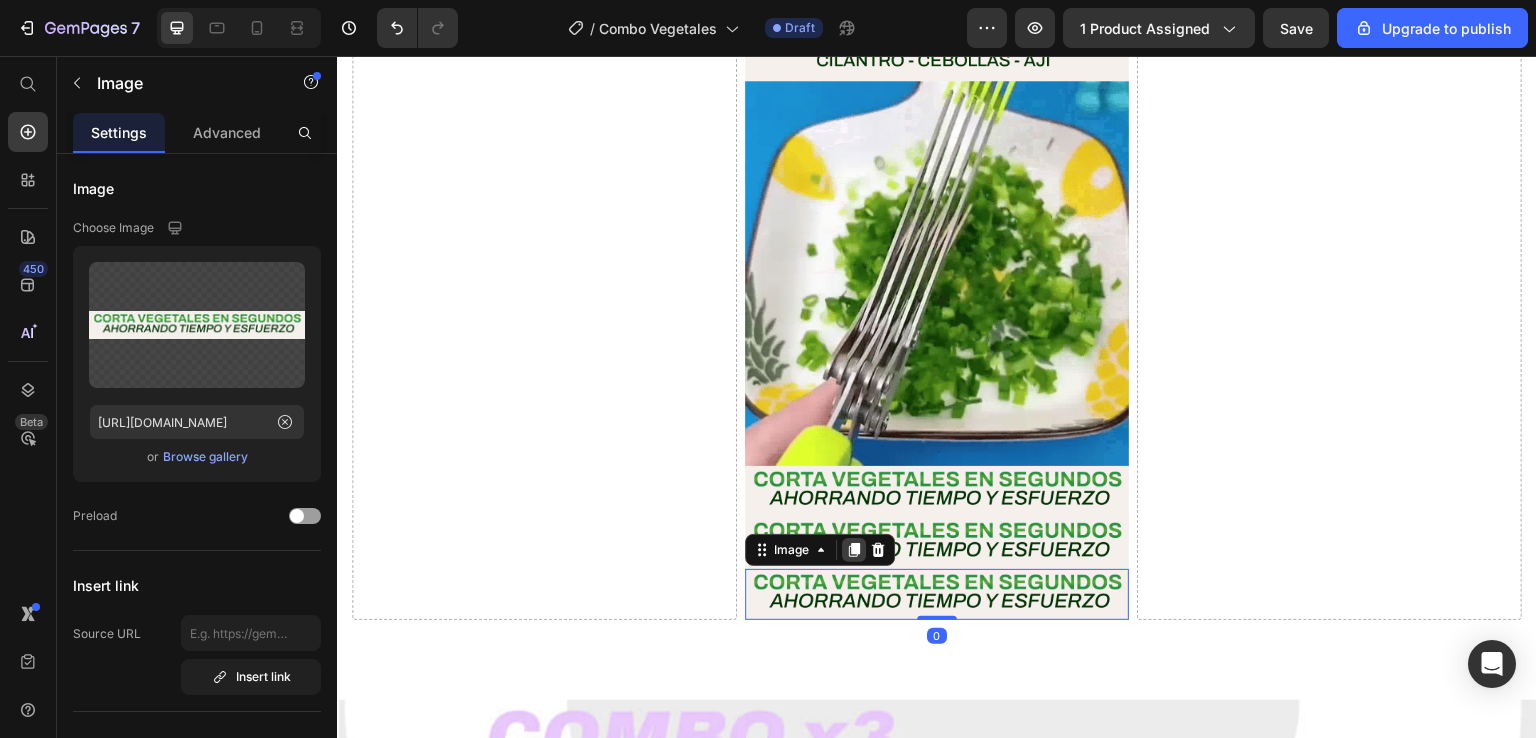 click 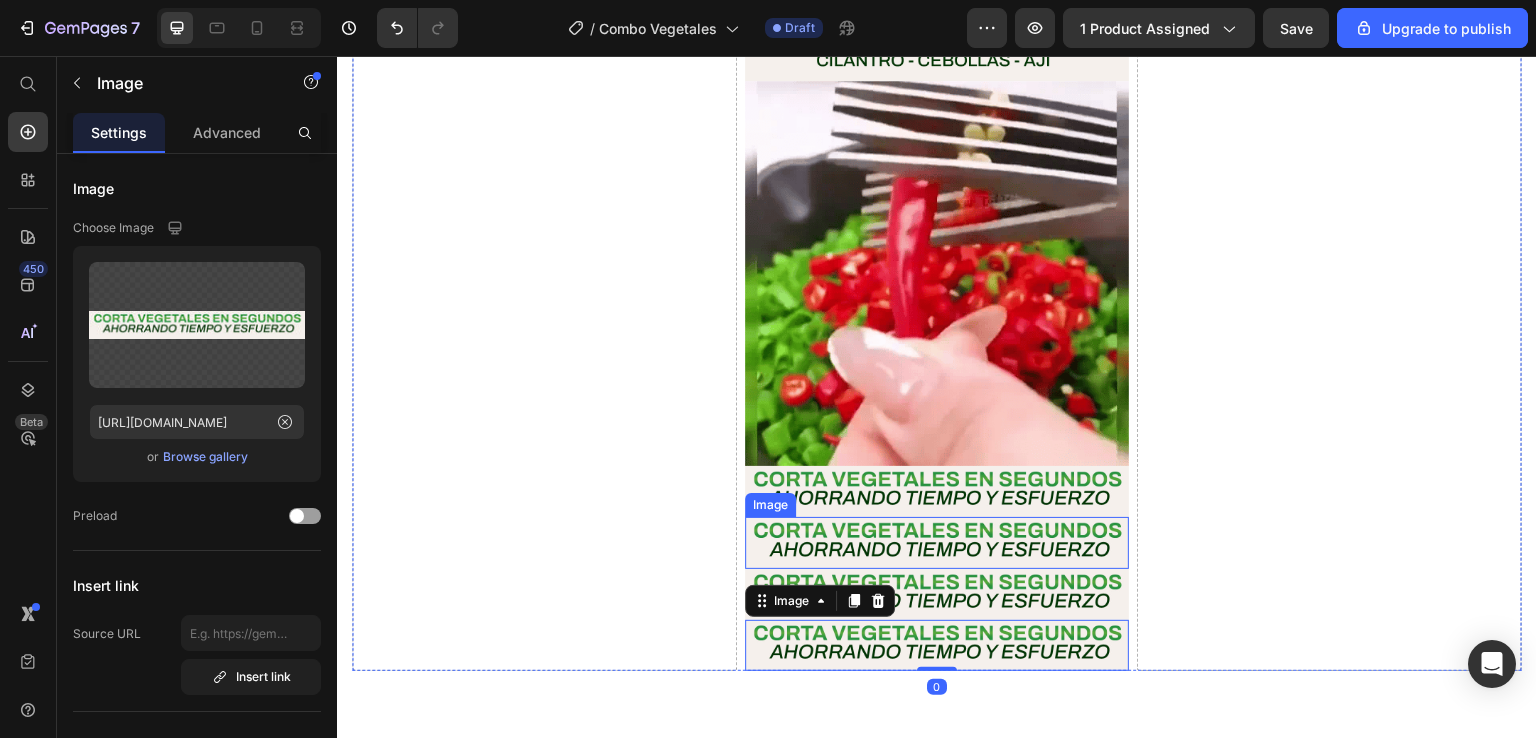 click at bounding box center (937, 542) 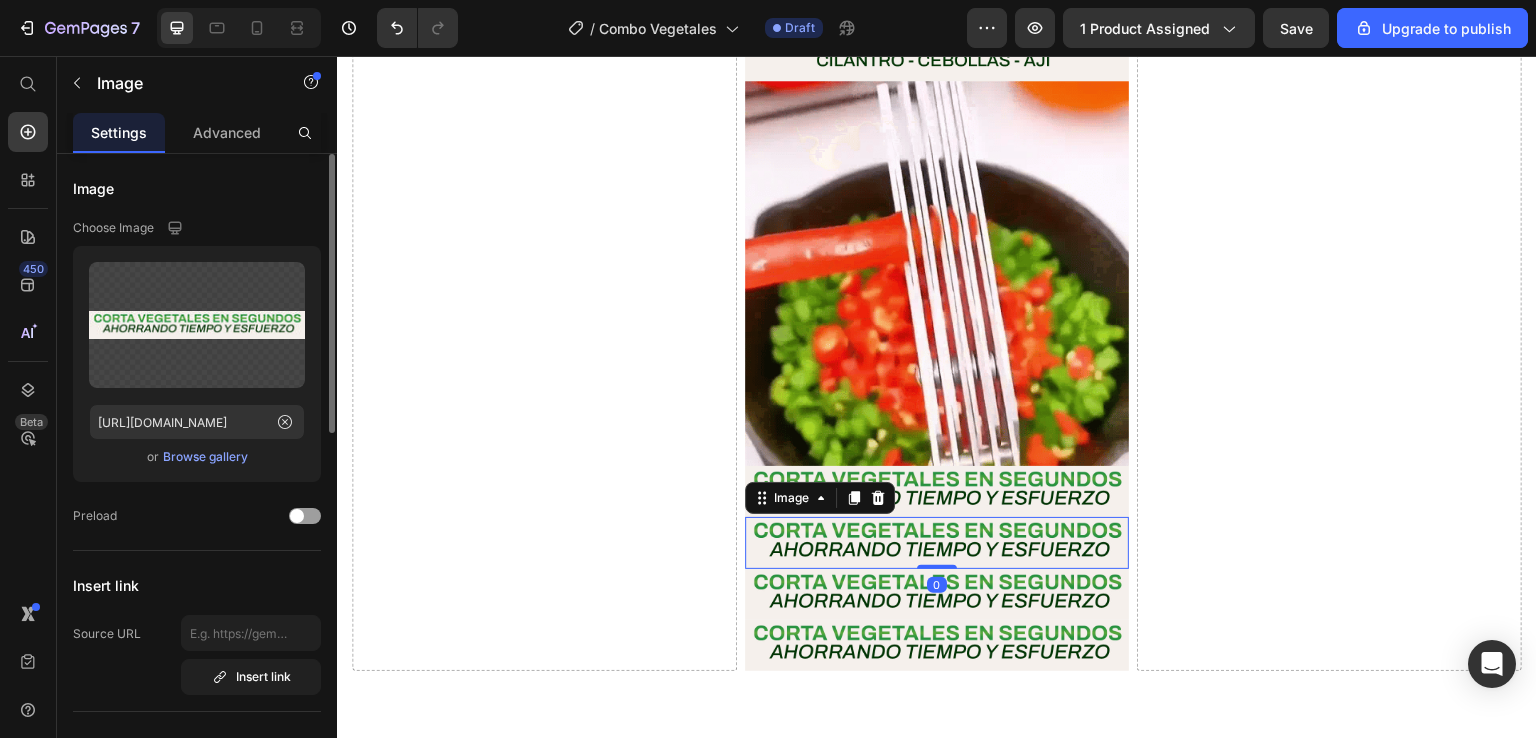 click on "Browse gallery" at bounding box center [205, 457] 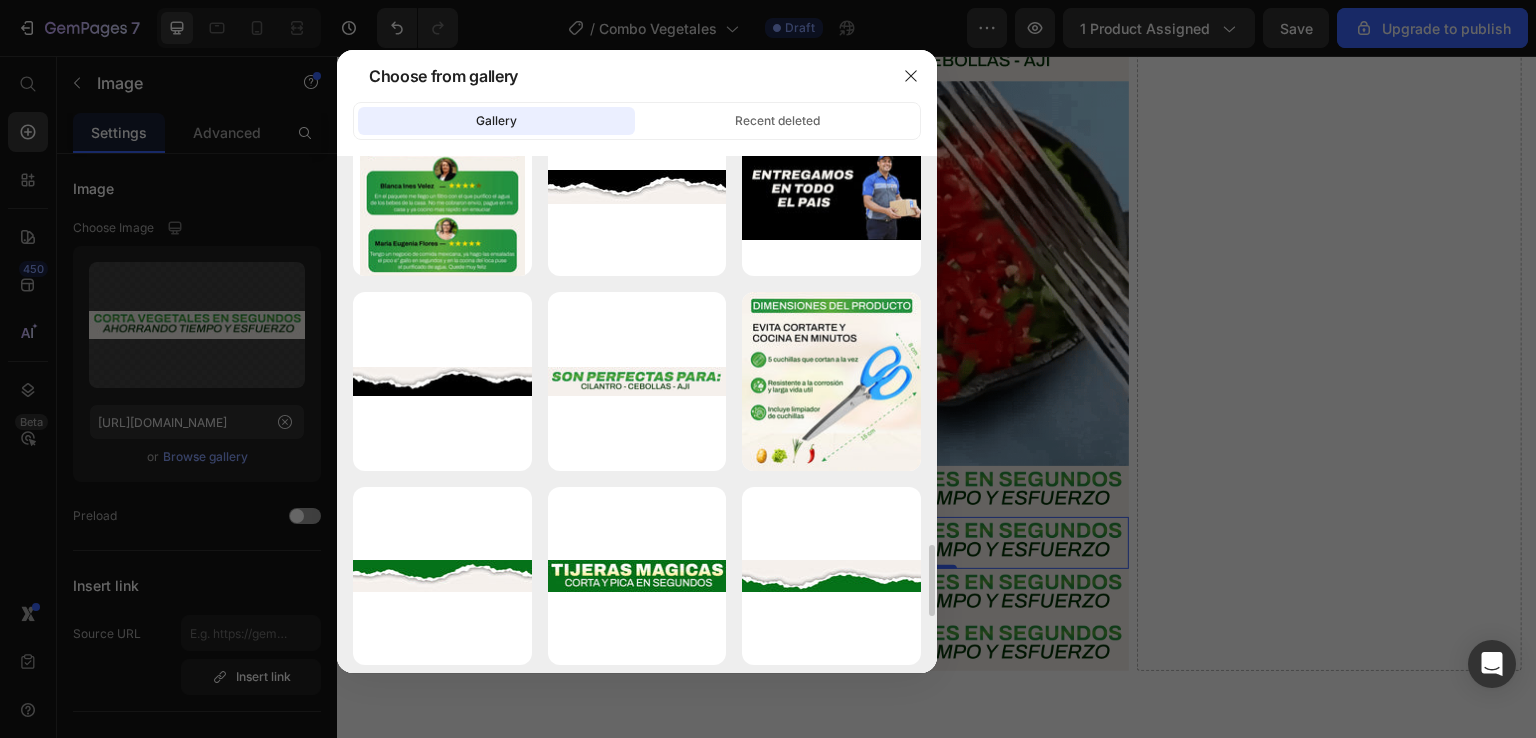 scroll, scrollTop: 2600, scrollLeft: 0, axis: vertical 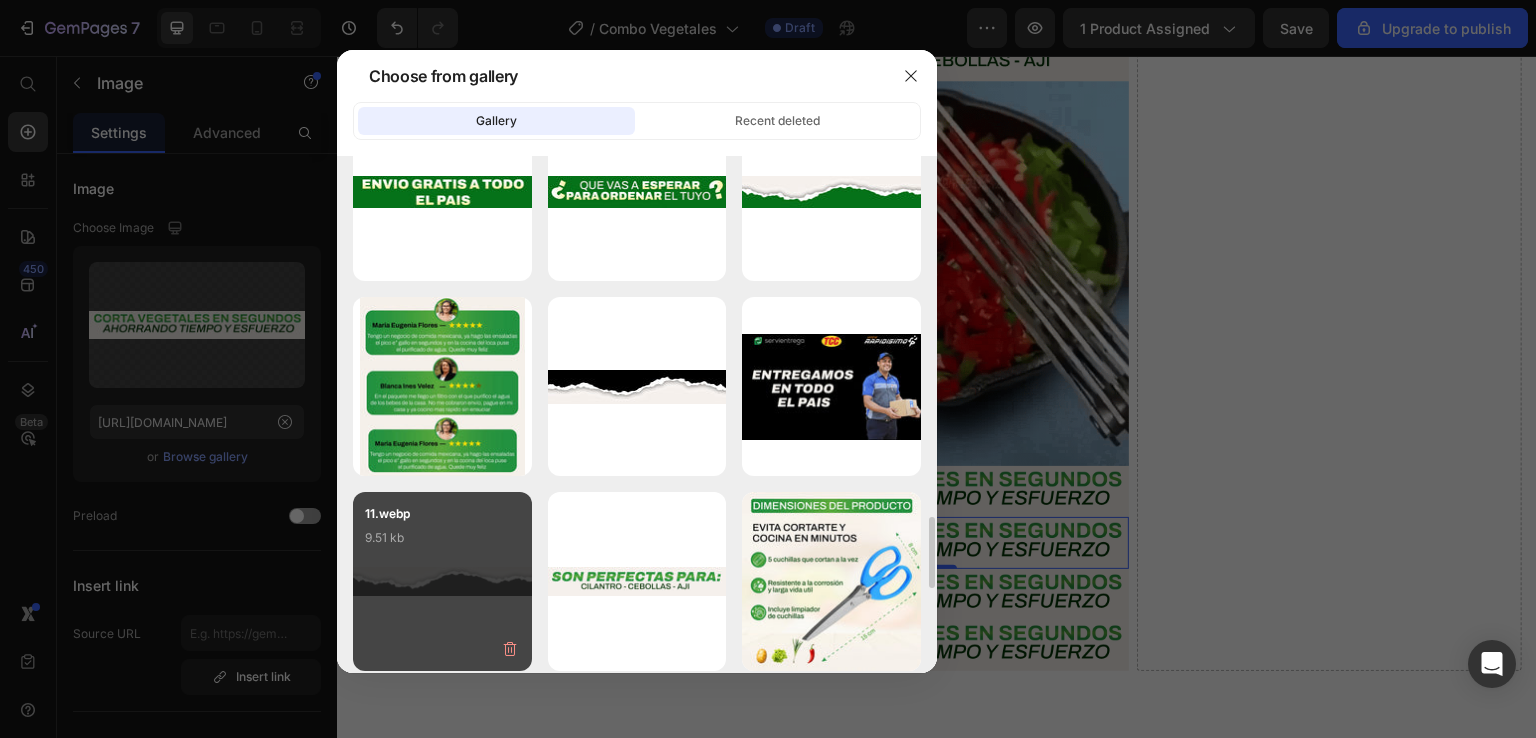 click on "11.webp 9.51 kb" at bounding box center [442, 544] 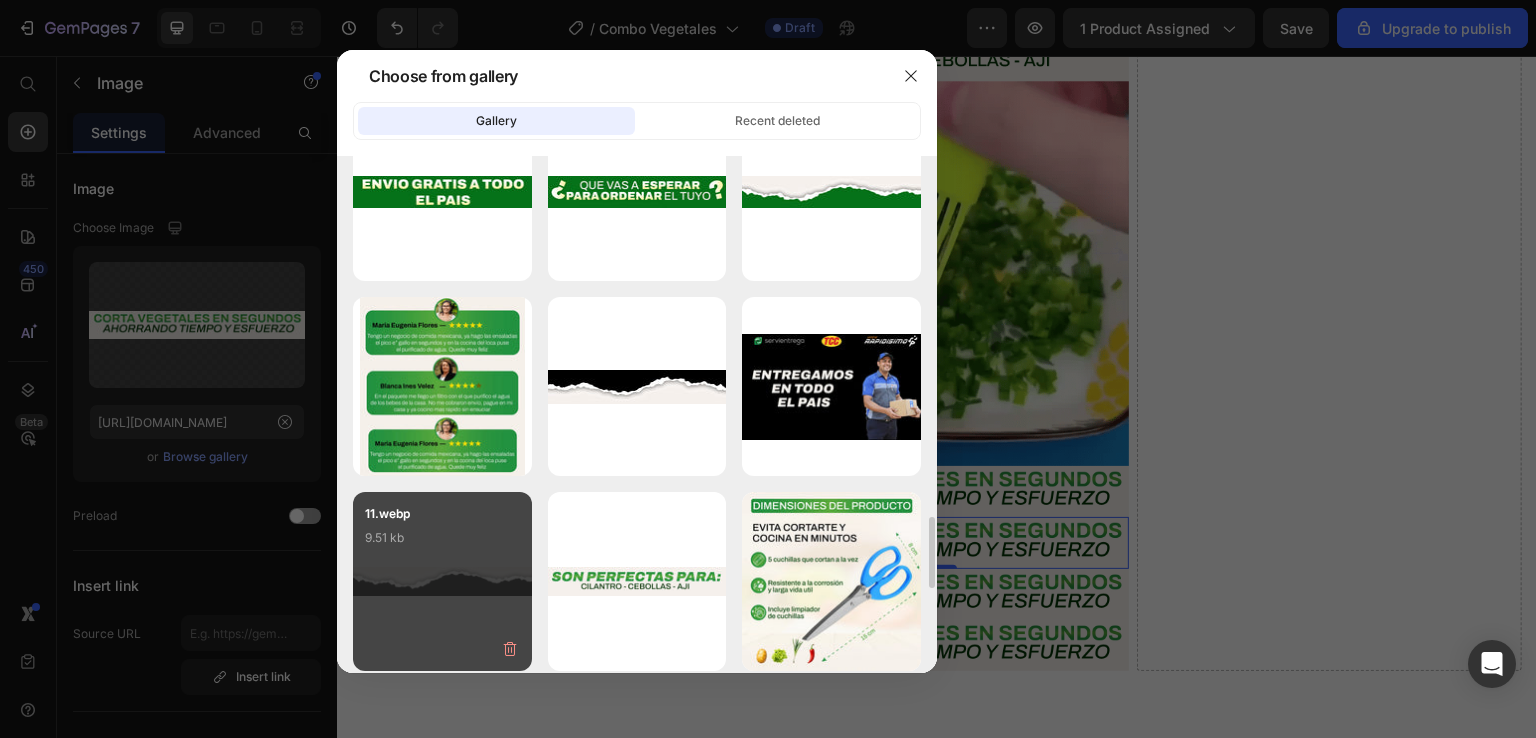 type on "https://cdn.shopify.com/s/files/1/0766/8111/7997/files/gempages_502531112615019464-5af04117-75a0-4fbc-9b48-0baceb2f7e31.webp" 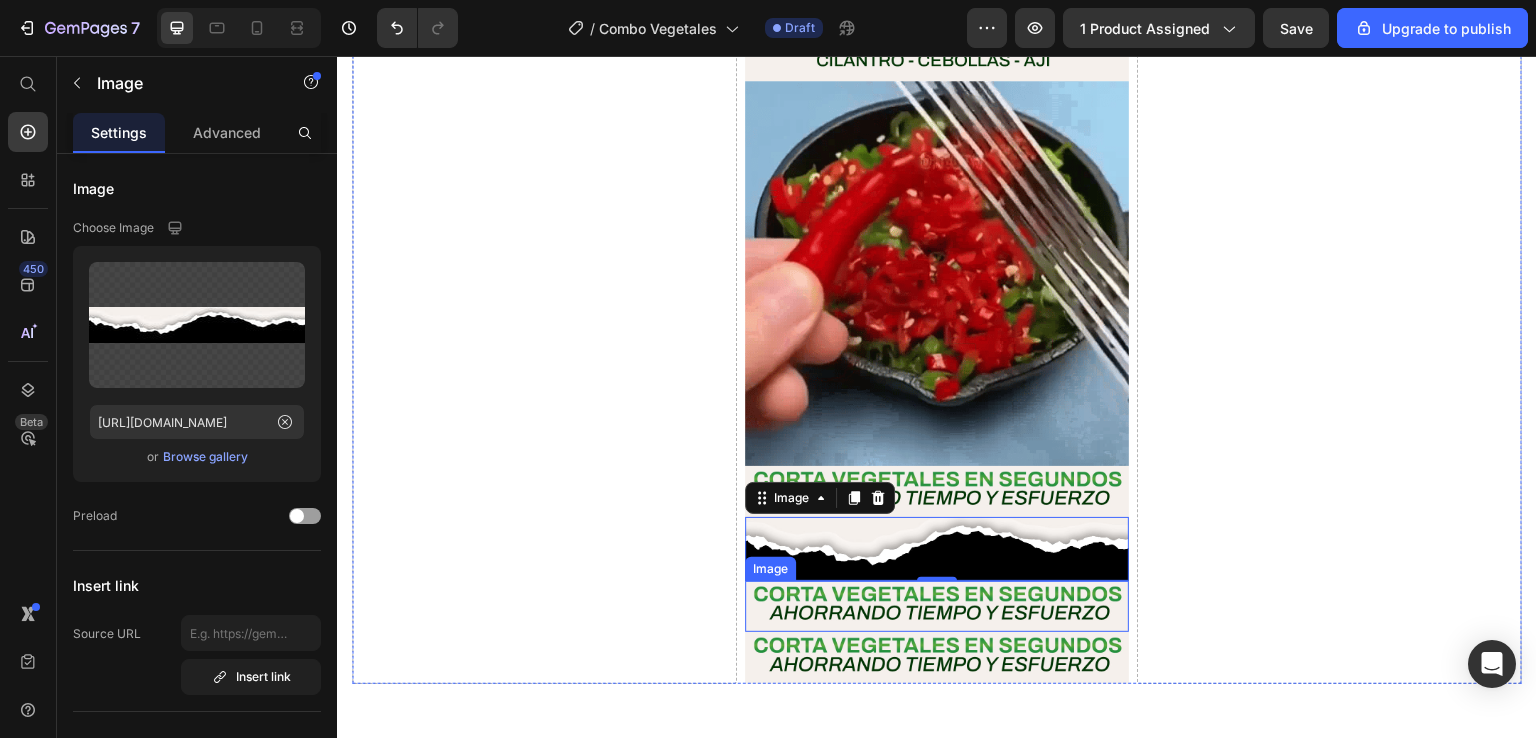 click at bounding box center [937, 606] 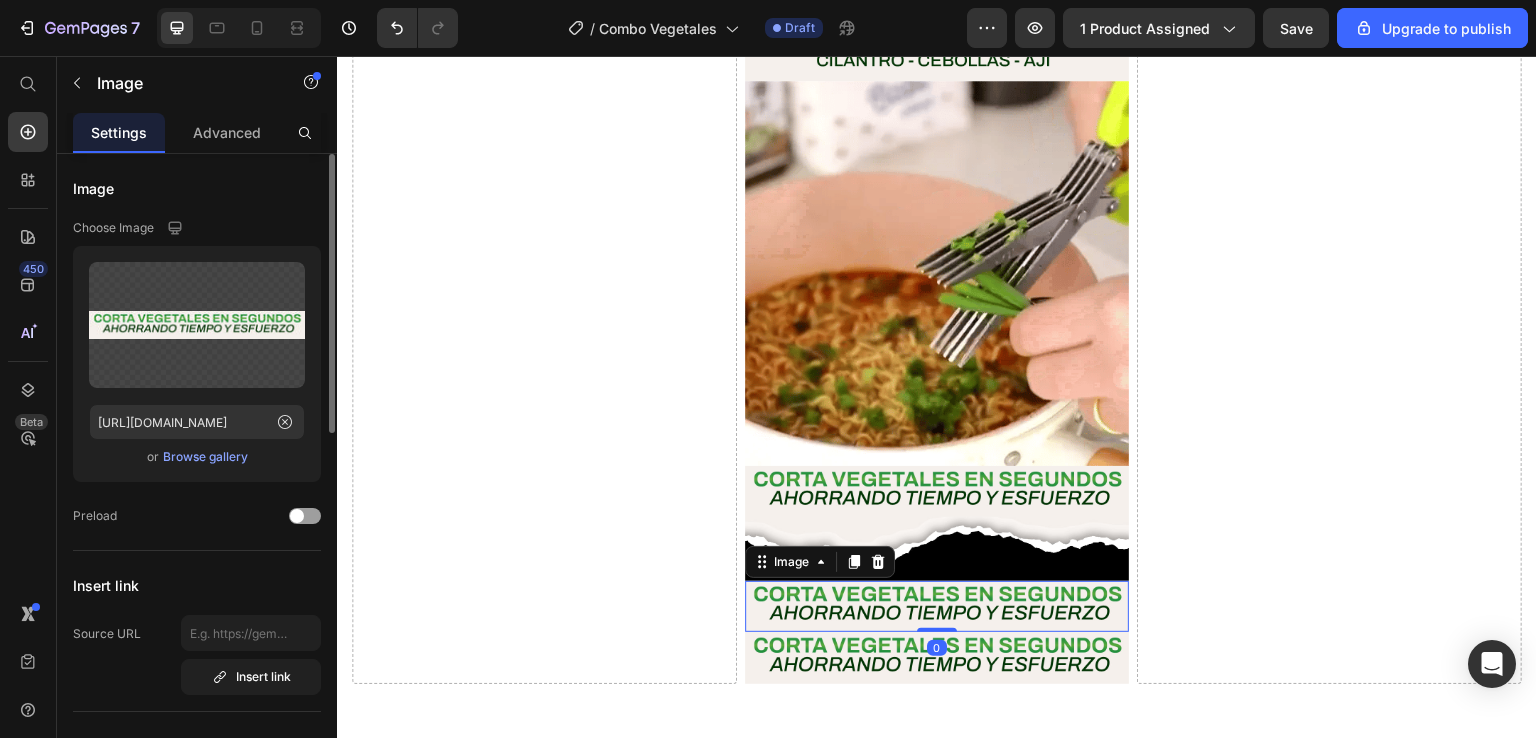 click on "Browse gallery" at bounding box center (205, 457) 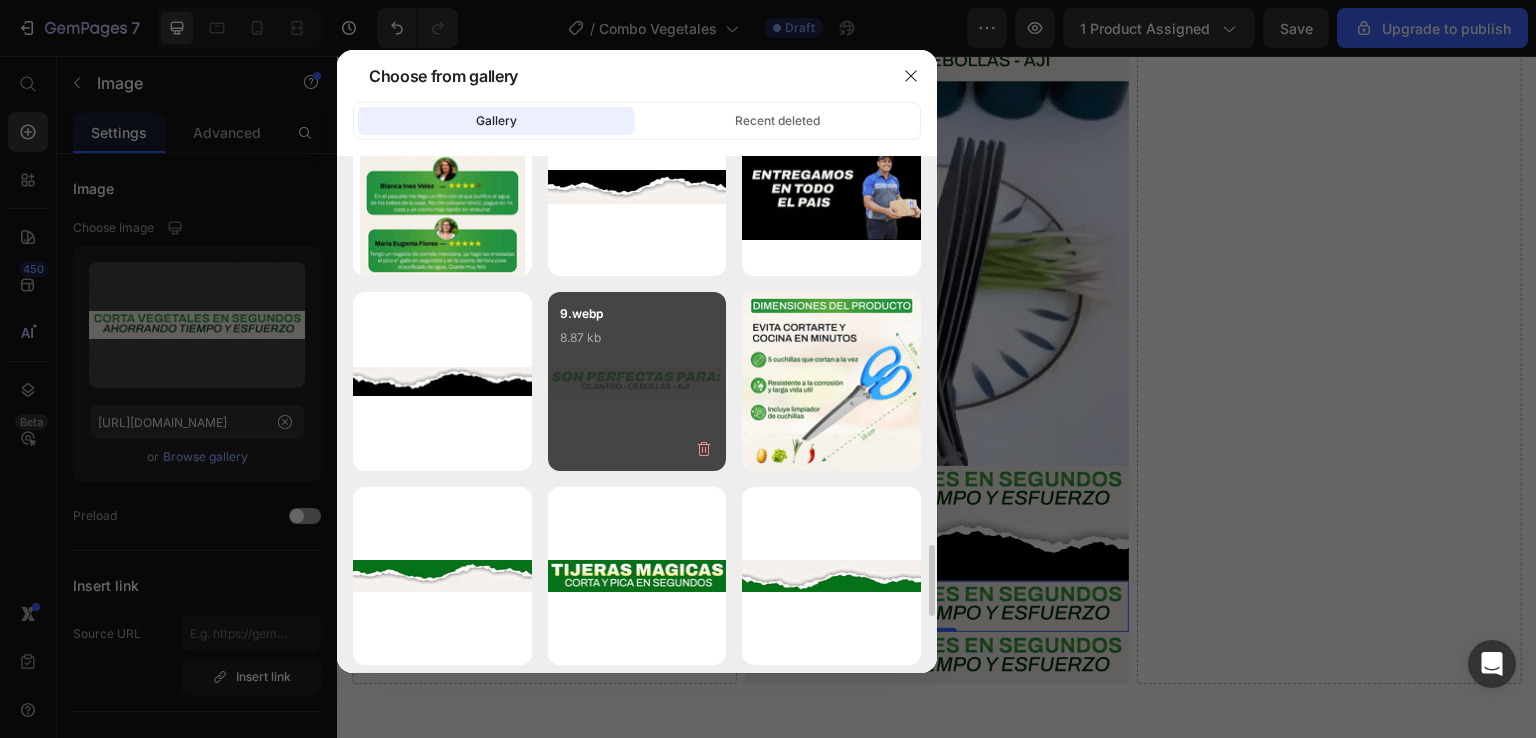 scroll, scrollTop: 2700, scrollLeft: 0, axis: vertical 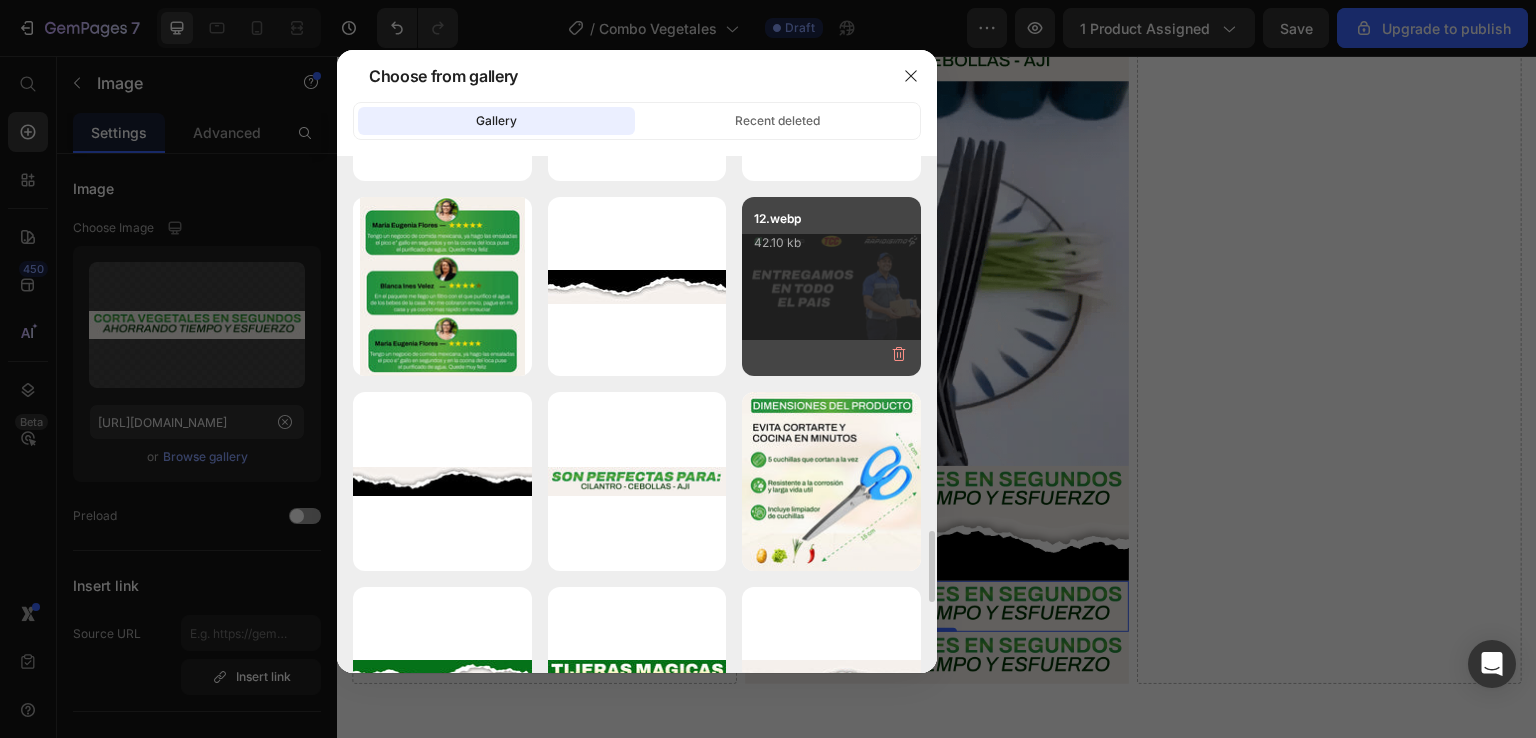 click on "12.webp 42.10 kb" at bounding box center (831, 286) 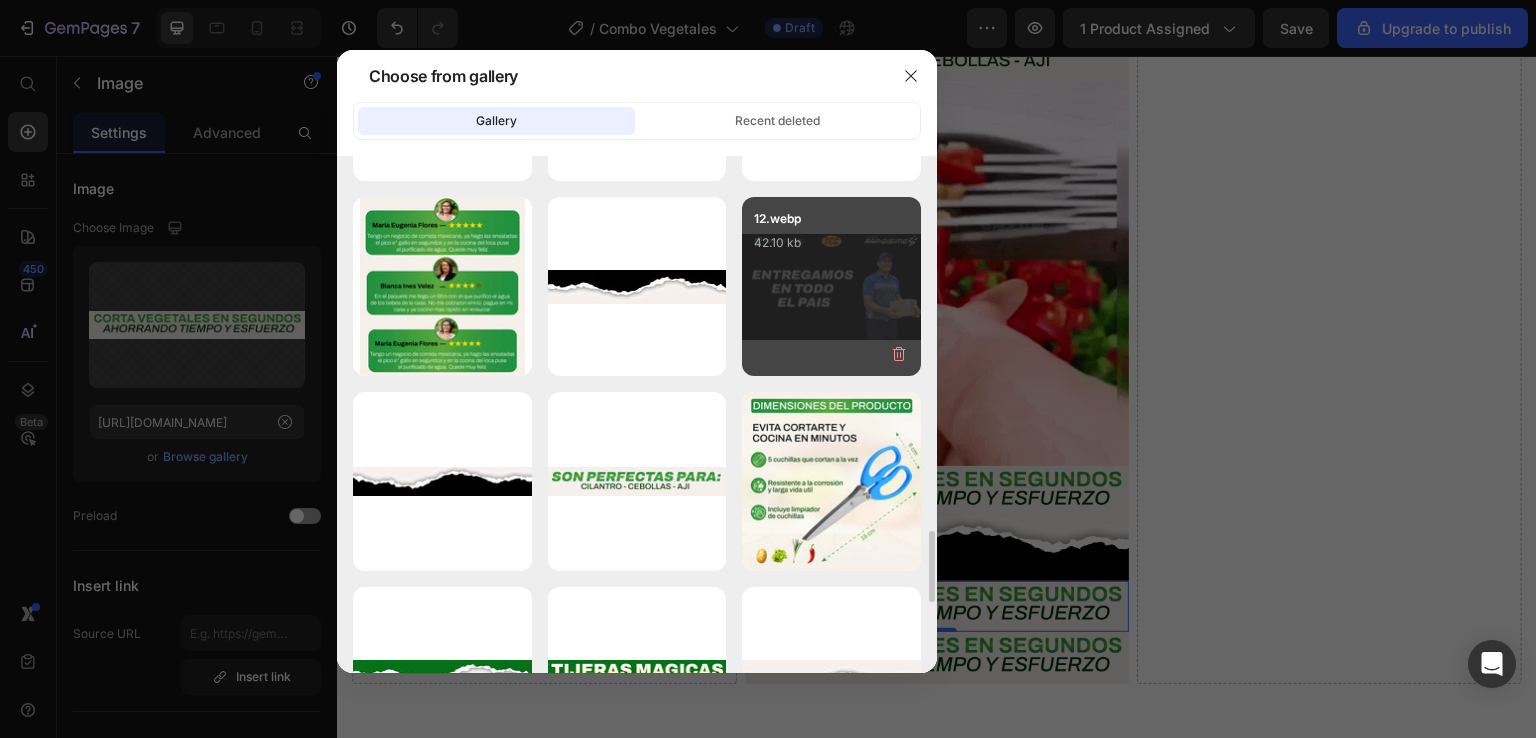 type on "https://cdn.shopify.com/s/files/1/0766/8111/7997/files/gempages_502531112615019464-1af4edd1-023c-4a5a-88c3-8107897c5421.webp" 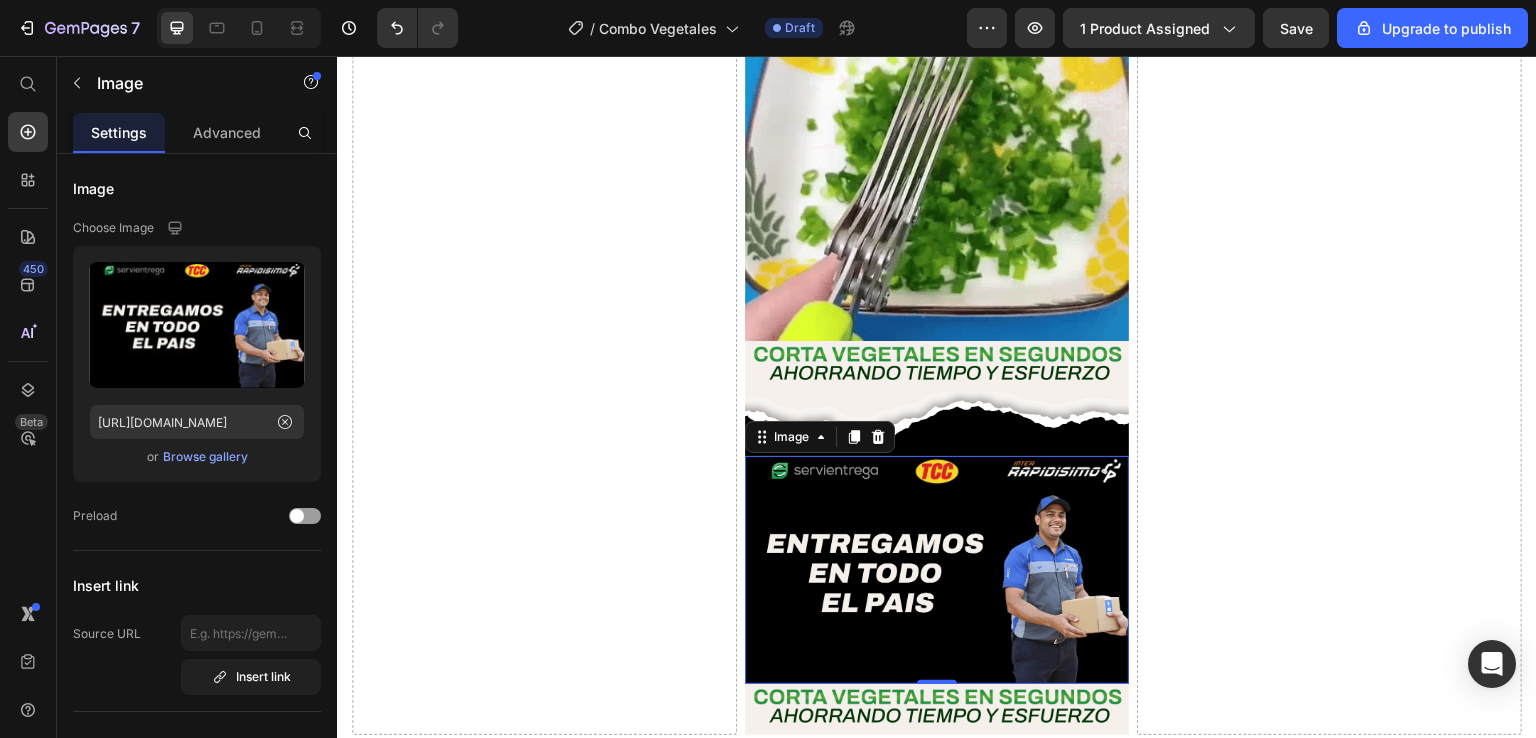 scroll, scrollTop: 6644, scrollLeft: 0, axis: vertical 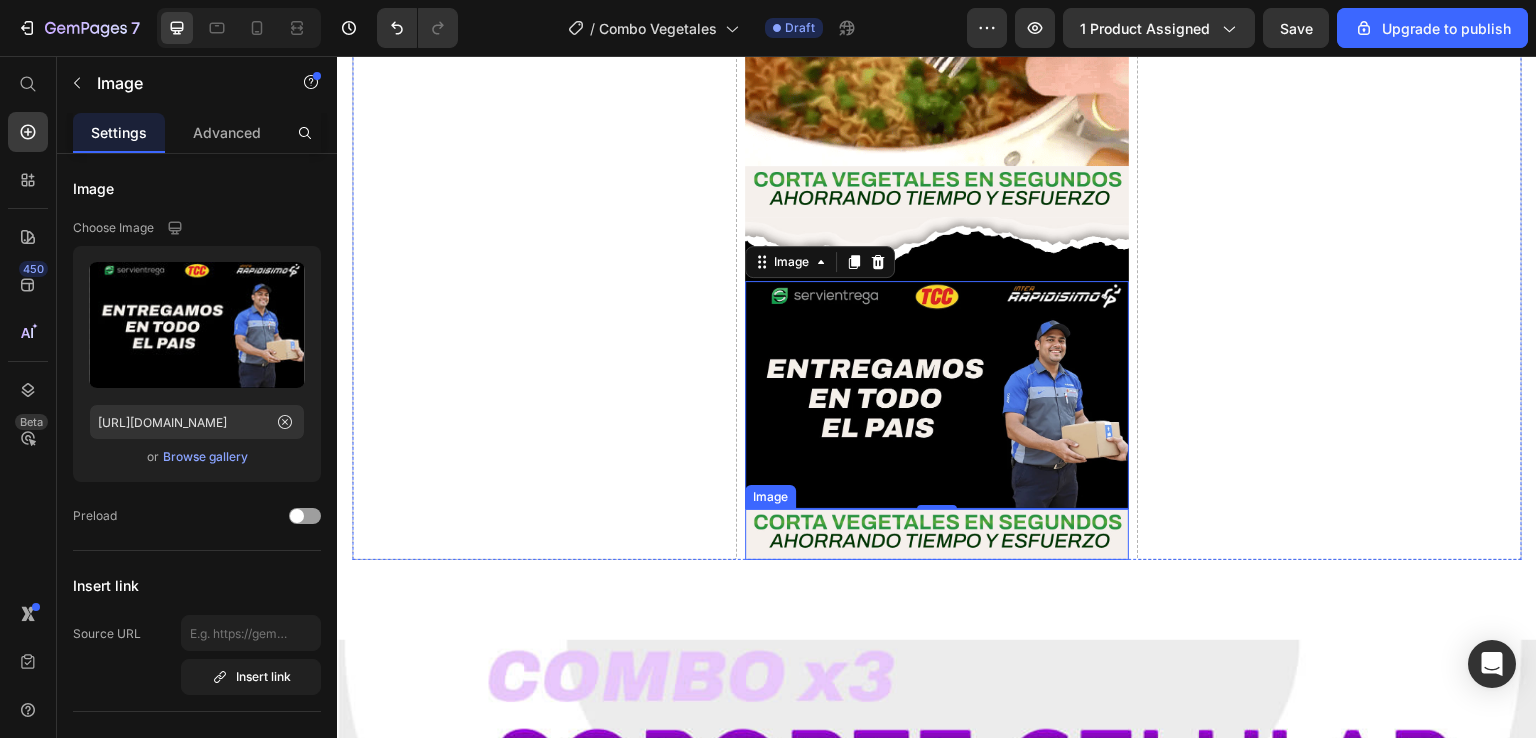 click at bounding box center (937, 534) 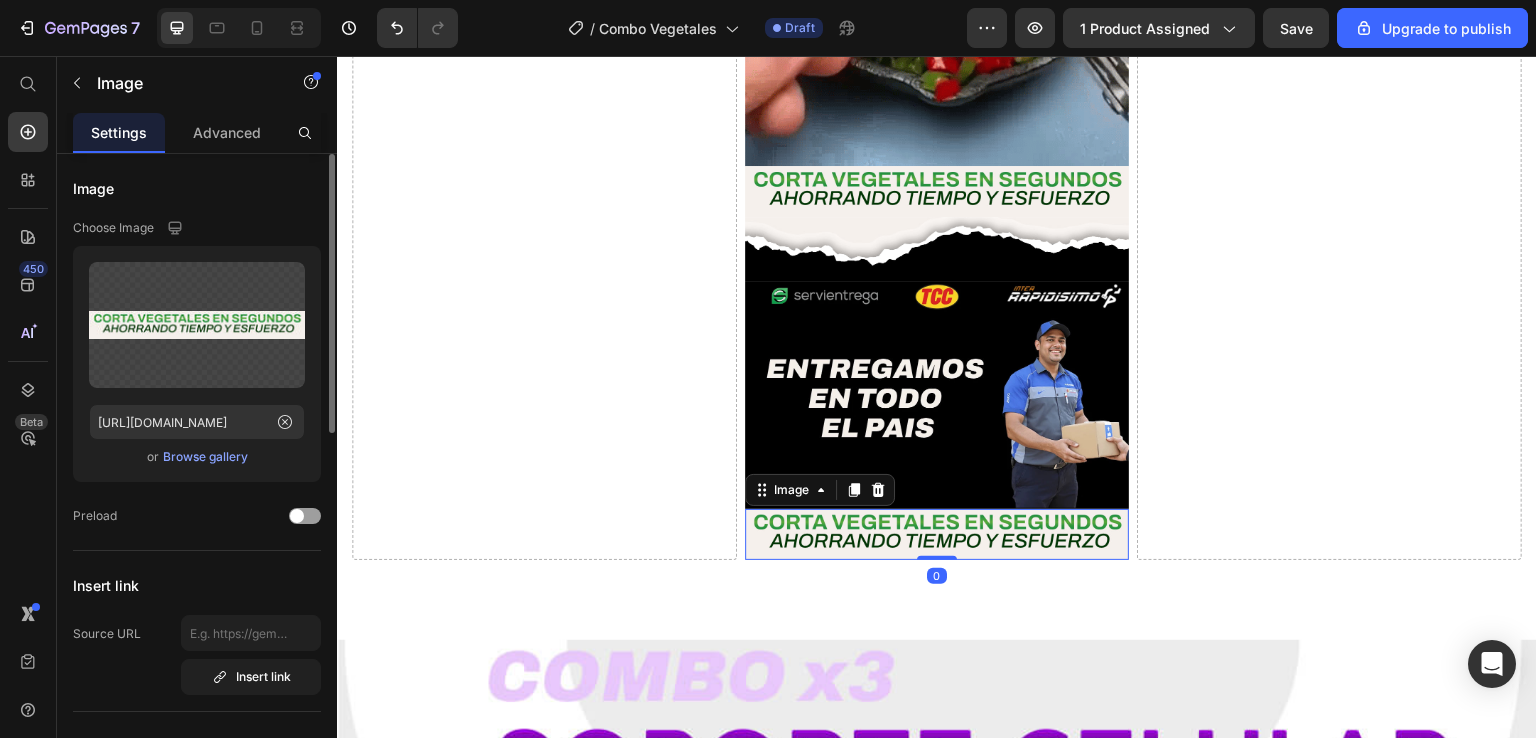click on "Browse gallery" at bounding box center [205, 457] 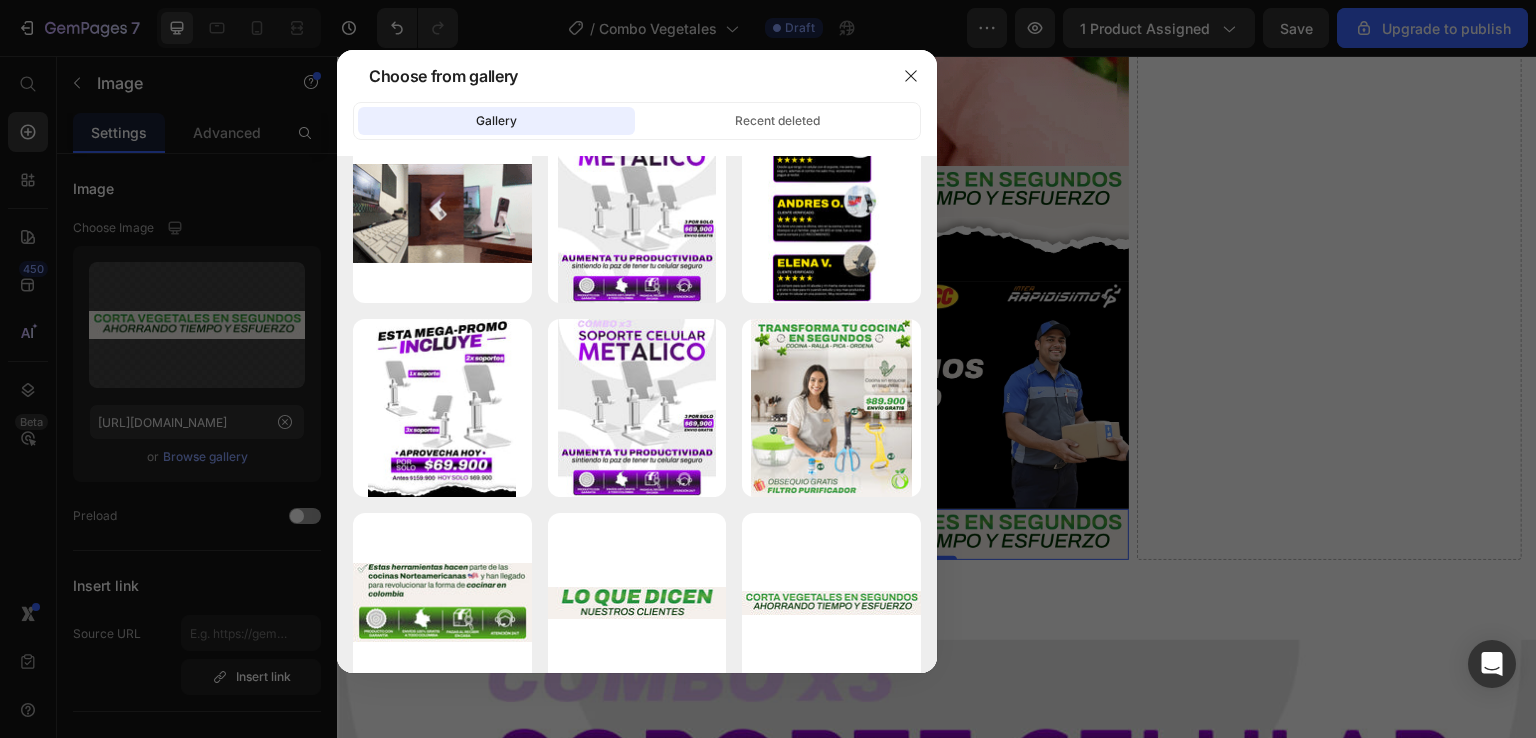 scroll, scrollTop: 2400, scrollLeft: 0, axis: vertical 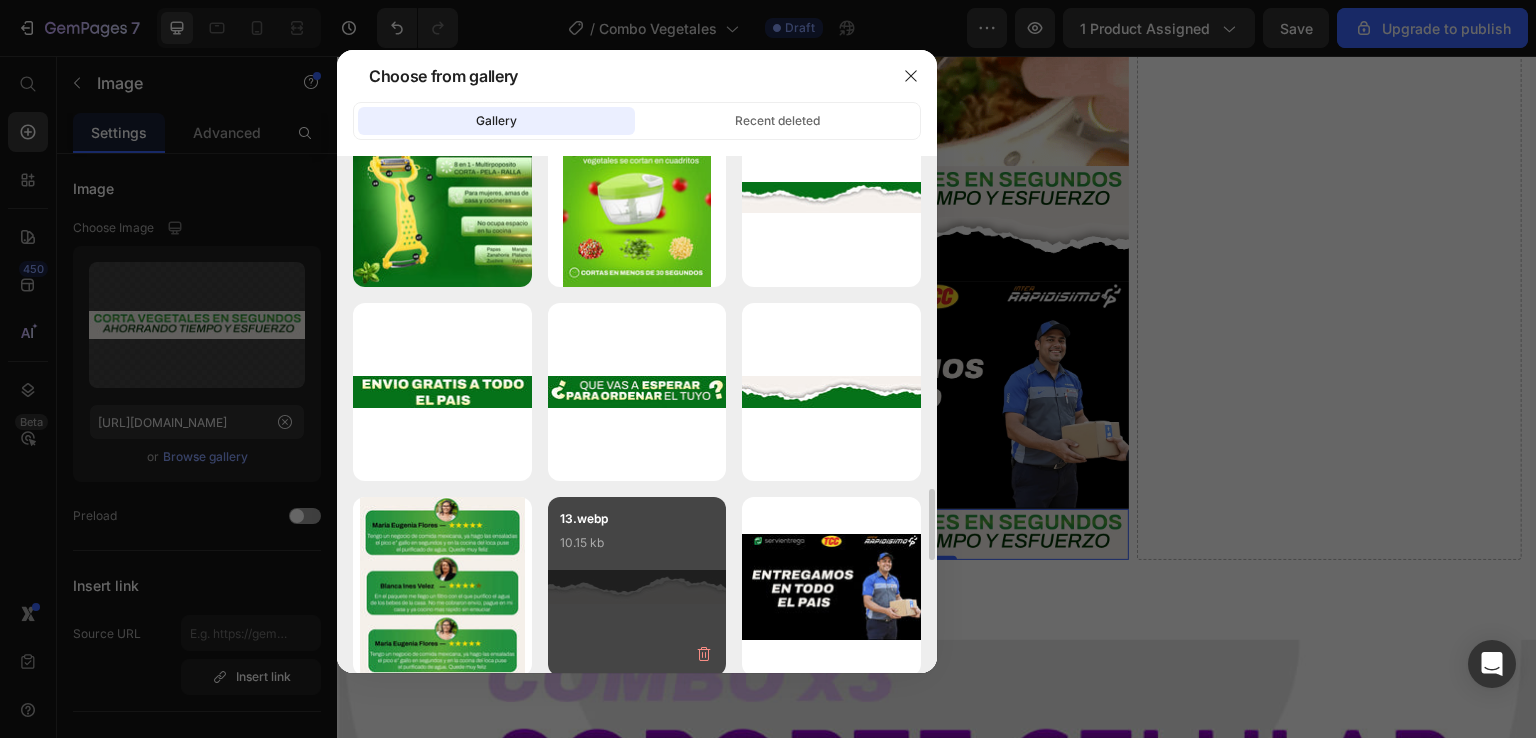 click on "10.15 kb" at bounding box center [637, 543] 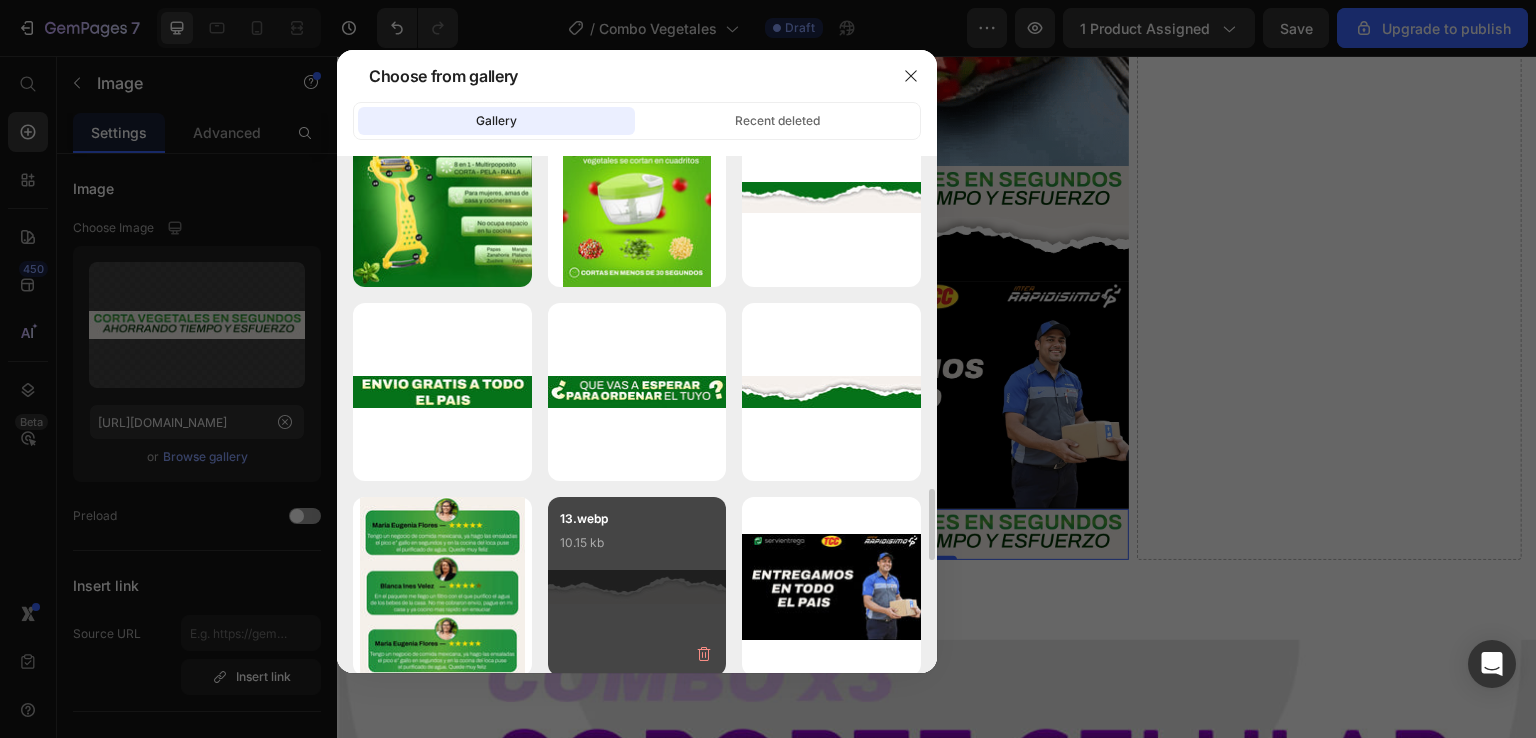 type on "https://cdn.shopify.com/s/files/1/0766/8111/7997/files/gempages_502531112615019464-26a0a1c3-bd26-4e4b-bece-145c8ee6953b.webp" 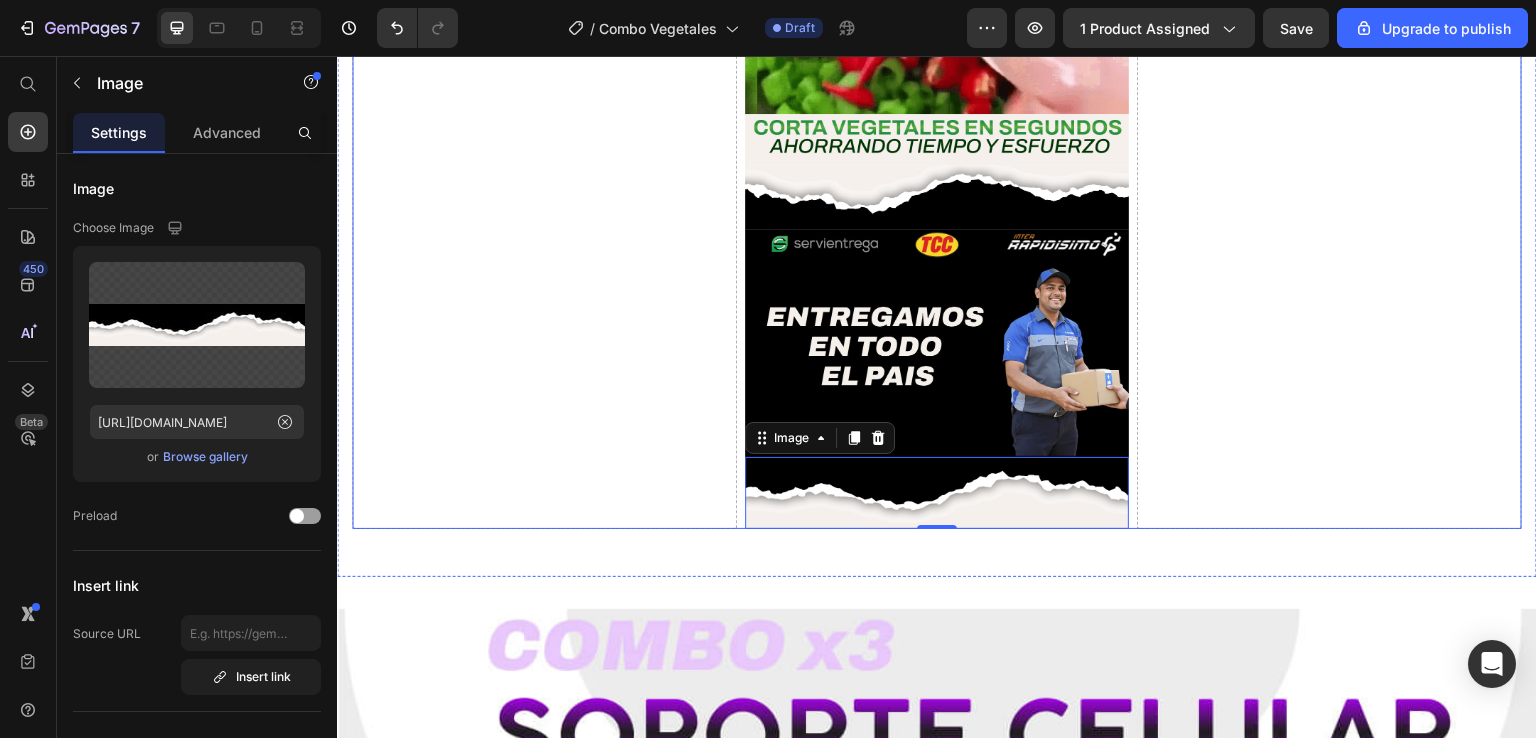 scroll, scrollTop: 6744, scrollLeft: 0, axis: vertical 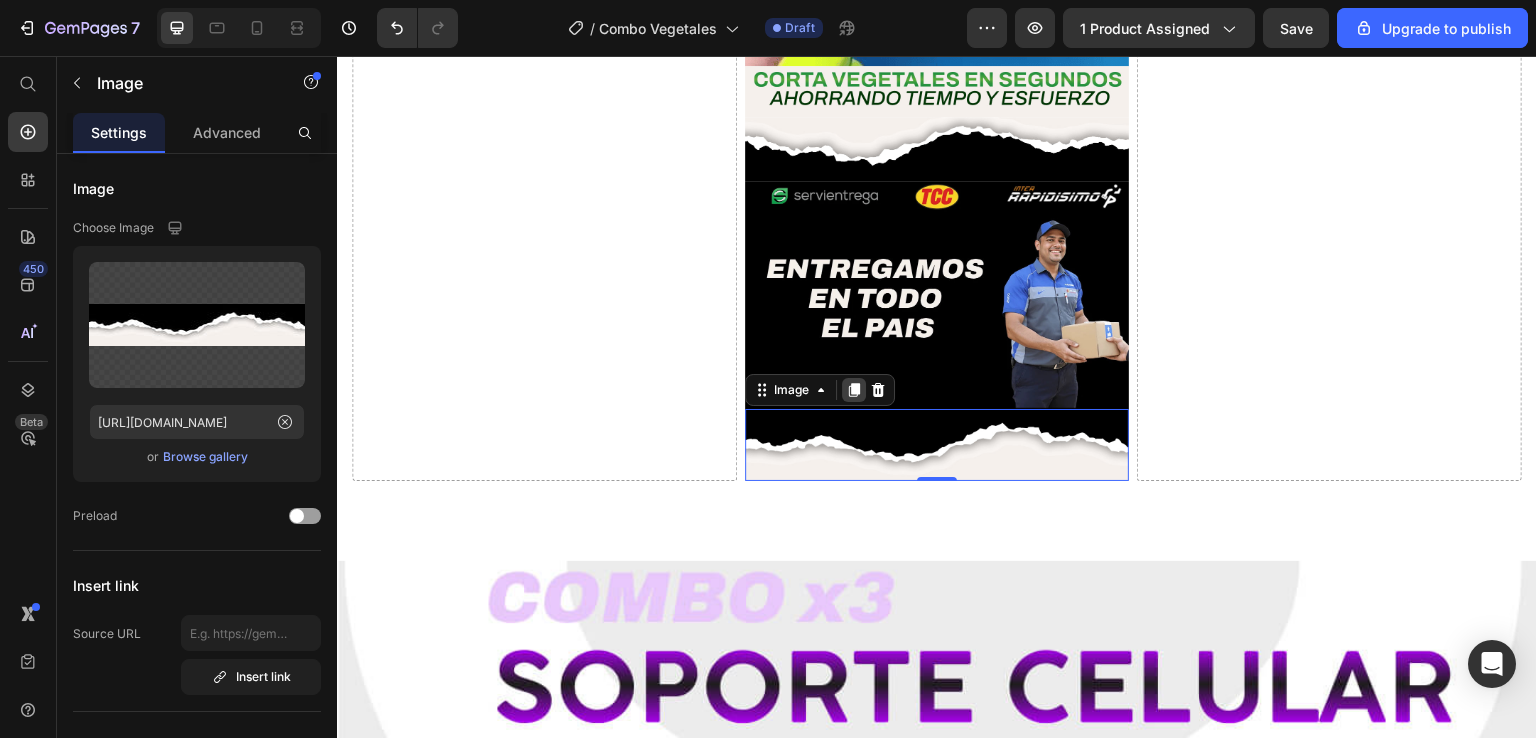 click 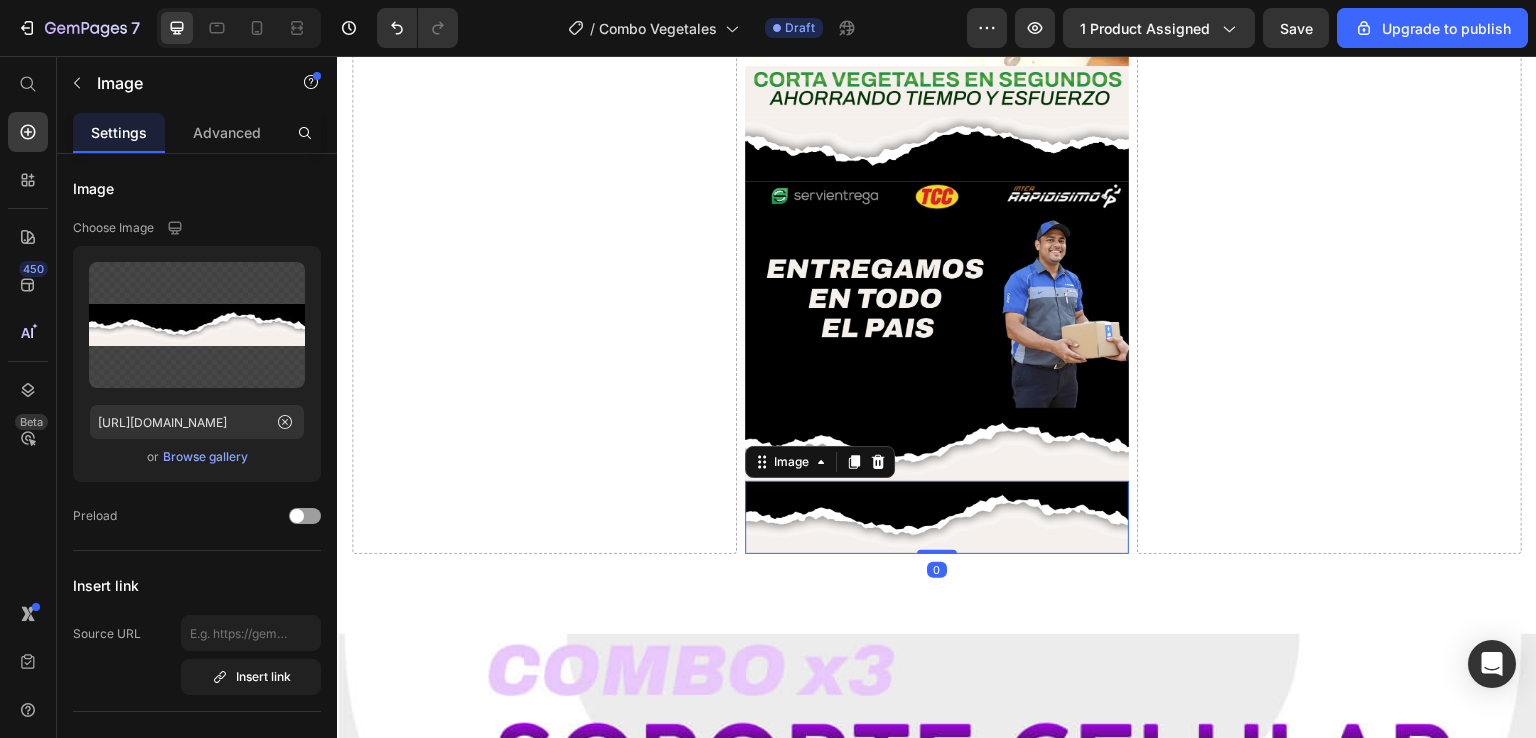 click at bounding box center (937, 517) 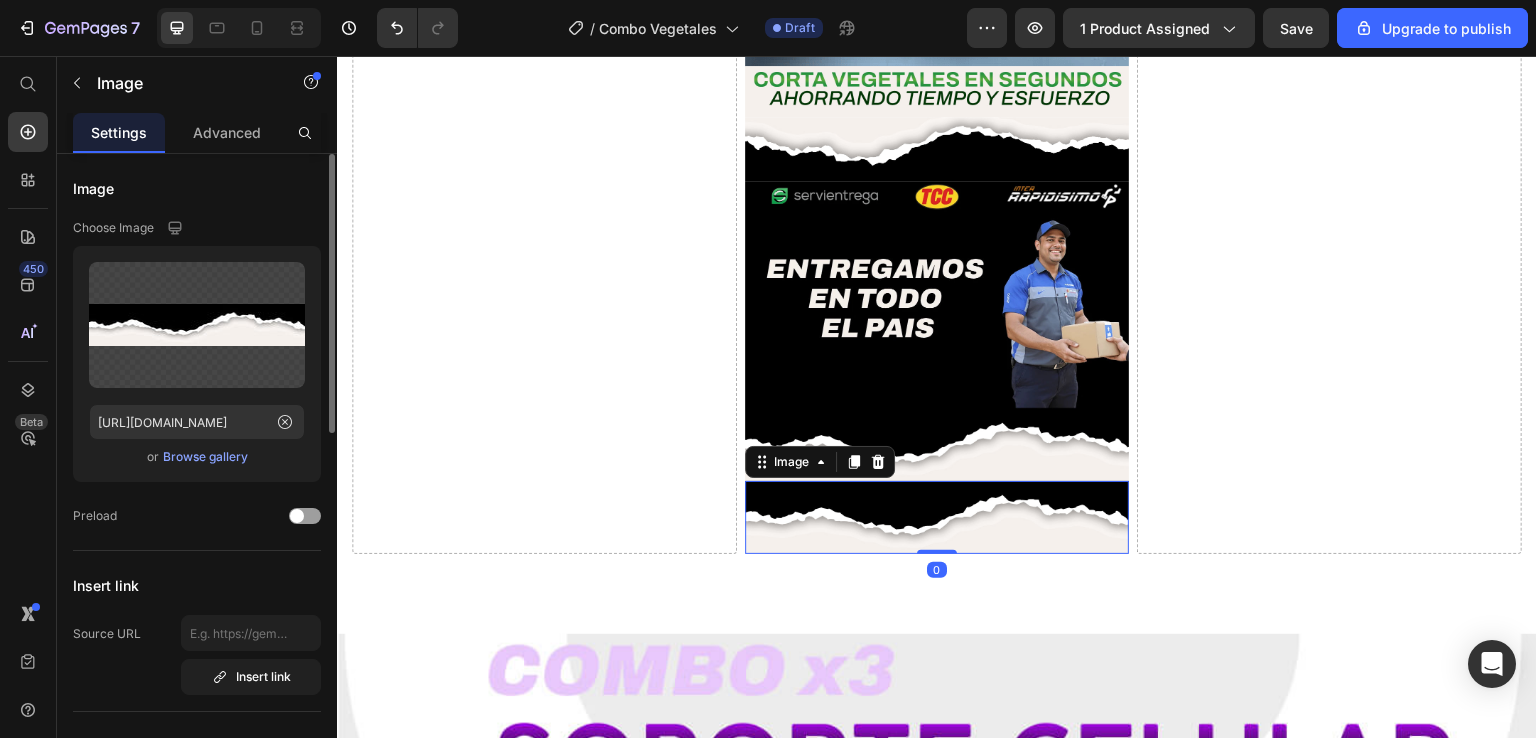 click on "Browse gallery" at bounding box center [205, 457] 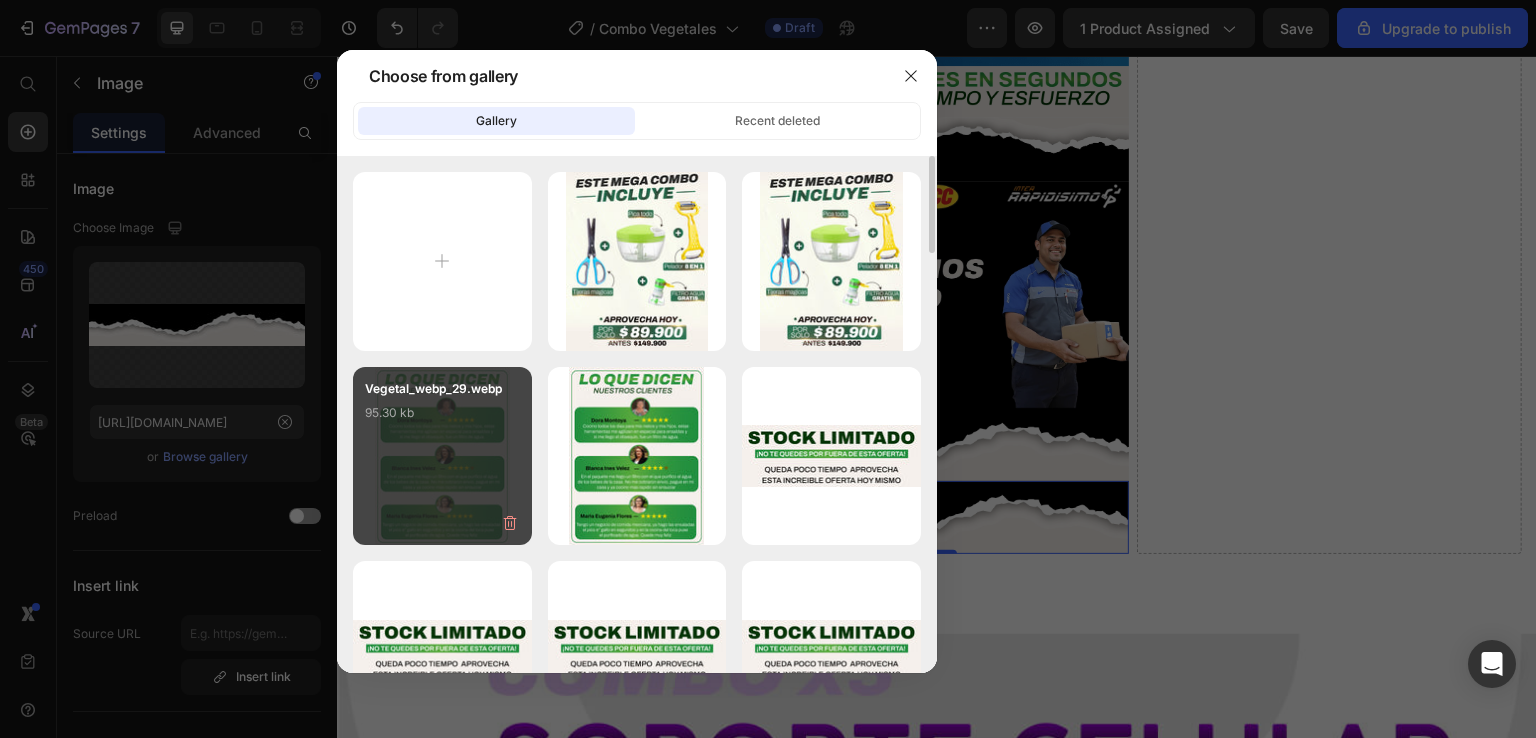 click on "Vegetal_webp_29.webp 95.30 kb" at bounding box center [442, 419] 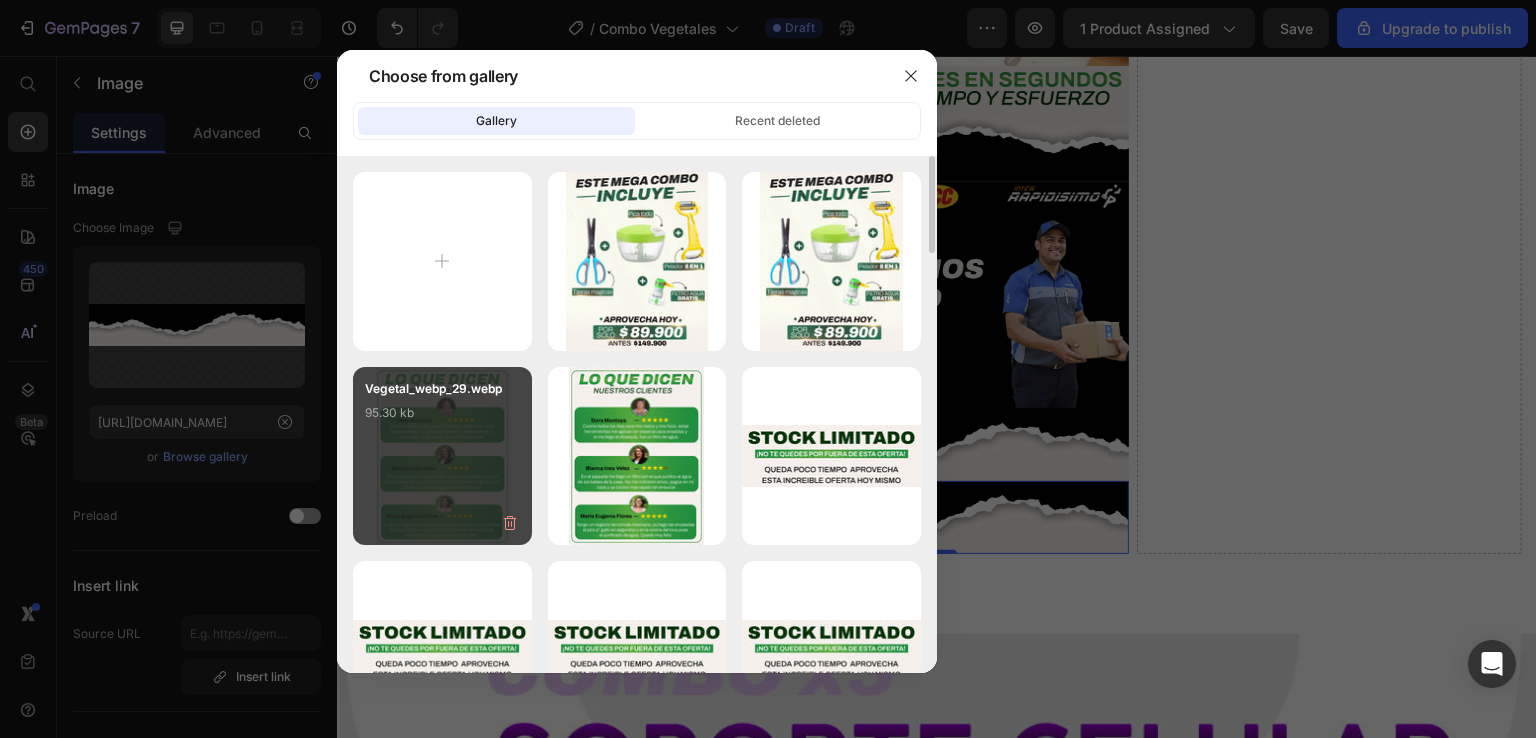 type on "https://cdn.shopify.com/s/files/1/0766/8111/7997/files/gempages_502531112615019464-48b3e8d4-e032-4865-b7e7-8702cd5bf6d7.webp" 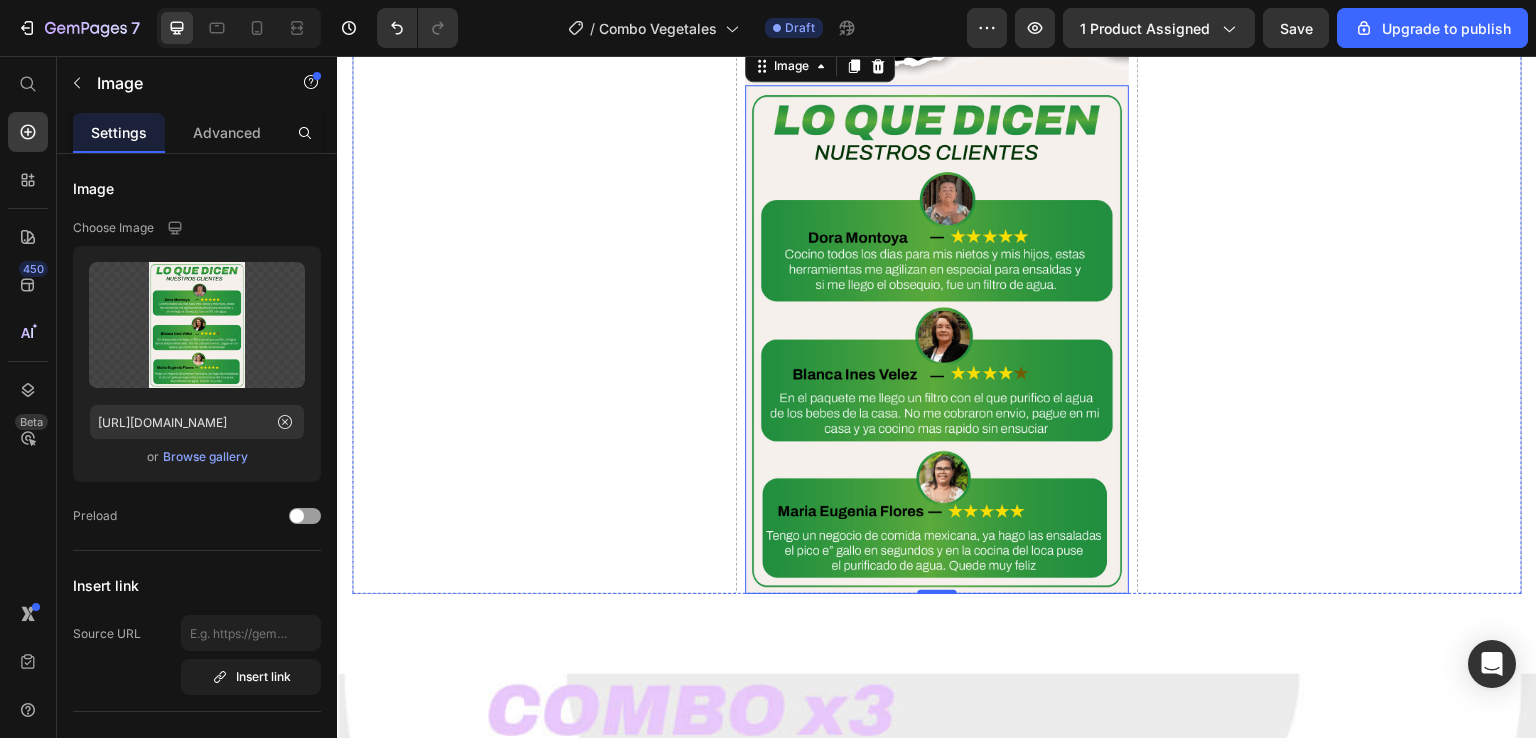 scroll, scrollTop: 7244, scrollLeft: 0, axis: vertical 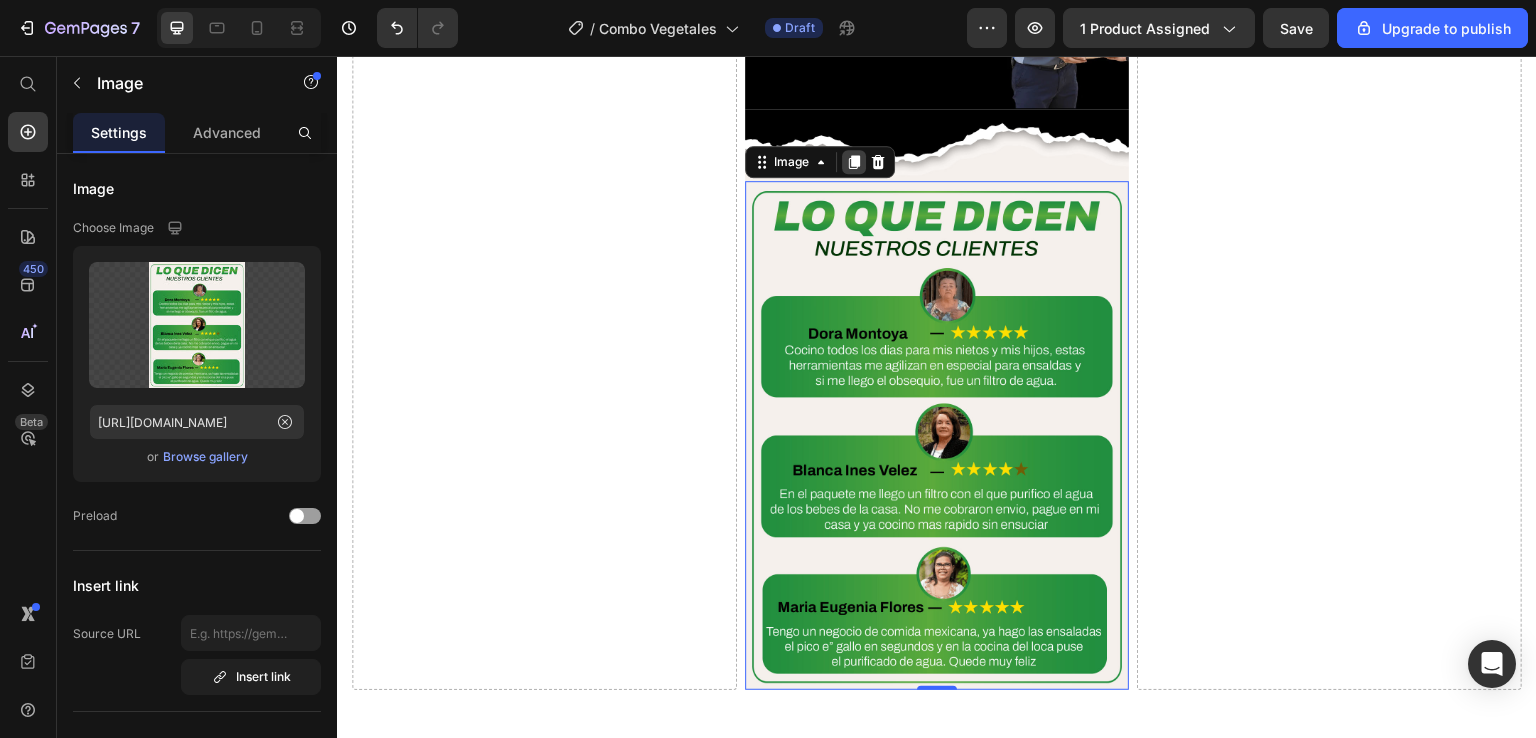 click 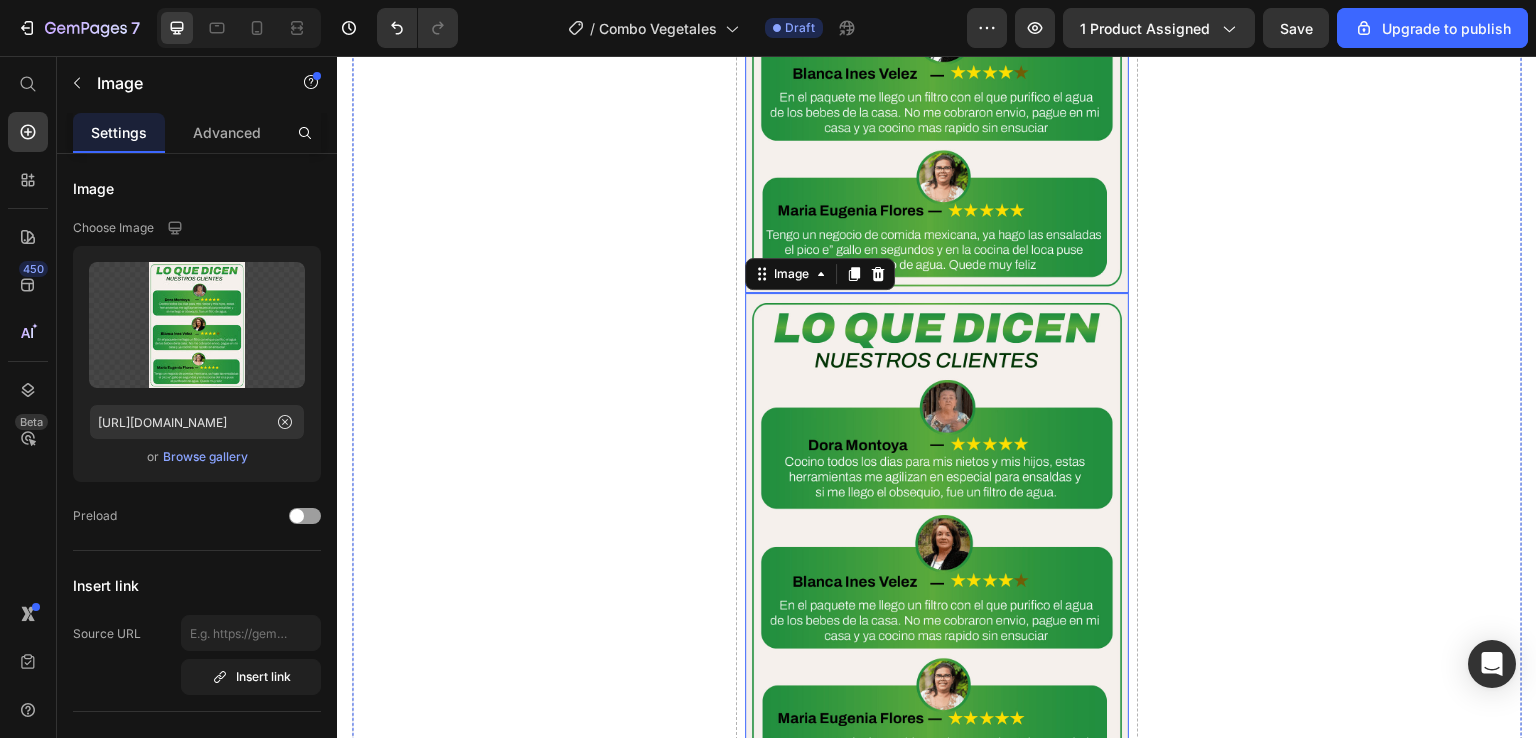 scroll, scrollTop: 7556, scrollLeft: 0, axis: vertical 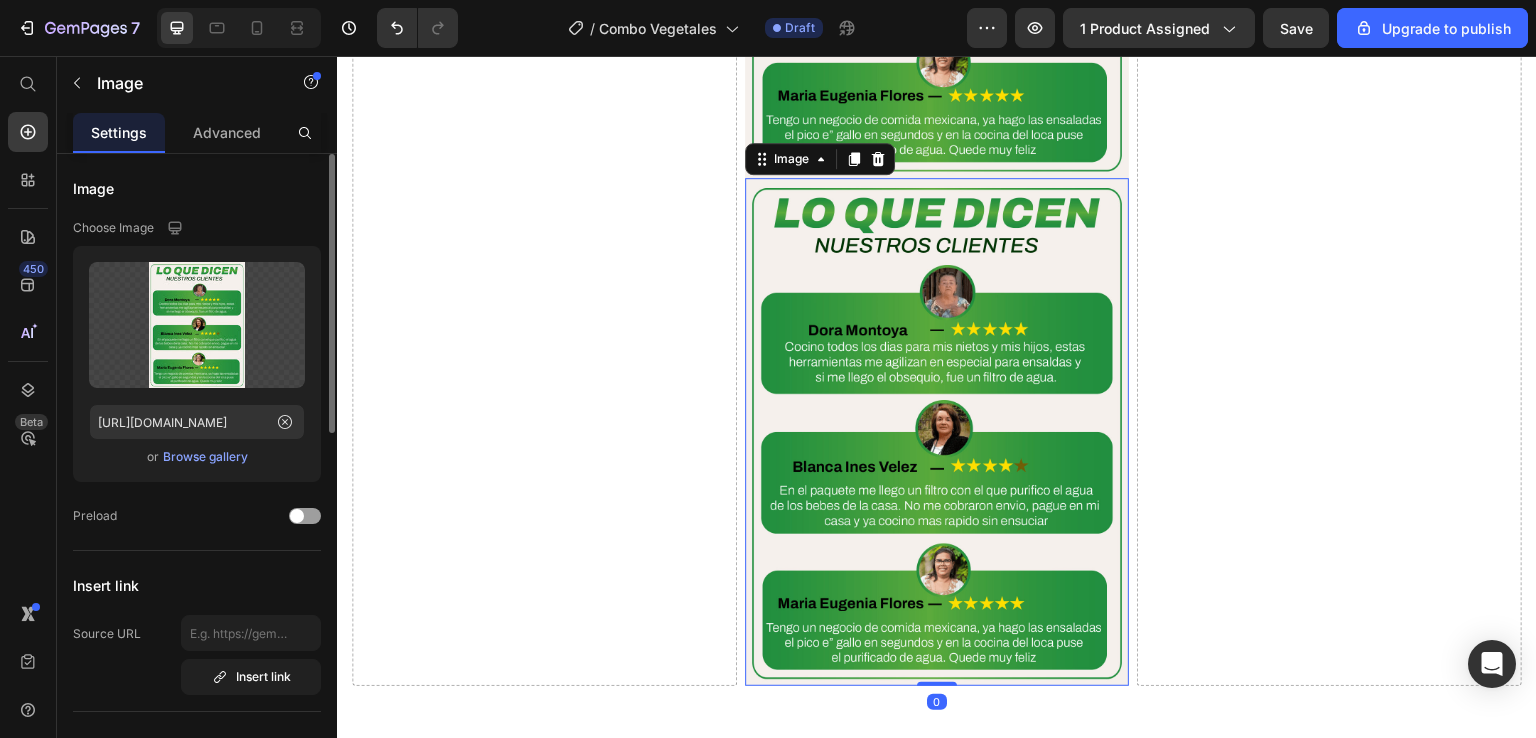 click on "Browse gallery" at bounding box center (205, 457) 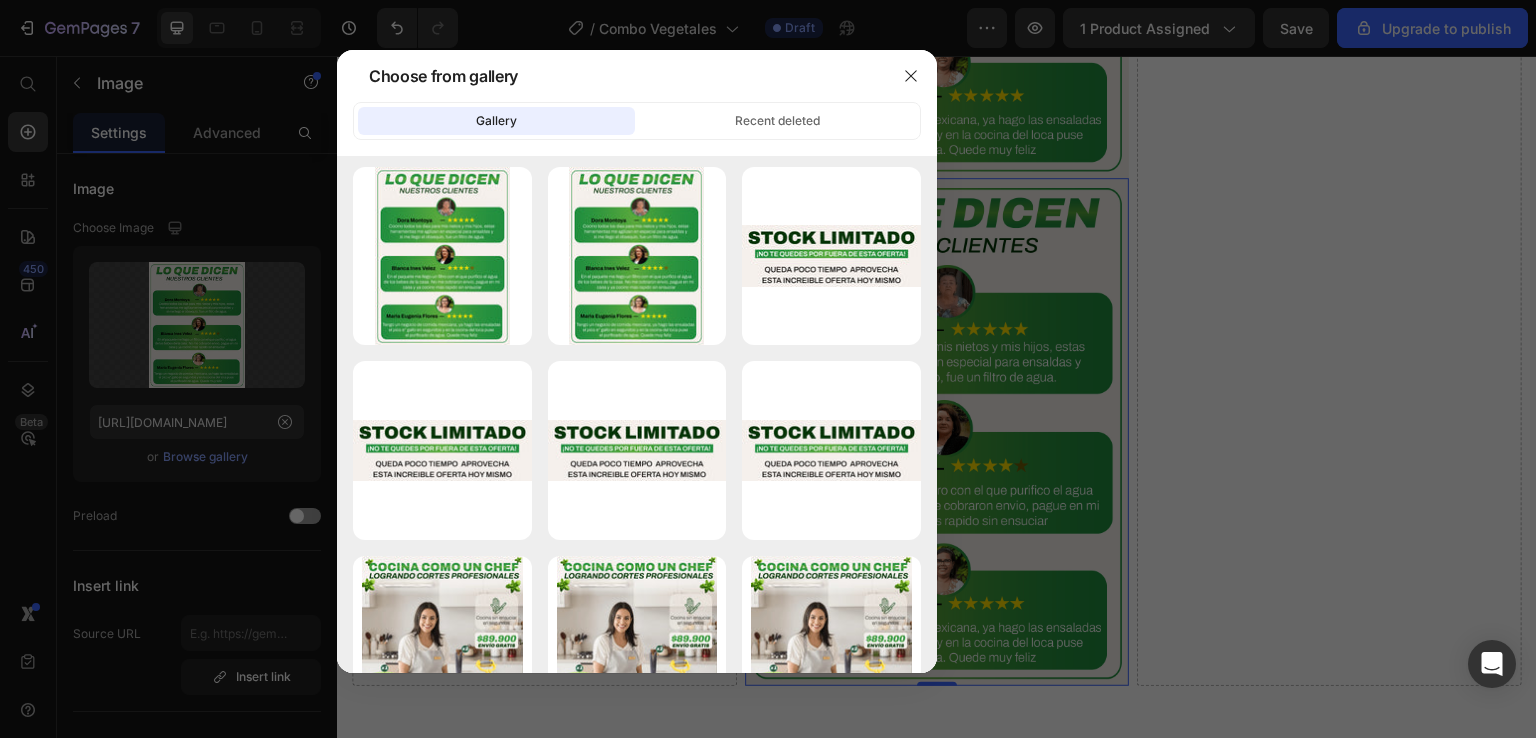scroll, scrollTop: 0, scrollLeft: 0, axis: both 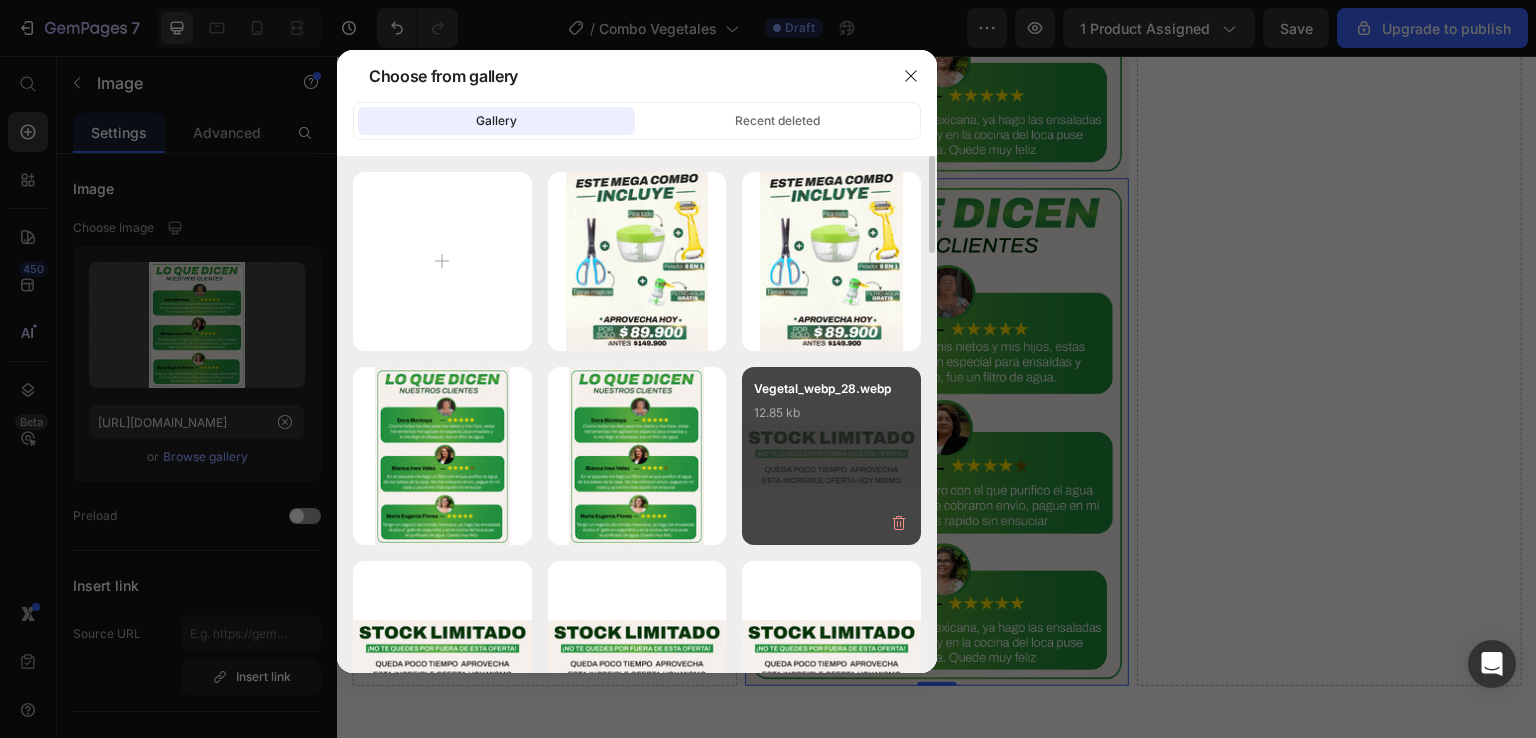 click on "Vegetal_webp_28.webp 12.85 kb" at bounding box center [831, 419] 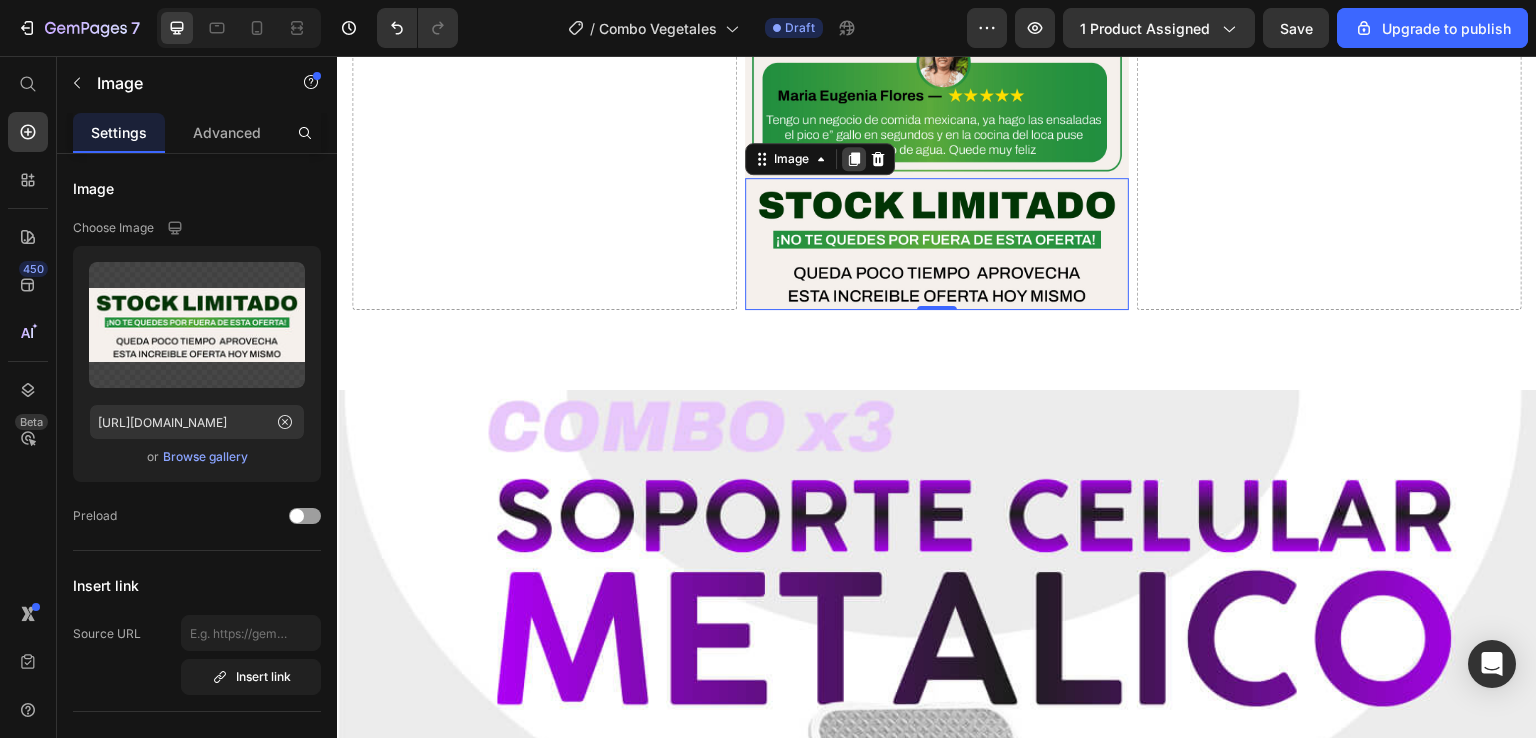 click 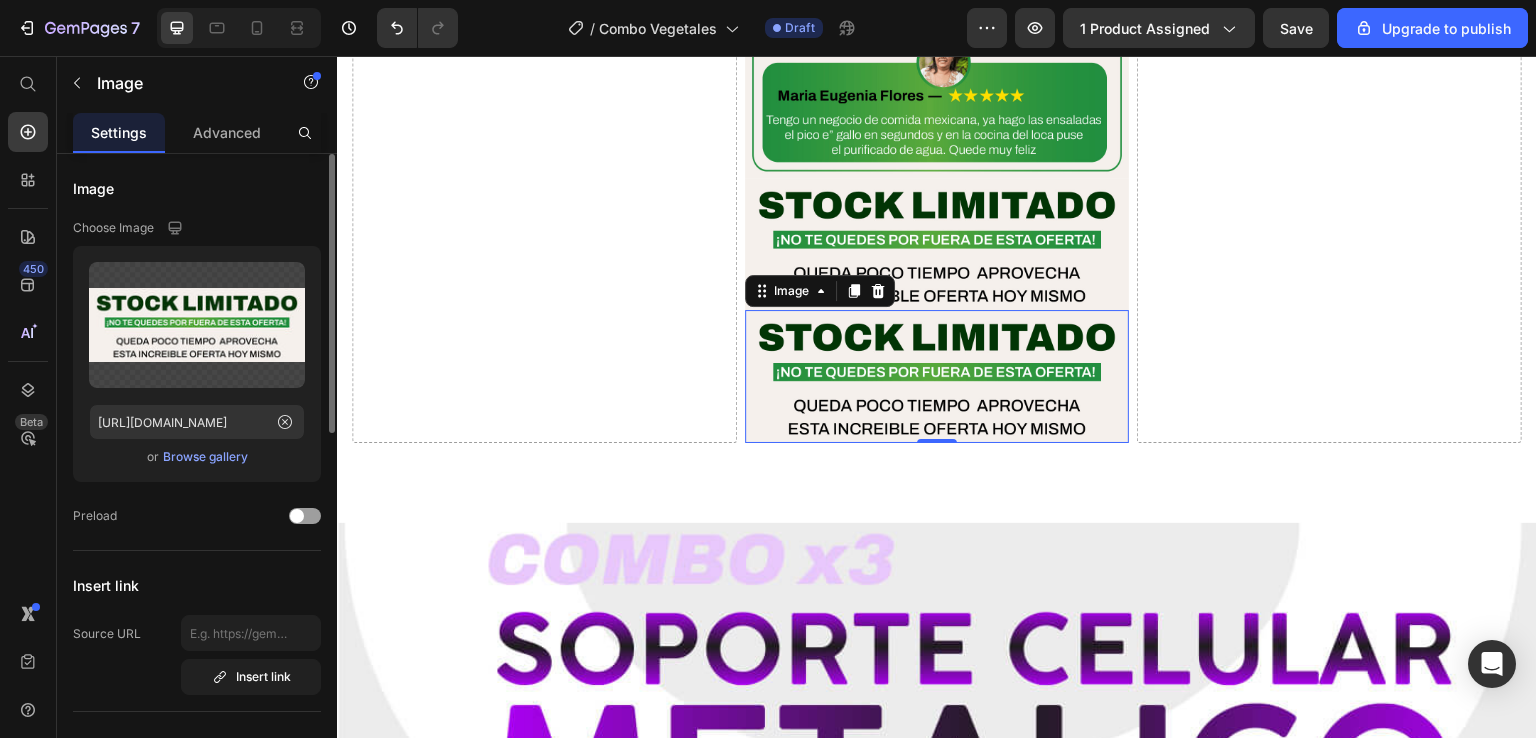 click on "Browse gallery" at bounding box center [205, 457] 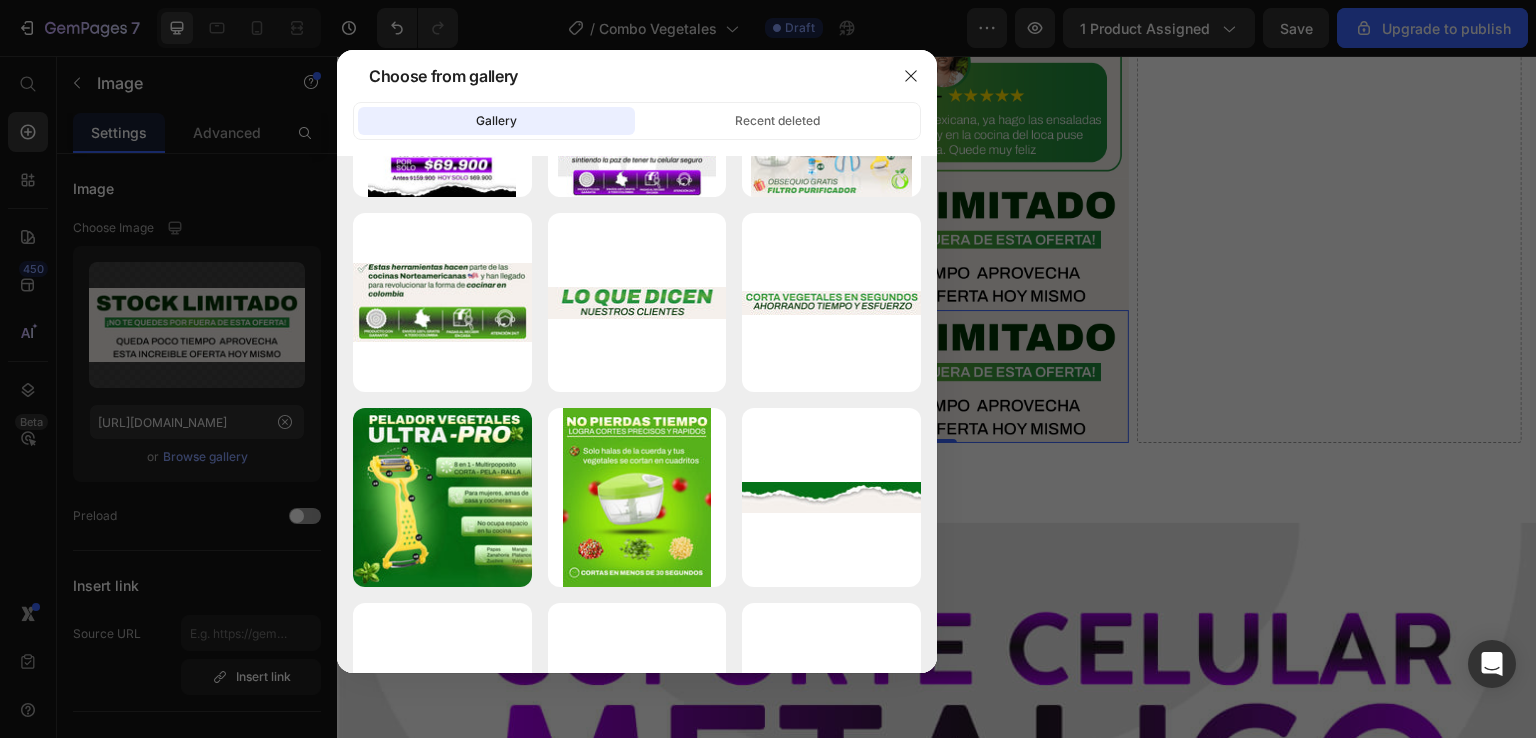 scroll, scrollTop: 2300, scrollLeft: 0, axis: vertical 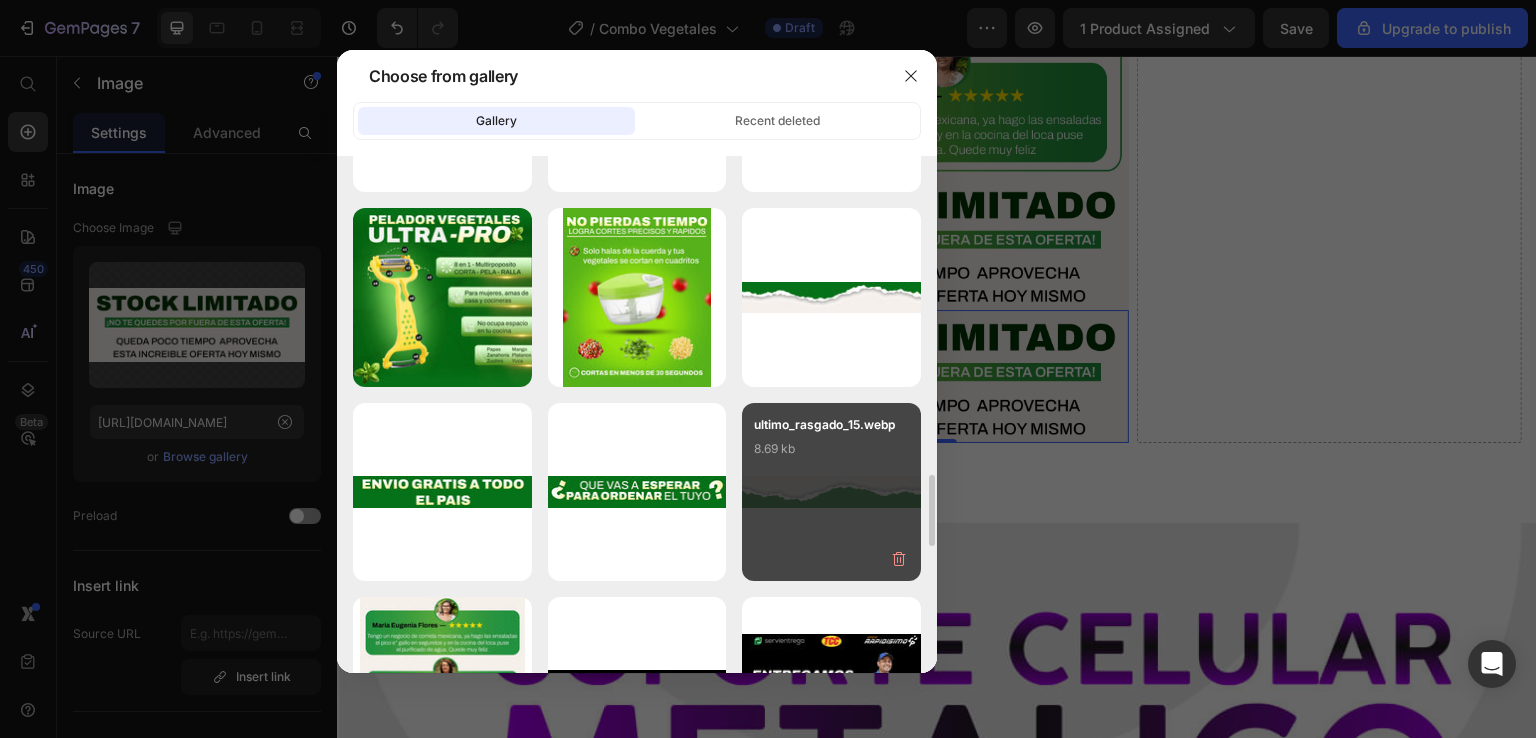 click on "ultimo_rasgado_15.webp 8.69 kb" at bounding box center [831, 455] 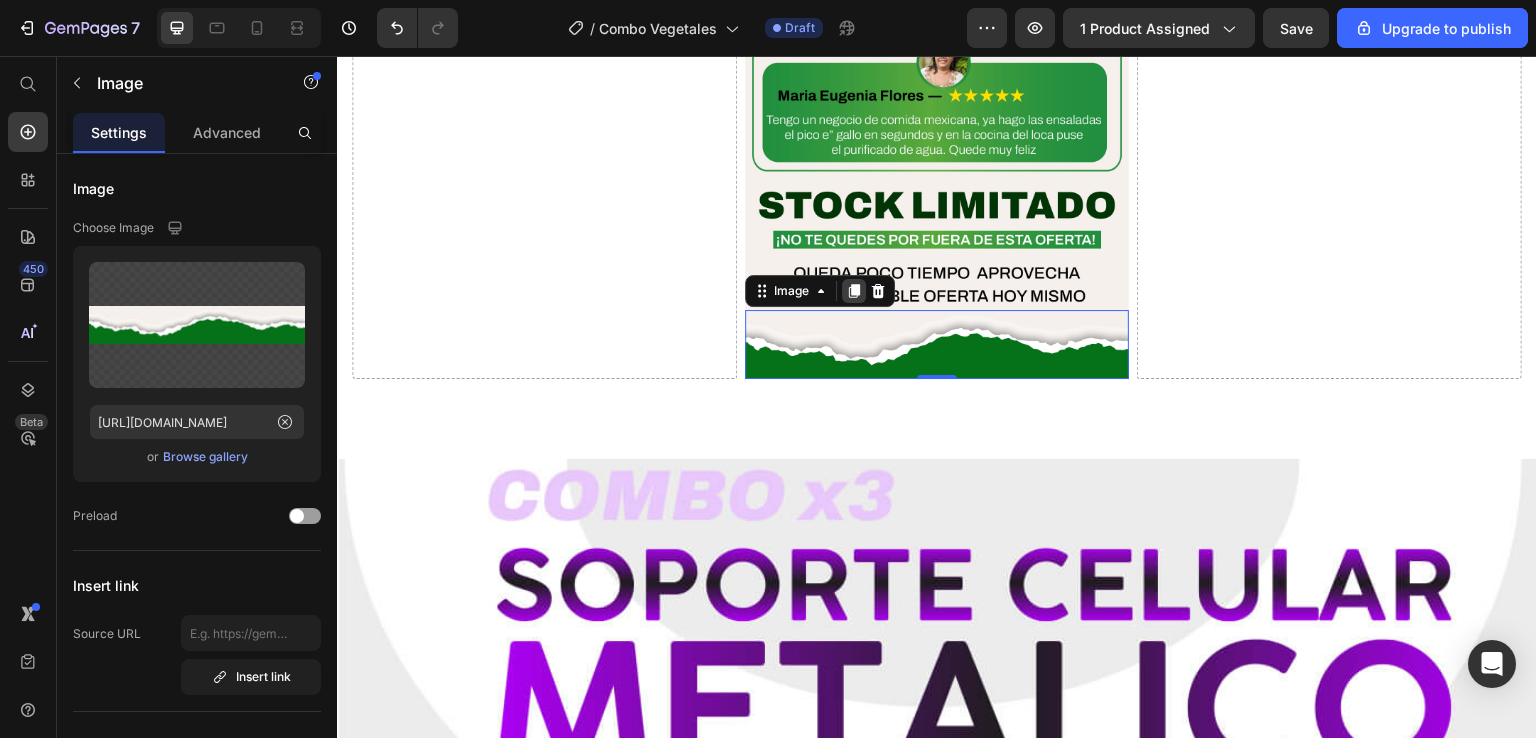 click 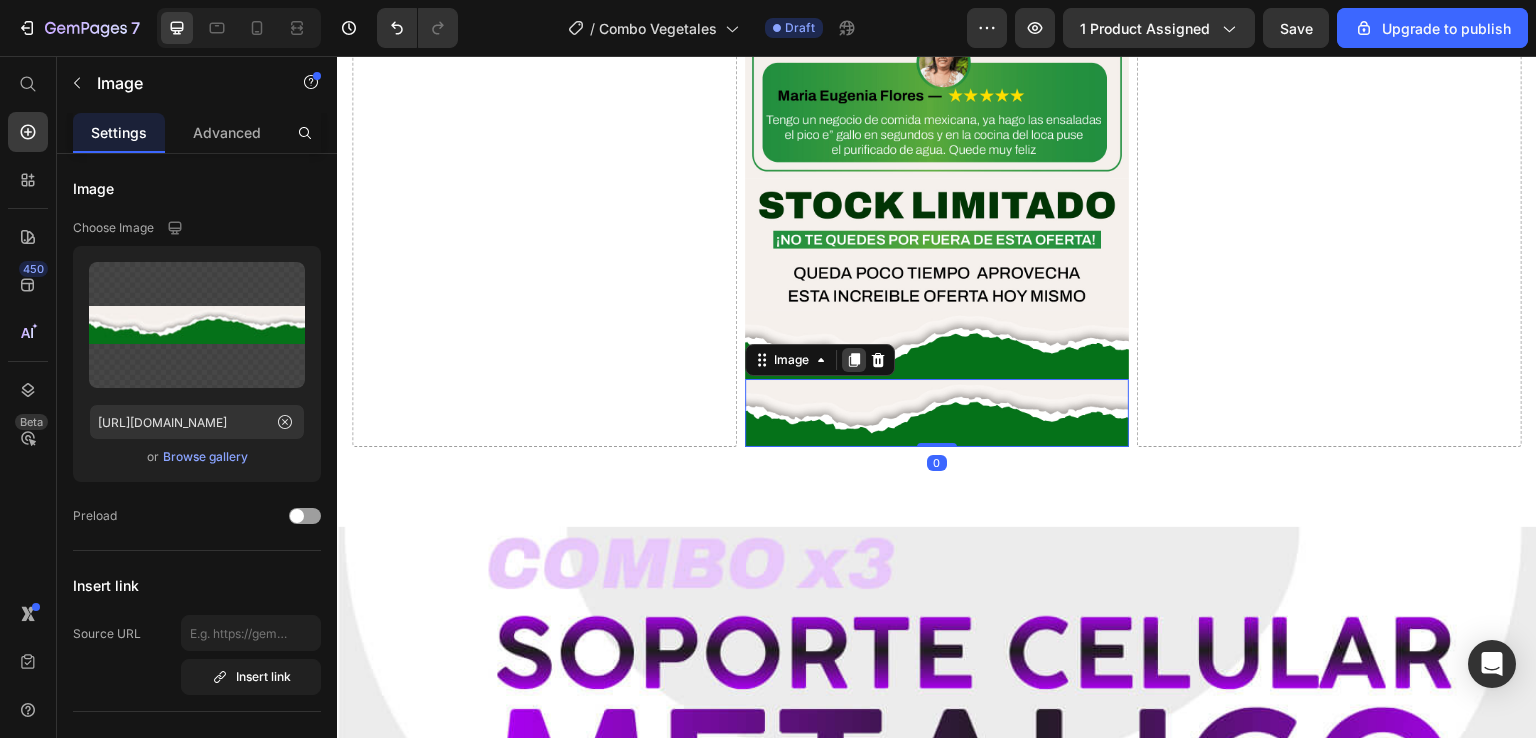 click 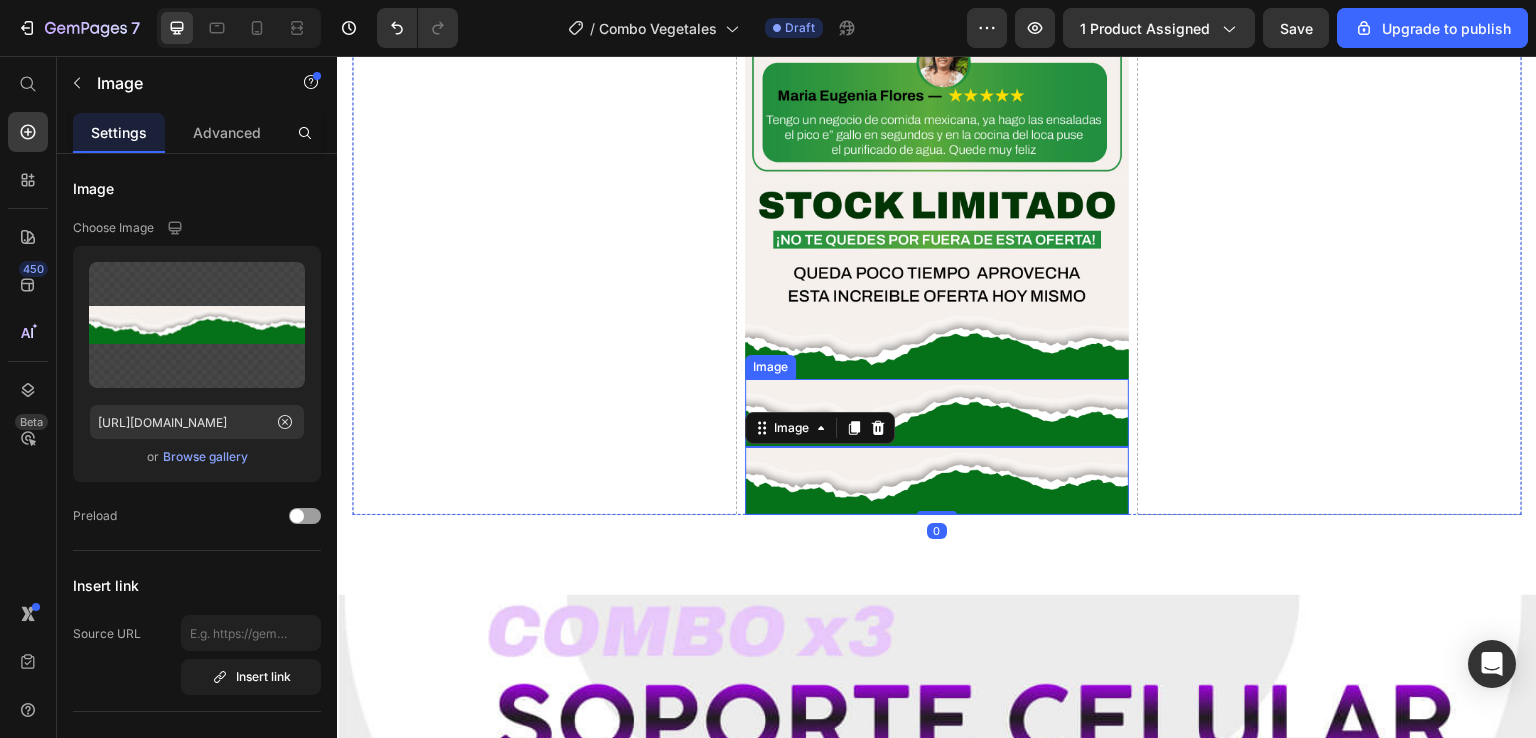 click at bounding box center [937, 413] 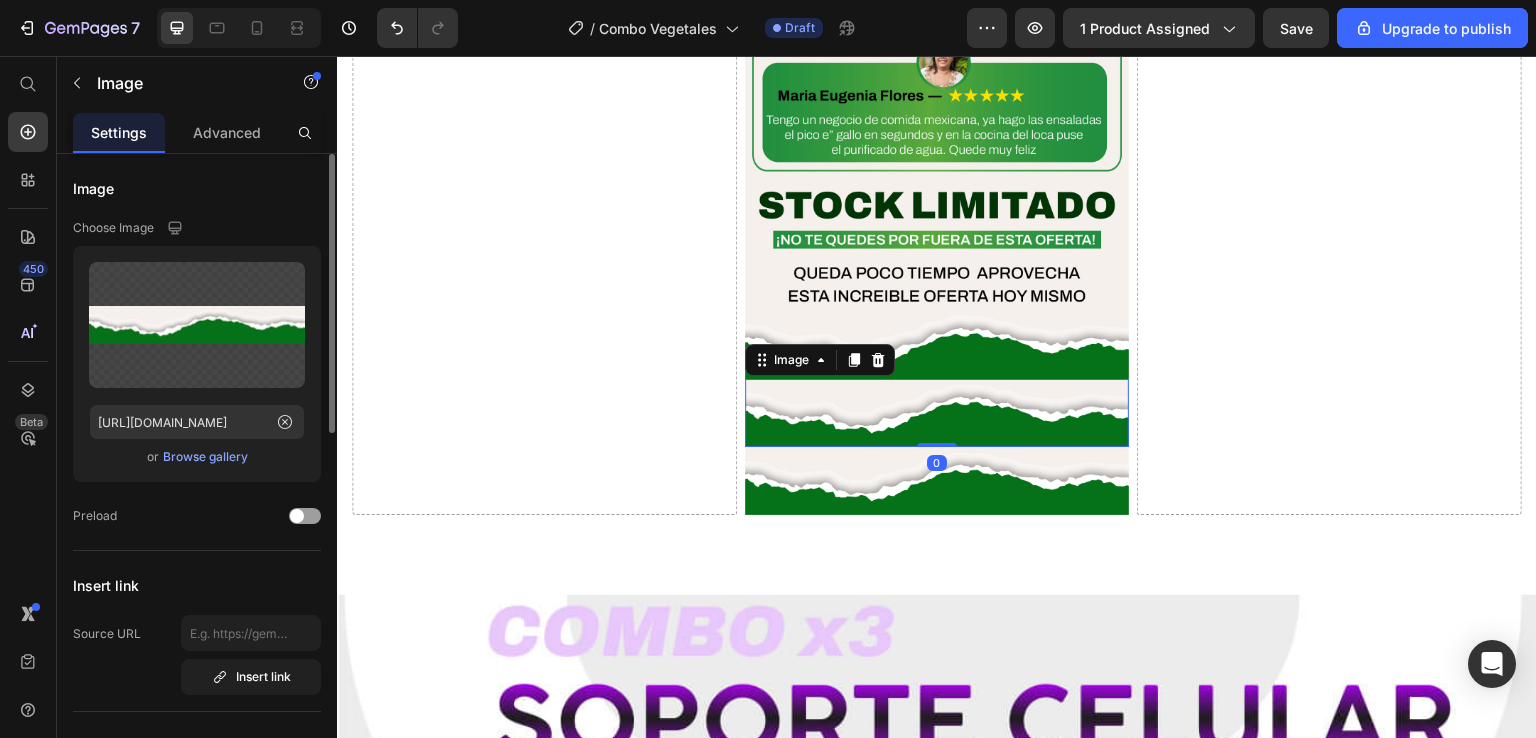 click on "Browse gallery" at bounding box center [205, 457] 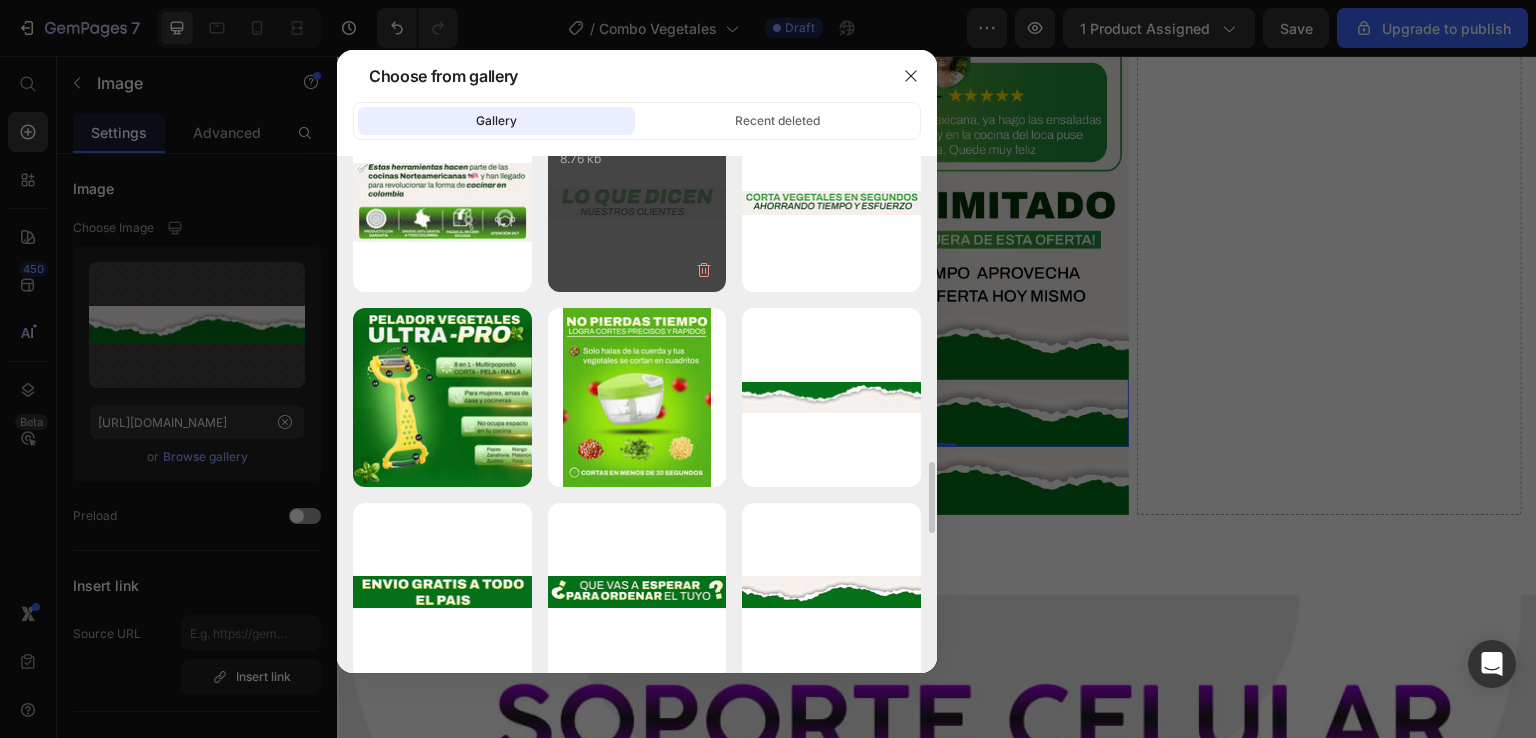 scroll, scrollTop: 2300, scrollLeft: 0, axis: vertical 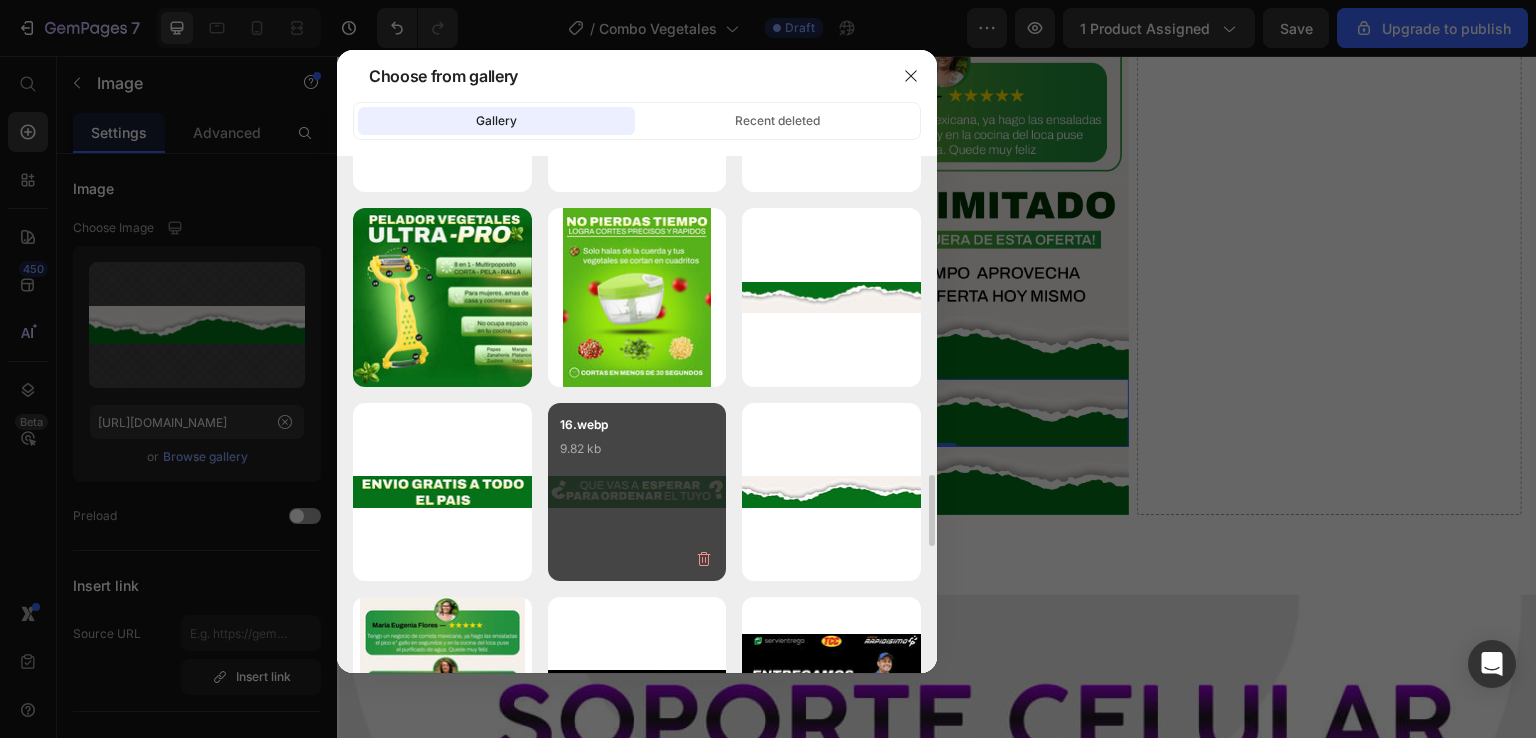 click on "16.webp" at bounding box center [637, 427] 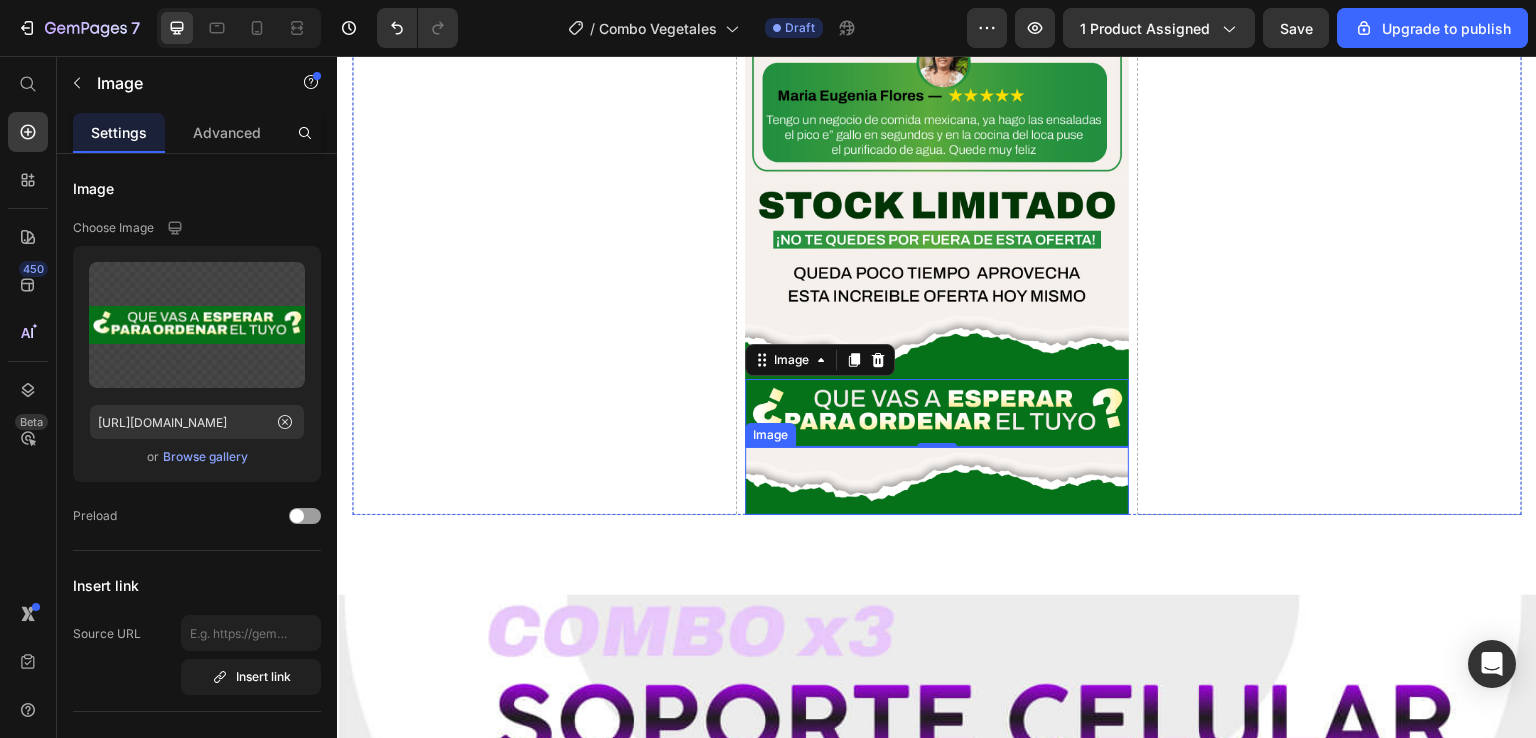 click at bounding box center [937, 481] 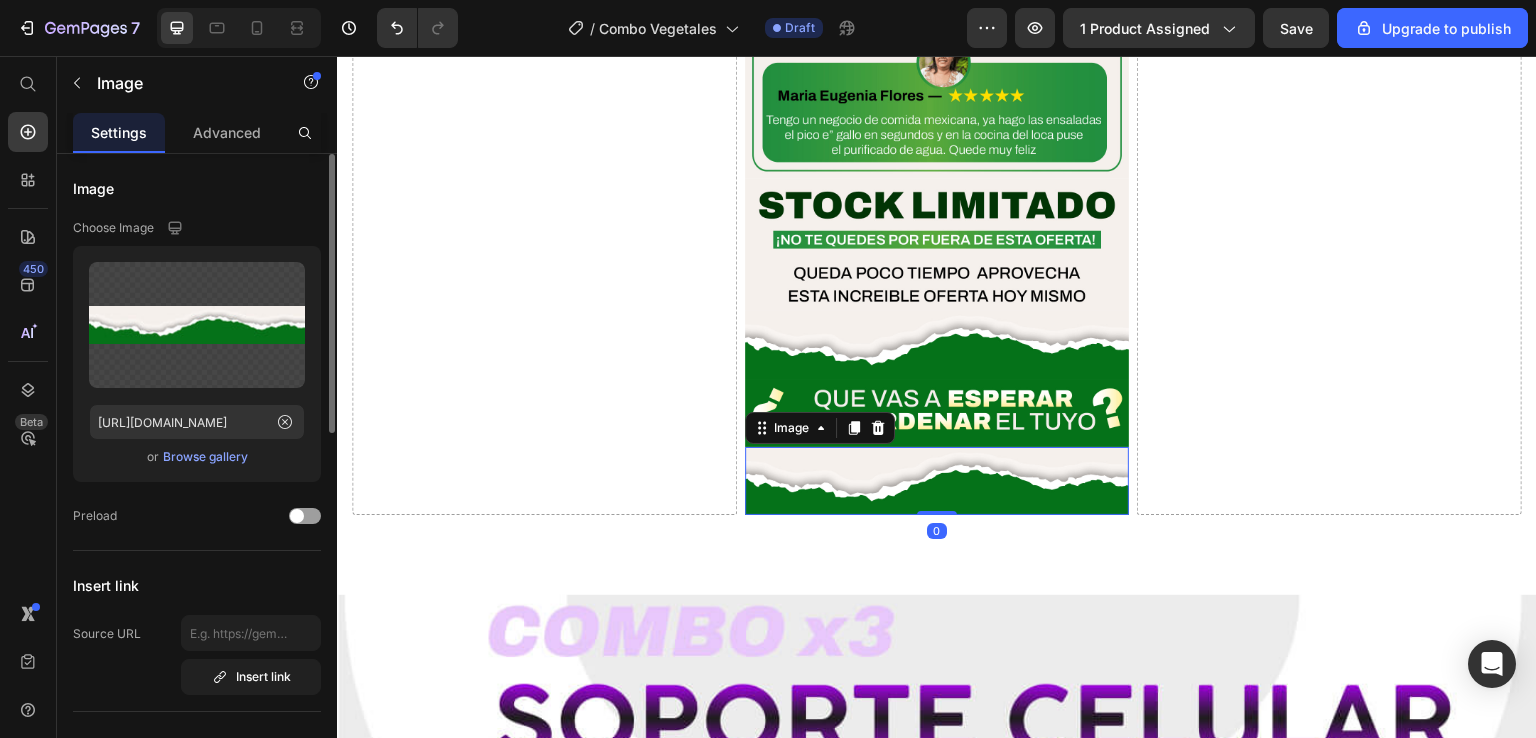 click on "Browse gallery" at bounding box center [205, 457] 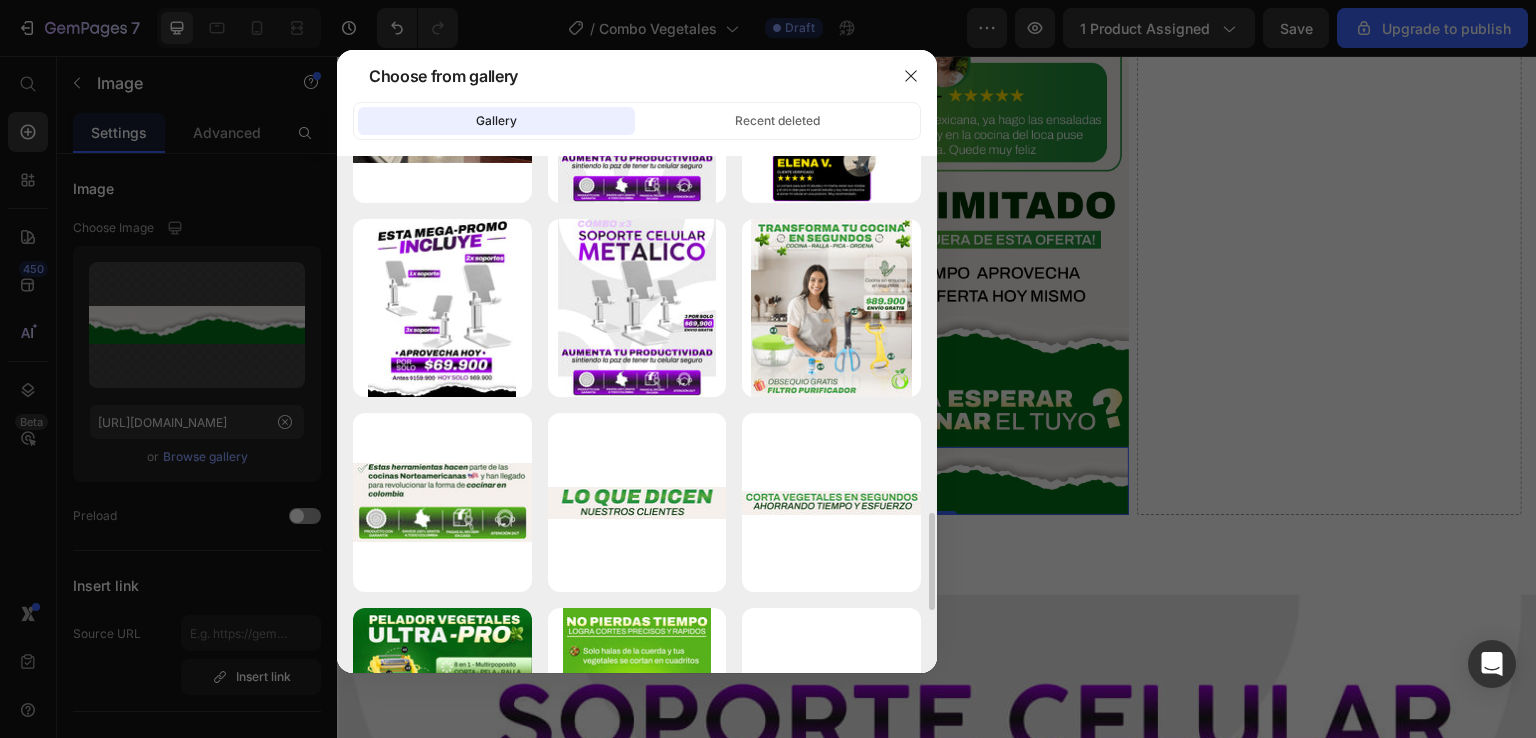 scroll, scrollTop: 2300, scrollLeft: 0, axis: vertical 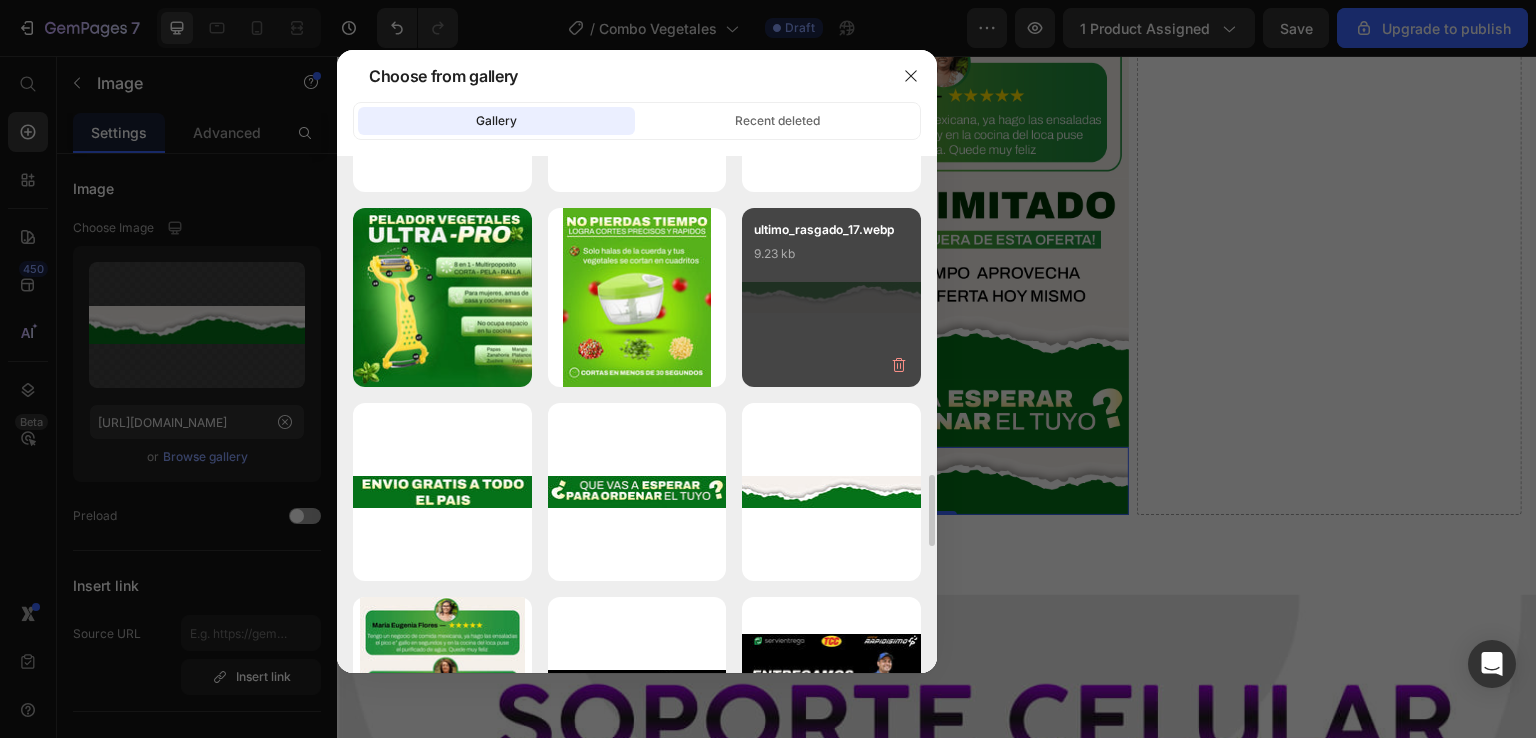 click on "ultimo_rasgado_17.webp 9.23 kb" at bounding box center [831, 297] 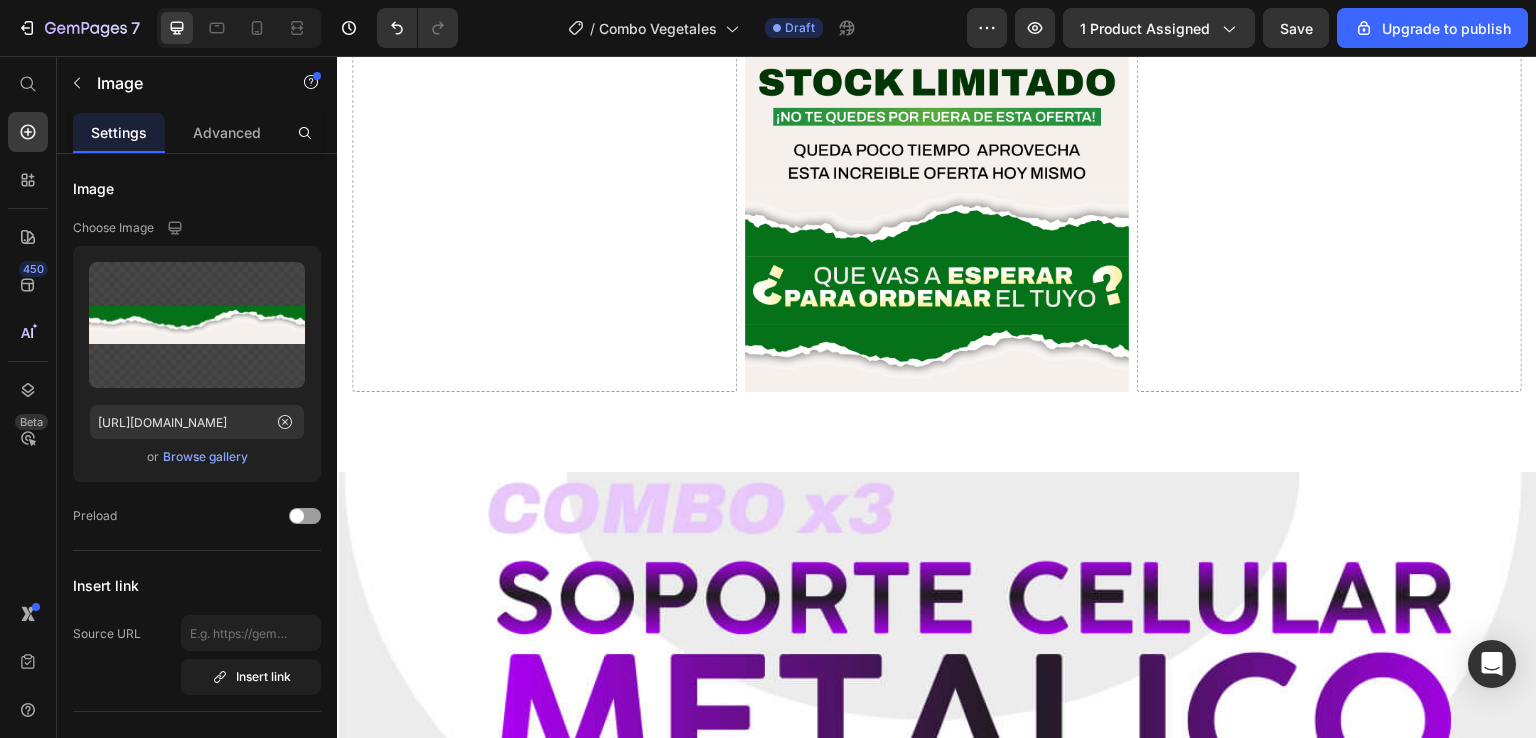 scroll, scrollTop: 7694, scrollLeft: 0, axis: vertical 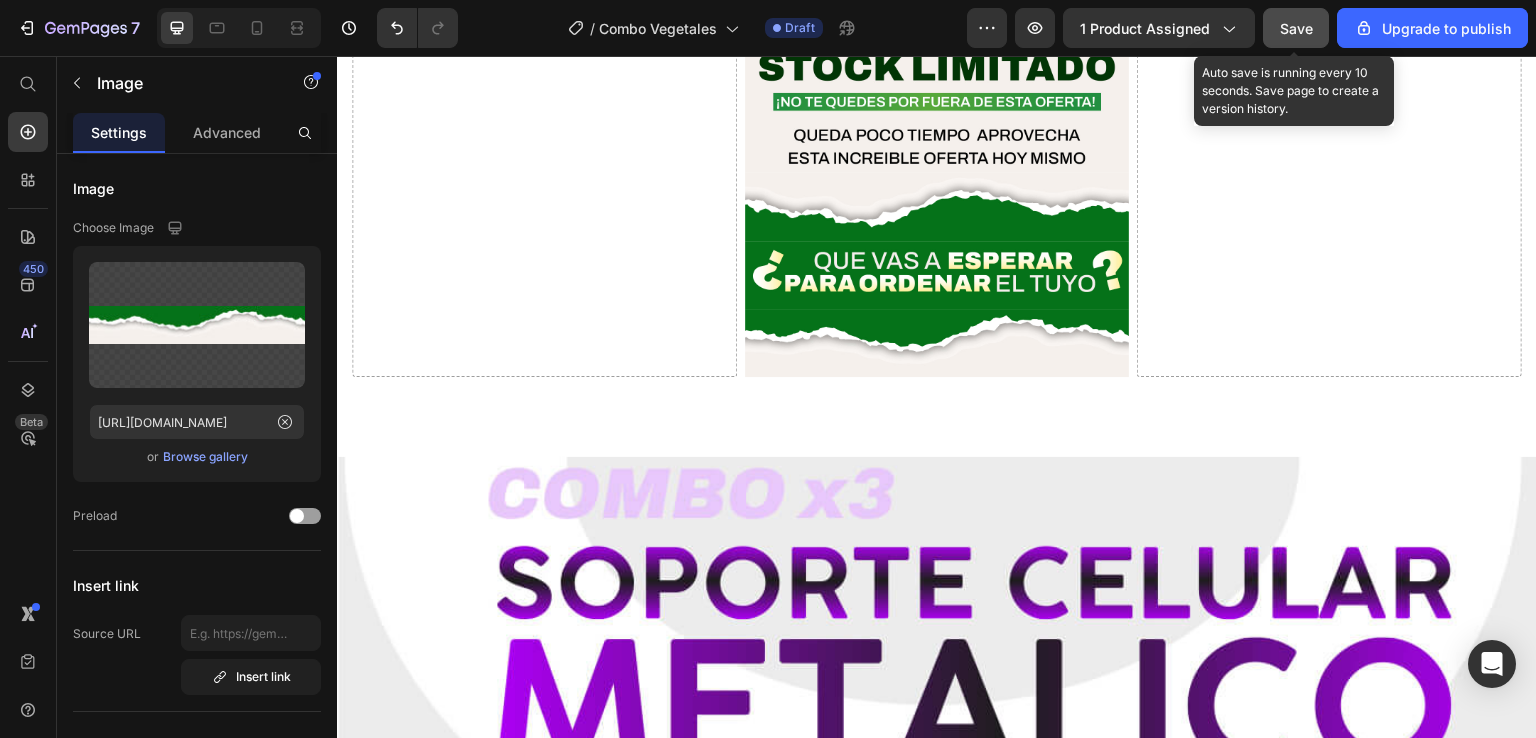 click on "Save" 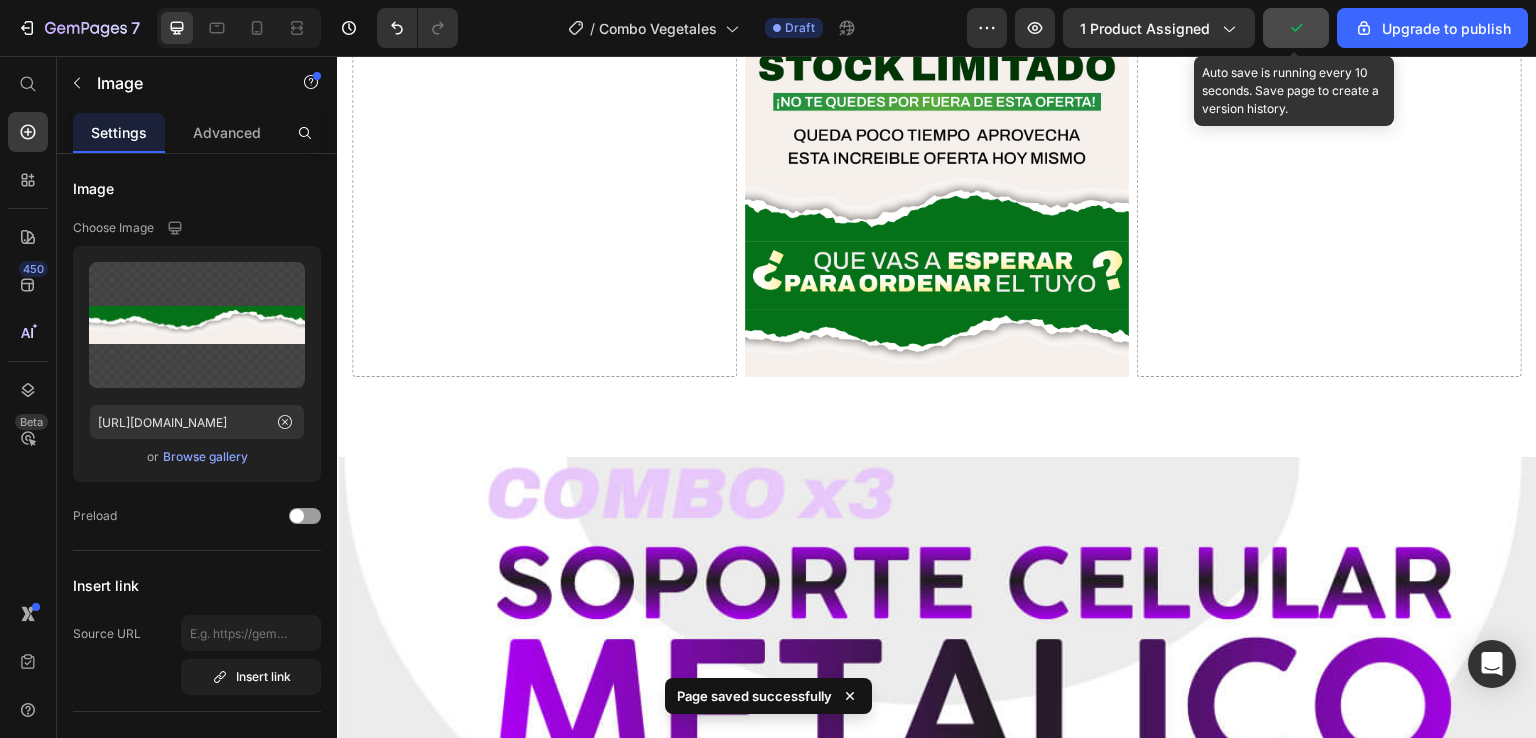 click 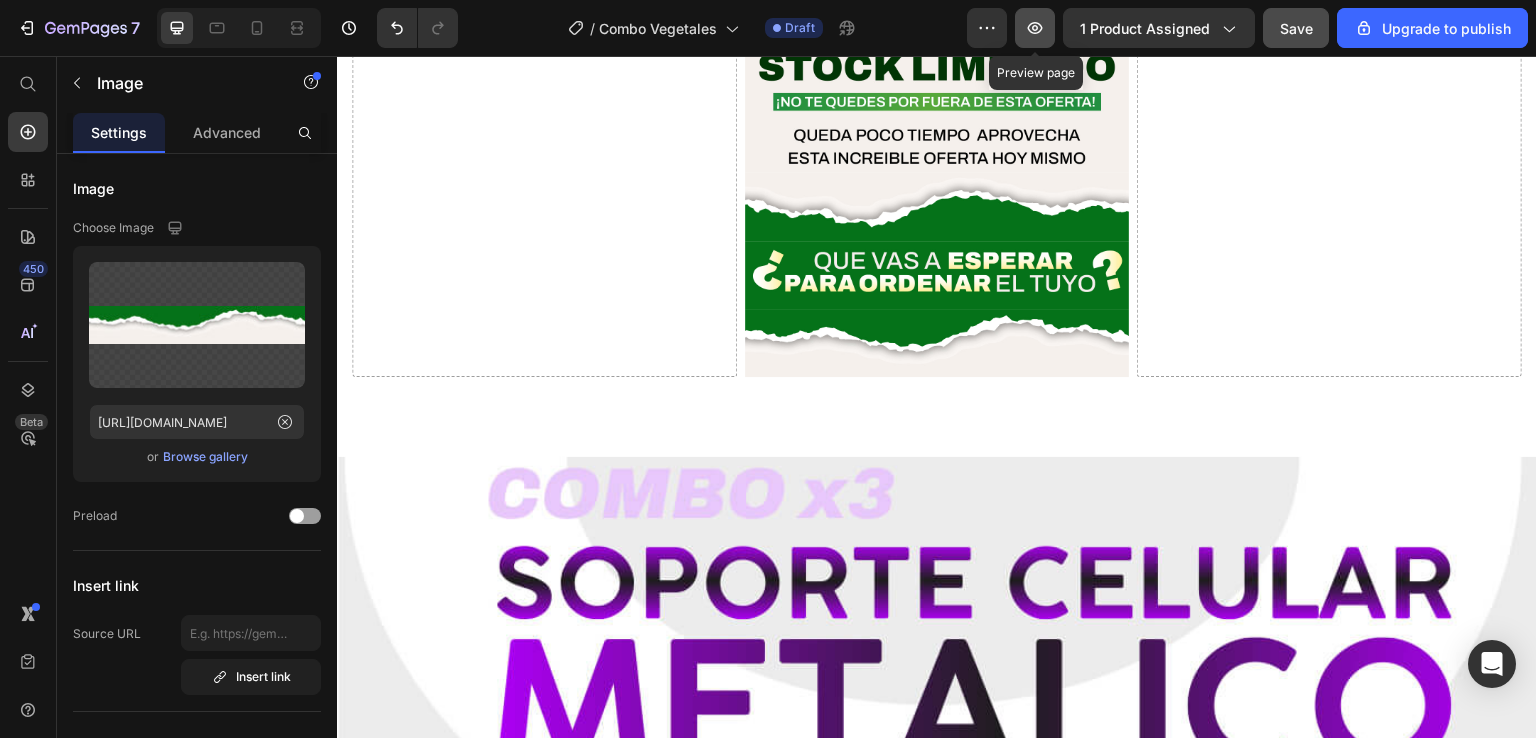 click 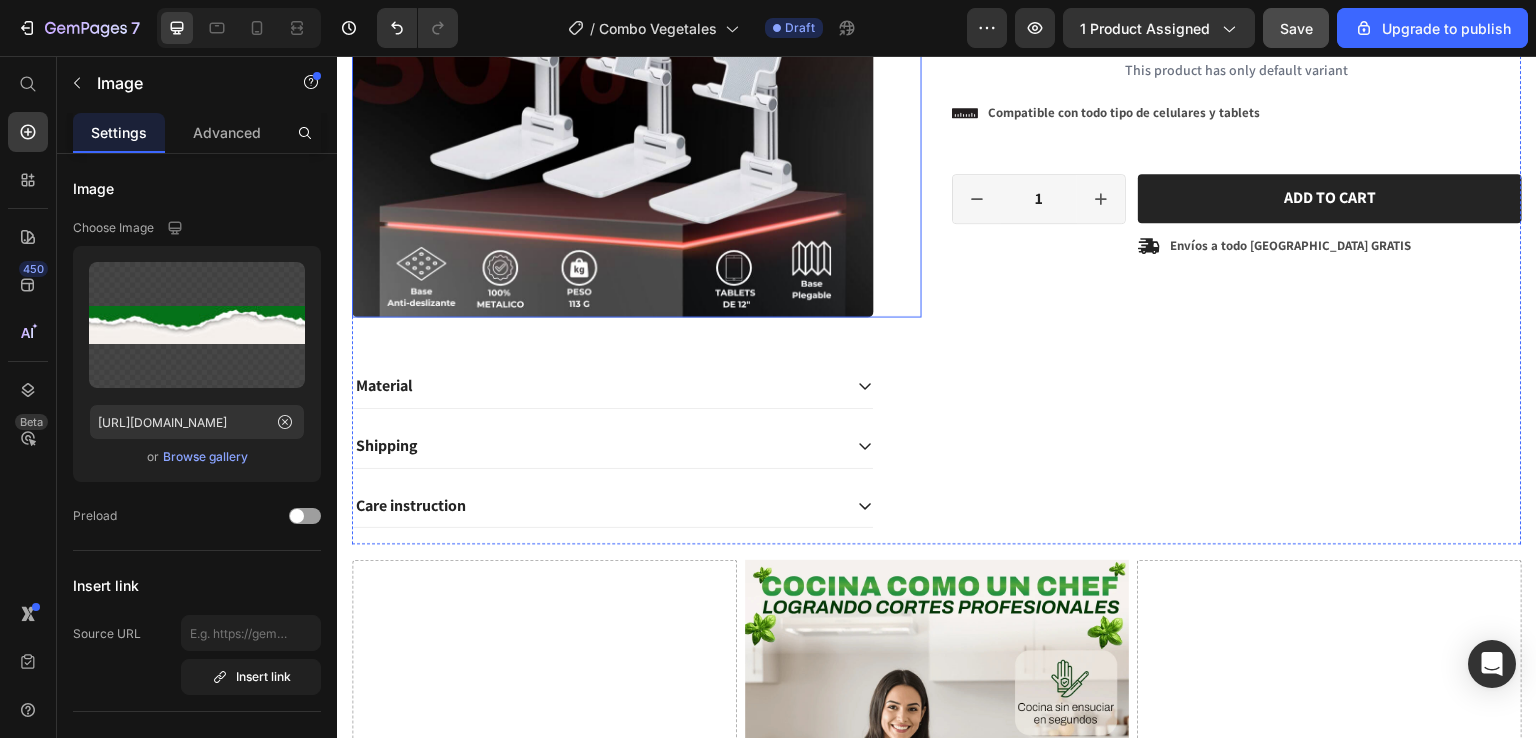scroll, scrollTop: 500, scrollLeft: 0, axis: vertical 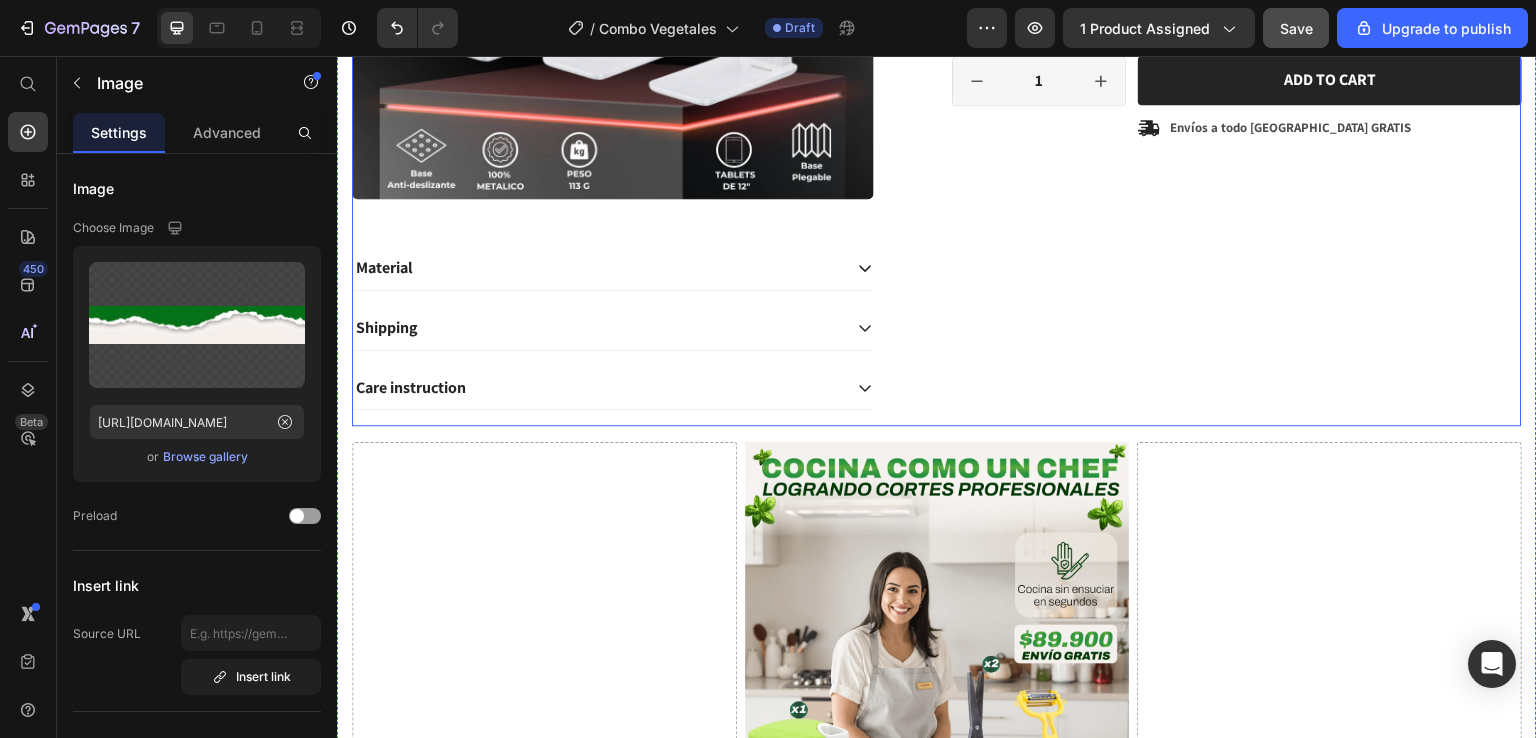 click on "Icon Icon Icon Icon Icon Icon List 2,500+ Testimonios verificados! Text Block Row 30% OFF Discount Tag OFERTA - 3 soportes metalico para celular y tablet Product Title Icon Icon Icon Icon Icon Icon List 2,500+ Verified Reviews! Text Block Row $69.900,00 Product Price $99.900,00 Product Price 30% OFF Discount Tag Row This product has only default variant Product Variants & Swatches
Icon Compatible con todo tipo de celulares y tablets Text Block Row 1 Product Quantity Row Add to cart Add to Cart
Icon Envíos a todo Colombia GRATIS Text Block Row Row Row" at bounding box center (1237, 51) 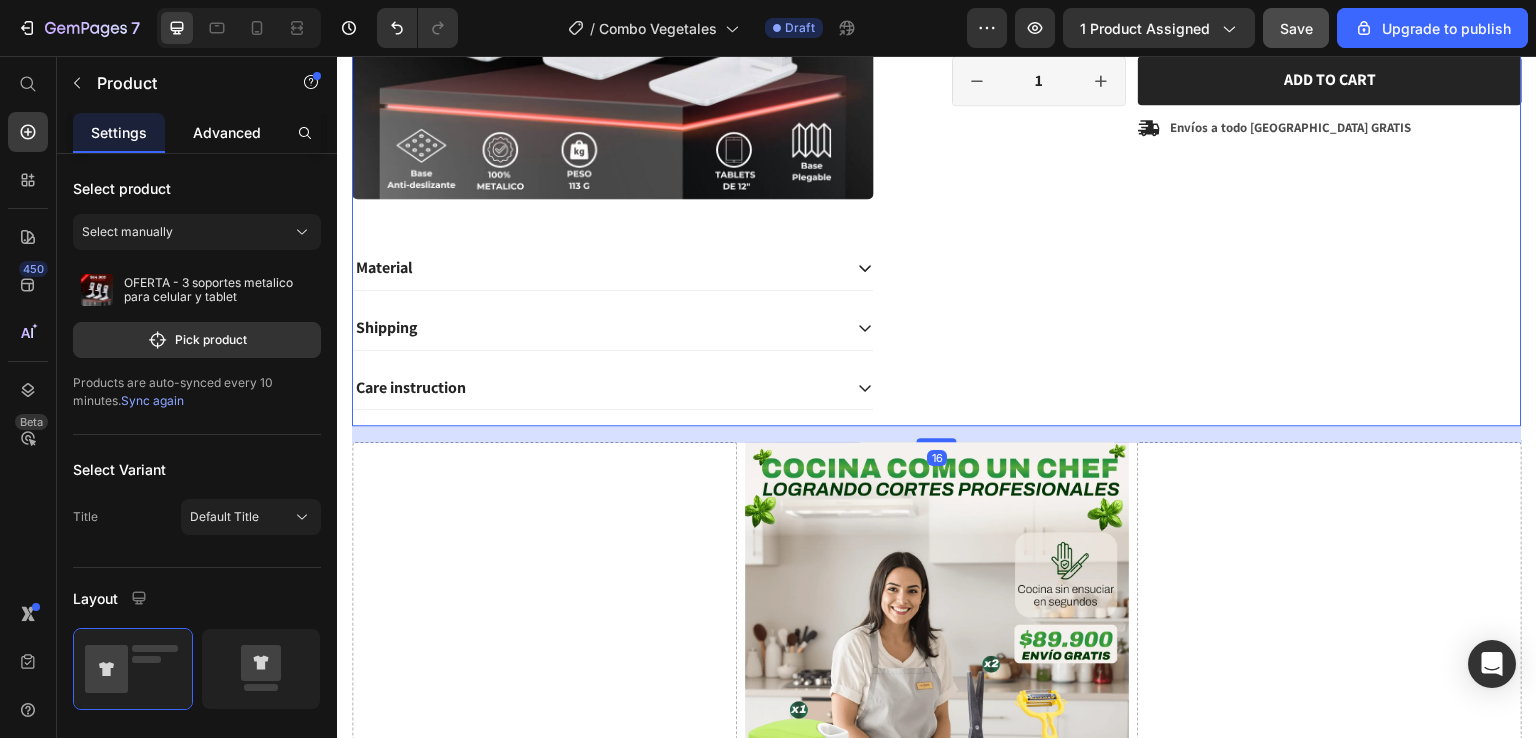 click on "Advanced" at bounding box center [227, 132] 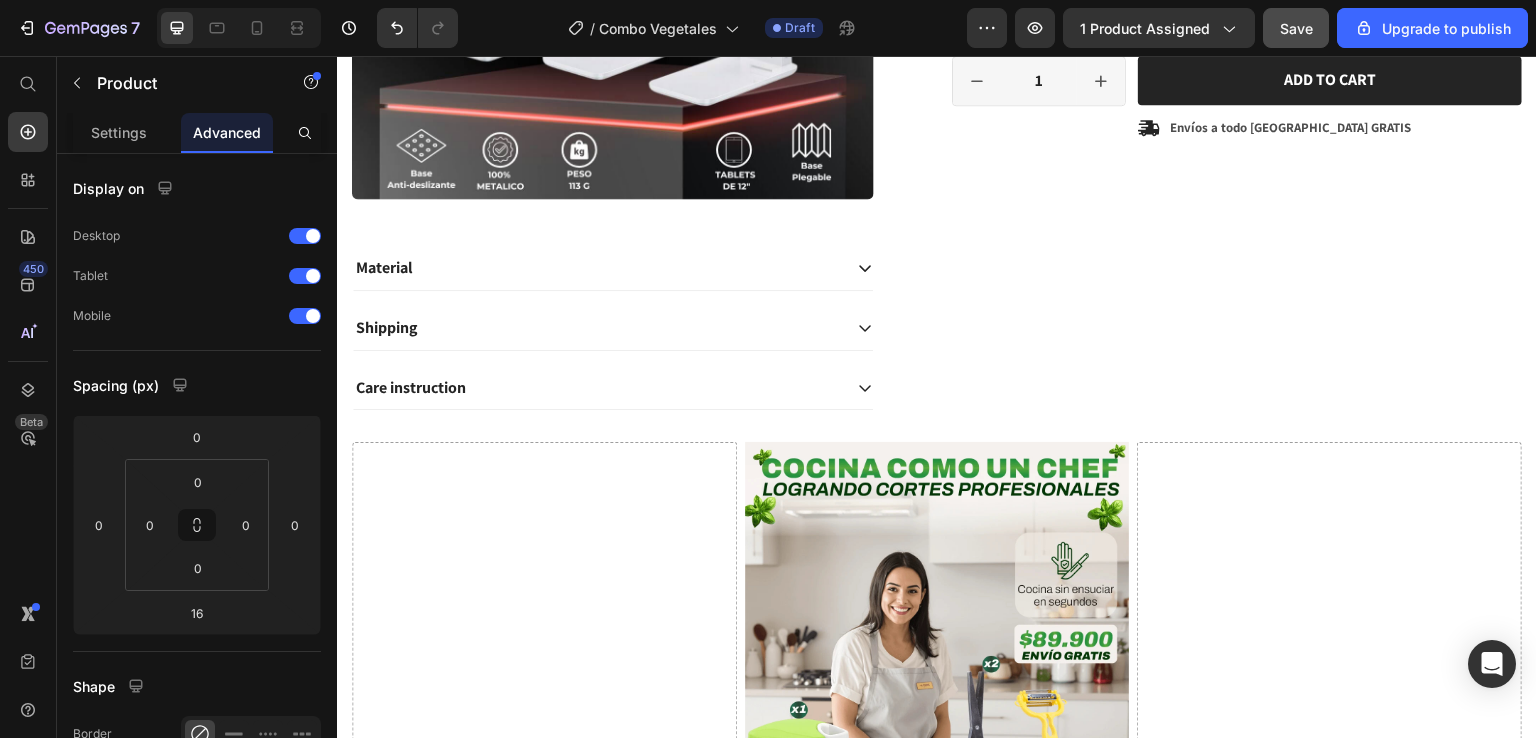 scroll, scrollTop: 0, scrollLeft: 0, axis: both 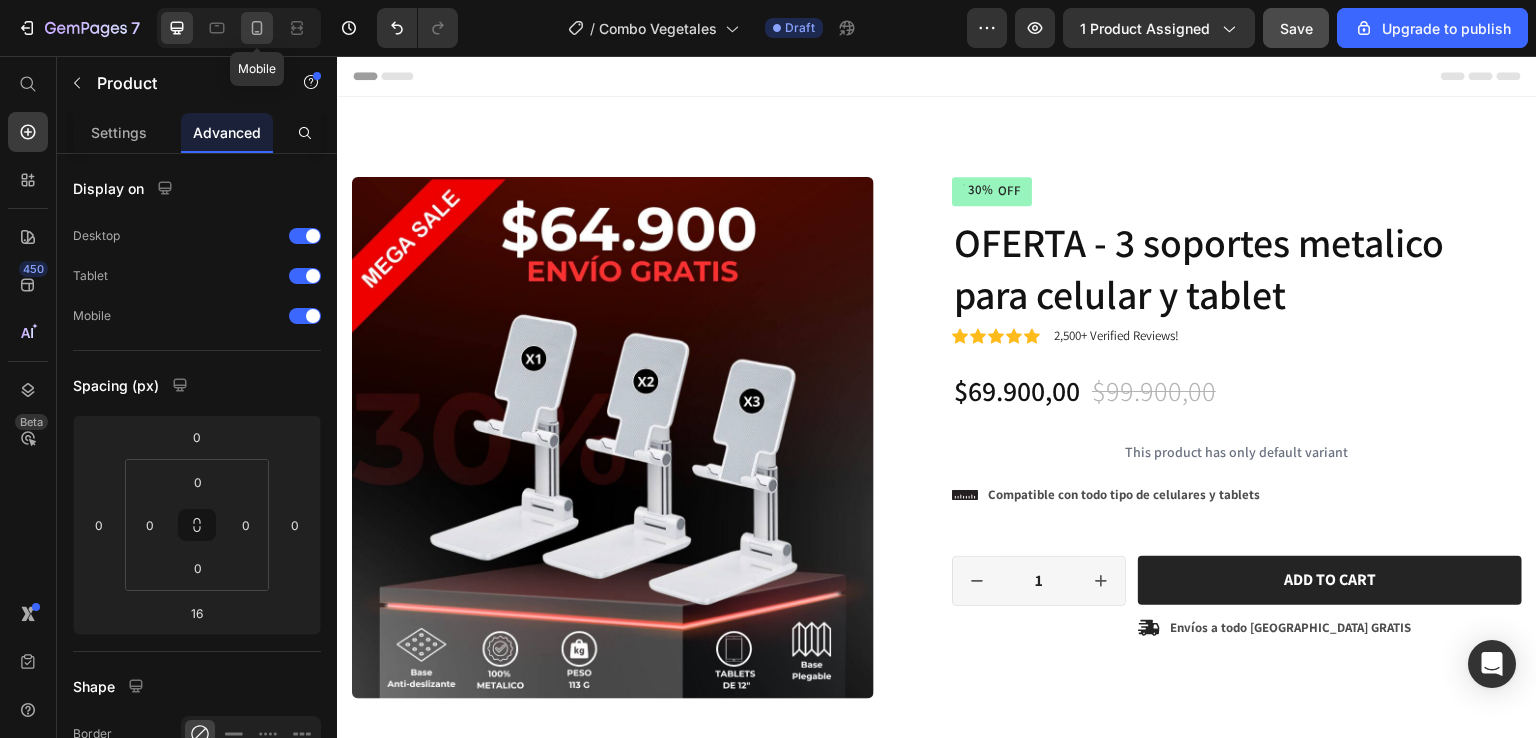 click 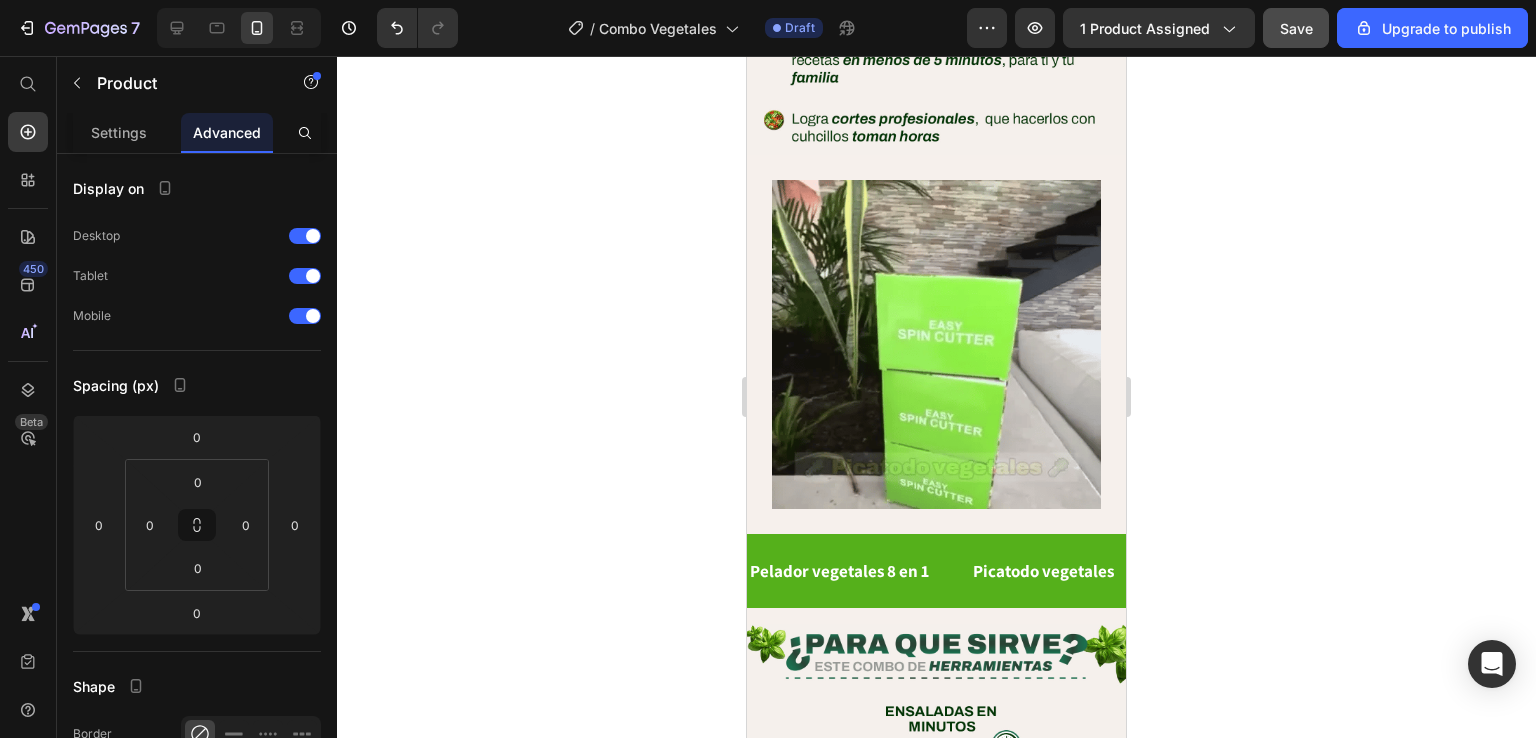 scroll, scrollTop: 828, scrollLeft: 0, axis: vertical 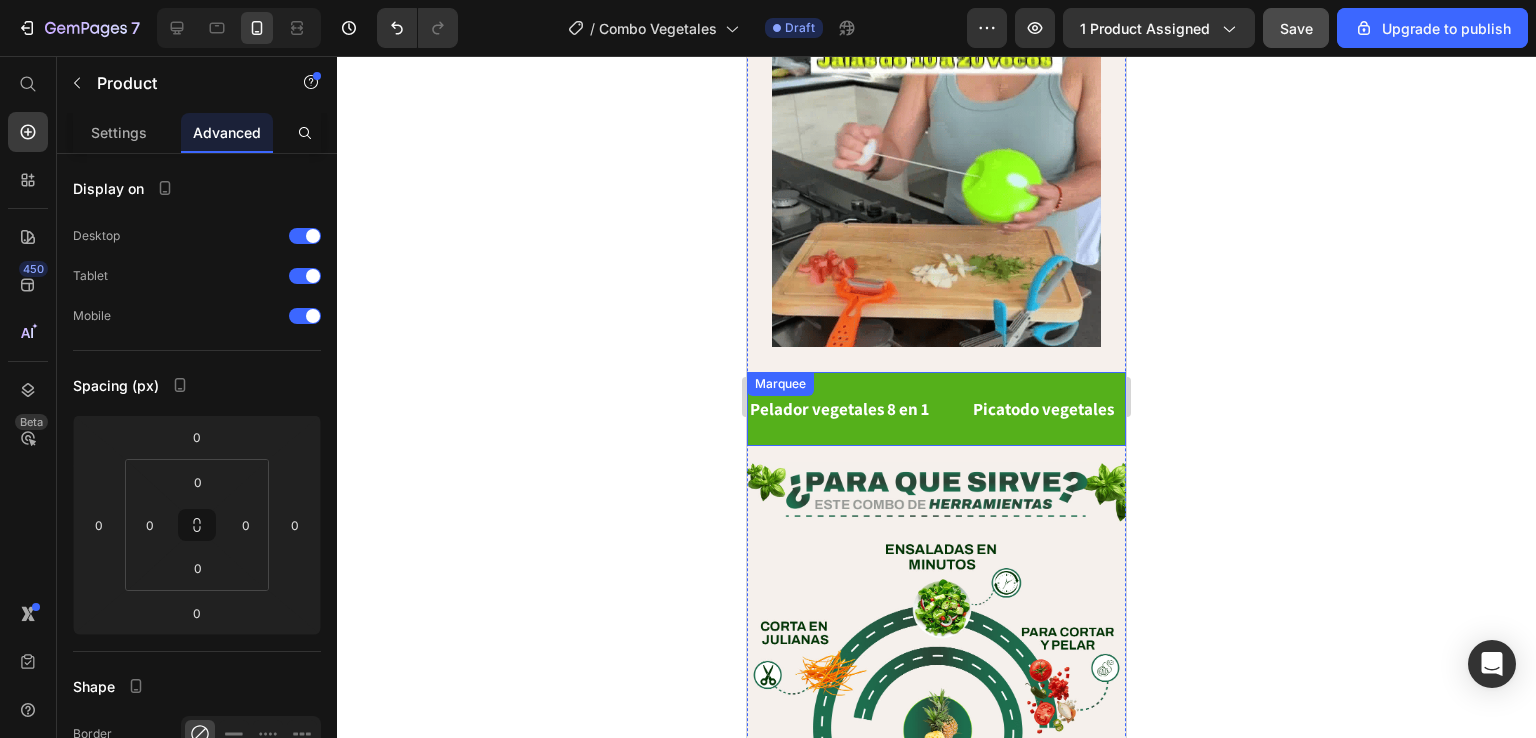 click on "Pelador vegetales 8 en 1 Text Picatodo vegetales Text Tijeras Magicas 5 cuchillas Text Pelador vegetales 8 en 1 Text Picatodo vegetales Text Tijeras Magicas 5 cuchillas Text Marquee" at bounding box center [936, 409] 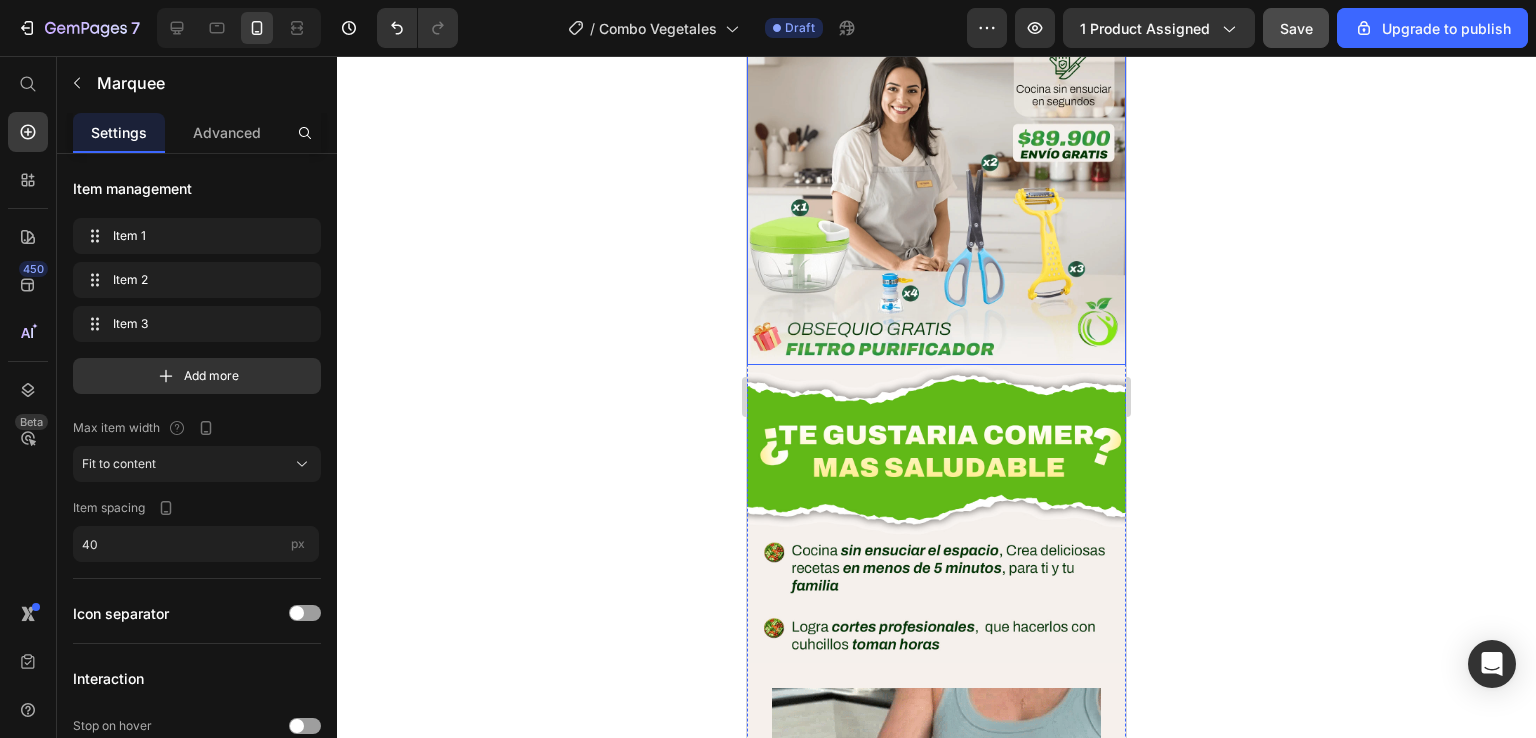 scroll, scrollTop: 0, scrollLeft: 0, axis: both 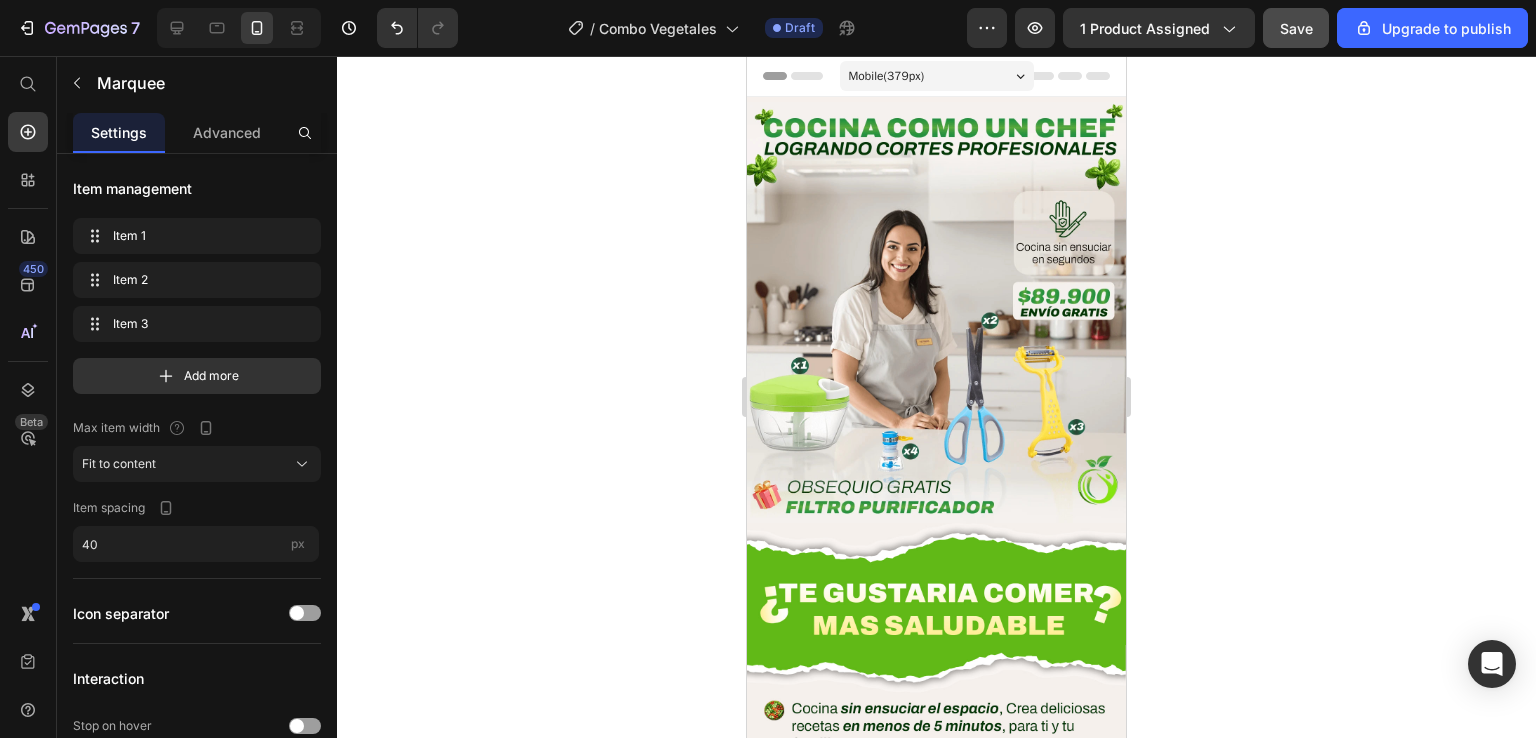 click on "Mobile  ( 379 px)" at bounding box center [887, 76] 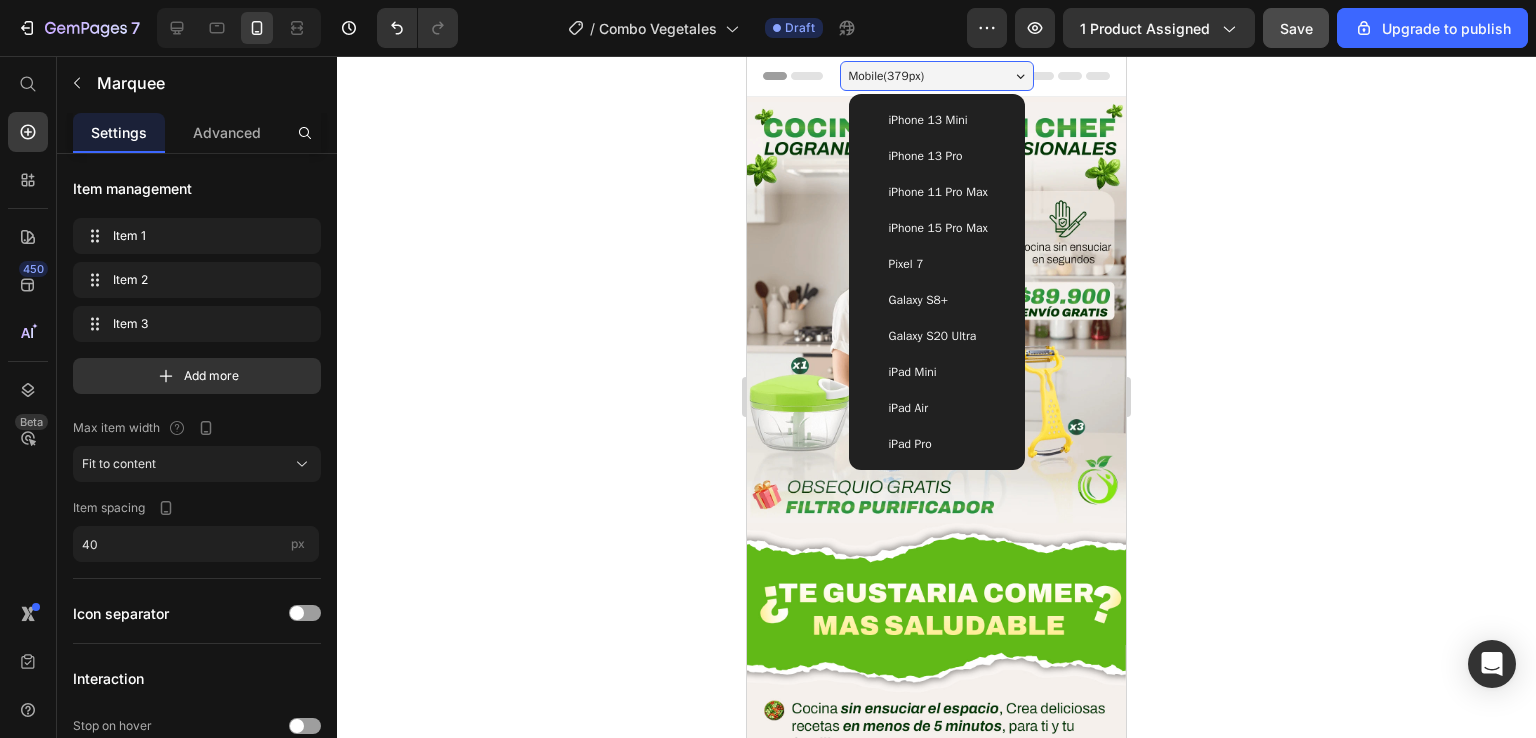 click on "Mobile  ( 379 px)" at bounding box center (887, 76) 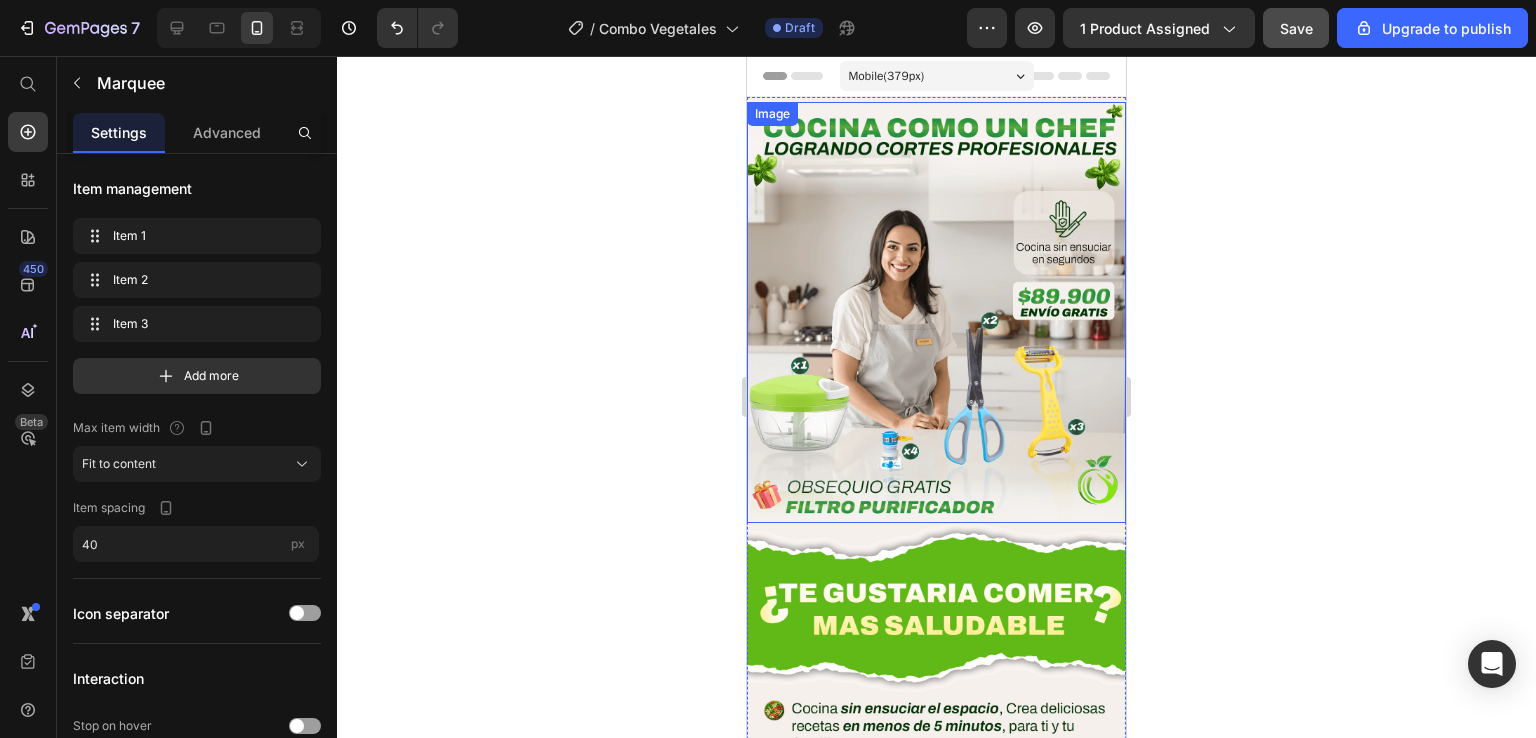 click on "Image" at bounding box center (772, 114) 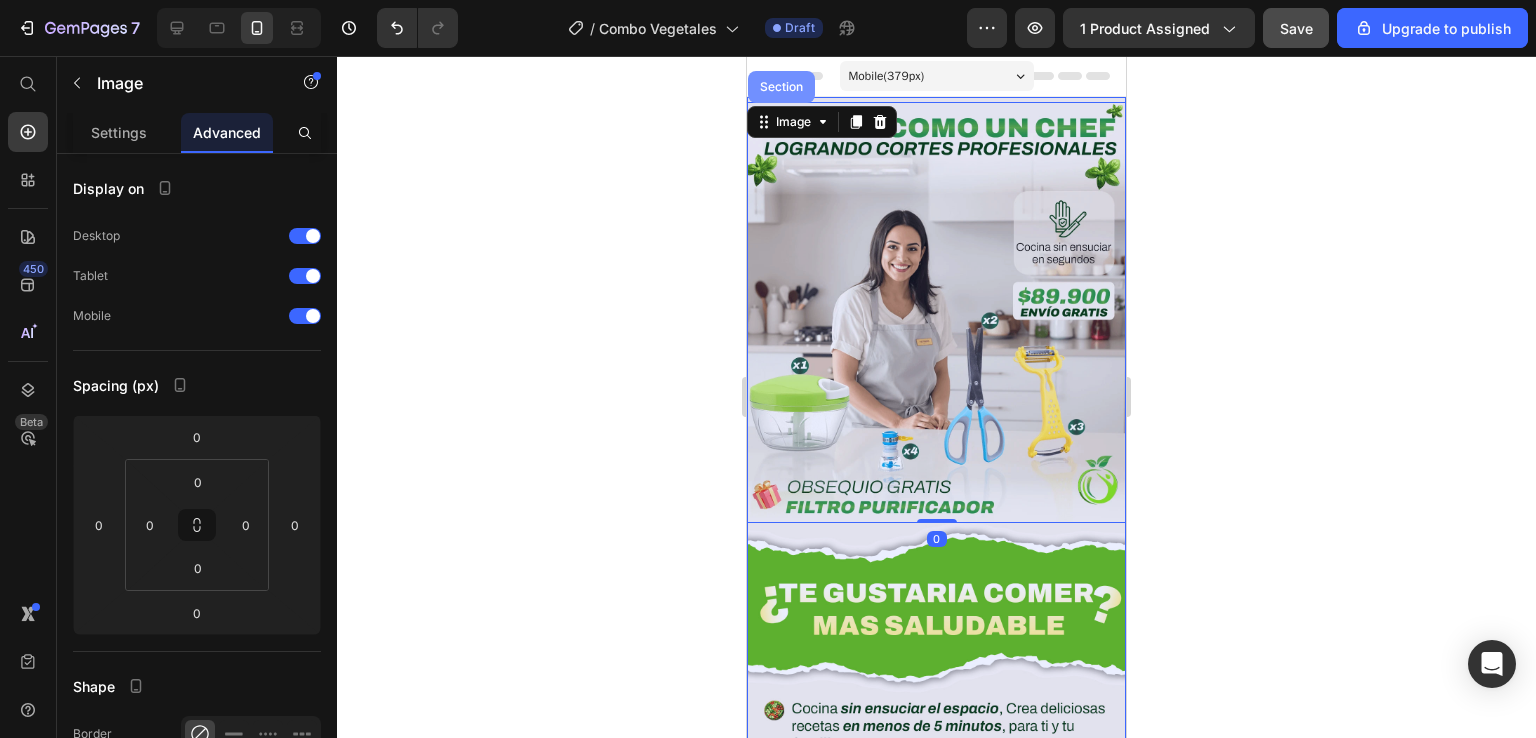 click on "Section" at bounding box center (781, 87) 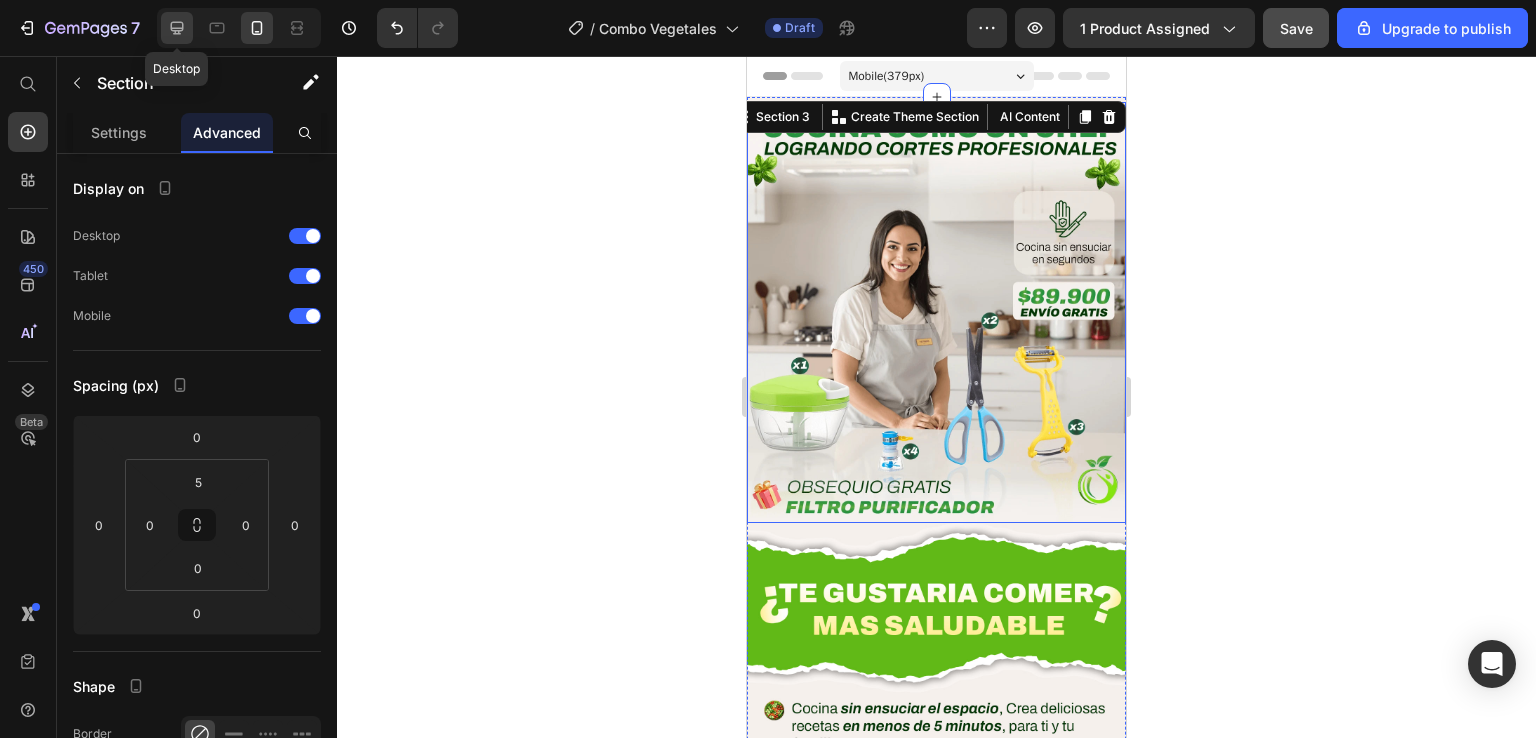click 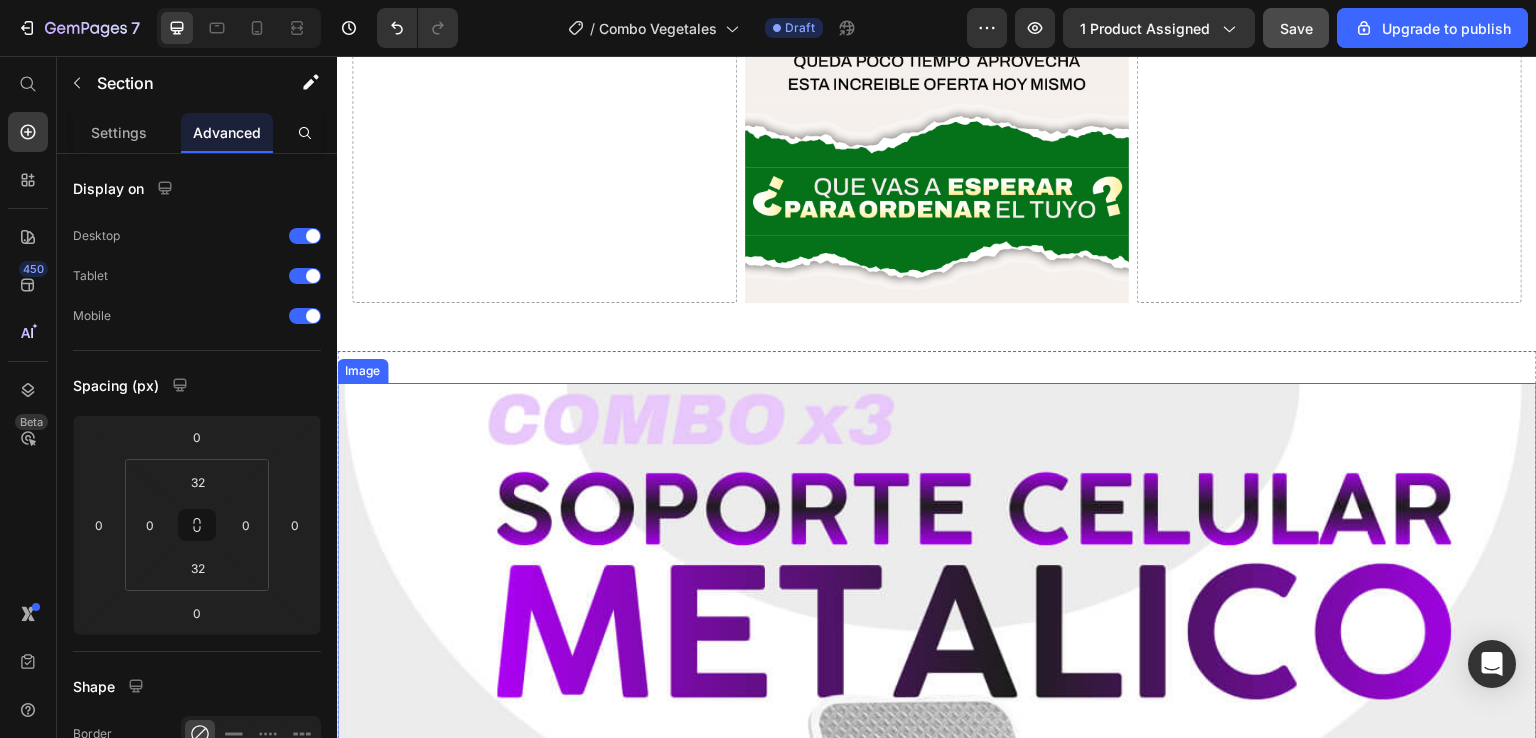 scroll, scrollTop: 7853, scrollLeft: 0, axis: vertical 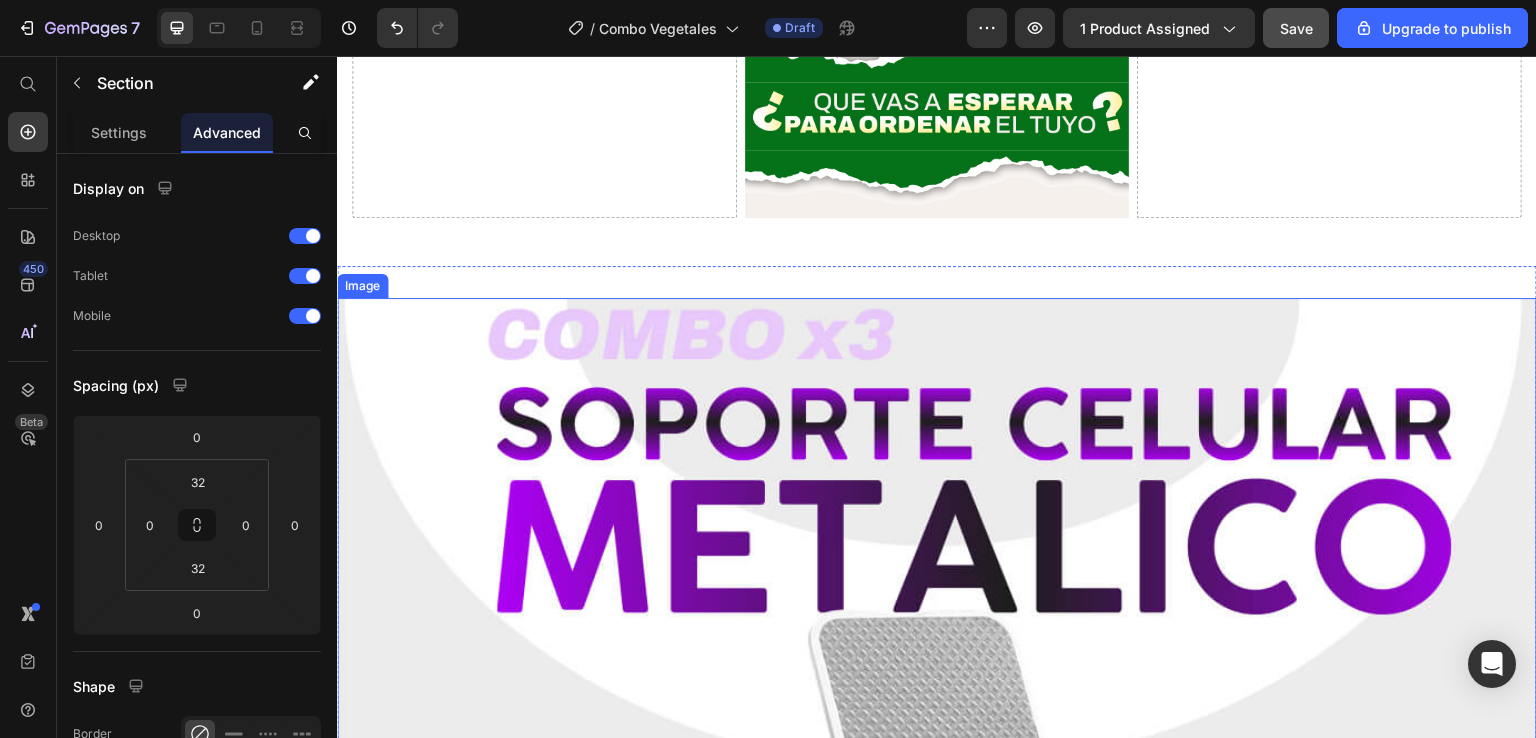 click on "Image" at bounding box center [362, 286] 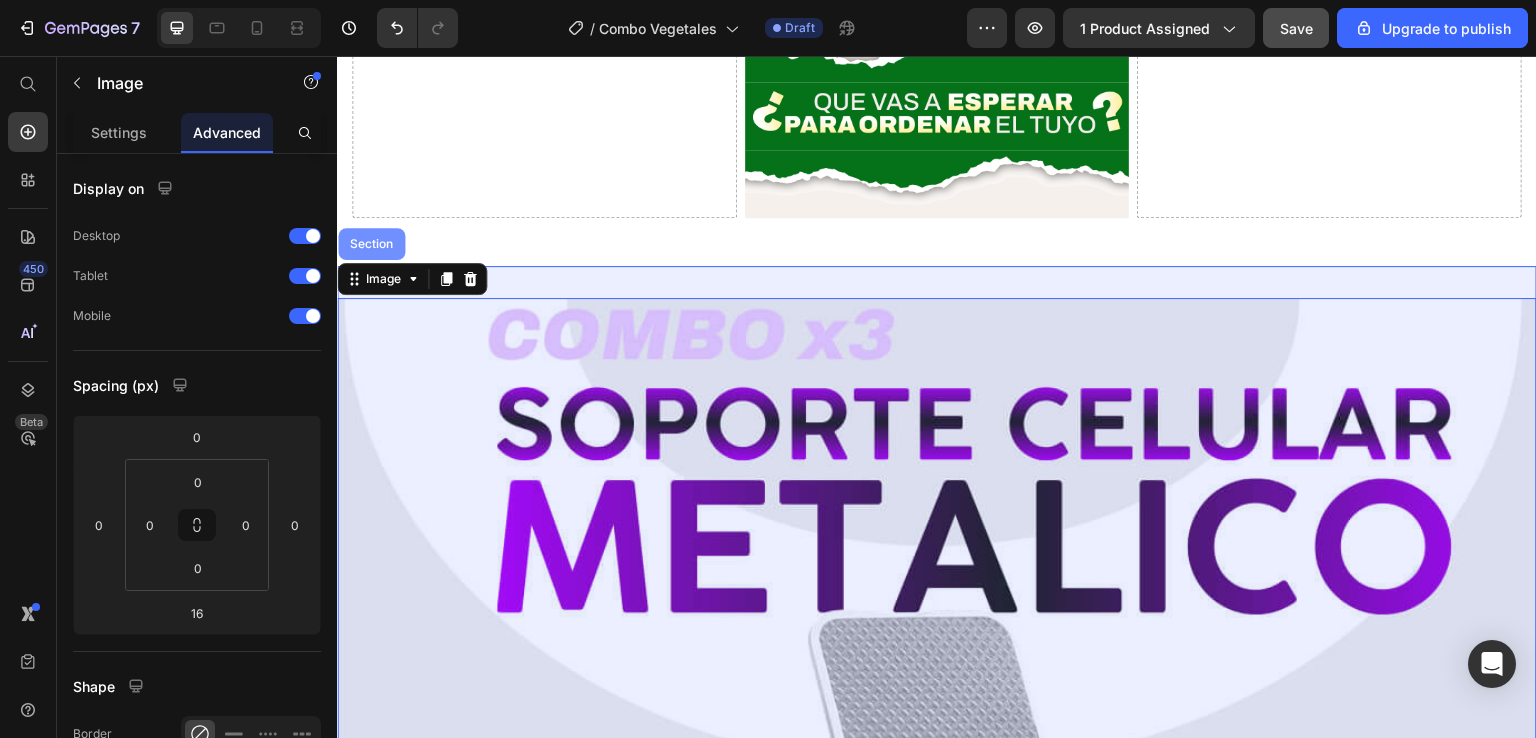 click on "Section" at bounding box center (371, 244) 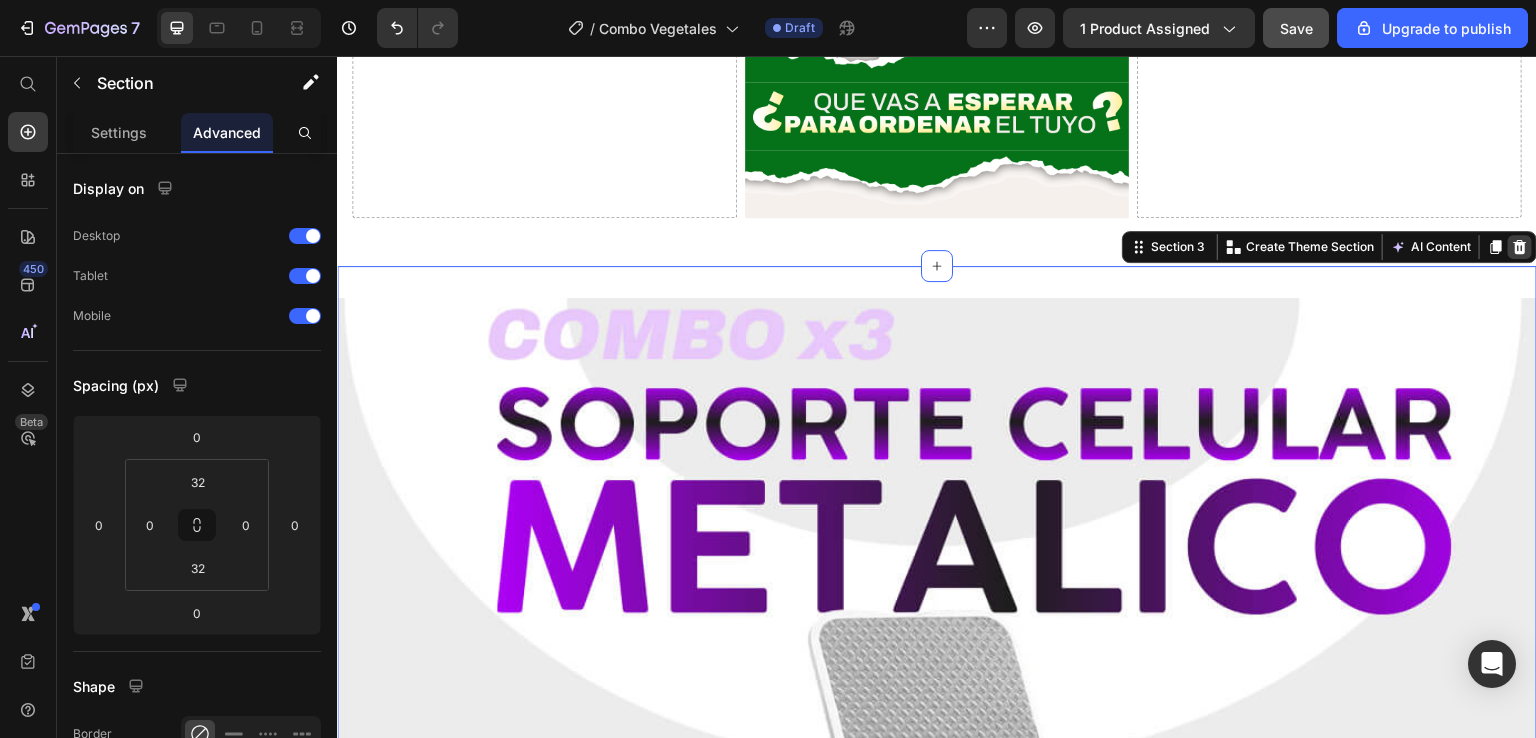 click 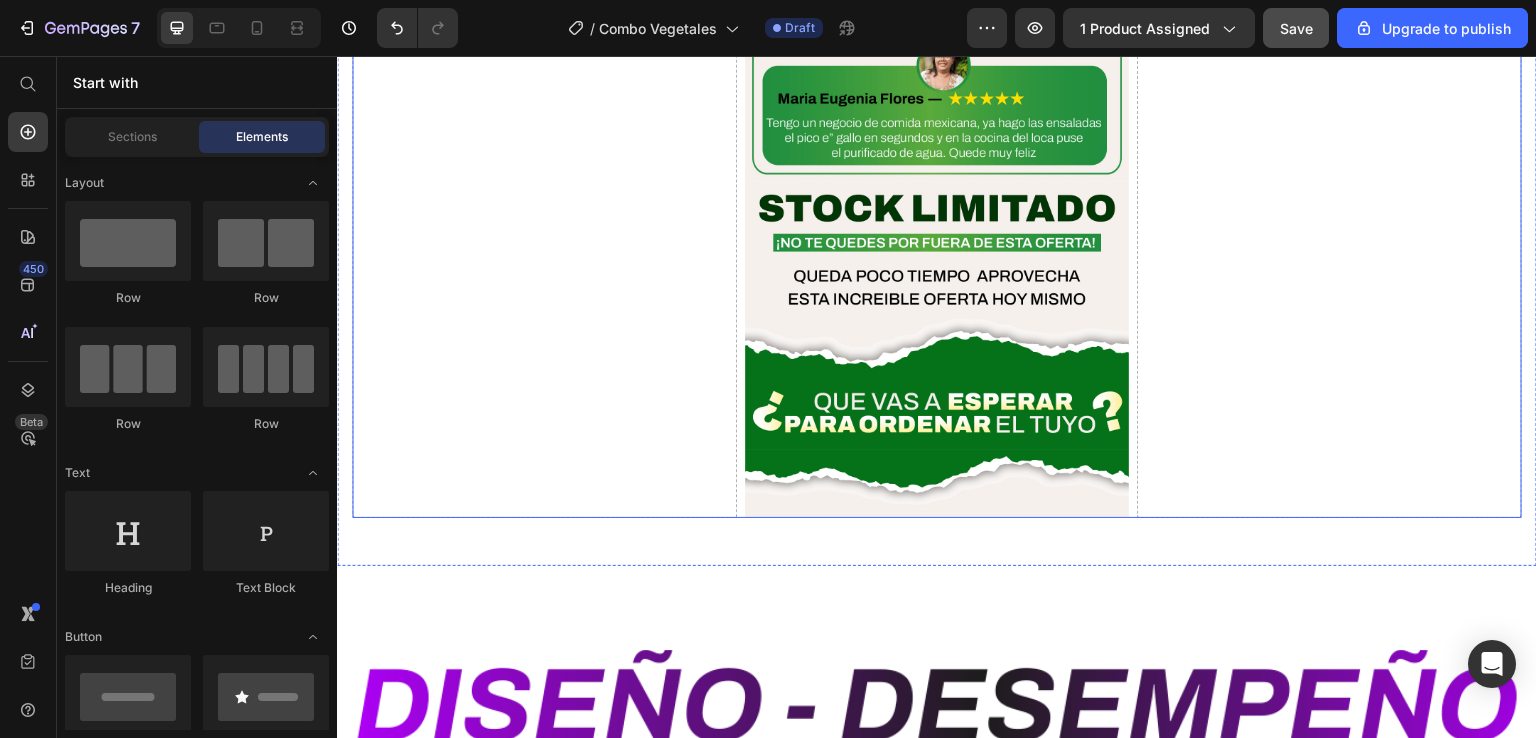 scroll, scrollTop: 7753, scrollLeft: 0, axis: vertical 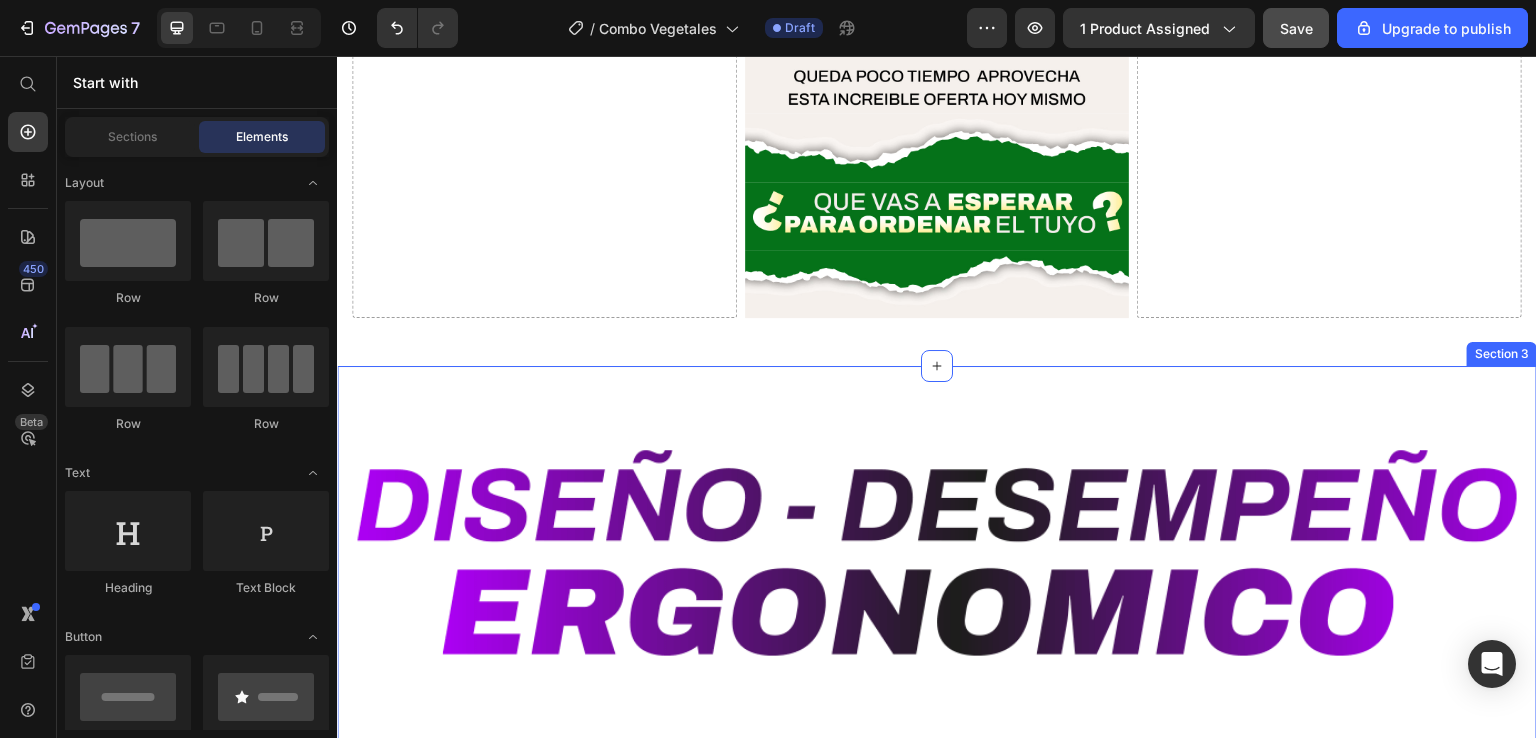 click on "Image Image Image Image Image Image Row Section 3" at bounding box center (937, 3821) 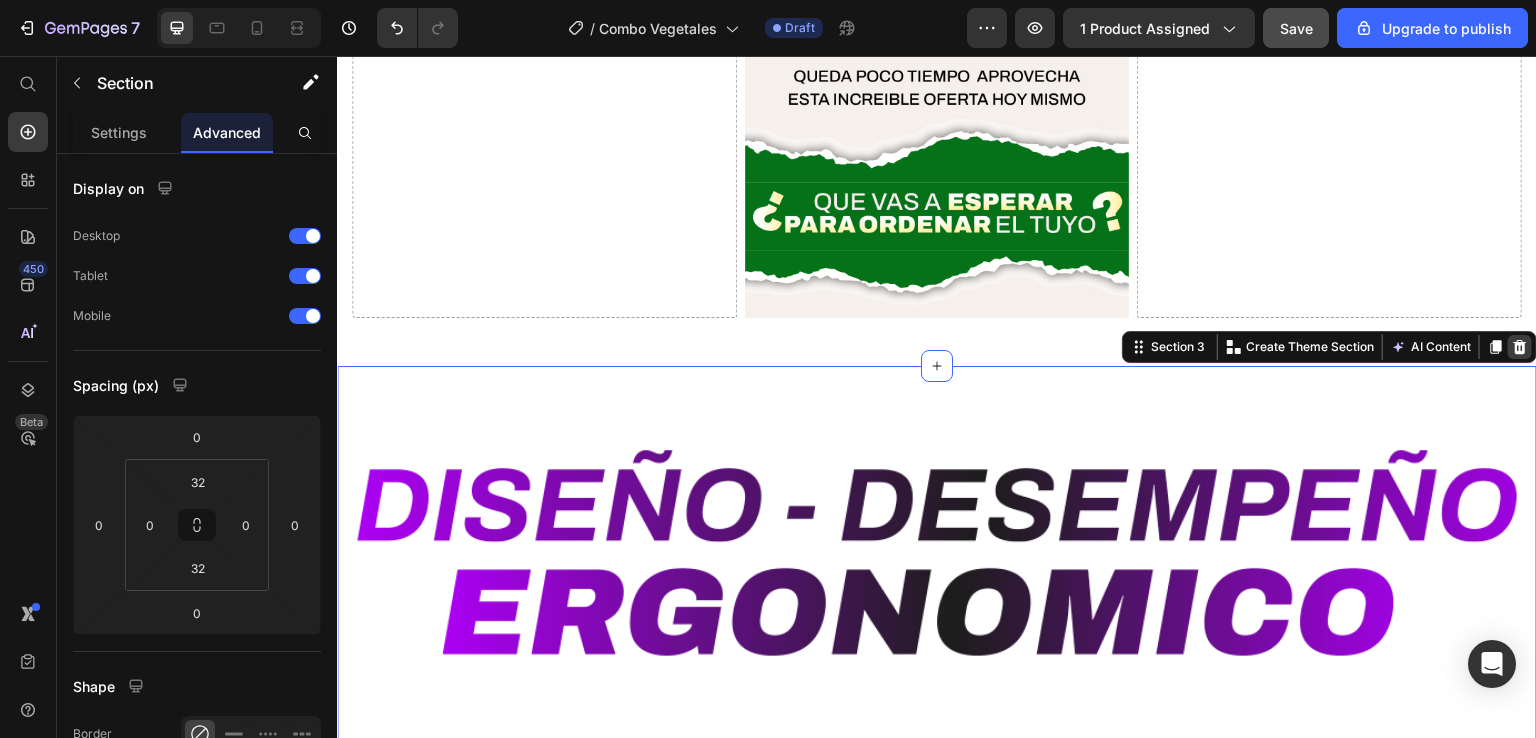click 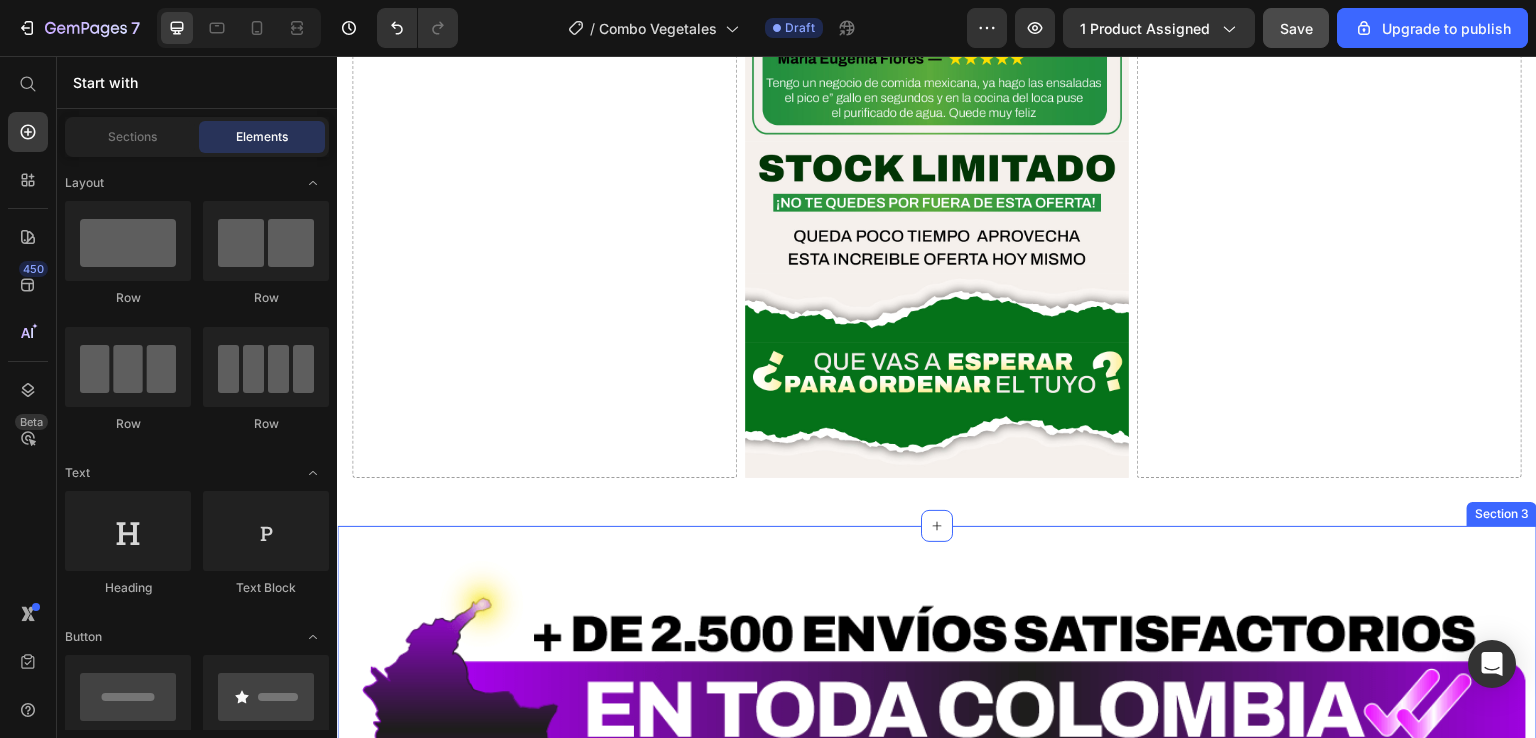 scroll, scrollTop: 7653, scrollLeft: 0, axis: vertical 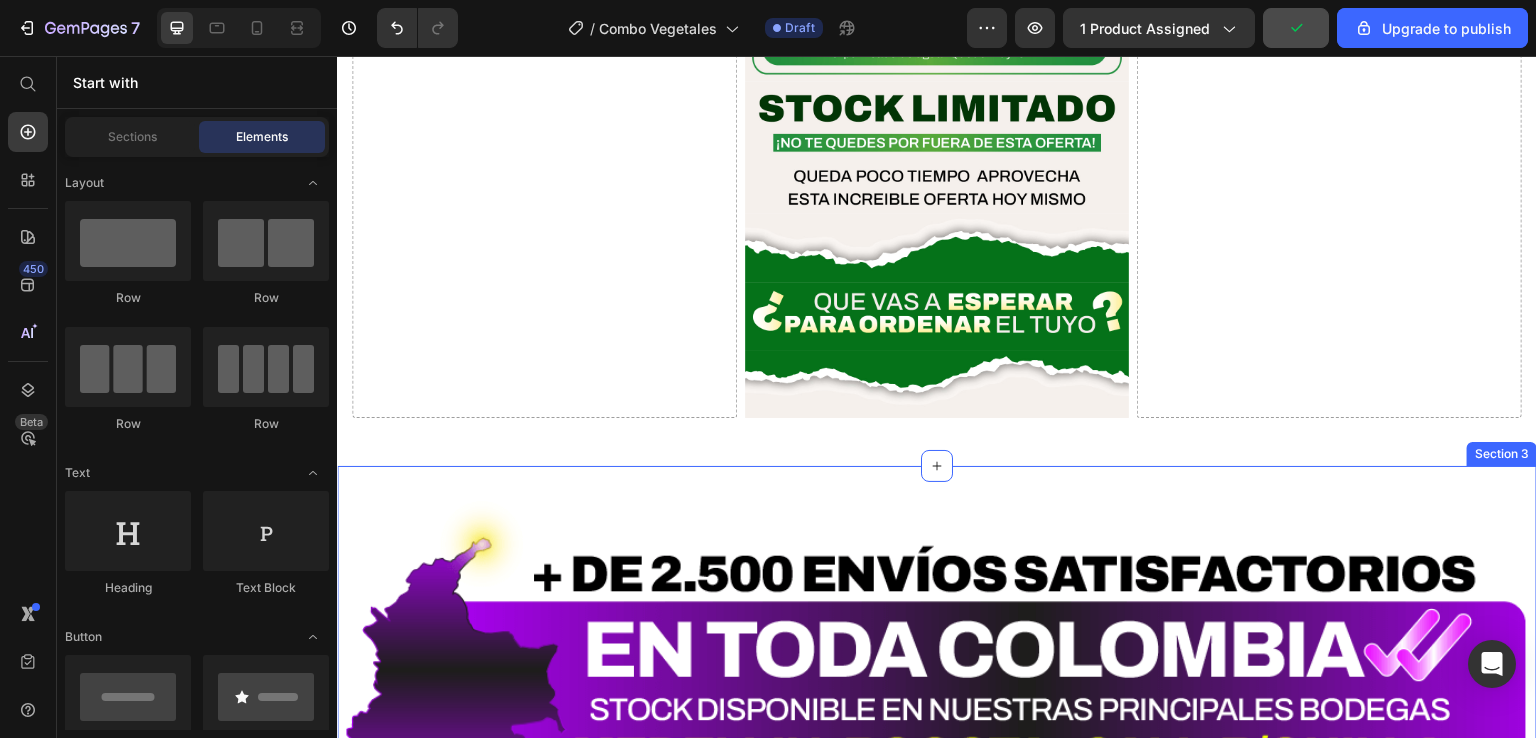click on "Image Row Image Image Image Image Image Image Image Image Image Image Image Image Image Image Image Image Image Image Image 00 Horas 09 Minutos 19 Segundos Countdown Timer Image
Image Image
Carousel Image Section 3" at bounding box center [937, 9764] 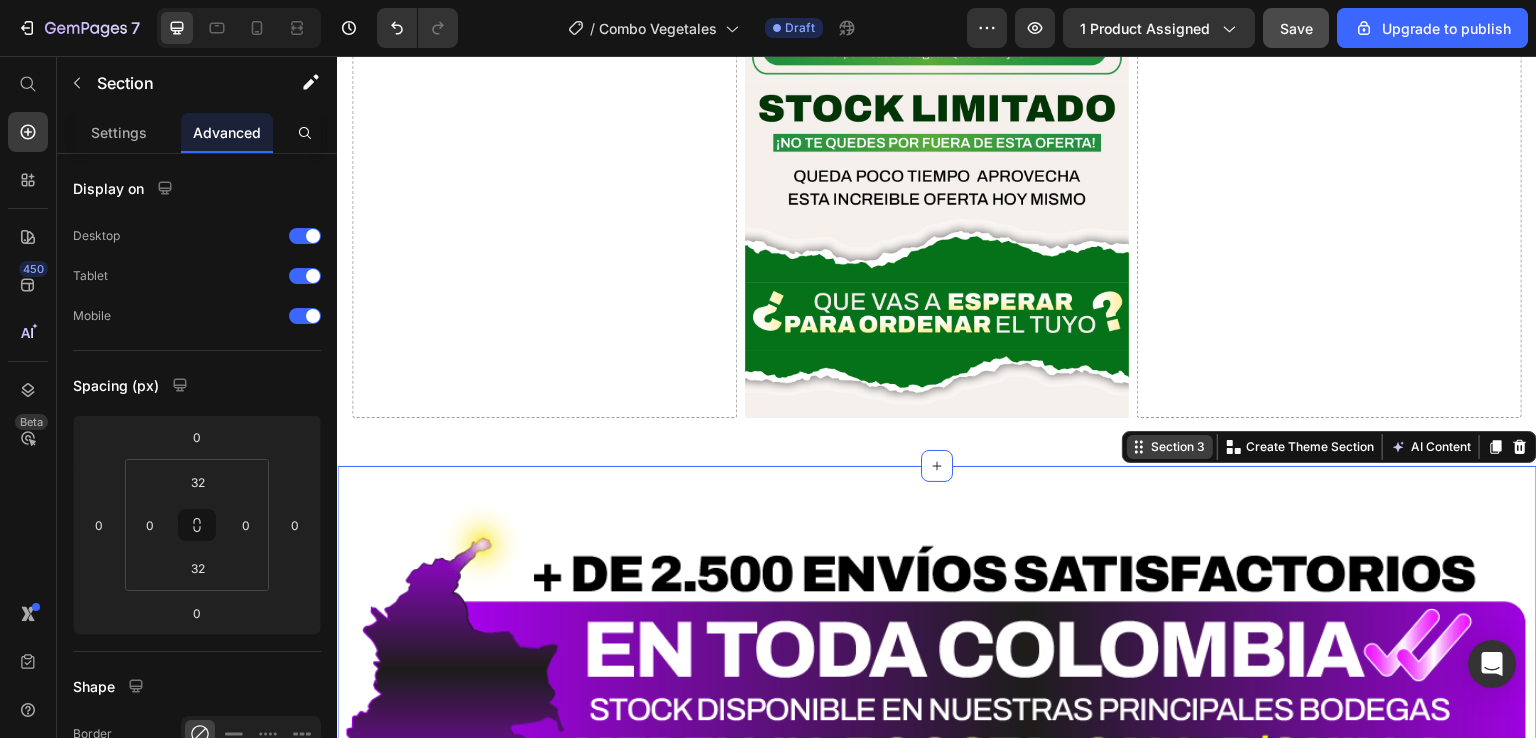 click on "Section 3" at bounding box center (1178, 447) 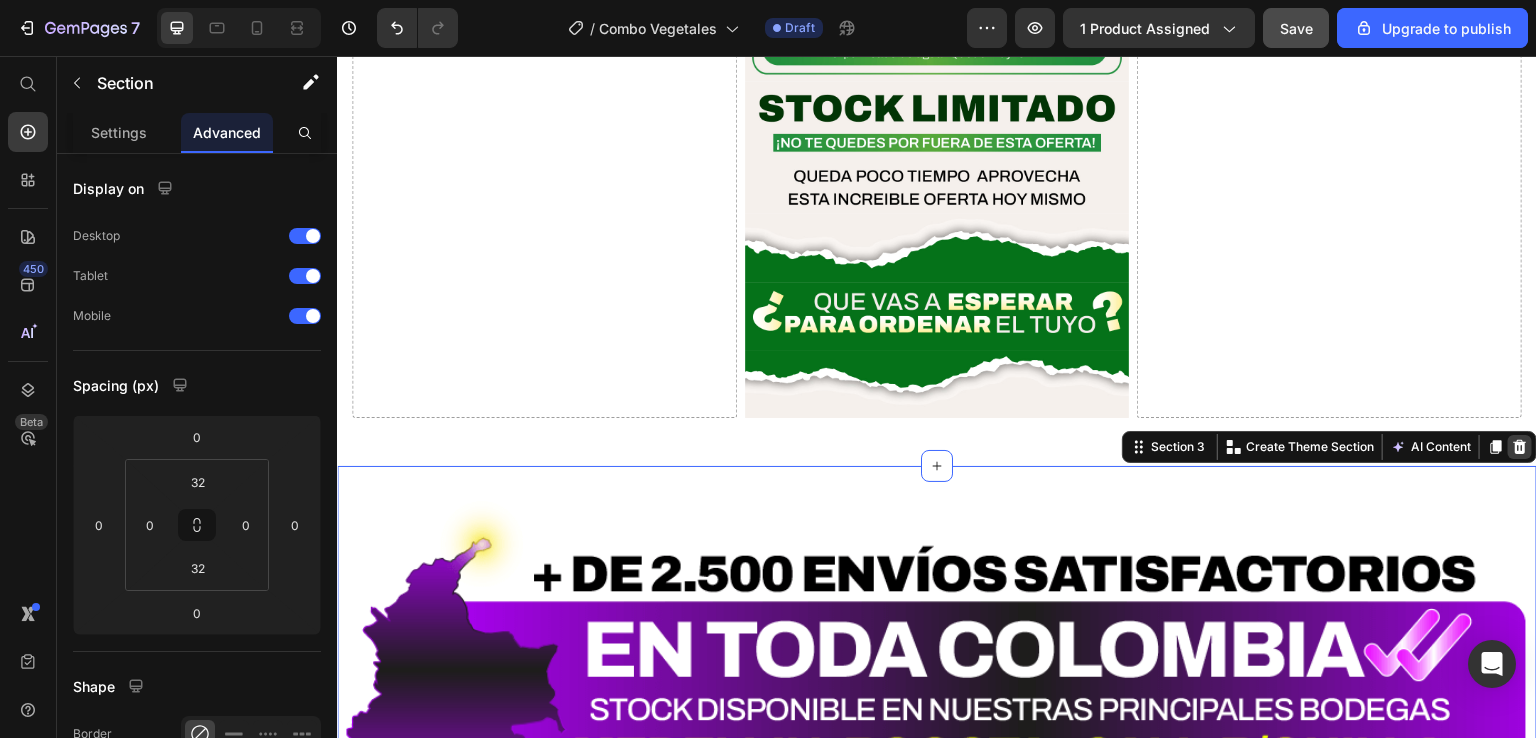 click 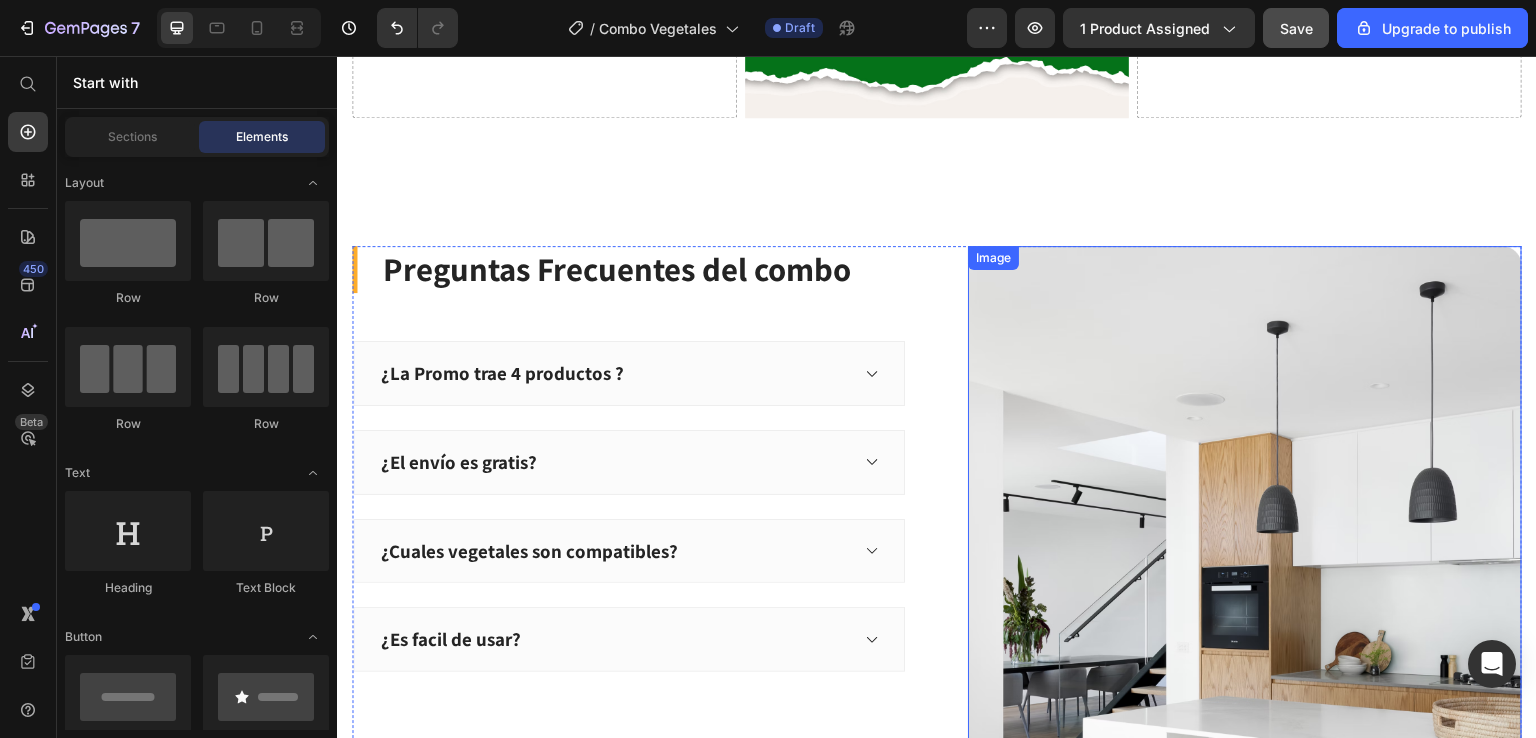 scroll, scrollTop: 7653, scrollLeft: 0, axis: vertical 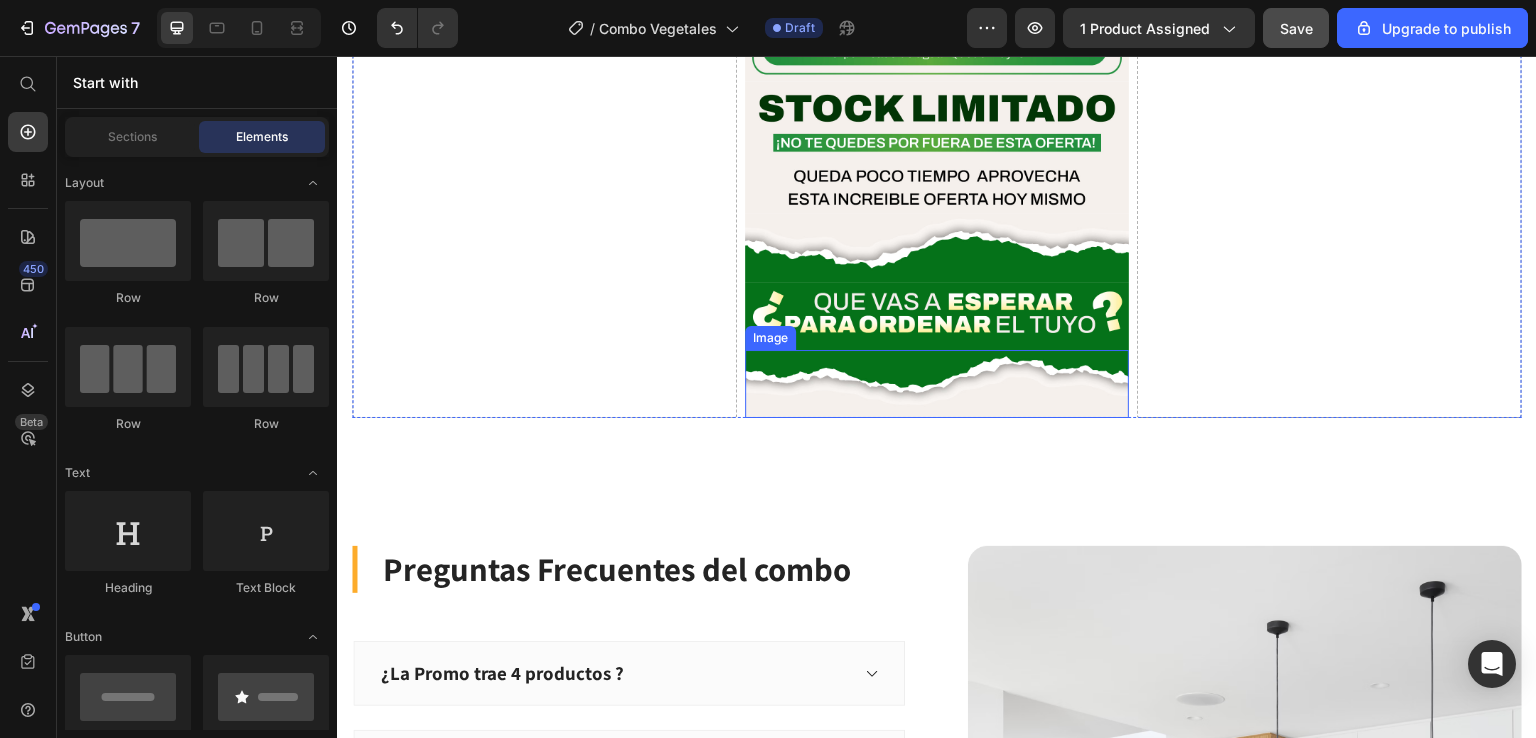 click at bounding box center [937, 384] 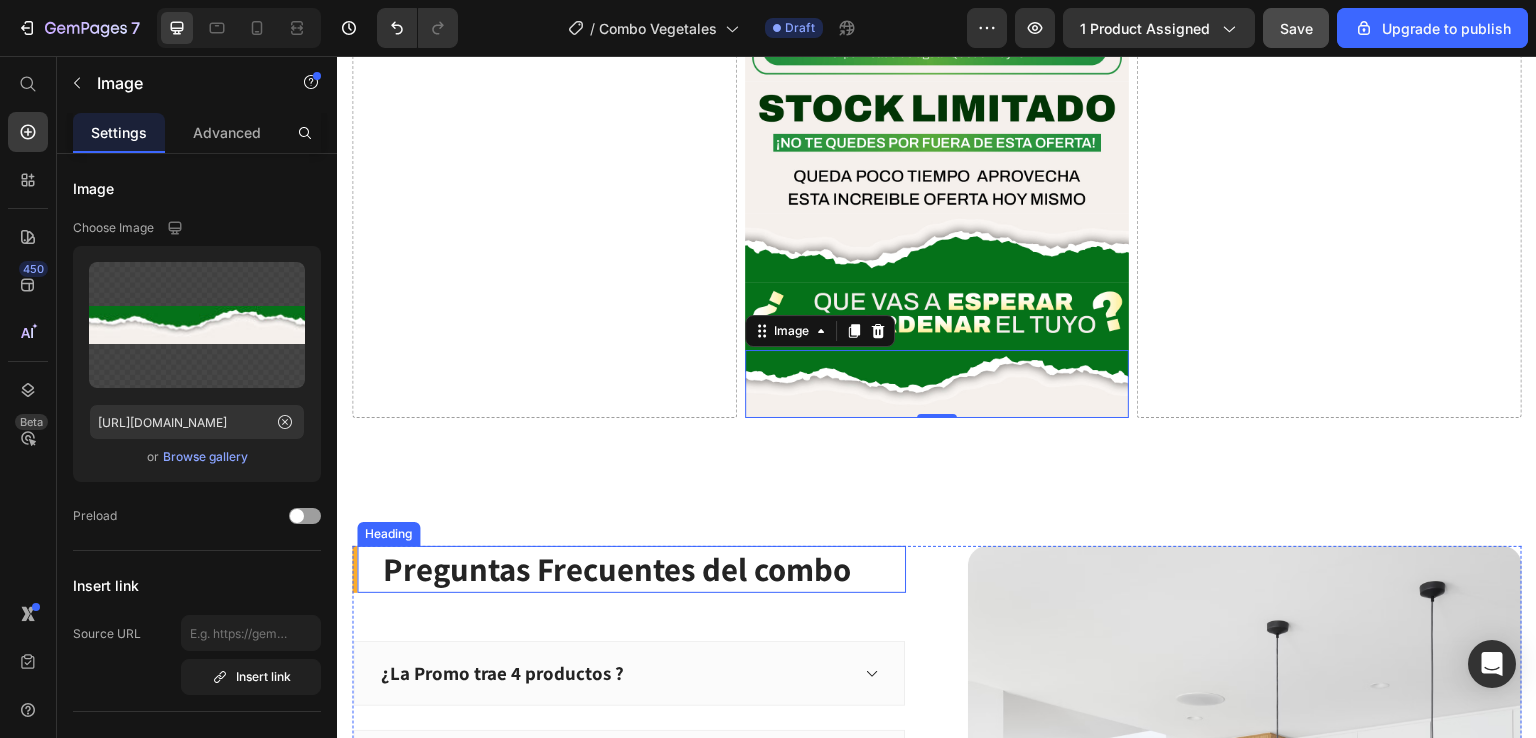 click on "Heading" at bounding box center [388, 534] 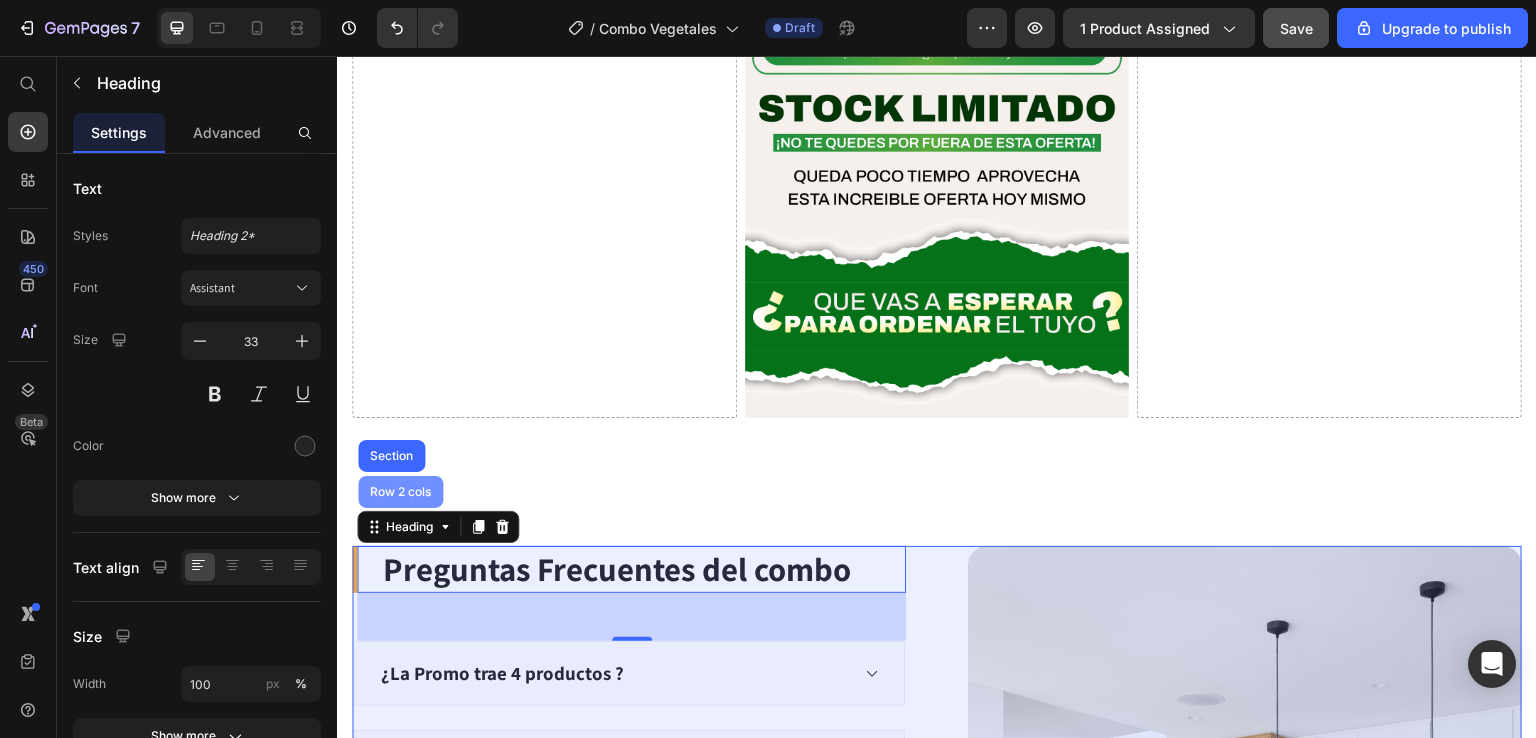 click on "Row 2 cols" at bounding box center [400, 492] 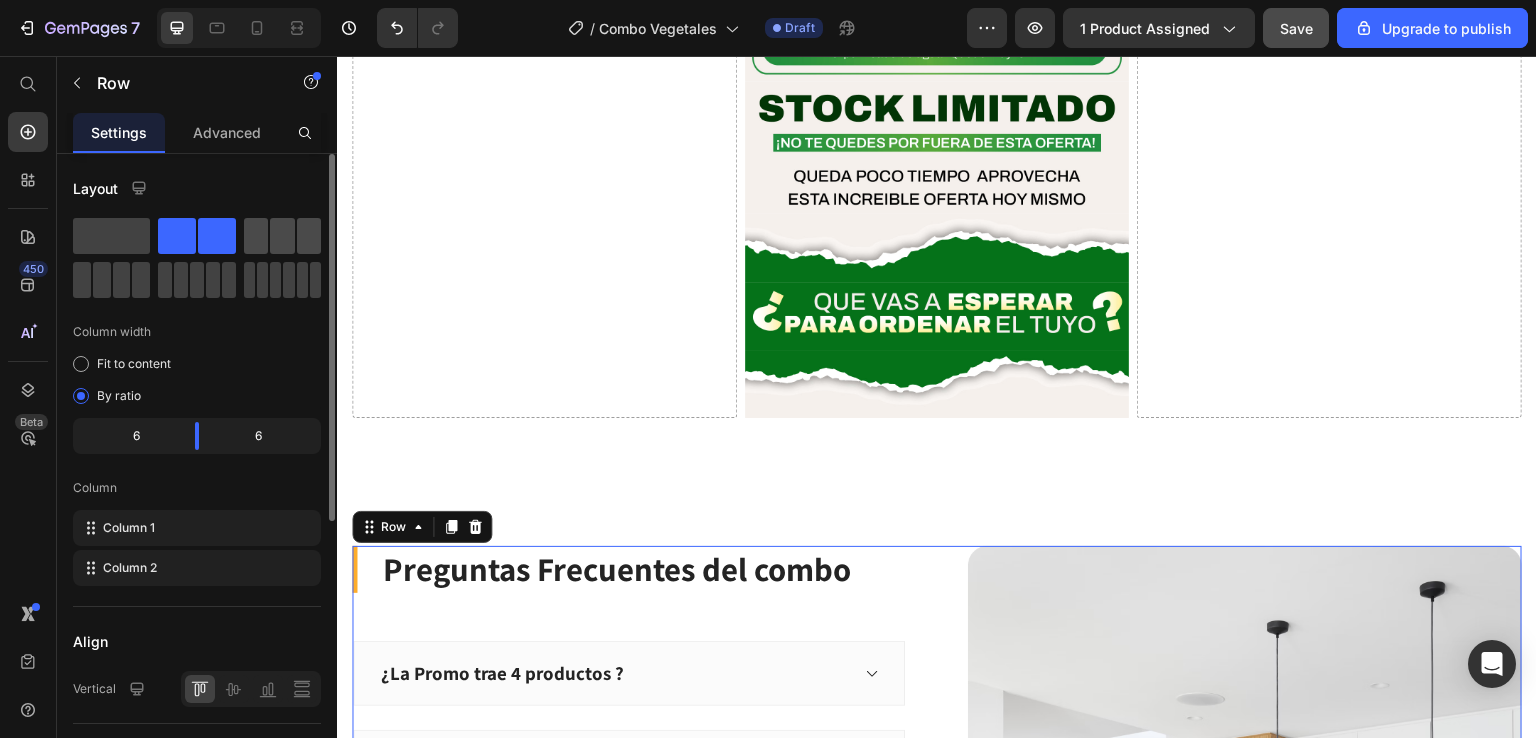 click 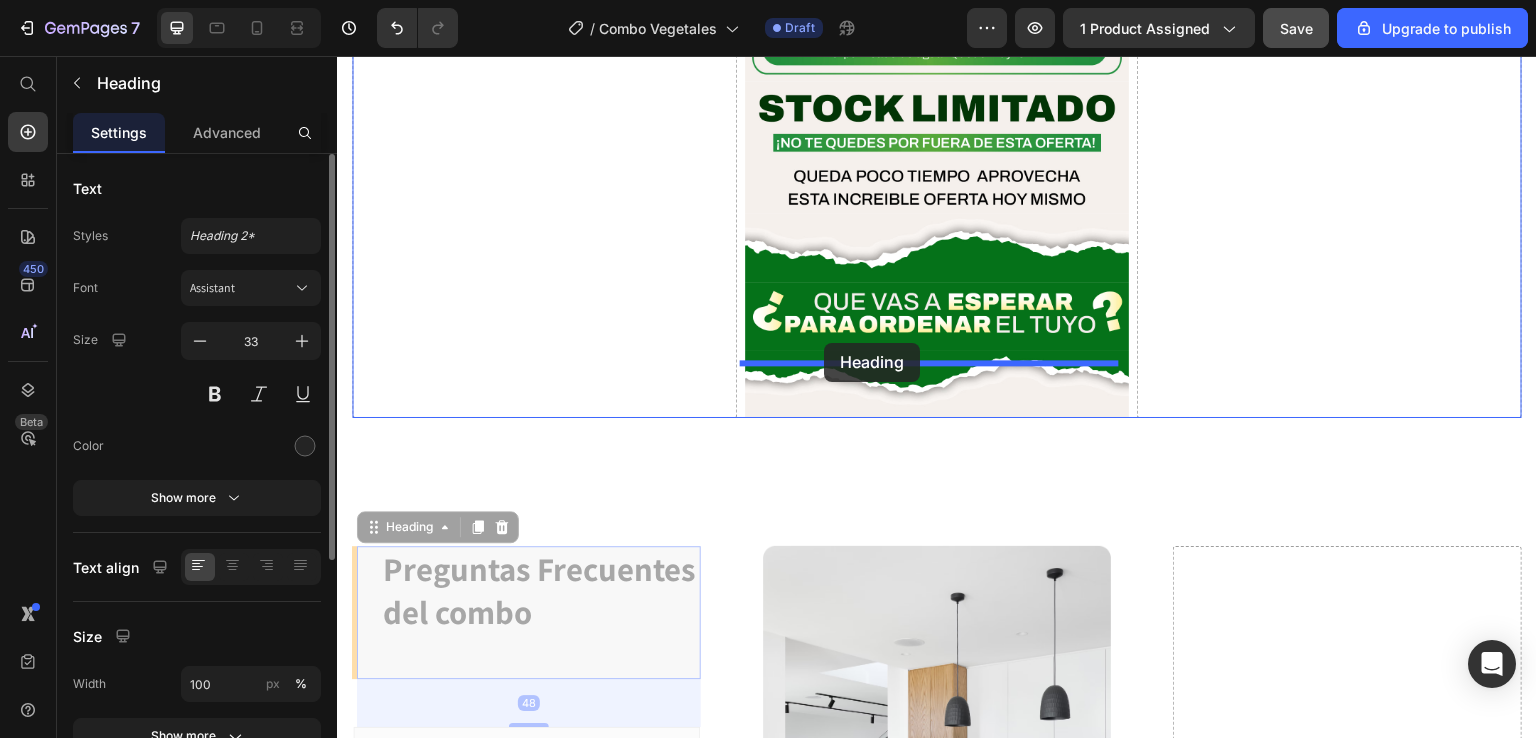 drag, startPoint x: 426, startPoint y: 527, endPoint x: 824, endPoint y: 343, distance: 438.47464 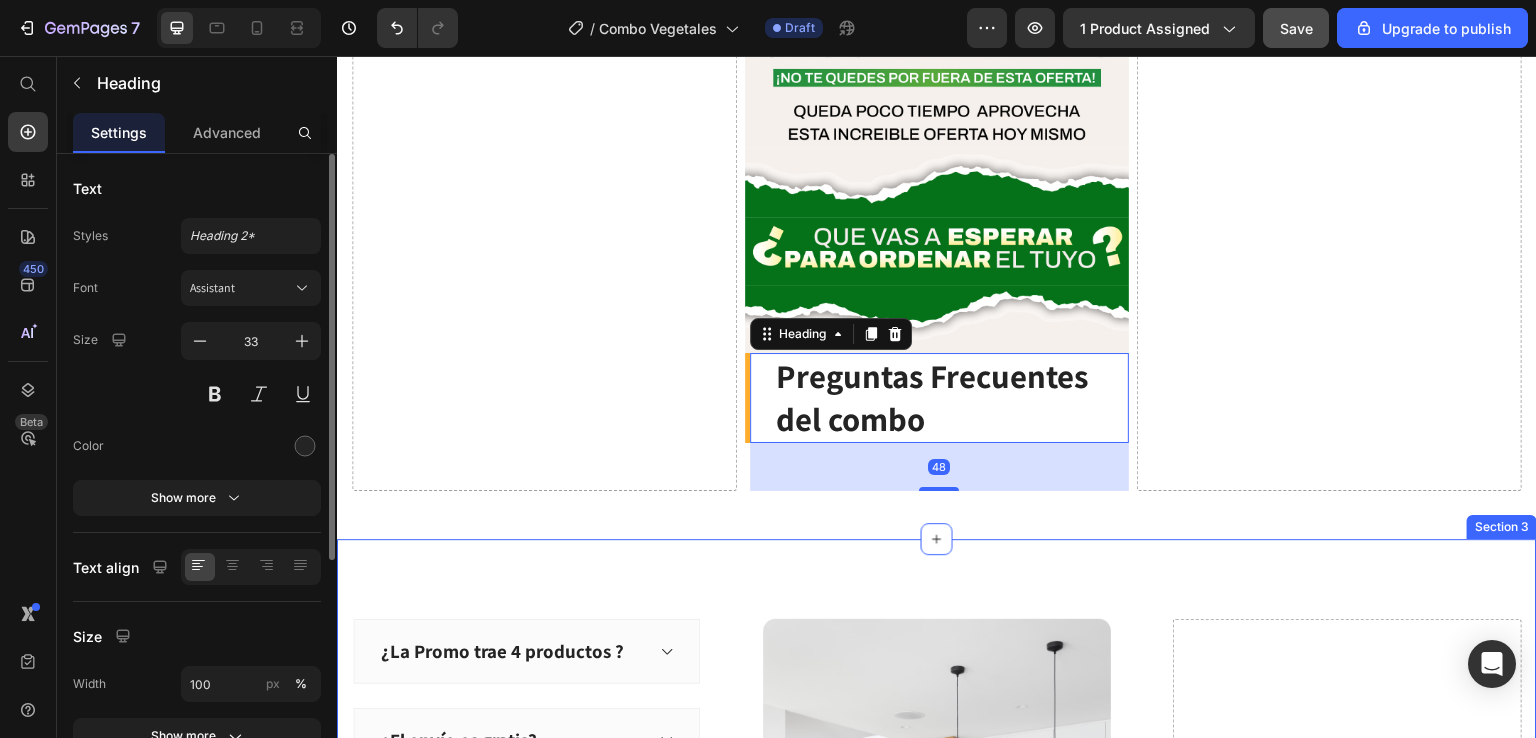 scroll, scrollTop: 7753, scrollLeft: 0, axis: vertical 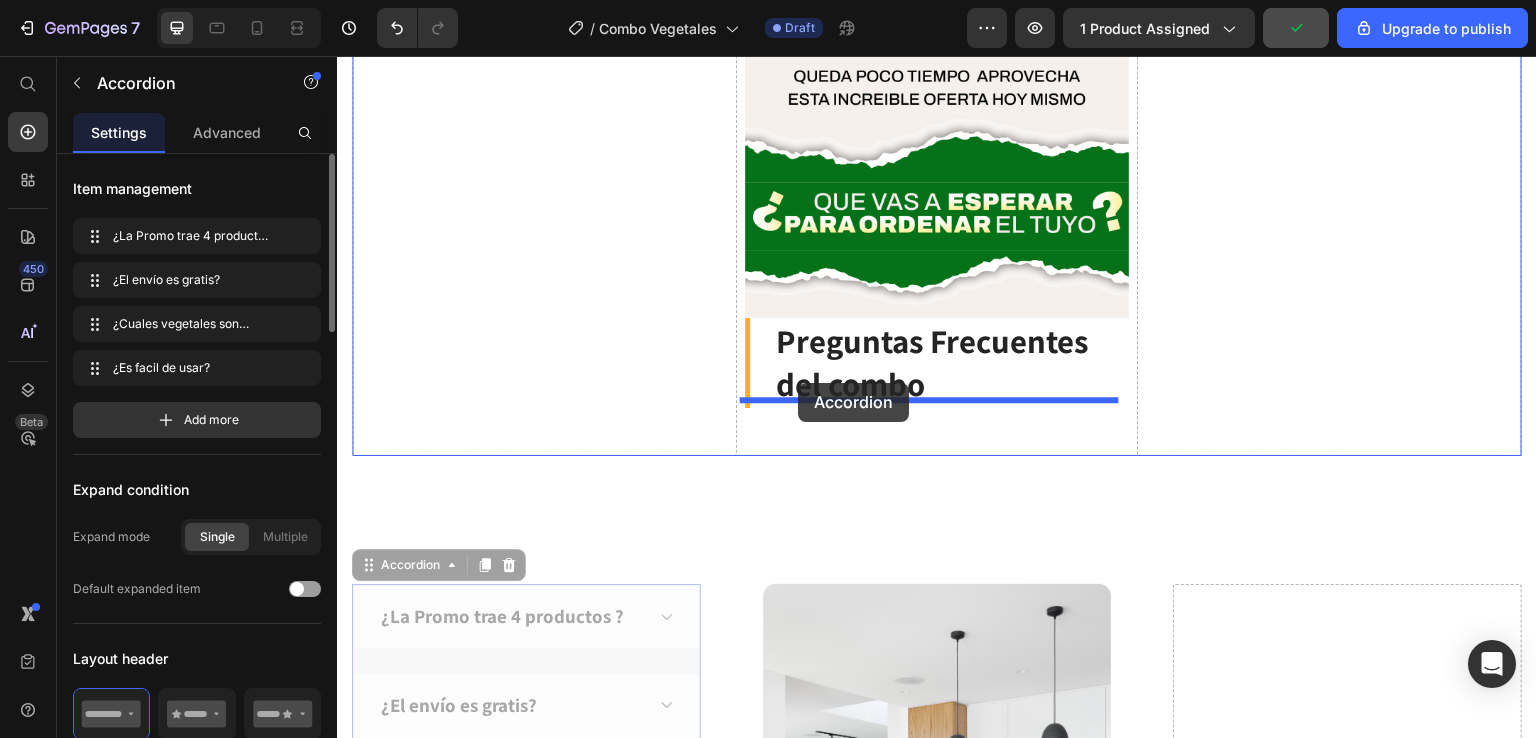 drag, startPoint x: 614, startPoint y: 535, endPoint x: 798, endPoint y: 383, distance: 238.66295 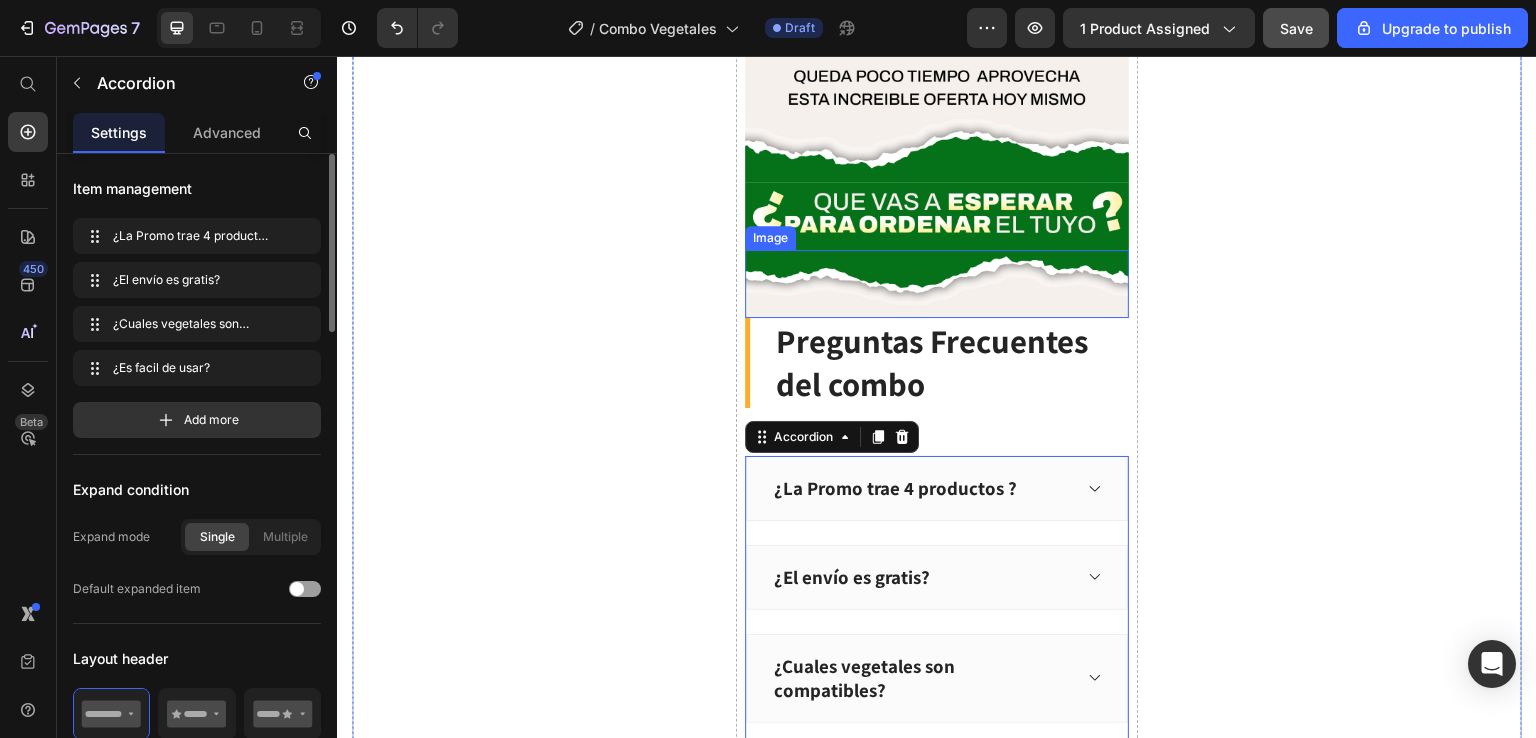 click at bounding box center [937, 284] 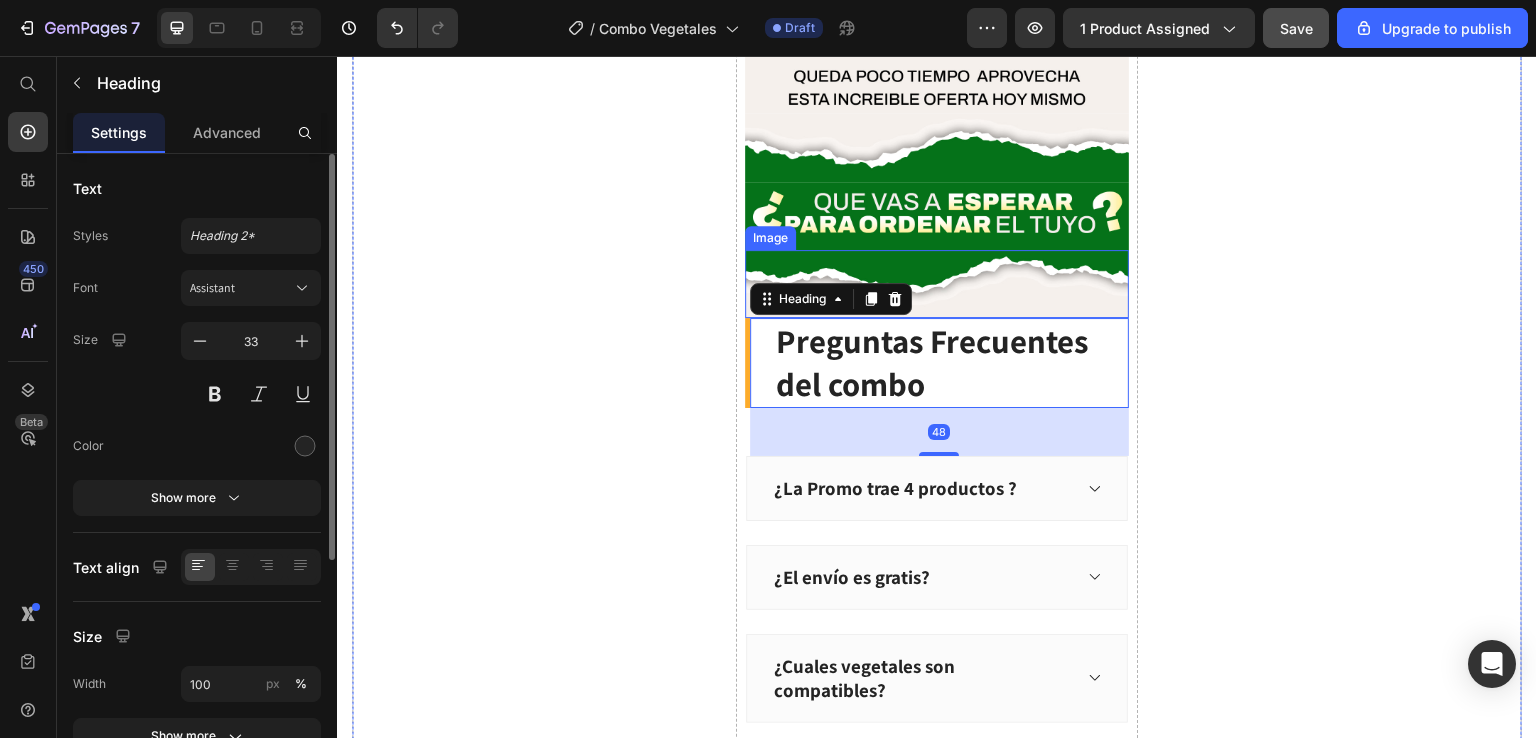 click at bounding box center (937, 284) 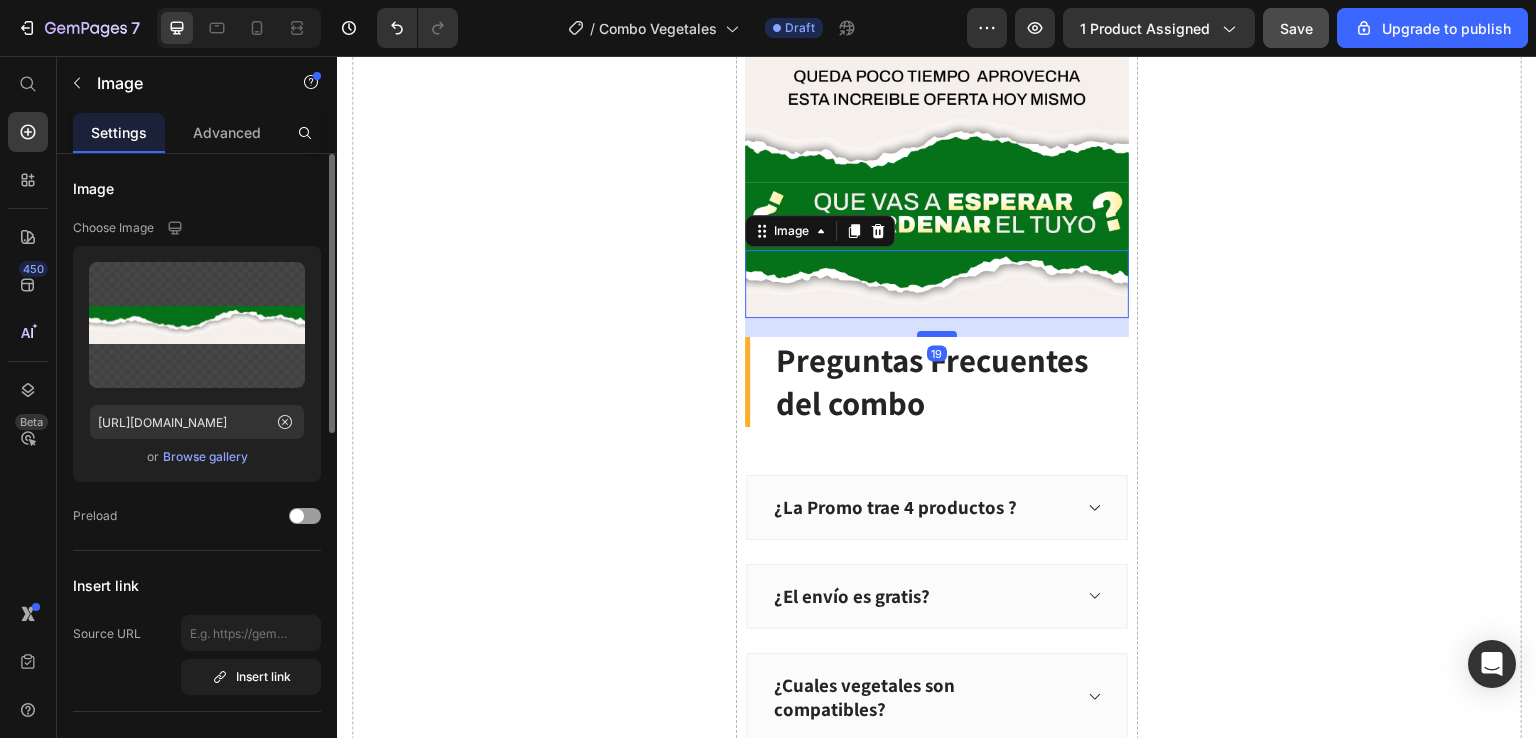 drag, startPoint x: 939, startPoint y: 260, endPoint x: 935, endPoint y: 285, distance: 25.317978 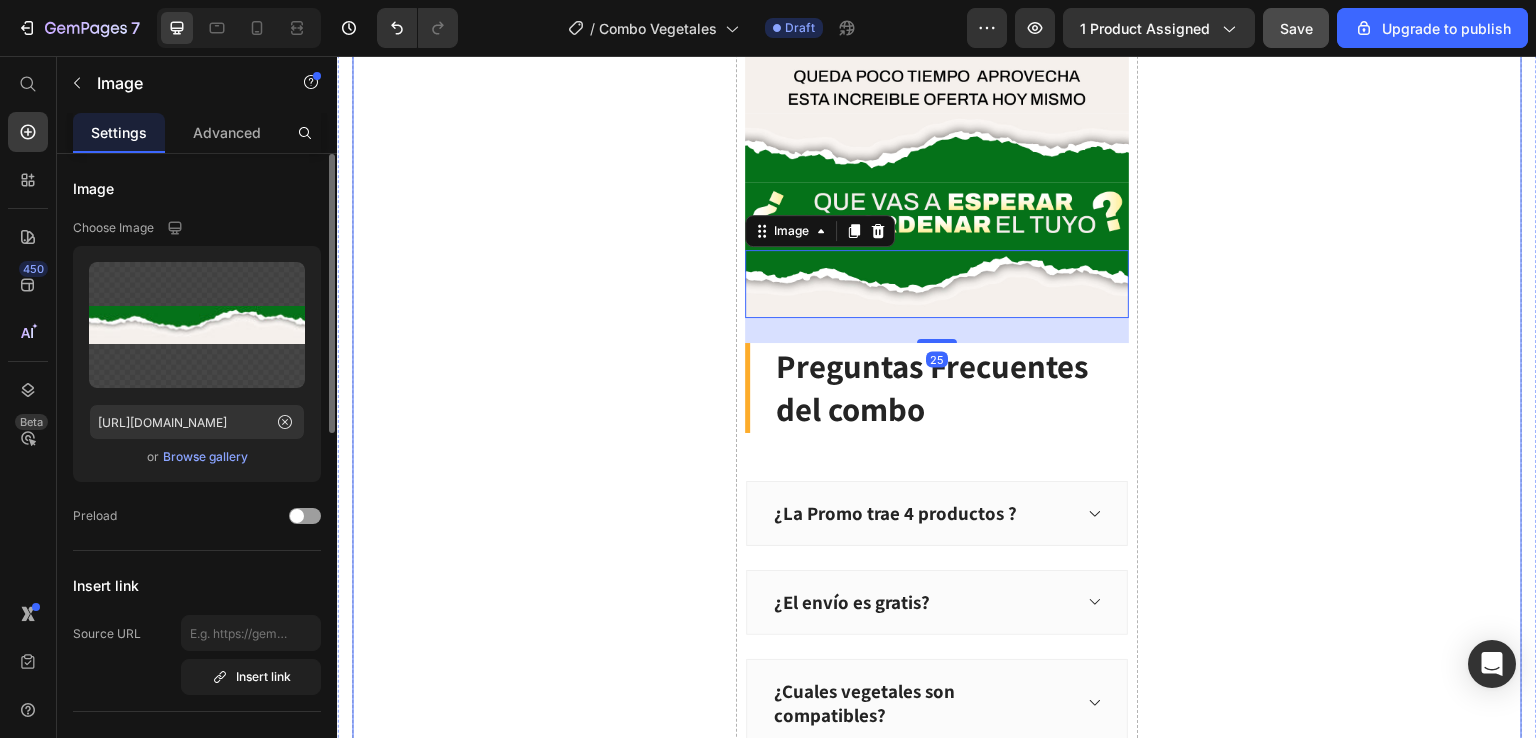 click on "Drop element here" at bounding box center [1329, -1518] 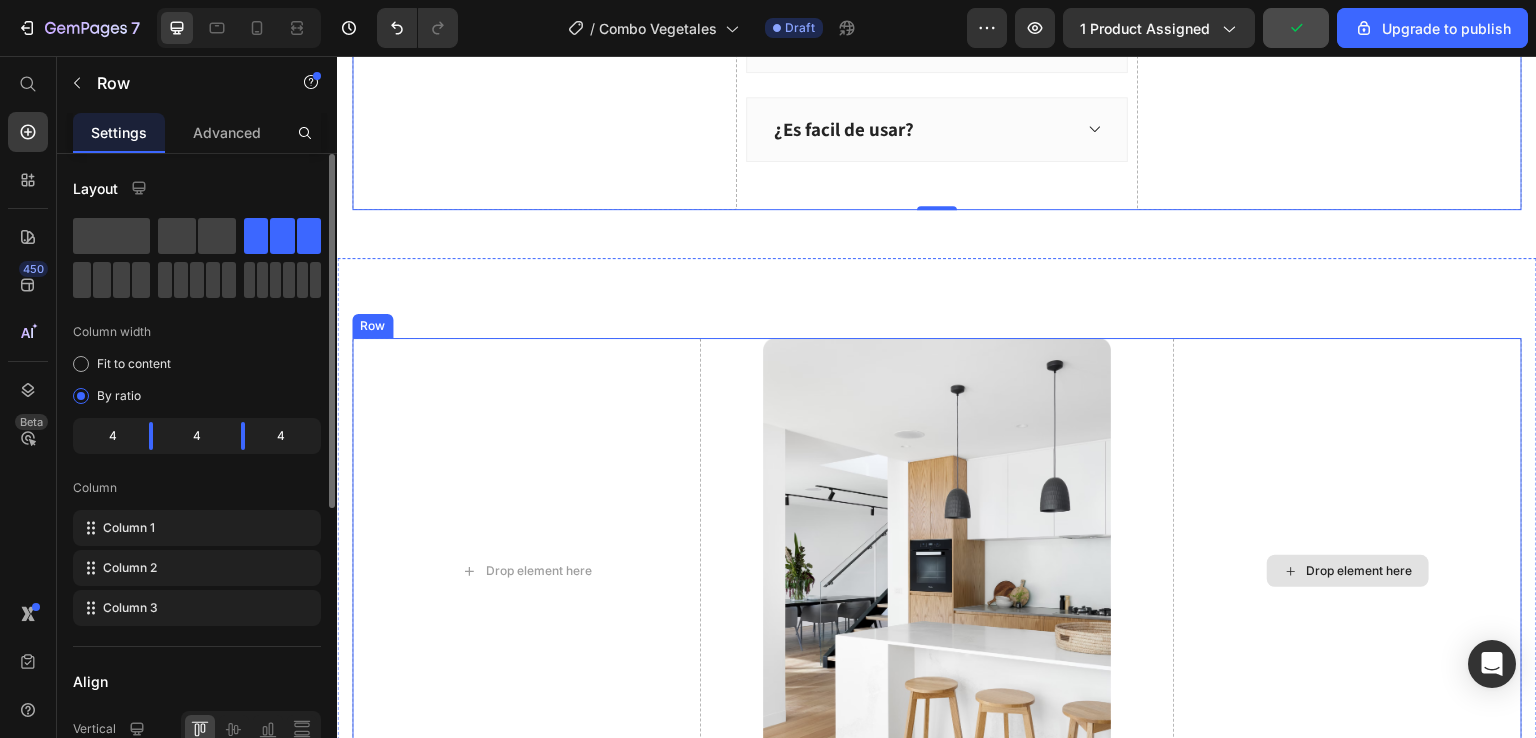scroll, scrollTop: 8295, scrollLeft: 0, axis: vertical 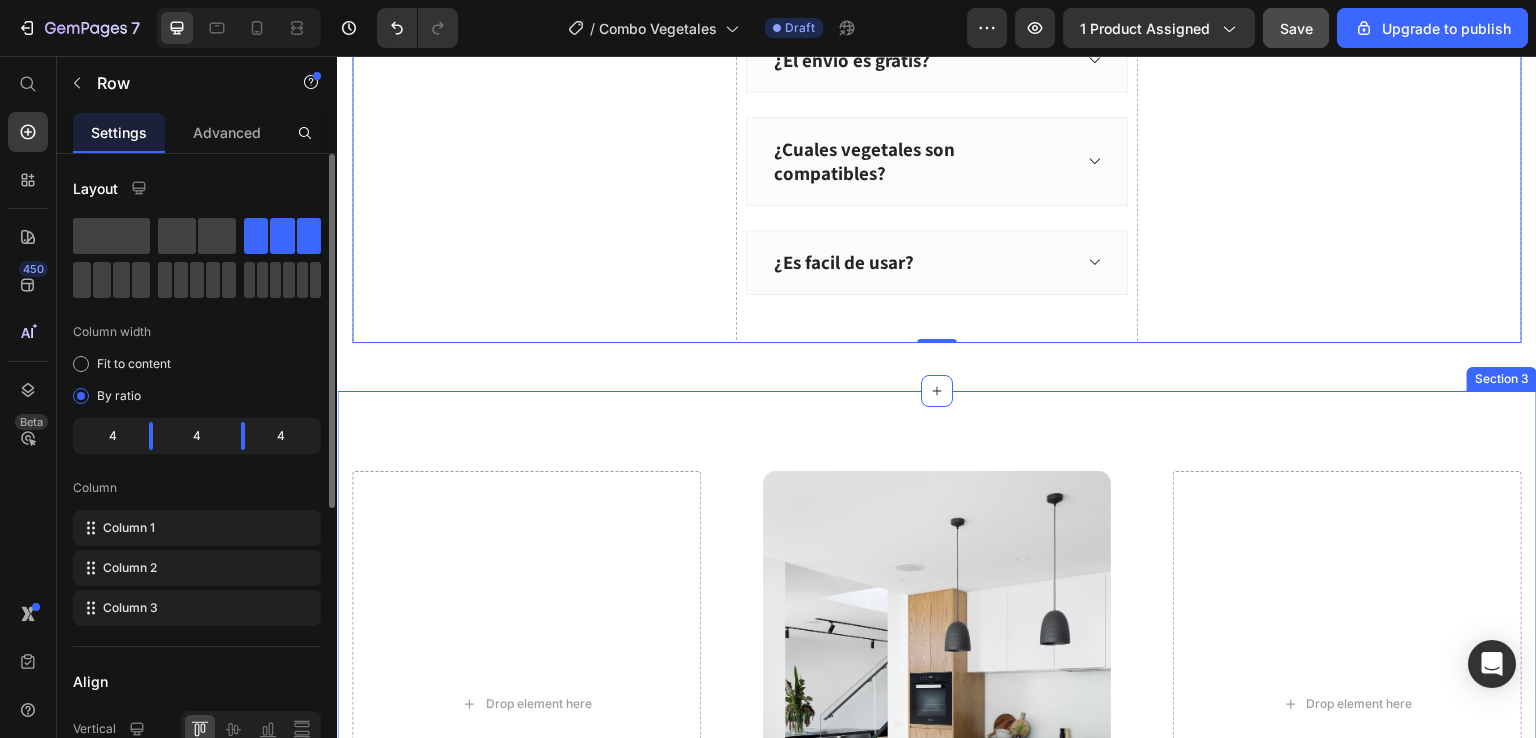 click on "Drop element here Image
Drop element here Row Section 3" at bounding box center [937, 704] 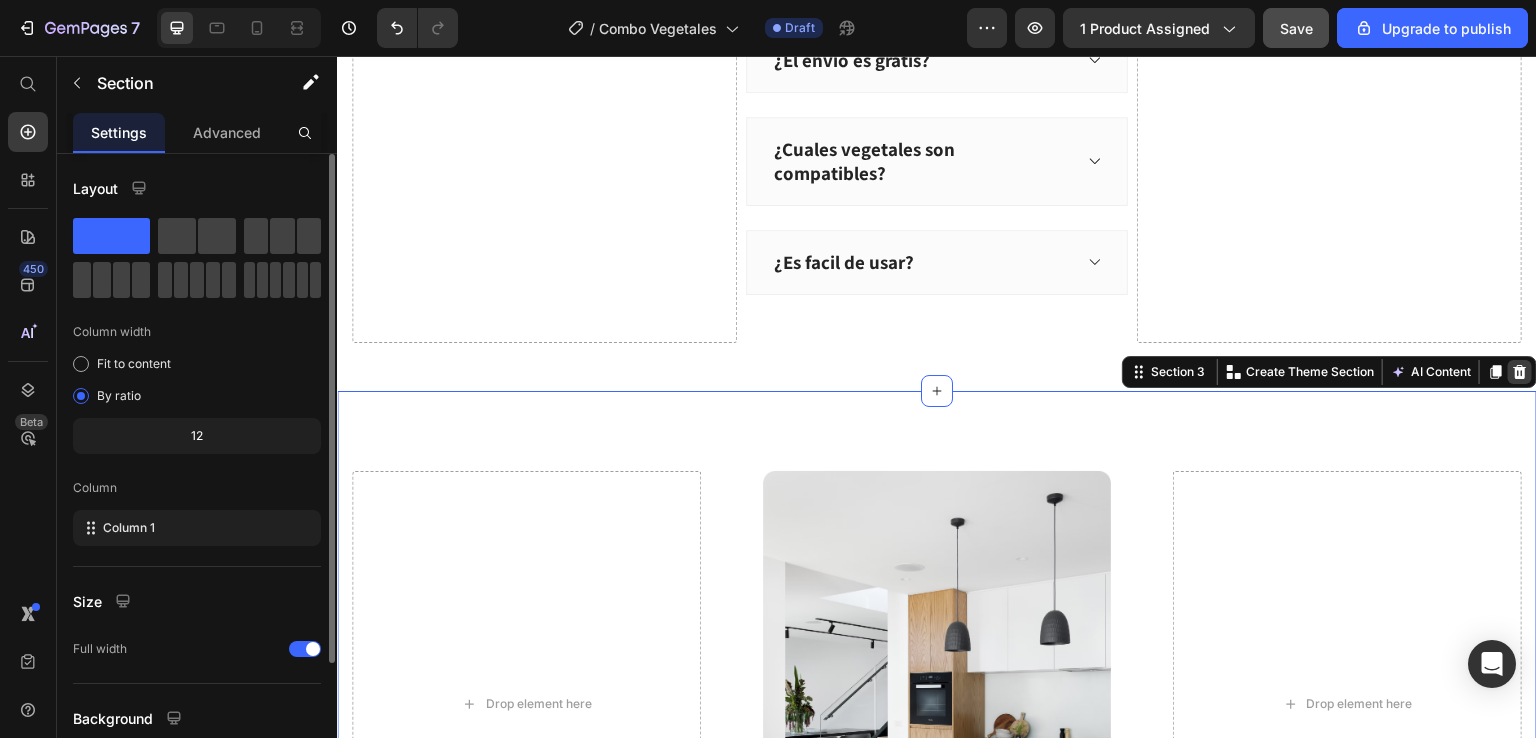 click 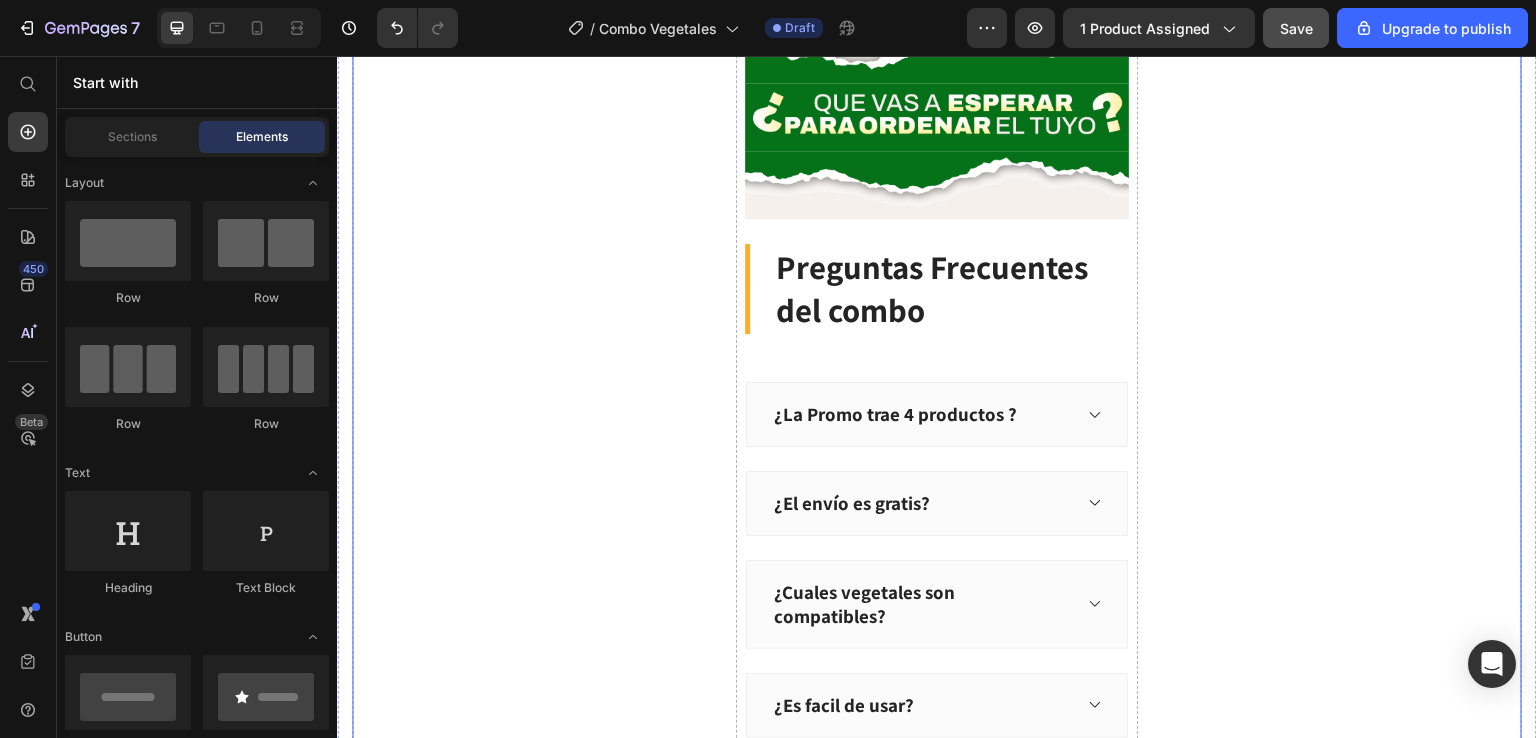 scroll, scrollTop: 7775, scrollLeft: 0, axis: vertical 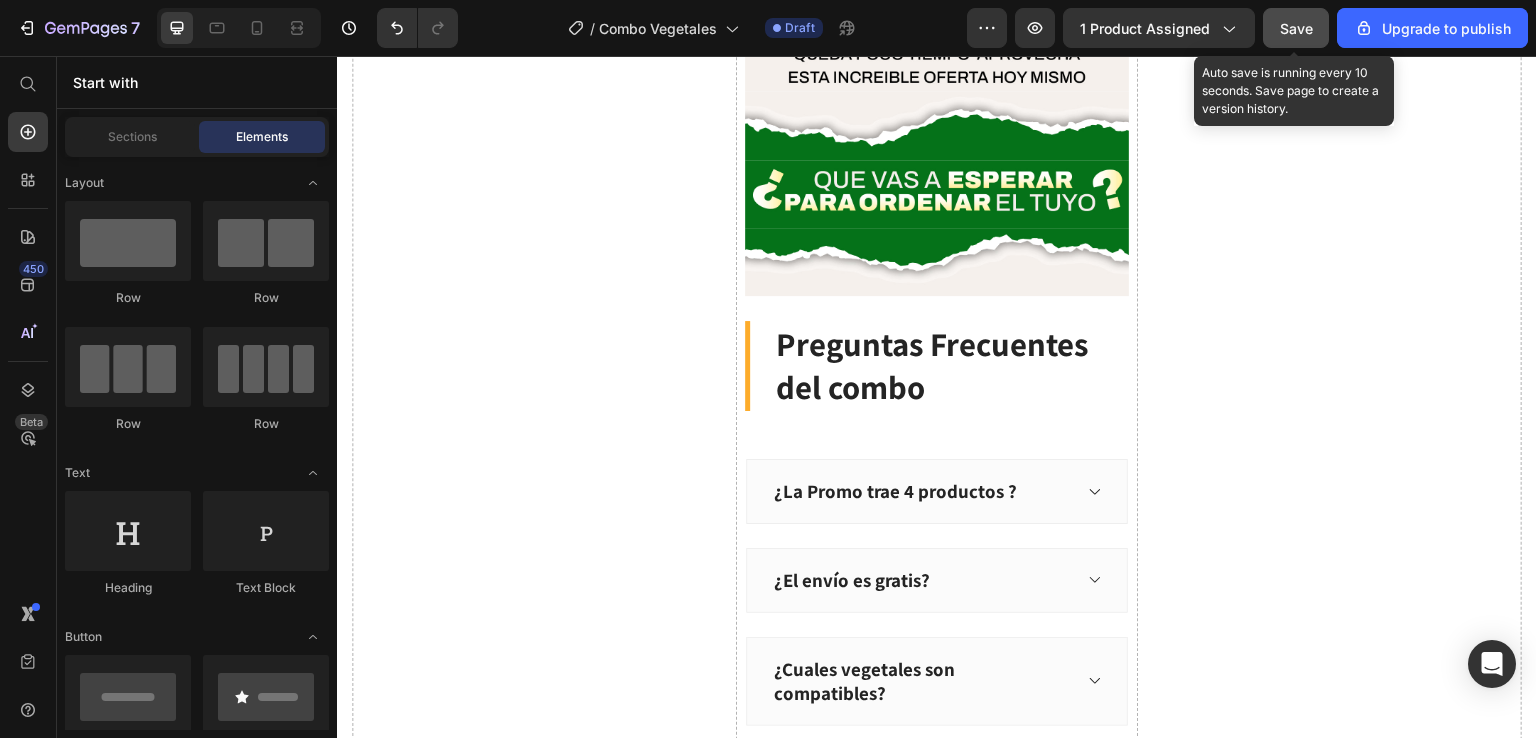 click on "Save" 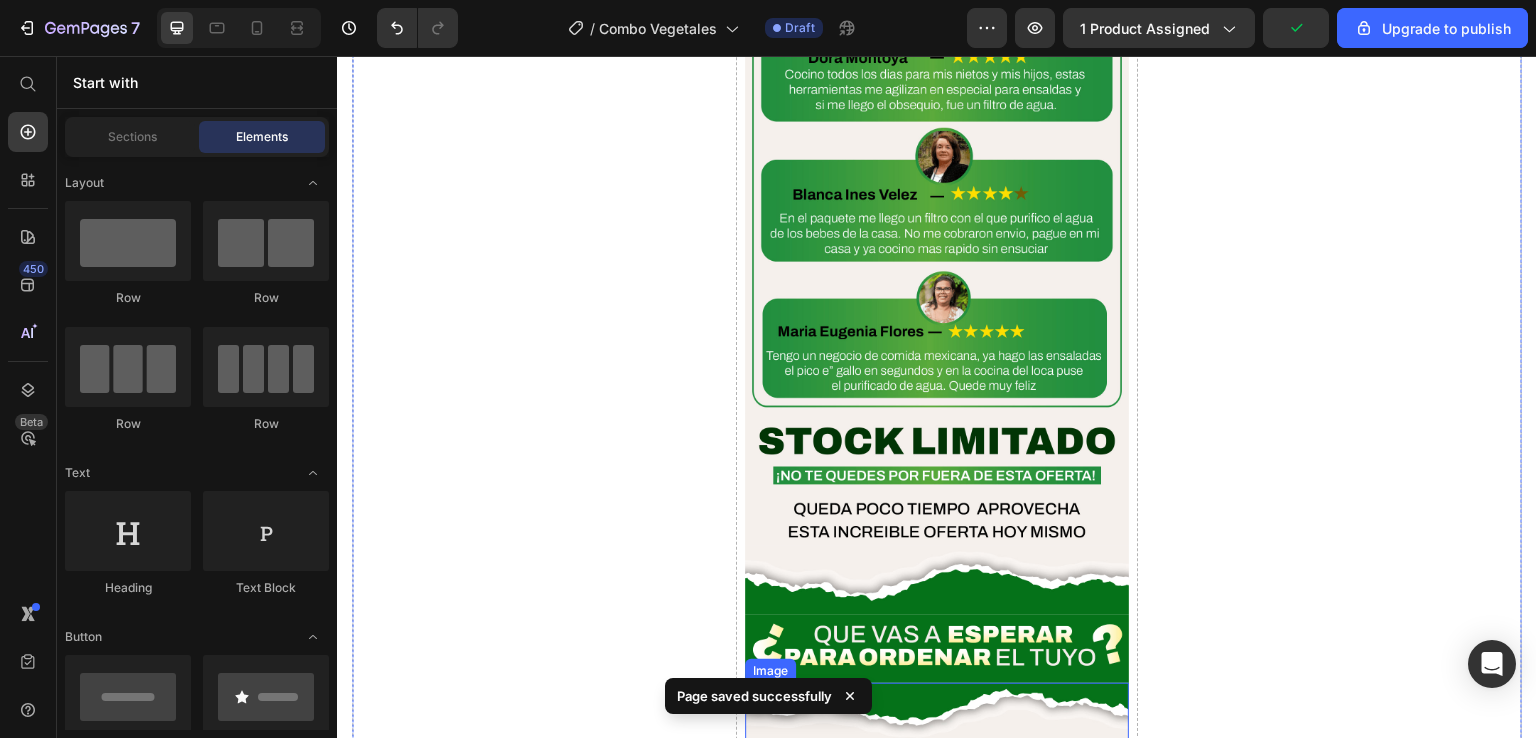 scroll, scrollTop: 7275, scrollLeft: 0, axis: vertical 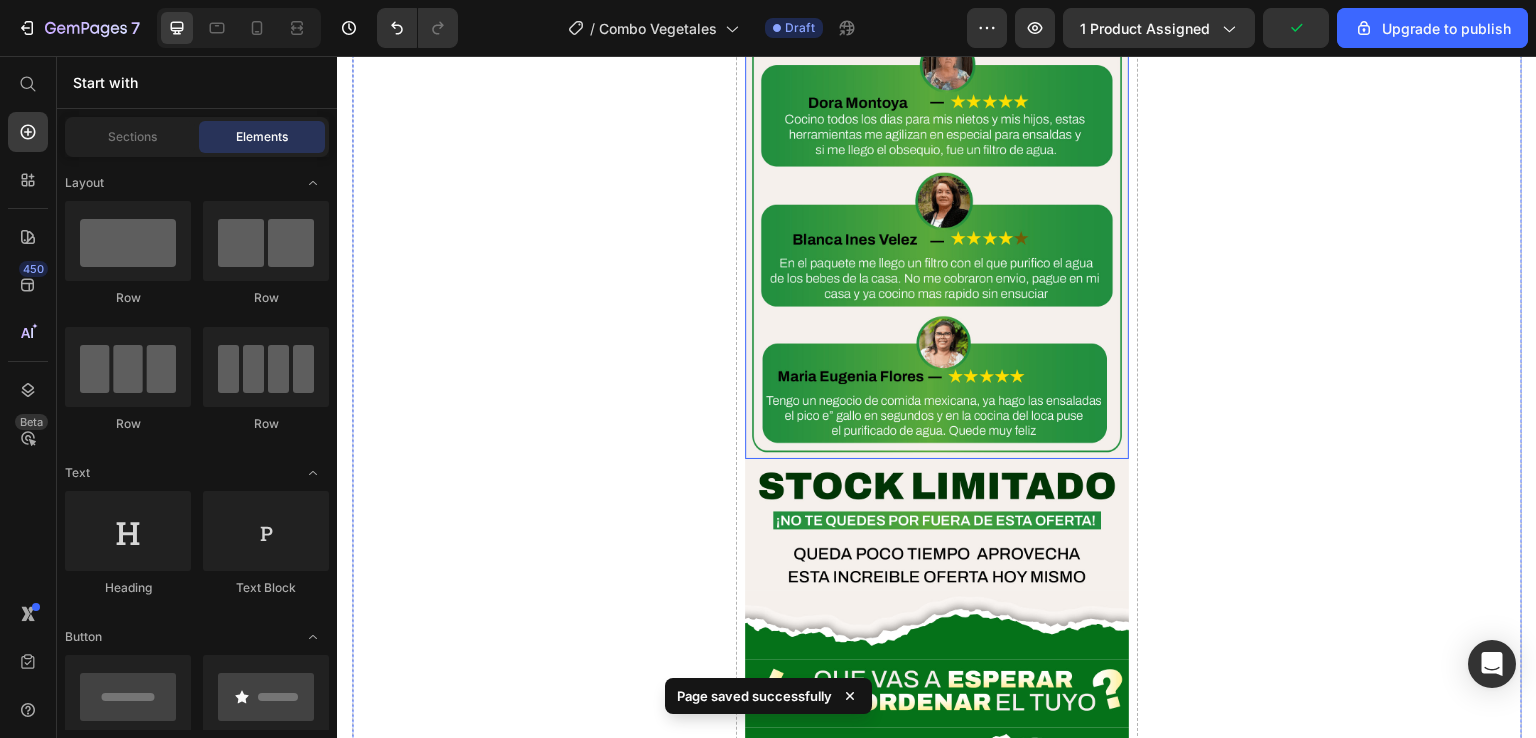 click at bounding box center [937, 204] 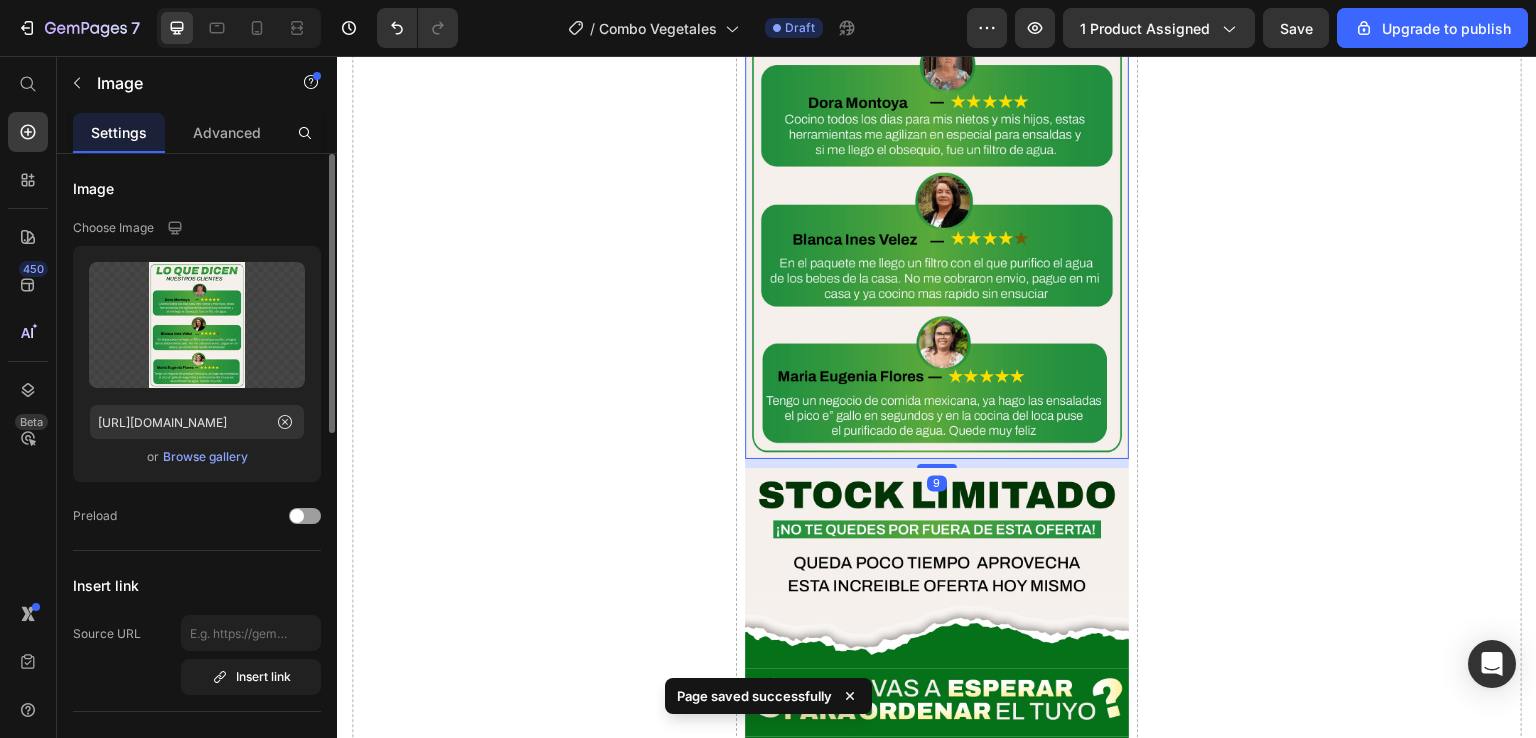 click at bounding box center (937, 466) 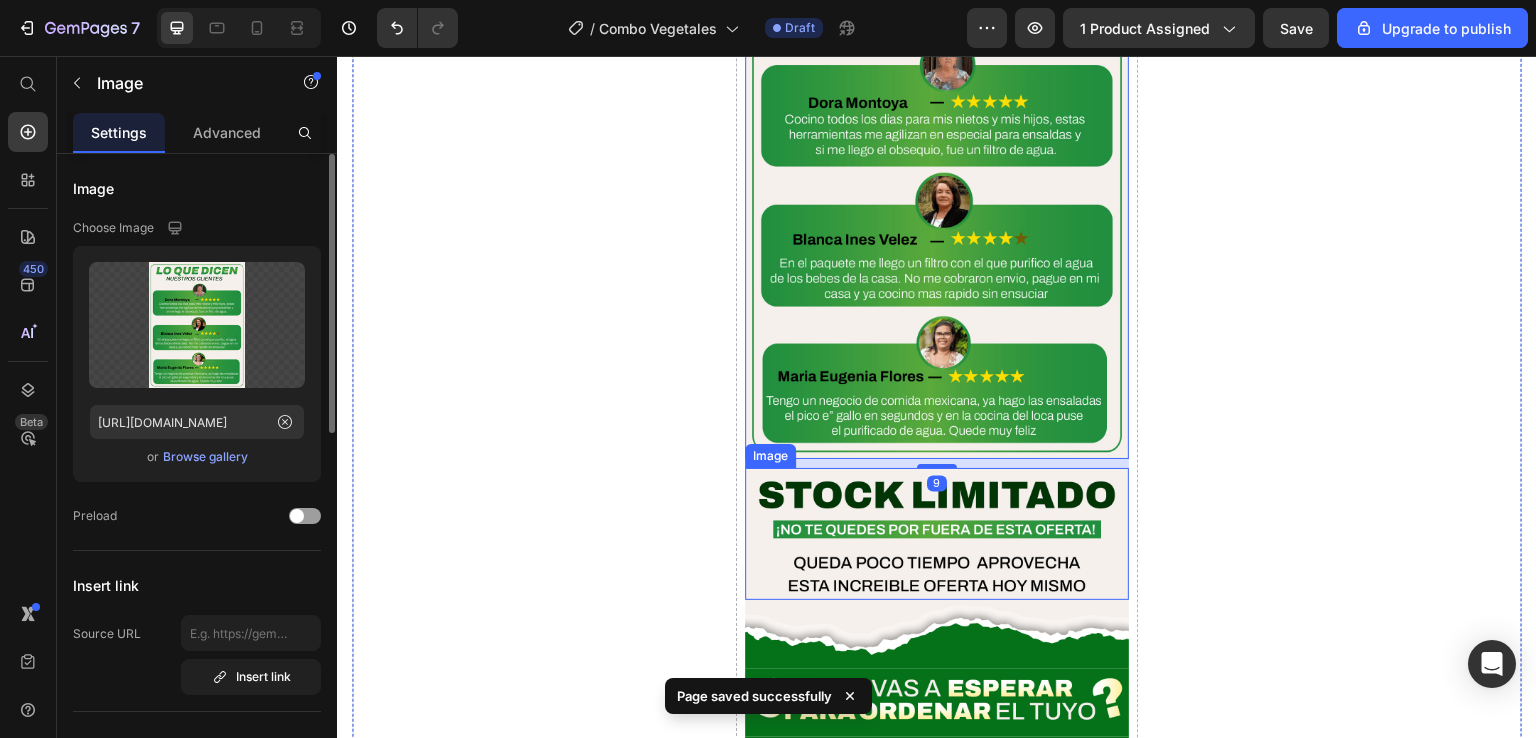 click at bounding box center [937, 534] 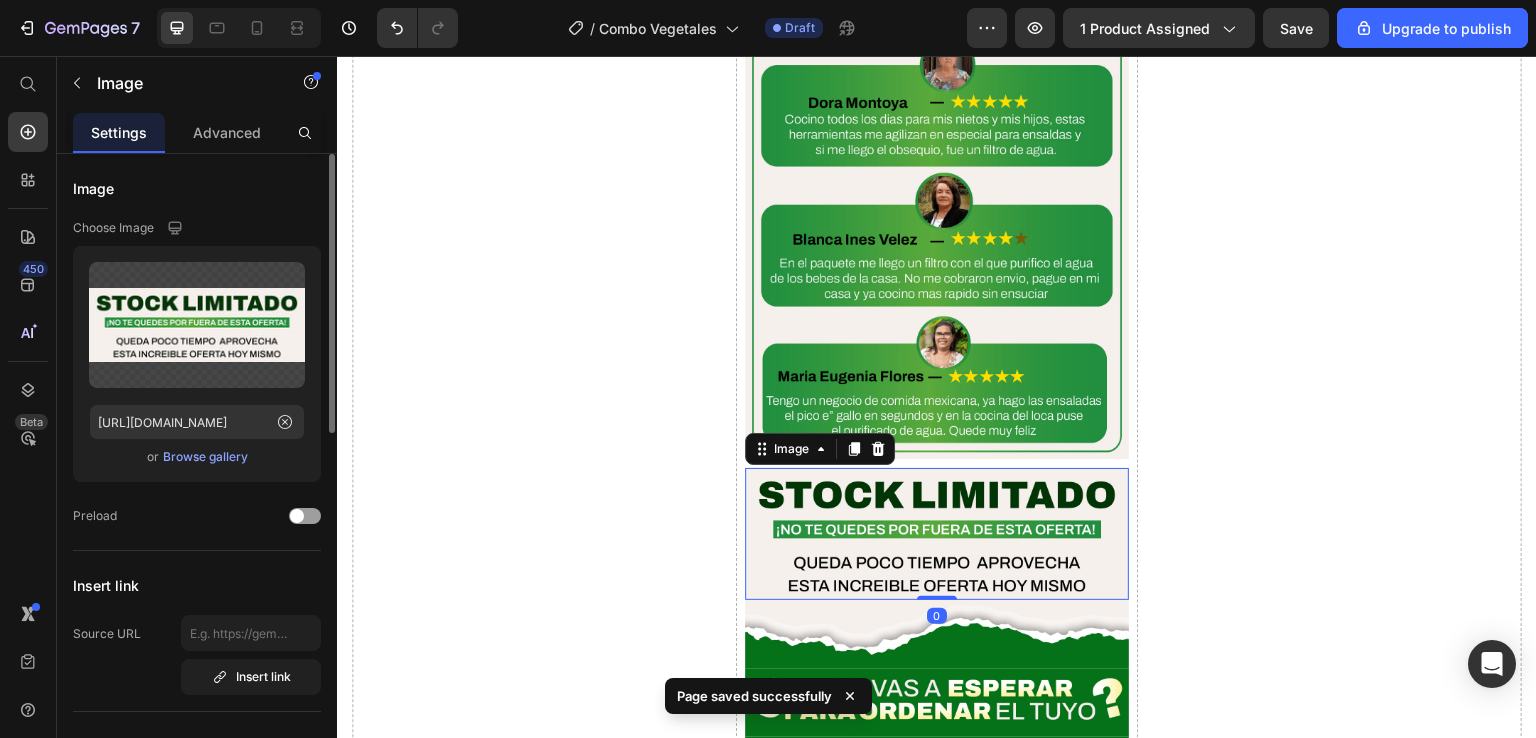 click at bounding box center [937, 534] 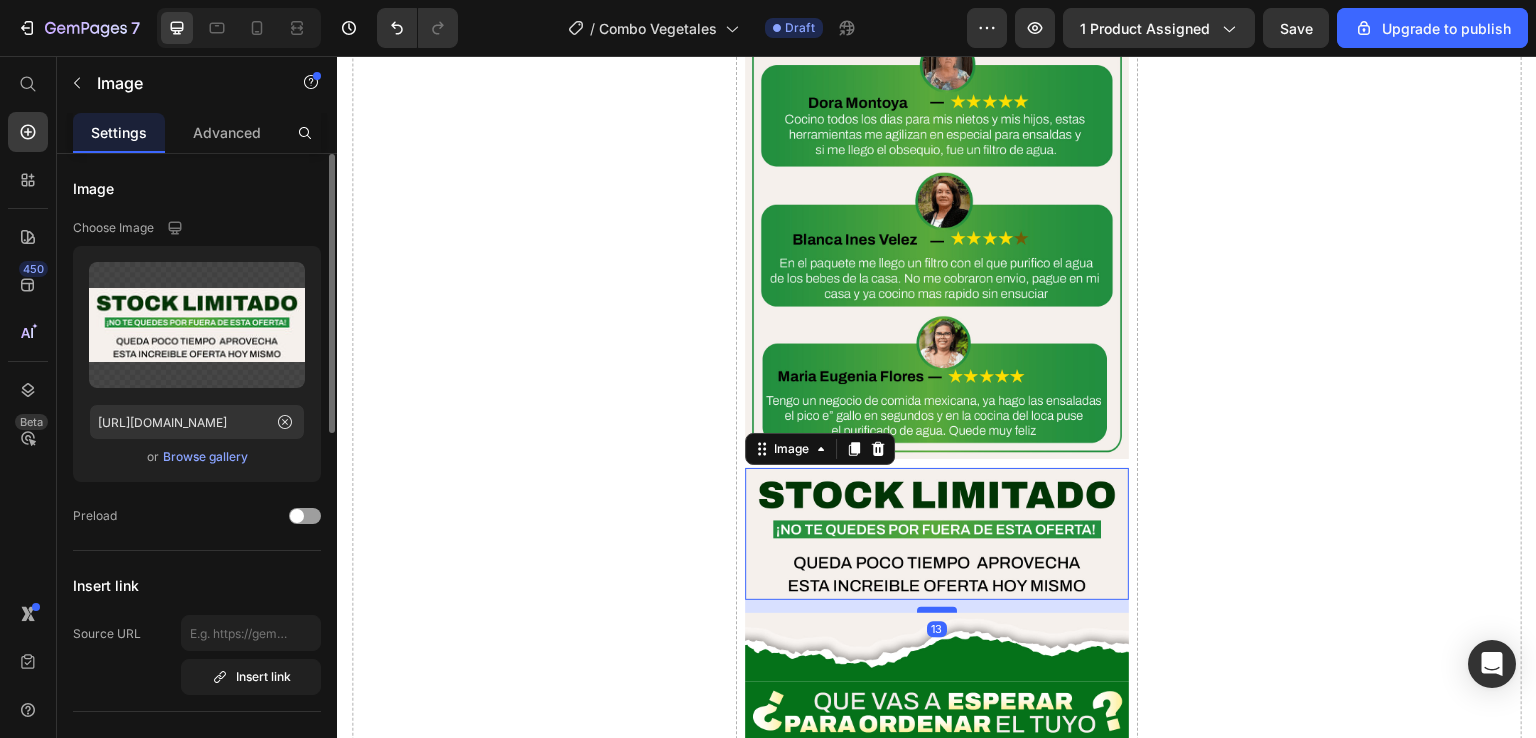 drag, startPoint x: 929, startPoint y: 545, endPoint x: 928, endPoint y: 559, distance: 14.035668 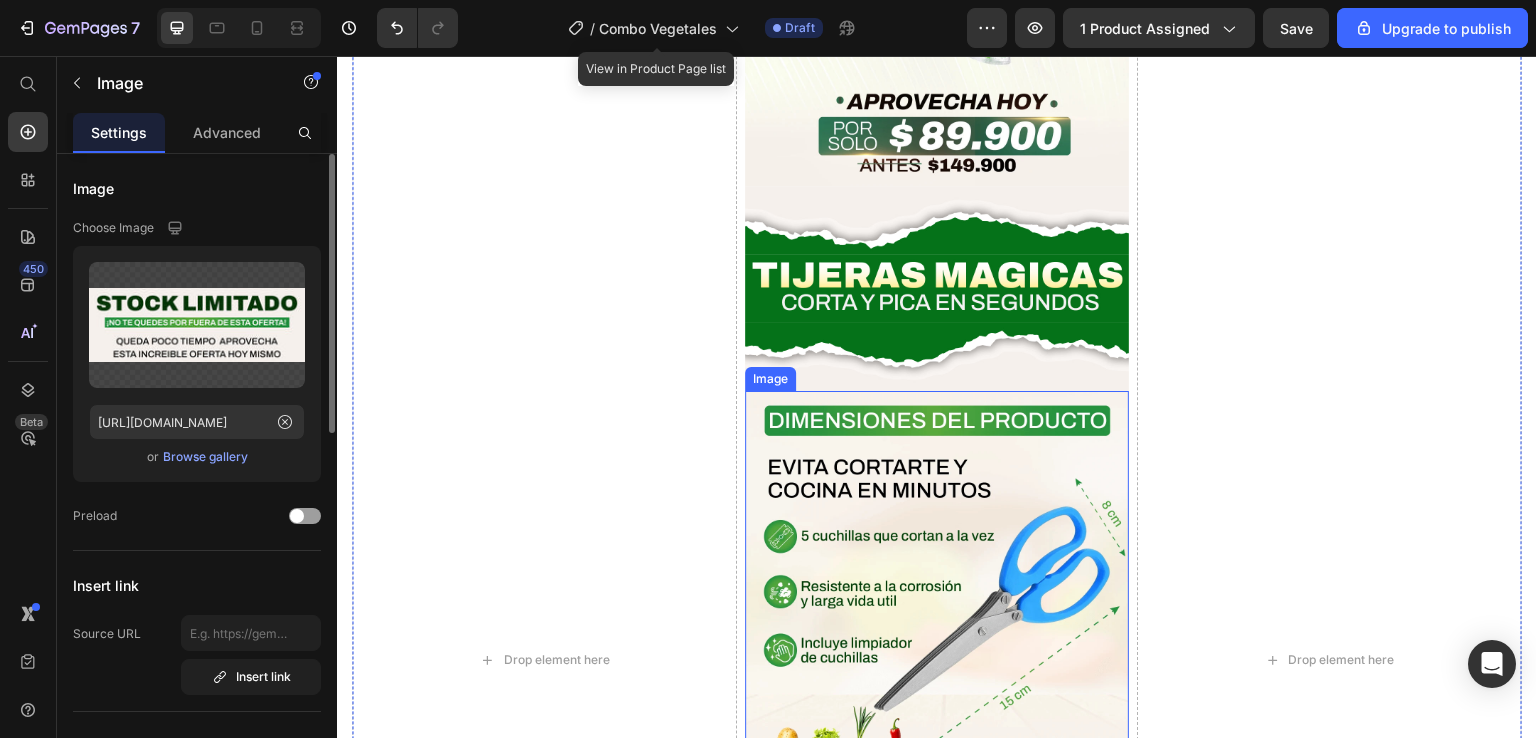 scroll, scrollTop: 5575, scrollLeft: 0, axis: vertical 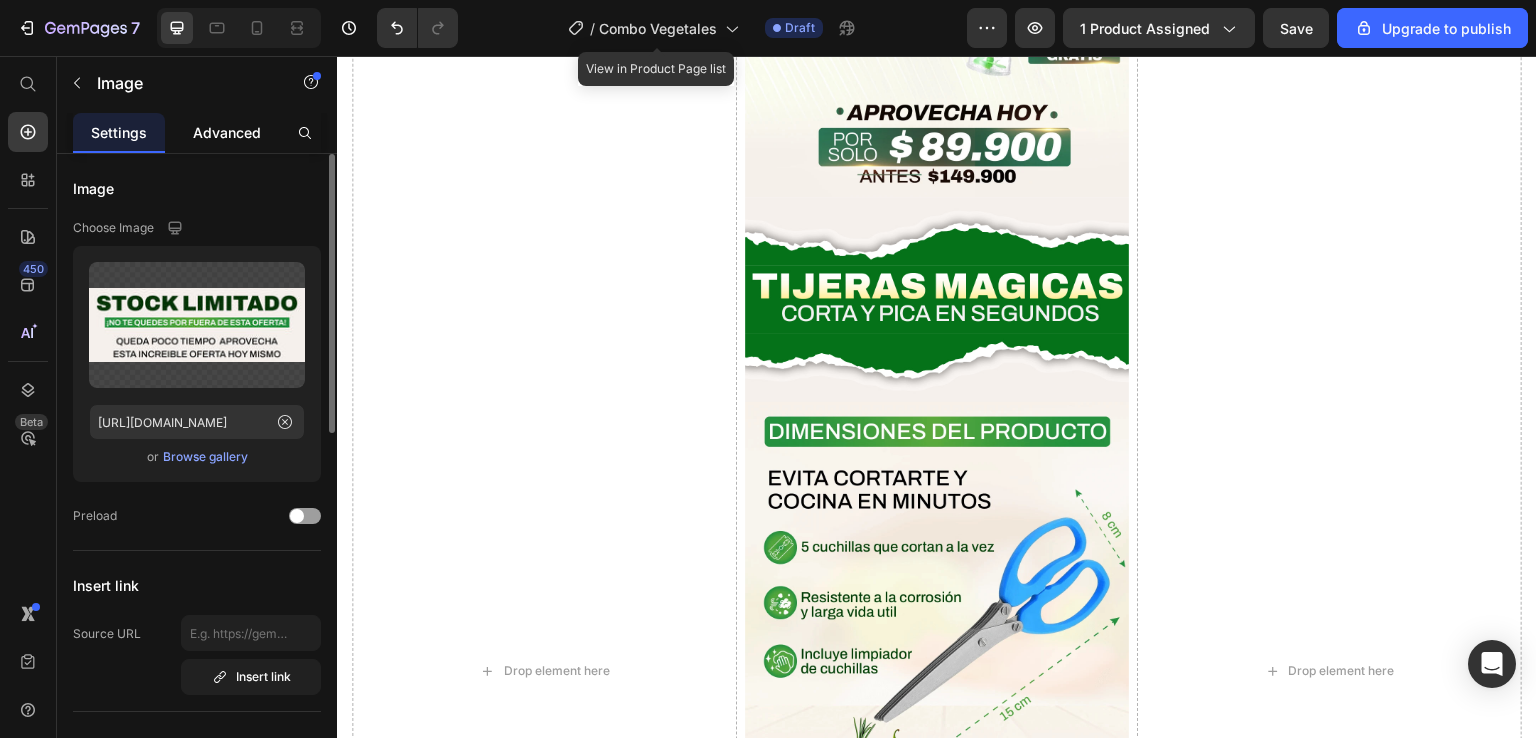 click on "Advanced" at bounding box center (227, 132) 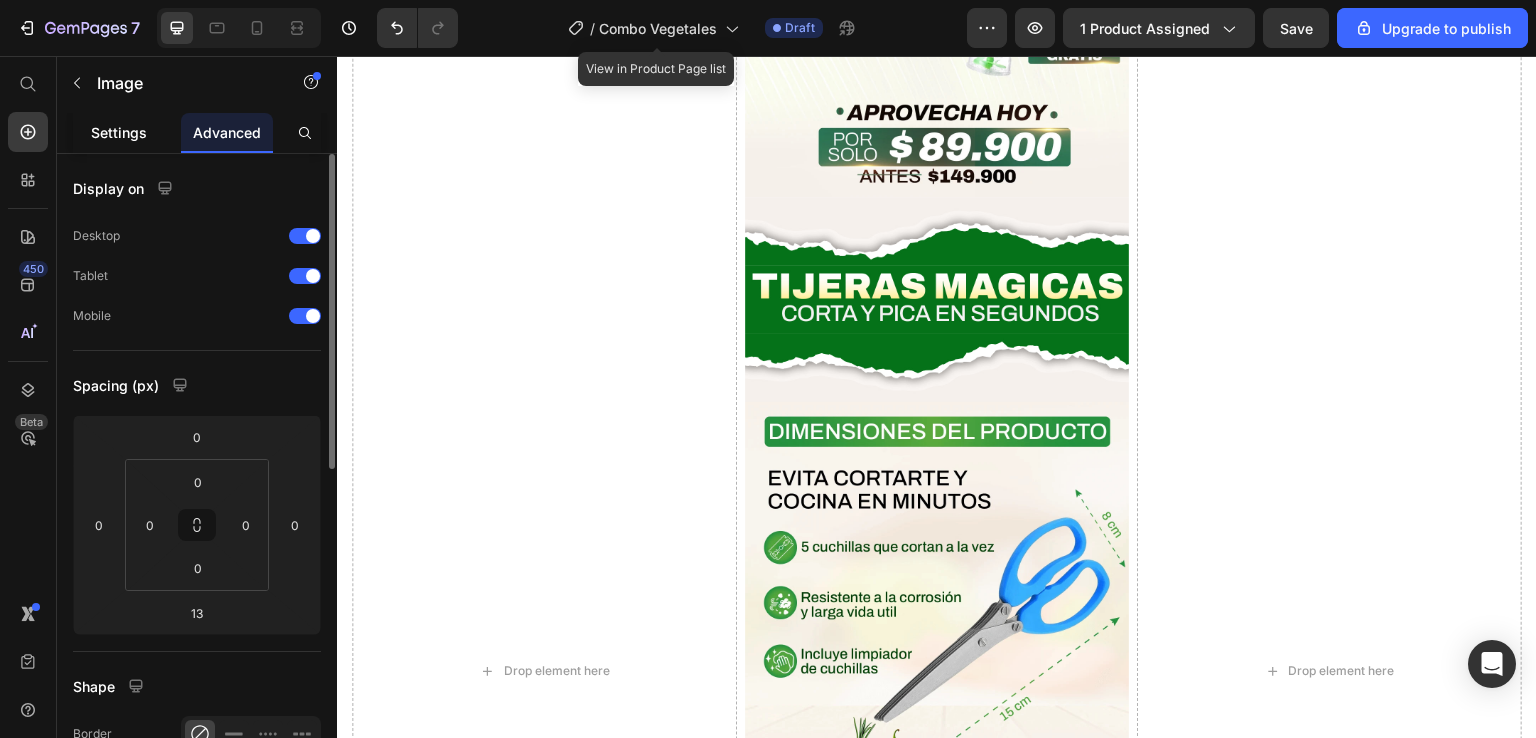 click on "Settings" at bounding box center [119, 132] 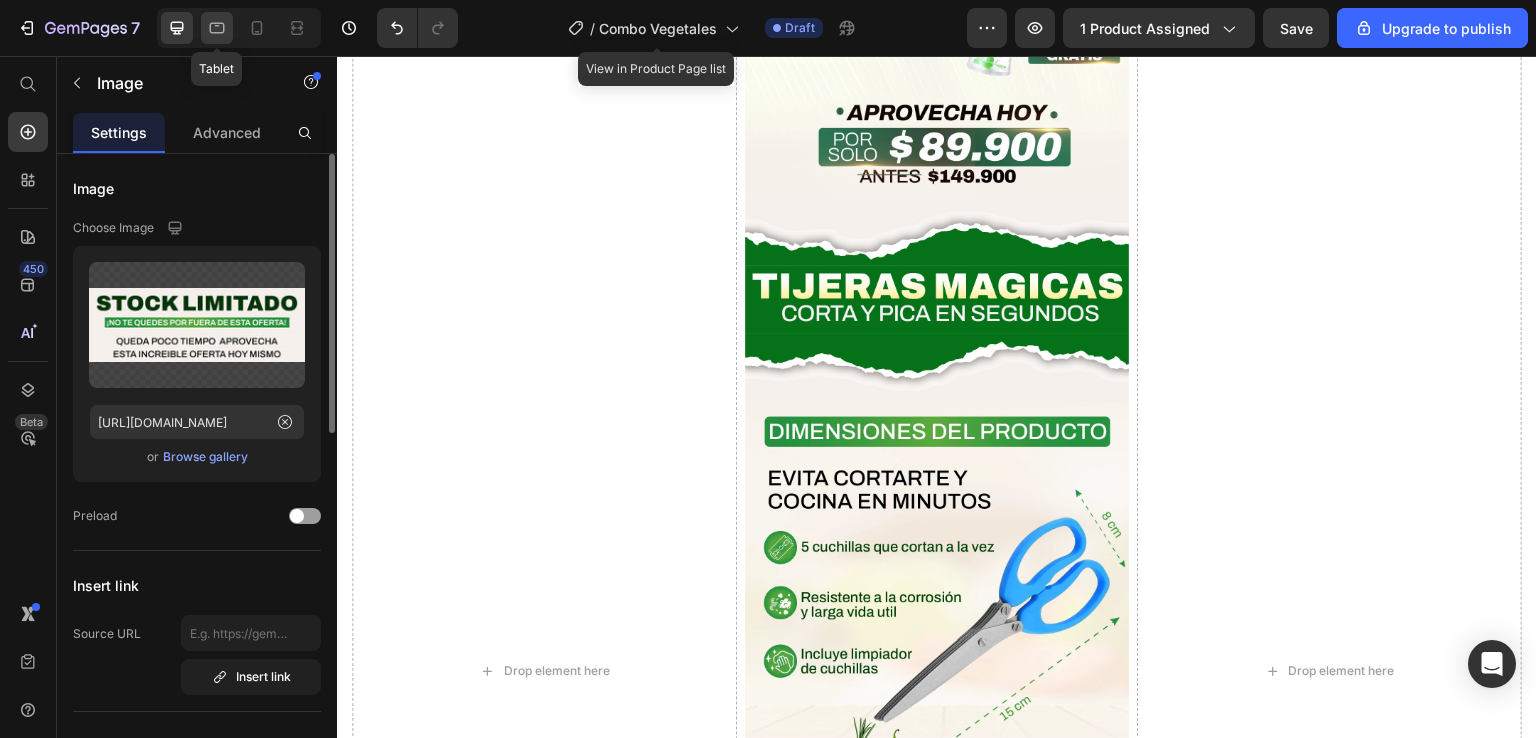 click 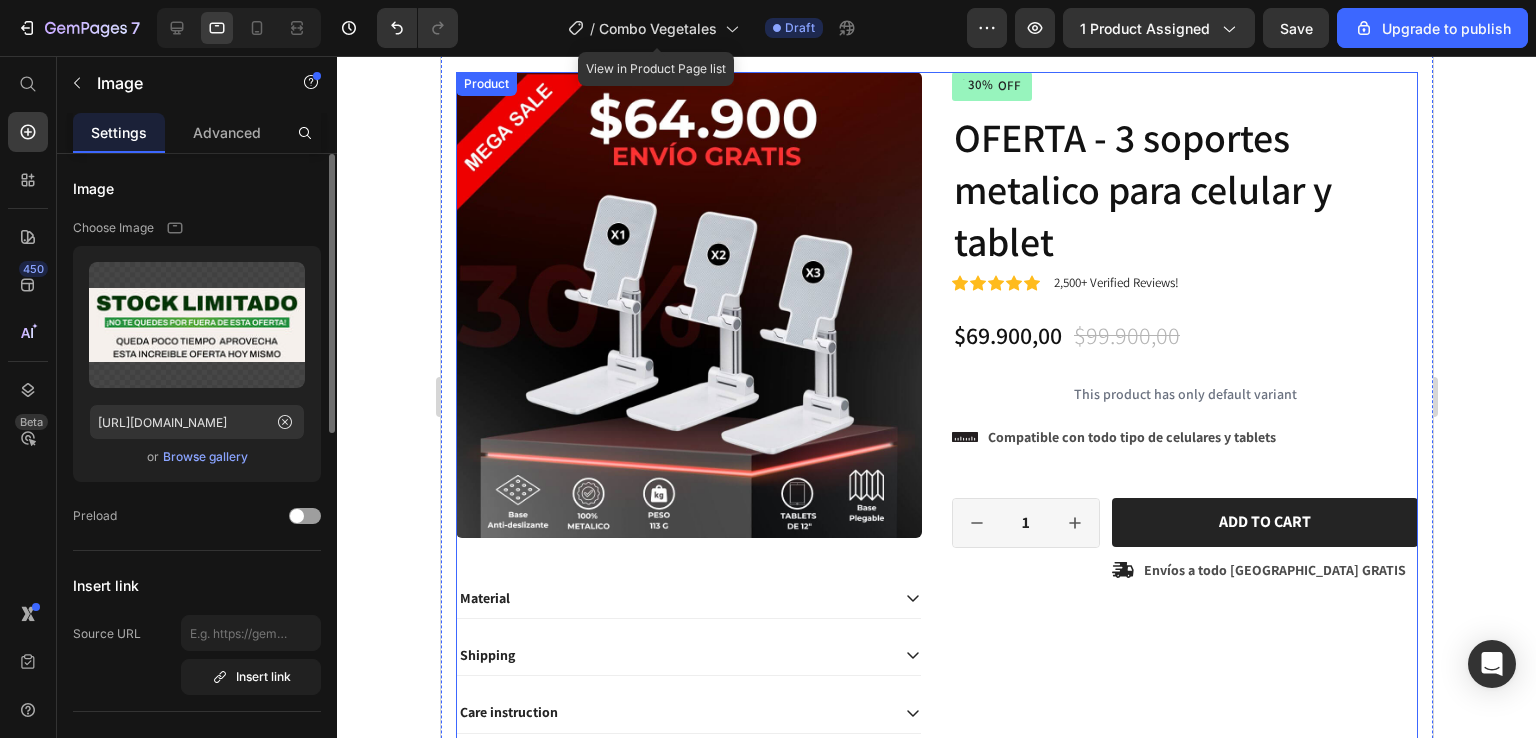 scroll, scrollTop: 0, scrollLeft: 0, axis: both 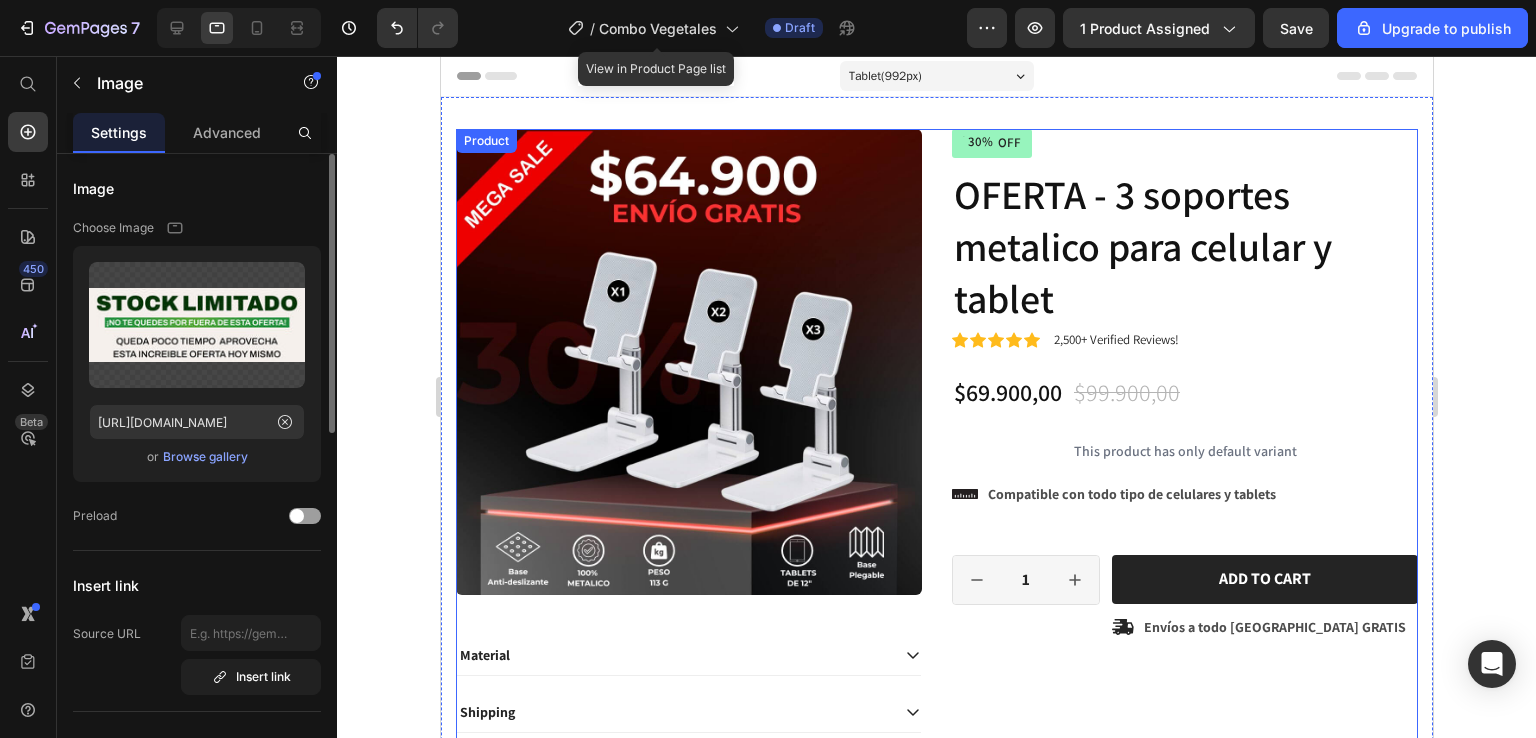 click on "Icon Icon Icon Icon Icon Icon List 2,500+ Testimonios verificados! Text Block Row 30% OFF Discount Tag OFERTA - 3 soportes metalico para celular y tablet Product Title Icon Icon Icon Icon Icon Icon List 2,500+ Verified Reviews! Text Block Row $69.900,00 Product Price $99.900,00 Product Price 30% OFF Discount Tag Row This product has only default variant Product Variants & Swatches
Icon Compatible con todo tipo de celulares y tablets Text Block Row 1 Product Quantity Row Add to cart Add to Cart
Icon Envíos a todo Colombia GRATIS Text Block Row Row" at bounding box center [1184, 395] 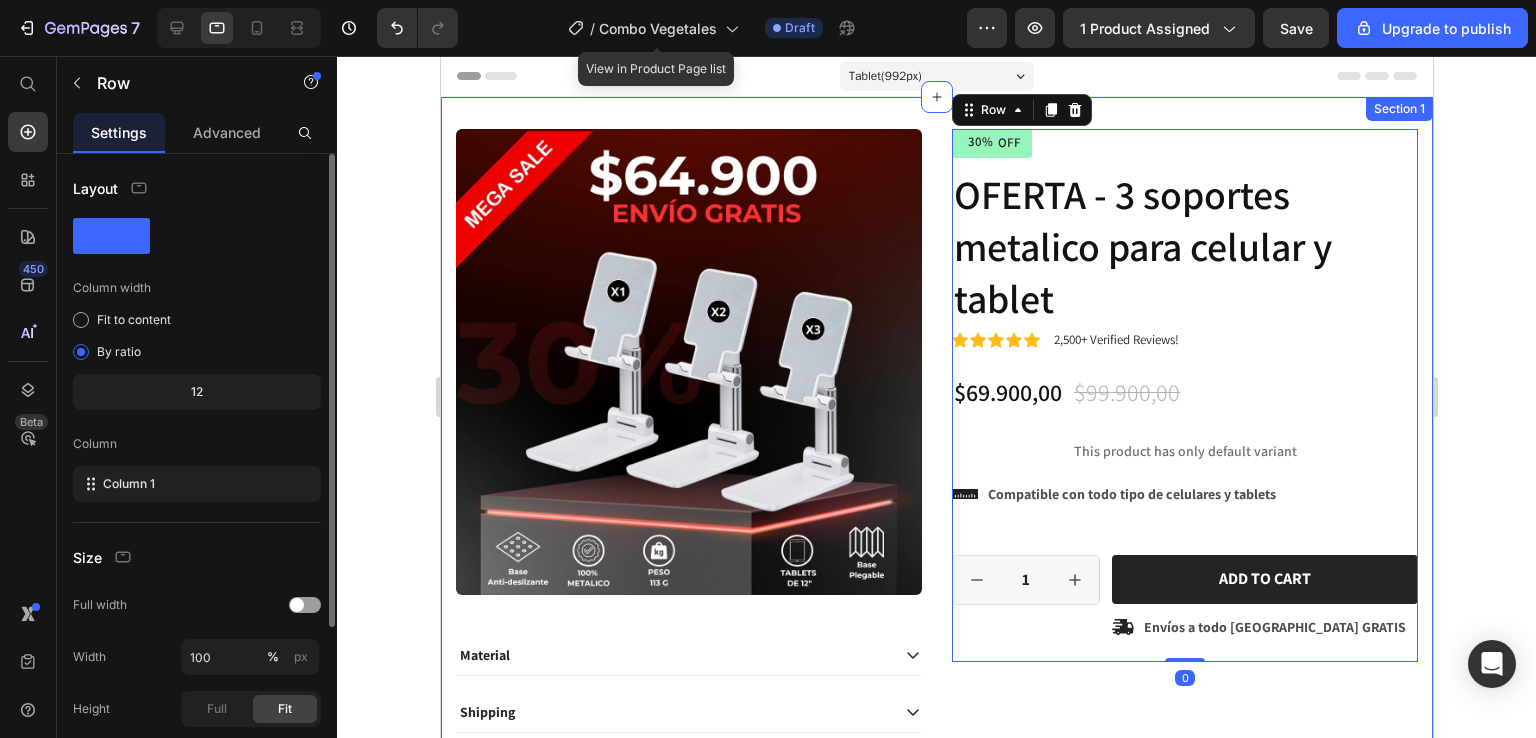 click on "Product Images
Material
Shipping
Care instruction Accordion Icon Icon Icon Icon Icon Icon List 2,500+ Testimonios verificados! Text Block Row 30% OFF Discount Tag OFERTA - 3 soportes metalico para celular y tablet Product Title Icon Icon Icon Icon Icon Icon List 2,500+ Verified Reviews! Text Block Row $69.900,00 Product Price $99.900,00 Product Price 30% OFF Discount Tag Row This product has only default variant Product Variants & Swatches
Icon Compatible con todo tipo de celulares y tablets Text Block Row 1 Product Quantity Row Add to cart Add to Cart
Icon Envíos a todo Colombia GRATIS Text Block Row Row Row   0 Product
Drop element here Image Image Image Image Image Image Image Image Image Image Image Image Image
Drop element here Row Section 1" at bounding box center (936, 1627) 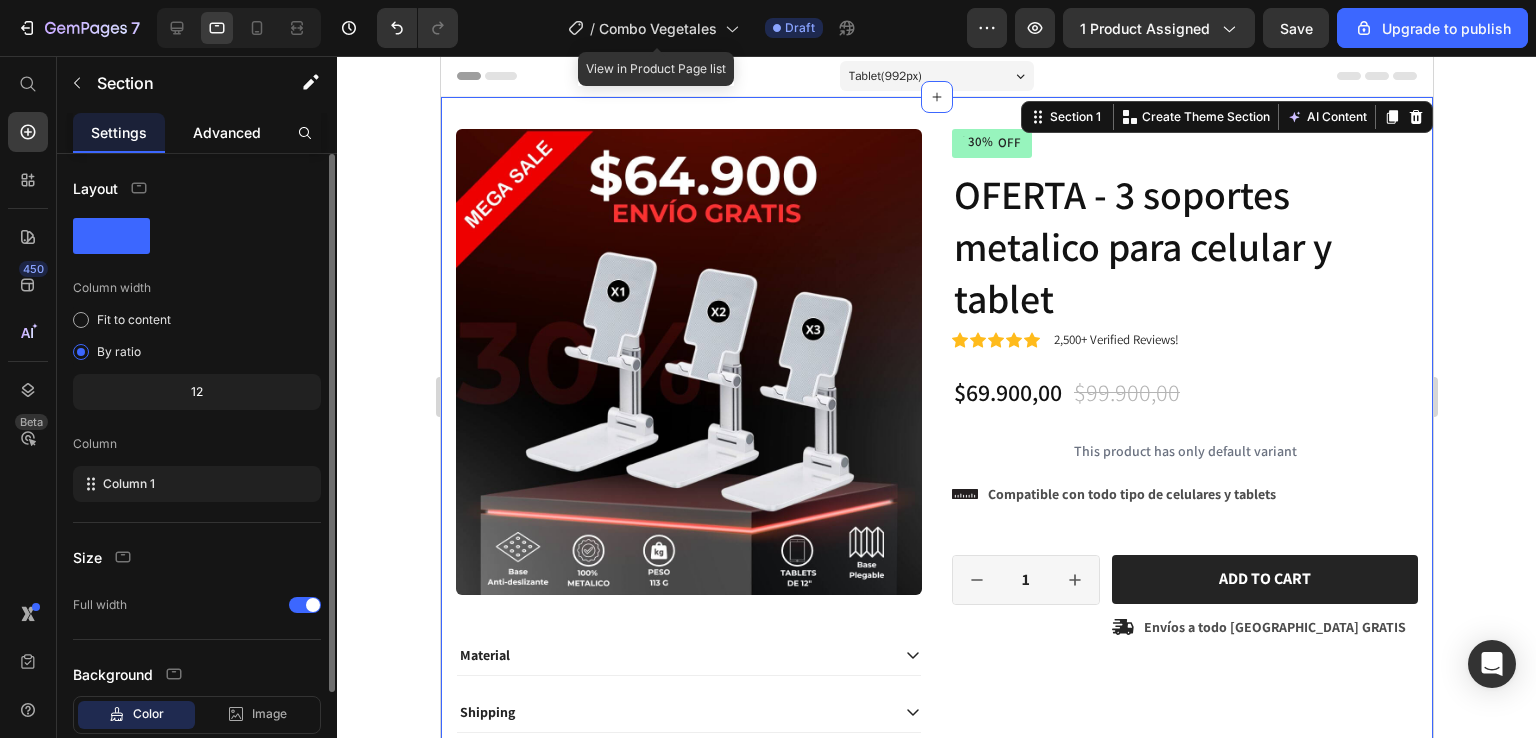 click on "Advanced" at bounding box center [227, 132] 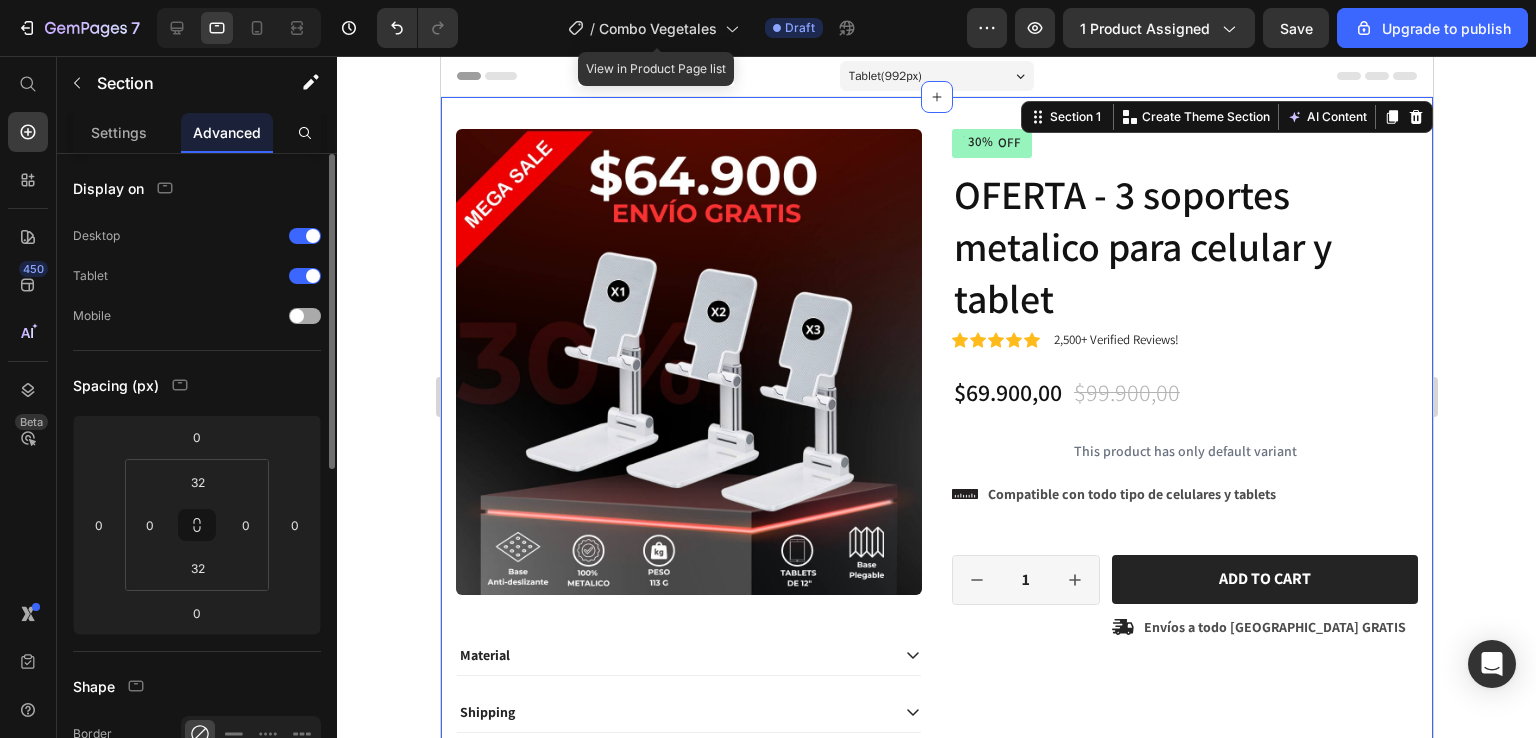 click on "Mobile" at bounding box center [197, 316] 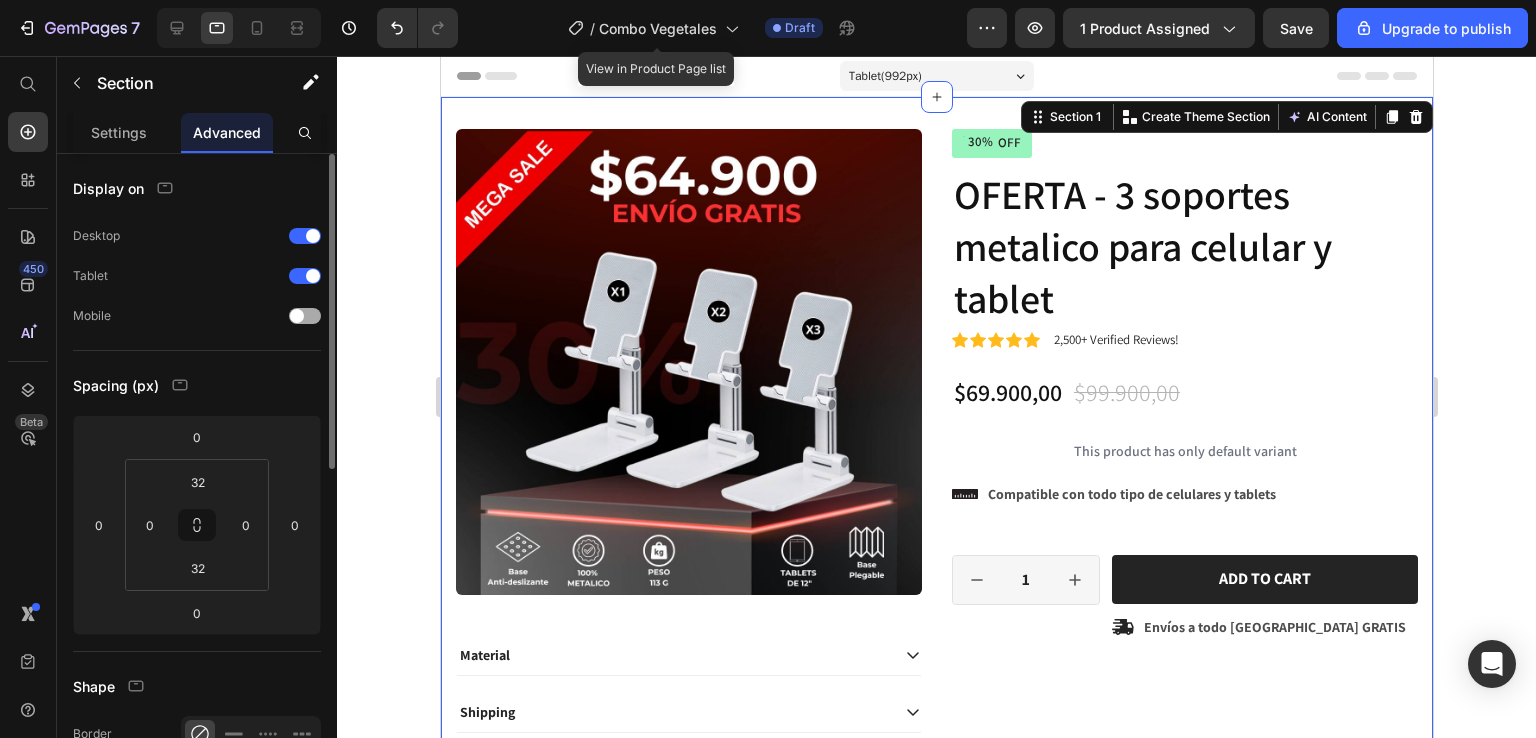 click at bounding box center [297, 316] 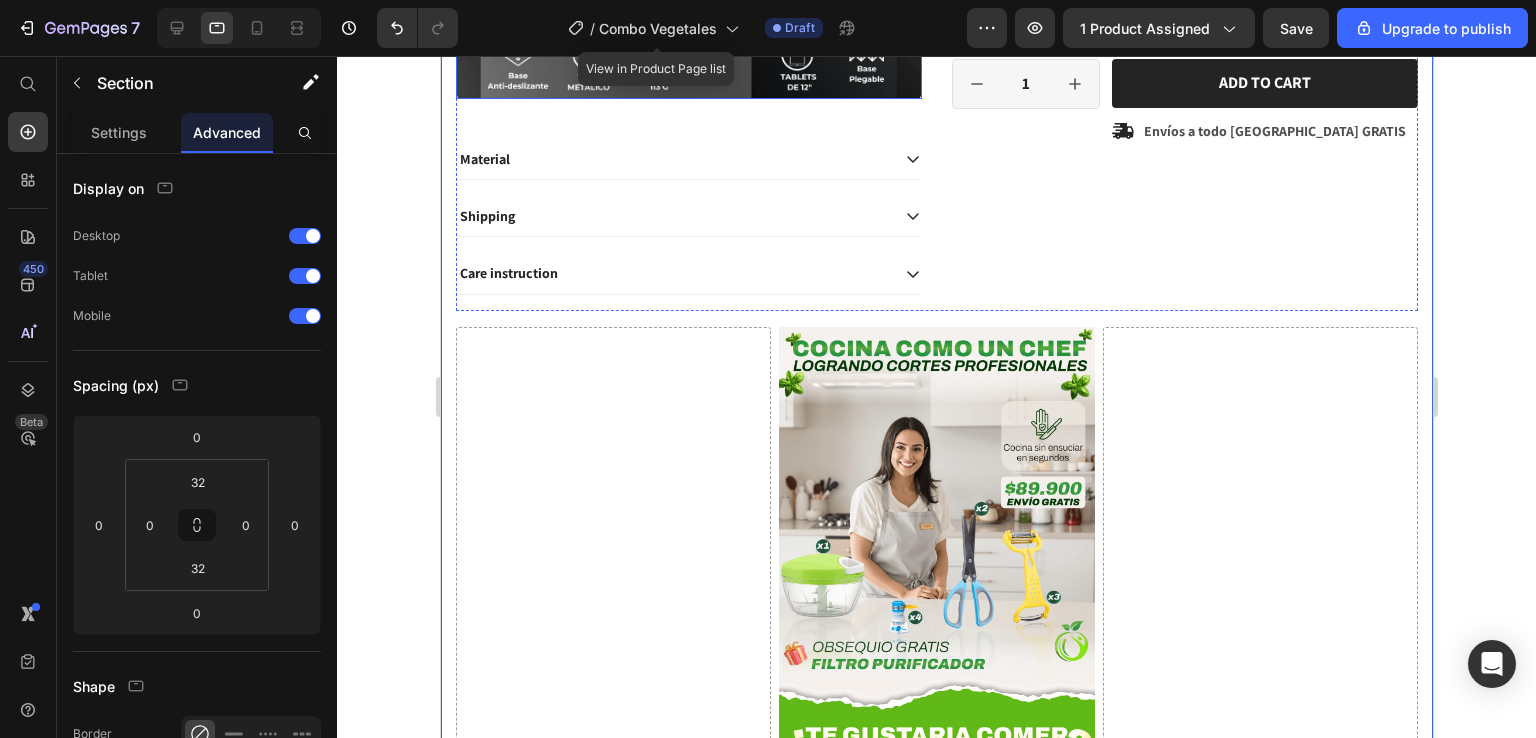 scroll, scrollTop: 500, scrollLeft: 0, axis: vertical 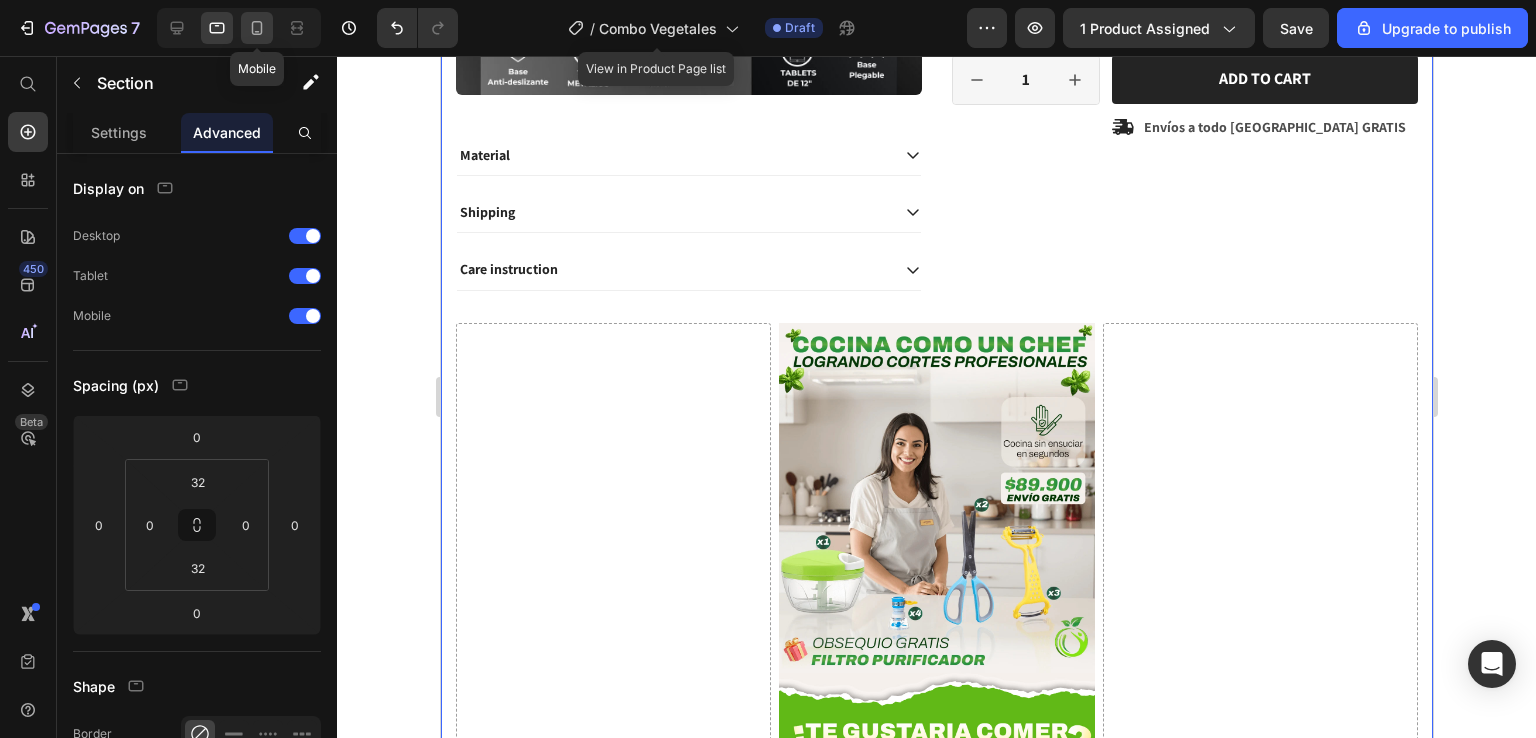click 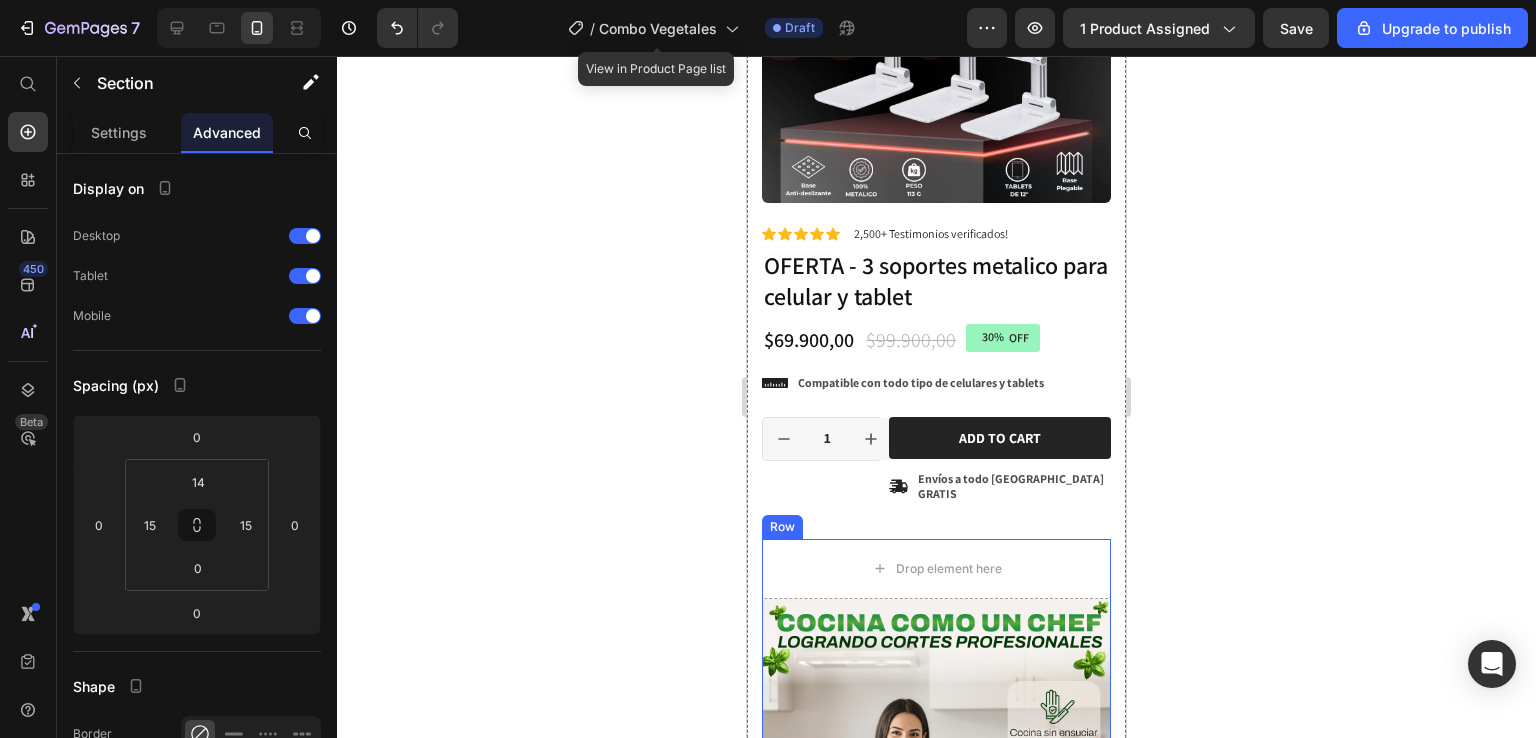 scroll, scrollTop: 500, scrollLeft: 0, axis: vertical 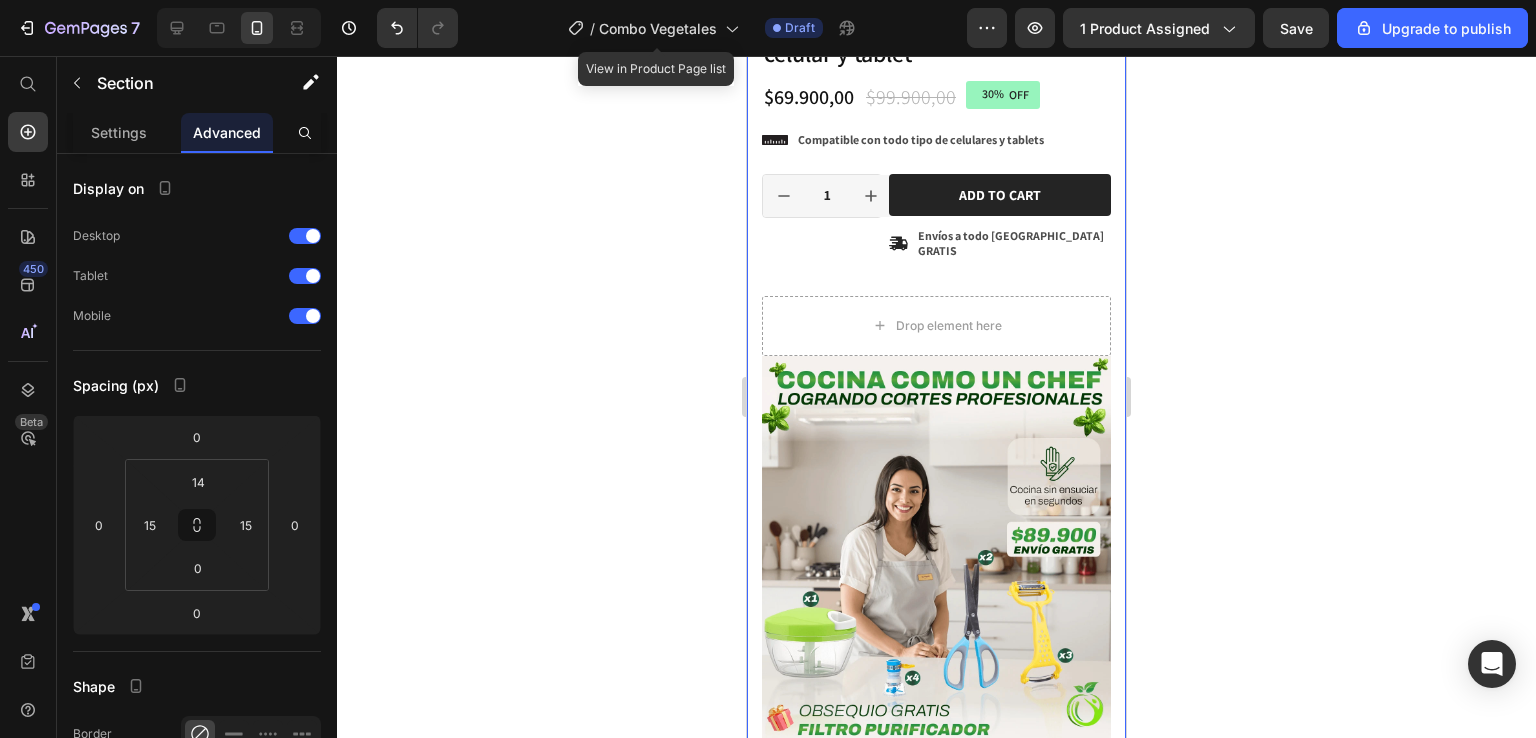 click 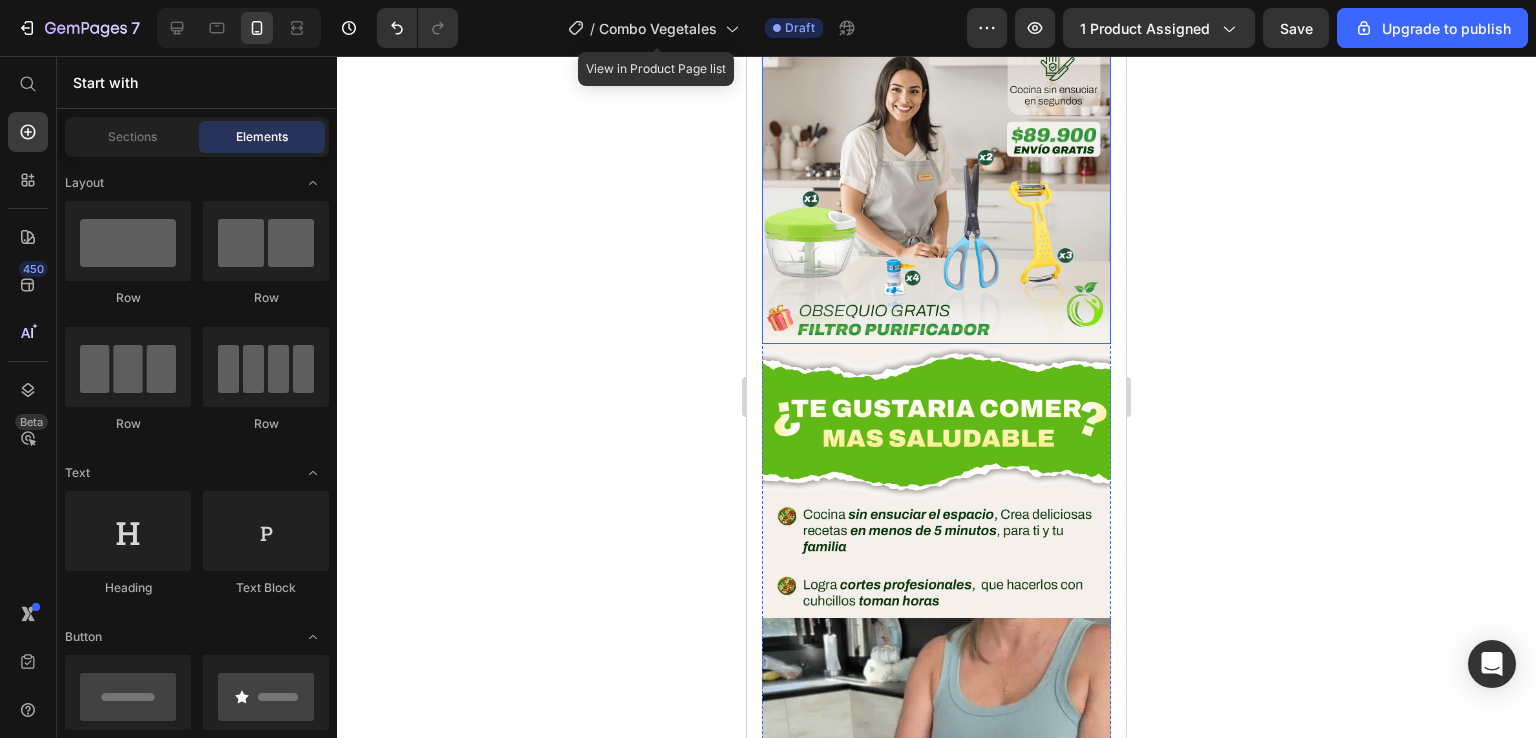scroll, scrollTop: 1000, scrollLeft: 0, axis: vertical 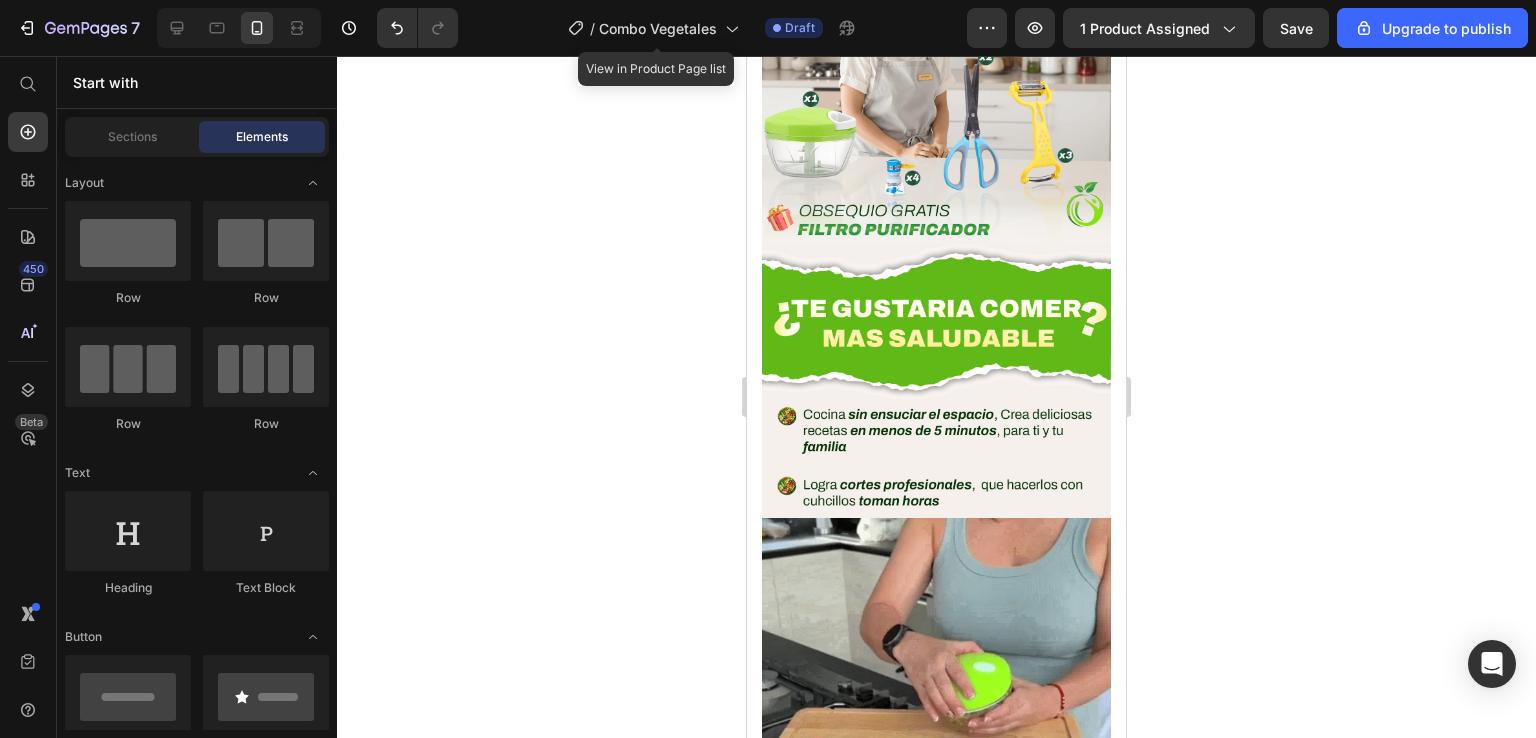 click 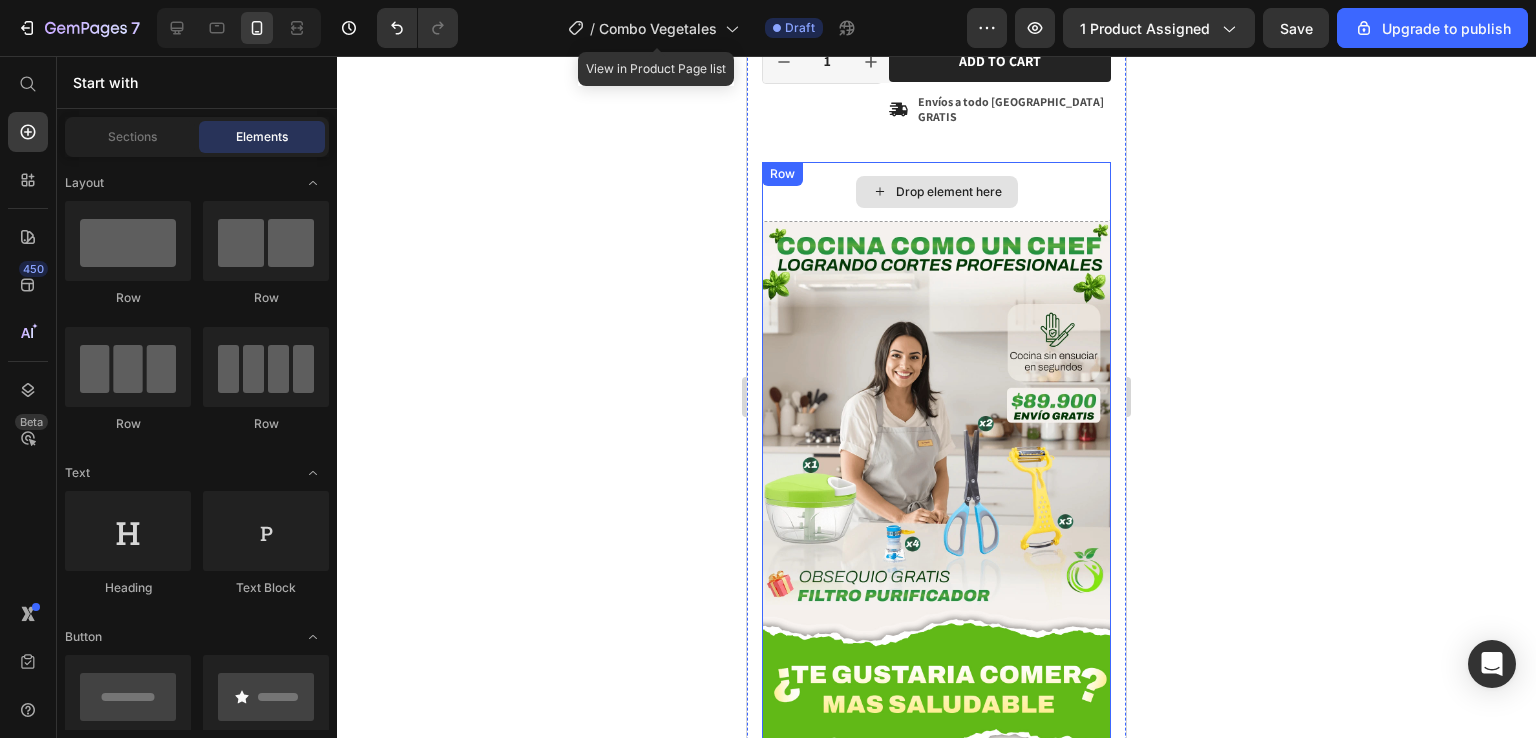 scroll, scrollTop: 500, scrollLeft: 0, axis: vertical 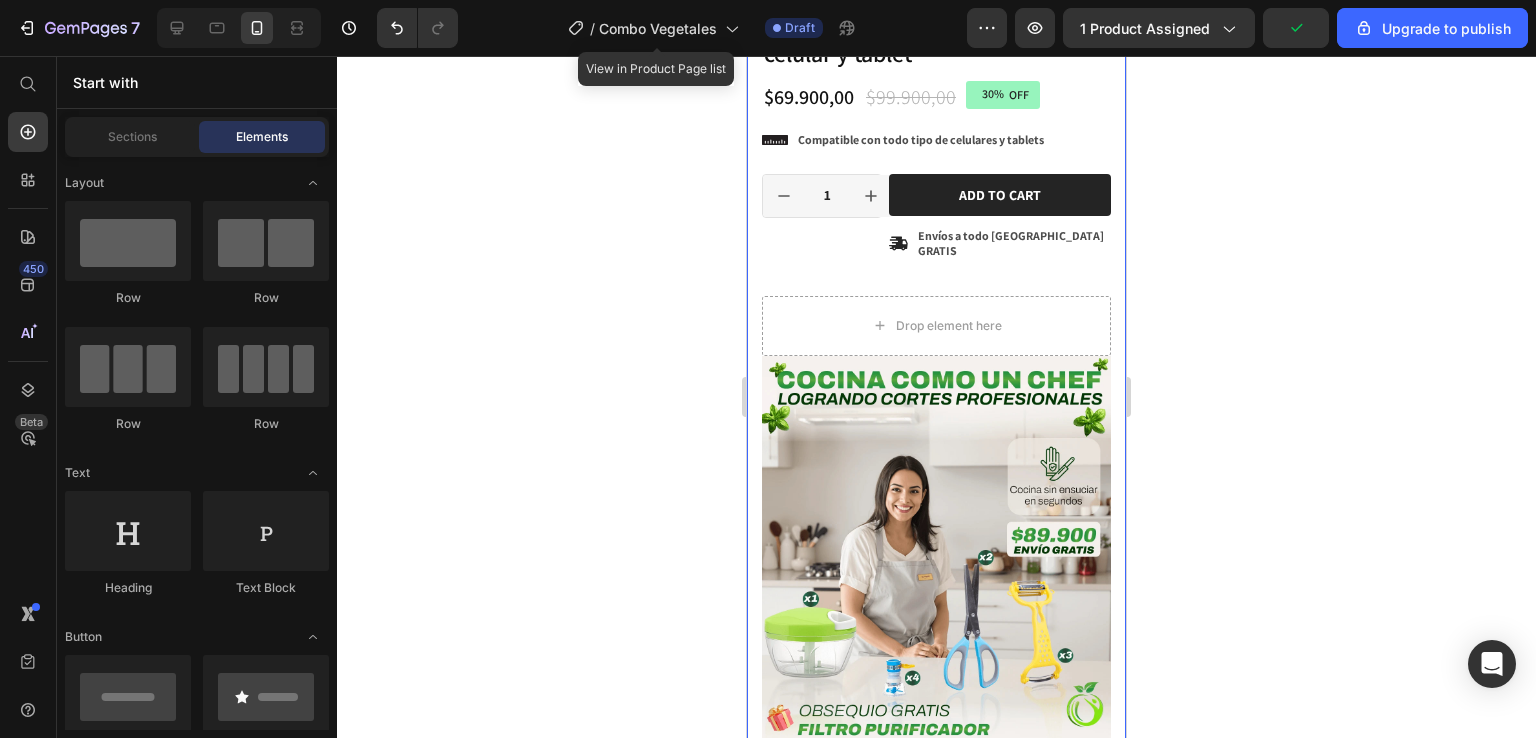 click on "Product Images
Material
Shipping
Care instruction Accordion Icon Icon Icon Icon Icon Icon List 2,500+ Testimonios verificados! Text Block Row 30% OFF Discount Tag OFERTA - 3 soportes metalico para celular y tablet Product Title Icon Icon Icon Icon Icon Icon List 2,500+ Verified Reviews! Text Block Row $69.900,00 Product Price $99.900,00 Product Price 30% OFF Discount Tag Row This product has only default variant Product Variants & Swatches
Icon Compatible con todo tipo de celulares y tablets Text Block Row 1 Product Quantity Row Add to cart Add to Cart
Icon Envíos a todo Colombia GRATIS Text Block Row Row Row Product
Drop element here Image Image Image Image Image Image Image Image Image Image Image Image Image
Drop element here Row Section 1" at bounding box center (936, 1280) 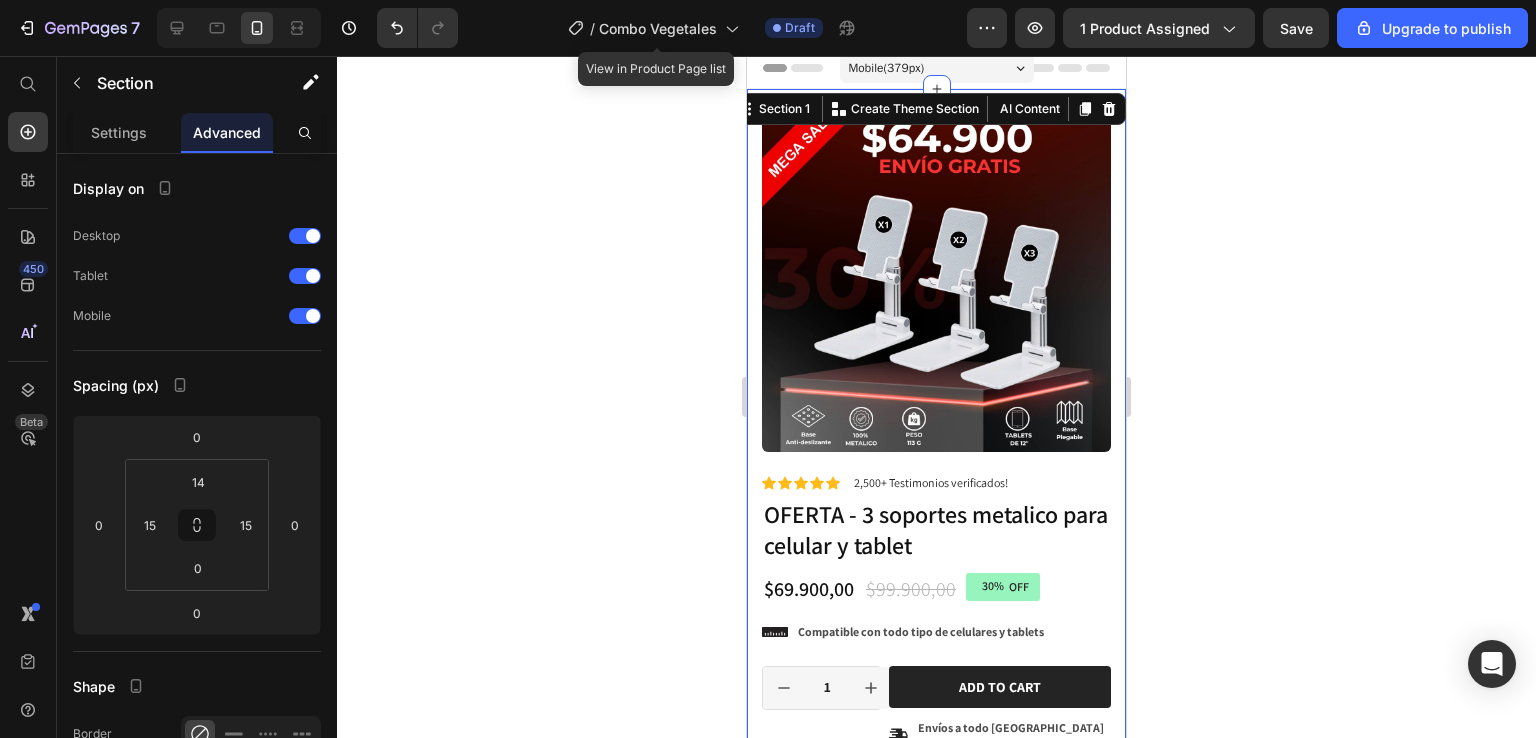 scroll, scrollTop: 0, scrollLeft: 0, axis: both 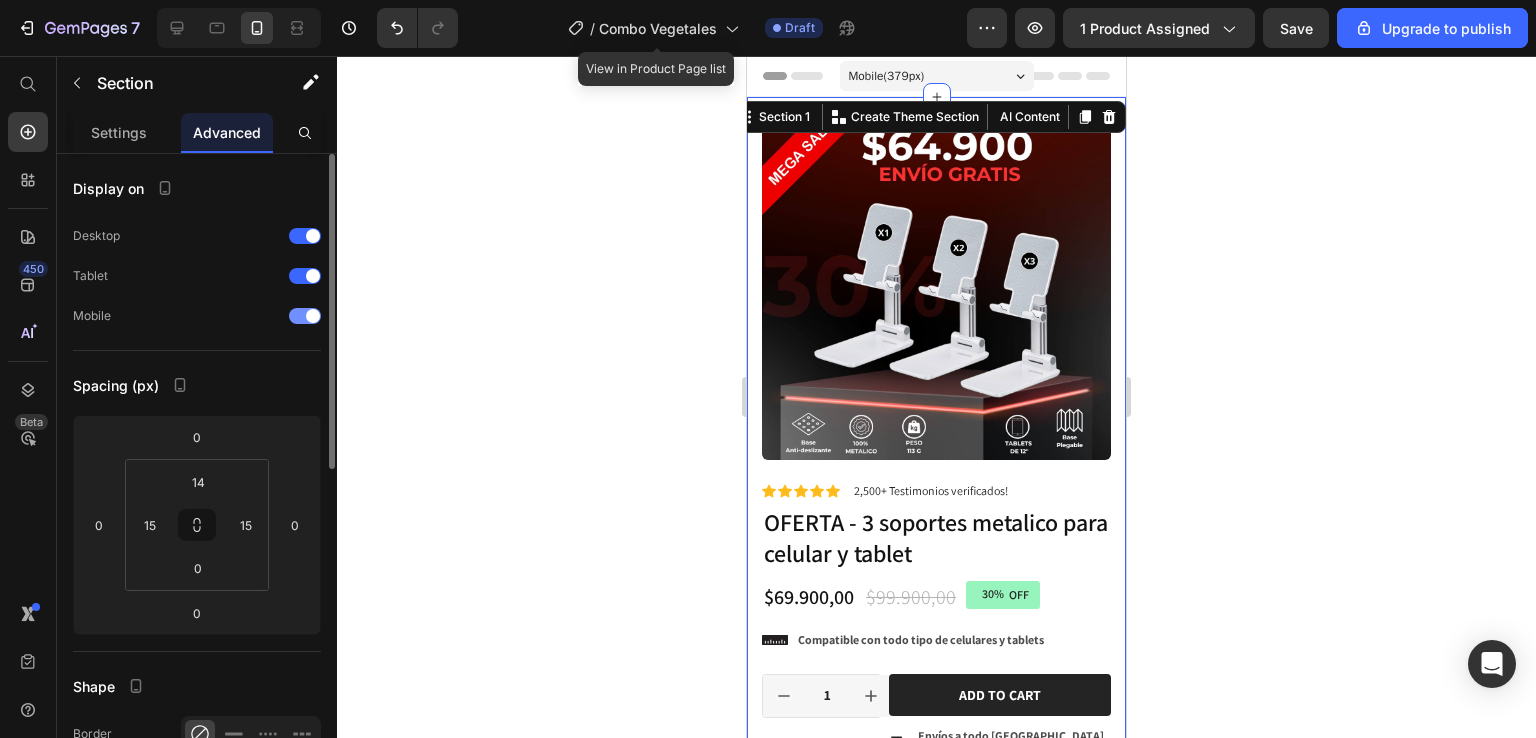 click at bounding box center [313, 316] 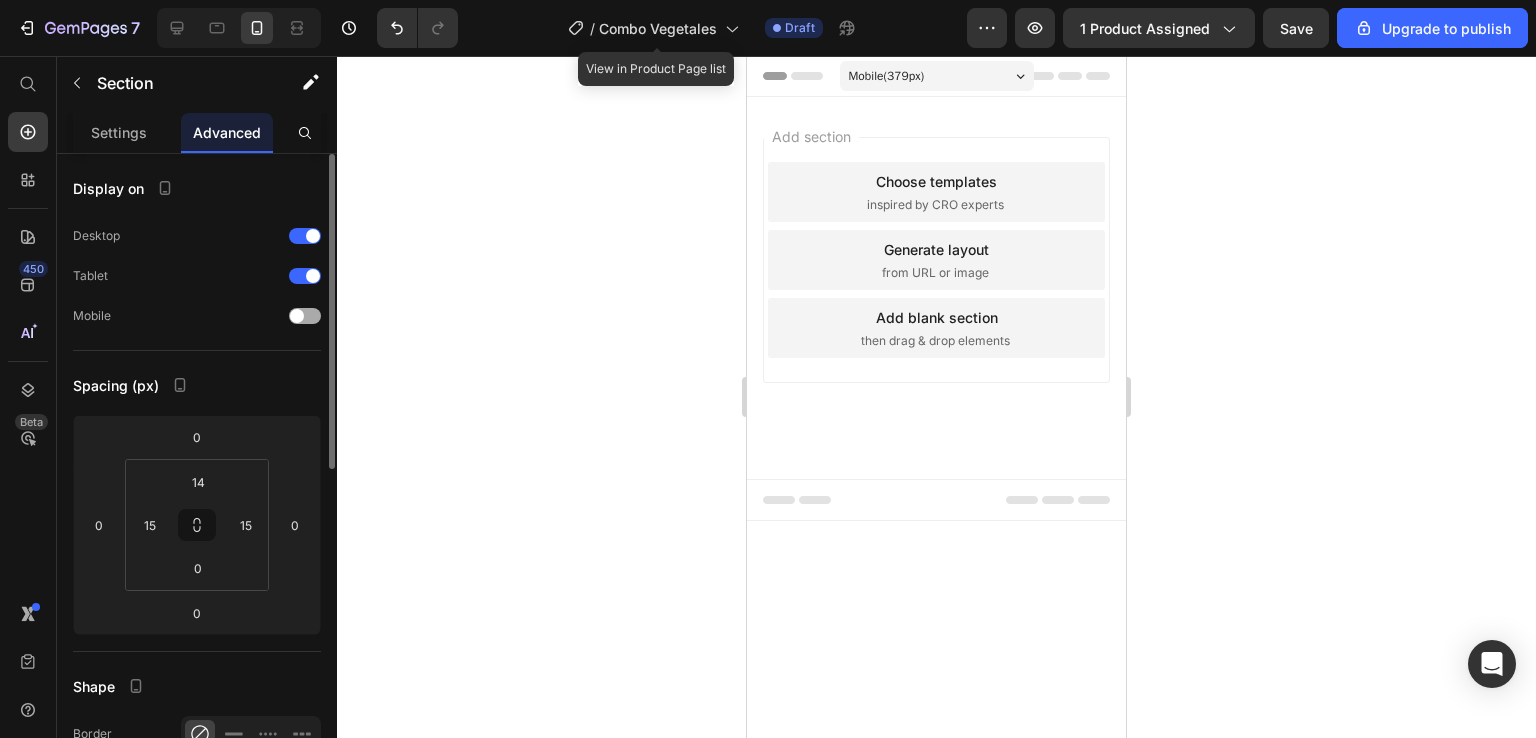 click at bounding box center [297, 316] 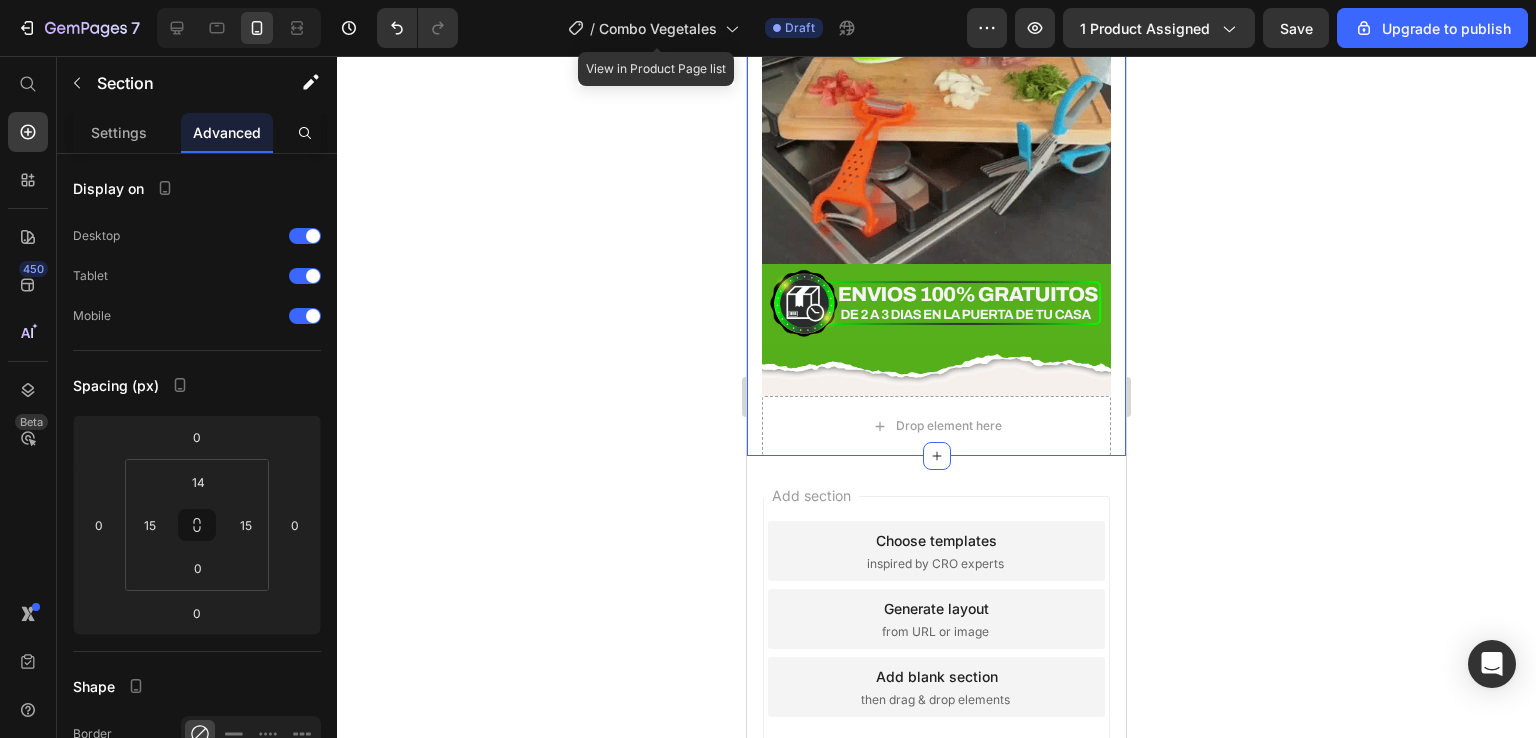 scroll, scrollTop: 3008, scrollLeft: 0, axis: vertical 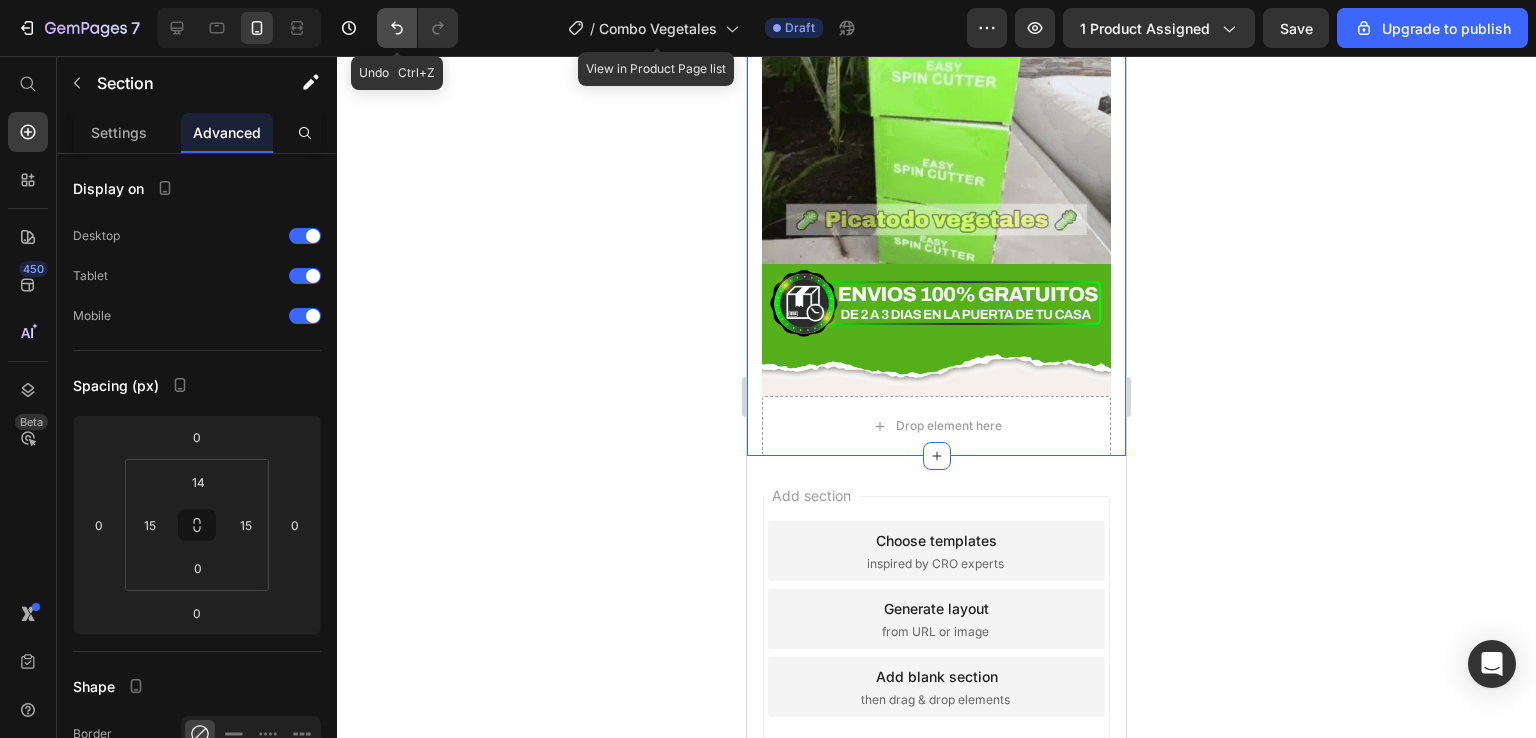 click 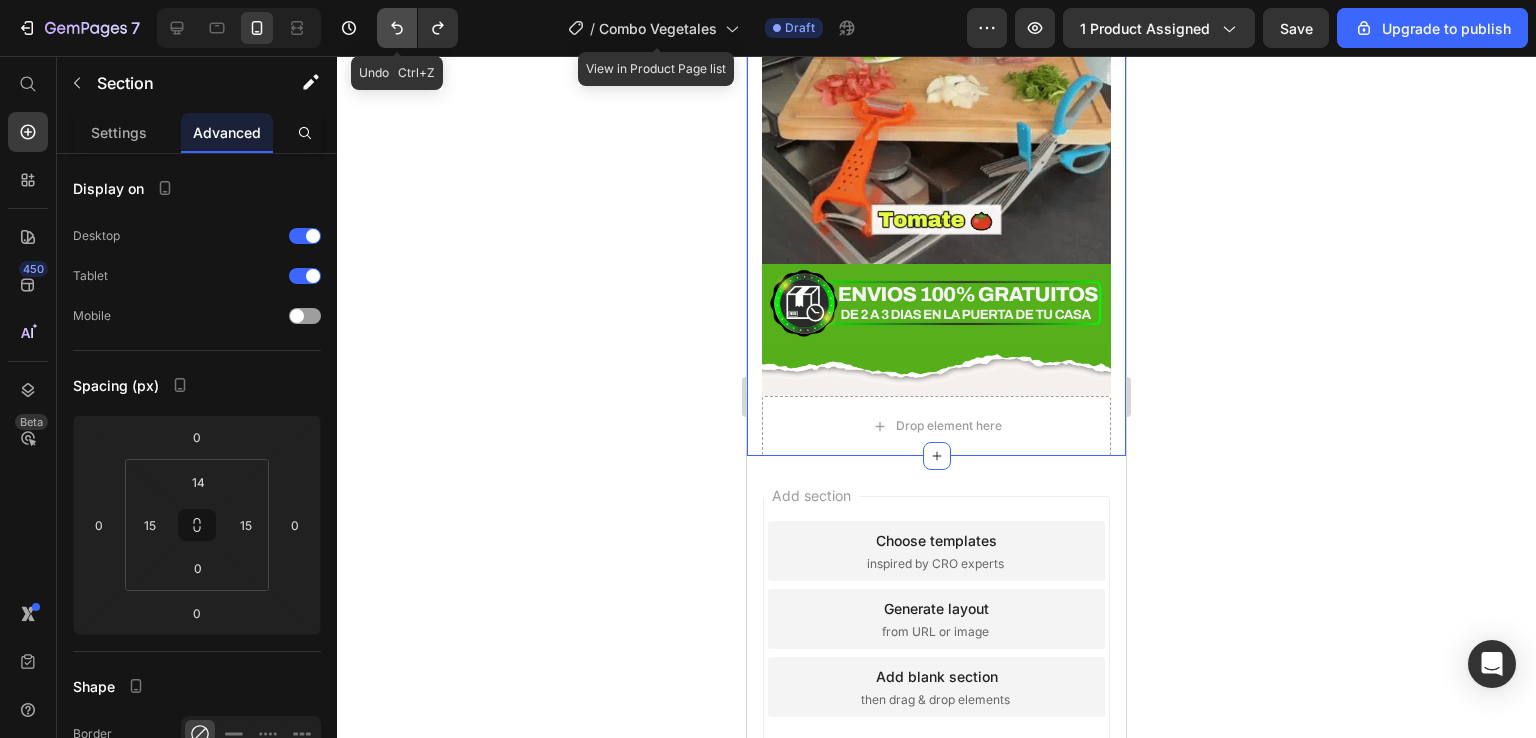 scroll, scrollTop: 0, scrollLeft: 0, axis: both 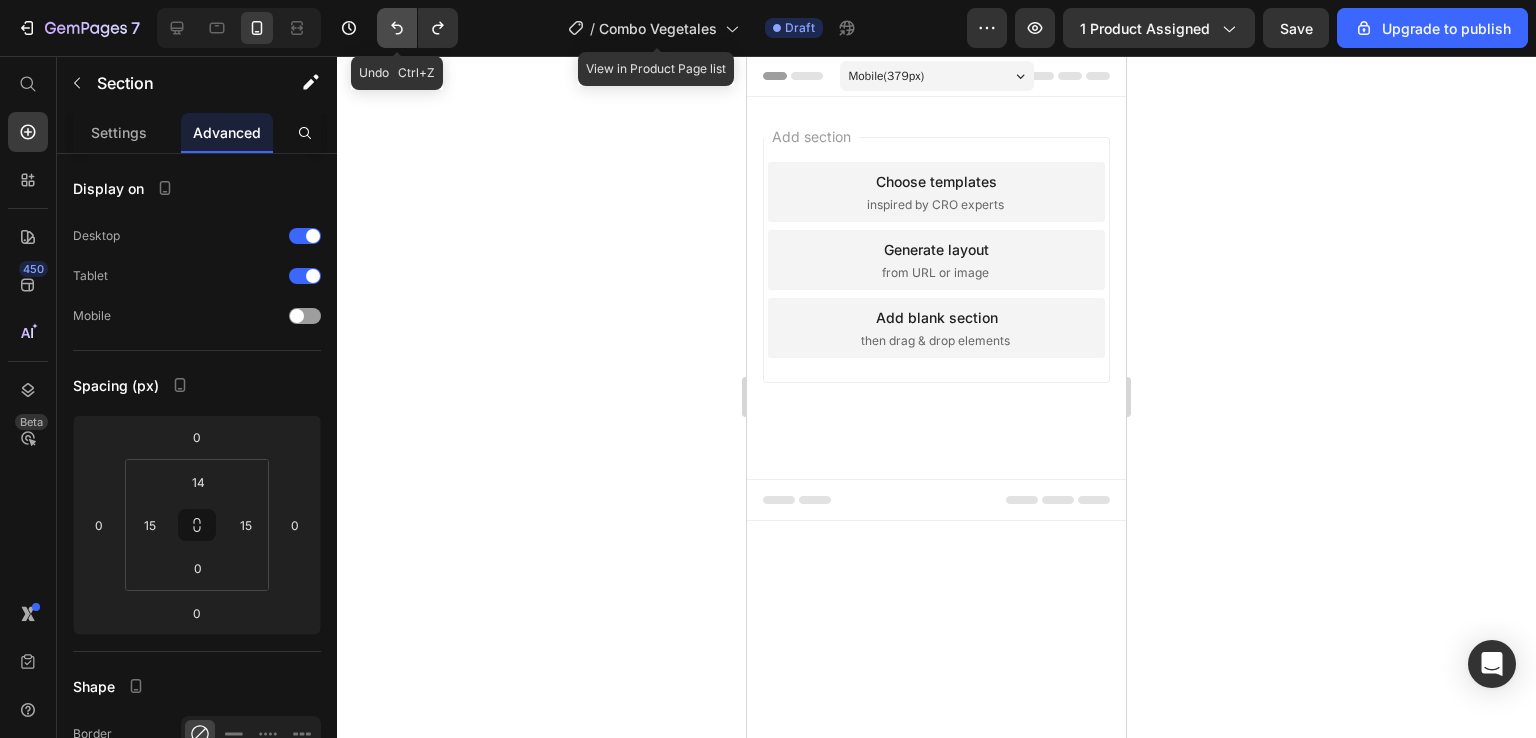 click 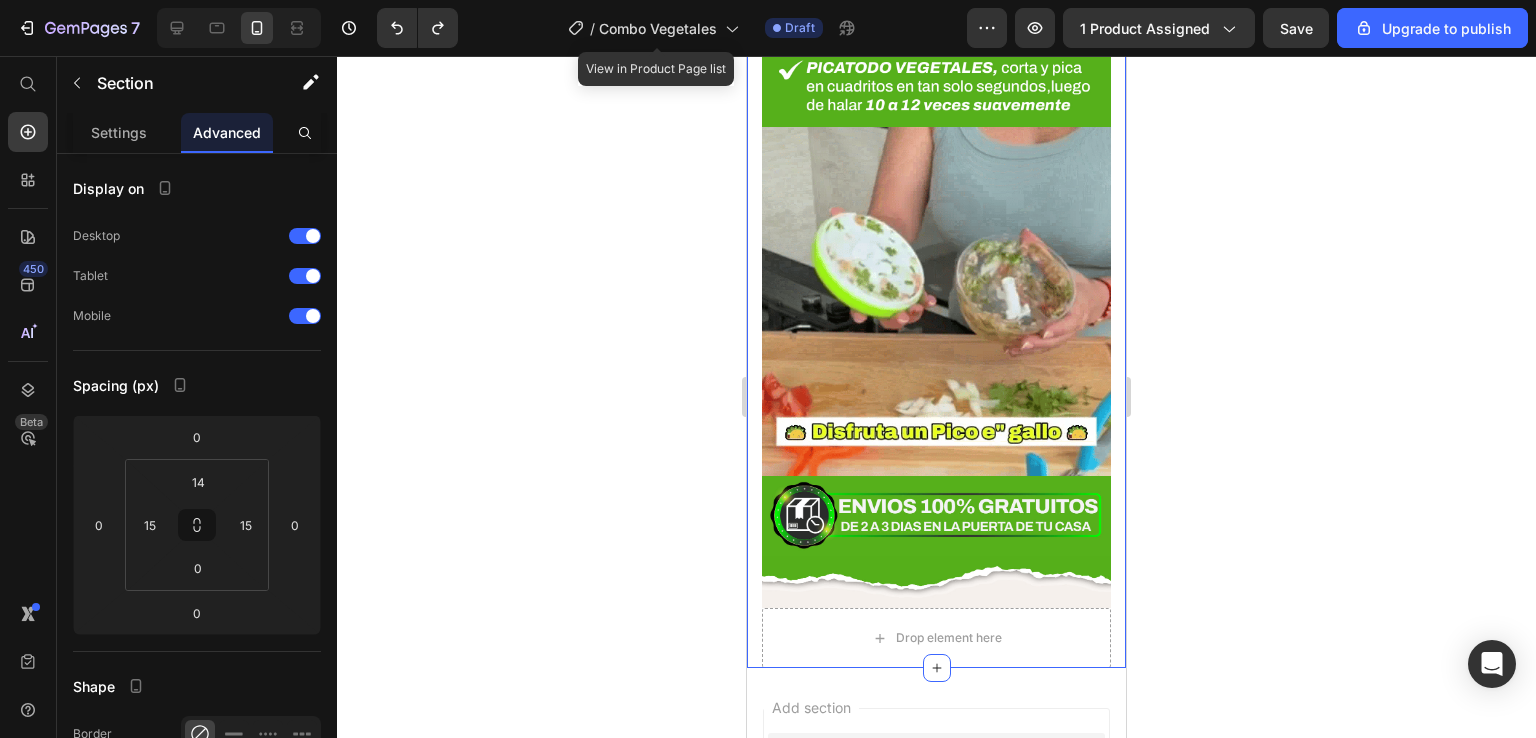 scroll, scrollTop: 2508, scrollLeft: 0, axis: vertical 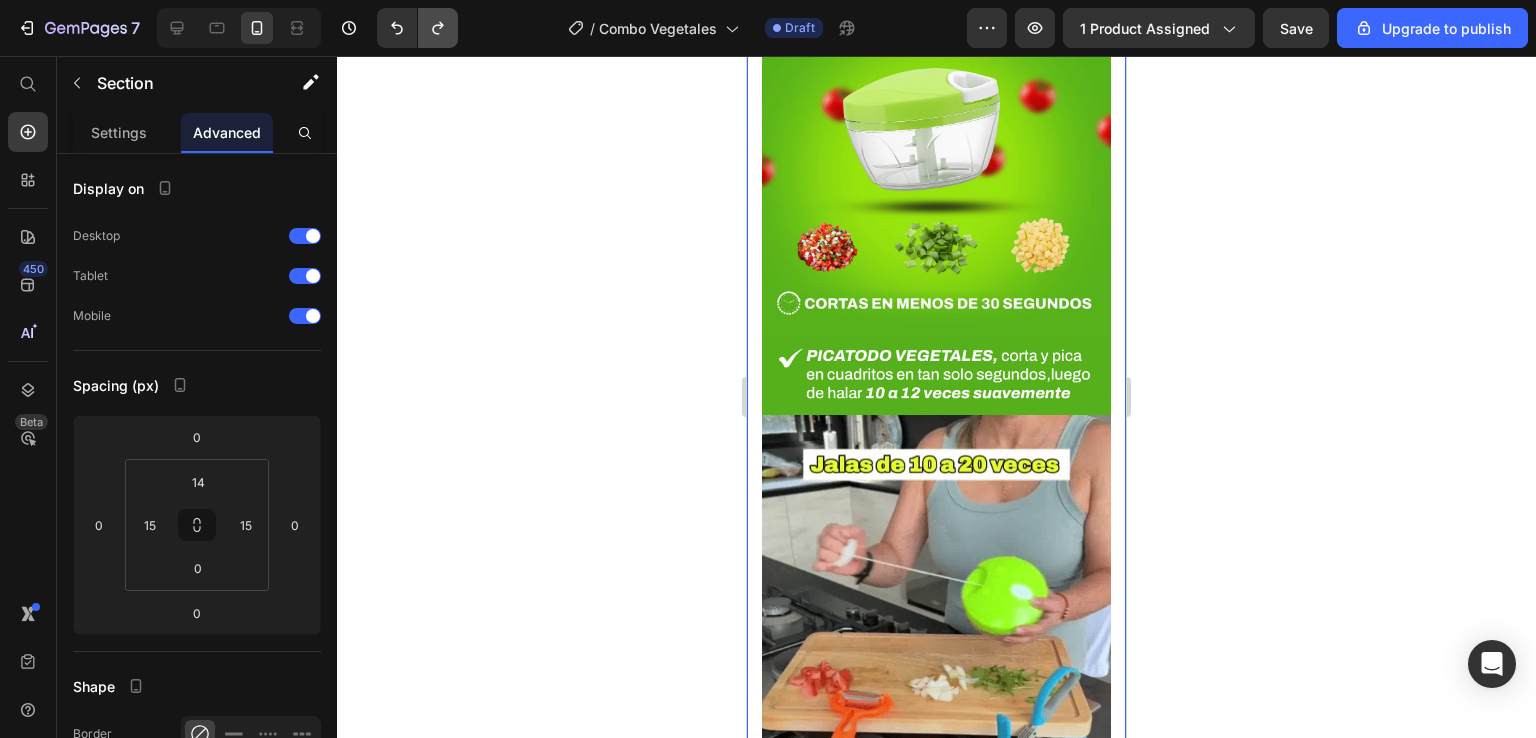 click 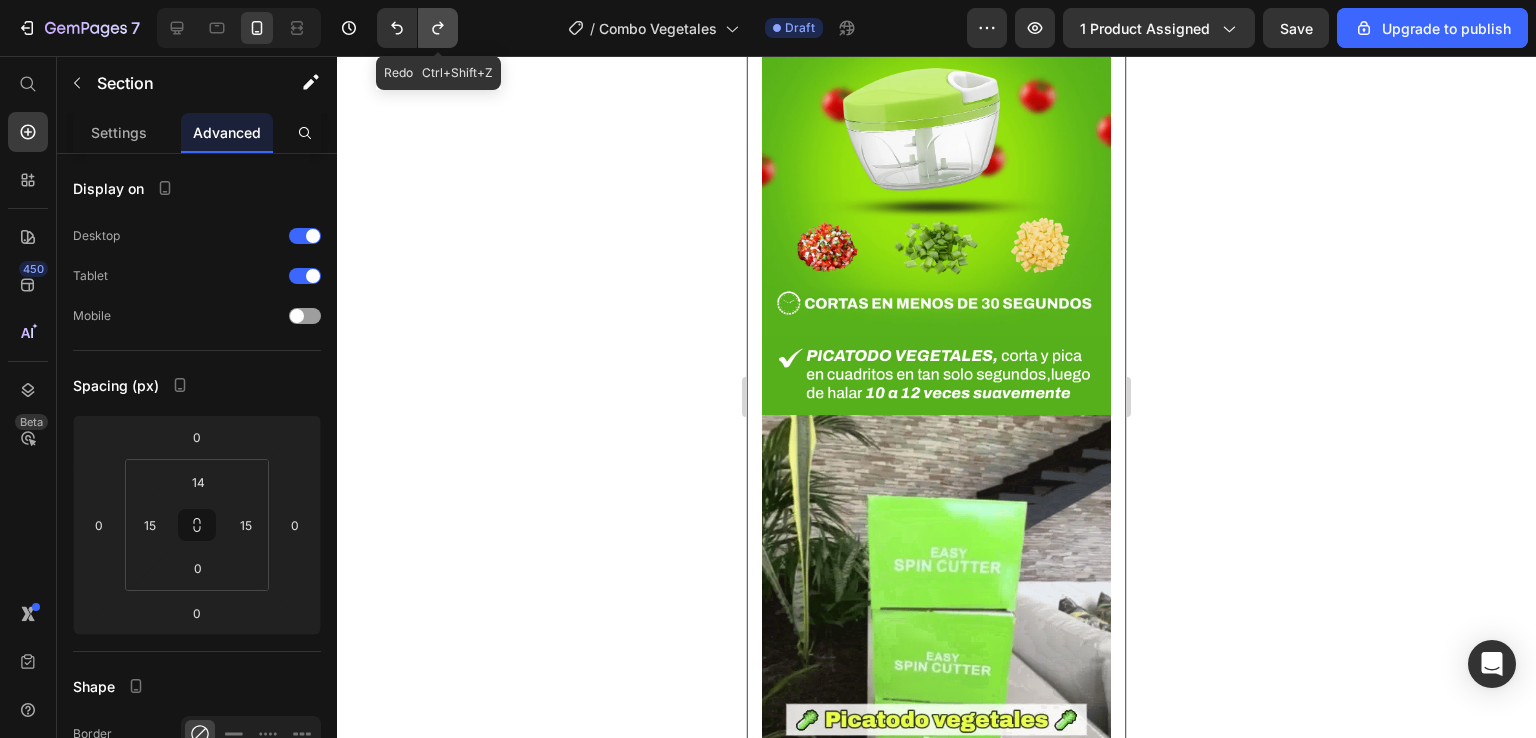 scroll, scrollTop: 0, scrollLeft: 0, axis: both 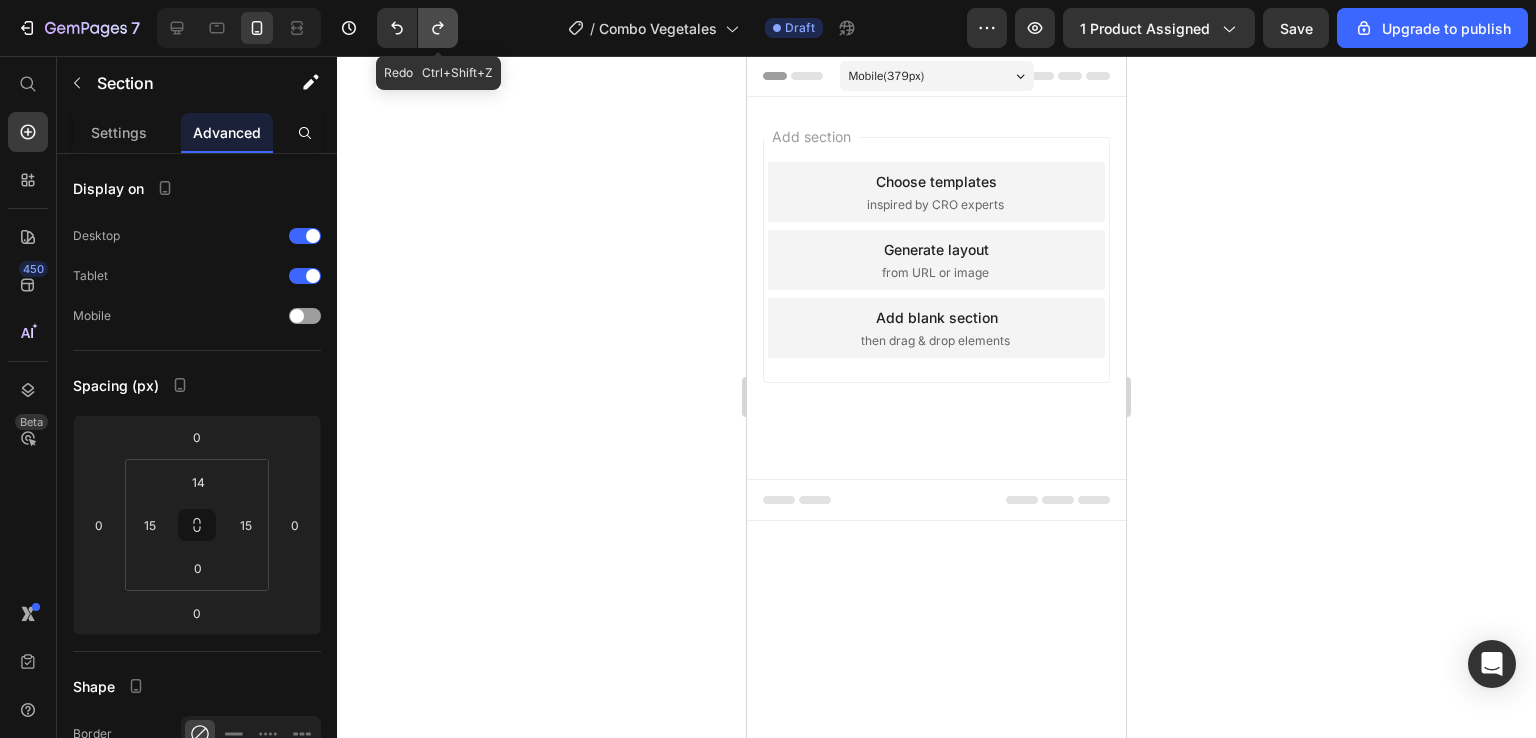click 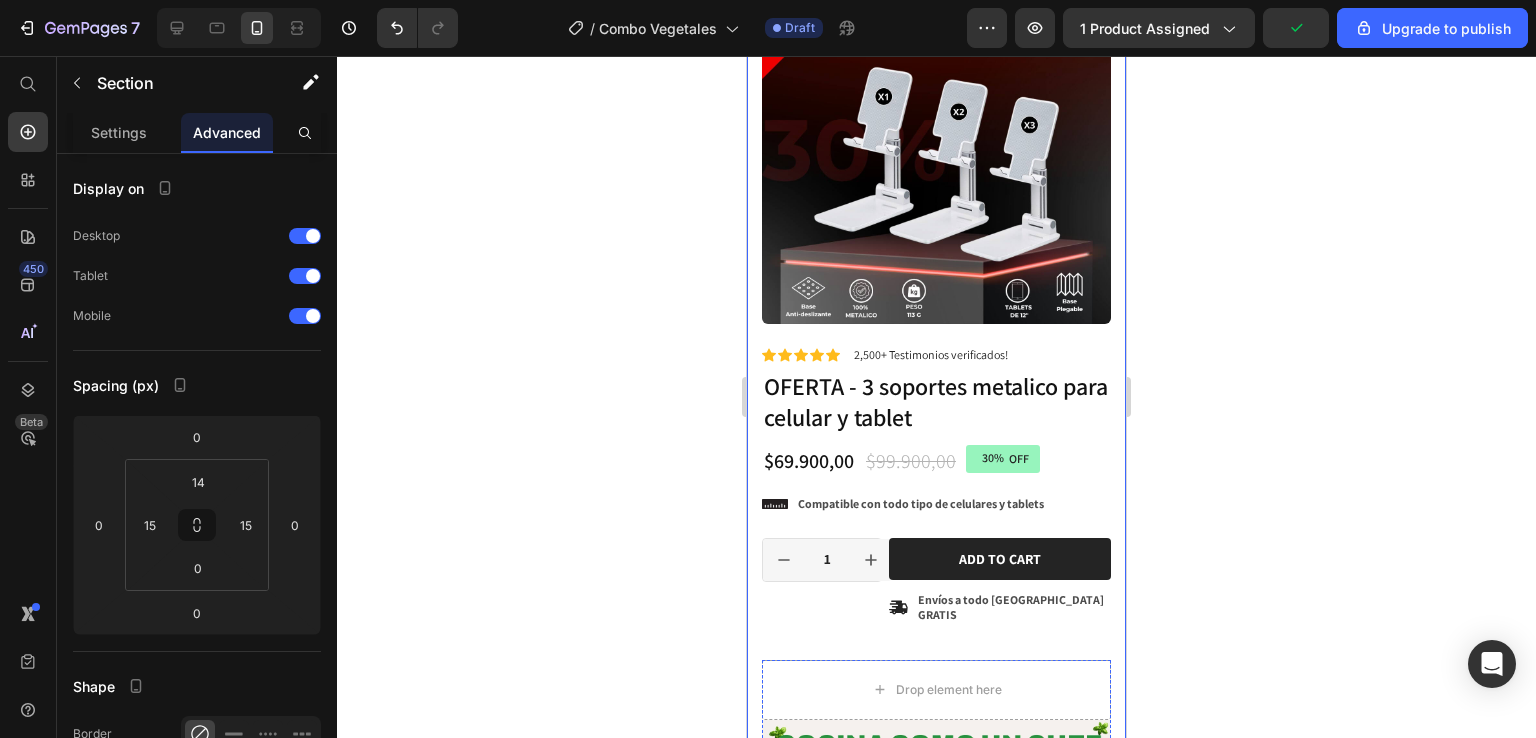 scroll, scrollTop: 0, scrollLeft: 0, axis: both 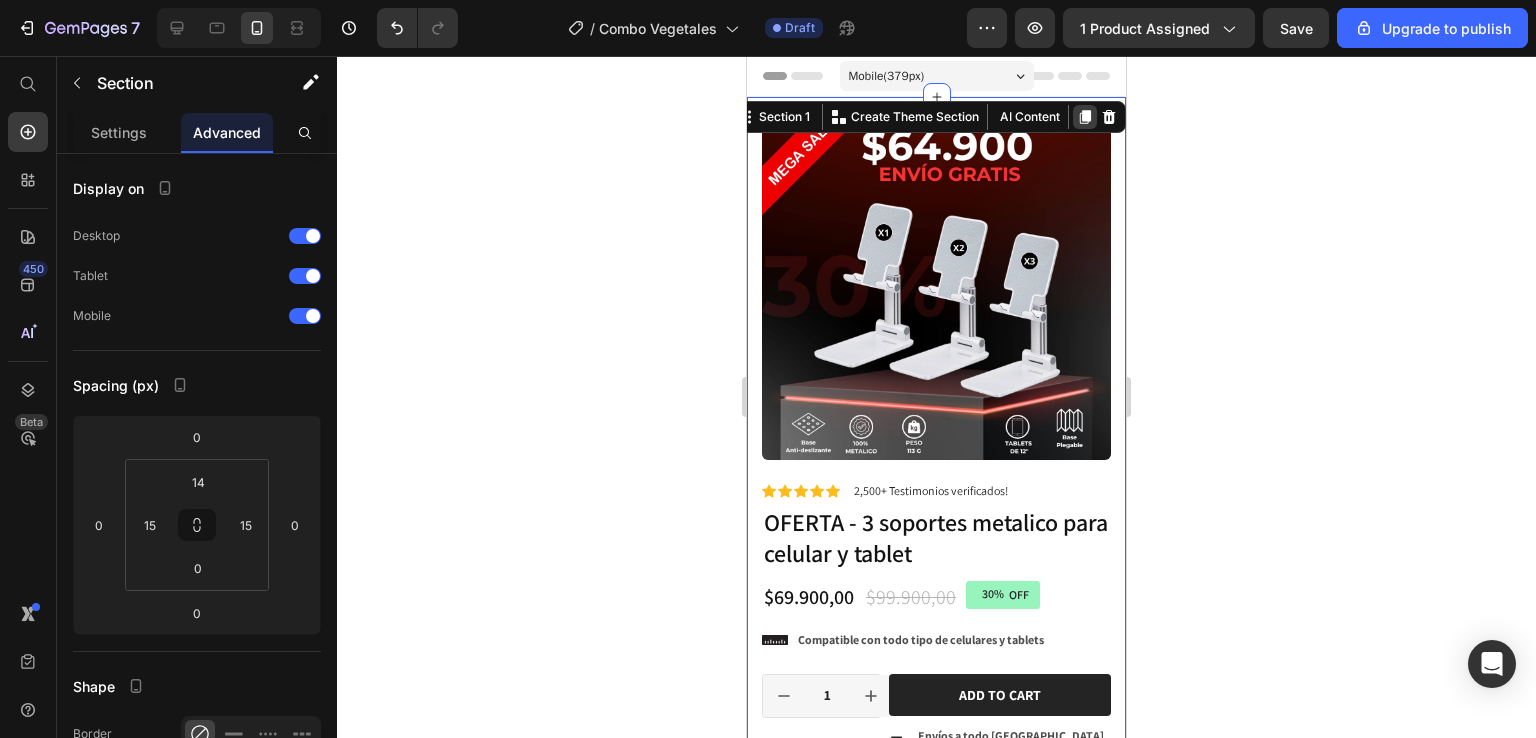 click 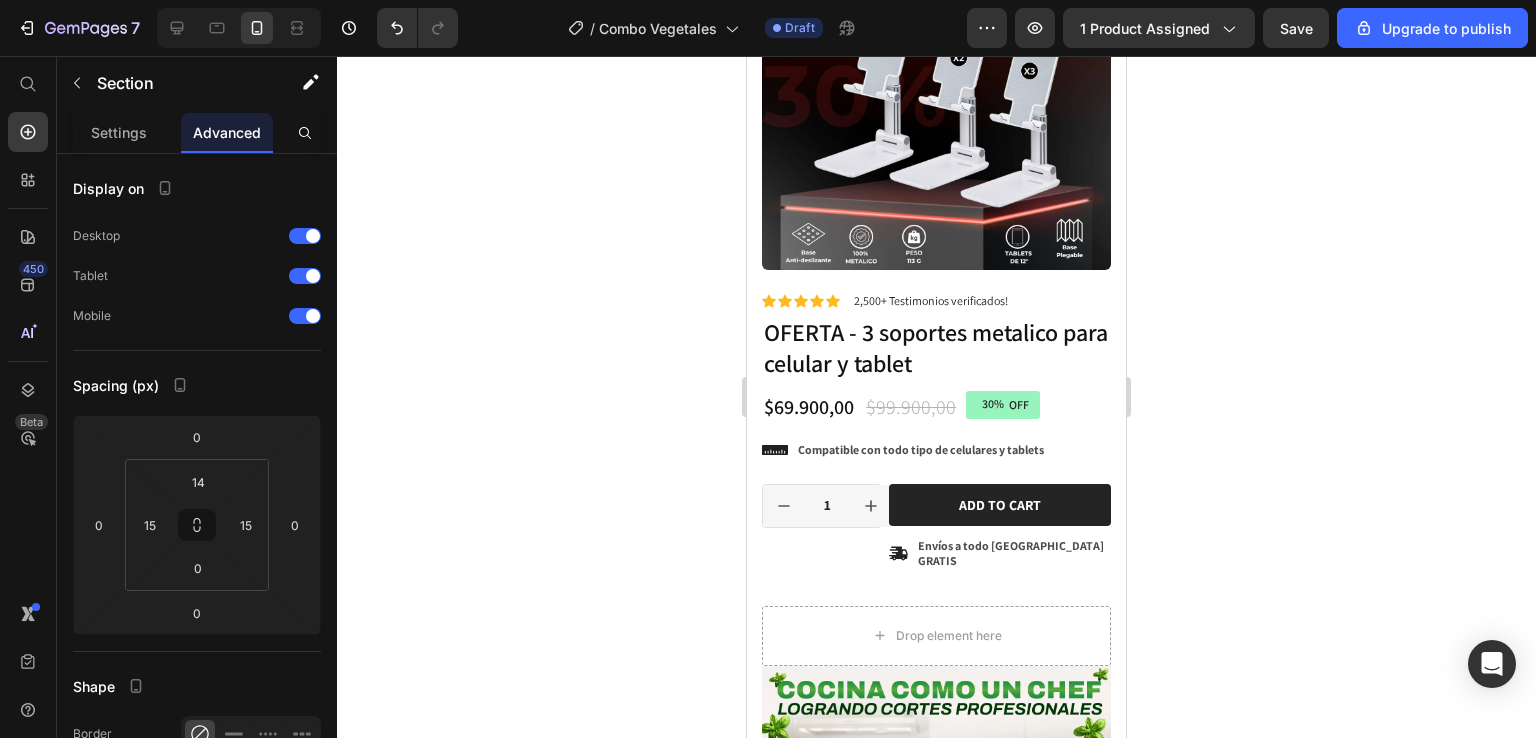 scroll, scrollTop: 300, scrollLeft: 0, axis: vertical 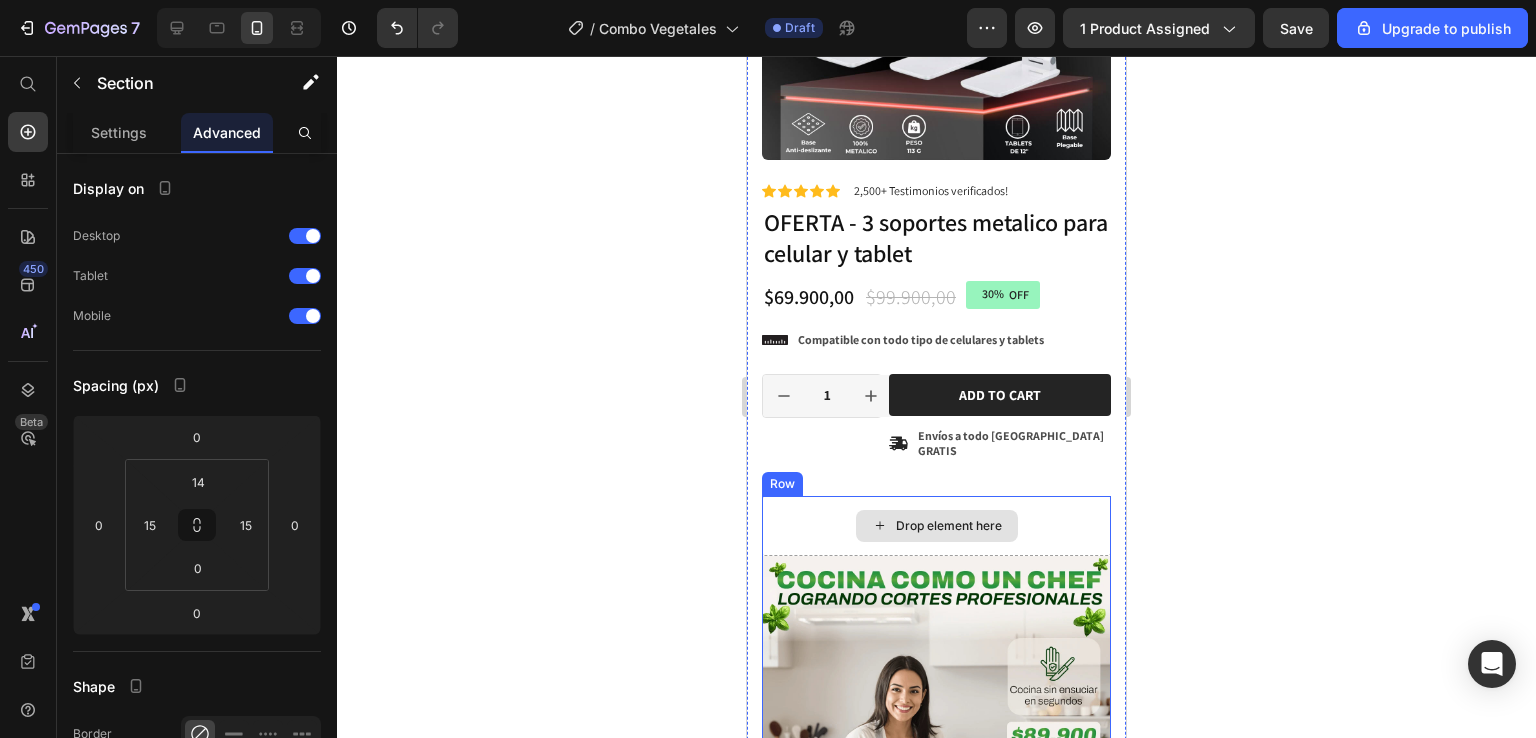 click on "Drop element here" at bounding box center [936, 526] 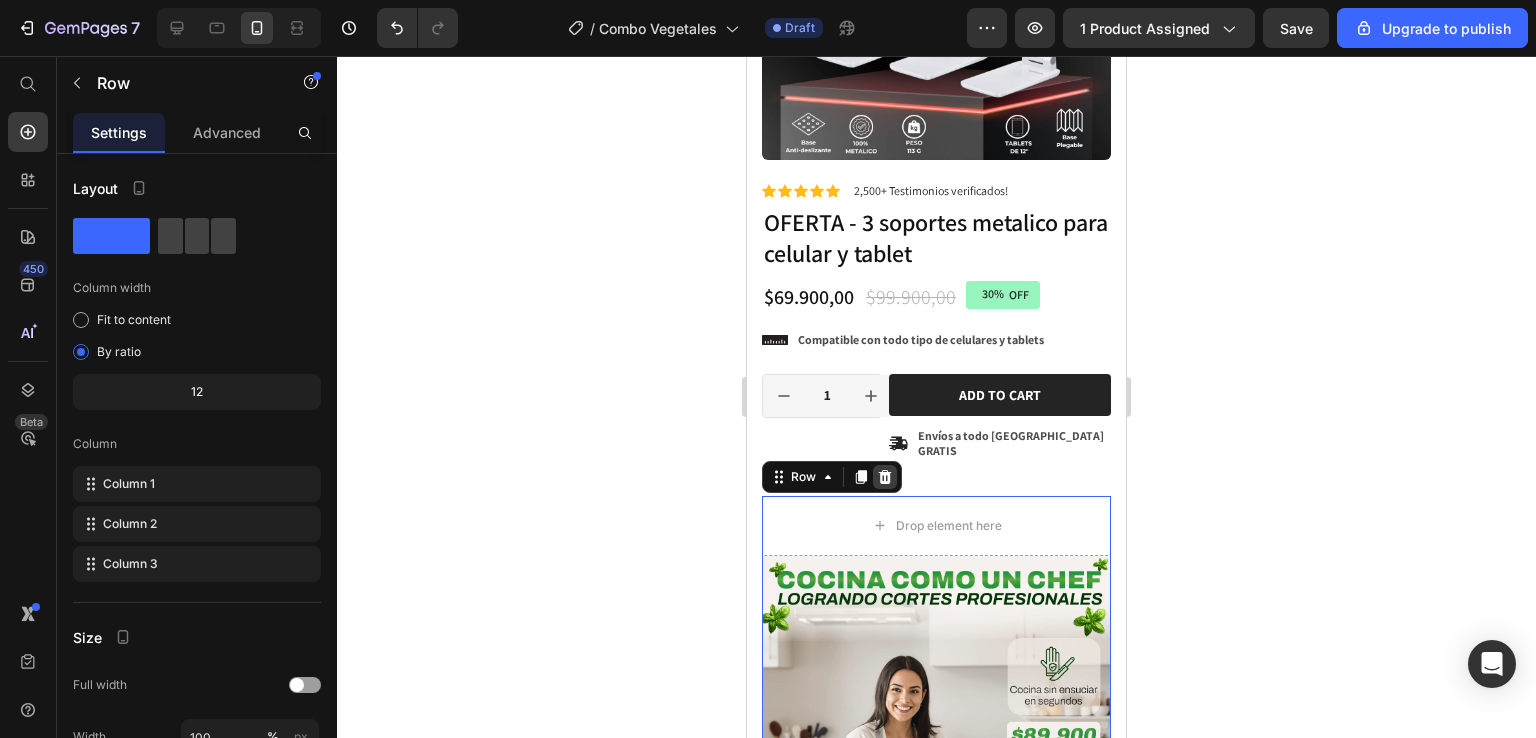 click 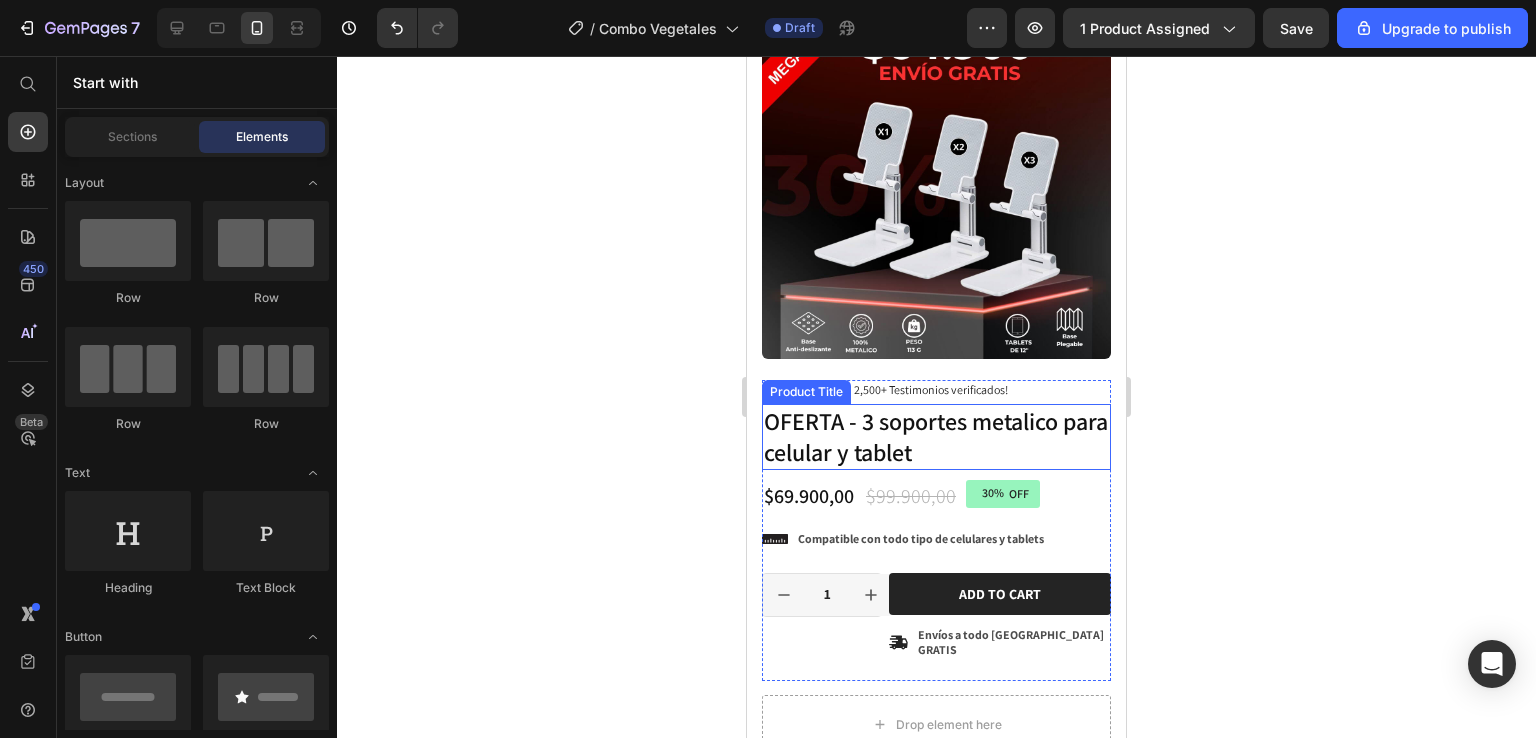 scroll, scrollTop: 1000, scrollLeft: 0, axis: vertical 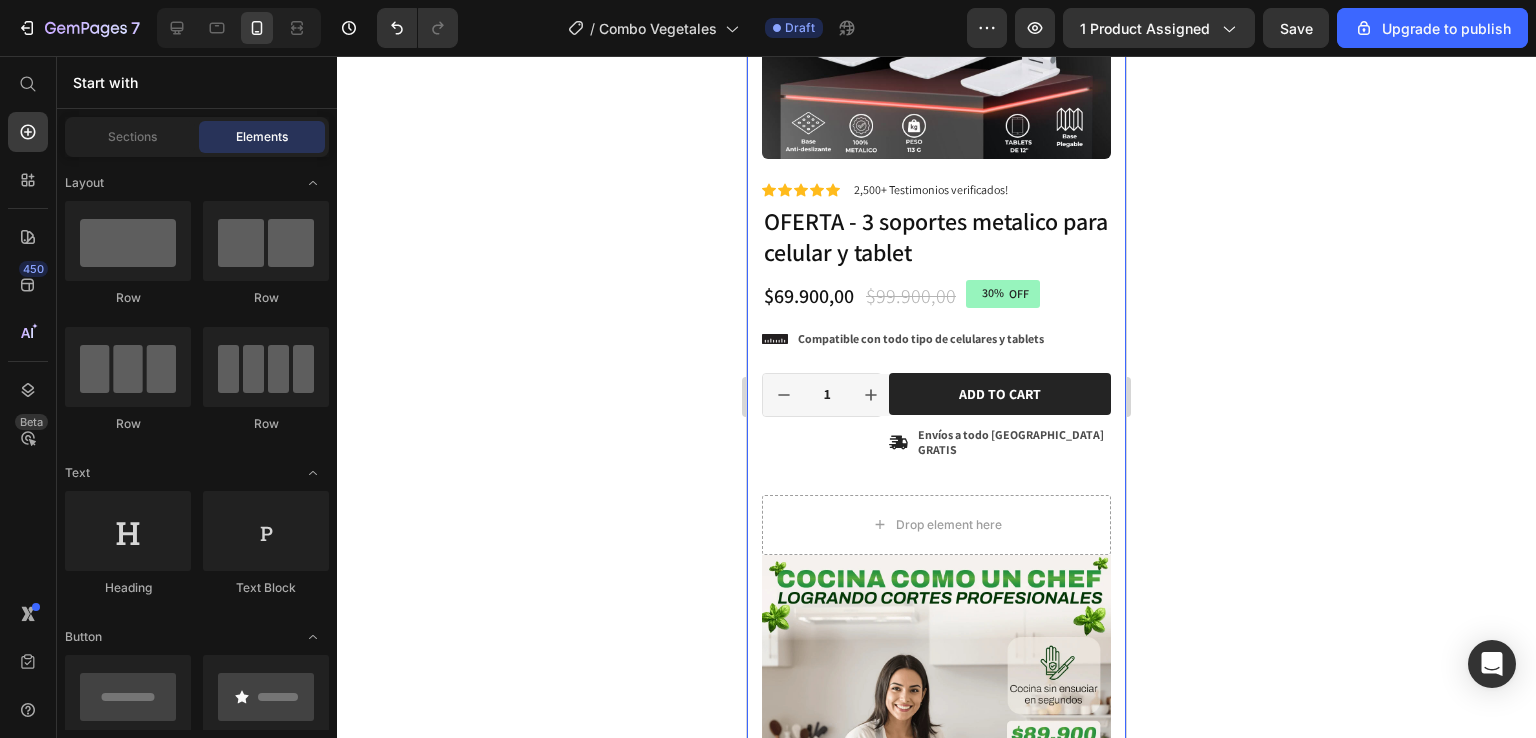 click on "Product Images
Material
Shipping
Care instruction Accordion Icon Icon Icon Icon Icon Icon List 2,500+ Testimonios verificados! Text Block Row 30% OFF Discount Tag OFERTA - 3 soportes metalico para celular y tablet Product Title Icon Icon Icon Icon Icon Icon List 2,500+ Verified Reviews! Text Block Row $69.900,00 Product Price $99.900,00 Product Price 30% OFF Discount Tag Row This product has only default variant Product Variants & Swatches
Icon Compatible con todo tipo de celulares y tablets Text Block Row 1 Product Quantity Row Add to cart Add to Cart
Icon Envíos a todo Colombia GRATIS Text Block Row Row Row Product
Drop element here Image Image Image Image Image Image Image Image Image Image Image Image Image
Drop element here Row Section 2" at bounding box center [936, 1479] 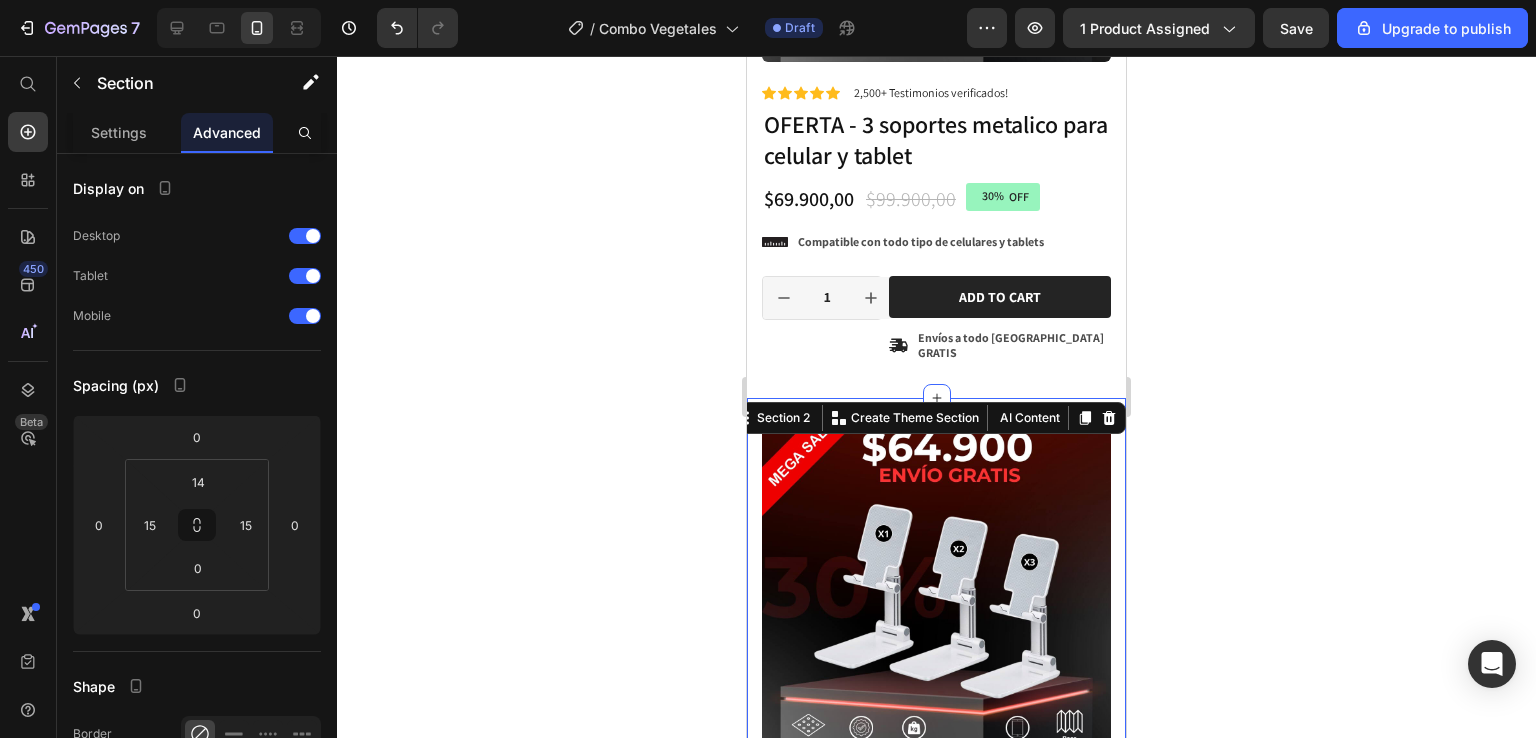 scroll, scrollTop: 500, scrollLeft: 0, axis: vertical 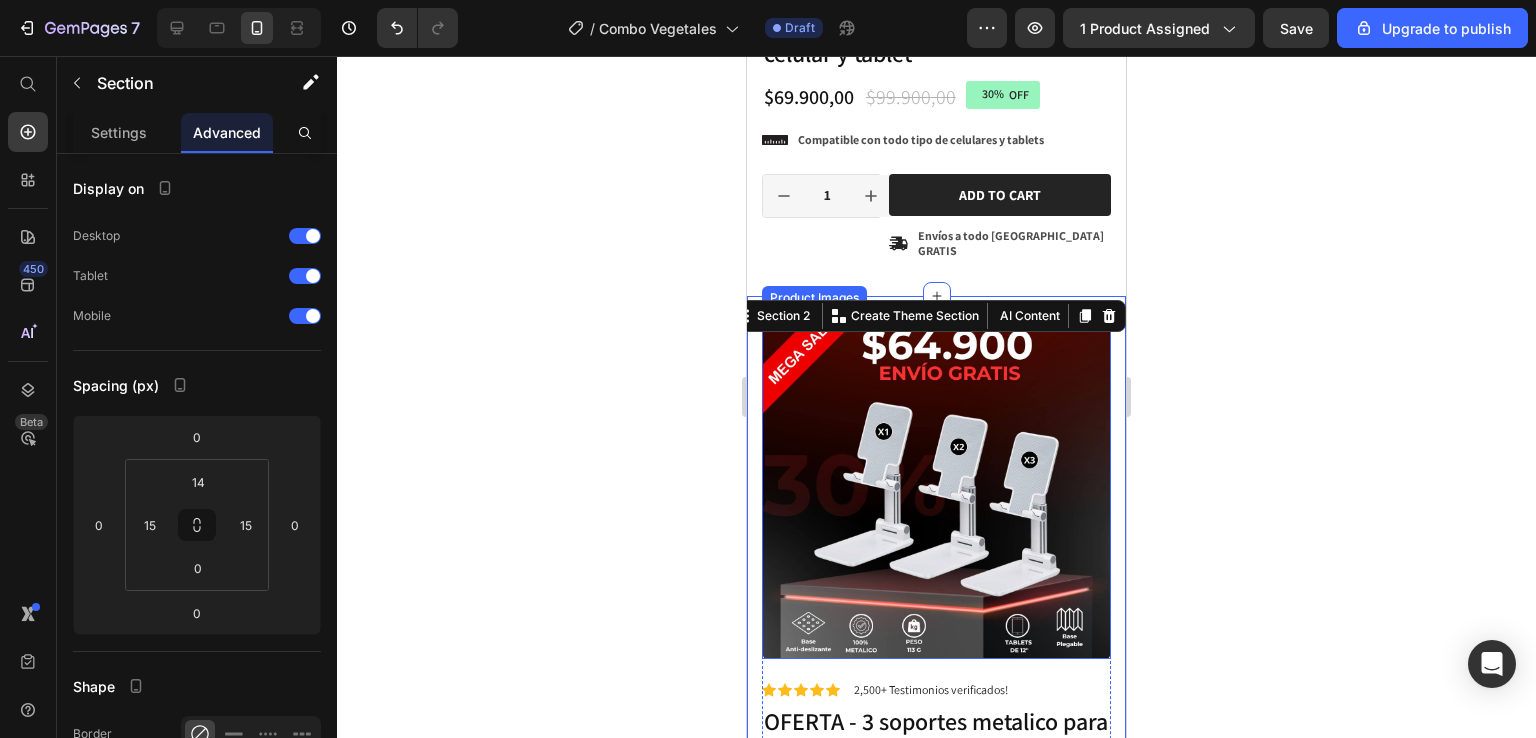 click at bounding box center [936, 484] 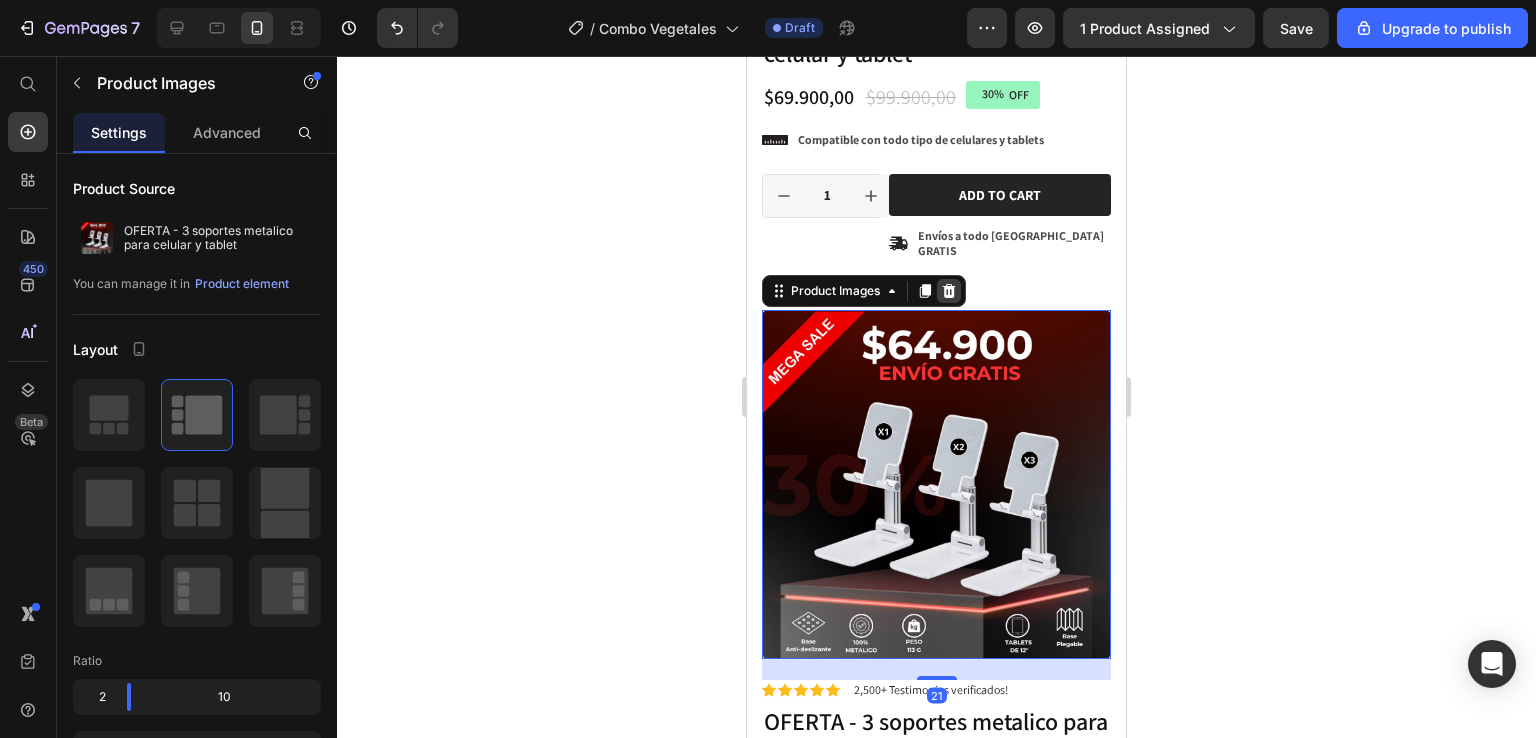click 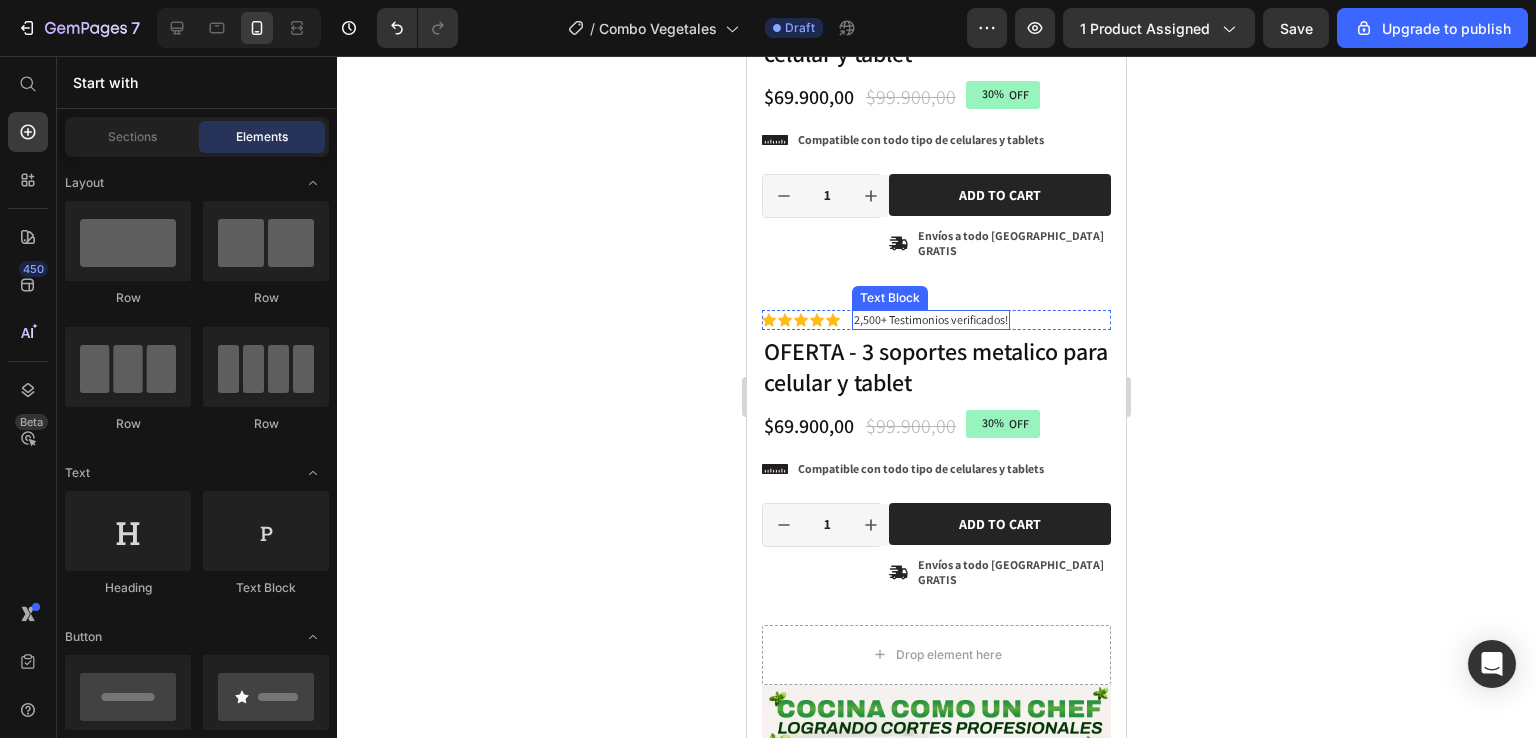 click on "2,500+ Testimonios verificados!" at bounding box center [931, 320] 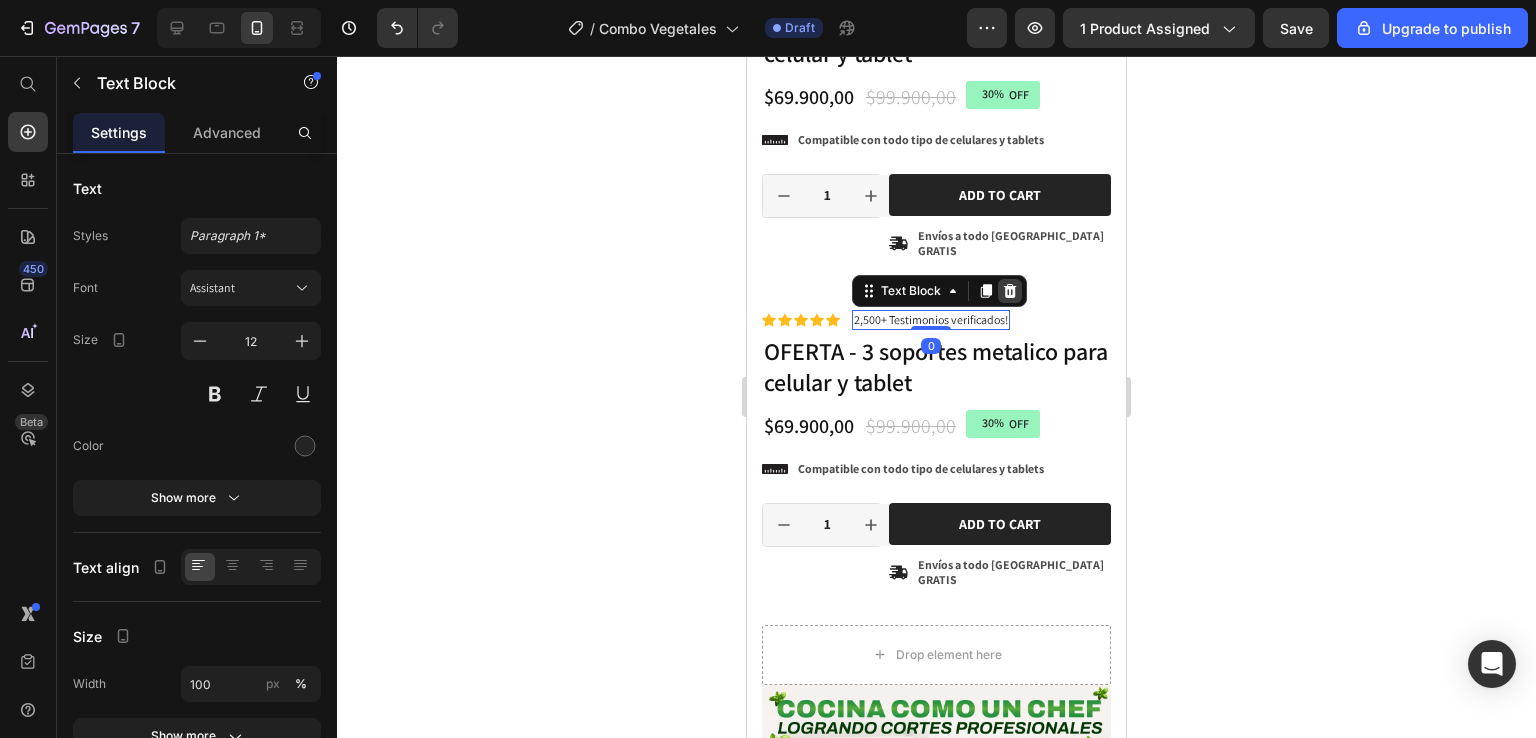 click 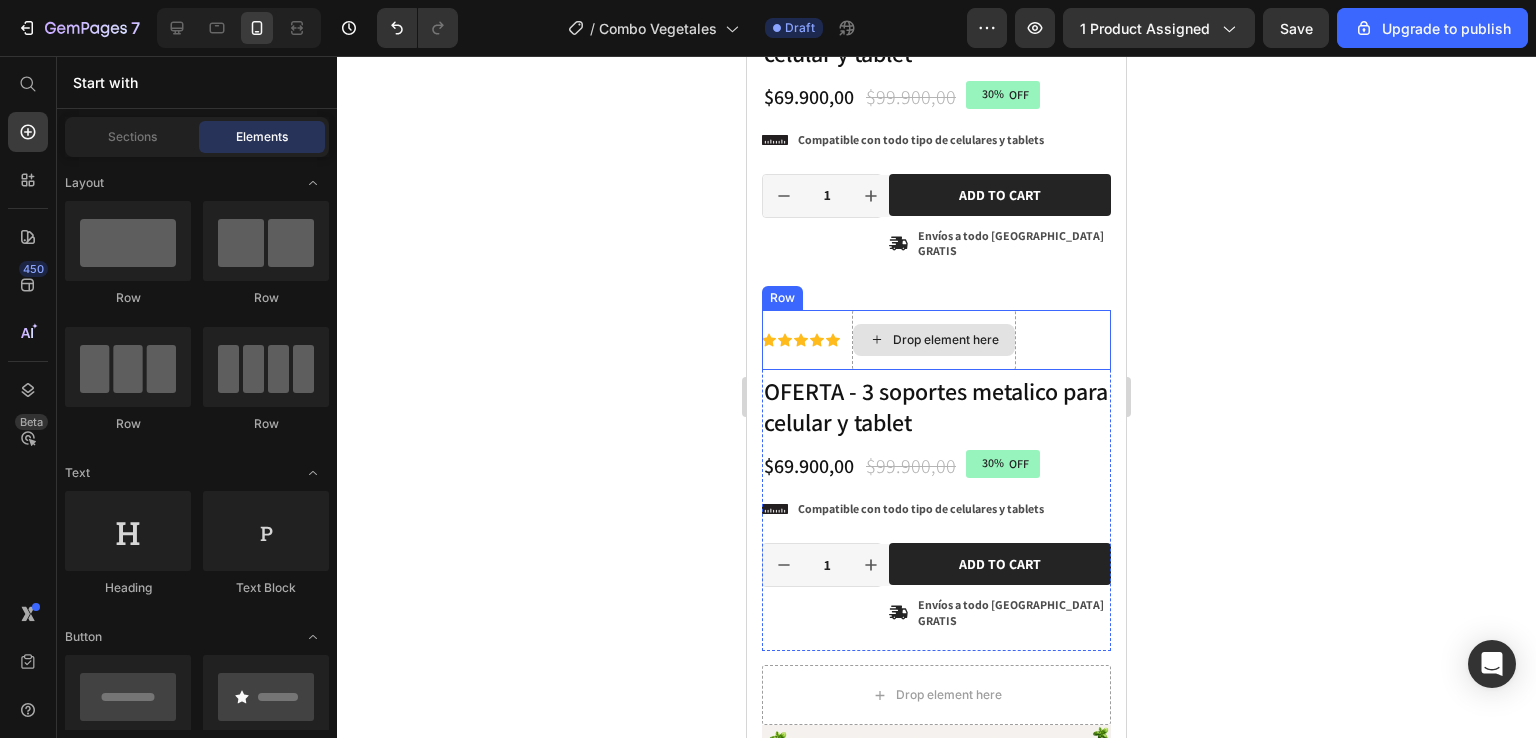click on "Drop element here" at bounding box center [934, 340] 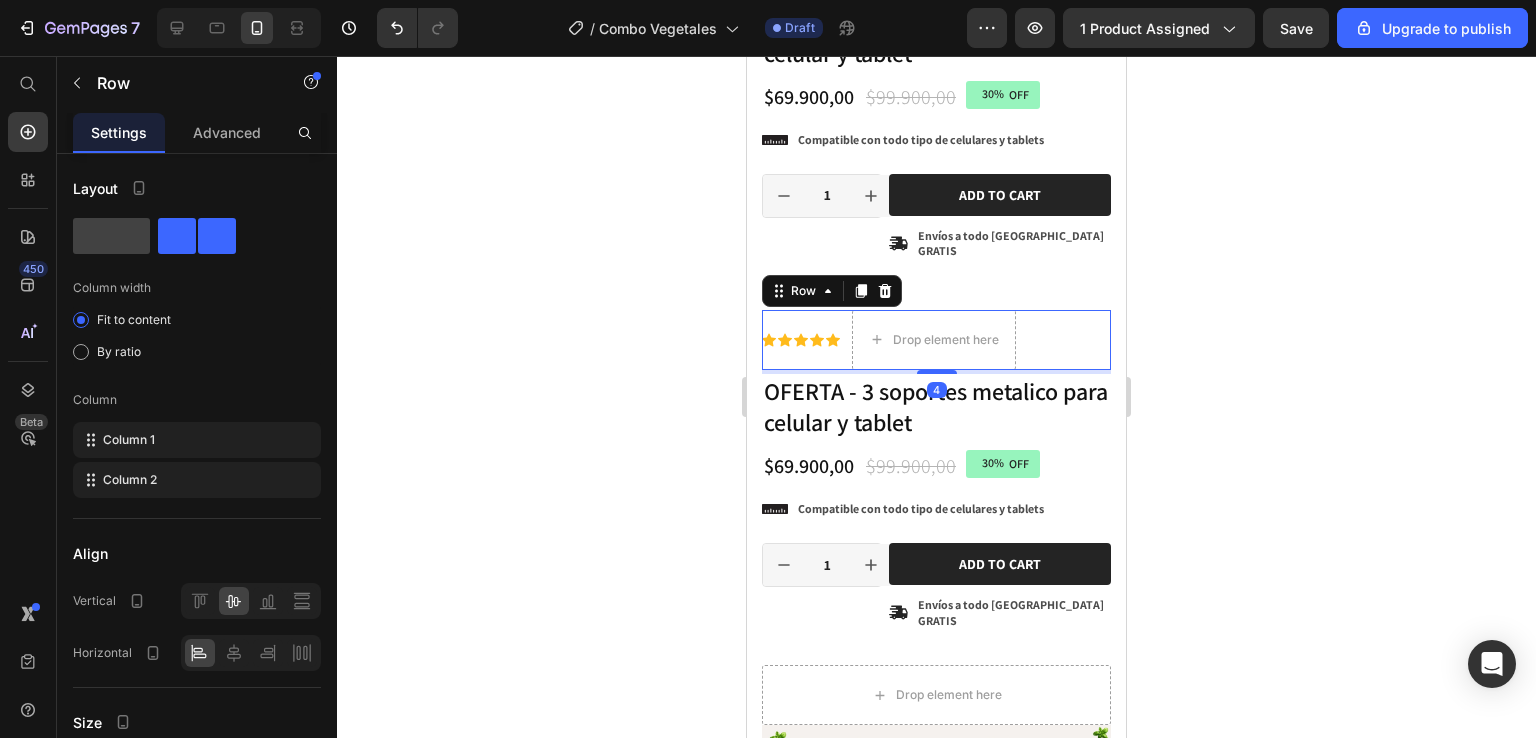 click 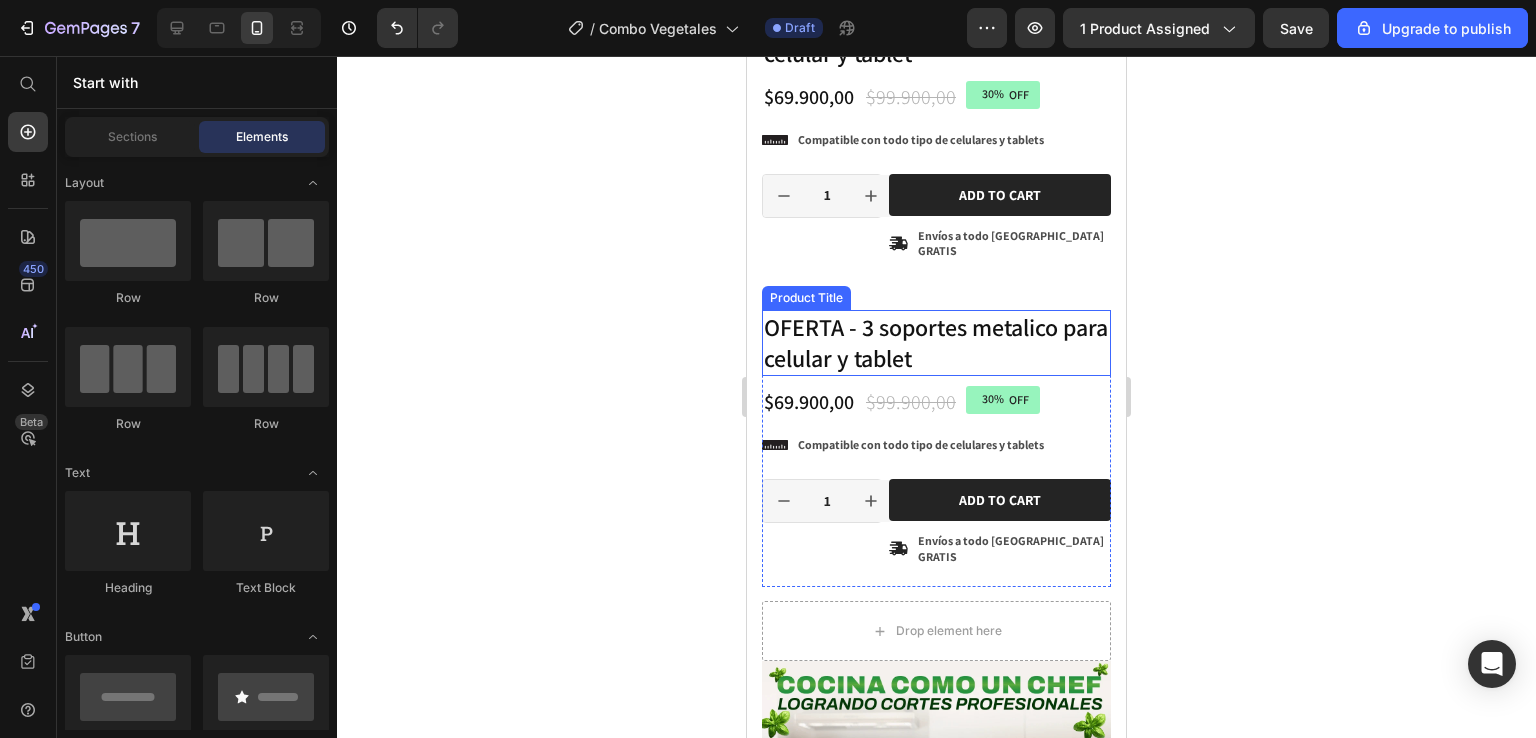 click on "OFERTA - 3 soportes metalico para celular y tablet" at bounding box center [936, 343] 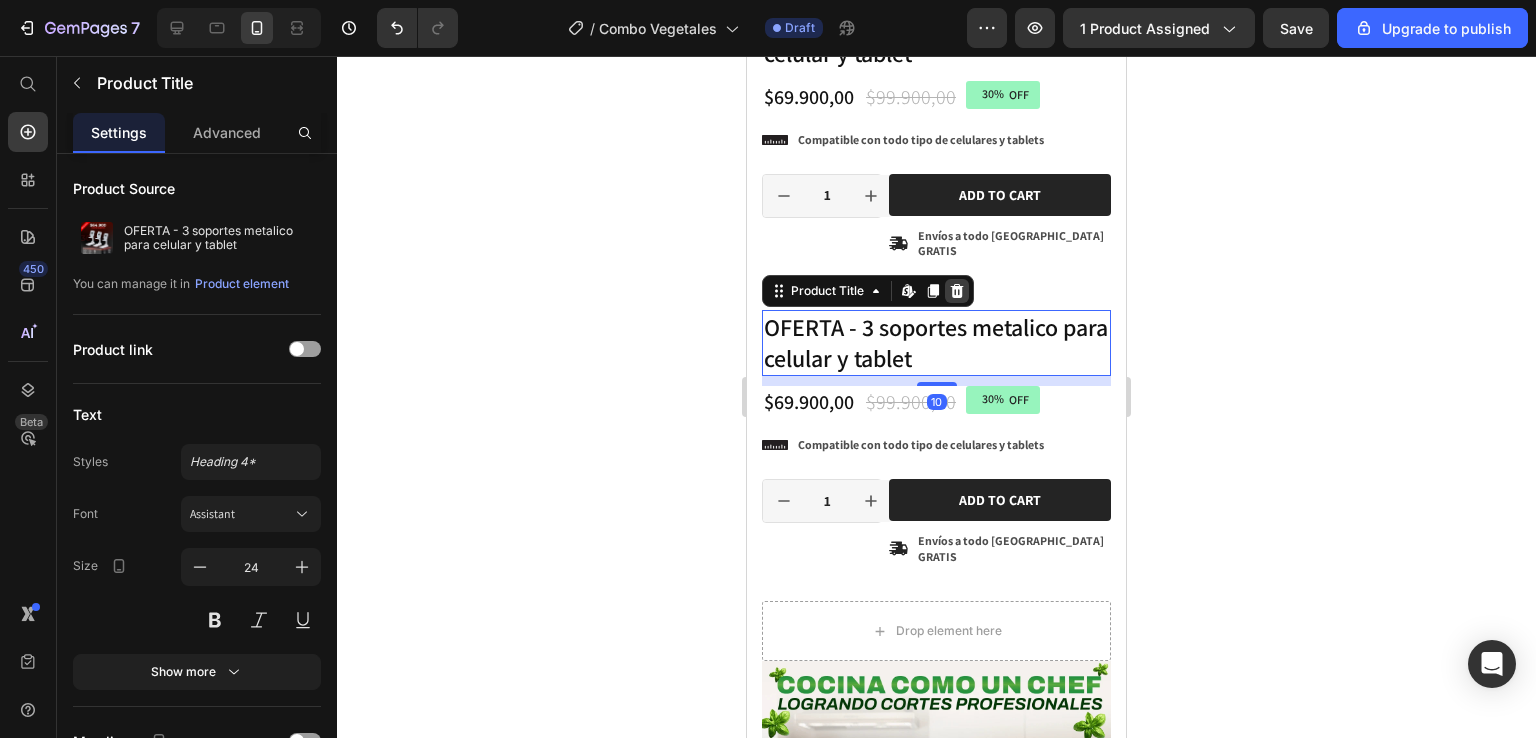 click at bounding box center (957, 291) 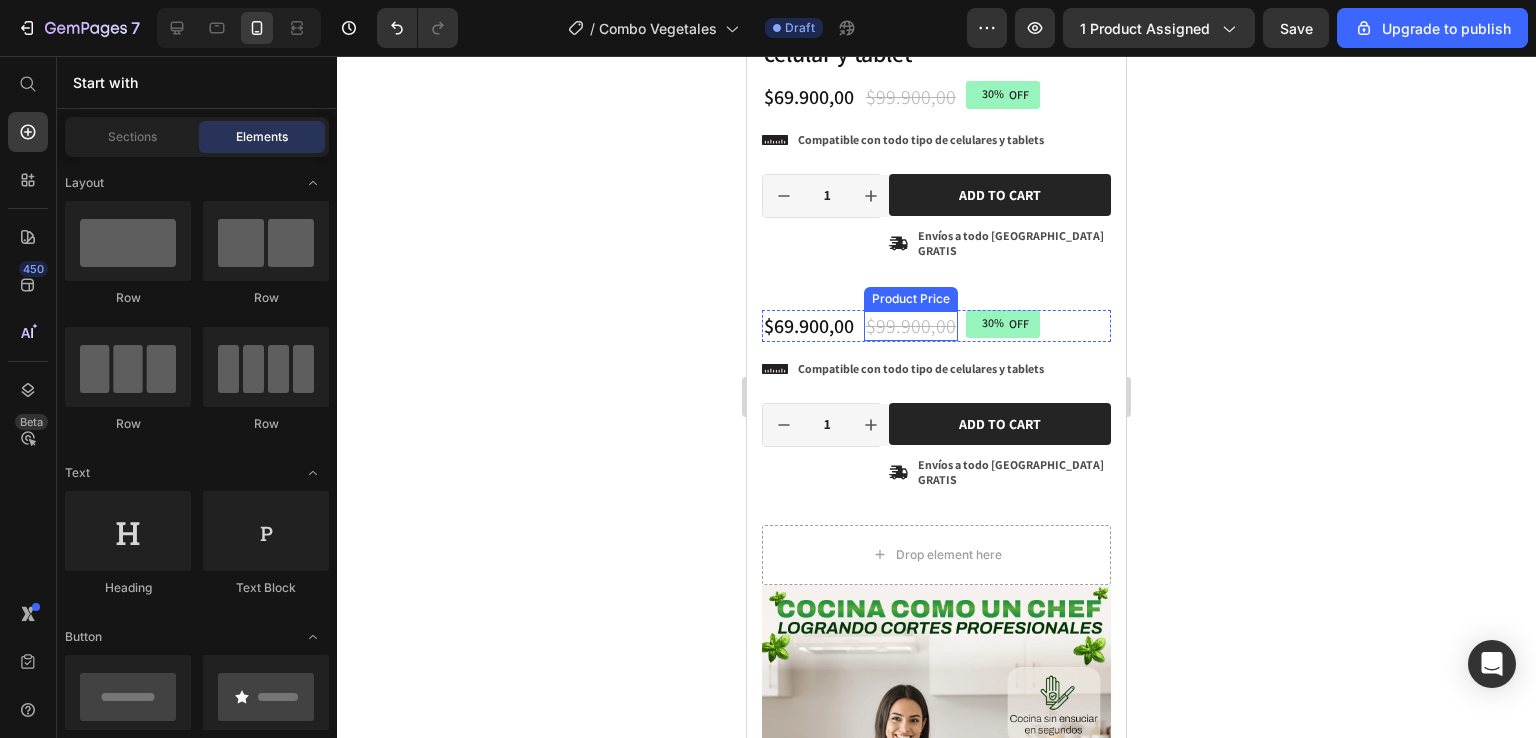 click on "$99.900,00" at bounding box center (911, 326) 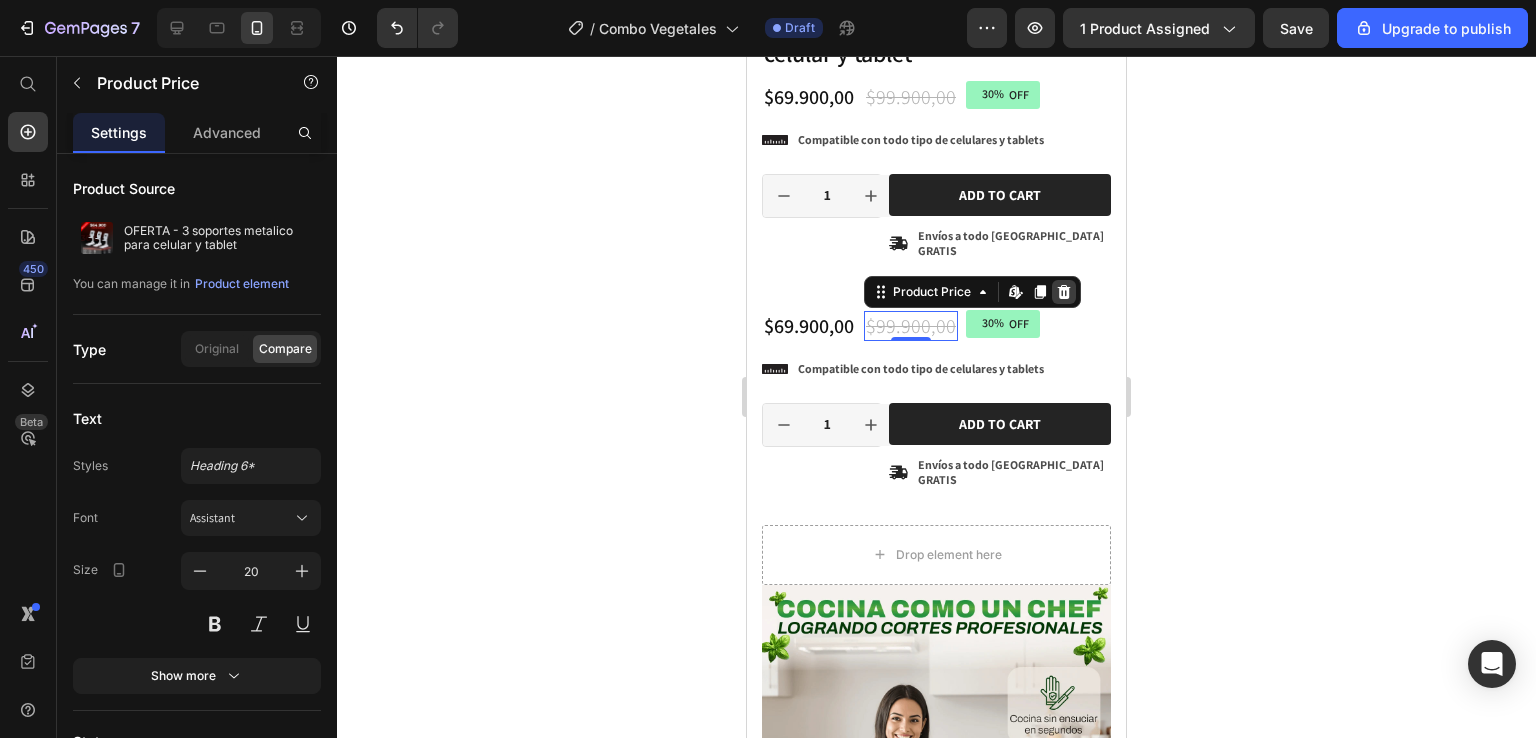 click 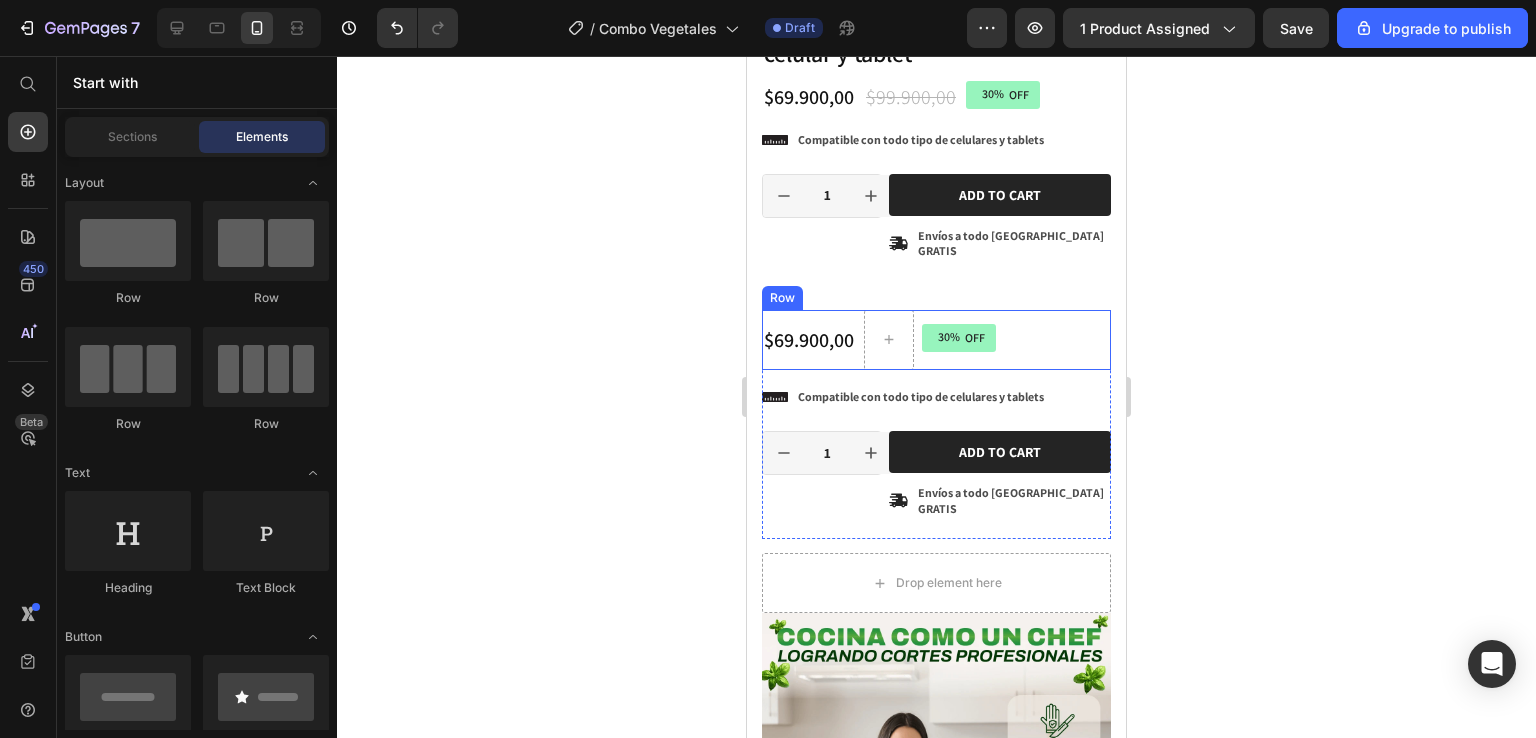 click on "$69.900,00 Product Price" at bounding box center [809, 340] 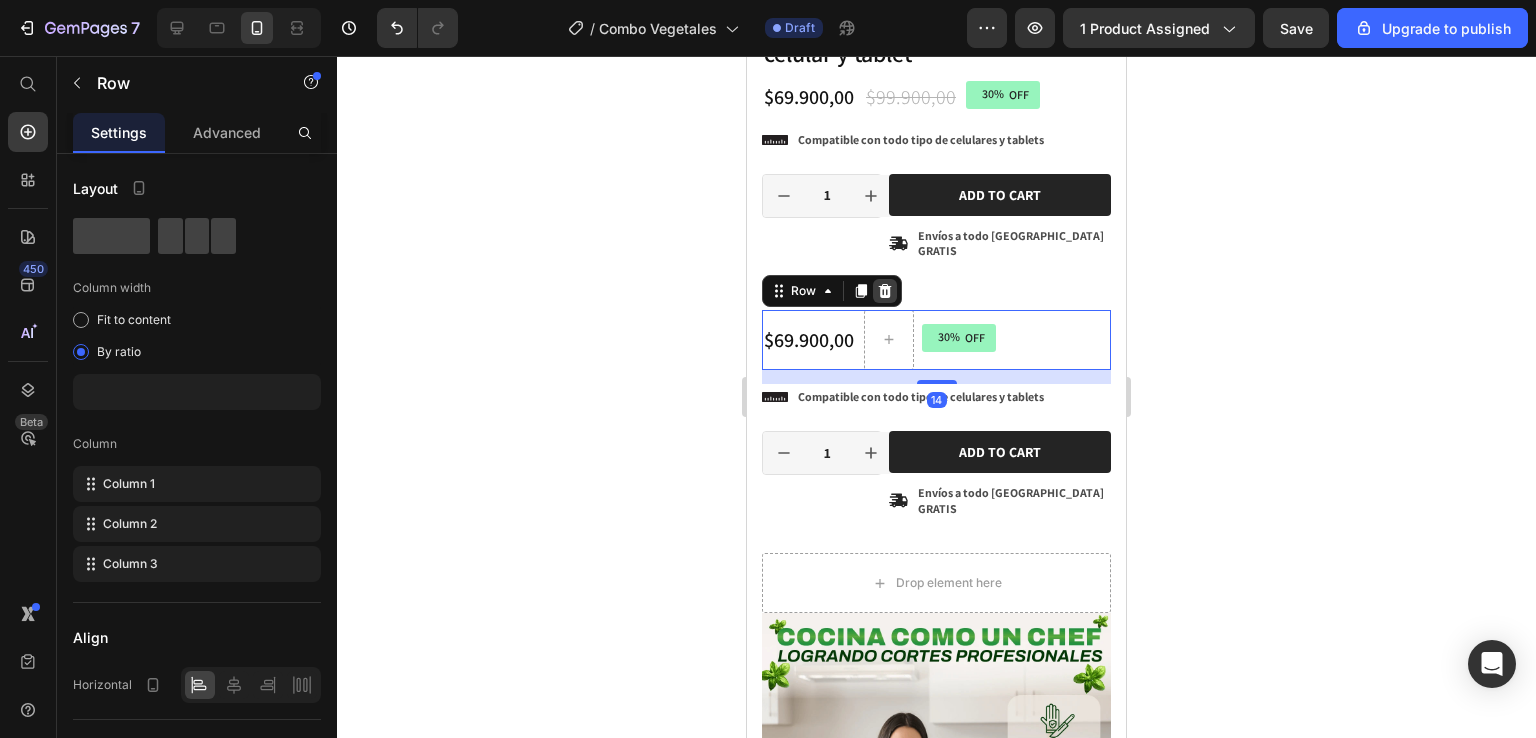 click at bounding box center [885, 291] 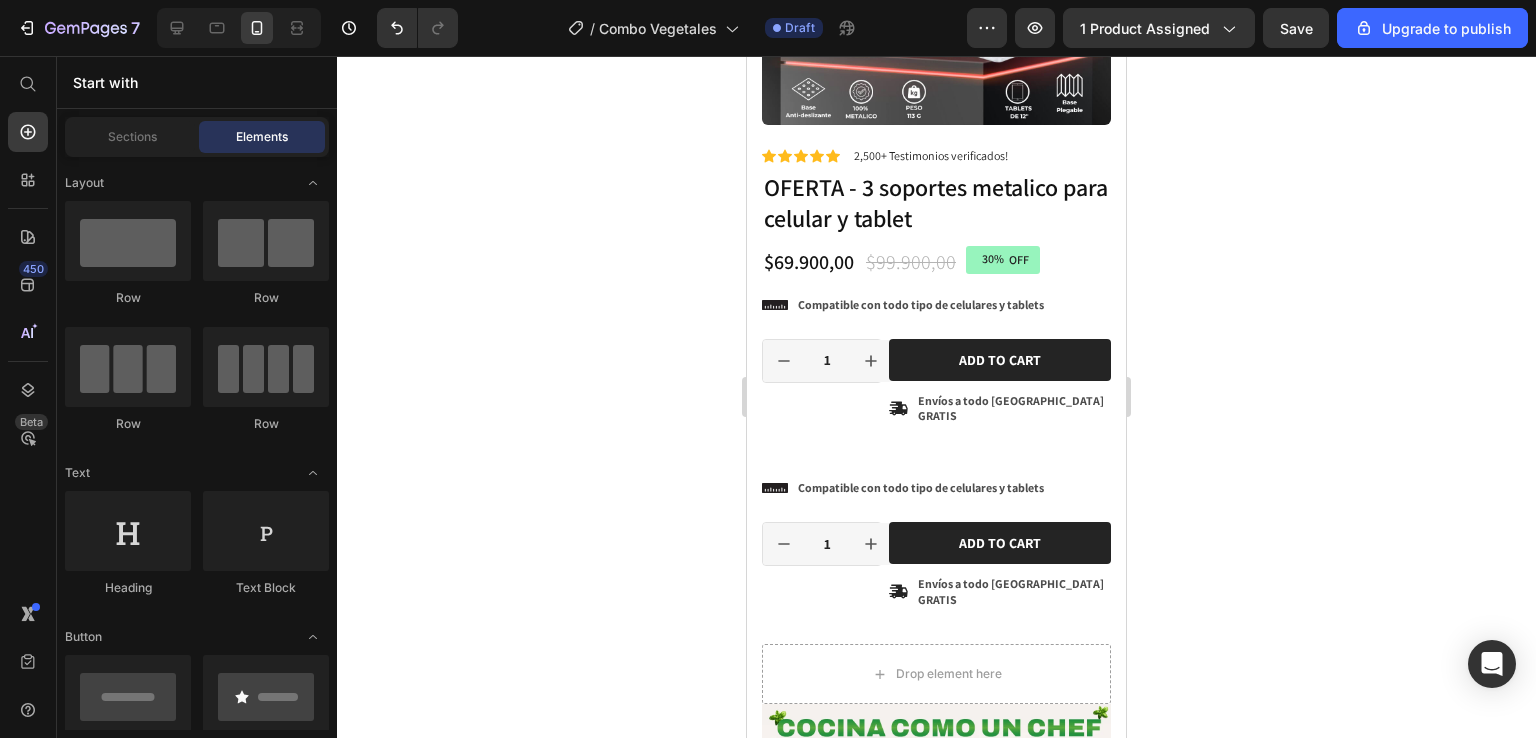 scroll, scrollTop: 300, scrollLeft: 0, axis: vertical 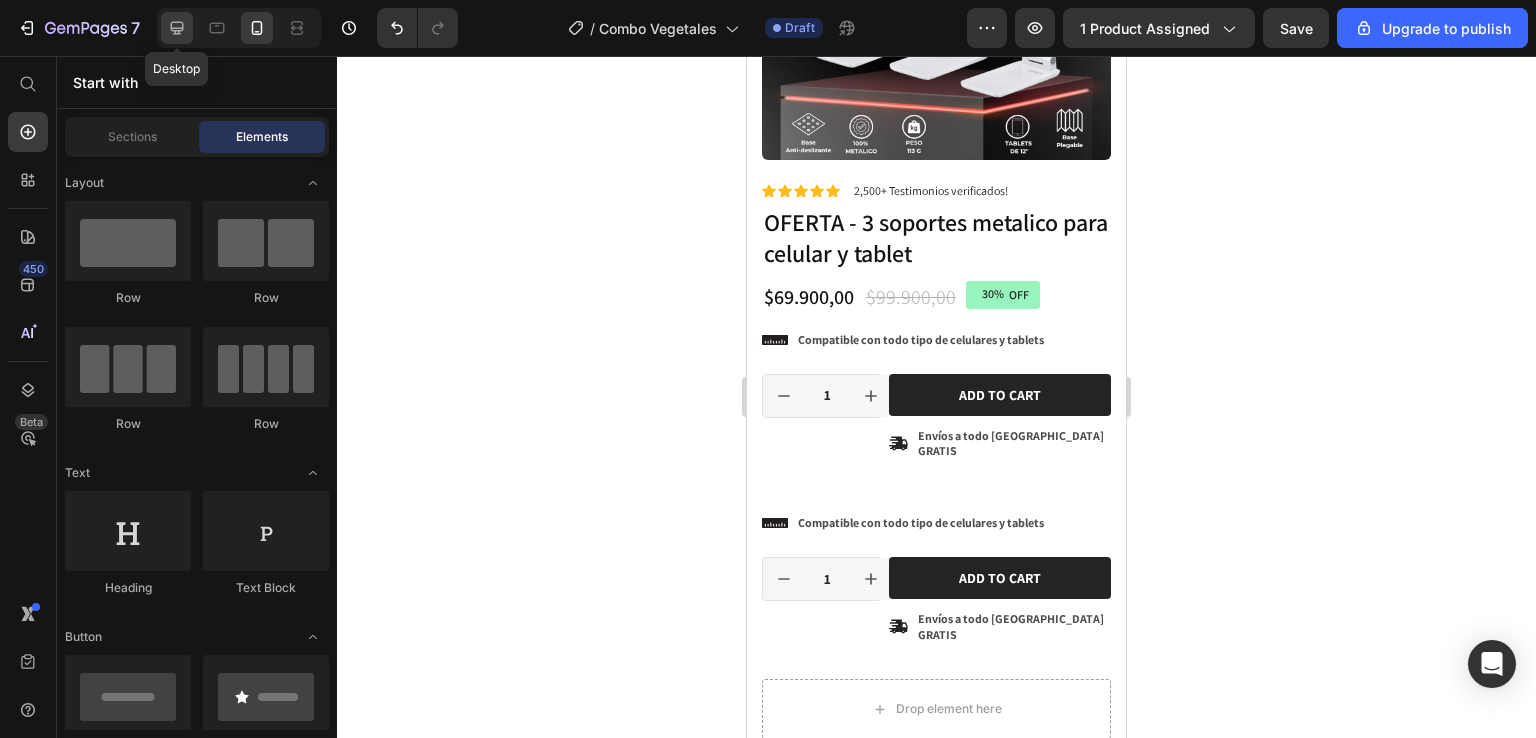 click 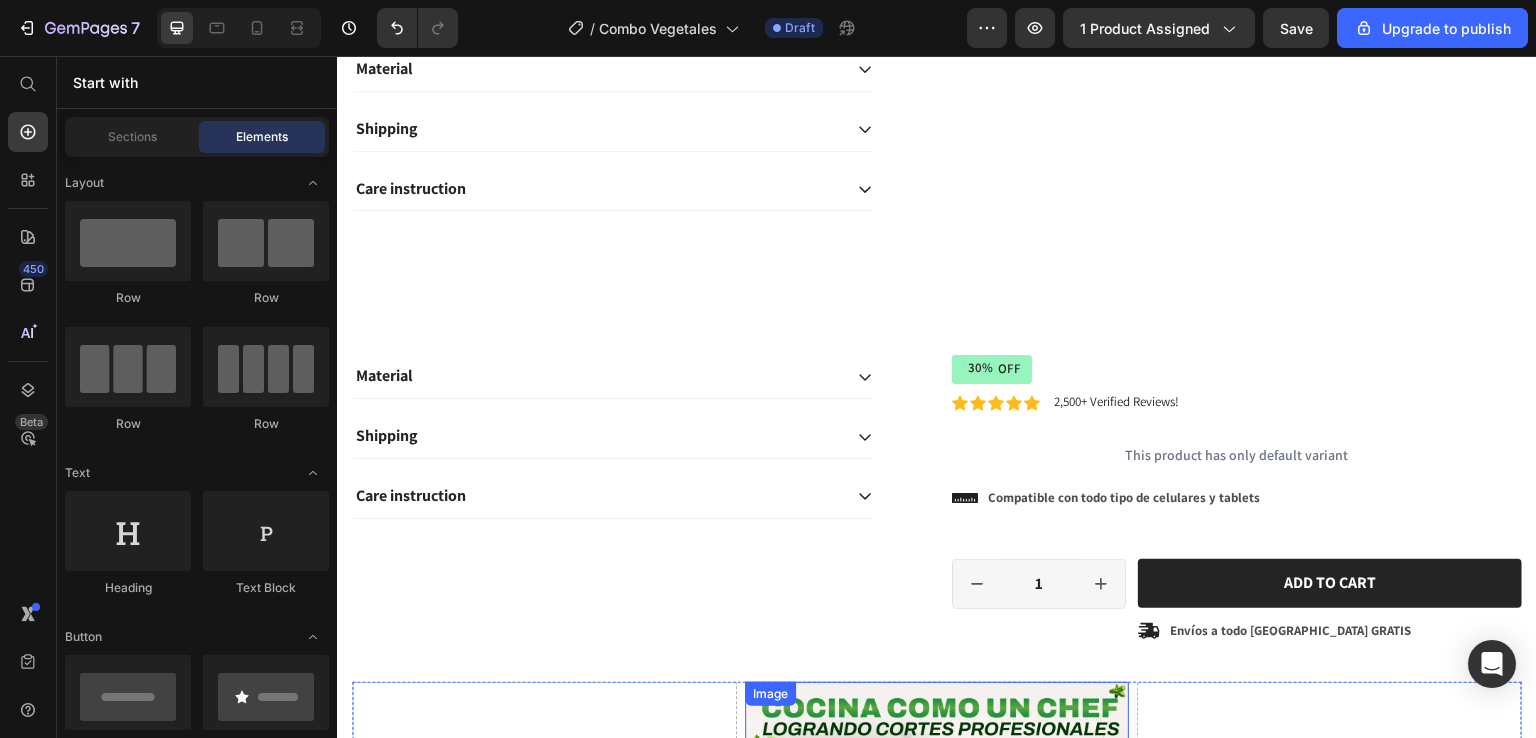 scroll, scrollTop: 700, scrollLeft: 0, axis: vertical 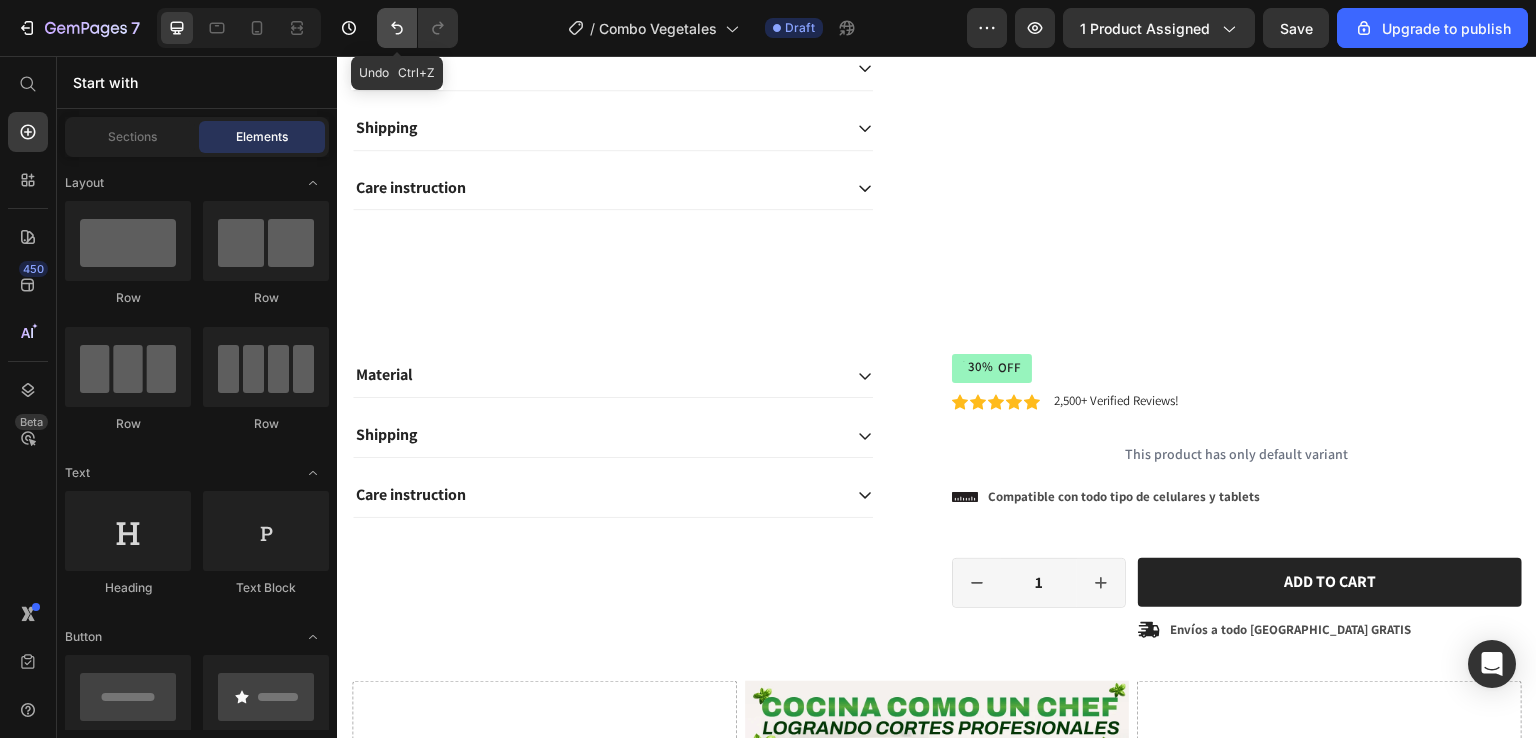 click 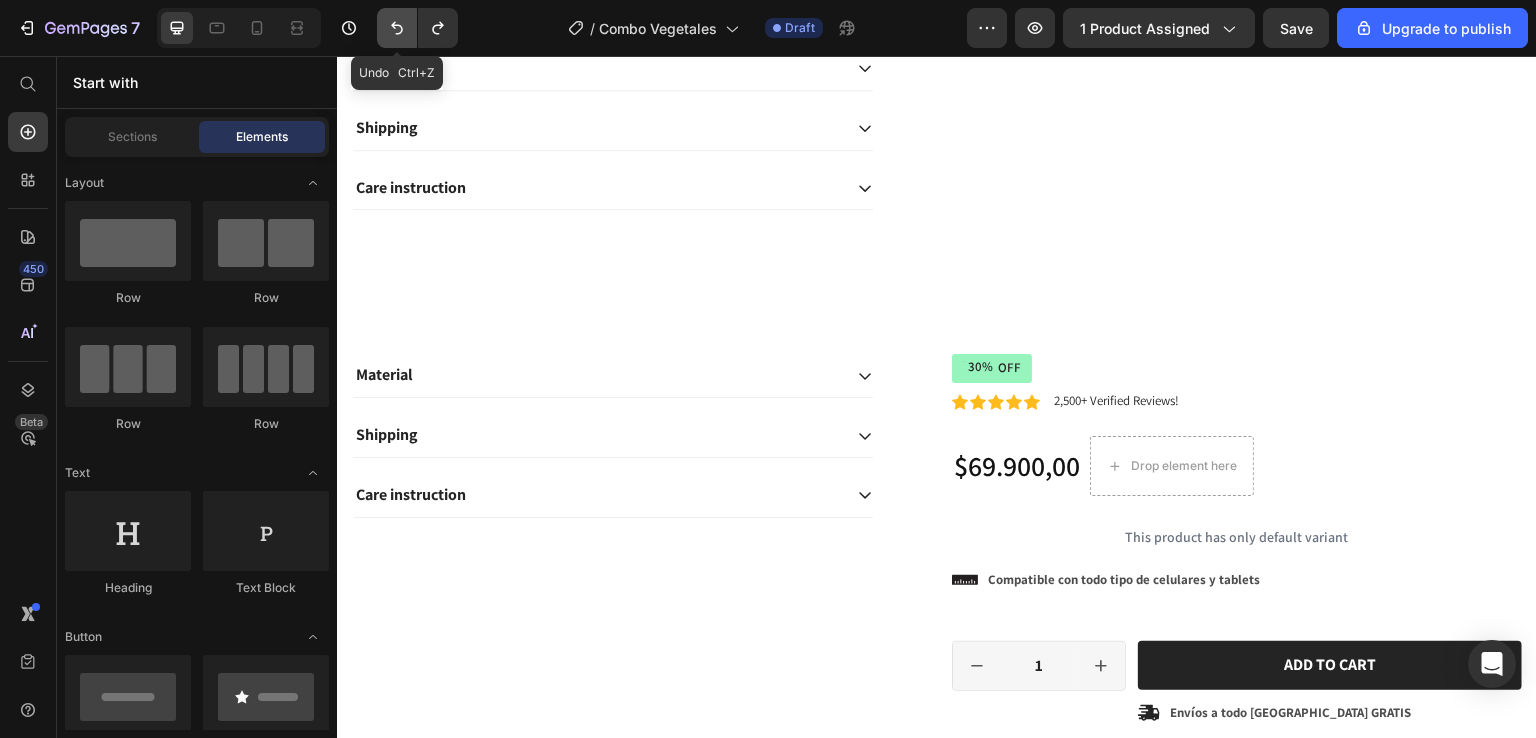 click 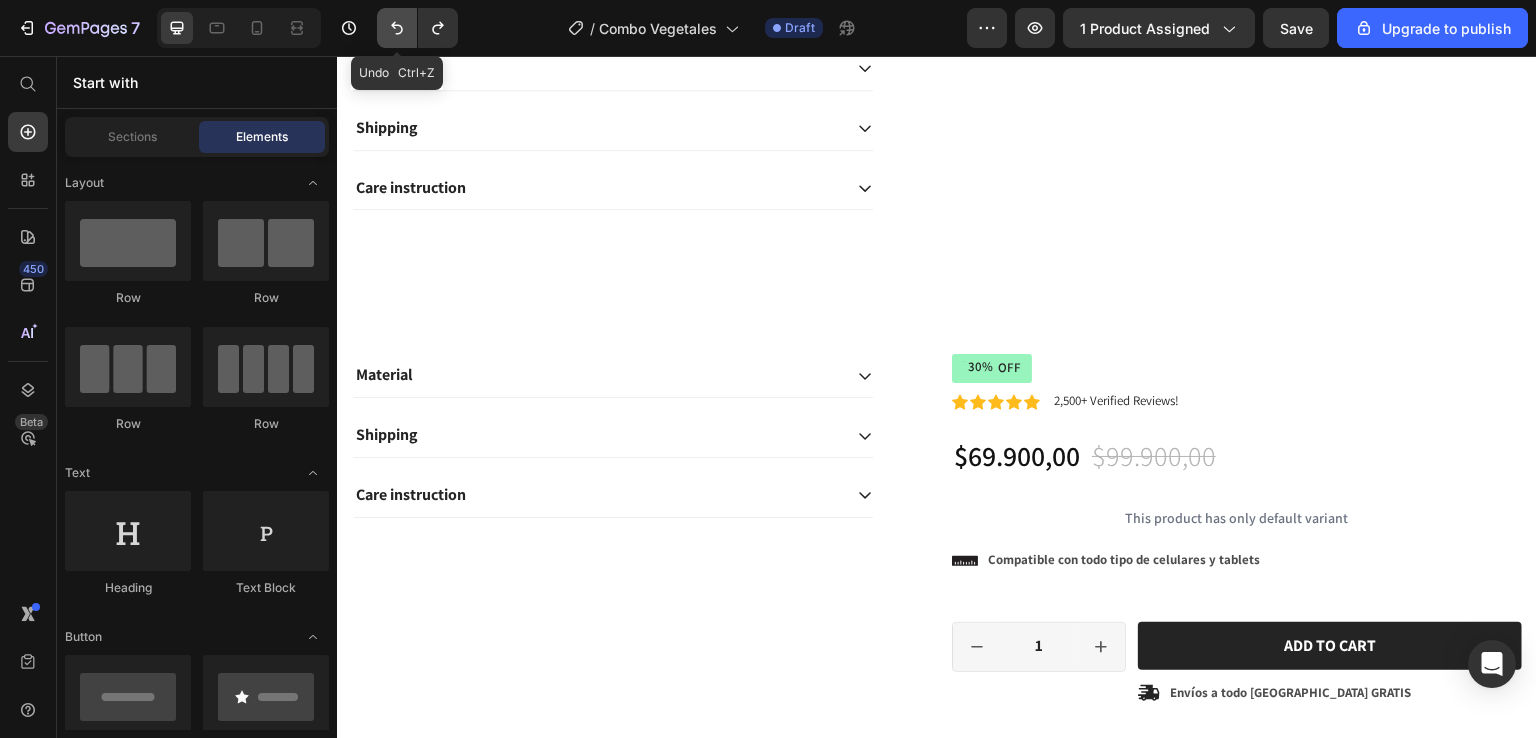 click 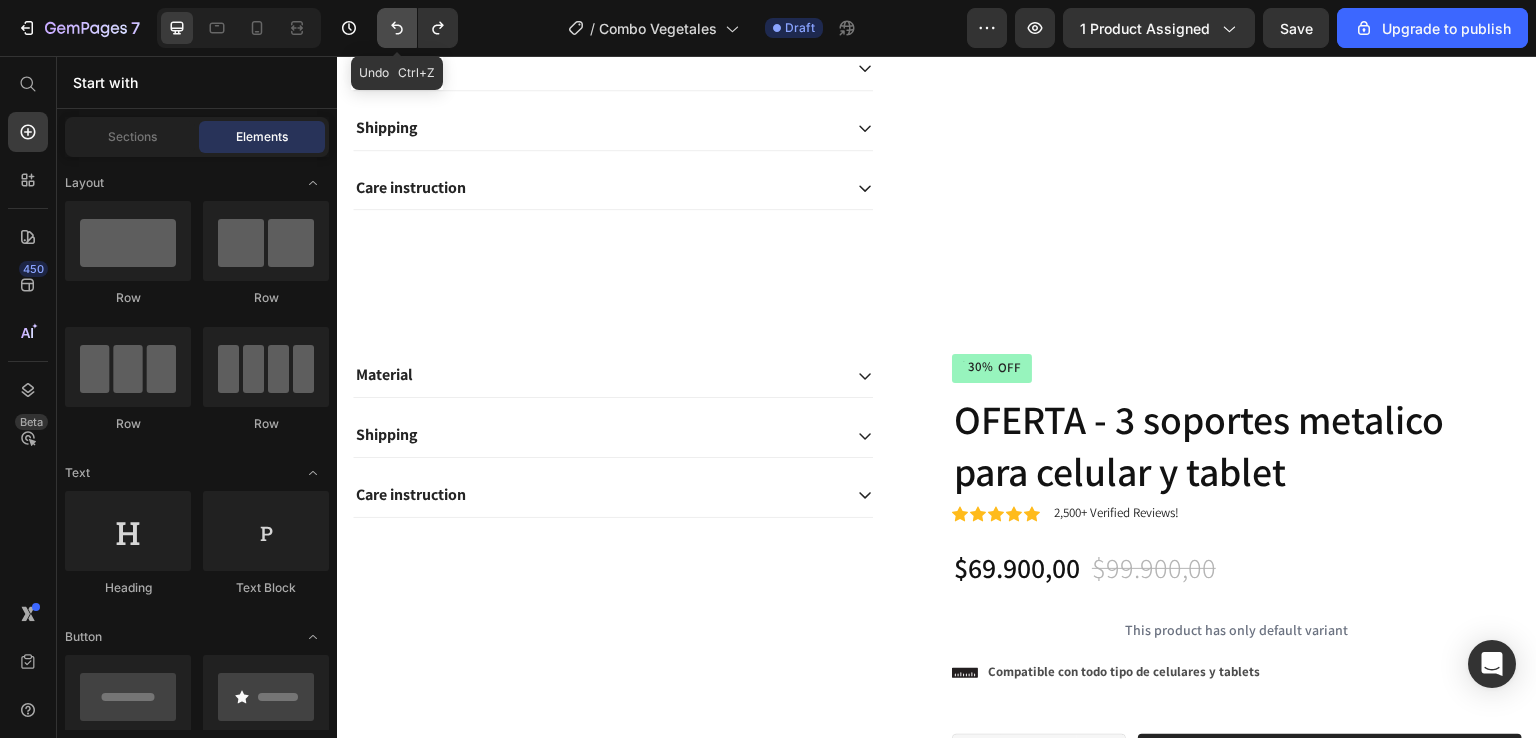 click 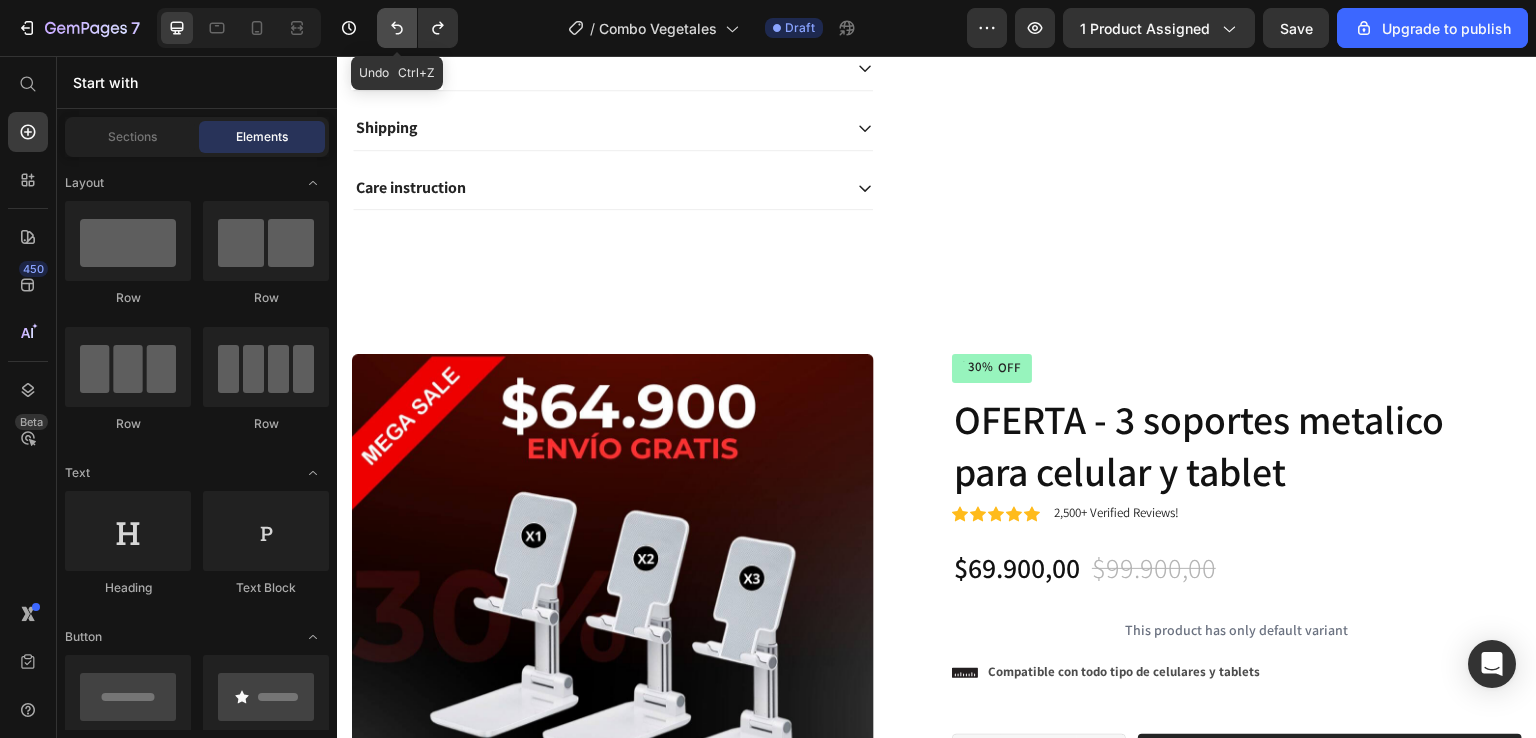 click 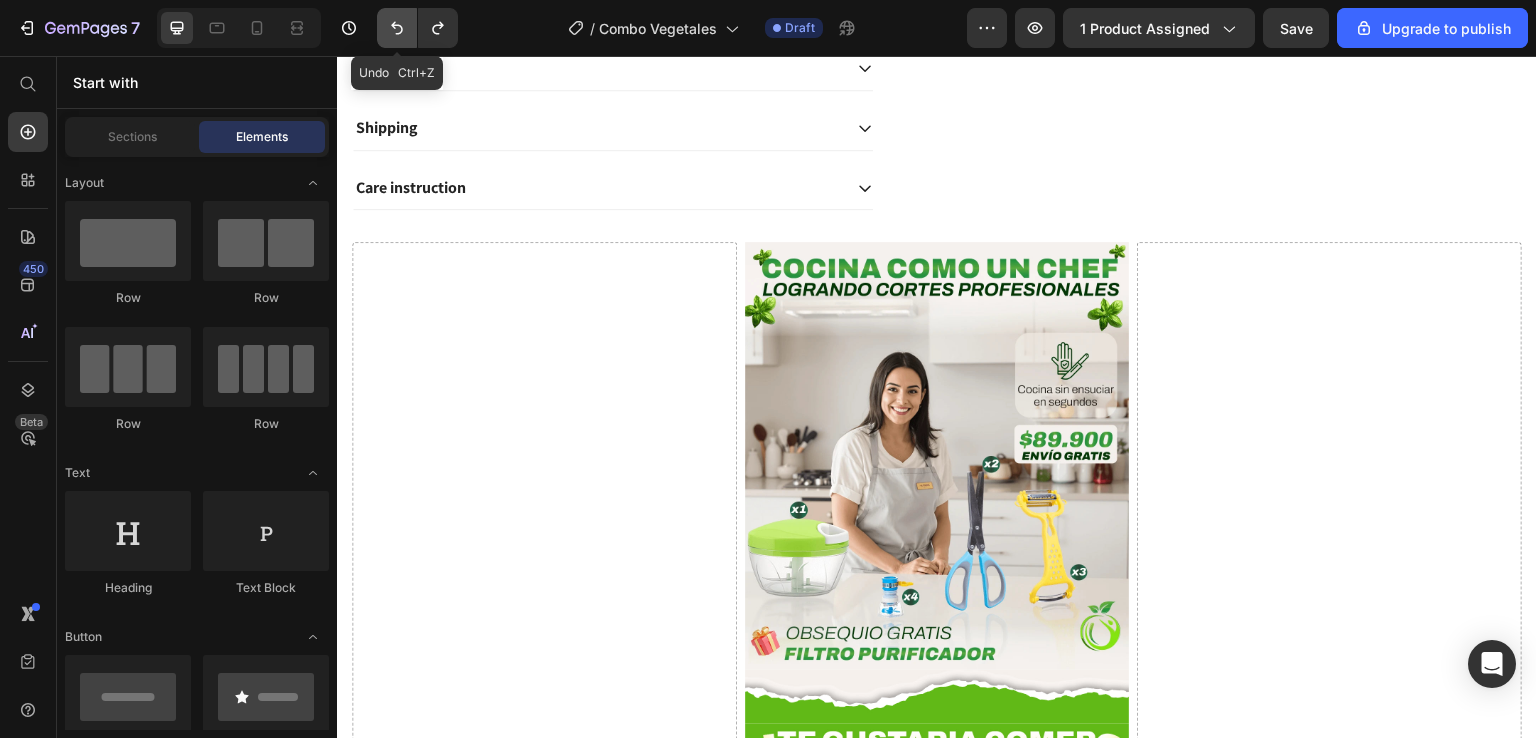 click 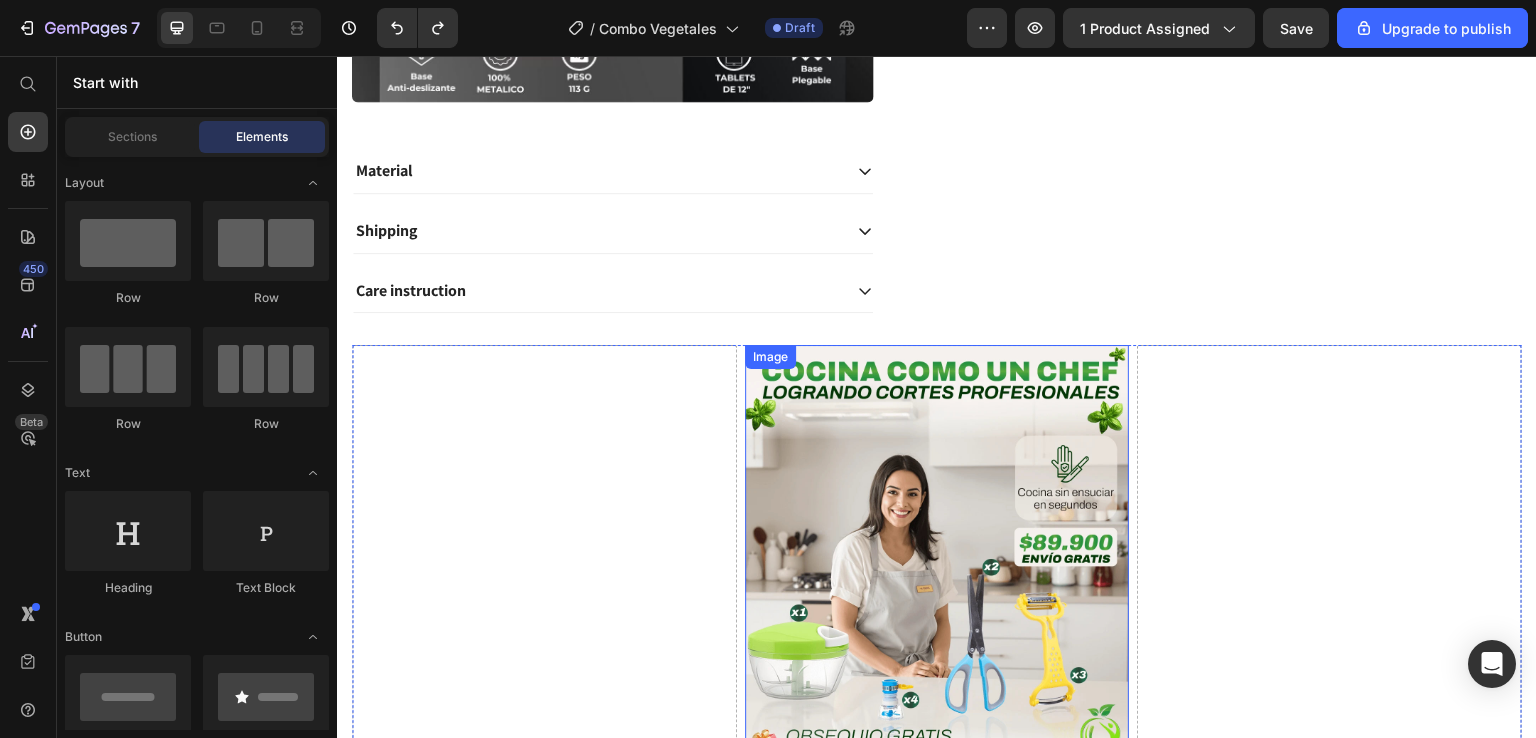 scroll, scrollTop: 0, scrollLeft: 0, axis: both 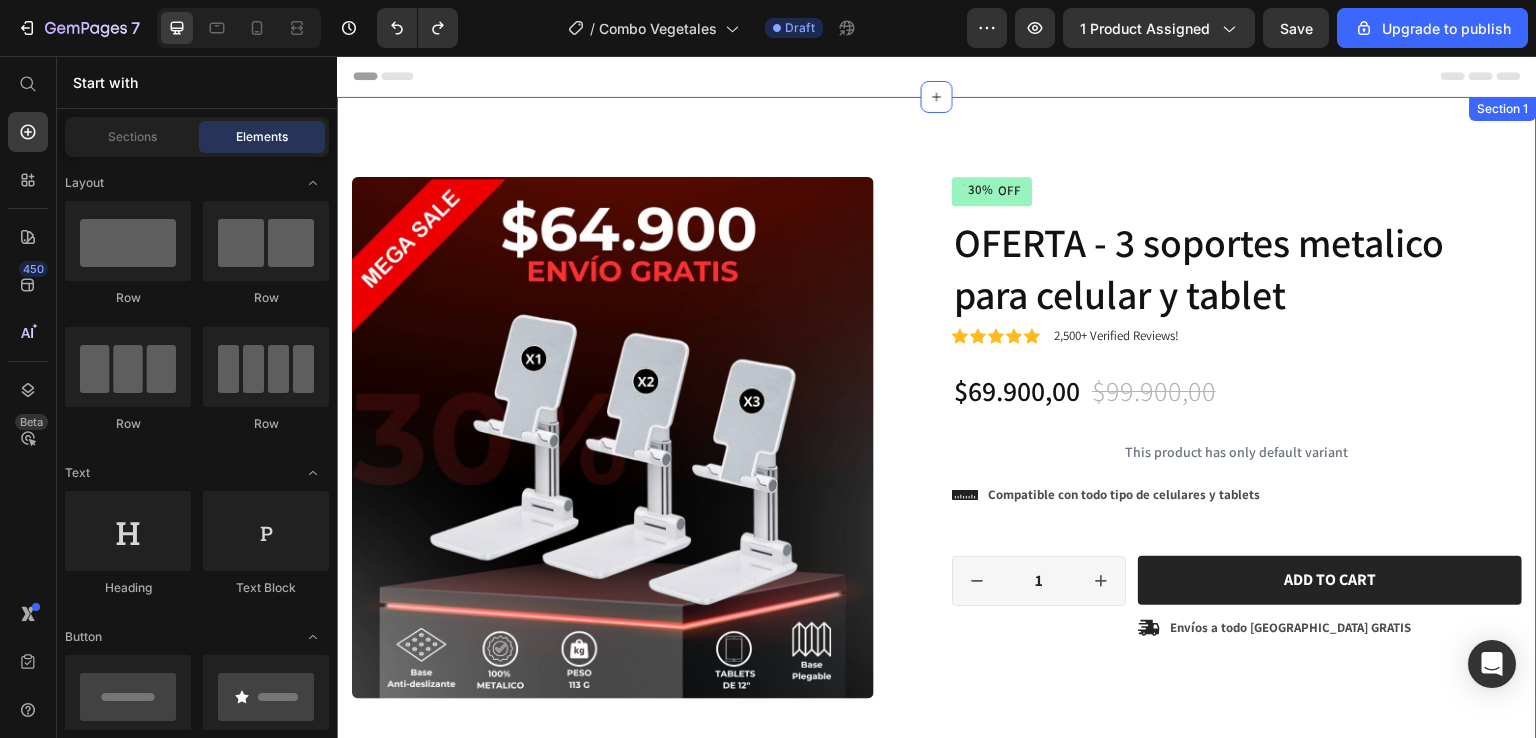click on "Product Images
Material
Shipping
Care instruction Accordion Icon Icon Icon Icon Icon Icon List 2,500+ Testimonios verificados! Text Block Row 30% OFF Discount Tag OFERTA - 3 soportes metalico para celular y tablet Product Title Icon Icon Icon Icon Icon Icon List 2,500+ Verified Reviews! Text Block Row $69.900,00 Product Price $99.900,00 Product Price 30% OFF Discount Tag Row This product has only default variant Product Variants & Swatches
Icon Compatible con todo tipo de celulares y tablets Text Block Row 1 Product Quantity Row Add to cart Add to Cart
Icon Envíos a todo Colombia GRATIS Text Block Row Row Row Product
Drop element here Image Image Image Image Image Image Image Image Image Image Image Image Image
Drop element here Row Section 1" at bounding box center [937, 1948] 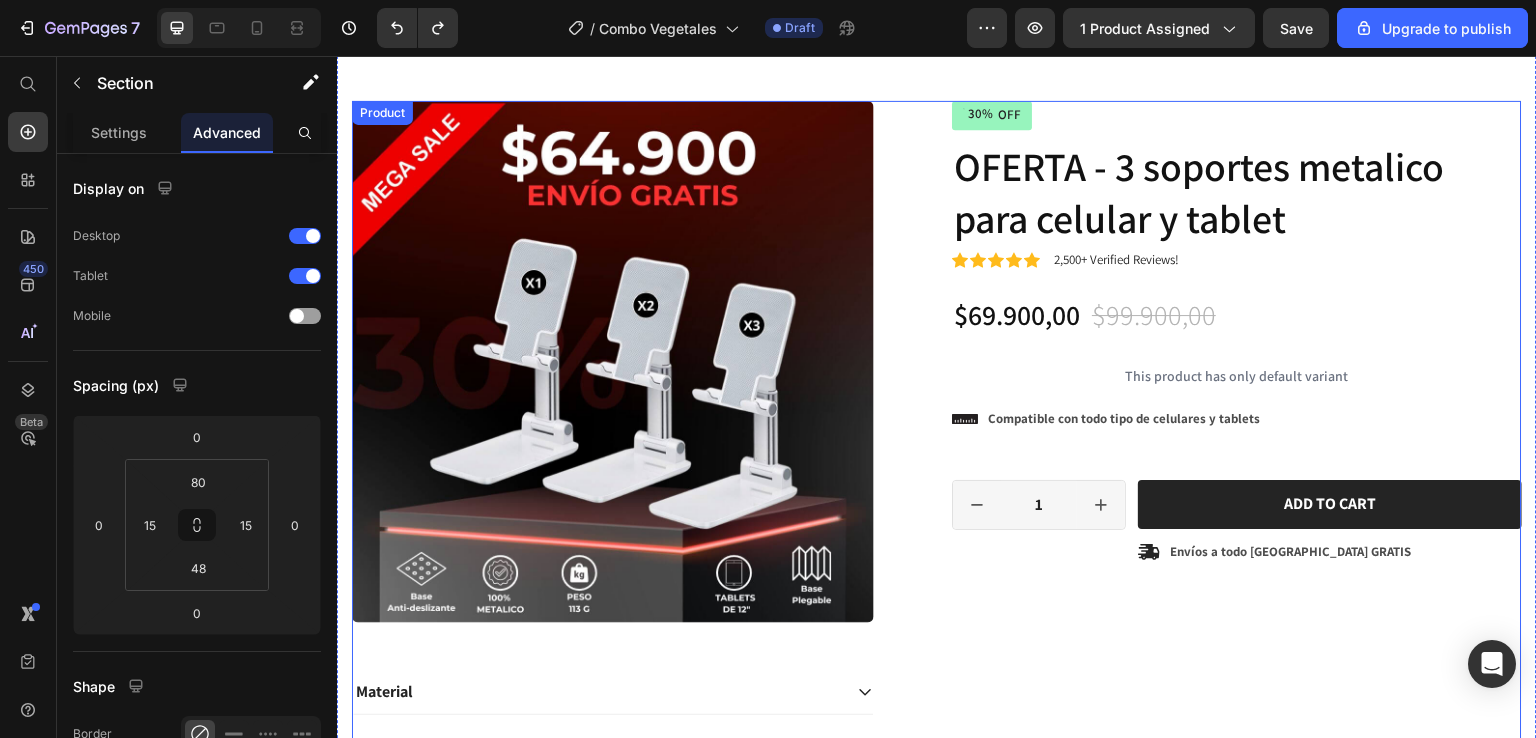 scroll, scrollTop: 0, scrollLeft: 0, axis: both 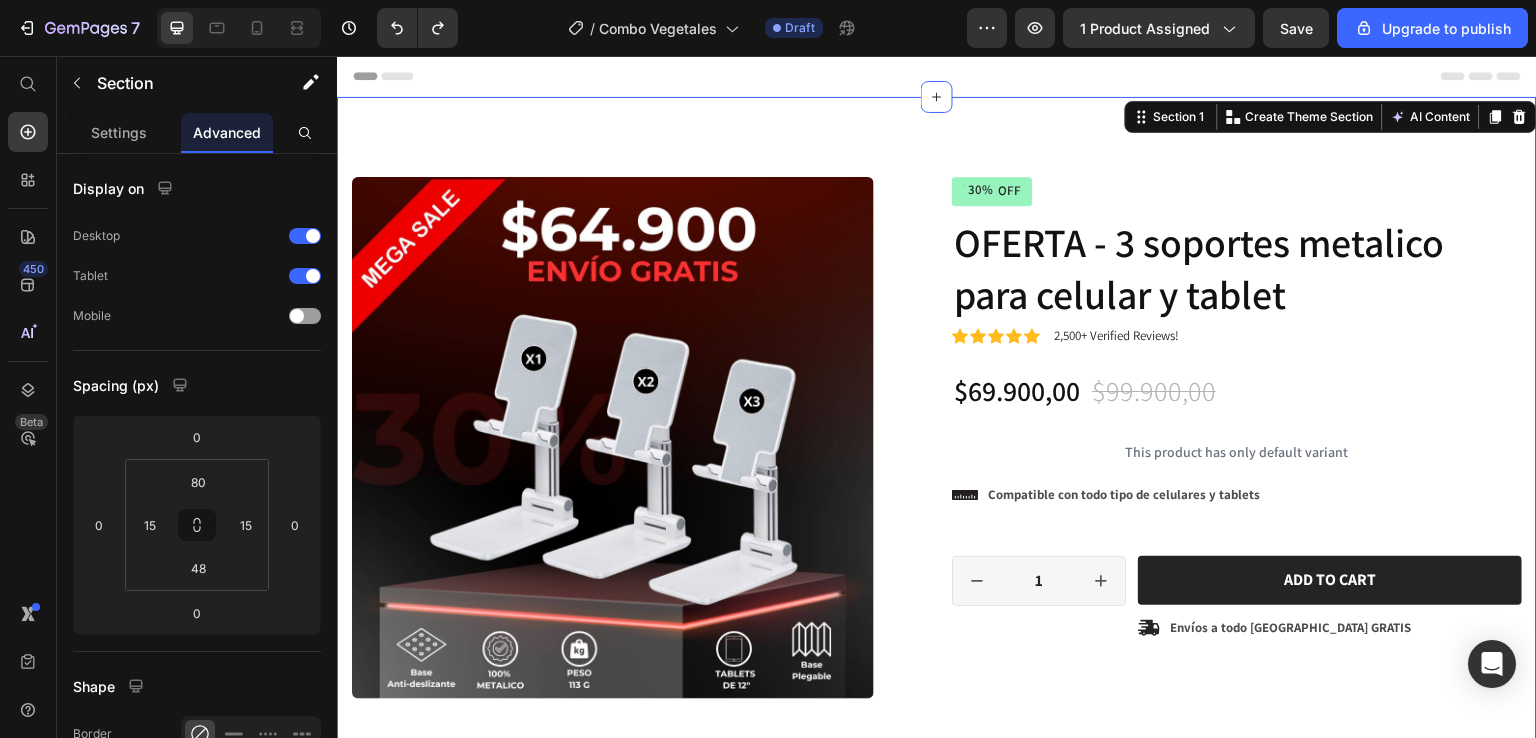 click on "Product Images
Material
Shipping
Care instruction Accordion Icon Icon Icon Icon Icon Icon List 2,500+ Testimonios verificados! Text Block Row 30% OFF Discount Tag OFERTA - 3 soportes metalico para celular y tablet Product Title Icon Icon Icon Icon Icon Icon List 2,500+ Verified Reviews! Text Block Row $69.900,00 Product Price $99.900,00 Product Price 30% OFF Discount Tag Row This product has only default variant Product Variants & Swatches
Icon Compatible con todo tipo de celulares y tablets Text Block Row 1 Product Quantity Row Add to cart Add to Cart
Icon Envíos a todo Colombia GRATIS Text Block Row Row Row Product
Drop element here Image Image Image Image Image Image Image Image Image Image Image Image Image
Drop element here Row Section 1   You can create reusable sections Create Theme Section AI Content Write with GemAI What would you like to describe here? Tone and Voice Persuasive Product Show more Generate" at bounding box center (937, 1948) 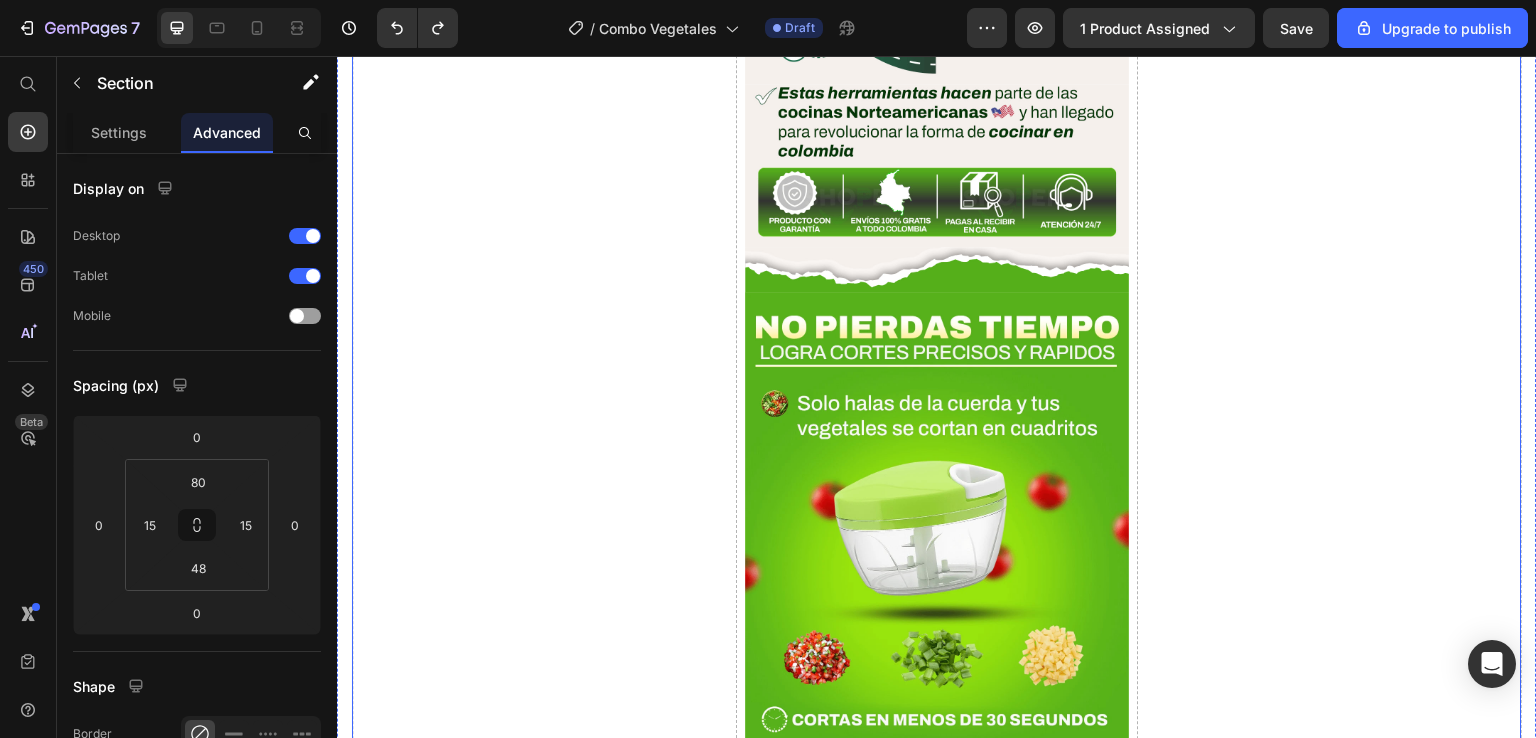 scroll, scrollTop: 2600, scrollLeft: 0, axis: vertical 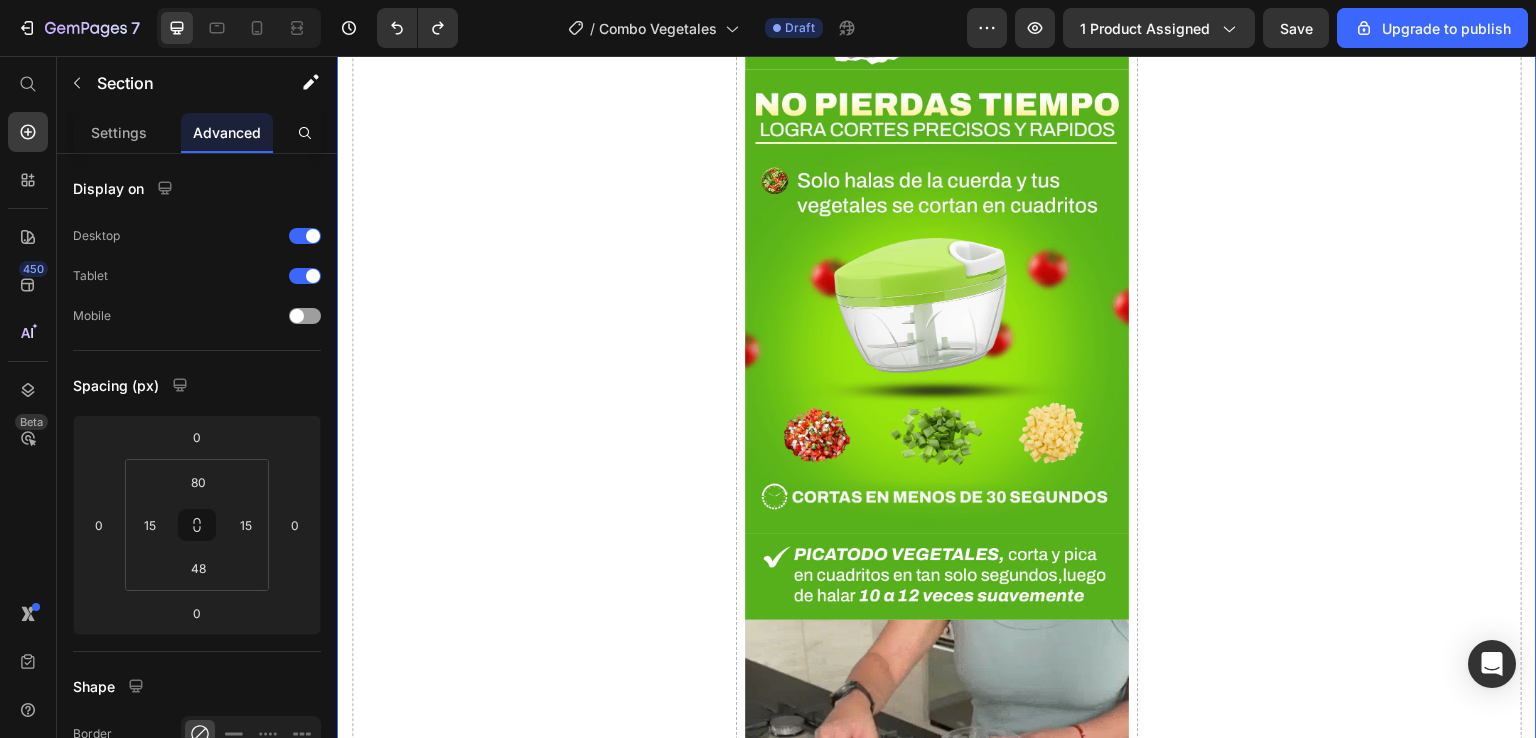 click on "Product Images
Material
Shipping
Care instruction Accordion Icon Icon Icon Icon Icon Icon List 2,500+ Testimonios verificados! Text Block Row 30% OFF Discount Tag OFERTA - 3 soportes metalico para celular y tablet Product Title Icon Icon Icon Icon Icon Icon List 2,500+ Verified Reviews! Text Block Row $69.900,00 Product Price $99.900,00 Product Price 30% OFF Discount Tag Row This product has only default variant Product Variants & Swatches
Icon Compatible con todo tipo de celulares y tablets Text Block Row 1 Product Quantity Row Add to cart Add to Cart
Icon Envíos a todo Colombia GRATIS Text Block Row Row Row Product
Drop element here Image Image Image Image Image Image Image Image Image Image Image Image Image
Drop element here Row Section 1   You can create reusable sections Create Theme Section AI Content Write with GemAI What would you like to describe here? Tone and Voice Persuasive Product Show more Generate" at bounding box center (937, -652) 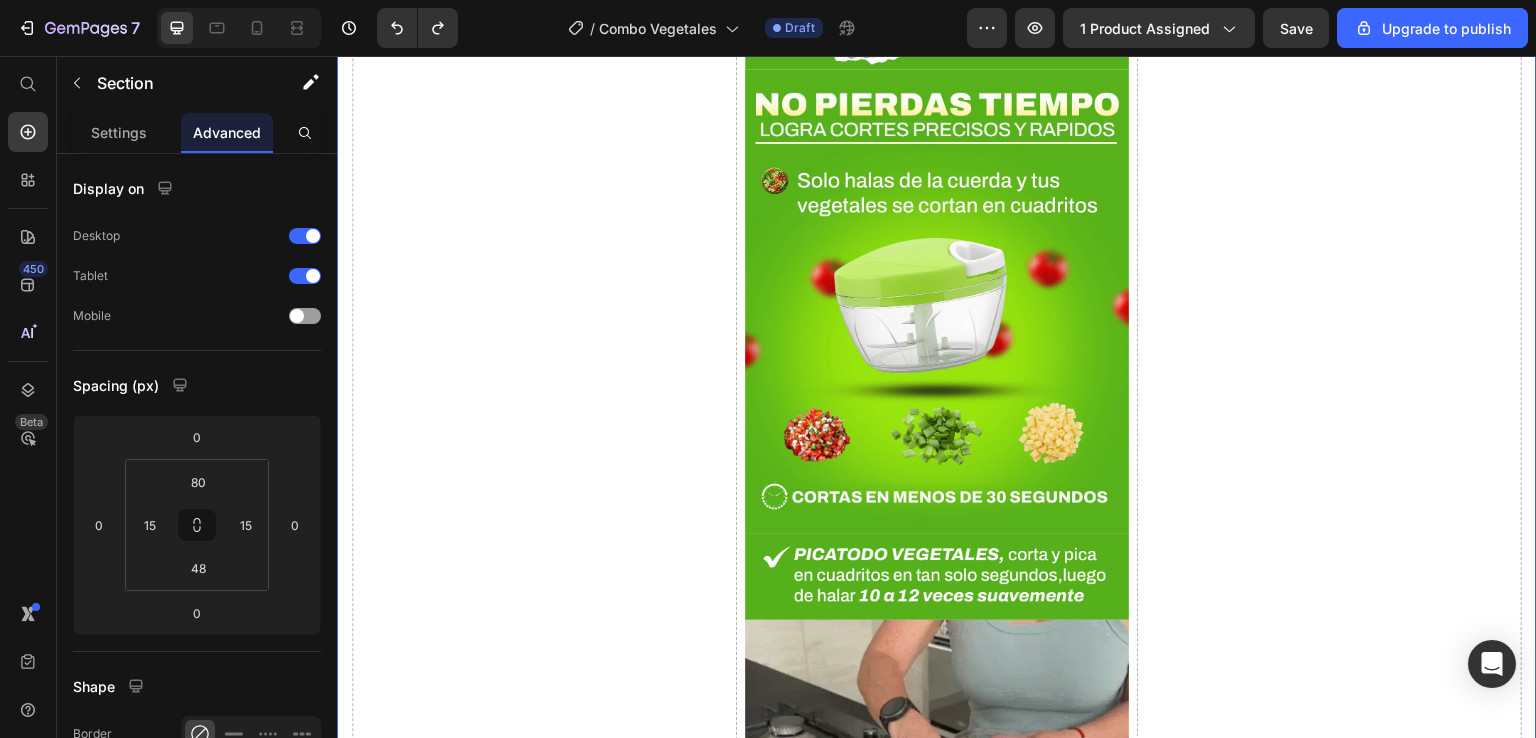 click on "Product Images
Material
Shipping
Care instruction Accordion Icon Icon Icon Icon Icon Icon List 2,500+ Testimonios verificados! Text Block Row 30% OFF Discount Tag OFERTA - 3 soportes metalico para celular y tablet Product Title Icon Icon Icon Icon Icon Icon List 2,500+ Verified Reviews! Text Block Row $69.900,00 Product Price $99.900,00 Product Price 30% OFF Discount Tag Row This product has only default variant Product Variants & Swatches
Icon Compatible con todo tipo de celulares y tablets Text Block Row 1 Product Quantity Row Add to cart Add to Cart
Icon Envíos a todo Colombia GRATIS Text Block Row Row Row Product
Drop element here Image Image Image Image Image Image Image Image Image Image Image Image Image
Drop element here Row Section 1   You can create reusable sections Create Theme Section AI Content Write with GemAI What would you like to describe here? Tone and Voice Persuasive Product Show more Generate" at bounding box center (937, -652) 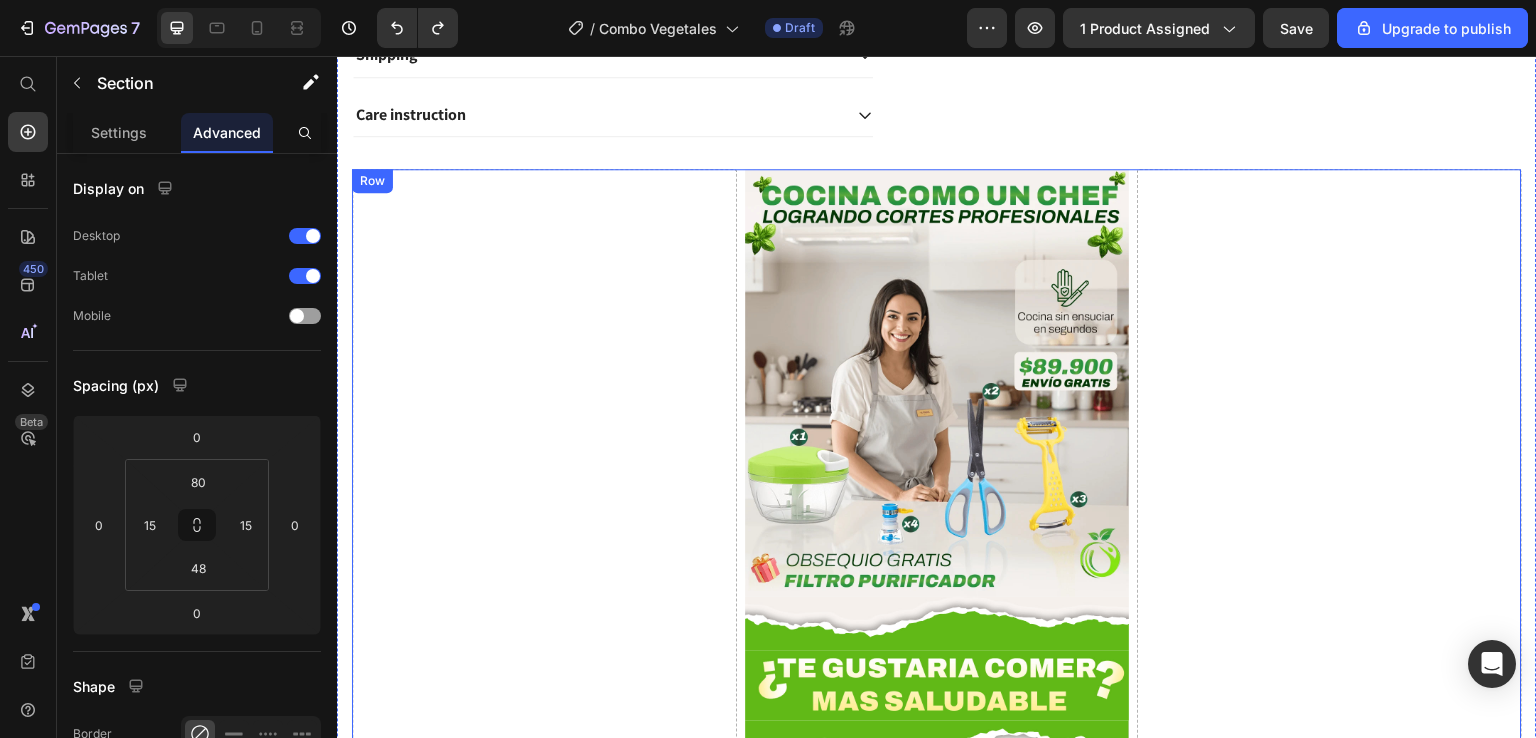 scroll, scrollTop: 500, scrollLeft: 0, axis: vertical 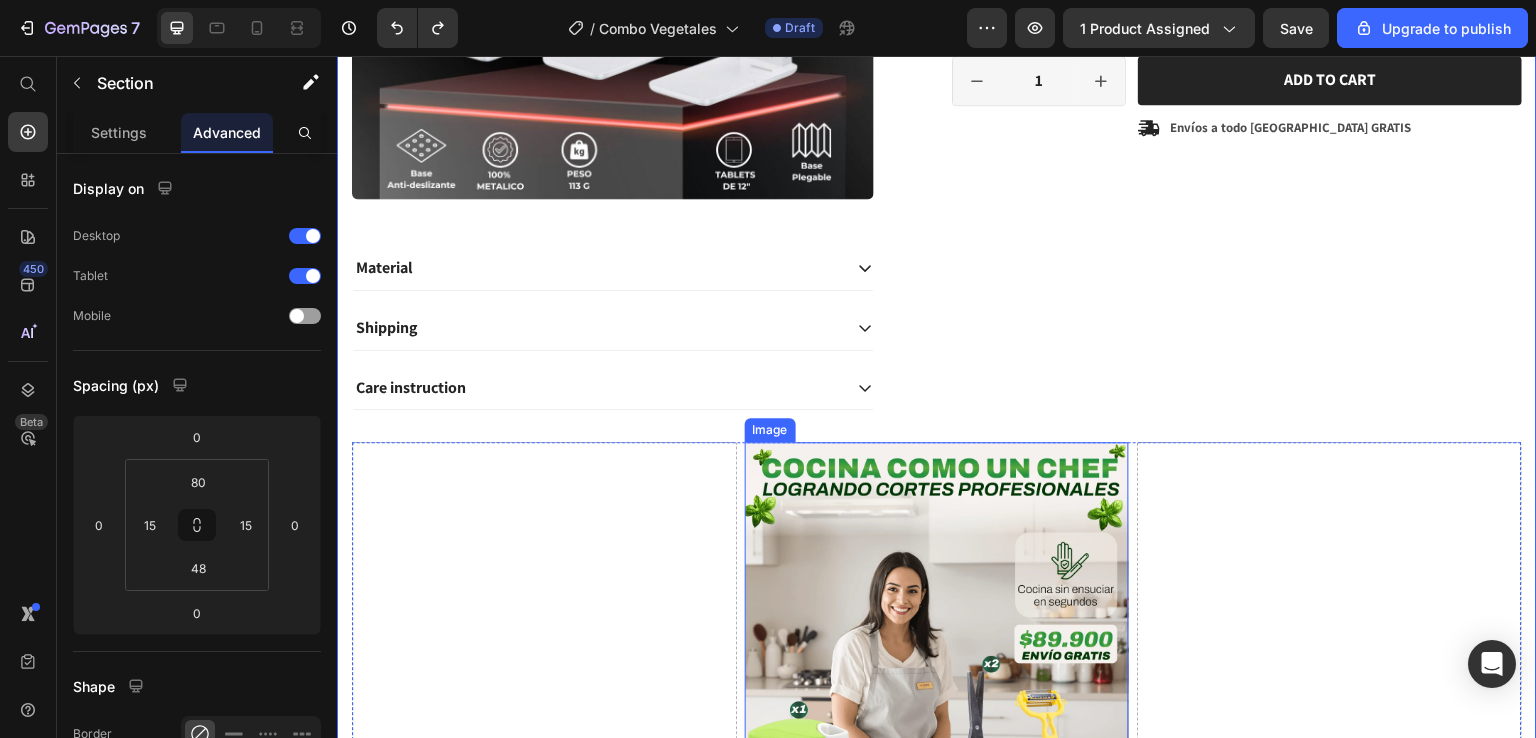 click at bounding box center [937, 655] 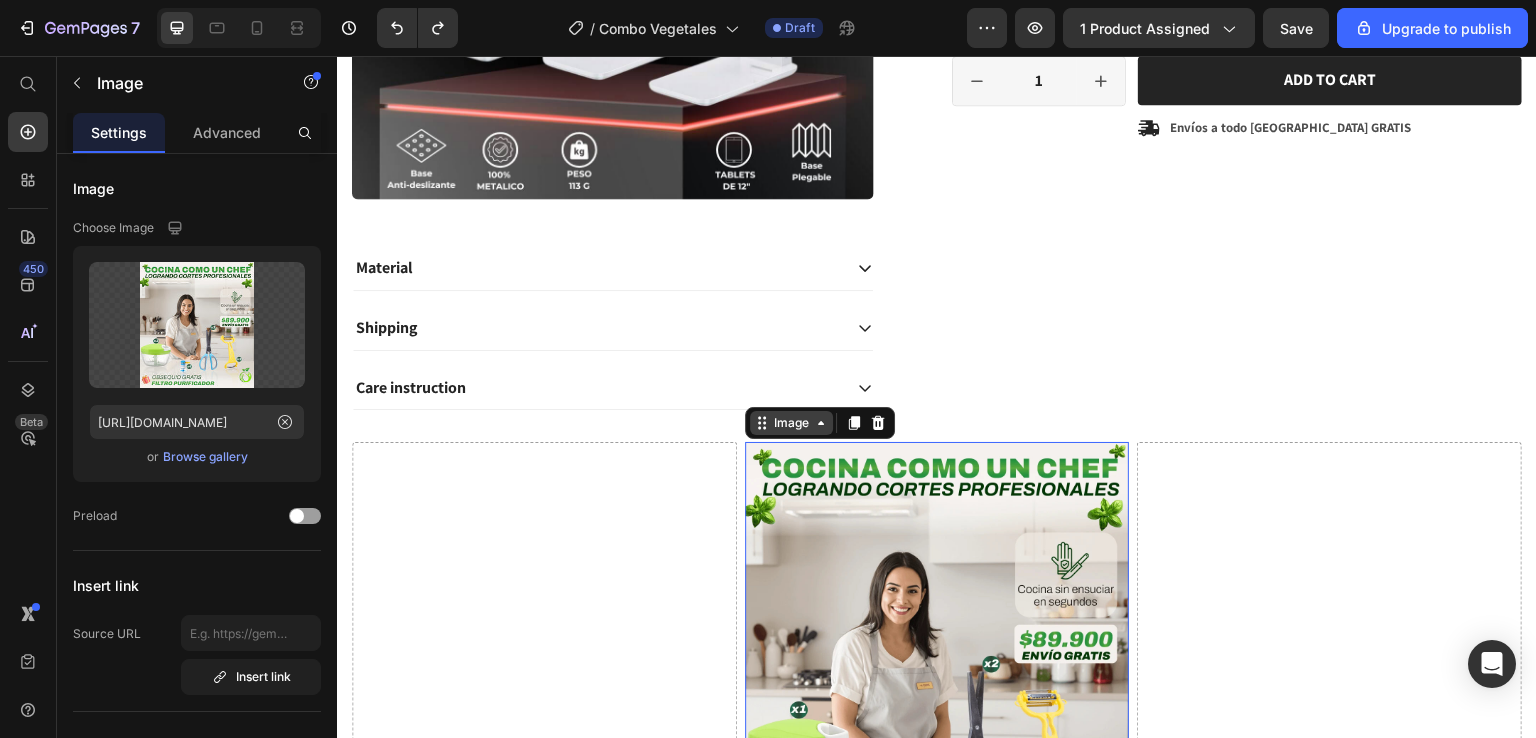 click 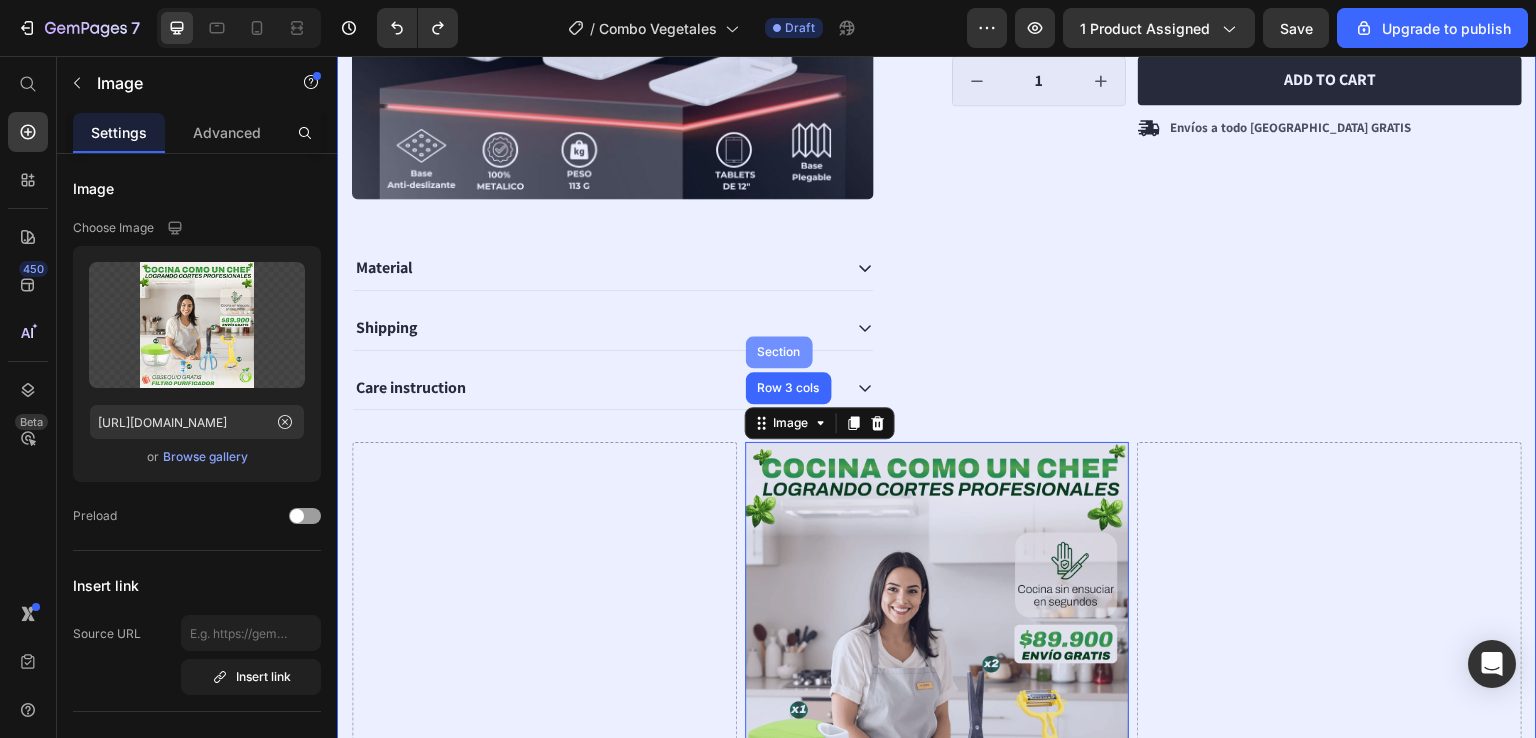 click on "Section" at bounding box center [779, 352] 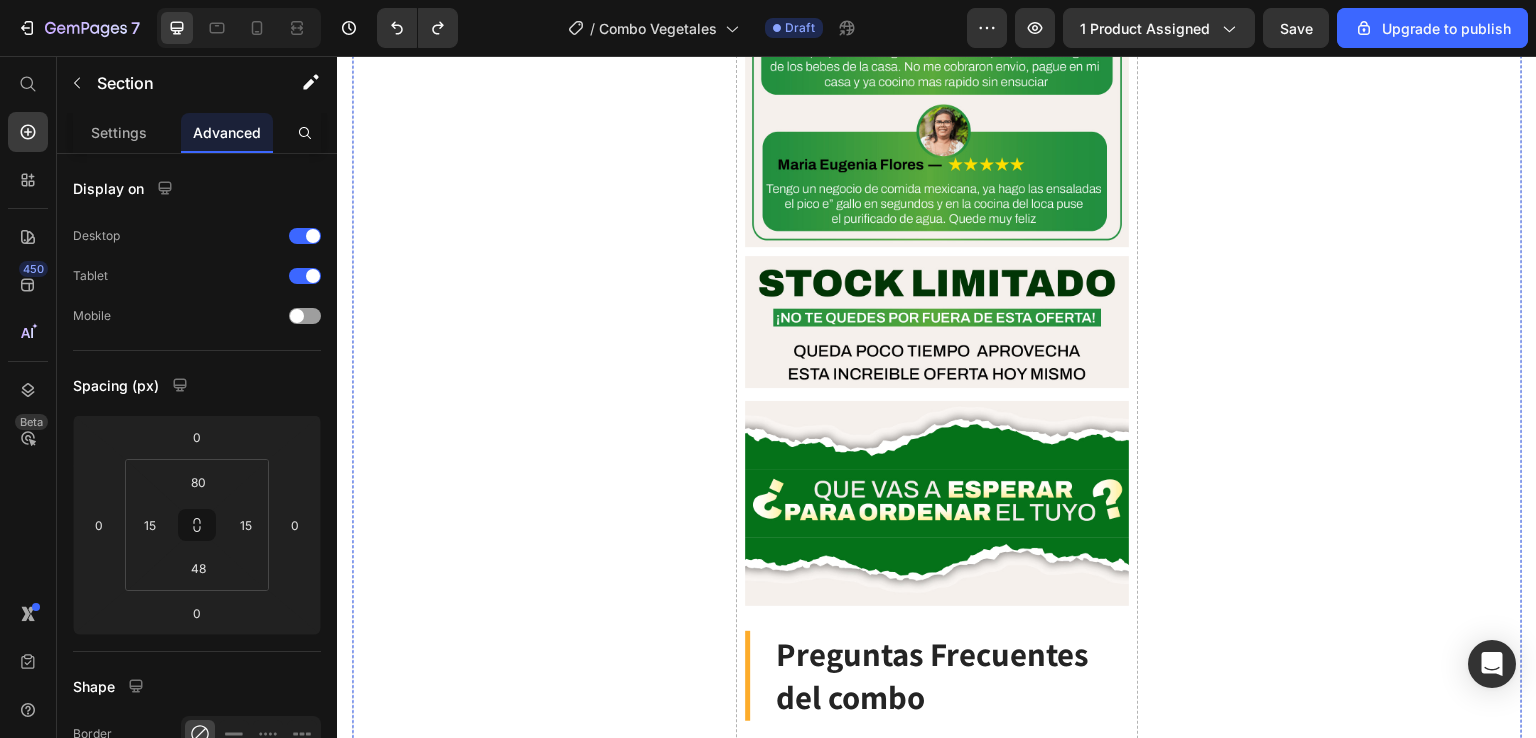 scroll, scrollTop: 7297, scrollLeft: 0, axis: vertical 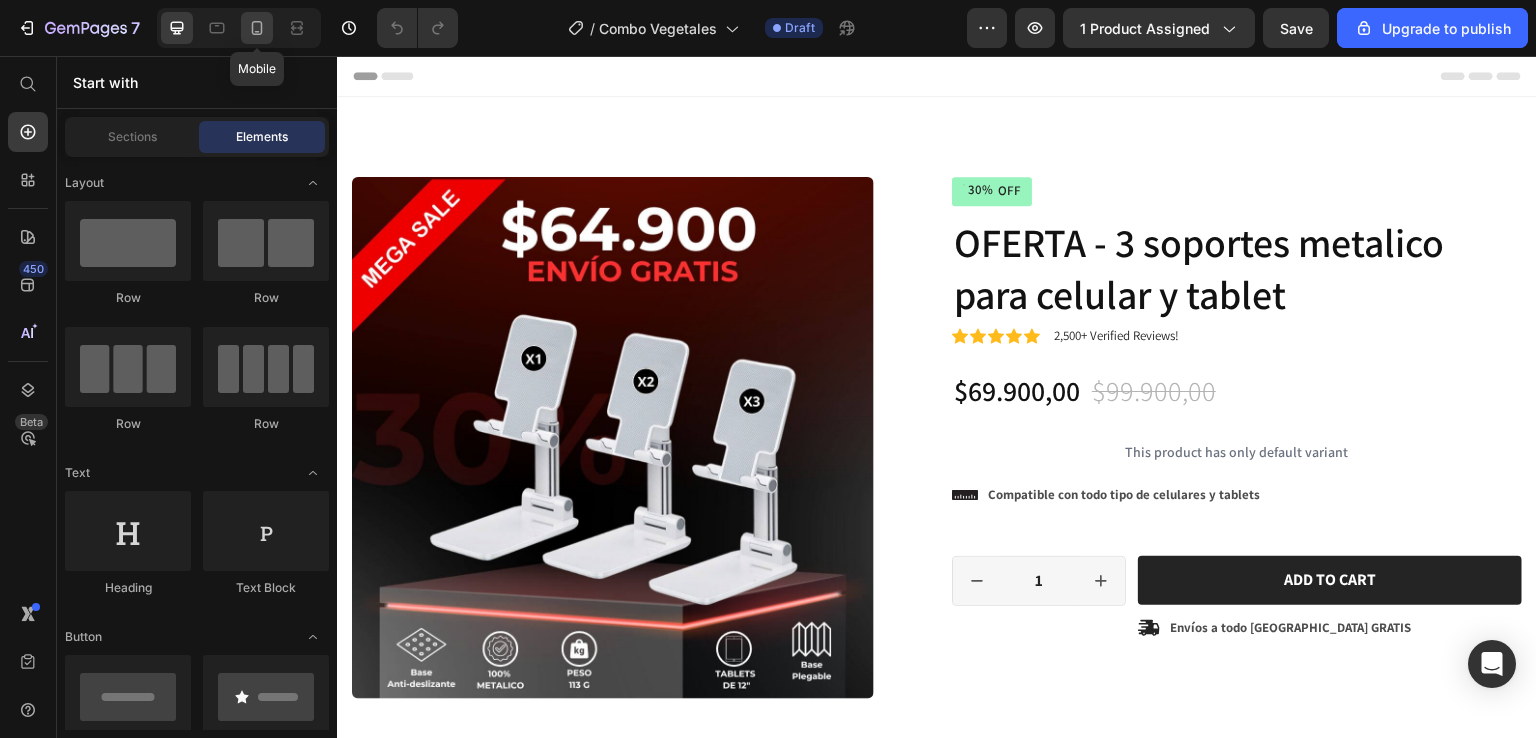 click 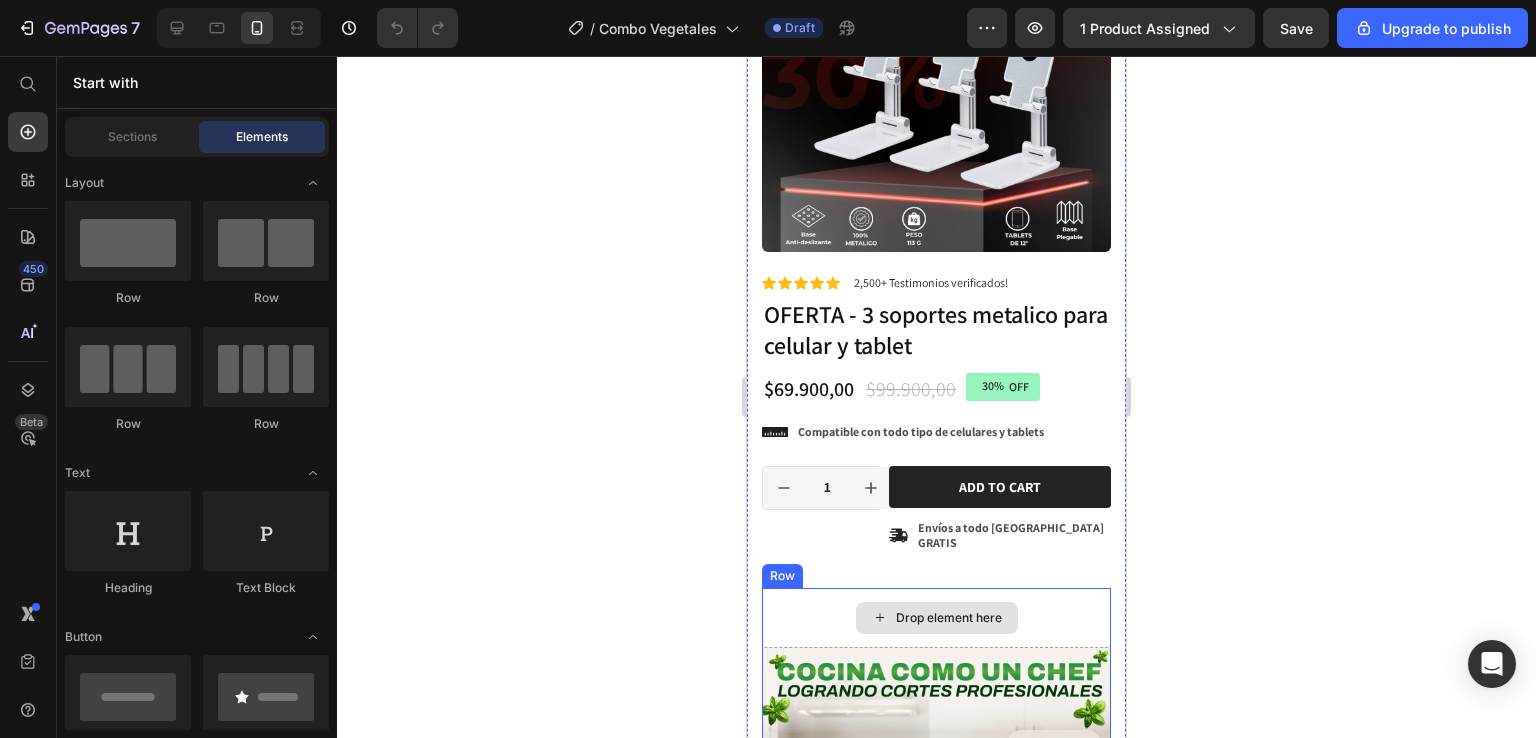 scroll, scrollTop: 0, scrollLeft: 0, axis: both 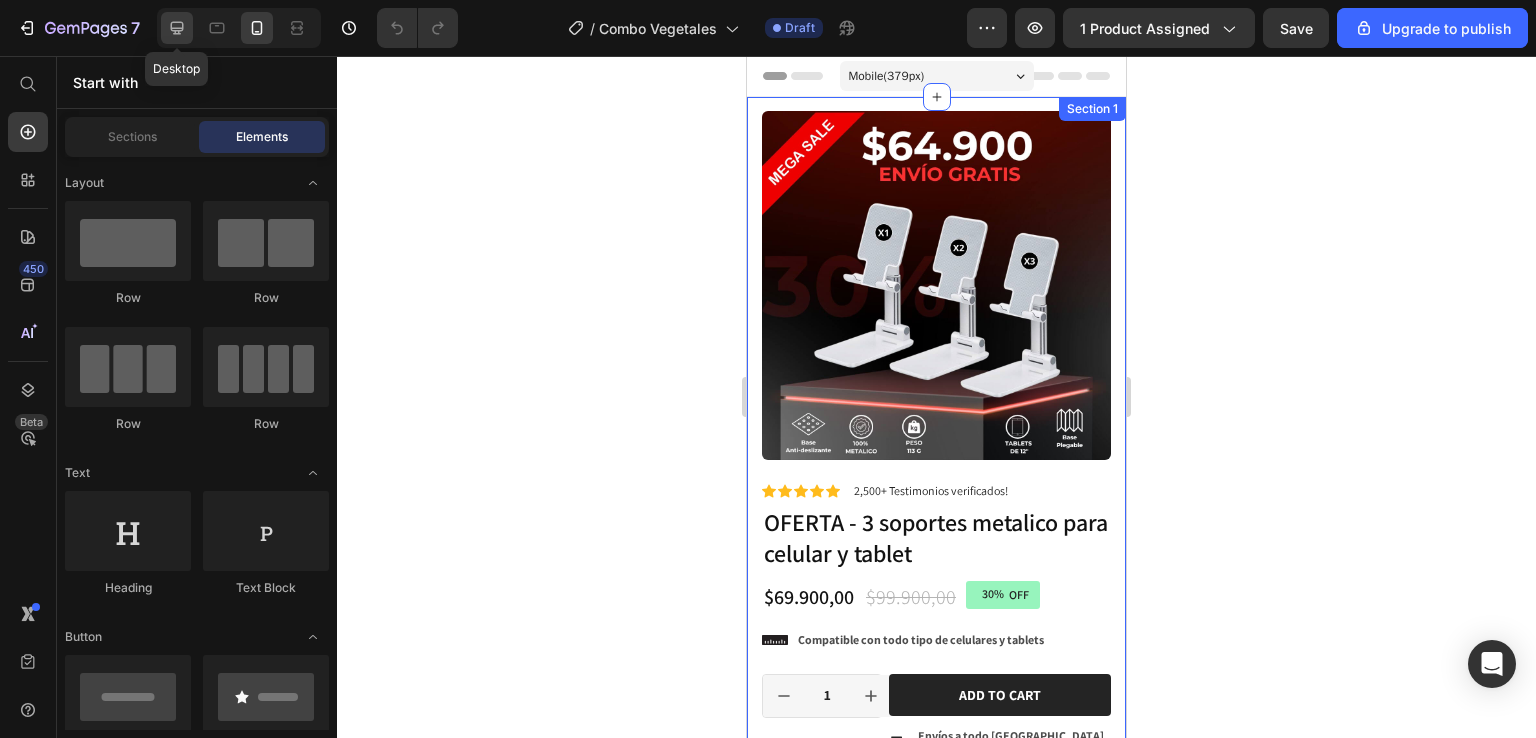 click 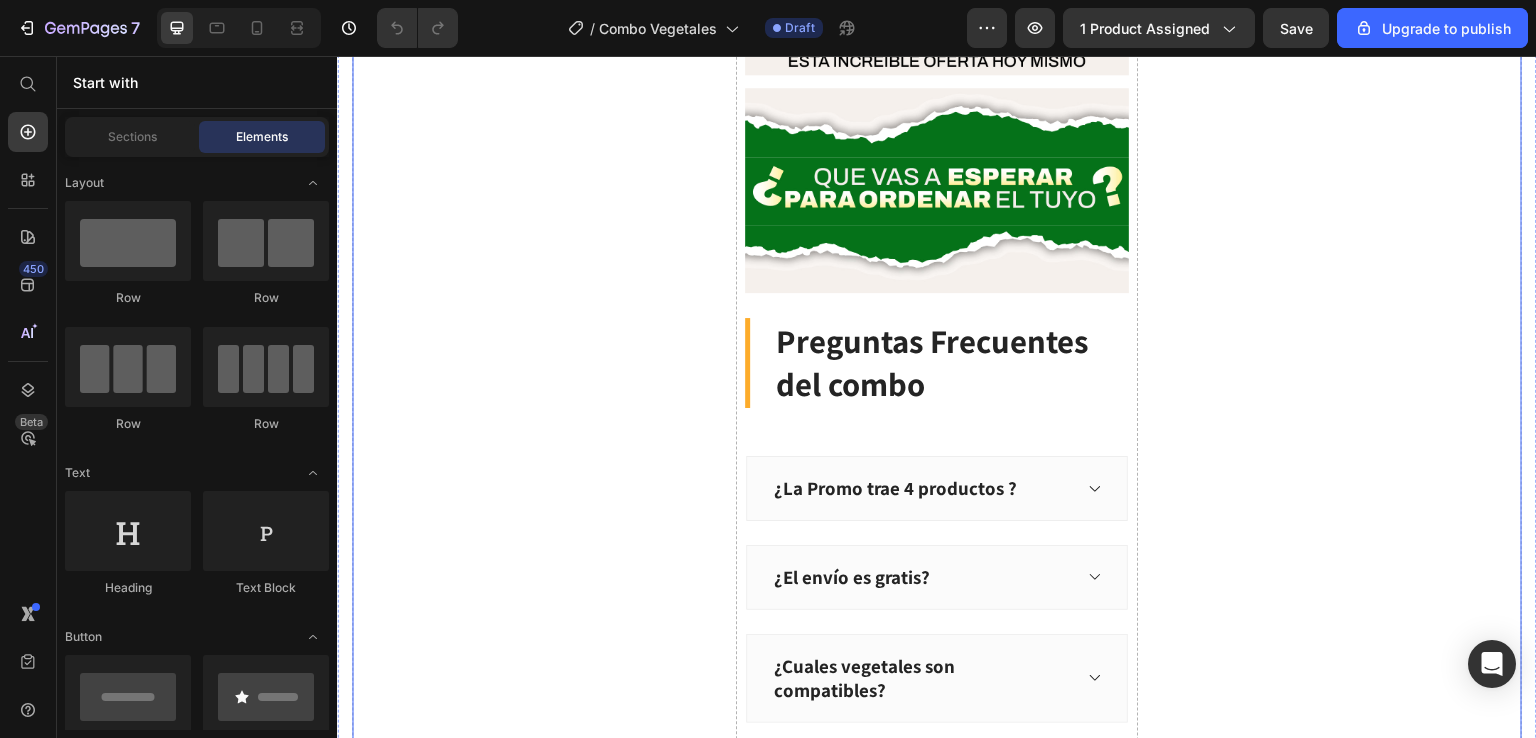 scroll, scrollTop: 8100, scrollLeft: 0, axis: vertical 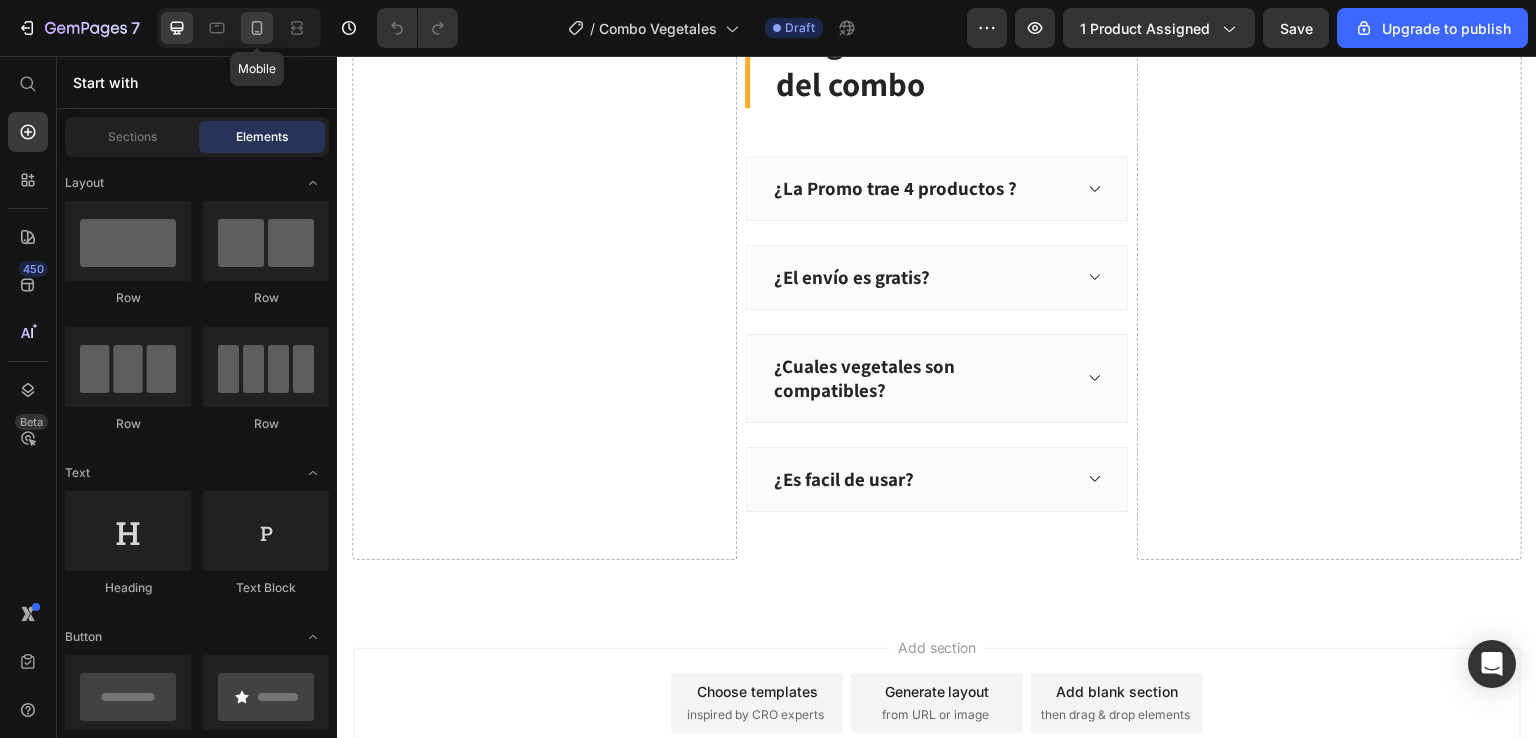 click 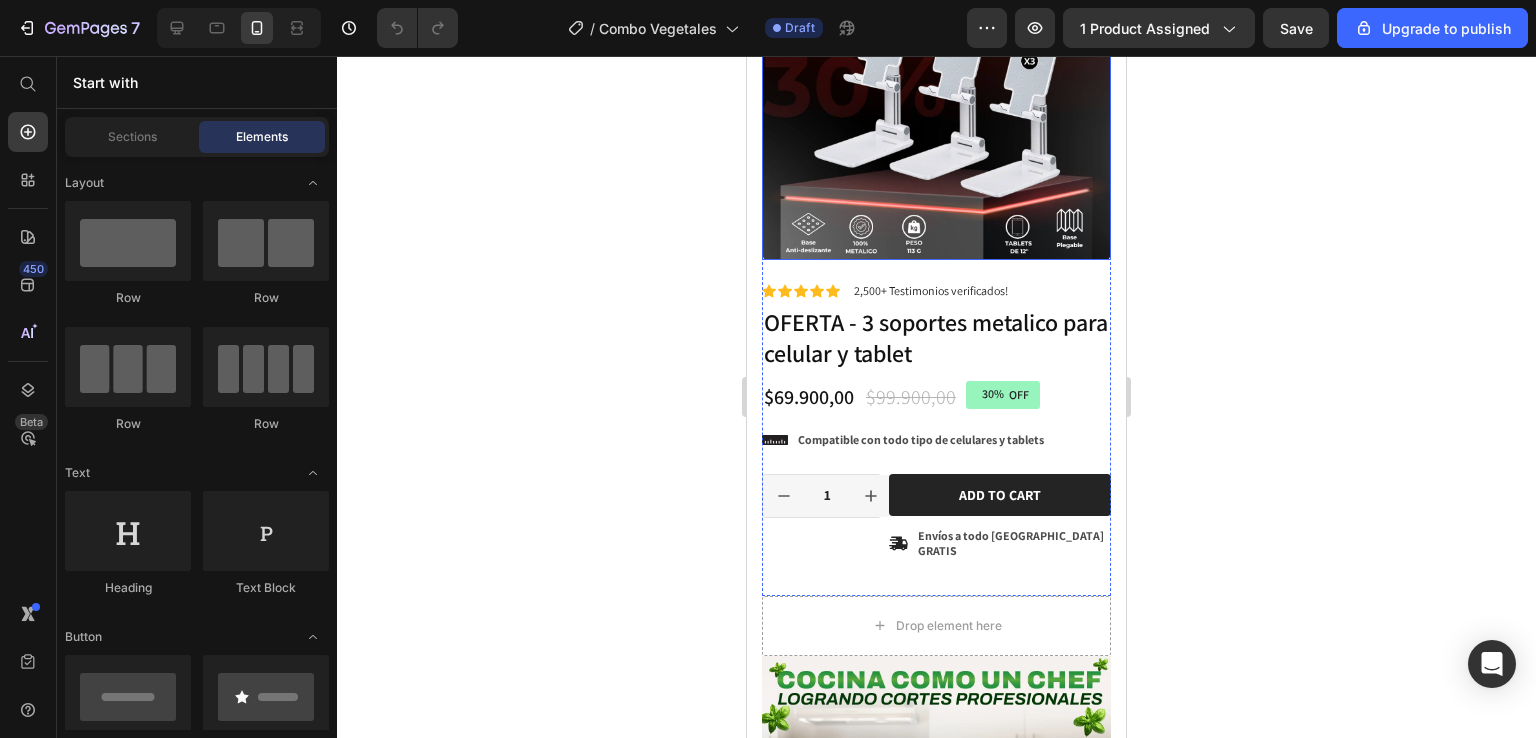 scroll, scrollTop: 300, scrollLeft: 0, axis: vertical 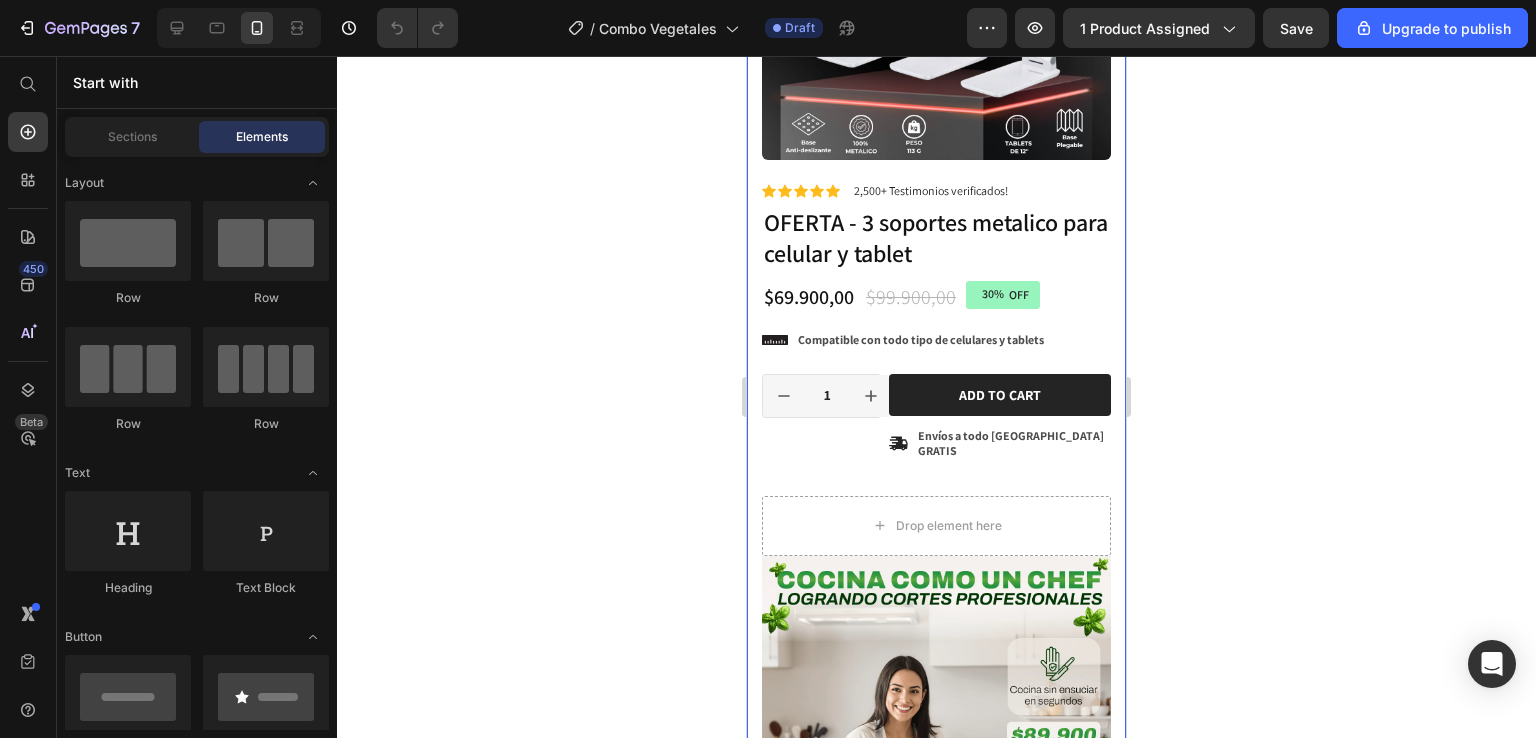 click on "Product Images
Material
Shipping
Care instruction Accordion Icon Icon Icon Icon Icon Icon List 2,500+ Testimonios verificados! Text Block Row 30% OFF Discount Tag OFERTA - 3 soportes metalico para celular y tablet Product Title Icon Icon Icon Icon Icon Icon List 2,500+ Verified Reviews! Text Block Row $69.900,00 Product Price $99.900,00 Product Price 30% OFF Discount Tag Row This product has only default variant Product Variants & Swatches
Icon Compatible con todo tipo de celulares y tablets Text Block Row 1 Product Quantity Row Add to cart Add to Cart
Icon Envíos a todo [GEOGRAPHIC_DATA] GRATIS Text Block Row Row Row Product
Drop element here Image Image Image Image Image Image Image Image Image Image Image Image Image
Drop element here Row Section 1" at bounding box center (936, 1480) 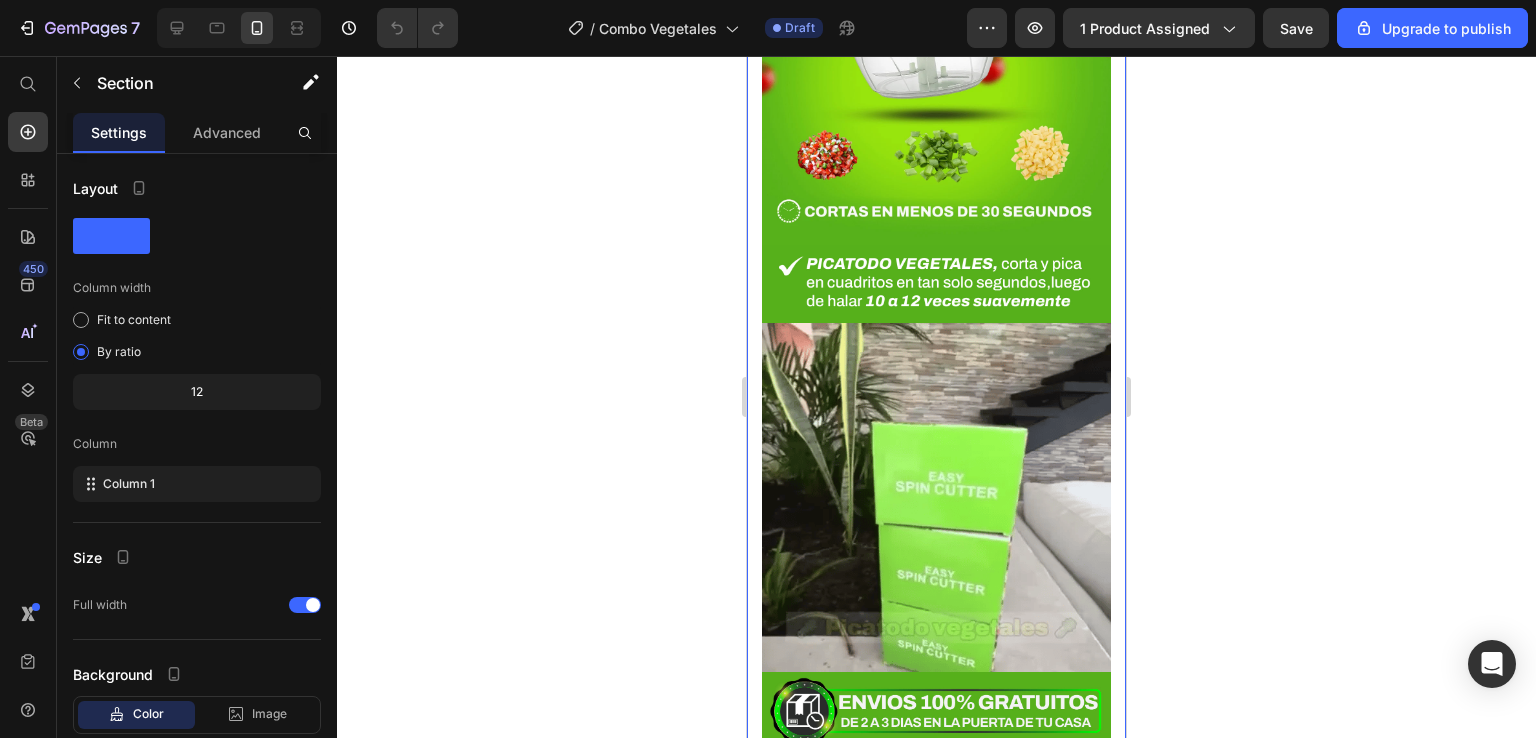 scroll, scrollTop: 3008, scrollLeft: 0, axis: vertical 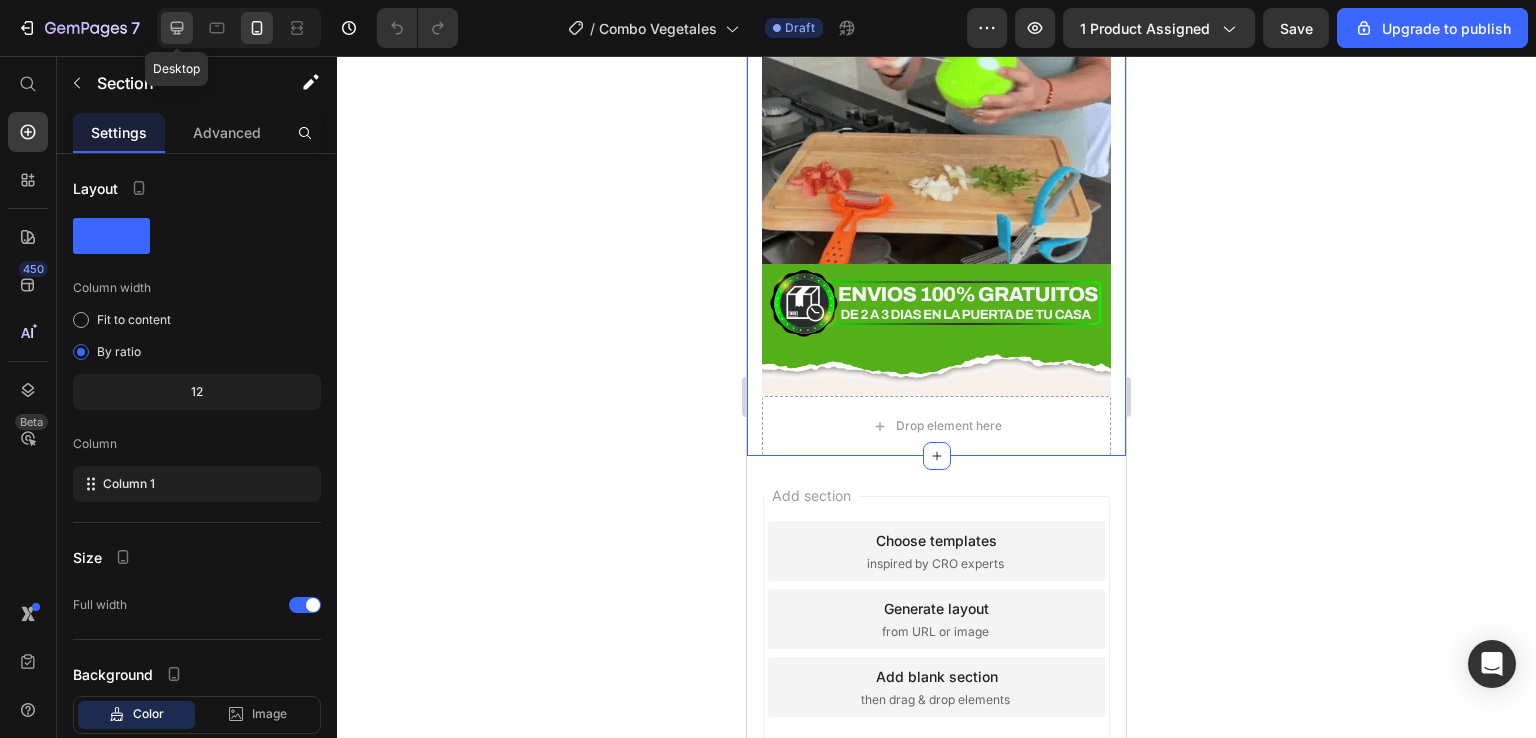 click 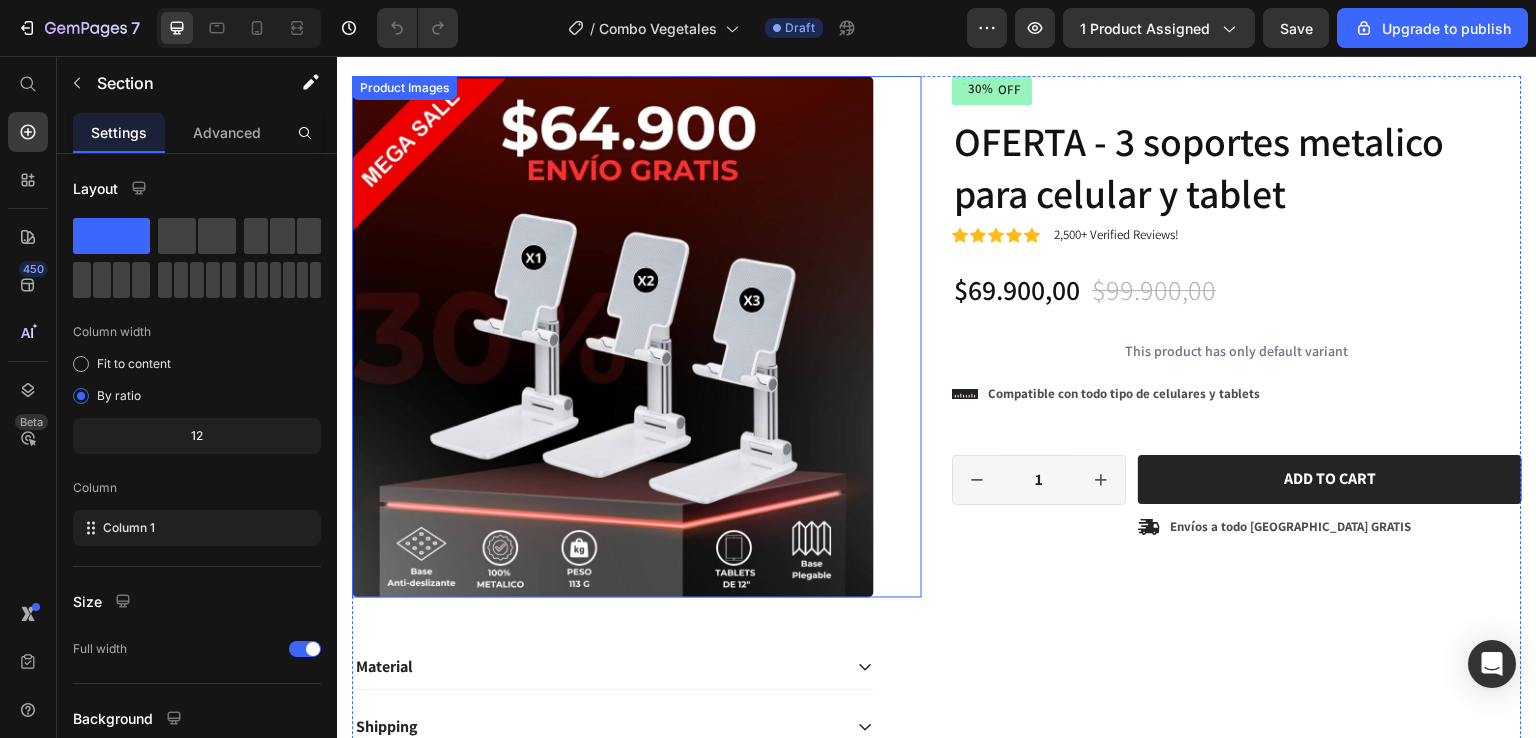 scroll, scrollTop: 701, scrollLeft: 0, axis: vertical 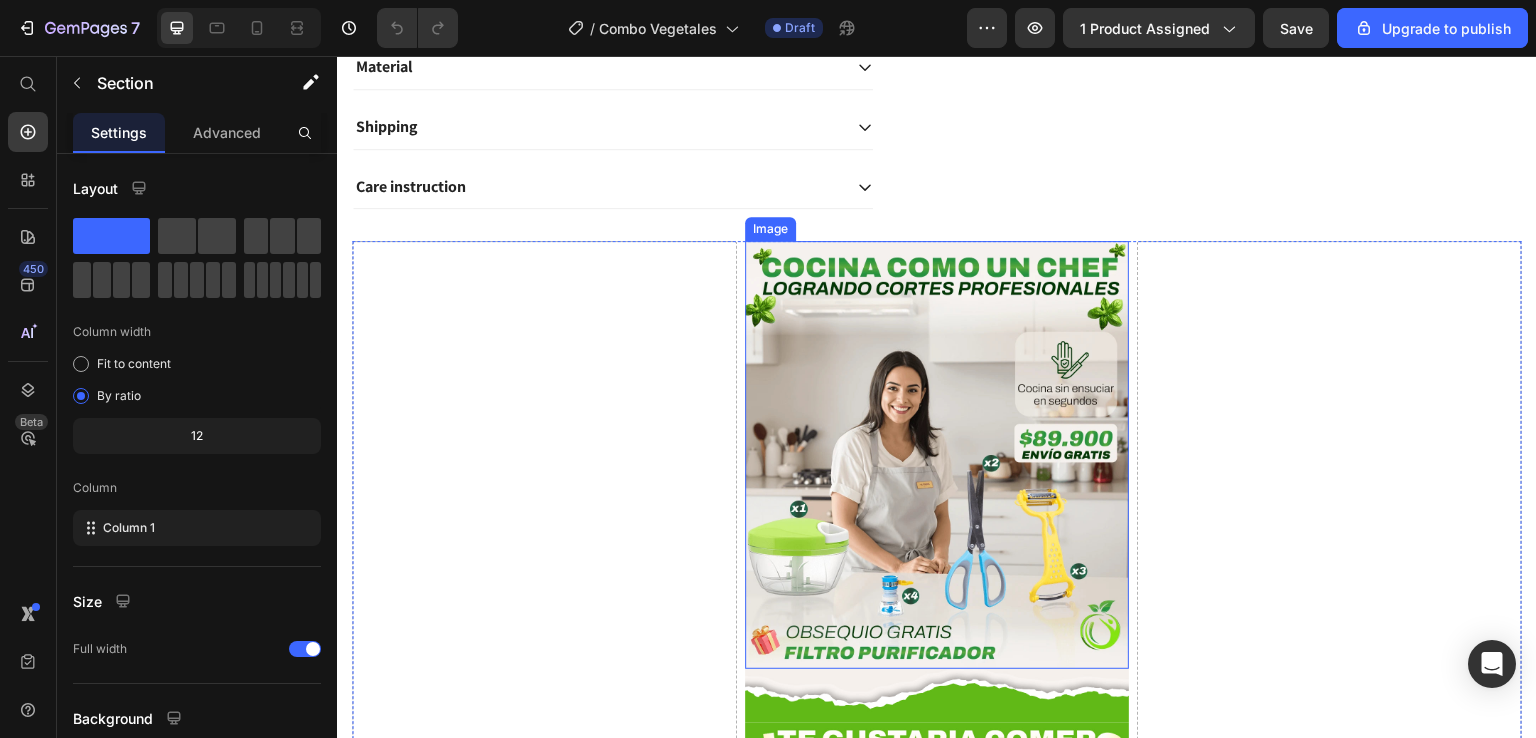 click on "Image" at bounding box center (770, 229) 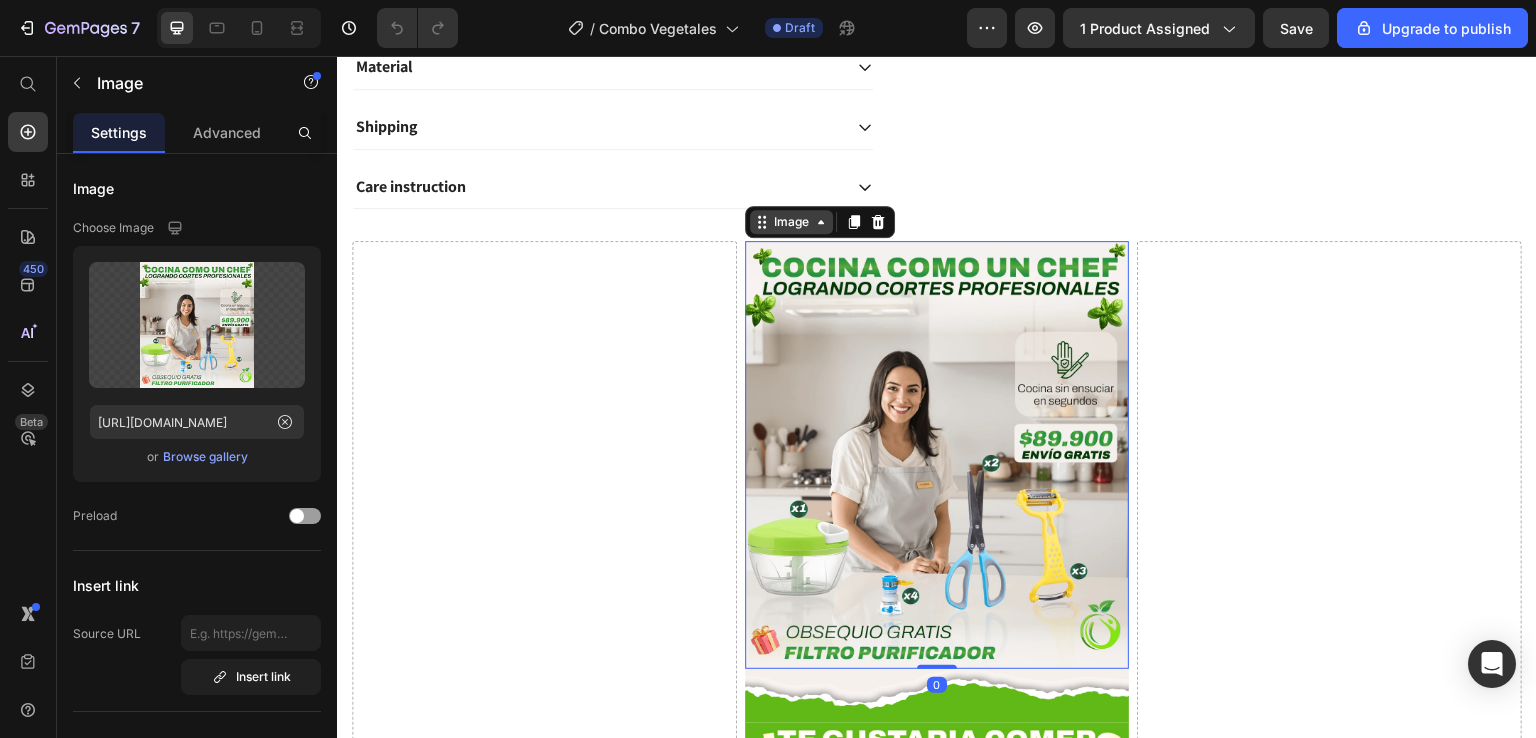 click 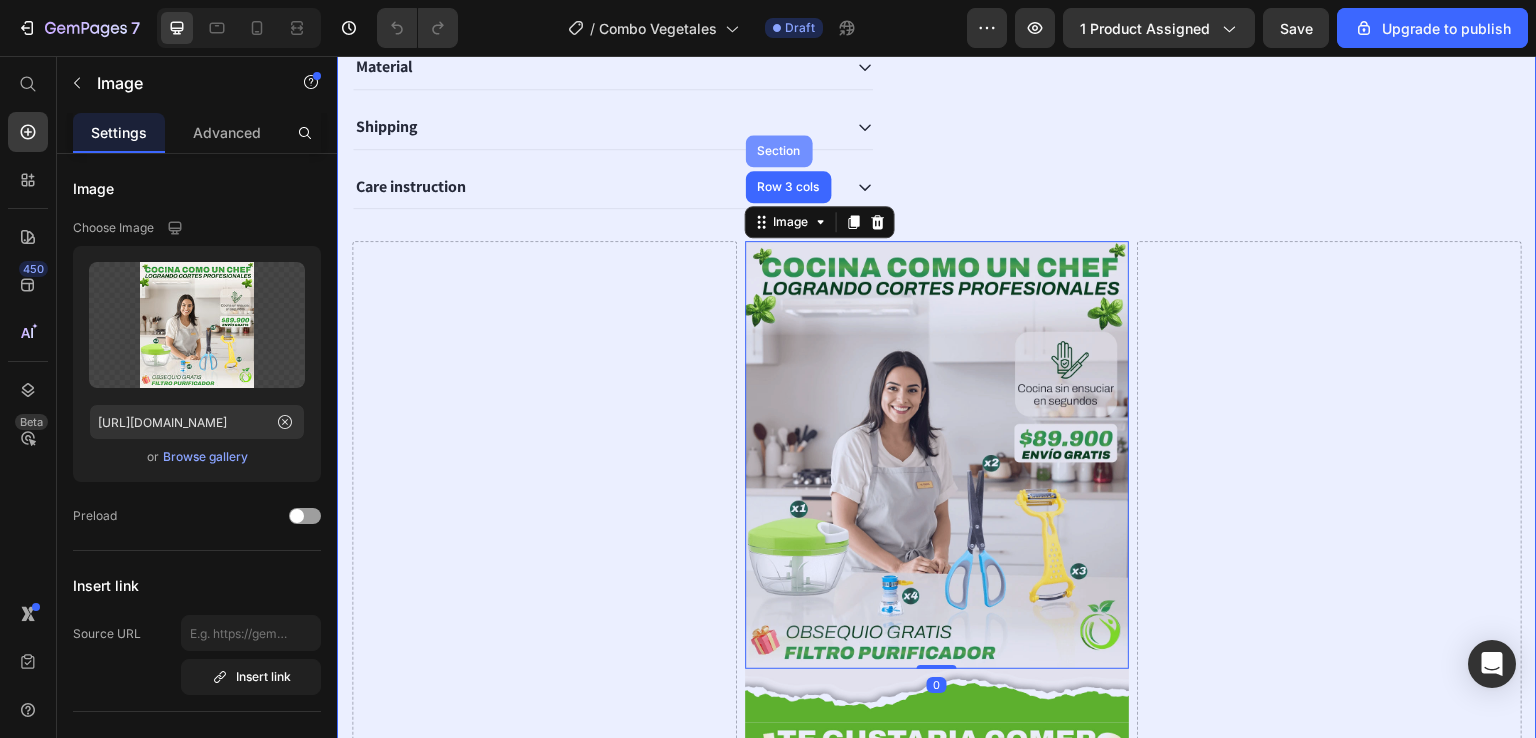 click on "Section" at bounding box center (779, 151) 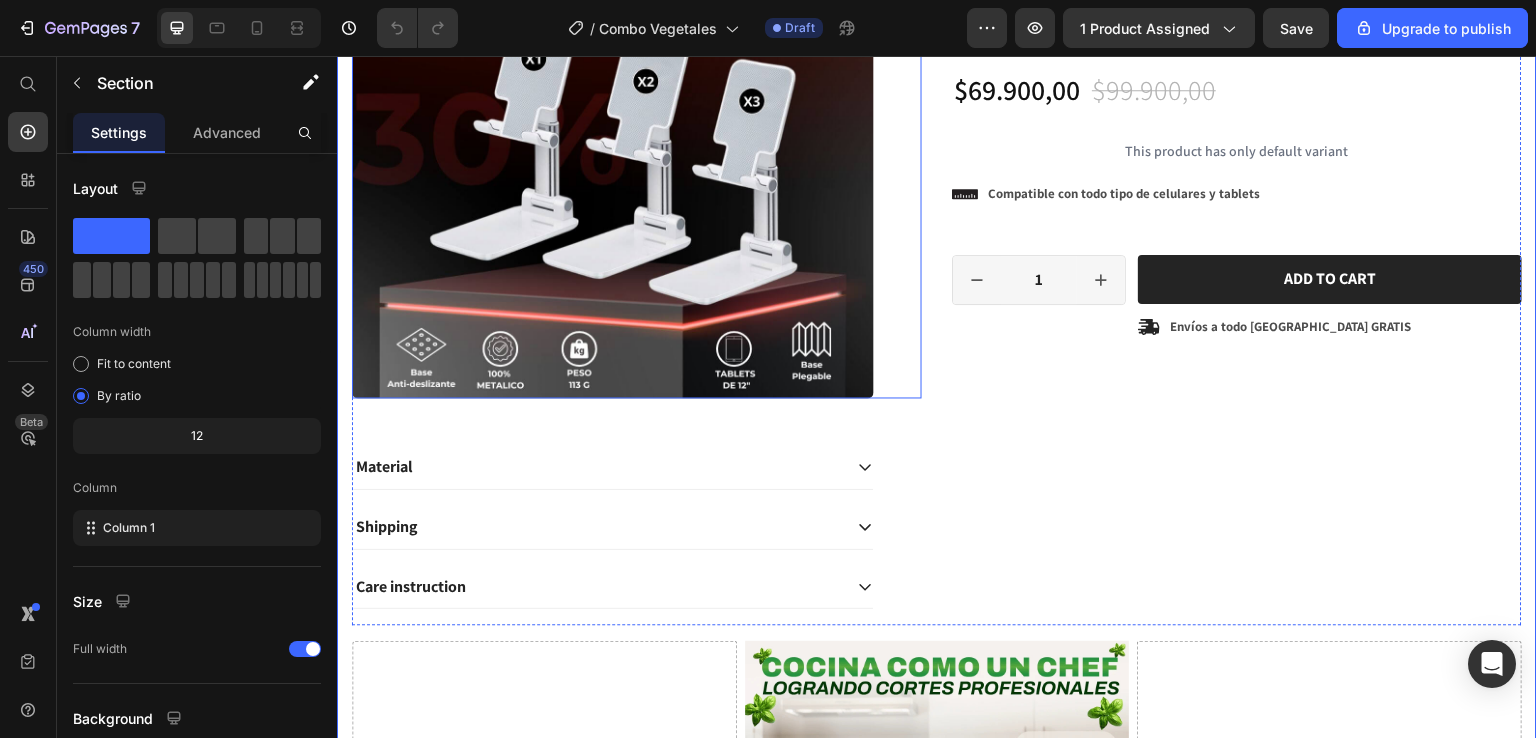 scroll, scrollTop: 0, scrollLeft: 0, axis: both 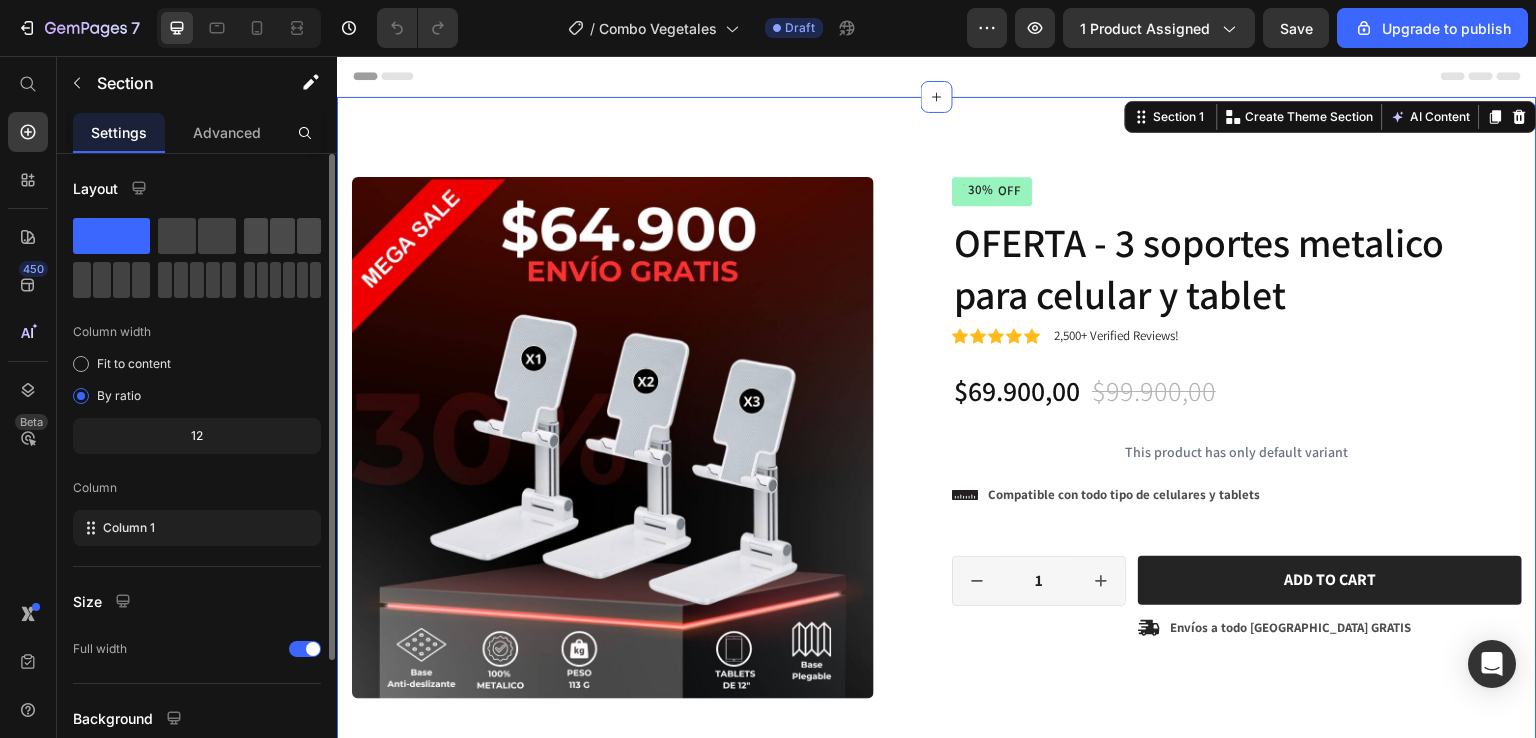 click 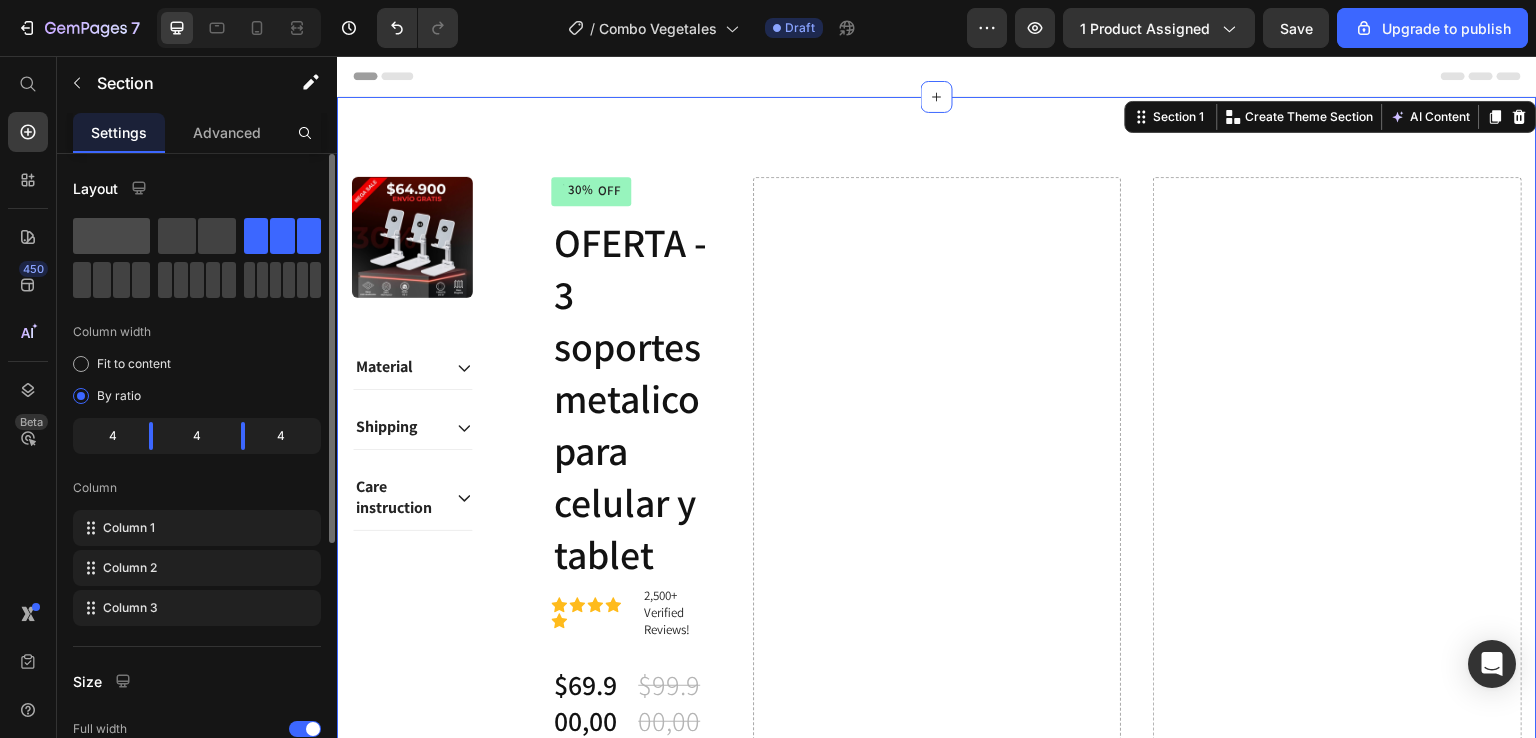 drag, startPoint x: 120, startPoint y: 228, endPoint x: 132, endPoint y: 223, distance: 13 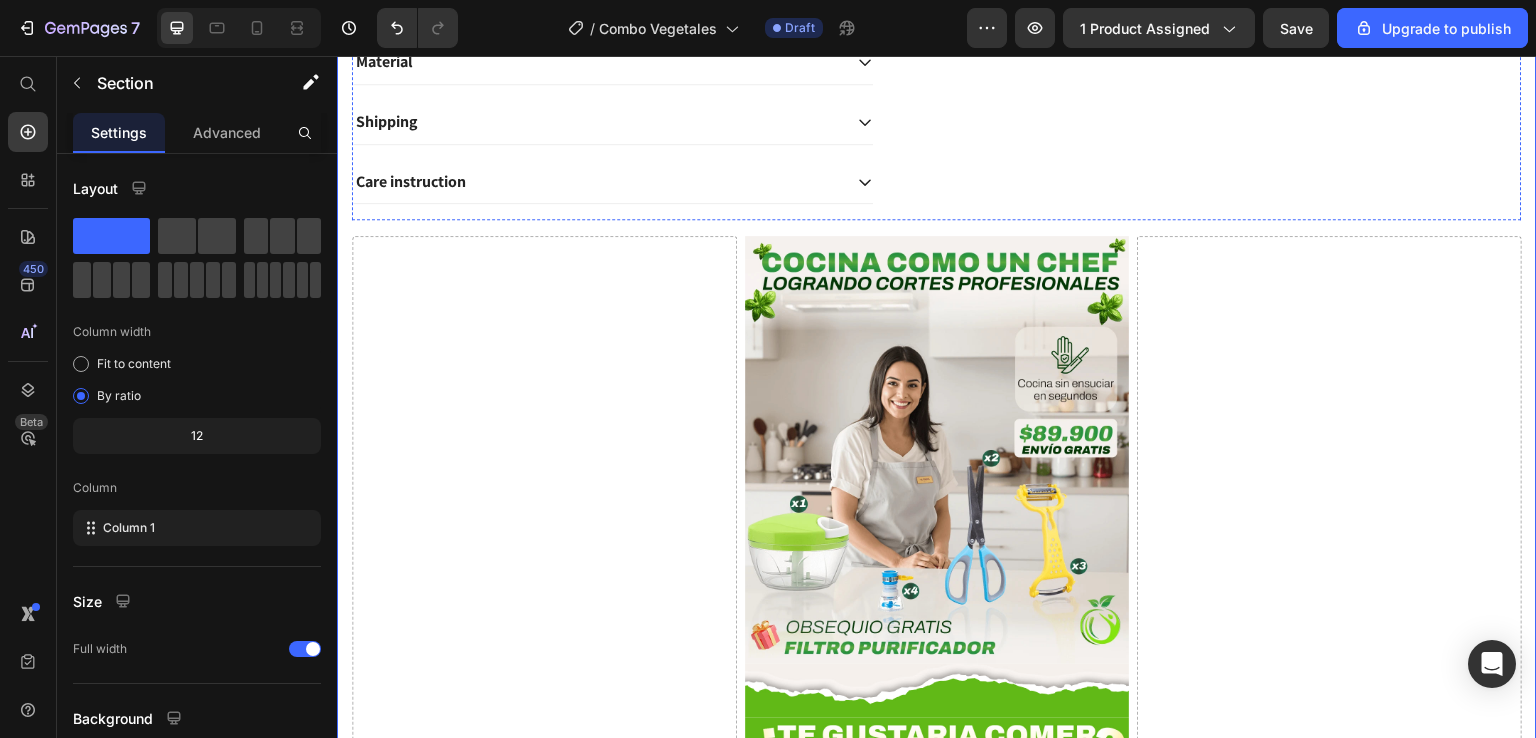 scroll, scrollTop: 700, scrollLeft: 0, axis: vertical 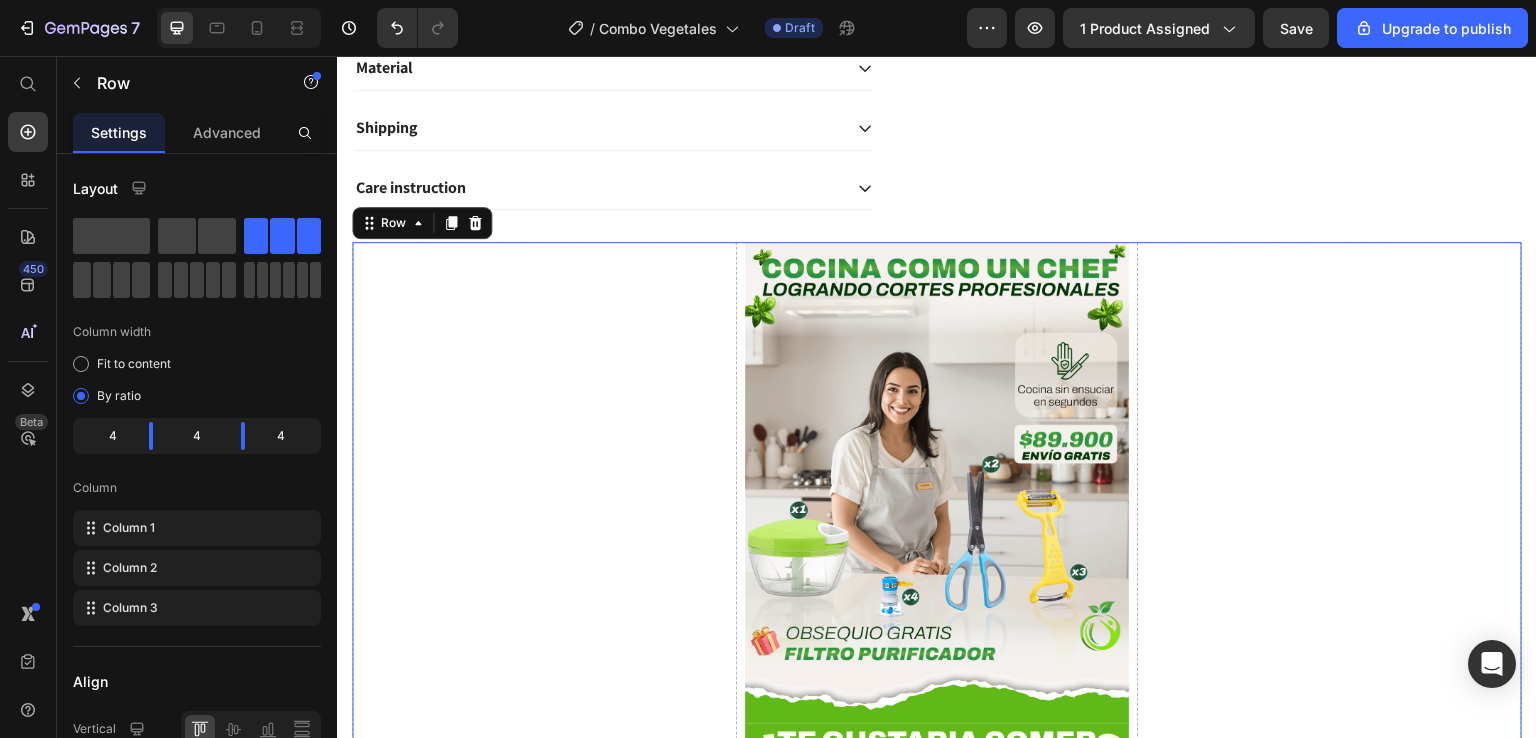 click on "Drop element here" at bounding box center (544, 1646) 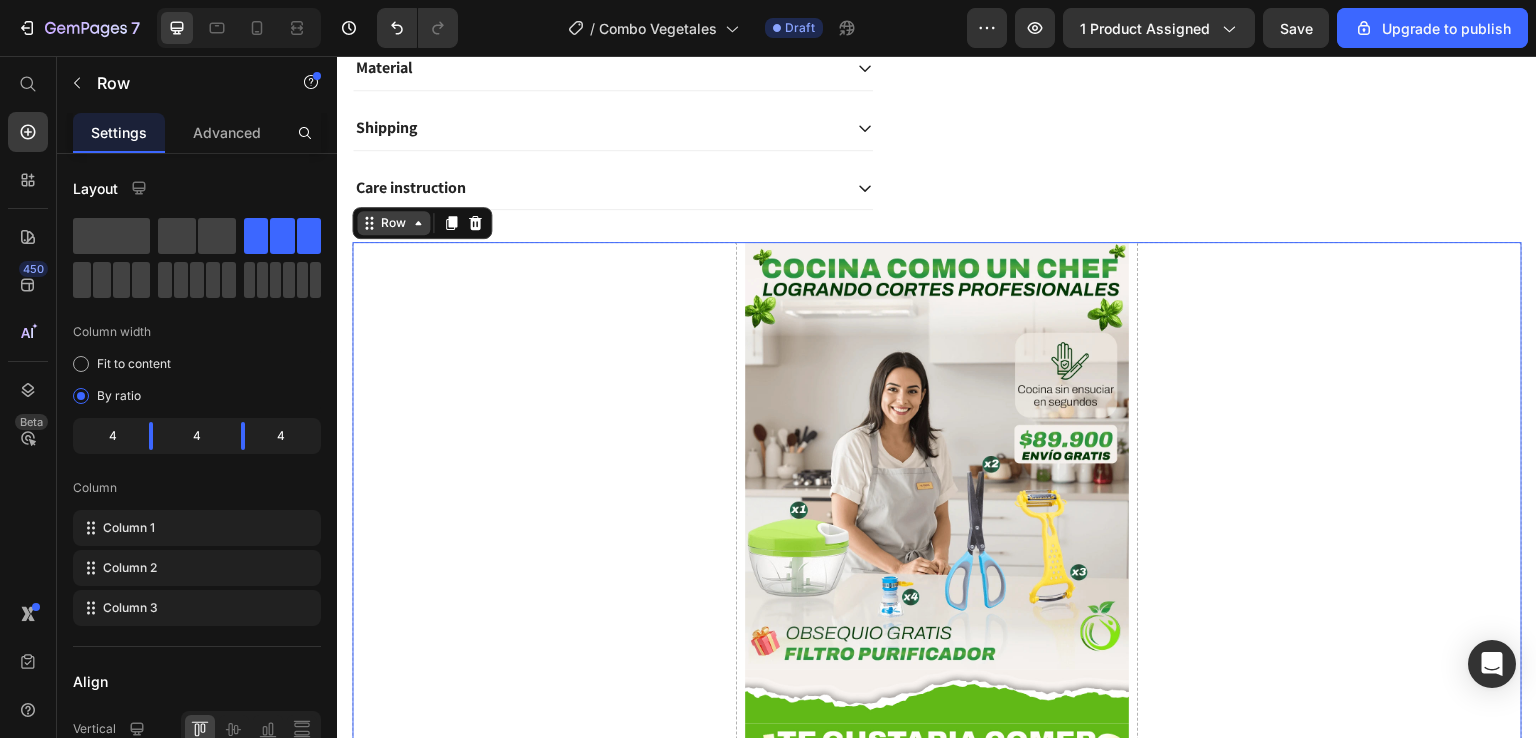click 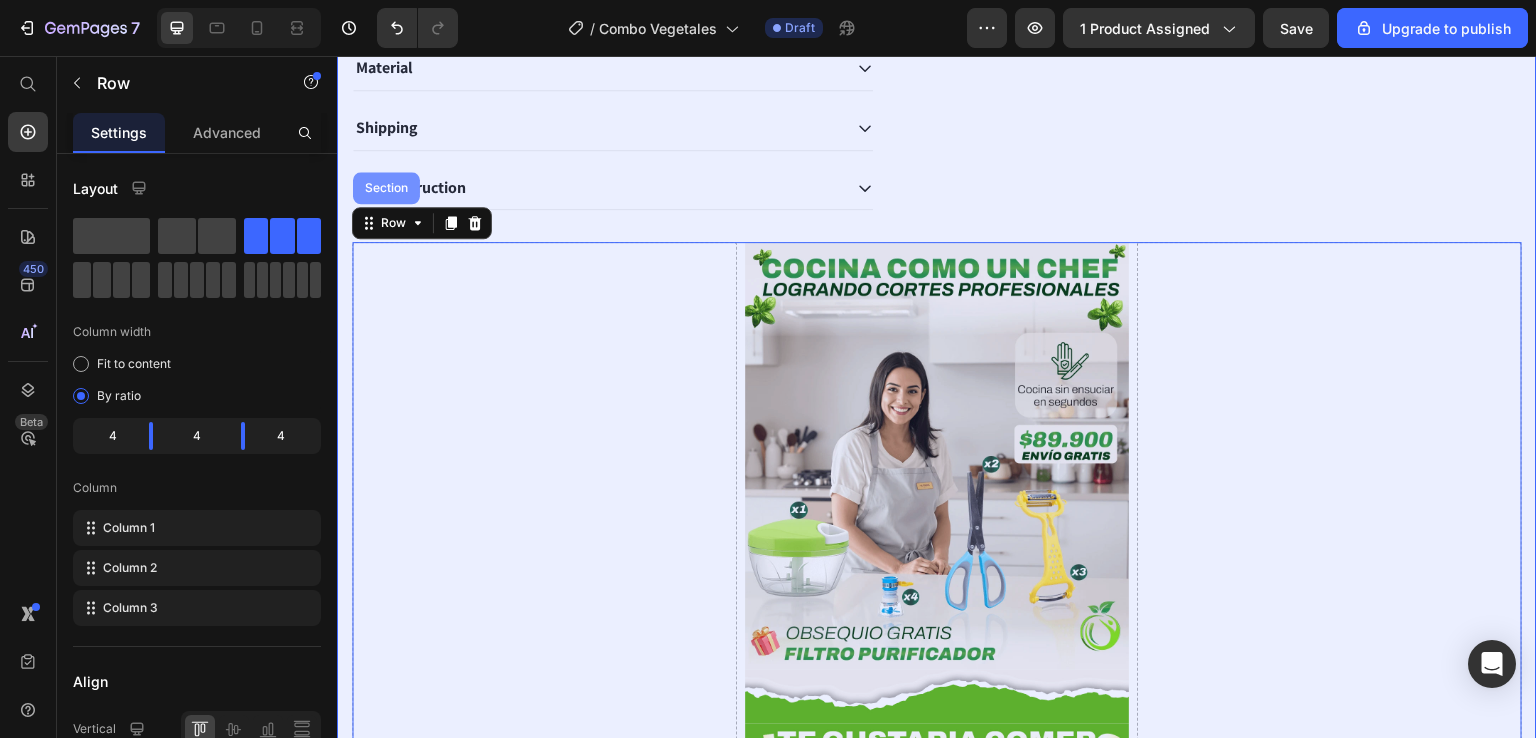 click on "Section" at bounding box center (386, 188) 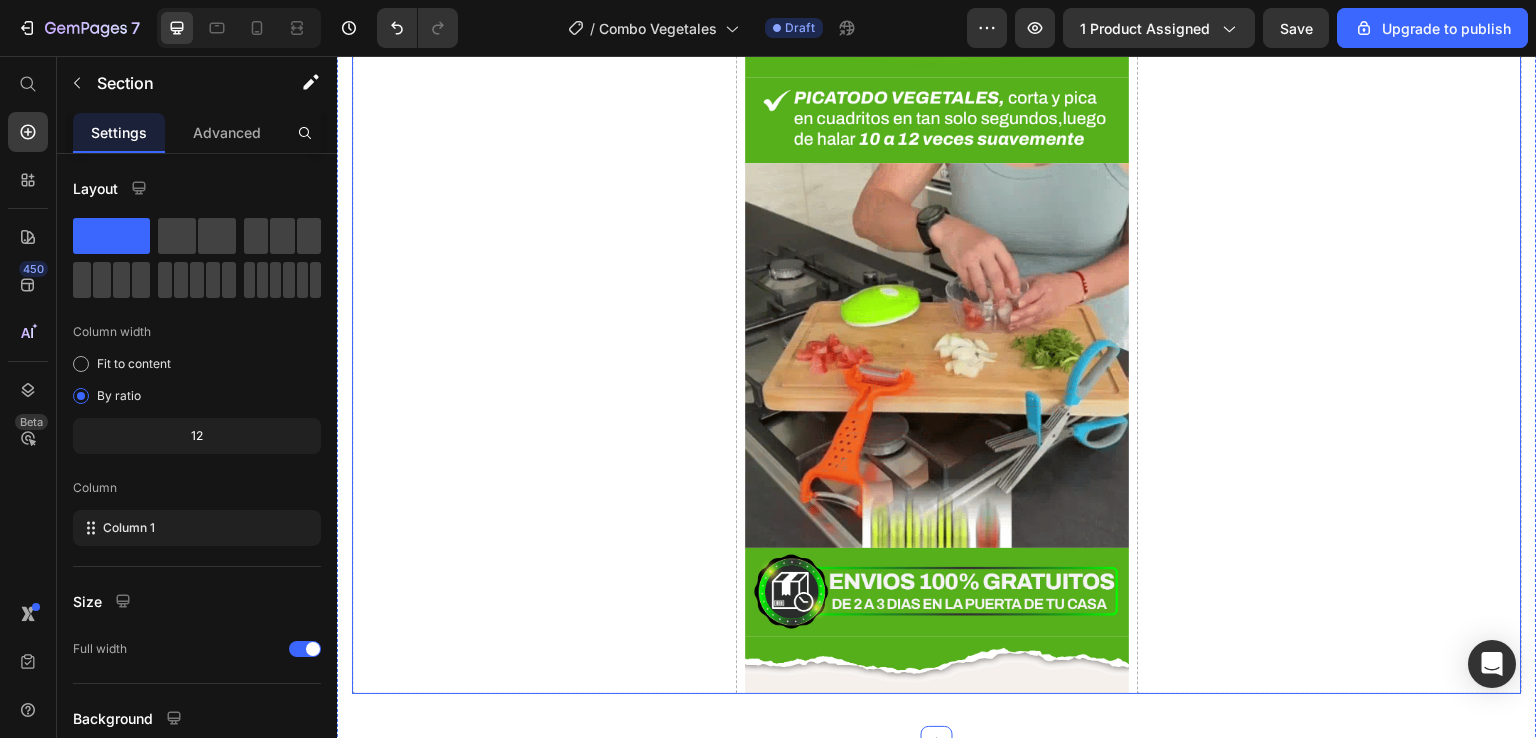 scroll, scrollTop: 3500, scrollLeft: 0, axis: vertical 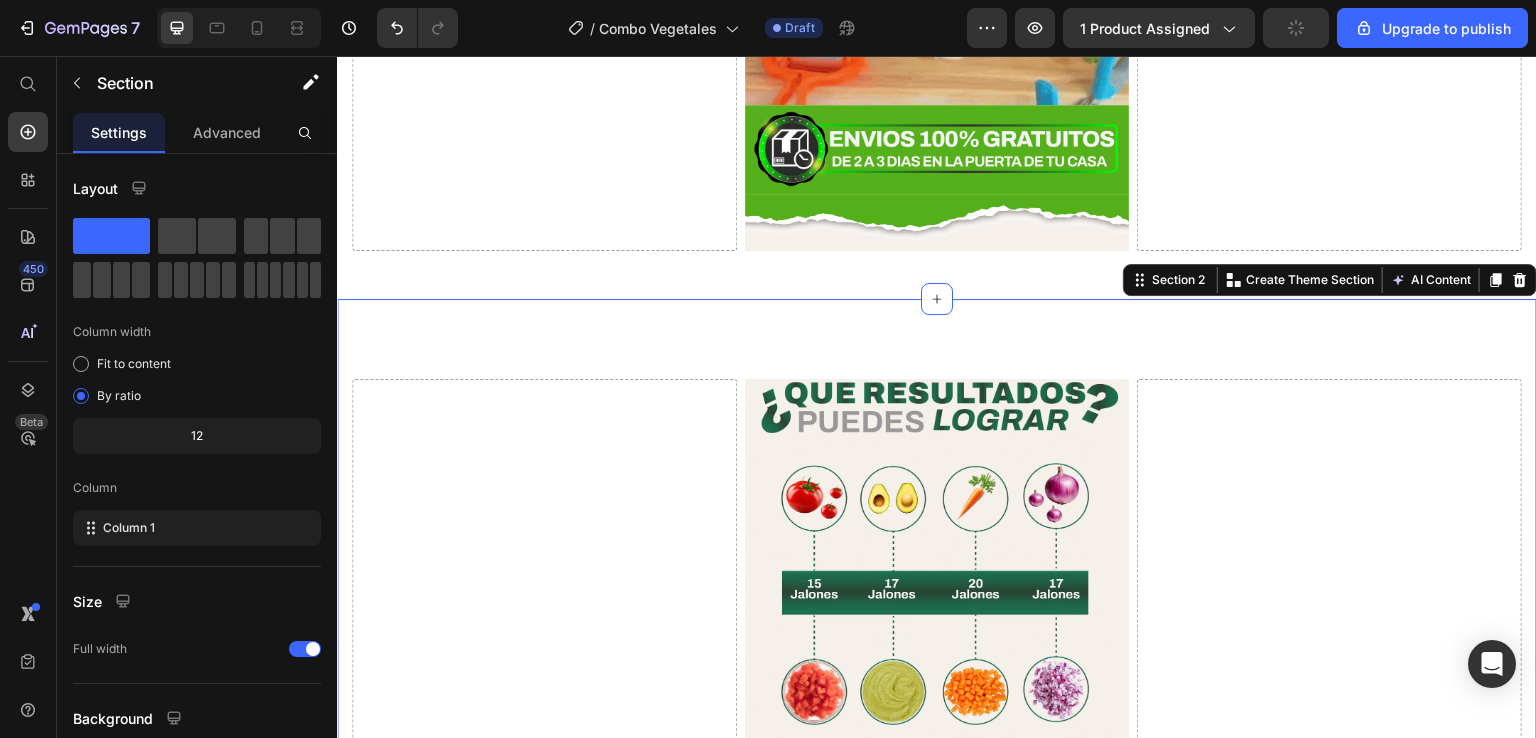 click on "Drop element here Image Image Image Image Image Image Image Image Image Image Image Image Image Image Image Image Image Image Image Image Image Image Image Preguntas Frecuentes del combo Heading
¿La Promo trae 4 productos ?
¿El envío es gratis?
¿Cuales vegetales son compatibles?
¿Es facil de usar? Accordion
Drop element here Row Section 2   You can create reusable sections Create Theme Section AI Content Write with GemAI What would you like to describe here? Tone and Voice Persuasive Product OFERTA - 3 soportes metalico para celular y tablet Show more Generate" at bounding box center [937, 2776] 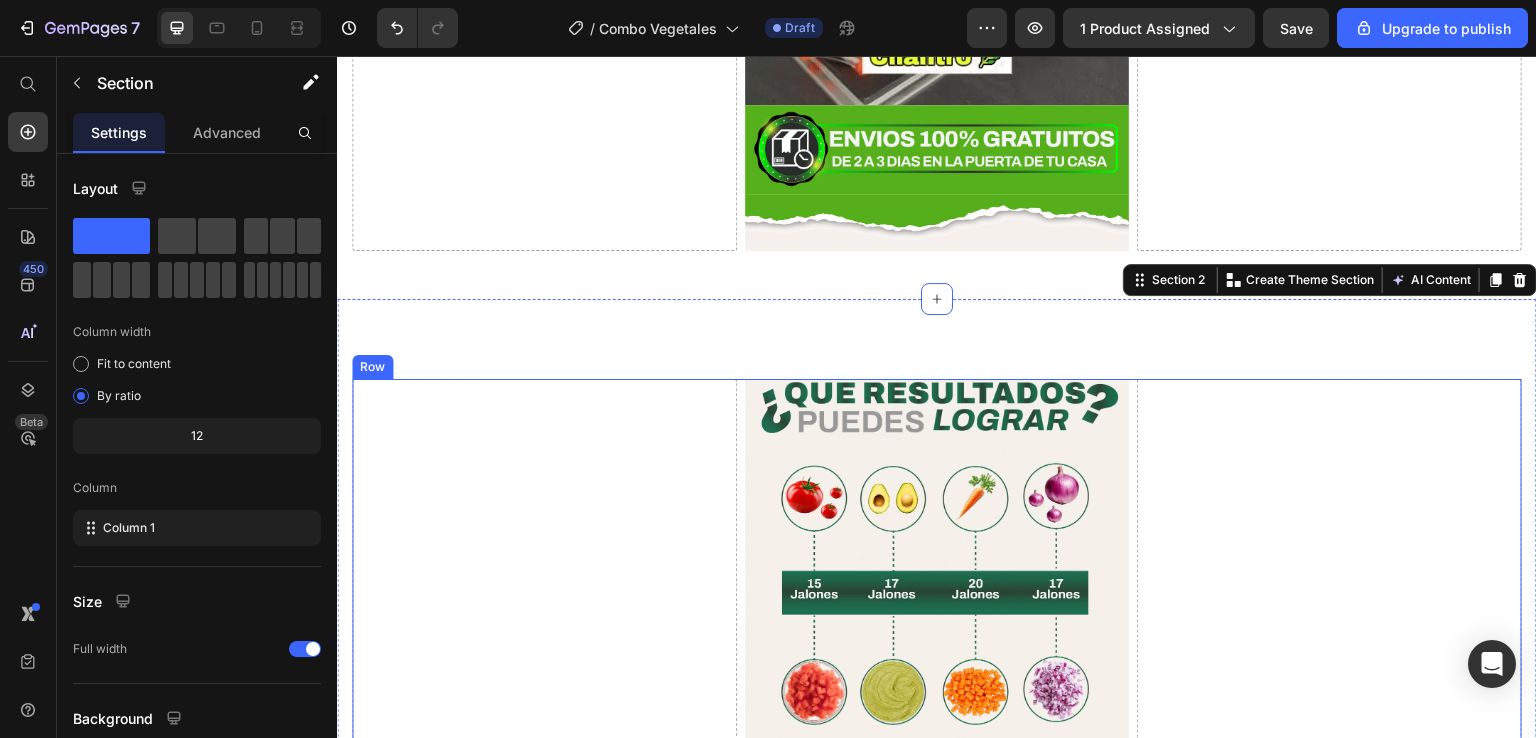 click on "Drop element here" at bounding box center (544, 2792) 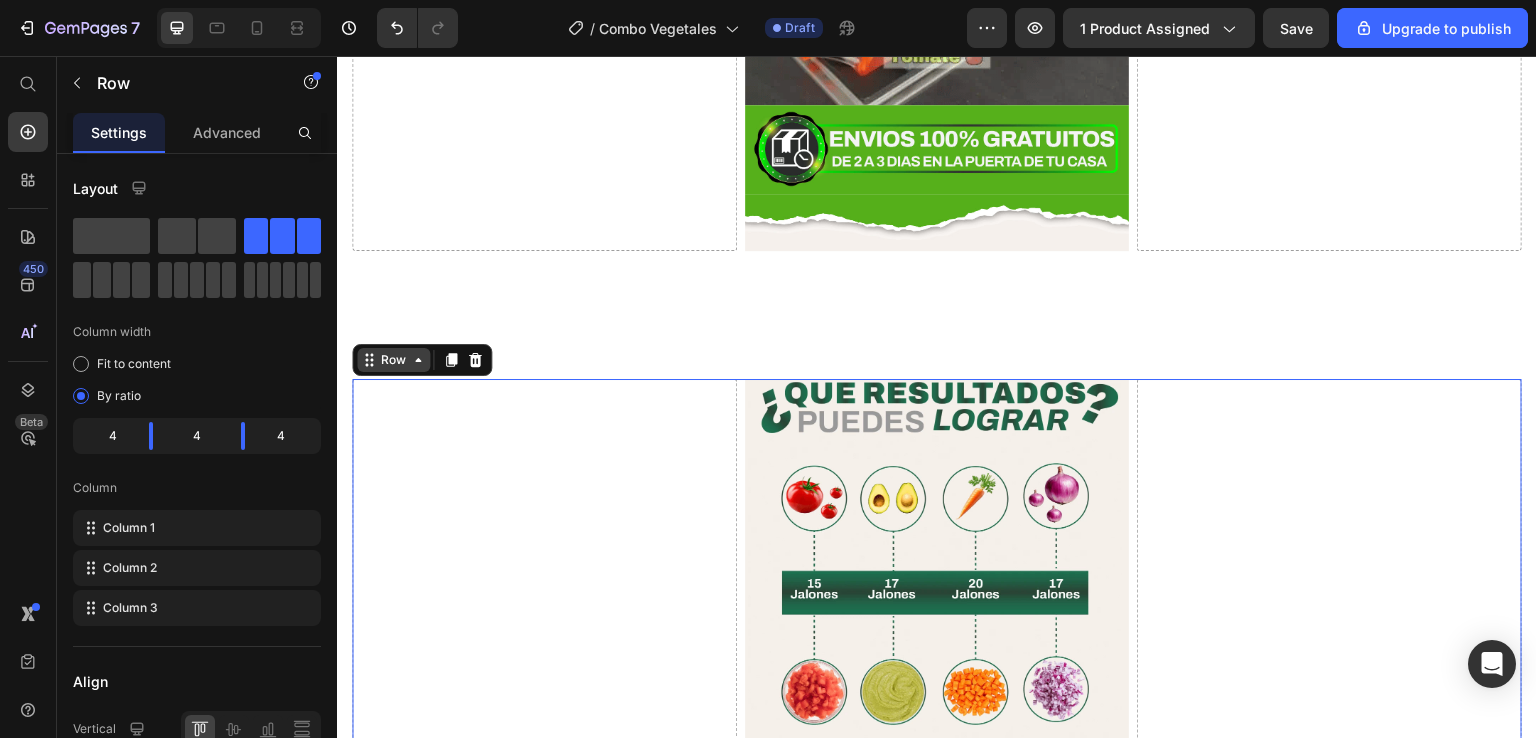 click on "Row" at bounding box center [393, 360] 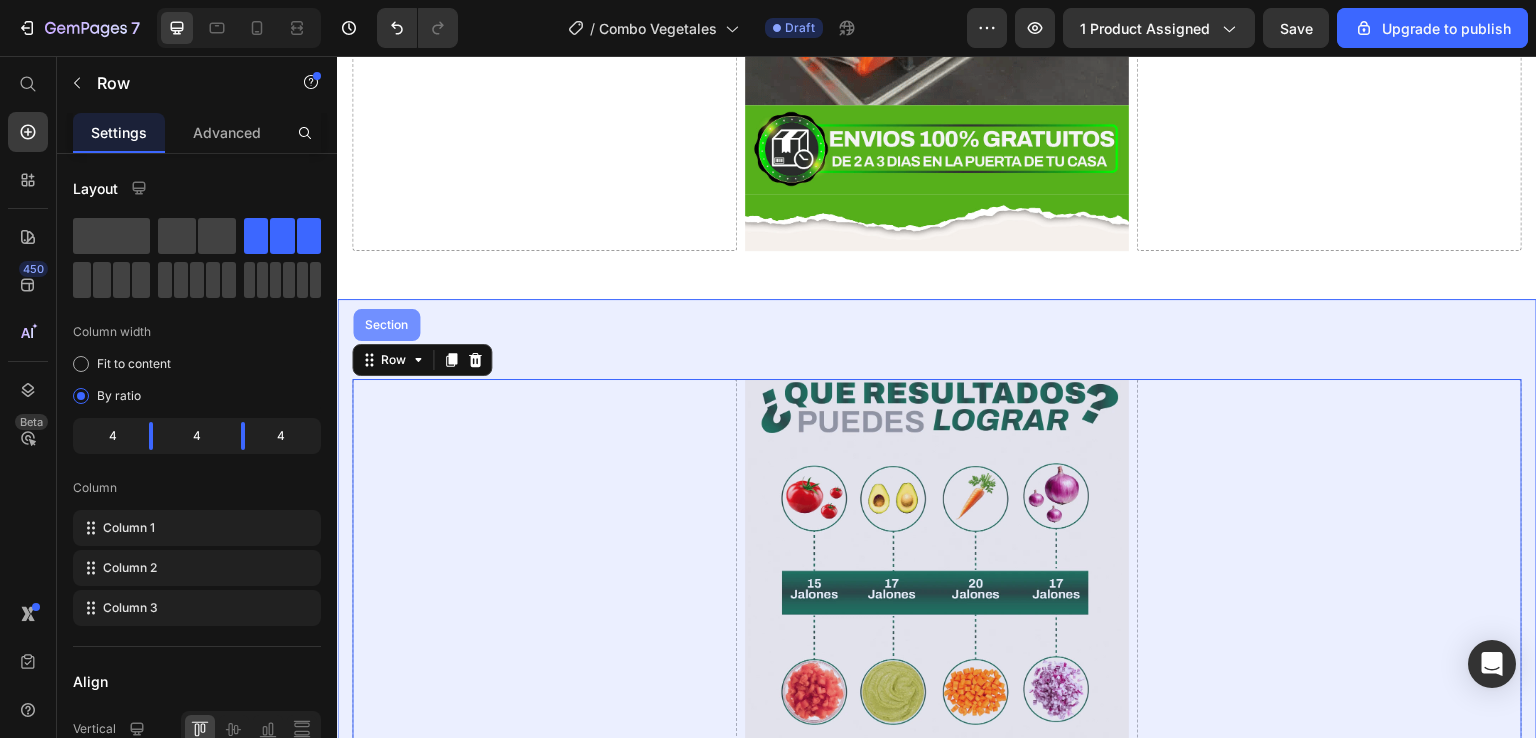click on "Section" at bounding box center [386, 325] 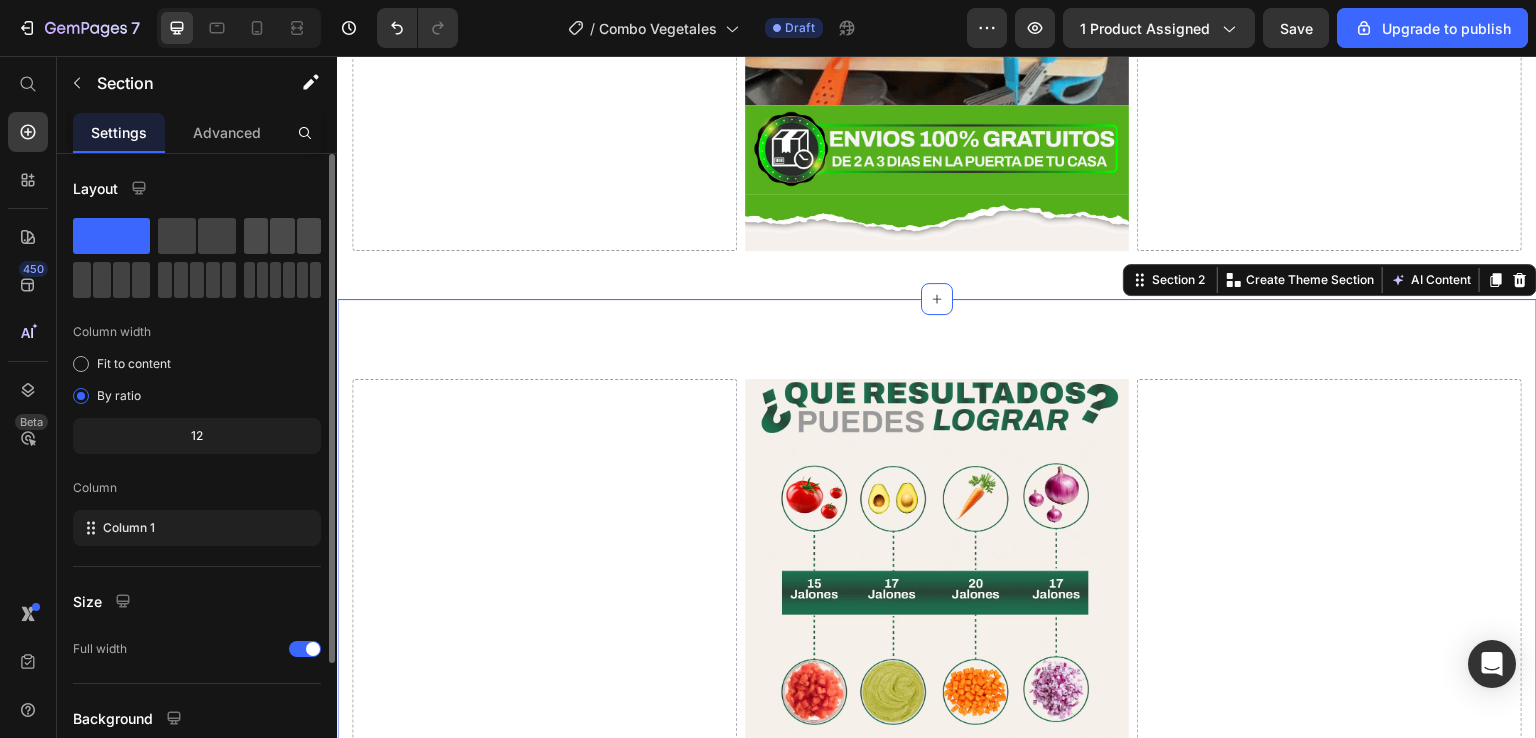 click 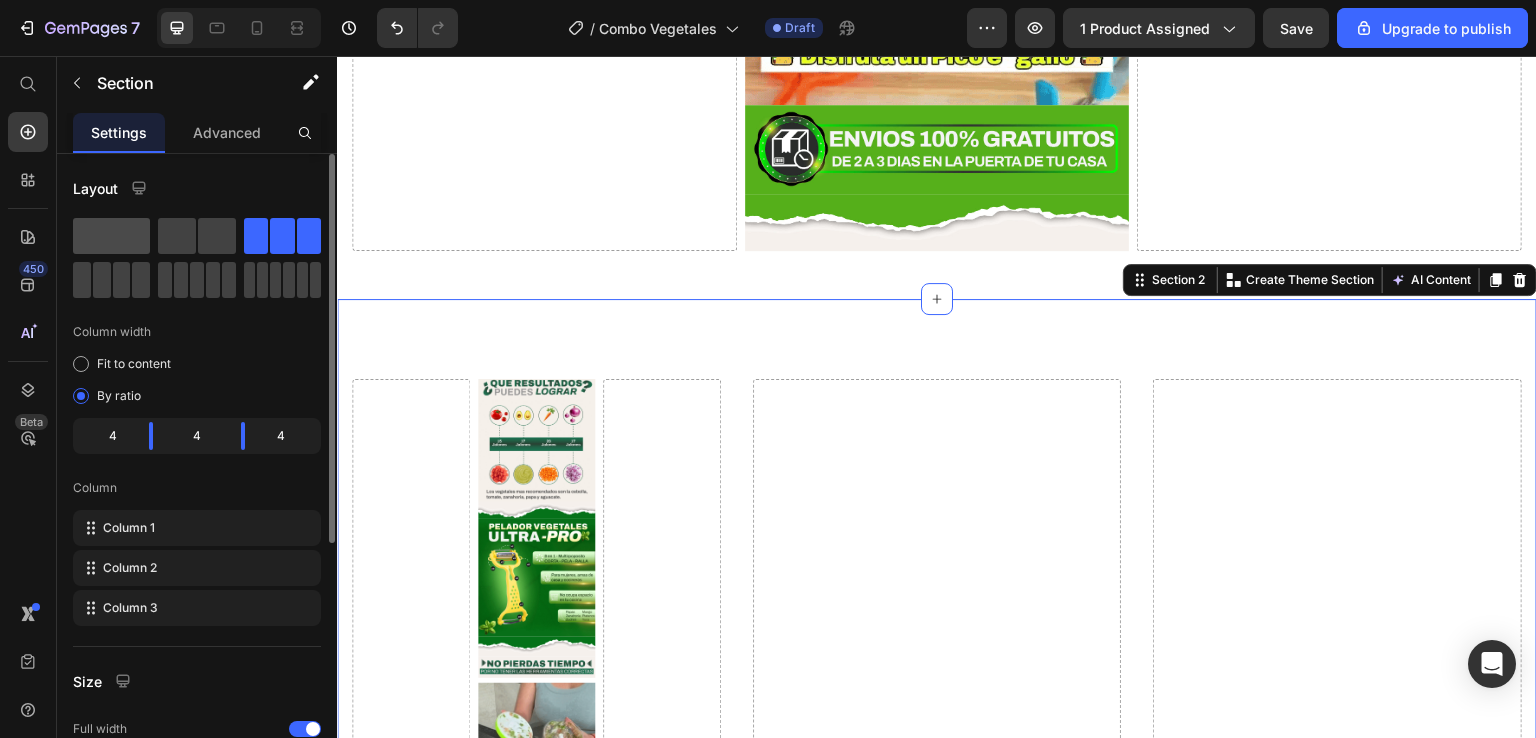 click 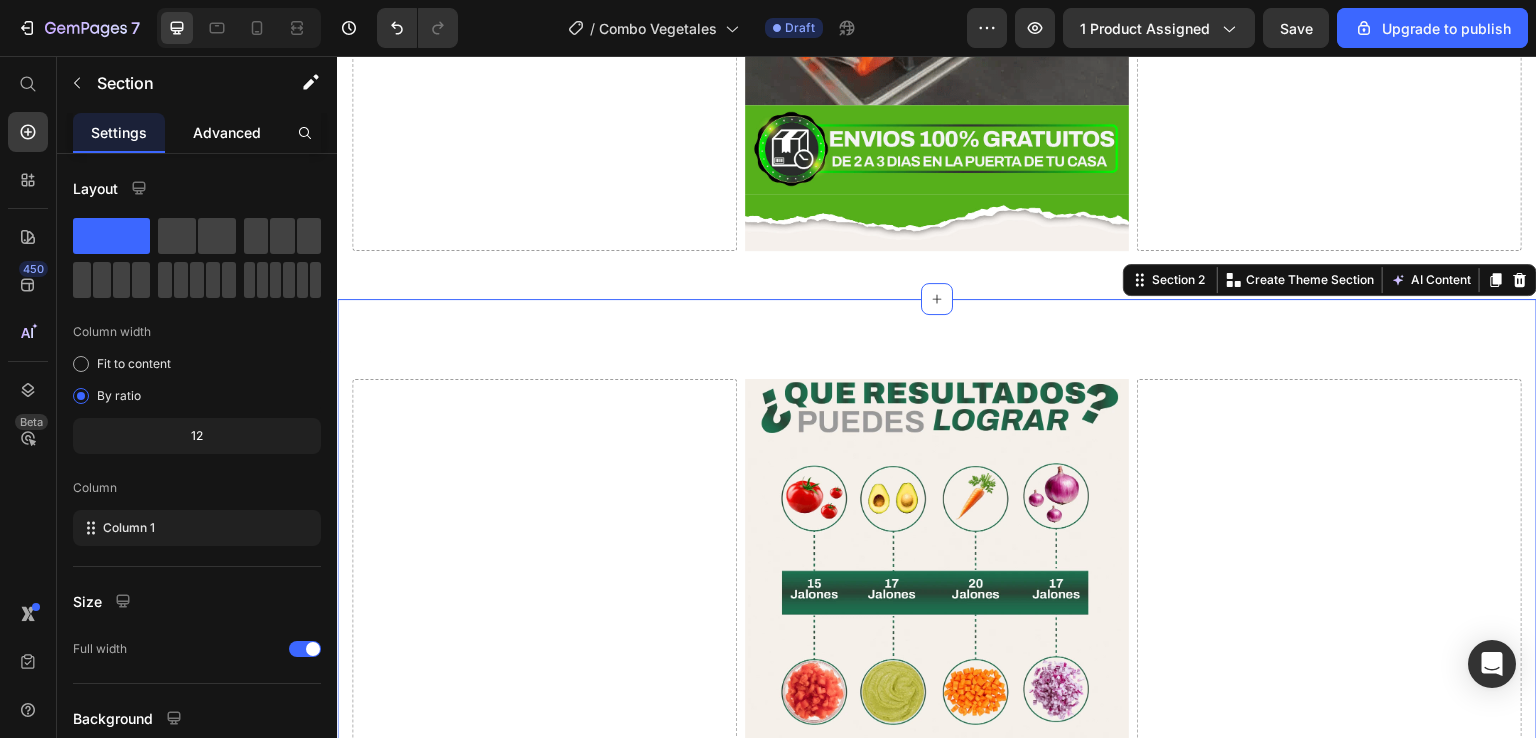 click on "Advanced" at bounding box center [227, 132] 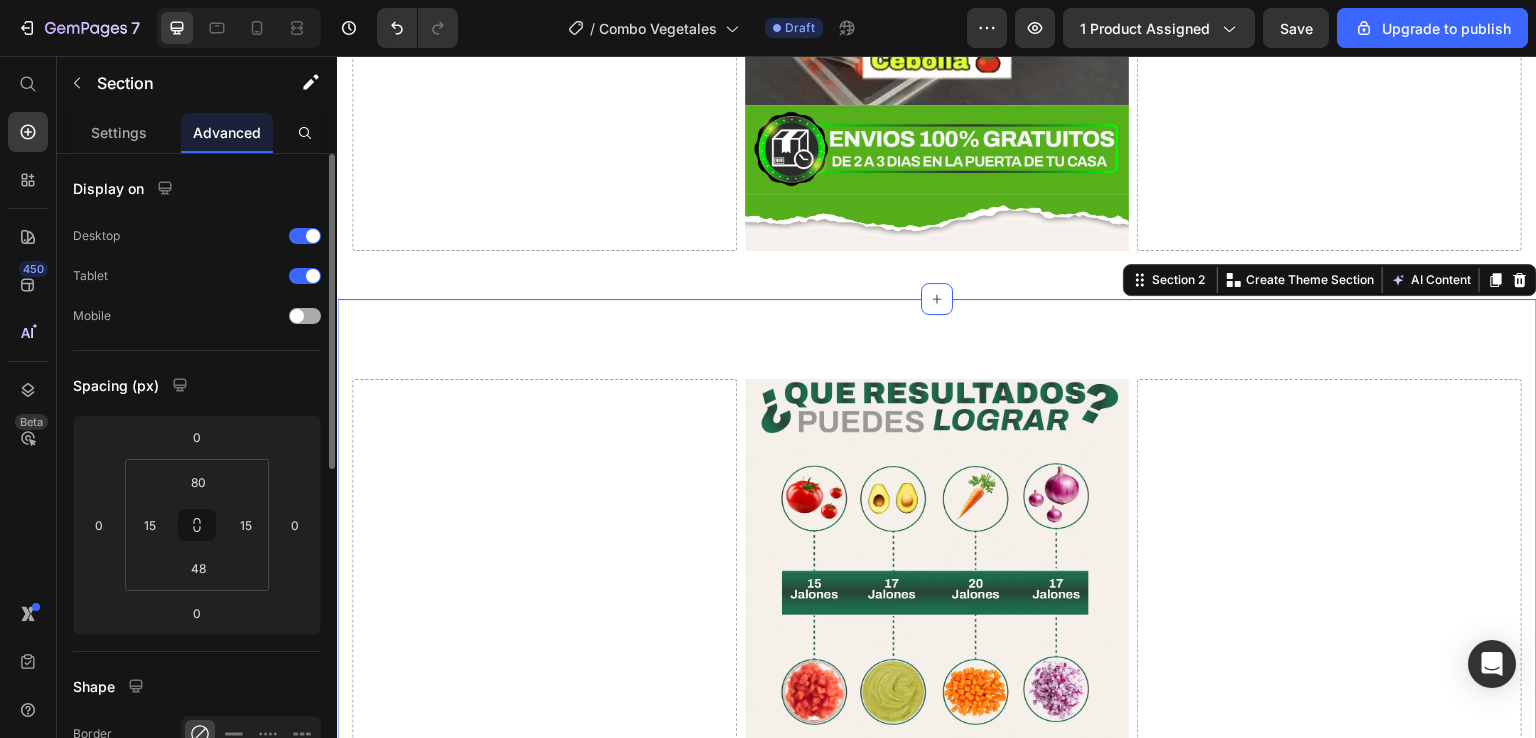 click at bounding box center [305, 316] 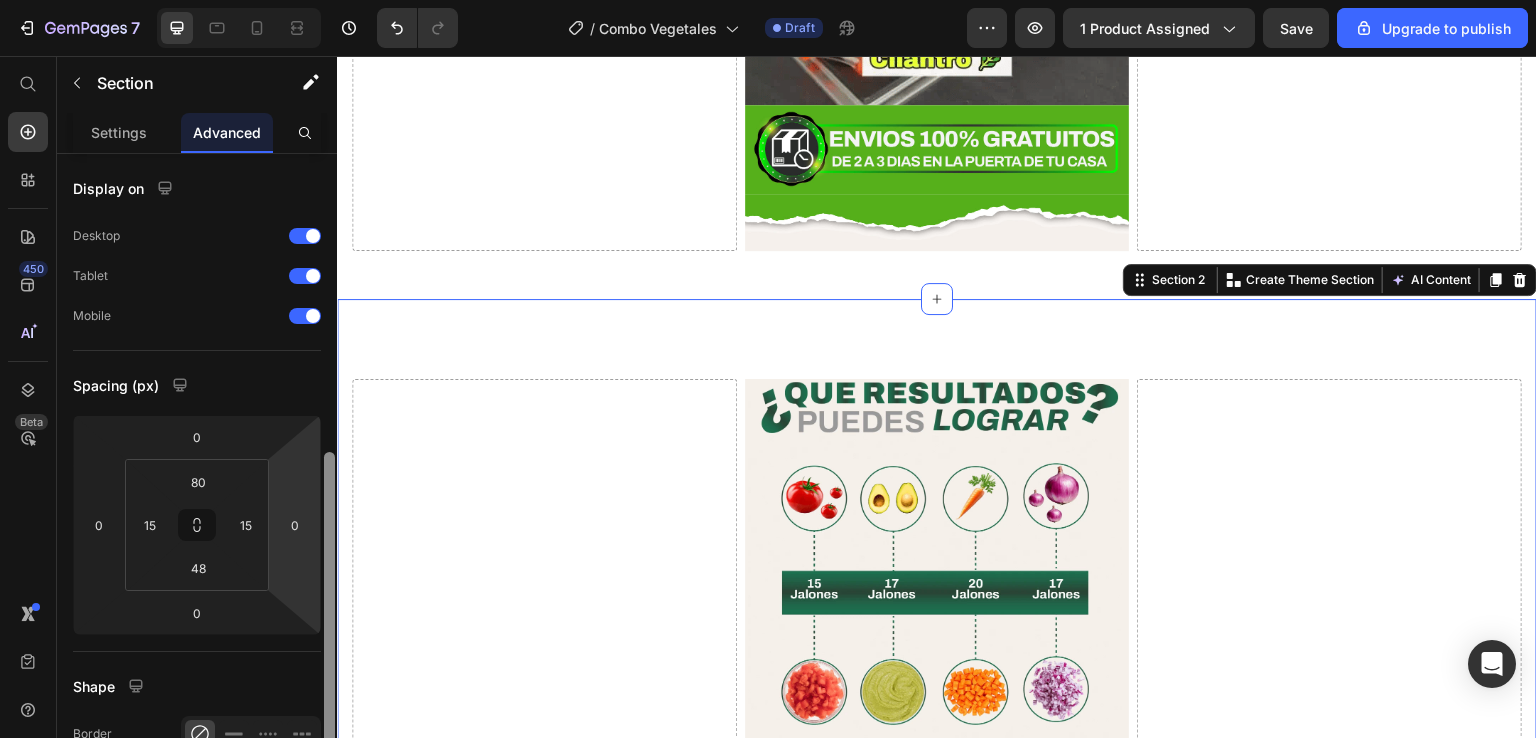 scroll, scrollTop: 200, scrollLeft: 0, axis: vertical 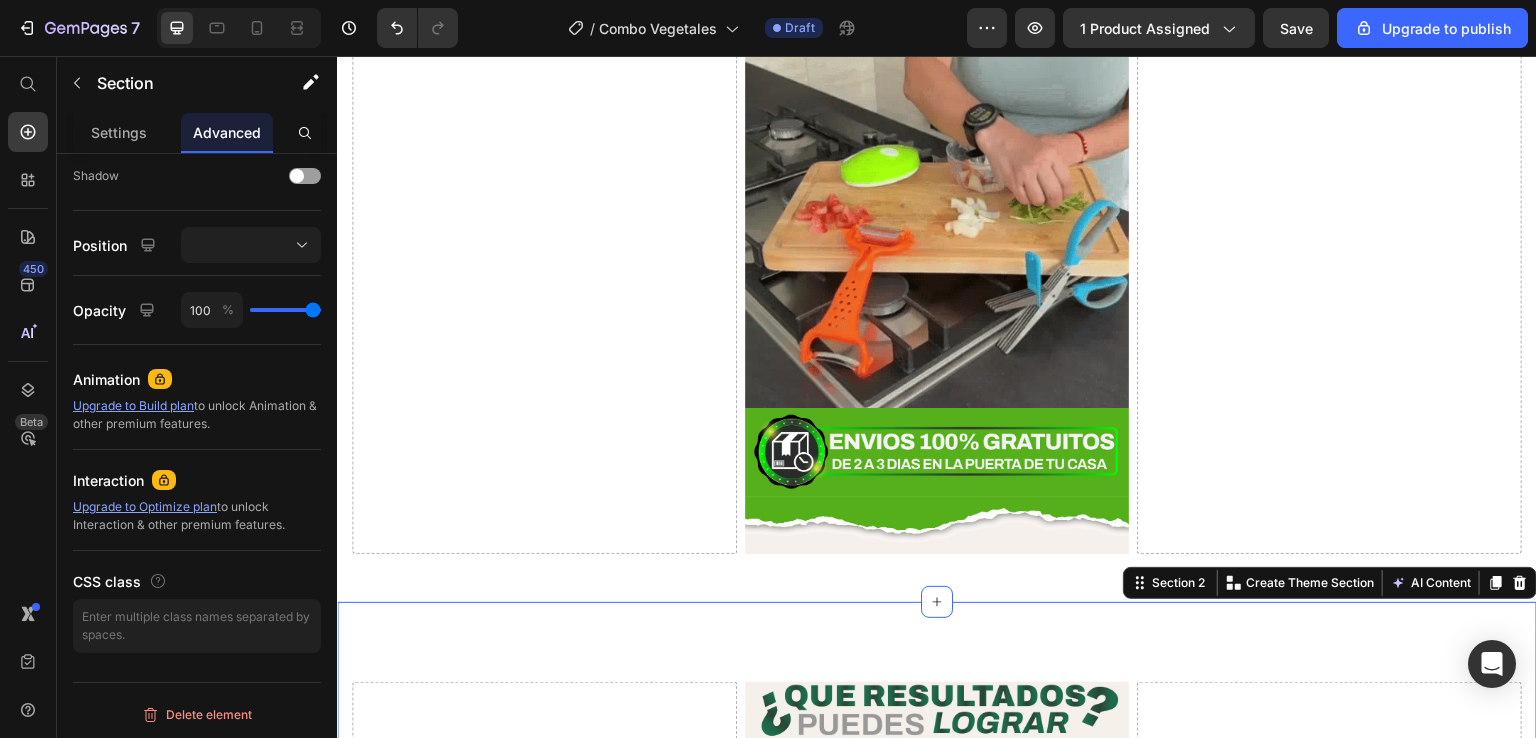 click on "Drop element here Image Image Image Image Image Image Image Image Image Image Image Image Image Image Image Image Image Image Image Image Image Image Image Preguntas Frecuentes del combo Heading
¿La Promo trae 4 productos ?
¿El envío es gratis?
¿Cuales vegetales son compatibles?
¿Es facil de usar? Accordion
Drop element here Row Section 2   You can create reusable sections Create Theme Section AI Content Write with GemAI What would you like to describe here? Tone and Voice Persuasive Product OFERTA - 3 soportes metalico para celular y tablet Show more Generate" at bounding box center [937, 3079] 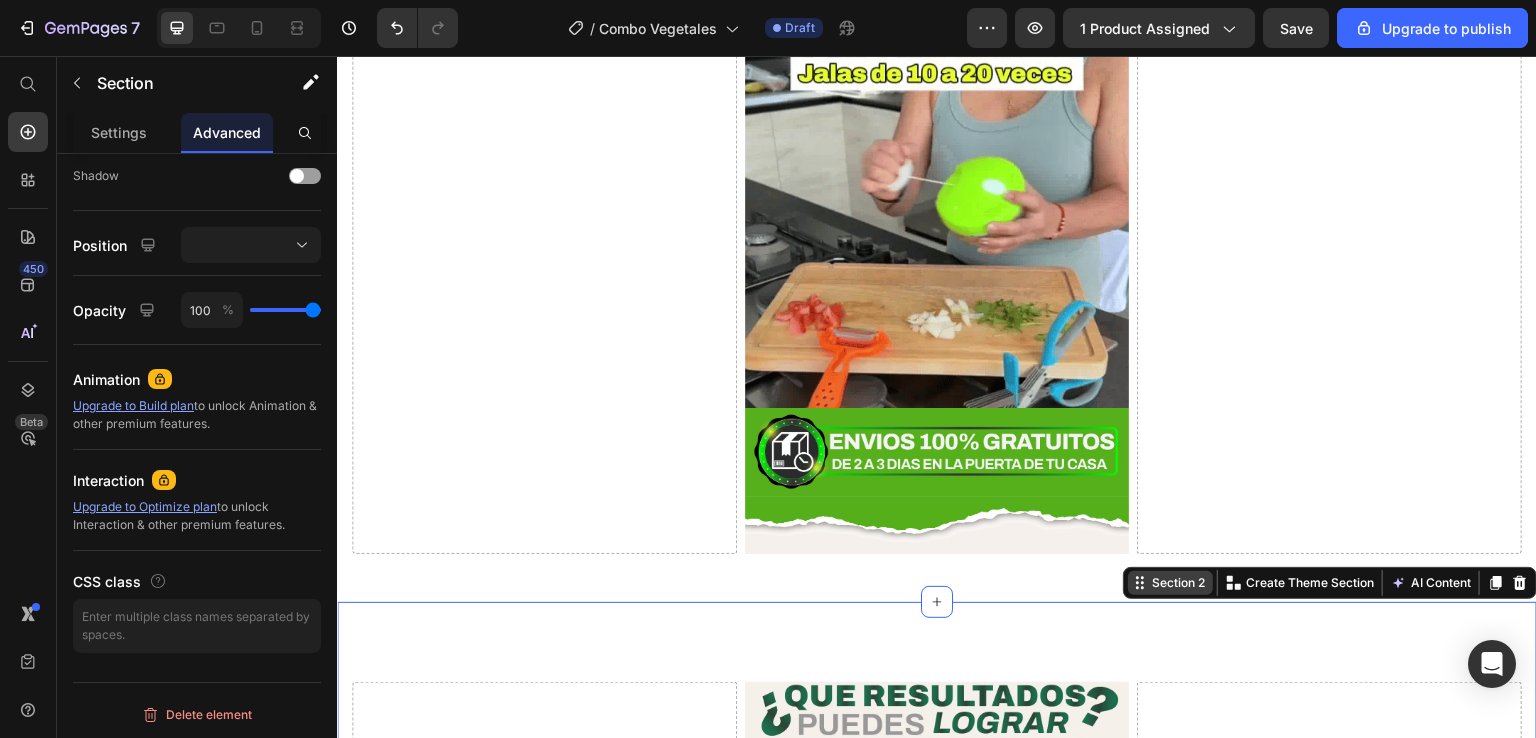 click on "Section 2" at bounding box center [1178, 583] 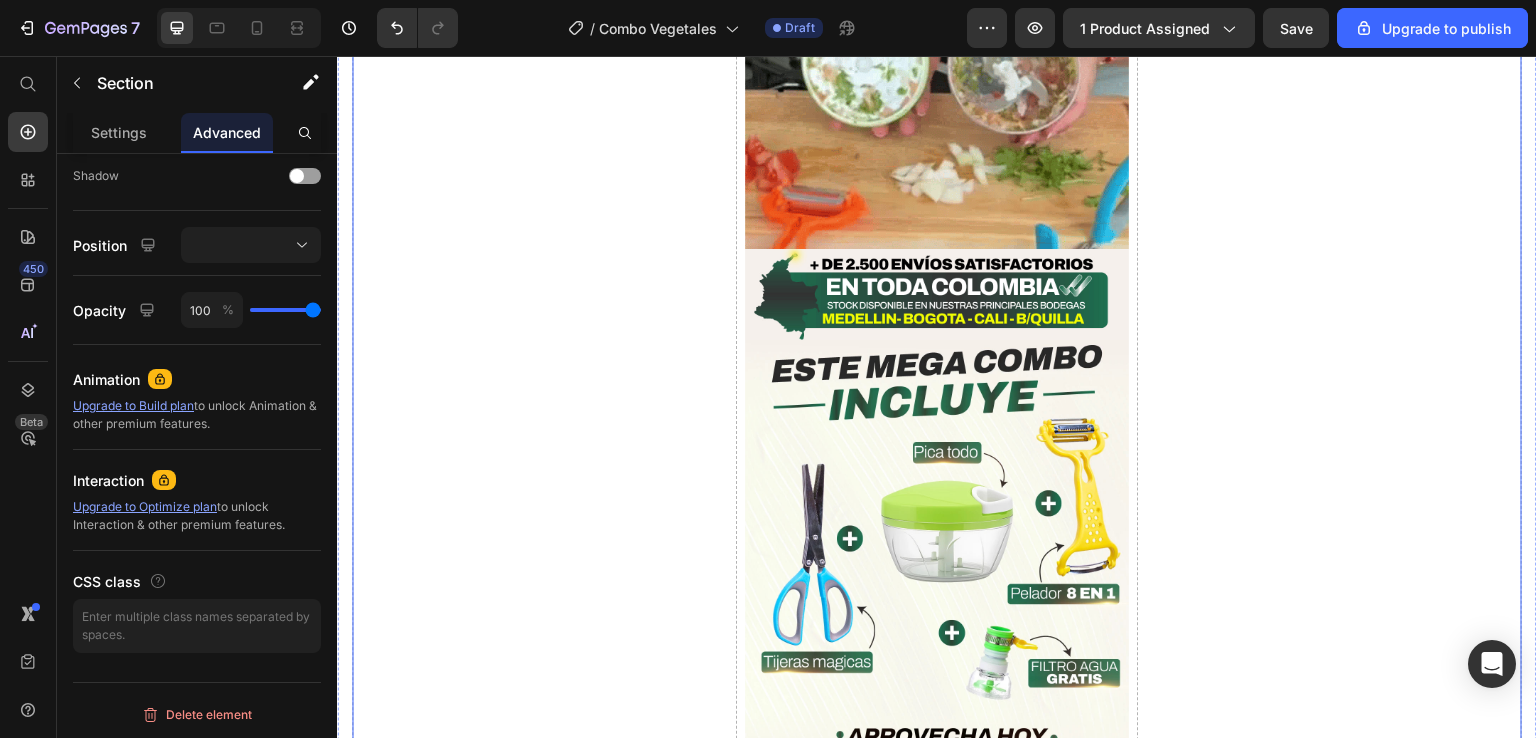 scroll, scrollTop: 4797, scrollLeft: 0, axis: vertical 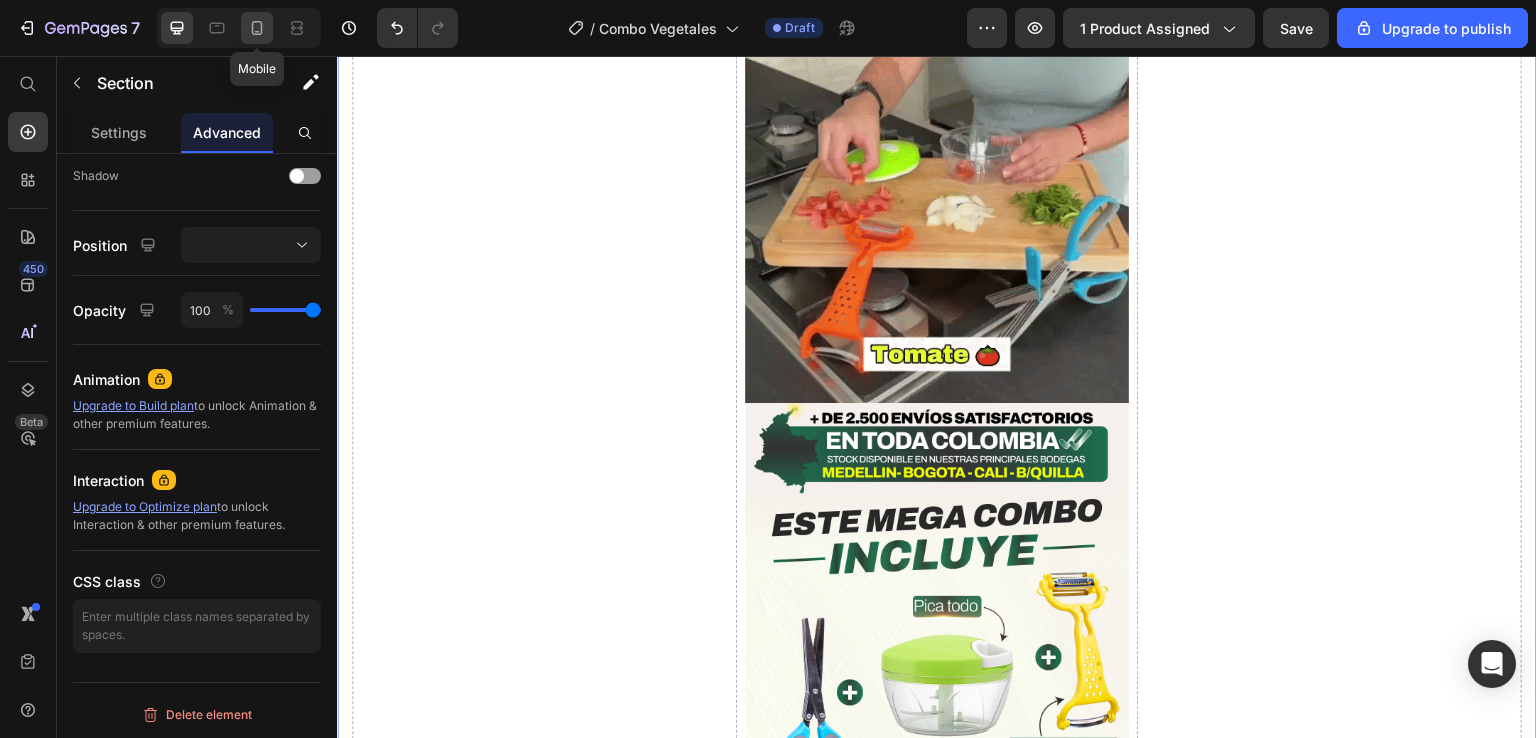 click 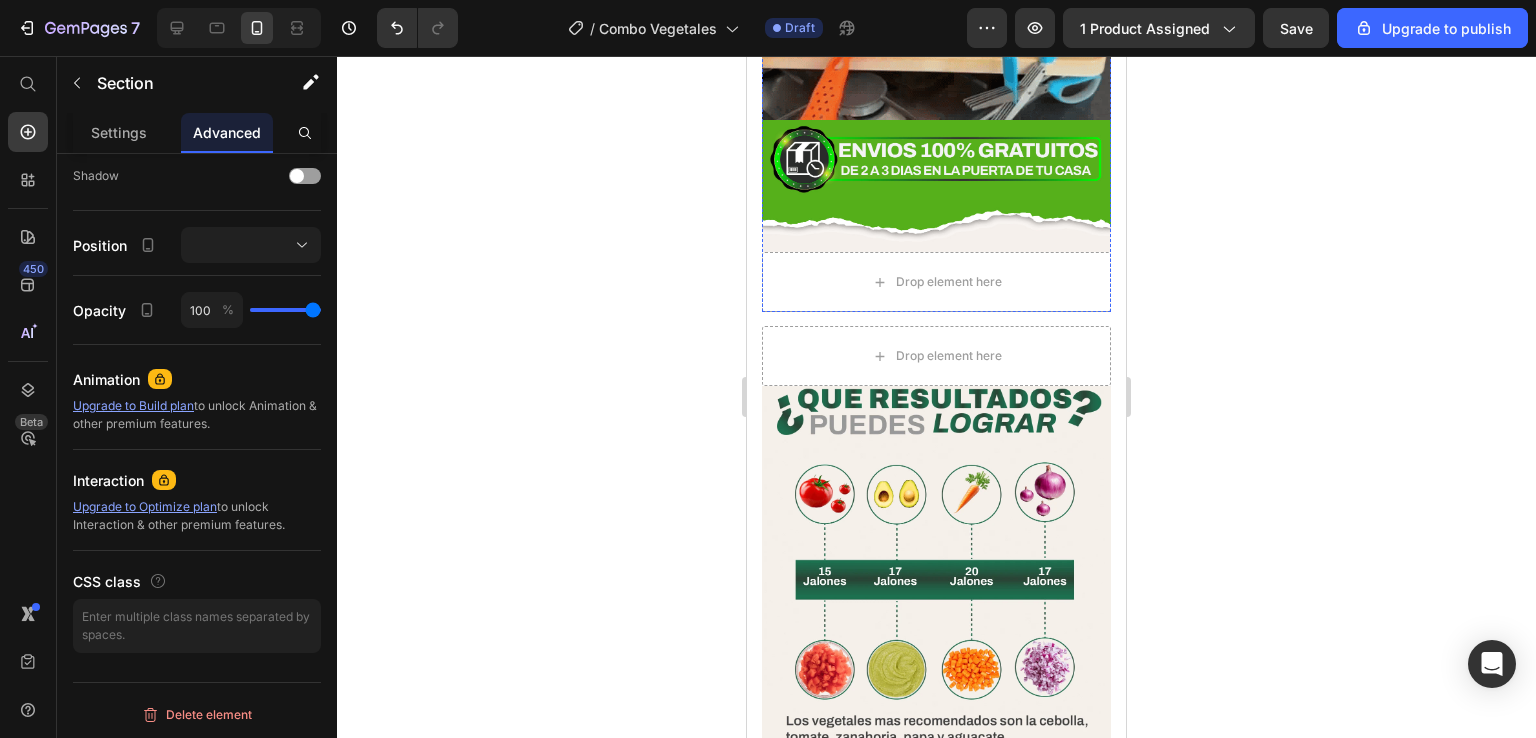 scroll, scrollTop: 3200, scrollLeft: 0, axis: vertical 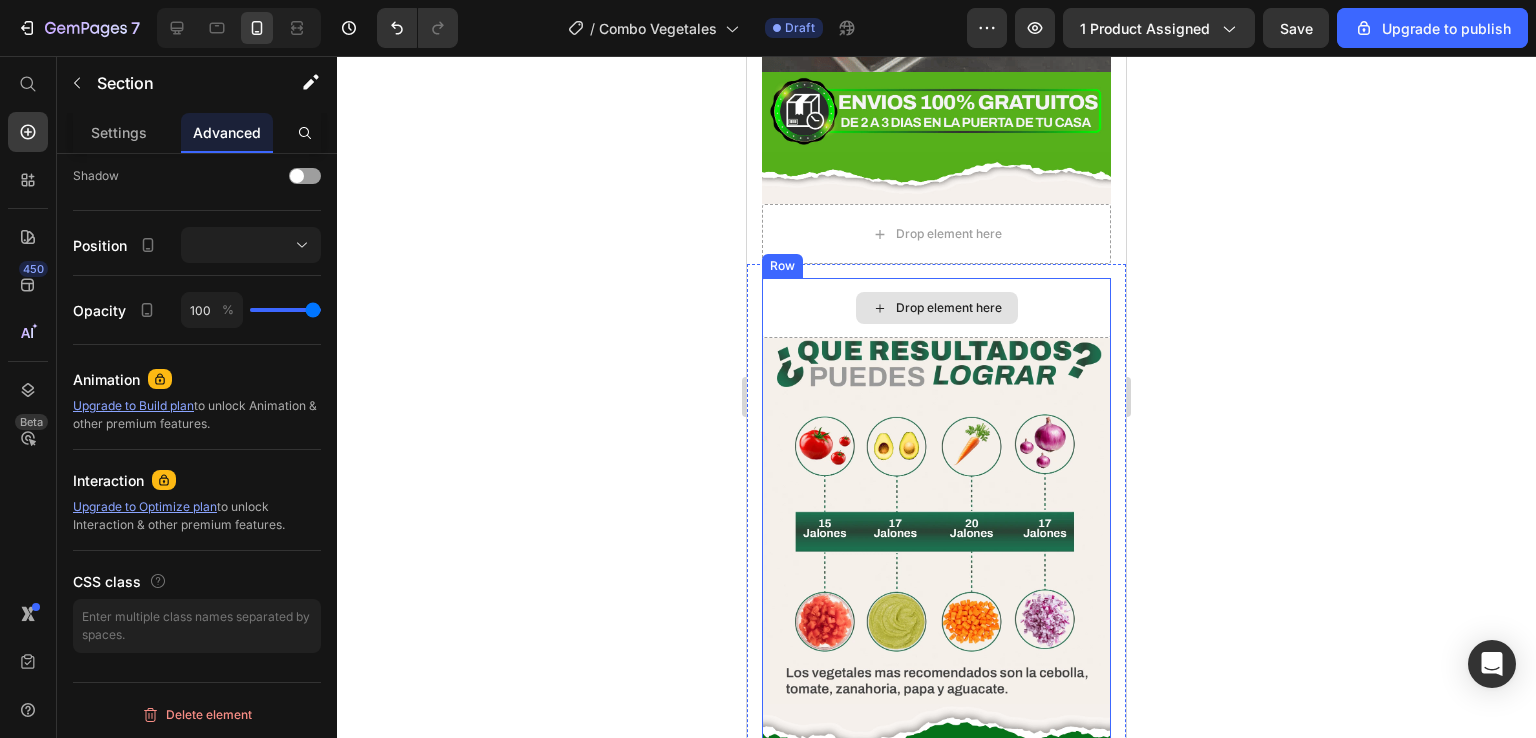 click on "Drop element here" at bounding box center [936, 308] 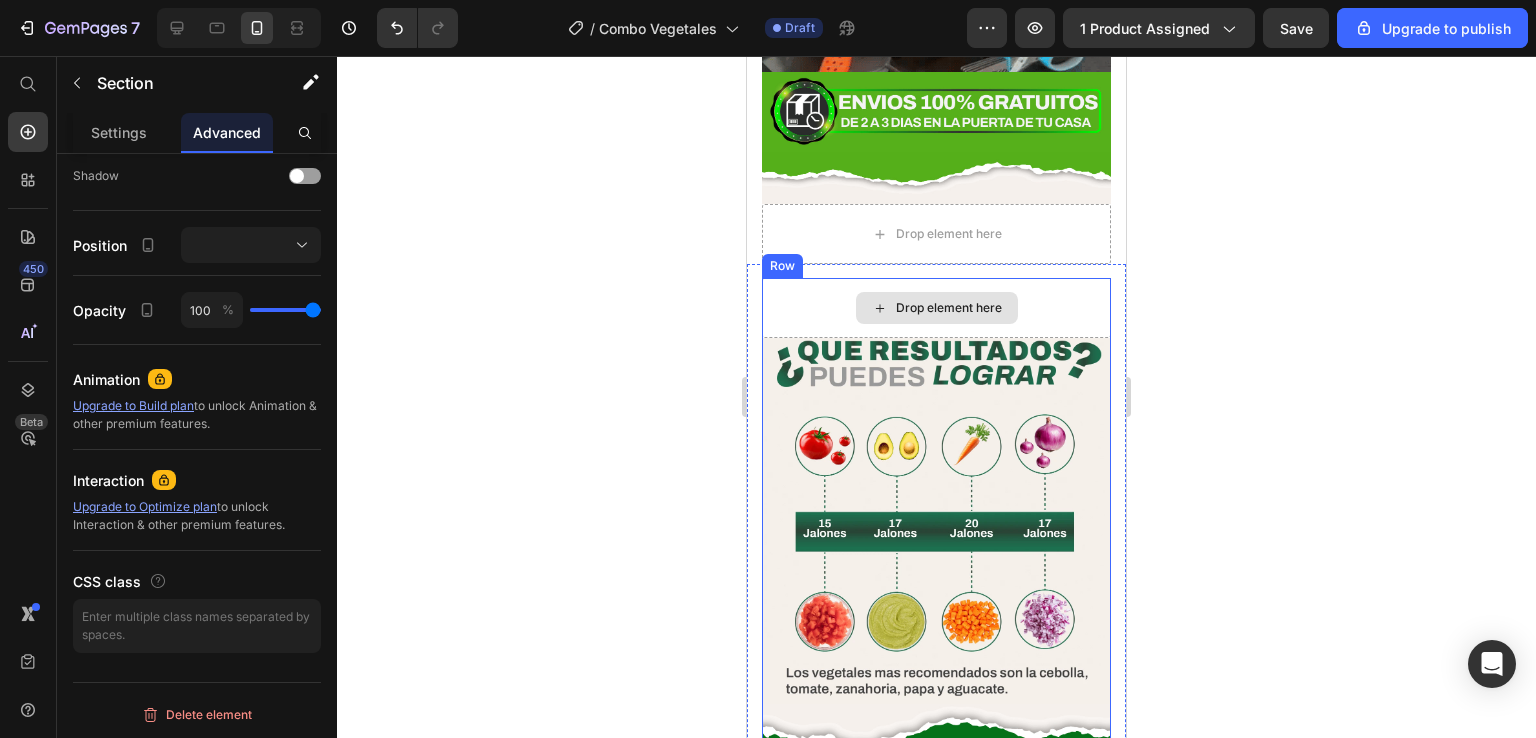 scroll, scrollTop: 0, scrollLeft: 0, axis: both 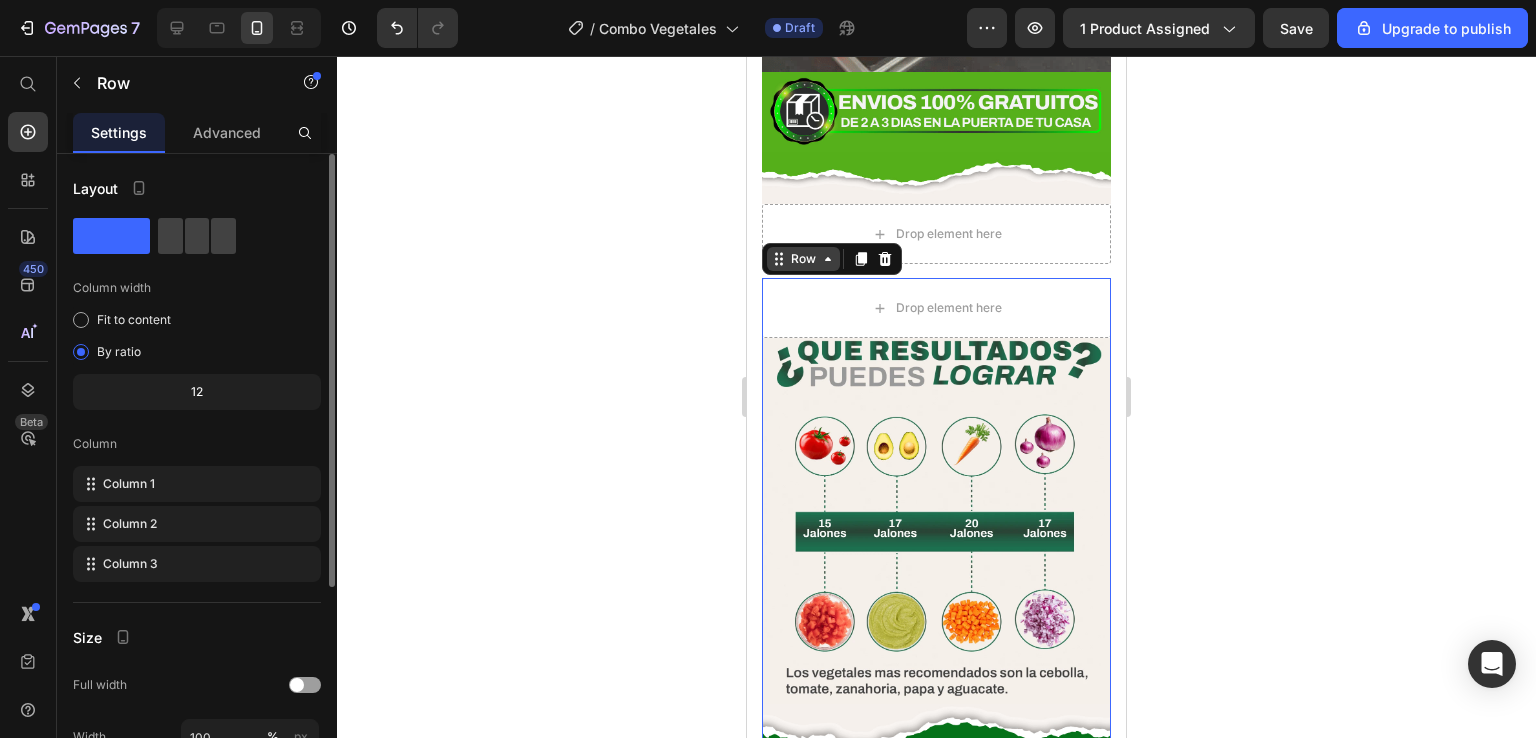 click 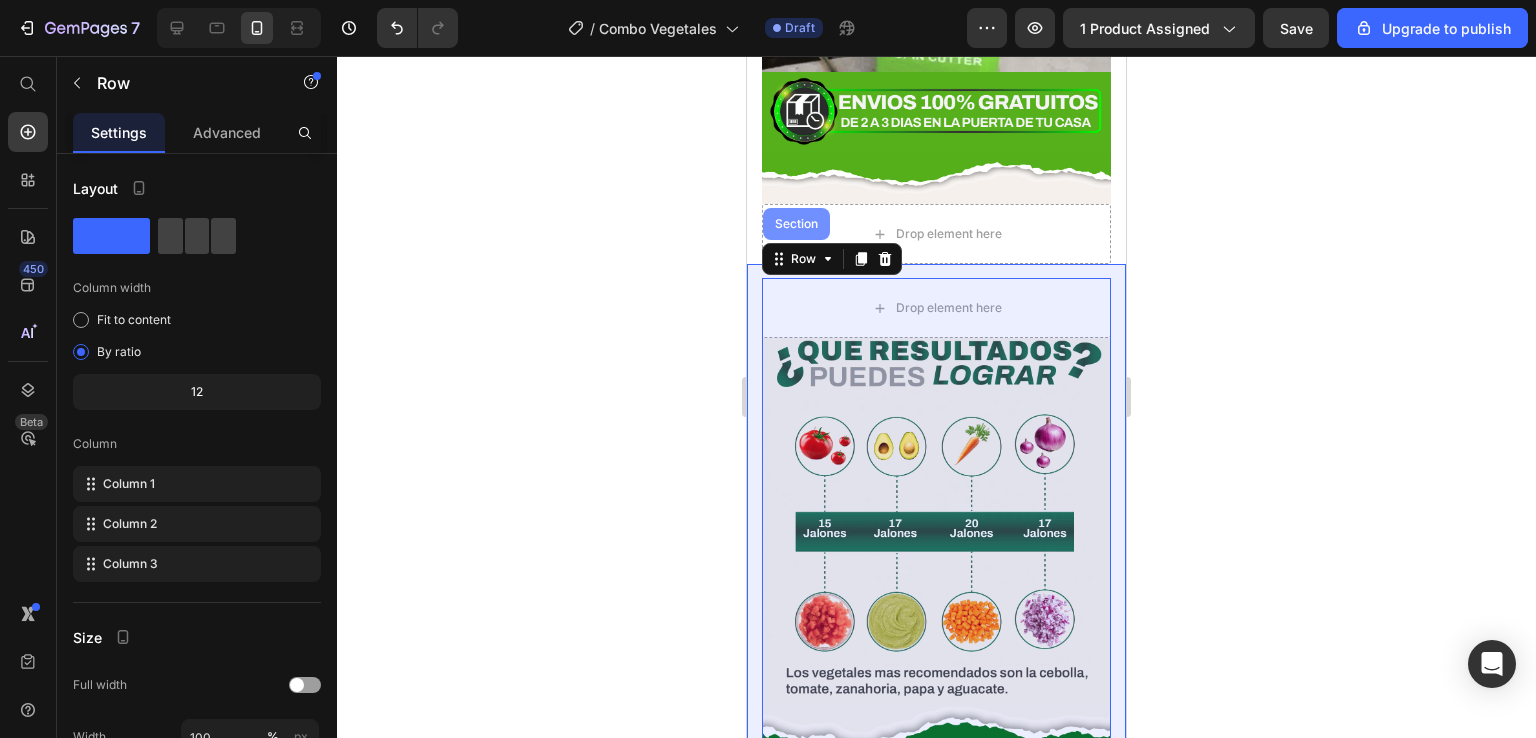 click on "Section" at bounding box center [796, 224] 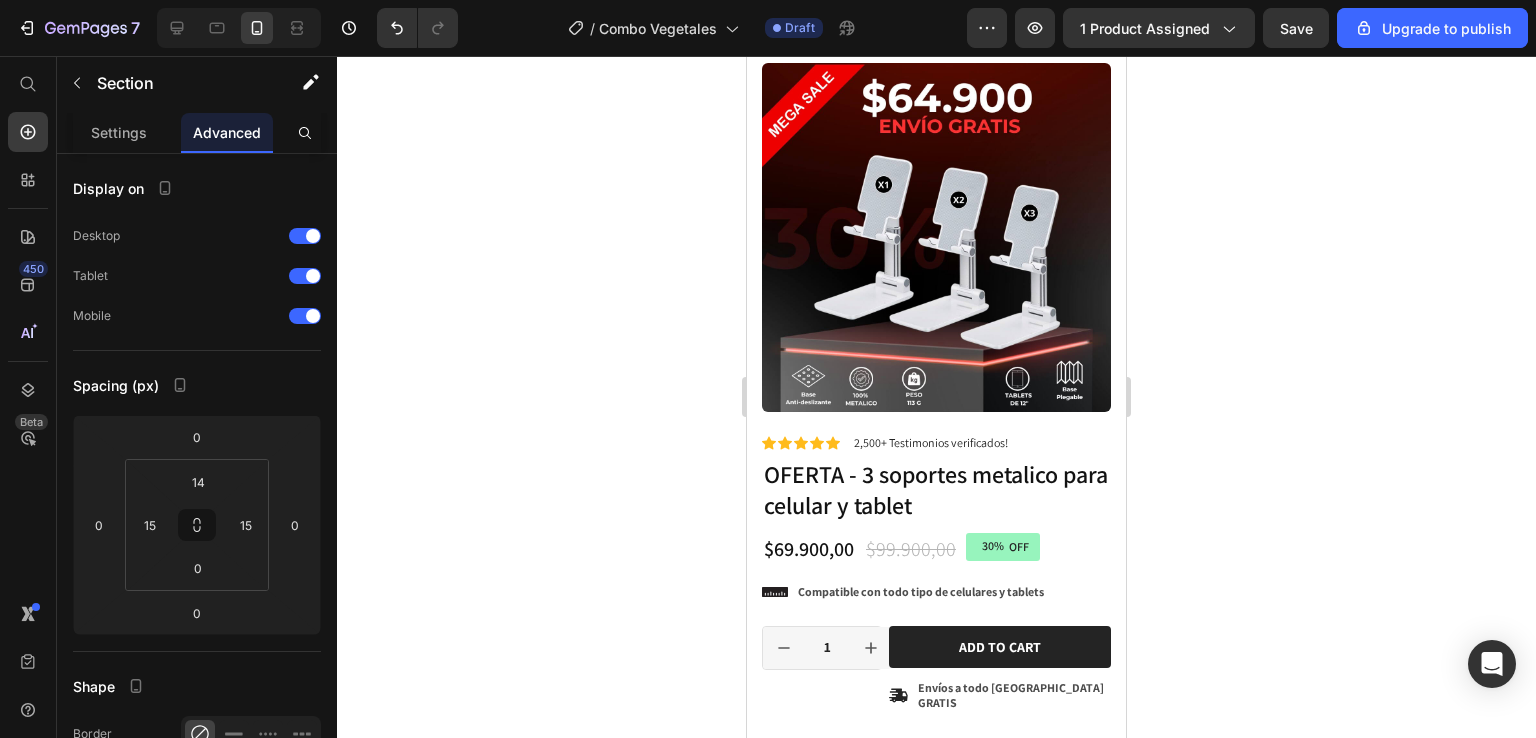 scroll, scrollTop: 0, scrollLeft: 0, axis: both 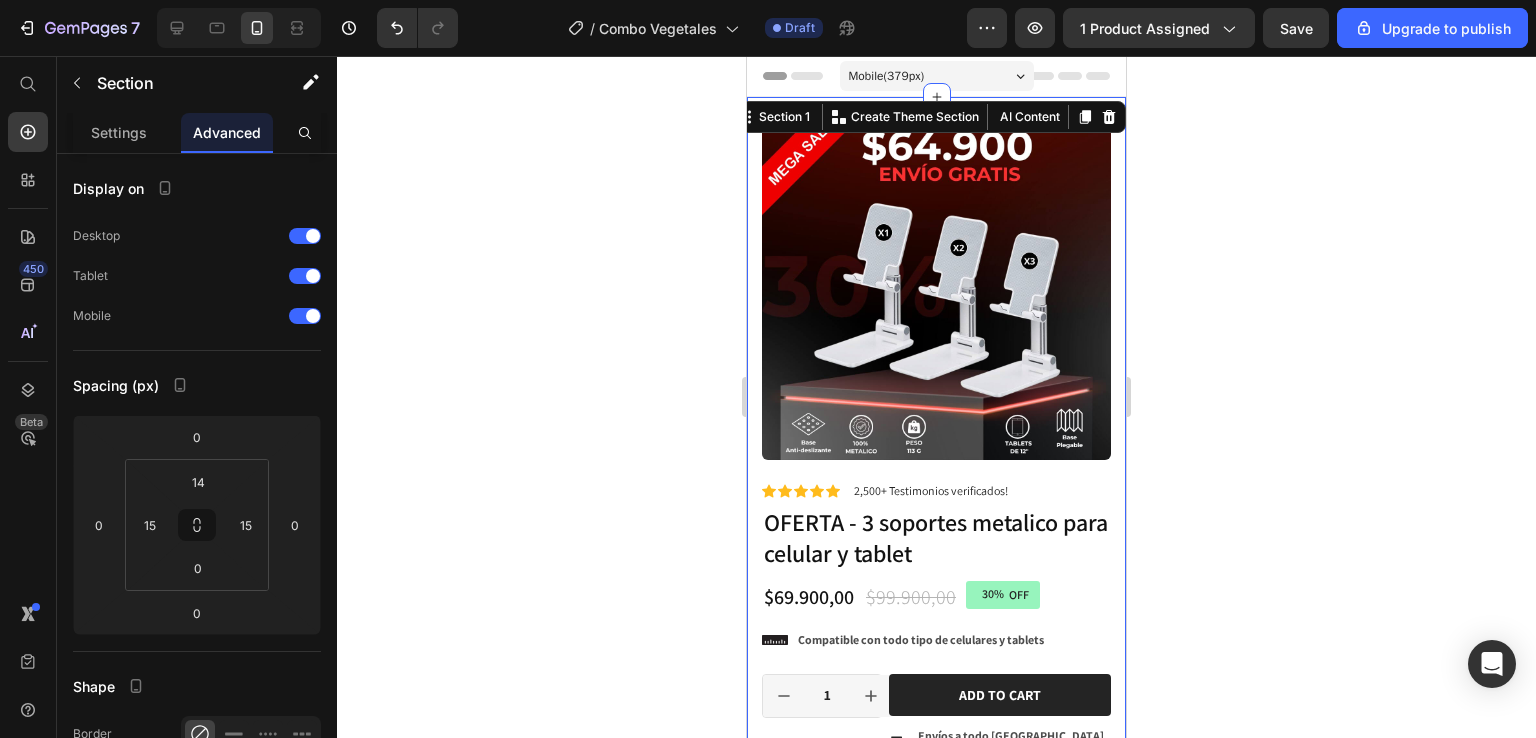 click on "Product Images
Material
Shipping
Care instruction Accordion Icon Icon Icon Icon Icon Icon List 2,500+ Testimonios verificados! Text Block Row 30% OFF Discount Tag OFERTA - 3 soportes metalico para celular y tablet Product Title Icon Icon Icon Icon Icon Icon List 2,500+ Verified Reviews! Text Block Row $69.900,00 Product Price $99.900,00 Product Price 30% OFF Discount Tag Row This product has only default variant Product Variants & Swatches
Icon Compatible con todo tipo de celulares y tablets Text Block Row 1 Product Quantity Row Add to cart Add to Cart
Icon Envíos a todo Colombia GRATIS Text Block Row Row Row Product
Drop element here Image Image Image Image Image Image Image Image Image Image Image Image Image
Drop element here Row Section 1   You can create reusable sections Create Theme Section AI Content Write with GemAI What would you like to describe here? Tone and Voice Persuasive Product Show more Generate" at bounding box center [936, 1780] 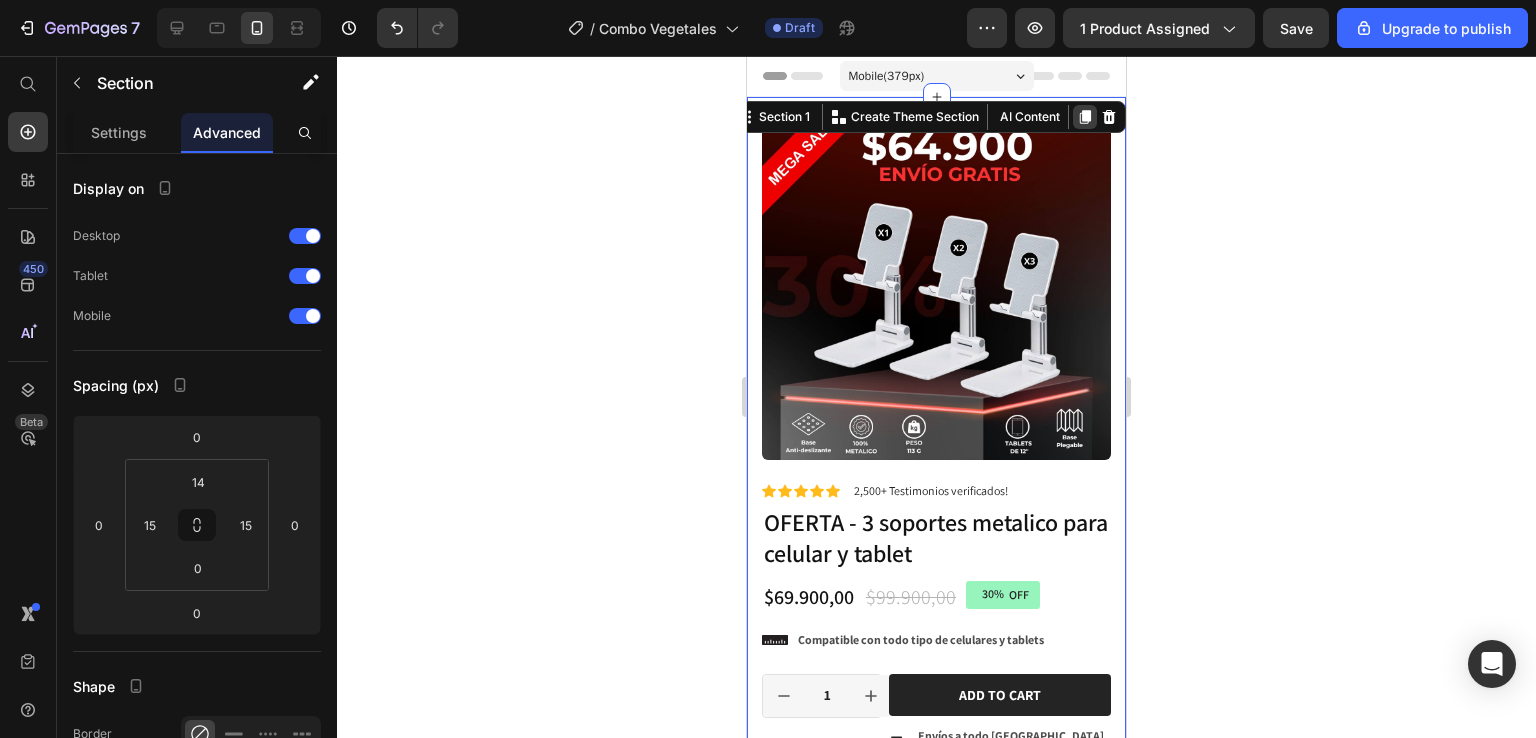 click 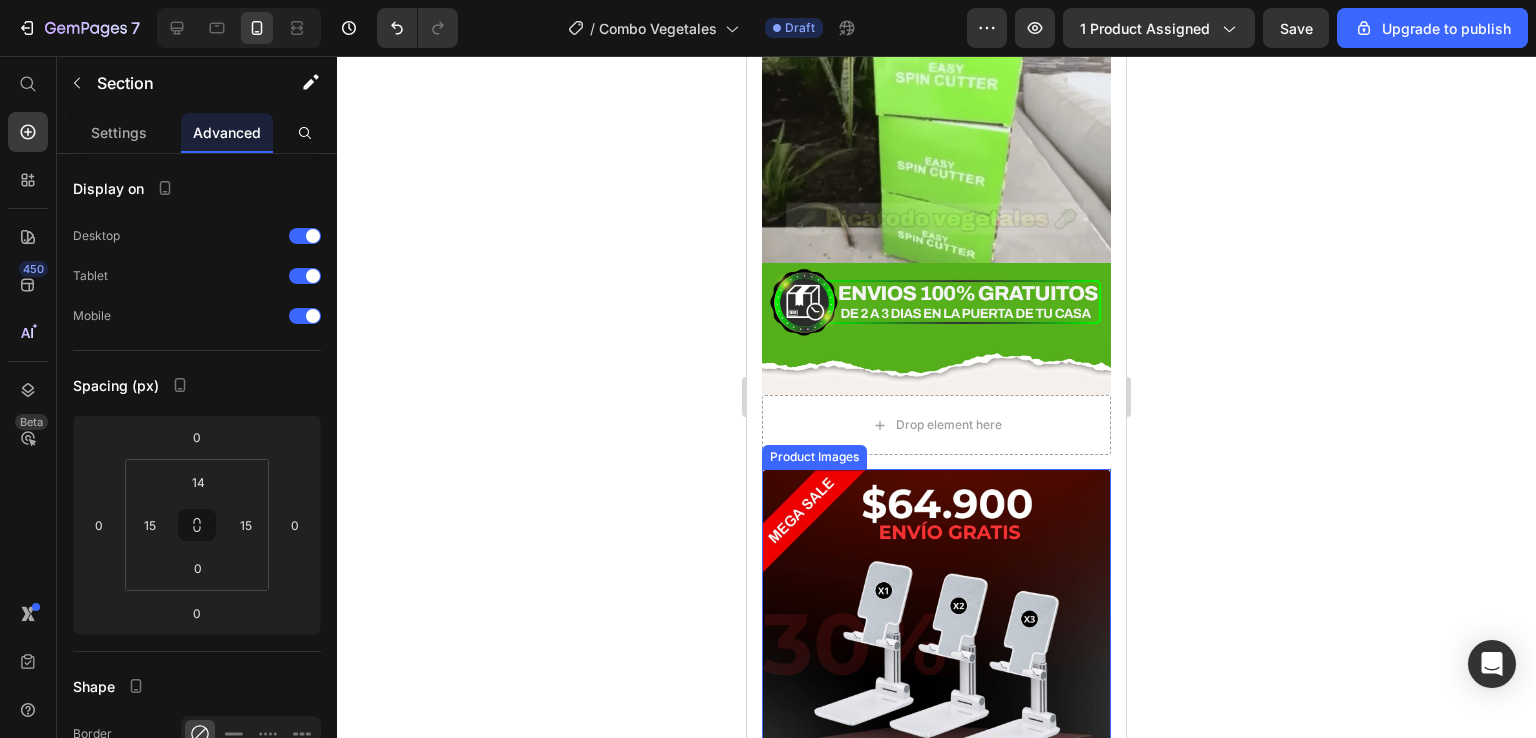 scroll, scrollTop: 2996, scrollLeft: 0, axis: vertical 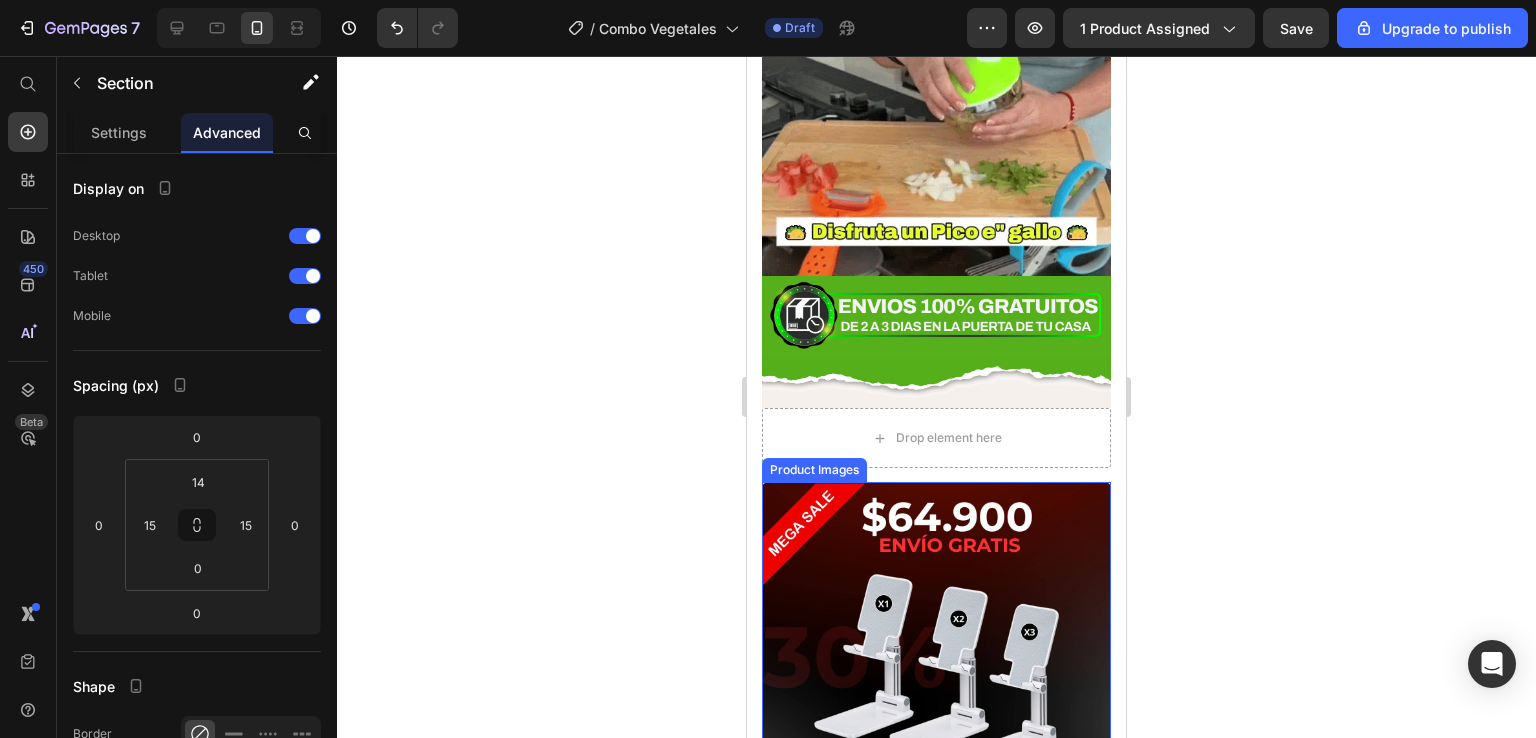 click at bounding box center [936, 656] 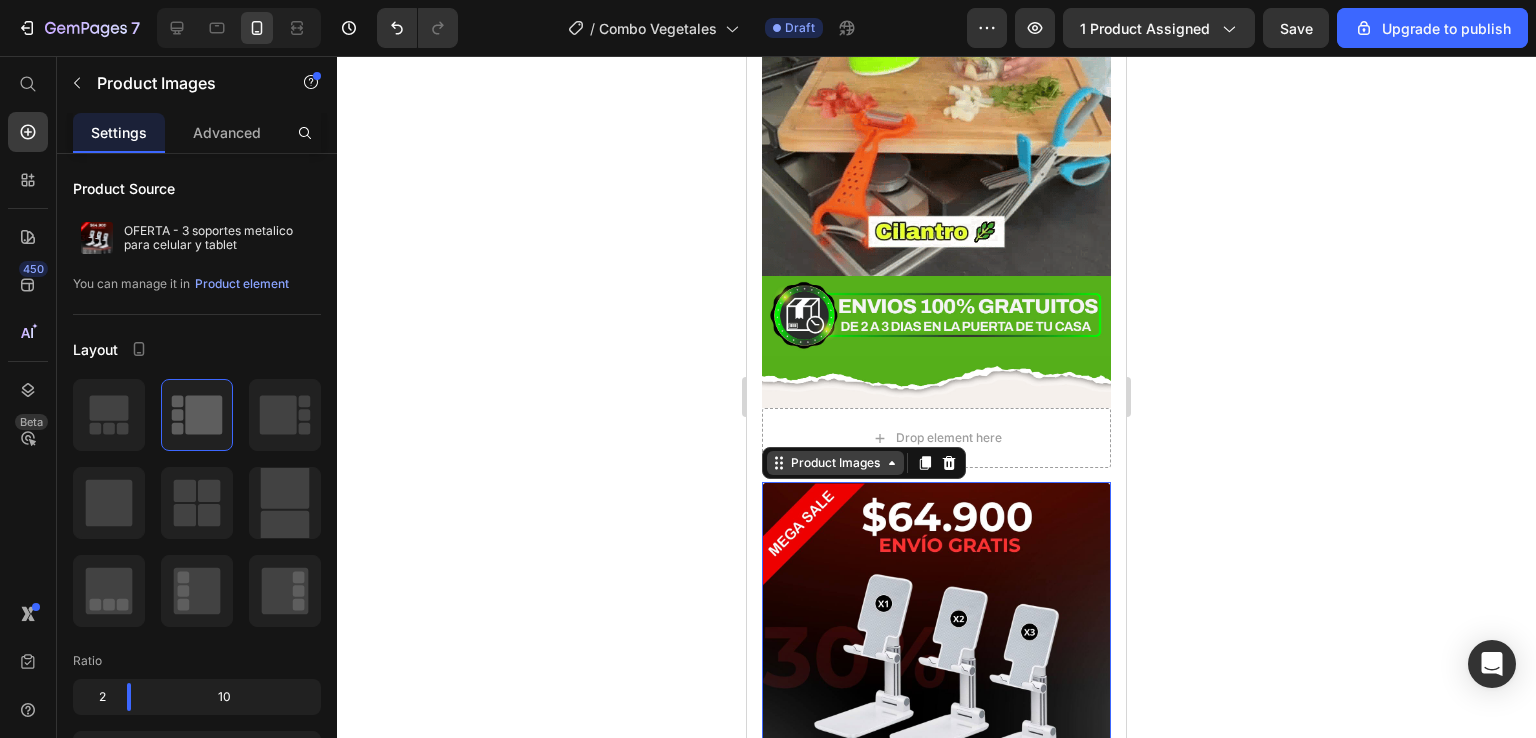 click on "Product Images" at bounding box center (835, 463) 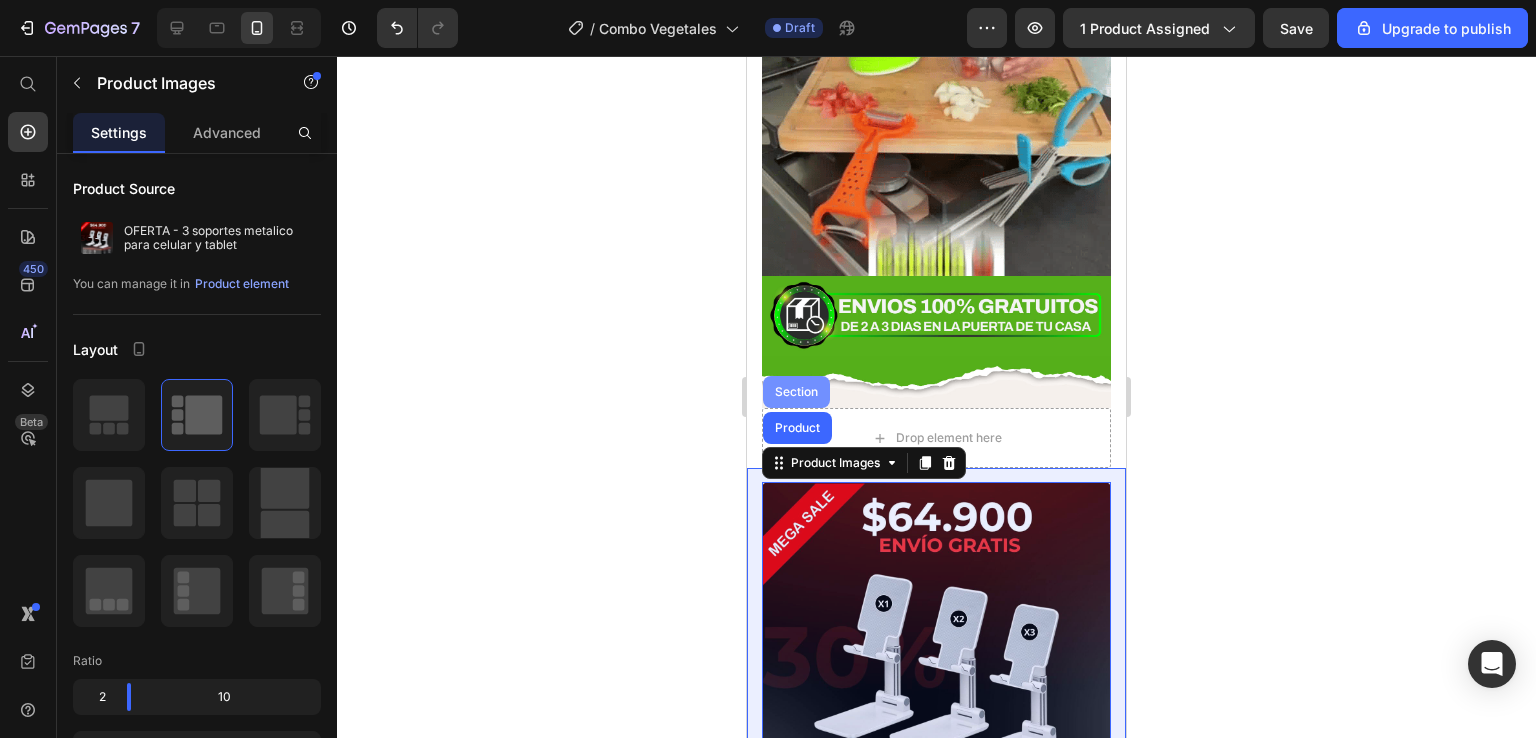 click on "Section" at bounding box center [796, 392] 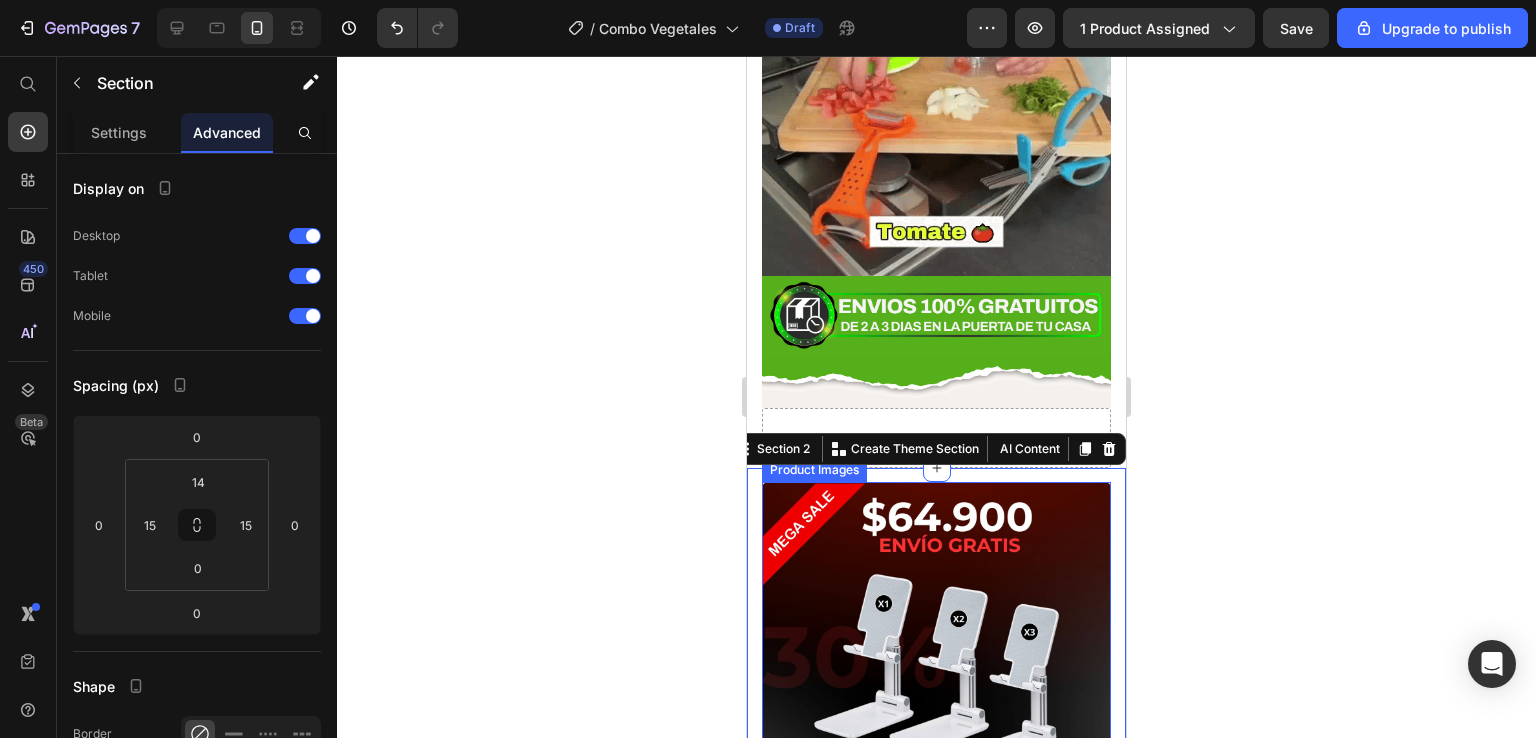 click at bounding box center (936, 656) 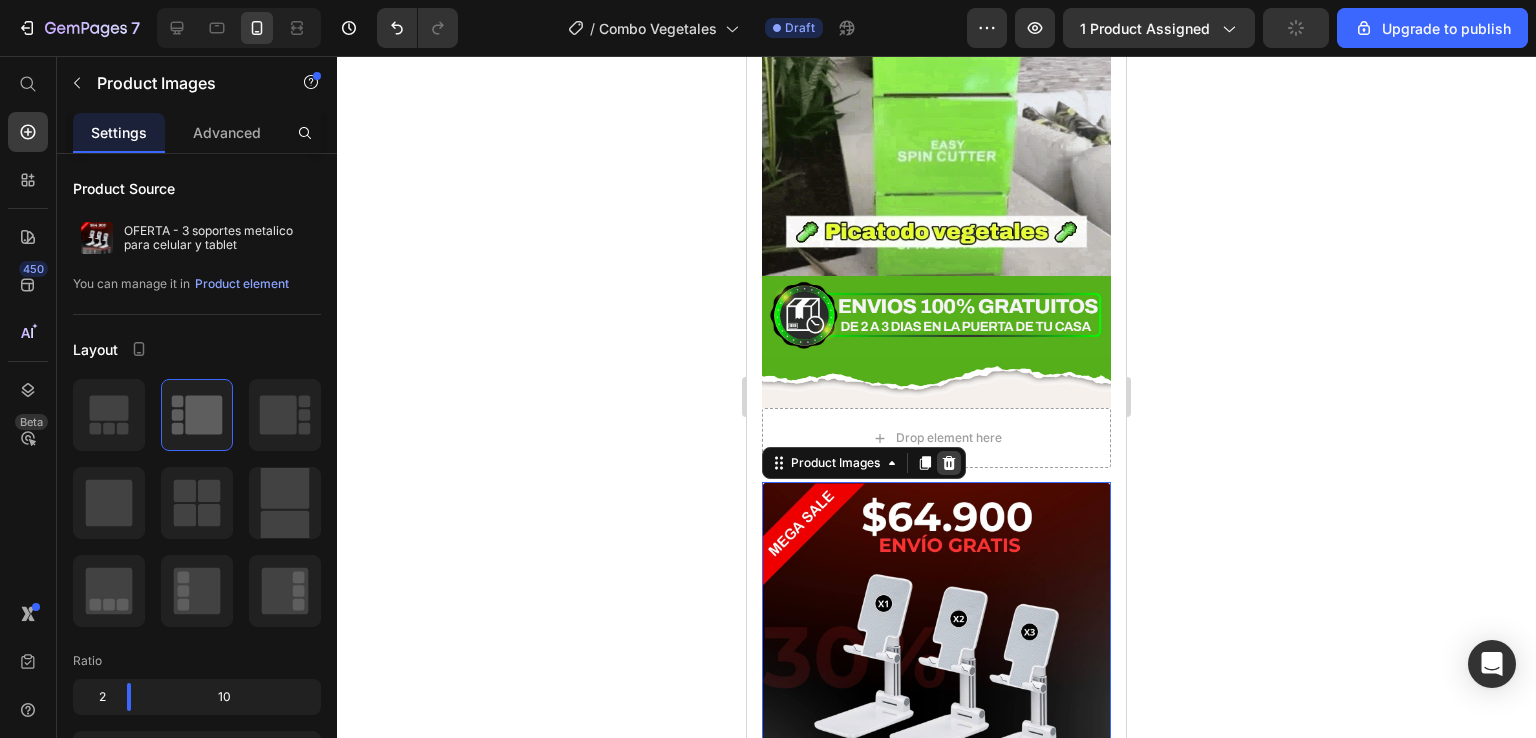 click 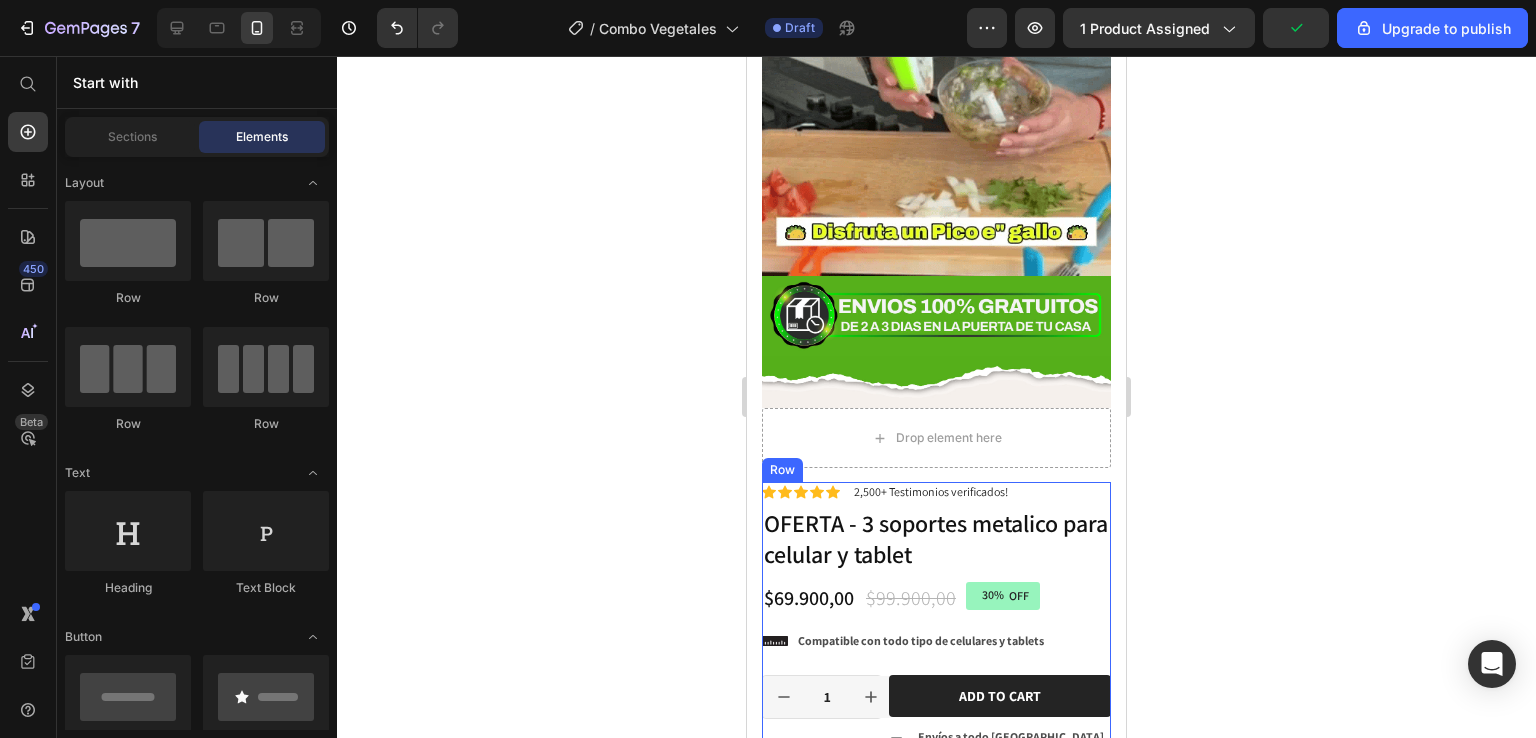 click on "Icon Icon Icon Icon Icon Icon List 2,500+ Testimonios verificados! Text Block Row 30% OFF Discount Tag OFERTA - 3 soportes metalico para celular y tablet Product Title Icon Icon Icon Icon Icon Icon List 2,500+ Verified Reviews! Text Block Row $69.900,00 Product Price $99.900,00 Product Price 30% OFF Discount Tag Row This product has only default variant Product Variants & Swatches
Icon Compatible con todo tipo de celulares y tablets Text Block Row 1 Product Quantity Row Add to cart Add to Cart
Icon Envíos a todo Colombia GRATIS Text Block Row Row" at bounding box center [936, 632] 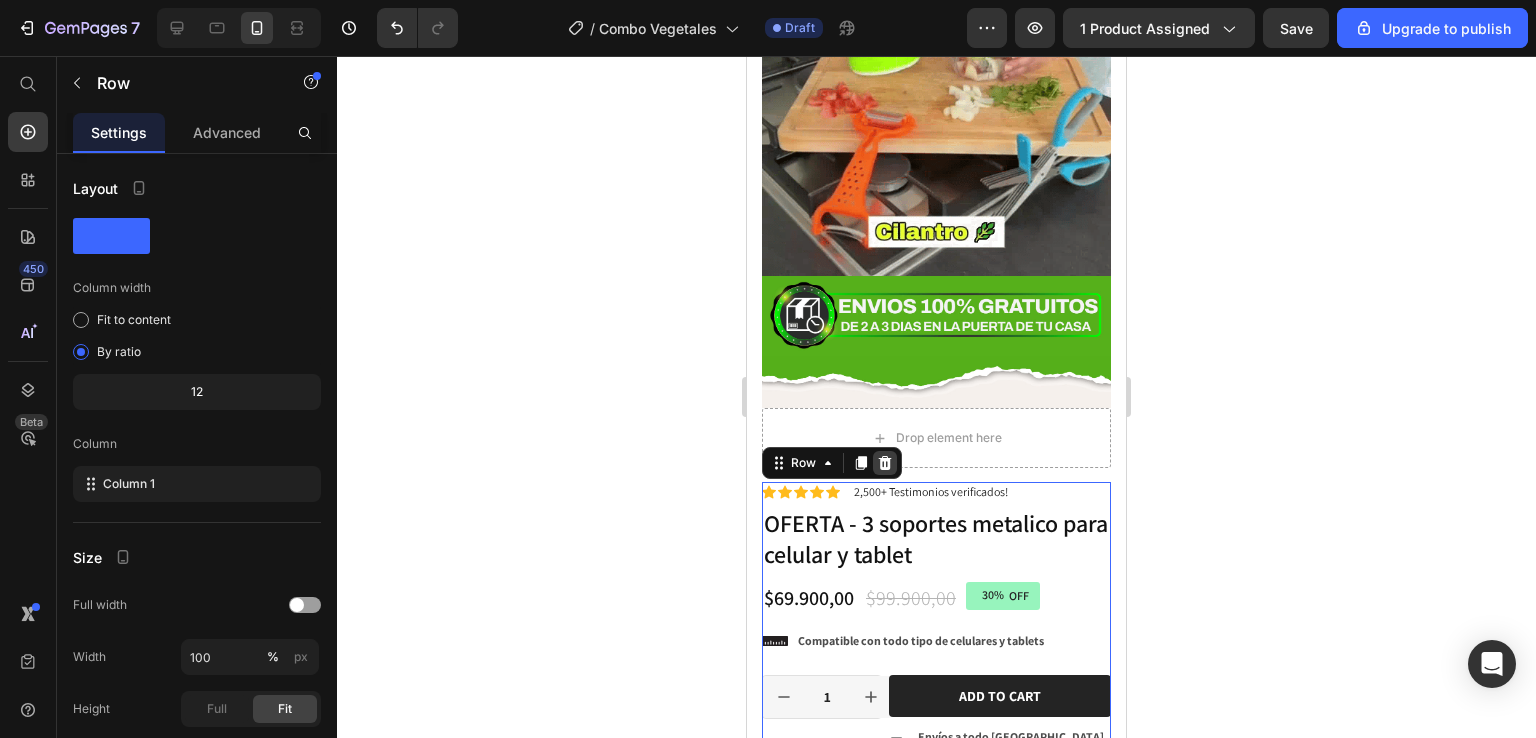 click 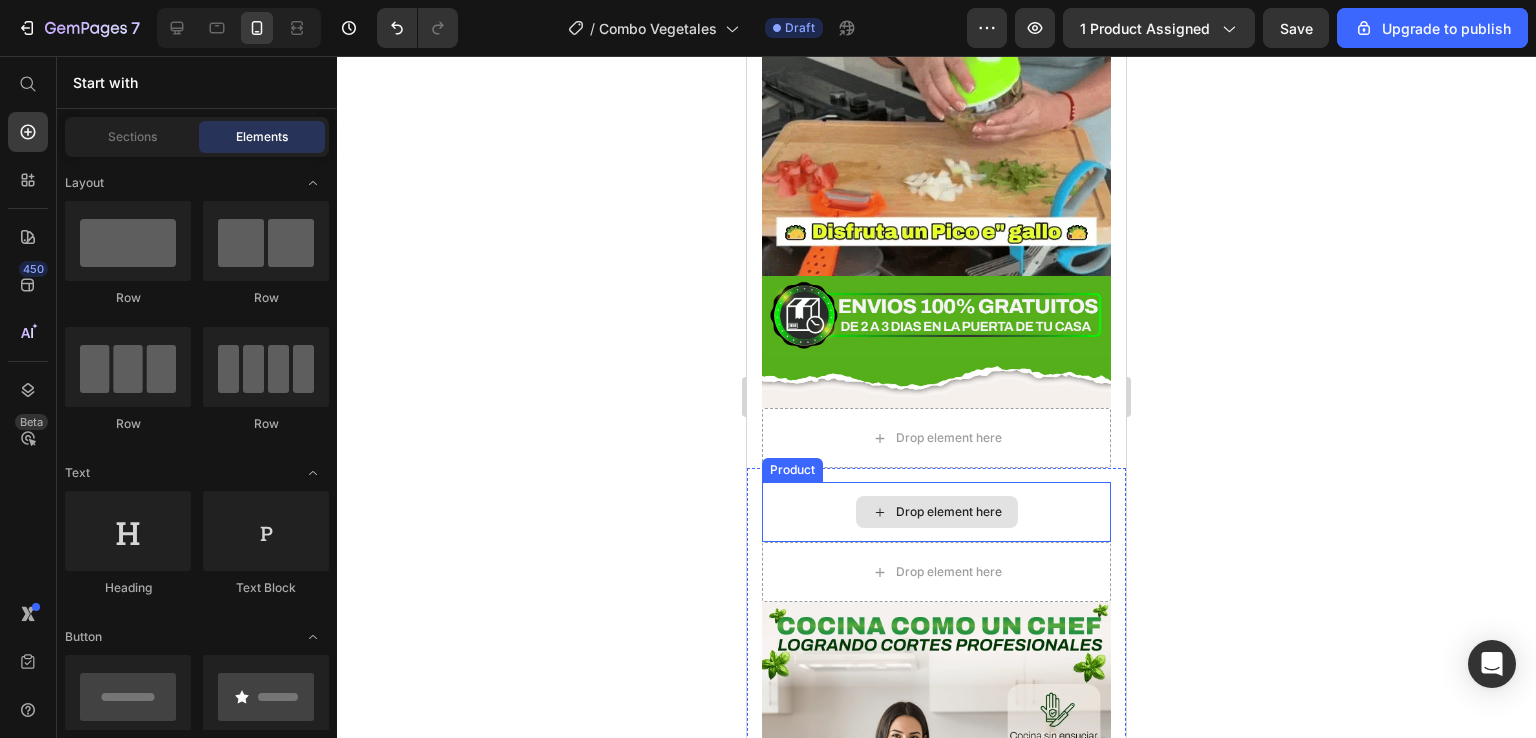 click on "Drop element here" at bounding box center [937, 512] 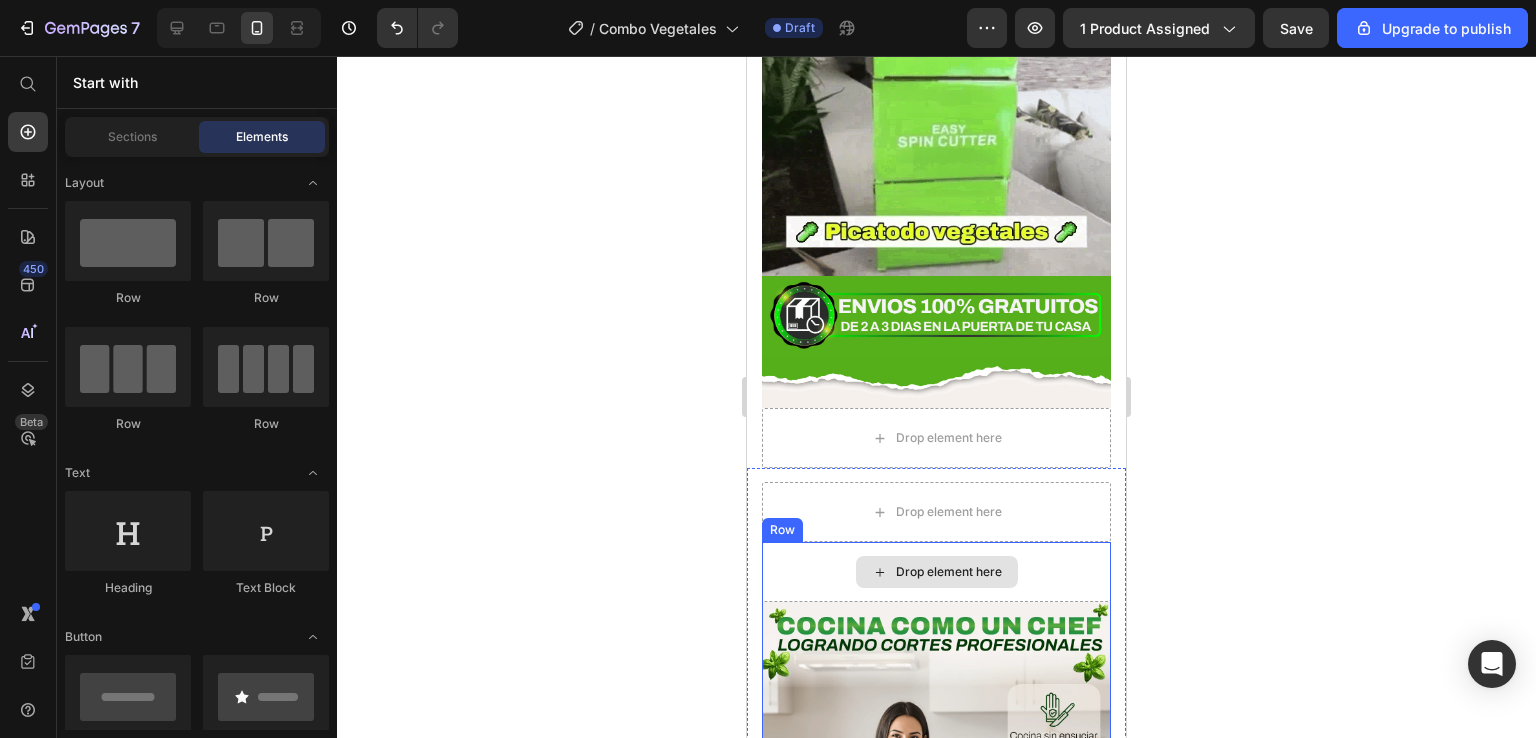 click on "Drop element here" at bounding box center (949, 572) 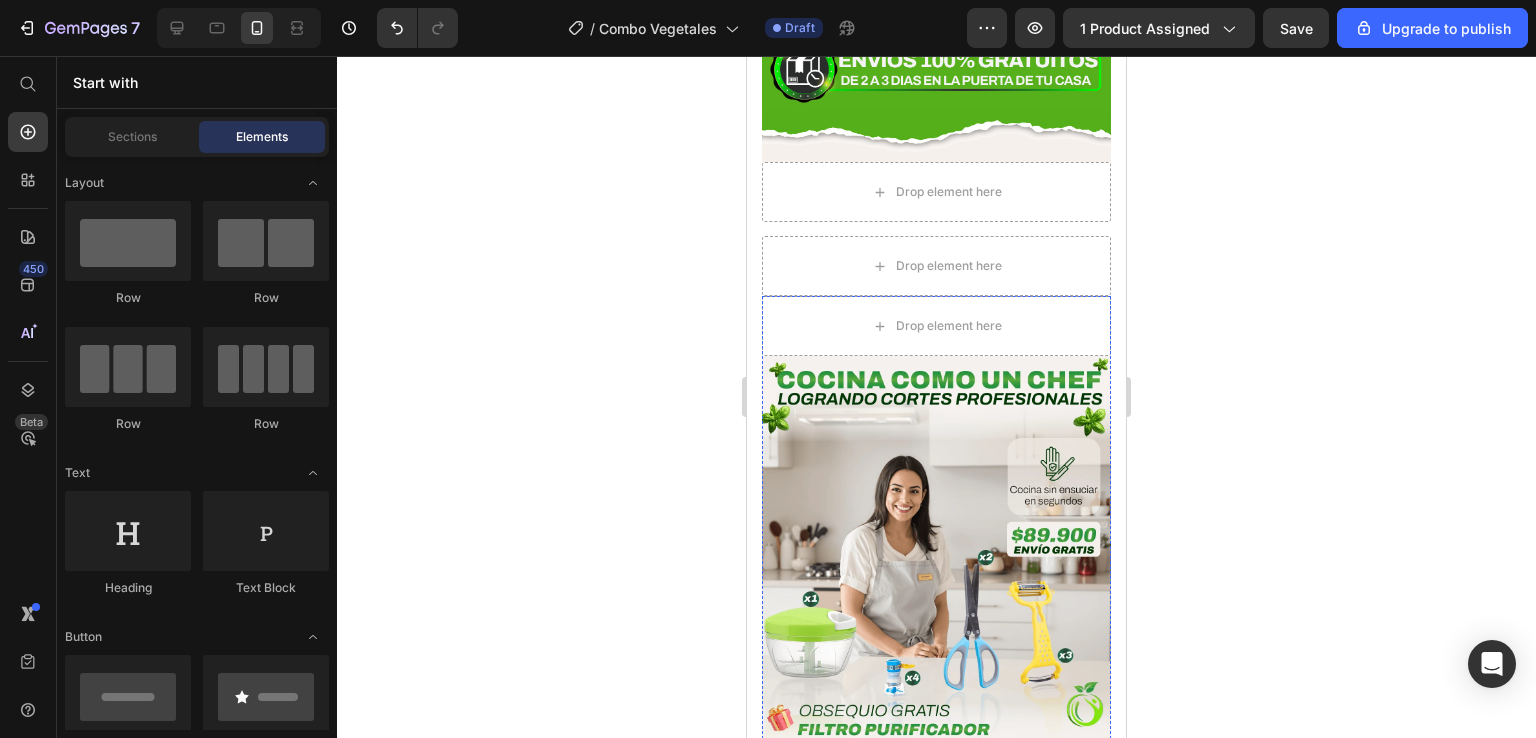 scroll, scrollTop: 3096, scrollLeft: 0, axis: vertical 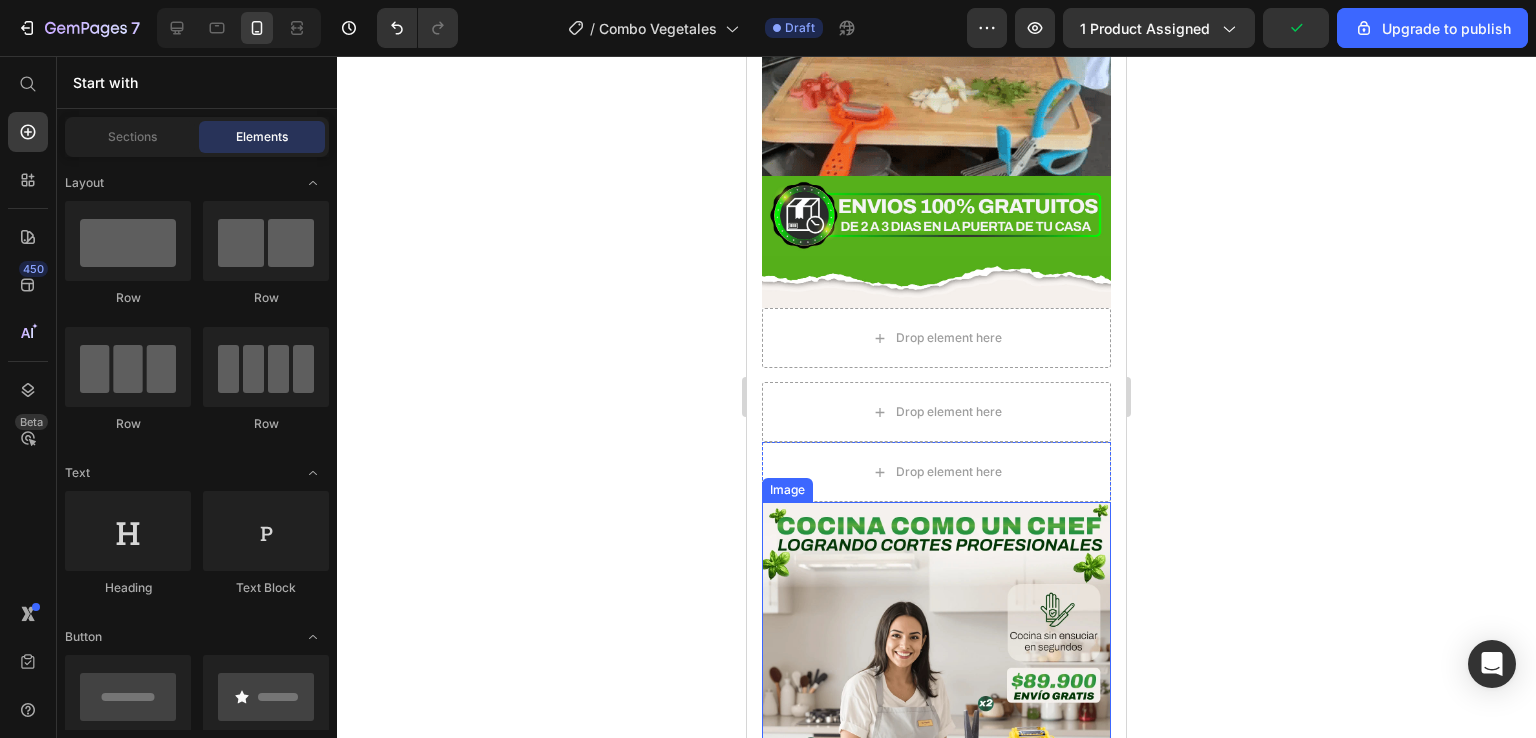 click at bounding box center [936, 696] 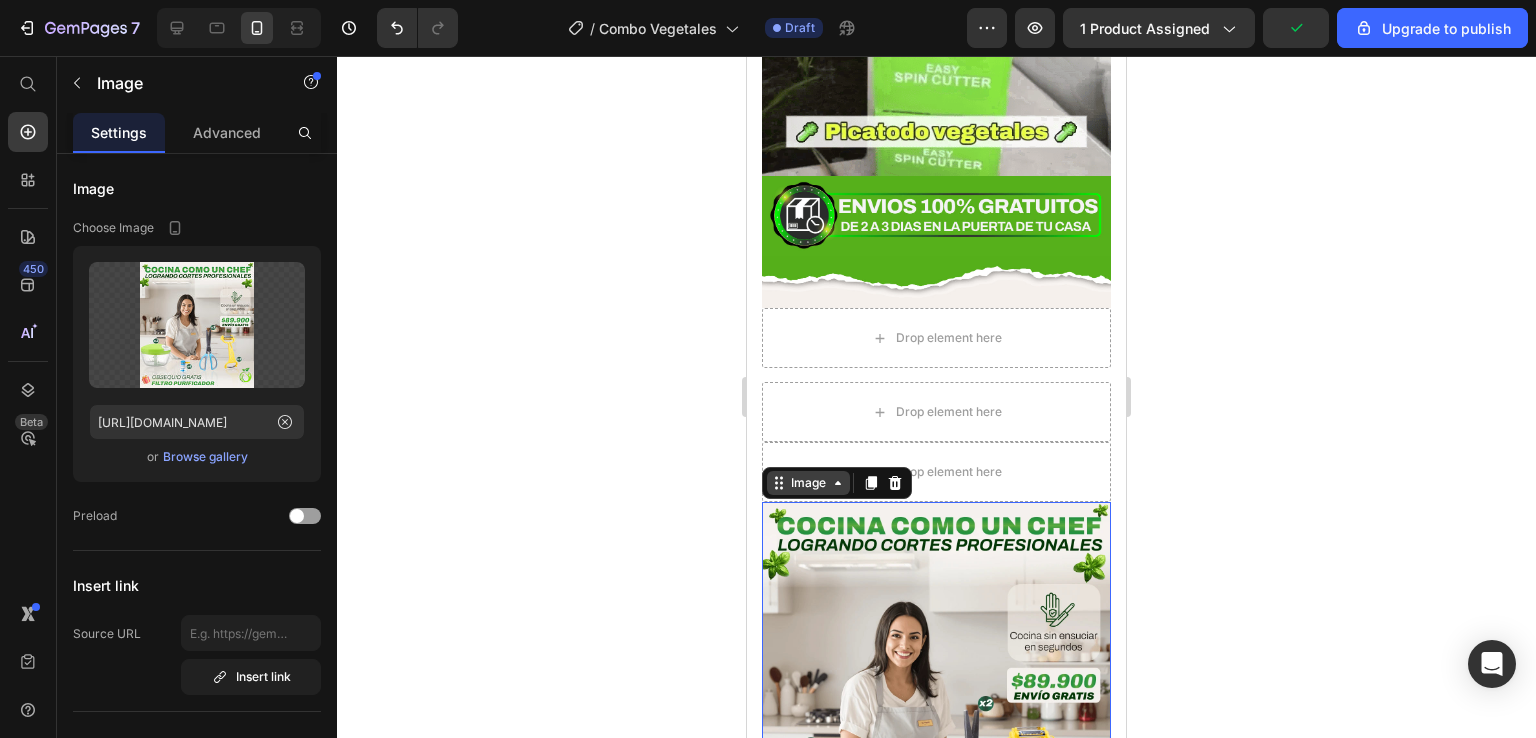 click on "Image" at bounding box center (808, 483) 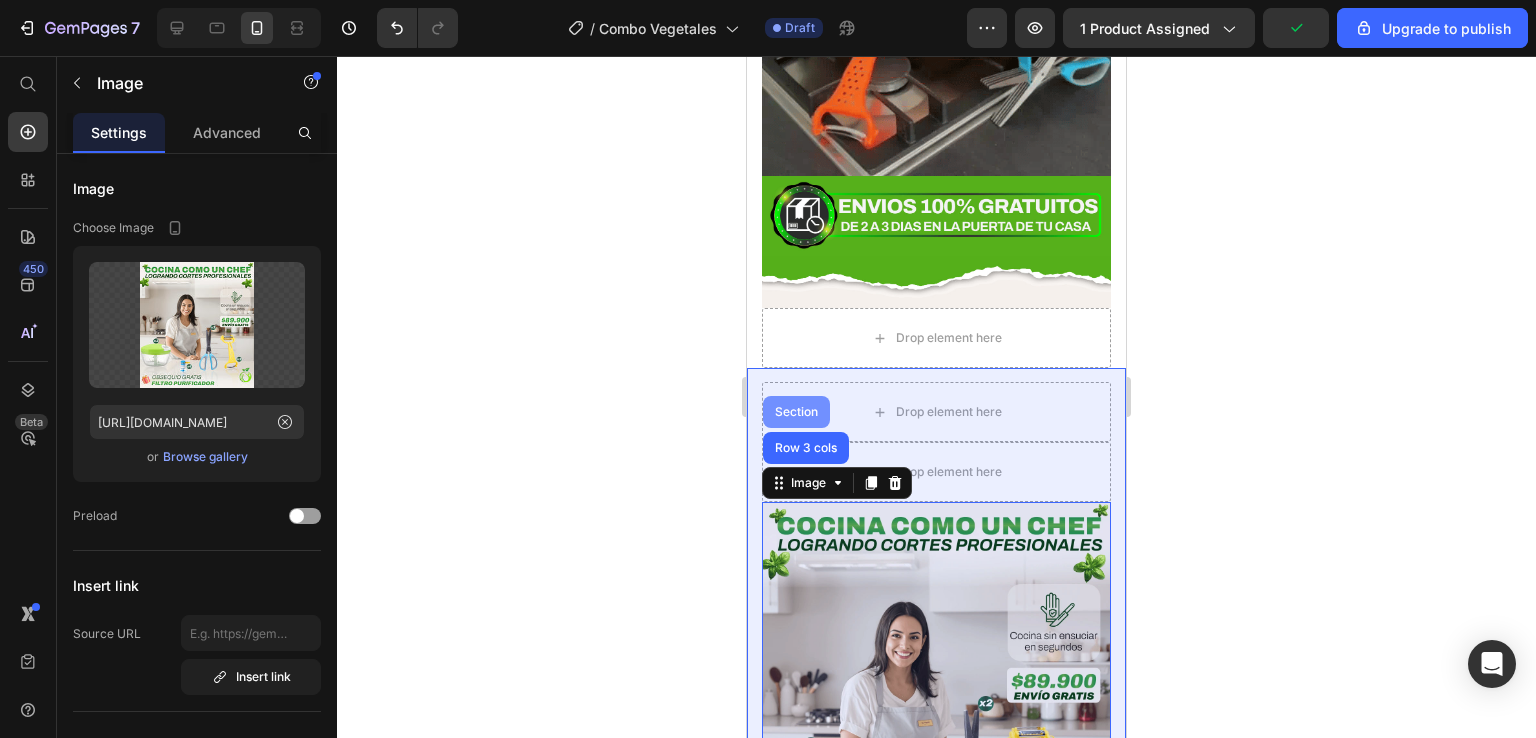 click on "Section" at bounding box center (796, 412) 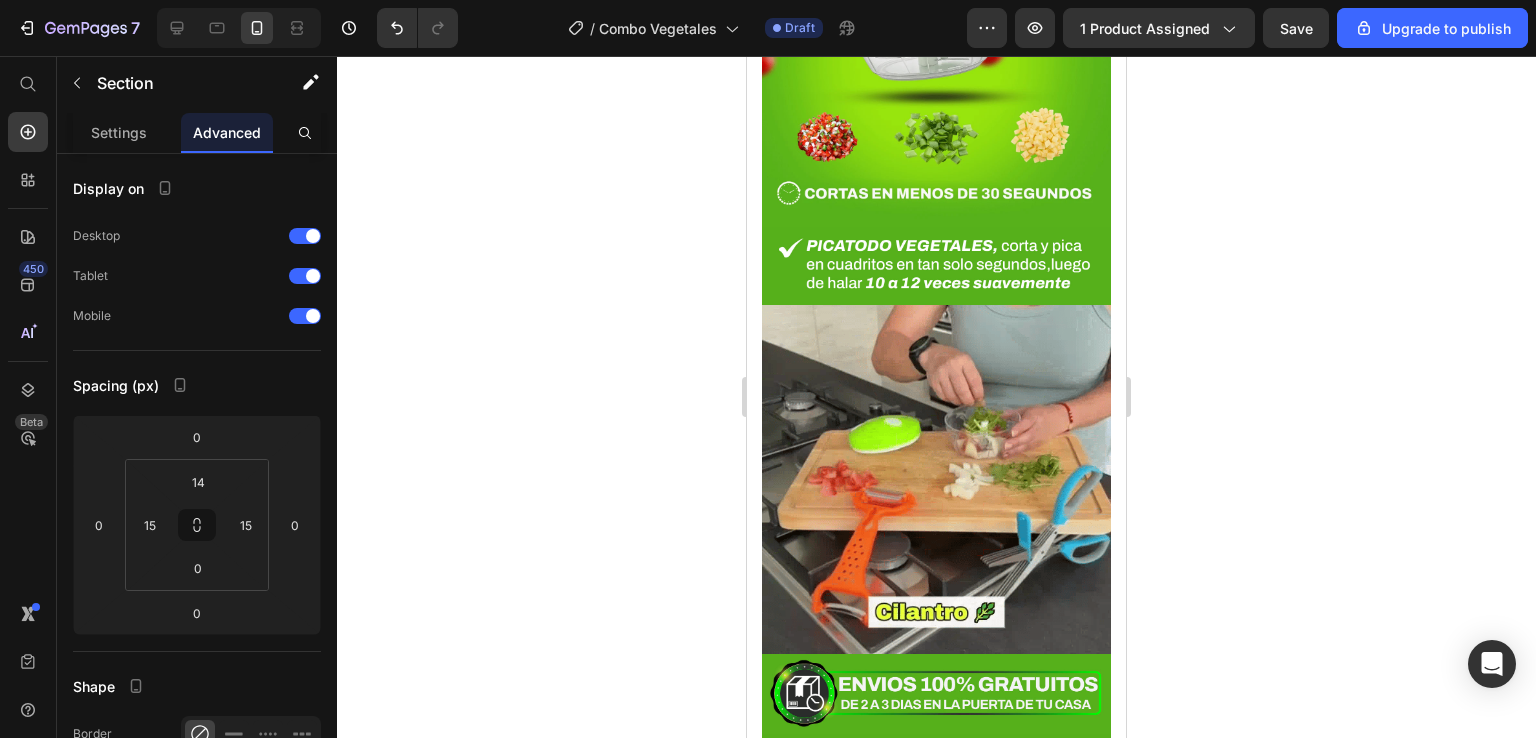 scroll, scrollTop: 2596, scrollLeft: 0, axis: vertical 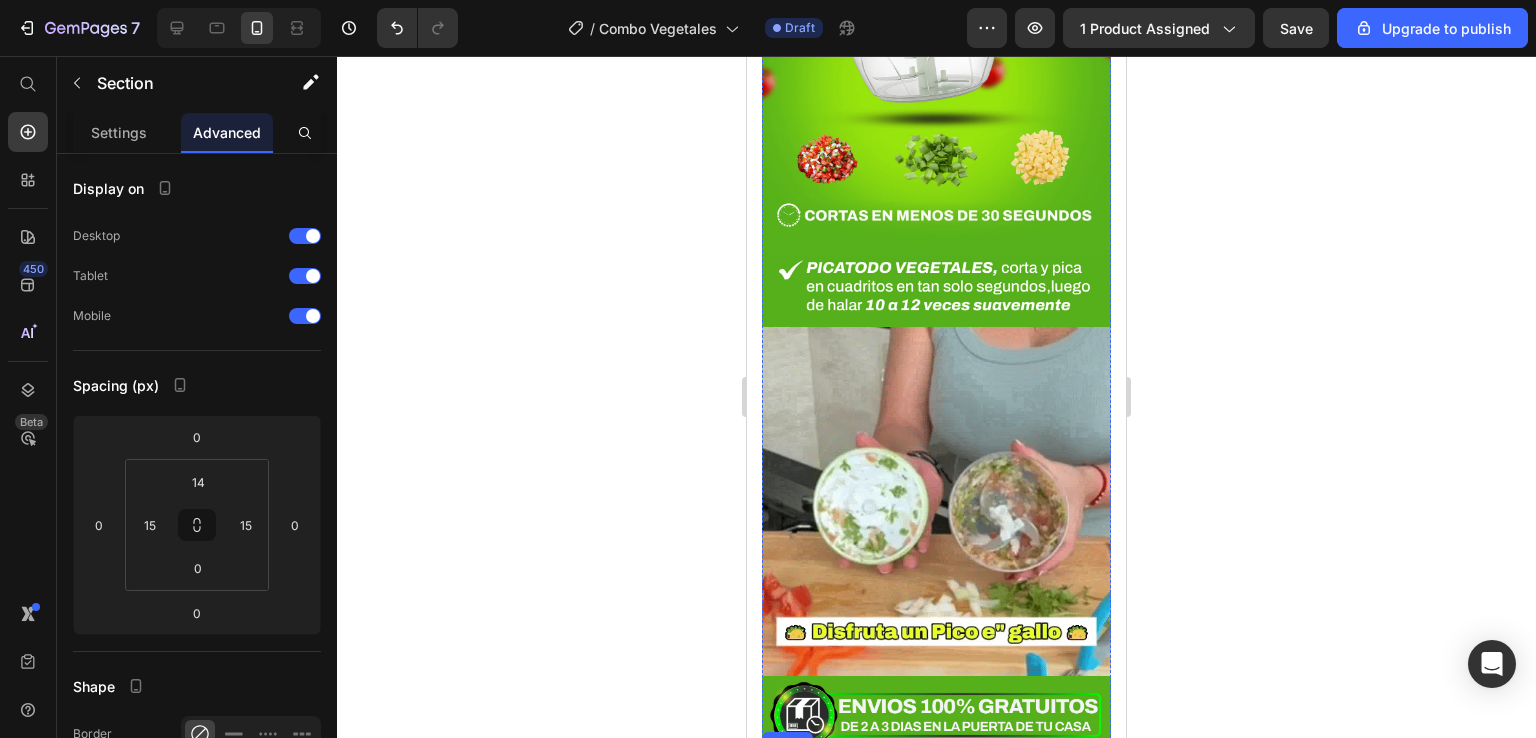 click at bounding box center [936, 782] 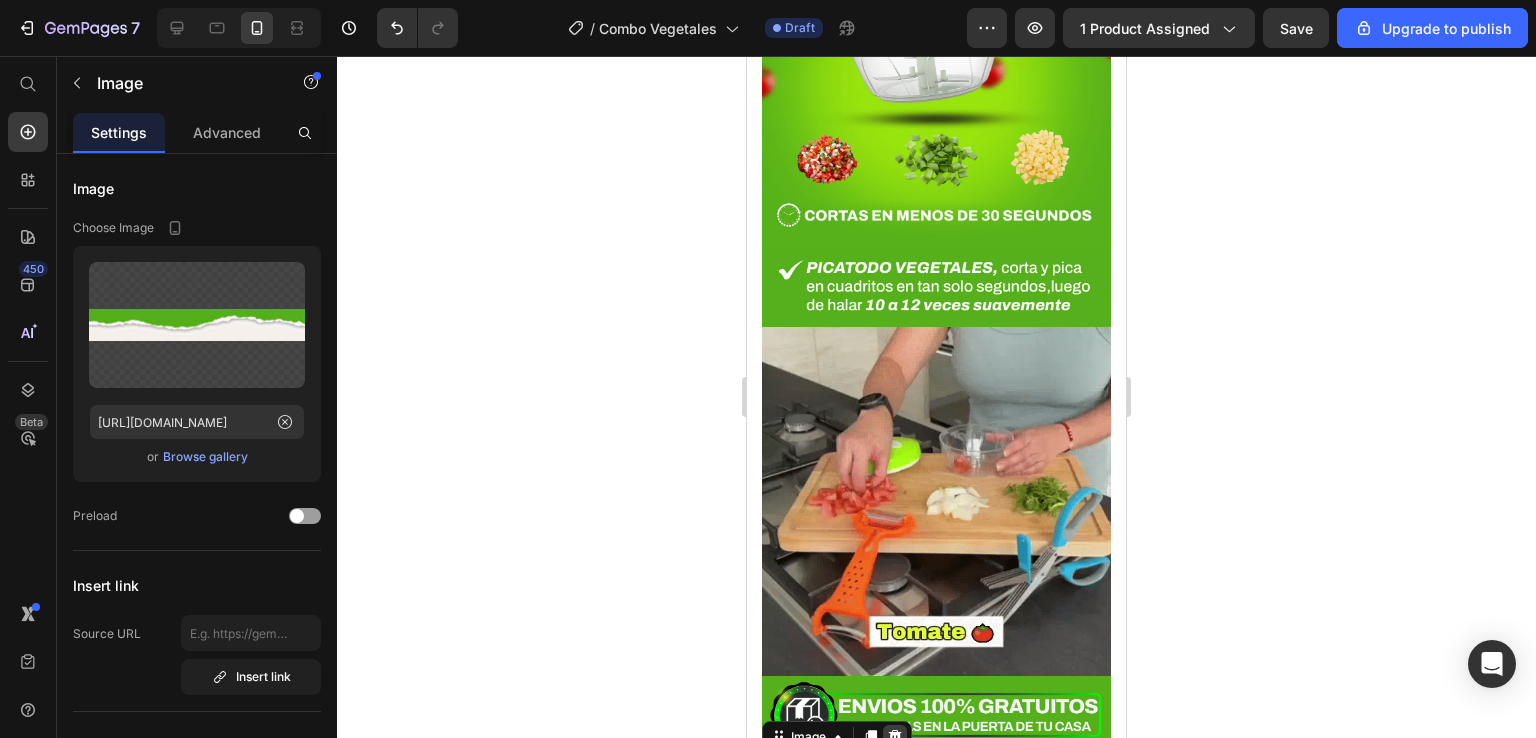 click 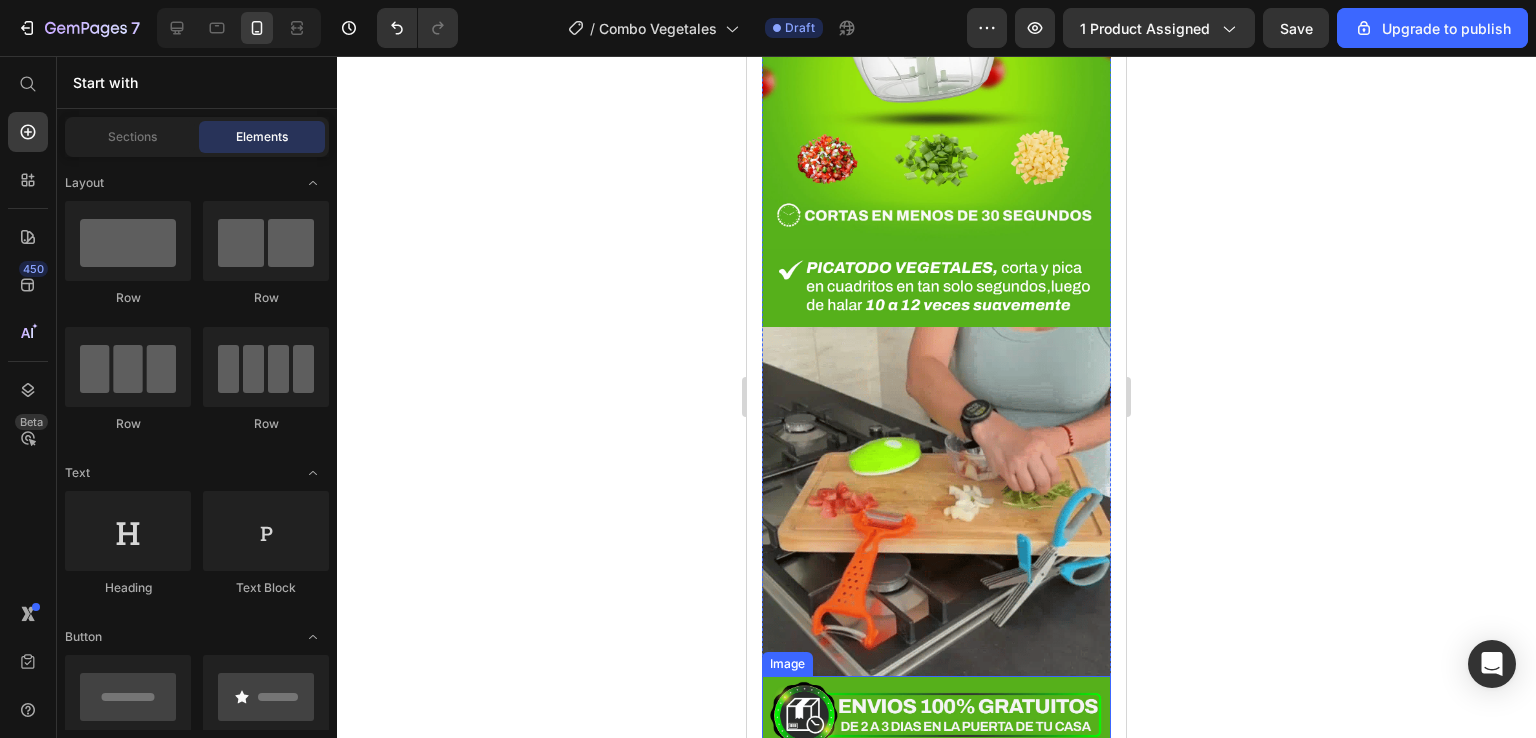 click at bounding box center (936, 716) 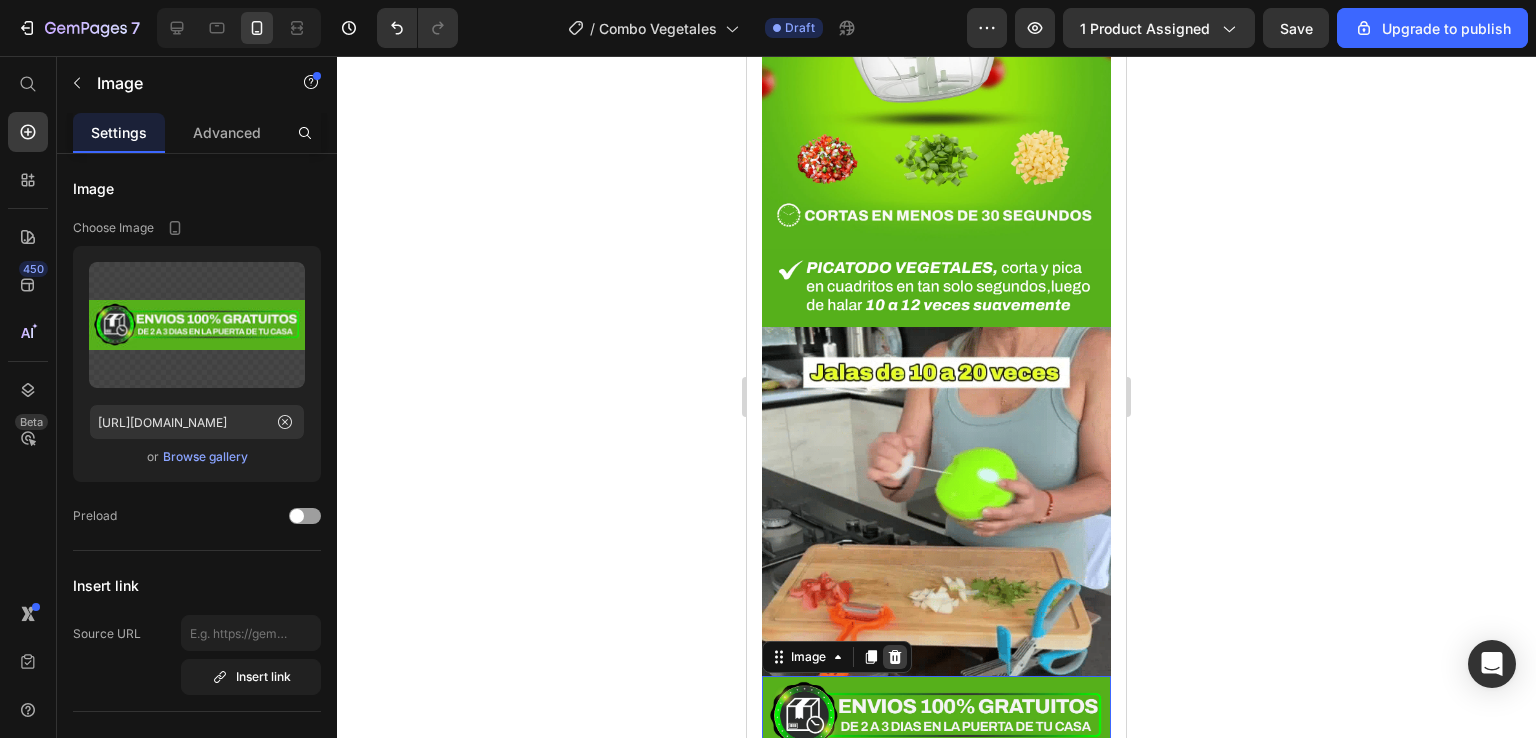click 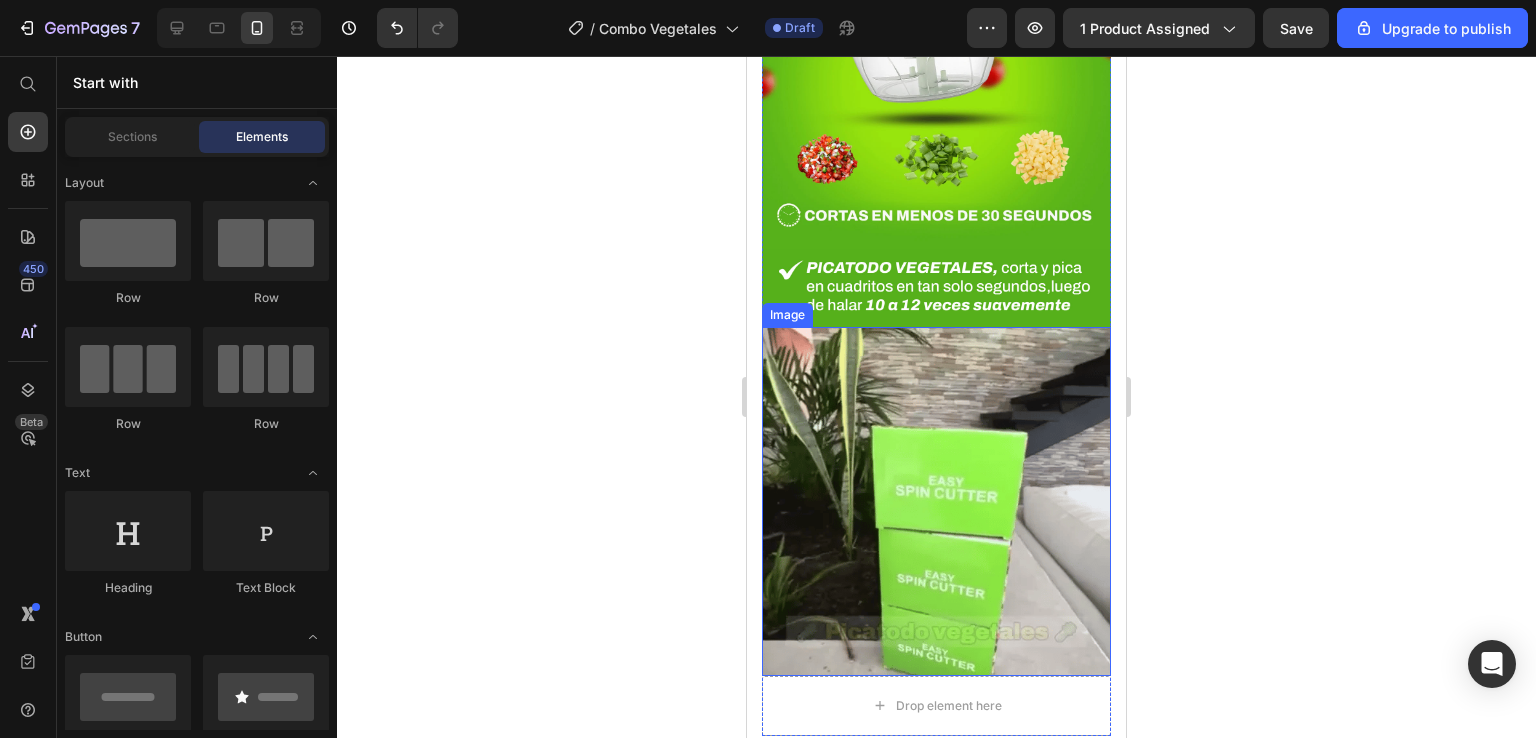 click at bounding box center [936, 501] 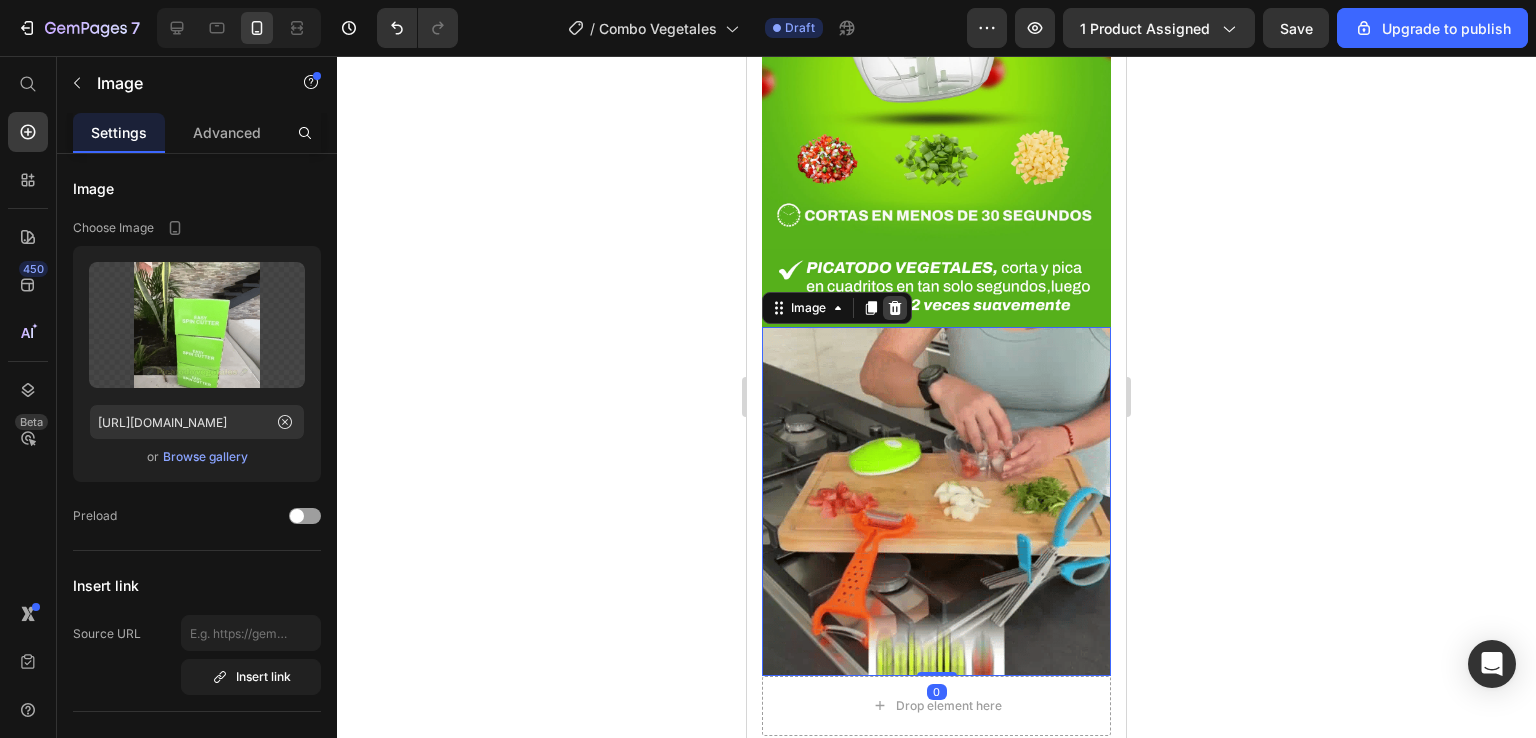 click 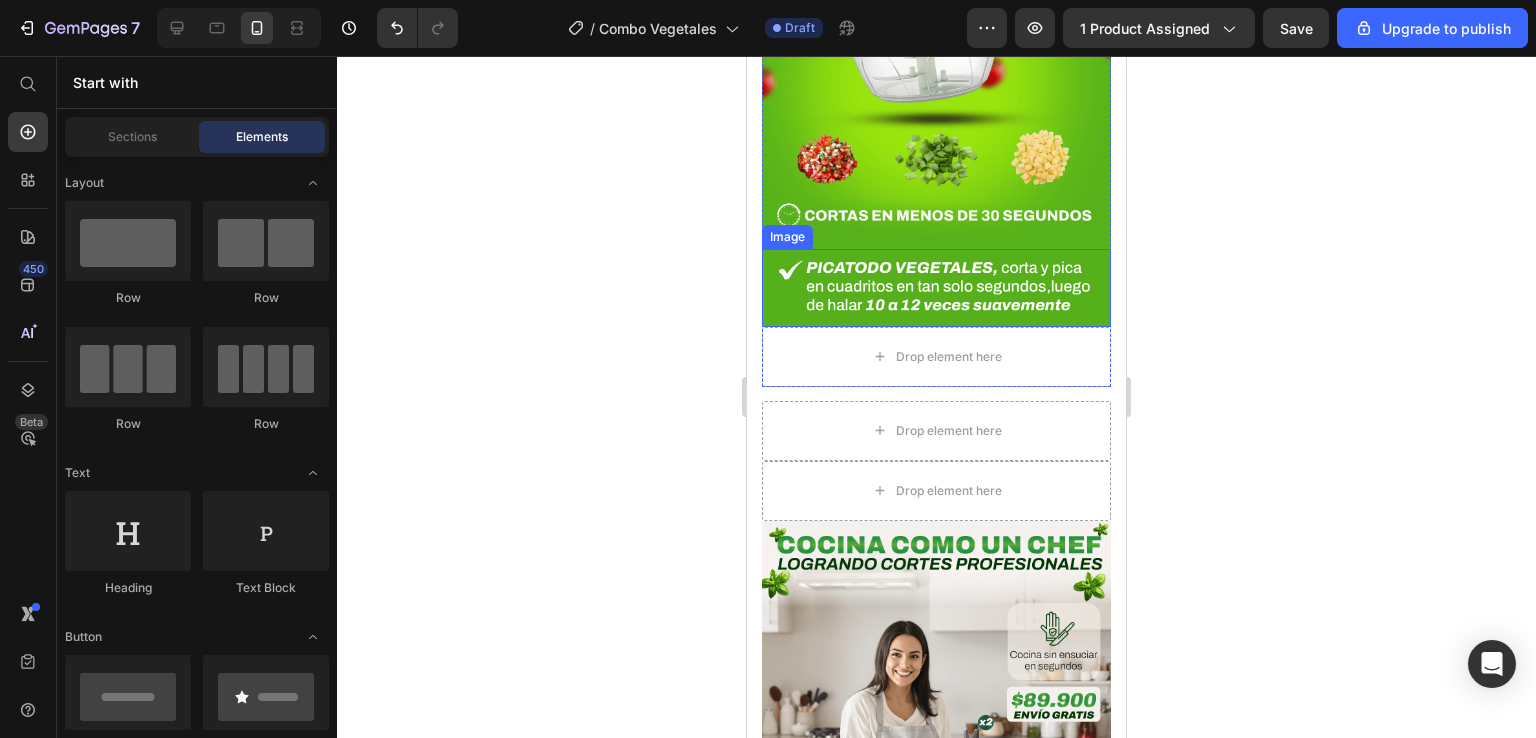 scroll, scrollTop: 2396, scrollLeft: 0, axis: vertical 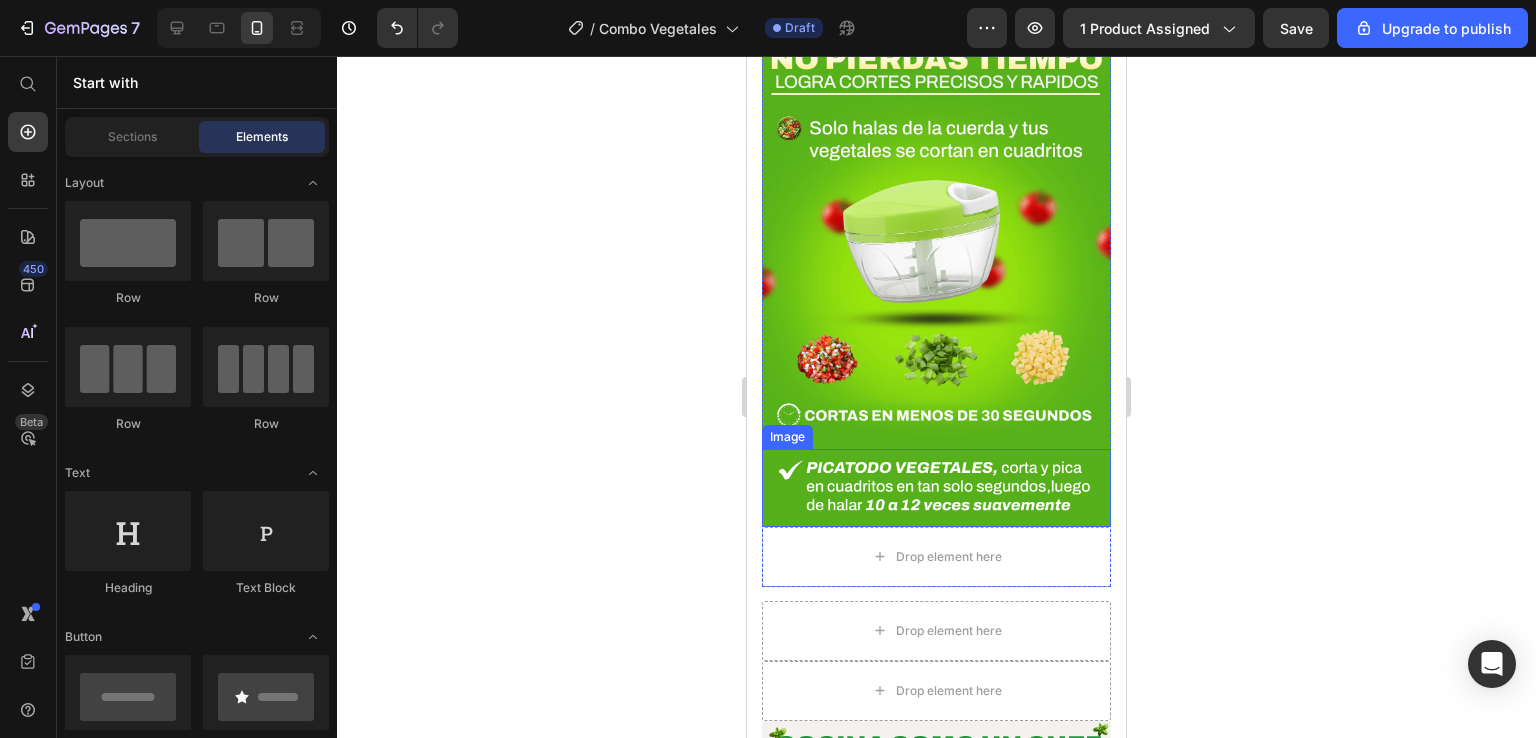 click at bounding box center [936, 488] 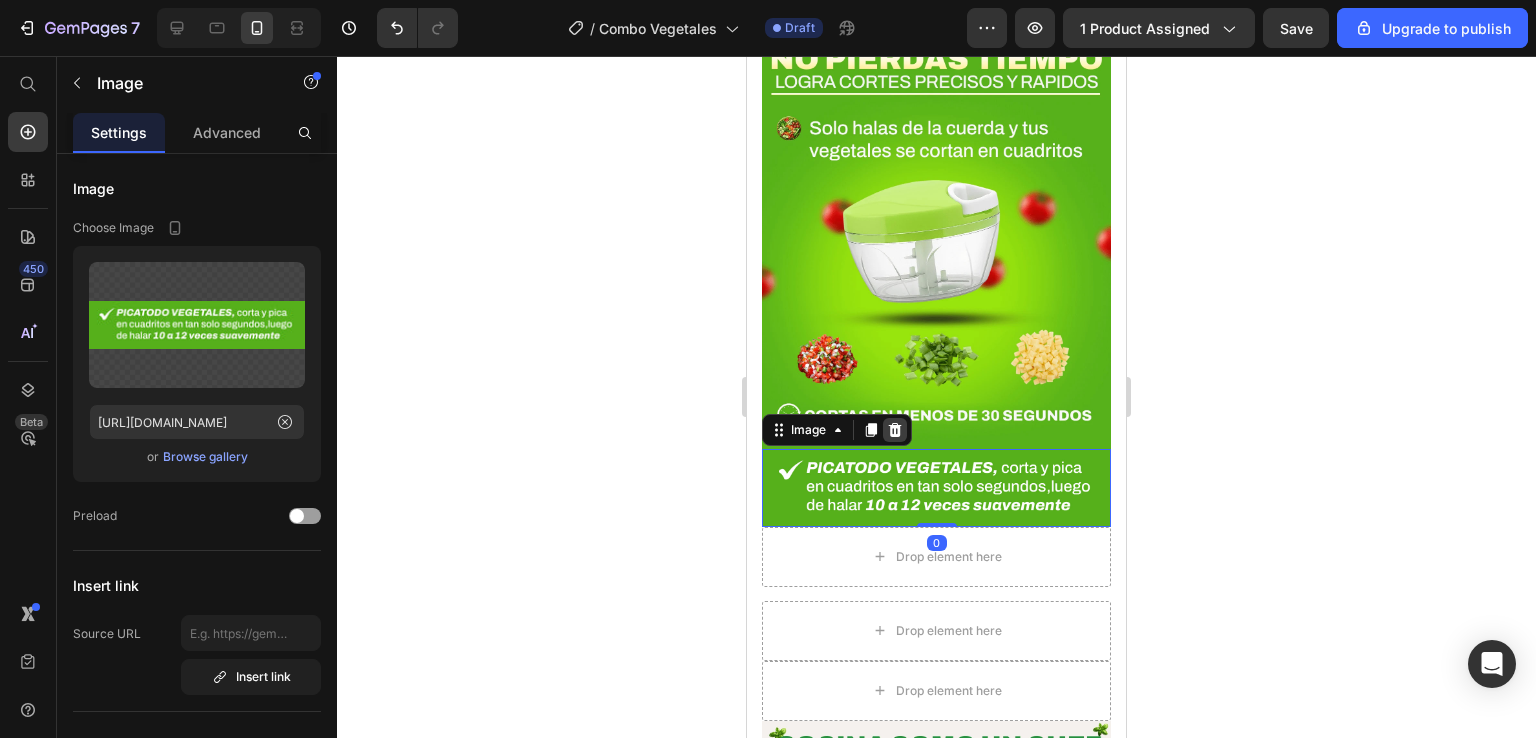 click 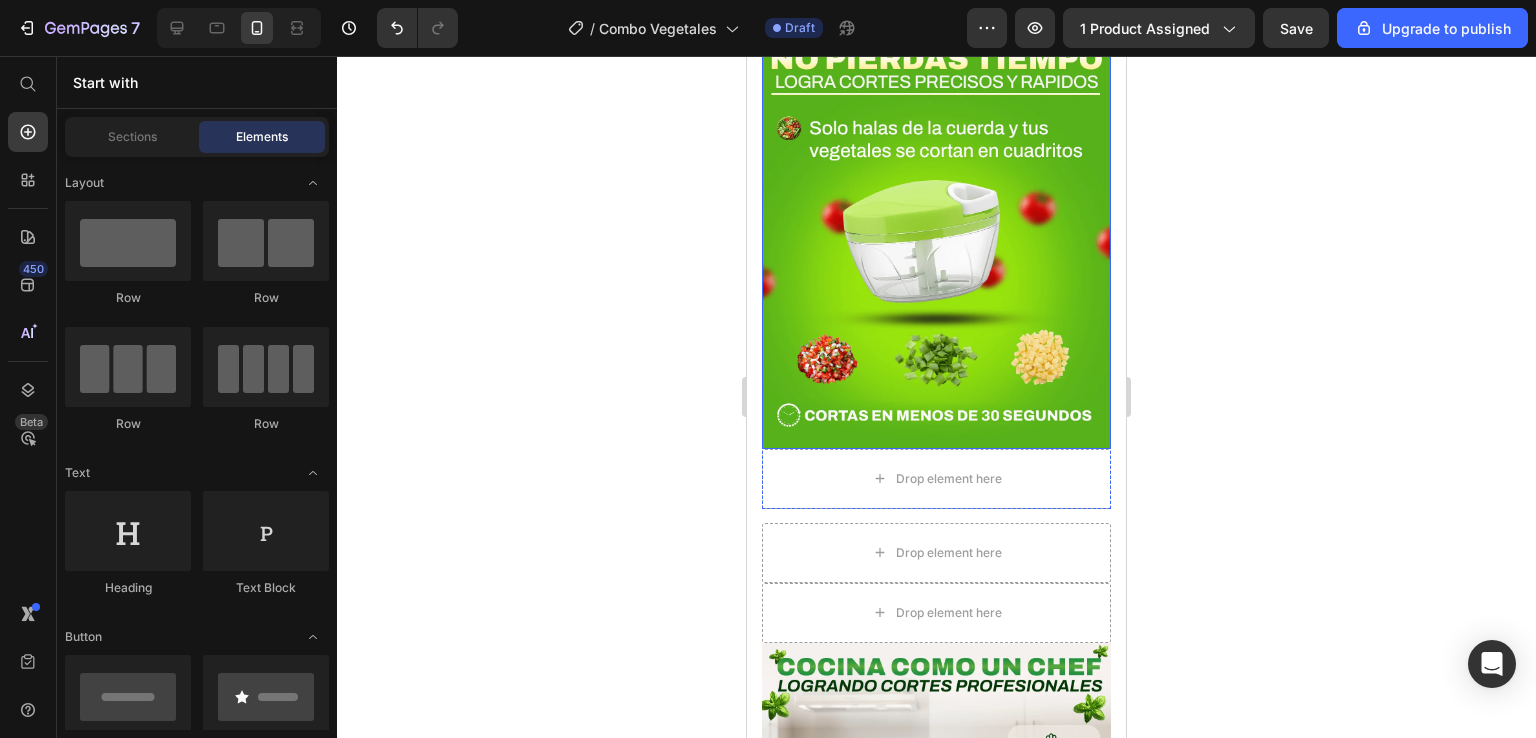 click at bounding box center [936, 238] 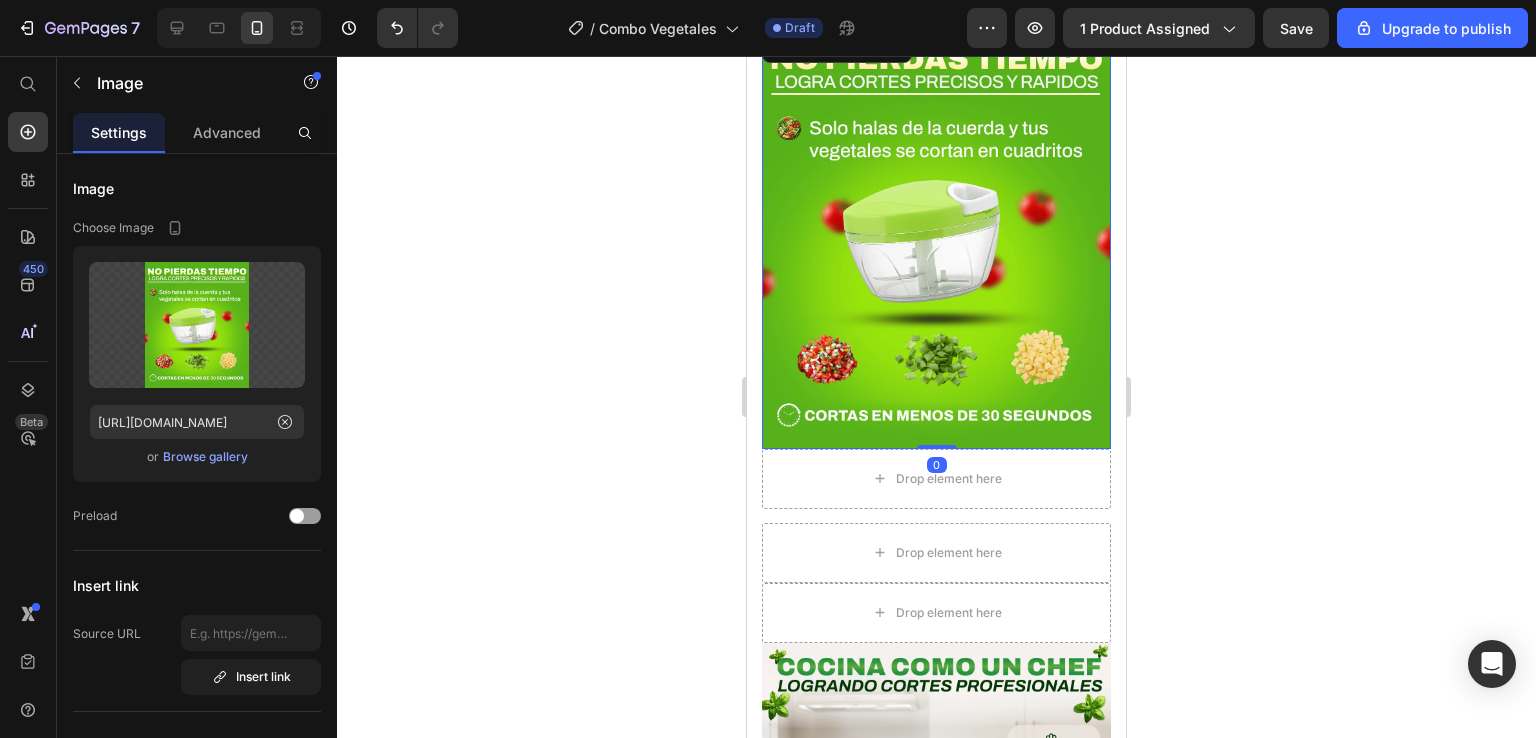 click at bounding box center (936, 238) 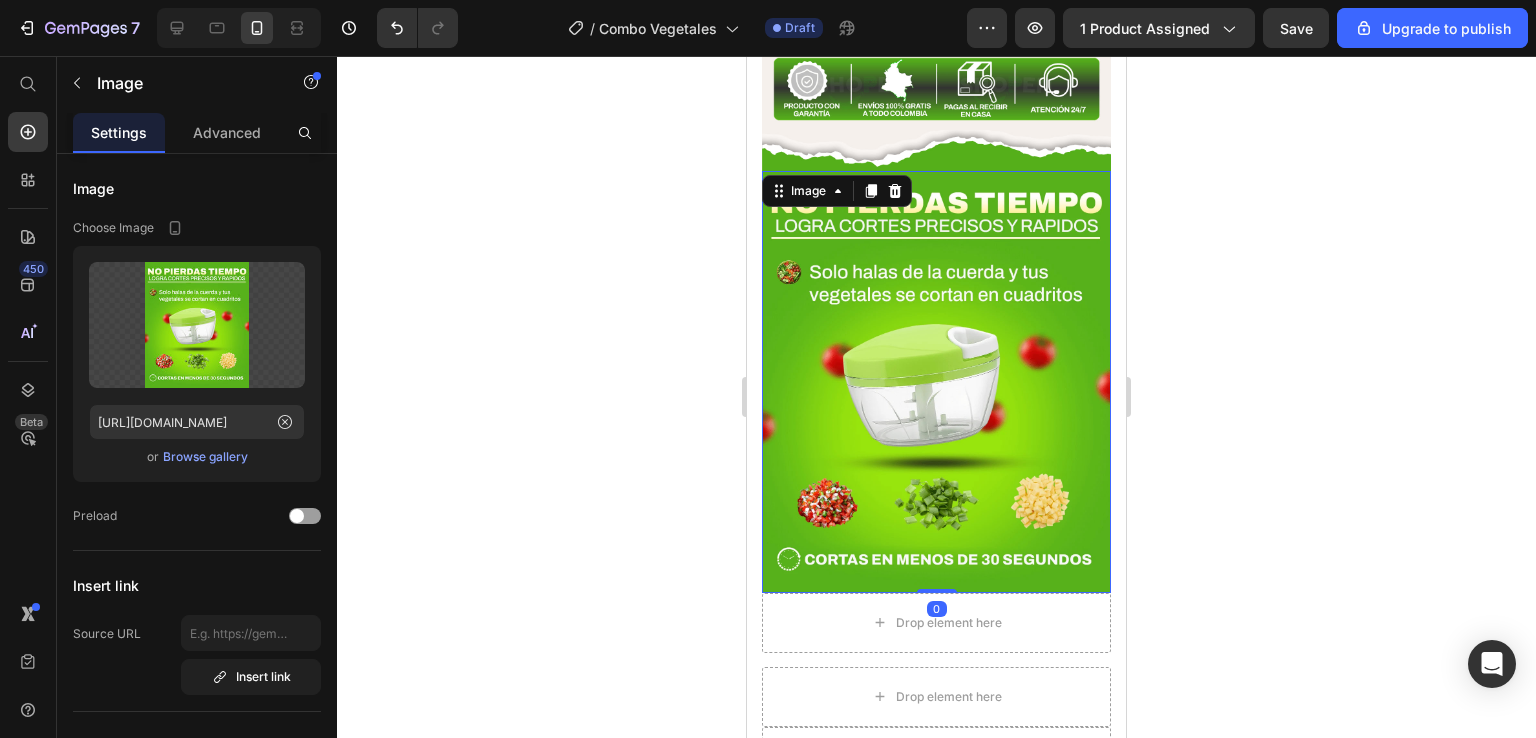 scroll, scrollTop: 2096, scrollLeft: 0, axis: vertical 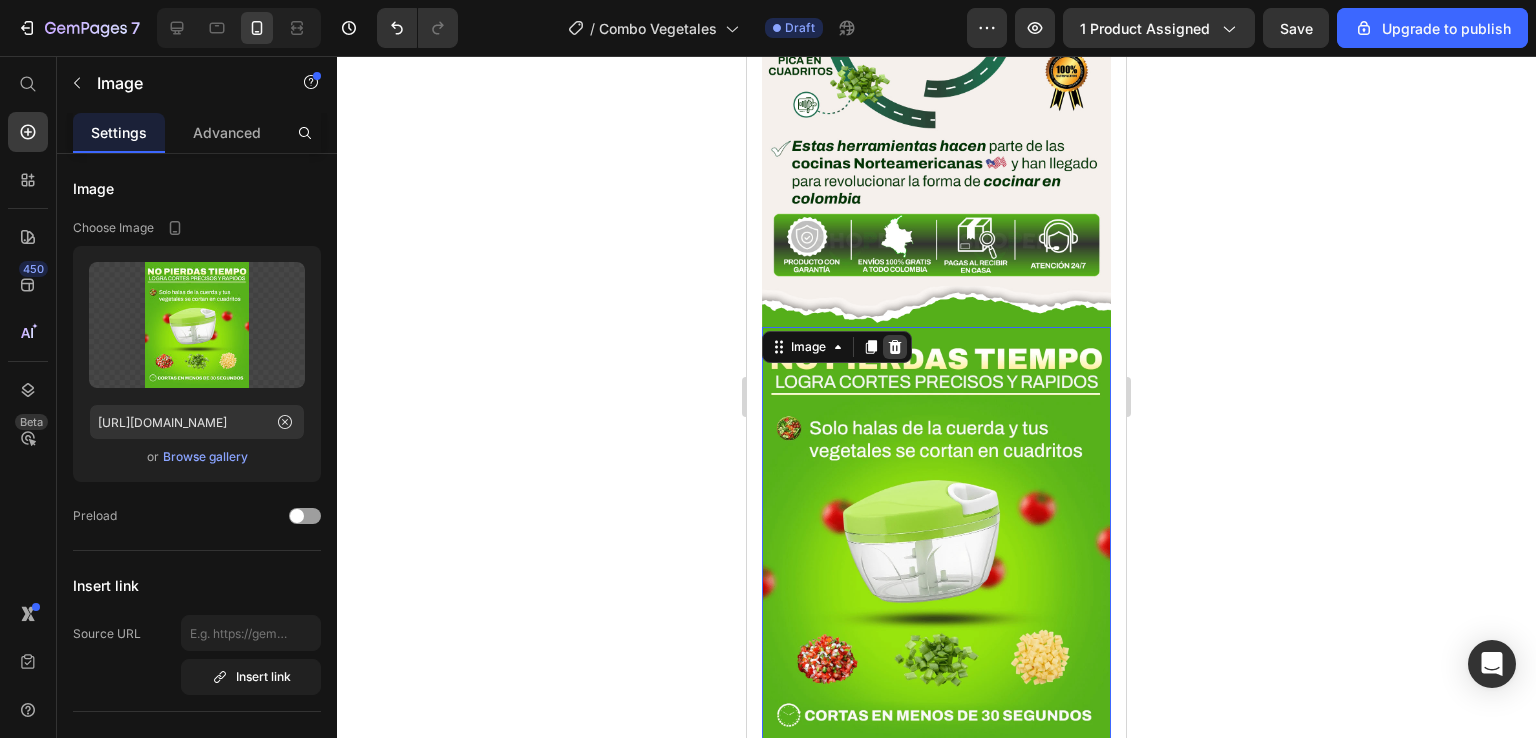 click 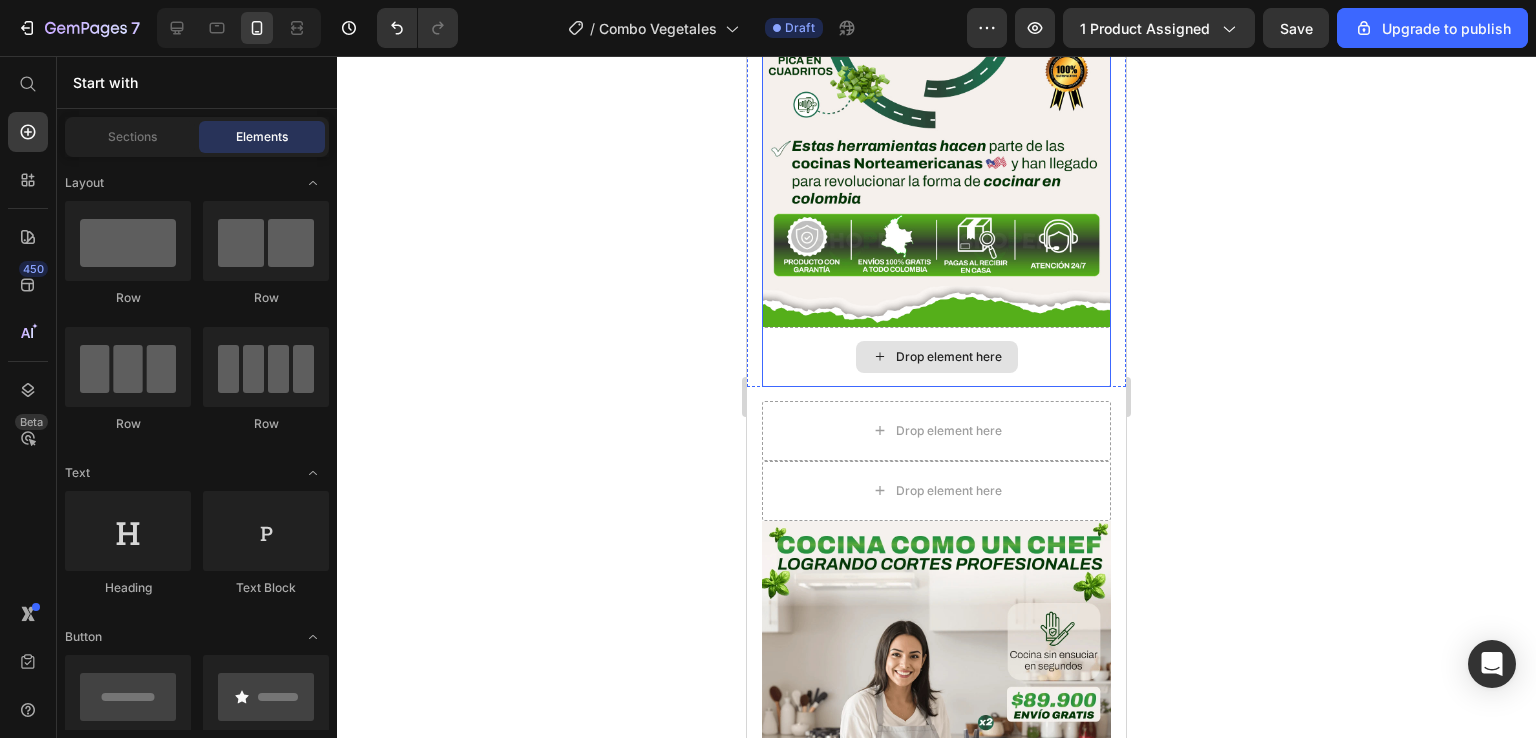 click at bounding box center [936, 306] 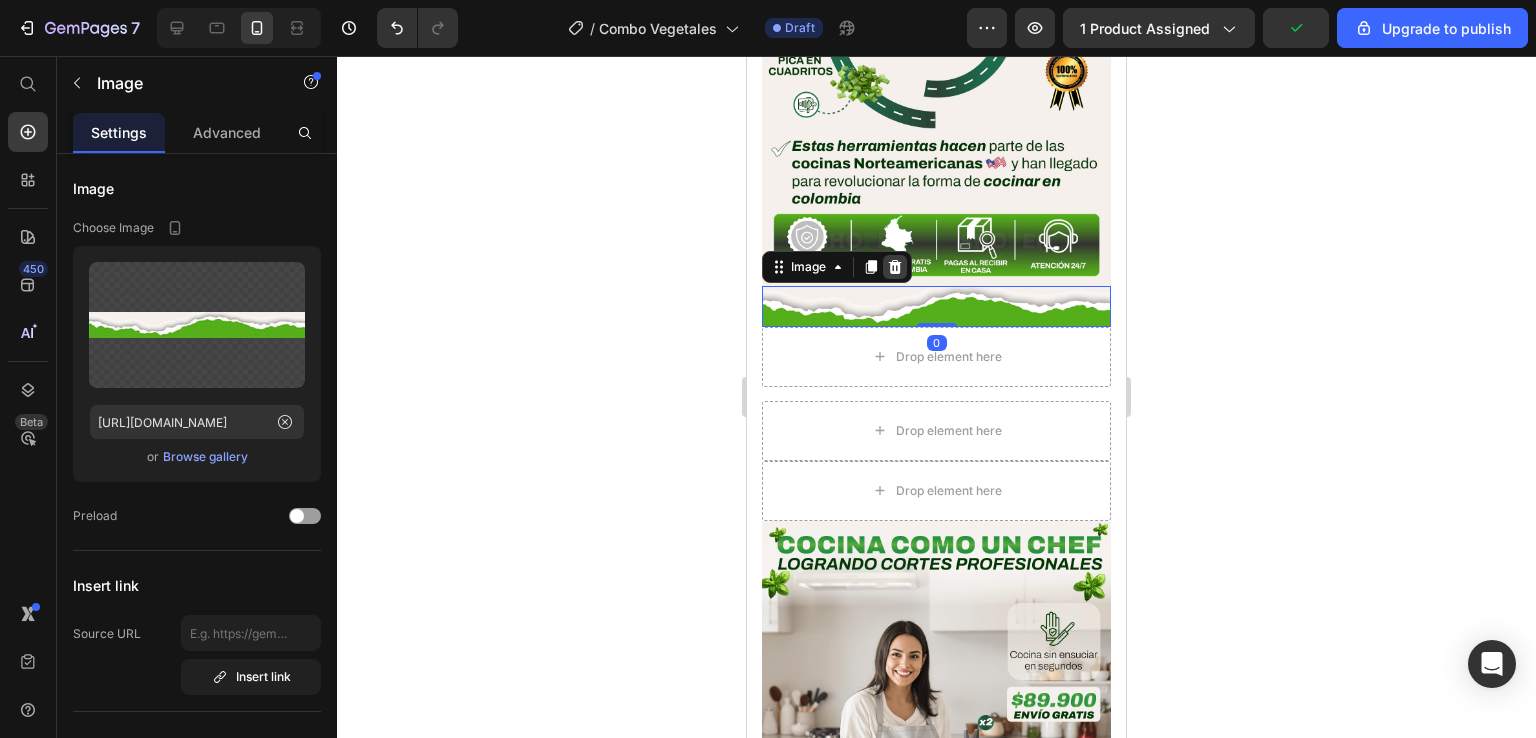 click 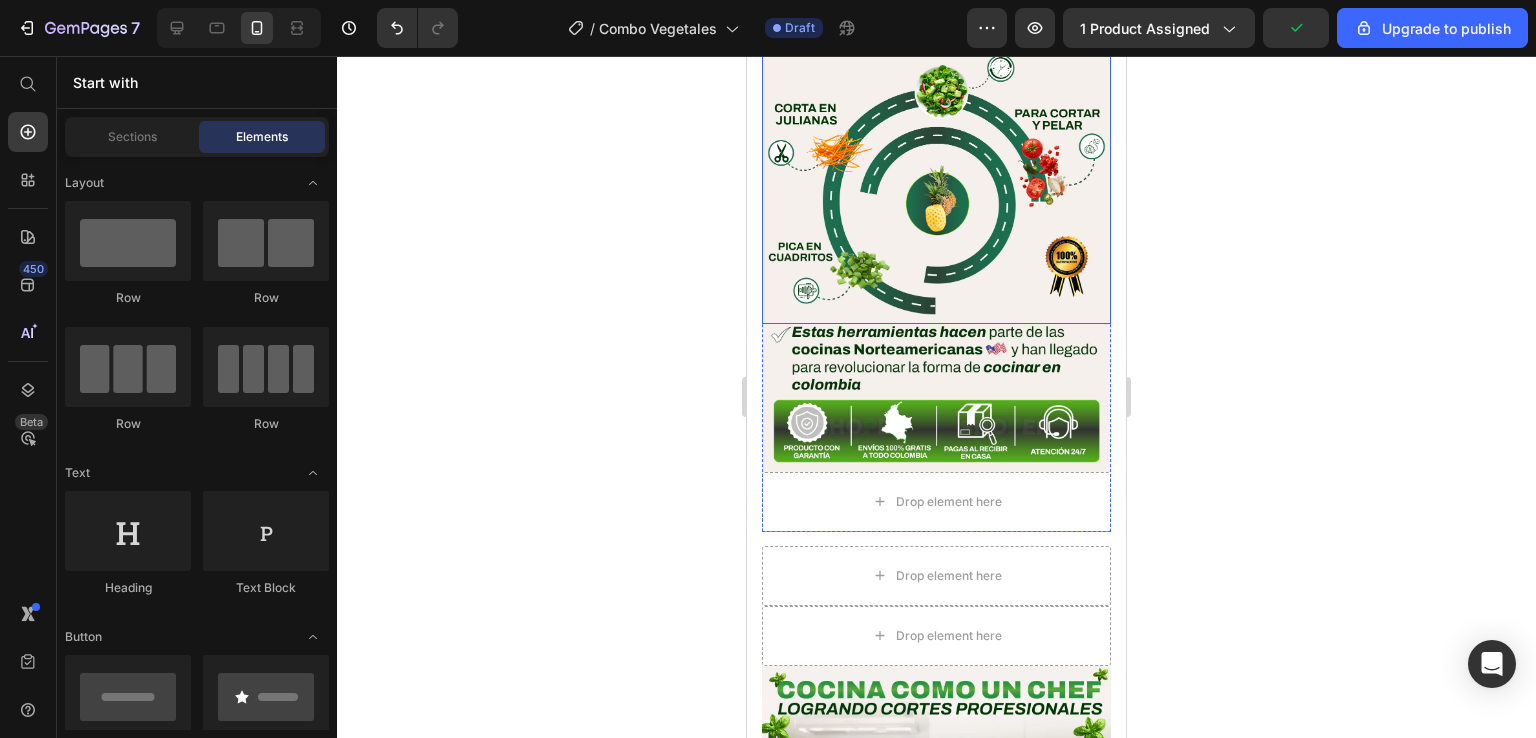 scroll, scrollTop: 1896, scrollLeft: 0, axis: vertical 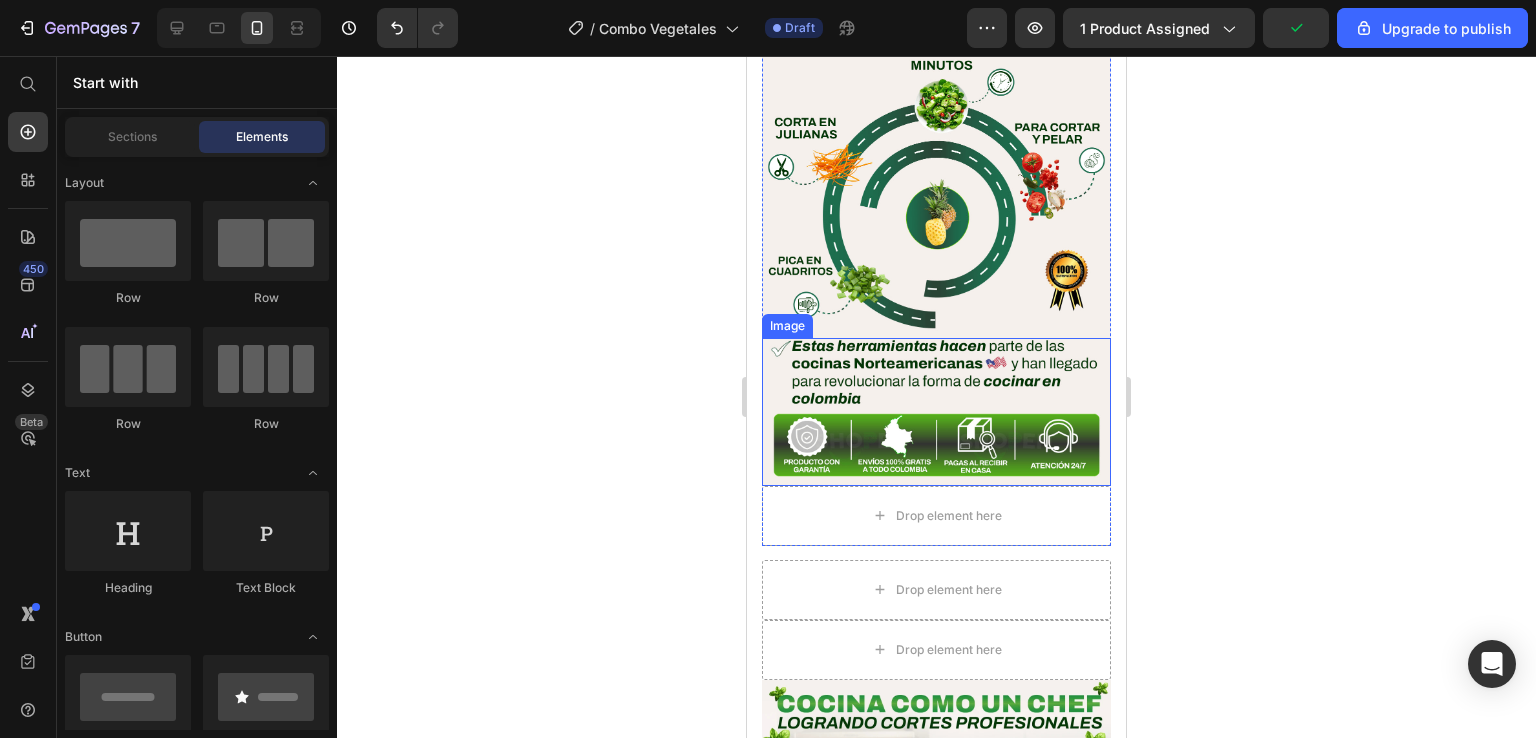 click at bounding box center (936, 412) 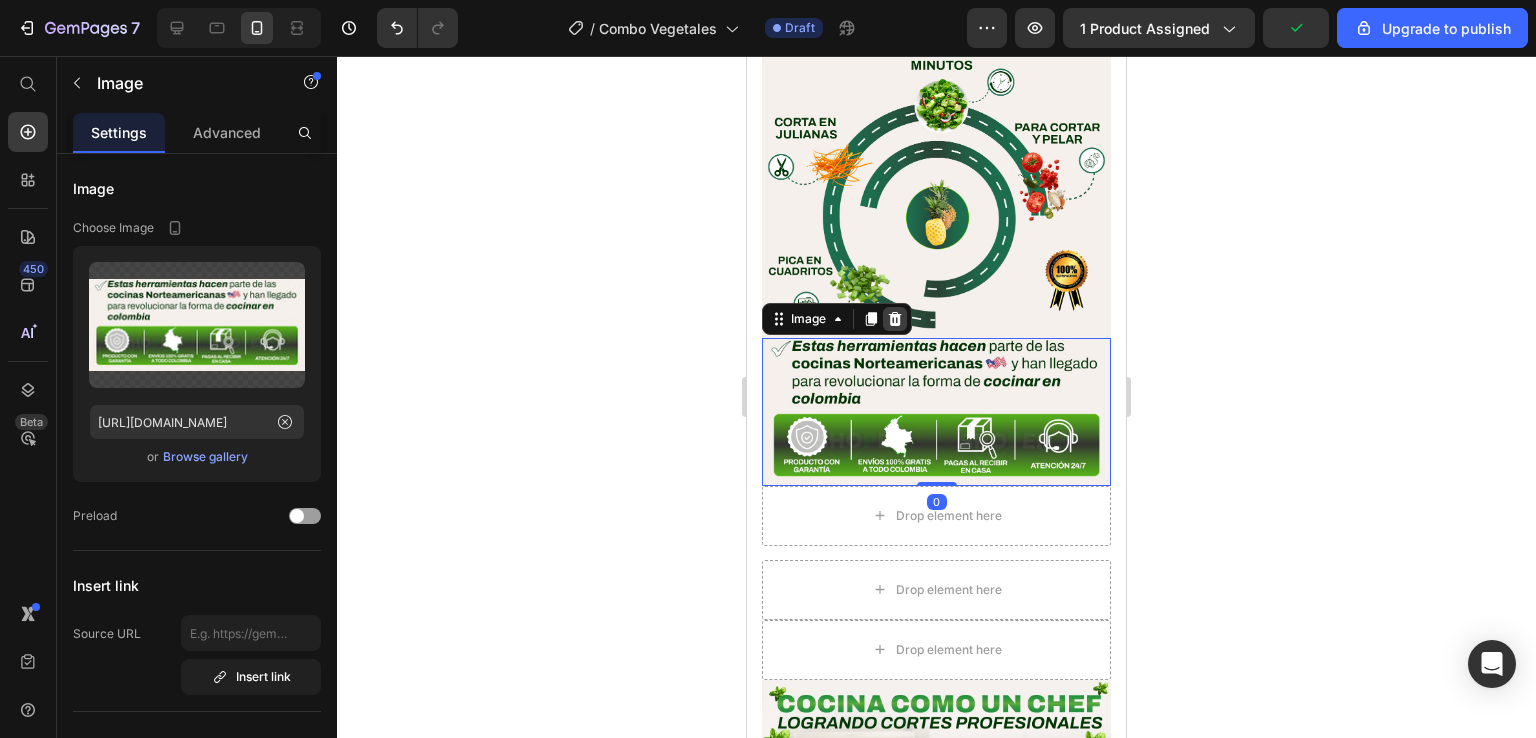 click 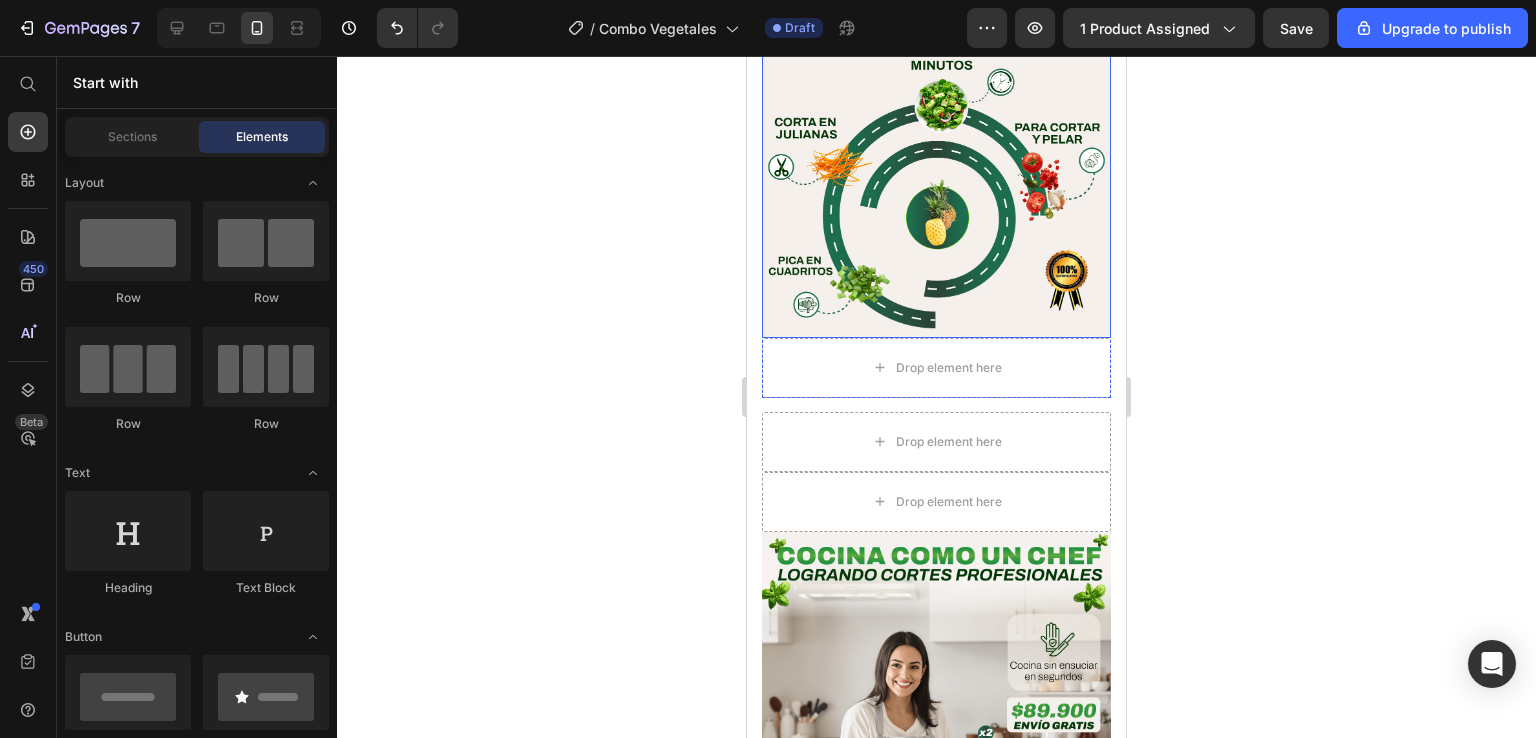 click at bounding box center (936, 154) 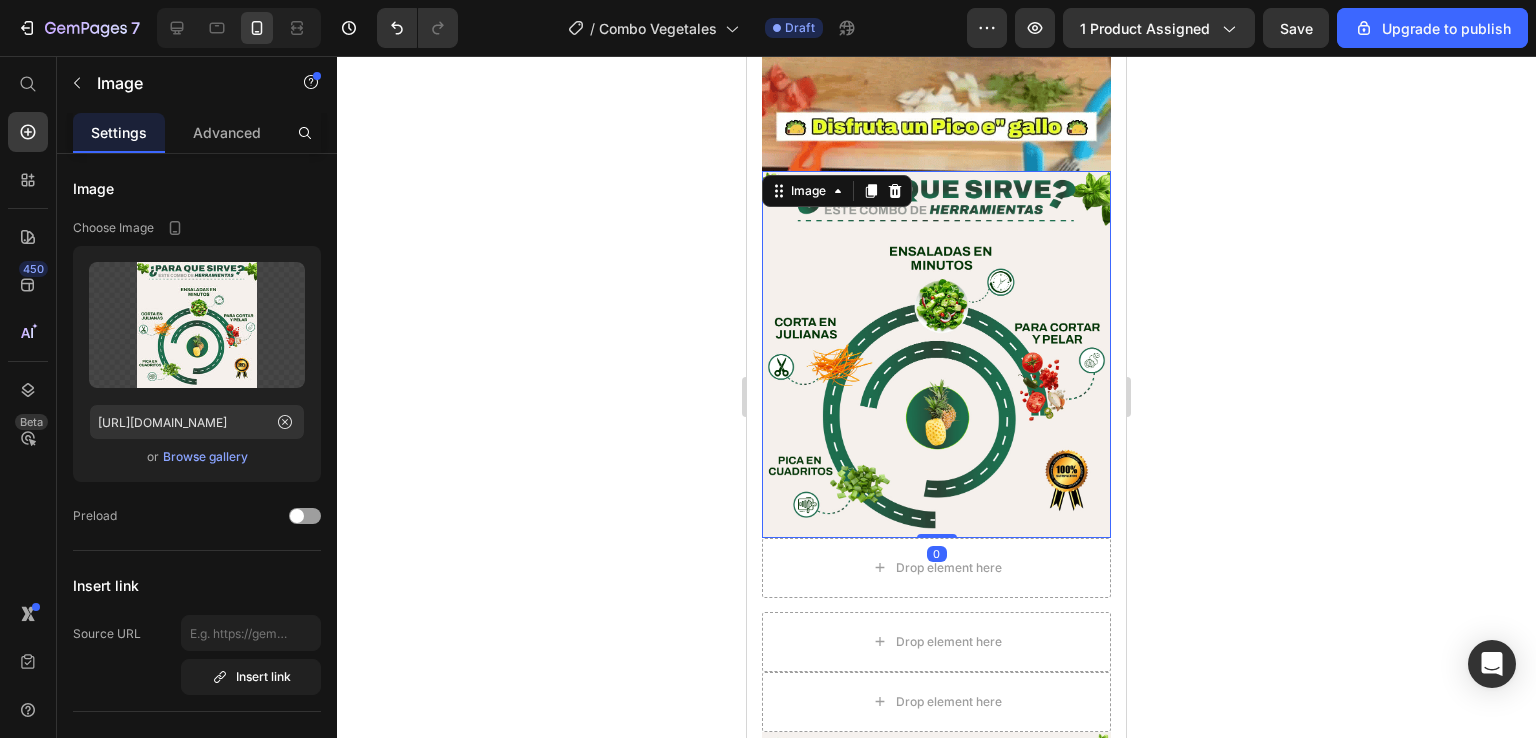 scroll, scrollTop: 1396, scrollLeft: 0, axis: vertical 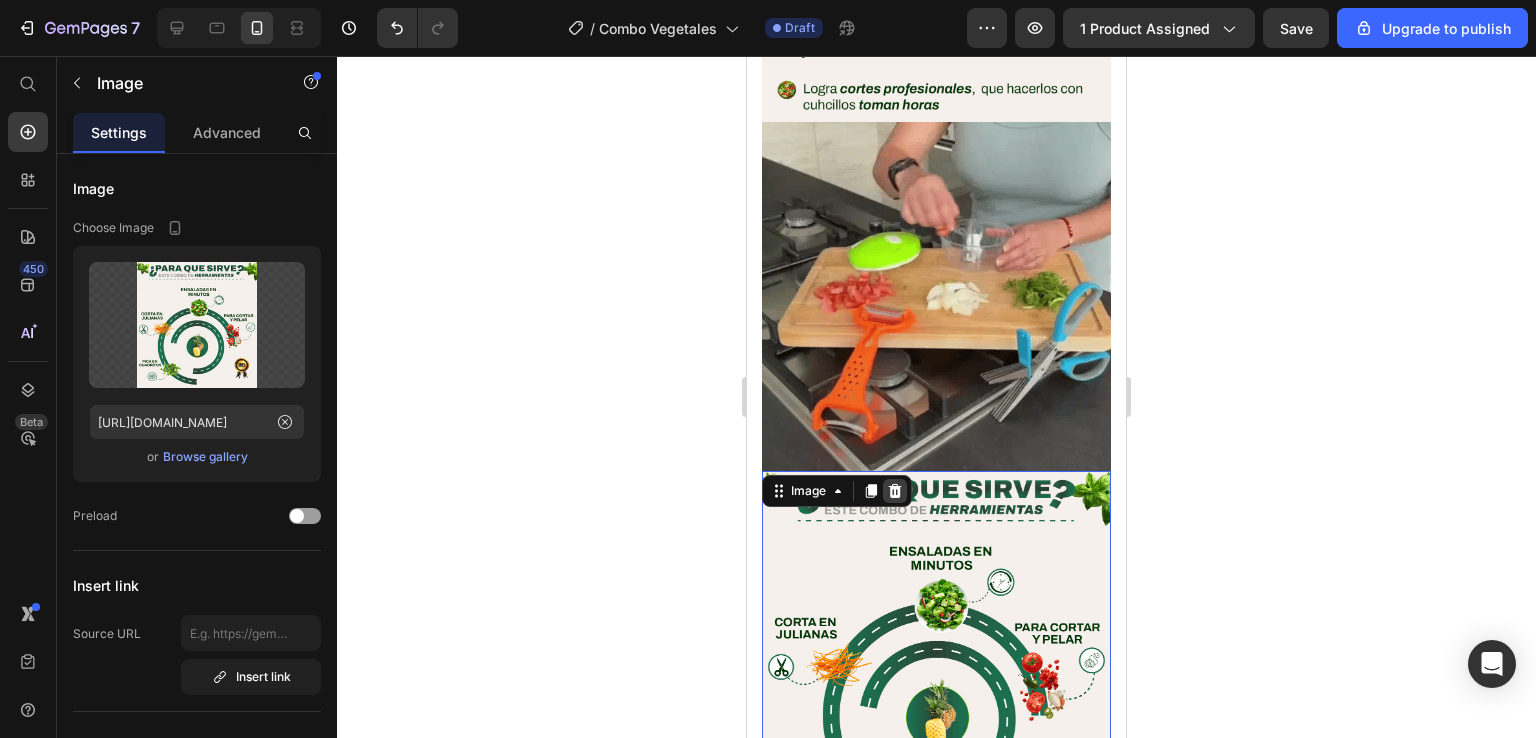 click 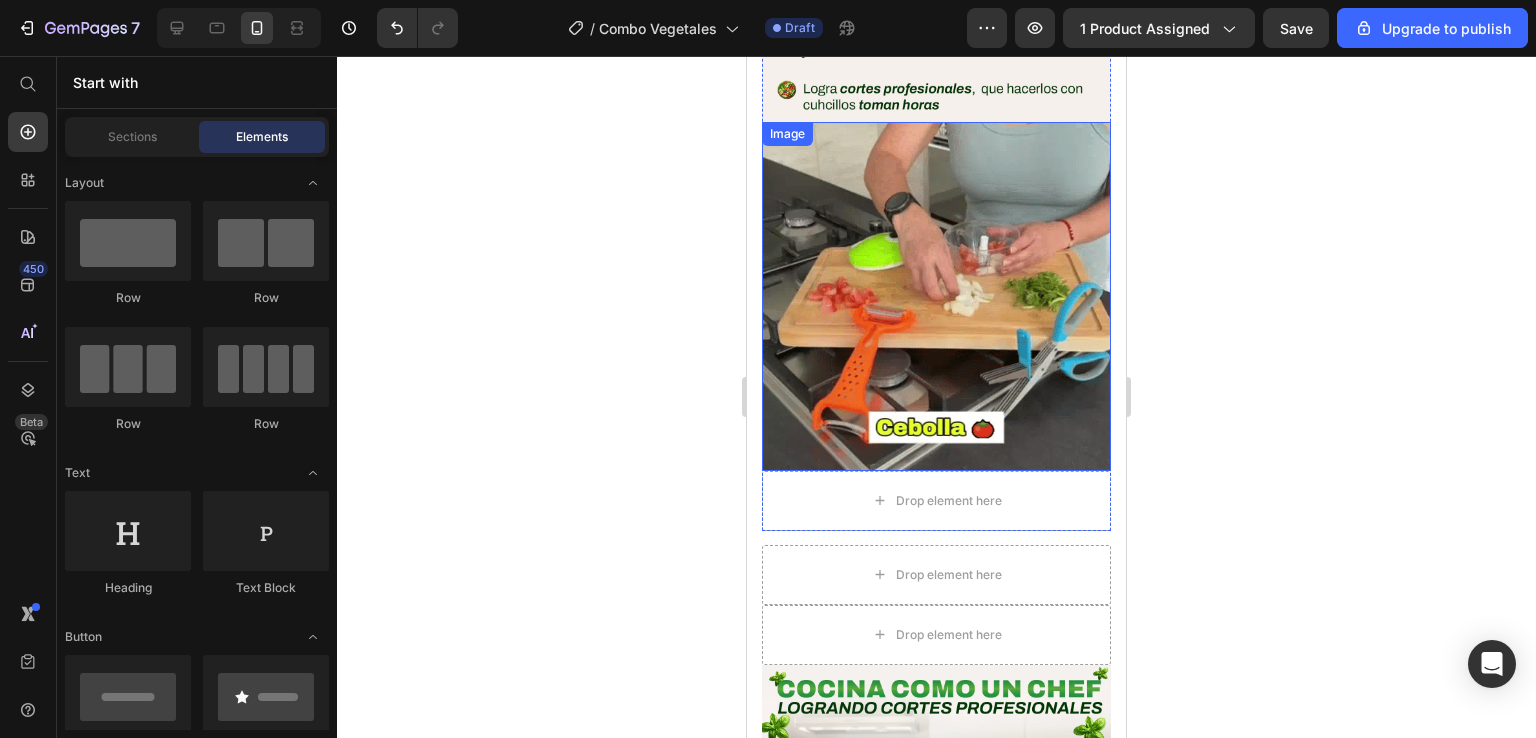 click at bounding box center [936, 296] 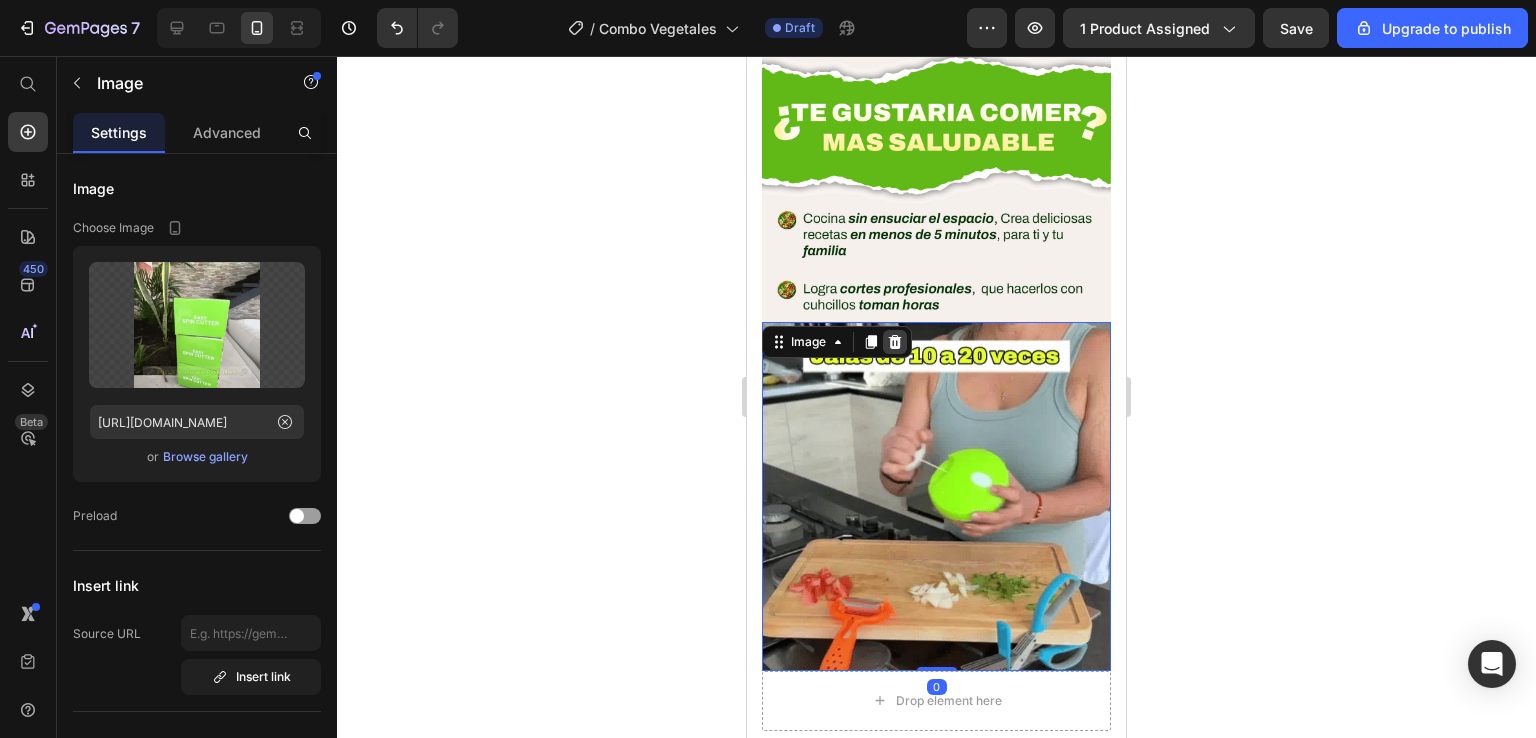 click 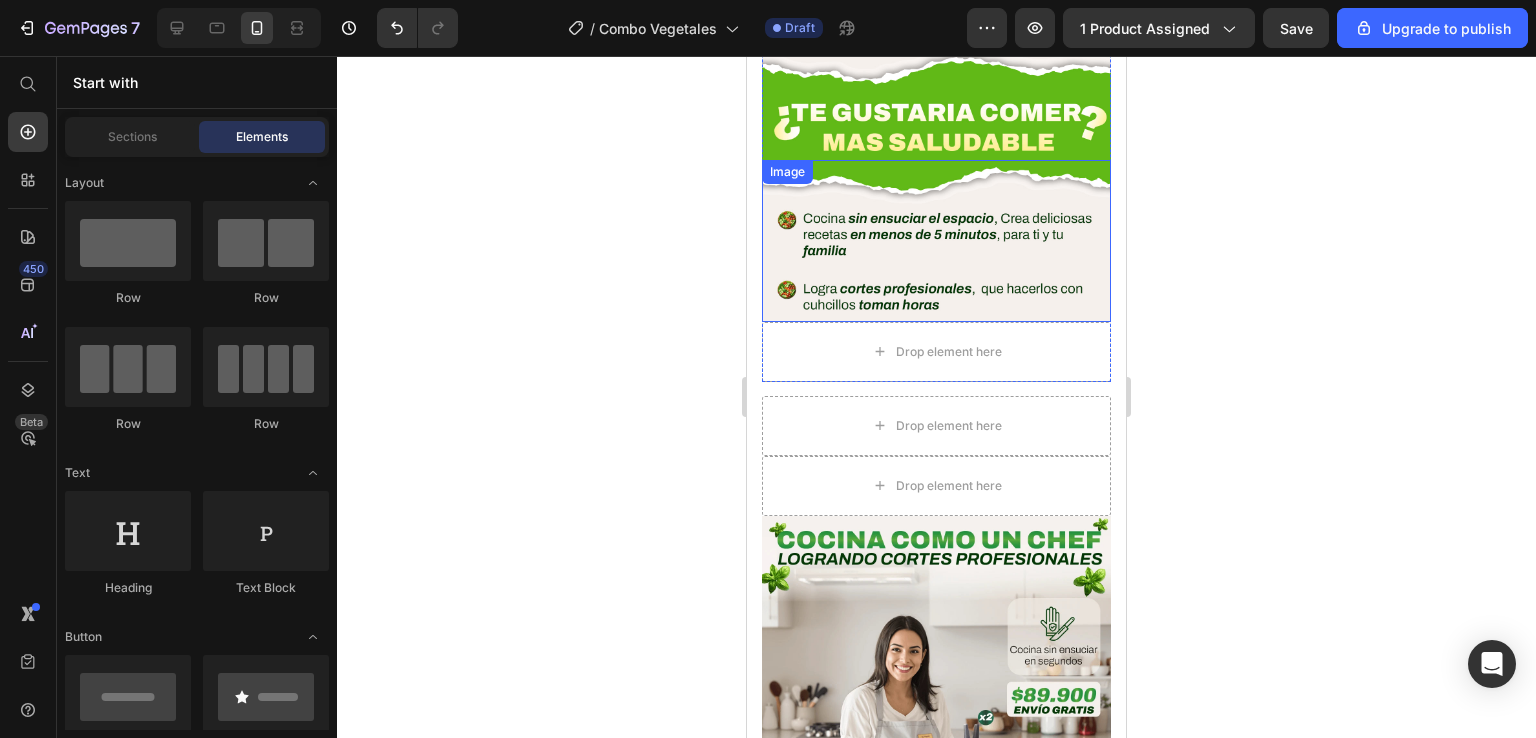 scroll, scrollTop: 1096, scrollLeft: 0, axis: vertical 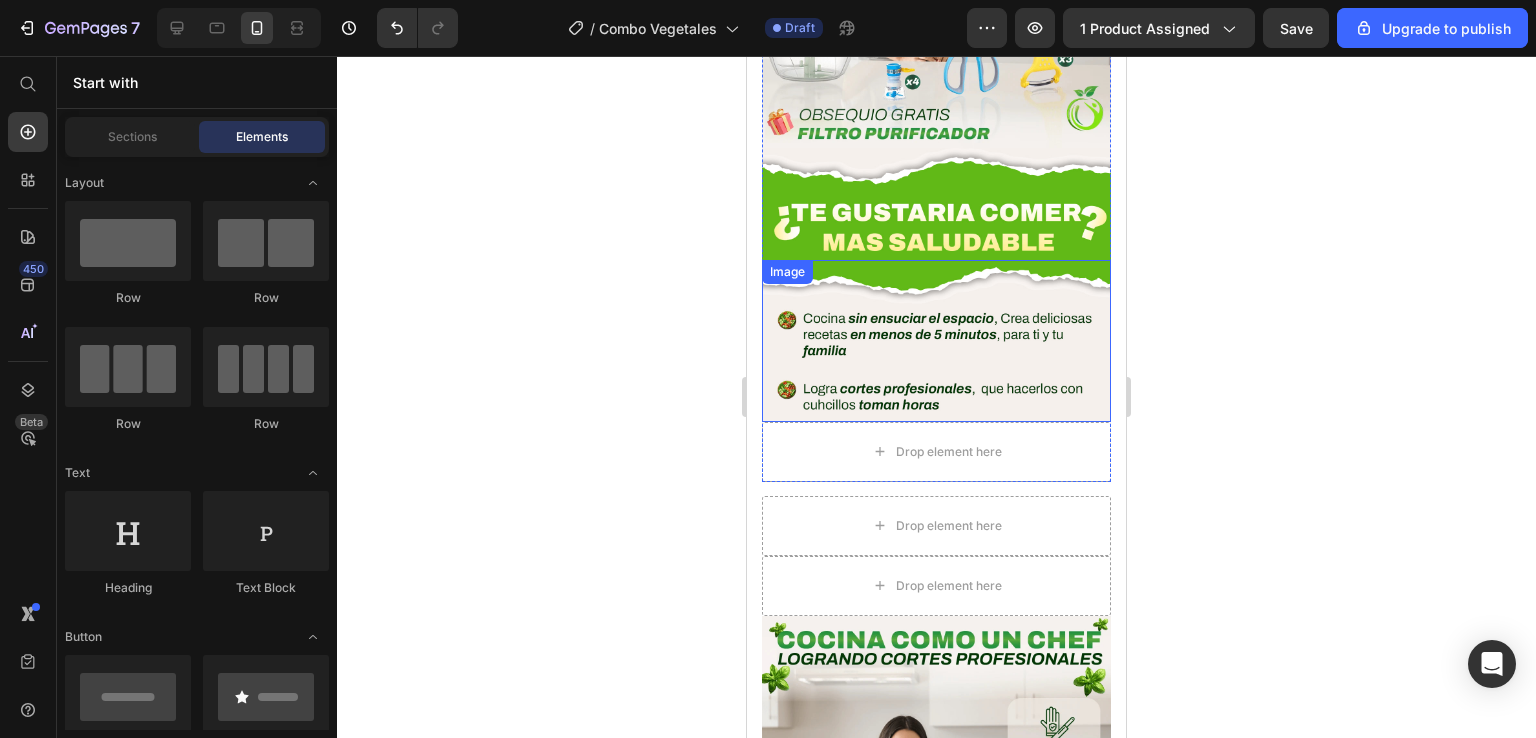 click at bounding box center (936, 341) 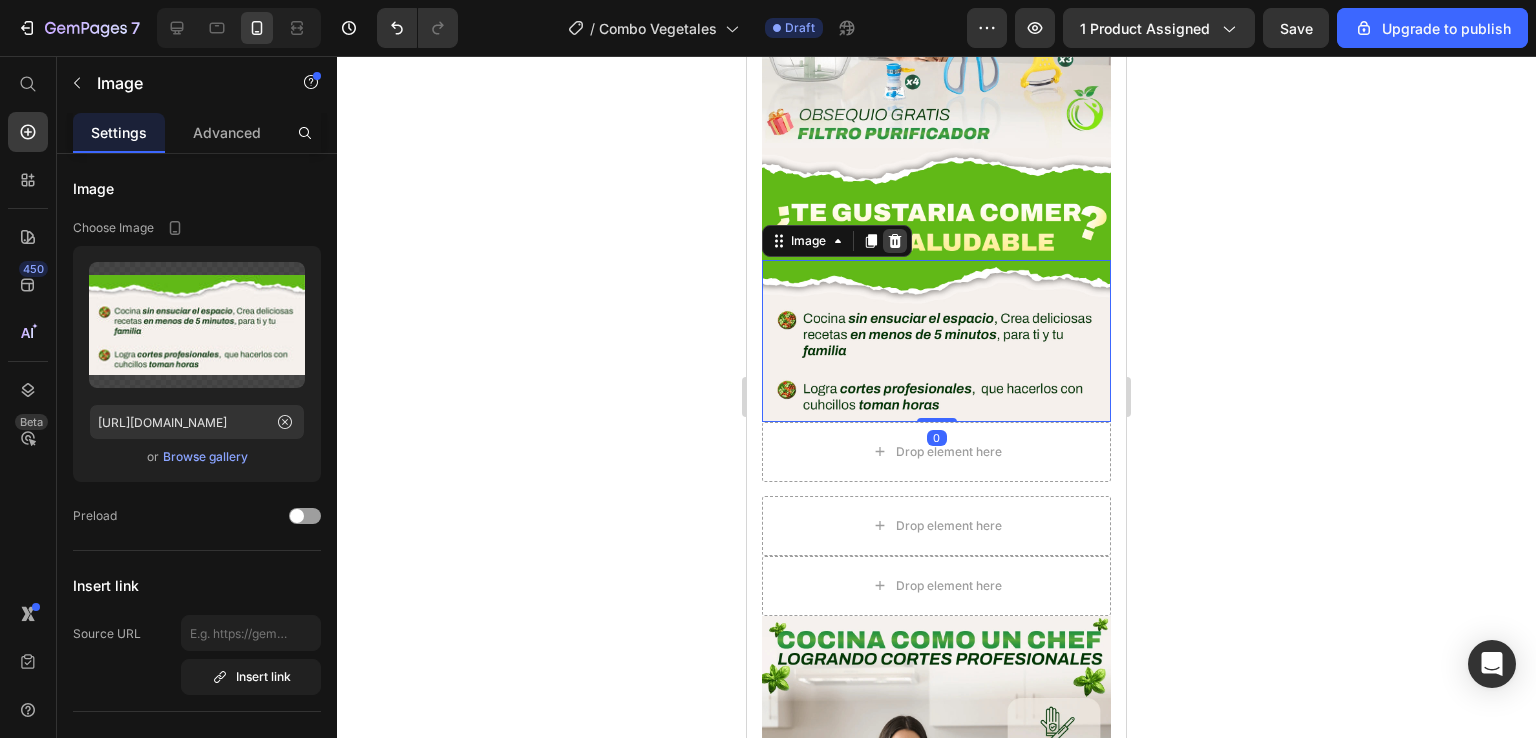 click 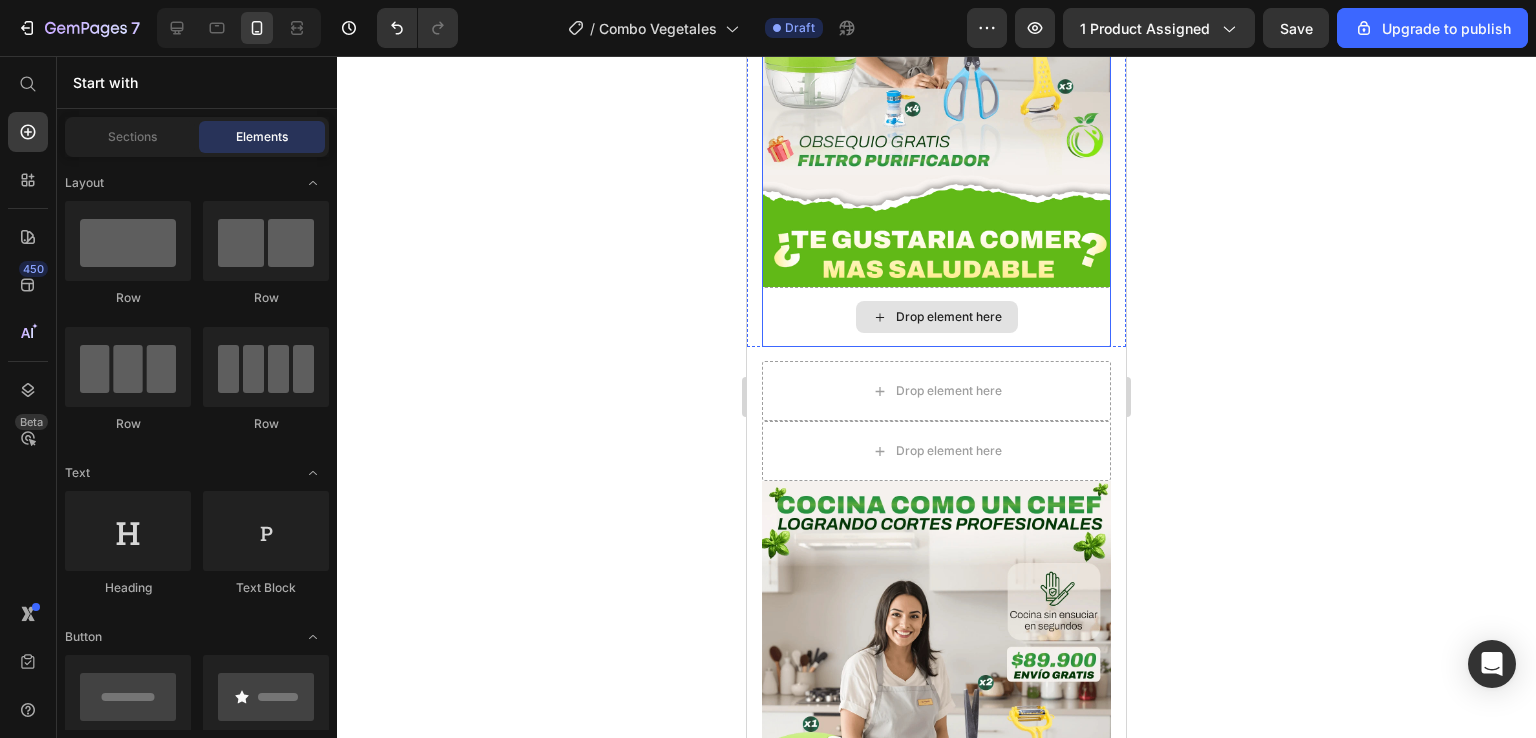 scroll, scrollTop: 896, scrollLeft: 0, axis: vertical 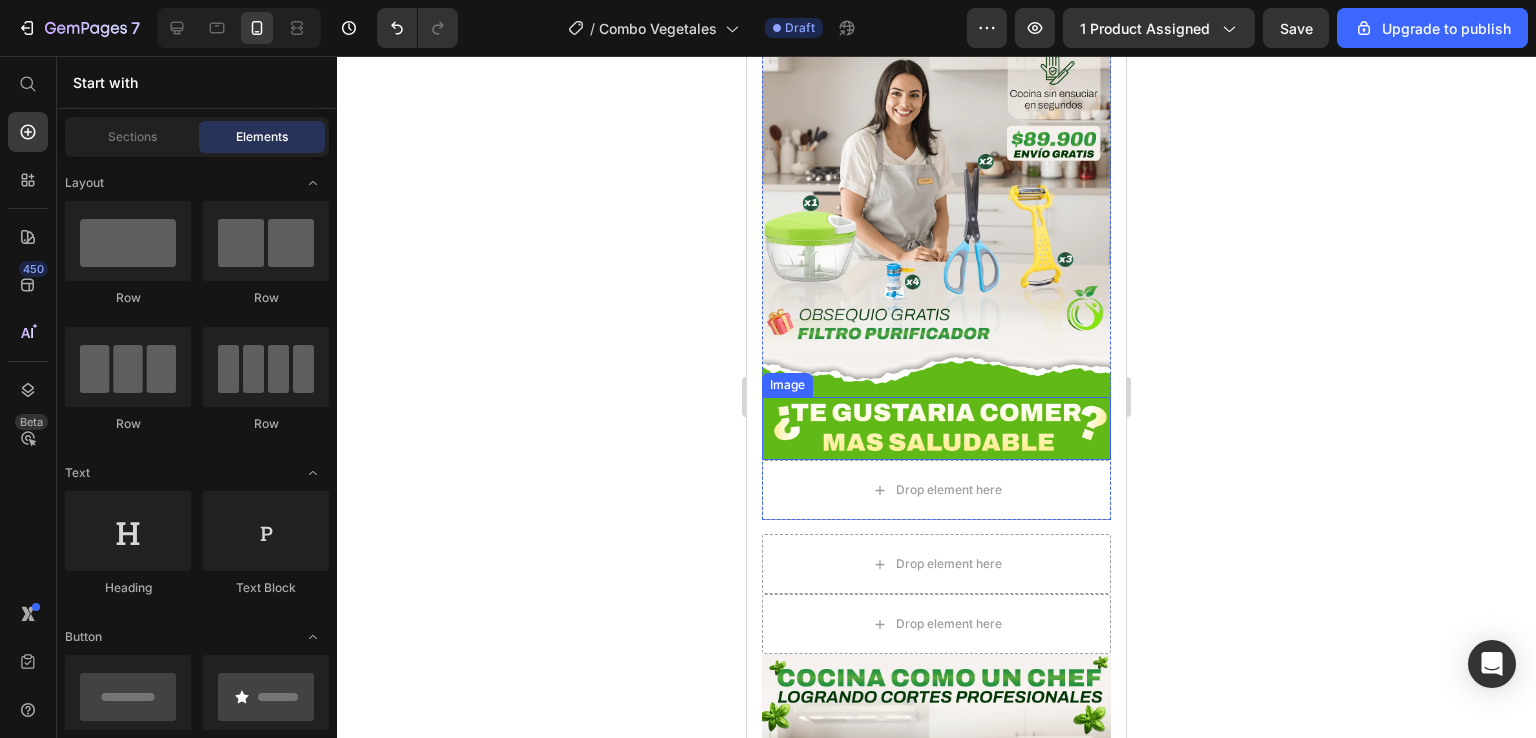 click at bounding box center (936, 428) 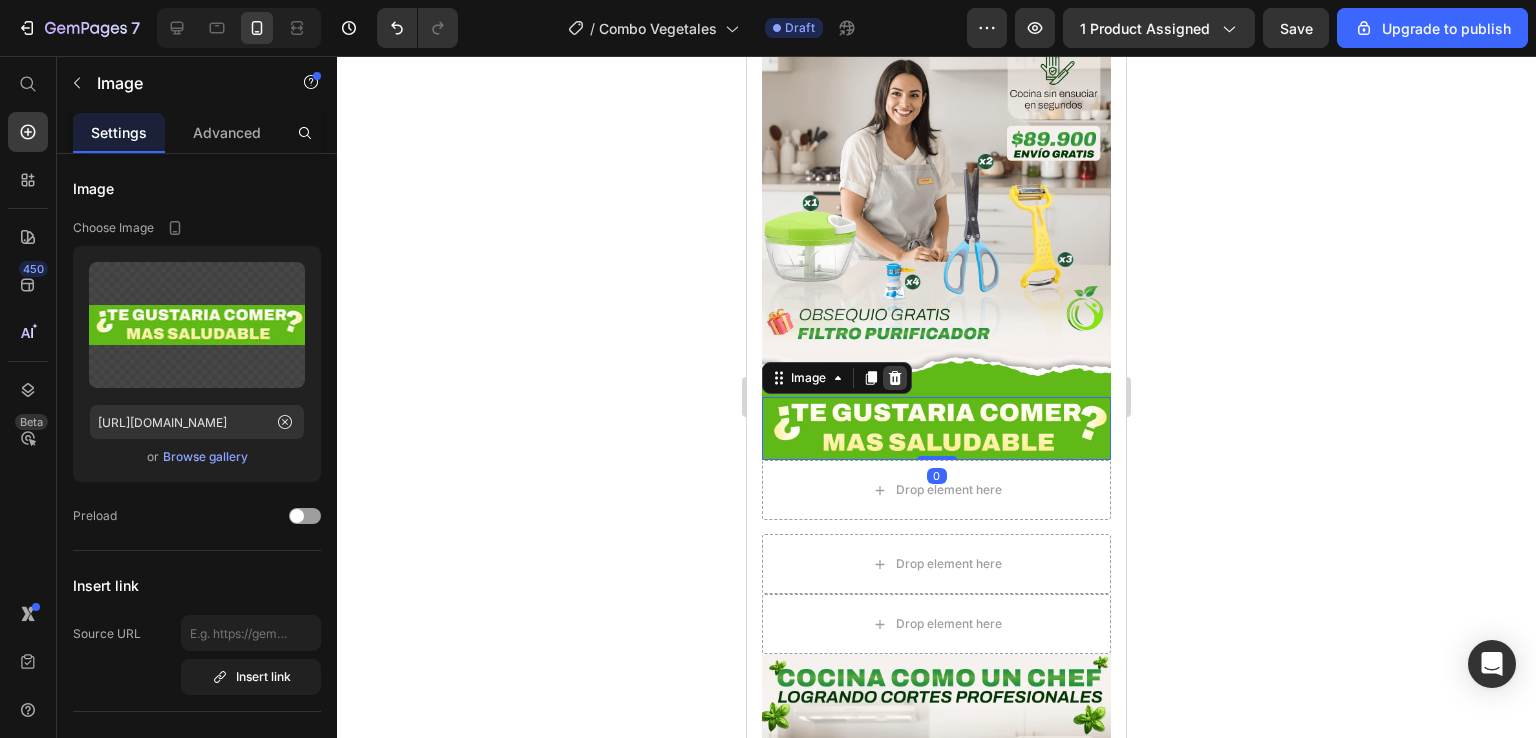 click 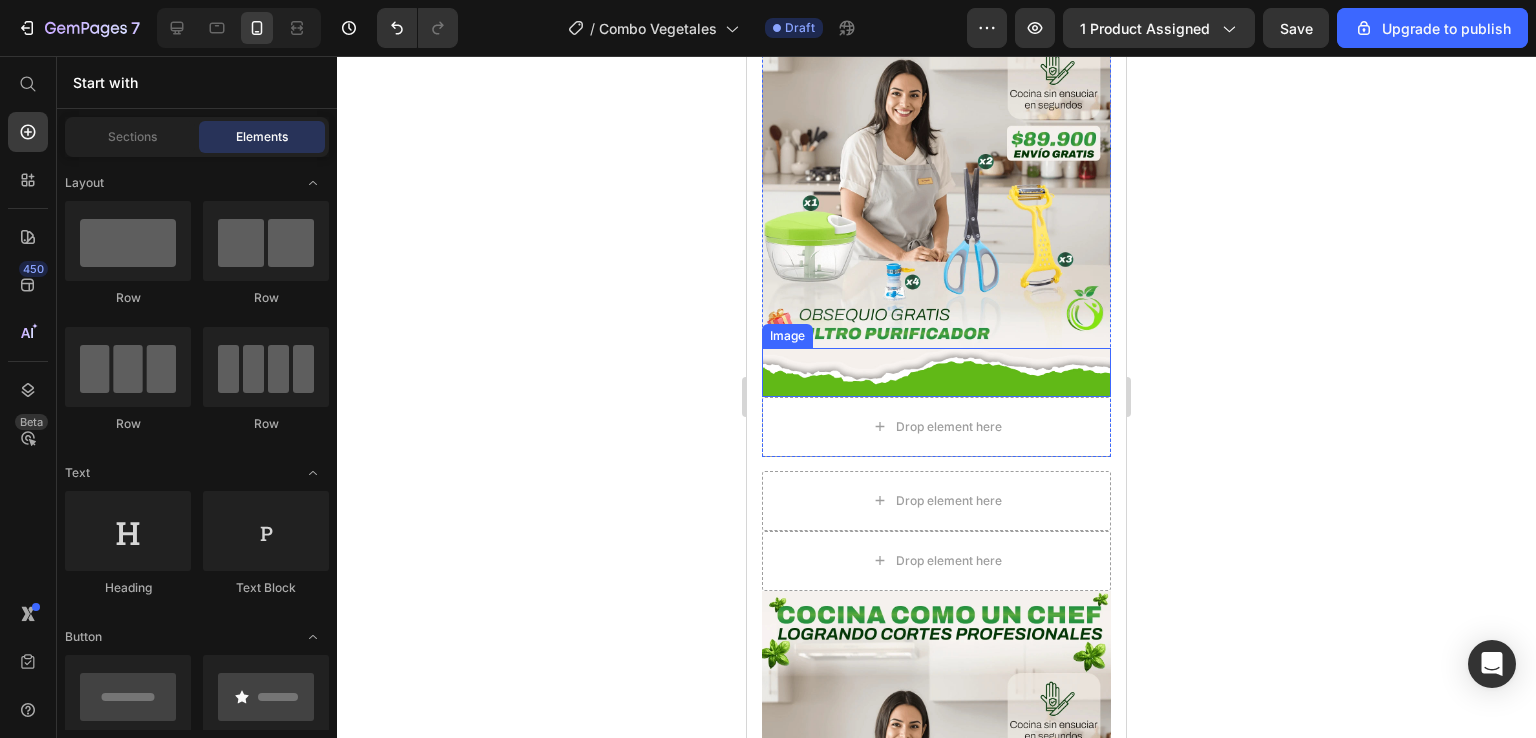 click at bounding box center (936, 372) 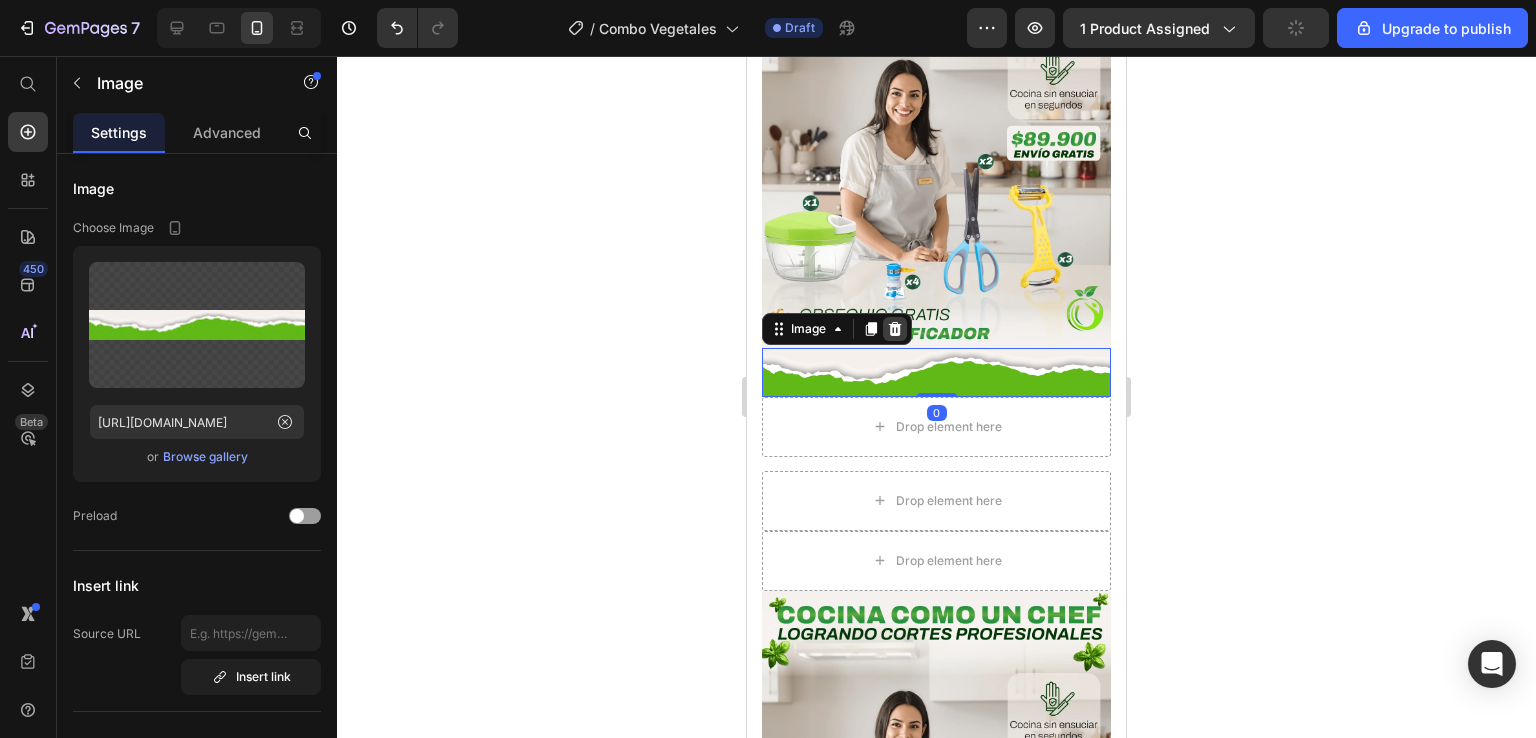 click 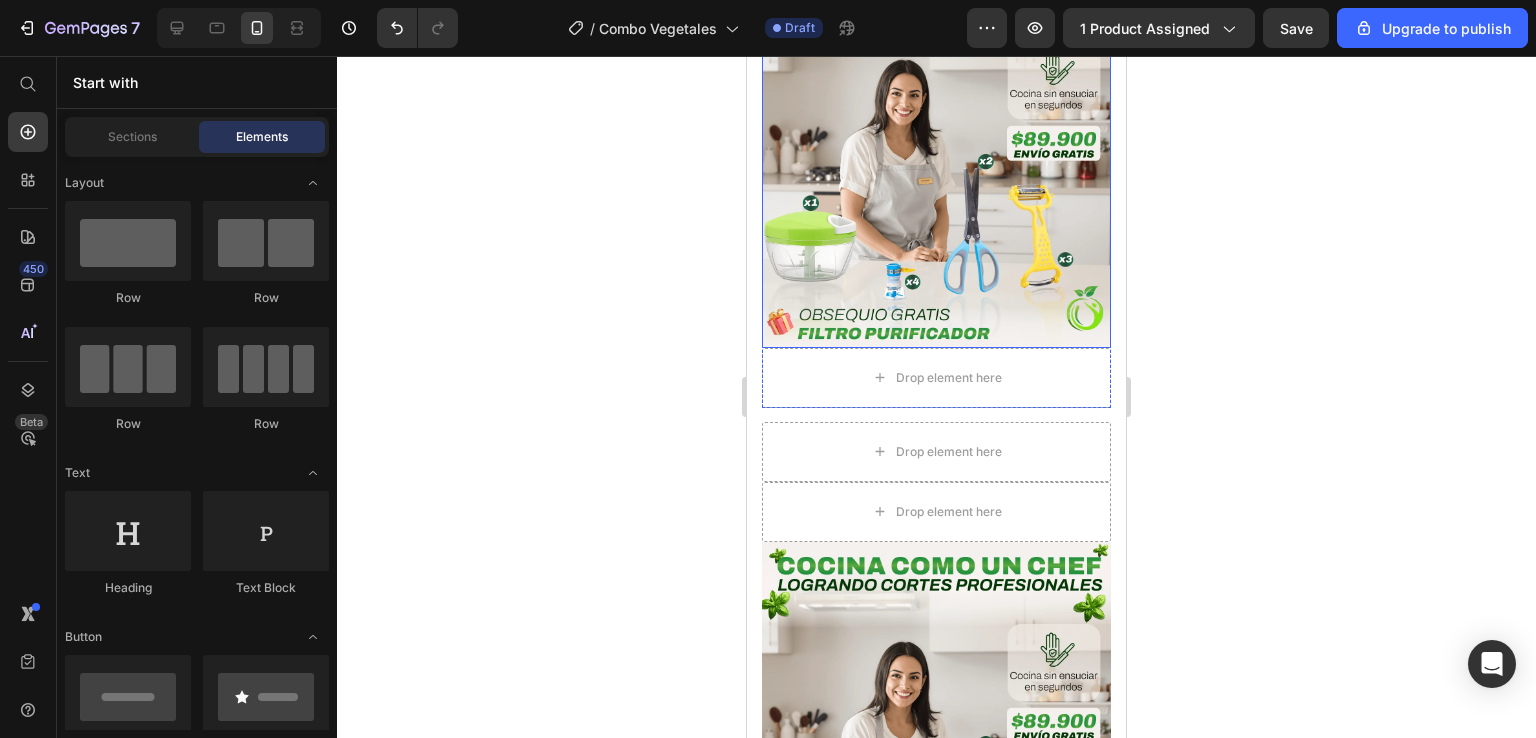 click at bounding box center (936, 154) 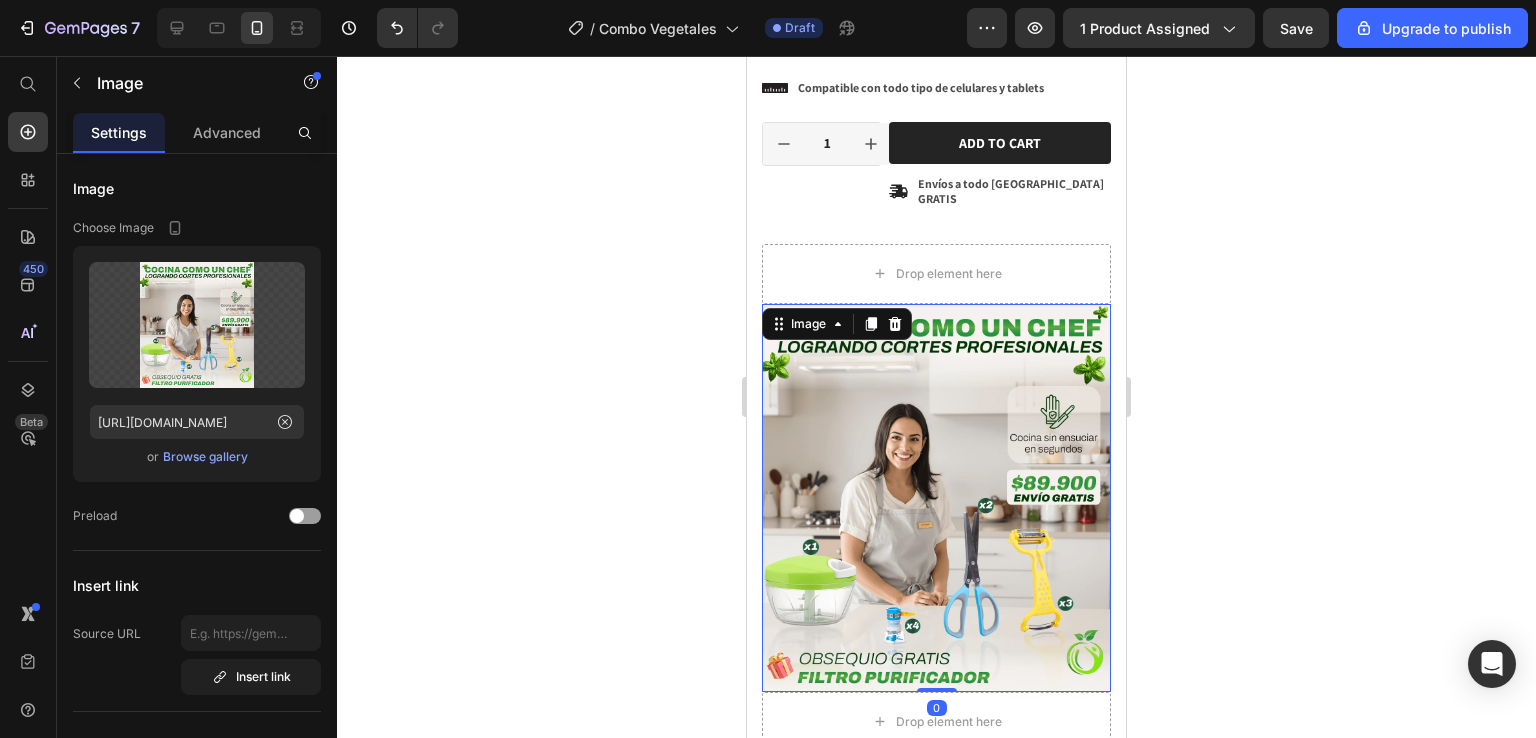scroll, scrollTop: 496, scrollLeft: 0, axis: vertical 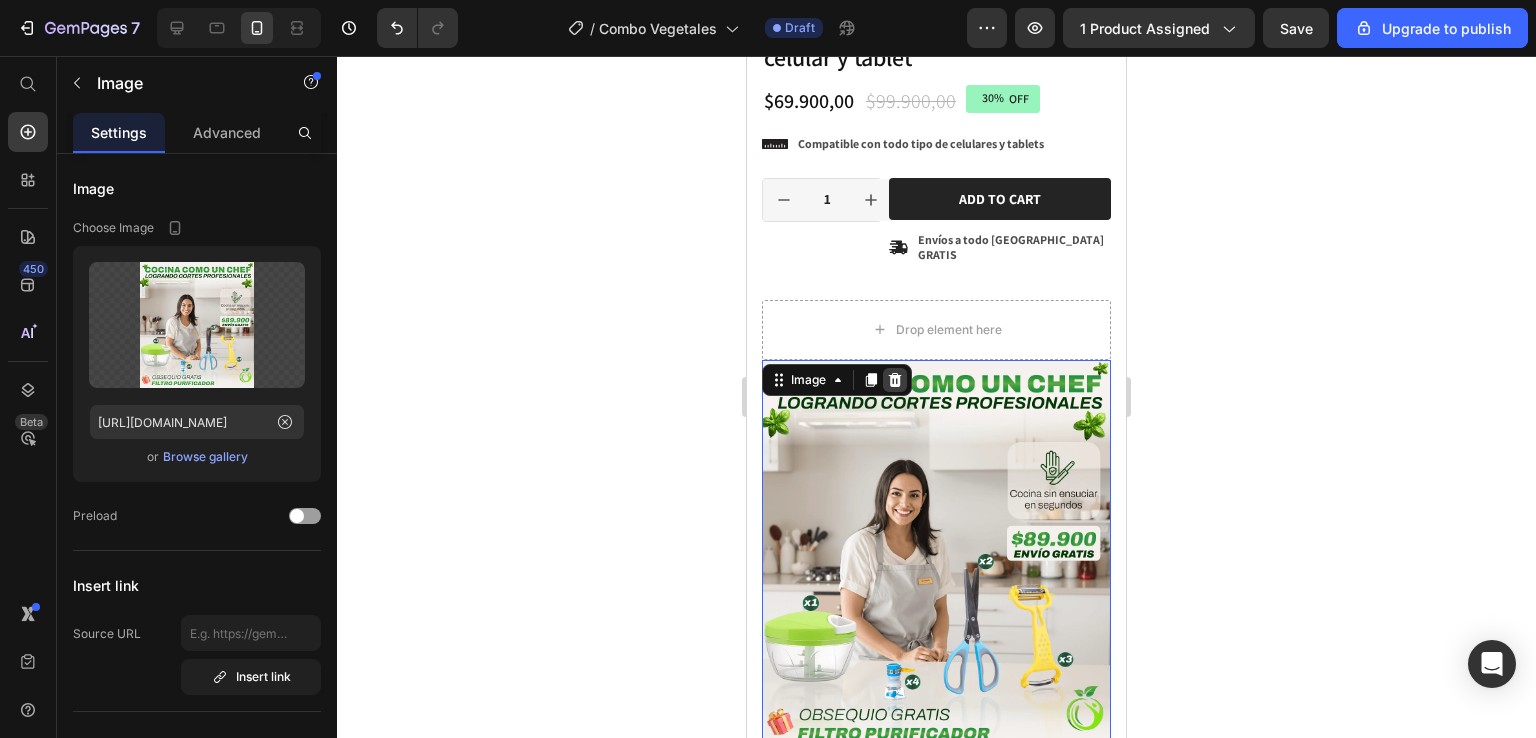 click at bounding box center [895, 380] 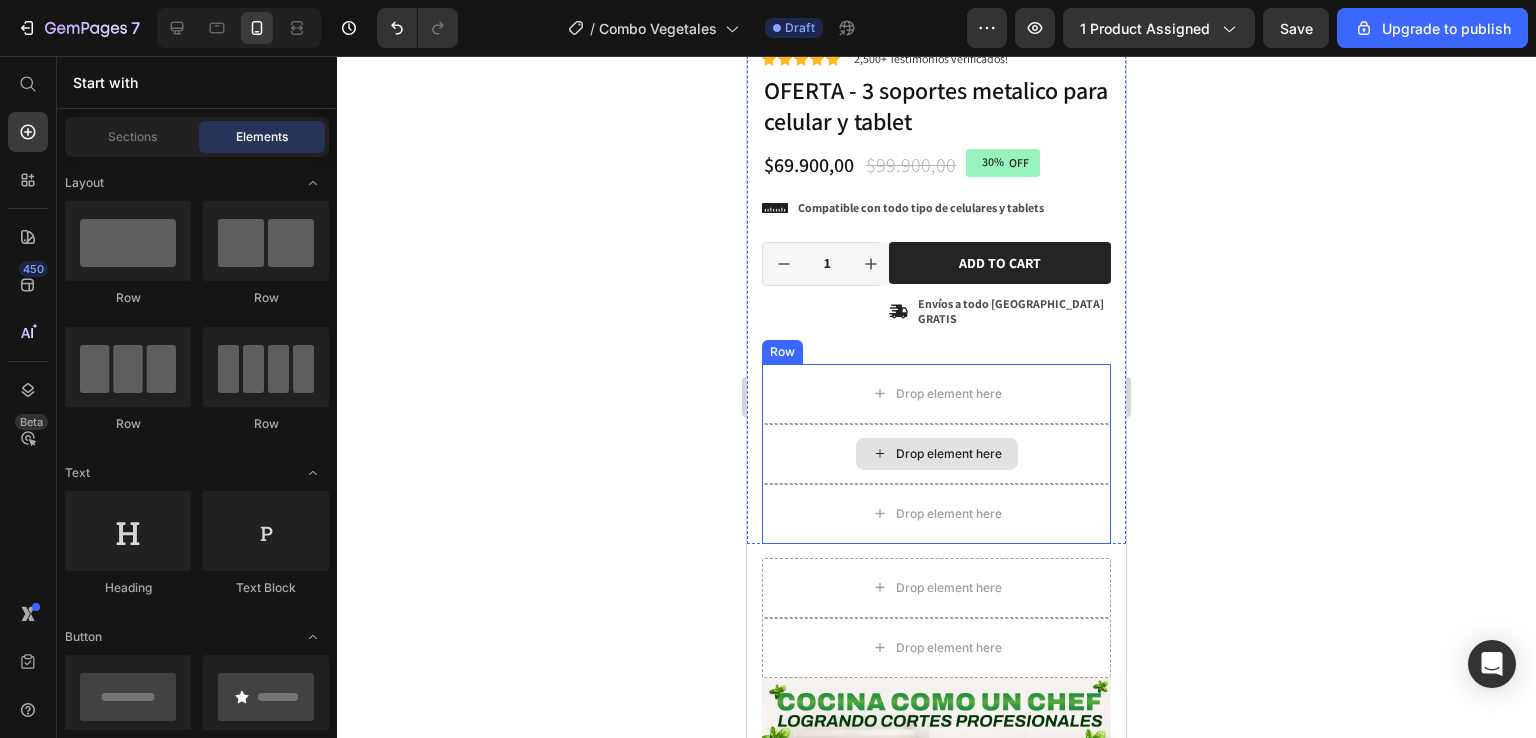 scroll, scrollTop: 396, scrollLeft: 0, axis: vertical 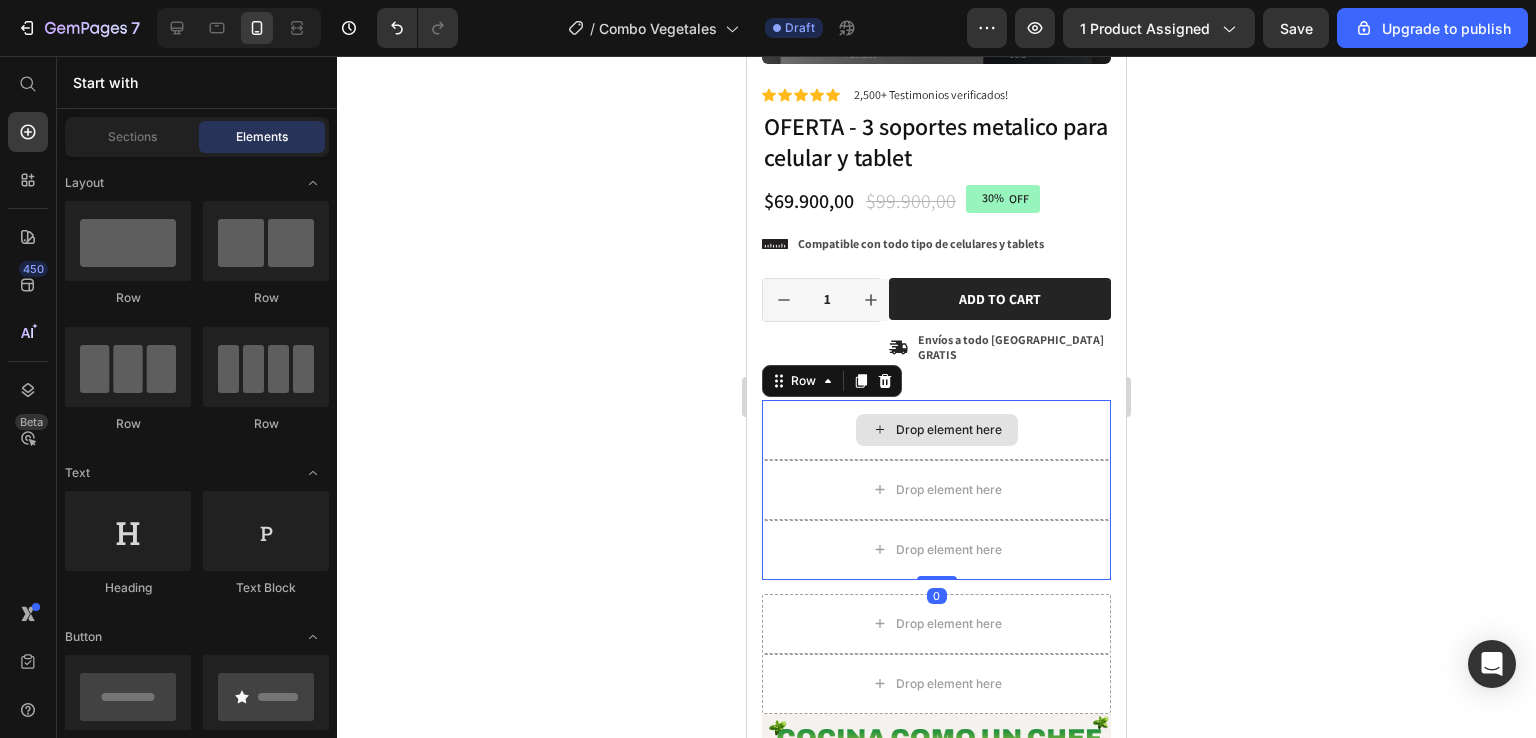 click on "Drop element here" at bounding box center [936, 430] 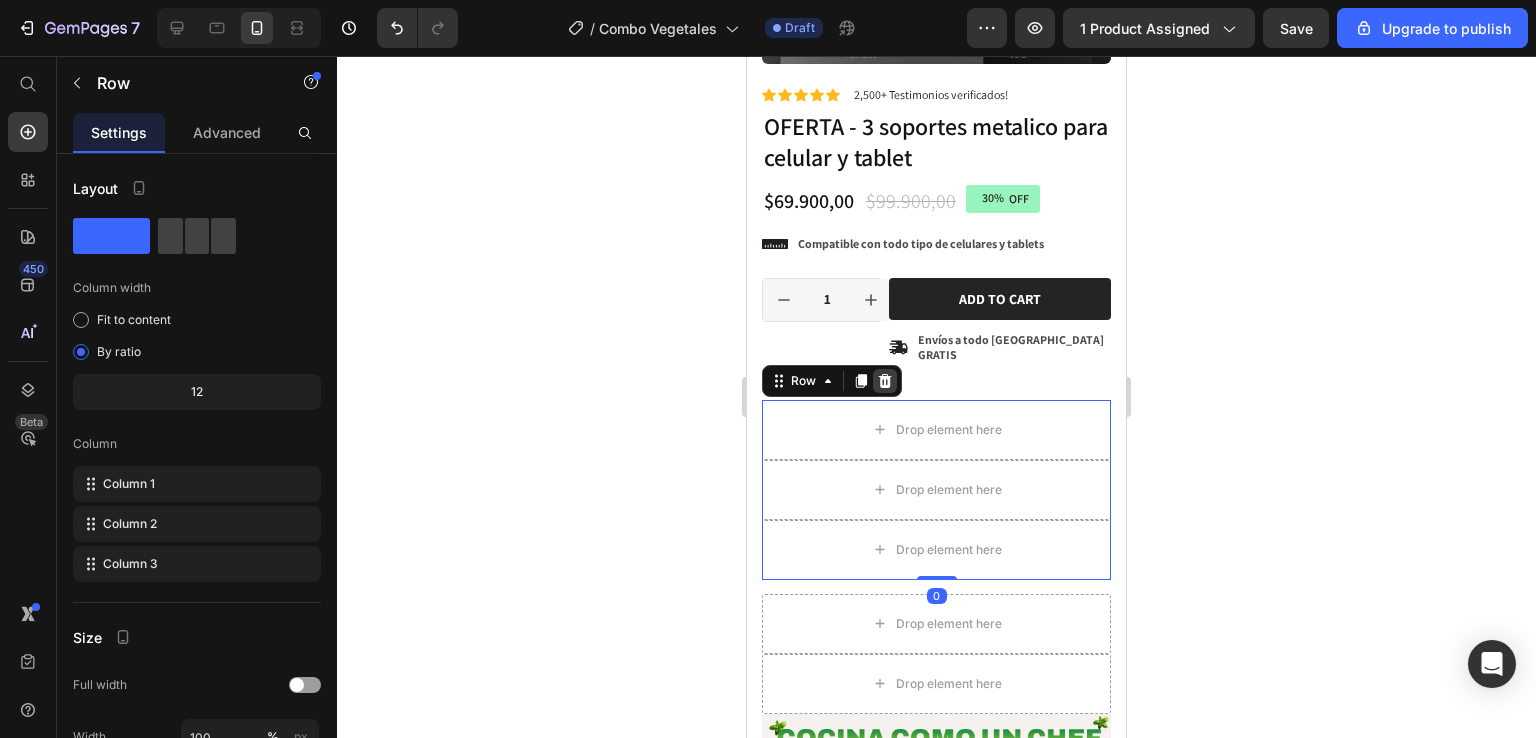 click 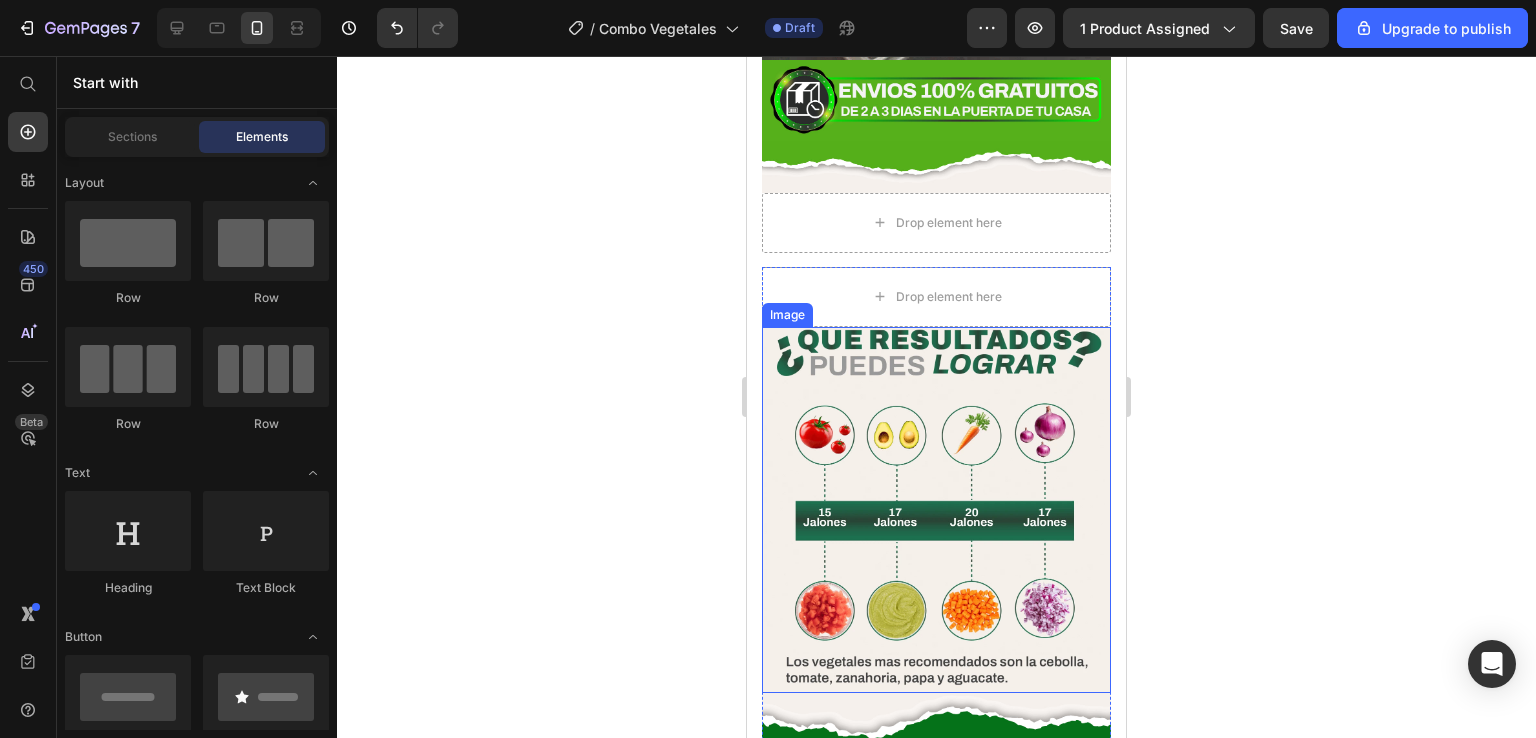 scroll, scrollTop: 2996, scrollLeft: 0, axis: vertical 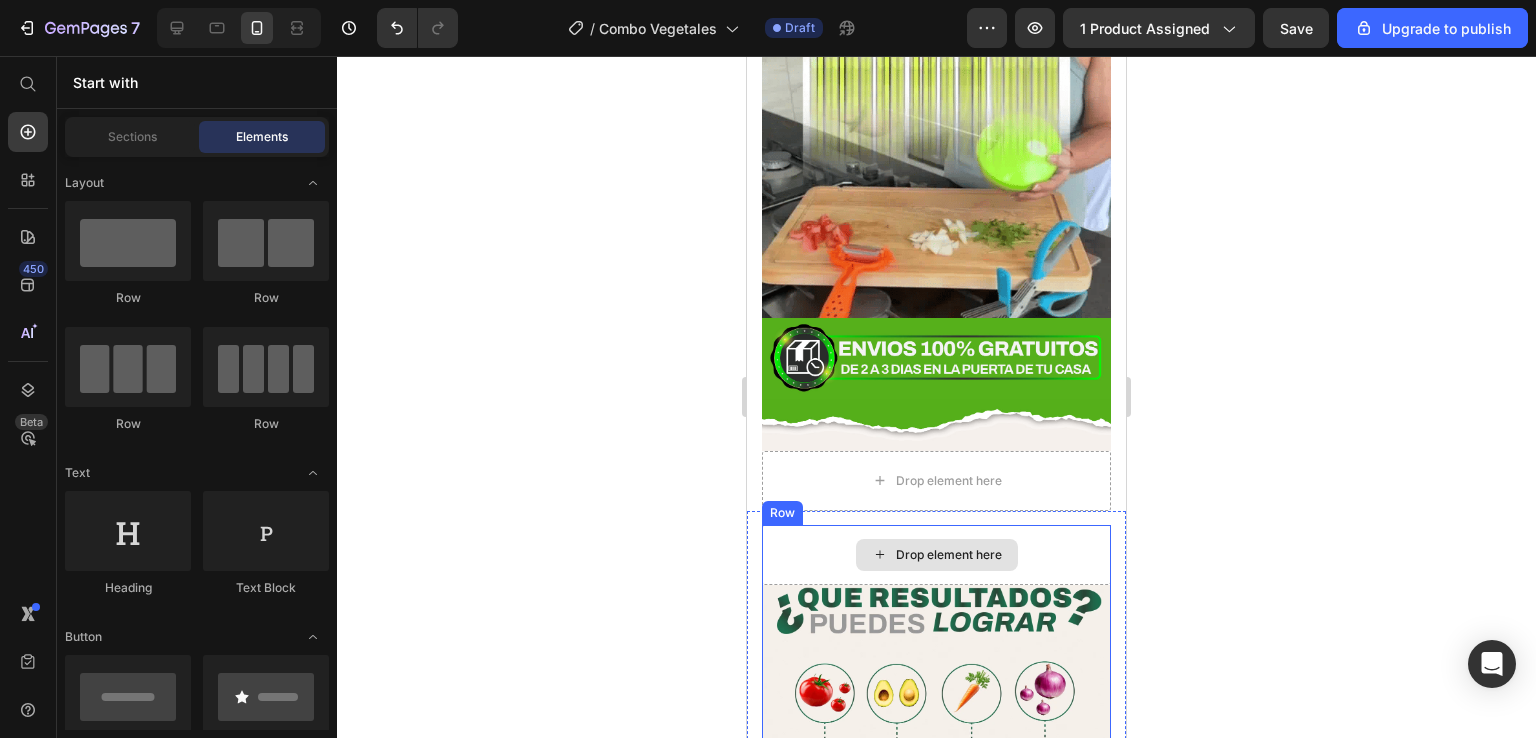 click on "Drop element here" at bounding box center [936, 555] 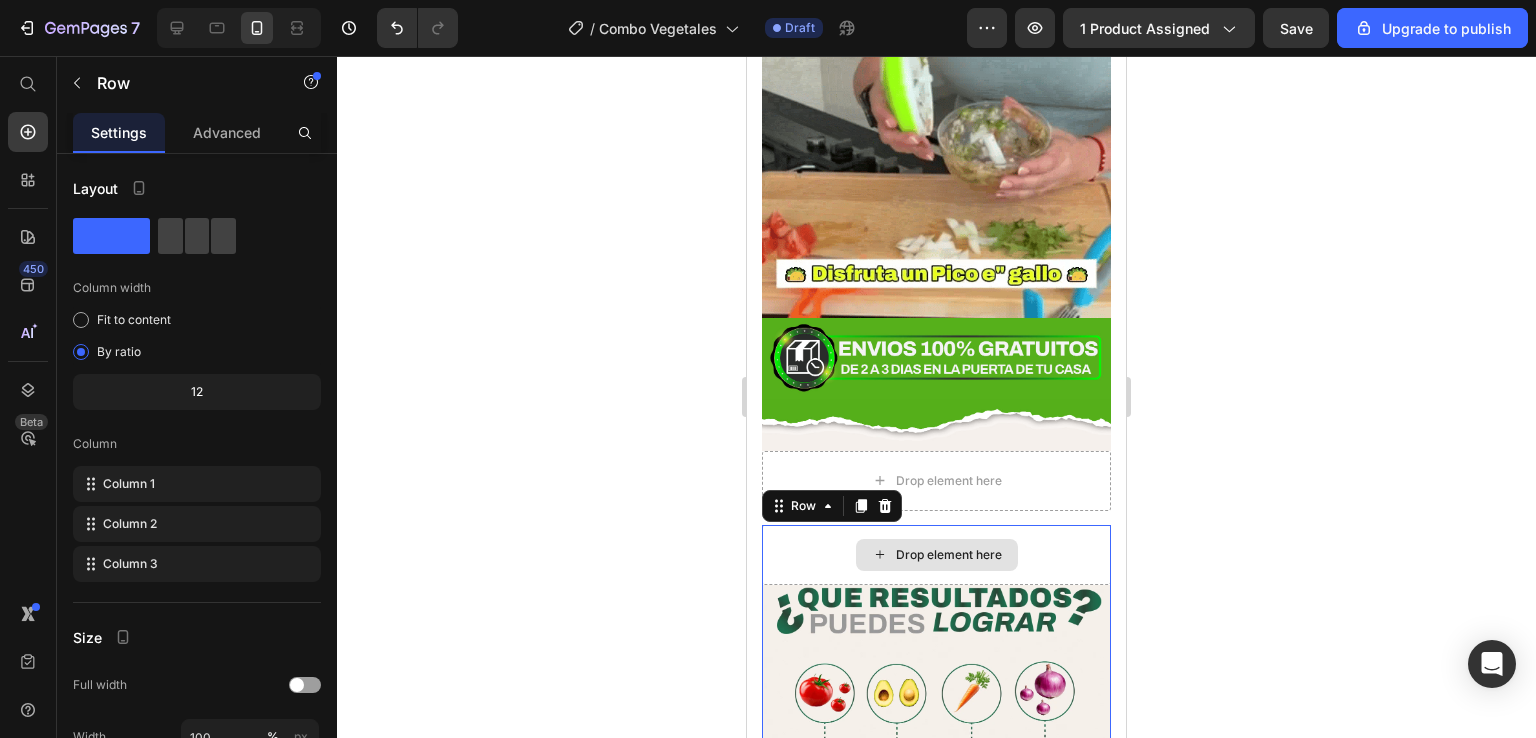 click on "Drop element here" at bounding box center (936, 555) 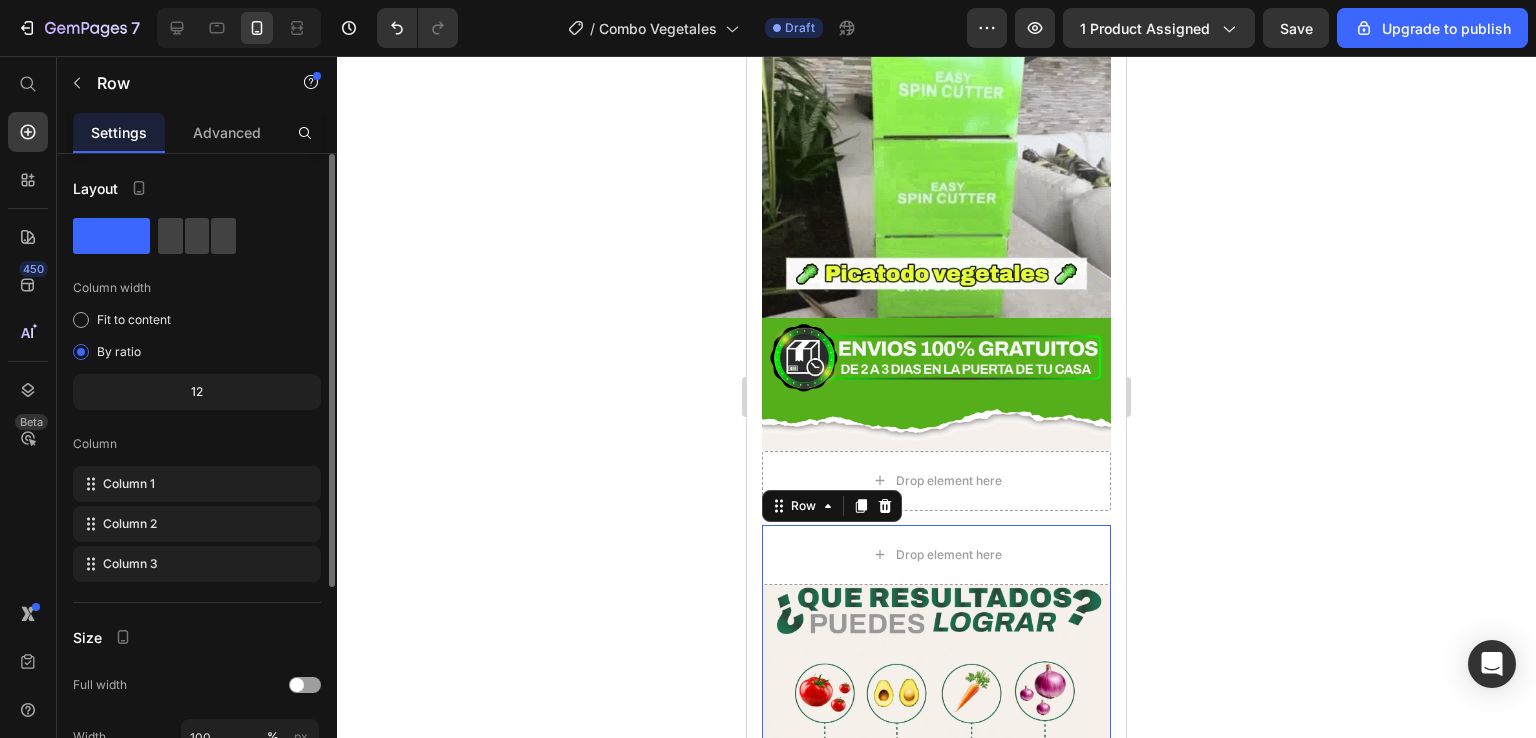 click on "Column width Fit to content By ratio 12 Column Column 1 Column 2 Column 3" 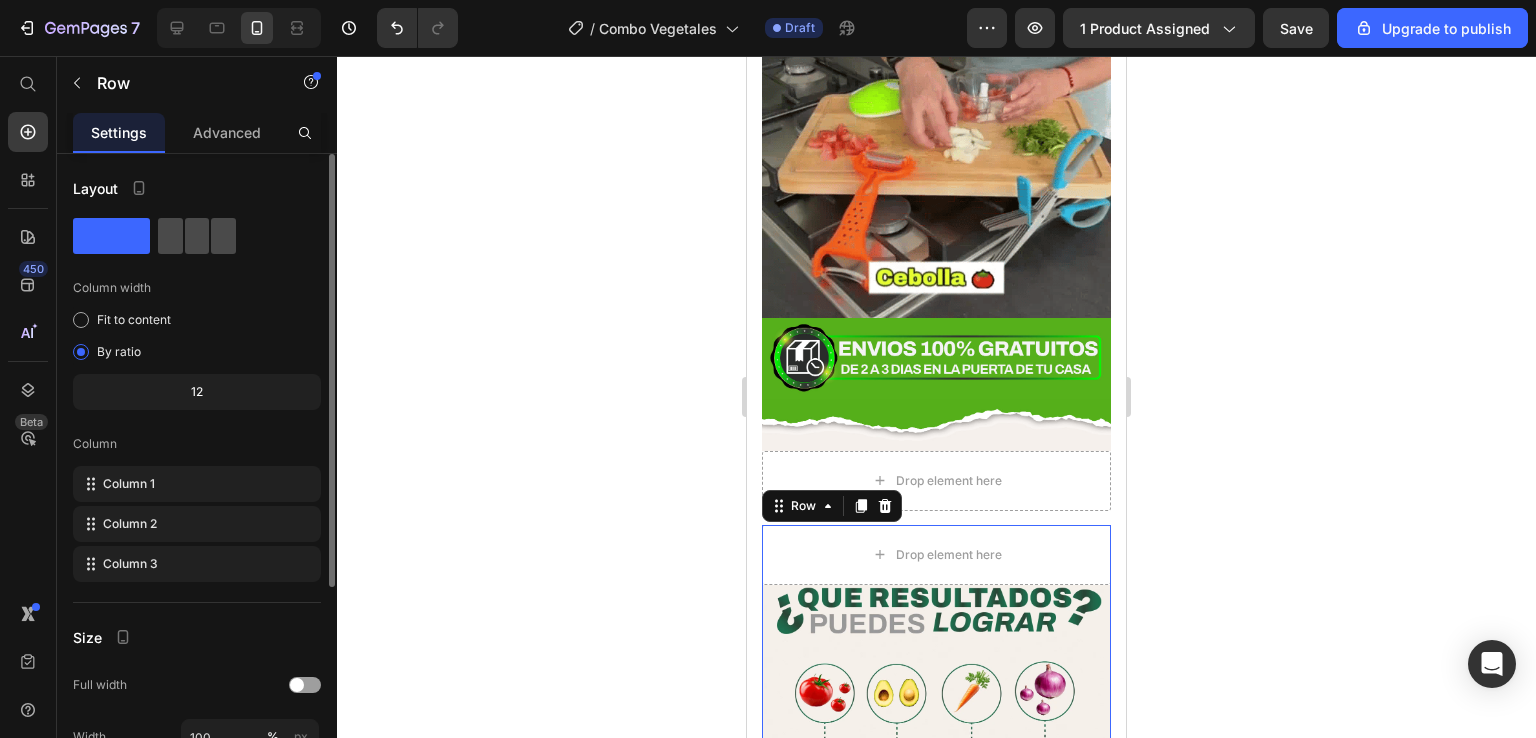 click 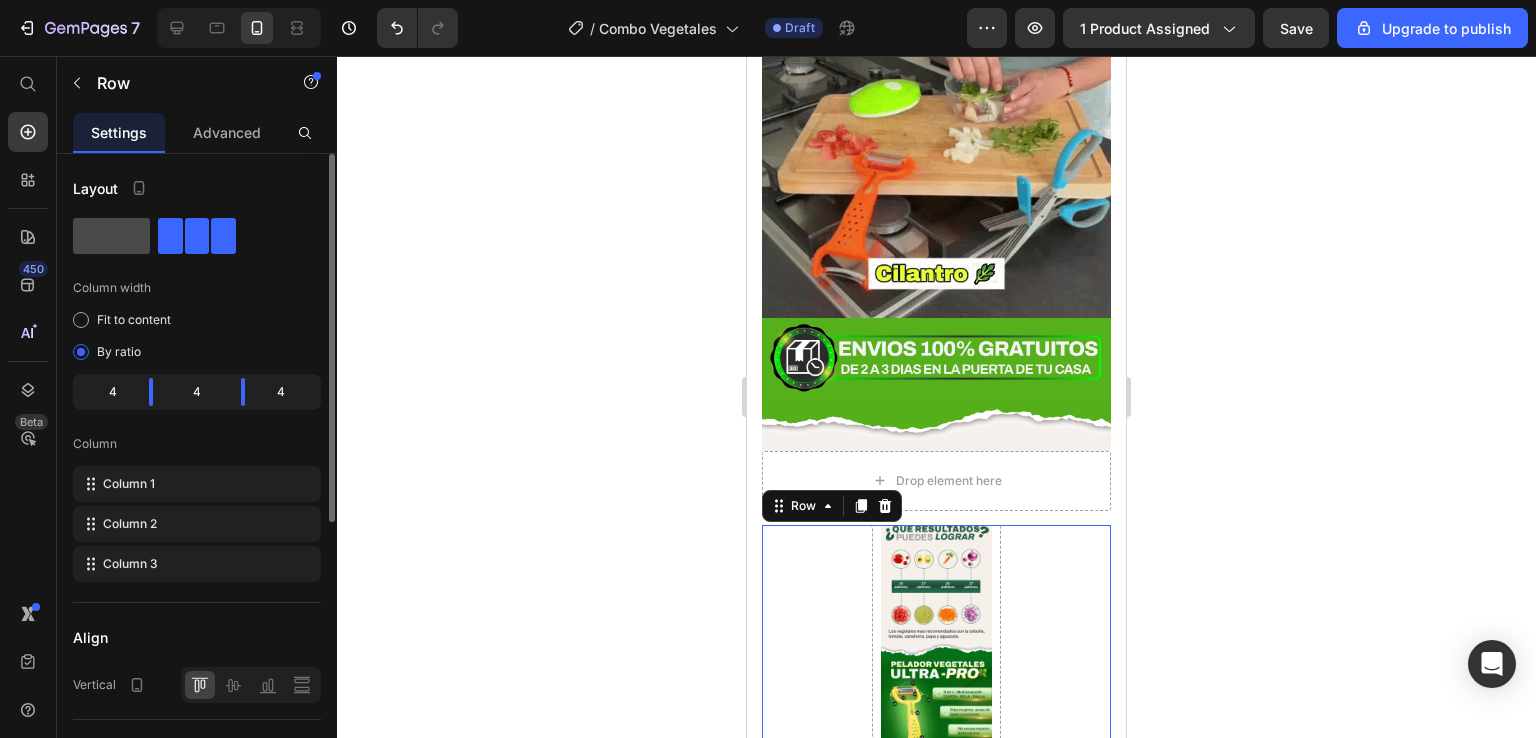 click 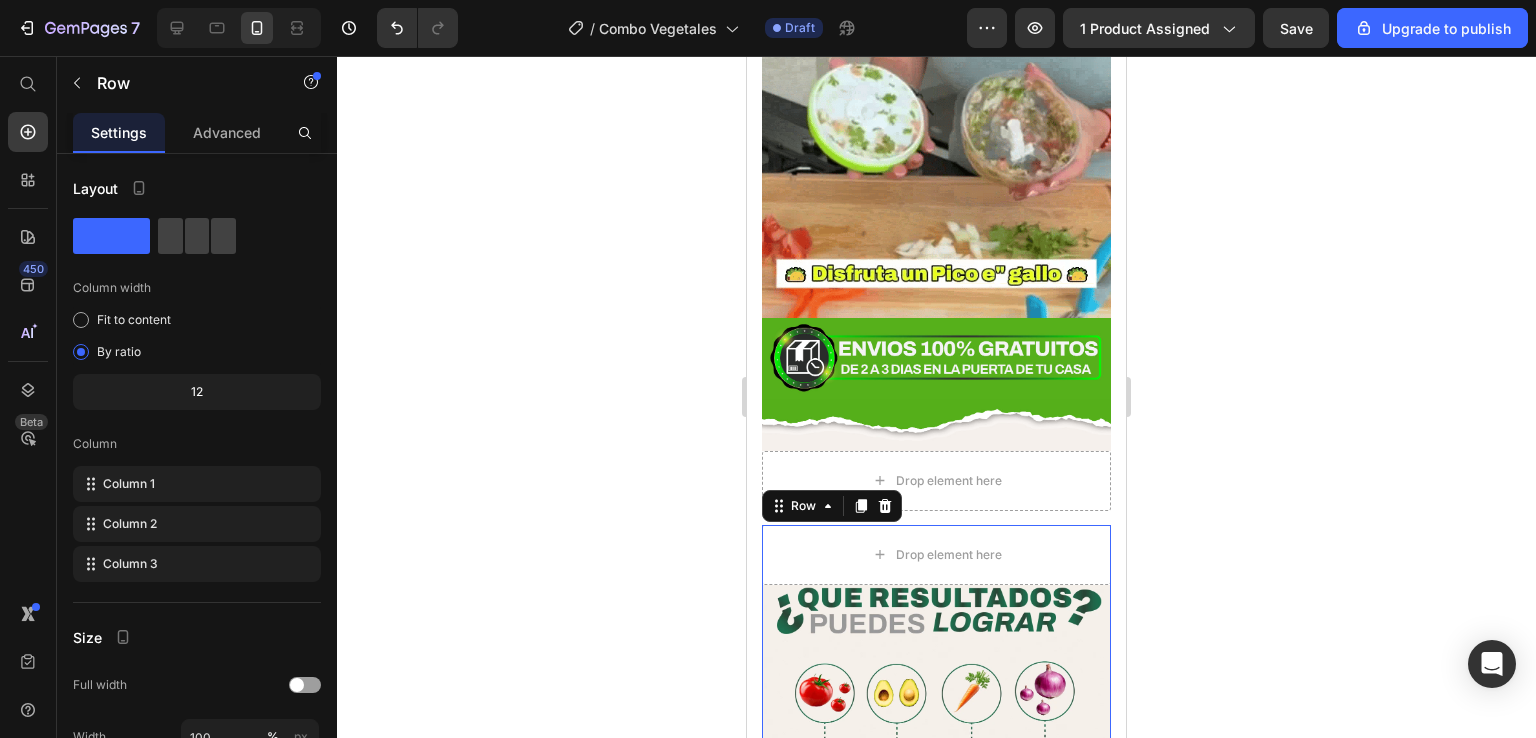 click 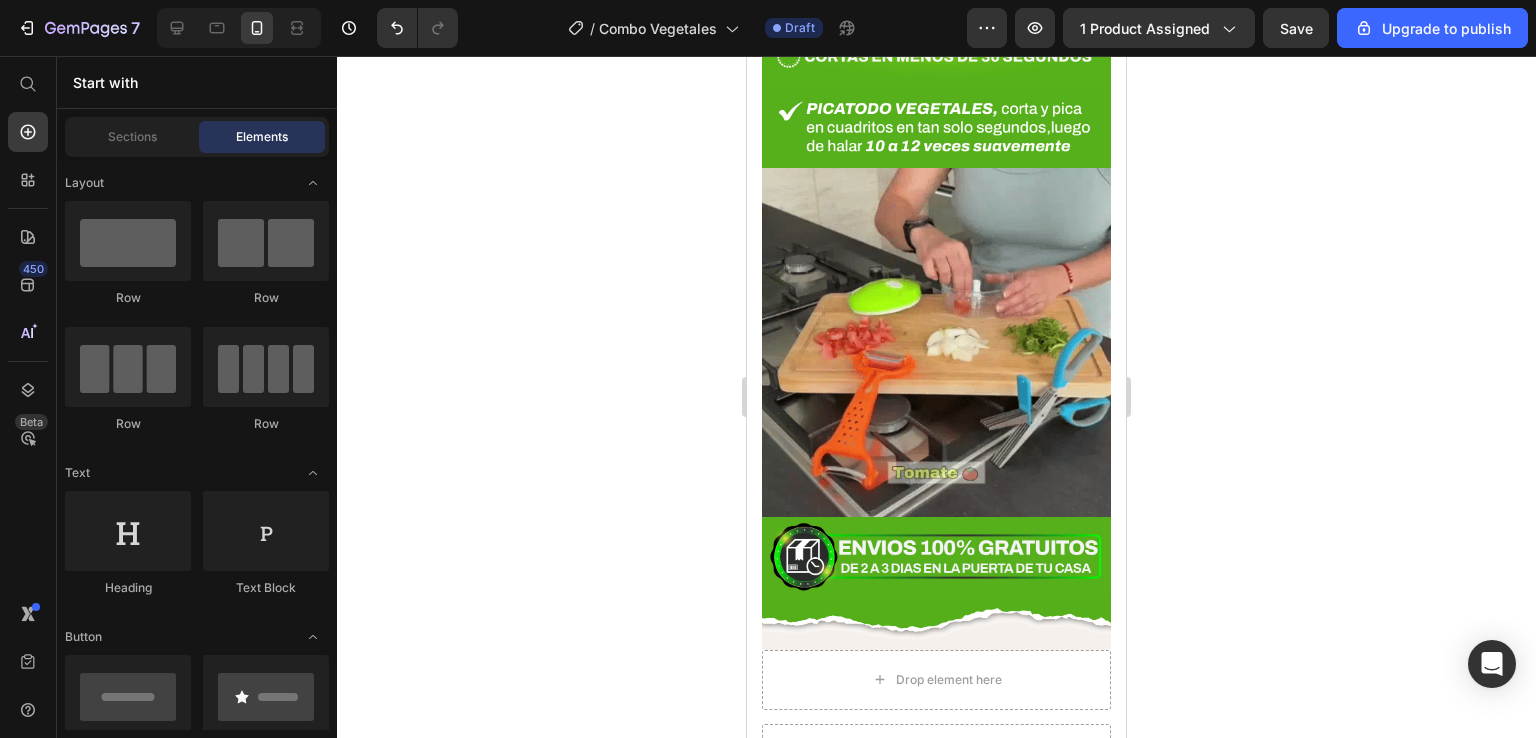 scroll, scrollTop: 2796, scrollLeft: 0, axis: vertical 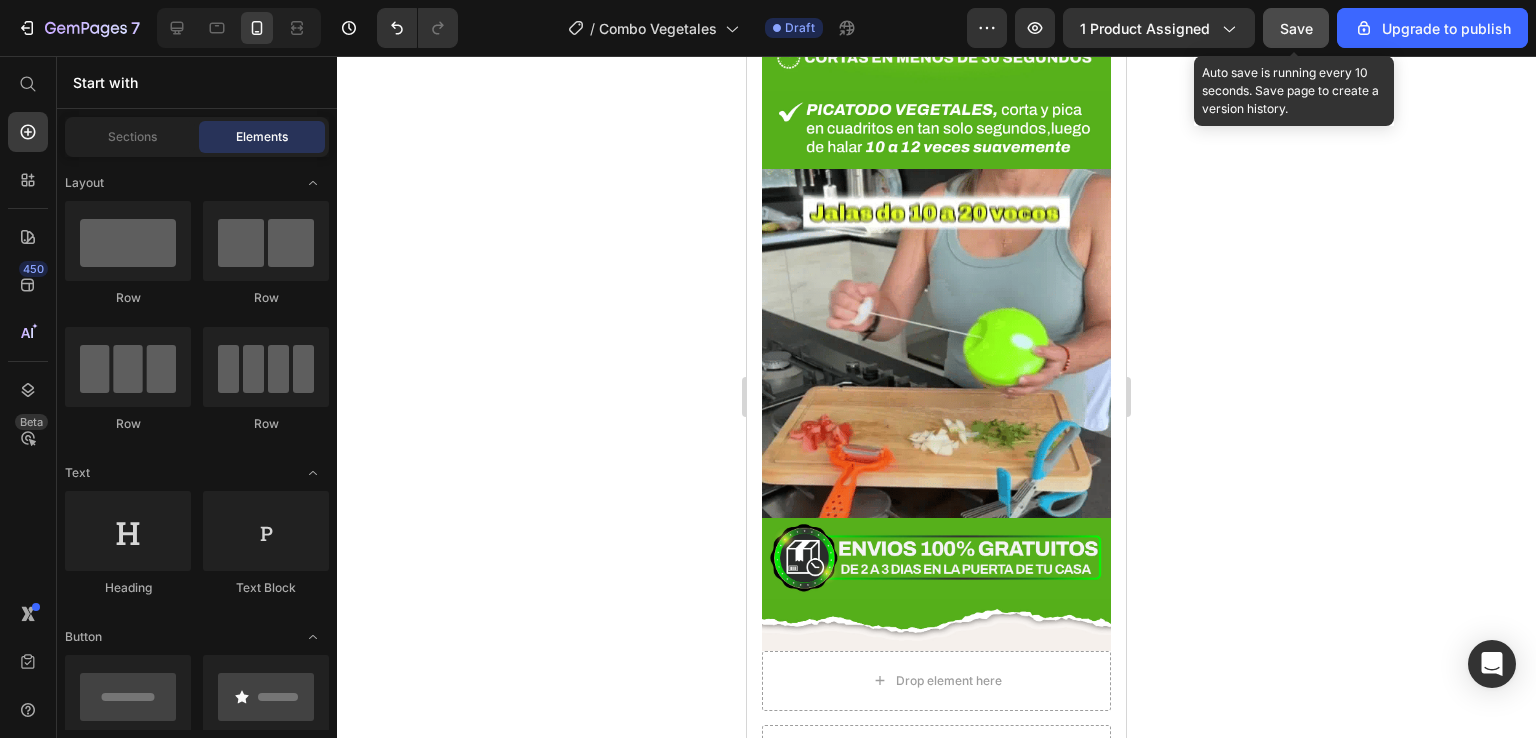 click on "Save" 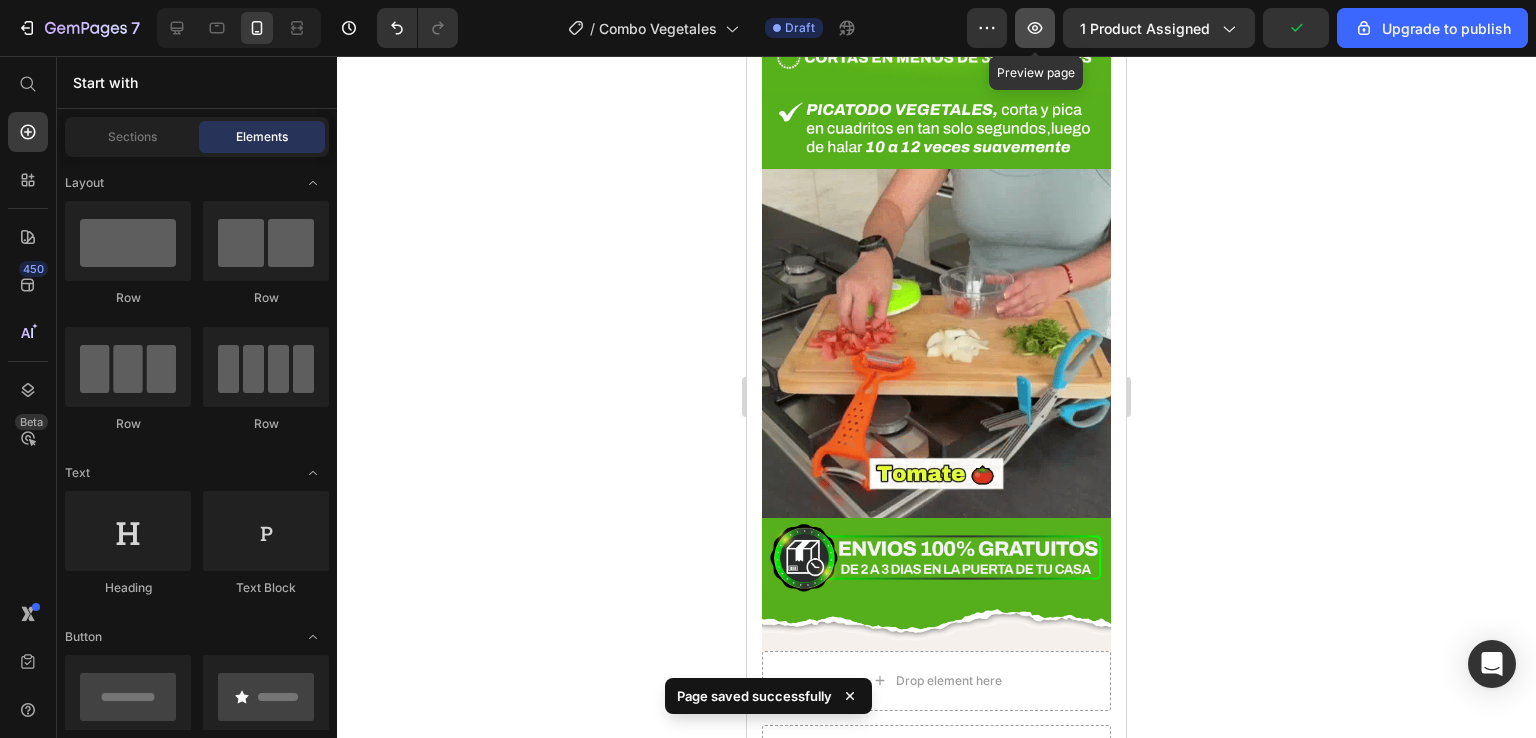 click 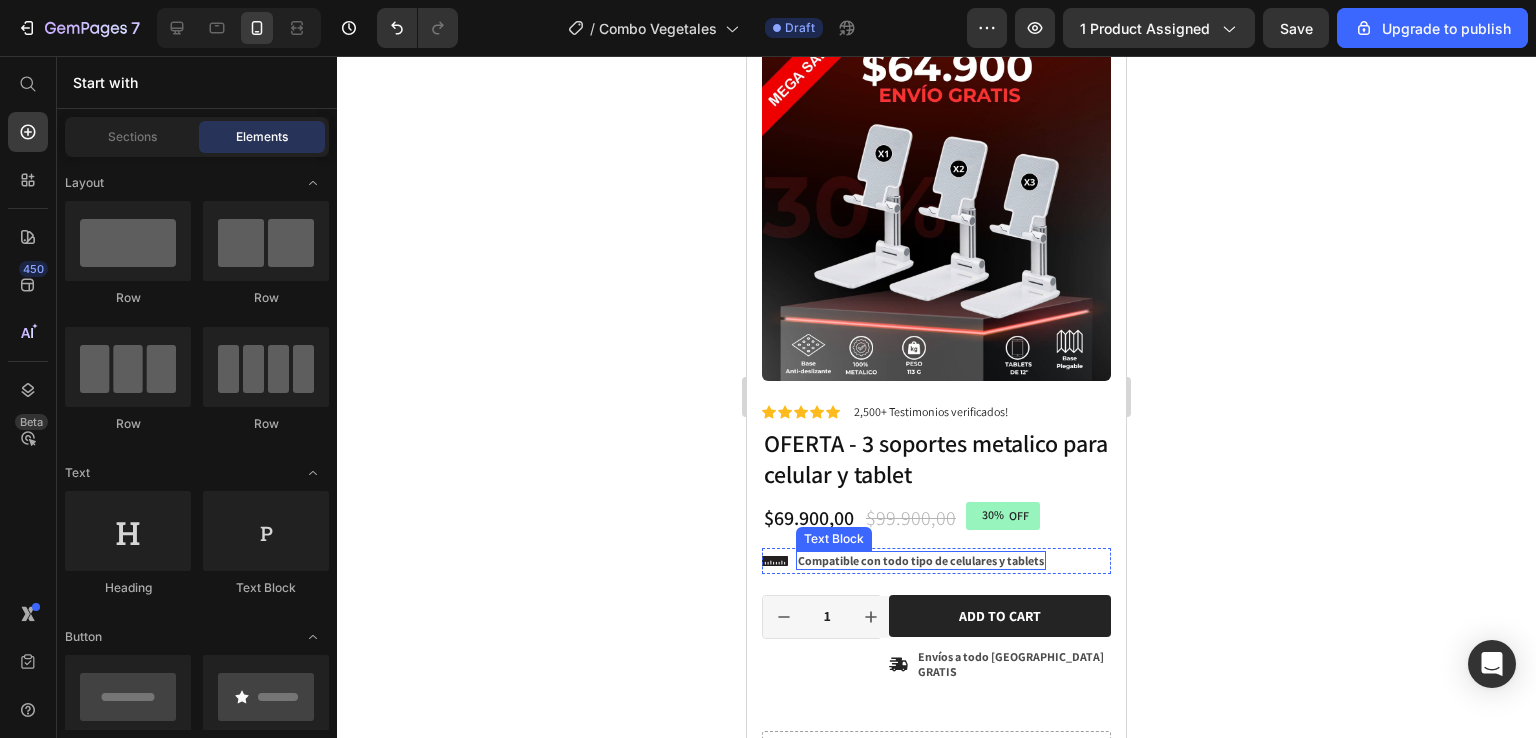 scroll, scrollTop: 0, scrollLeft: 0, axis: both 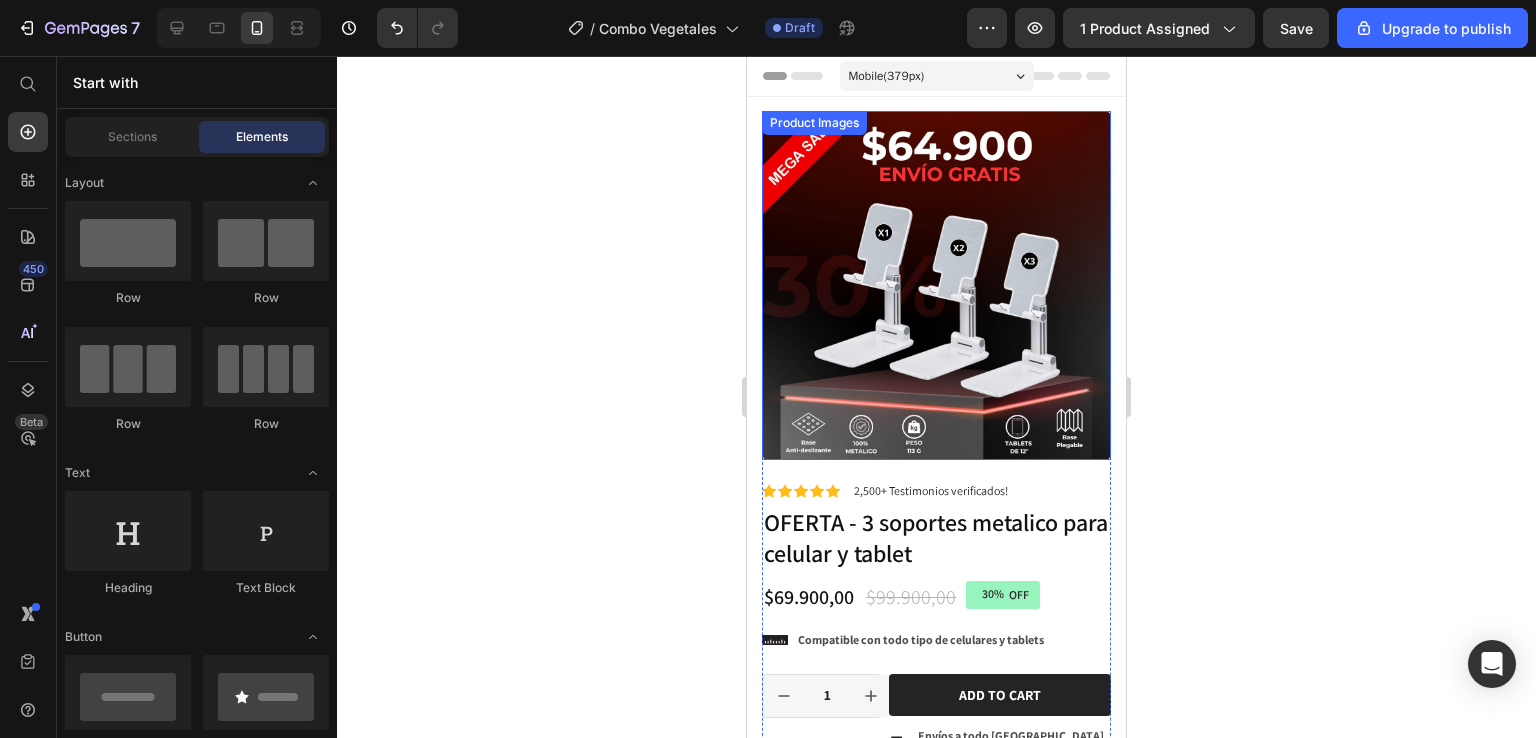 click on "Product Images" at bounding box center (936, 285) 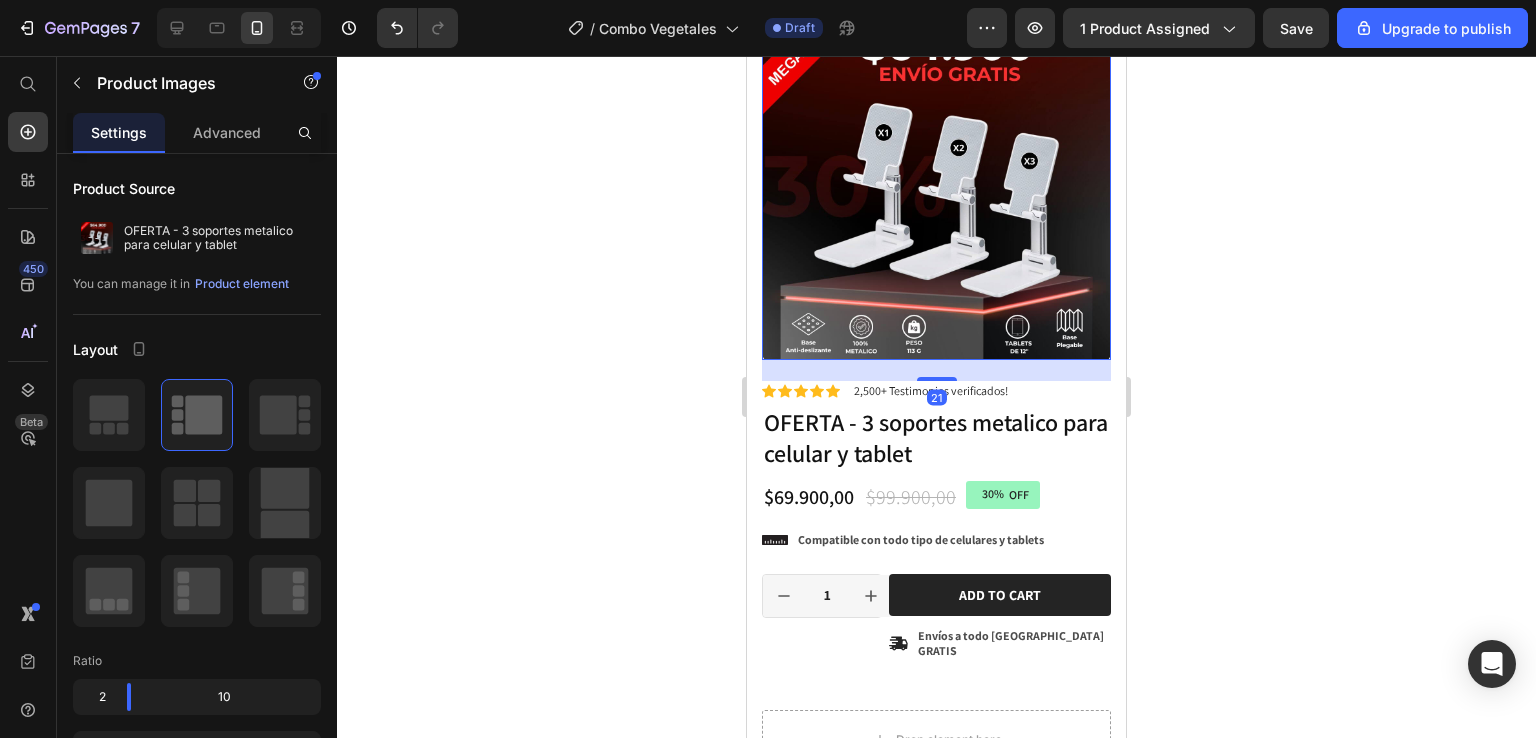 scroll, scrollTop: 0, scrollLeft: 0, axis: both 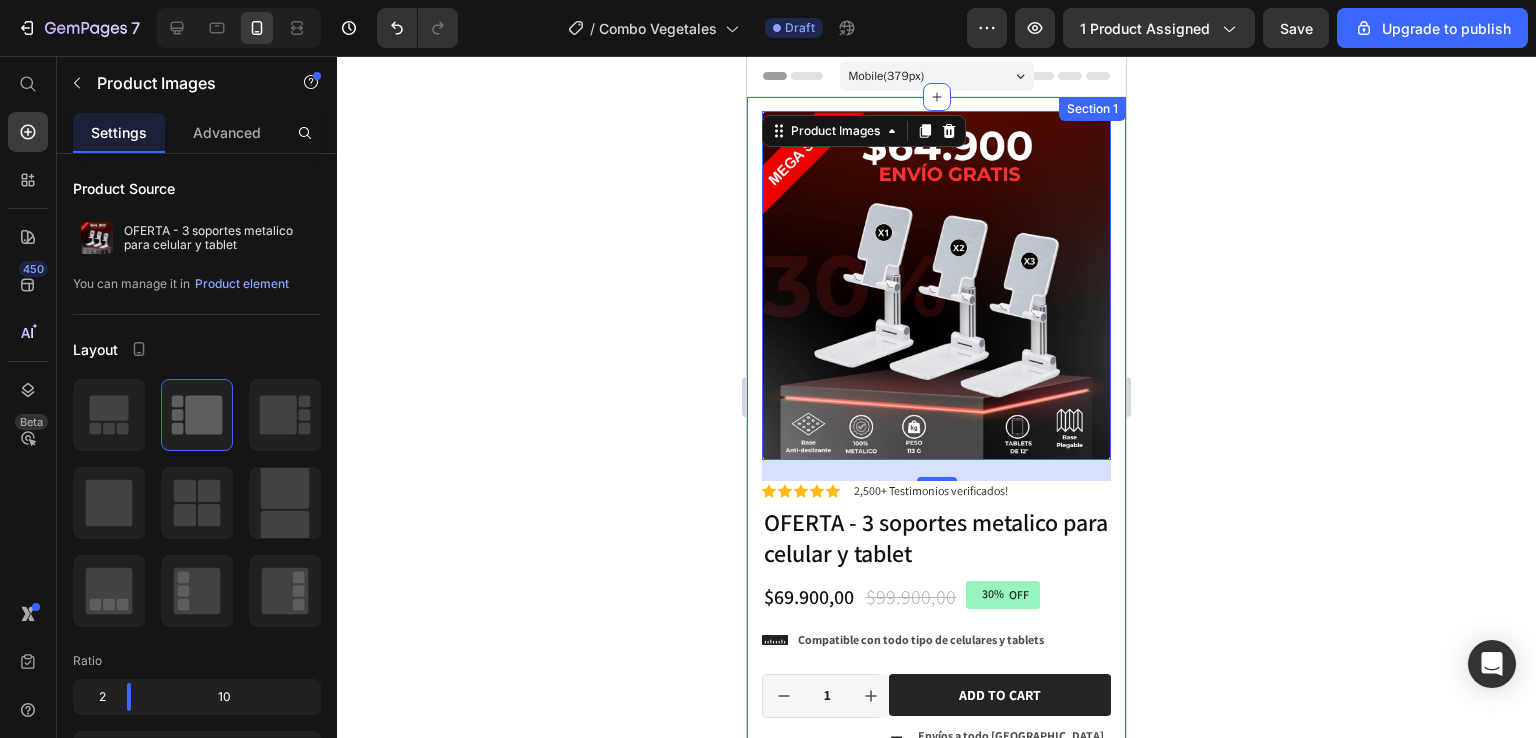 click on "Product Images   21
Material
Shipping
Care instruction Accordion Icon Icon Icon Icon Icon Icon List 2,500+ Testimonios verificados! Text Block Row 30% OFF Discount Tag OFERTA - 3 soportes metalico para celular y tablet Product Title Icon Icon Icon Icon Icon Icon List 2,500+ Verified Reviews! Text Block Row $69.900,00 Product Price $99.900,00 Product Price 30% OFF Discount Tag Row This product has only default variant Product Variants & Swatches
Icon Compatible con todo tipo de celulares y tablets Text Block Row 1 Product Quantity Row Add to cart Add to Cart
Icon Envíos a todo Colombia GRATIS Text Block Row Row Row Product Section 1" at bounding box center (936, 446) 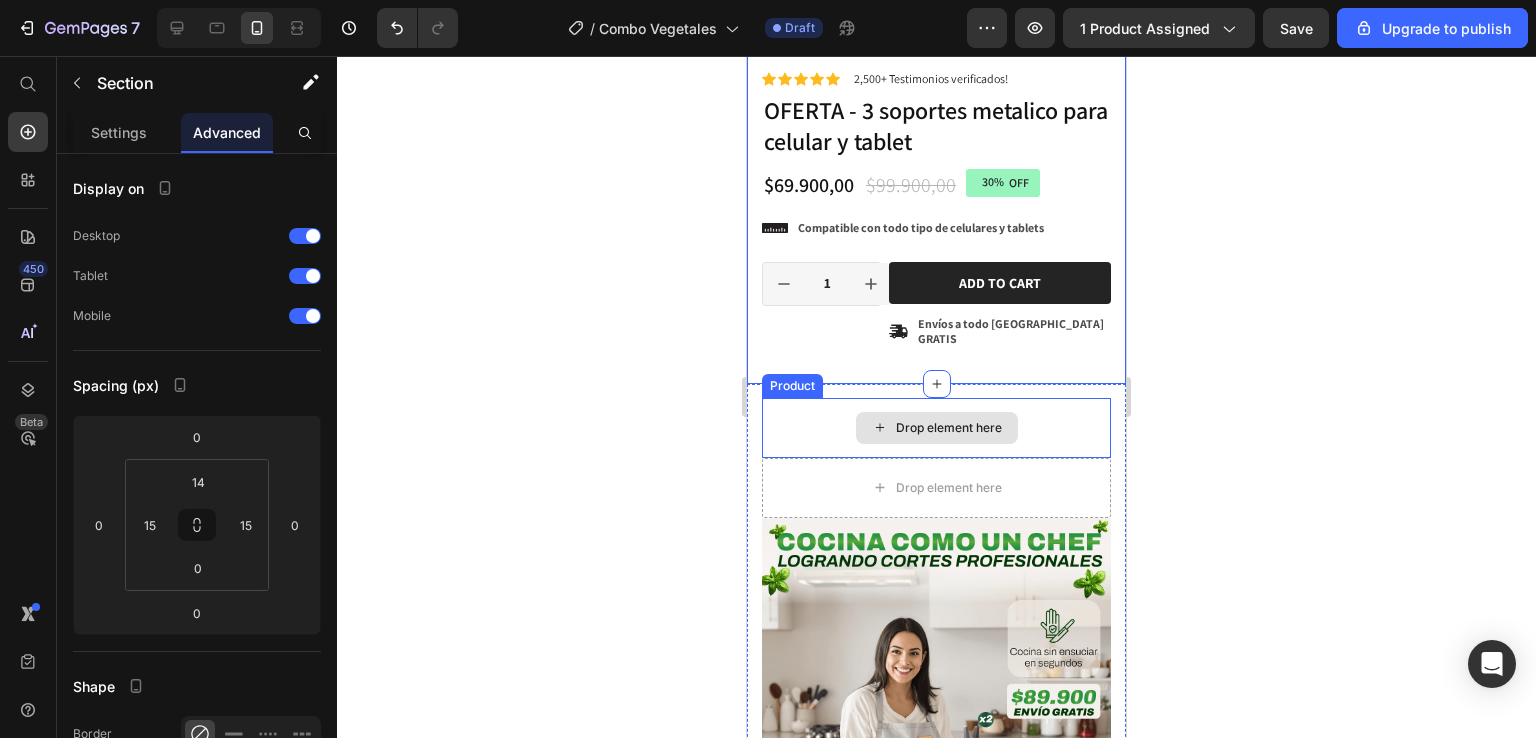 scroll, scrollTop: 500, scrollLeft: 0, axis: vertical 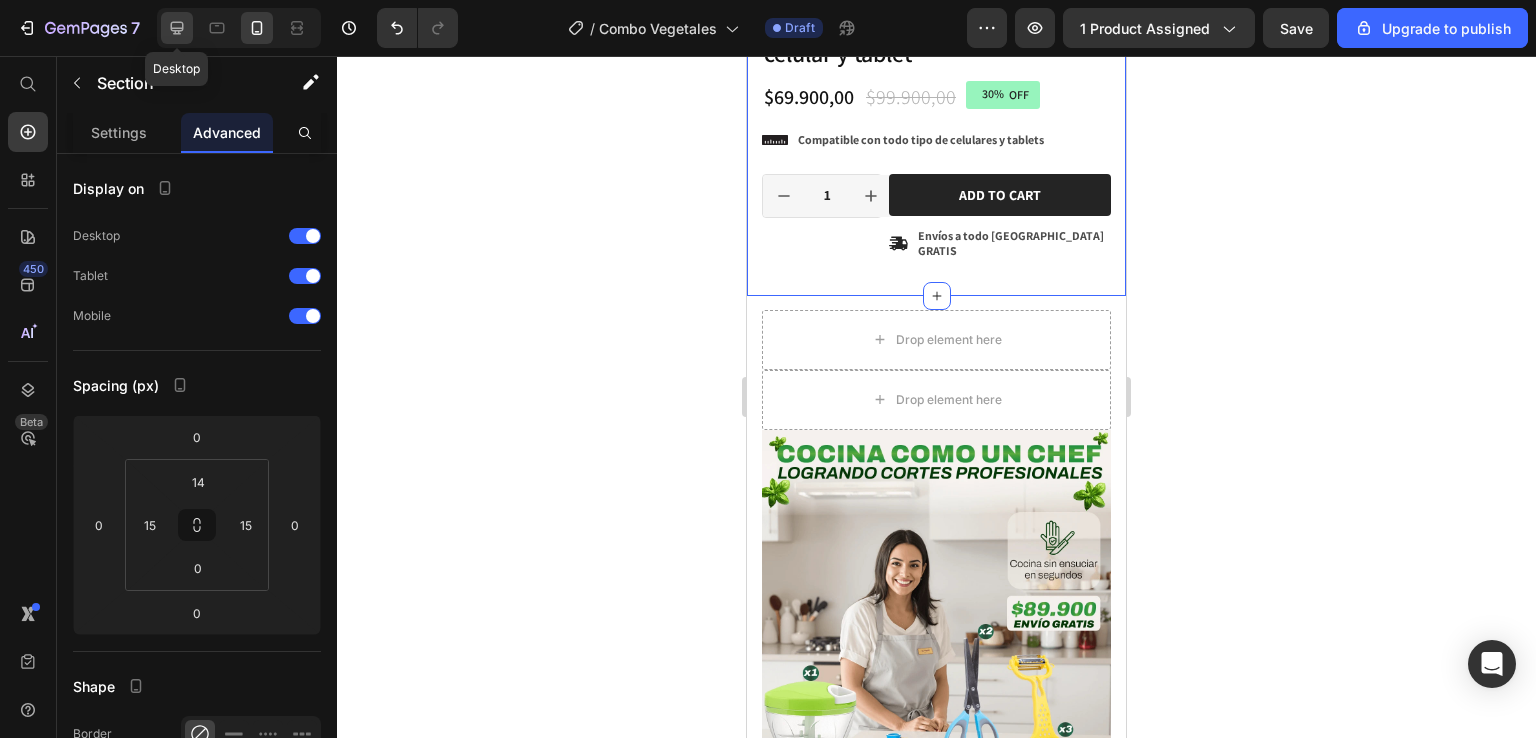click 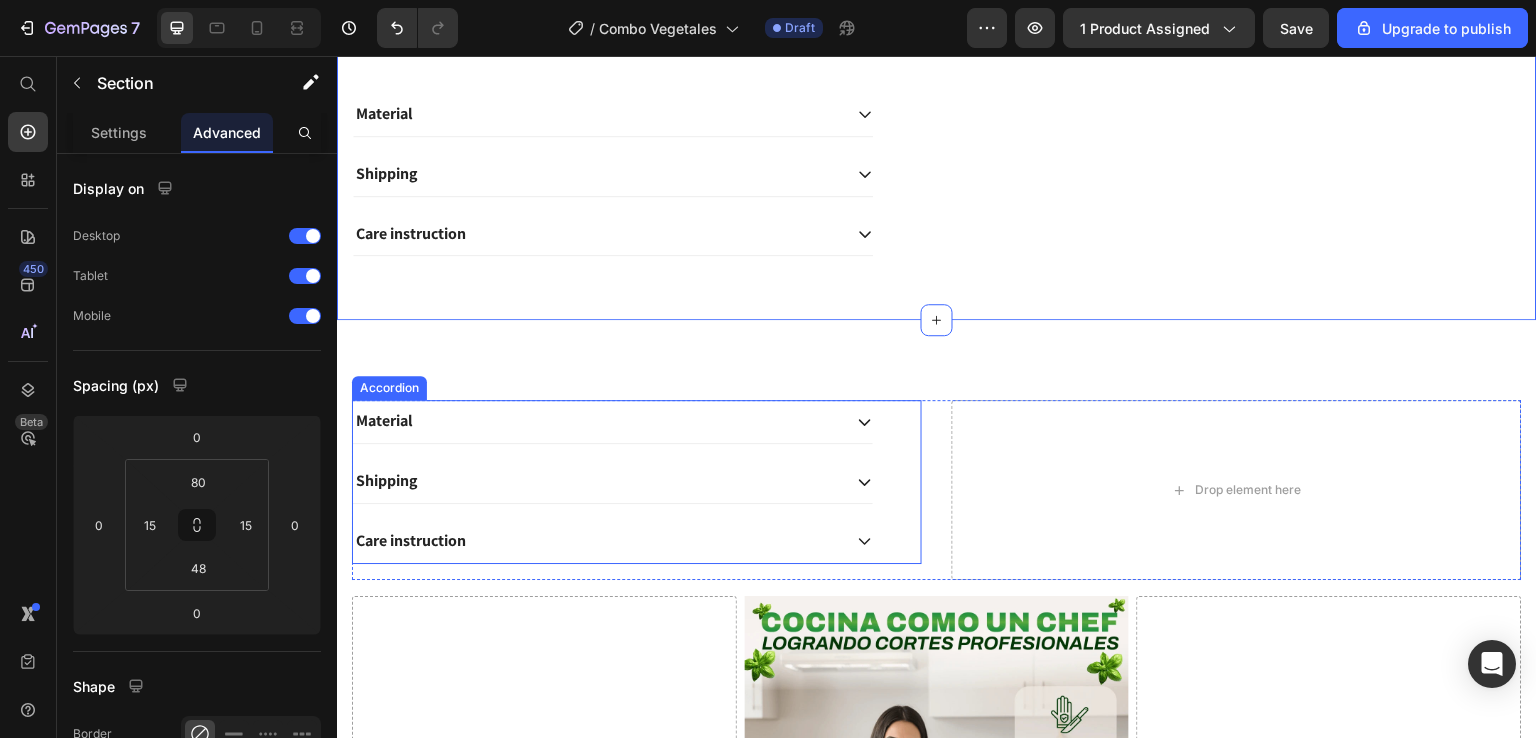 scroll, scrollTop: 700, scrollLeft: 0, axis: vertical 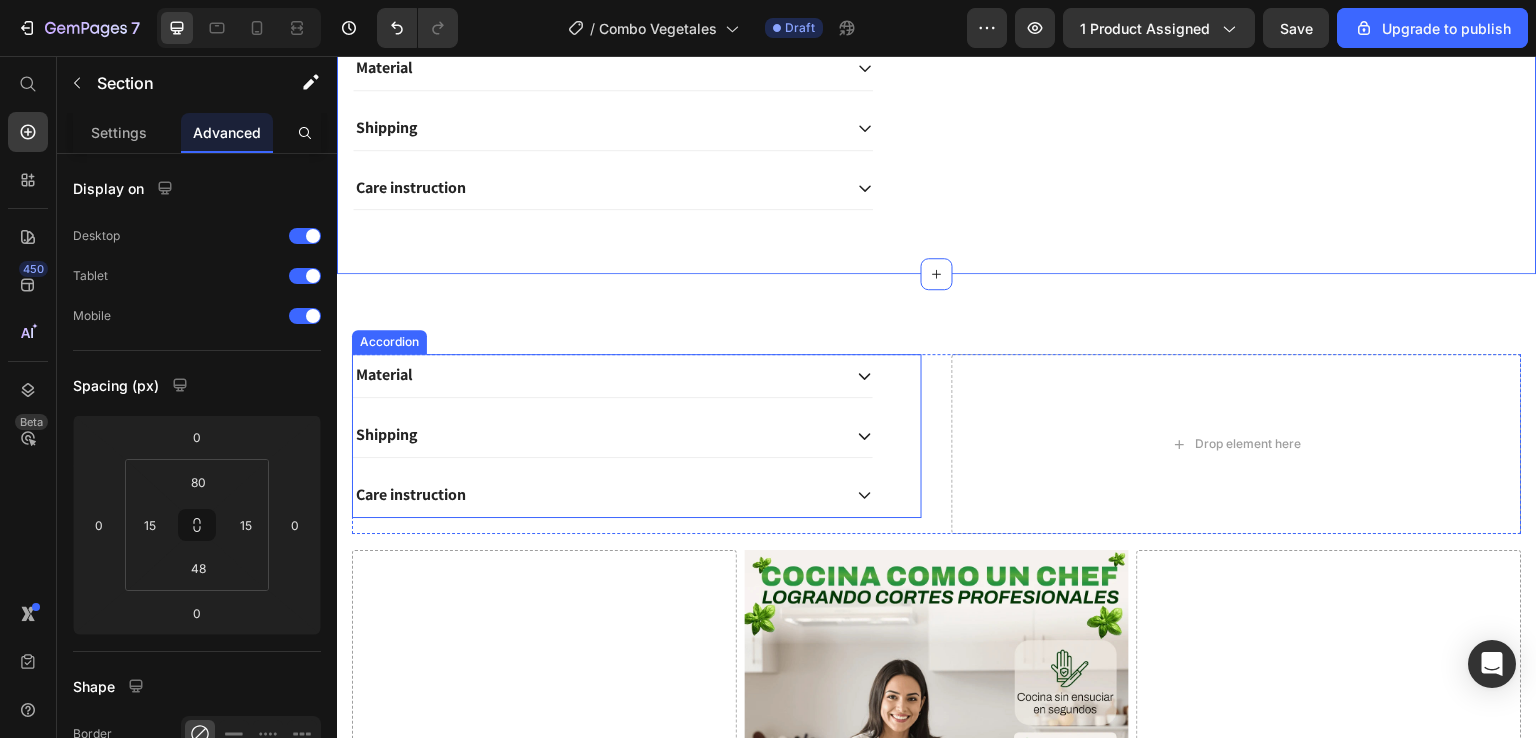 click on "Material" at bounding box center [613, 375] 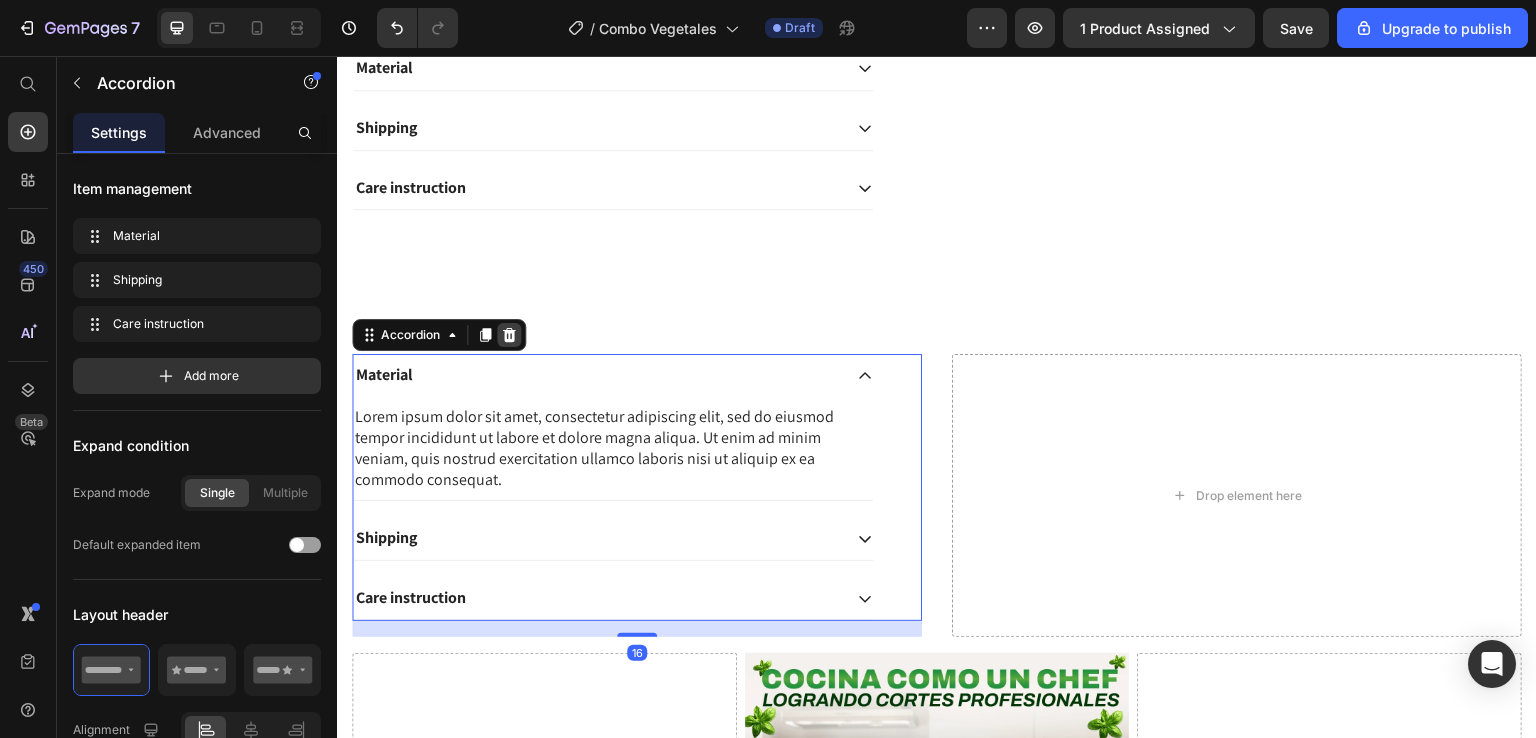 click 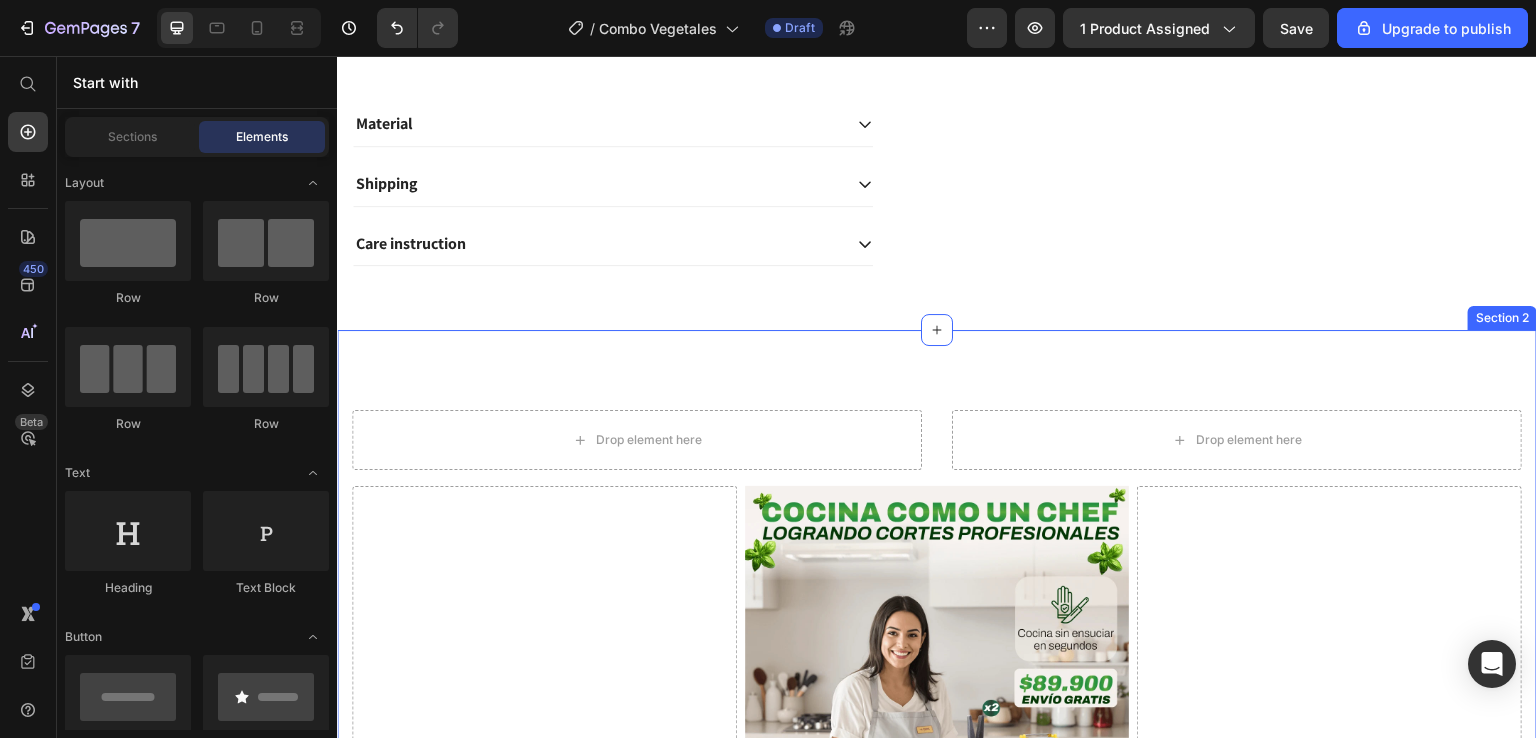 scroll, scrollTop: 600, scrollLeft: 0, axis: vertical 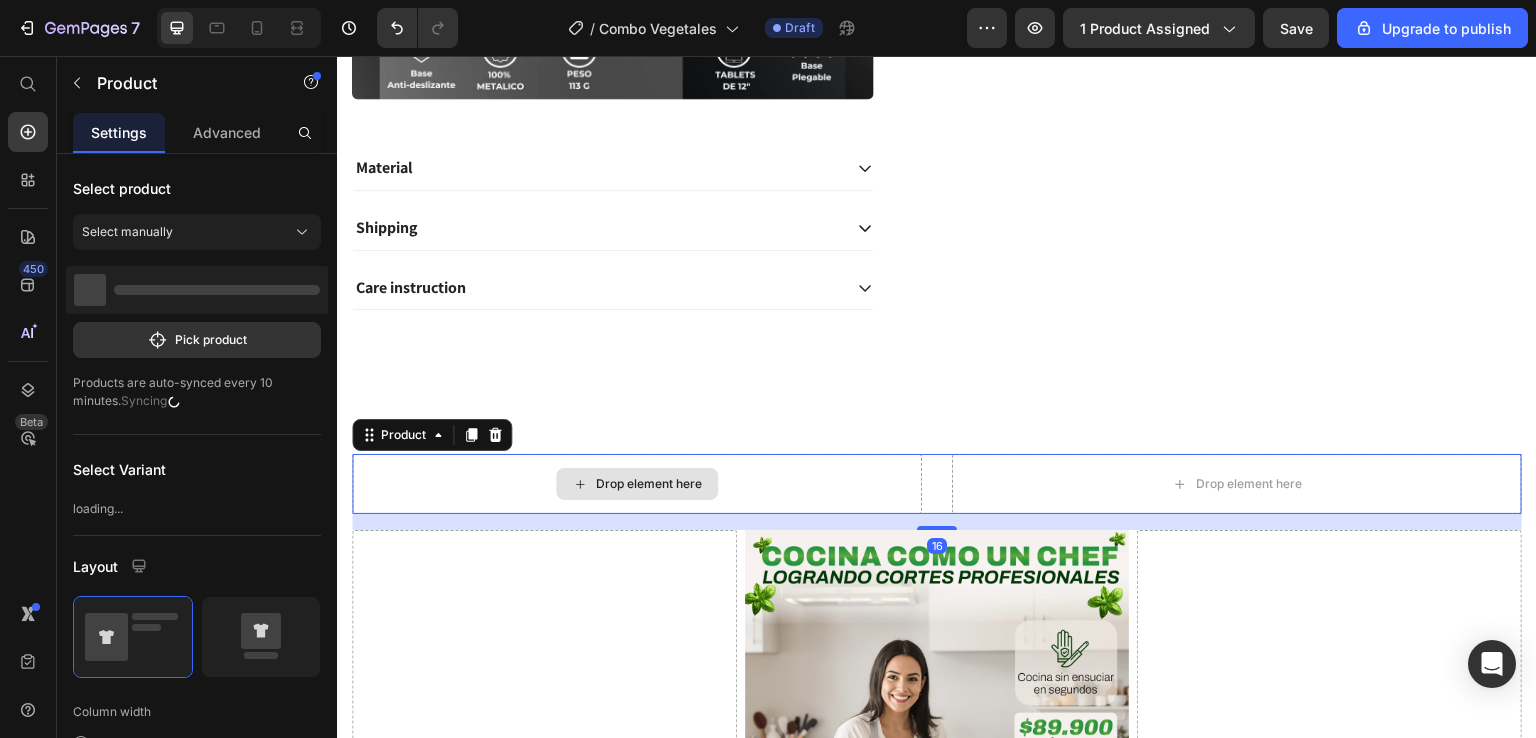 click on "Drop element here" at bounding box center (637, 484) 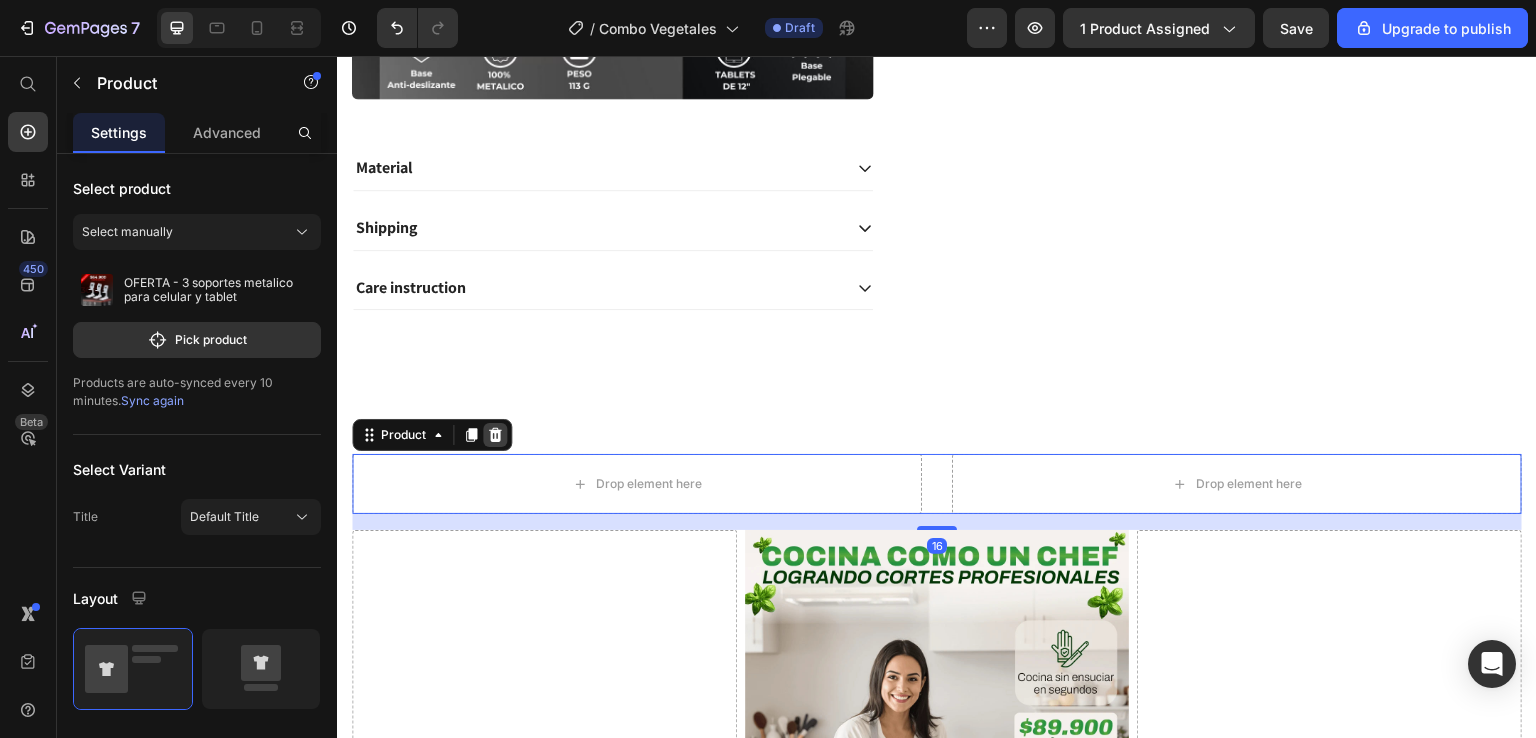 click 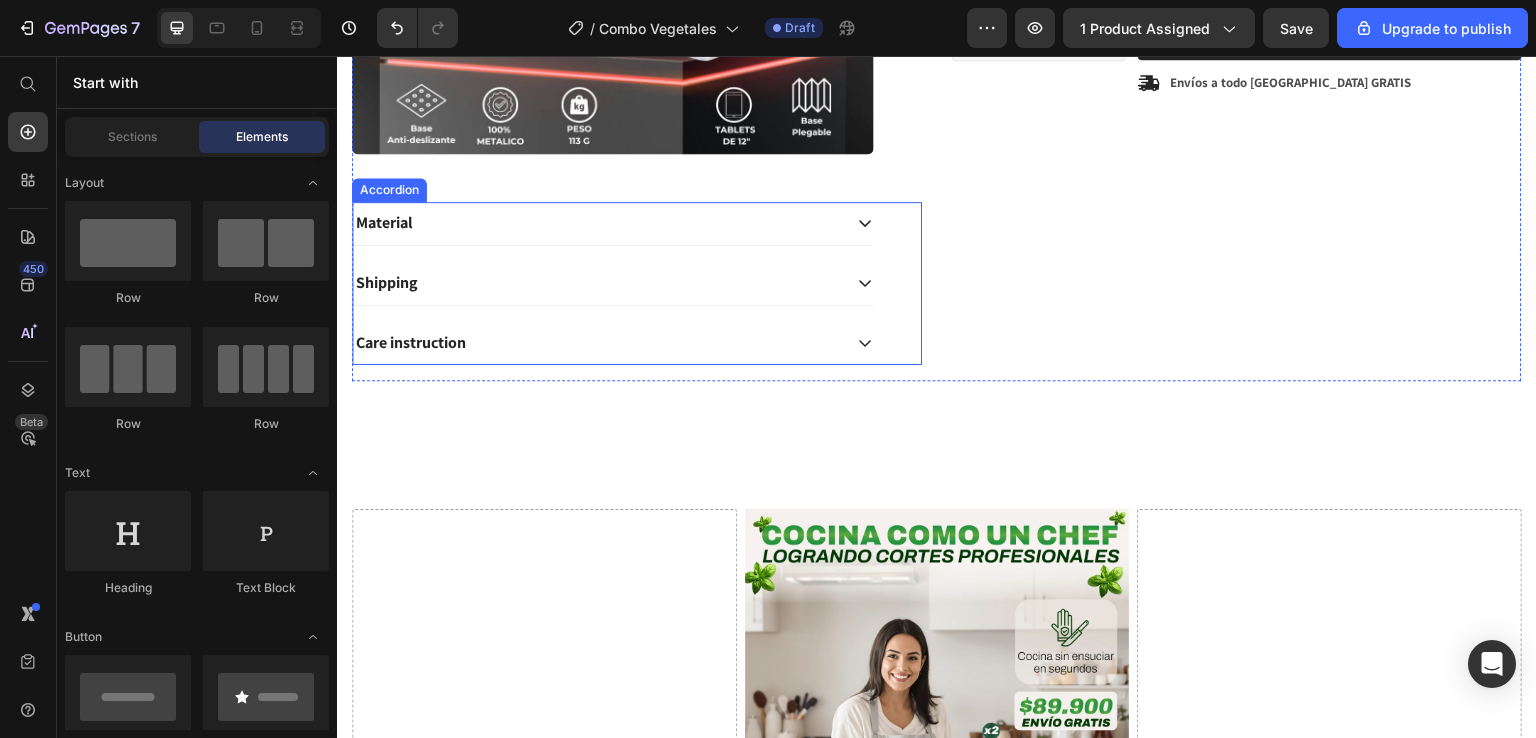 scroll, scrollTop: 500, scrollLeft: 0, axis: vertical 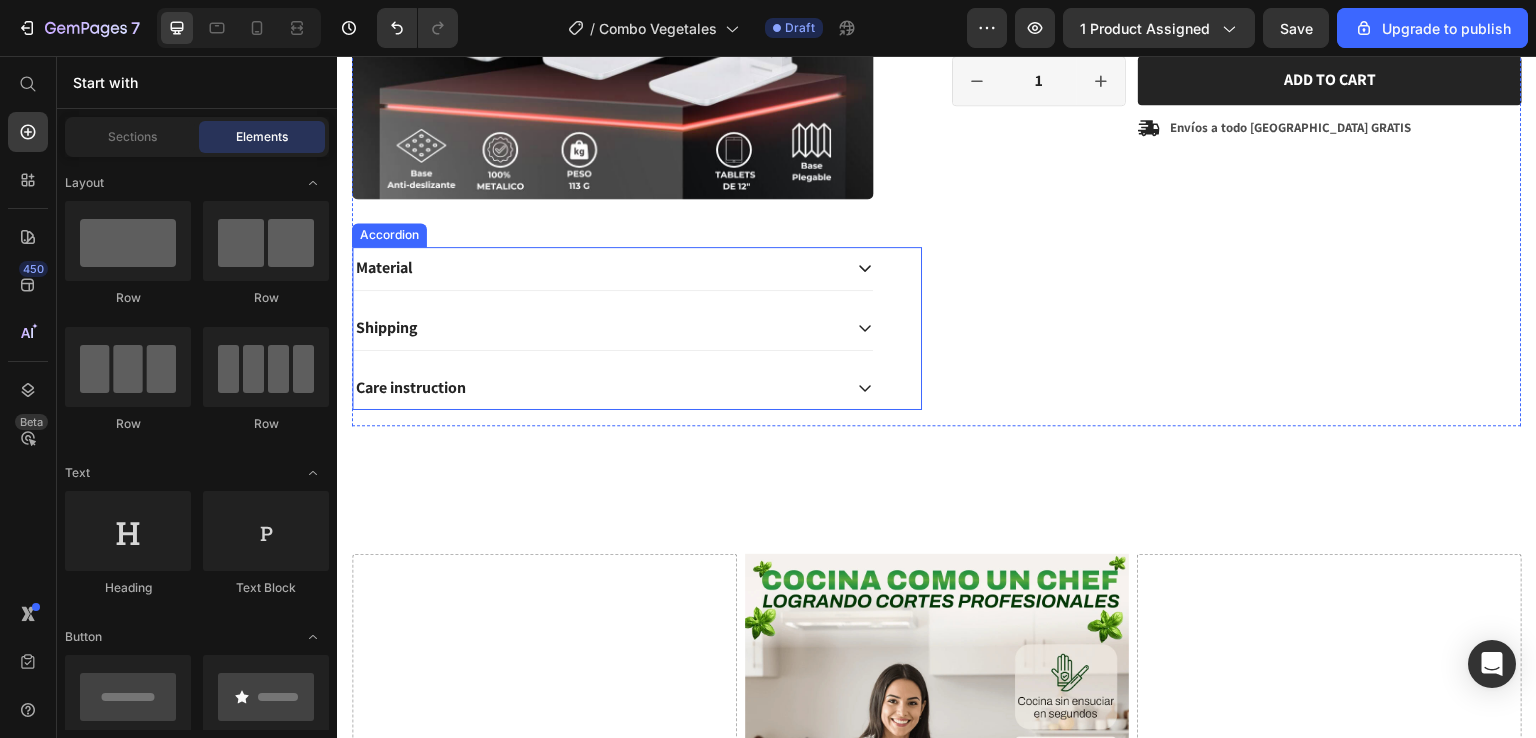 click on "Material" at bounding box center [597, 268] 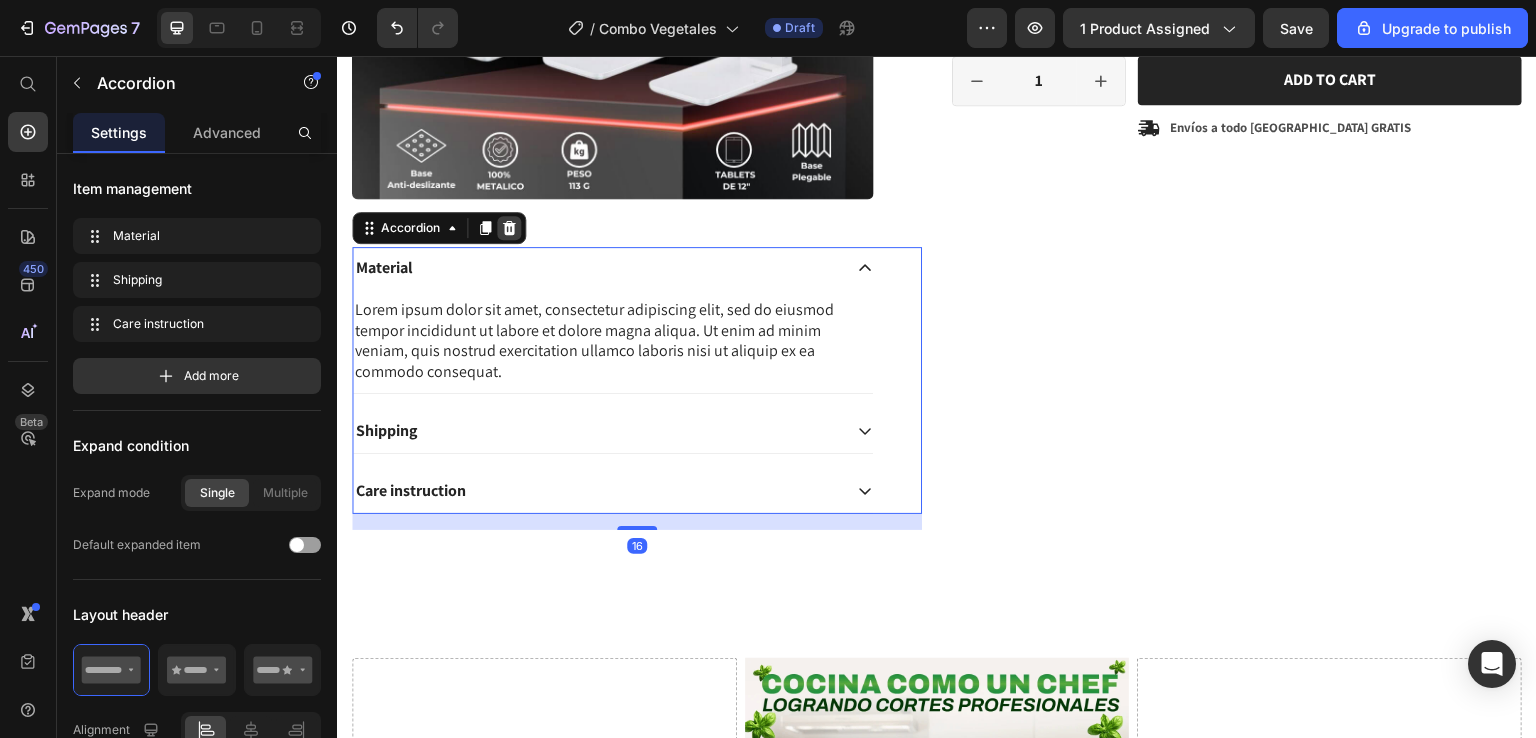 click 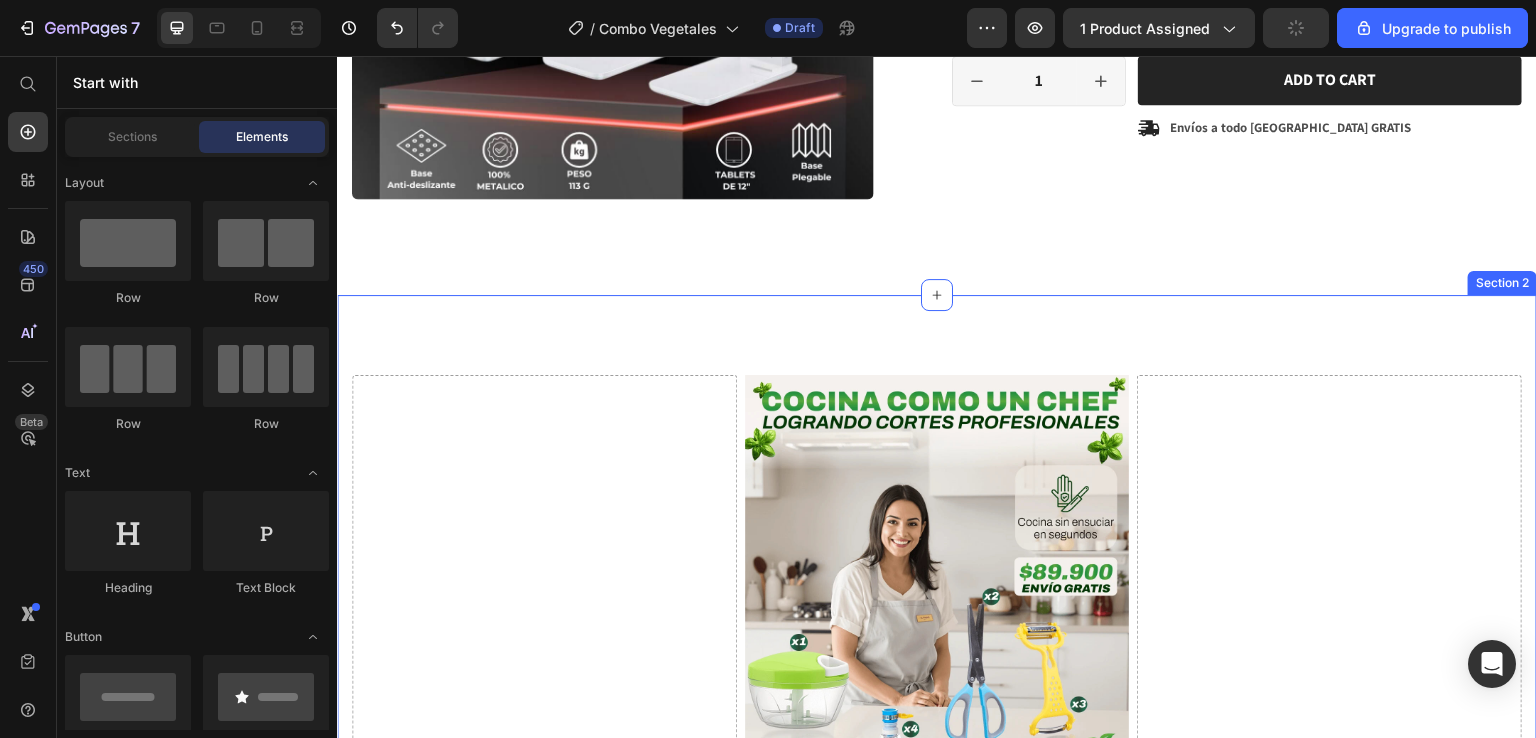click on "Drop element here Image Image Image Image Image Image Image Image Image Image Image Image Image
Drop element here Row Section 2" at bounding box center (937, 1763) 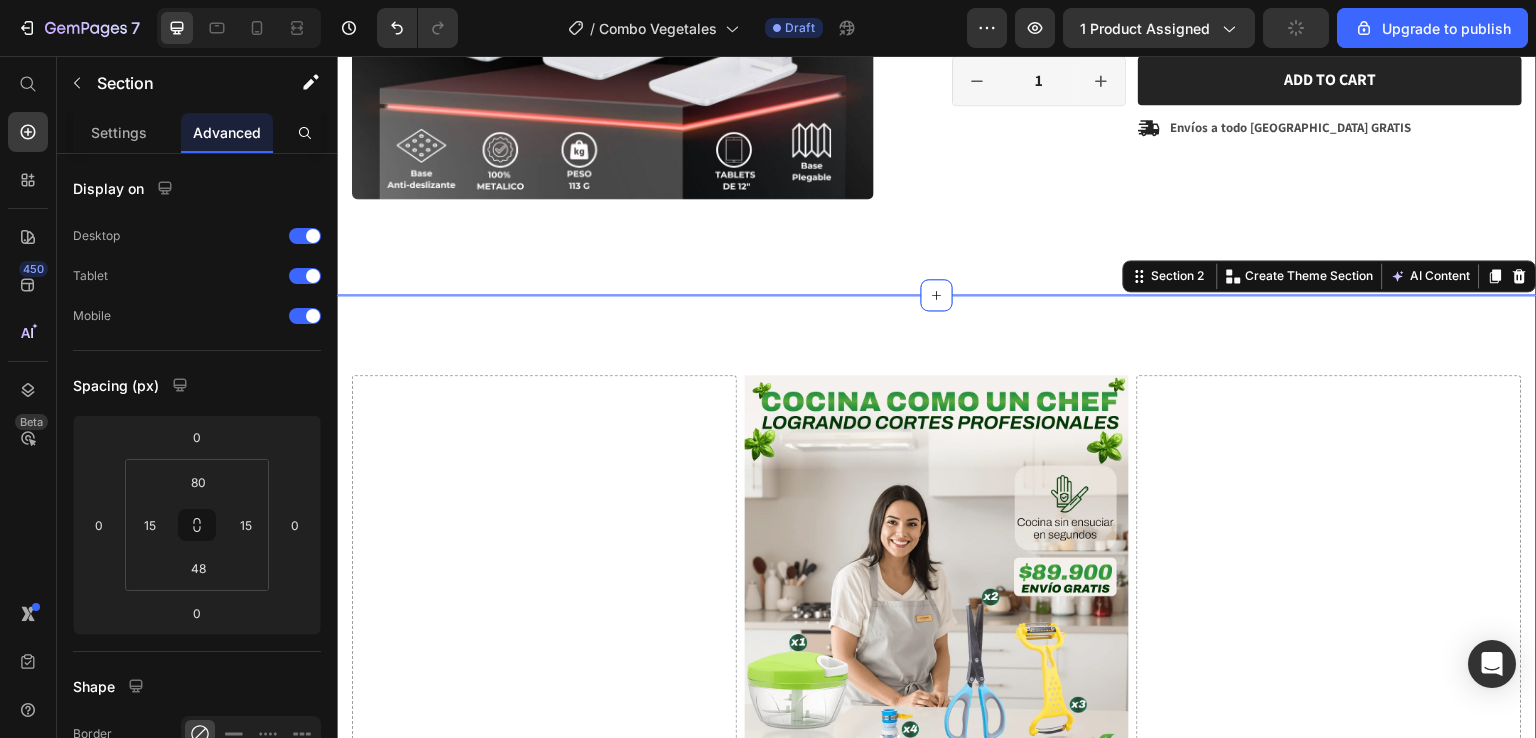 click on "Product Images Icon Icon Icon Icon Icon Icon List 2,500+ Testimonios verificados! Text Block Row 30% OFF Discount Tag OFERTA - 3 soportes metalico para celular y tablet Product Title Icon Icon Icon Icon Icon Icon List 2,500+ Verified Reviews! Text Block Row $69.900,00 Product Price $99.900,00 Product Price 30% OFF Discount Tag Row This product has only default variant Product Variants & Swatches
Icon Compatible con todo tipo de celulares y tablets Text Block Row 1 Product Quantity Row Add to cart Add to Cart
Icon Envíos a todo Colombia GRATIS Text Block Row Row Row Product Section 1" at bounding box center (937, -54) 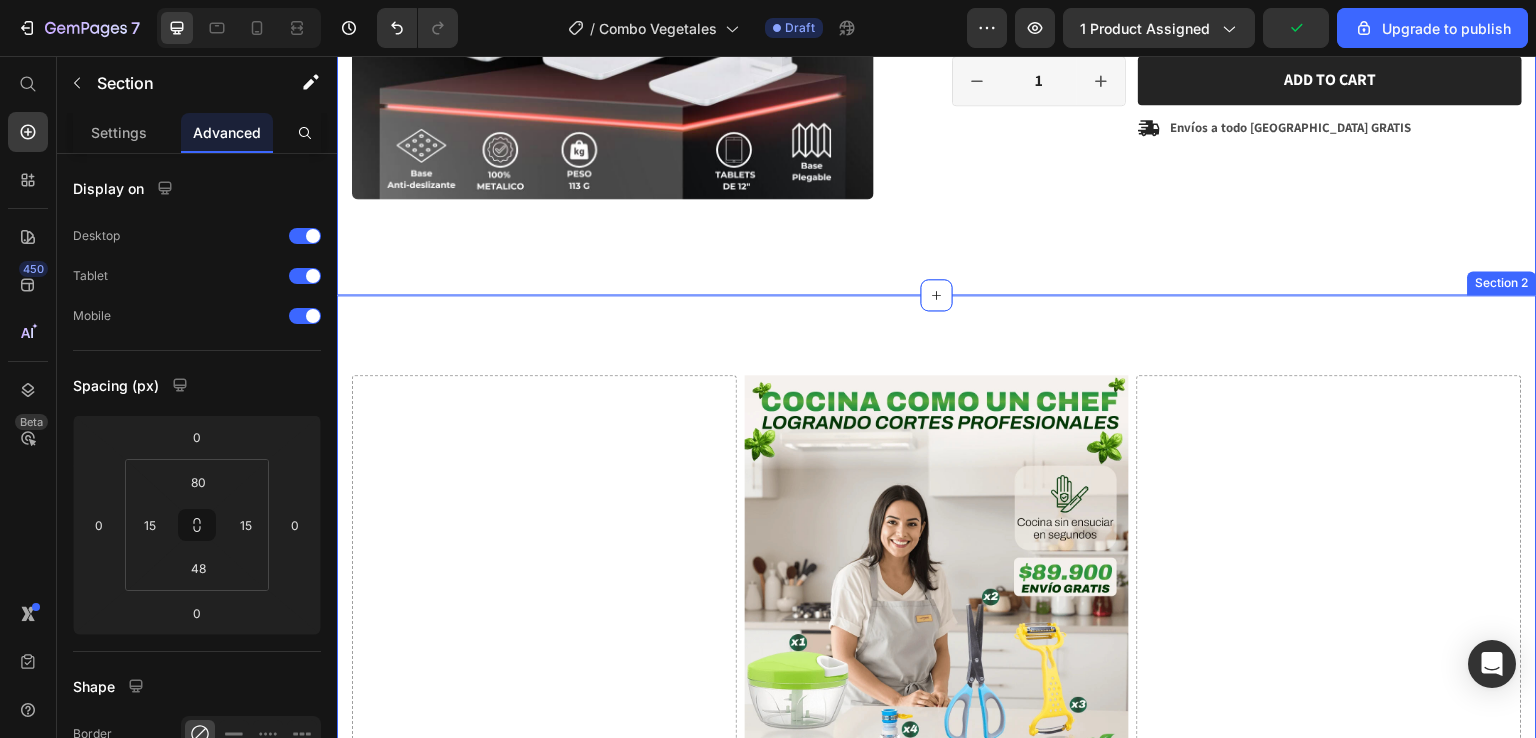 click on "Drop element here Image Image Image Image Image Image Image Image Image Image Image Image Image
Drop element here Row Section 2" at bounding box center [937, 1763] 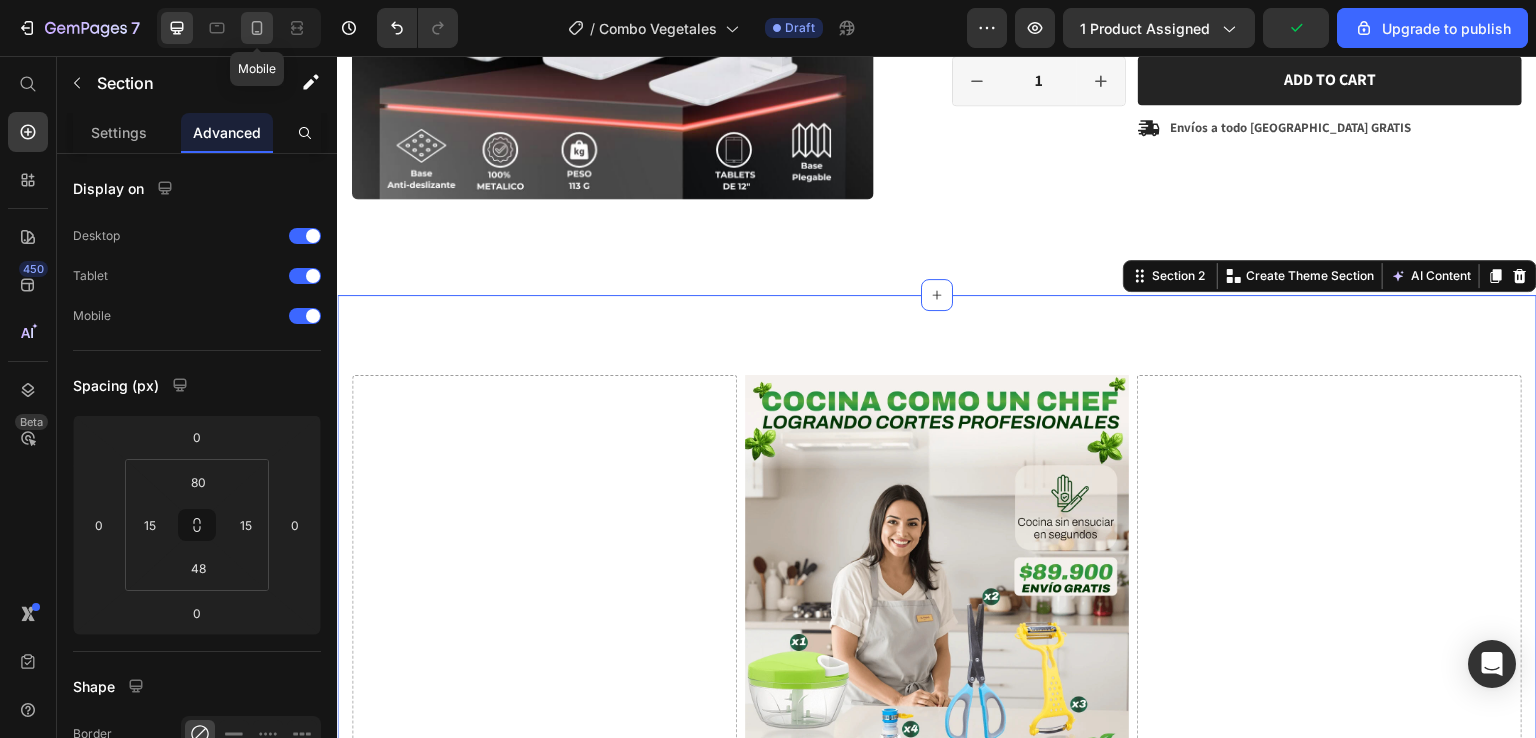click 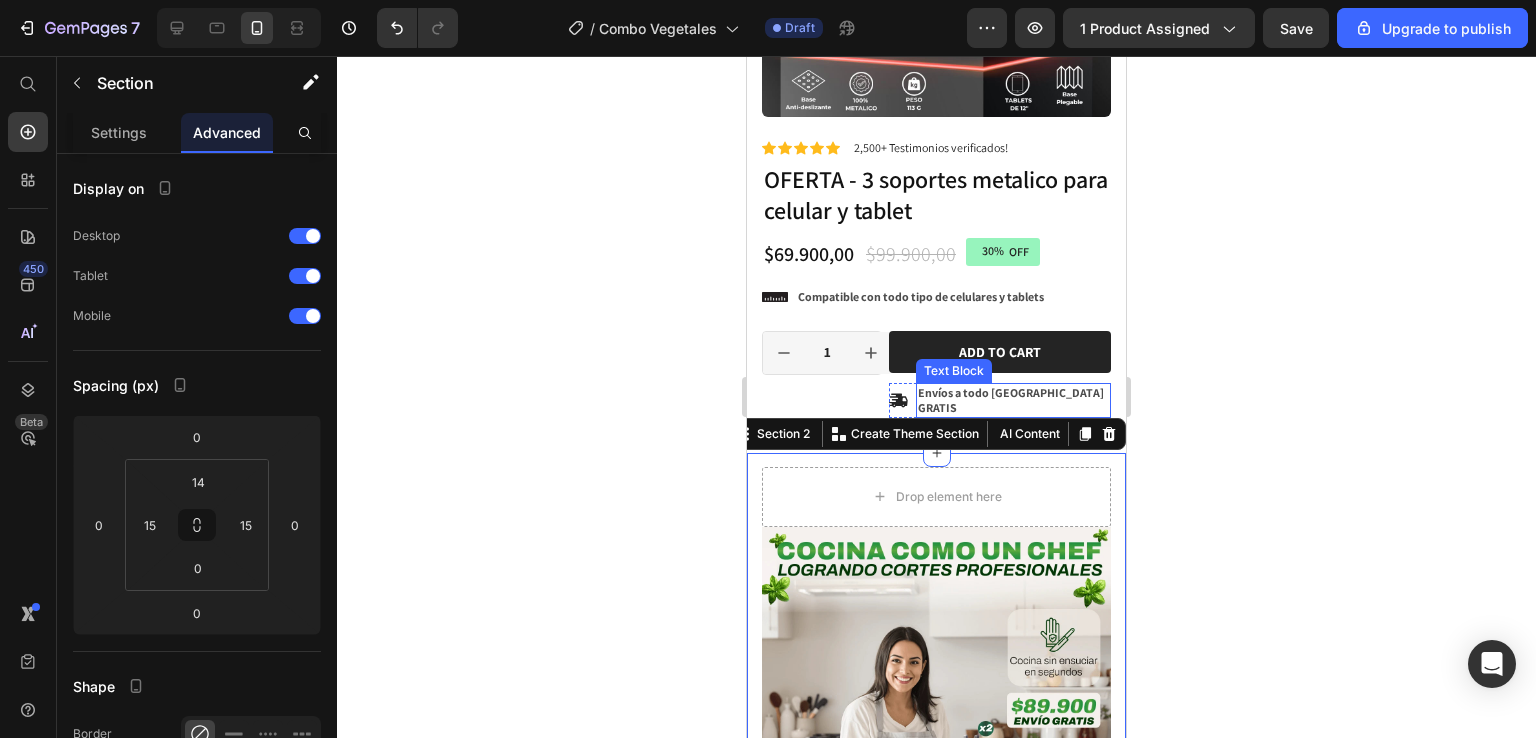 scroll, scrollTop: 338, scrollLeft: 0, axis: vertical 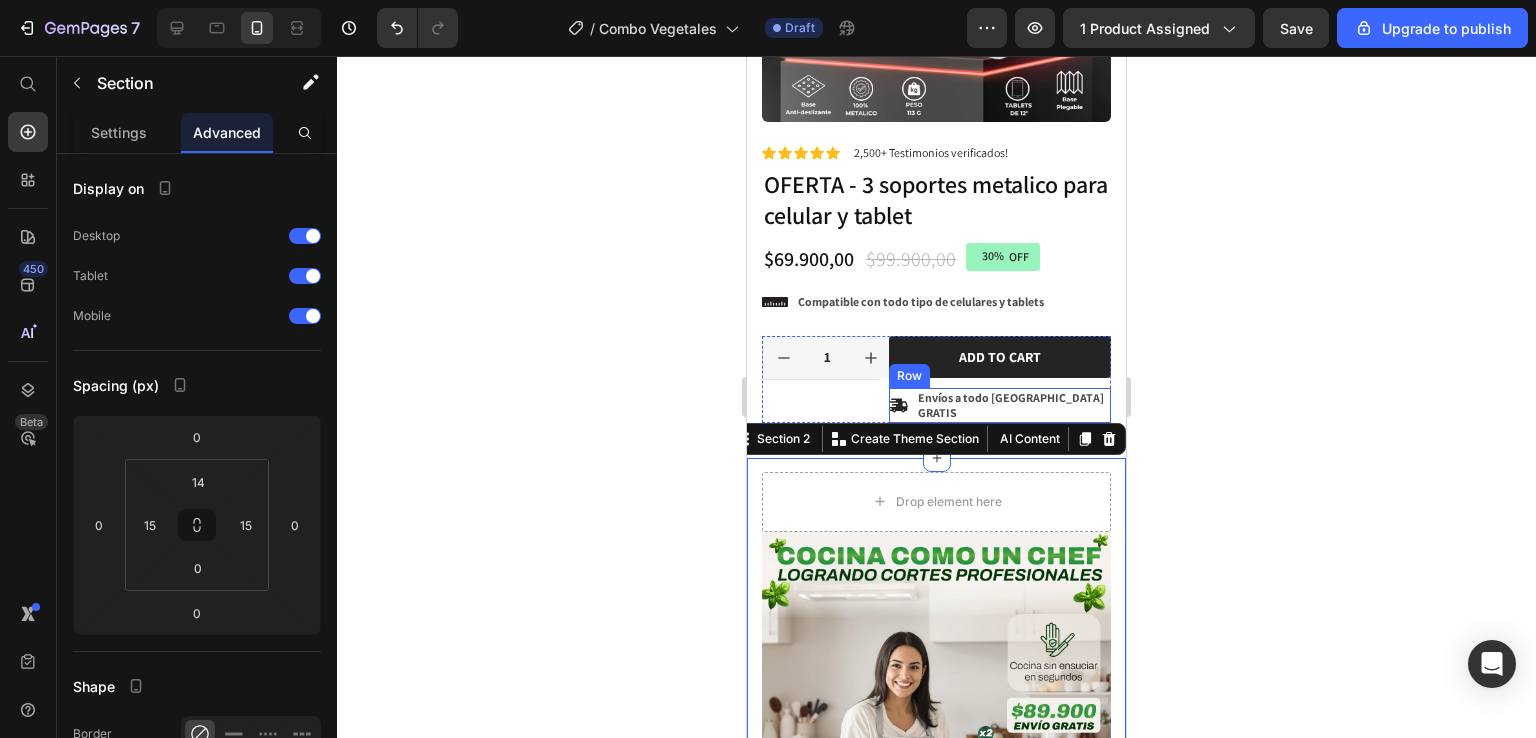 click 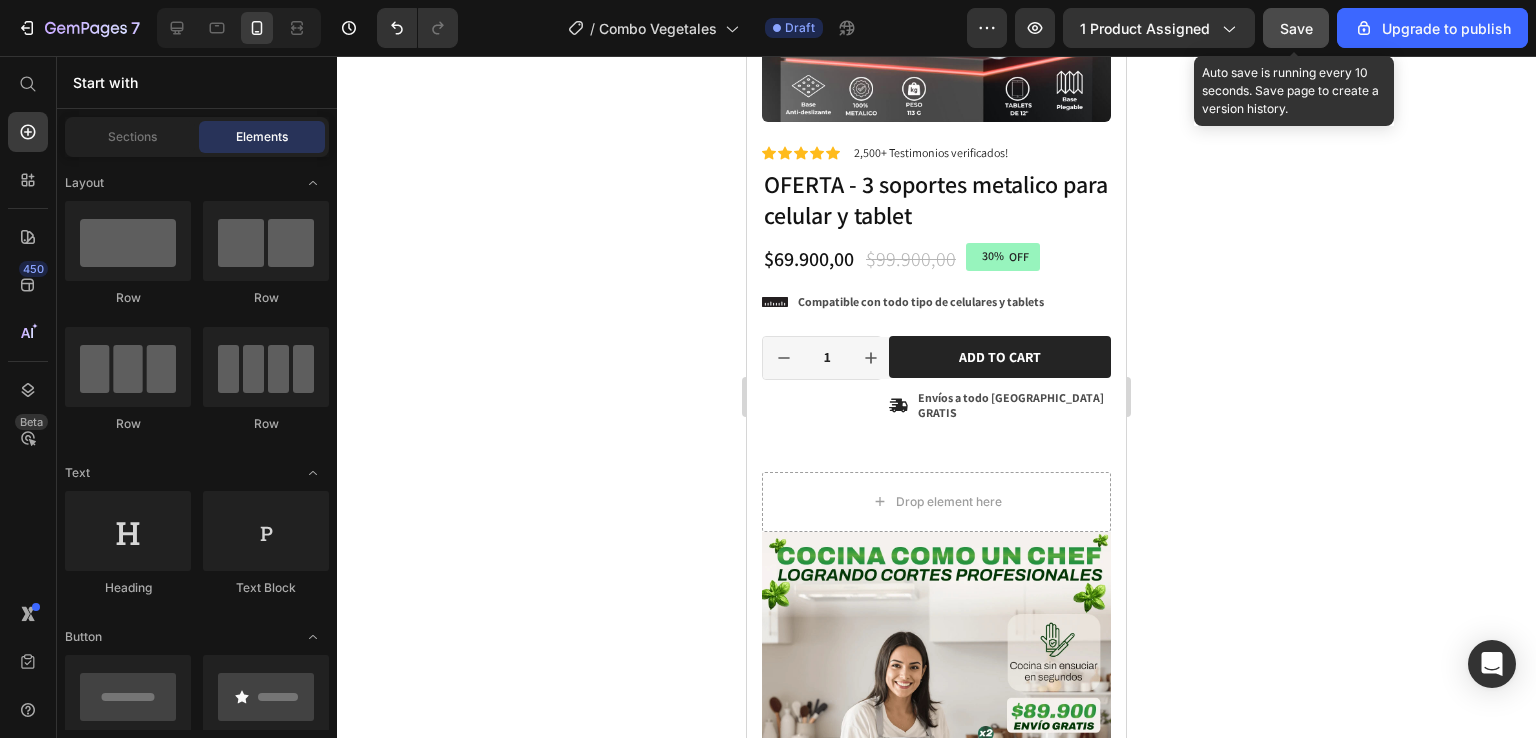 click on "Save" 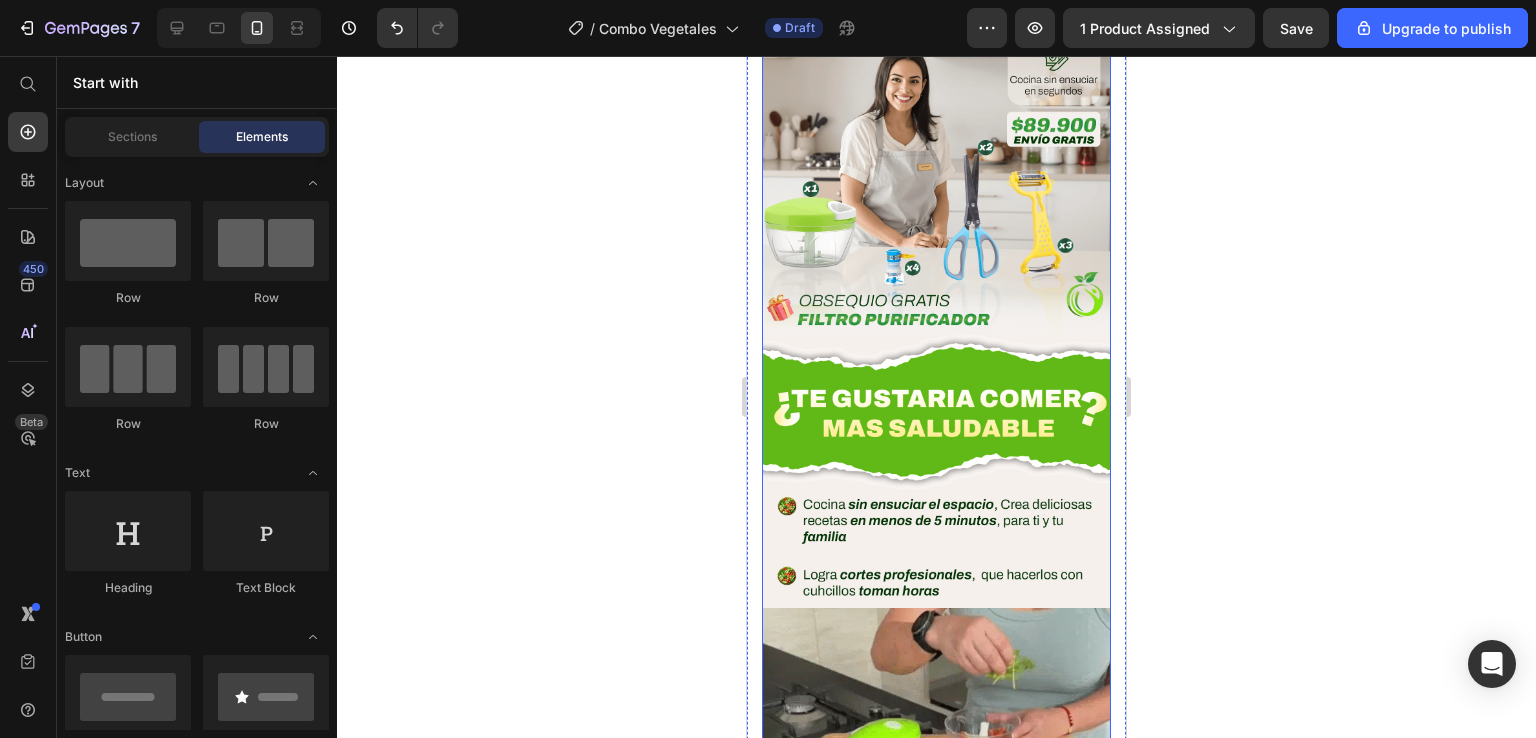scroll, scrollTop: 1038, scrollLeft: 0, axis: vertical 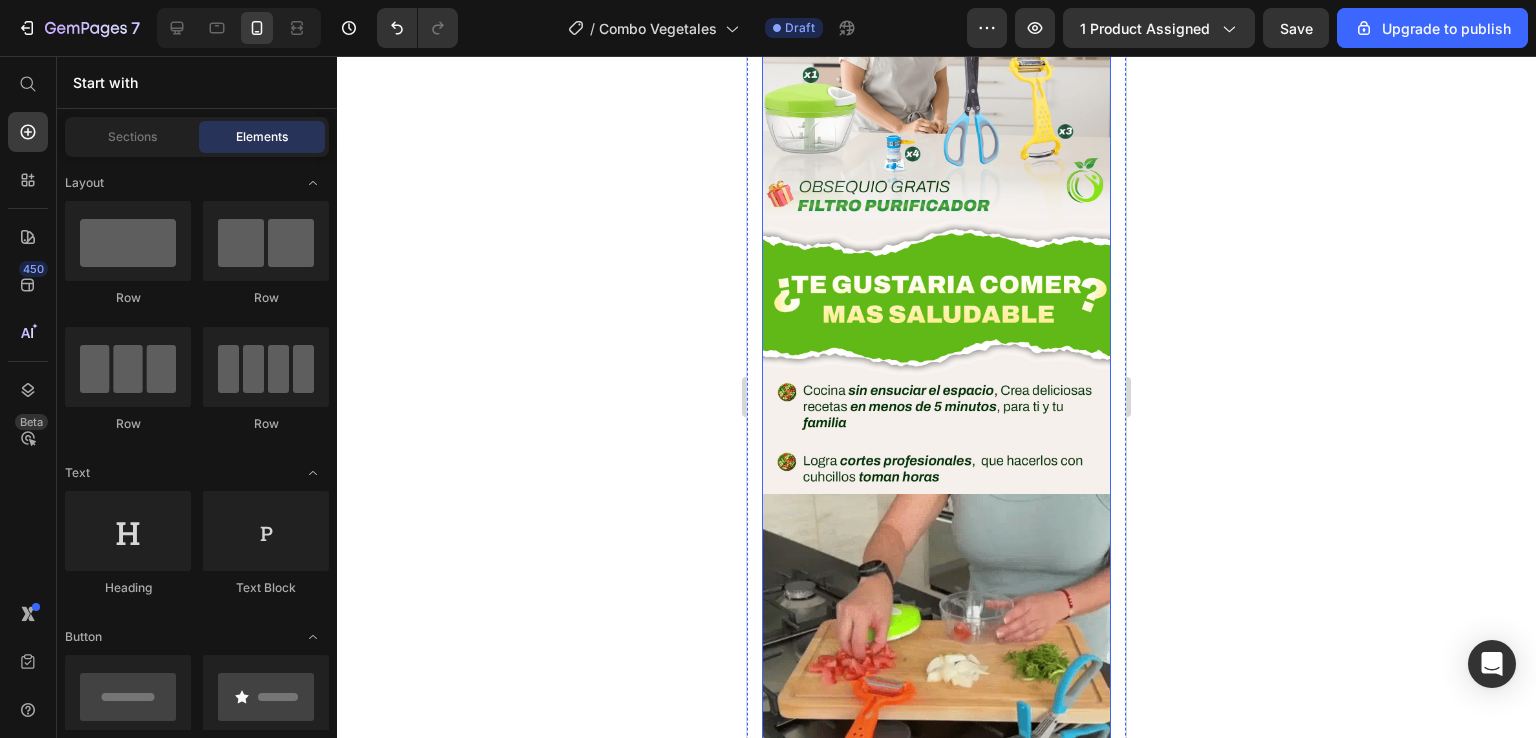 click at bounding box center (936, 668) 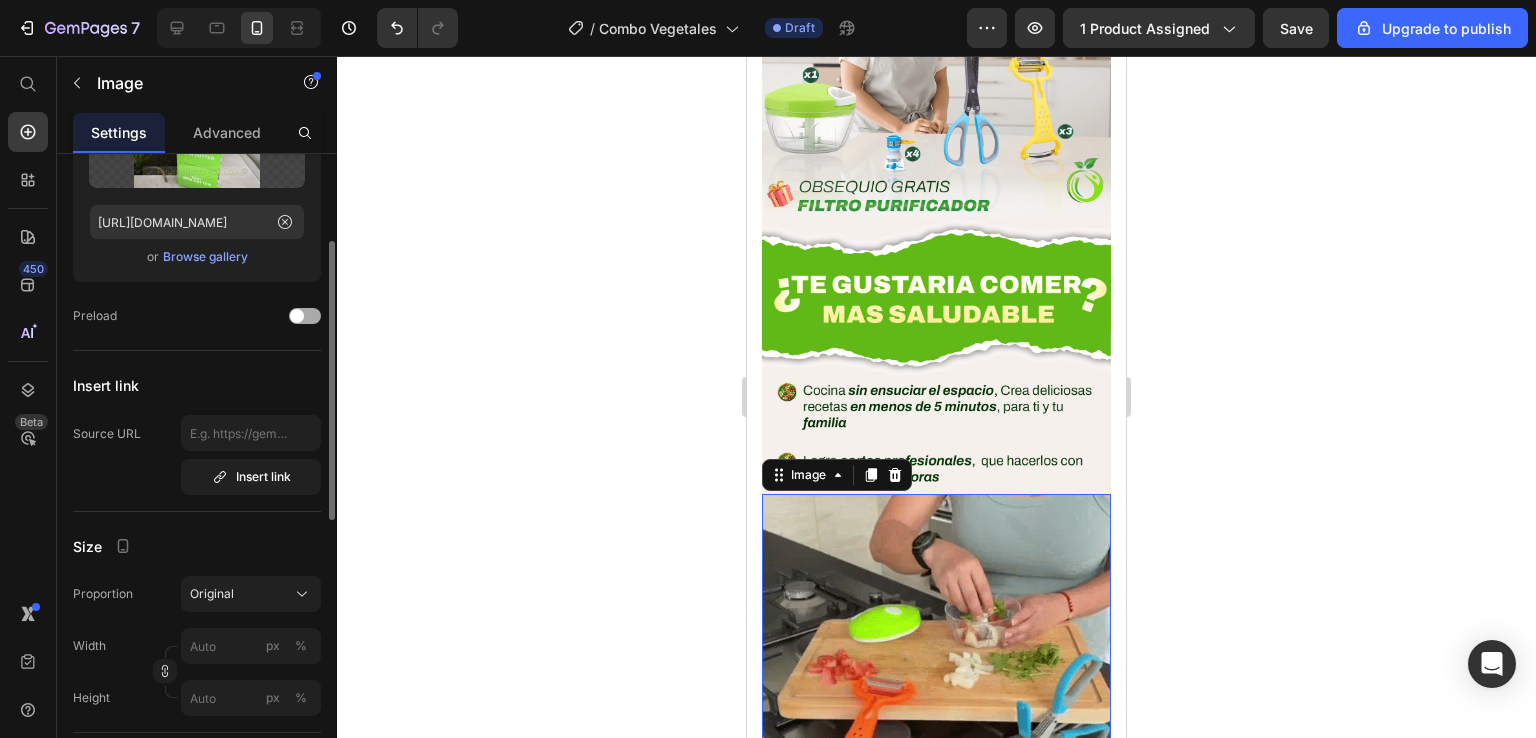scroll, scrollTop: 300, scrollLeft: 0, axis: vertical 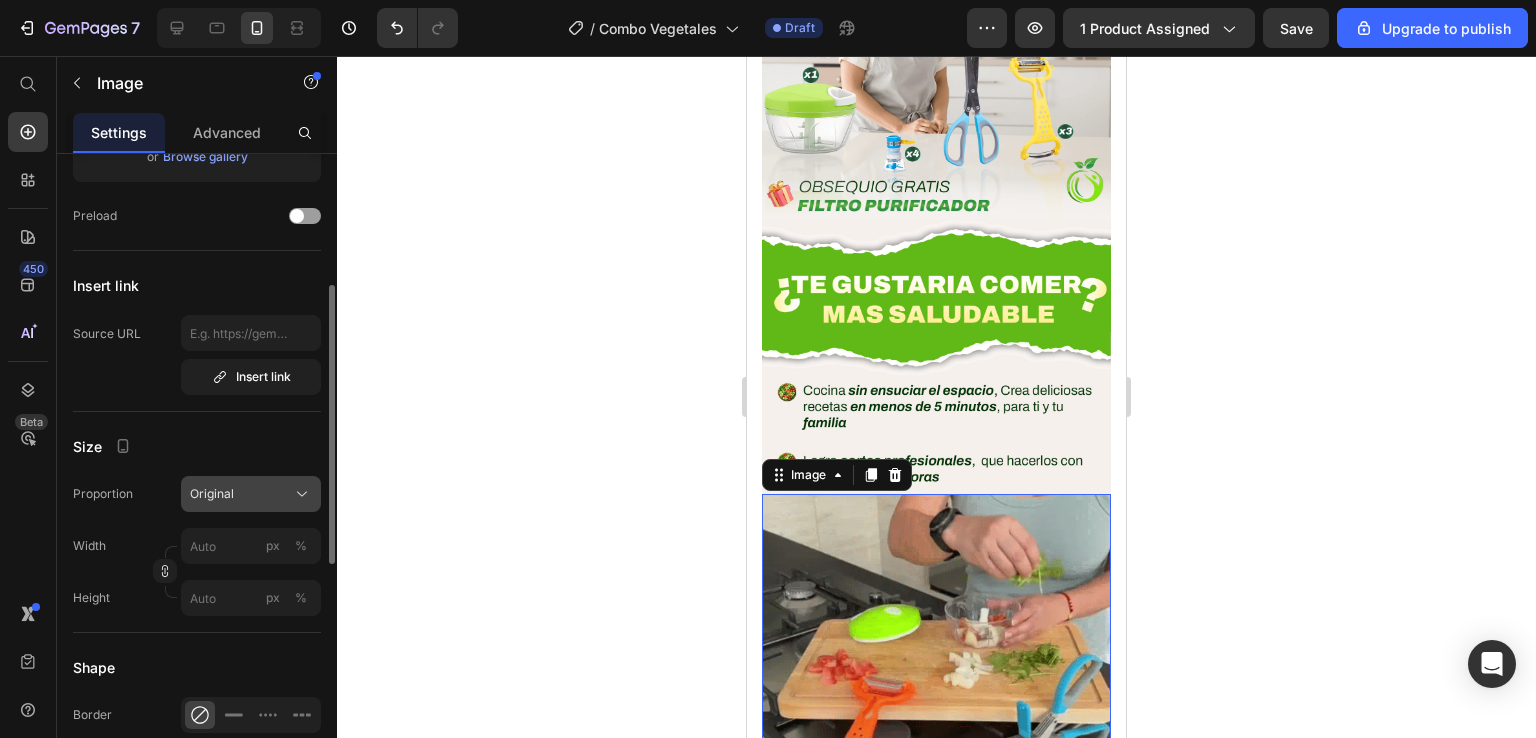 click on "Original" 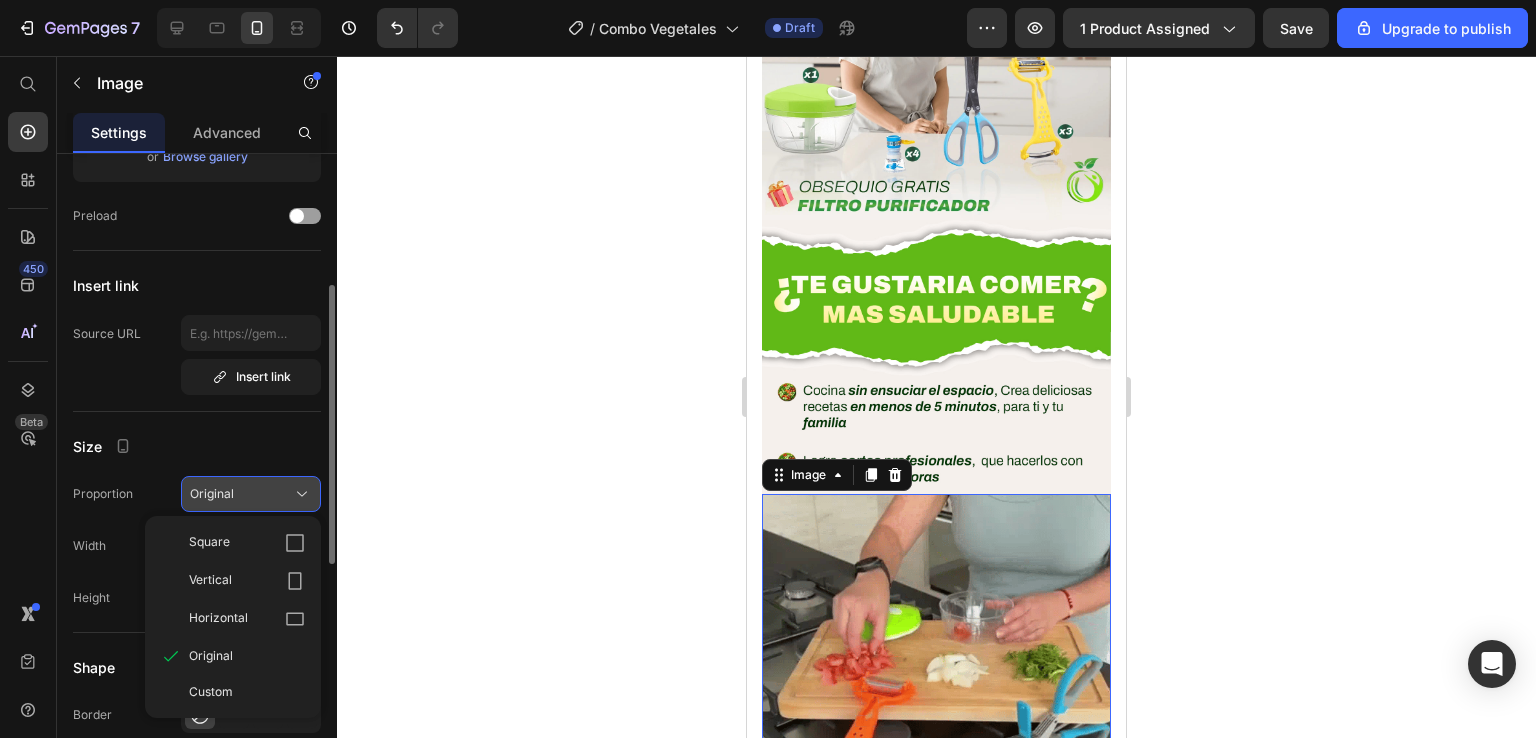 click on "Original" 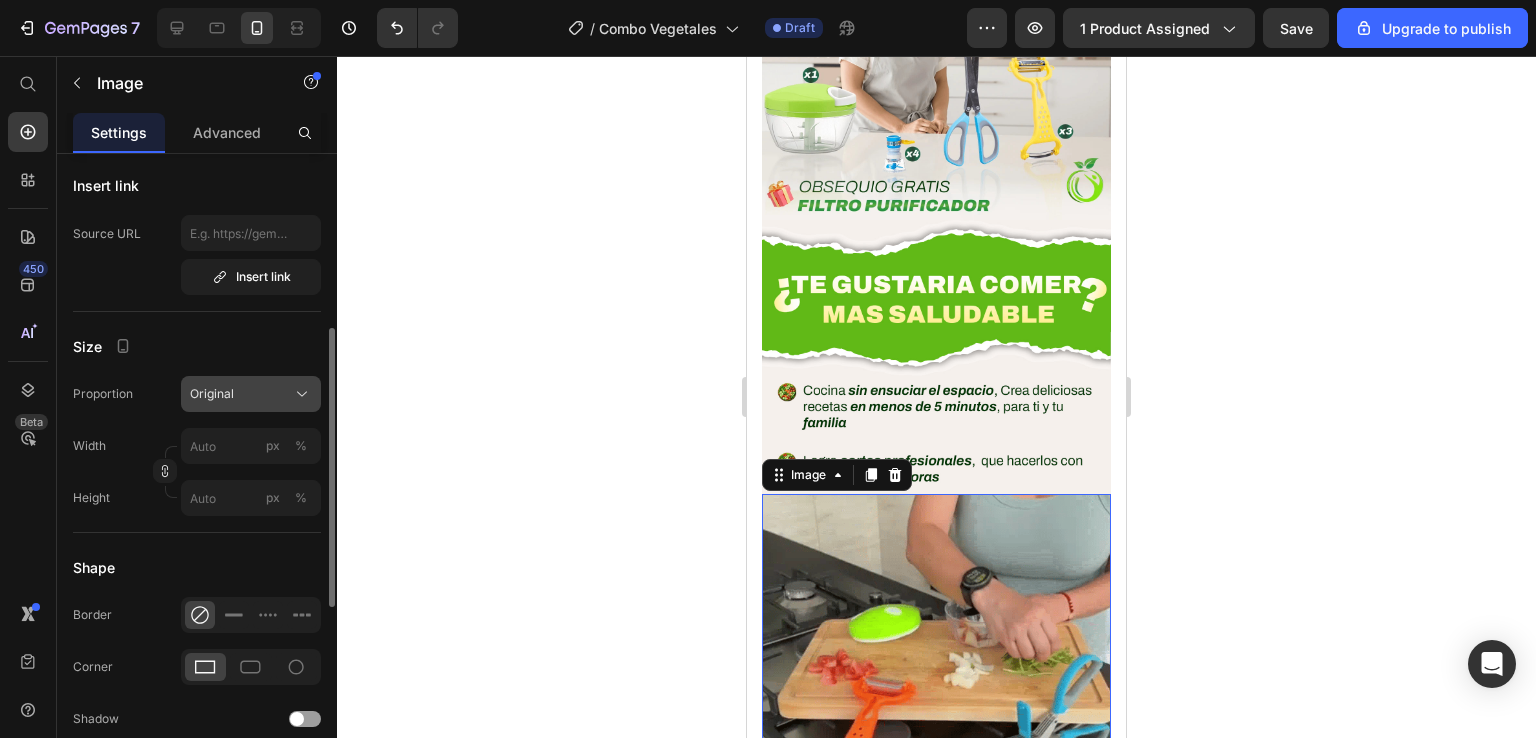 scroll, scrollTop: 500, scrollLeft: 0, axis: vertical 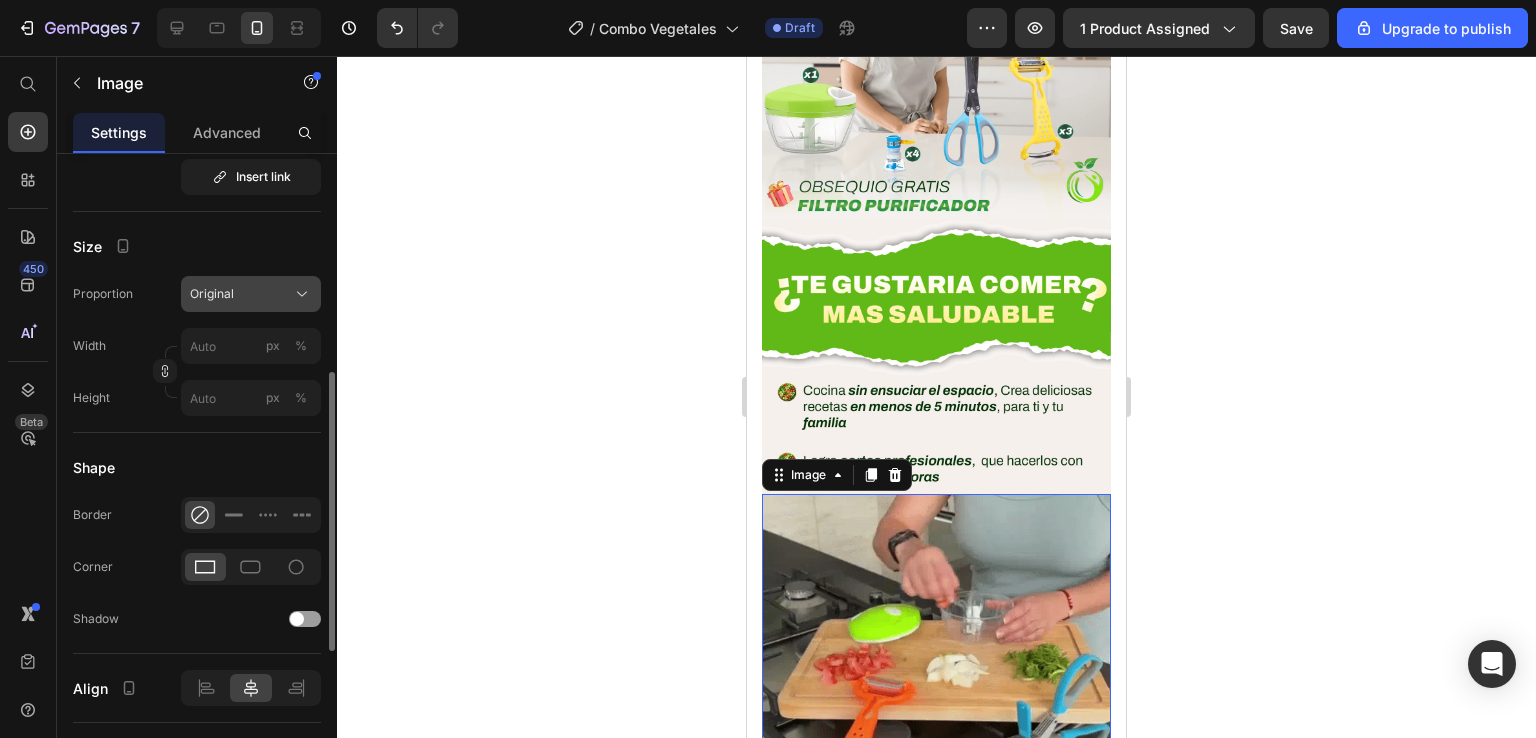 click on "Original" at bounding box center [212, 294] 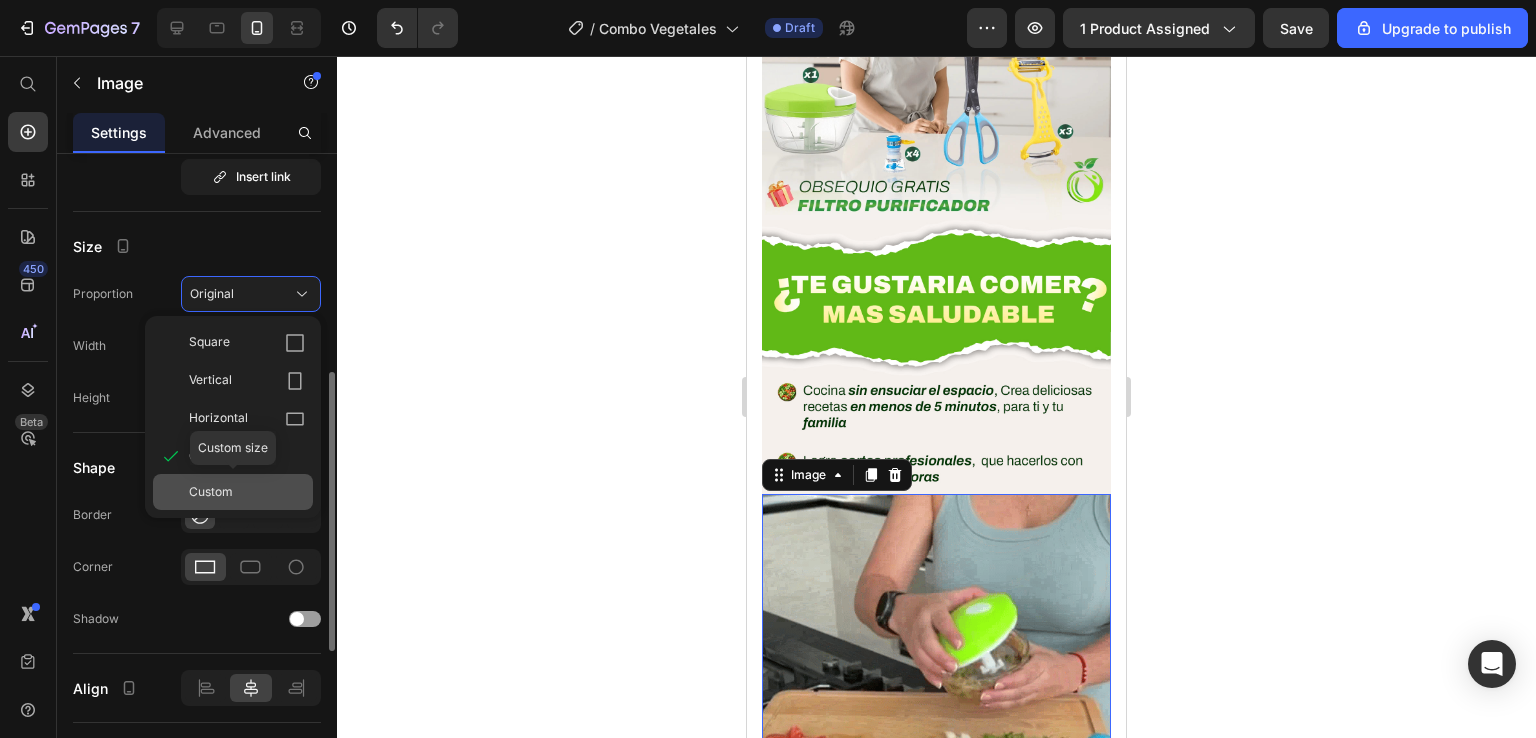 click on "Custom" at bounding box center [211, 492] 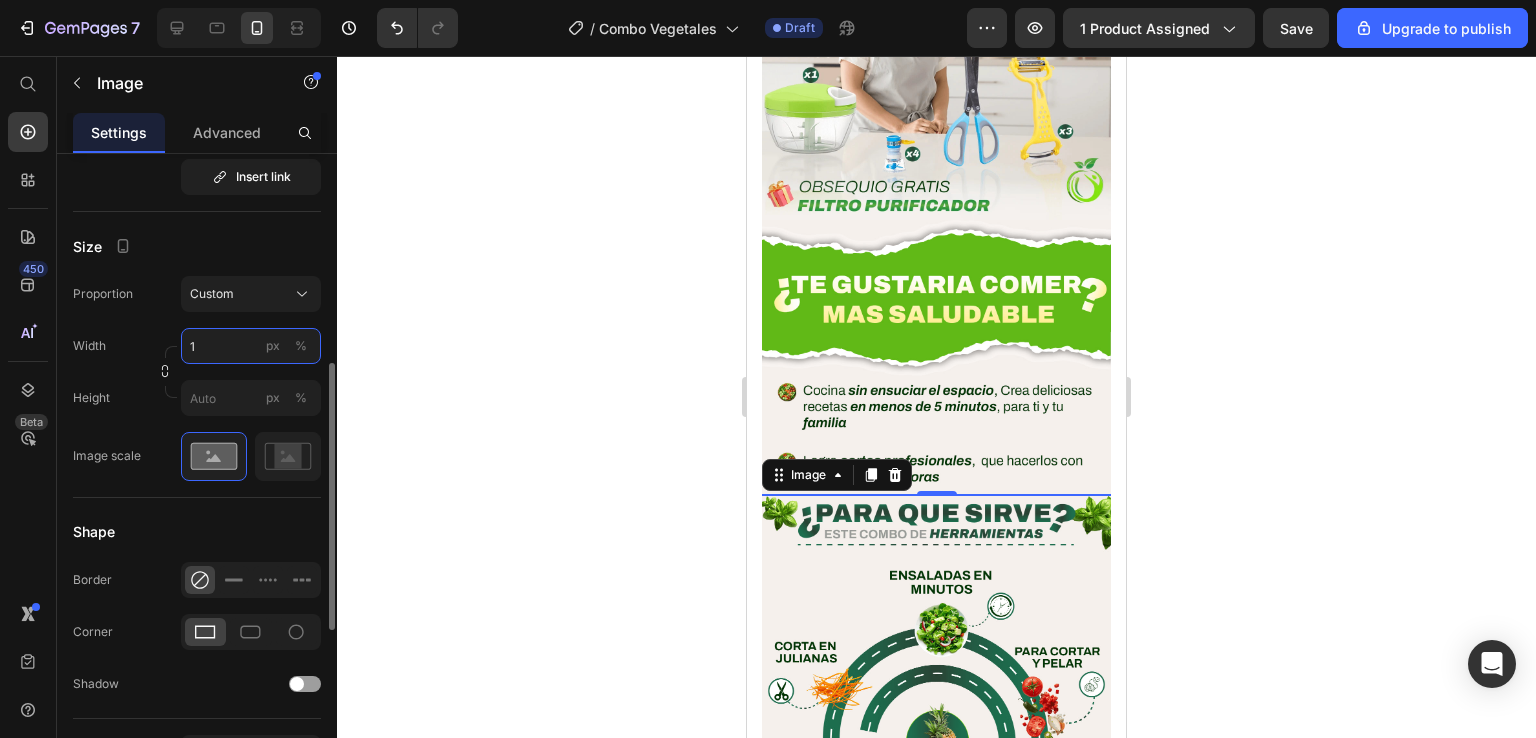 type on "10" 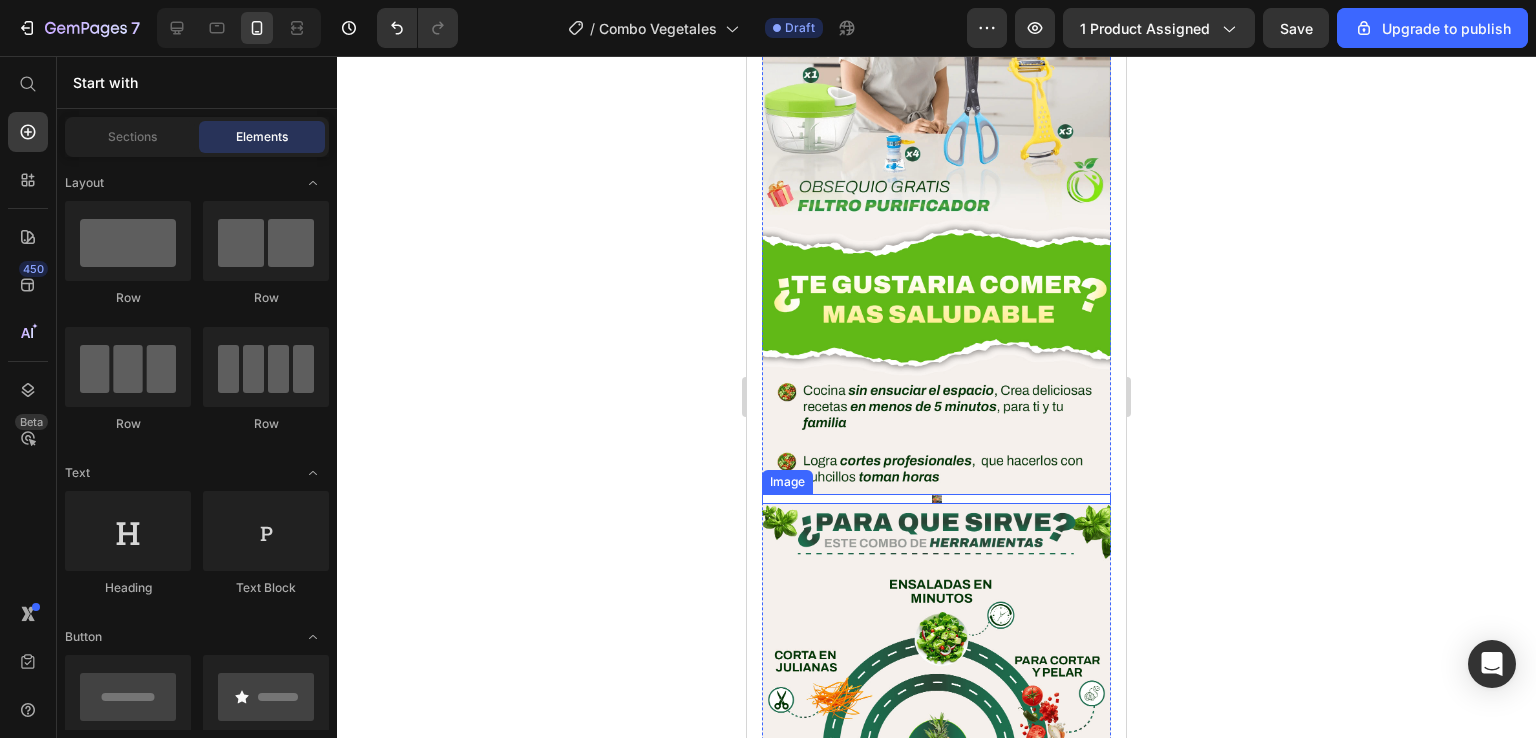 click at bounding box center [936, 499] 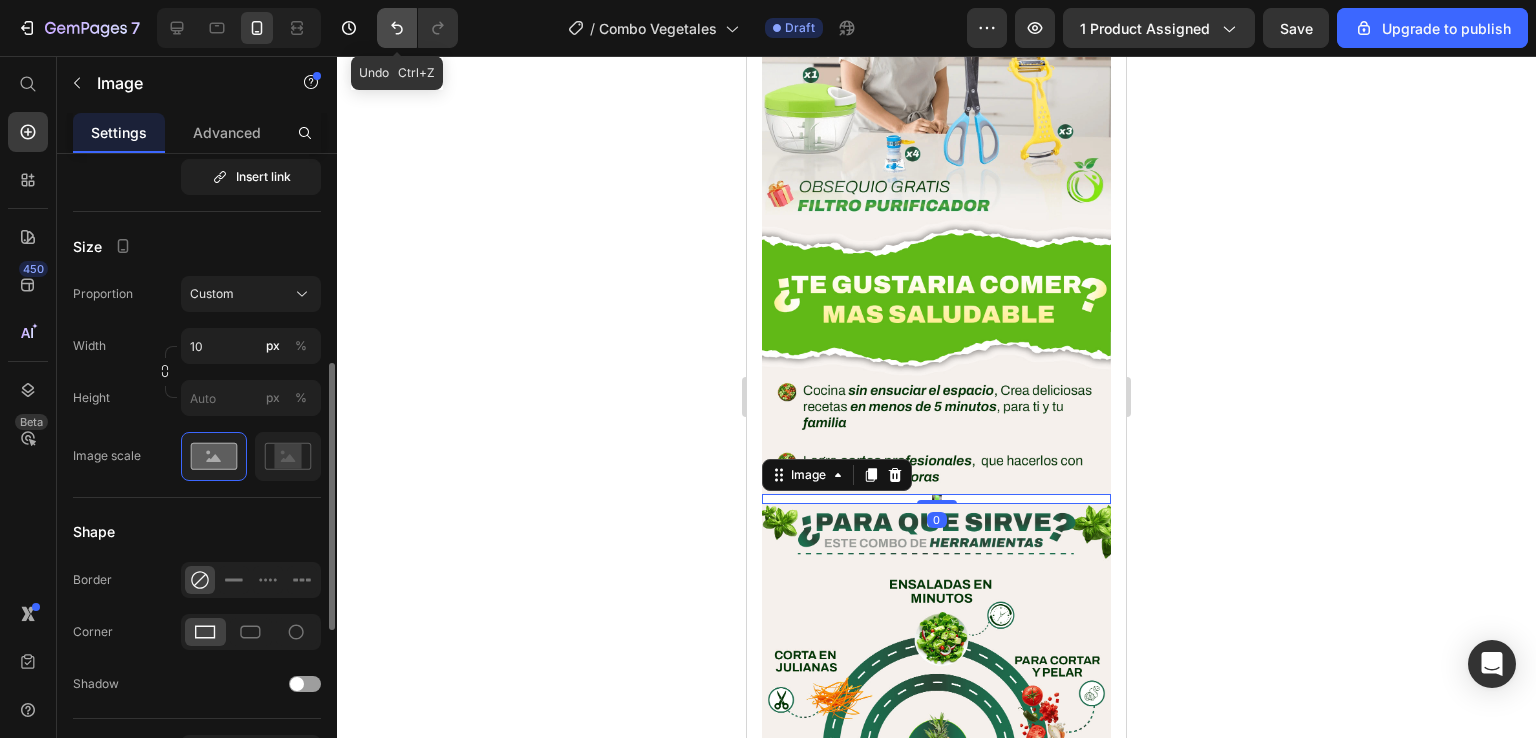 click 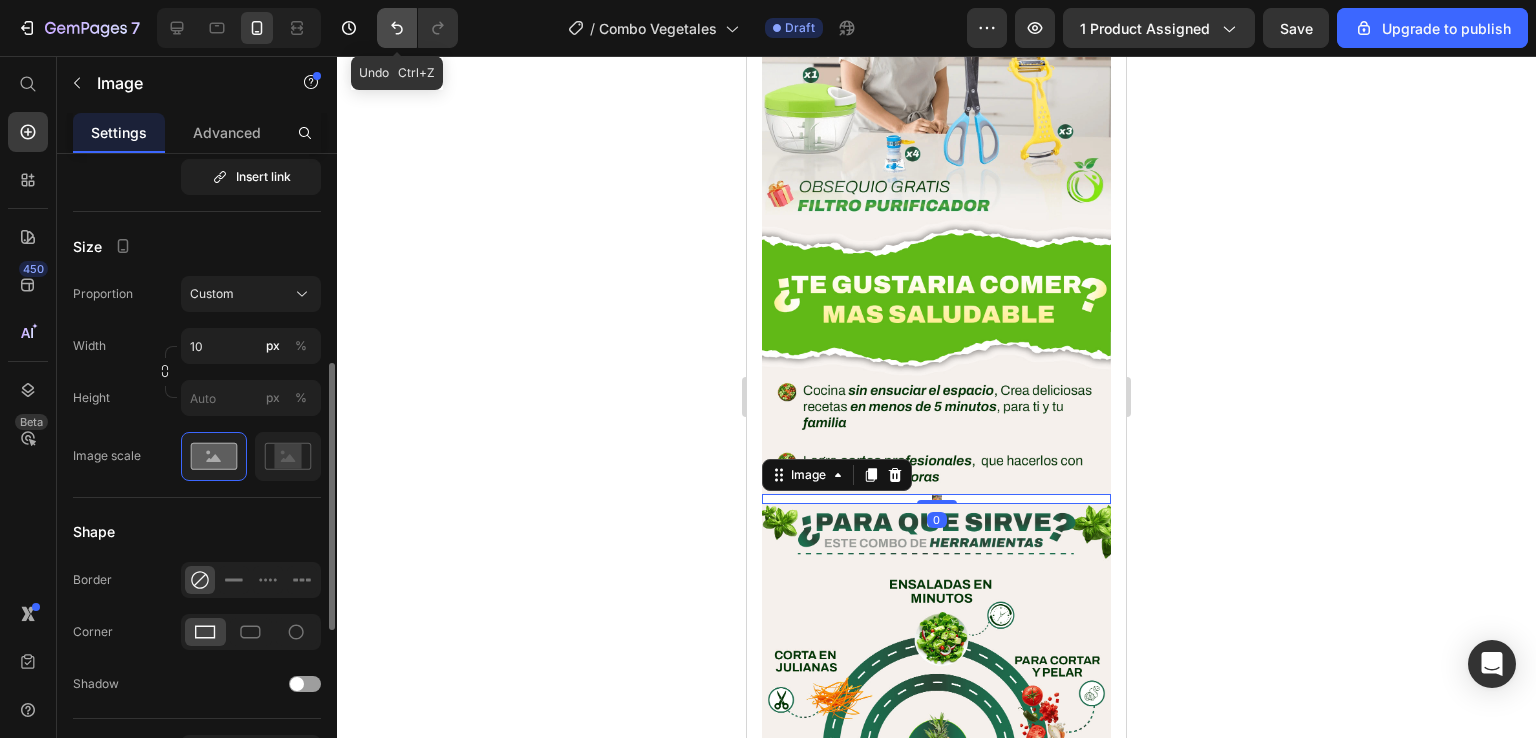 type 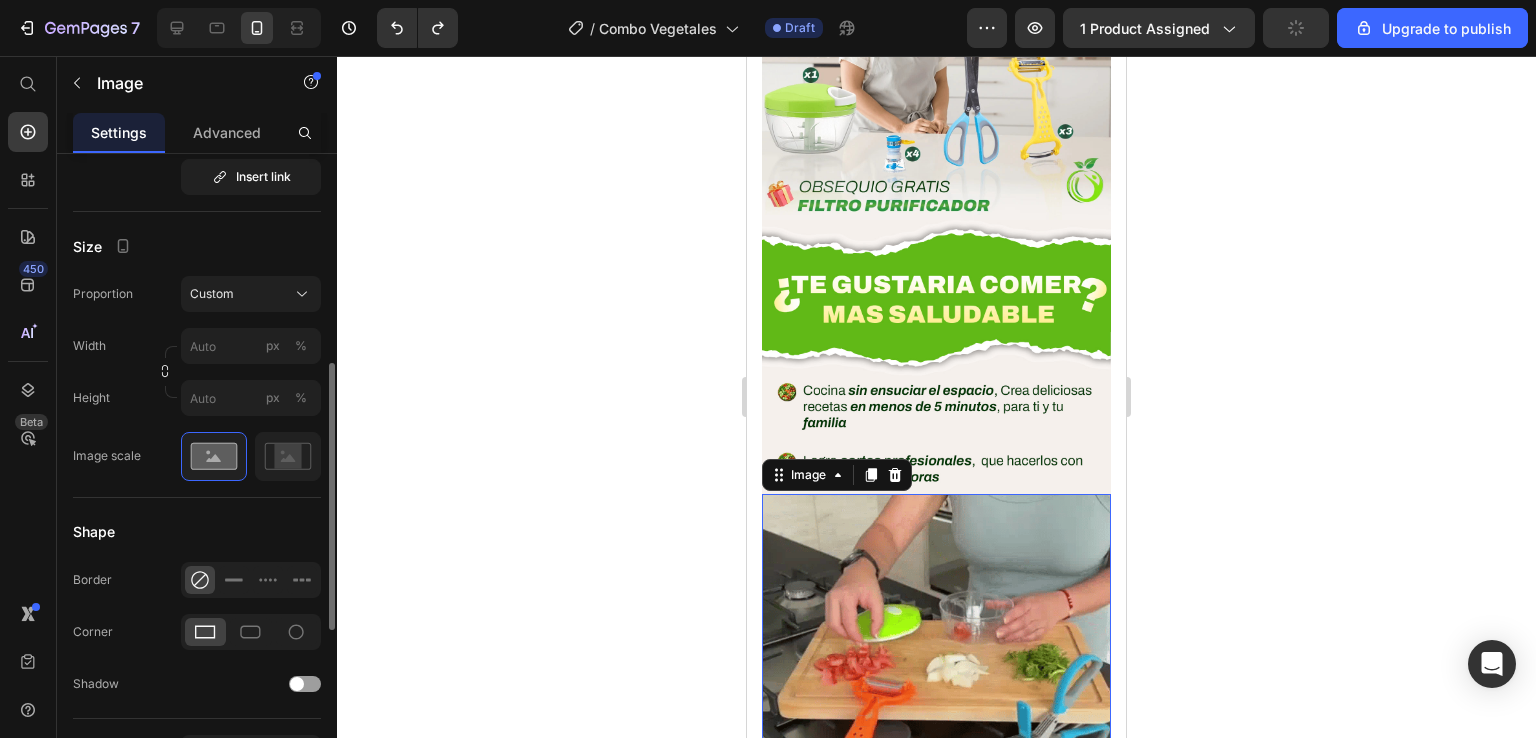 click at bounding box center [936, 668] 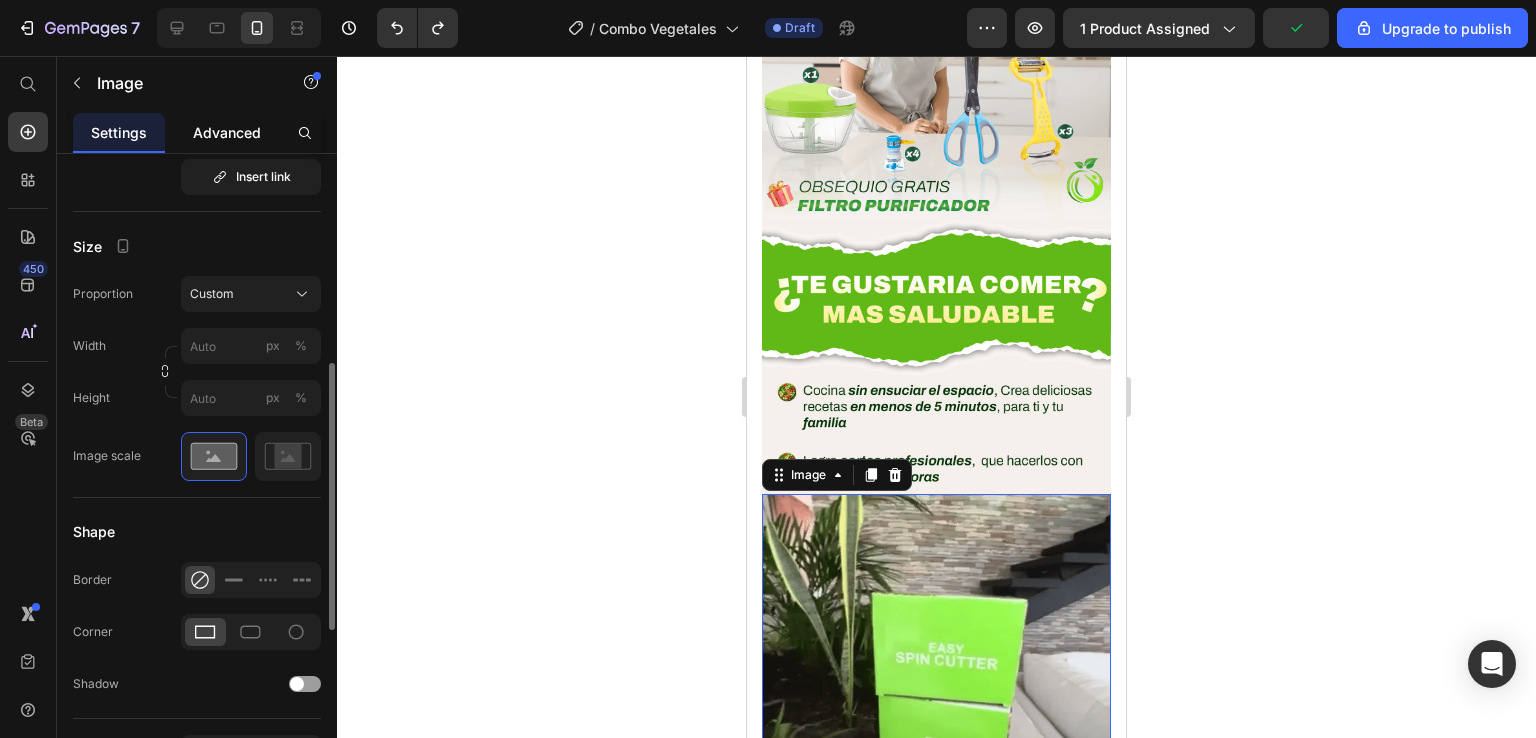click on "Advanced" at bounding box center [227, 132] 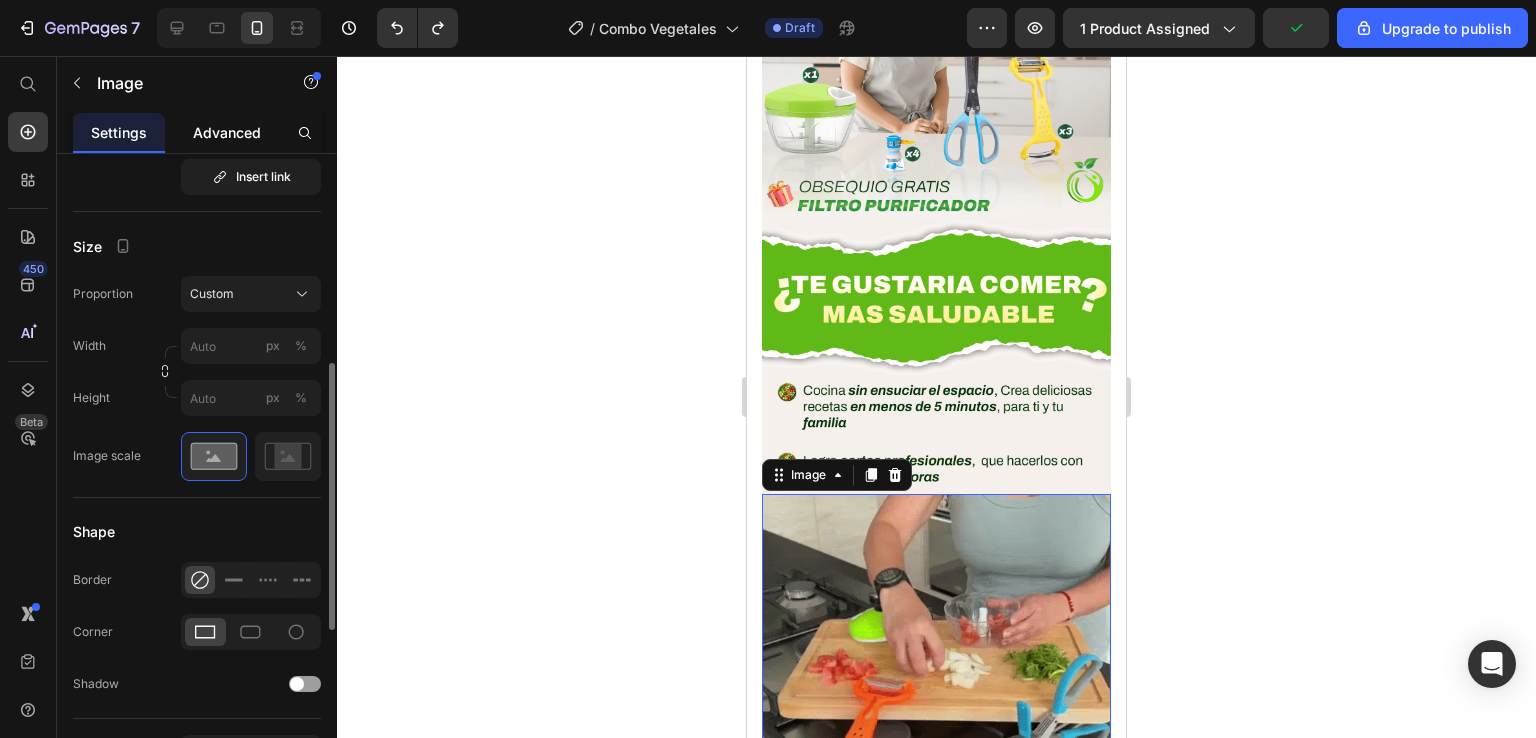 scroll, scrollTop: 0, scrollLeft: 0, axis: both 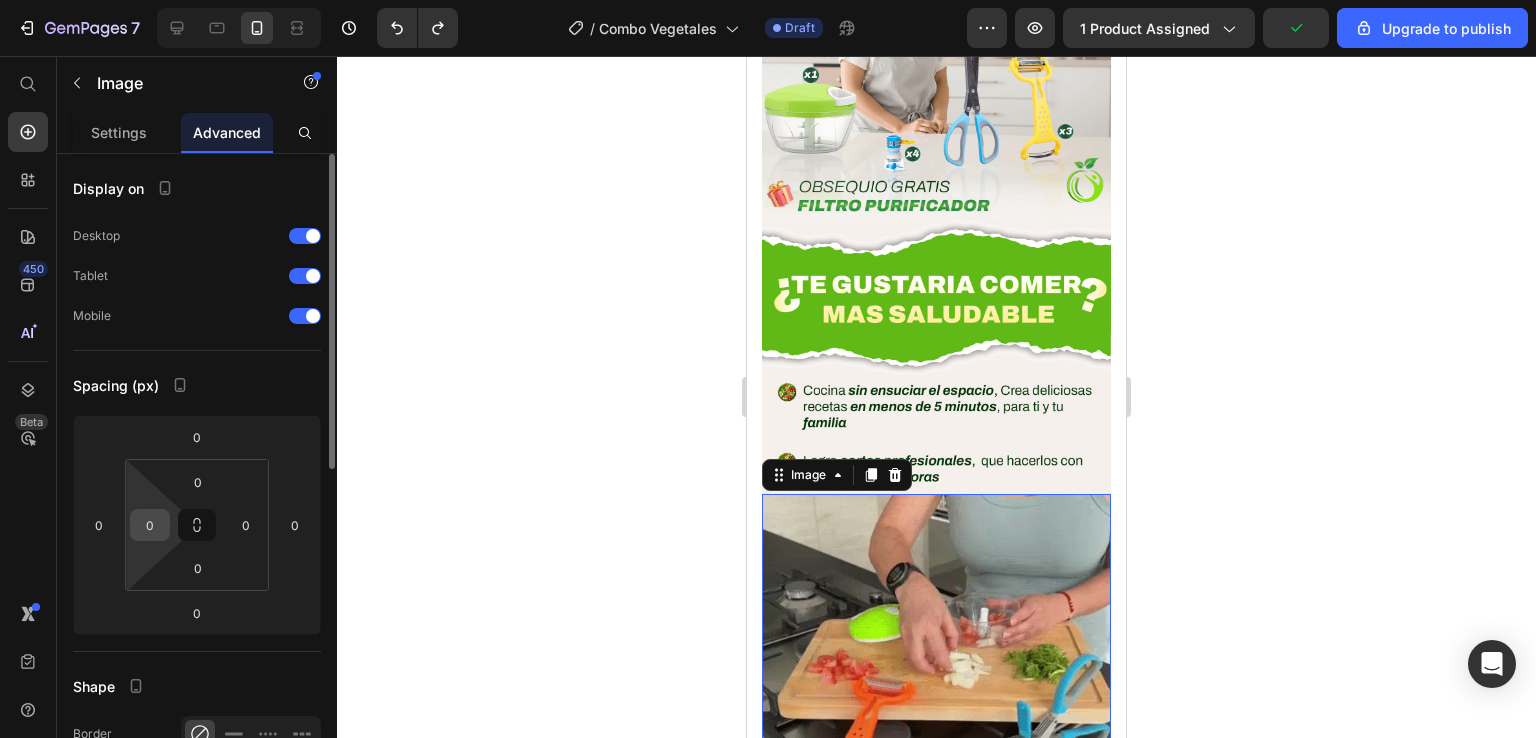 click on "0" at bounding box center (150, 525) 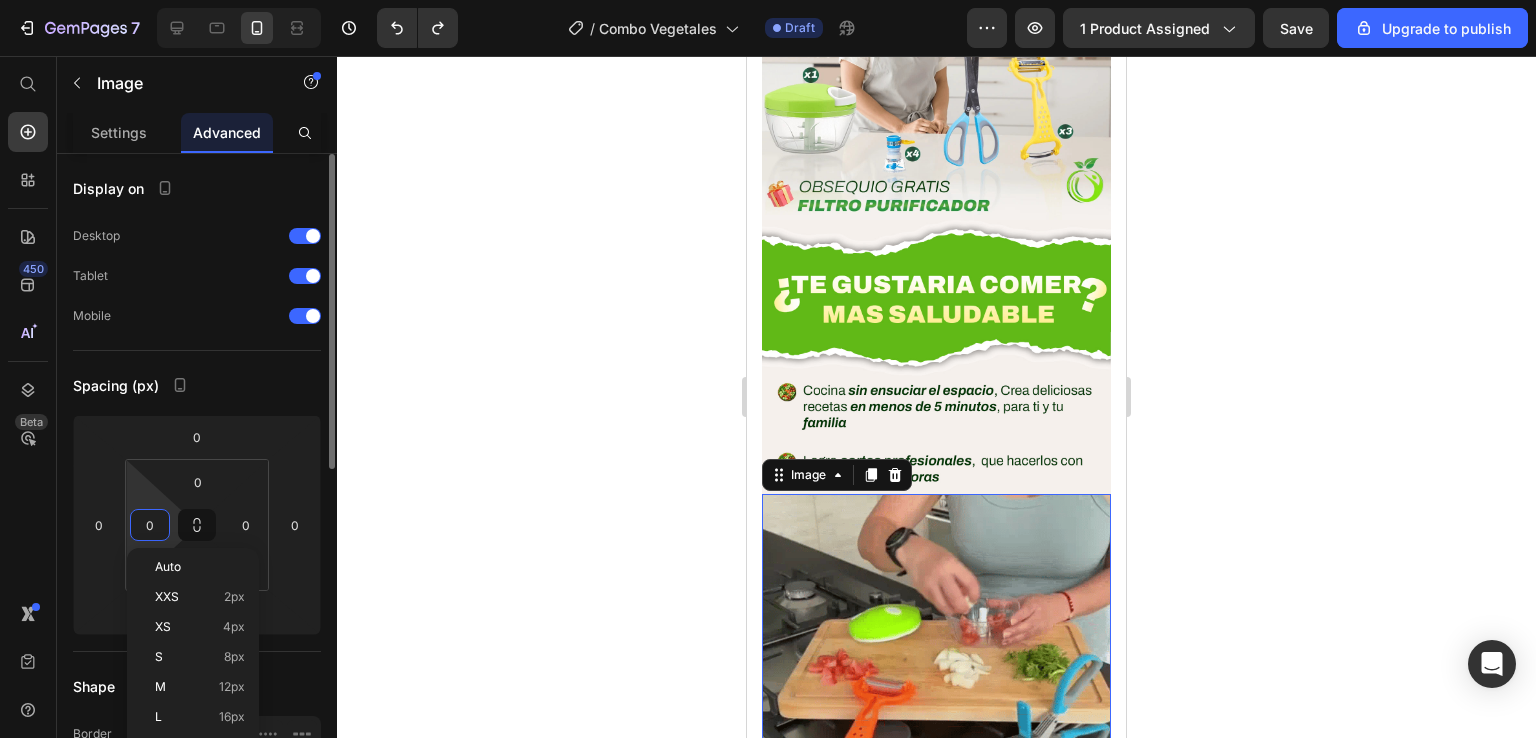 click on "0" at bounding box center [150, 525] 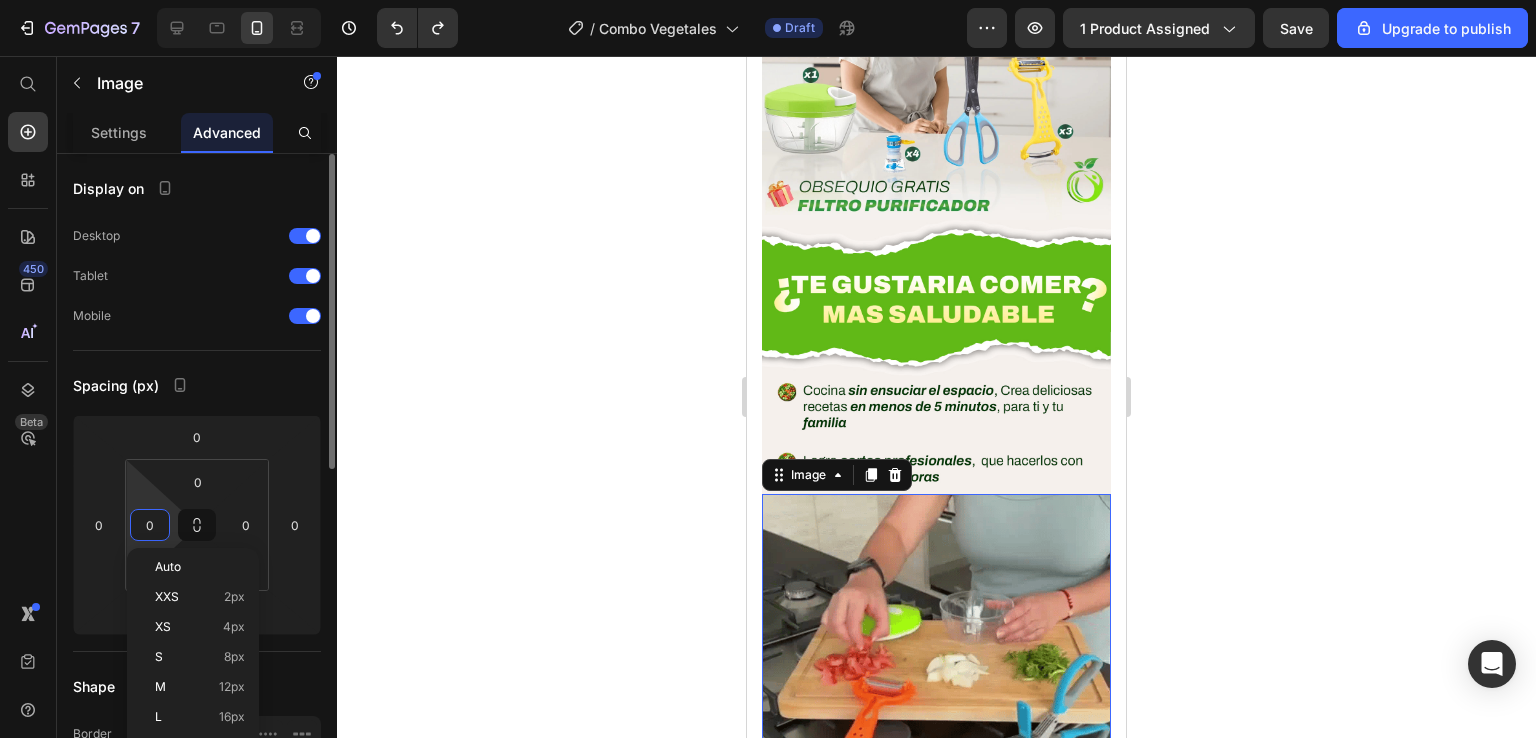 click on "0" at bounding box center (150, 525) 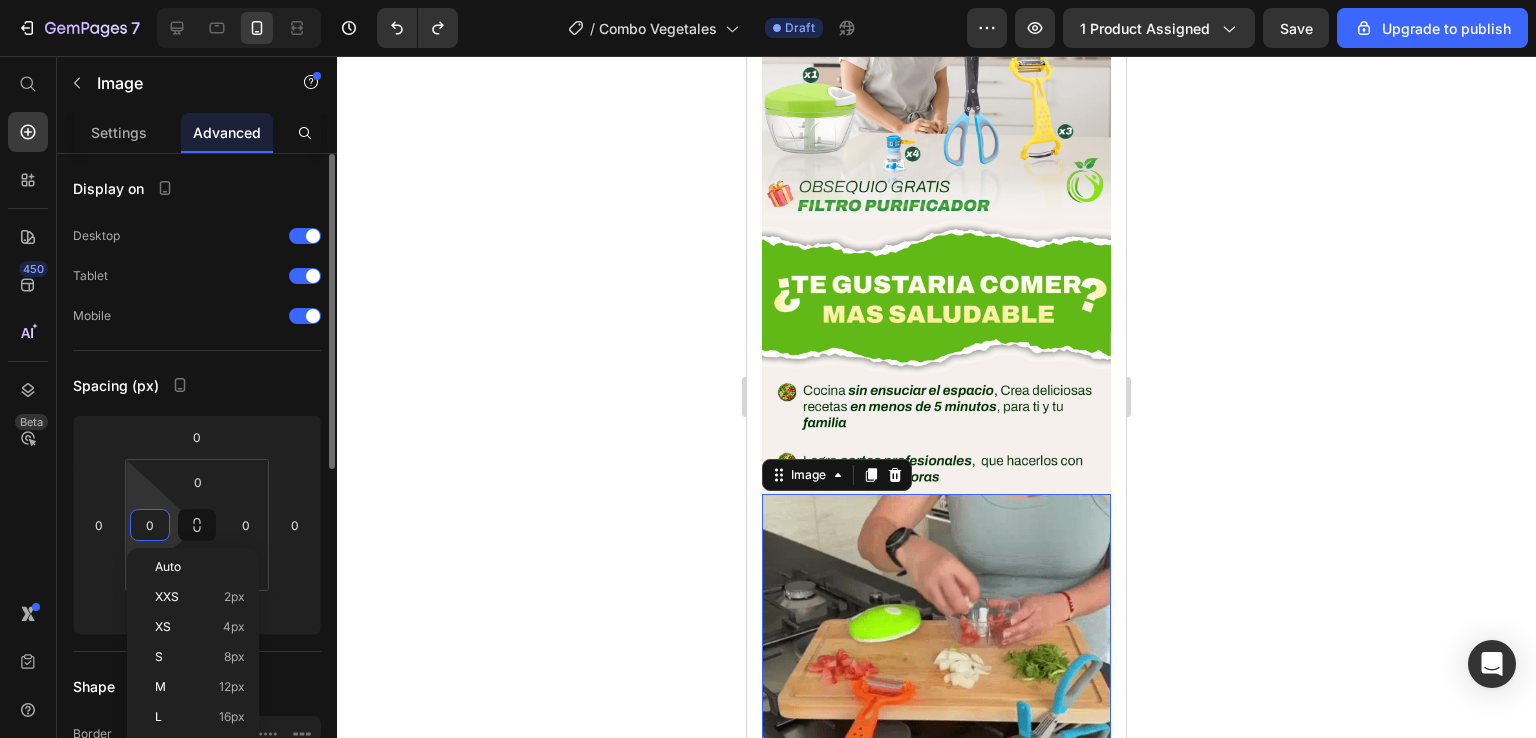 click on "0" at bounding box center (150, 525) 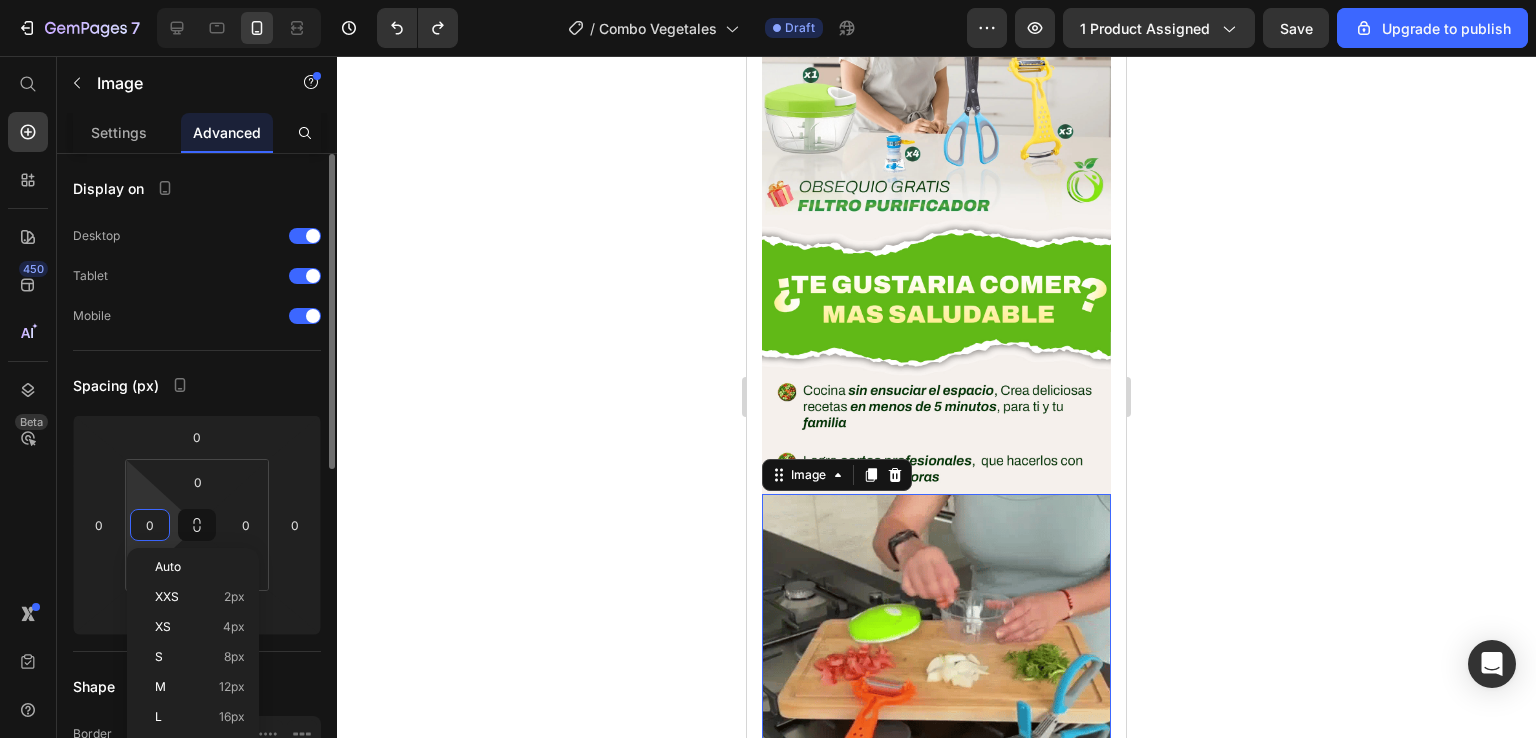 click on "0" at bounding box center [150, 525] 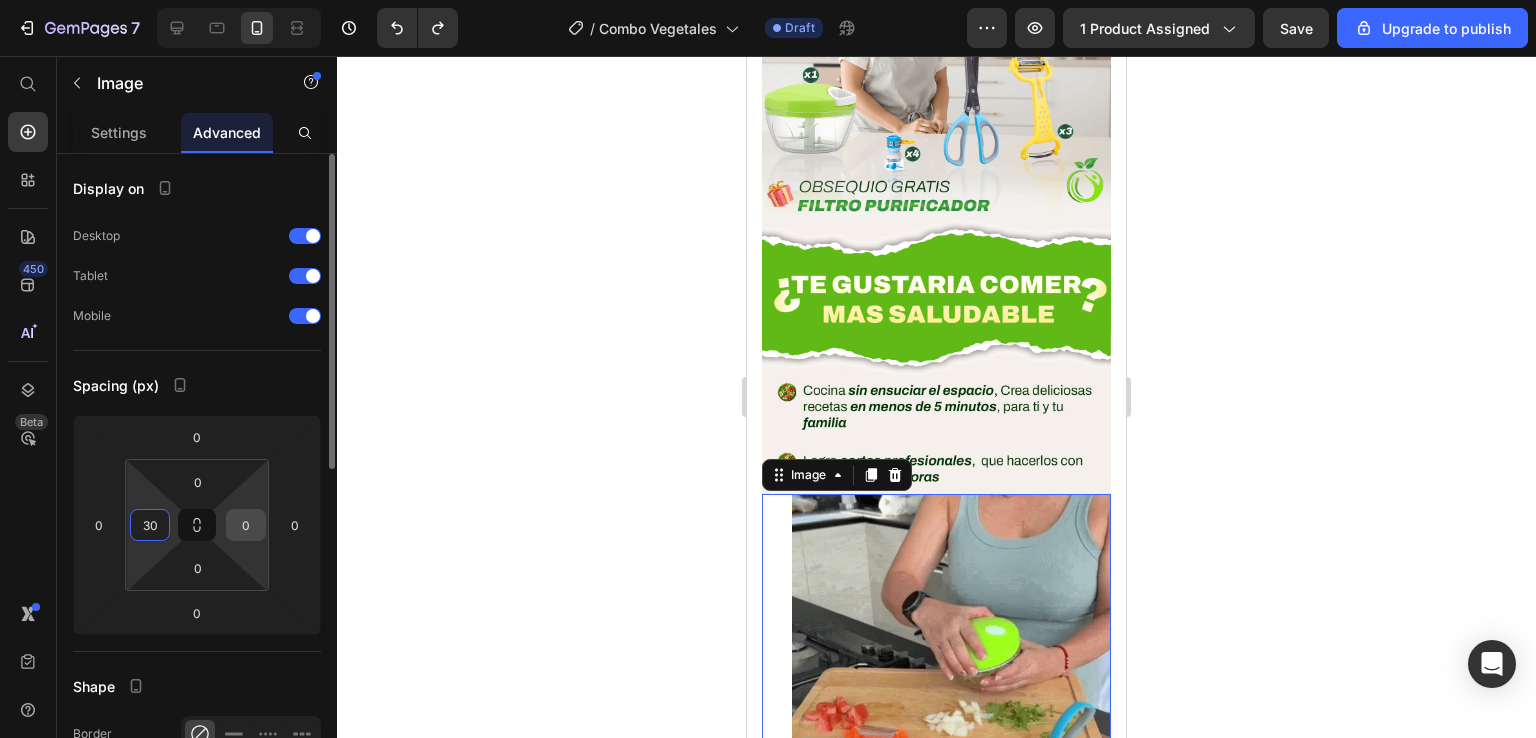 type on "30" 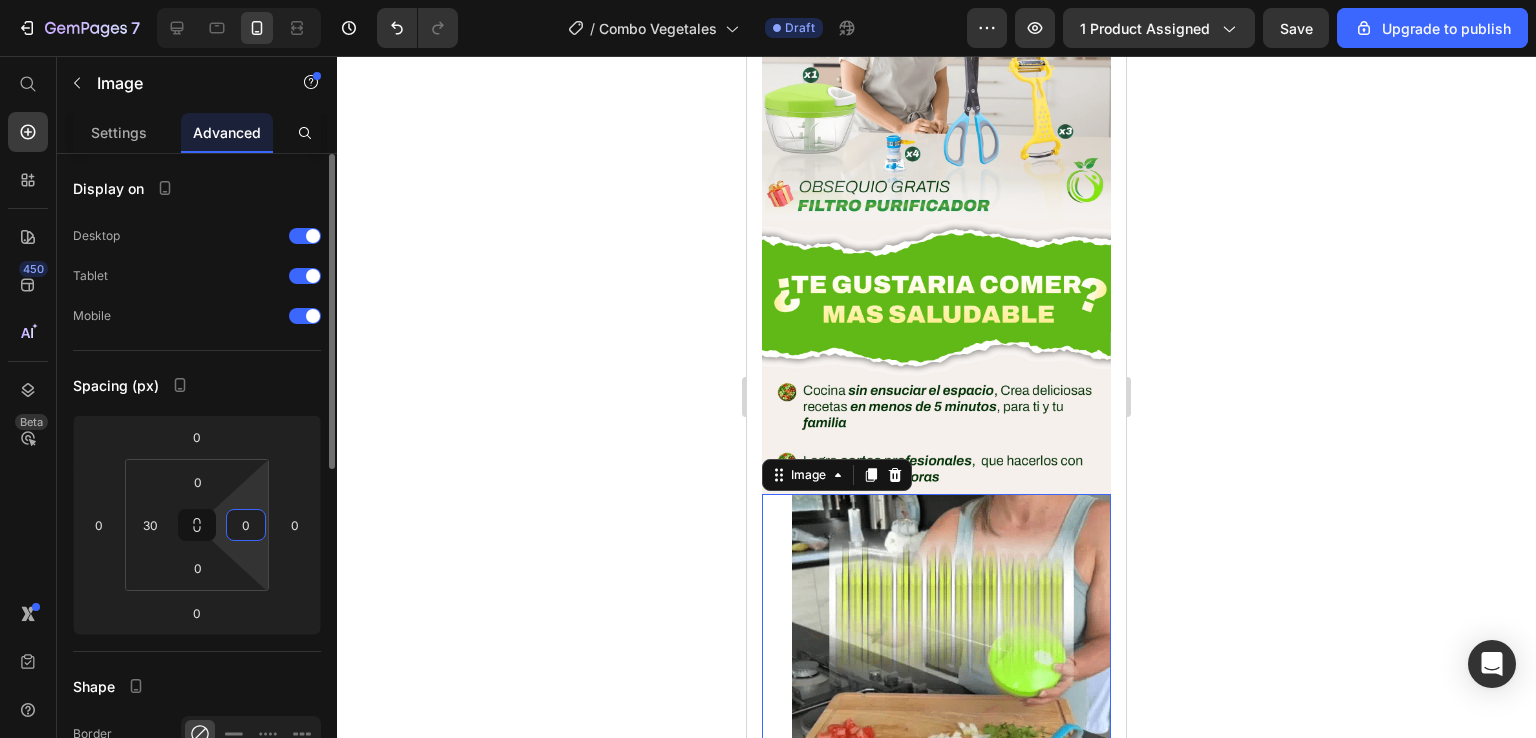 click on "0" at bounding box center (246, 525) 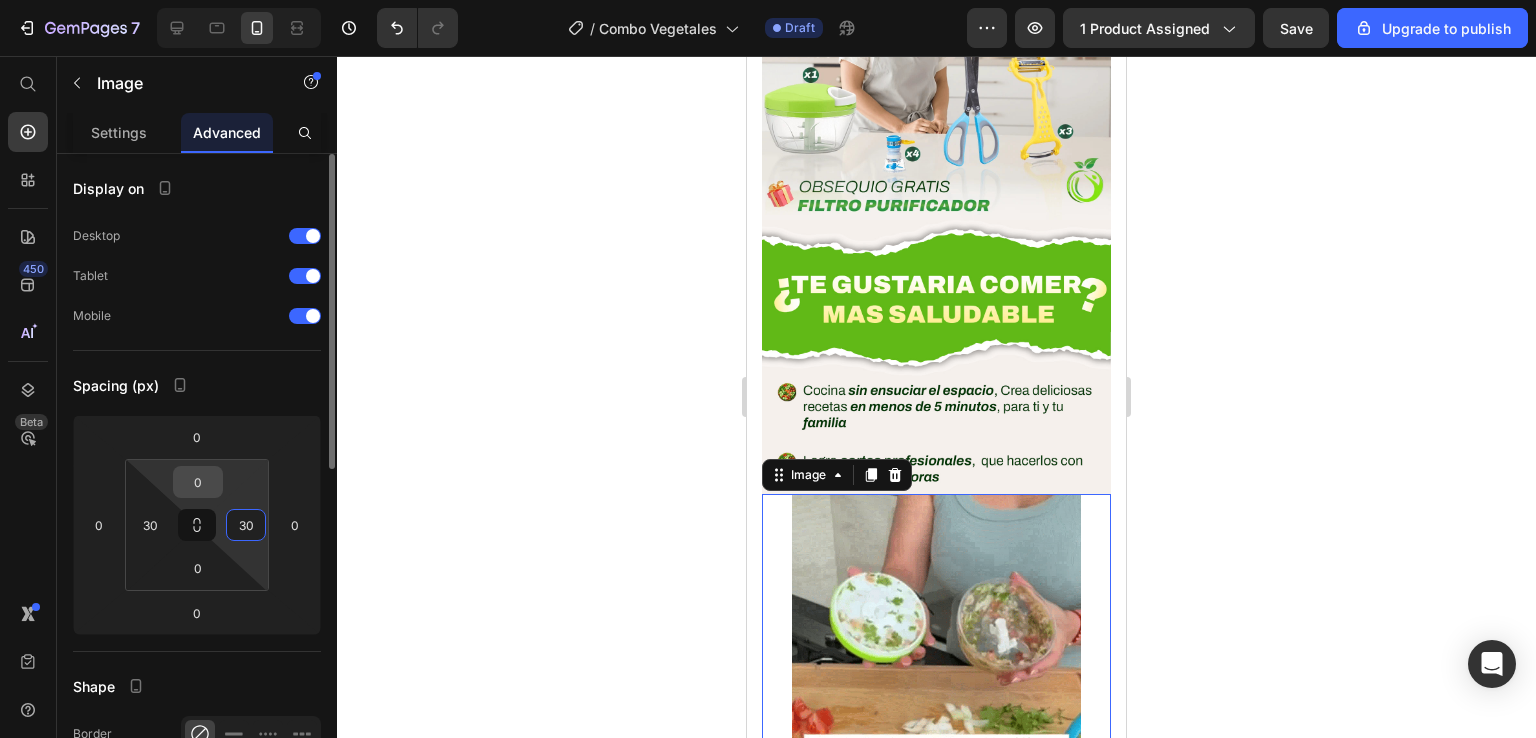 type on "30" 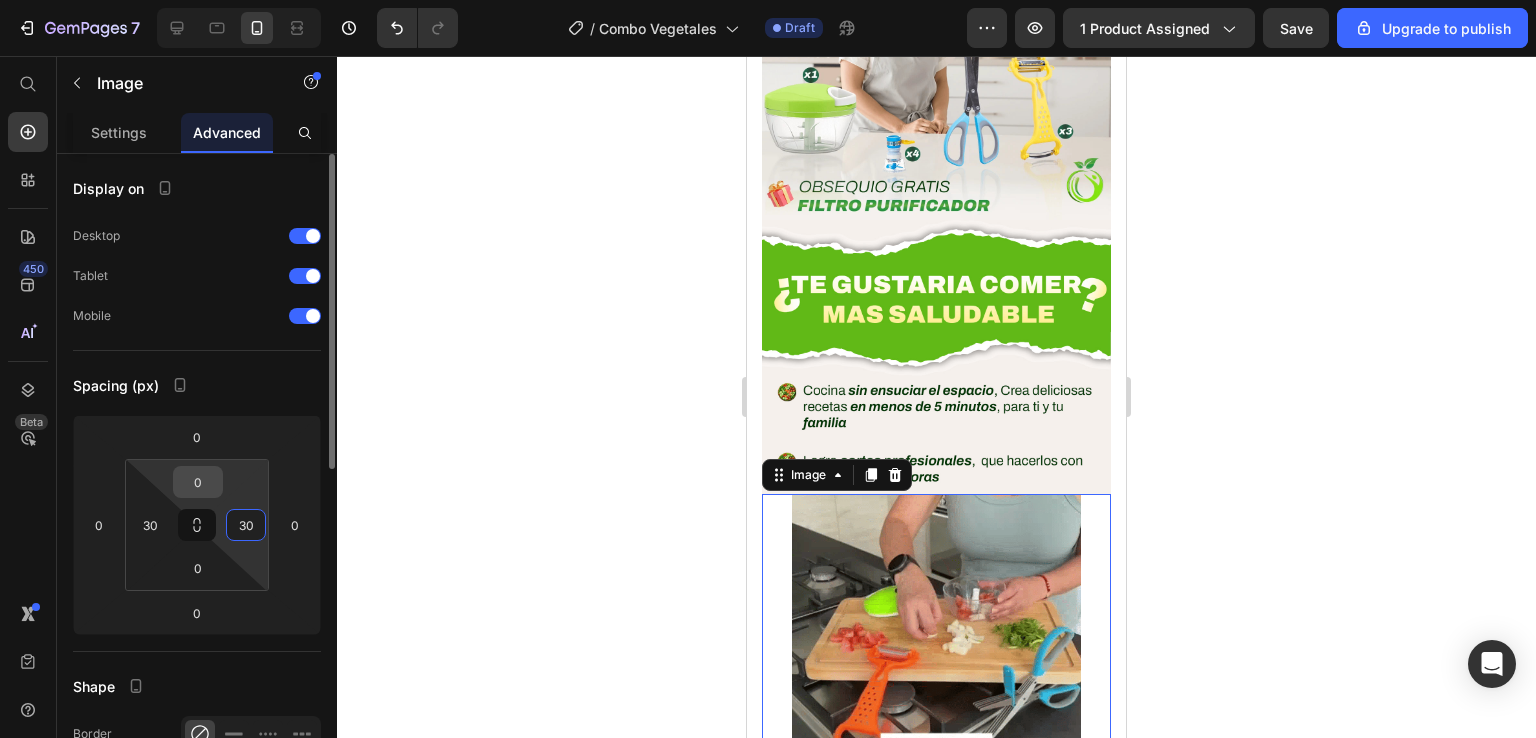 click on "0" at bounding box center [198, 482] 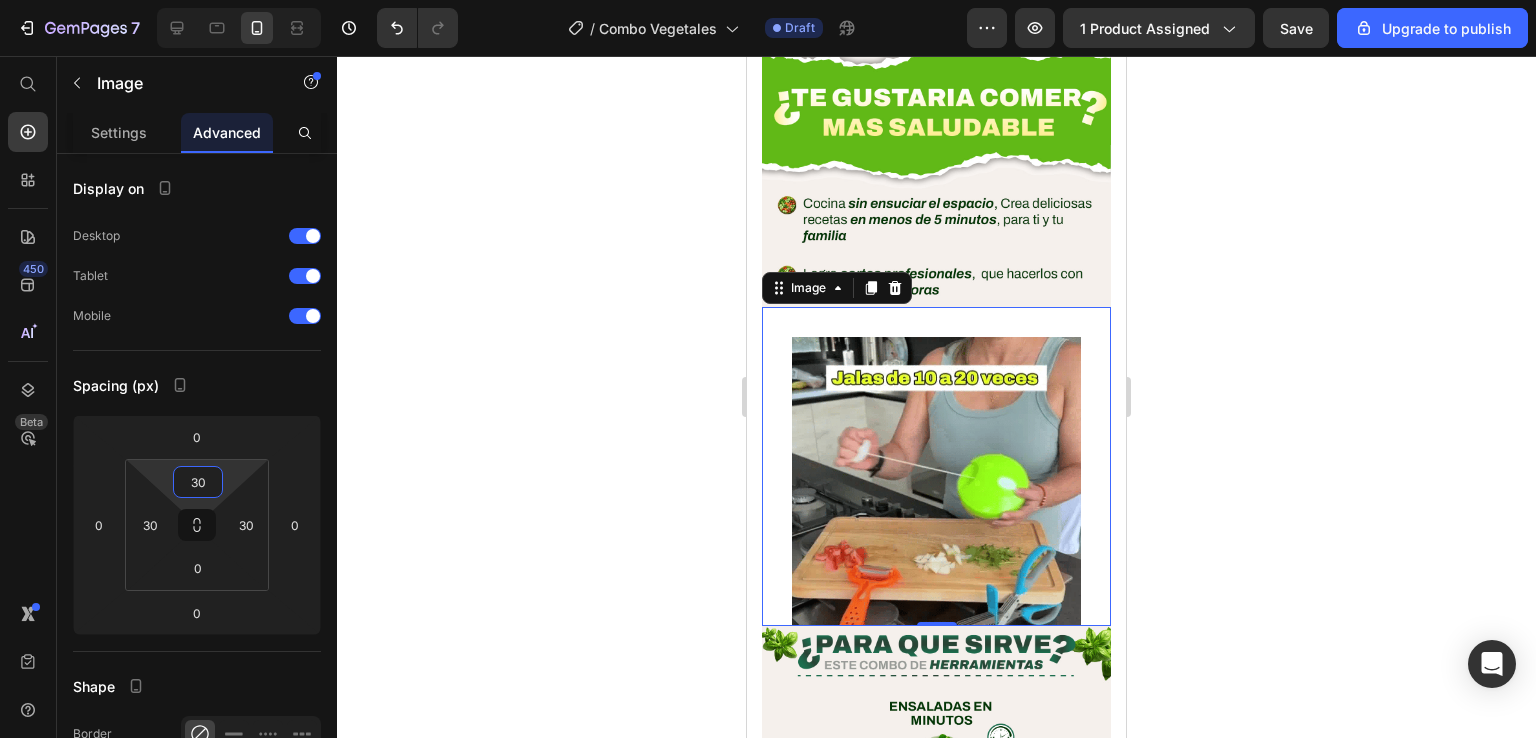 scroll, scrollTop: 1238, scrollLeft: 0, axis: vertical 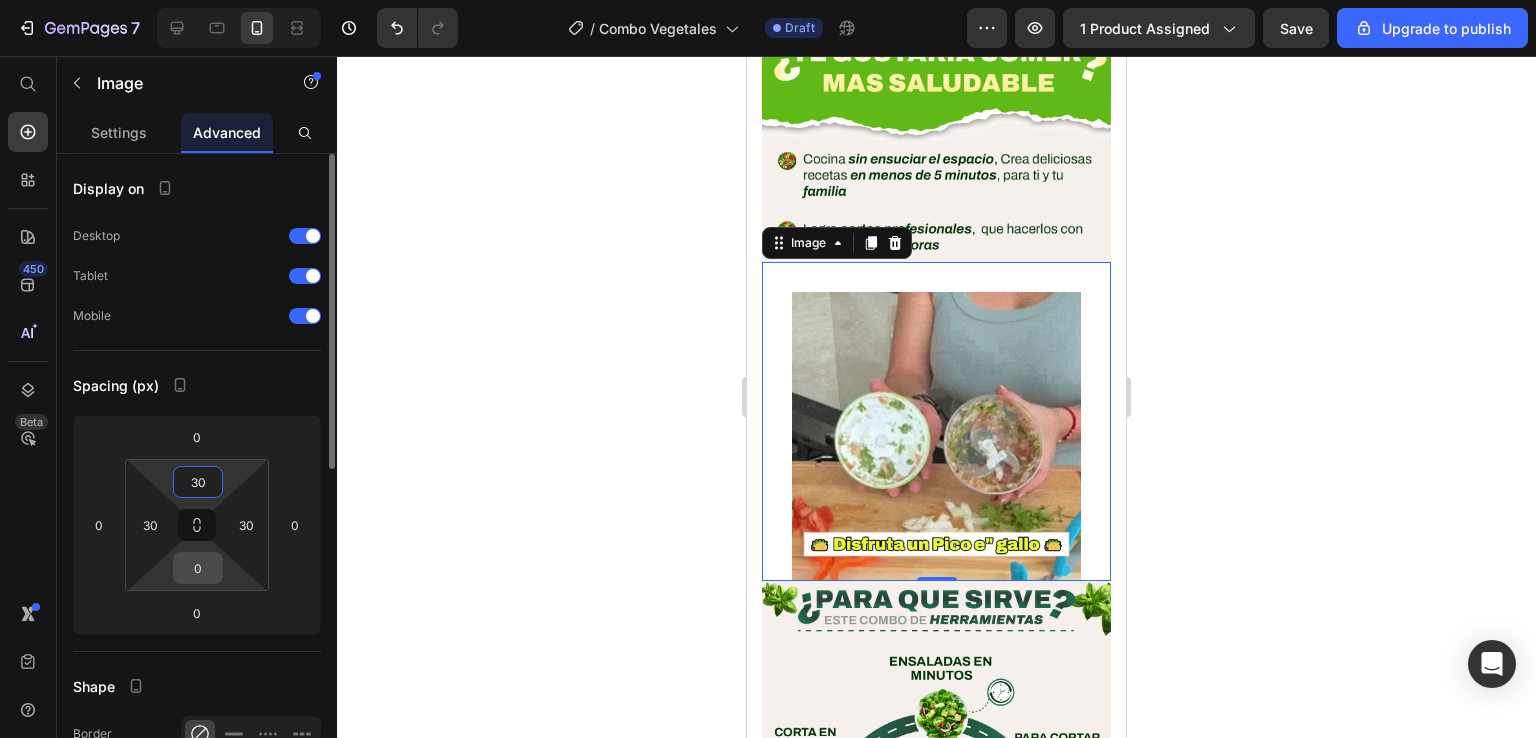 type on "30" 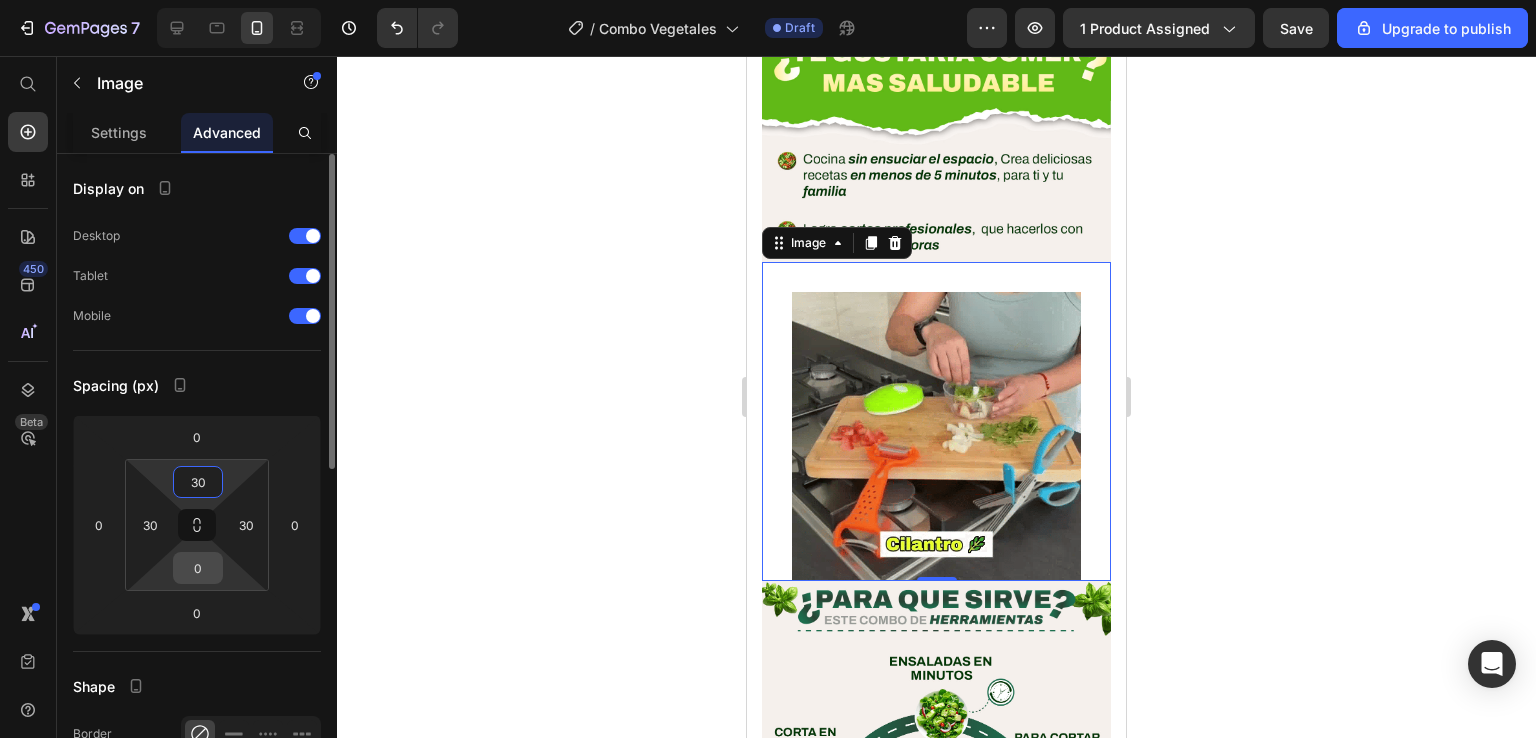 click on "0" at bounding box center (198, 568) 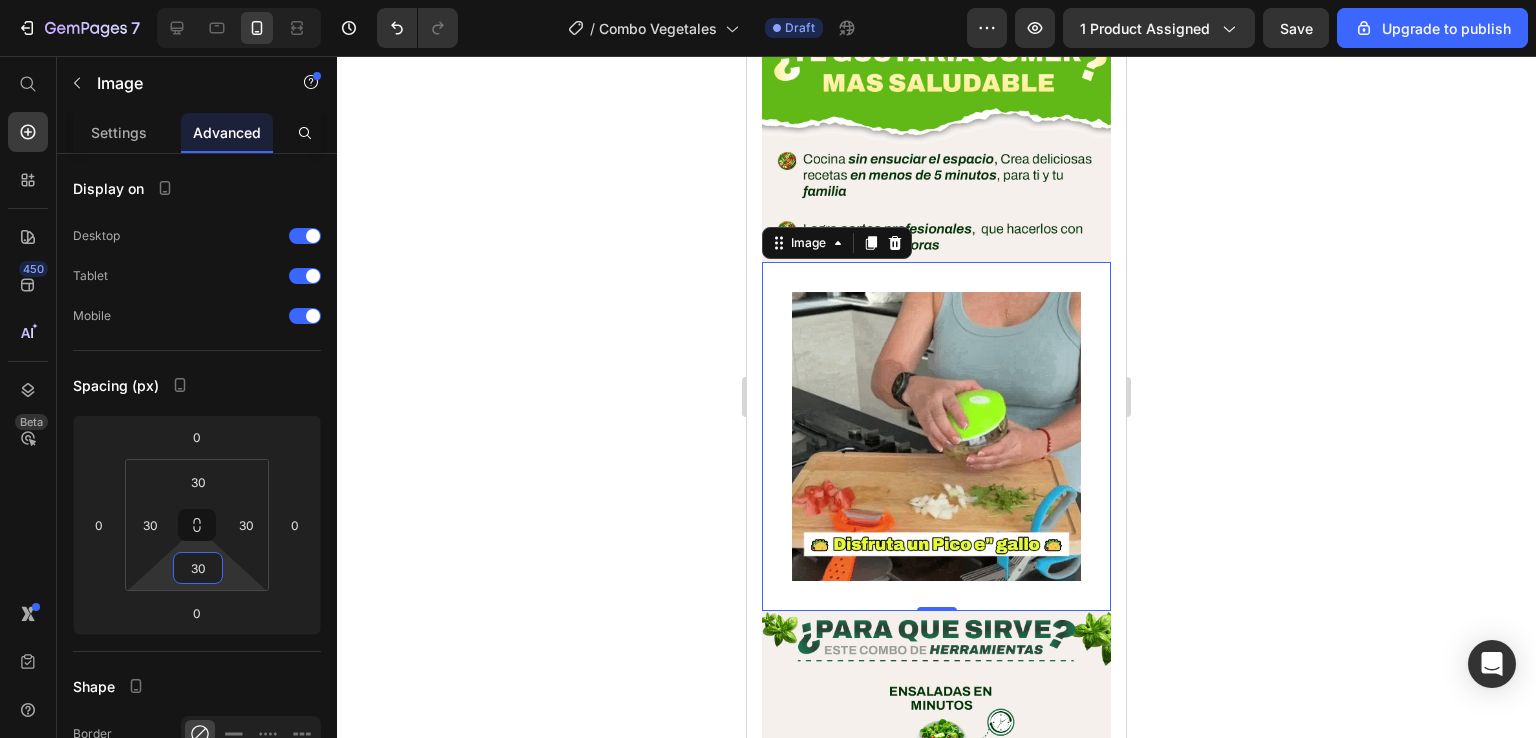 type on "30" 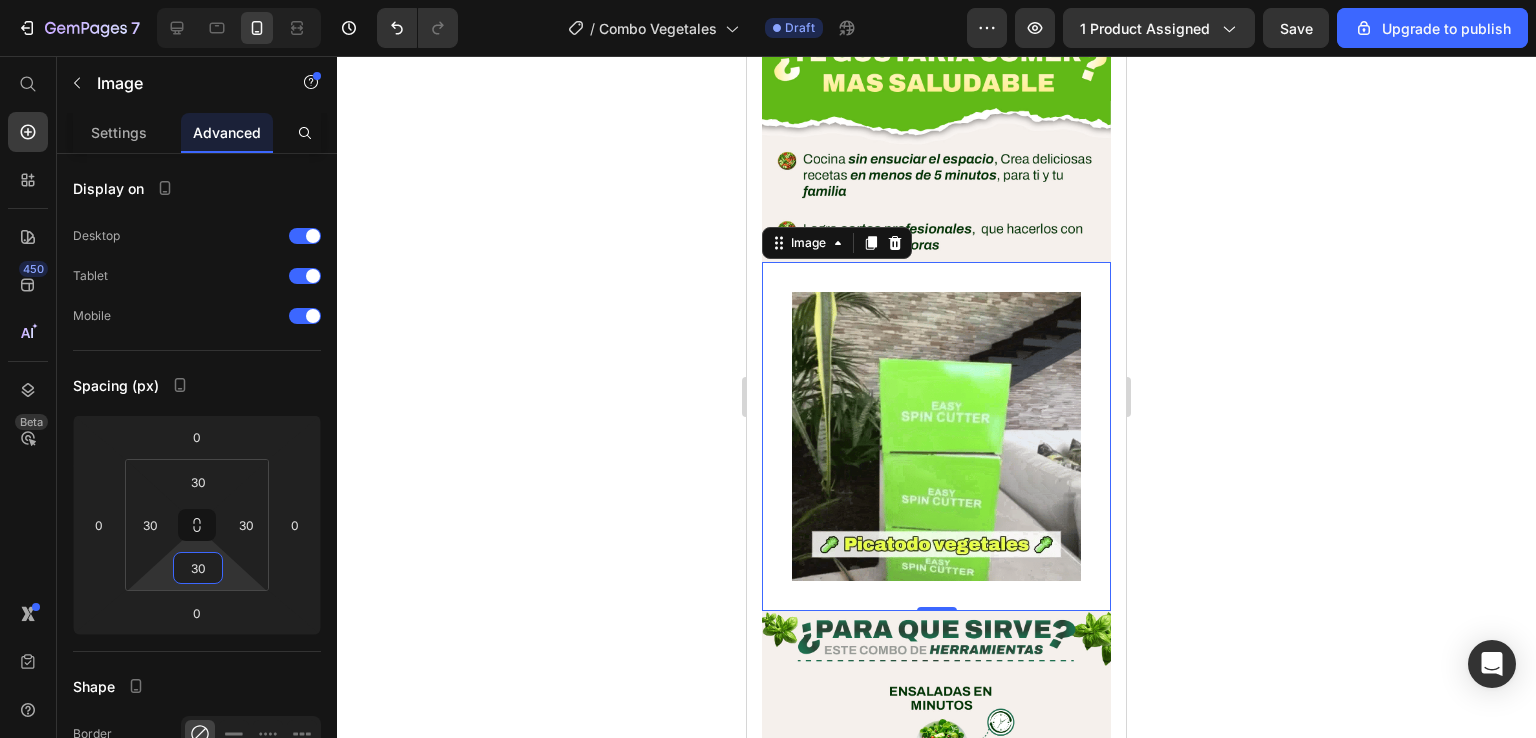 click 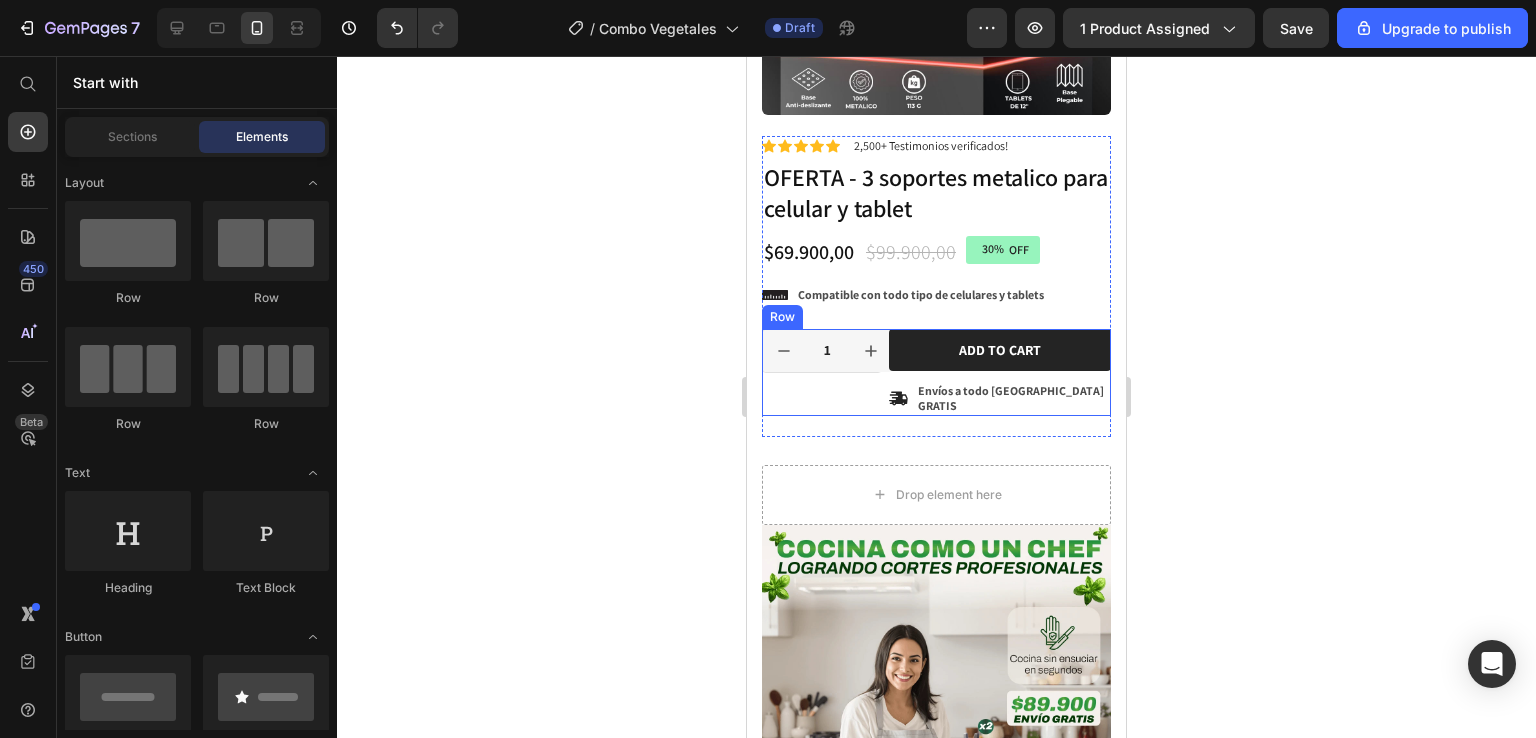 scroll, scrollTop: 338, scrollLeft: 0, axis: vertical 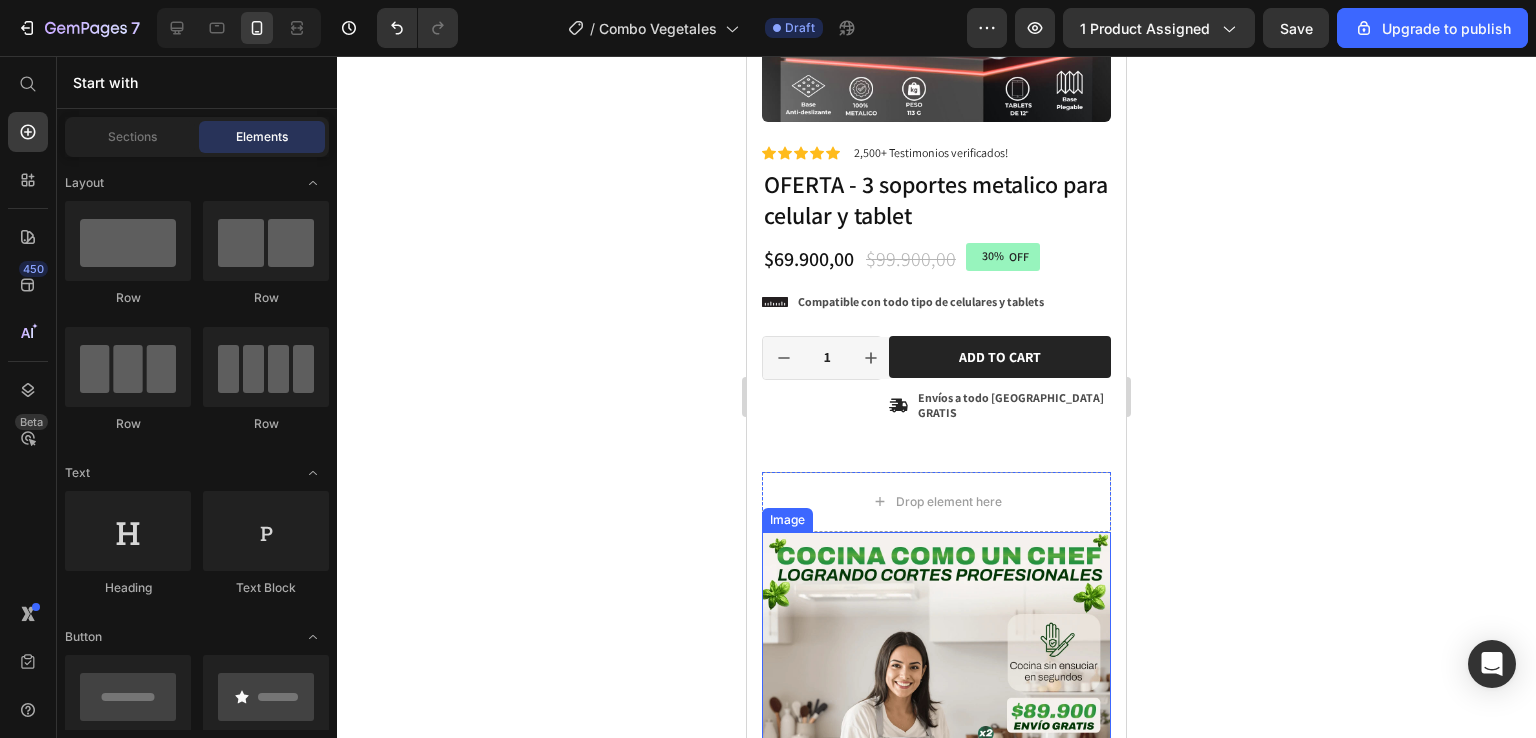 click at bounding box center (936, 726) 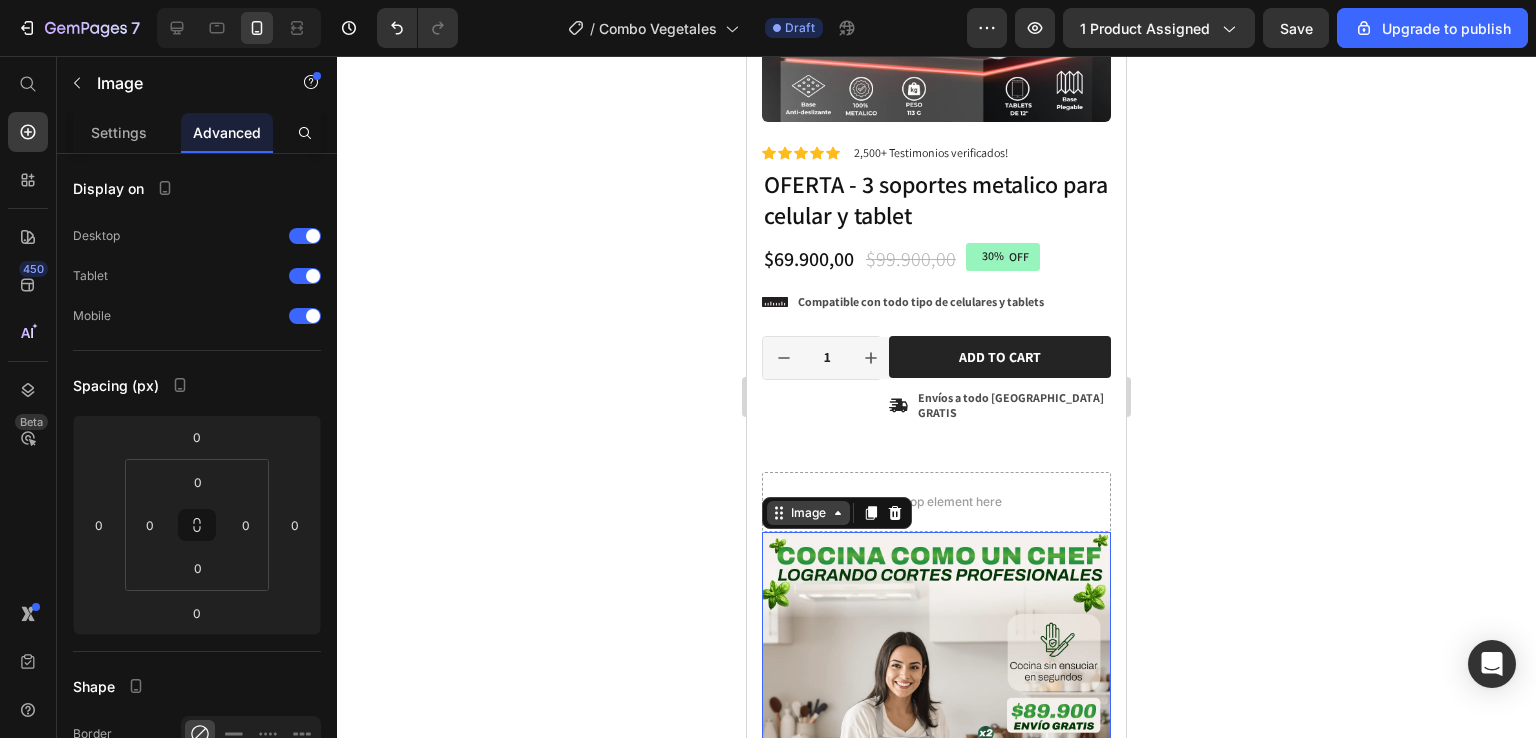 click on "Image" at bounding box center (808, 513) 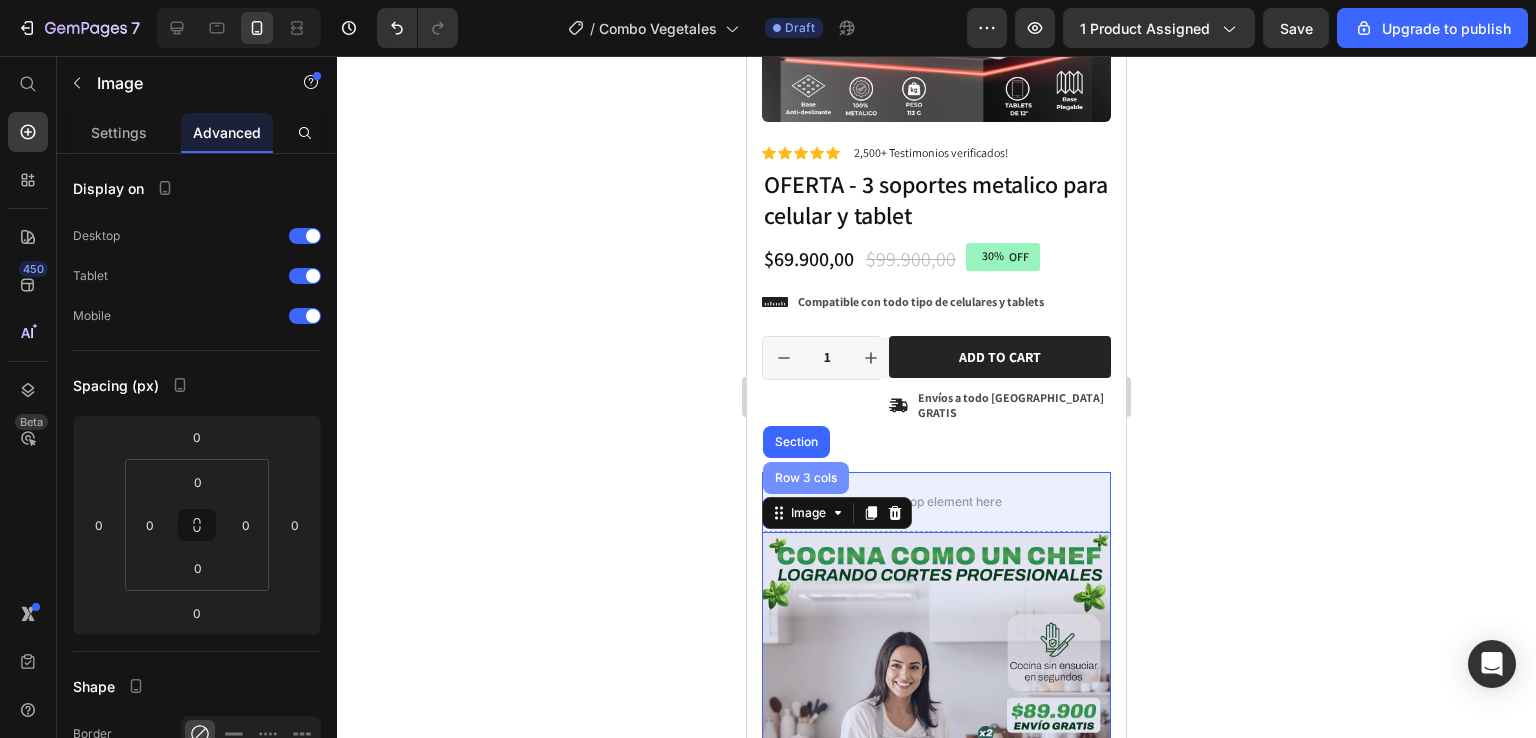 click on "Row 3 cols" at bounding box center (806, 478) 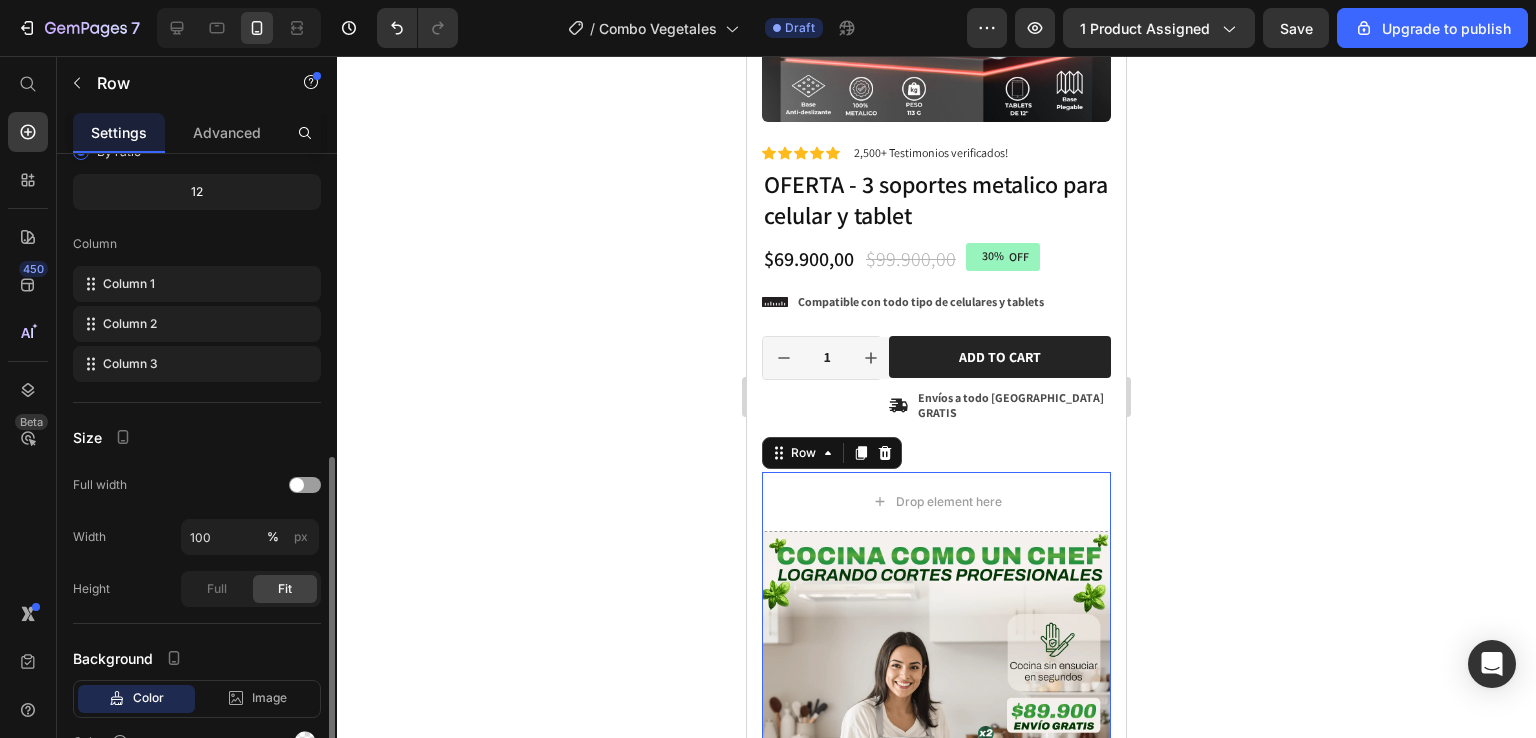 scroll, scrollTop: 300, scrollLeft: 0, axis: vertical 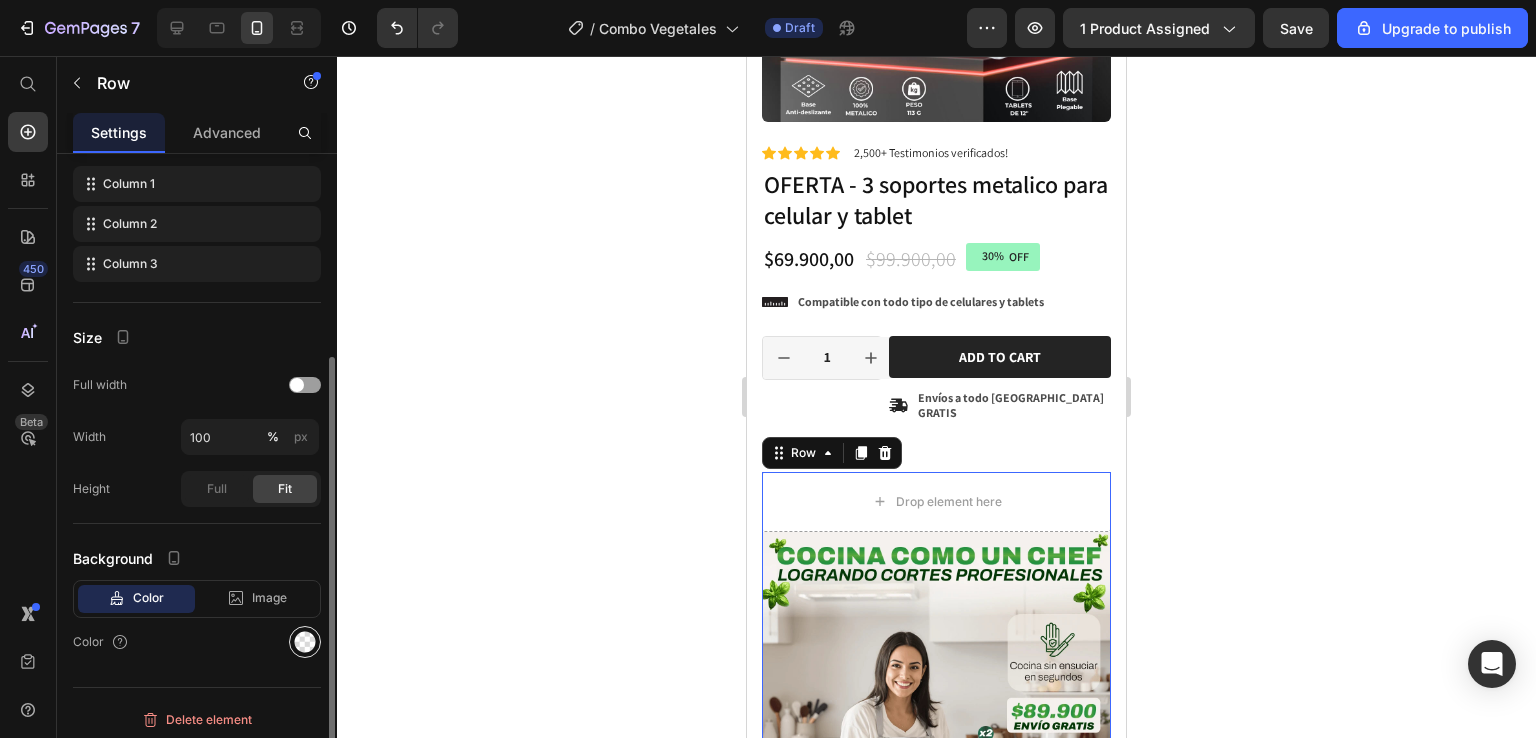 click at bounding box center [305, 642] 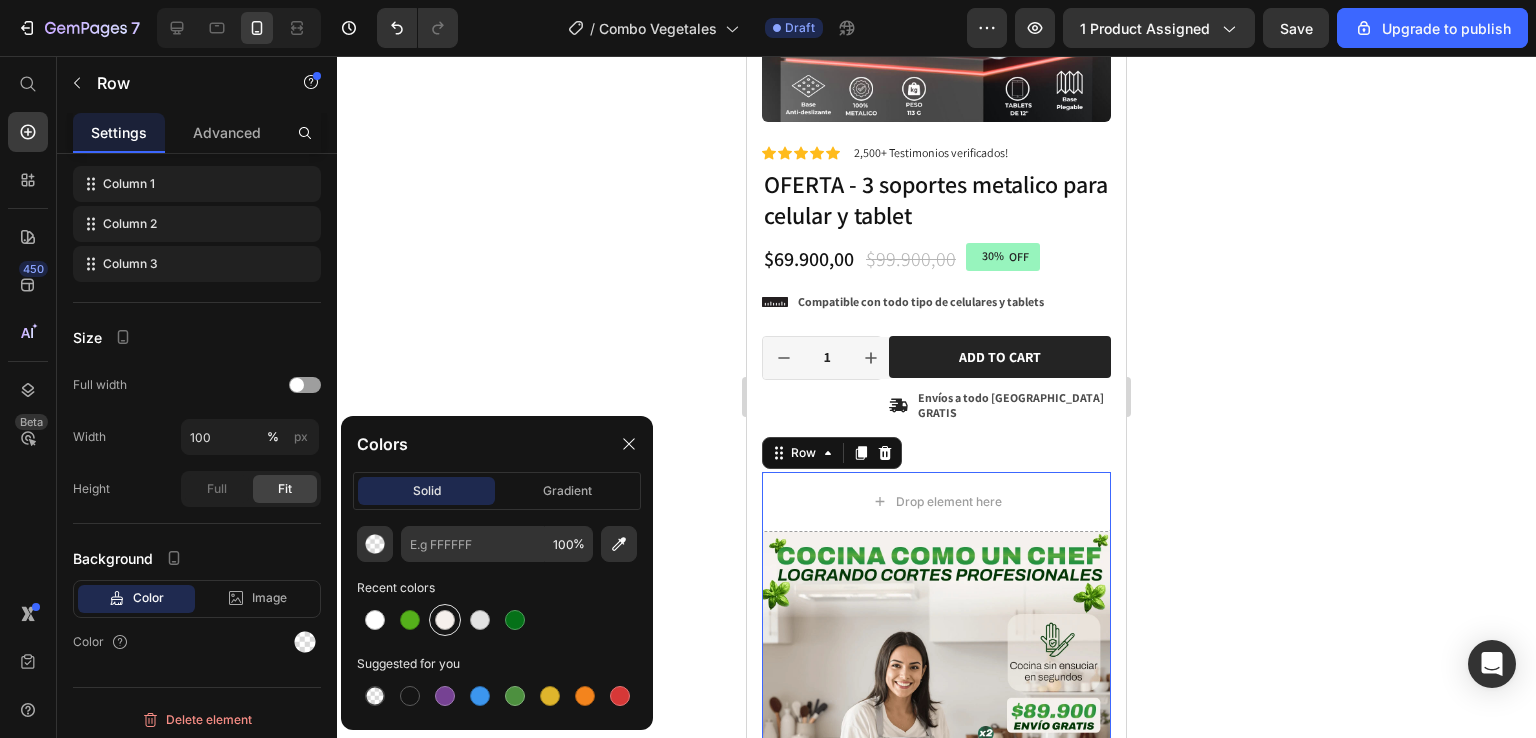 click at bounding box center [445, 620] 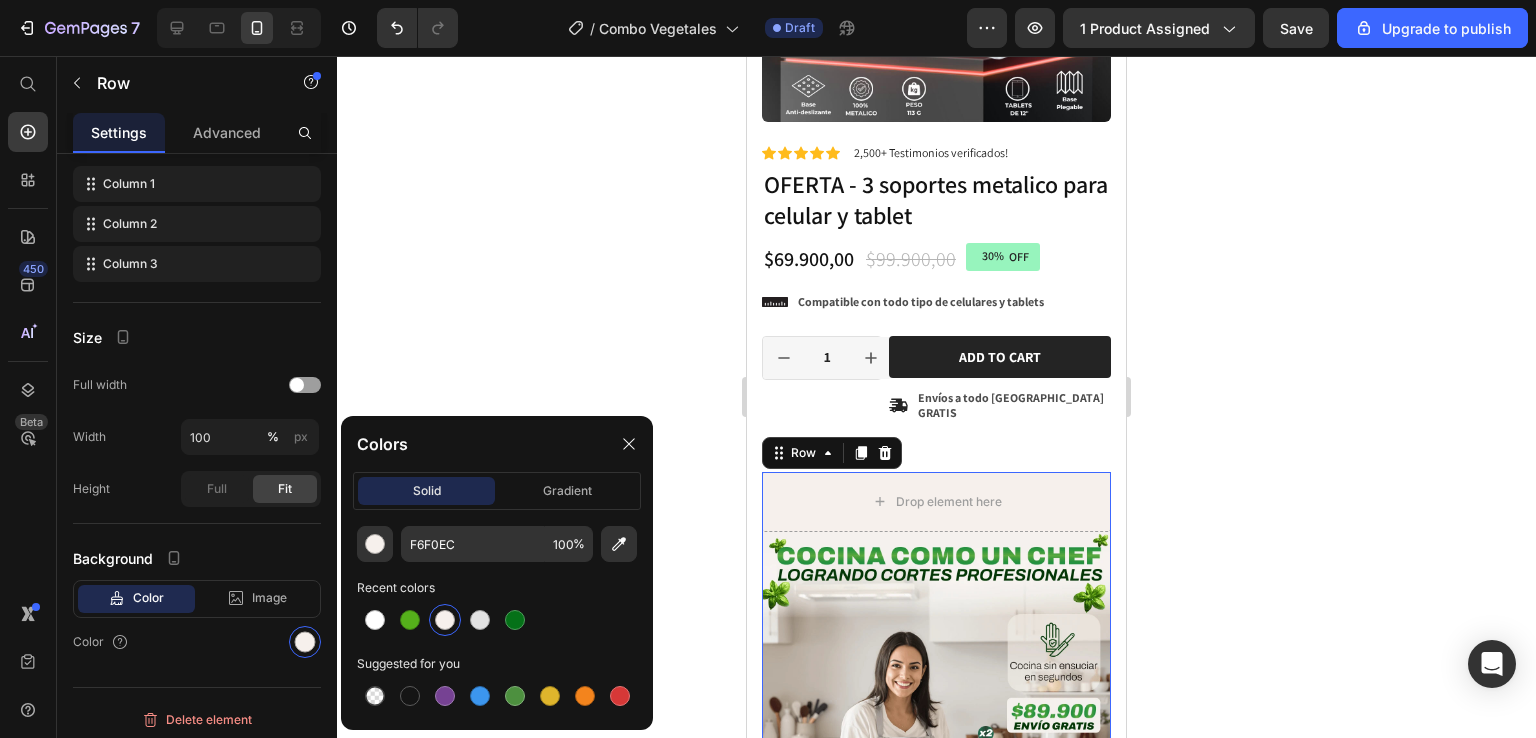 click 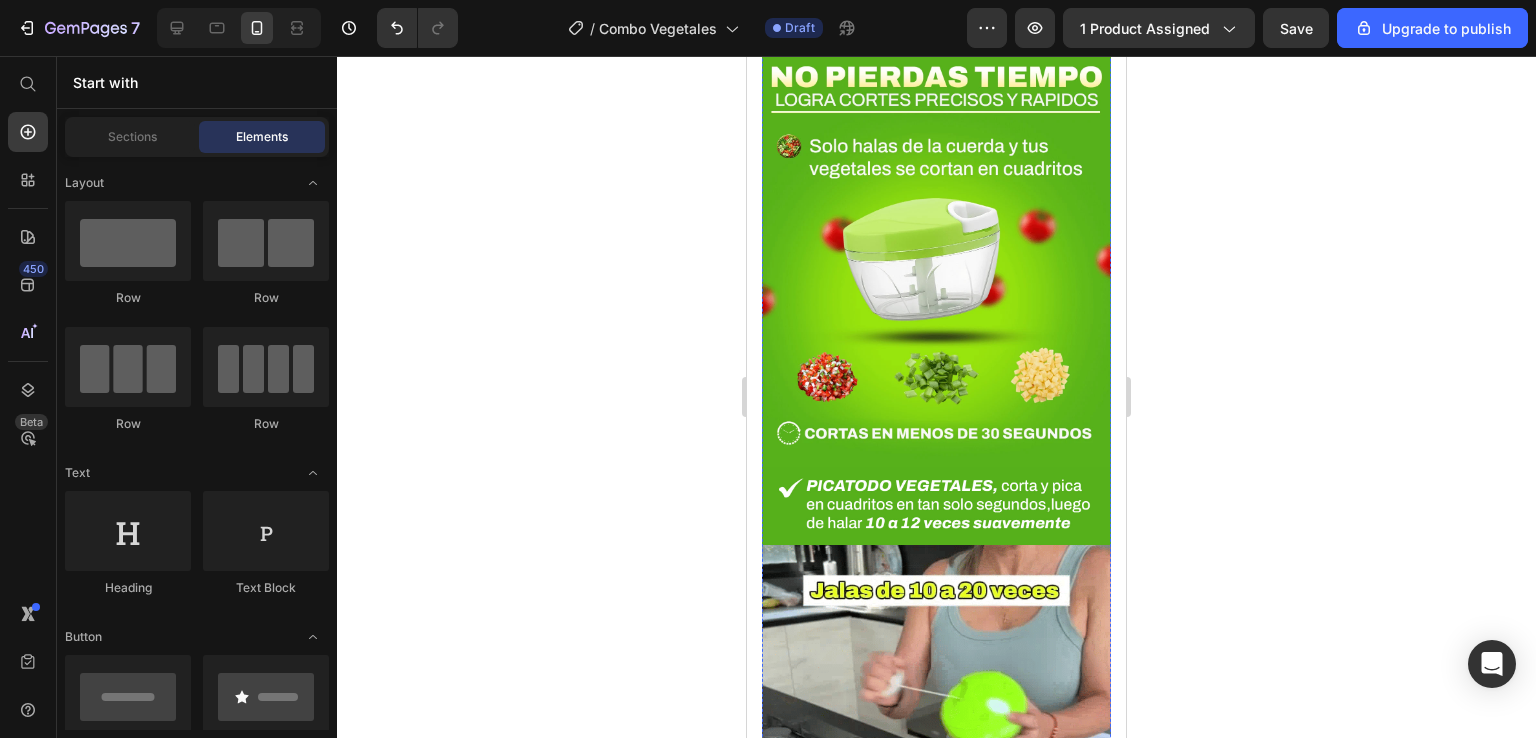 scroll, scrollTop: 2438, scrollLeft: 0, axis: vertical 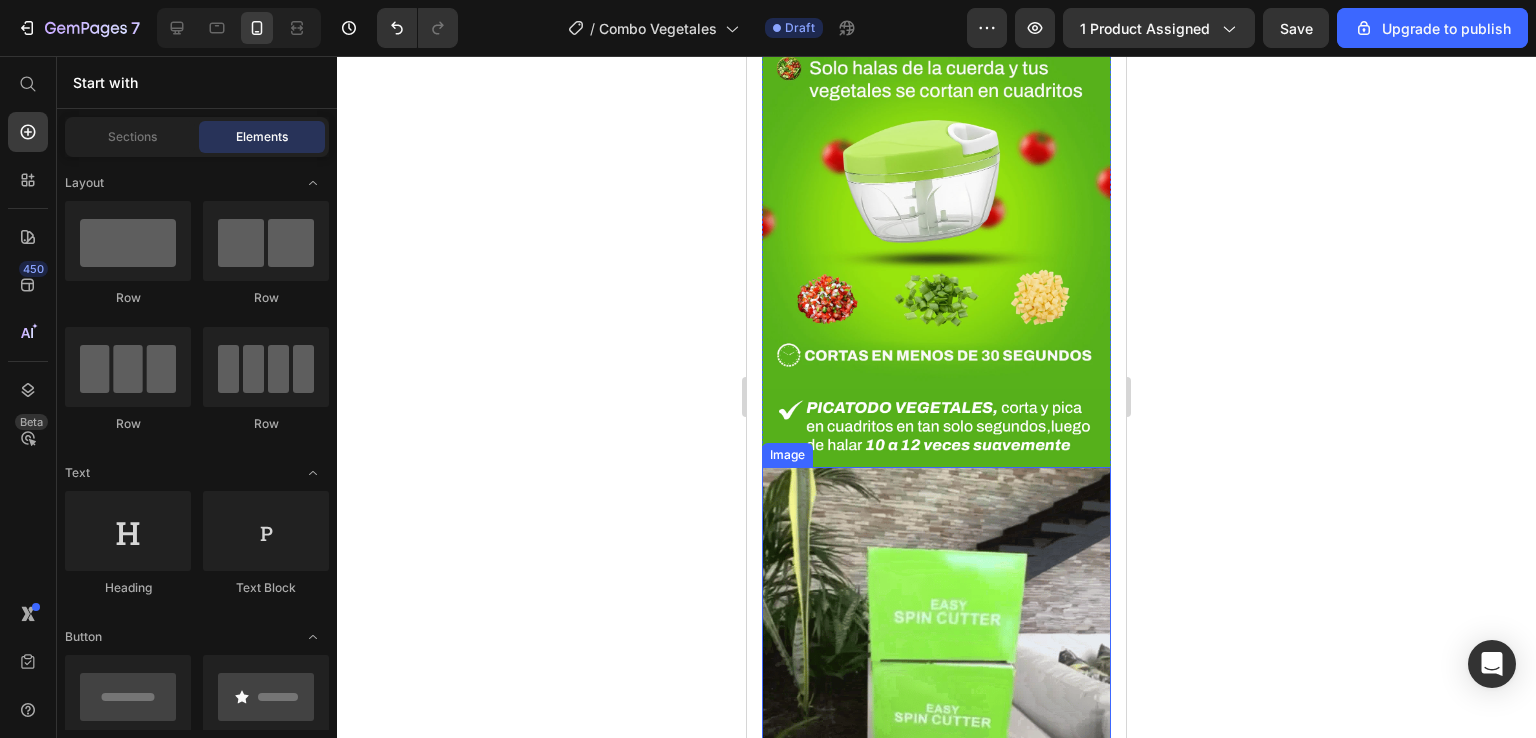 click at bounding box center [936, 641] 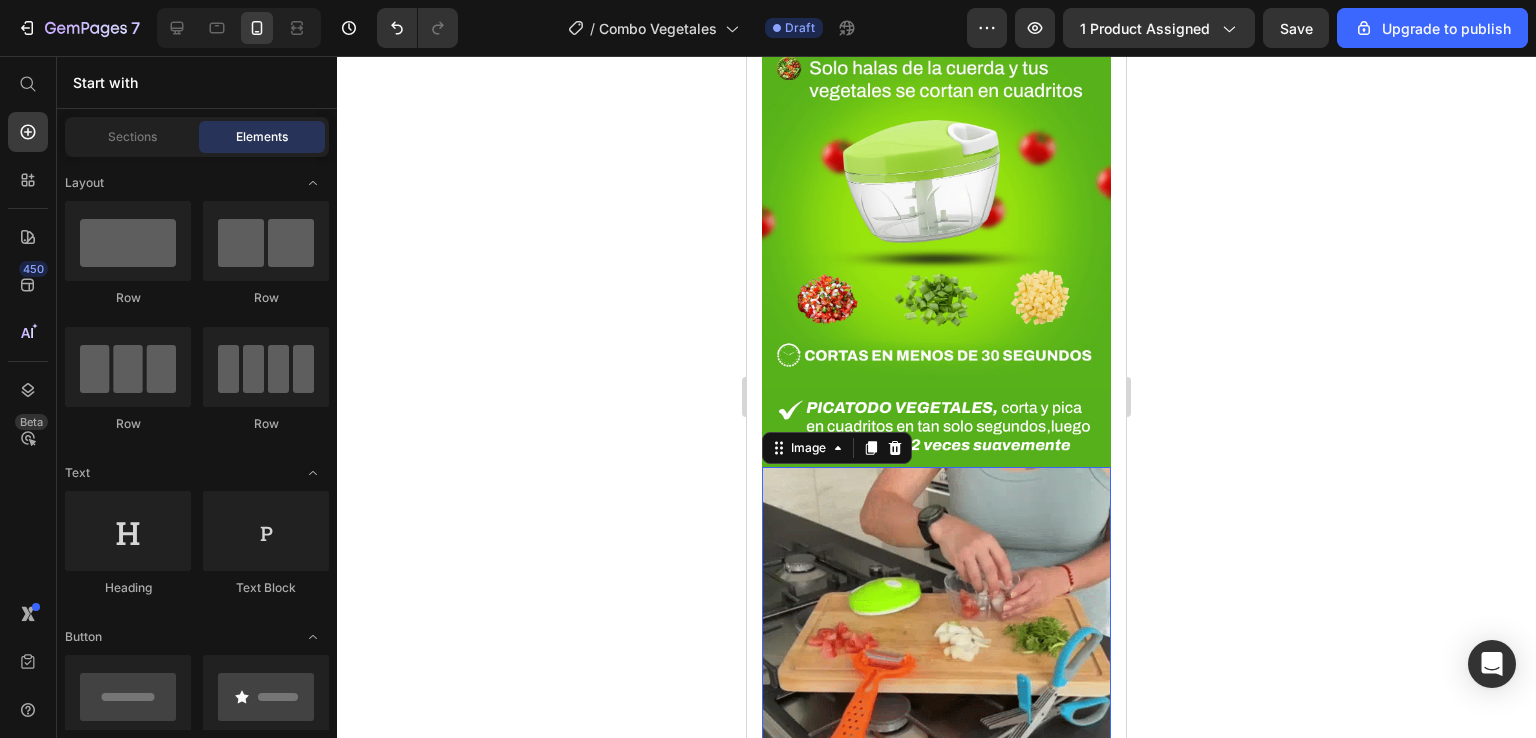 scroll, scrollTop: 0, scrollLeft: 0, axis: both 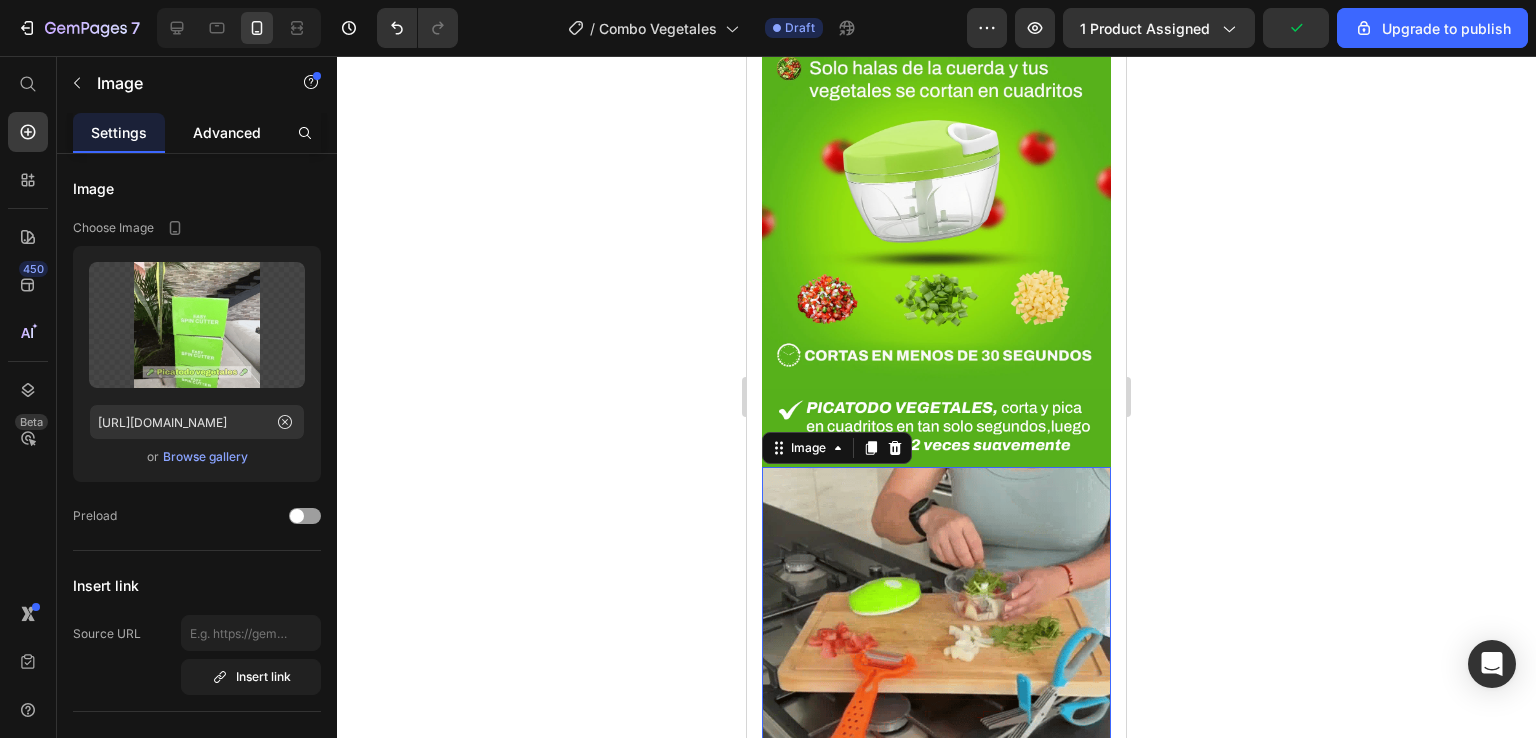 click on "Advanced" 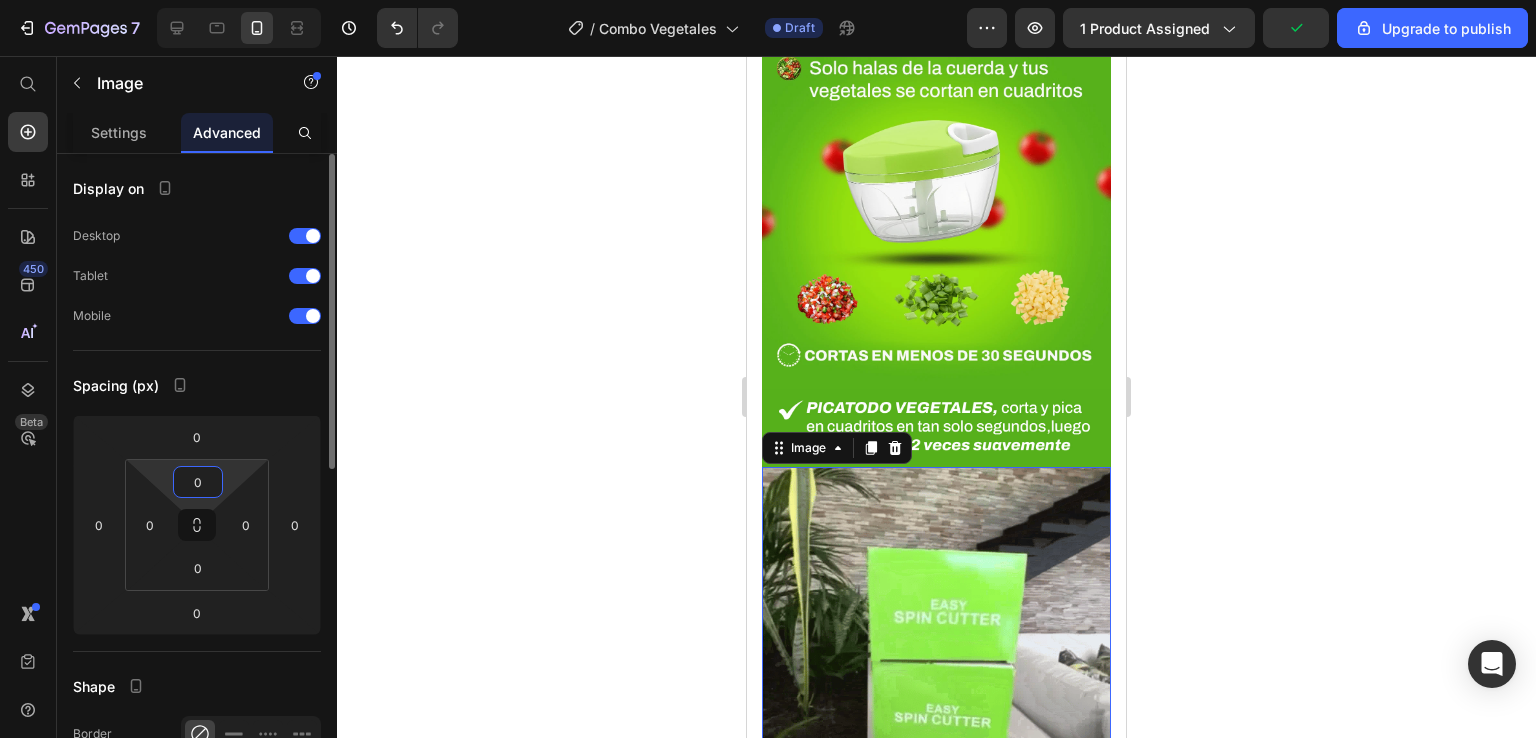 click on "0" at bounding box center (198, 482) 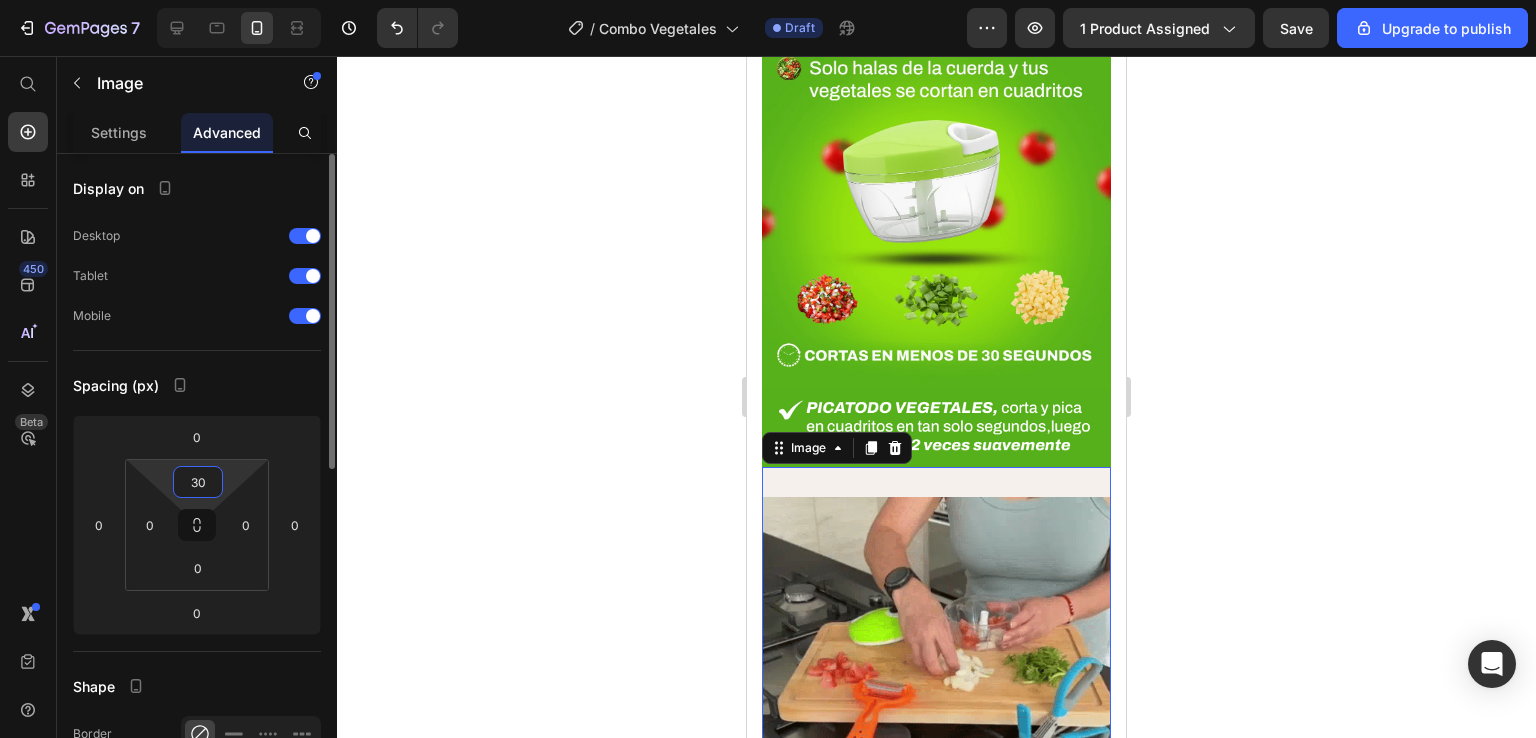 type on "30" 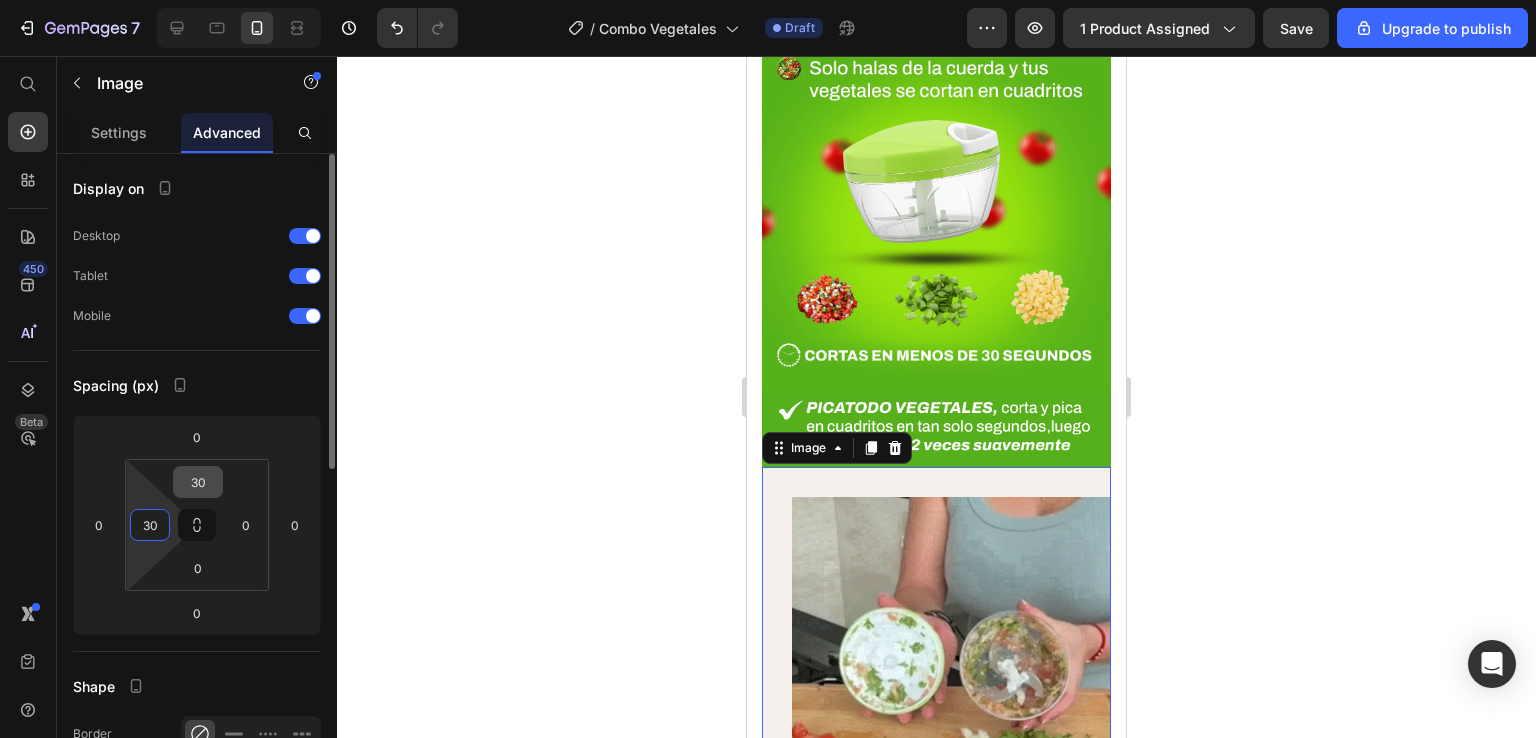 type on "30" 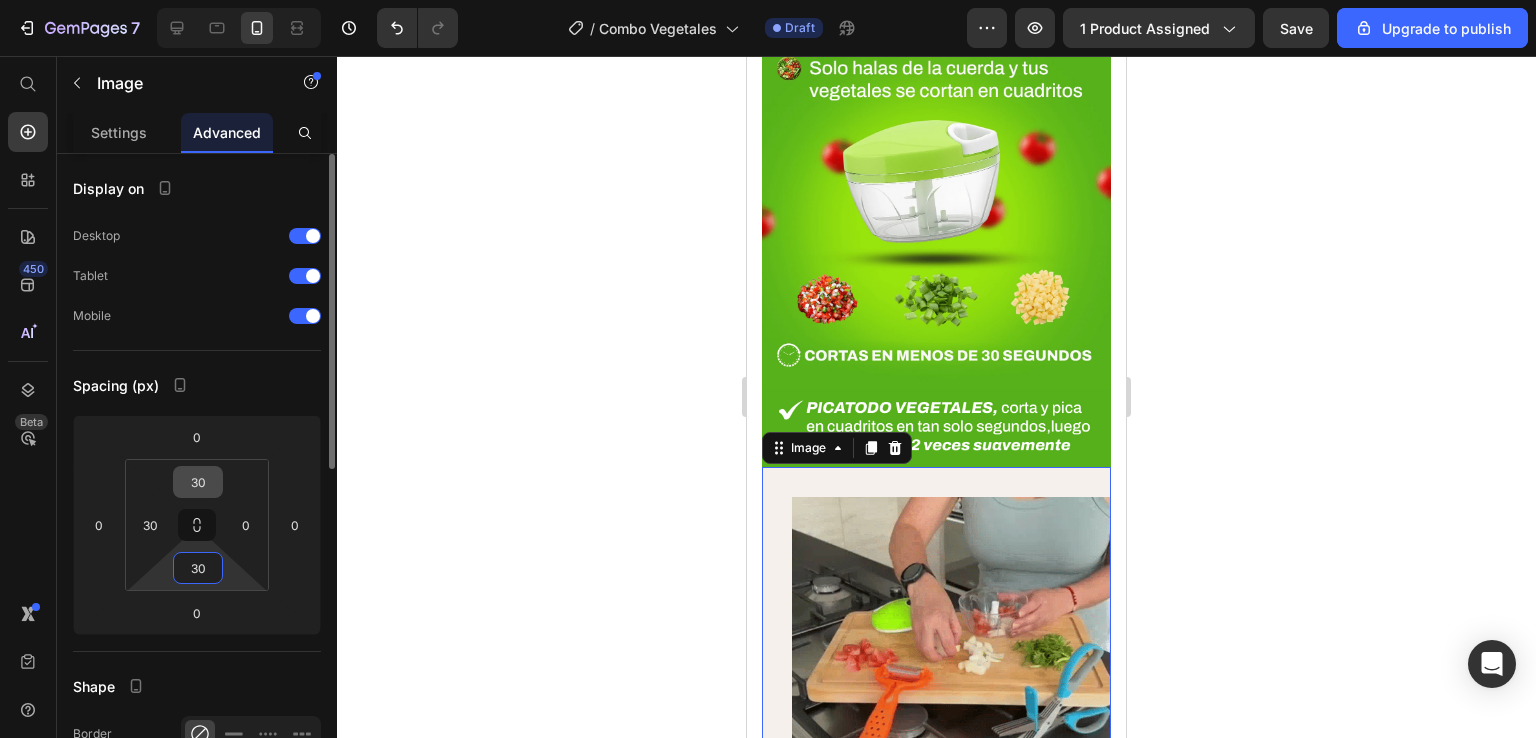 type on "30" 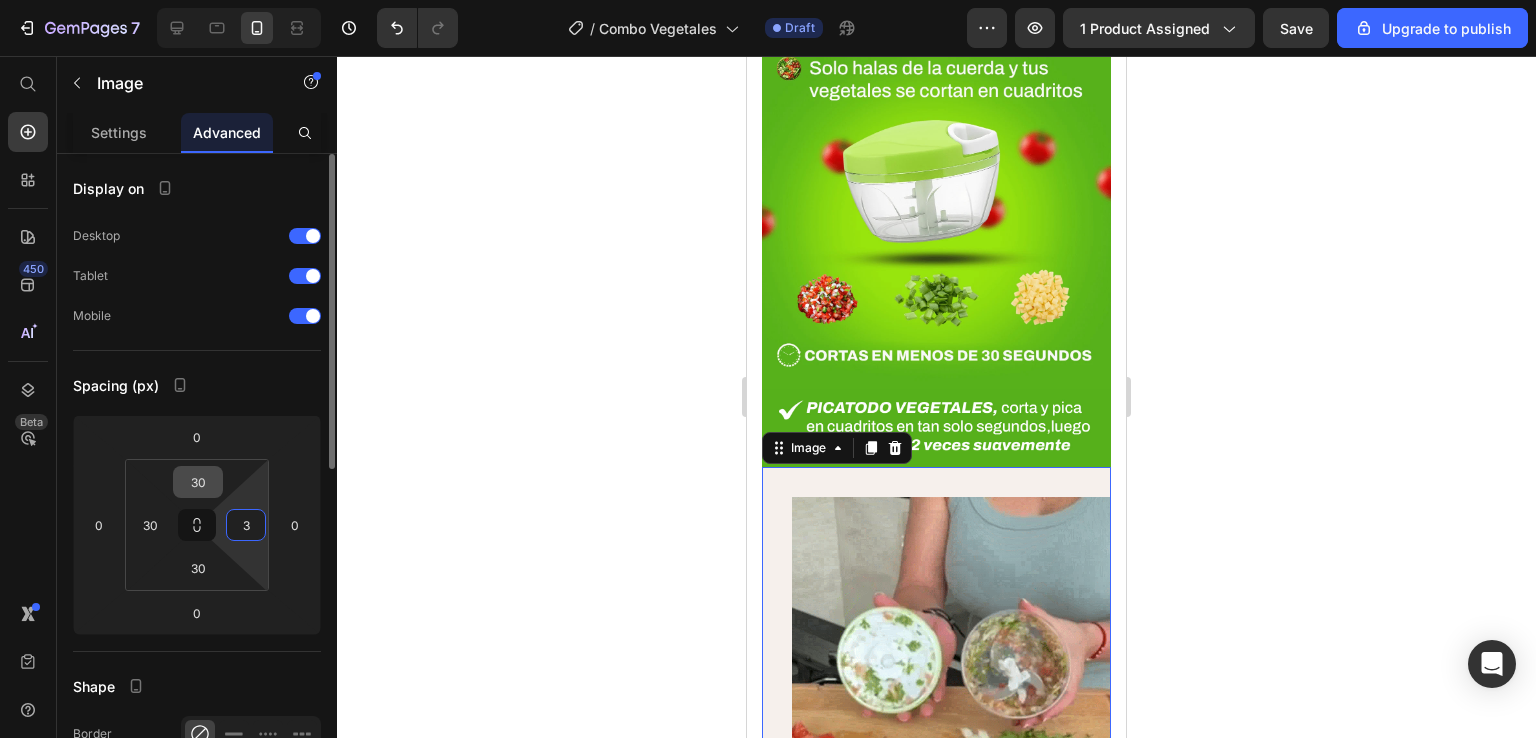 type on "30" 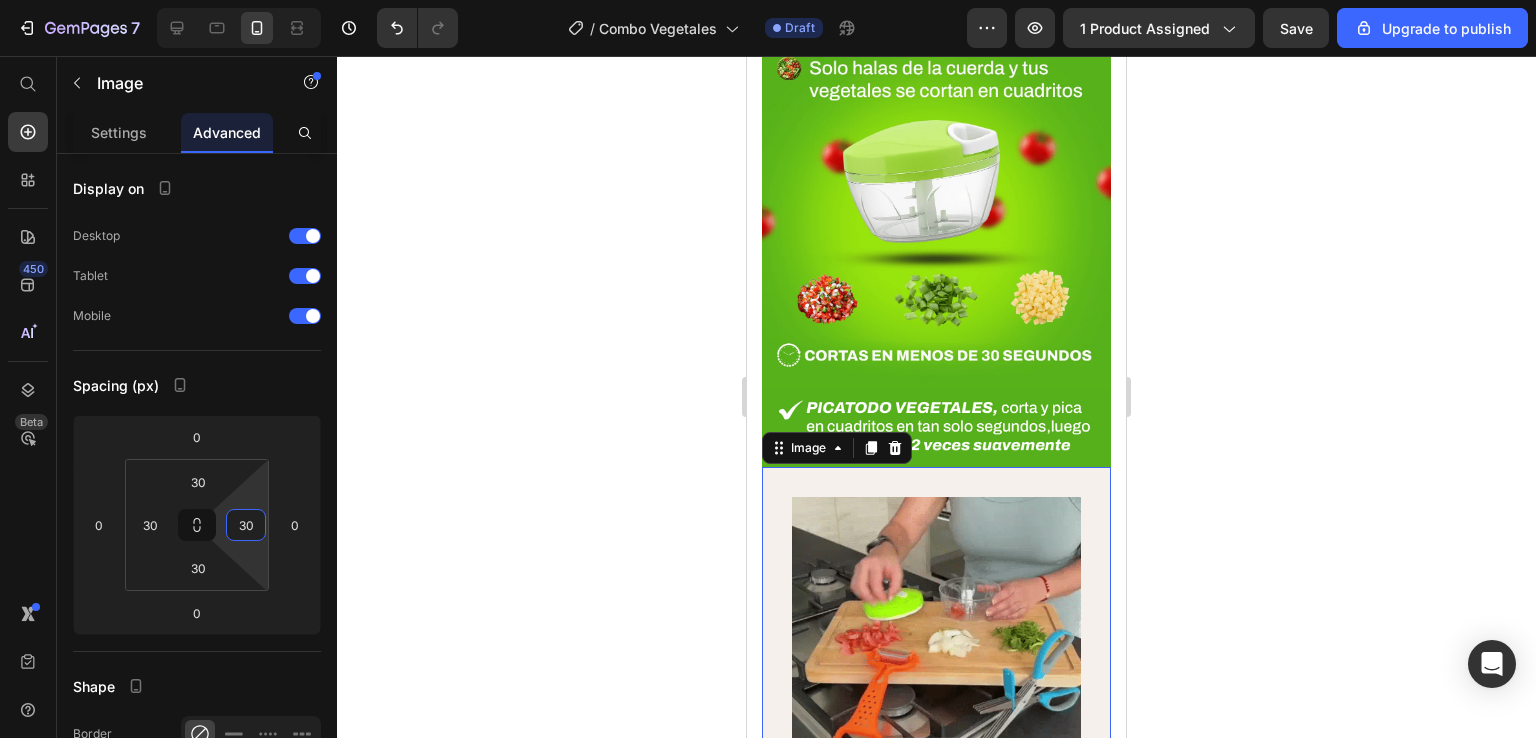 click 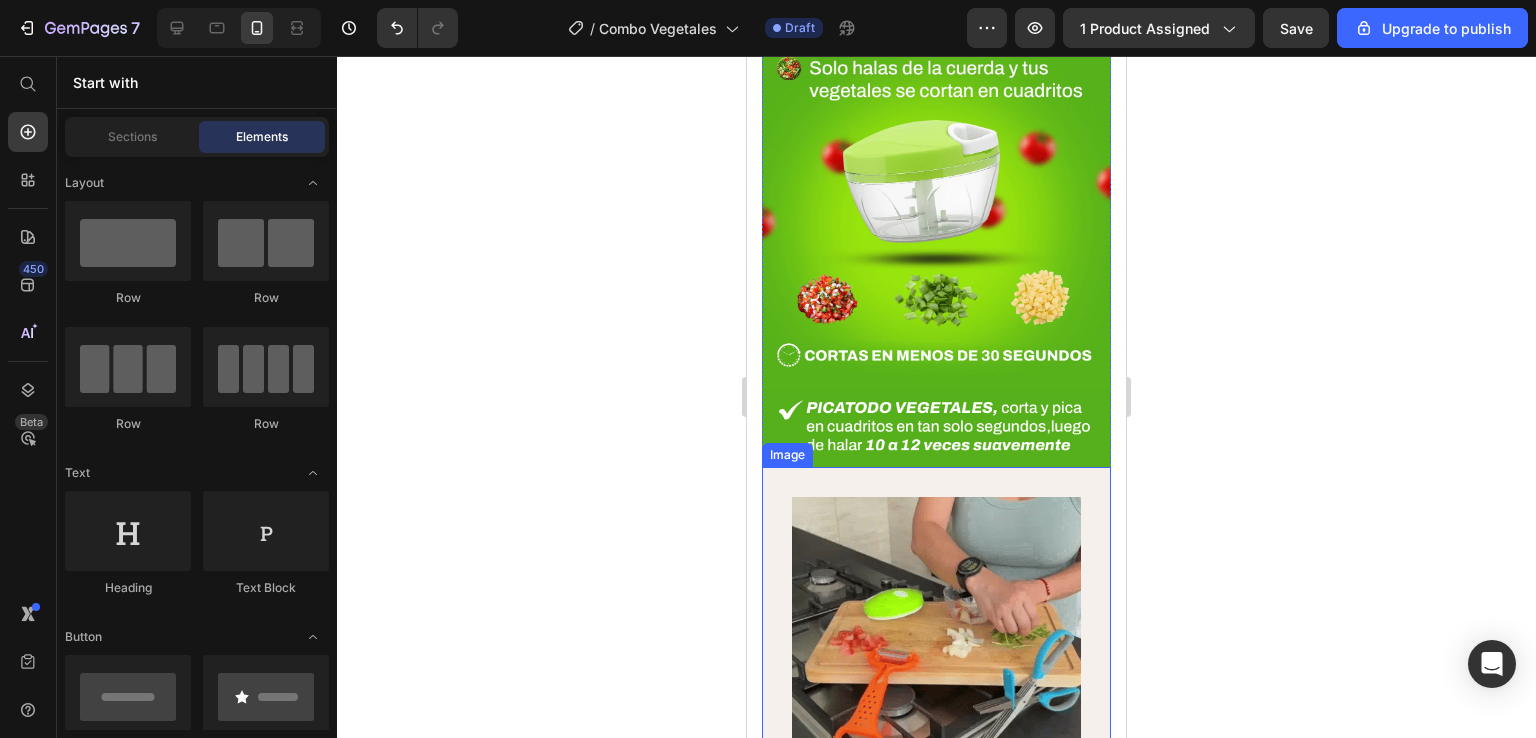 click at bounding box center [936, 641] 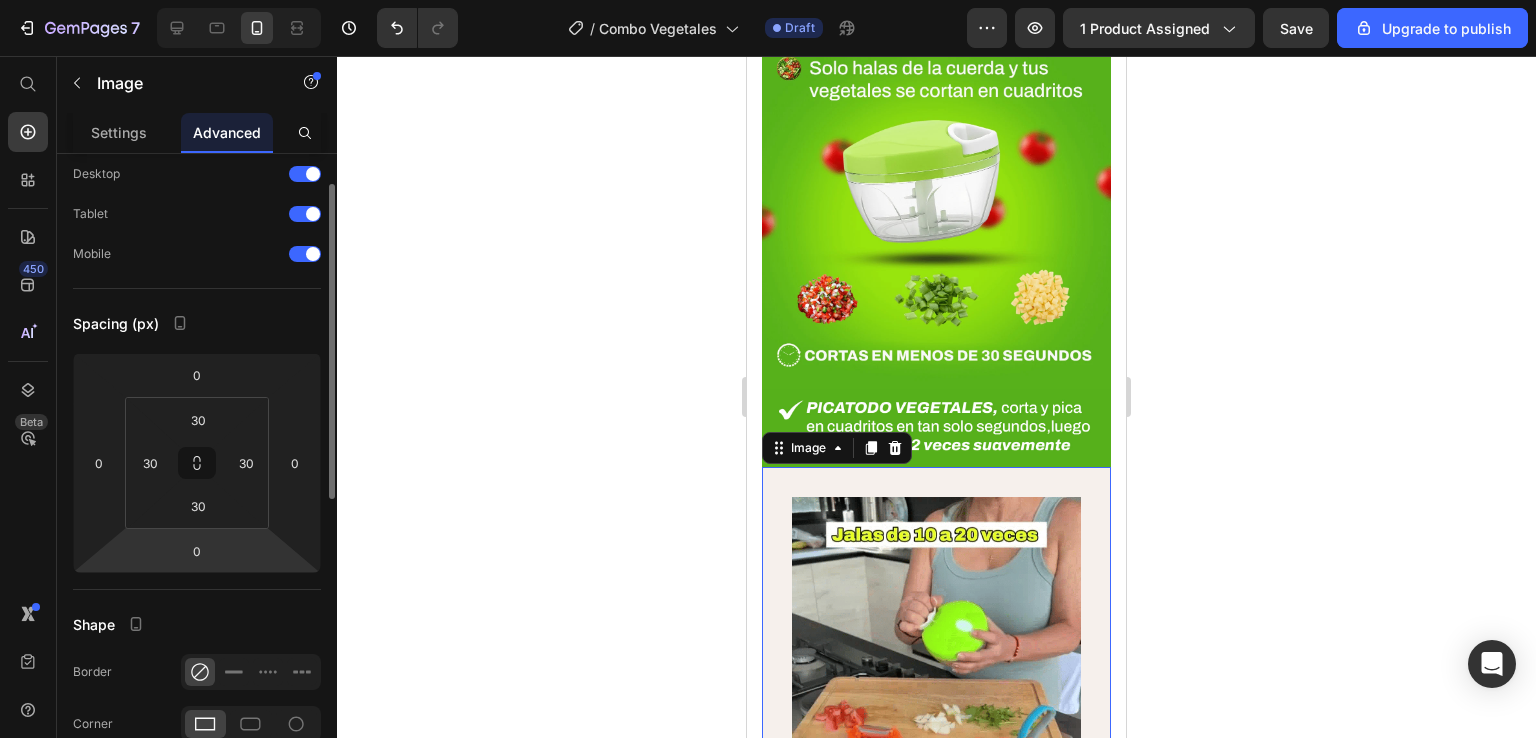 scroll, scrollTop: 0, scrollLeft: 0, axis: both 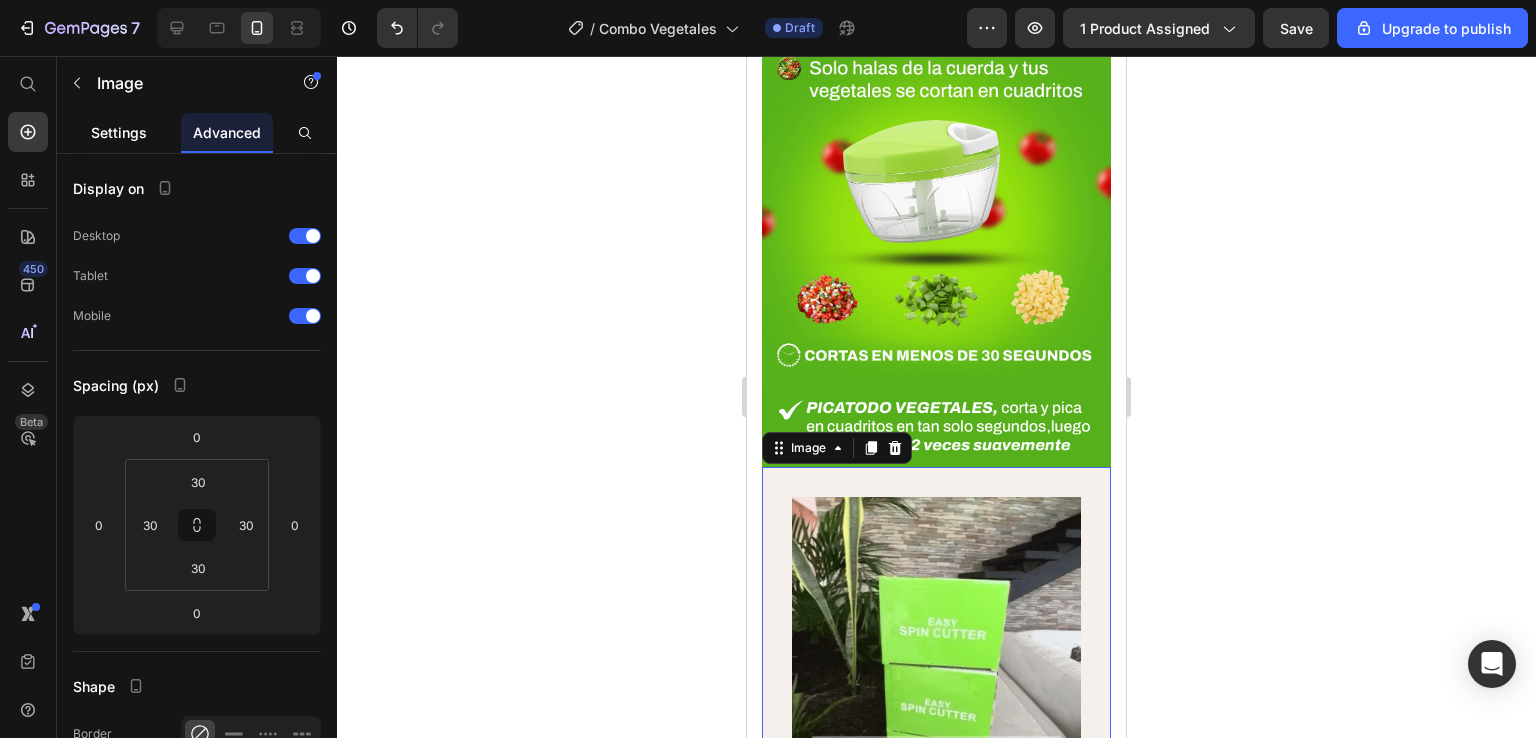 click on "Settings" at bounding box center [119, 132] 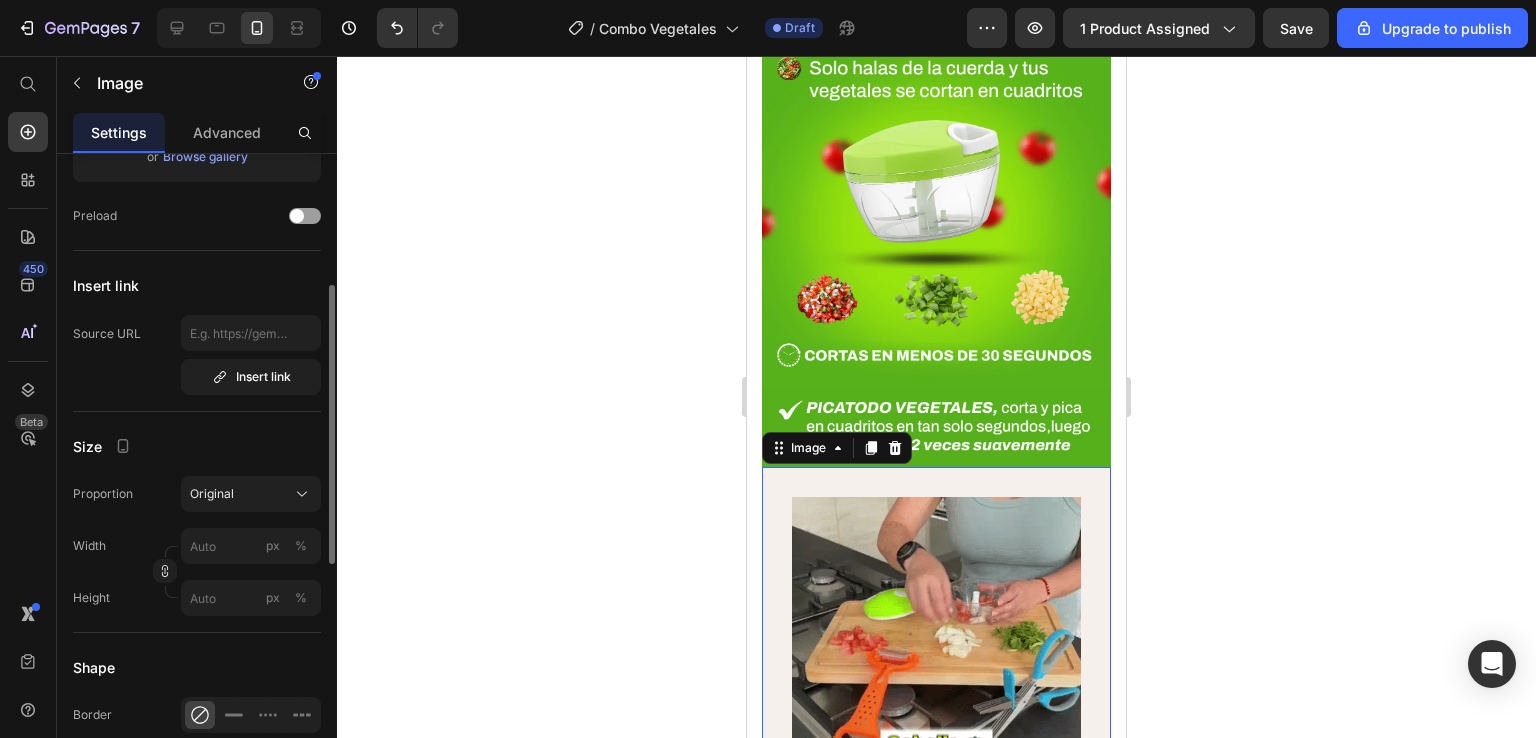scroll, scrollTop: 400, scrollLeft: 0, axis: vertical 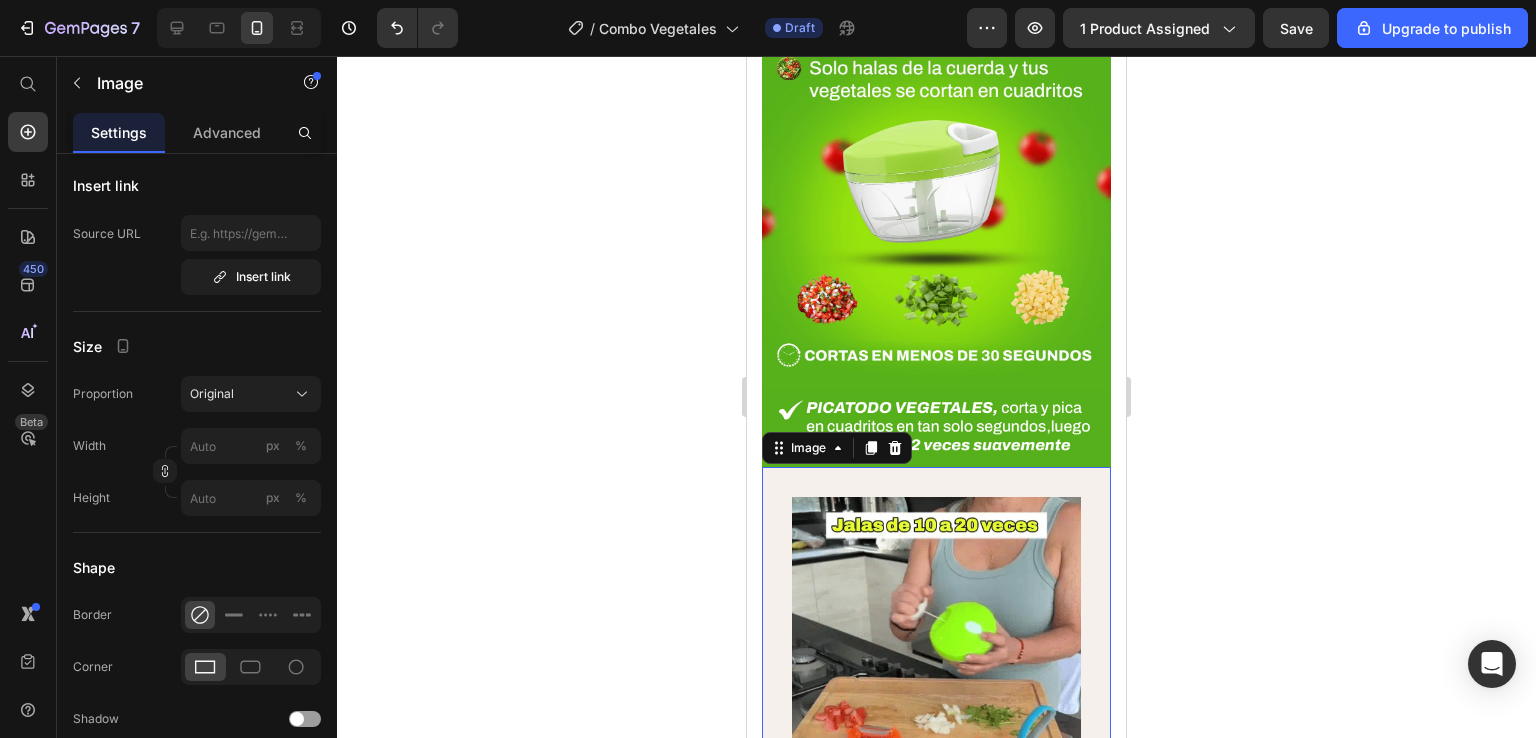 click 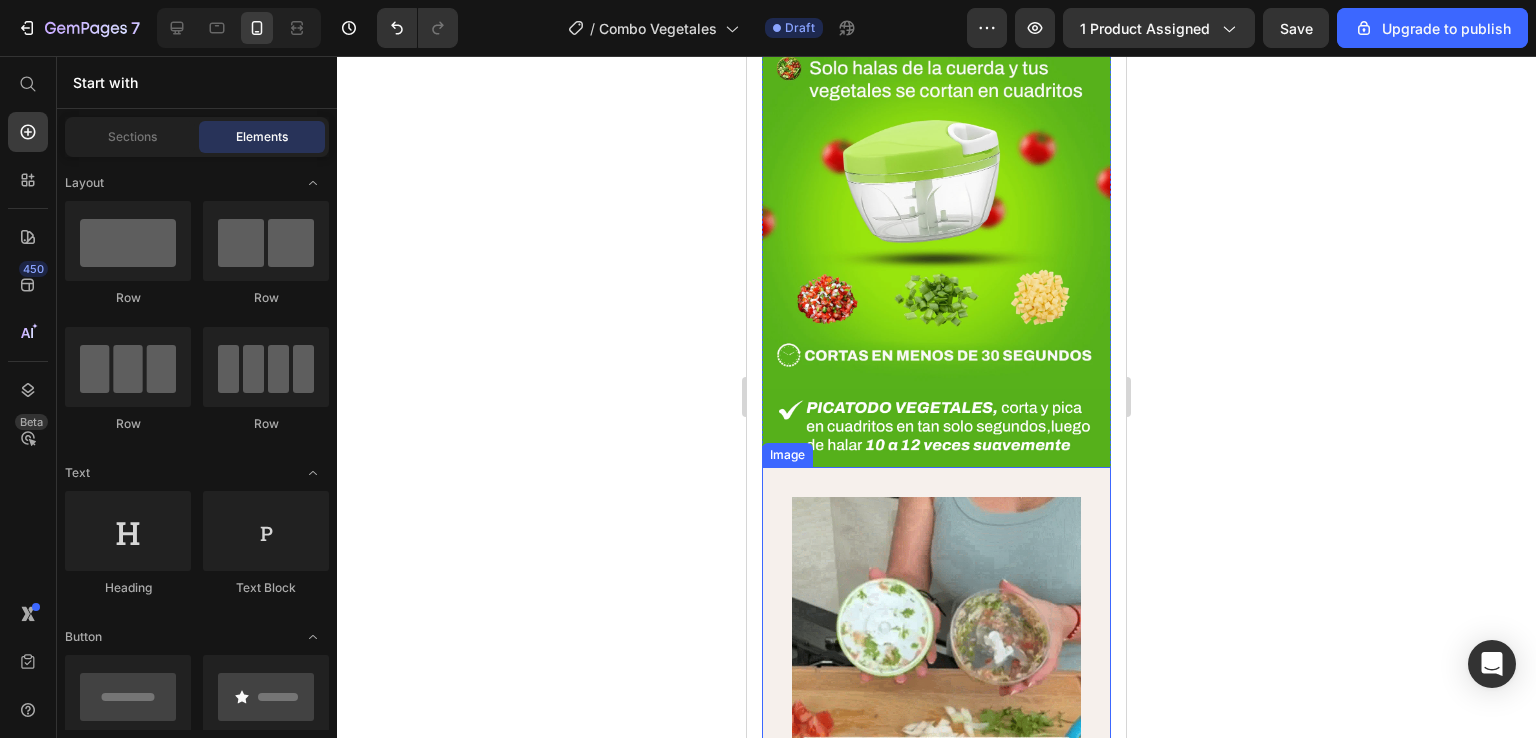 click at bounding box center [936, 641] 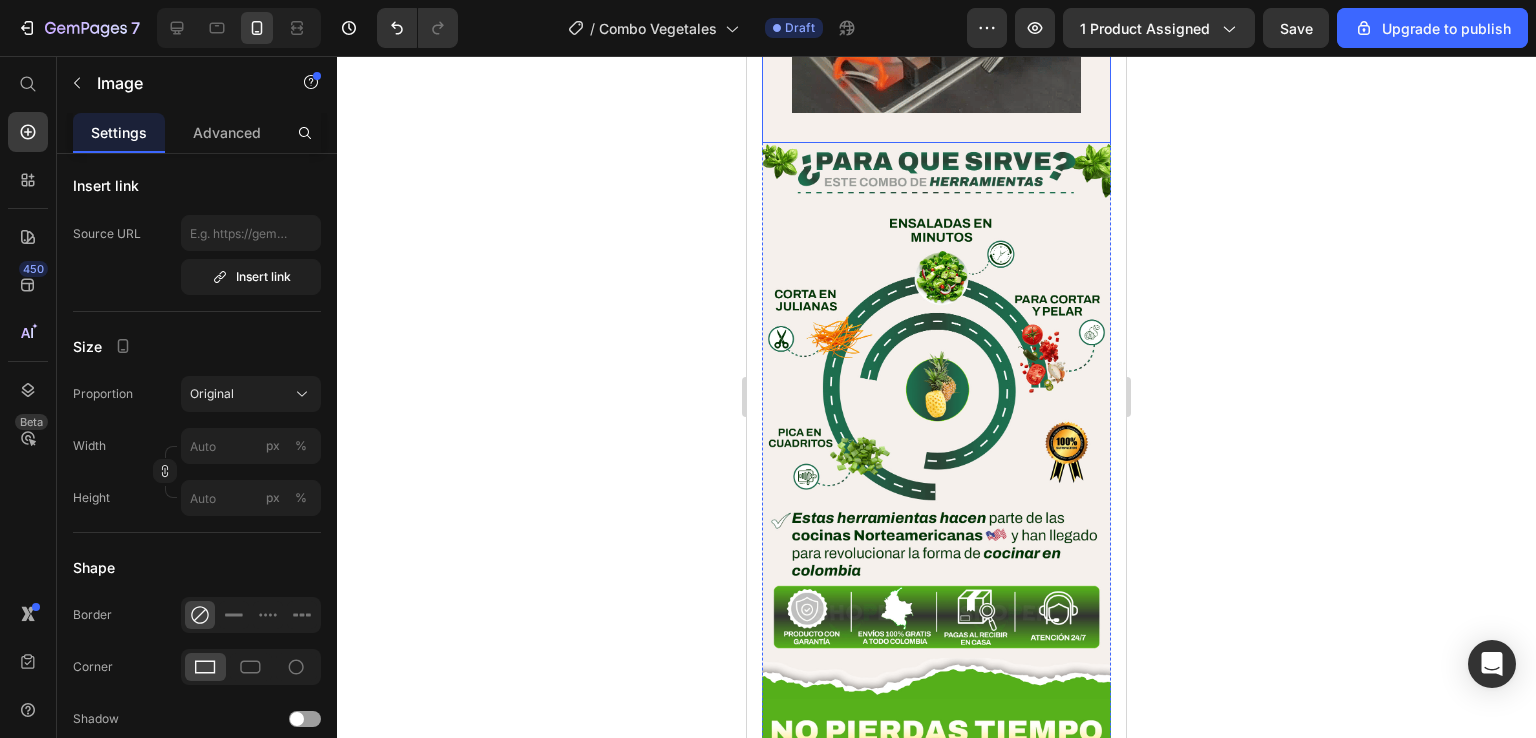 scroll, scrollTop: 1538, scrollLeft: 0, axis: vertical 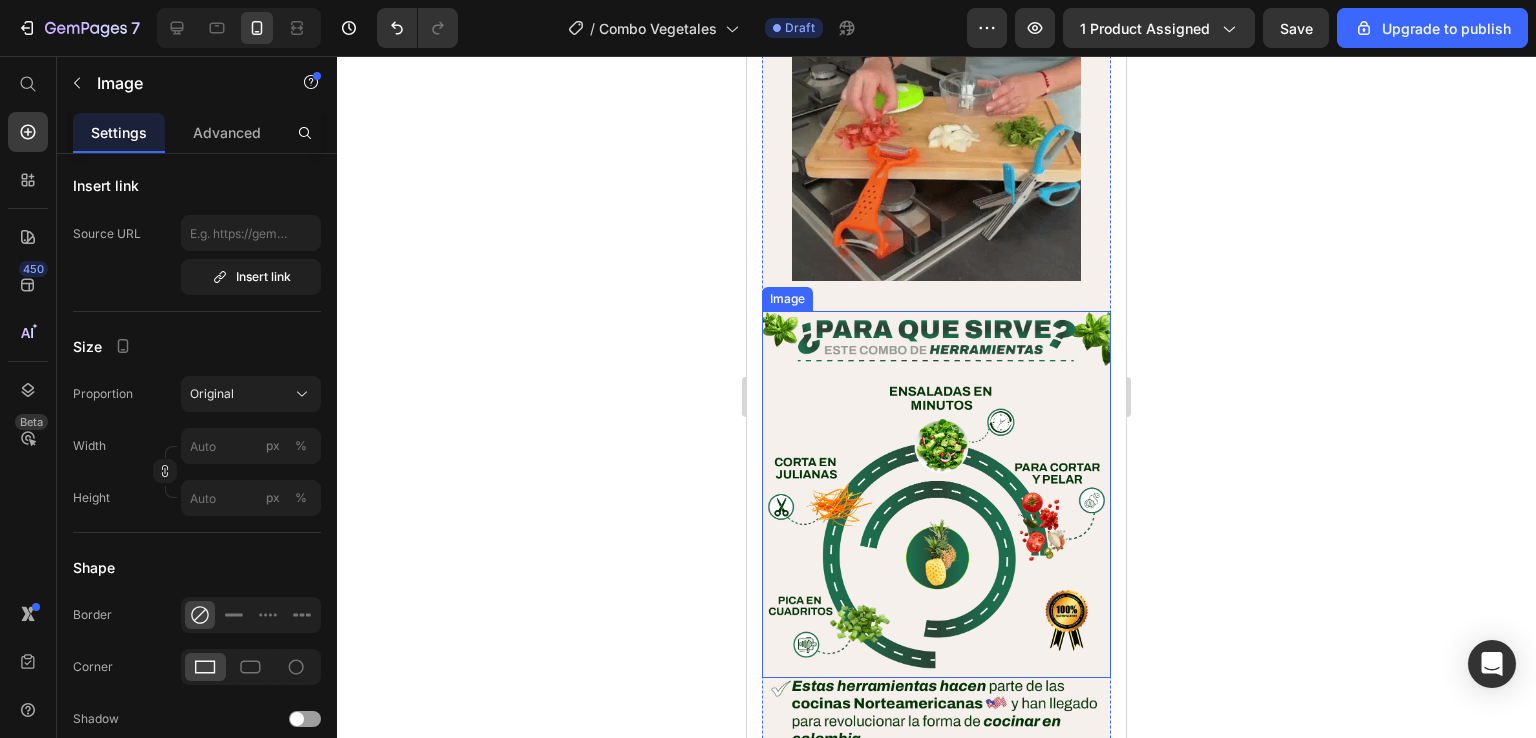 click at bounding box center [936, 494] 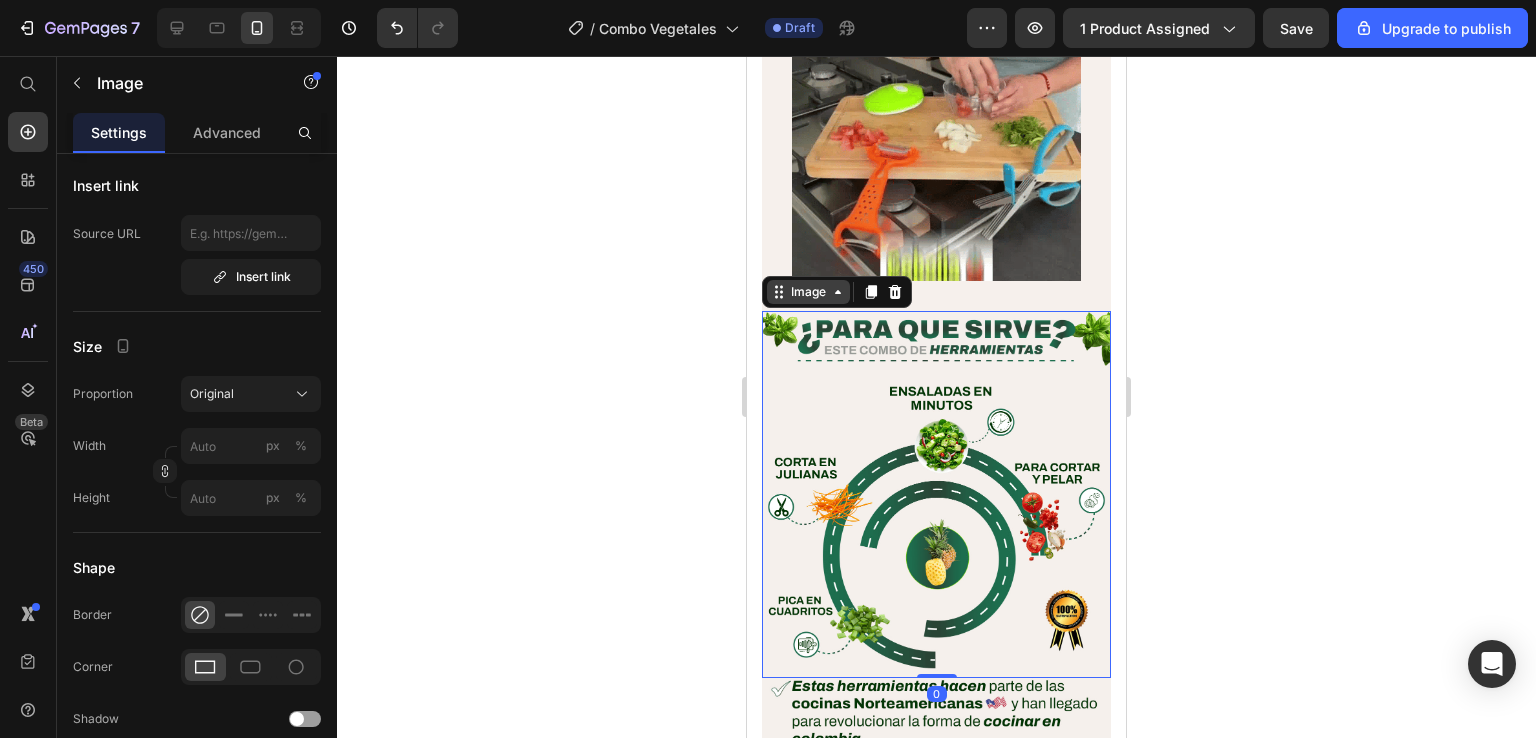 click on "Image" at bounding box center (808, 292) 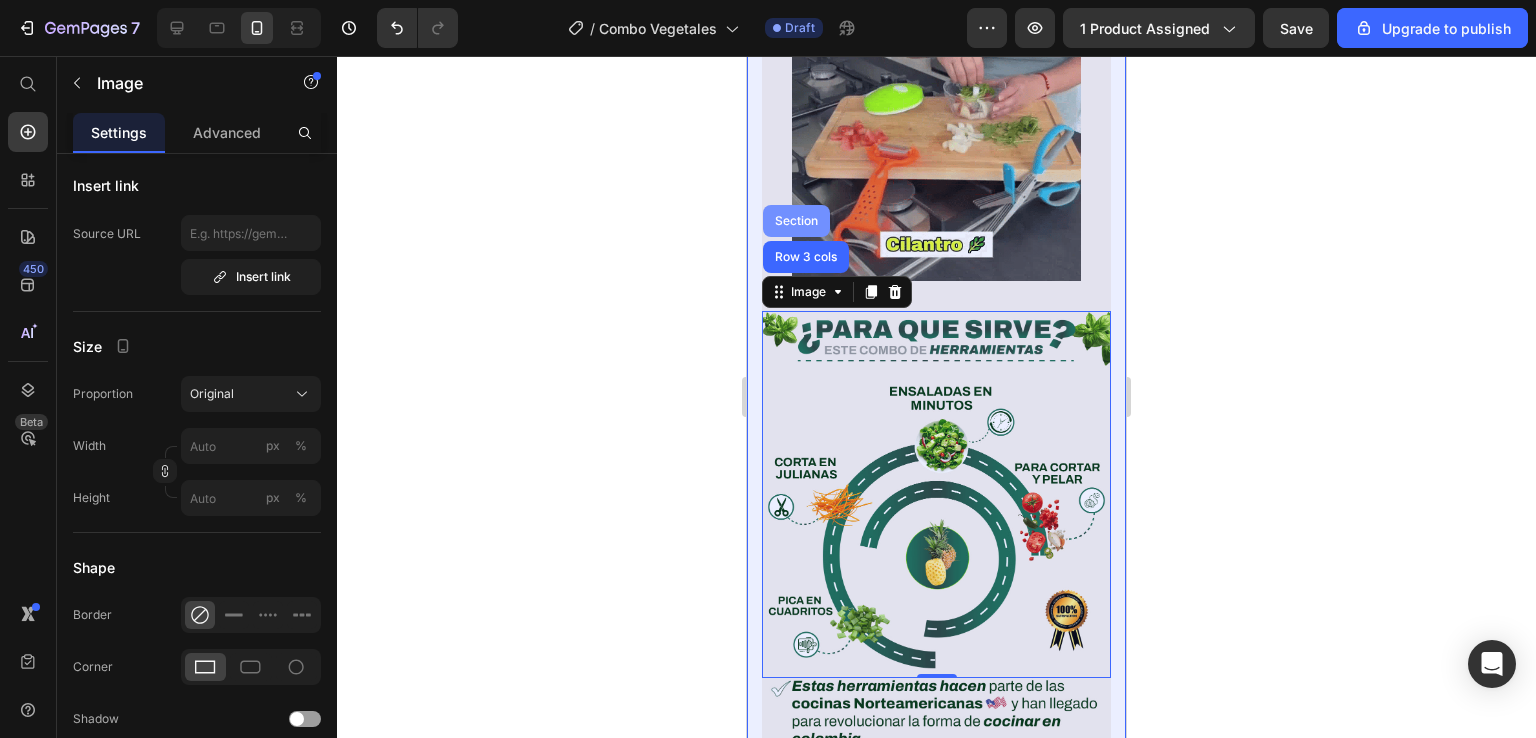 click on "Section" at bounding box center (796, 221) 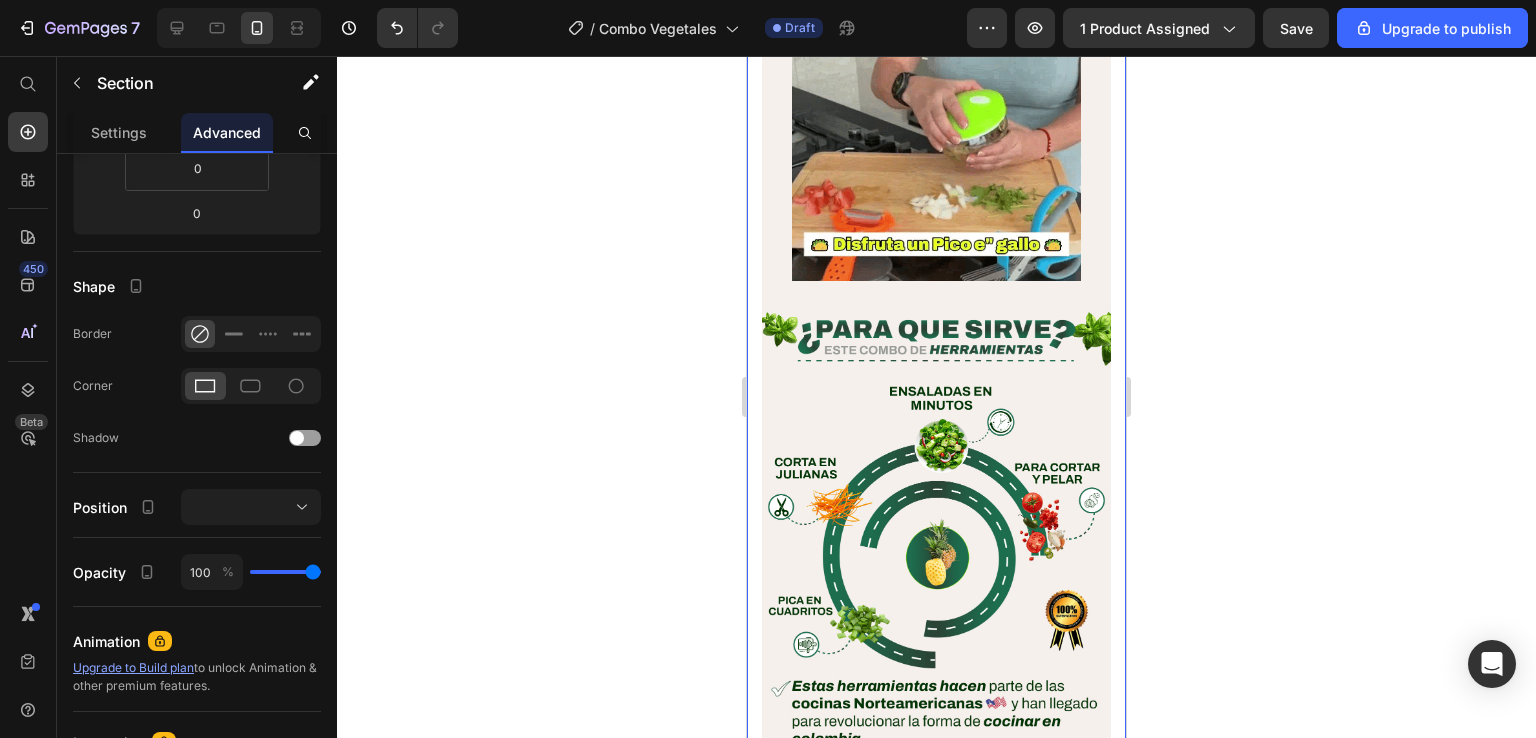 scroll, scrollTop: 0, scrollLeft: 0, axis: both 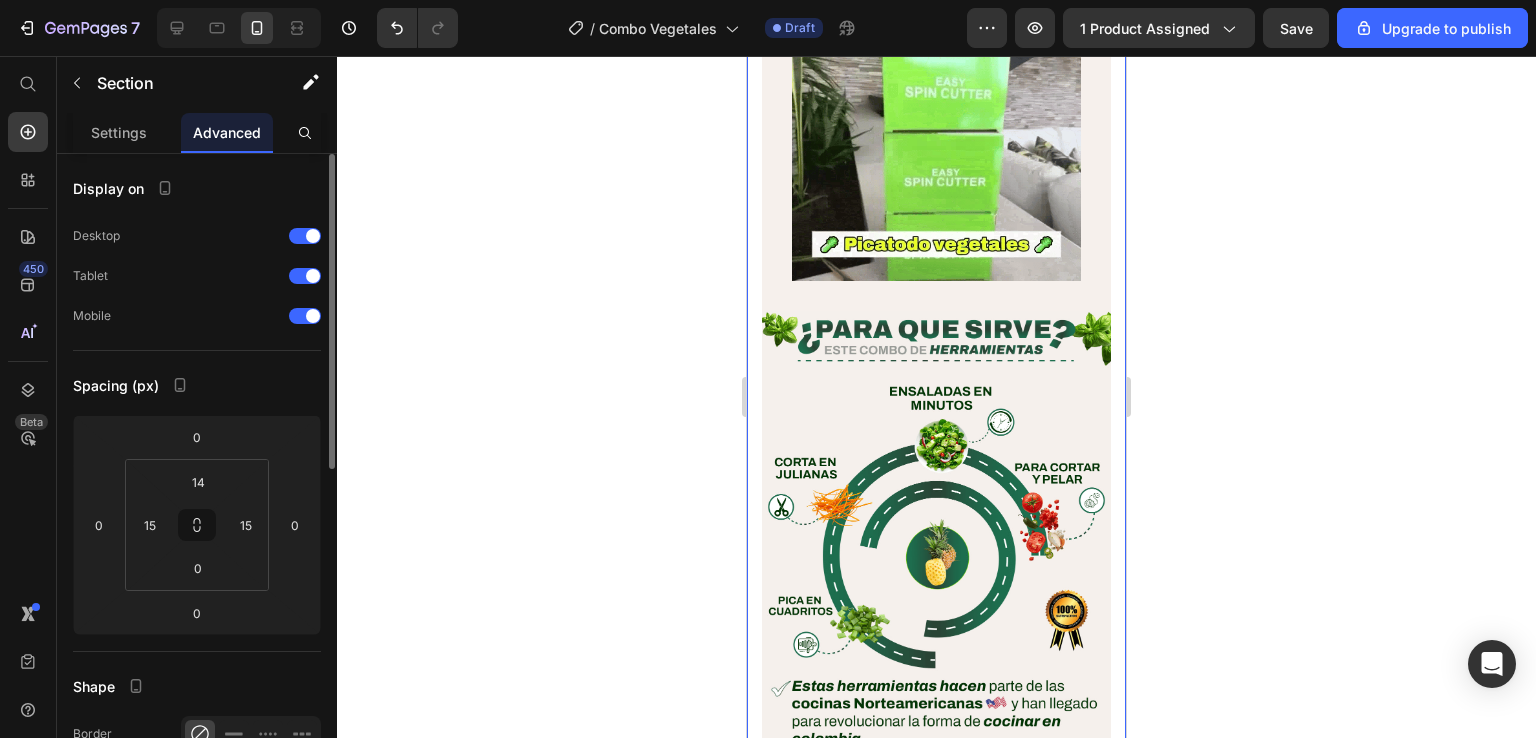 click 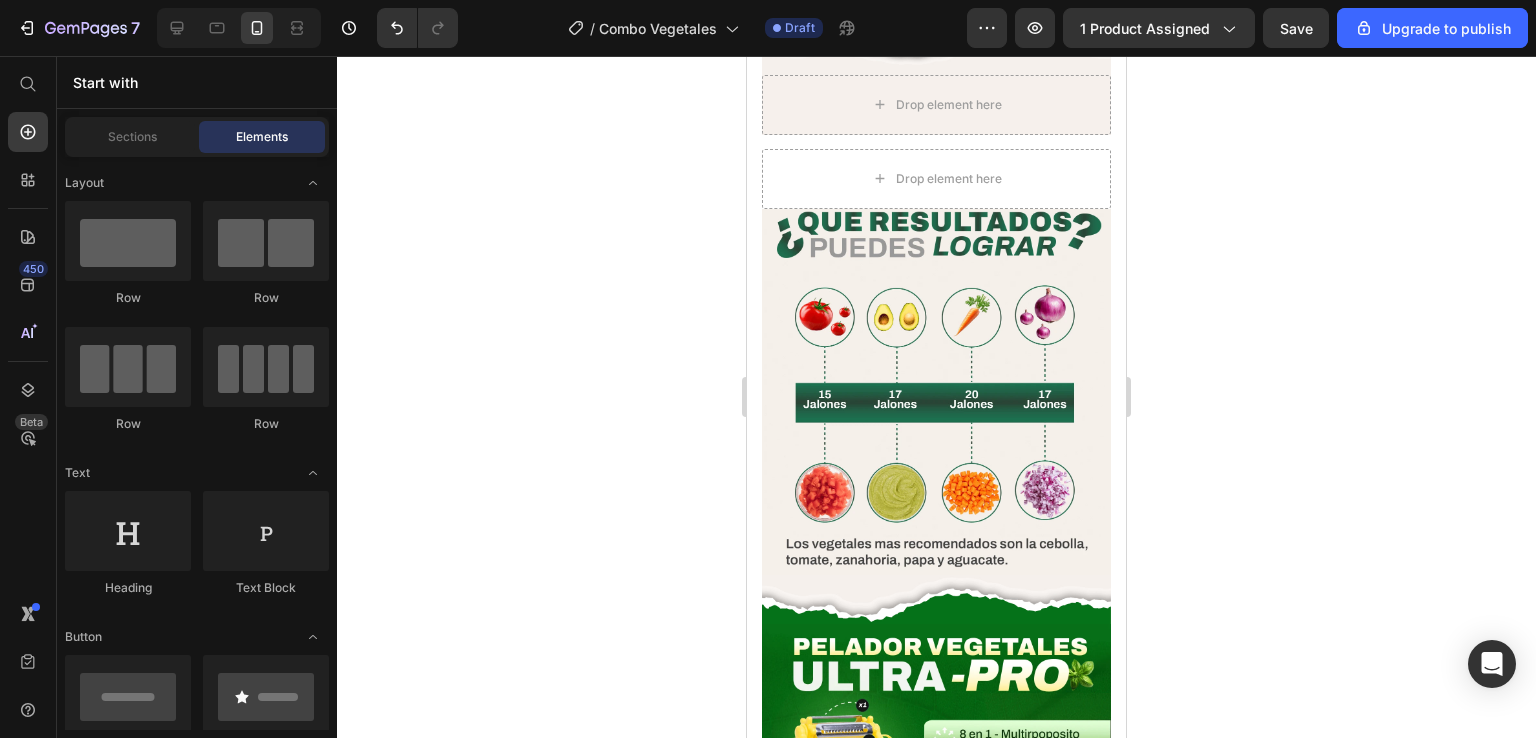 scroll, scrollTop: 3239, scrollLeft: 0, axis: vertical 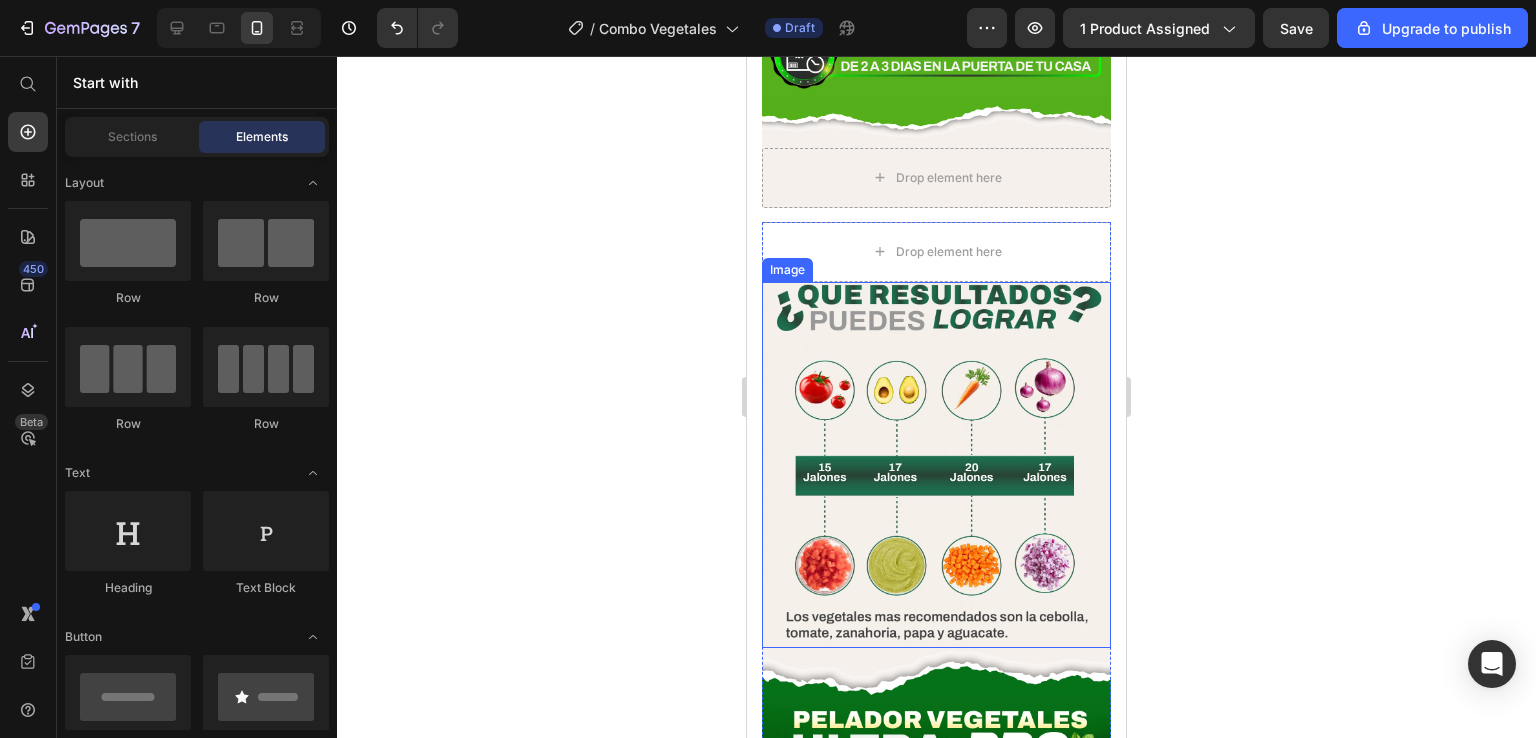 click at bounding box center [936, 465] 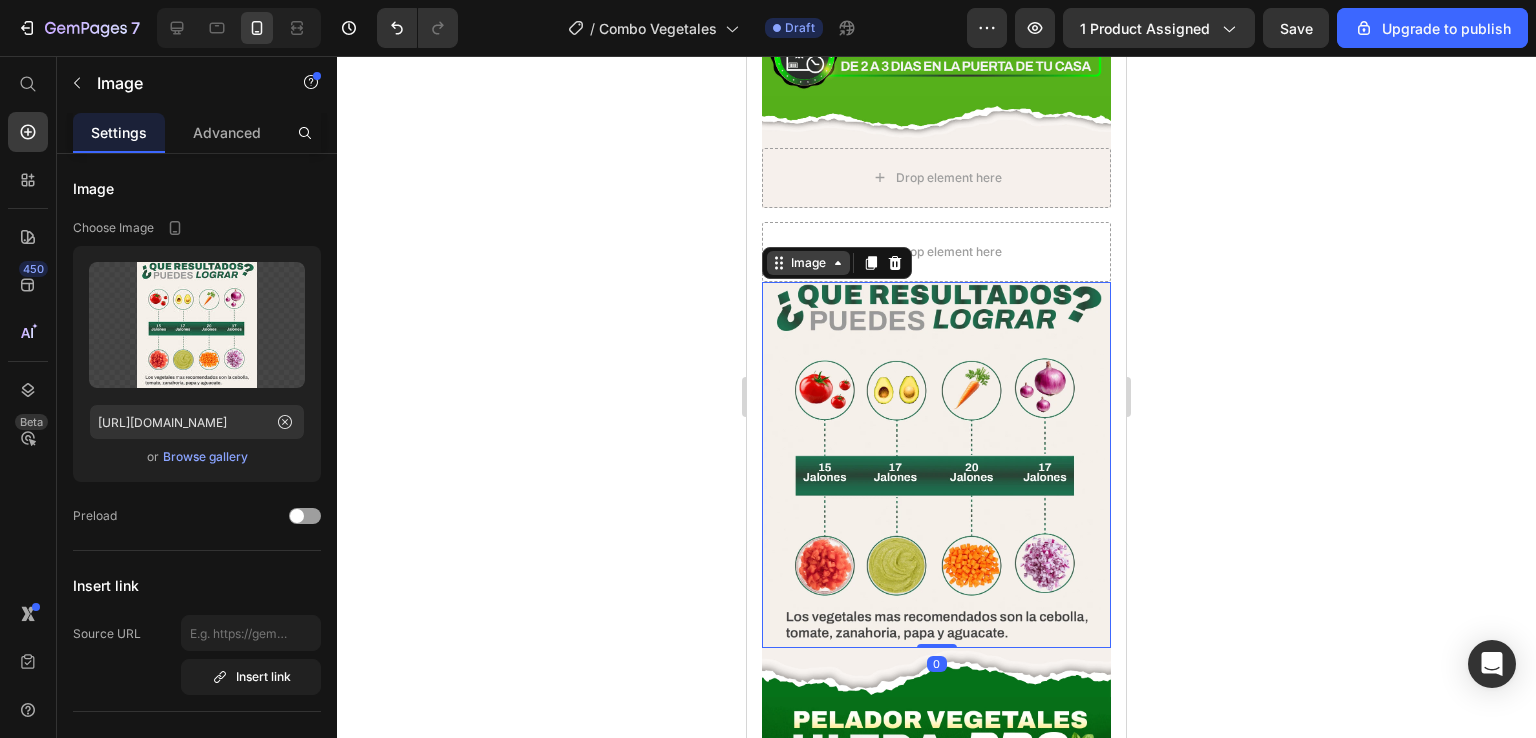 click on "Image" at bounding box center [808, 263] 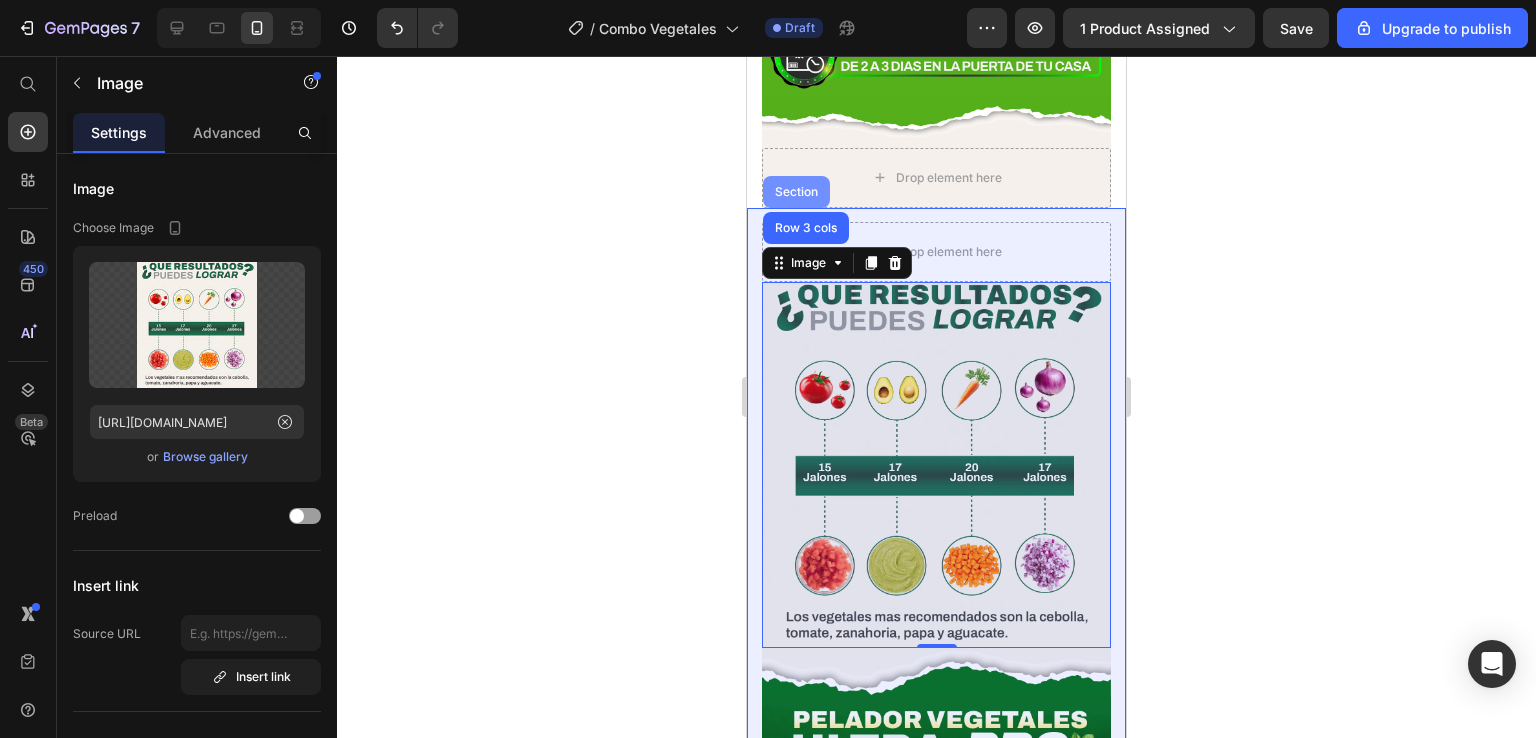 click on "Section" at bounding box center (796, 192) 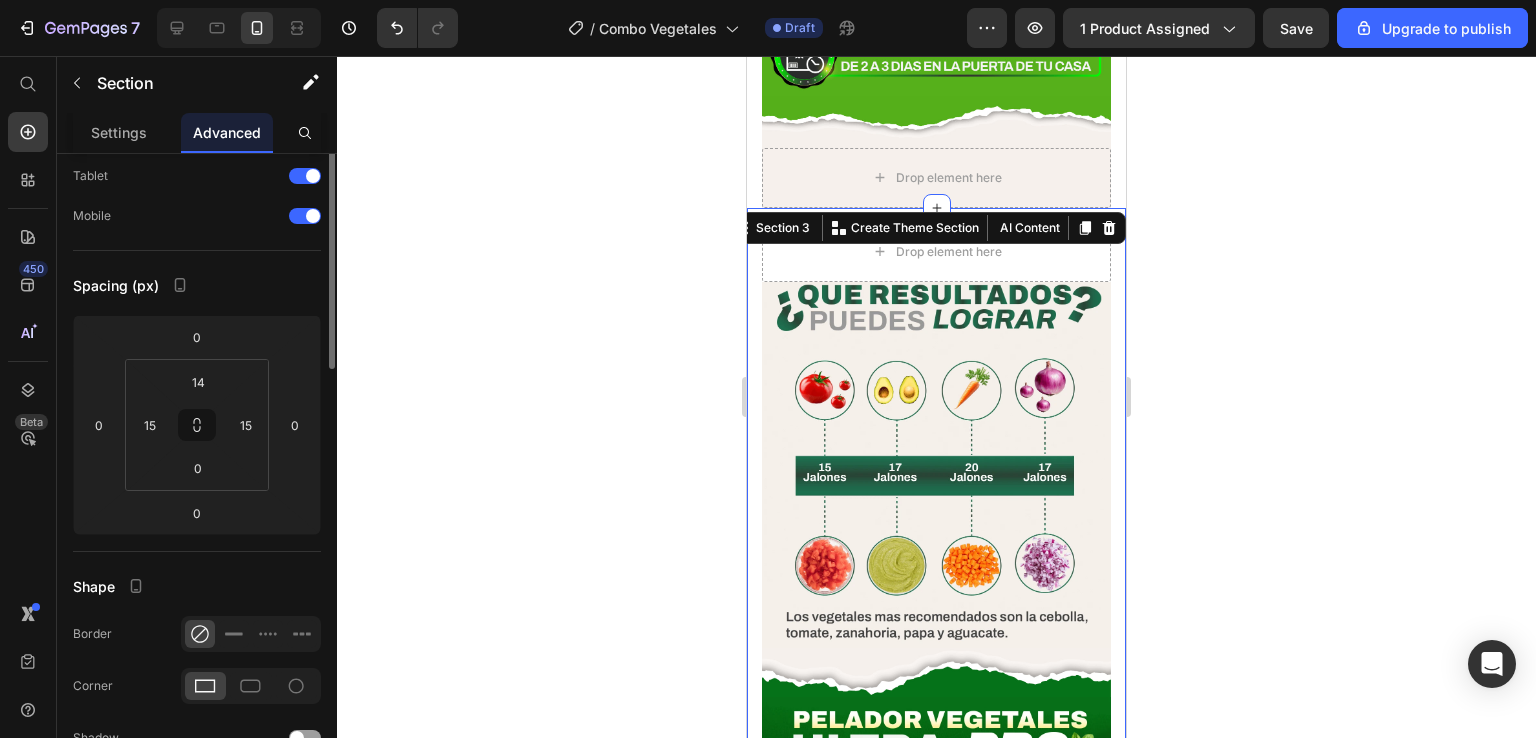 scroll, scrollTop: 0, scrollLeft: 0, axis: both 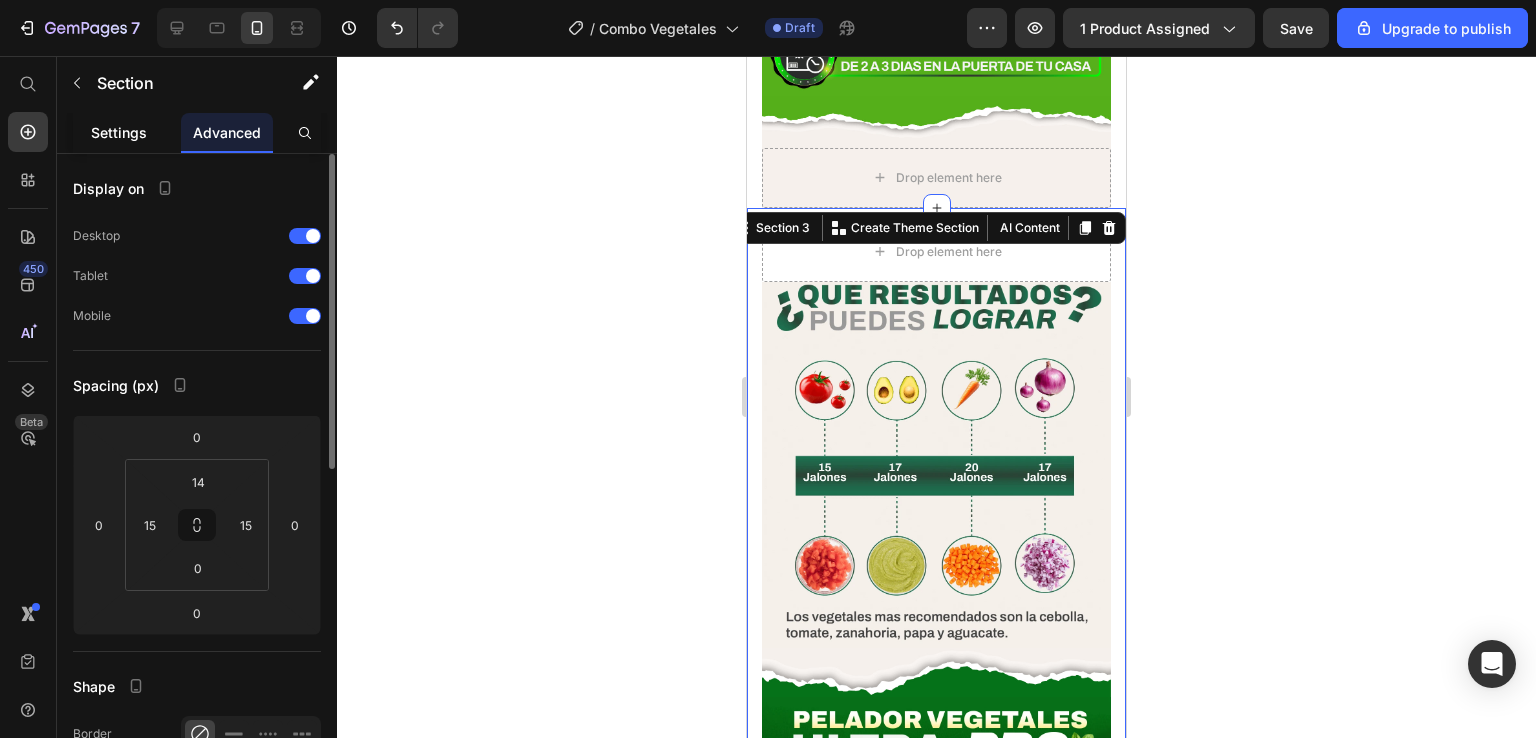 click on "Settings" 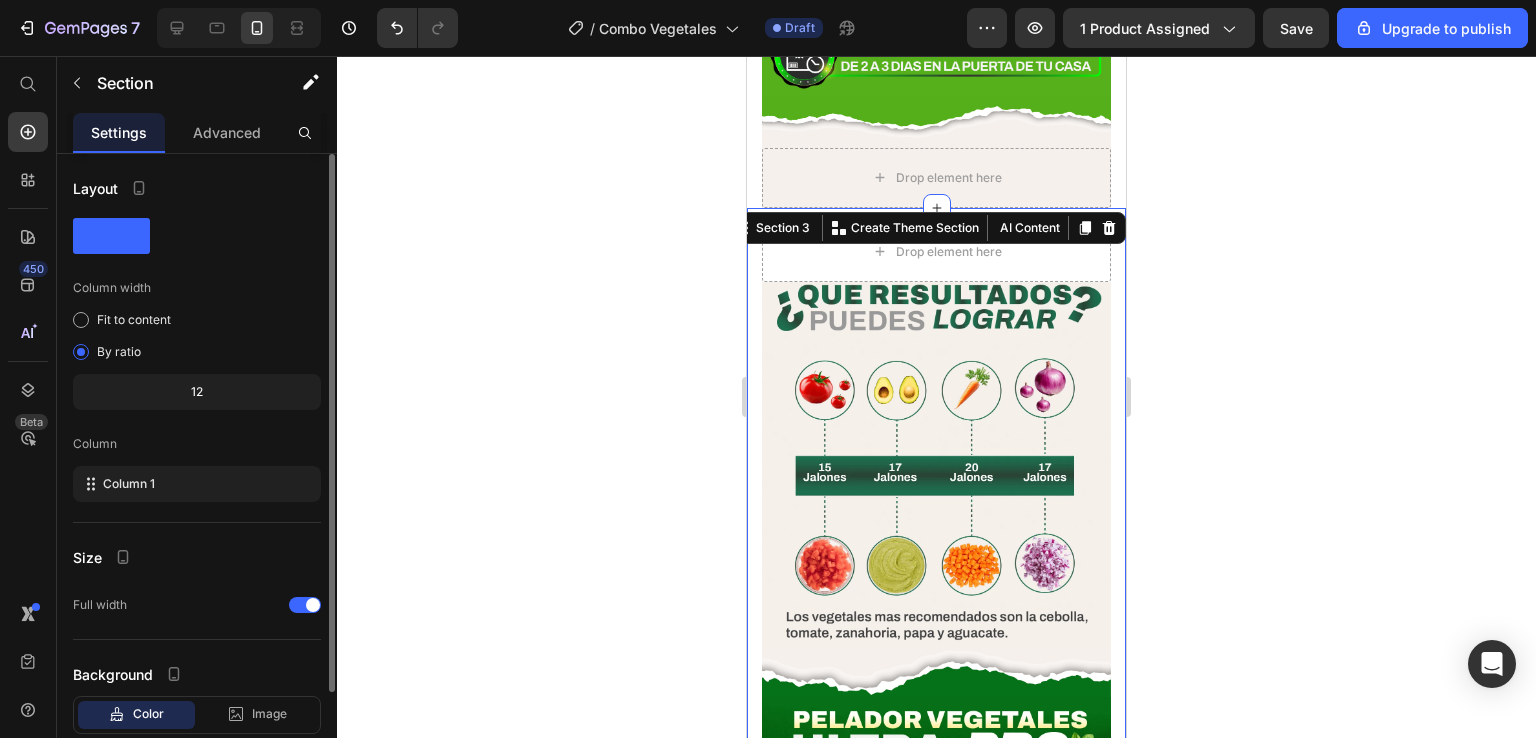 scroll, scrollTop: 121, scrollLeft: 0, axis: vertical 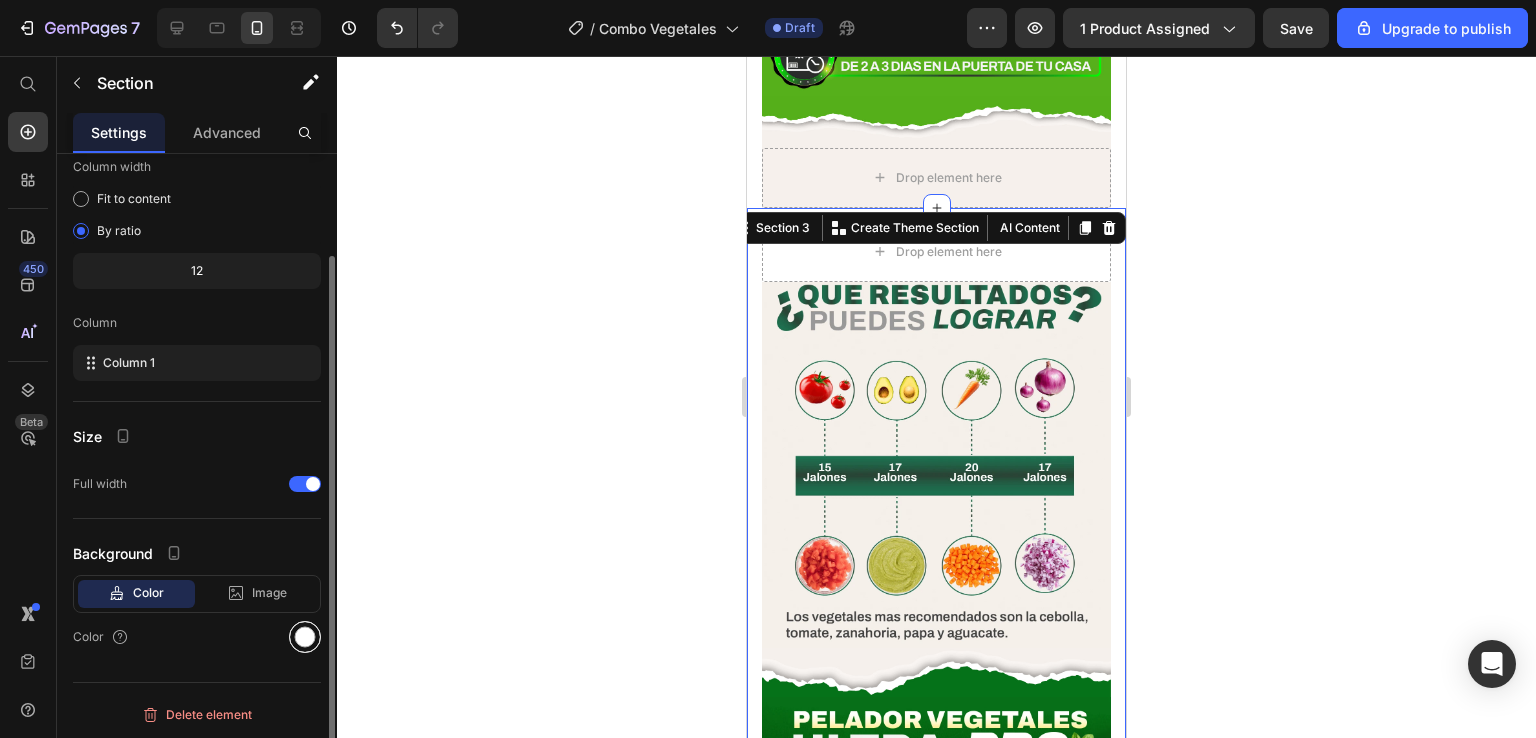 click at bounding box center [305, 637] 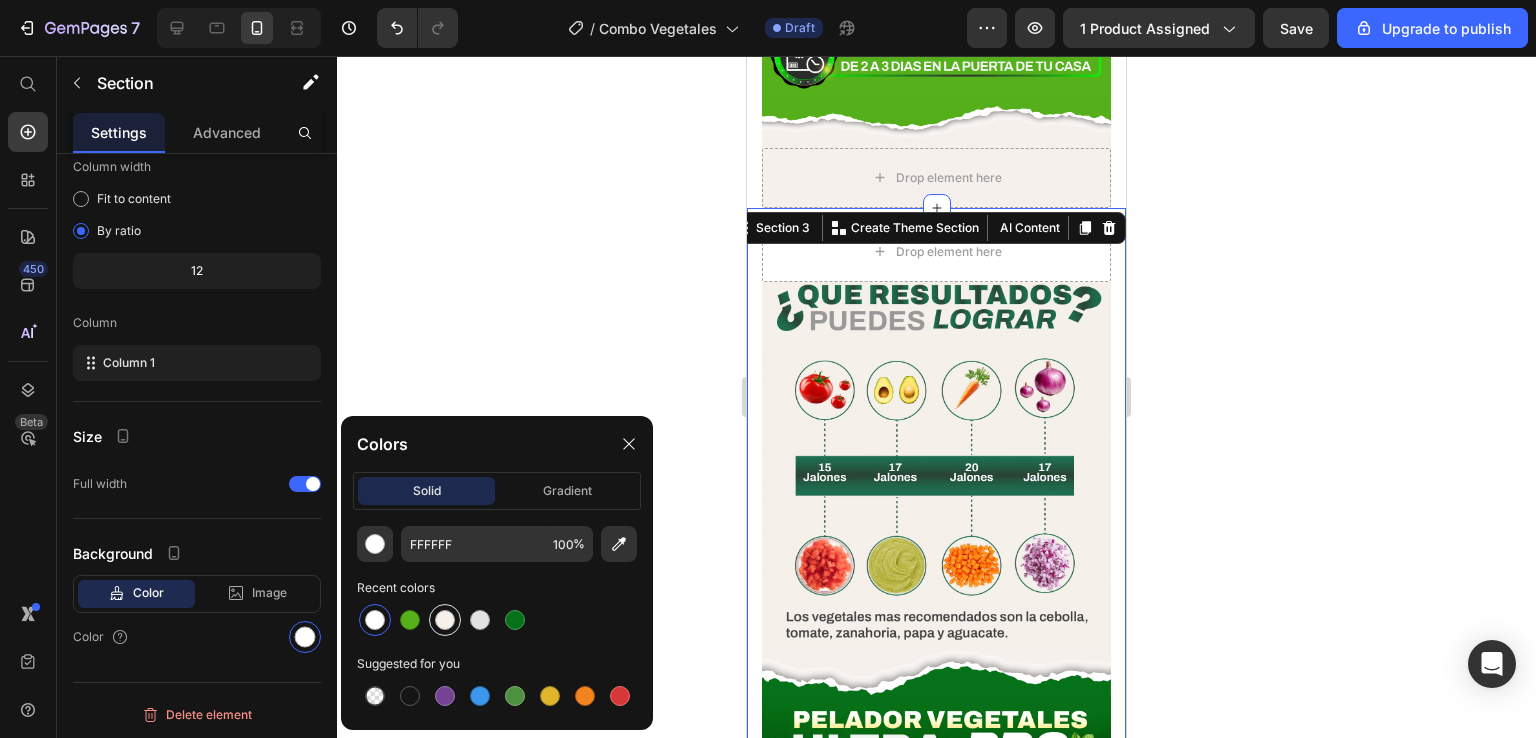 click at bounding box center (445, 620) 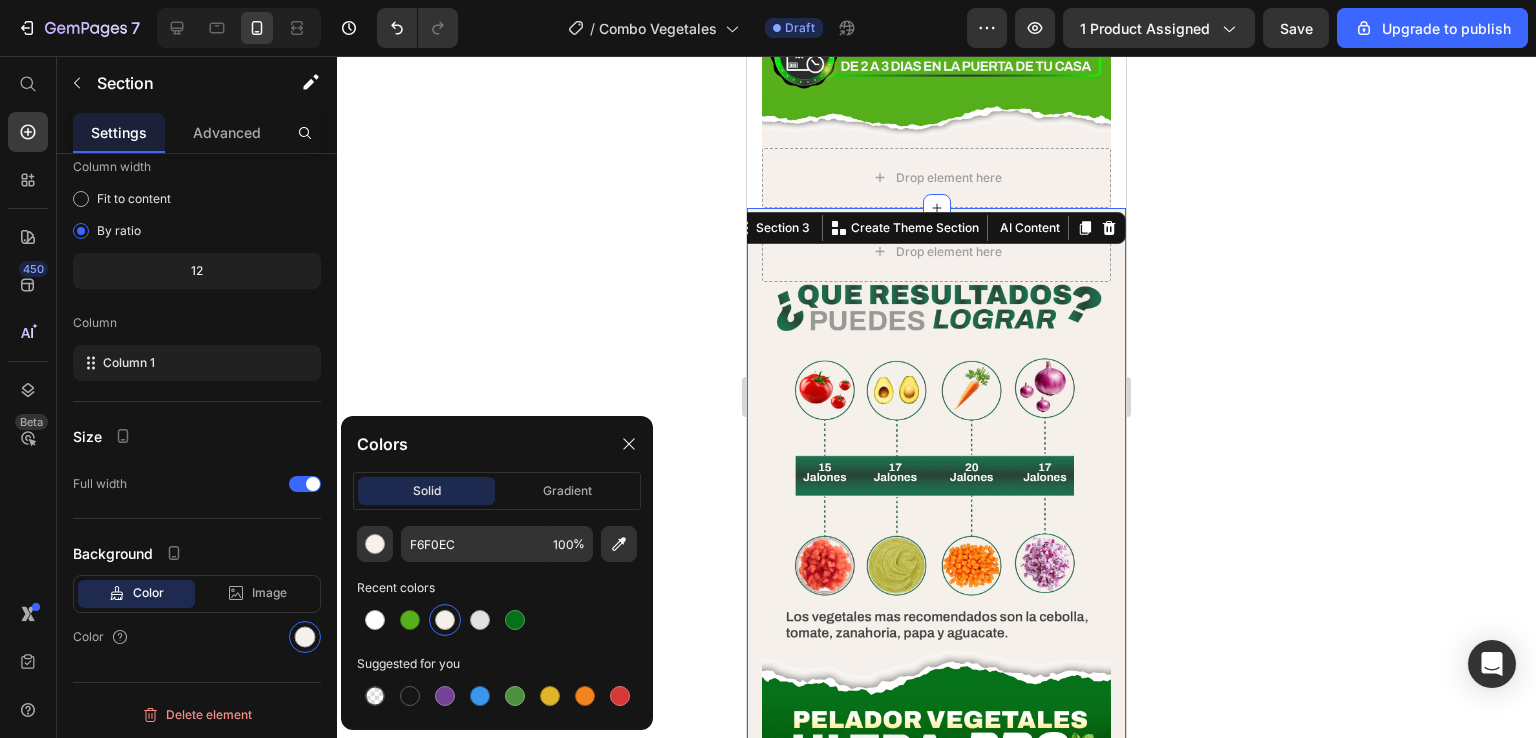 click 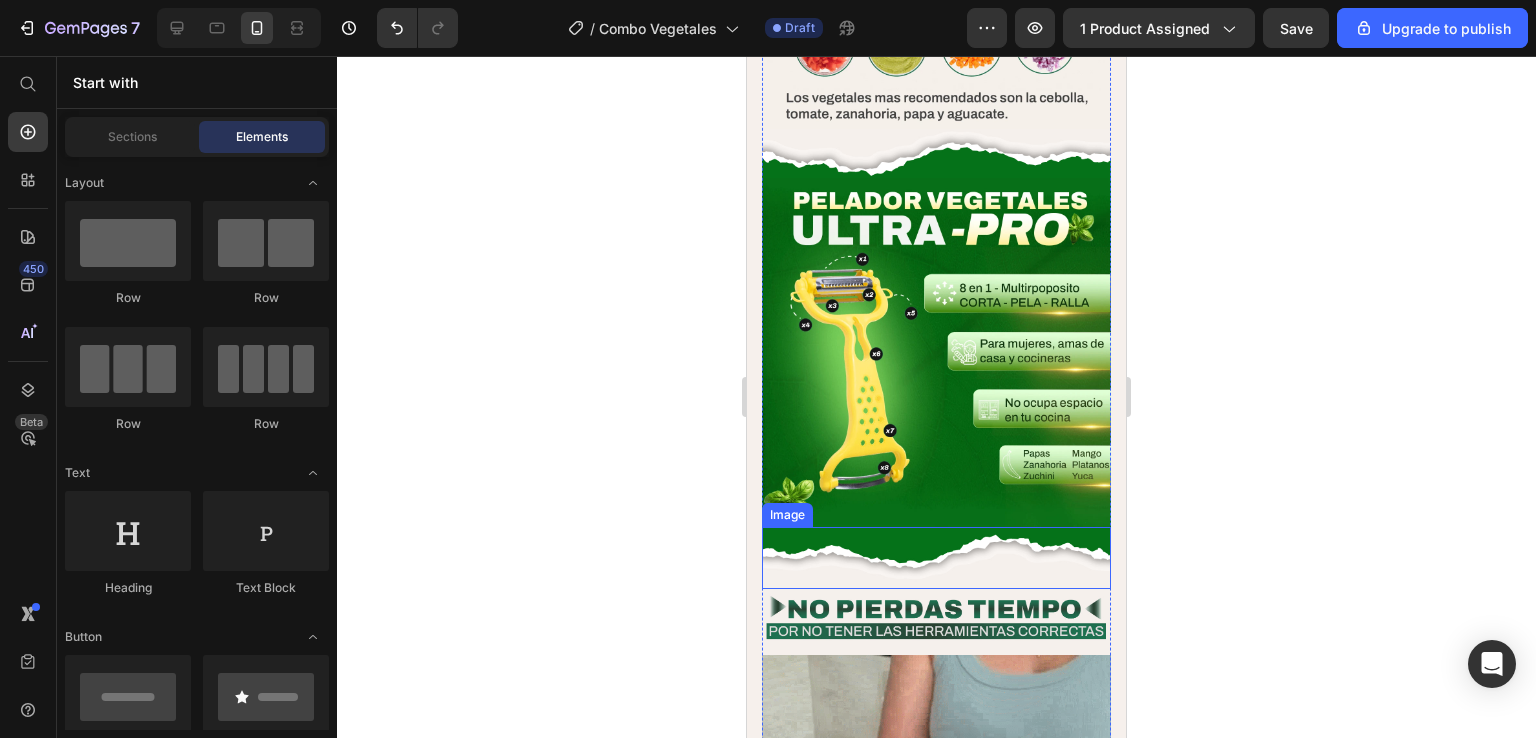 scroll, scrollTop: 4039, scrollLeft: 0, axis: vertical 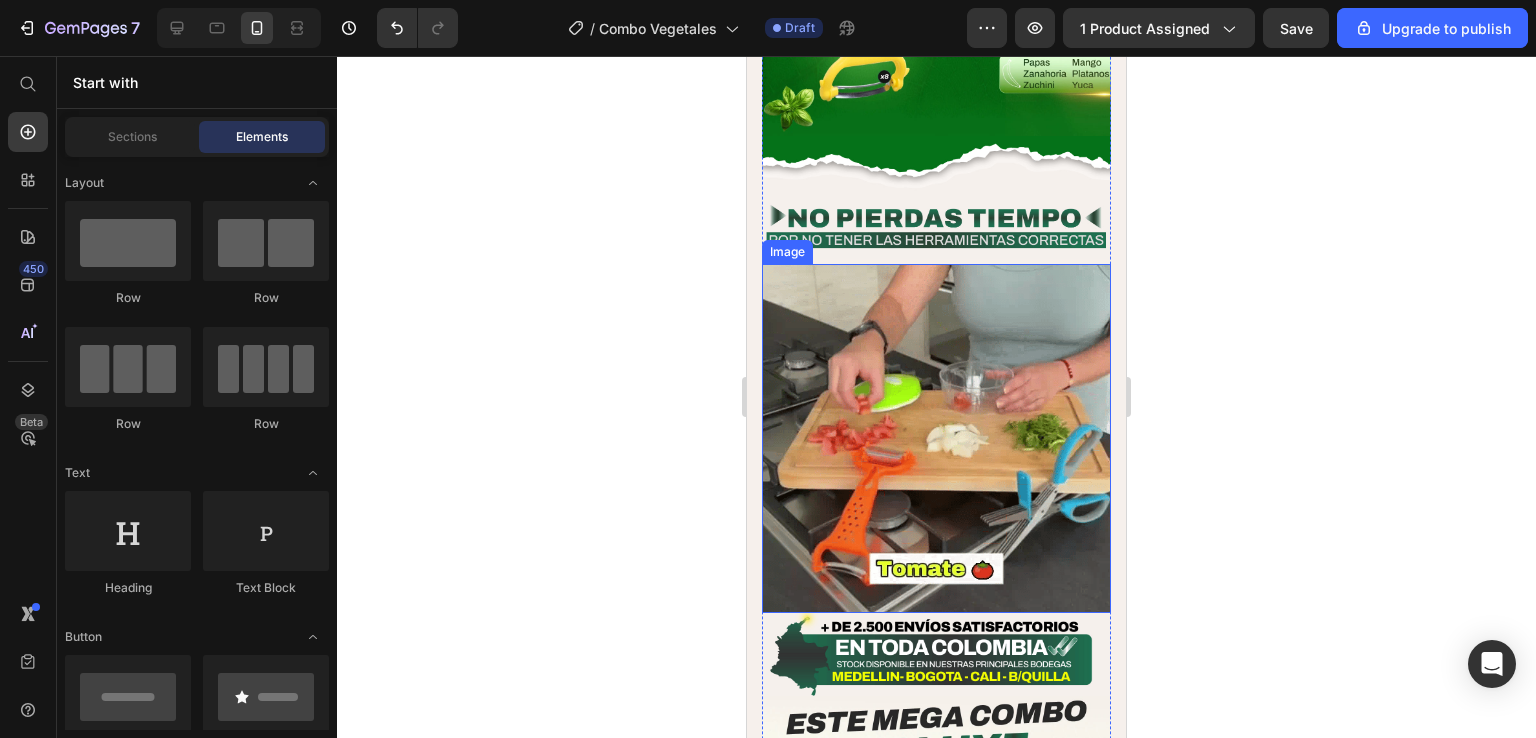 click at bounding box center [936, 438] 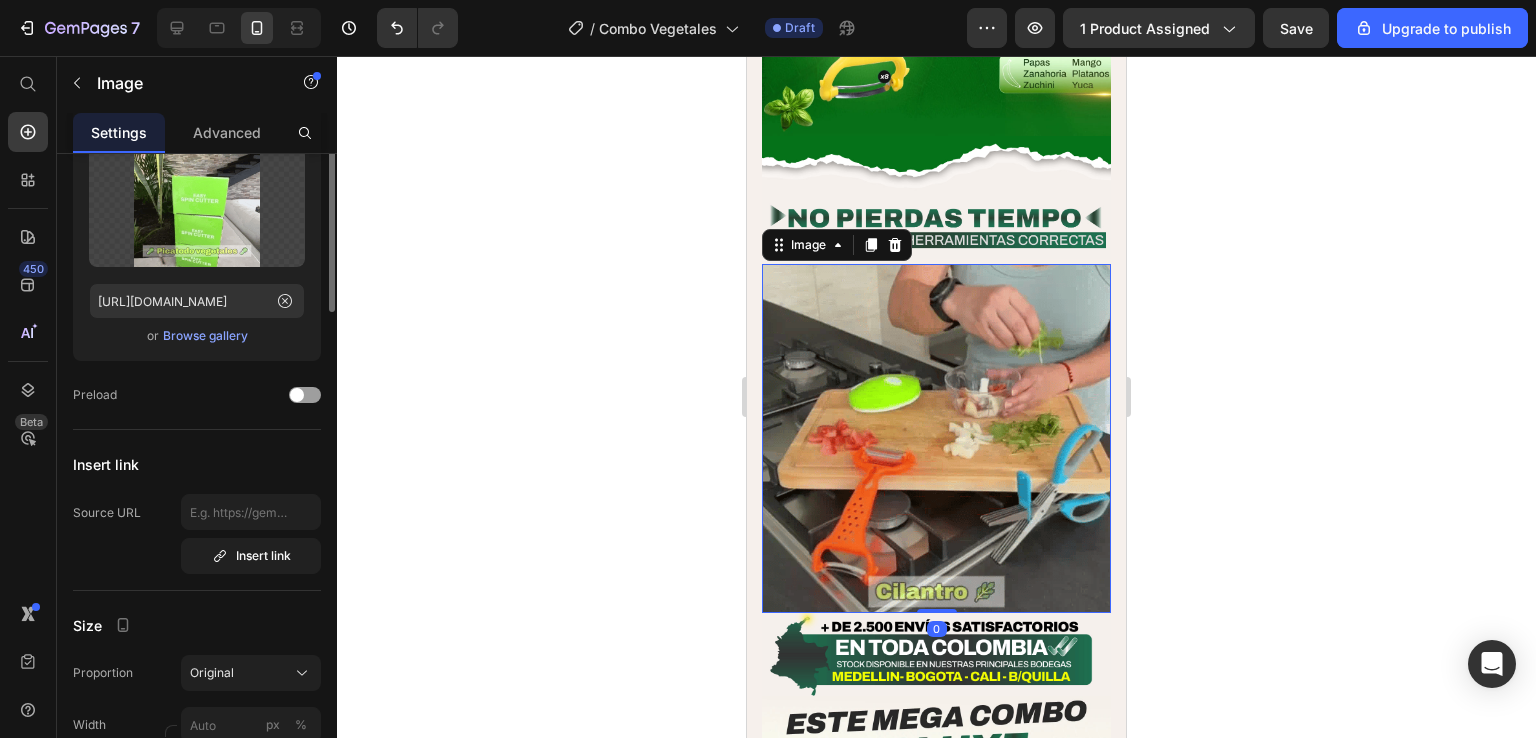 scroll, scrollTop: 0, scrollLeft: 0, axis: both 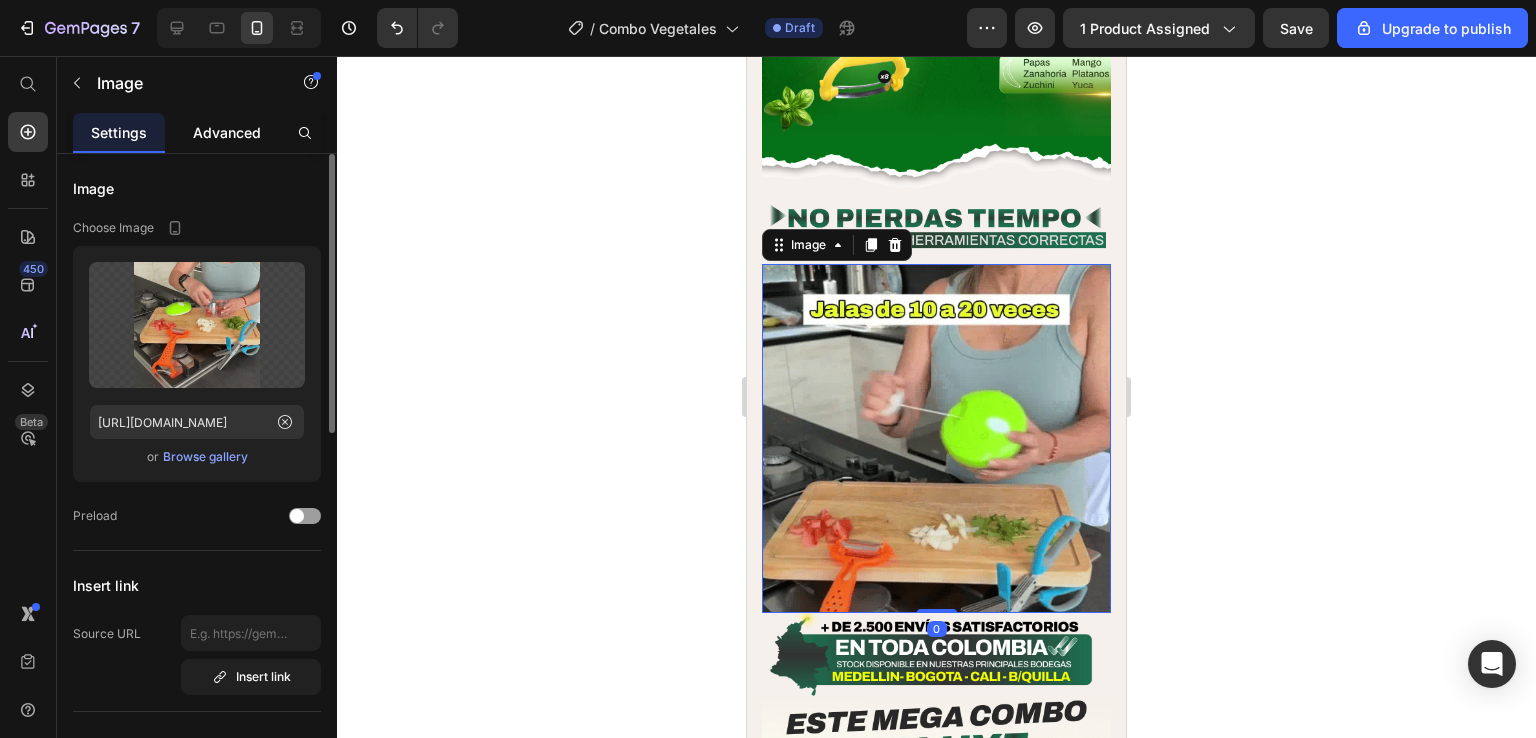 click on "Advanced" at bounding box center (227, 132) 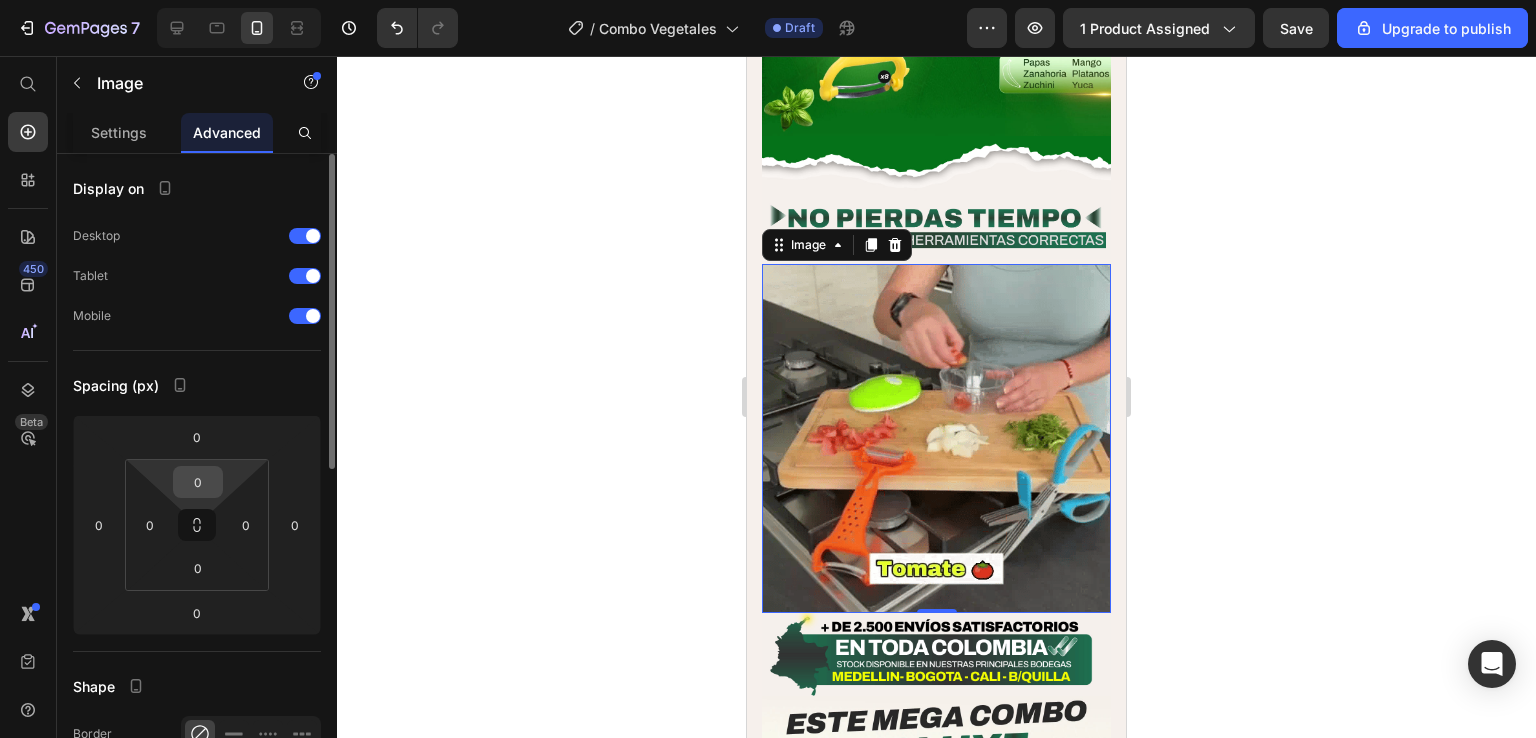 click on "0" at bounding box center [198, 482] 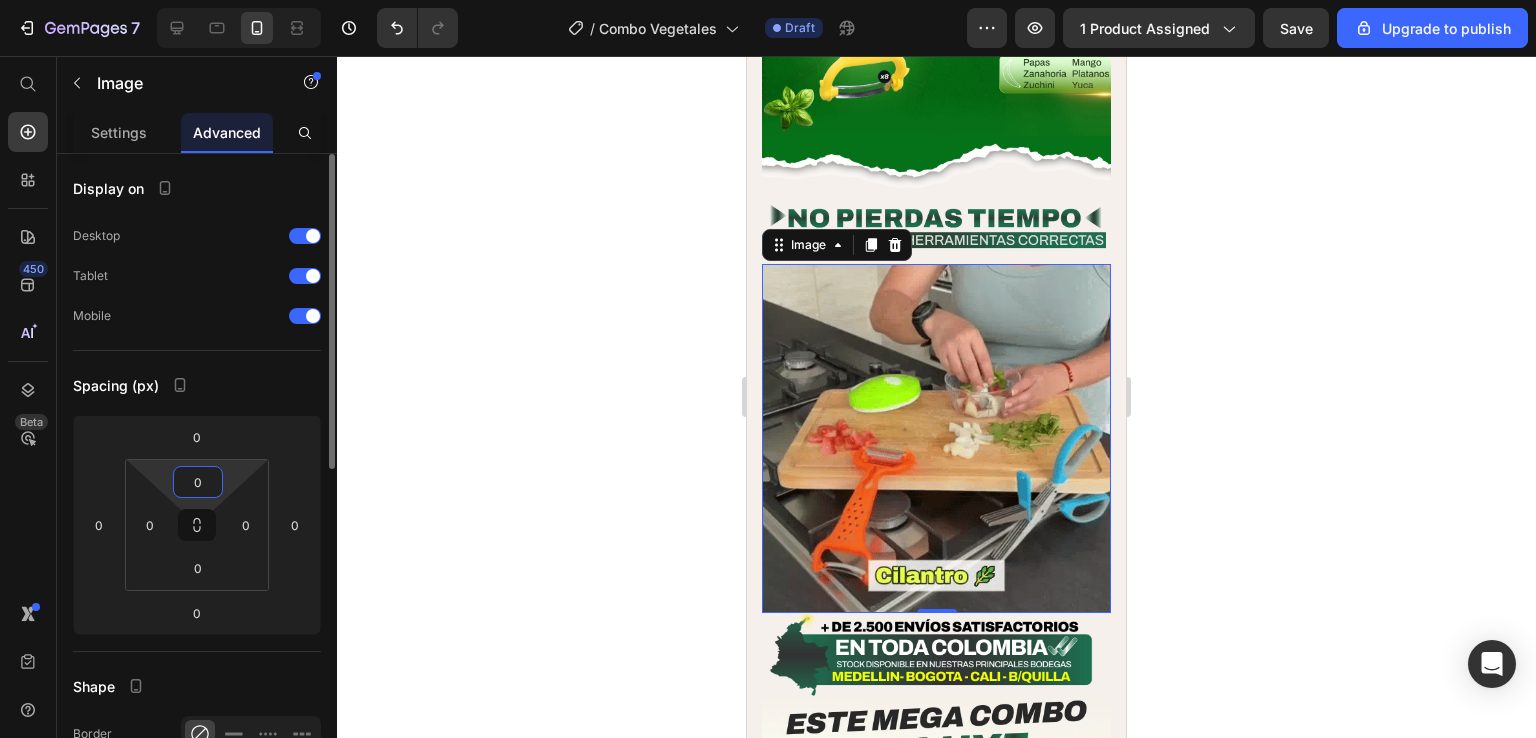 click on "0" at bounding box center [198, 482] 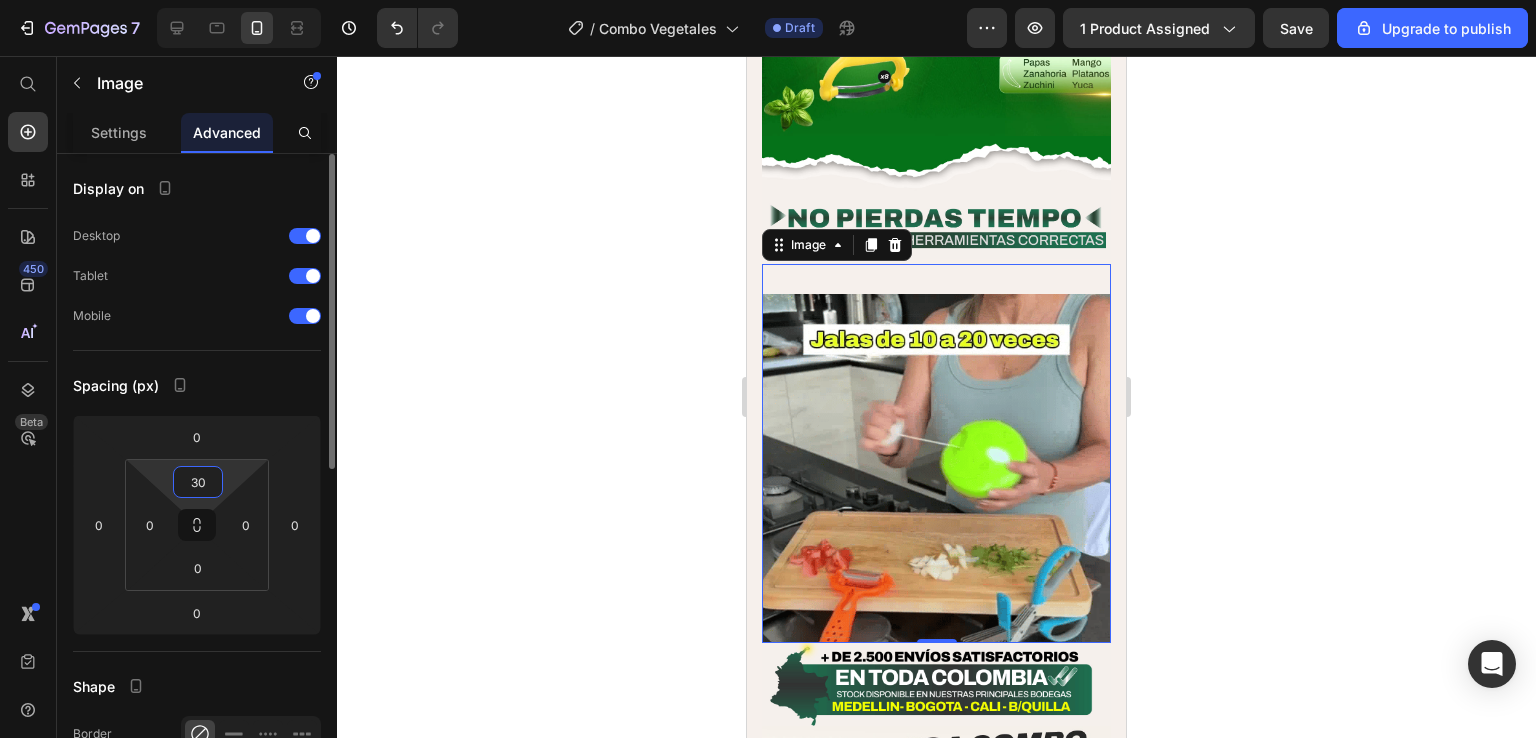 type on "30" 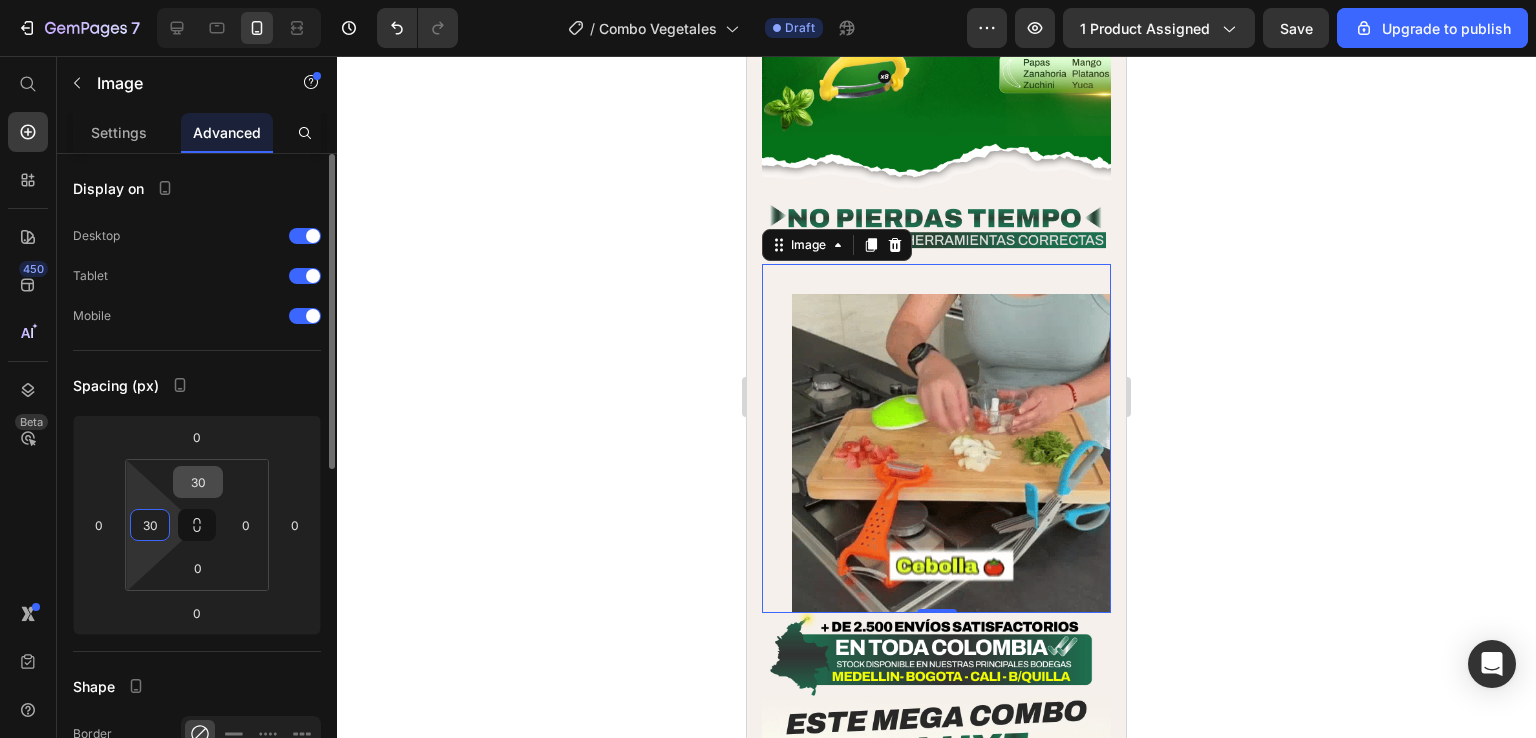 type on "30" 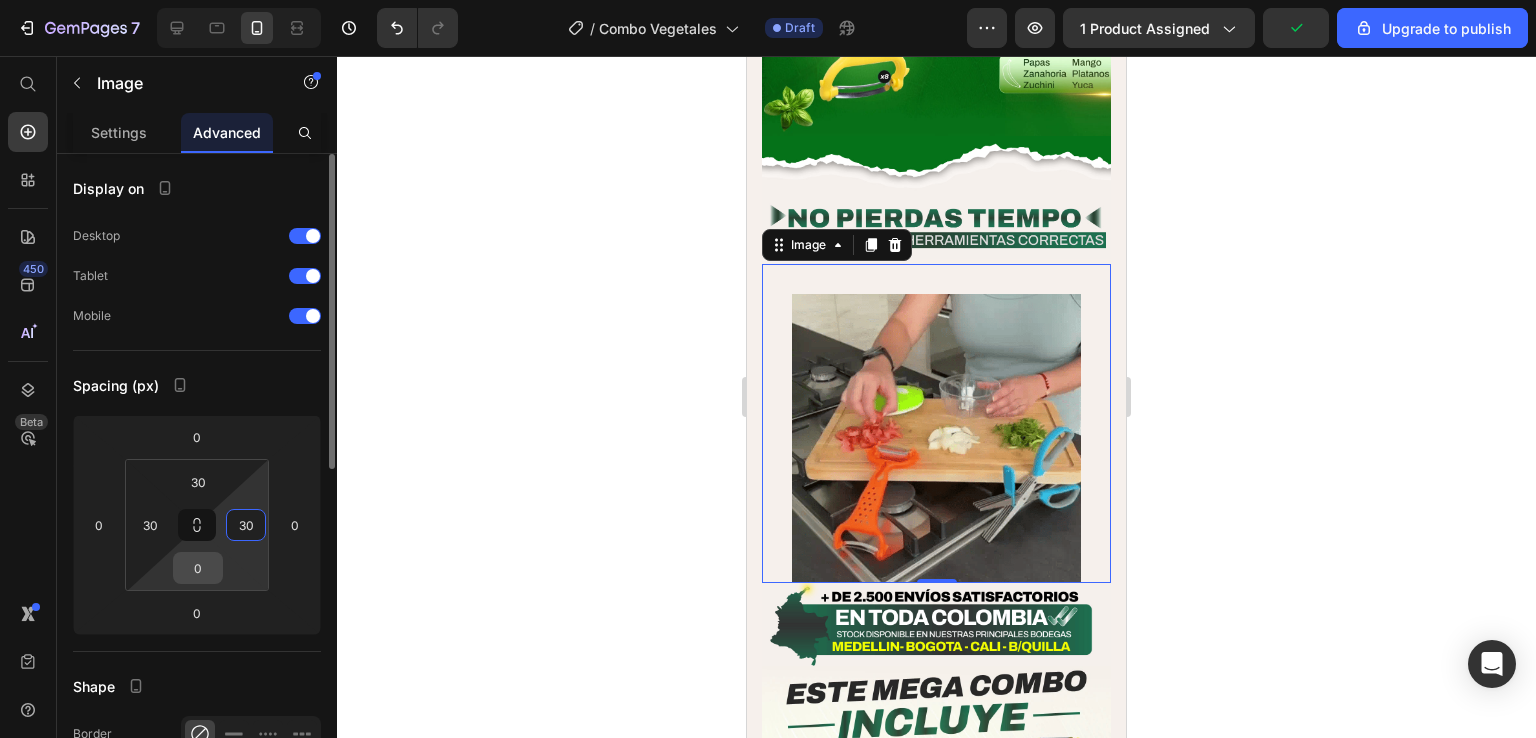 type on "30" 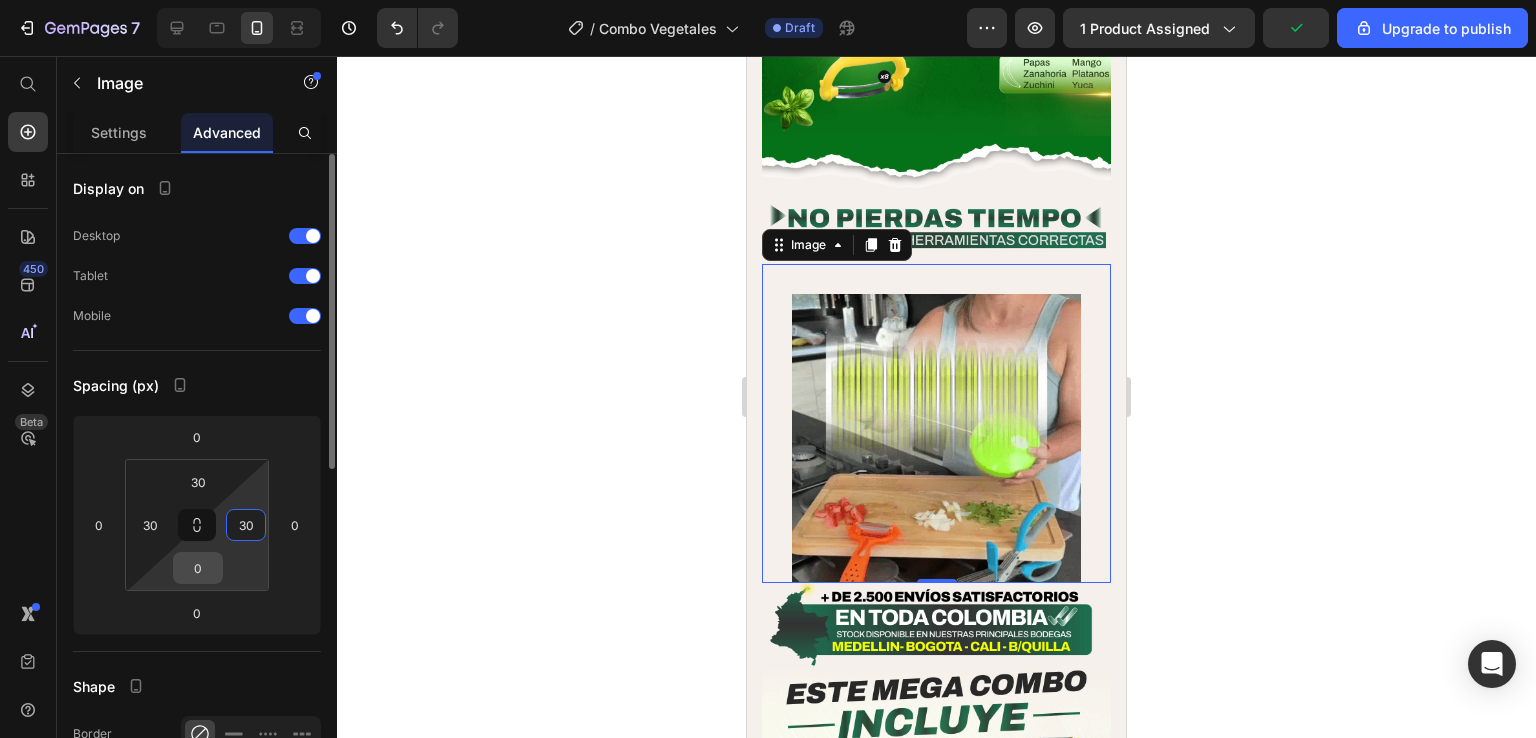 click on "0" at bounding box center [198, 568] 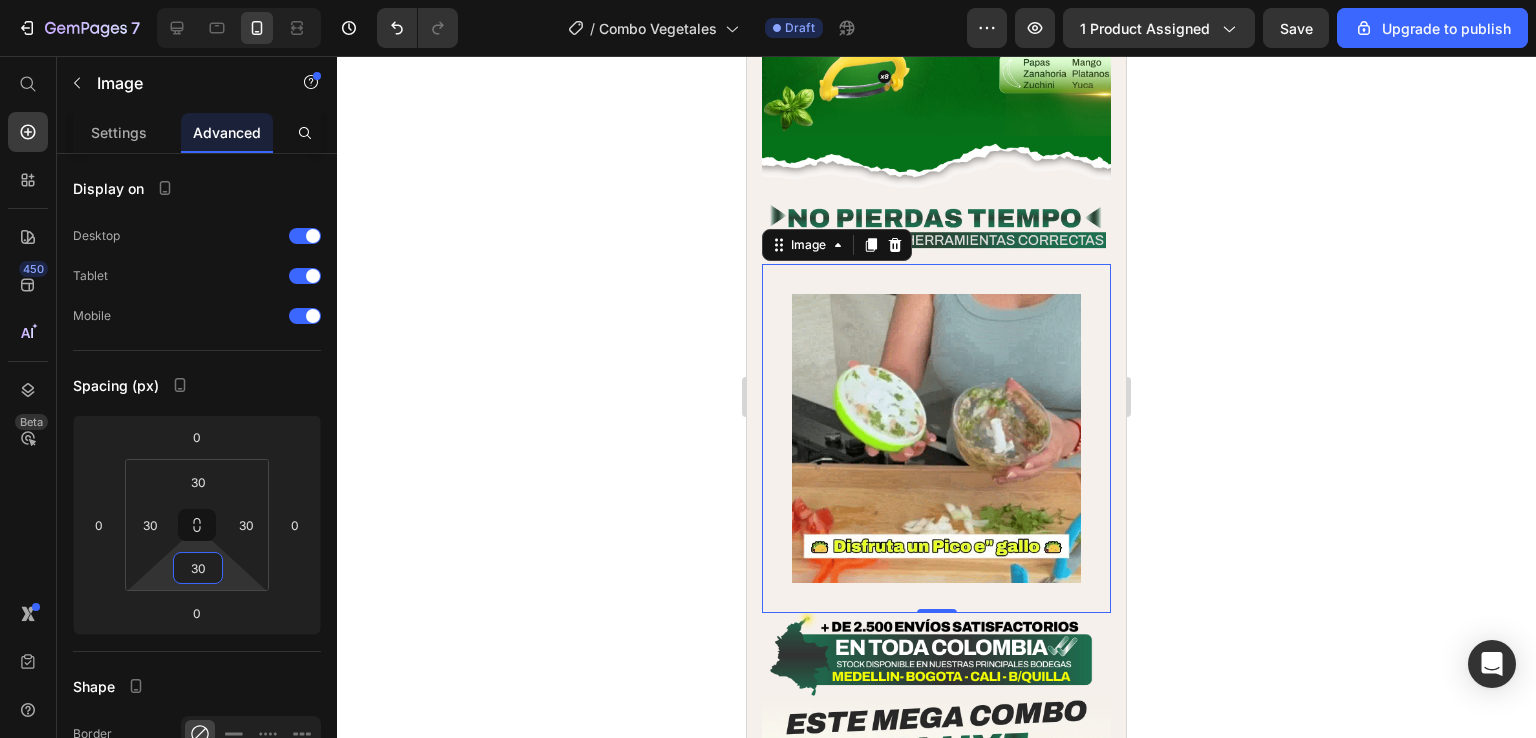 type on "30" 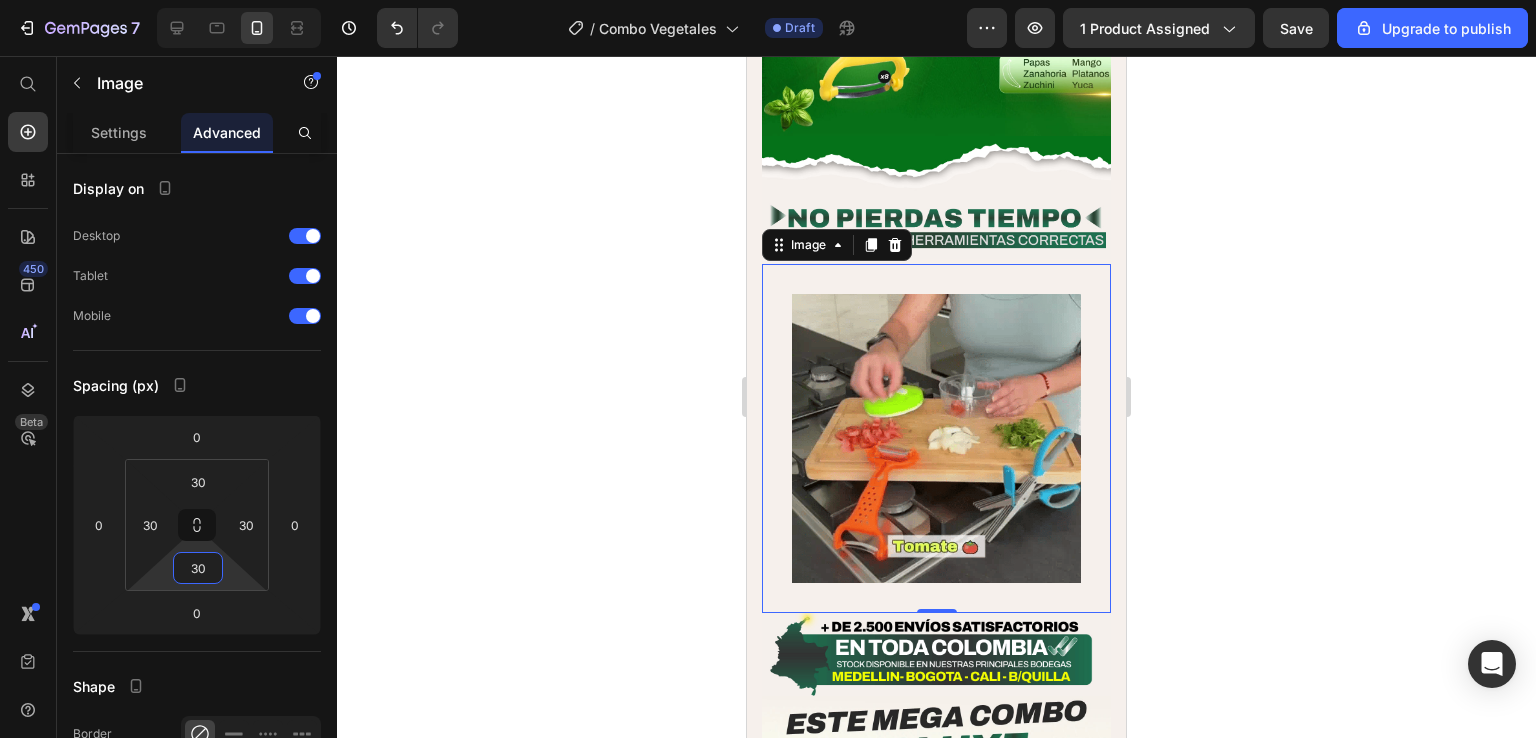 click 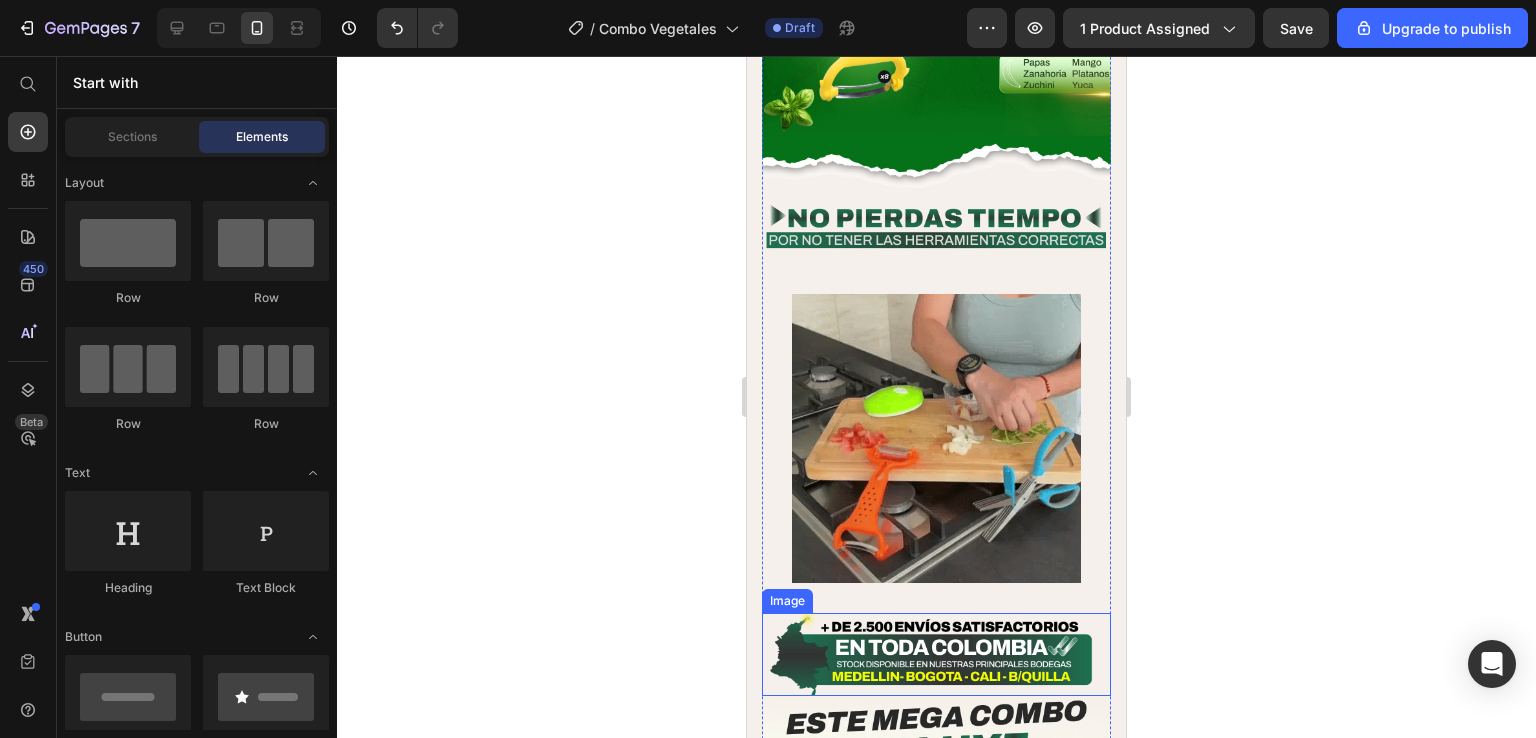click at bounding box center (936, 654) 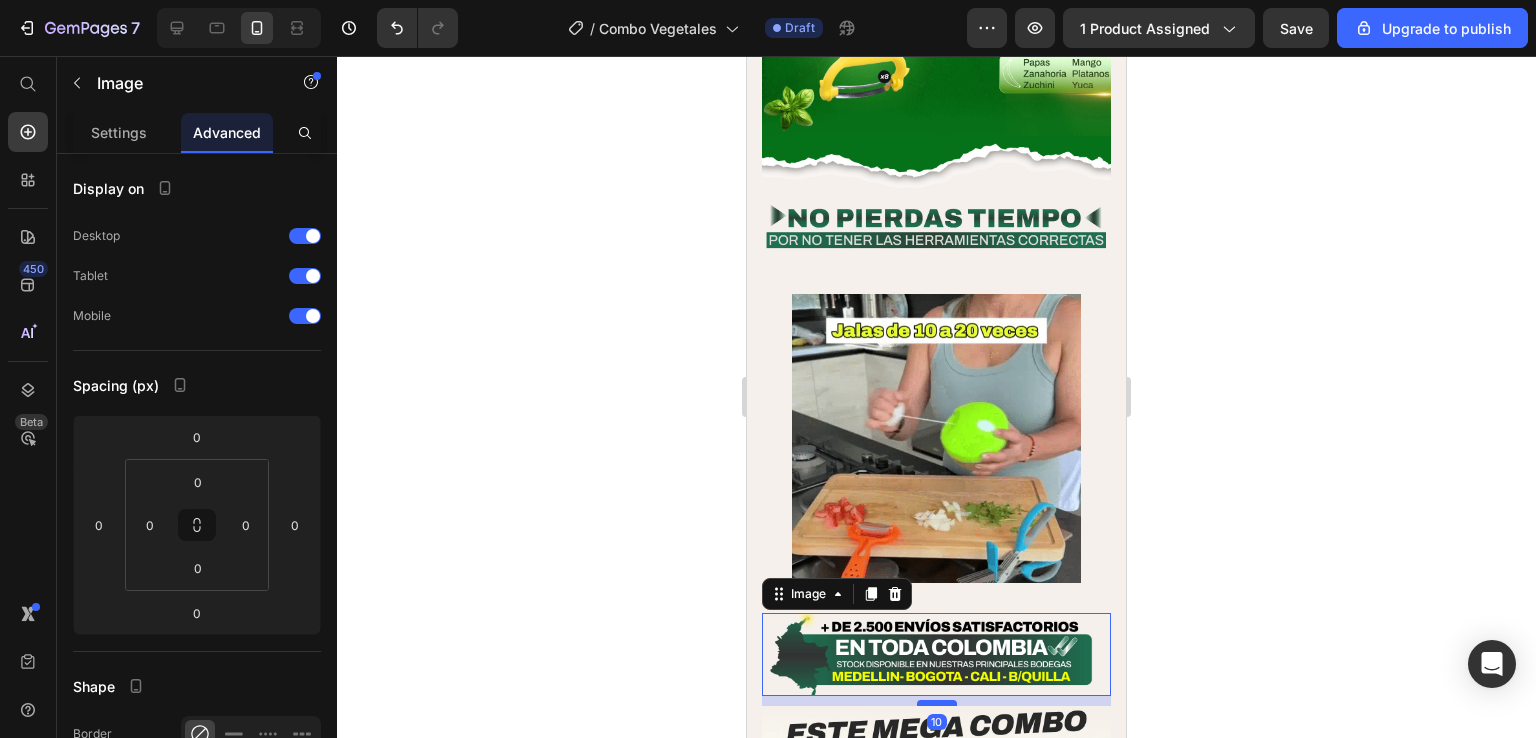 drag, startPoint x: 936, startPoint y: 635, endPoint x: 937, endPoint y: 645, distance: 10.049875 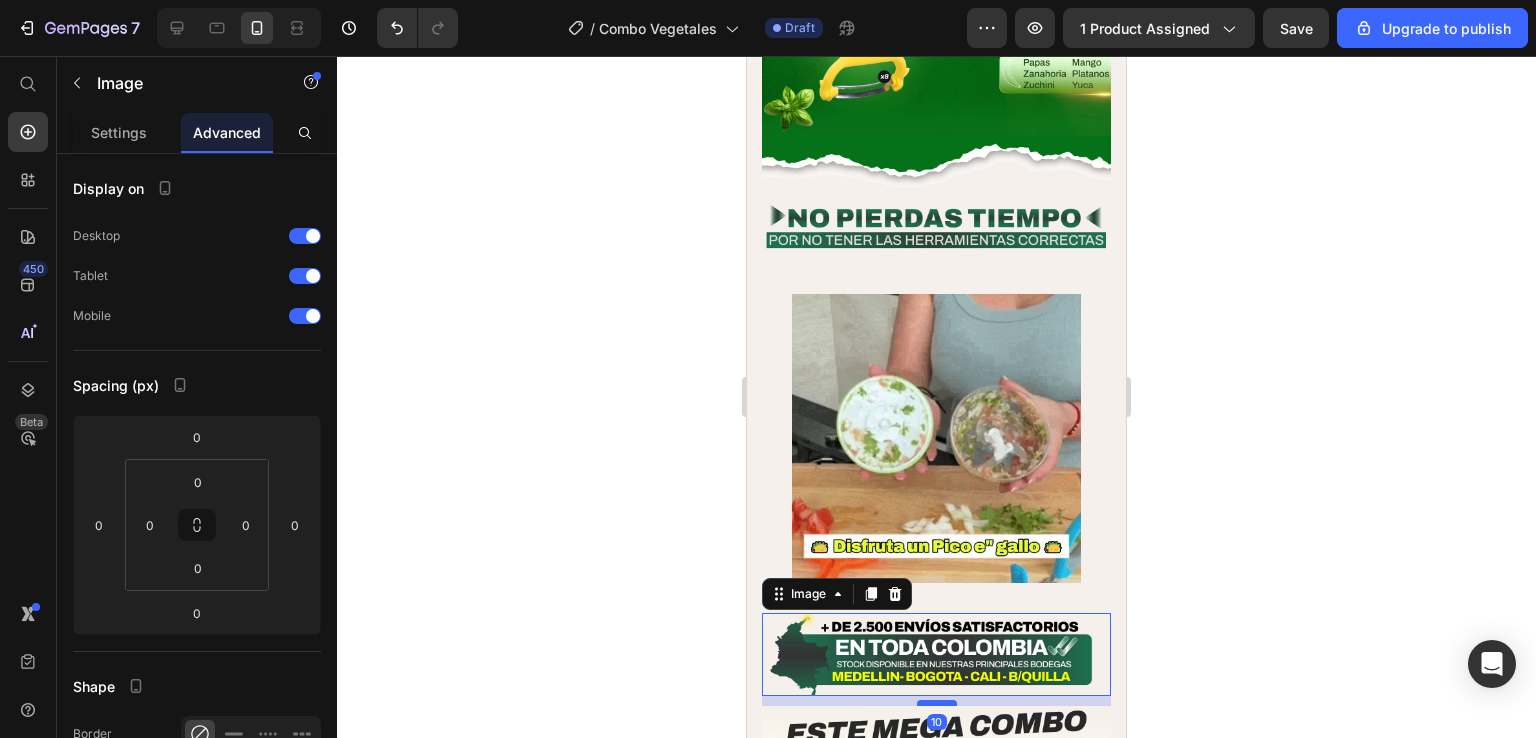click at bounding box center [937, 703] 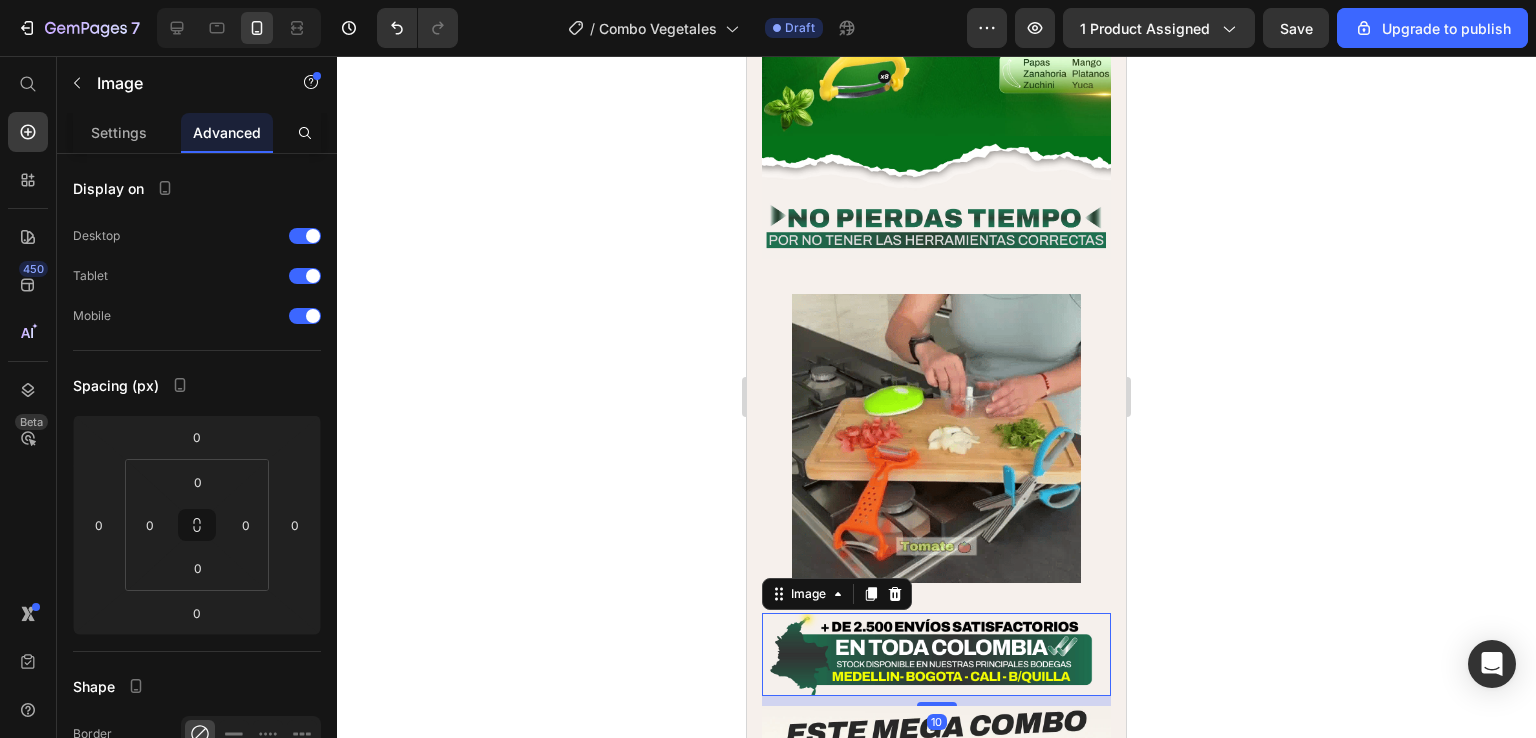 type on "10" 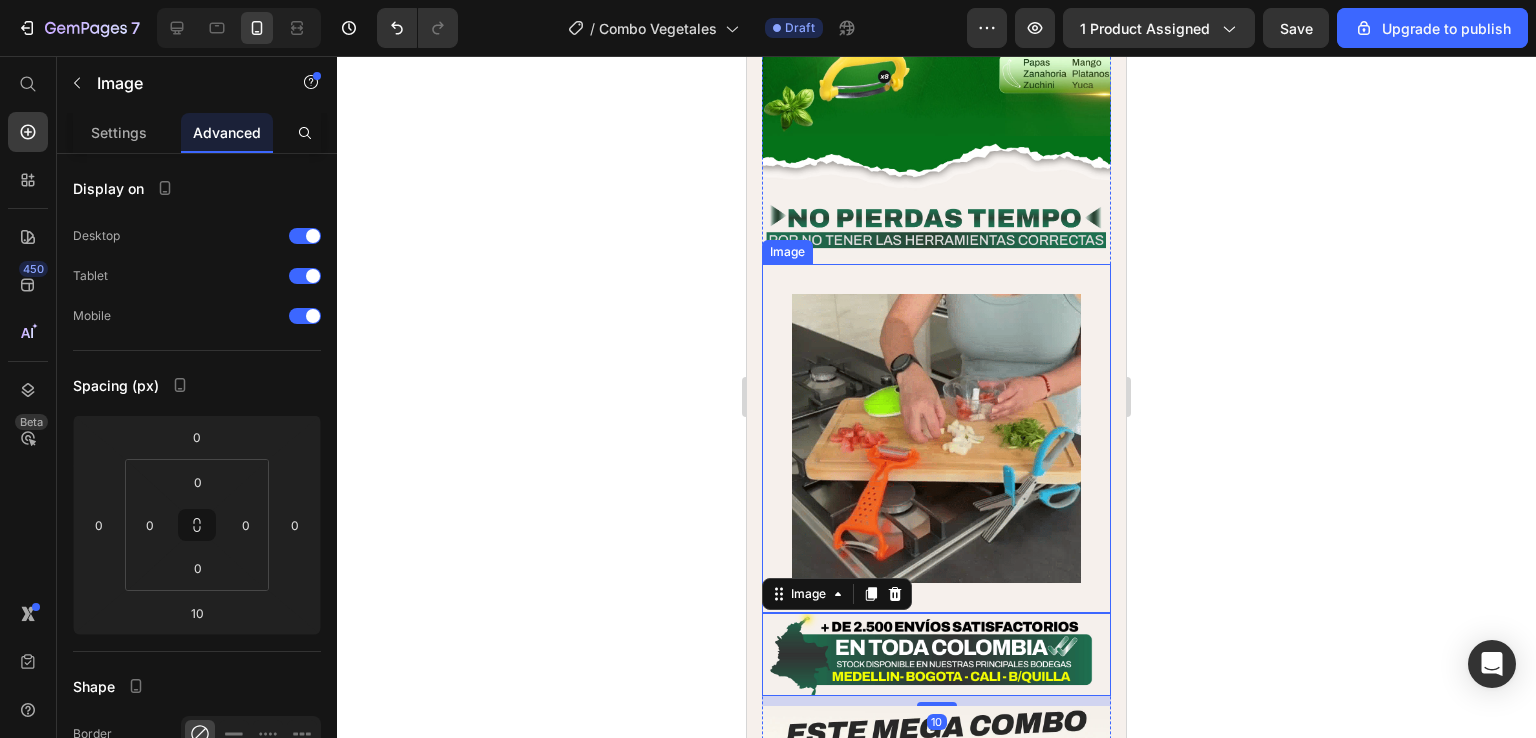 click at bounding box center [936, 438] 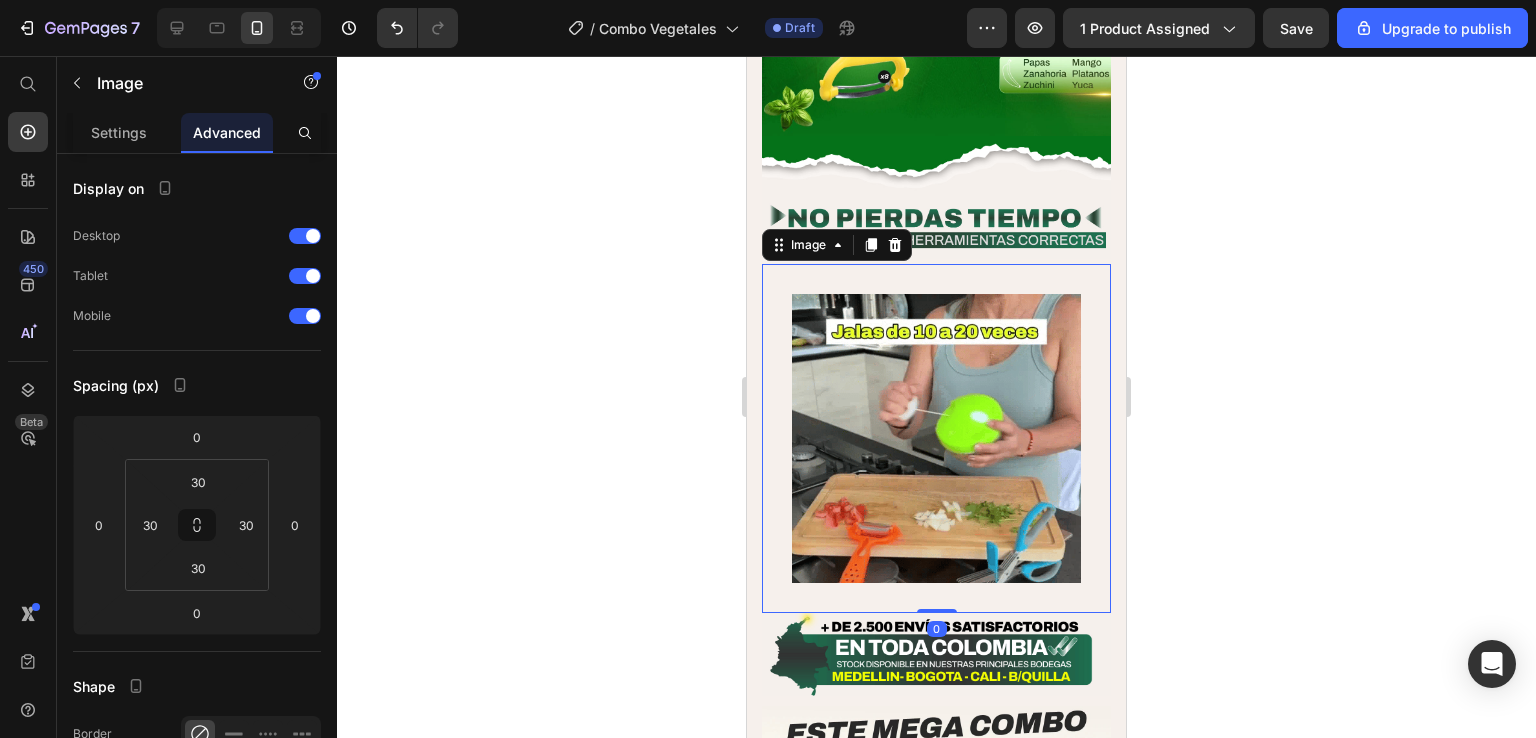click 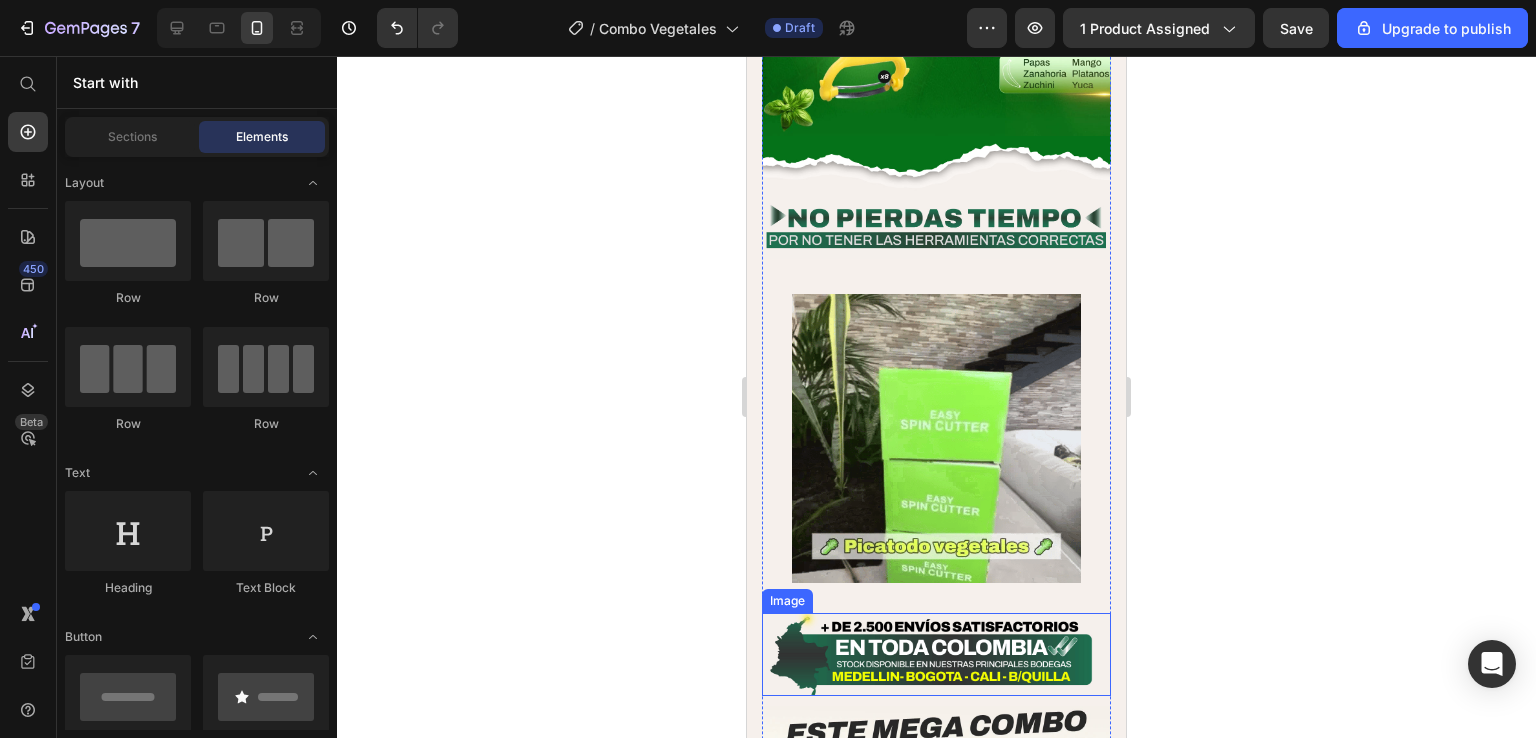 scroll, scrollTop: 4339, scrollLeft: 0, axis: vertical 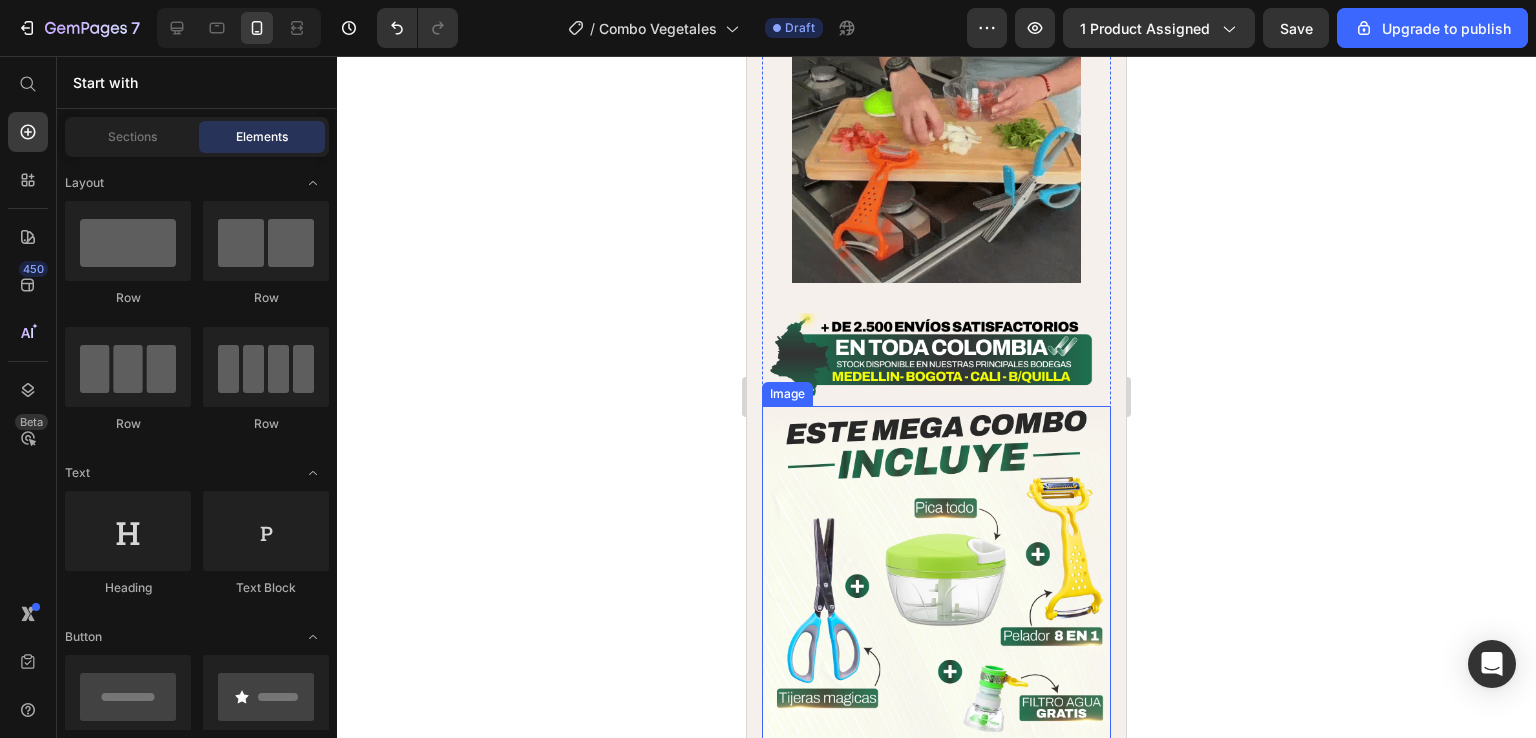 click at bounding box center (936, 624) 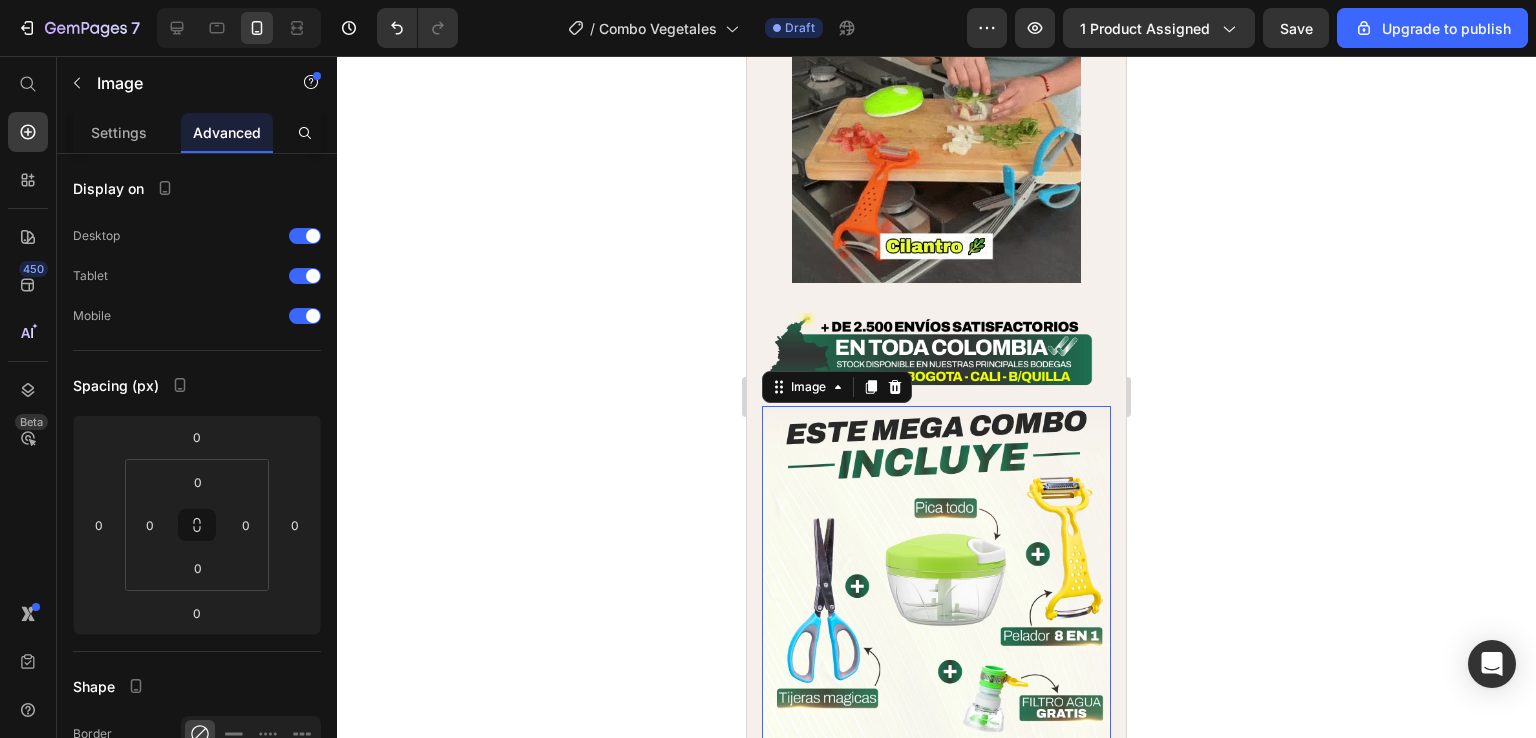 click 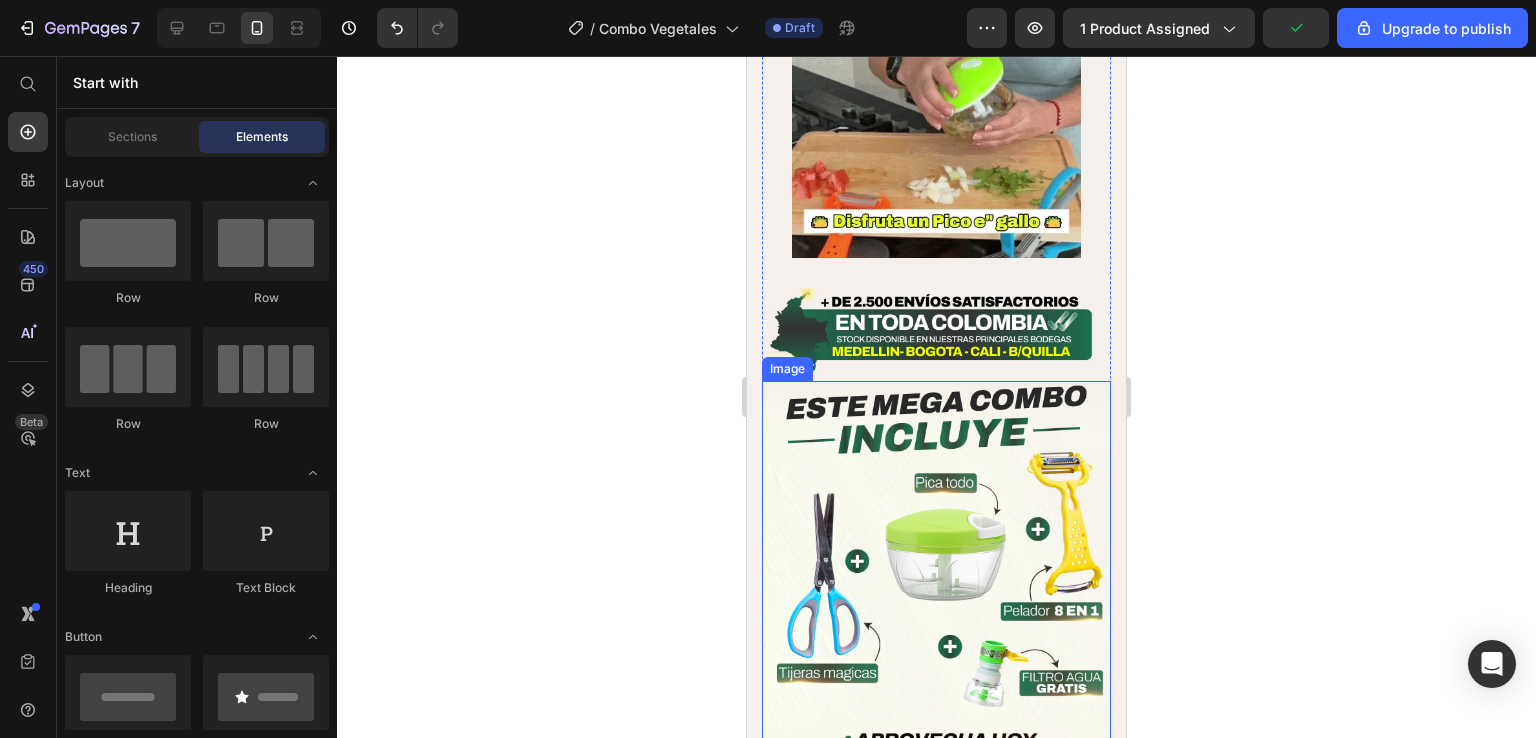 scroll, scrollTop: 4439, scrollLeft: 0, axis: vertical 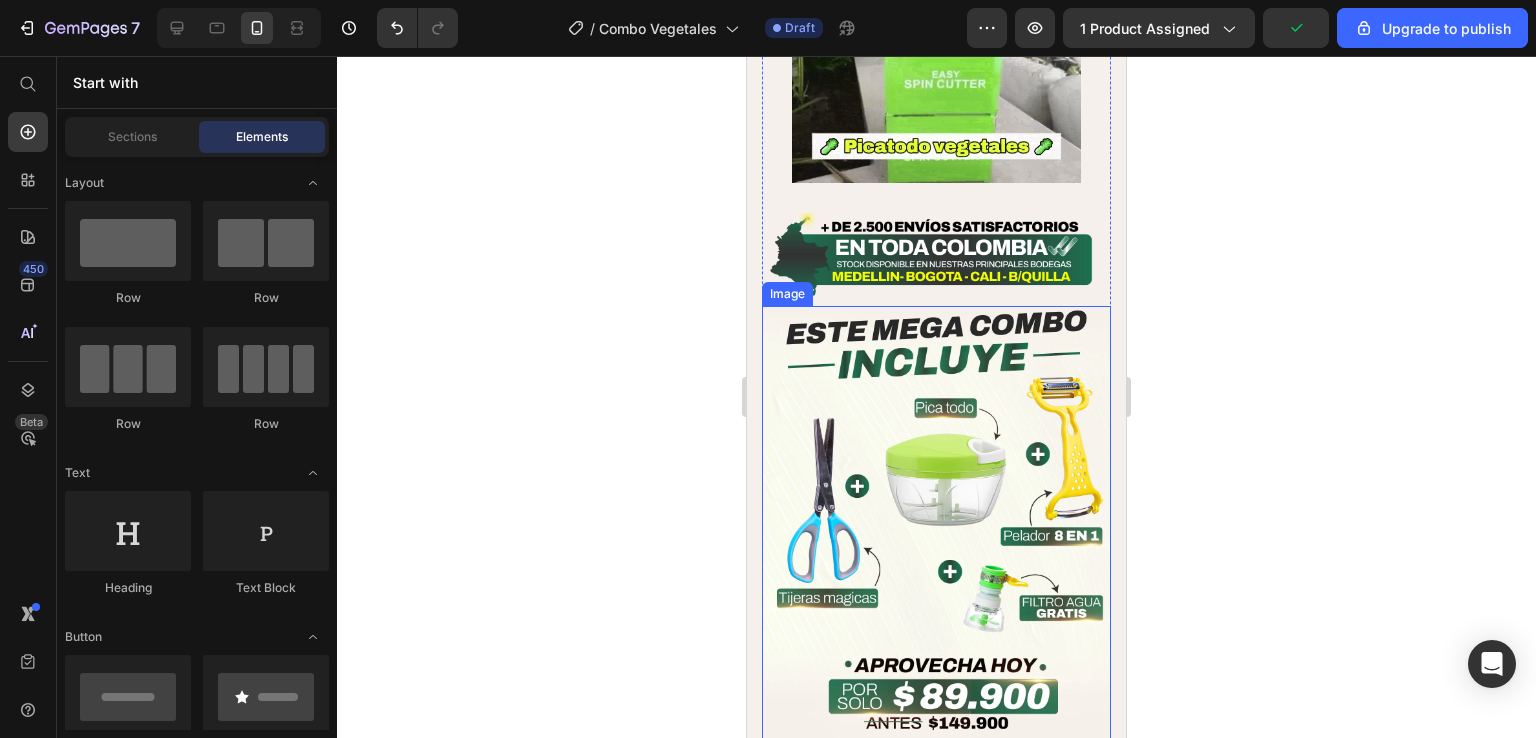 click at bounding box center (936, 524) 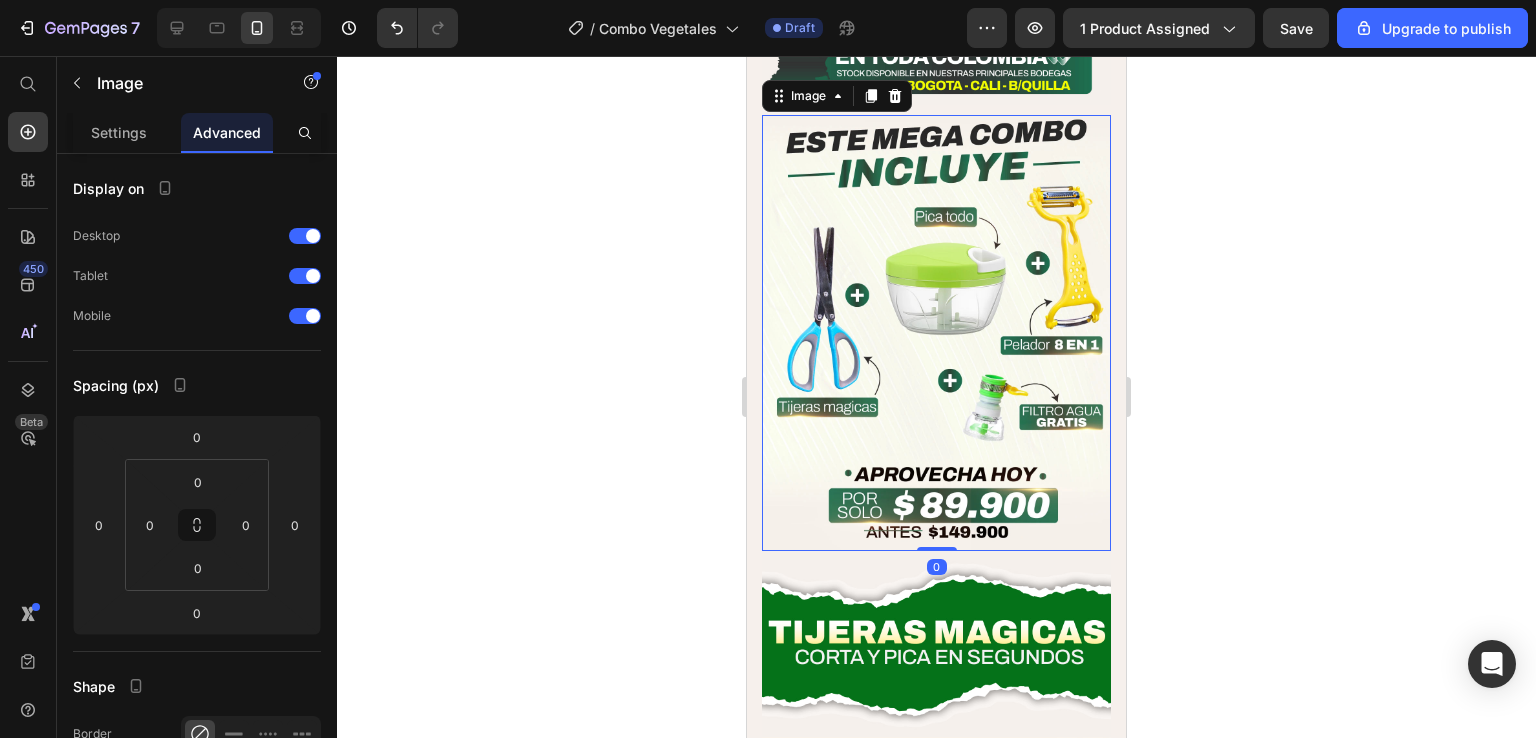 scroll, scrollTop: 4739, scrollLeft: 0, axis: vertical 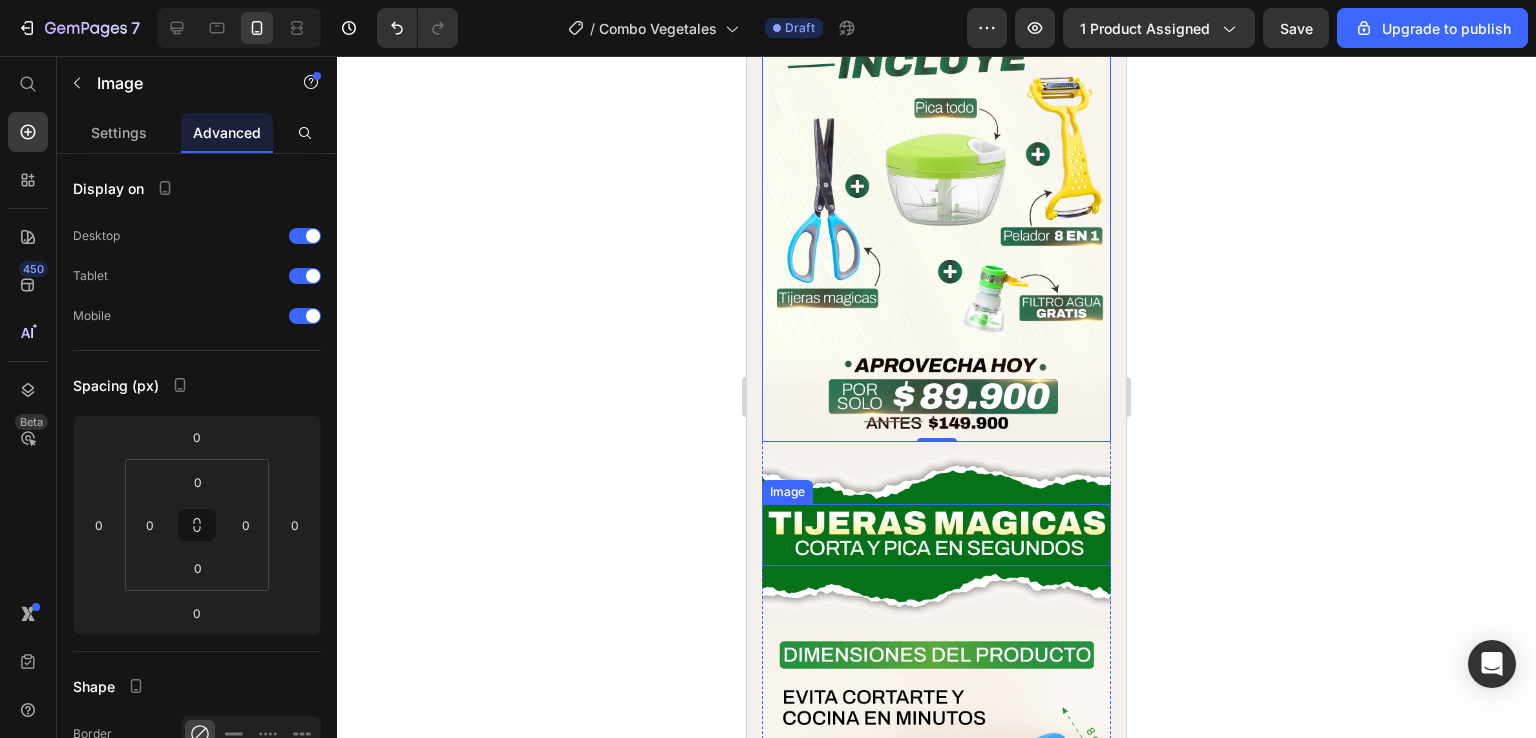 click at bounding box center (936, 535) 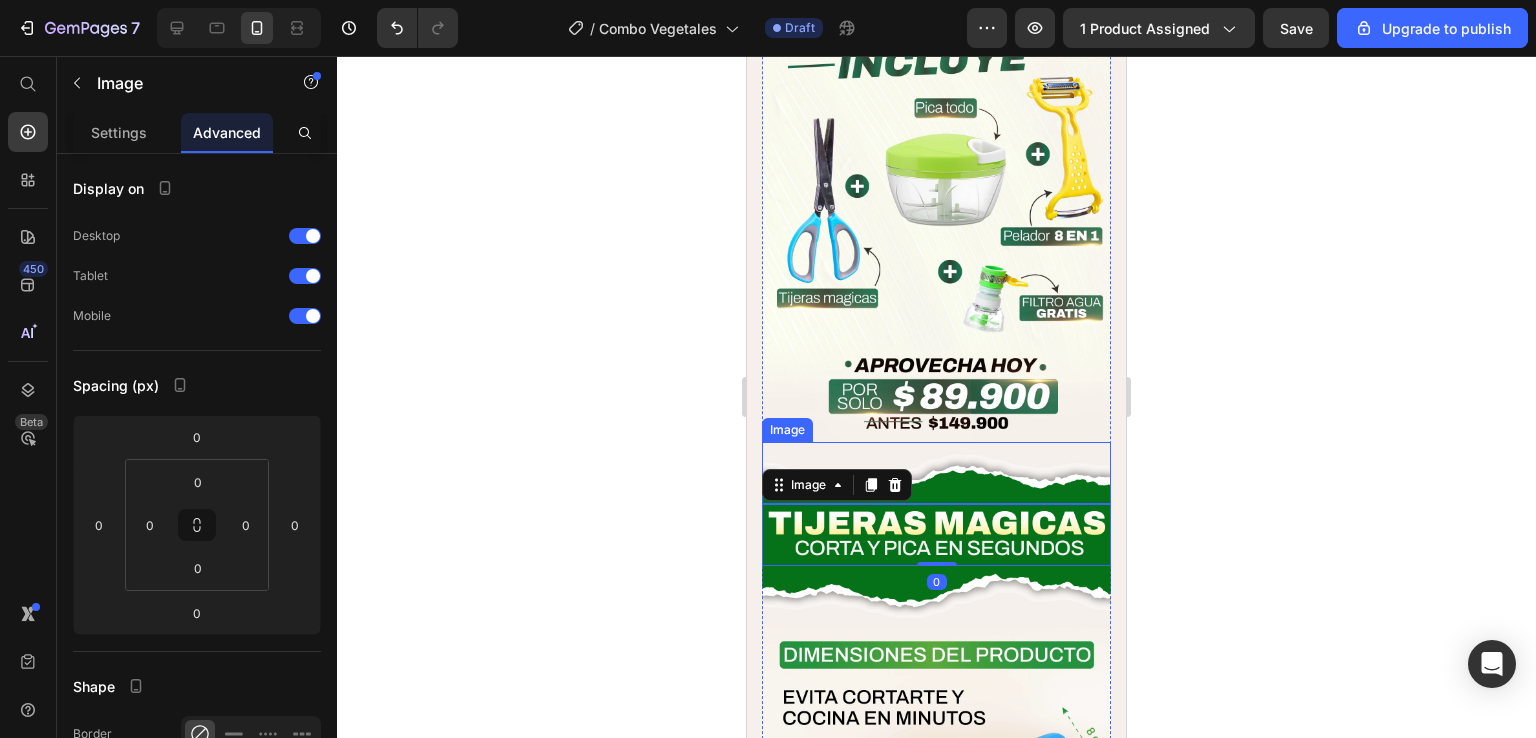 click at bounding box center (936, 473) 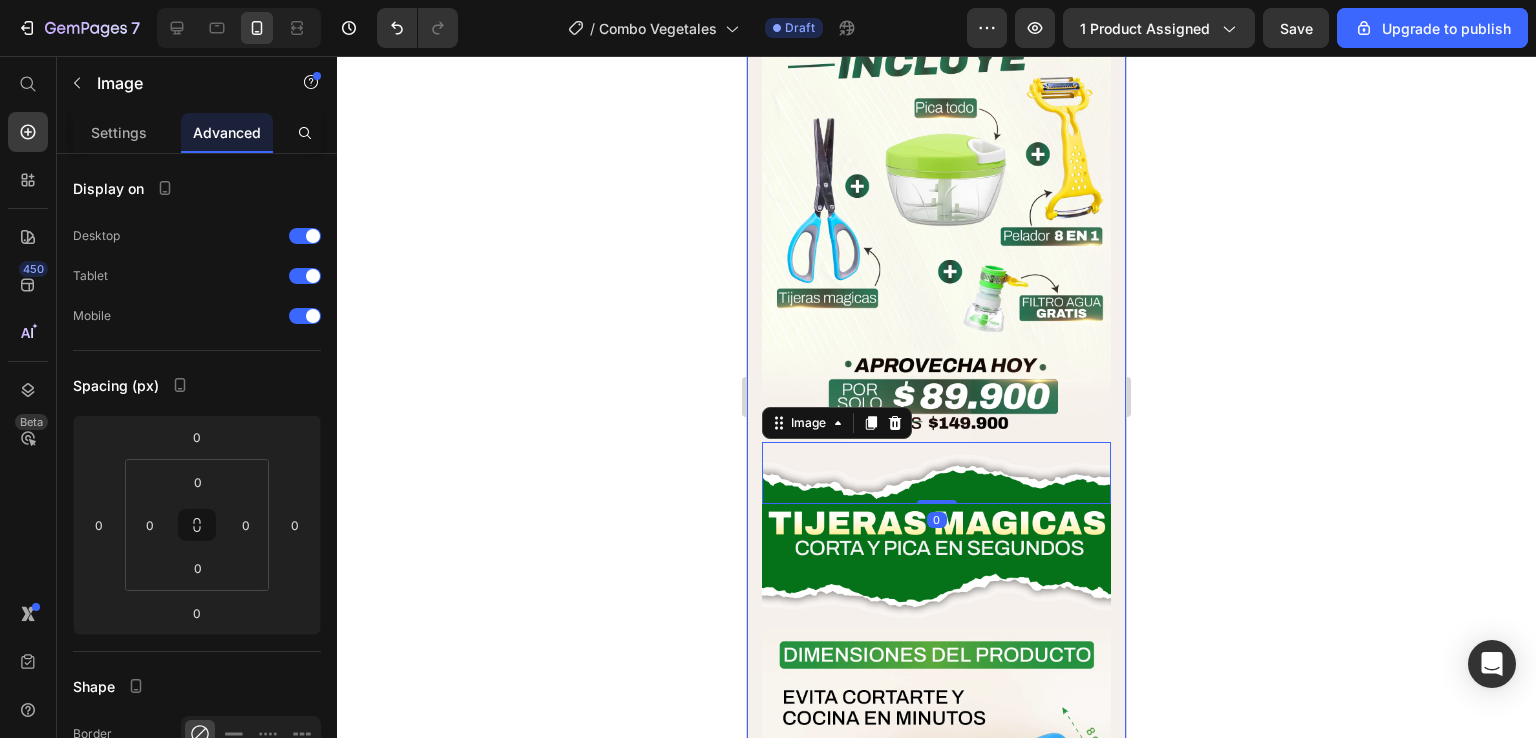 click on "Drop element here Image Image Image Image Image Image Image Image Image   0 Image Image Image Image Image Image Image Image Image Image Image Image Image Image Preguntas Frecuentes del combo Heading
¿La Promo trae 4 productos ?
¿El envío es gratis?
¿Cuales vegetales son compatibles?
¿Es facil de usar? Accordion
Drop element here Row Section 3" at bounding box center [936, 875] 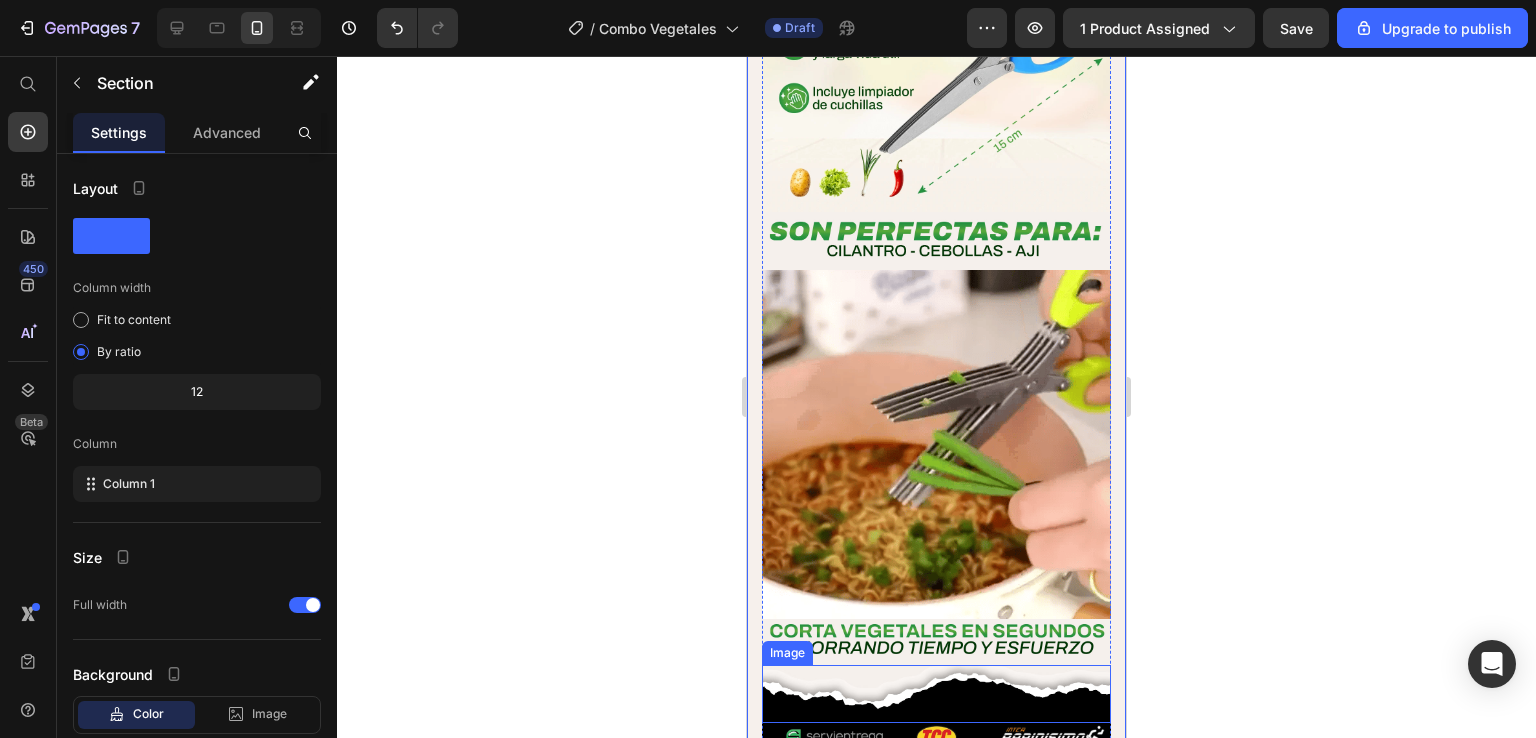 scroll, scrollTop: 5339, scrollLeft: 0, axis: vertical 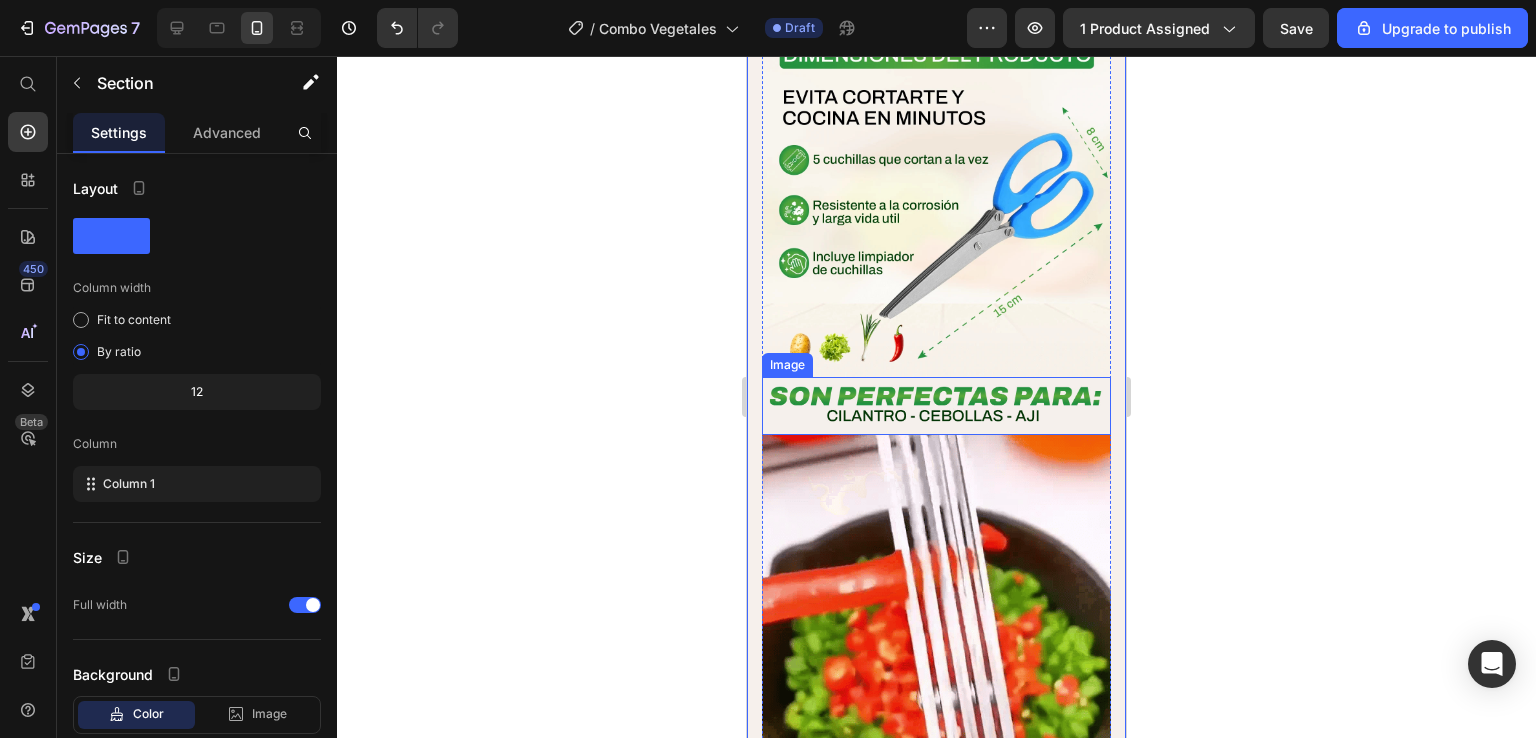 click at bounding box center [936, 406] 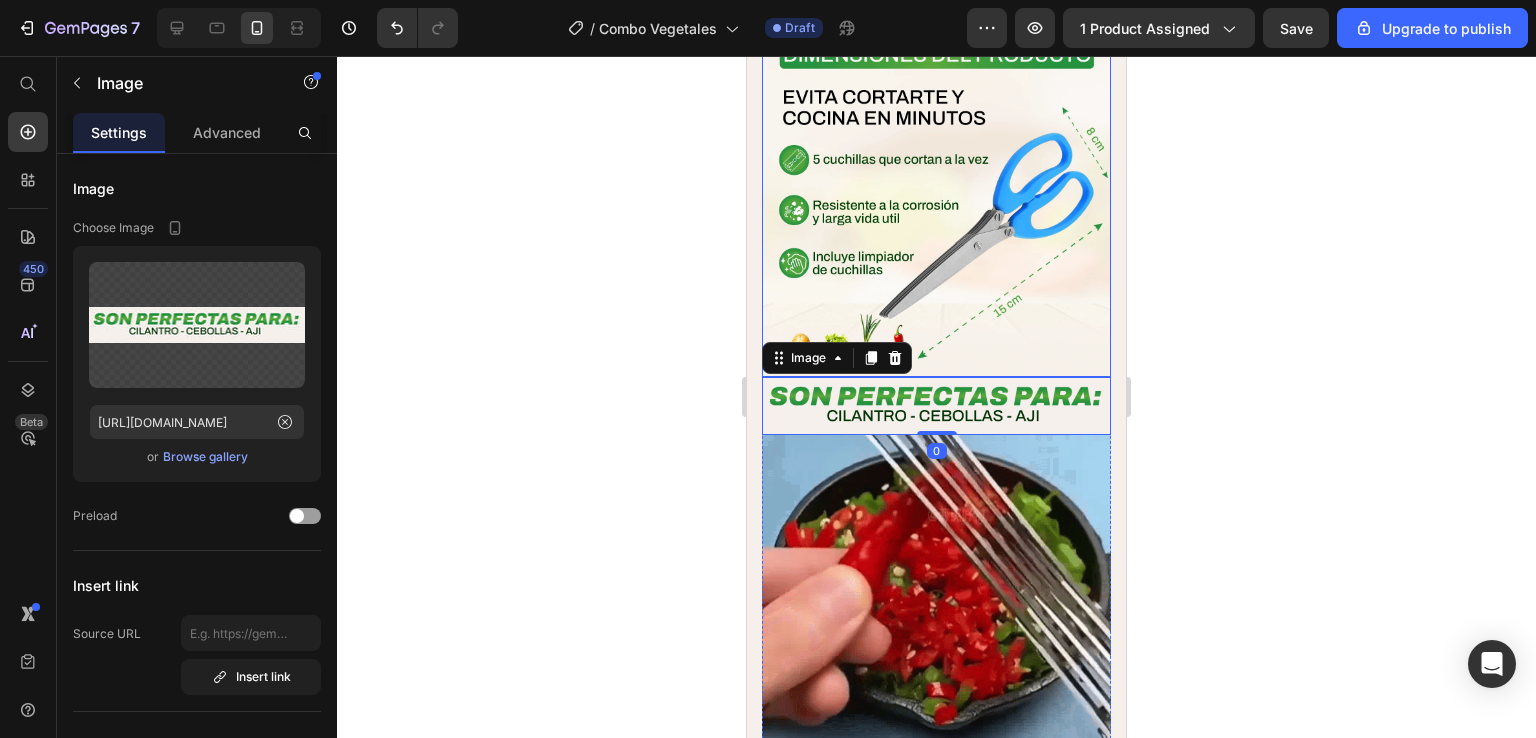 click at bounding box center (936, 202) 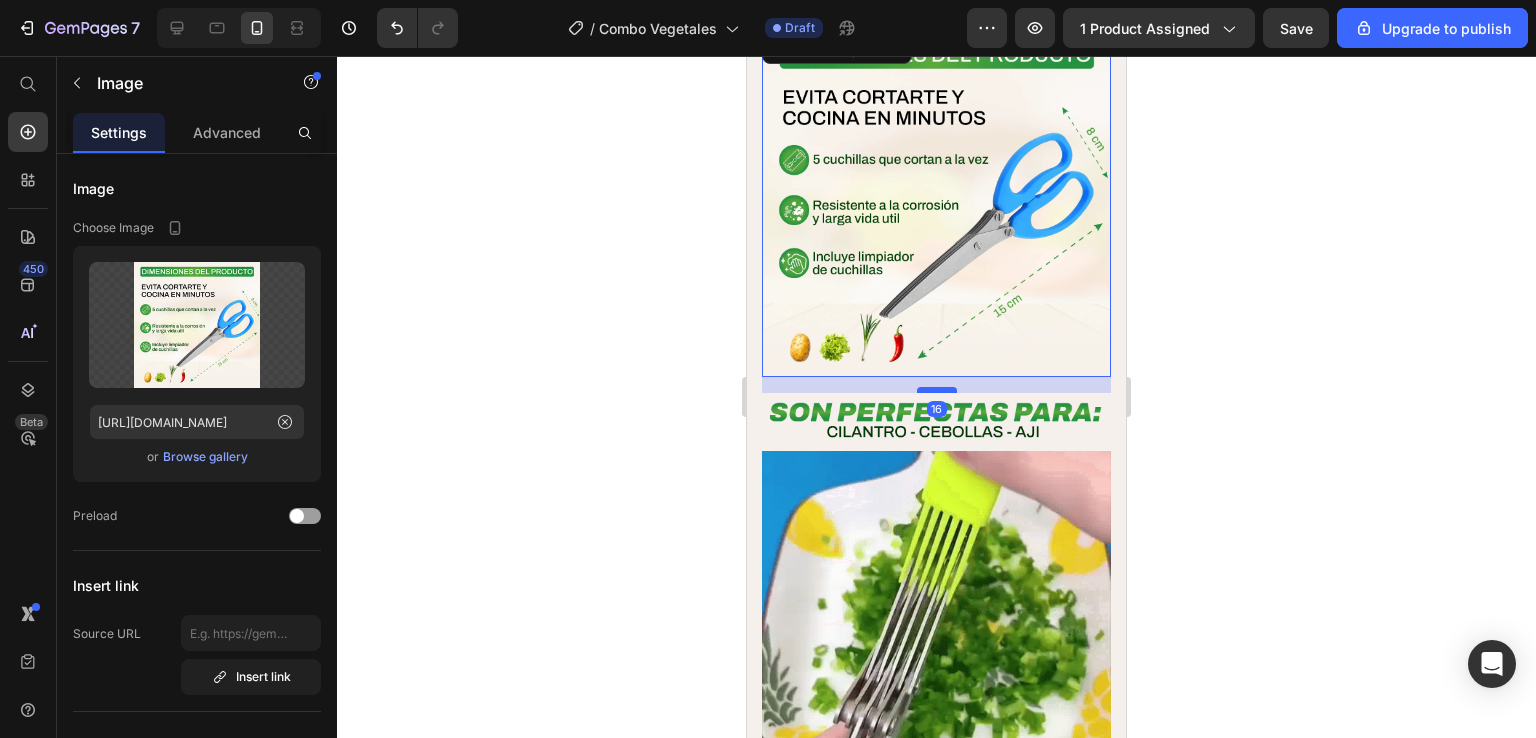drag, startPoint x: 926, startPoint y: 275, endPoint x: 931, endPoint y: 285, distance: 11.18034 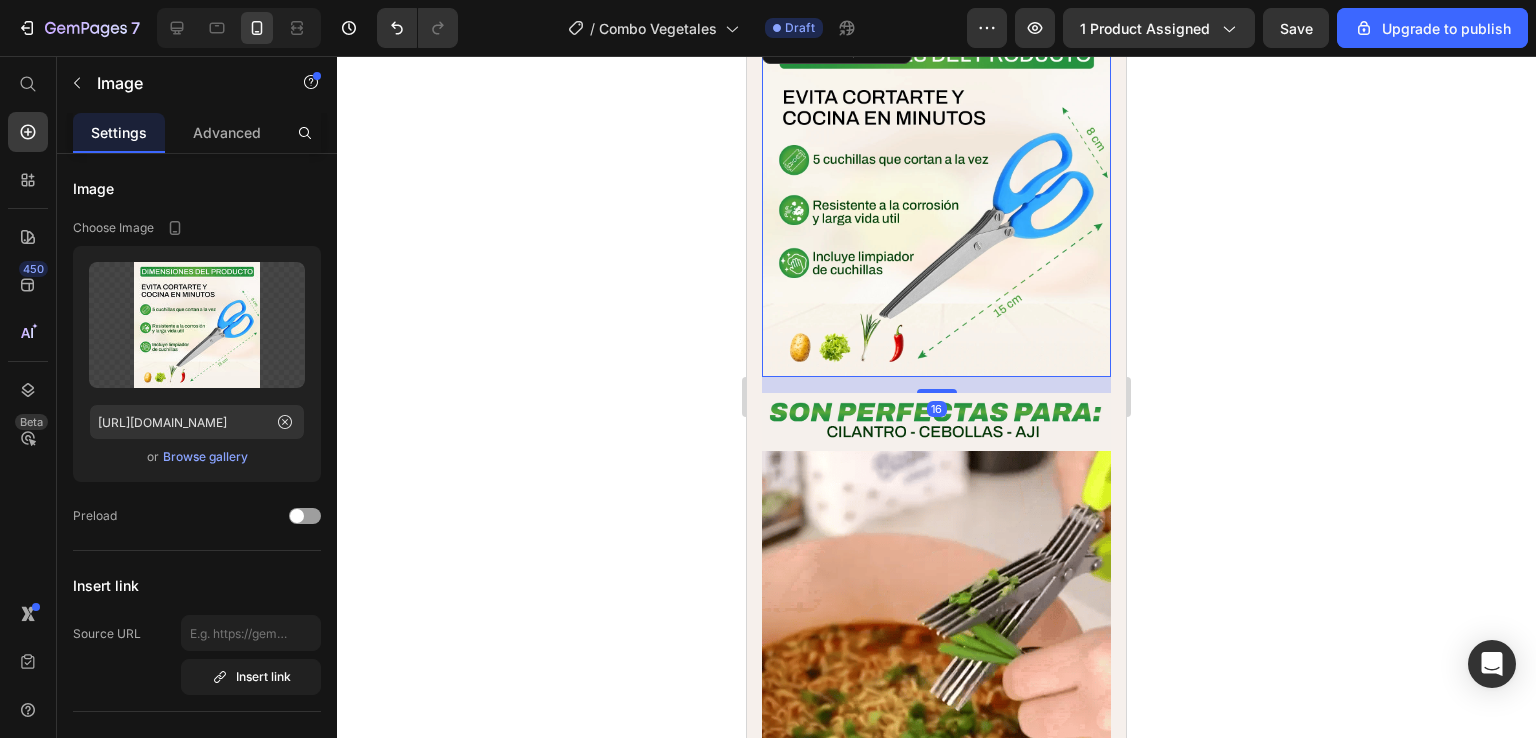 click at bounding box center (937, 391) 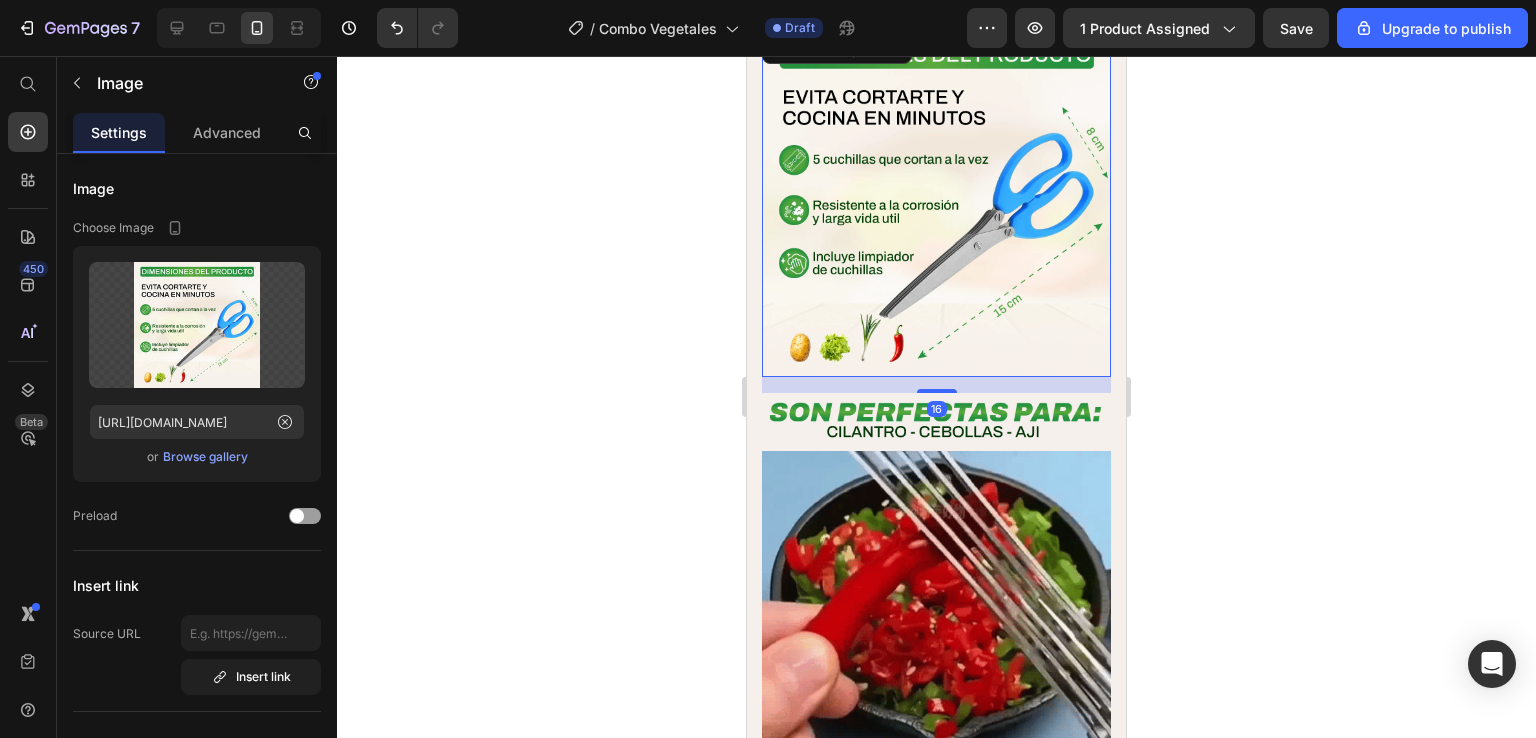 click at bounding box center (936, 422) 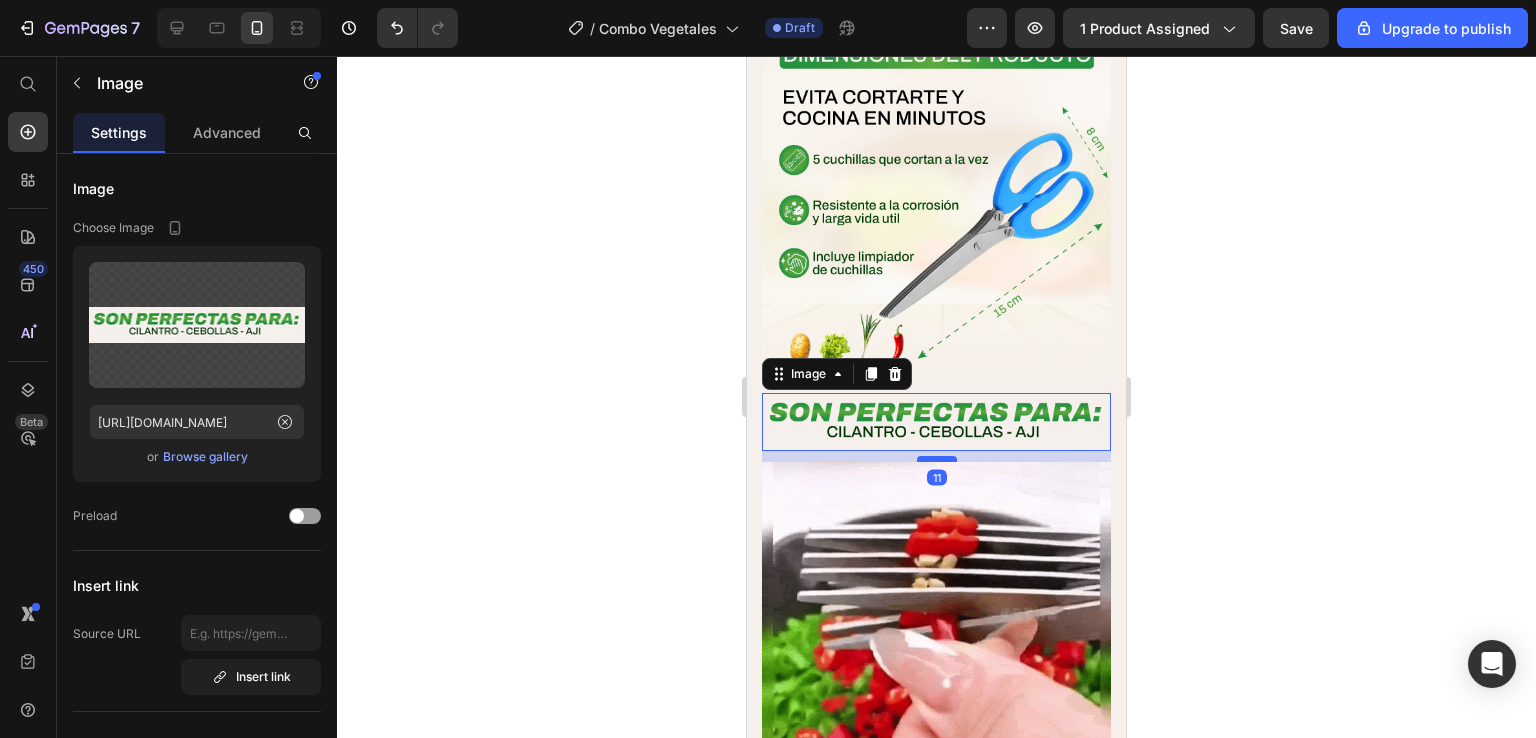 drag, startPoint x: 942, startPoint y: 346, endPoint x: 942, endPoint y: 357, distance: 11 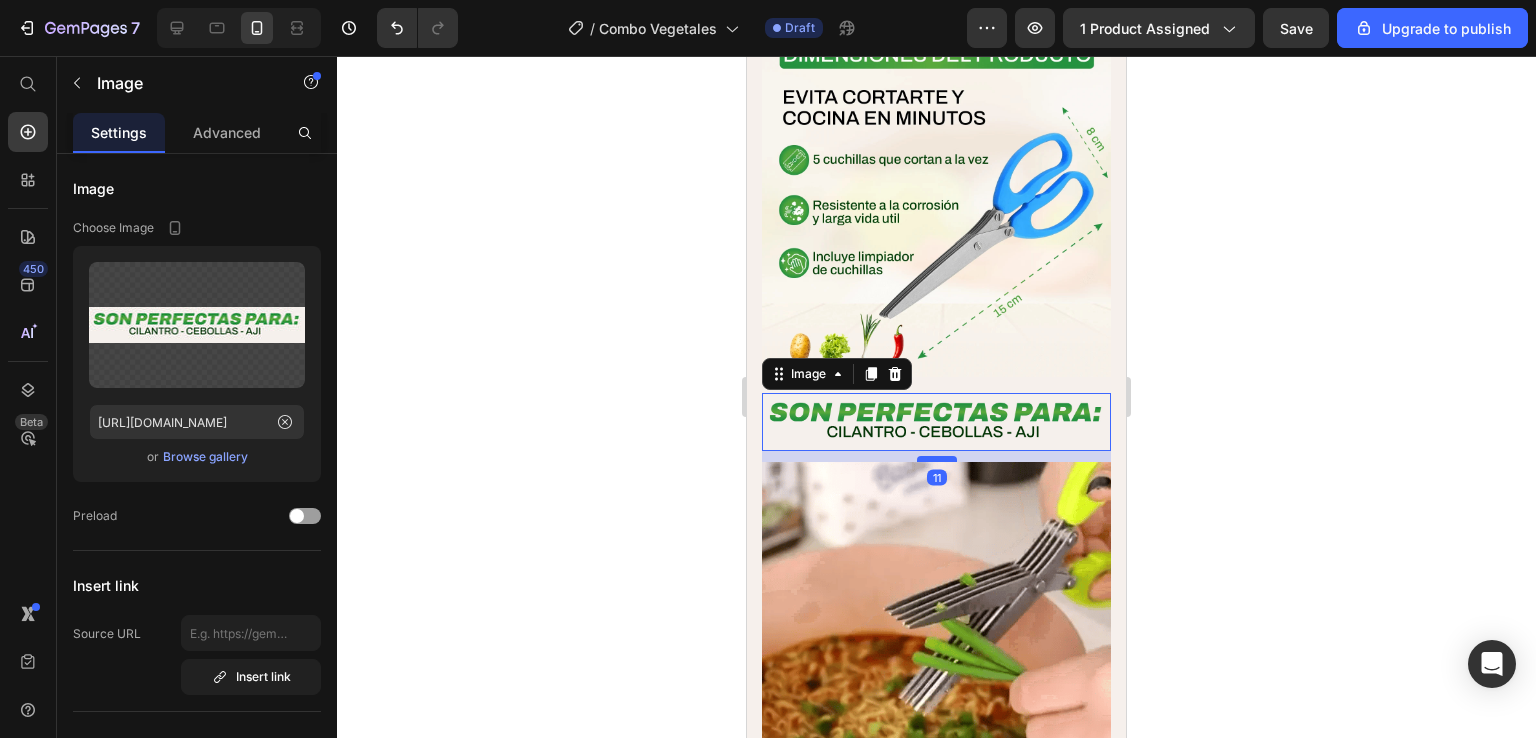 click at bounding box center [937, 459] 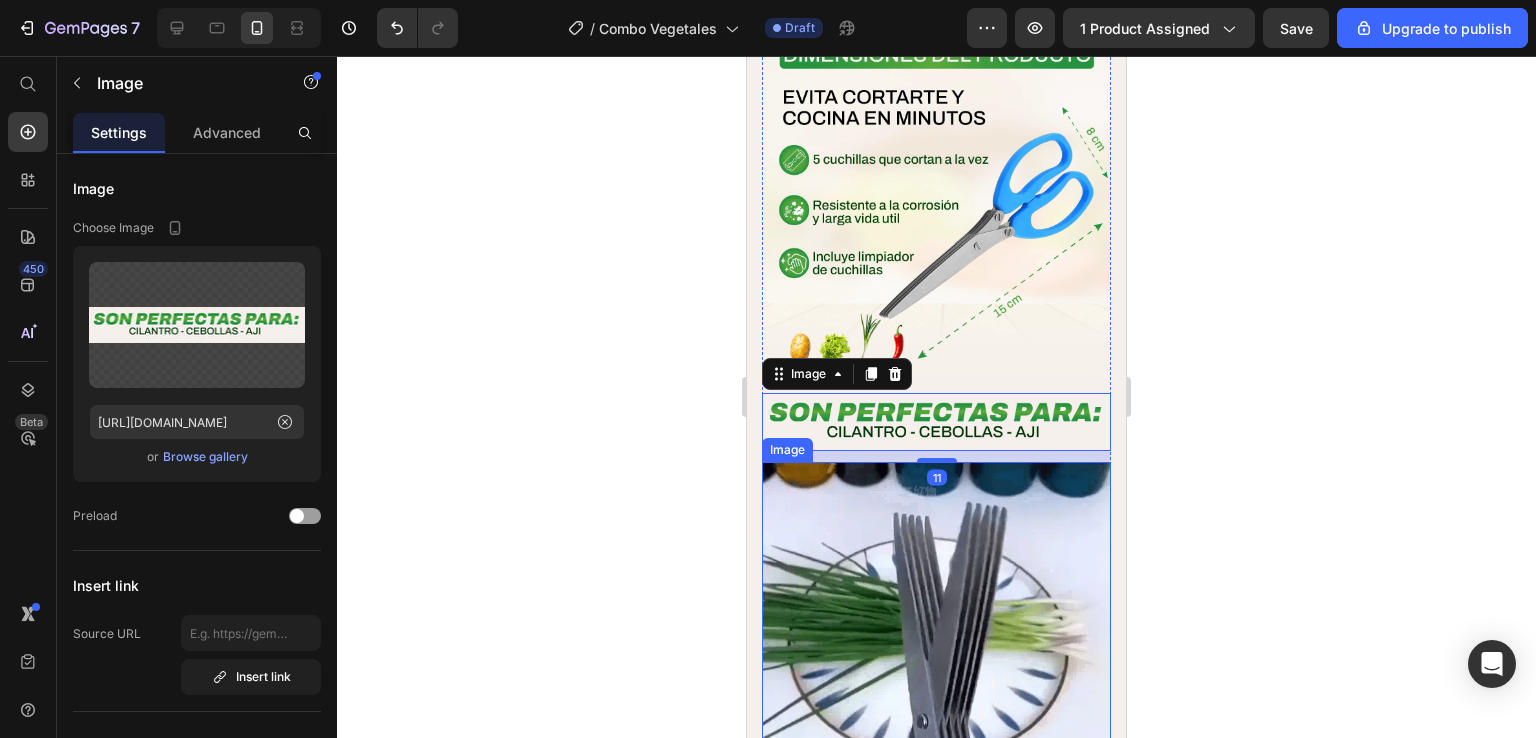 click at bounding box center (936, 636) 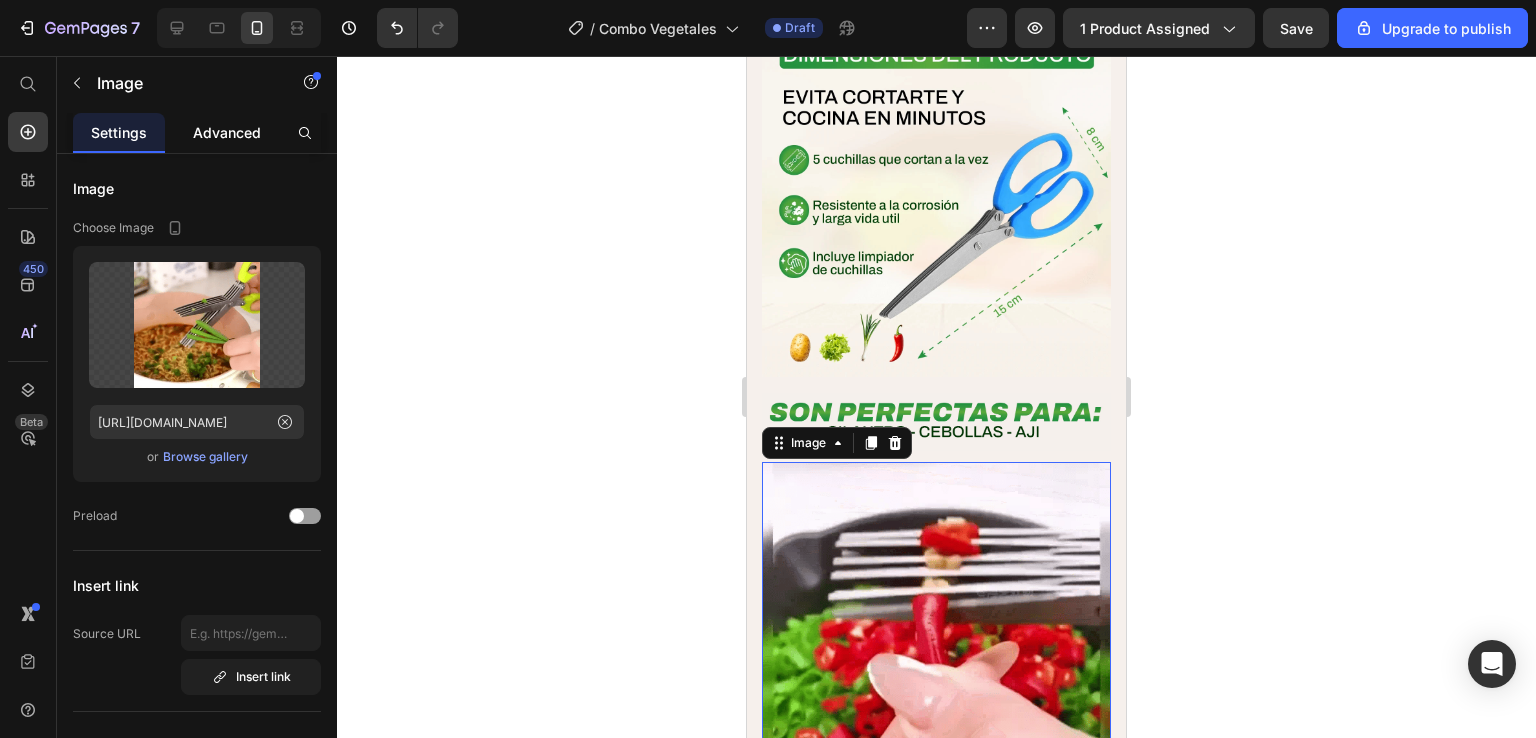 click on "Advanced" at bounding box center [227, 132] 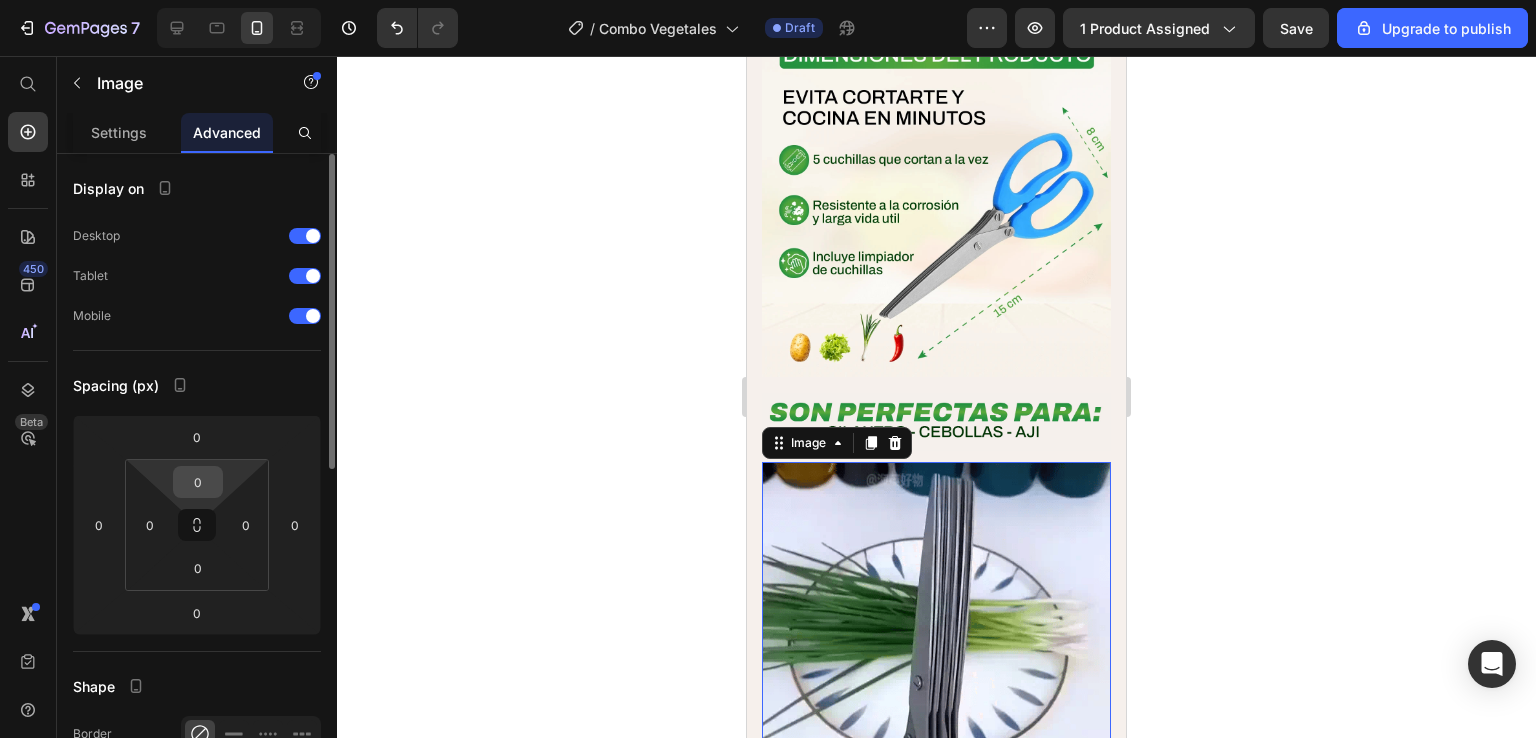click on "0" at bounding box center (198, 482) 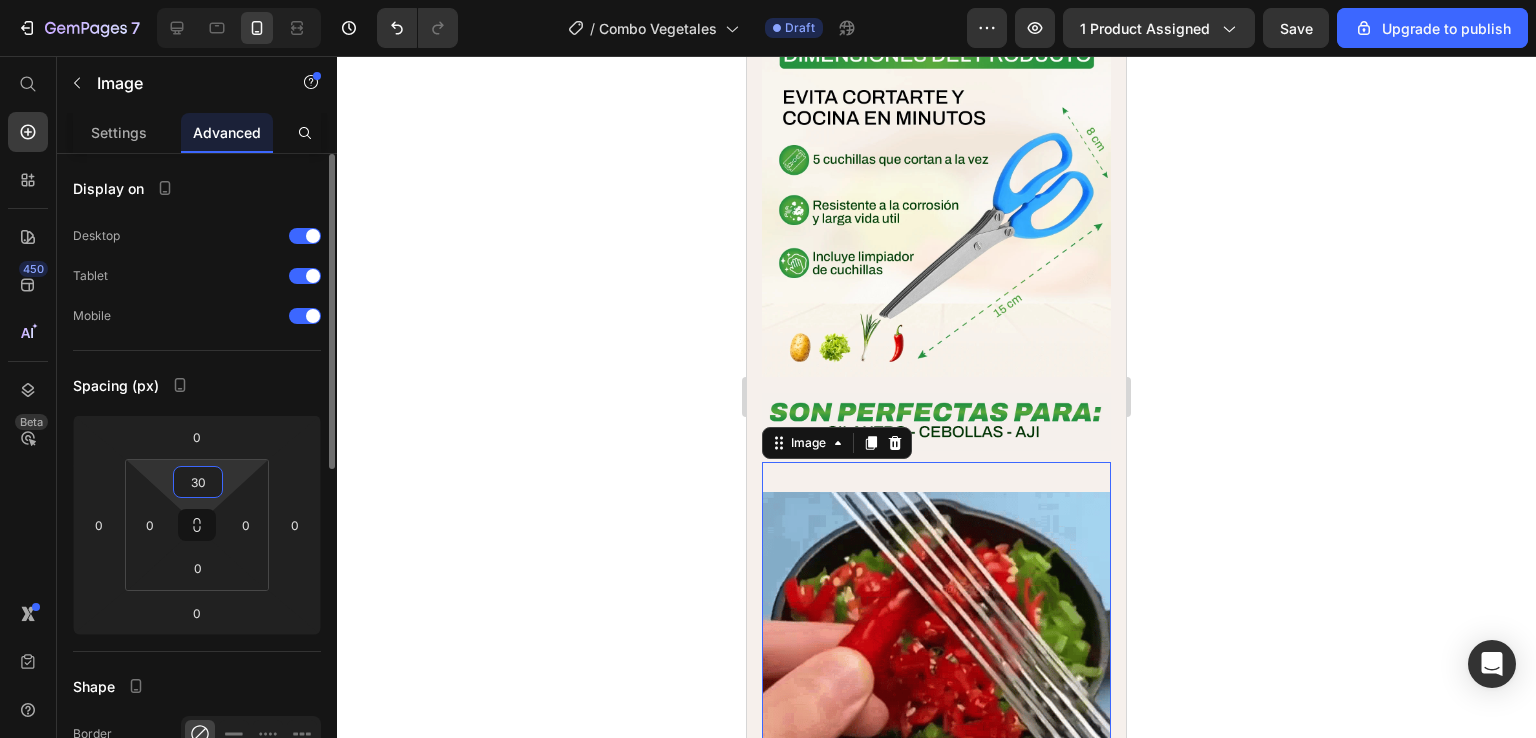 type on "30" 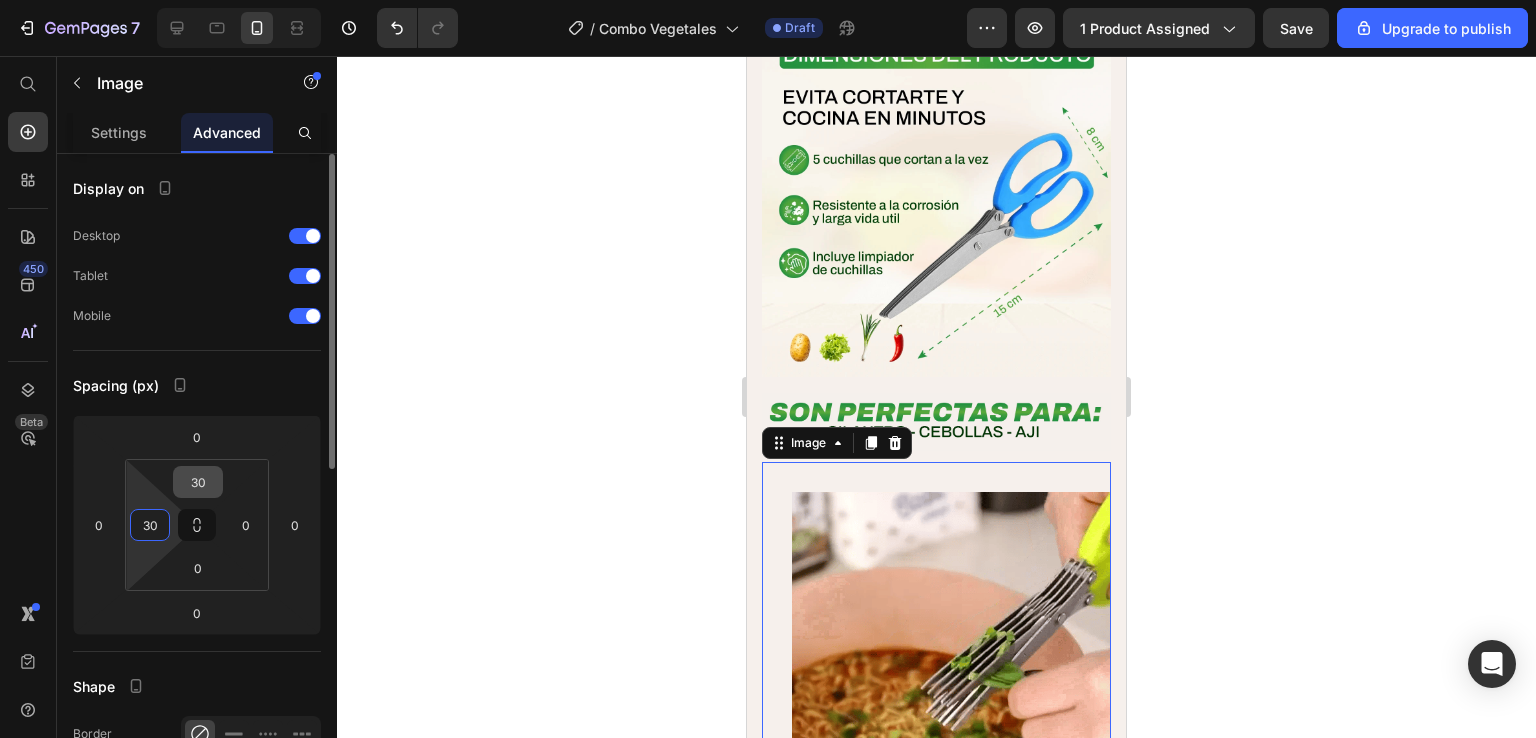 type on "30" 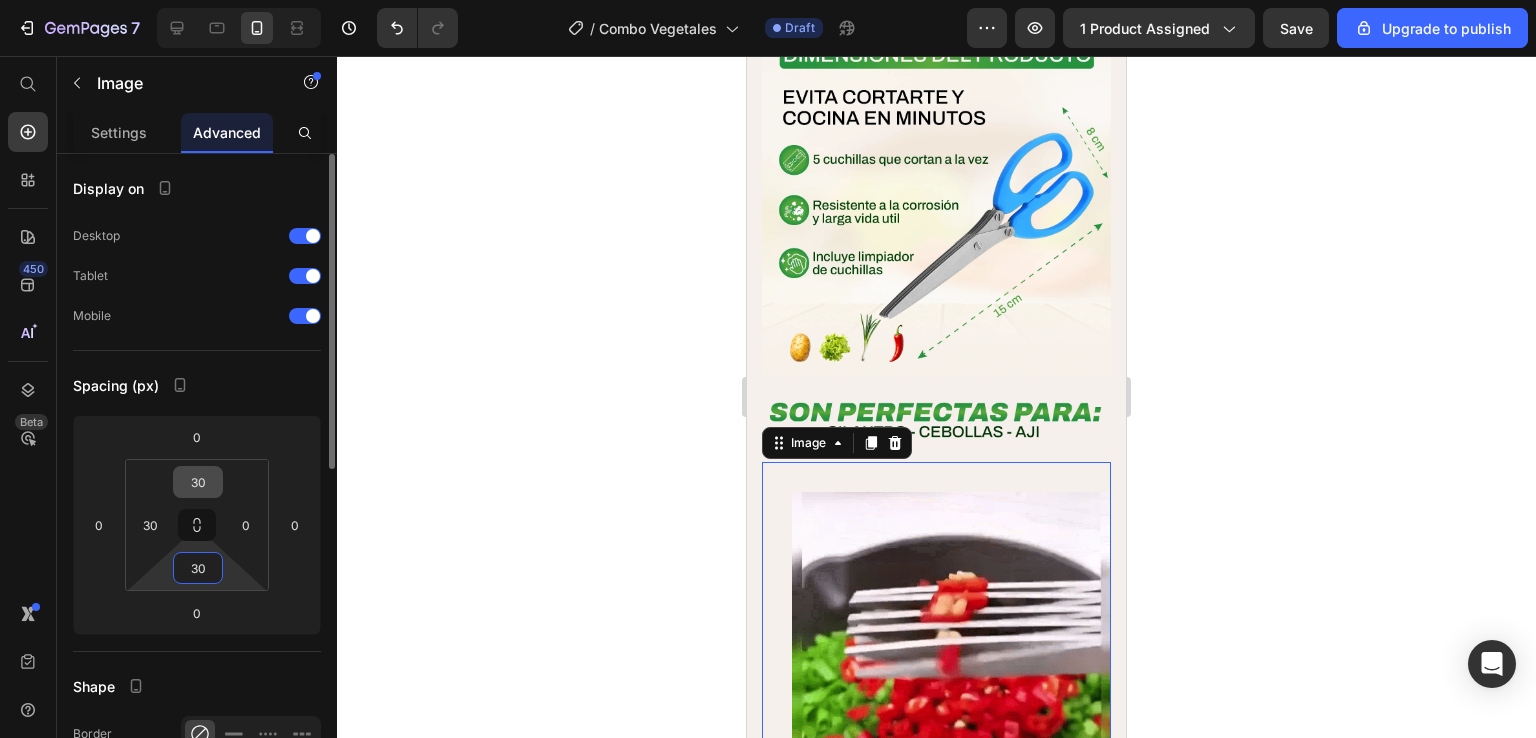 type on "30" 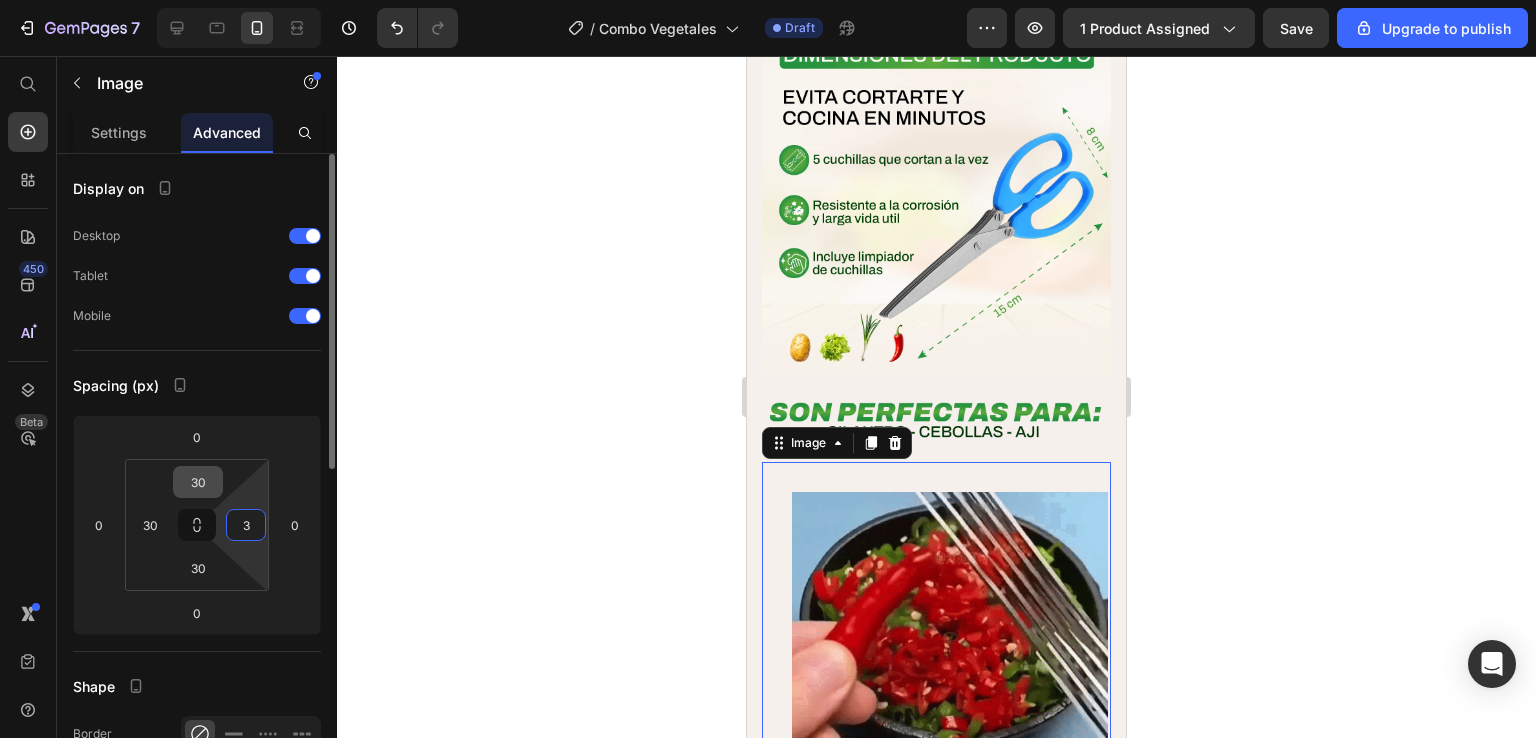 type on "30" 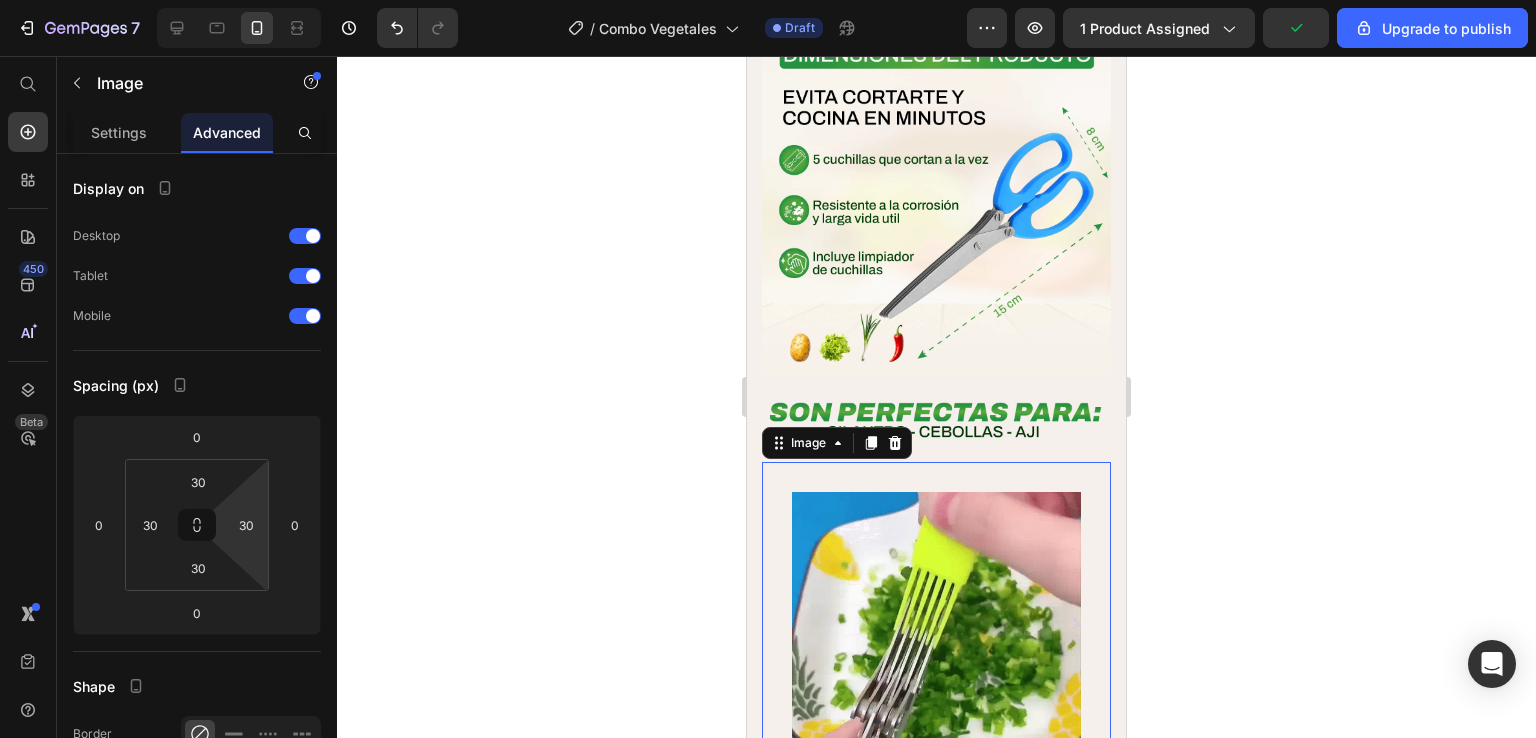 click 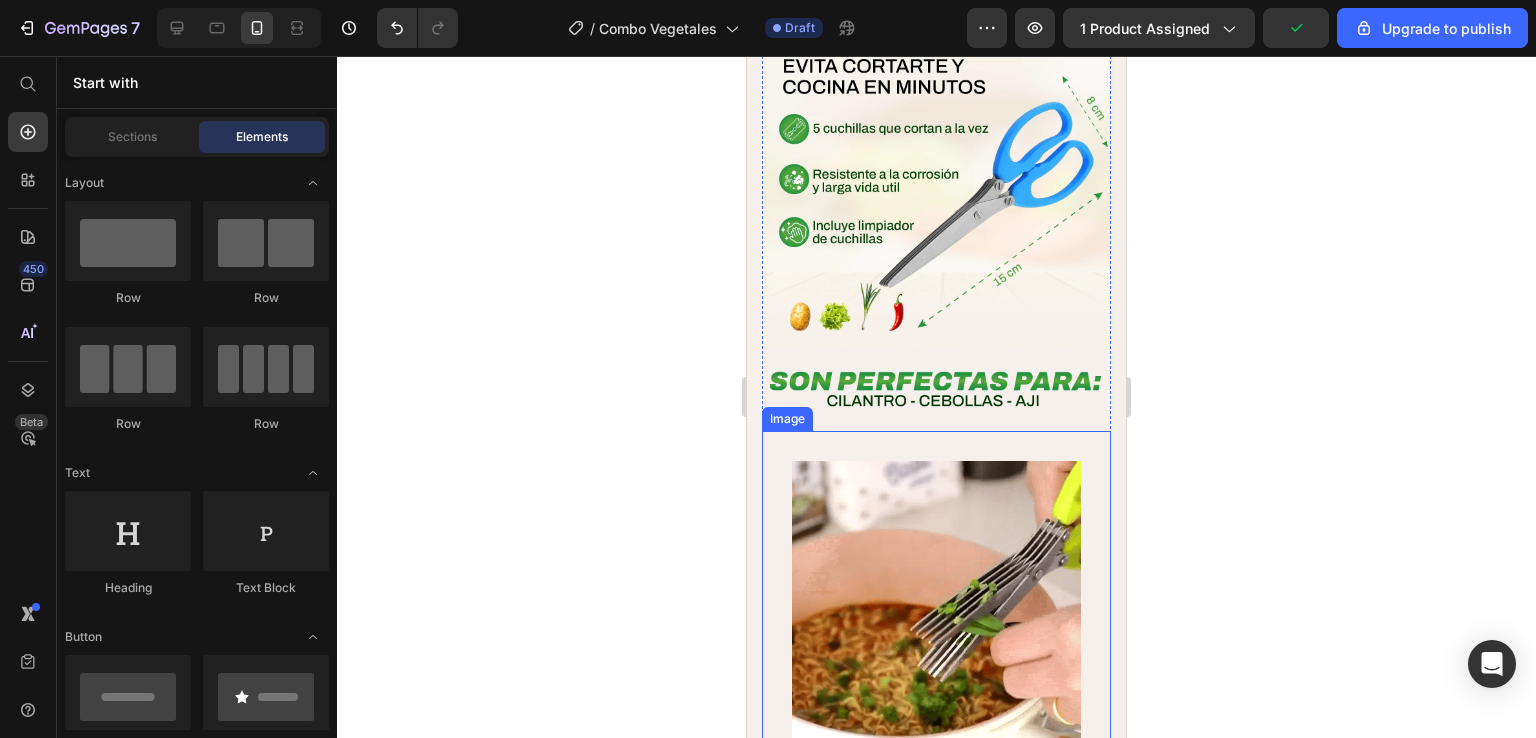scroll, scrollTop: 5639, scrollLeft: 0, axis: vertical 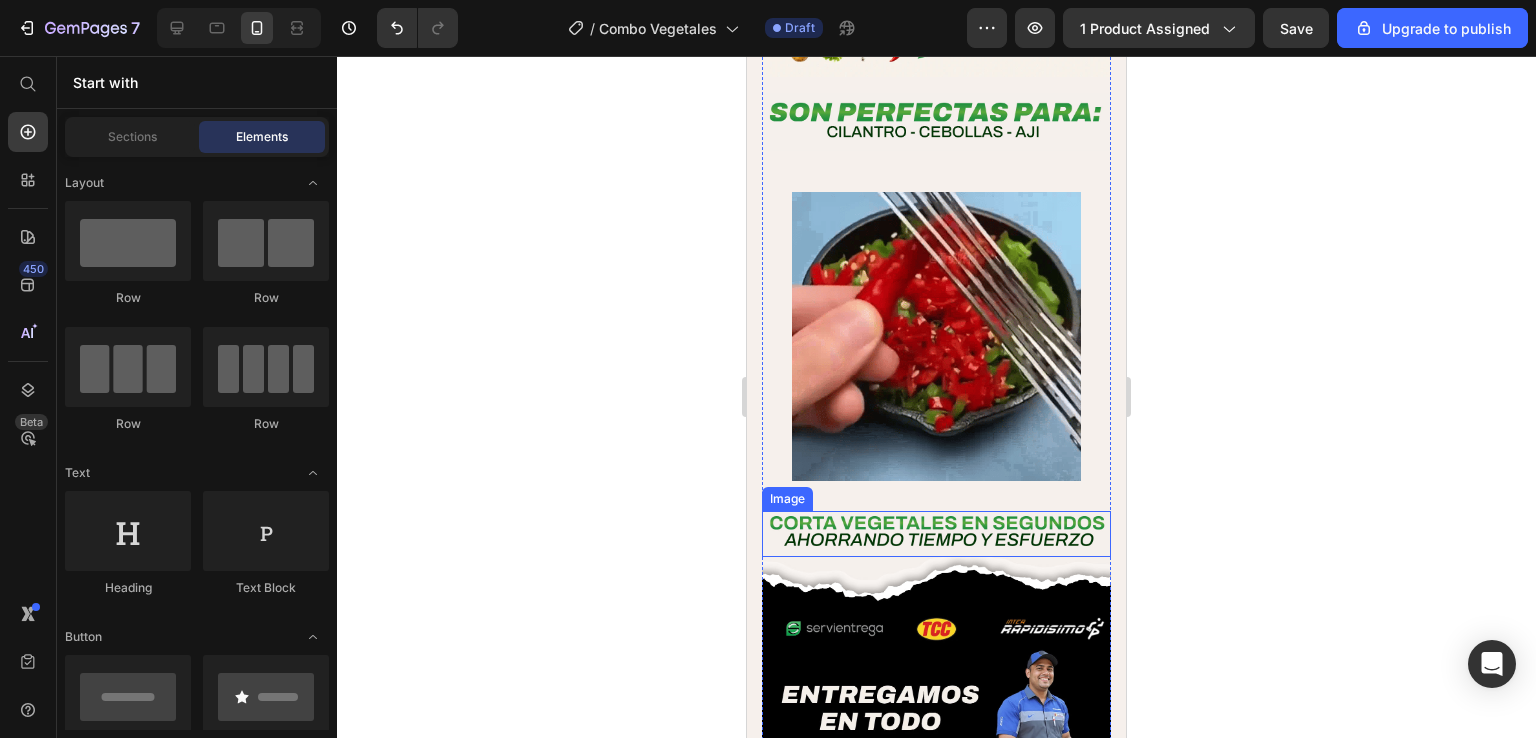 click at bounding box center (936, 534) 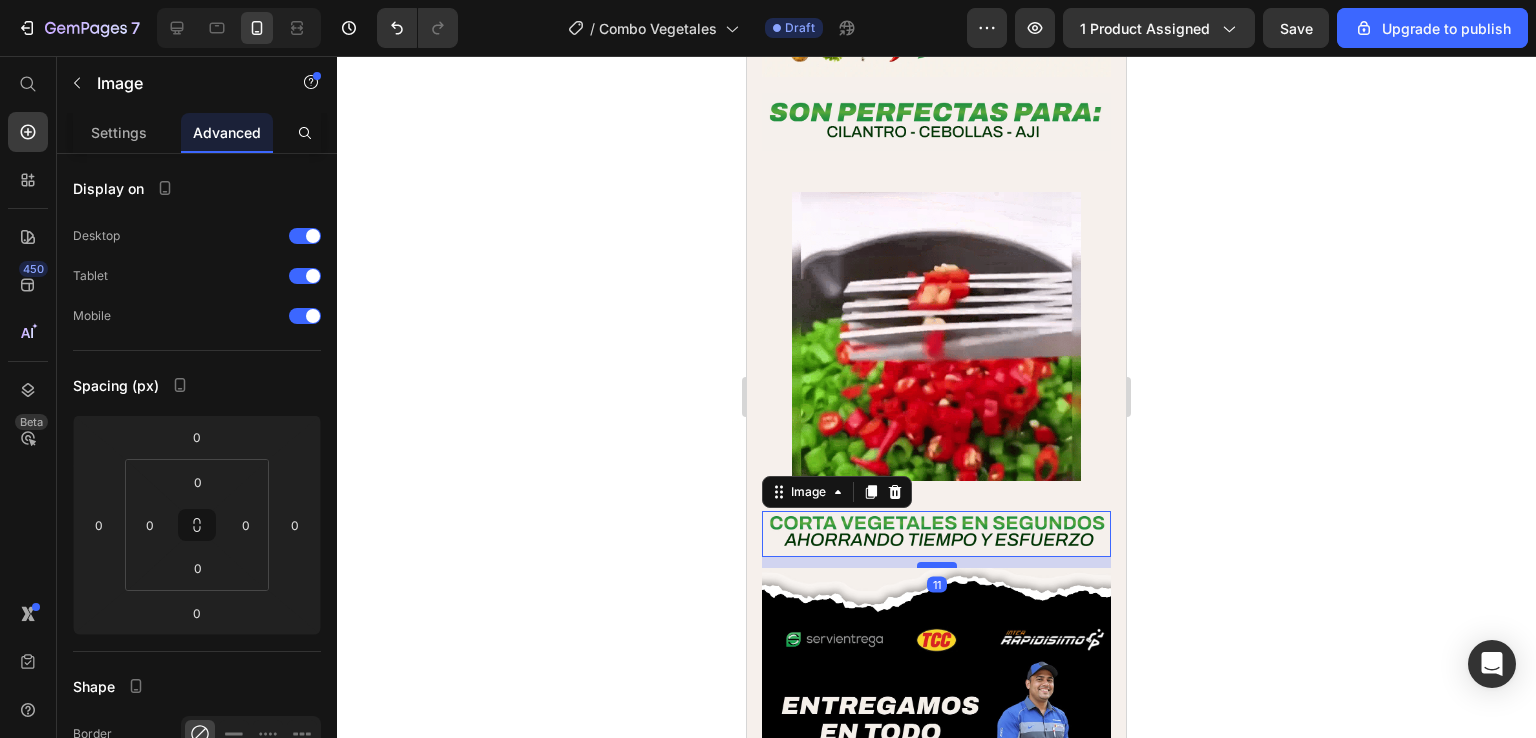 click at bounding box center [937, 565] 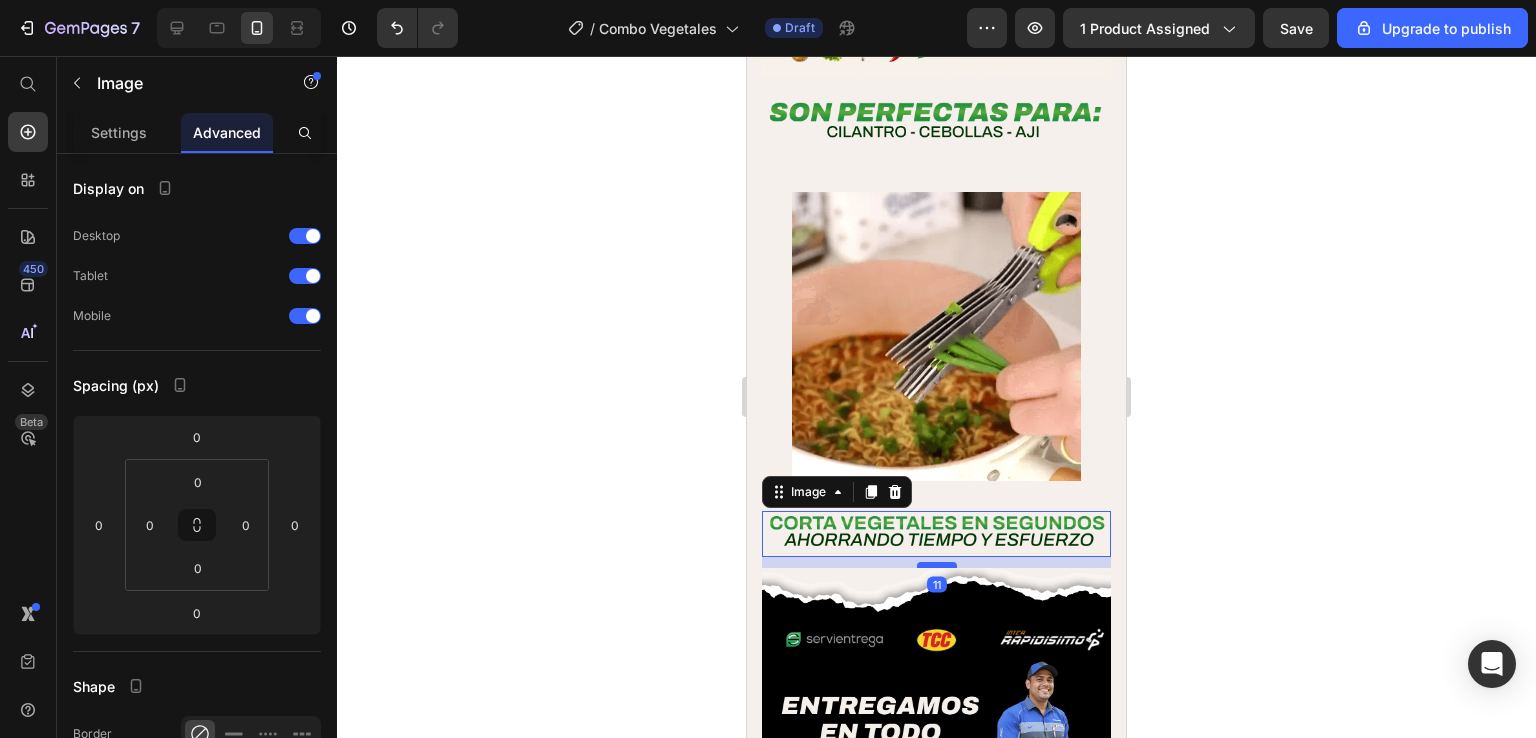 type on "11" 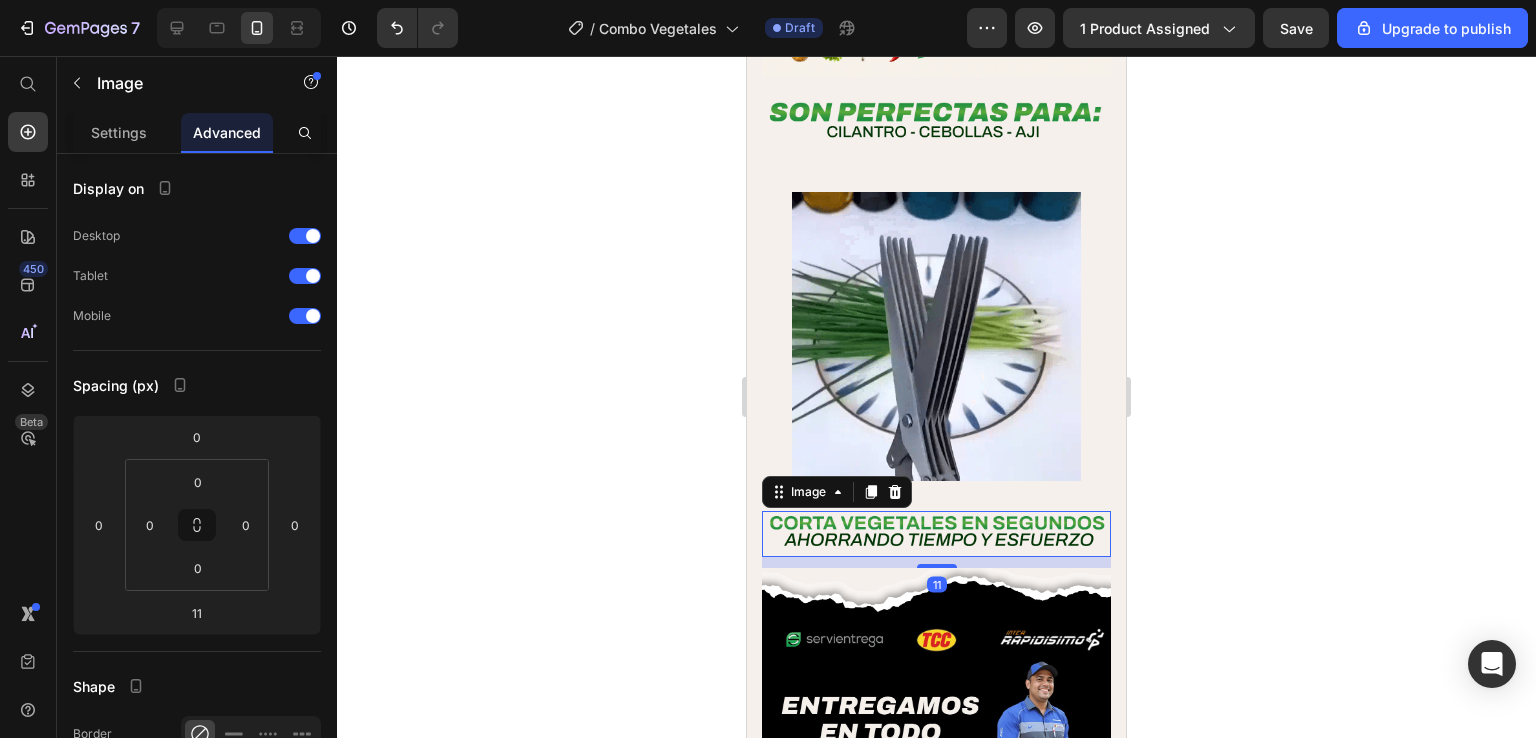 click 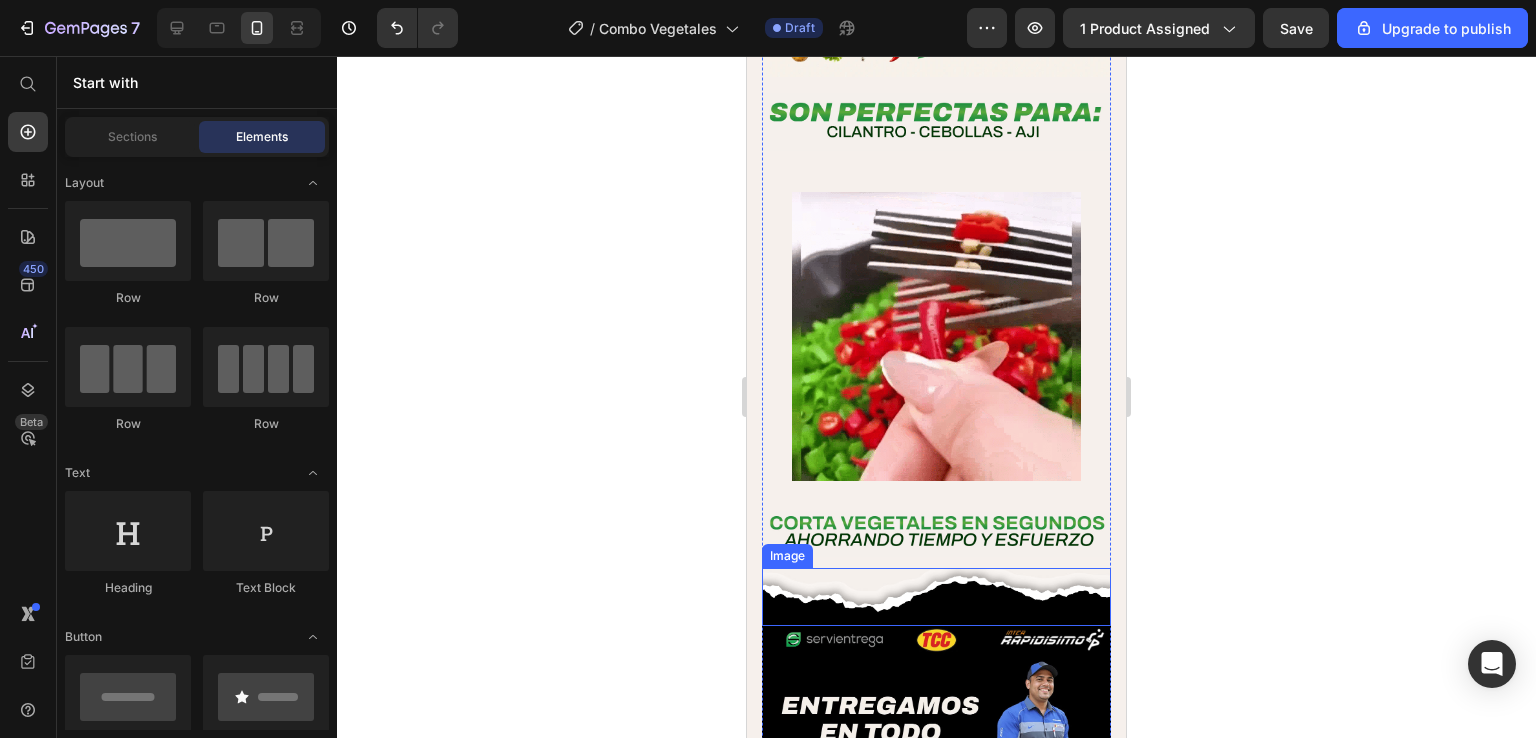 click at bounding box center (936, 597) 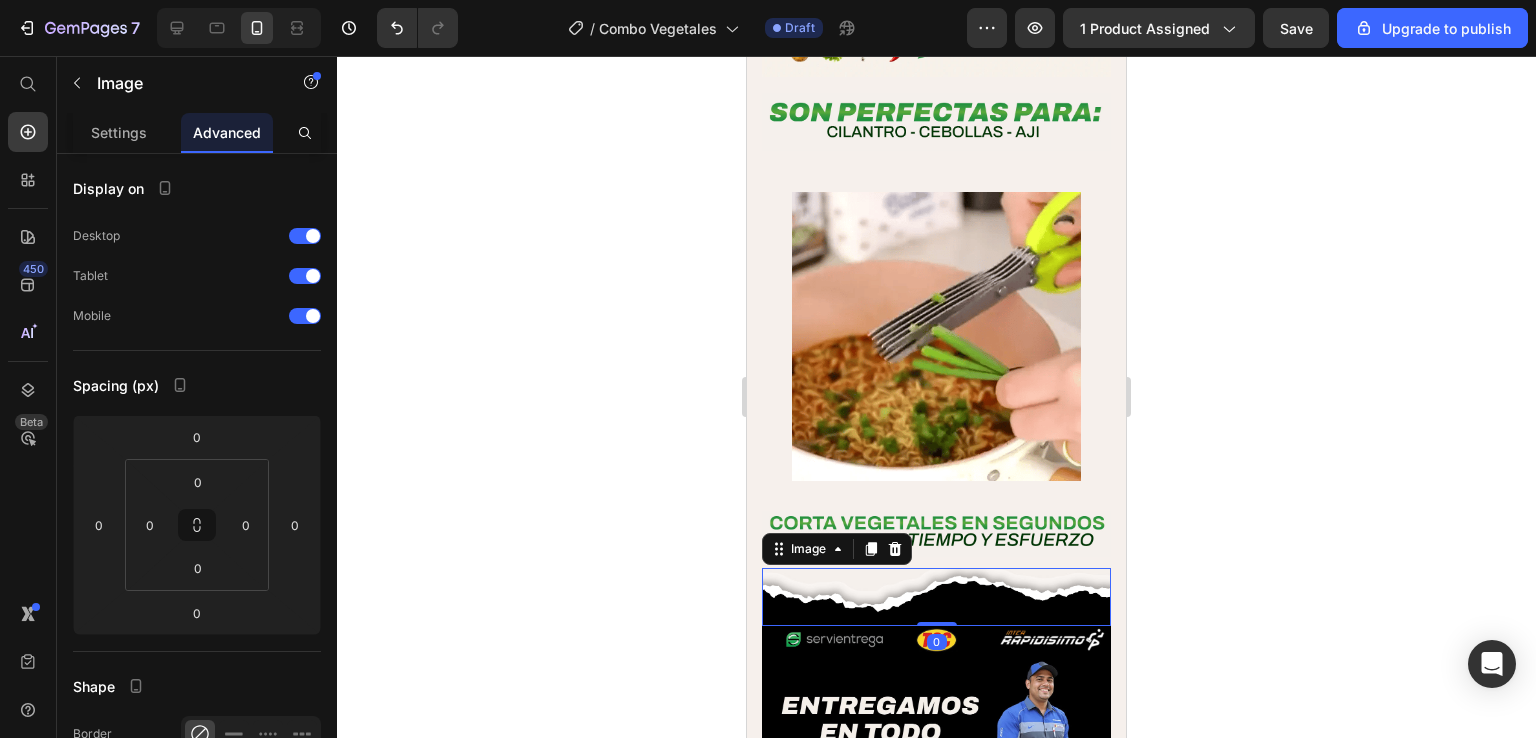 click 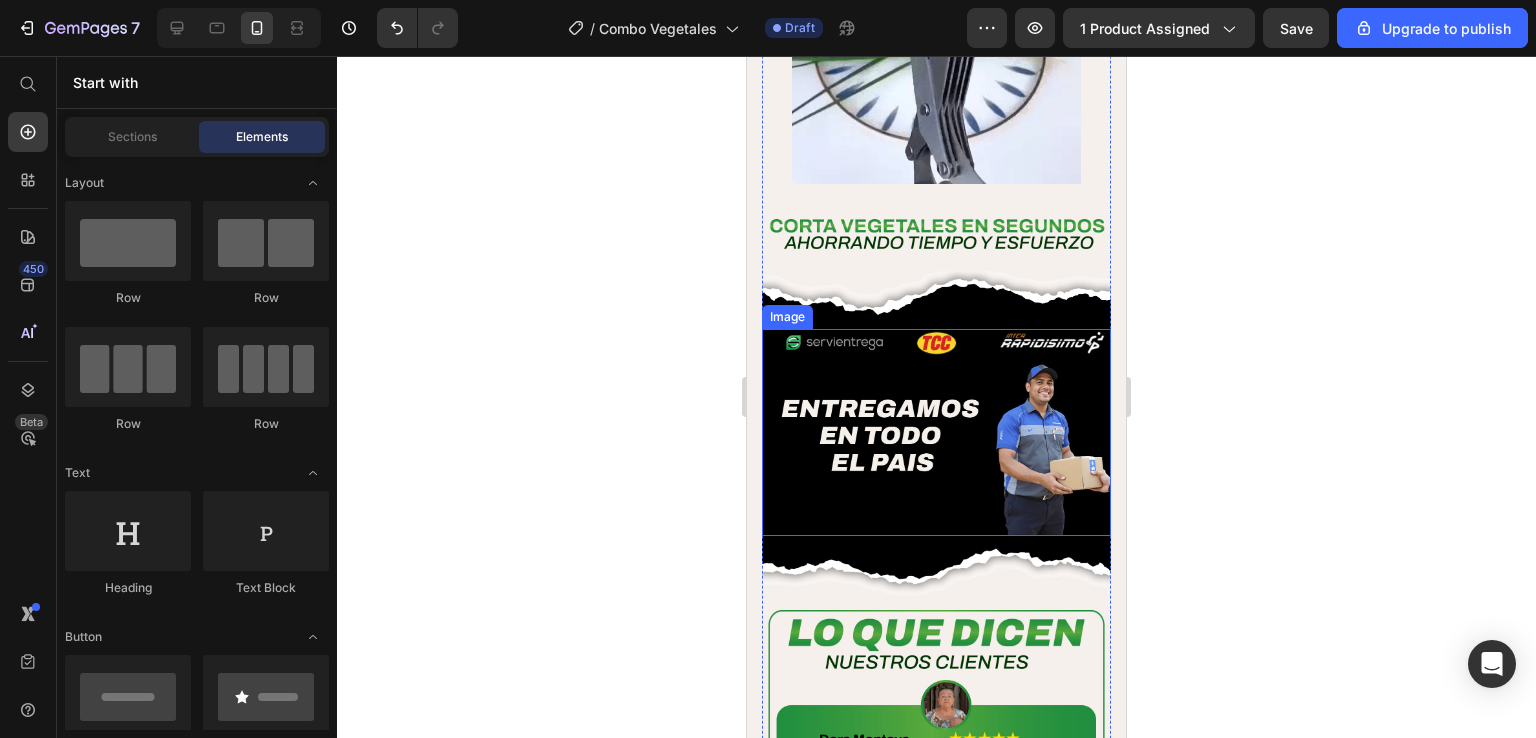 scroll, scrollTop: 6039, scrollLeft: 0, axis: vertical 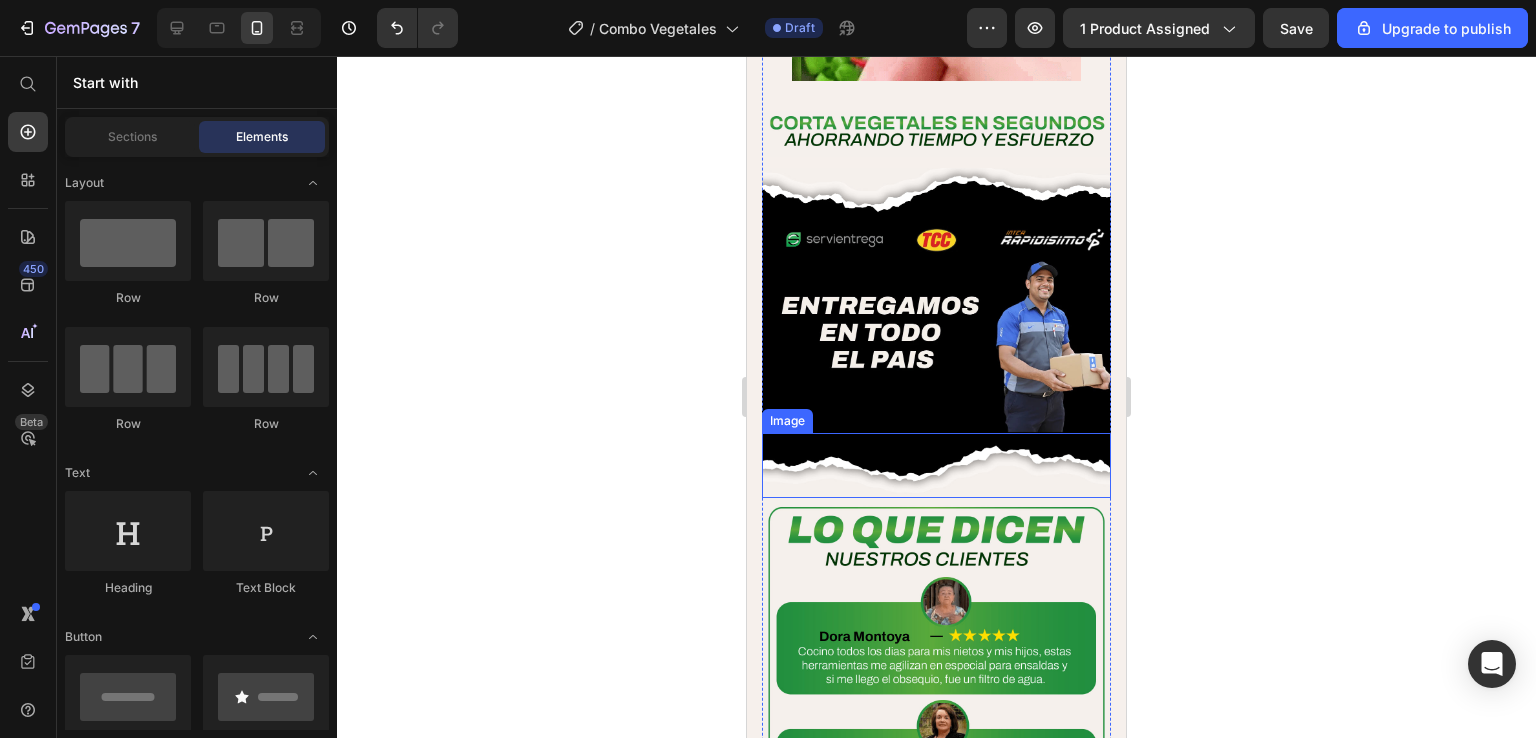 click at bounding box center [936, 466] 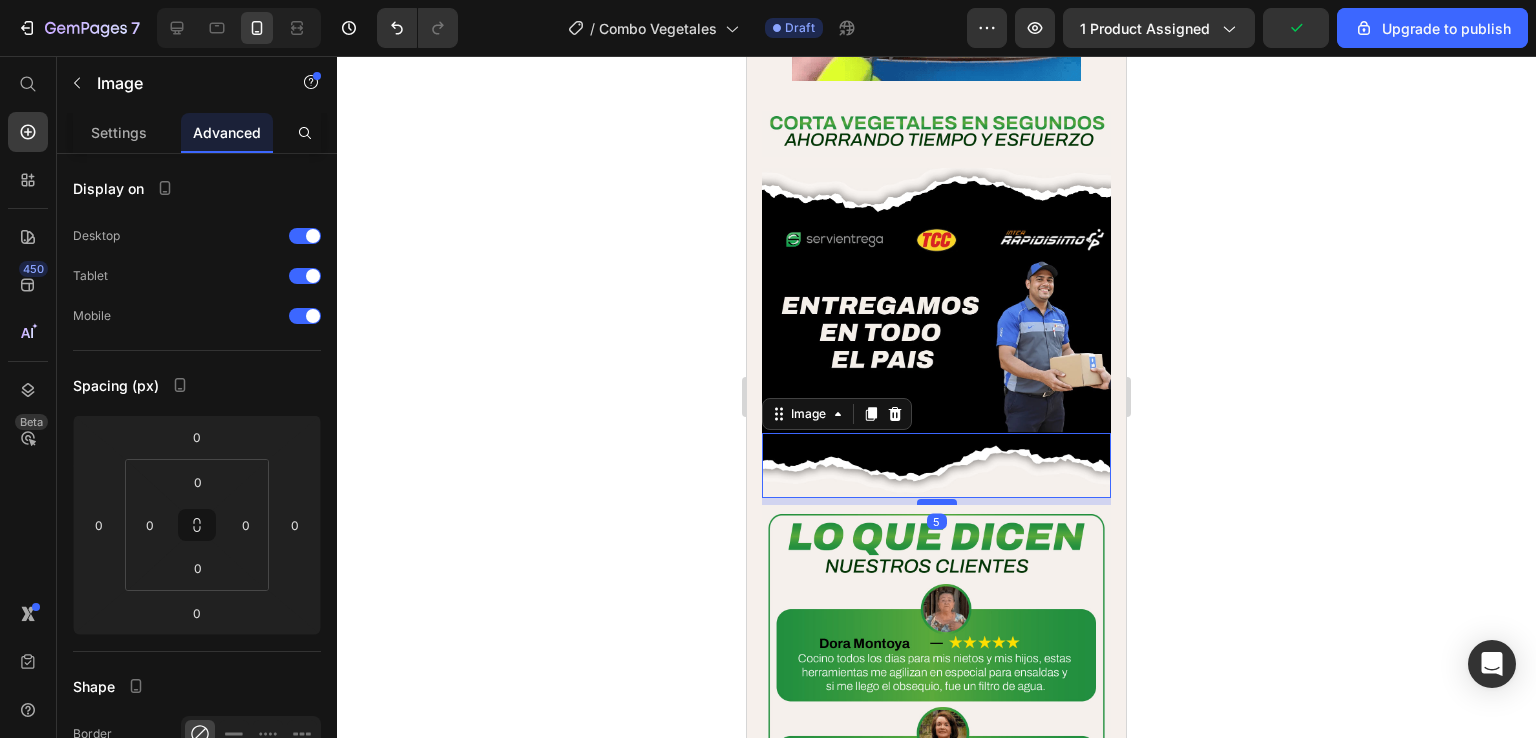 click at bounding box center (937, 502) 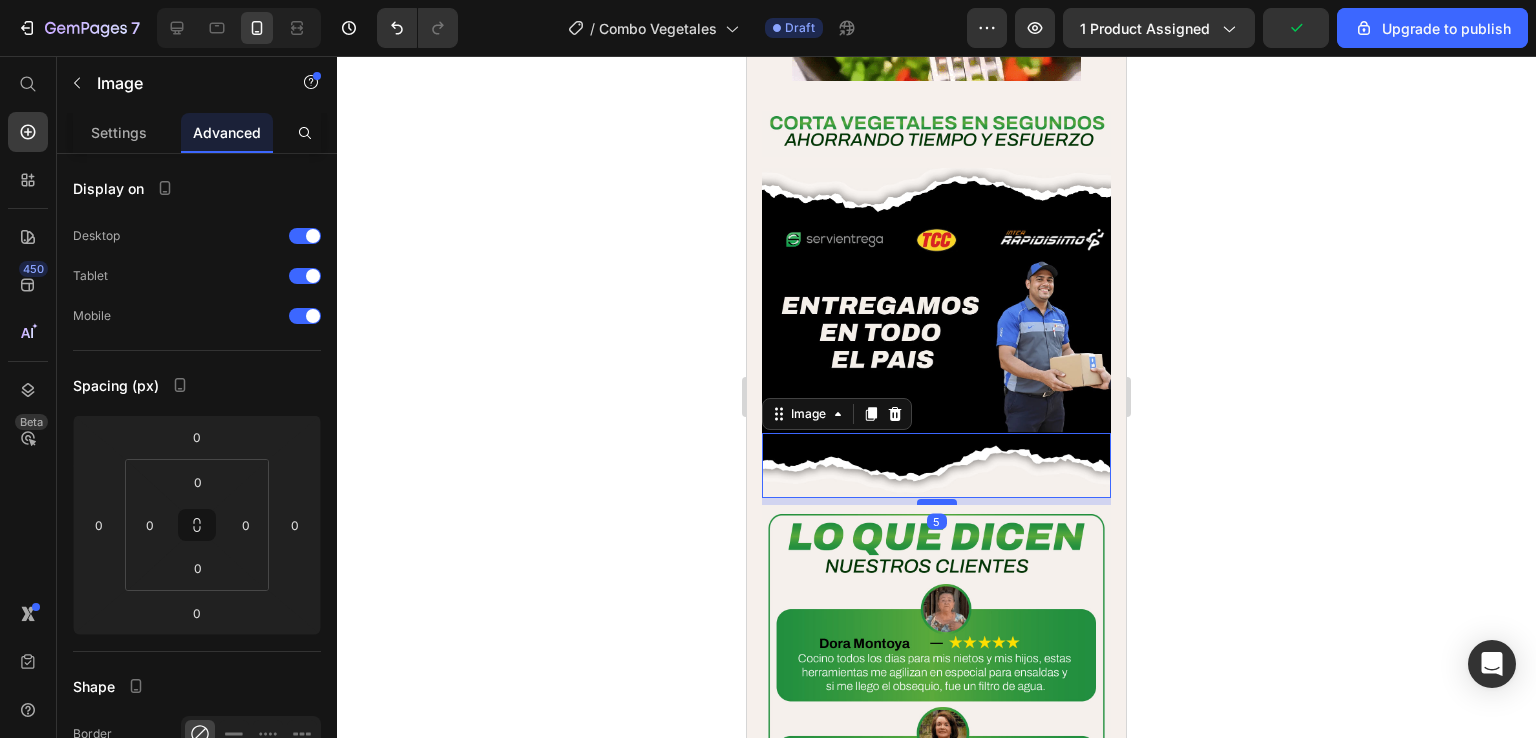 type on "7" 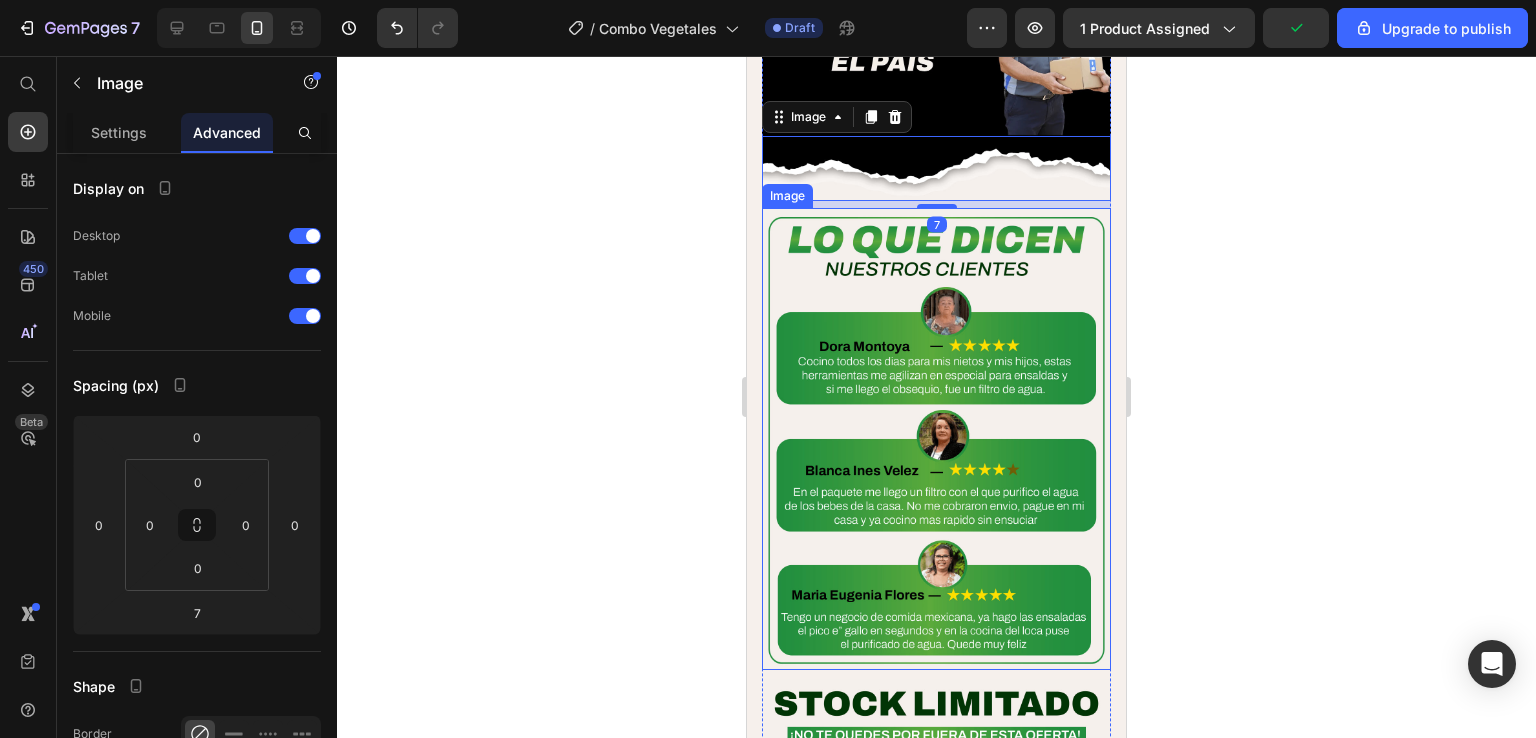 scroll, scrollTop: 6339, scrollLeft: 0, axis: vertical 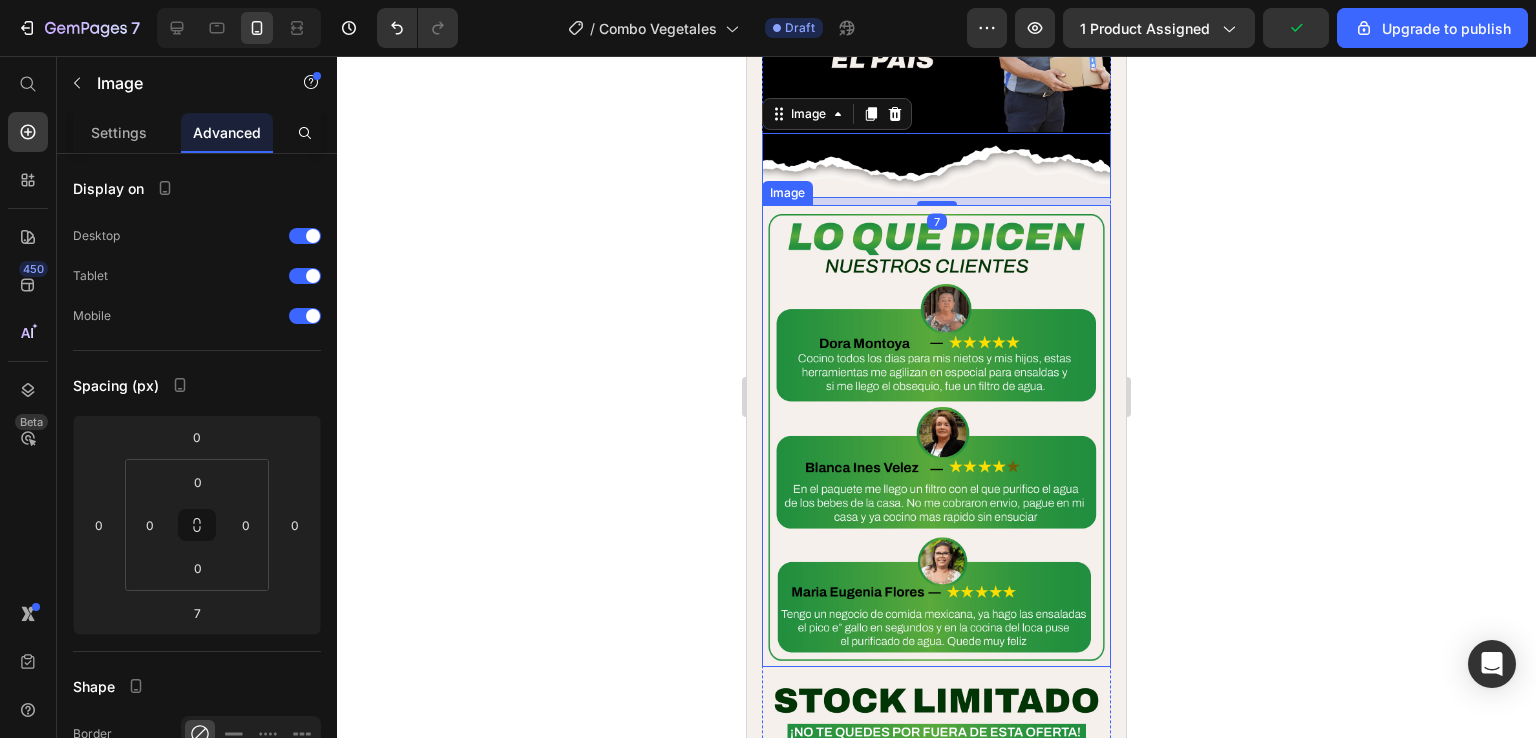 click at bounding box center (936, 435) 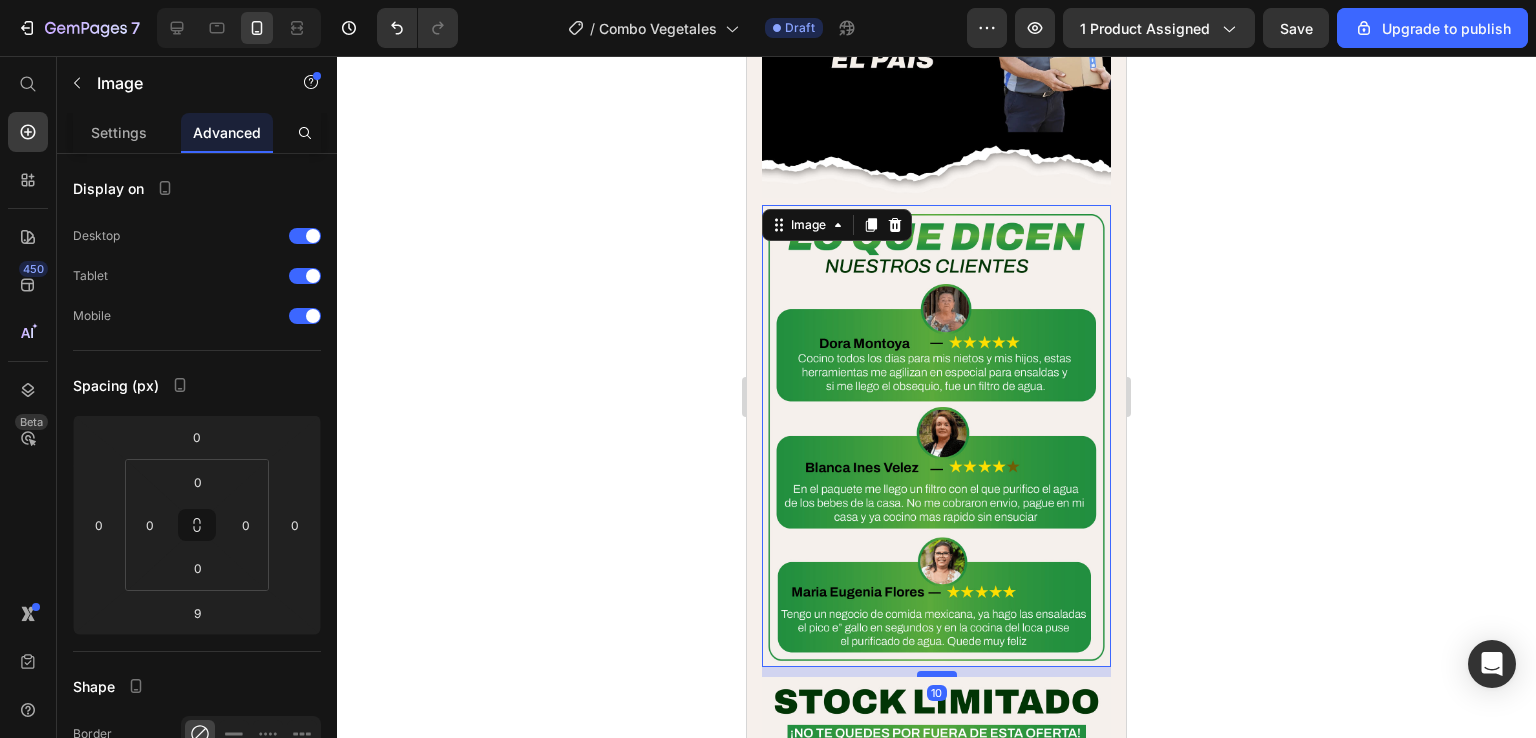 click at bounding box center [937, 674] 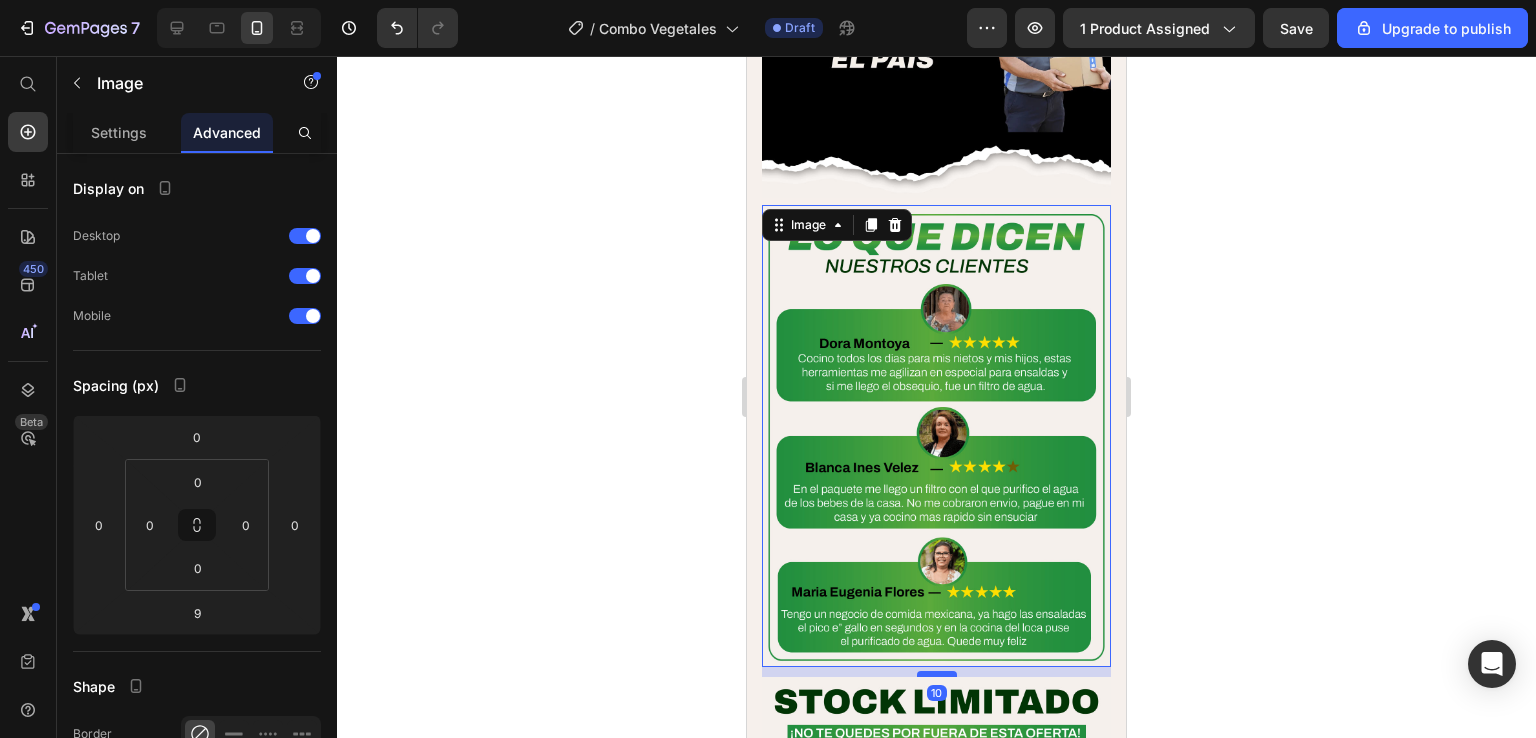 type on "10" 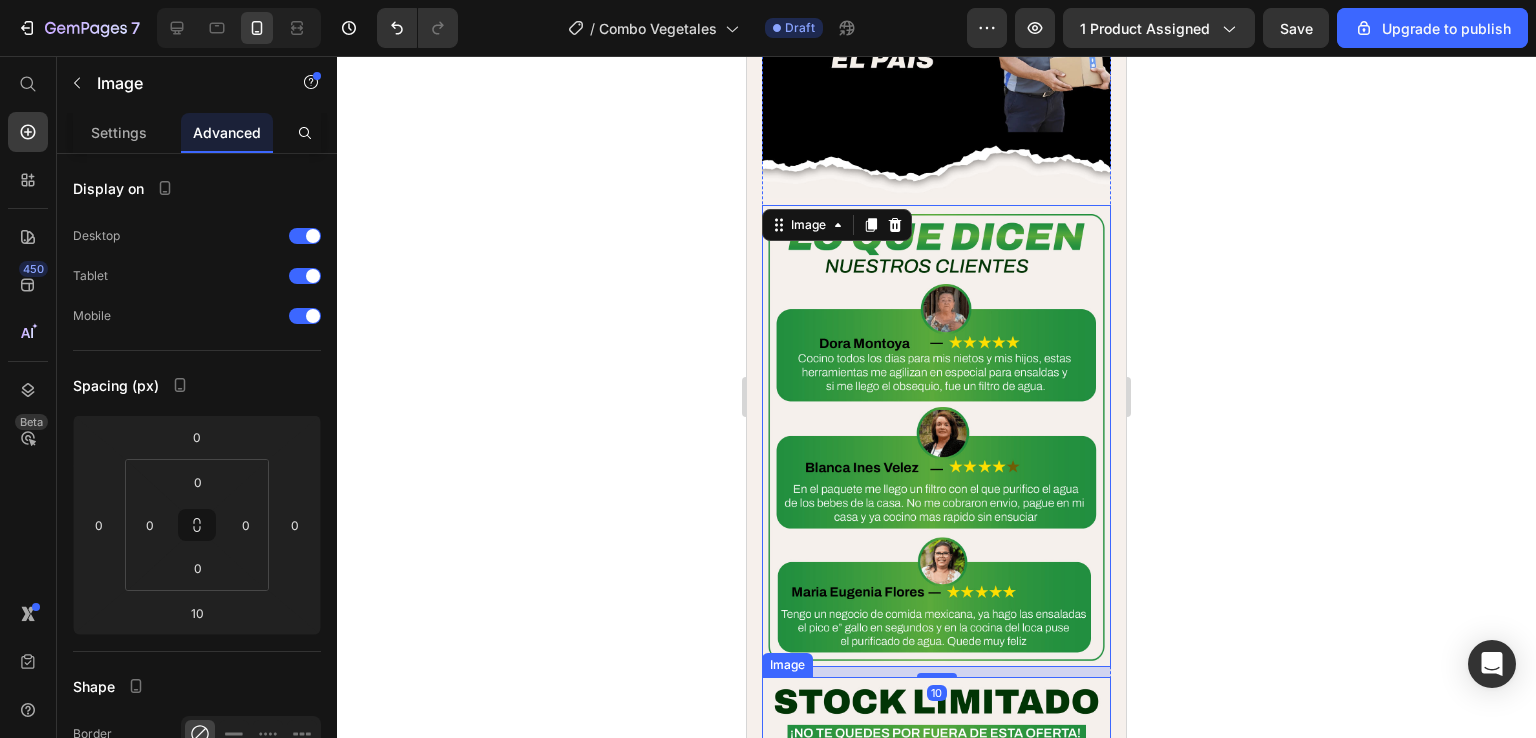 click at bounding box center (936, 737) 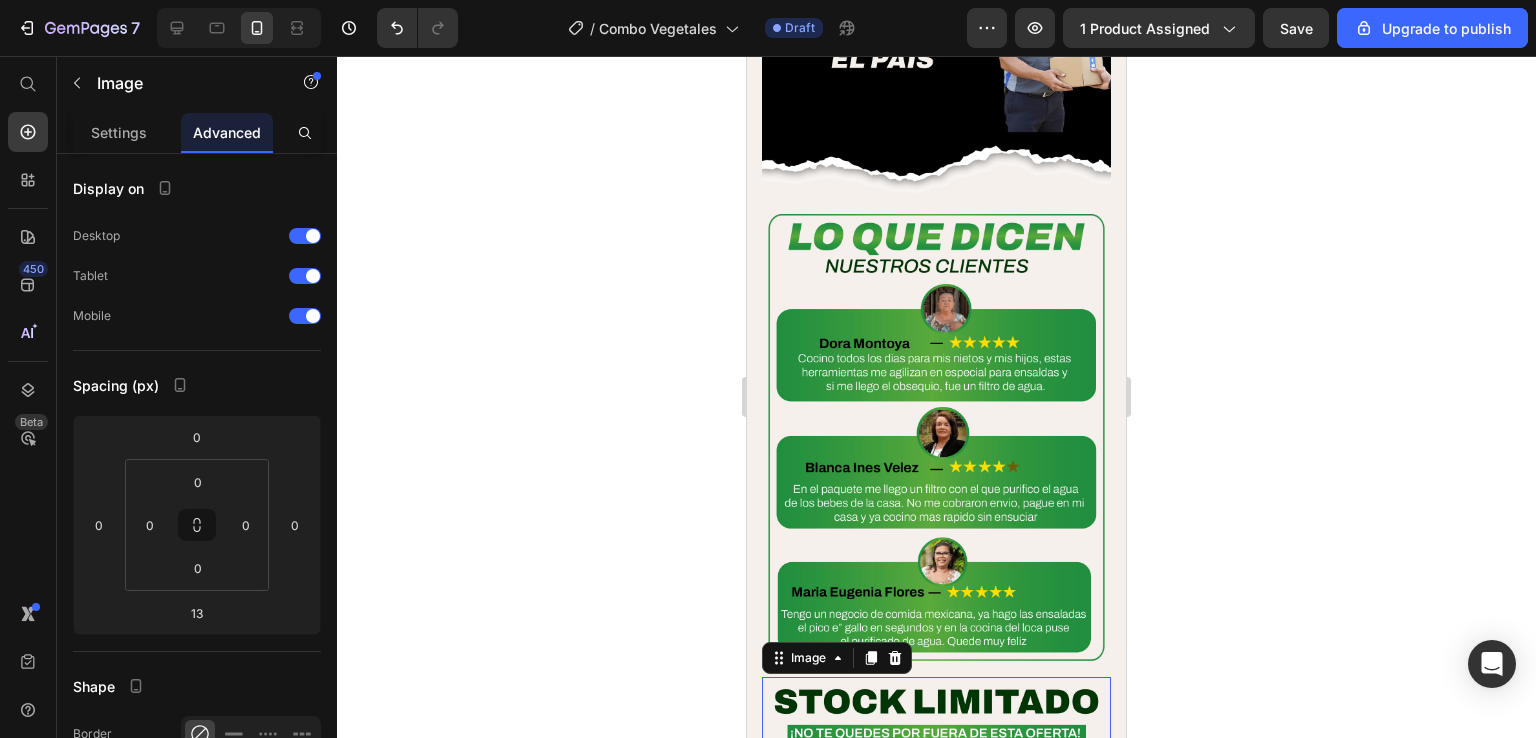 click at bounding box center [937, 807] 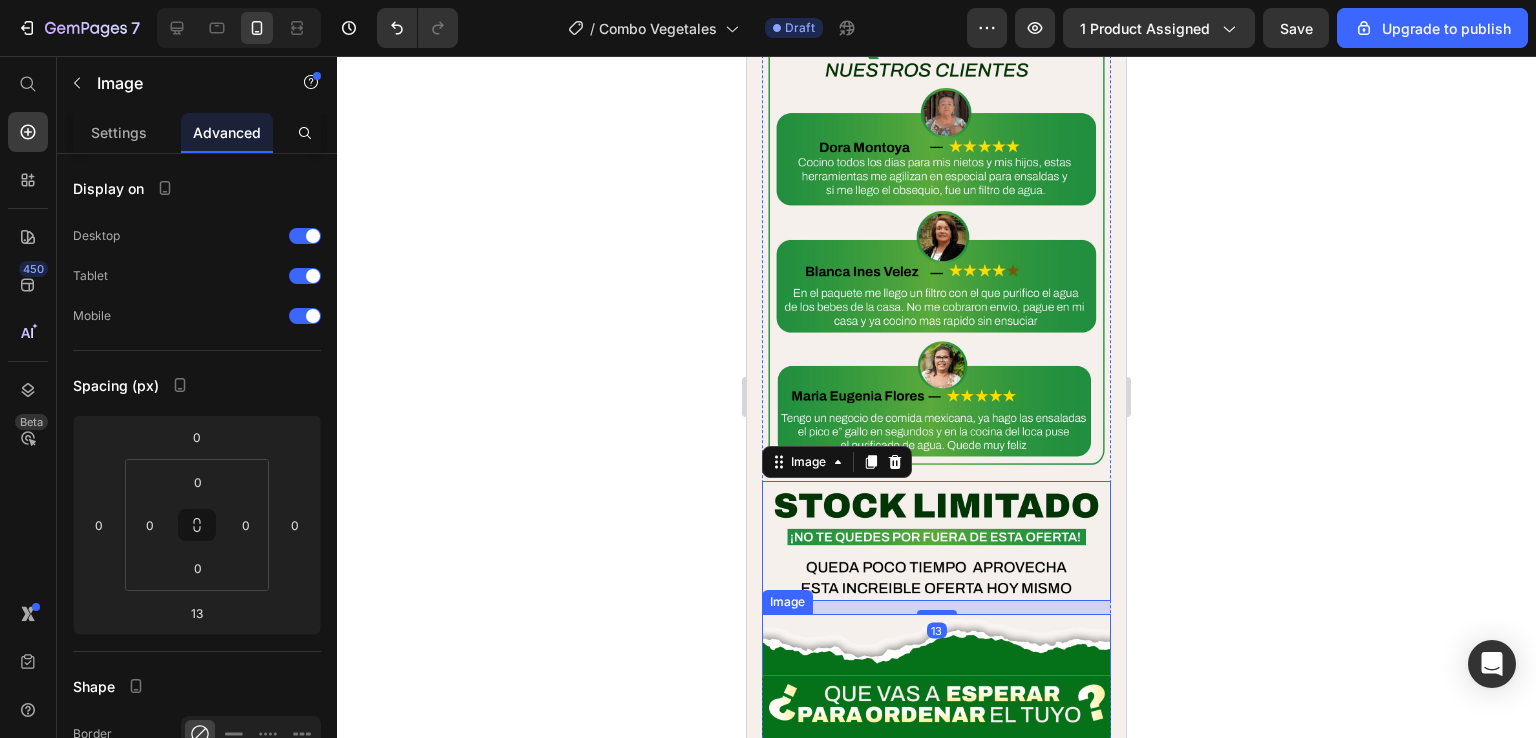 scroll, scrollTop: 6539, scrollLeft: 0, axis: vertical 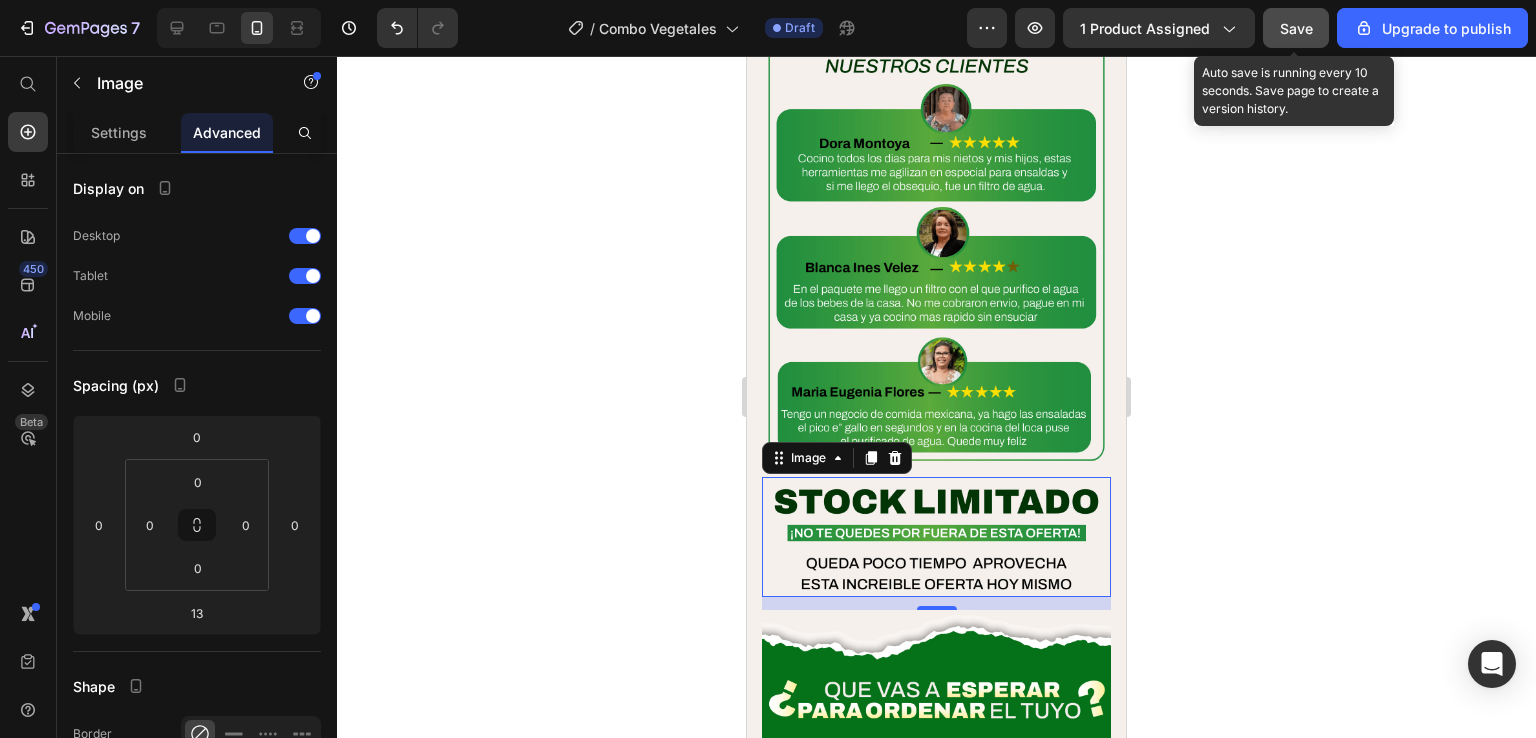 click on "Save" 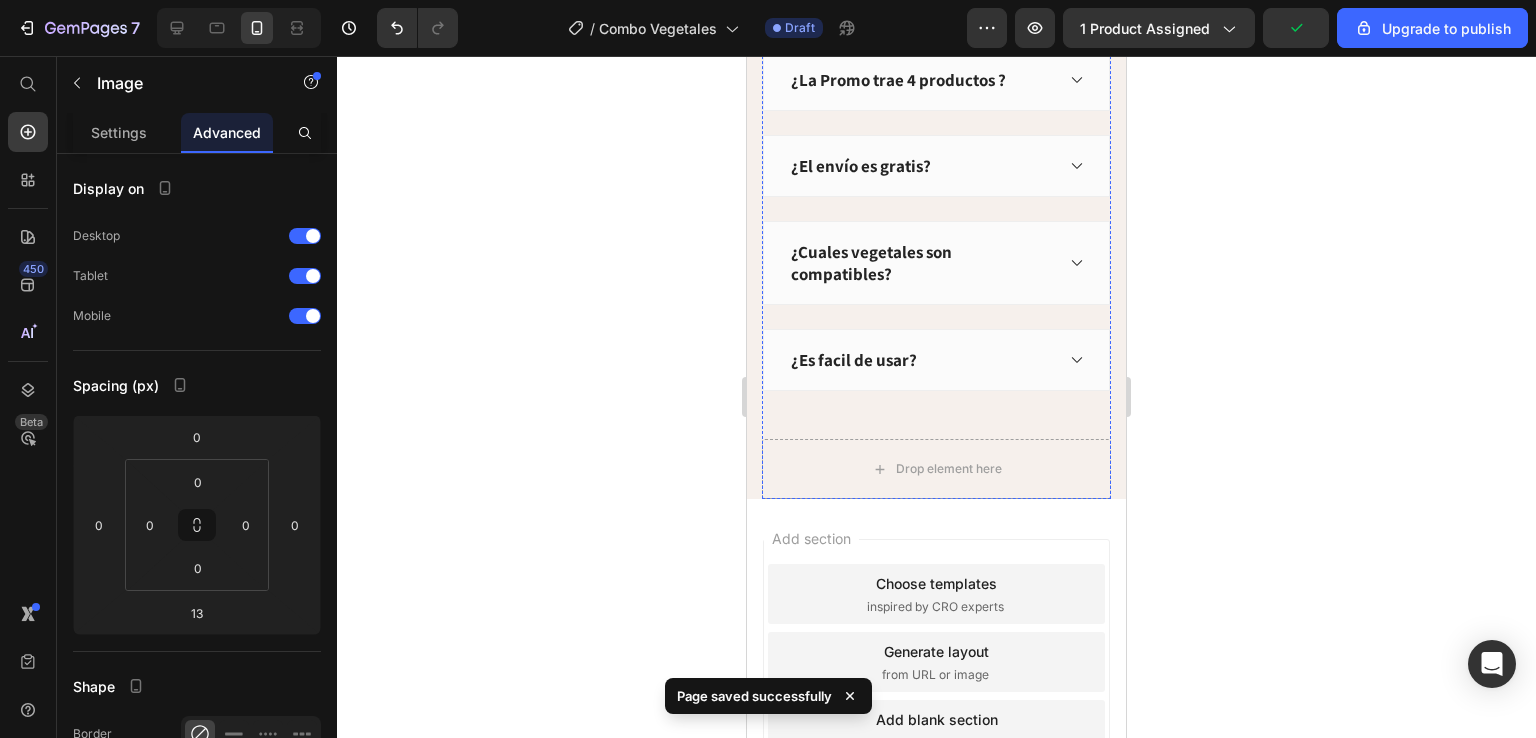 scroll, scrollTop: 7039, scrollLeft: 0, axis: vertical 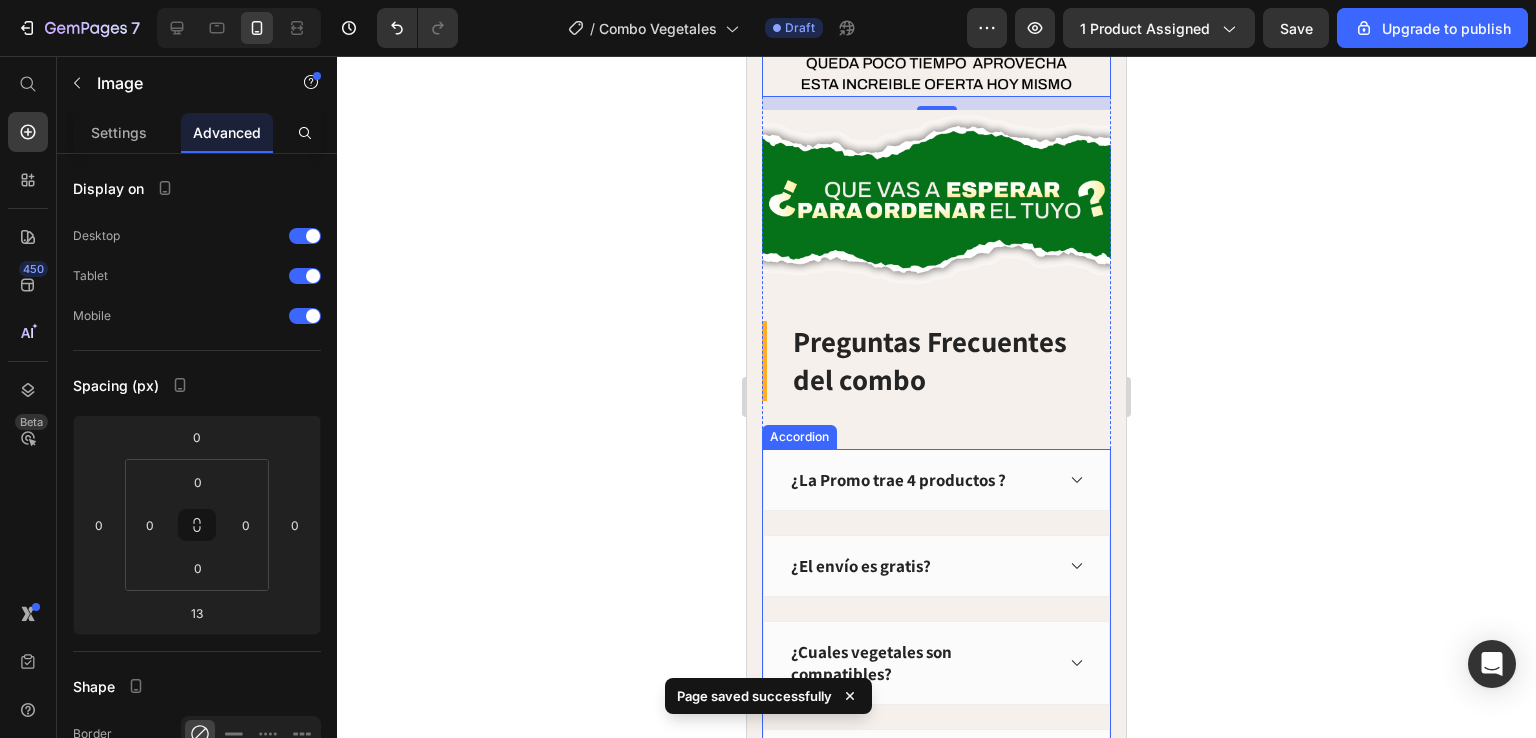 click on "¿La Promo trae 4 productos ?" at bounding box center (898, 480) 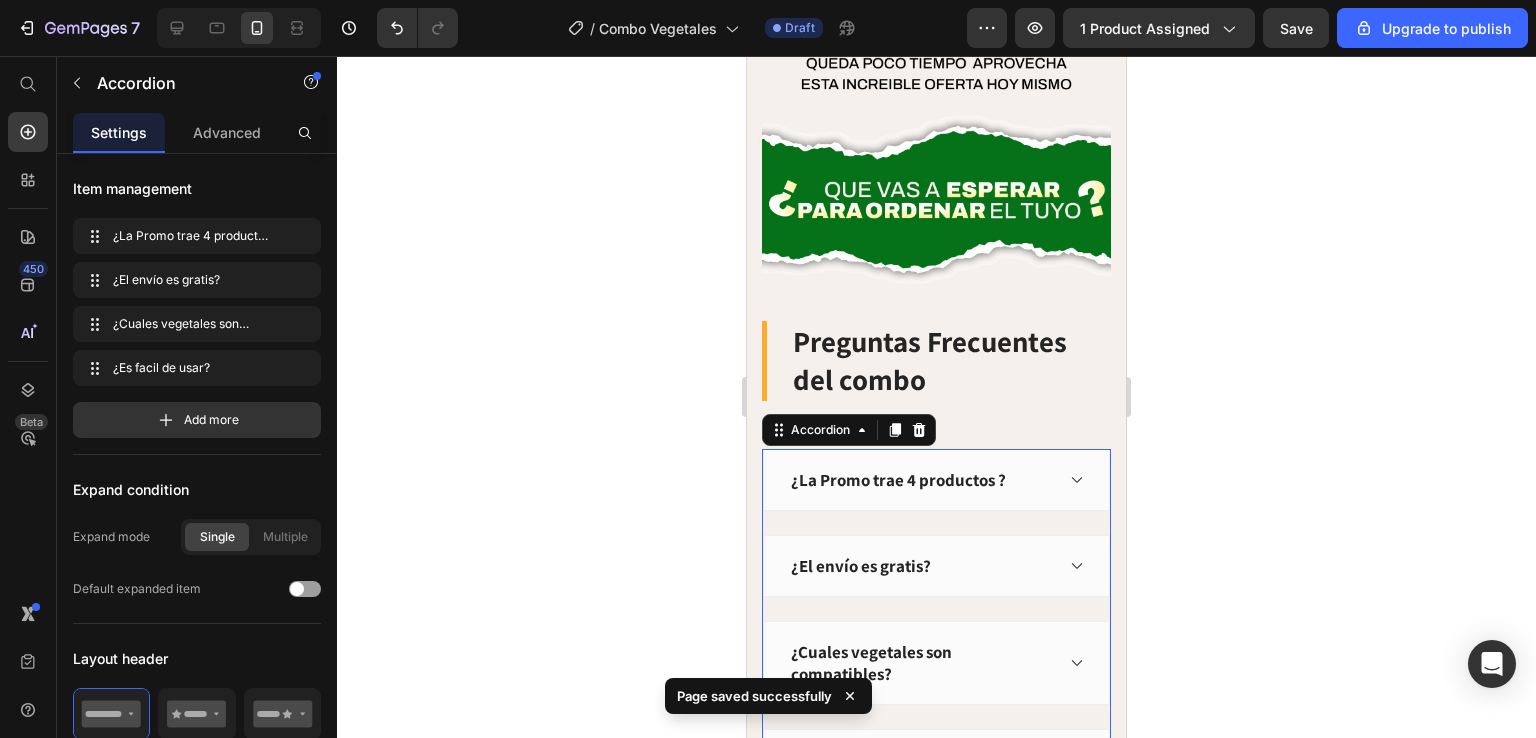 click on "¿La Promo trae 4 productos ?" at bounding box center (920, 480) 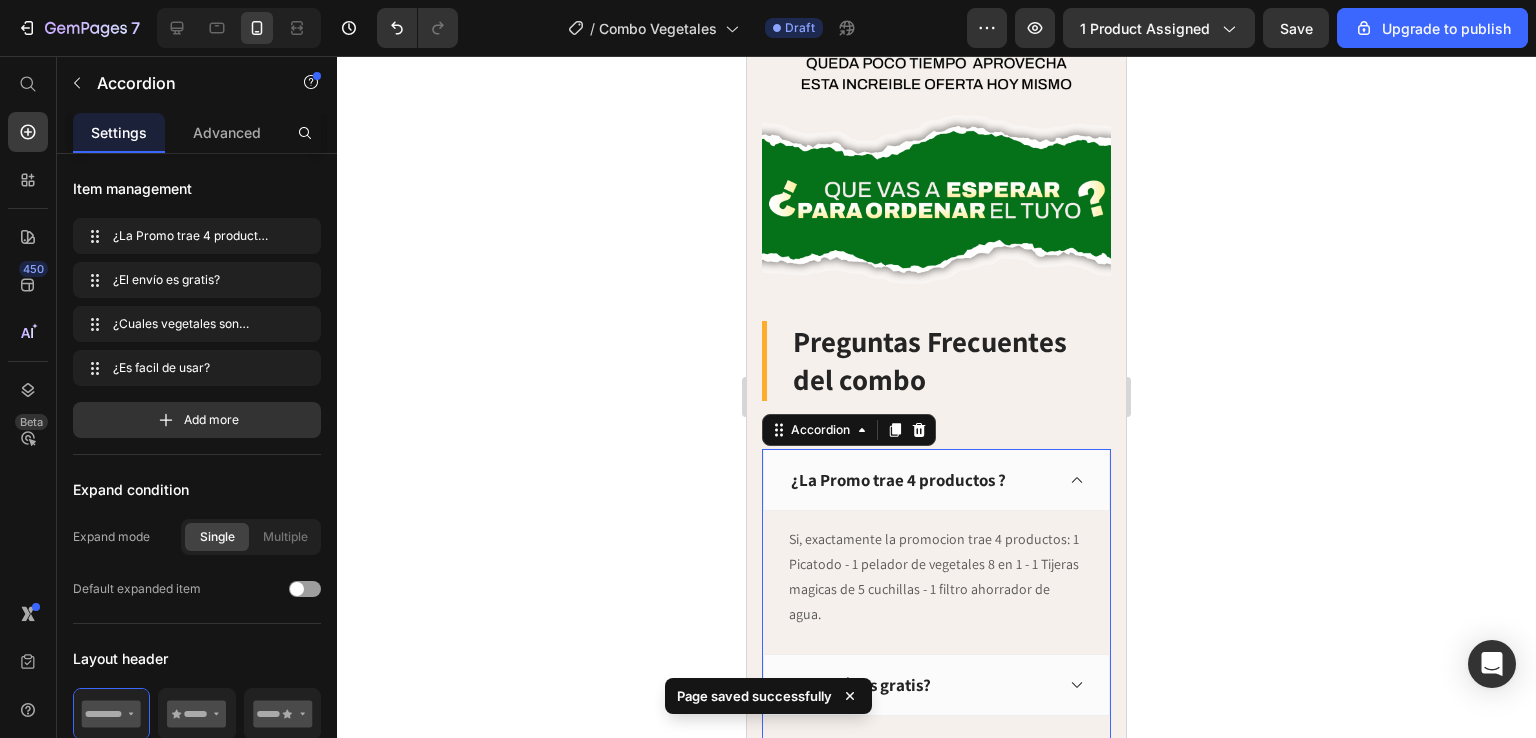click 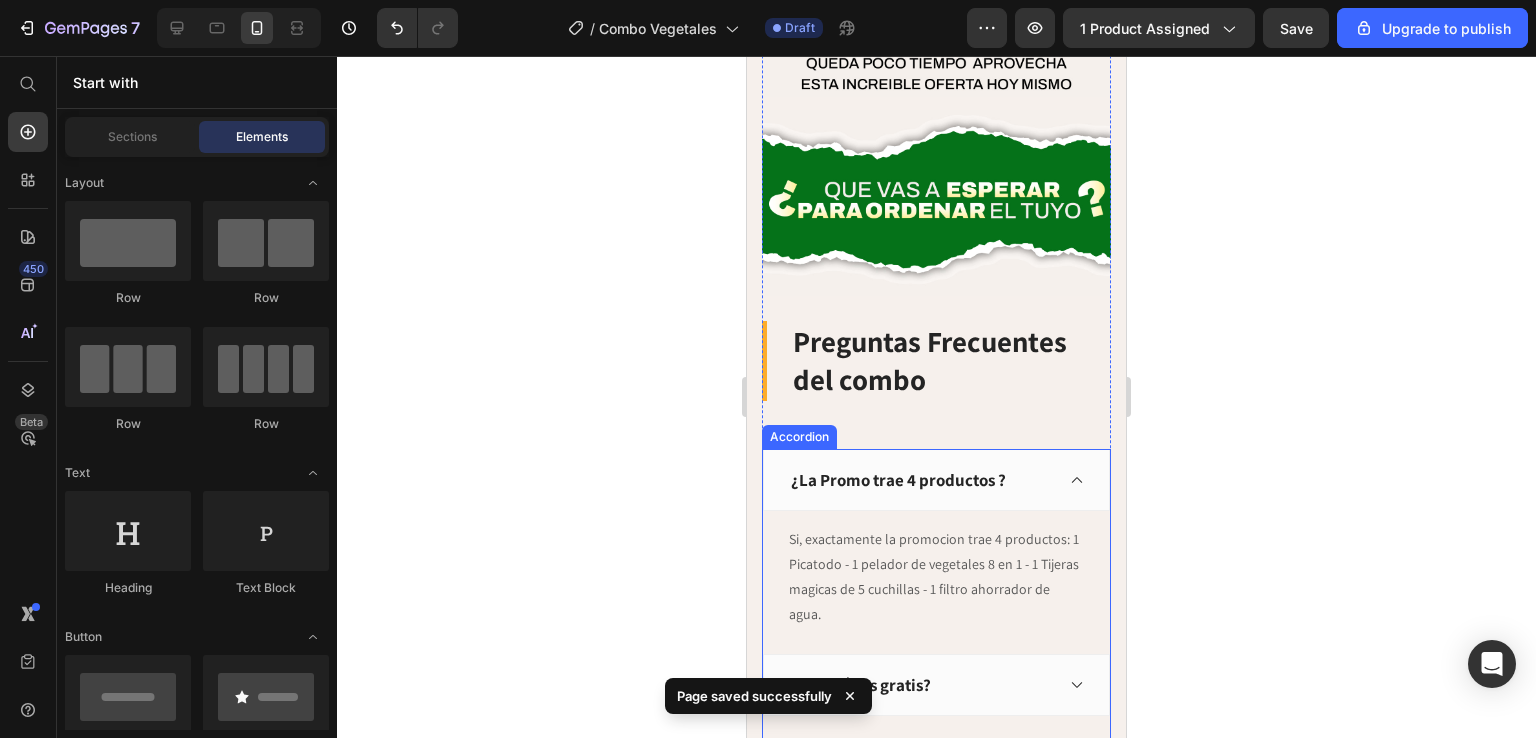 click on "¿La Promo trae 4 productos ?" at bounding box center (920, 480) 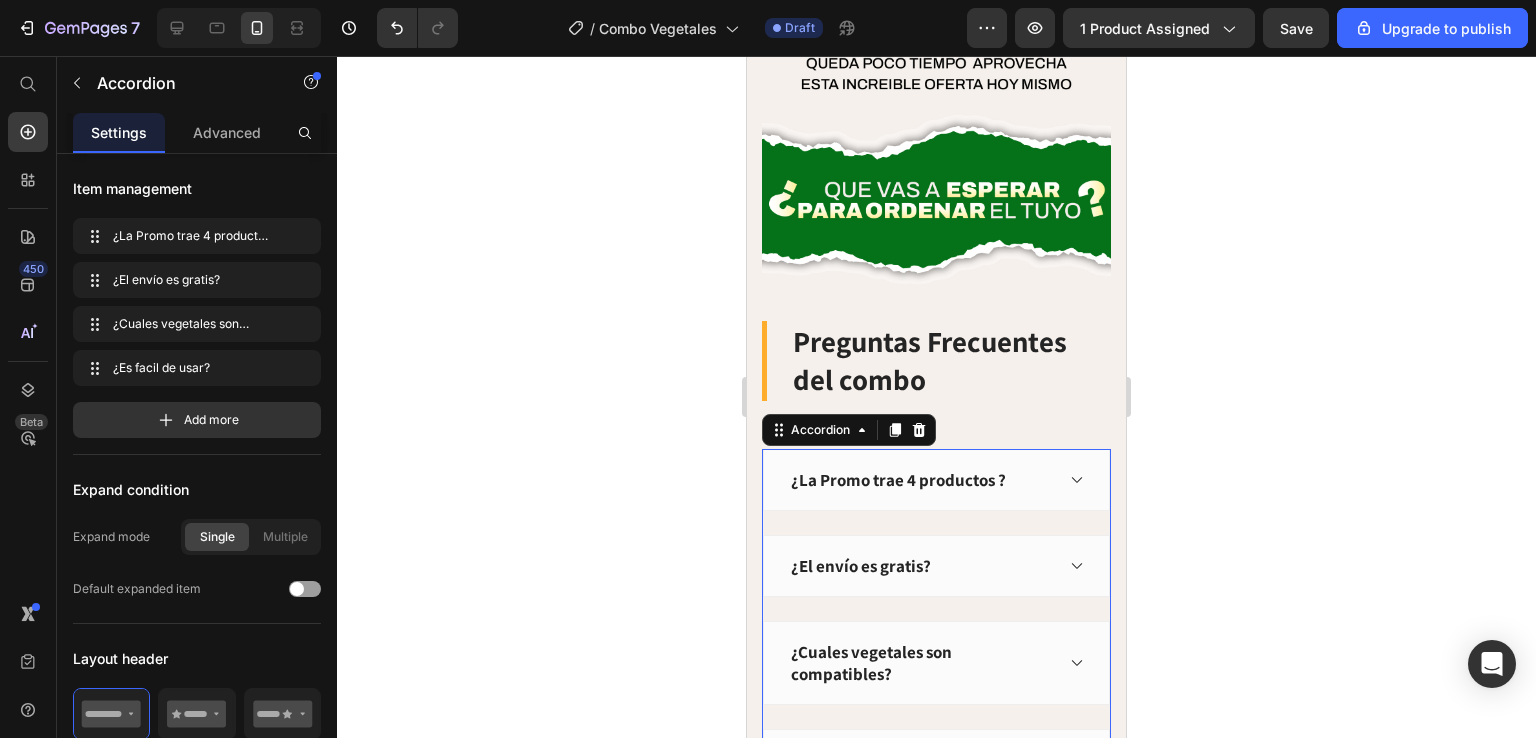 click 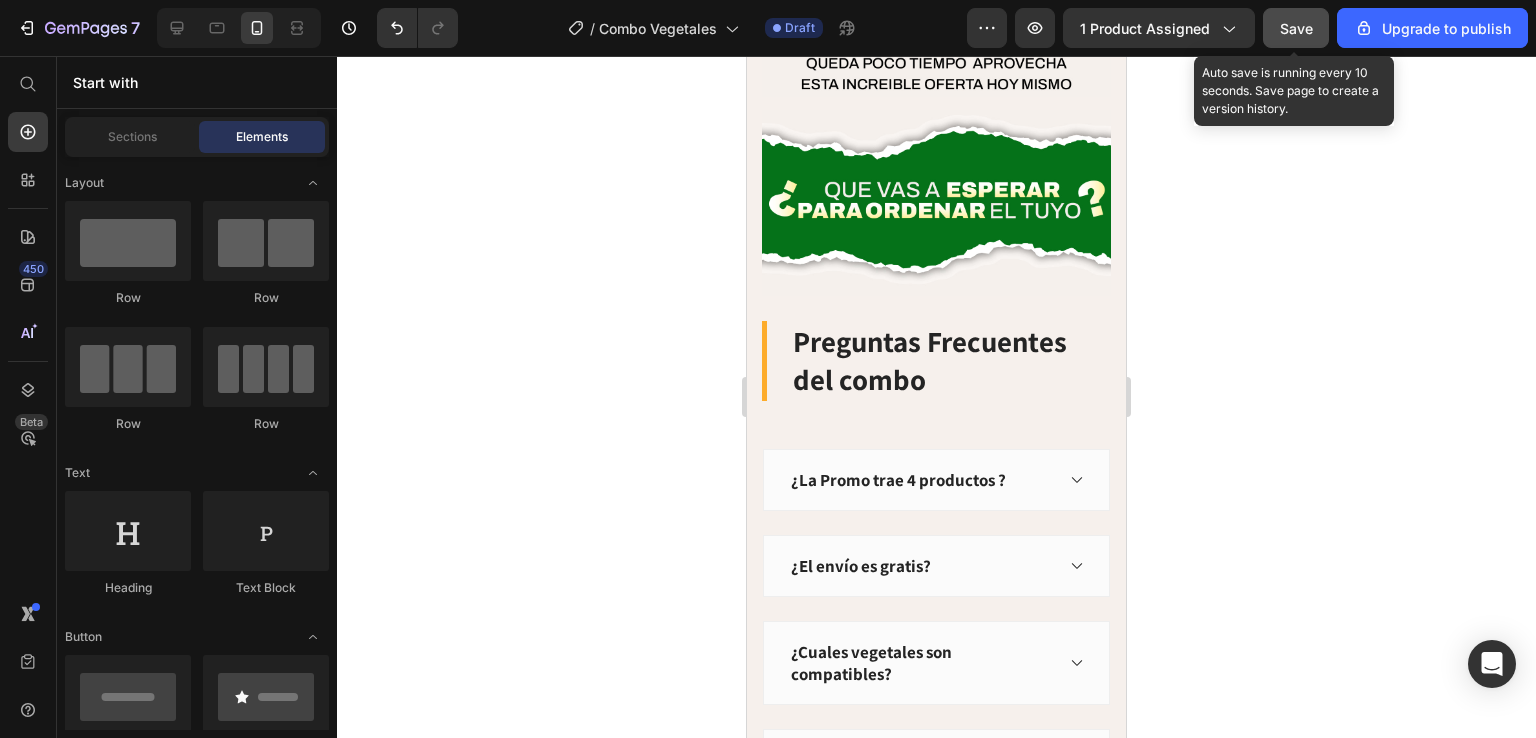 click on "Save" 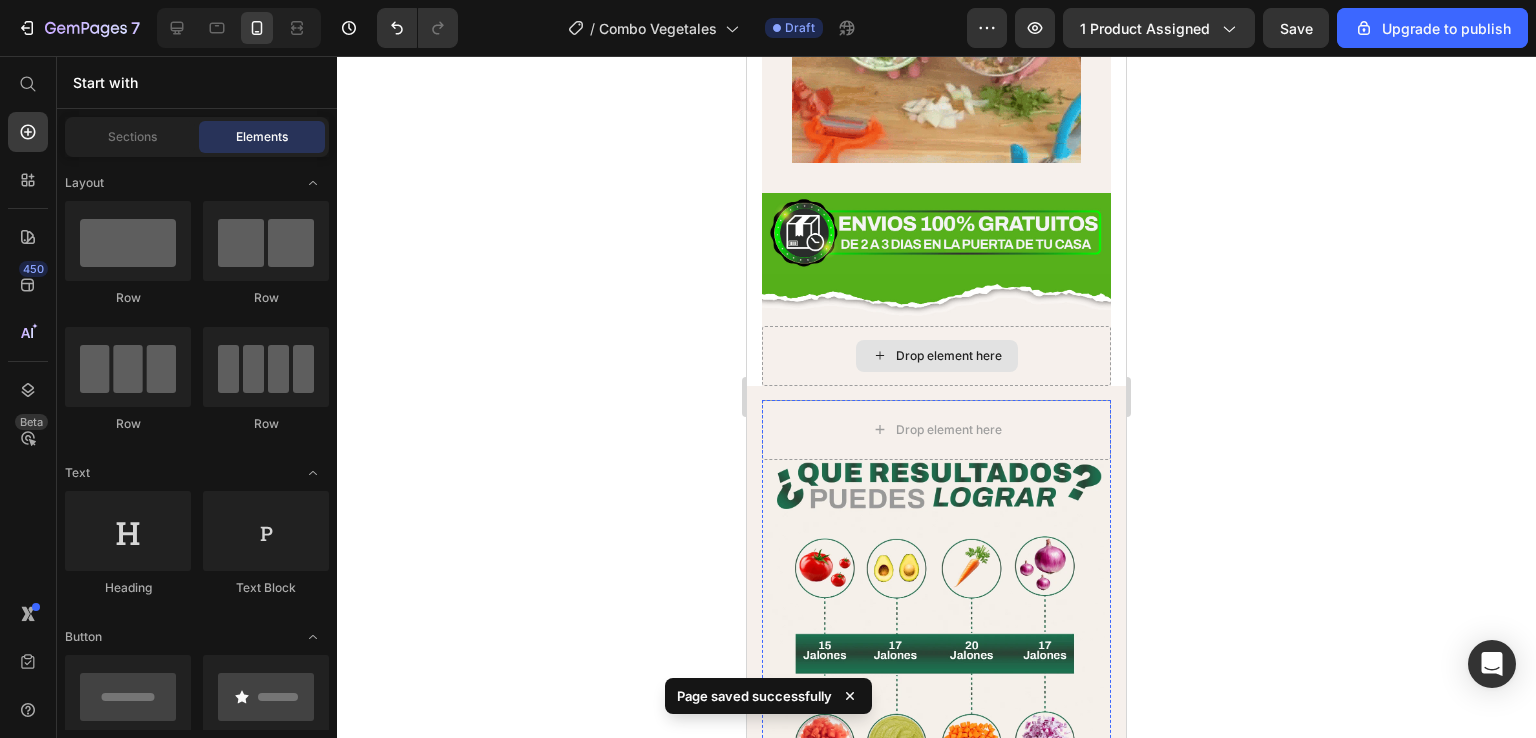 scroll, scrollTop: 3139, scrollLeft: 0, axis: vertical 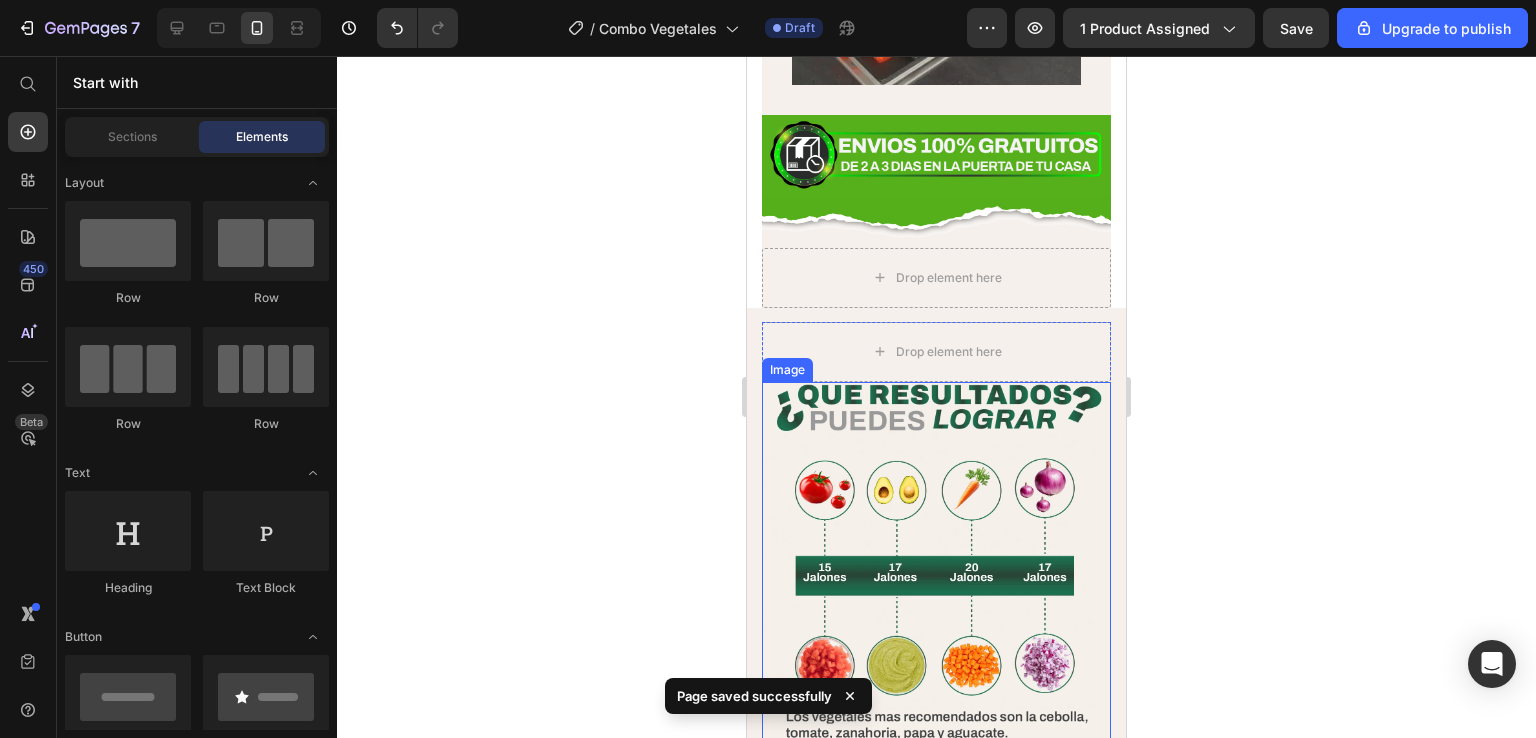 click at bounding box center (936, 565) 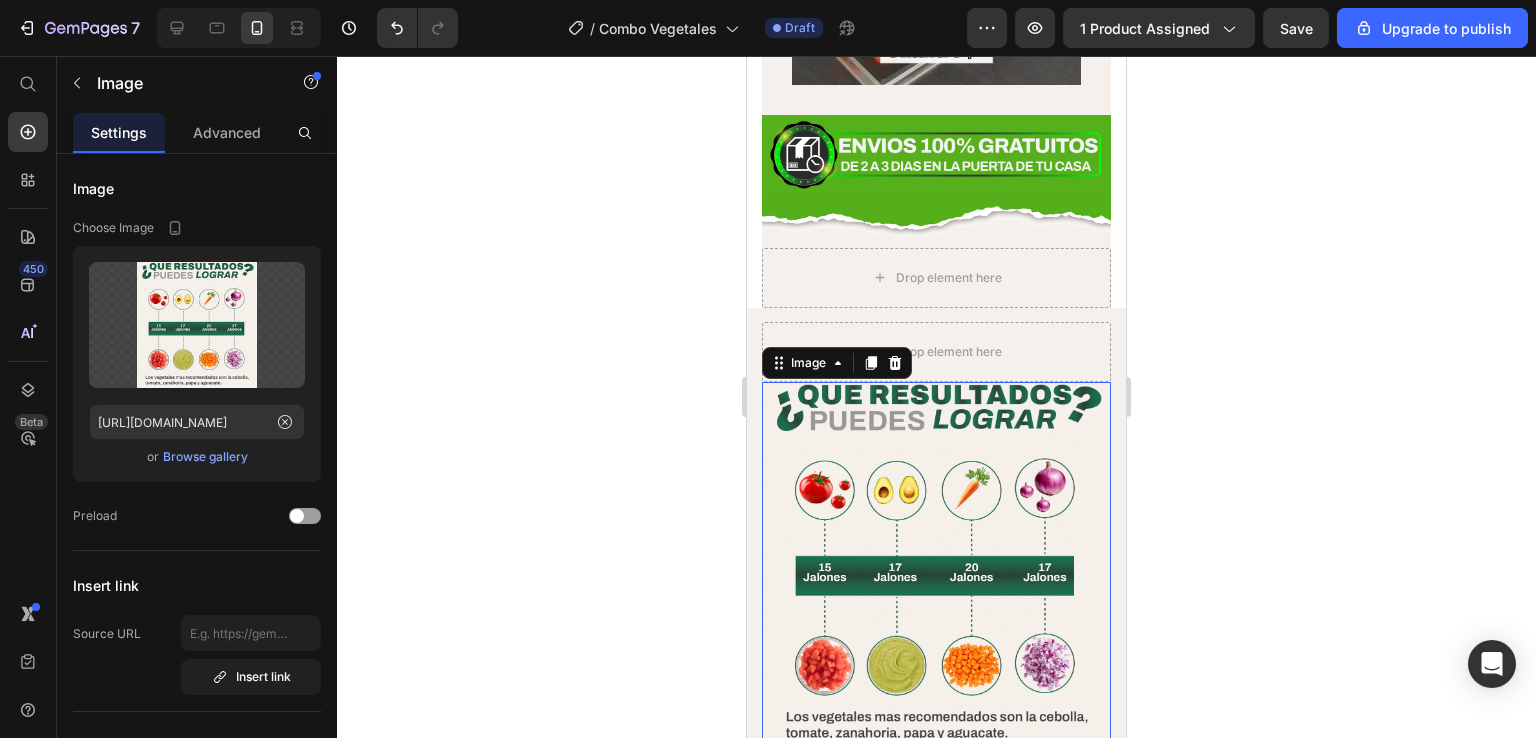 click at bounding box center [937, 754] 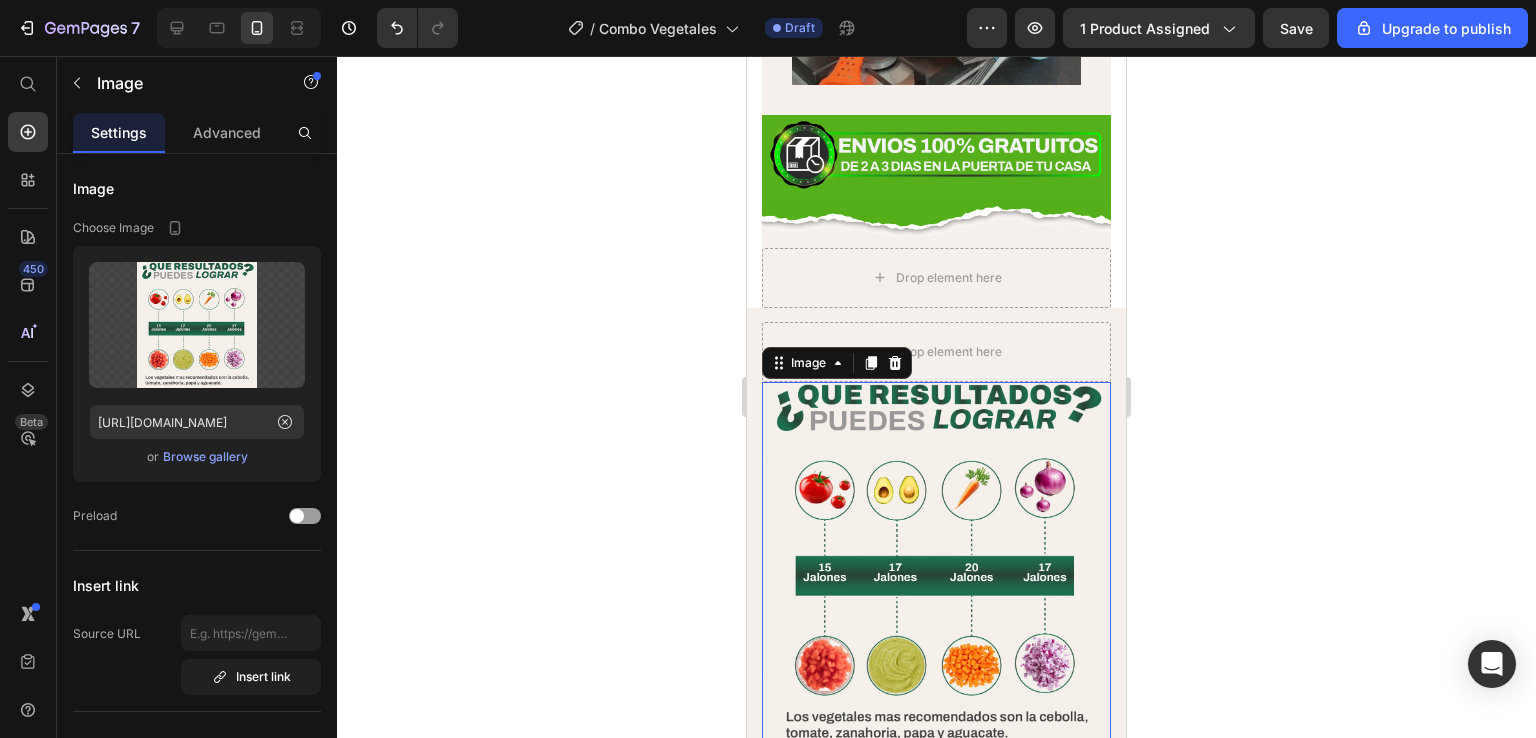 click at bounding box center [937, 755] 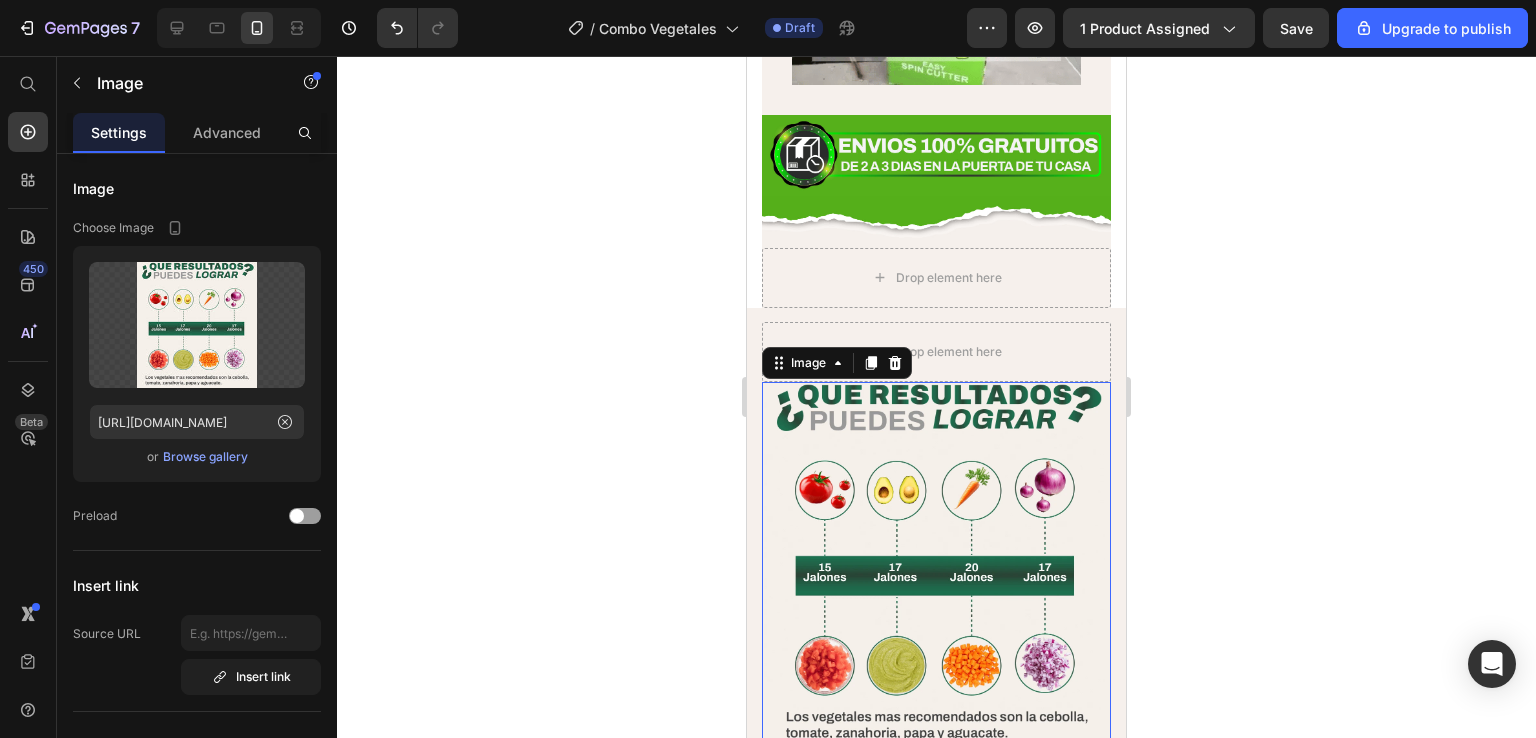 click 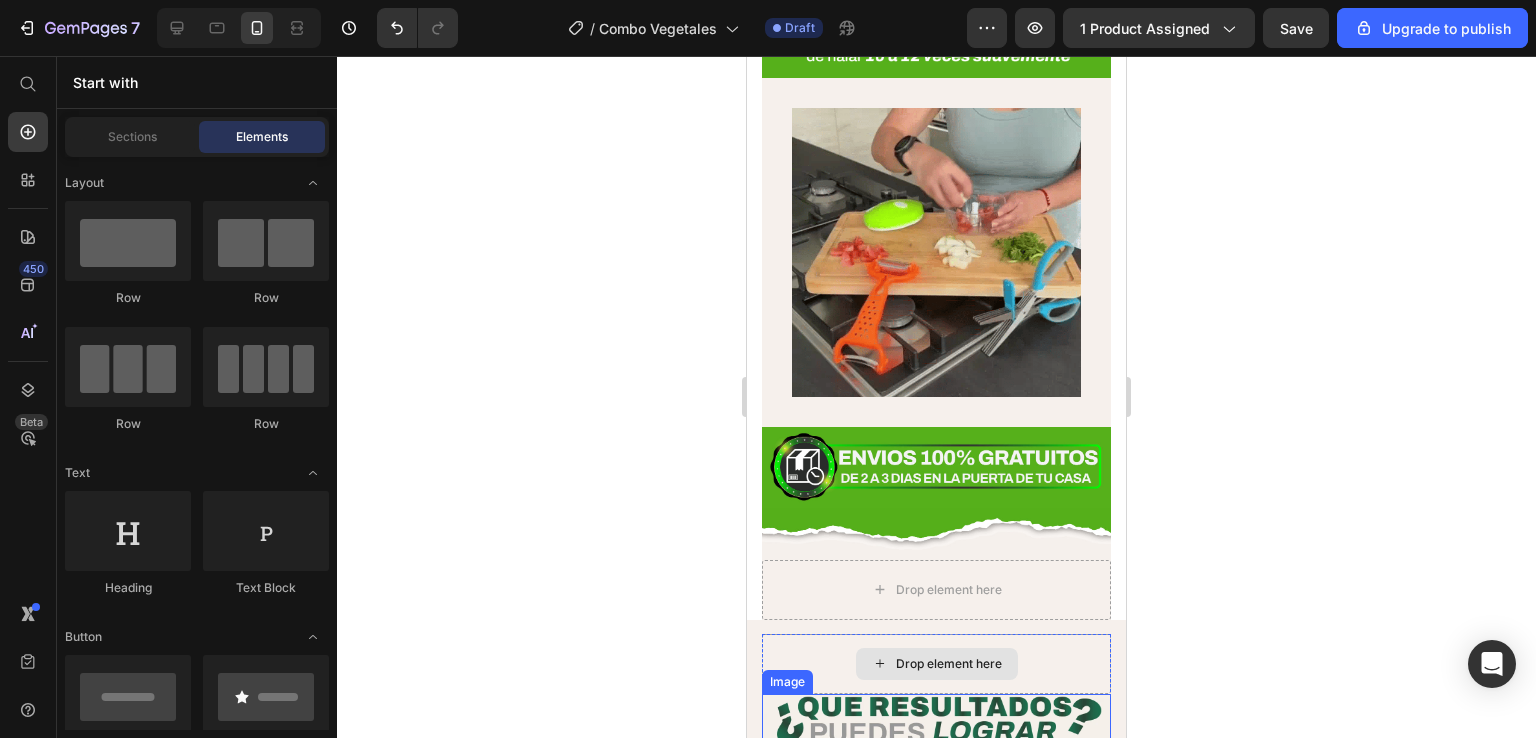 scroll, scrollTop: 2739, scrollLeft: 0, axis: vertical 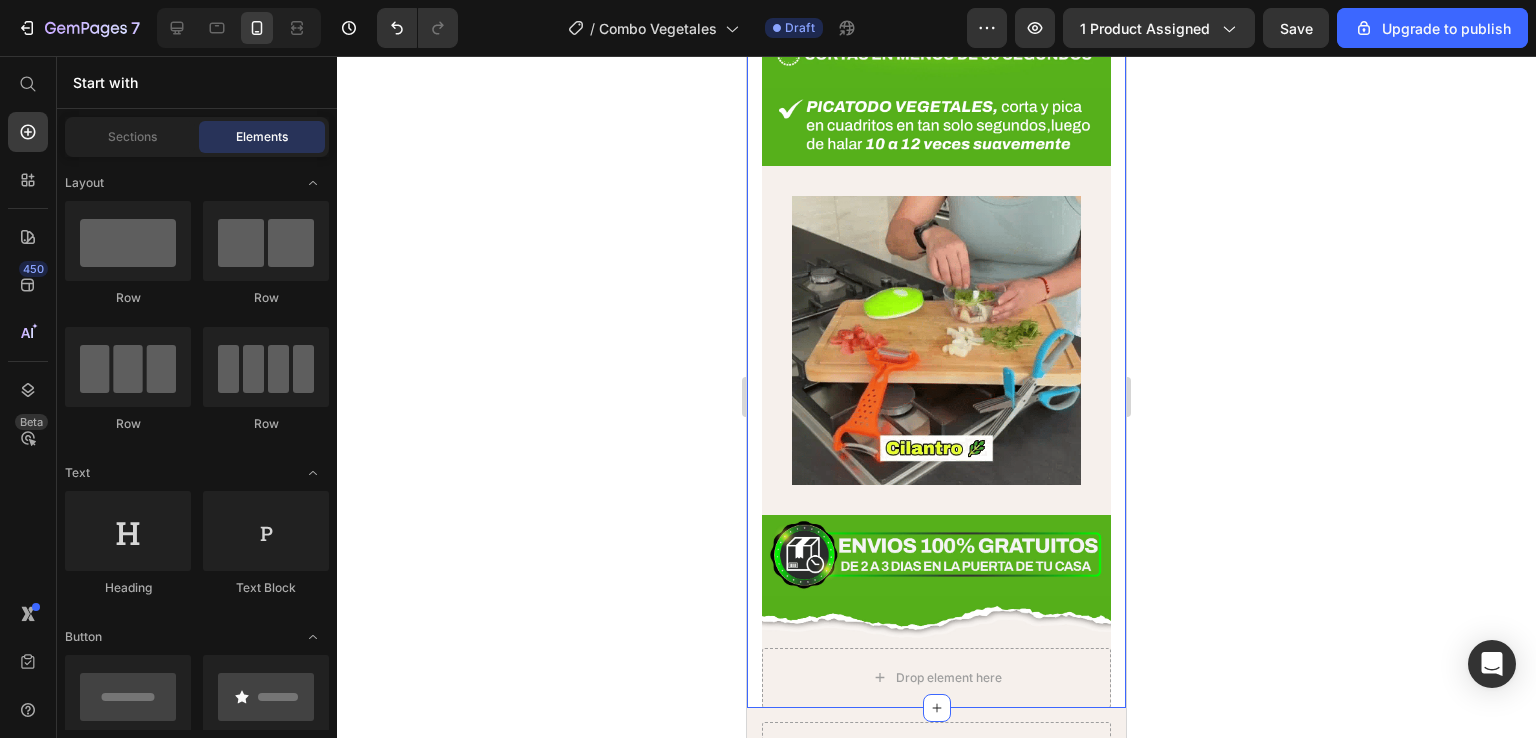 click on "Drop element here Image Image Image Image Image Image Image Image Image Image Image Image Image
Drop element here Row Section 2" at bounding box center [936, -634] 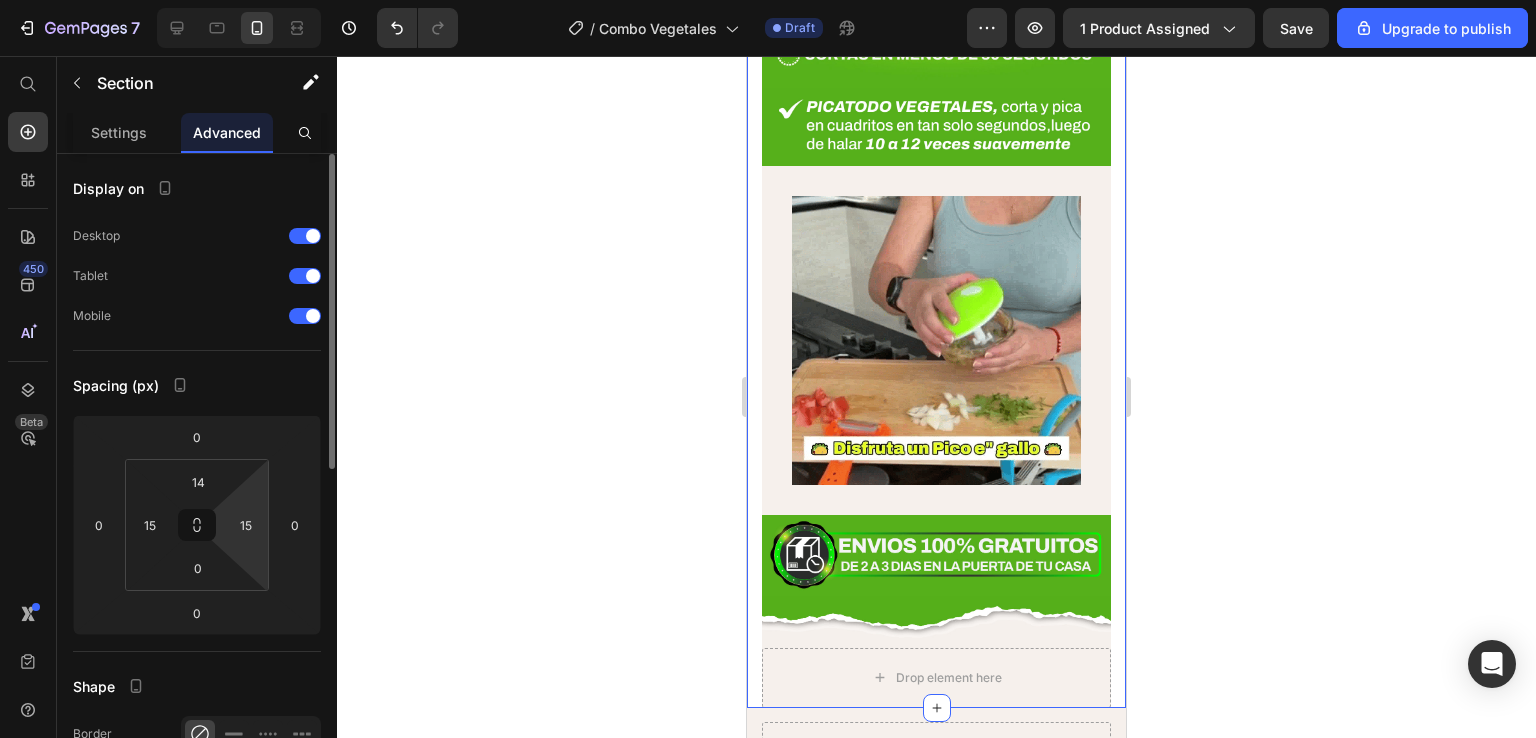 scroll, scrollTop: 200, scrollLeft: 0, axis: vertical 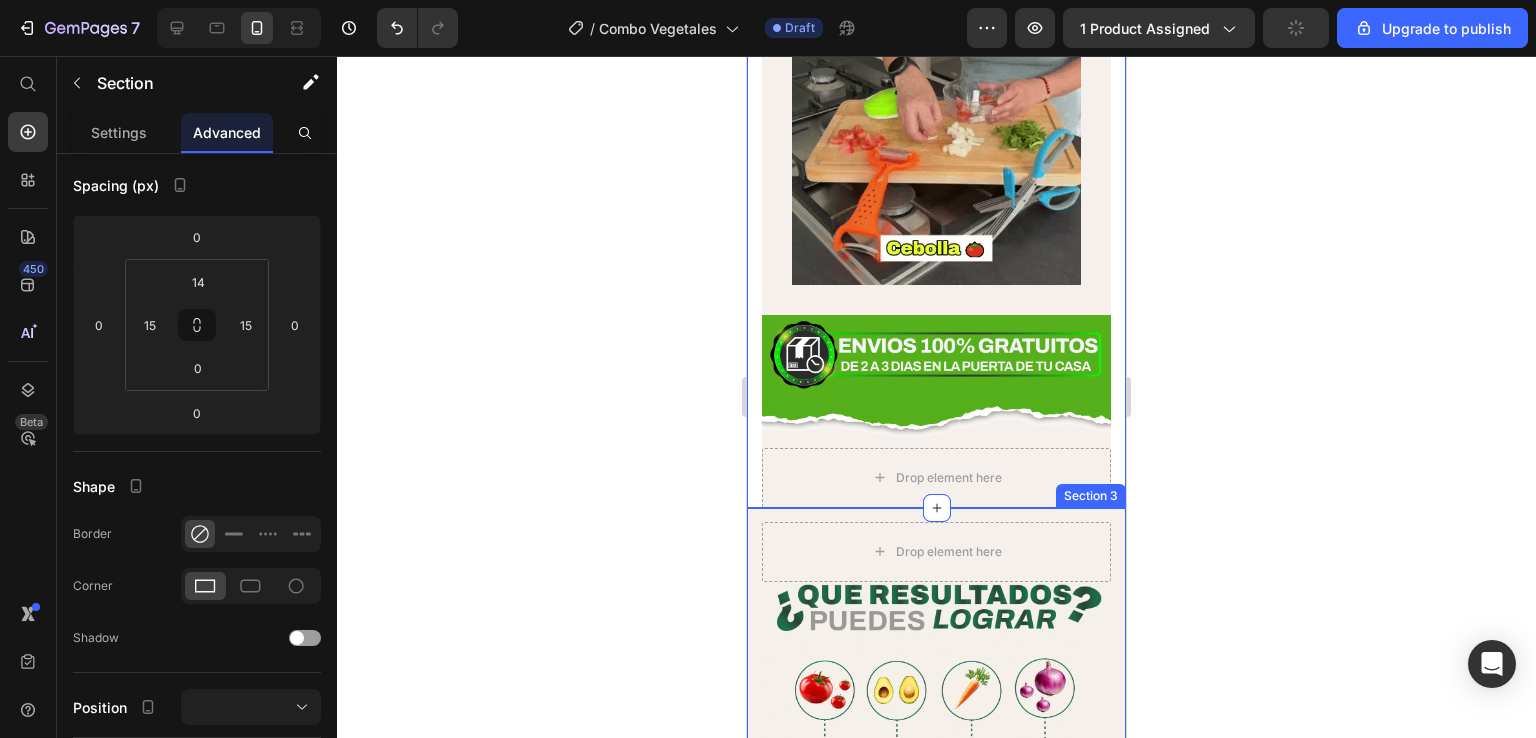 click on "Drop element here Image Image Image Image Image Image Image Image Image Image Image Image Image Image Image Image Image Image Image Image Image Image Image Preguntas Frecuentes del combo Heading
¿La Promo trae 4 productos ?
¿El envío es gratis?
¿Cuales vegetales son compatibles?
¿Es facil de usar? Accordion
Drop element here Row Section 3" at bounding box center [936, 2813] 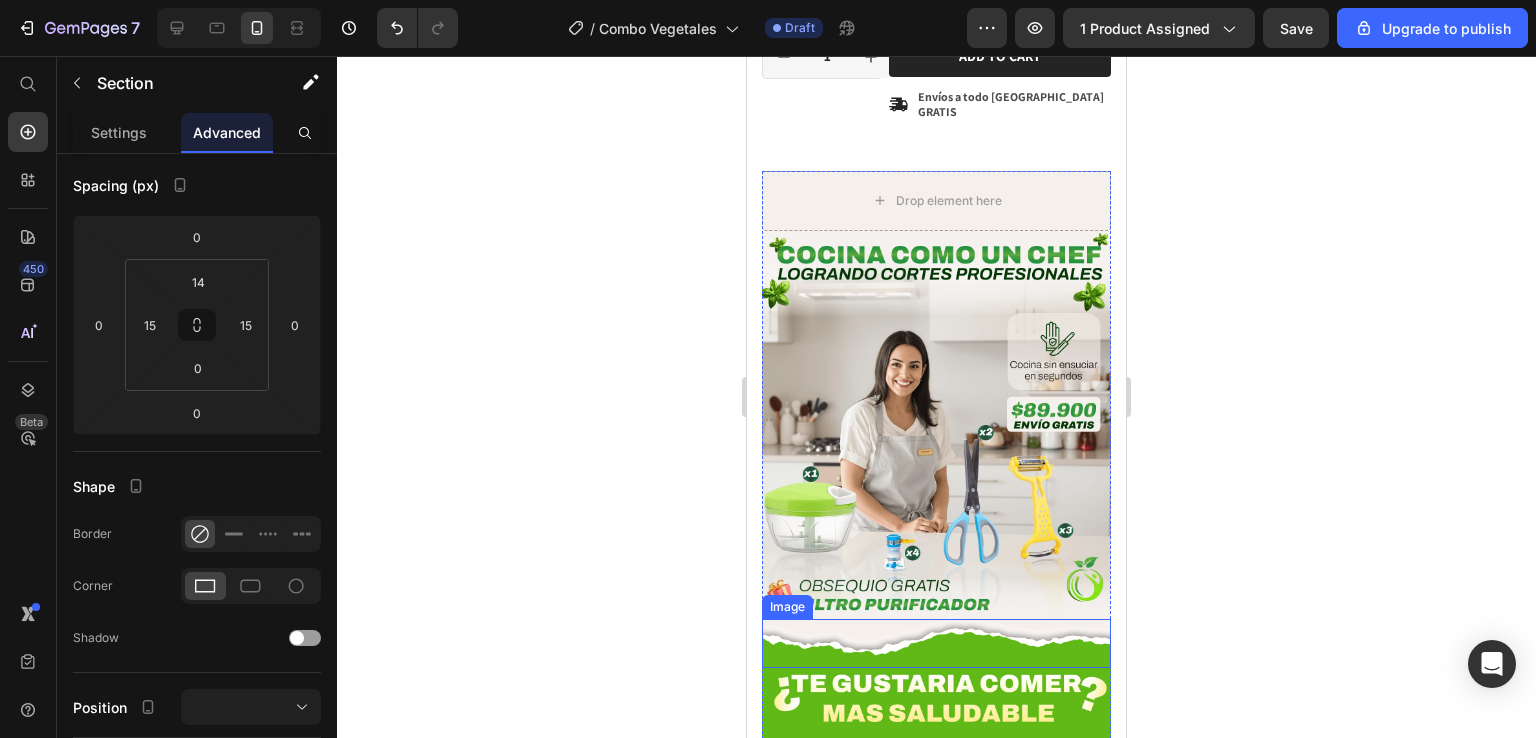 scroll, scrollTop: 539, scrollLeft: 0, axis: vertical 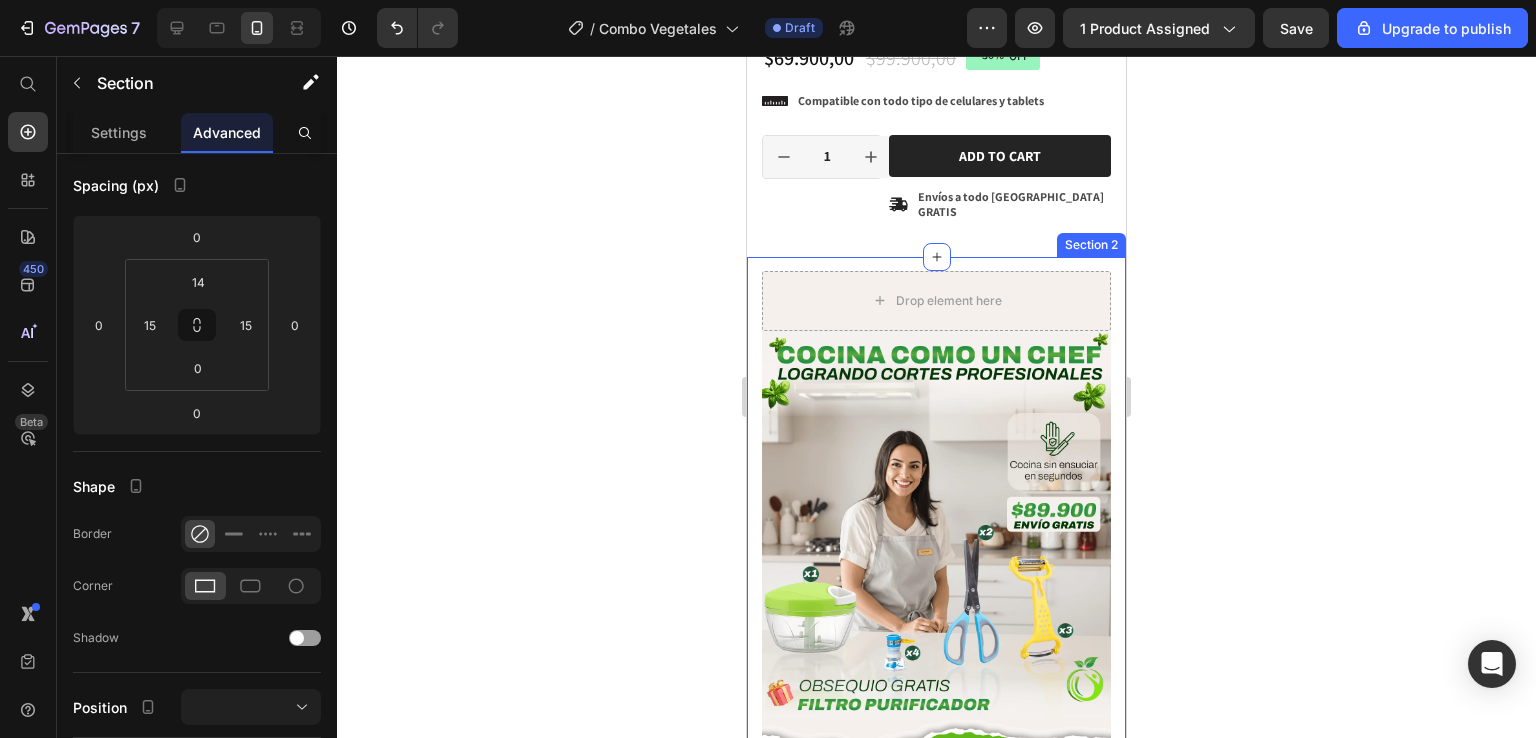 click on "Drop element here Image Image Image Image Image Image Image Image Image Image Image Image Image
Drop element here Row Section 2" at bounding box center [936, 1598] 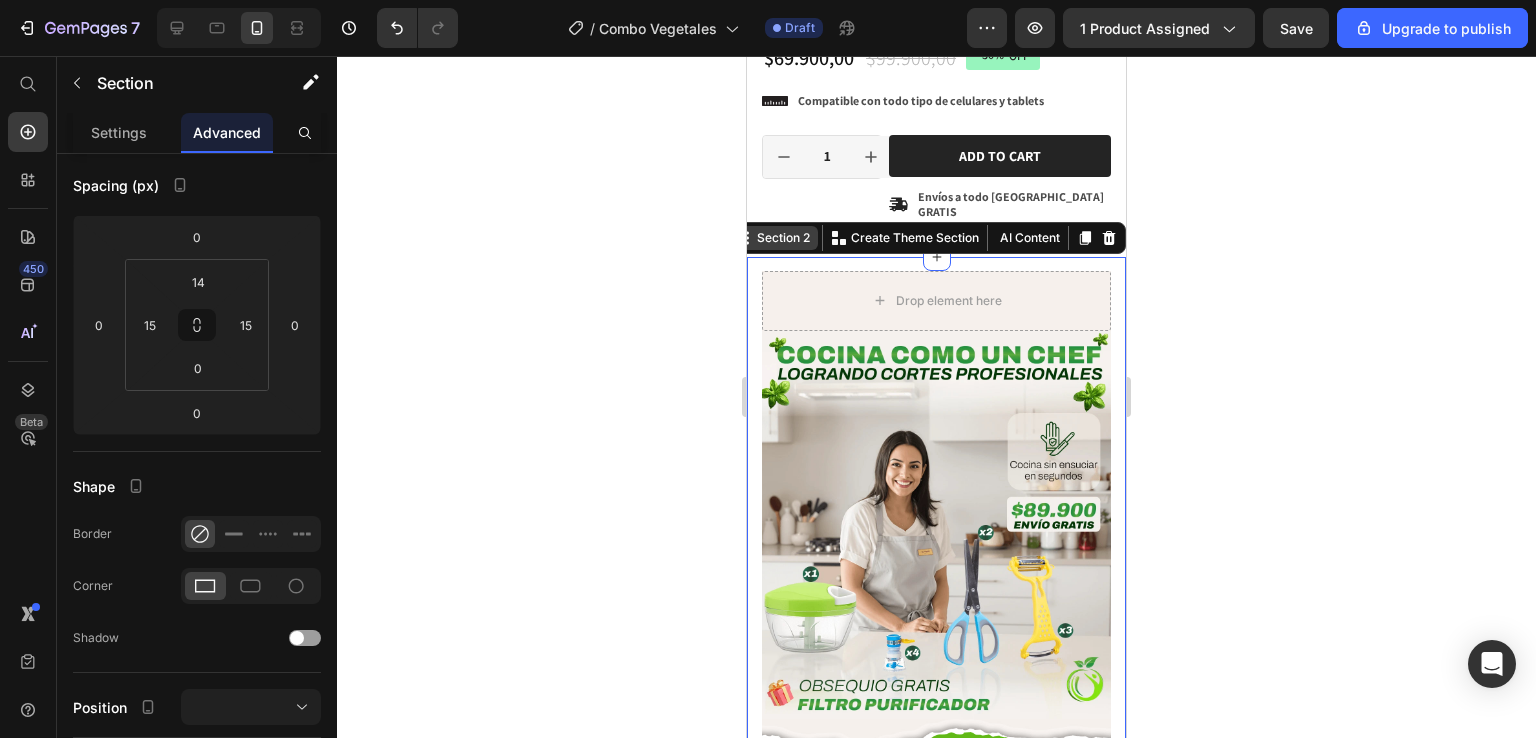 click on "Section 2" at bounding box center (783, 238) 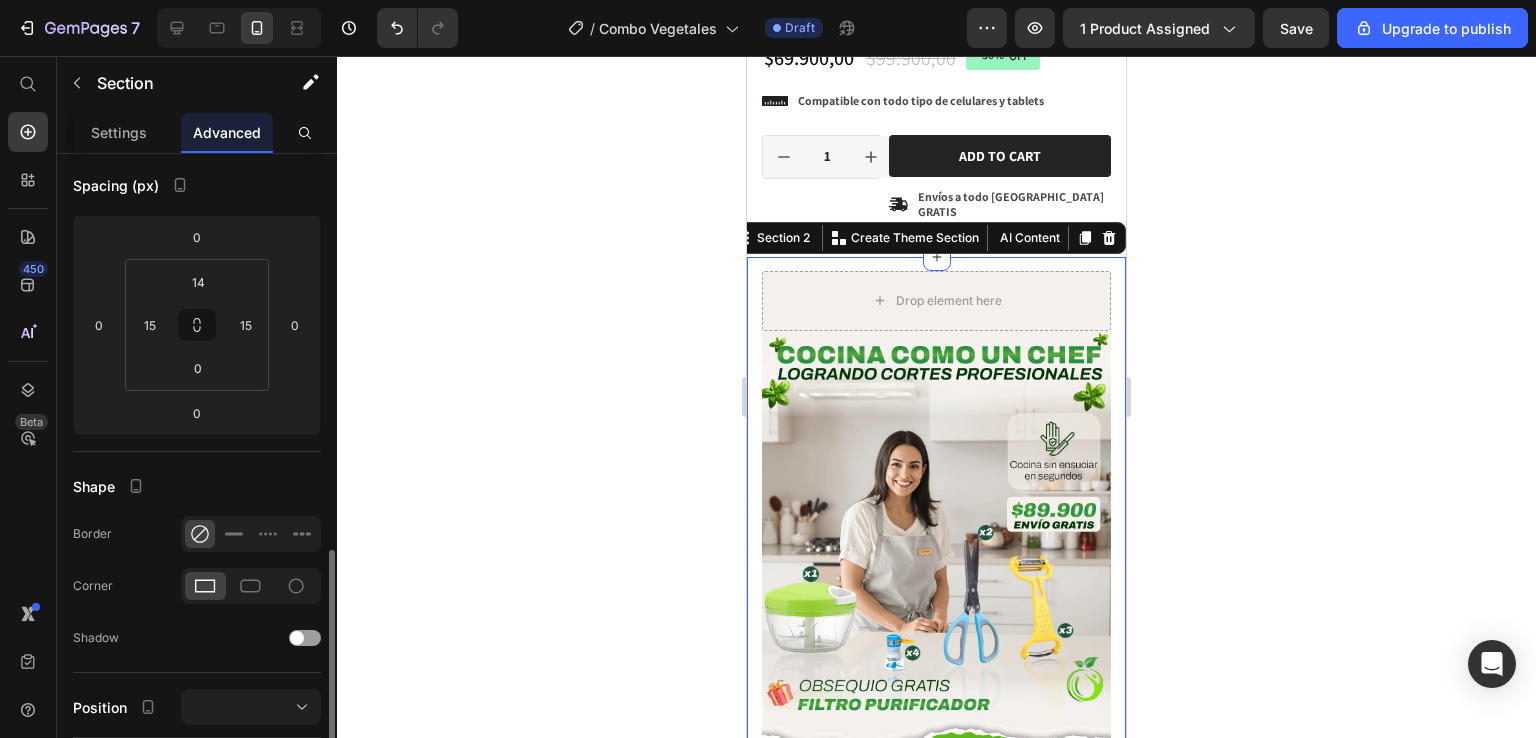 scroll, scrollTop: 500, scrollLeft: 0, axis: vertical 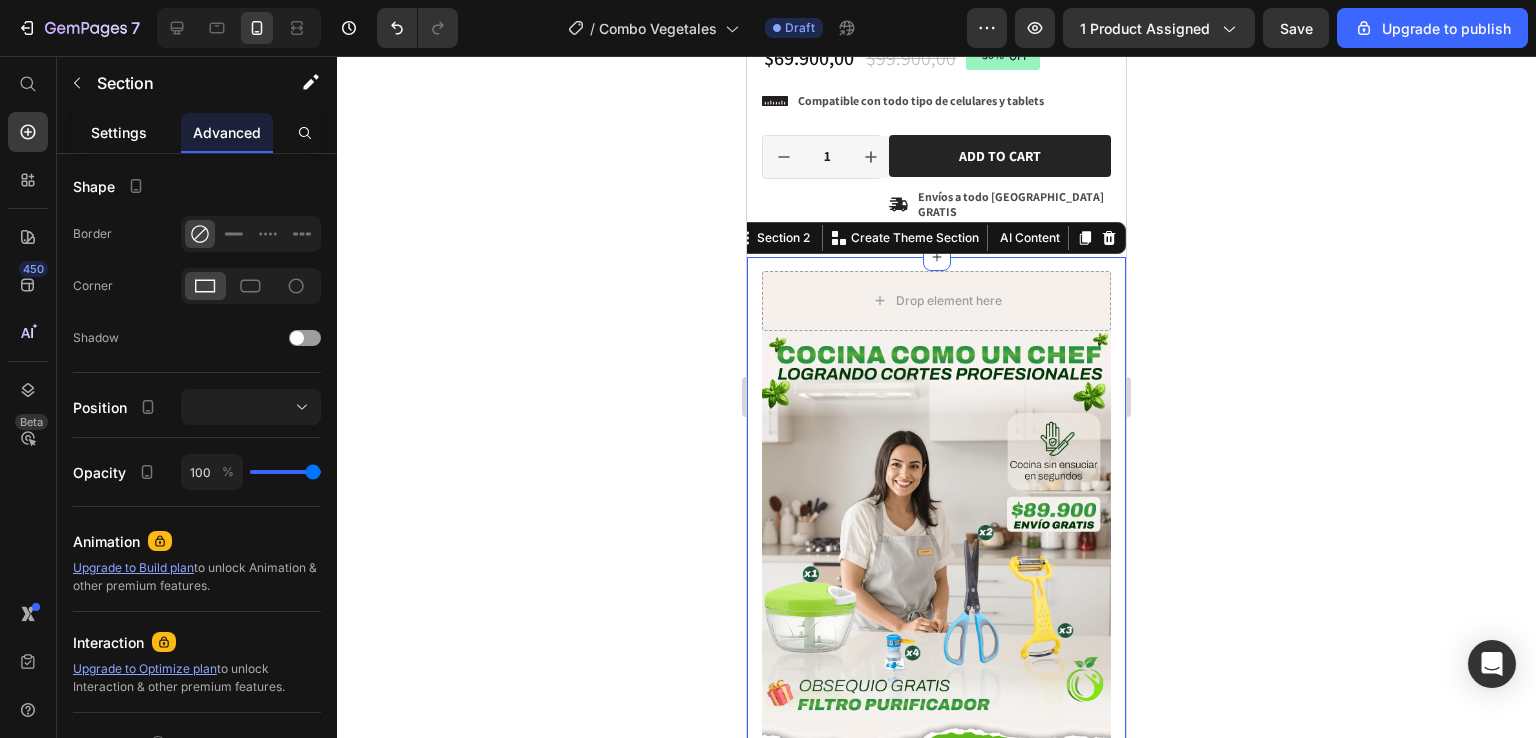click on "Settings" 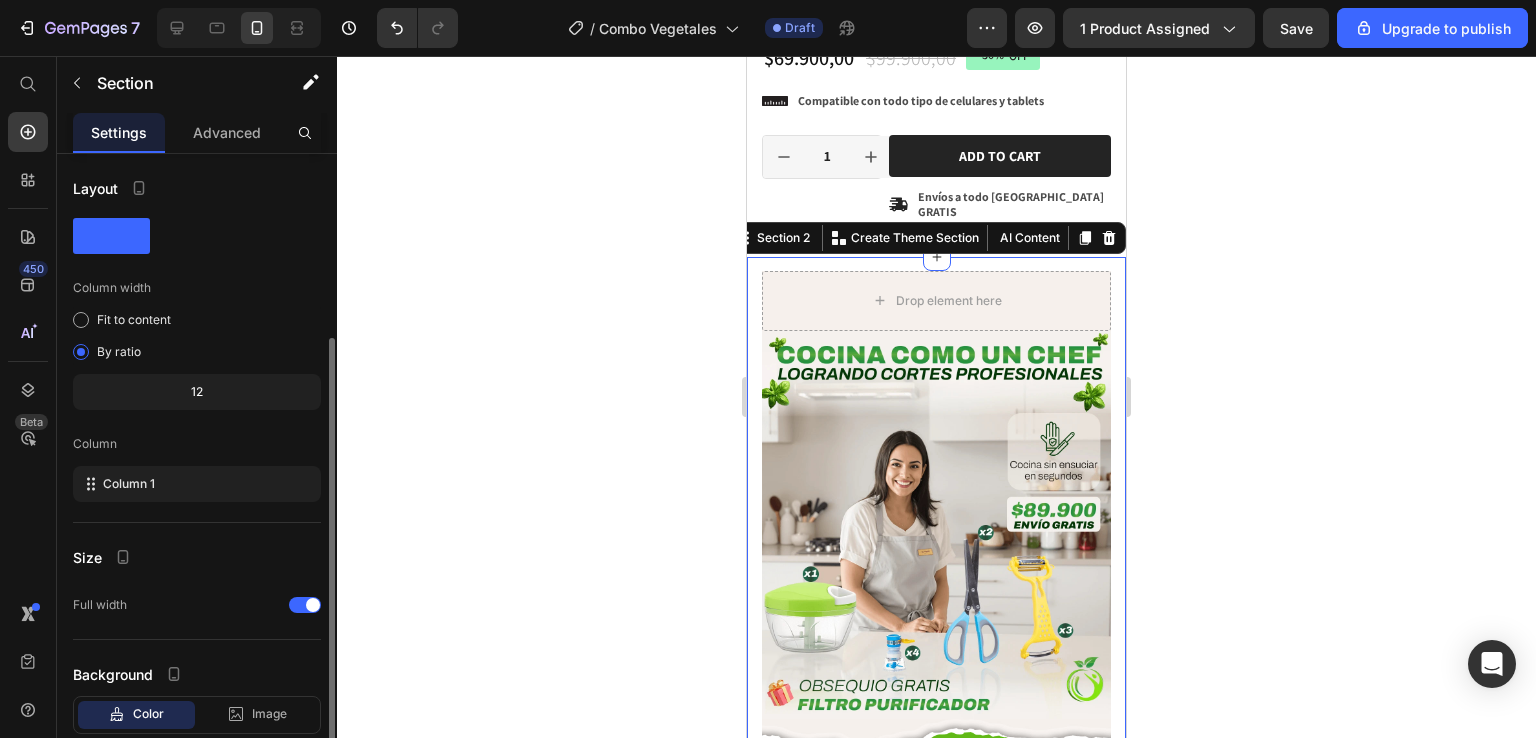 scroll, scrollTop: 121, scrollLeft: 0, axis: vertical 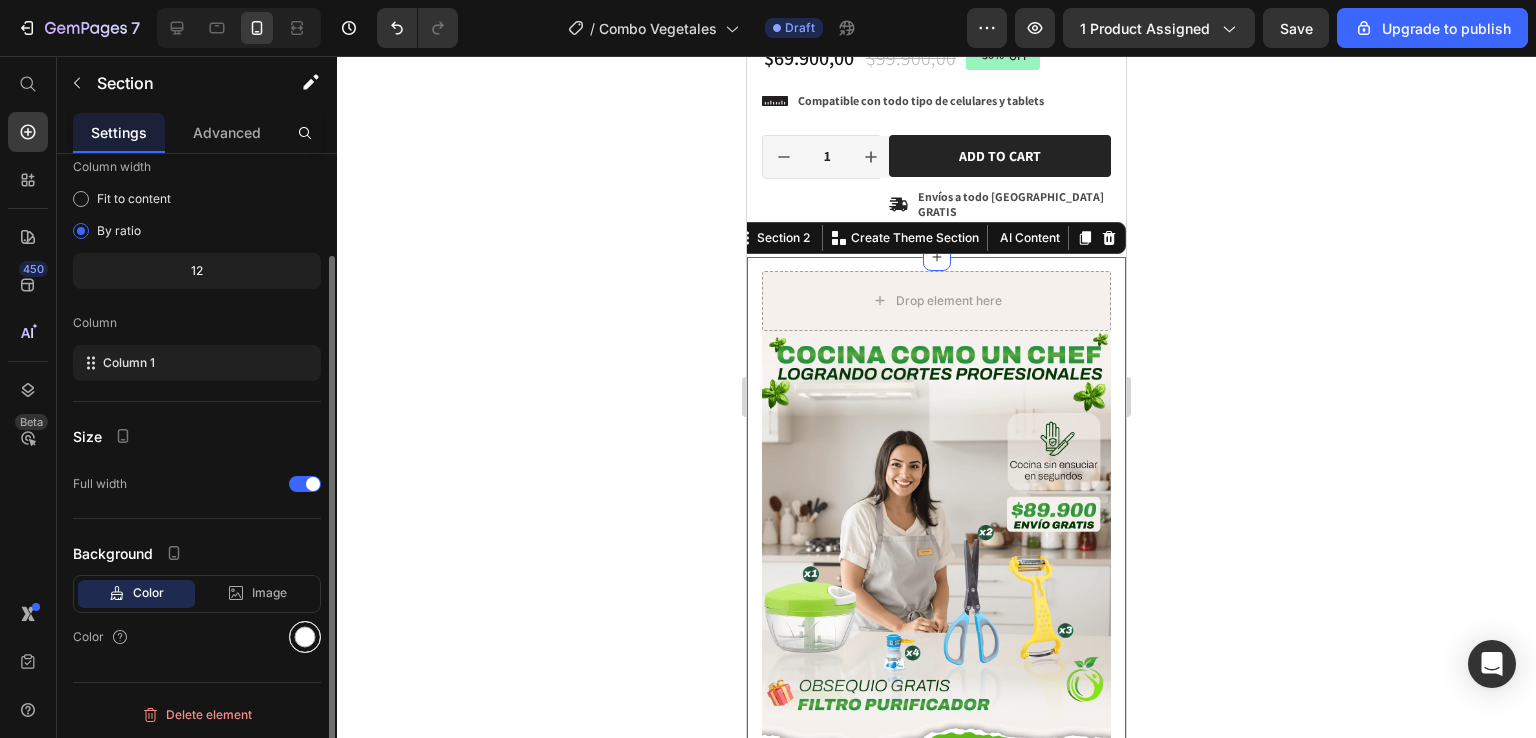 click at bounding box center [305, 637] 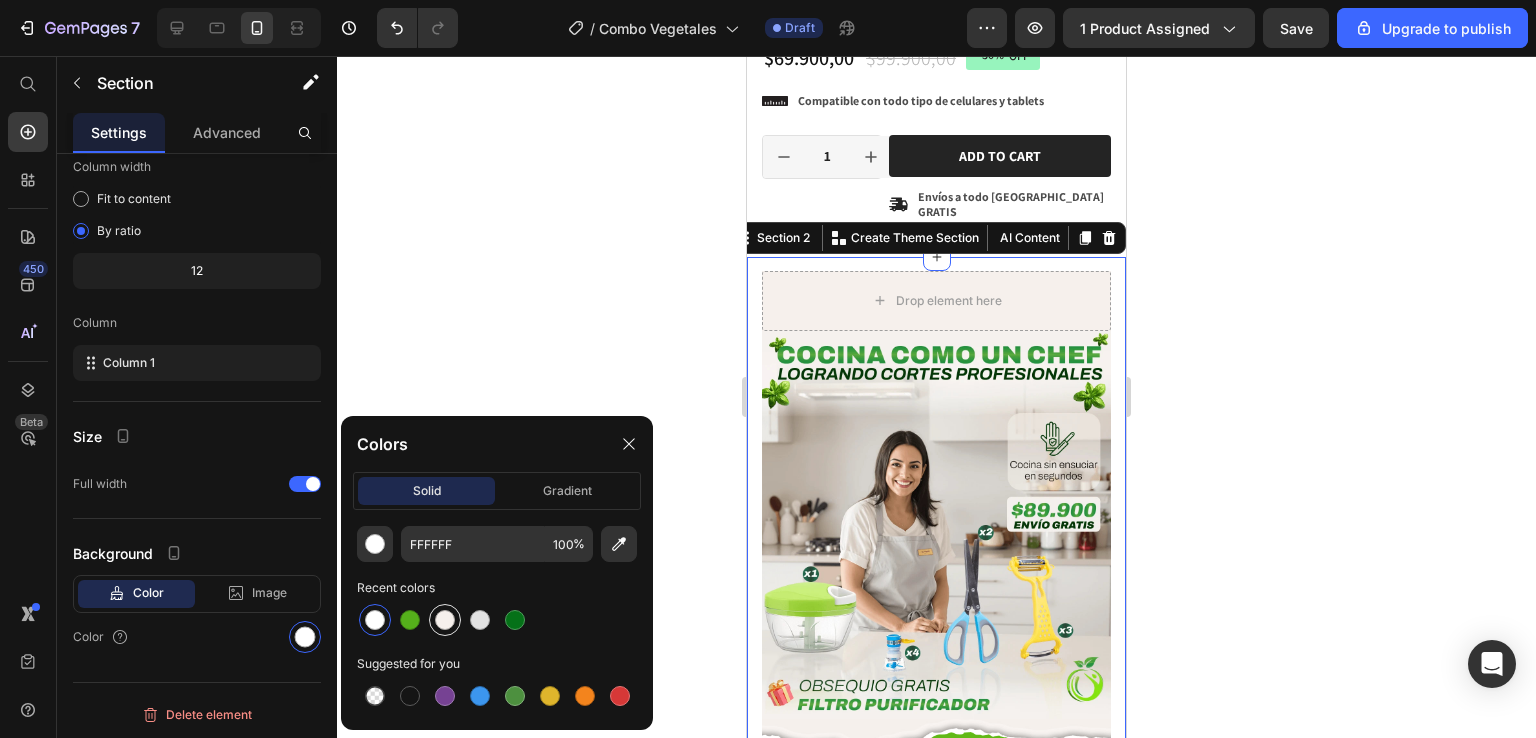 click at bounding box center [445, 620] 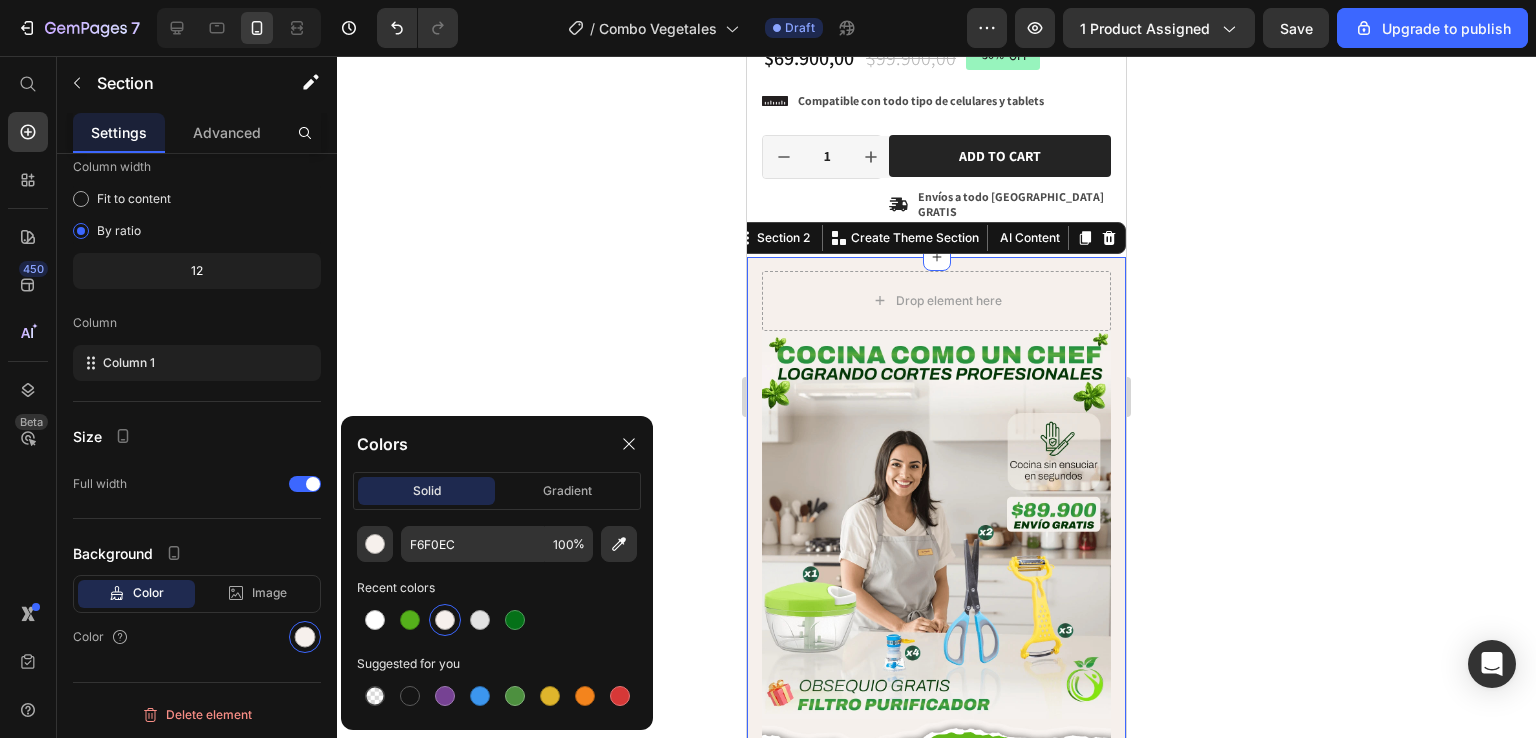click 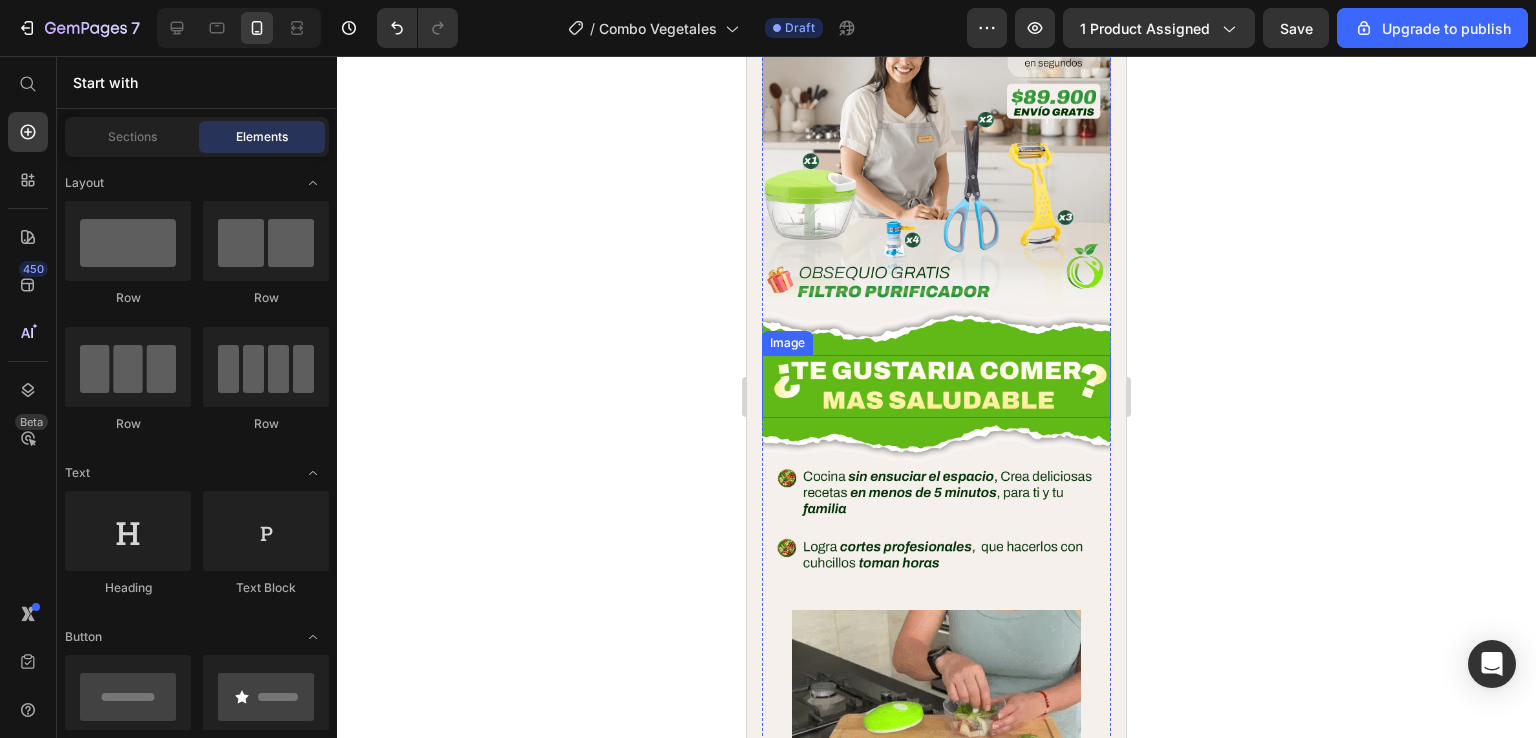 scroll, scrollTop: 1039, scrollLeft: 0, axis: vertical 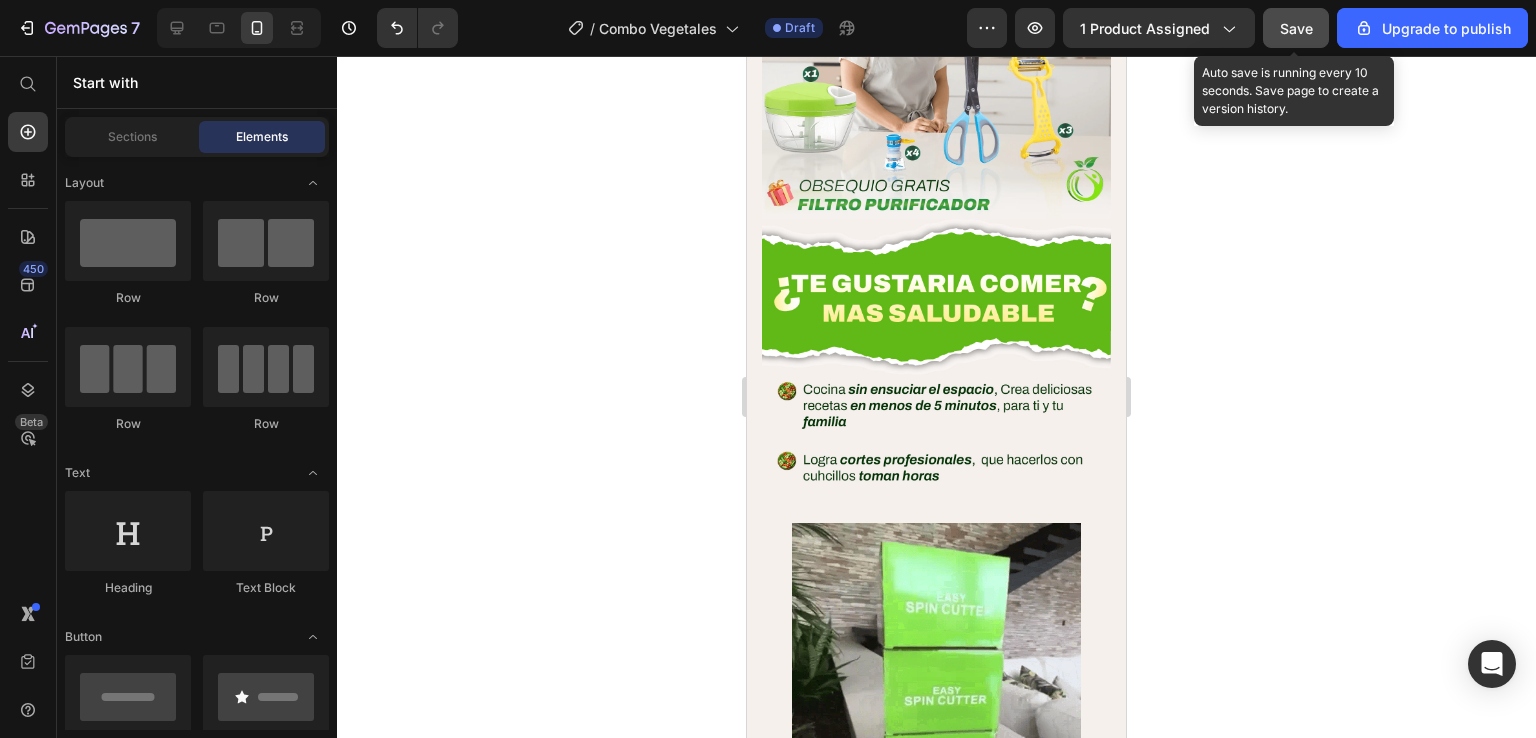 click on "Save" 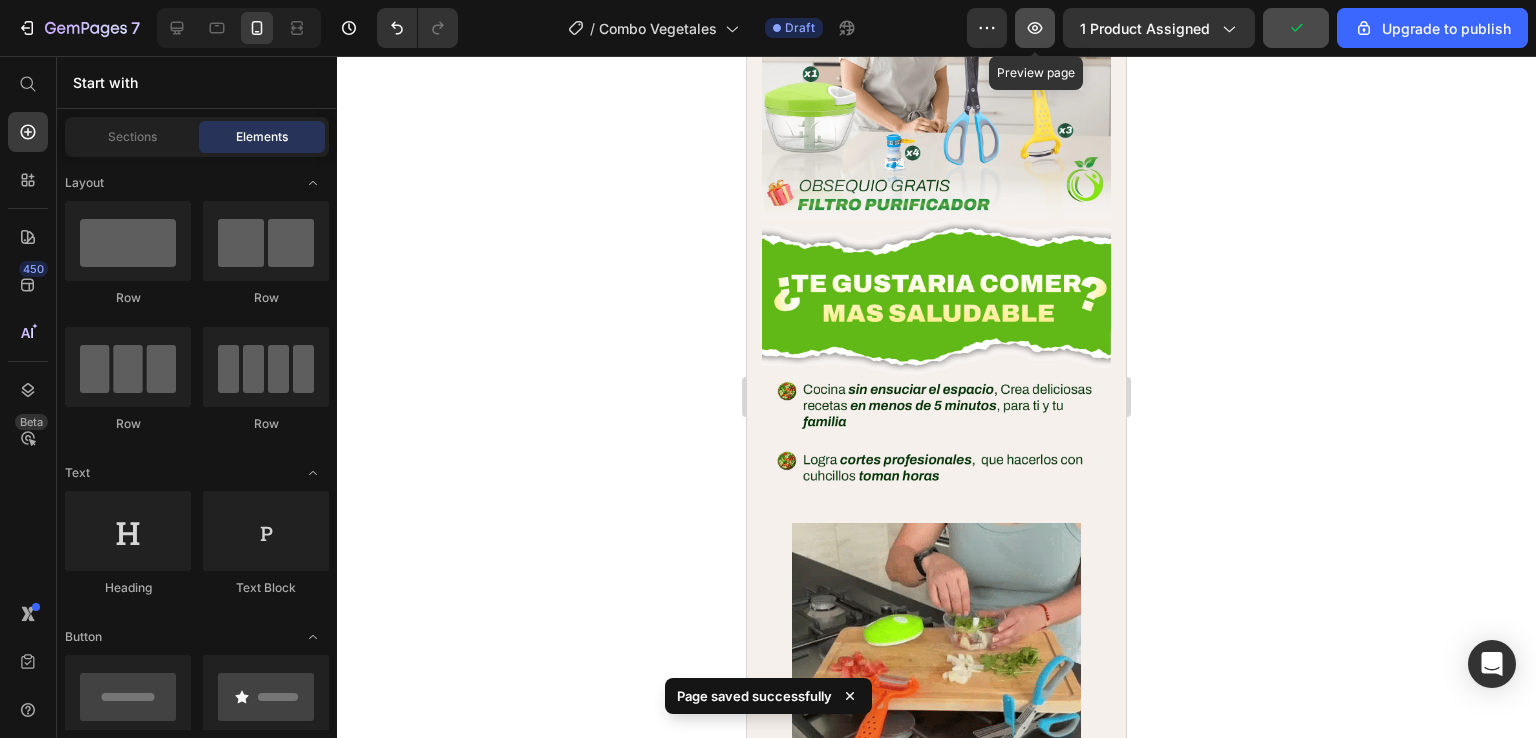 click 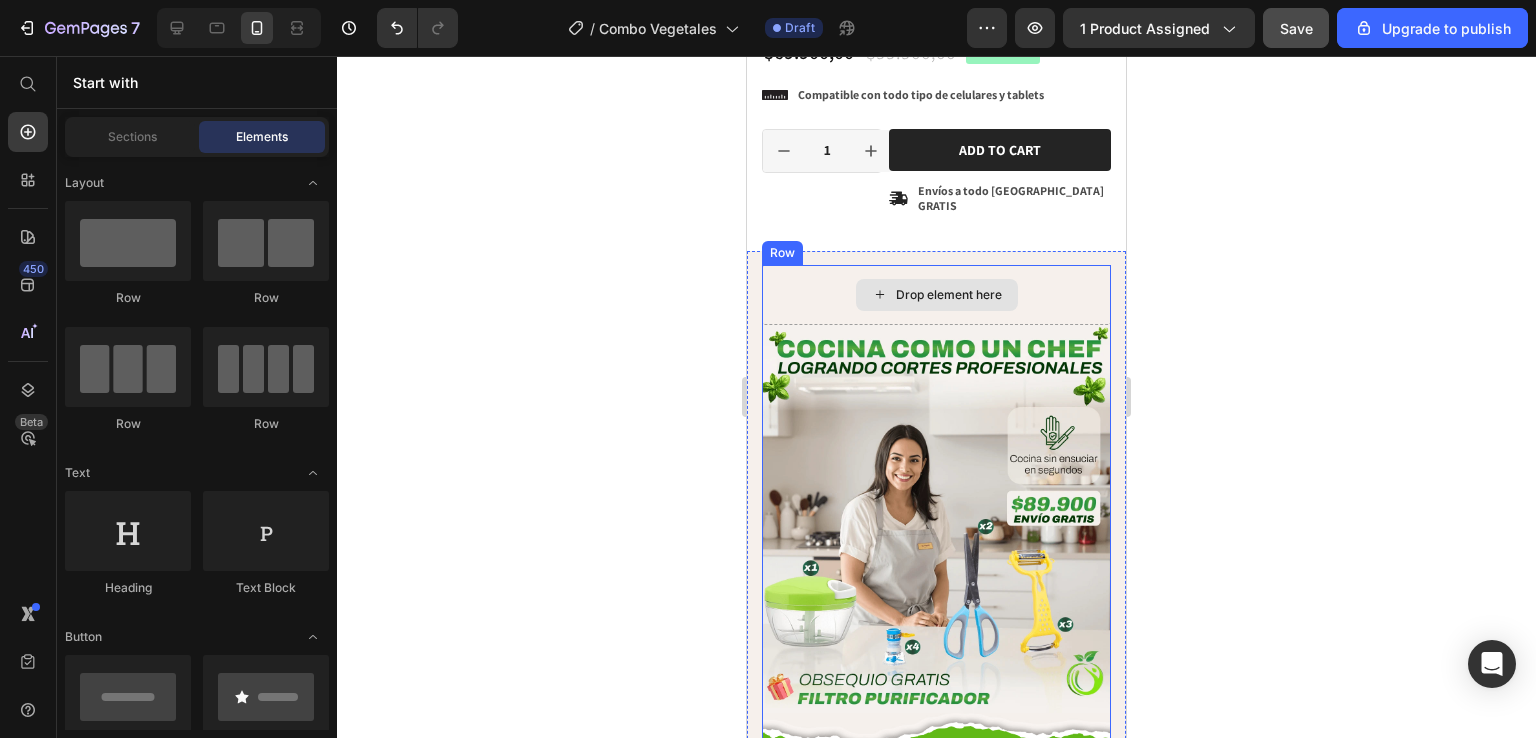 scroll, scrollTop: 539, scrollLeft: 0, axis: vertical 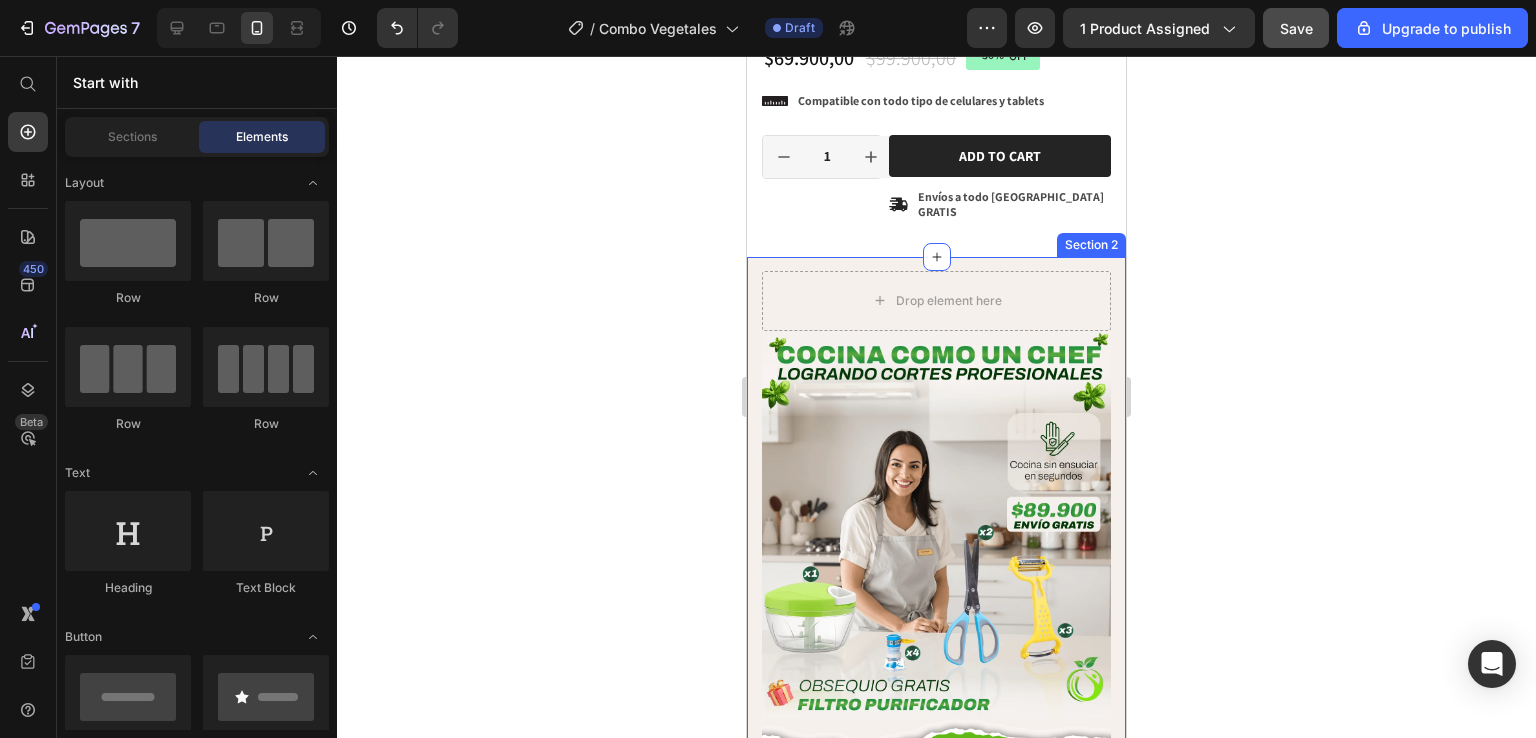 click on "Drop element here Image Image Image Image Image Image Image Image Image Image Image Image Image
Drop element here Row Section 2" at bounding box center (936, 1598) 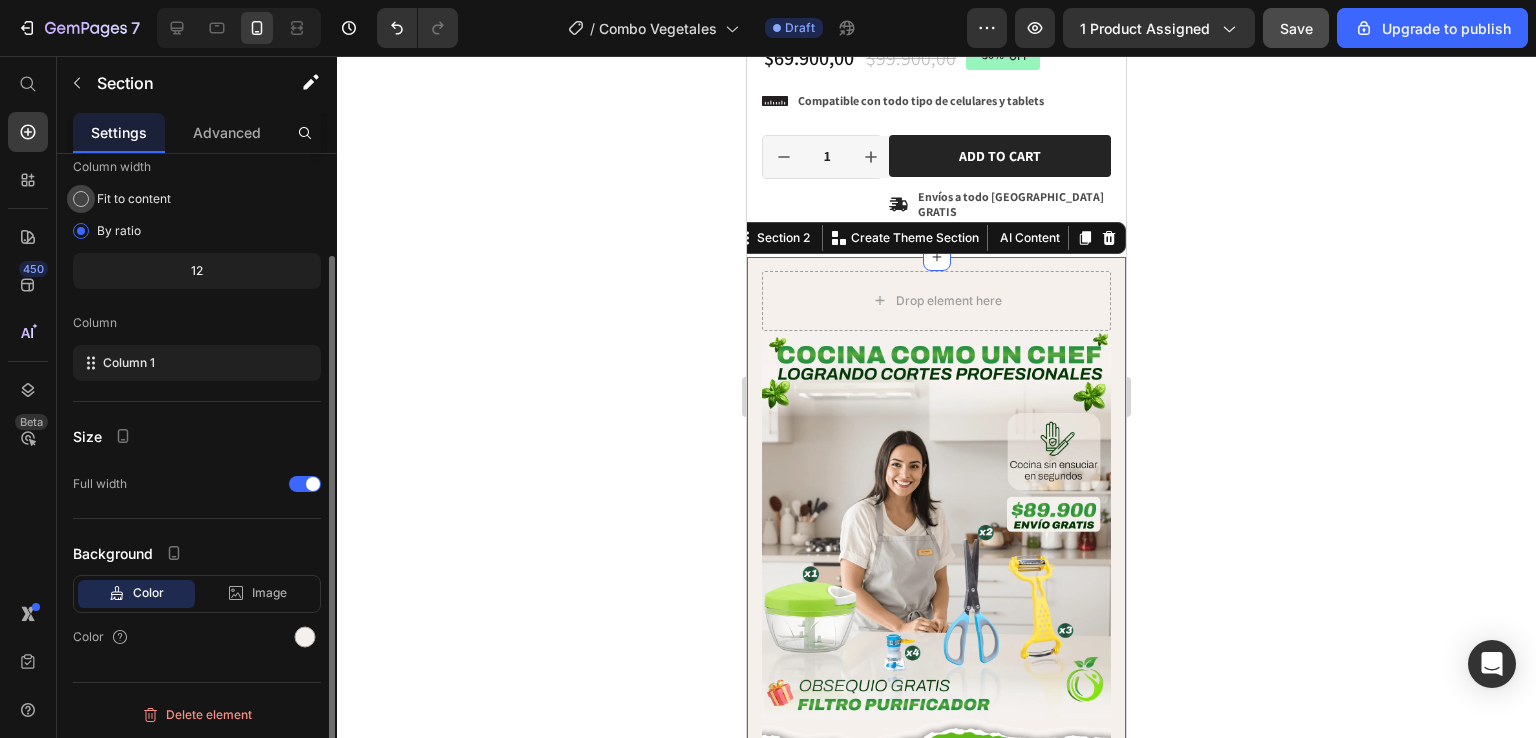 click on "Fit to content" at bounding box center (134, 199) 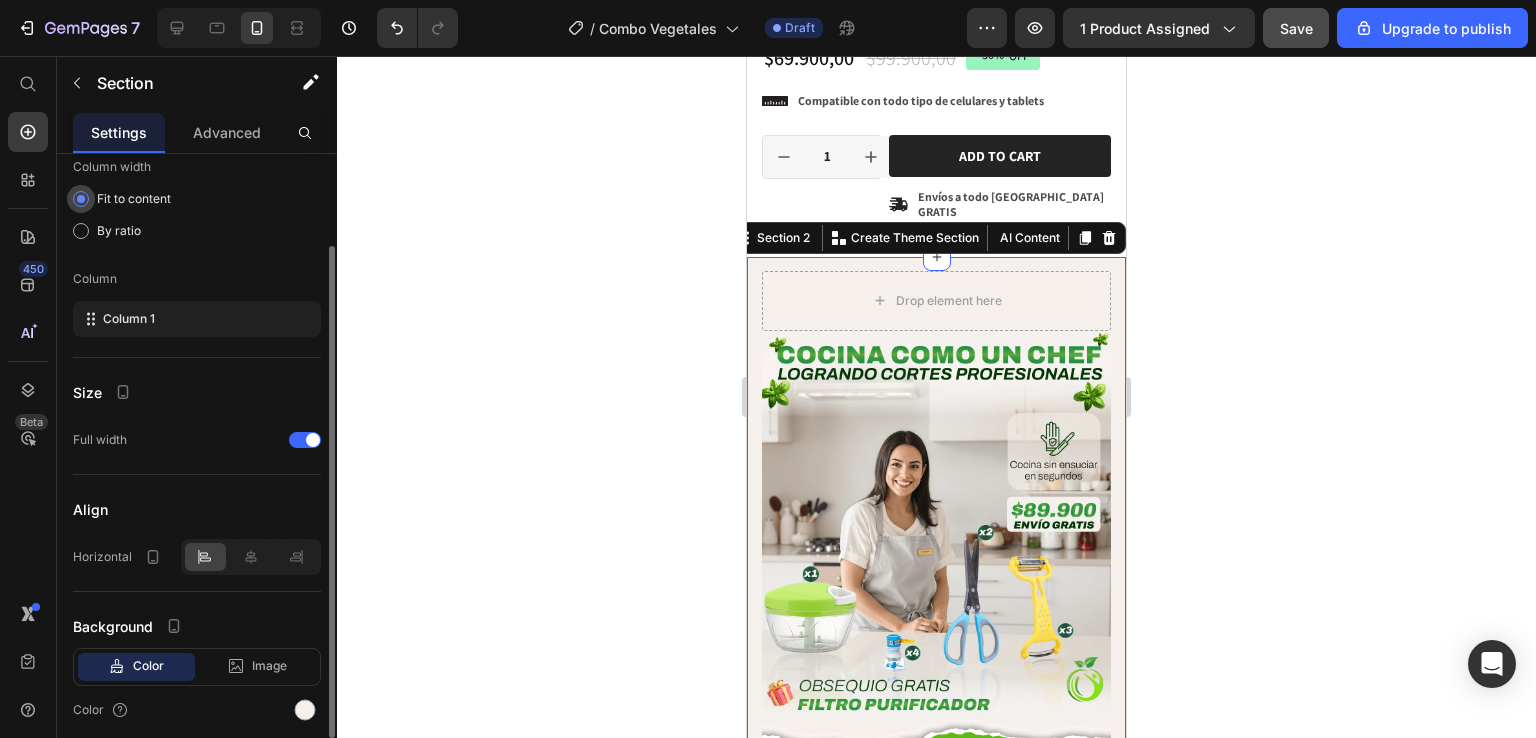 click on "Fit to content" at bounding box center (134, 199) 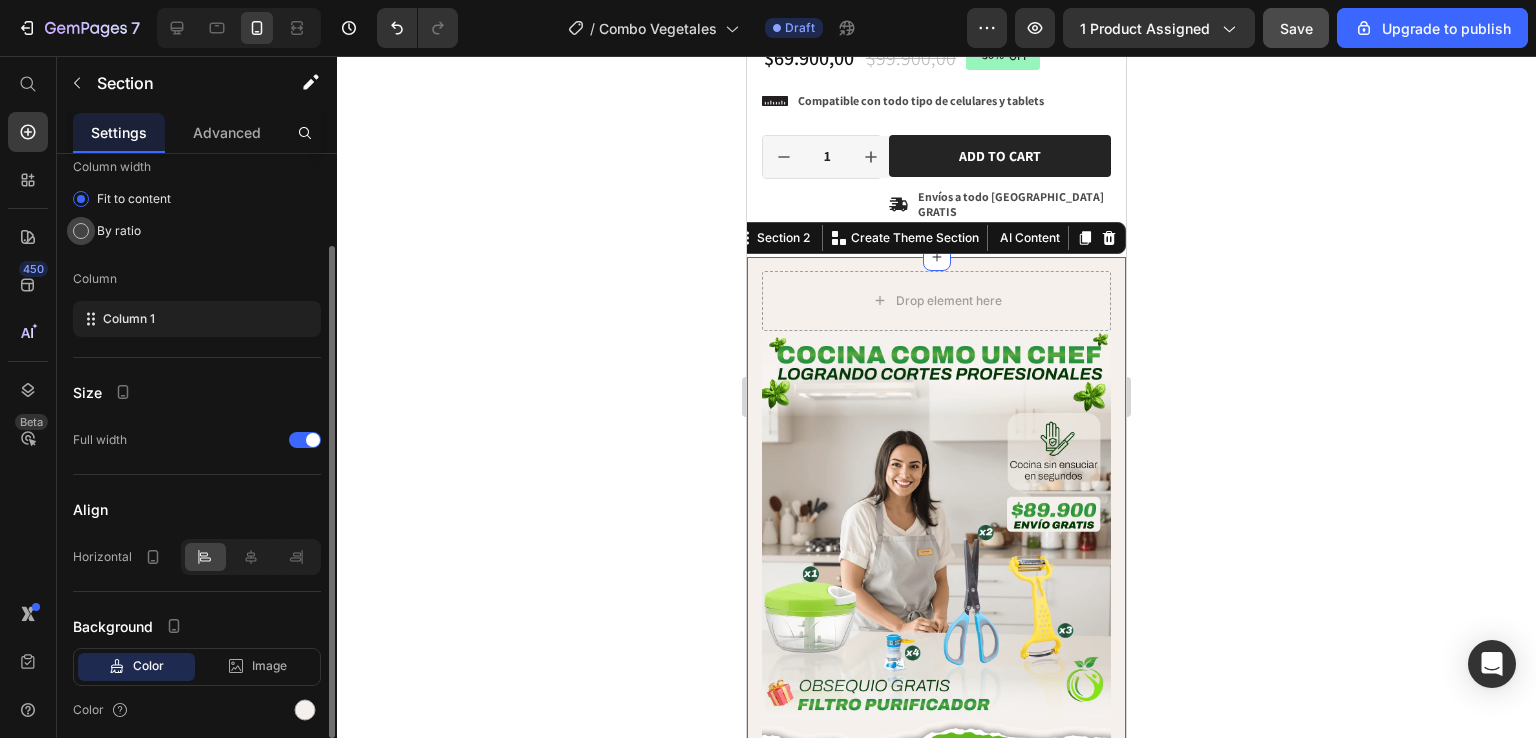 click on "By ratio" 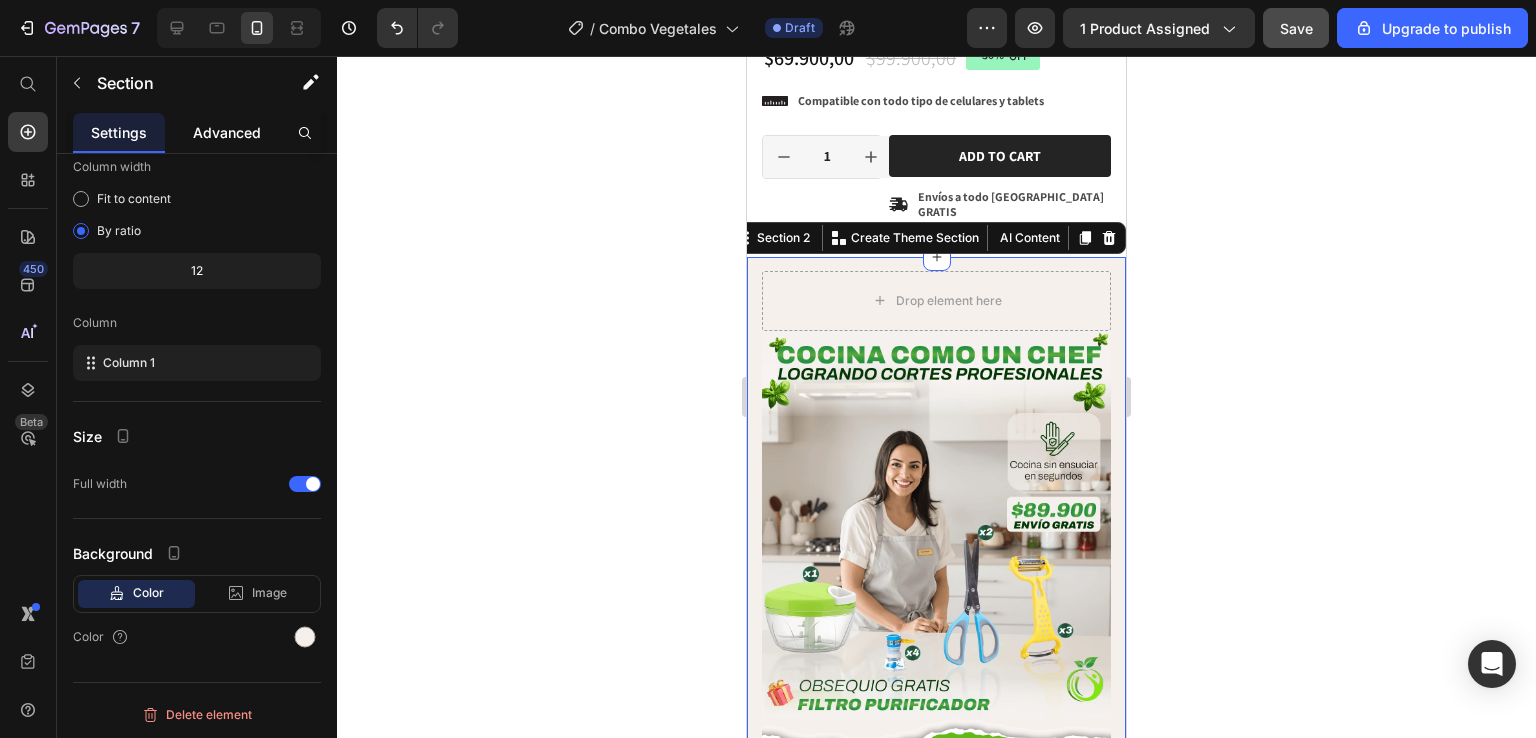 click on "Advanced" 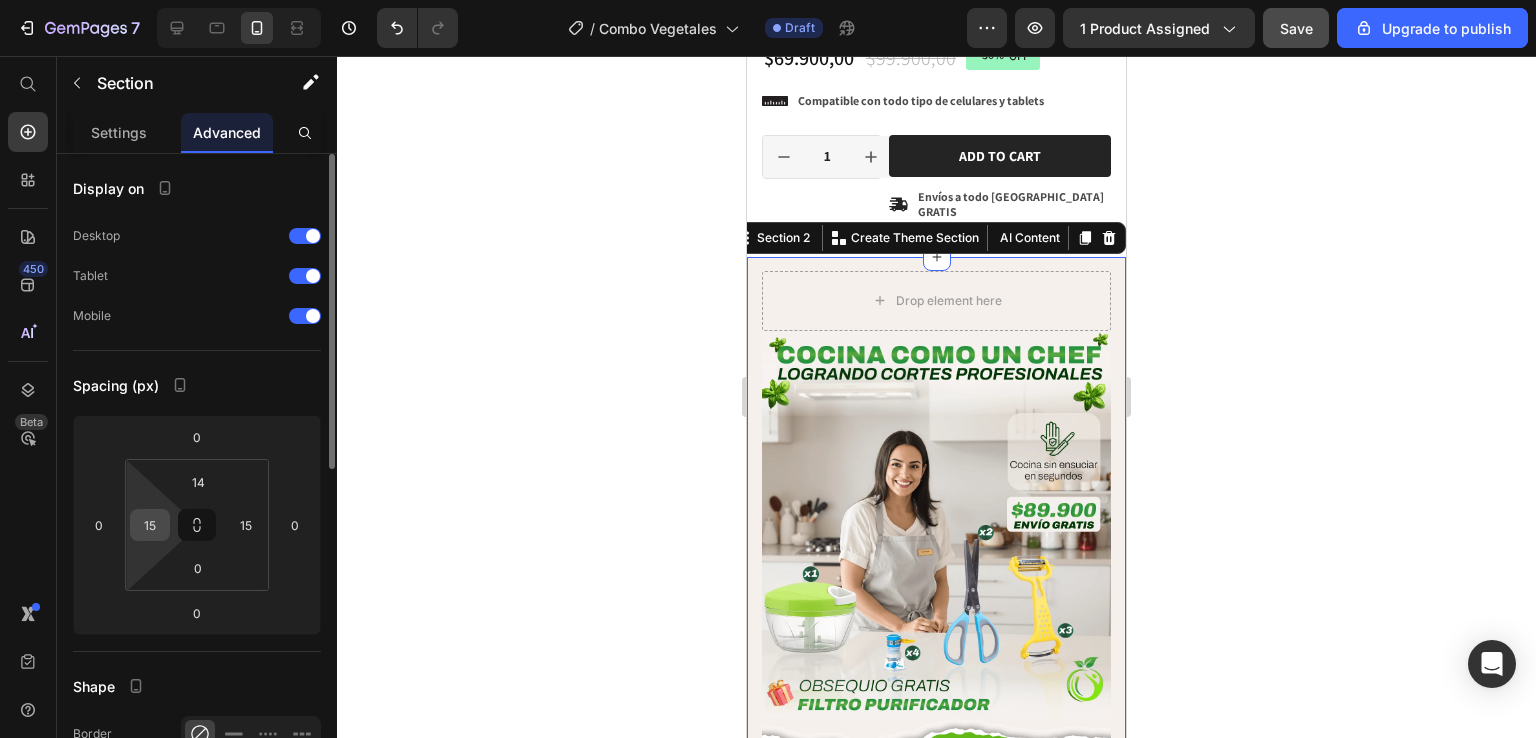 click on "15" at bounding box center [150, 525] 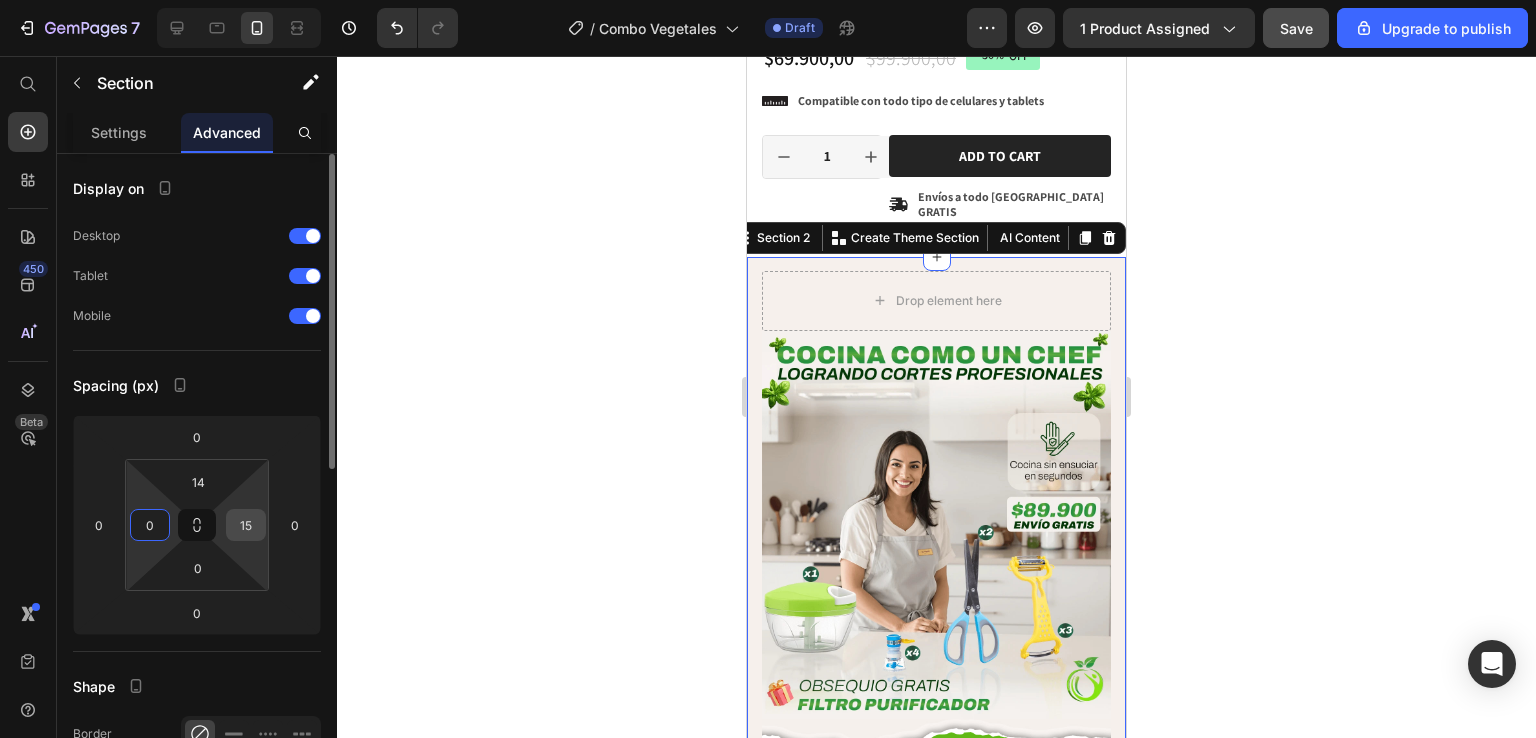 type on "0" 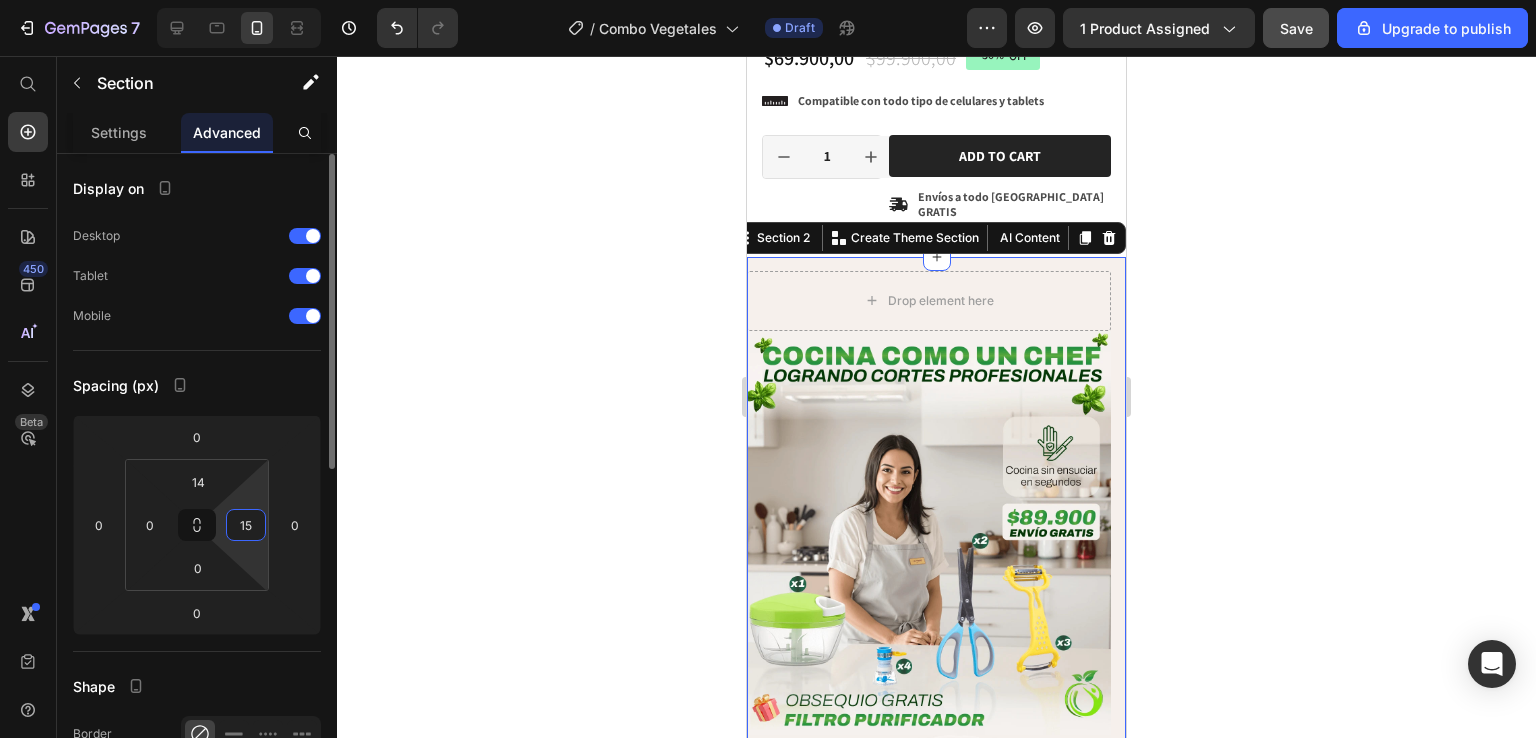 click on "15" at bounding box center (246, 525) 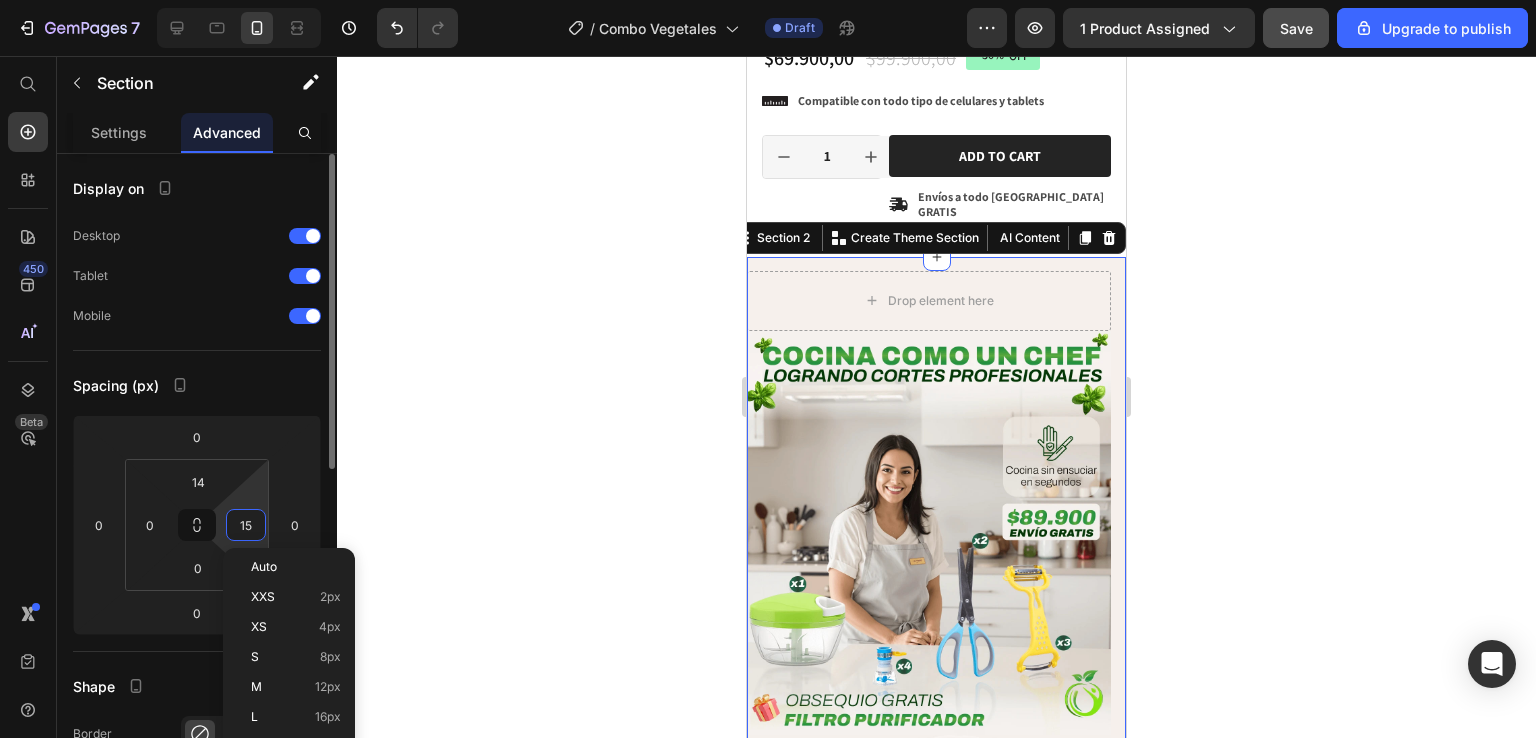 type on "0" 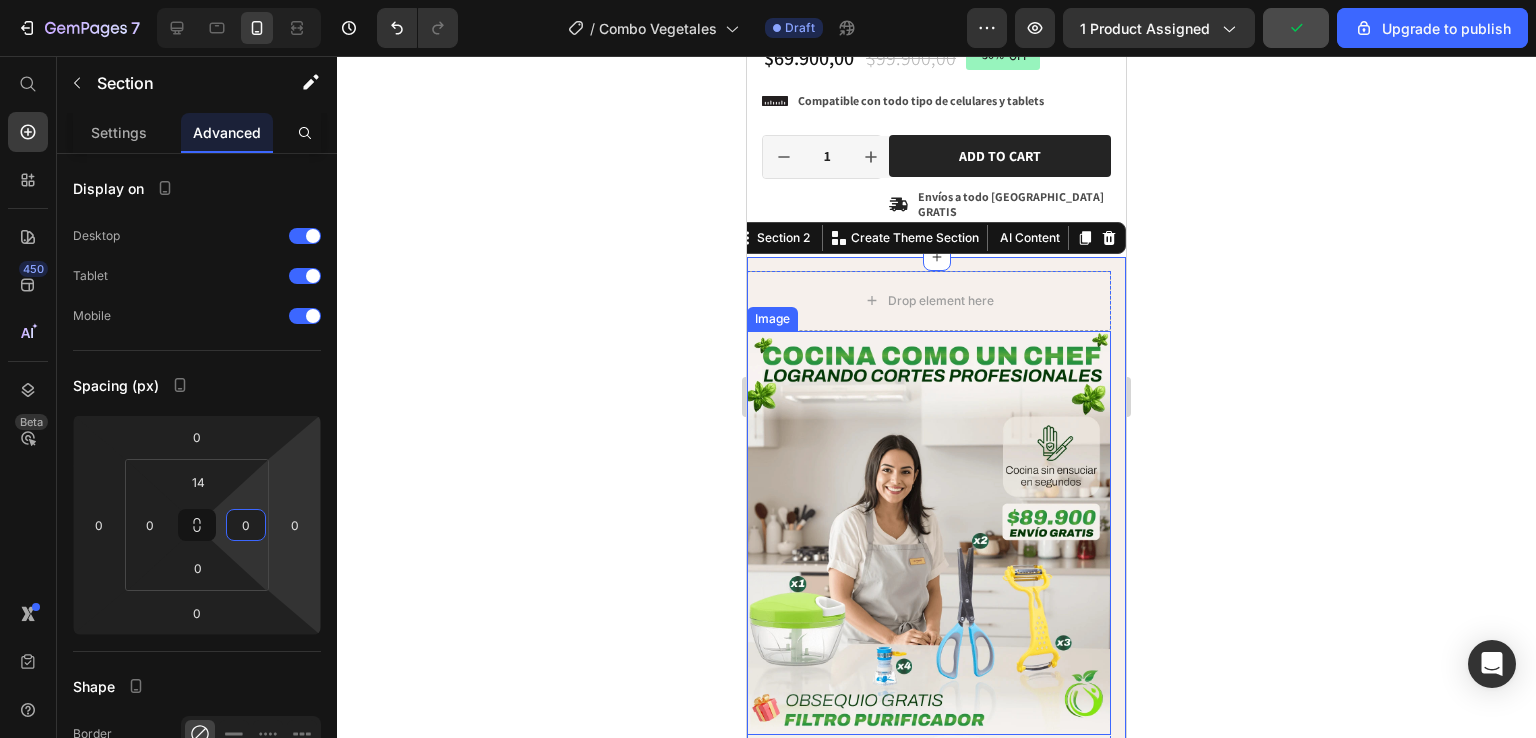 click 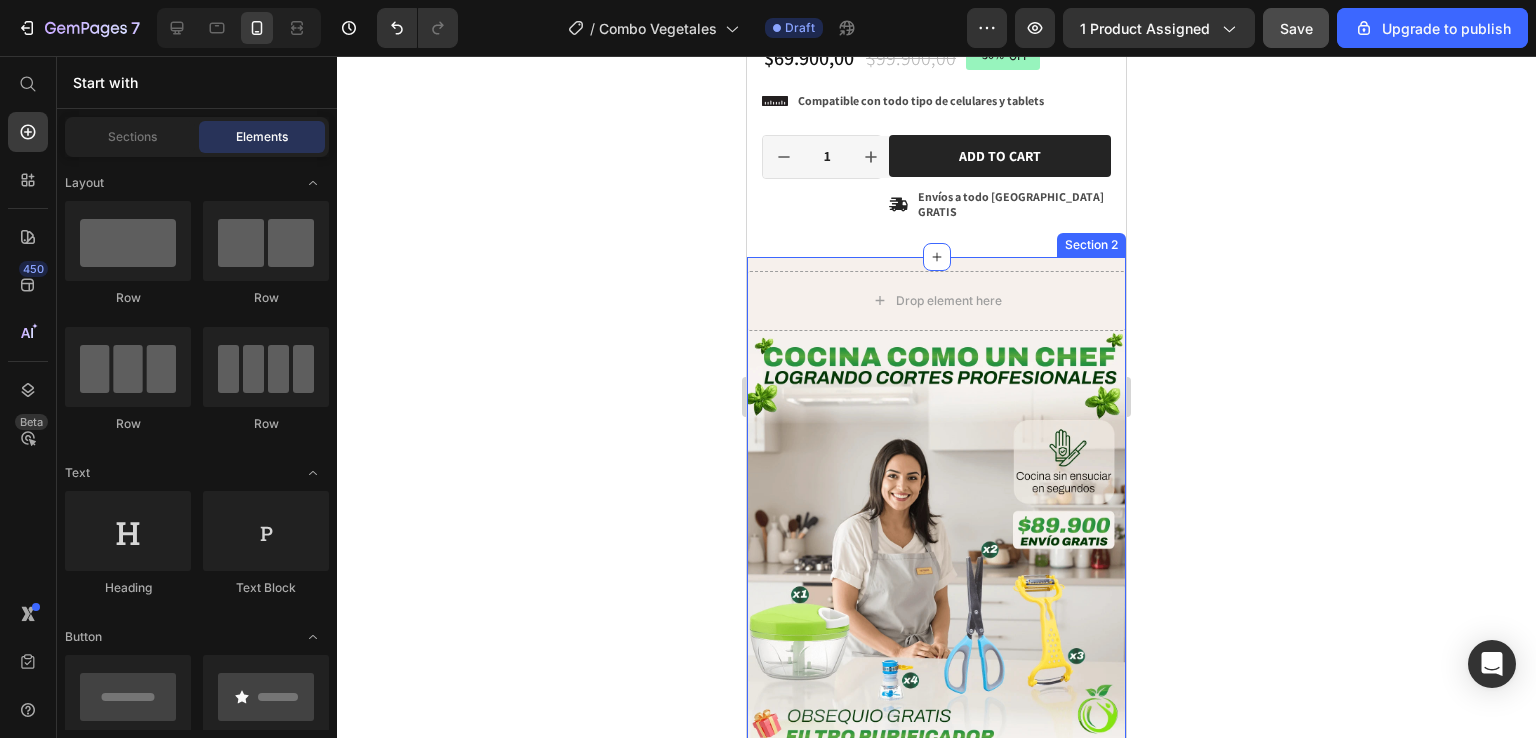 click on "Drop element here Image Image Image Image Image Image Image Image Image Image Image Image Image
Drop element here Row Section 2" at bounding box center (936, 1707) 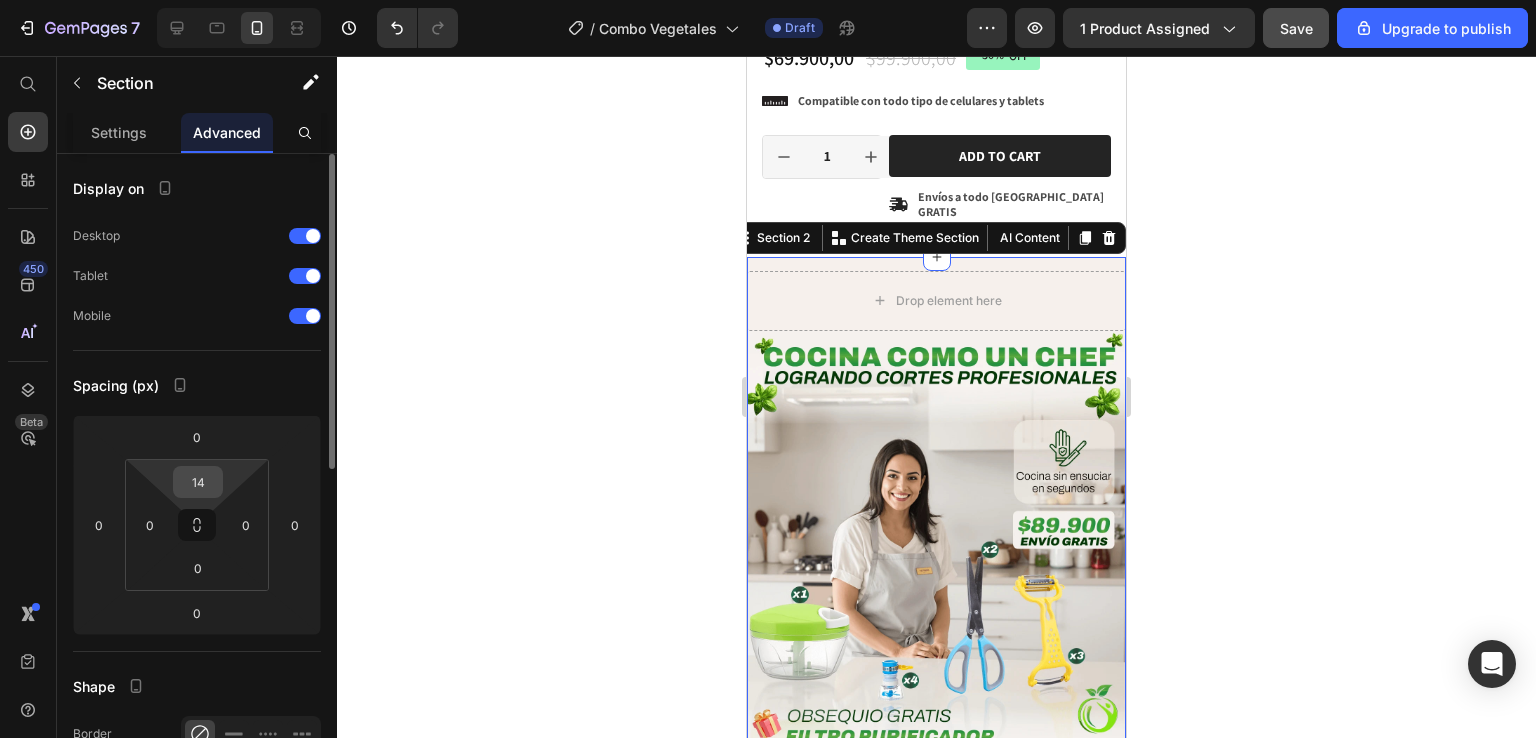 click on "14" at bounding box center [198, 482] 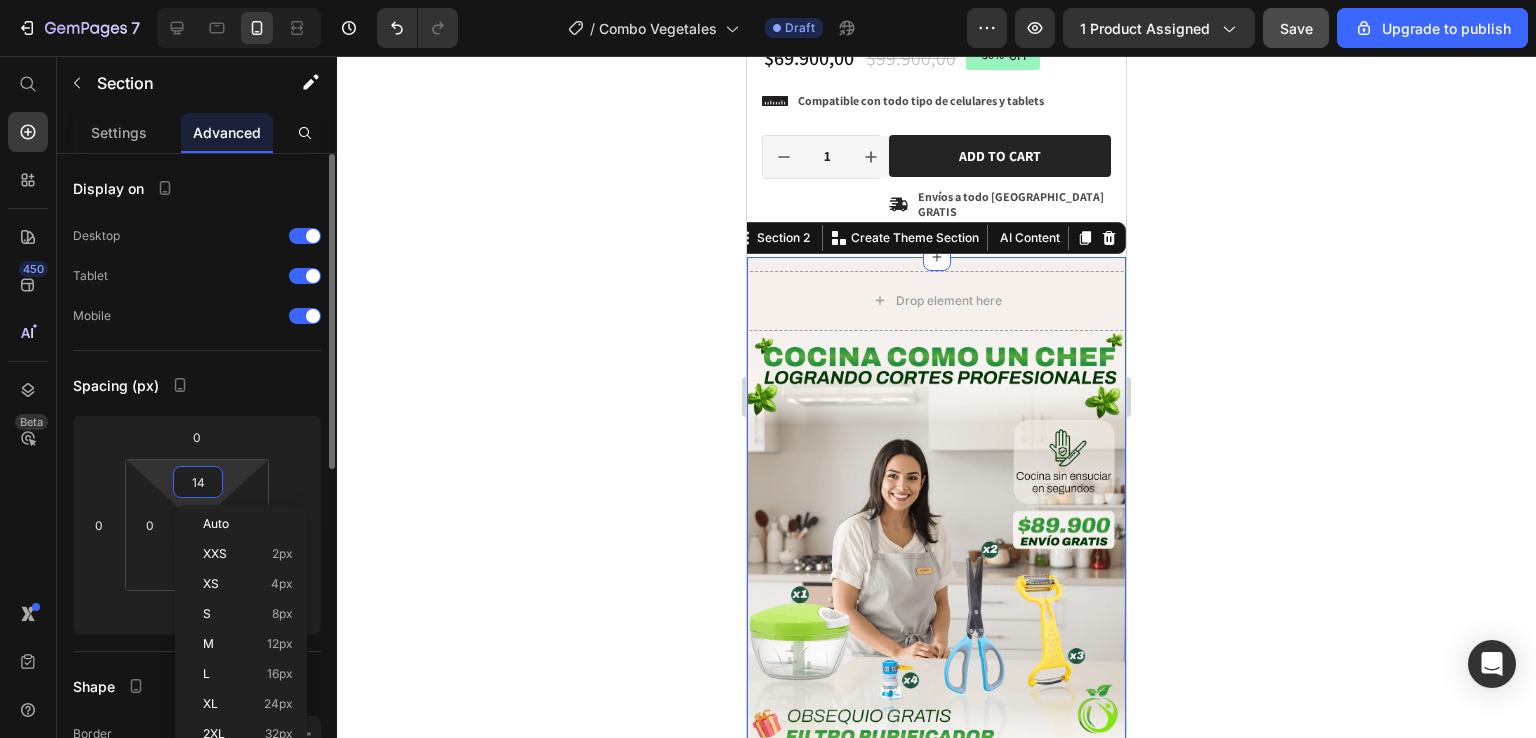 type on "0" 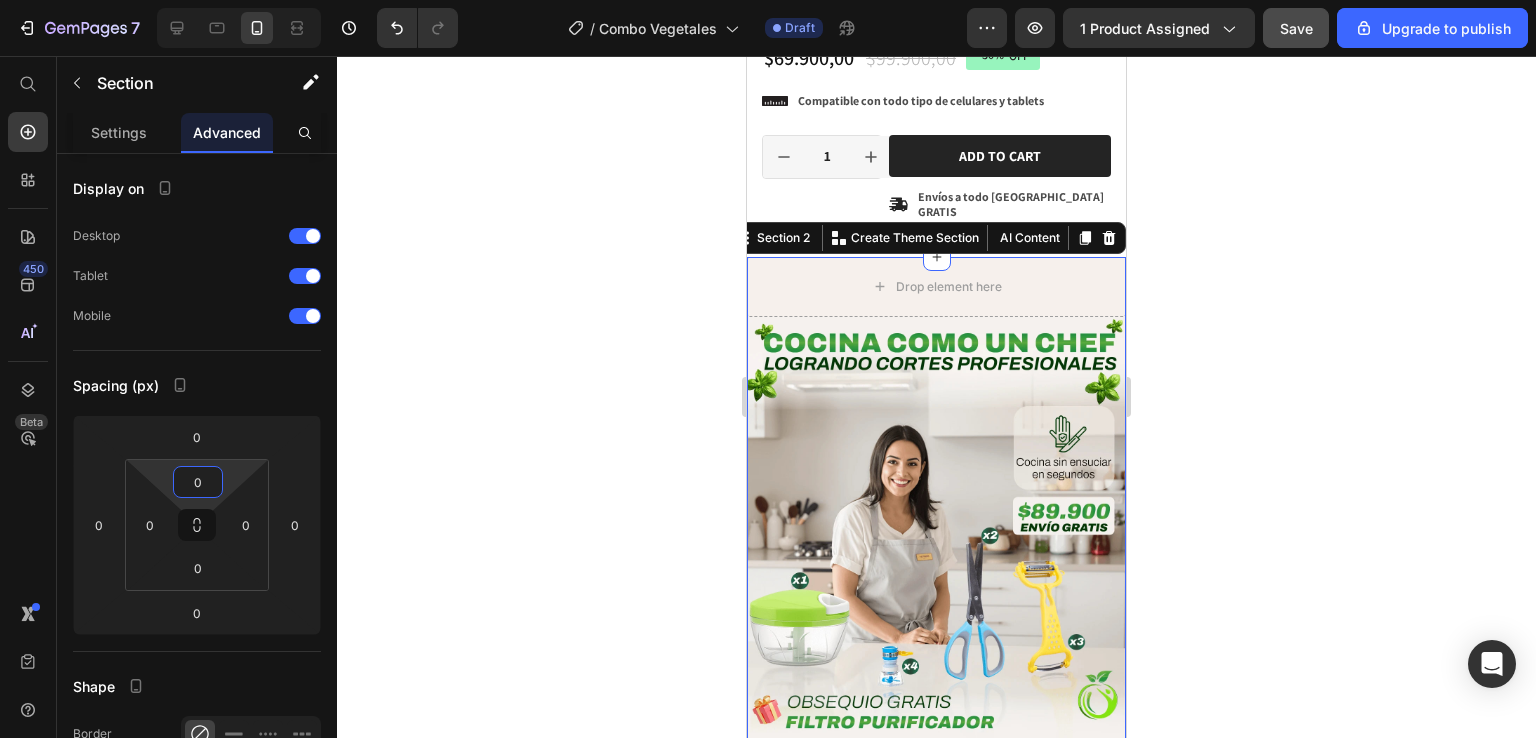 click 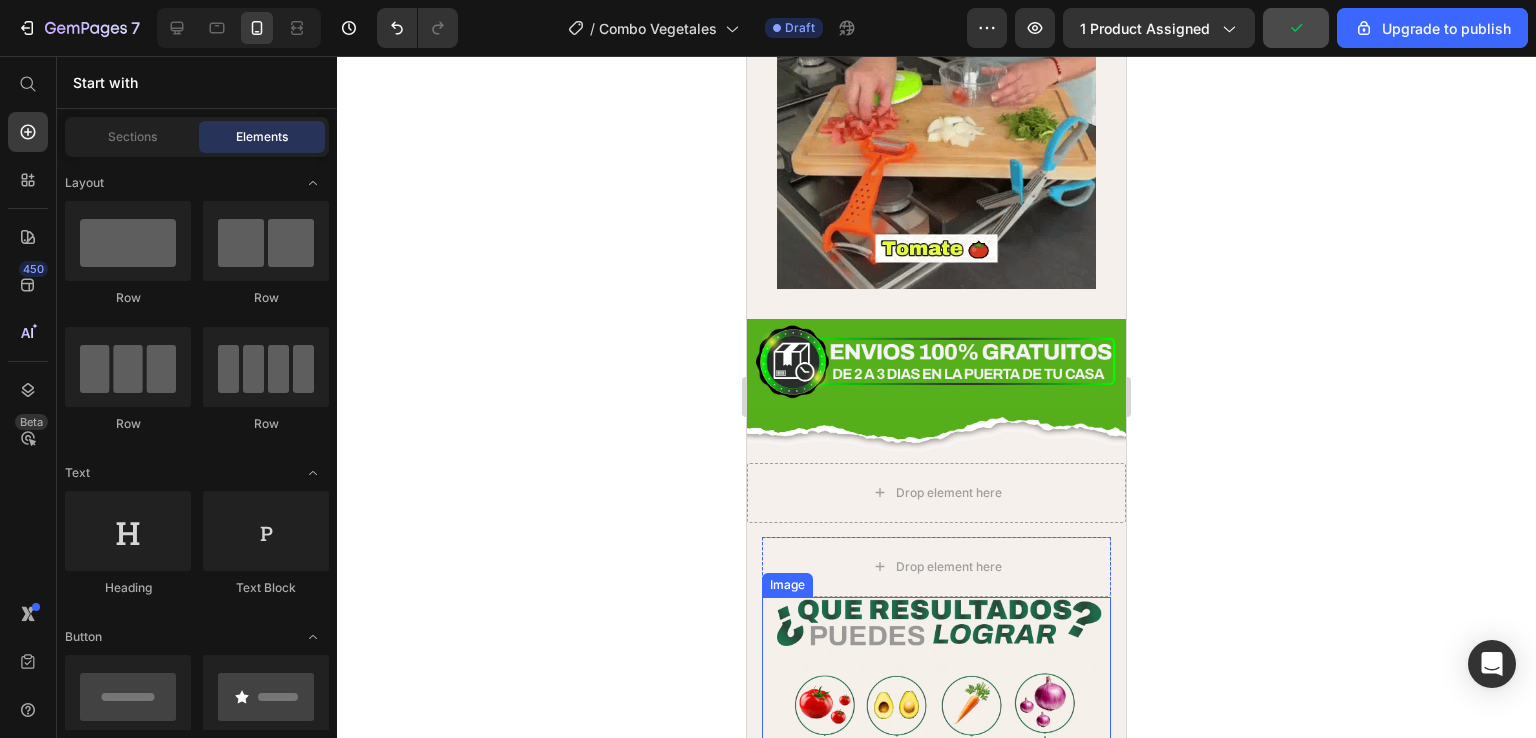 scroll, scrollTop: 3139, scrollLeft: 0, axis: vertical 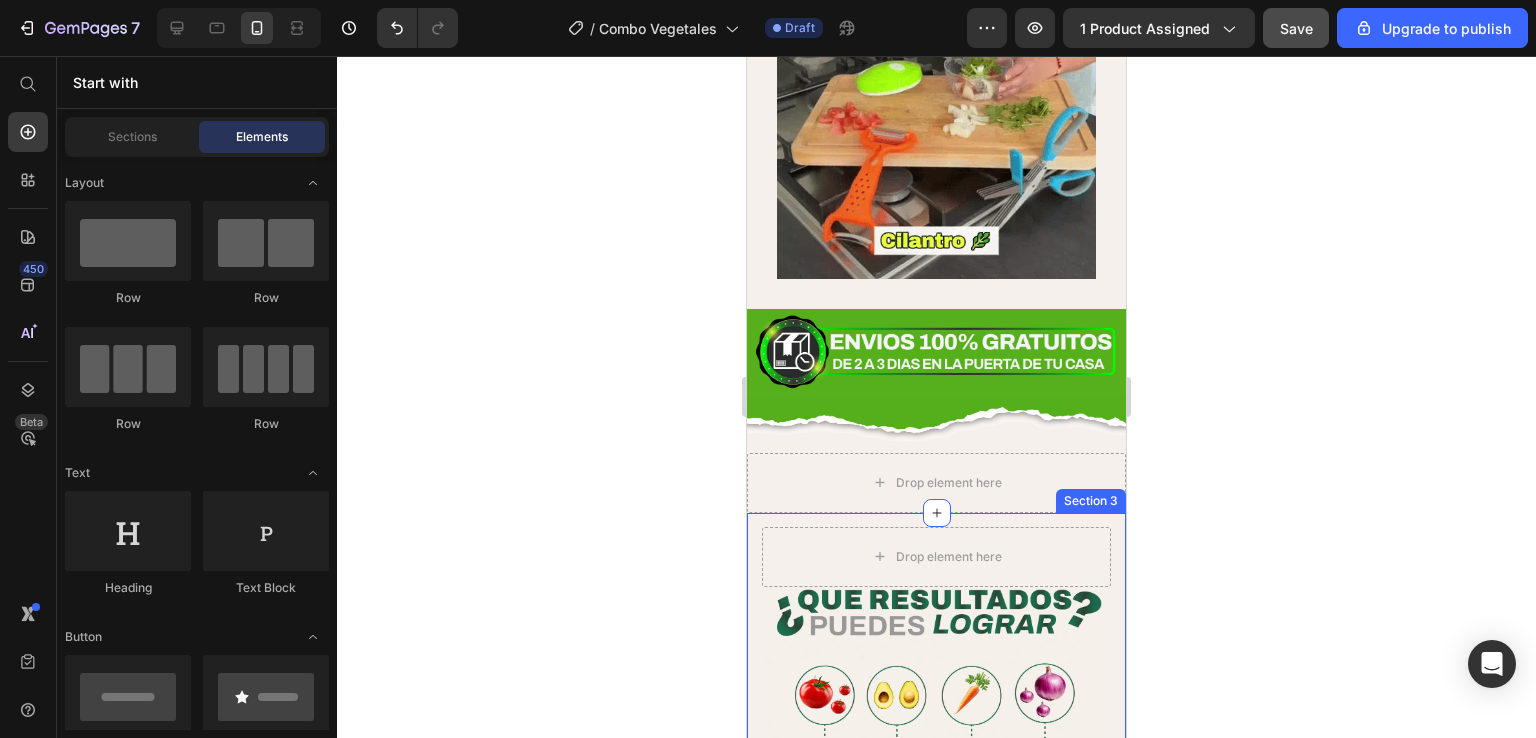 click on "Drop element here Image Image Image Image Image Image Image Image Image Image Image Image Image Image Image Image Image Image Image Image Image Image Image Preguntas Frecuentes del combo Heading
¿La Promo trae 4 productos ?
¿El envío es gratis?
¿Cuales vegetales son compatibles?
¿Es facil de usar? Accordion
Drop element here Row Section 3" at bounding box center [936, 2818] 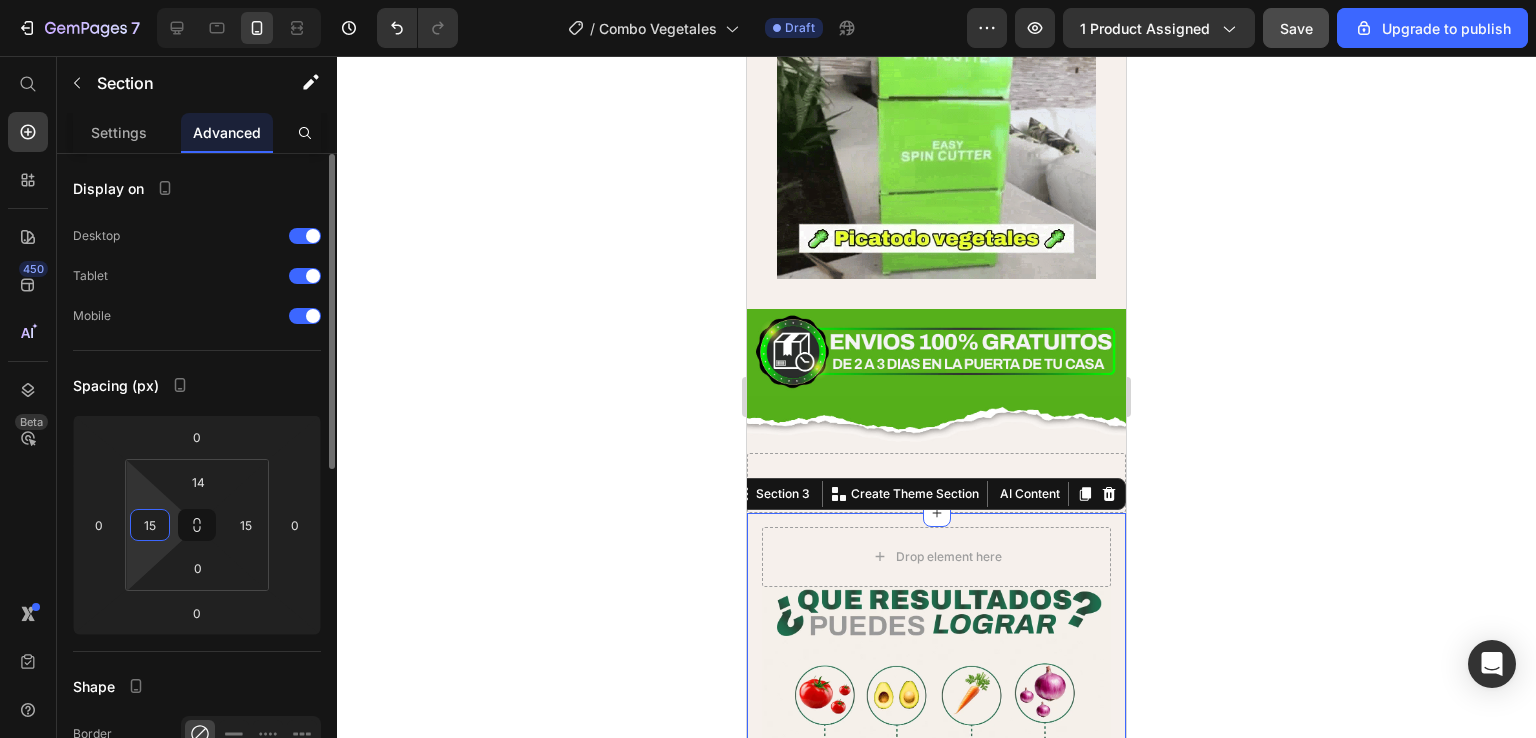 click on "15" at bounding box center (150, 525) 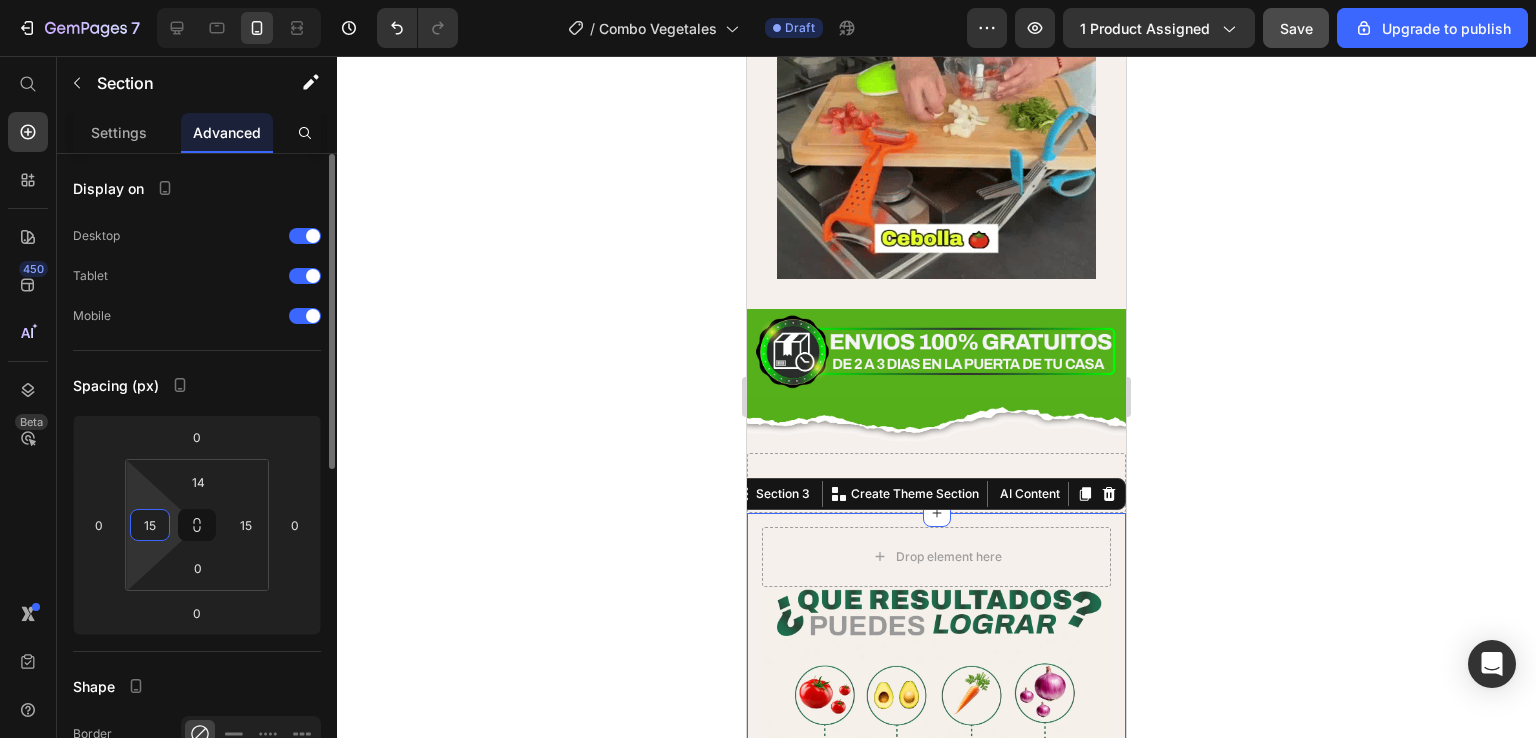 click on "15" at bounding box center (150, 525) 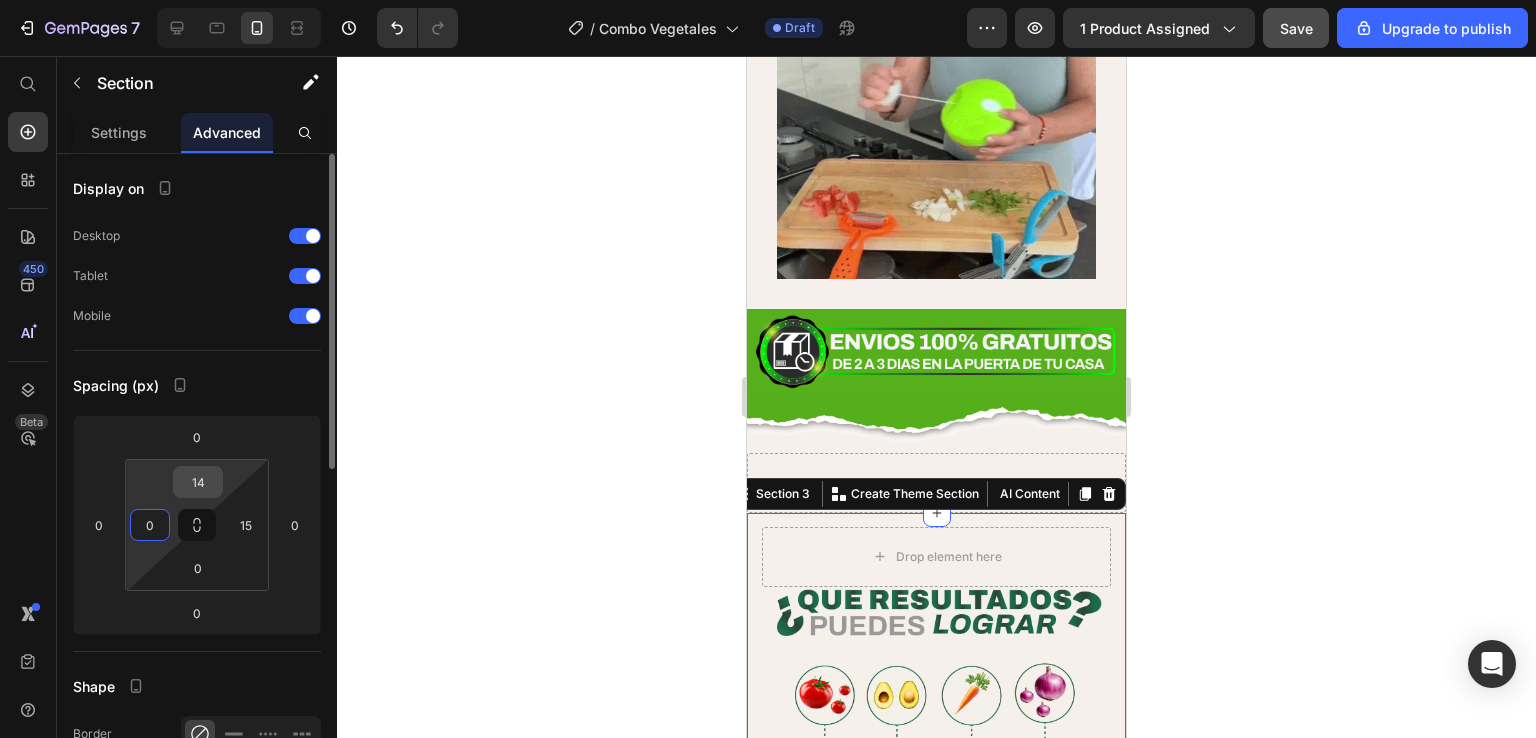type on "0" 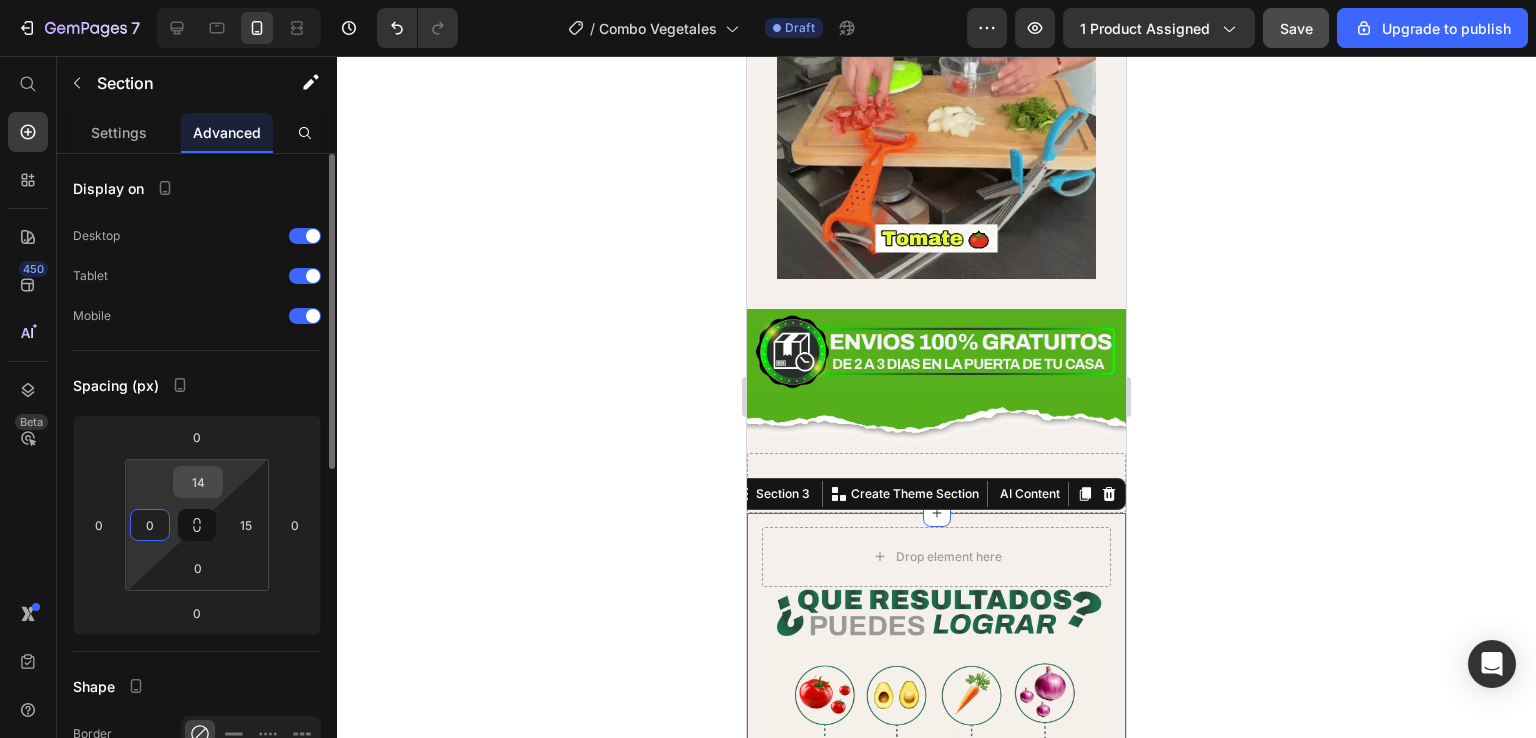 click on "14" at bounding box center (198, 482) 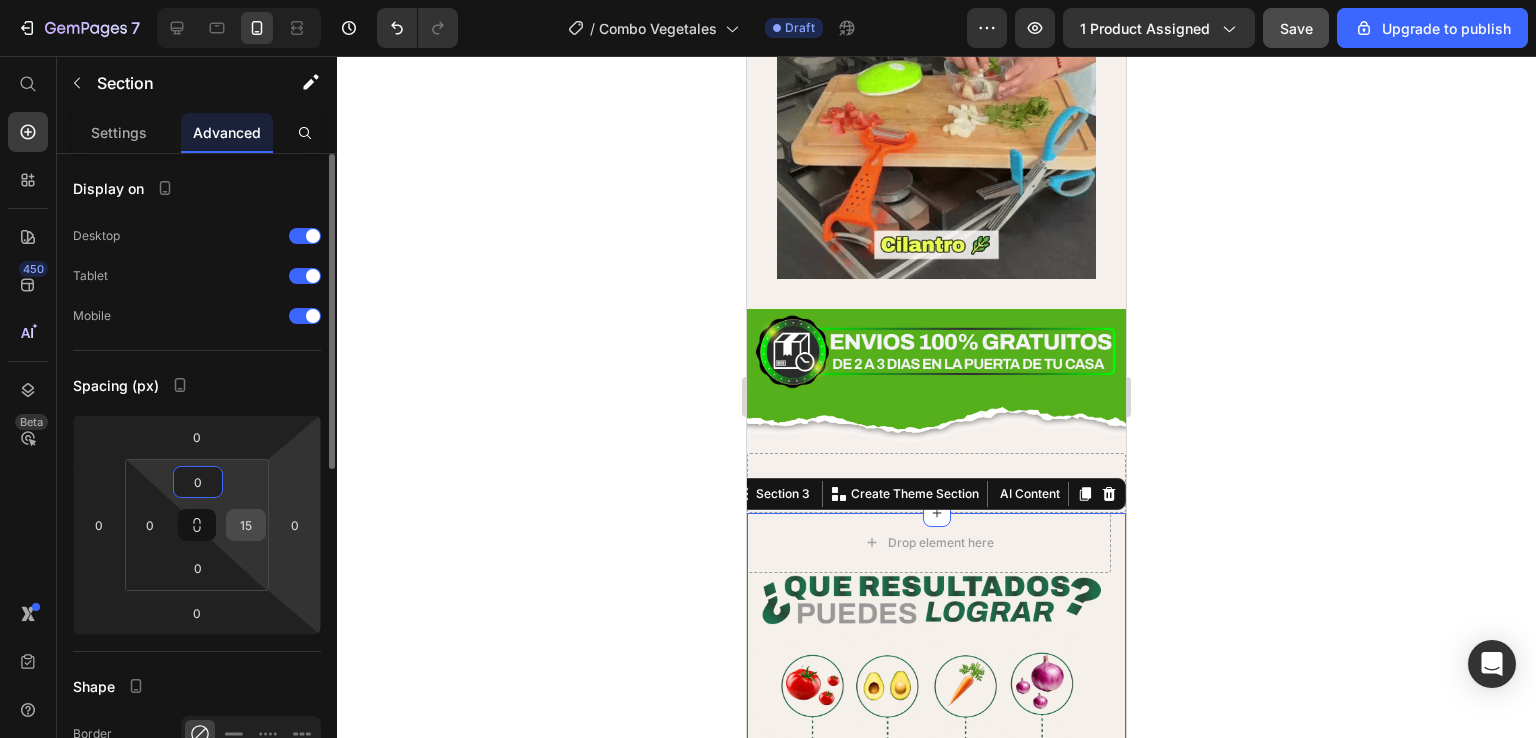 type on "0" 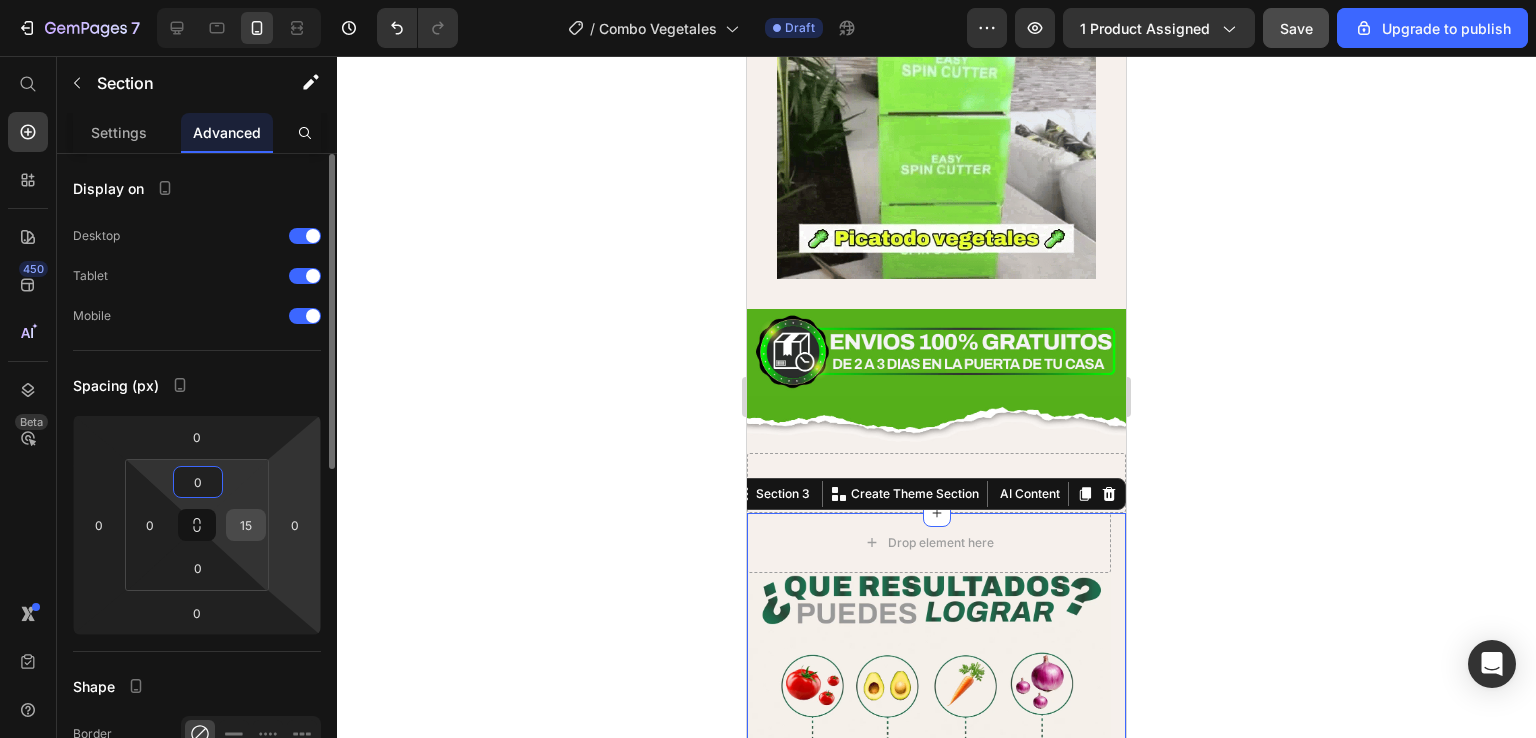 click on "15" at bounding box center (246, 525) 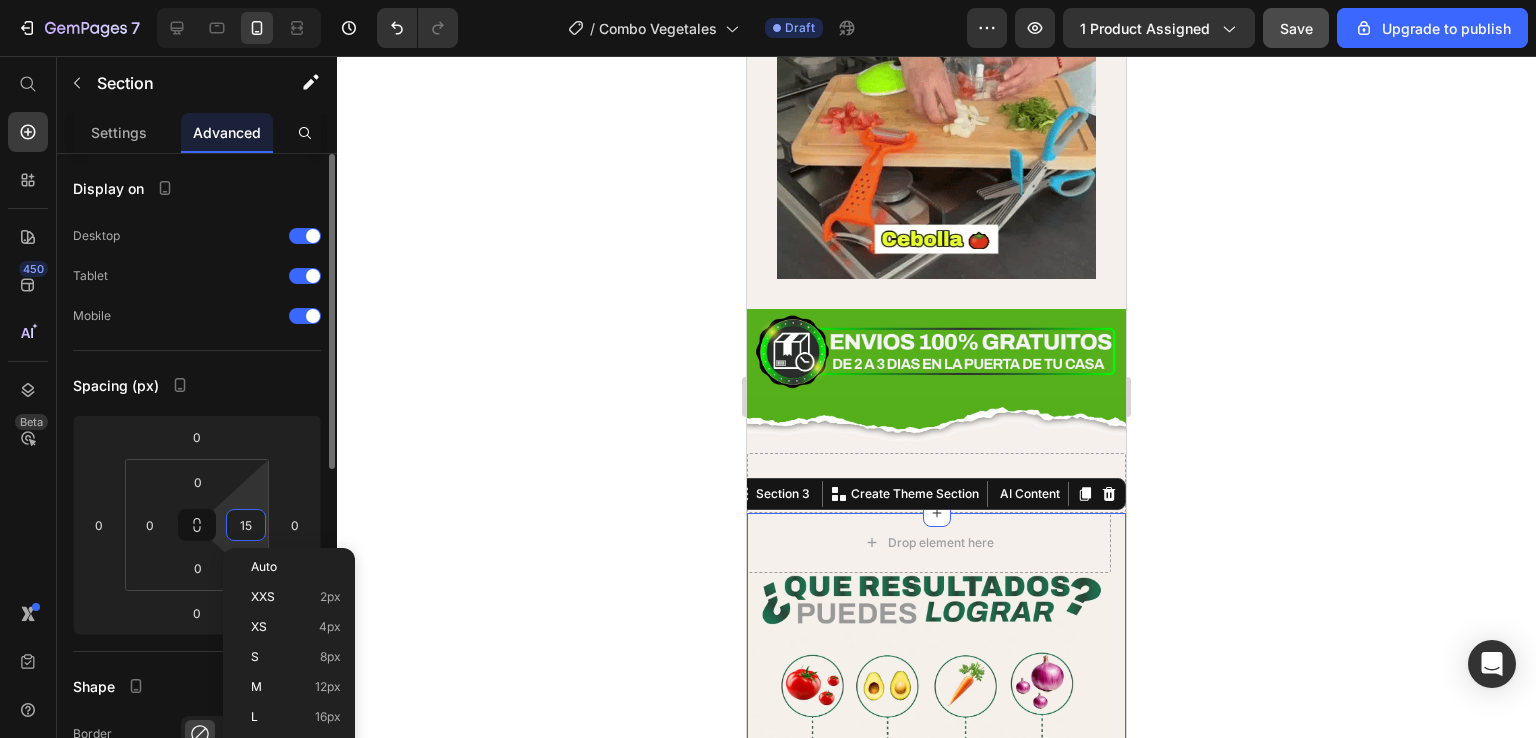 type on "0" 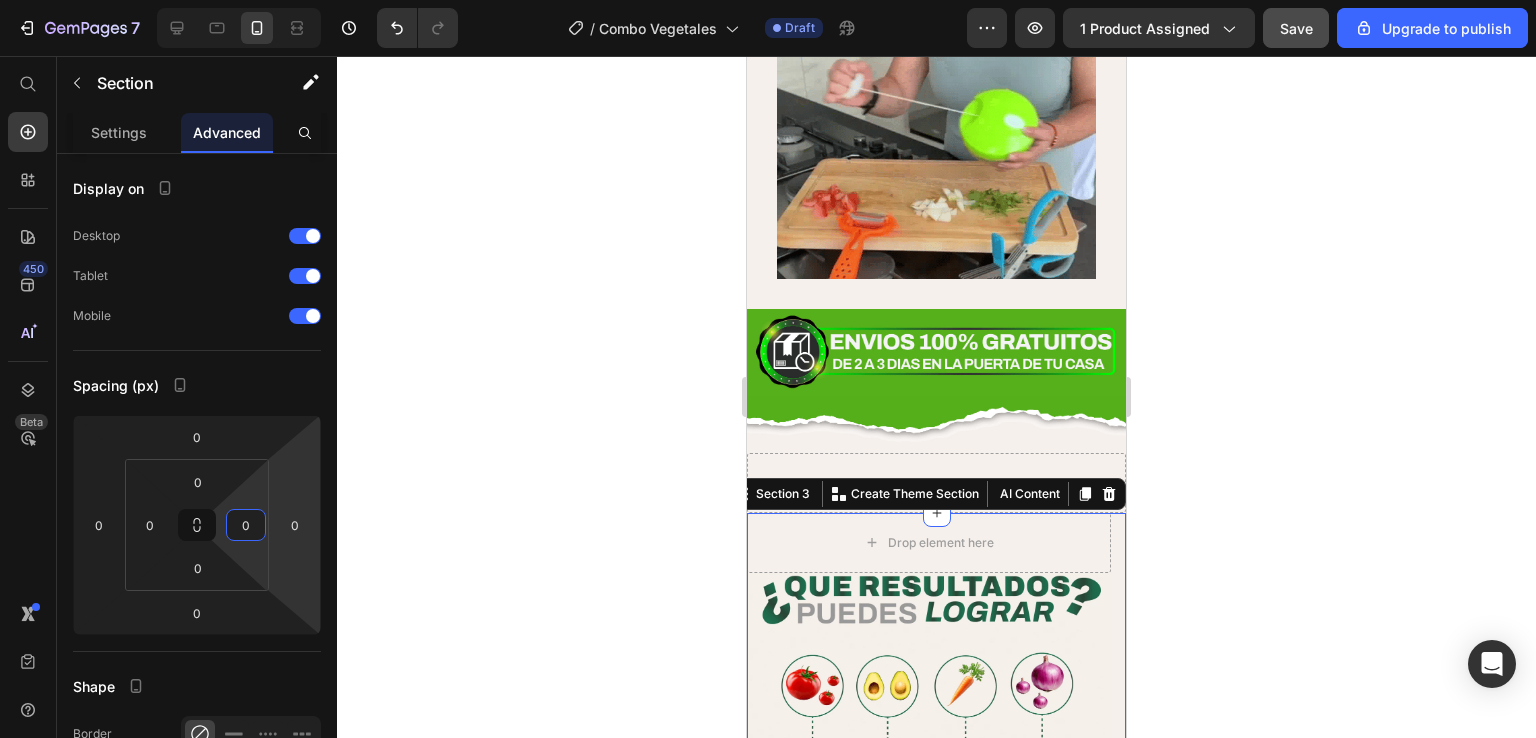 click 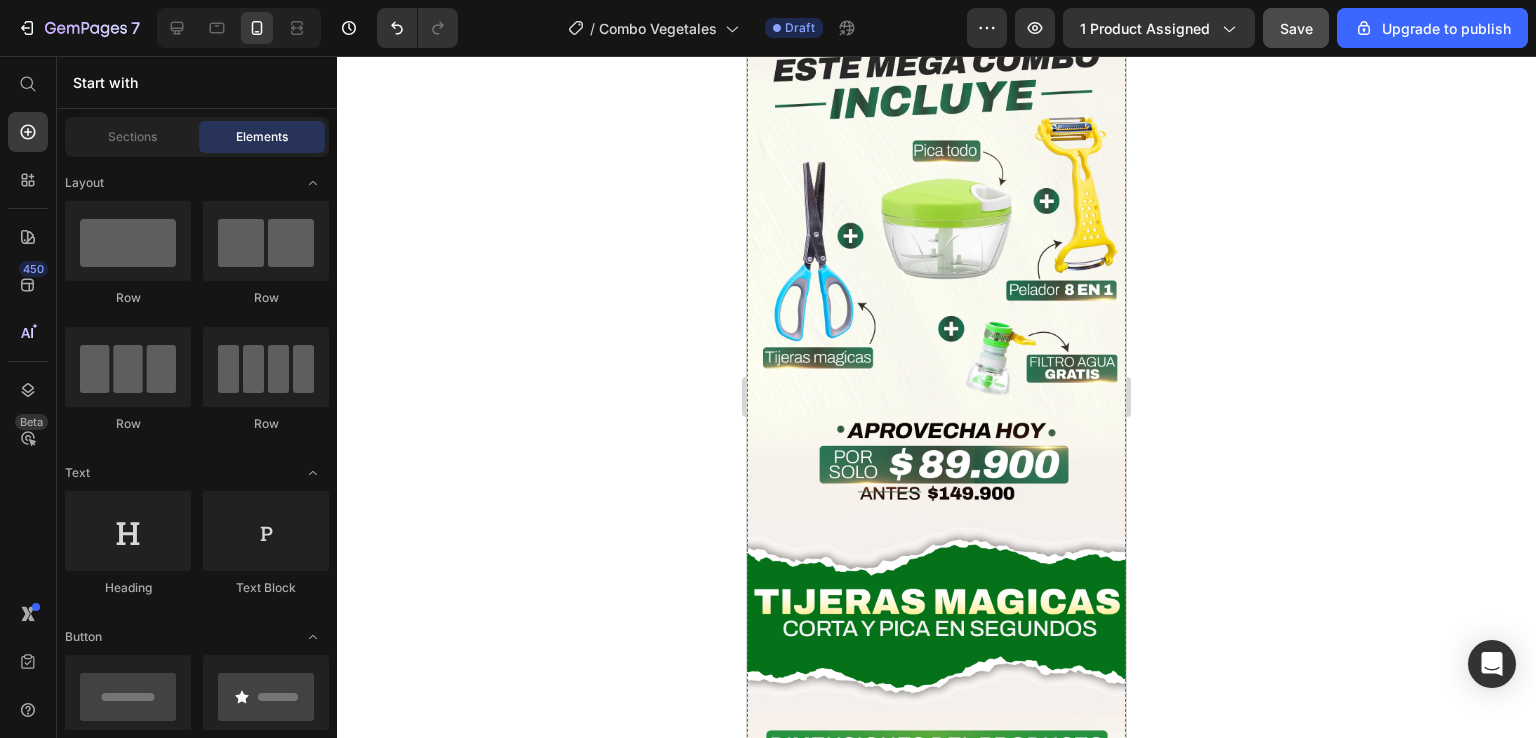scroll, scrollTop: 5039, scrollLeft: 0, axis: vertical 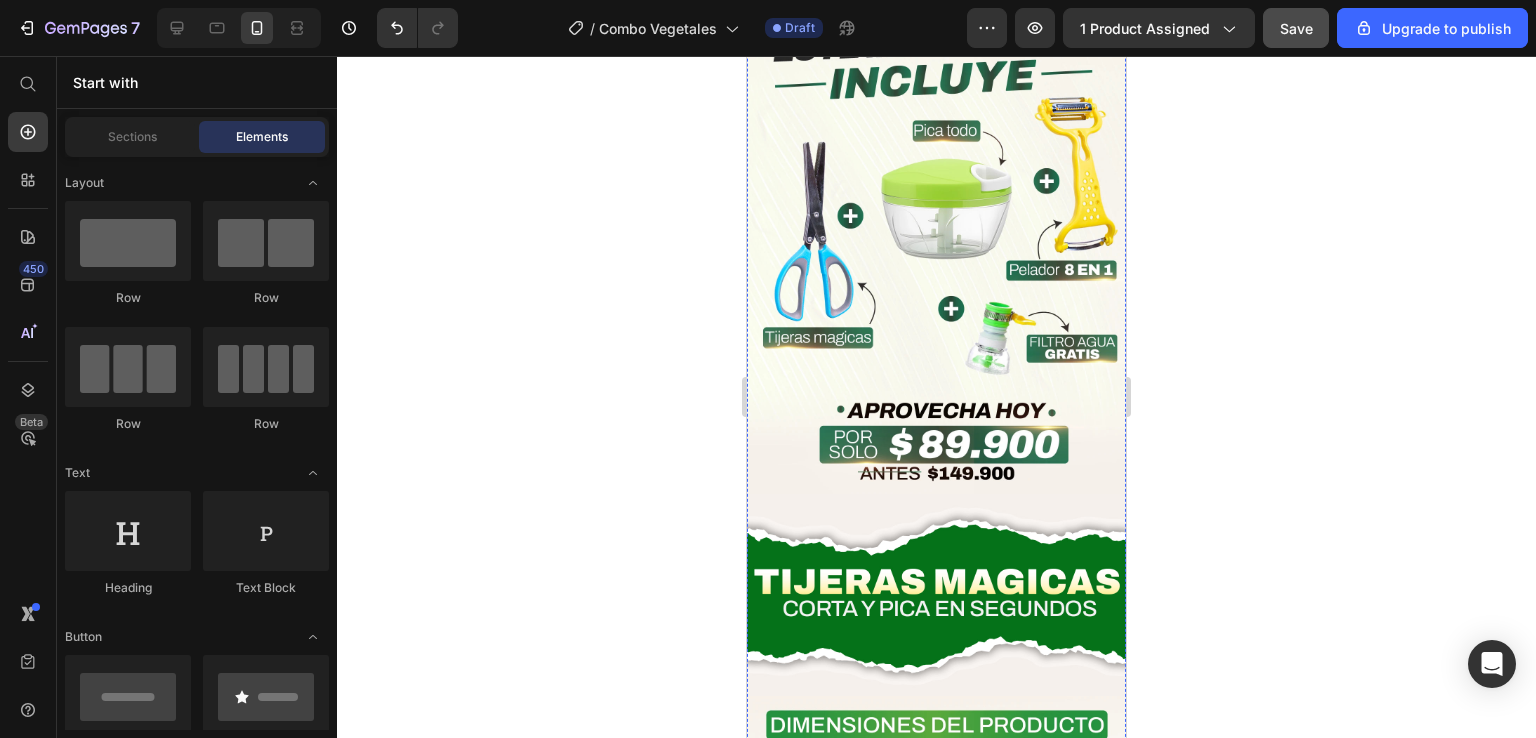 click at bounding box center [936, 257] 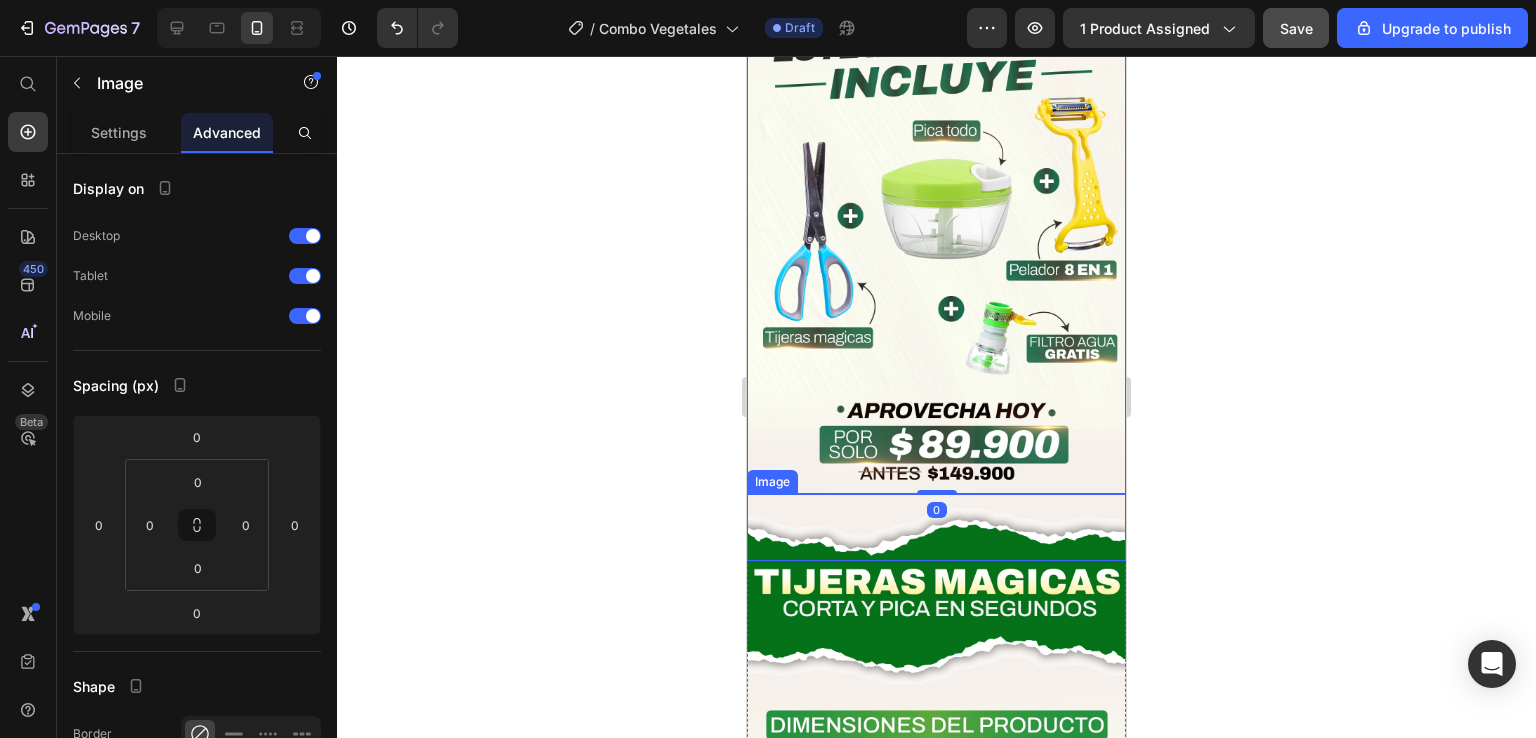 click at bounding box center (936, 527) 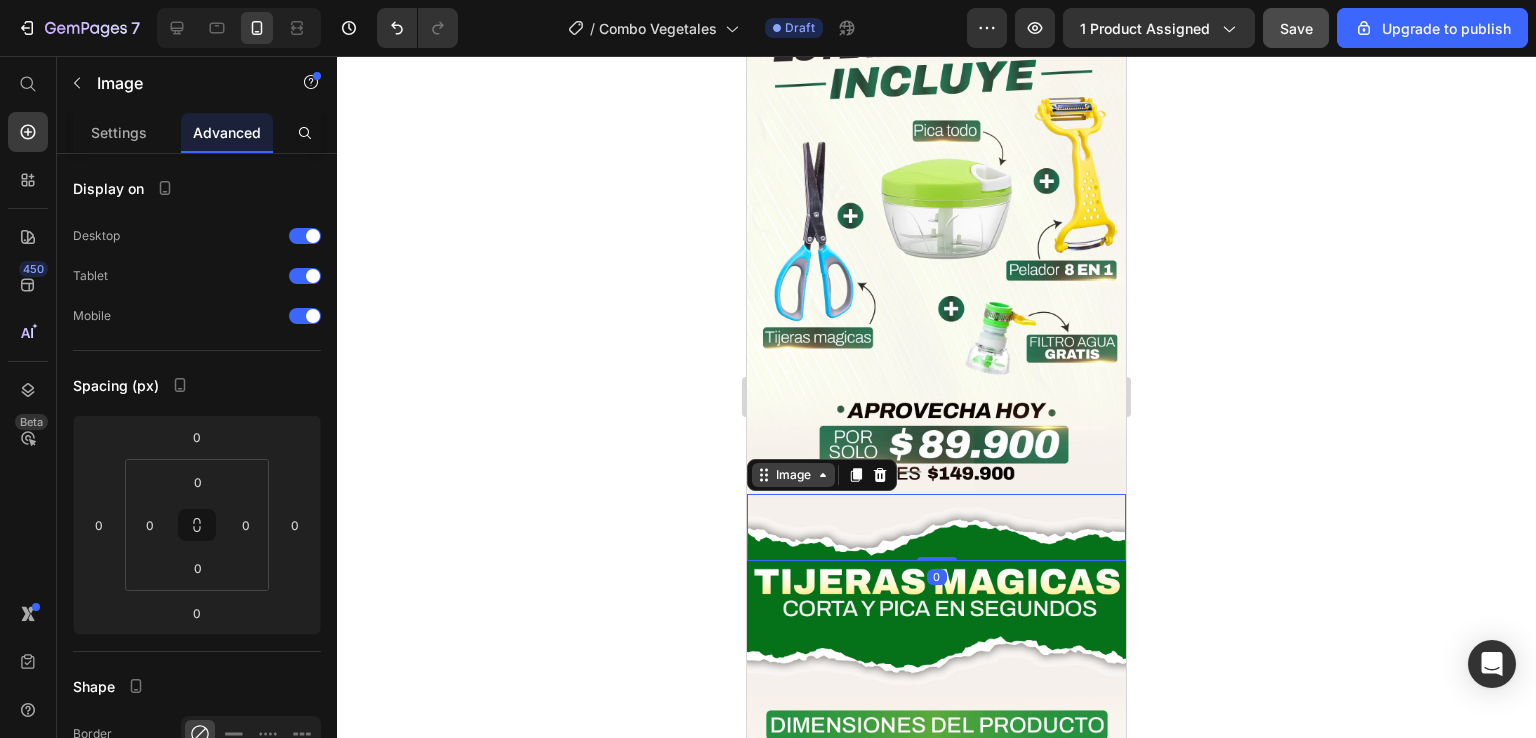 click 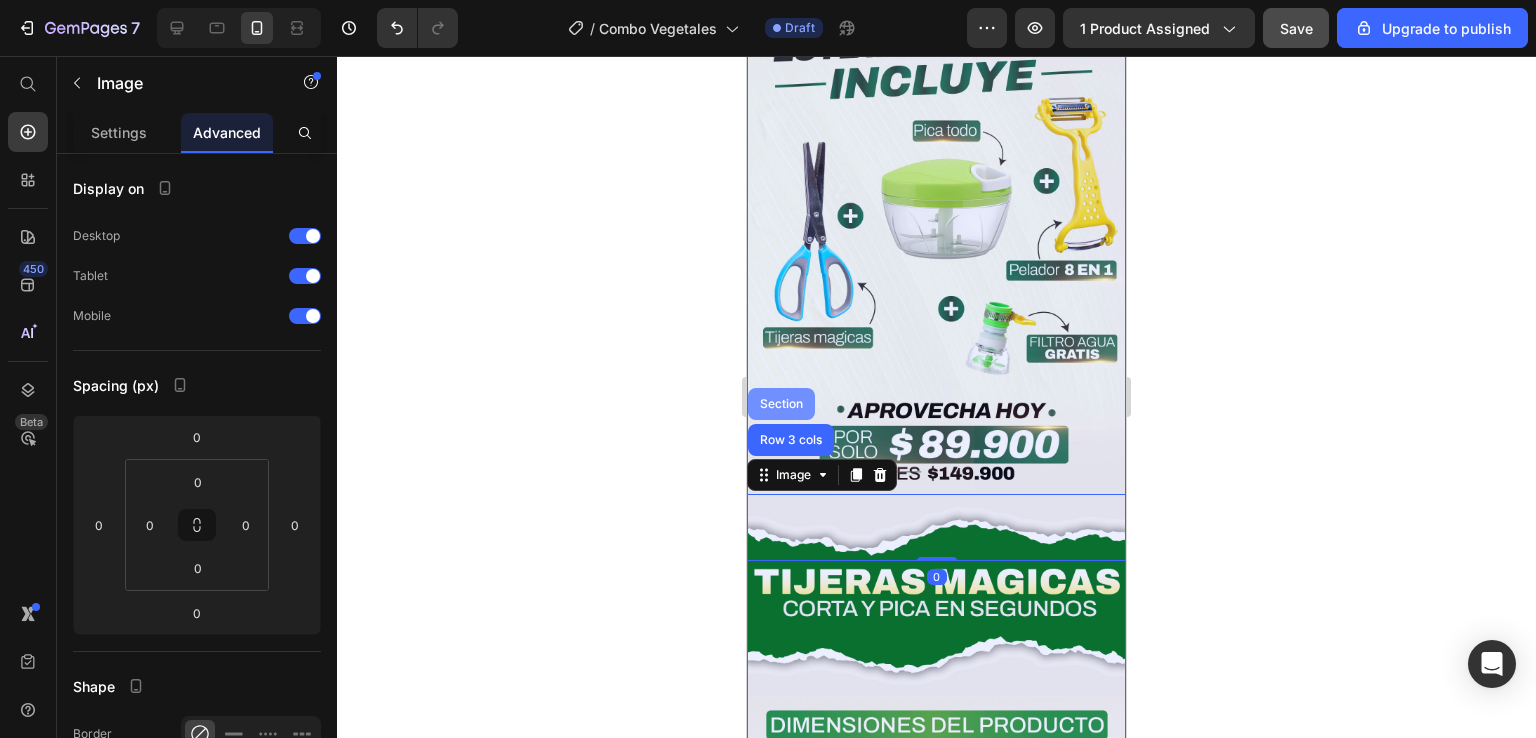 click on "Section" at bounding box center [781, 404] 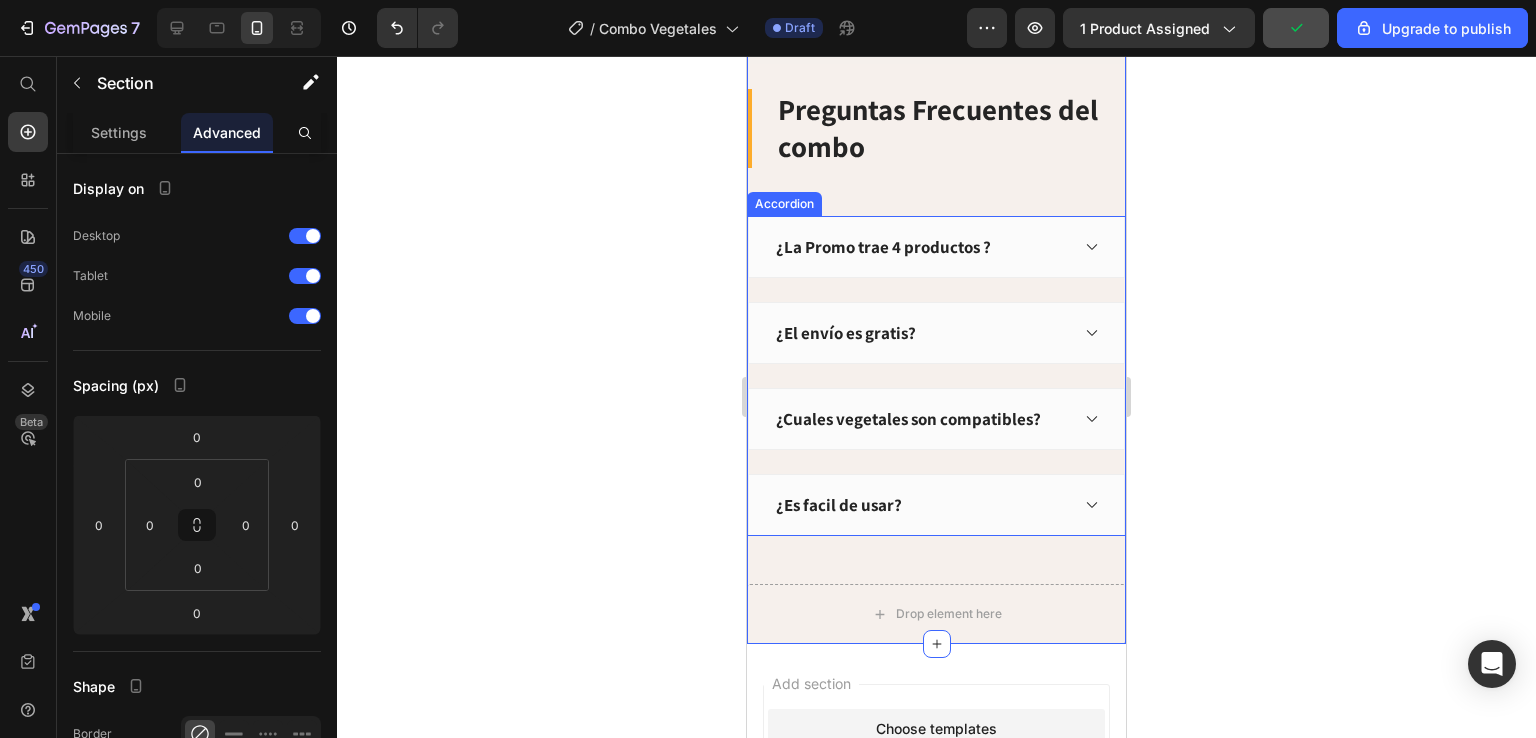 scroll, scrollTop: 7964, scrollLeft: 0, axis: vertical 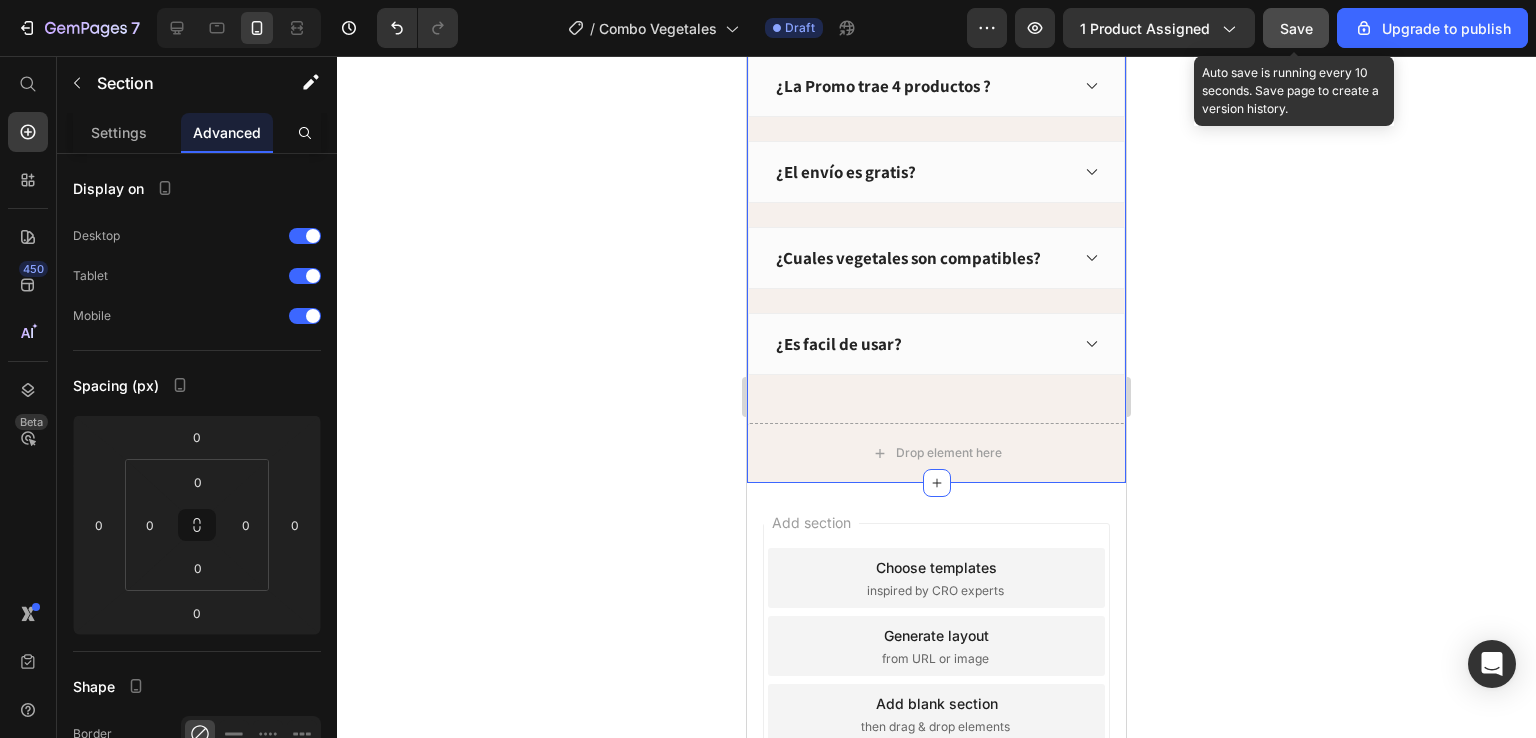 click on "Save" at bounding box center [1296, 28] 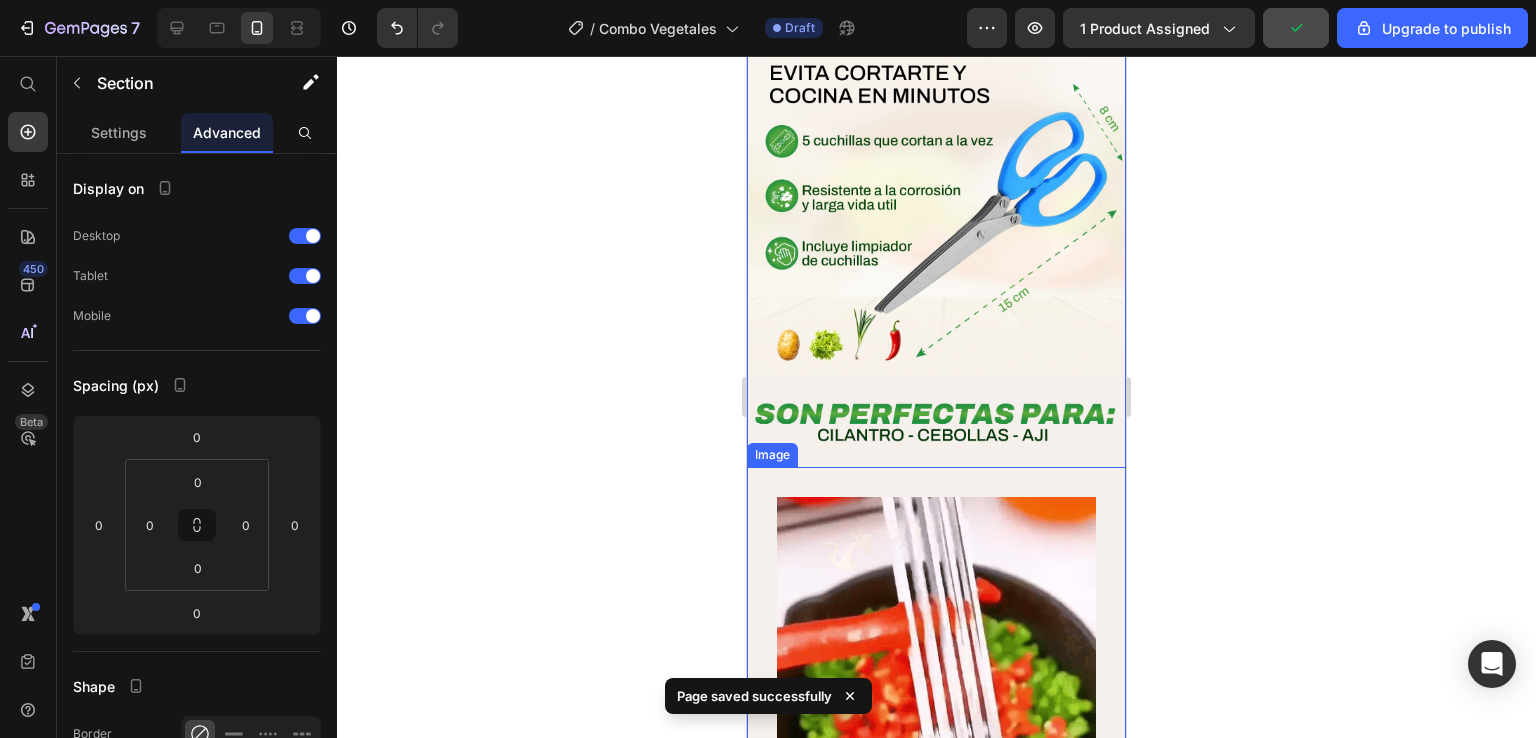scroll, scrollTop: 5664, scrollLeft: 0, axis: vertical 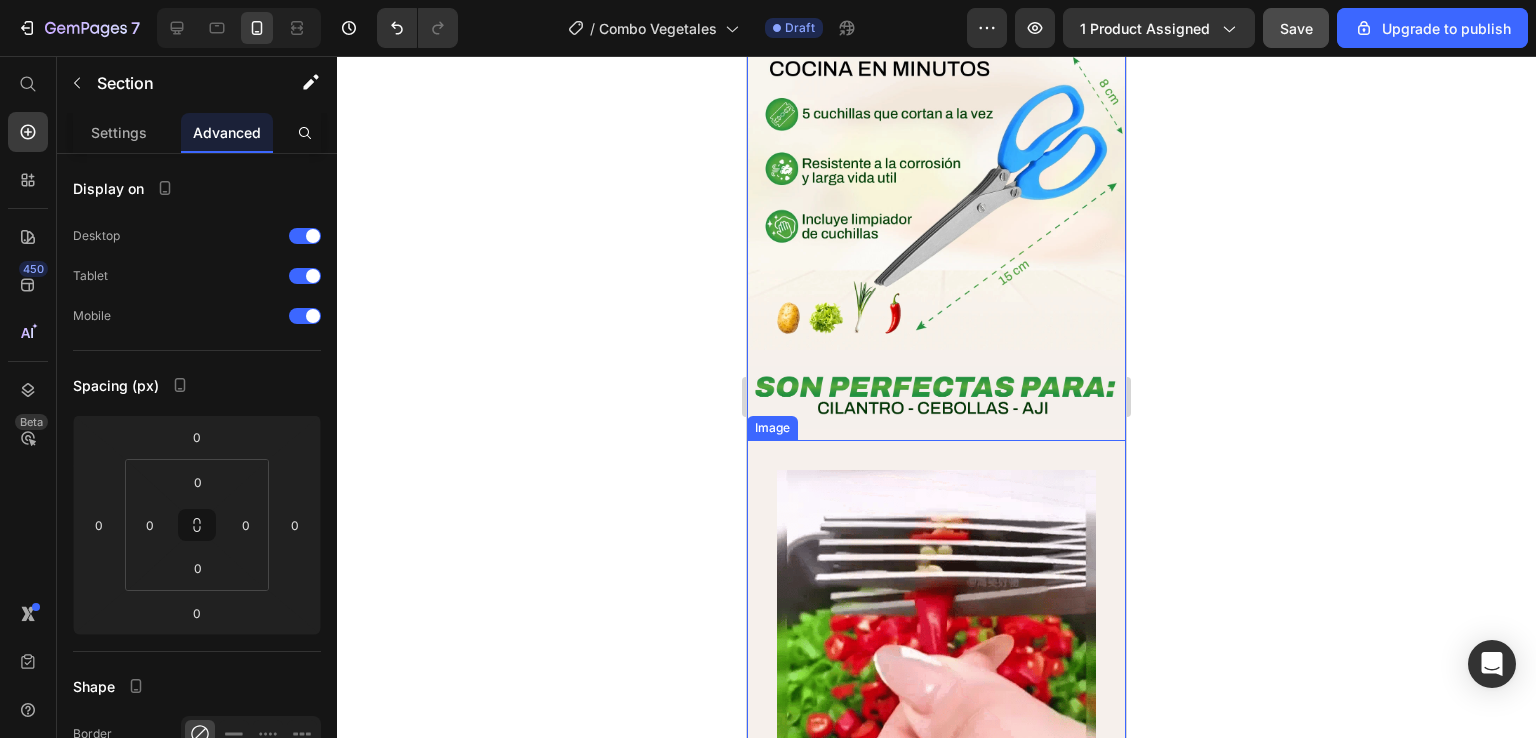 click at bounding box center [936, 629] 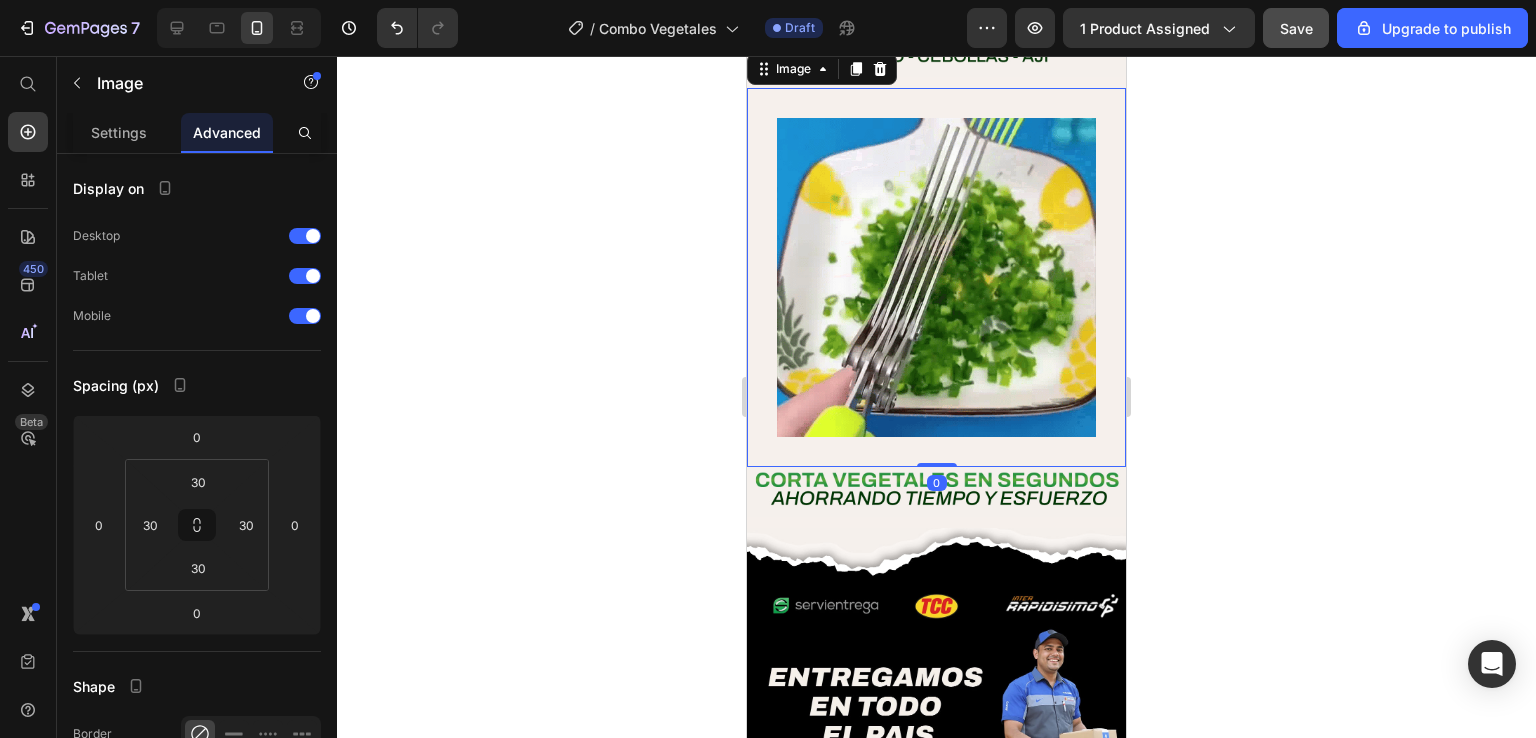 scroll, scrollTop: 6164, scrollLeft: 0, axis: vertical 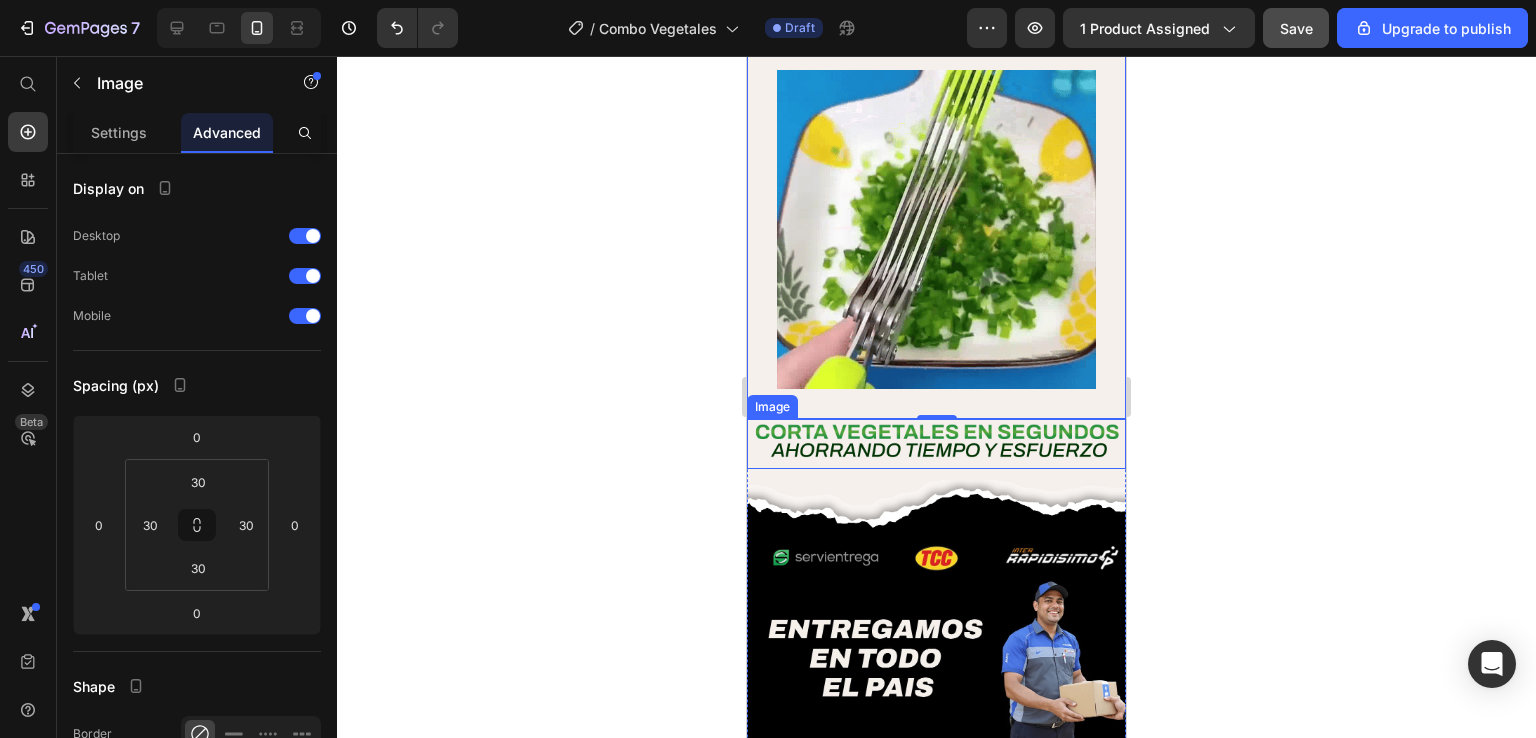 click at bounding box center [936, 444] 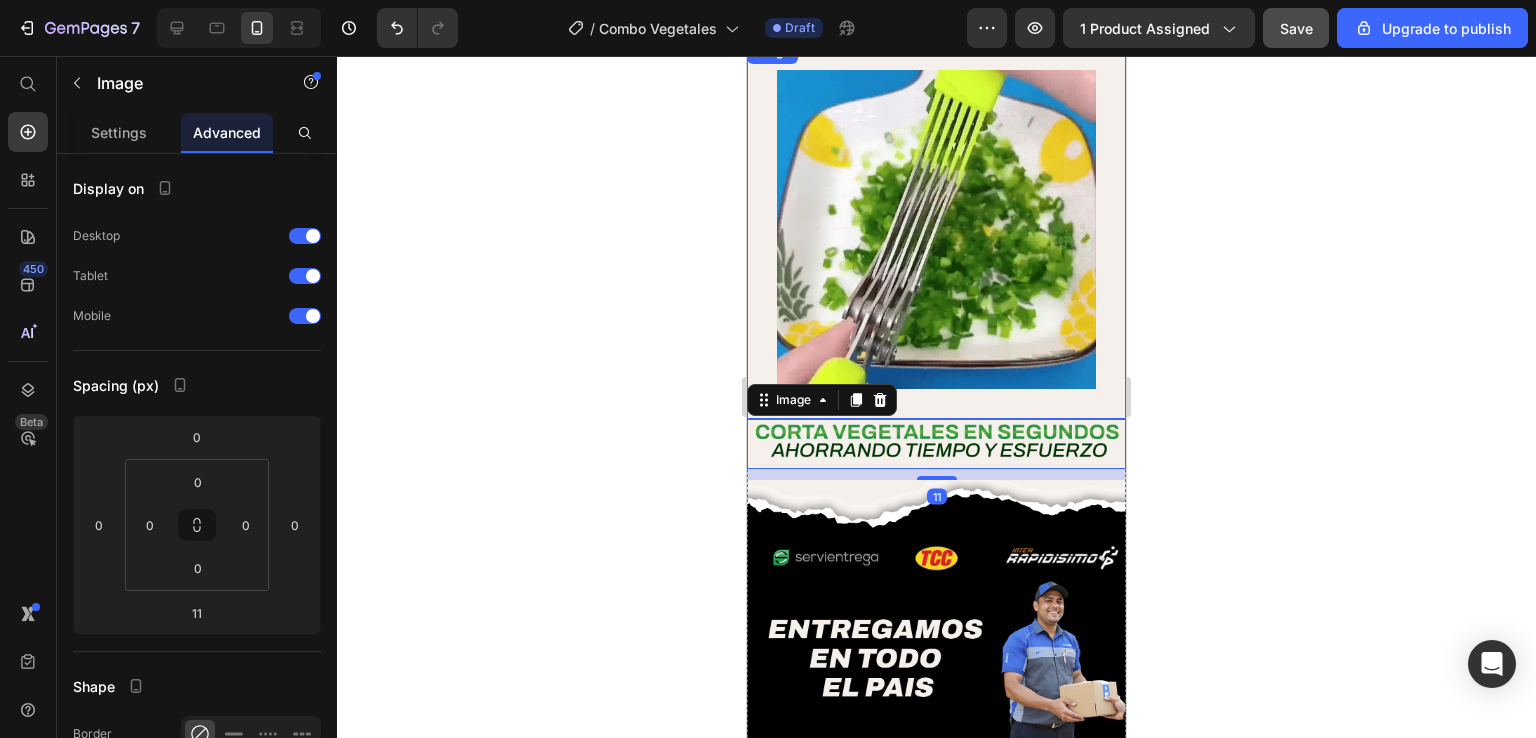 click at bounding box center [936, 229] 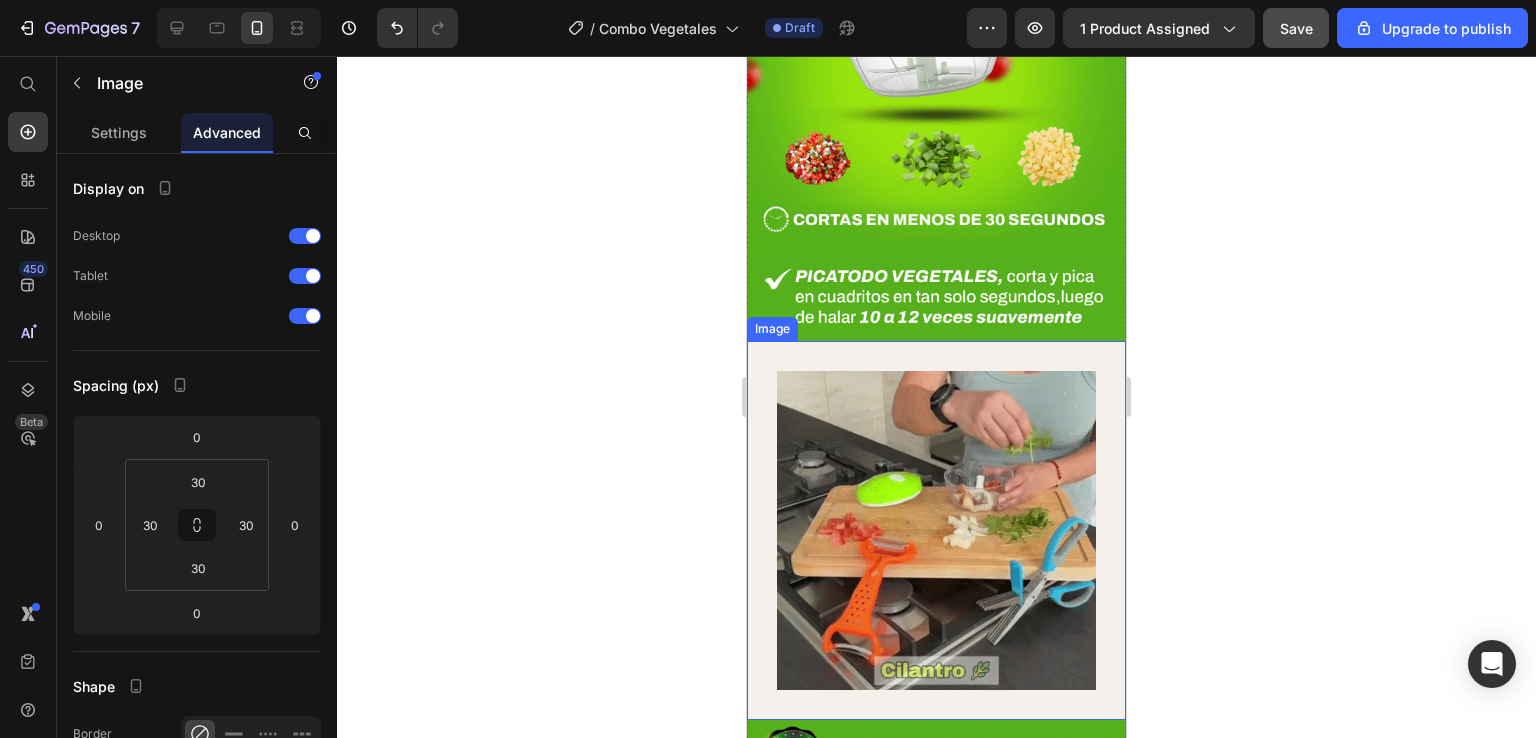 scroll, scrollTop: 2565, scrollLeft: 0, axis: vertical 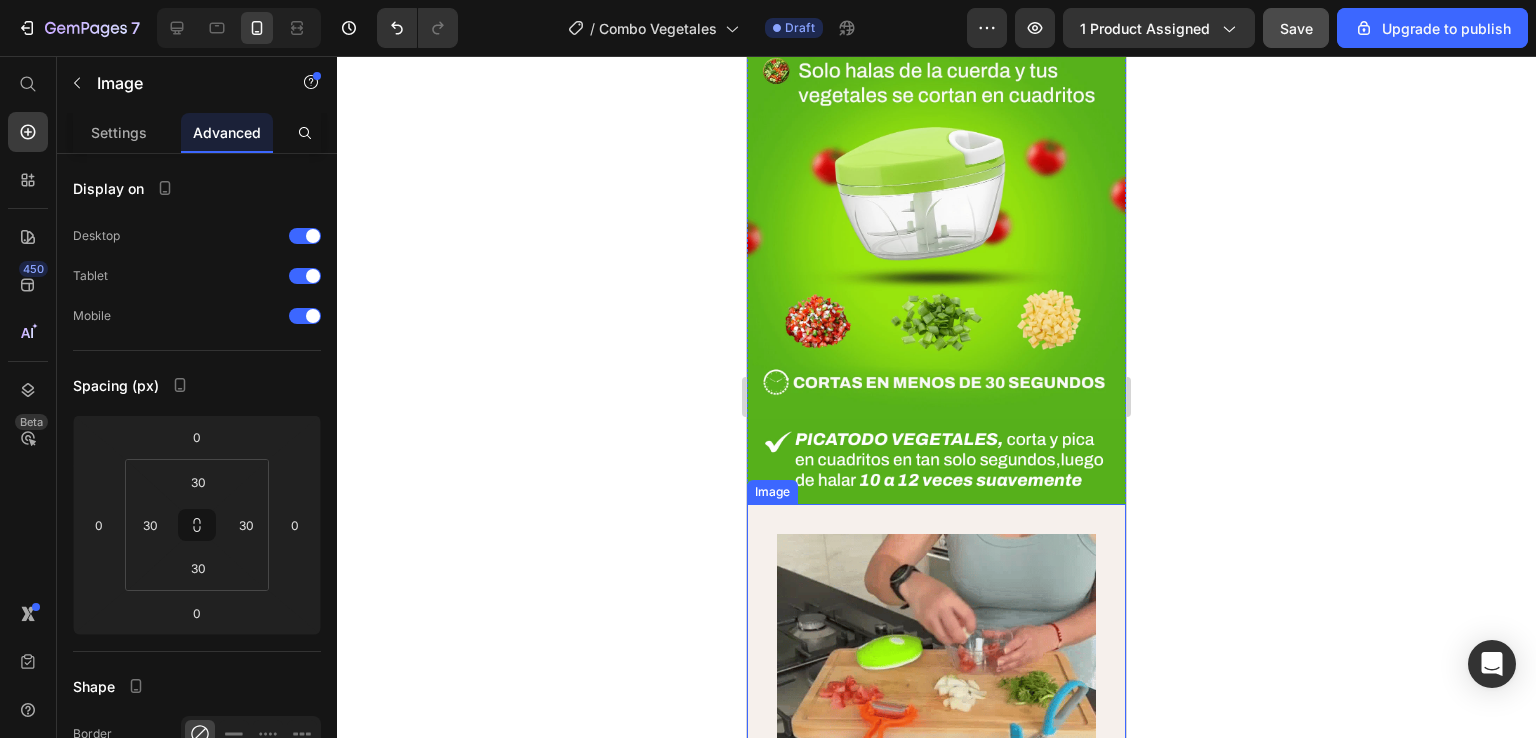 click at bounding box center (936, 693) 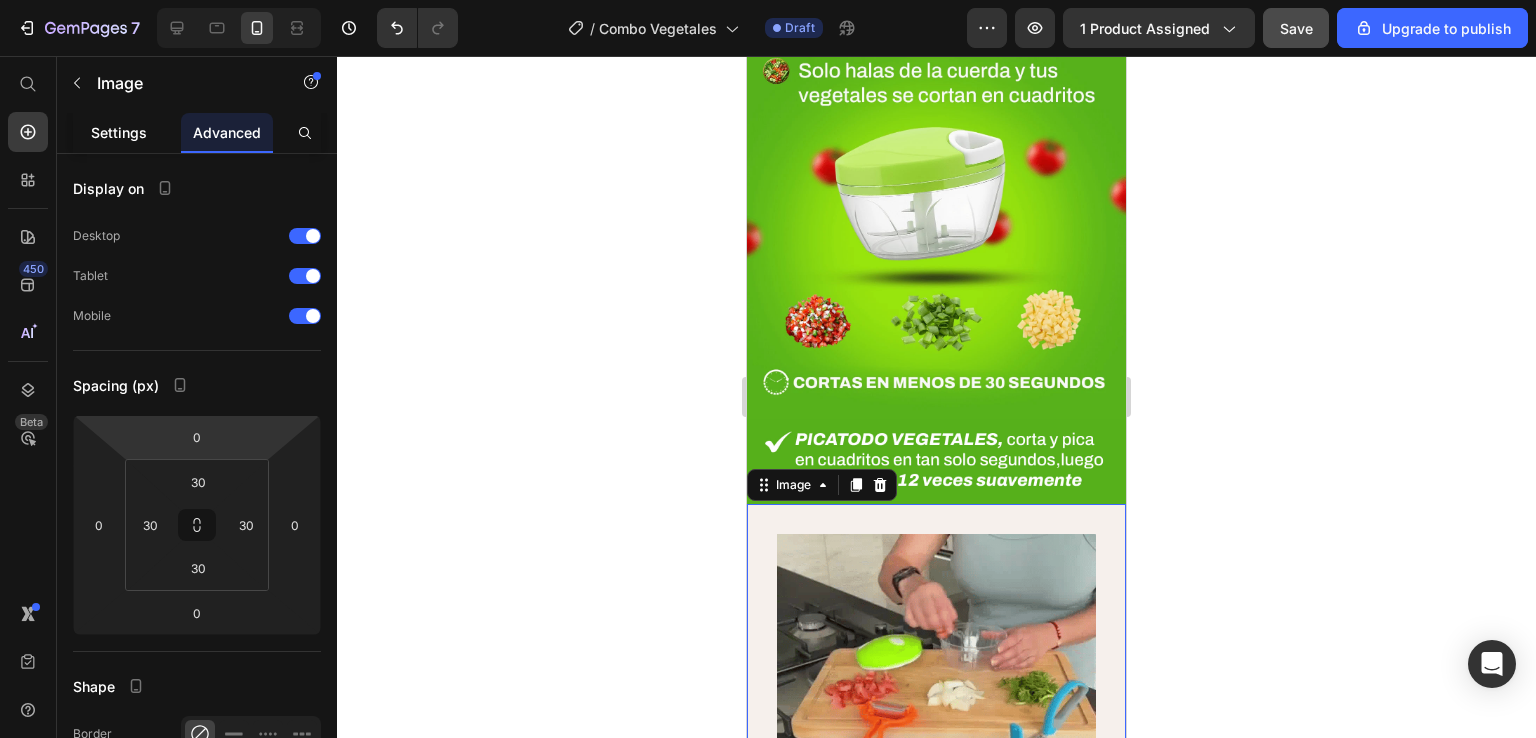 click on "Settings" at bounding box center (119, 132) 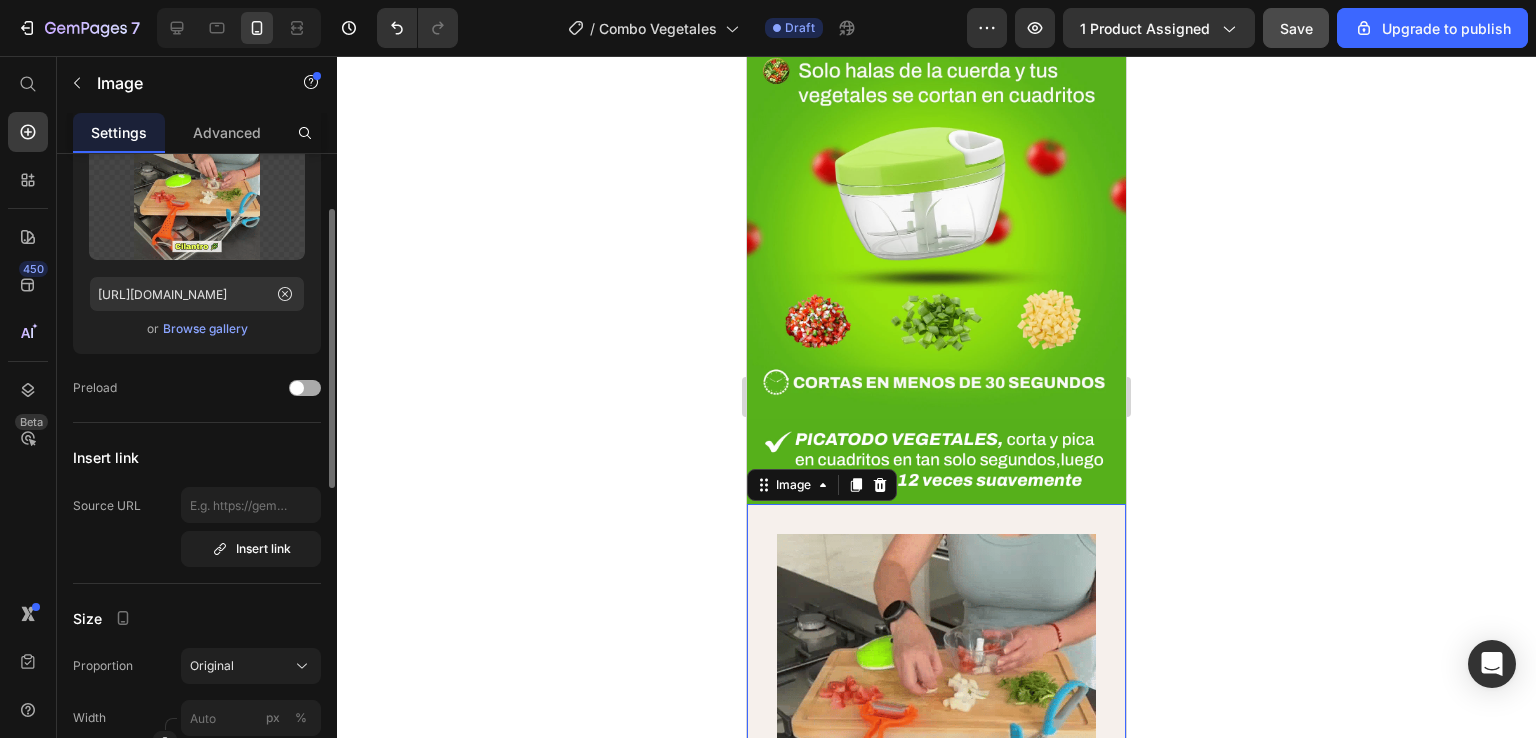 scroll, scrollTop: 0, scrollLeft: 0, axis: both 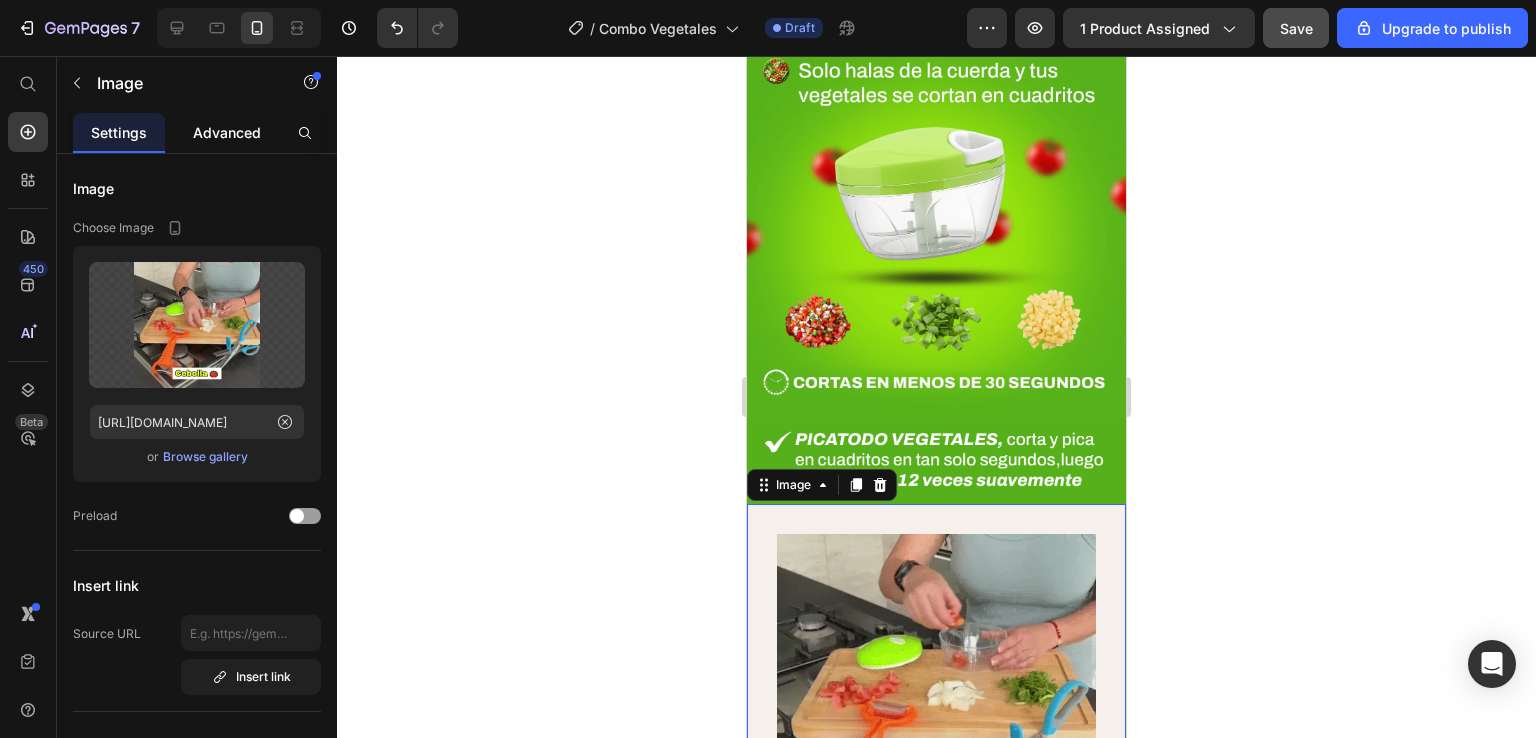 click on "Advanced" at bounding box center [227, 132] 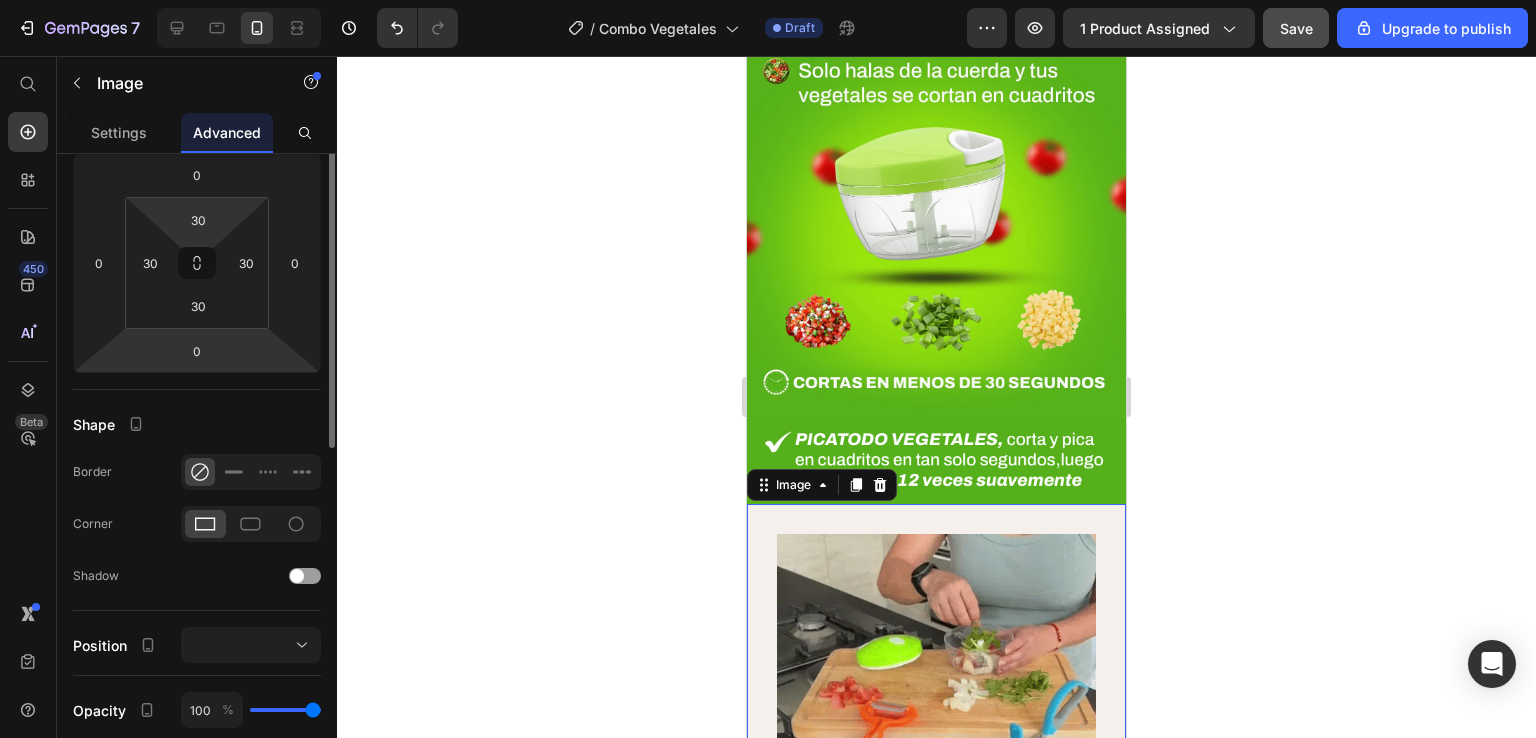 scroll, scrollTop: 0, scrollLeft: 0, axis: both 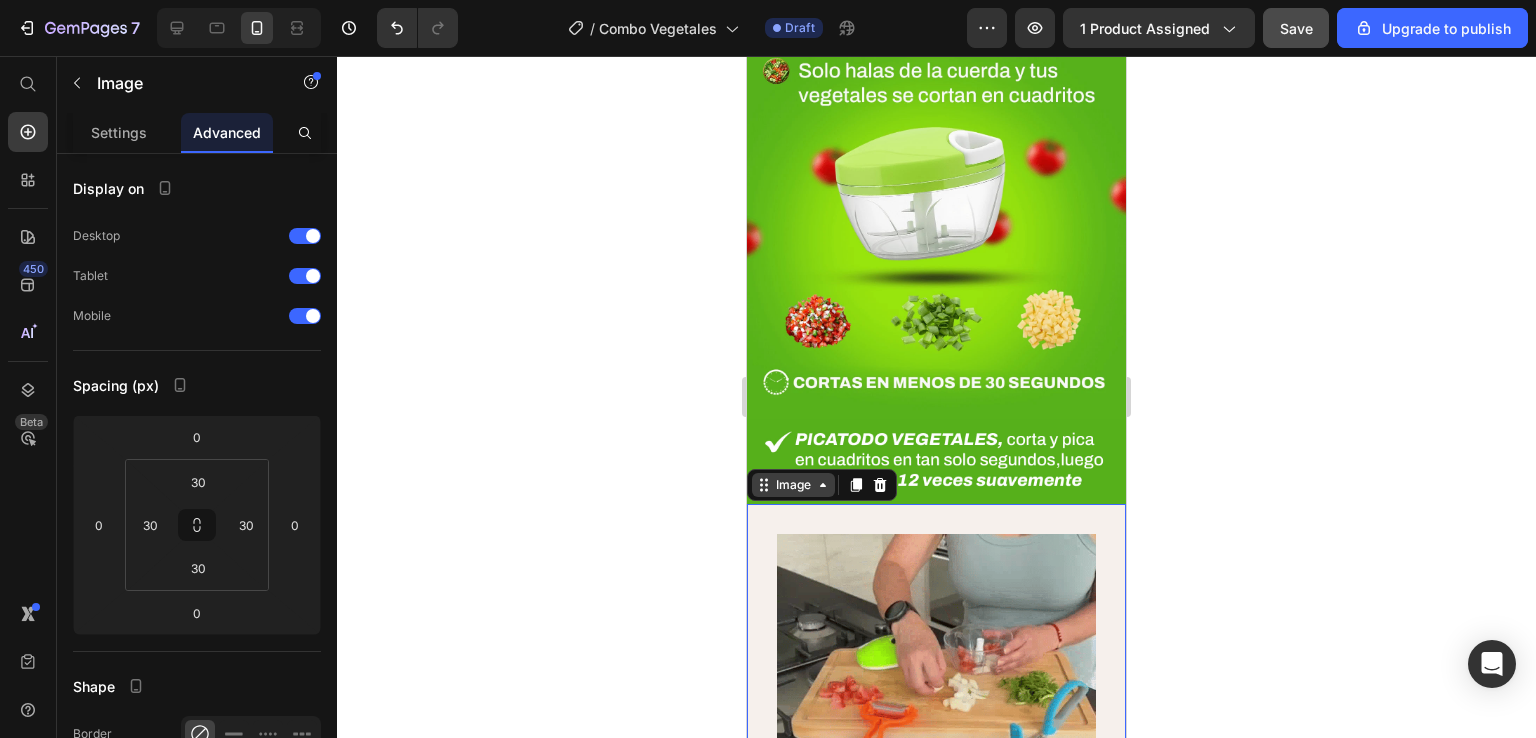 click on "Image" at bounding box center (793, 485) 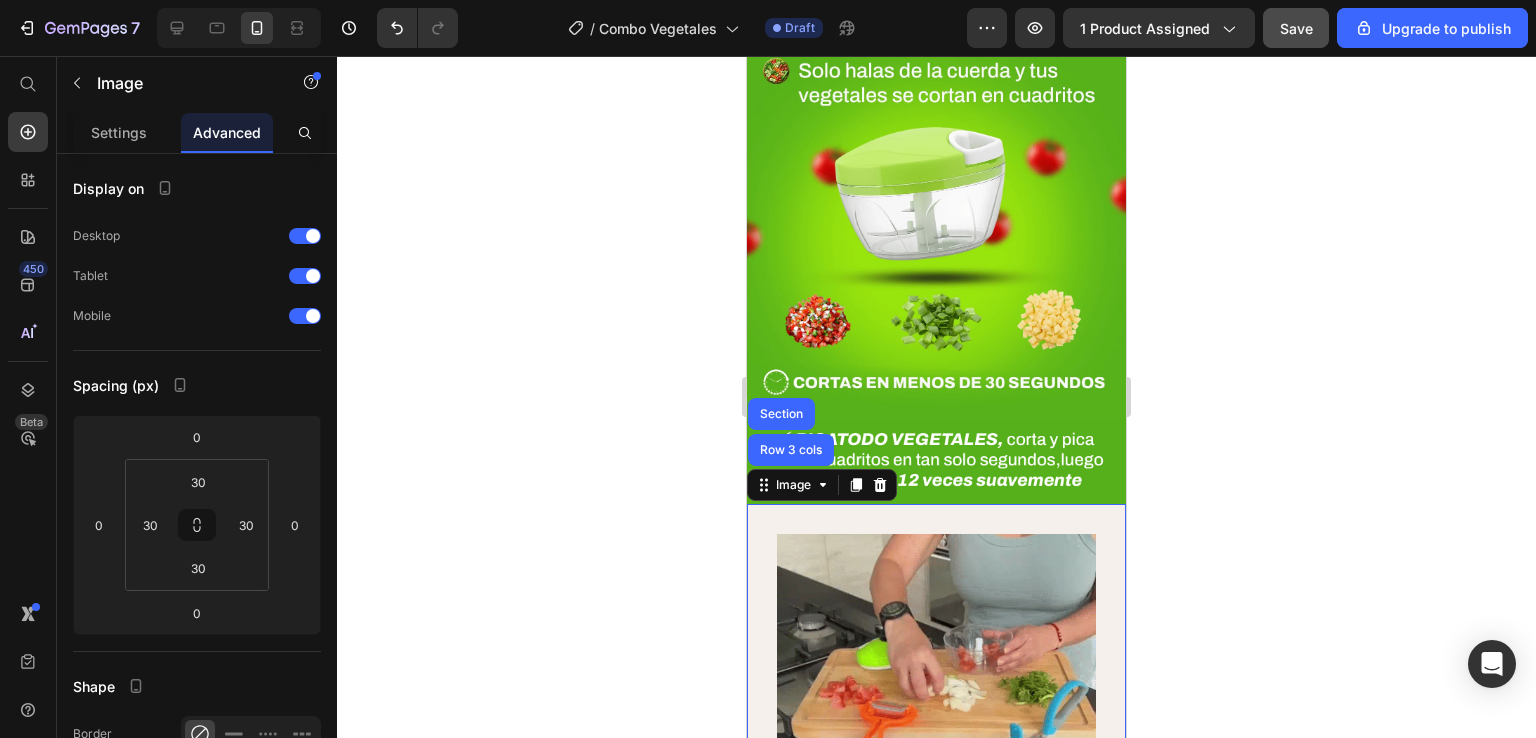 click at bounding box center (936, 693) 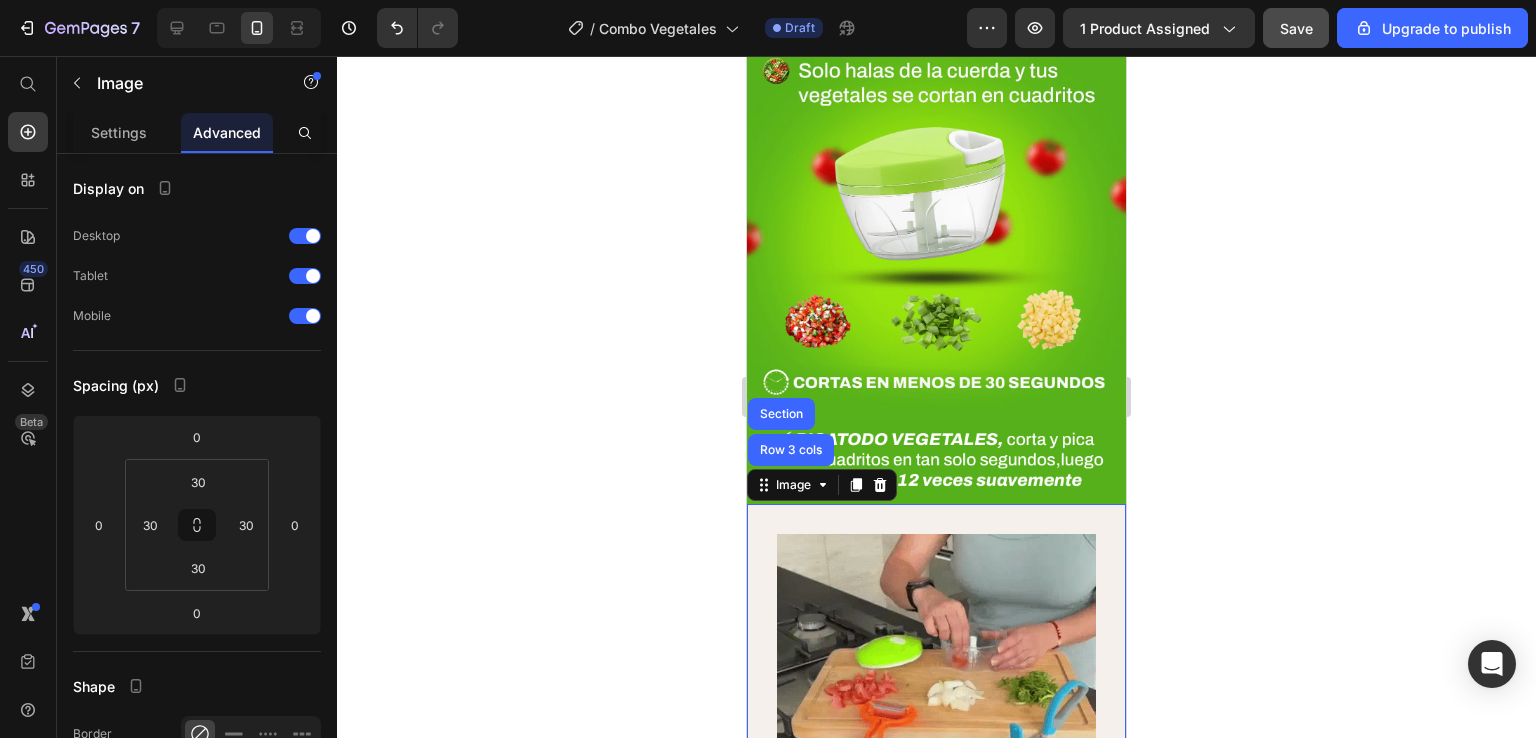 click 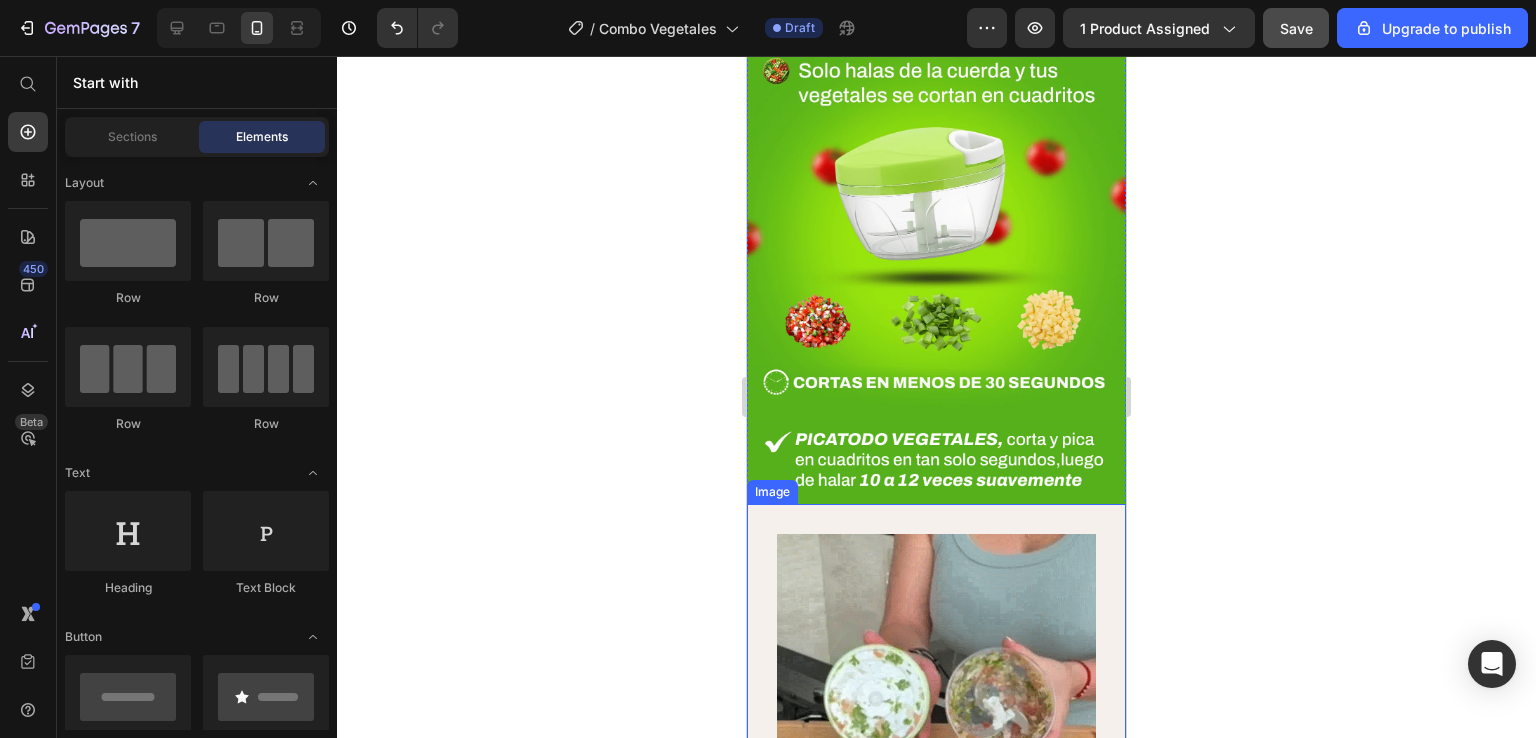click at bounding box center (936, 693) 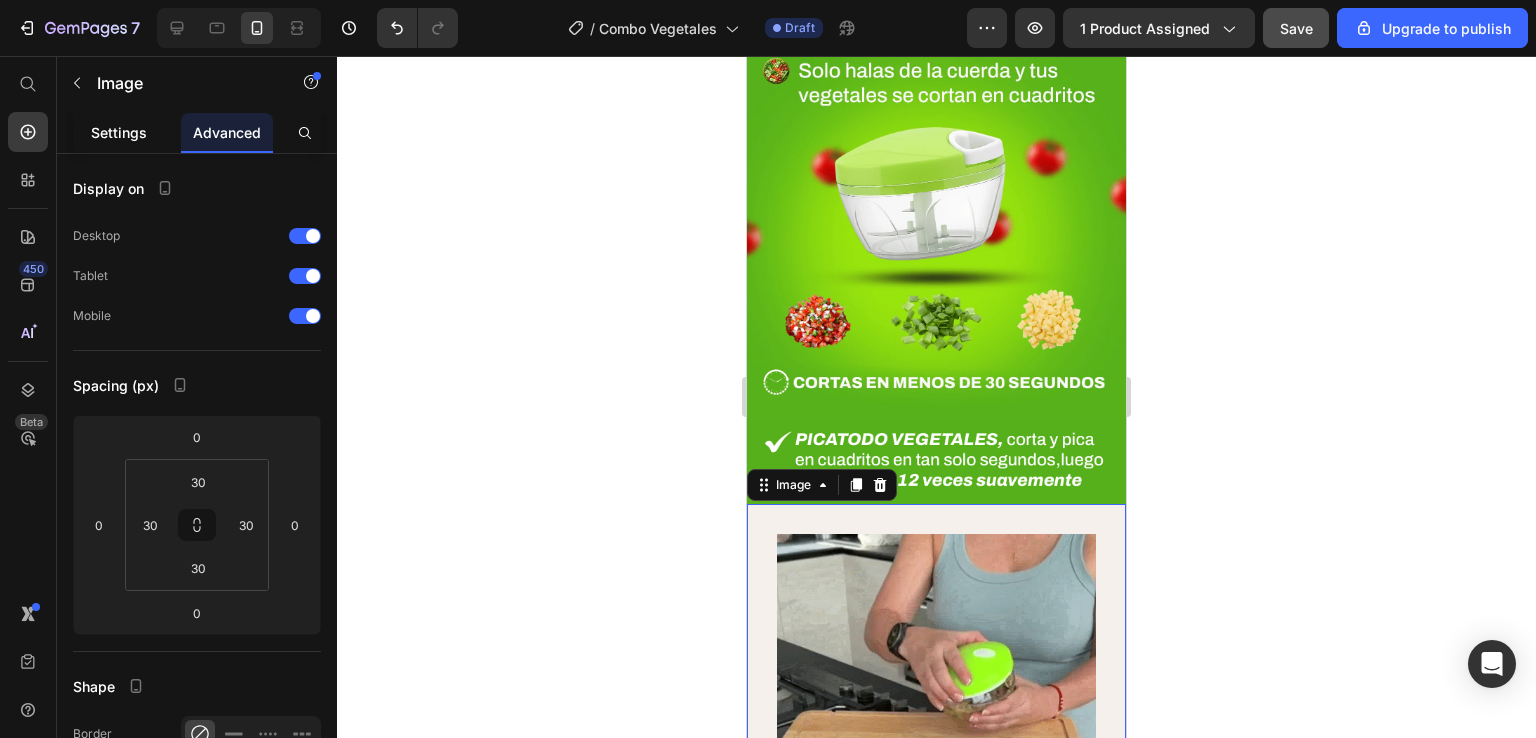 click on "Settings" at bounding box center [119, 132] 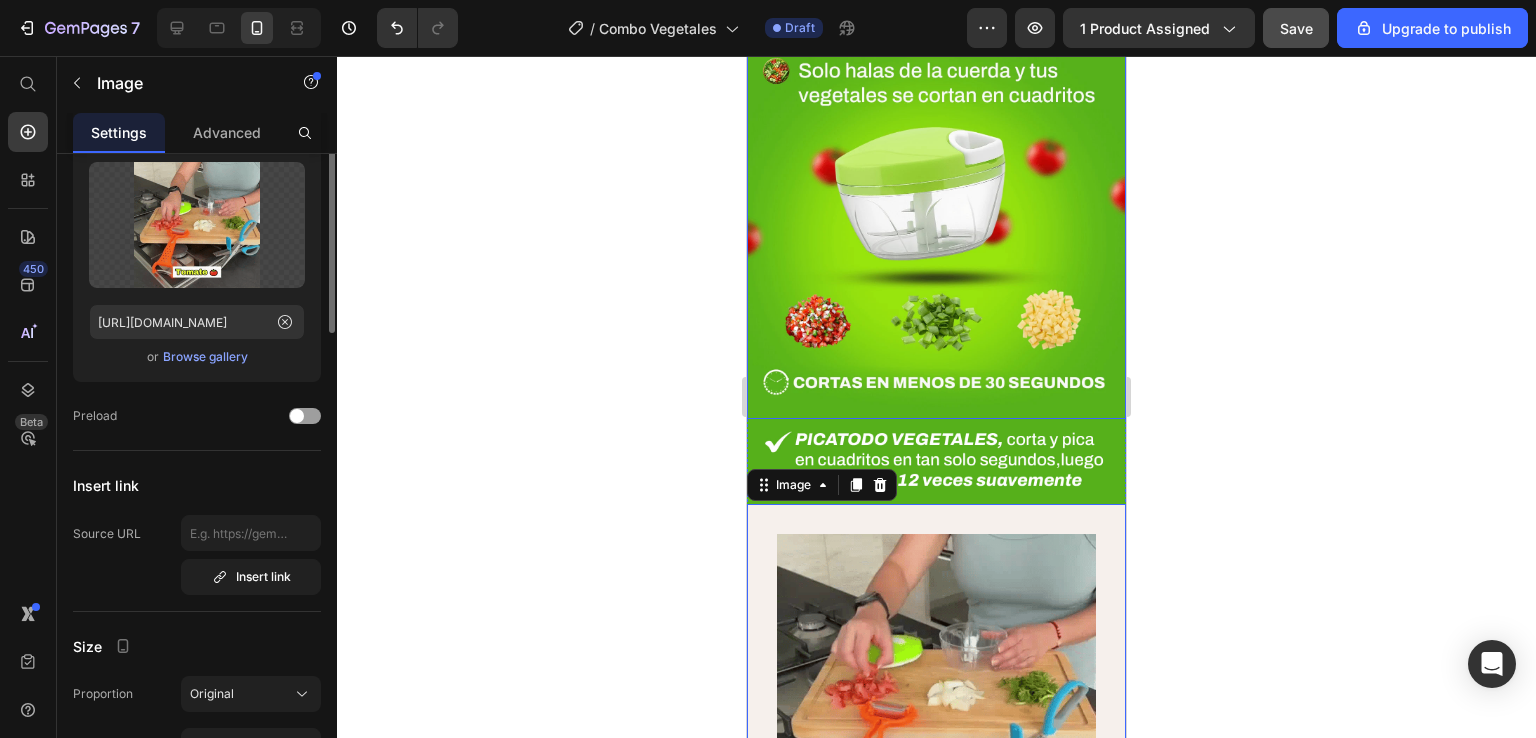 scroll, scrollTop: 0, scrollLeft: 0, axis: both 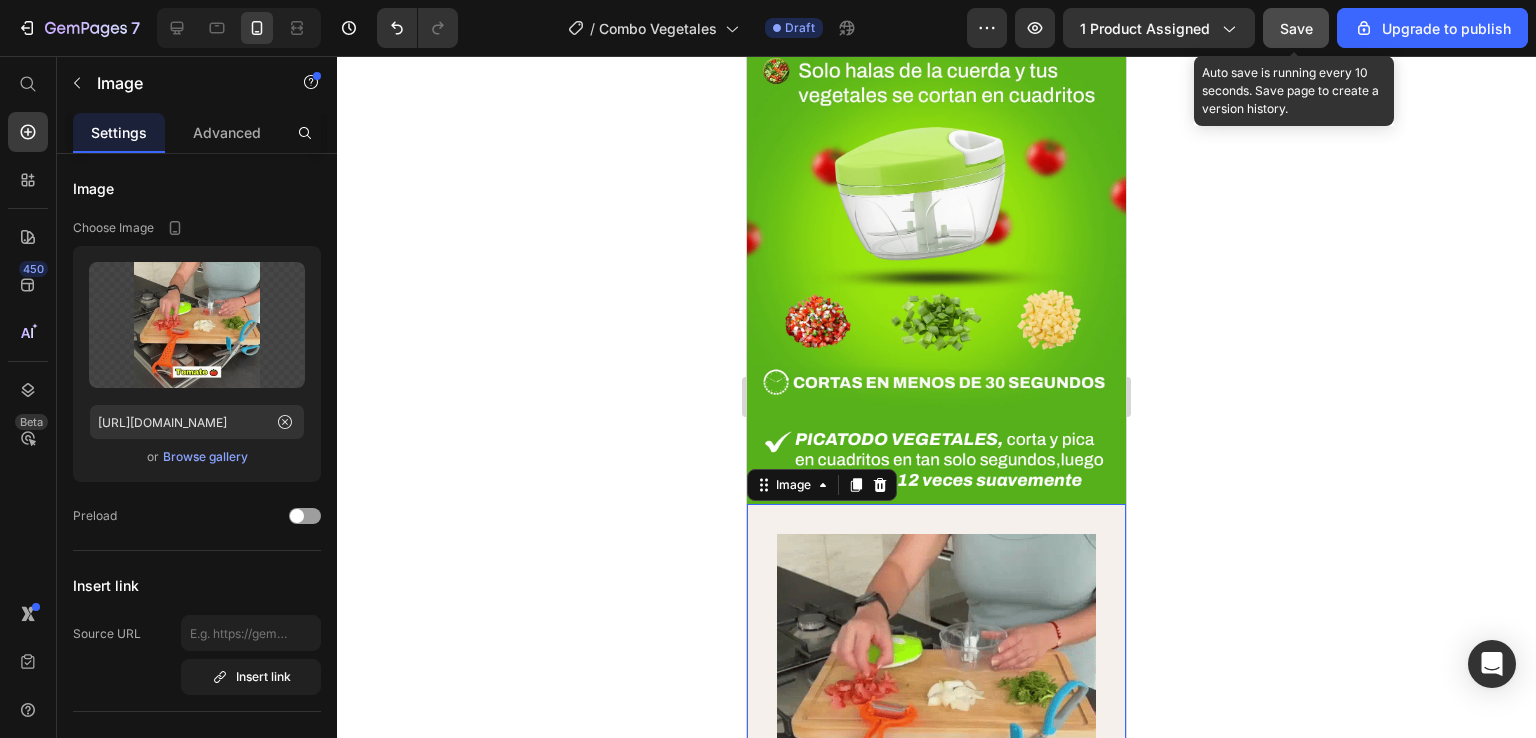 click on "Save" 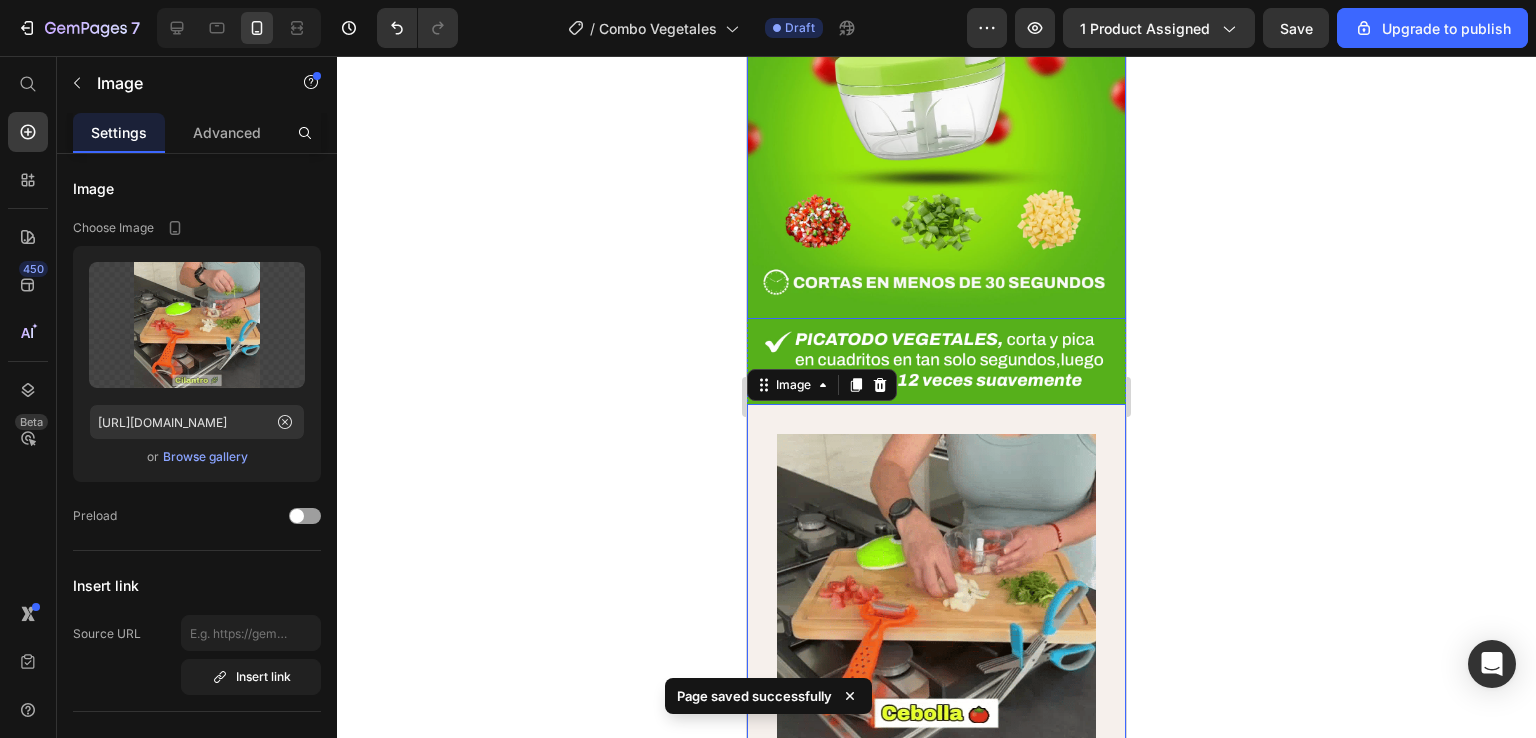 scroll, scrollTop: 2165, scrollLeft: 0, axis: vertical 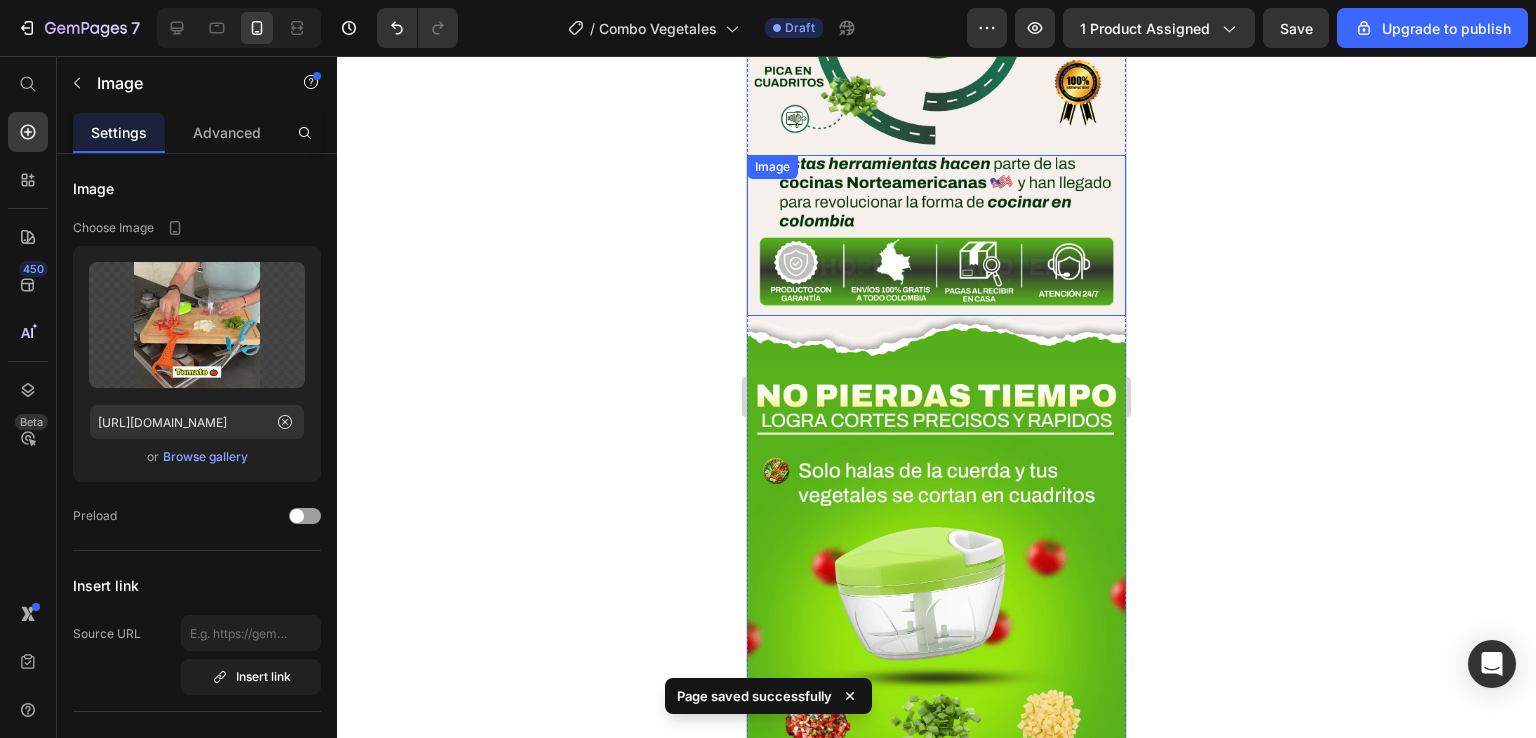 click at bounding box center [936, 235] 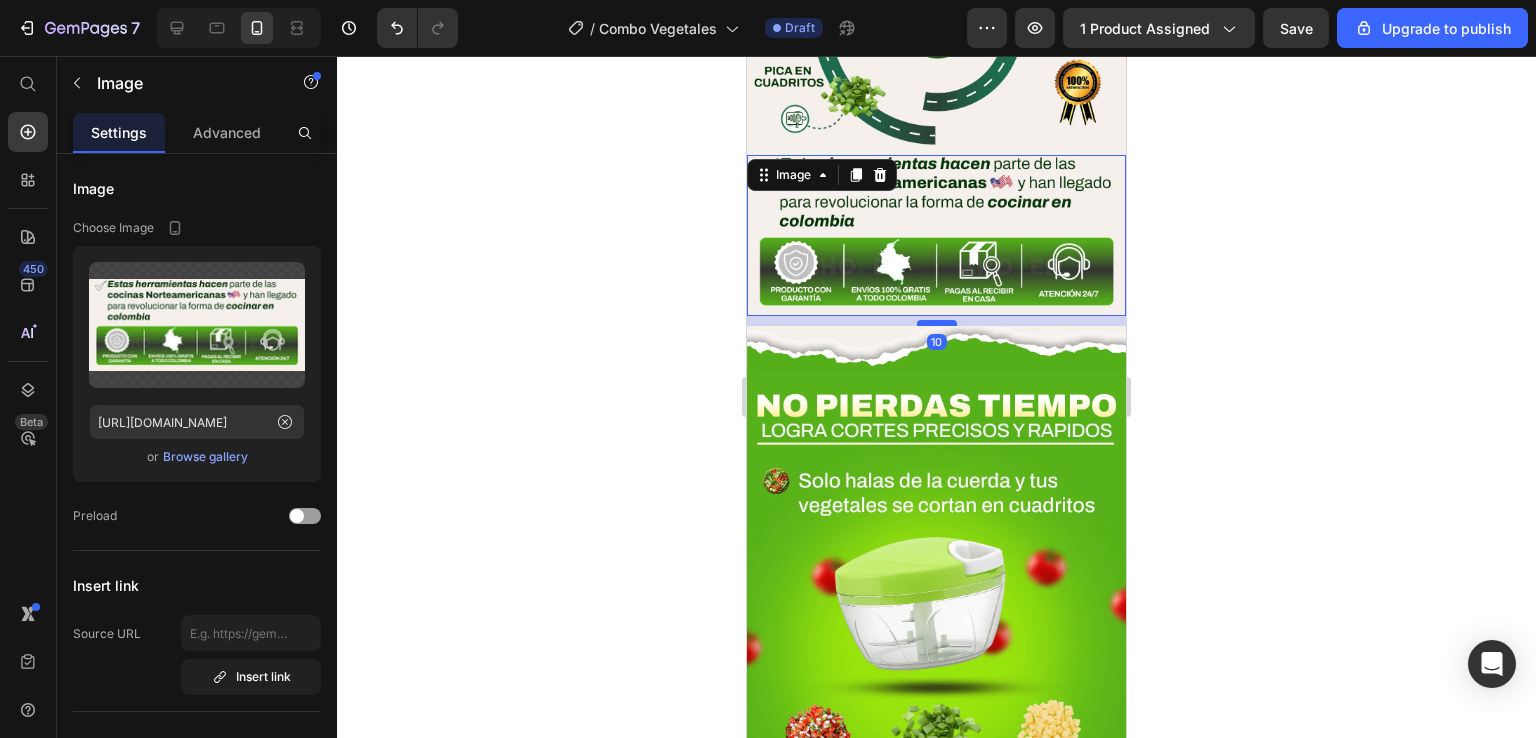 click at bounding box center (937, 323) 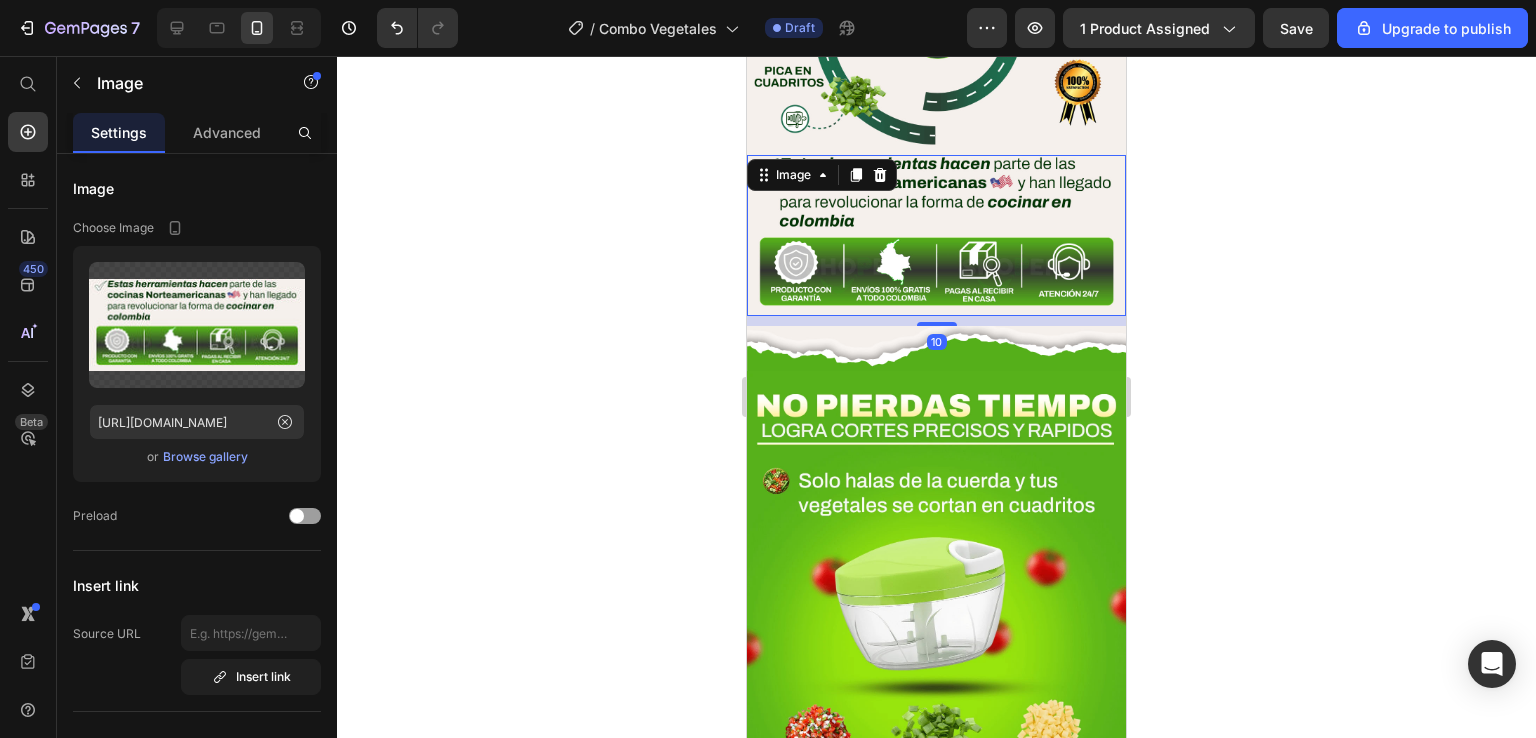 click 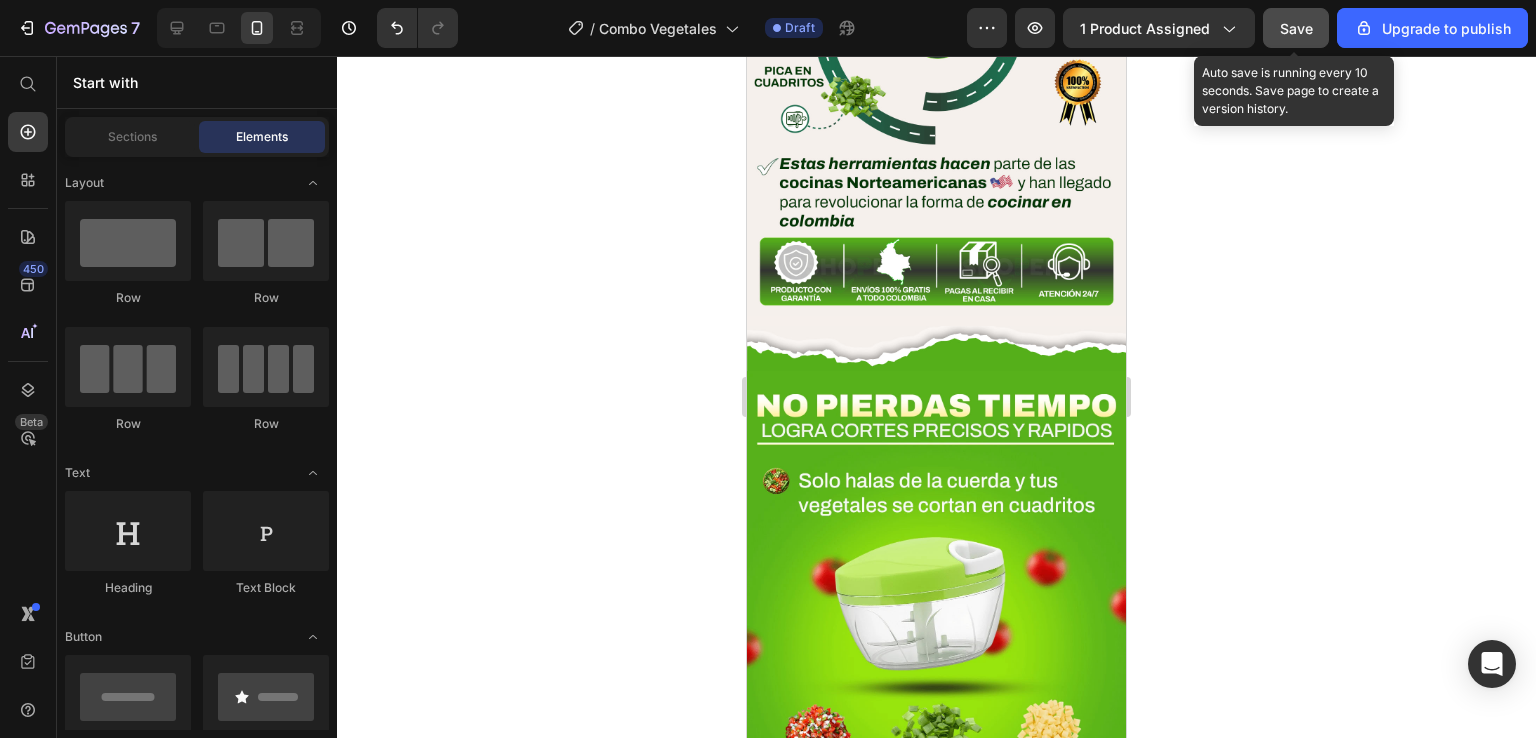 click on "Save" 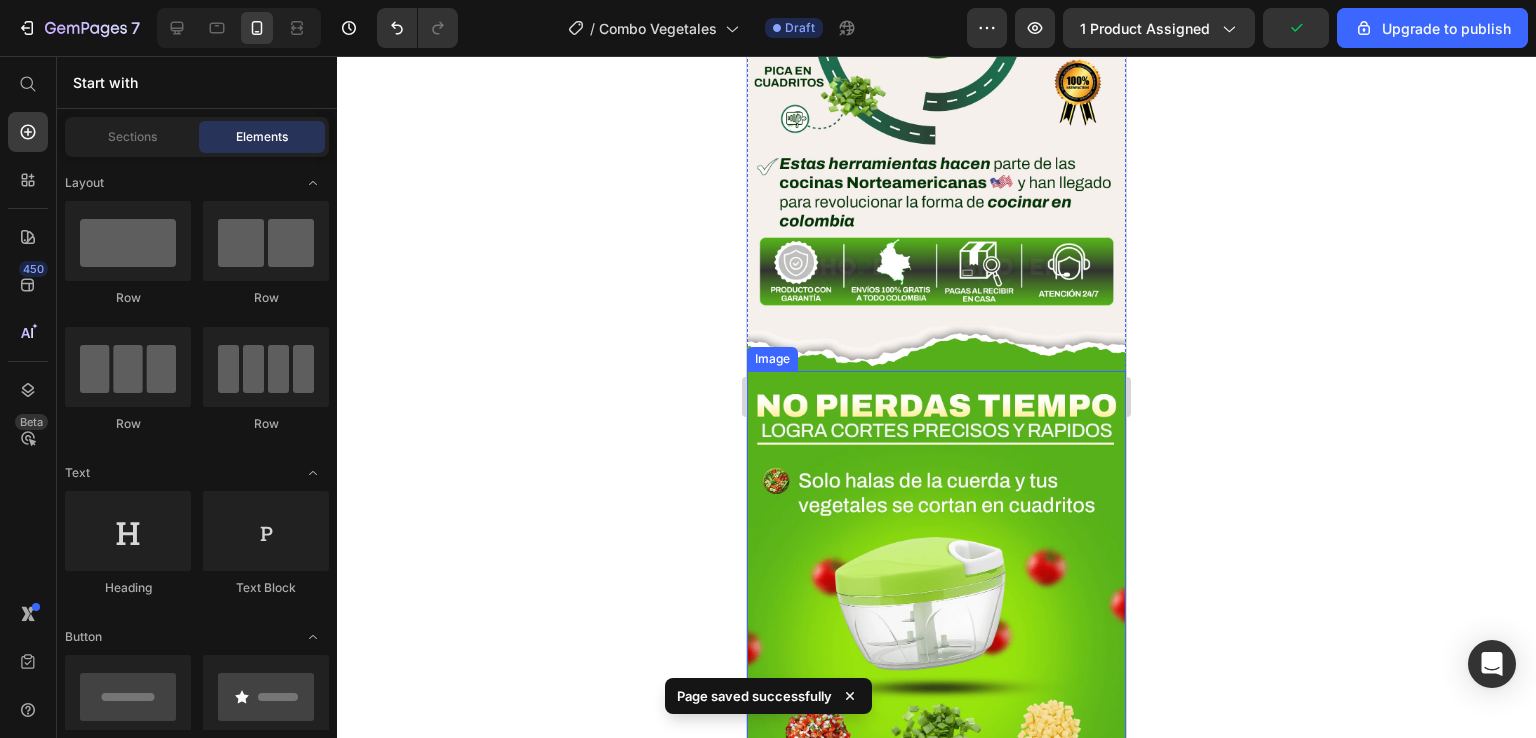 scroll, scrollTop: 1865, scrollLeft: 0, axis: vertical 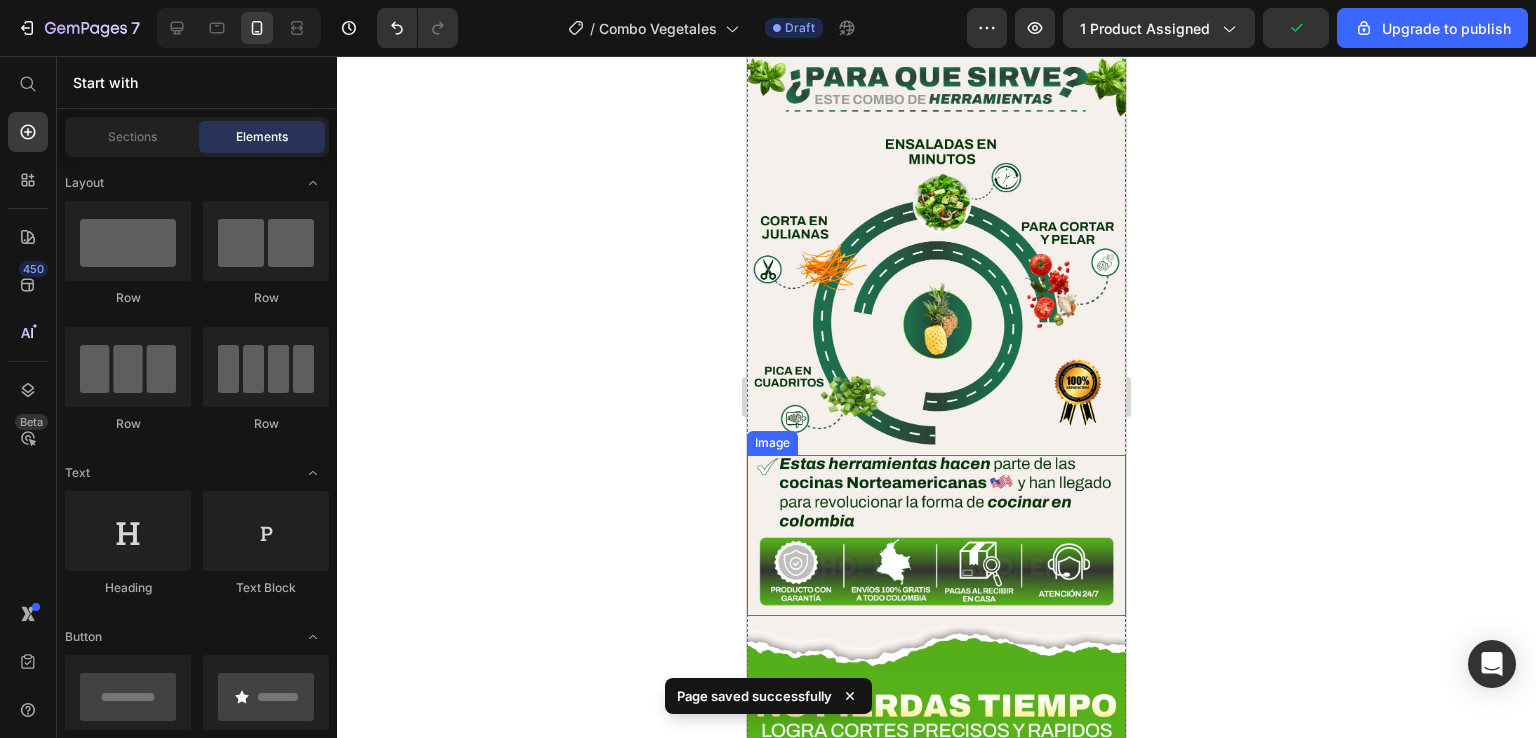 click at bounding box center [936, 535] 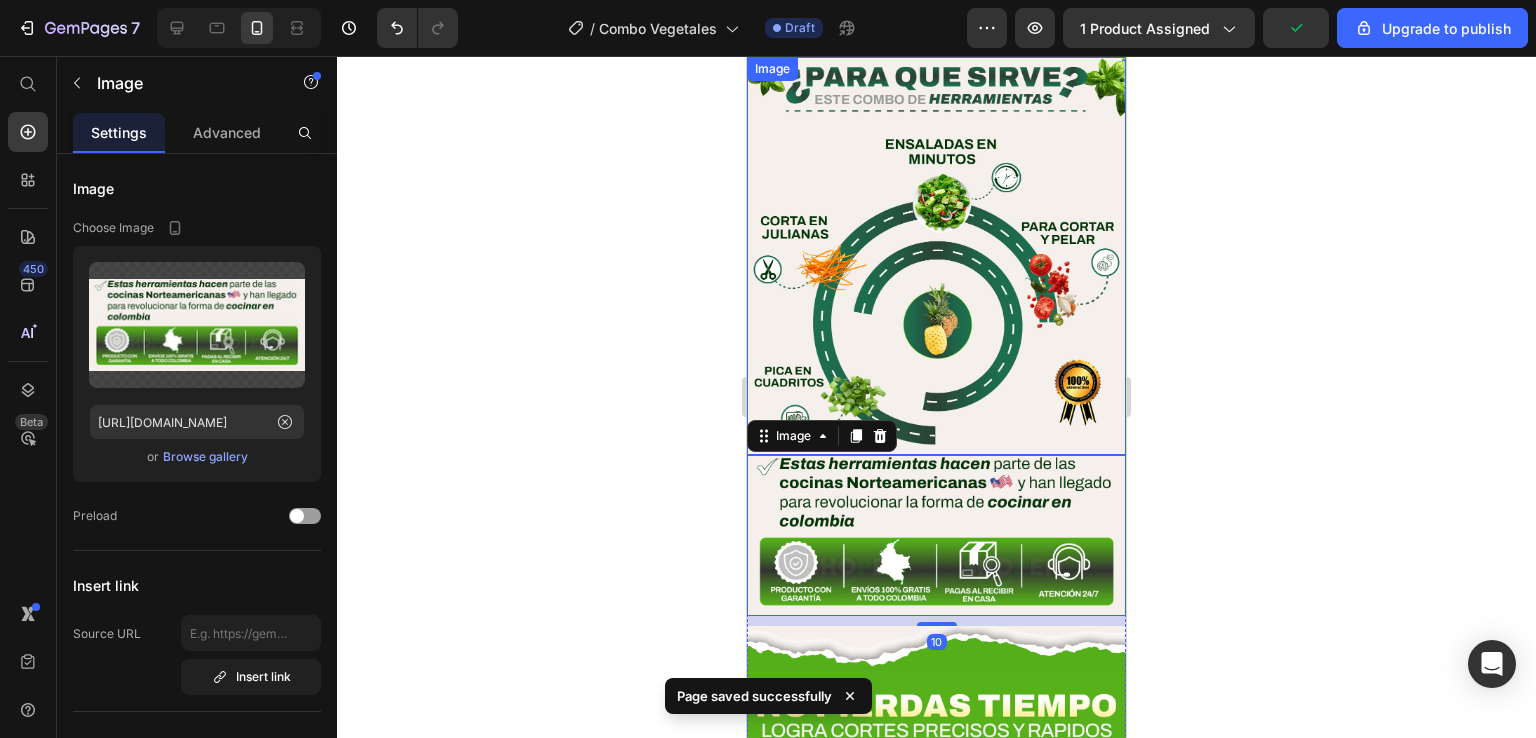 click at bounding box center (936, 256) 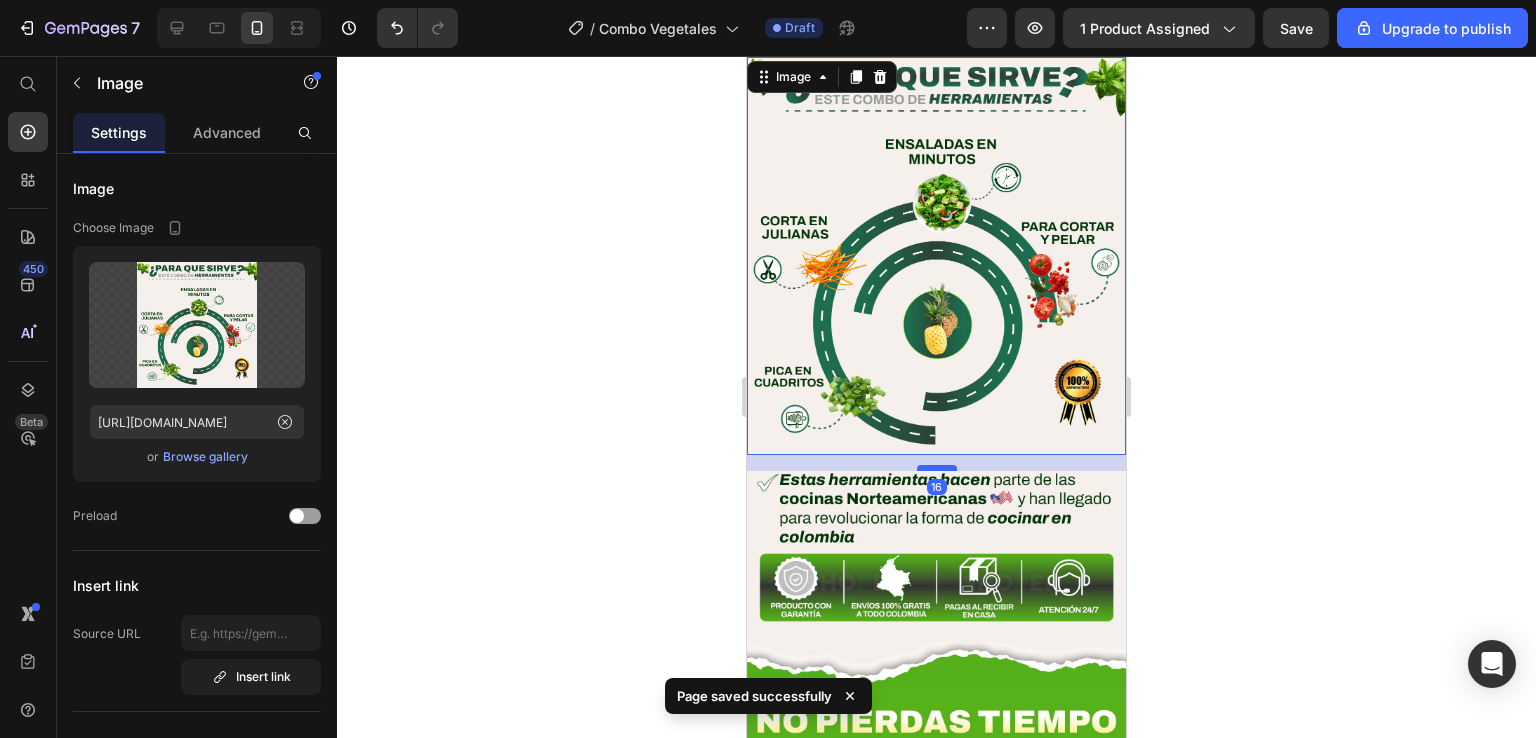 drag, startPoint x: 940, startPoint y: 391, endPoint x: 937, endPoint y: 405, distance: 14.3178215 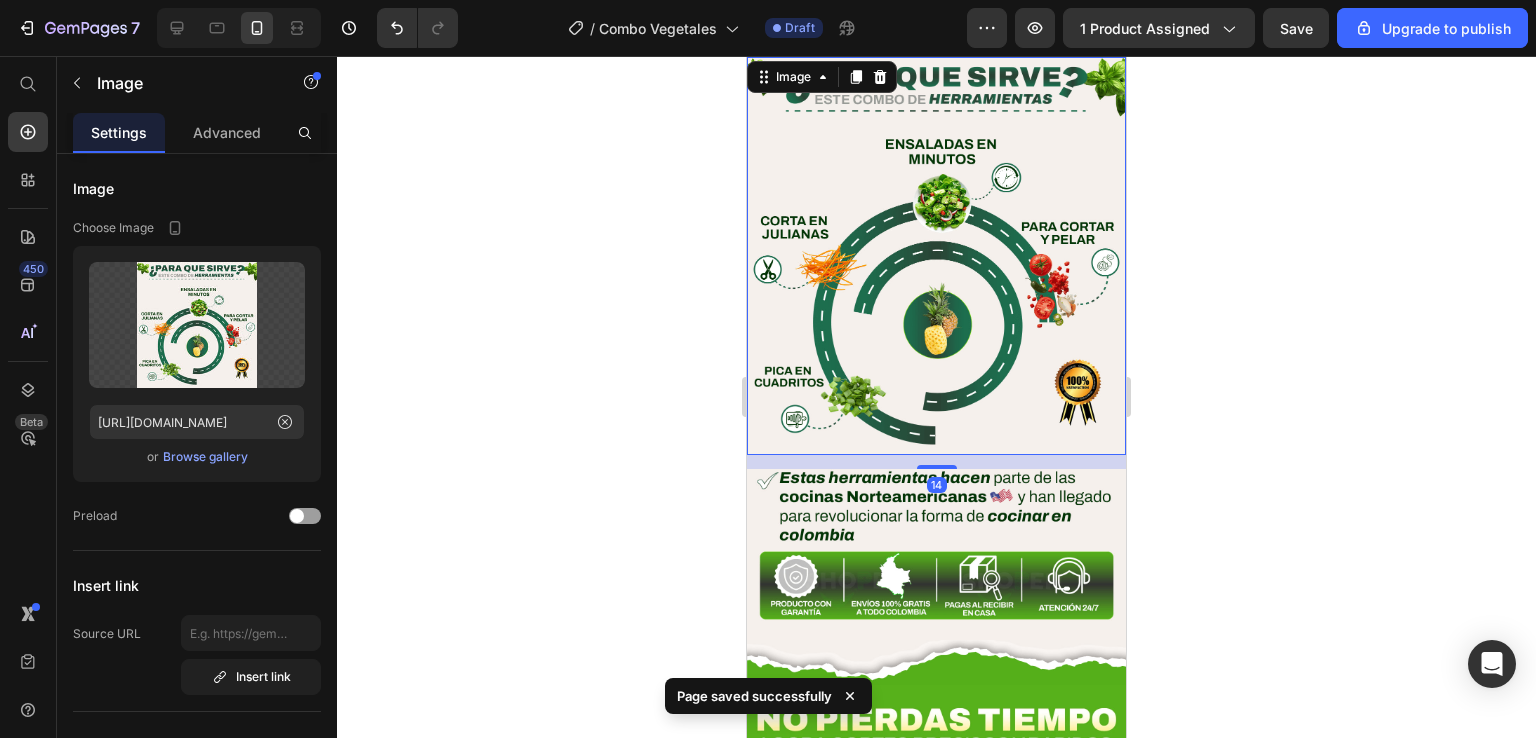 click 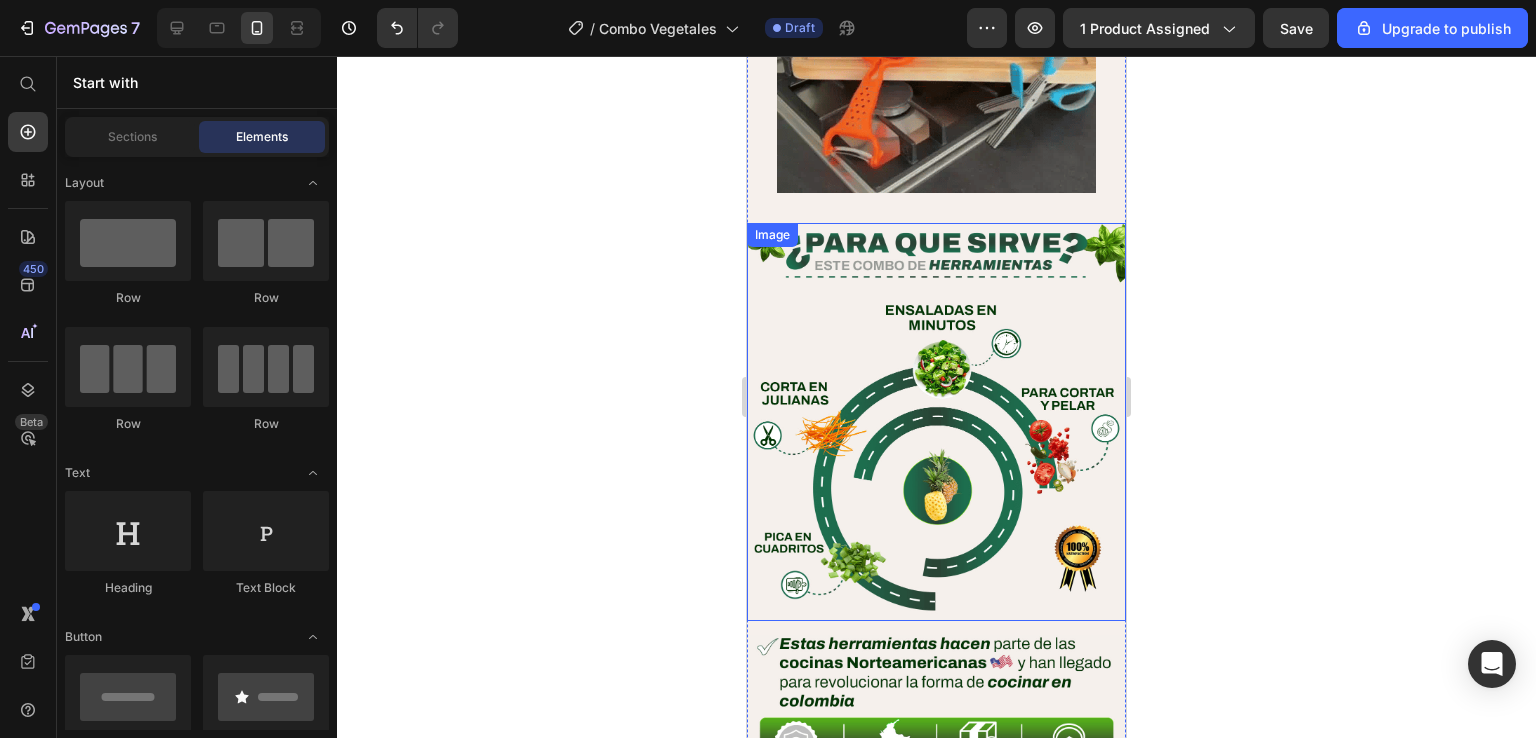 scroll, scrollTop: 1565, scrollLeft: 0, axis: vertical 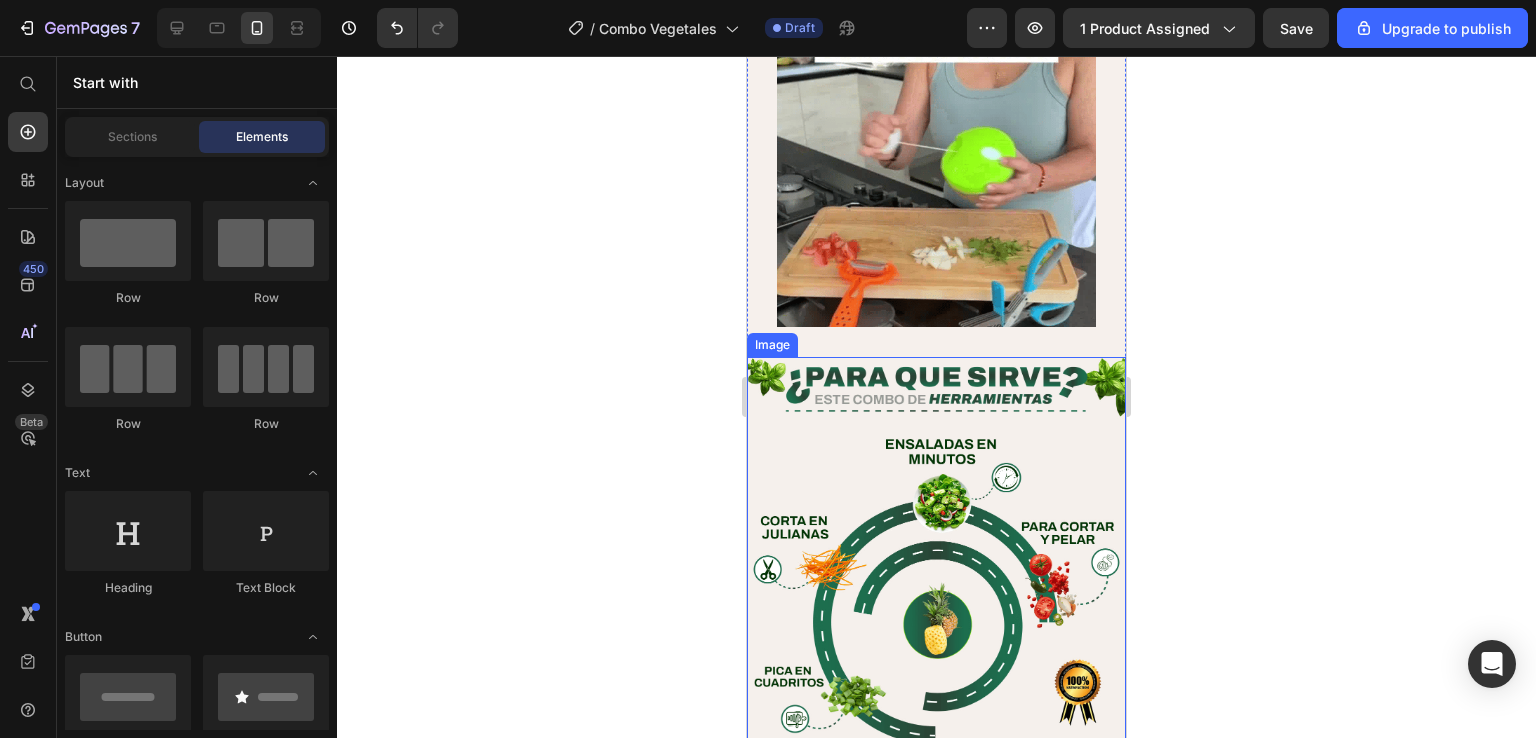 click at bounding box center (936, 556) 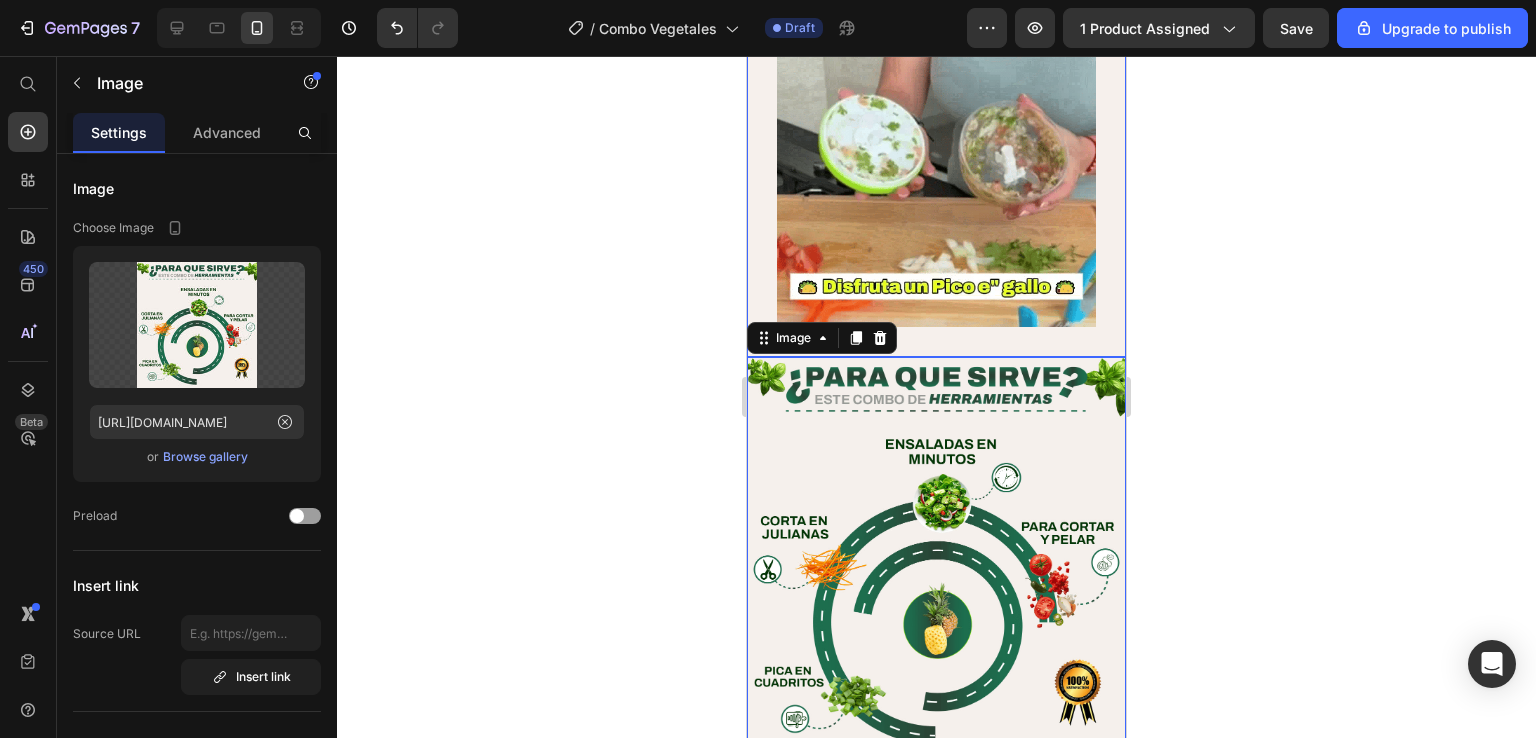 click at bounding box center (936, 167) 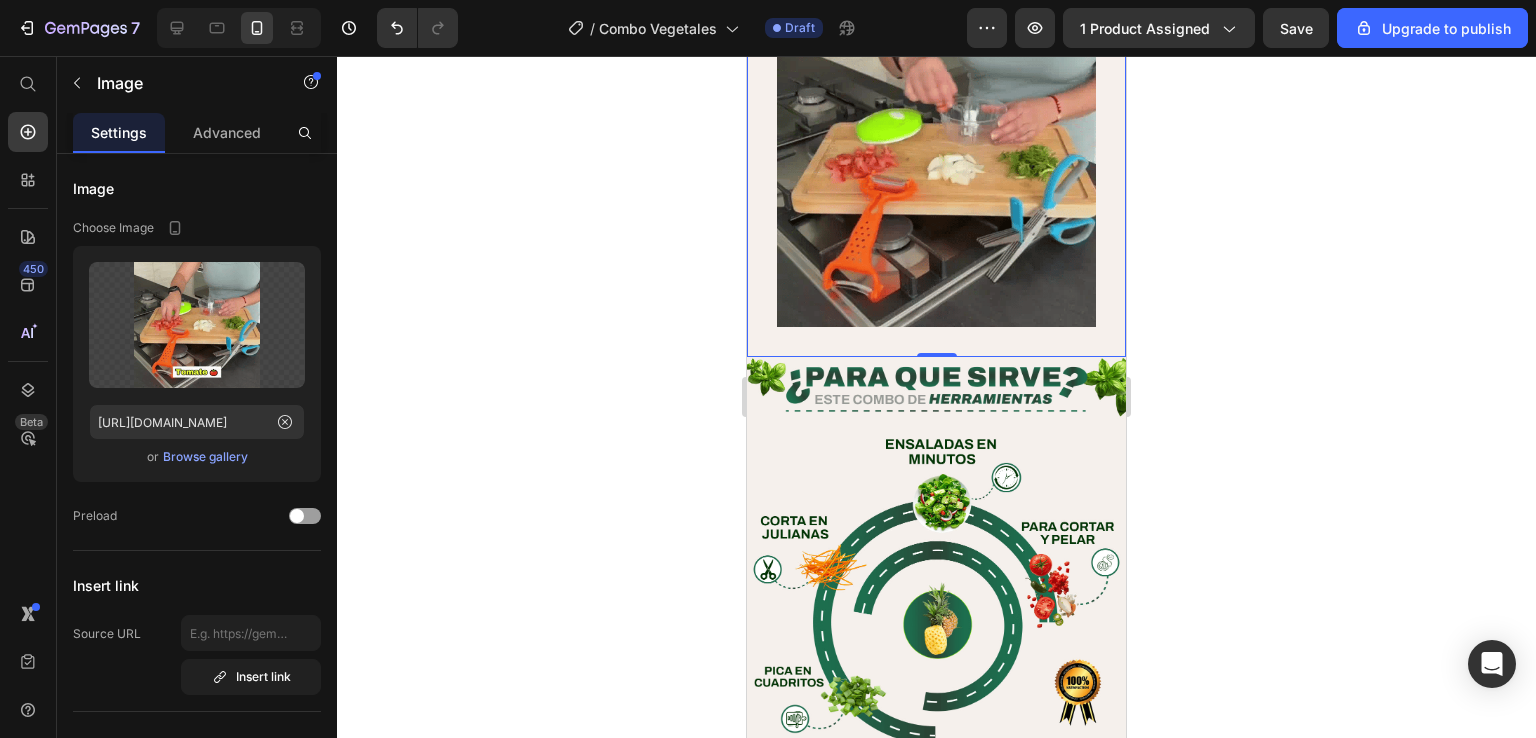 click at bounding box center (936, 167) 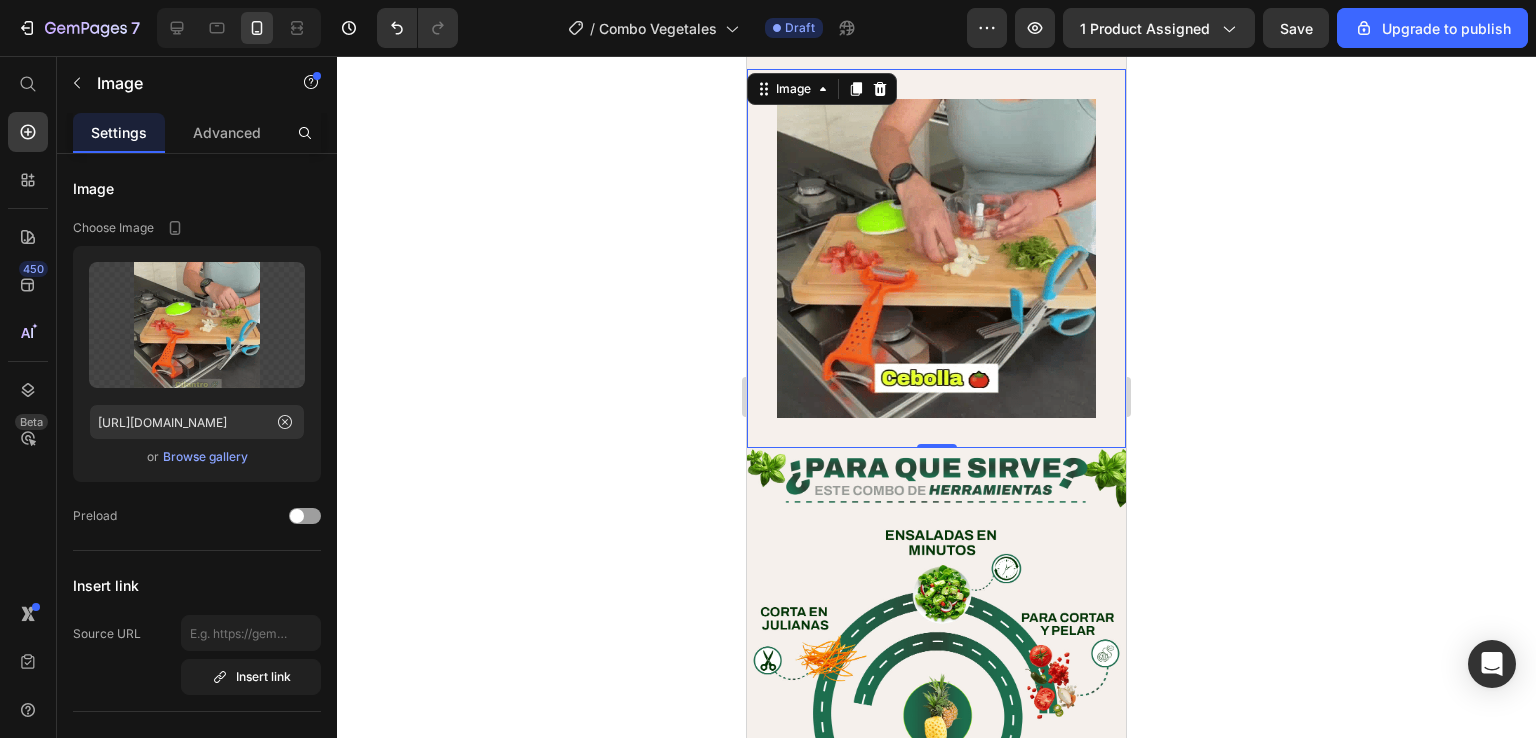 scroll, scrollTop: 1365, scrollLeft: 0, axis: vertical 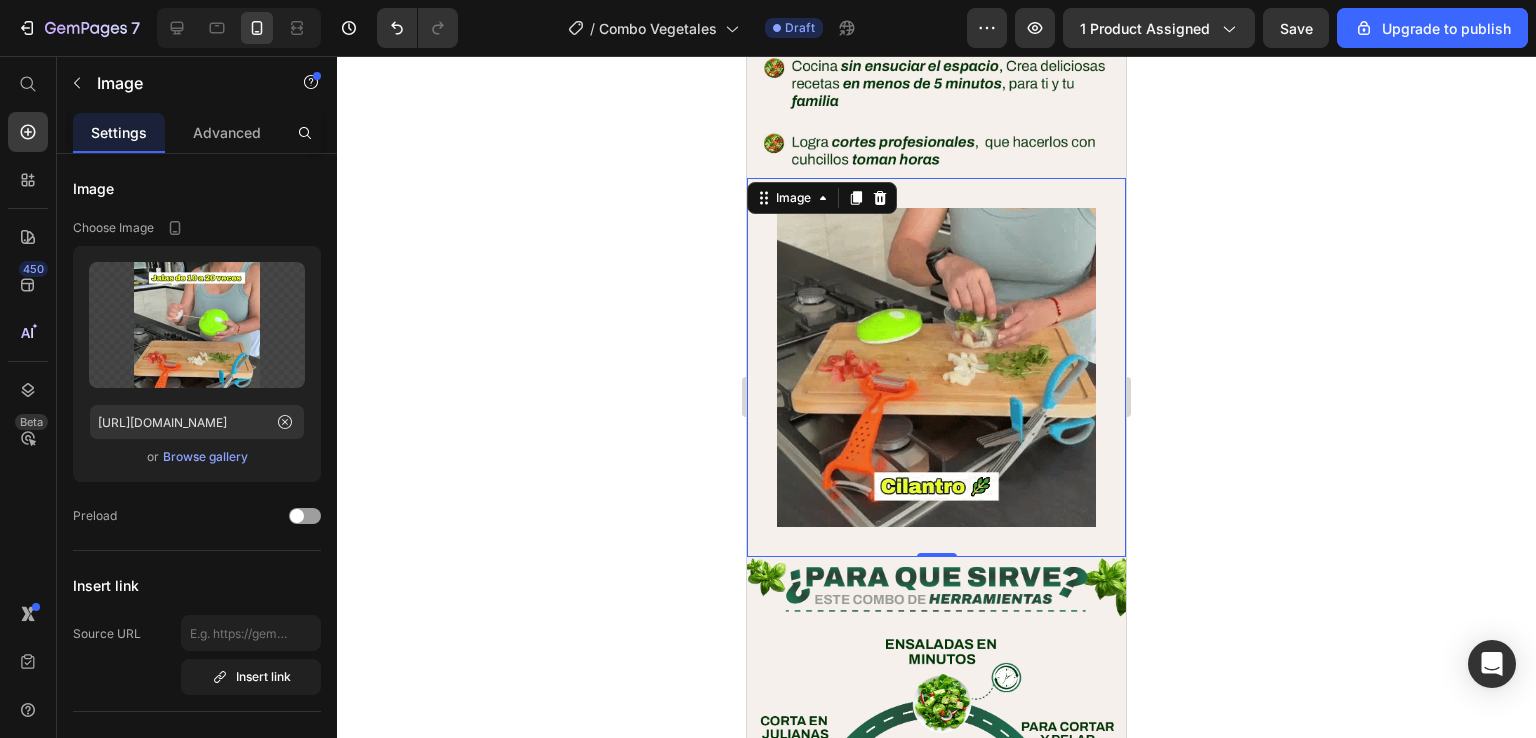 click 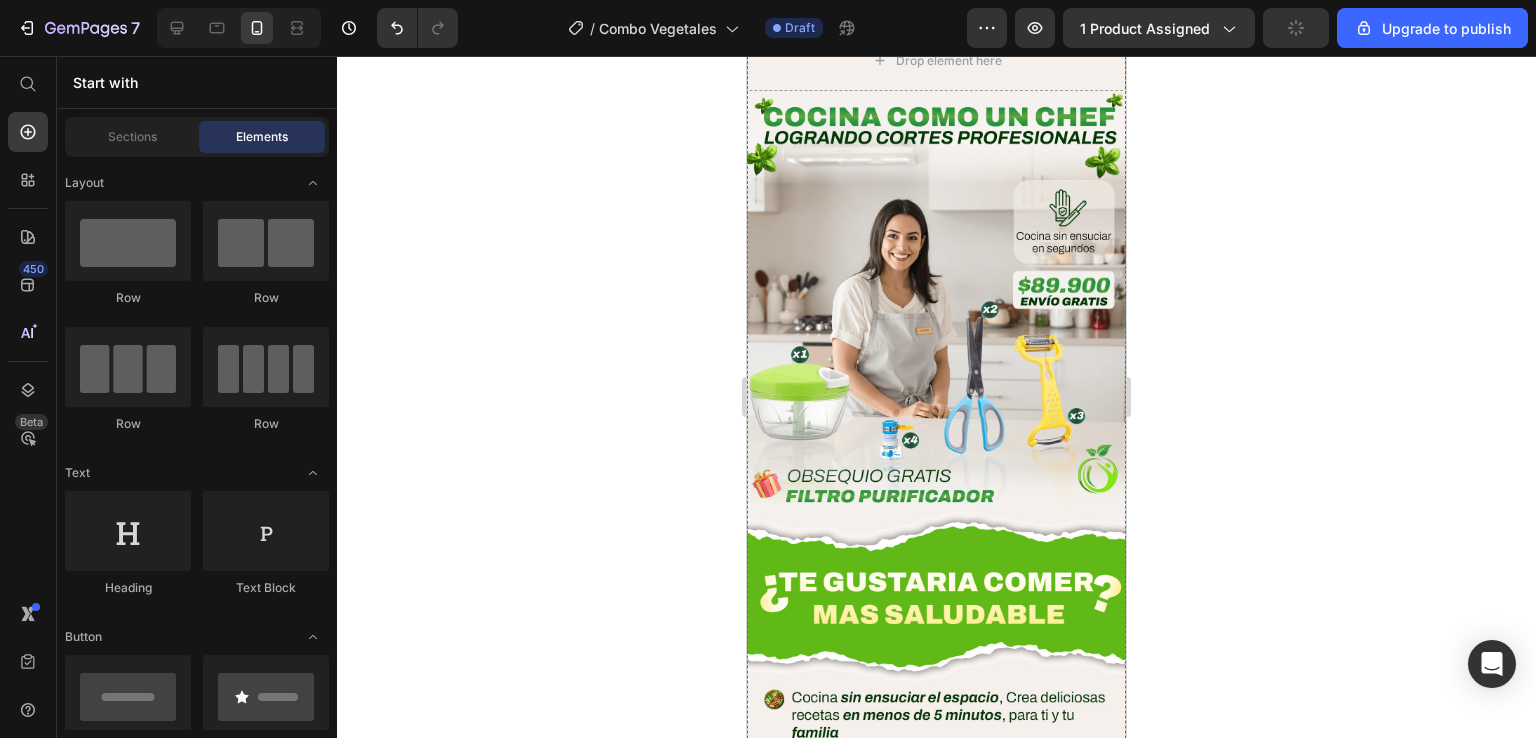 scroll, scrollTop: 665, scrollLeft: 0, axis: vertical 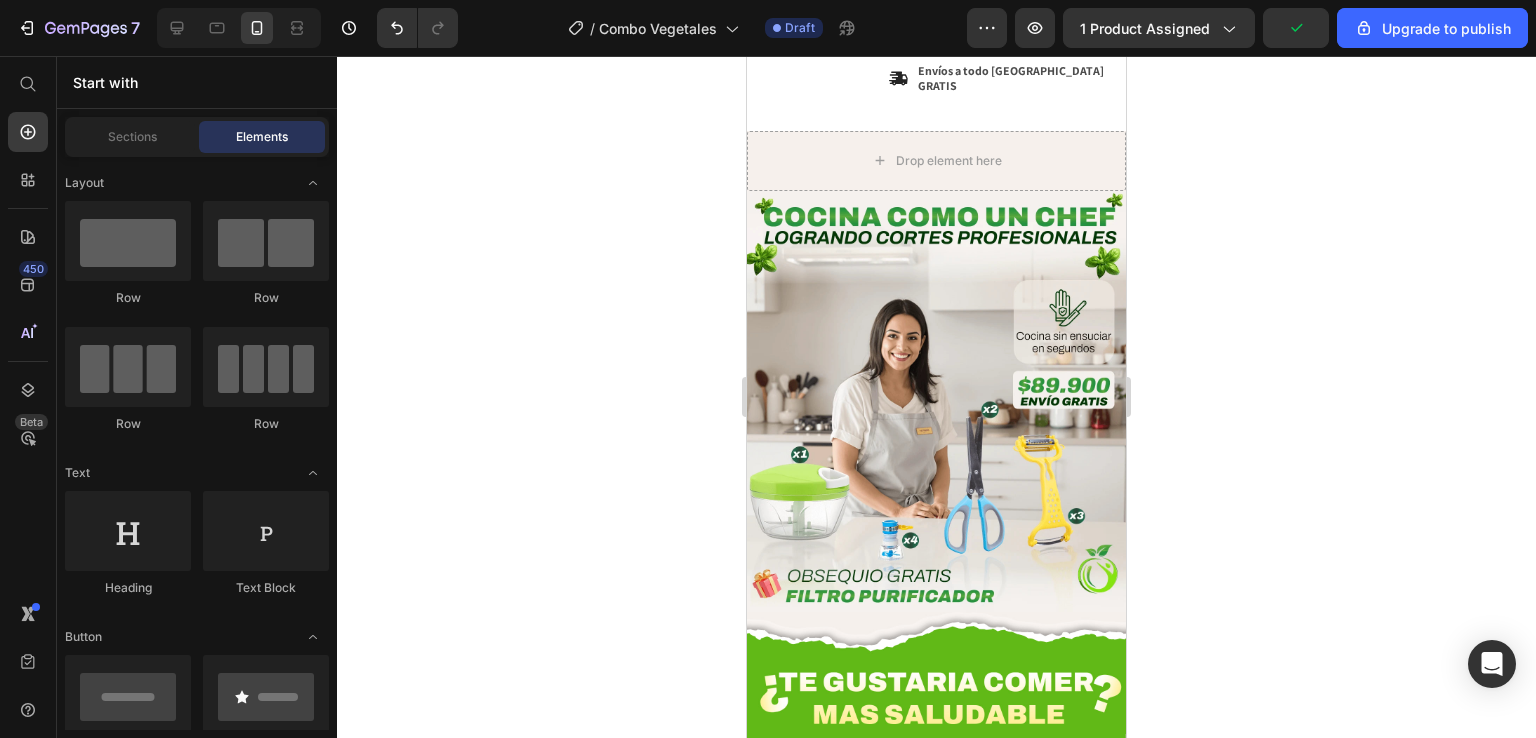 click 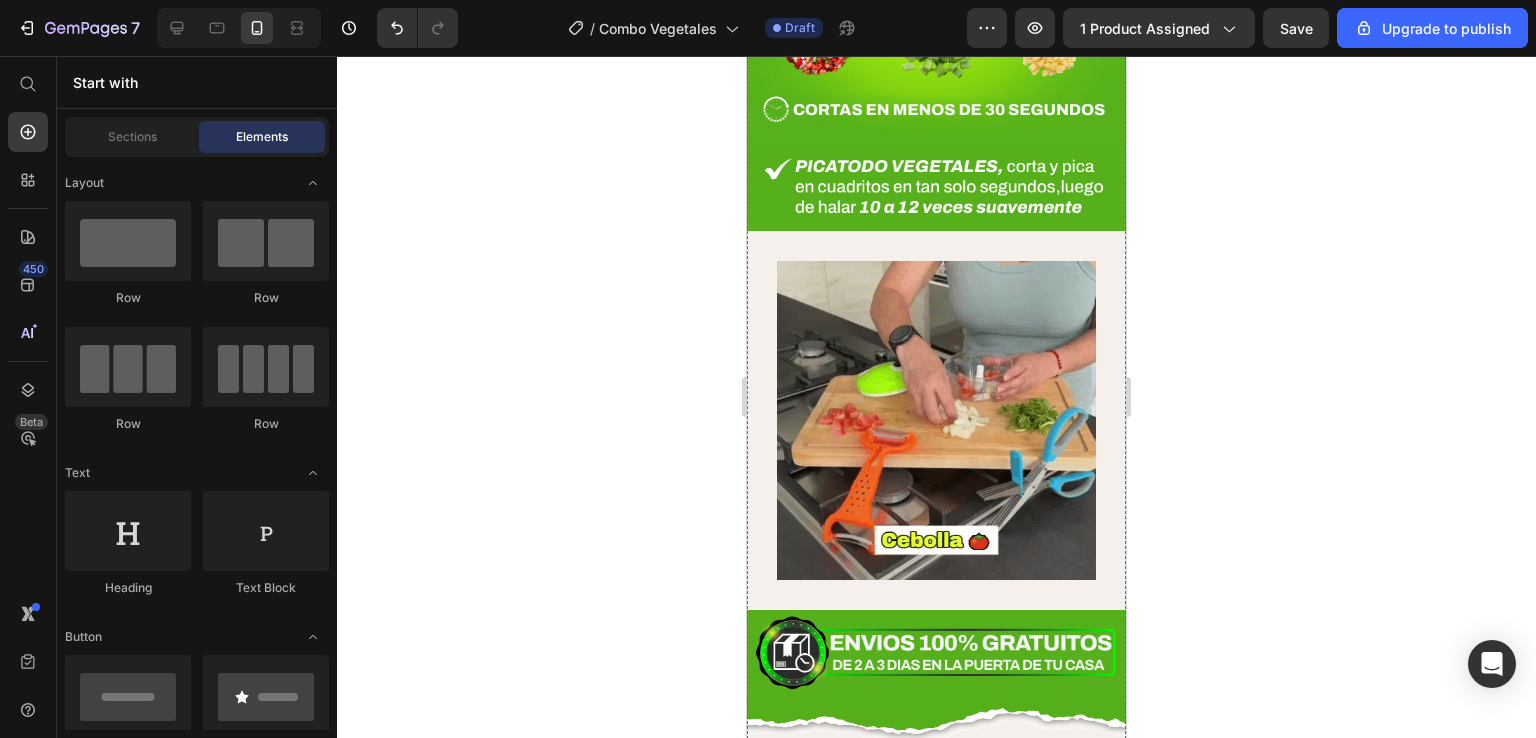 scroll, scrollTop: 2865, scrollLeft: 0, axis: vertical 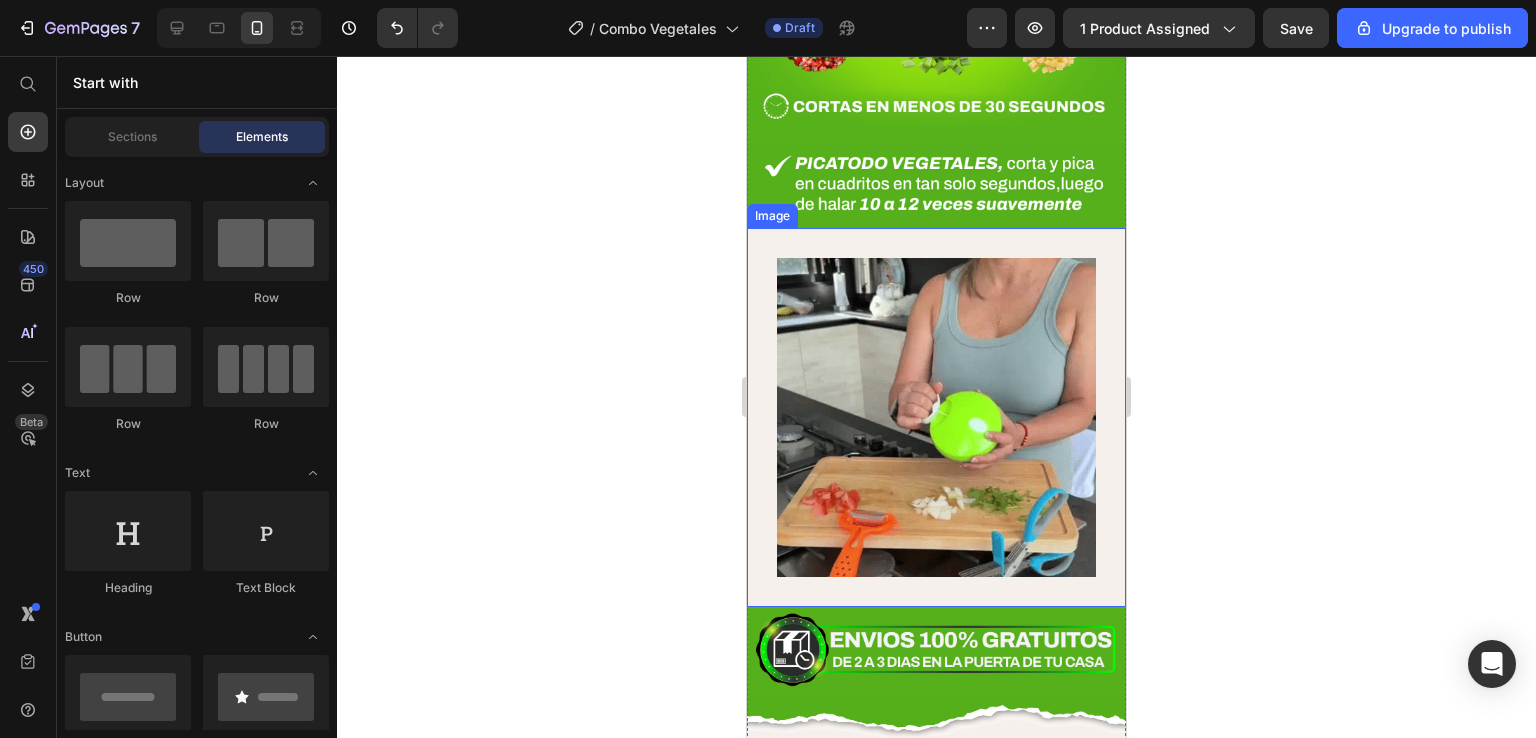 click at bounding box center [936, 417] 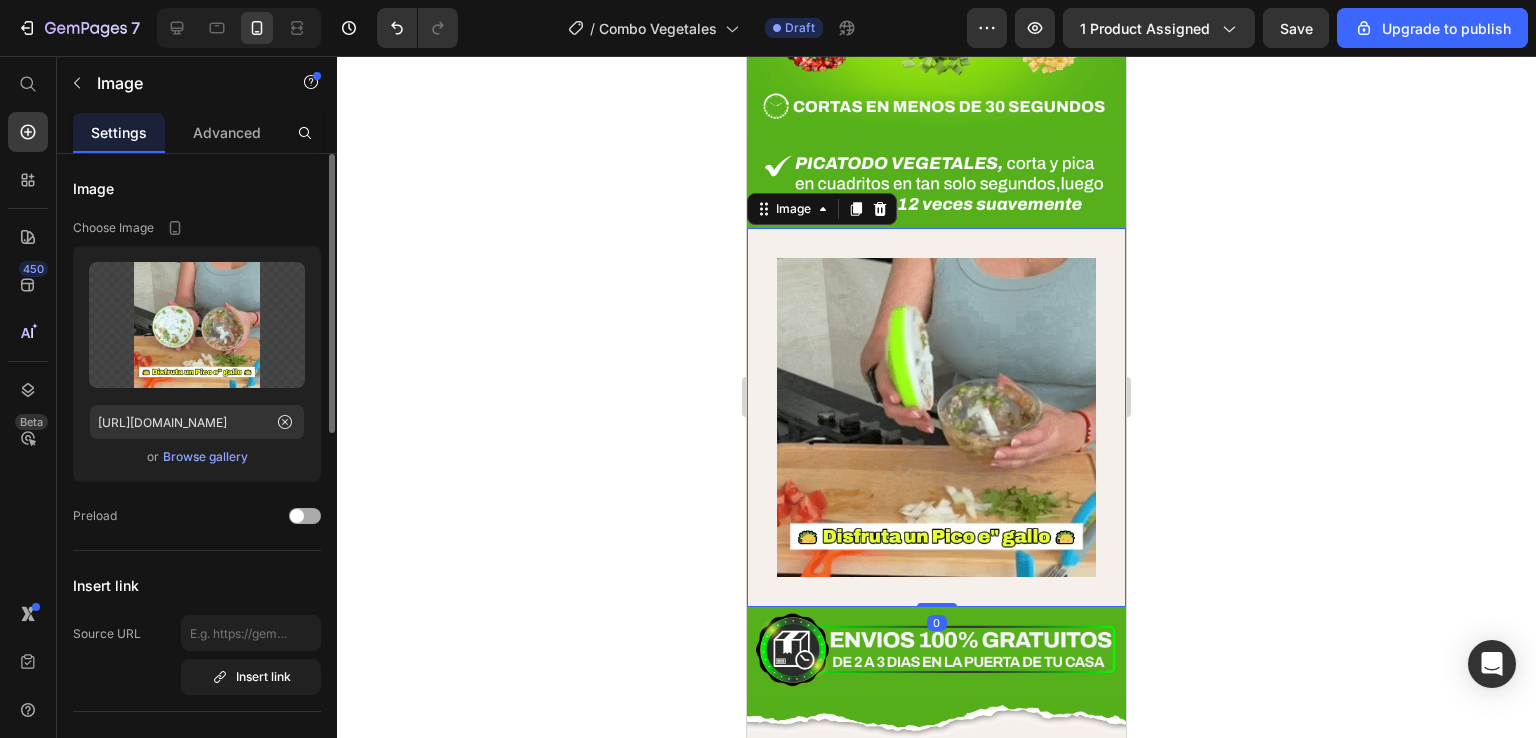 click at bounding box center (305, 516) 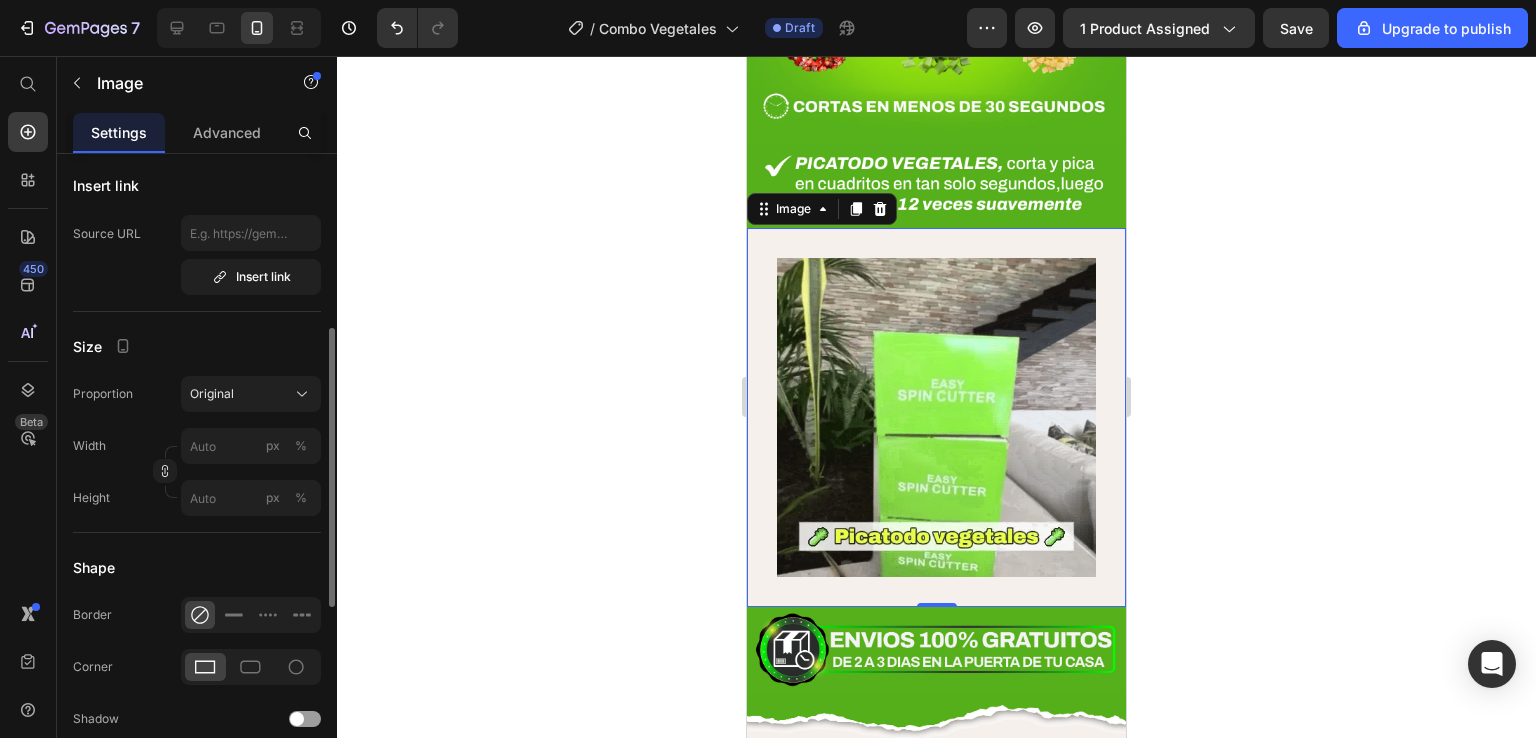 scroll, scrollTop: 500, scrollLeft: 0, axis: vertical 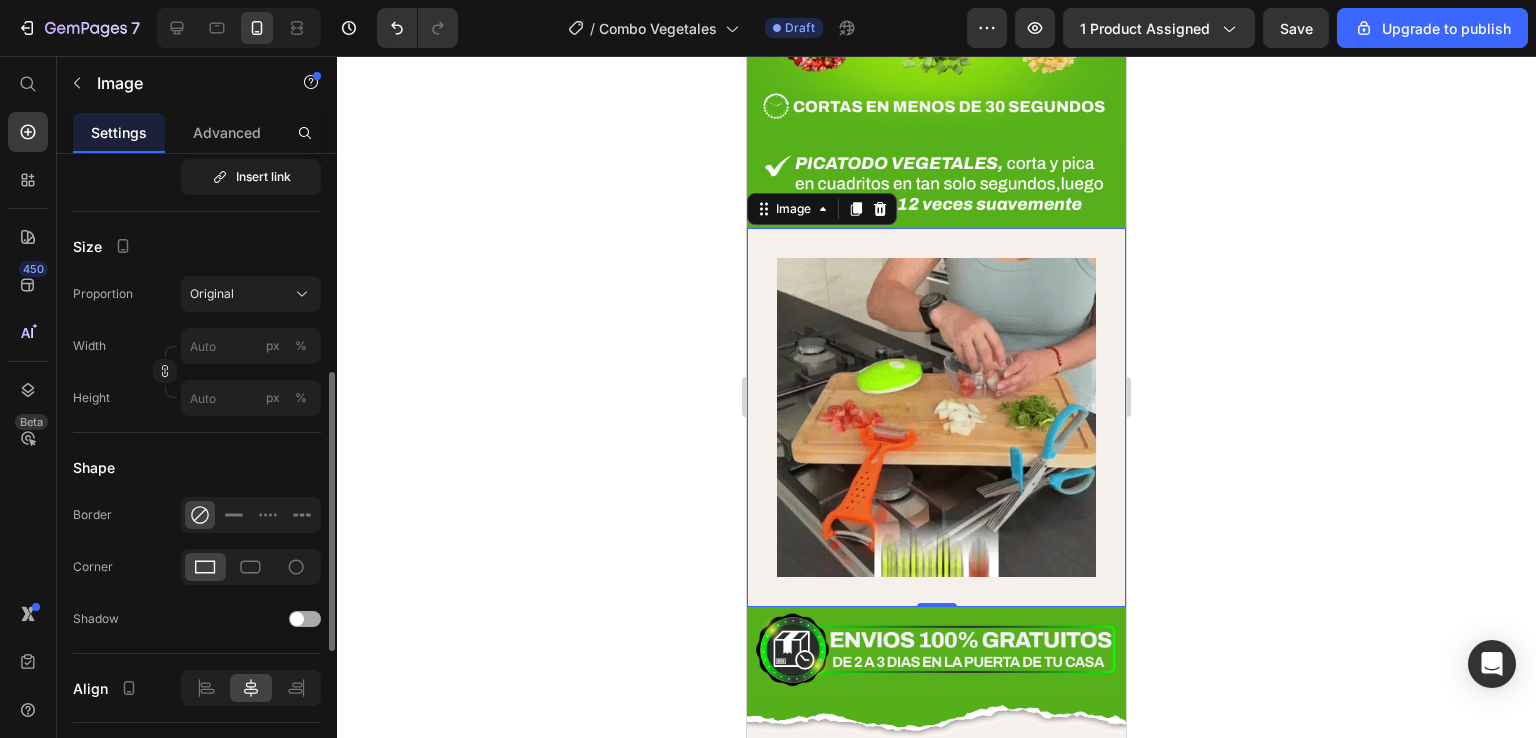 click at bounding box center (297, 619) 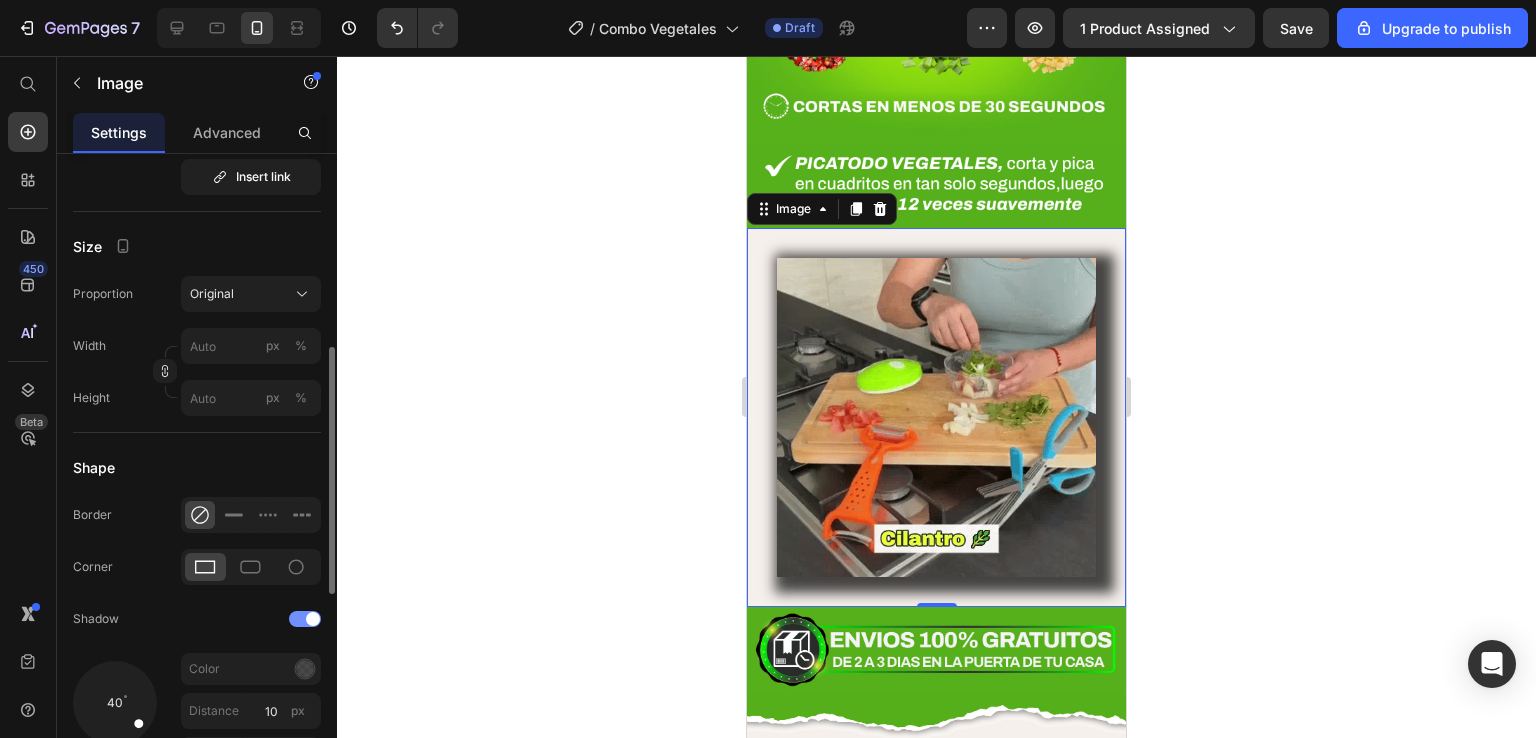 click at bounding box center [305, 619] 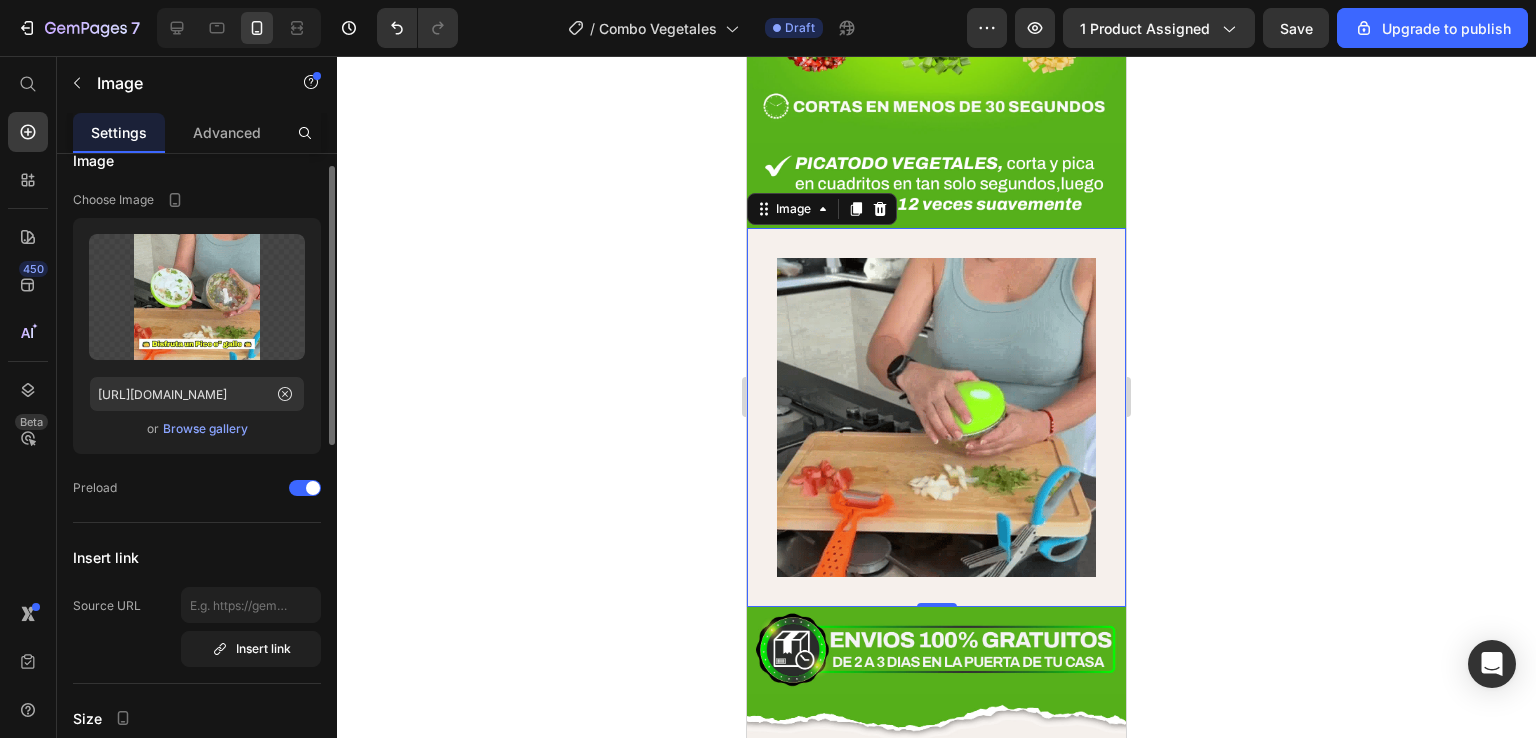 scroll, scrollTop: 0, scrollLeft: 0, axis: both 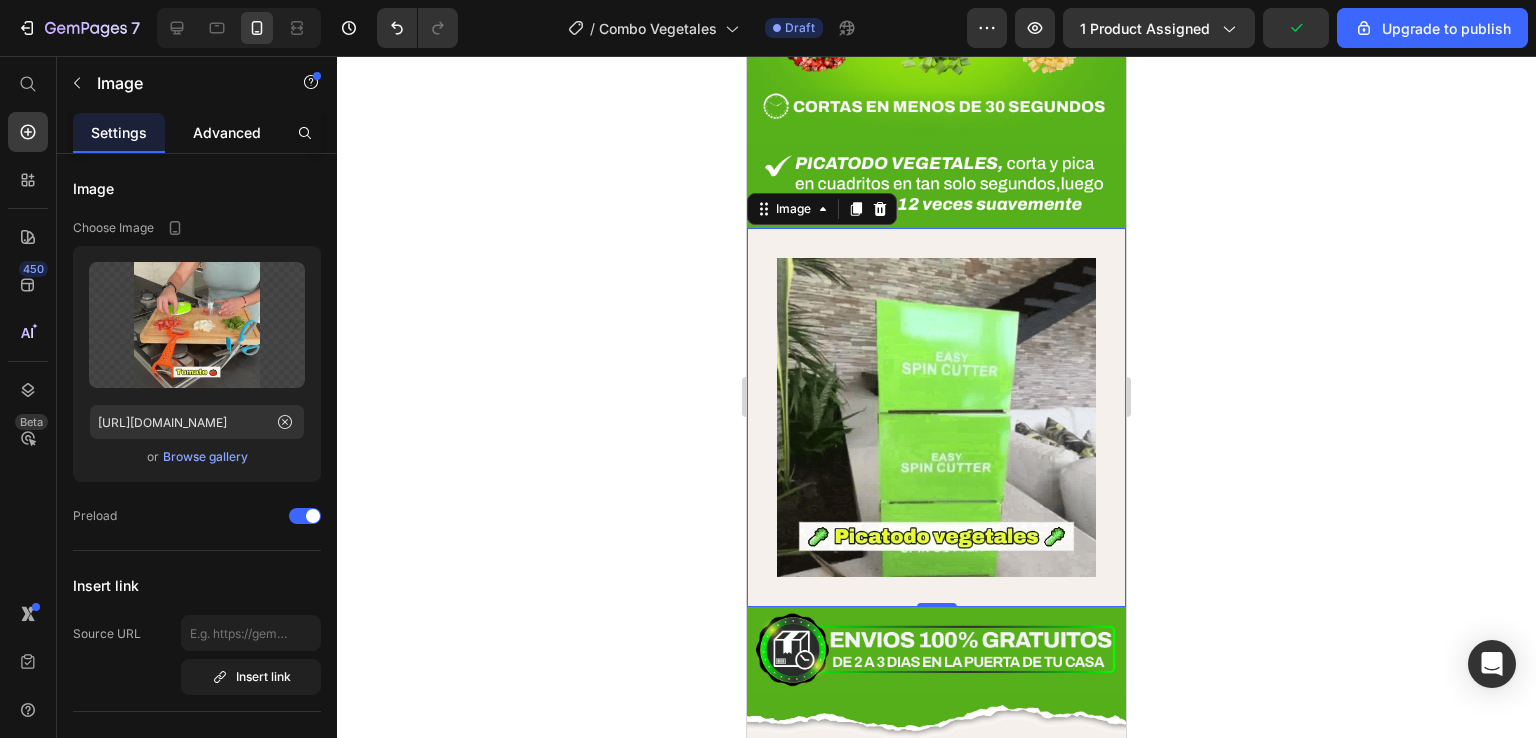 click on "Advanced" 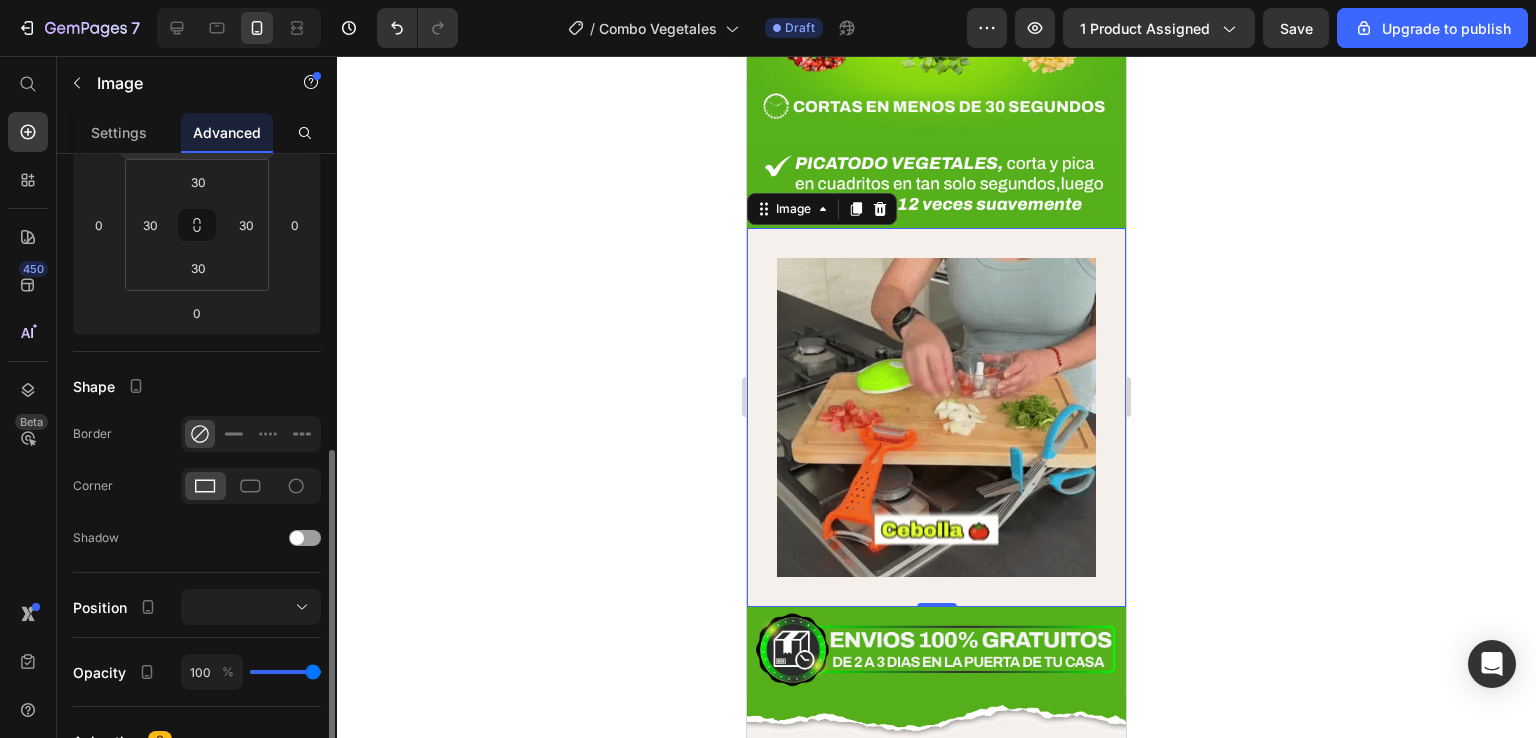 scroll, scrollTop: 400, scrollLeft: 0, axis: vertical 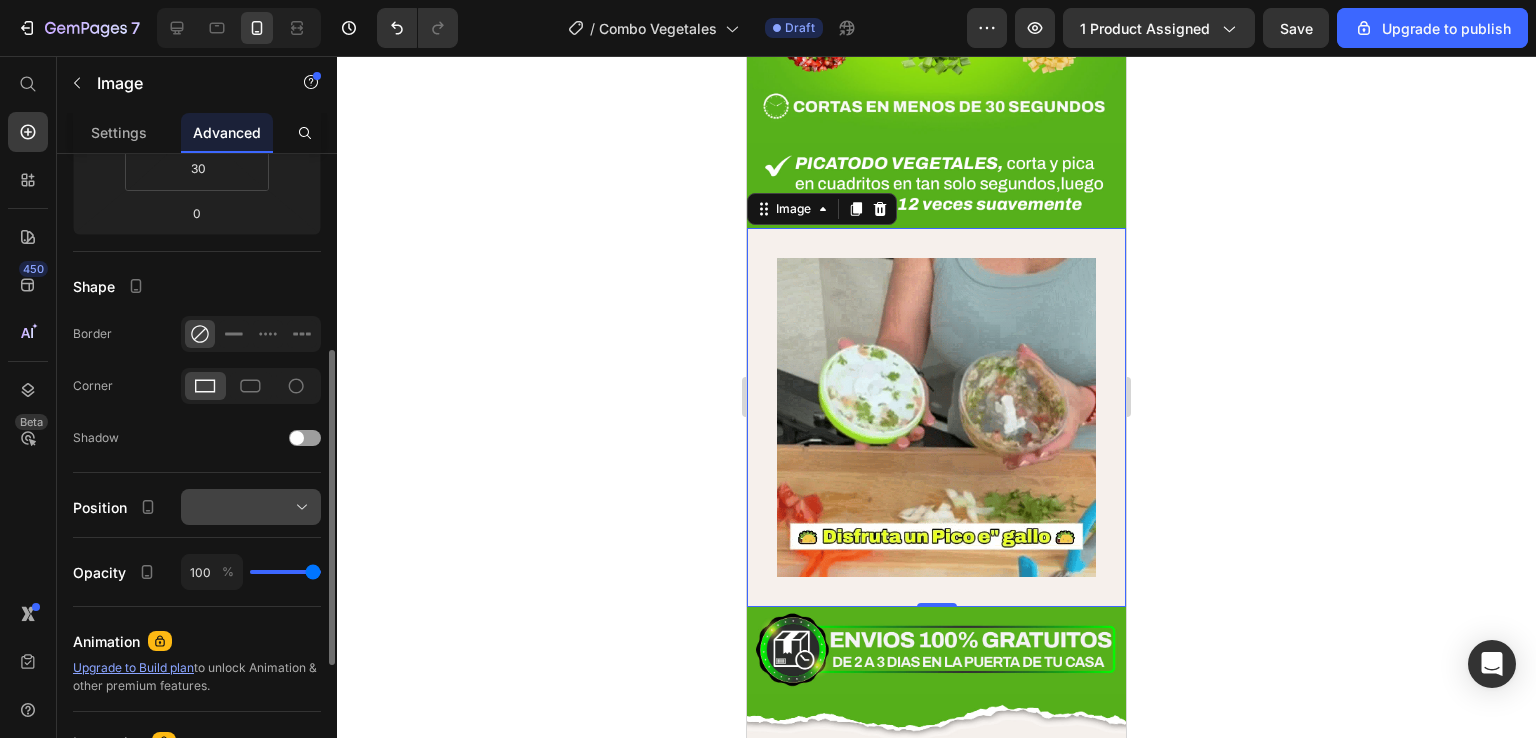 click 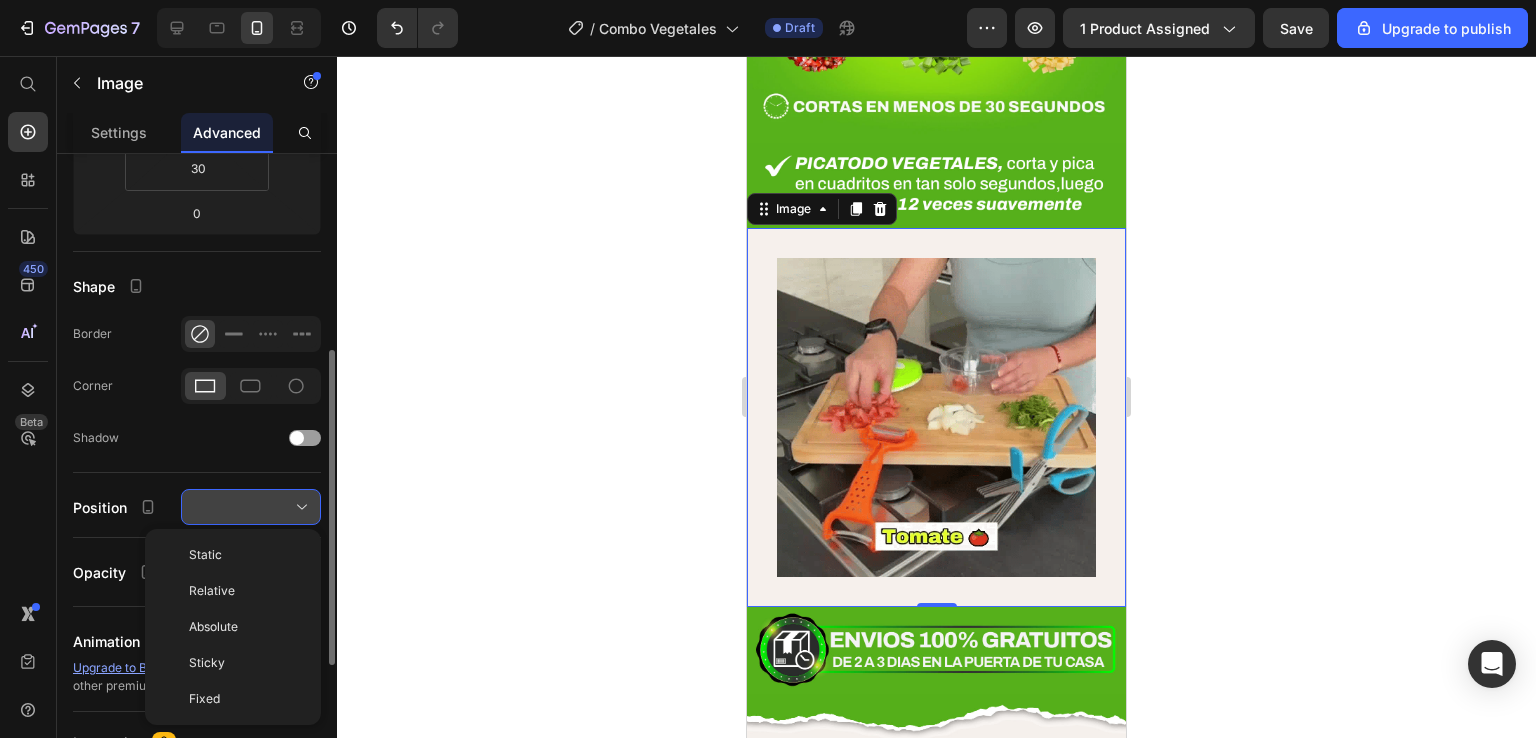 click 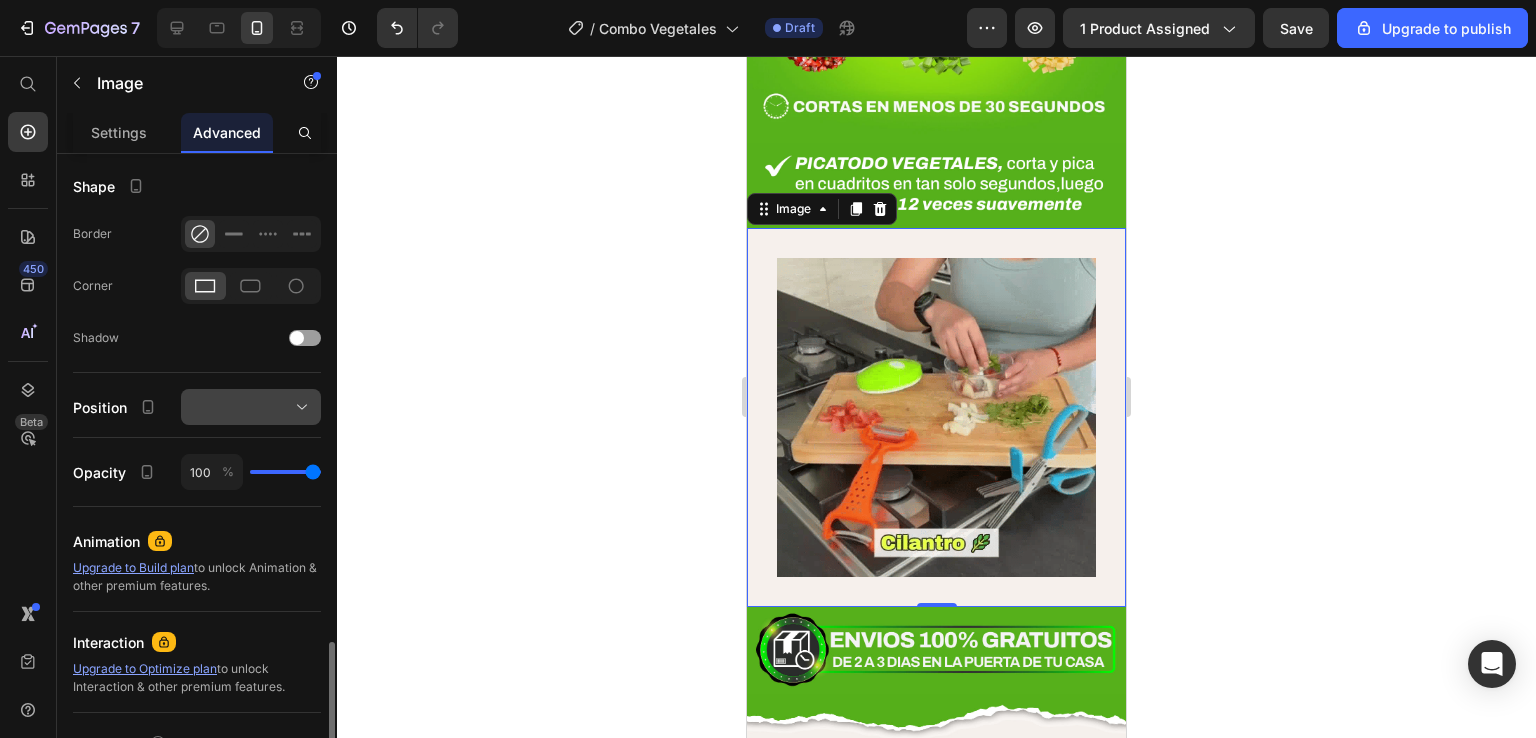 scroll, scrollTop: 662, scrollLeft: 0, axis: vertical 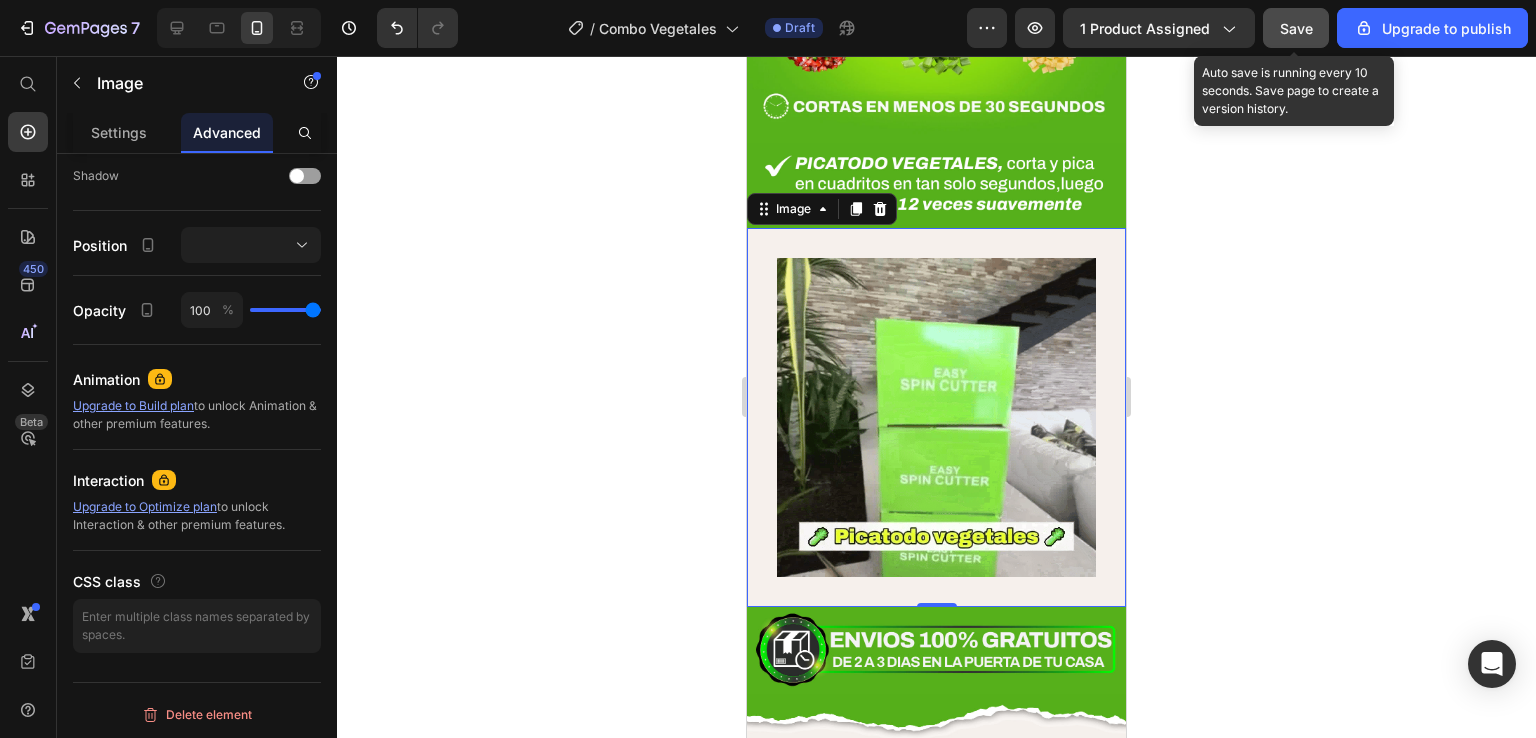 click on "Save" at bounding box center (1296, 28) 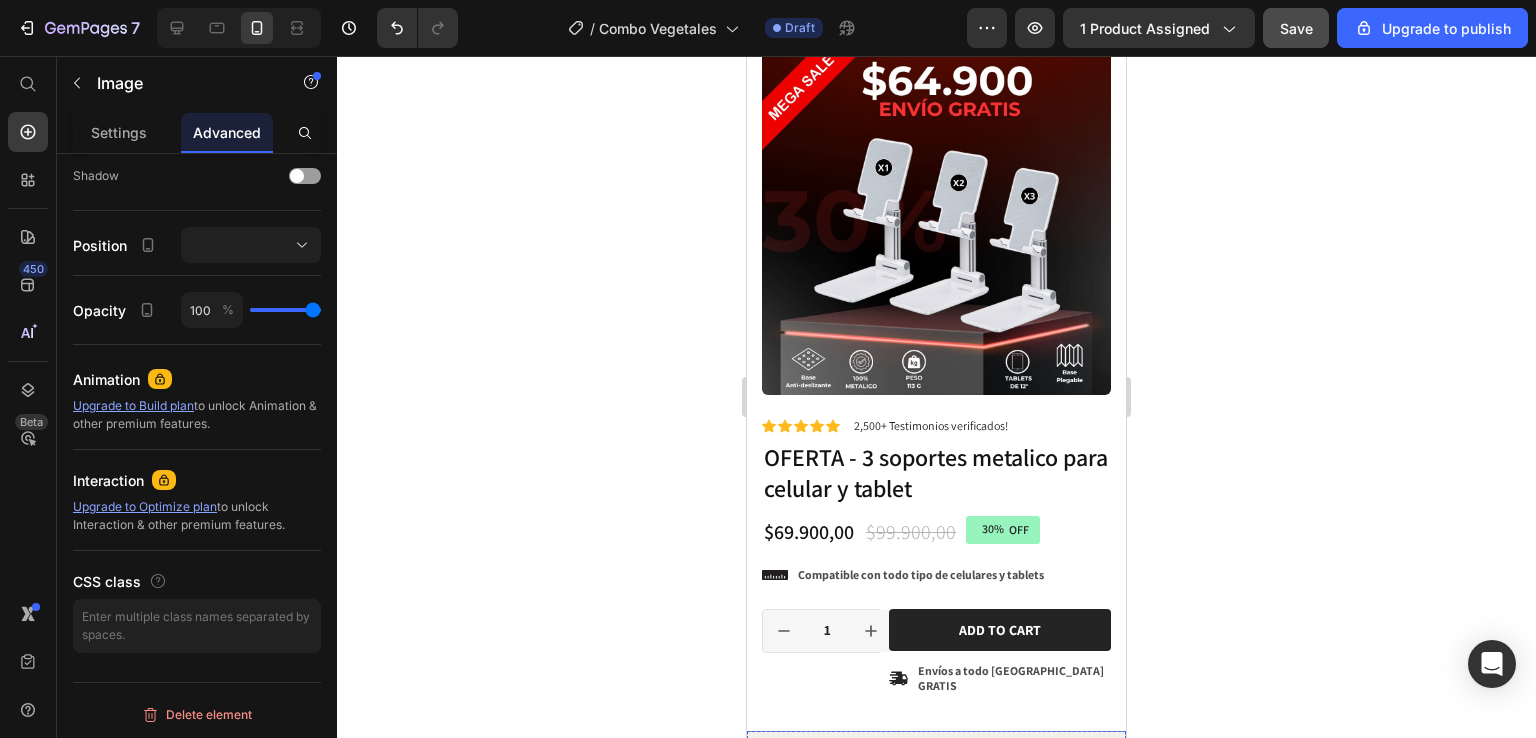 scroll, scrollTop: 0, scrollLeft: 0, axis: both 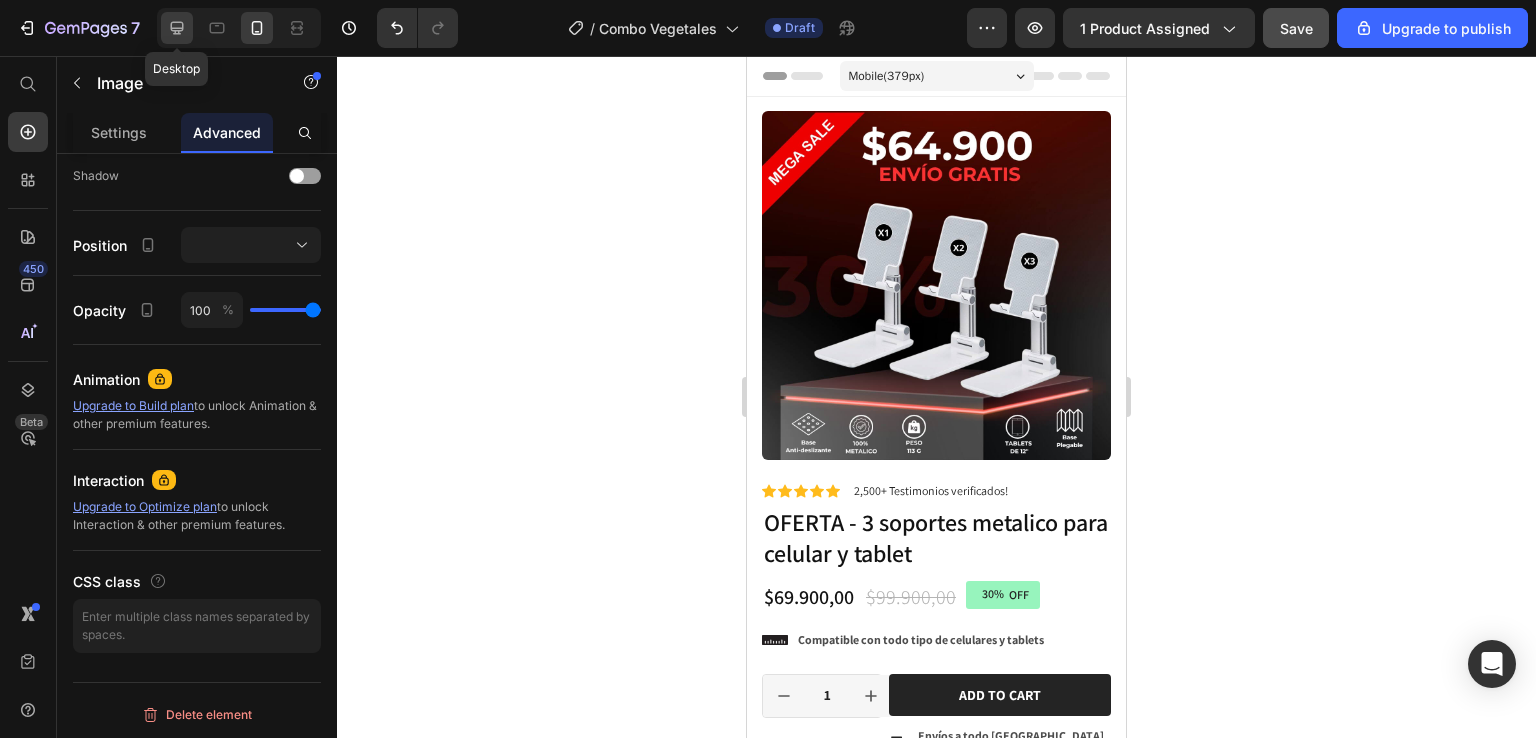 click 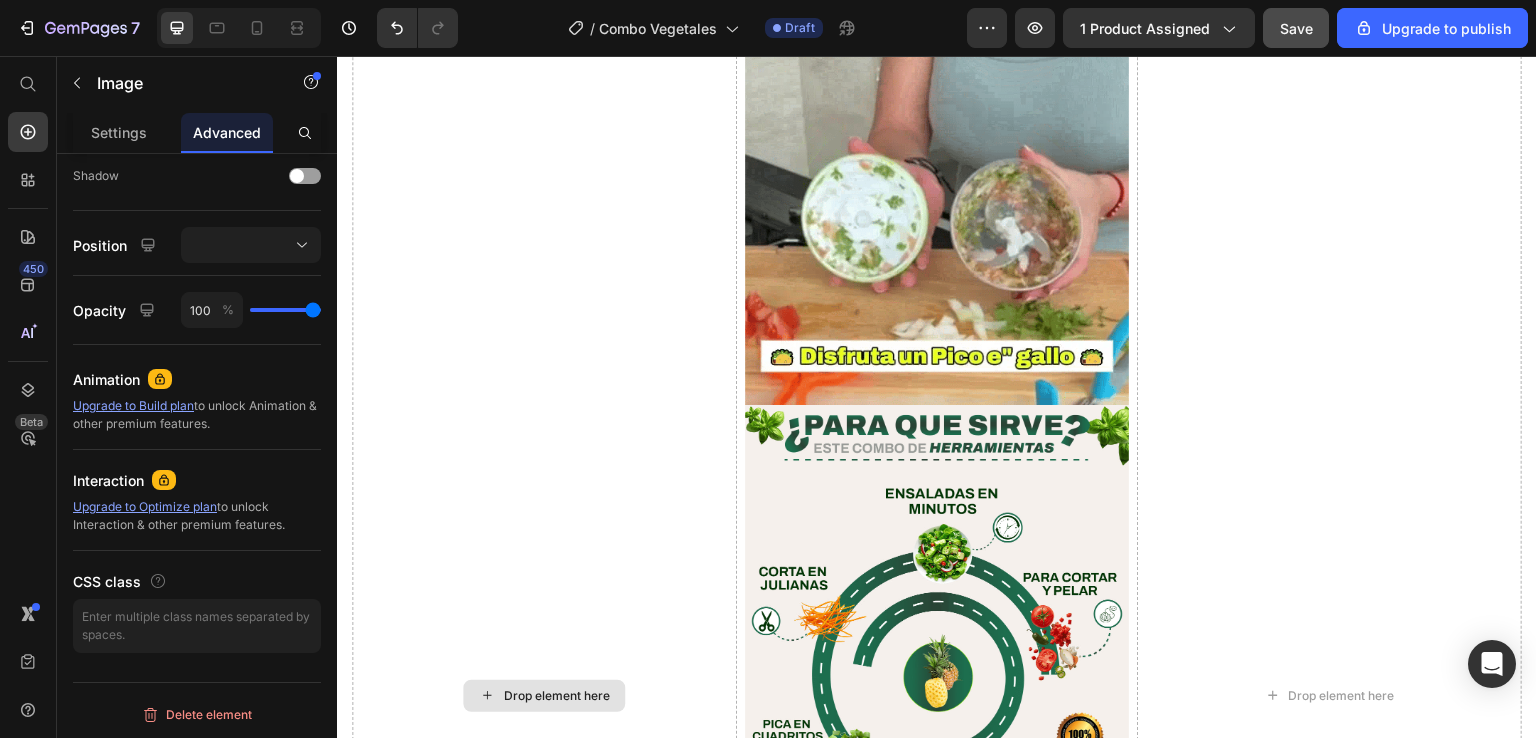scroll, scrollTop: 2189, scrollLeft: 0, axis: vertical 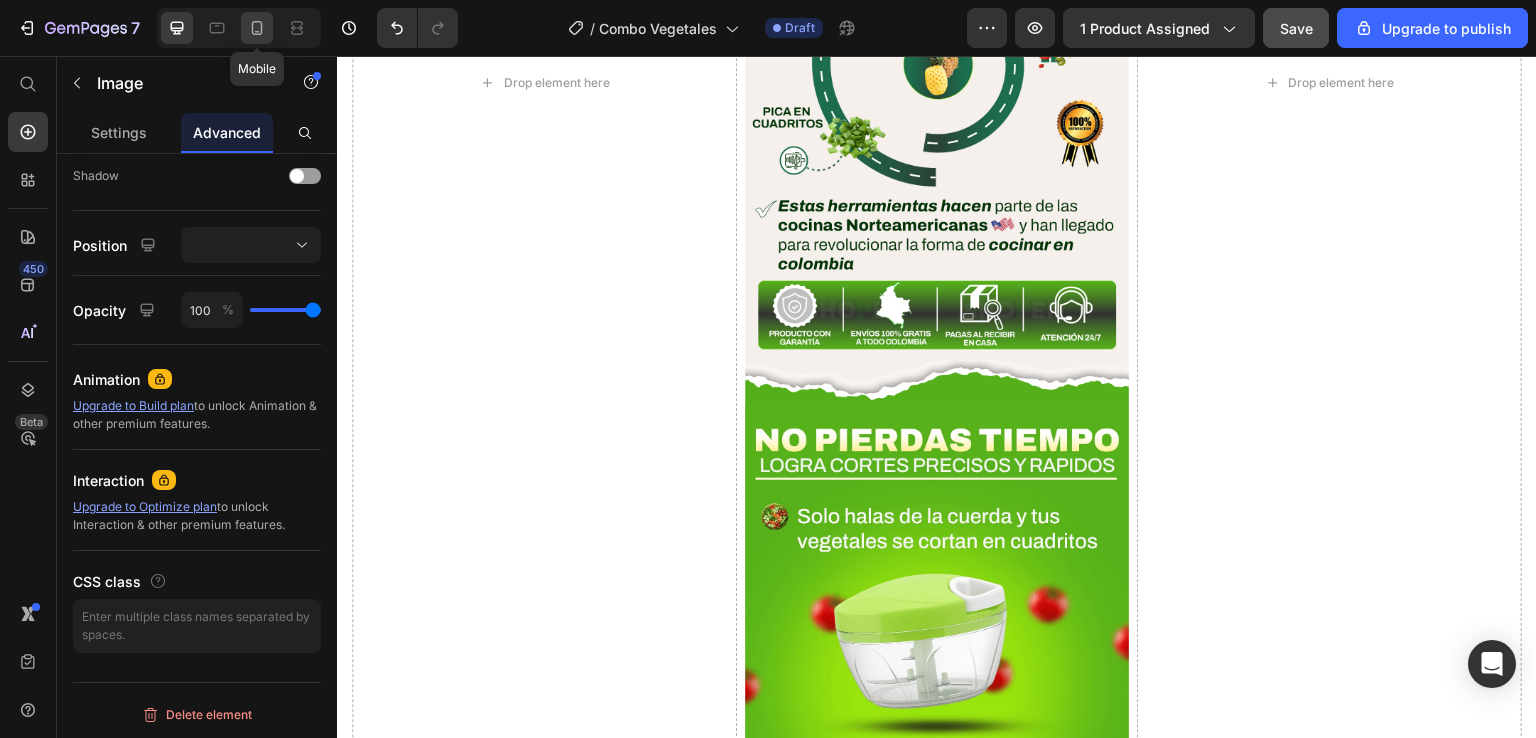 click 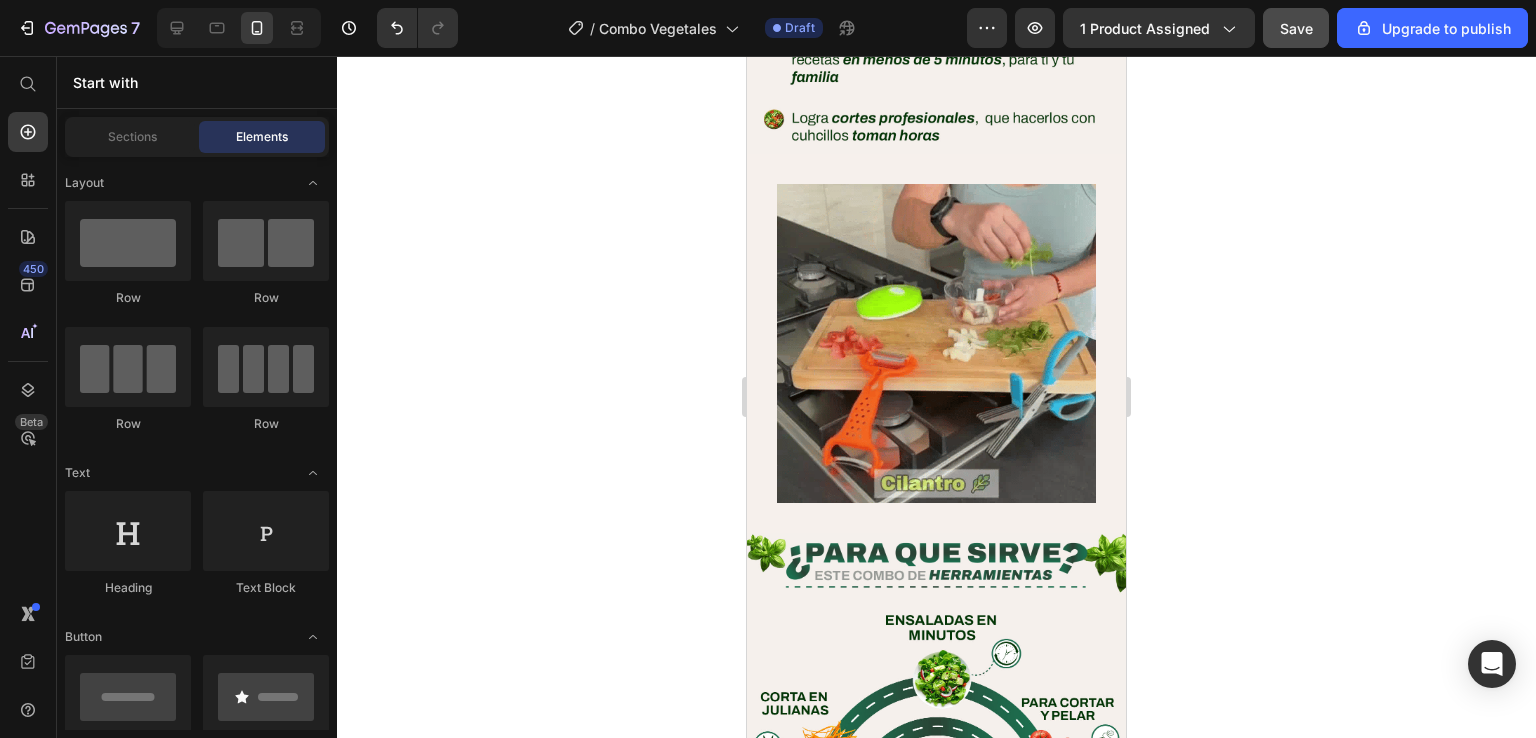 scroll, scrollTop: 1625, scrollLeft: 0, axis: vertical 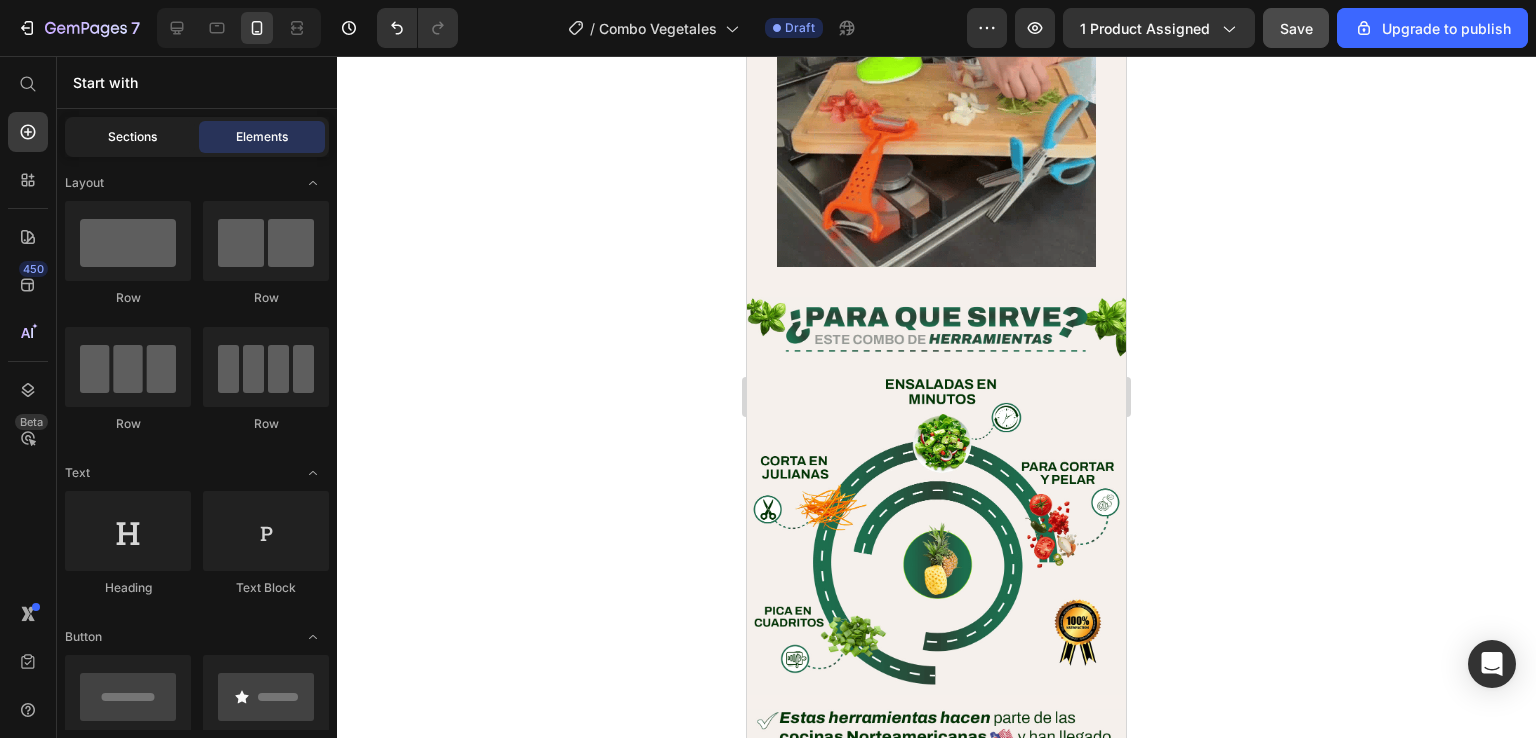 click on "Sections" at bounding box center [132, 137] 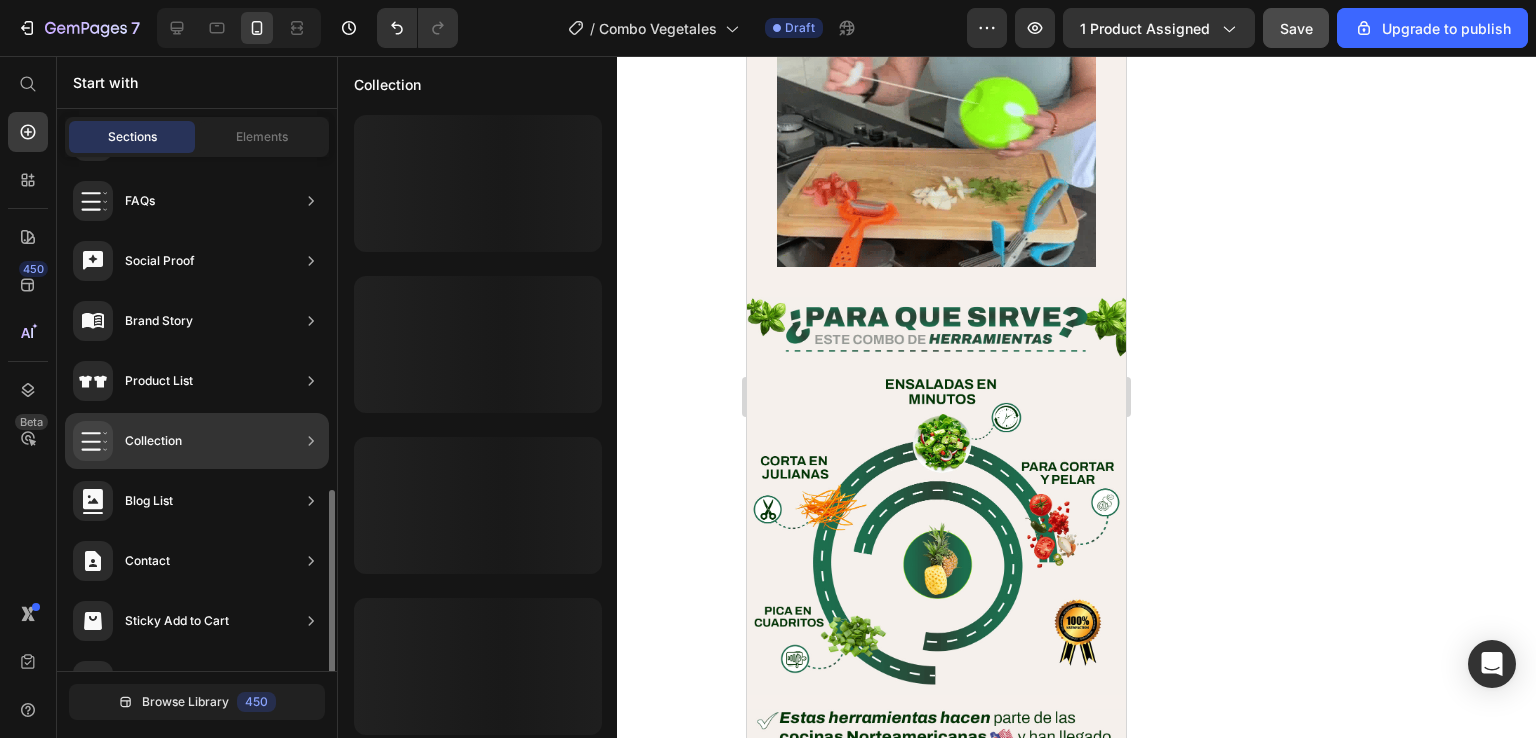 scroll, scrollTop: 646, scrollLeft: 0, axis: vertical 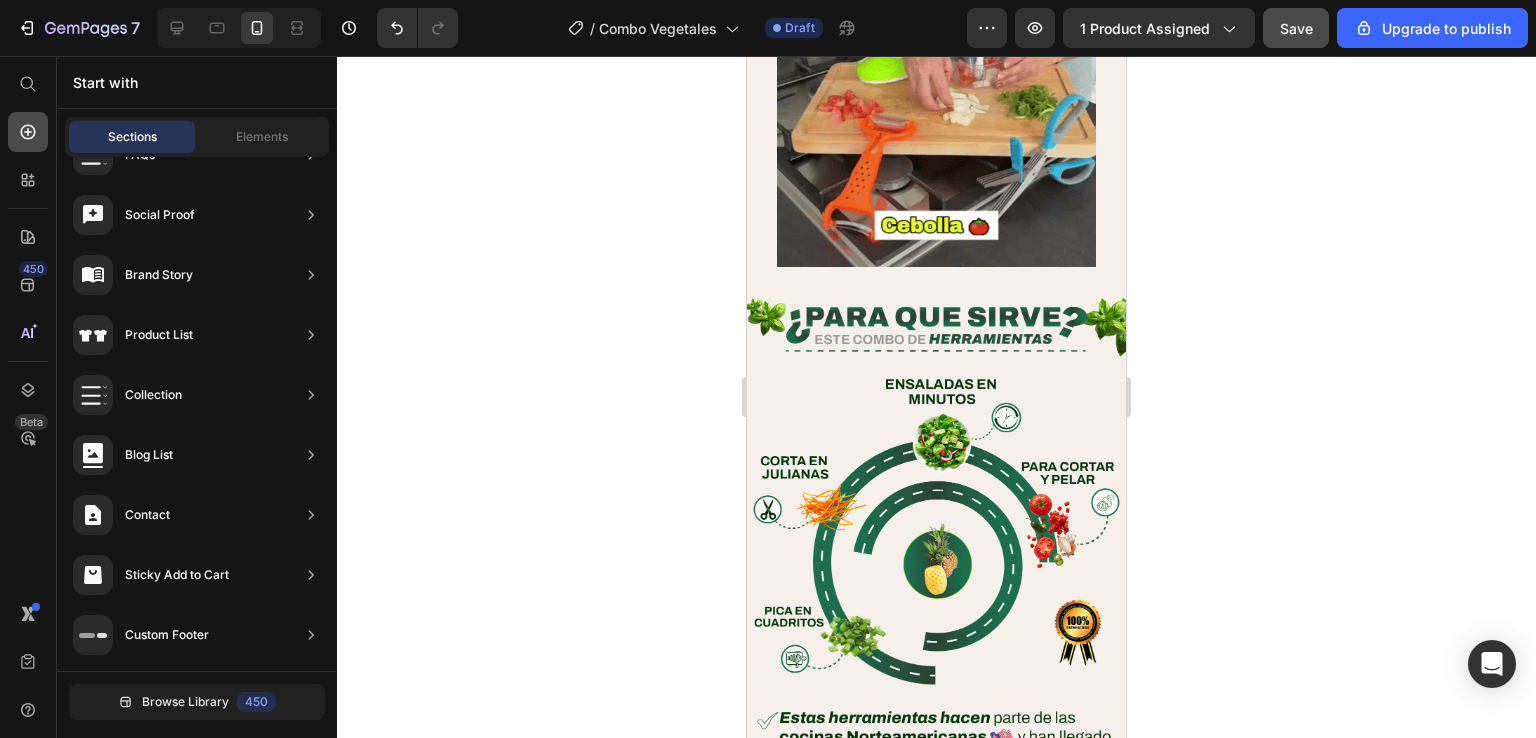 click 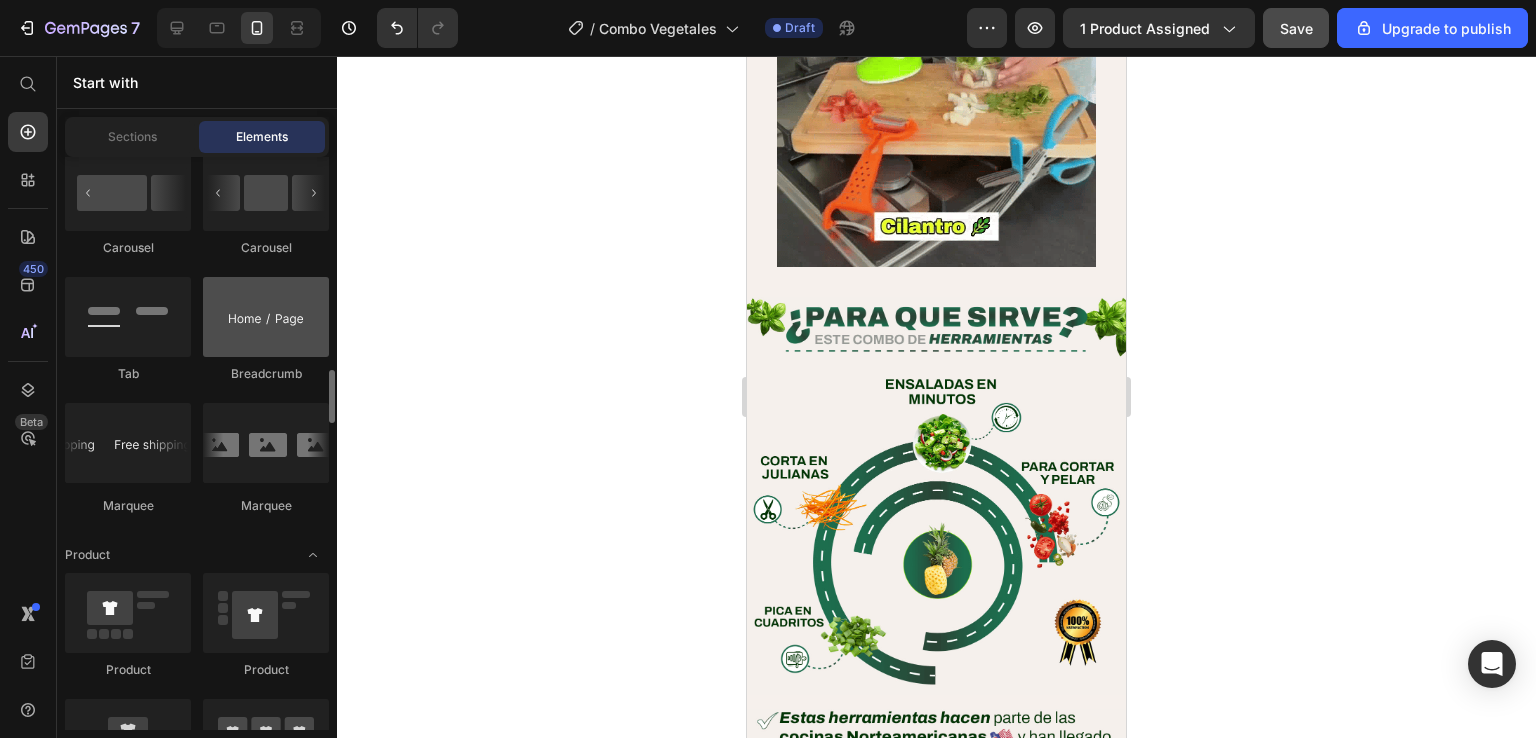scroll, scrollTop: 2400, scrollLeft: 0, axis: vertical 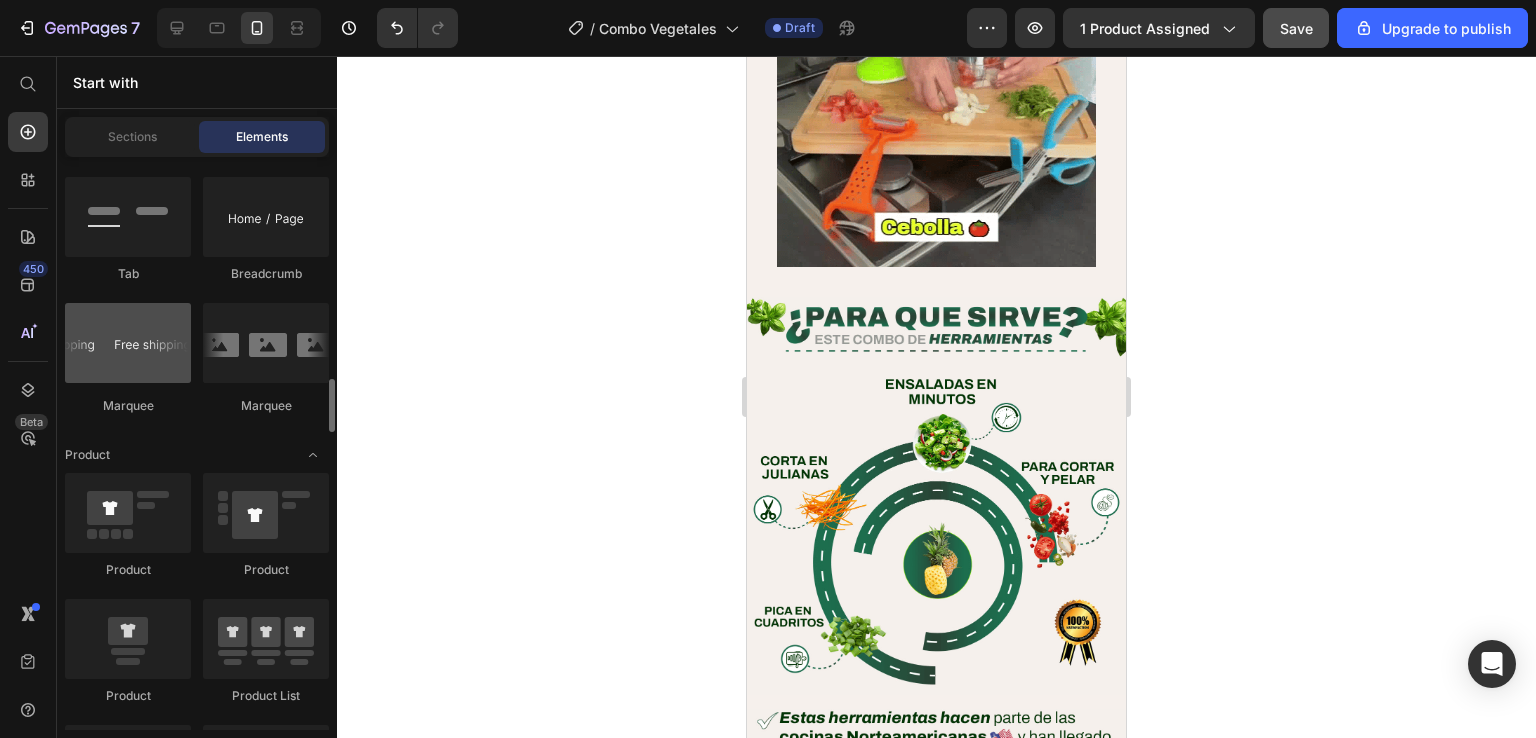 click at bounding box center [128, 343] 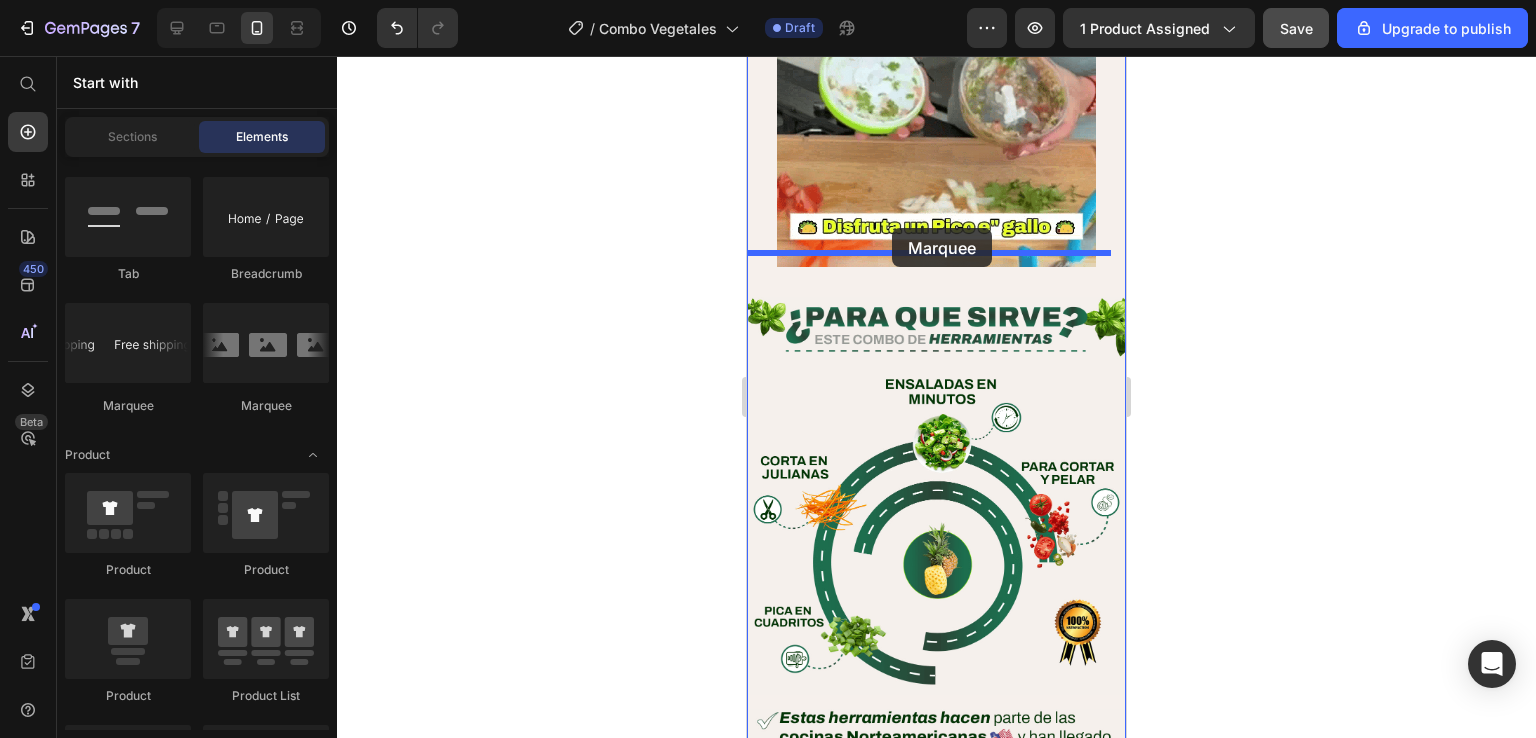 drag, startPoint x: 859, startPoint y: 428, endPoint x: 892, endPoint y: 228, distance: 202.70422 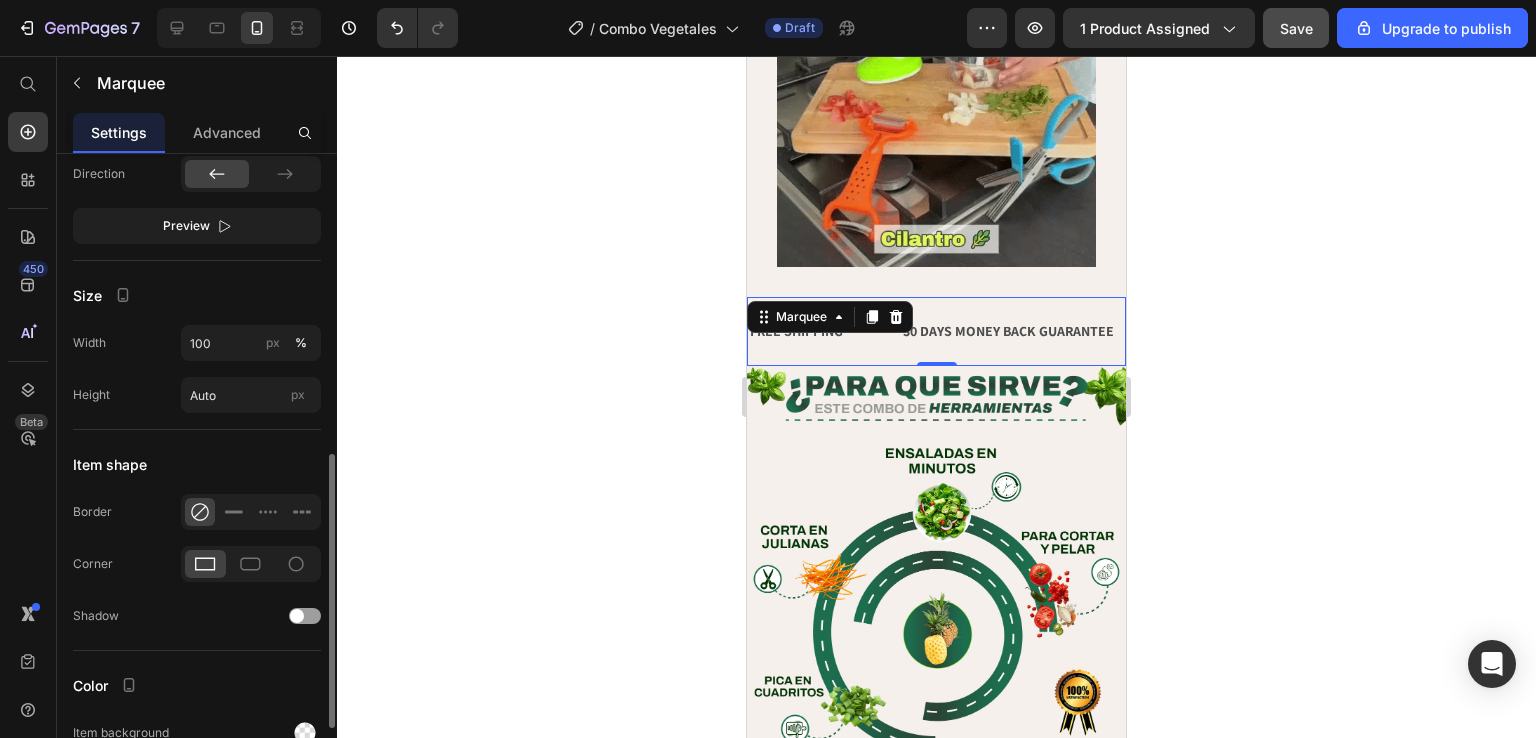 scroll, scrollTop: 800, scrollLeft: 0, axis: vertical 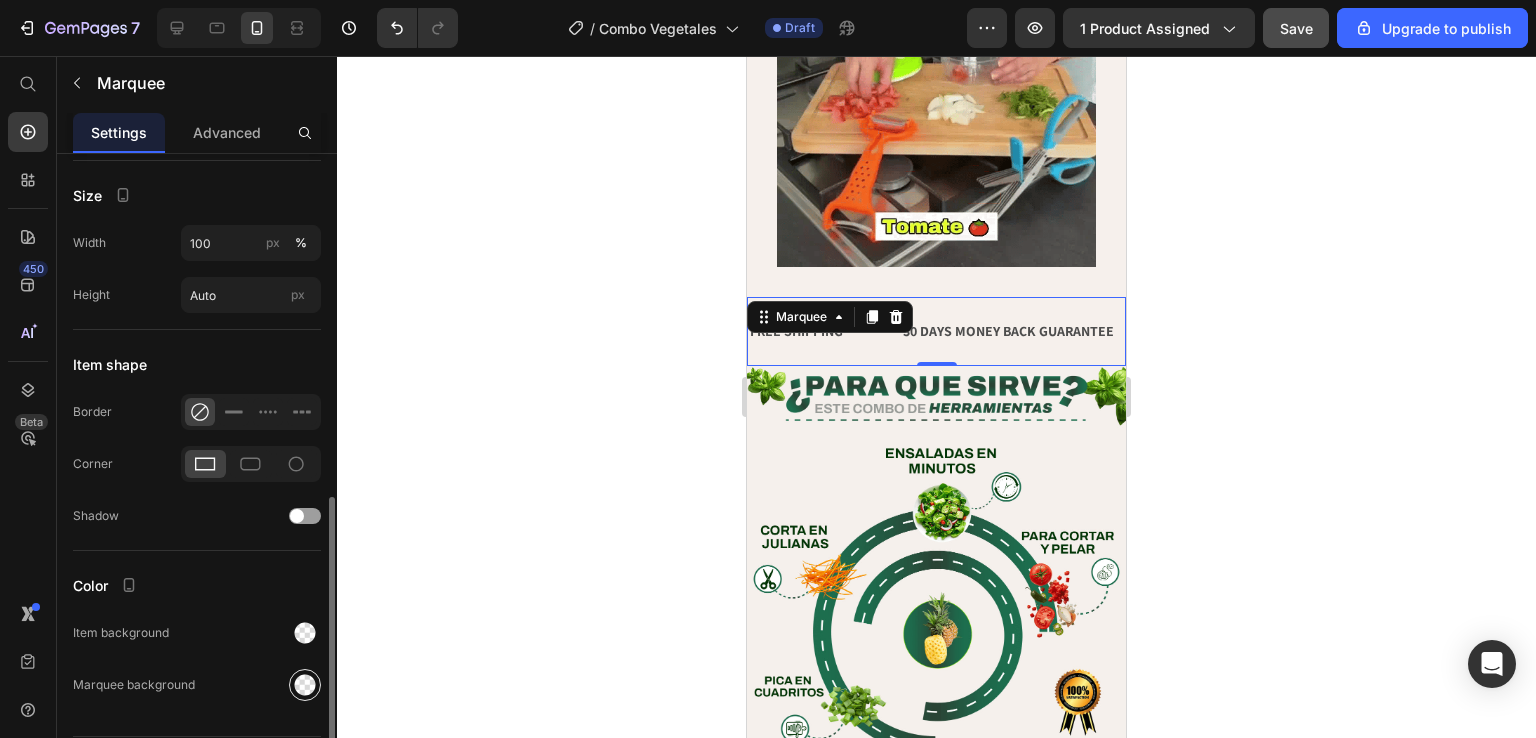 click at bounding box center [305, 685] 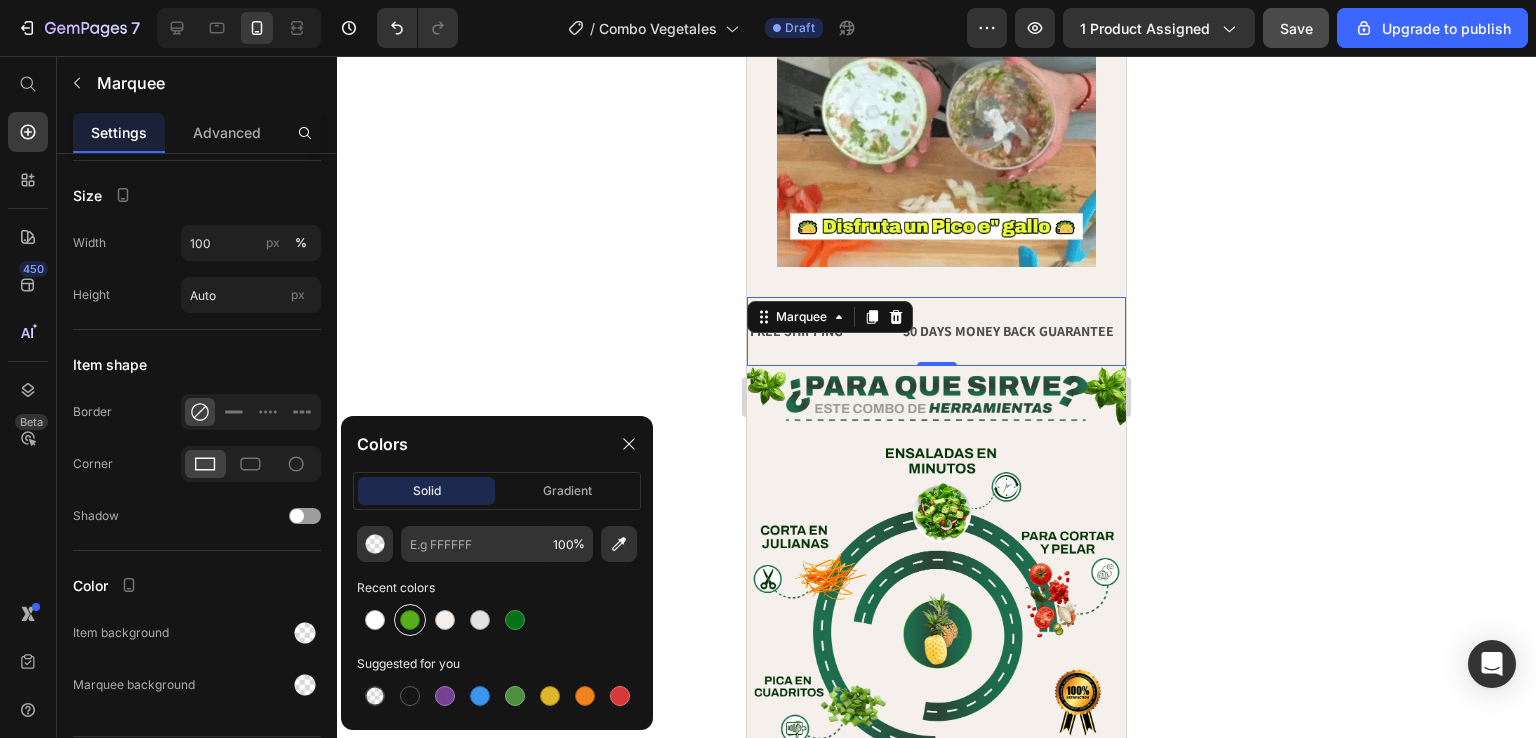 click at bounding box center (410, 620) 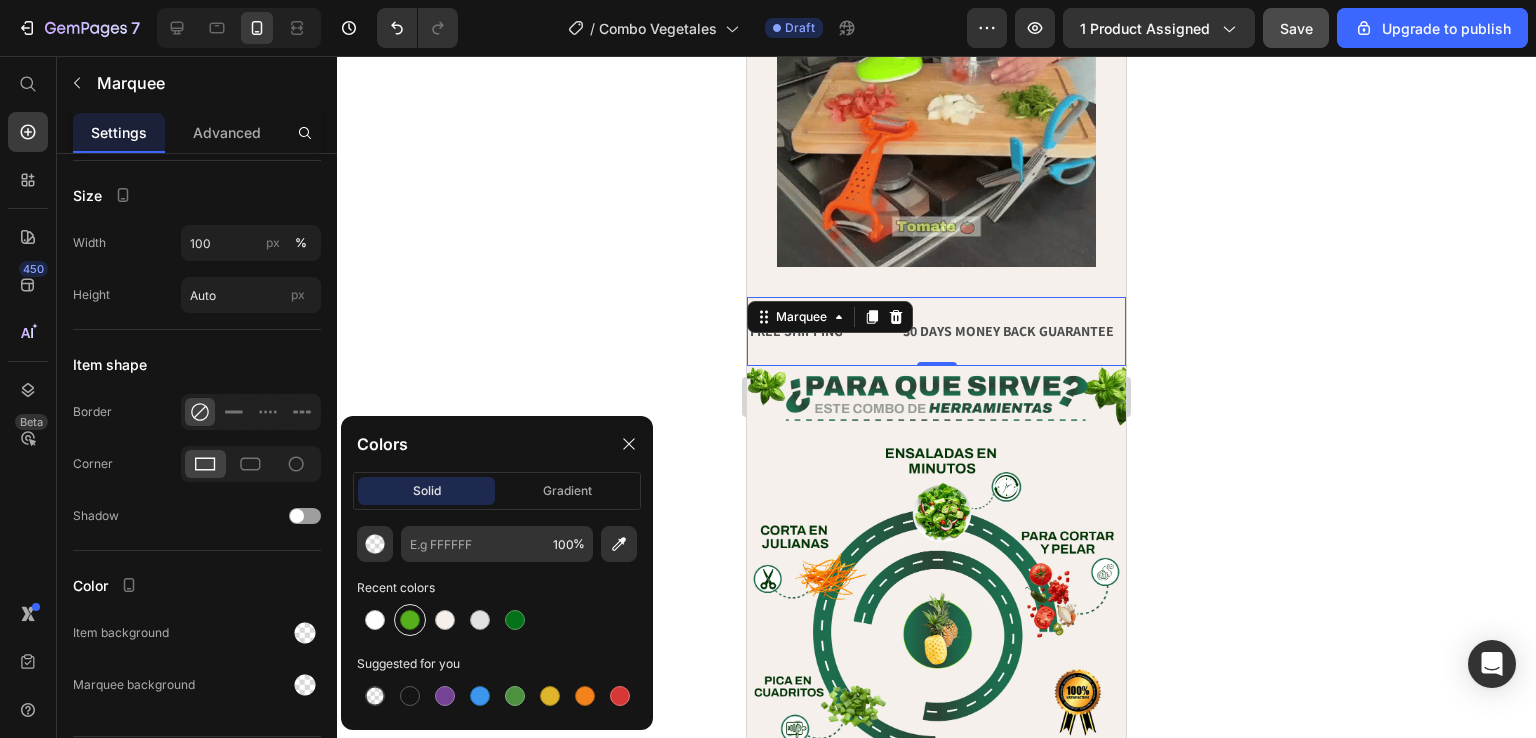 type on "55B01B" 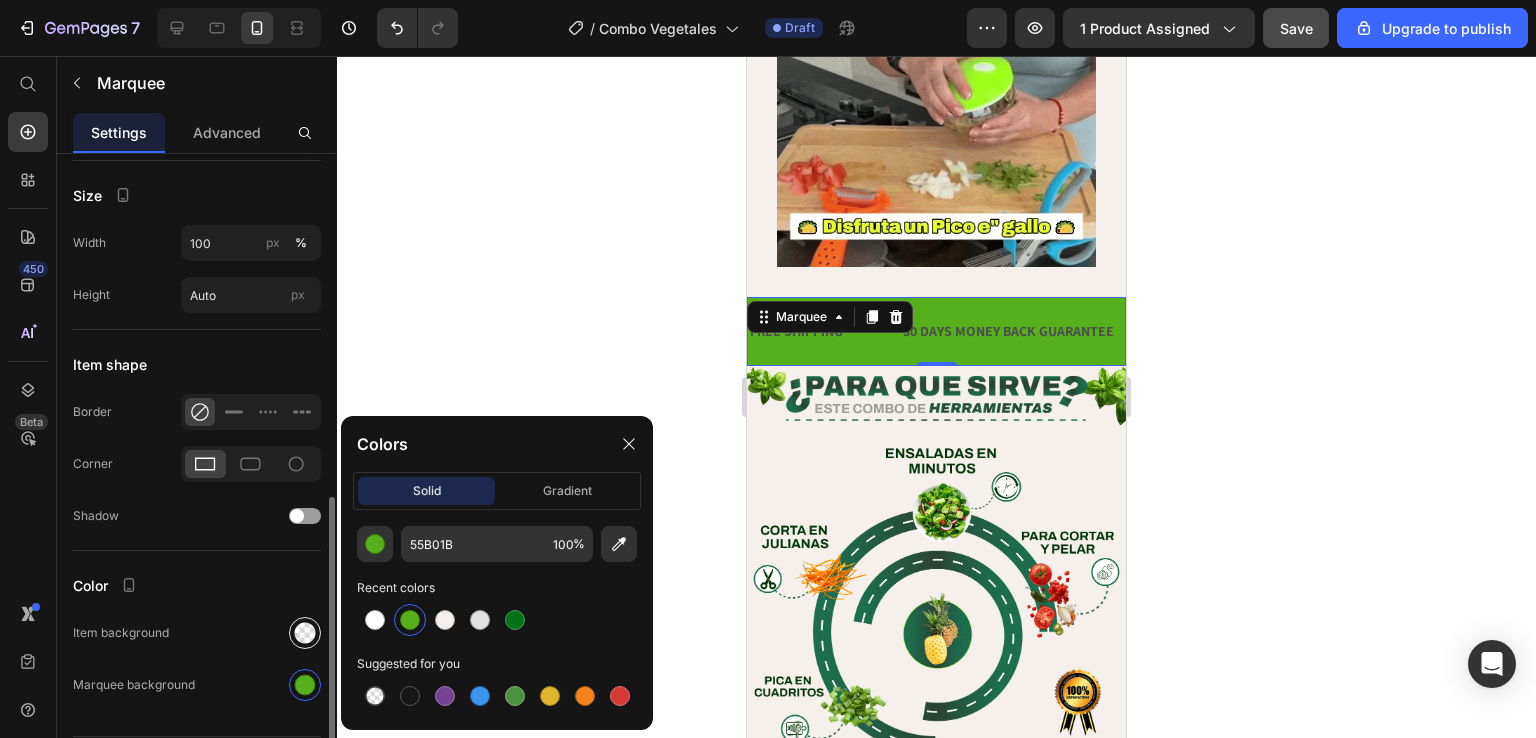click at bounding box center (305, 633) 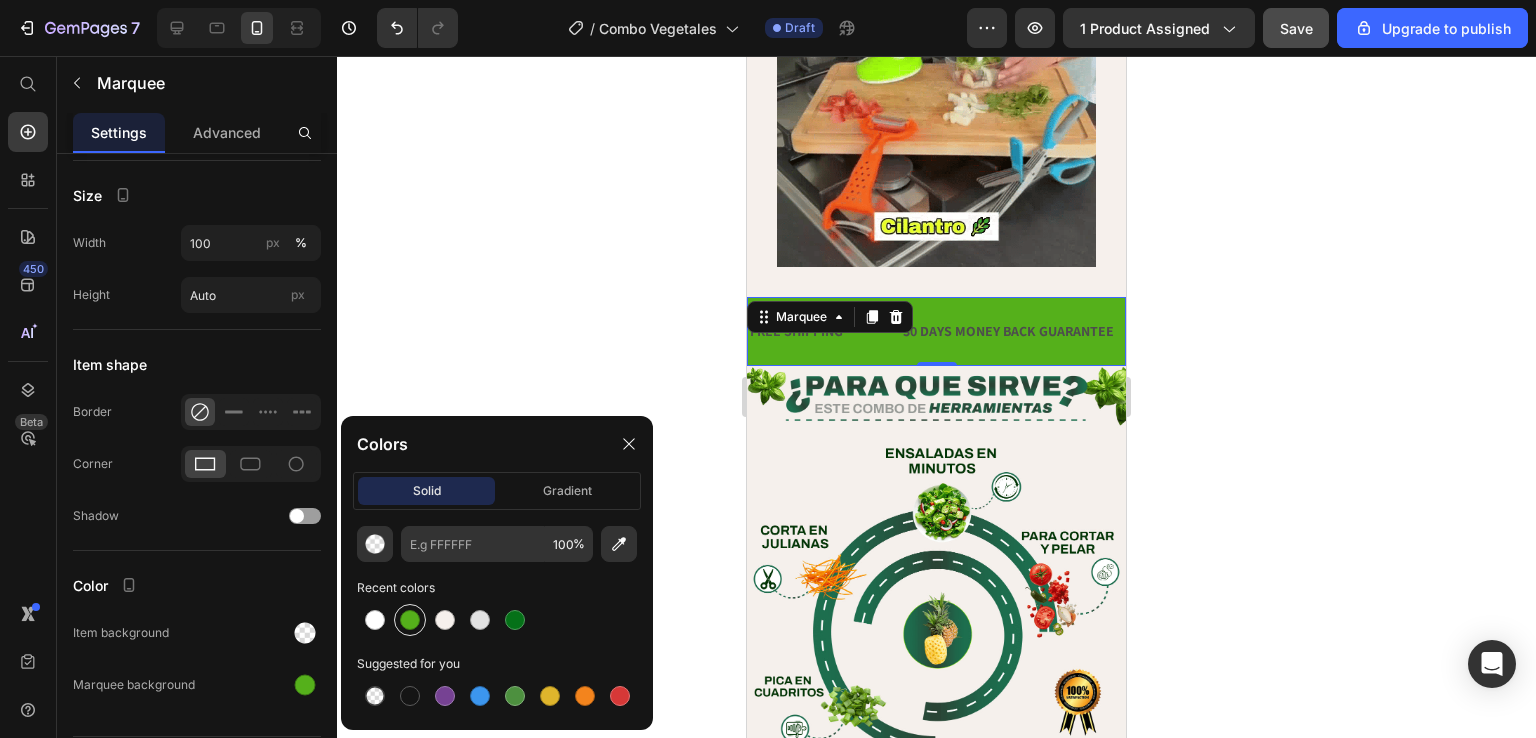 click at bounding box center (410, 620) 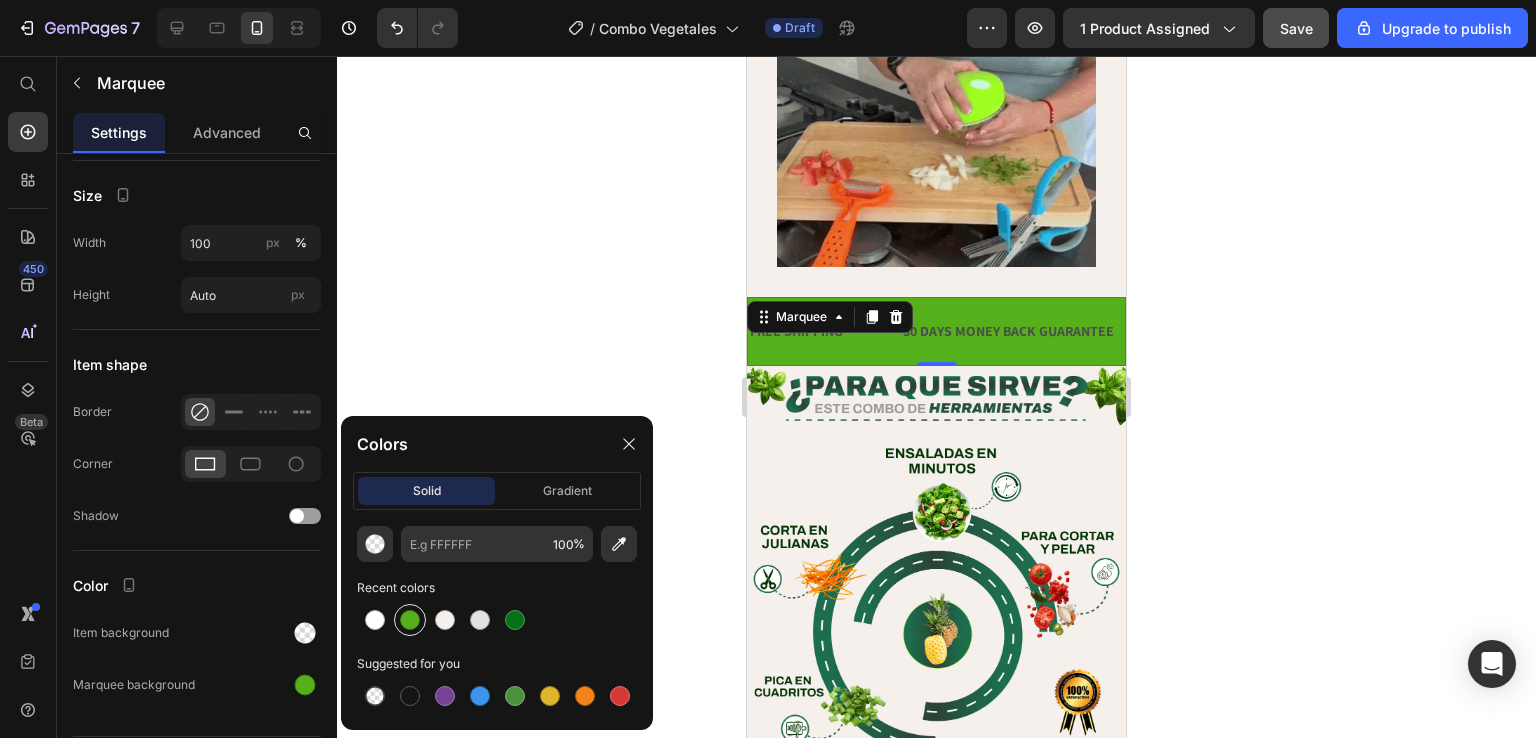 type on "55B01B" 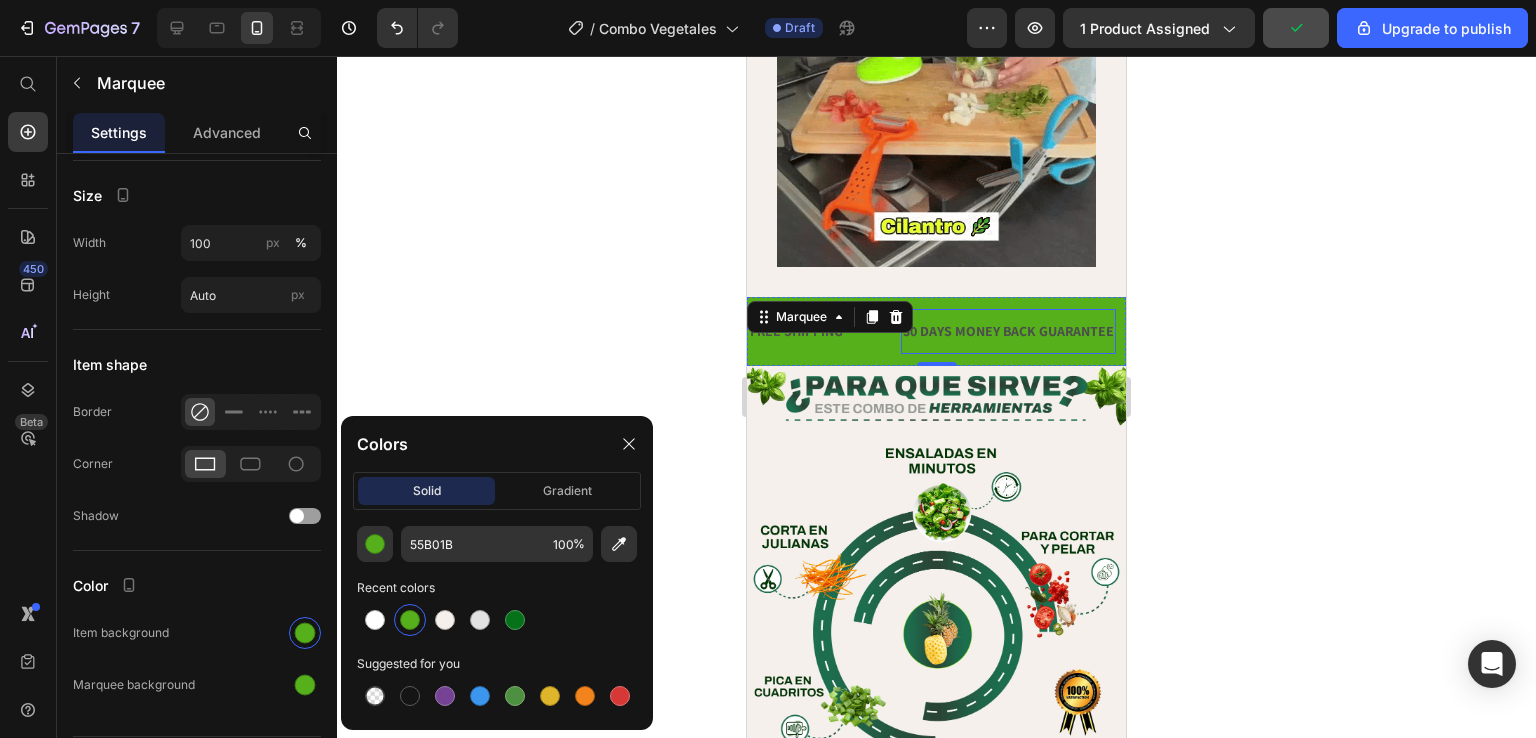 click on "30 DAYS MONEY BACK GUARANTEE" at bounding box center (1008, 331) 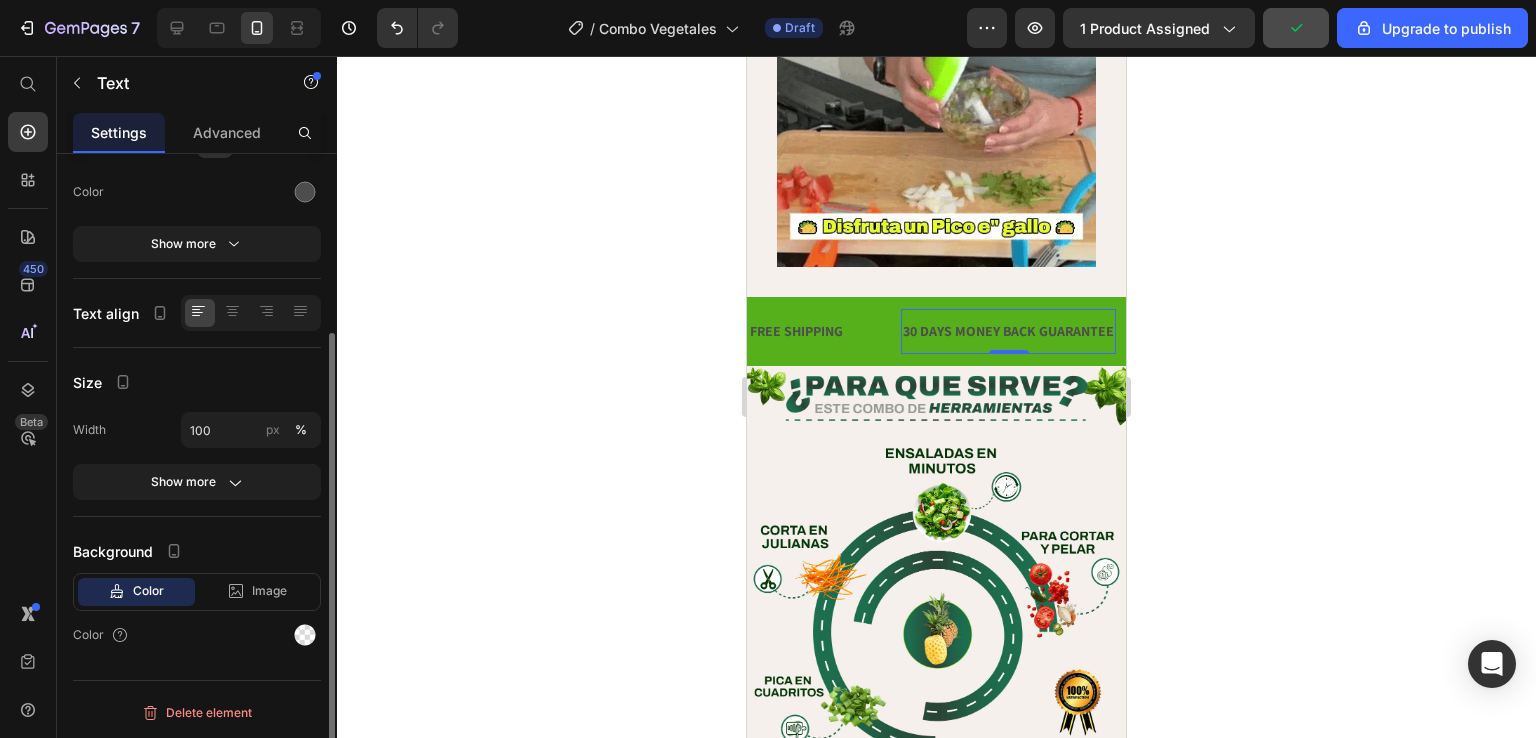 scroll, scrollTop: 0, scrollLeft: 0, axis: both 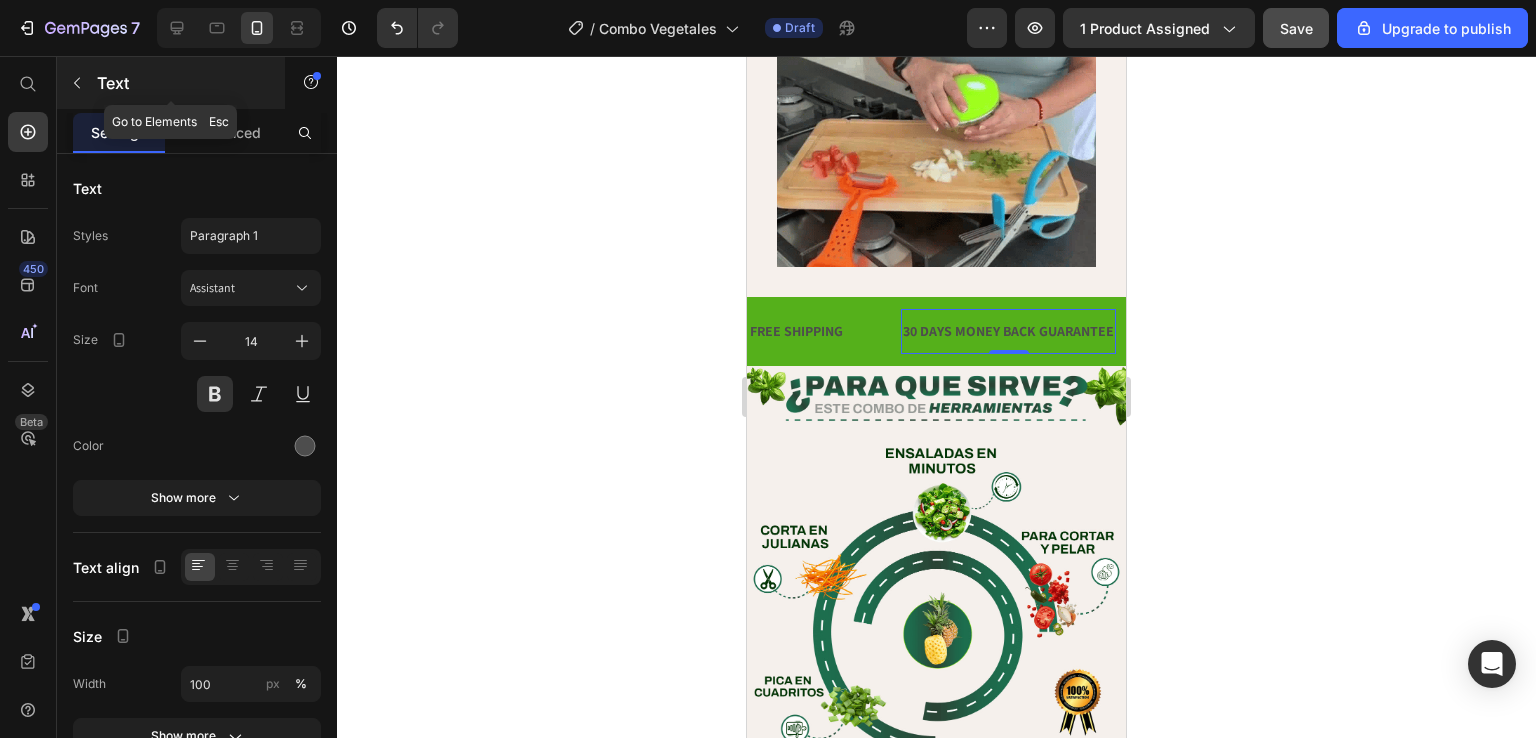 click on "Text" at bounding box center [171, 83] 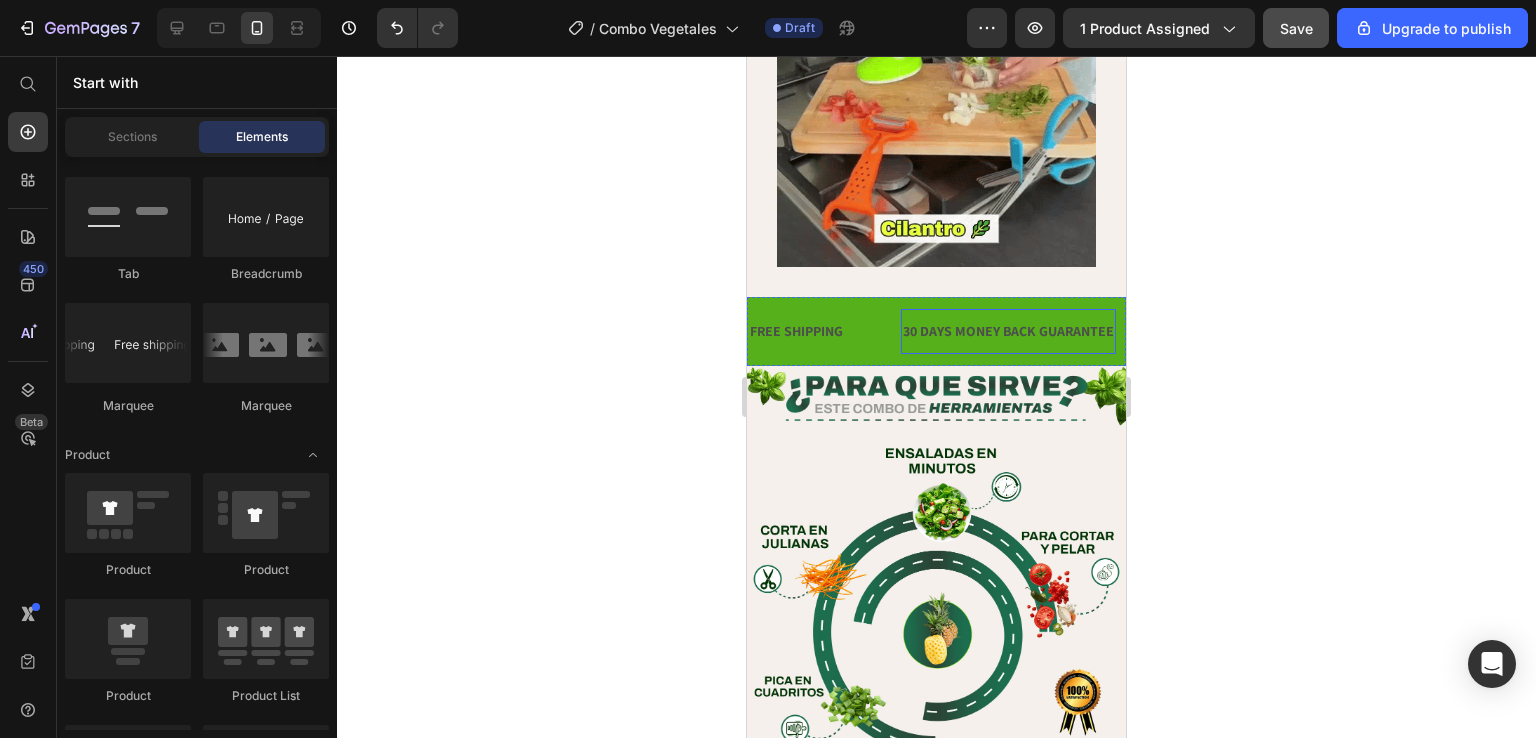 click on "30 DAYS MONEY BACK GUARANTEE" at bounding box center [1008, 331] 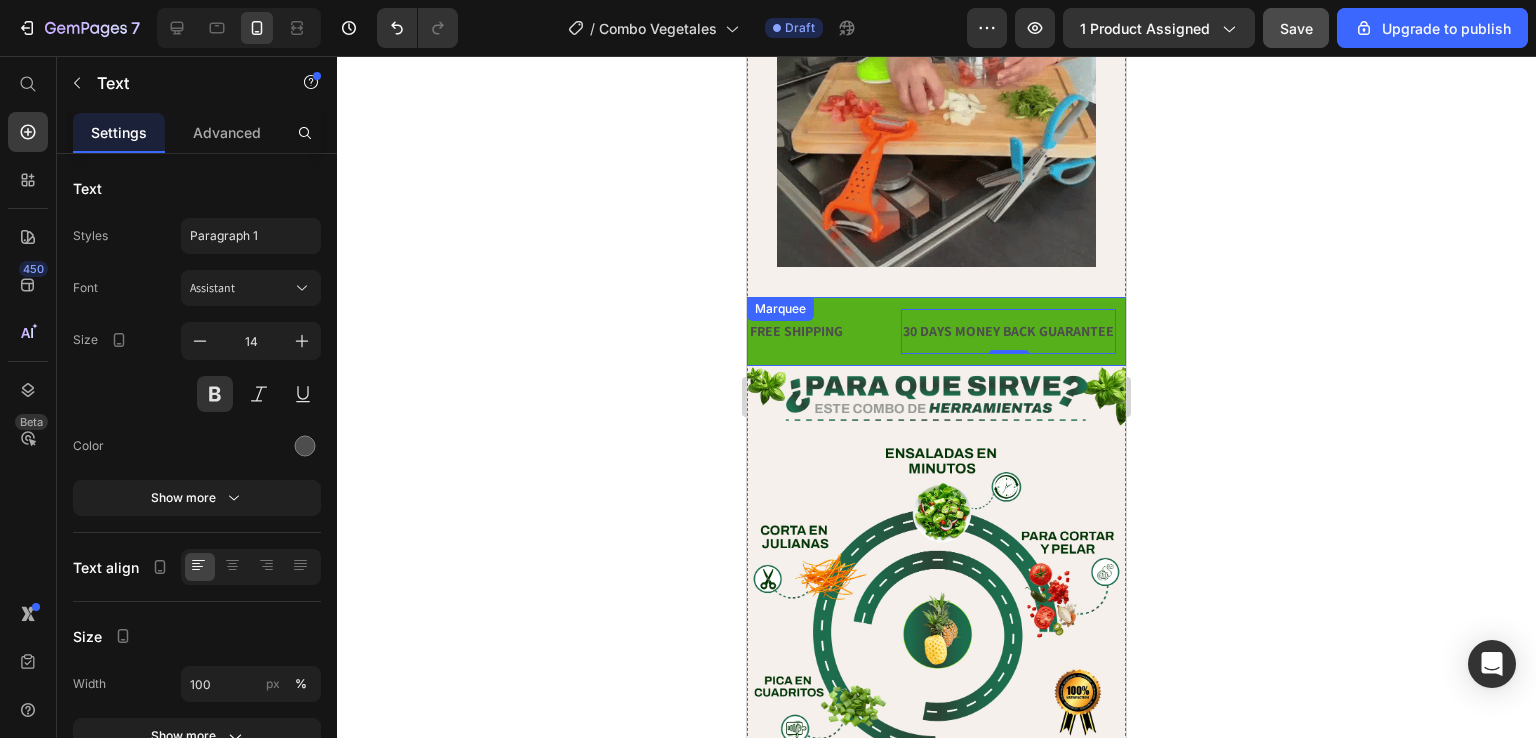 click on "FREE SHIPPING Text 30 DAYS MONEY BACK GUARANTEE Text   0 LIMITED TIME 50% OFF SALE Text LIFE TIME WARRANTY Text FREE SHIPPING Text 30 DAYS MONEY BACK GUARANTEE Text   0 LIMITED TIME 50% OFF SALE Text LIFE TIME WARRANTY Text Marquee" at bounding box center [936, 331] 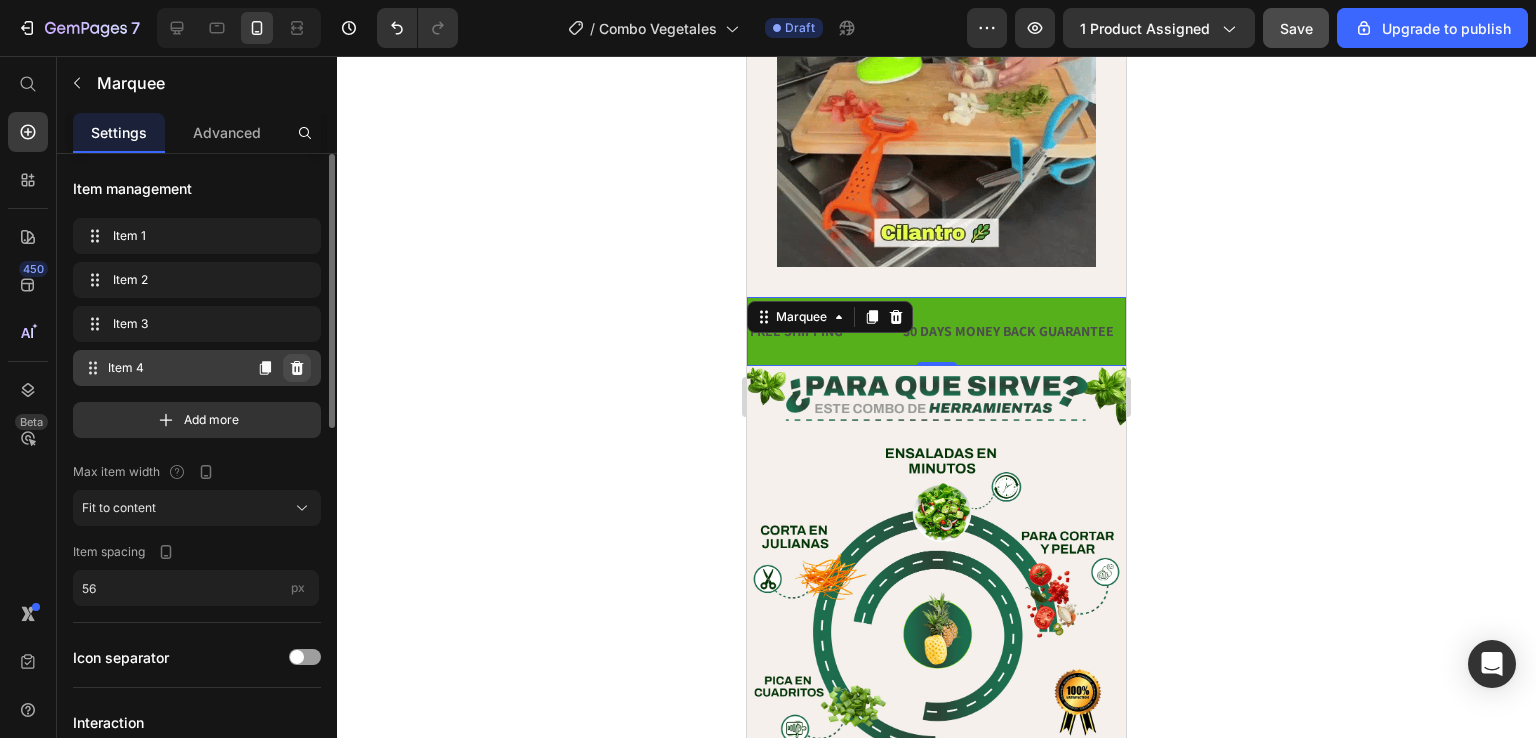 click 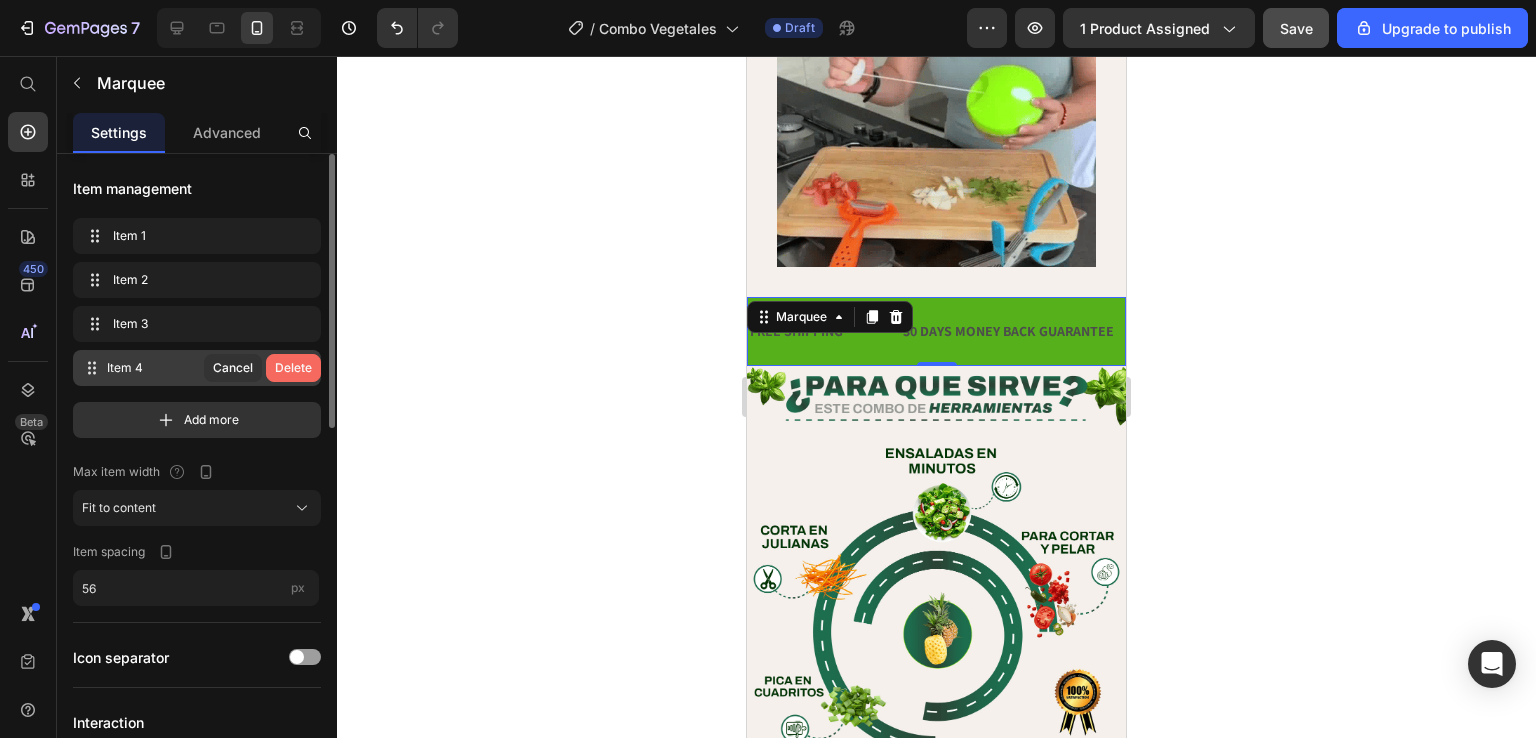 click on "Delete" at bounding box center [293, 368] 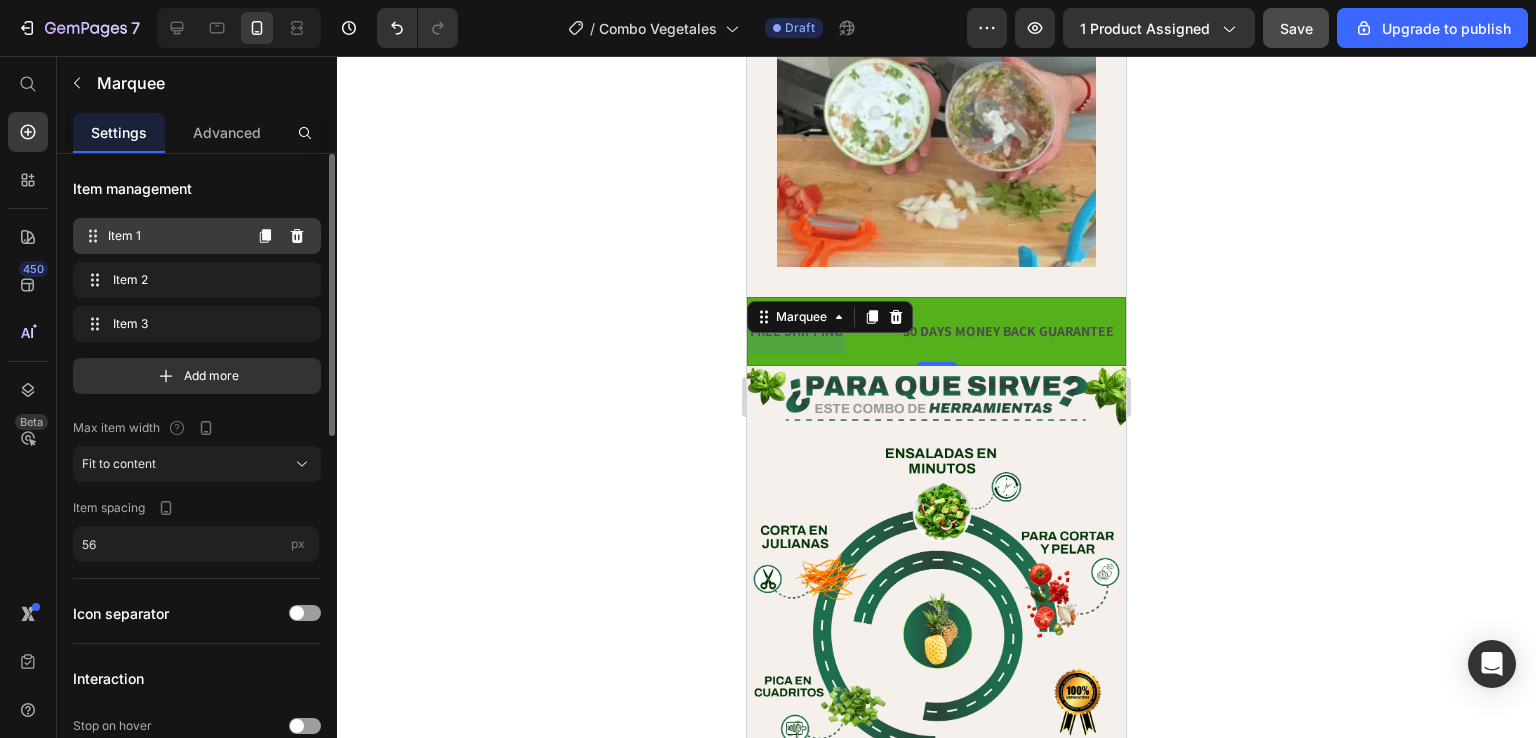 click on "Item 1 Item 1" at bounding box center (161, 236) 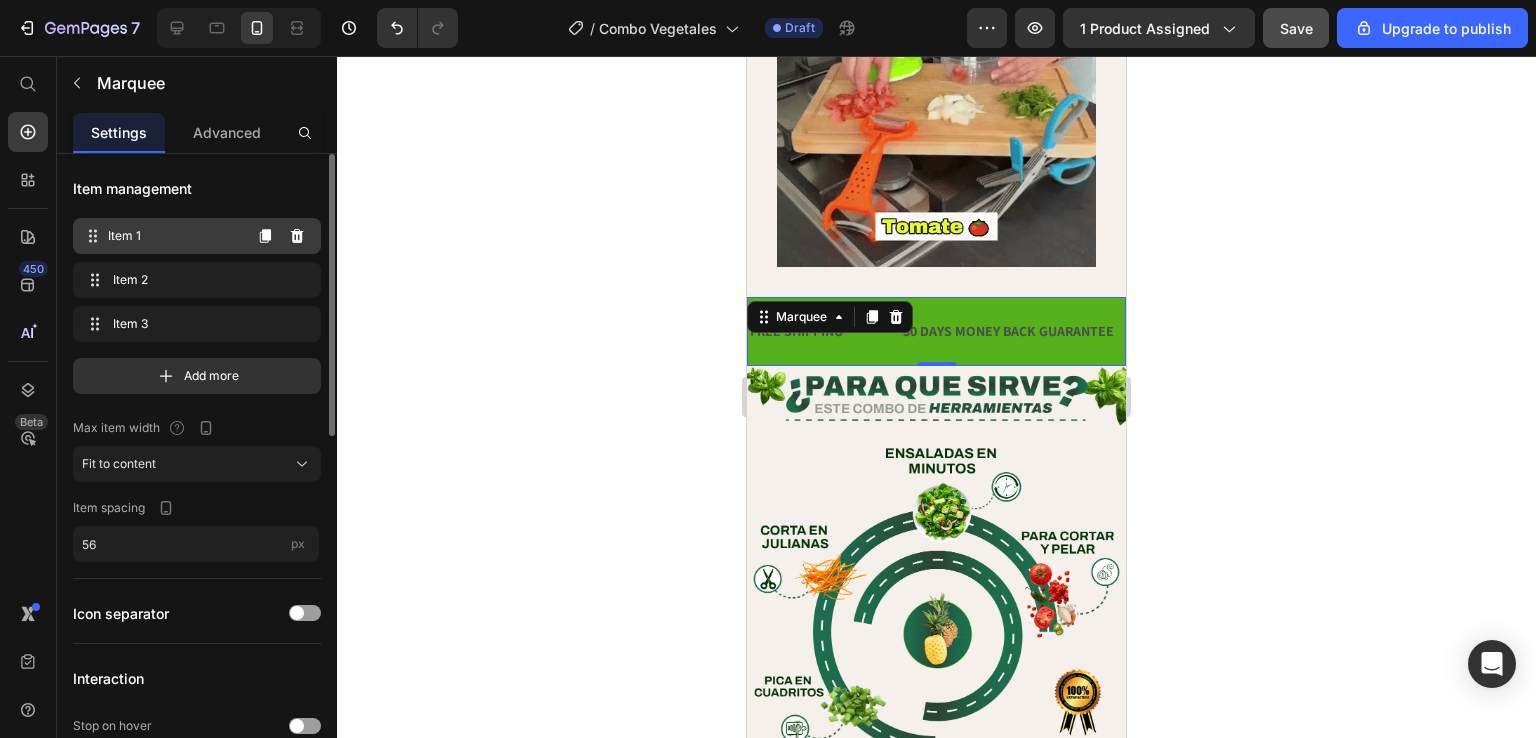 click on "Item 1" at bounding box center (174, 236) 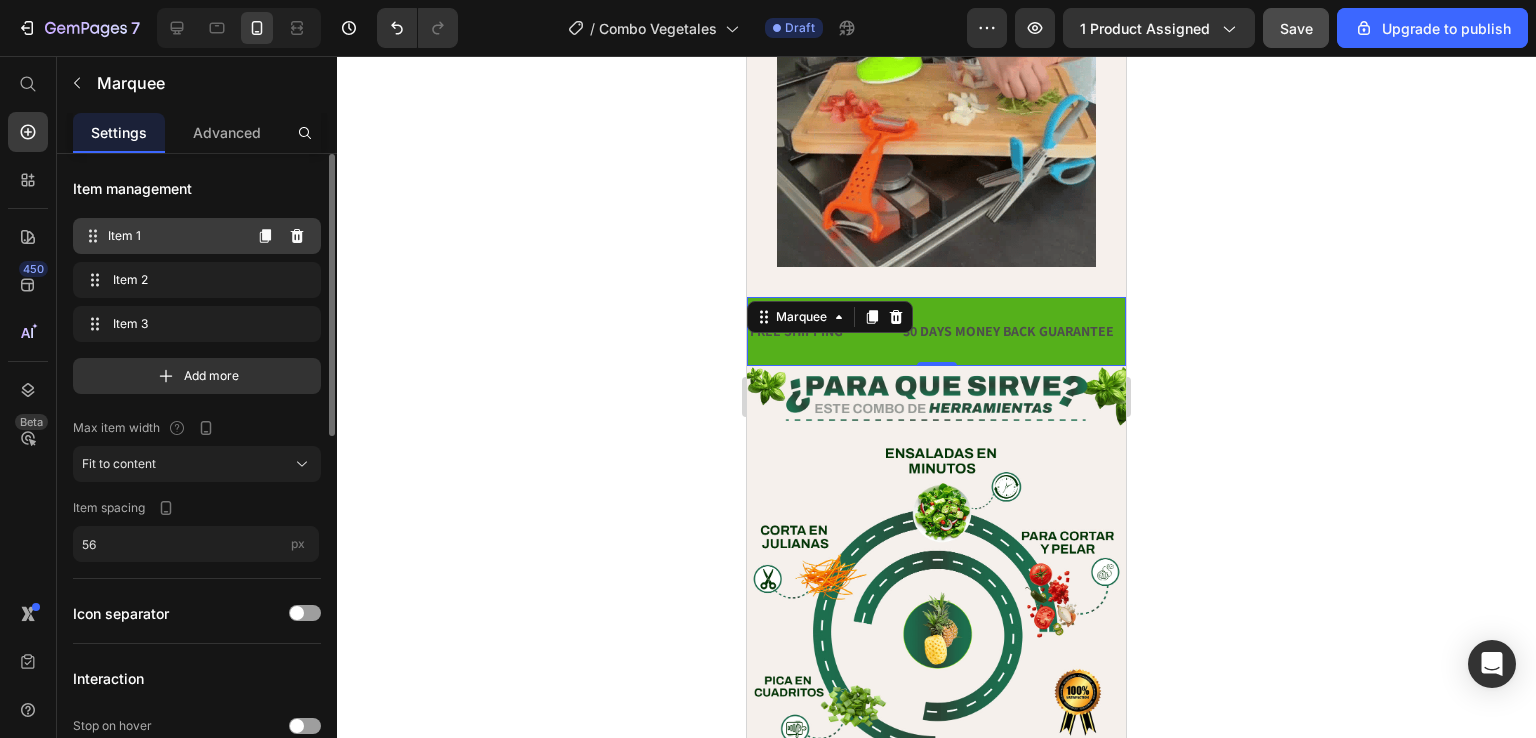 click on "Item 1" at bounding box center (174, 236) 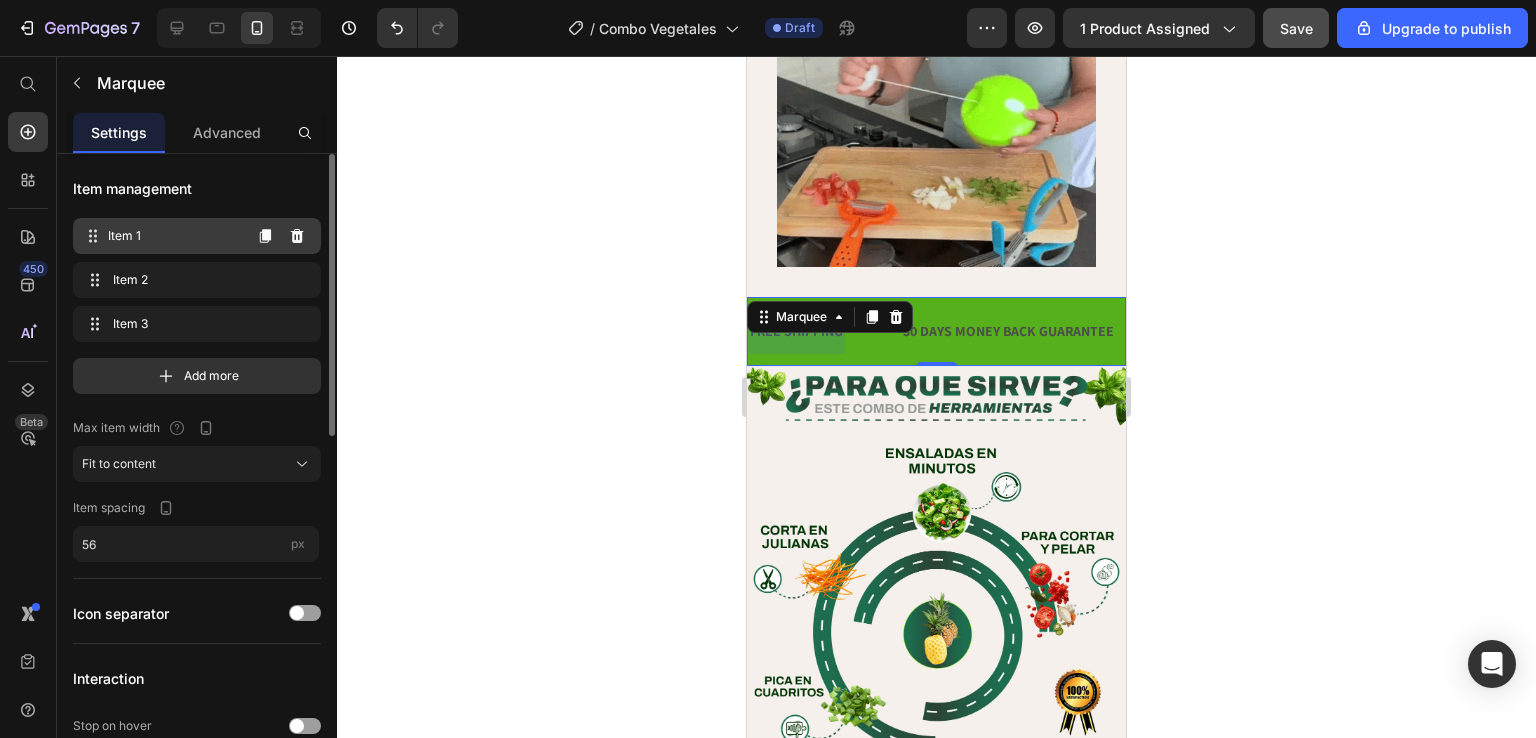 click on "Item 1" at bounding box center [174, 236] 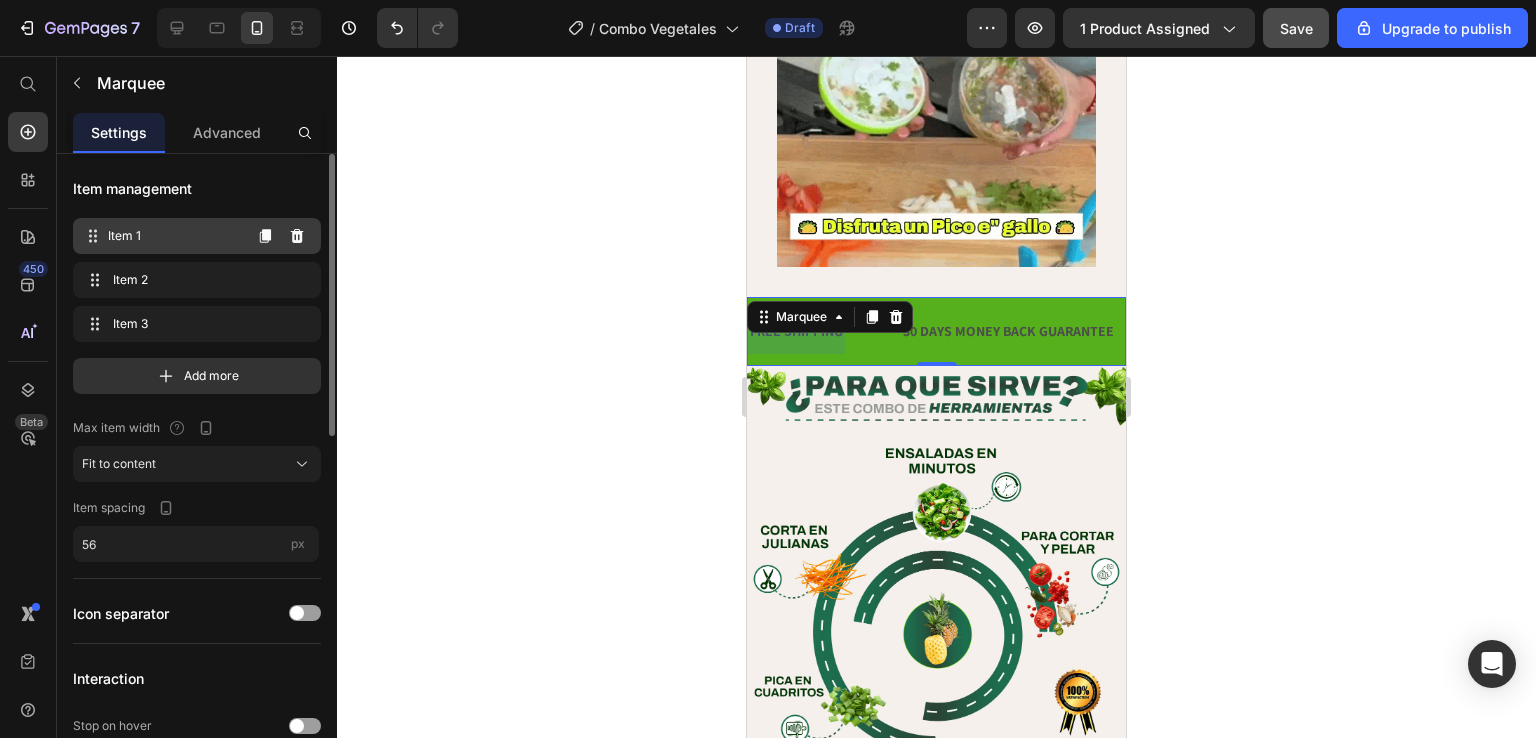 click on "Item 1" at bounding box center (174, 236) 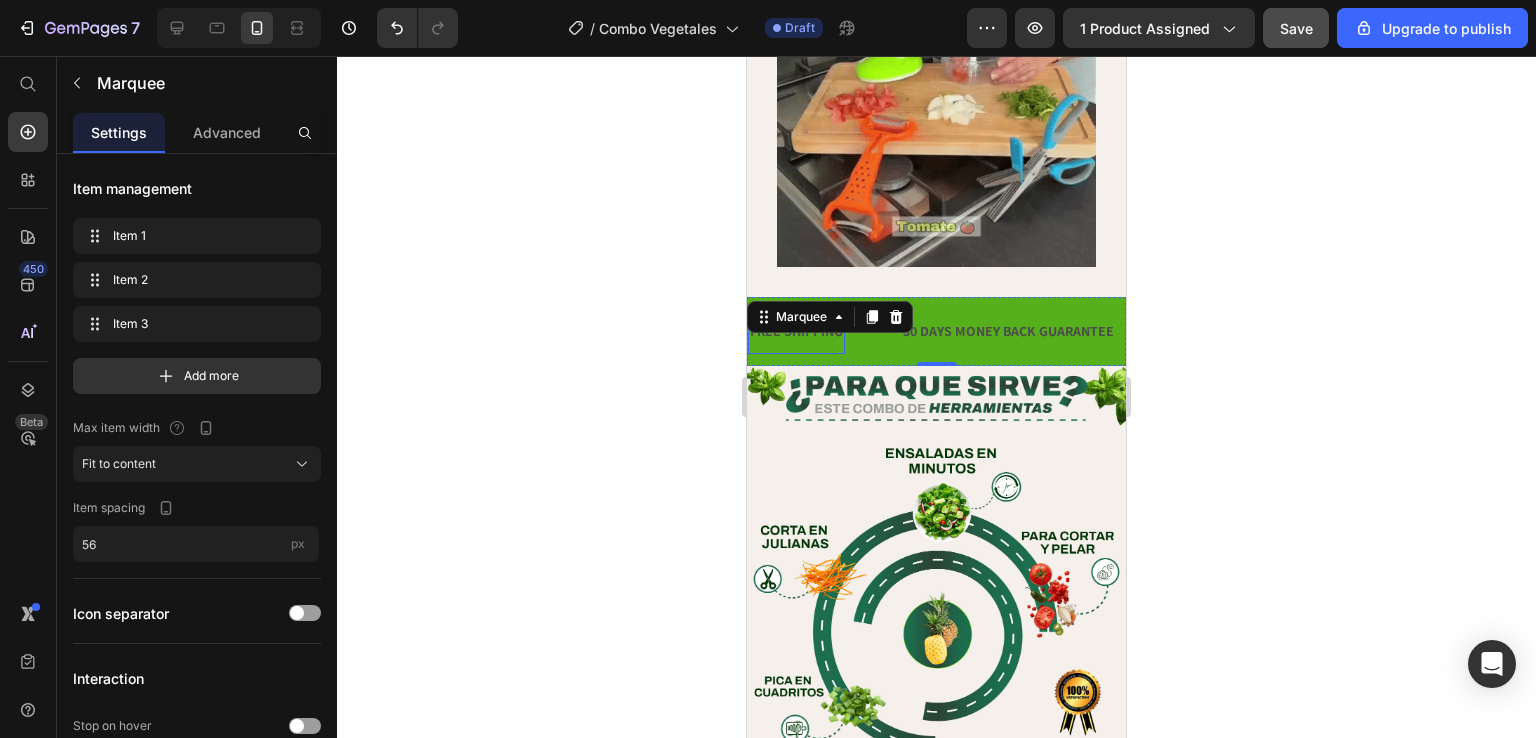 click on "FREE SHIPPING" at bounding box center (796, 331) 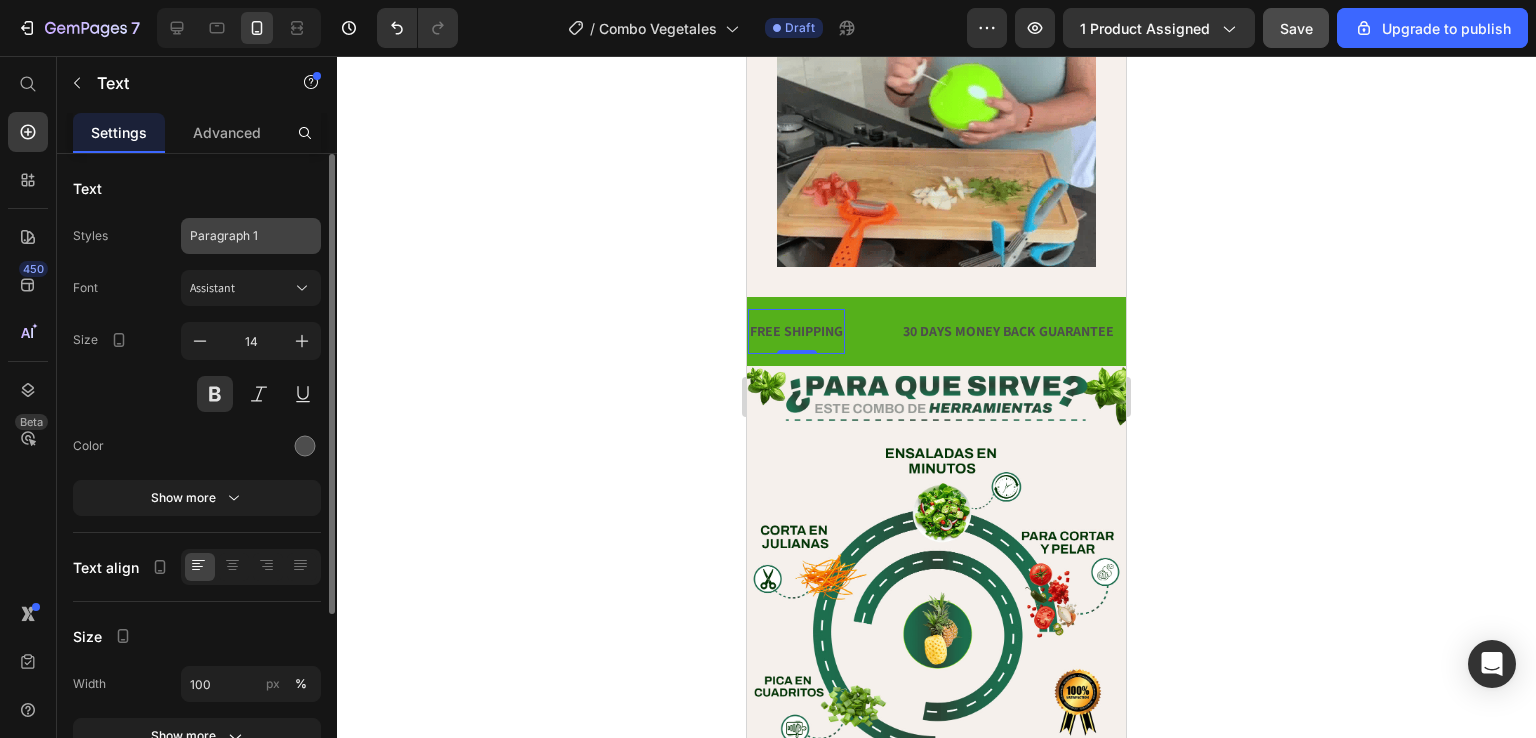 click on "Paragraph 1" 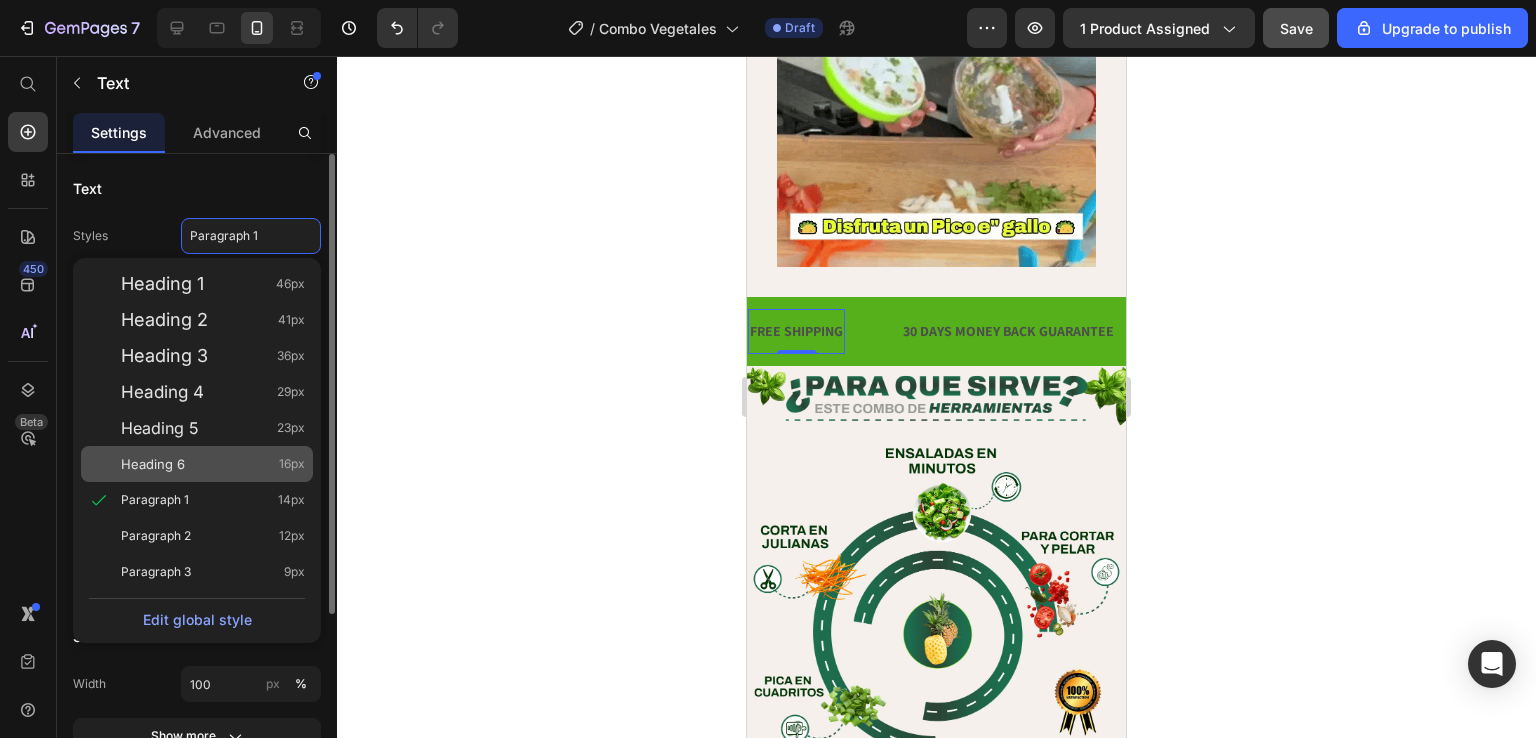click on "Heading 6" at bounding box center (153, 464) 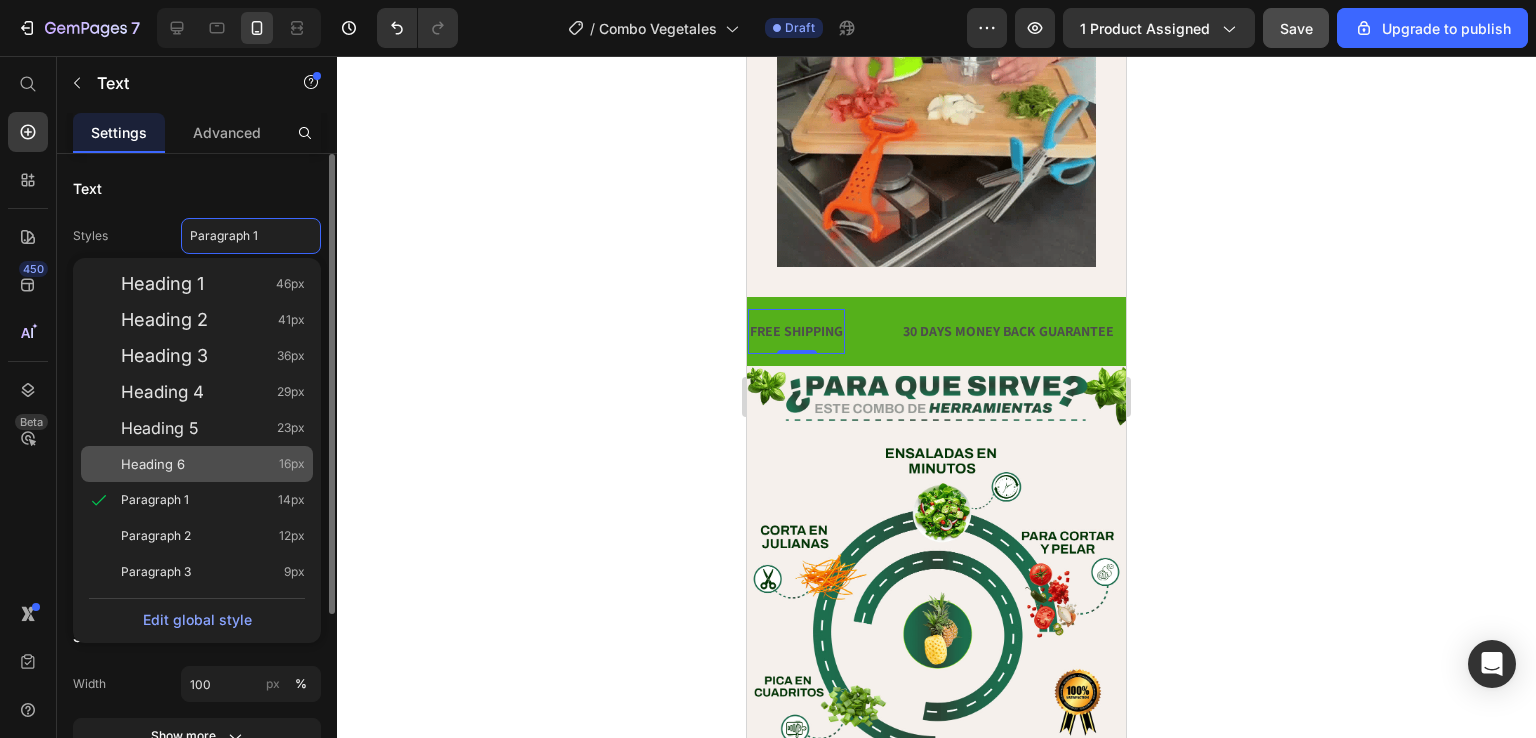 type on "16" 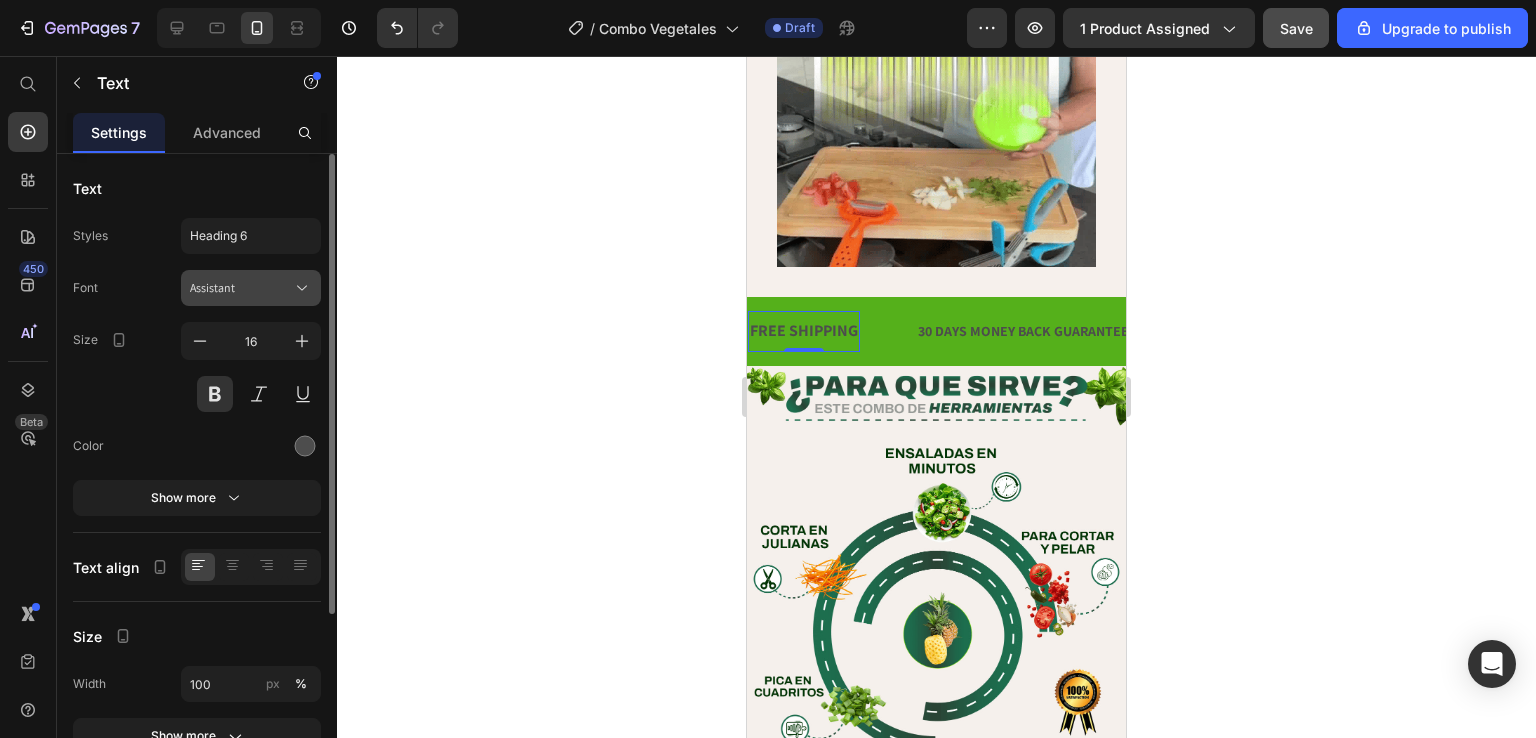 click on "Assistant" at bounding box center (241, 288) 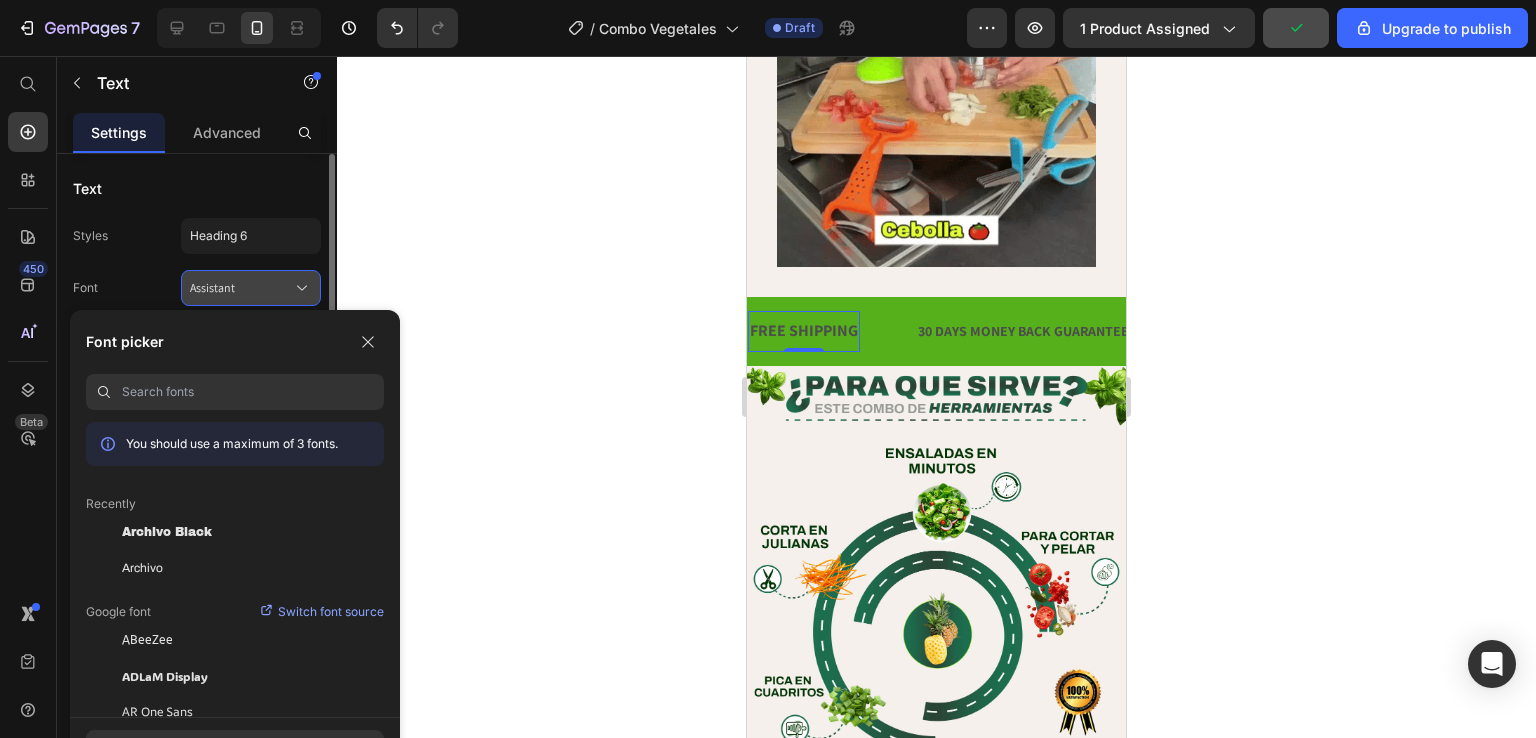 click on "Assistant" at bounding box center [241, 288] 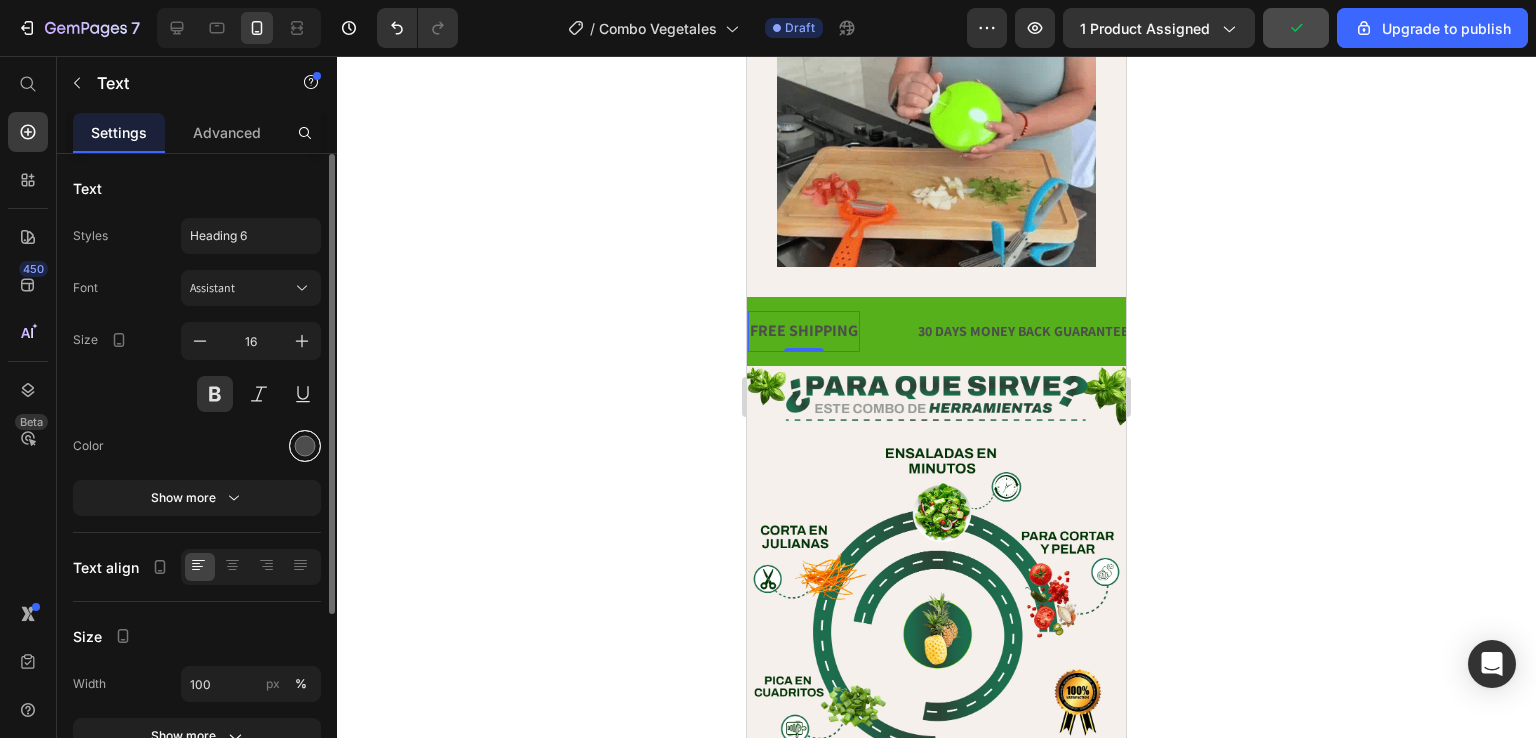 click at bounding box center [305, 446] 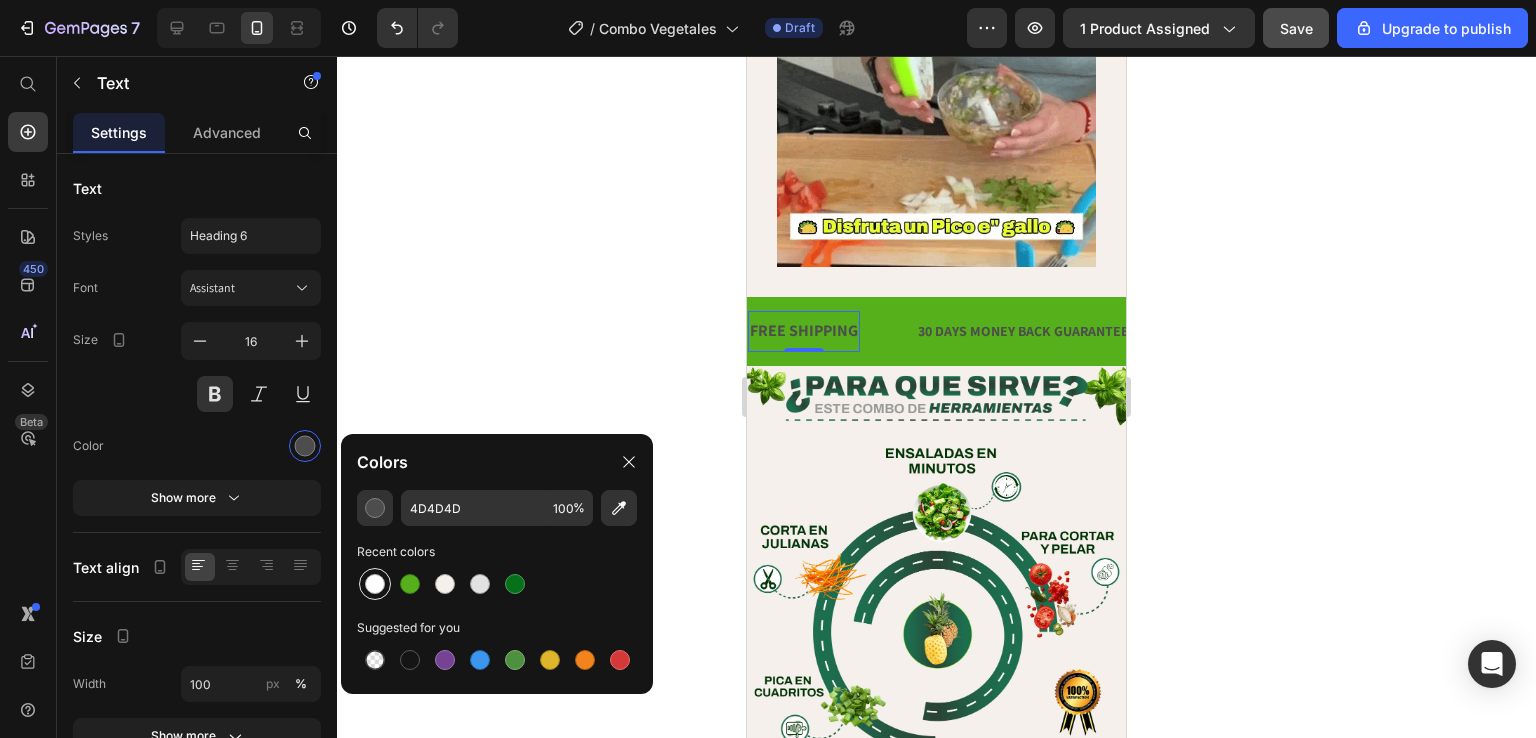 click at bounding box center [375, 584] 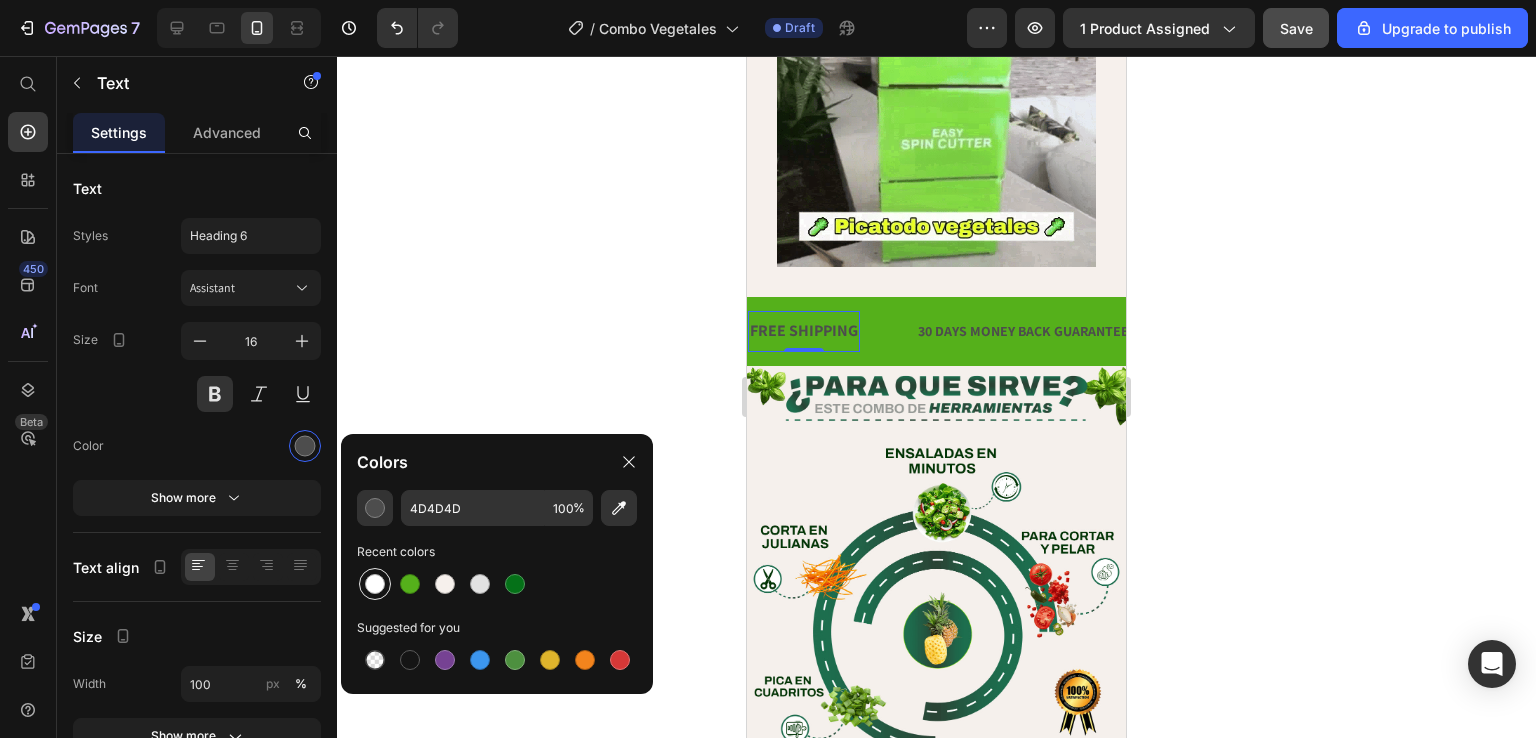 type on "FFFFFF" 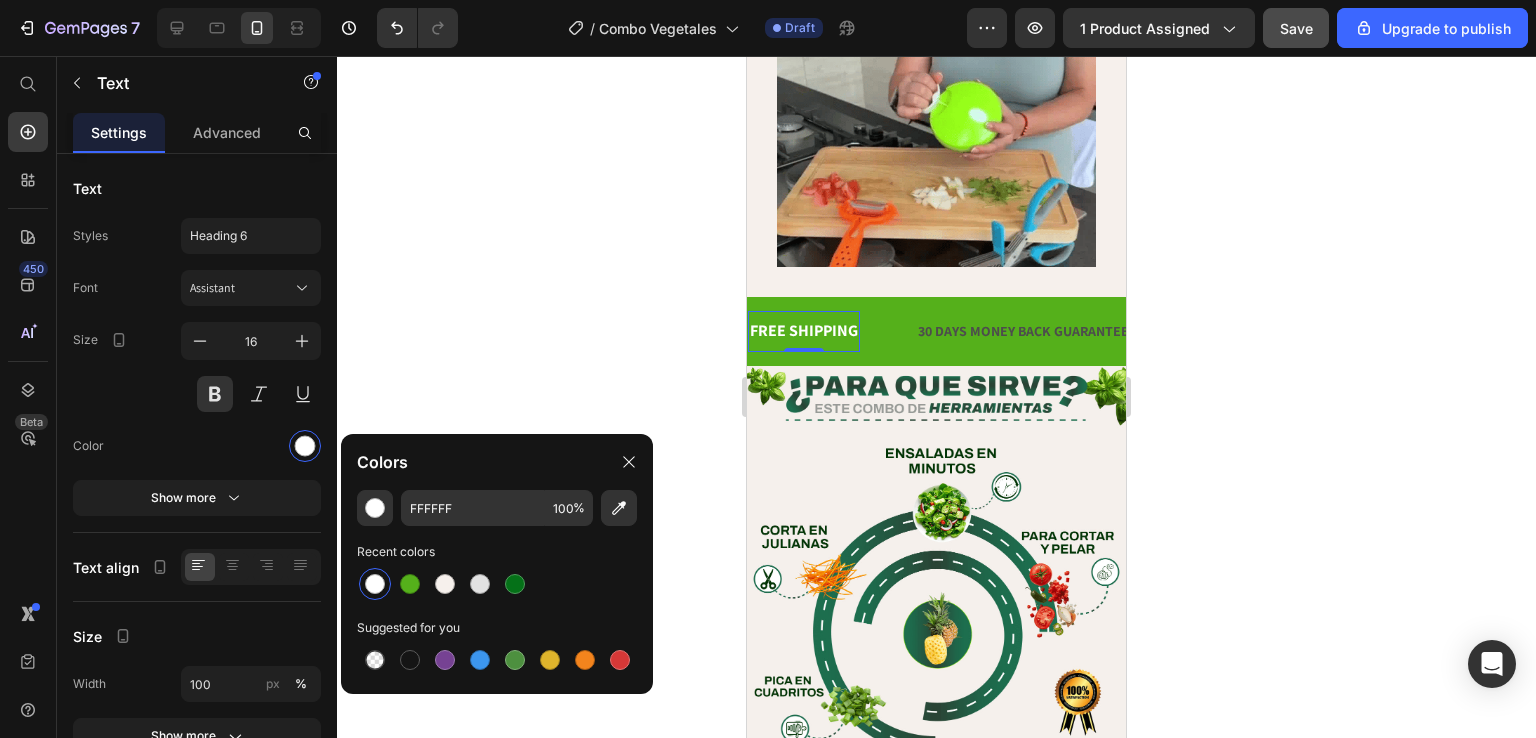 click on "FREE SHIPPING" at bounding box center (804, 331) 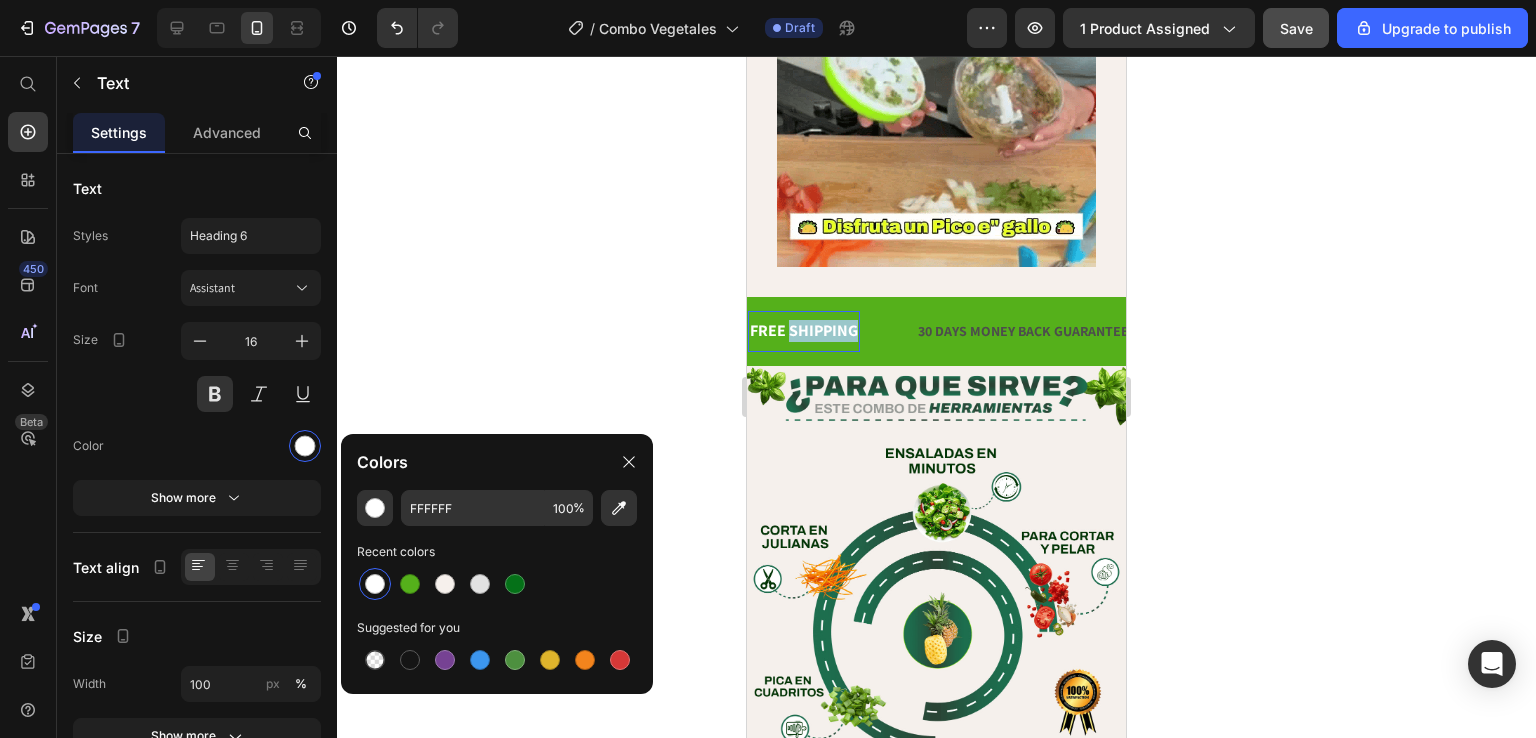 click on "FREE SHIPPING" at bounding box center [804, 331] 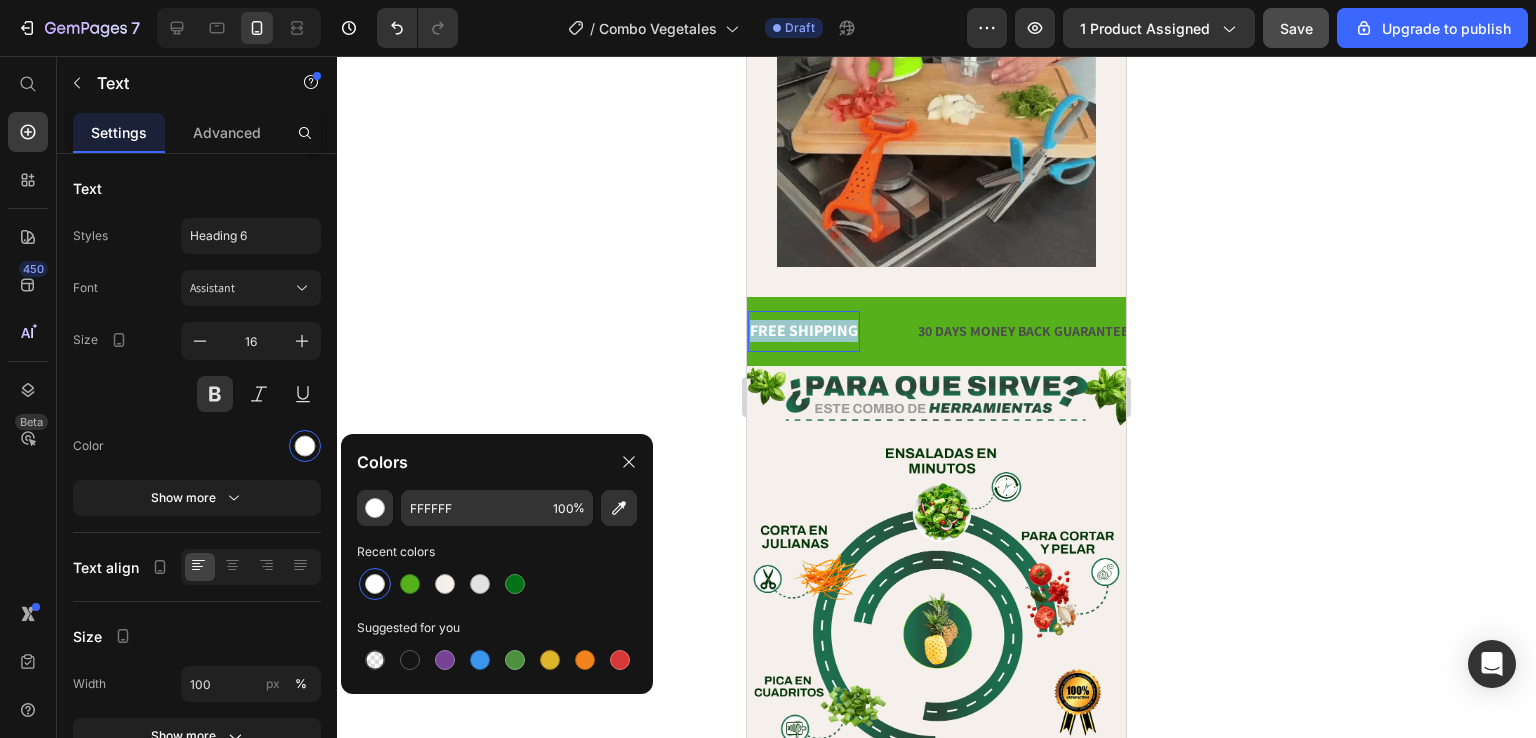 click on "FREE SHIPPING" at bounding box center (804, 331) 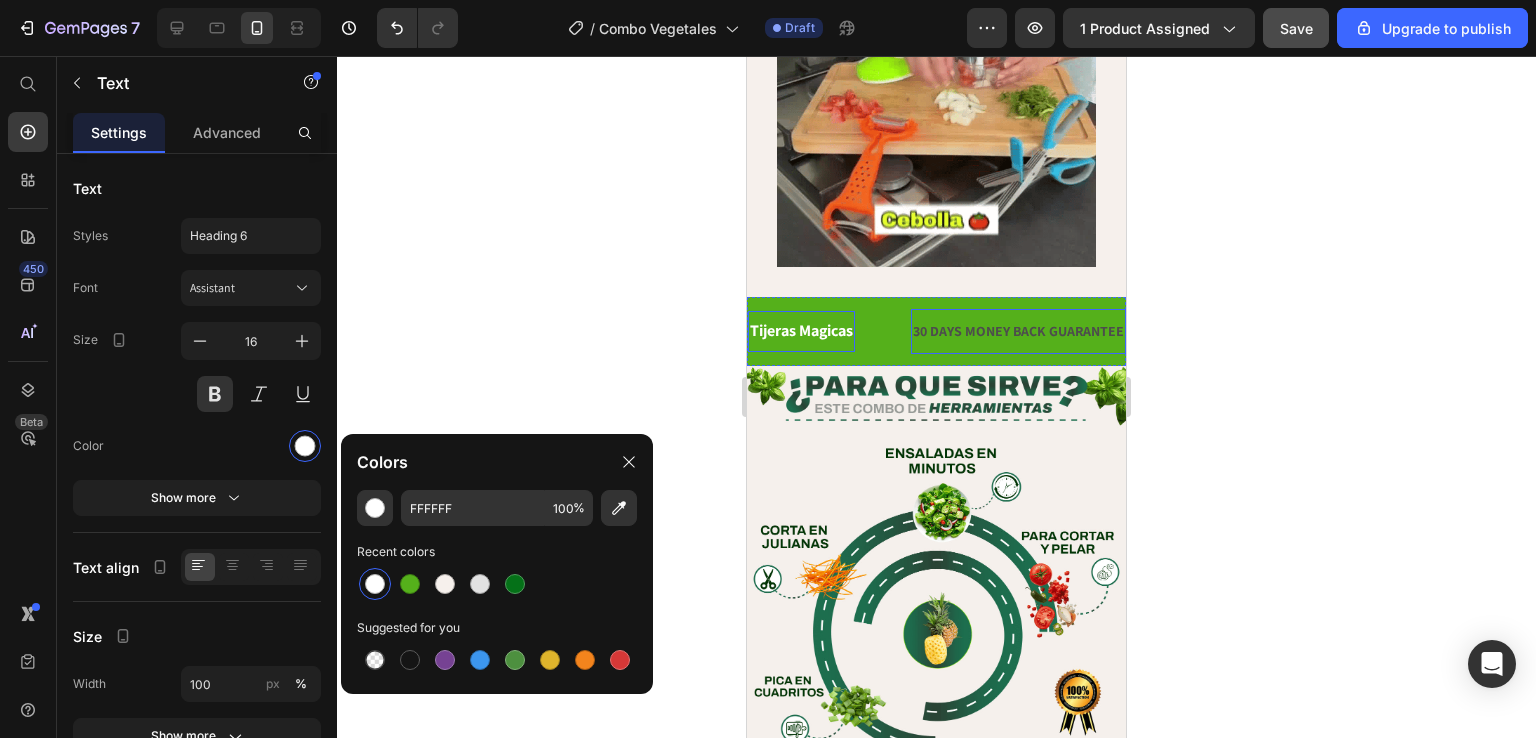 click on "30 DAYS MONEY BACK GUARANTEE" at bounding box center (1018, 331) 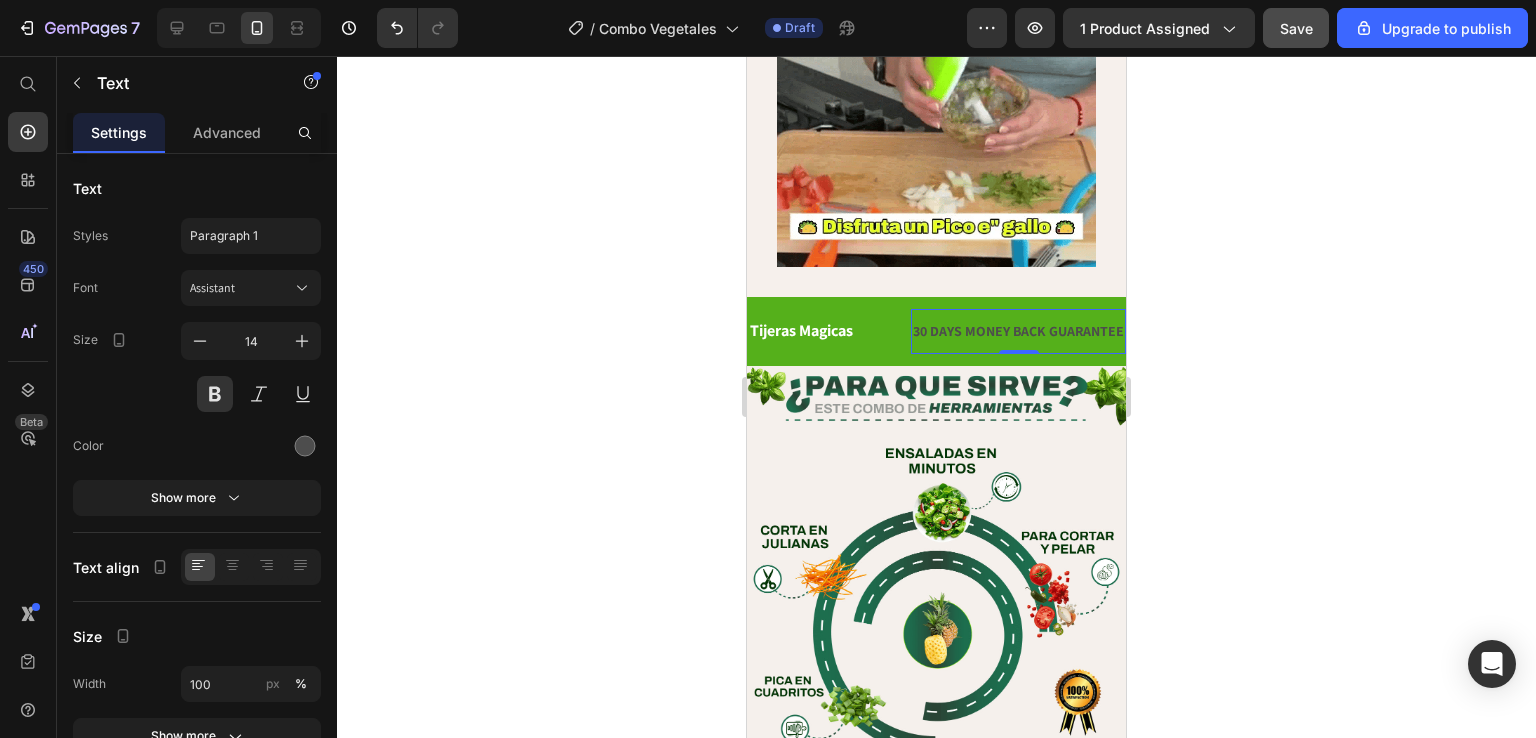 click on "30 DAYS MONEY BACK GUARANTEE" at bounding box center (1018, 331) 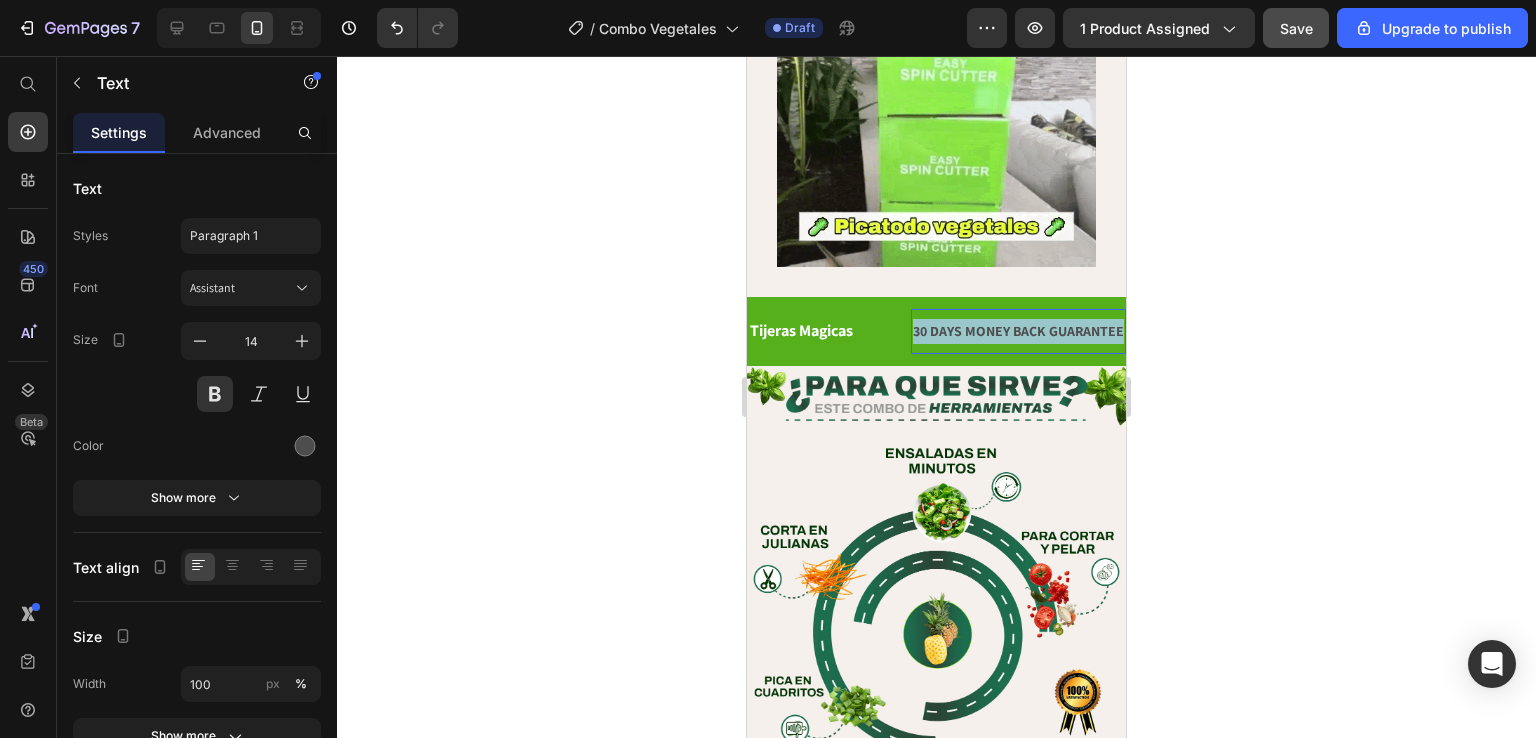 click on "30 DAYS MONEY BACK GUARANTEE" at bounding box center (1018, 331) 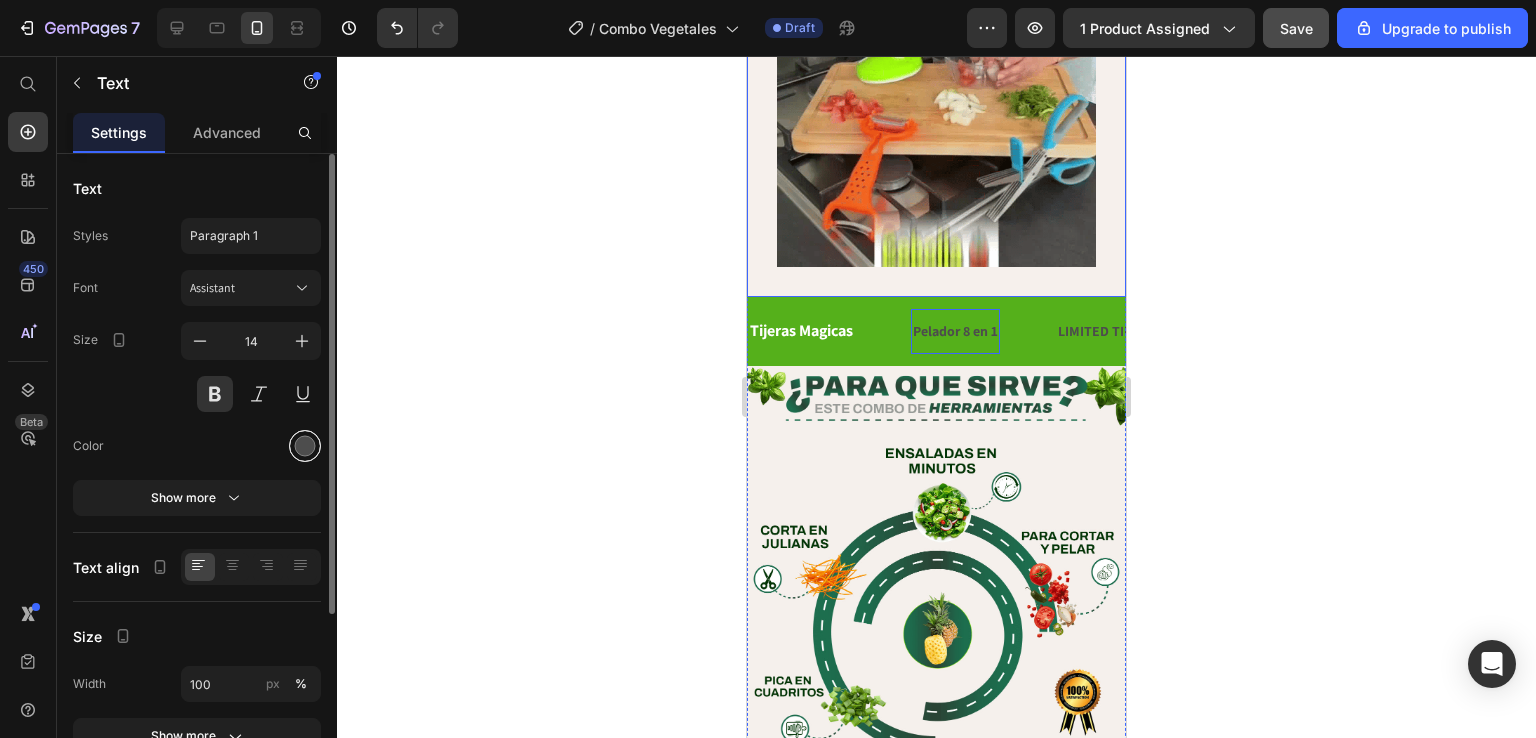 click at bounding box center (305, 446) 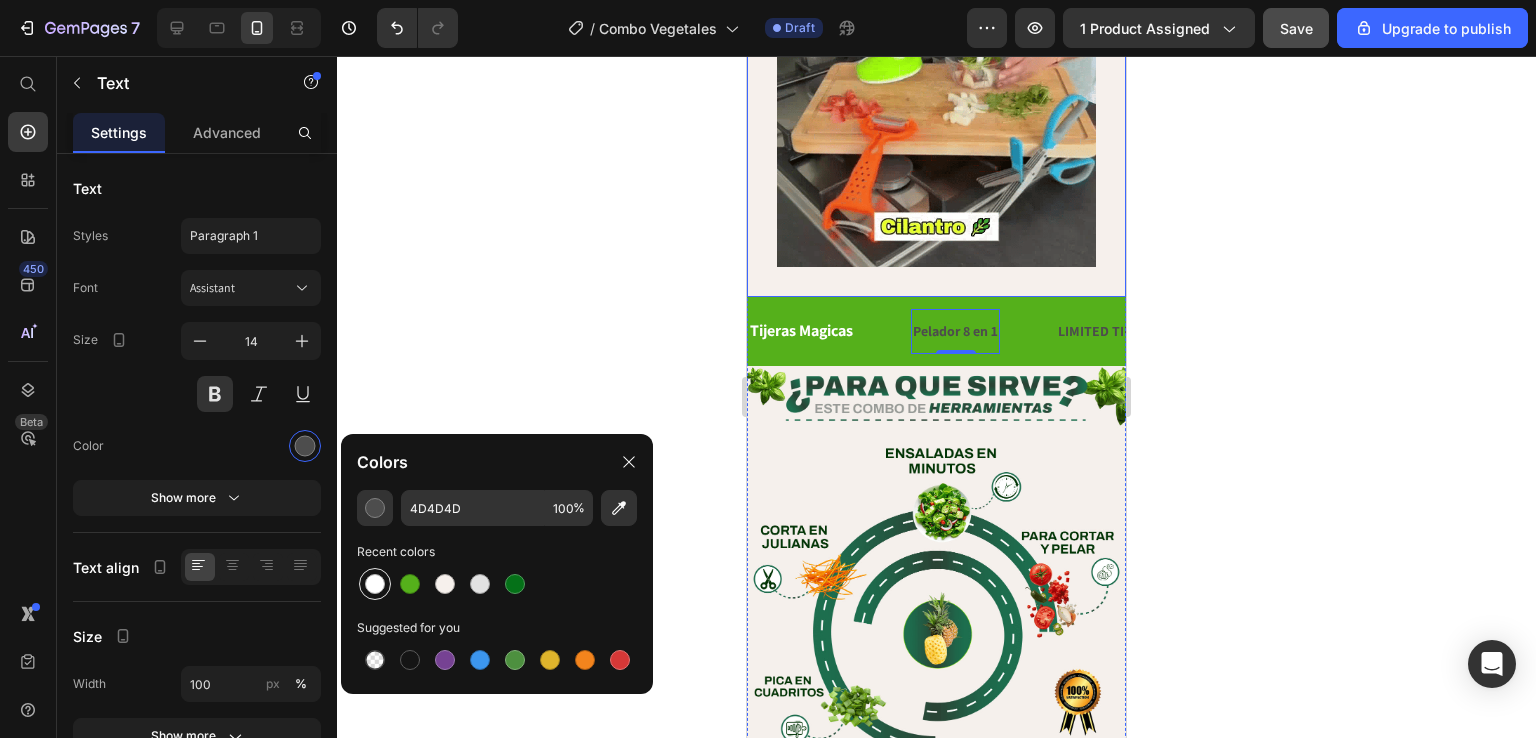 click at bounding box center [375, 584] 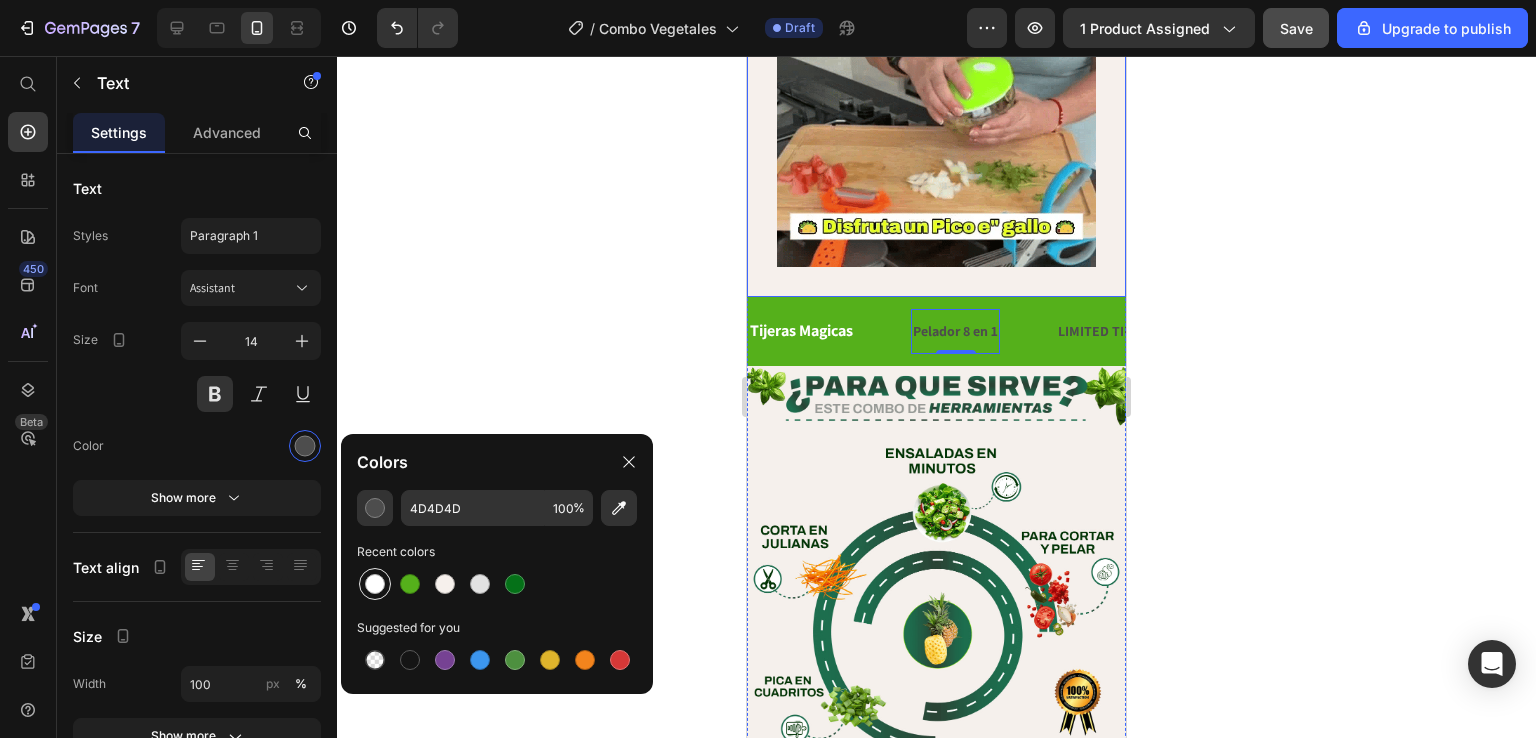 type on "FFFFFF" 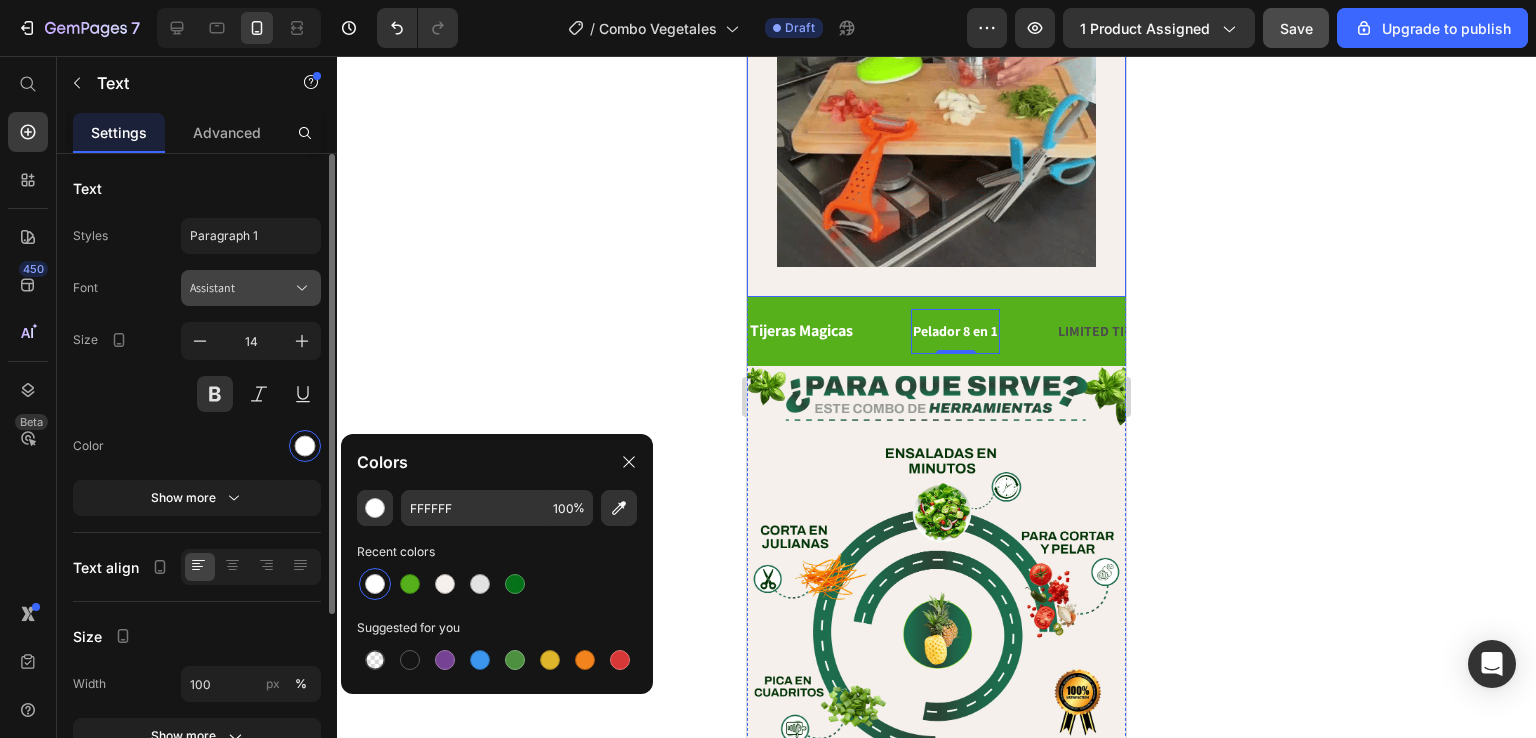 click on "Assistant" at bounding box center [241, 288] 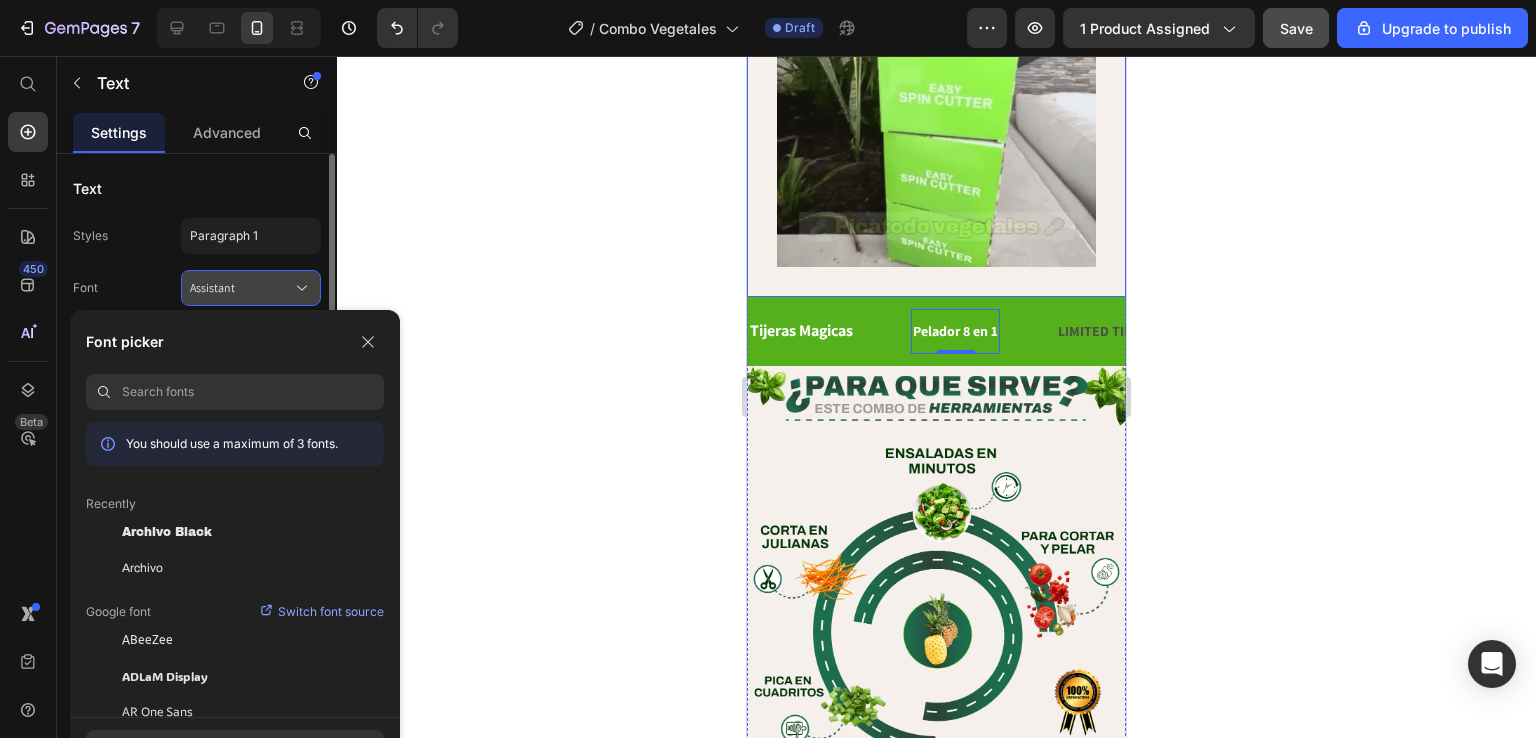 click on "Assistant" at bounding box center [241, 288] 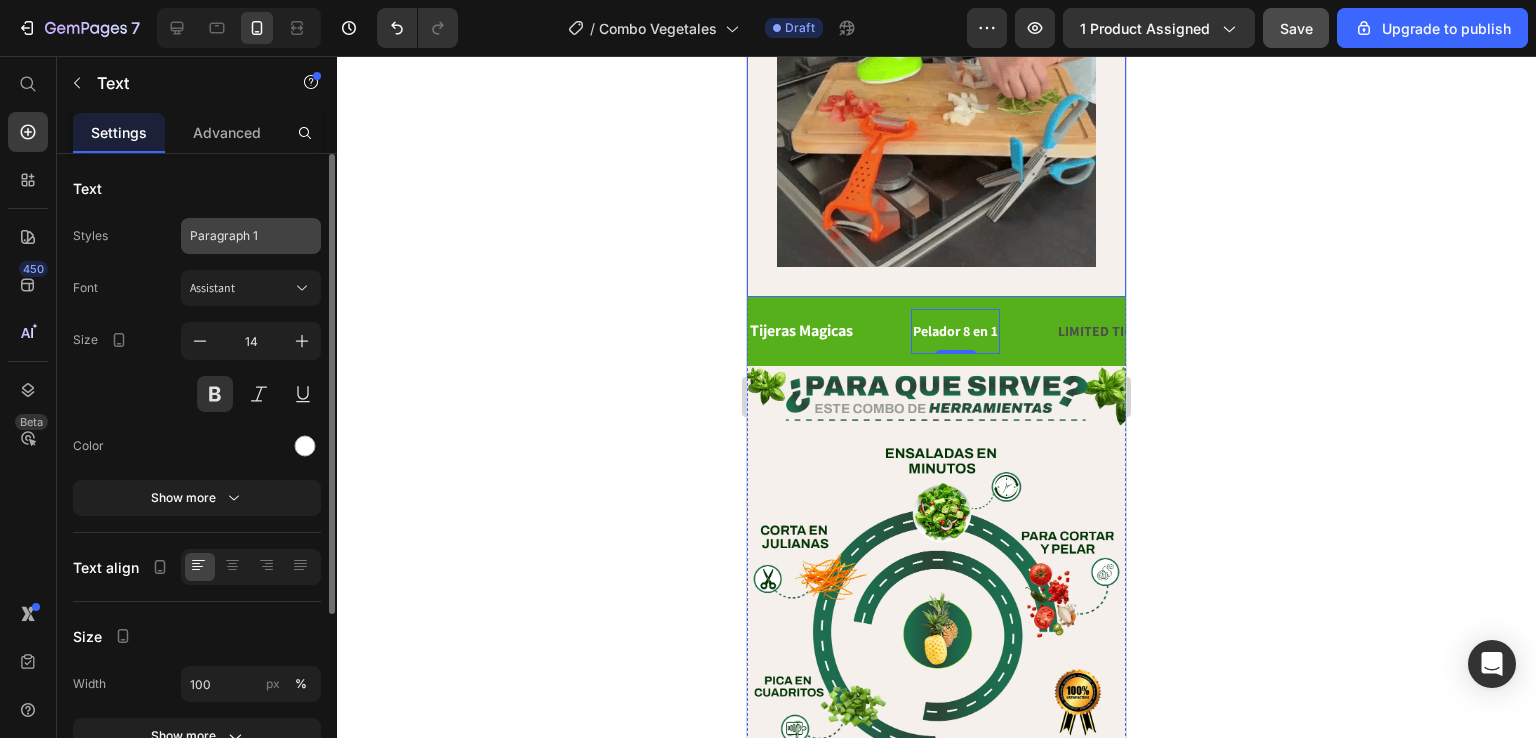 click on "Paragraph 1" at bounding box center [251, 236] 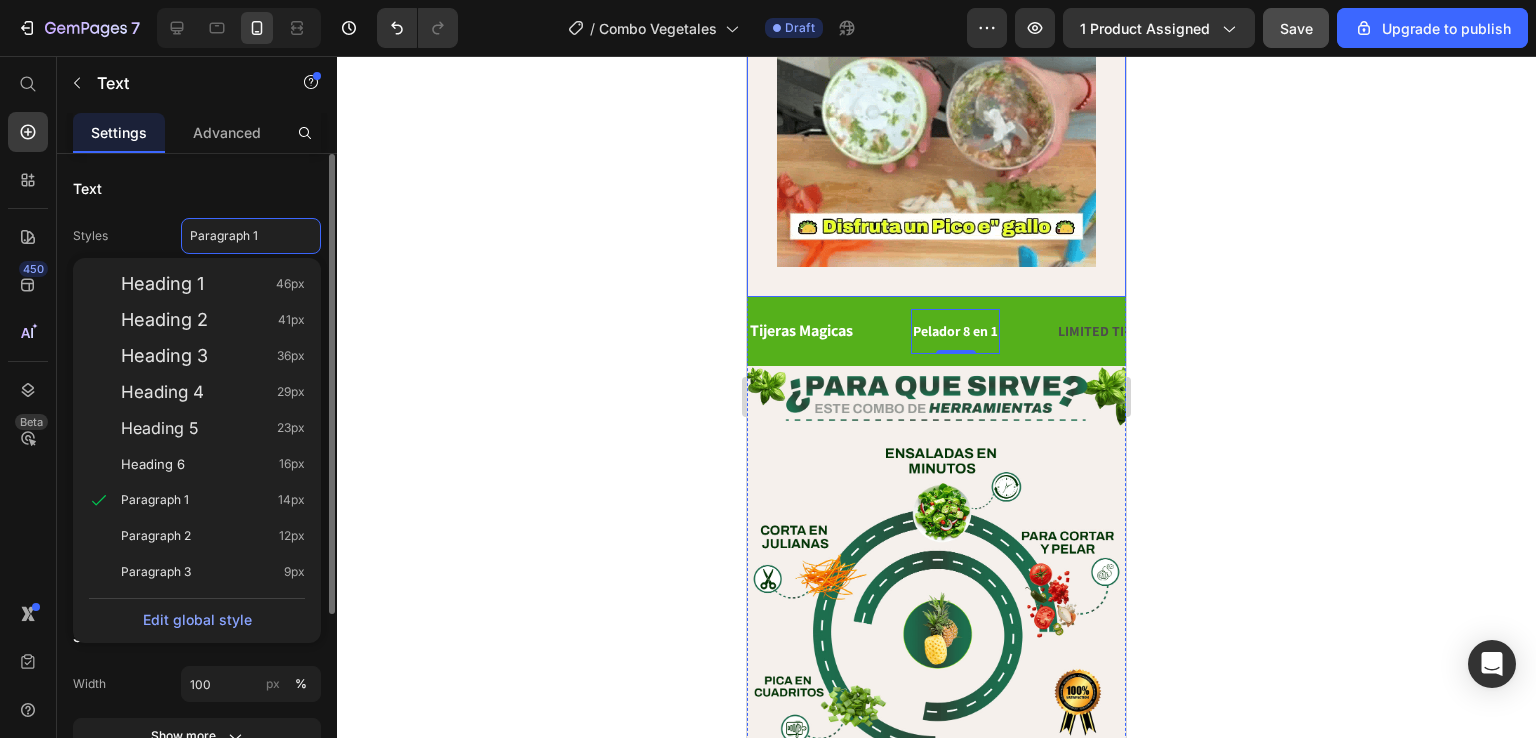 click on "Heading 6 16px" 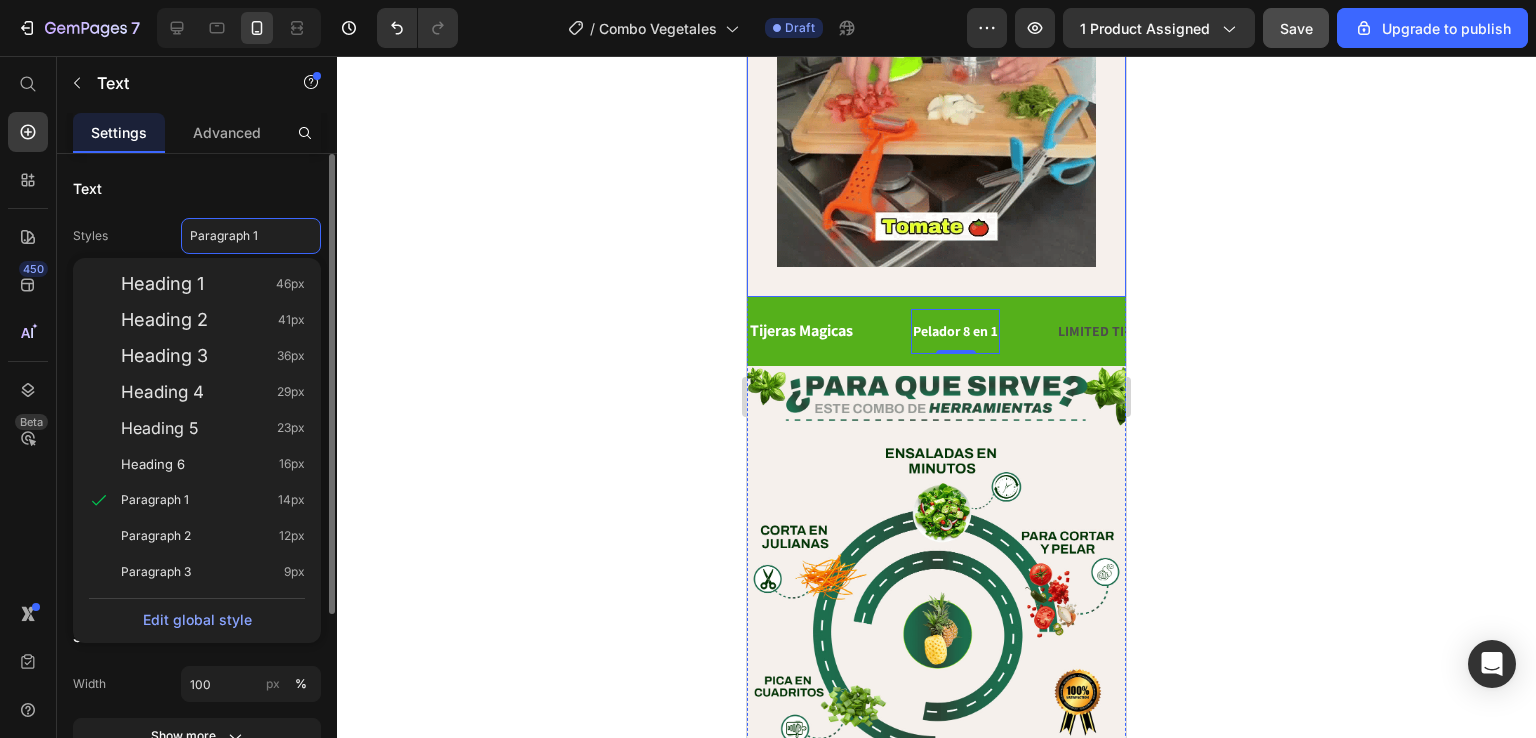 type on "16" 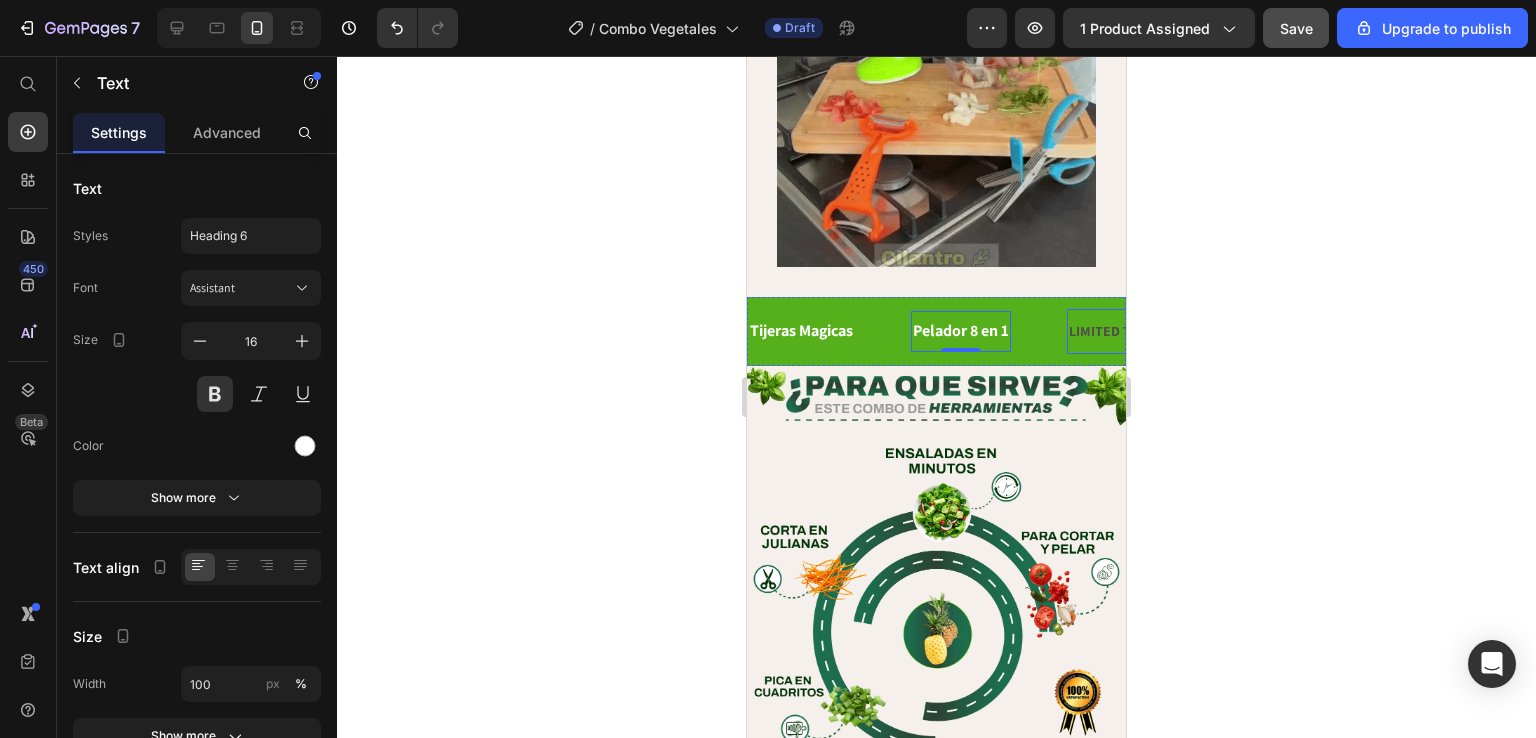 click on "LIMITED TIME 50% OFF SALE" at bounding box center (1156, 331) 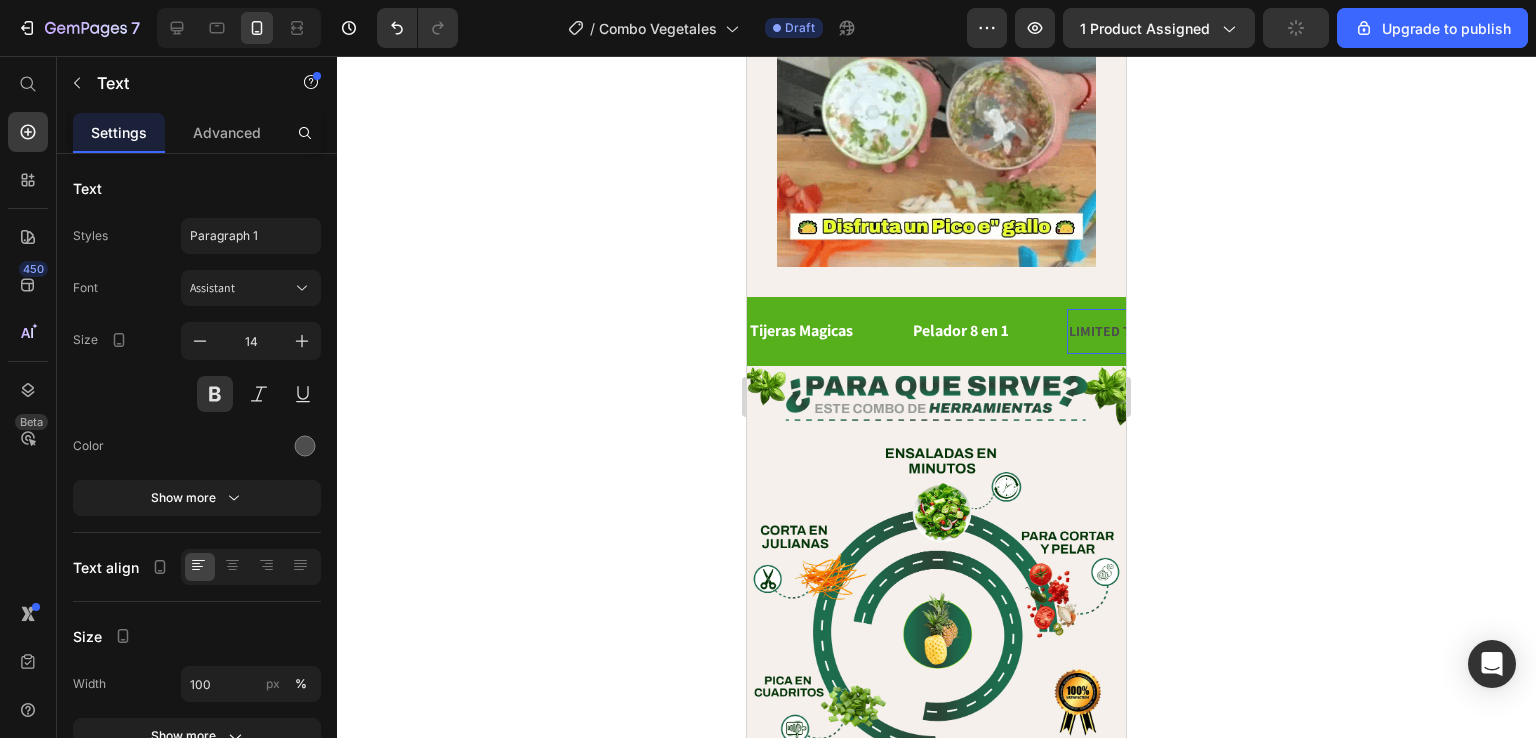 click on "LIMITED TIME 50% OFF SALE" at bounding box center (1156, 331) 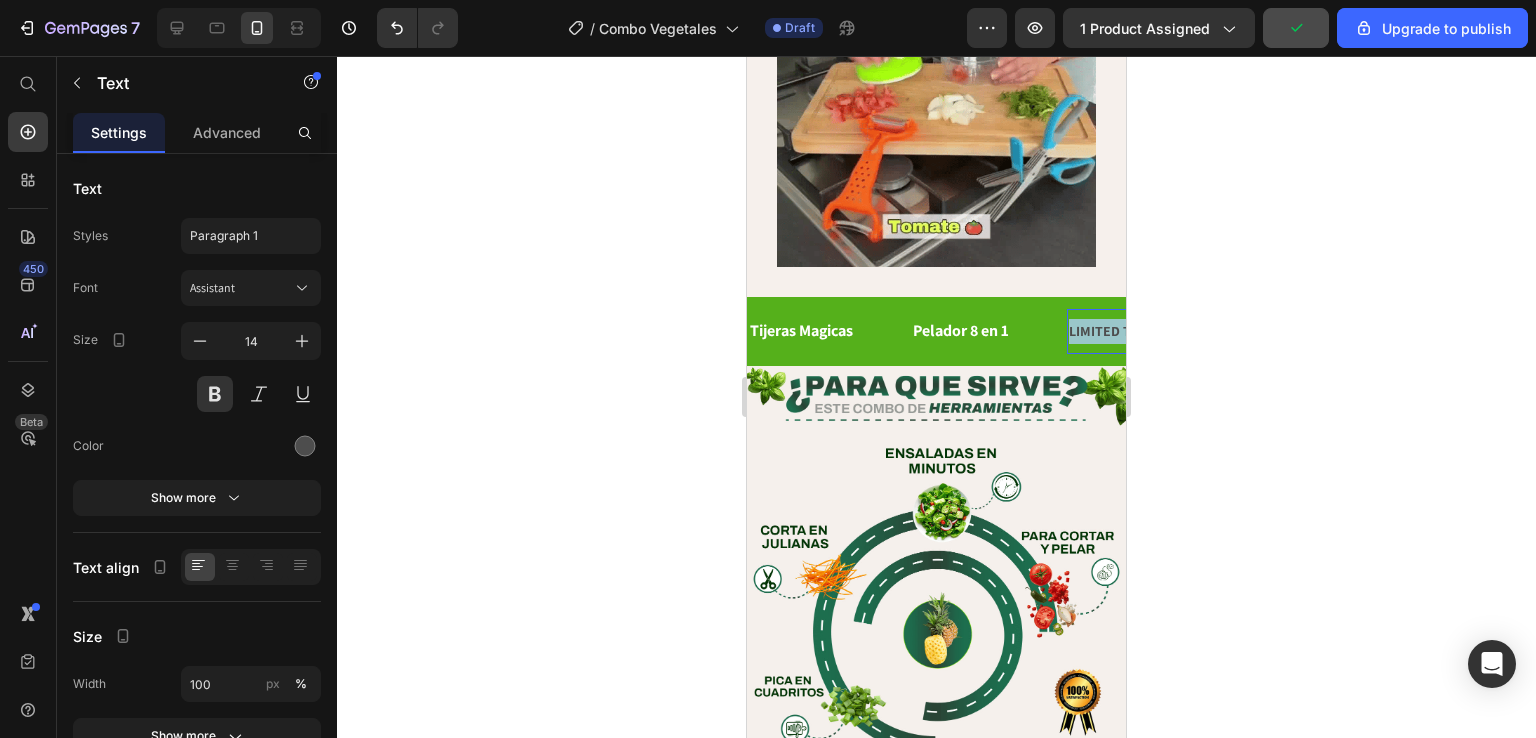 click on "LIMITED TIME 50% OFF SALE" at bounding box center (1156, 331) 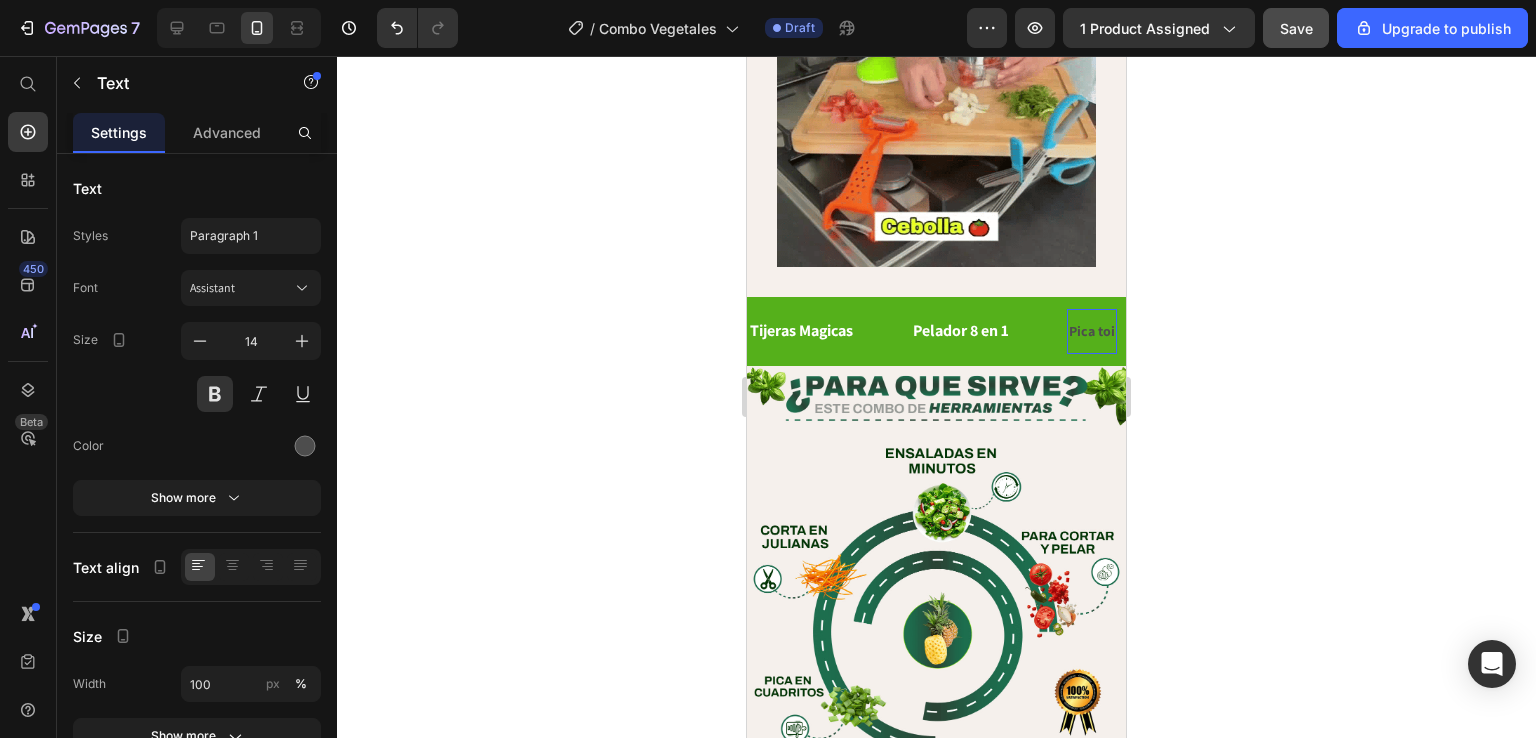 scroll, scrollTop: 0, scrollLeft: 28, axis: horizontal 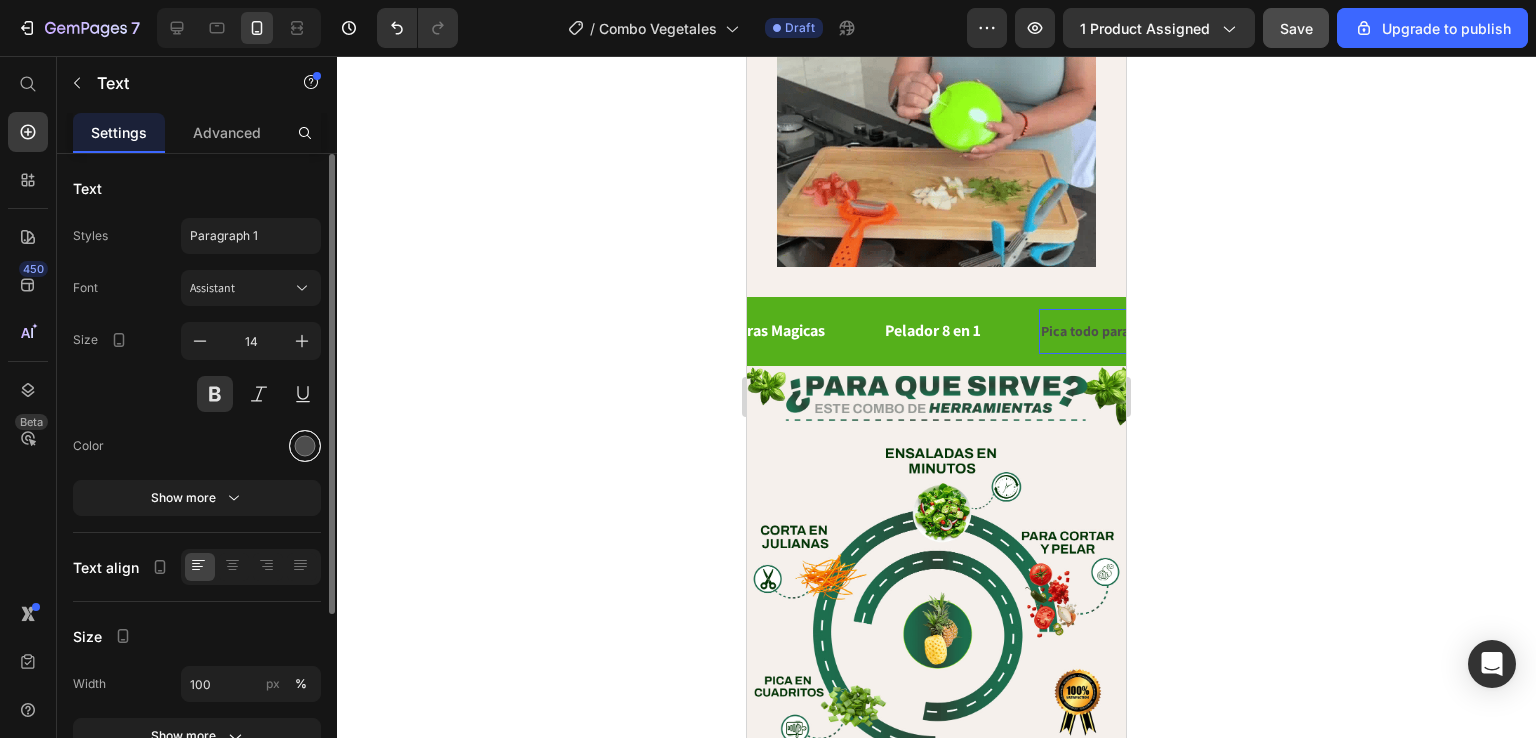 click at bounding box center (305, 446) 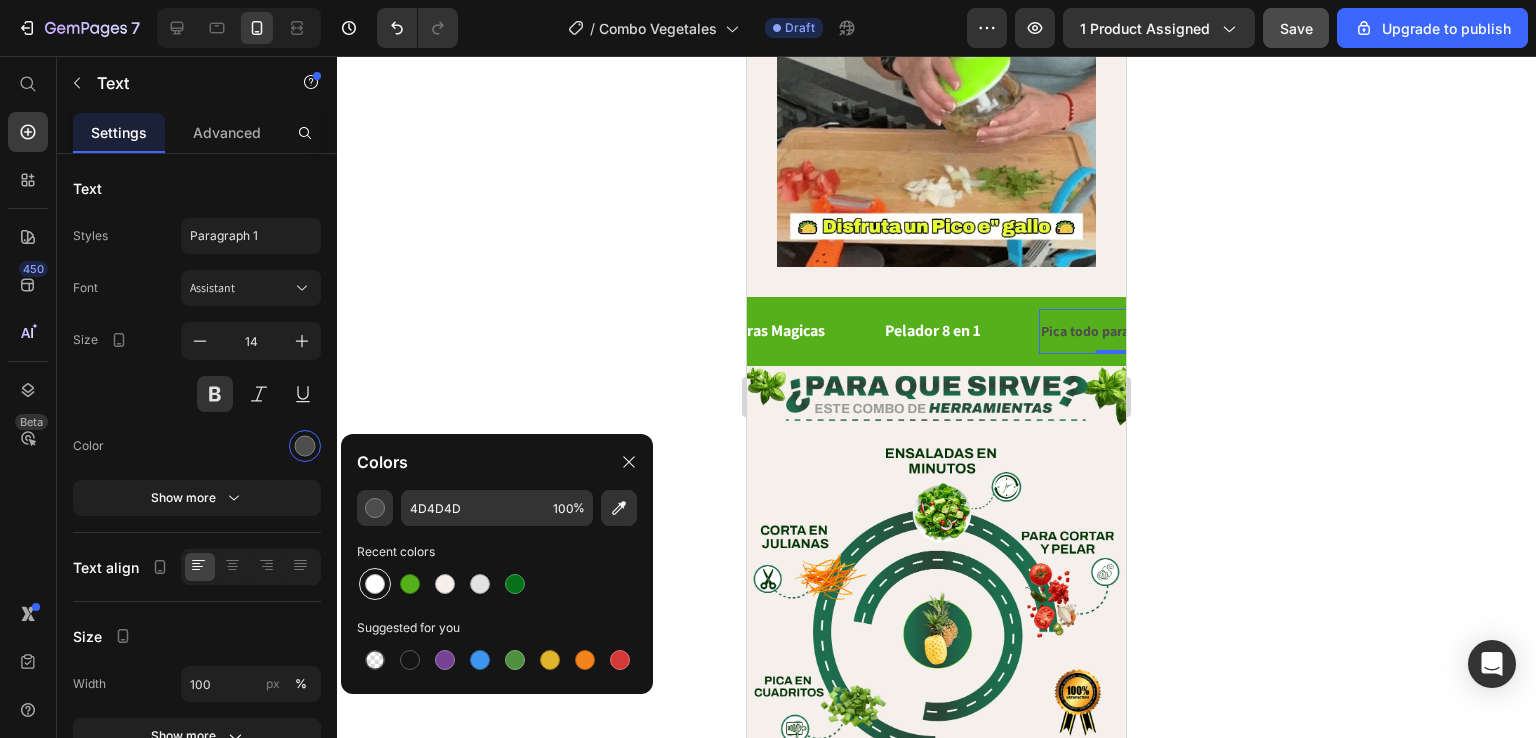 click at bounding box center [375, 584] 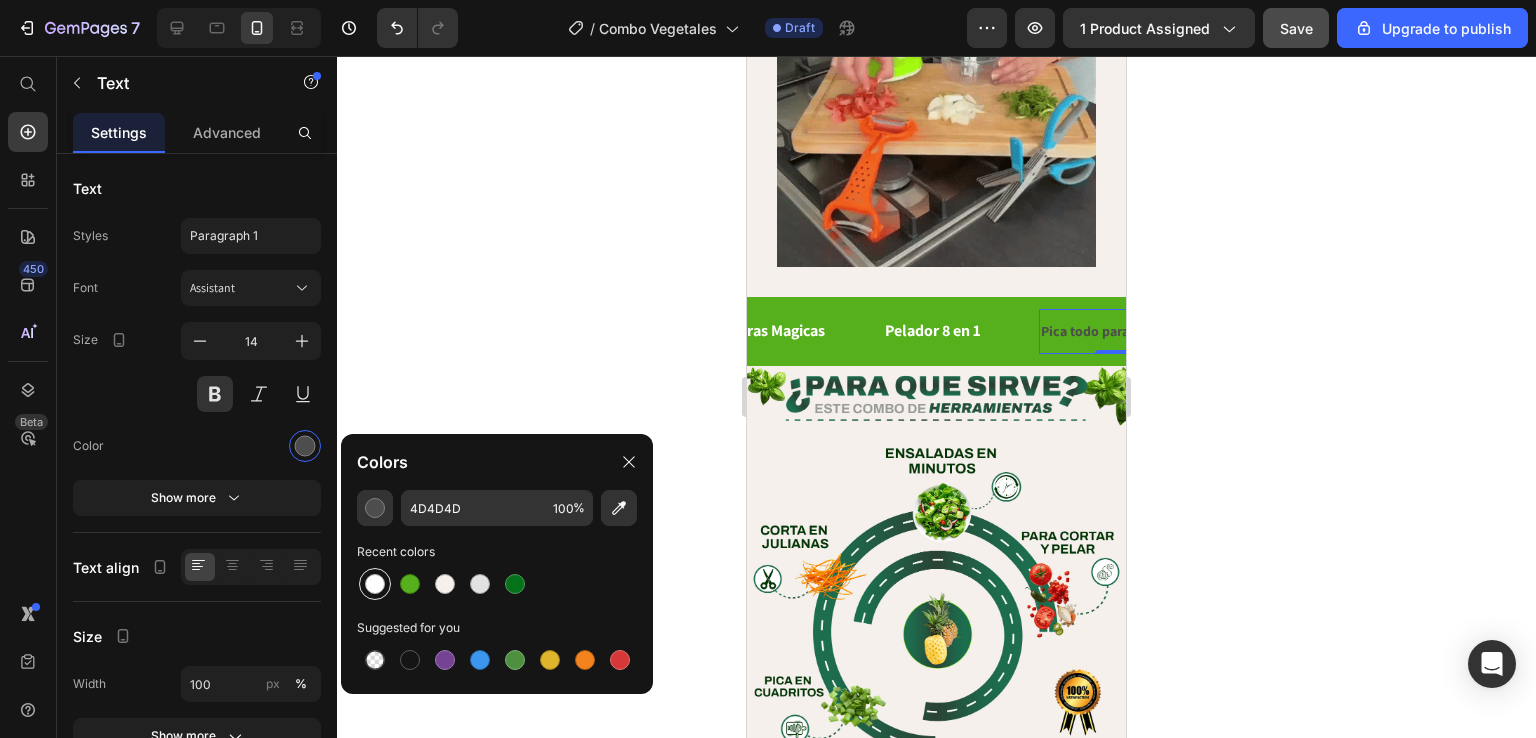 type on "FFFFFF" 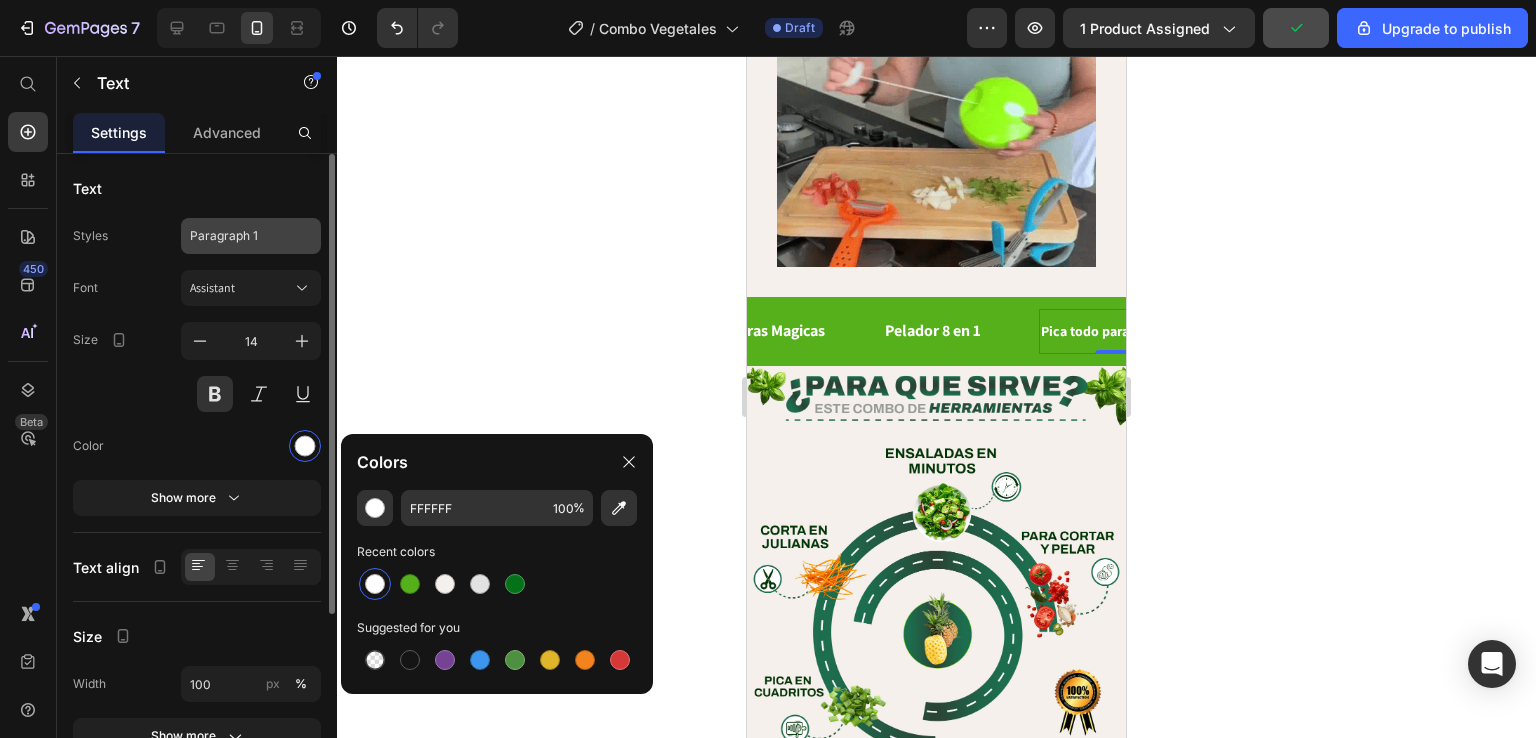 click on "Paragraph 1" at bounding box center [239, 236] 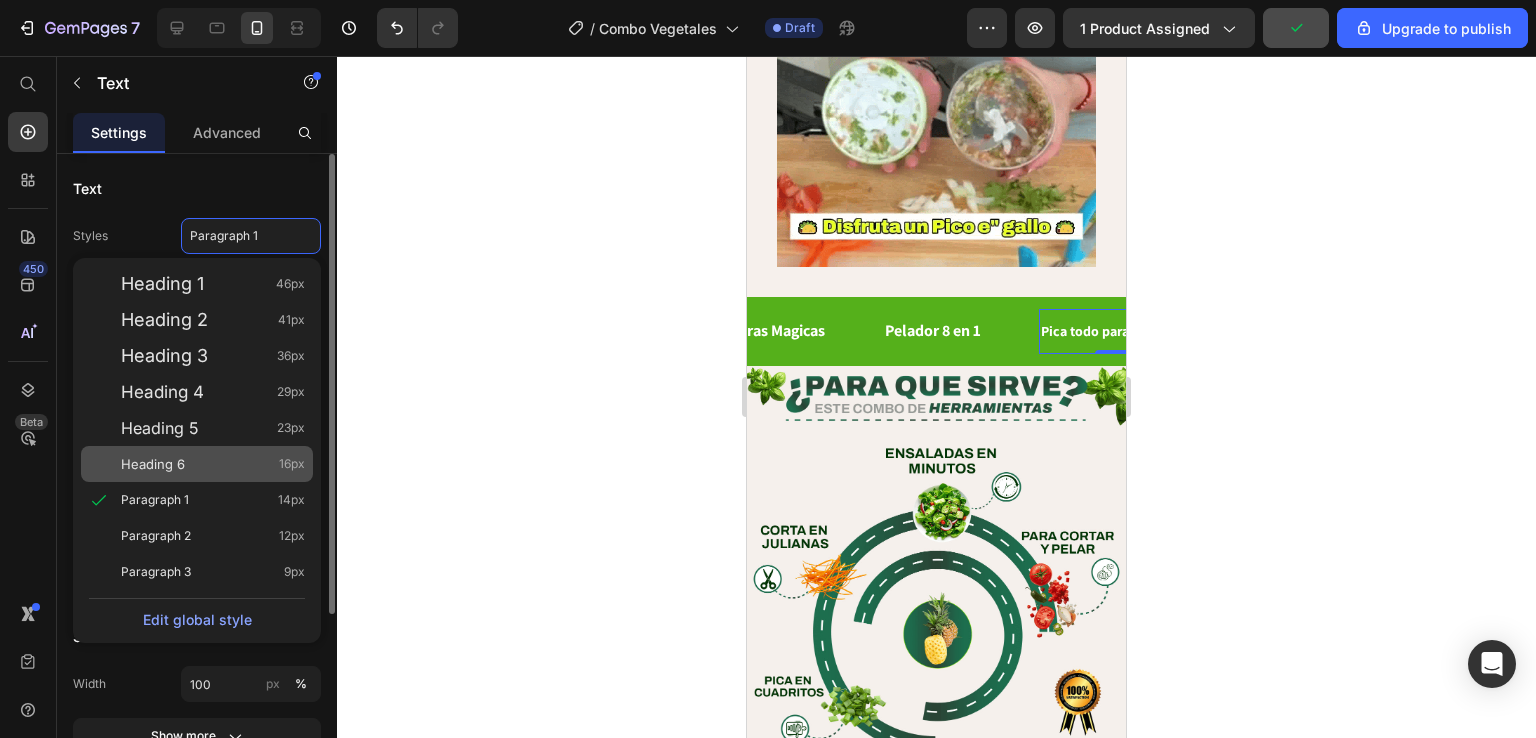 click on "Heading 6" at bounding box center (153, 464) 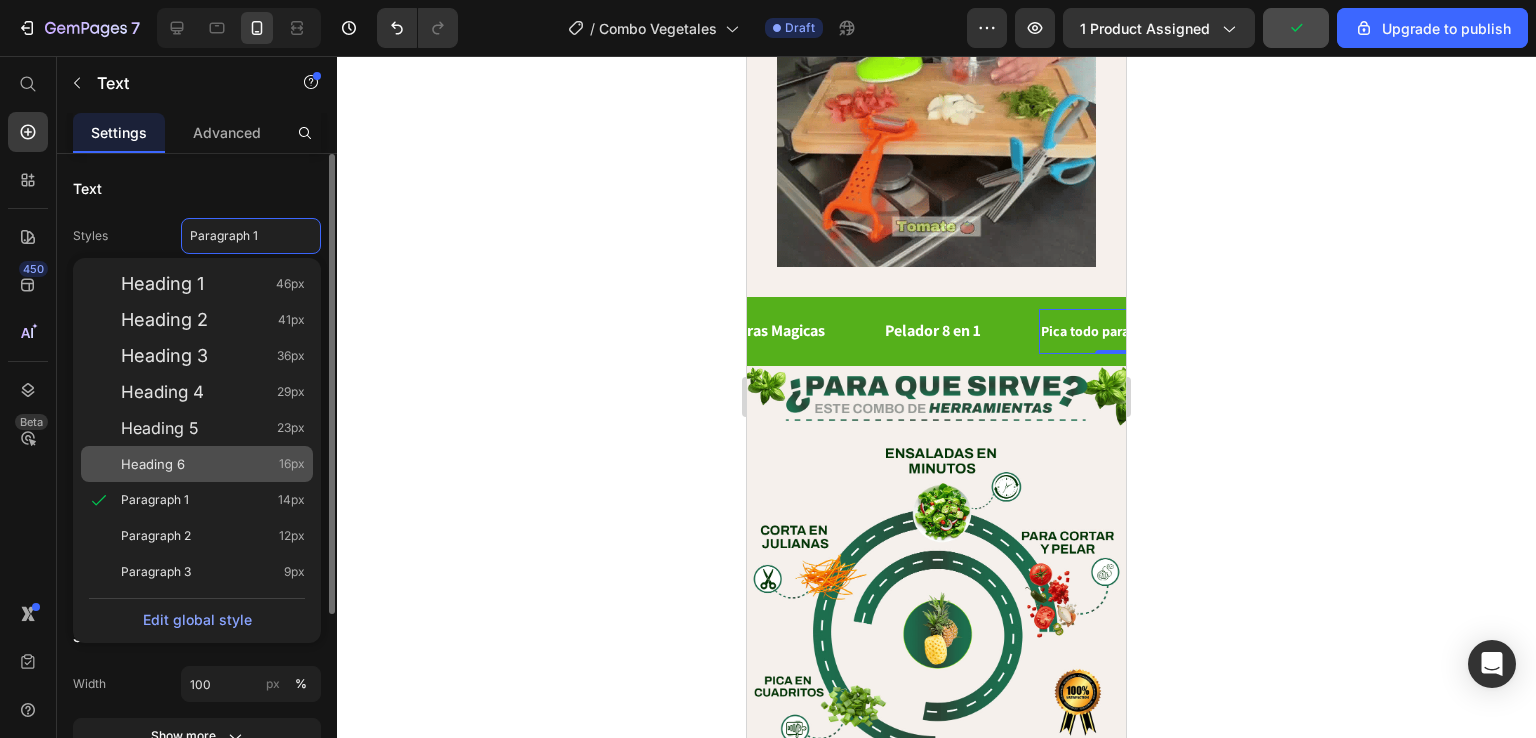 type on "16" 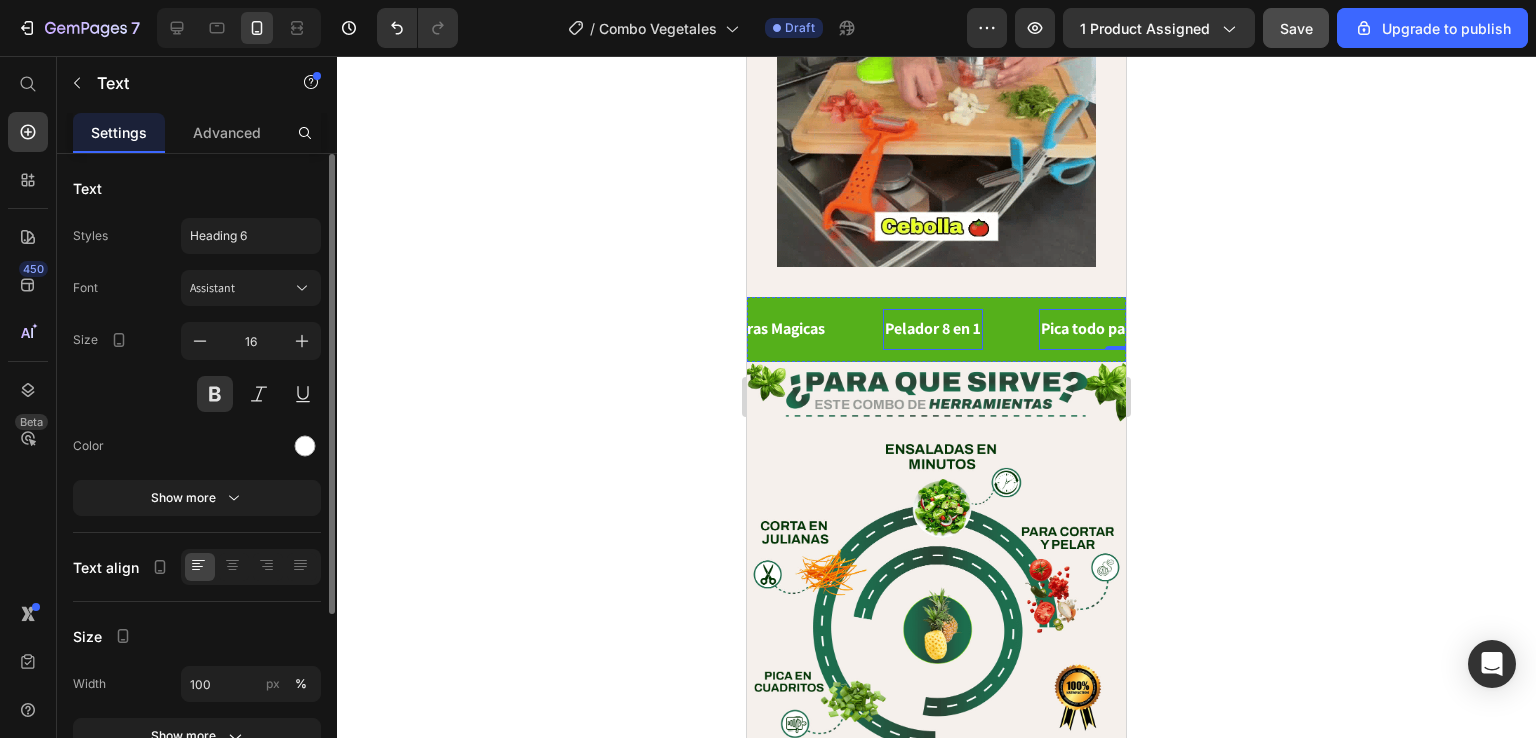click on "Pelador 8 en 1" at bounding box center (933, 329) 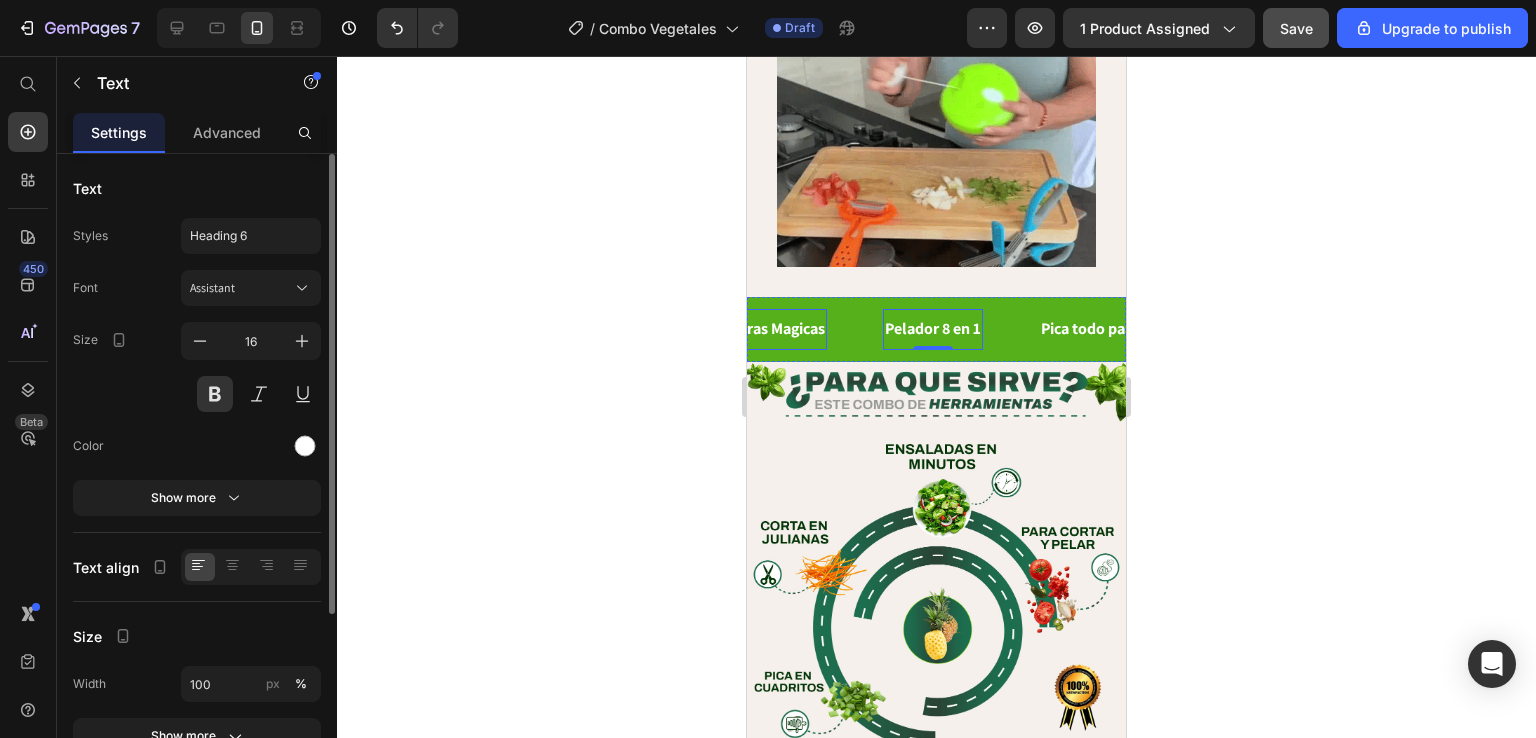 click on "Tijeras Magicas" at bounding box center (773, 329) 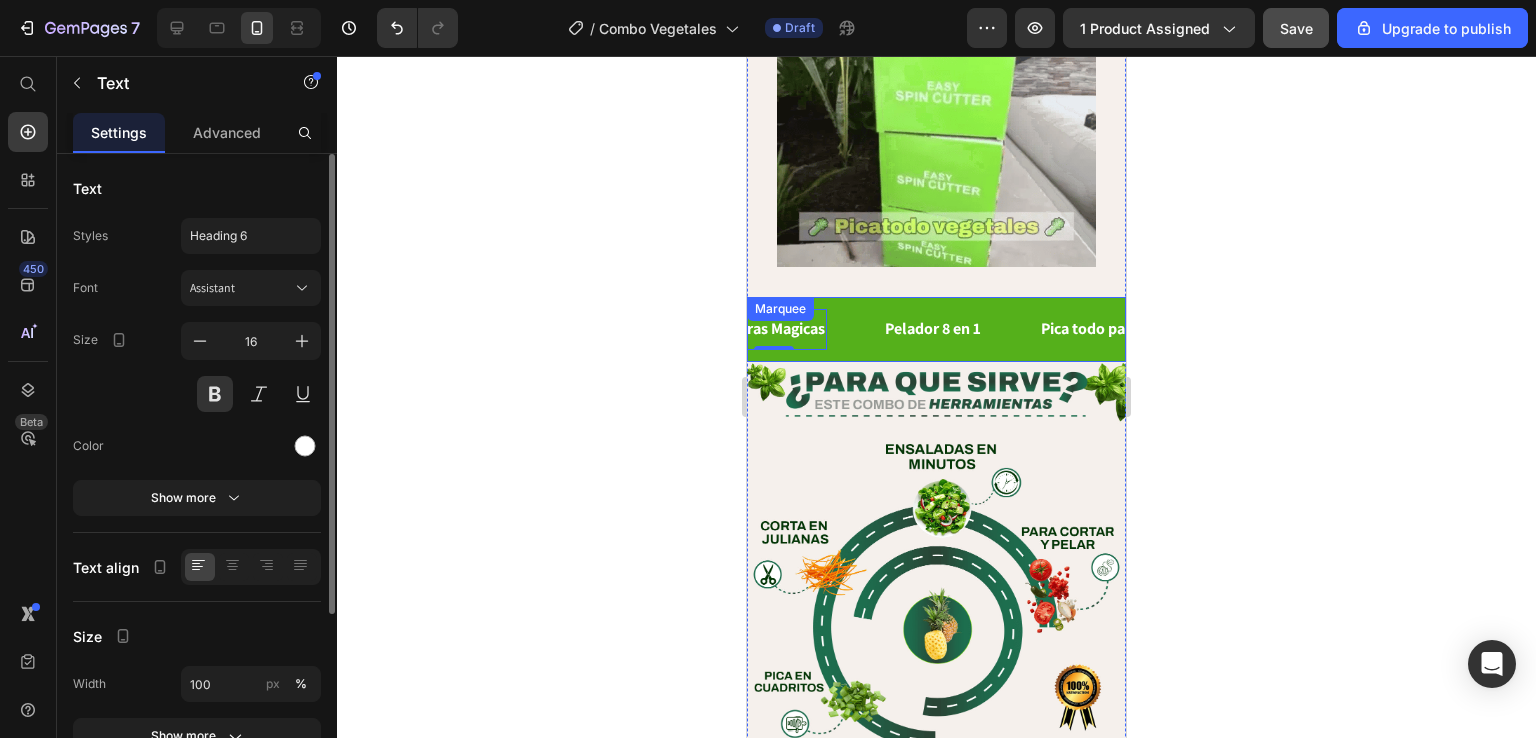 click on "Tijeras Magicas Text   0" at bounding box center (801, 329) 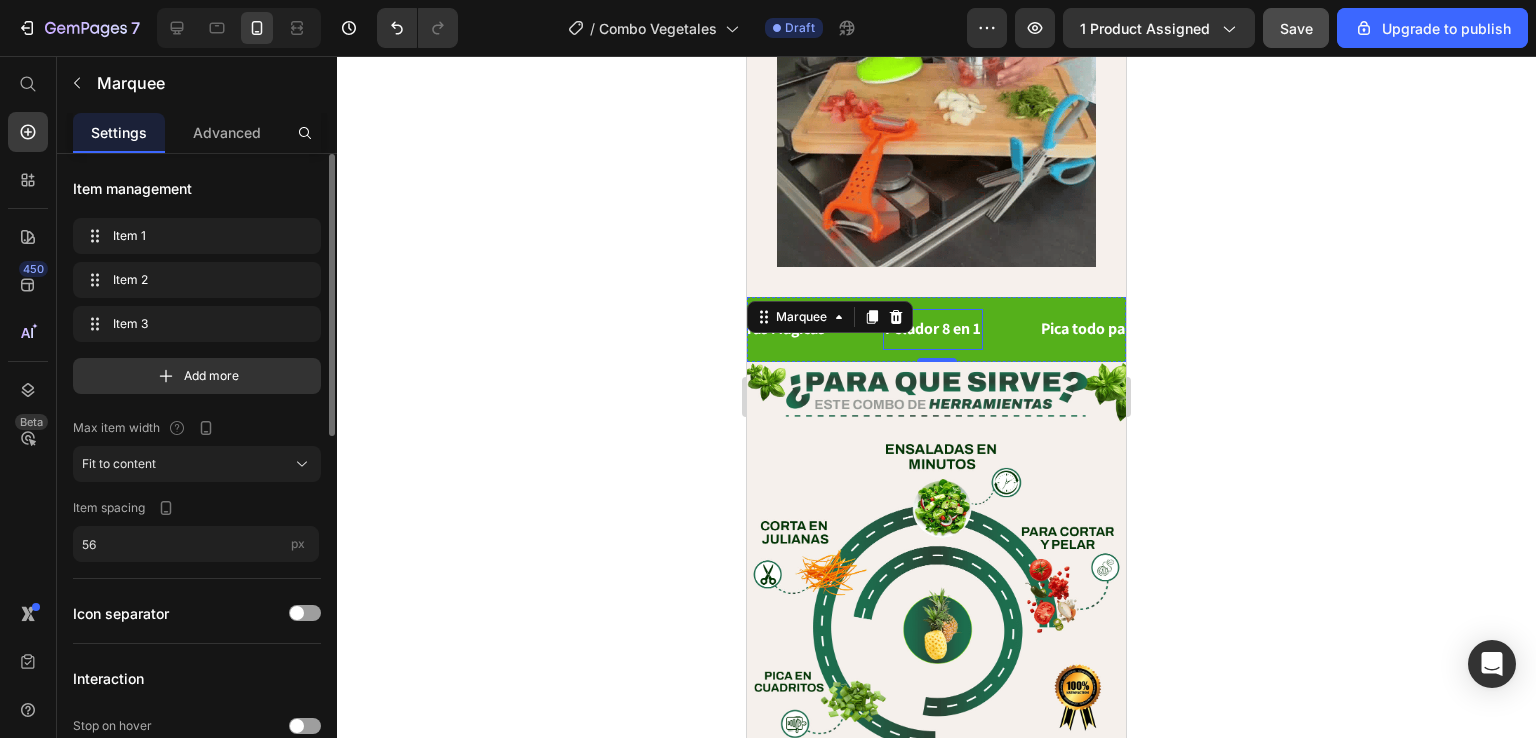 click on "Pelador 8 en 1" at bounding box center [933, 329] 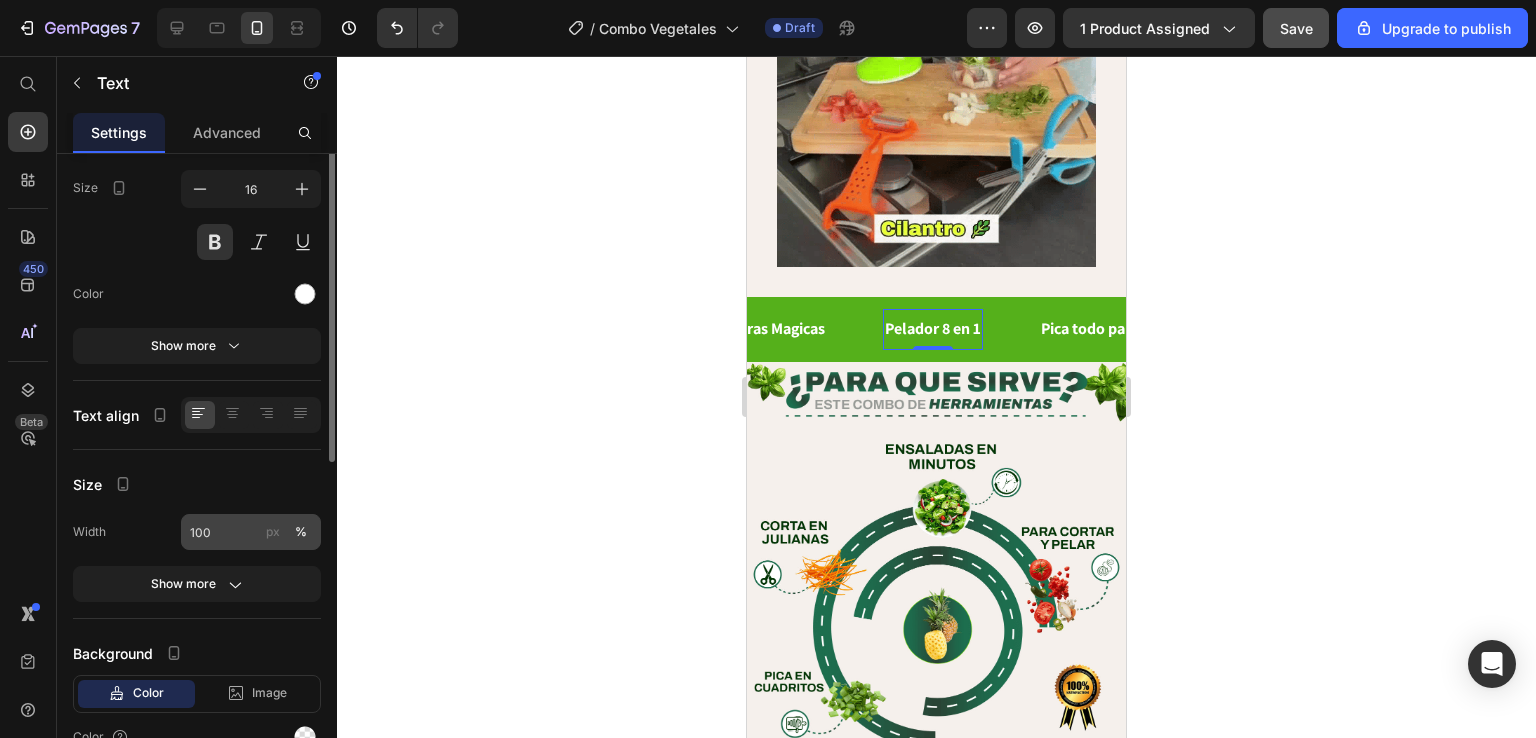 scroll, scrollTop: 0, scrollLeft: 0, axis: both 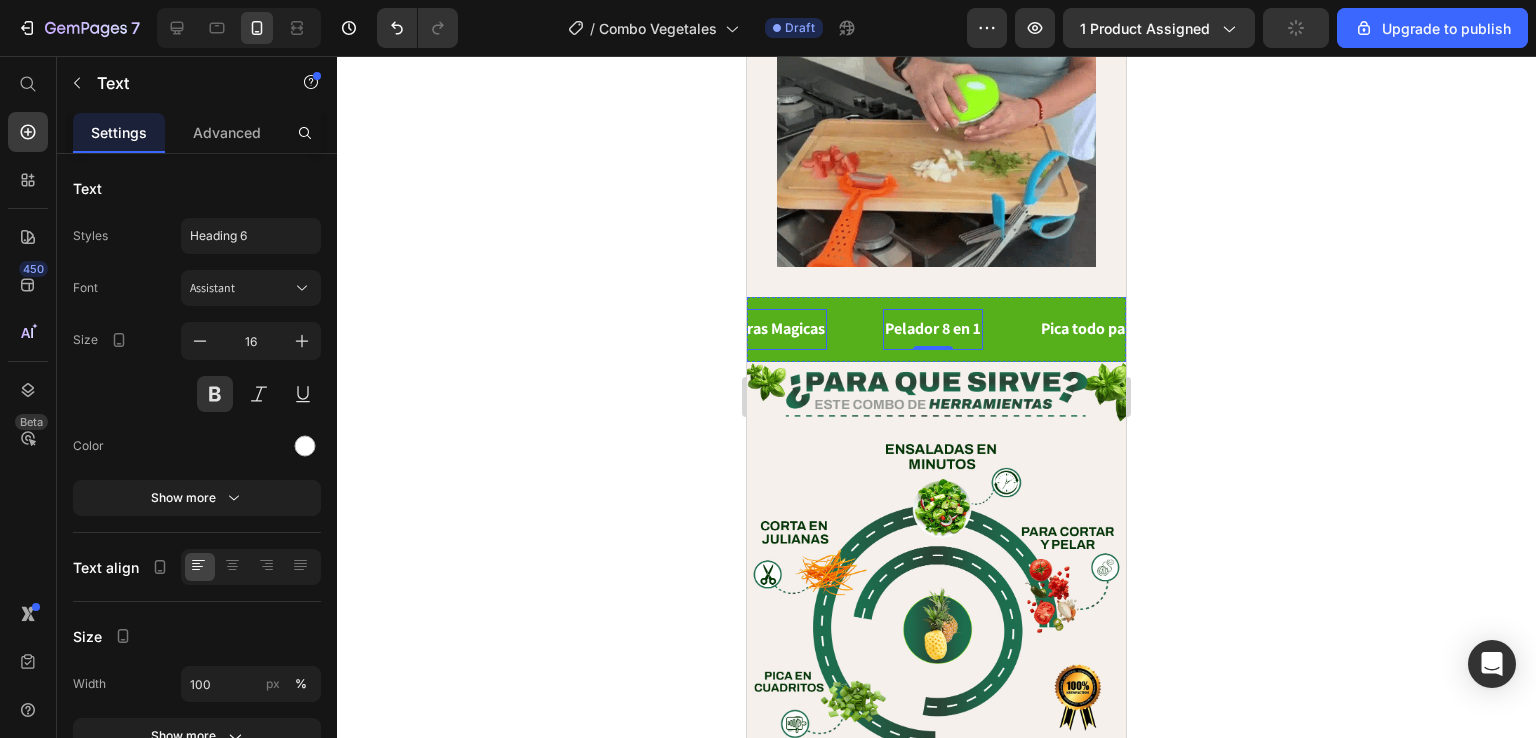 click on "Tijeras Magicas" at bounding box center [773, 329] 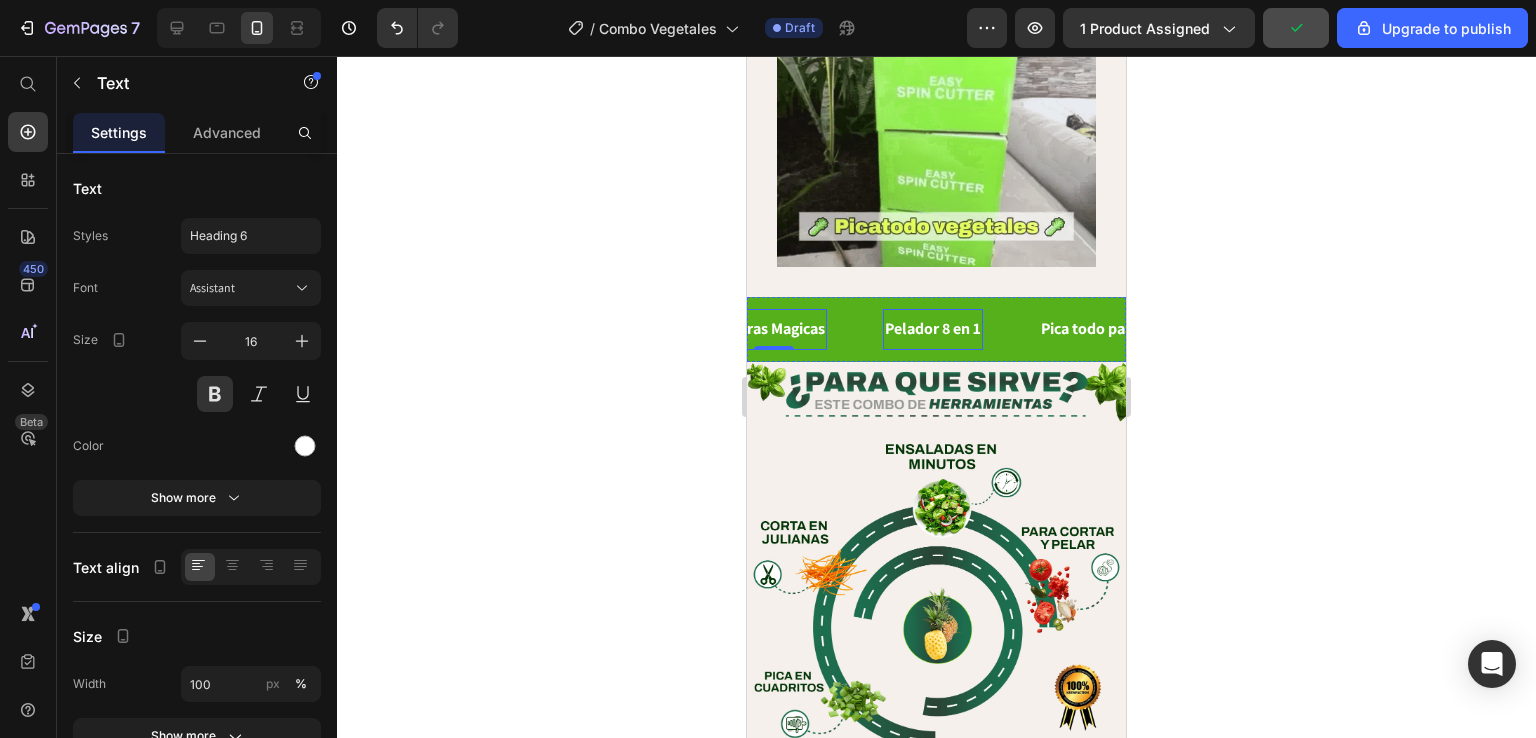 click on "Pelador 8 en 1" at bounding box center (933, 329) 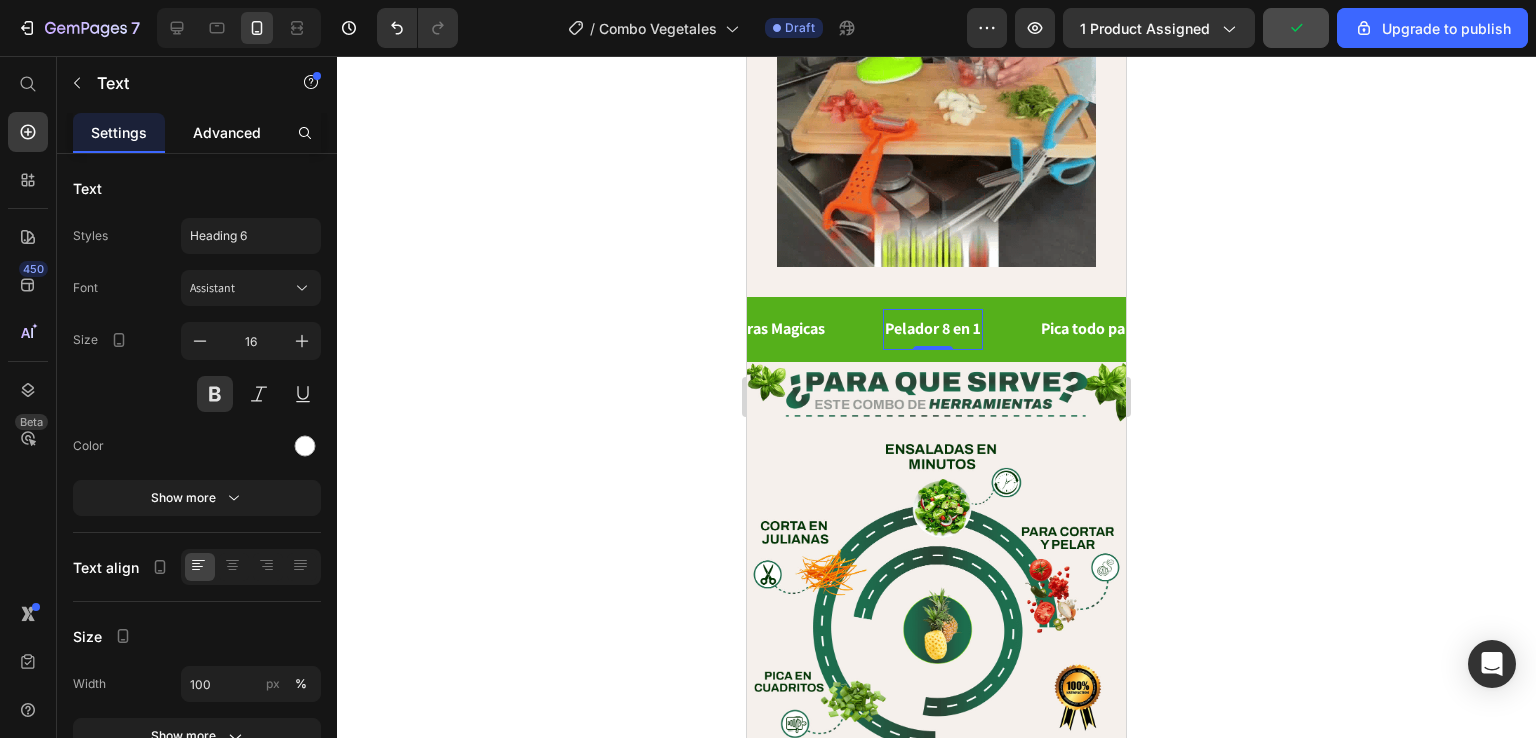 click on "Advanced" at bounding box center (227, 132) 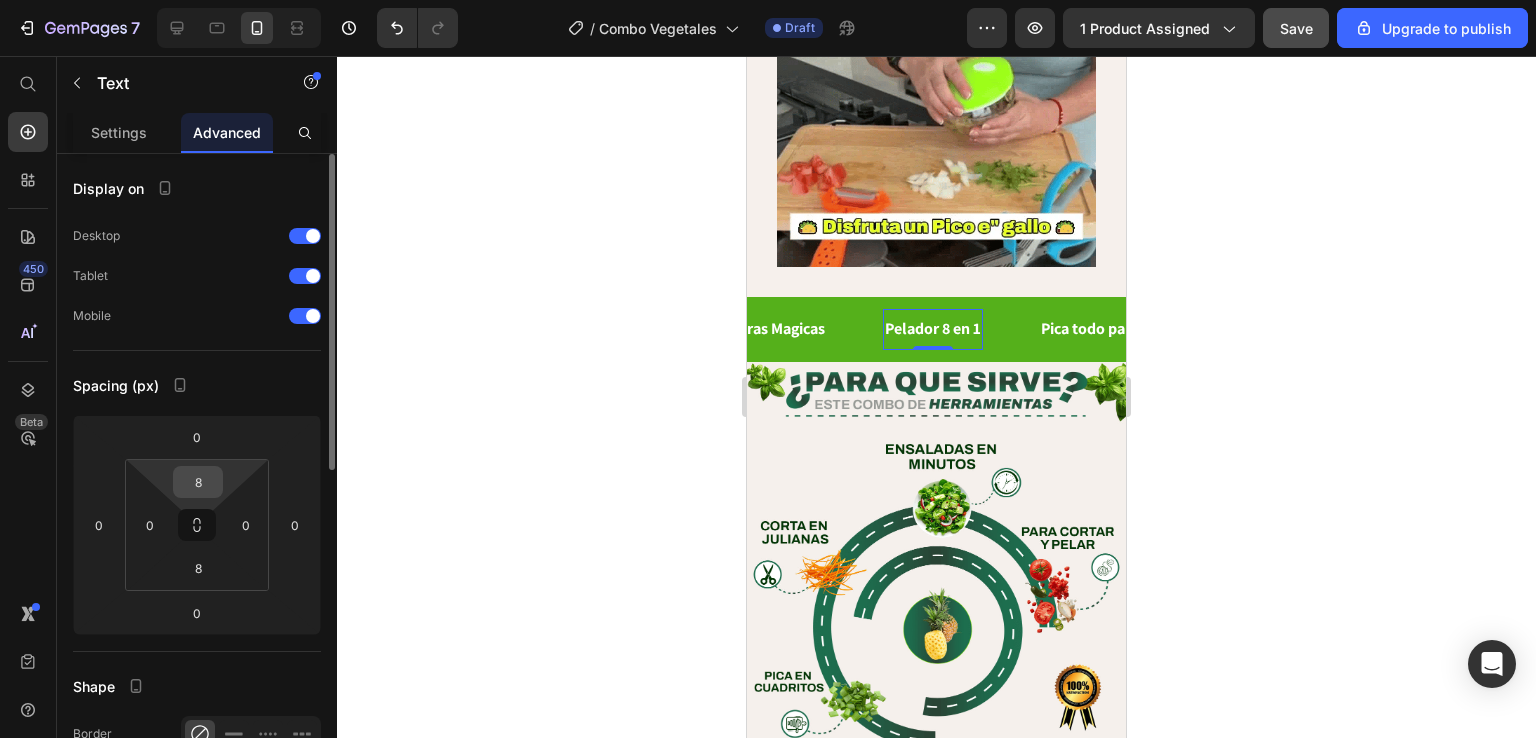 click on "8" at bounding box center (198, 482) 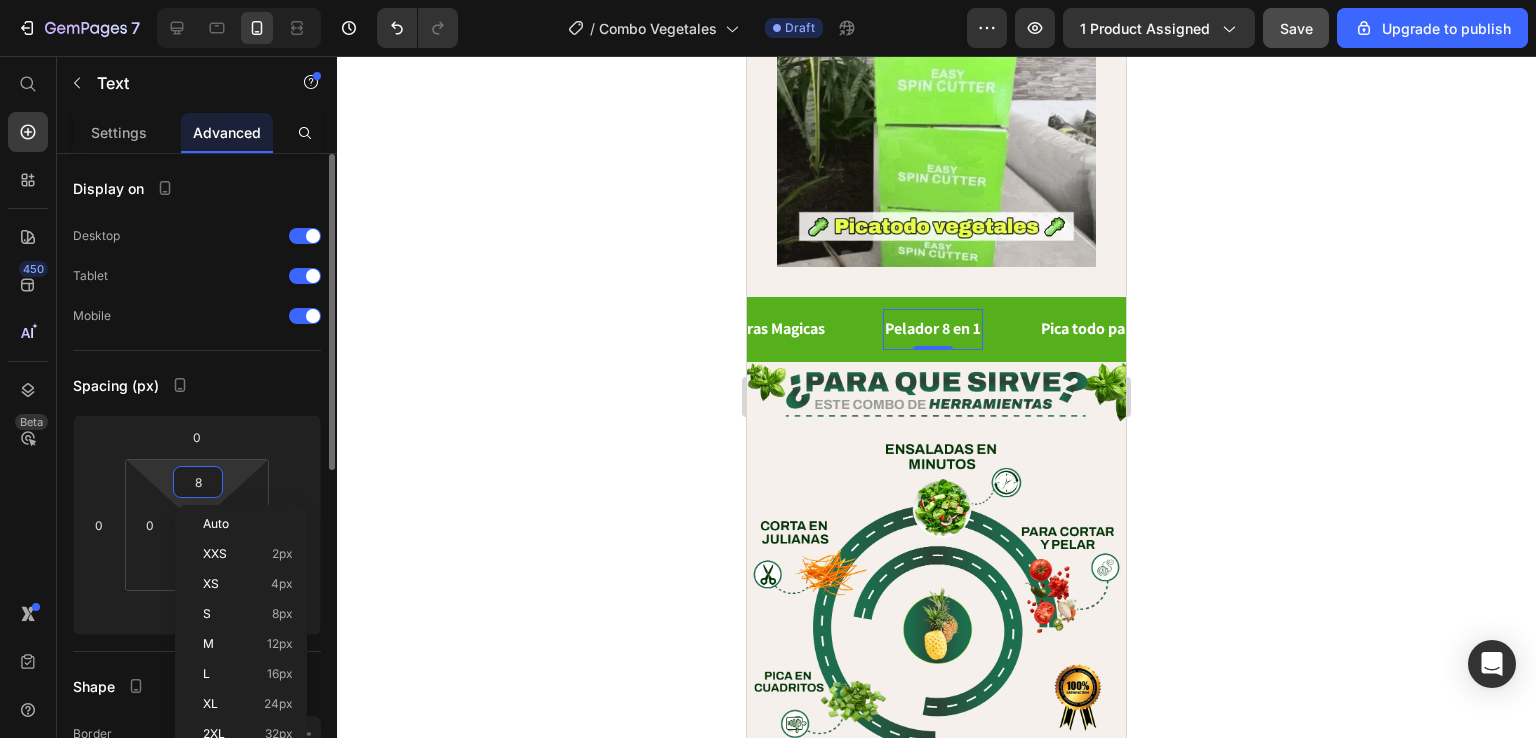 click on "8" at bounding box center [198, 482] 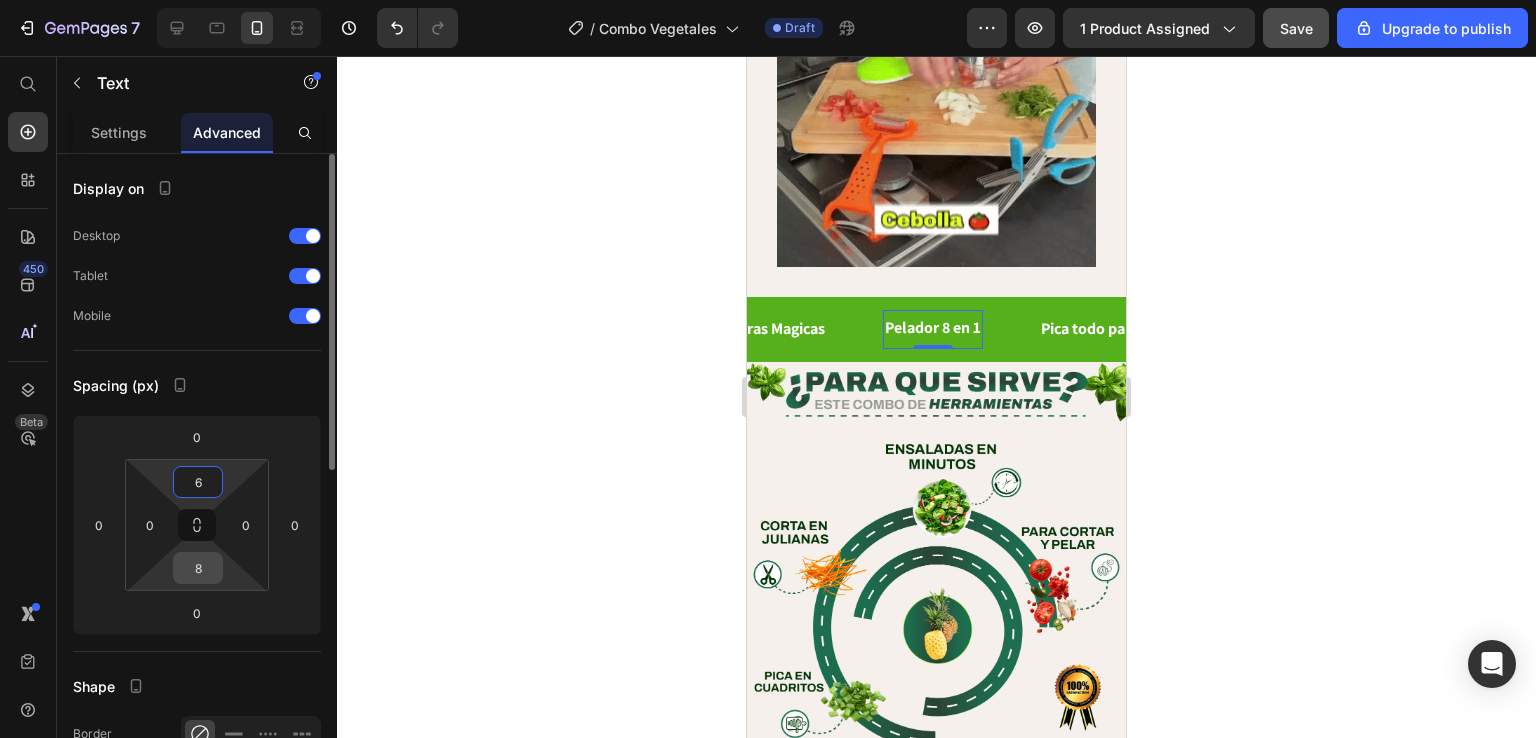 type on "6" 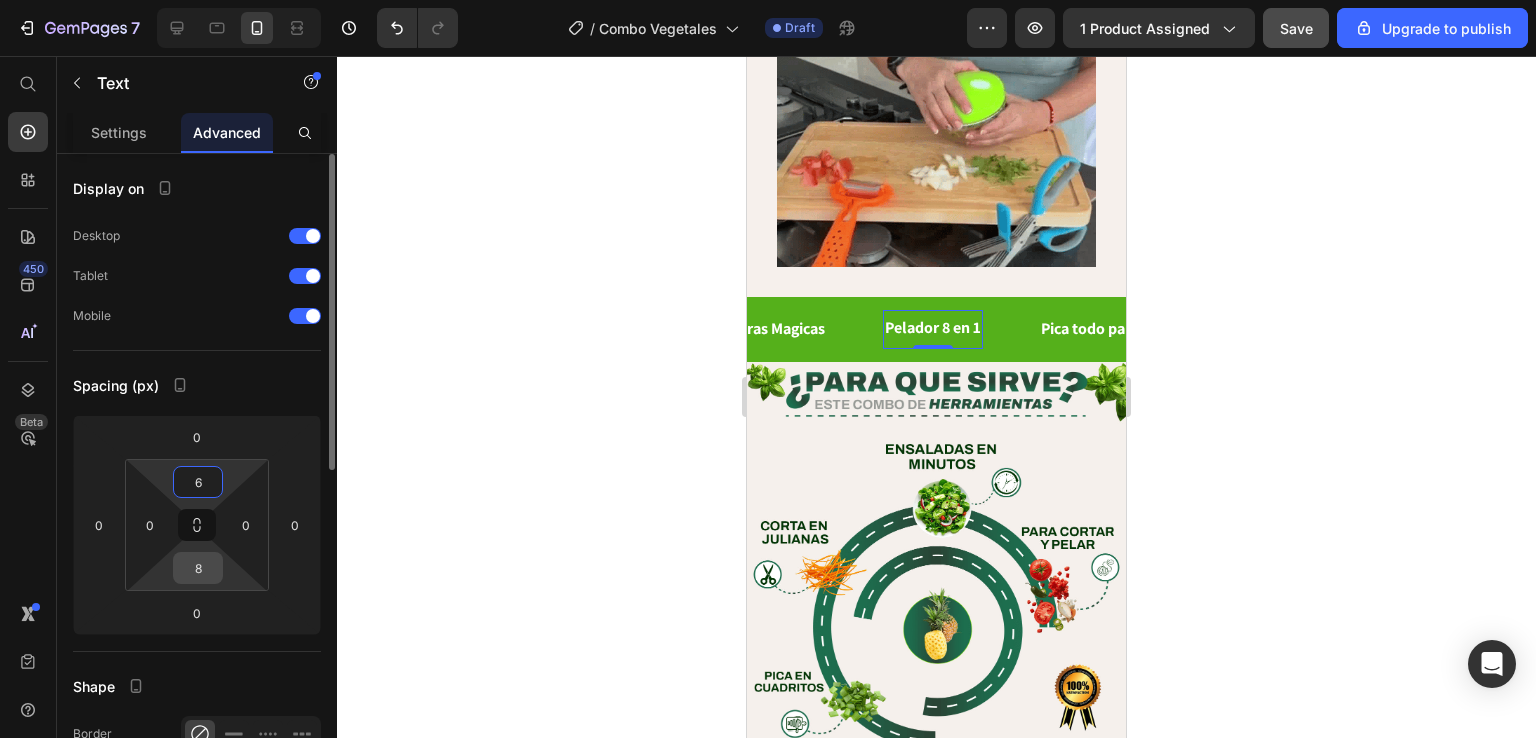 click on "8" at bounding box center [198, 568] 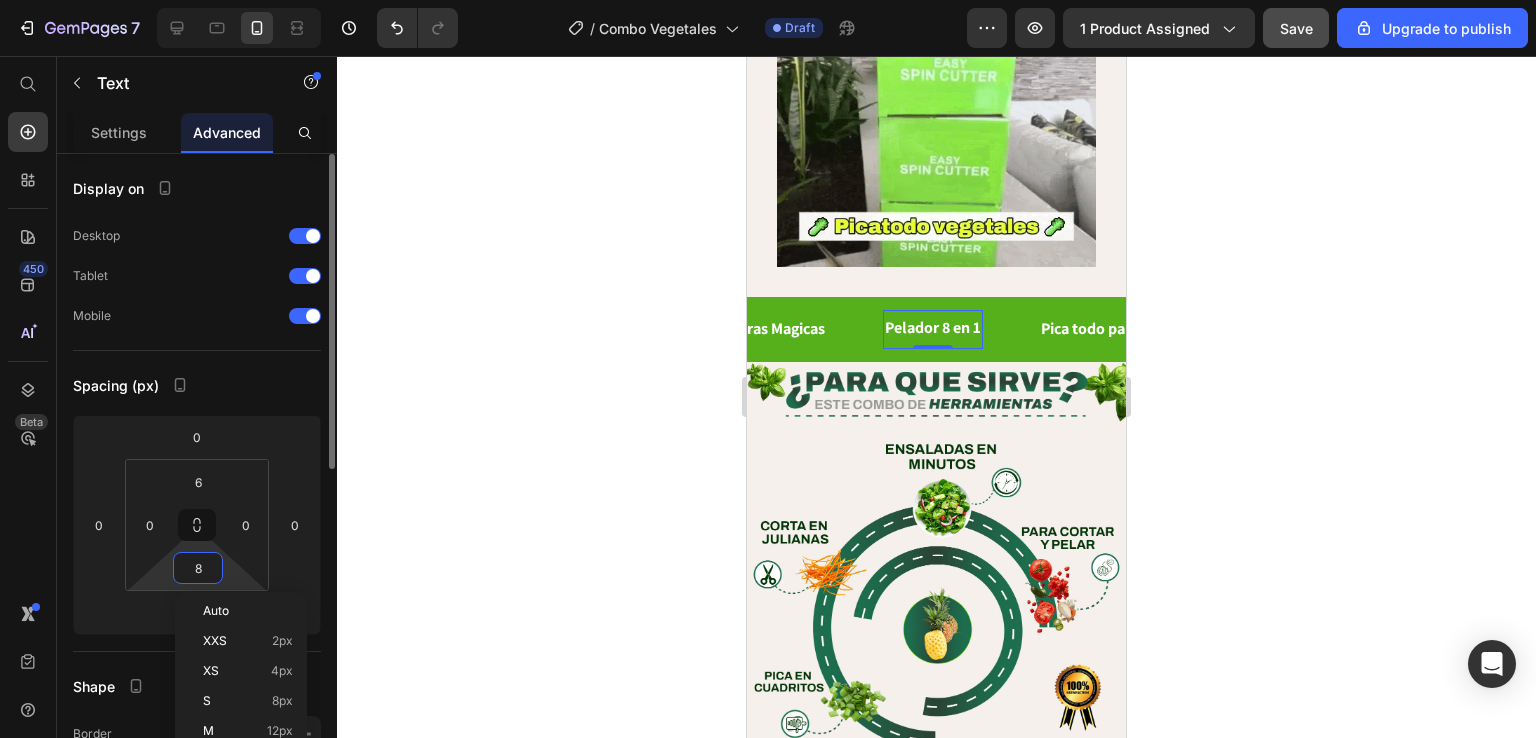 type on "6" 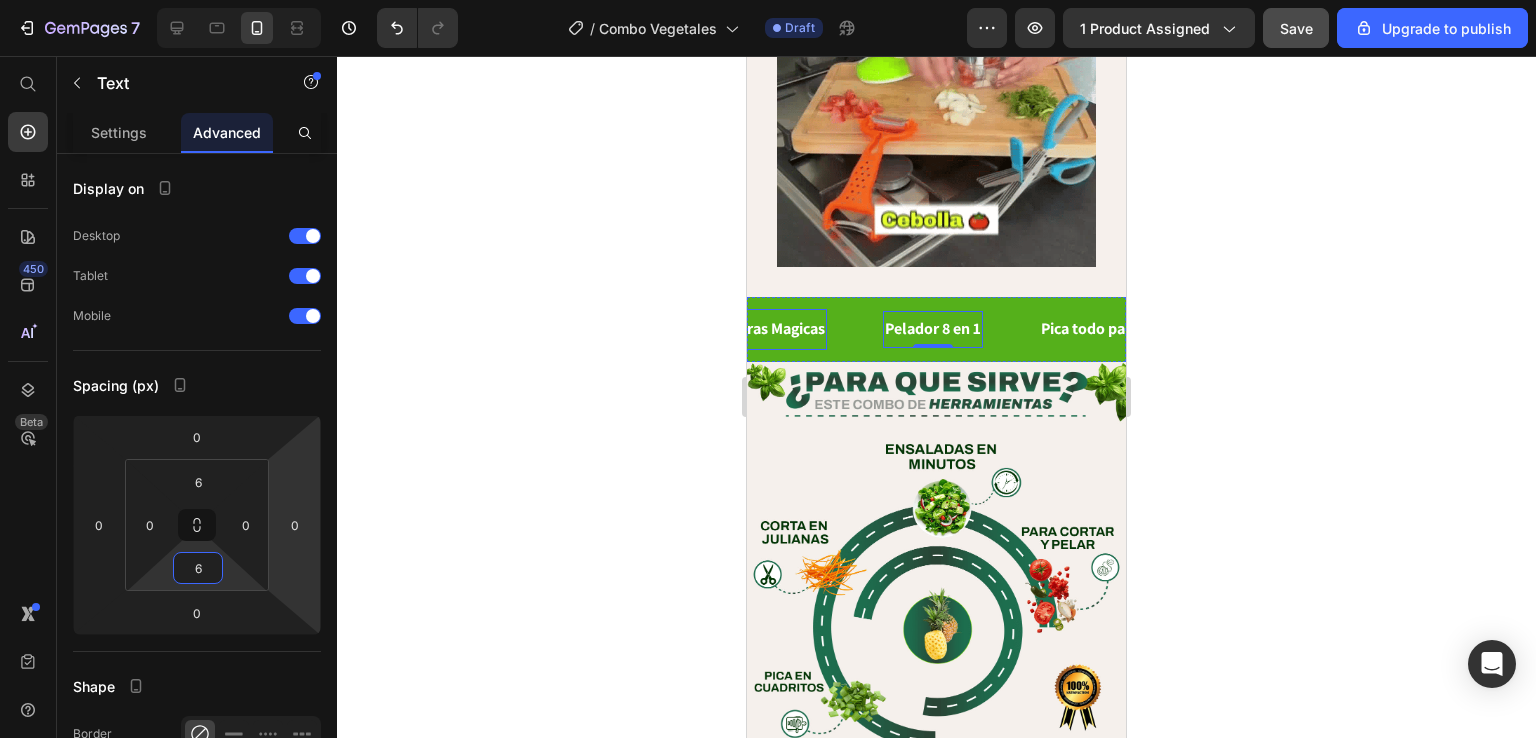 click on "Tijeras Magicas Text" at bounding box center (773, 329) 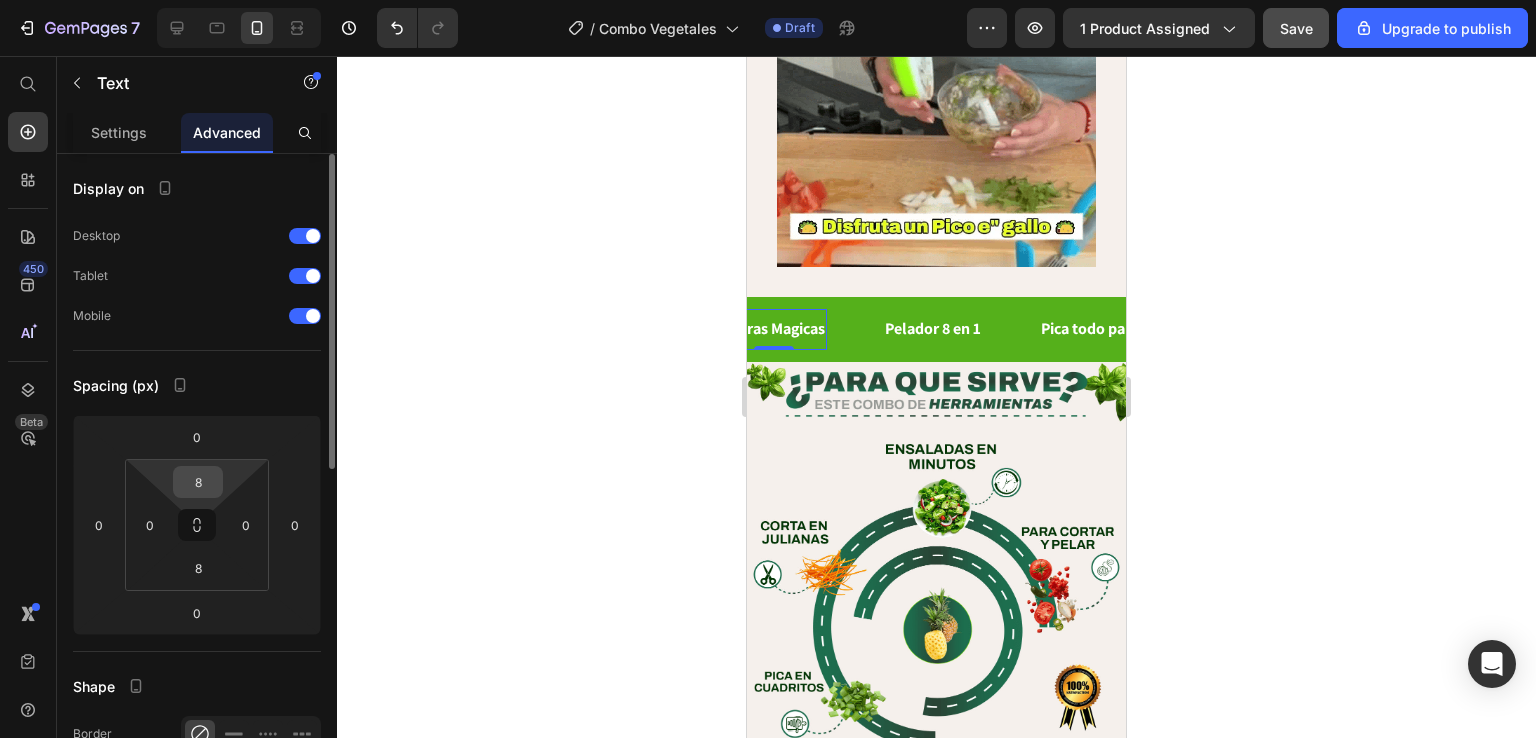 click on "8" at bounding box center (198, 482) 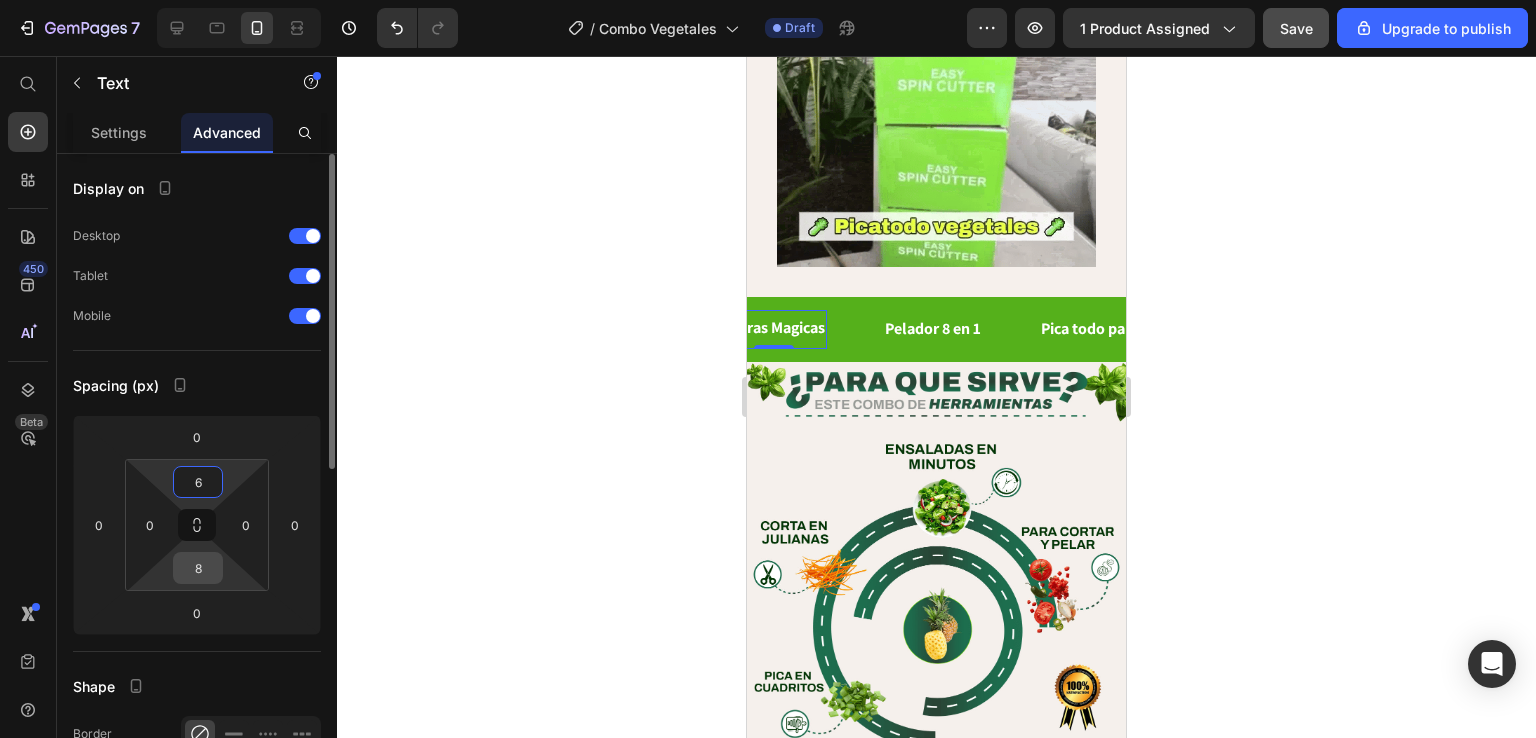 type on "6" 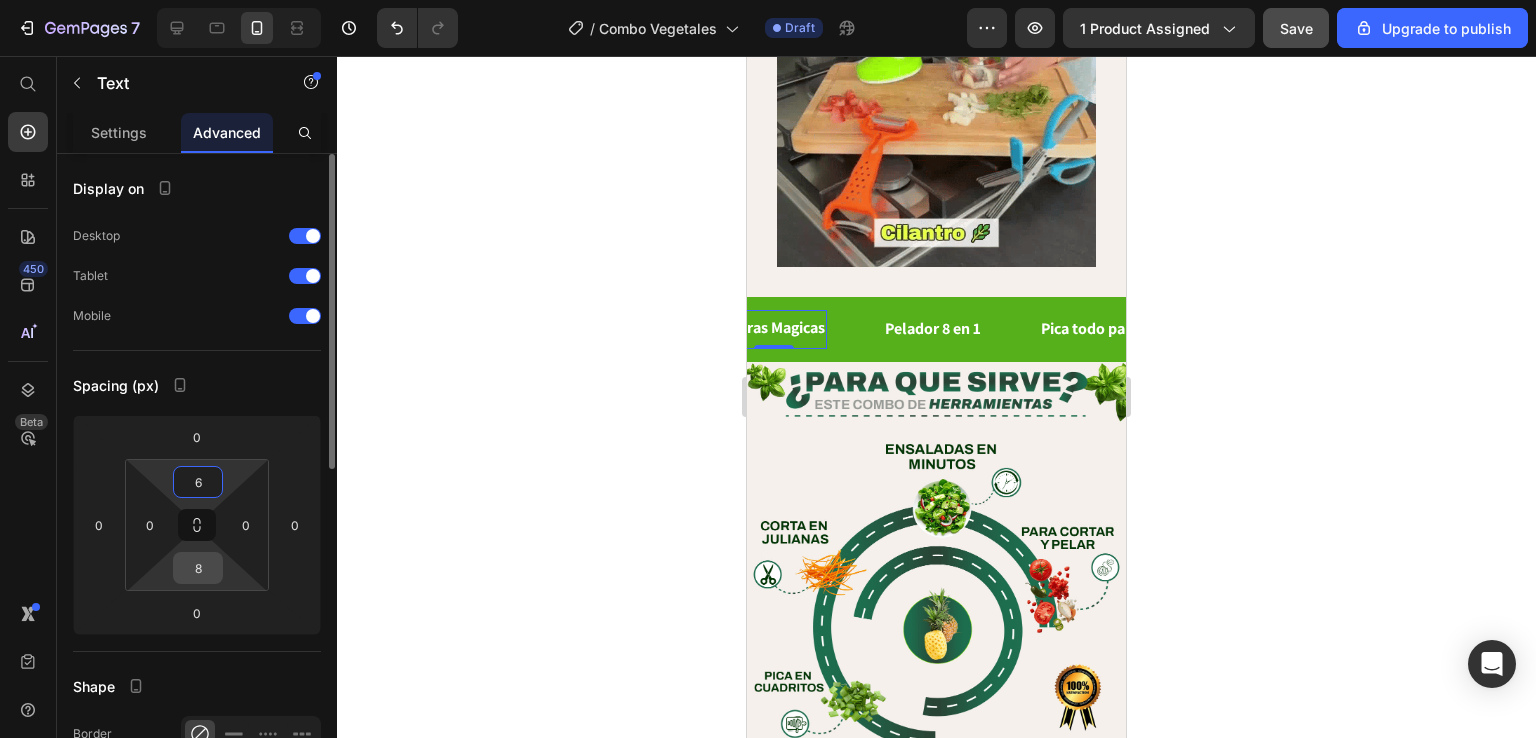 click on "8" at bounding box center [198, 568] 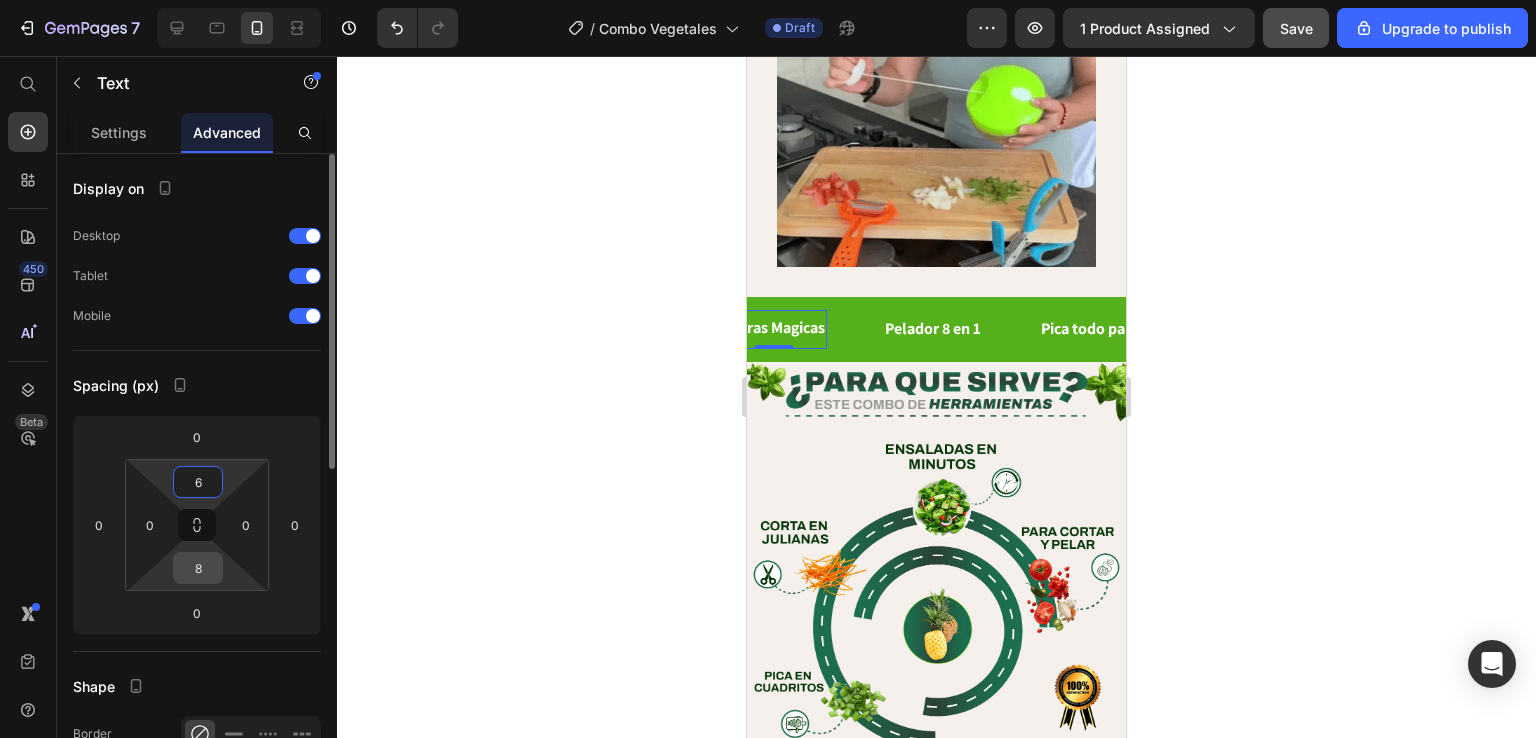 type on "6" 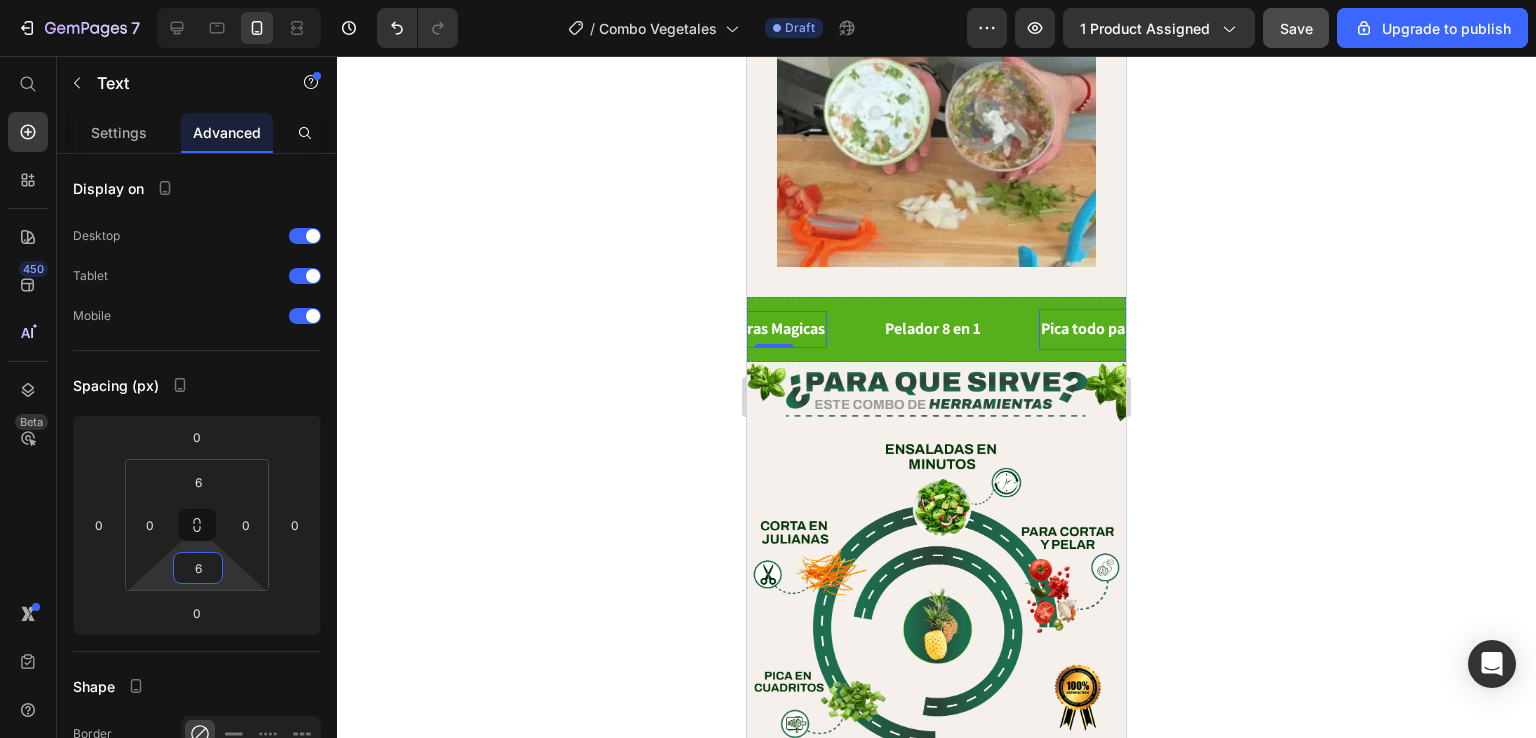 click on "Pica todo para vegetales" at bounding box center (1124, 329) 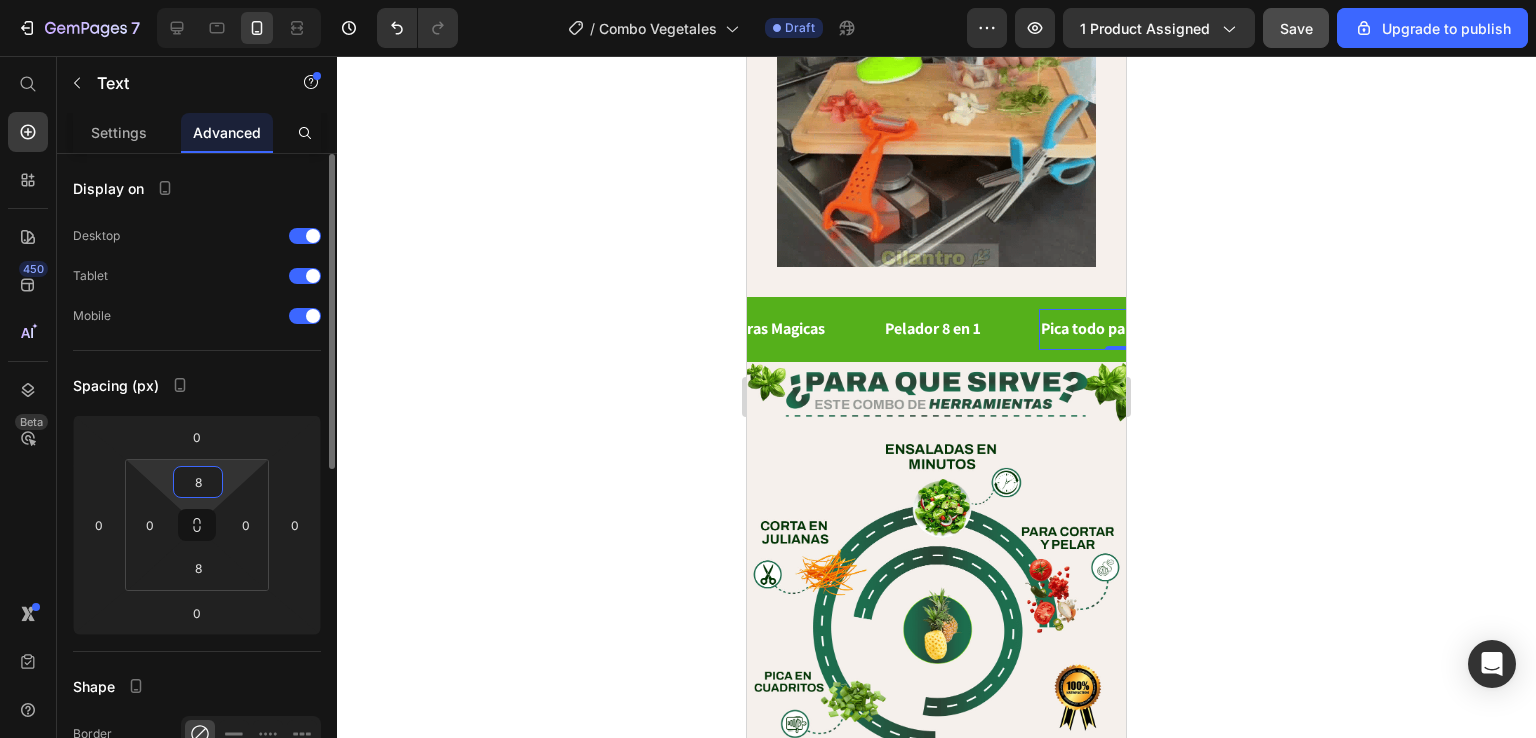 click on "8" at bounding box center [198, 482] 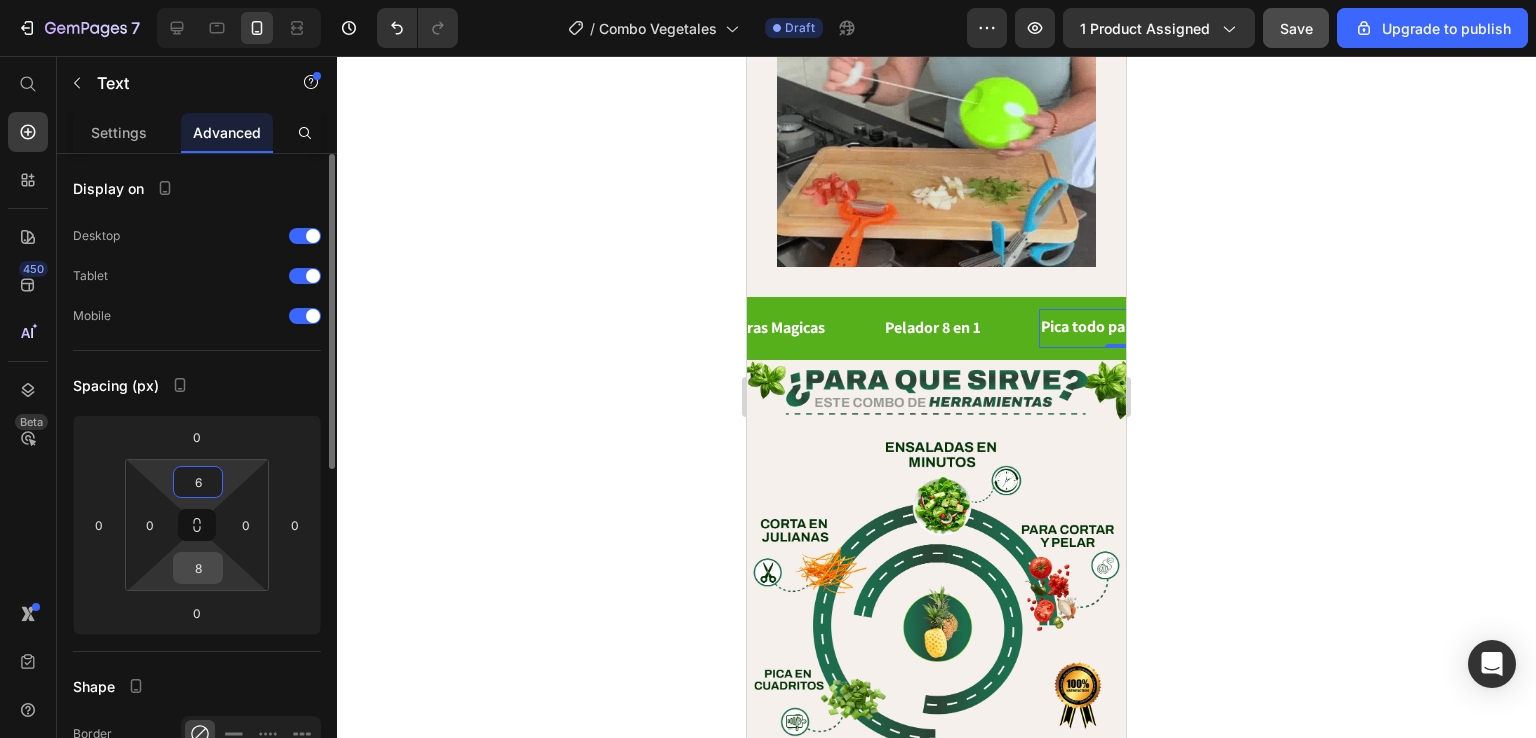 type on "6" 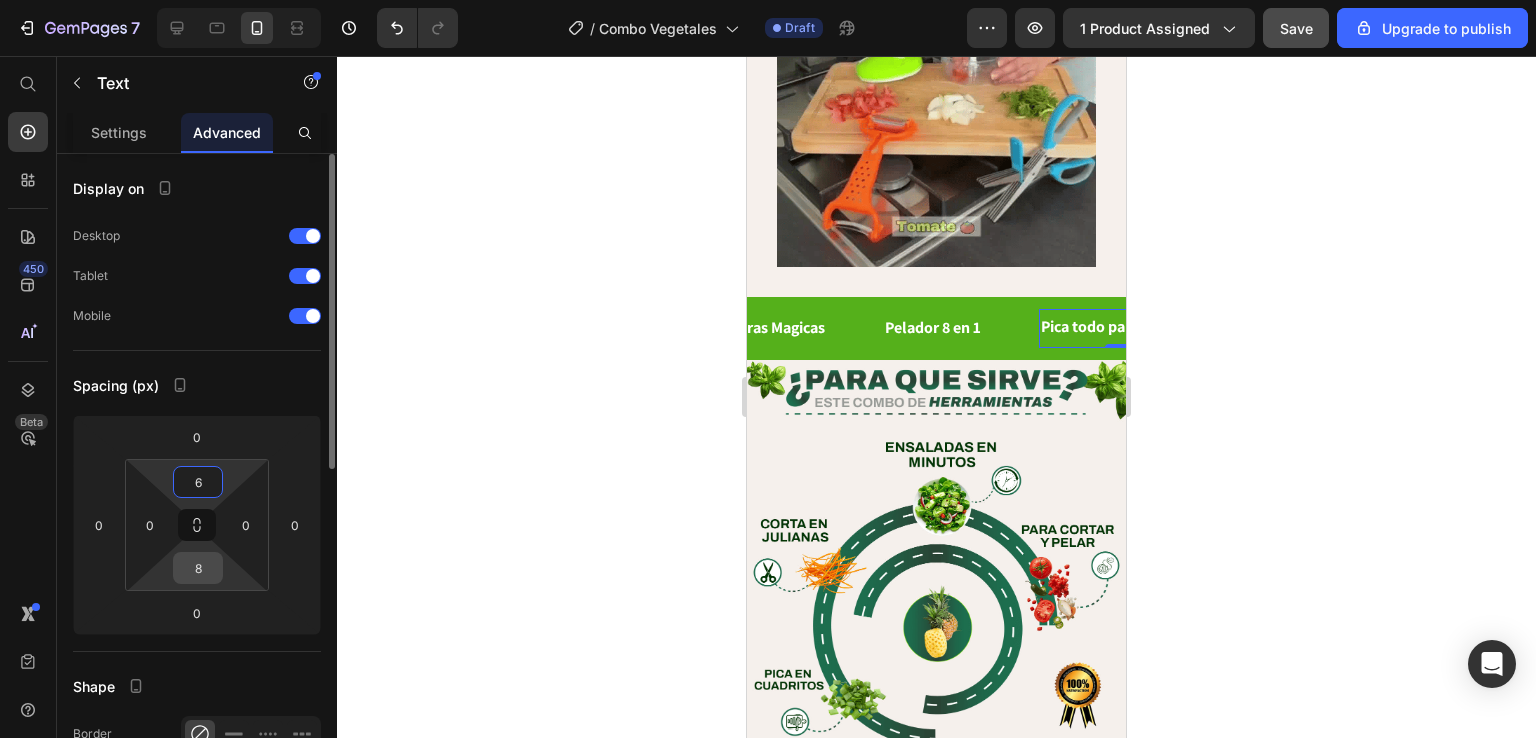 click on "8" at bounding box center (198, 568) 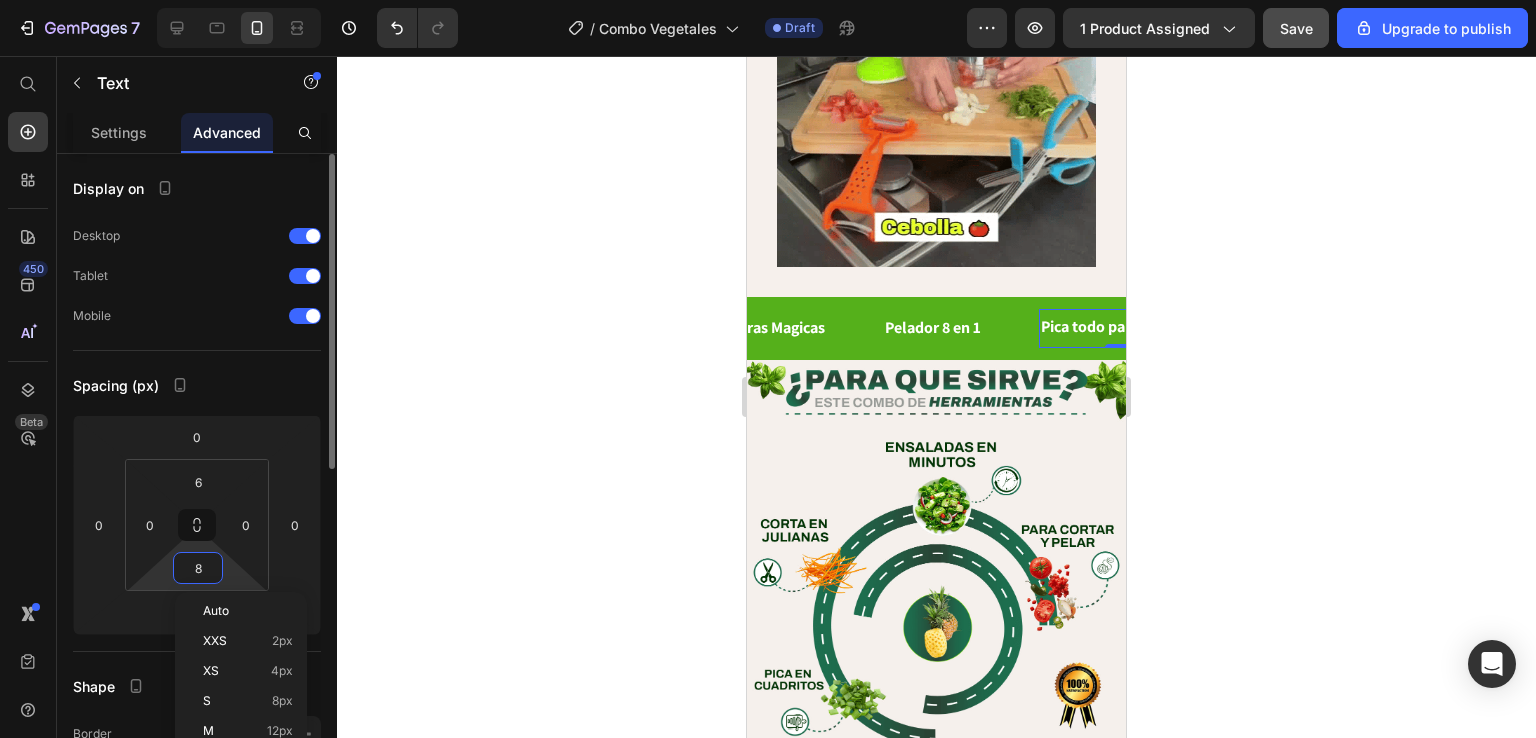 type on "6" 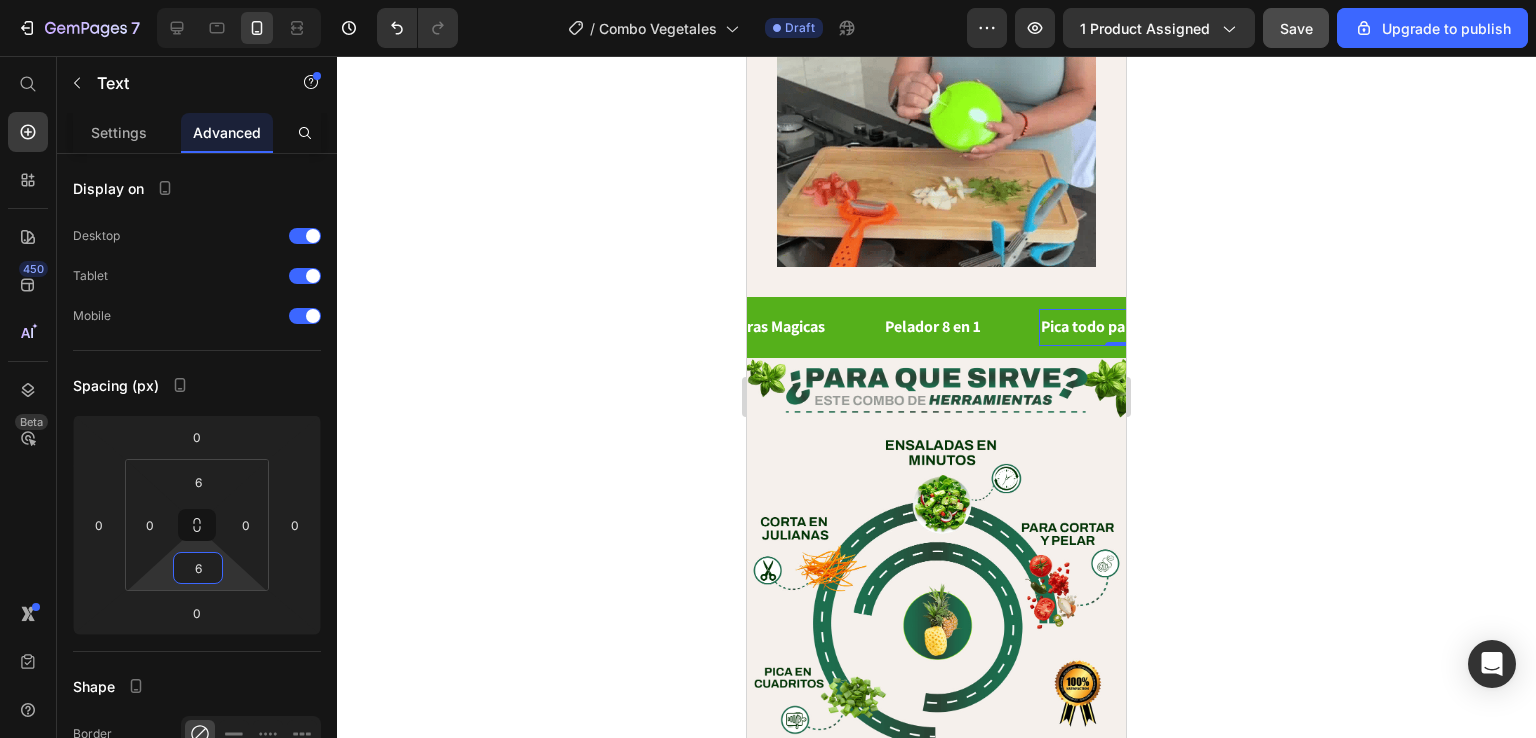 click 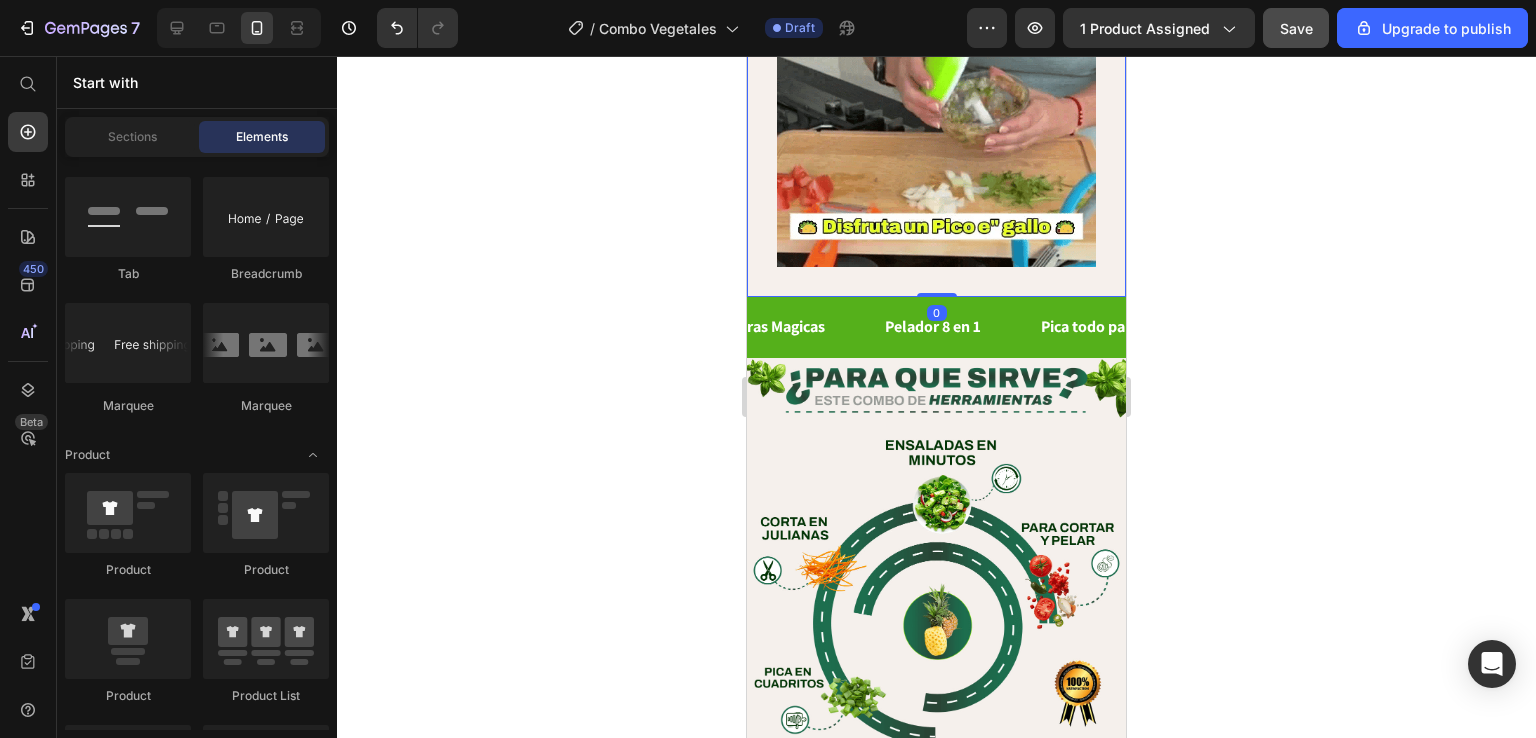click at bounding box center (936, 107) 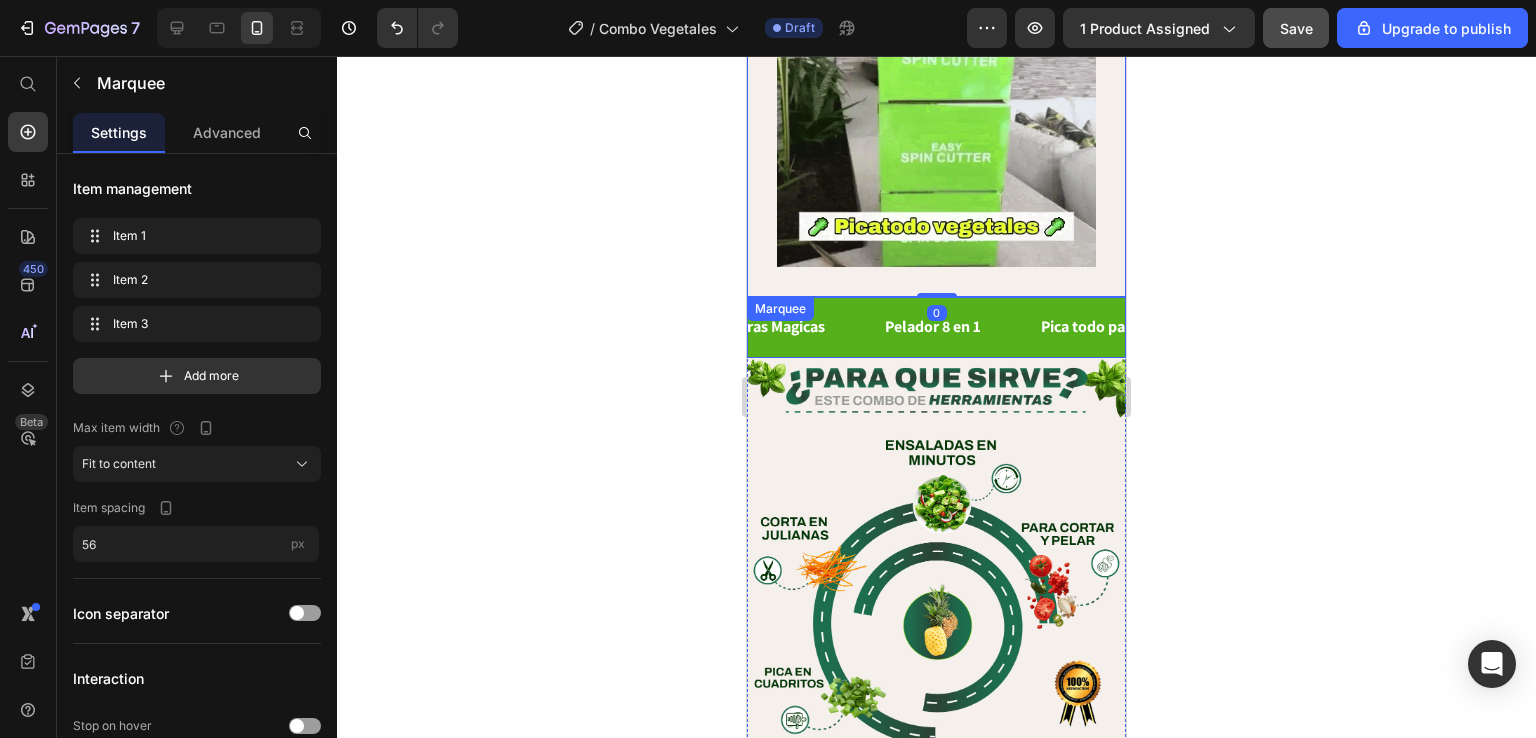 click on "Tijeras Magicas Text Pelador 8 en 1 Text Pica todo para vegetales Text Tijeras Magicas Text Pelador 8 en 1 Text Pica todo para vegetales Text Marquee" at bounding box center [936, 327] 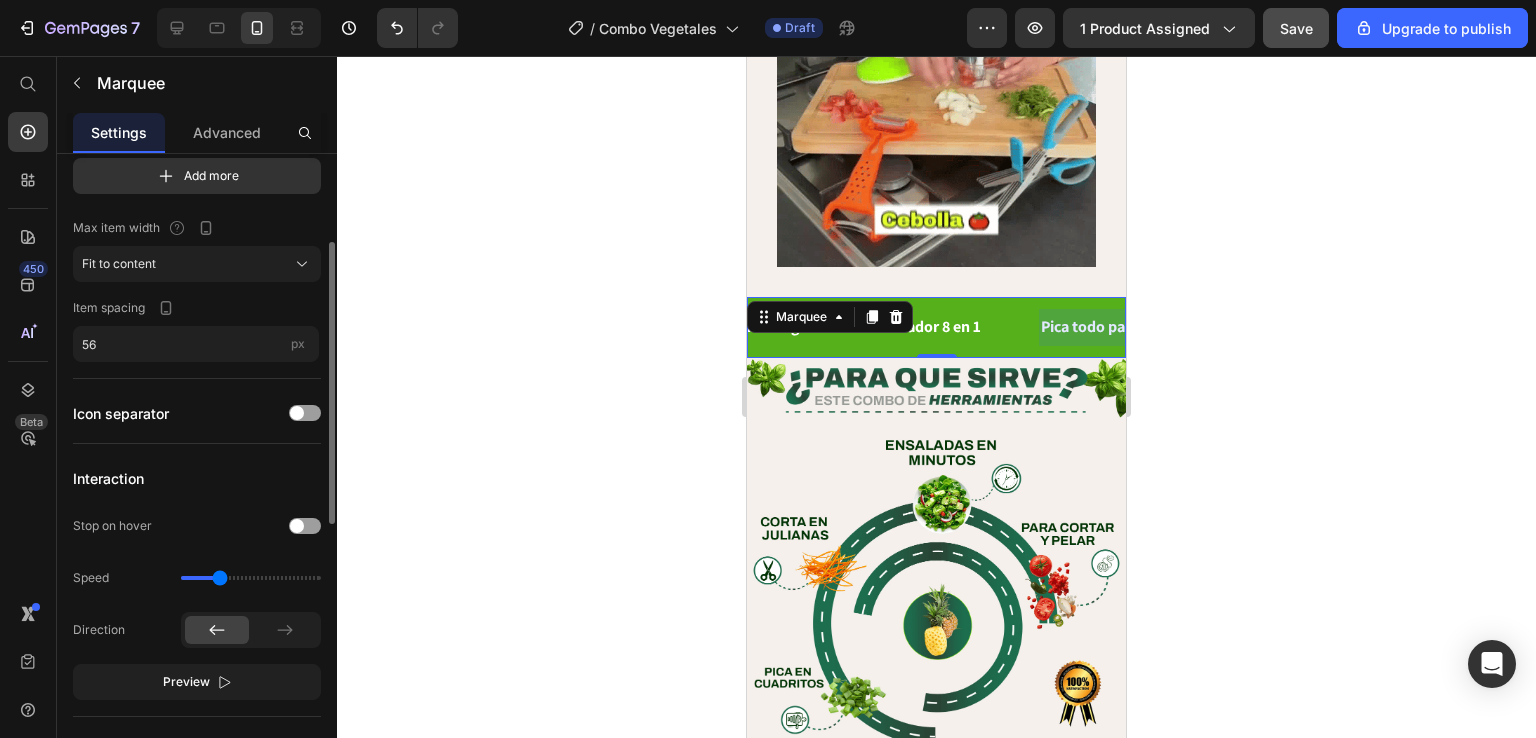 scroll, scrollTop: 300, scrollLeft: 0, axis: vertical 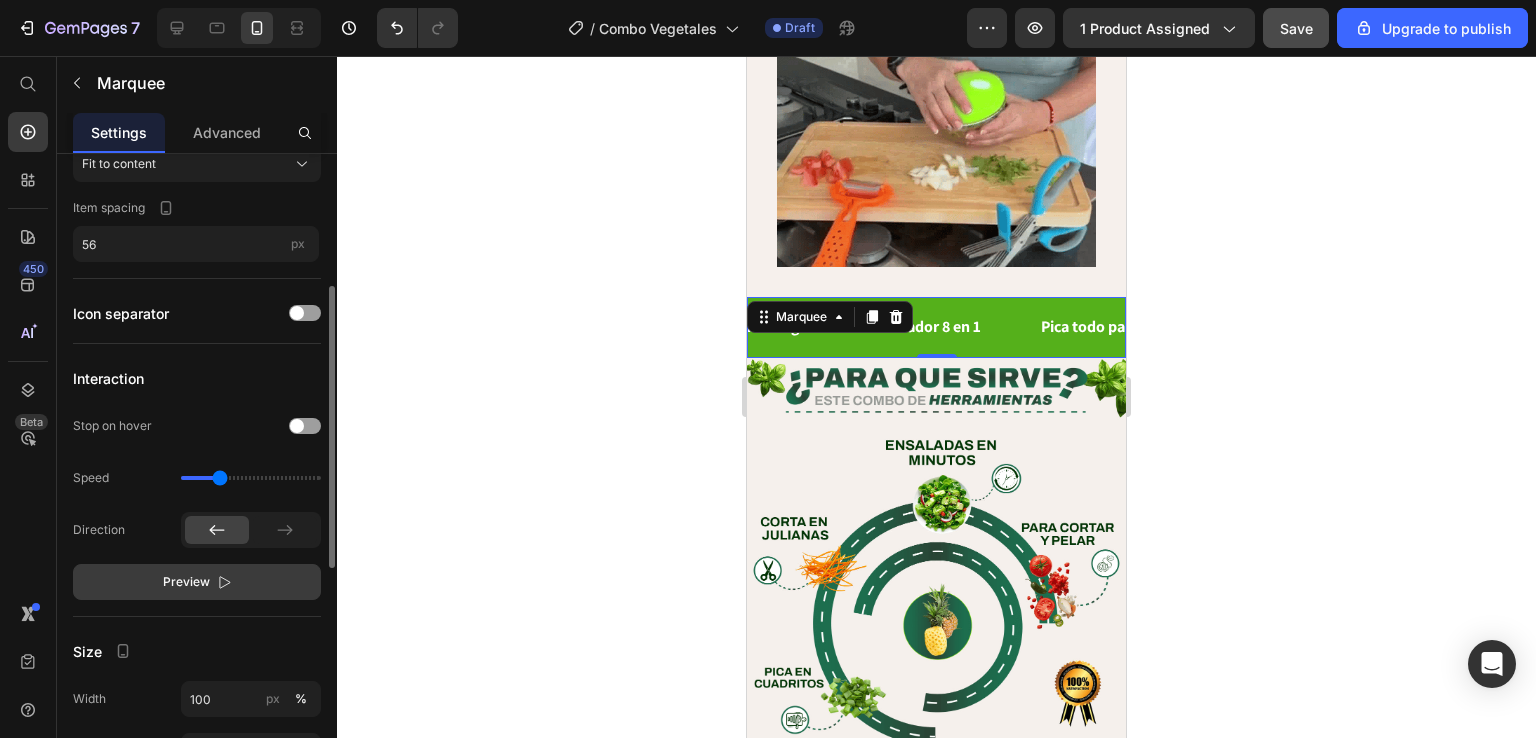 click on "Preview" 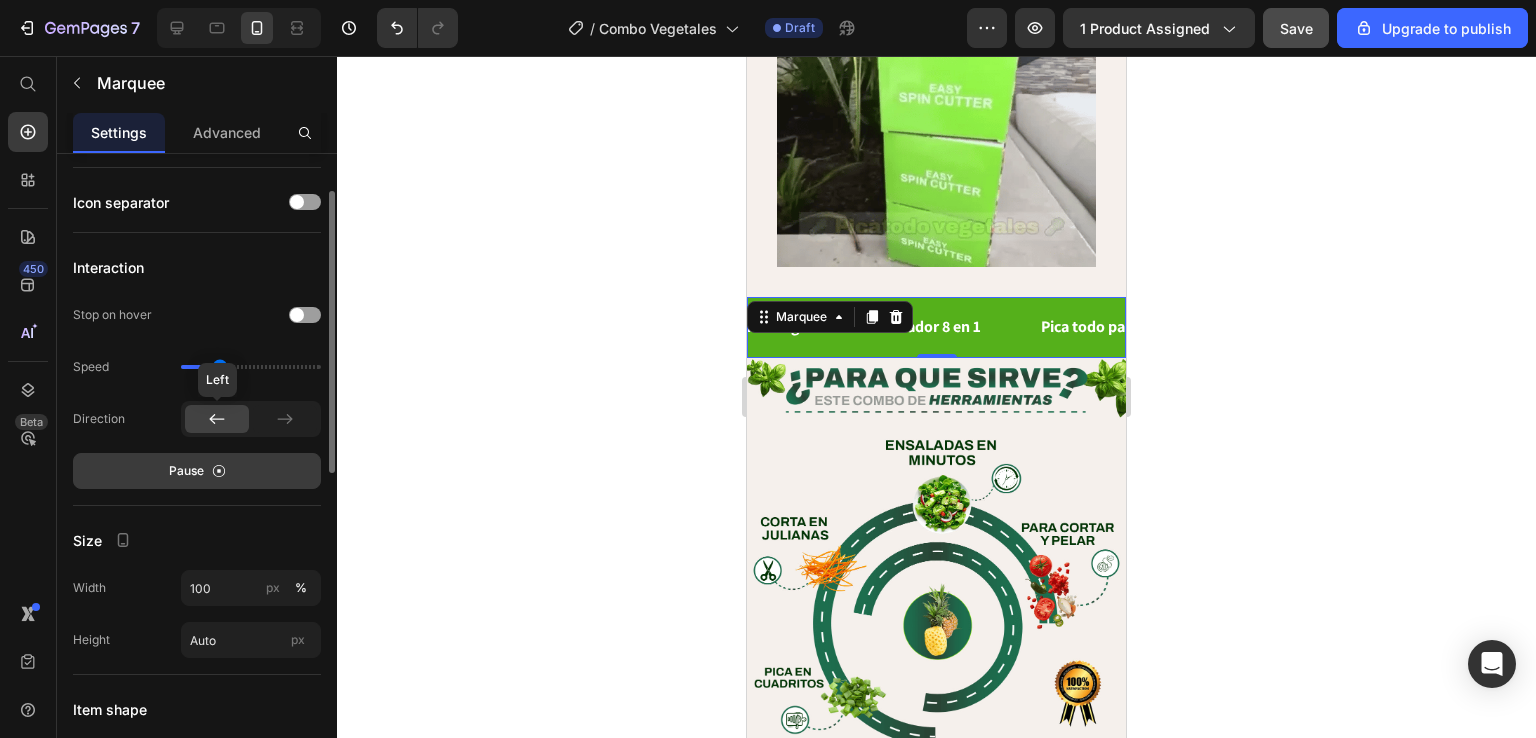 scroll, scrollTop: 311, scrollLeft: 0, axis: vertical 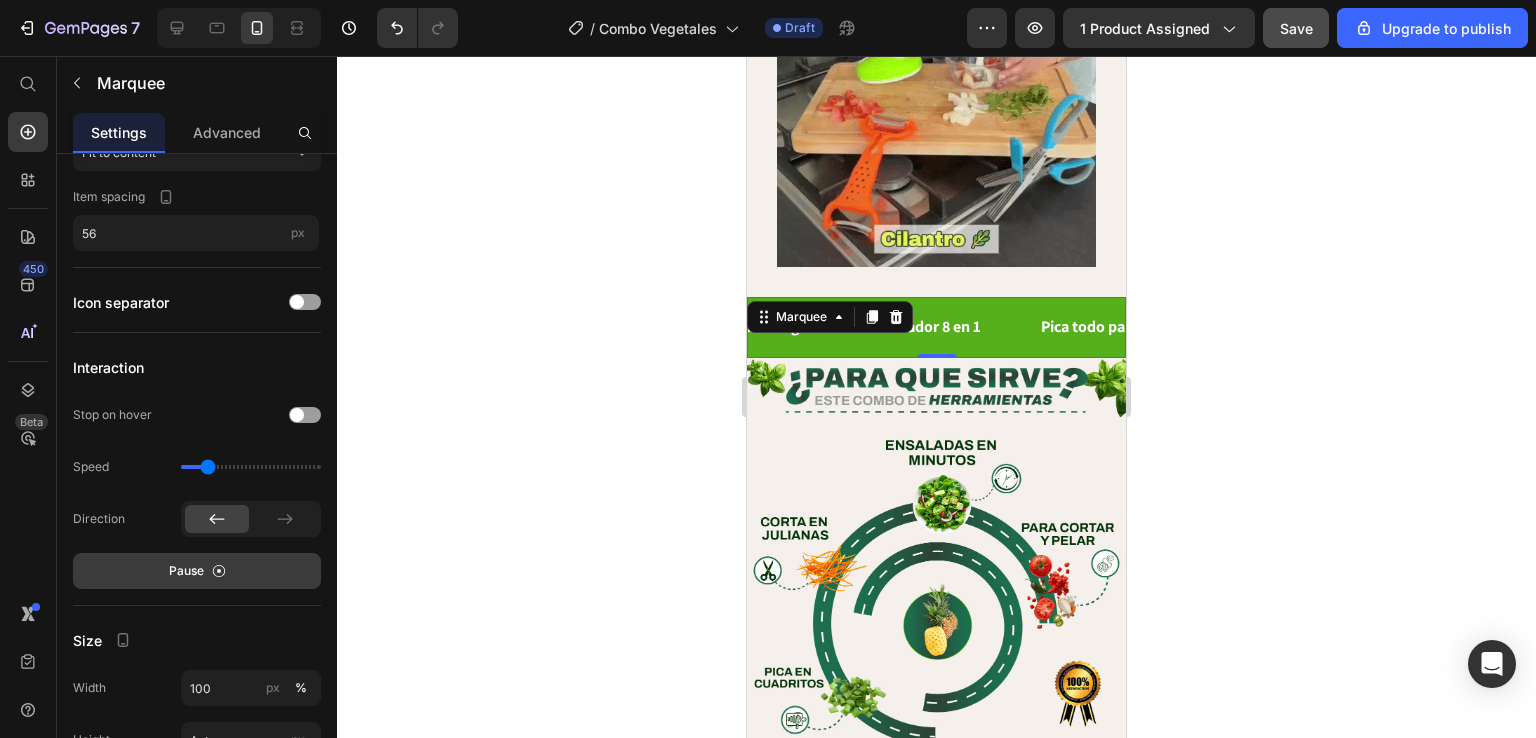 drag, startPoint x: 222, startPoint y: 471, endPoint x: 208, endPoint y: 465, distance: 15.231546 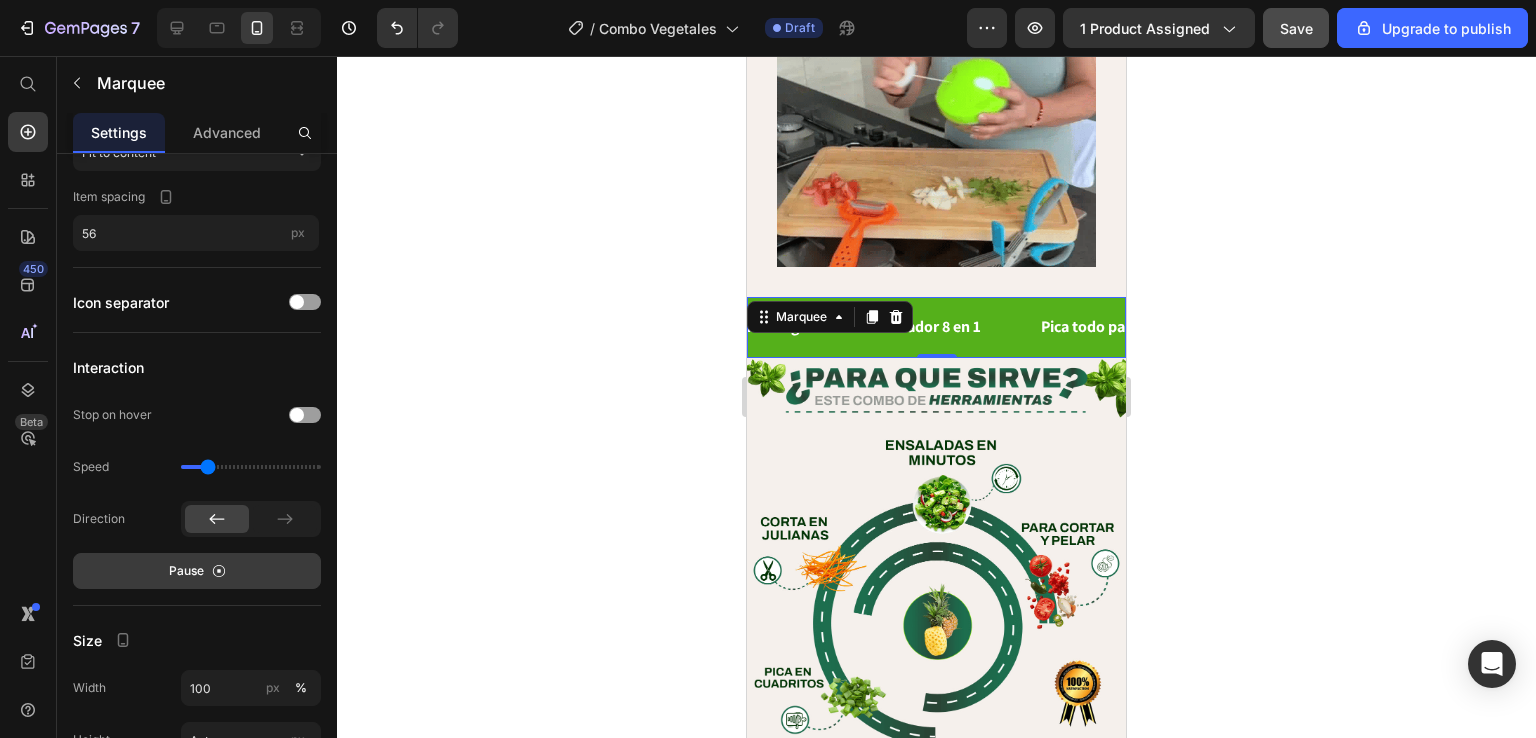 type on "0.6" 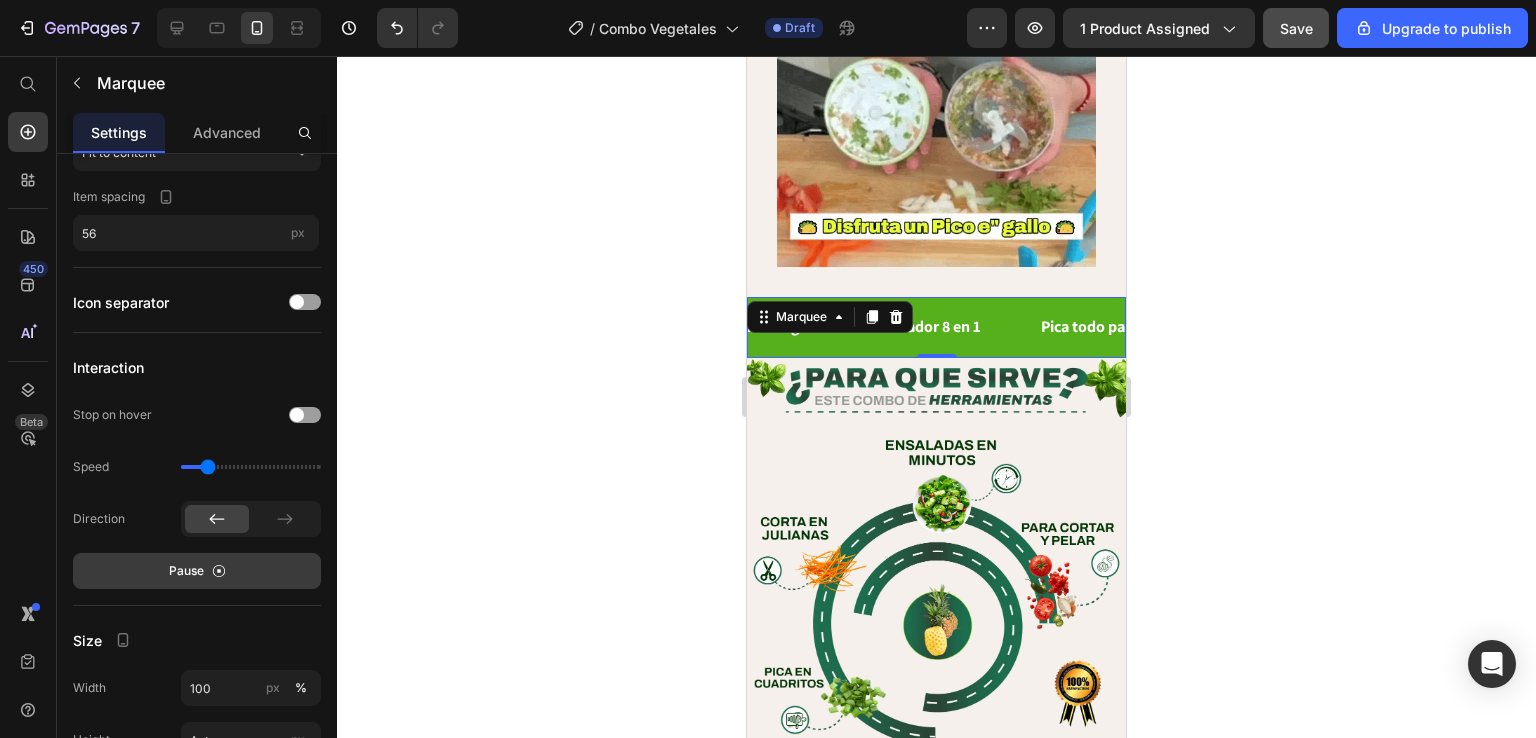 click at bounding box center (251, 467) 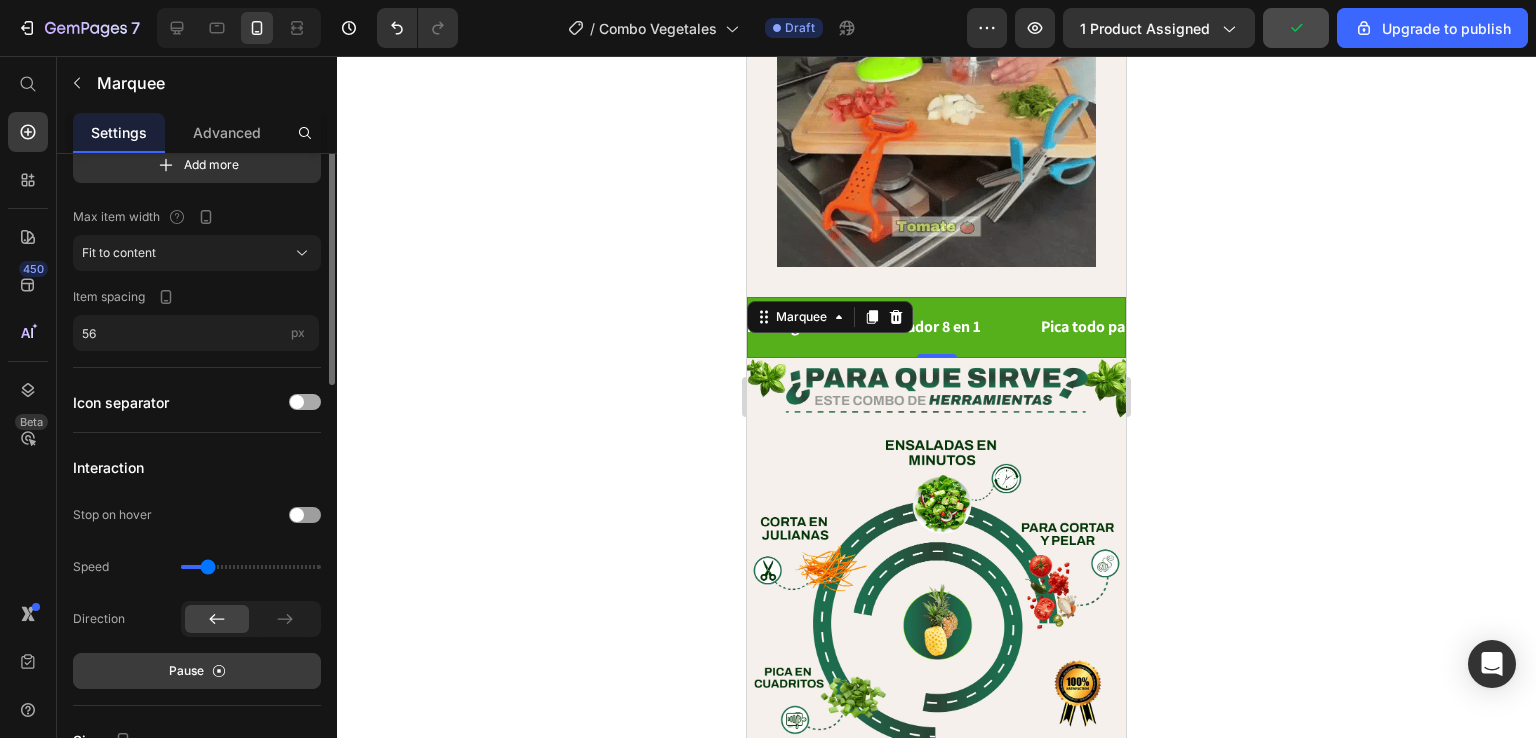 scroll, scrollTop: 111, scrollLeft: 0, axis: vertical 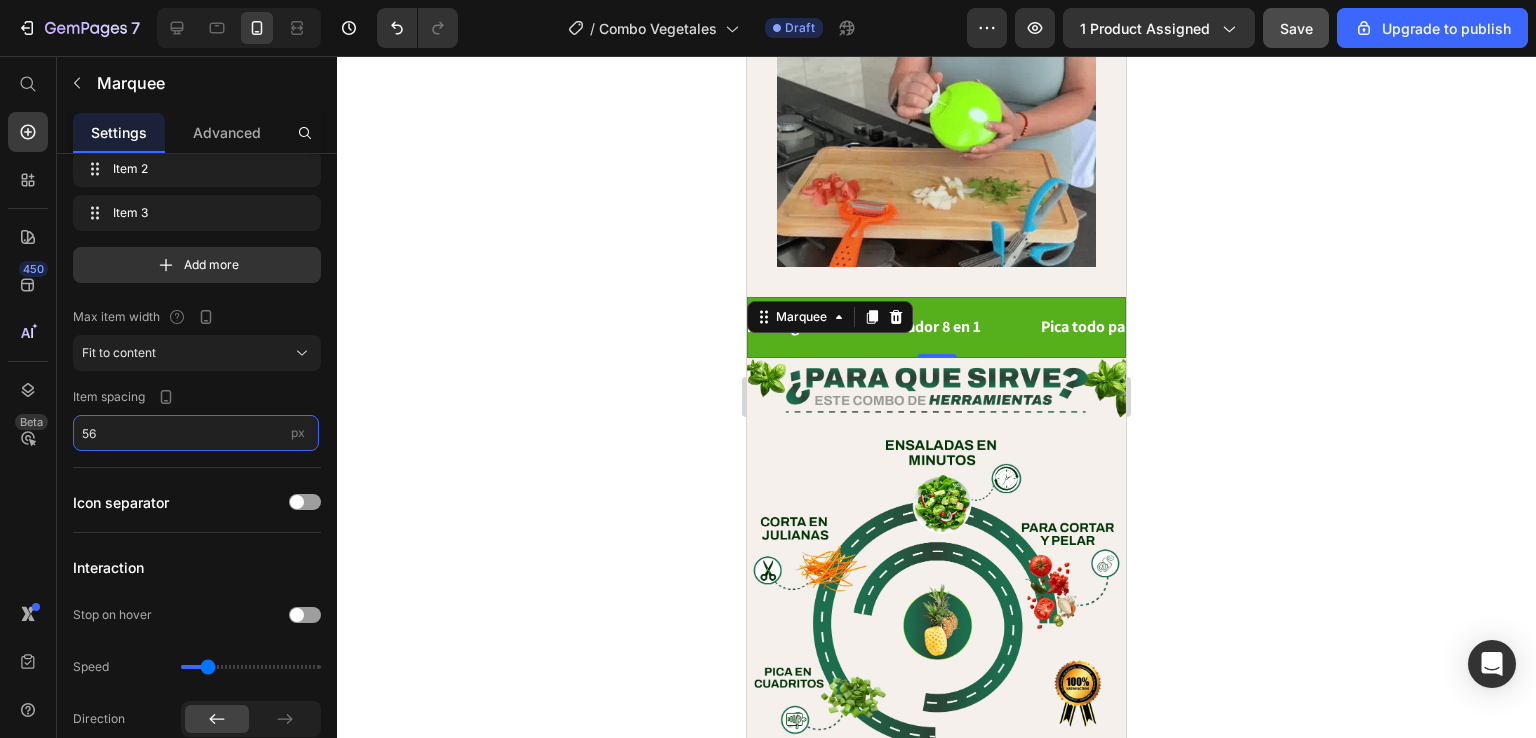 click on "56" at bounding box center (196, 433) 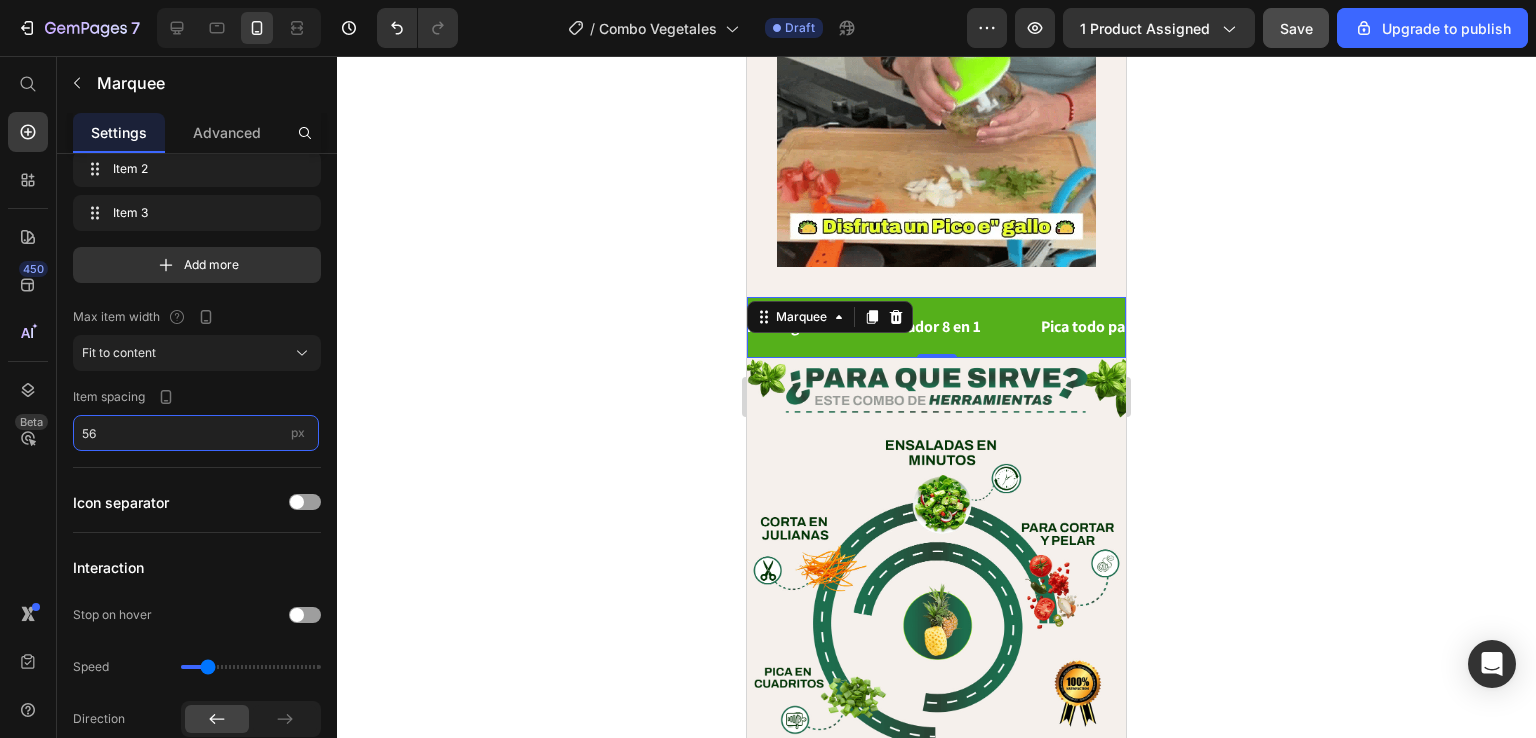 click on "56" at bounding box center [196, 433] 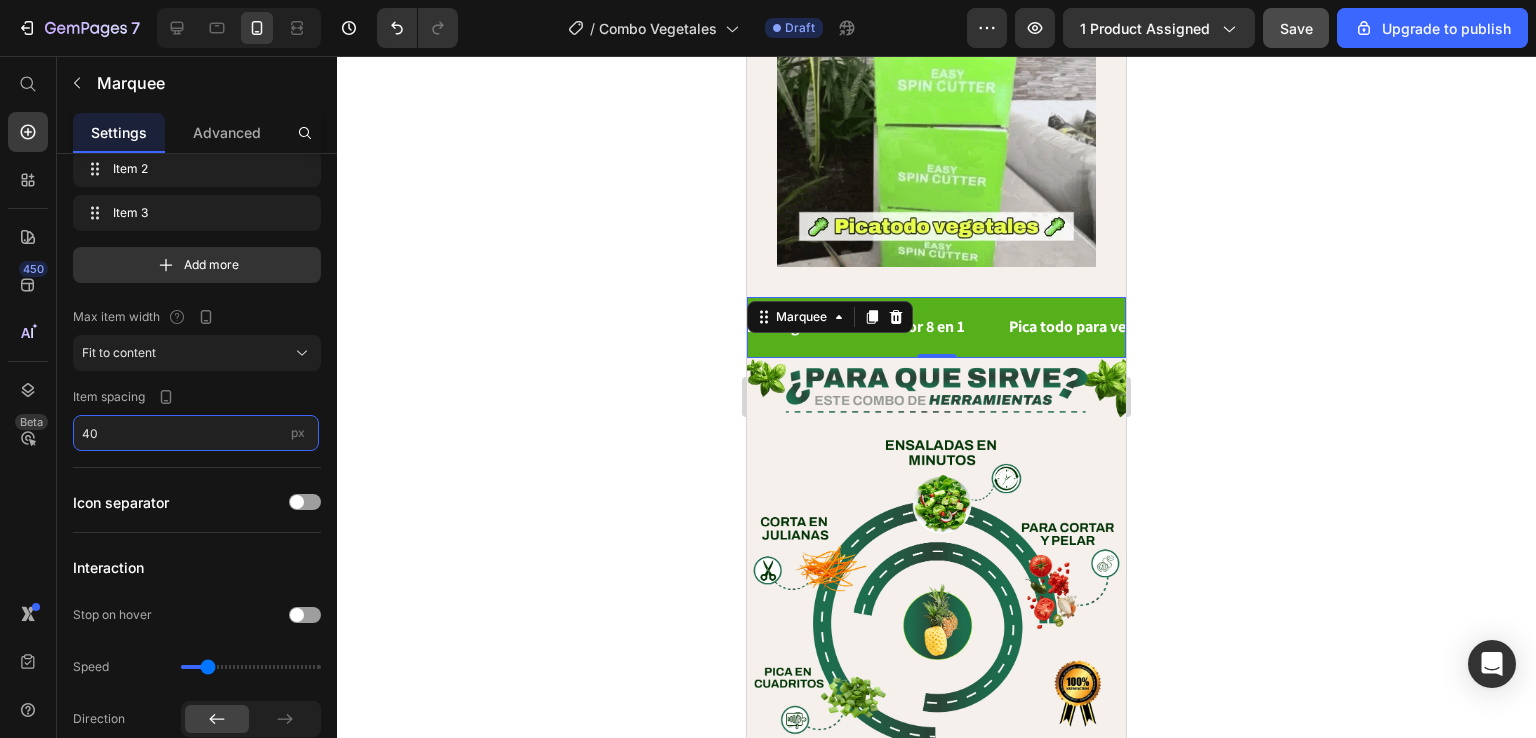 click on "40" at bounding box center (196, 433) 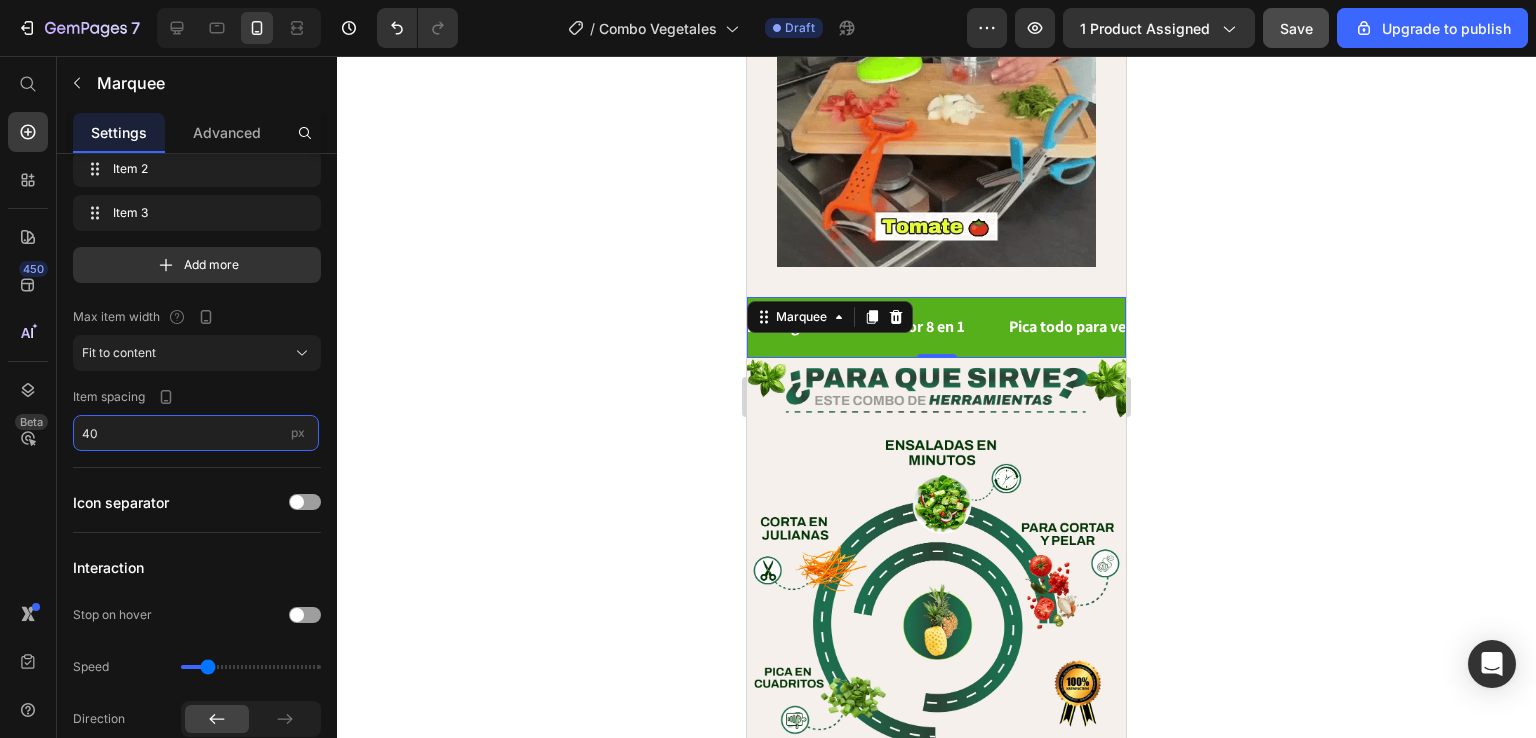 click on "40" at bounding box center [196, 433] 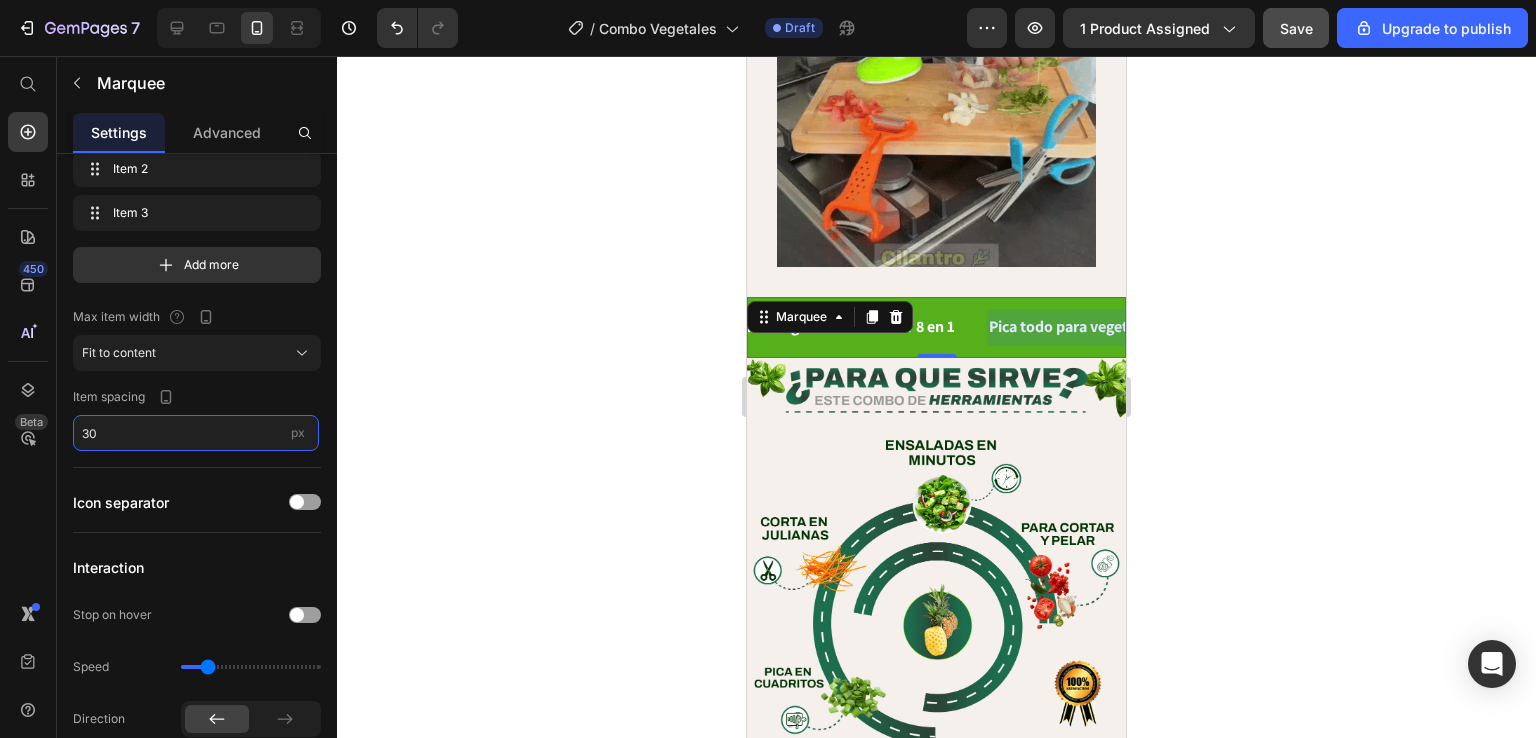 scroll, scrollTop: 0, scrollLeft: 0, axis: both 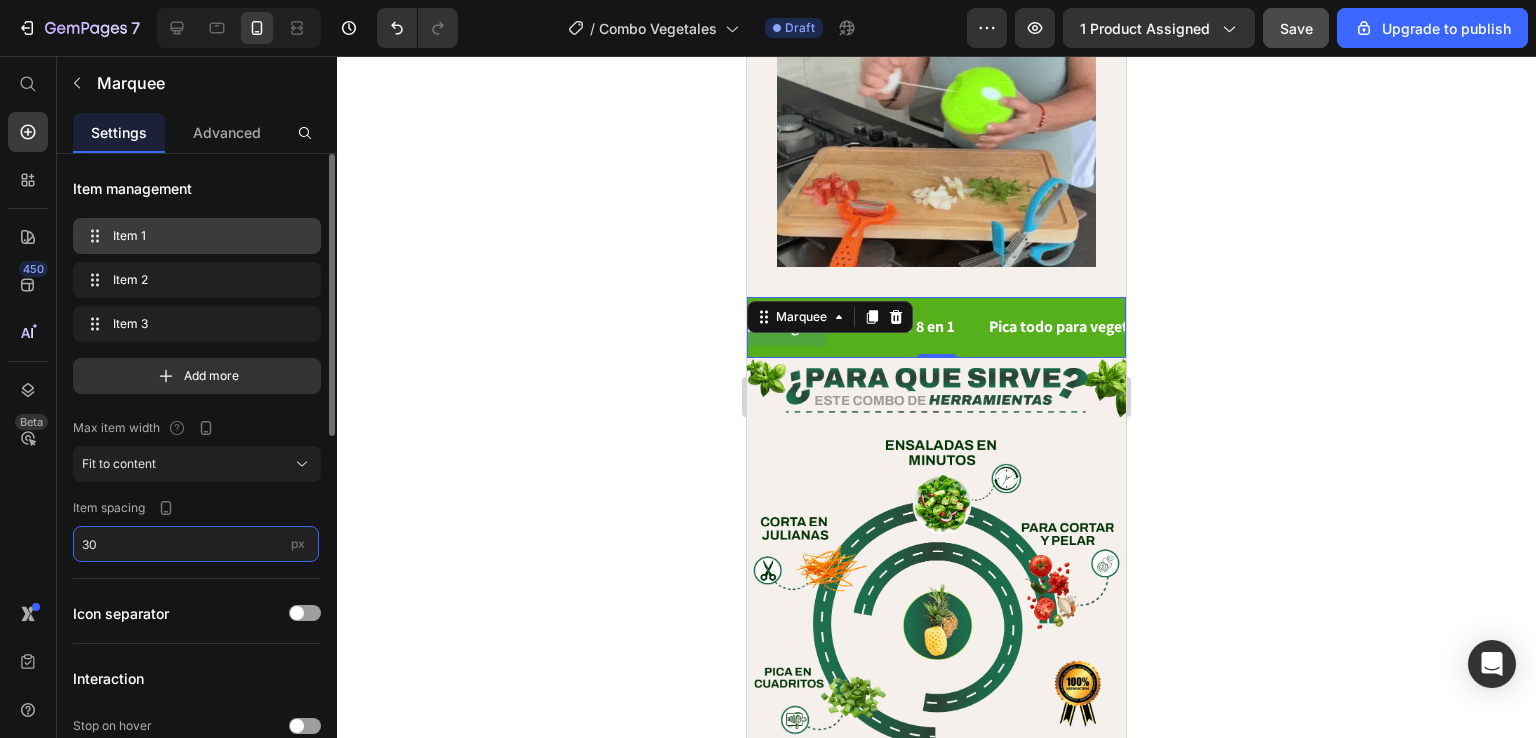 type on "30" 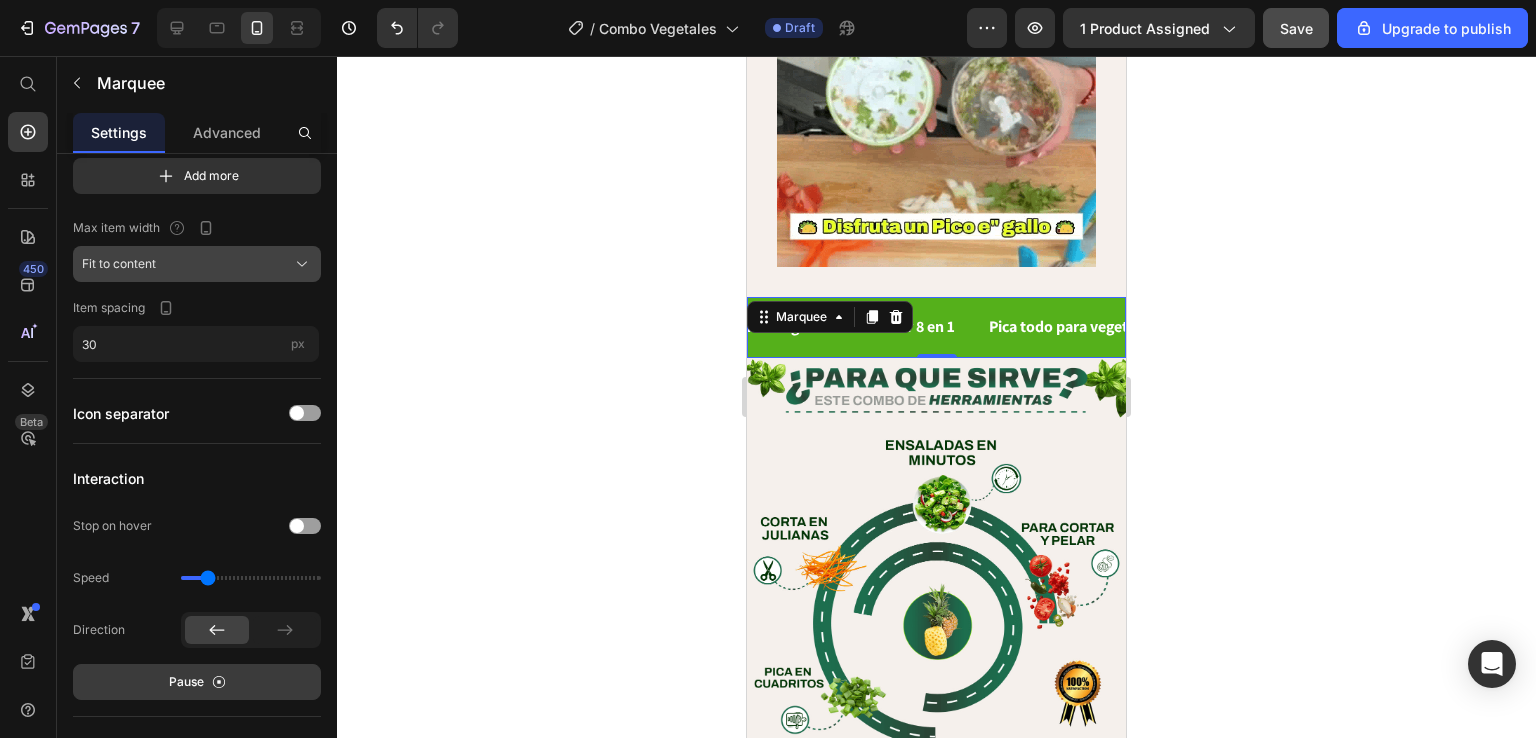 scroll, scrollTop: 0, scrollLeft: 0, axis: both 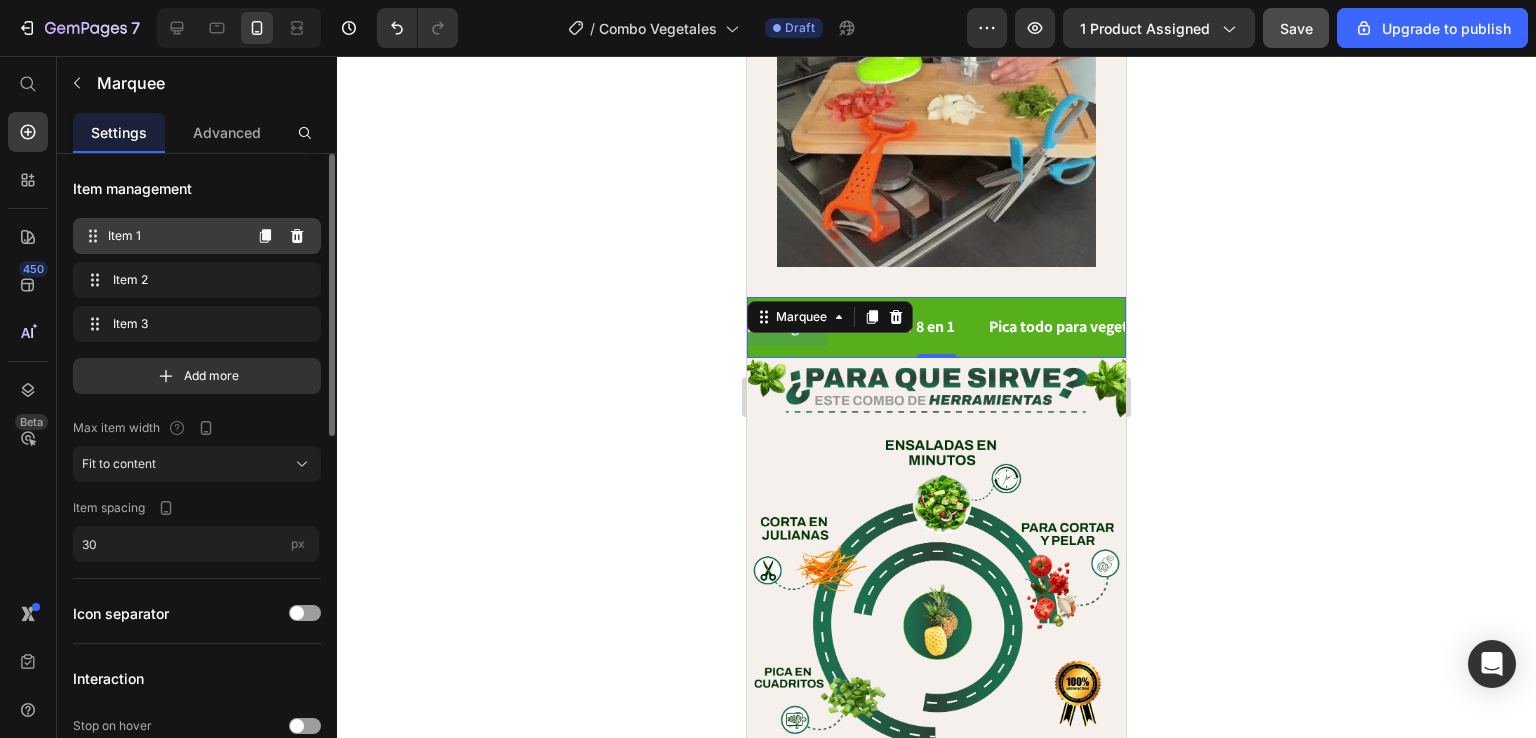 click on "Item 1" at bounding box center [174, 236] 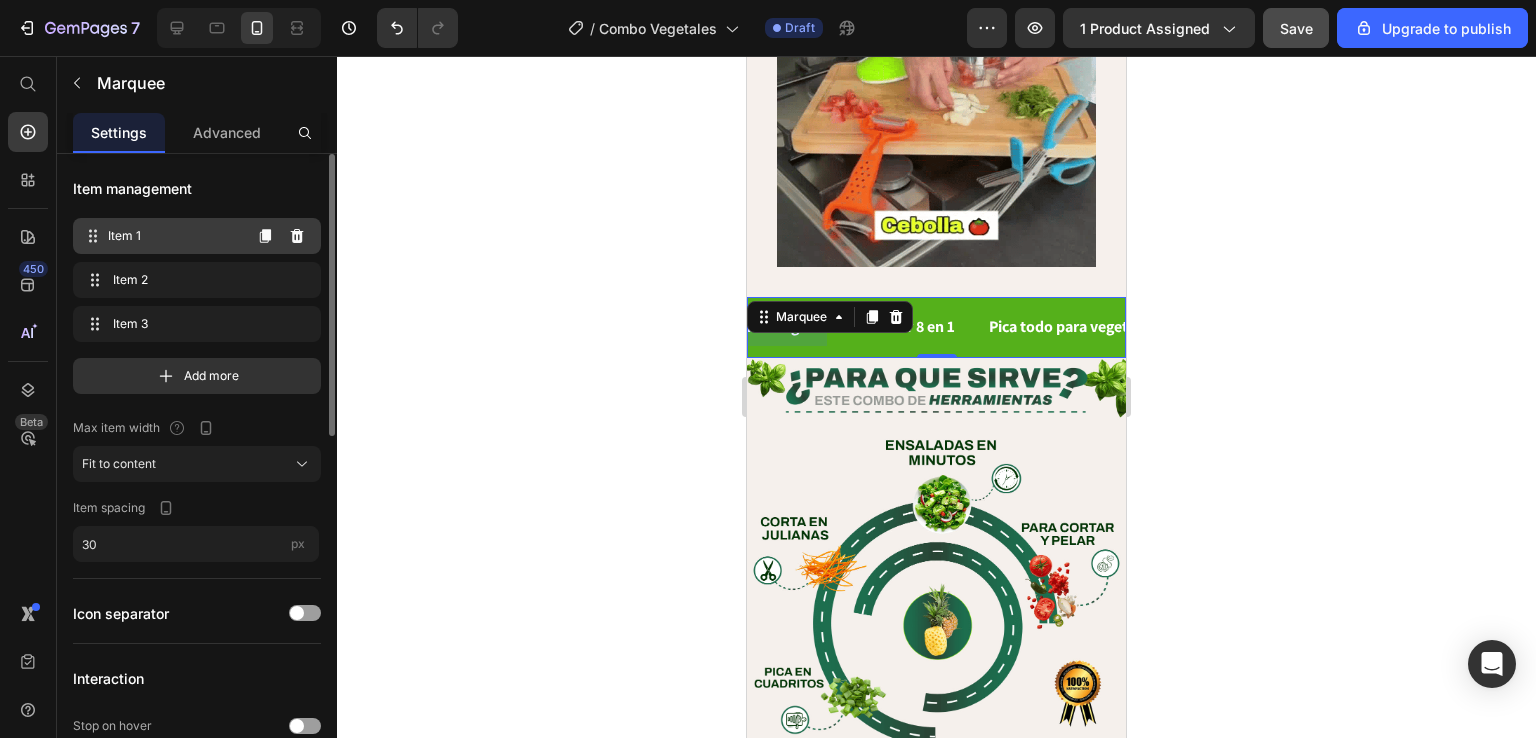 scroll, scrollTop: 0, scrollLeft: 0, axis: both 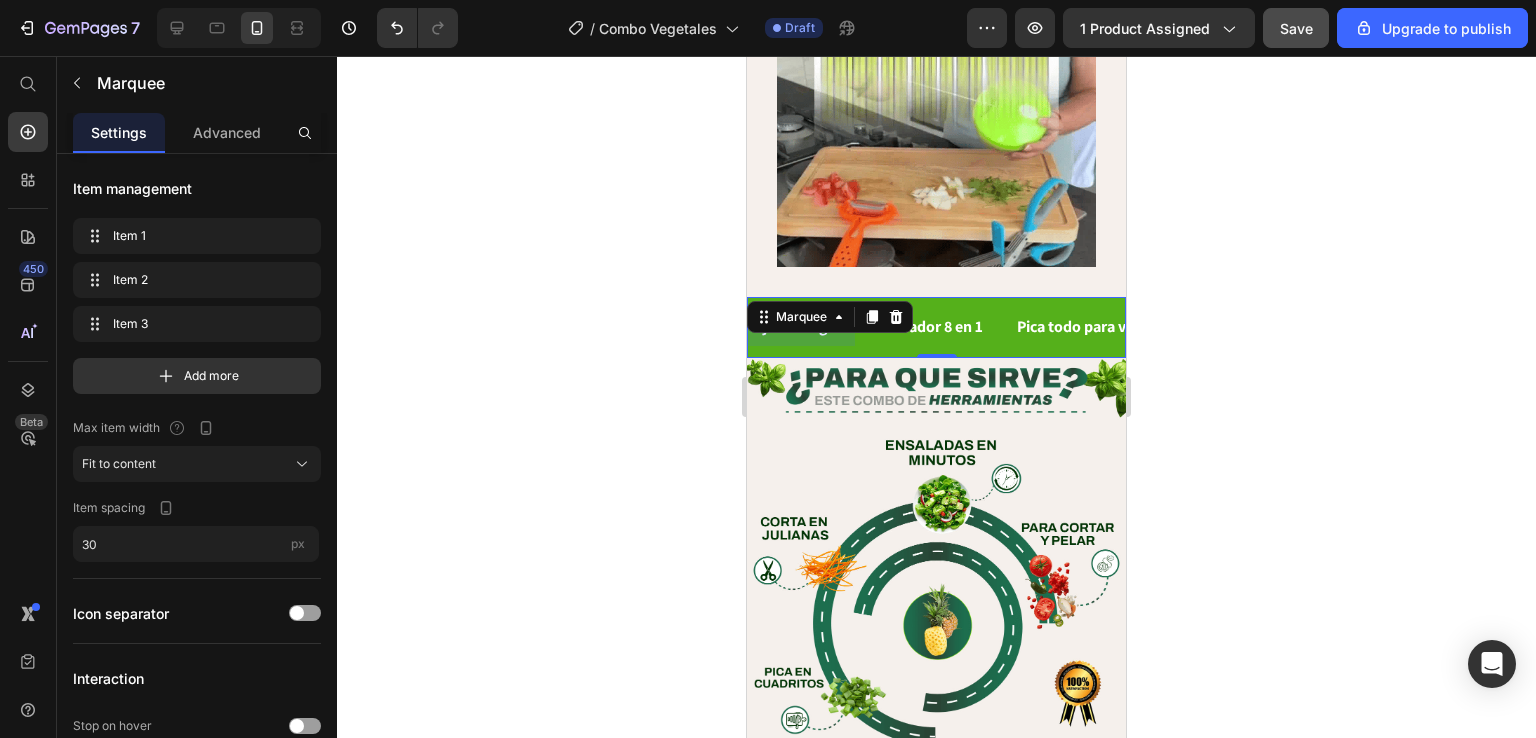 click at bounding box center (1265, 327) 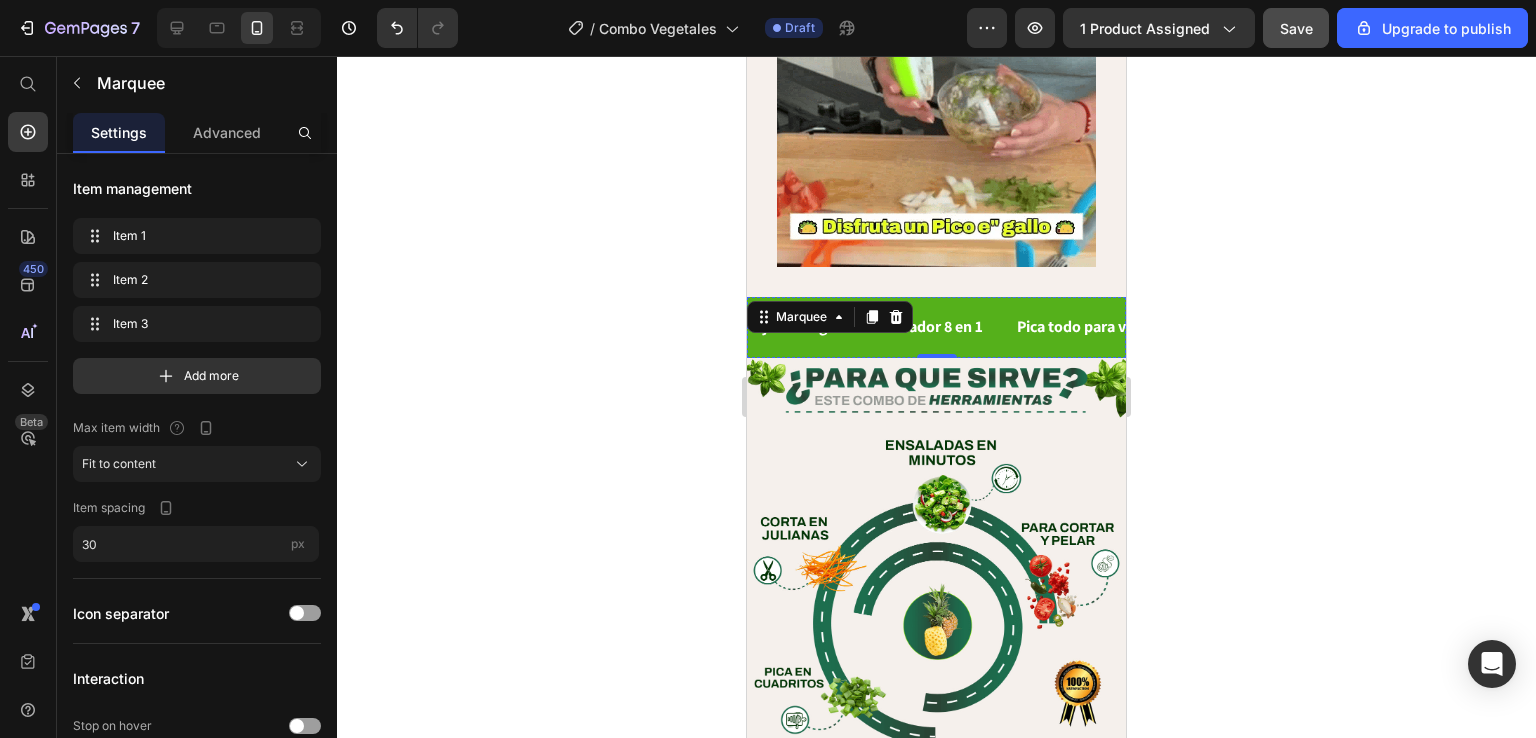 click on "Tijeras Magicas" at bounding box center [1265, 327] 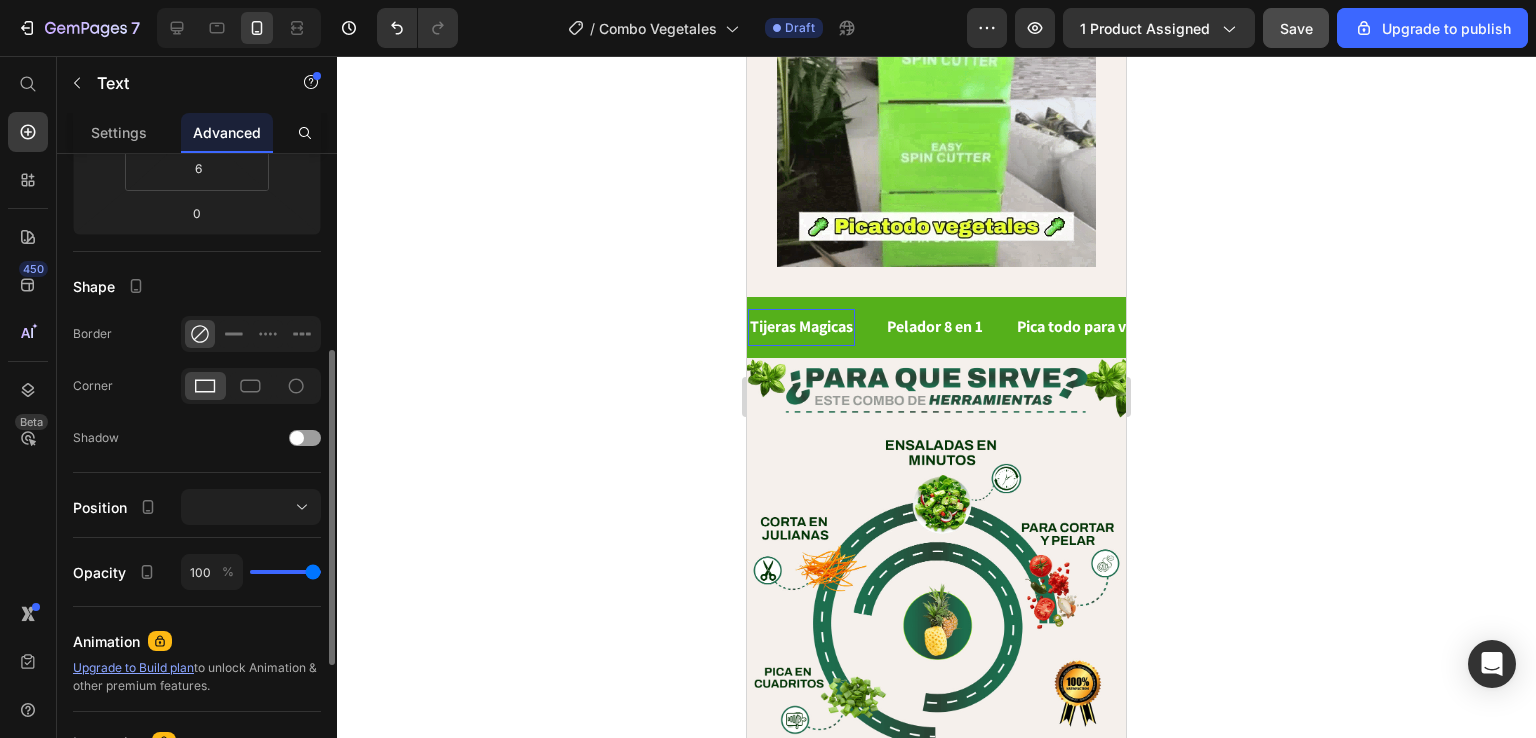 scroll, scrollTop: 0, scrollLeft: 0, axis: both 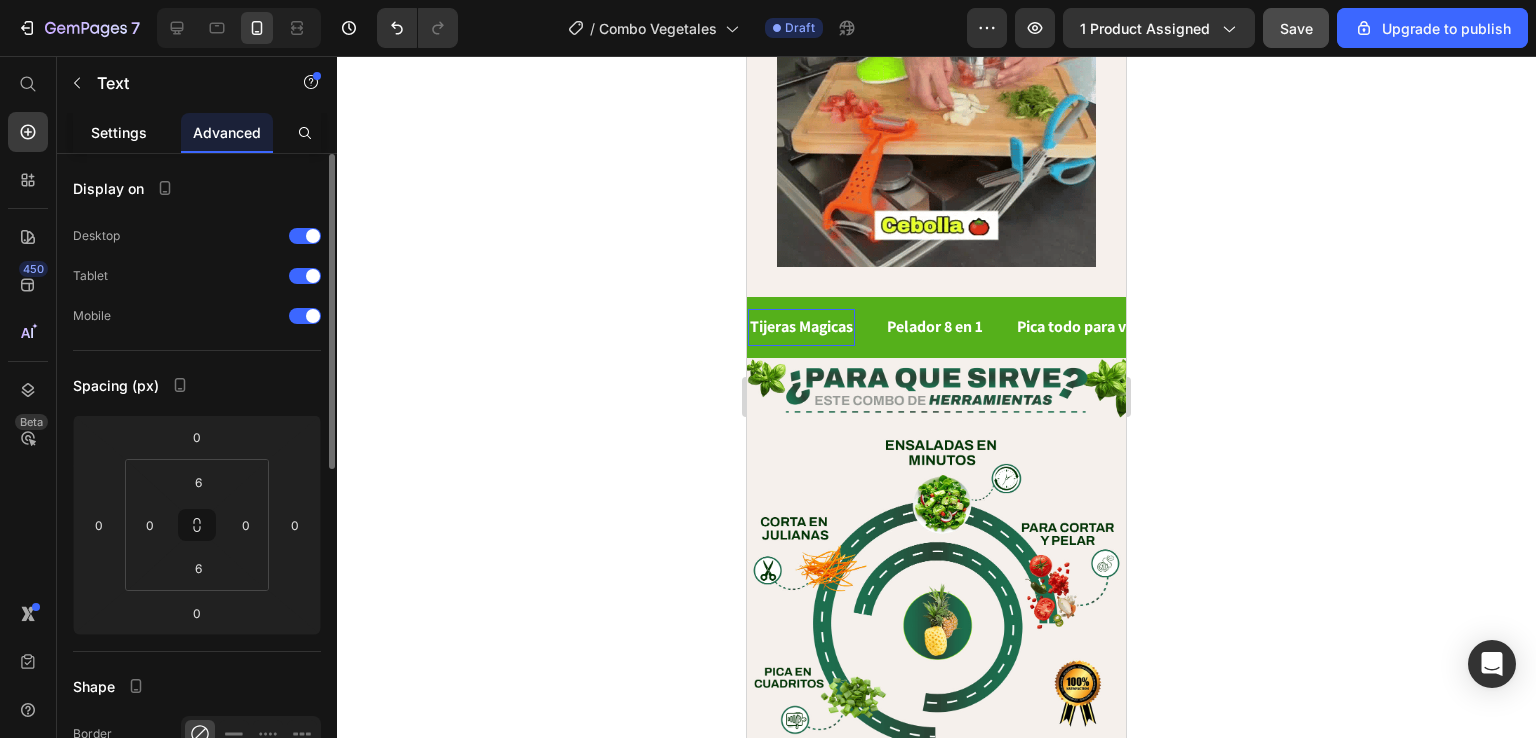 click on "Settings" at bounding box center [119, 132] 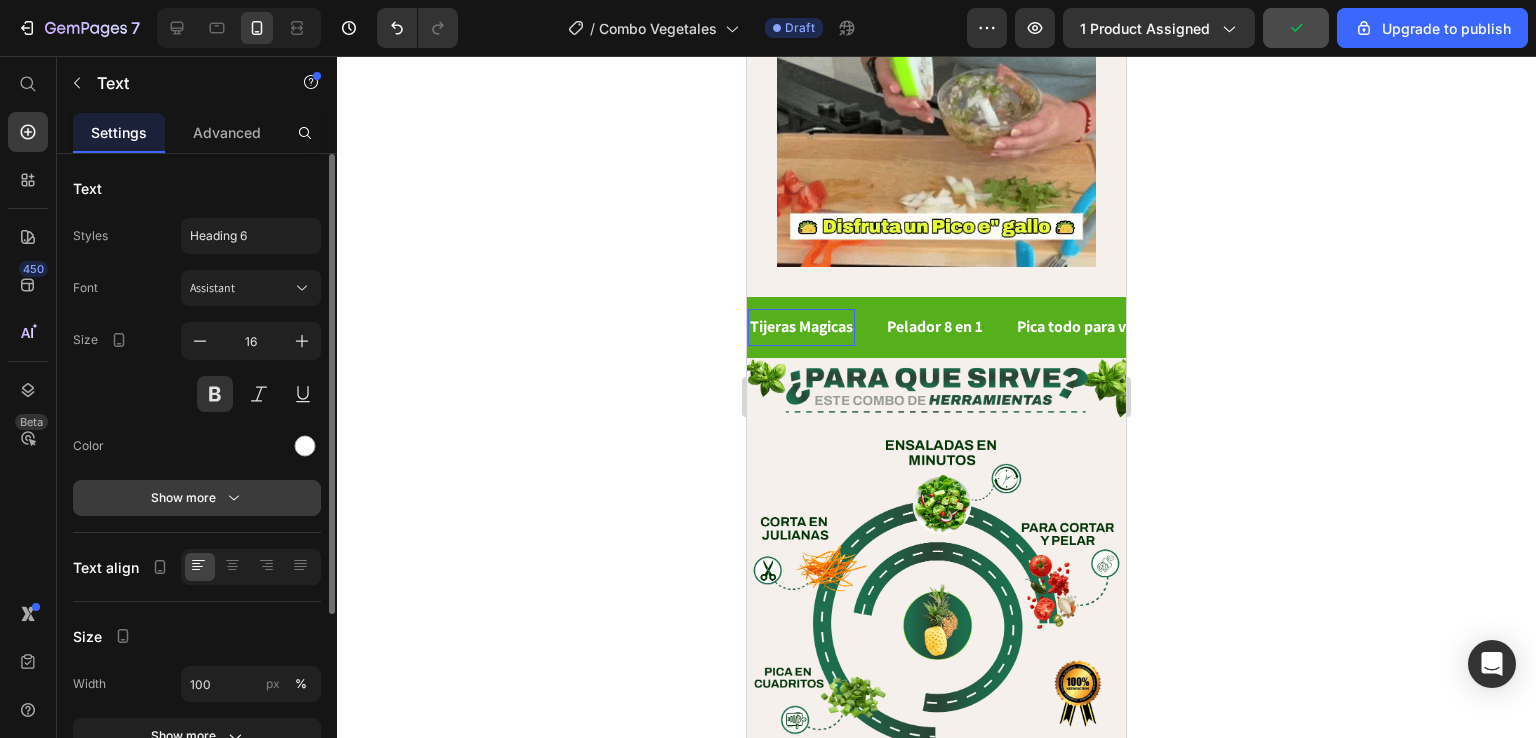 click on "Show more" at bounding box center (197, 498) 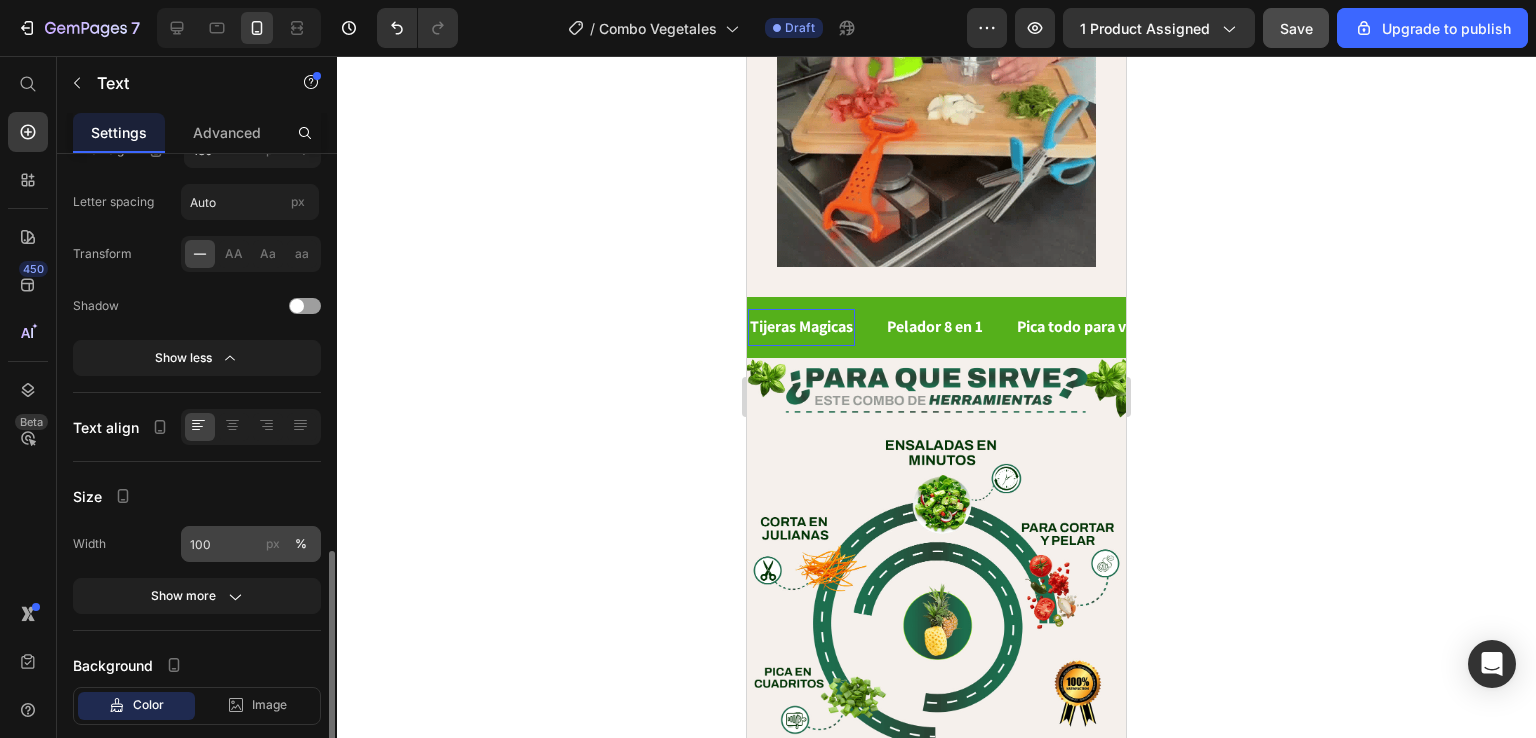 scroll, scrollTop: 512, scrollLeft: 0, axis: vertical 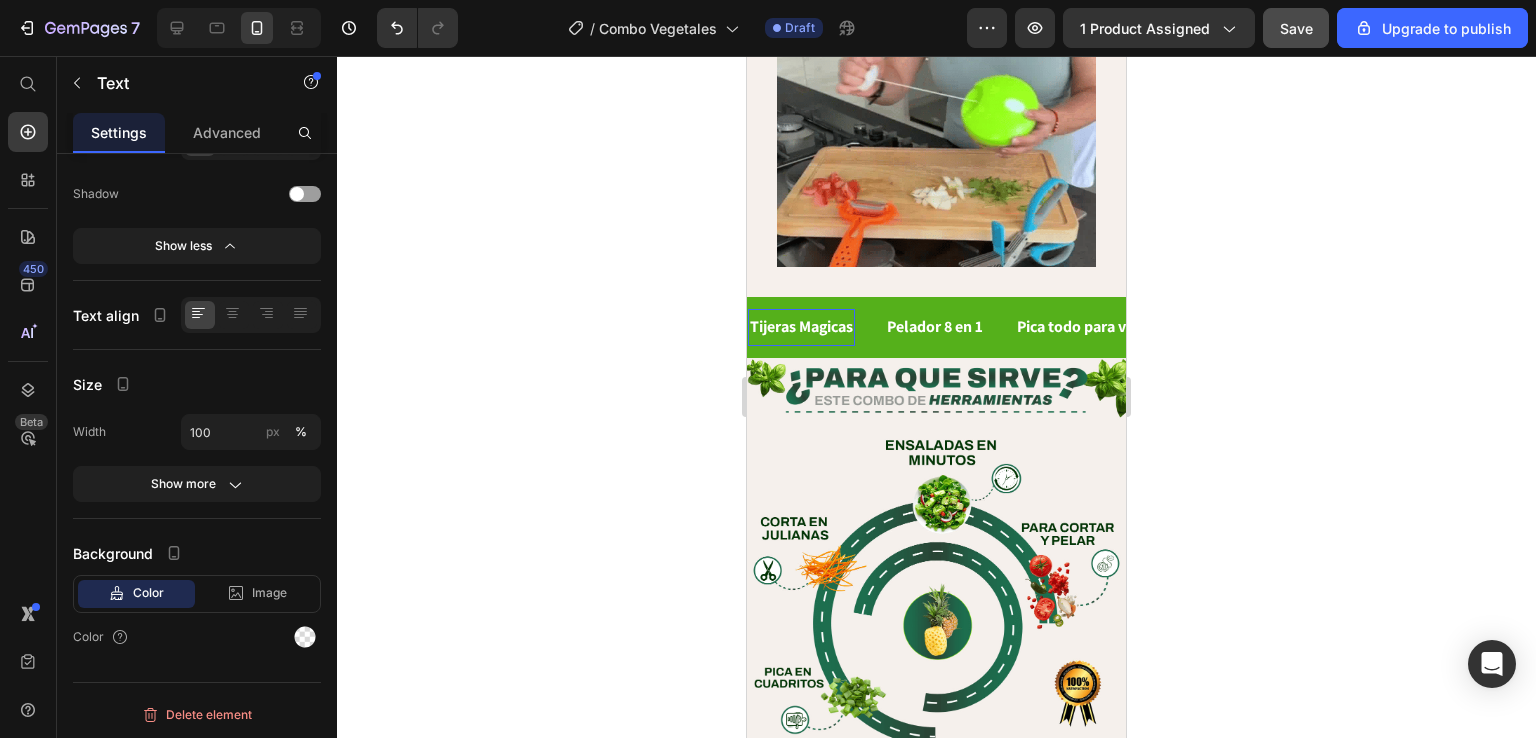 click on "Tijeras Magicas" at bounding box center (1263, 327) 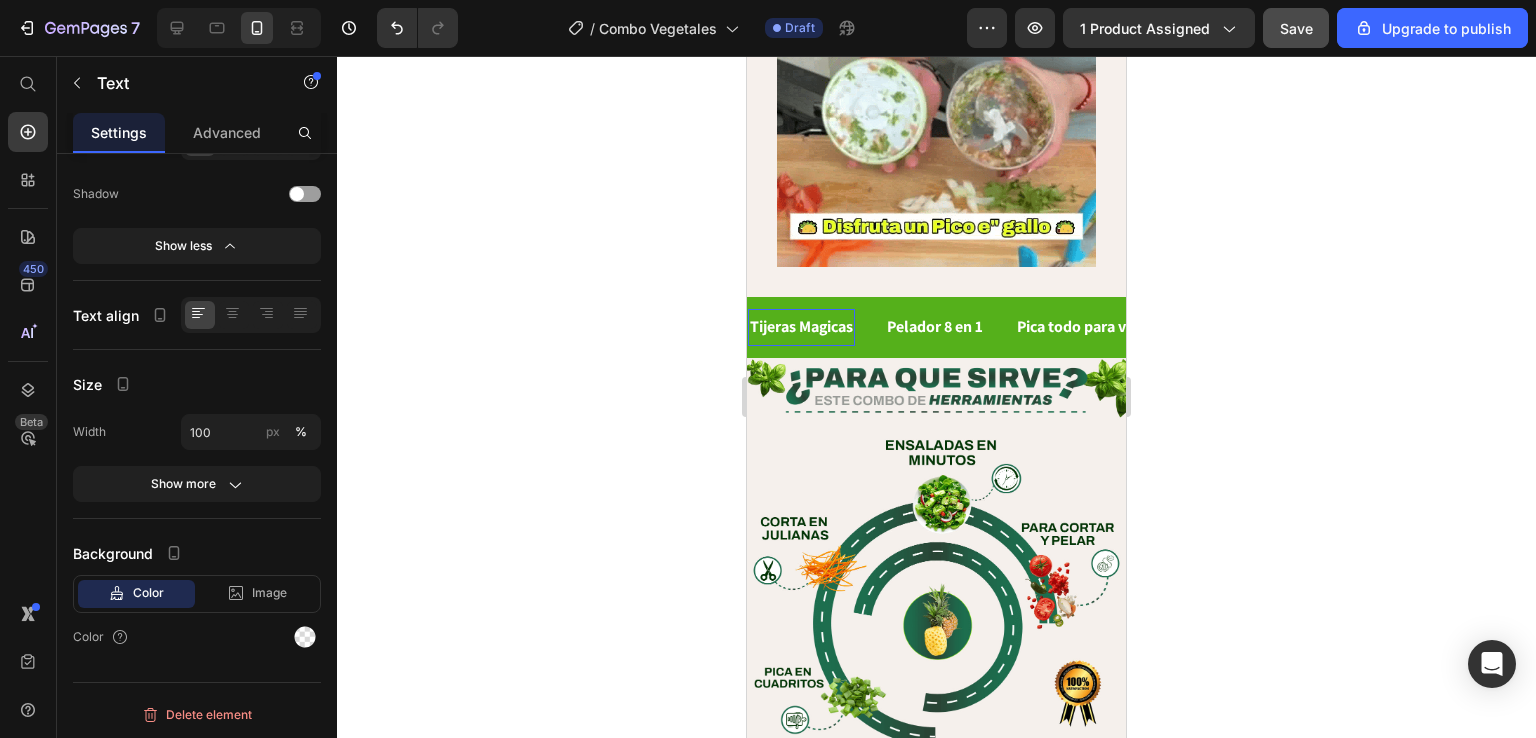 click on "Tijeras Magicas" at bounding box center [1265, 327] 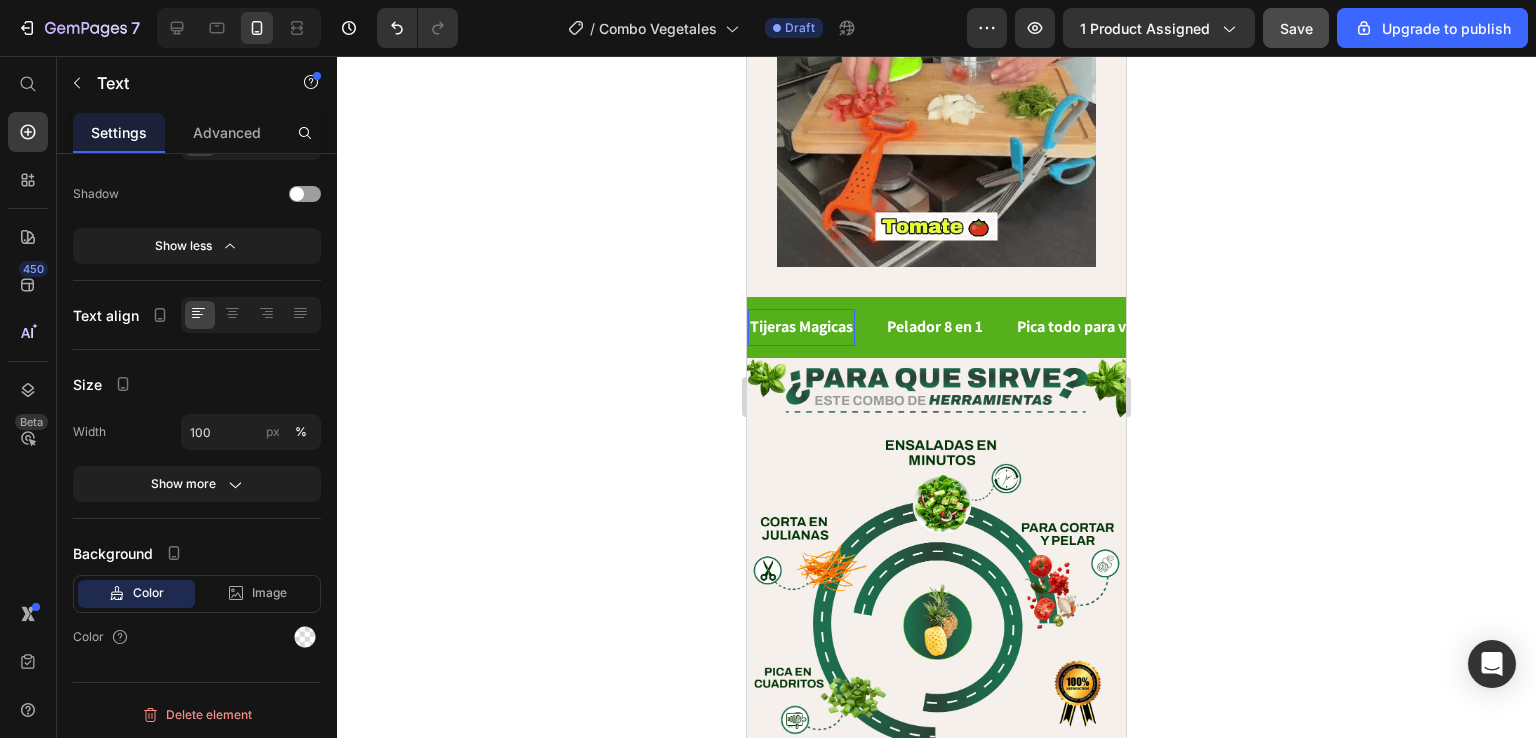 click on "Tijeras Magicas Text   0" at bounding box center (1280, 327) 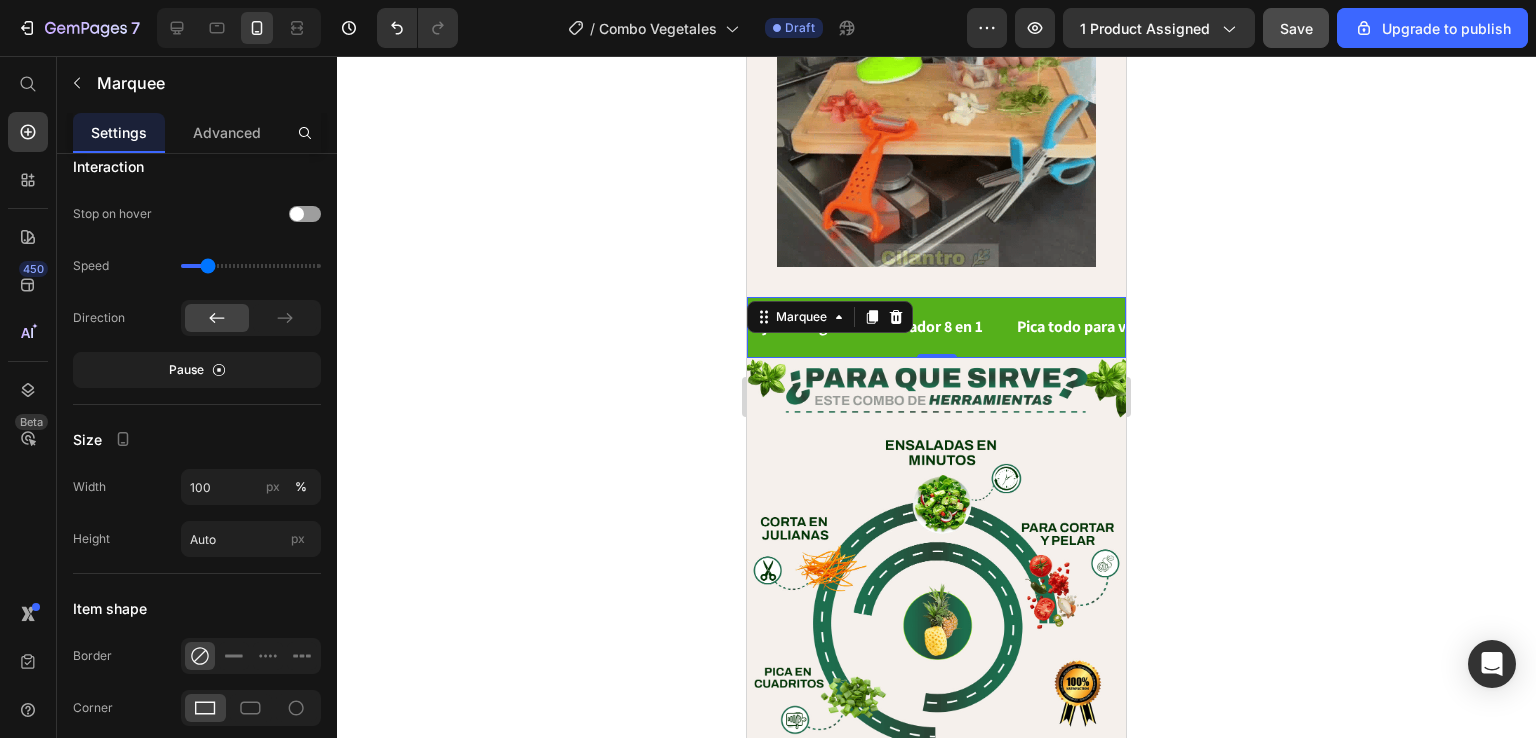 scroll, scrollTop: 0, scrollLeft: 0, axis: both 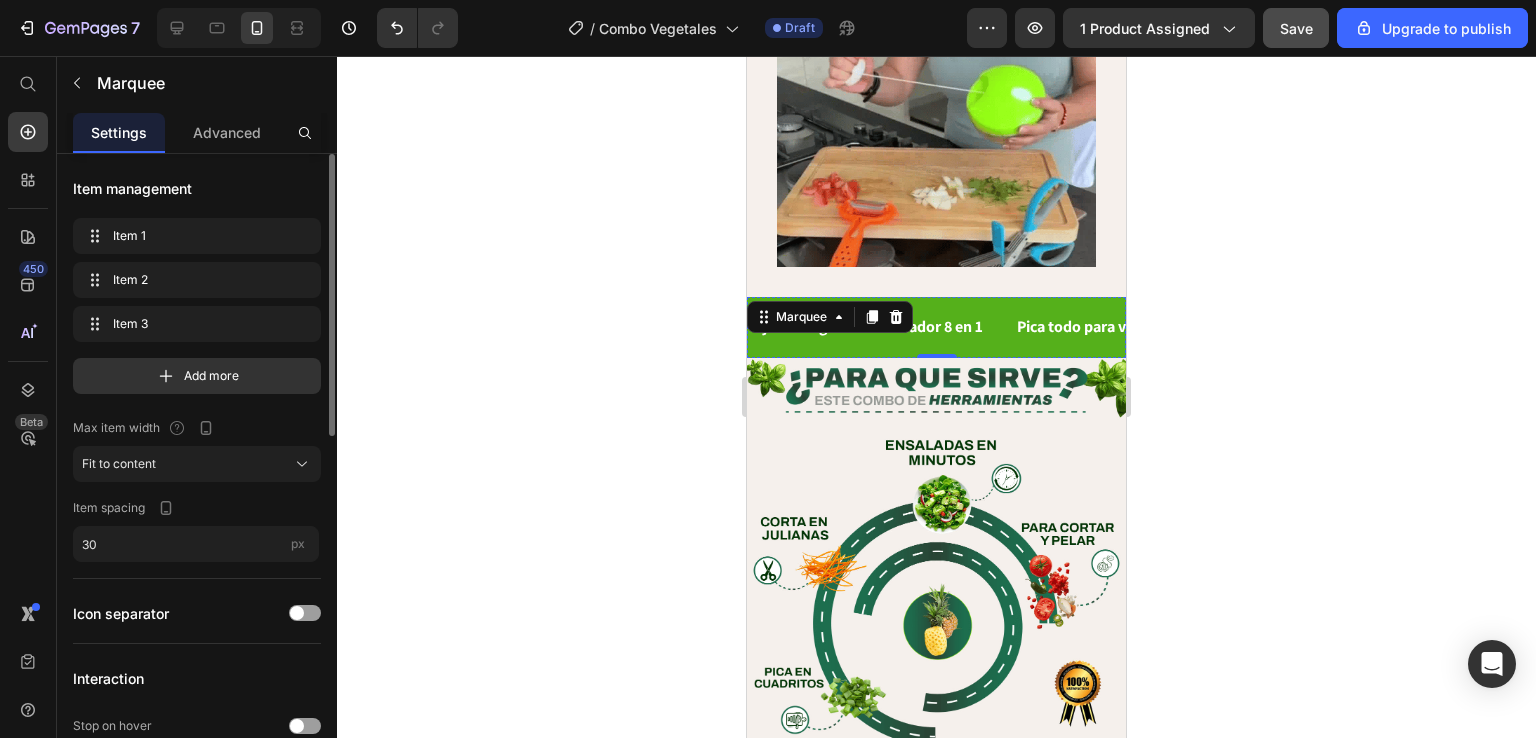 click on "Pelador 8 en 1" at bounding box center [932, 327] 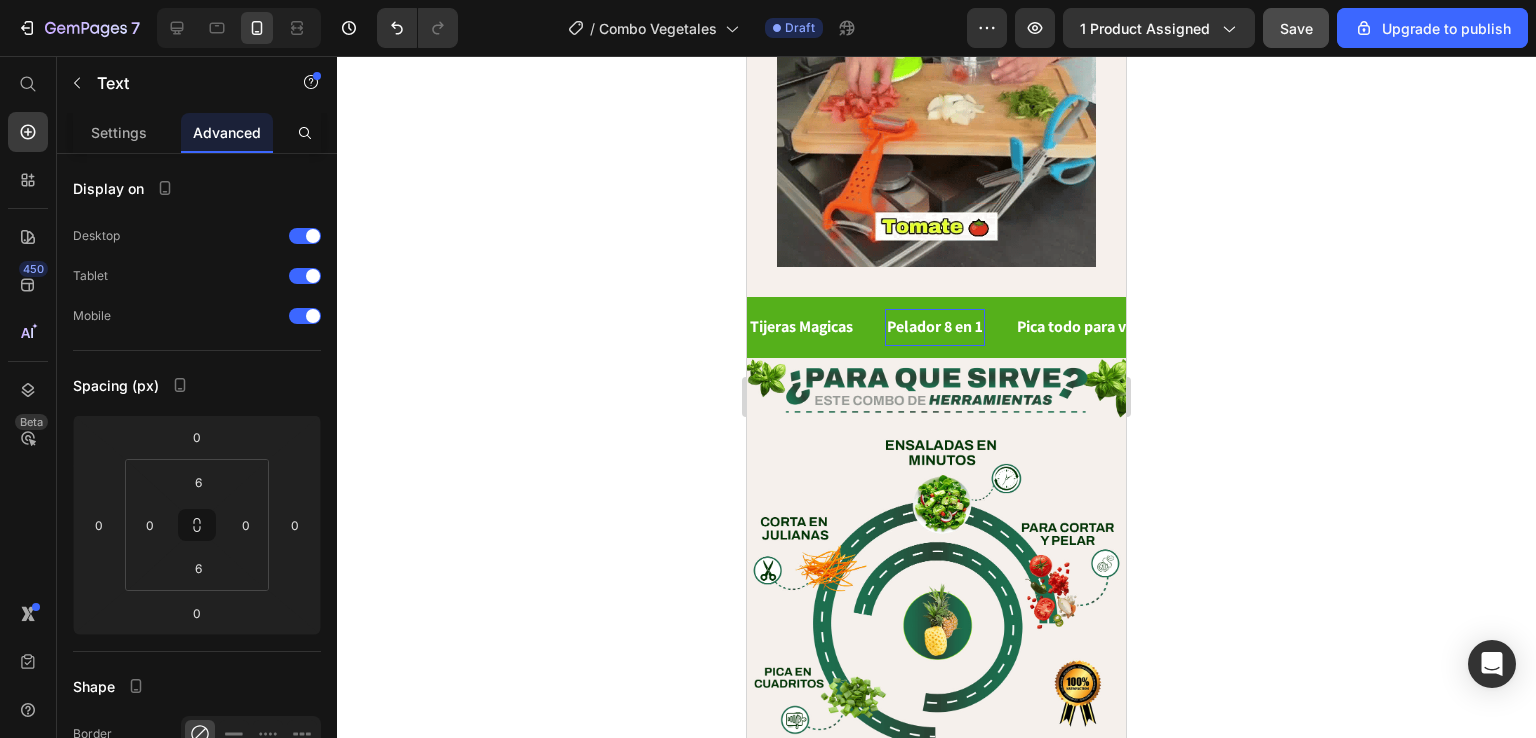 click on "Pelador 8 en 1" at bounding box center (928, 327) 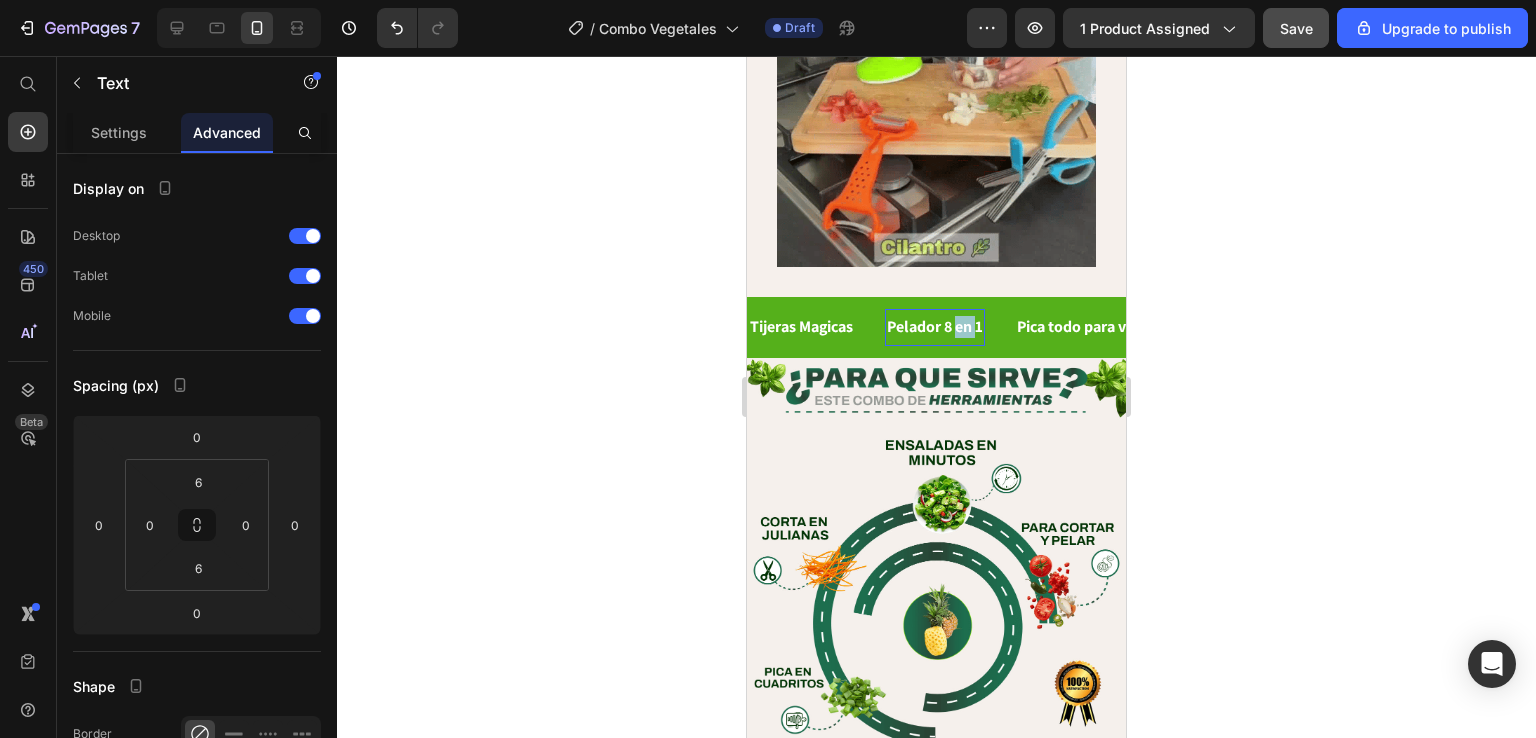 click on "Pelador 8 en 1" at bounding box center [933, 327] 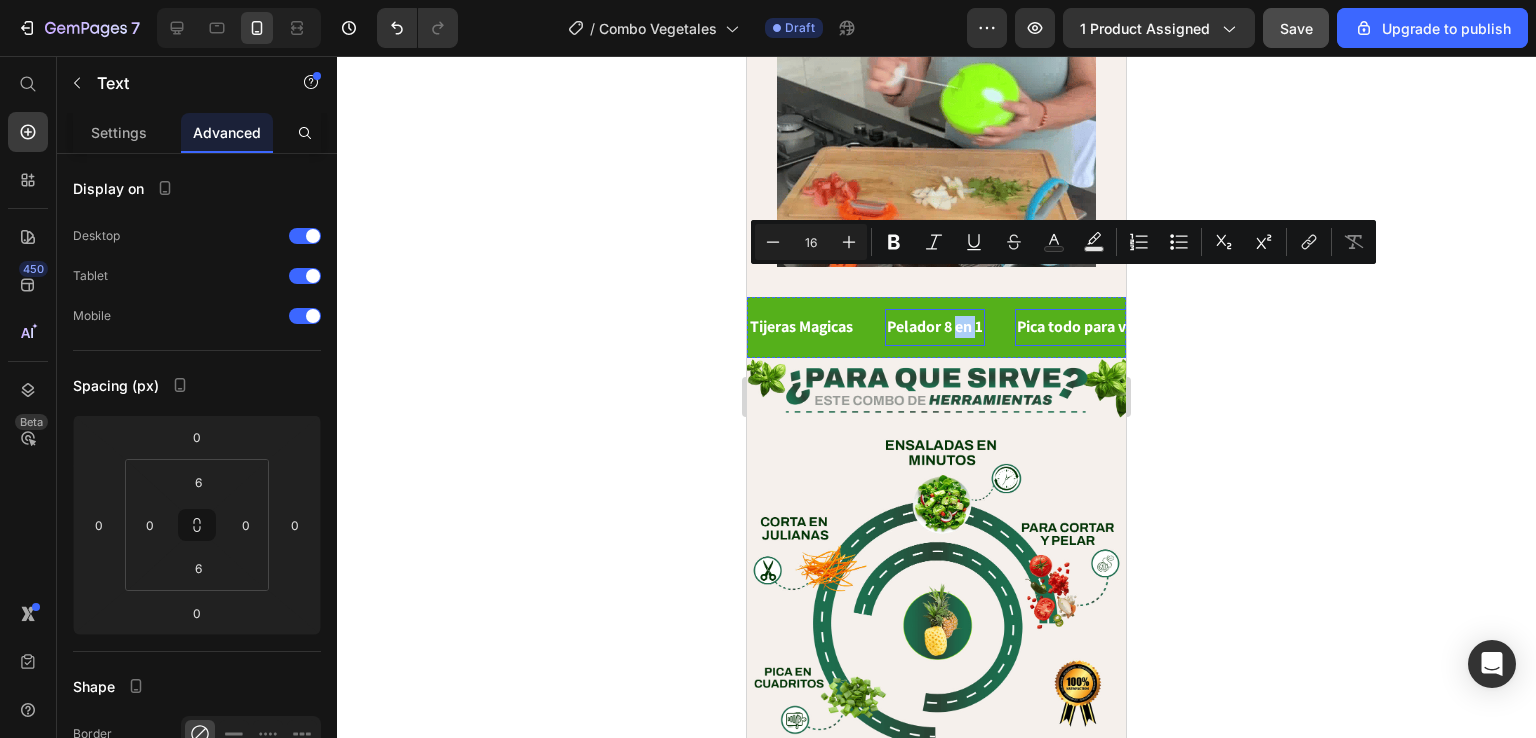 click on "Pica todo para vegetales" at bounding box center [1098, 327] 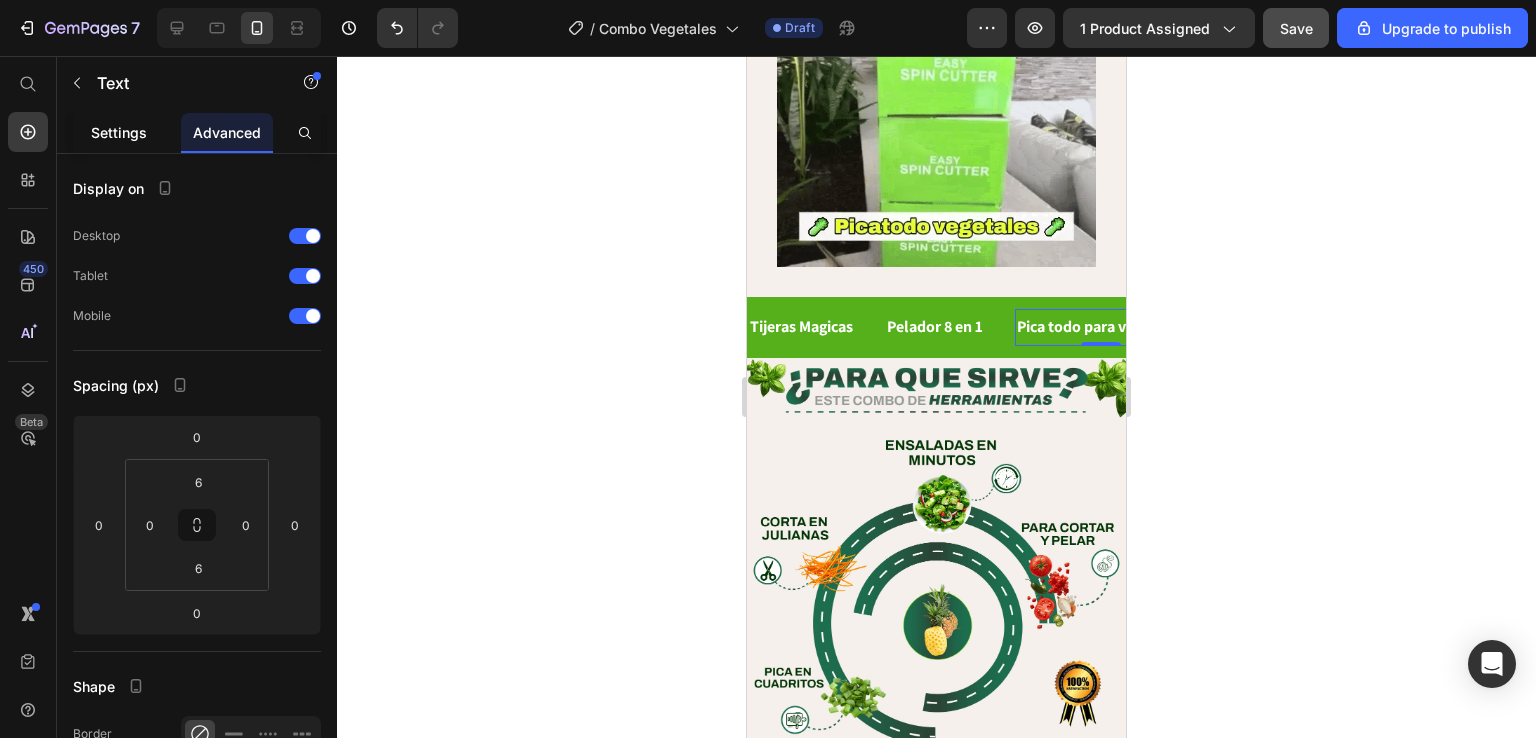 click on "Settings" at bounding box center (119, 132) 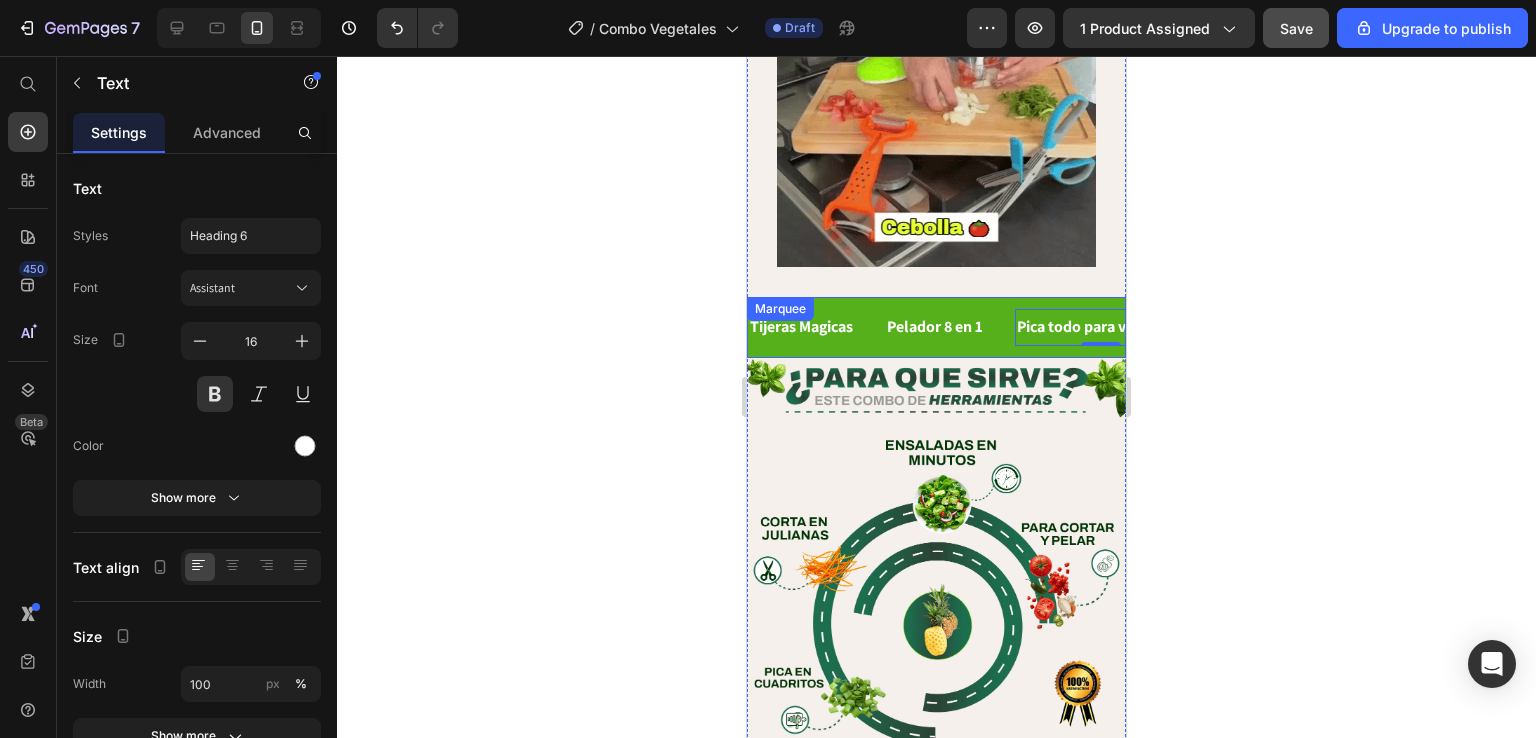 click on "Tijeras Magicas Text Pelador 8 en 1 Text Pica todo para vegetales Text   0 Tijeras Magicas Text Pelador 8 en 1 Text Pica todo para vegetales Text   0 Marquee" at bounding box center (936, 327) 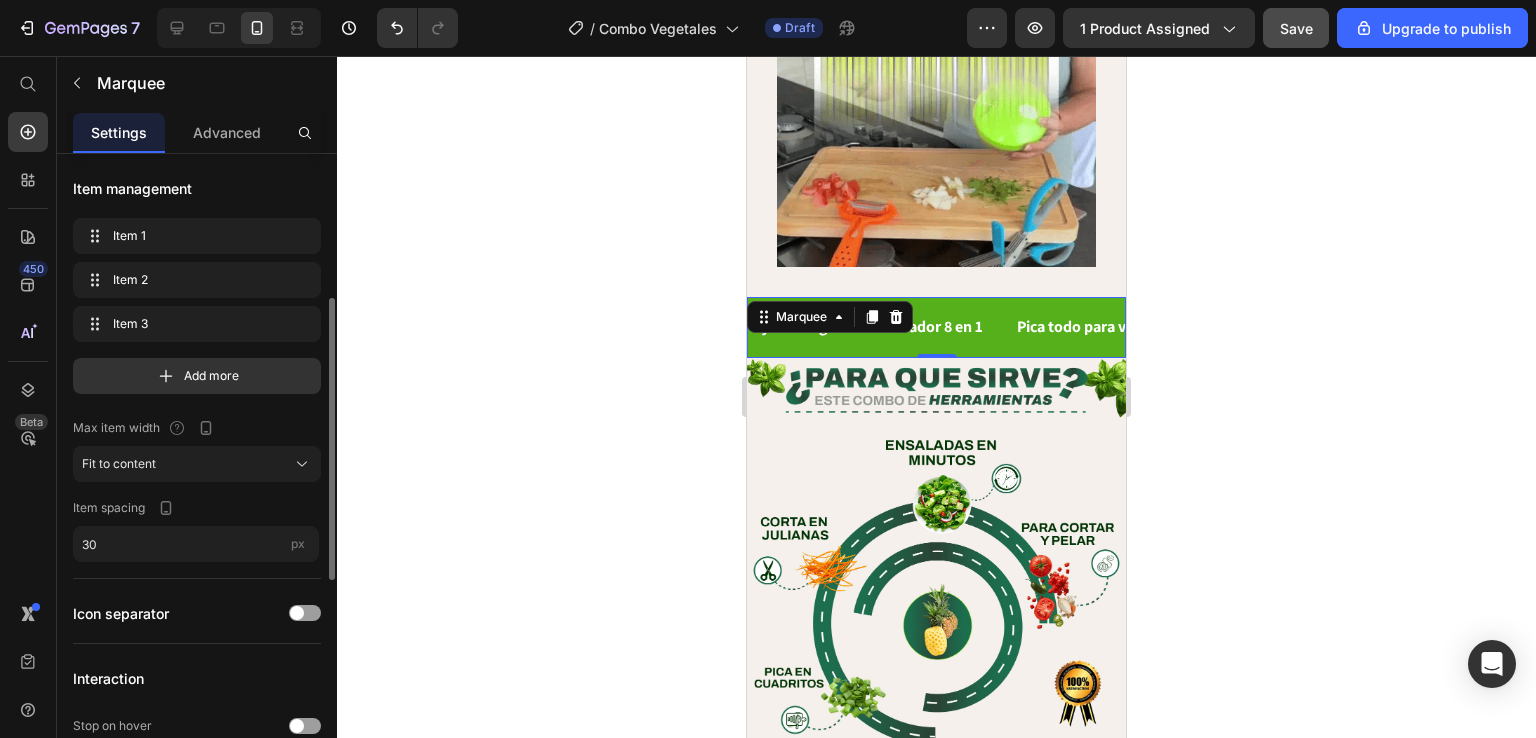 scroll, scrollTop: 500, scrollLeft: 0, axis: vertical 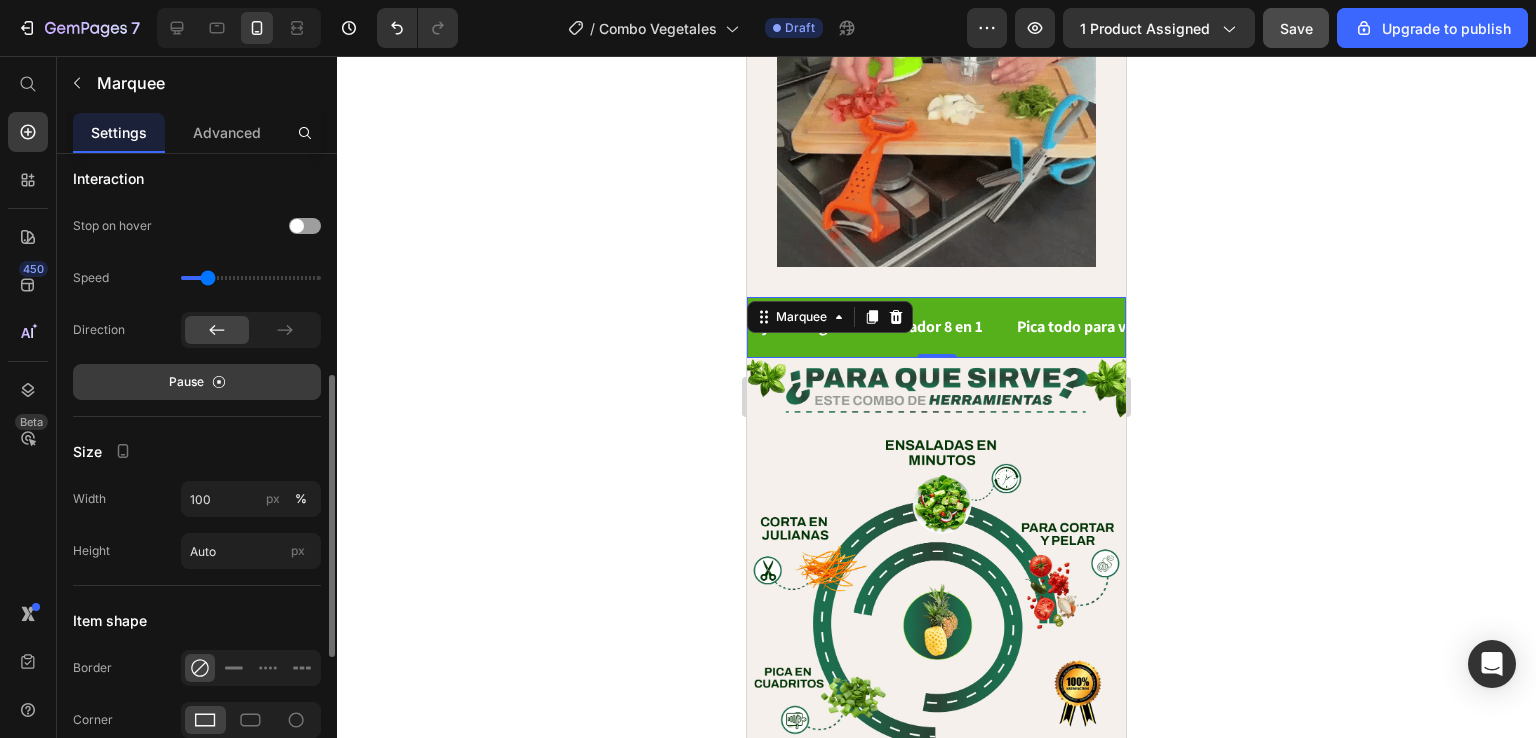 click on "Pause" 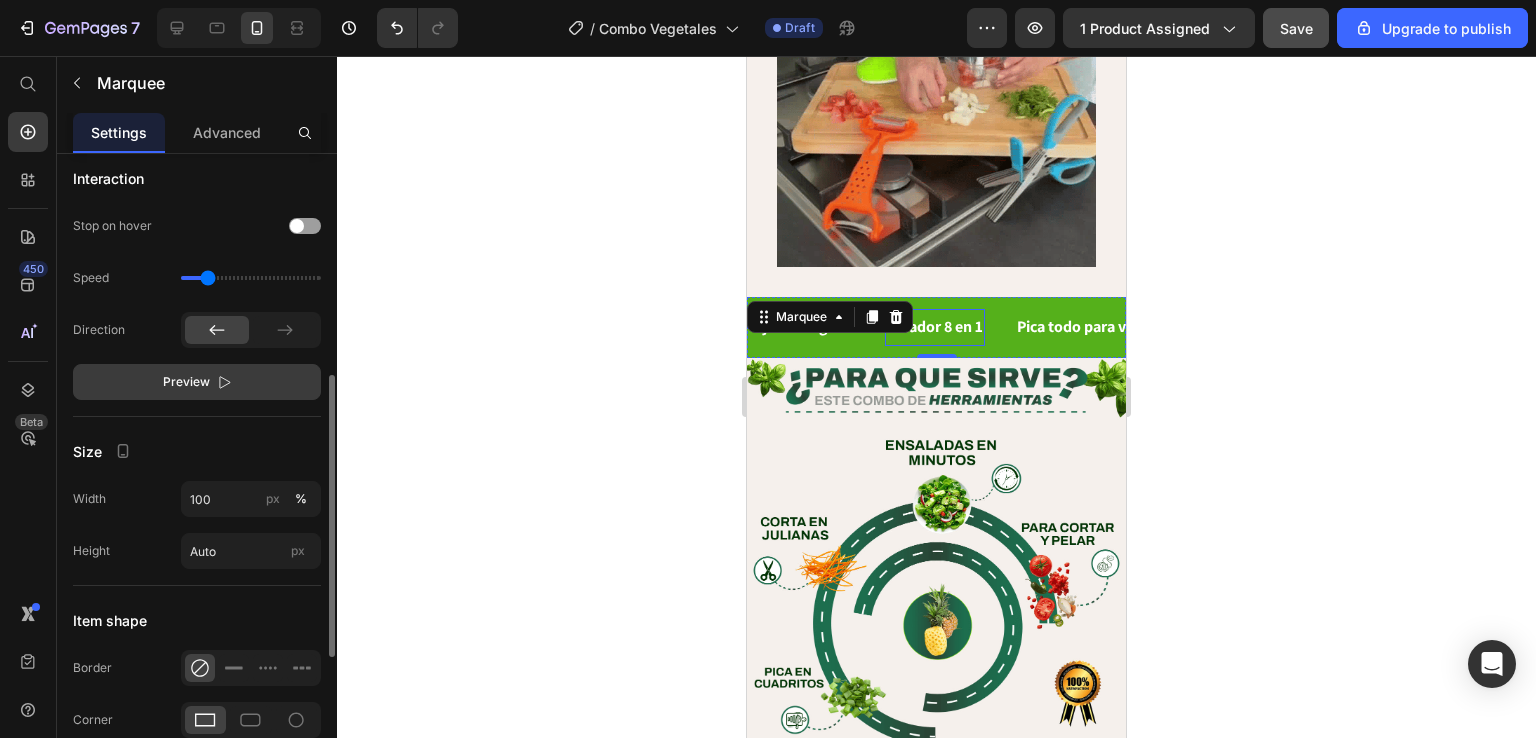 click on "Pelador 8 en 1" at bounding box center [932, 327] 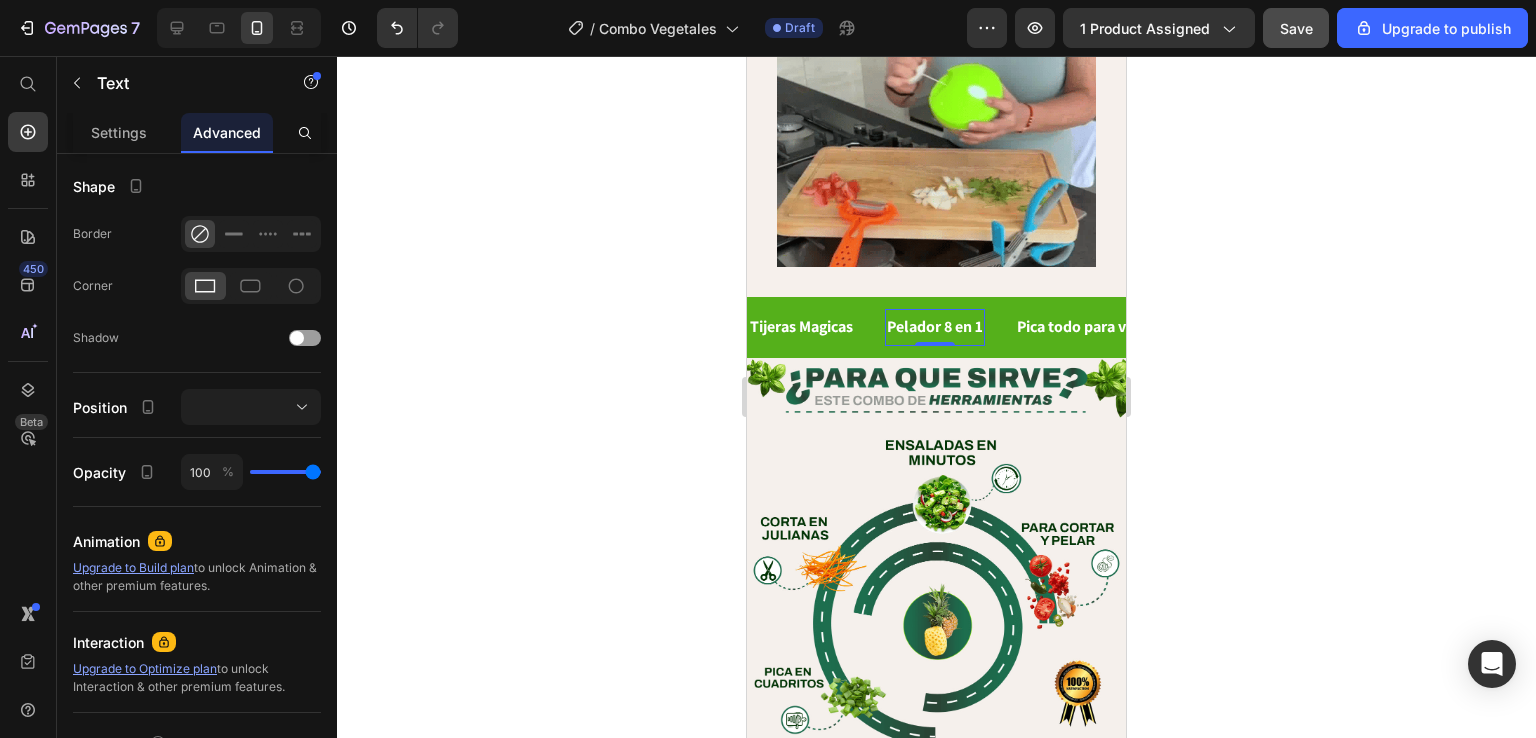 scroll, scrollTop: 0, scrollLeft: 0, axis: both 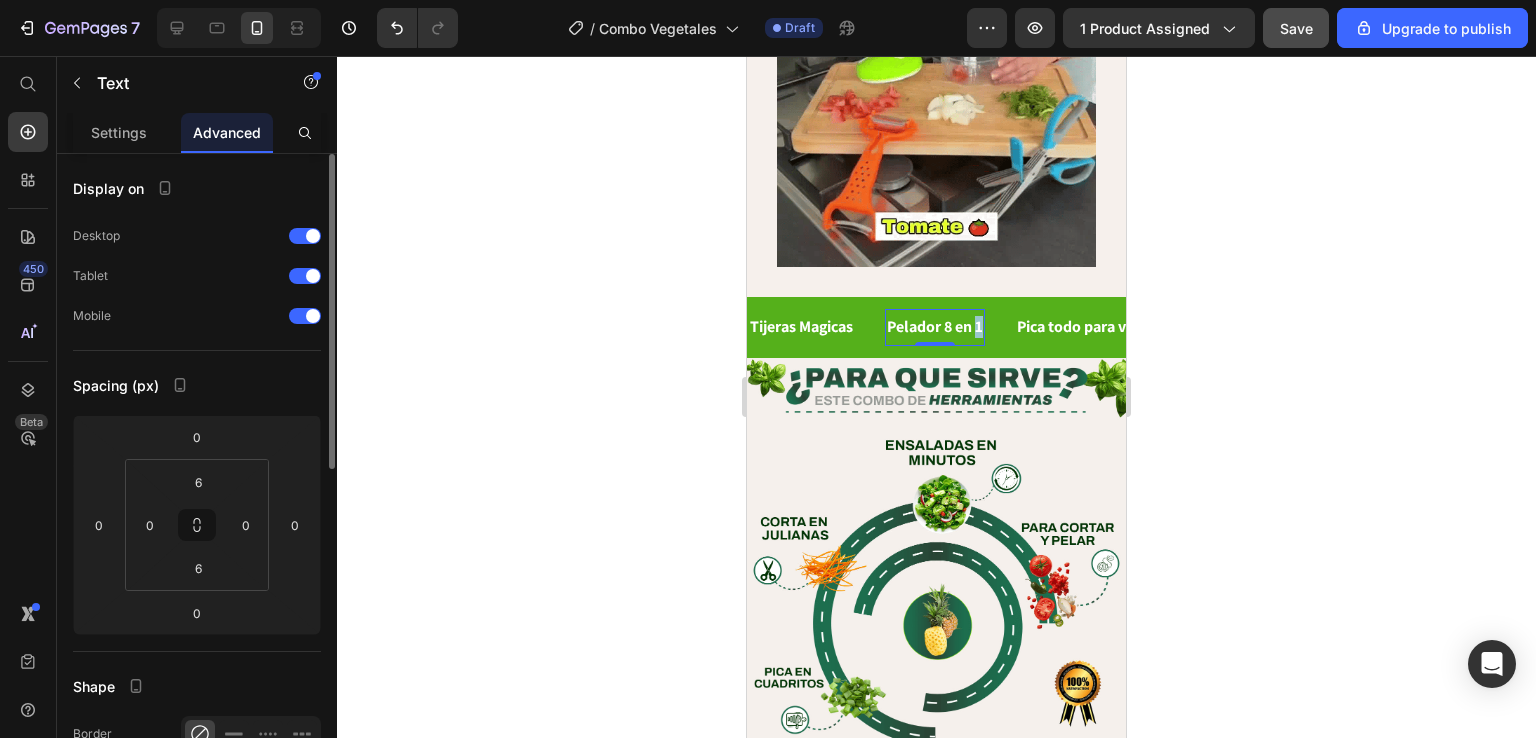 click on "Pelador 8 en 1" at bounding box center (934, 327) 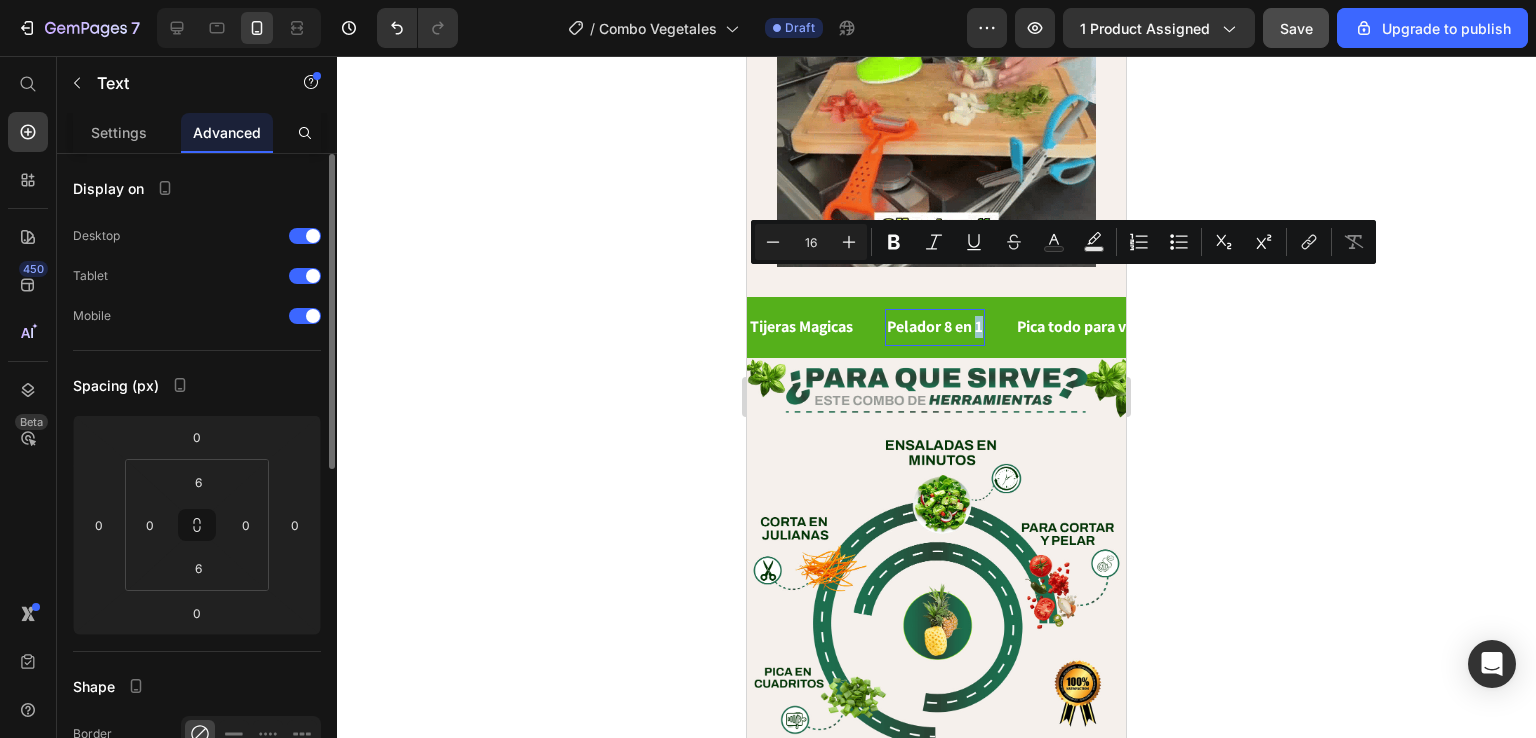 click on "Pelador 8 en 1" at bounding box center (932, 327) 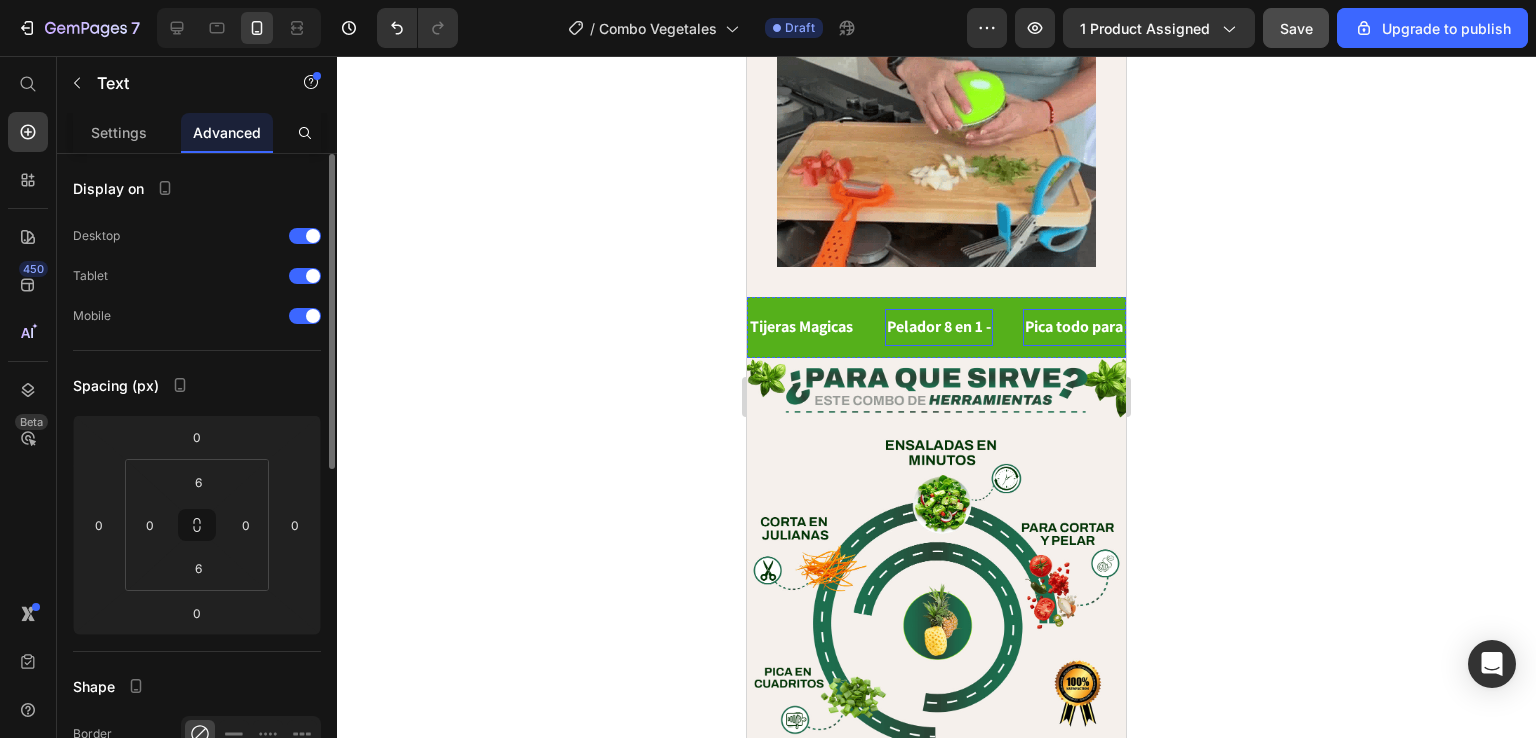 click on "Pica todo para vegetales" at bounding box center (1105, 327) 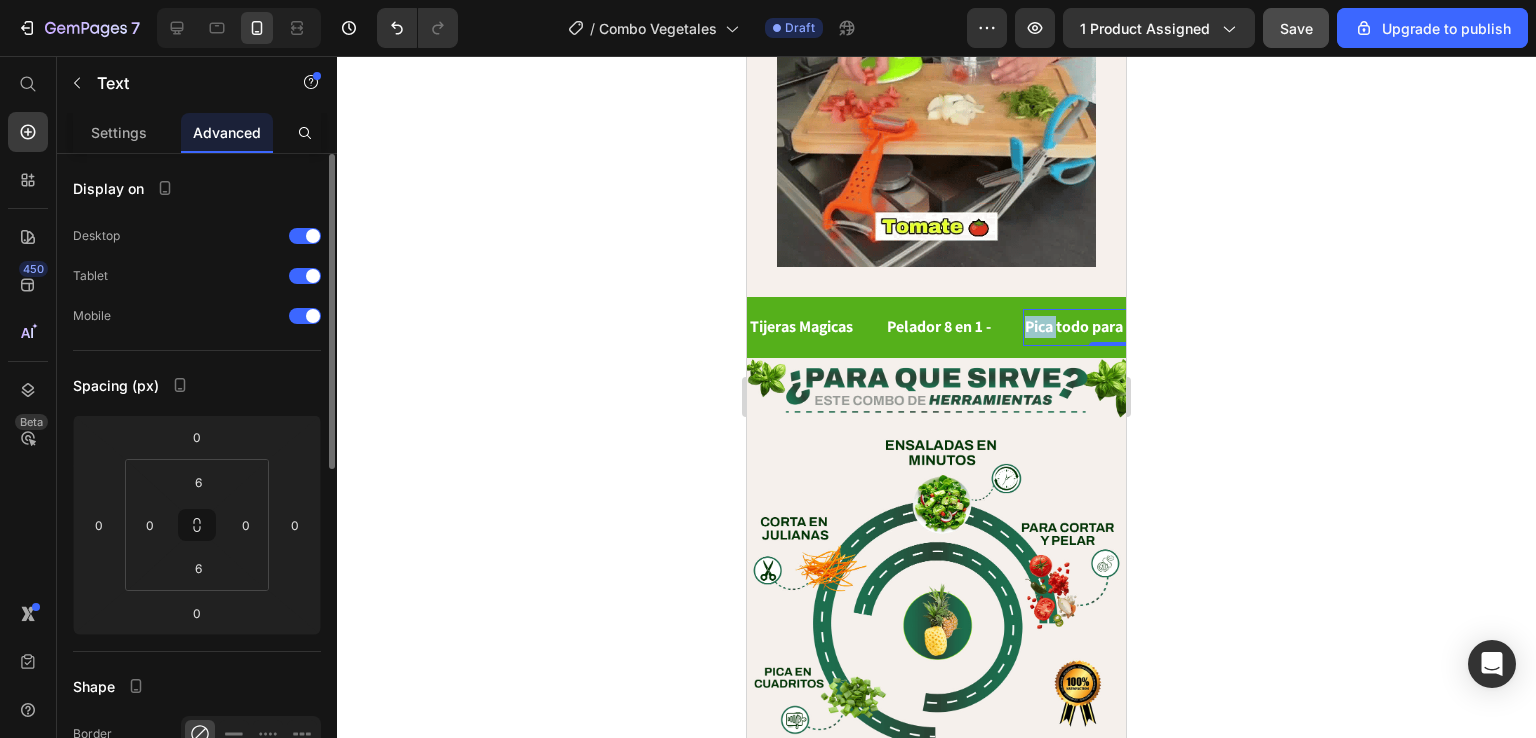 click on "Pica todo para vegetales" at bounding box center [1099, 327] 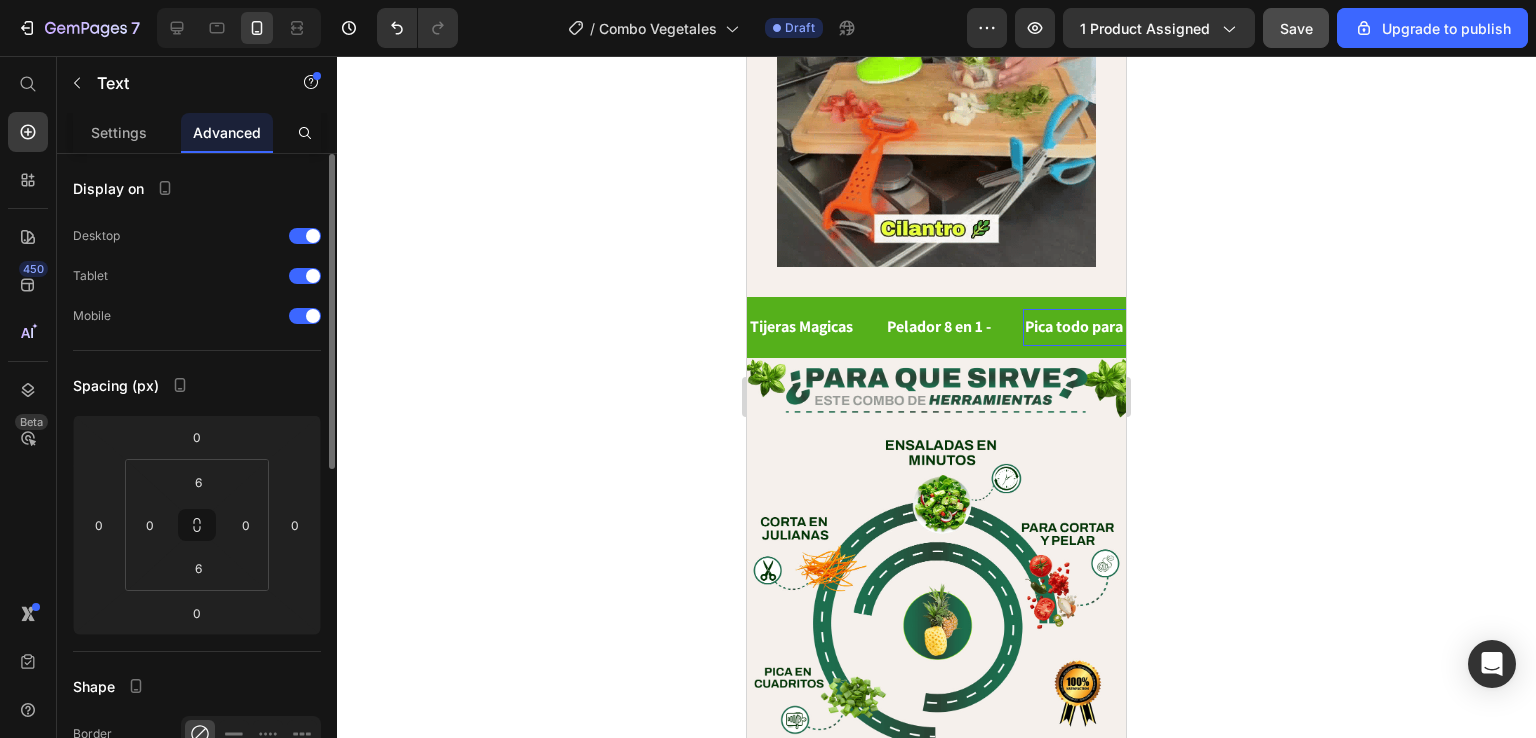 scroll, scrollTop: 0, scrollLeft: 88, axis: horizontal 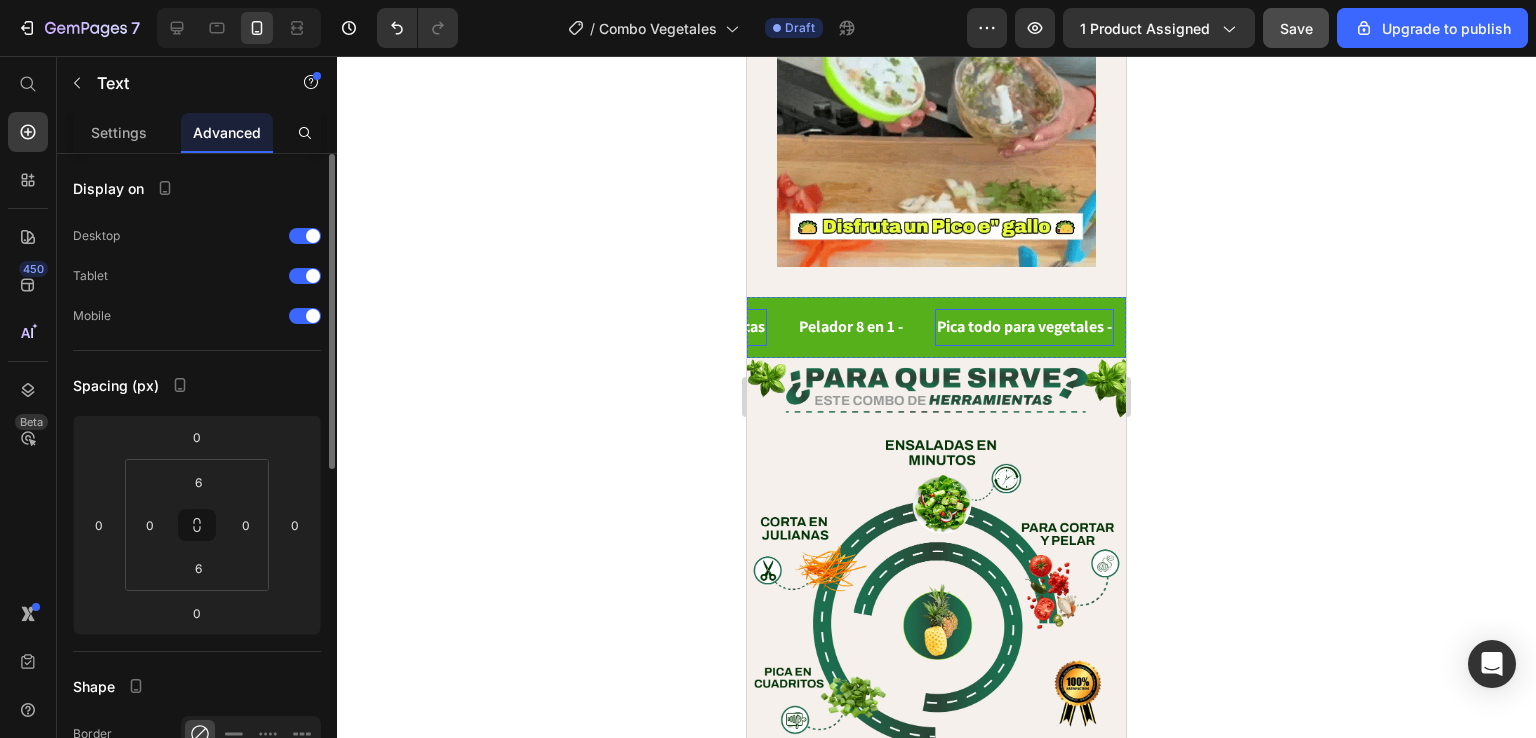click on "Tijeras Magicas" at bounding box center (711, 327) 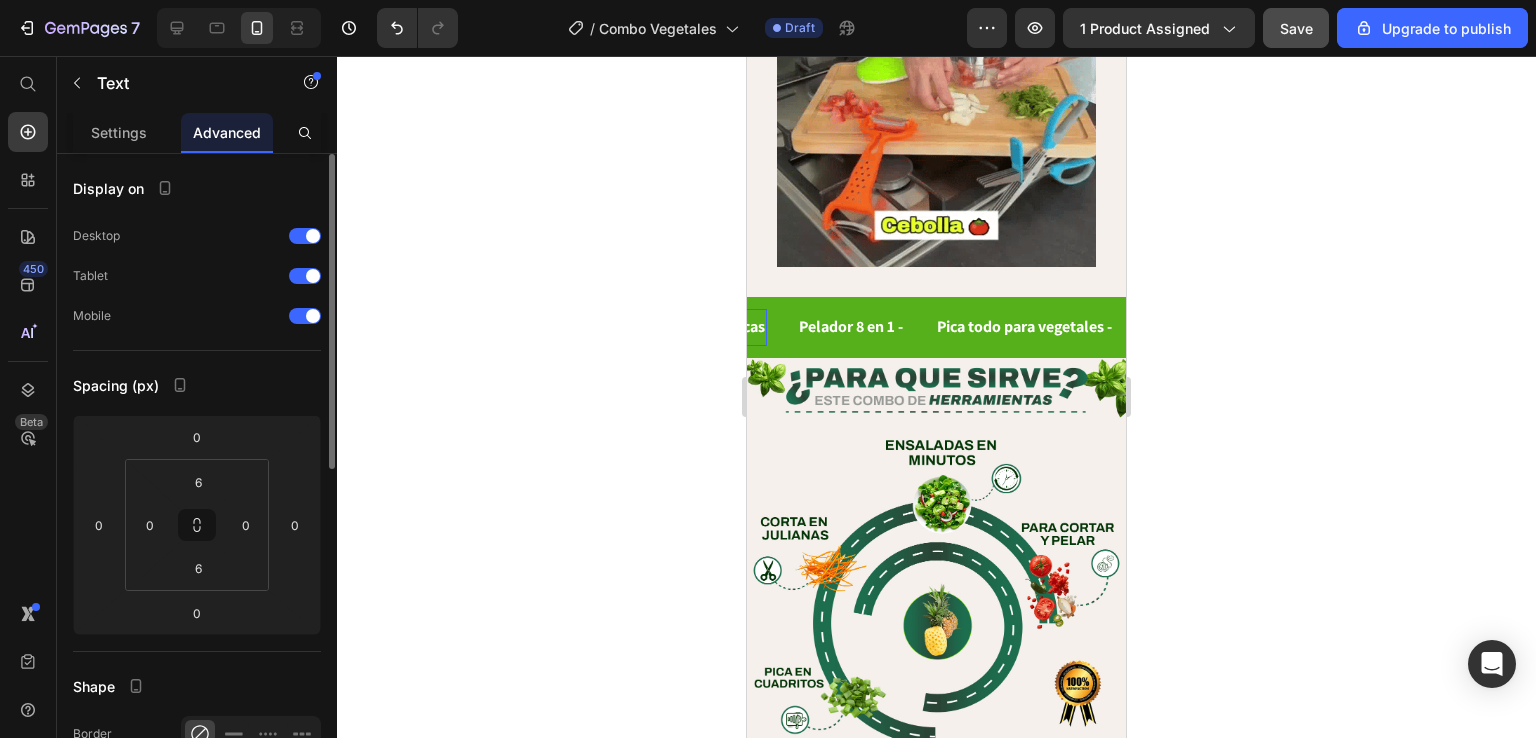 scroll, scrollTop: 0, scrollLeft: 0, axis: both 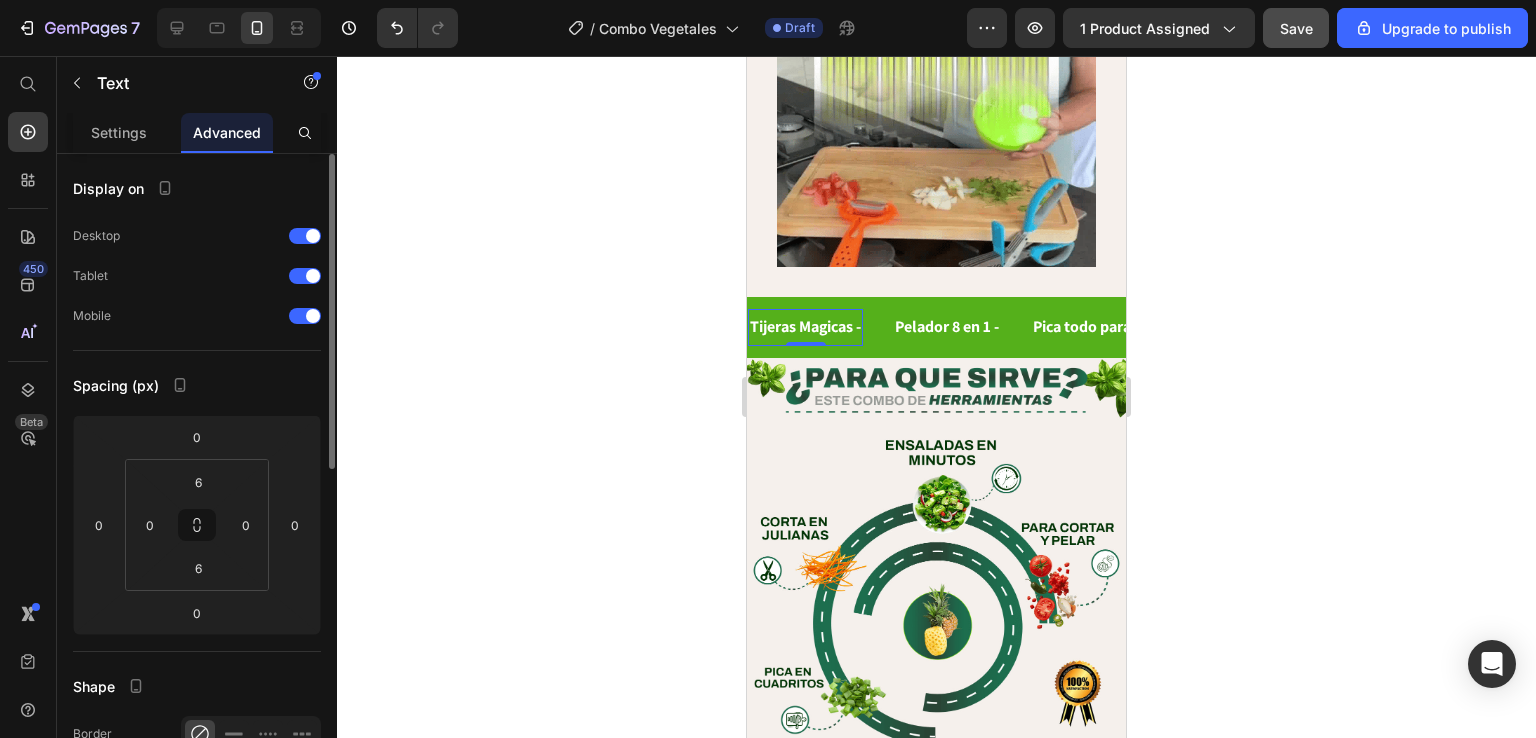 click 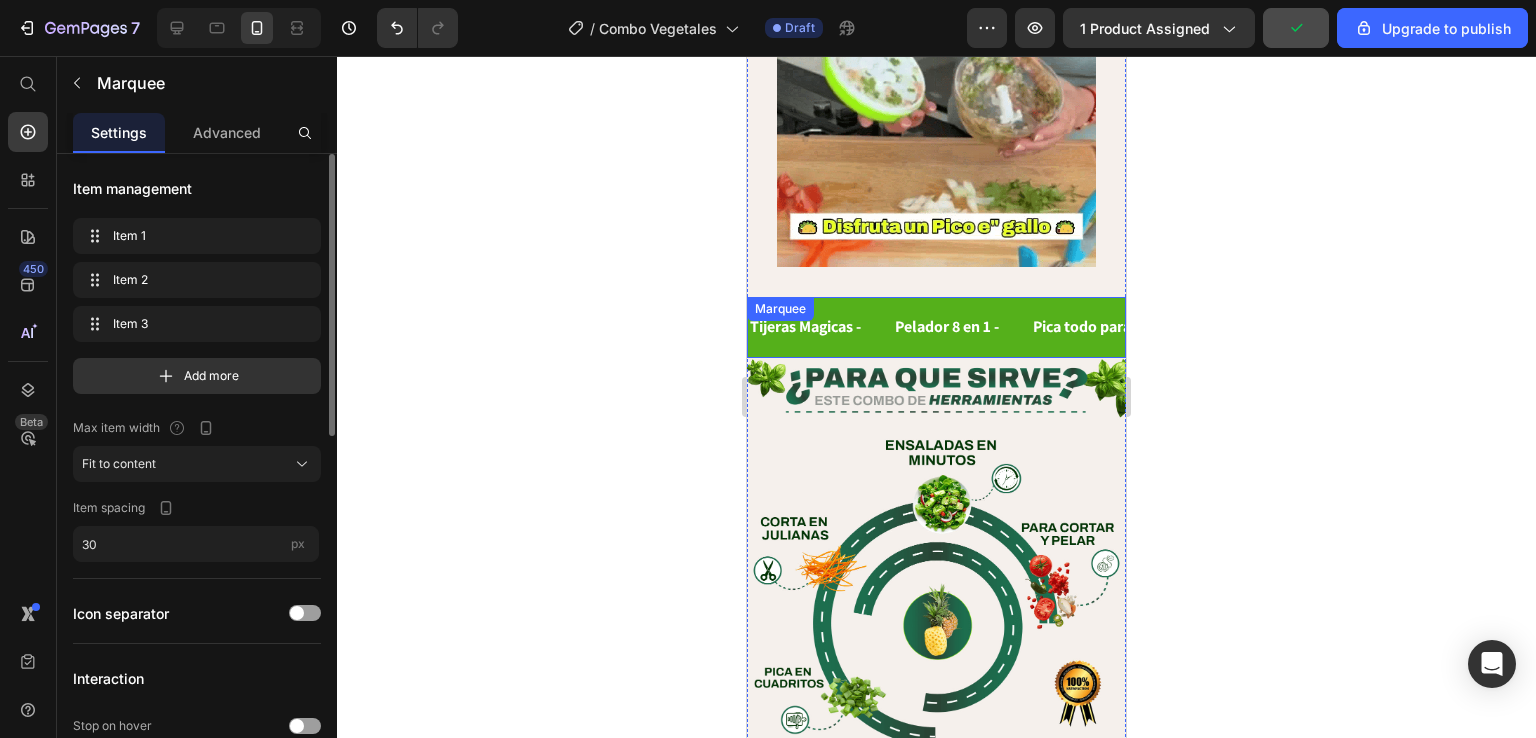 click on "Marquee" at bounding box center [780, 309] 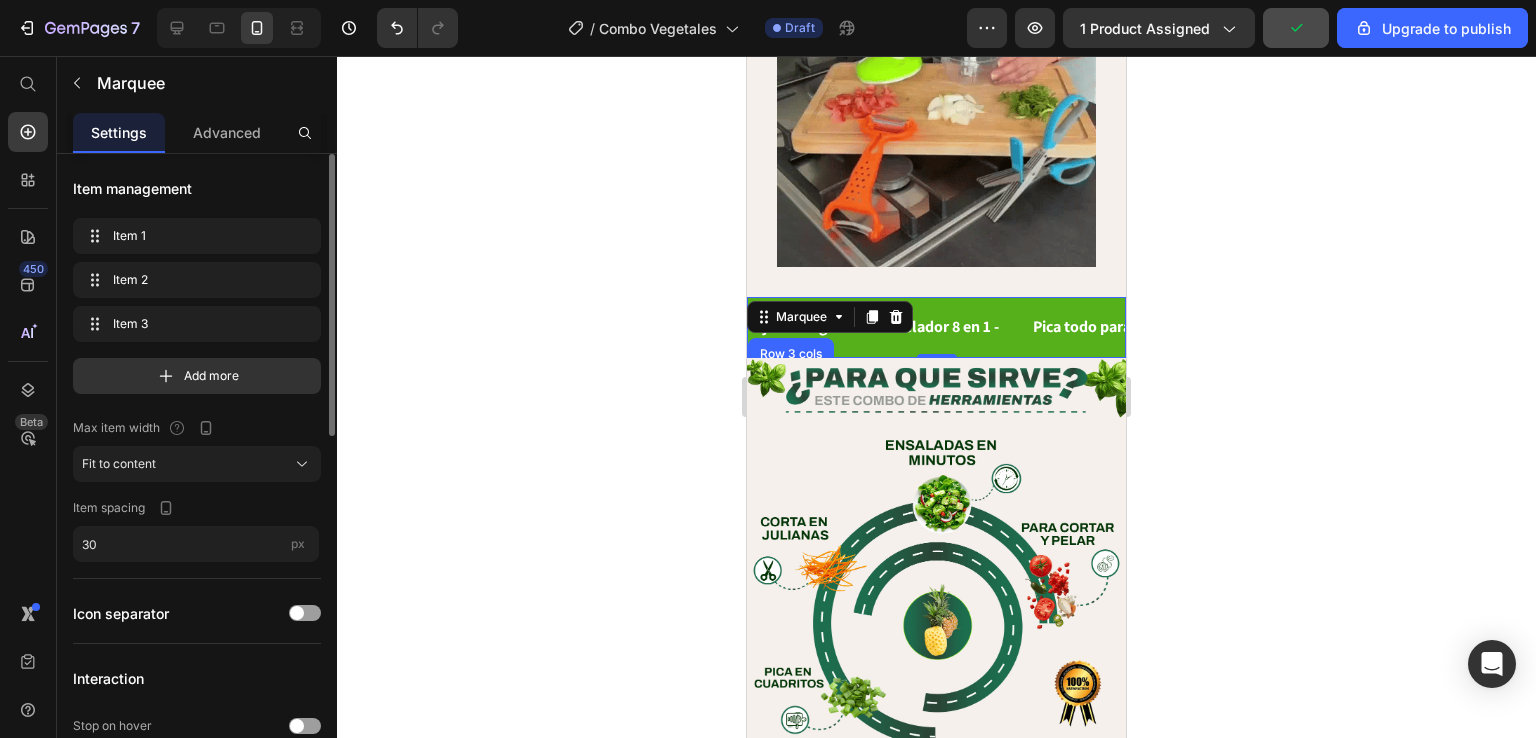 click on "Tijeras Magicas - Text Pelador 8 en 1 - Text Pica todo para vegetales - Text Tijeras Magicas - Text Pelador 8 en 1 - Text Pica todo para vegetales - Text Marquee Row 3 cols Section   0" at bounding box center (936, 327) 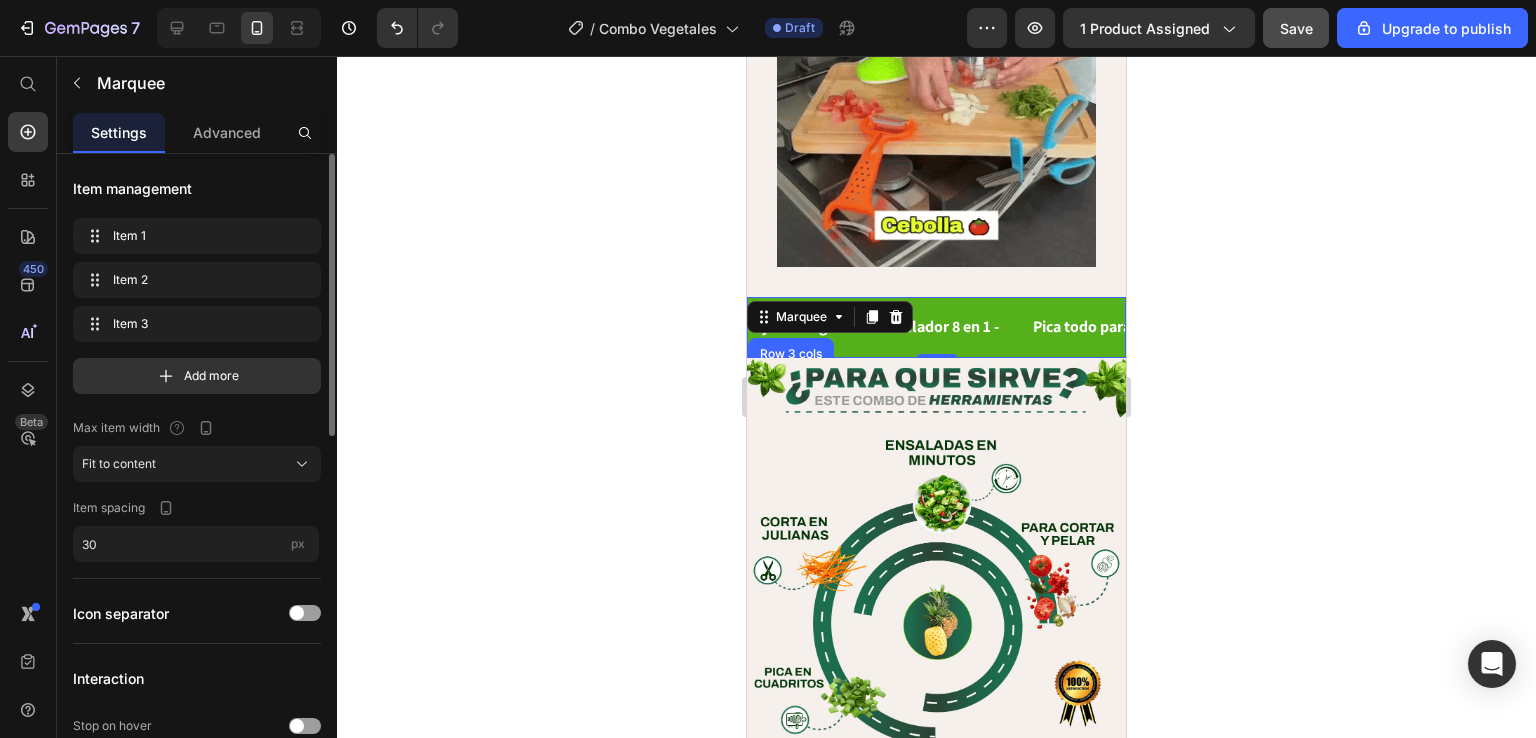 click on "Tijeras Magicas - Text Pelador 8 en 1 - Text Pica todo para vegetales - Text Tijeras Magicas - Text Pelador 8 en 1 - Text Pica todo para vegetales - Text Marquee Row 3 cols Section   0" at bounding box center [936, 327] 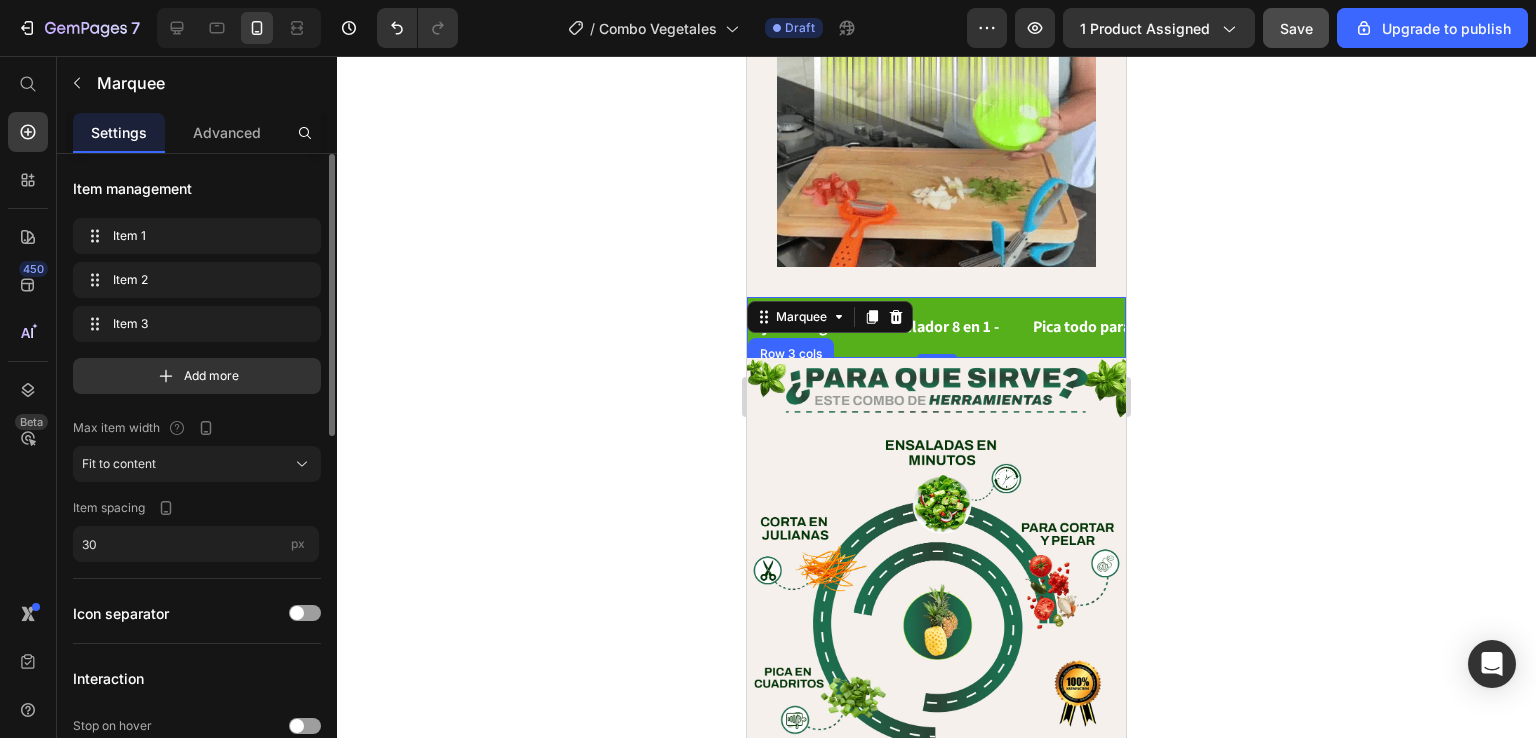 scroll, scrollTop: 500, scrollLeft: 0, axis: vertical 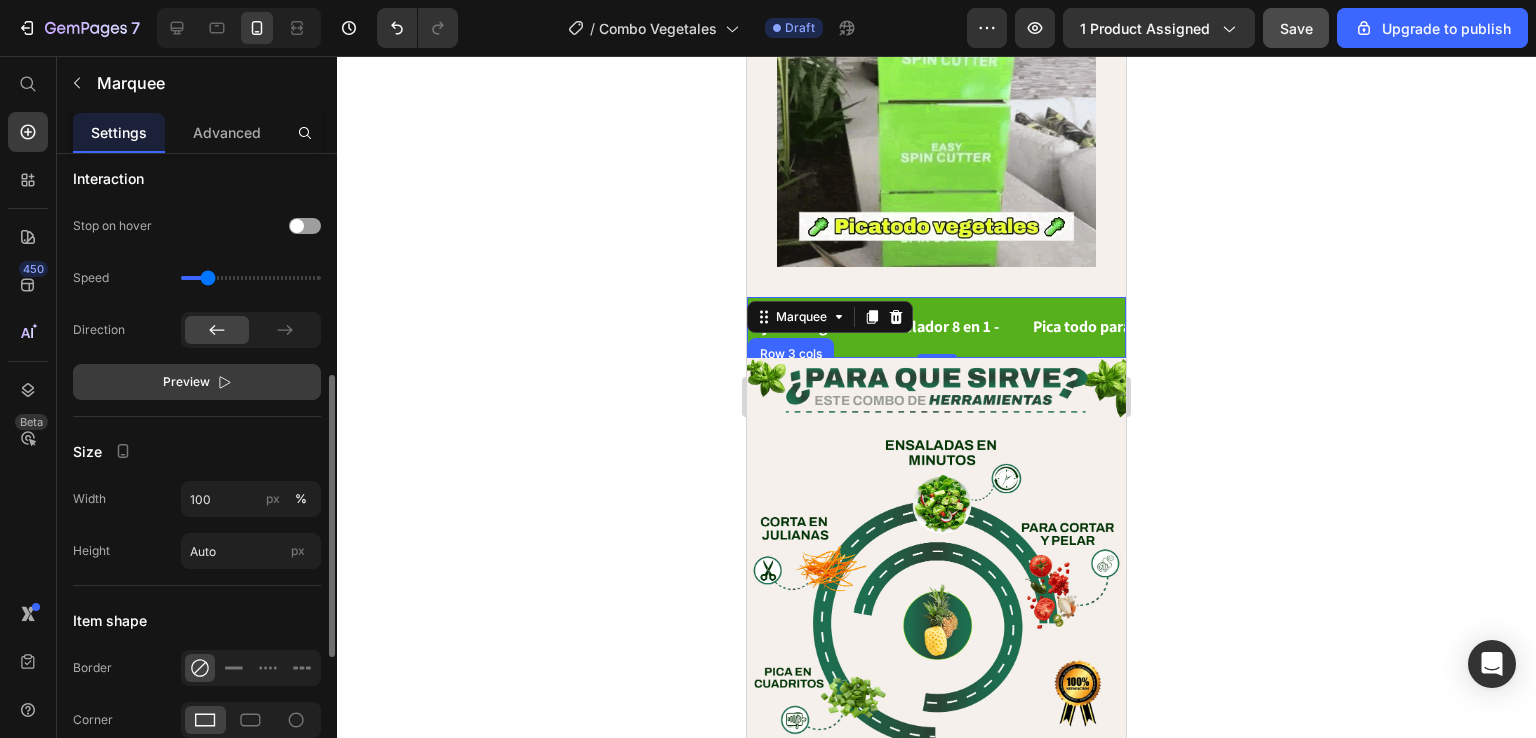 click on "Preview" 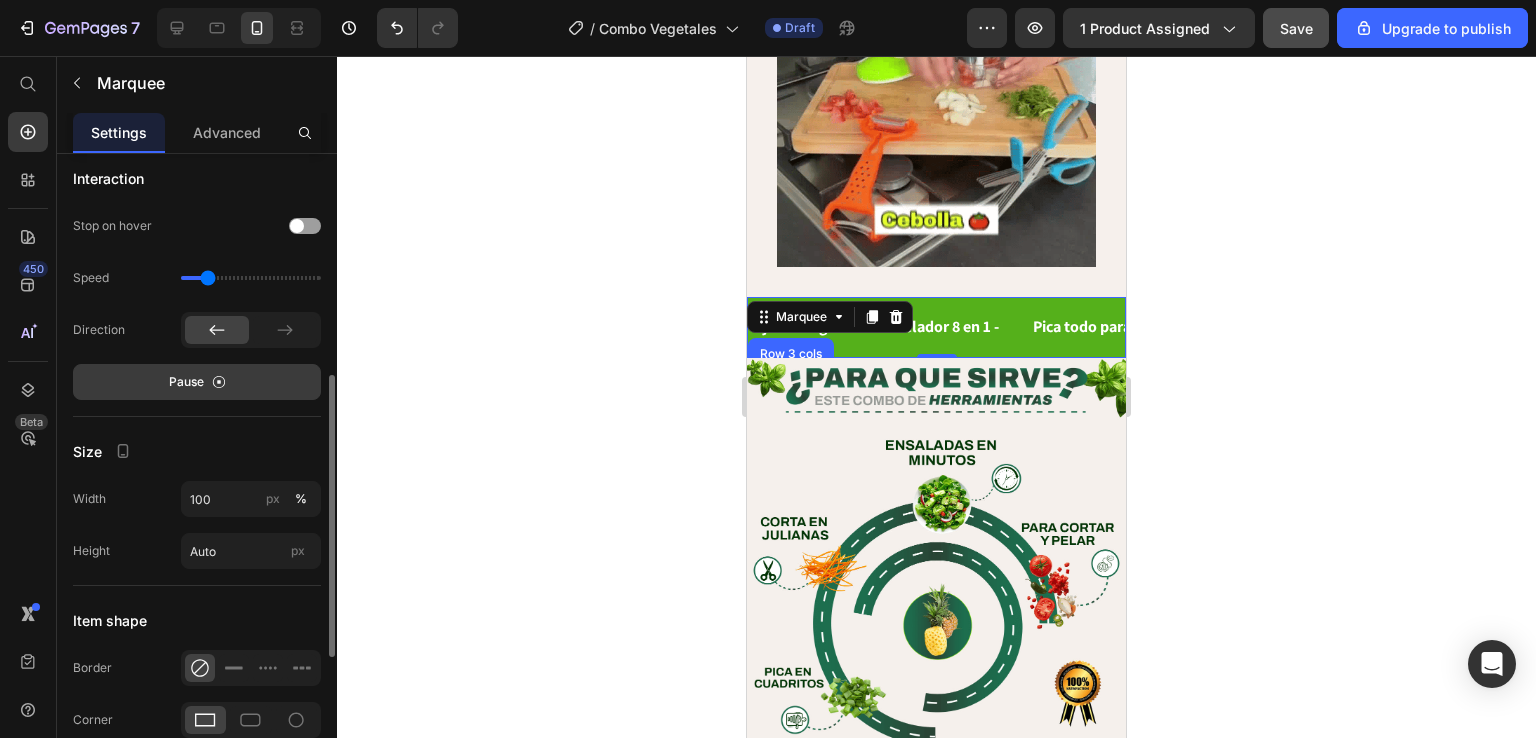 click 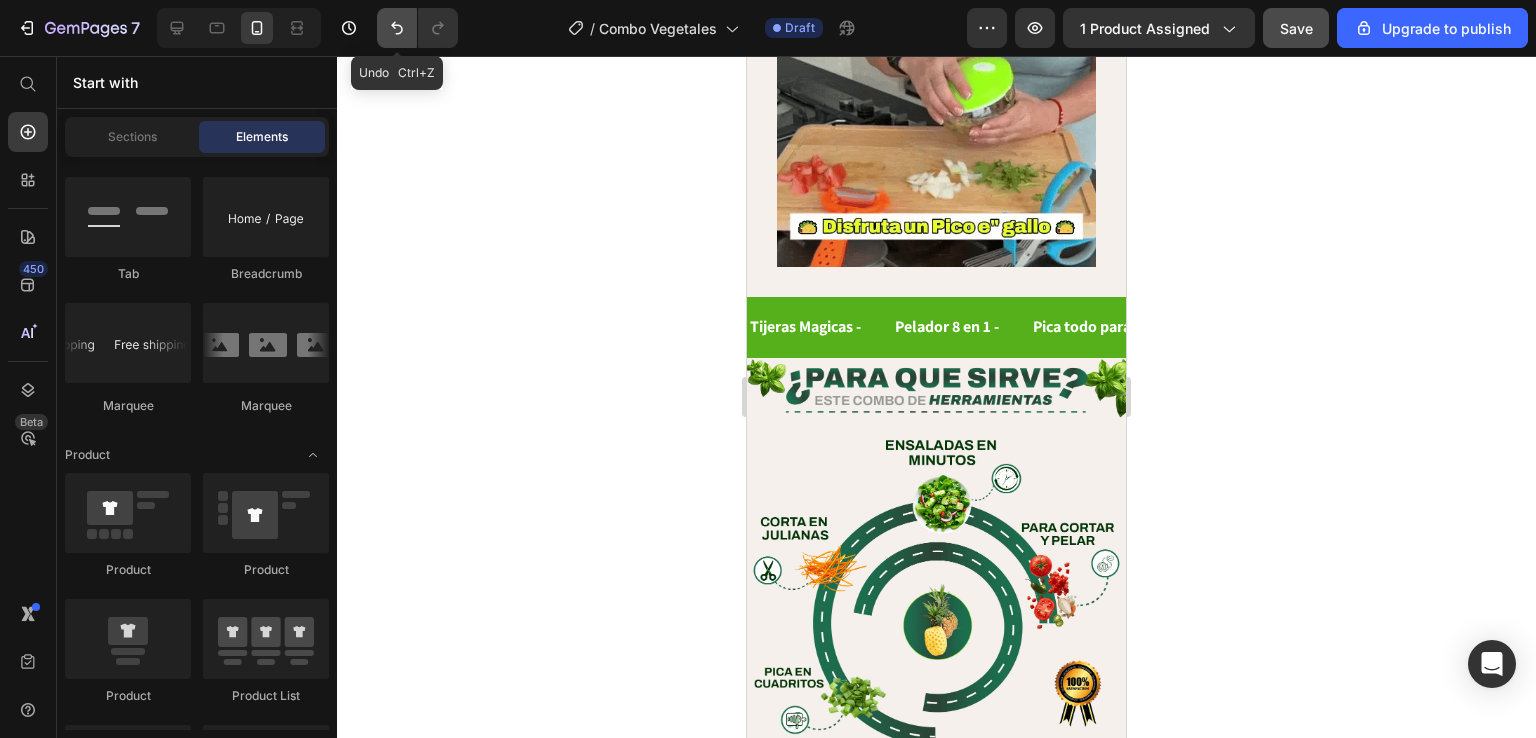 click 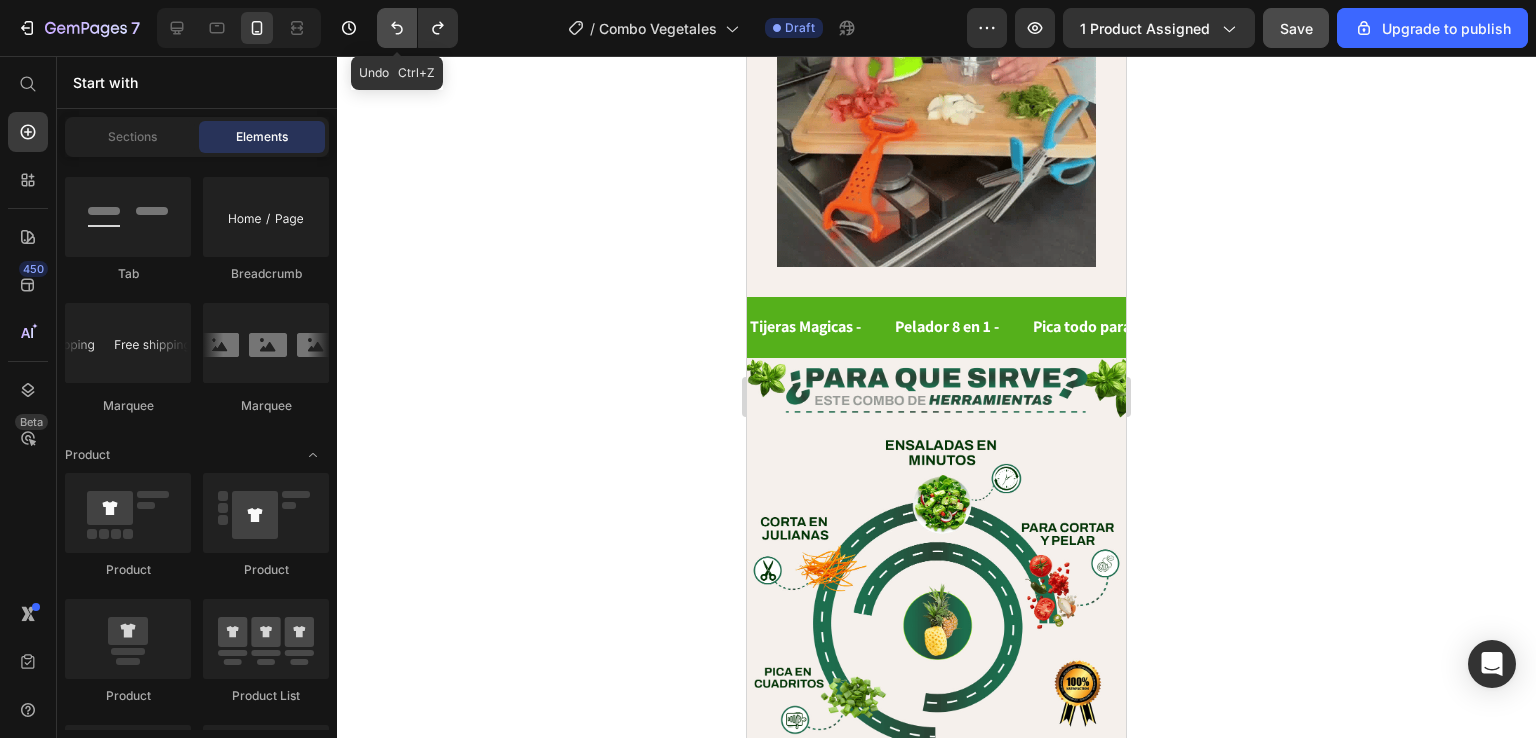 click 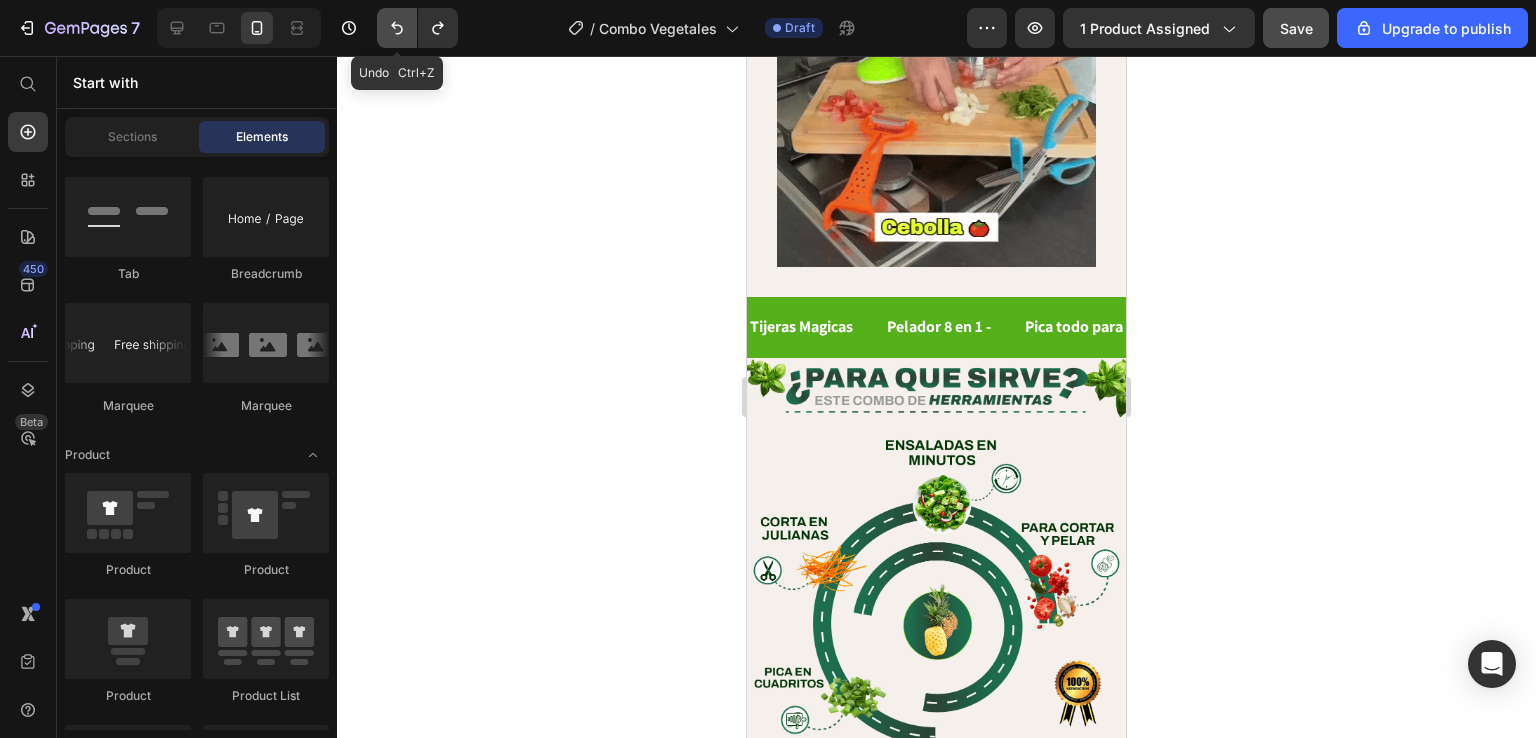 click 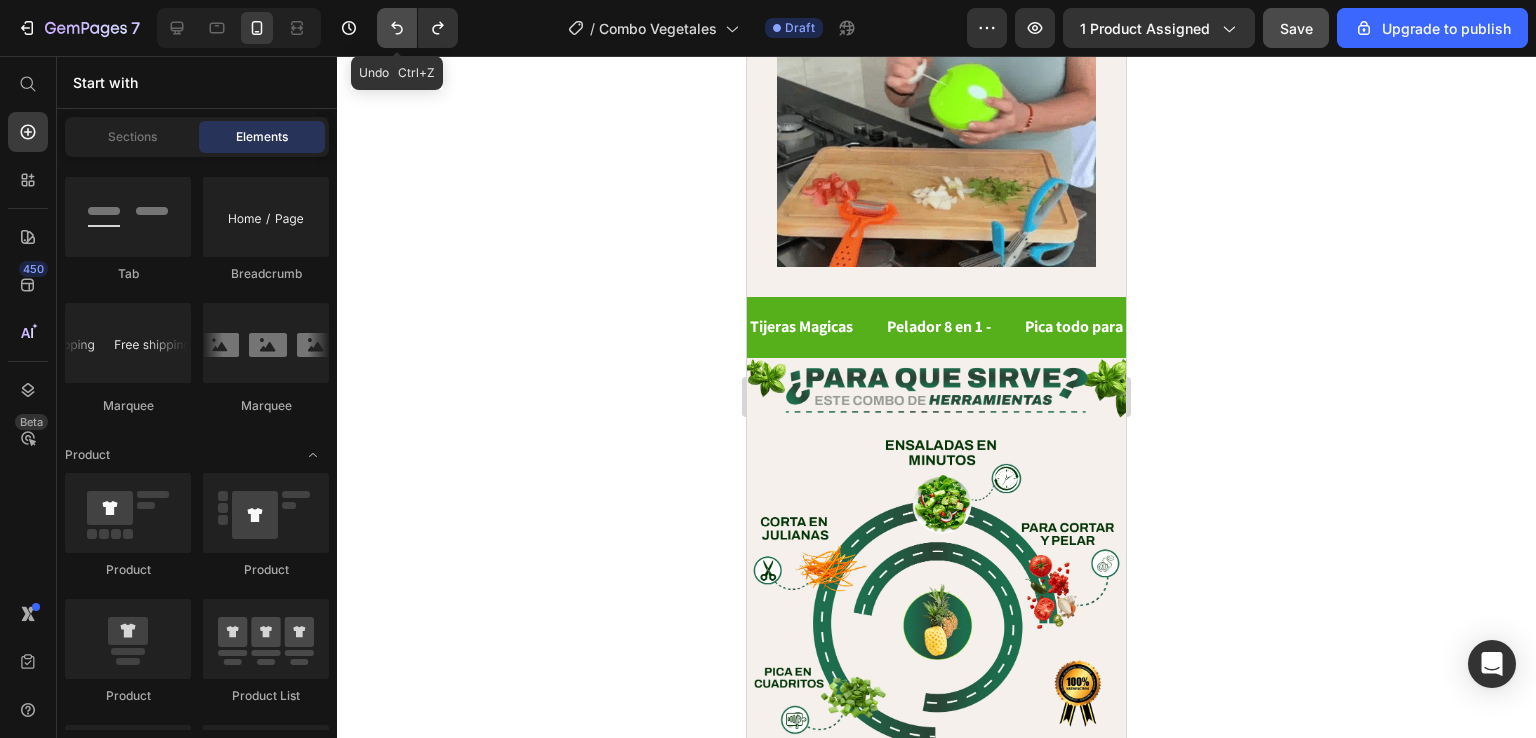 click 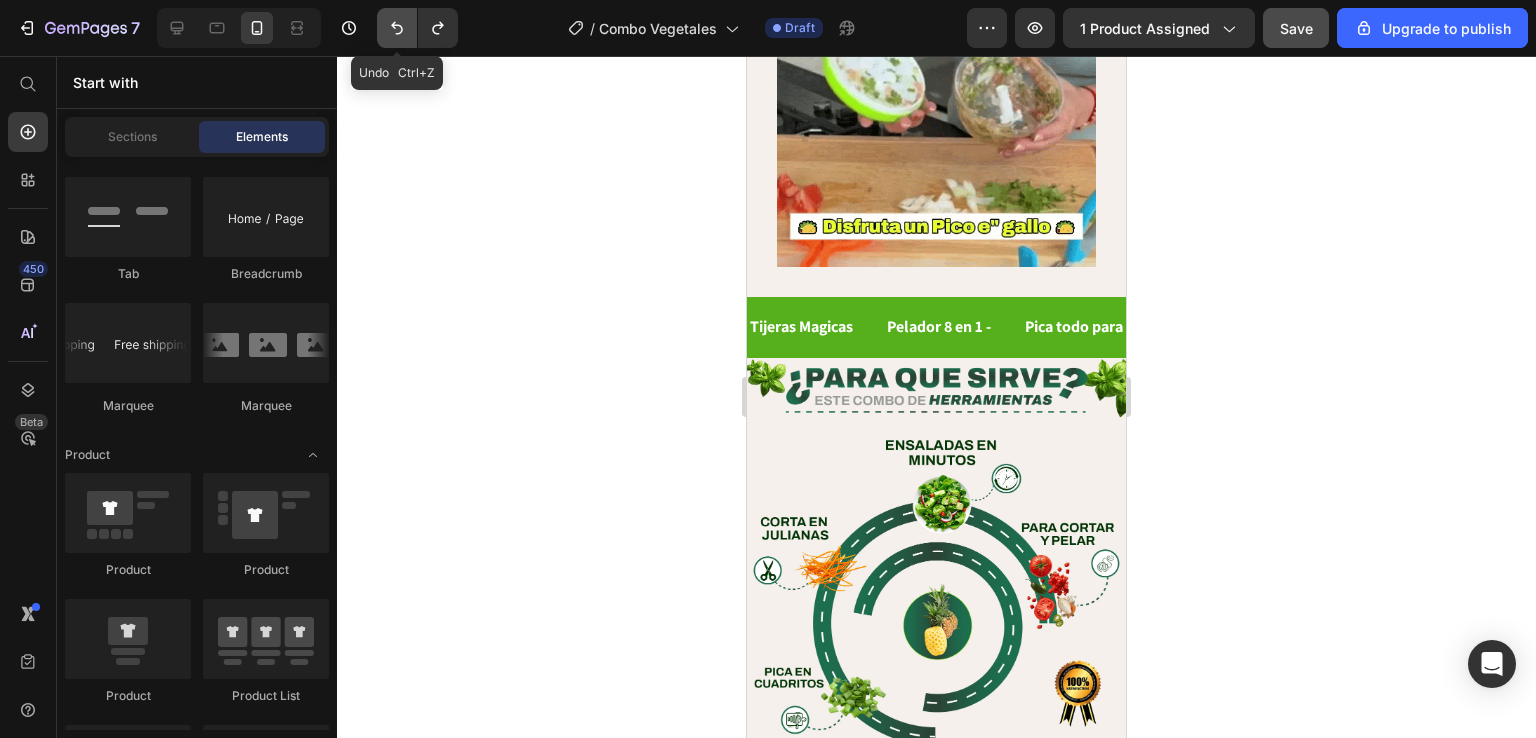 click 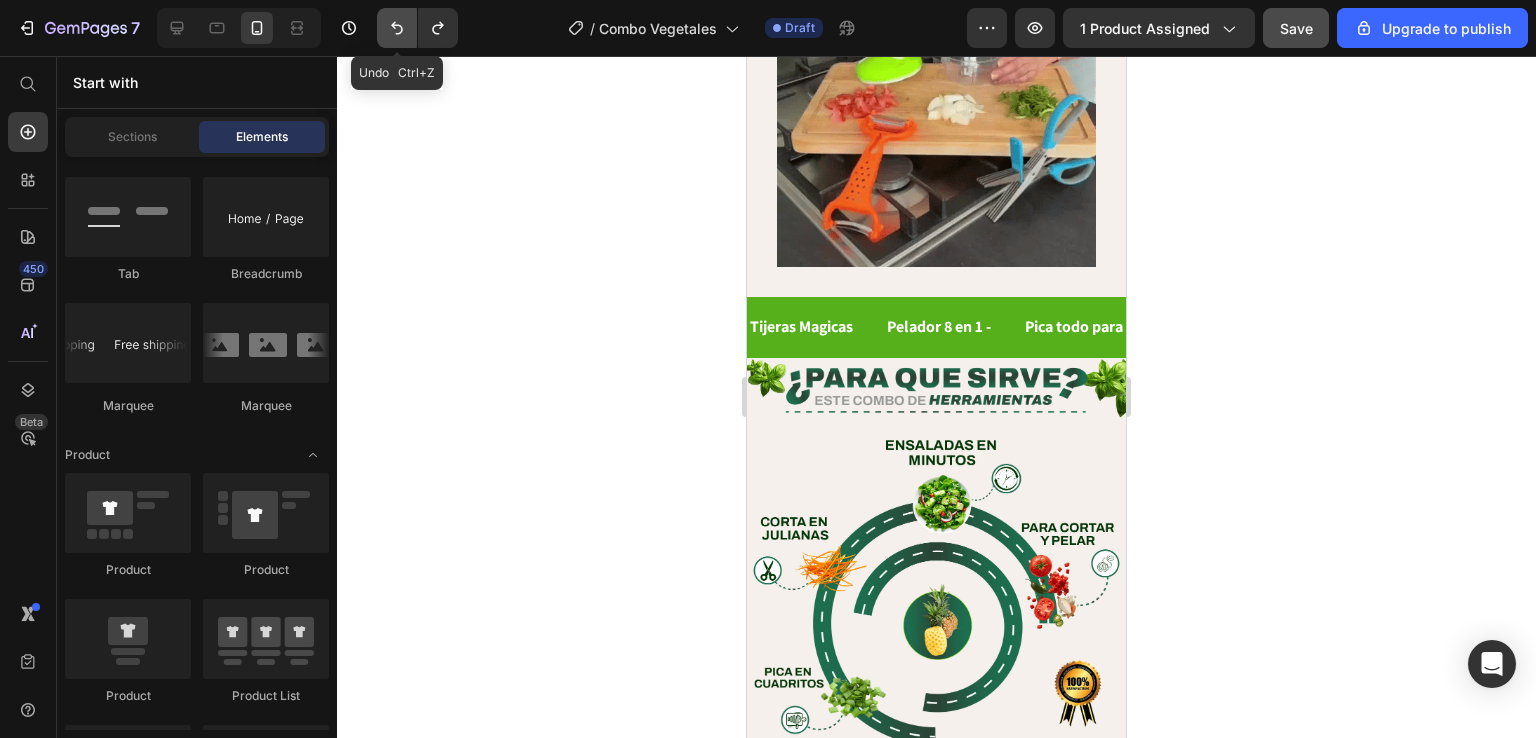 click 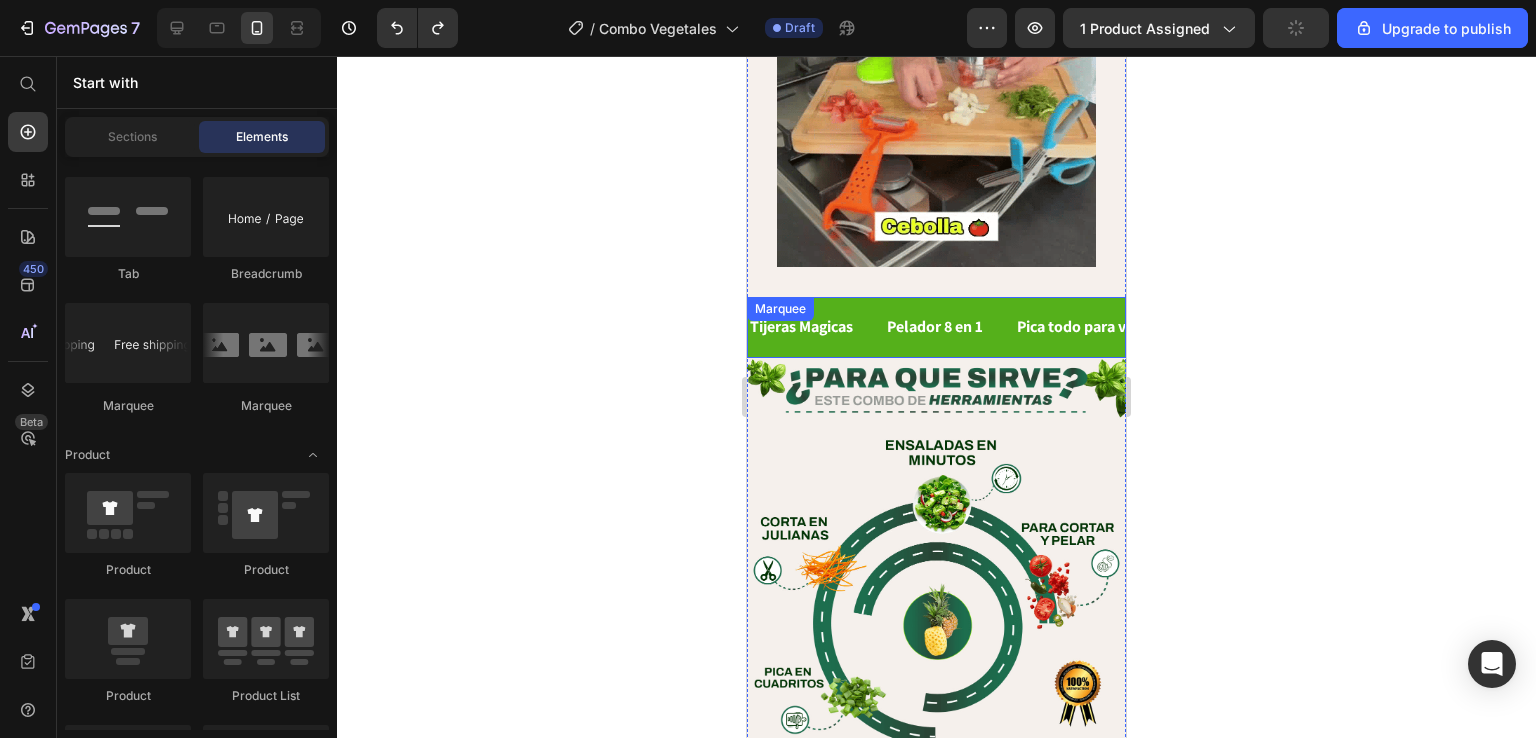 click on "Tijeras Magicas Text Pelador 8 en 1  Text Pica todo para vegetales Text Tijeras Magicas Text Pelador 8 en 1  Text Pica todo para vegetales Text Marquee" at bounding box center (936, 327) 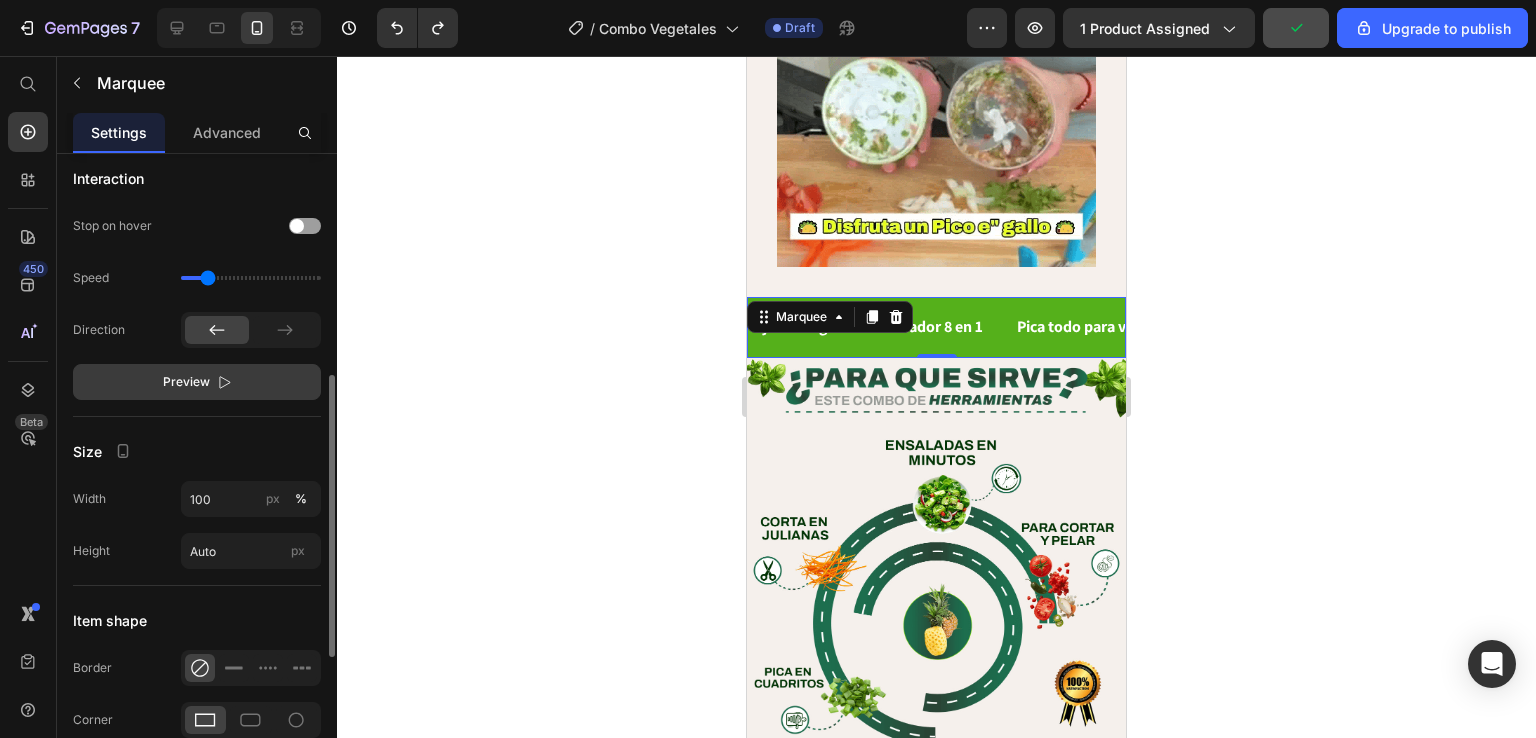 click on "Preview" at bounding box center (186, 382) 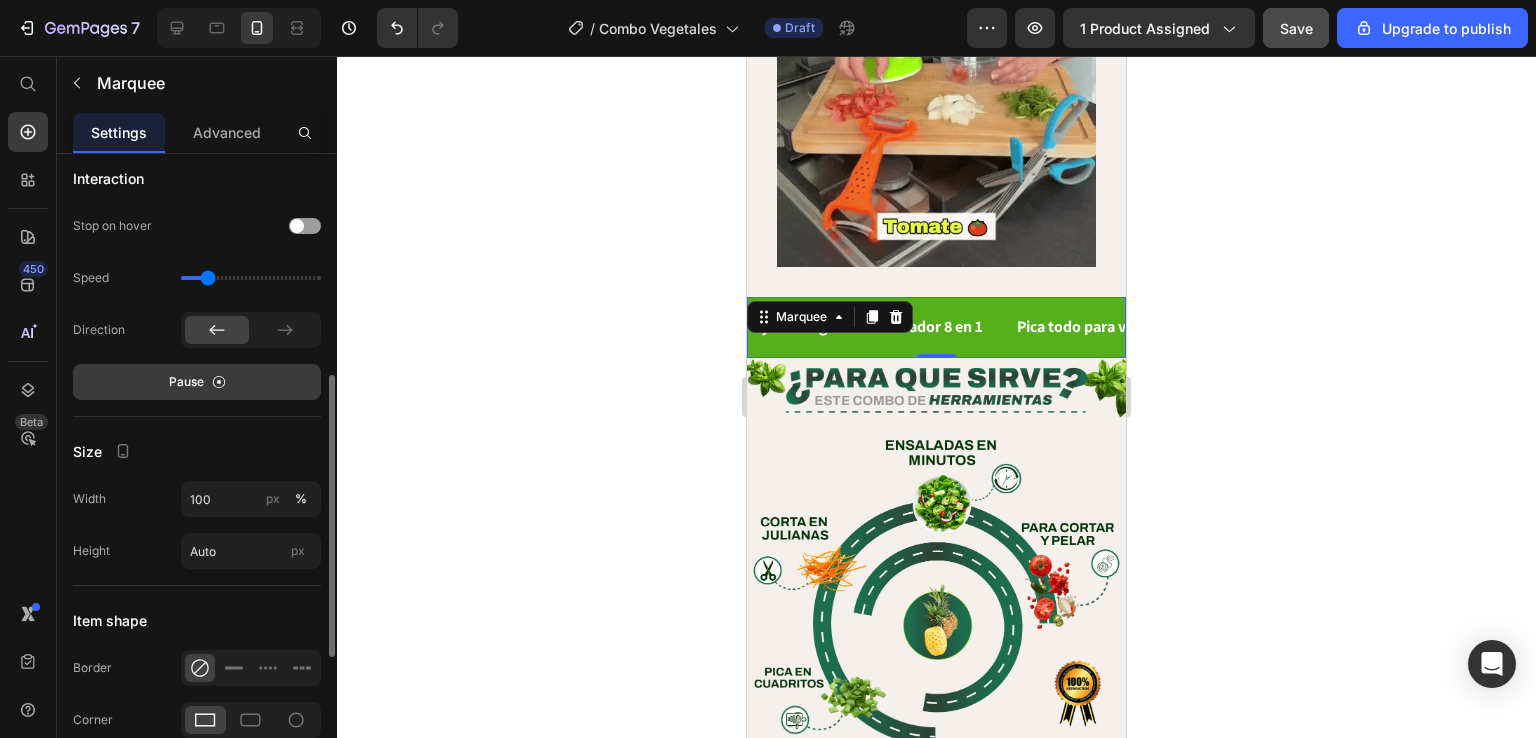 click 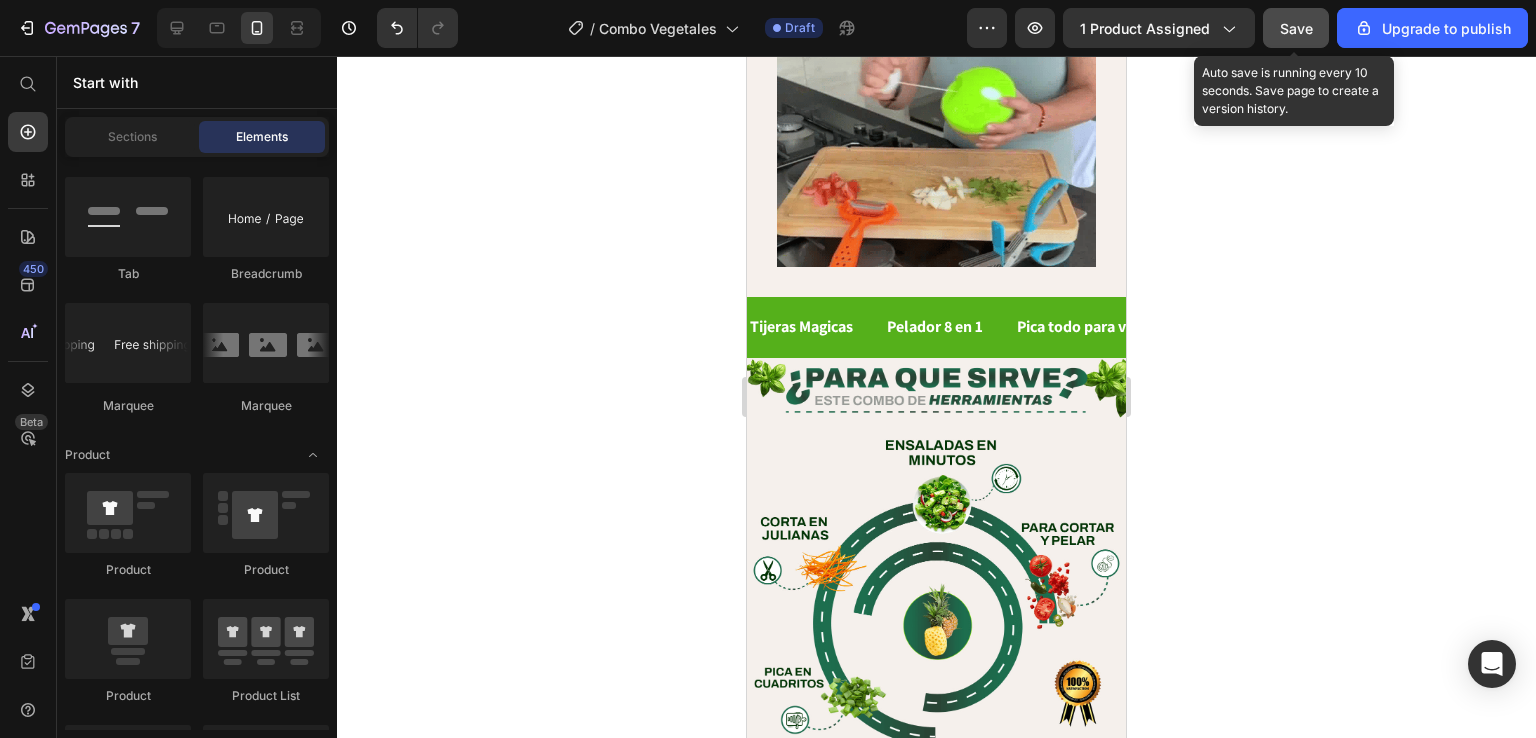 click on "Save" 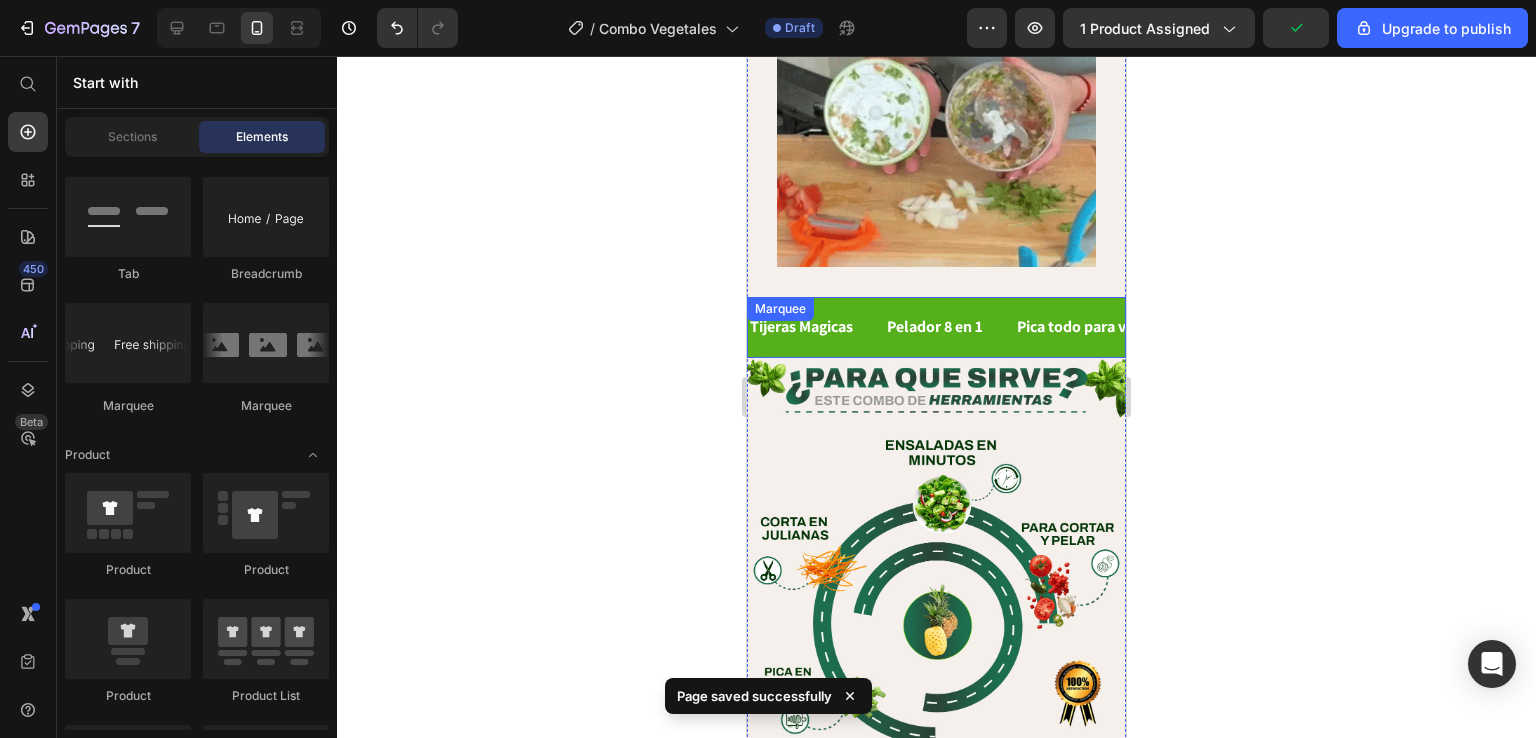 click on "Tijeras Magicas Text" at bounding box center [1262, 327] 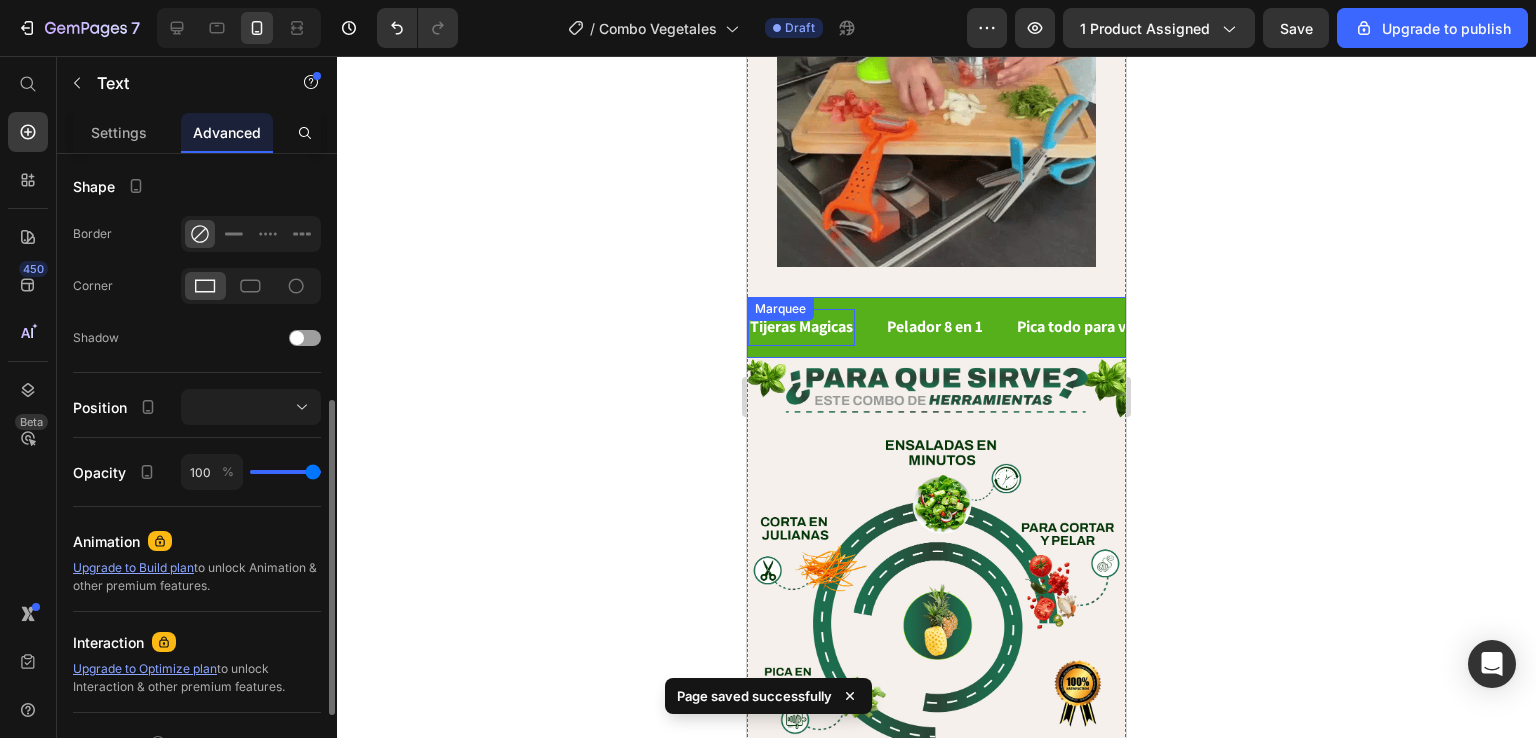 scroll, scrollTop: 0, scrollLeft: 0, axis: both 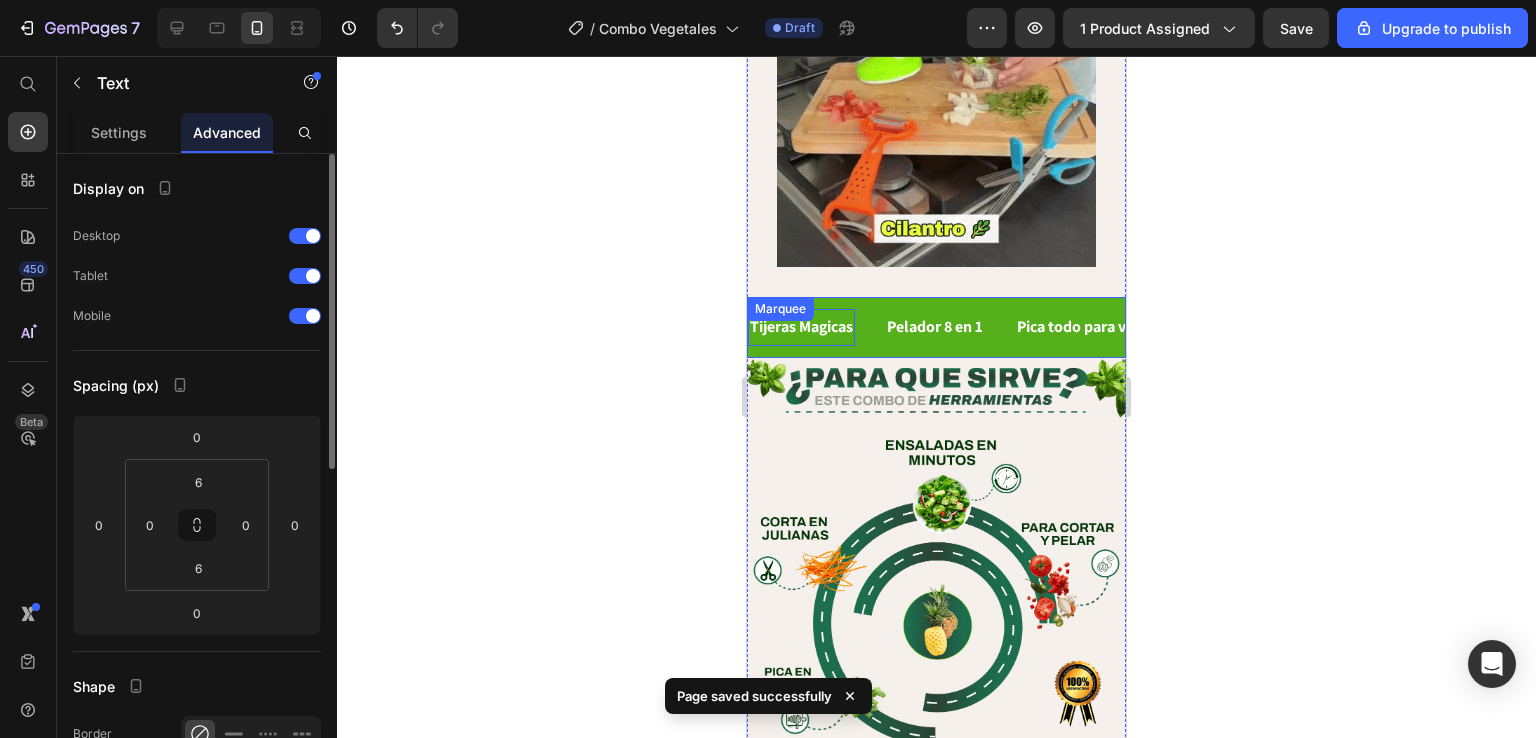 click on "Tijeras Magicas Text   0 Pelador 8 en 1  Text Pica todo para vegetales Text Tijeras Magicas Text   0 Pelador 8 en 1  Text Pica todo para vegetales Text Marquee" at bounding box center [936, 327] 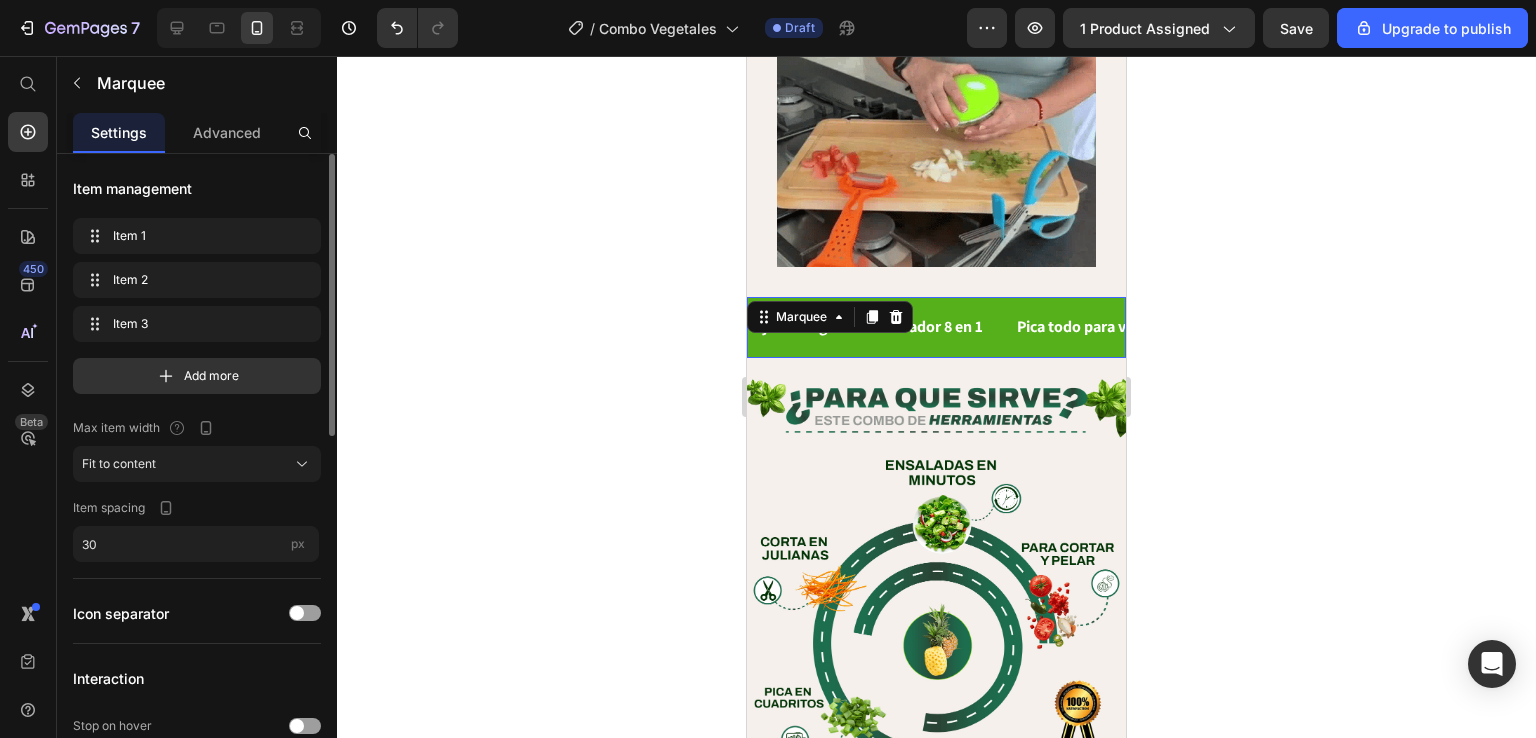 drag, startPoint x: 932, startPoint y: 309, endPoint x: 934, endPoint y: 329, distance: 20.09975 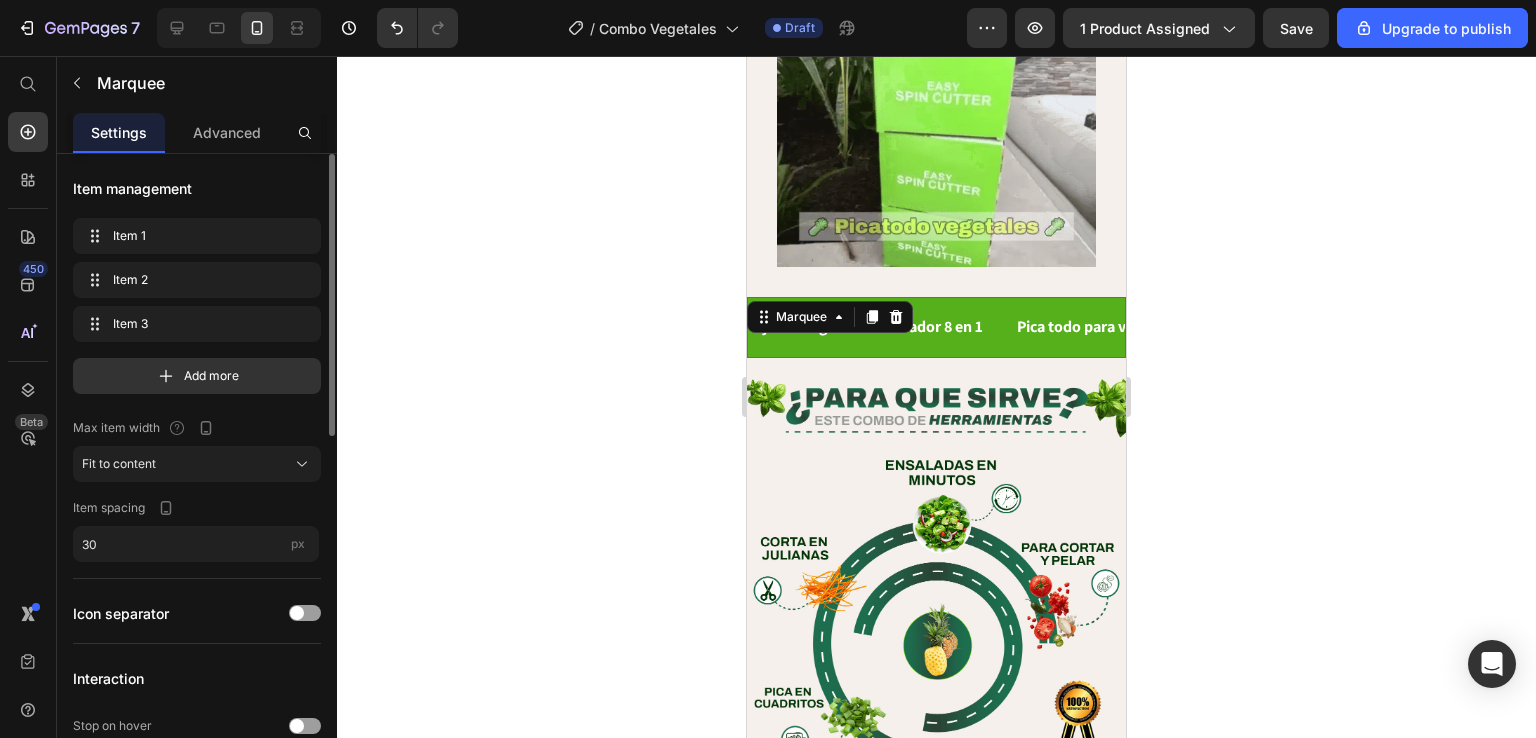 click on "Tijeras Magicas Text Pelador 8 en 1  Text Pica todo para vegetales Text Tijeras Magicas Text Pelador 8 en 1  Text Pica todo para vegetales Text Marquee   20" at bounding box center (936, 337) 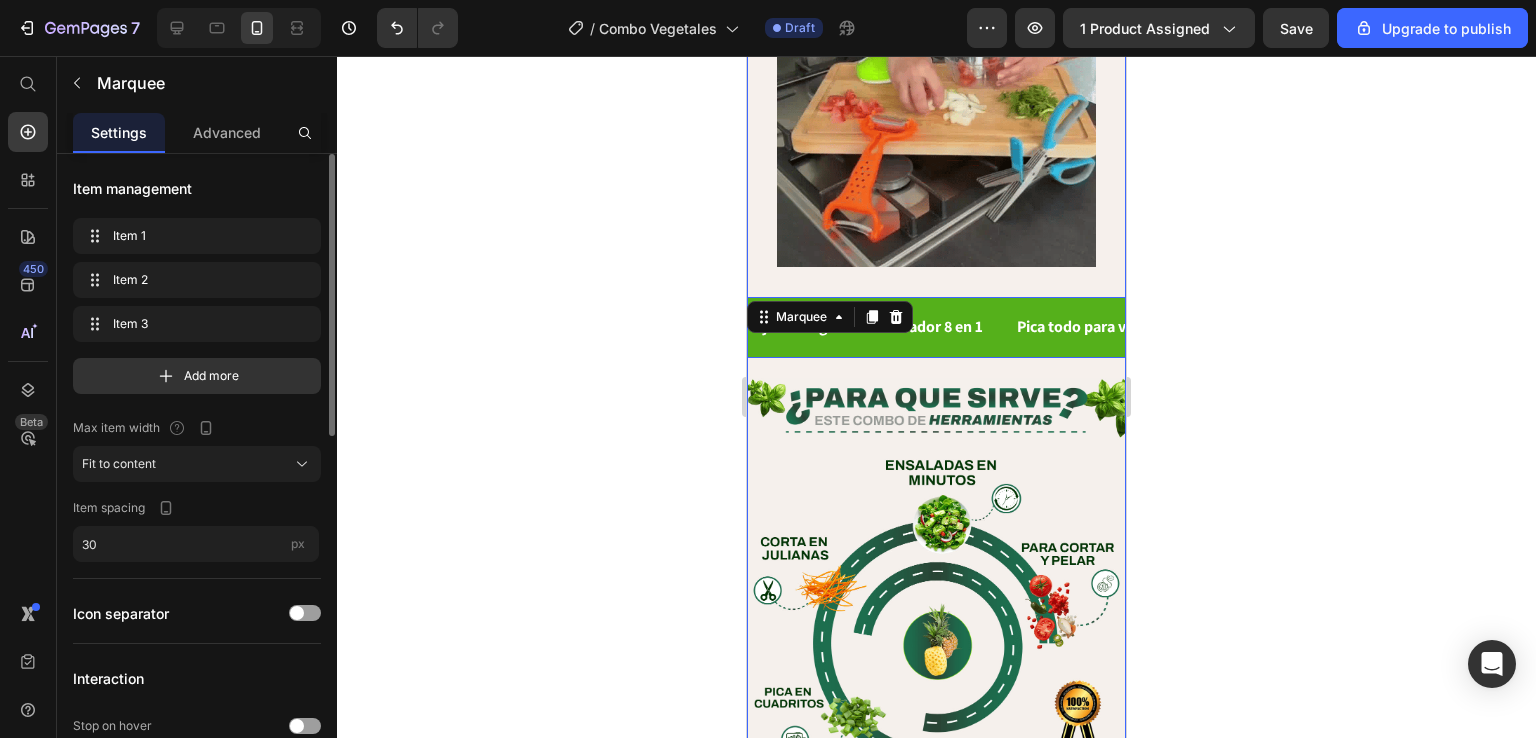 click 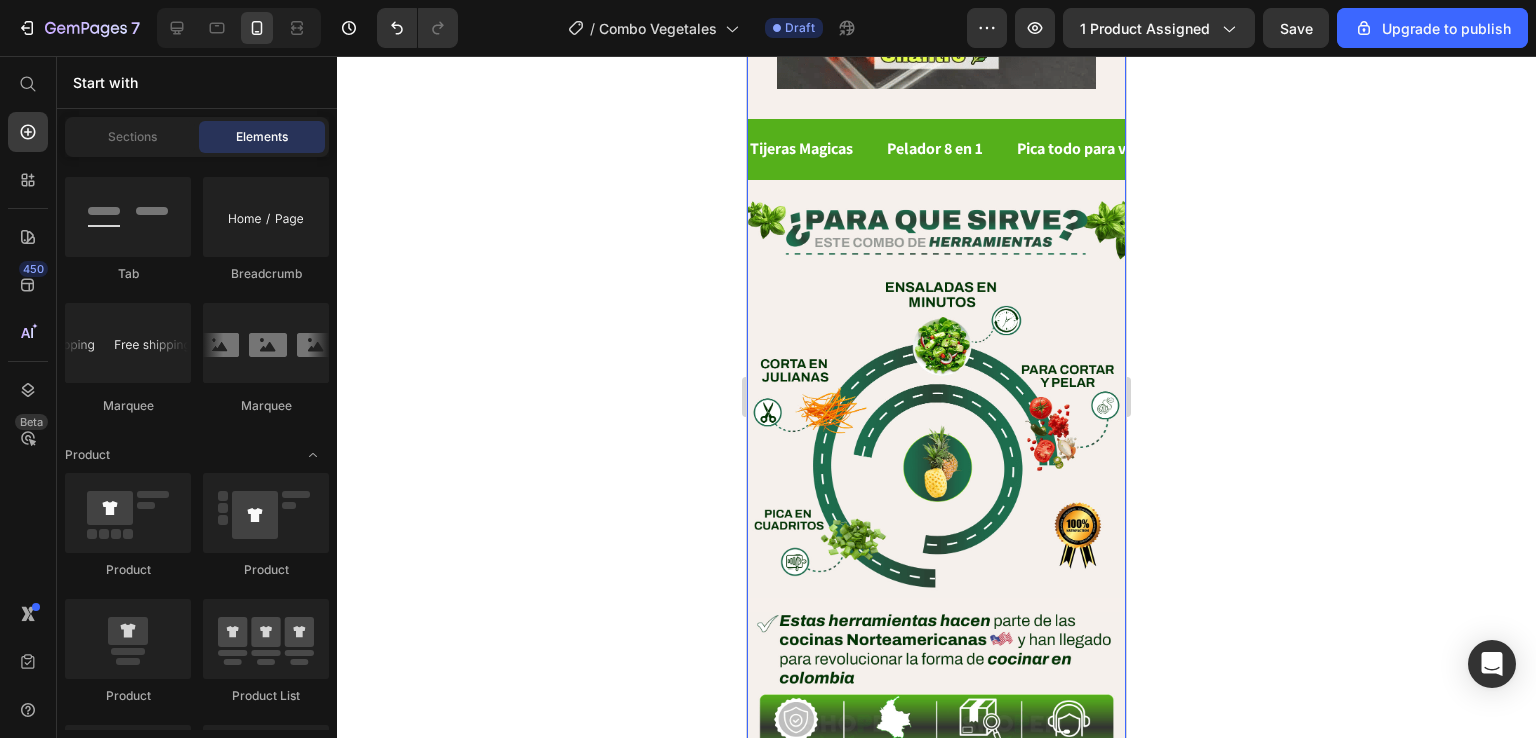scroll, scrollTop: 1825, scrollLeft: 0, axis: vertical 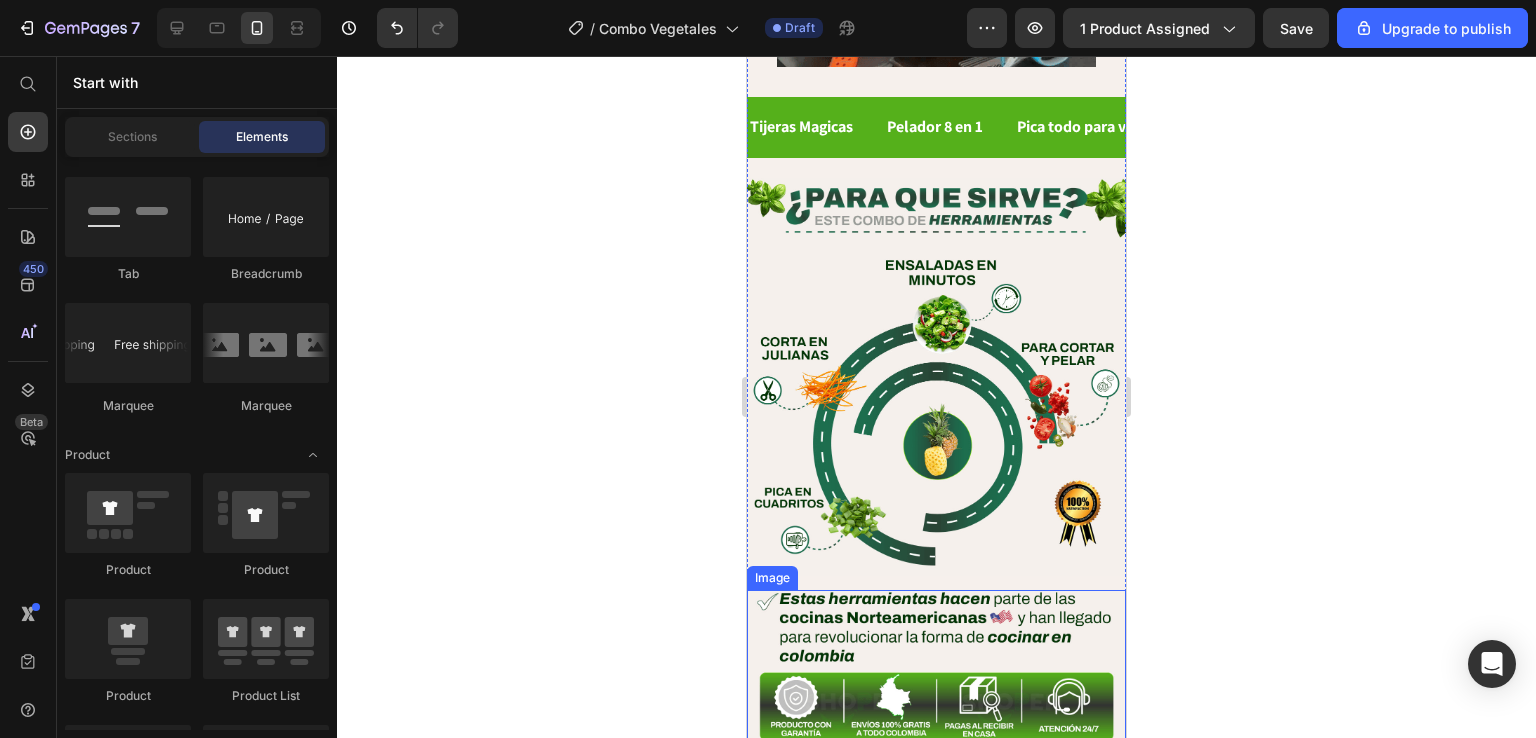 click at bounding box center [936, 670] 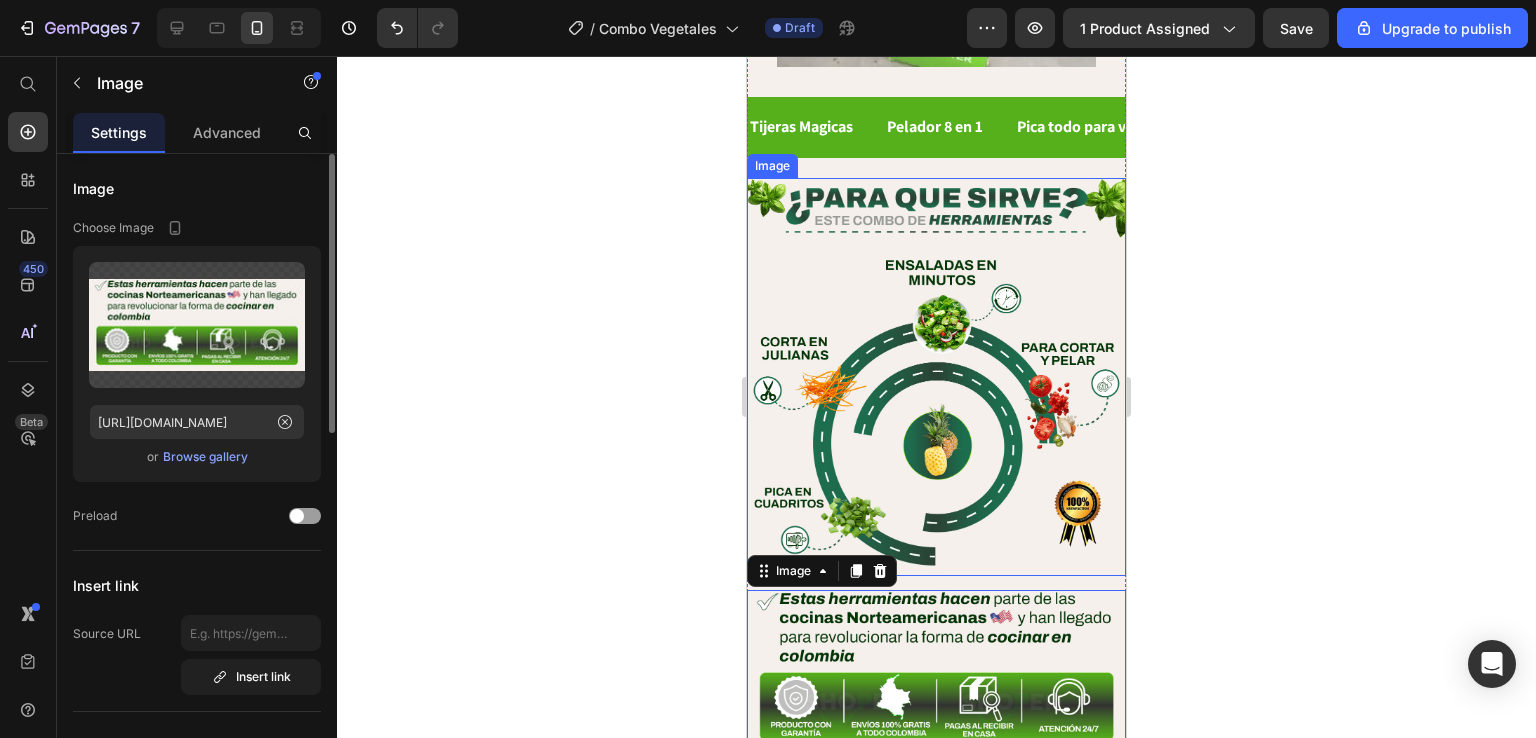 click at bounding box center [936, 377] 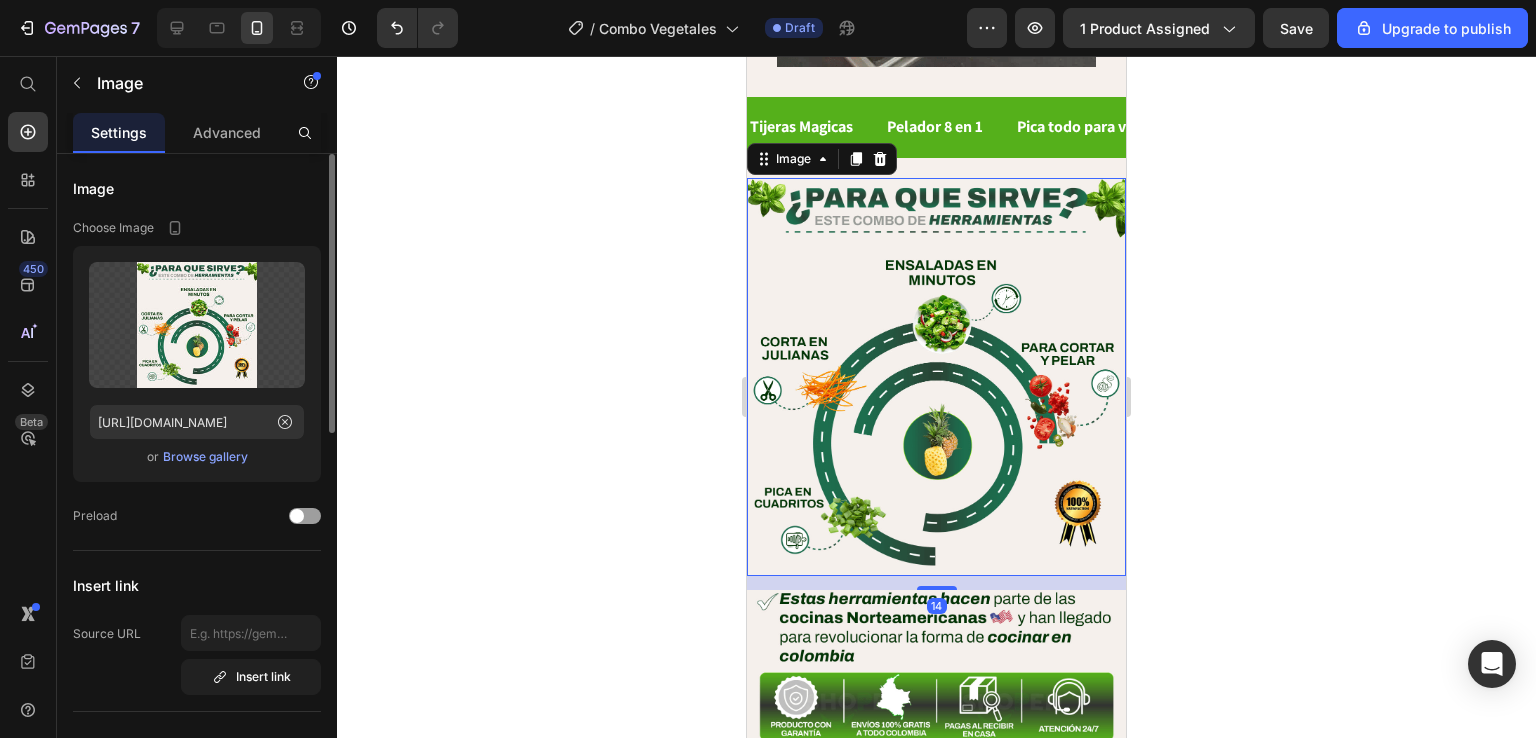 click at bounding box center (936, 670) 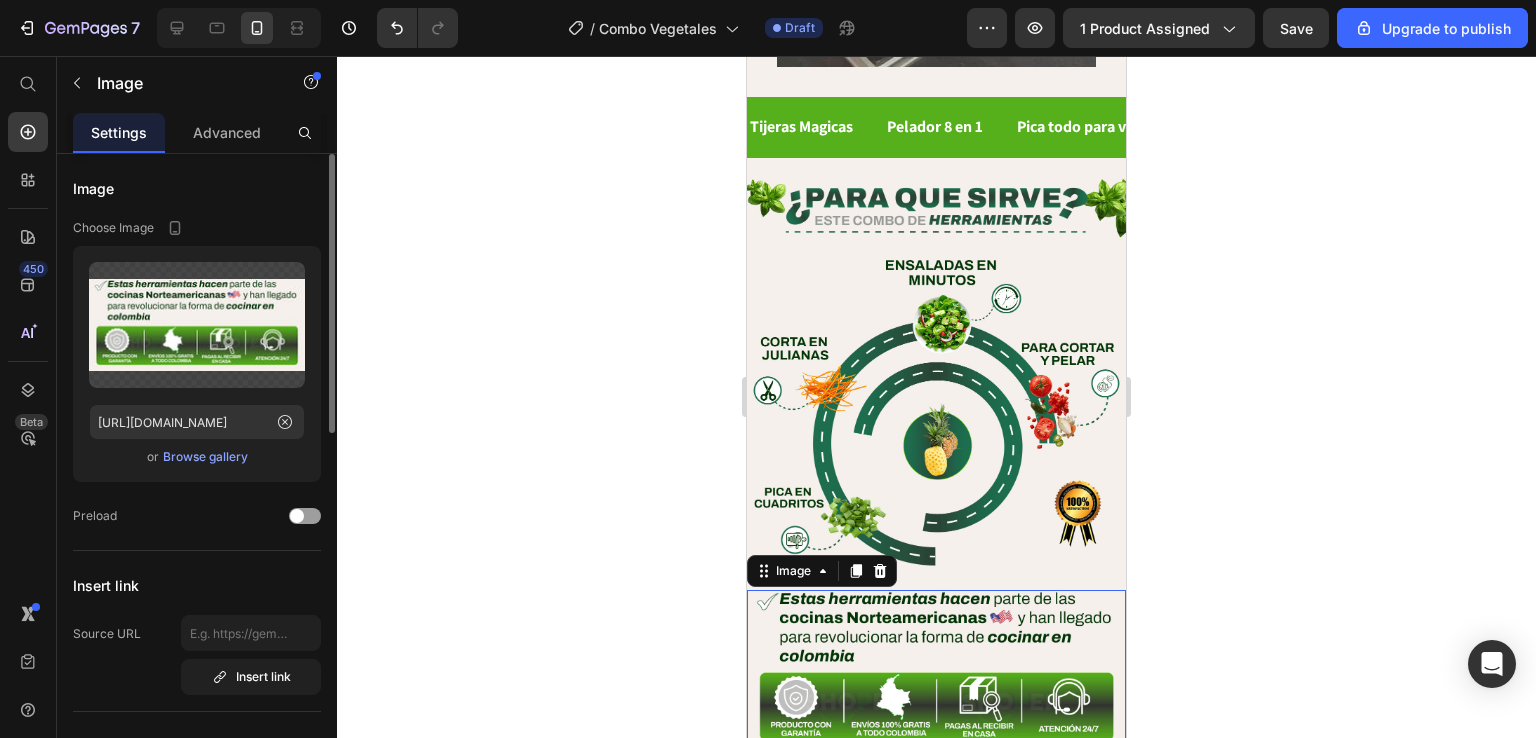 click at bounding box center (937, 763) 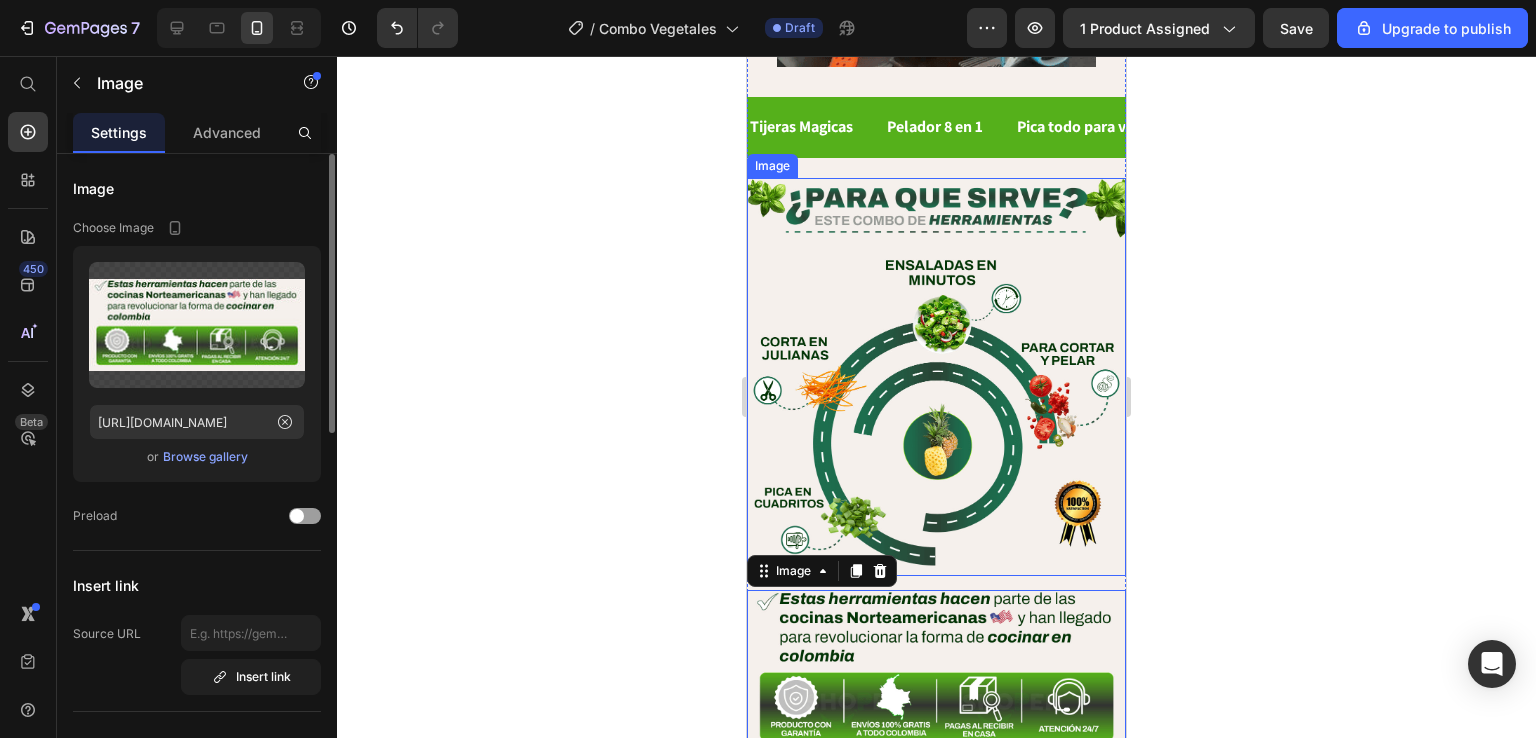 click at bounding box center [936, 377] 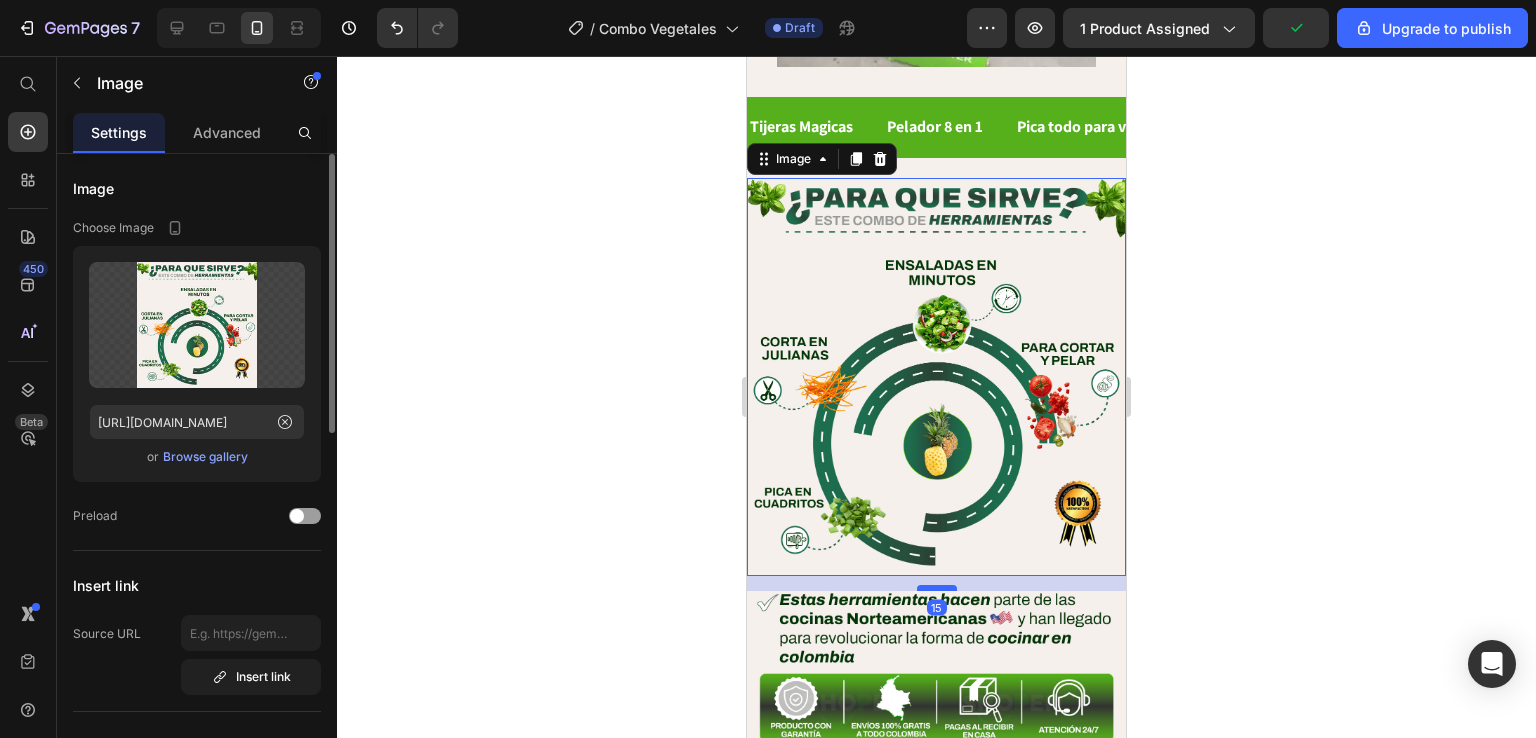 click at bounding box center [937, 588] 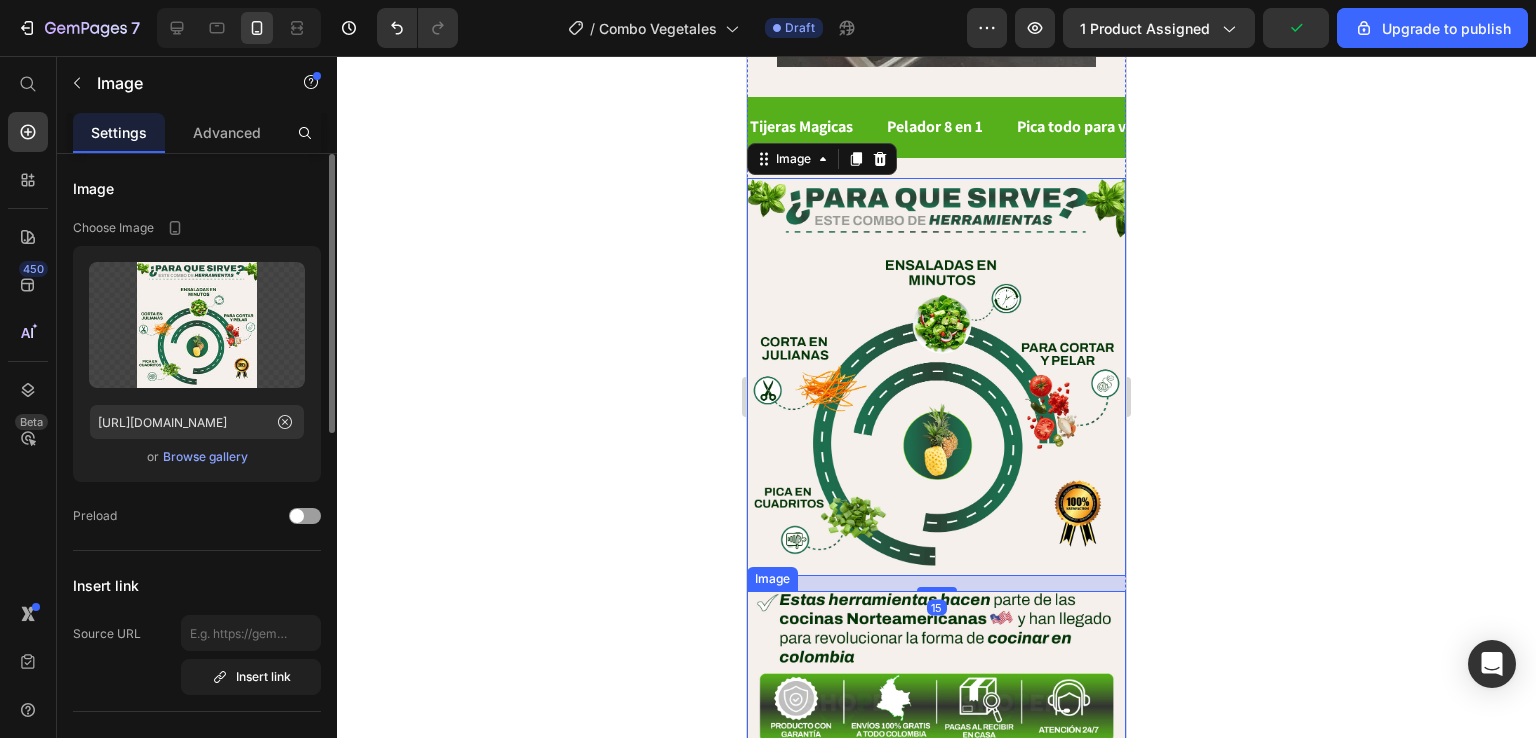 click 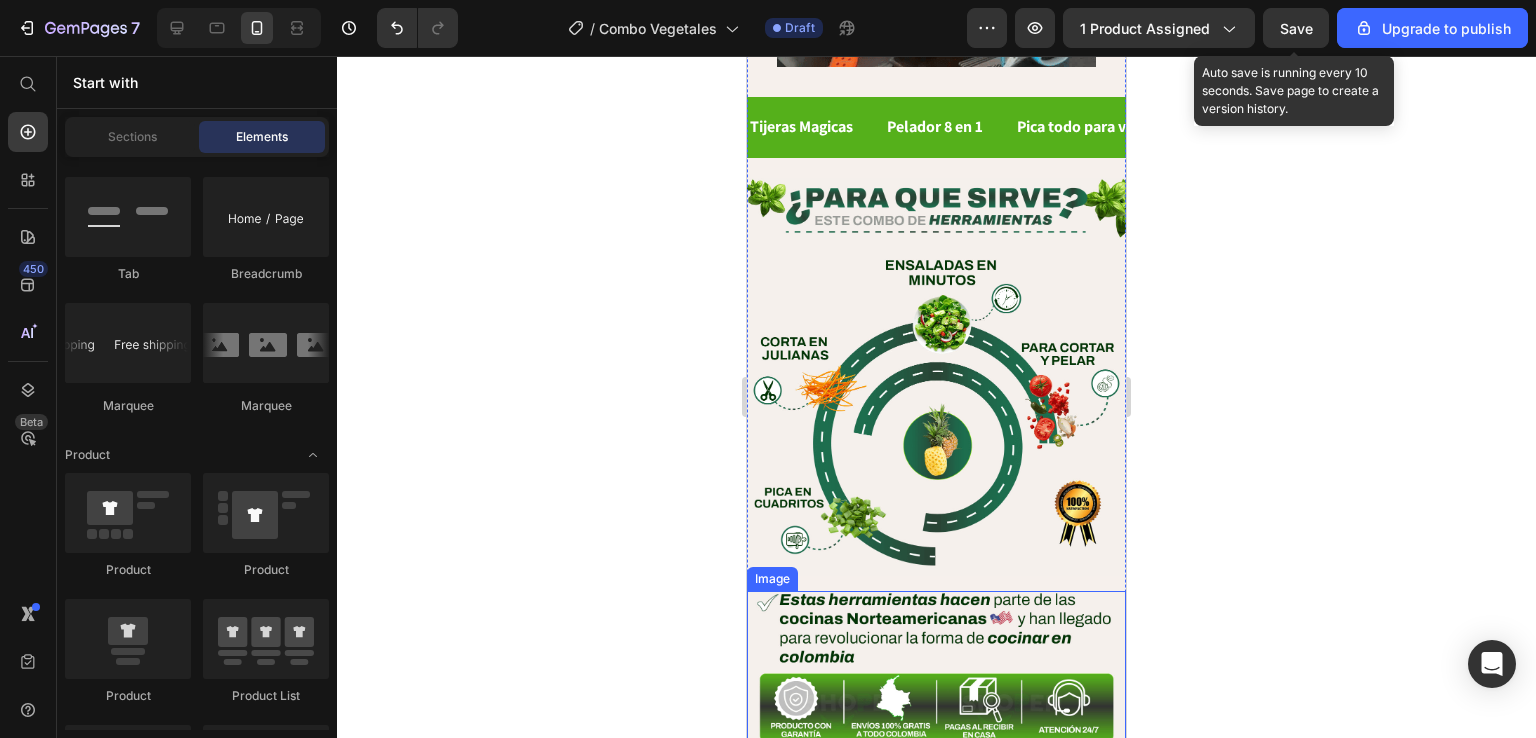 click on "Save" at bounding box center (1296, 28) 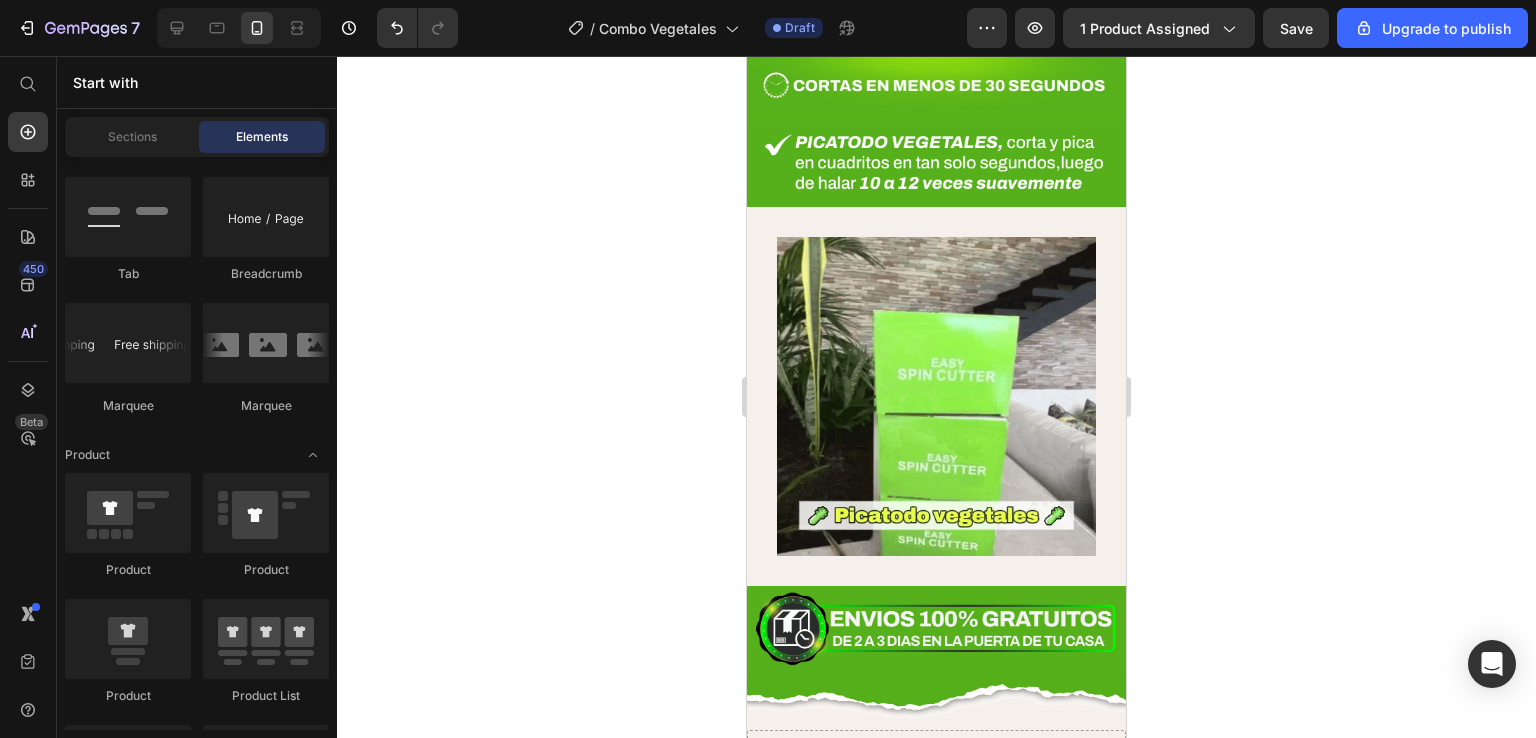 scroll, scrollTop: 2825, scrollLeft: 0, axis: vertical 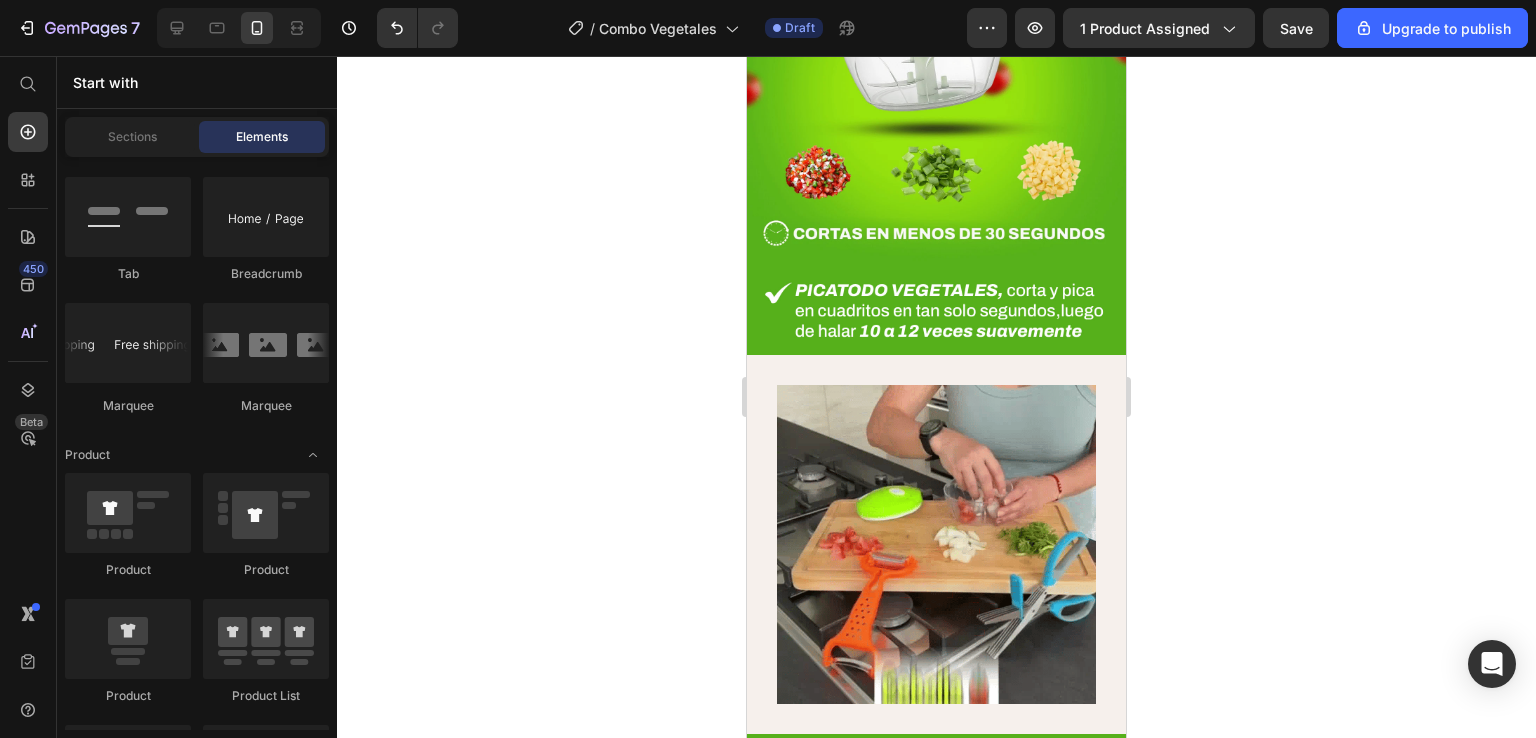 click at bounding box center (936, 544) 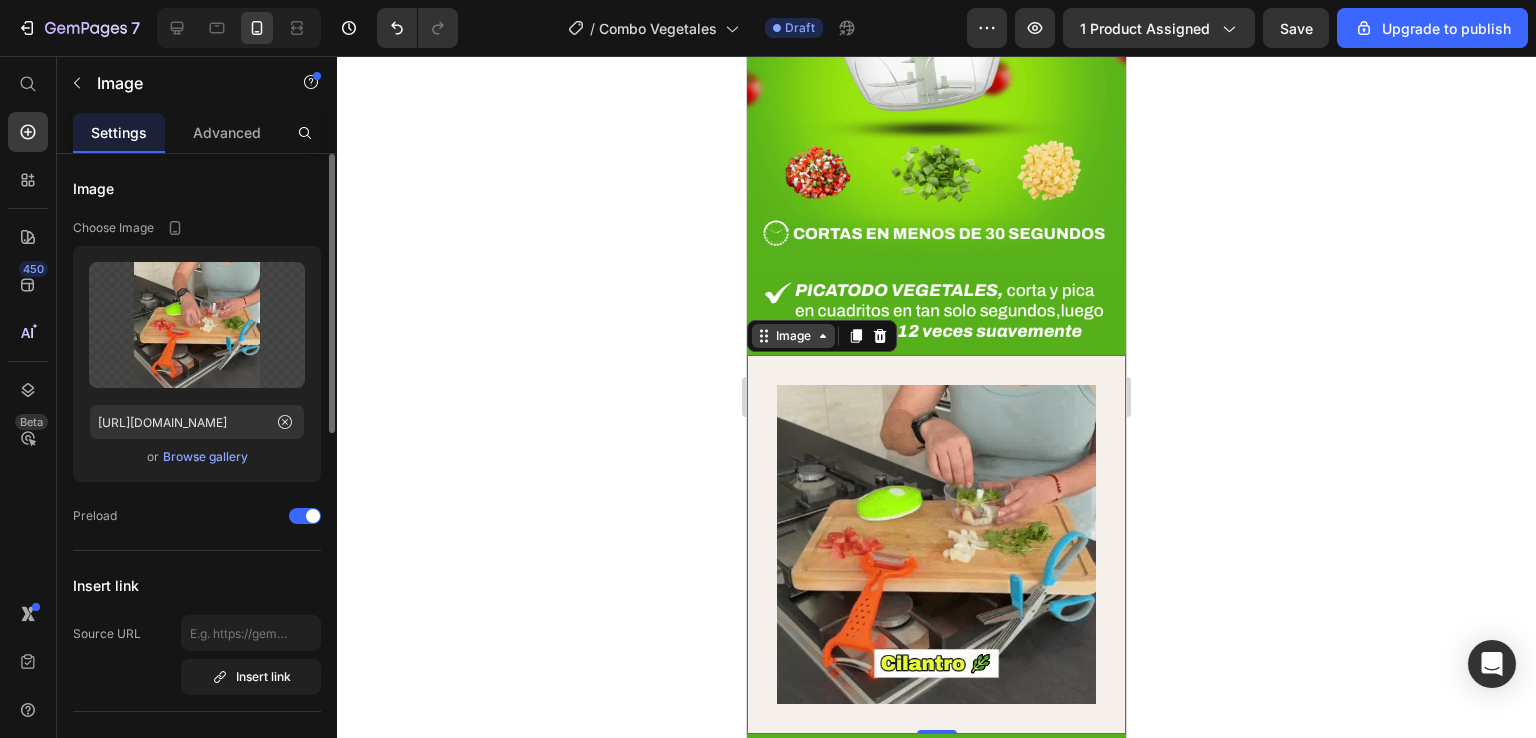 click 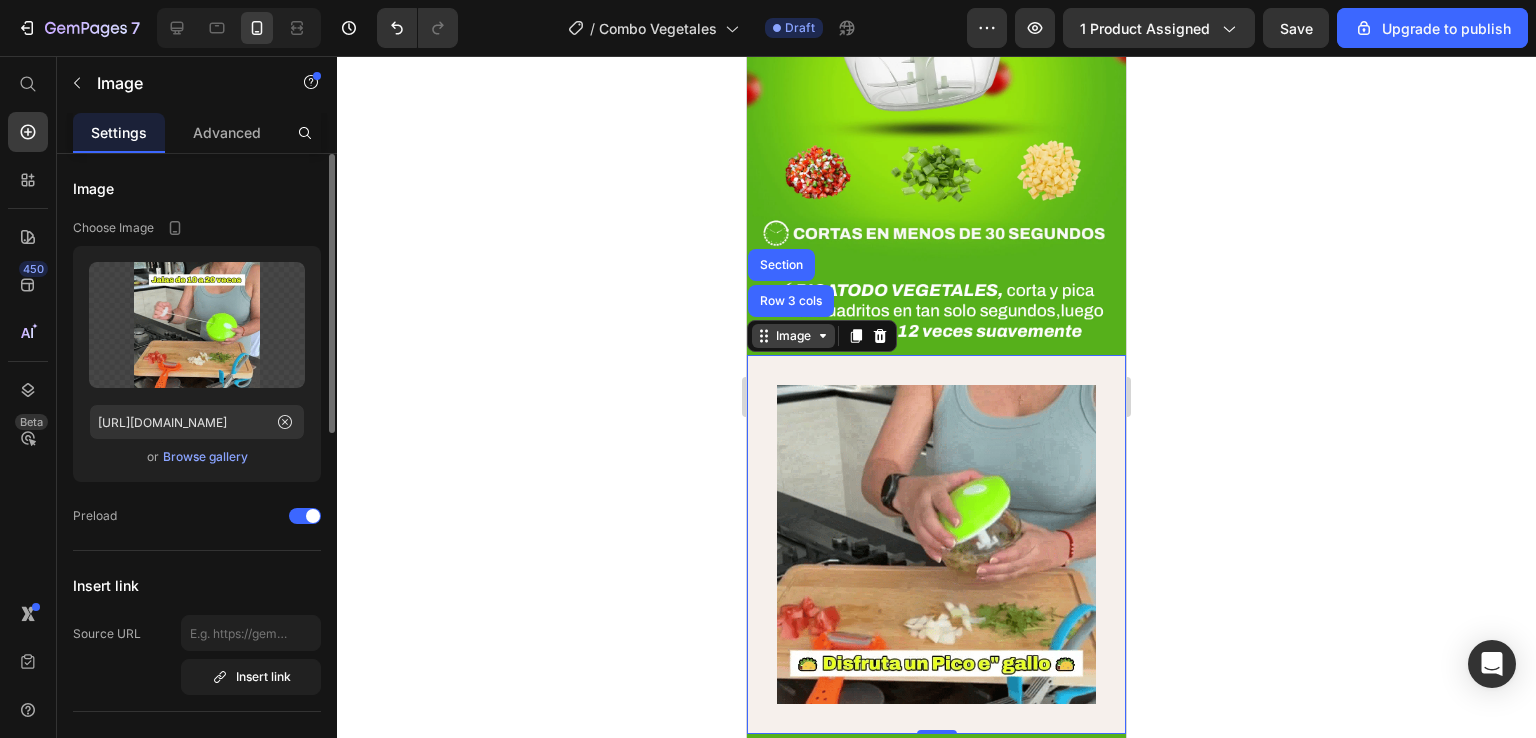 click 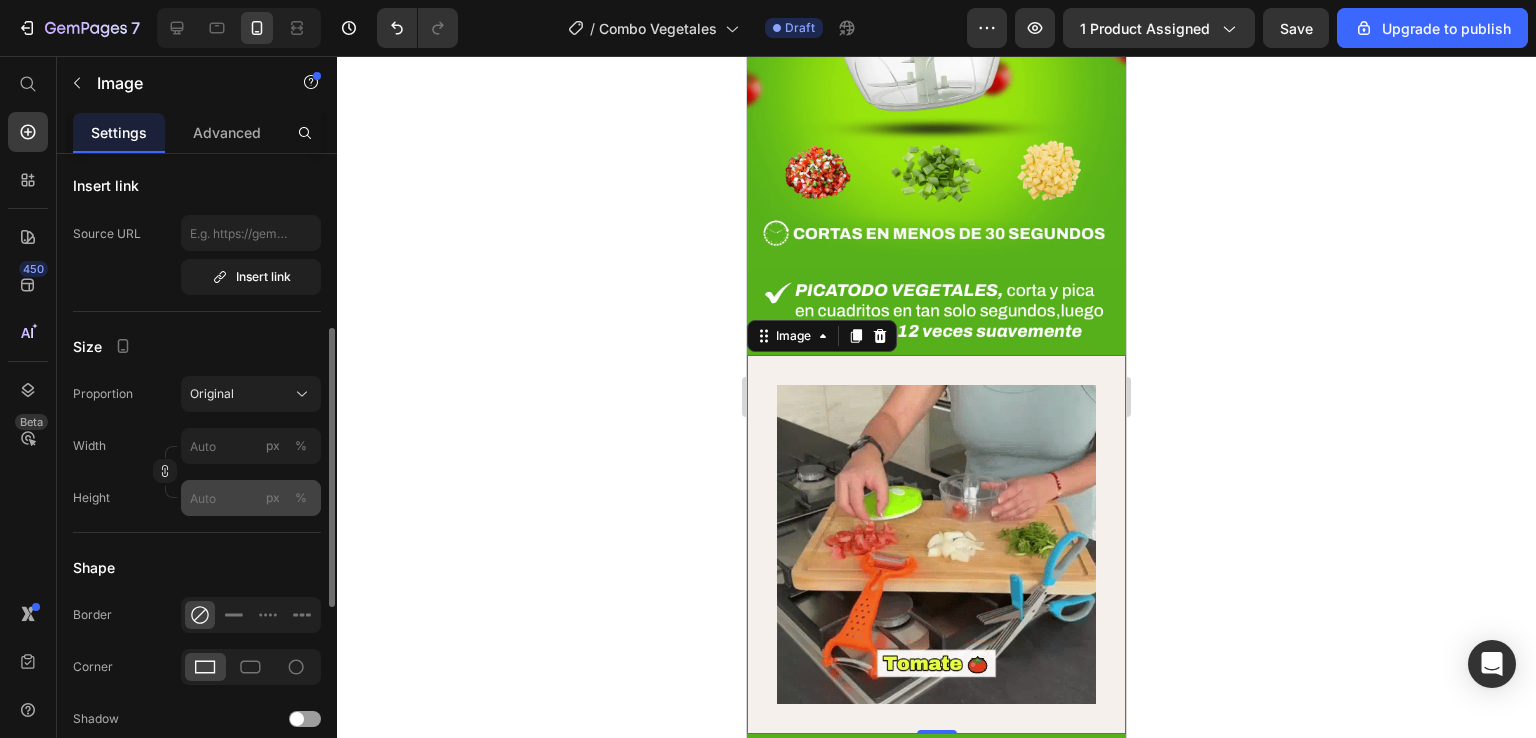 scroll, scrollTop: 500, scrollLeft: 0, axis: vertical 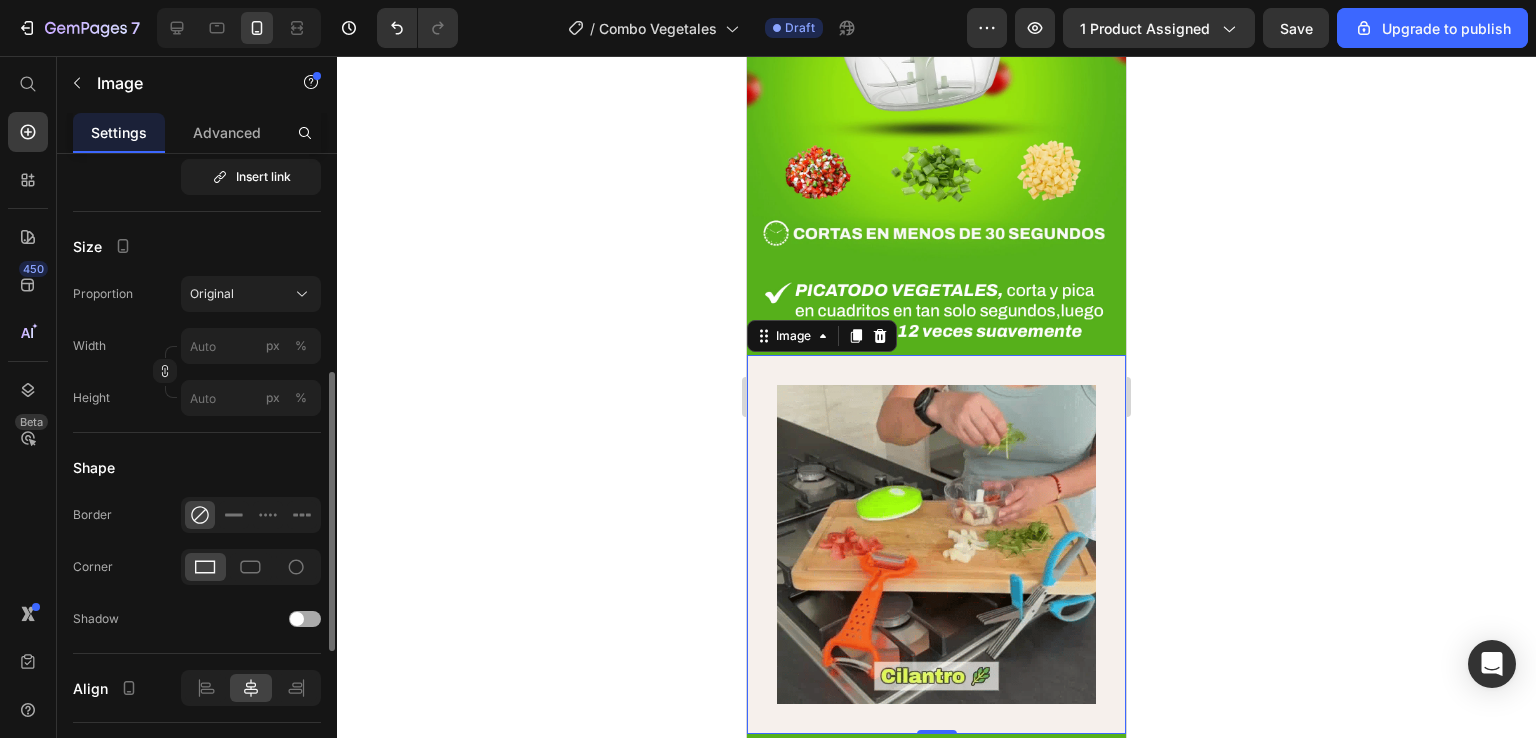 click at bounding box center [297, 619] 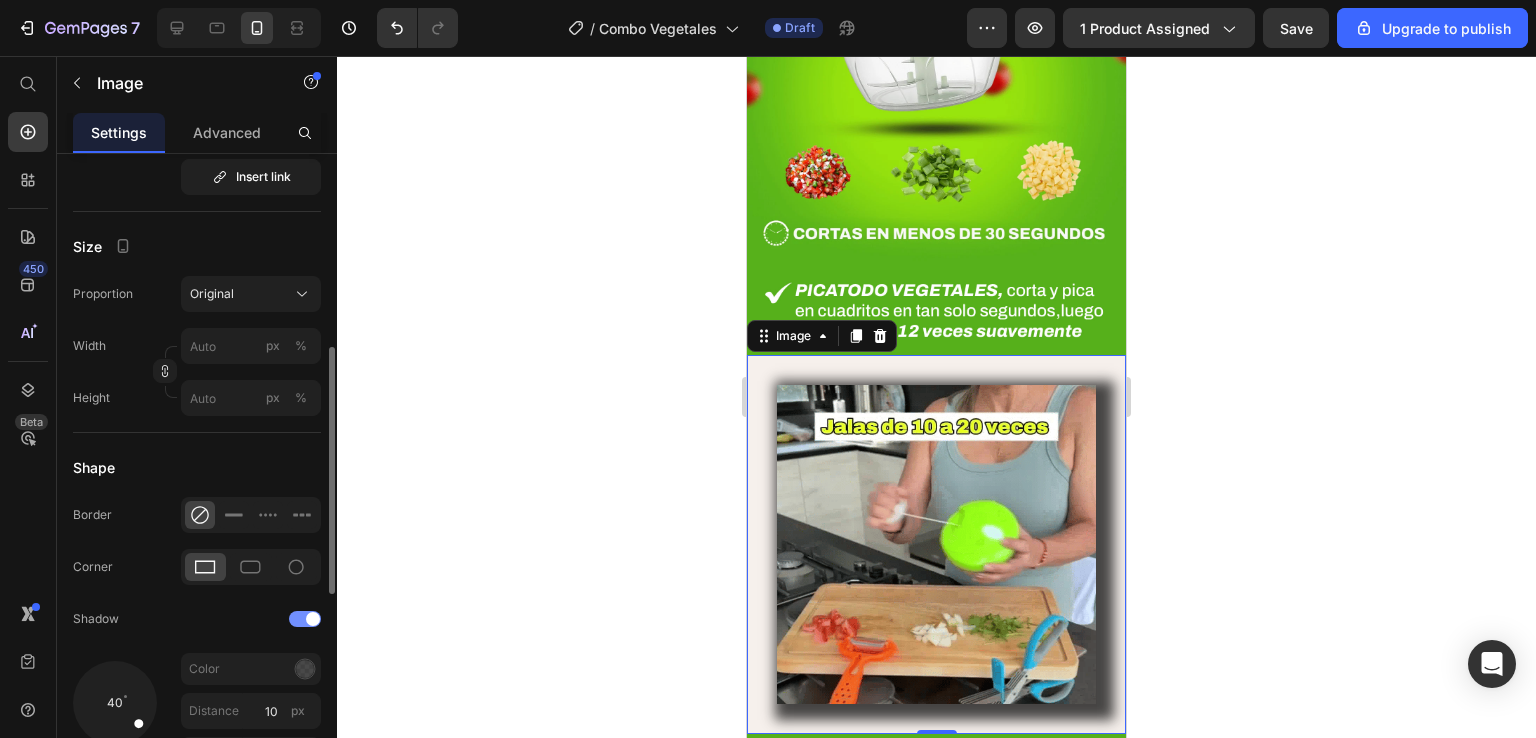 click at bounding box center (305, 619) 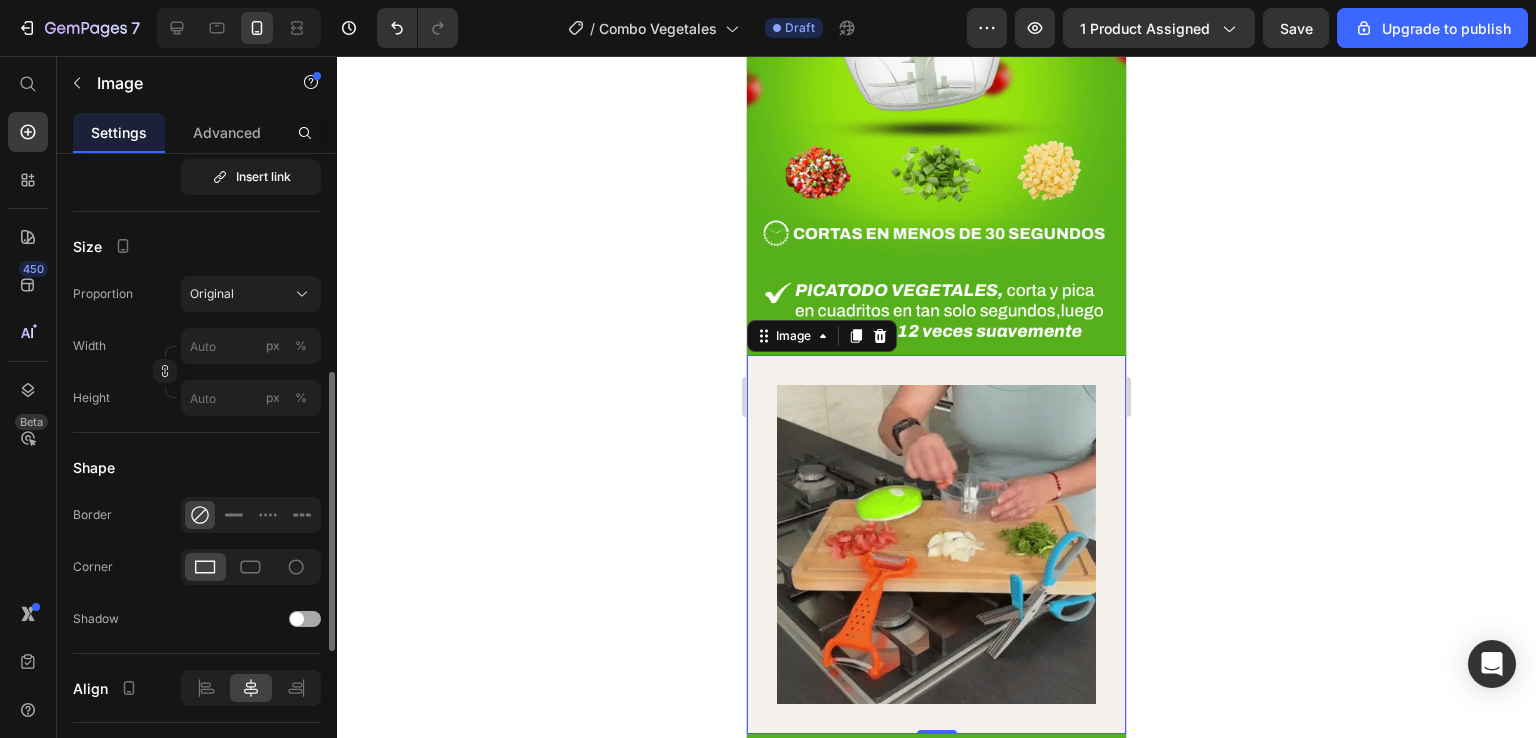 click at bounding box center [297, 619] 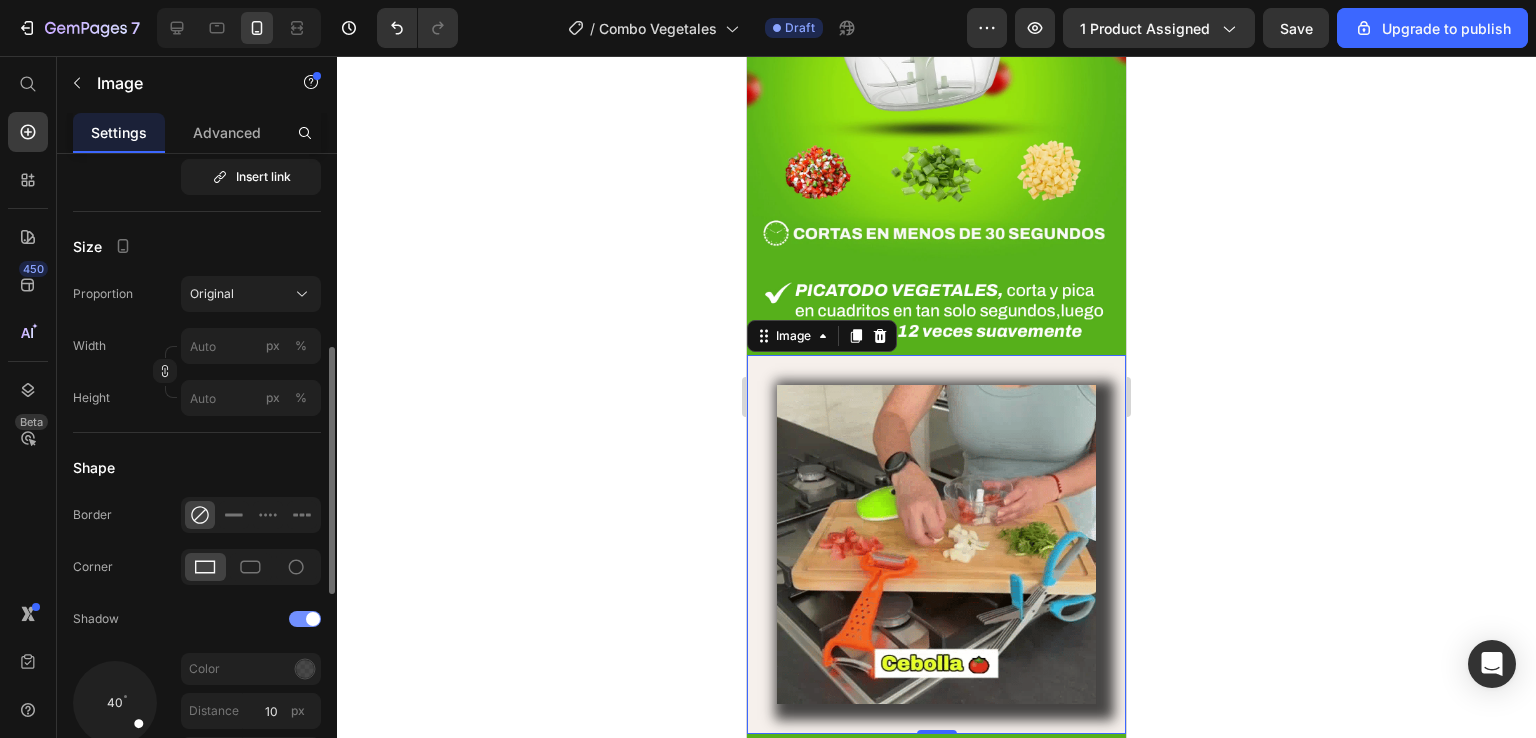 click at bounding box center (305, 619) 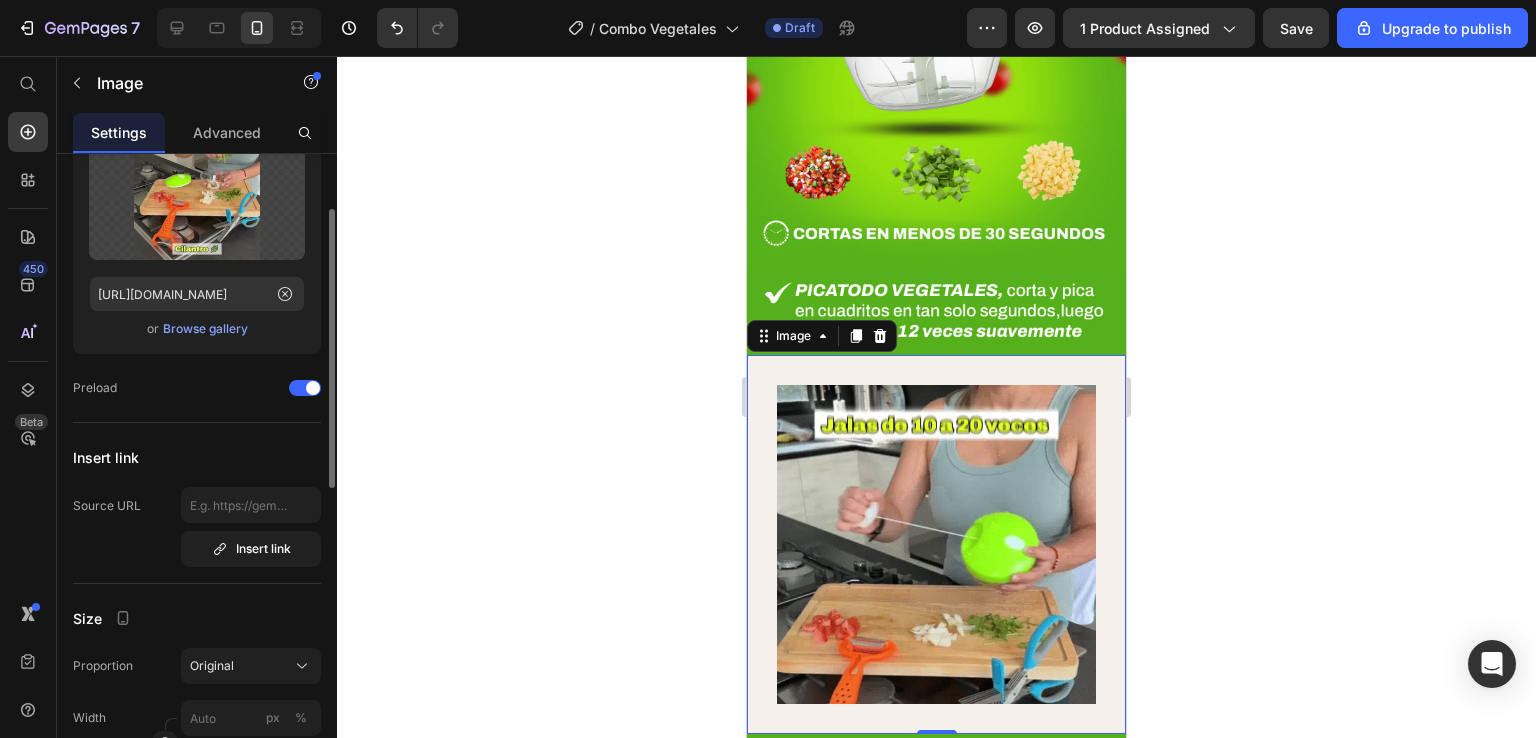 scroll, scrollTop: 0, scrollLeft: 0, axis: both 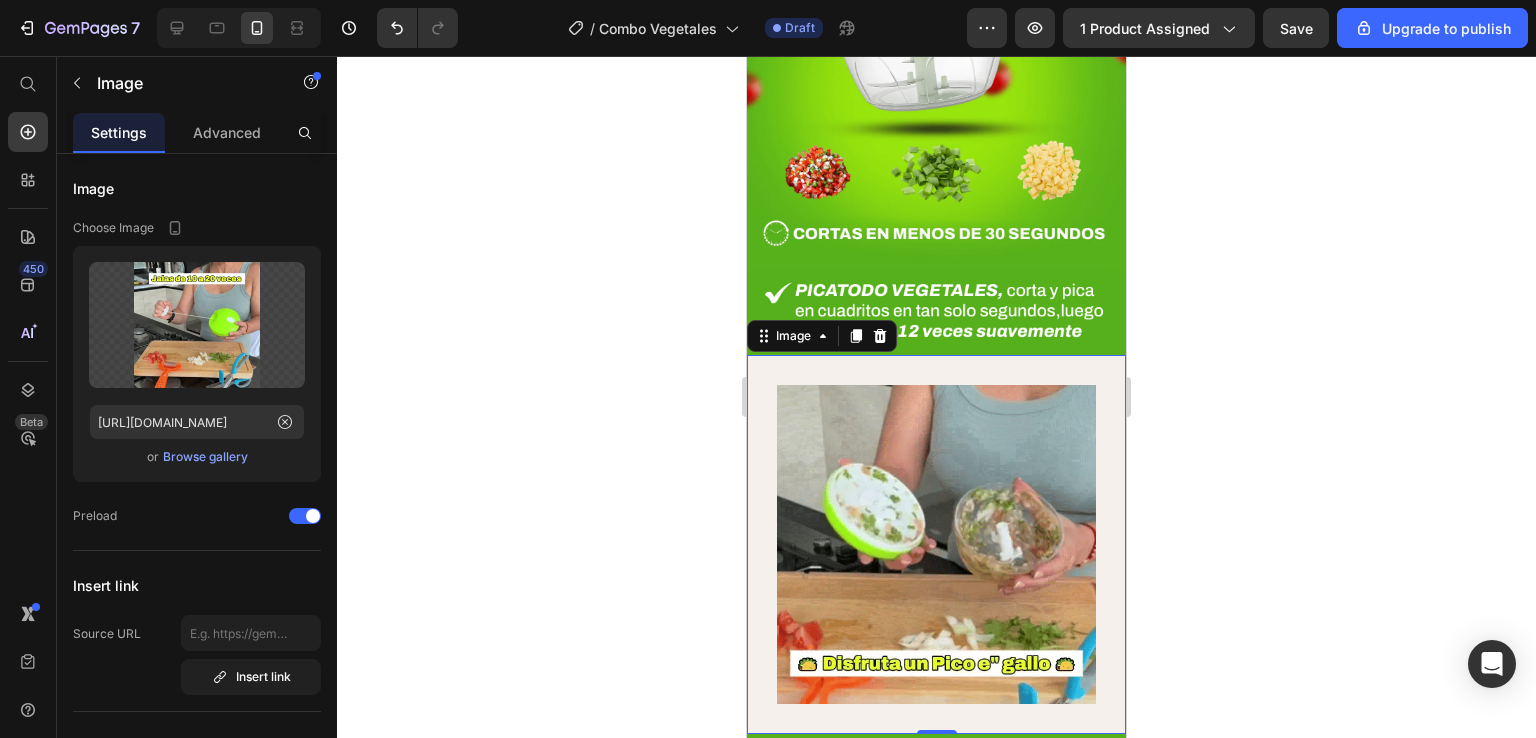 click on "Settings Advanced" at bounding box center [197, 133] 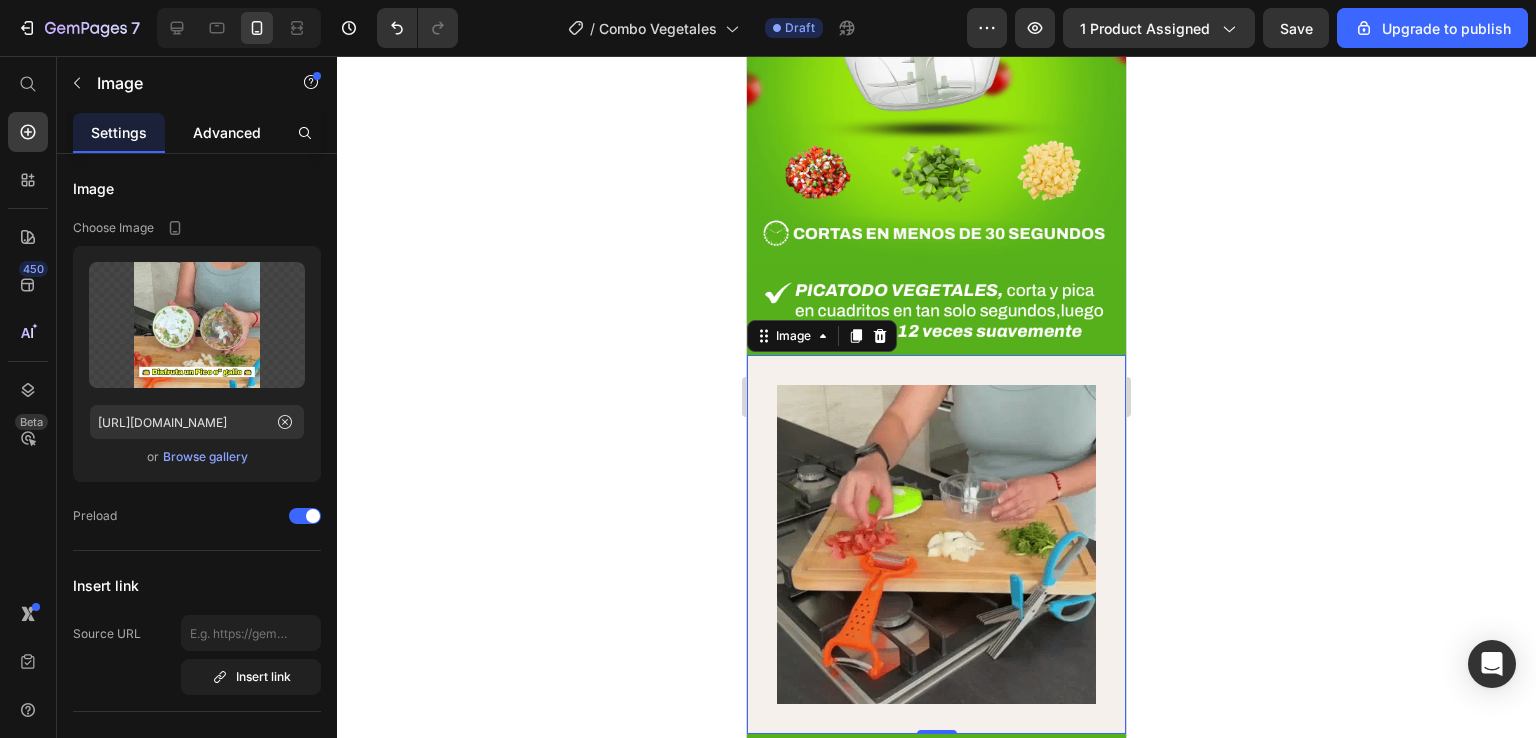 click on "Advanced" at bounding box center [227, 132] 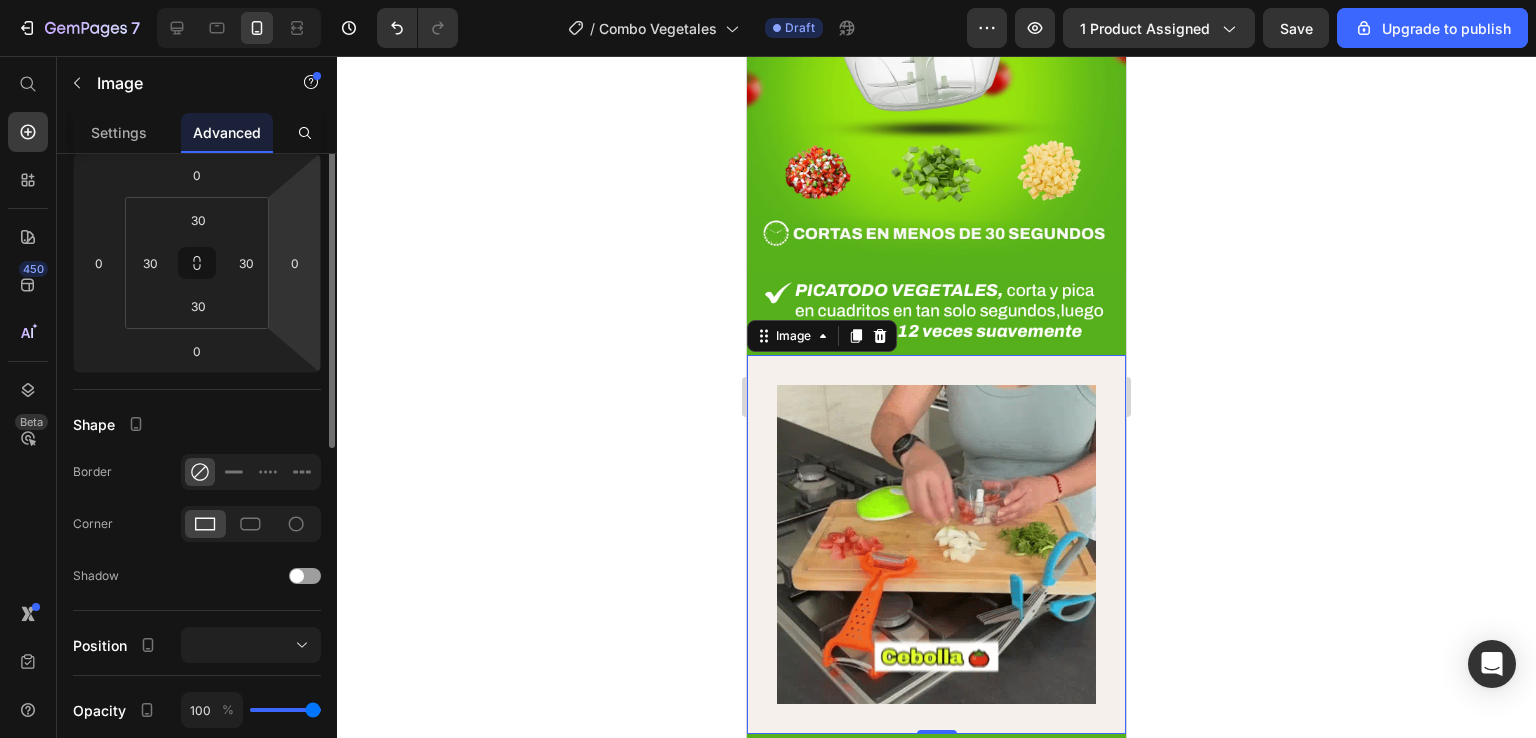 scroll, scrollTop: 0, scrollLeft: 0, axis: both 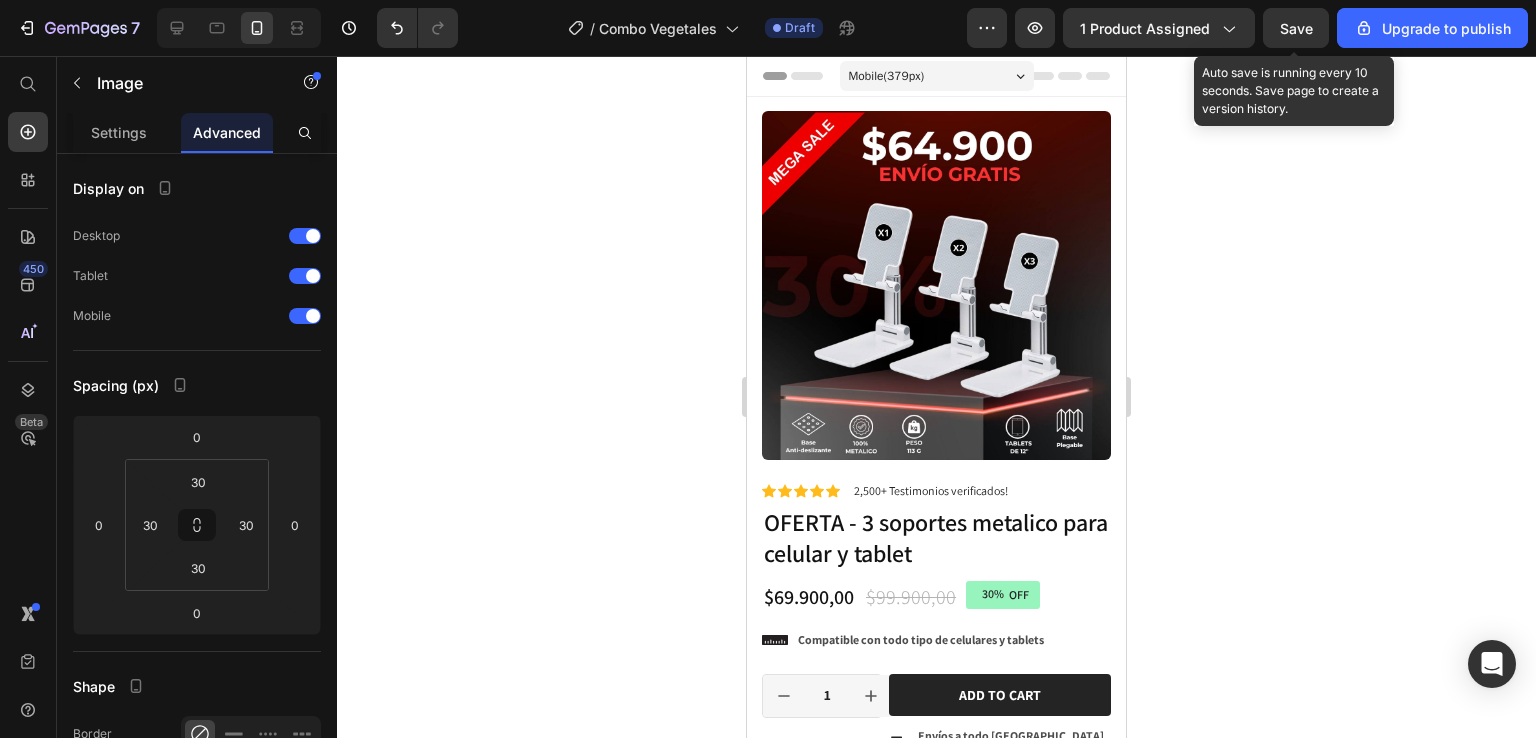 click on "Save" at bounding box center (1296, 28) 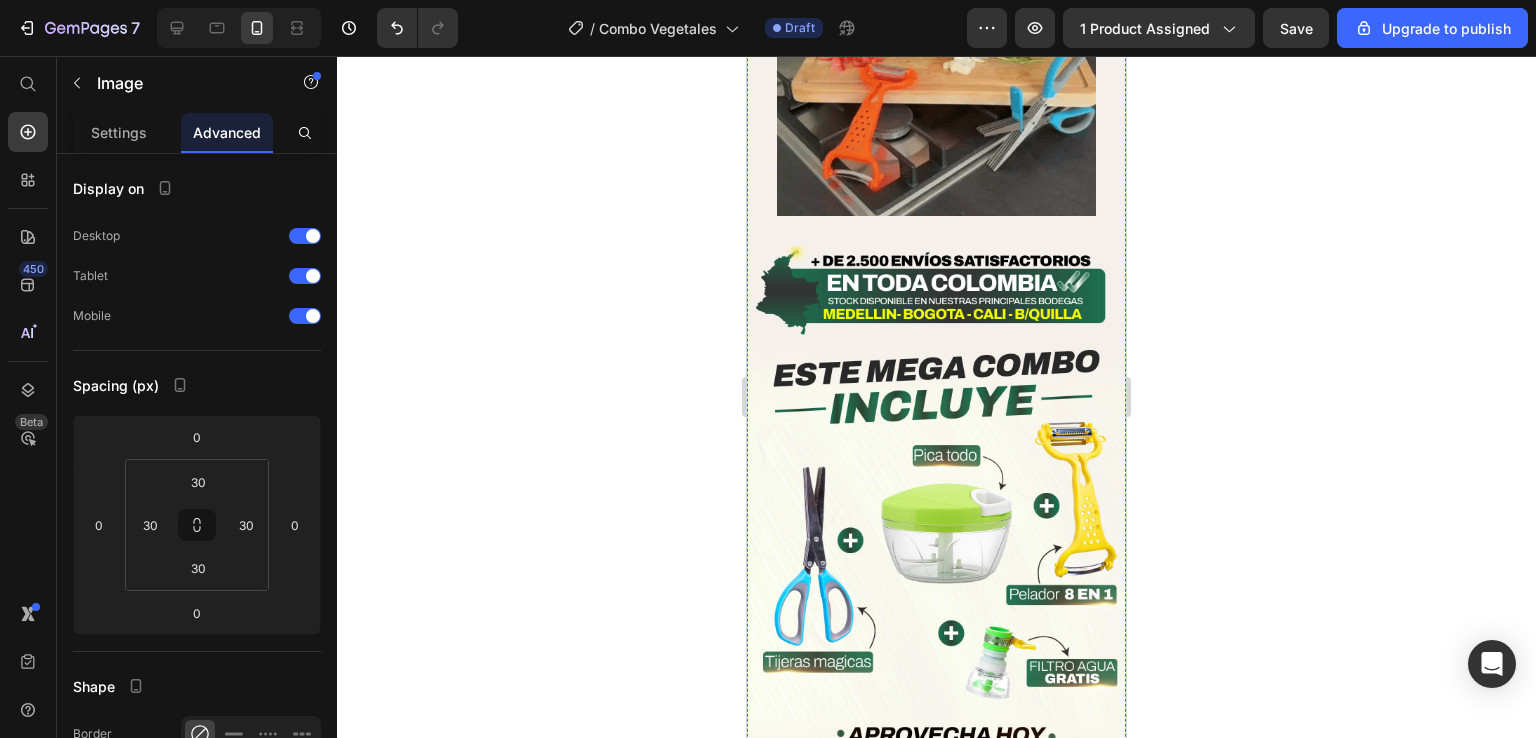 scroll, scrollTop: 4900, scrollLeft: 0, axis: vertical 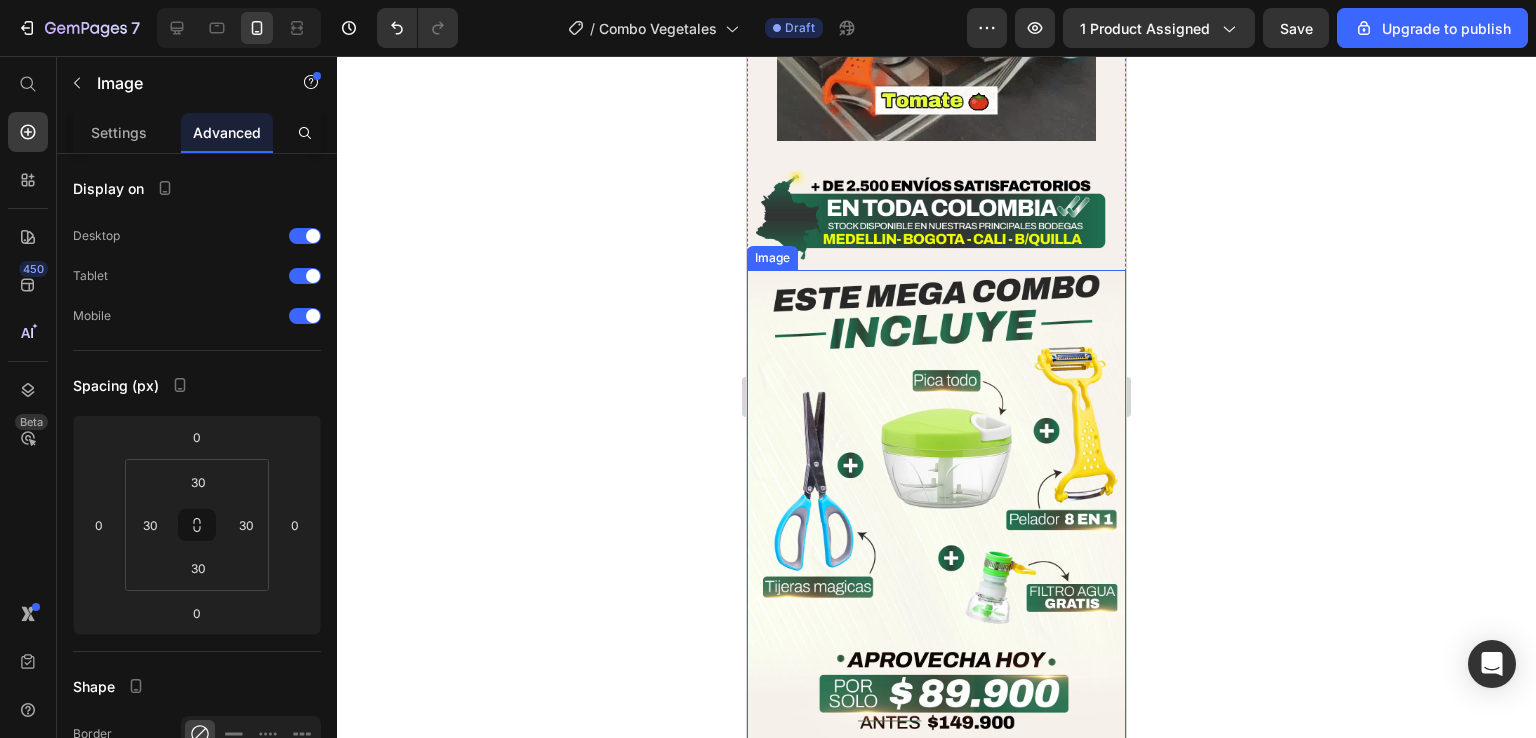 click at bounding box center [936, 507] 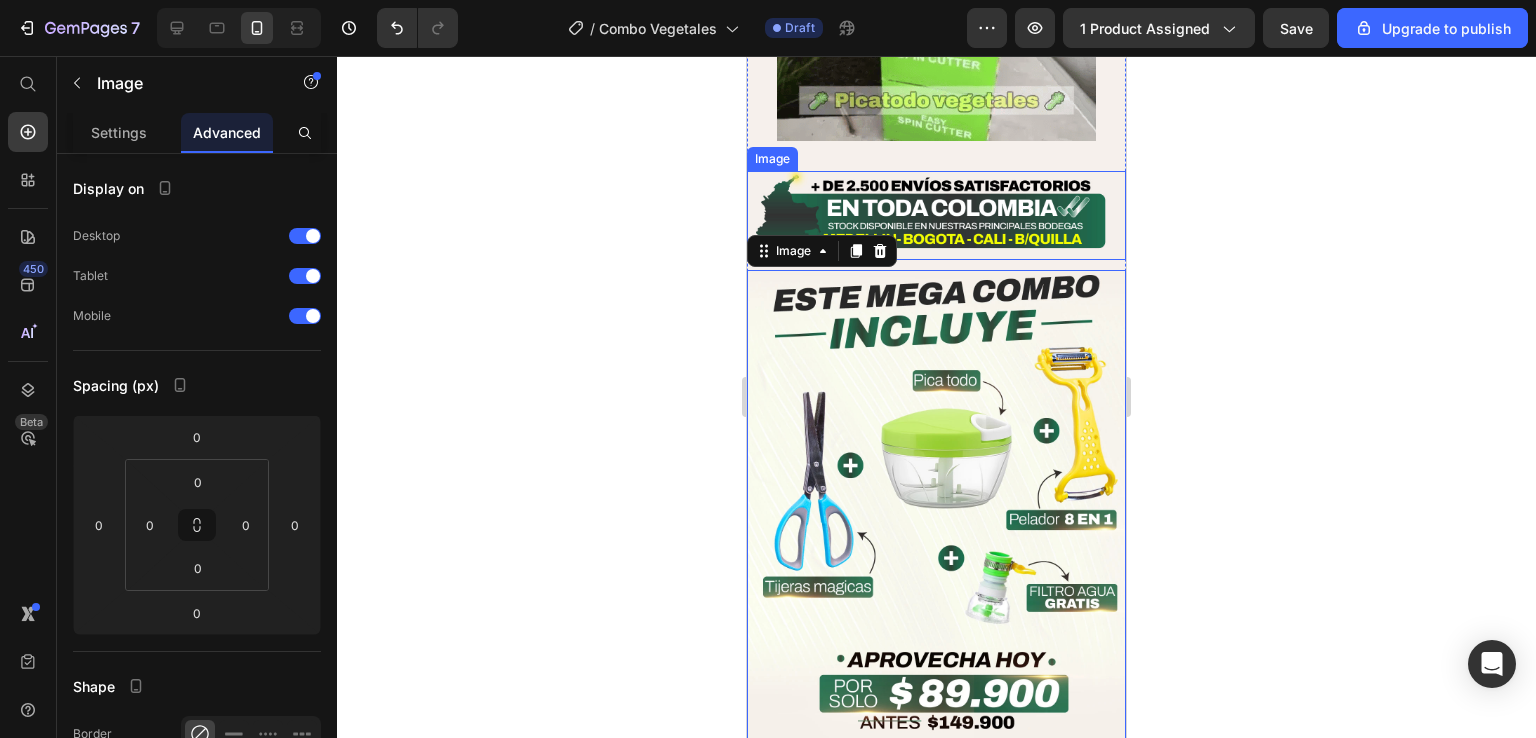 click at bounding box center [936, 215] 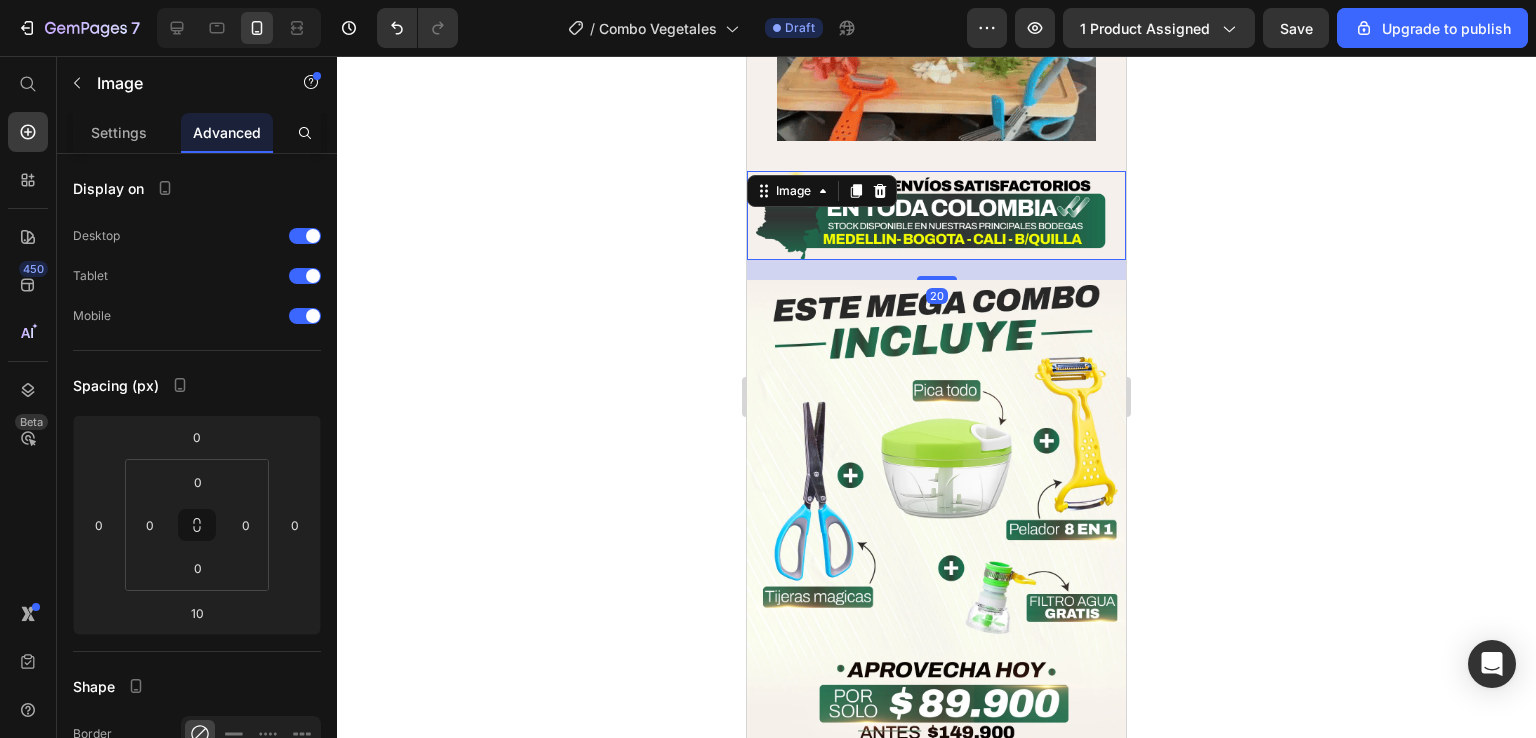 click at bounding box center (937, 278) 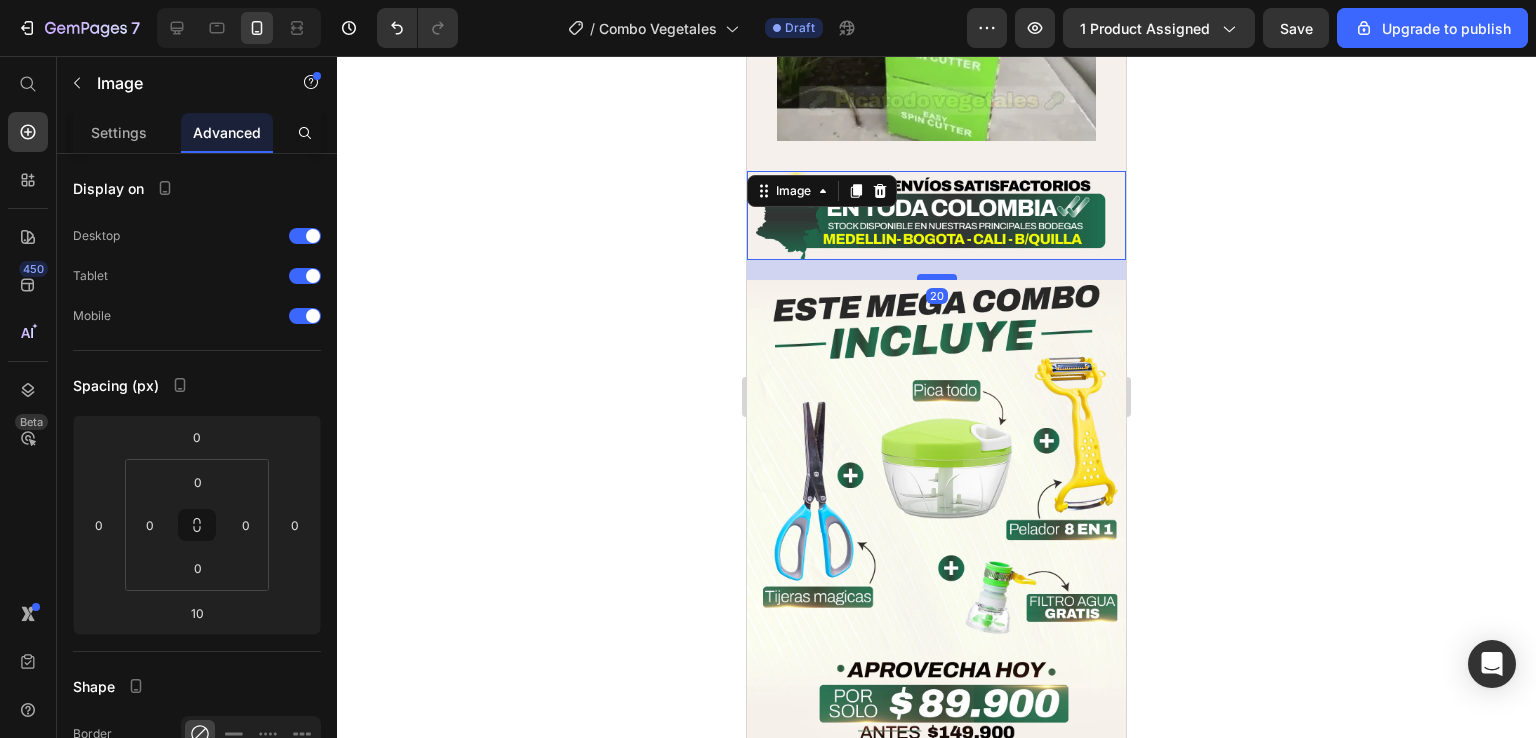 type on "20" 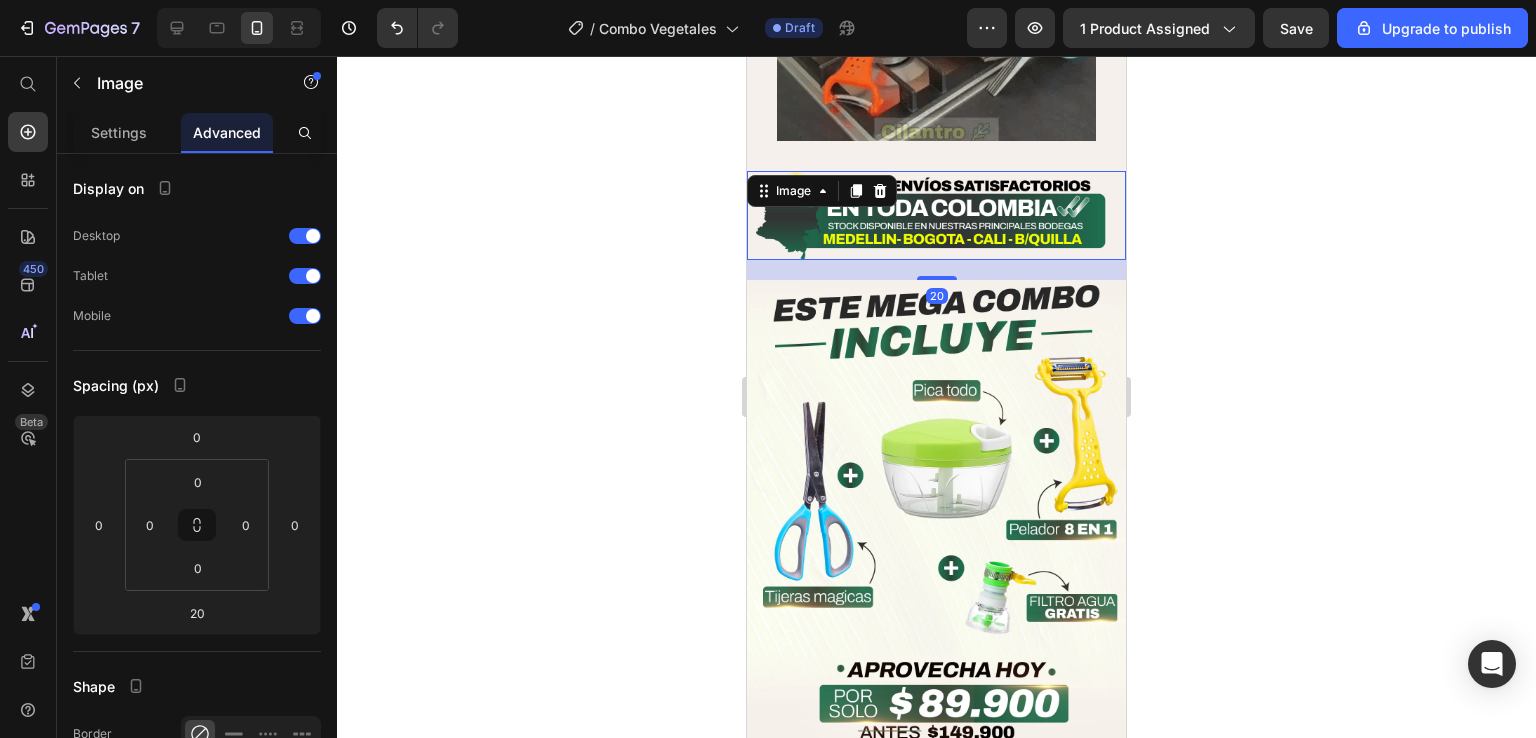 drag, startPoint x: 1441, startPoint y: 233, endPoint x: 1428, endPoint y: 237, distance: 13.601471 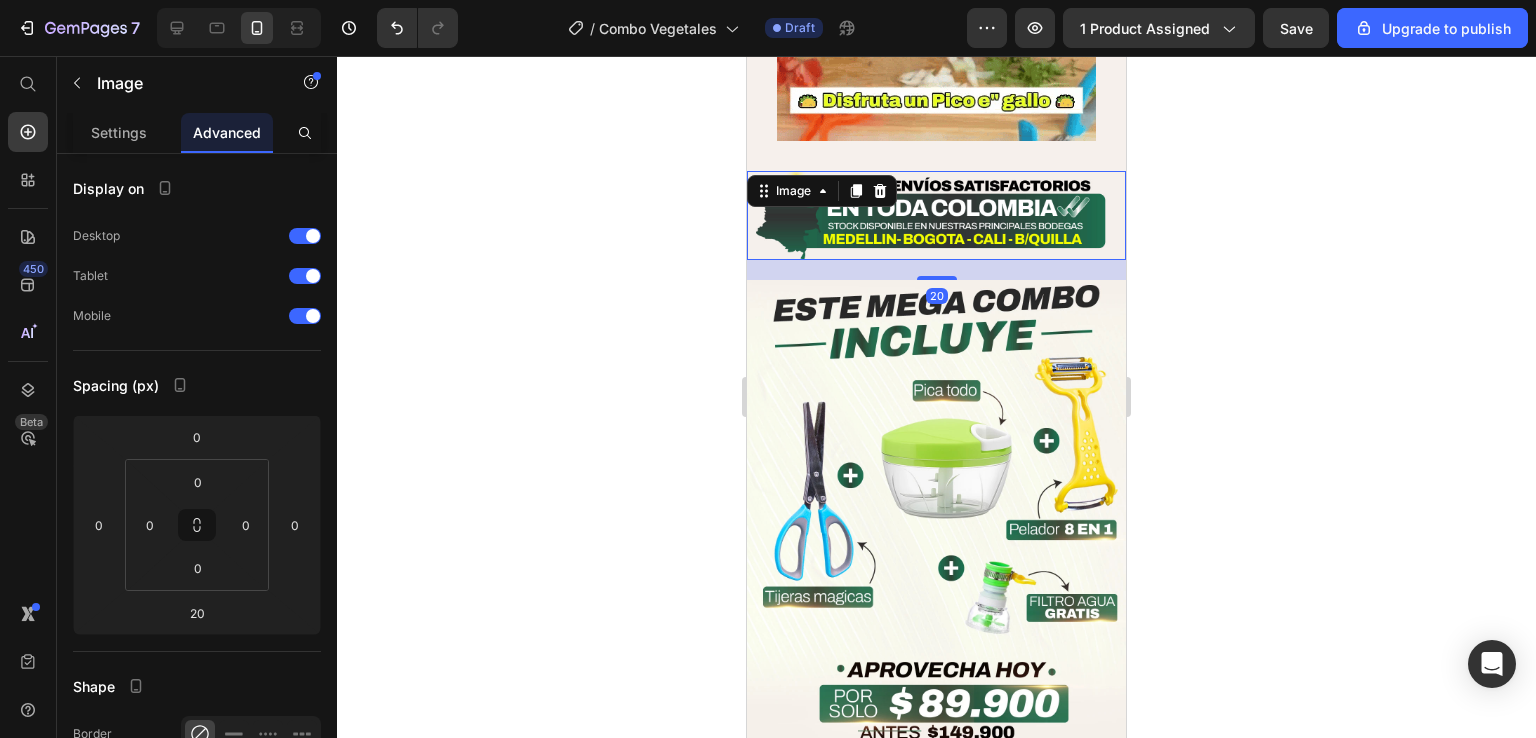 click 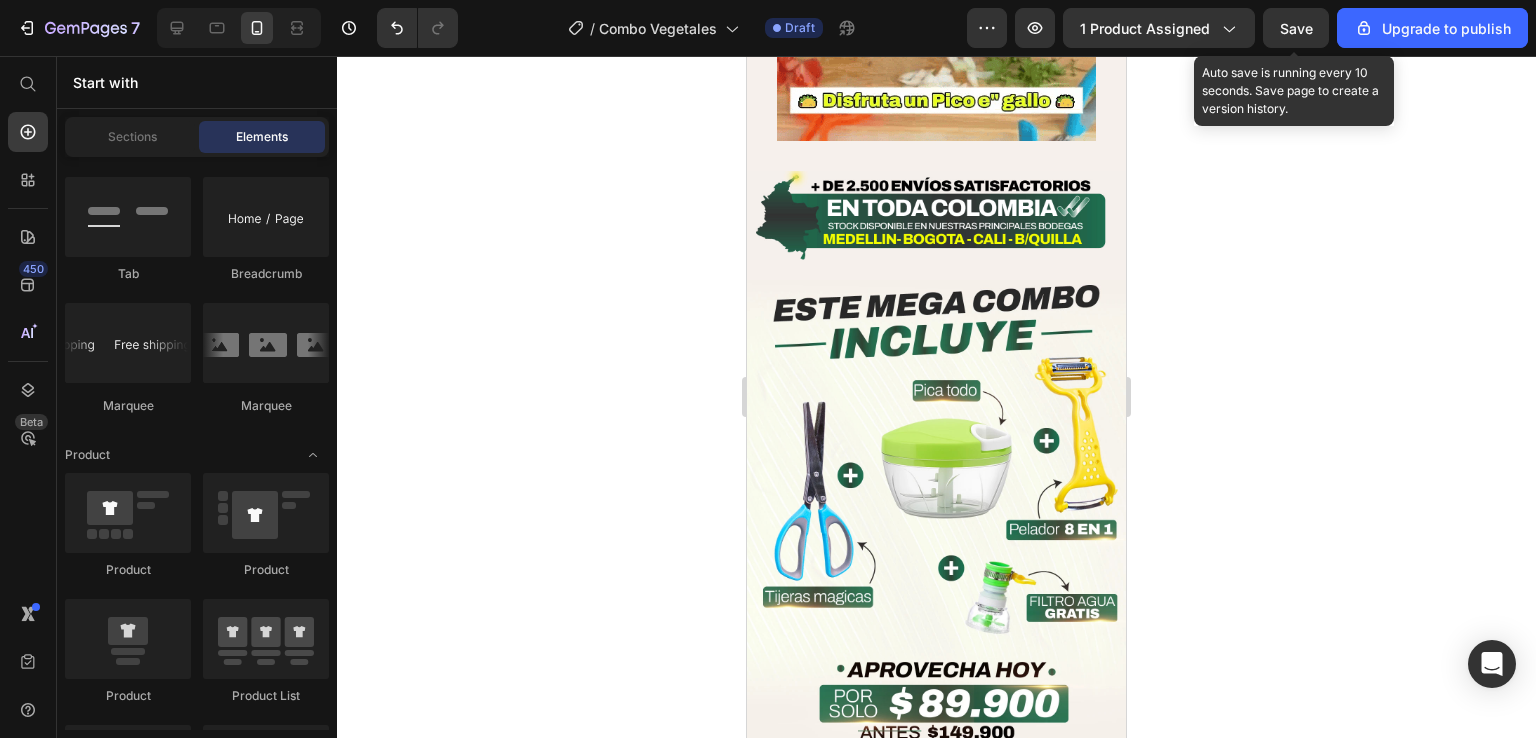 click on "Save" 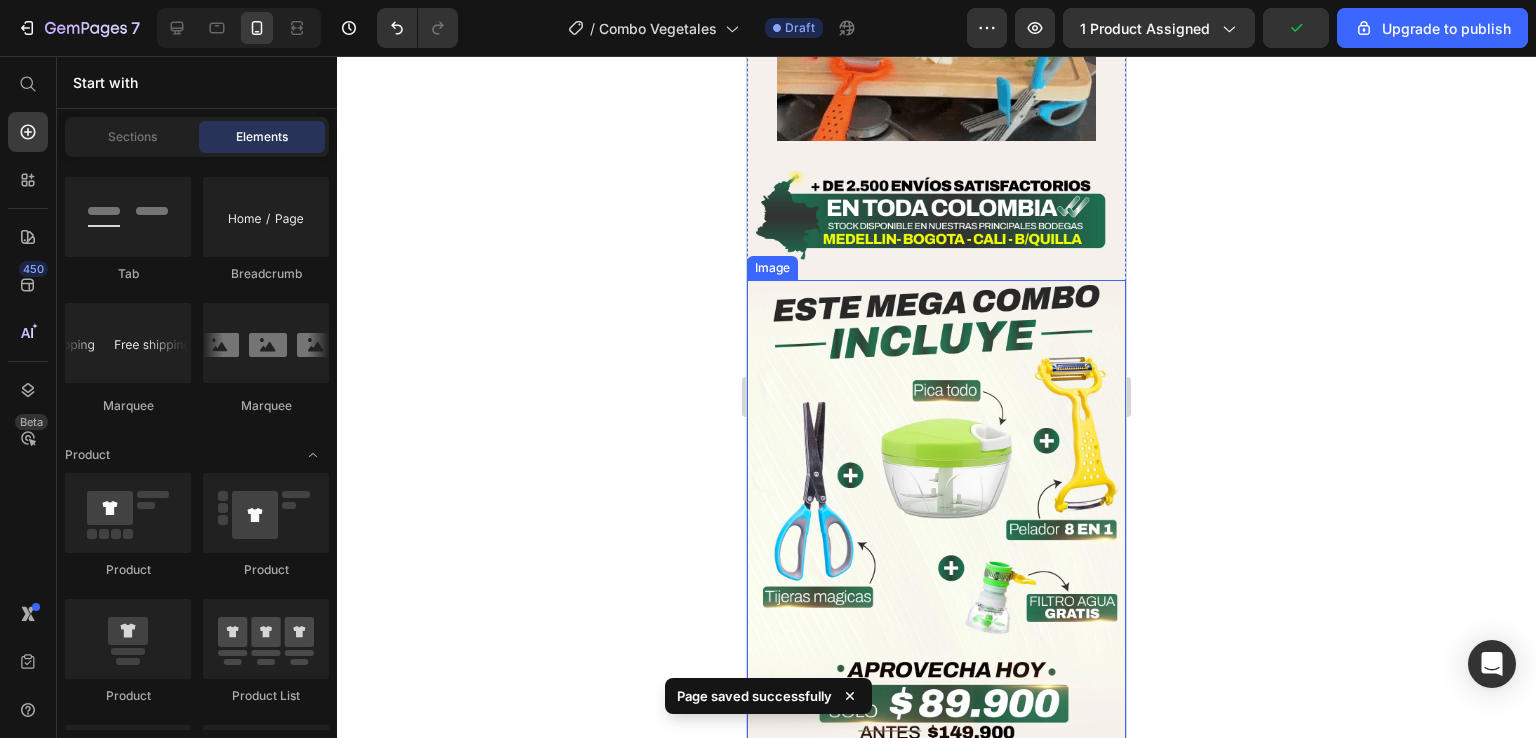 click at bounding box center (936, 517) 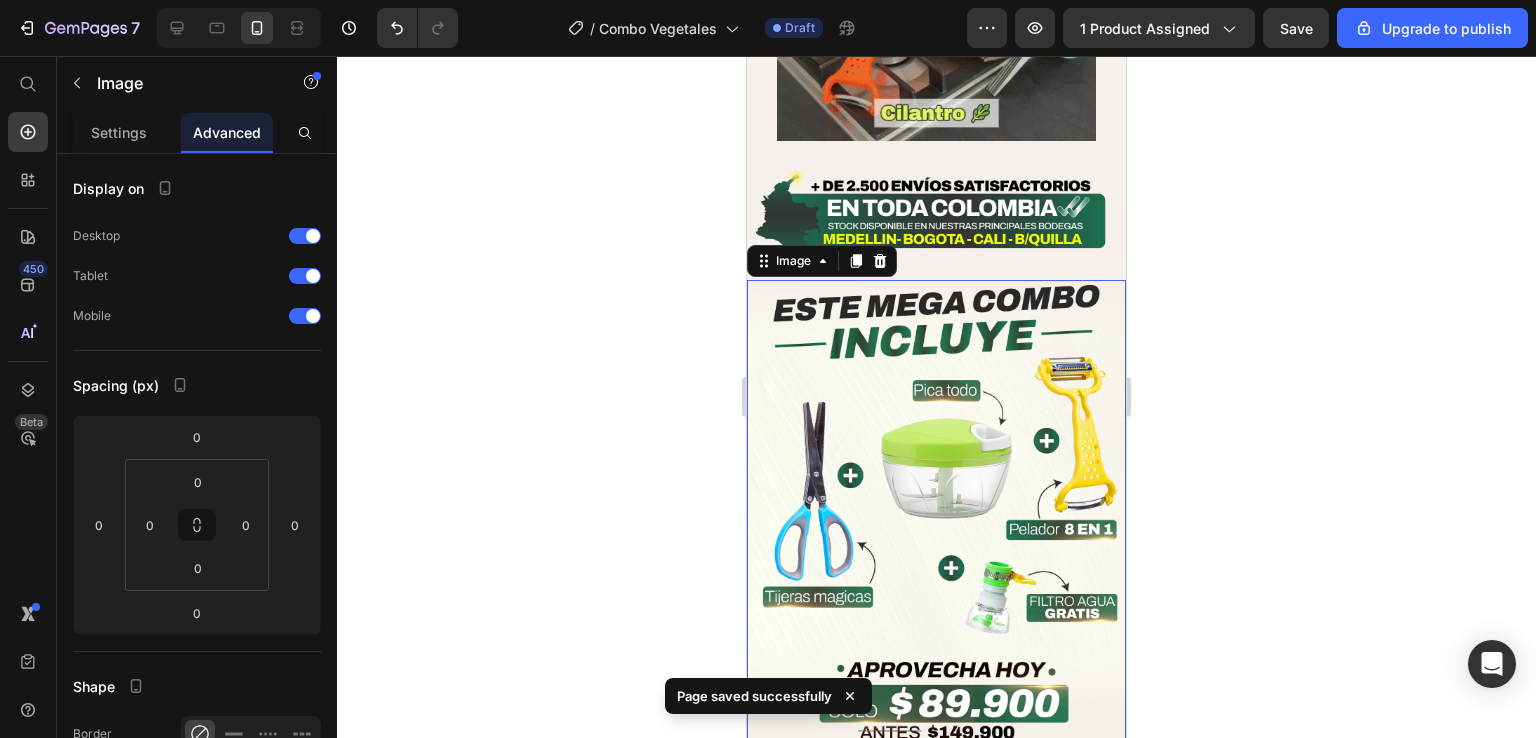 drag, startPoint x: 940, startPoint y: 677, endPoint x: 948, endPoint y: 686, distance: 12.0415945 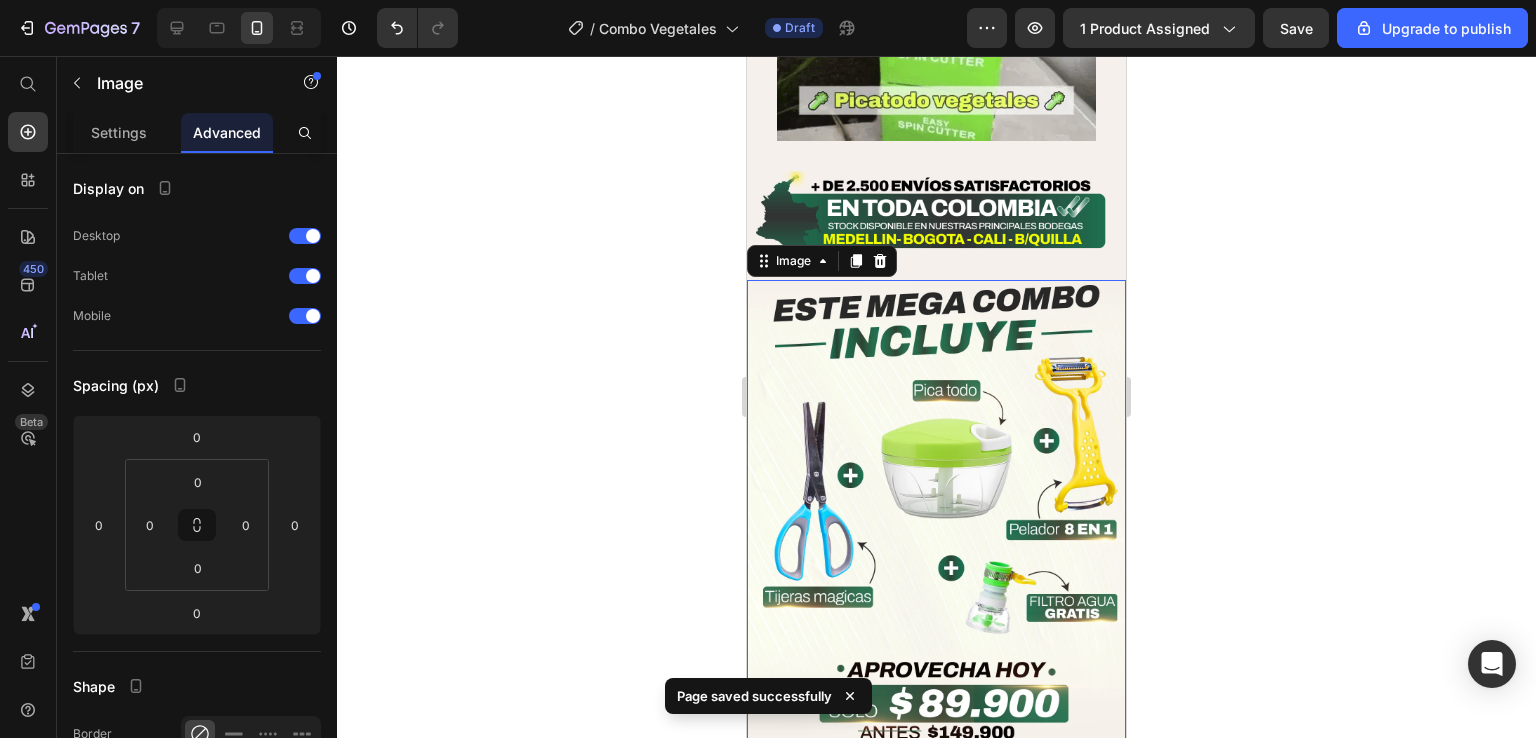 click at bounding box center [937, 760] 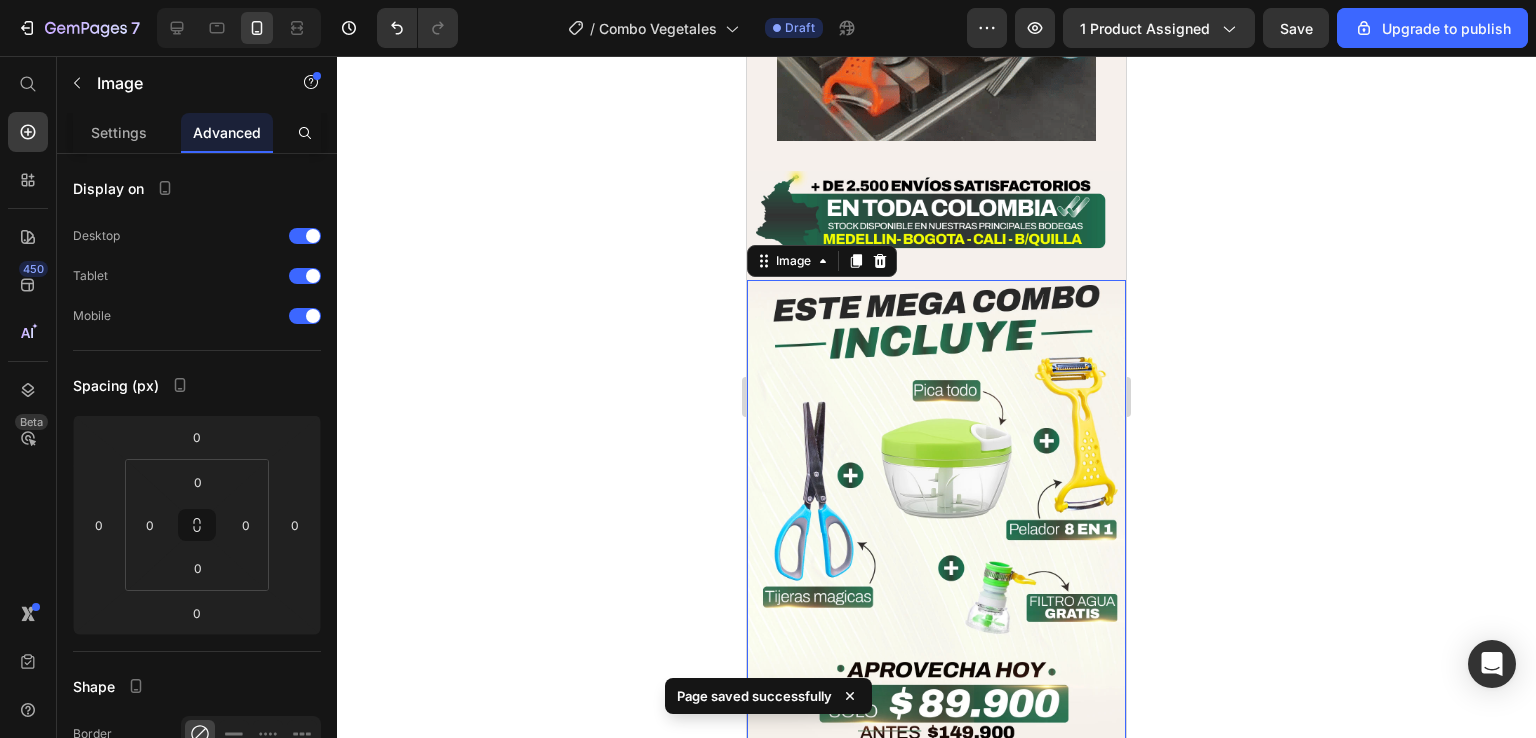 type on "10" 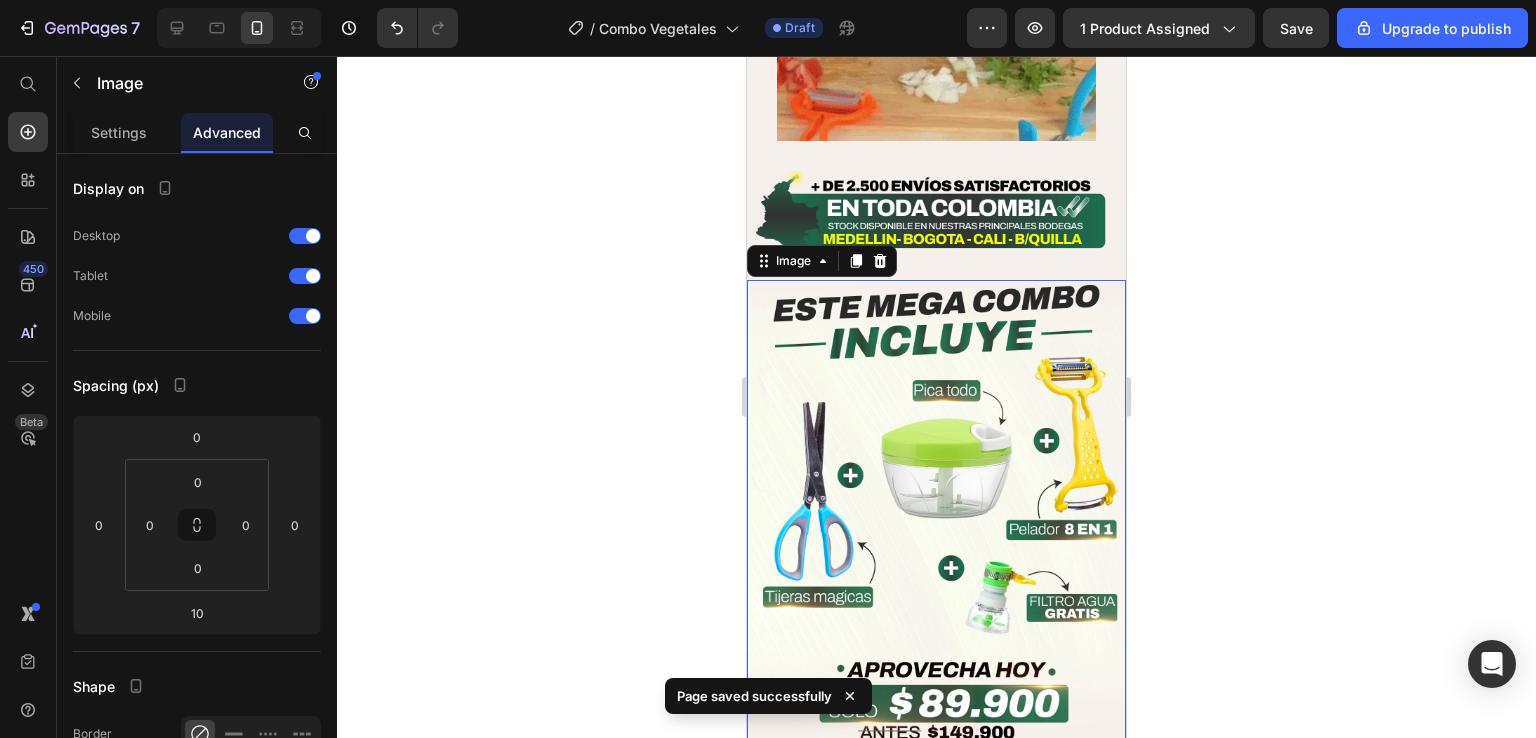 click 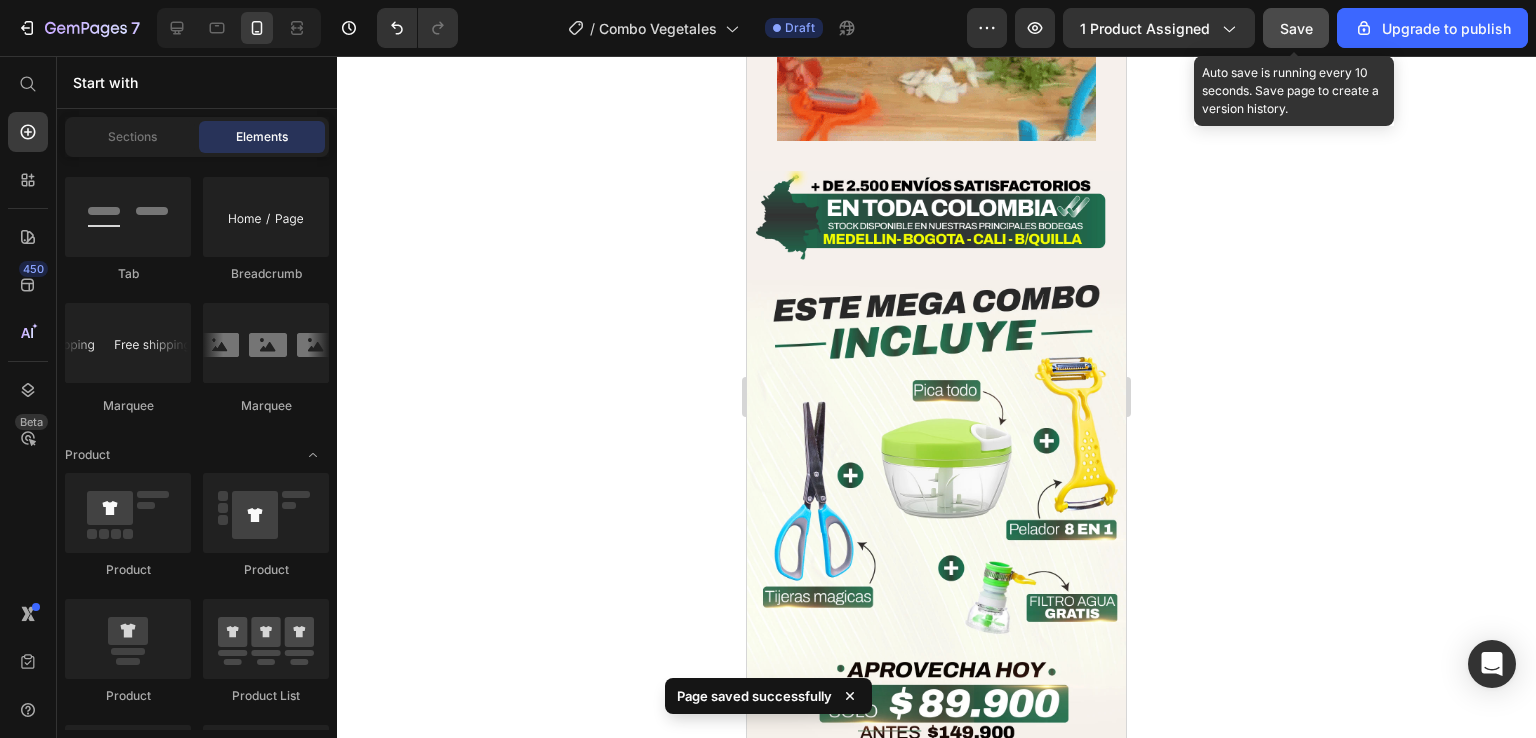 click on "Save" 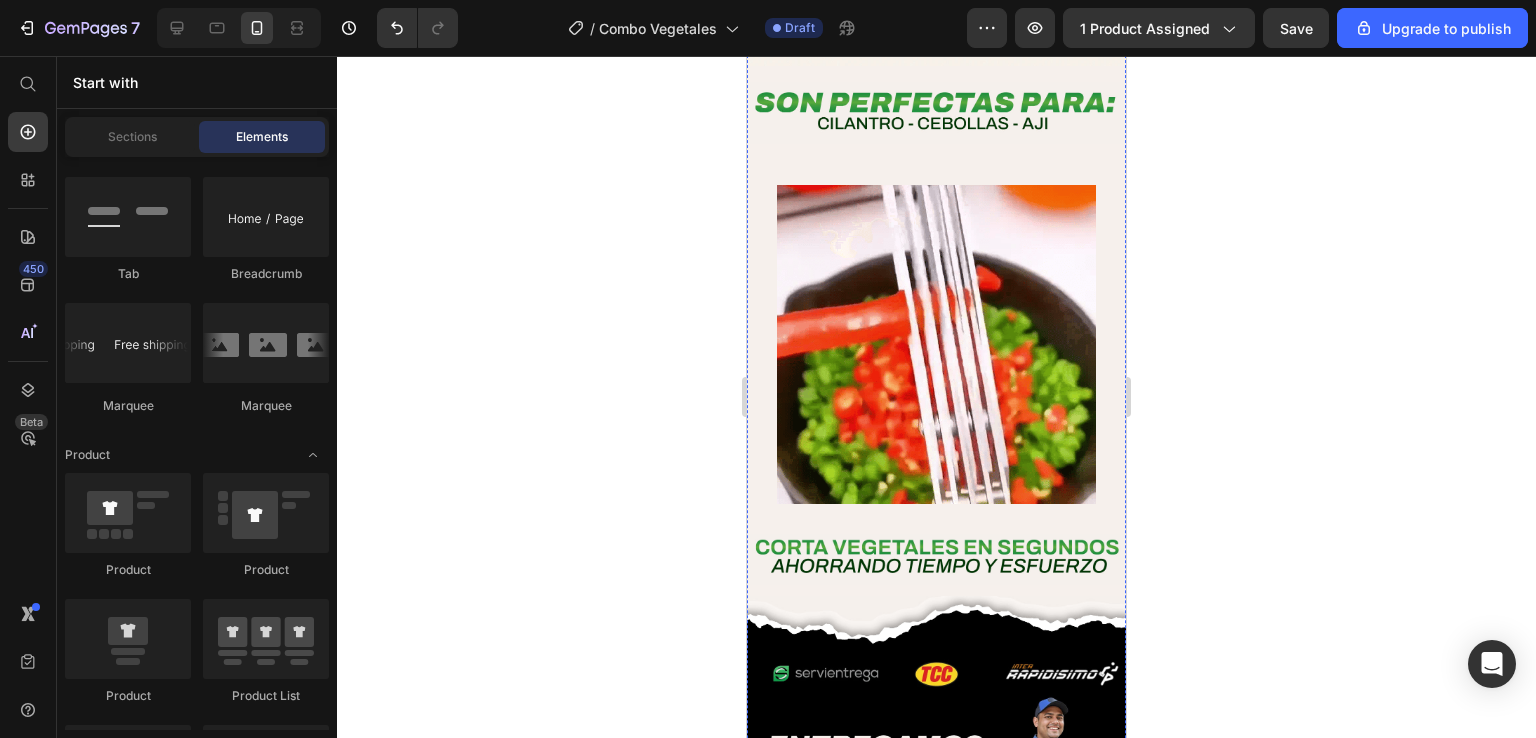 scroll, scrollTop: 6000, scrollLeft: 0, axis: vertical 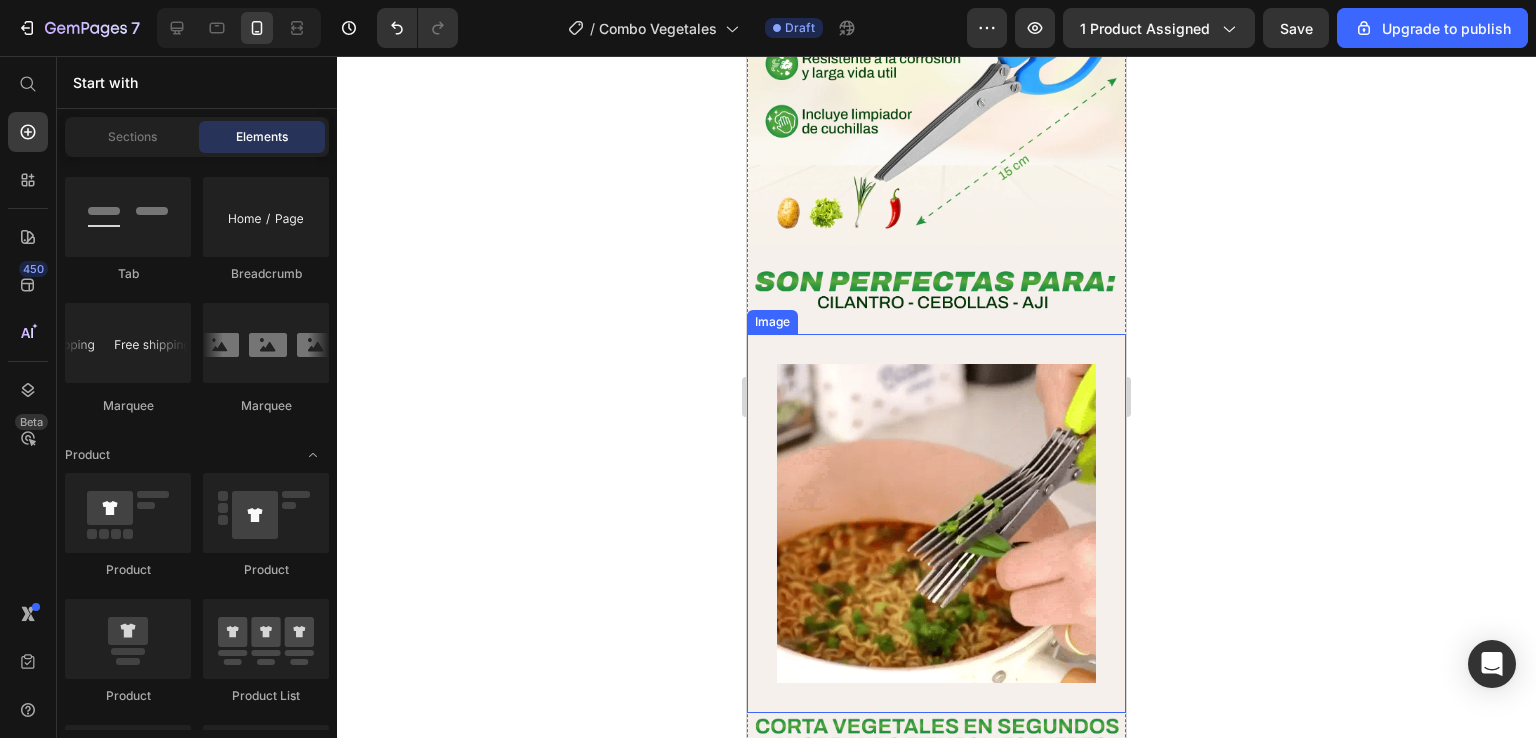 click at bounding box center [936, 523] 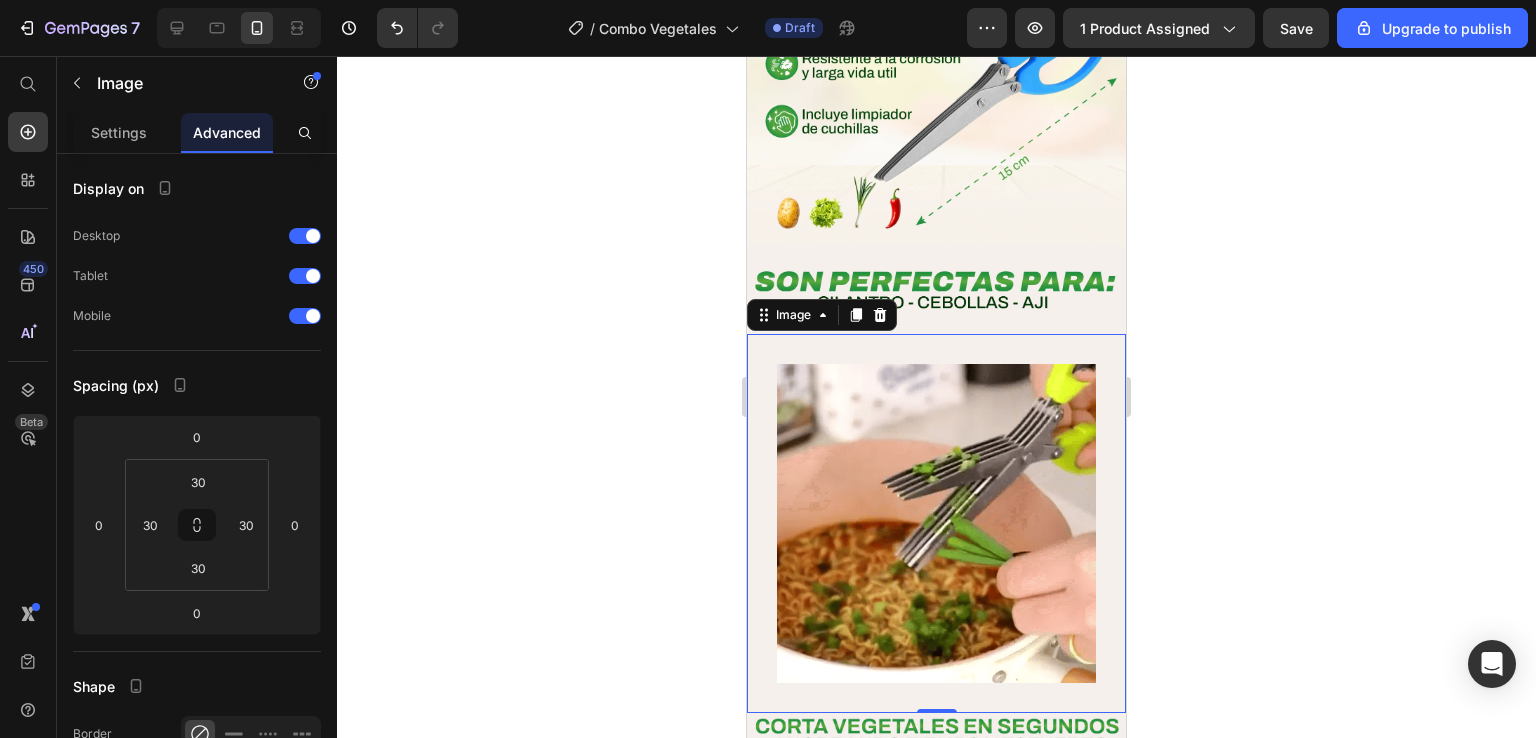 click 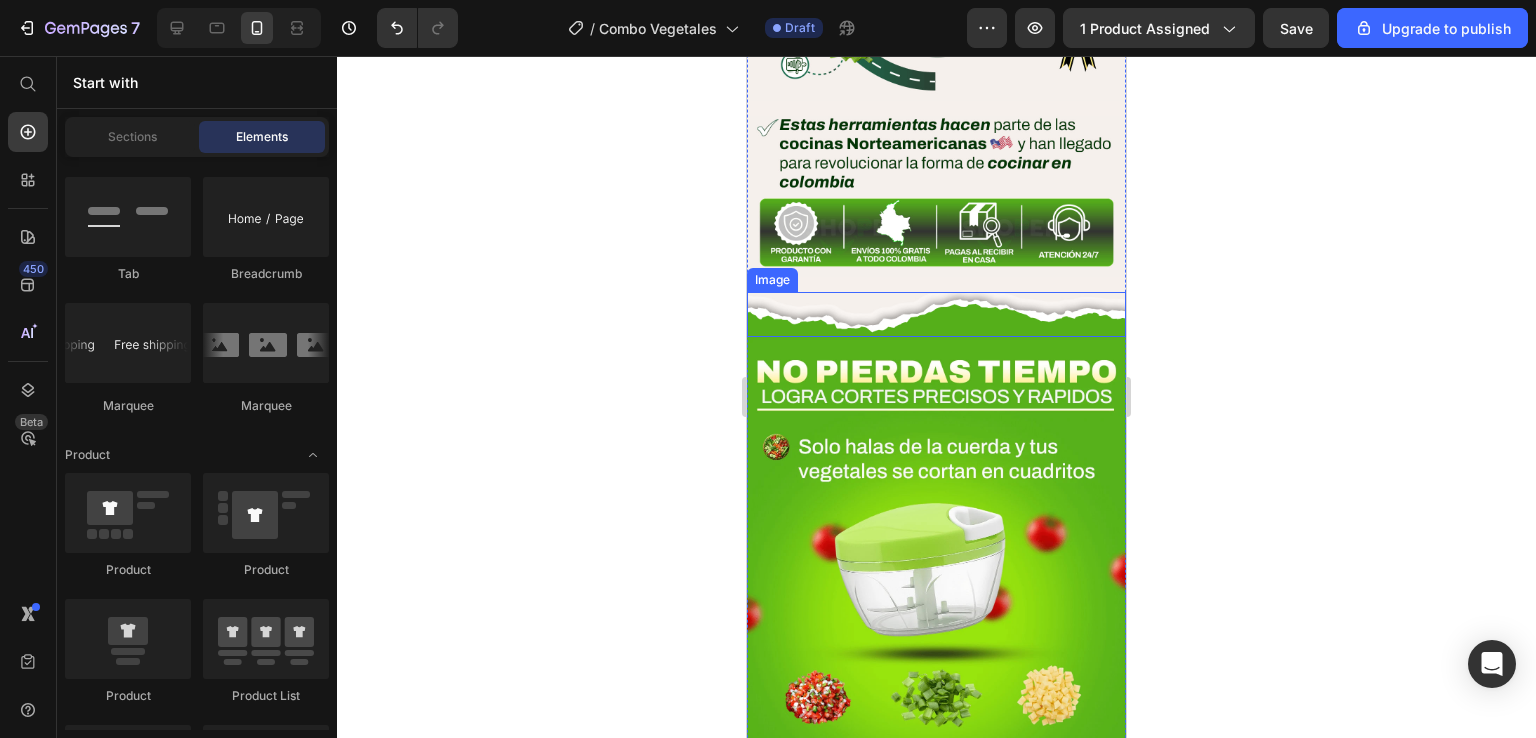 scroll, scrollTop: 2500, scrollLeft: 0, axis: vertical 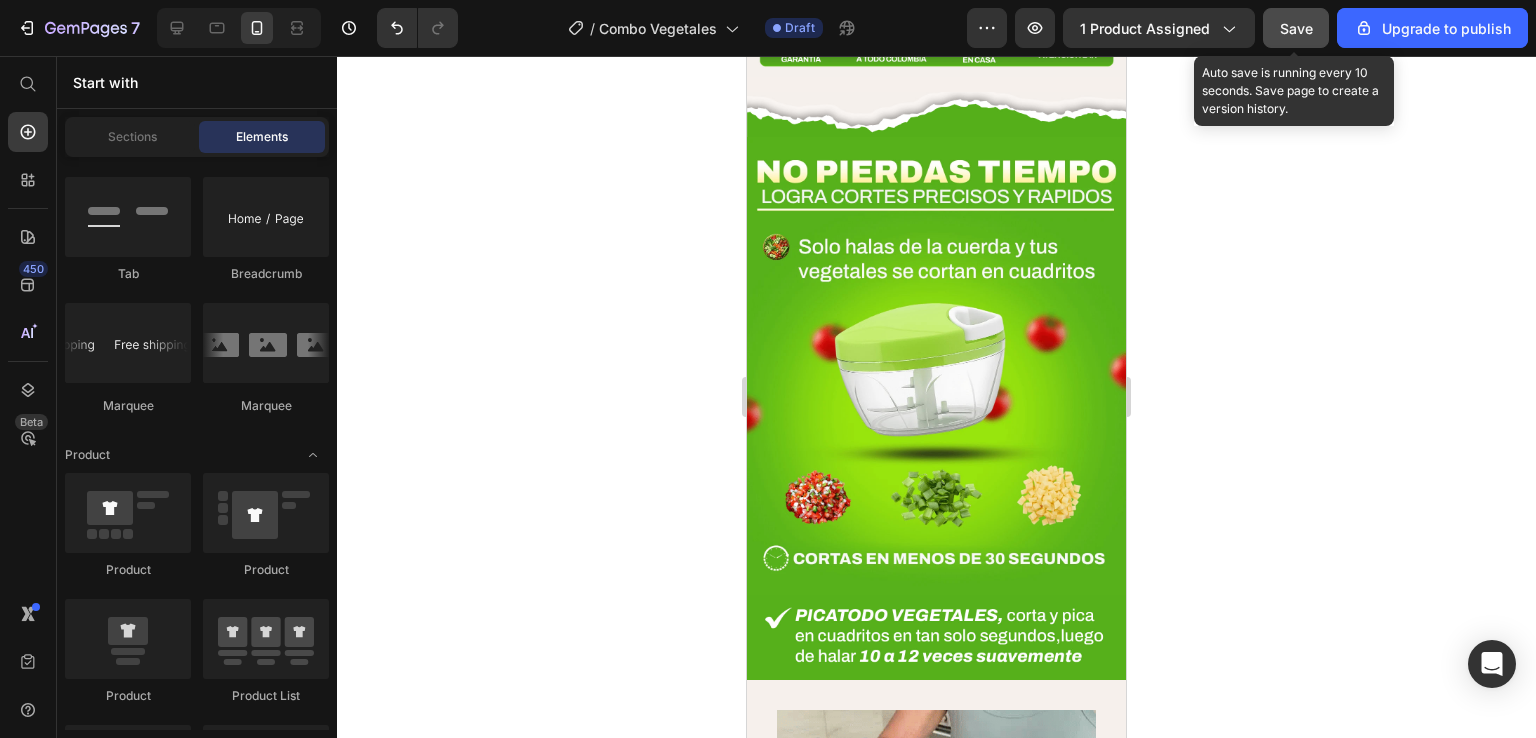 click on "Save" 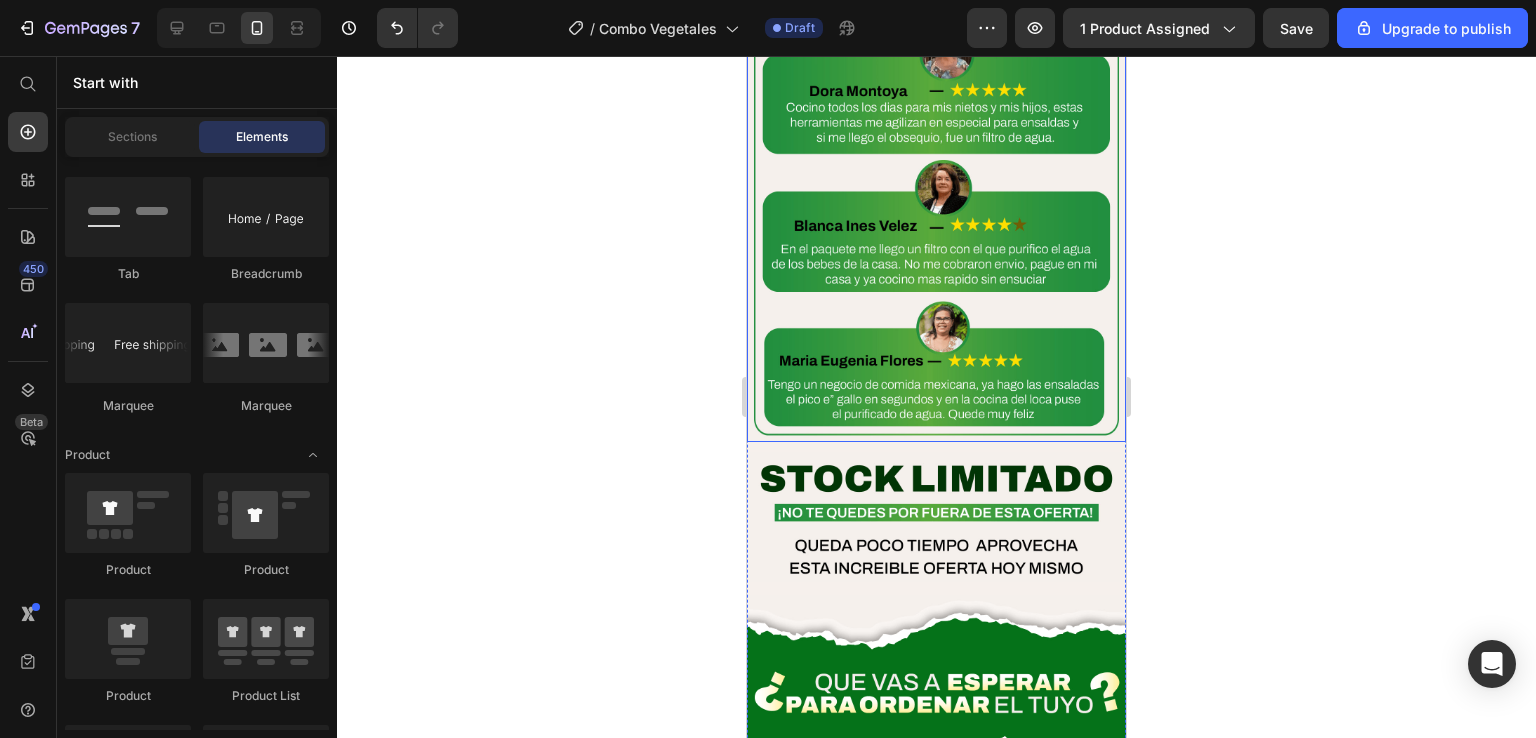 scroll, scrollTop: 7300, scrollLeft: 0, axis: vertical 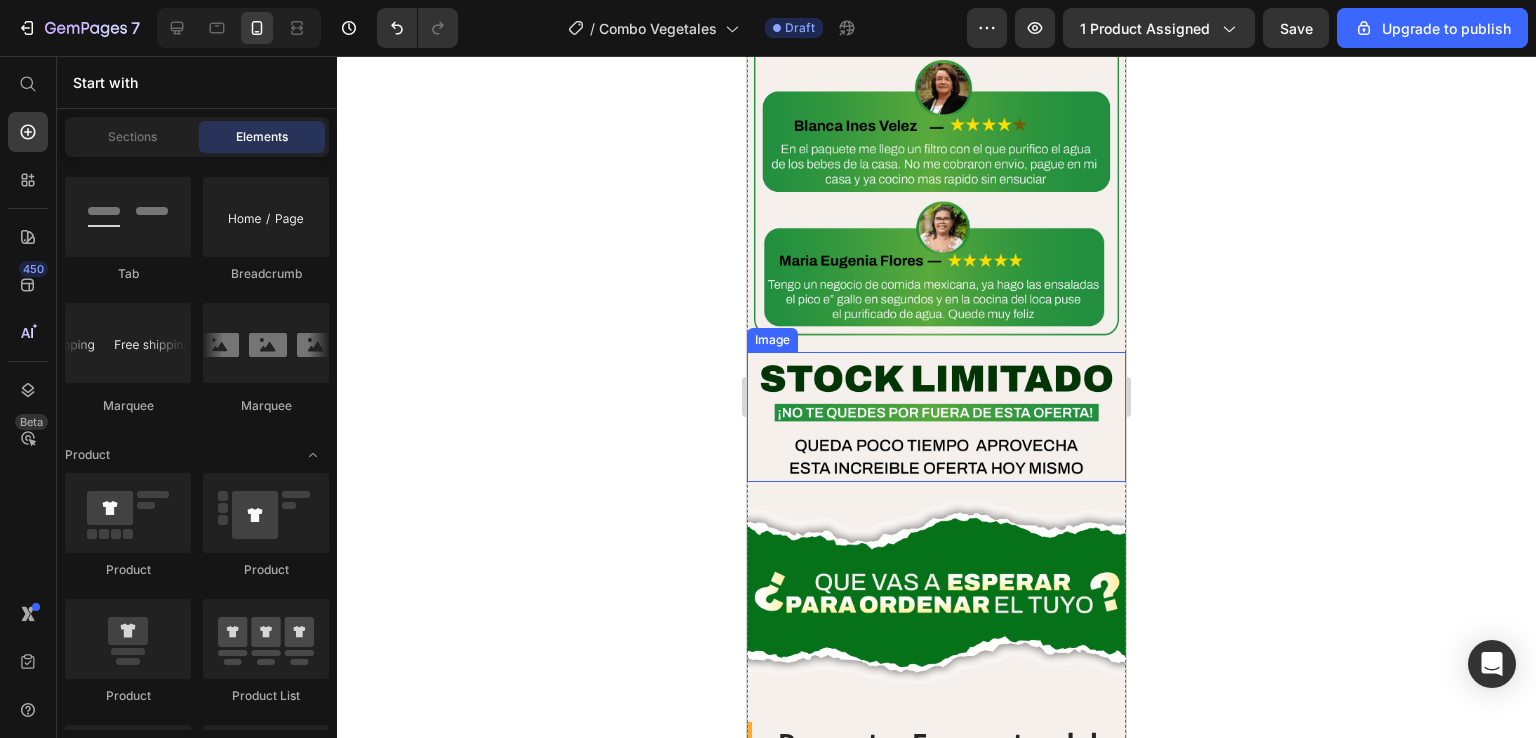 click at bounding box center (936, 417) 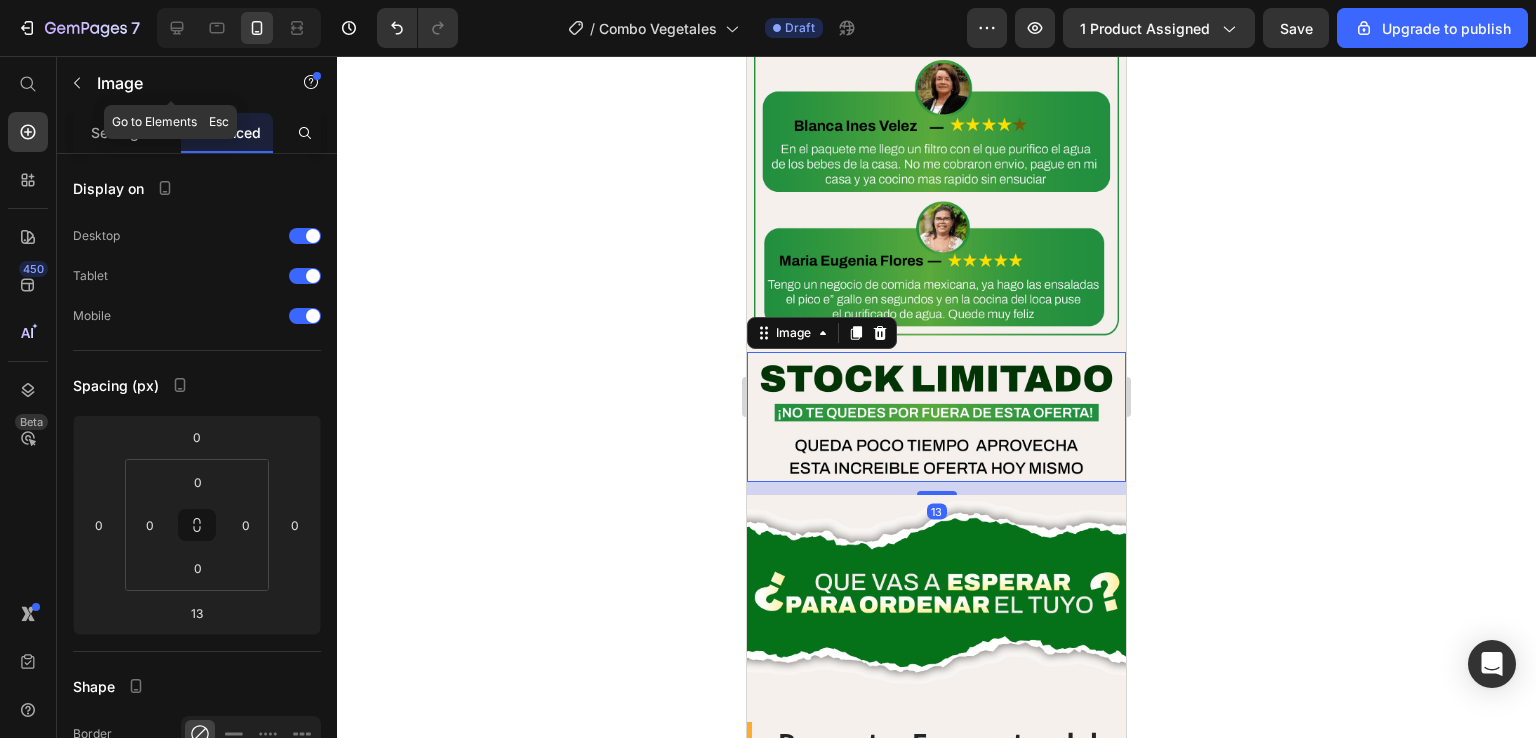click on "Image" at bounding box center (182, 83) 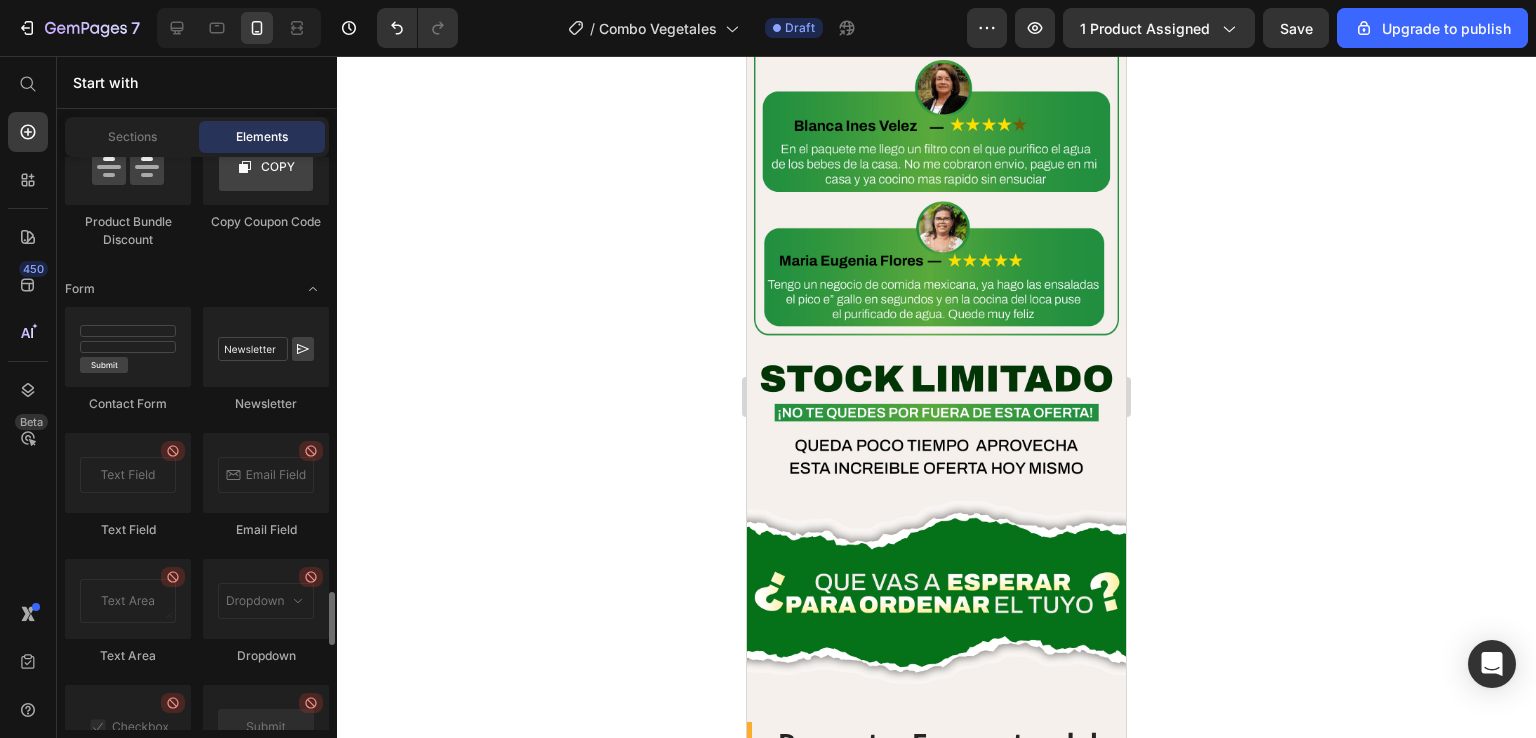 scroll, scrollTop: 4200, scrollLeft: 0, axis: vertical 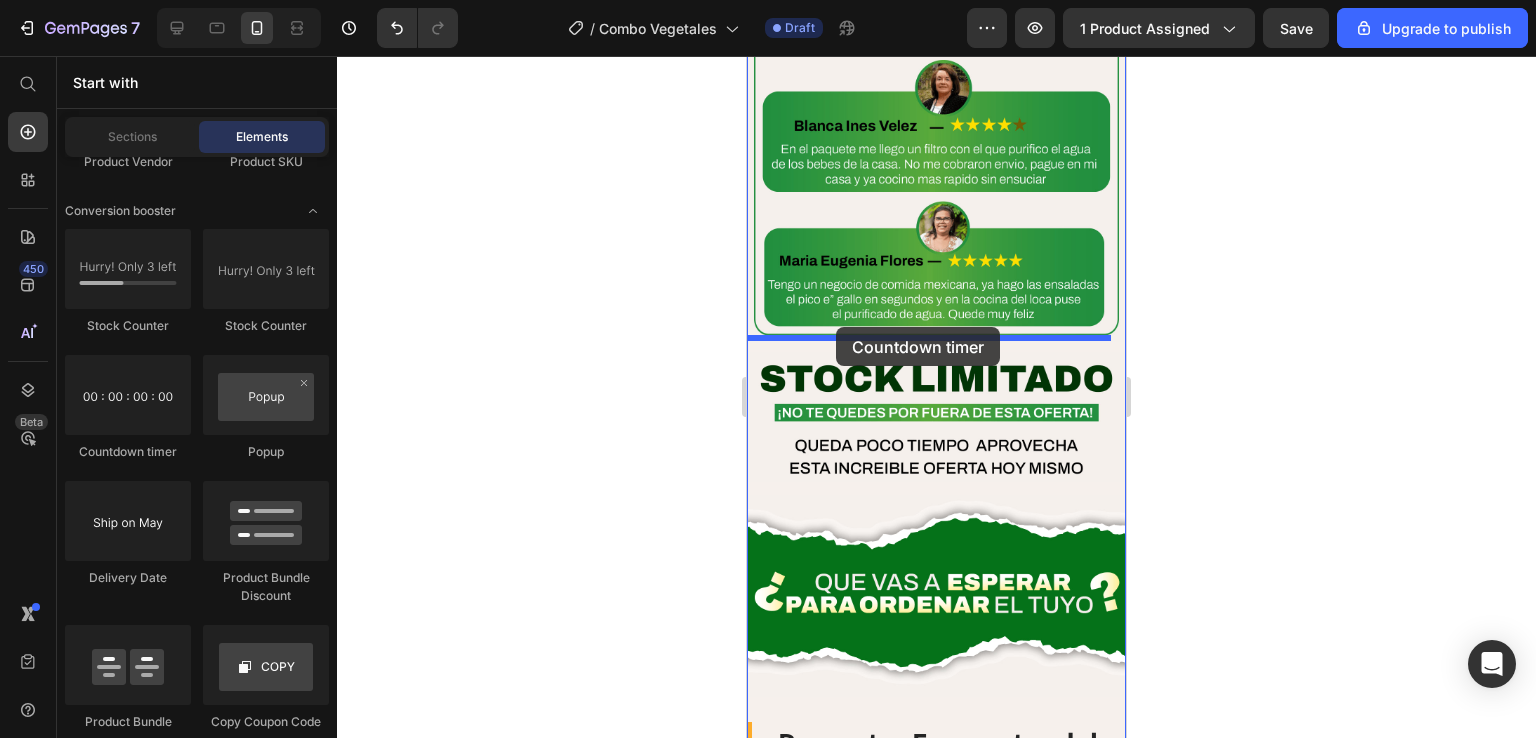 drag, startPoint x: 887, startPoint y: 461, endPoint x: 836, endPoint y: 327, distance: 143.37712 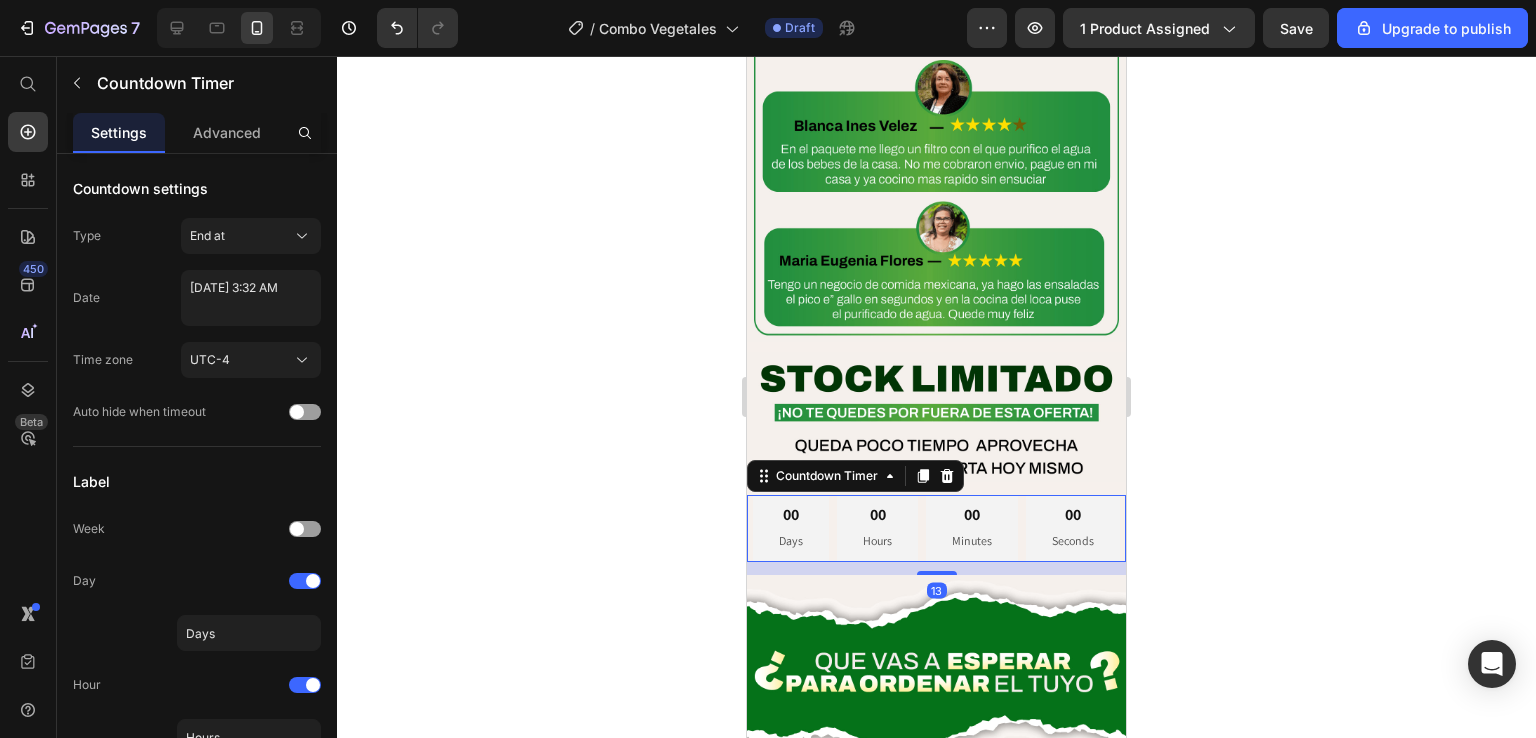 click on "00 Seconds" at bounding box center [1073, 528] 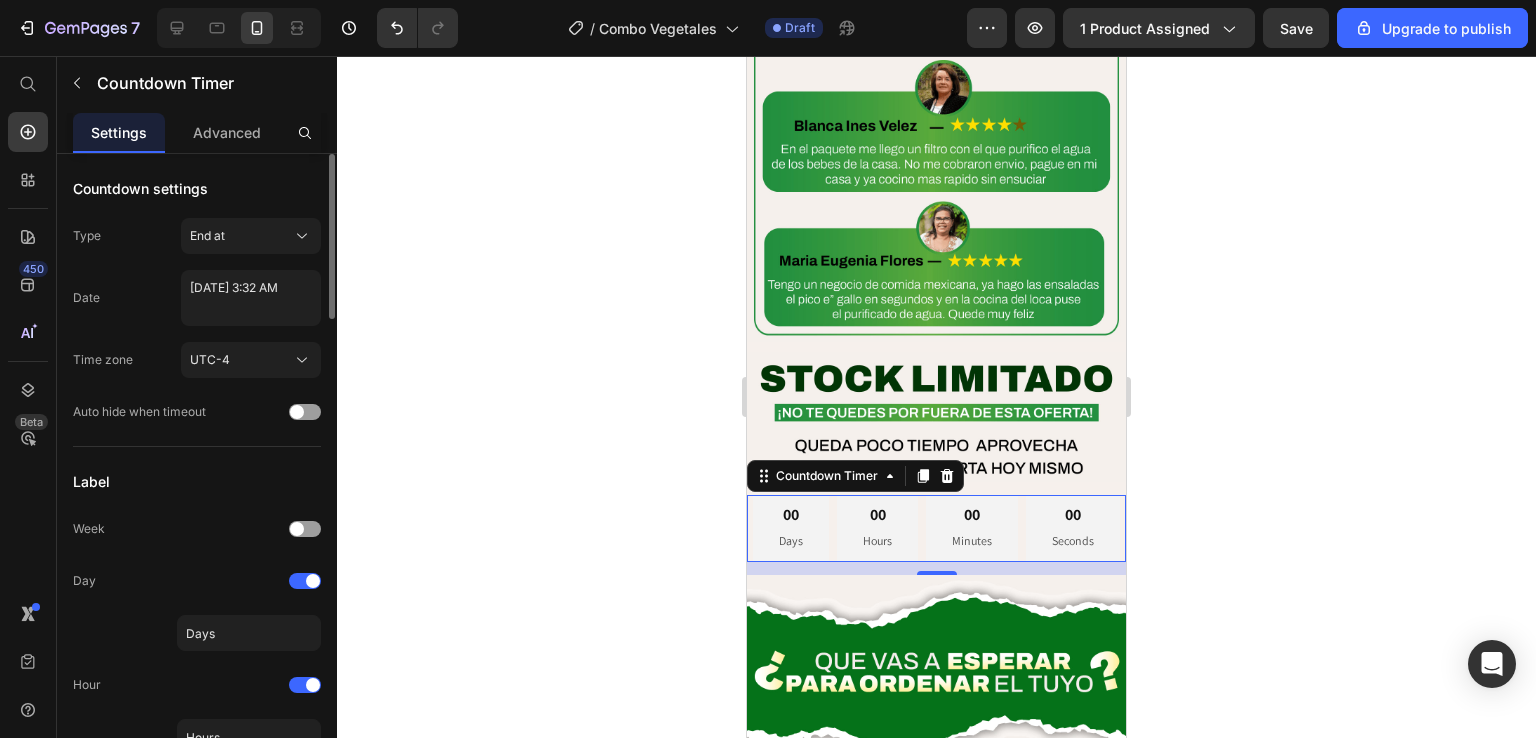 click on "Countdown settings Type End at Date July 07 2025 3:32 AM Time zone UTC-4 Auto hide when timeout" 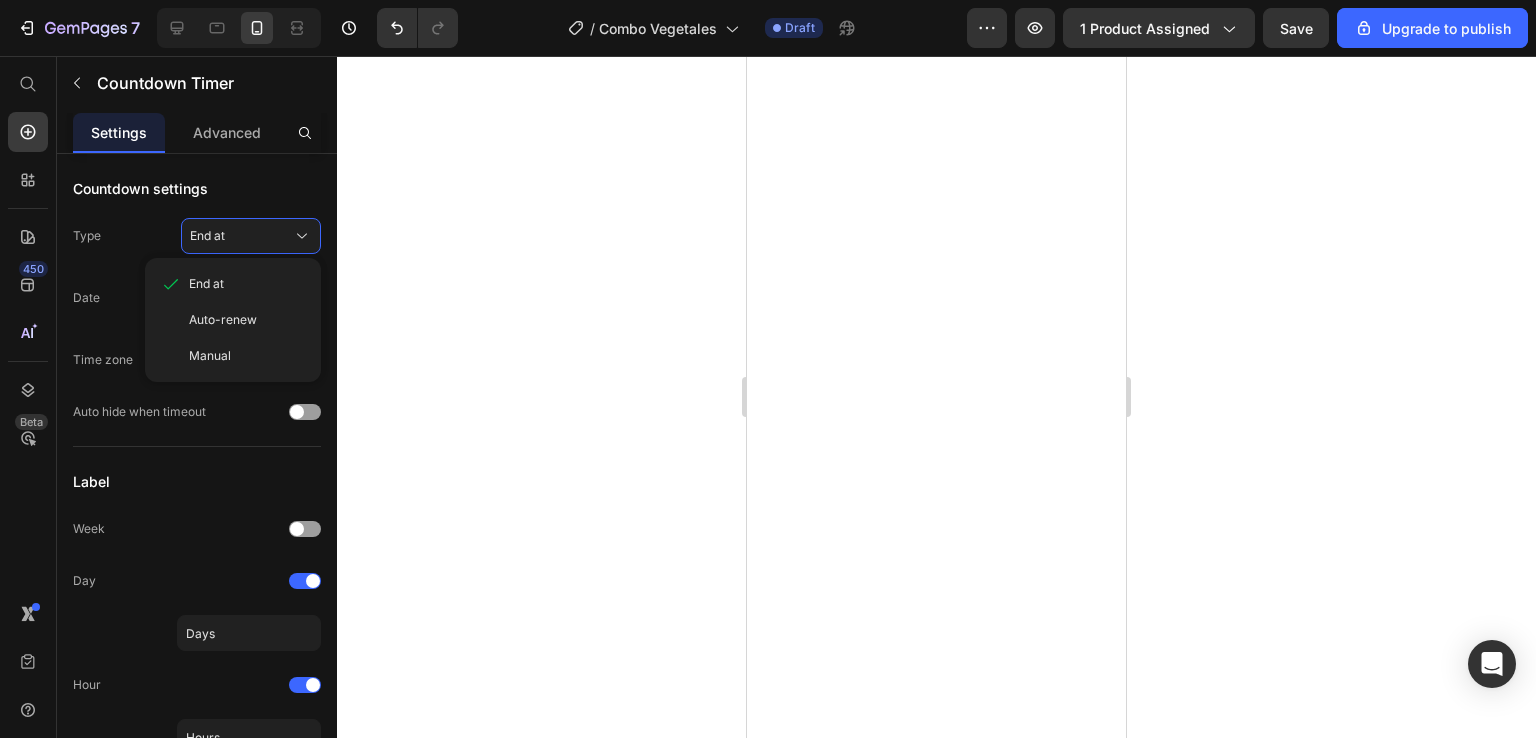 scroll, scrollTop: 0, scrollLeft: 0, axis: both 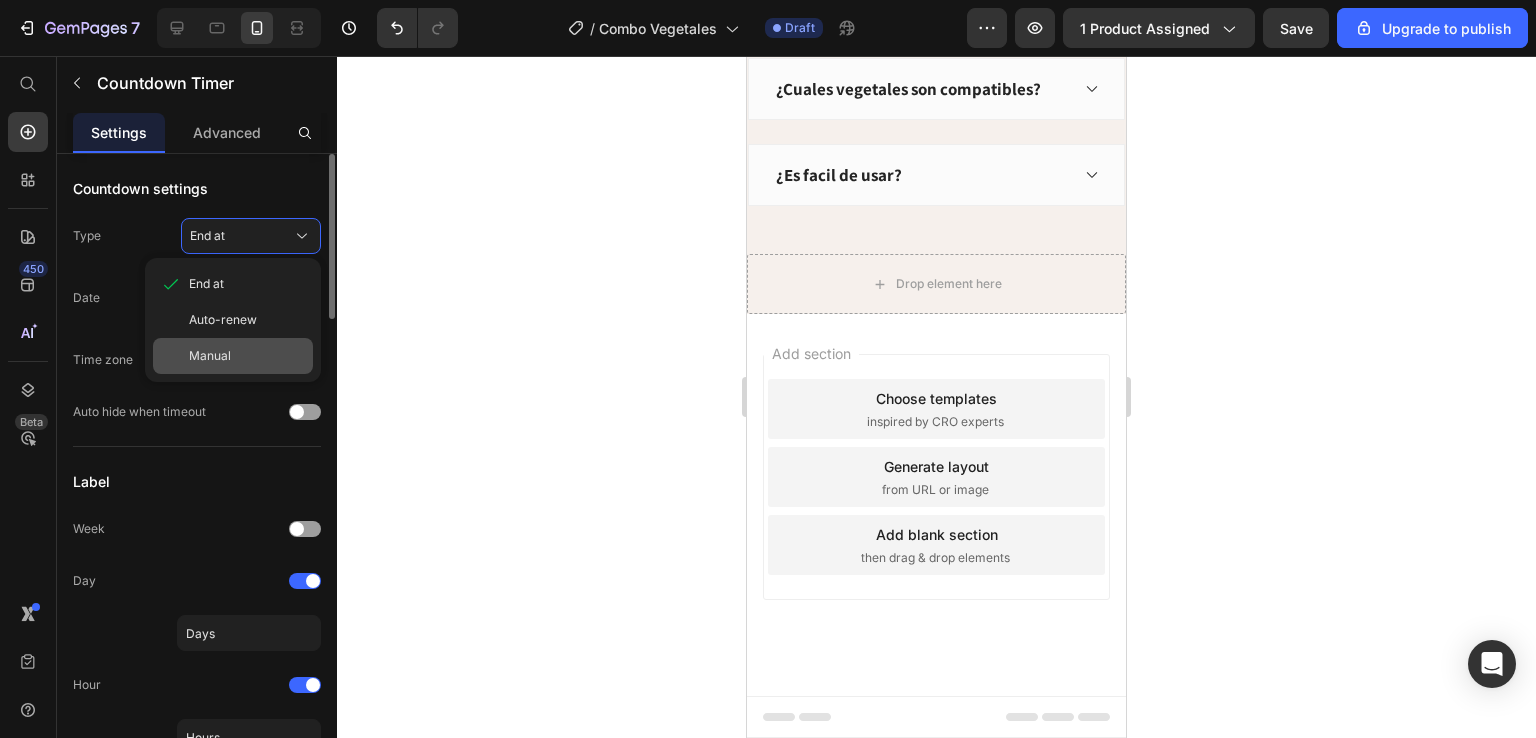 click on "Manual" at bounding box center [247, 356] 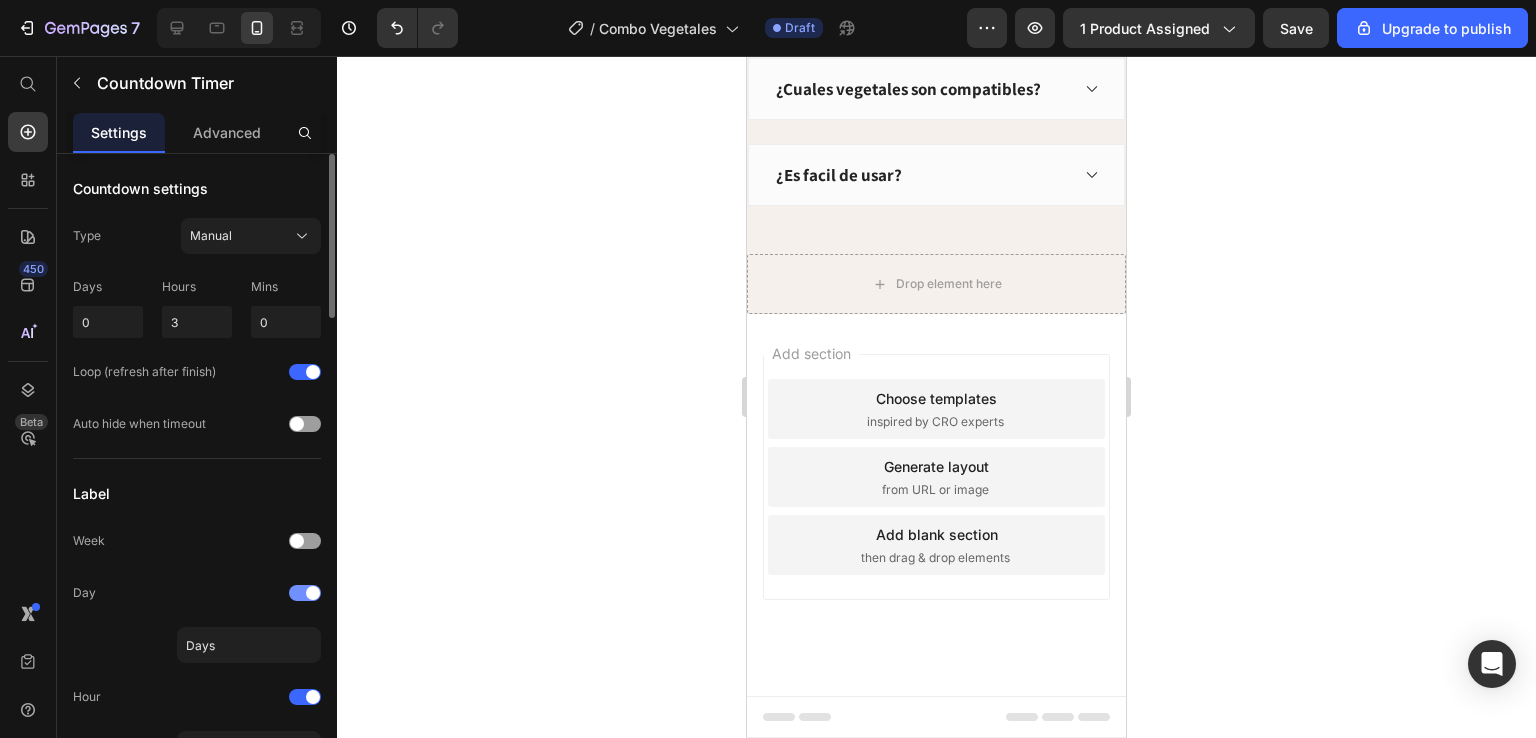click at bounding box center (313, 593) 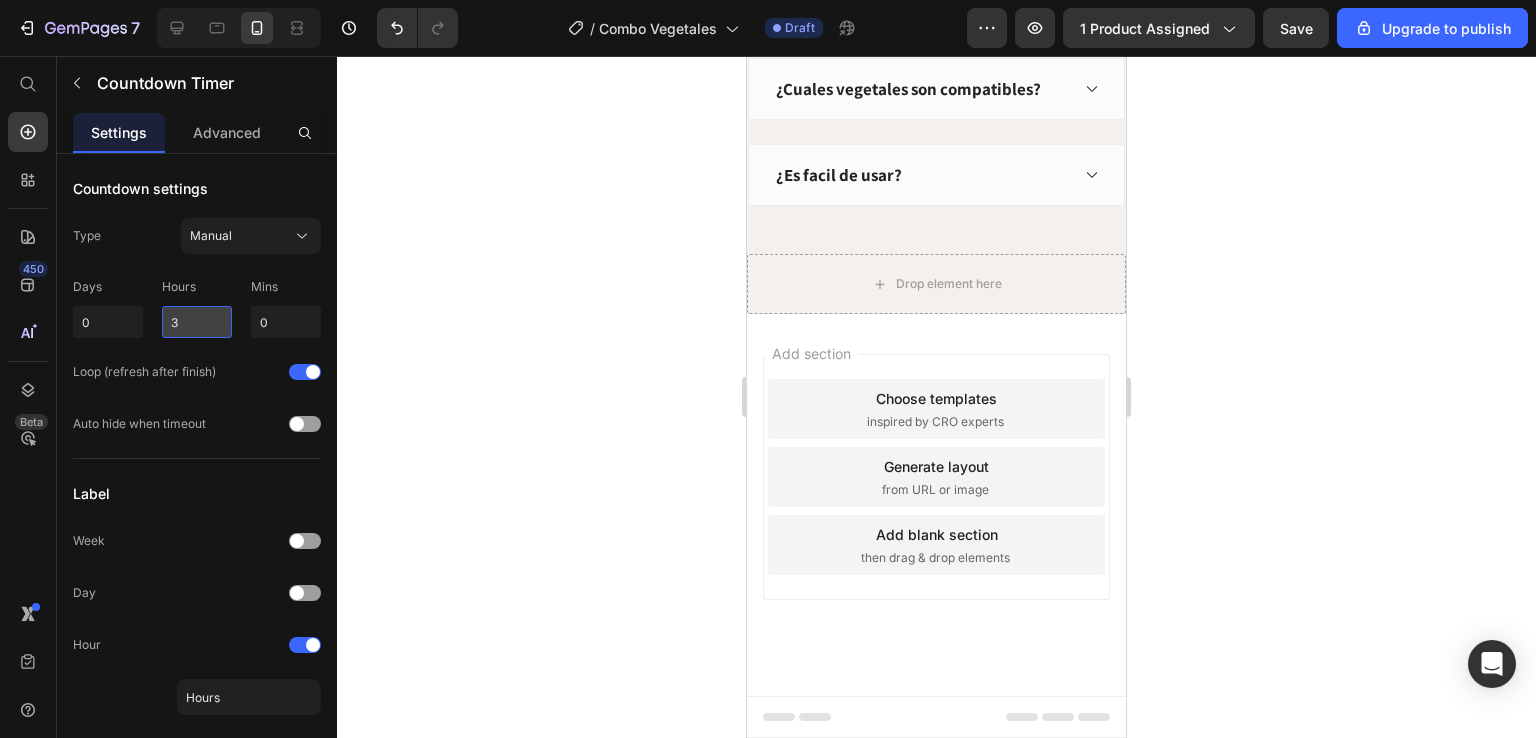 click on "3" at bounding box center (197, 322) 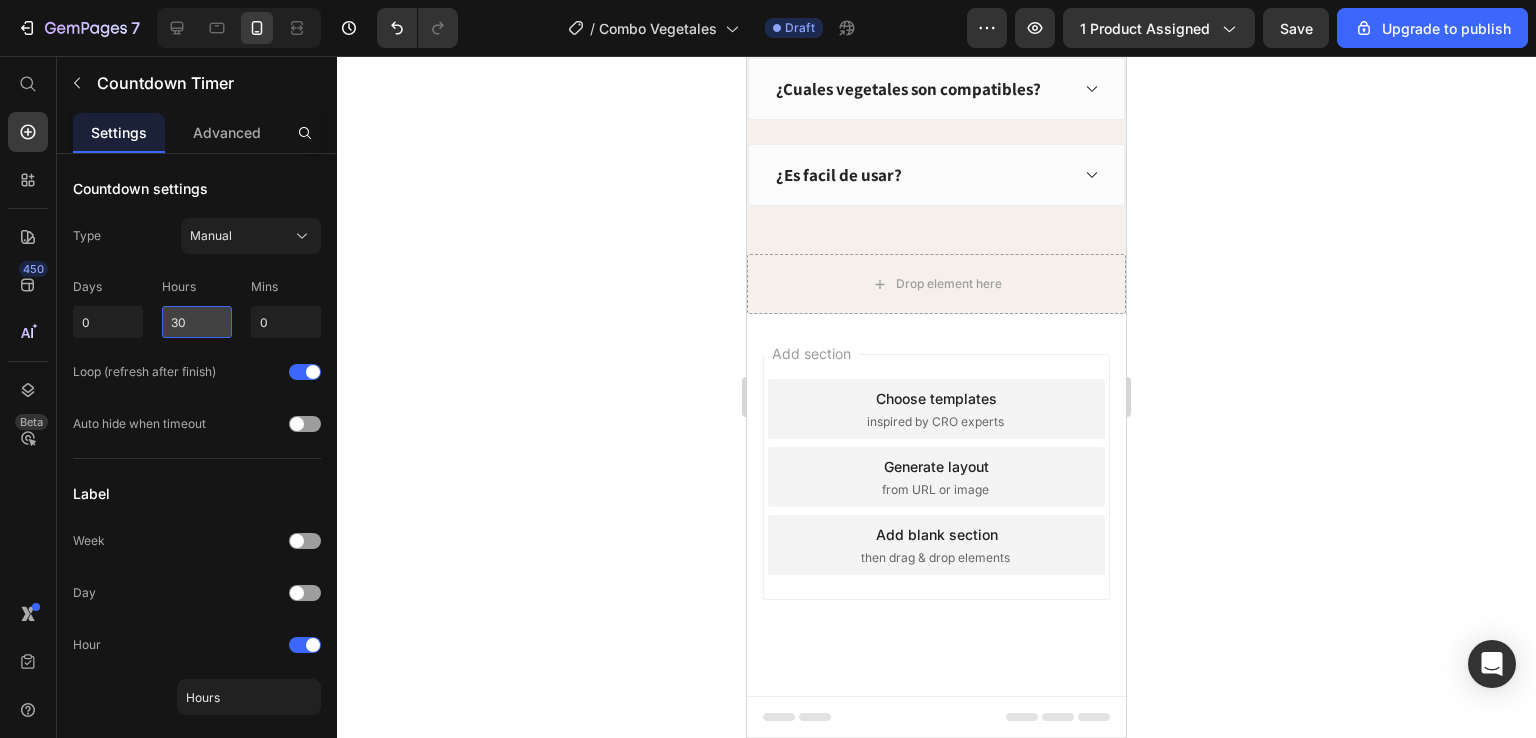 type on "3" 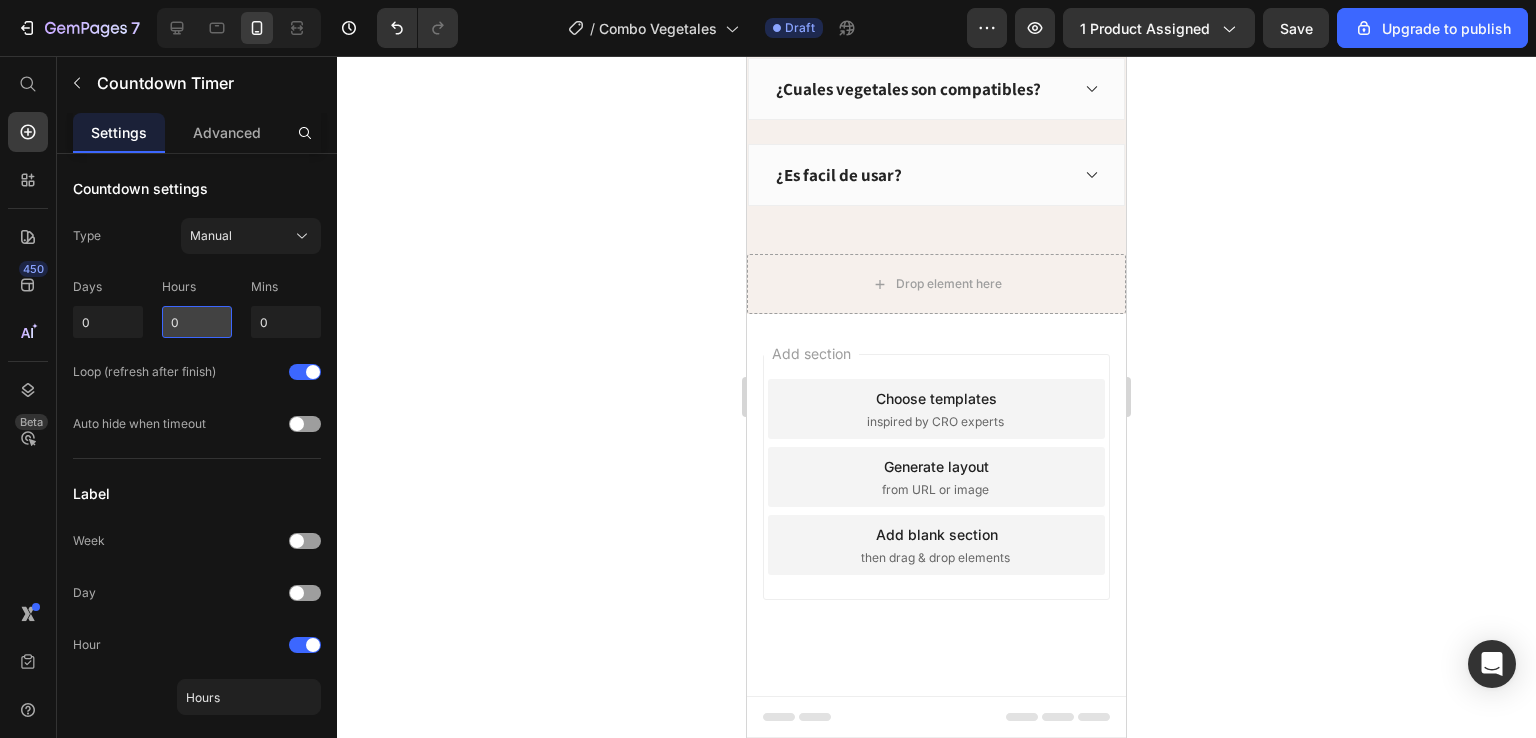 type on "0" 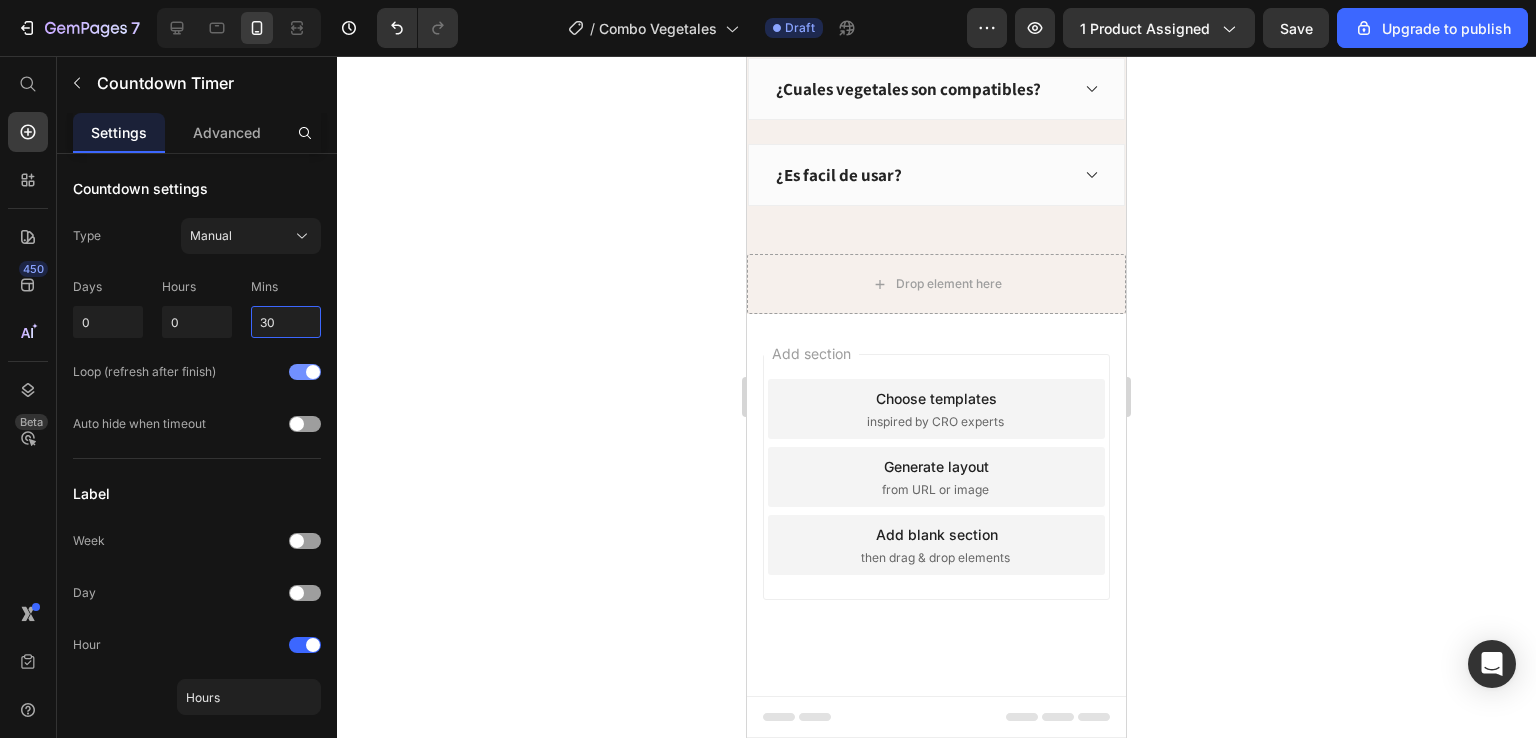scroll, scrollTop: 200, scrollLeft: 0, axis: vertical 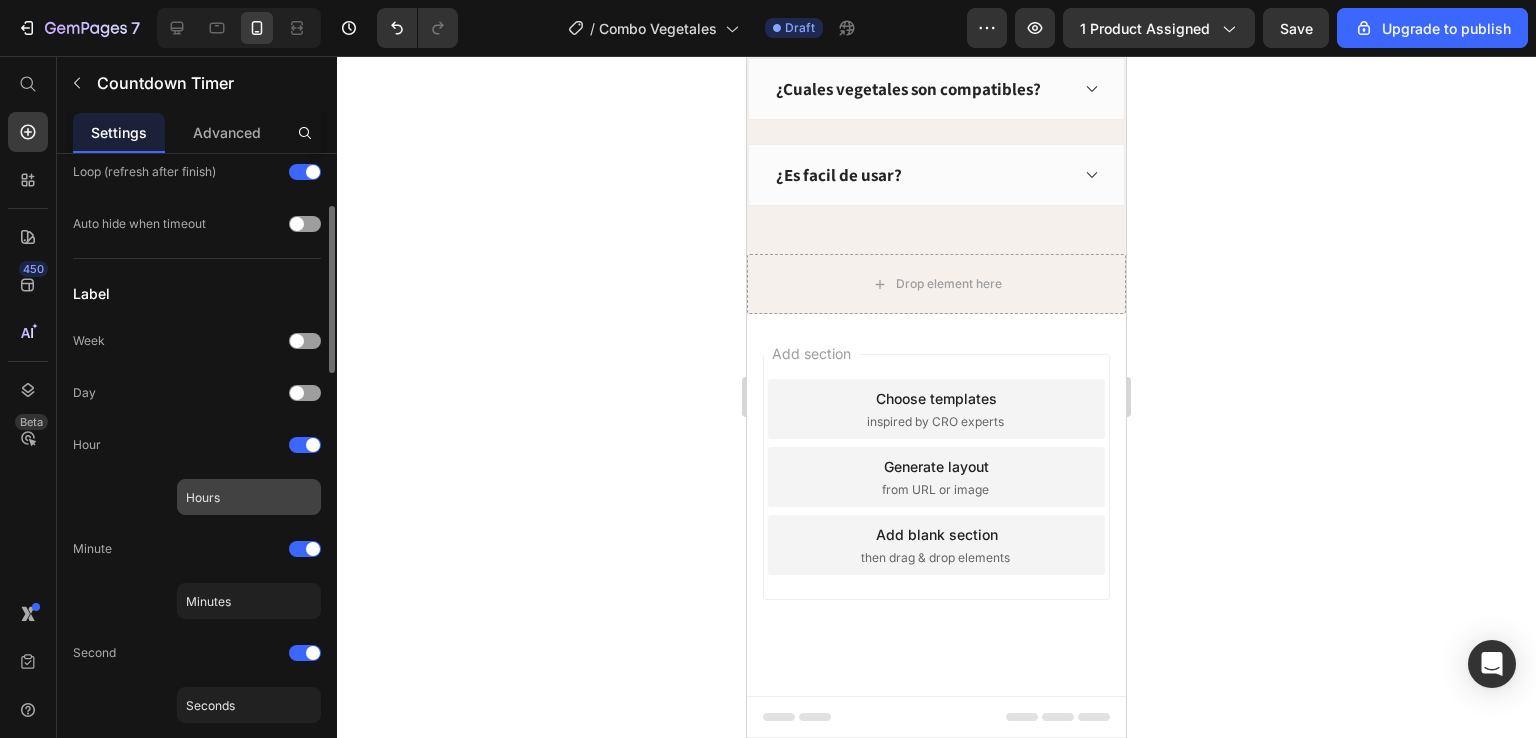 type on "30" 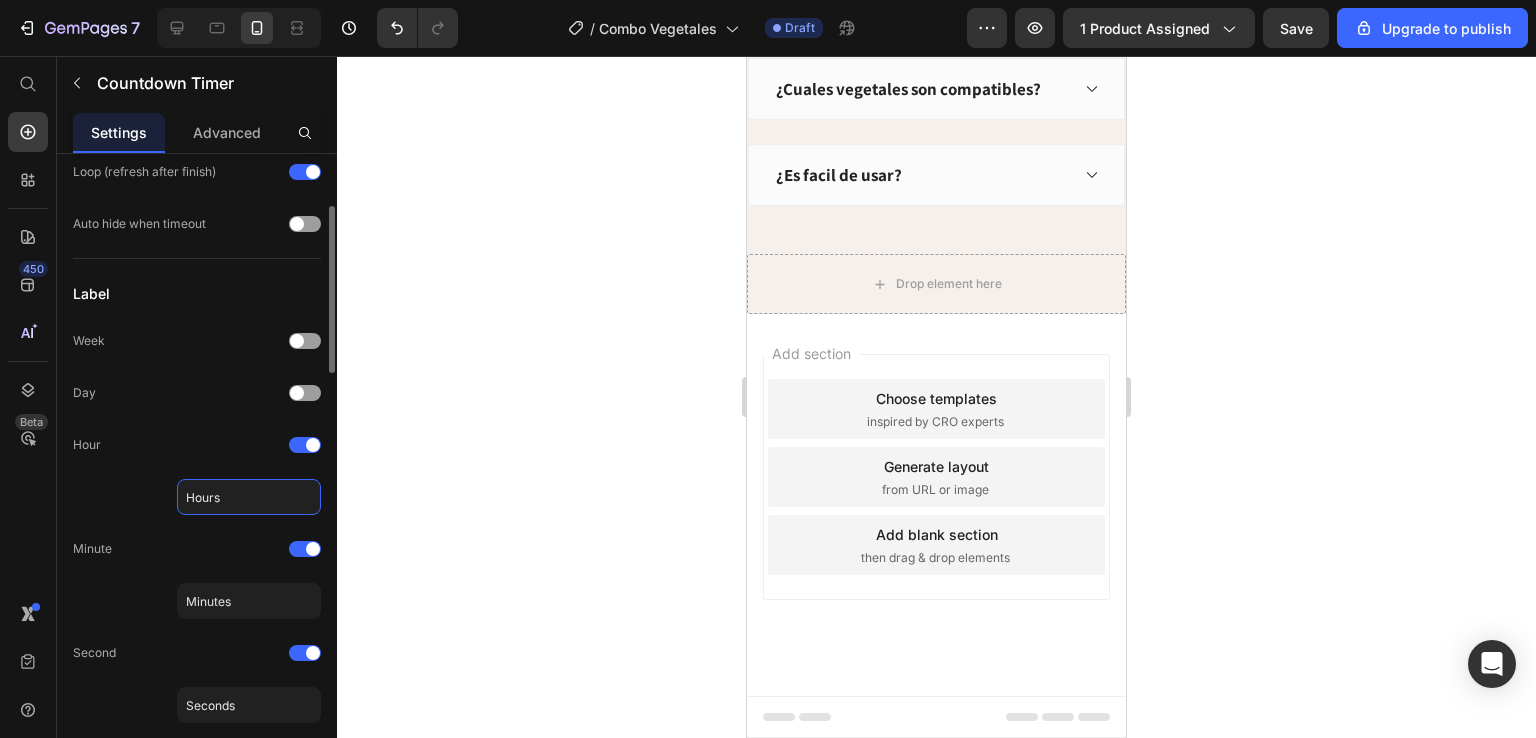 click on "Hours" 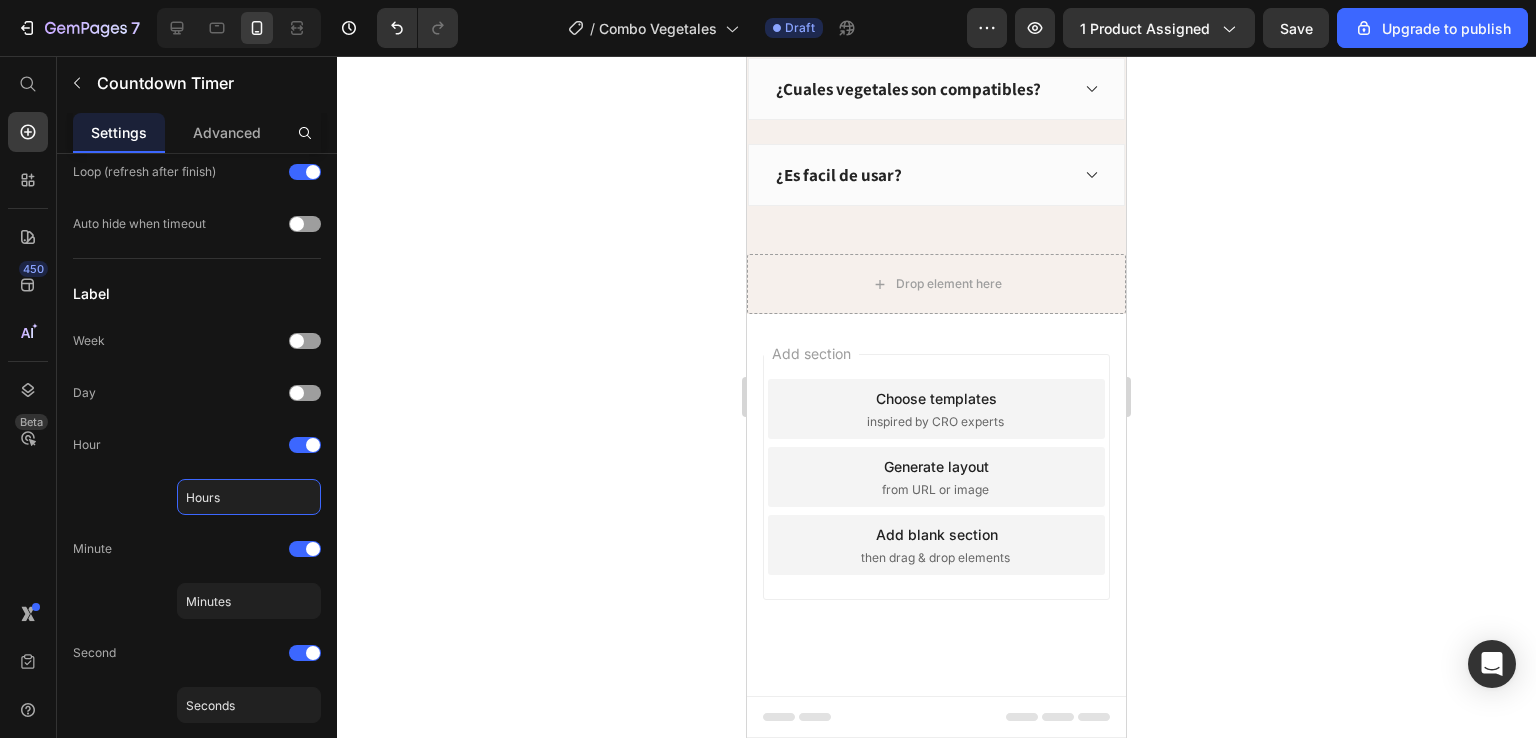 click on "Hours" 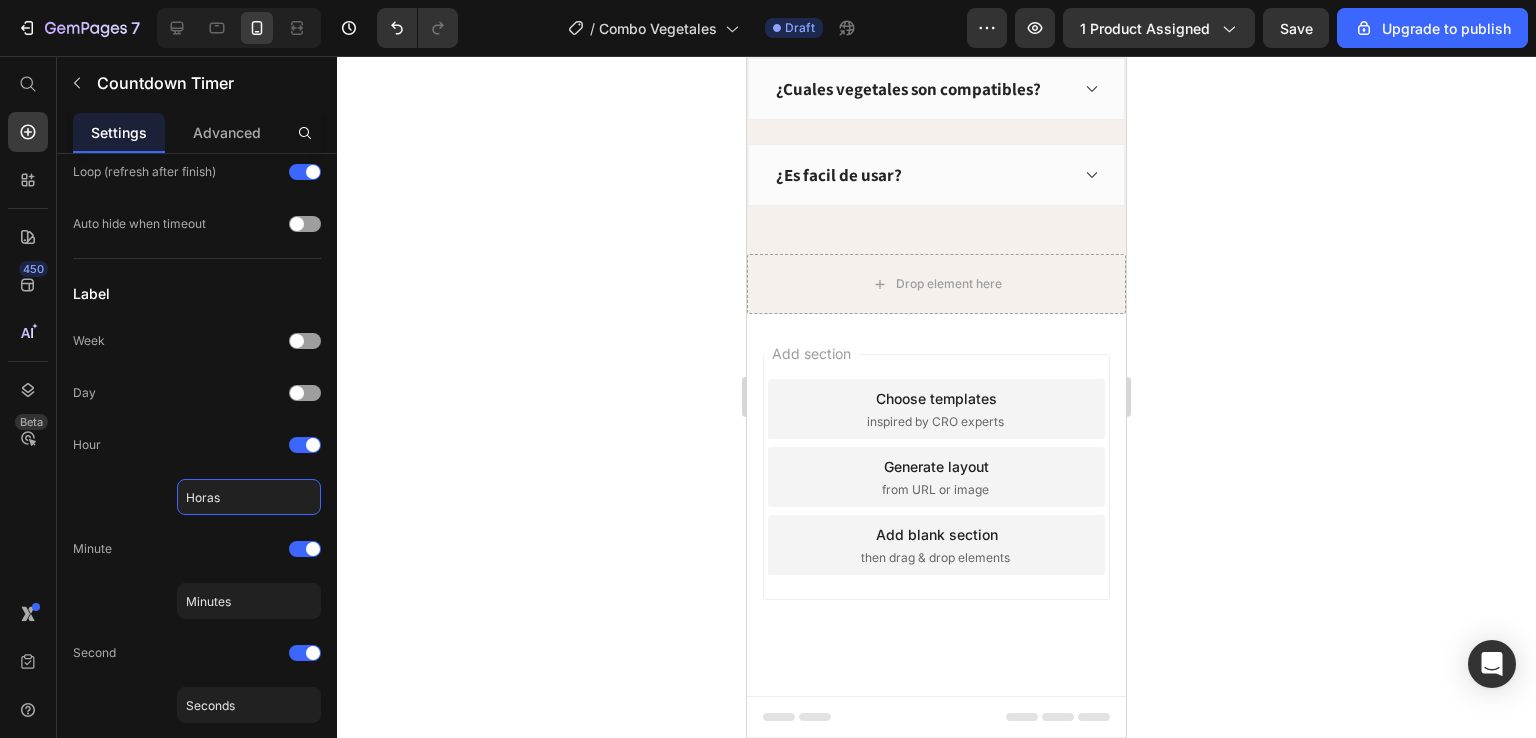 type on "Horas" 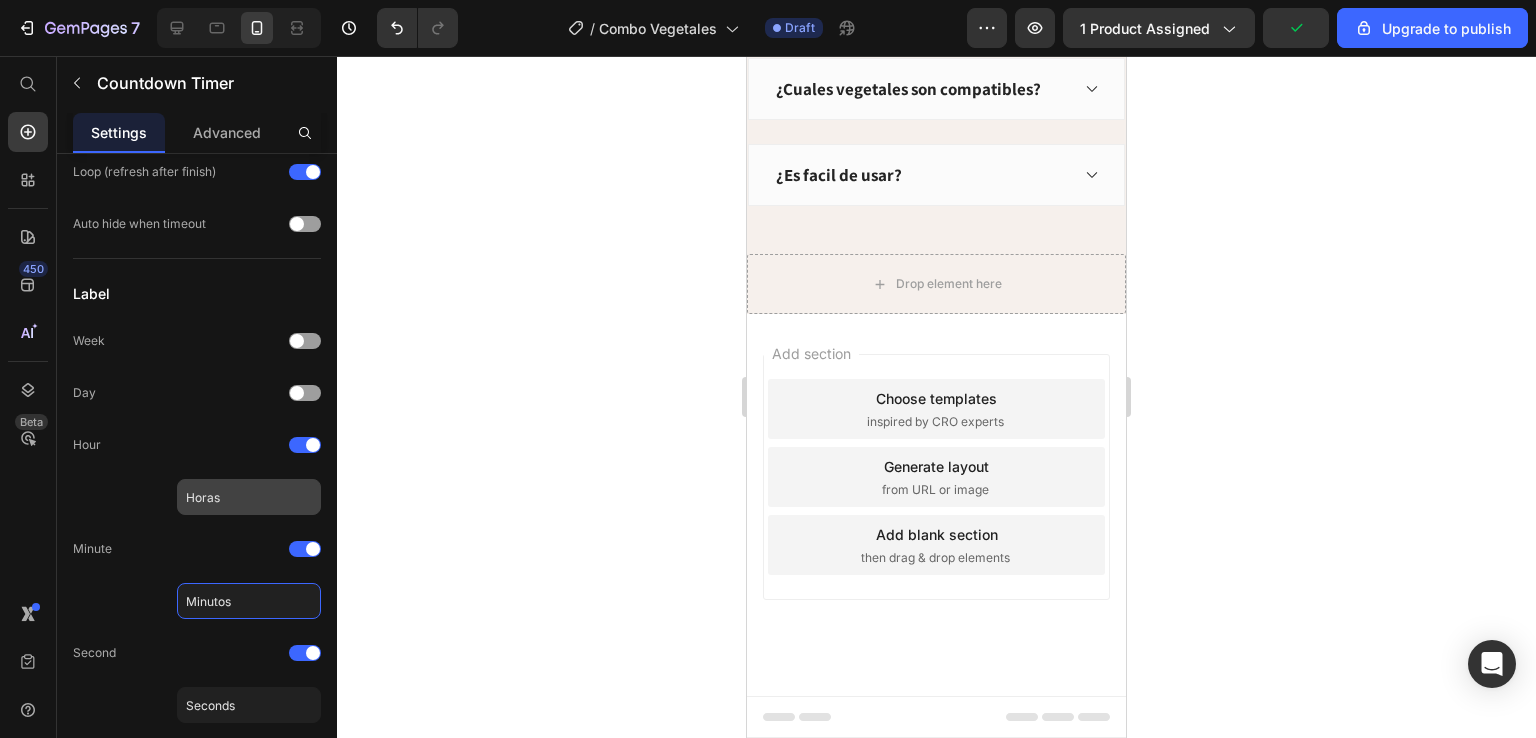 type on "Minutos" 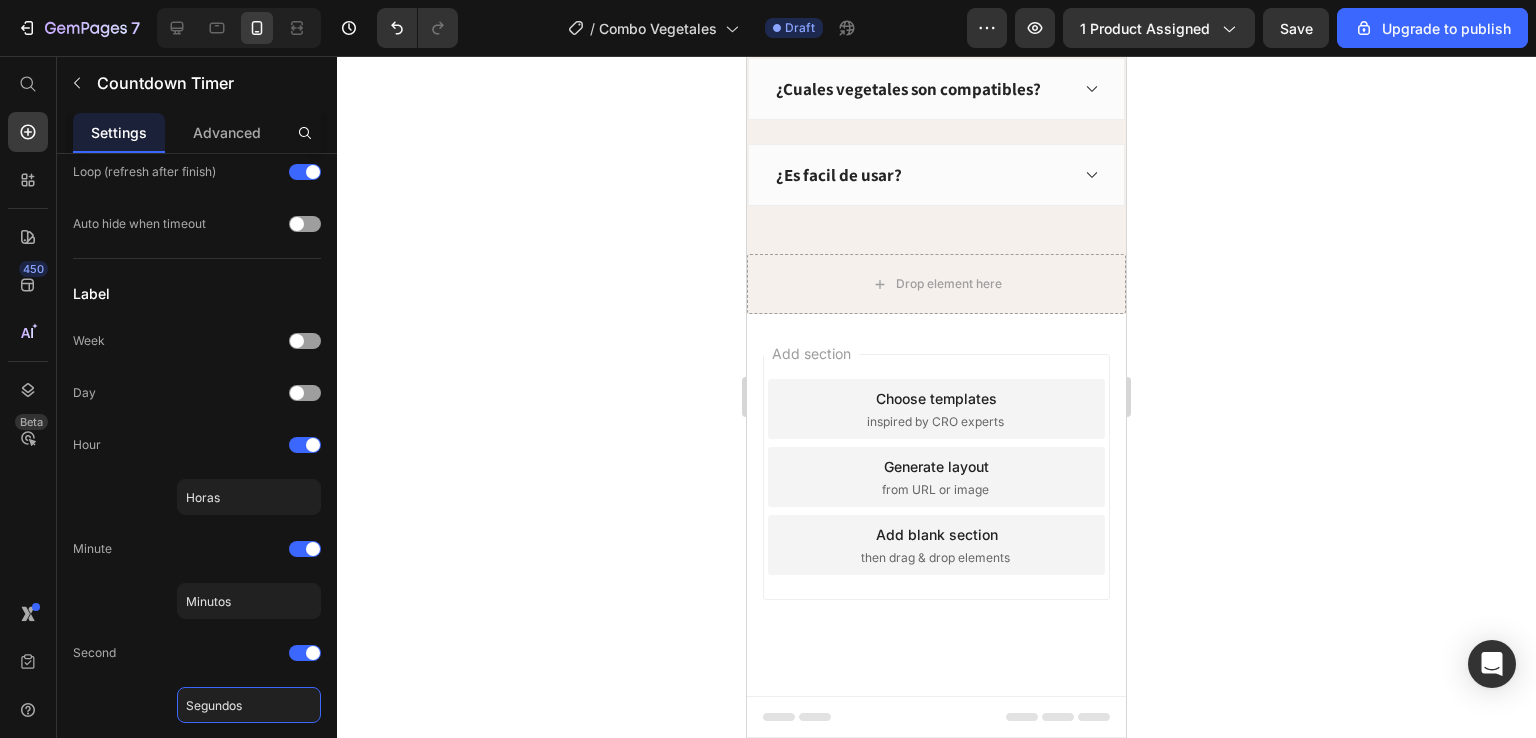 scroll, scrollTop: 300, scrollLeft: 0, axis: vertical 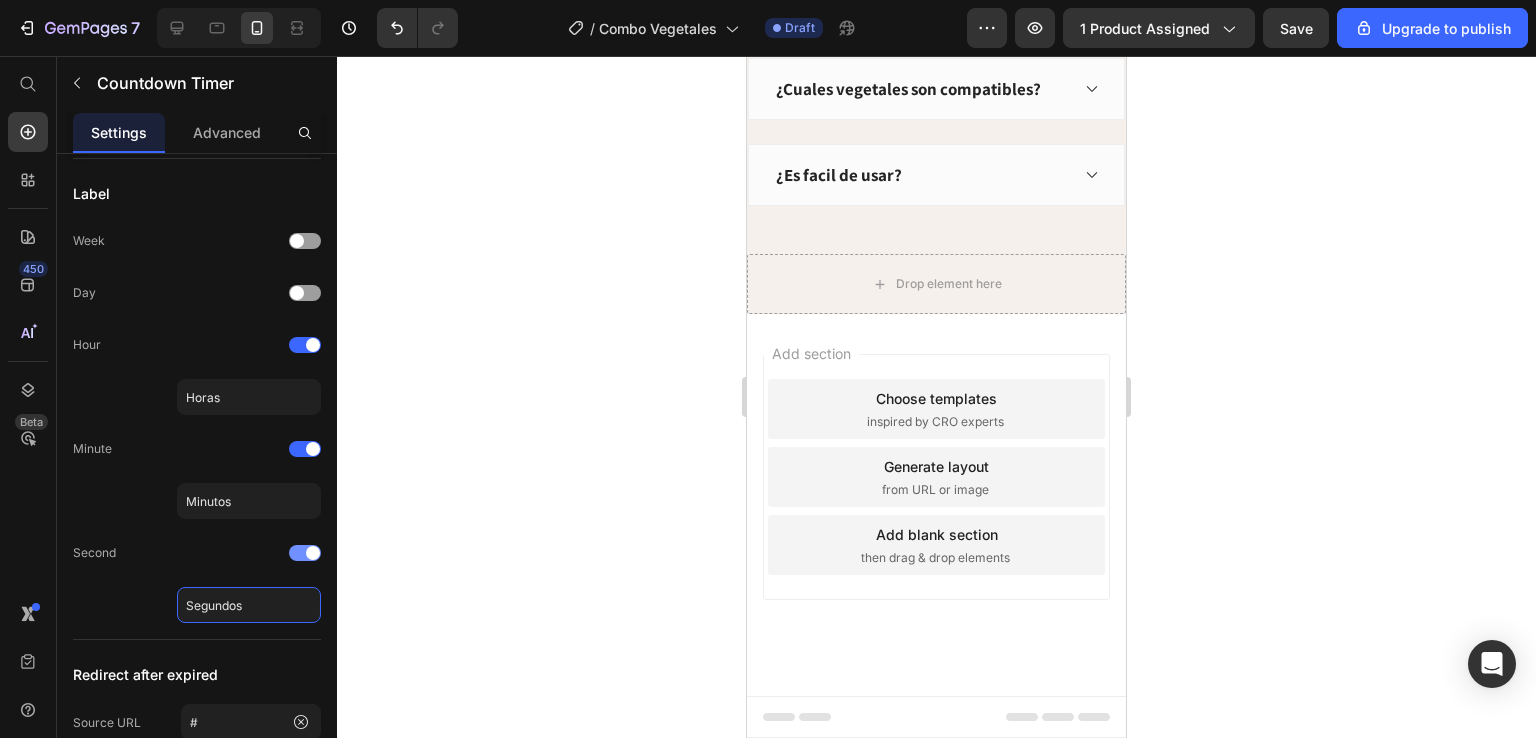type on "Segundos" 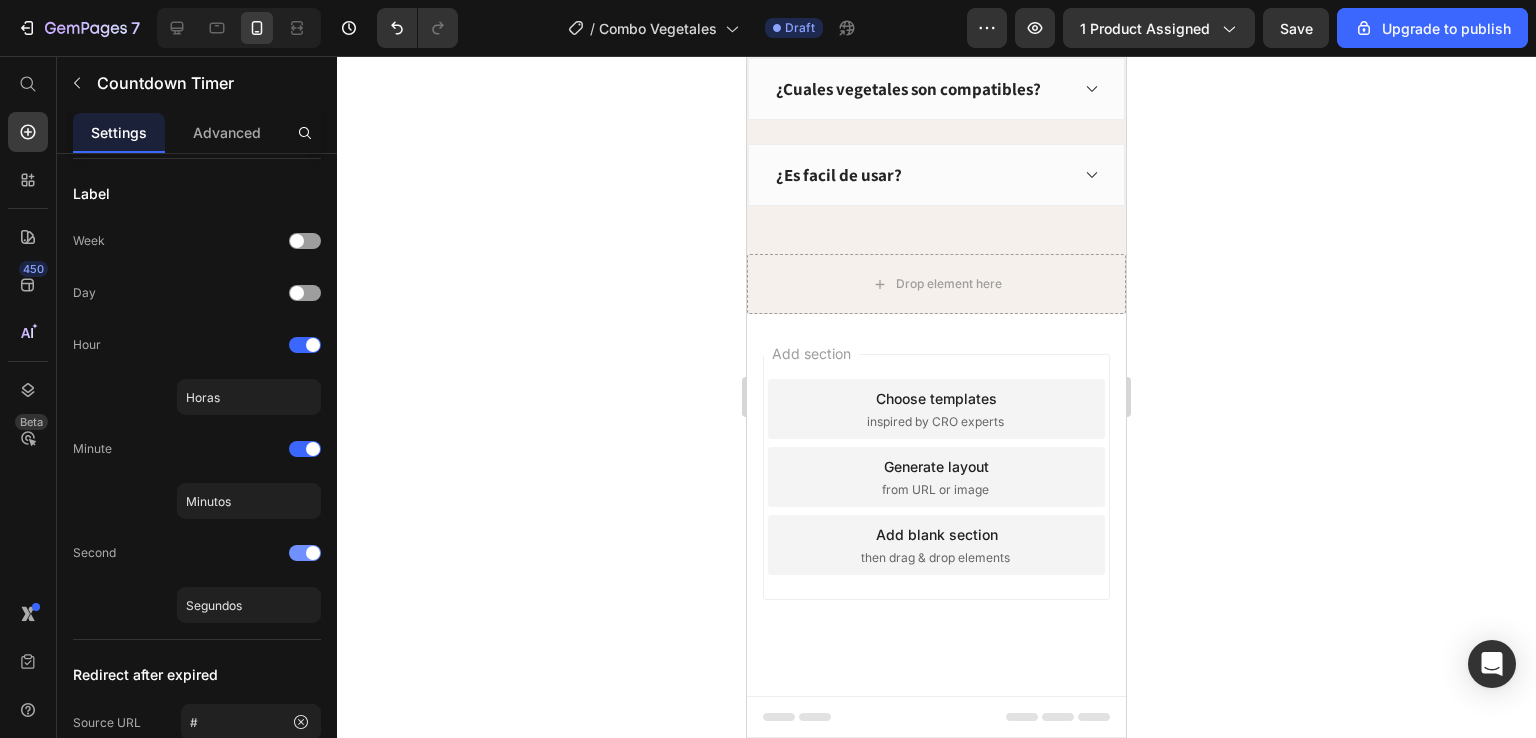 click on "Second" 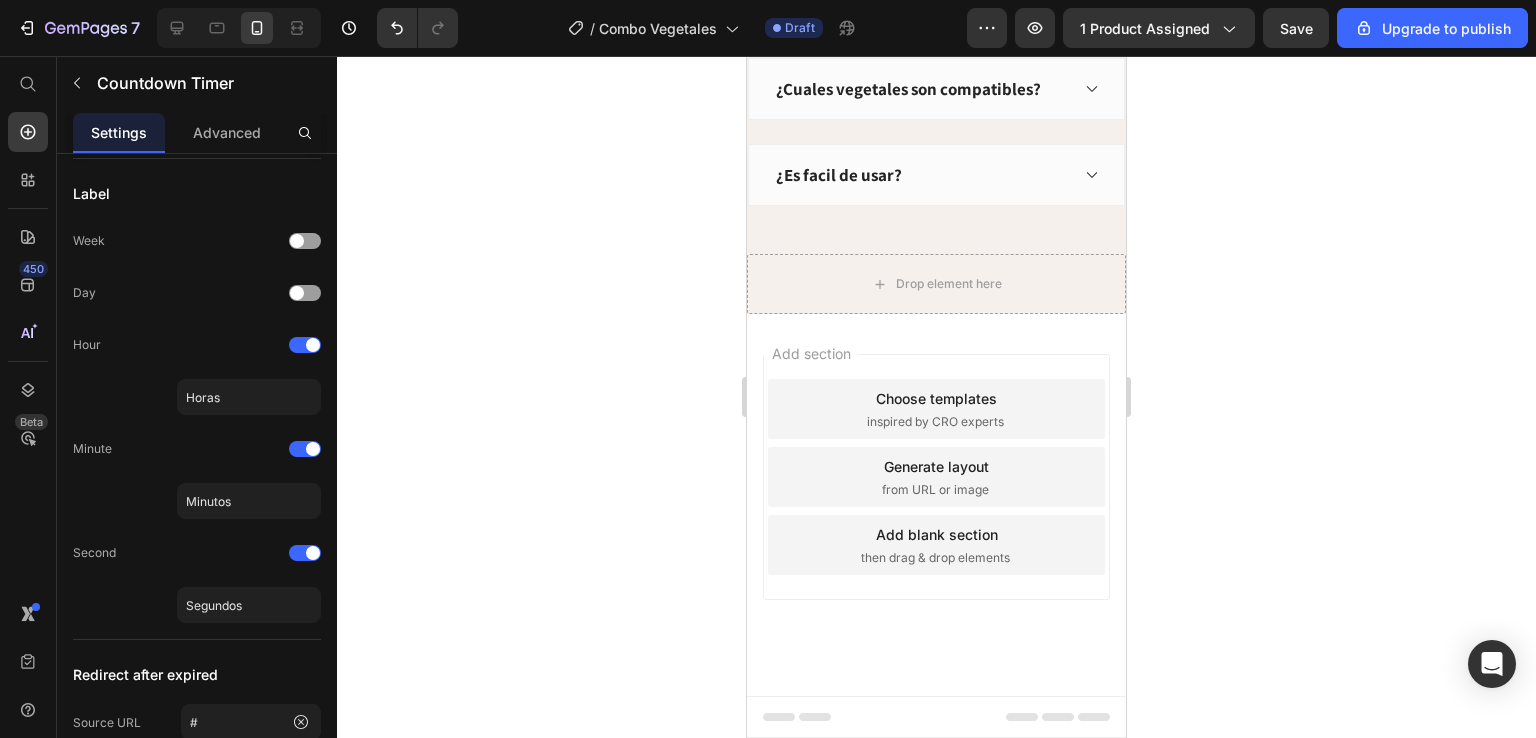 scroll, scrollTop: 500, scrollLeft: 0, axis: vertical 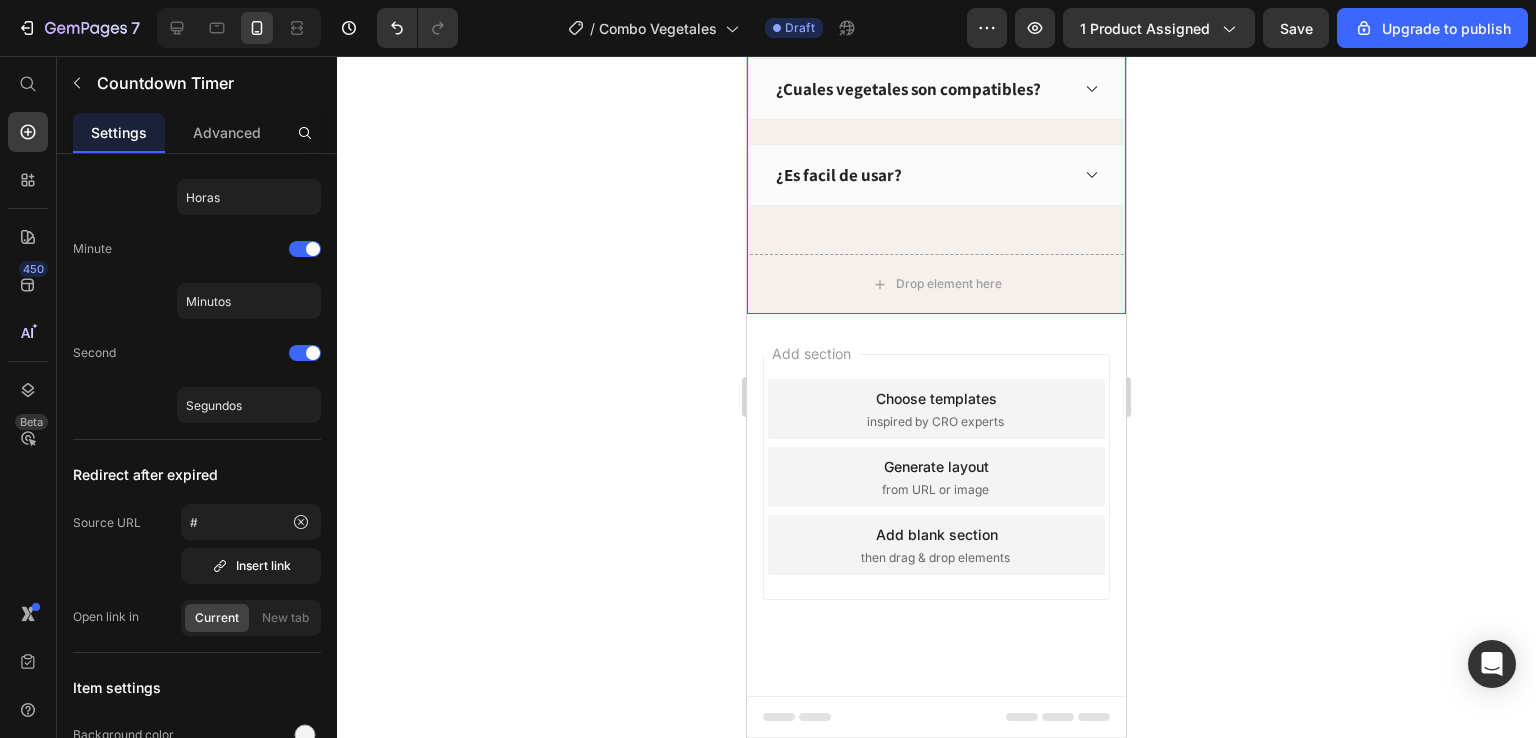 click 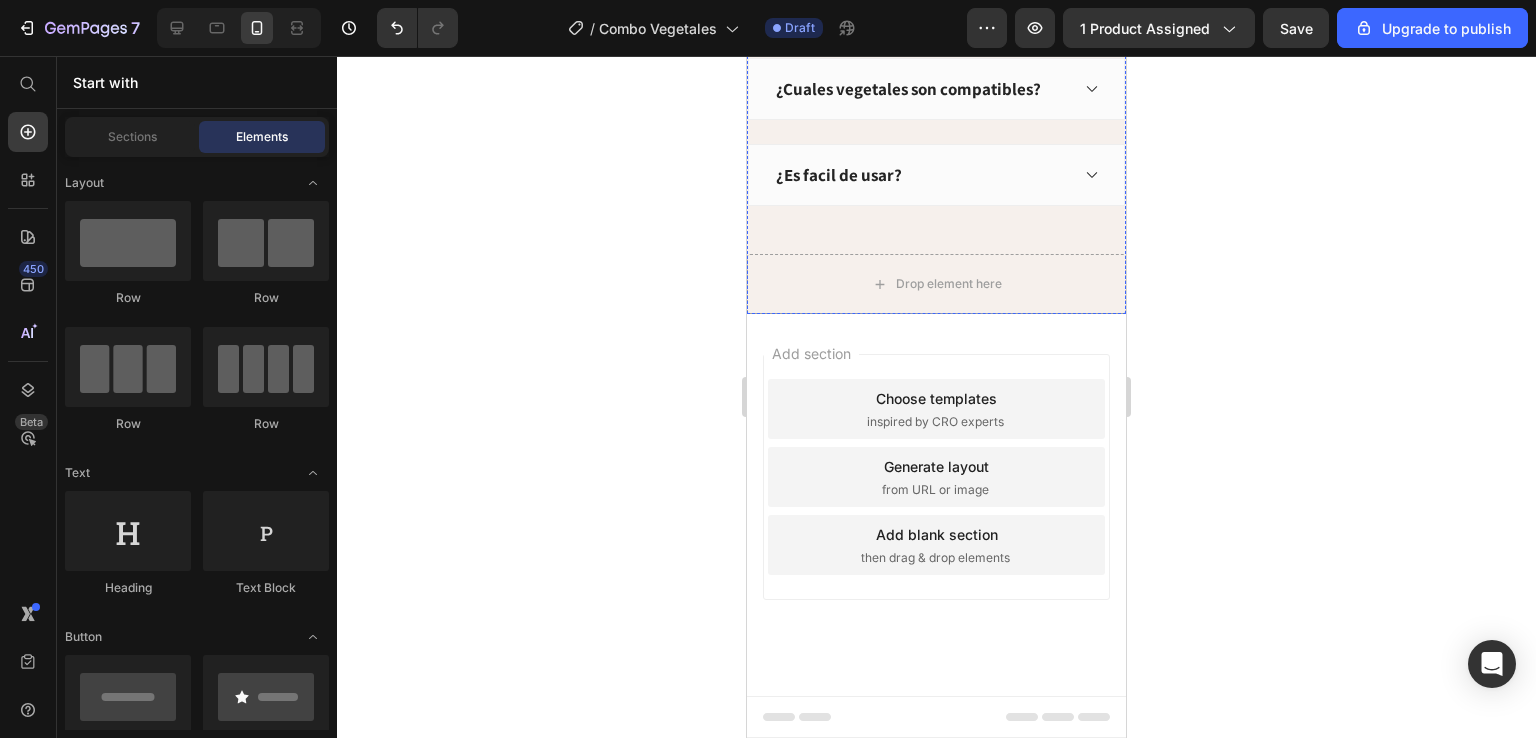 drag, startPoint x: 919, startPoint y: 371, endPoint x: 896, endPoint y: 386, distance: 27.45906 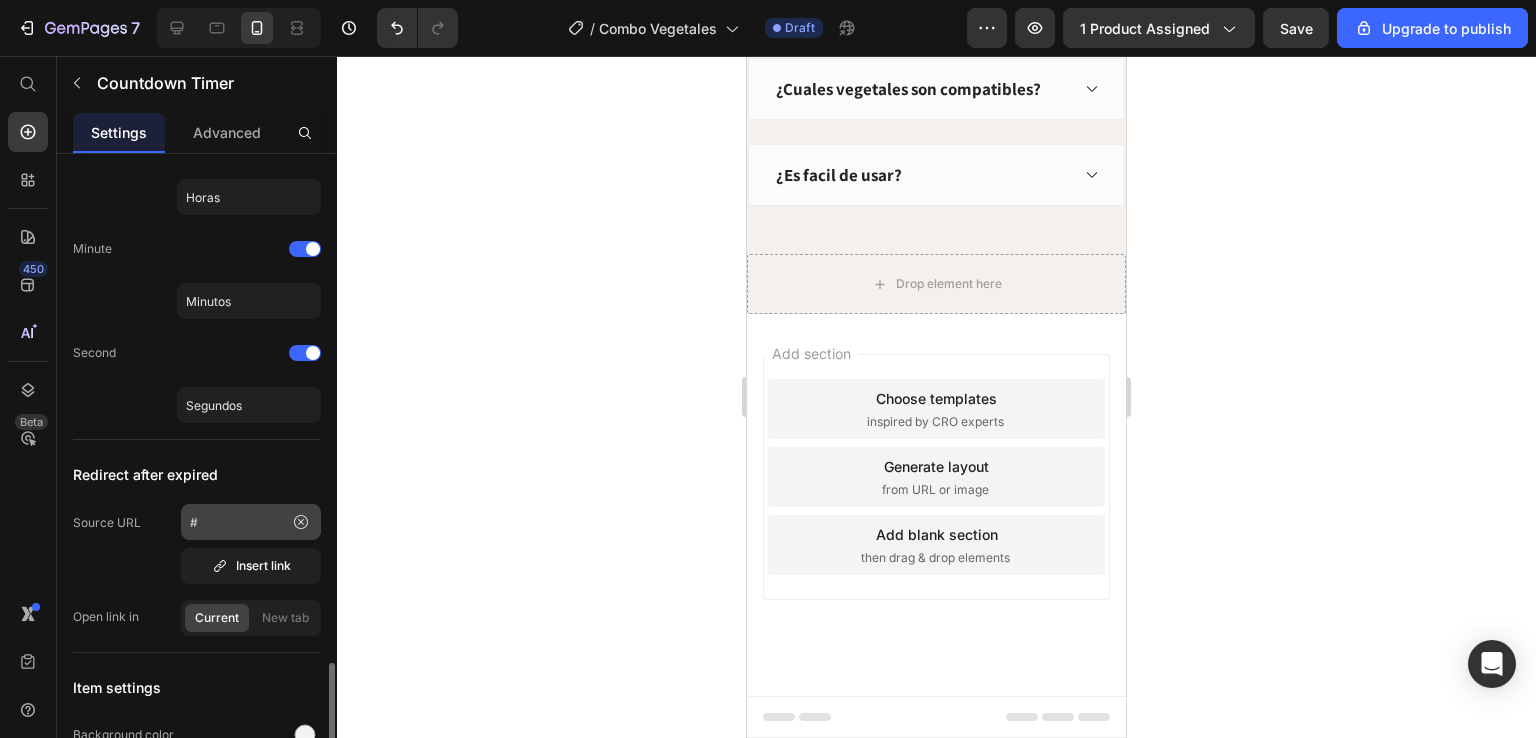 scroll, scrollTop: 900, scrollLeft: 0, axis: vertical 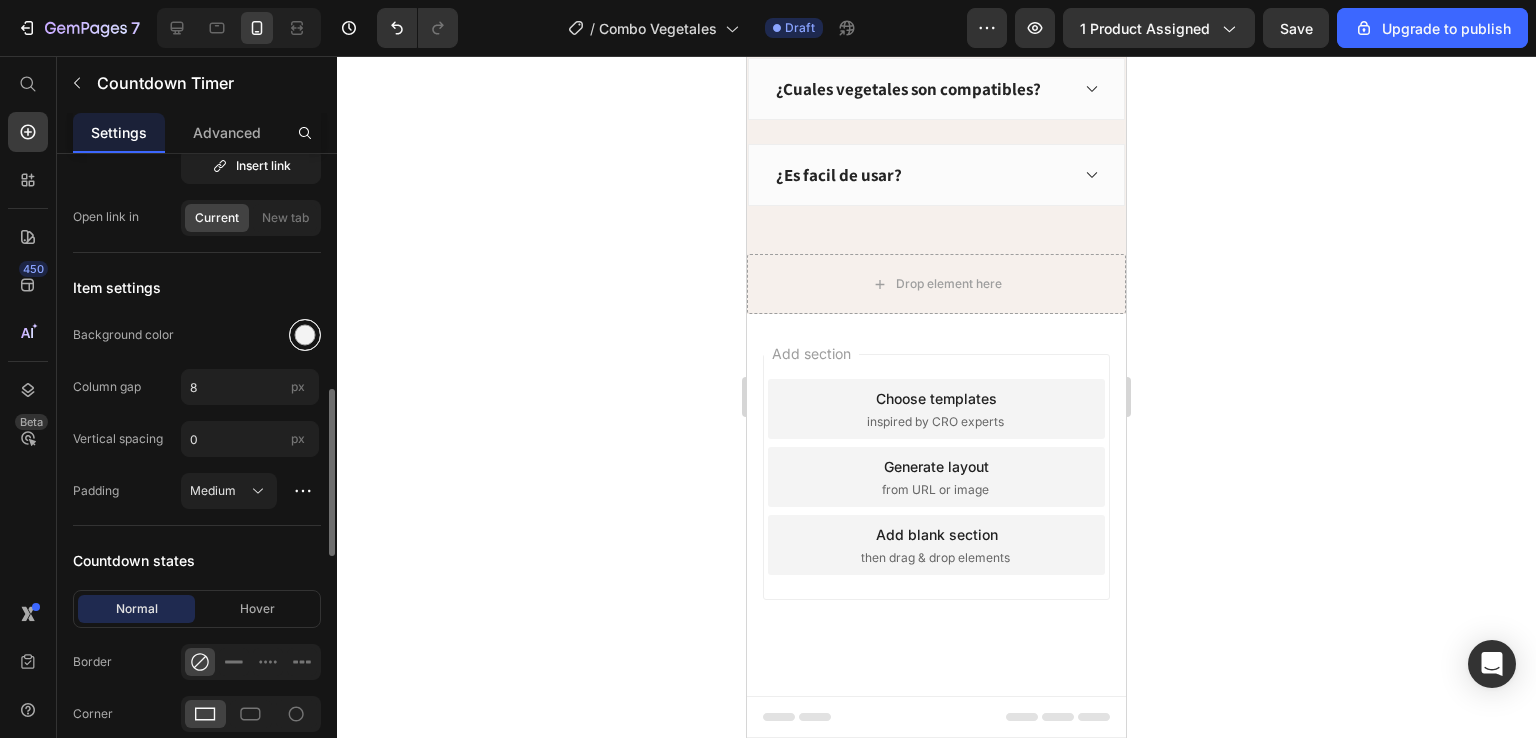 click at bounding box center (305, 335) 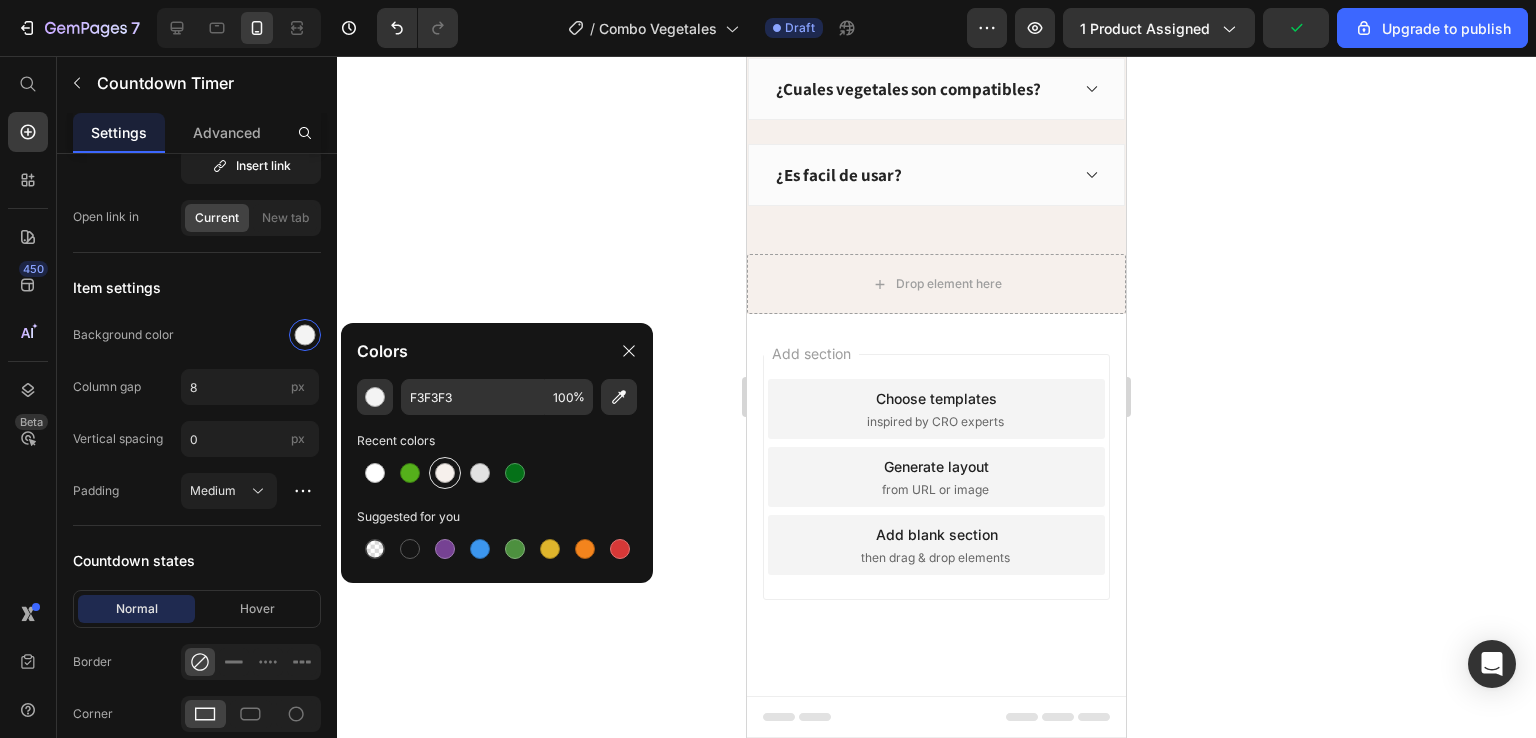 click at bounding box center (445, 473) 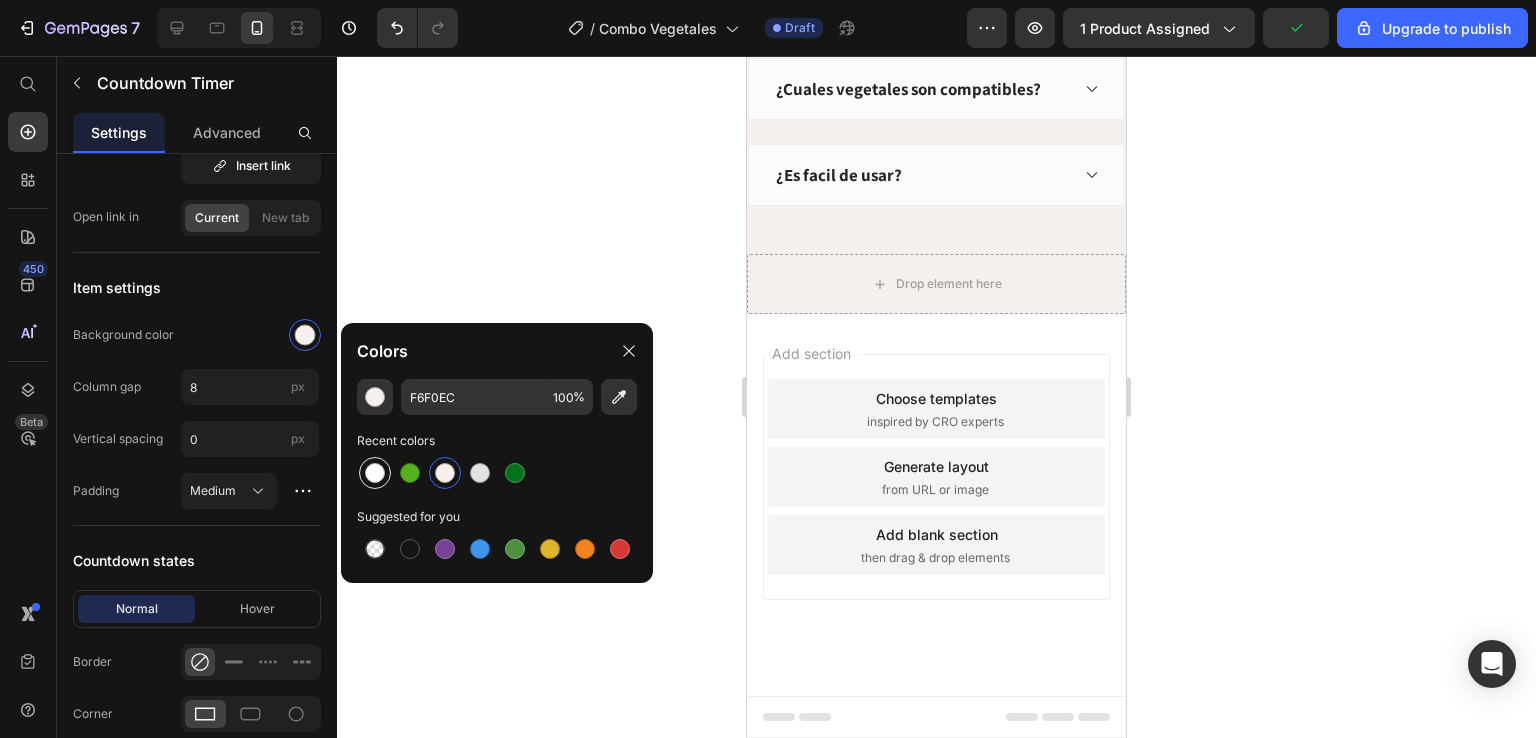 click at bounding box center [375, 473] 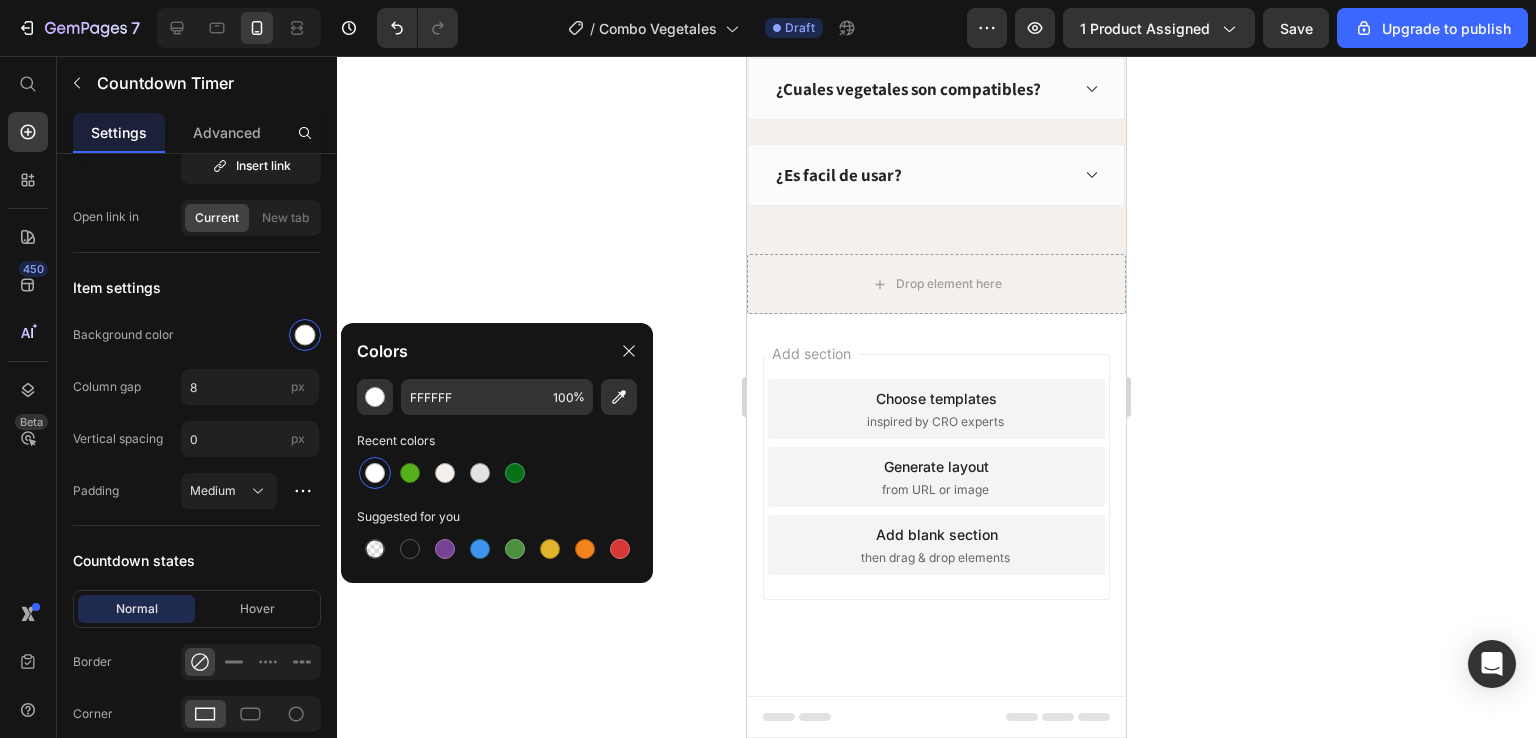 click 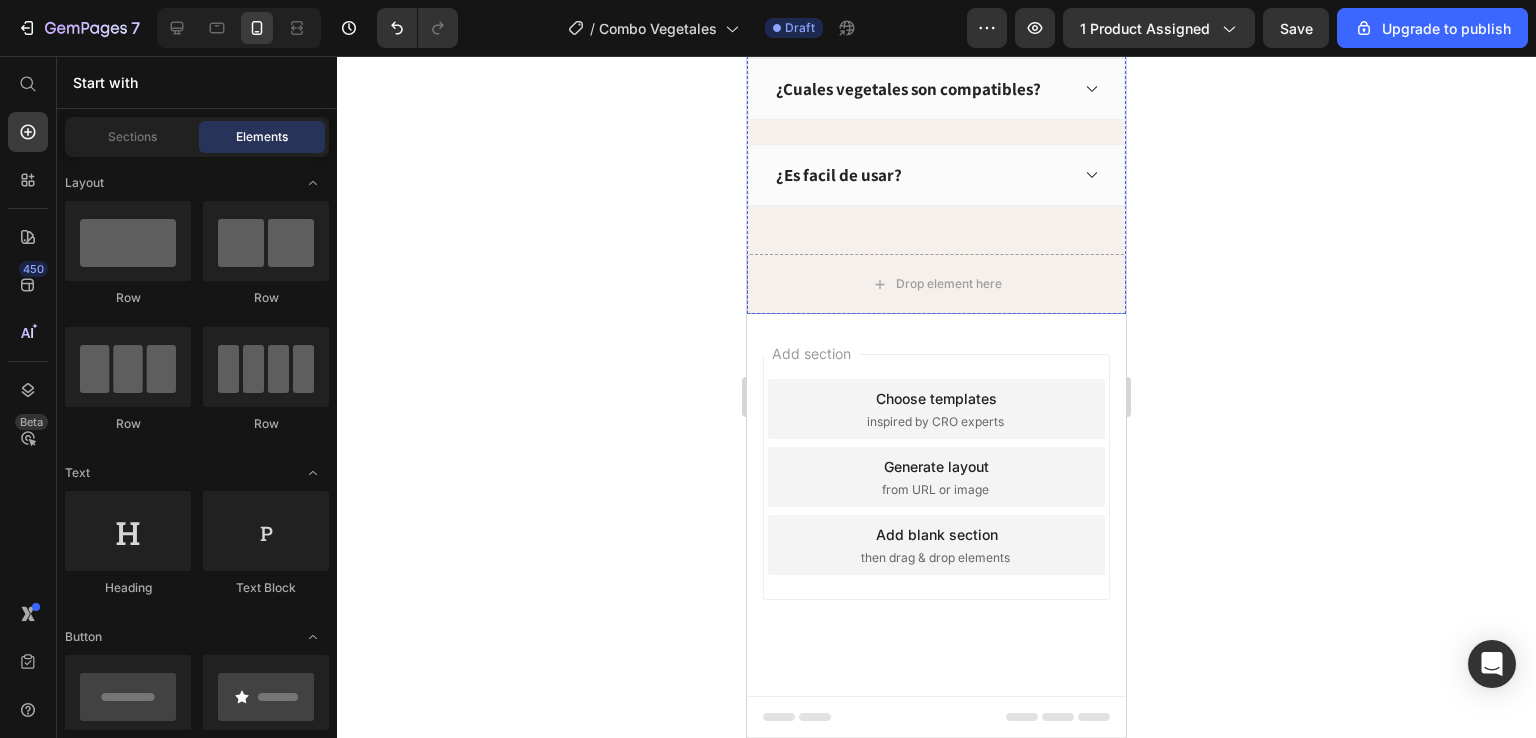 click on "29 Minutos" at bounding box center (927, -313) 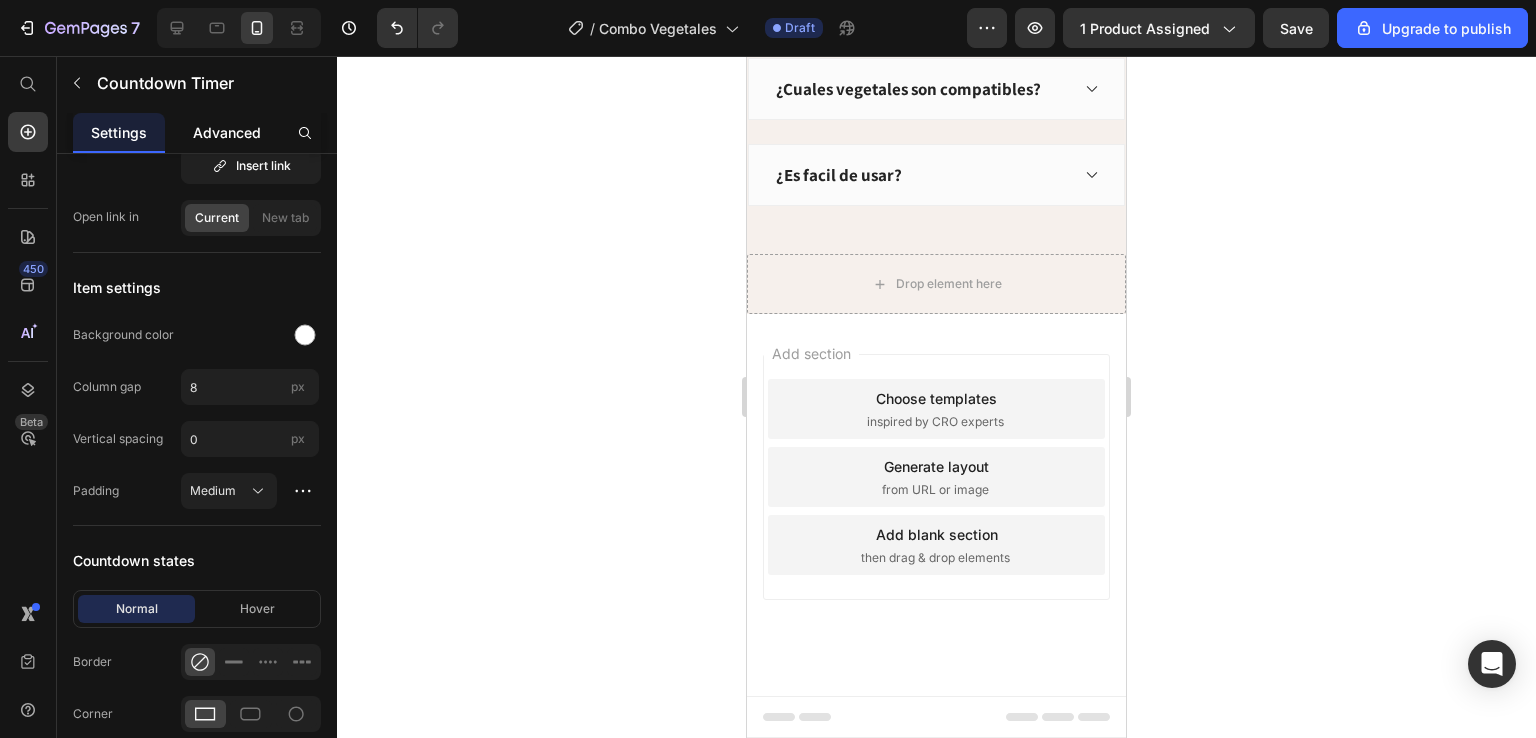 click on "Advanced" at bounding box center (227, 132) 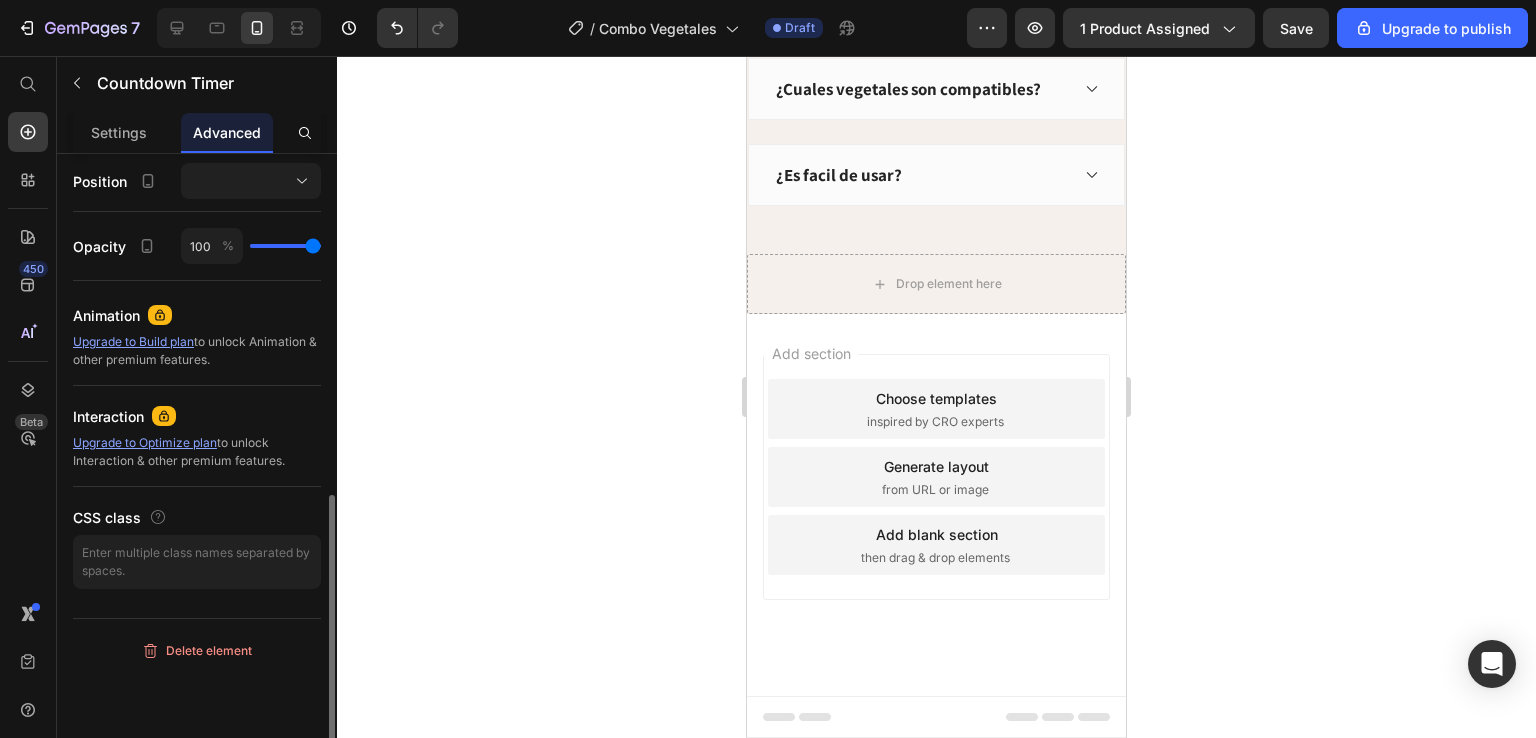 scroll, scrollTop: 0, scrollLeft: 0, axis: both 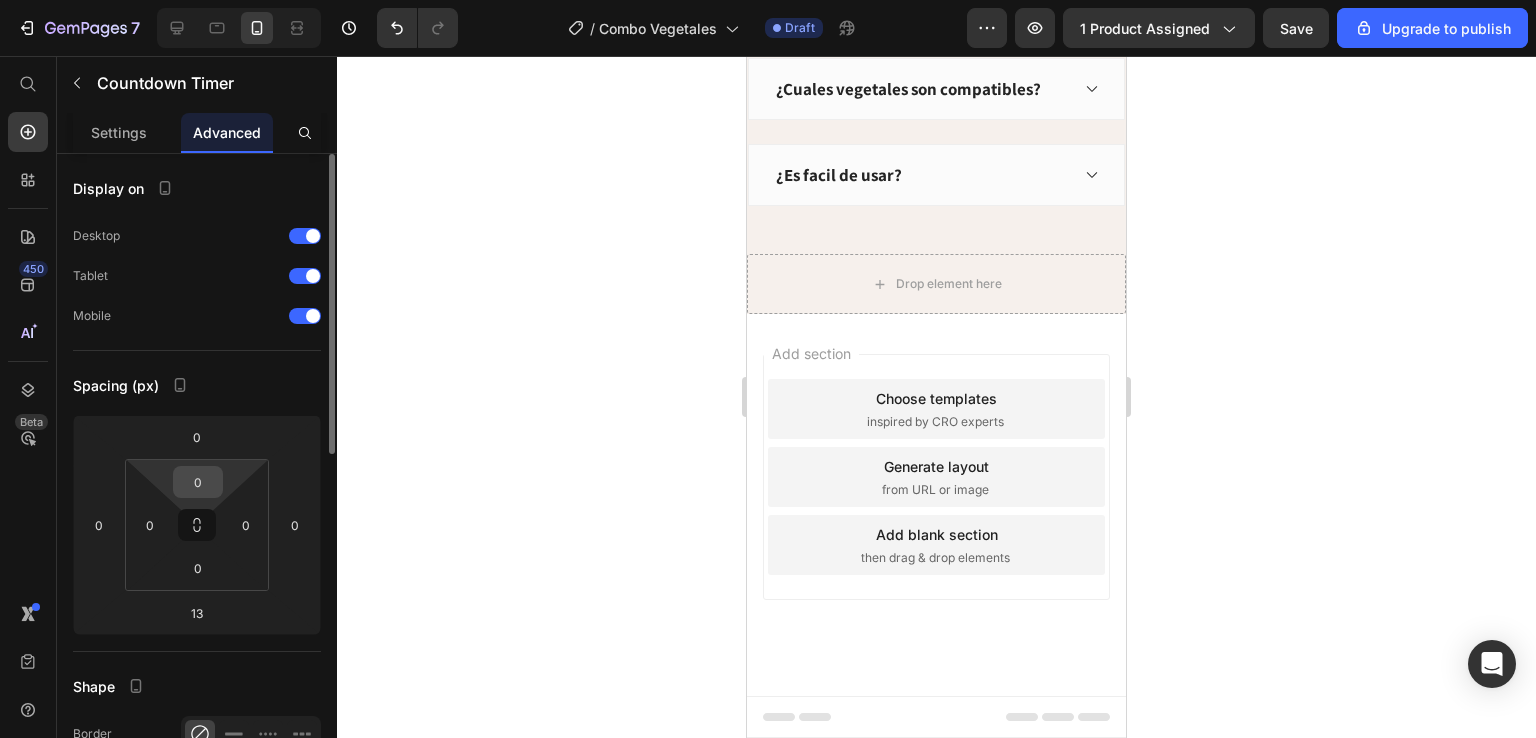 click on "0" at bounding box center [198, 482] 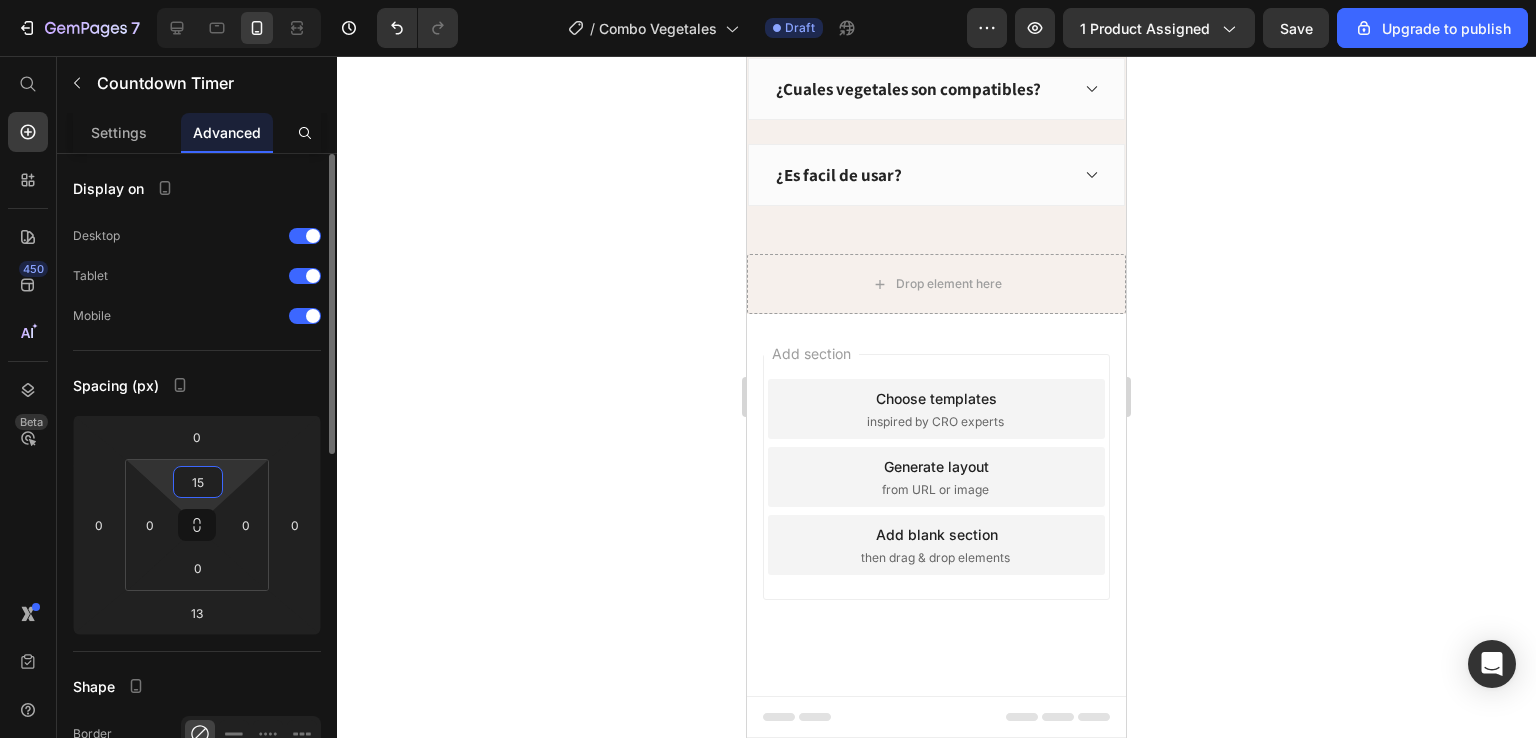 click on "15" at bounding box center [198, 482] 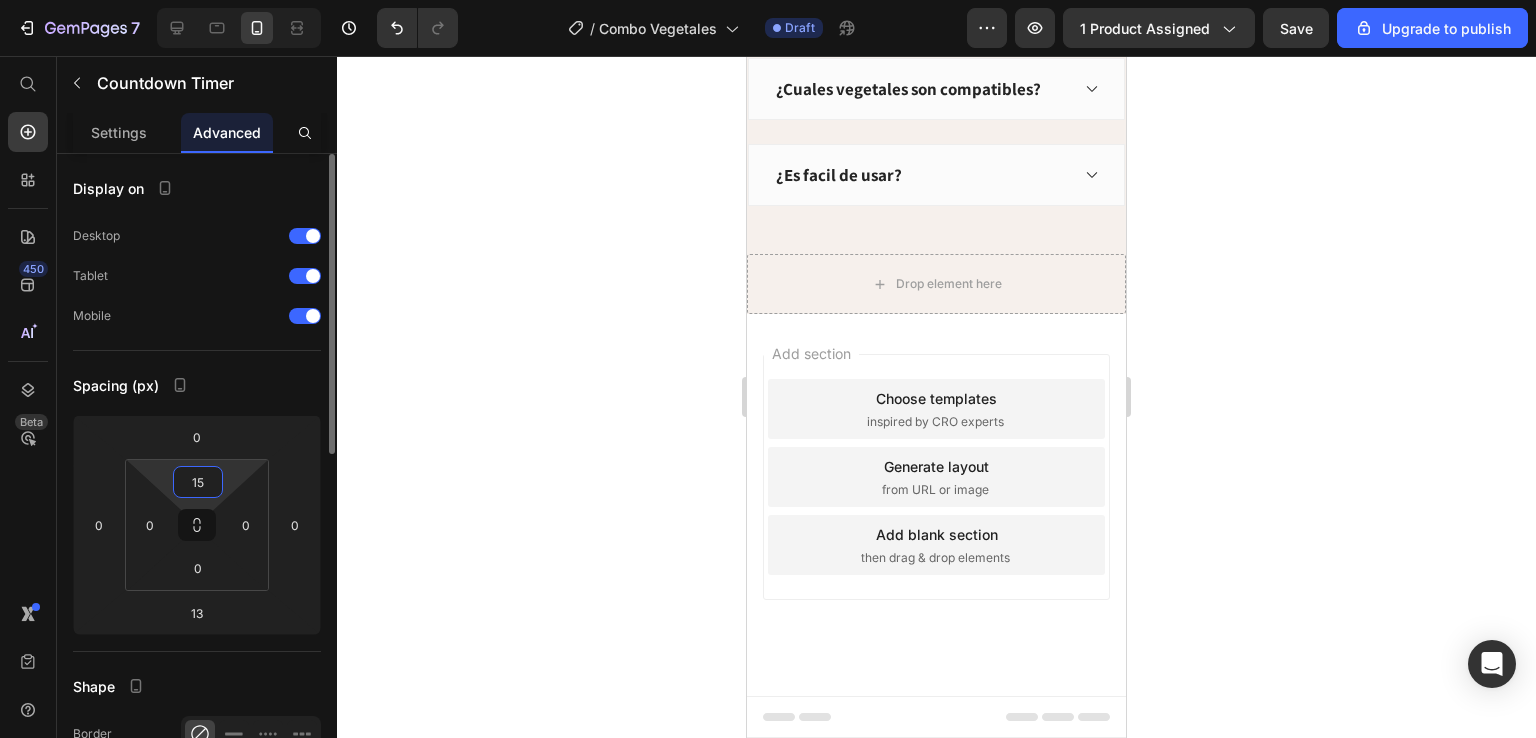 click on "15" at bounding box center [198, 482] 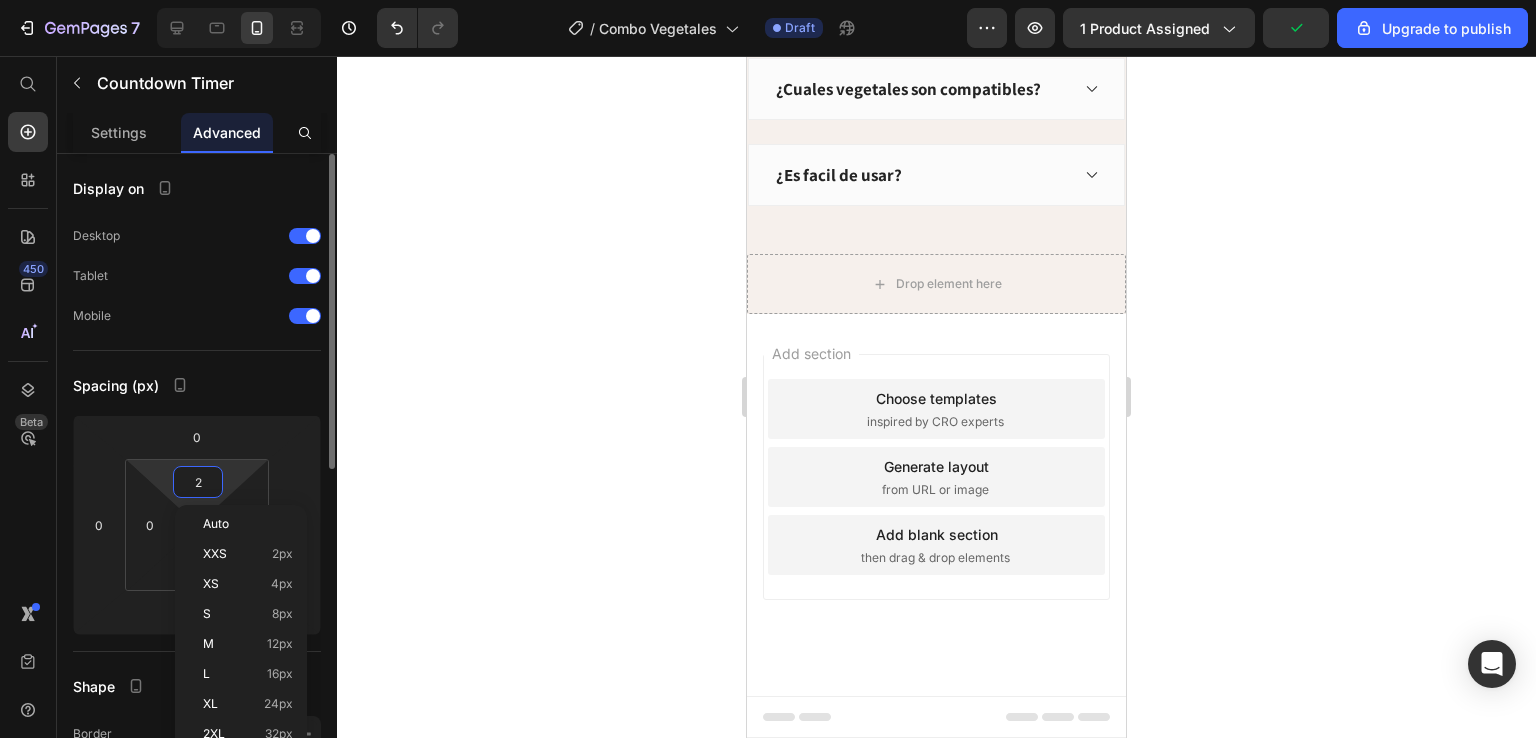 type on "20" 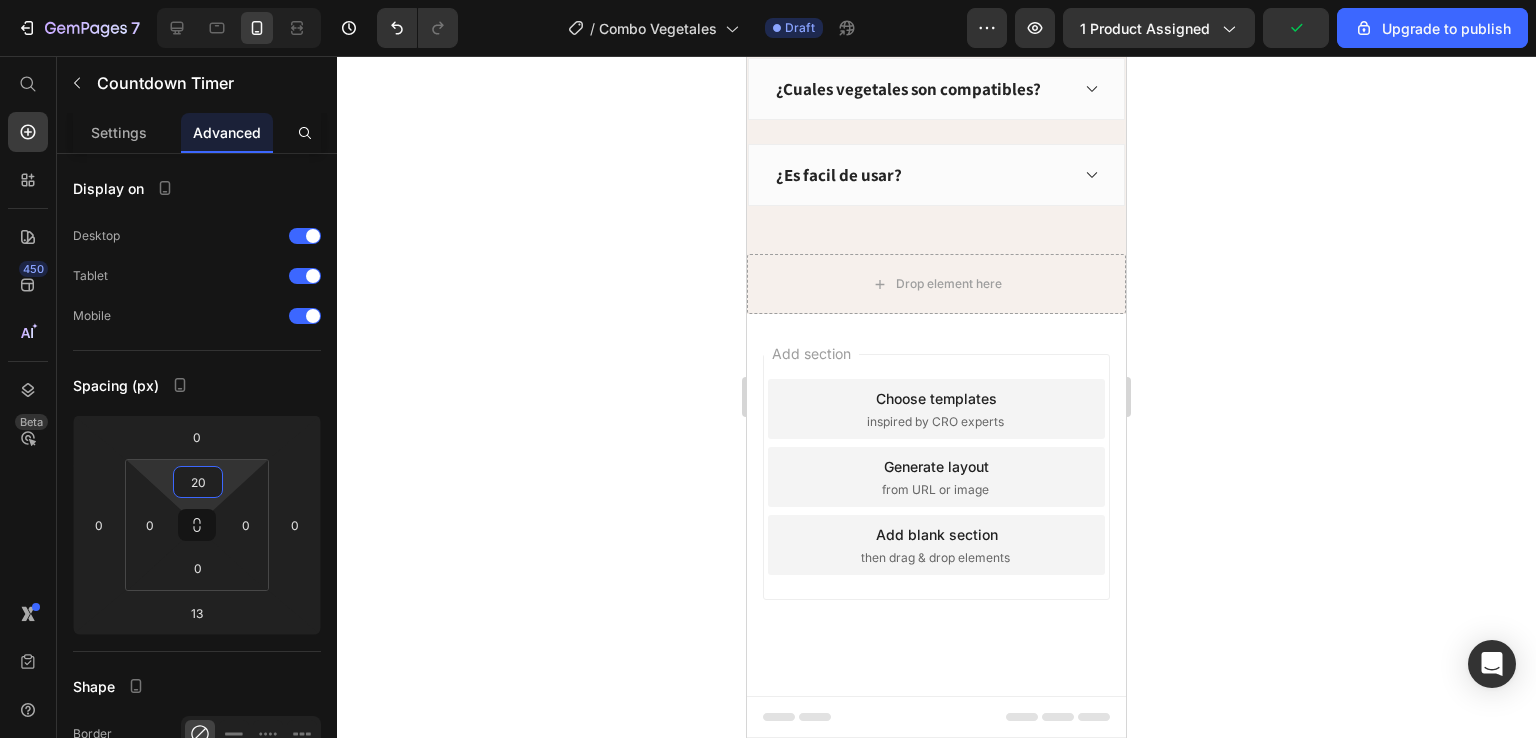click 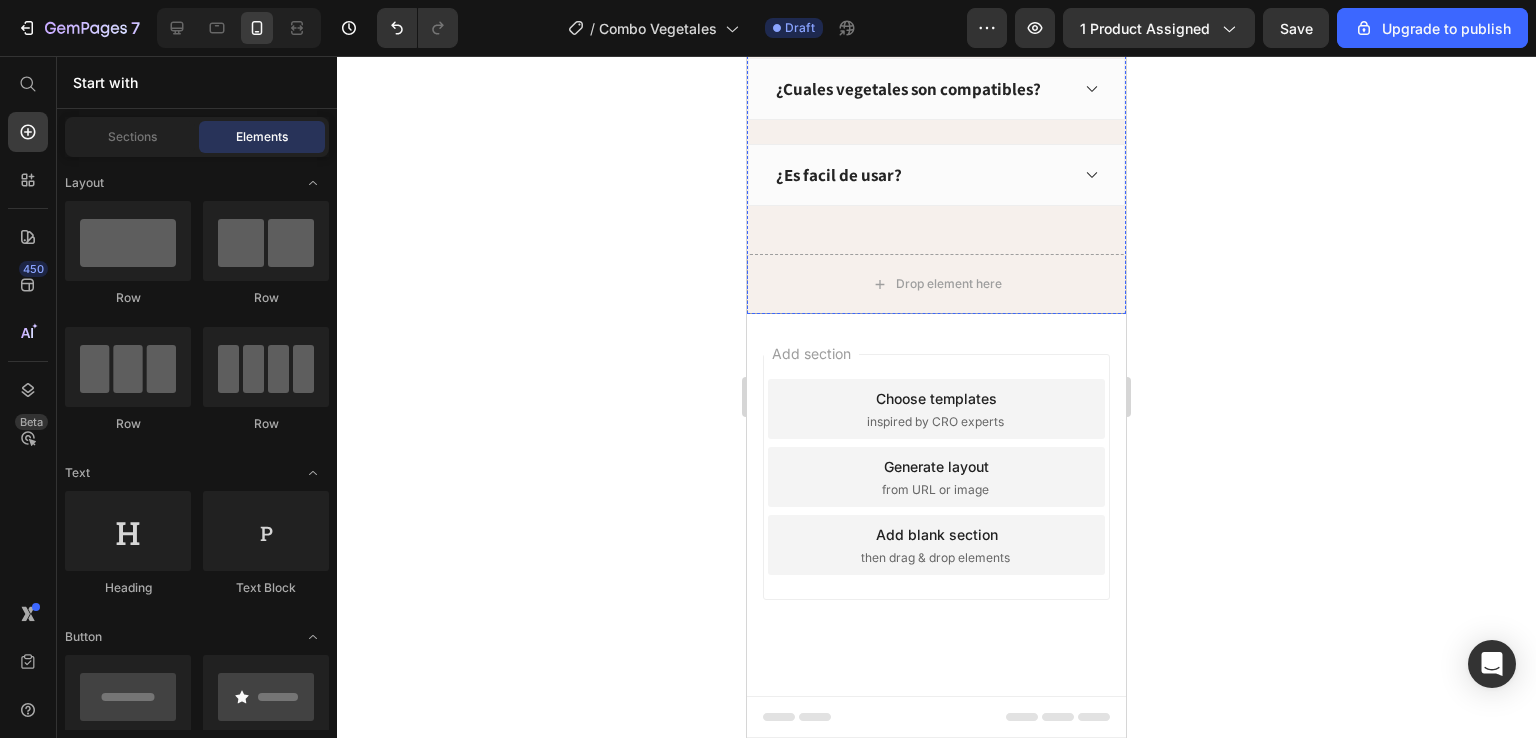 click on "29 Minutos" at bounding box center (927, -313) 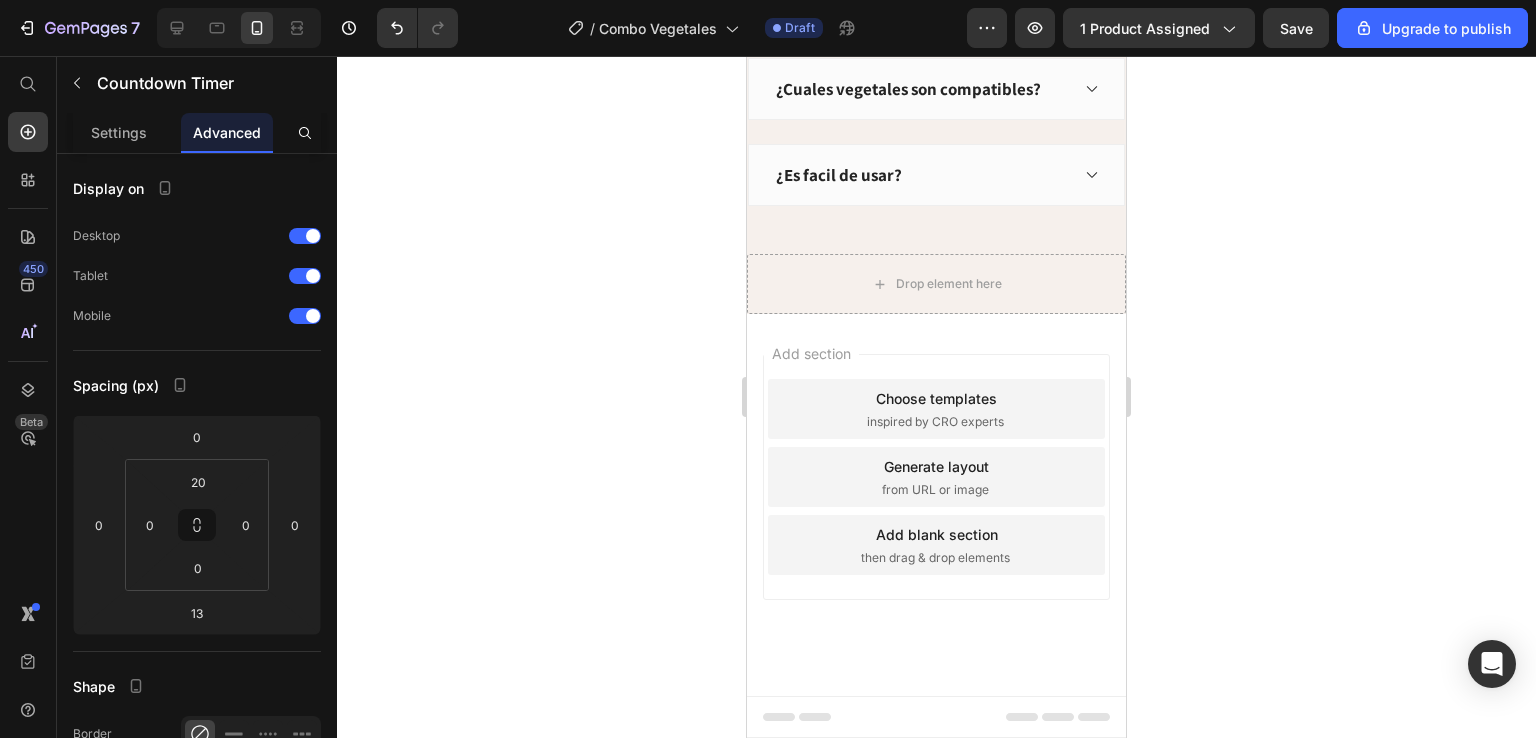 click 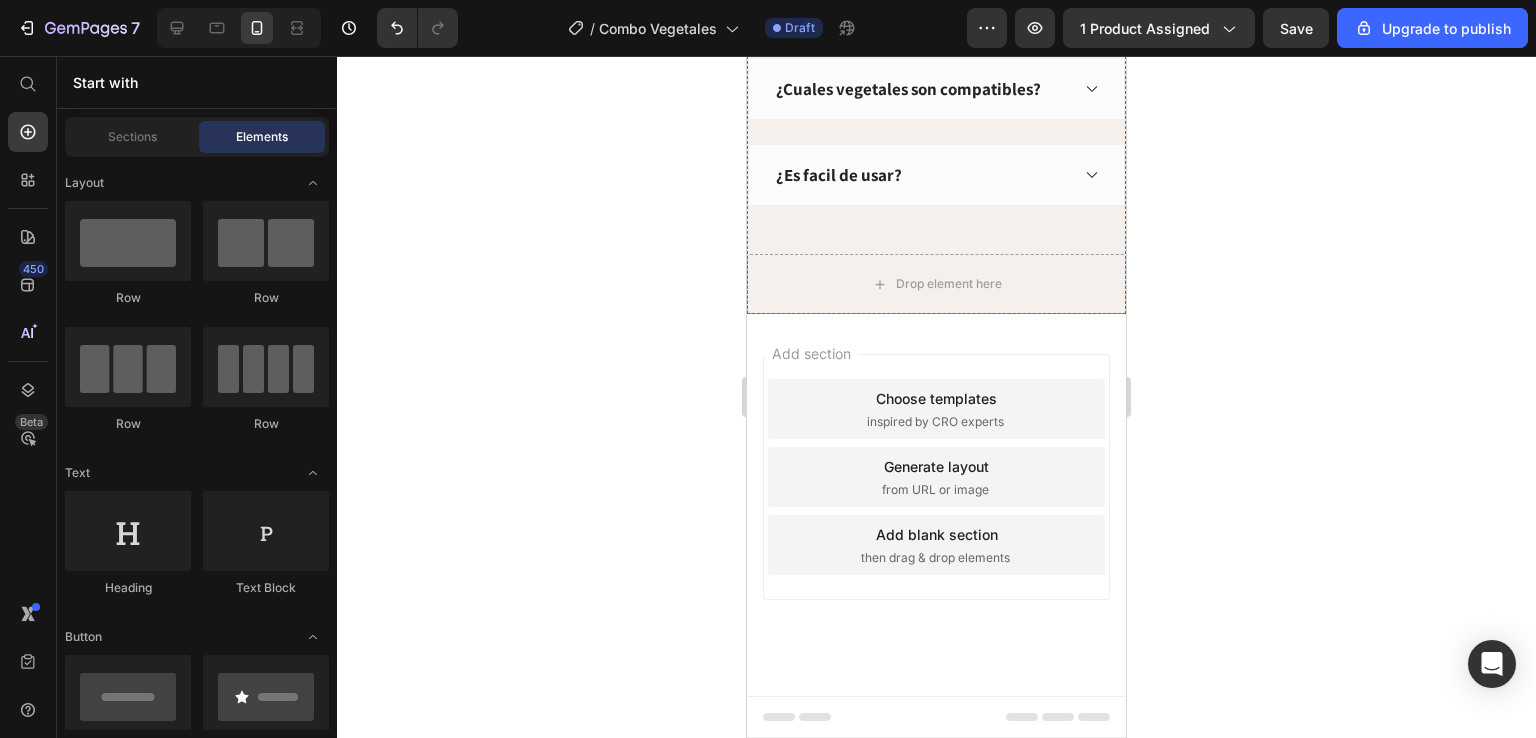click on "Segundos" at bounding box center [1031, -300] 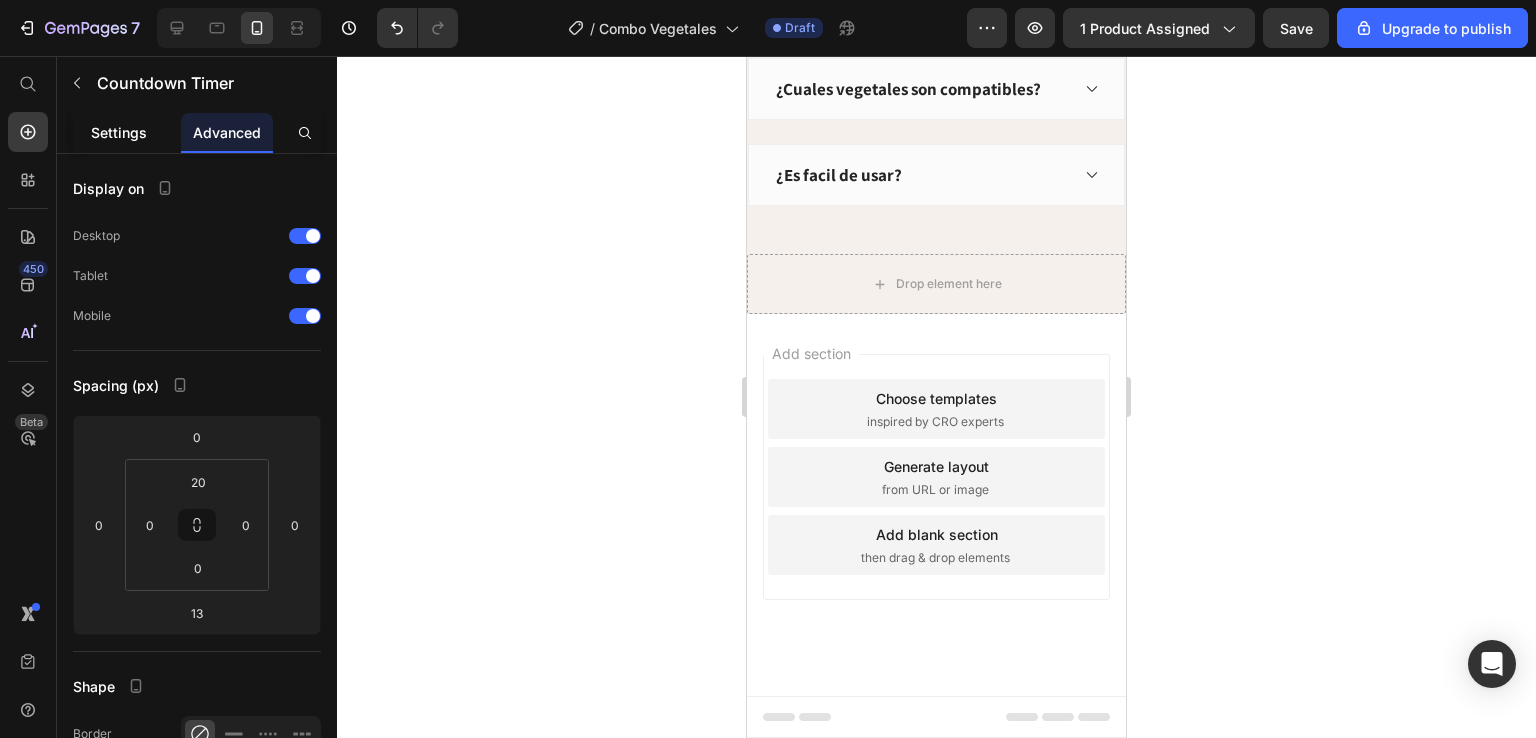click on "Settings" 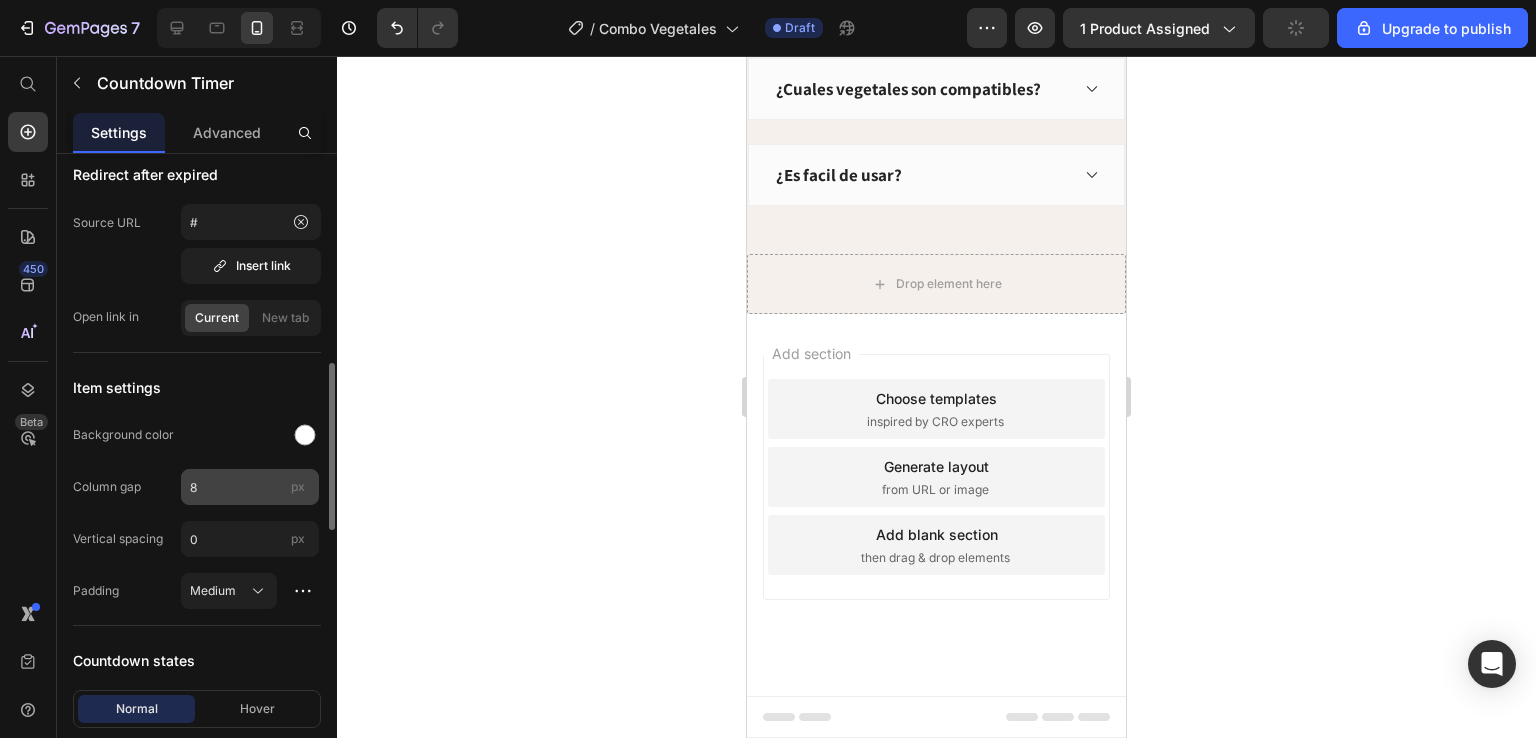 scroll, scrollTop: 900, scrollLeft: 0, axis: vertical 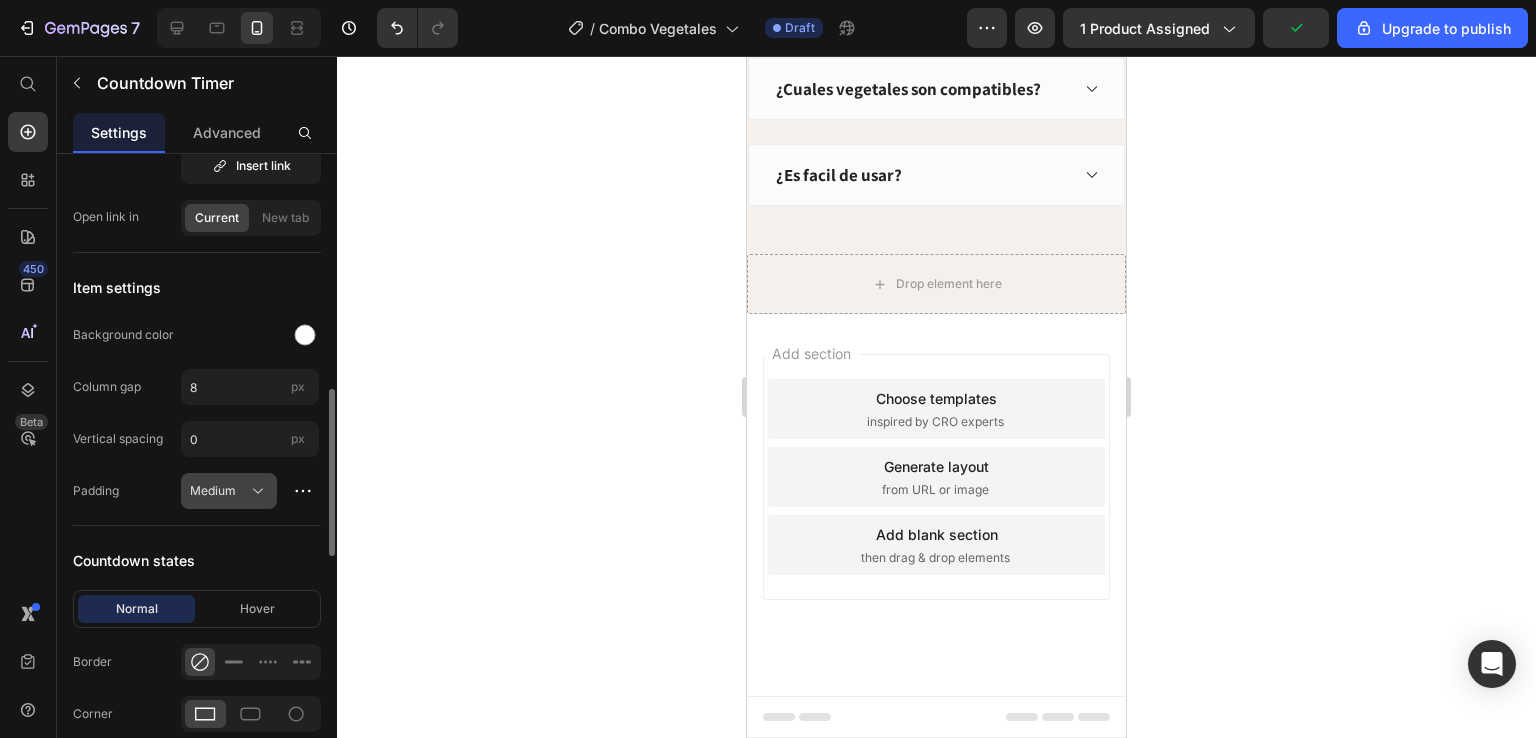 click on "Medium" 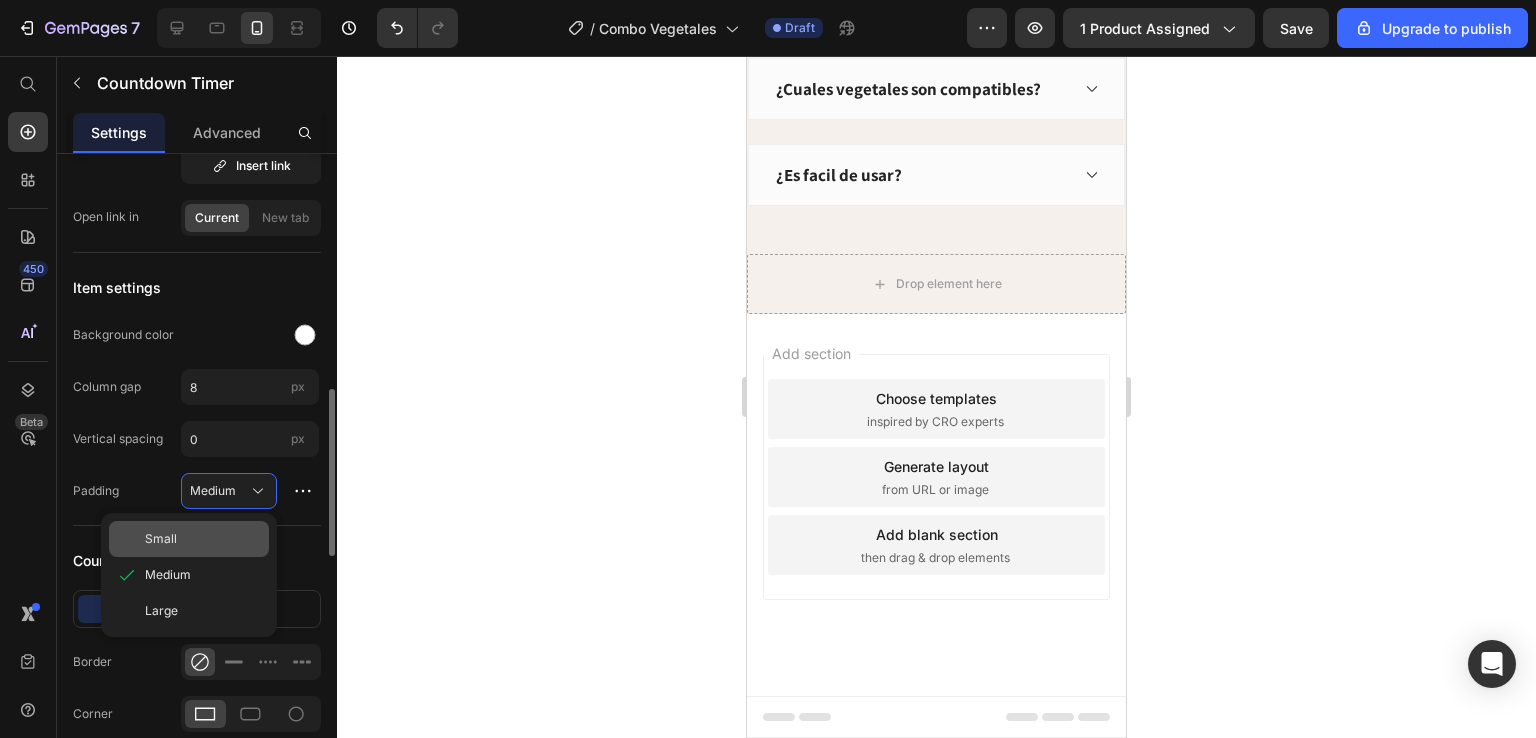 click on "Small" at bounding box center [203, 539] 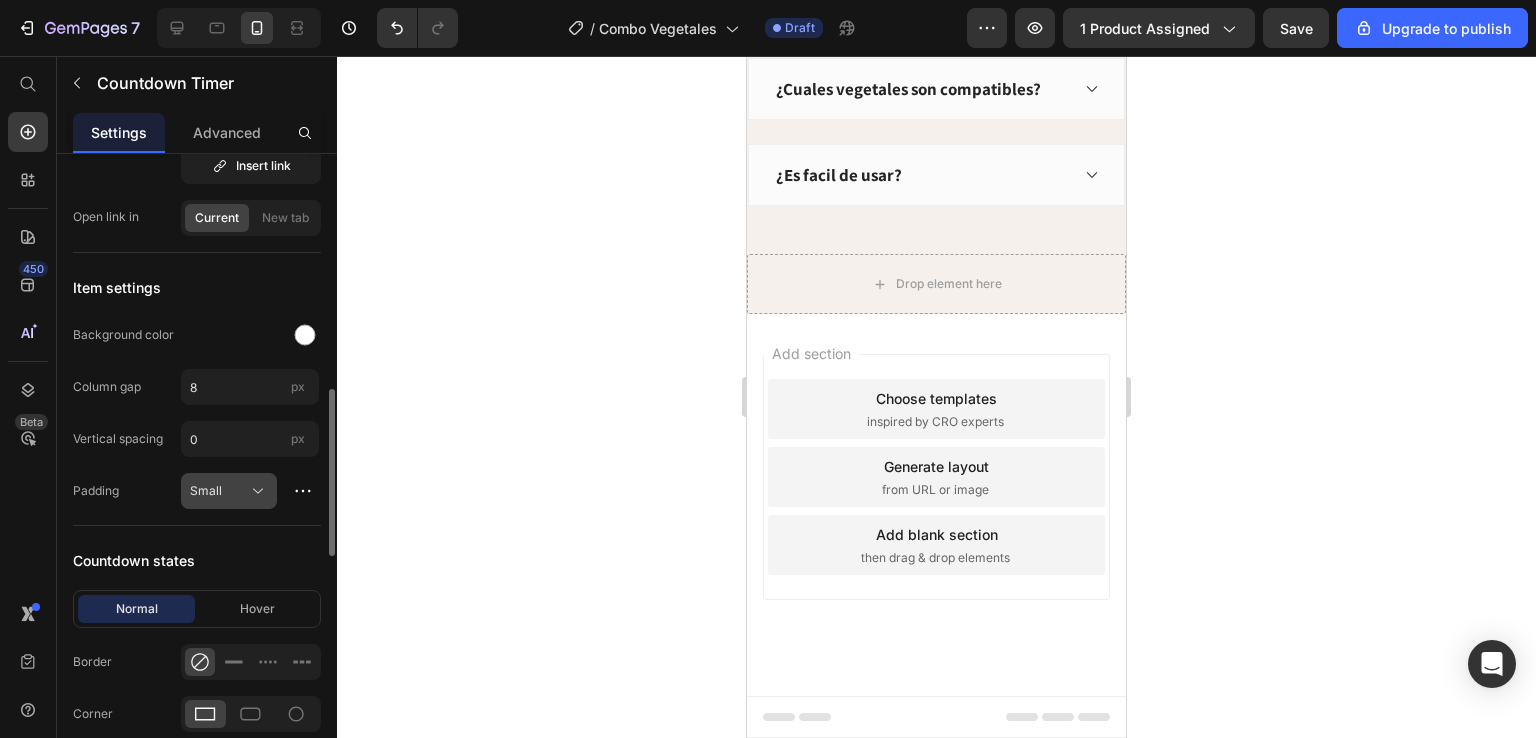 click on "Small" at bounding box center (217, 491) 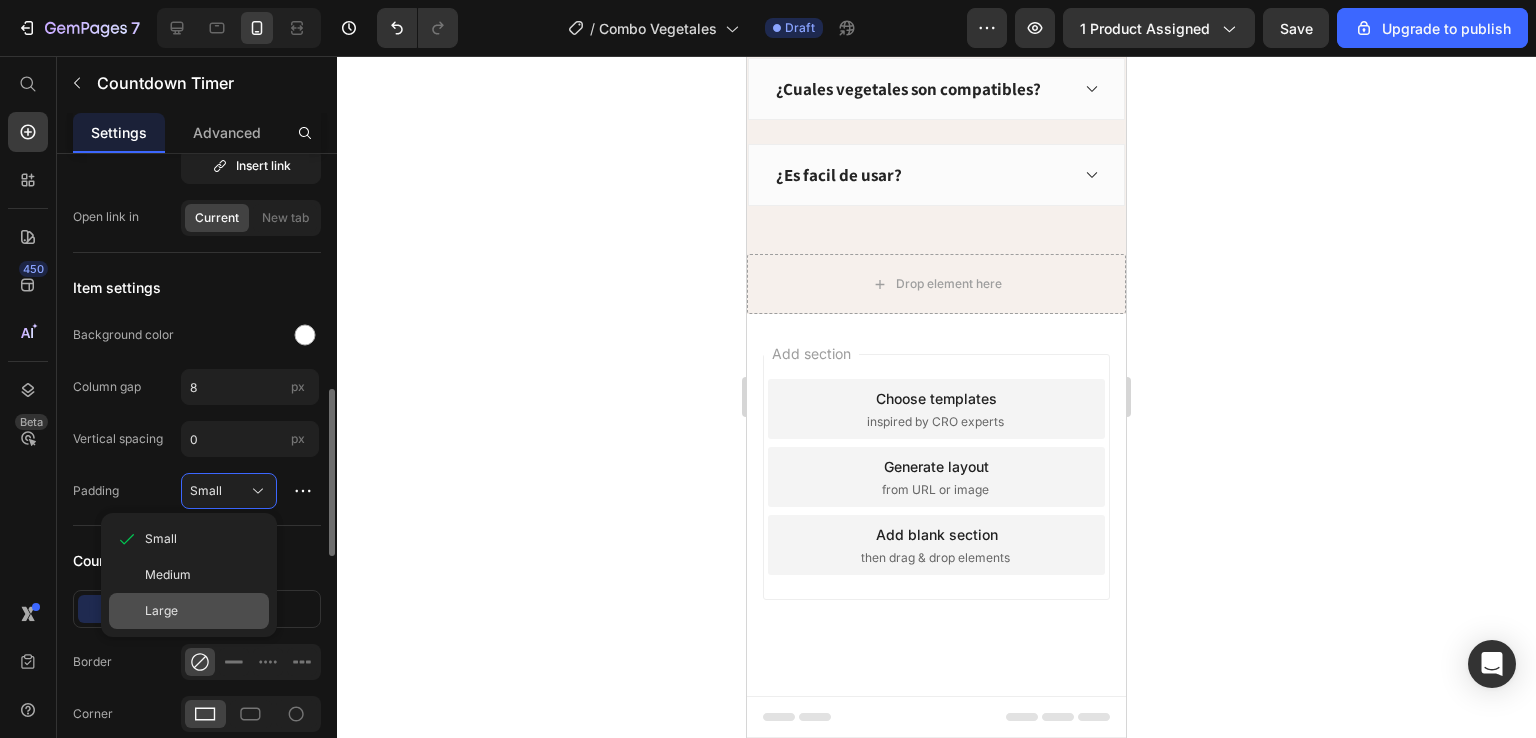 click on "Large" 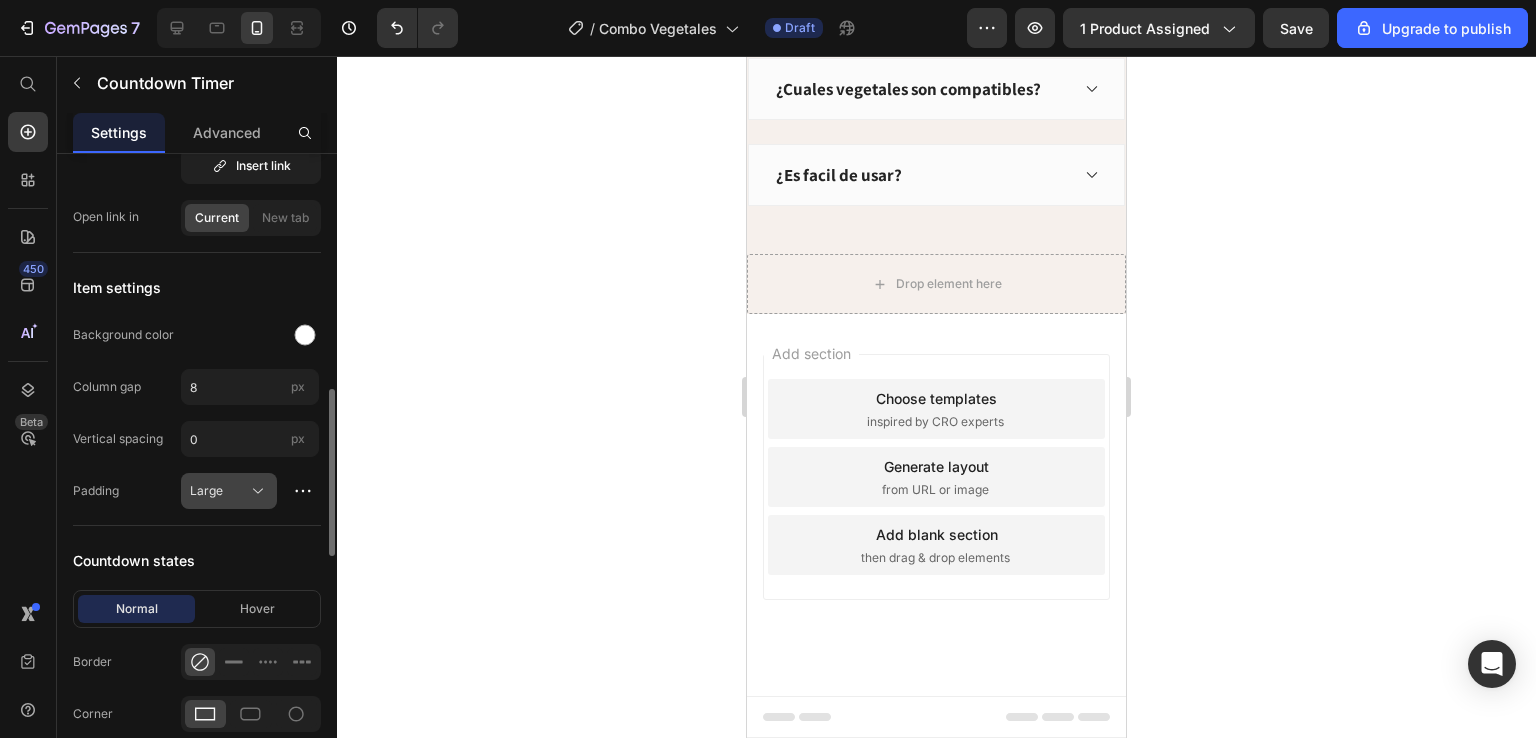 click on "Large" 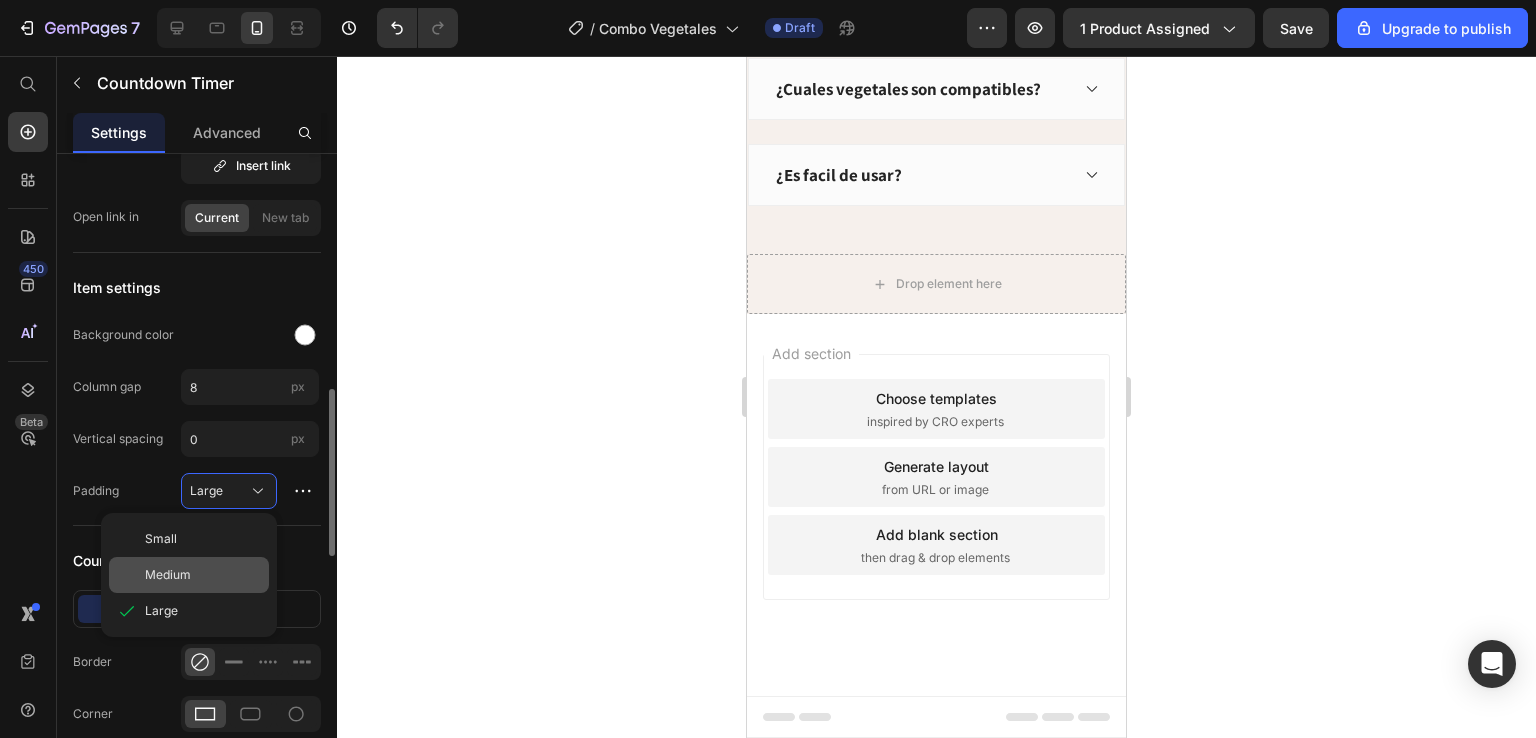 click on "Medium" at bounding box center [203, 575] 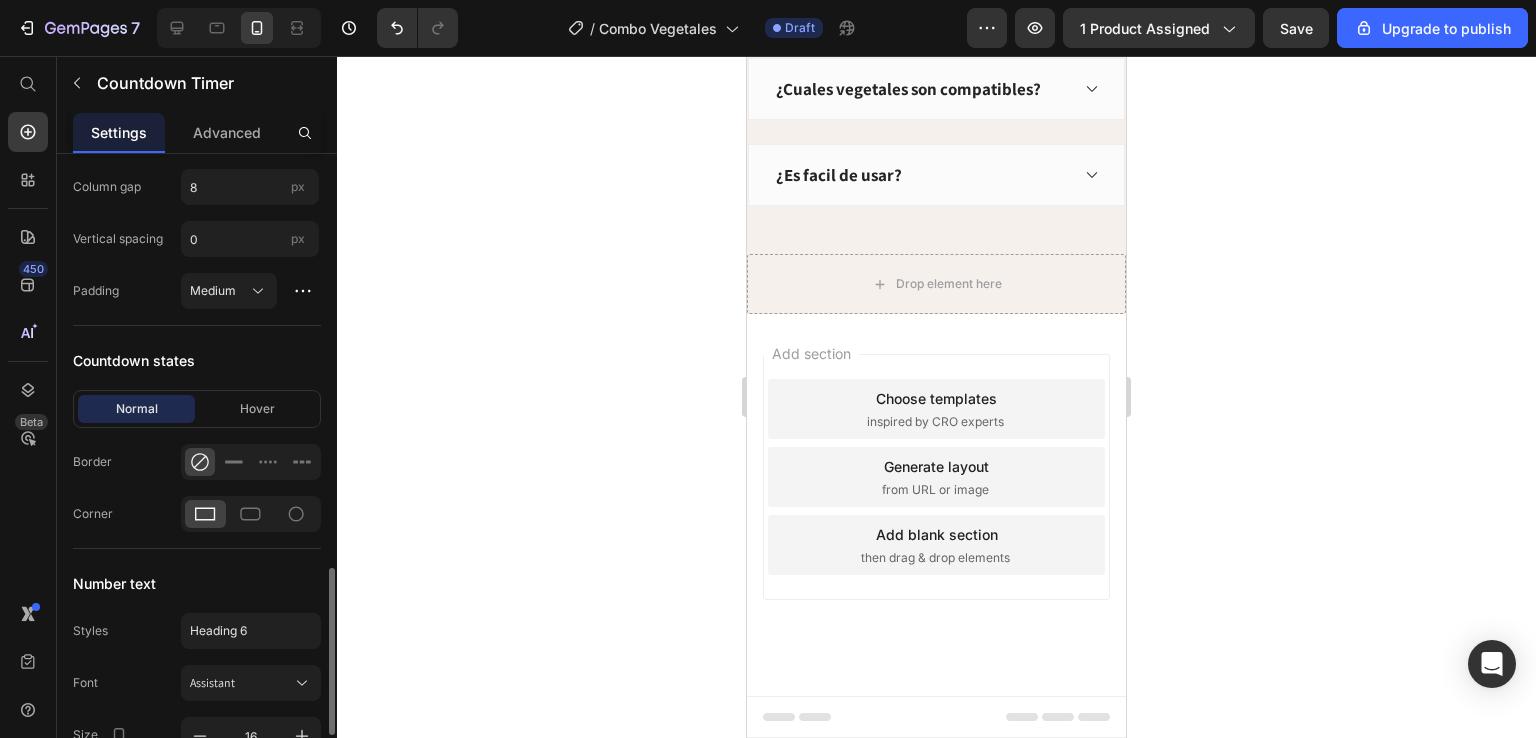scroll, scrollTop: 1200, scrollLeft: 0, axis: vertical 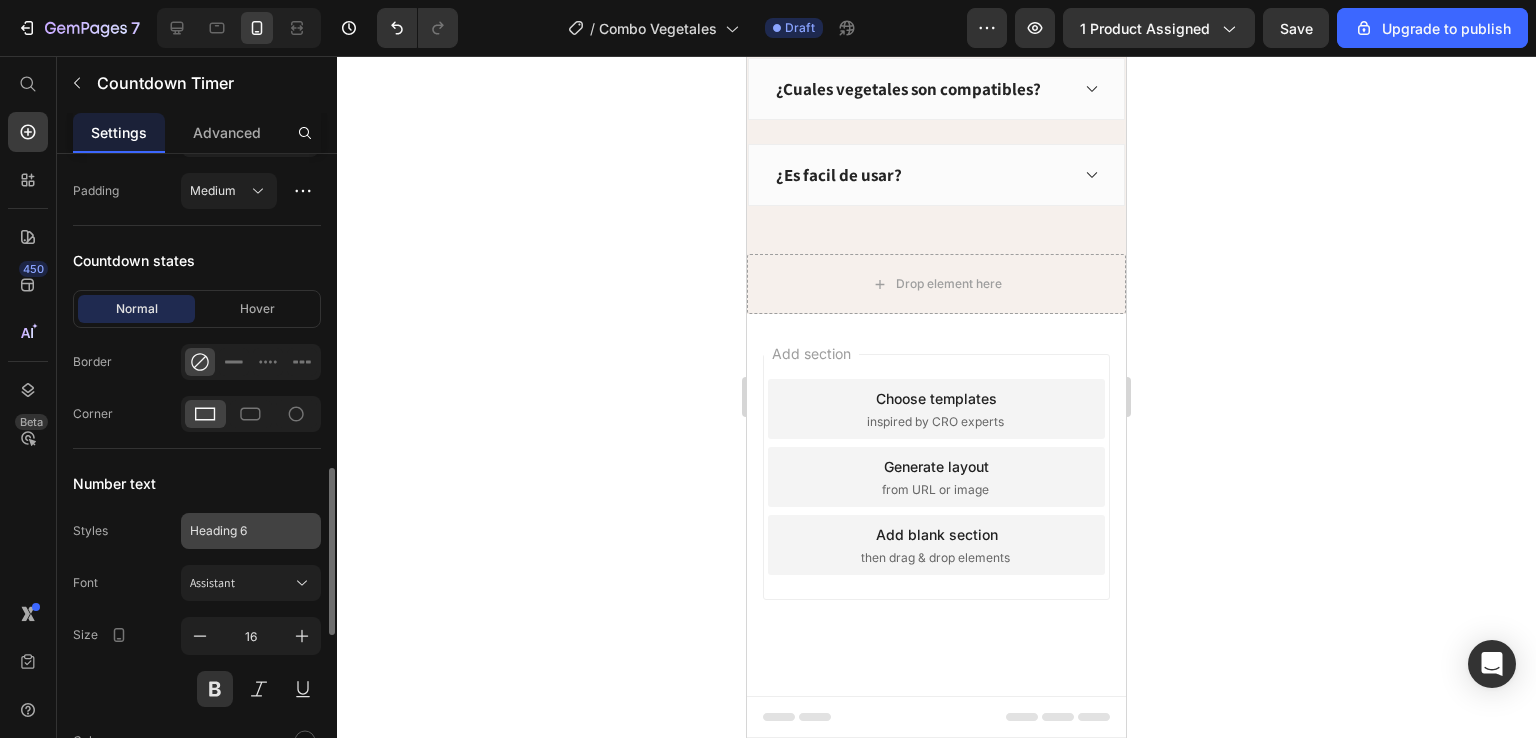 click on "Heading 6" at bounding box center (239, 531) 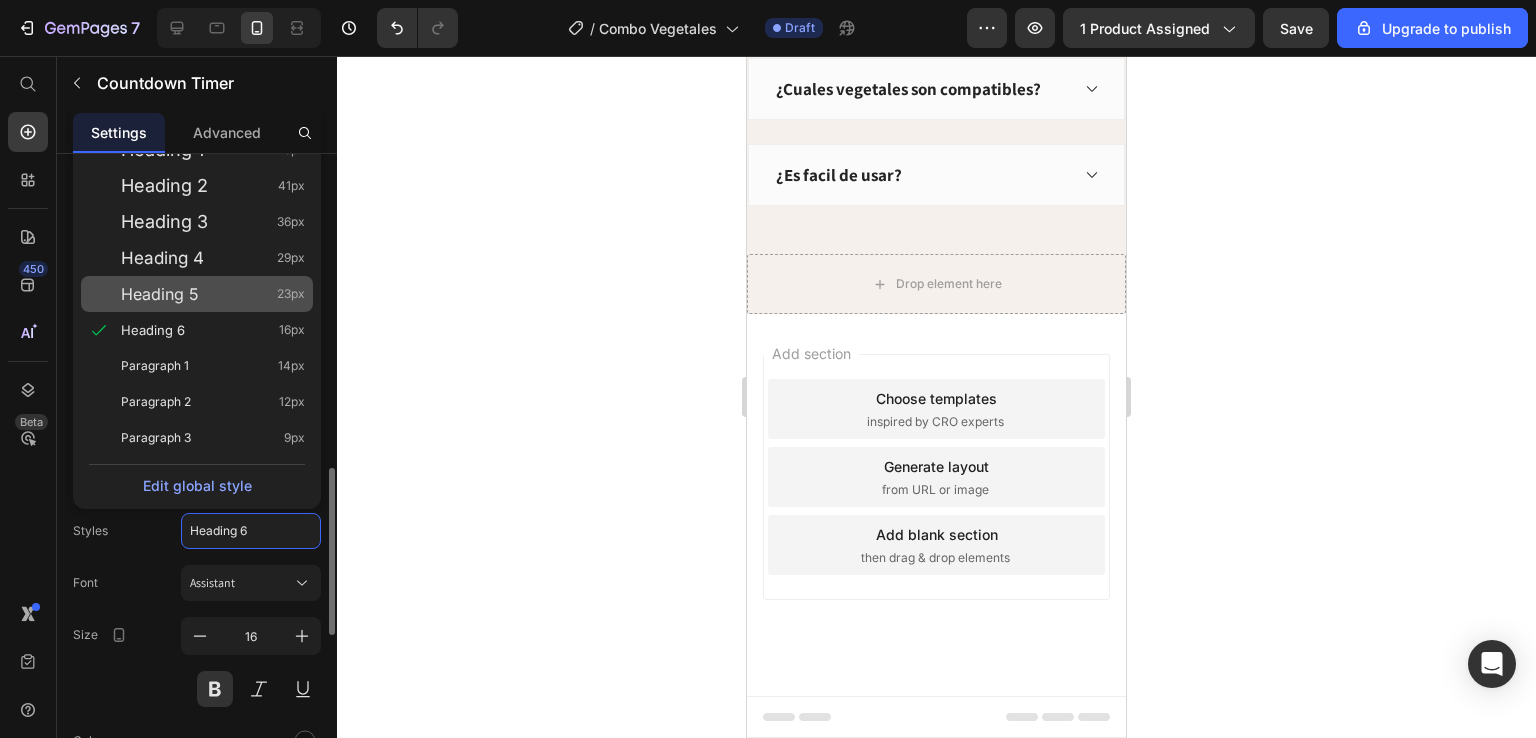 click on "Heading 5" at bounding box center [160, 294] 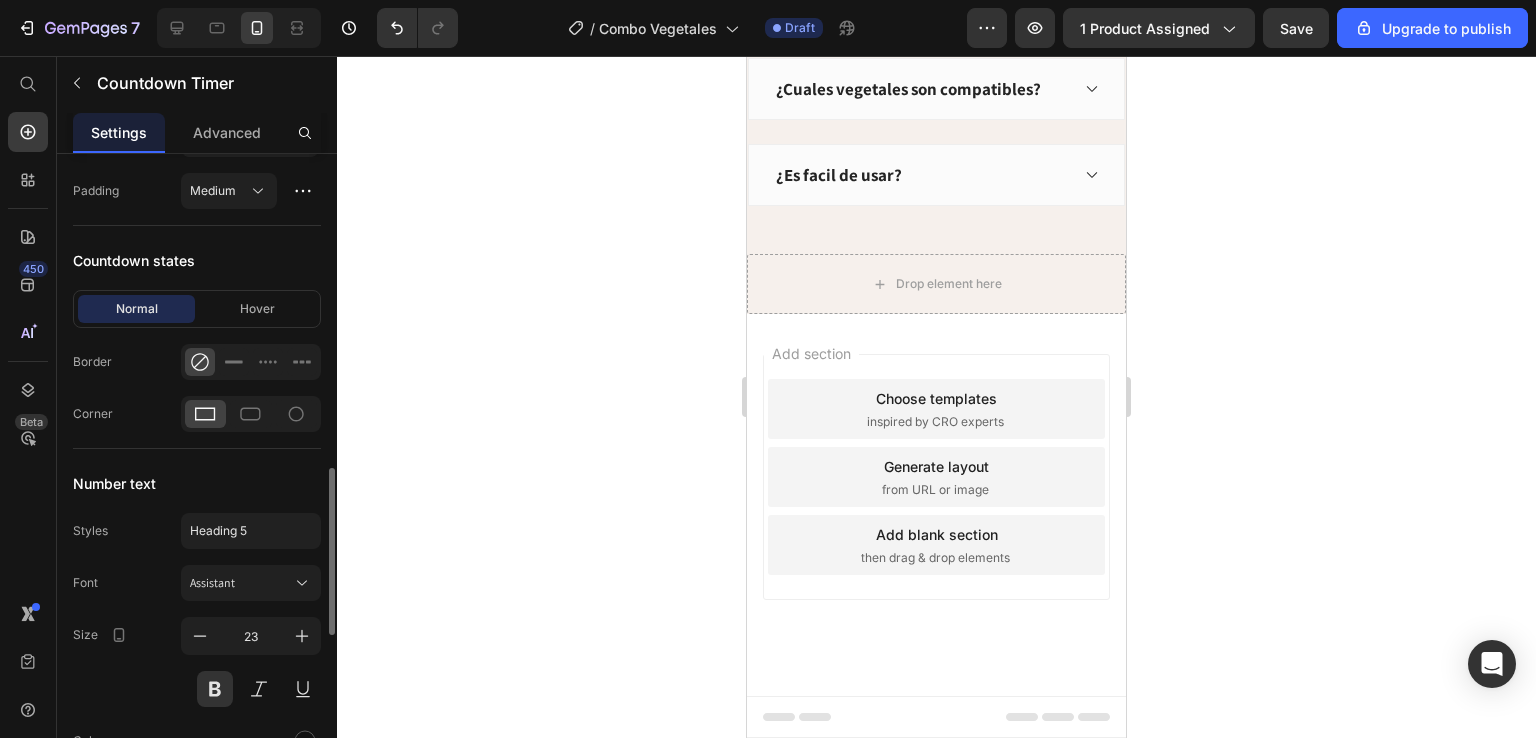 click 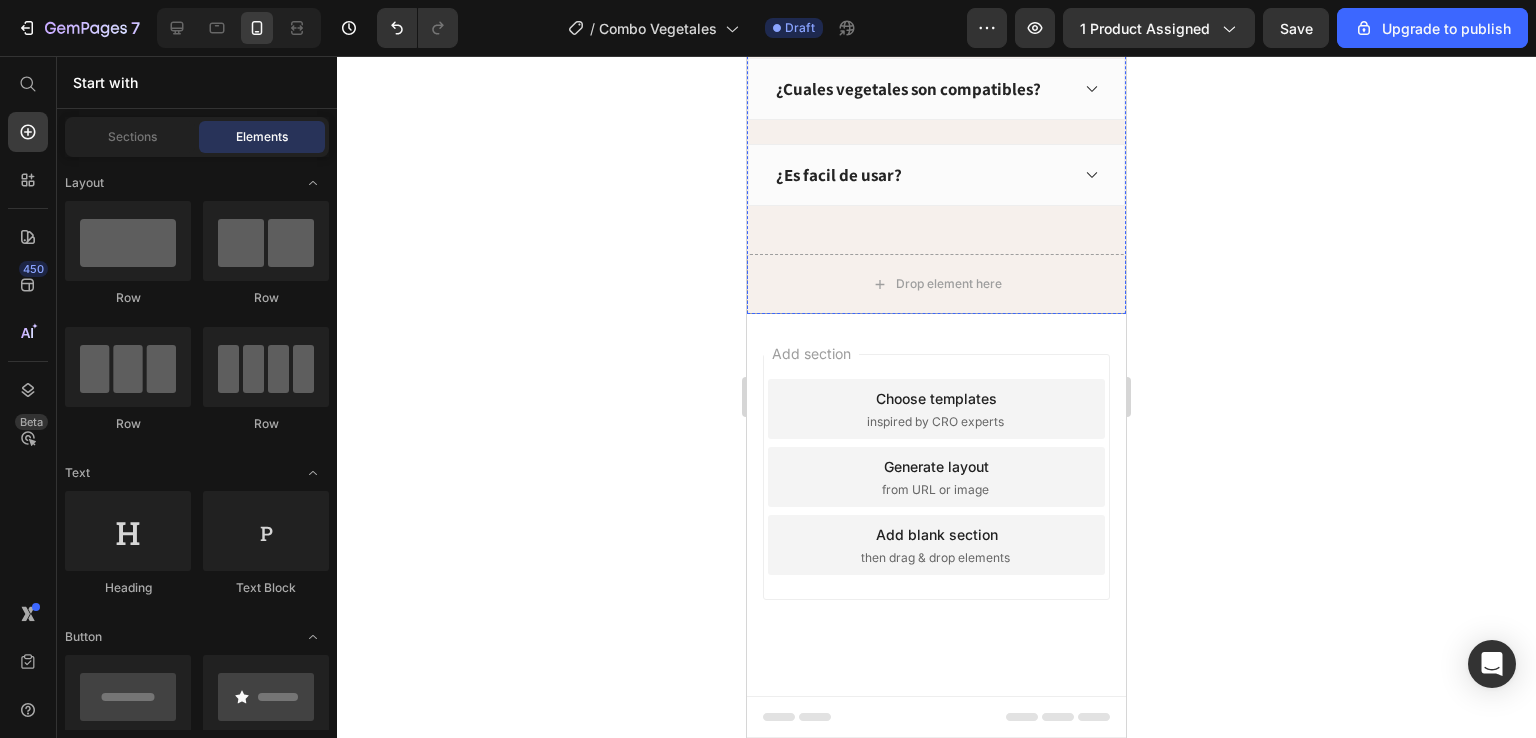 click on "00 Horas" at bounding box center (832, -317) 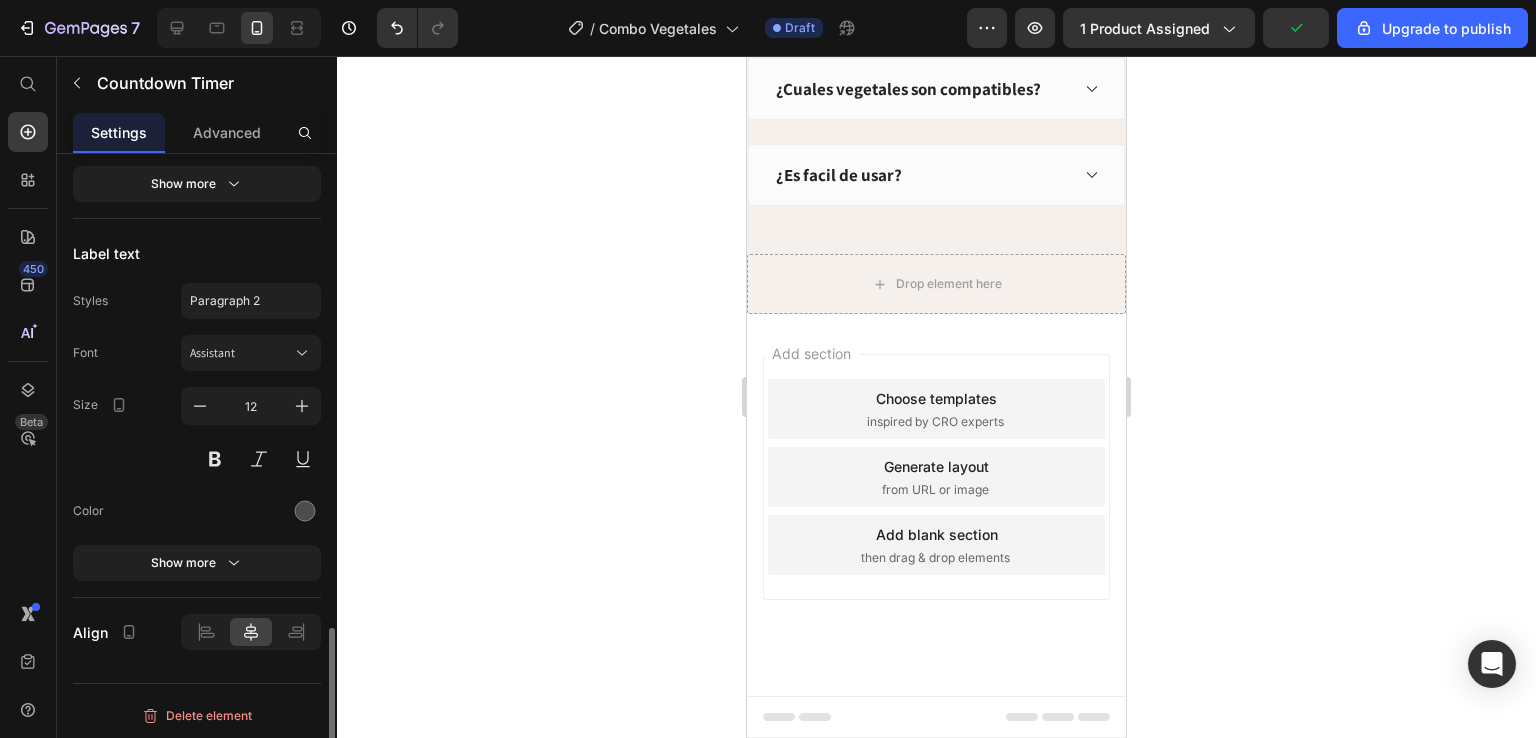 scroll, scrollTop: 1609, scrollLeft: 0, axis: vertical 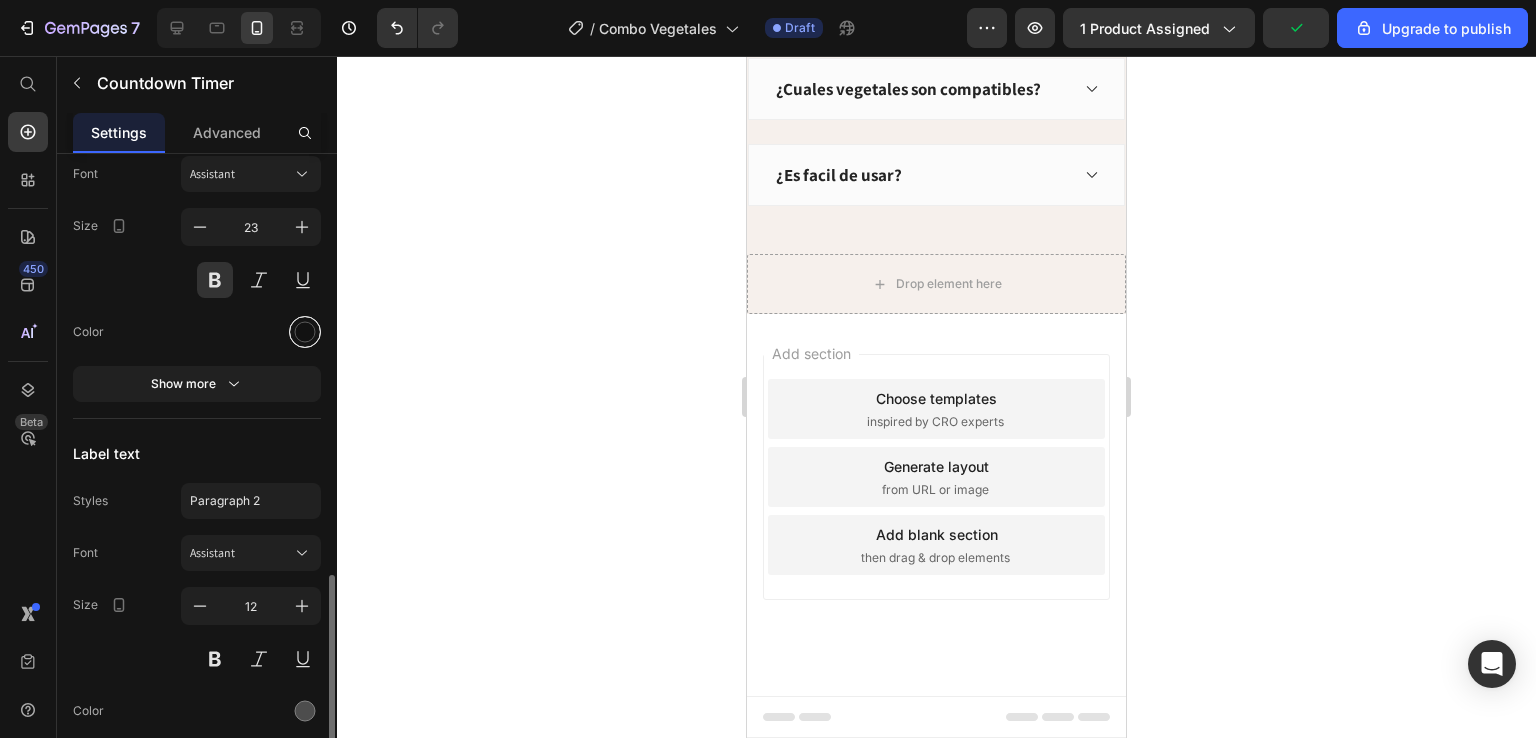click at bounding box center (305, 332) 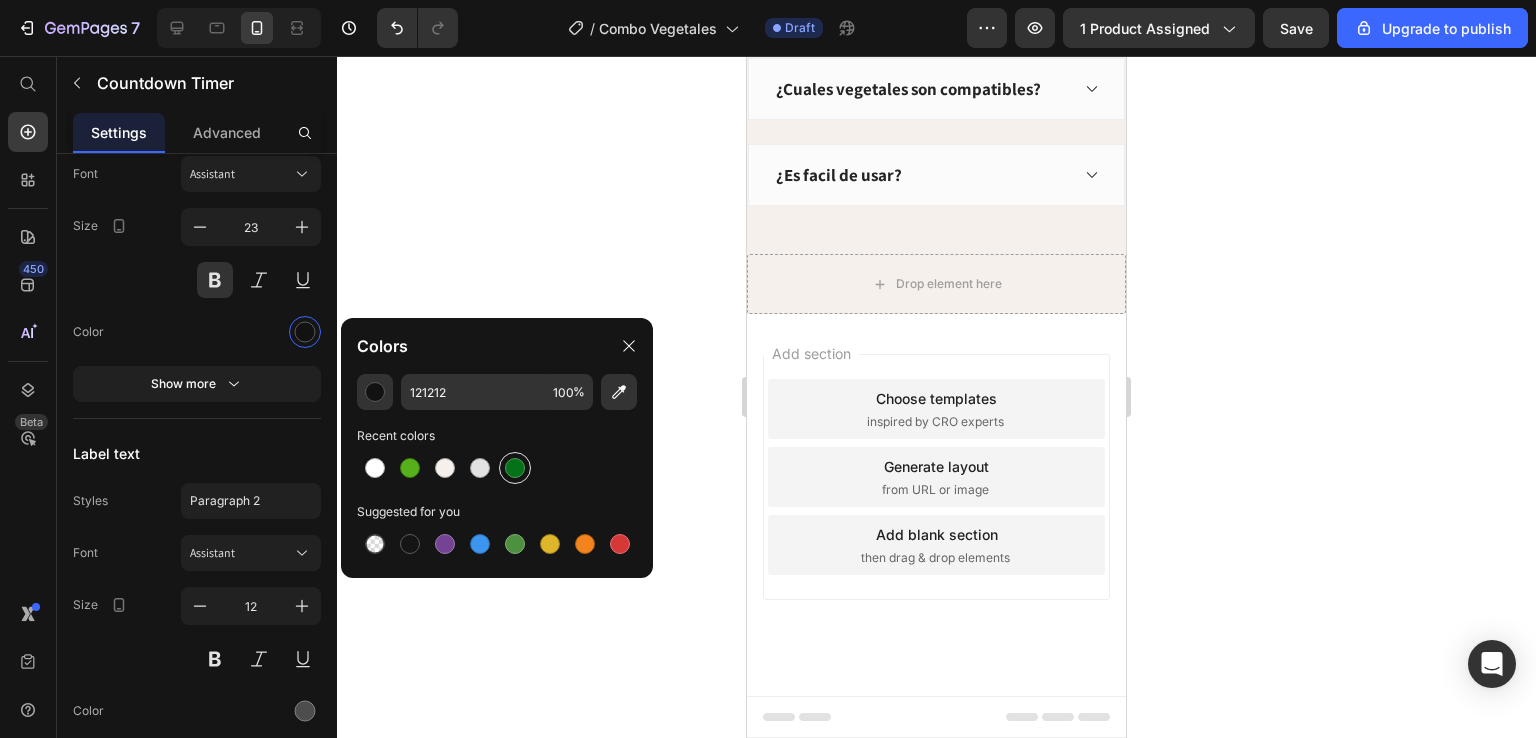 click at bounding box center [515, 468] 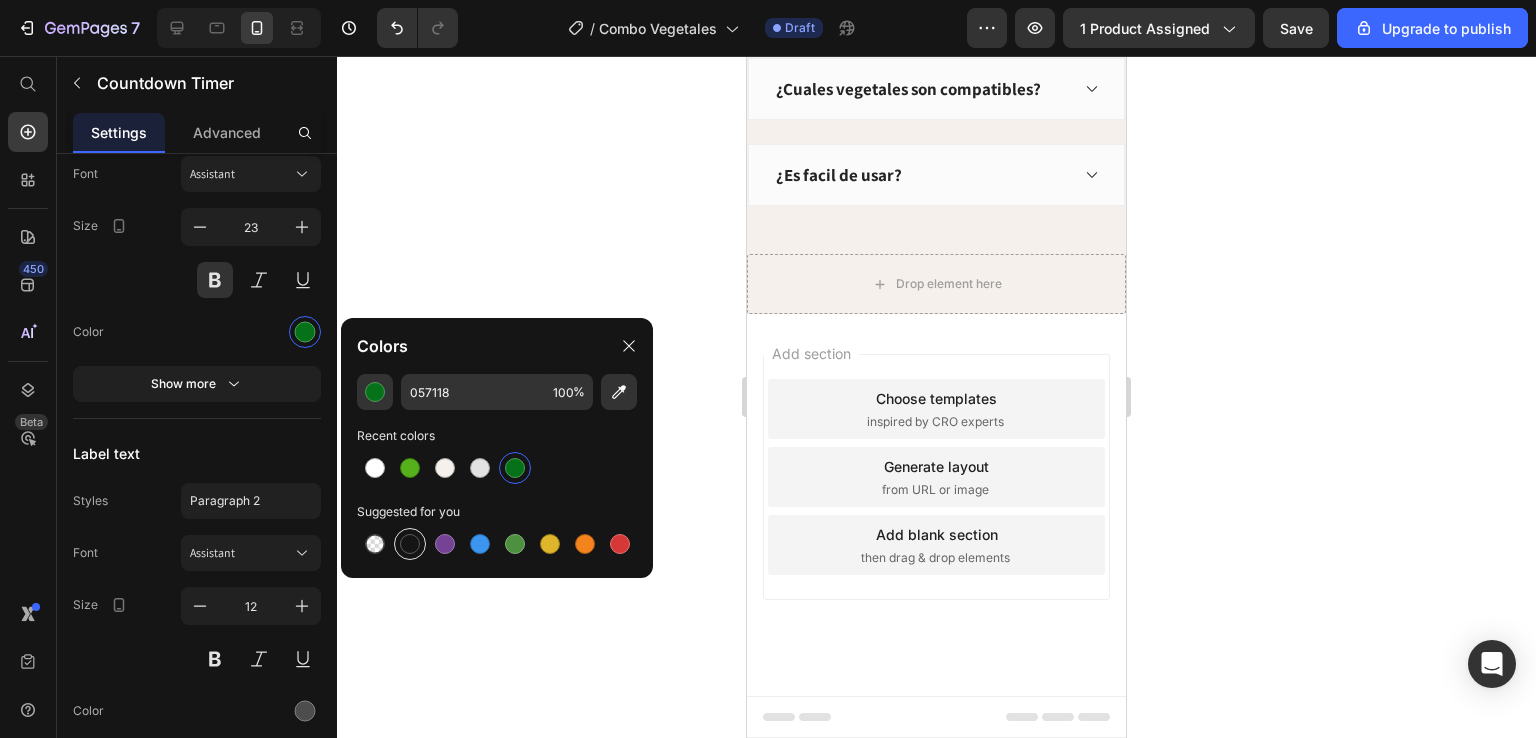 click at bounding box center [410, 544] 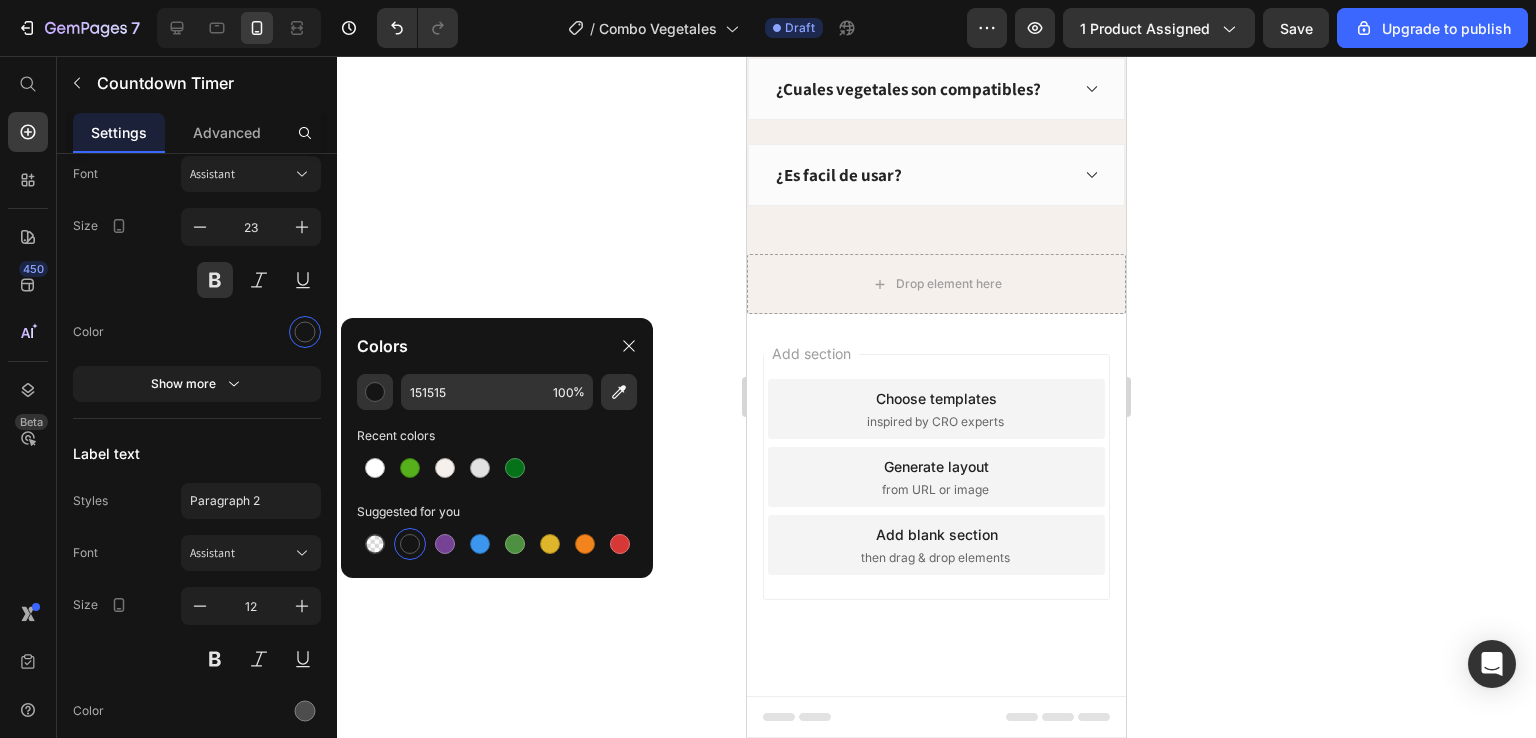 click 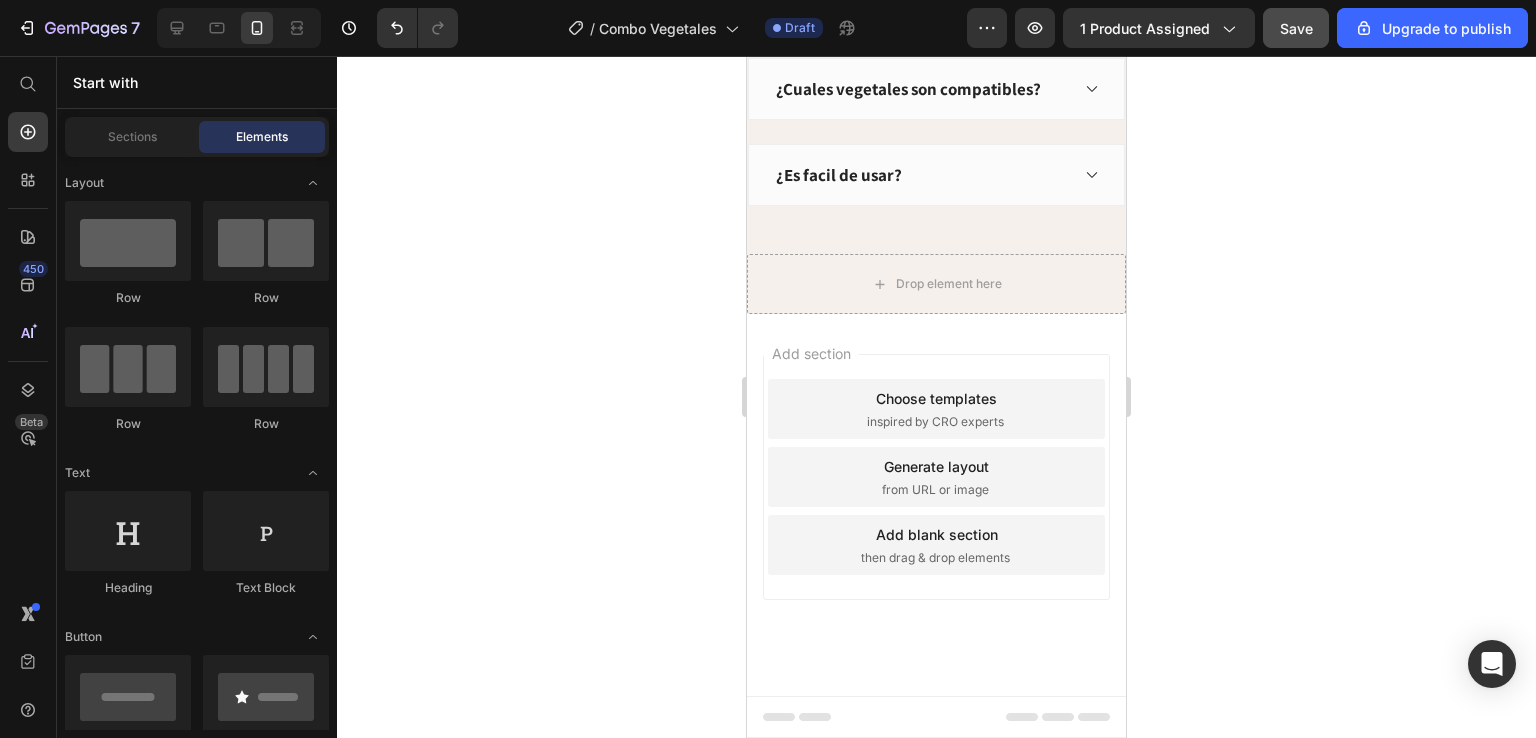 click on "Save" 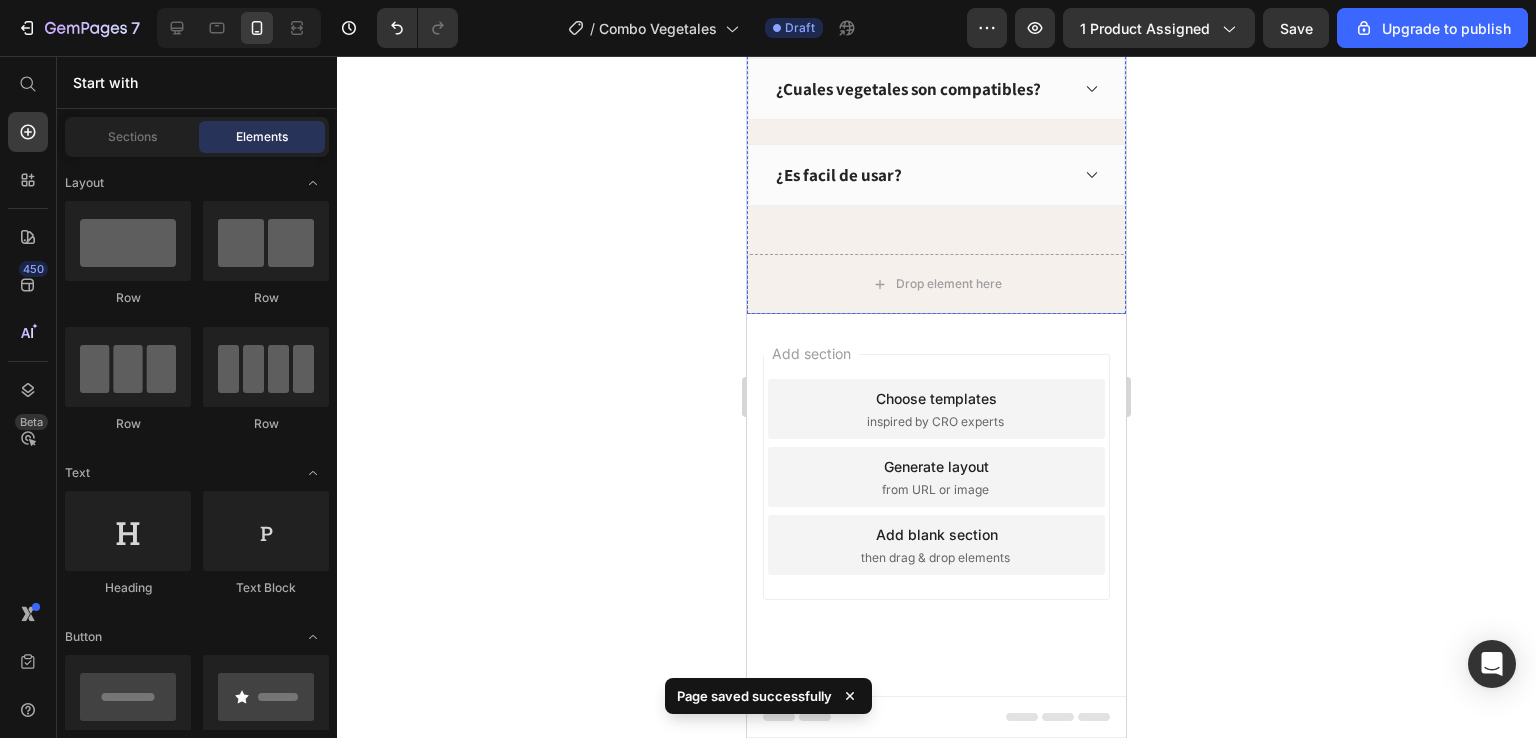 click 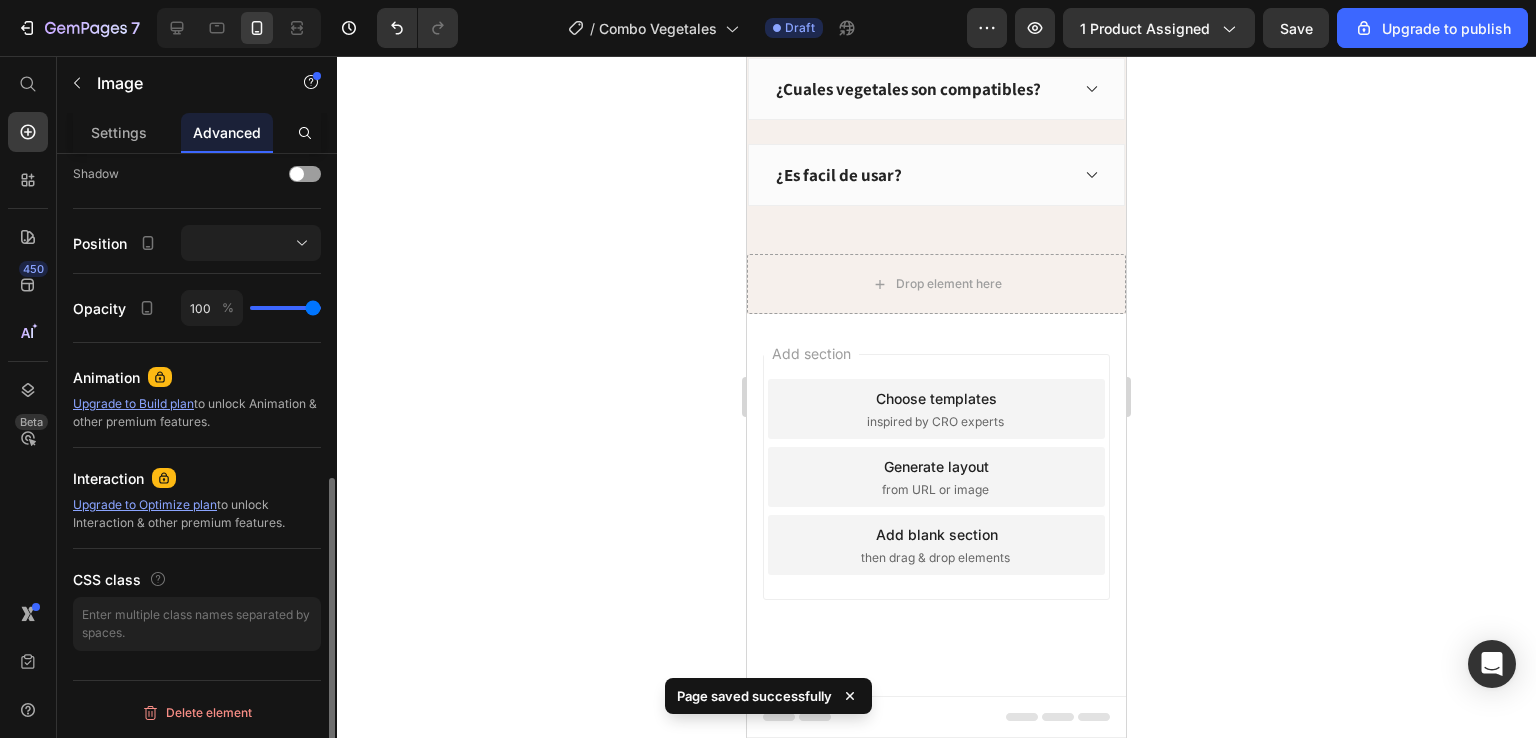 scroll, scrollTop: 0, scrollLeft: 0, axis: both 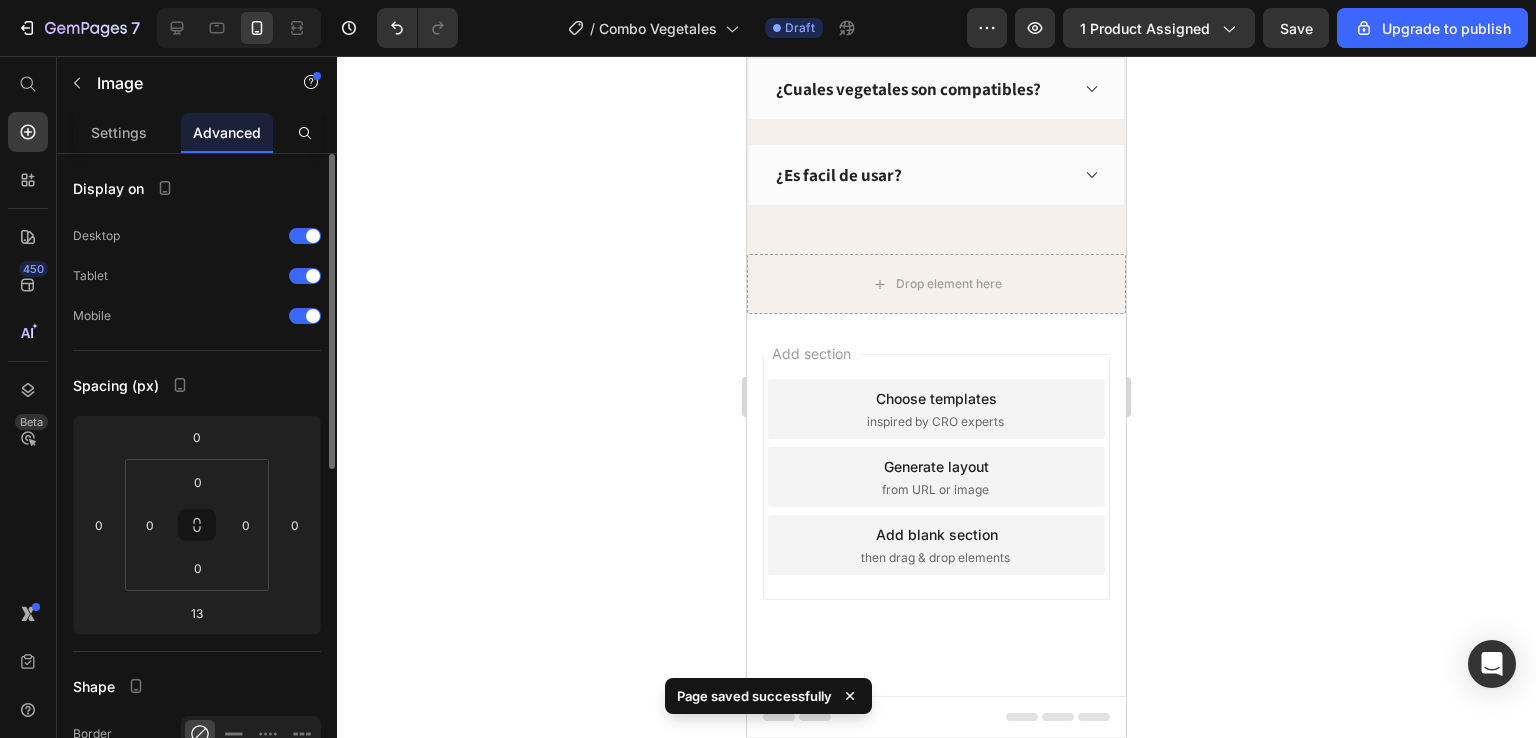 click 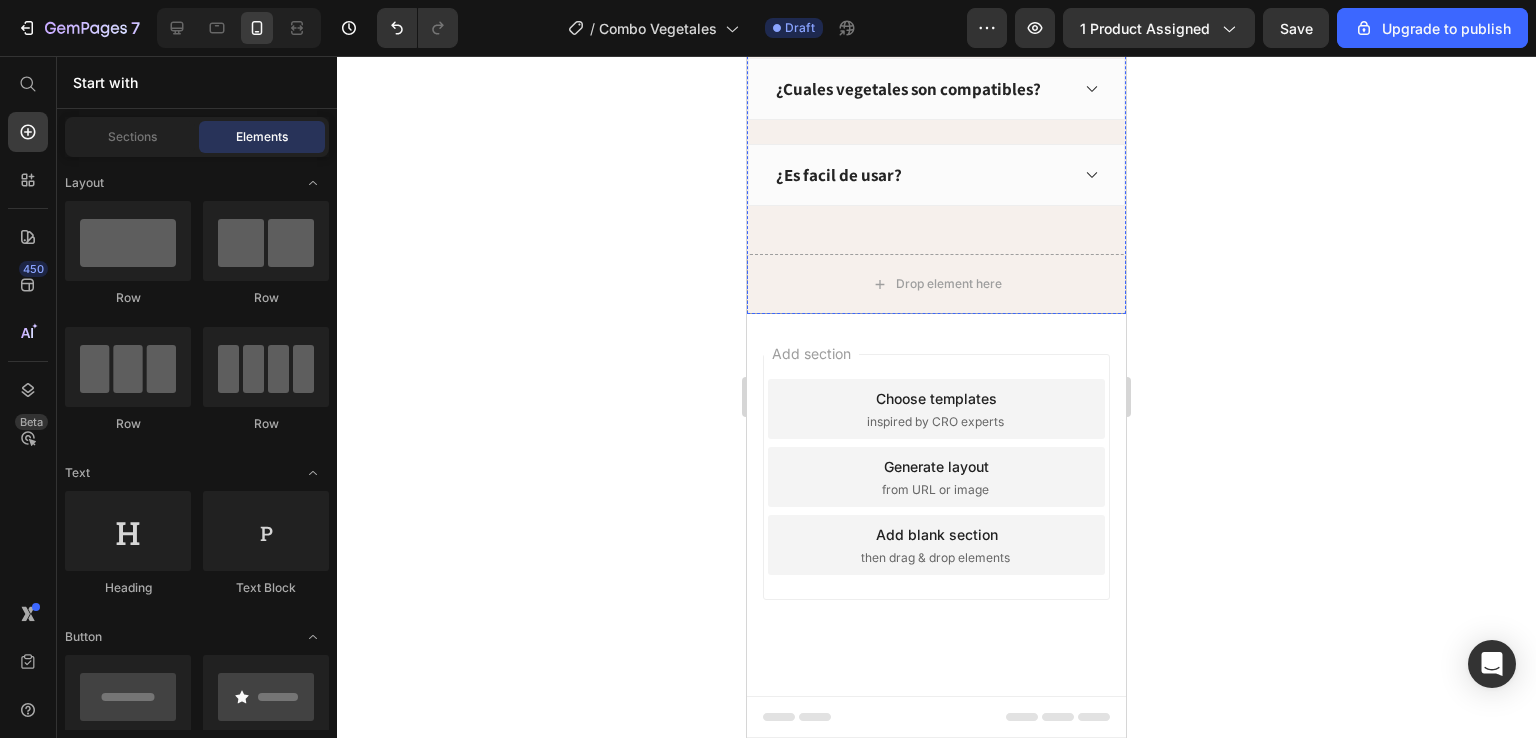 scroll, scrollTop: 7400, scrollLeft: 0, axis: vertical 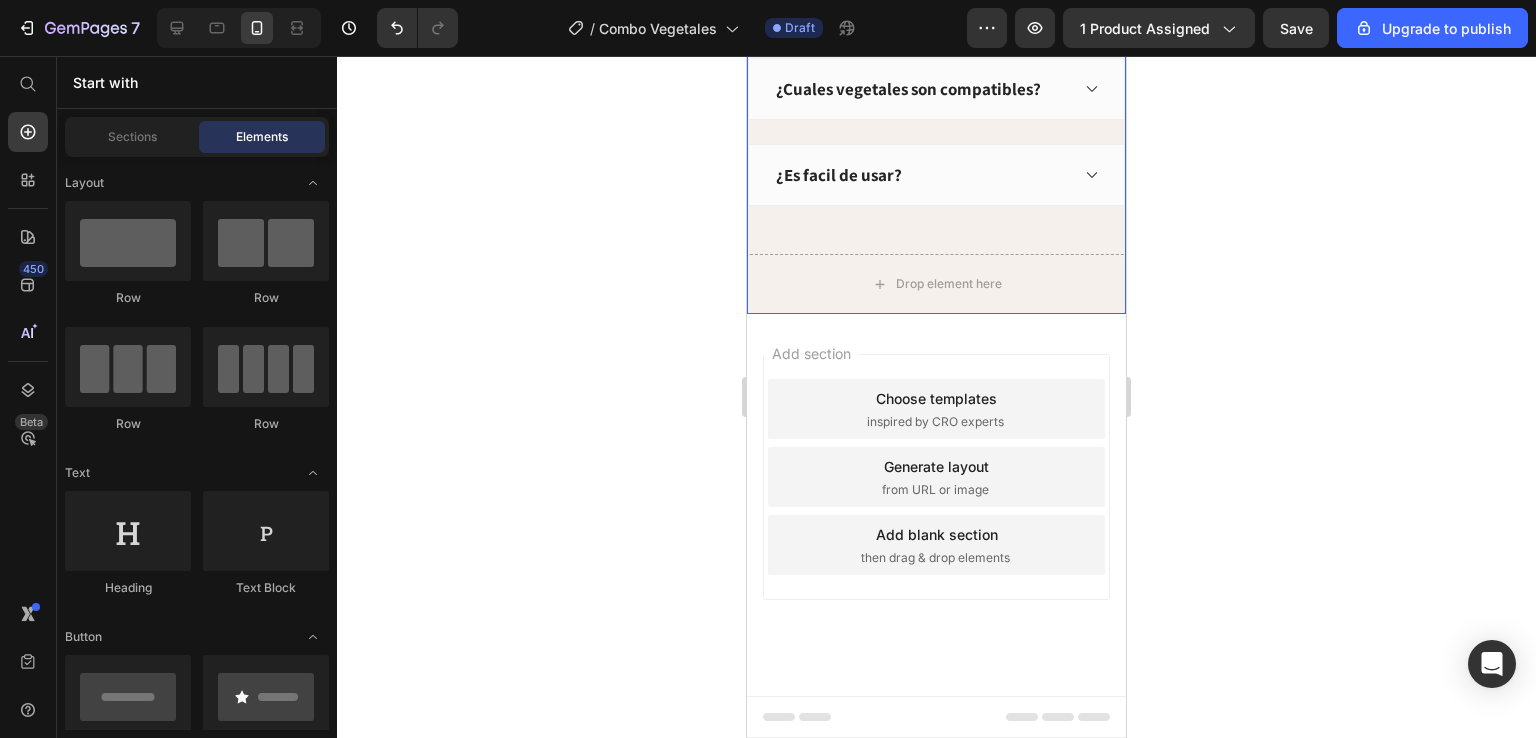 click on "Image Image Image Image Image Image Image Image Image Image Image Image Image Image Image Image Image Image Image Image 00 Horas 28 Minutos 48 Segundos Countdown Timer Image Image Image Preguntas Frecuentes del combo Heading
¿La Promo trae 4 productos ?
¿El envío es gratis?
¿Cuales vegetales son compatibles?
¿Es facil de usar? Accordion" at bounding box center [936, -177] 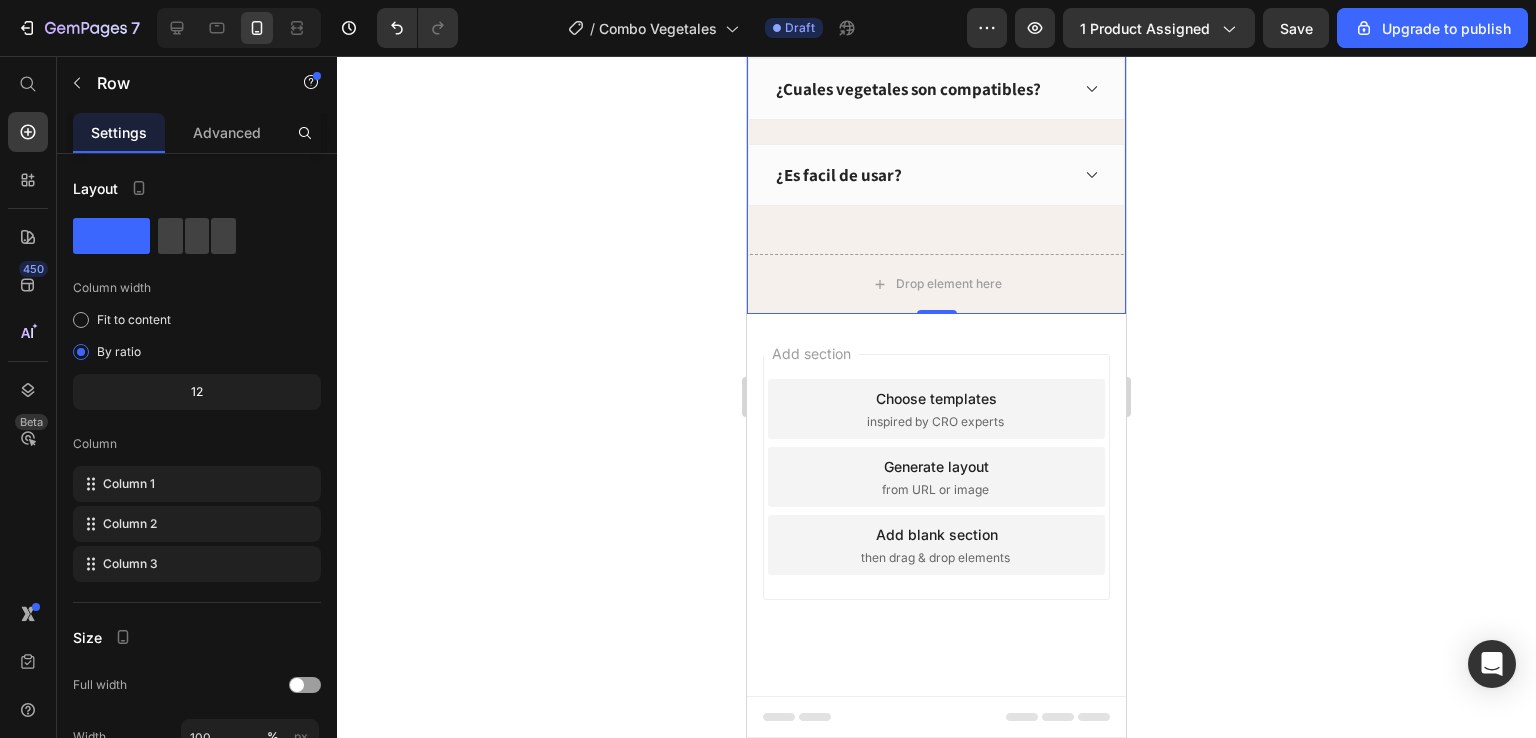 scroll, scrollTop: 5900, scrollLeft: 0, axis: vertical 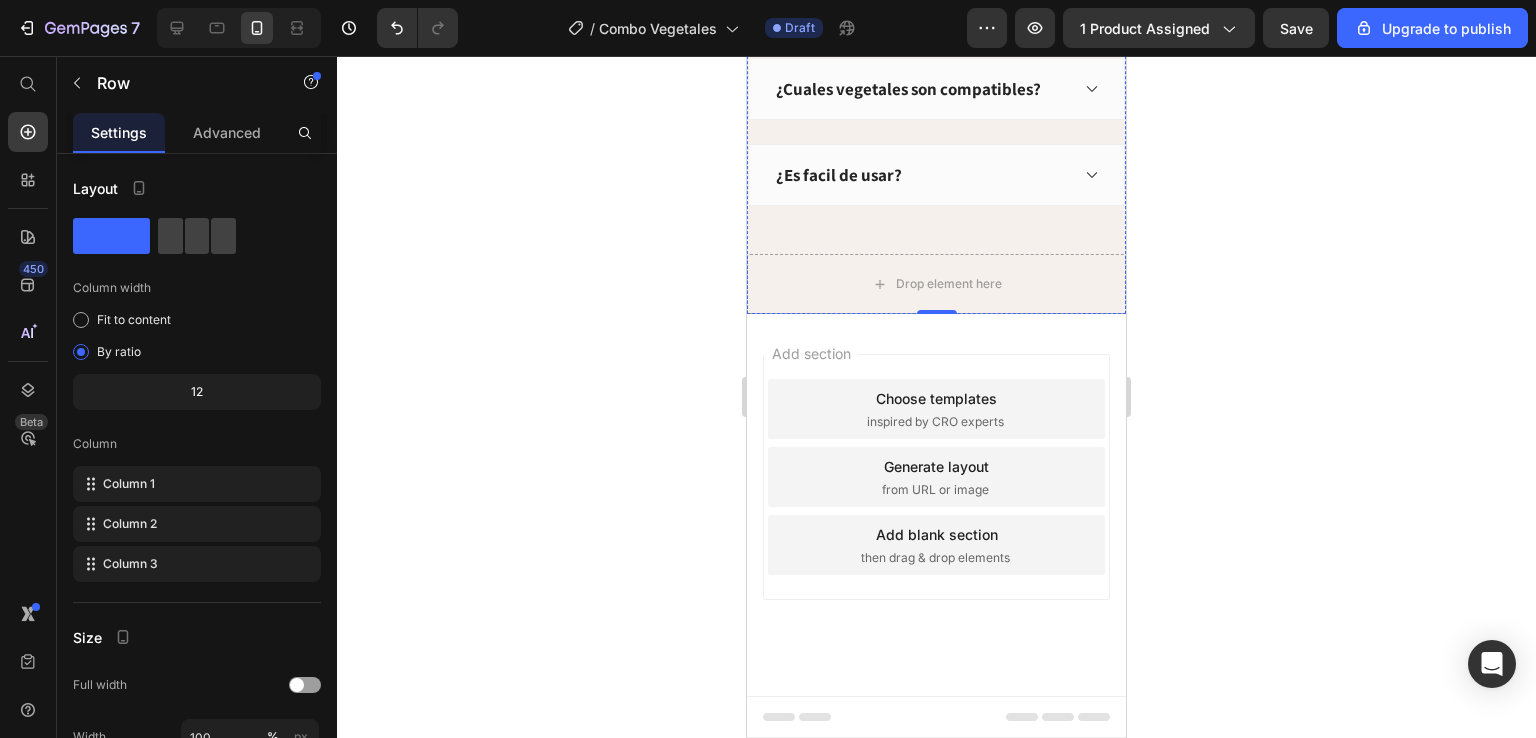 click at bounding box center [936, -487] 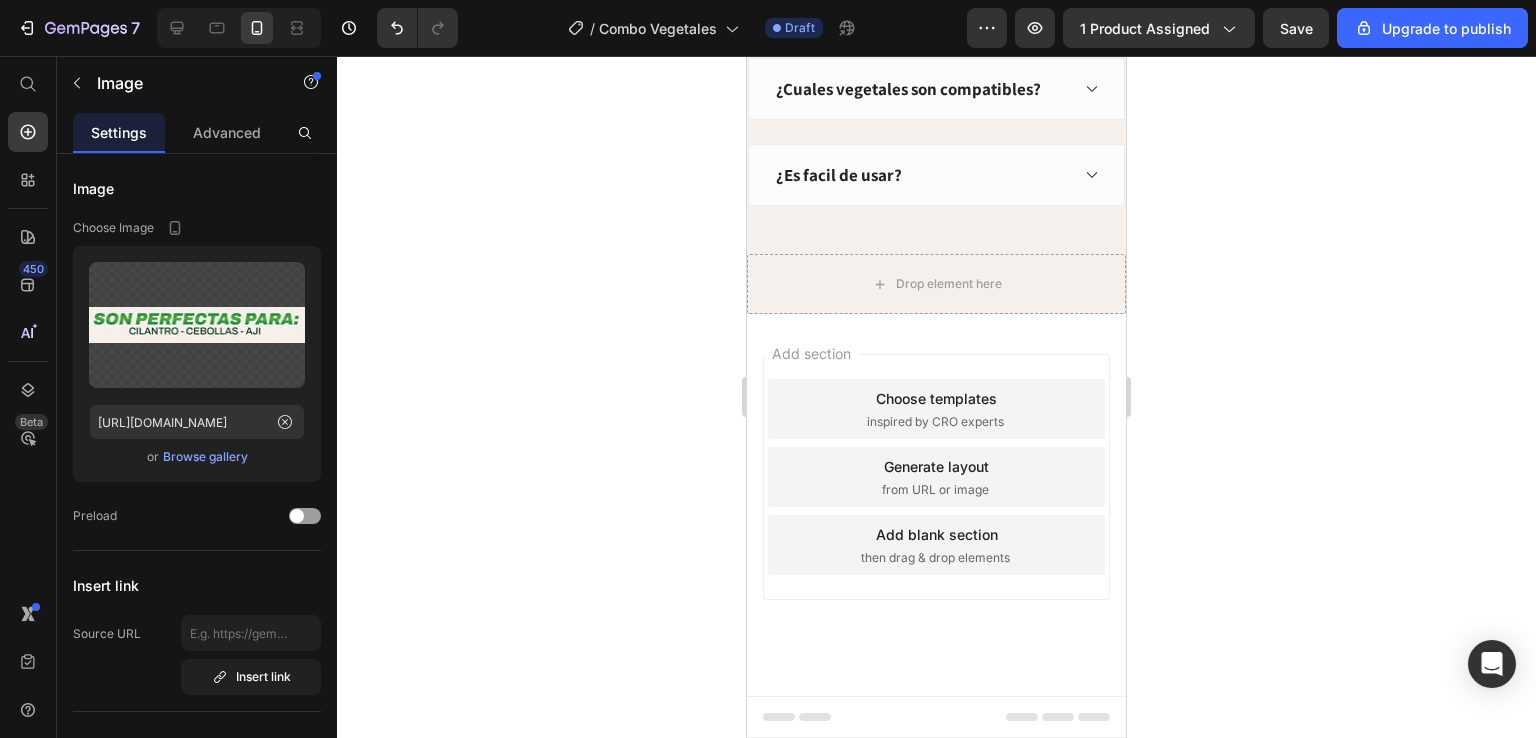 click at bounding box center (937, -479) 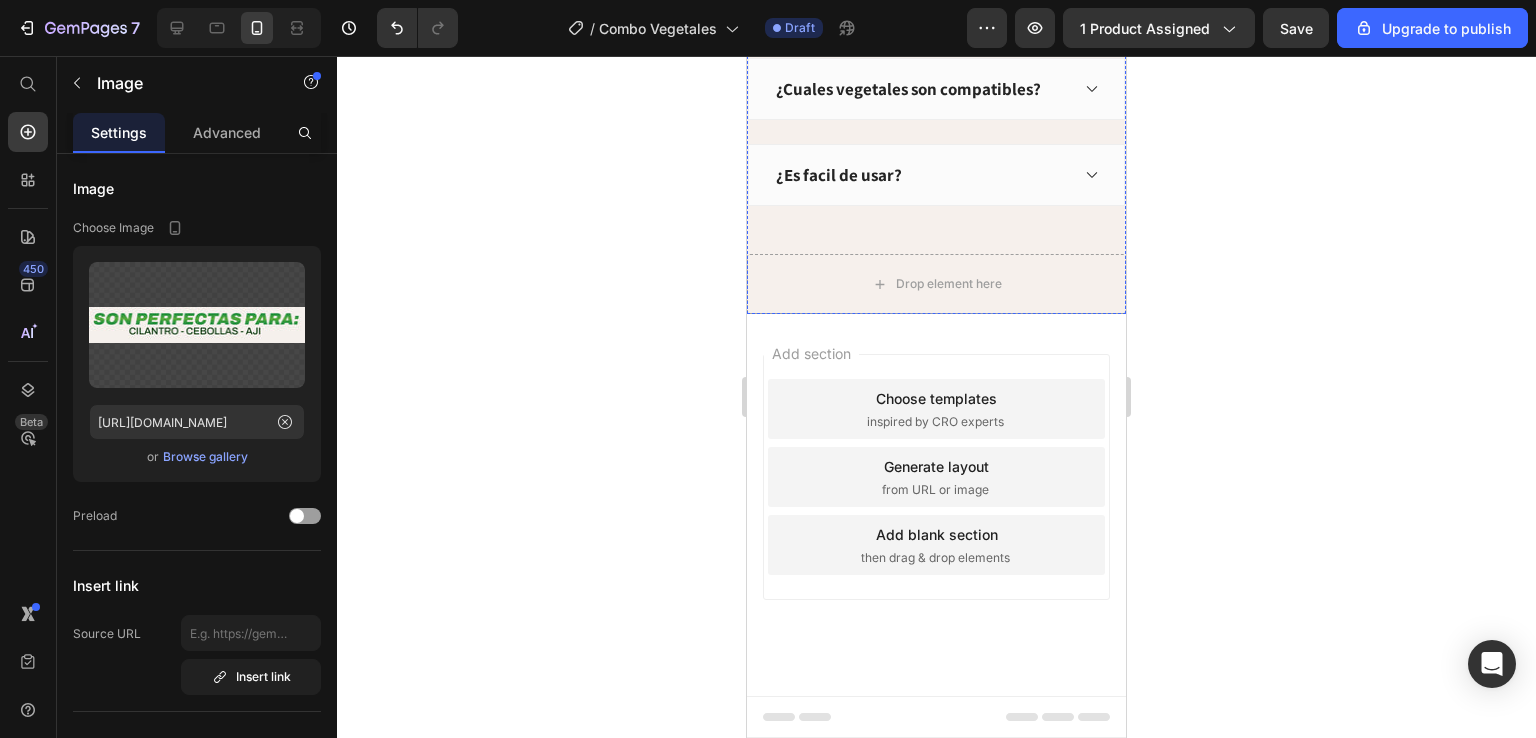 click at bounding box center [936, -499] 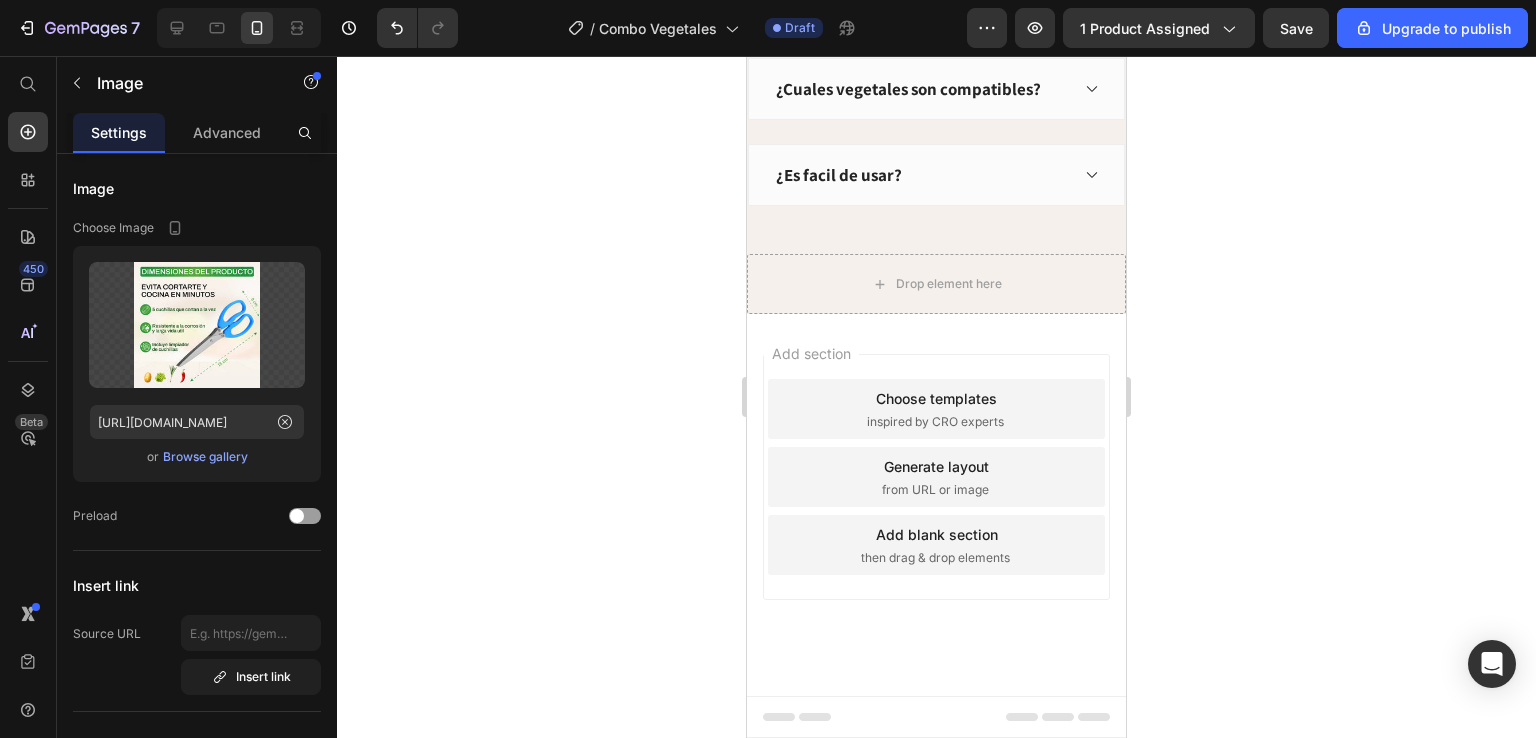 click at bounding box center (937, -486) 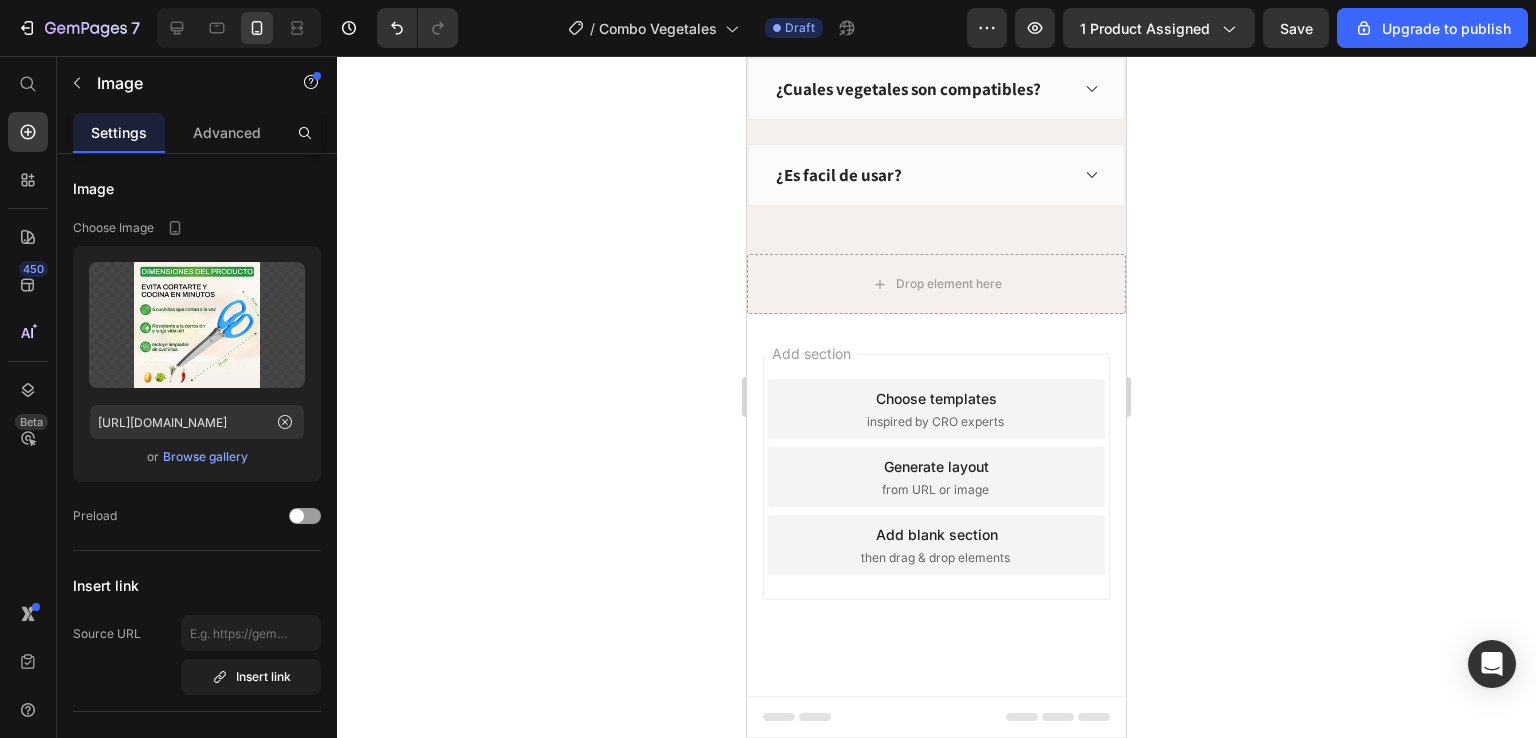 click 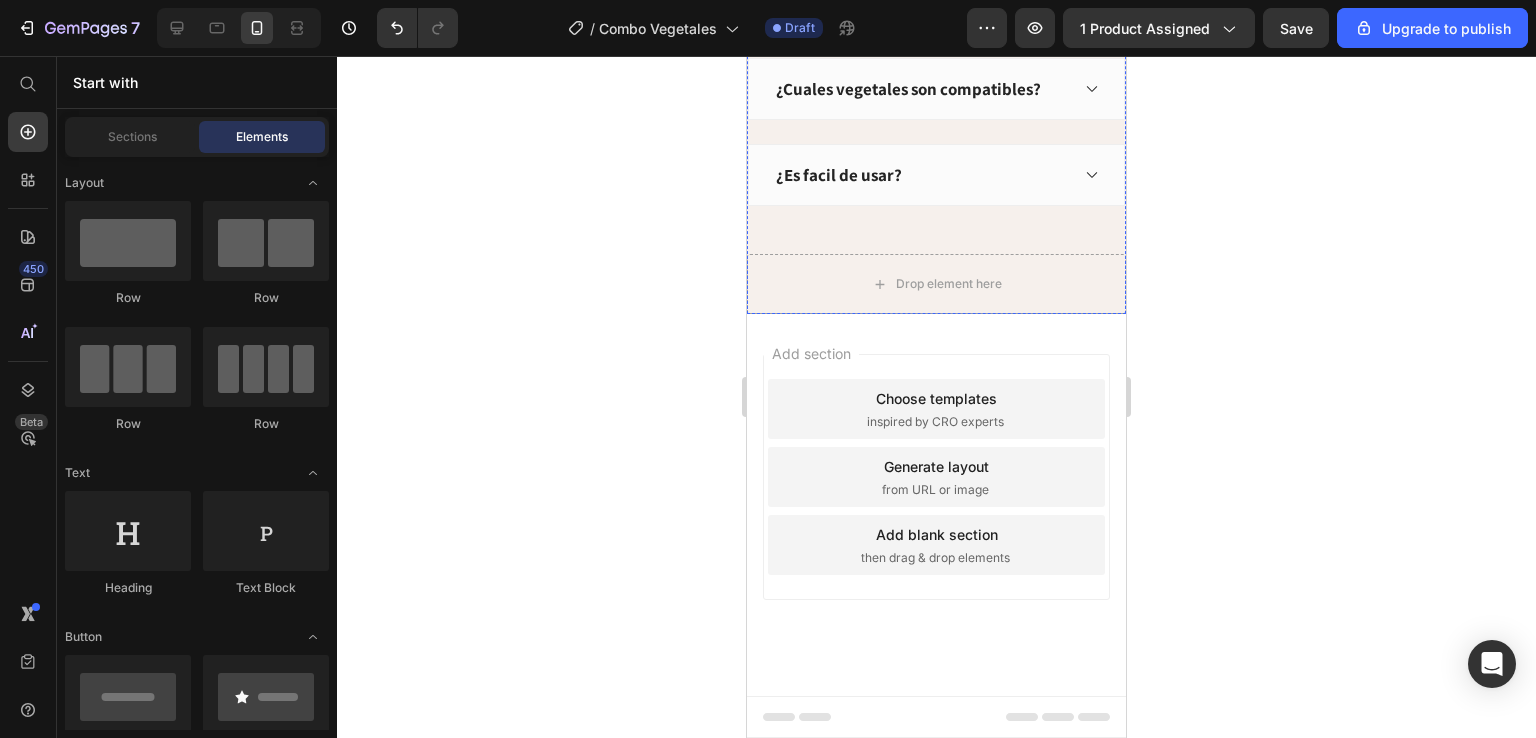 click at bounding box center [936, -483] 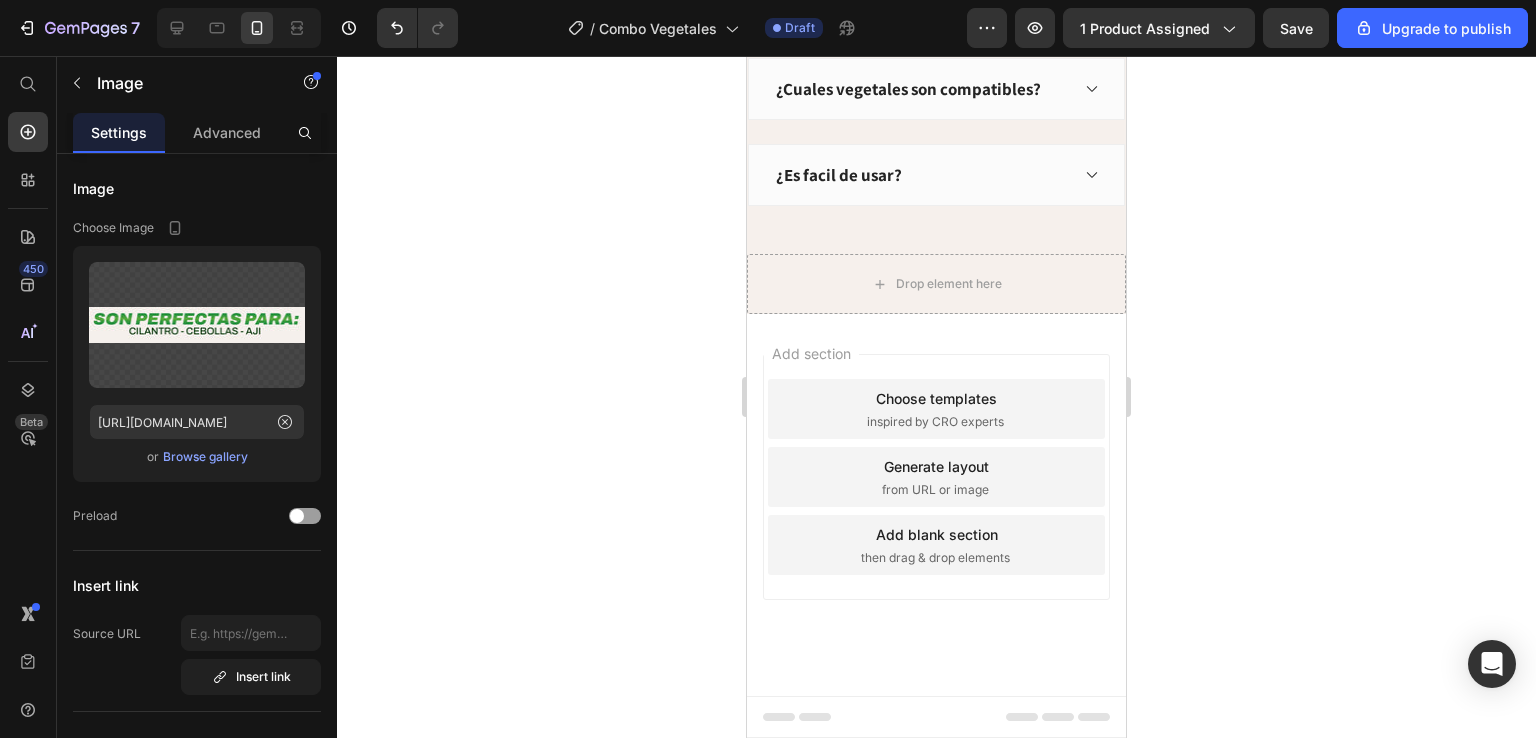 drag, startPoint x: 922, startPoint y: 333, endPoint x: 920, endPoint y: 323, distance: 10.198039 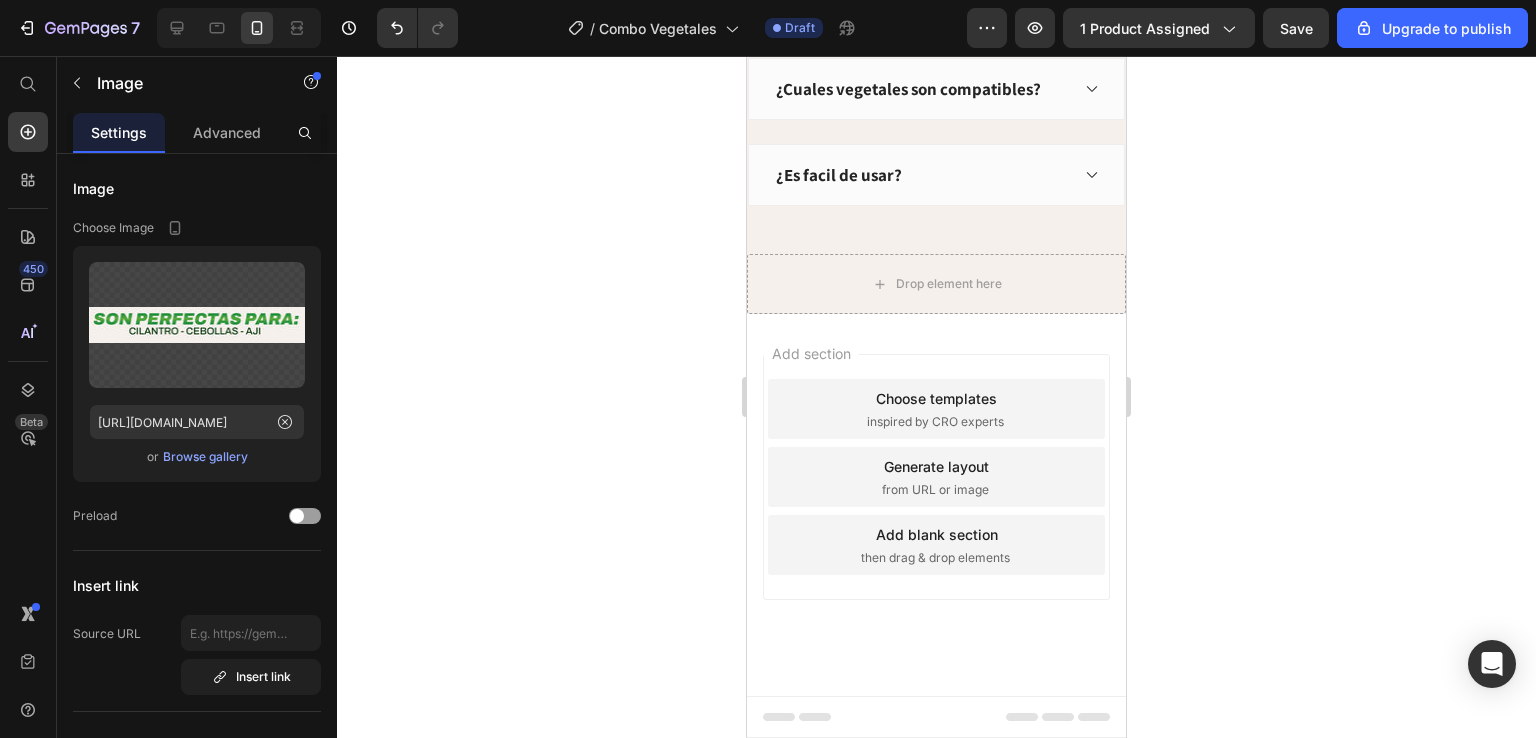 click 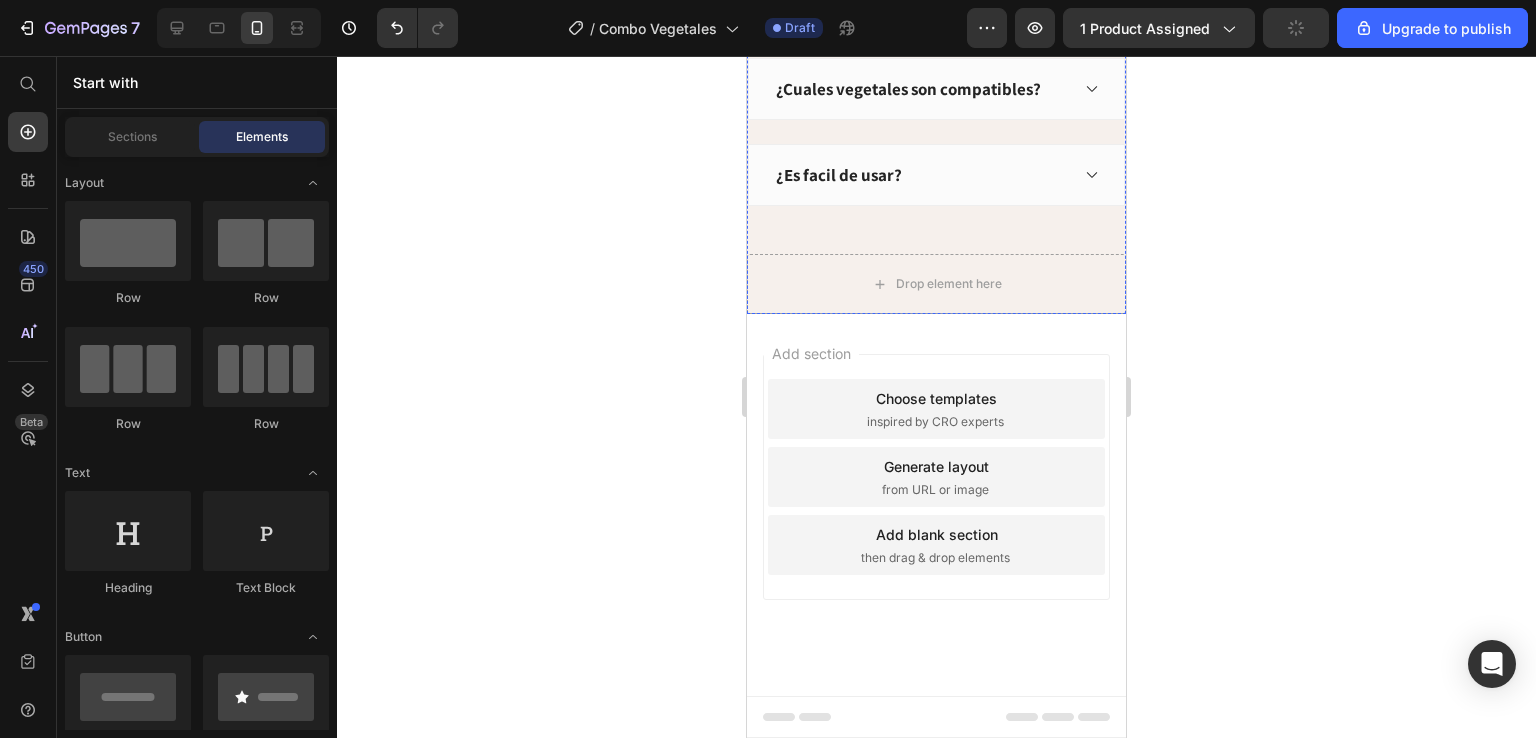 scroll, scrollTop: 6000, scrollLeft: 0, axis: vertical 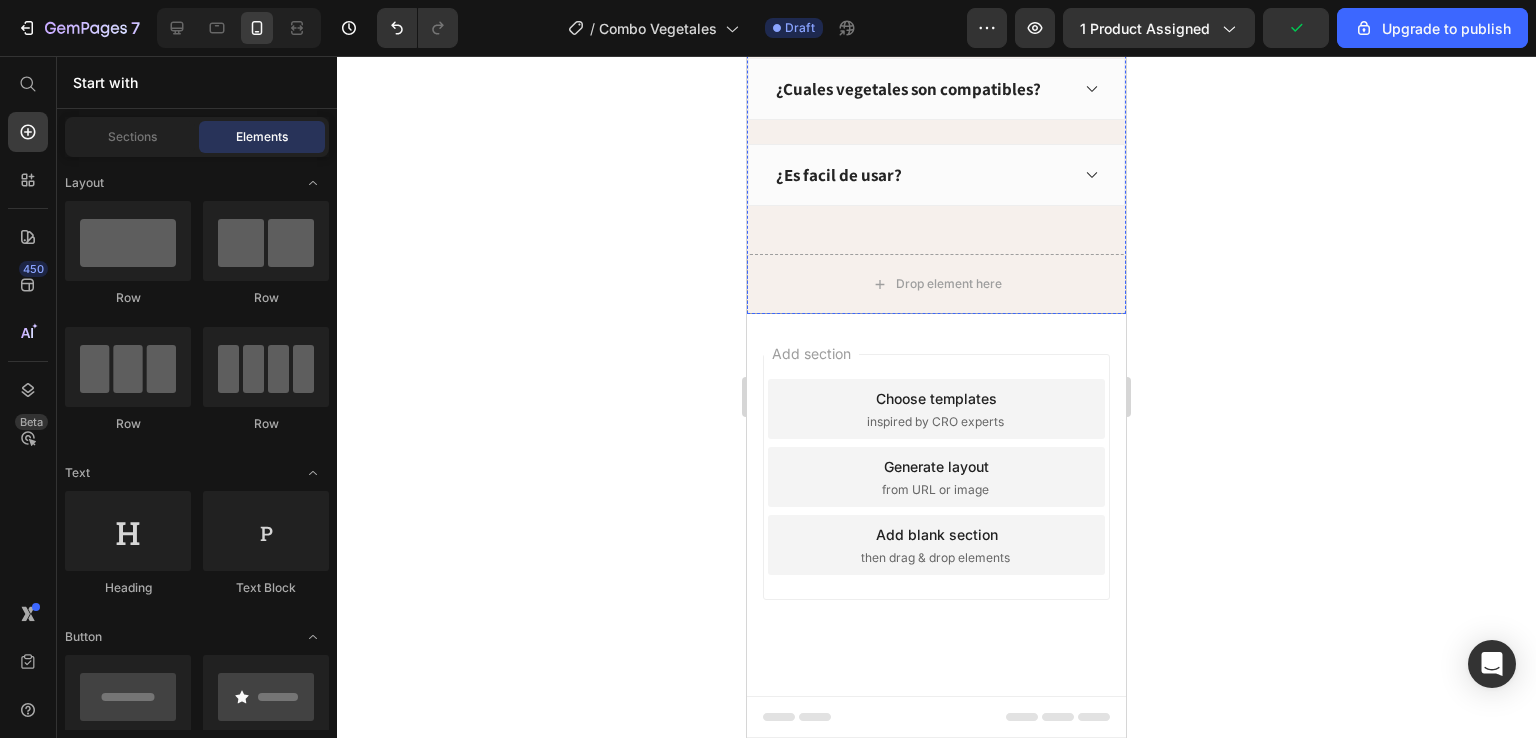 click at bounding box center [936, -416] 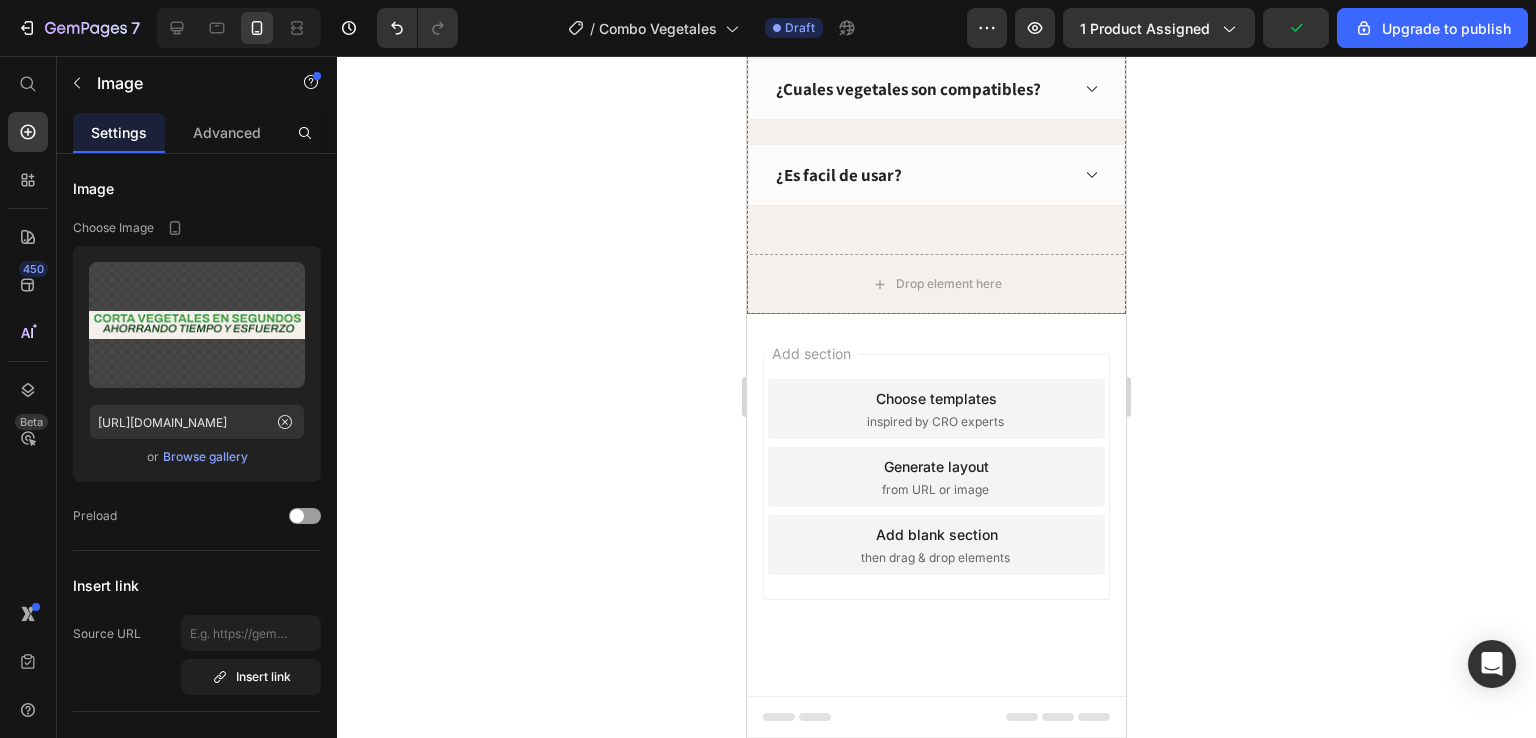 click at bounding box center (936, -446) 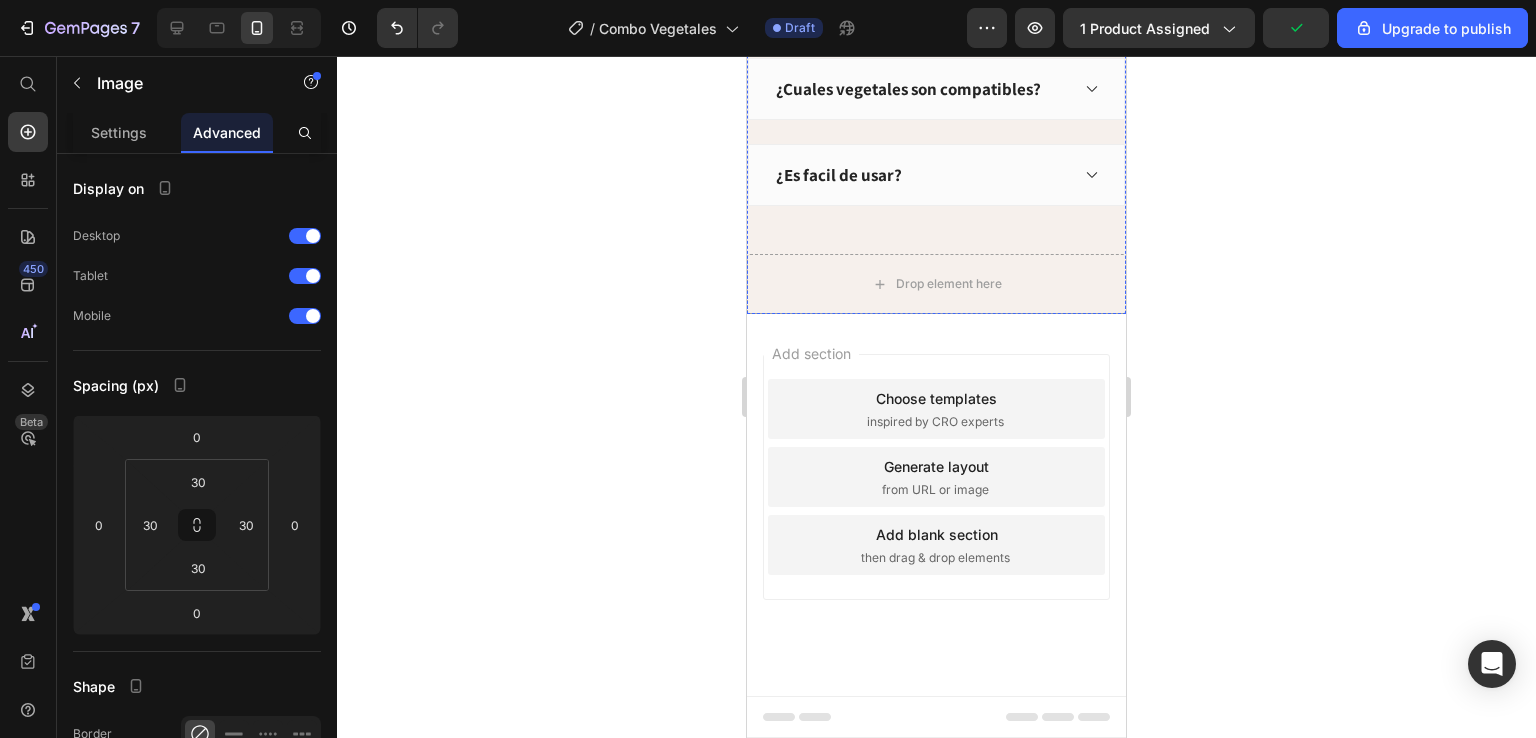 click at bounding box center (936, -416) 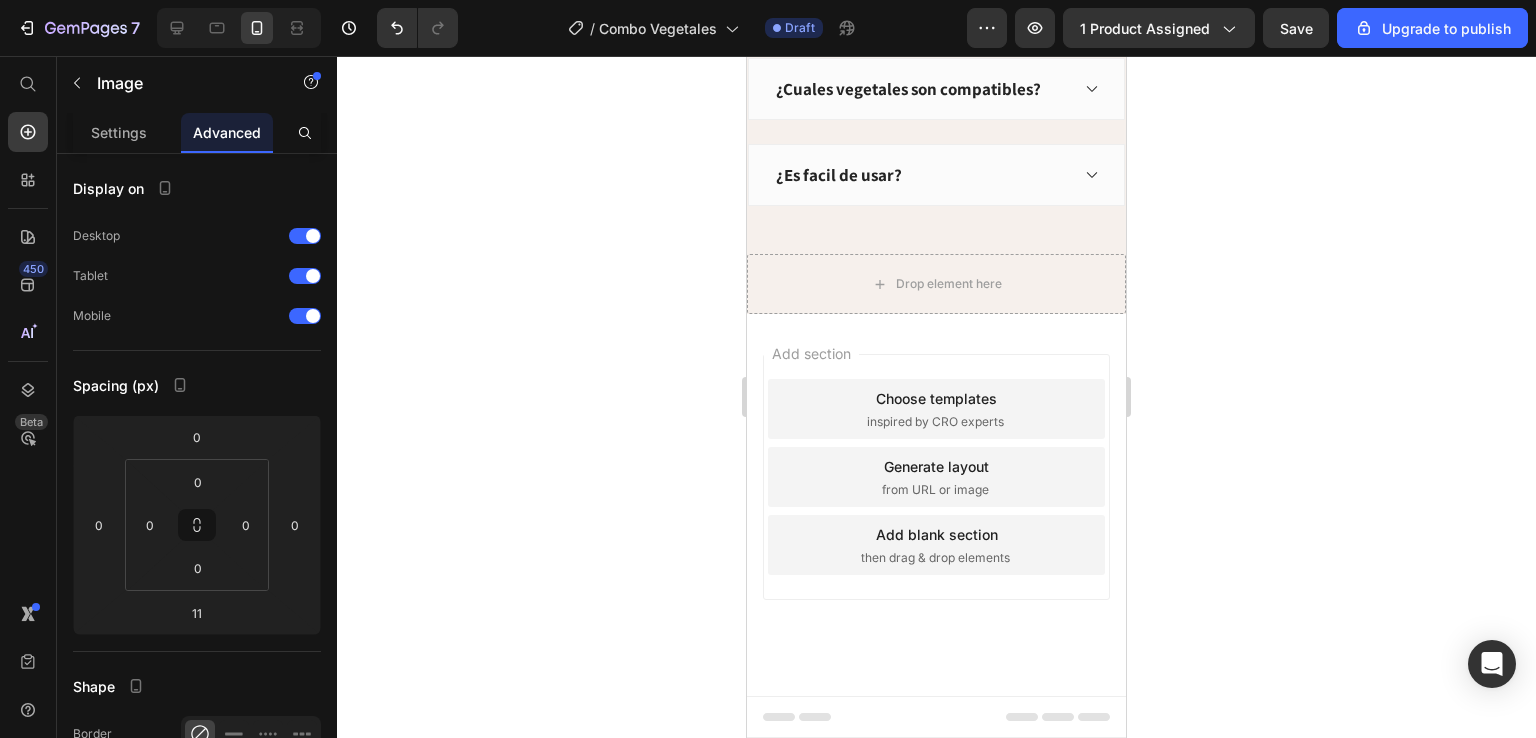 click at bounding box center (937, -408) 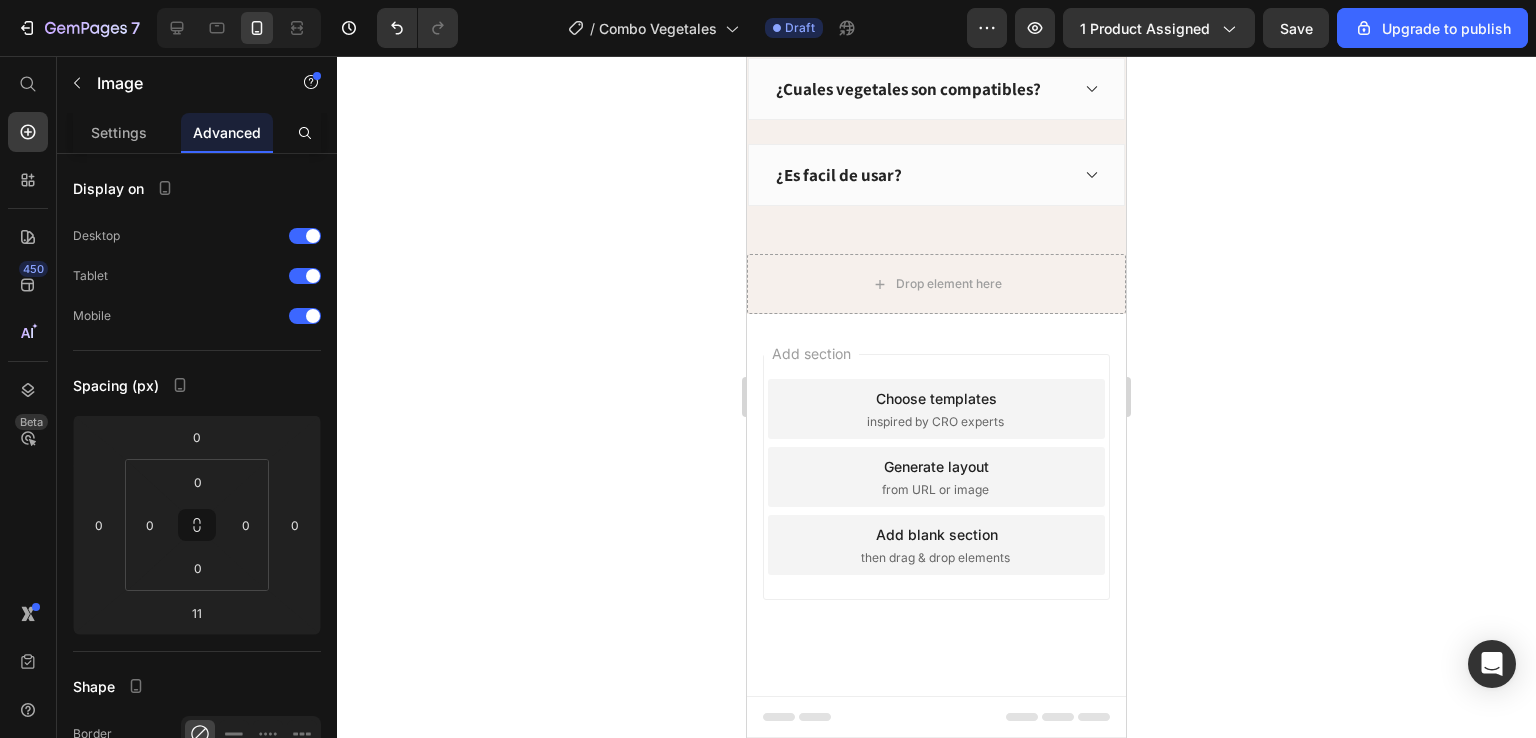 type on "15" 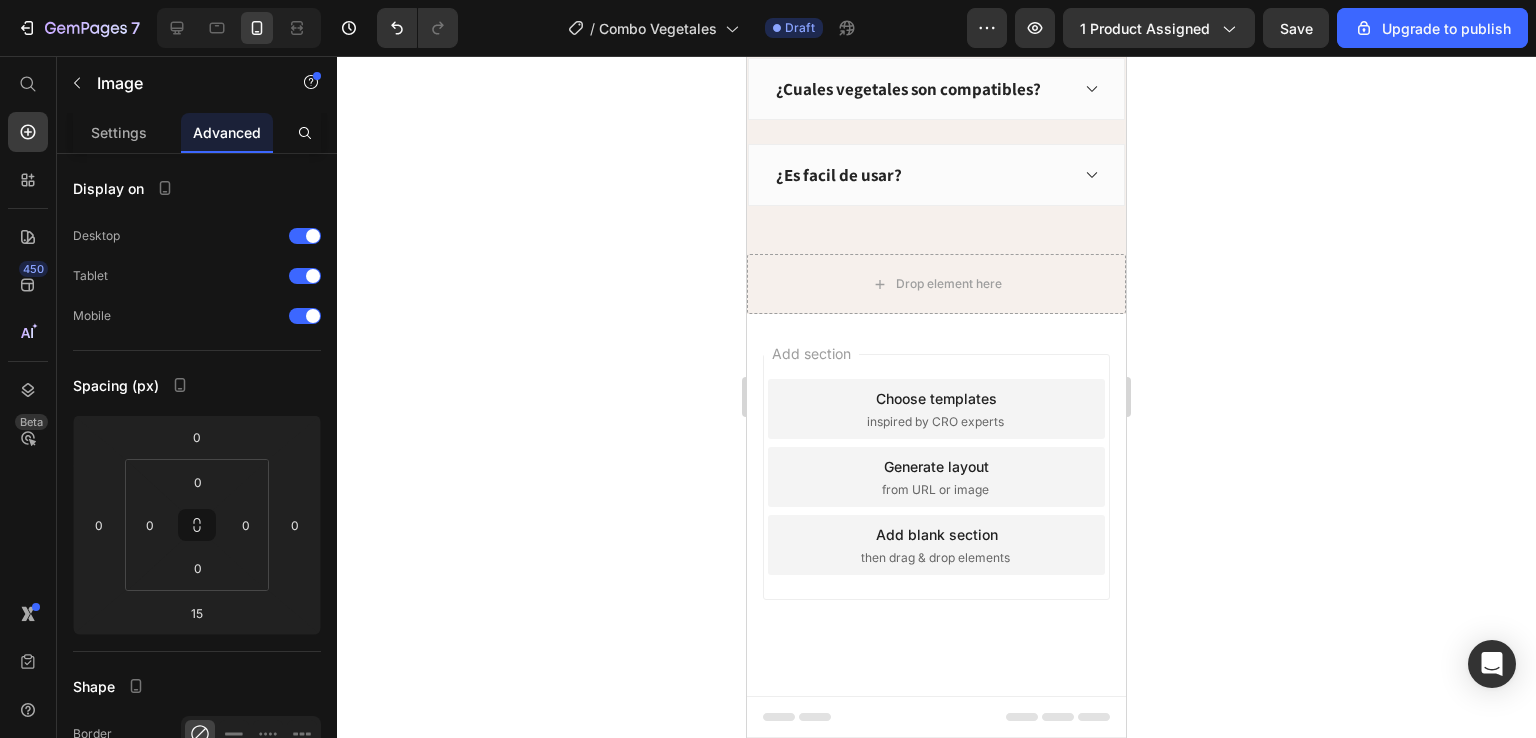 click 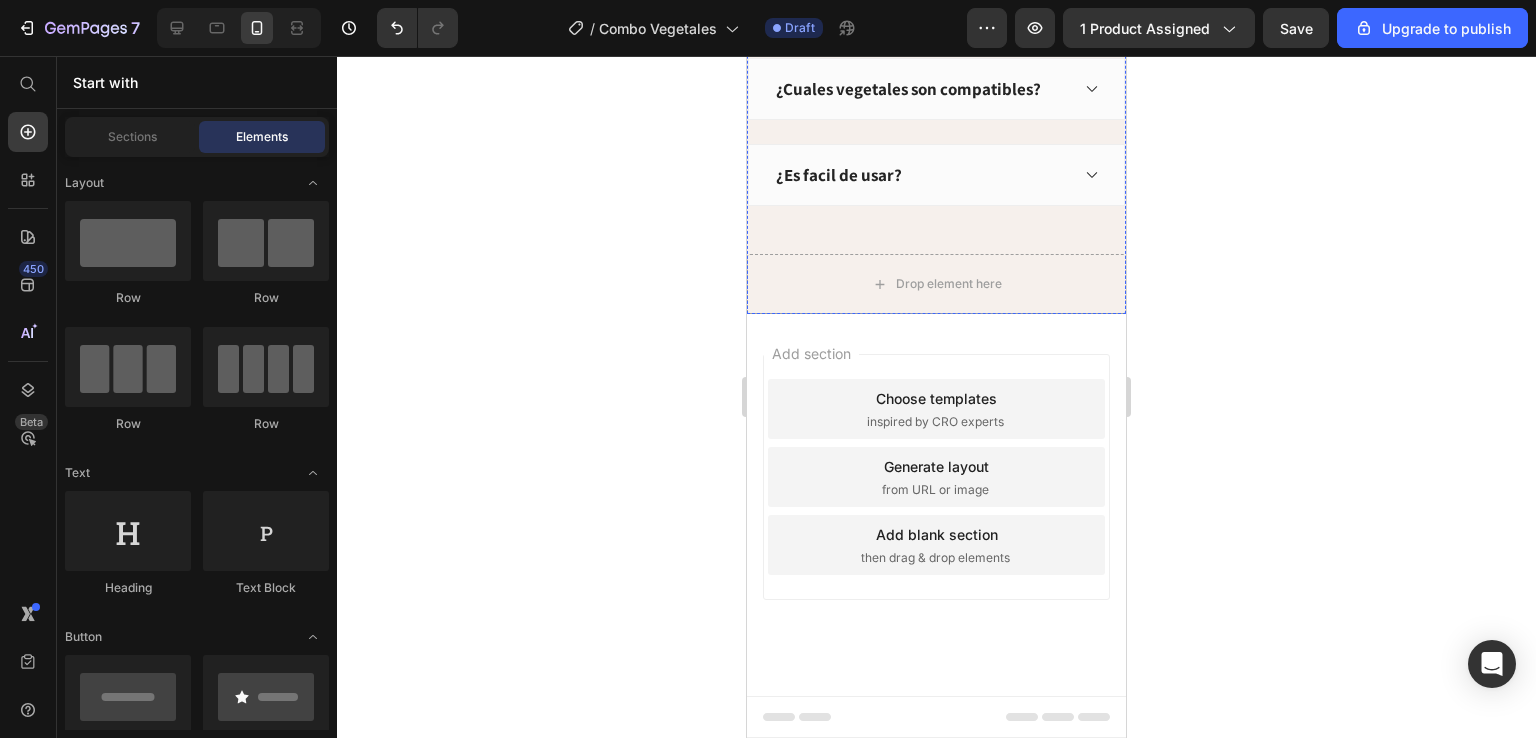 click at bounding box center [936, -450] 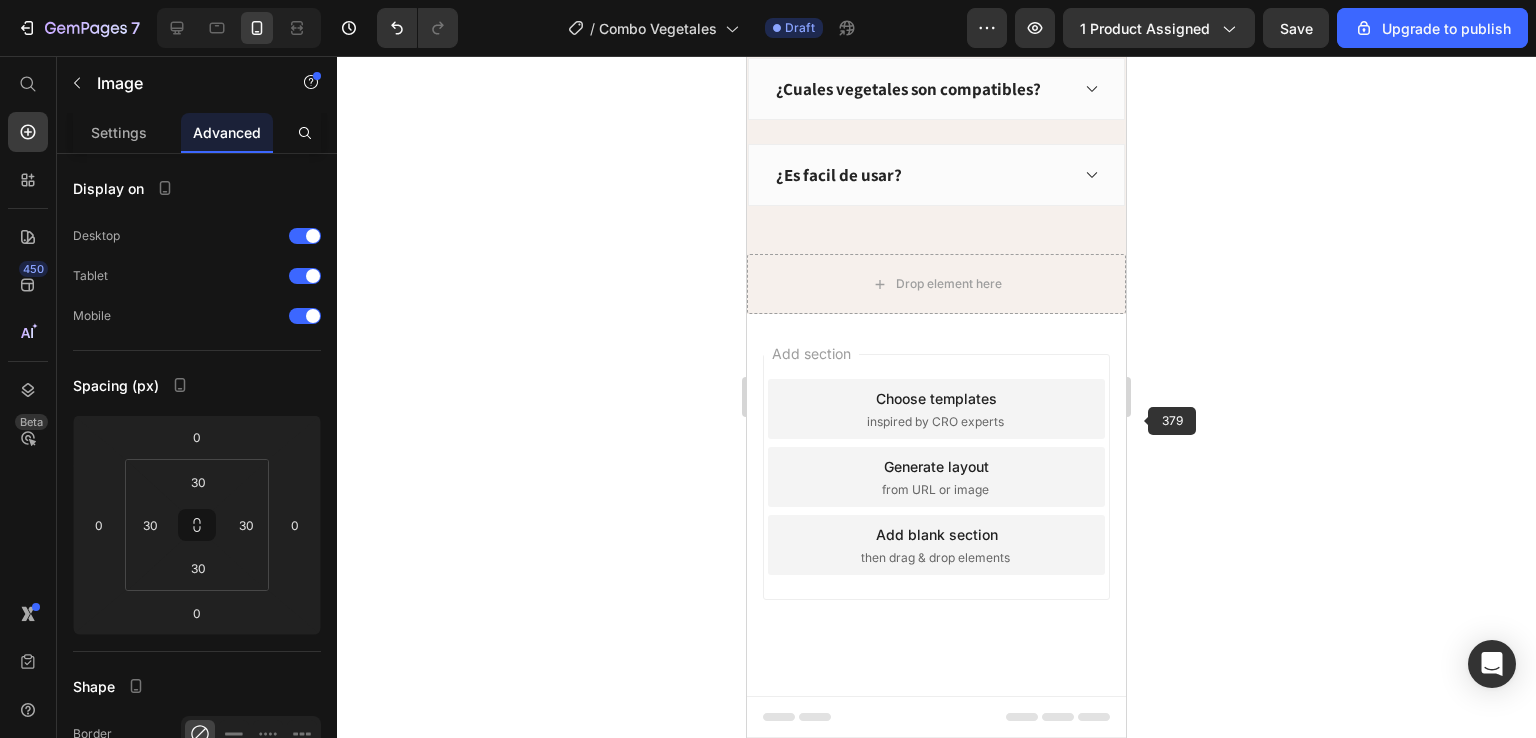 click 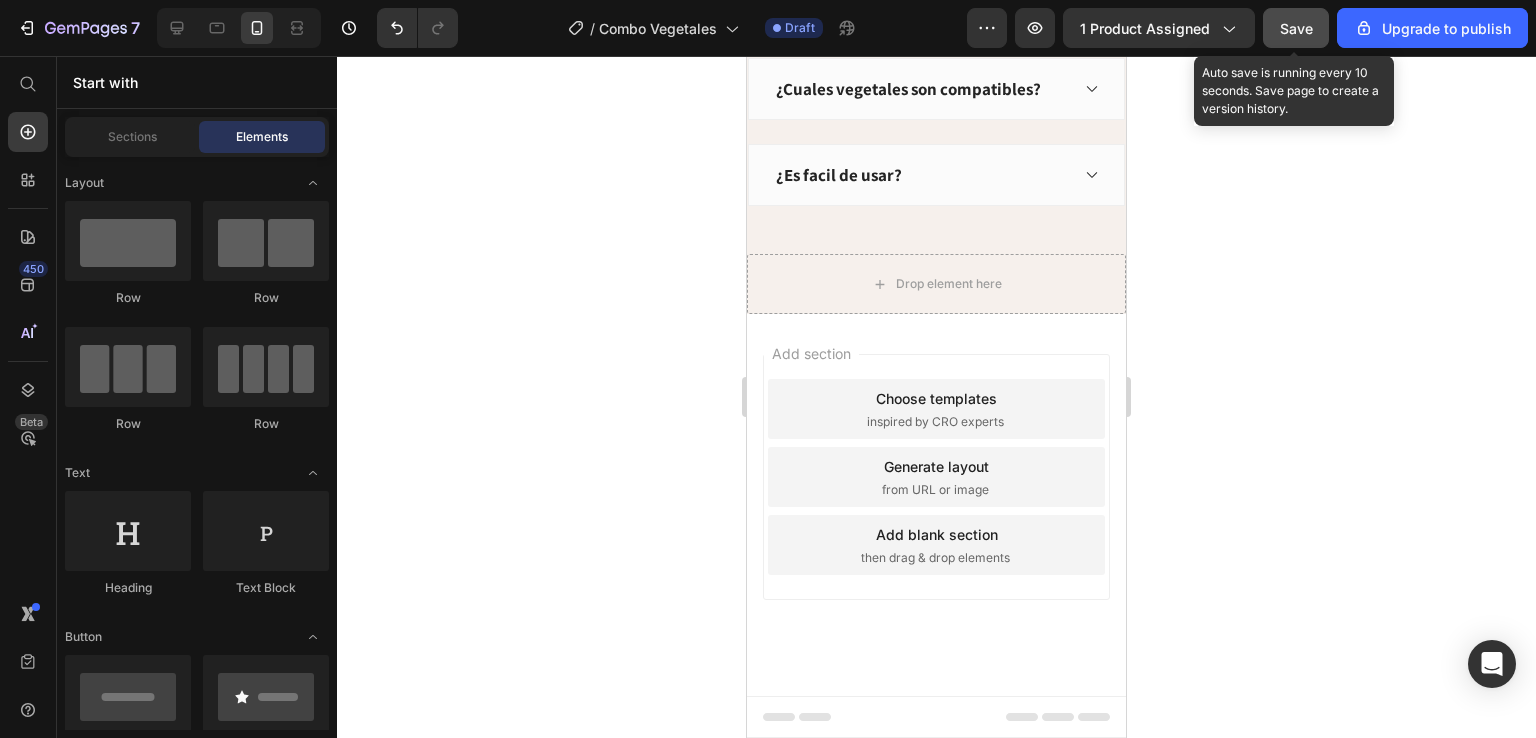 click on "Save" at bounding box center [1296, 28] 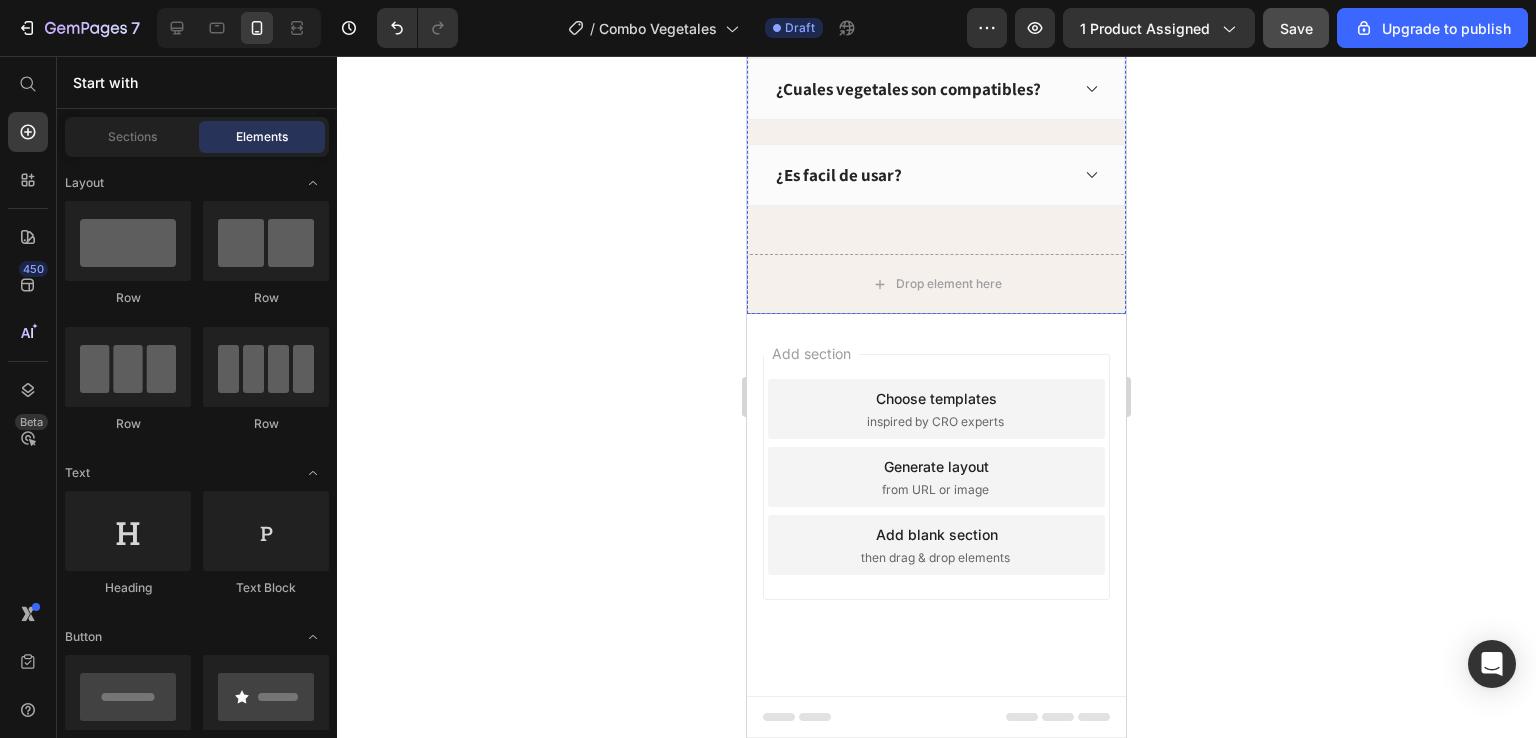 scroll, scrollTop: 7100, scrollLeft: 0, axis: vertical 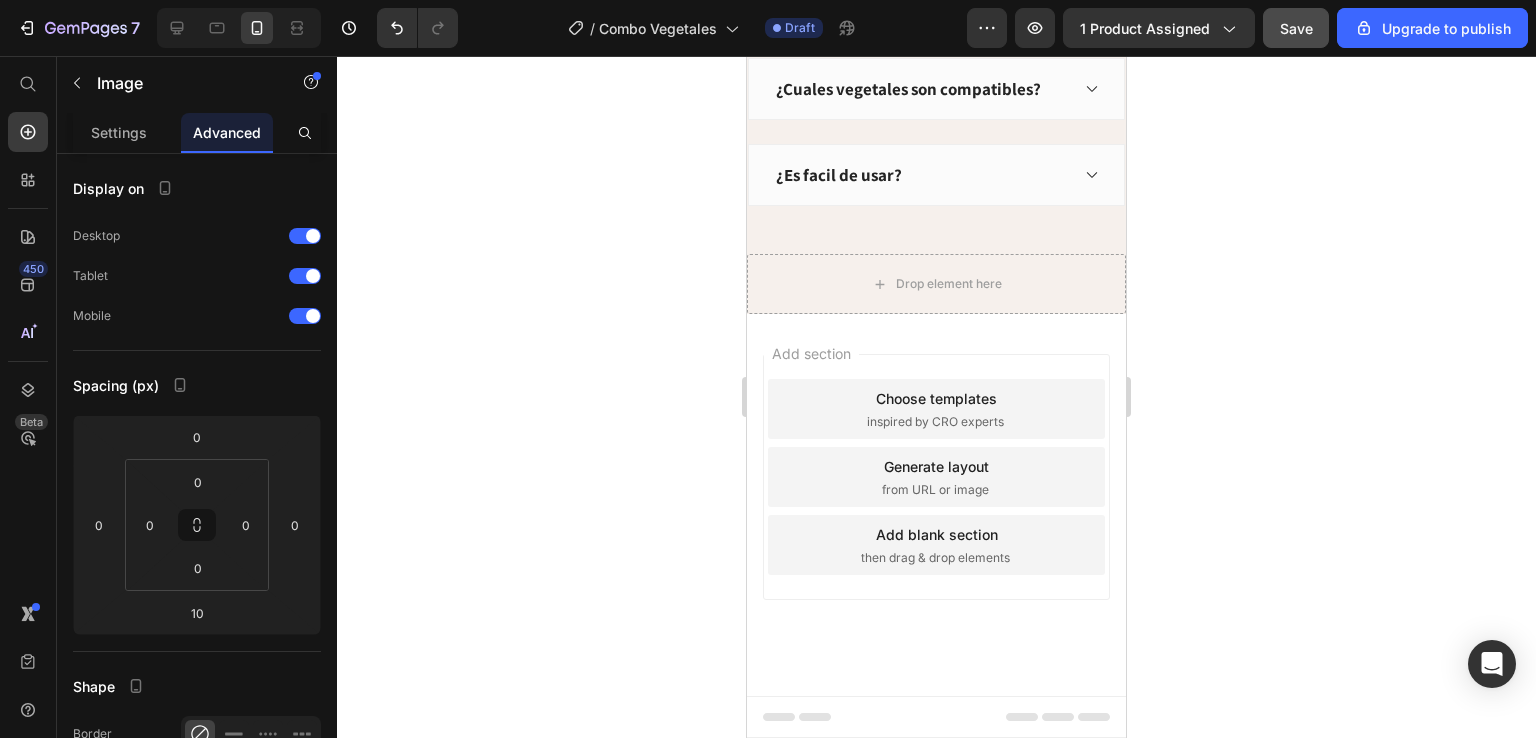drag, startPoint x: 947, startPoint y: 396, endPoint x: 935, endPoint y: 406, distance: 15.6205 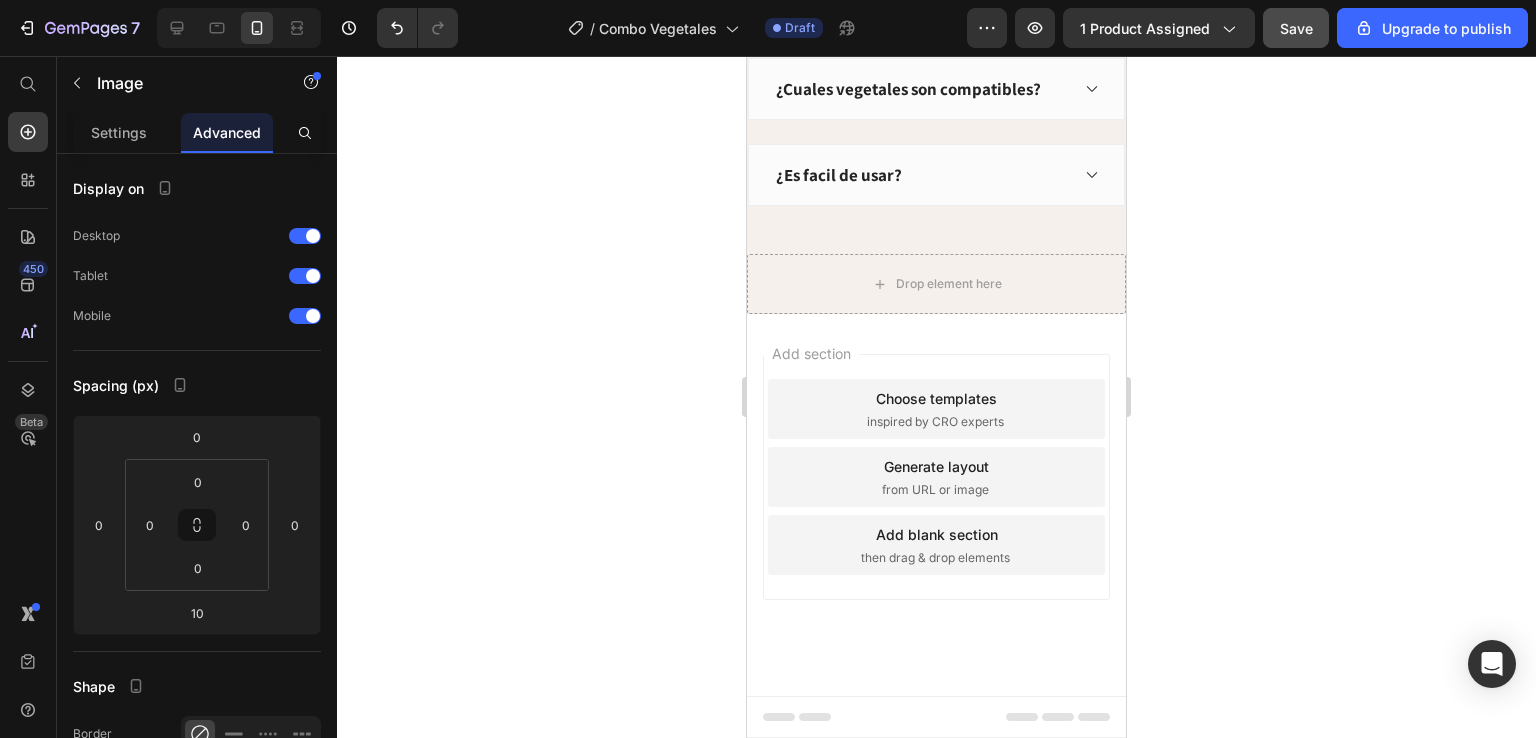 click on "Image Image Image Image Image Image Image Image Image Image Image Image Image Image Image Image Image Image Image   20 Image 00 Horas 27 Minutos 55 Segundos Countdown Timer Image Image Image Preguntas Frecuentes del combo Heading
¿La Promo trae 4 productos ?
¿El envío es gratis?
¿Cuales vegetales son compatibles?
¿Es facil de usar? Accordion" at bounding box center (936, -181) 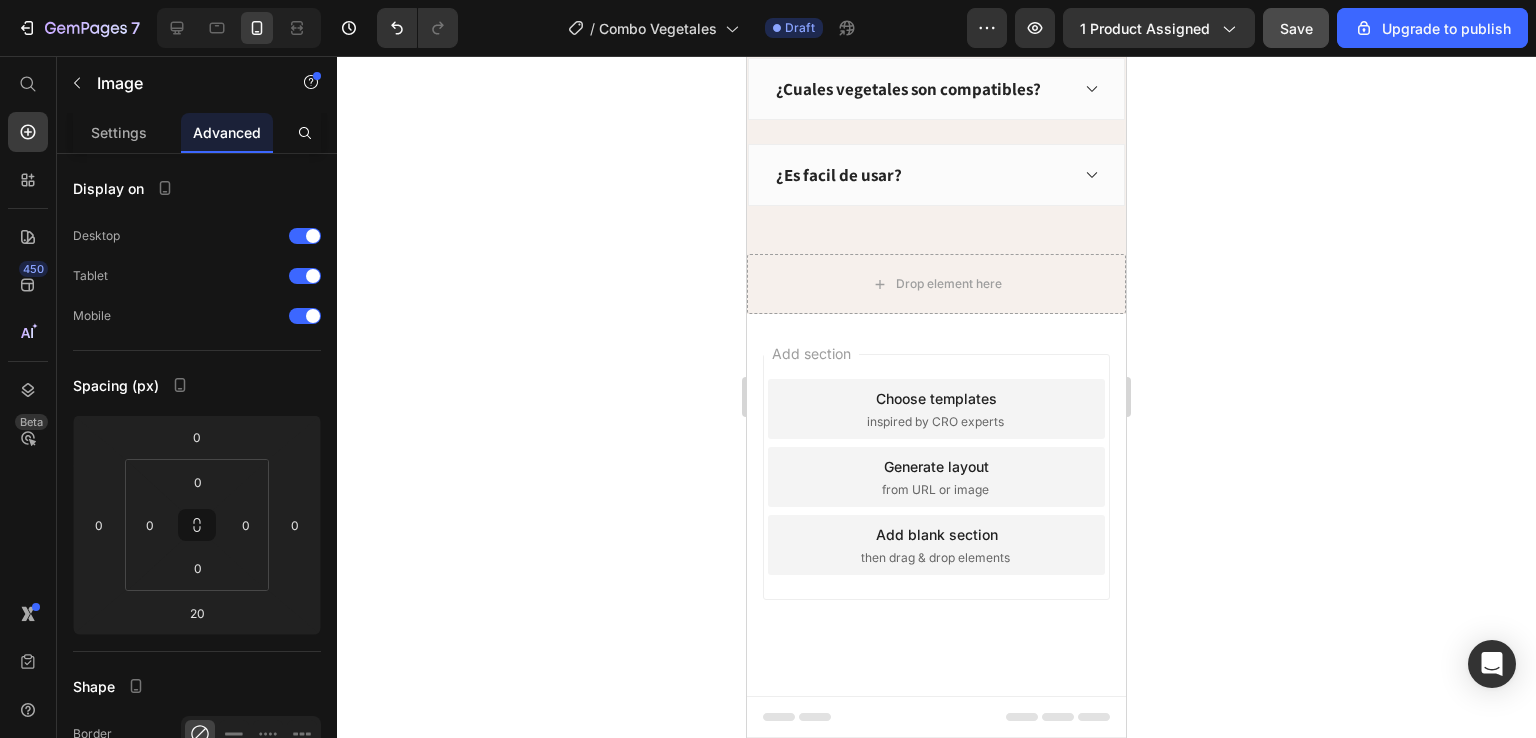 click 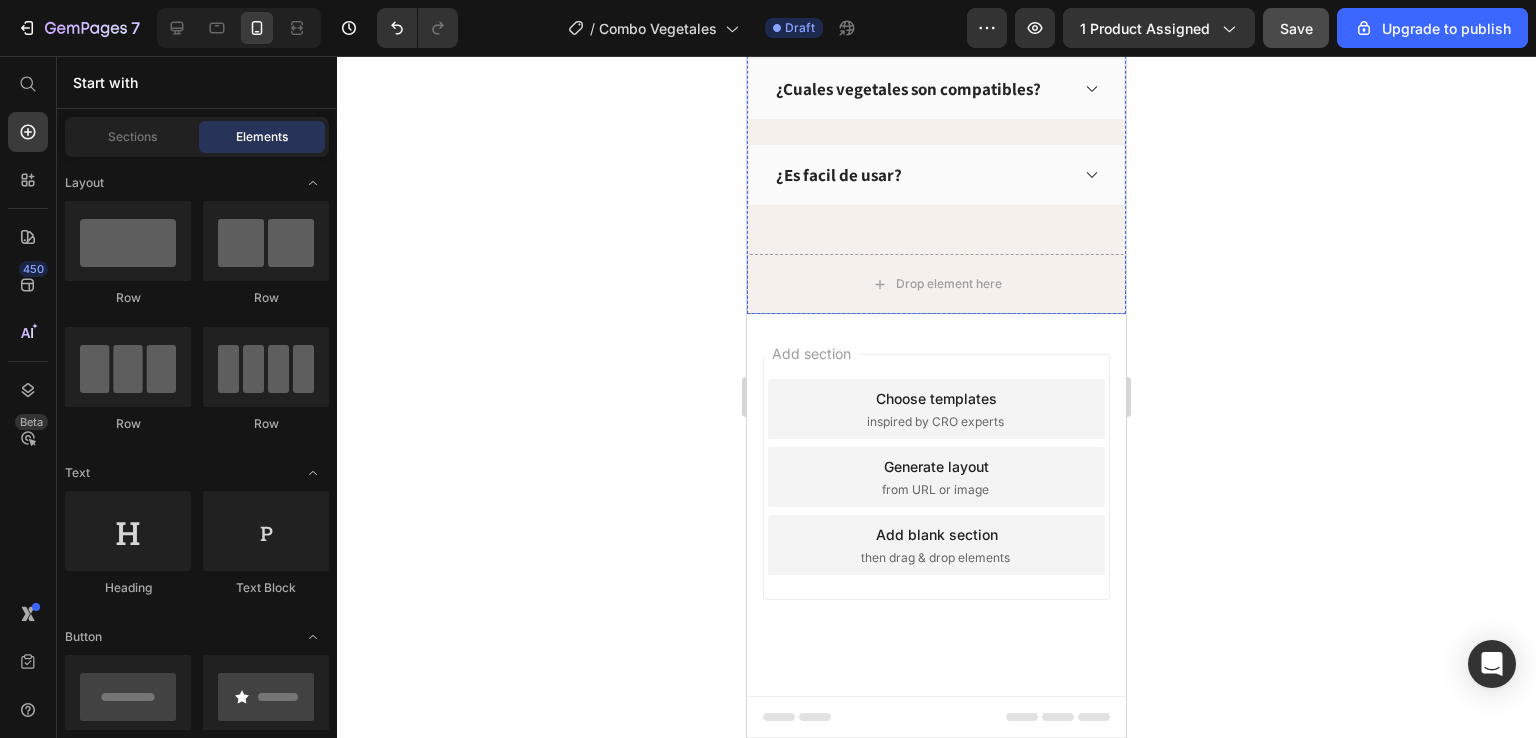 click on "27 Minutos" at bounding box center (927, -317) 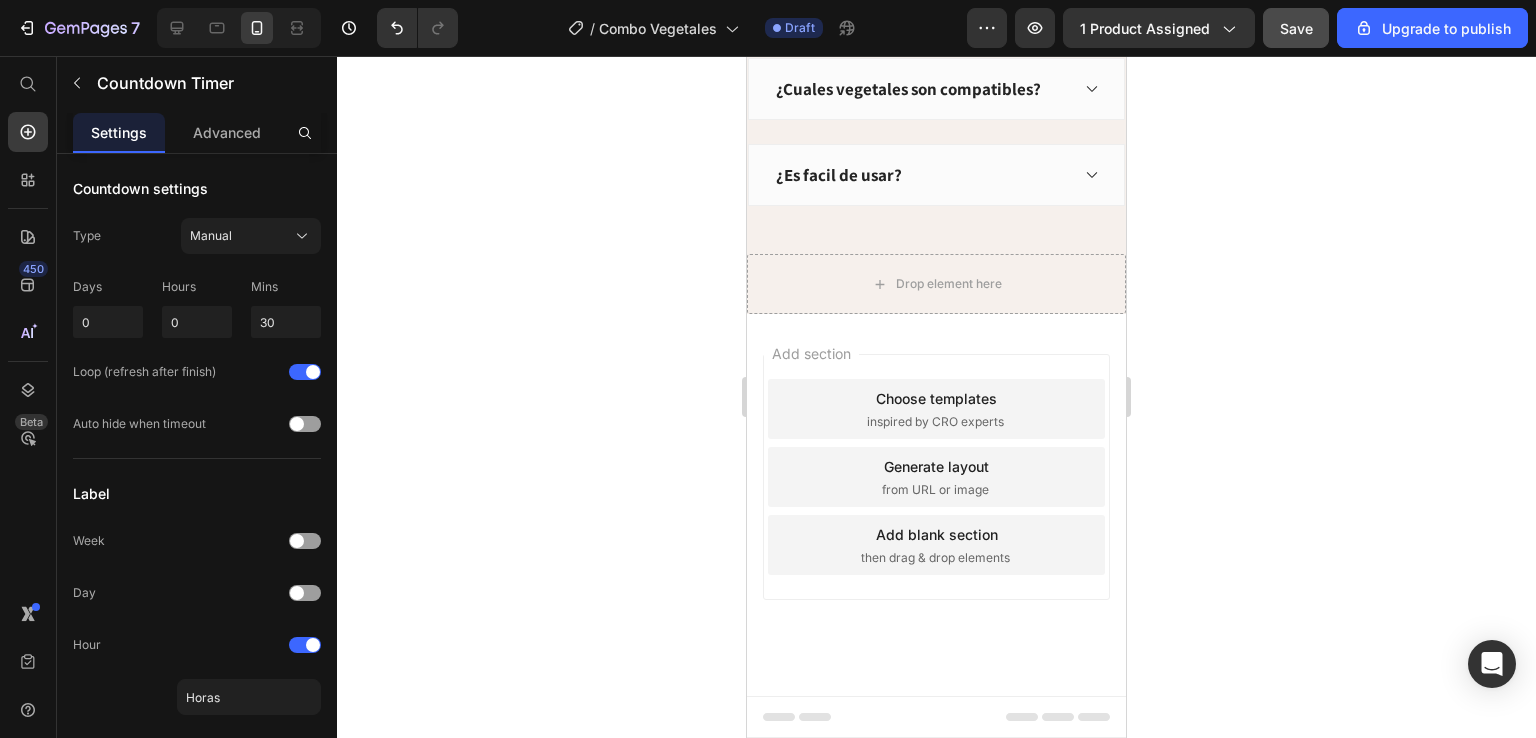click at bounding box center (937, -268) 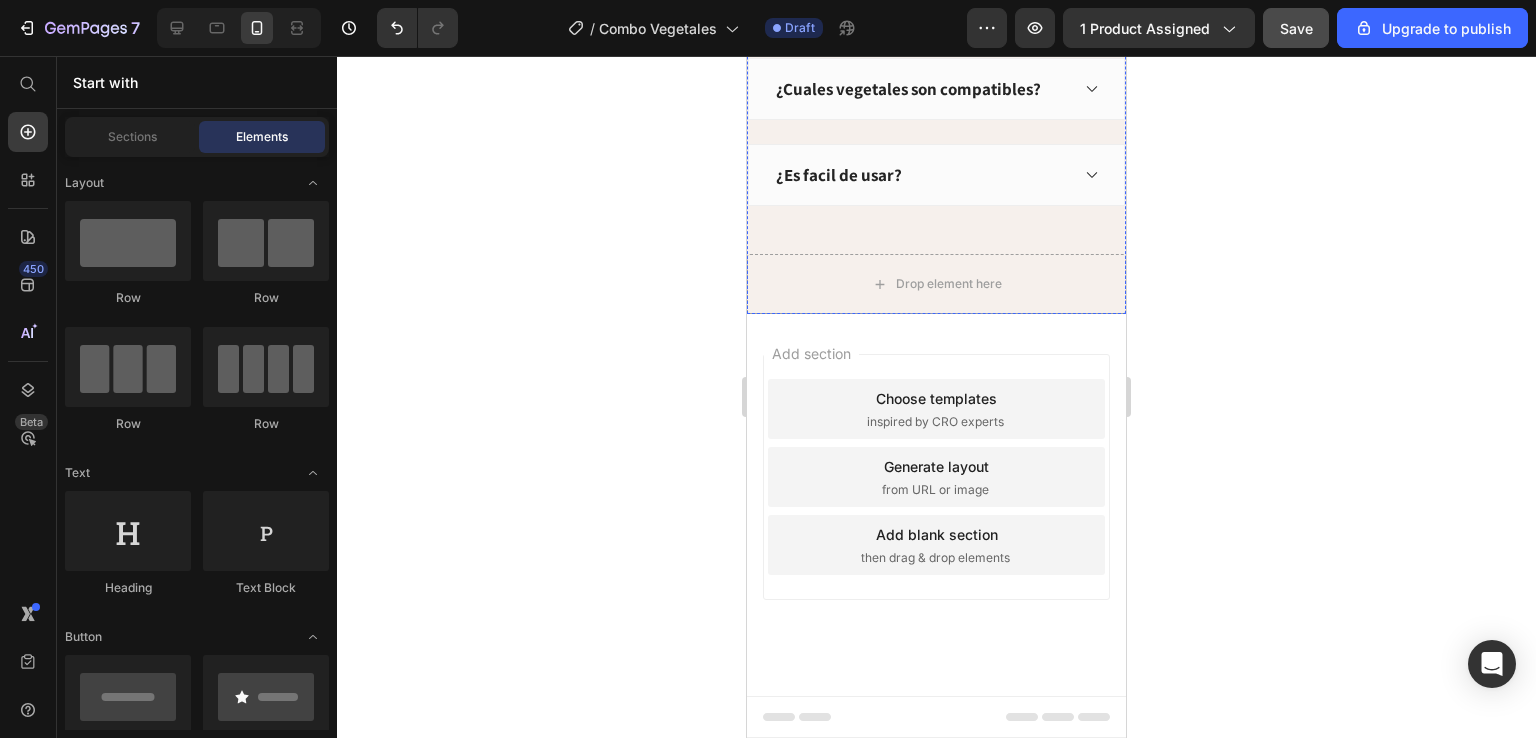 scroll, scrollTop: 7400, scrollLeft: 0, axis: vertical 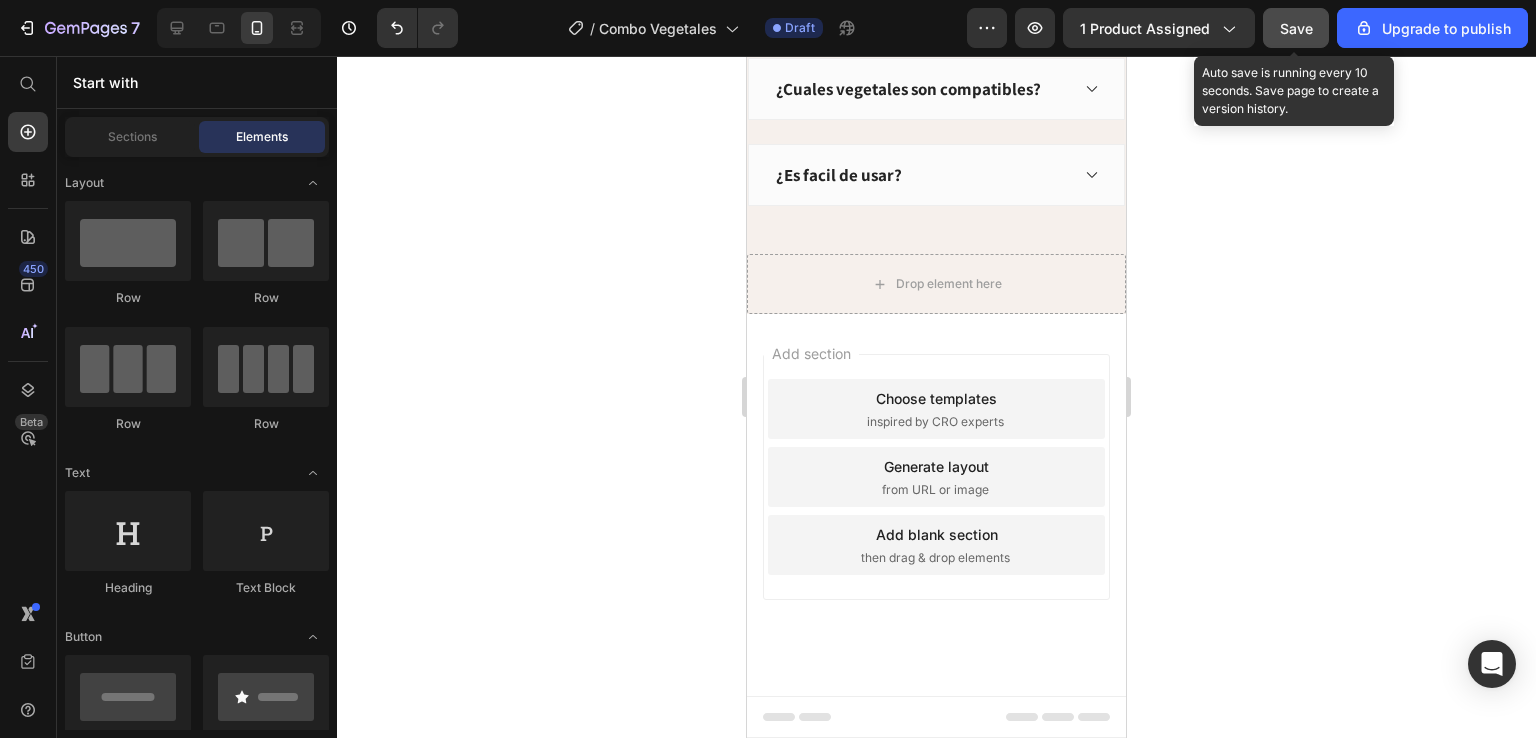 click on "Save" 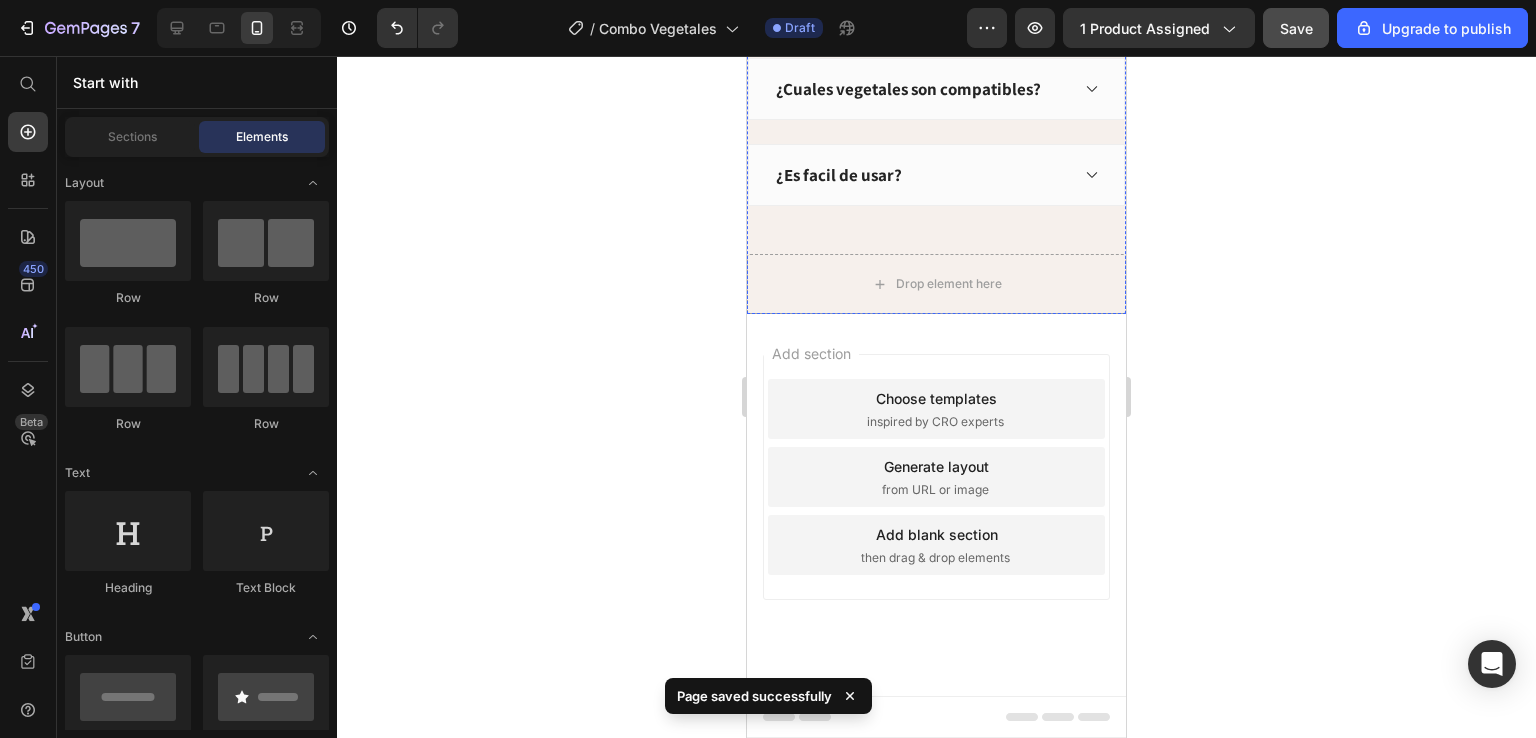 scroll, scrollTop: 7700, scrollLeft: 0, axis: vertical 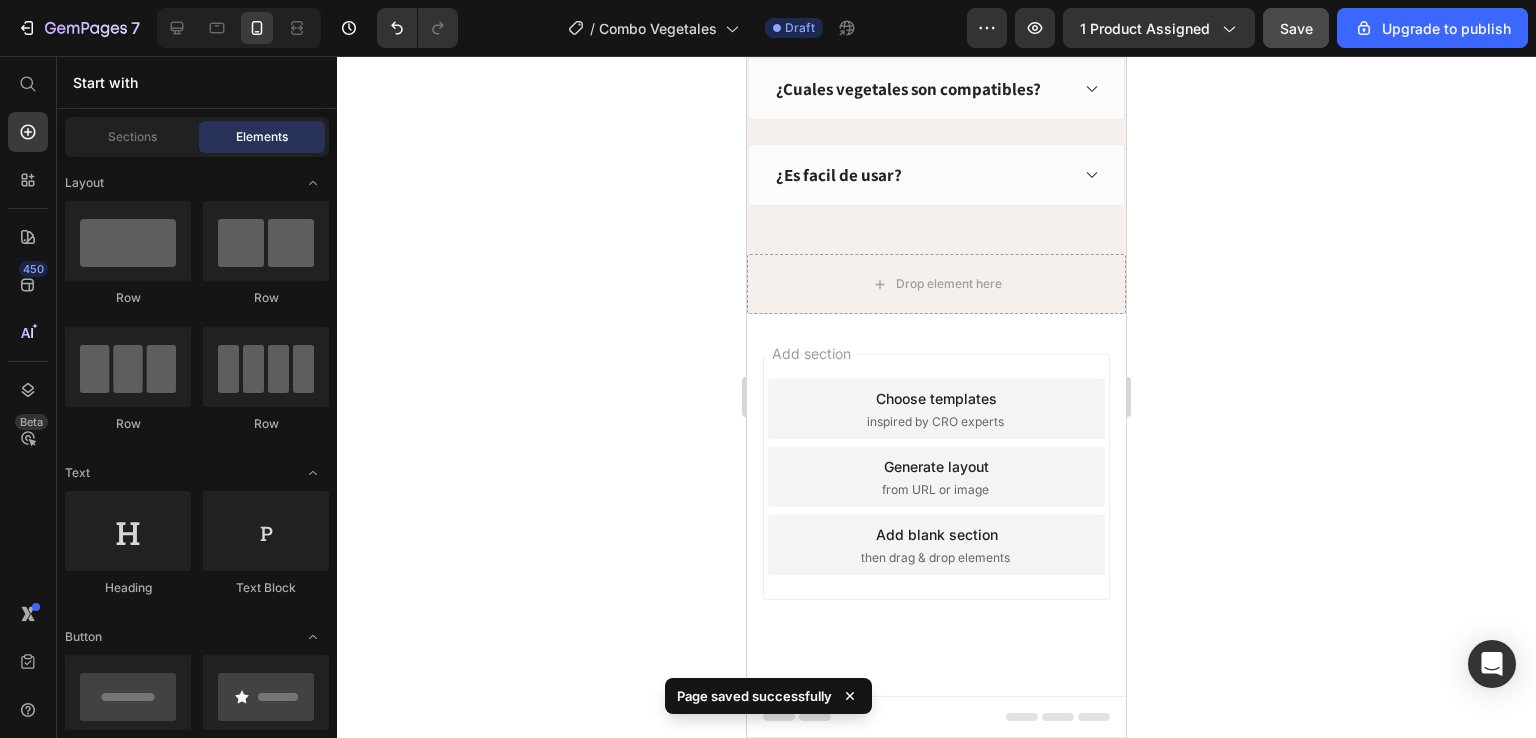 click 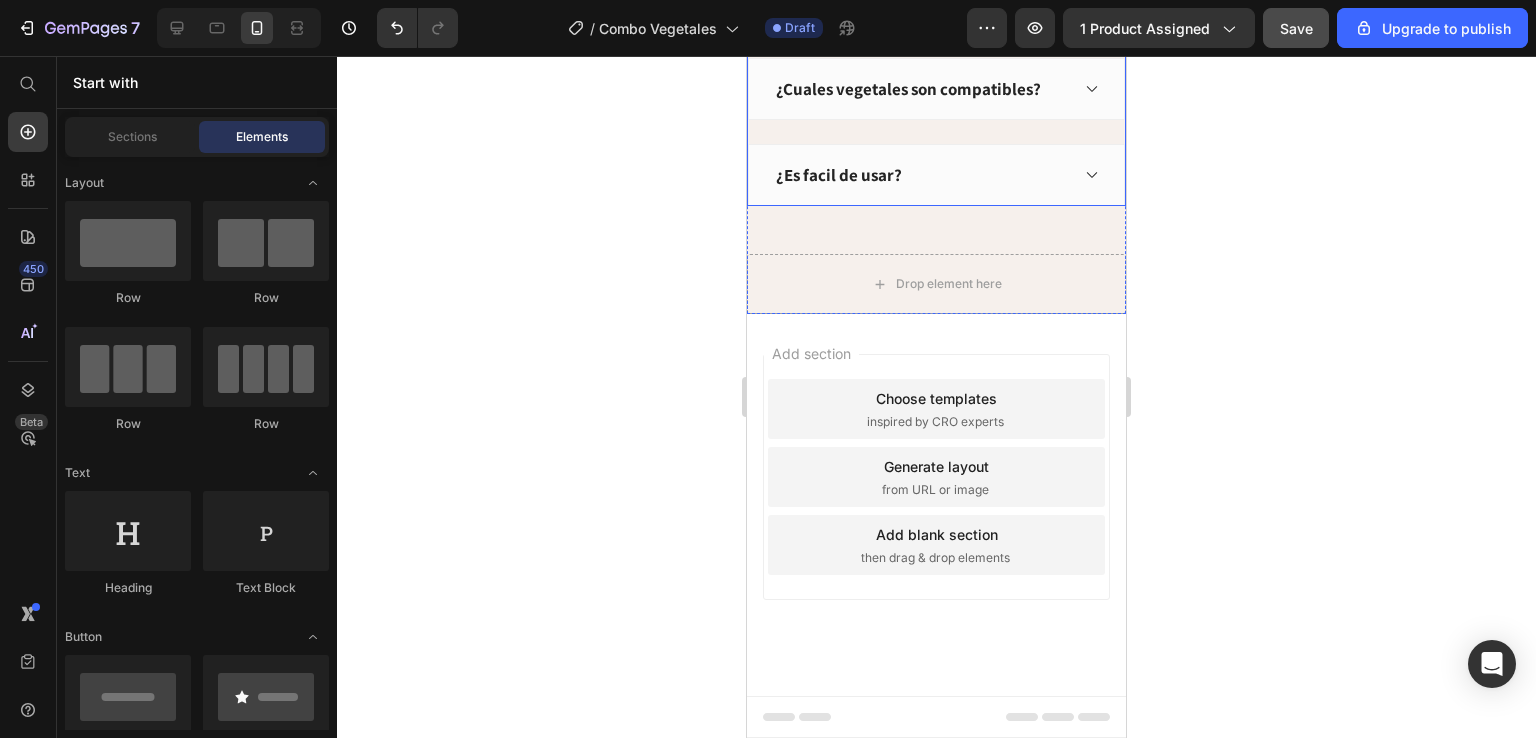click on "¿La Promo trae 4 productos ?" at bounding box center [920, -83] 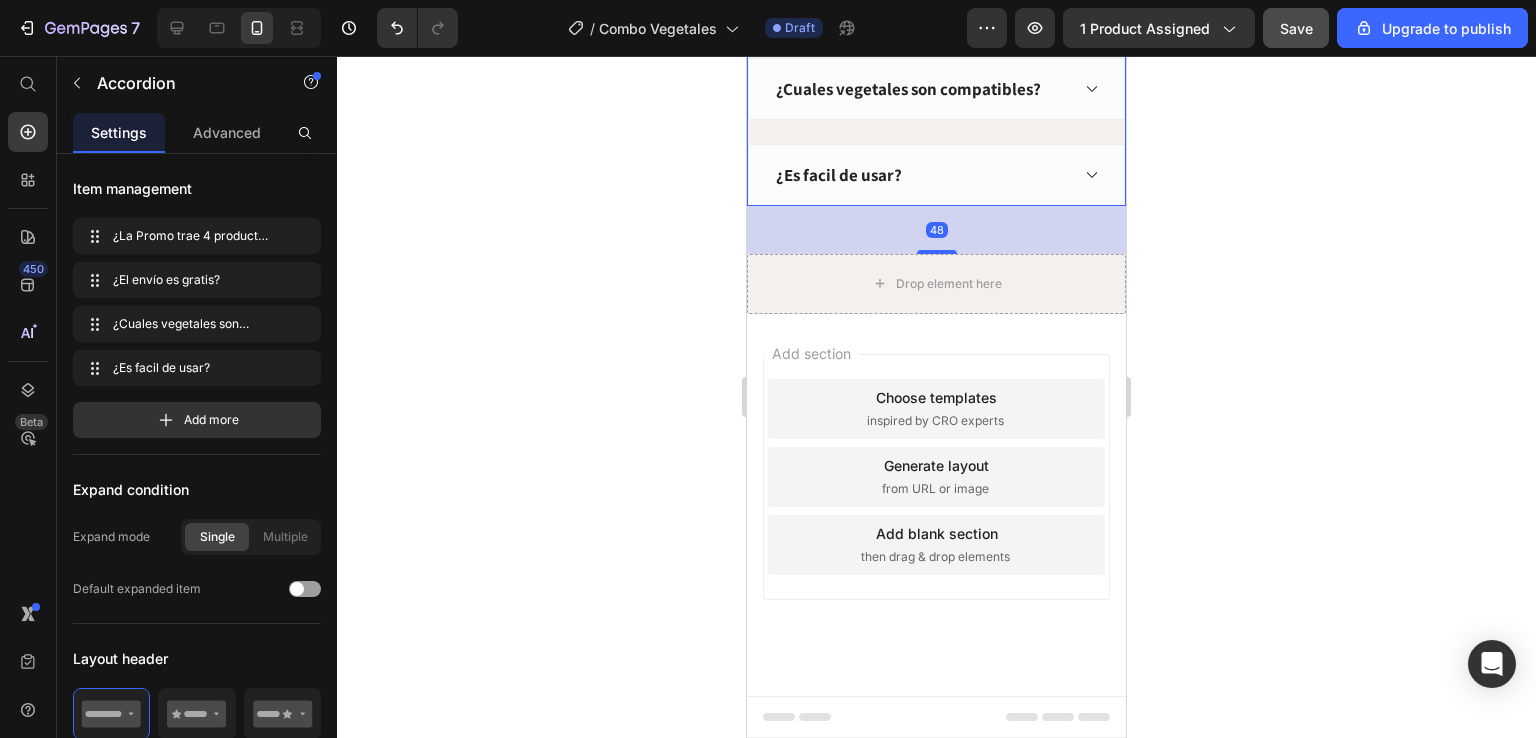 click on "¿La Promo trae 4 productos ?" at bounding box center [920, -177] 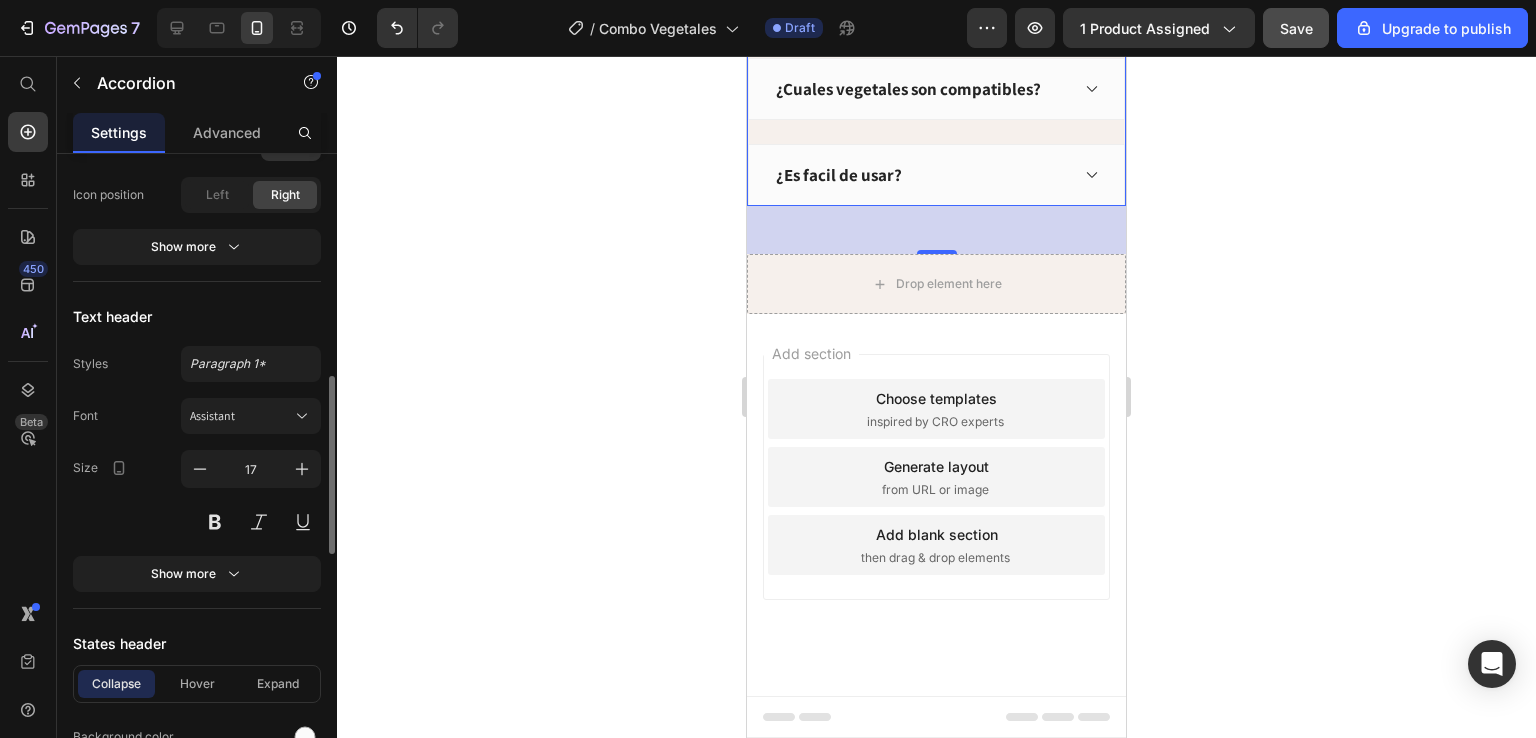 scroll, scrollTop: 900, scrollLeft: 0, axis: vertical 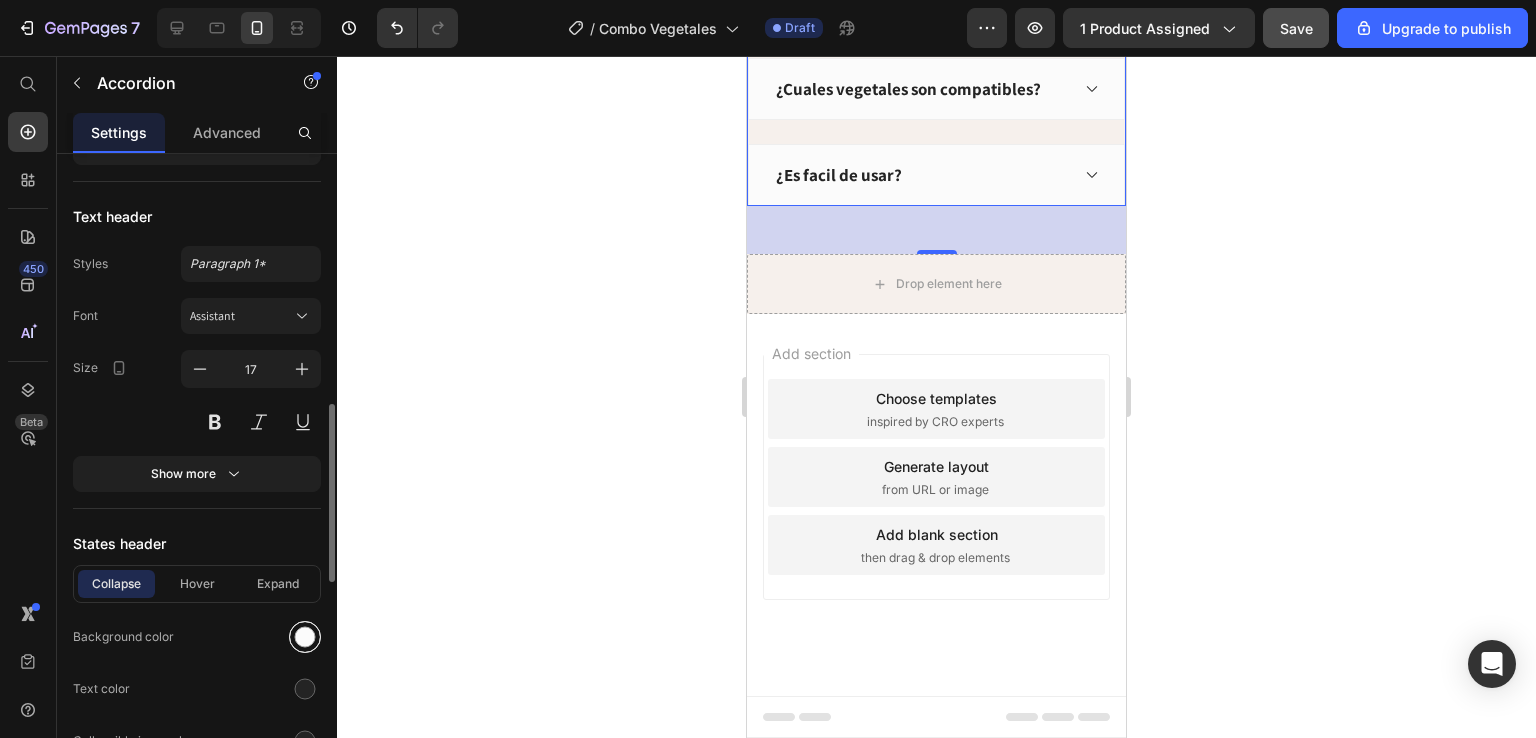 click at bounding box center (305, 637) 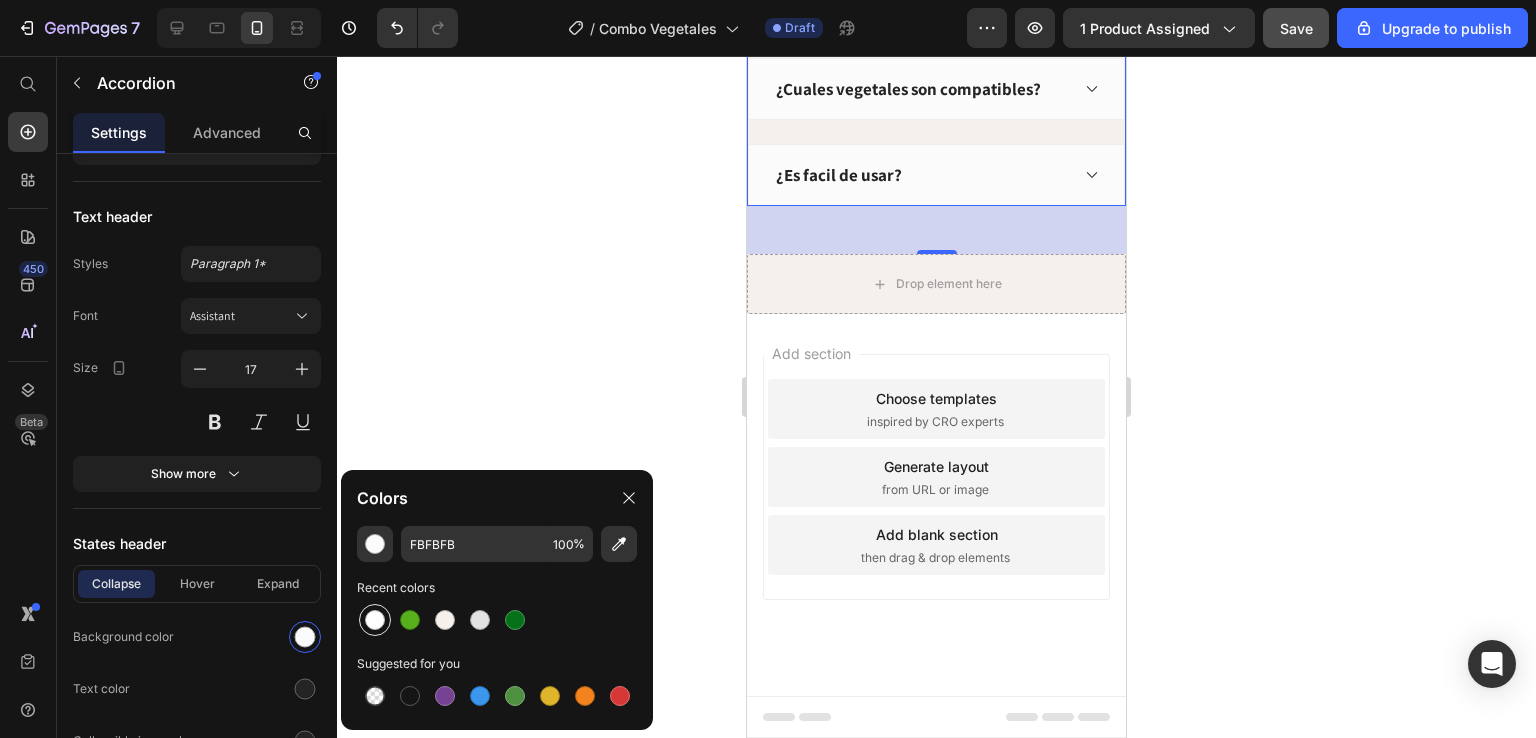 click at bounding box center [375, 620] 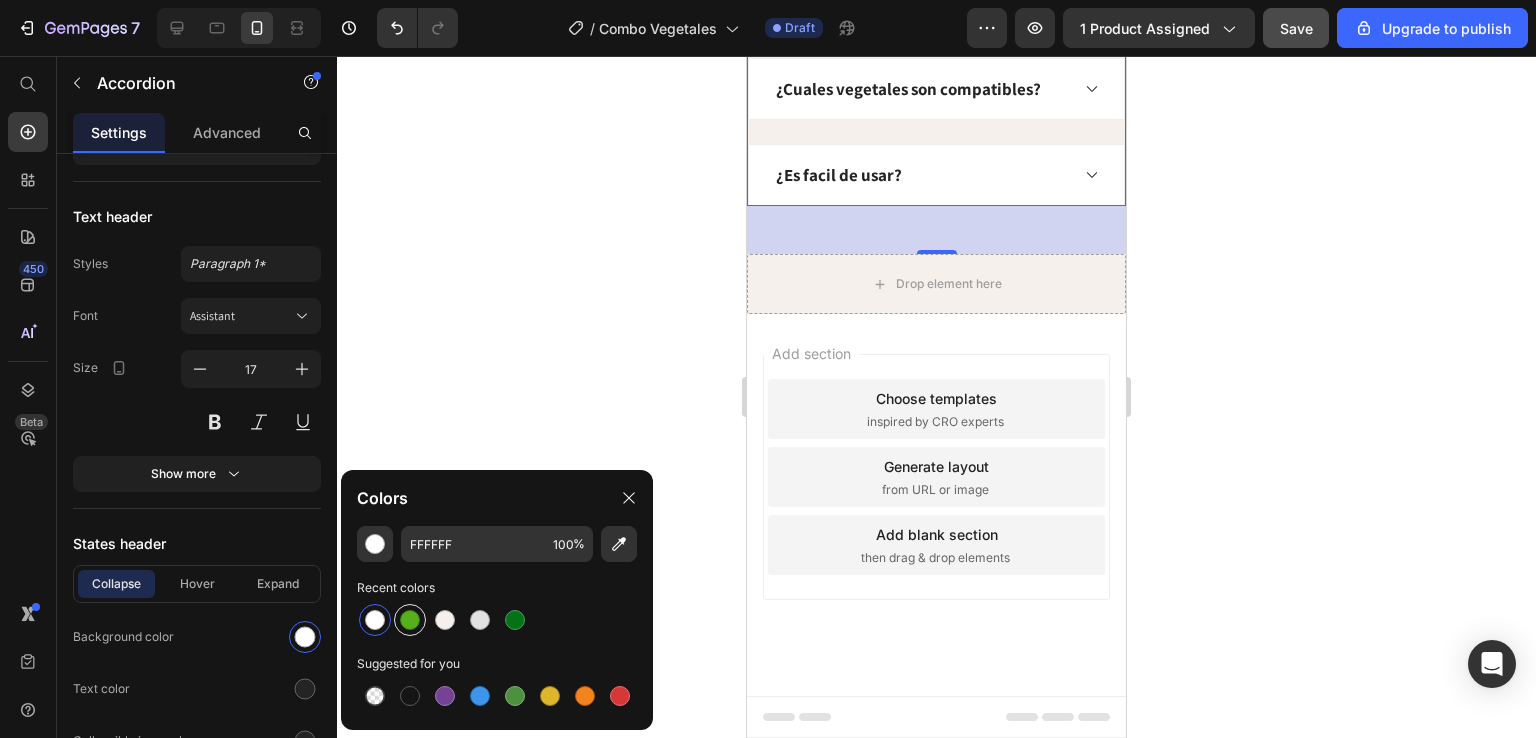 click at bounding box center (410, 620) 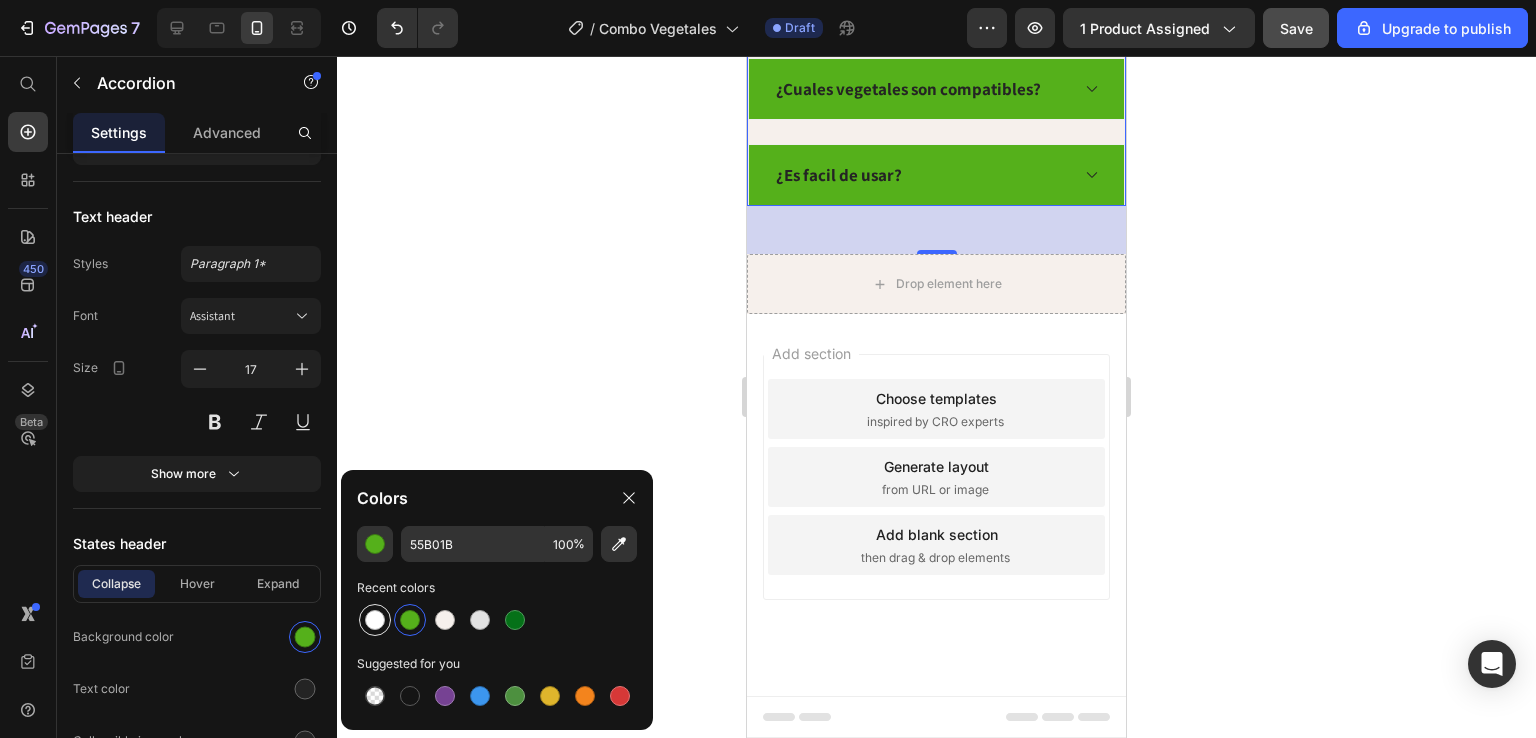click at bounding box center (375, 620) 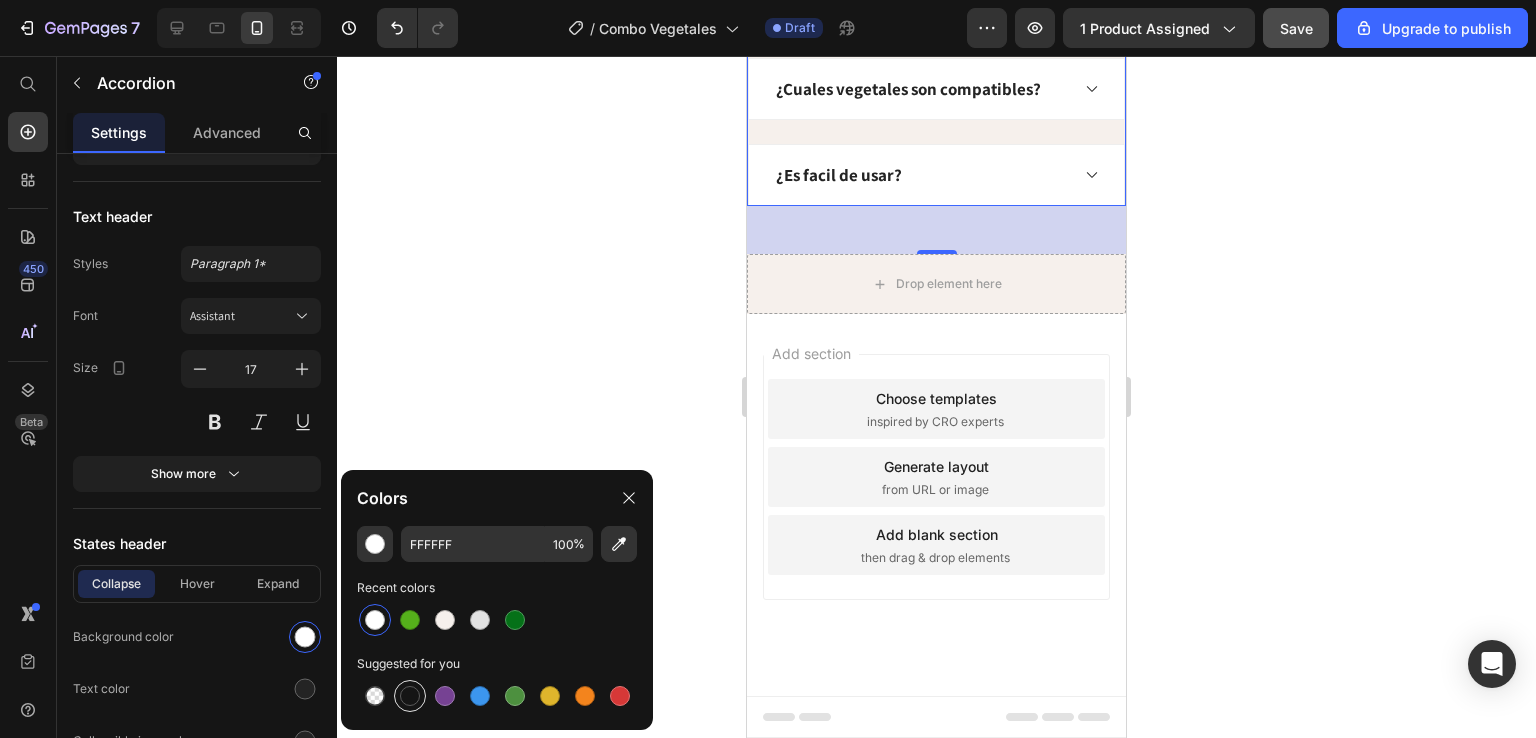 click at bounding box center (410, 696) 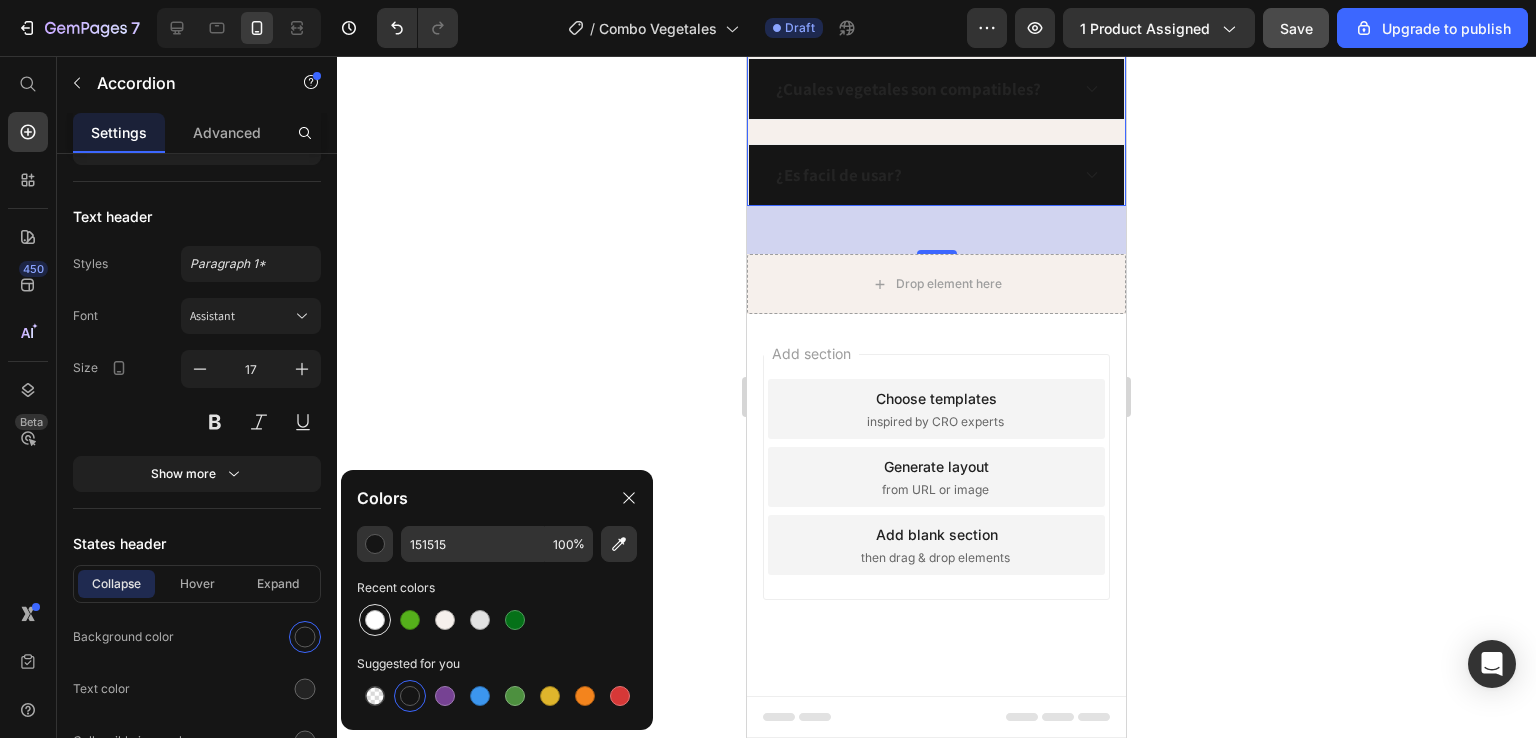 click at bounding box center [375, 620] 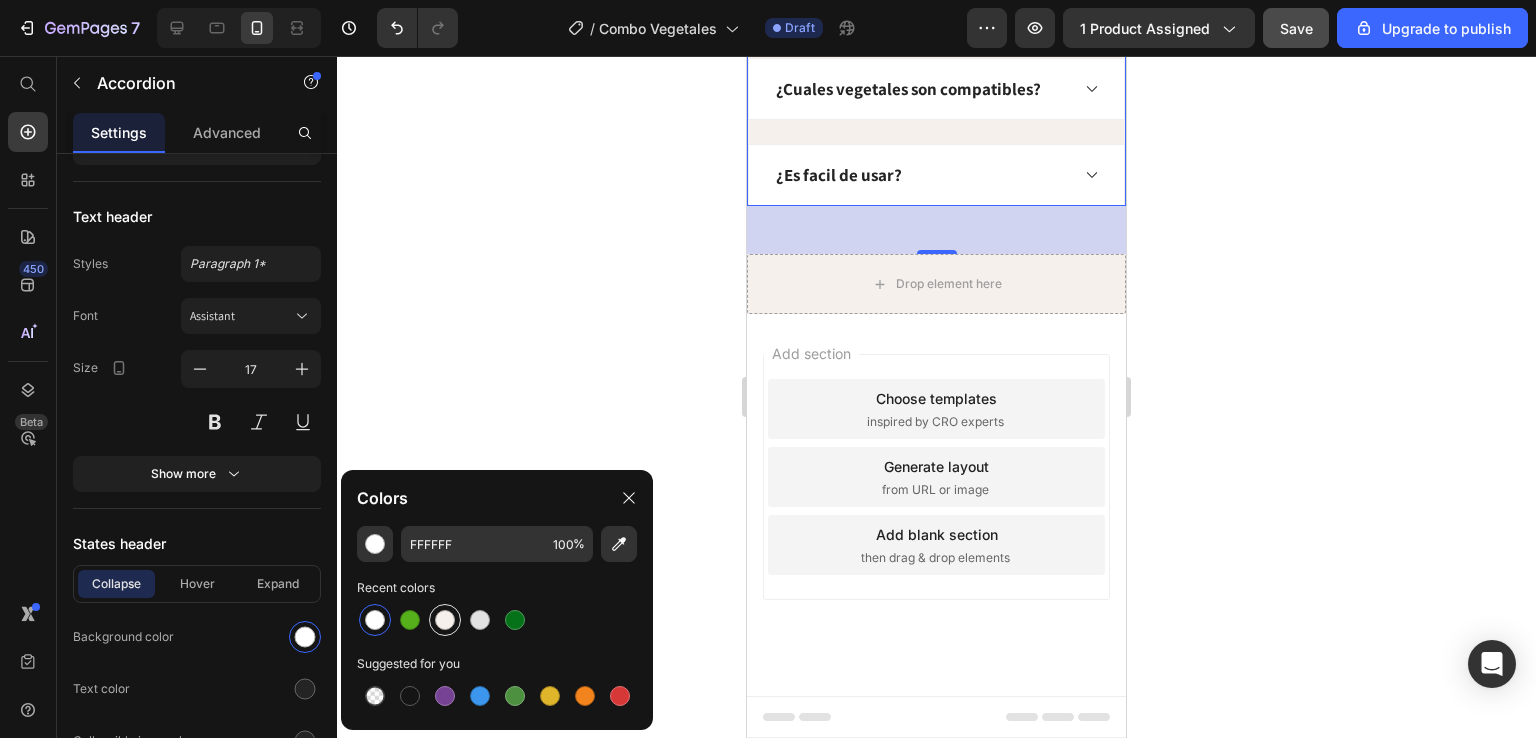 click at bounding box center (445, 620) 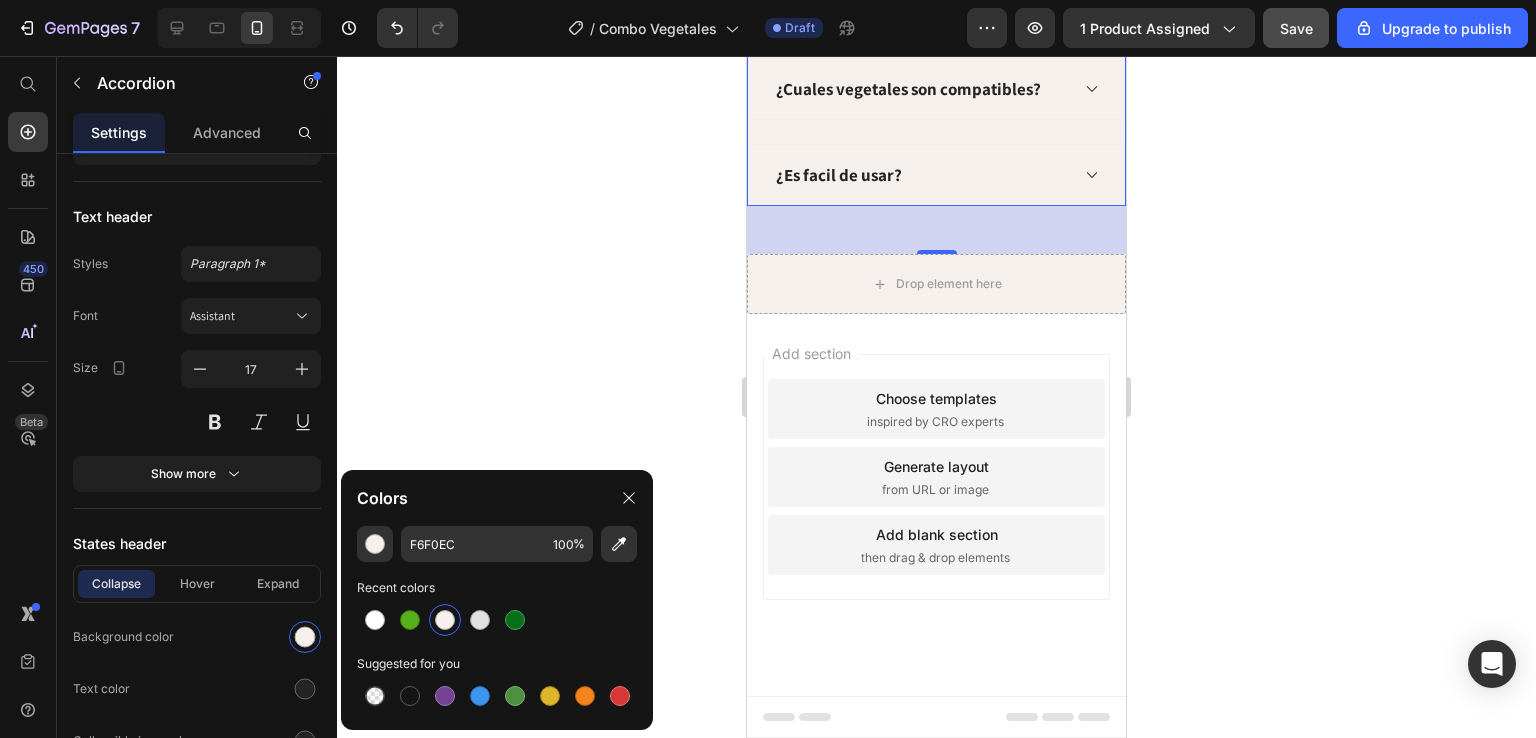 click 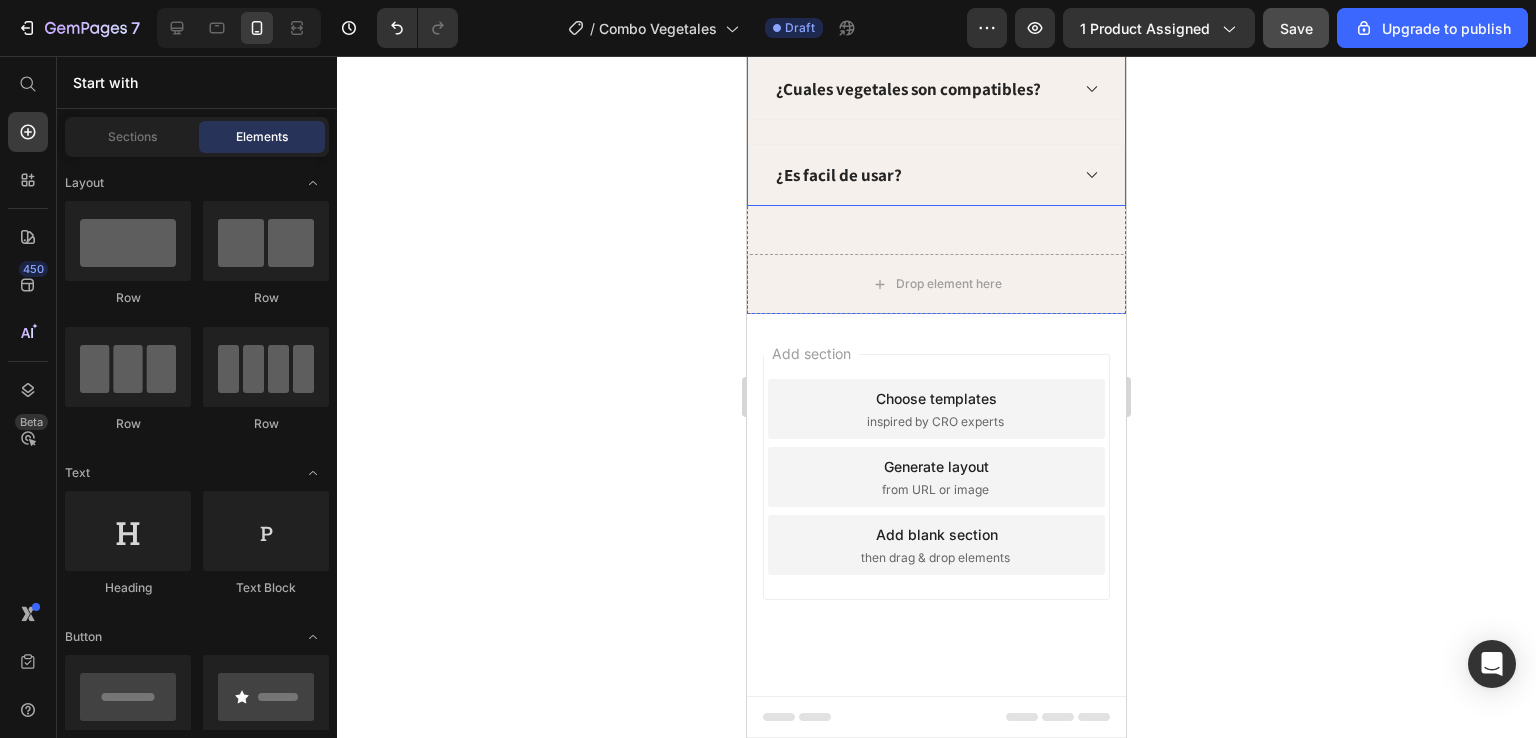 scroll, scrollTop: 8212, scrollLeft: 0, axis: vertical 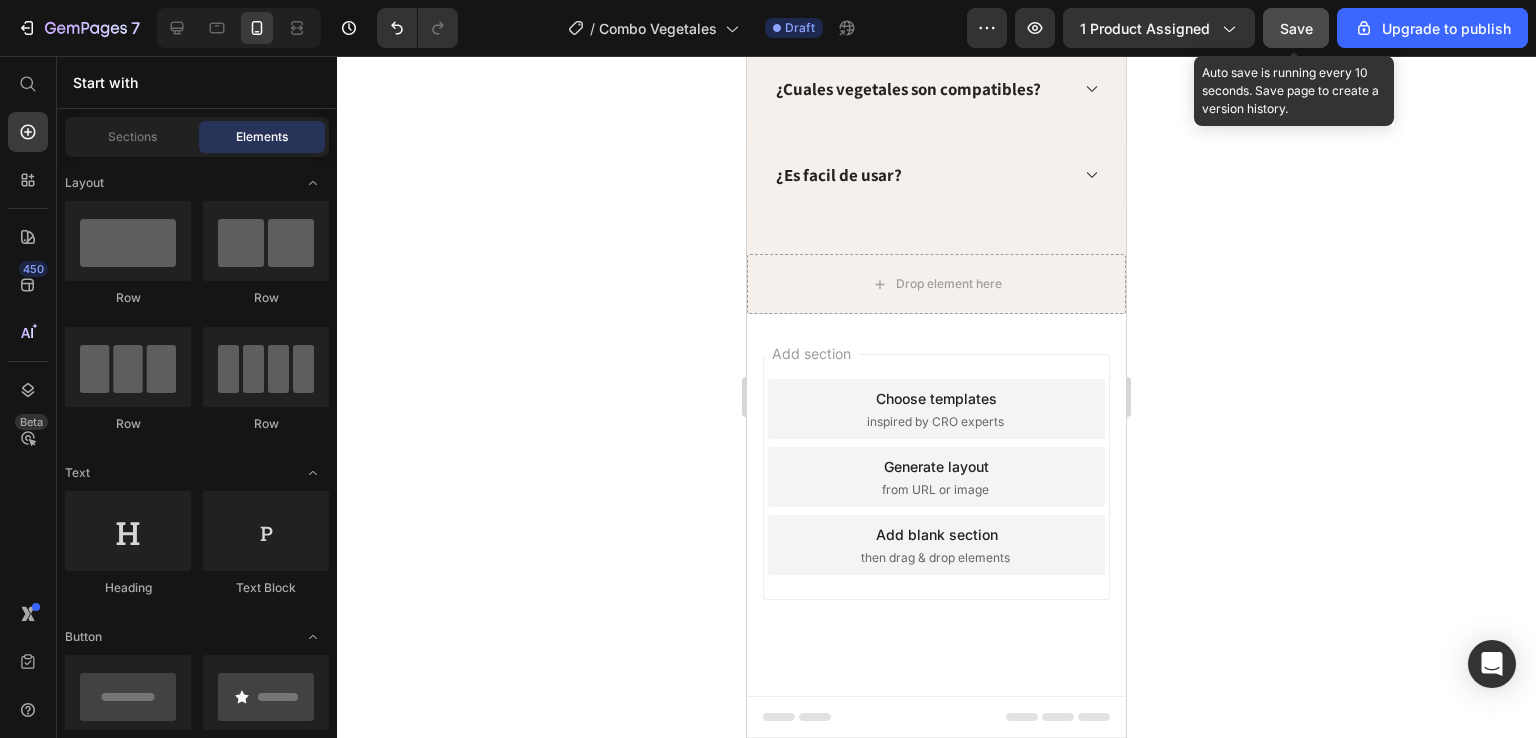 click on "Save" at bounding box center [1296, 28] 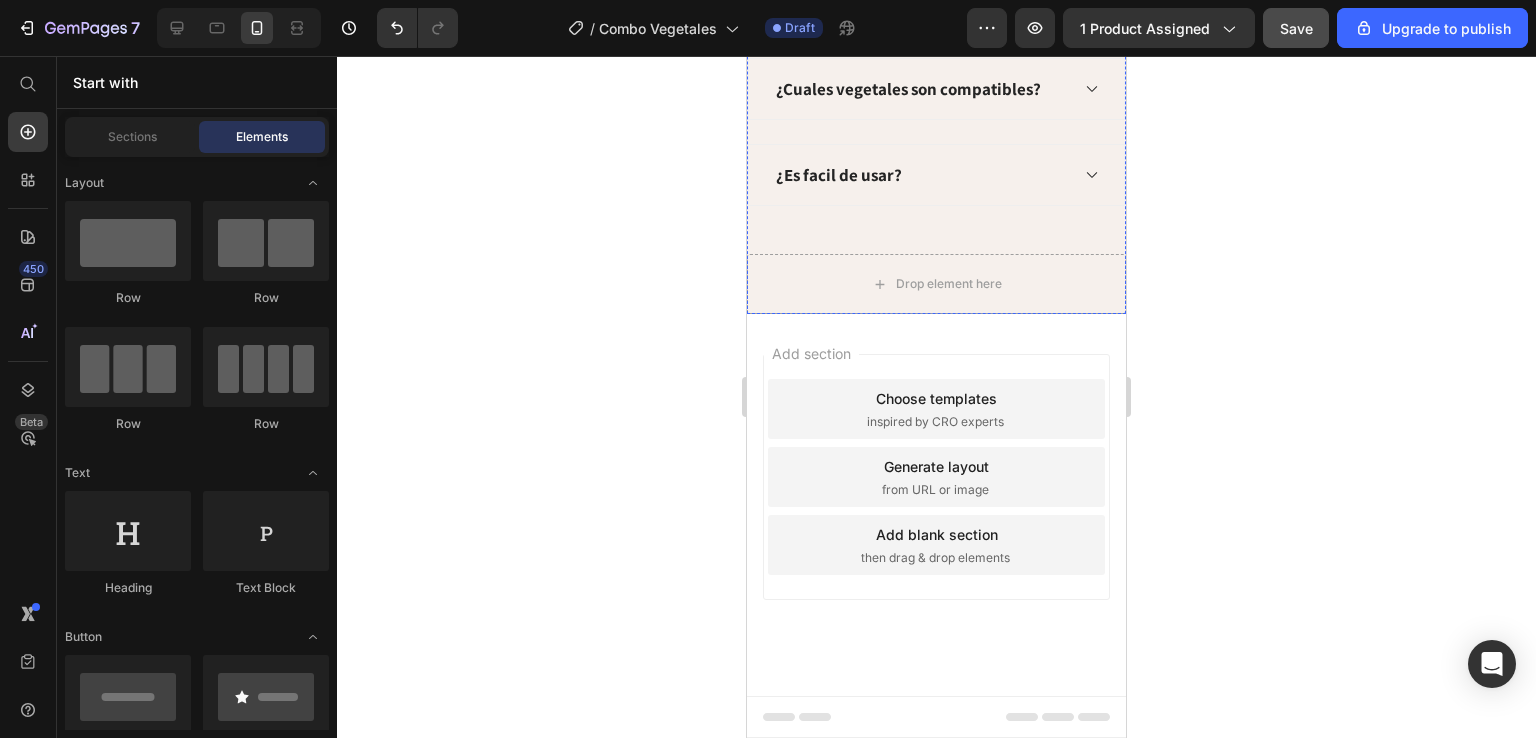 scroll, scrollTop: 5312, scrollLeft: 0, axis: vertical 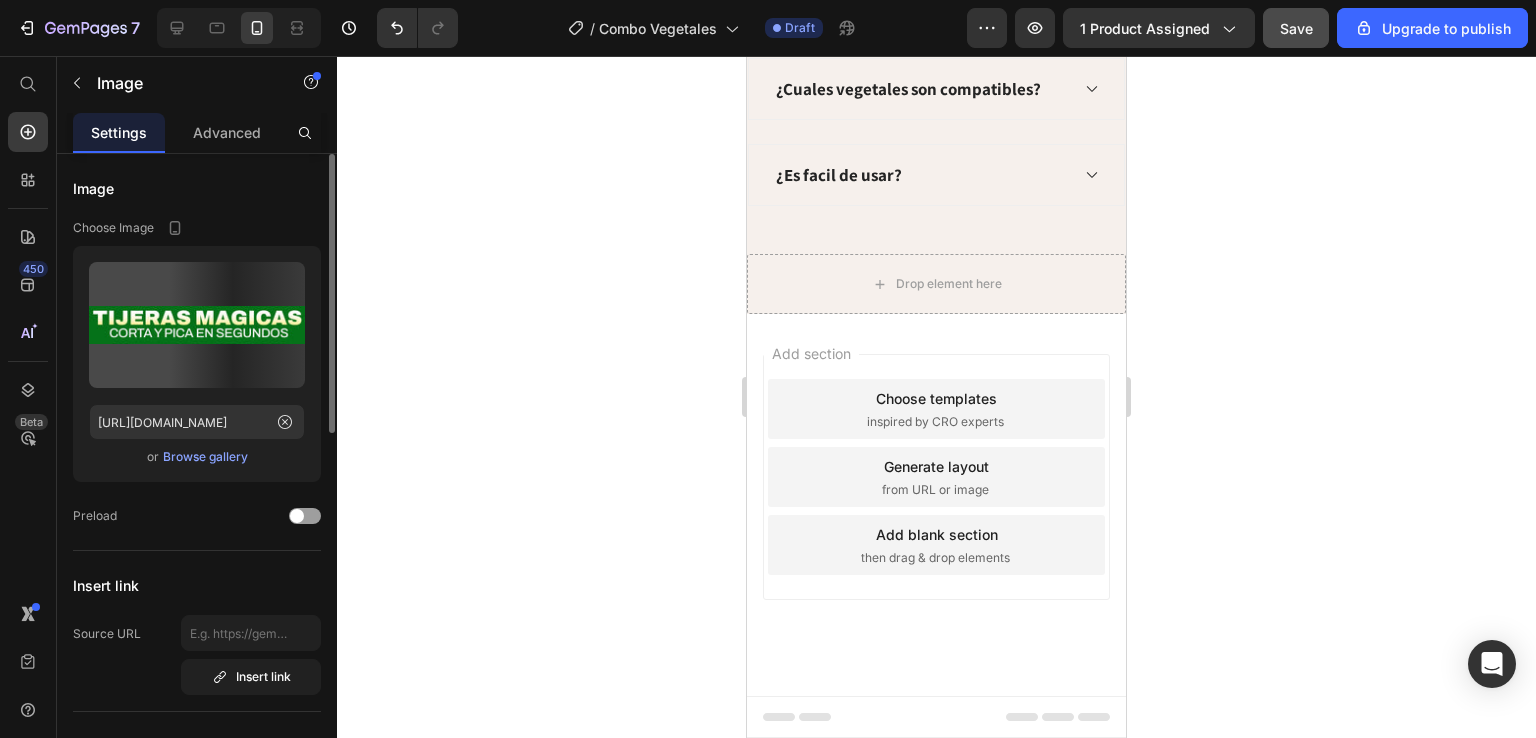 click at bounding box center [936, -512] 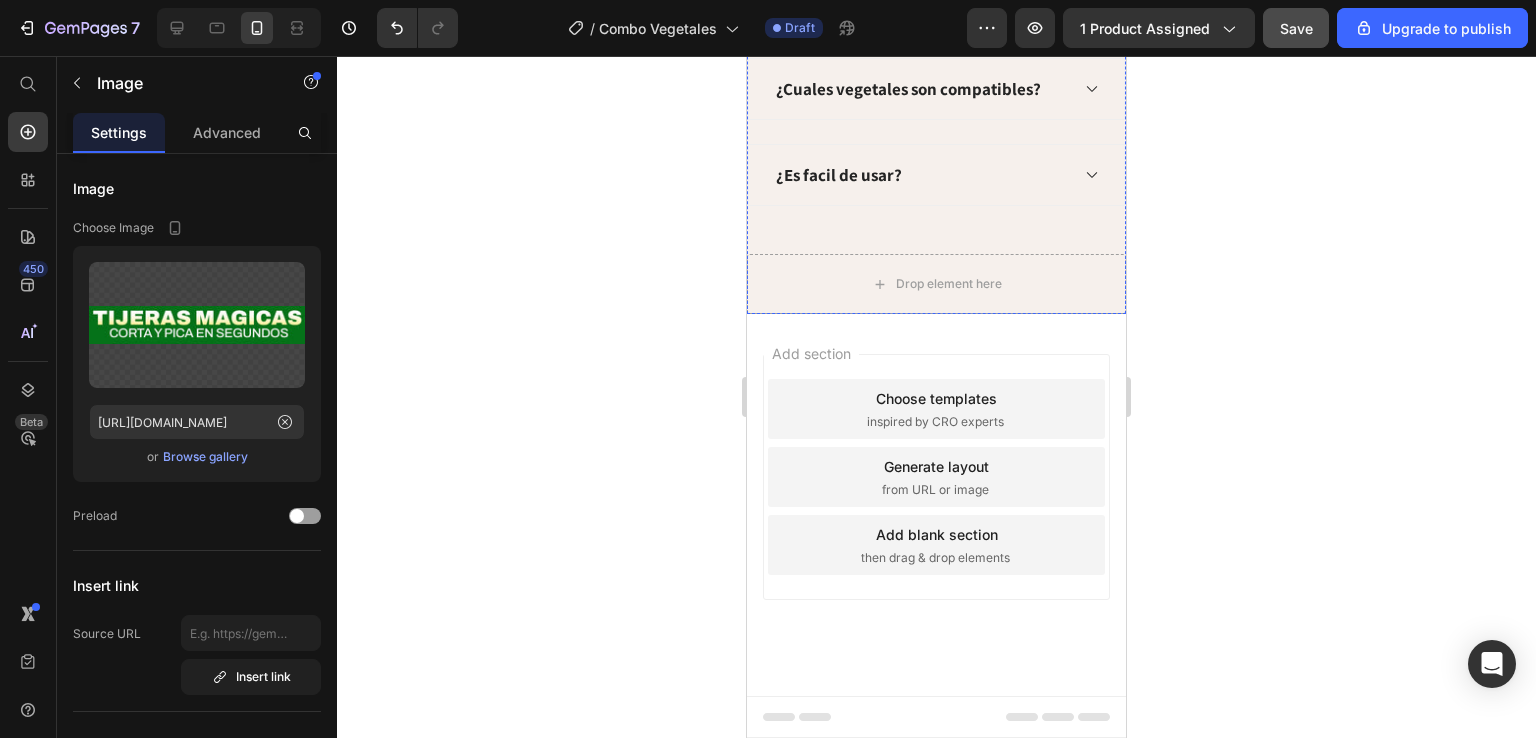 click at bounding box center [936, -512] 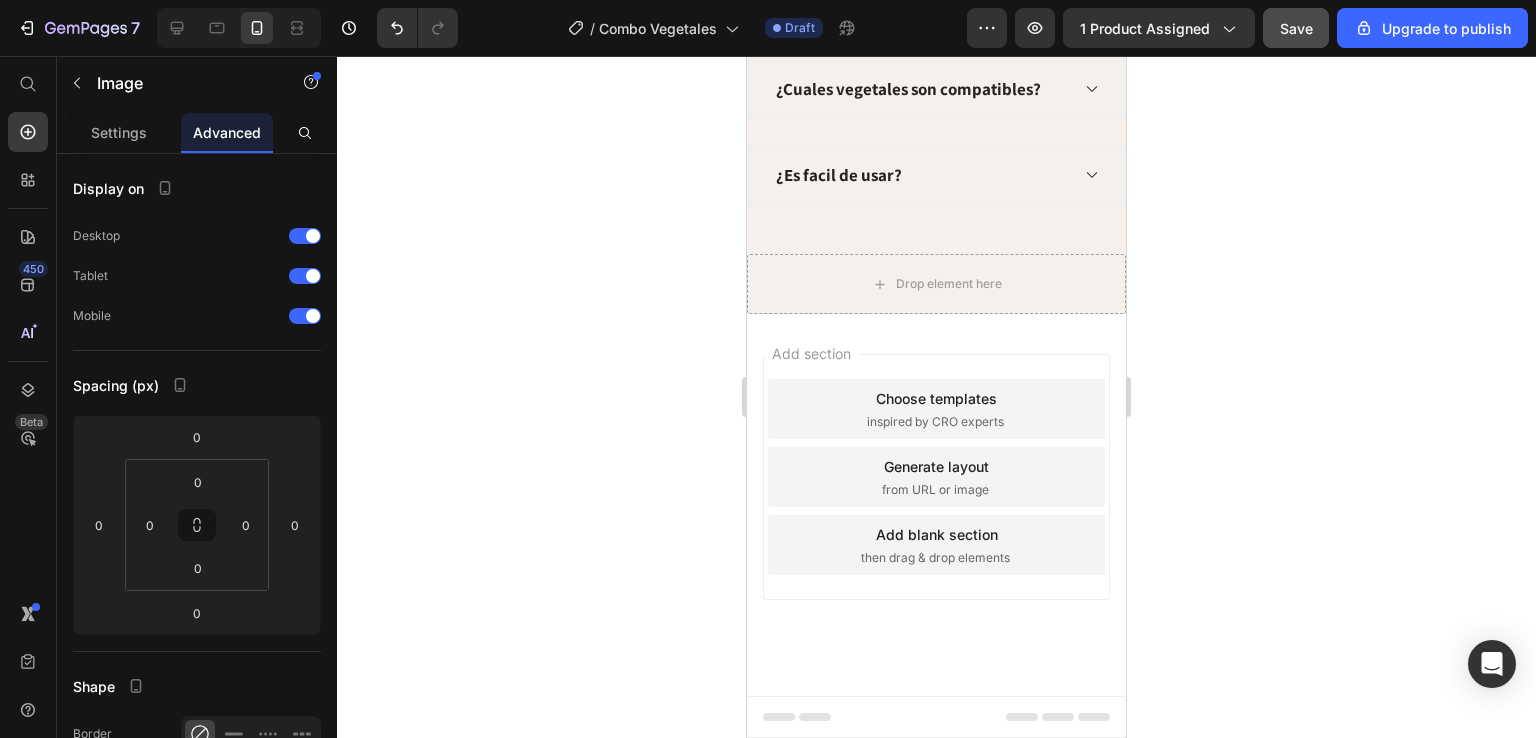 scroll, scrollTop: 5112, scrollLeft: 0, axis: vertical 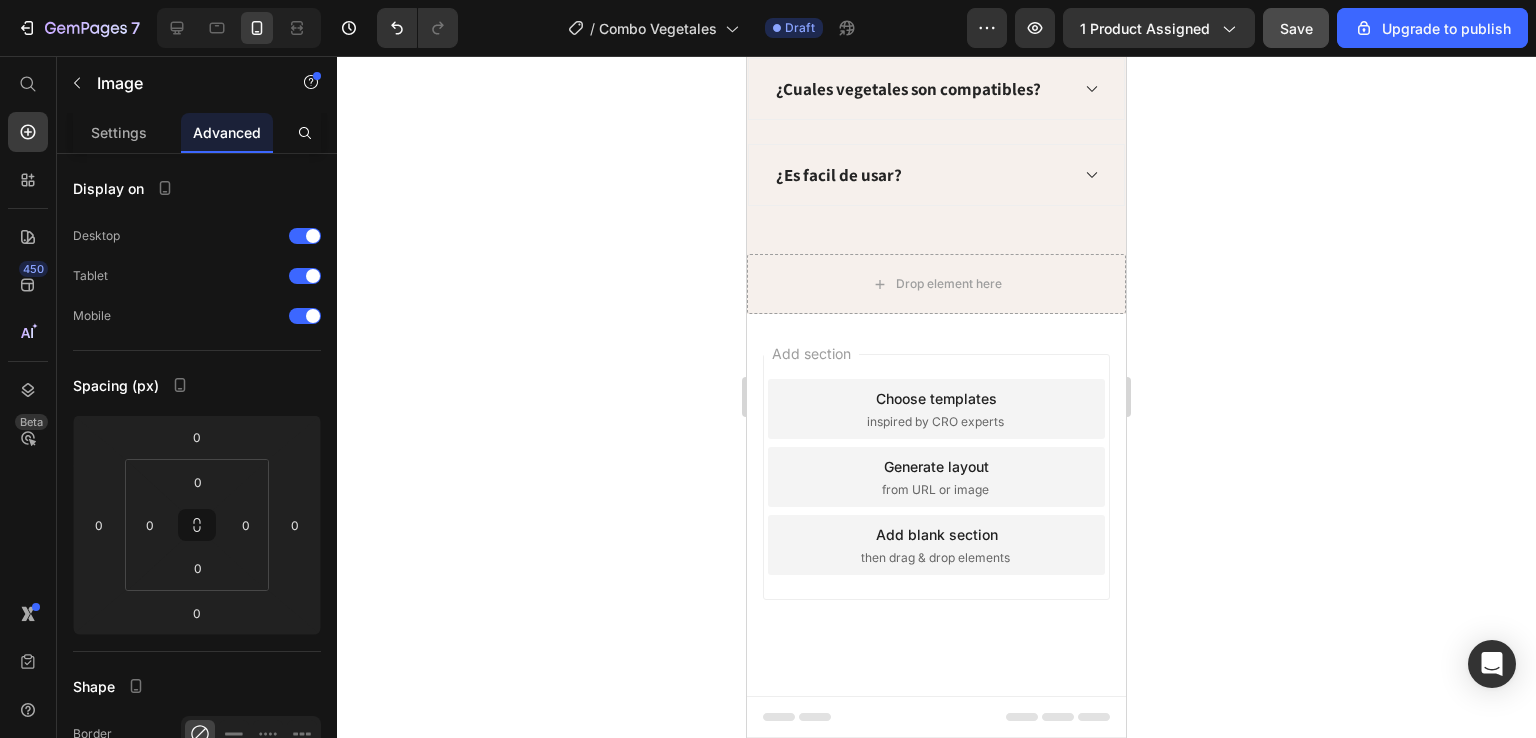 click 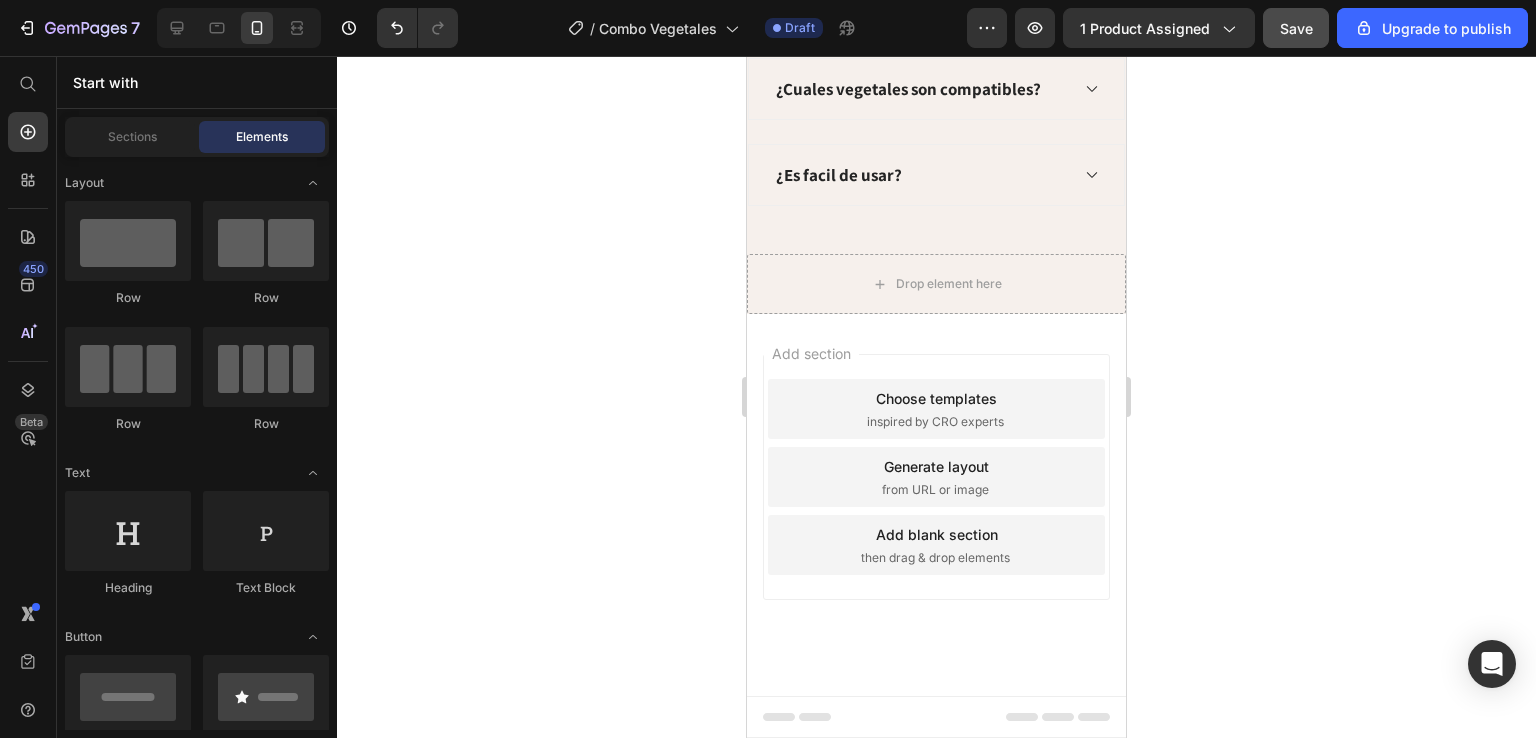 click on "Save" at bounding box center (1296, 28) 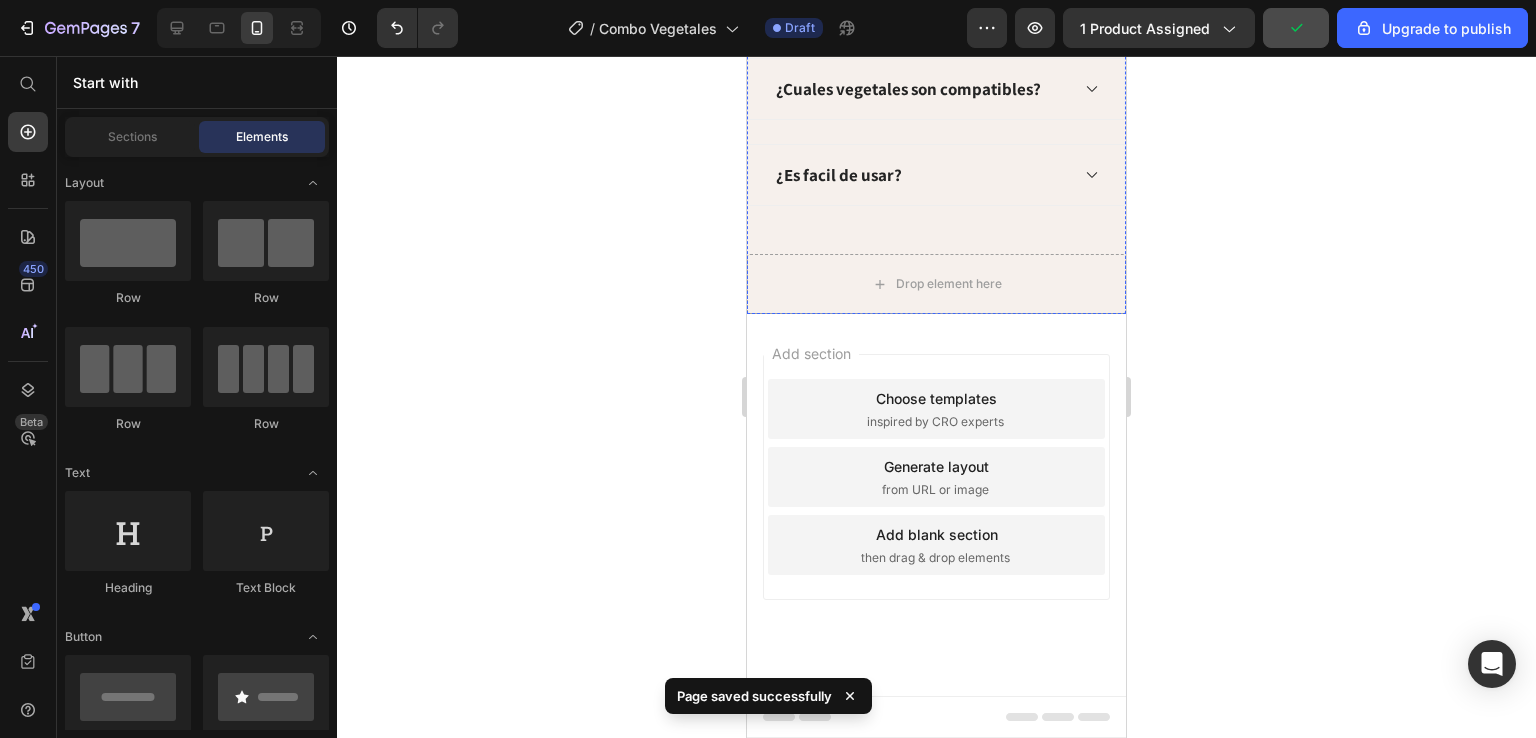 scroll, scrollTop: 4312, scrollLeft: 0, axis: vertical 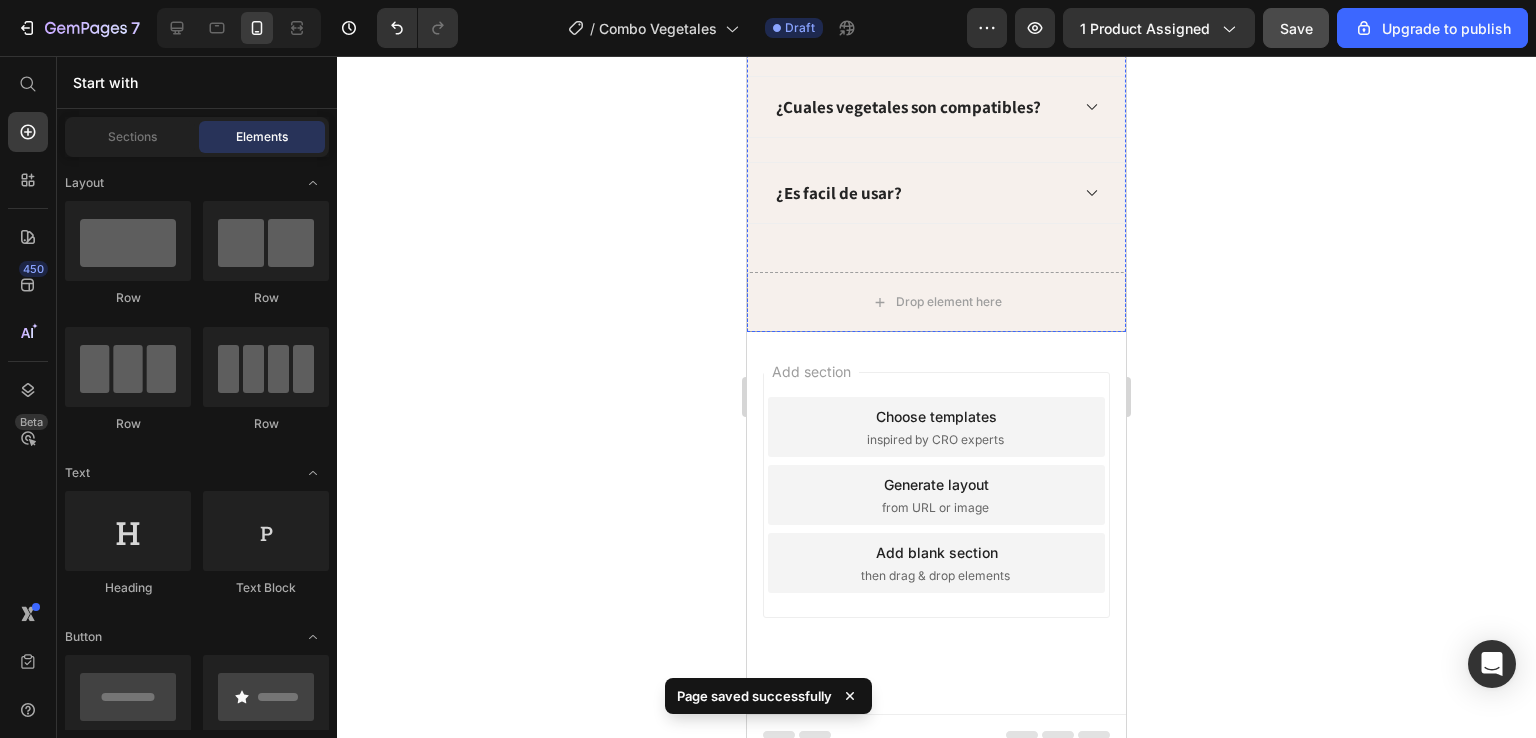 click at bounding box center (936, -589) 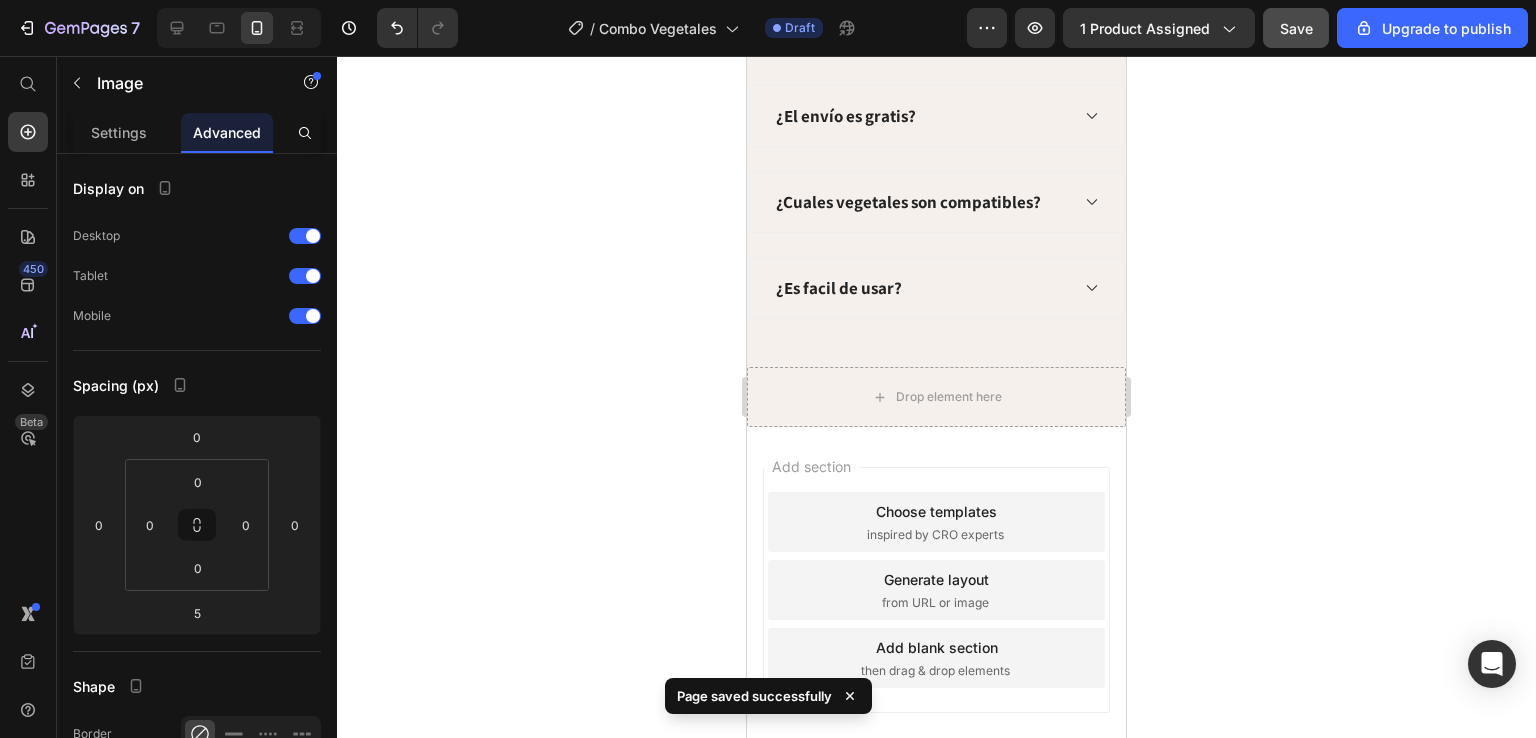 scroll, scrollTop: 4112, scrollLeft: 0, axis: vertical 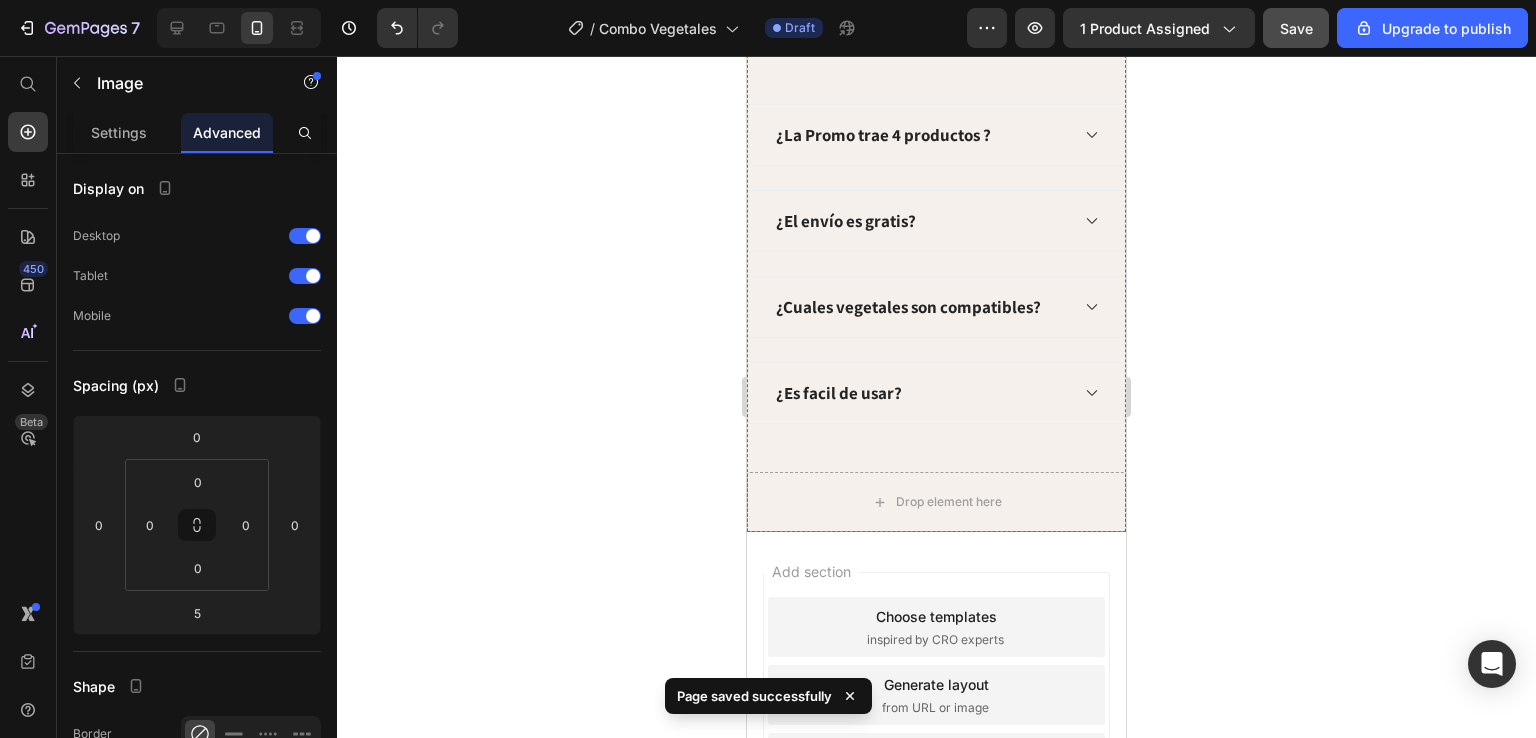 click at bounding box center (936, -389) 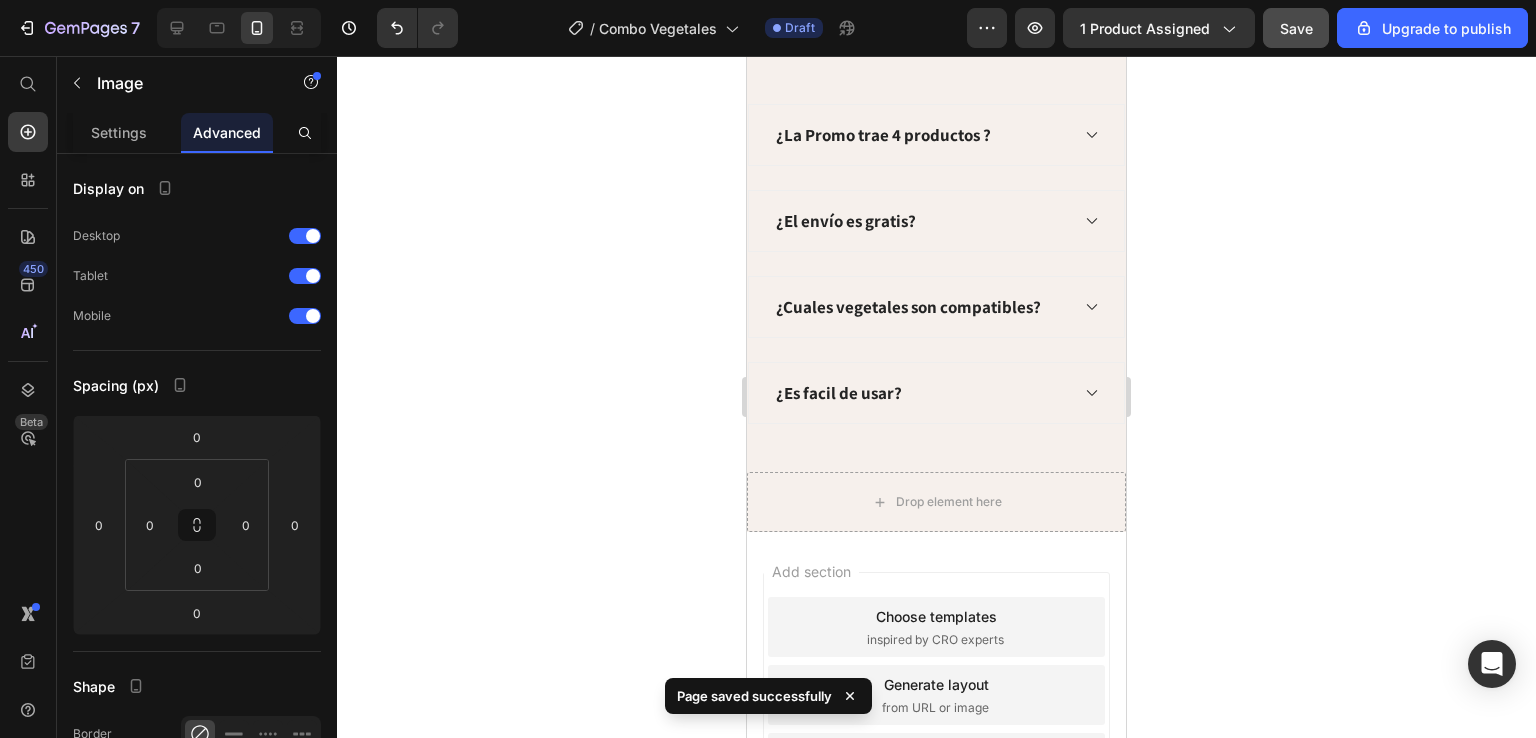 click at bounding box center [936, -389] 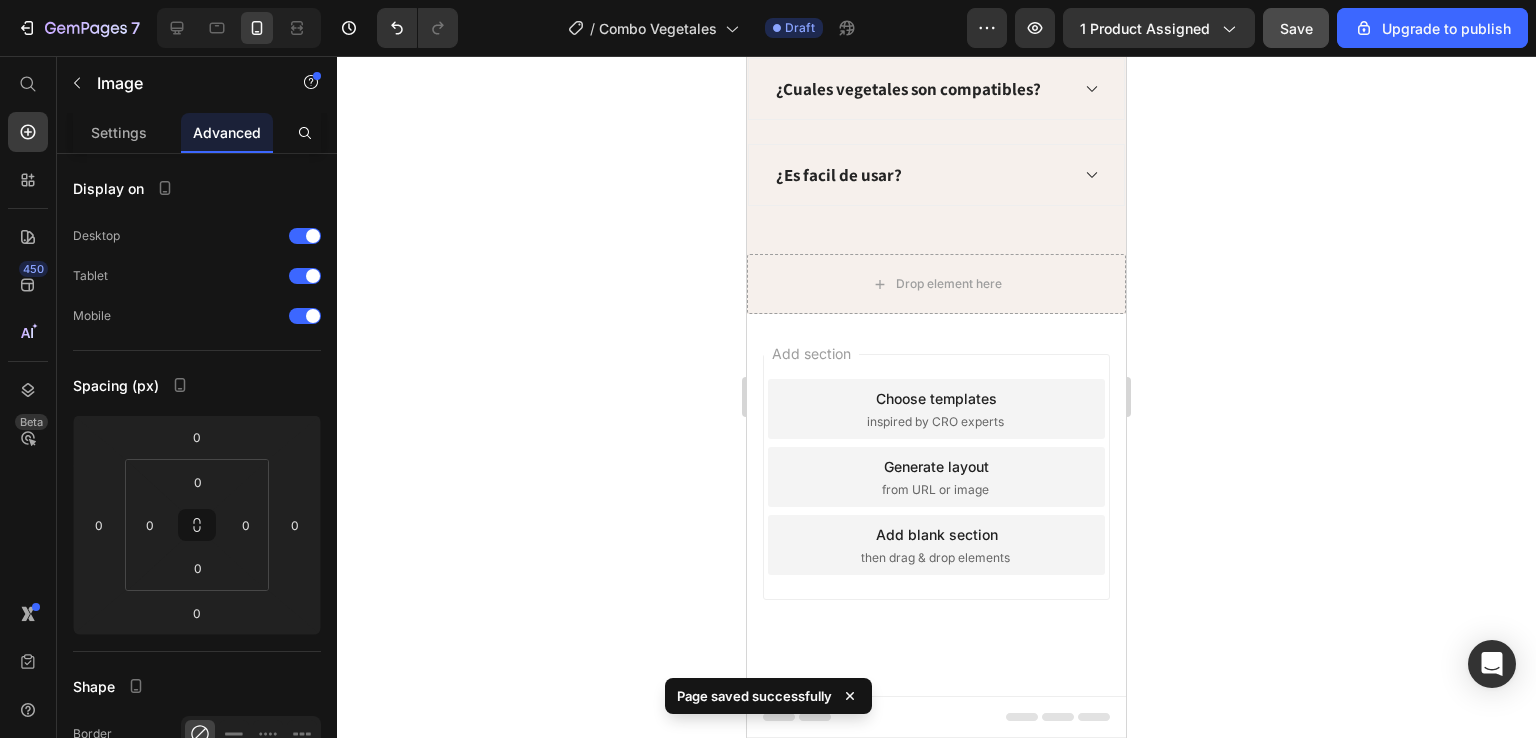 scroll, scrollTop: 4012, scrollLeft: 0, axis: vertical 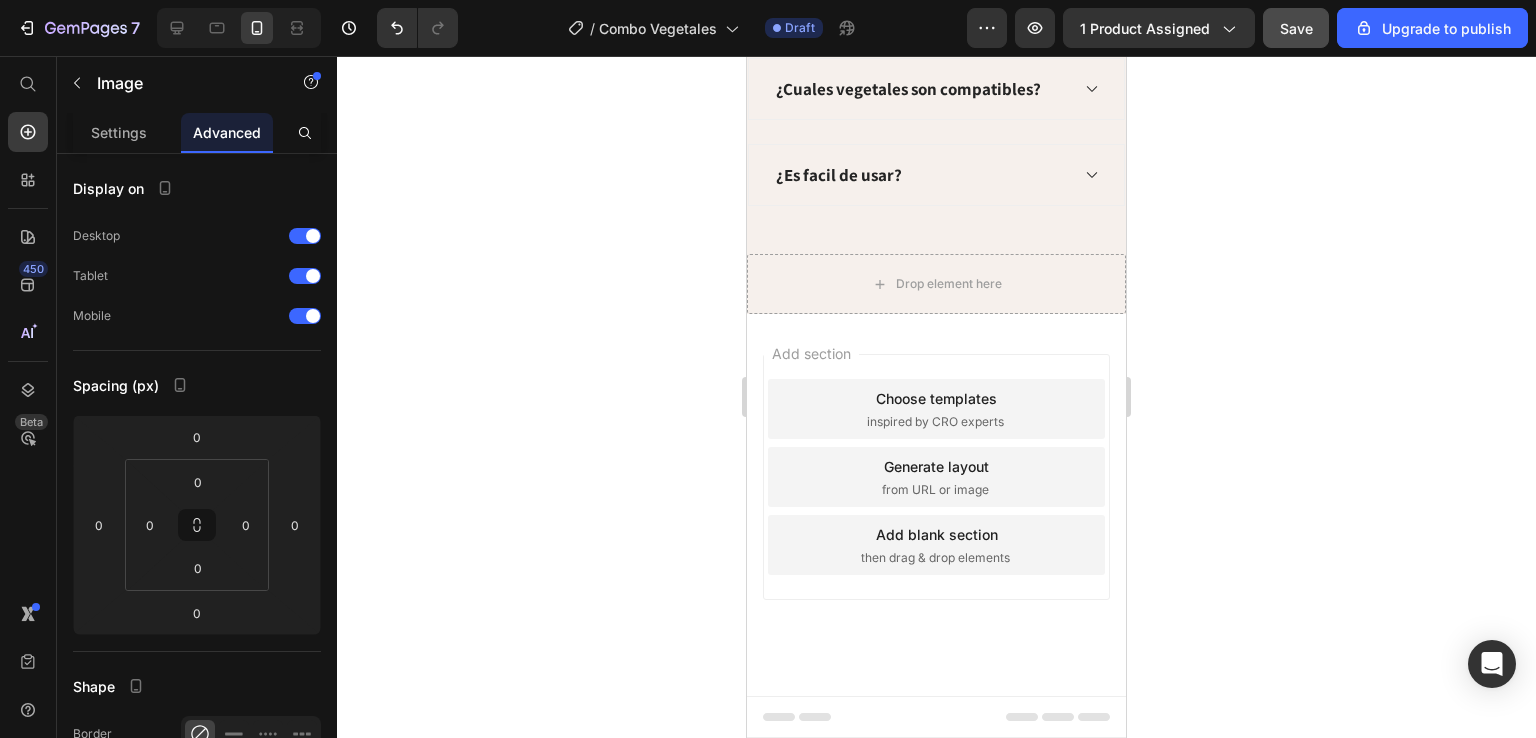 click 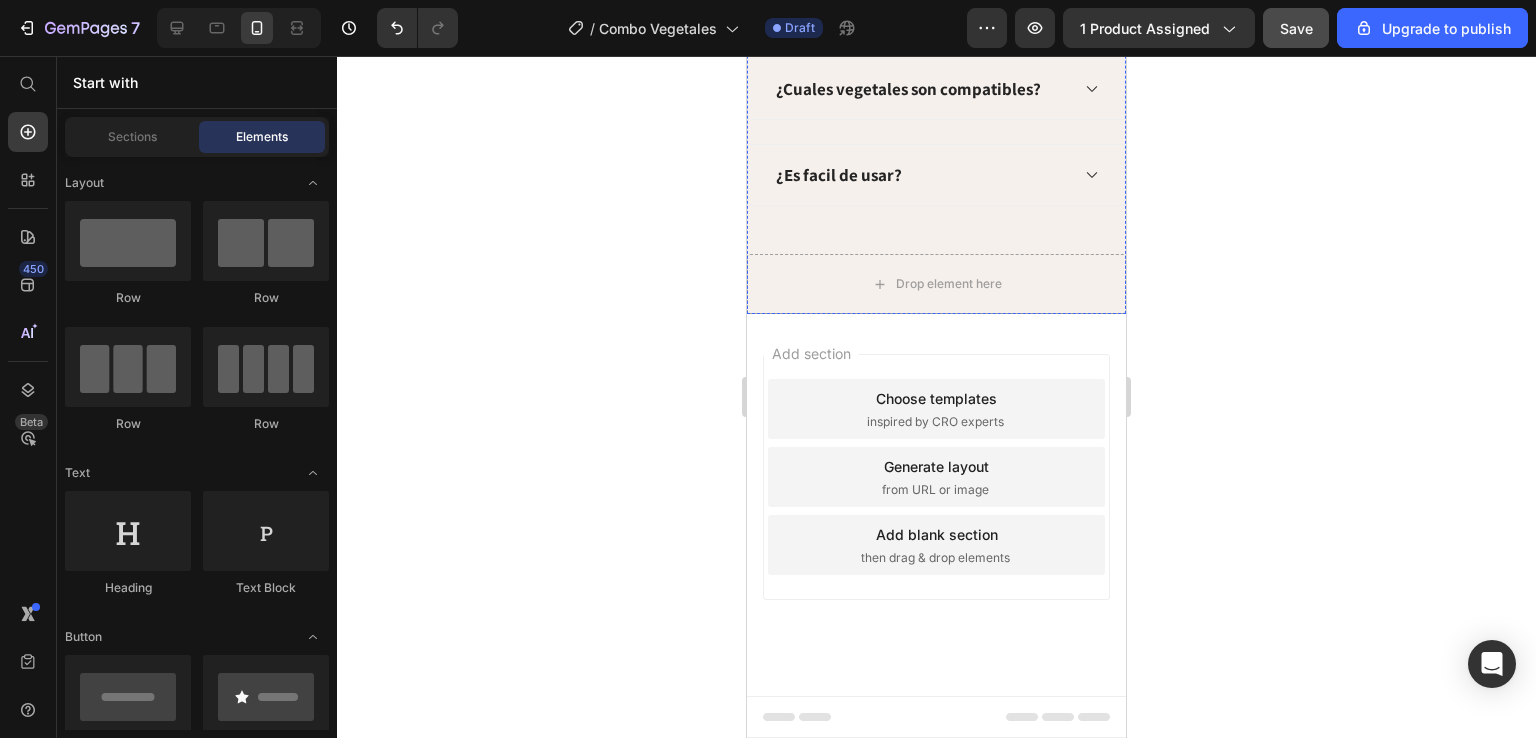 scroll, scrollTop: 3112, scrollLeft: 0, axis: vertical 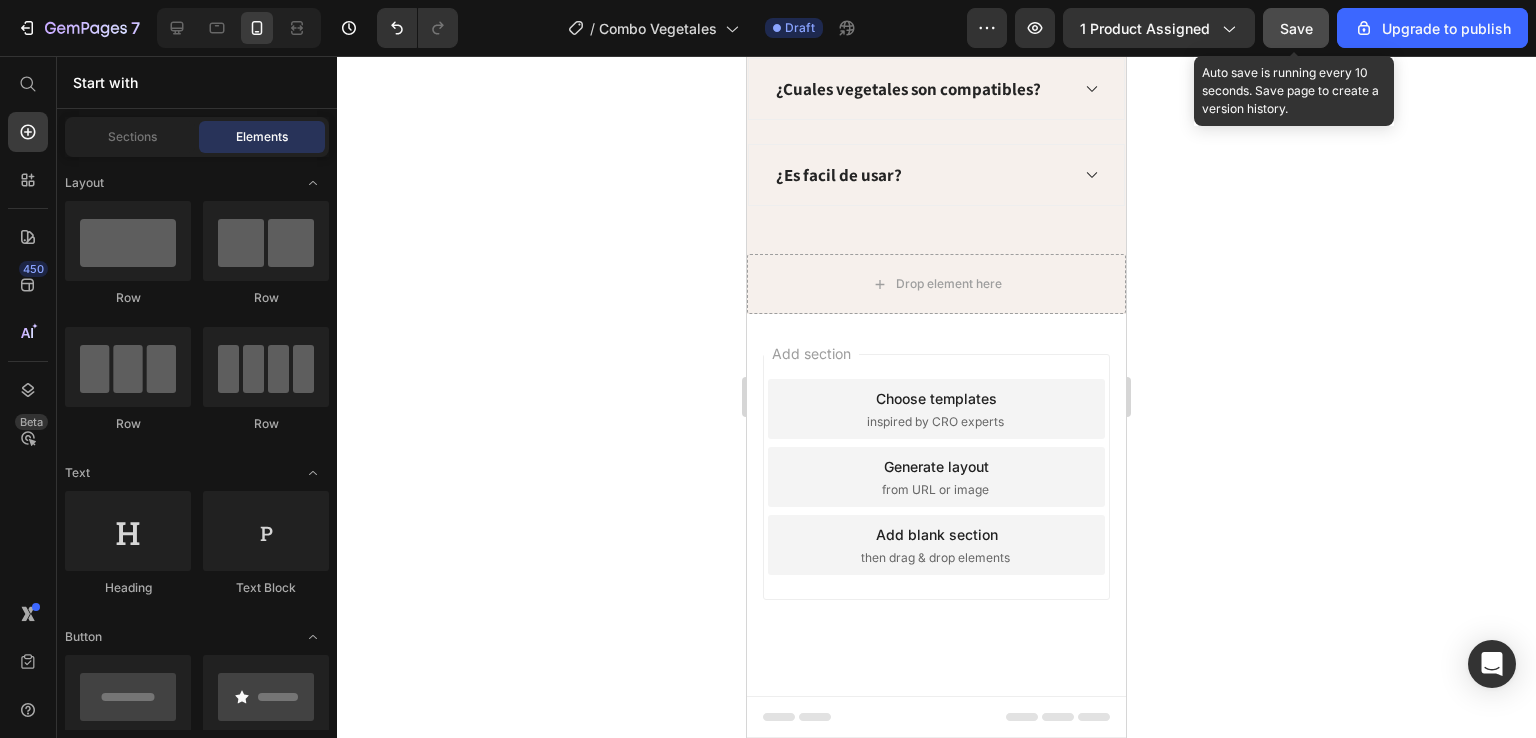 click on "Save" at bounding box center (1296, 28) 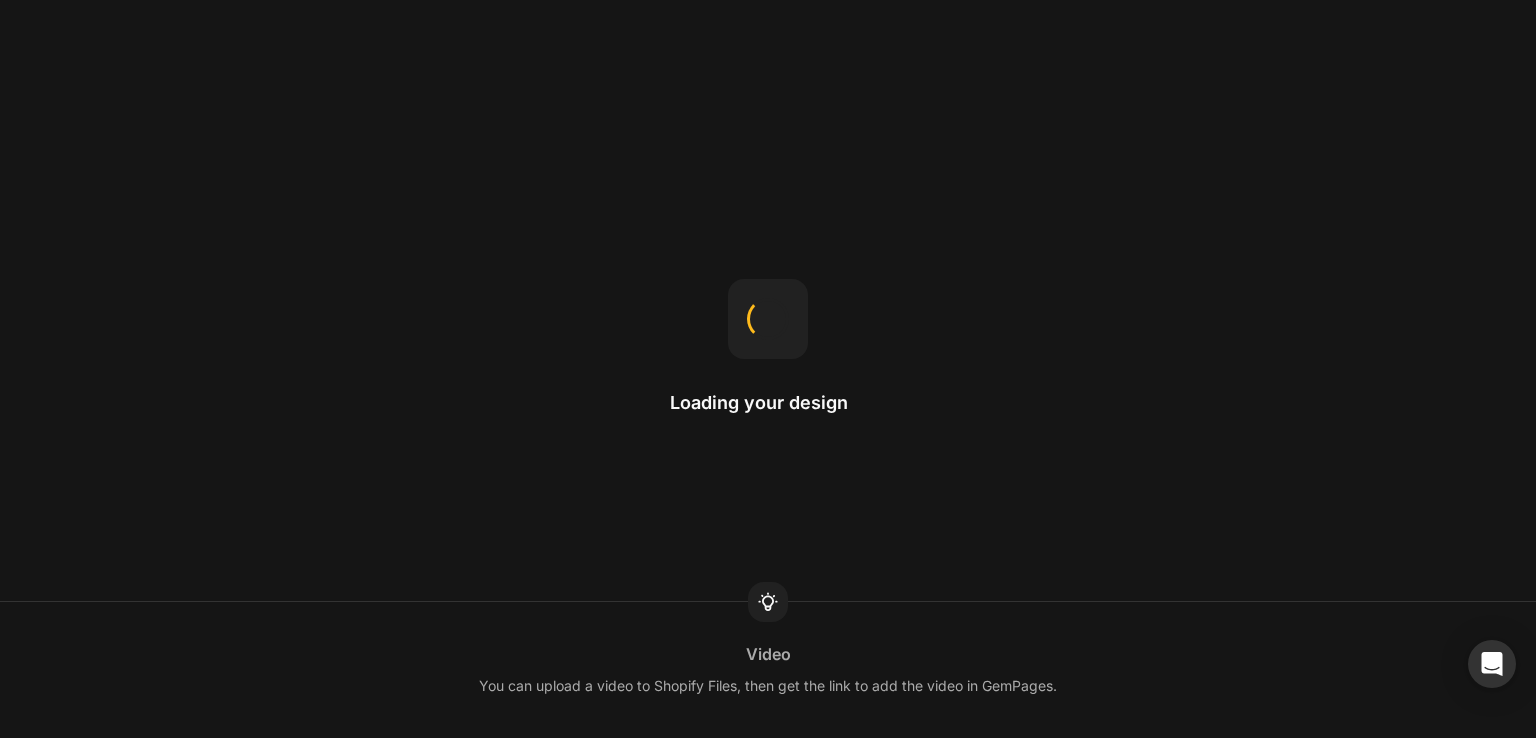 scroll, scrollTop: 0, scrollLeft: 0, axis: both 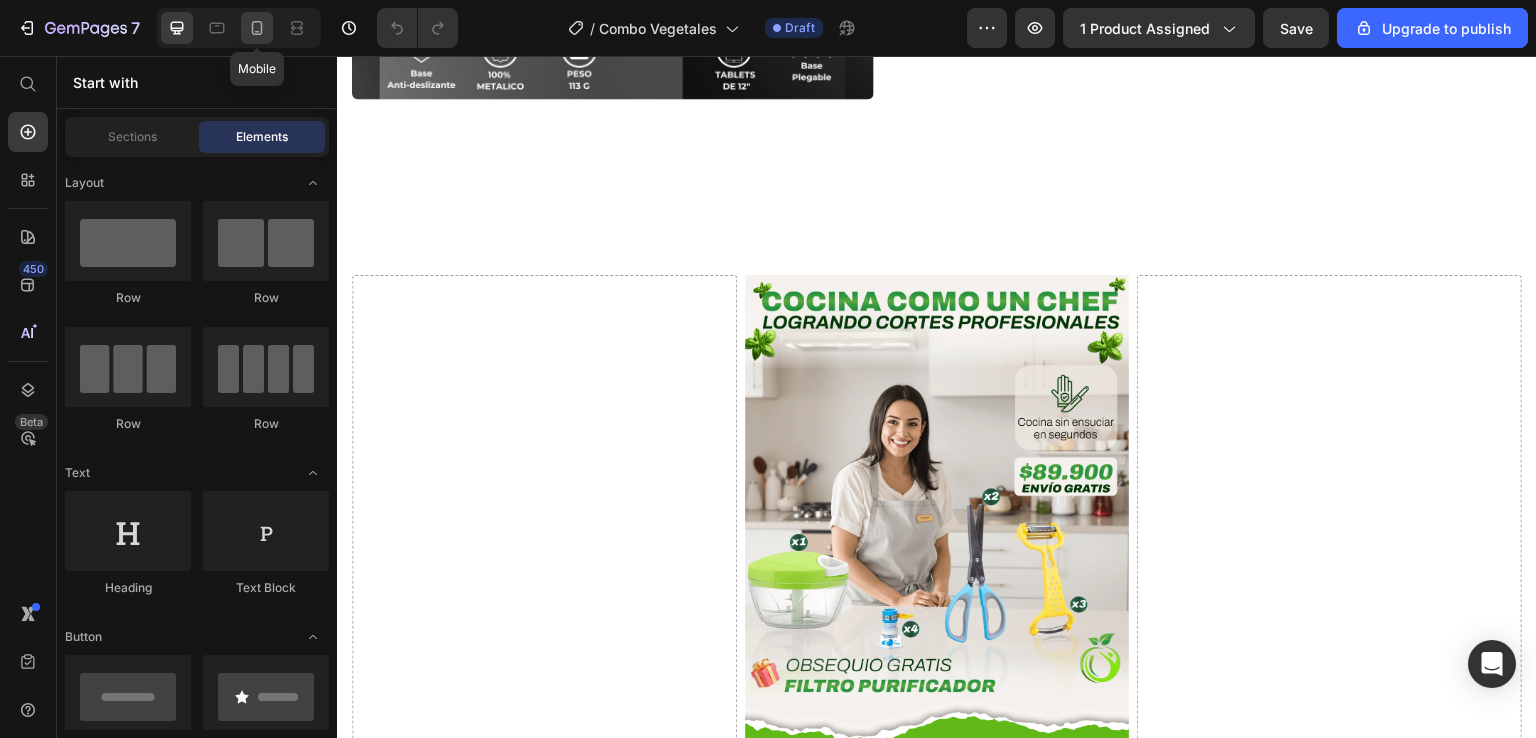 click 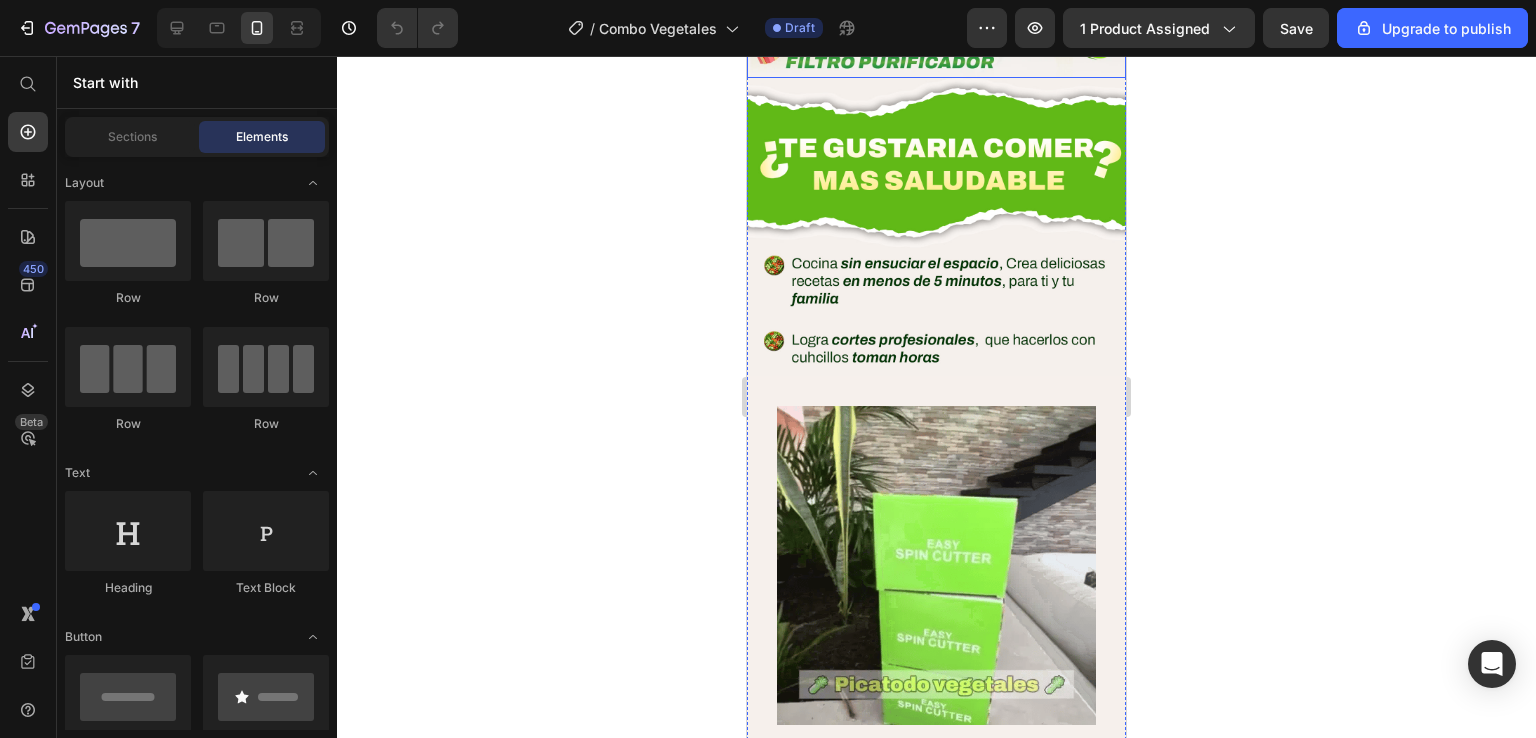 scroll, scrollTop: 1200, scrollLeft: 0, axis: vertical 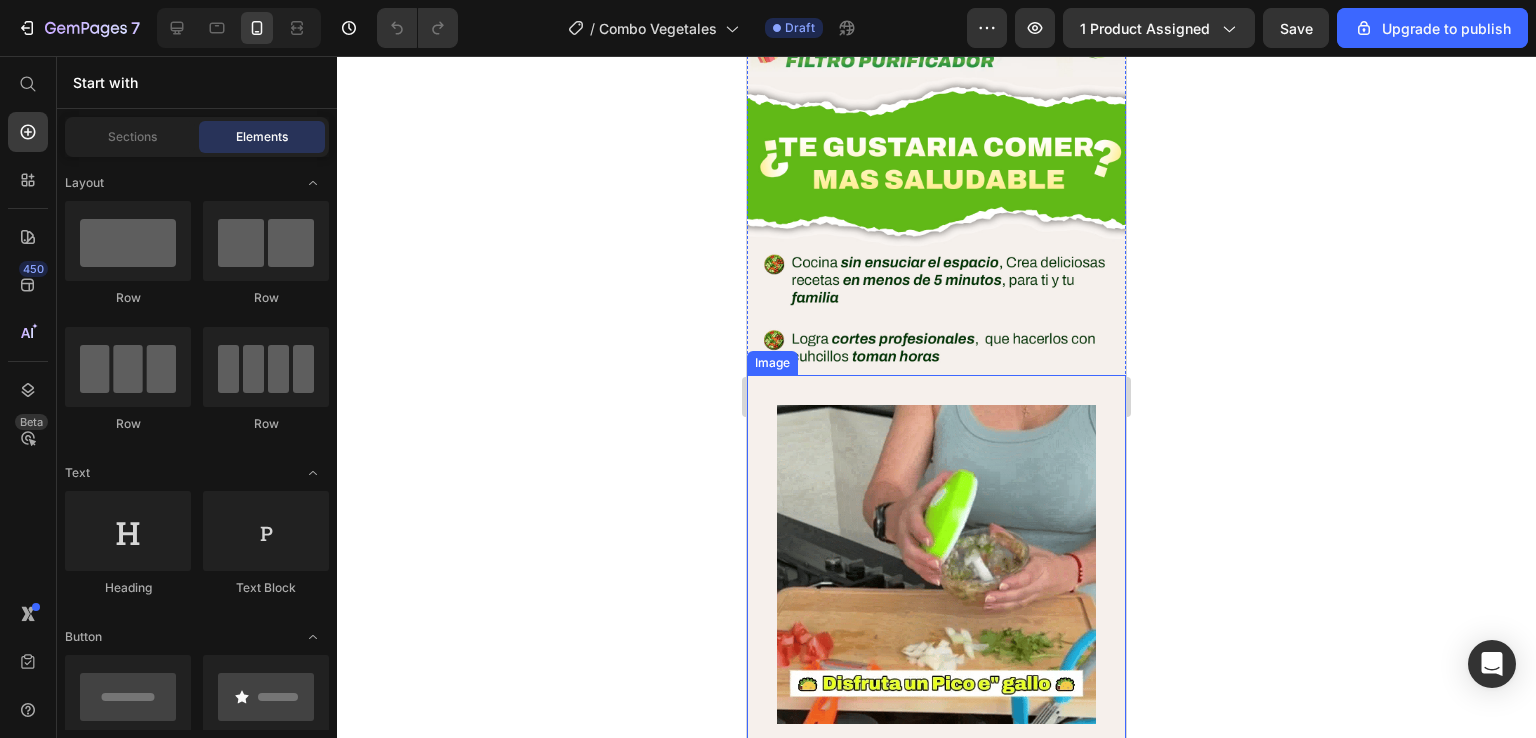 click at bounding box center (936, 564) 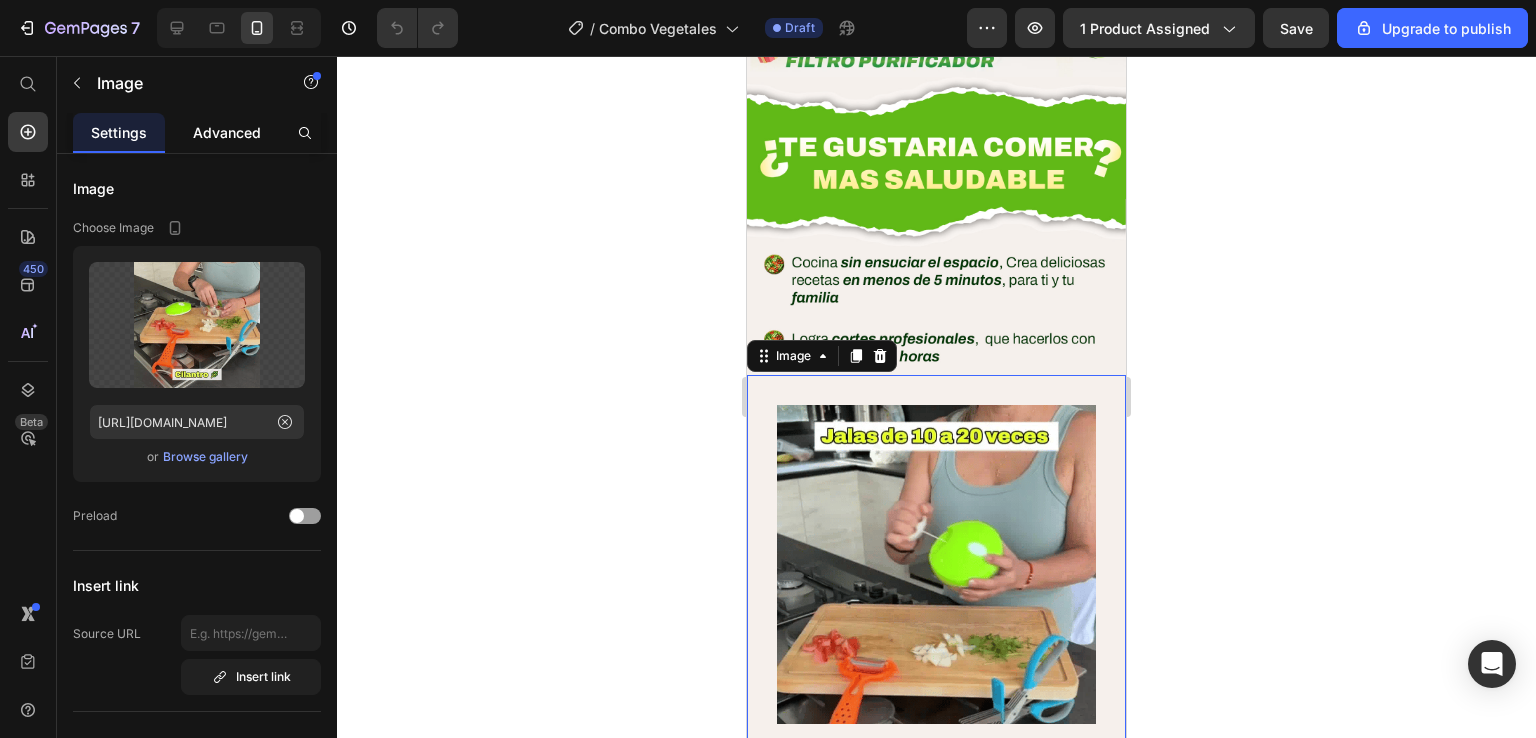 click on "Advanced" at bounding box center [227, 132] 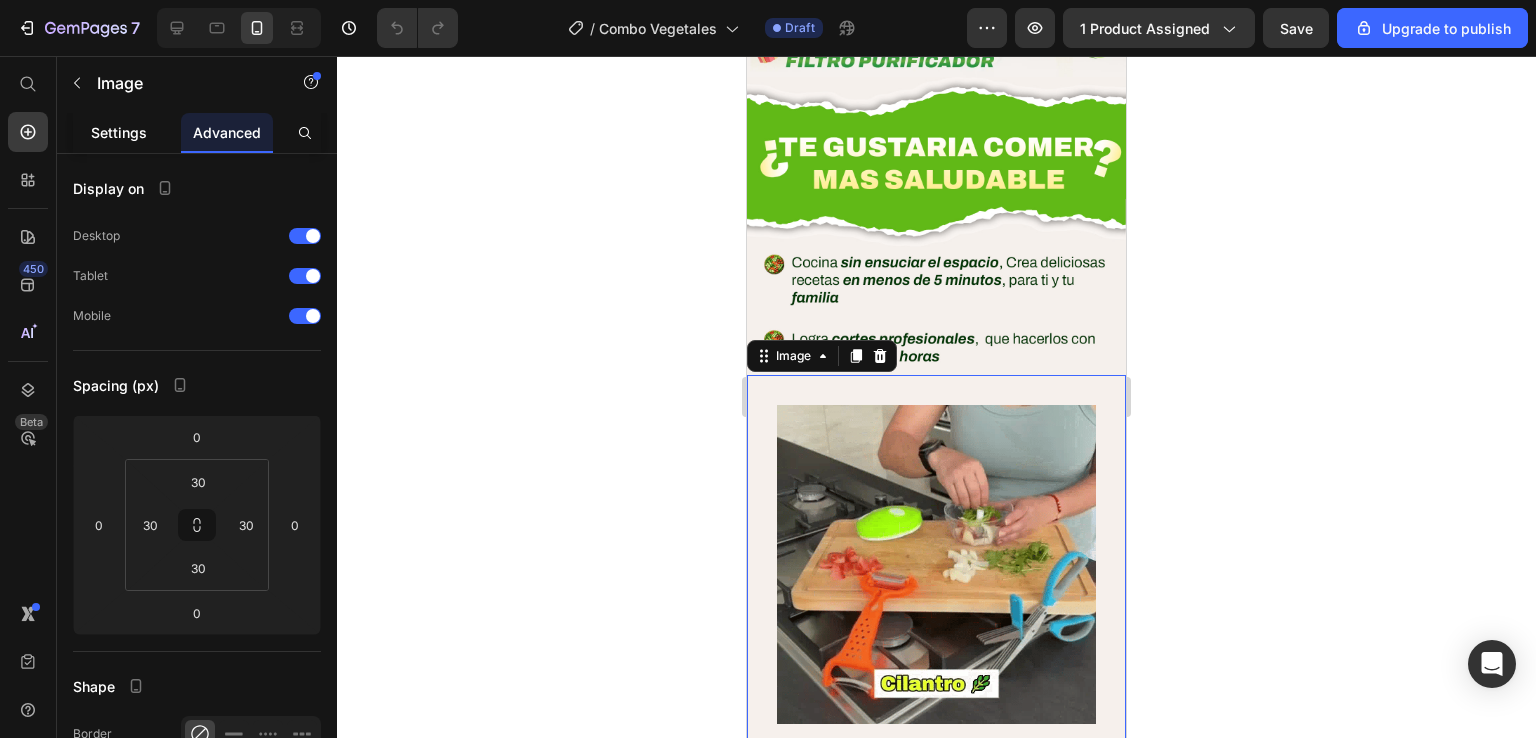 click on "Settings" at bounding box center (119, 132) 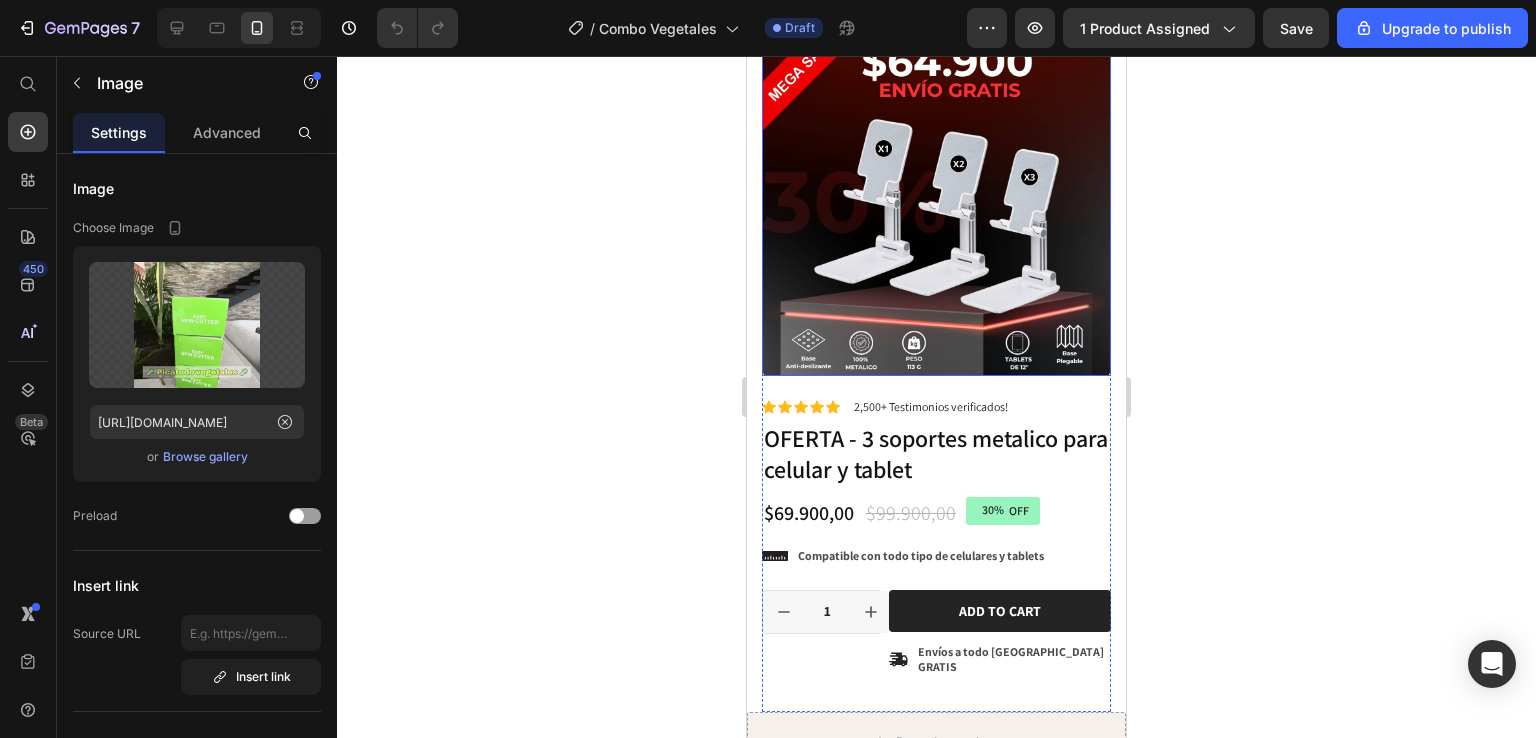 scroll, scrollTop: 200, scrollLeft: 0, axis: vertical 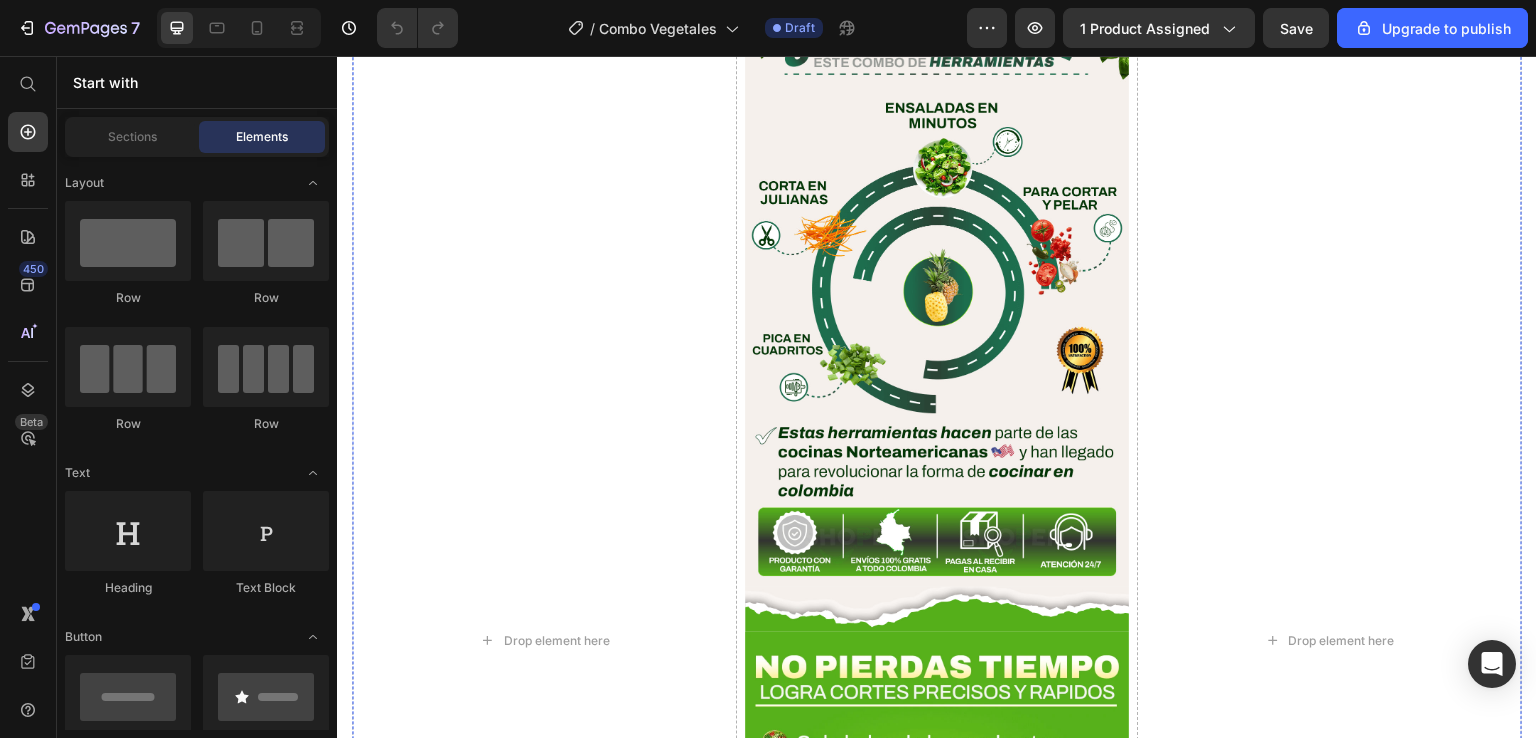 click at bounding box center (937, -241) 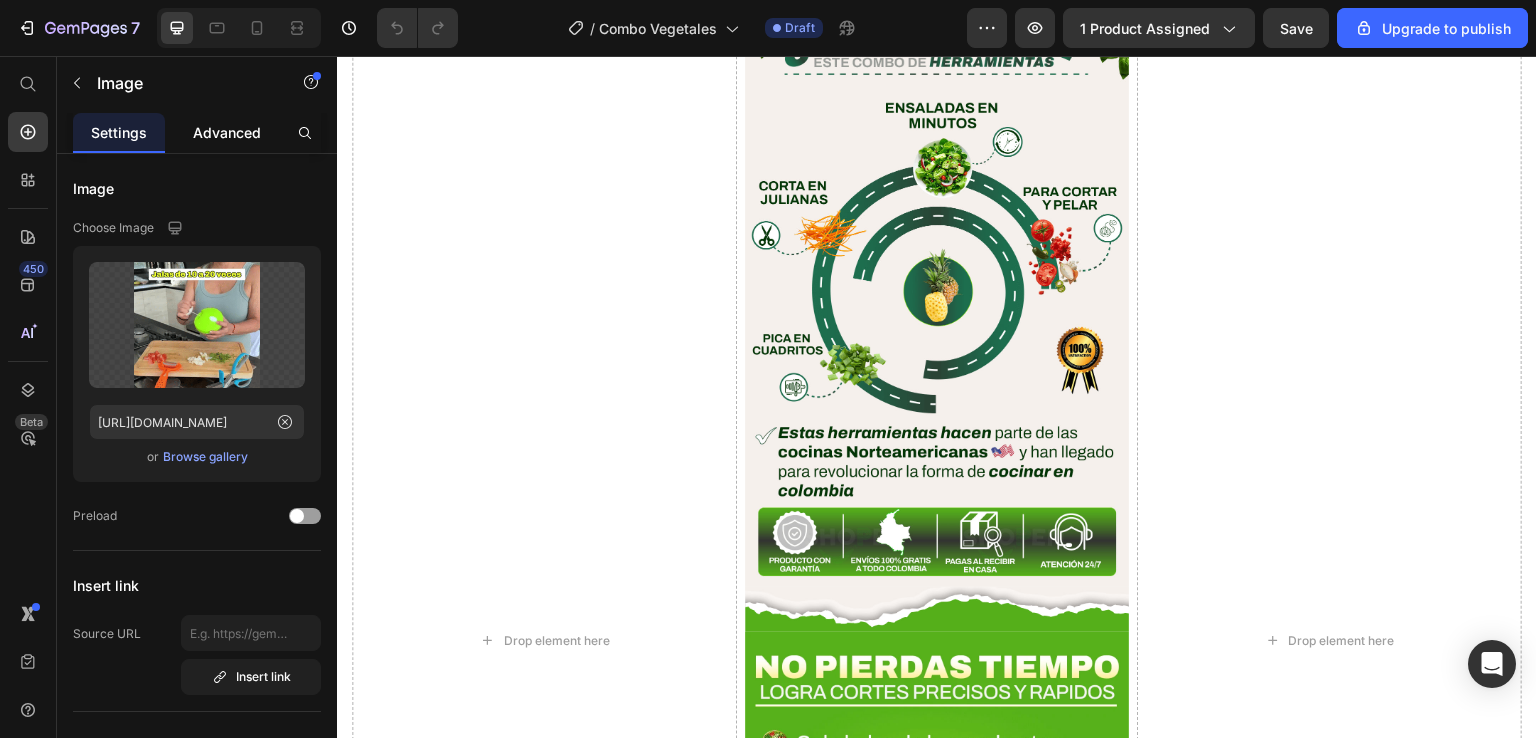 click on "Advanced" at bounding box center (227, 132) 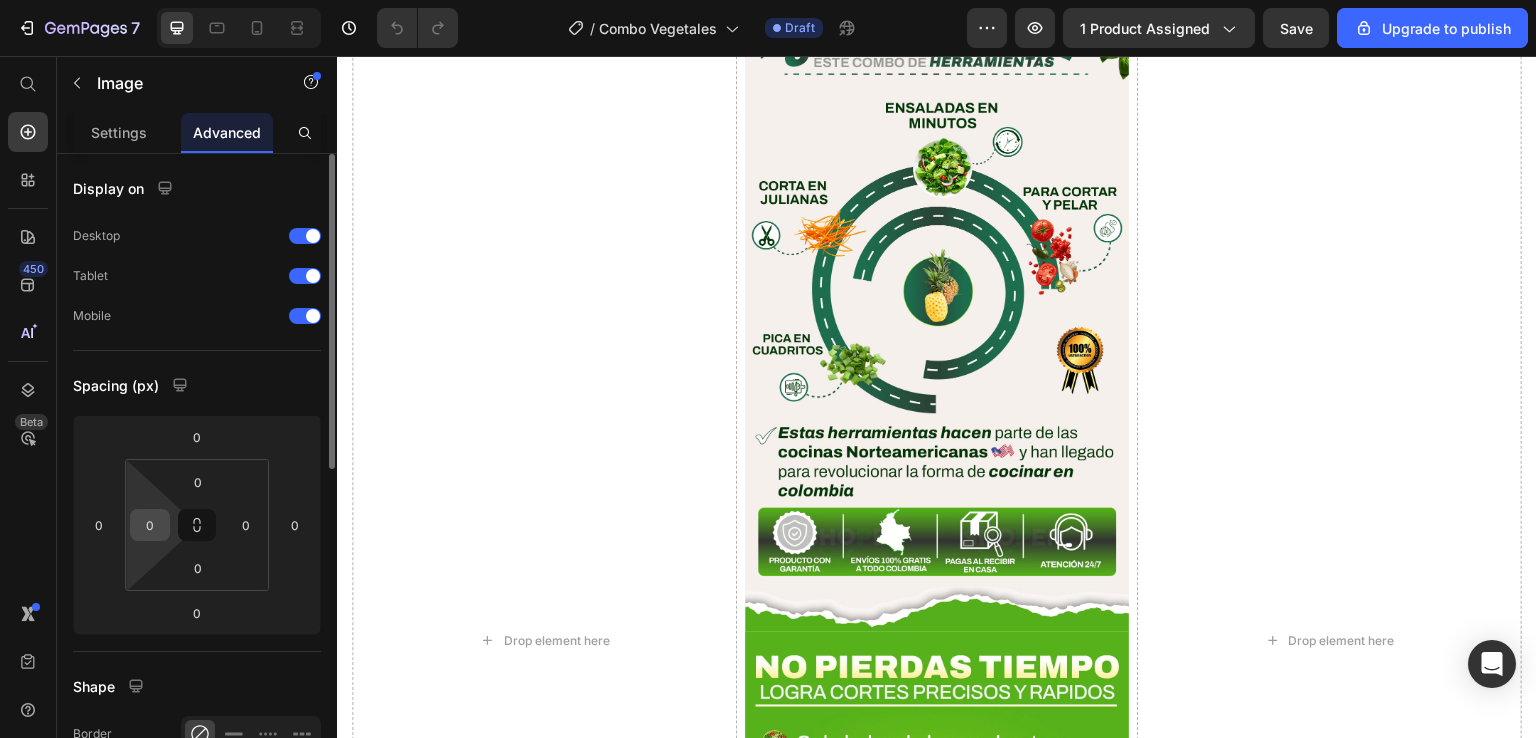 click on "0" at bounding box center [150, 525] 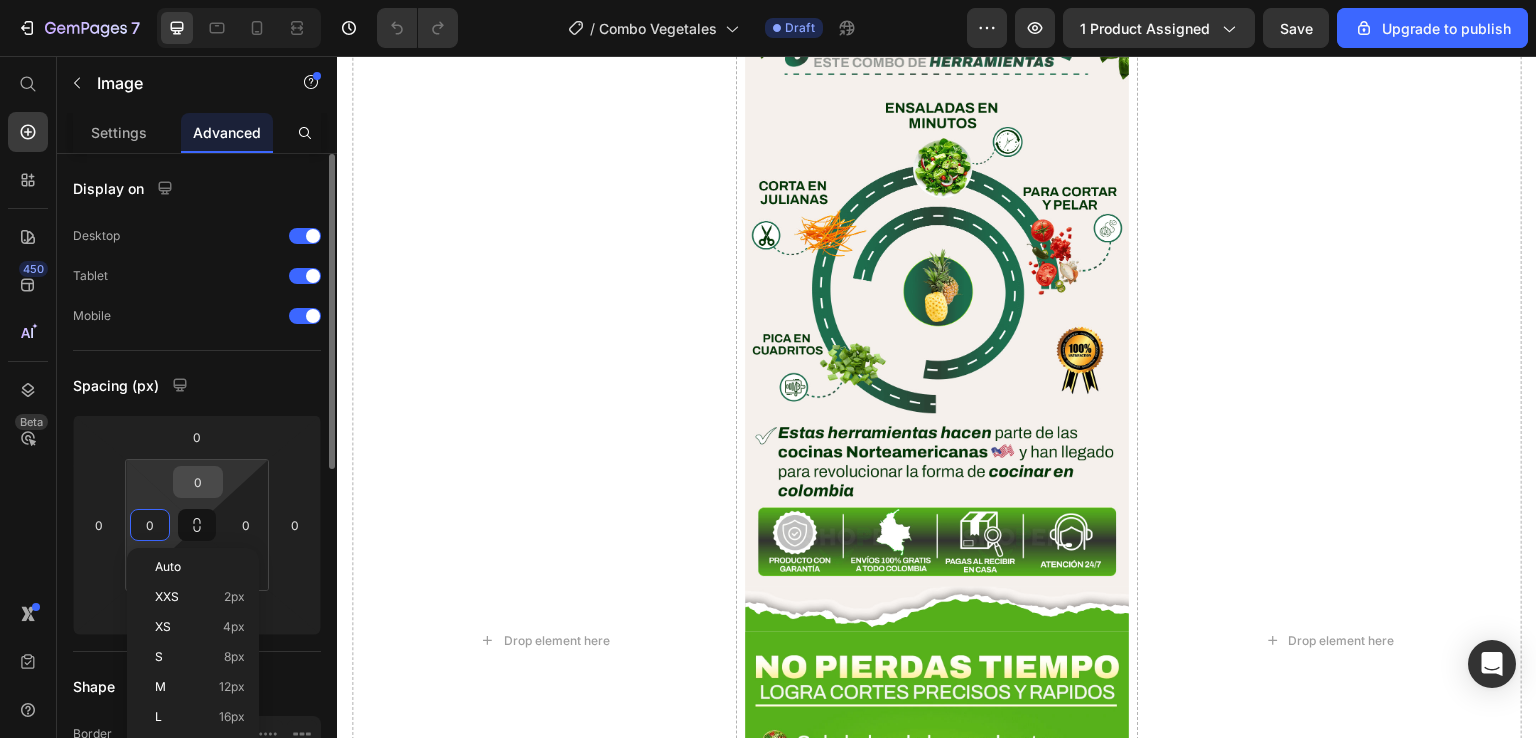 click on "0" at bounding box center (198, 482) 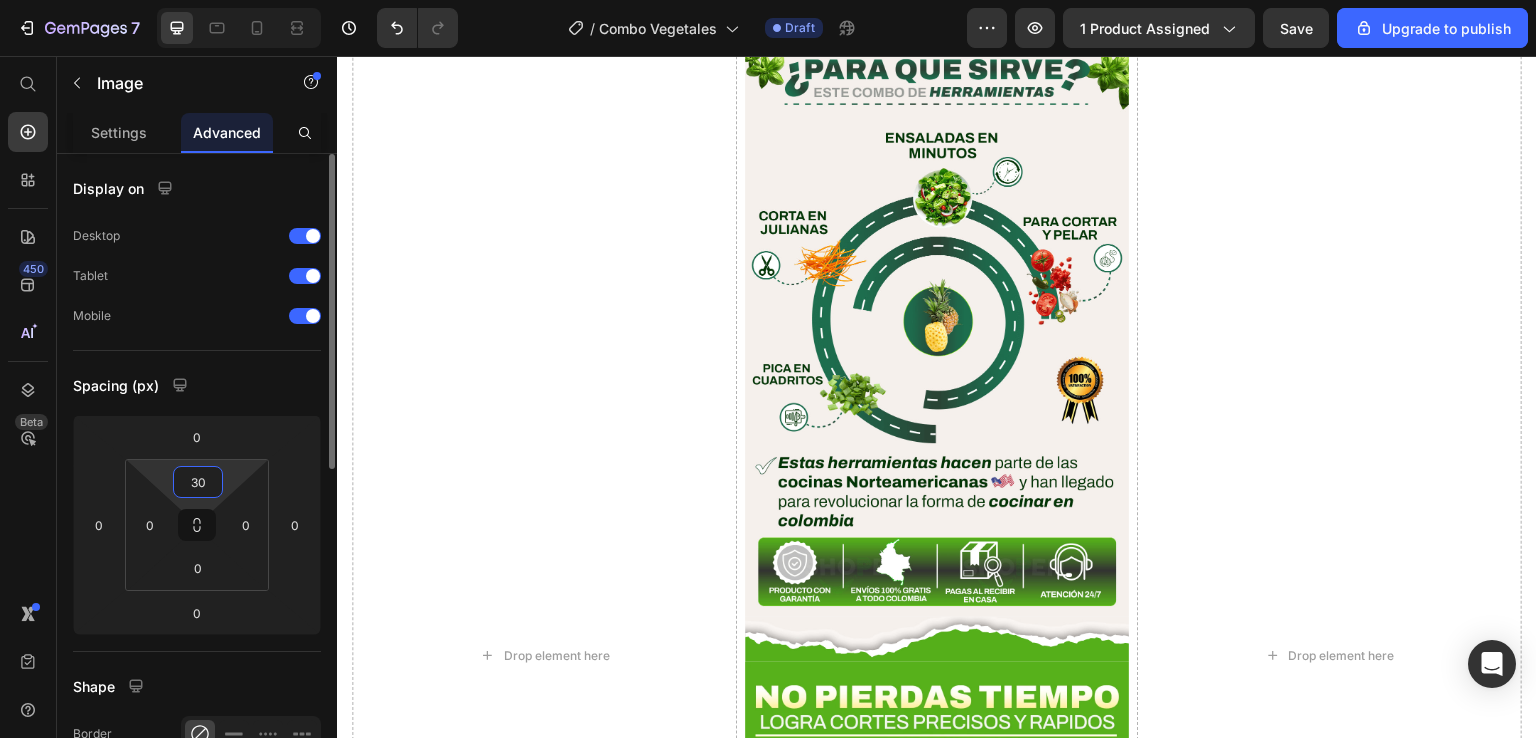 type on "30" 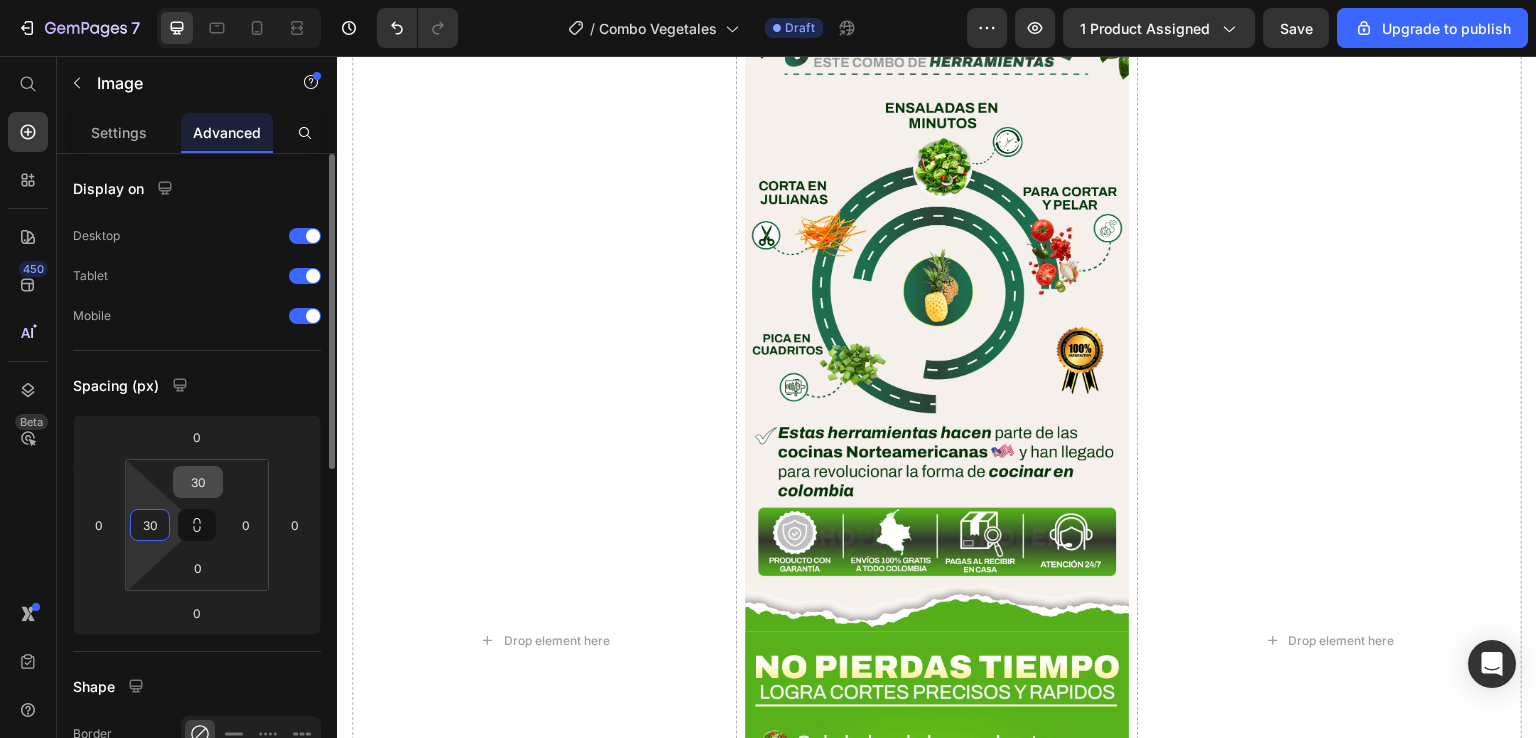 type on "30" 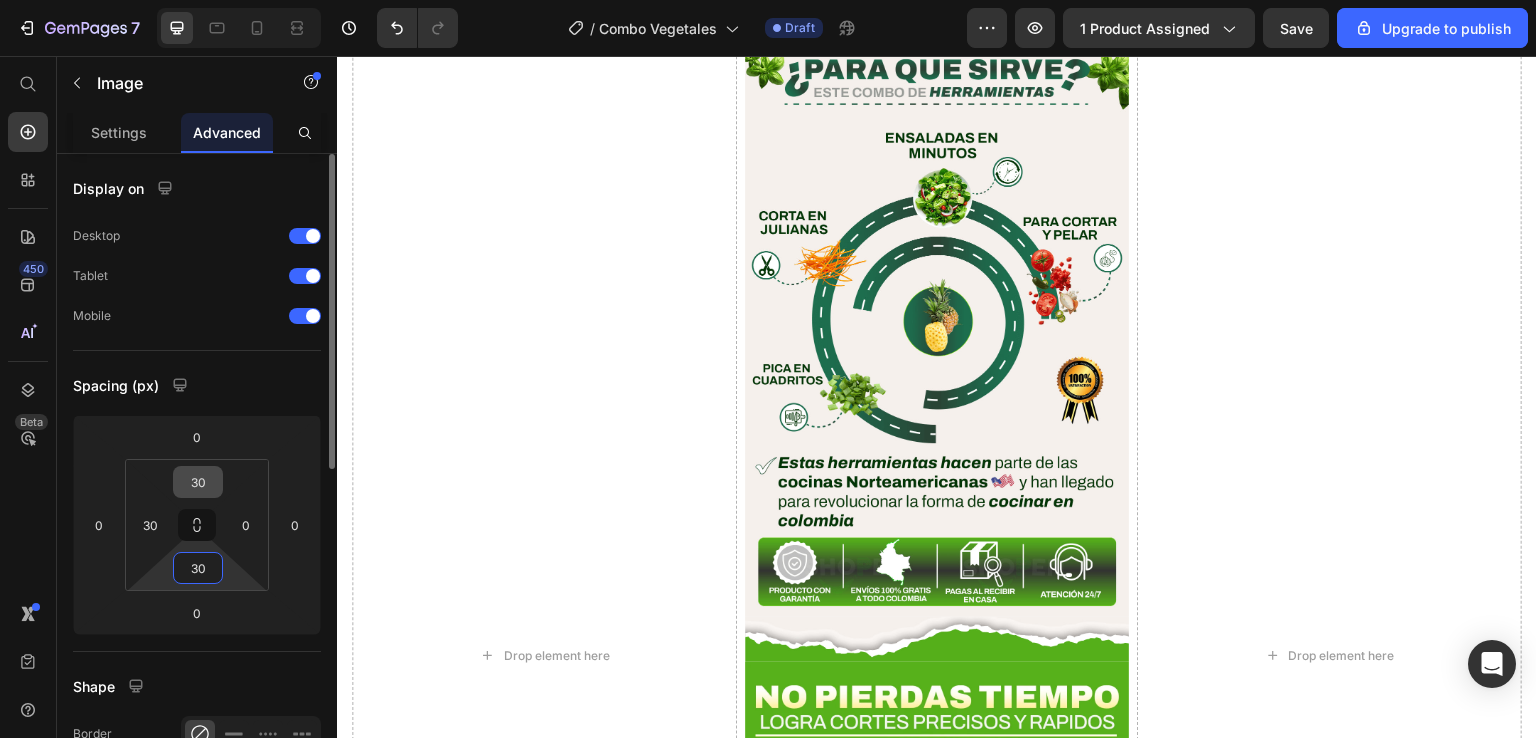 type on "30" 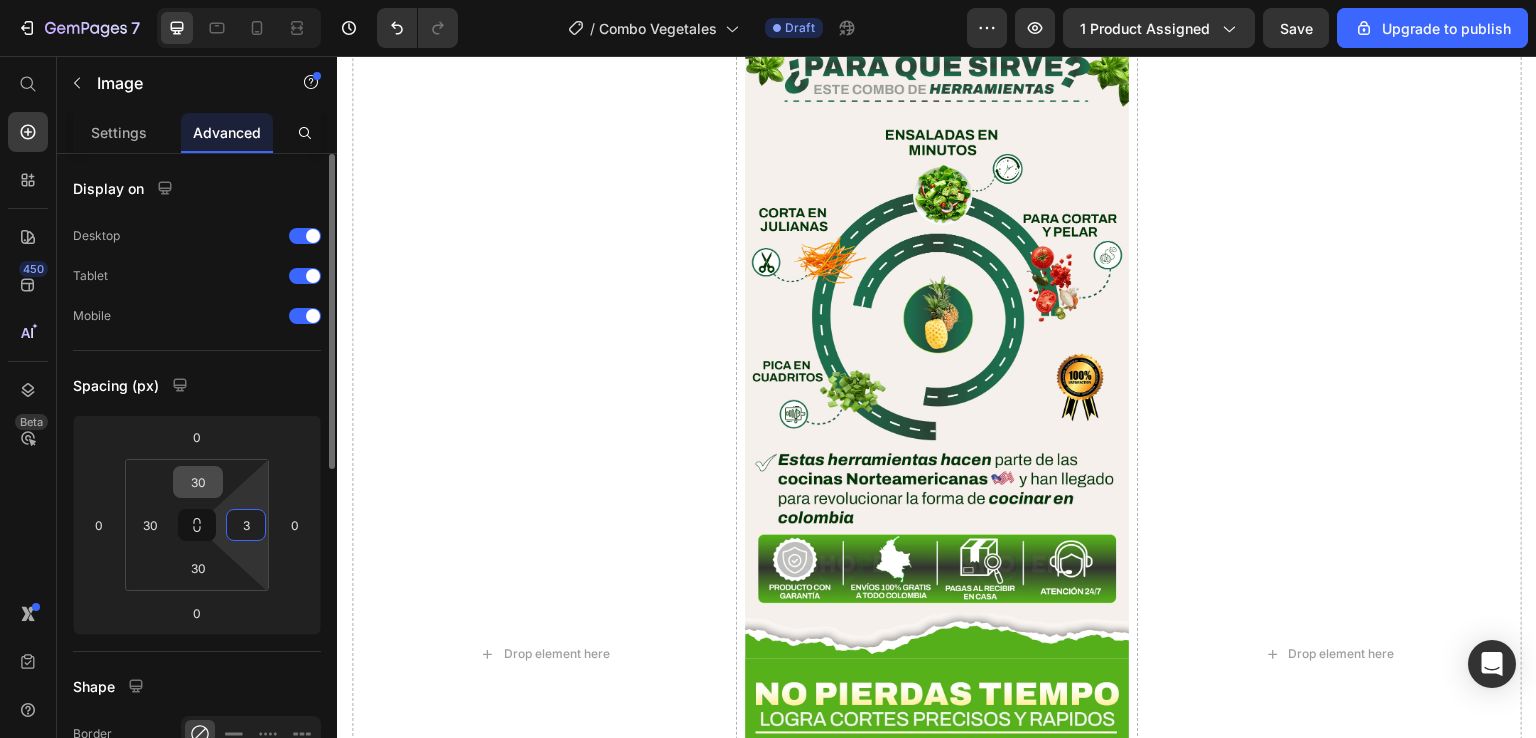 type on "30" 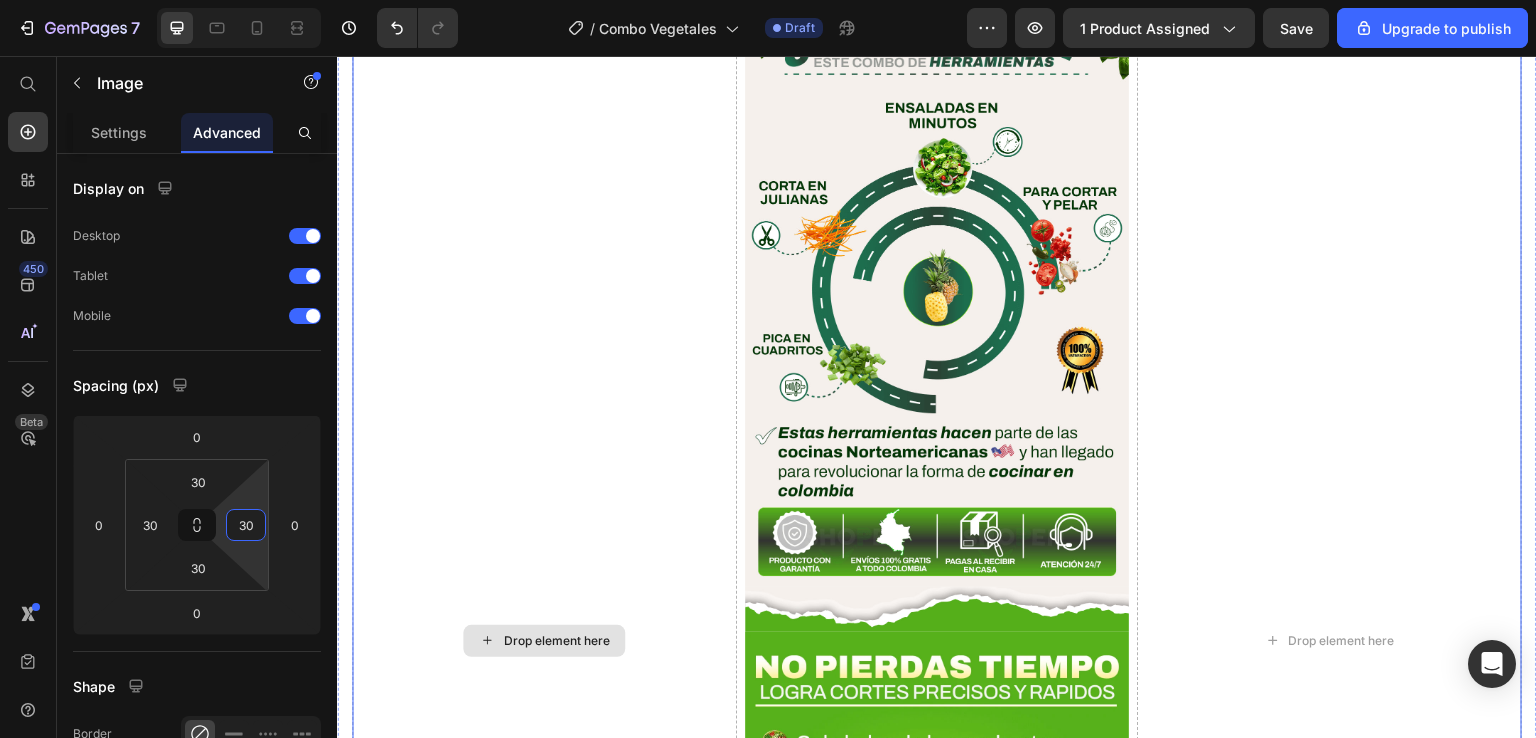 click on "Drop element here" at bounding box center (544, 640) 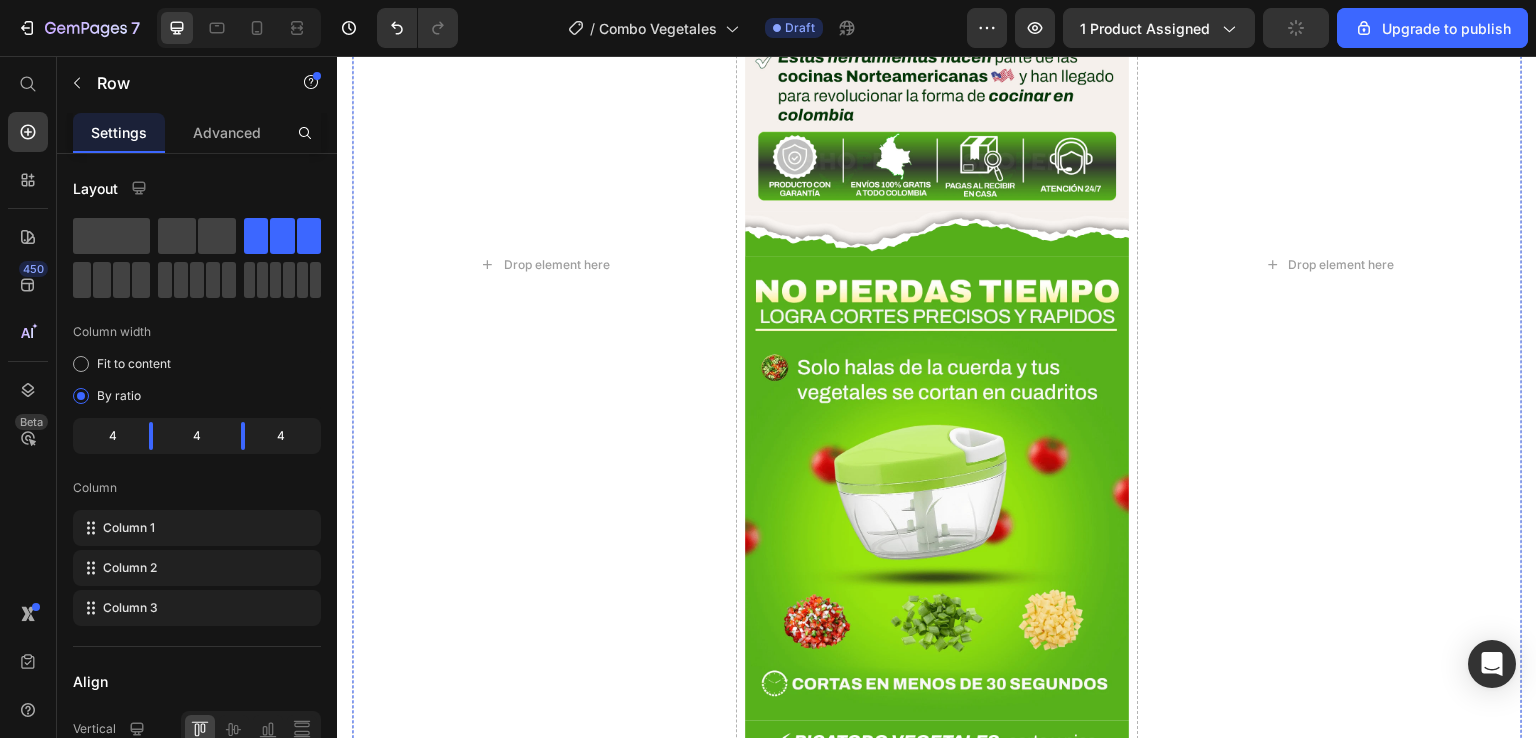 scroll, scrollTop: 1700, scrollLeft: 0, axis: vertical 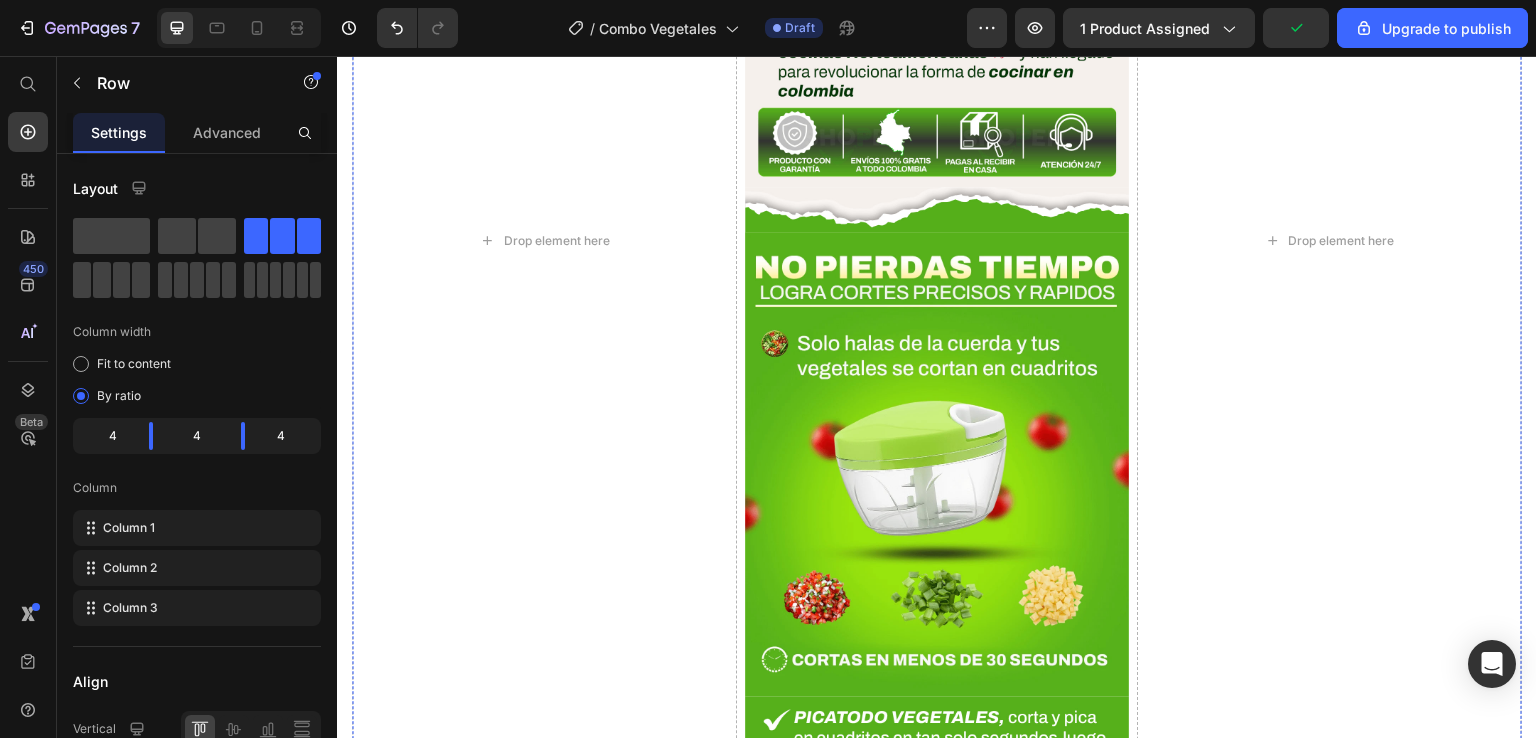 click at bounding box center (937, -641) 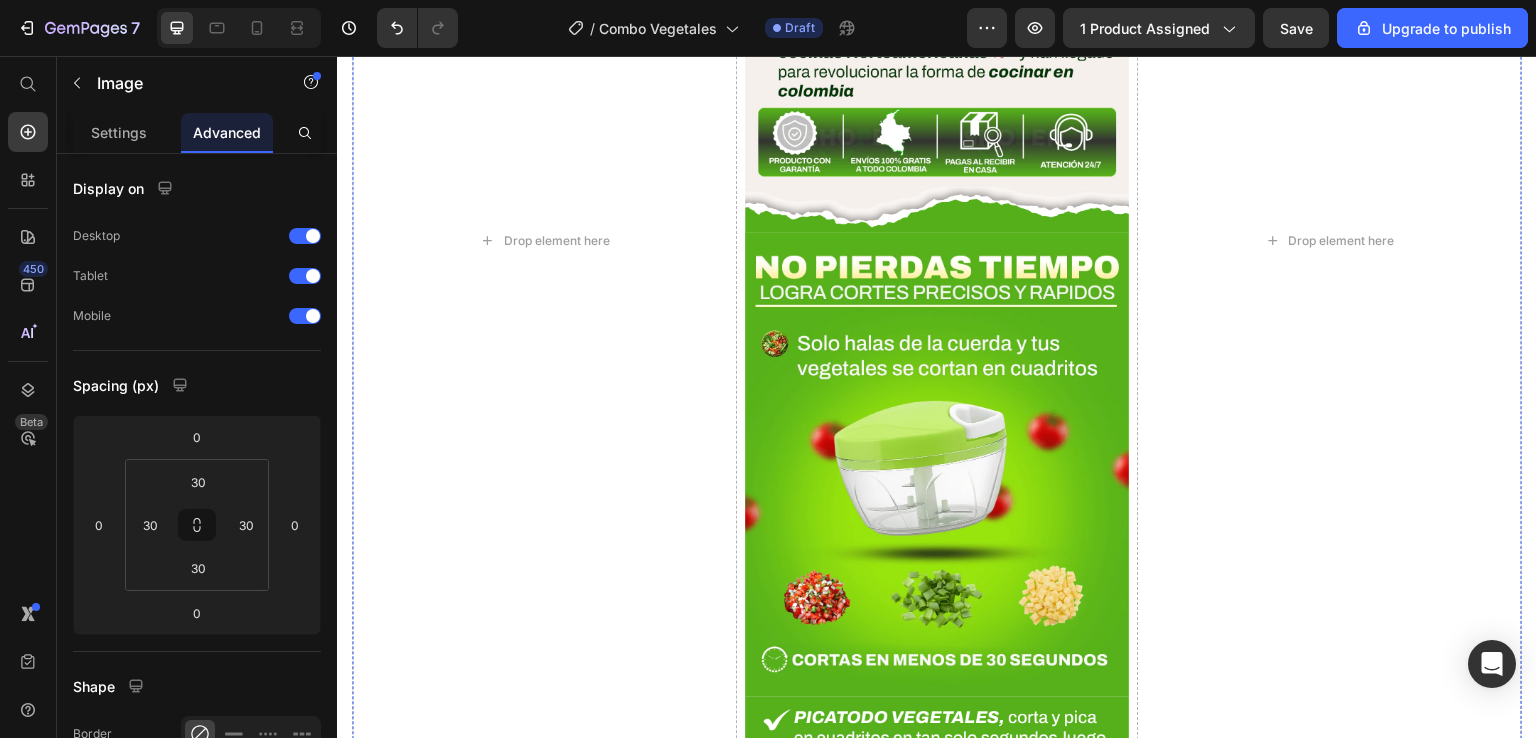click on "Pelador 8 en 1  Text" at bounding box center (1011, -415) 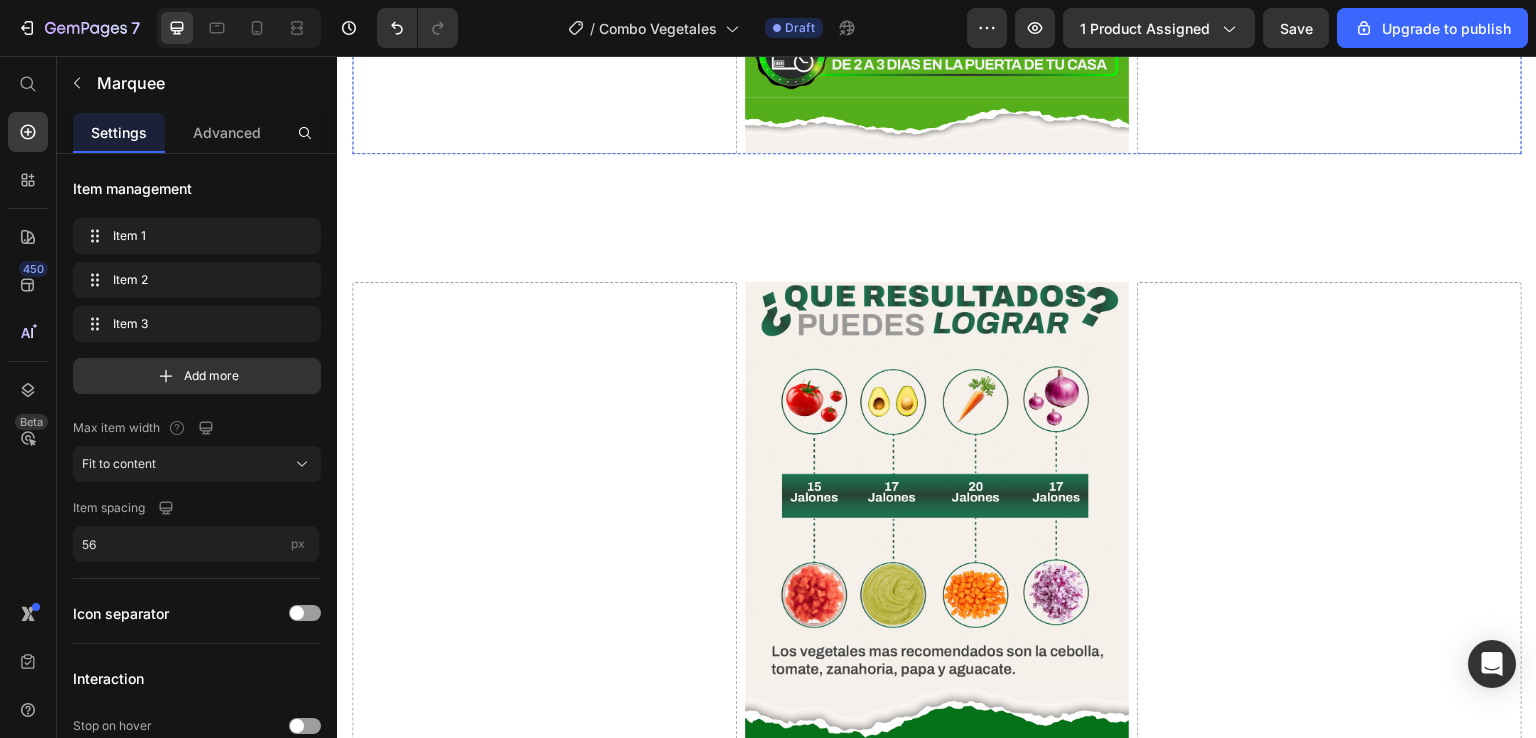 scroll, scrollTop: 3000, scrollLeft: 0, axis: vertical 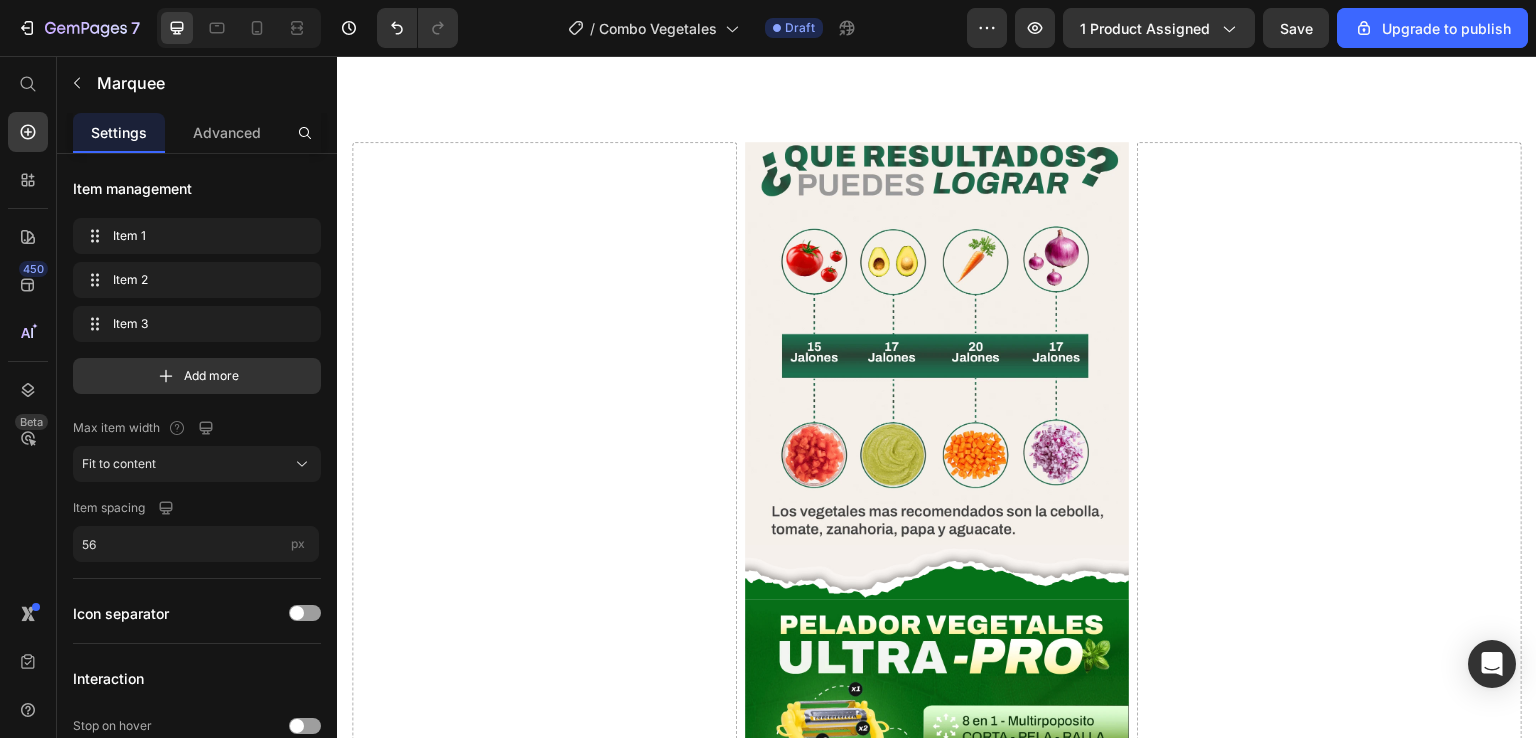 click at bounding box center [937, -325] 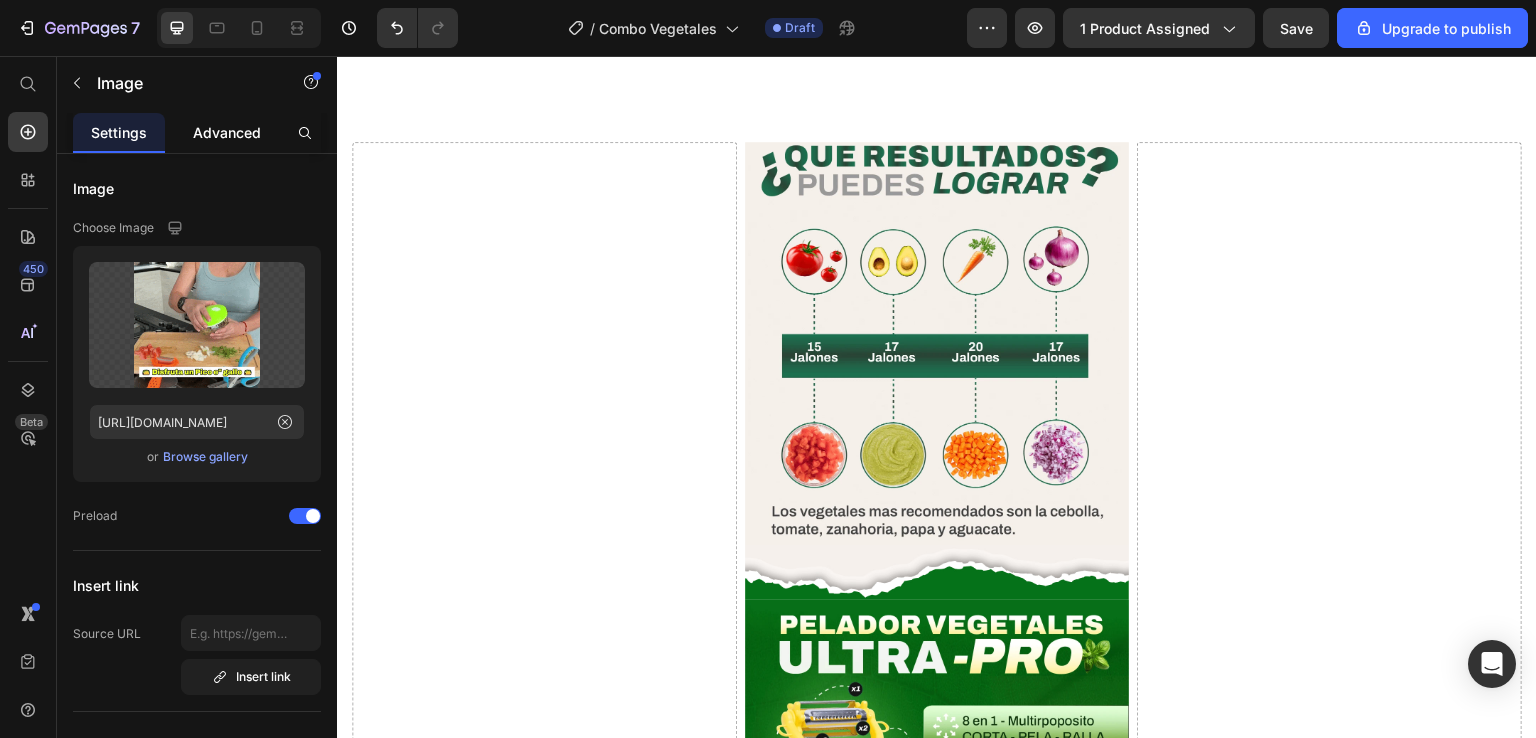 click on "Advanced" at bounding box center (227, 132) 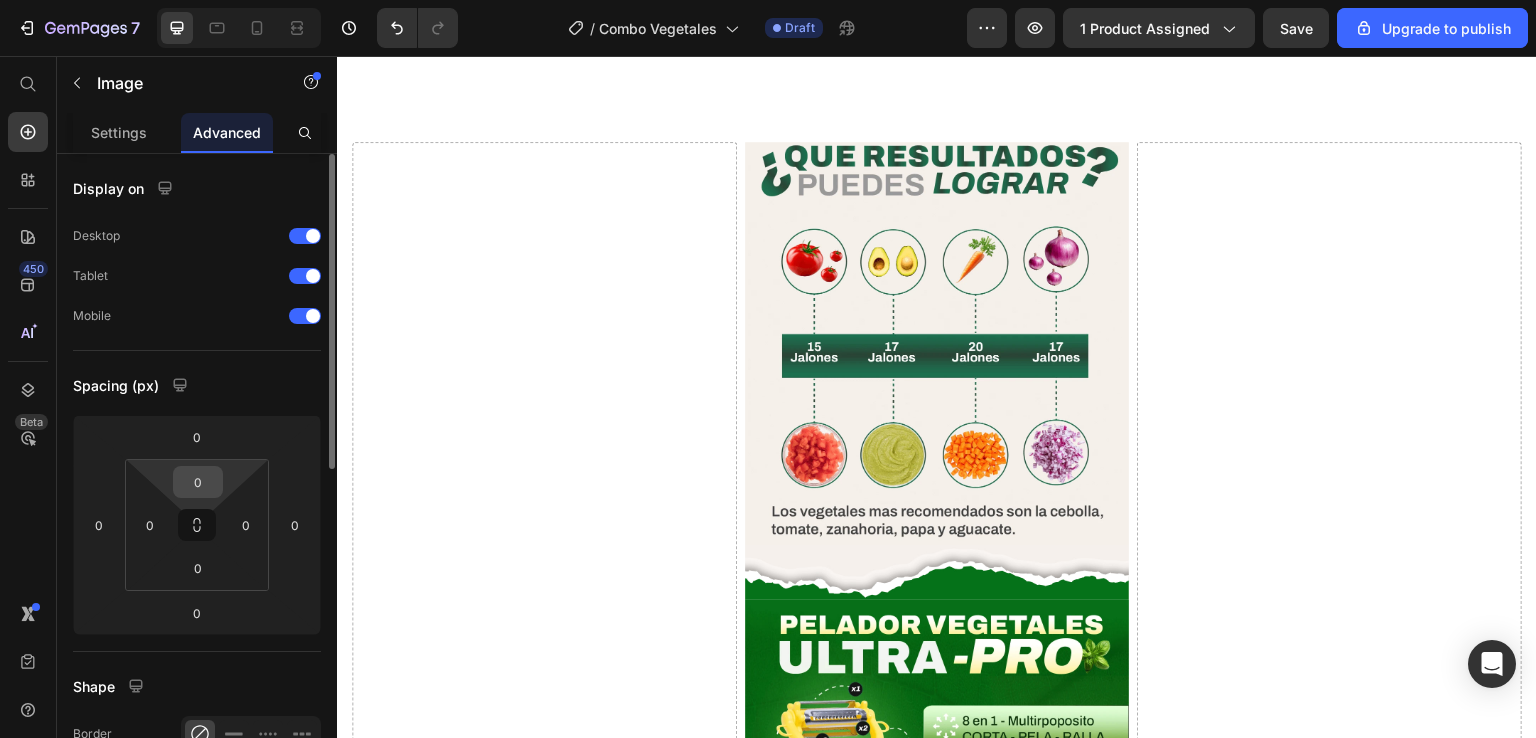 click on "0" at bounding box center [198, 482] 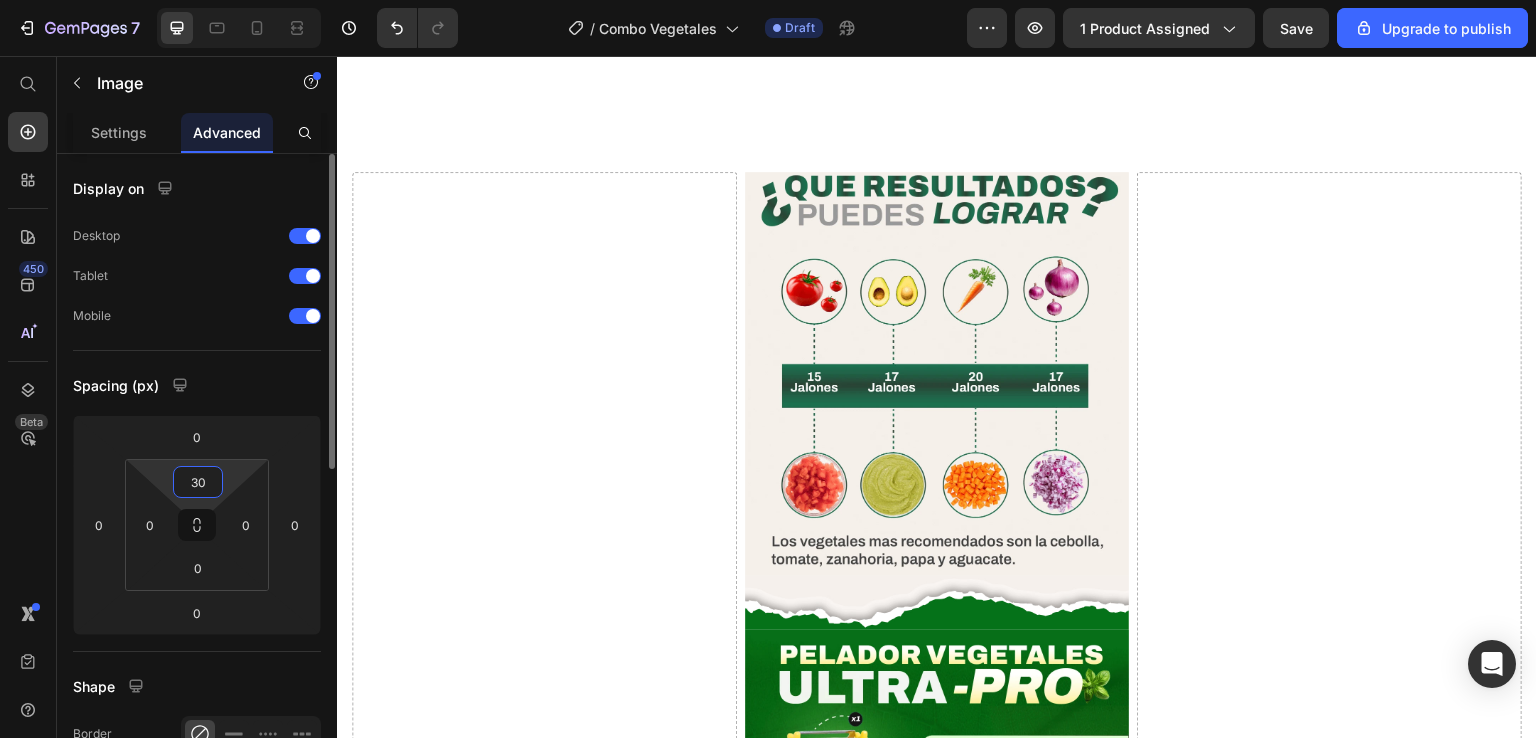 type on "30" 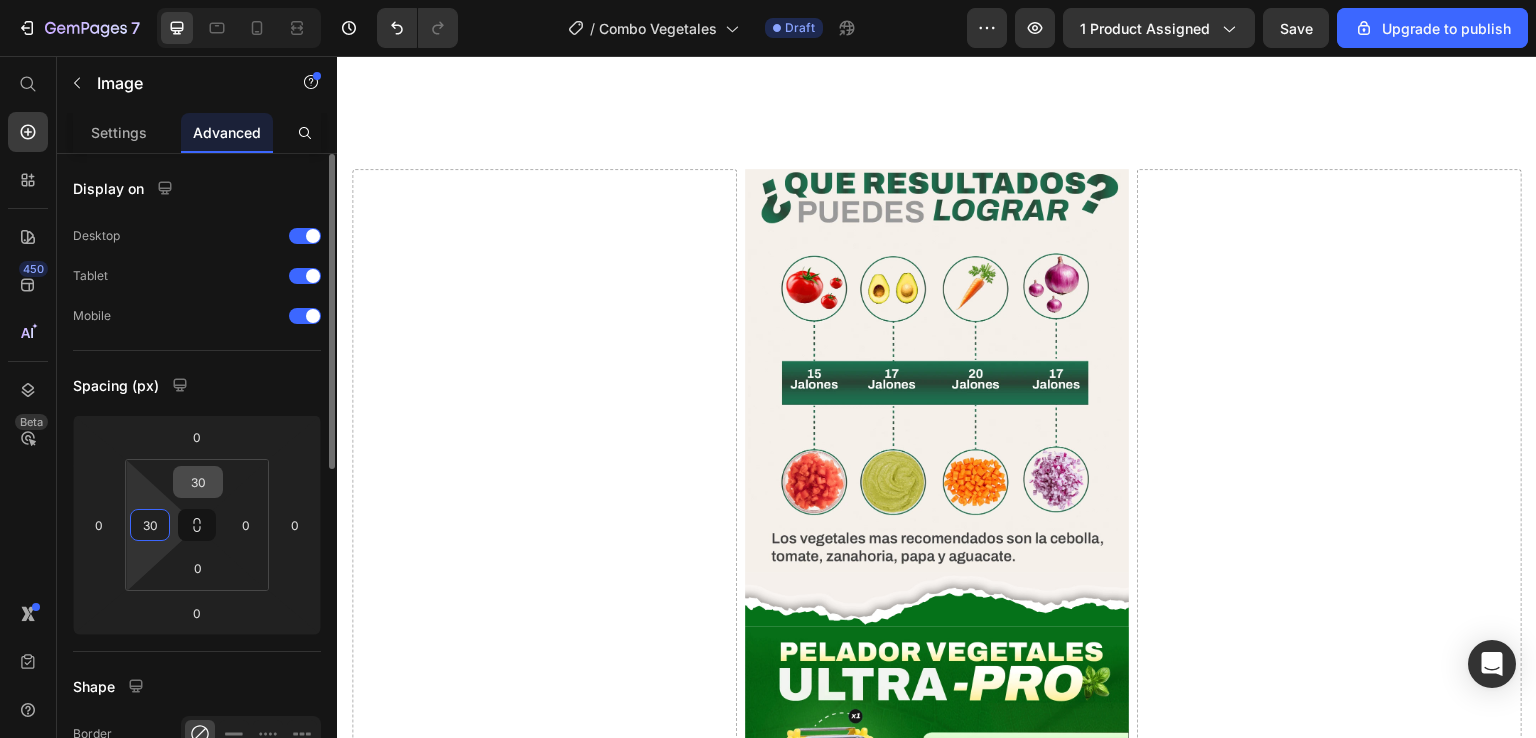type on "30" 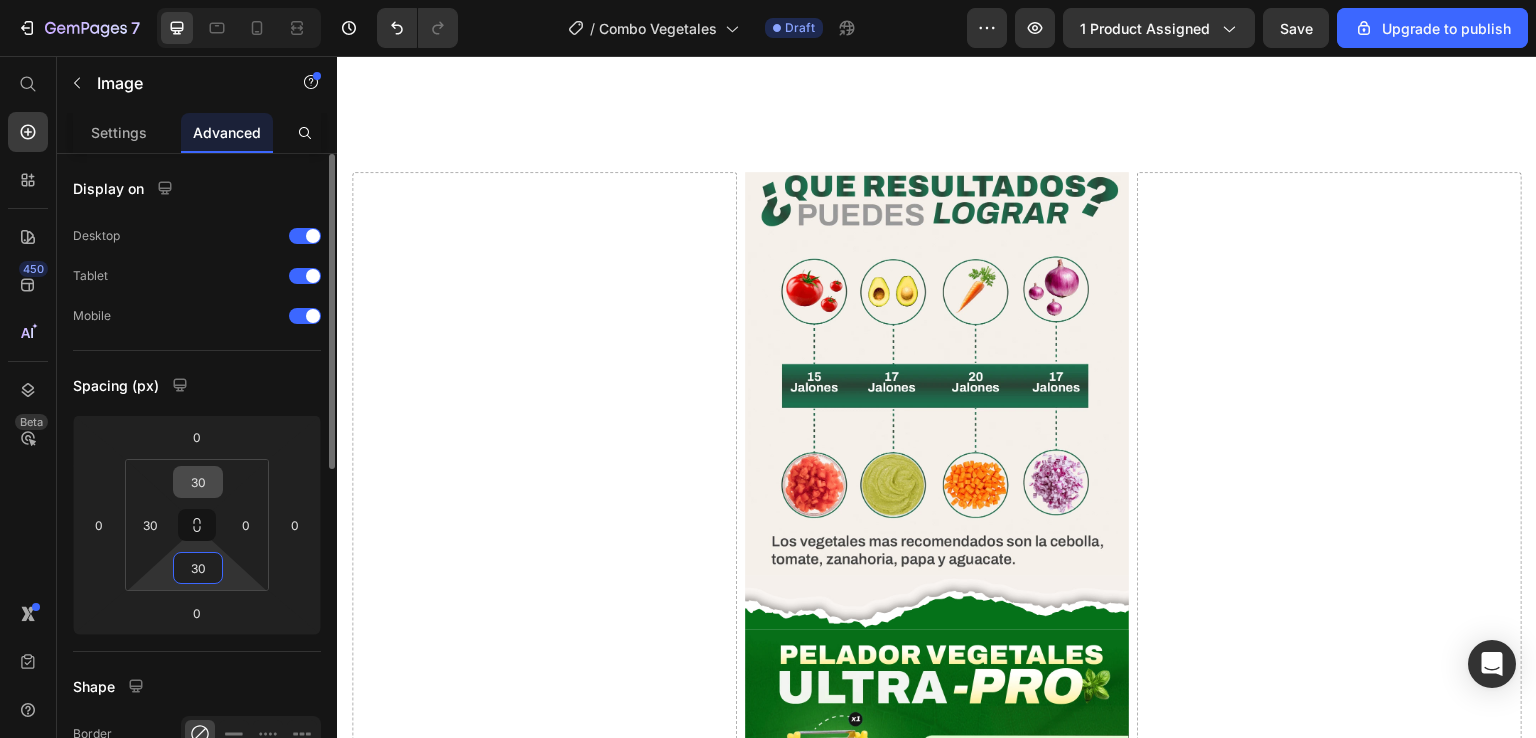 type on "30" 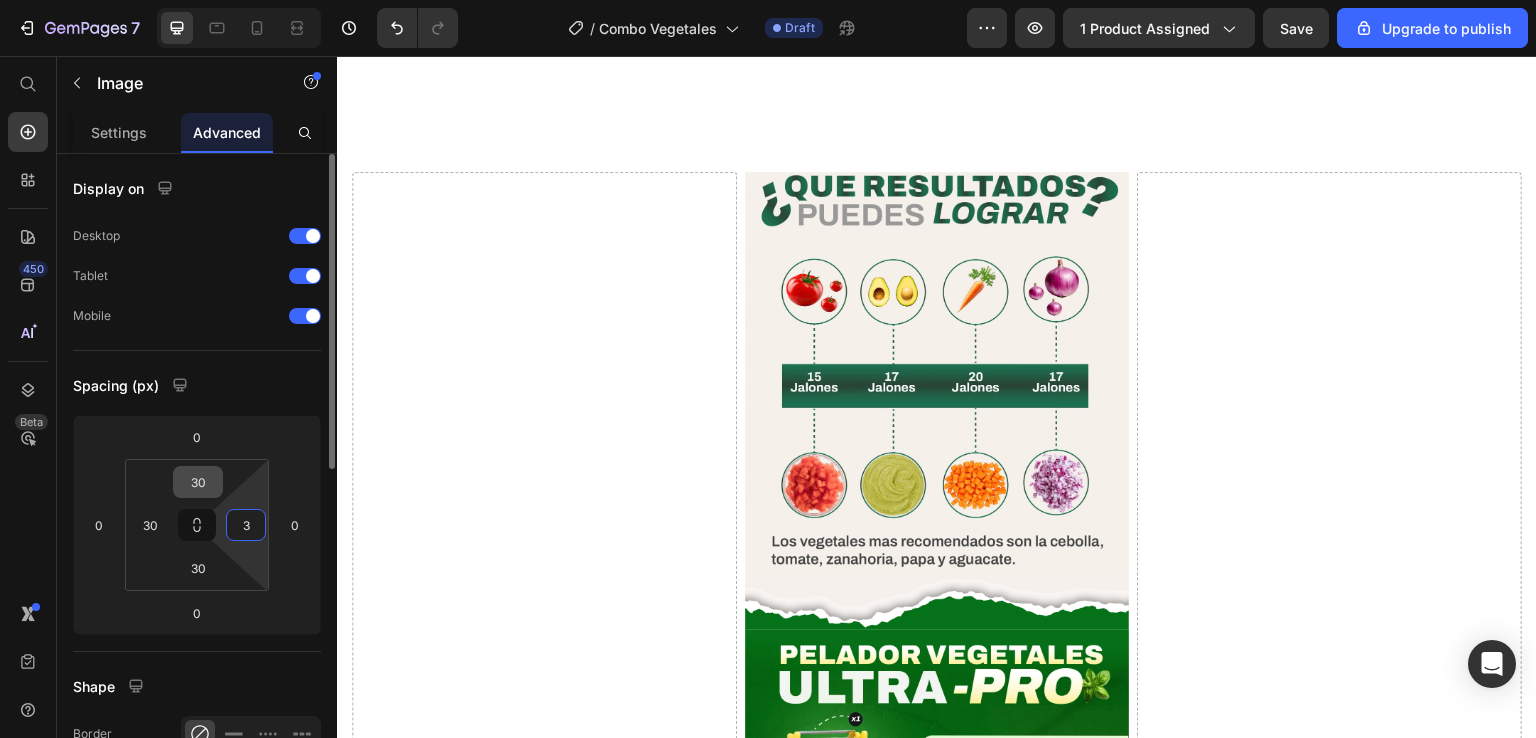 type on "30" 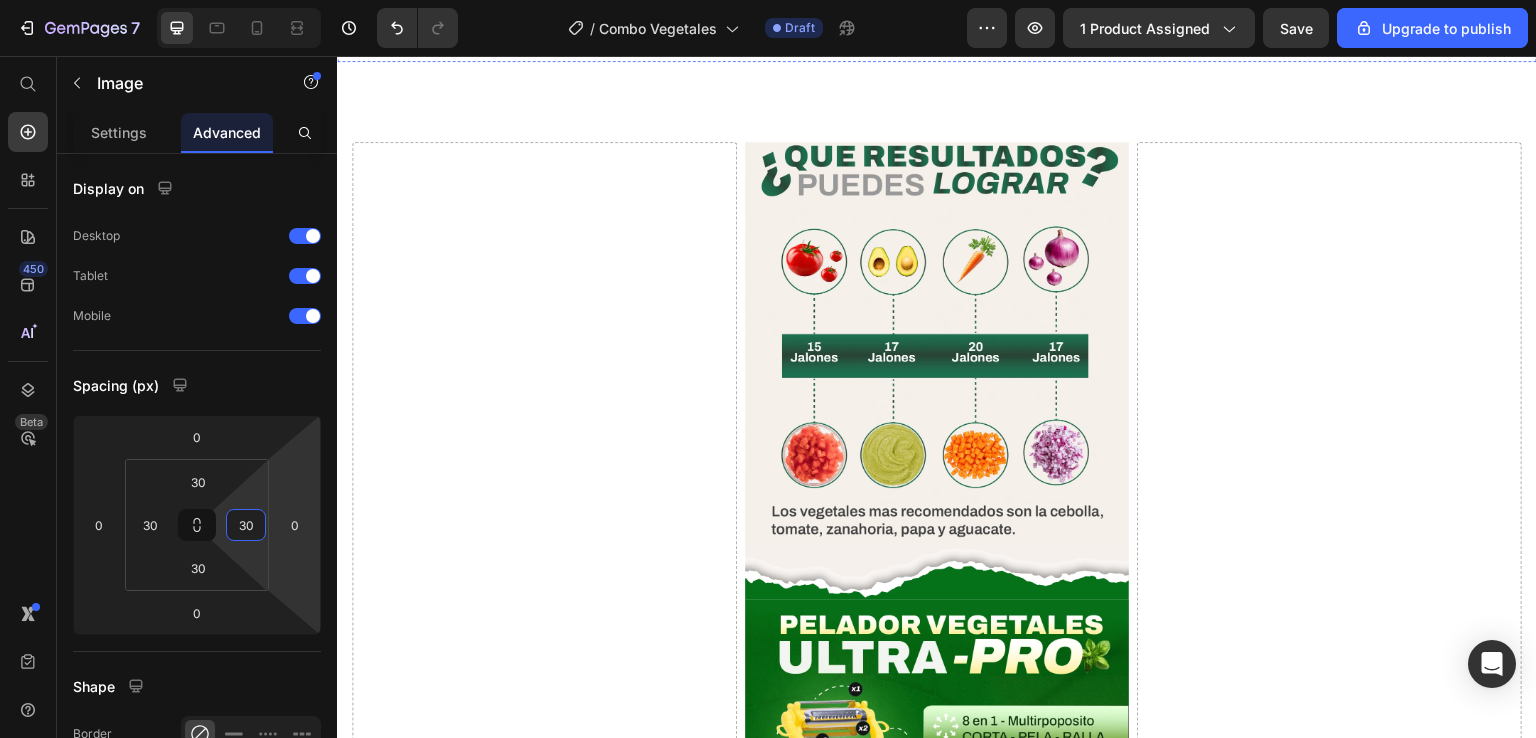 click on "Drop element here" at bounding box center [544, -1060] 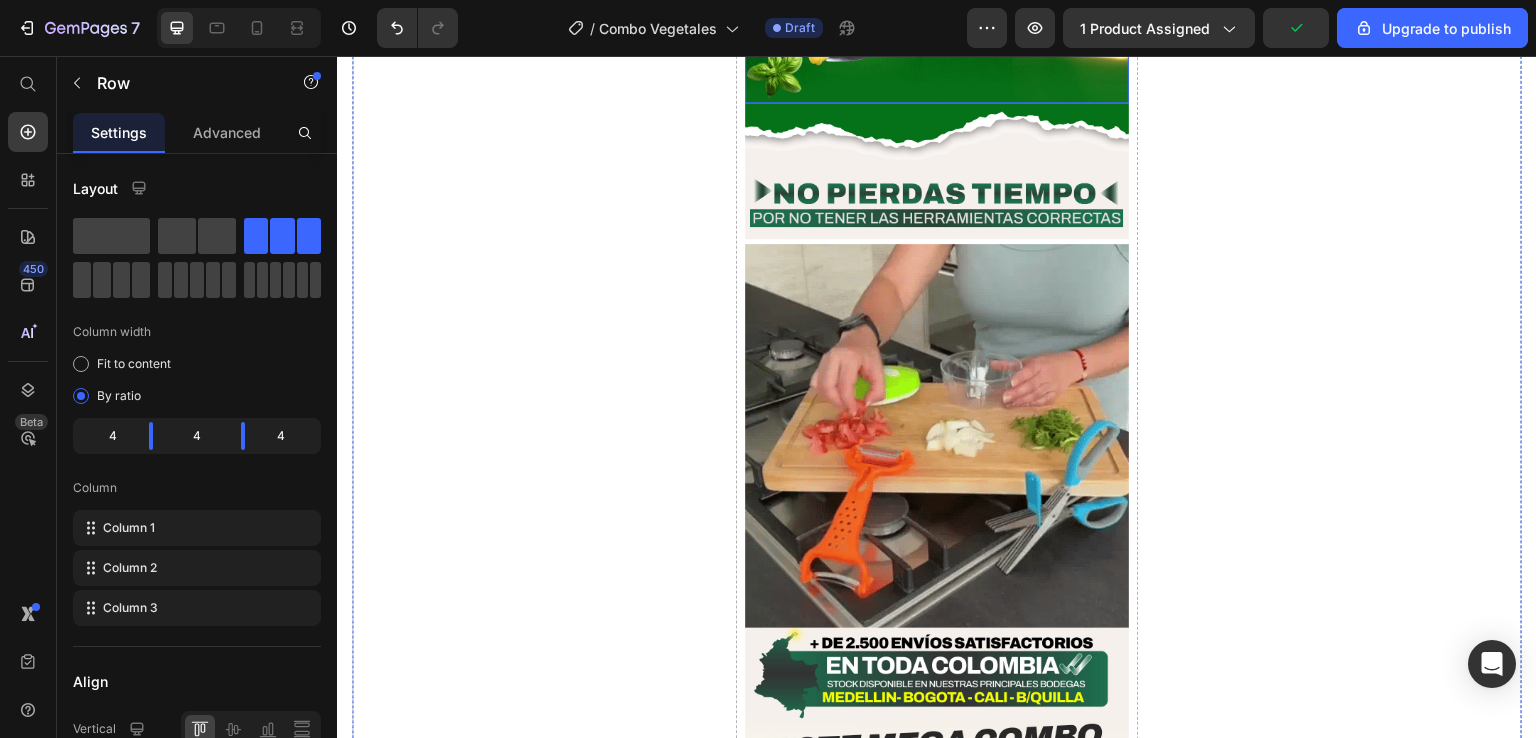 scroll, scrollTop: 4600, scrollLeft: 0, axis: vertical 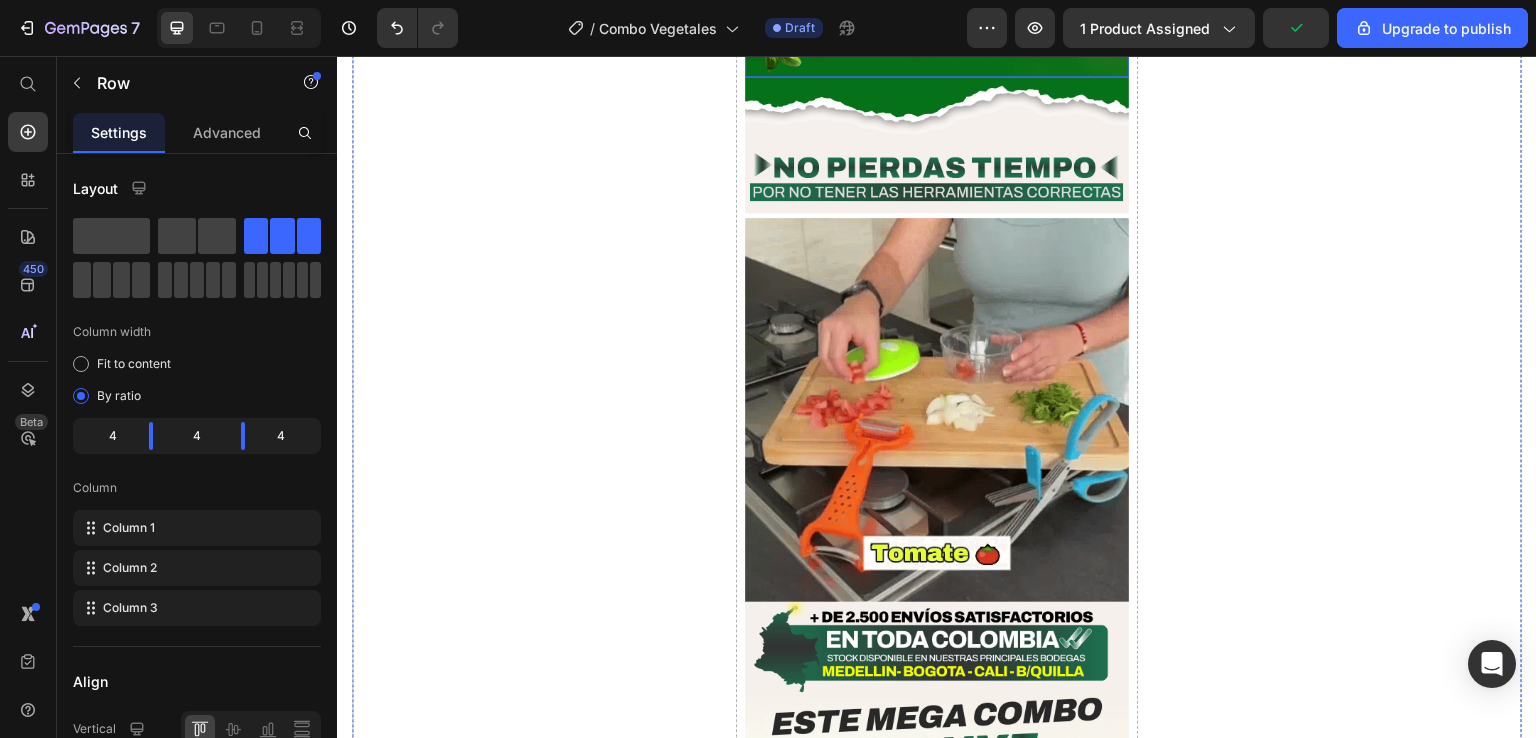 click at bounding box center (937, 410) 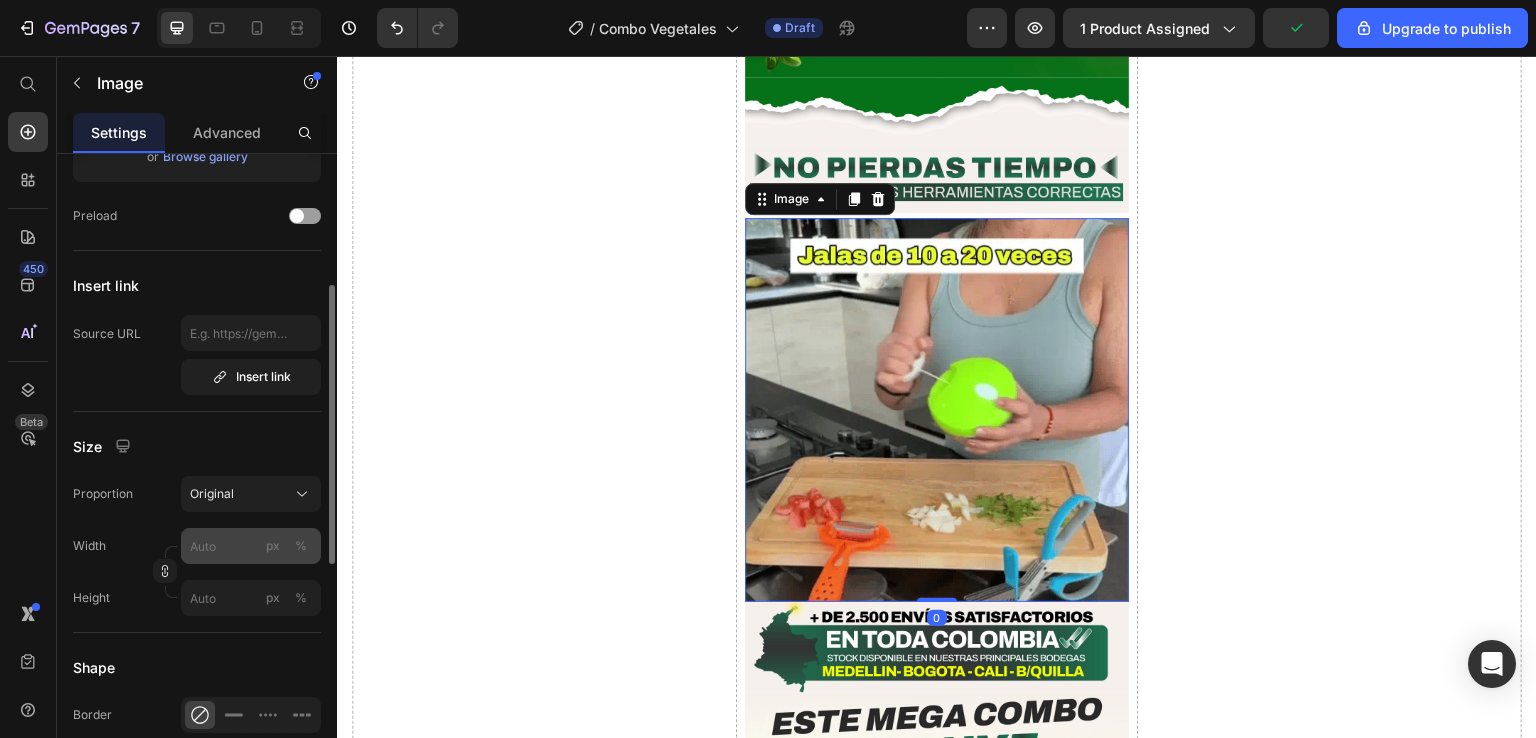 scroll, scrollTop: 100, scrollLeft: 0, axis: vertical 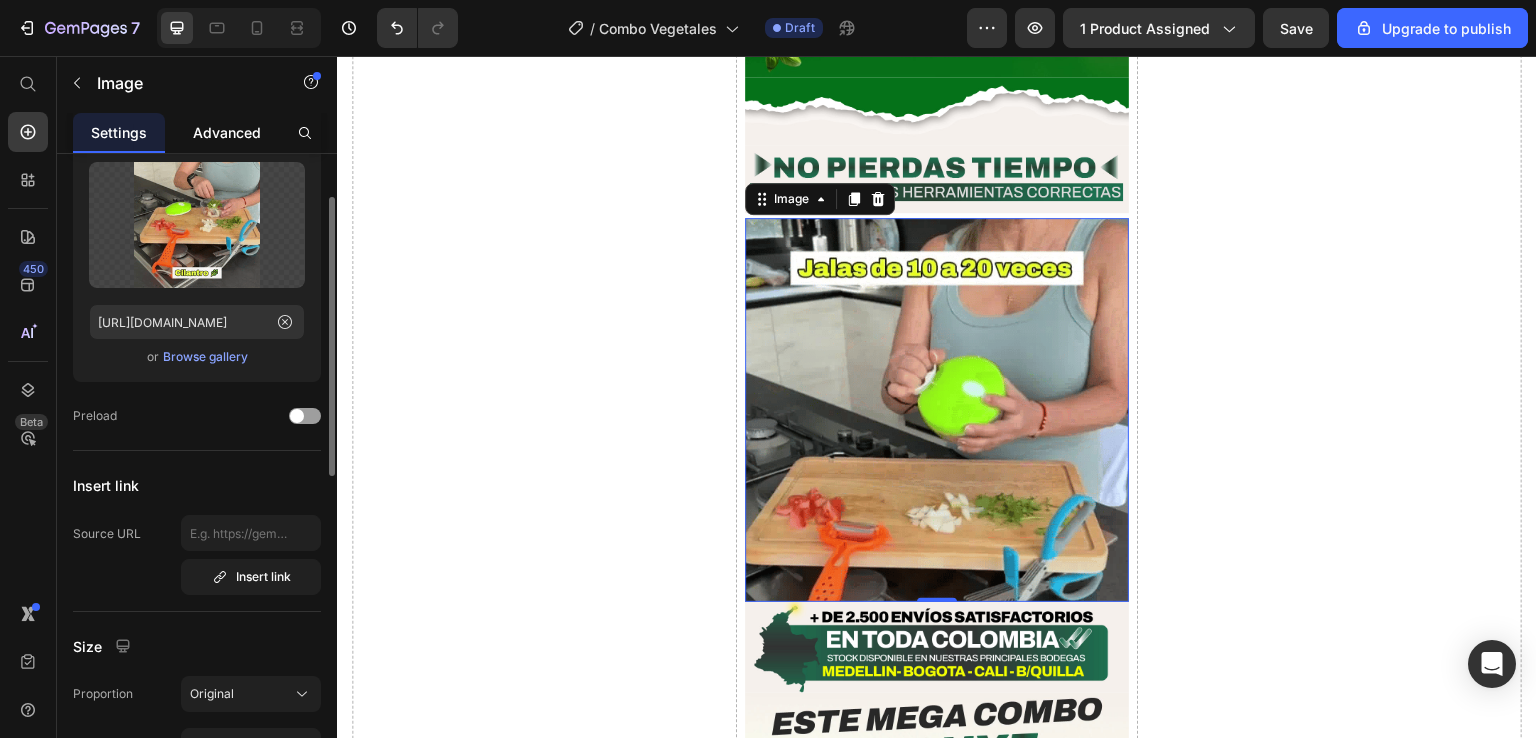 click on "Advanced" at bounding box center [227, 132] 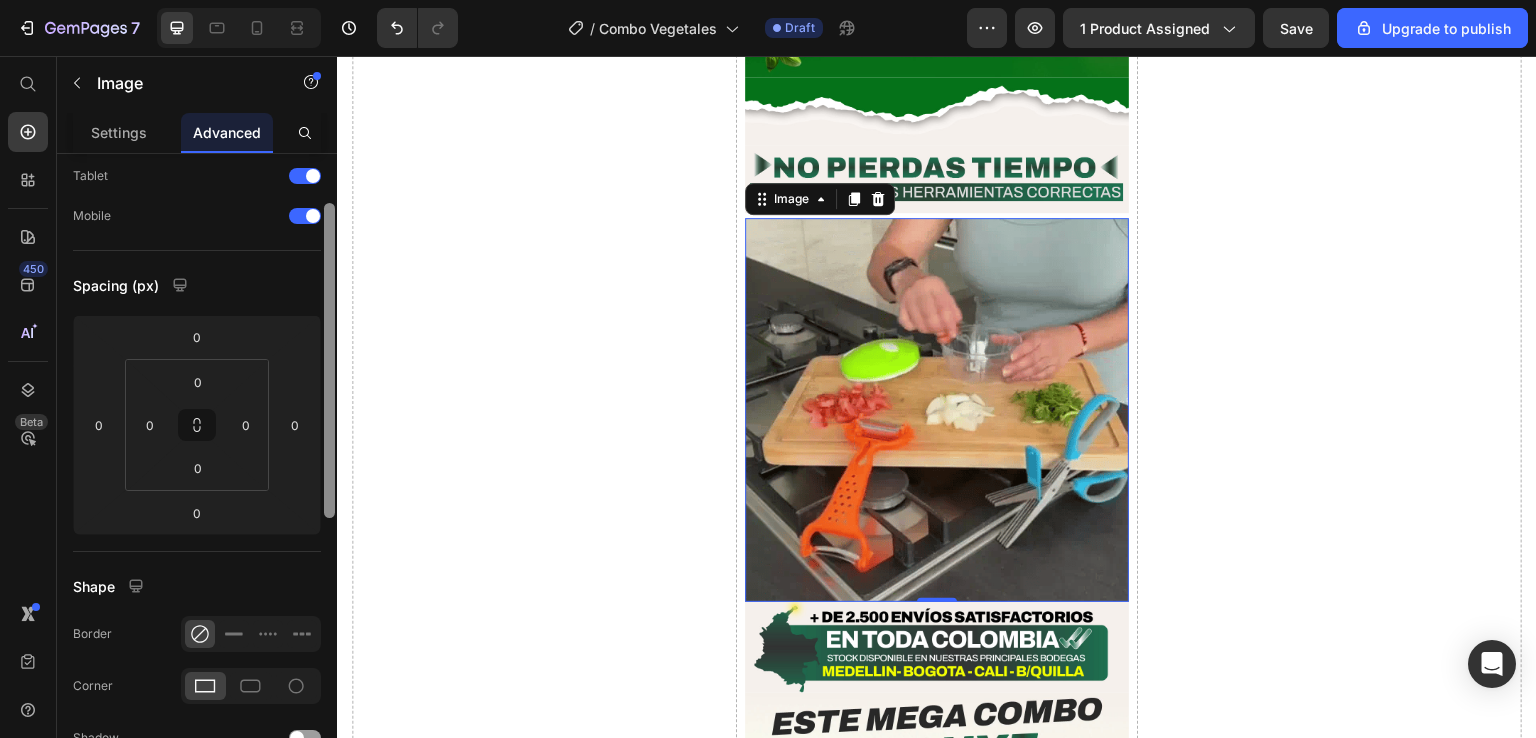 scroll, scrollTop: 0, scrollLeft: 0, axis: both 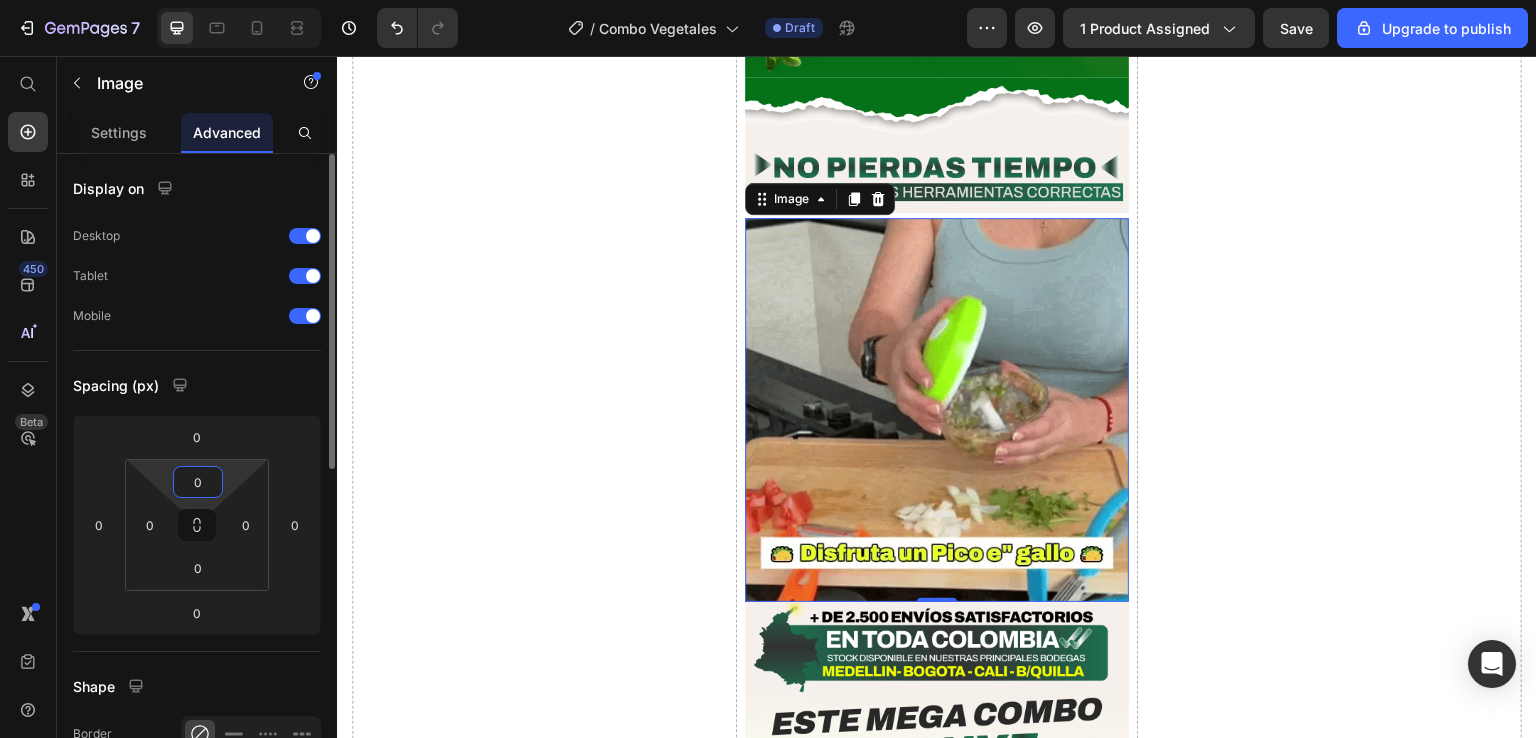 click on "0" at bounding box center [198, 482] 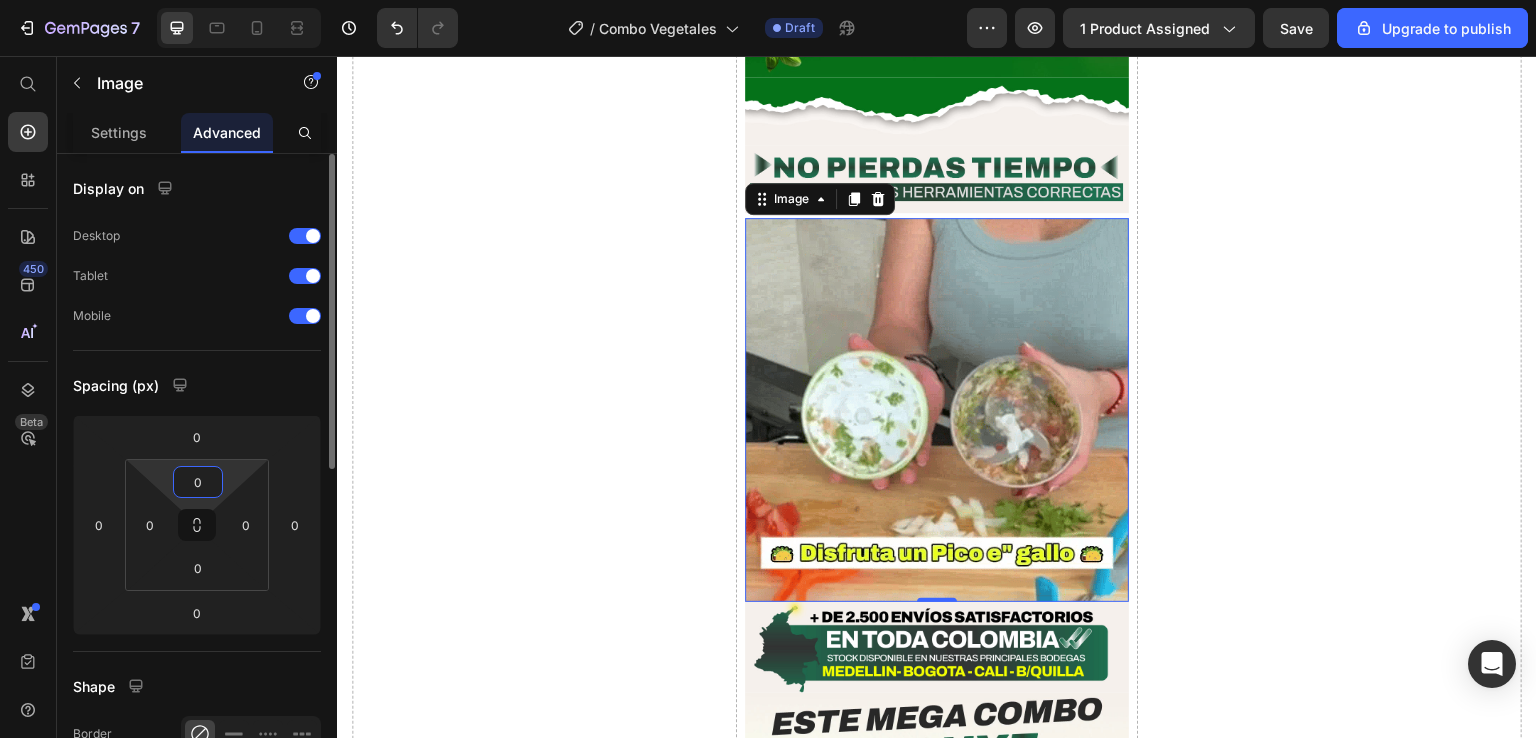 click on "0" at bounding box center [198, 482] 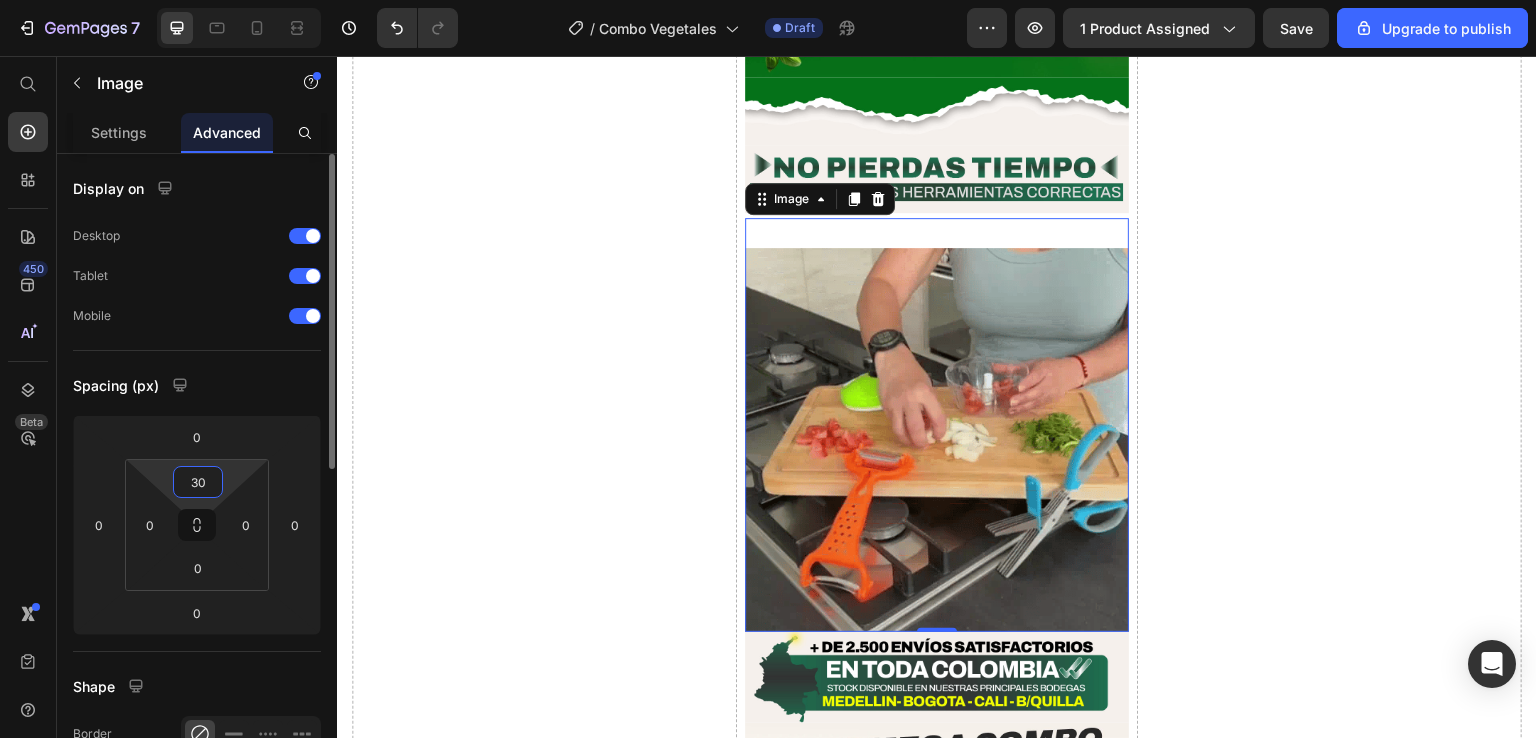 type on "30" 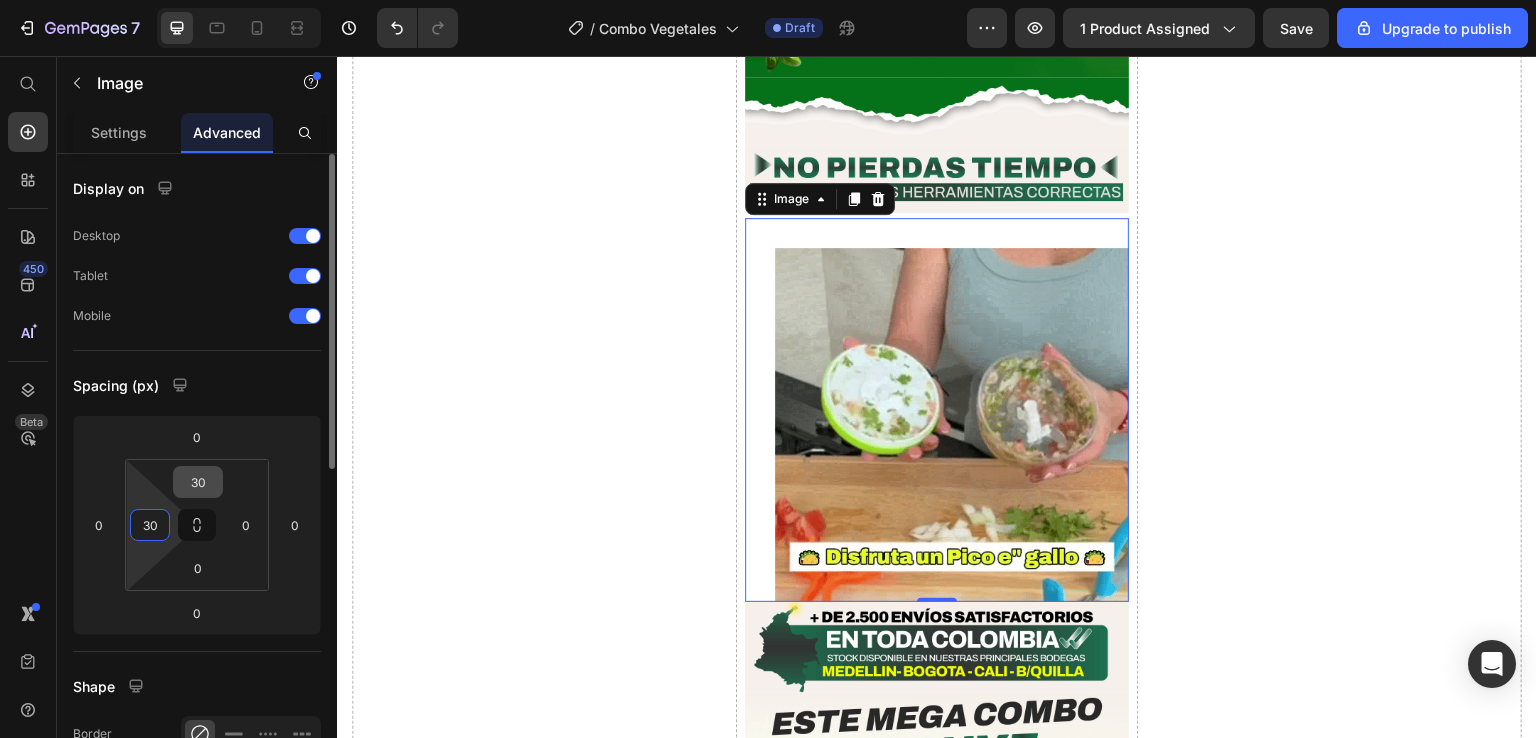 type on "30" 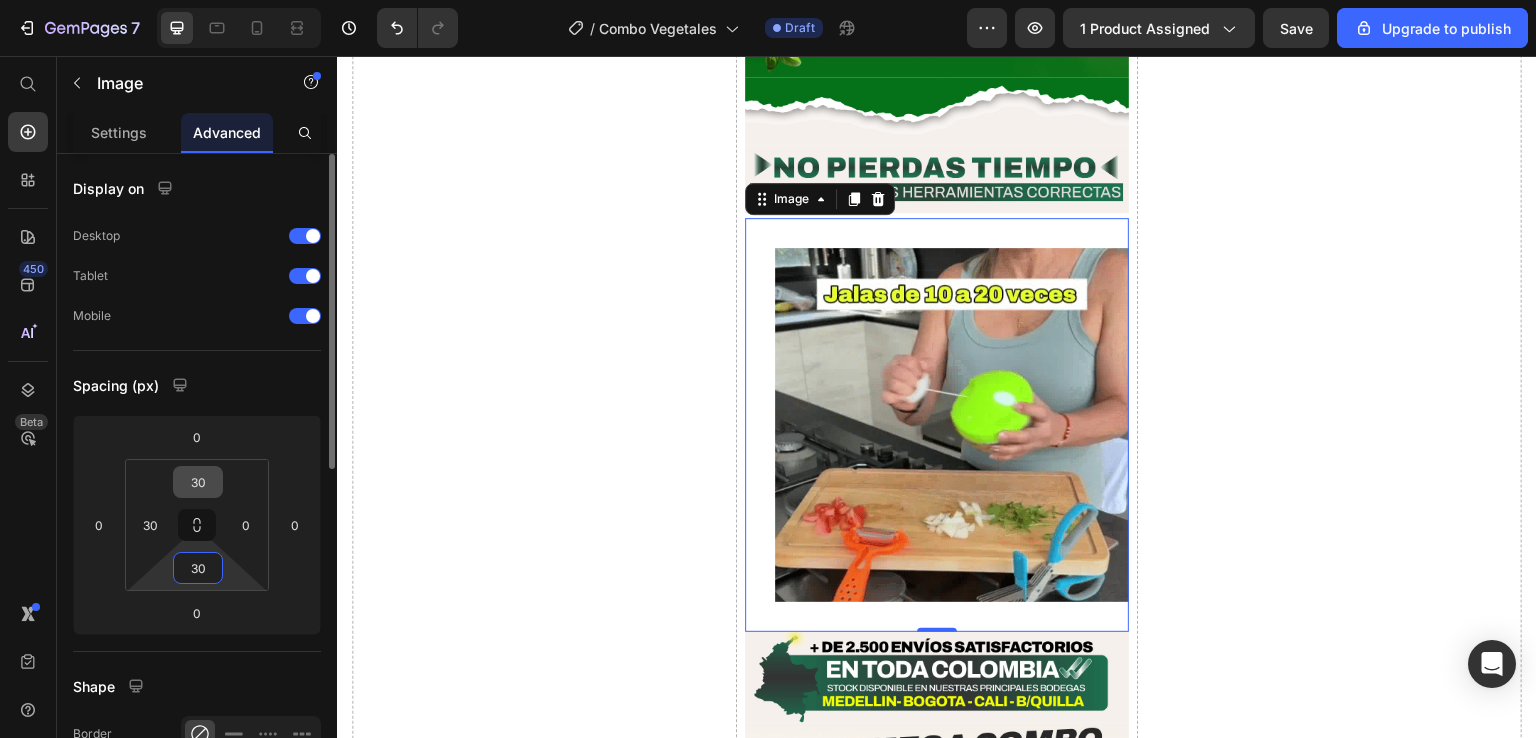 type on "30" 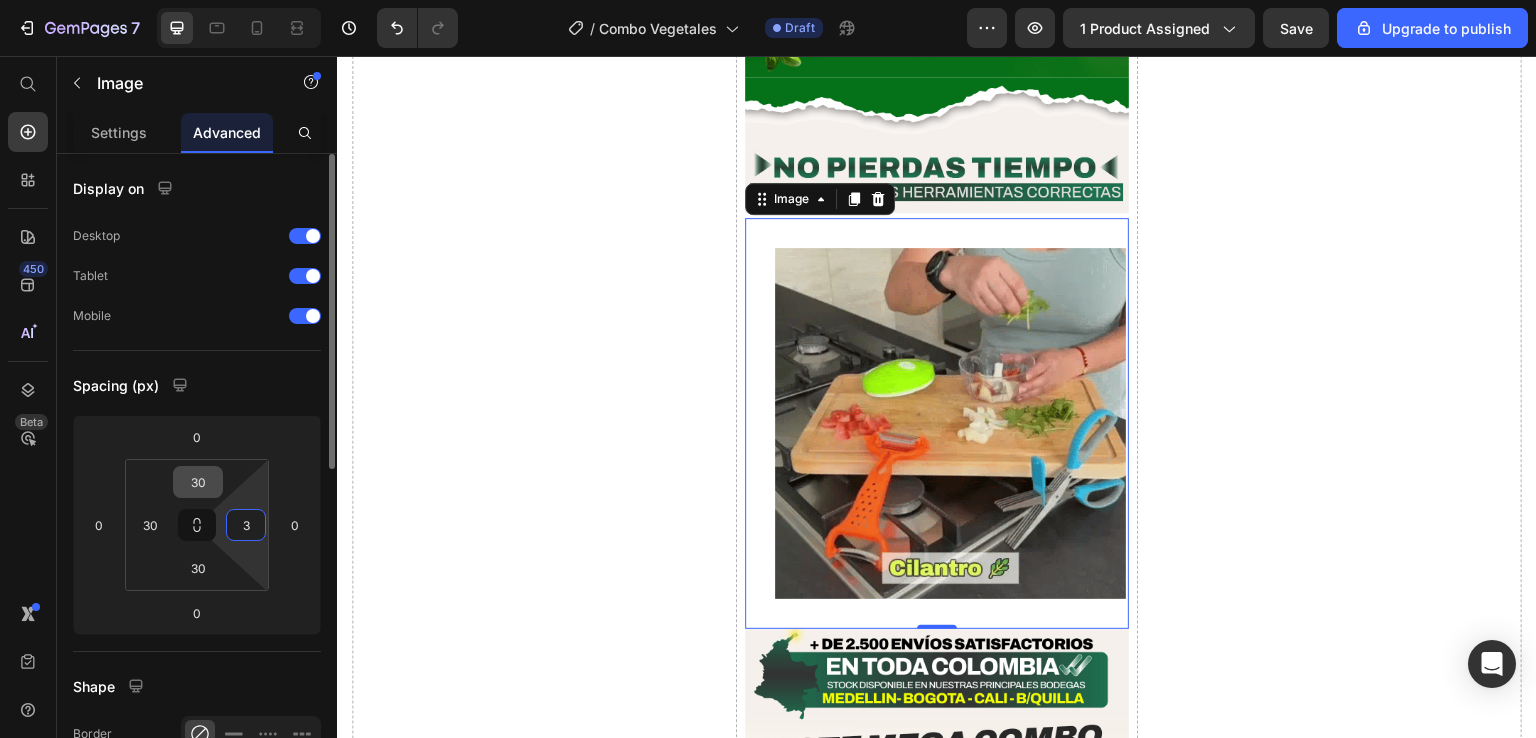type on "30" 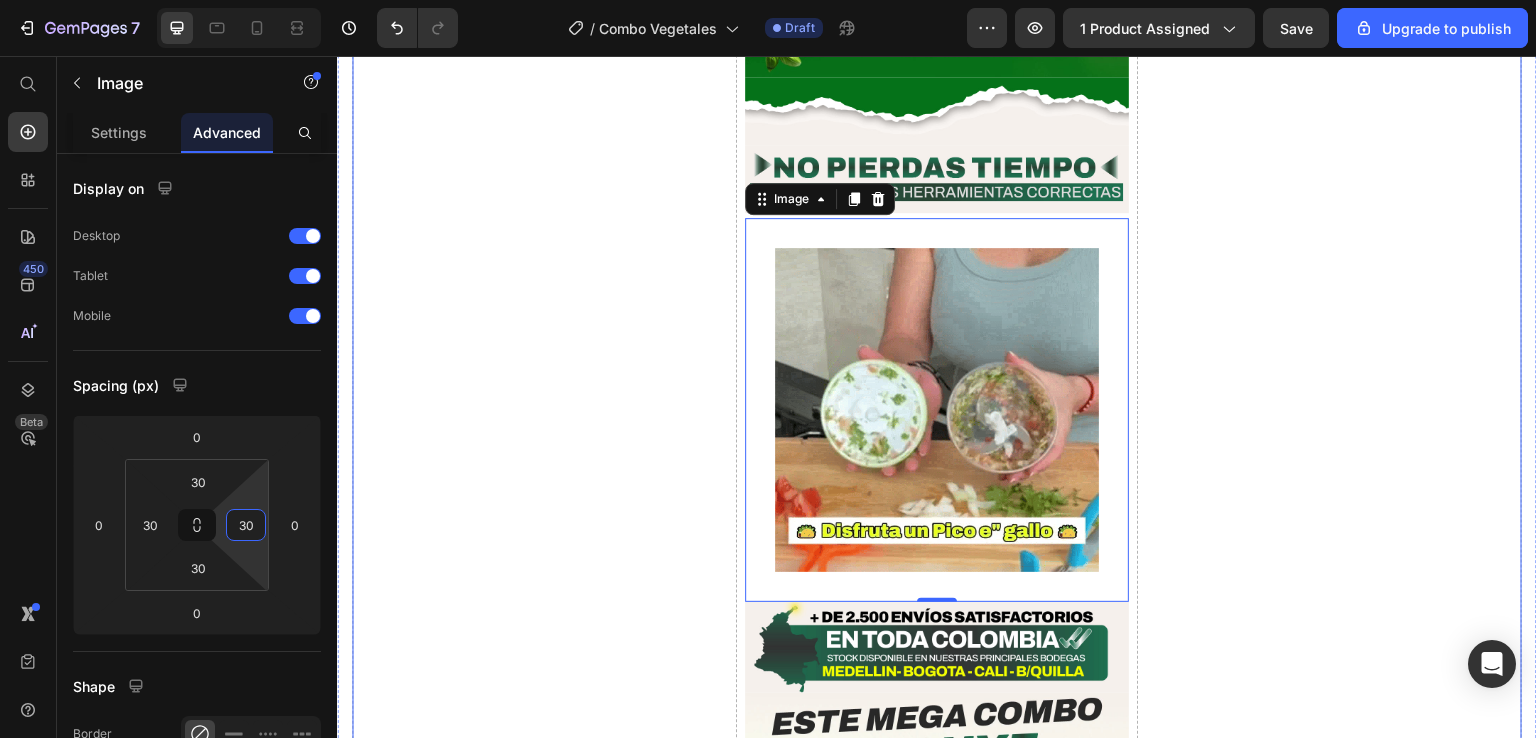 click on "Drop element here" at bounding box center [544, 1593] 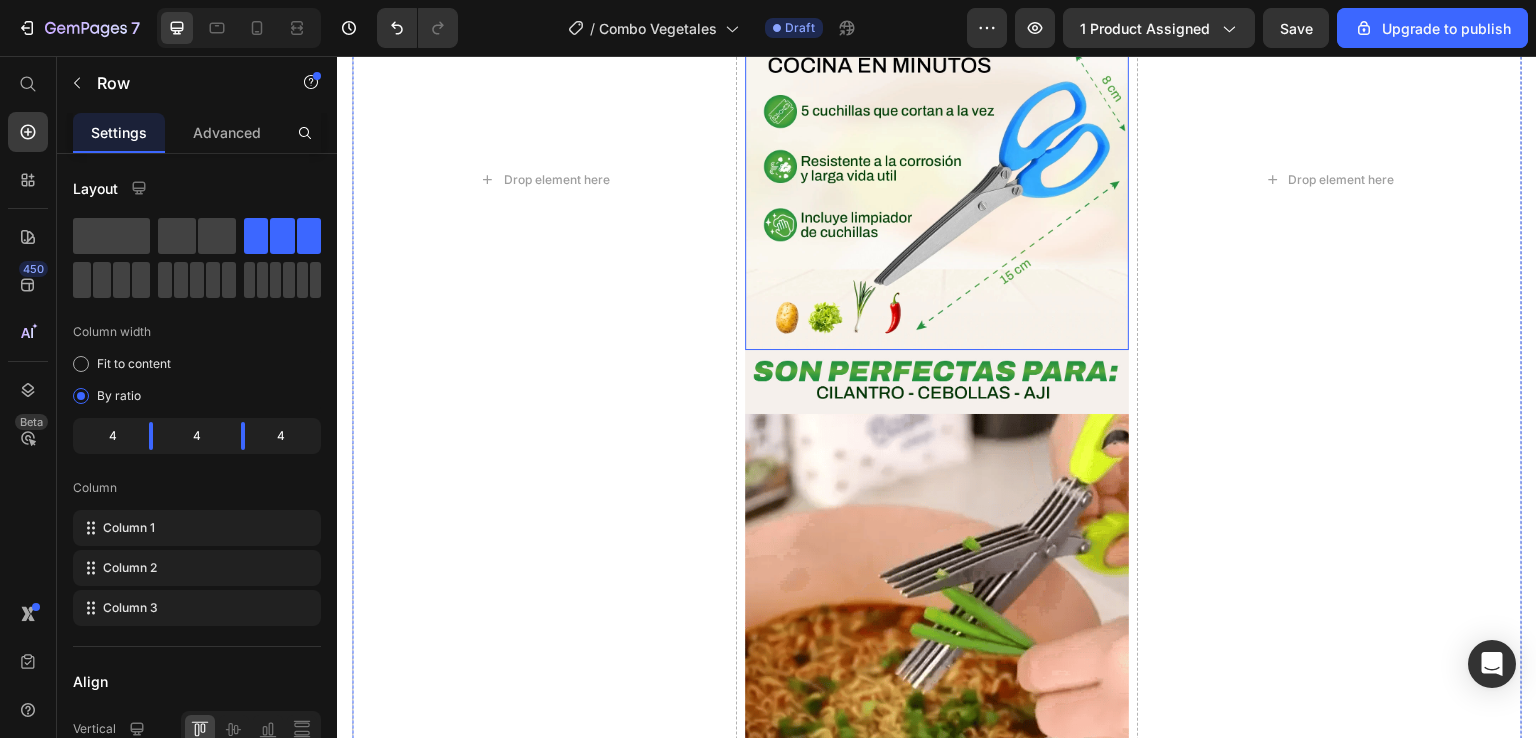 scroll, scrollTop: 6100, scrollLeft: 0, axis: vertical 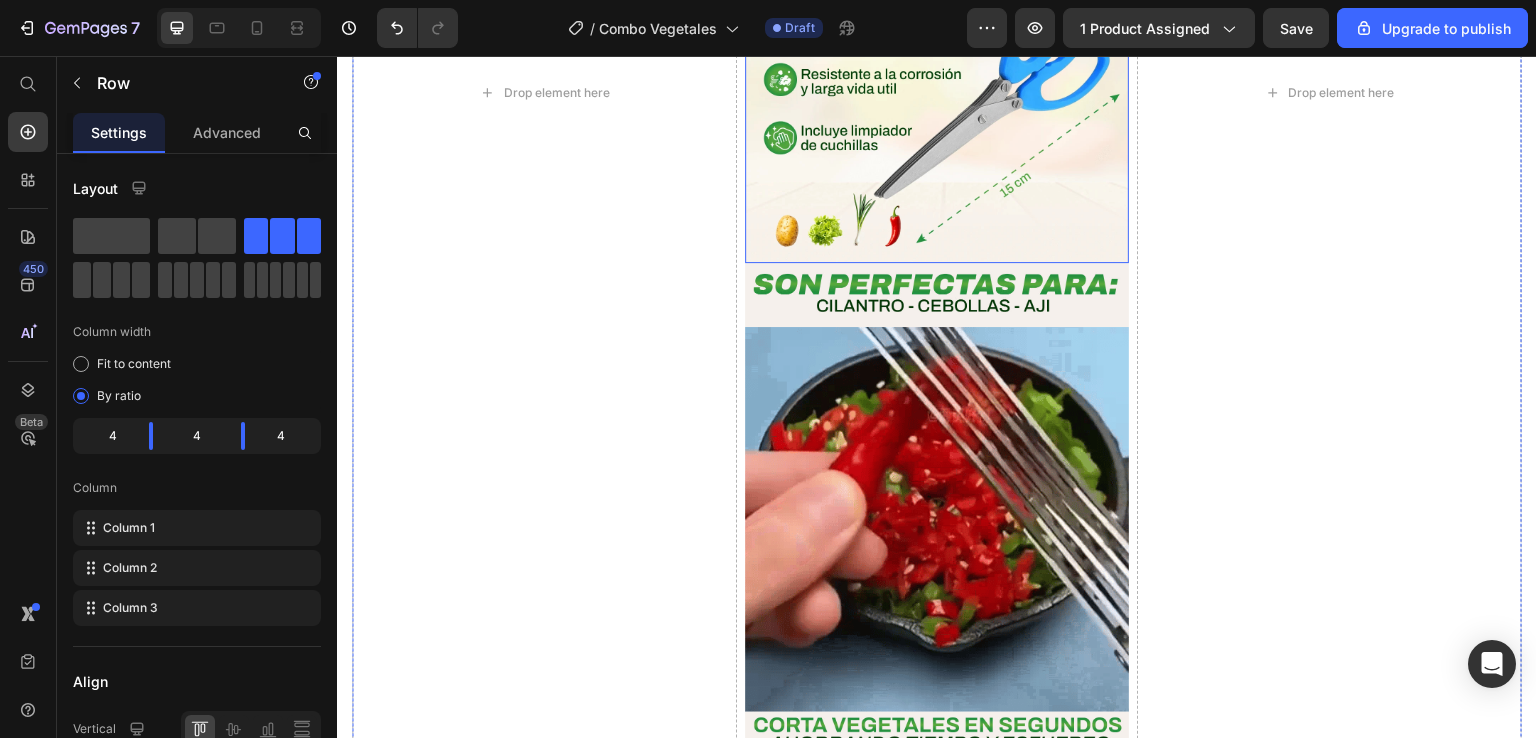 click at bounding box center [937, 519] 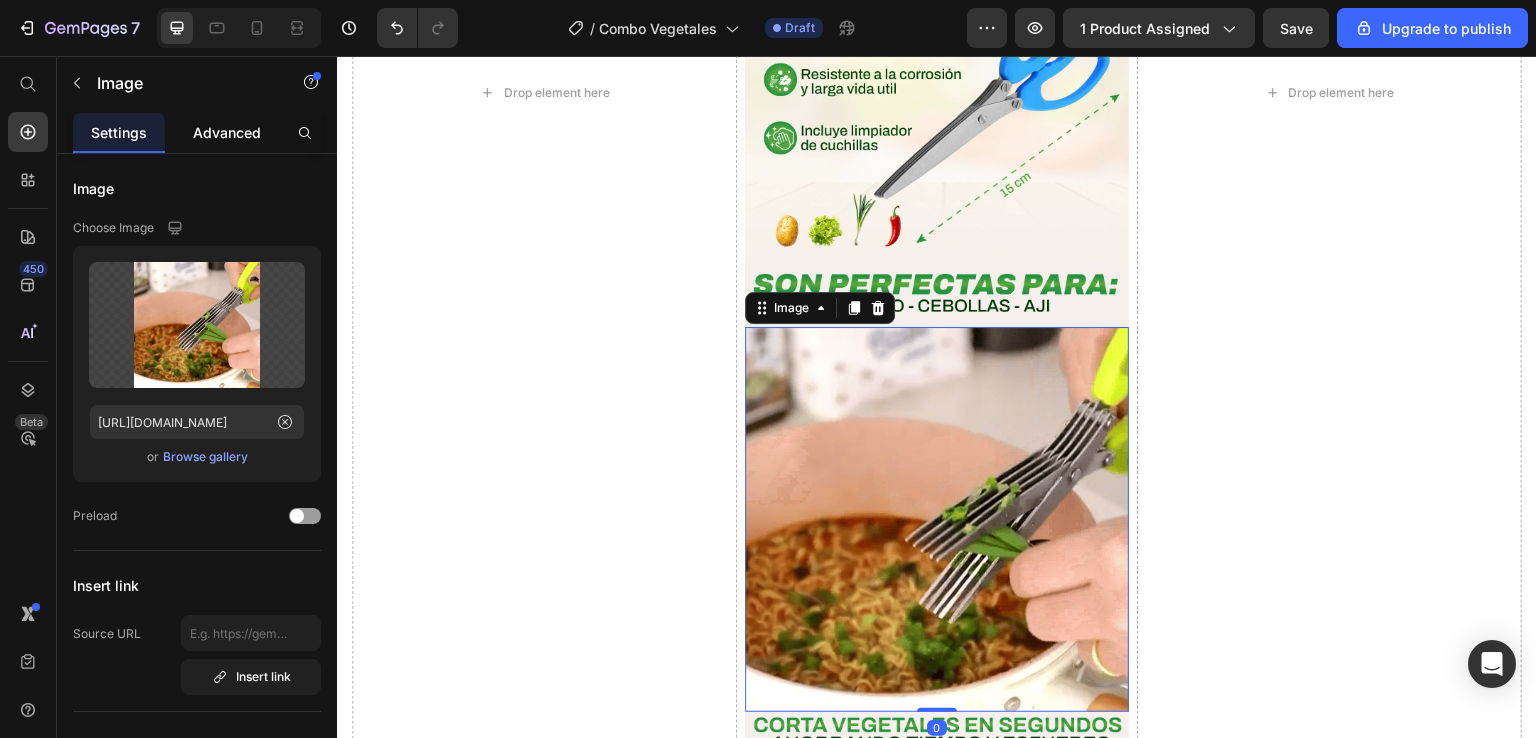 click on "Advanced" at bounding box center [227, 132] 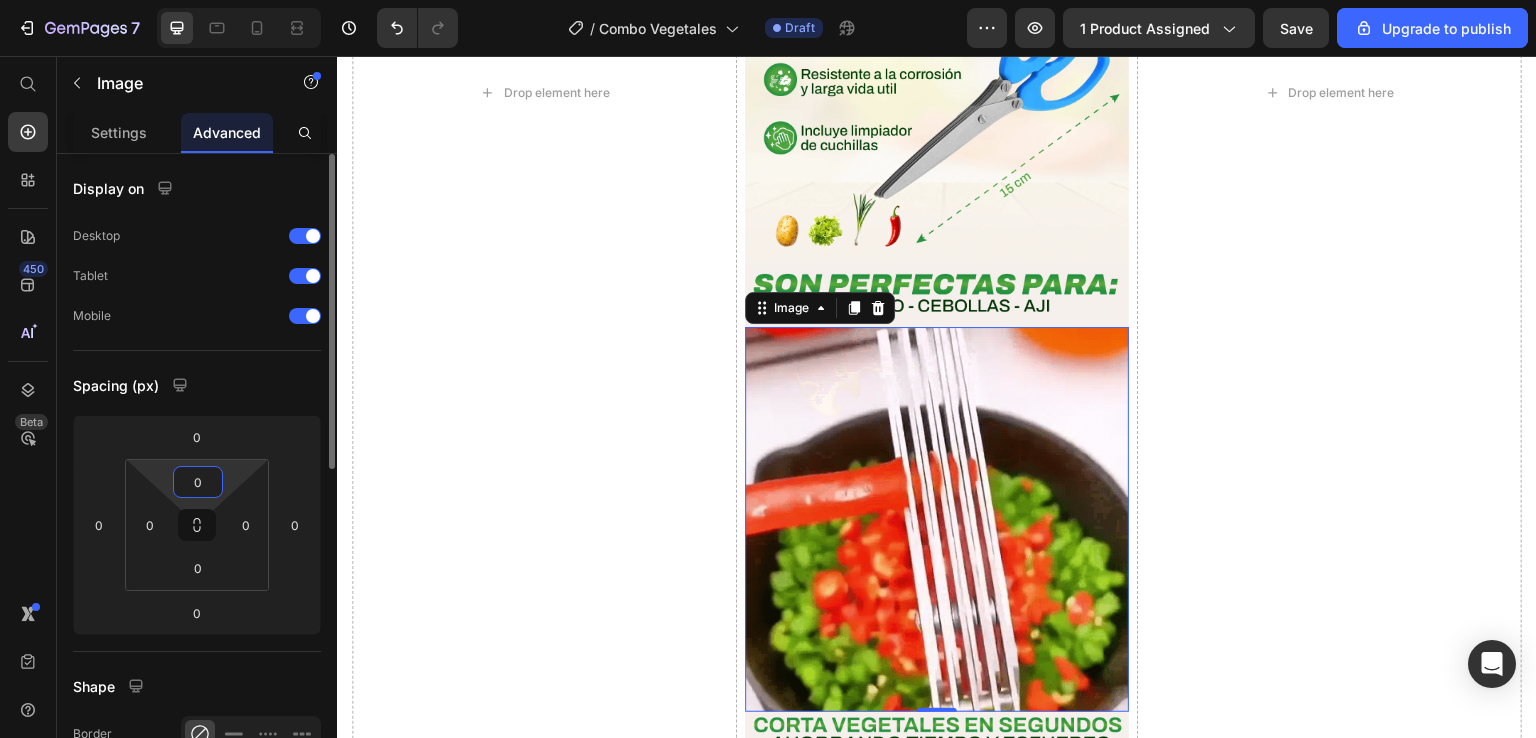 click on "0" at bounding box center [198, 482] 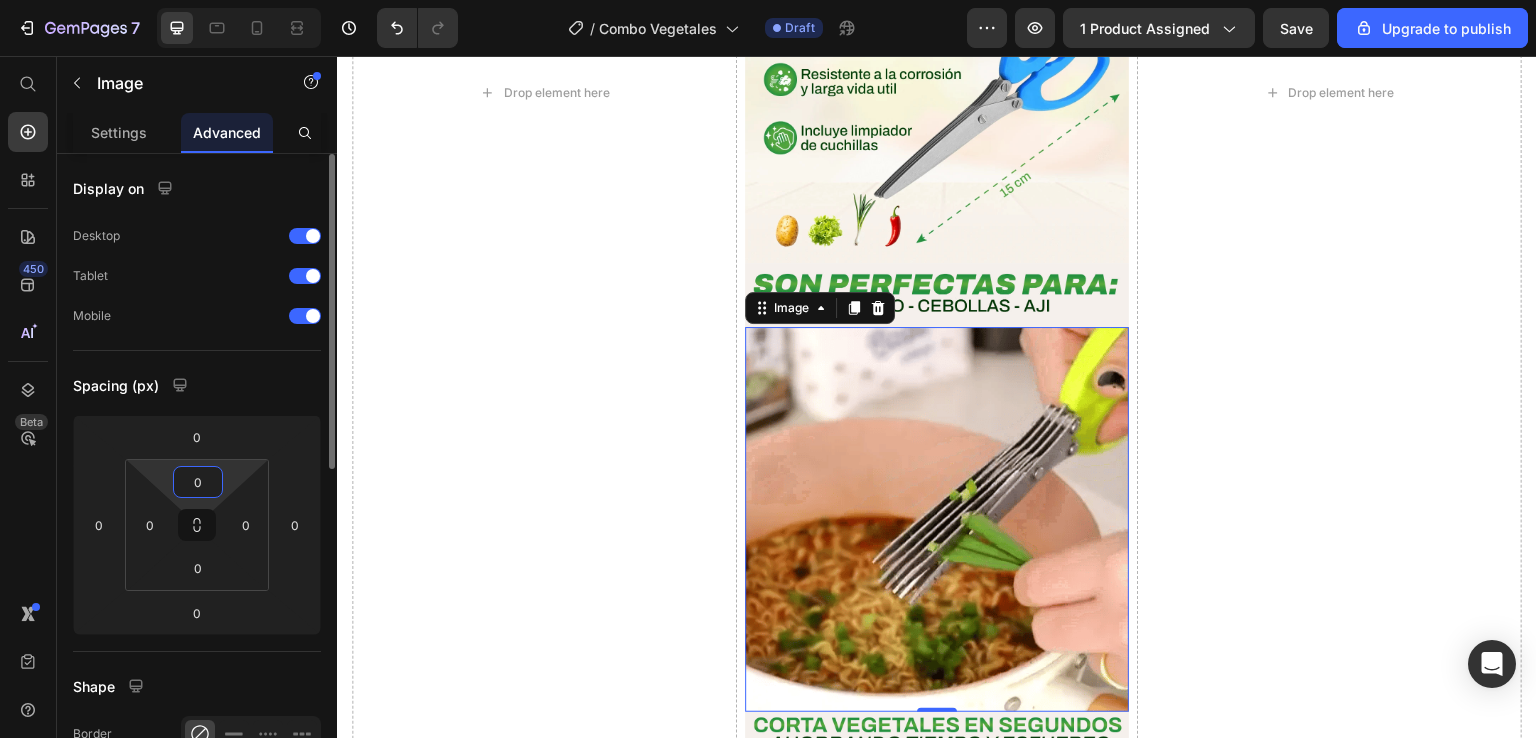 click on "0" at bounding box center [198, 482] 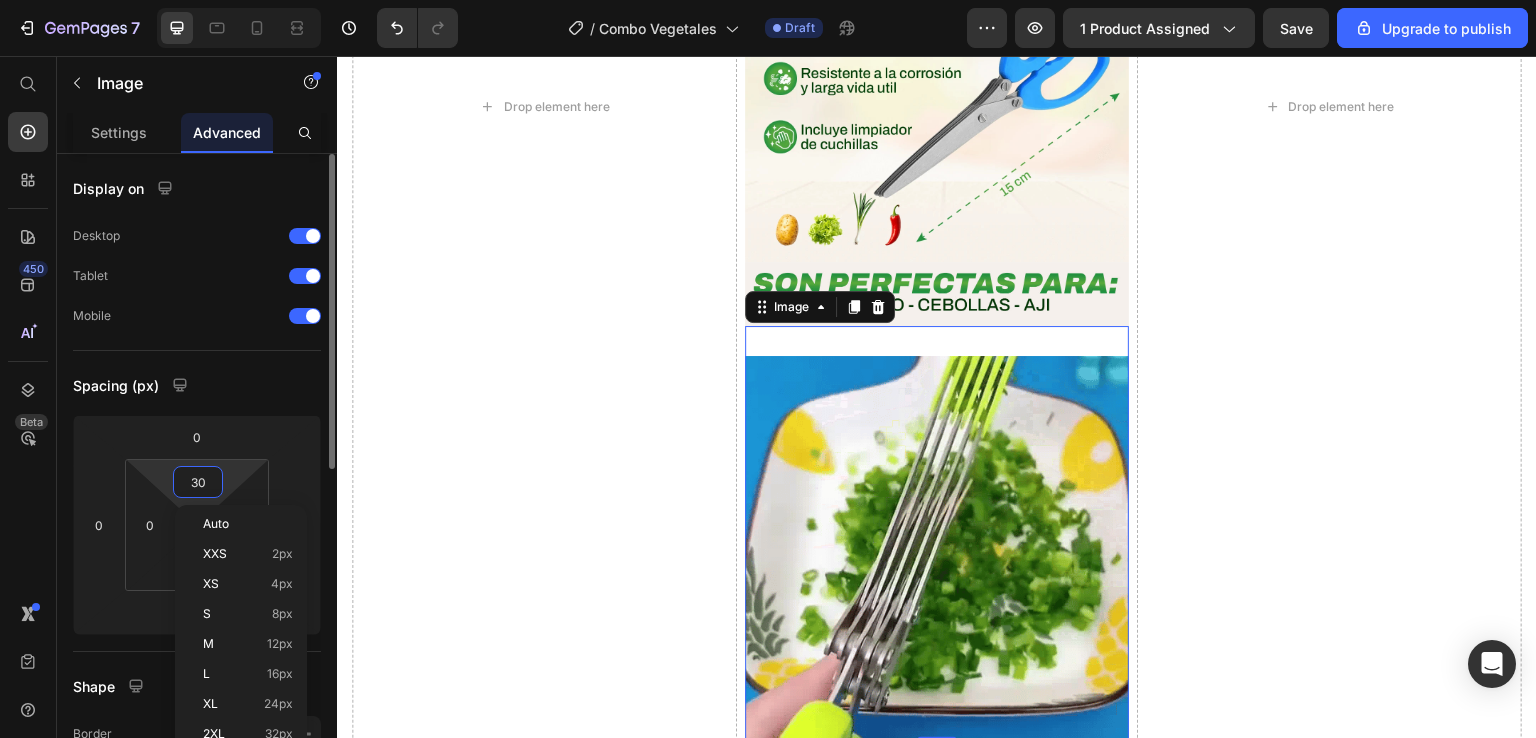 scroll, scrollTop: 6115, scrollLeft: 0, axis: vertical 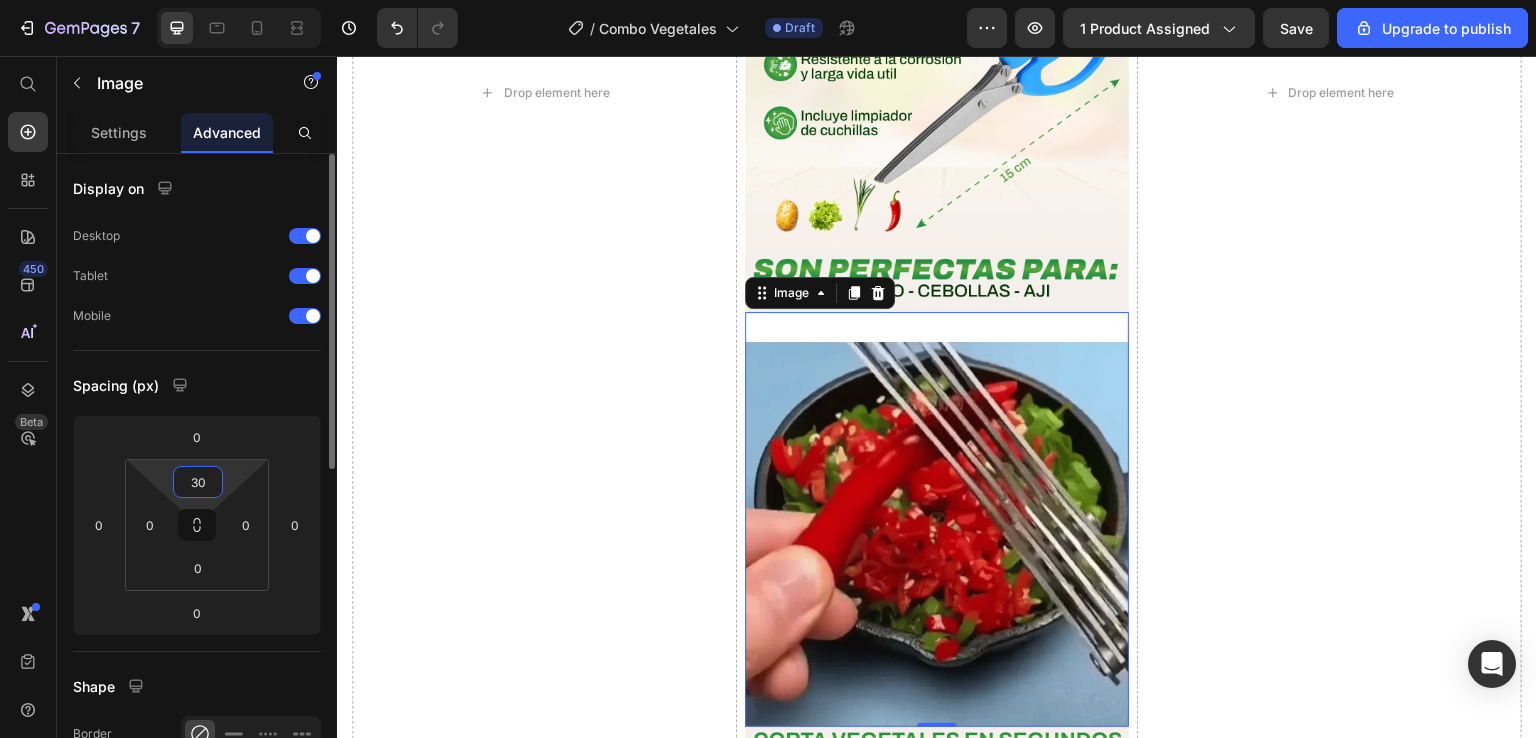 type on "30" 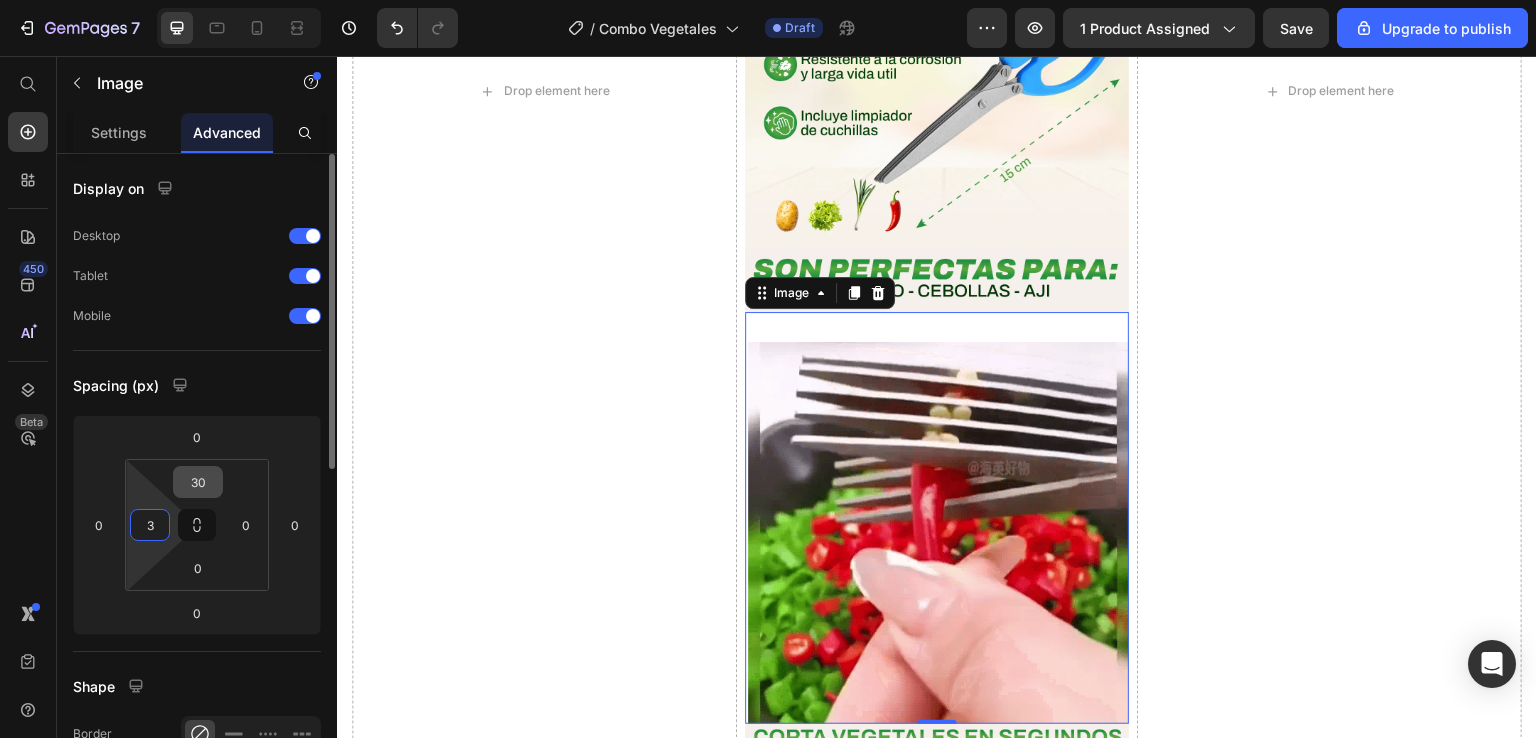 scroll, scrollTop: 6100, scrollLeft: 0, axis: vertical 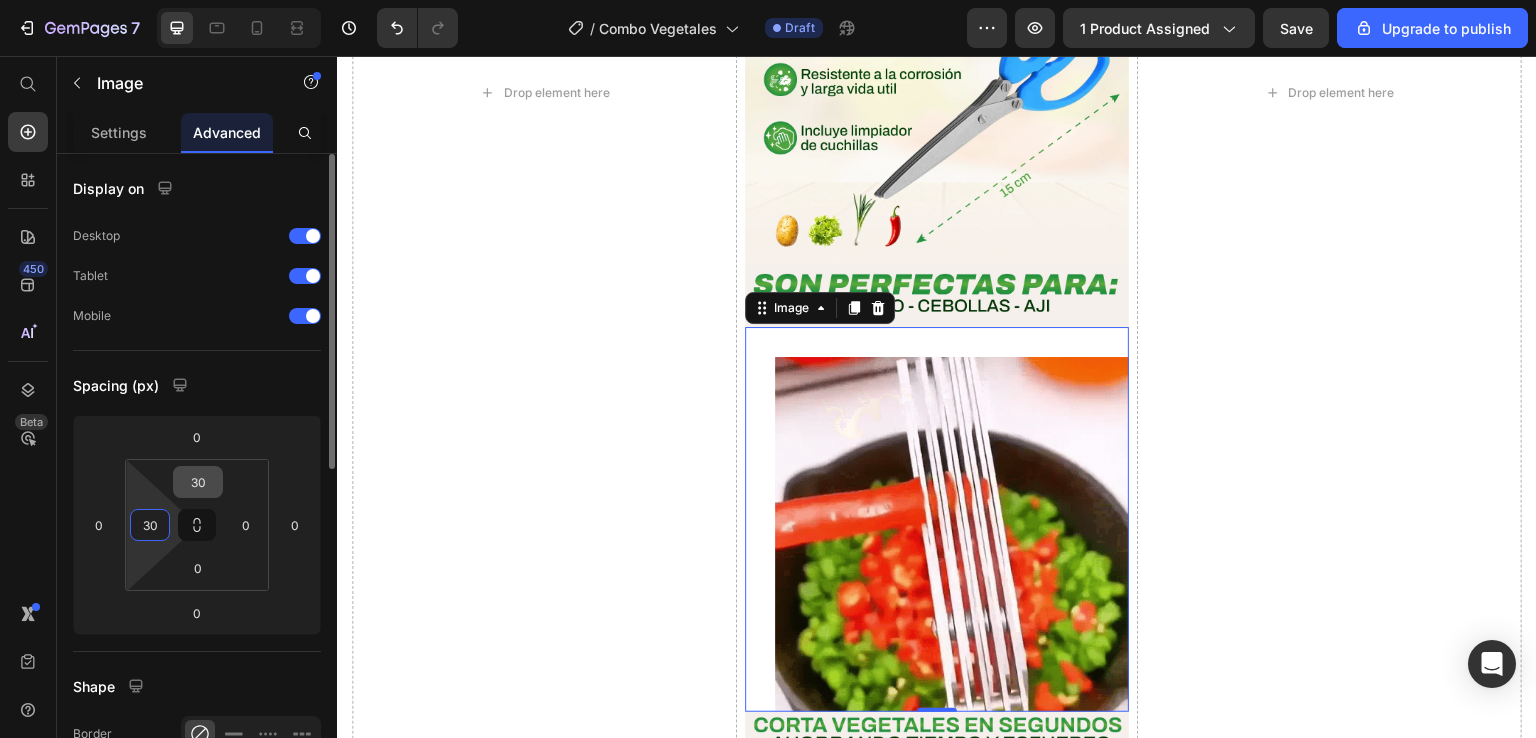 type on "30" 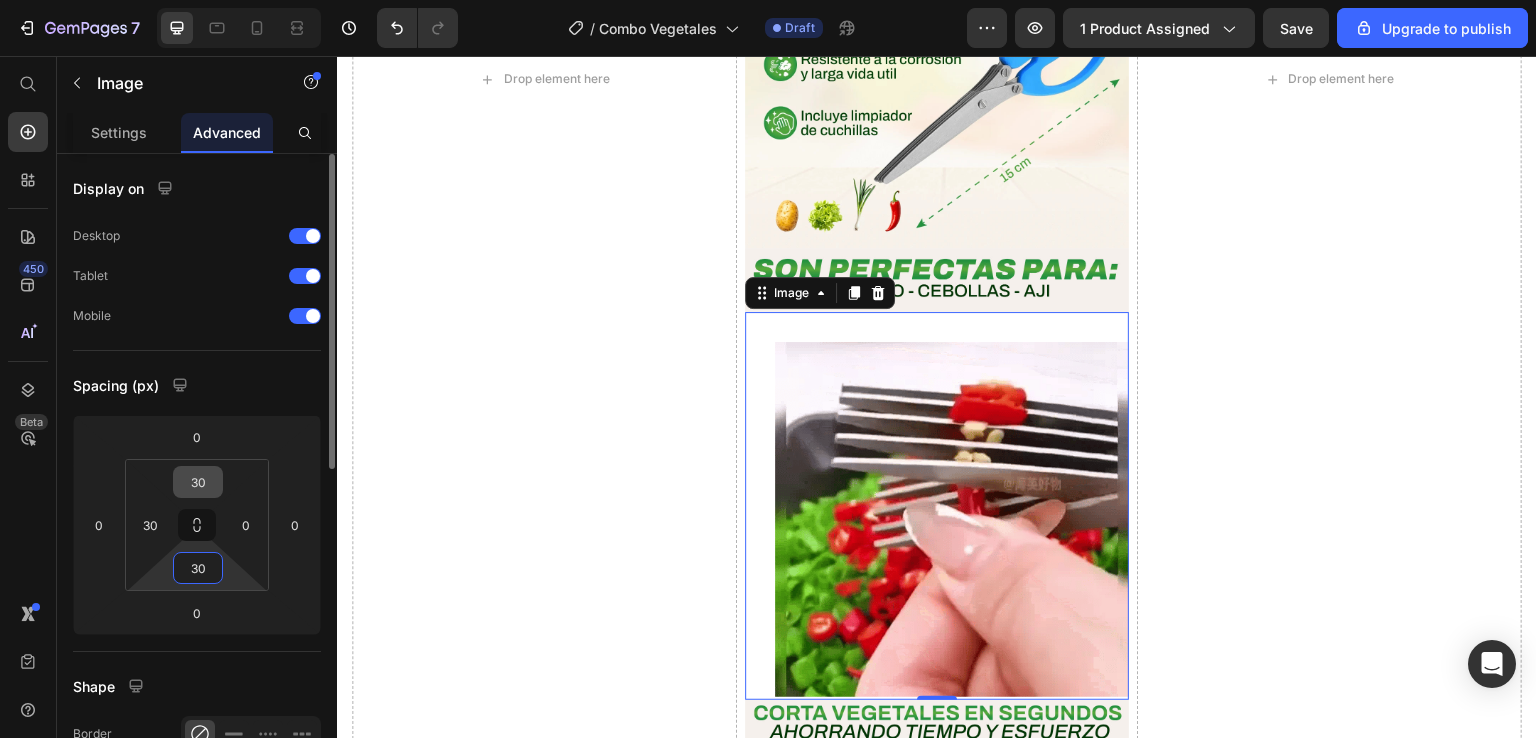 type on "30" 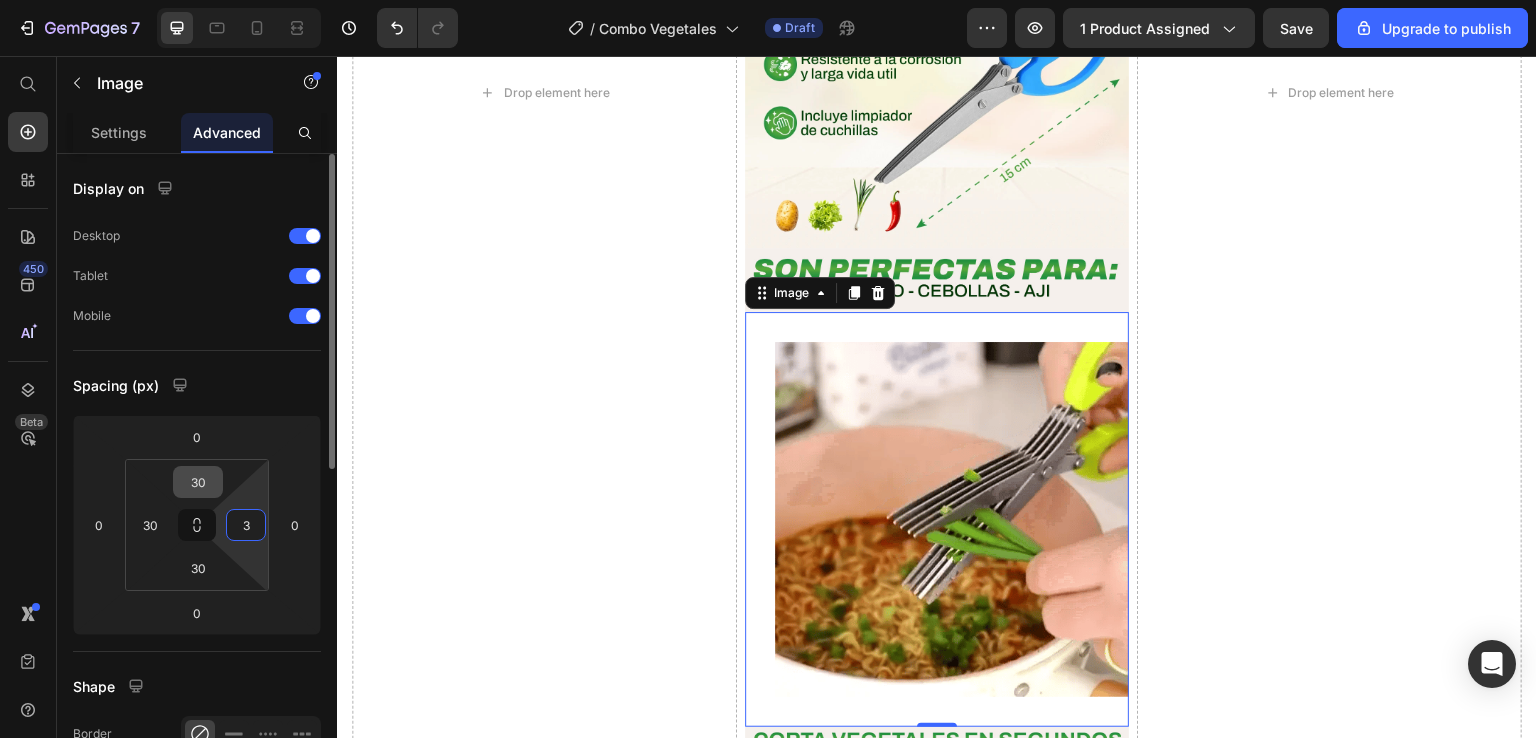type on "30" 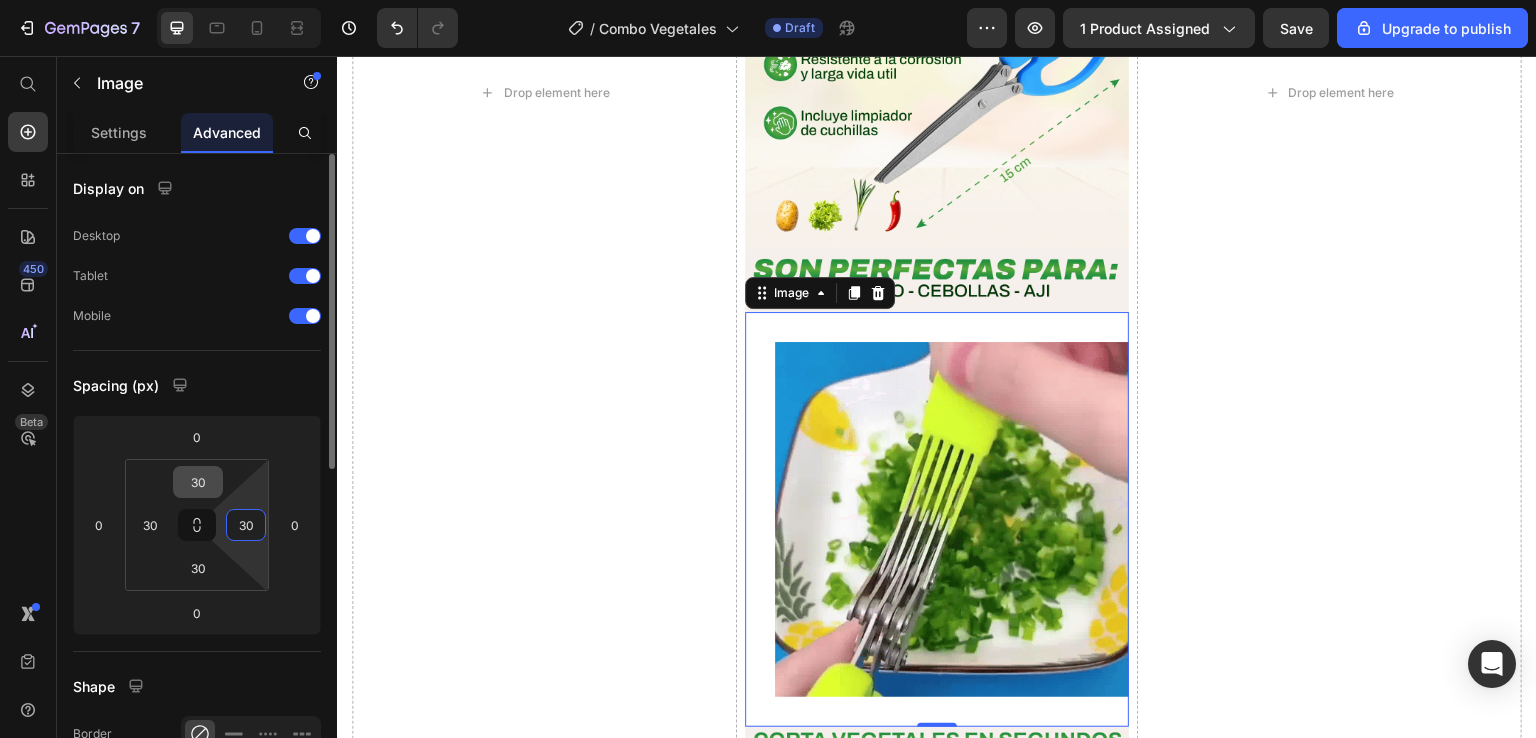 scroll, scrollTop: 6100, scrollLeft: 0, axis: vertical 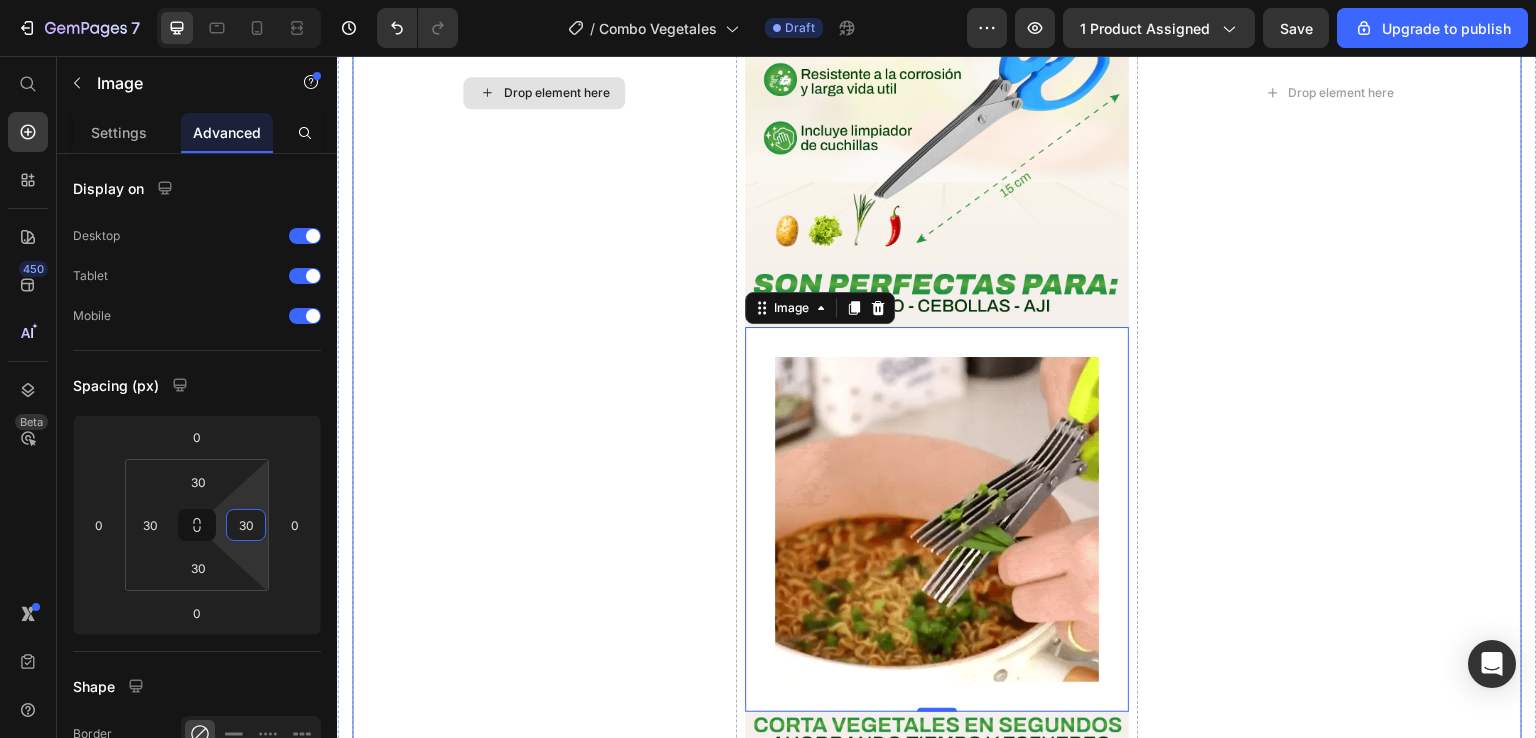 click on "Drop element here" at bounding box center [544, 93] 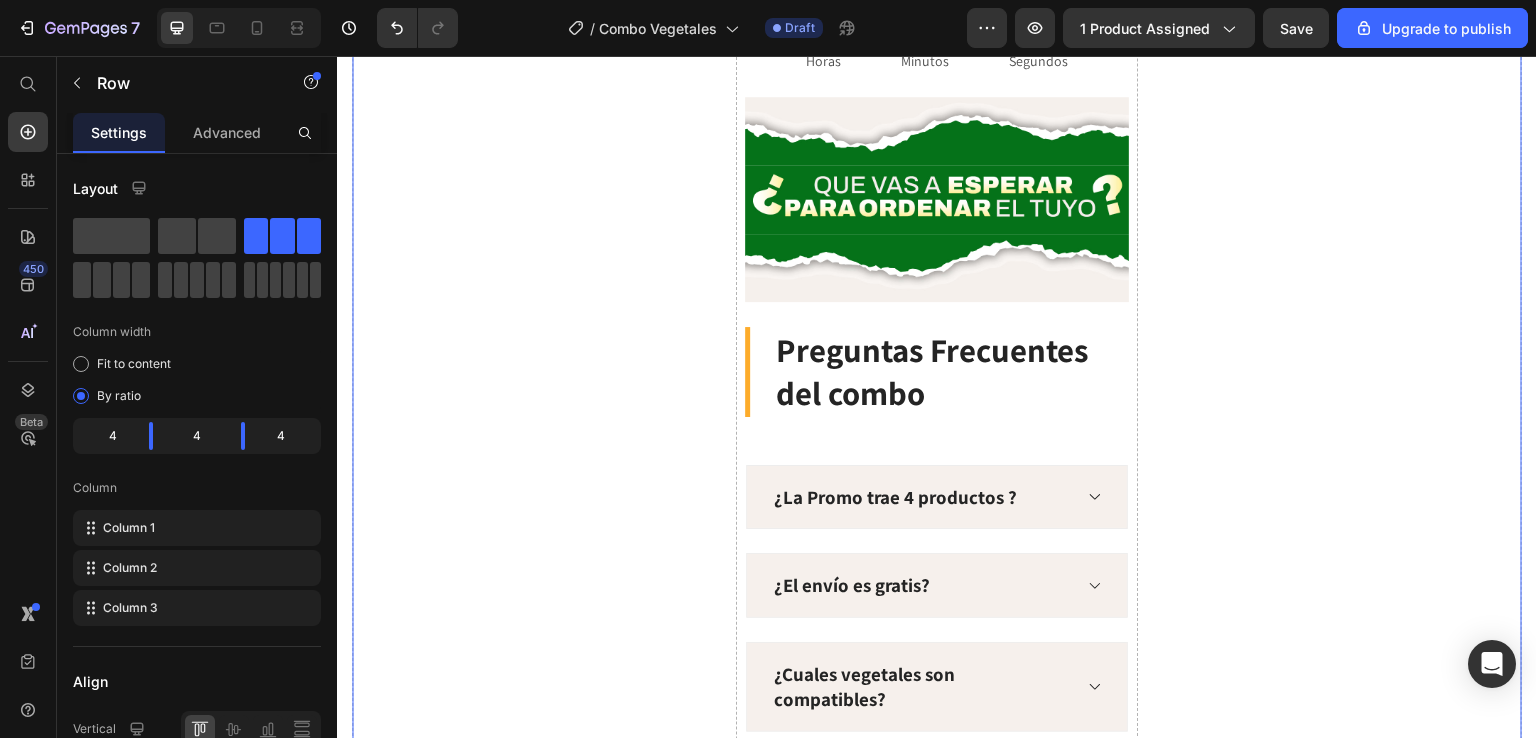 scroll, scrollTop: 7900, scrollLeft: 0, axis: vertical 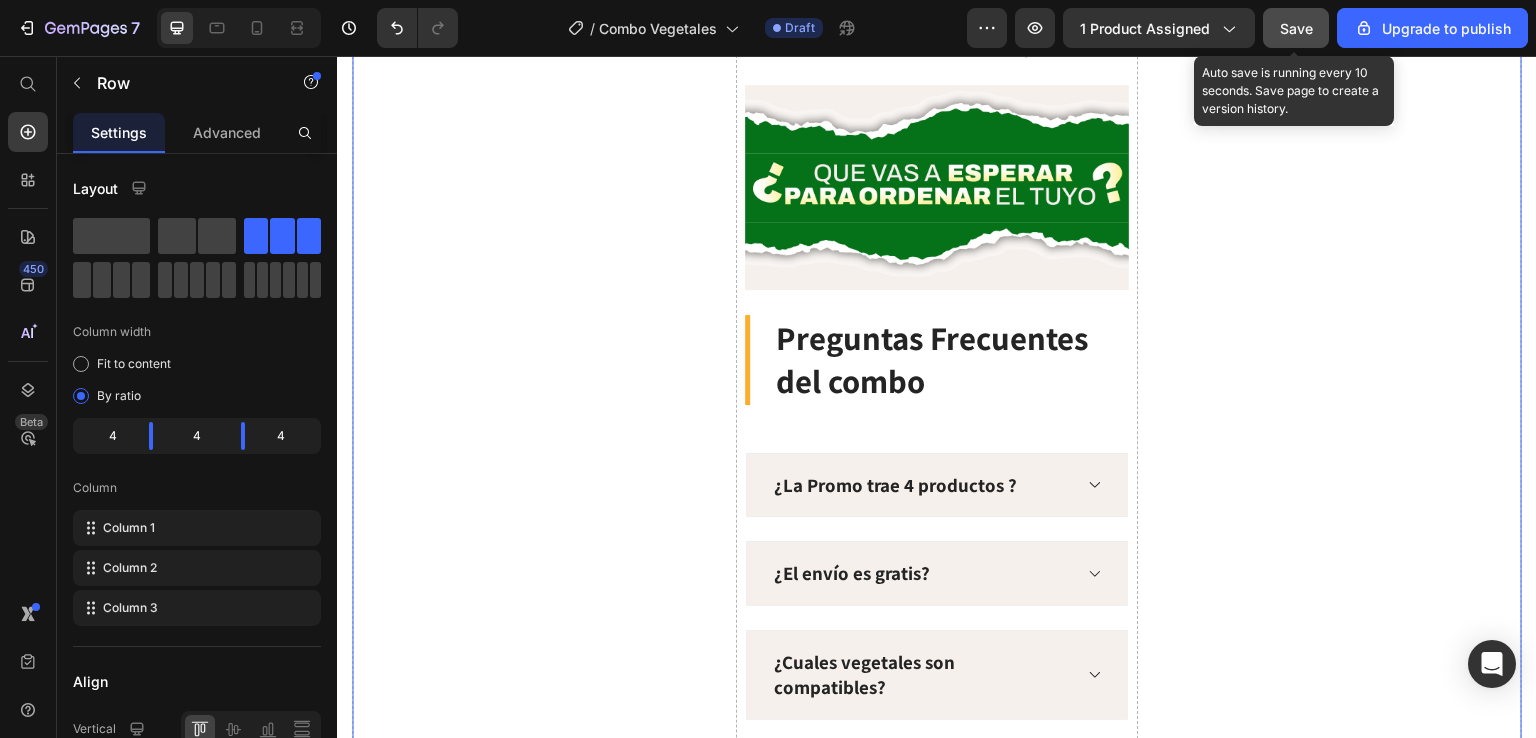 click on "Save" 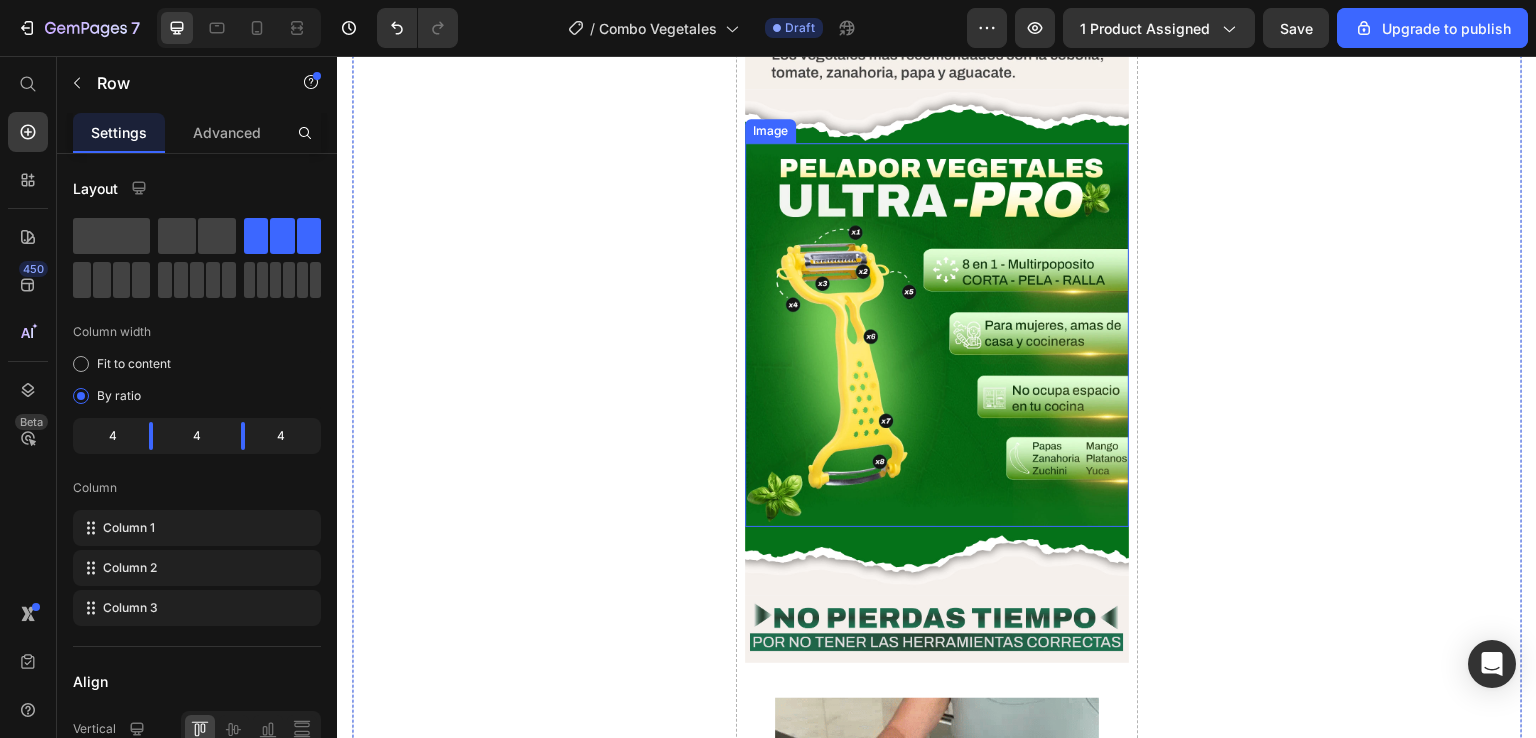 scroll, scrollTop: 3400, scrollLeft: 0, axis: vertical 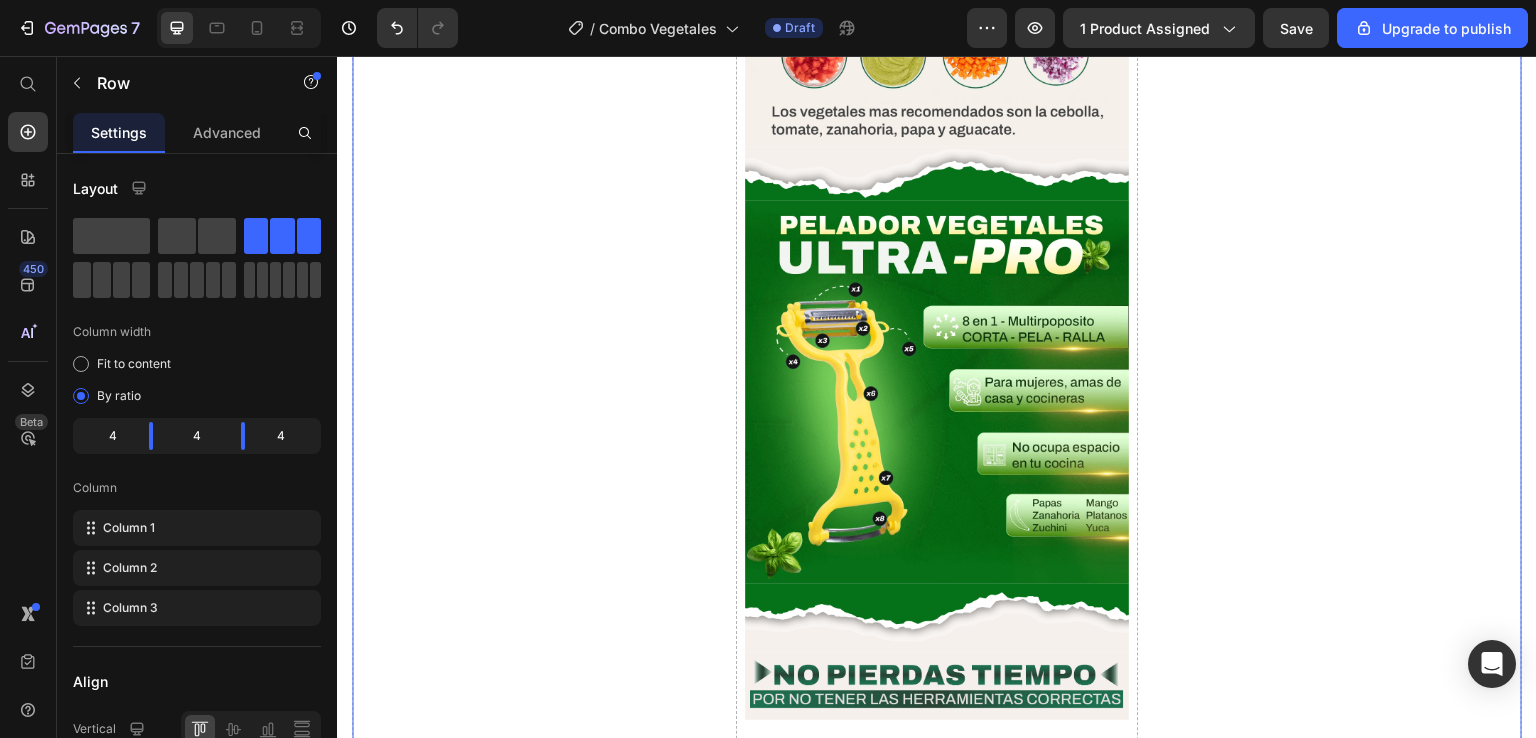 click 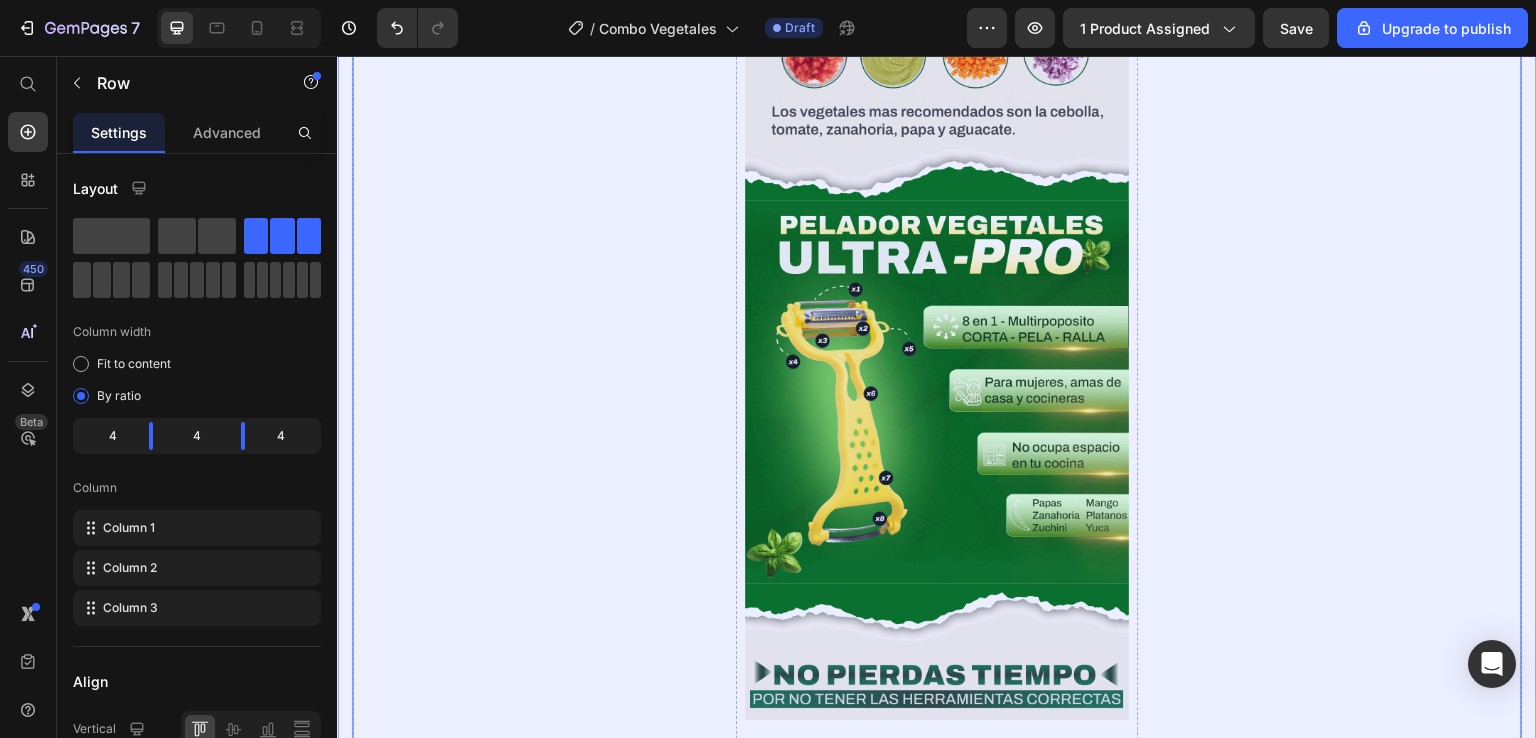 click on "Section" at bounding box center [386, -273] 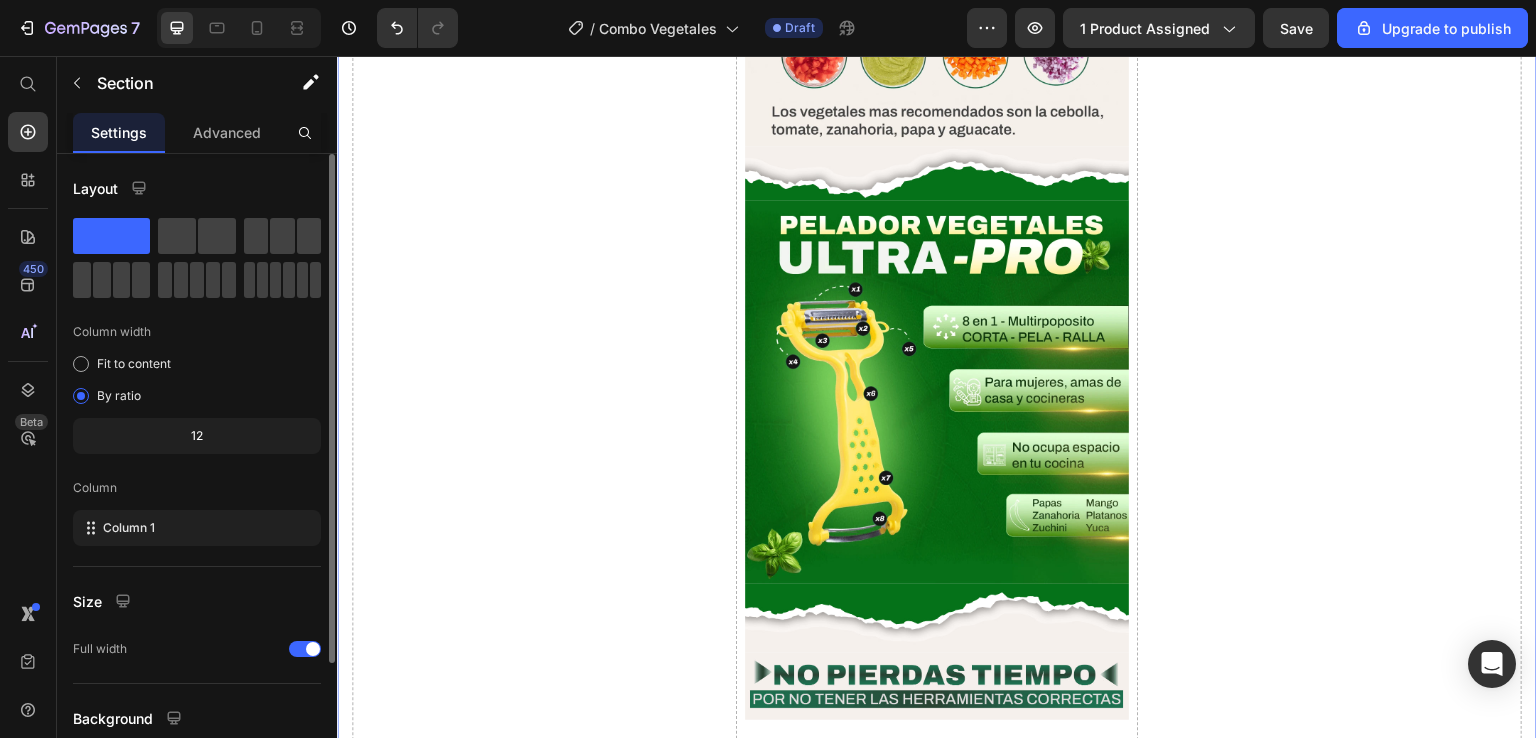 scroll, scrollTop: 165, scrollLeft: 0, axis: vertical 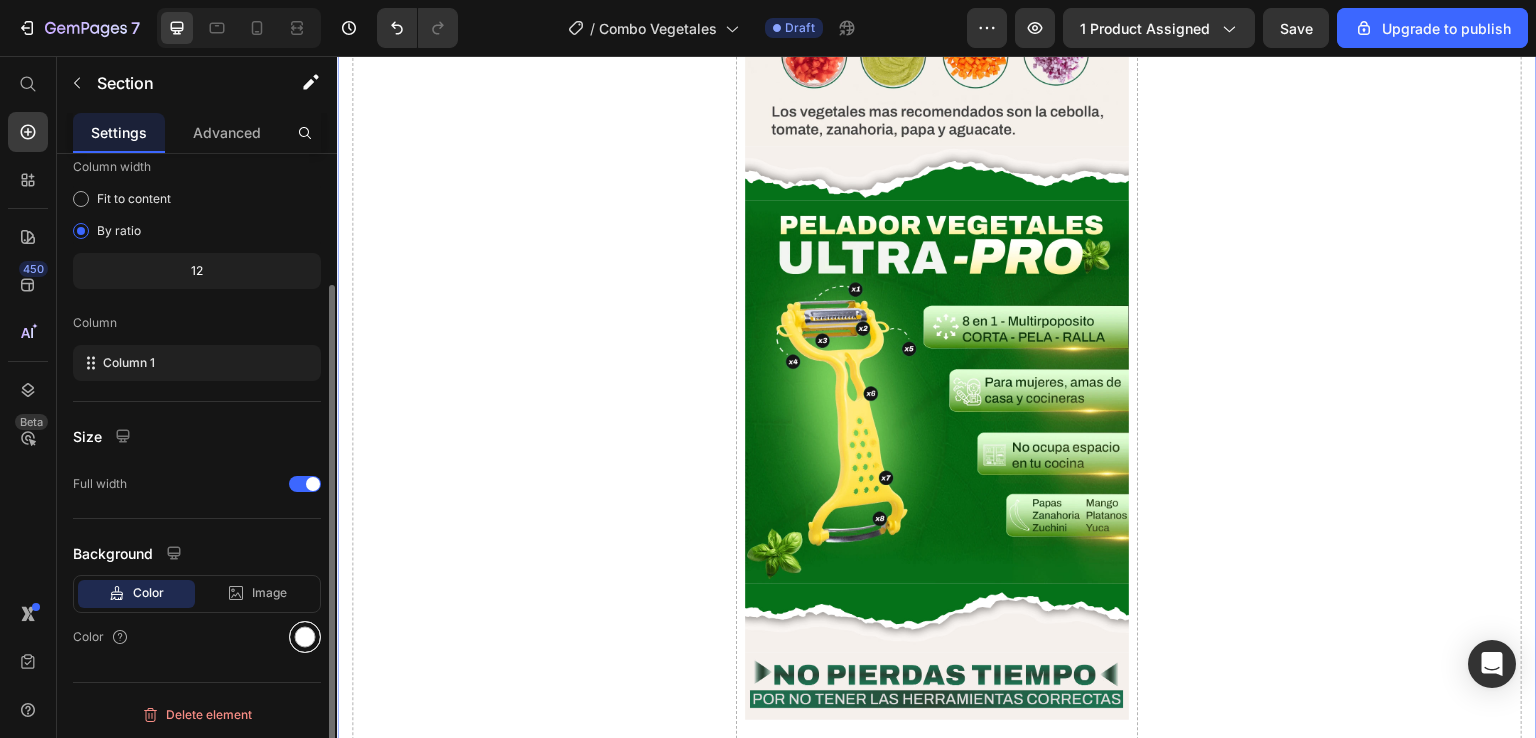 click at bounding box center (305, 637) 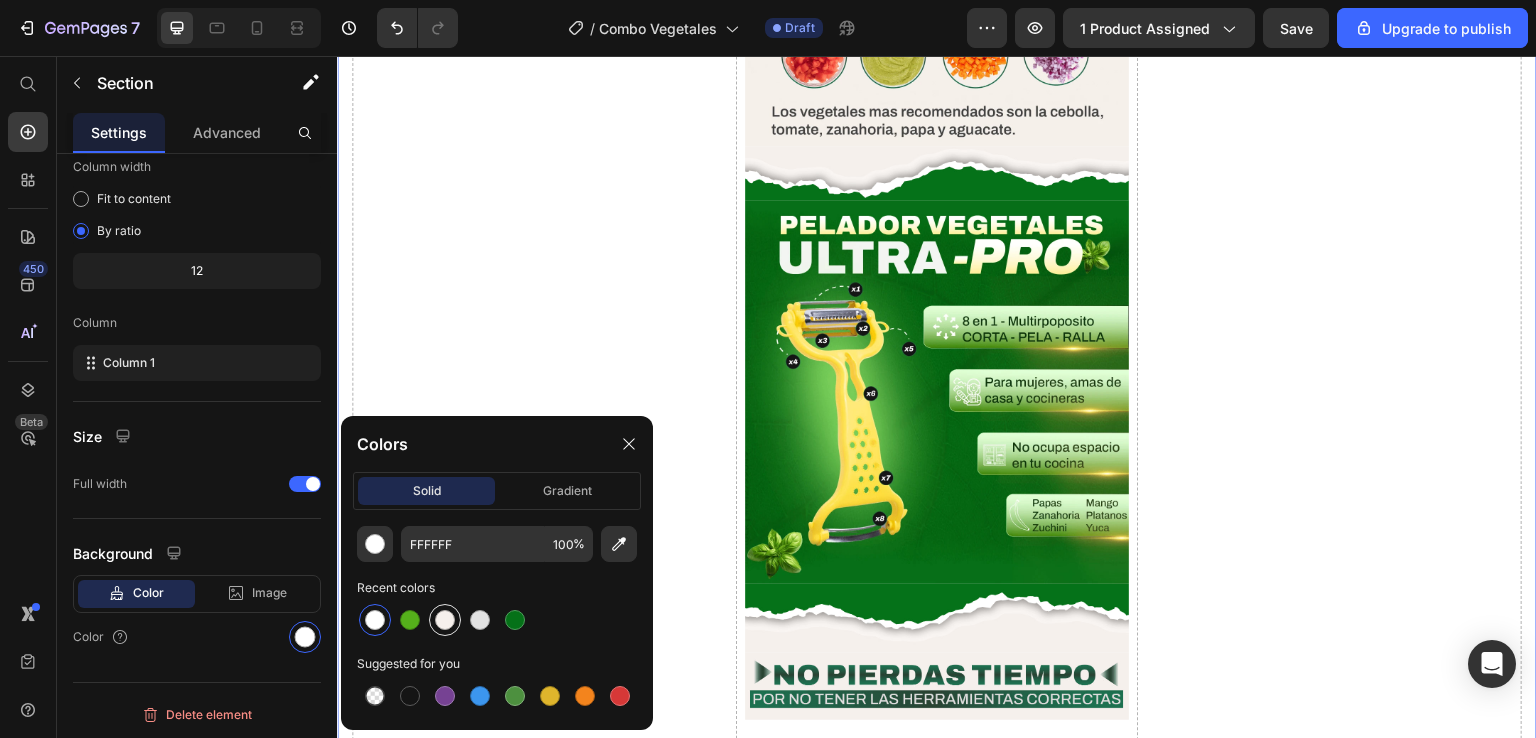 click at bounding box center (445, 620) 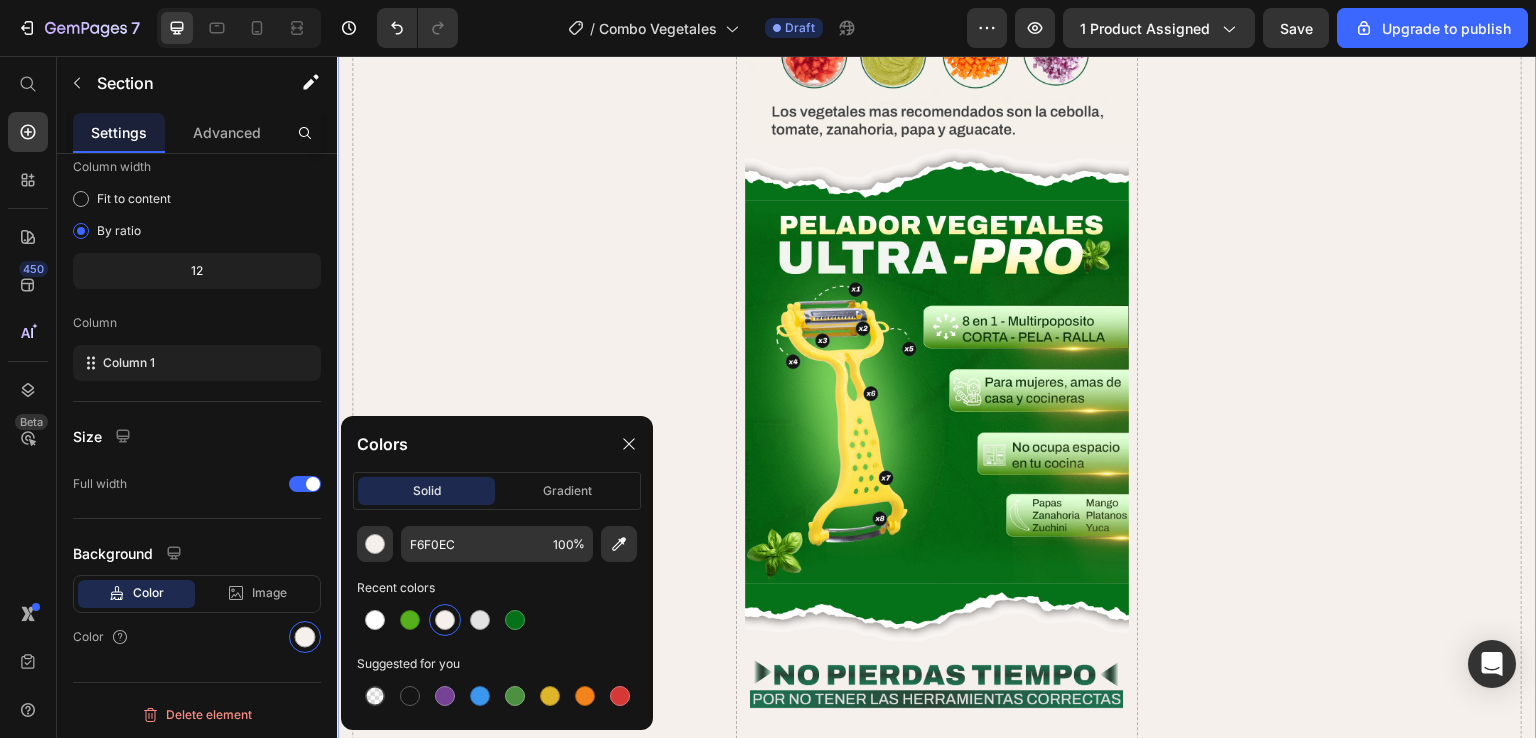 click on "Drop element here Image Image Image Image Image Image Image Image Image Image Image Image Image Image Image Image Image Image Image Image 00 Horas 18 Minutos 39 Segundos Countdown Timer Image Image Image Preguntas Frecuentes del combo Heading
¿La Promo trae 4 productos ?
¿El envío es gratis?
¿Cuales vegetales son compatibles?
¿Es facil de usar? Accordion
Drop element here Row Section 3   You can create reusable sections Create Theme Section AI Content Write with GemAI What would you like to describe here? Tone and Voice Persuasive Product OFERTA - 3 soportes metalico para celular y tablet Show more Generate" at bounding box center (937, 2187) 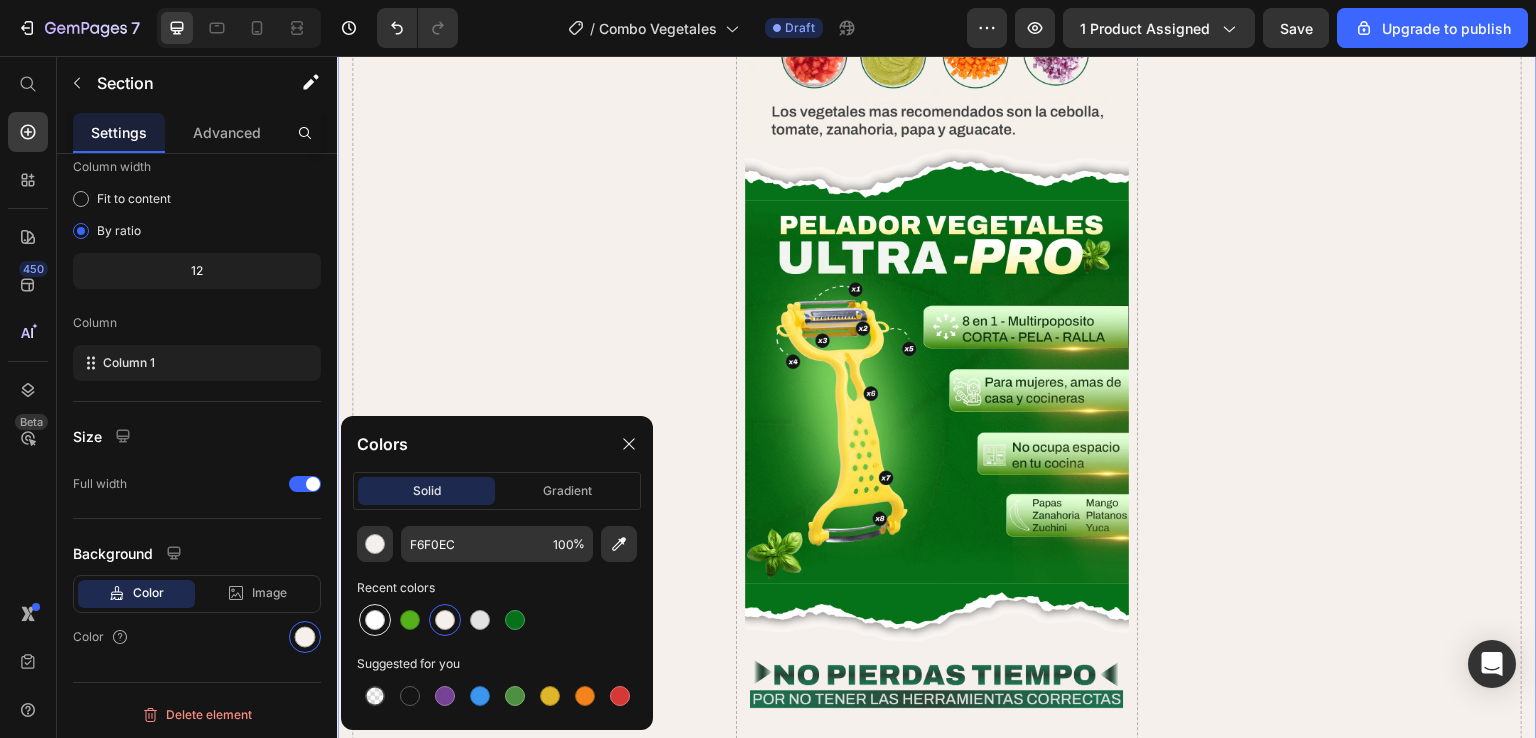 click at bounding box center [375, 620] 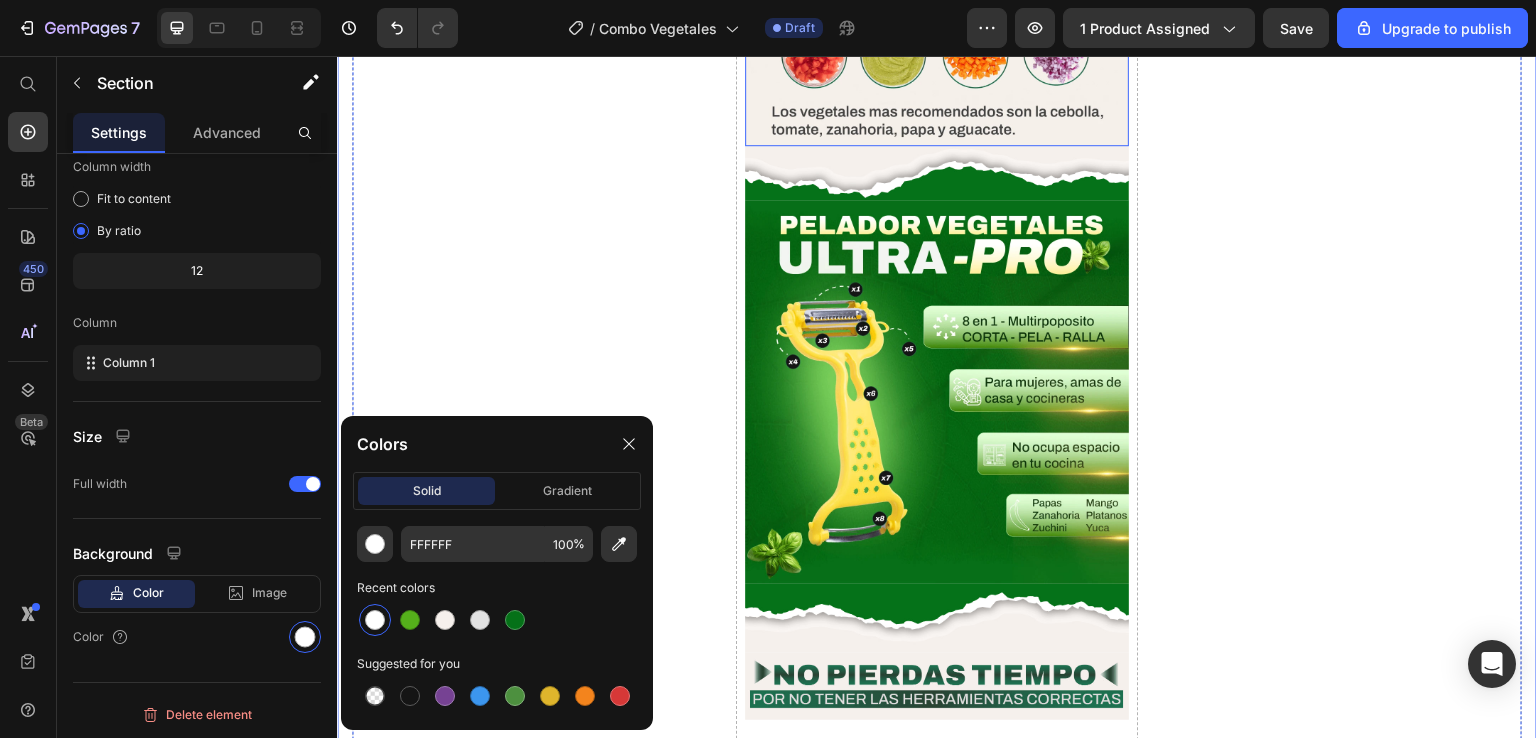 click at bounding box center (937, -56) 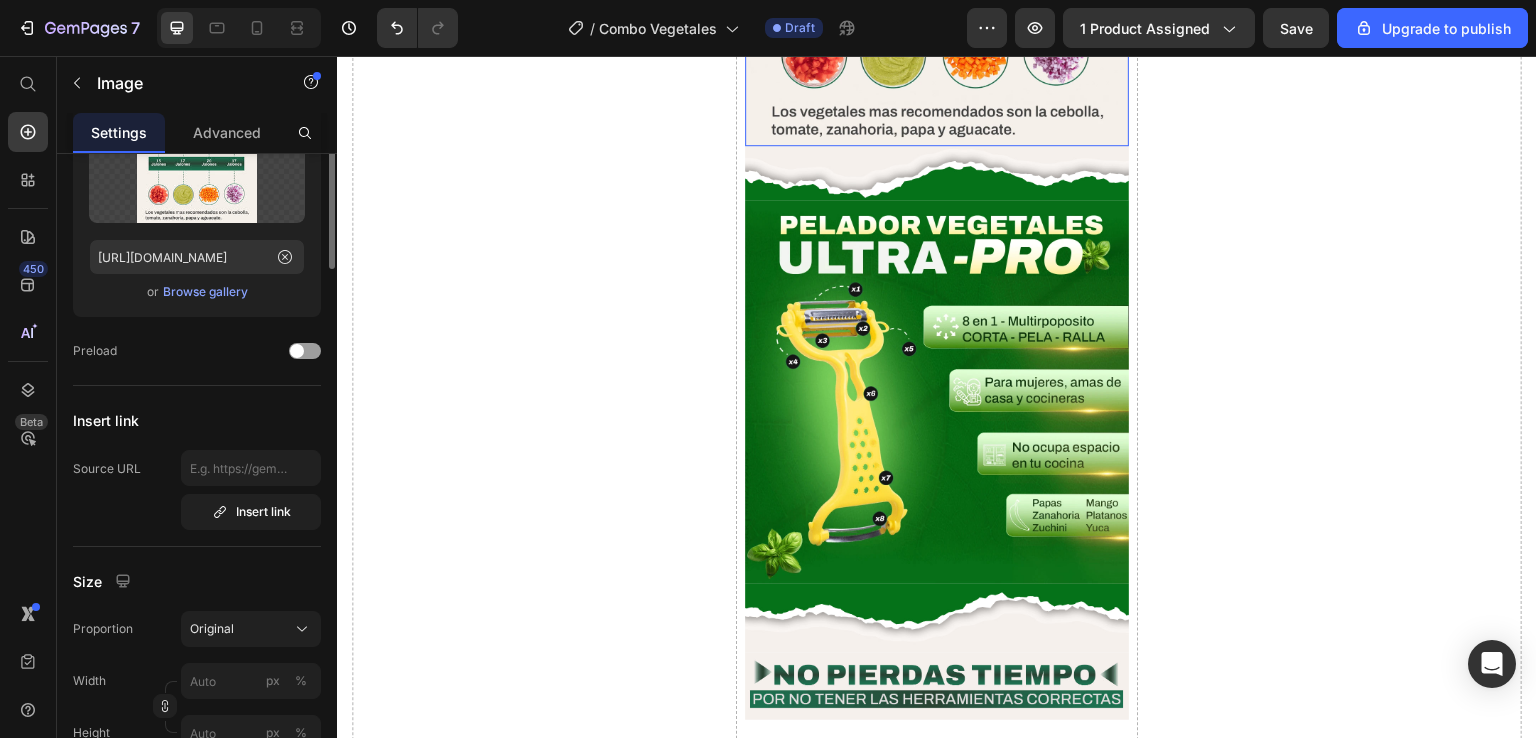 scroll, scrollTop: 0, scrollLeft: 0, axis: both 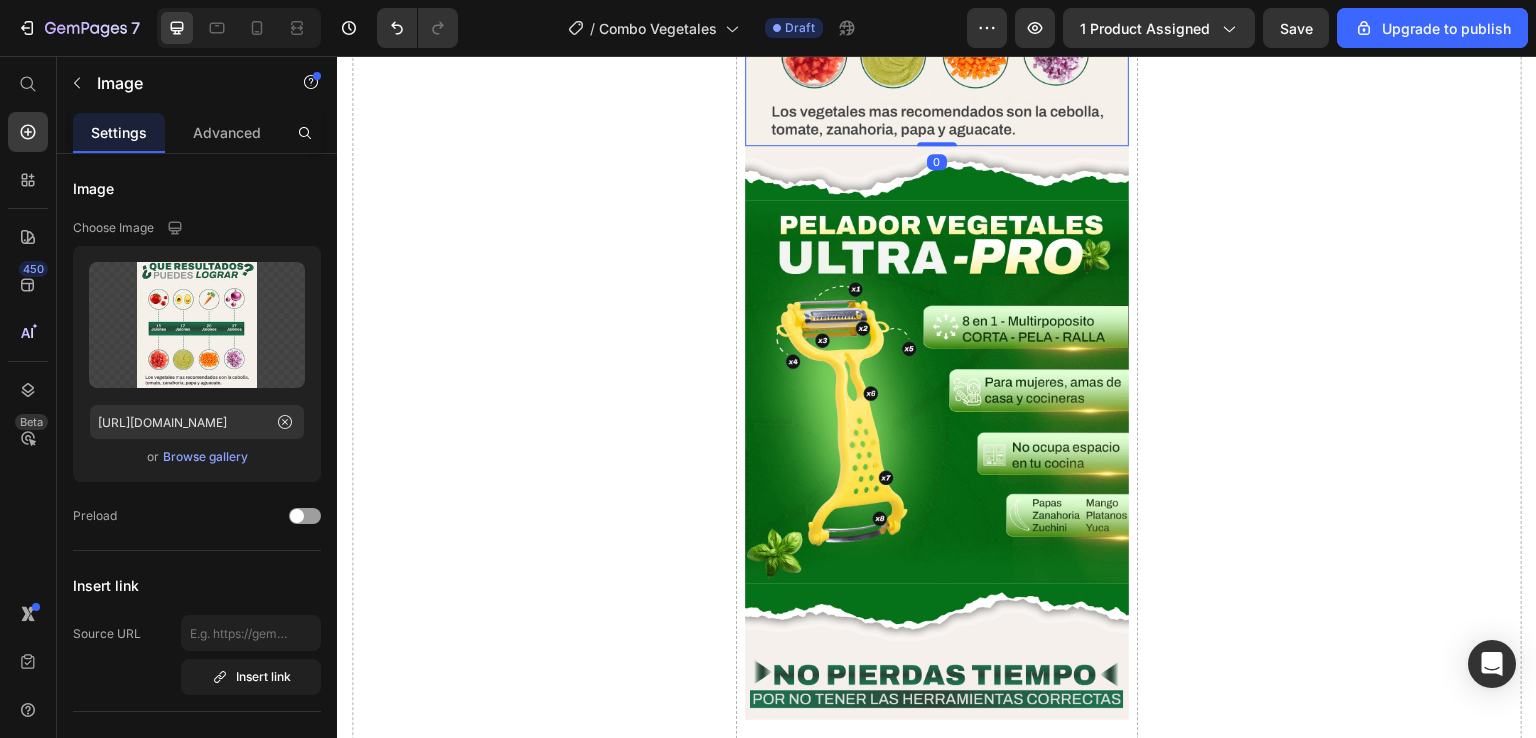 click on "Image" at bounding box center (791, -277) 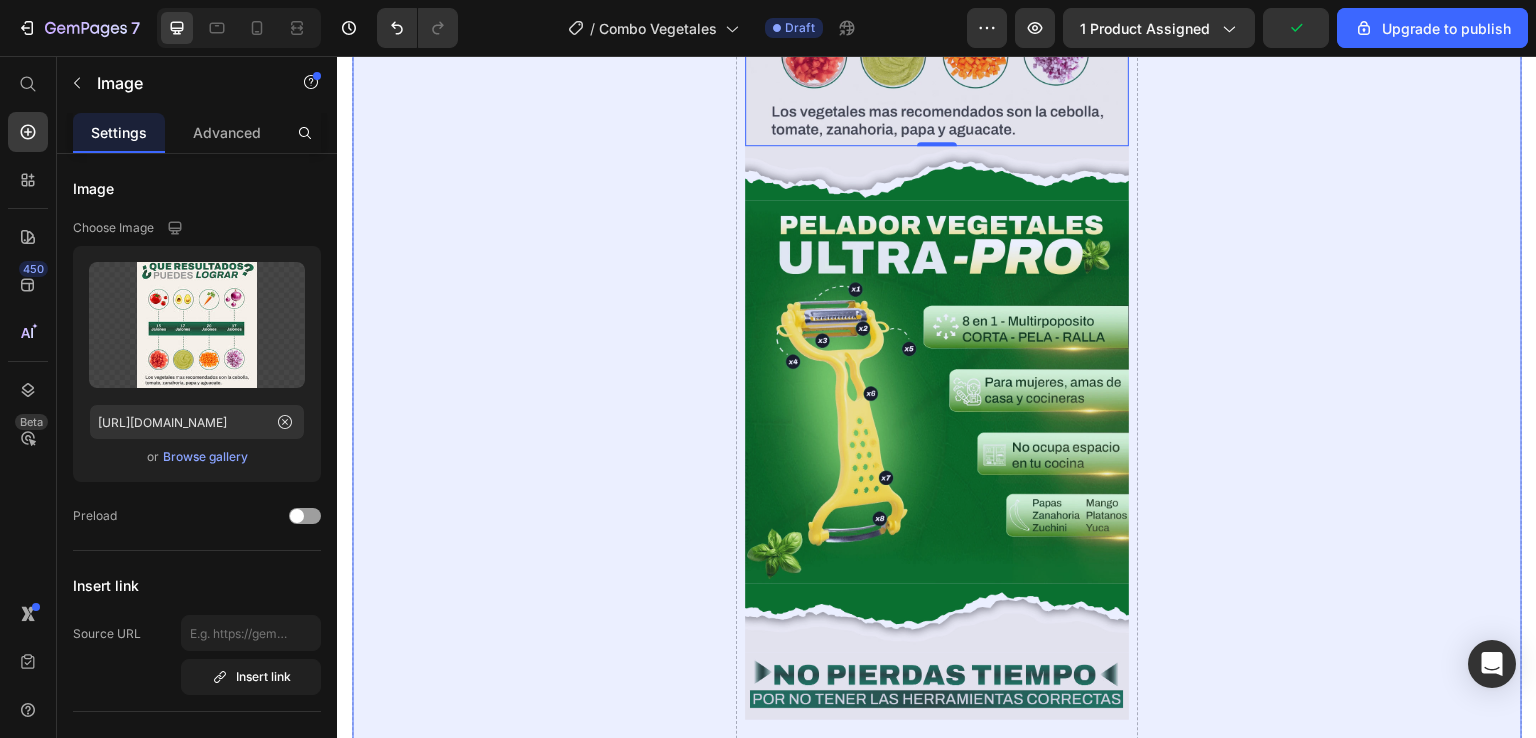 click on "Row 3 cols" at bounding box center [789, -312] 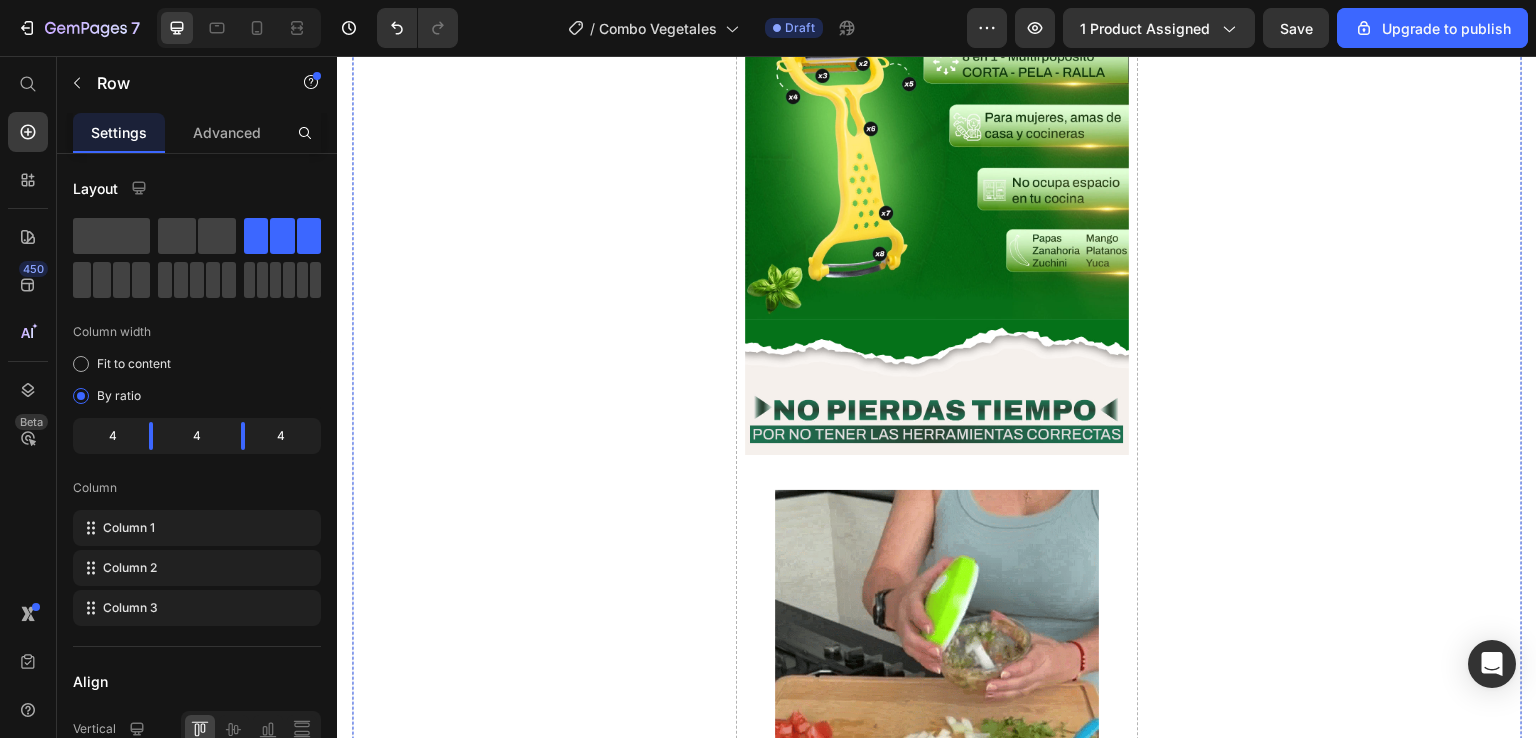 scroll, scrollTop: 3500, scrollLeft: 0, axis: vertical 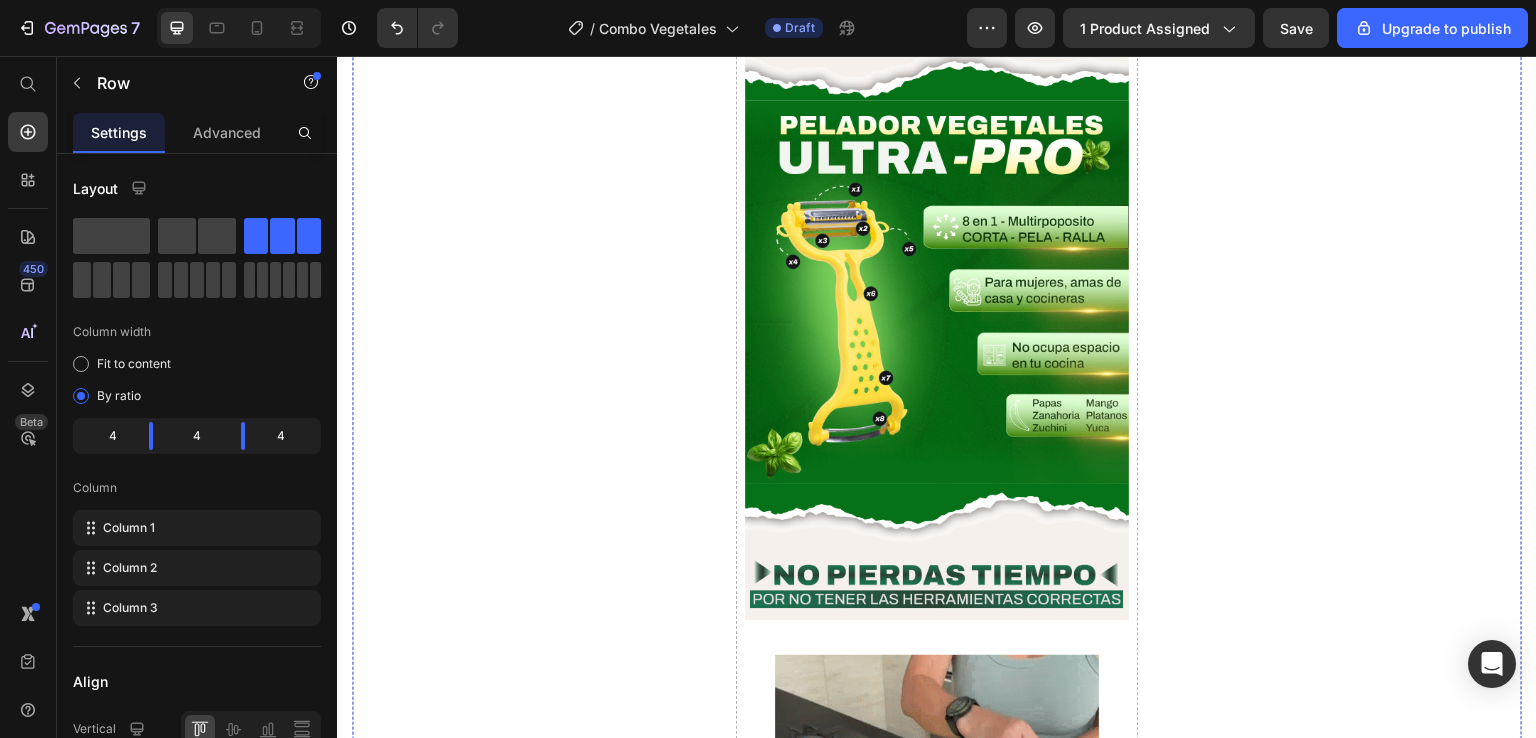 click at bounding box center (937, -156) 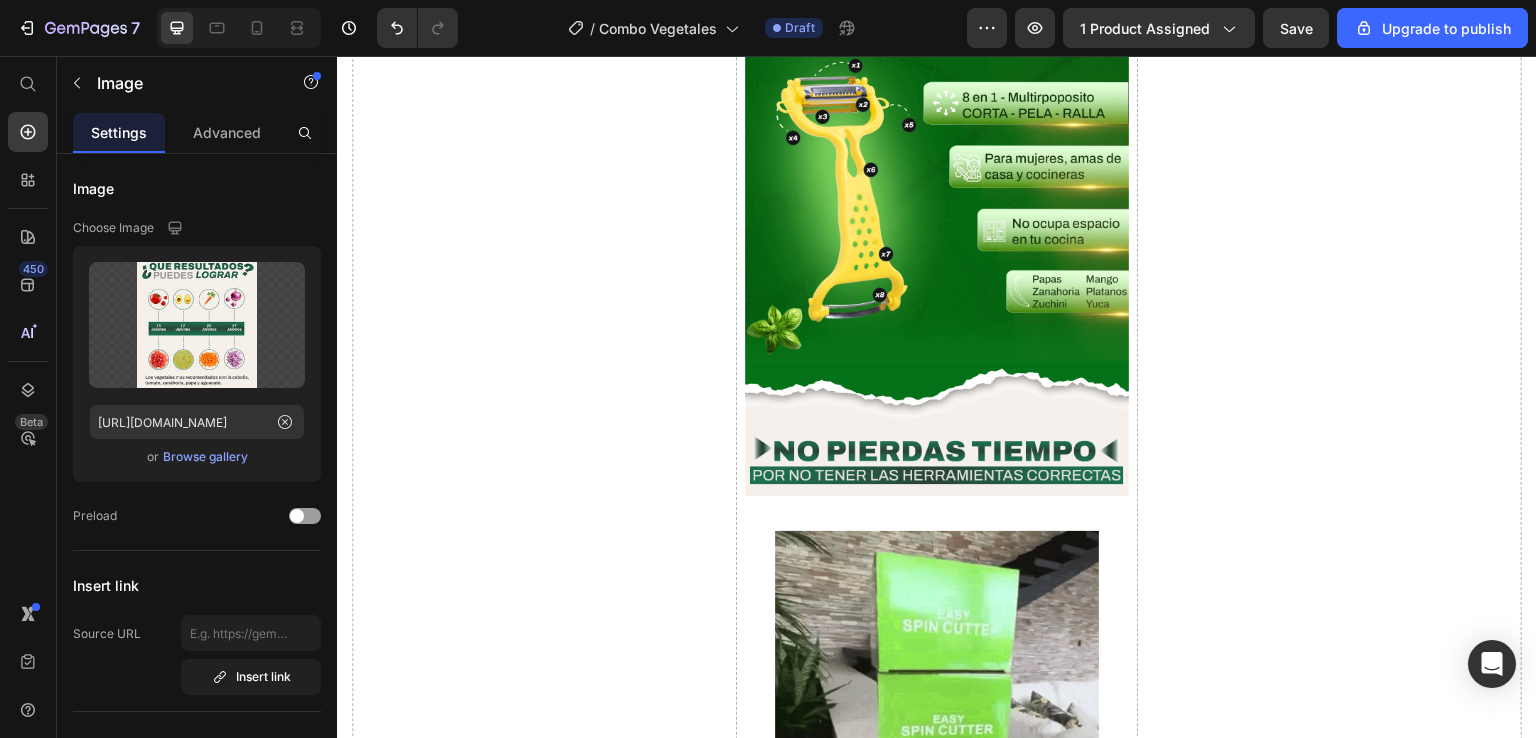 scroll, scrollTop: 3800, scrollLeft: 0, axis: vertical 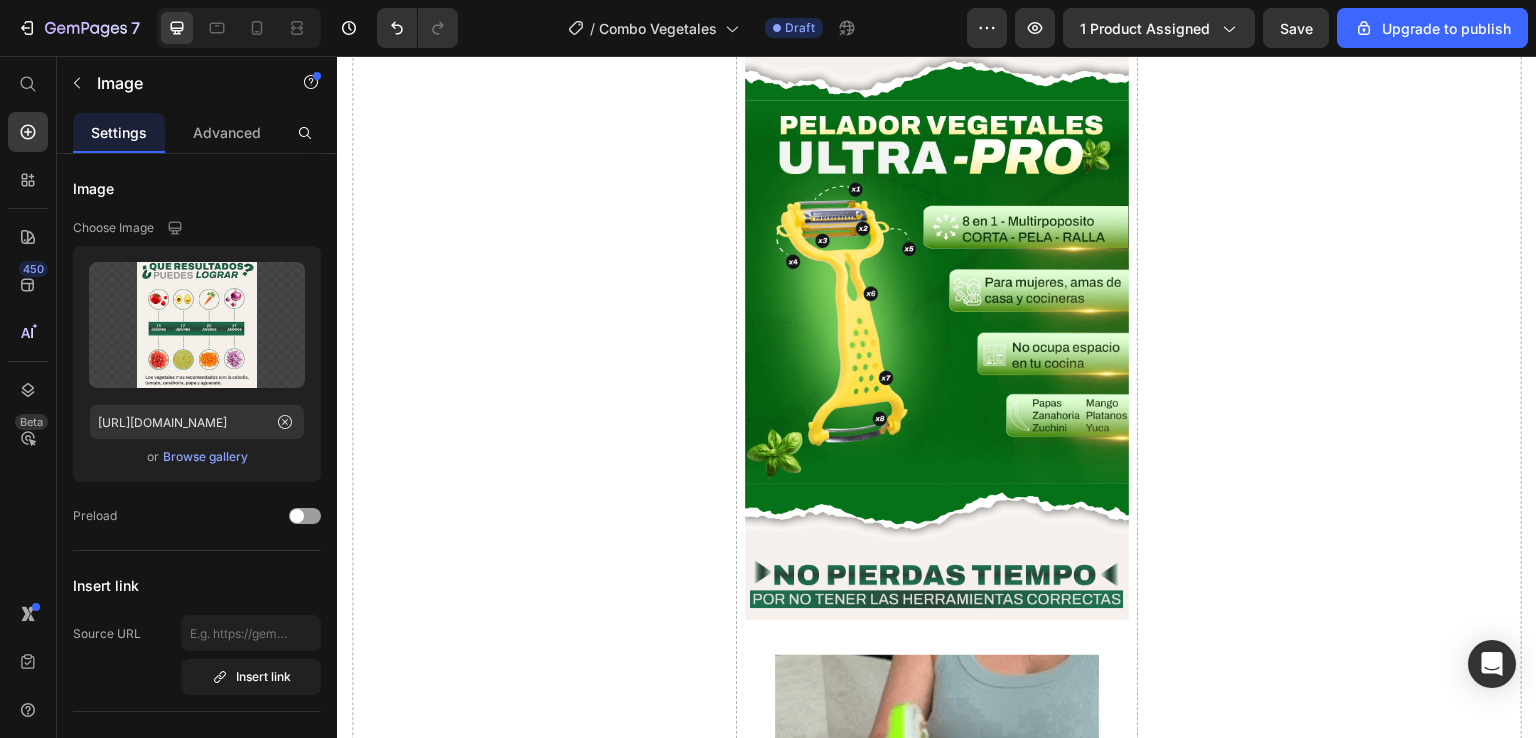 click 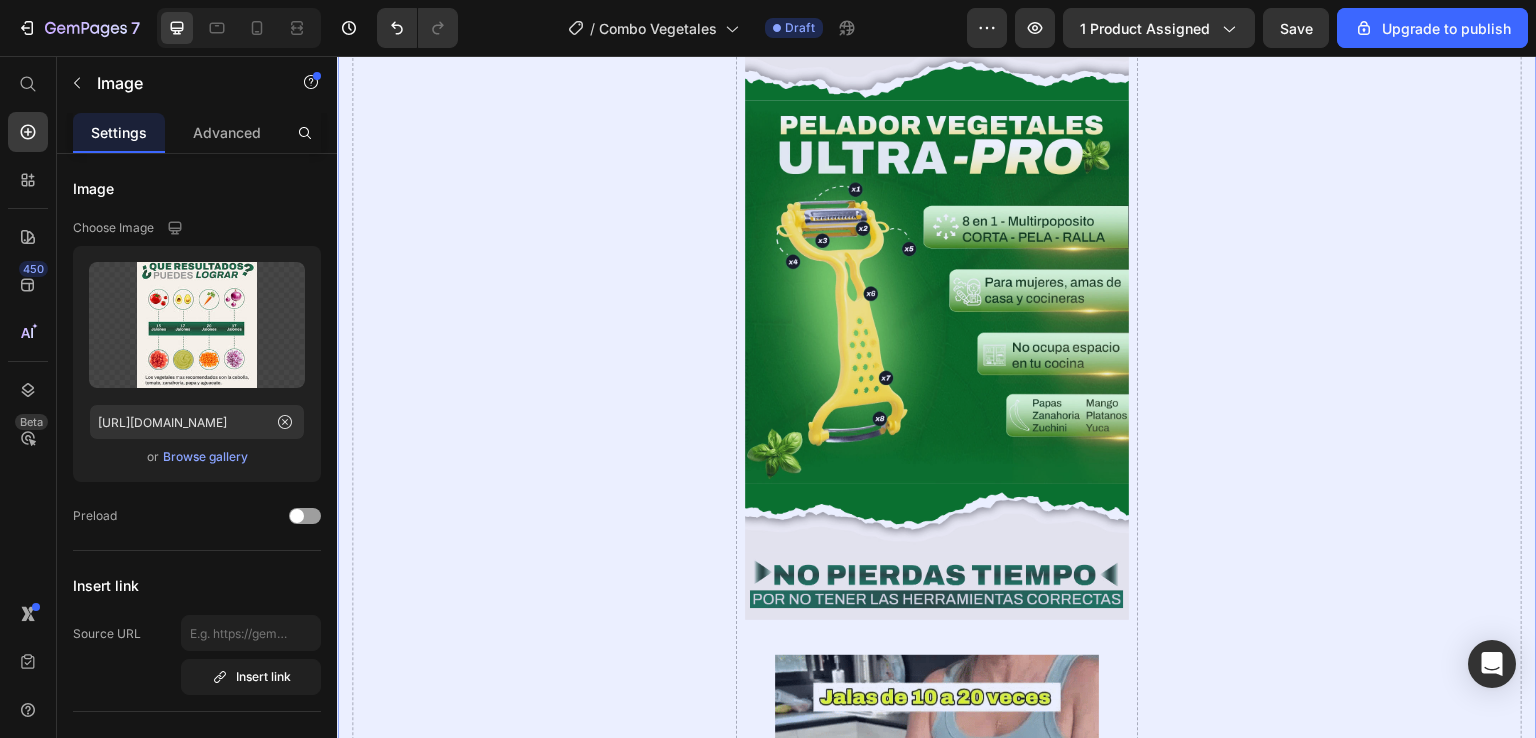 click on "Section" at bounding box center (779, -448) 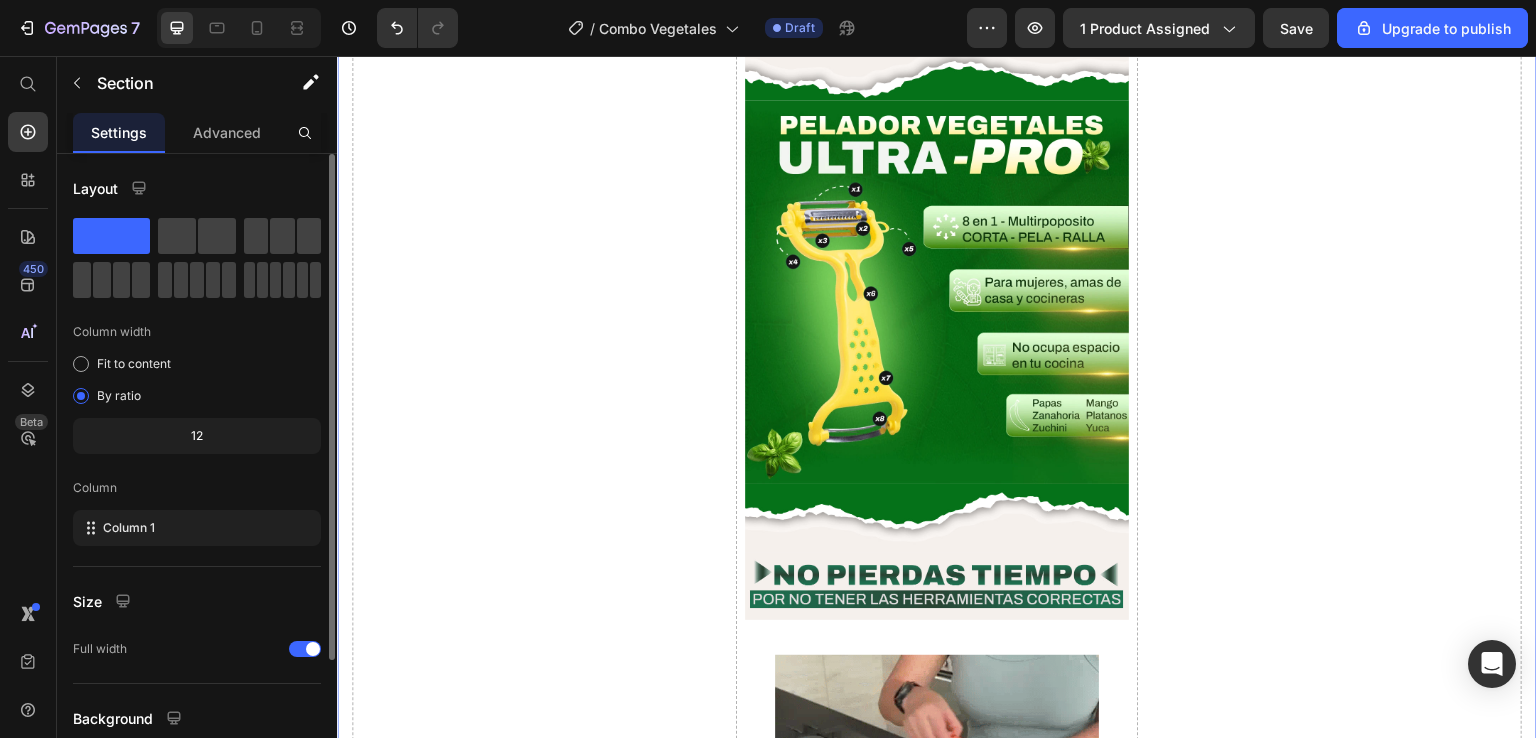 scroll, scrollTop: 165, scrollLeft: 0, axis: vertical 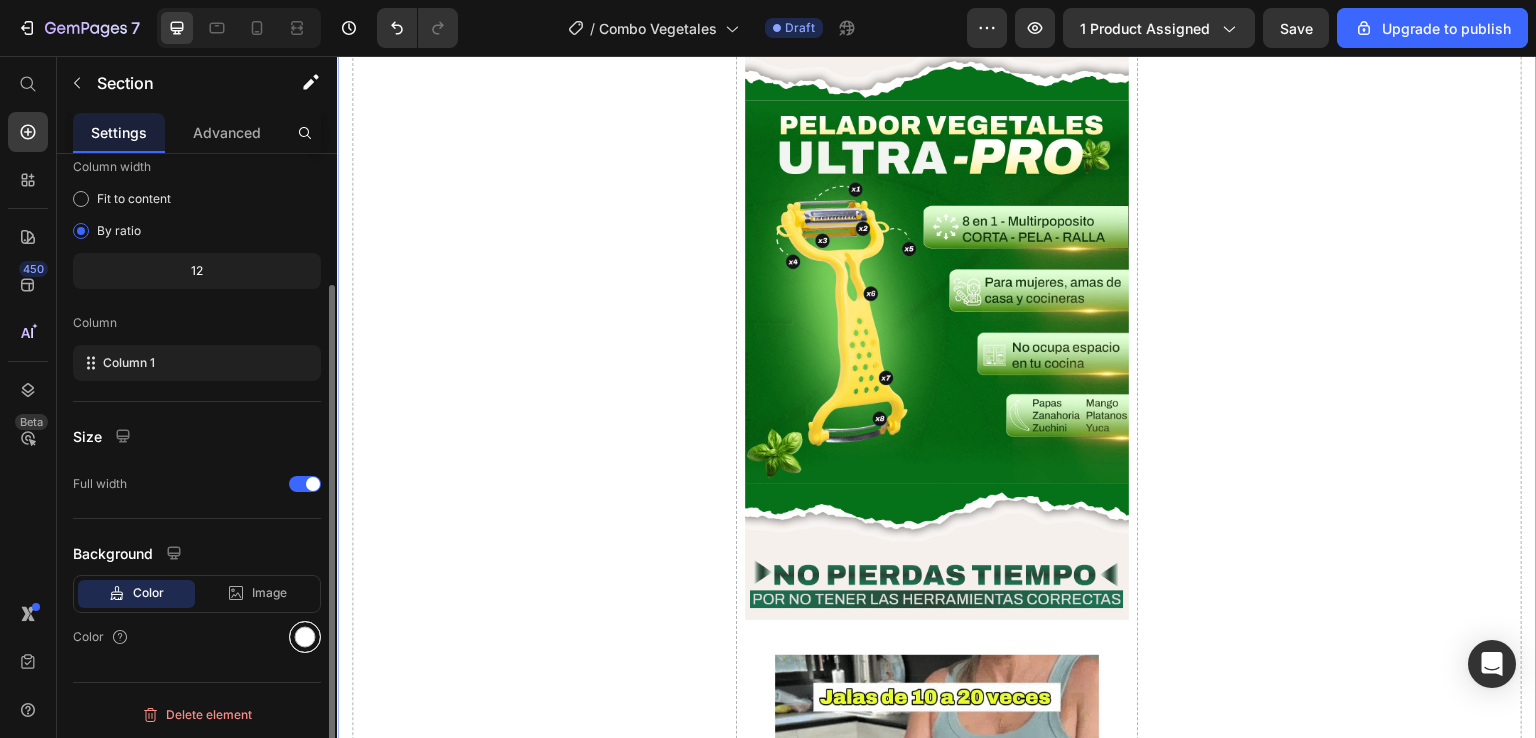 click at bounding box center [305, 637] 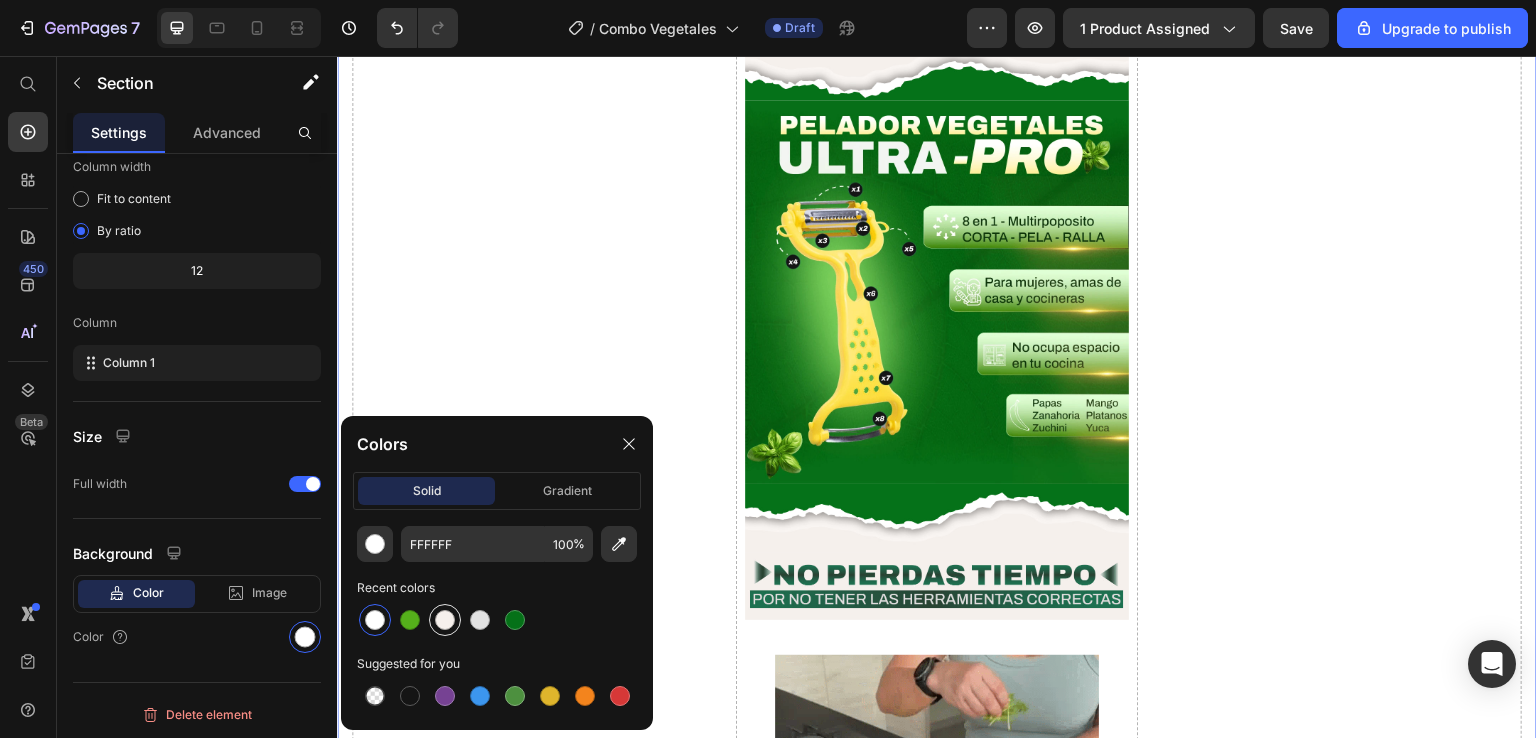click at bounding box center [445, 620] 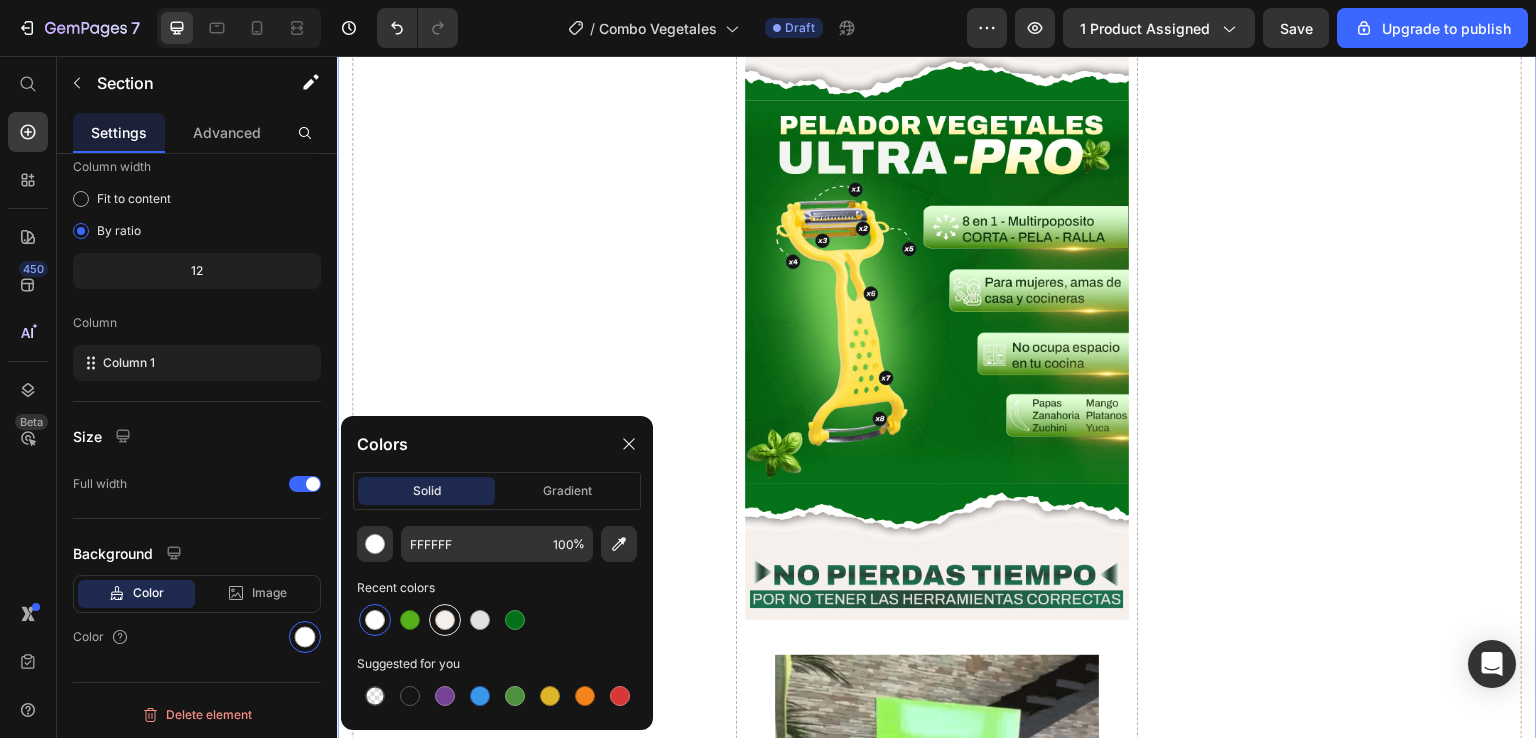 type on "F6F0EC" 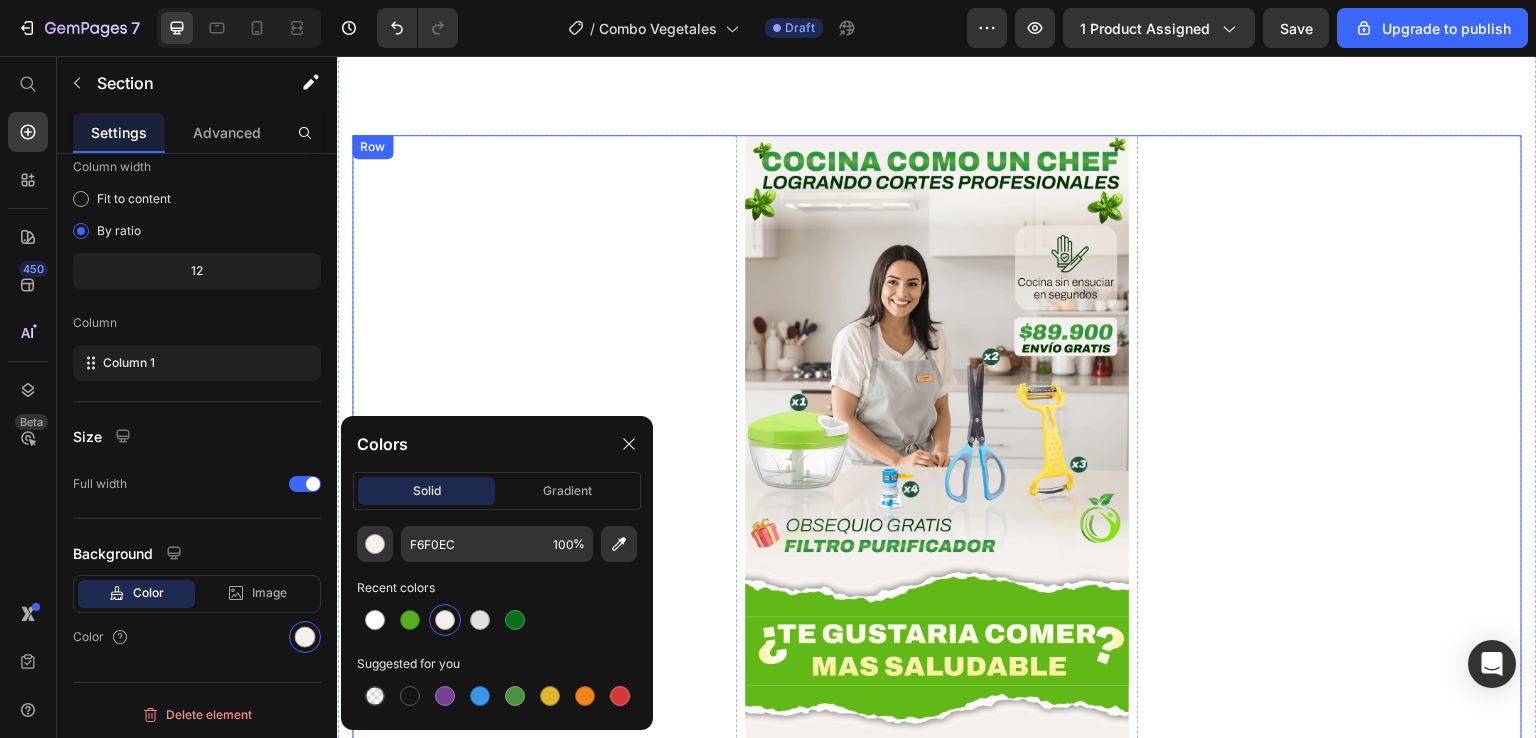 scroll, scrollTop: 600, scrollLeft: 0, axis: vertical 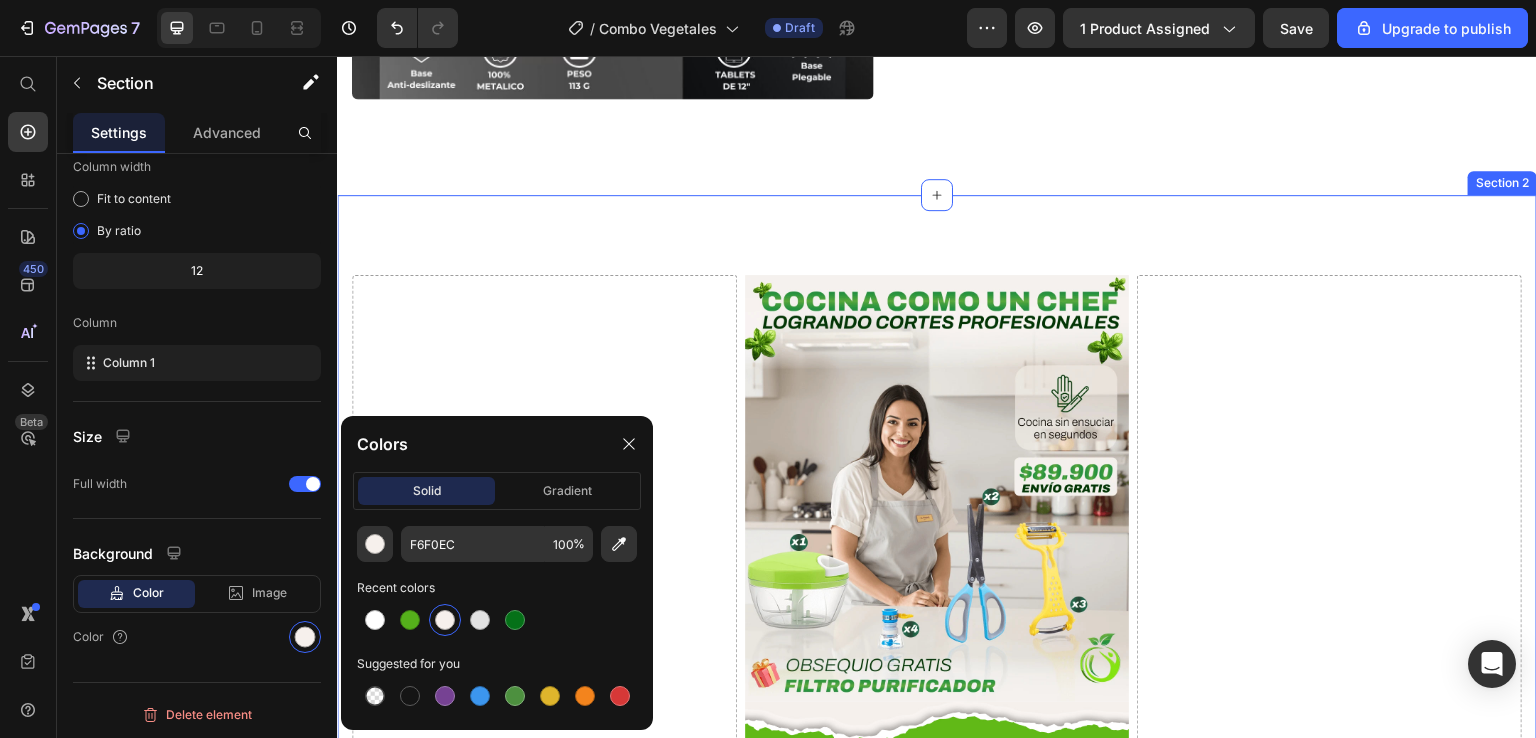 click on "Drop element here Image Image Image Image Image Tijeras Magicas Text Pelador 8 en 1  Text Pica todo para vegetales Text Tijeras Magicas Text Pelador 8 en 1  Text Pica todo para vegetales Text Marquee Image Image Image Image Image Image Image Image
Drop element here Row Section 2" at bounding box center [937, 1697] 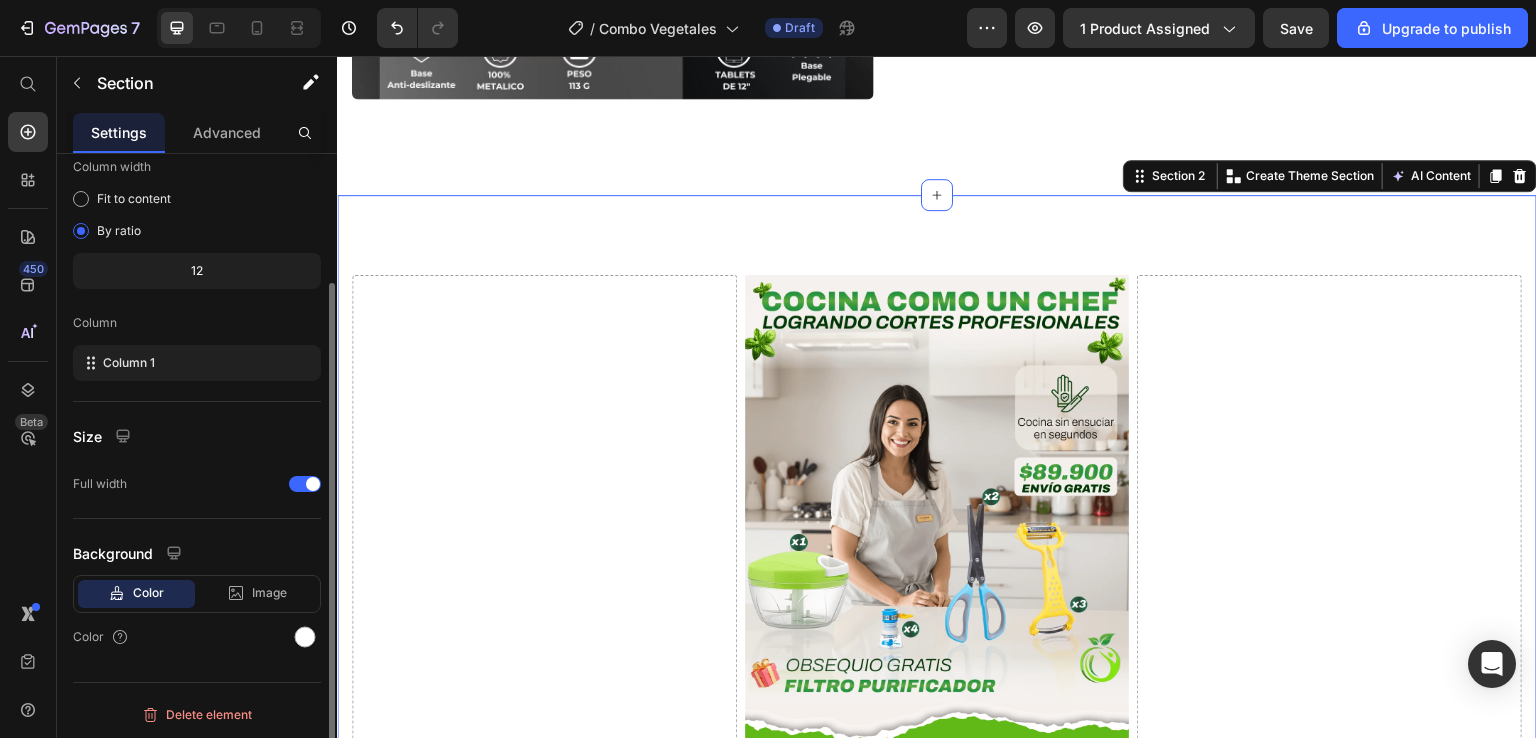 scroll, scrollTop: 164, scrollLeft: 0, axis: vertical 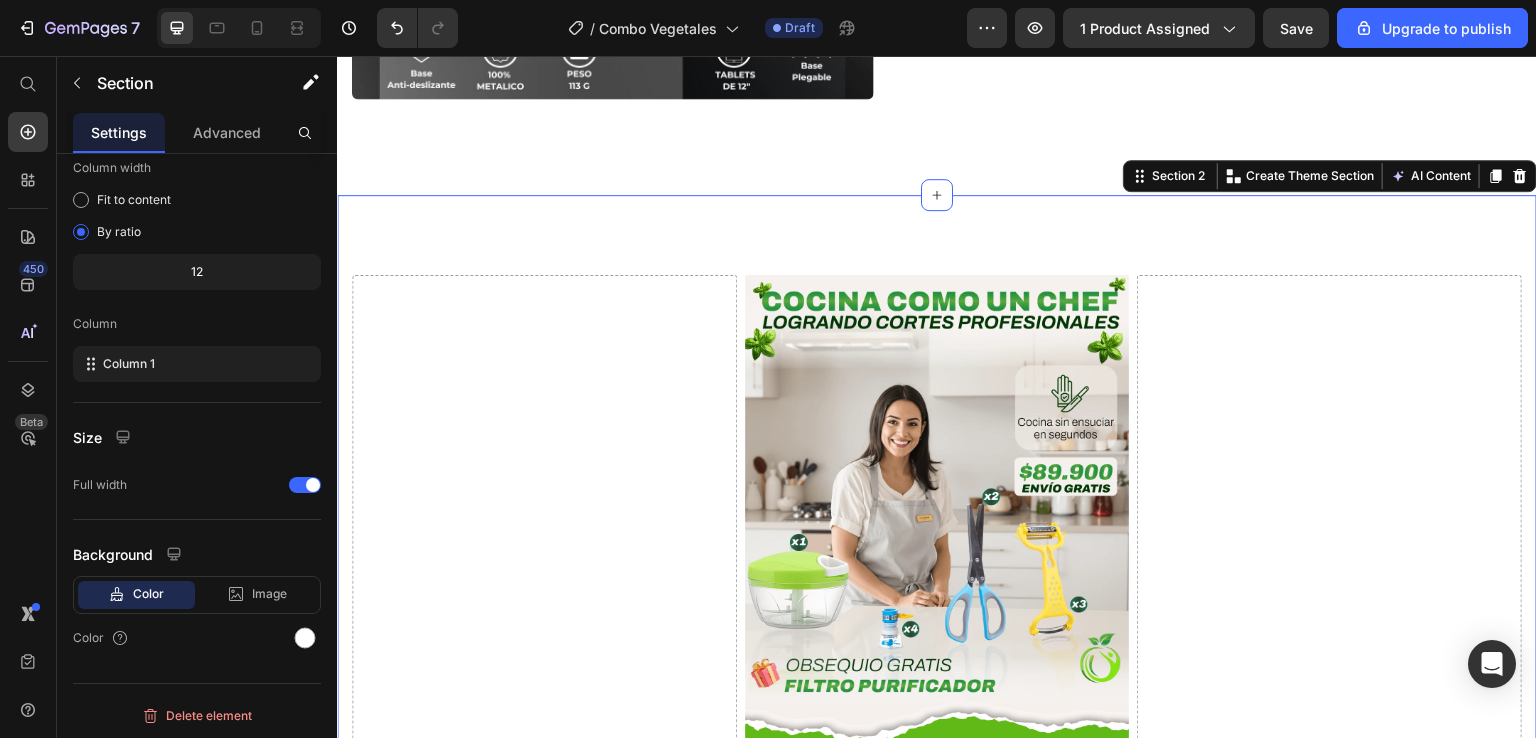 click on "Drop element here Image Image Image Image Image Tijeras Magicas Text Pelador 8 en 1  Text Pica todo para vegetales Text Tijeras Magicas Text Pelador 8 en 1  Text Pica todo para vegetales Text Marquee Image Image Image Image Image Image Image Image
Drop element here Row Section 2   You can create reusable sections Create Theme Section AI Content Write with GemAI What would you like to describe here? Tone and Voice Persuasive Product OFERTA - 3 soportes metalico para celular y tablet Show more Generate" at bounding box center (937, 1697) 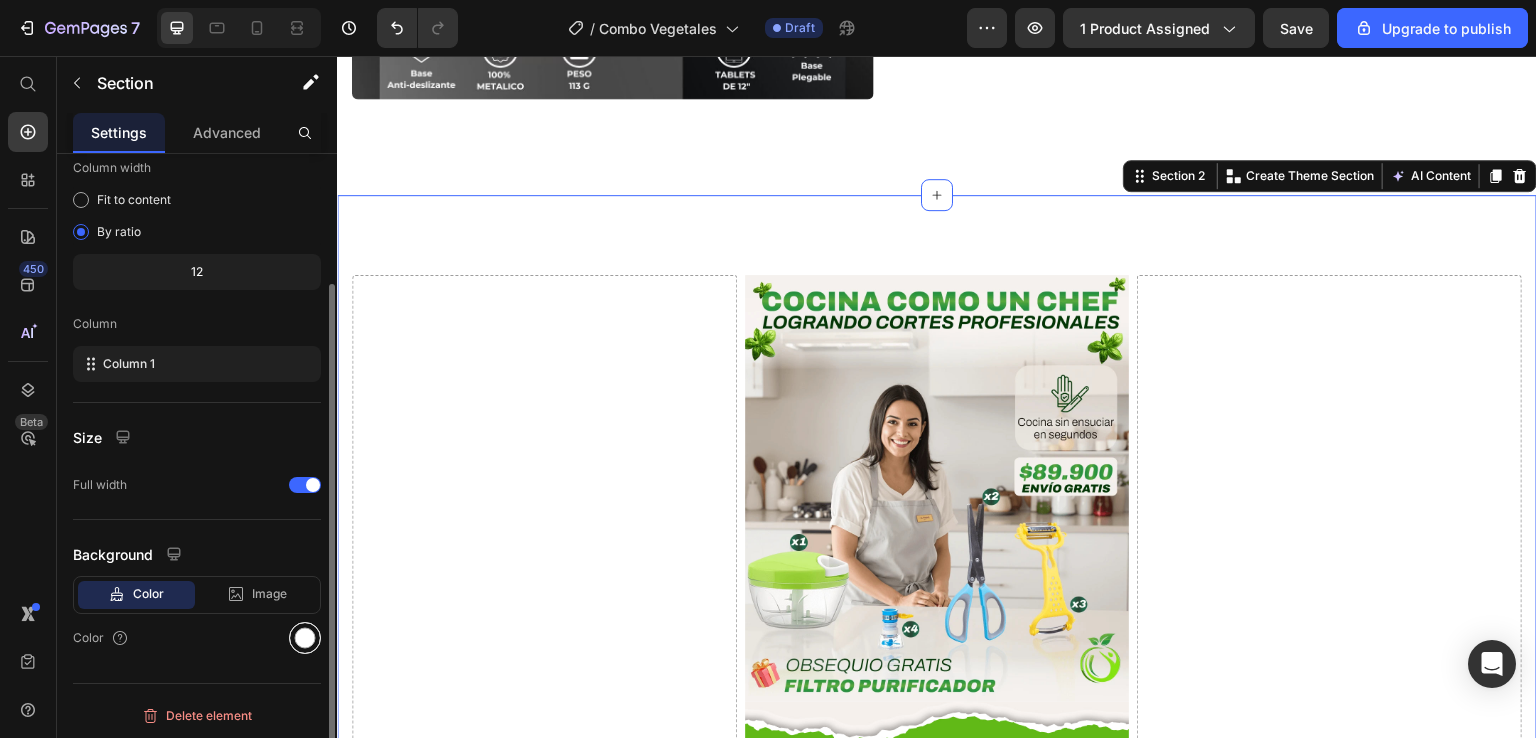 click at bounding box center [305, 638] 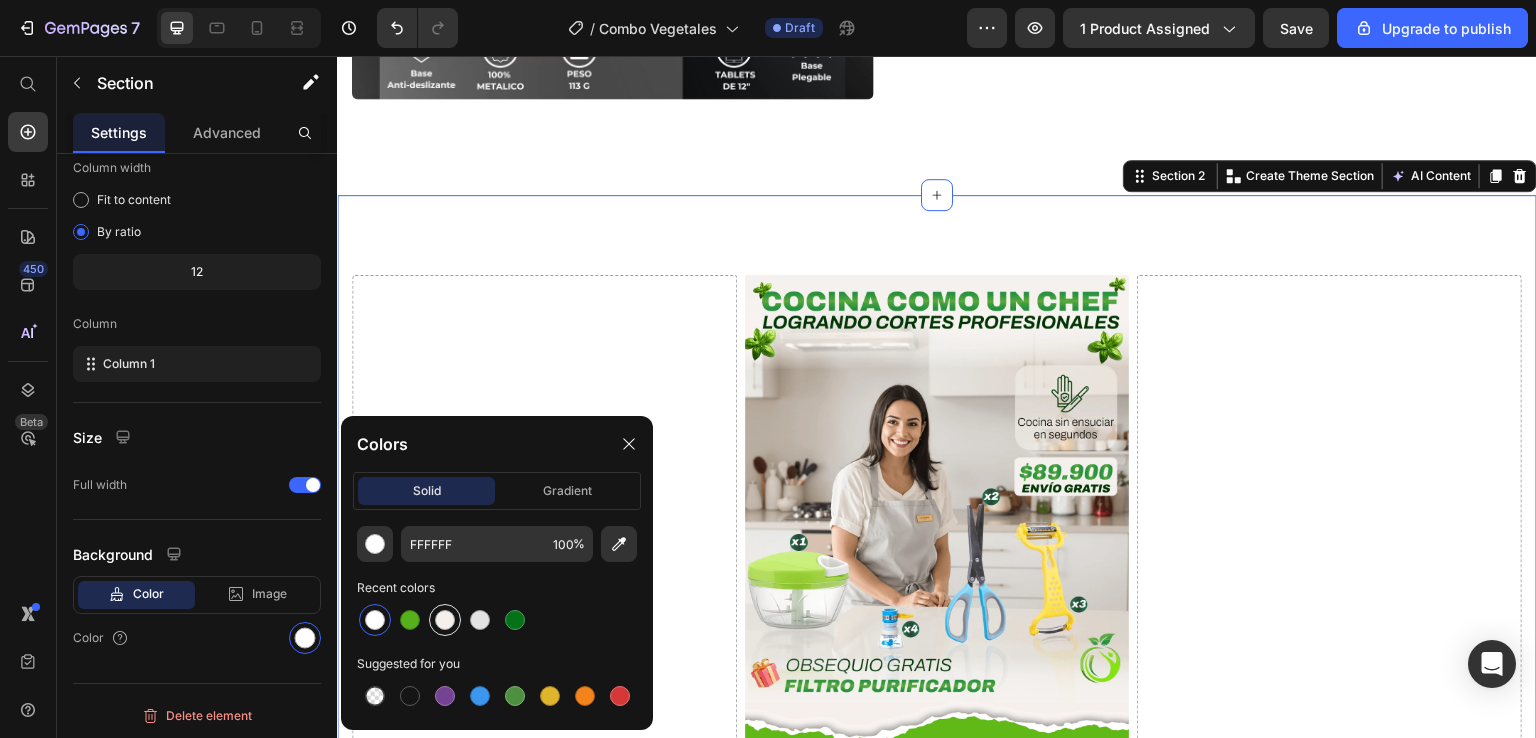 click at bounding box center [445, 620] 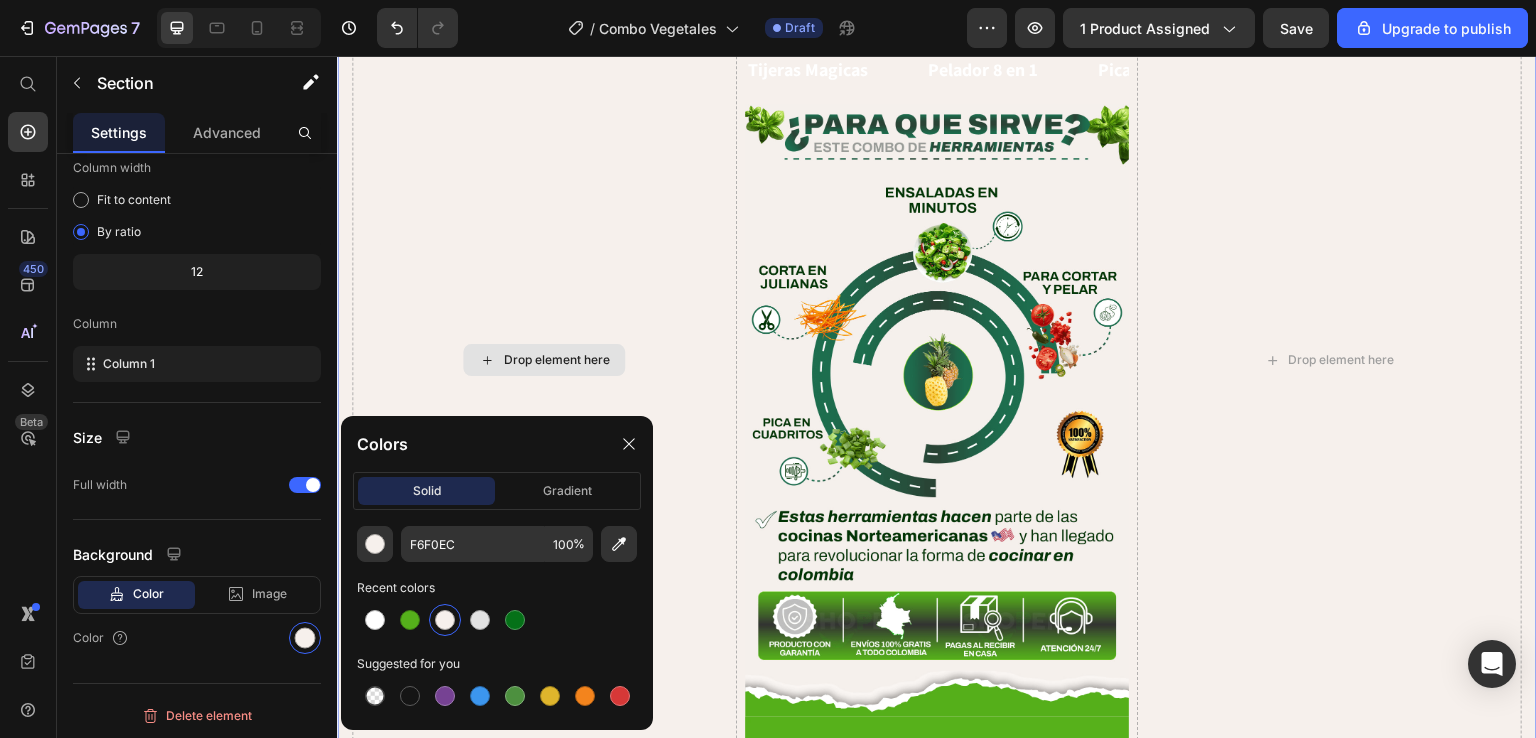 scroll, scrollTop: 1700, scrollLeft: 0, axis: vertical 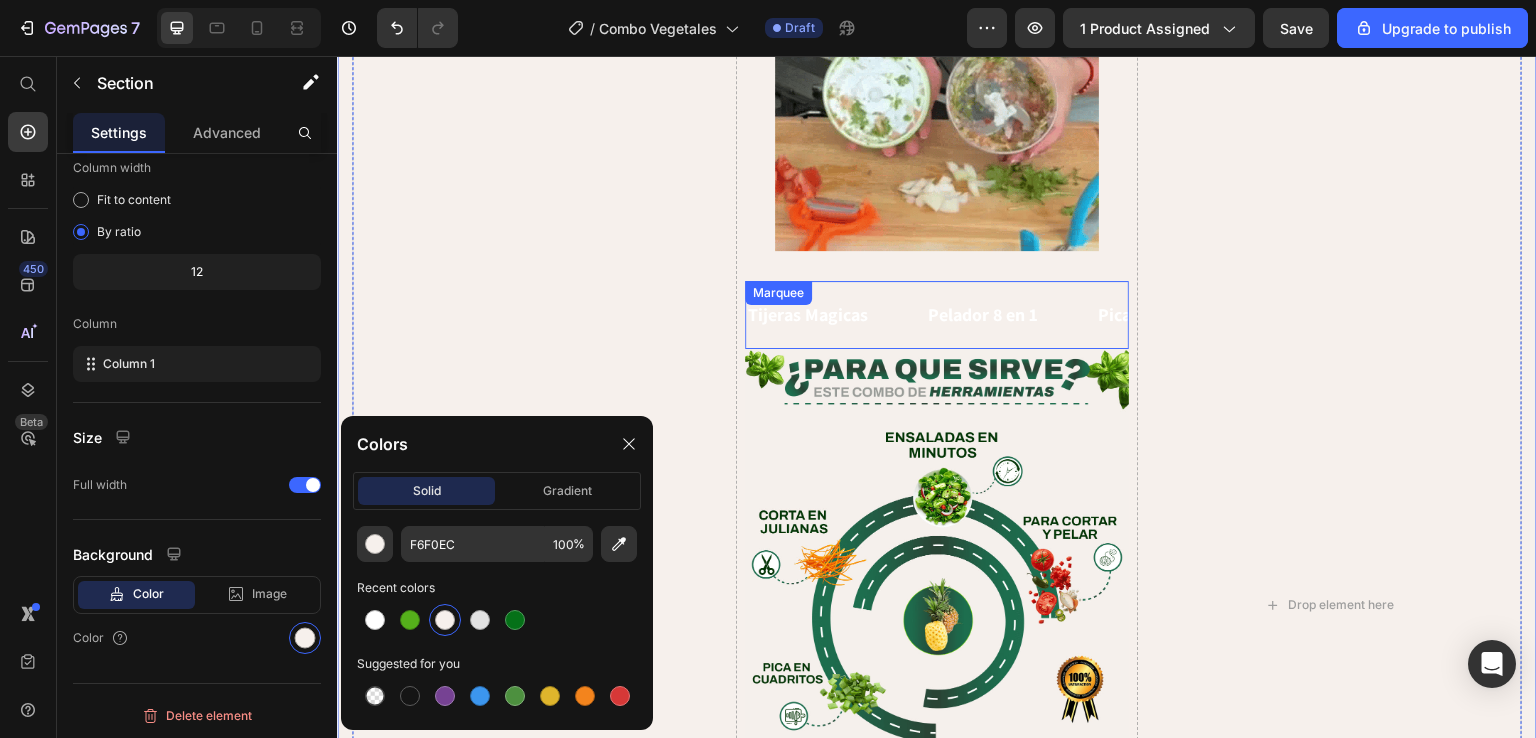 click on "Tijeras Magicas Text Pelador 8 en 1  Text Pica todo para vegetales Text Tijeras Magicas Text Pelador 8 en 1  Text Pica todo para vegetales Text Marquee" at bounding box center (937, 314) 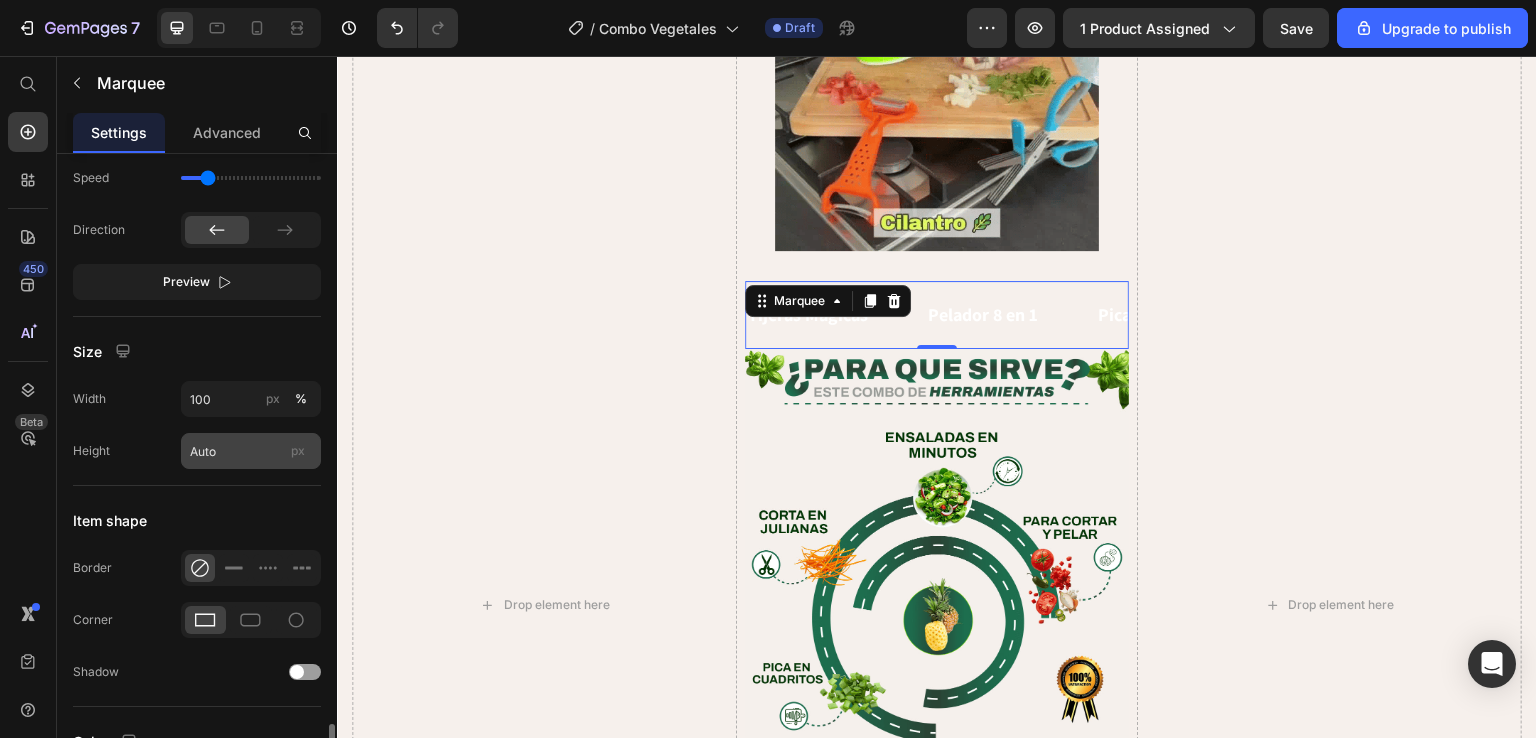 scroll, scrollTop: 811, scrollLeft: 0, axis: vertical 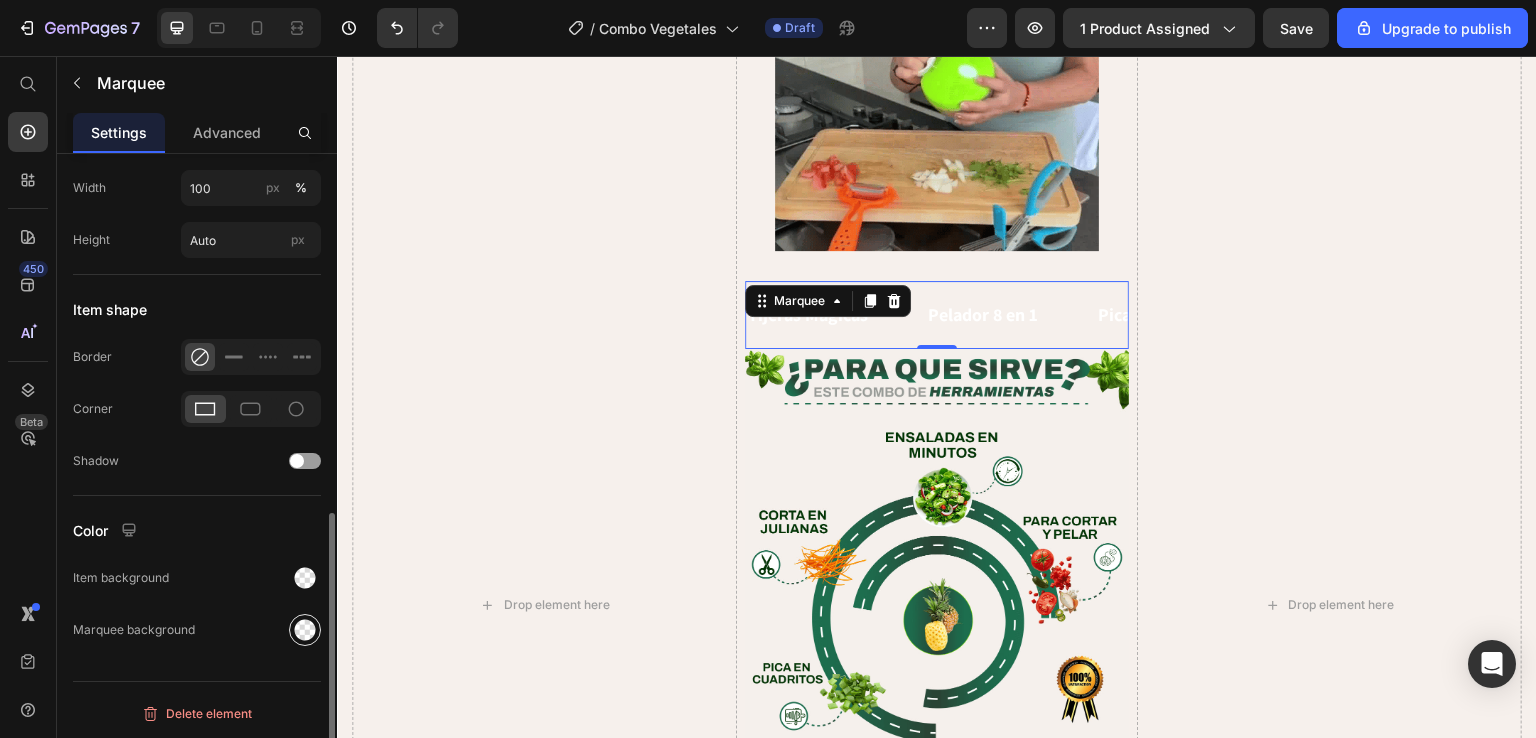 click at bounding box center (305, 630) 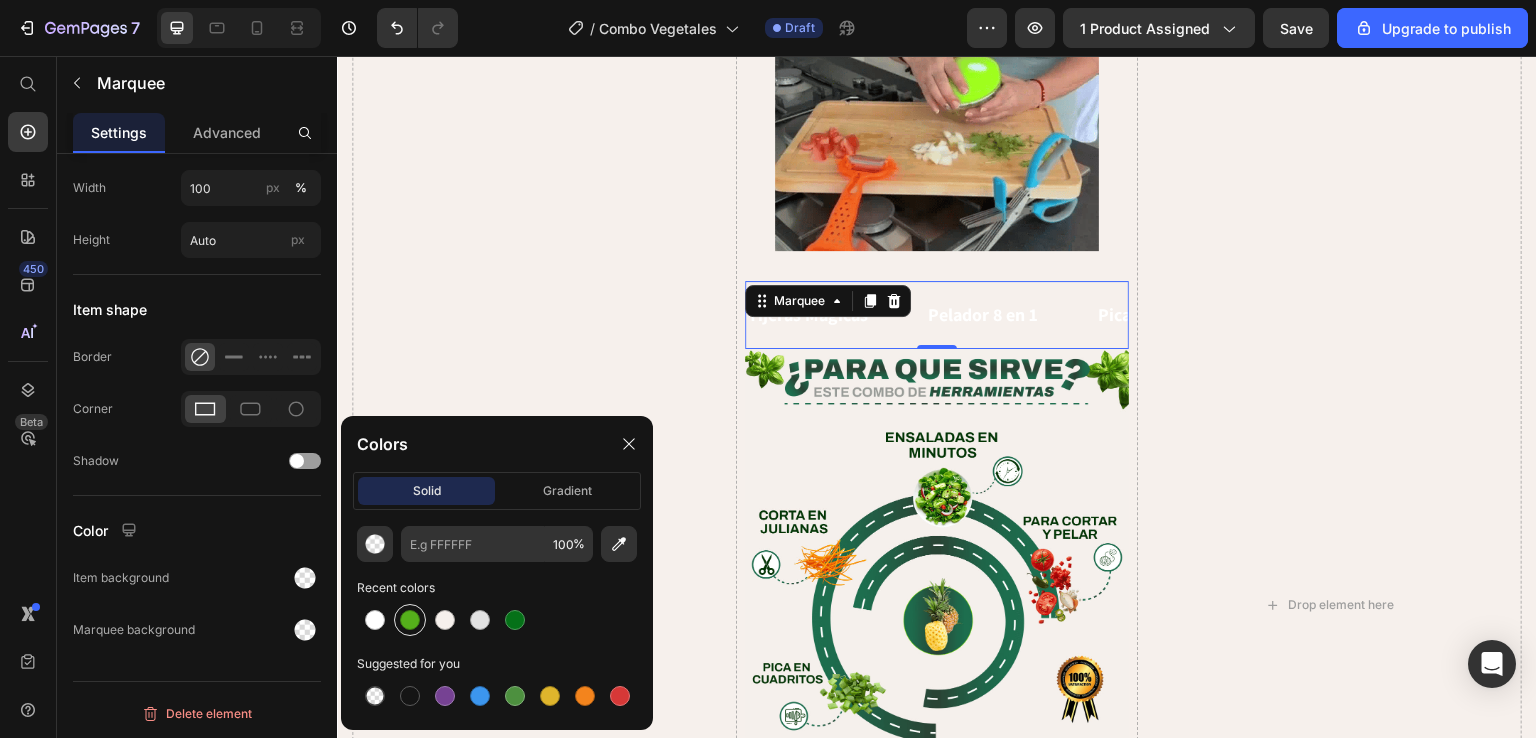 click at bounding box center [410, 620] 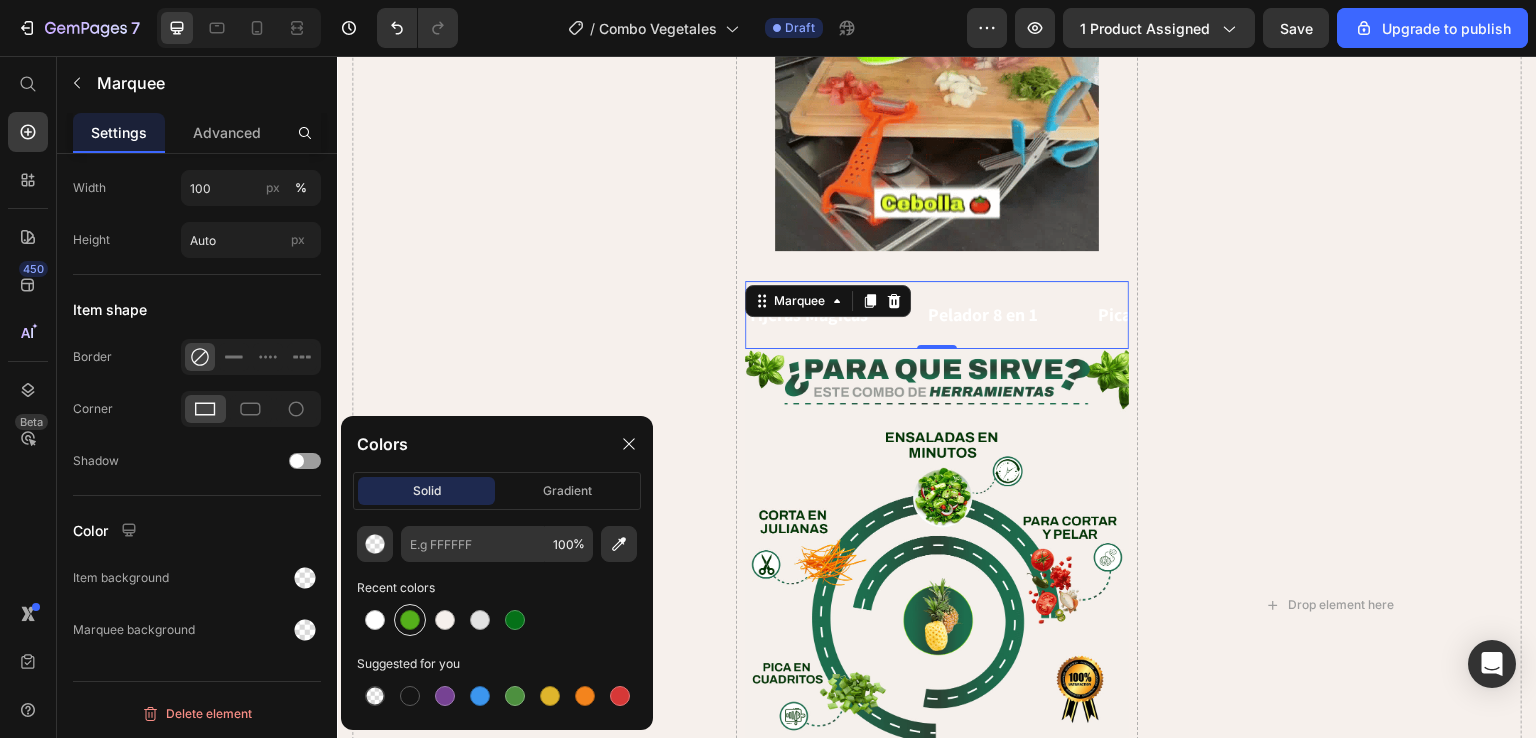 type on "55B01B" 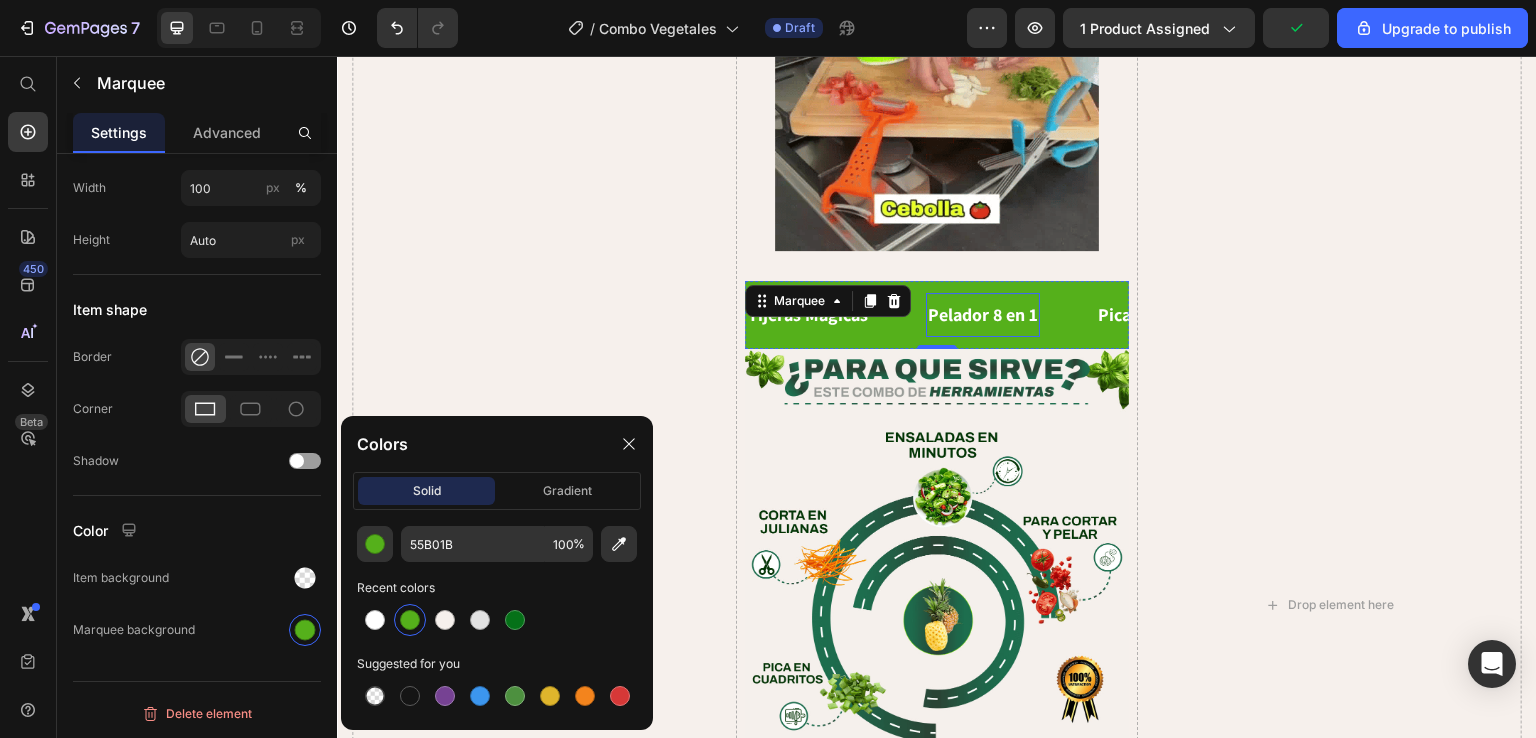 click on "Pelador 8 en 1" at bounding box center (983, 314) 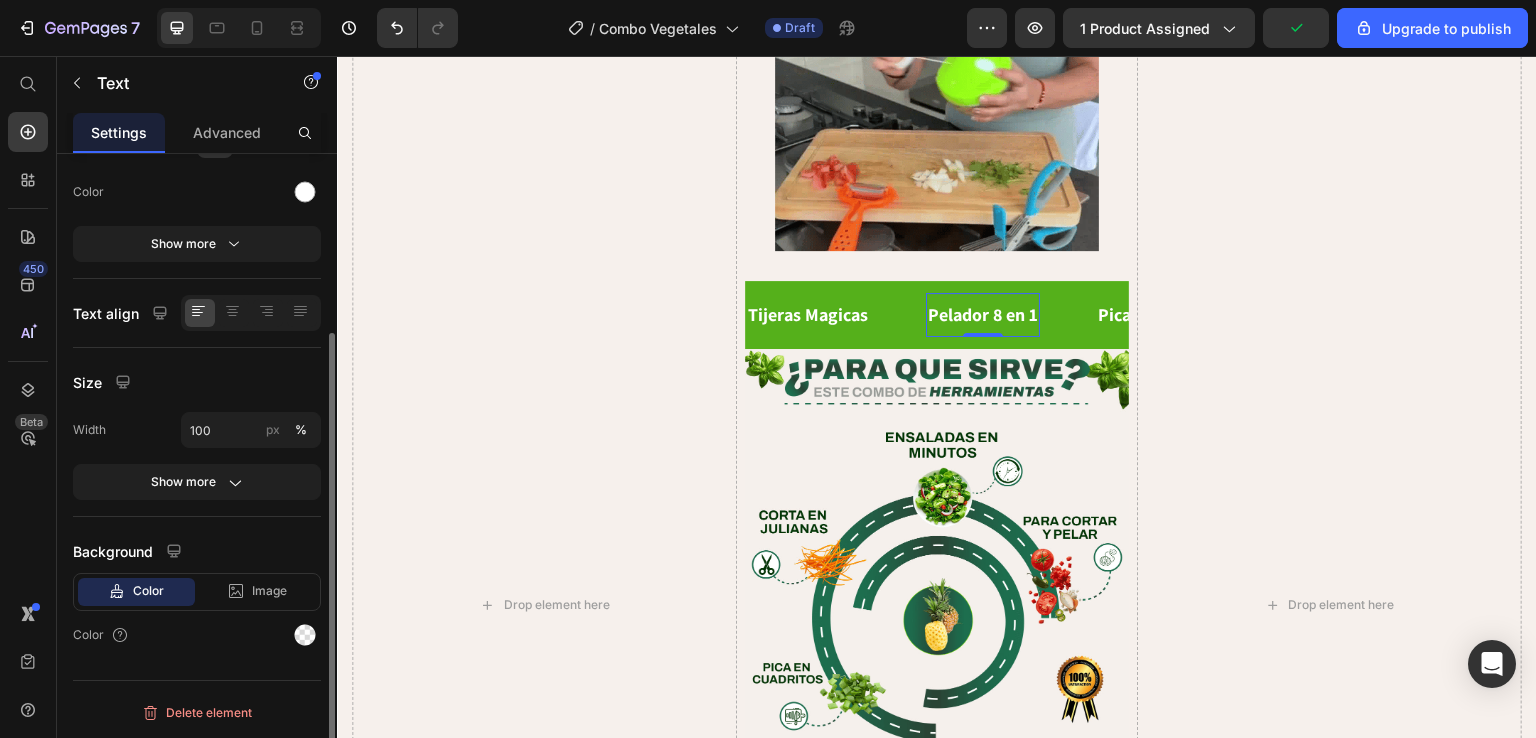scroll, scrollTop: 0, scrollLeft: 0, axis: both 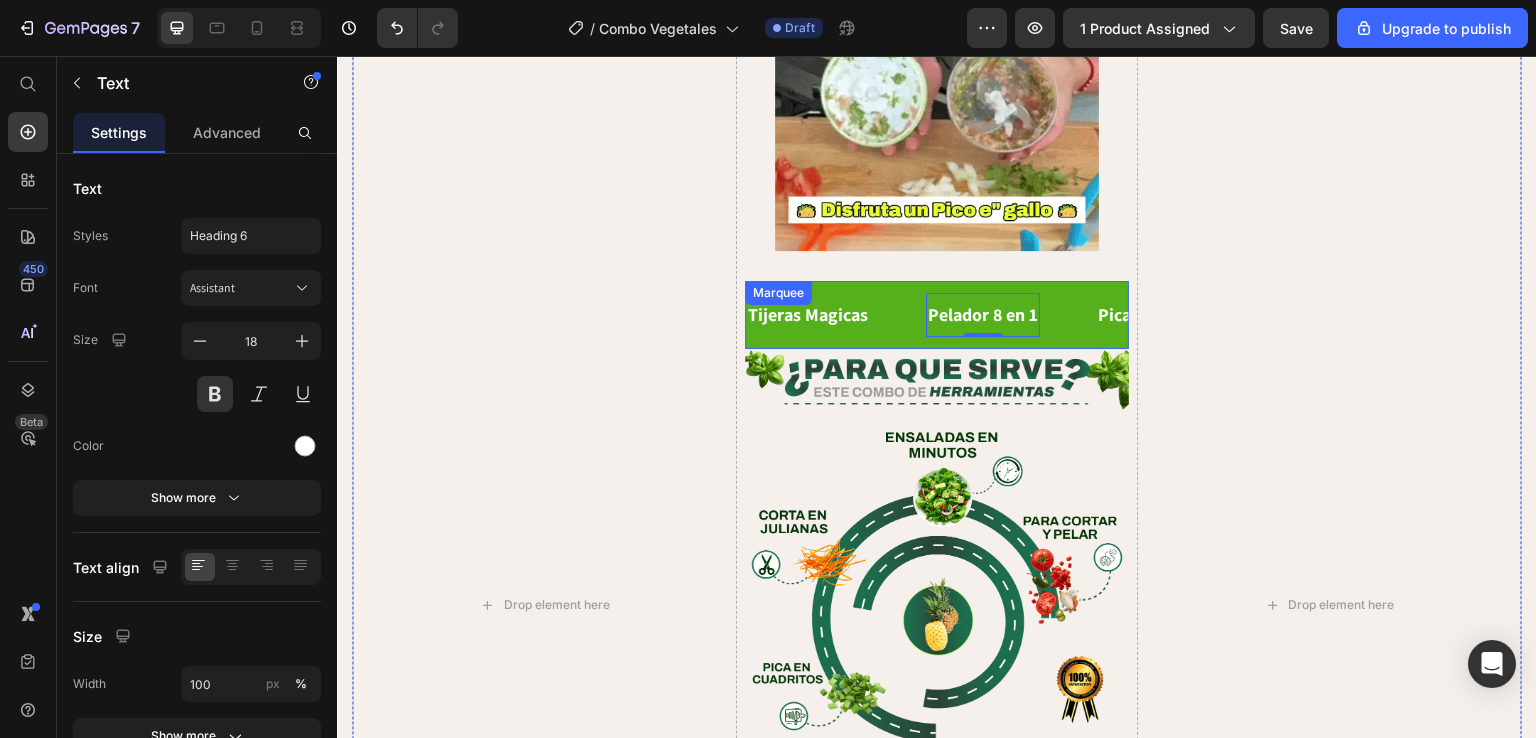 click on "Tijeras Magicas Text Pelador 8 en 1  Text   0 Pica todo para vegetales Text Tijeras Magicas Text Pelador 8 en 1  Text   0 Pica todo para vegetales Text Marquee" at bounding box center (937, 314) 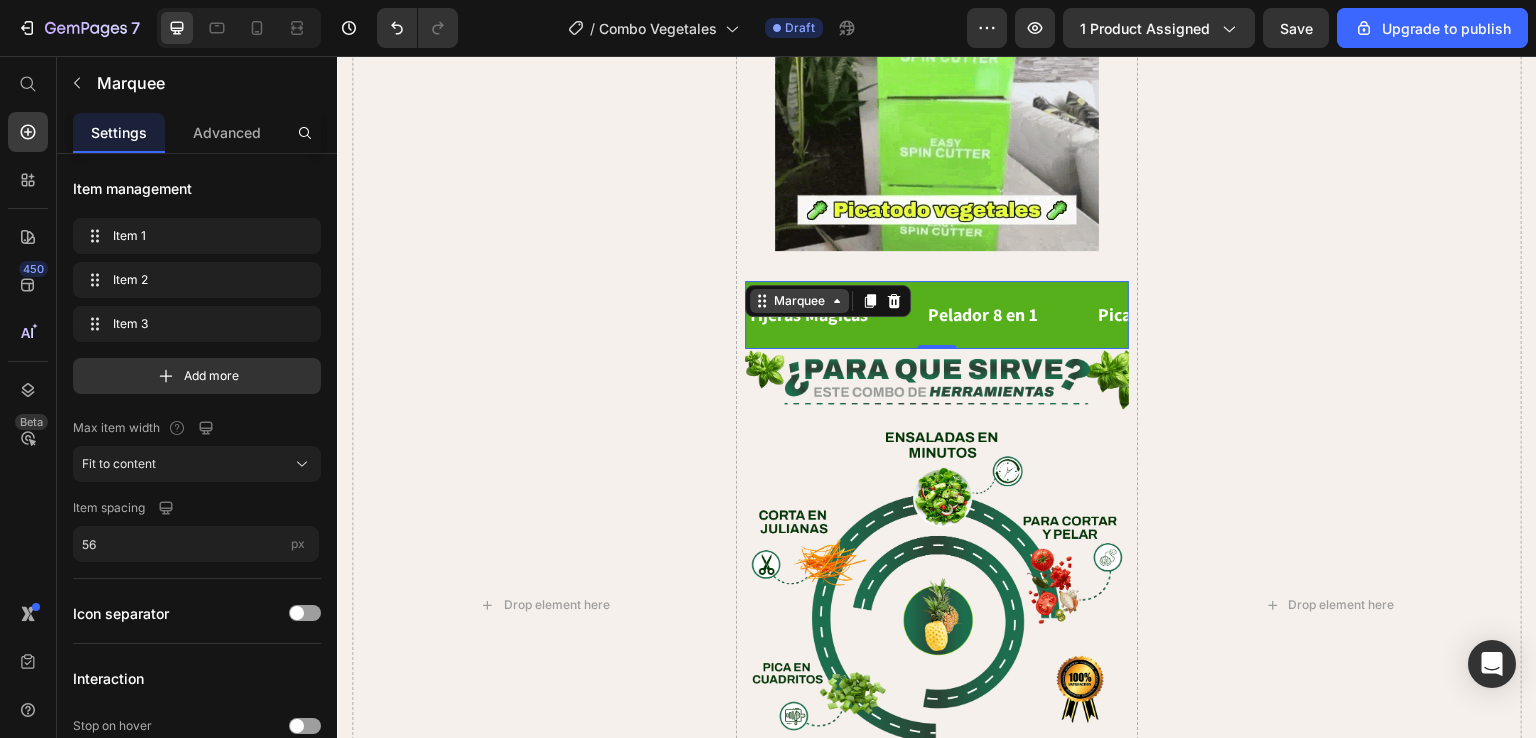 click on "Marquee" at bounding box center (799, 301) 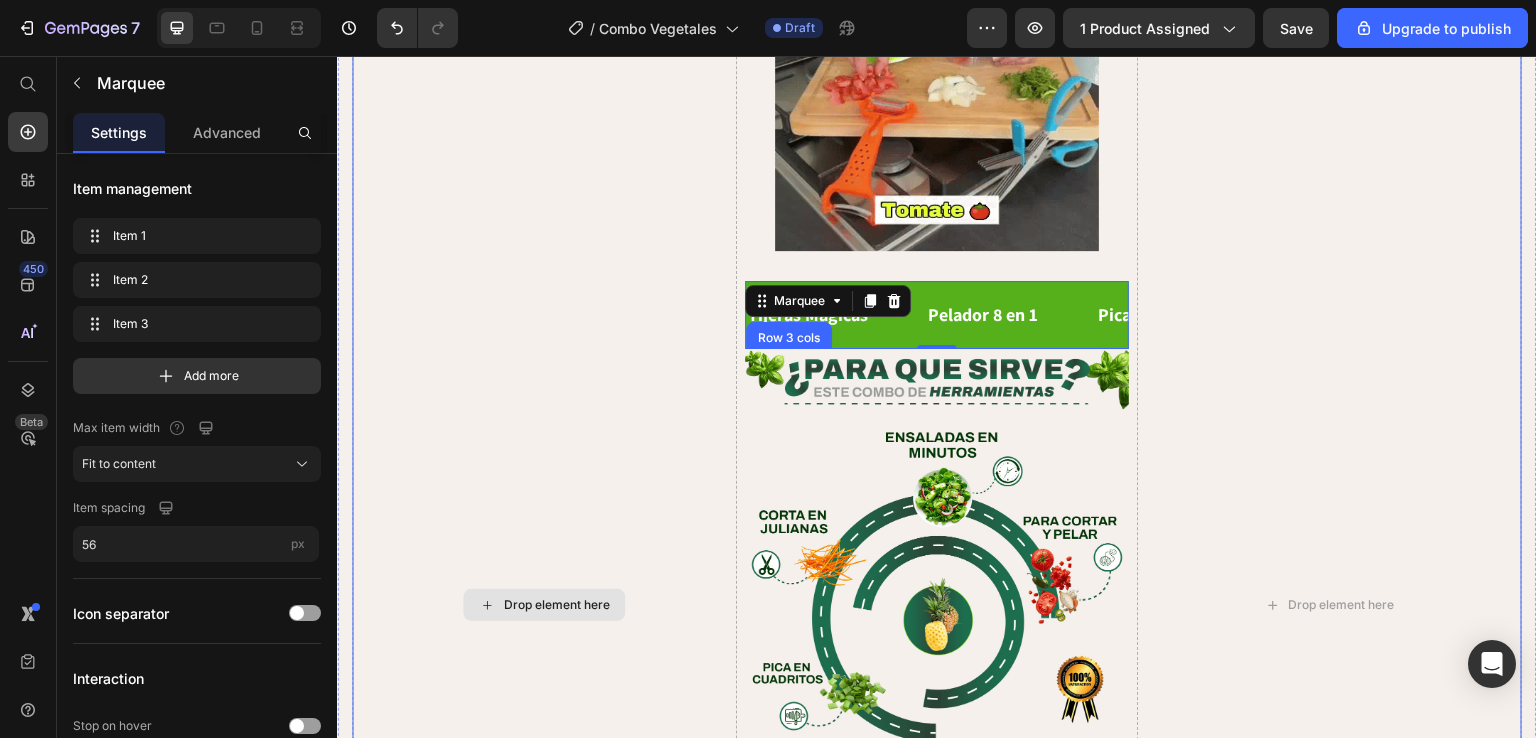 click on "Drop element here" at bounding box center [544, 605] 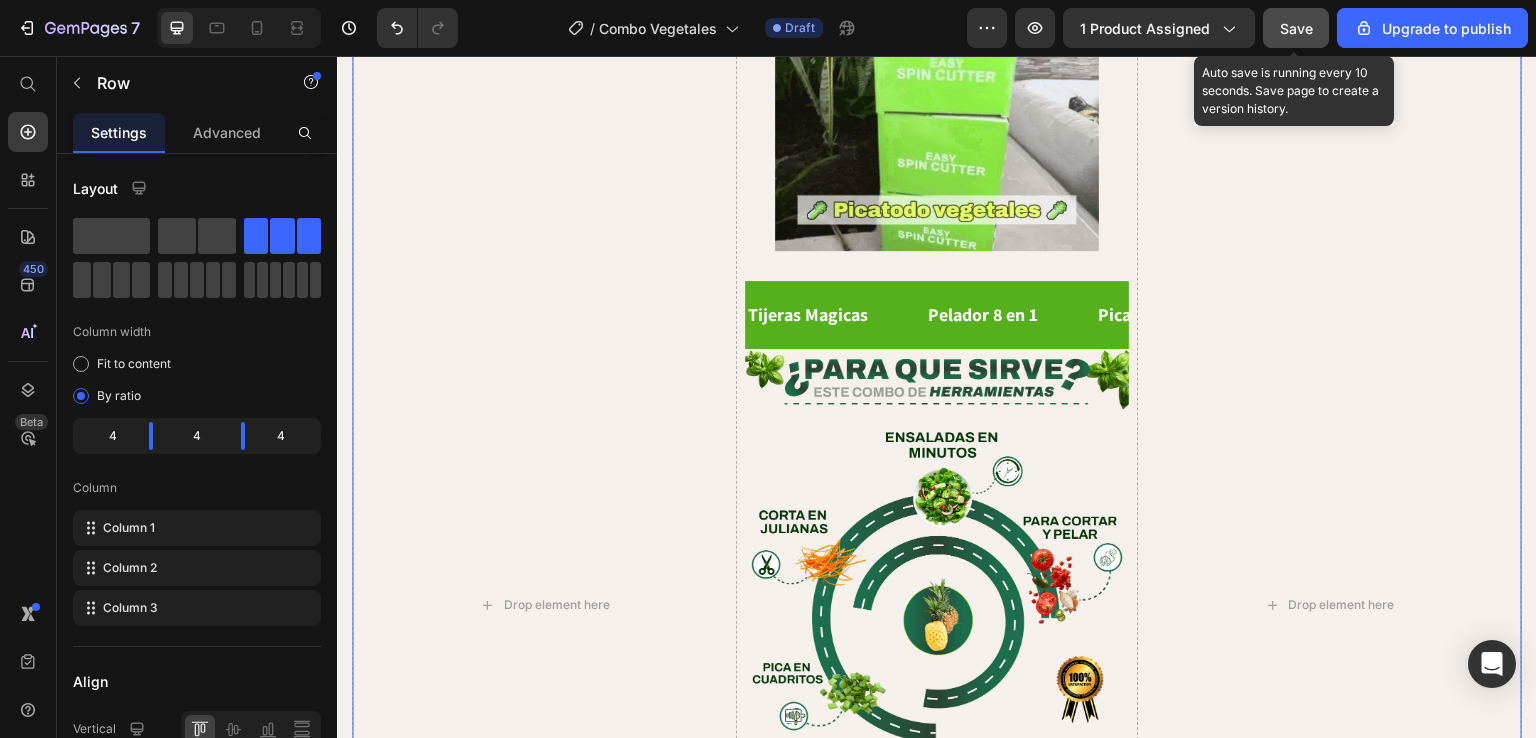 click on "Save" at bounding box center (1296, 28) 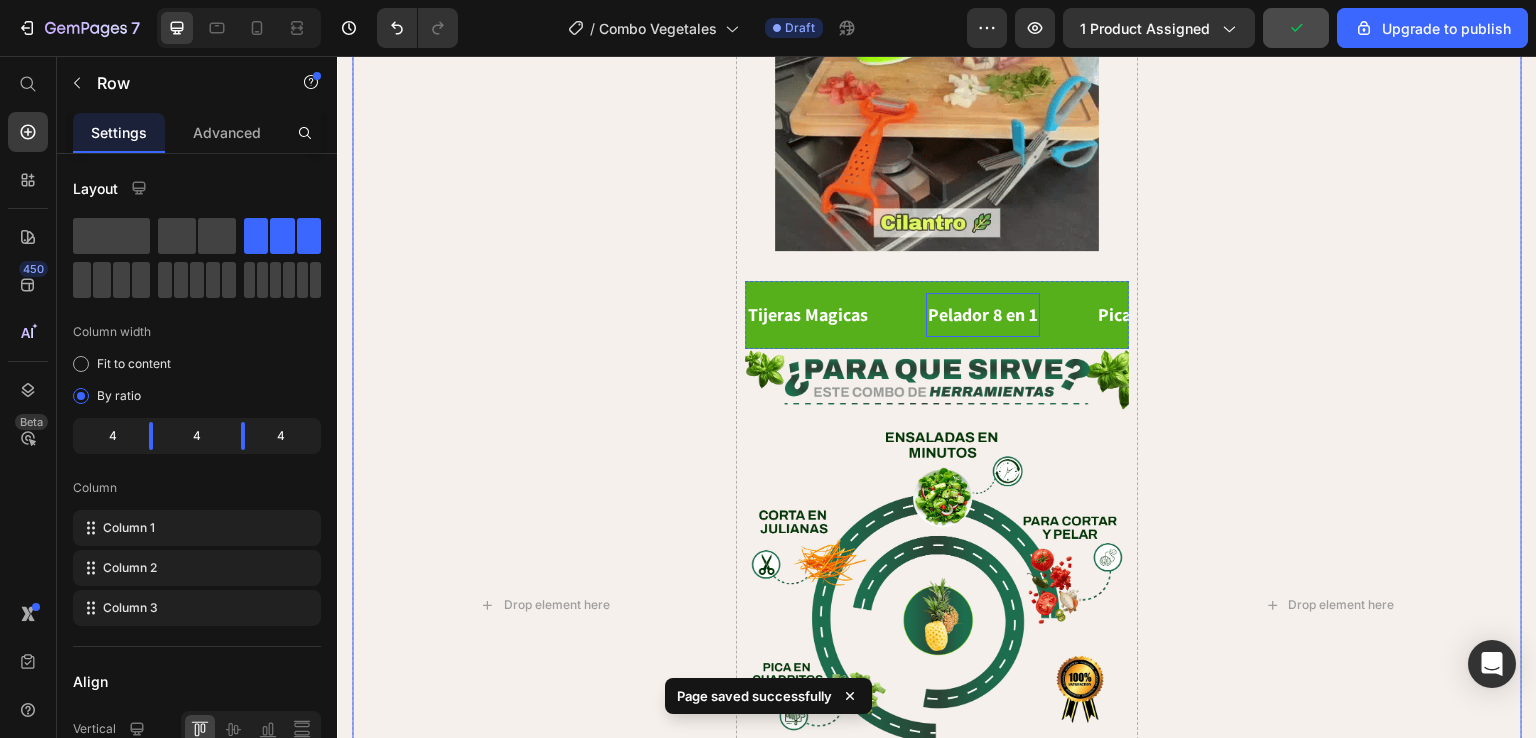 click on "Pelador 8 en 1" at bounding box center [983, 314] 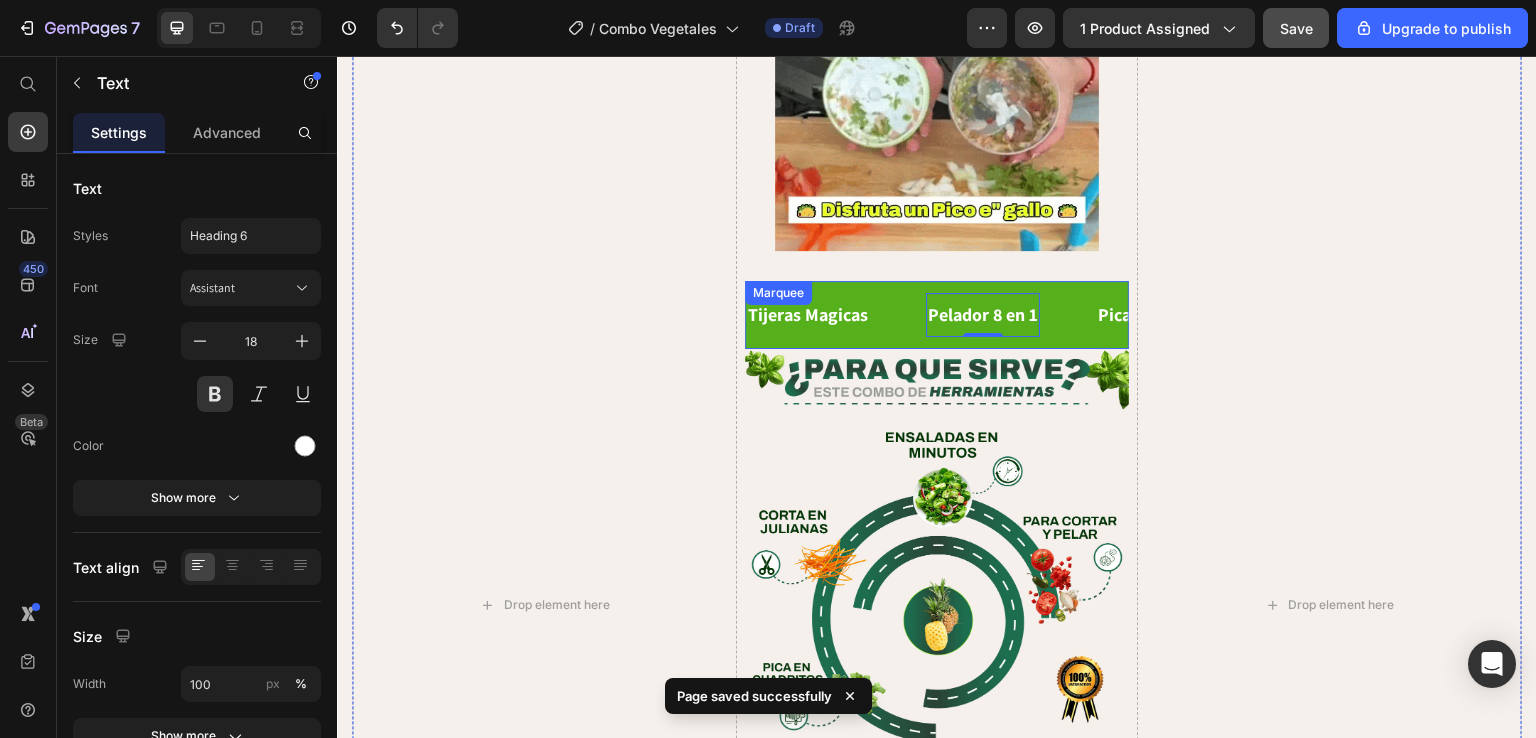 click on "Tijeras Magicas Text" at bounding box center [836, 314] 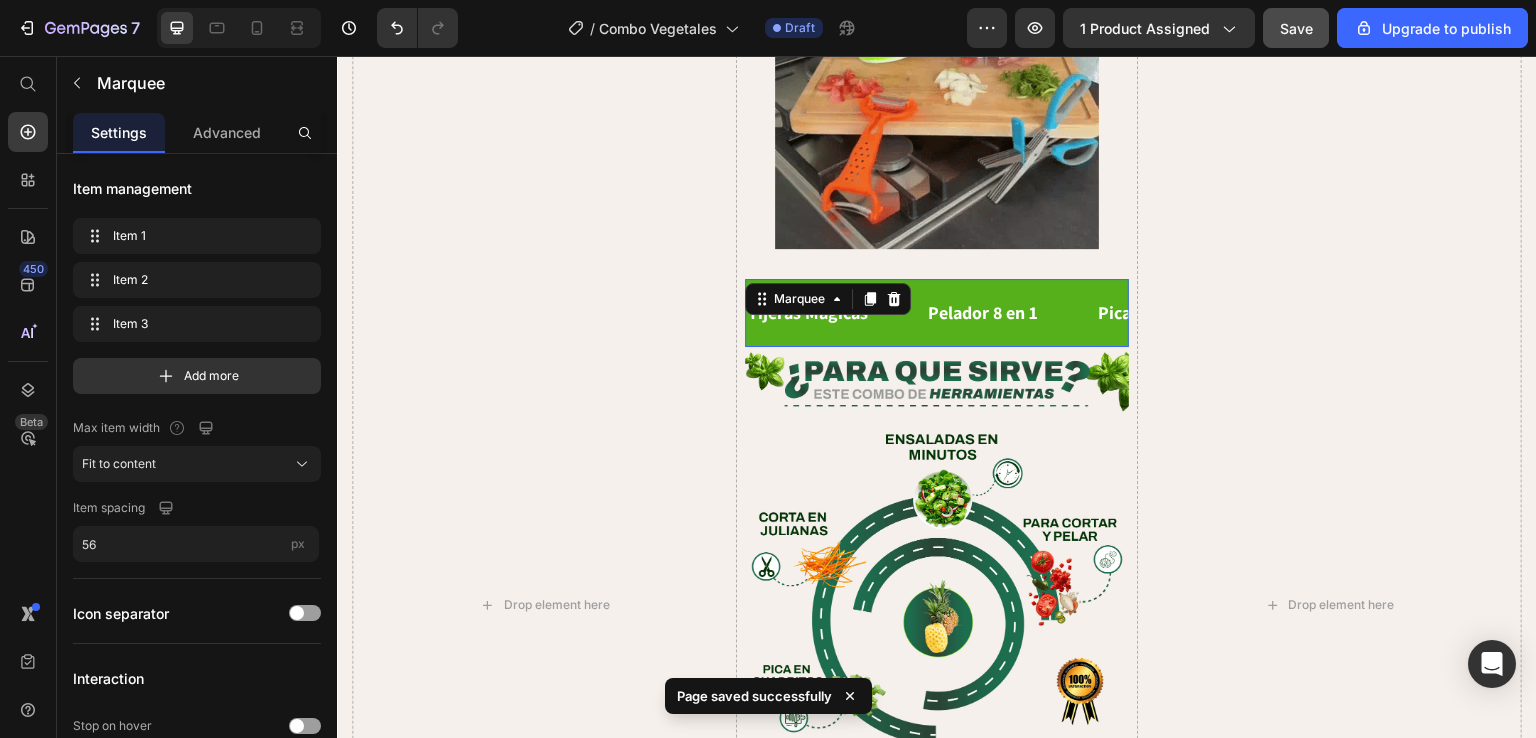 scroll, scrollTop: 1709, scrollLeft: 0, axis: vertical 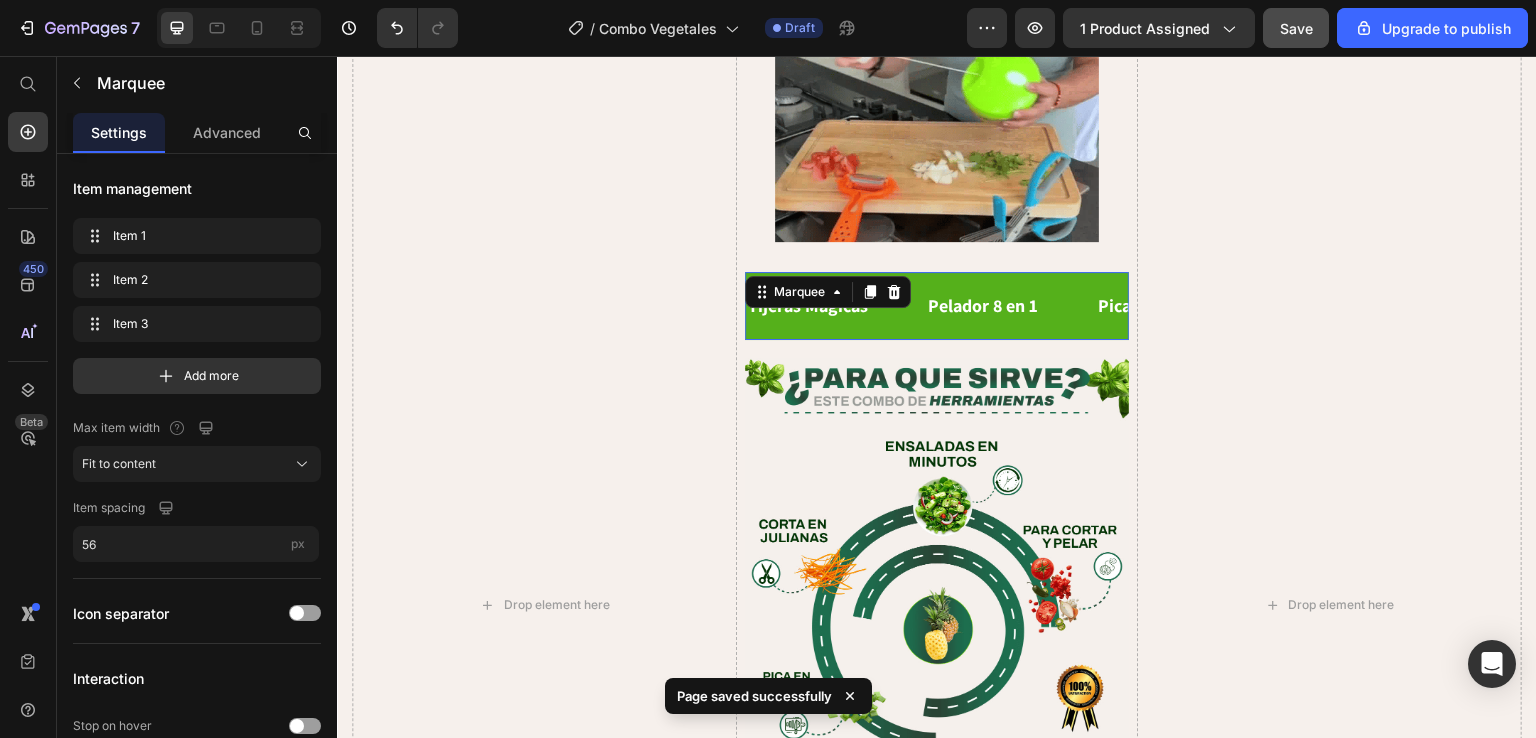 drag, startPoint x: 919, startPoint y: 330, endPoint x: 918, endPoint y: 348, distance: 18.027756 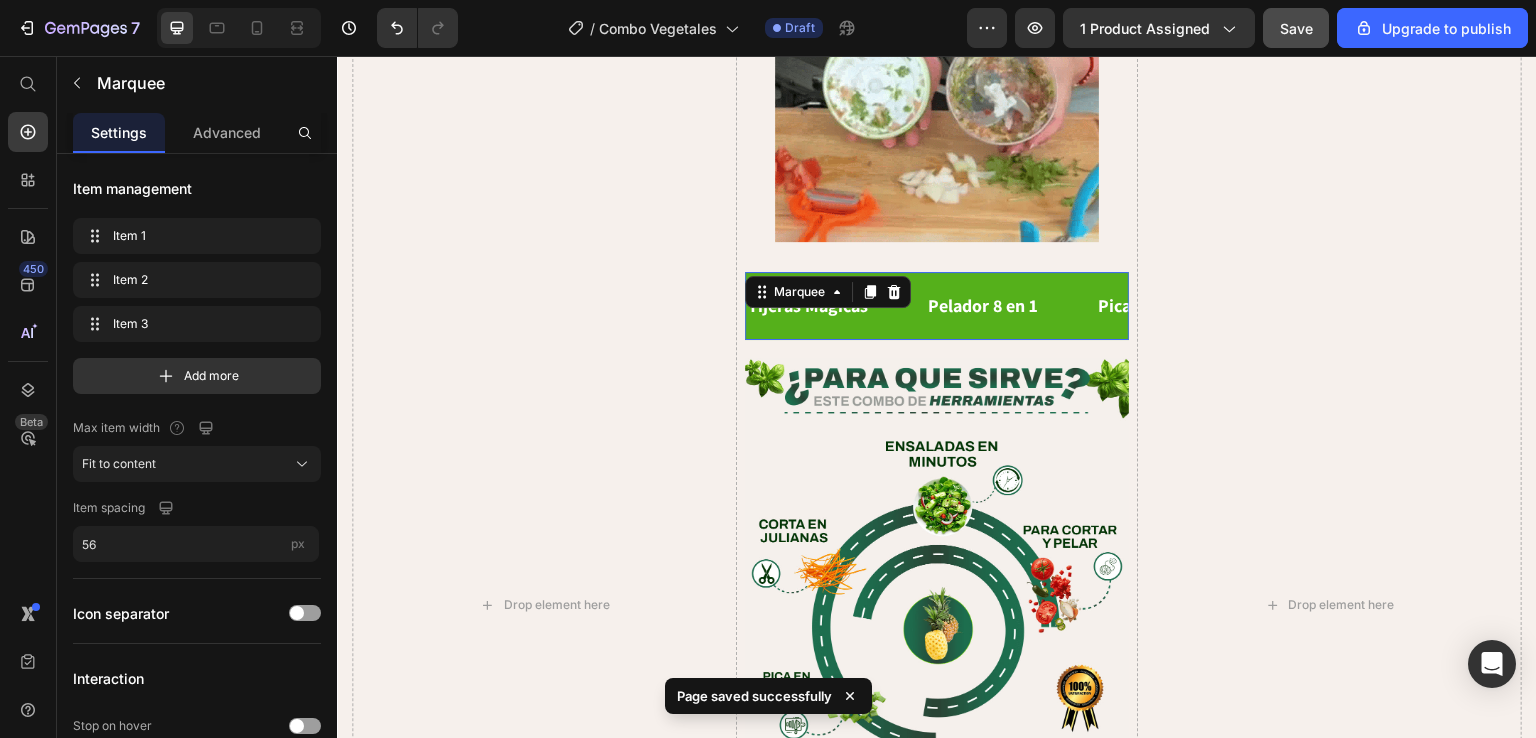 click on "Image Image Image Image Image Tijeras Magicas Text Pelador 8 en 1  Text Pica todo para vegetales Text Tijeras Magicas Text Pelador 8 en 1  Text Pica todo para vegetales Text Marquee   18 Image Image Image Image Image Image Image Image" at bounding box center (937, 605) 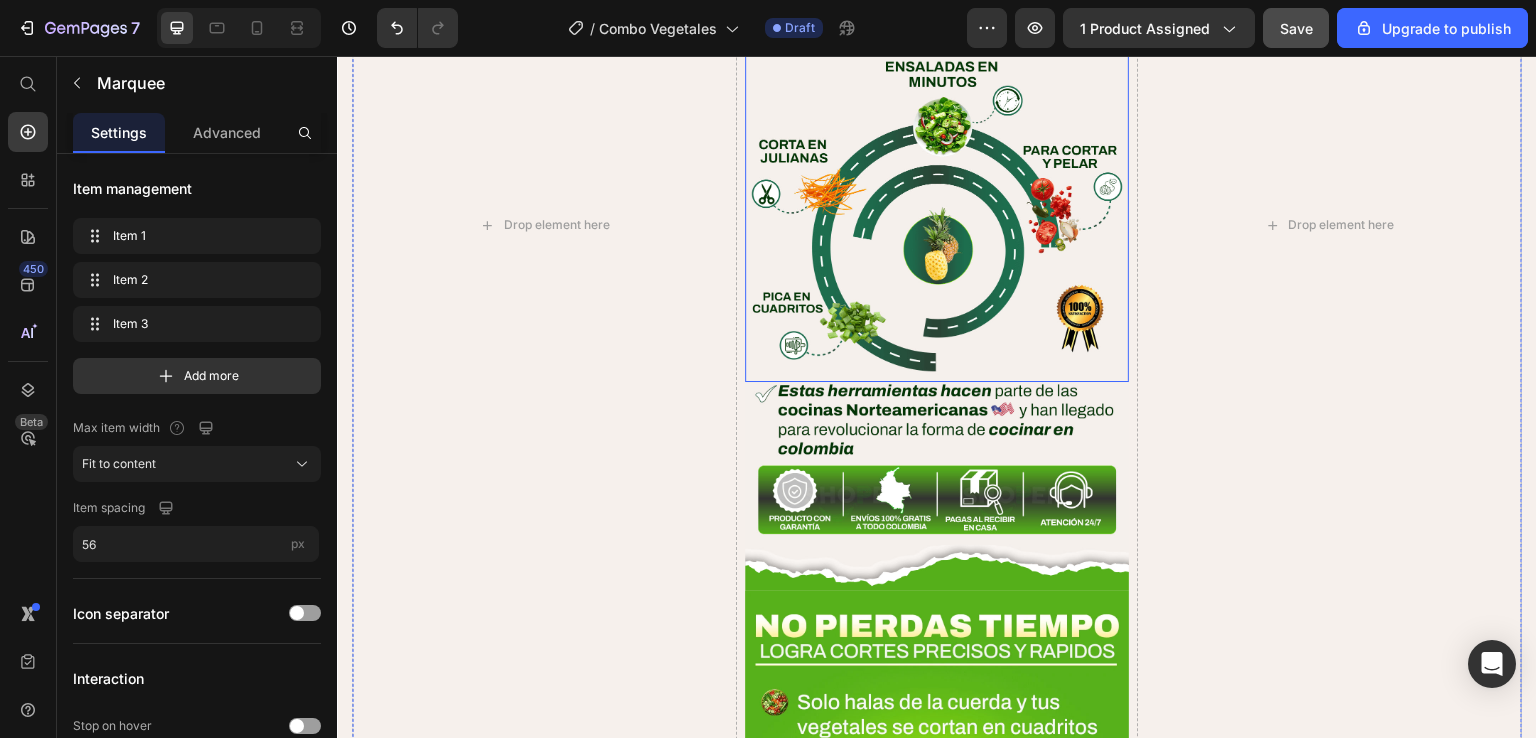 scroll, scrollTop: 2109, scrollLeft: 0, axis: vertical 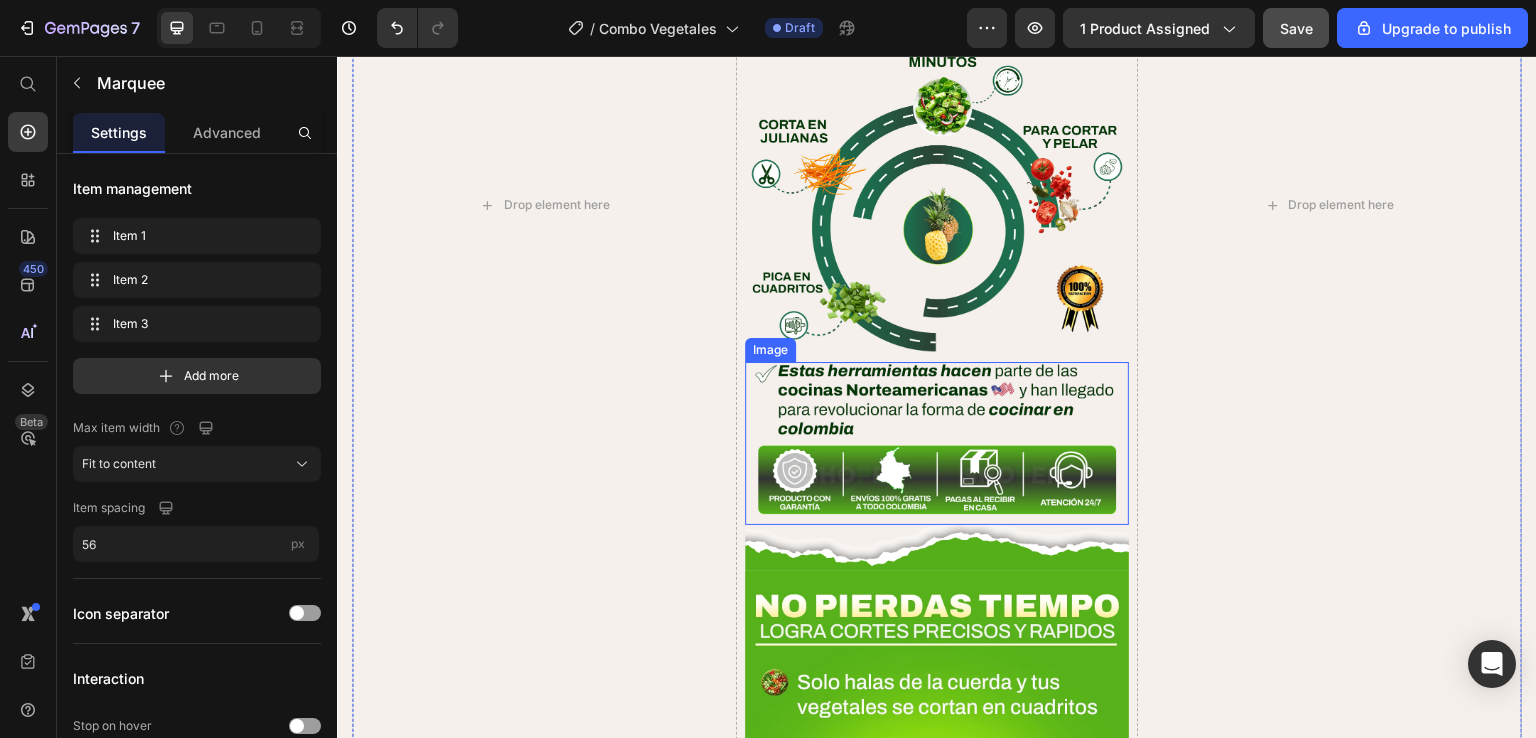 click at bounding box center [937, 443] 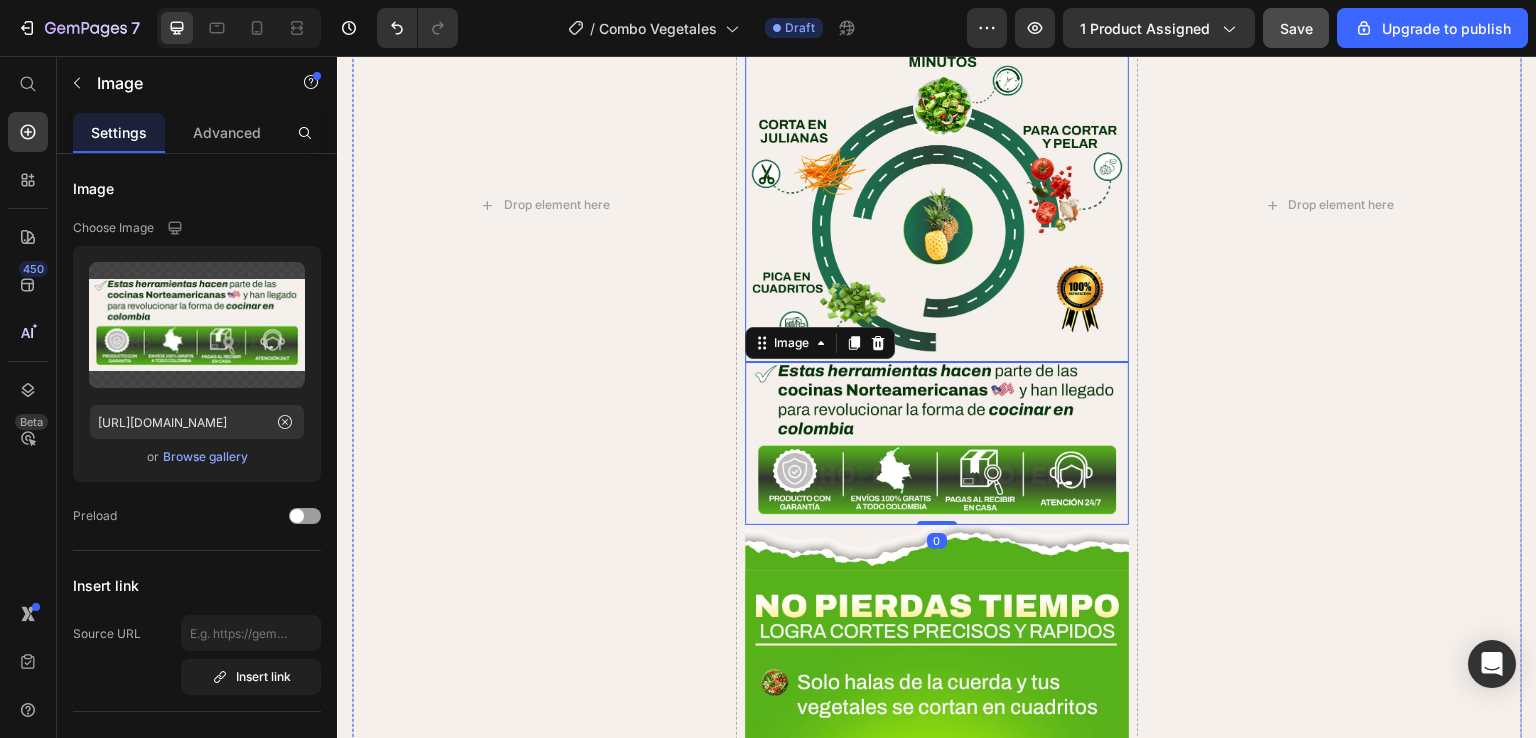 click at bounding box center [937, 160] 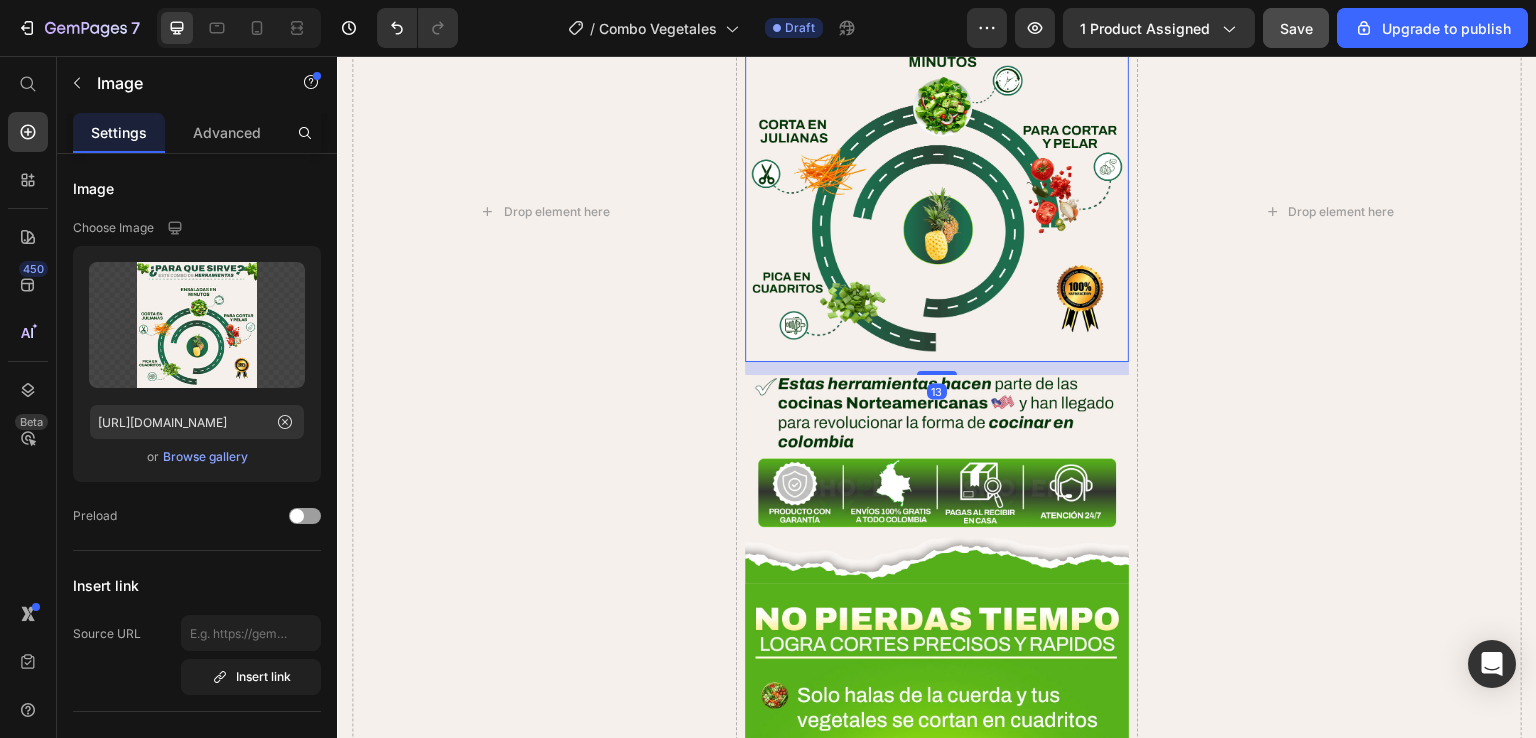 scroll, scrollTop: 2119, scrollLeft: 0, axis: vertical 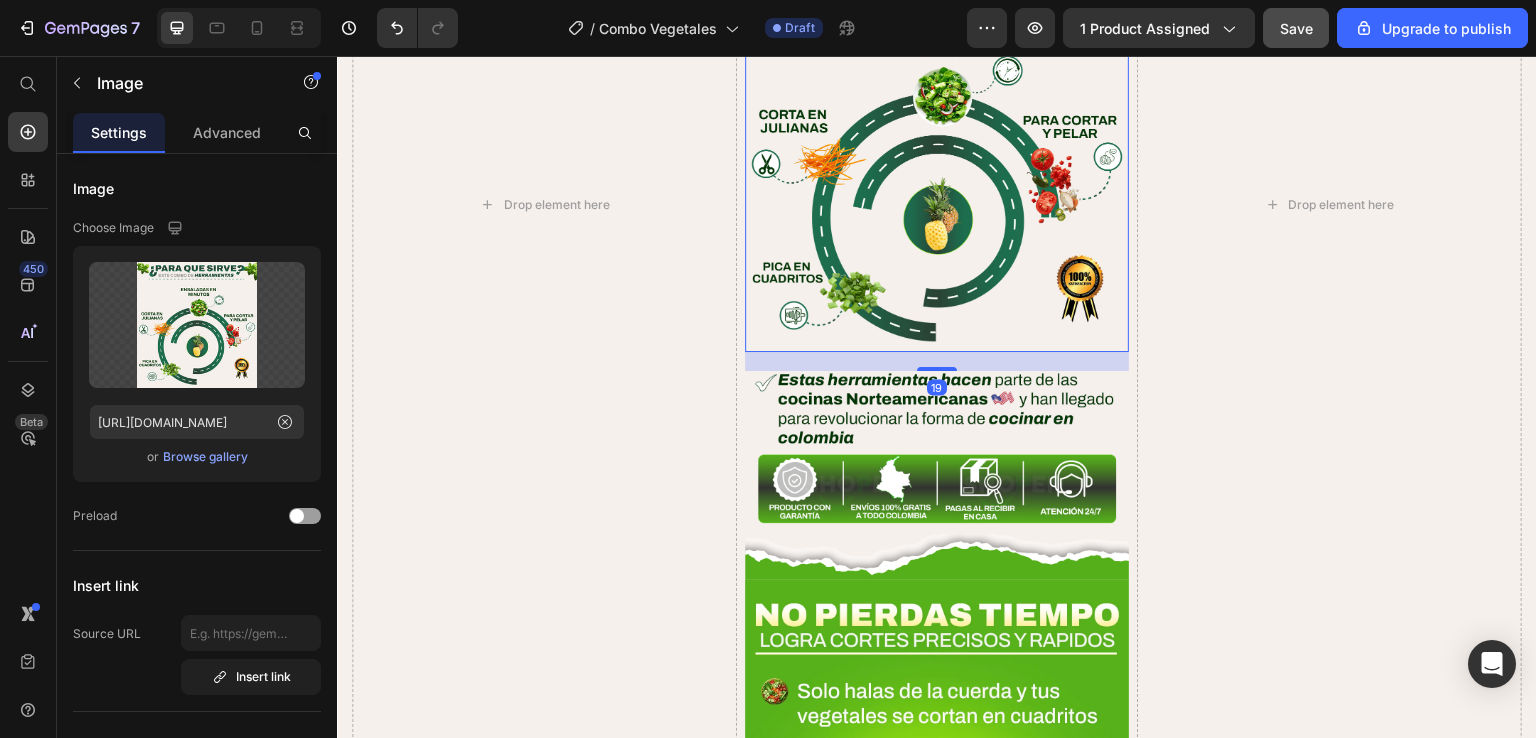drag, startPoint x: 941, startPoint y: 337, endPoint x: 942, endPoint y: 356, distance: 19.026299 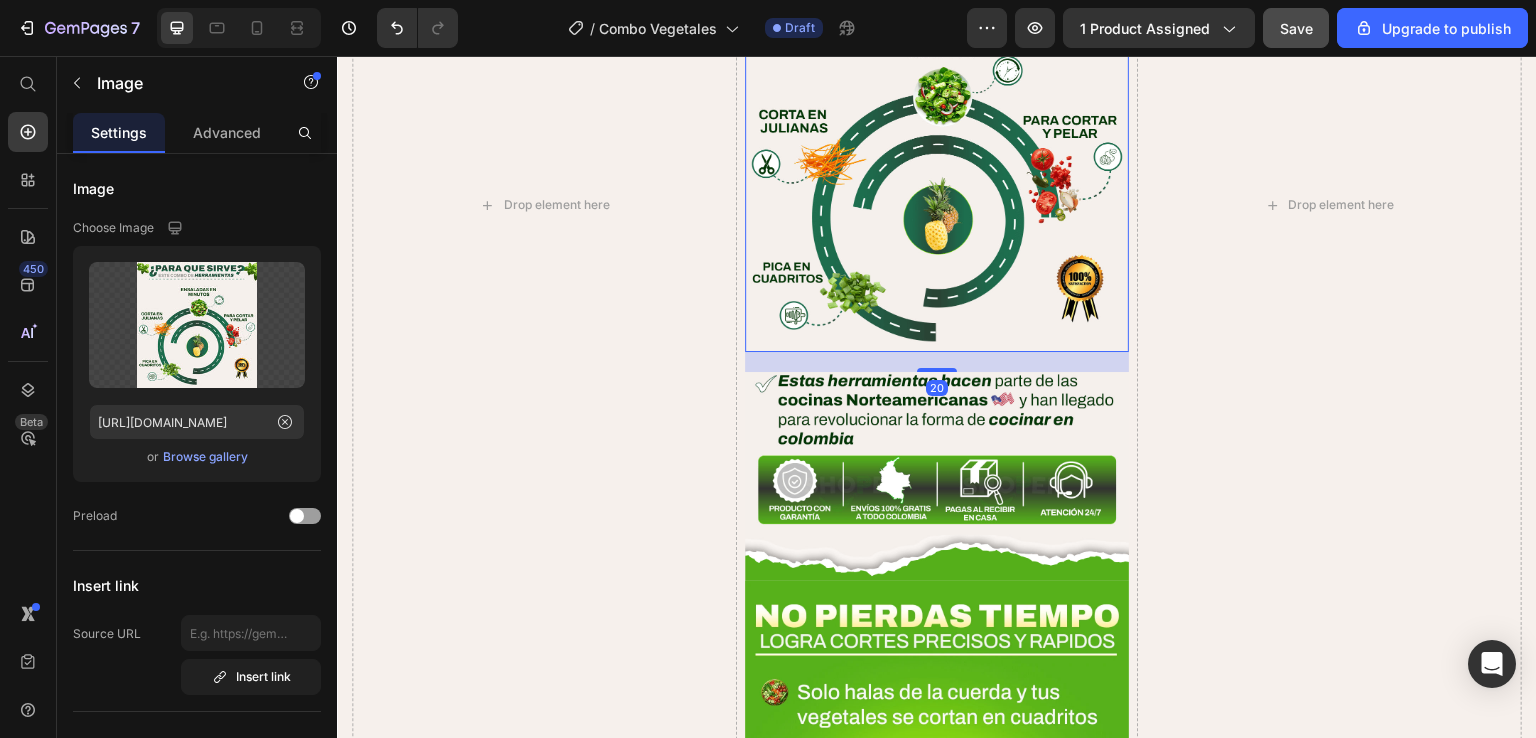 click at bounding box center [937, 370] 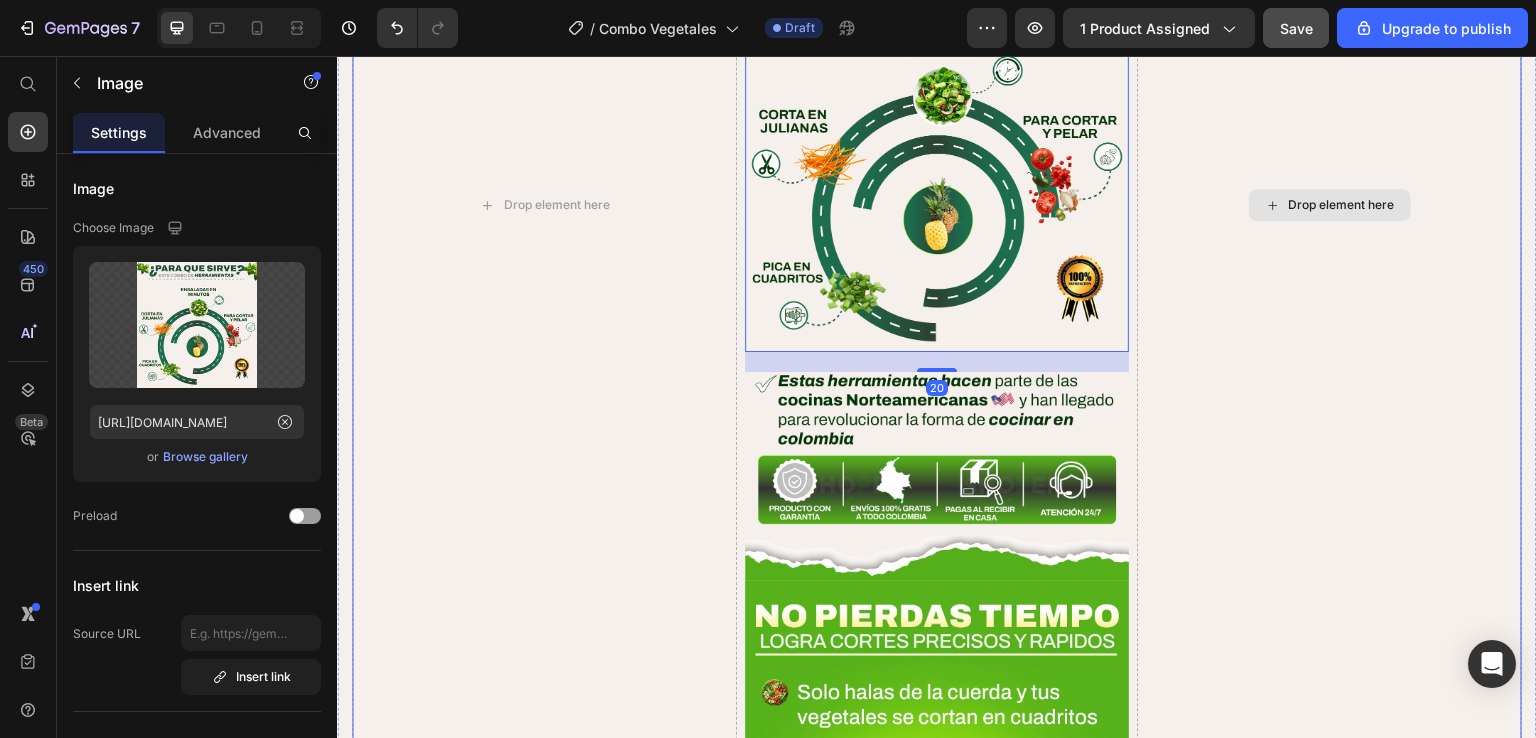 click on "Drop element here" at bounding box center [1329, 205] 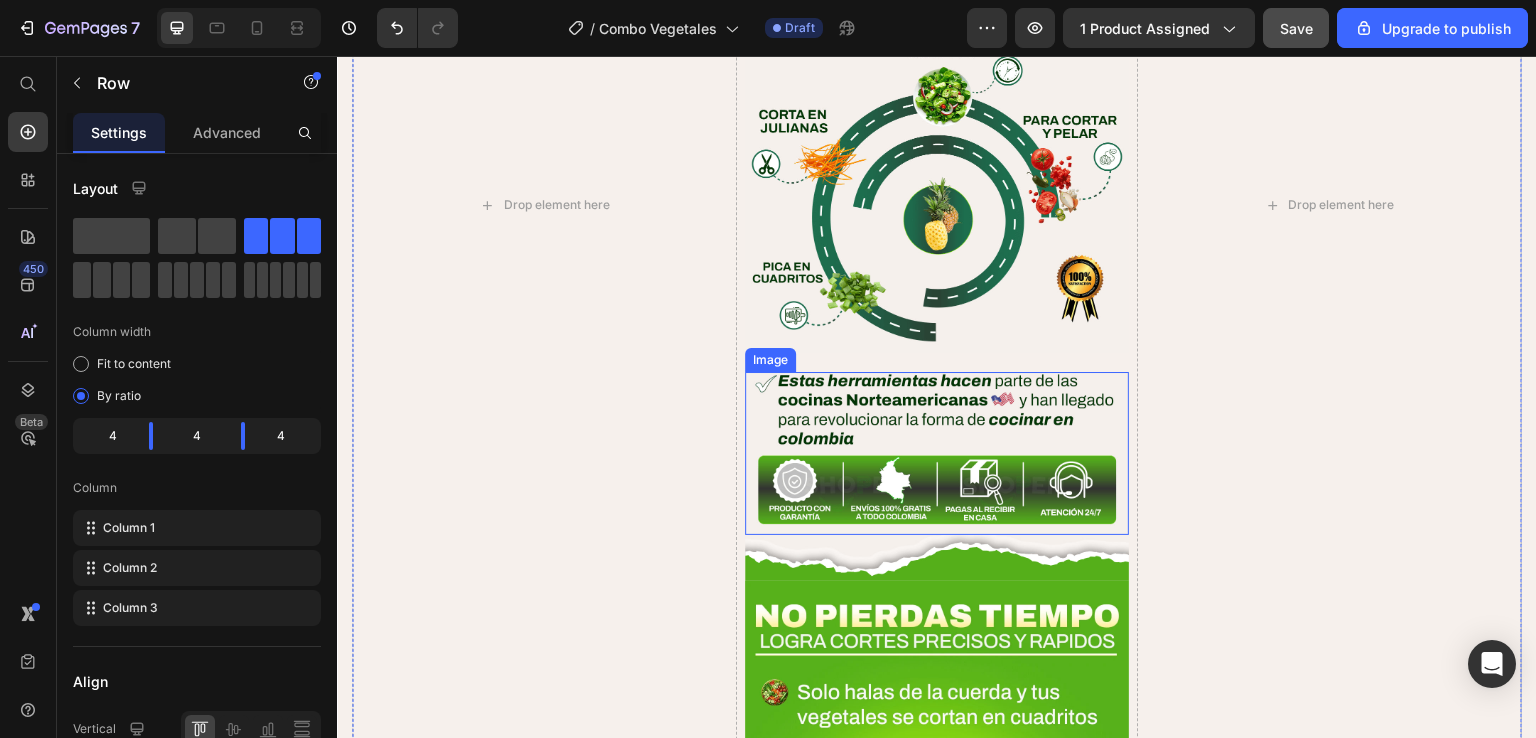 click at bounding box center (937, 453) 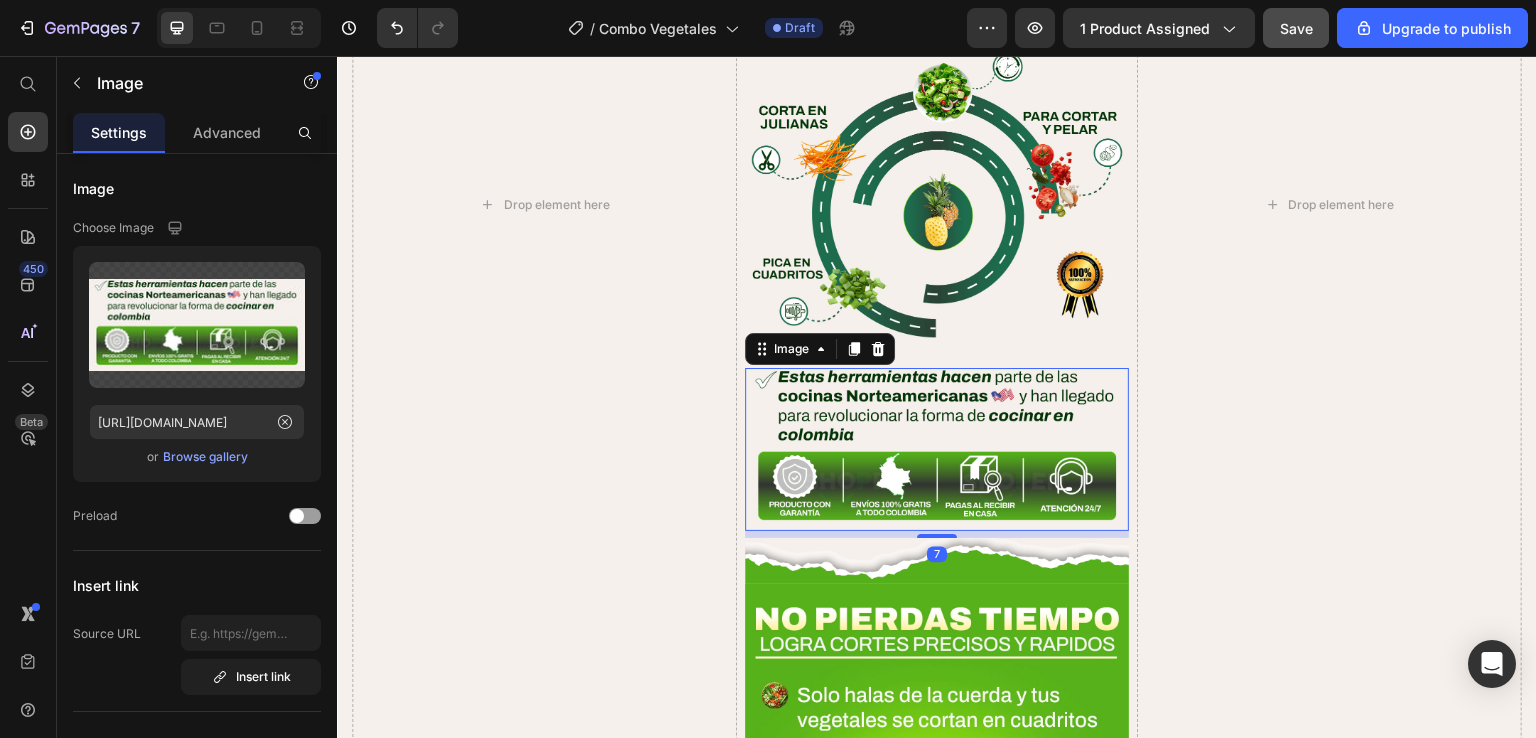 scroll, scrollTop: 2124, scrollLeft: 0, axis: vertical 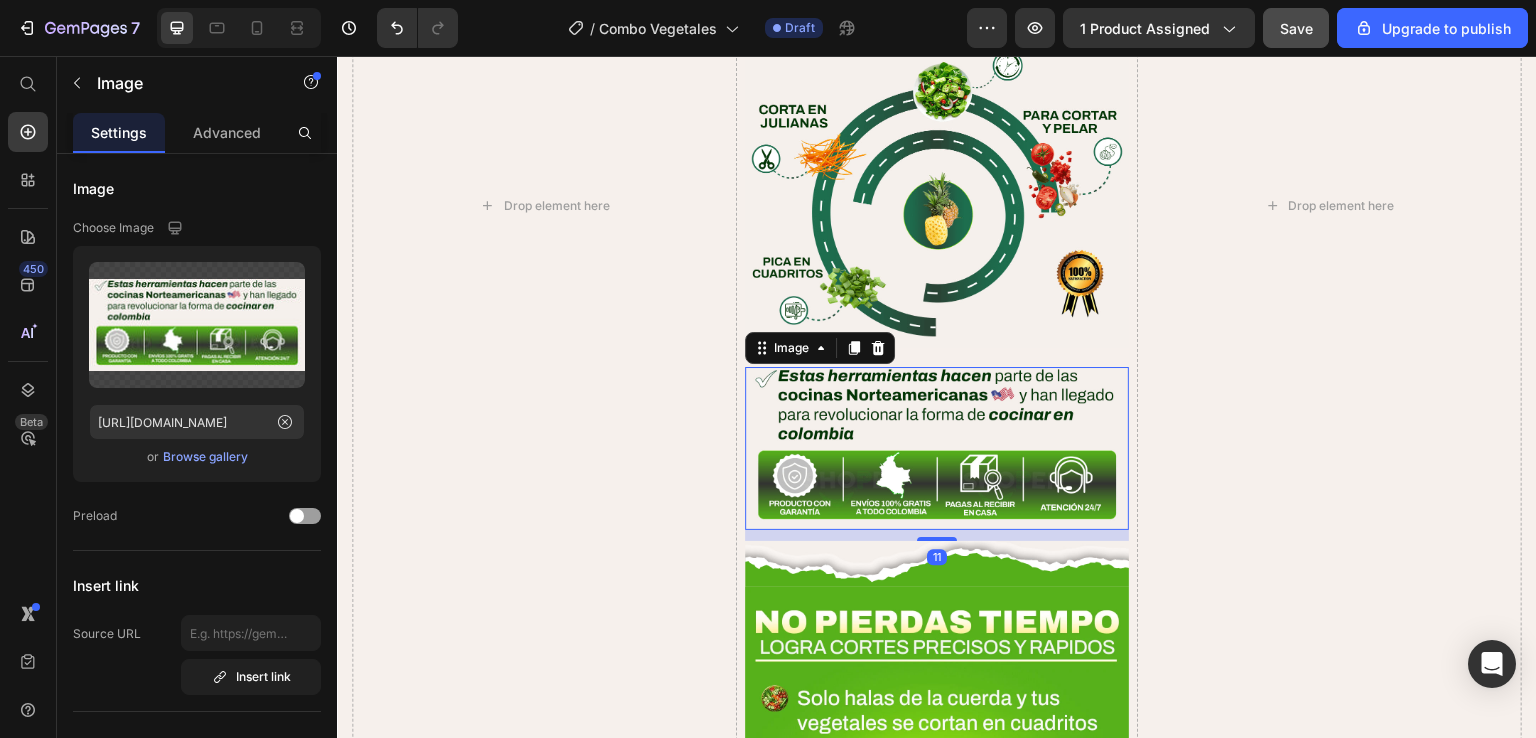 drag, startPoint x: 938, startPoint y: 510, endPoint x: 933, endPoint y: 521, distance: 12.083046 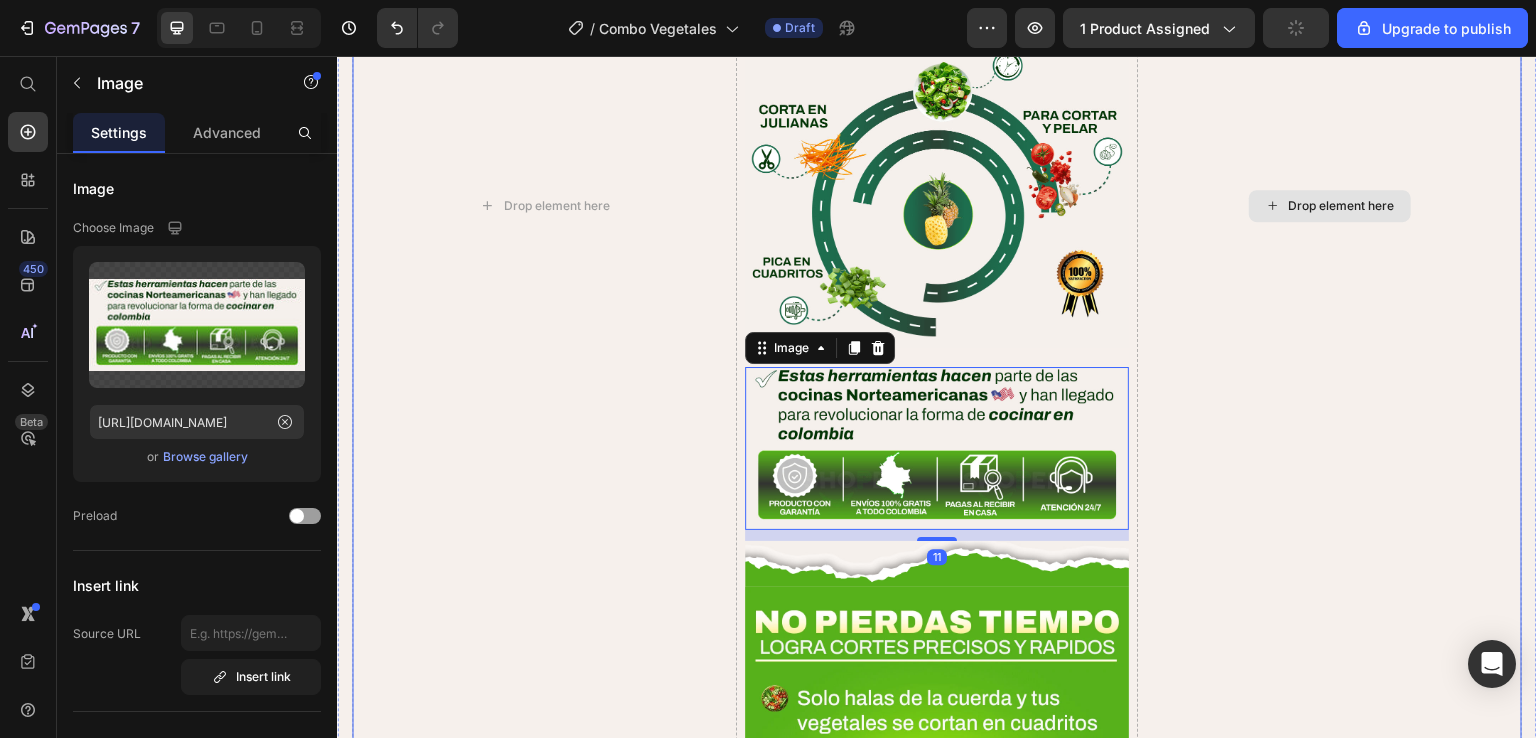 drag, startPoint x: 1472, startPoint y: 510, endPoint x: 1389, endPoint y: 510, distance: 83 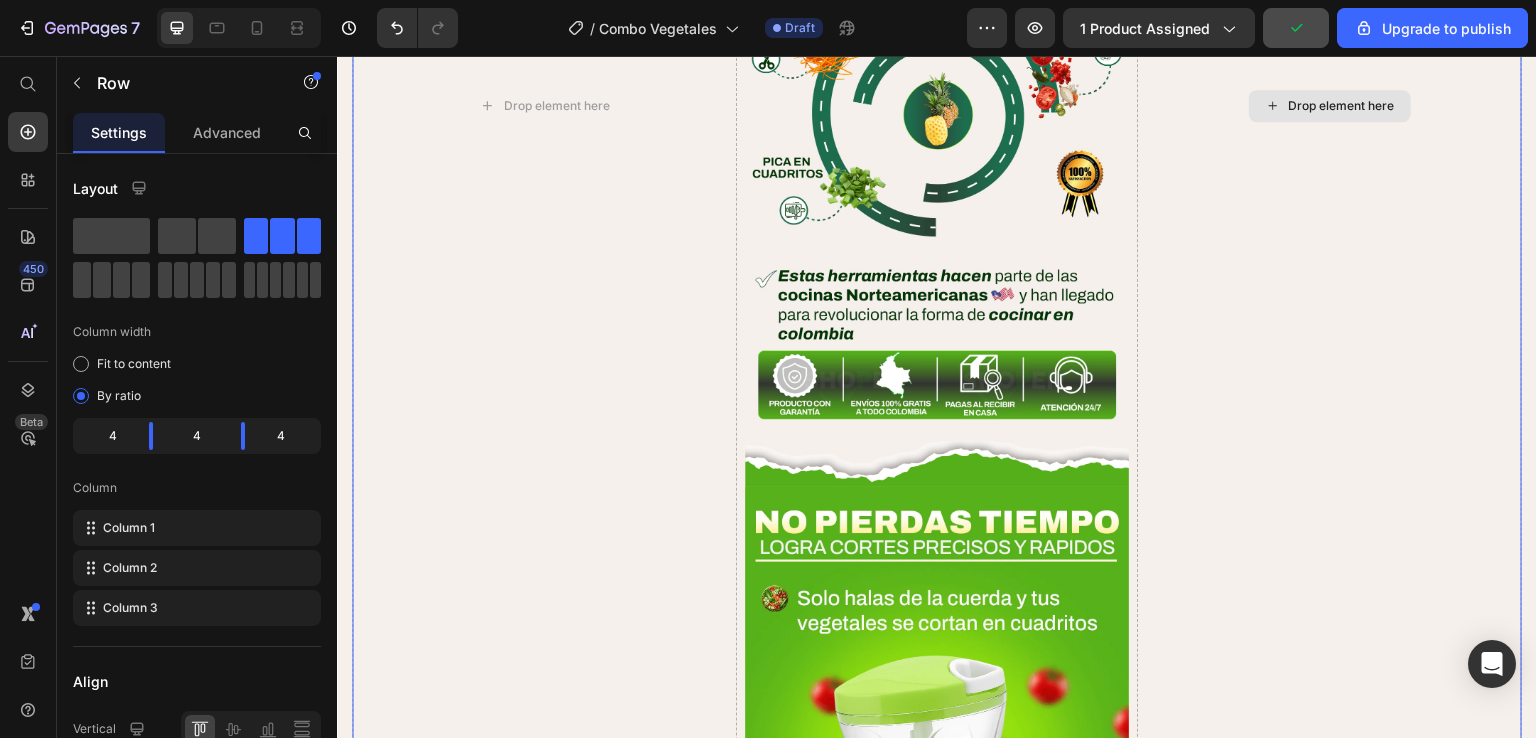 scroll, scrollTop: 2324, scrollLeft: 0, axis: vertical 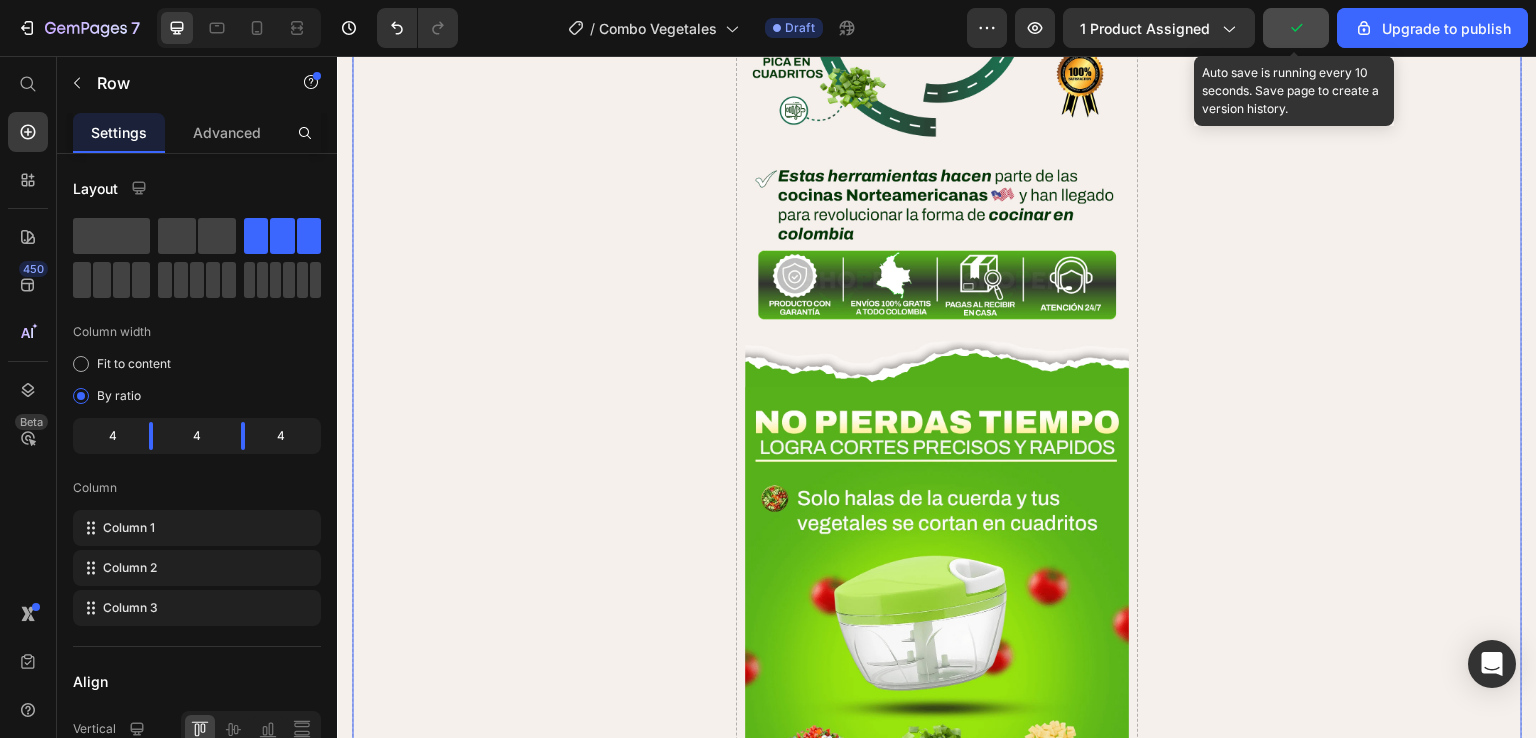 click 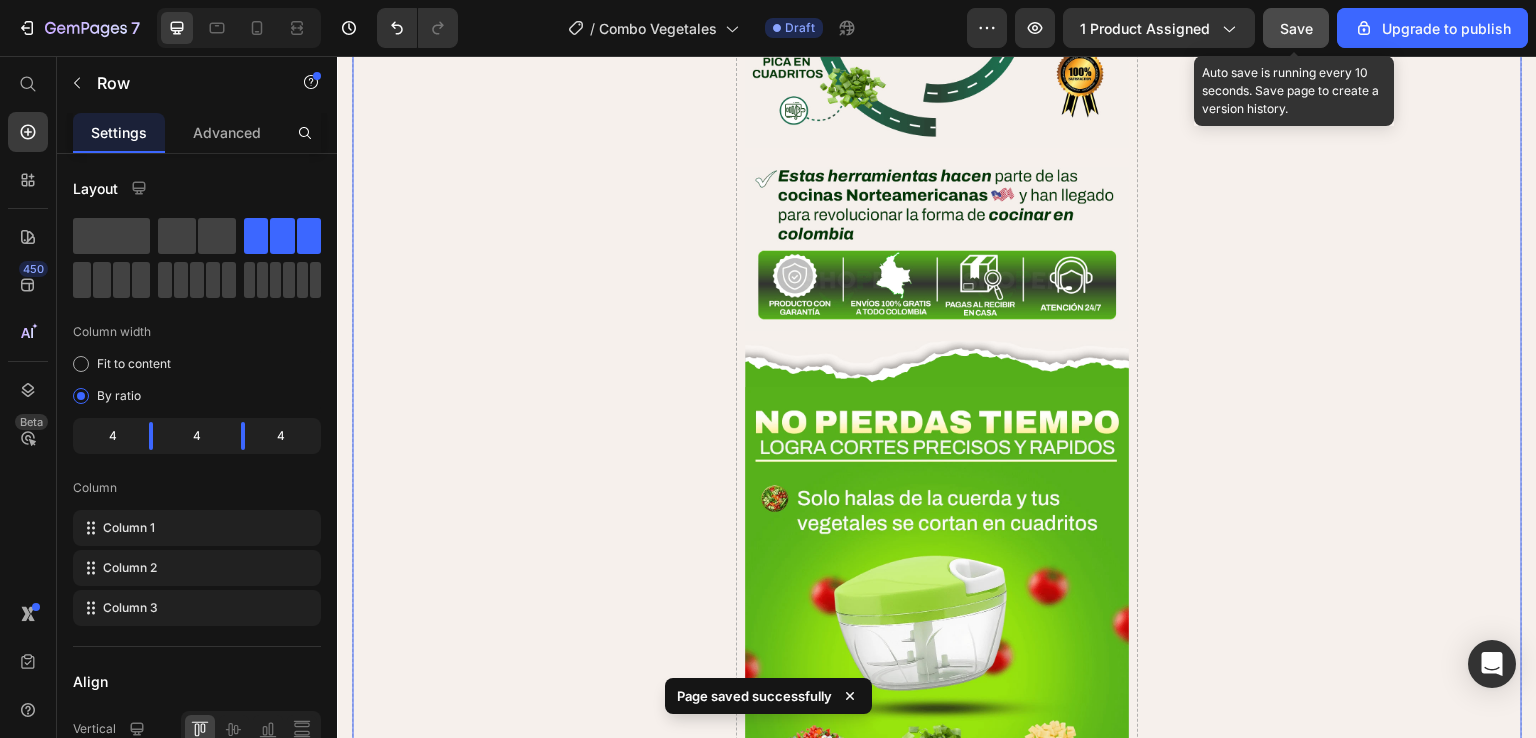 click on "Save" 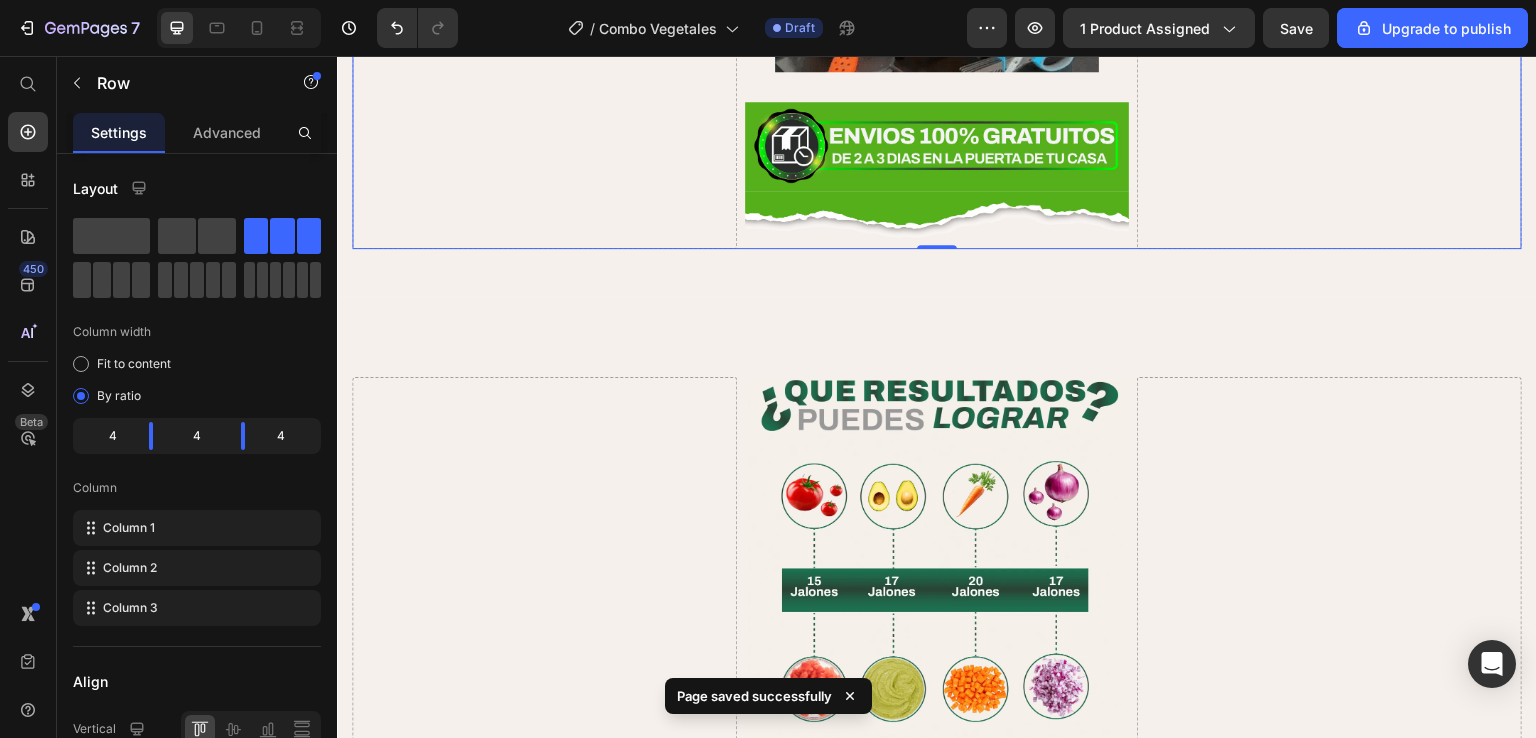 scroll, scrollTop: 3524, scrollLeft: 0, axis: vertical 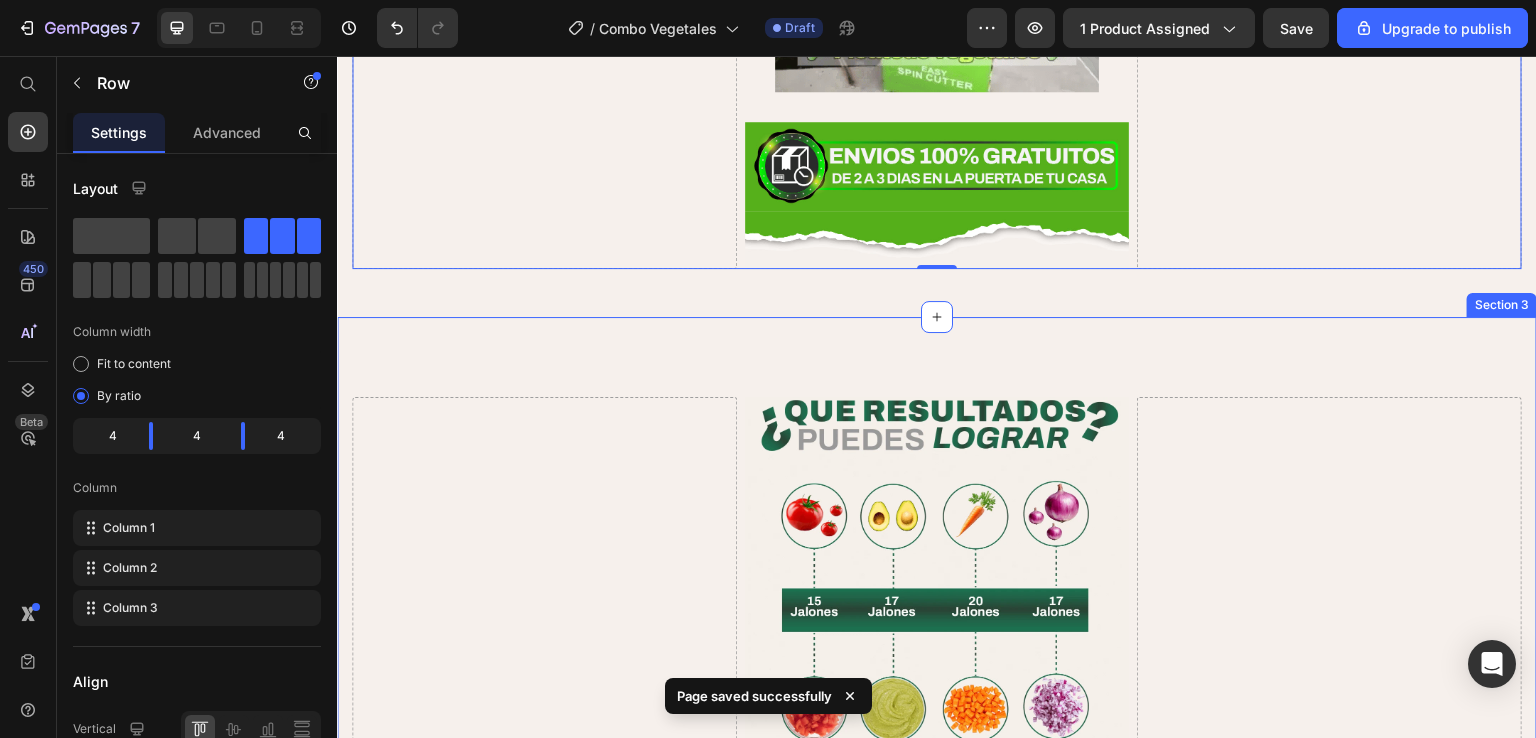 click on "Drop element here Image Image Image Image Image Image Image Image Image Image Image Image Image Image Image Image Image Image Image Image 00 Horas 16 Minutos 10 Segundos Countdown Timer Image Image Image Preguntas Frecuentes del combo Heading
¿La Promo trae 4 productos ?
¿El envío es gratis?
¿Cuales vegetales son compatibles?
¿Es facil de usar? Accordion
Drop element here Row Section 3" at bounding box center (937, 2842) 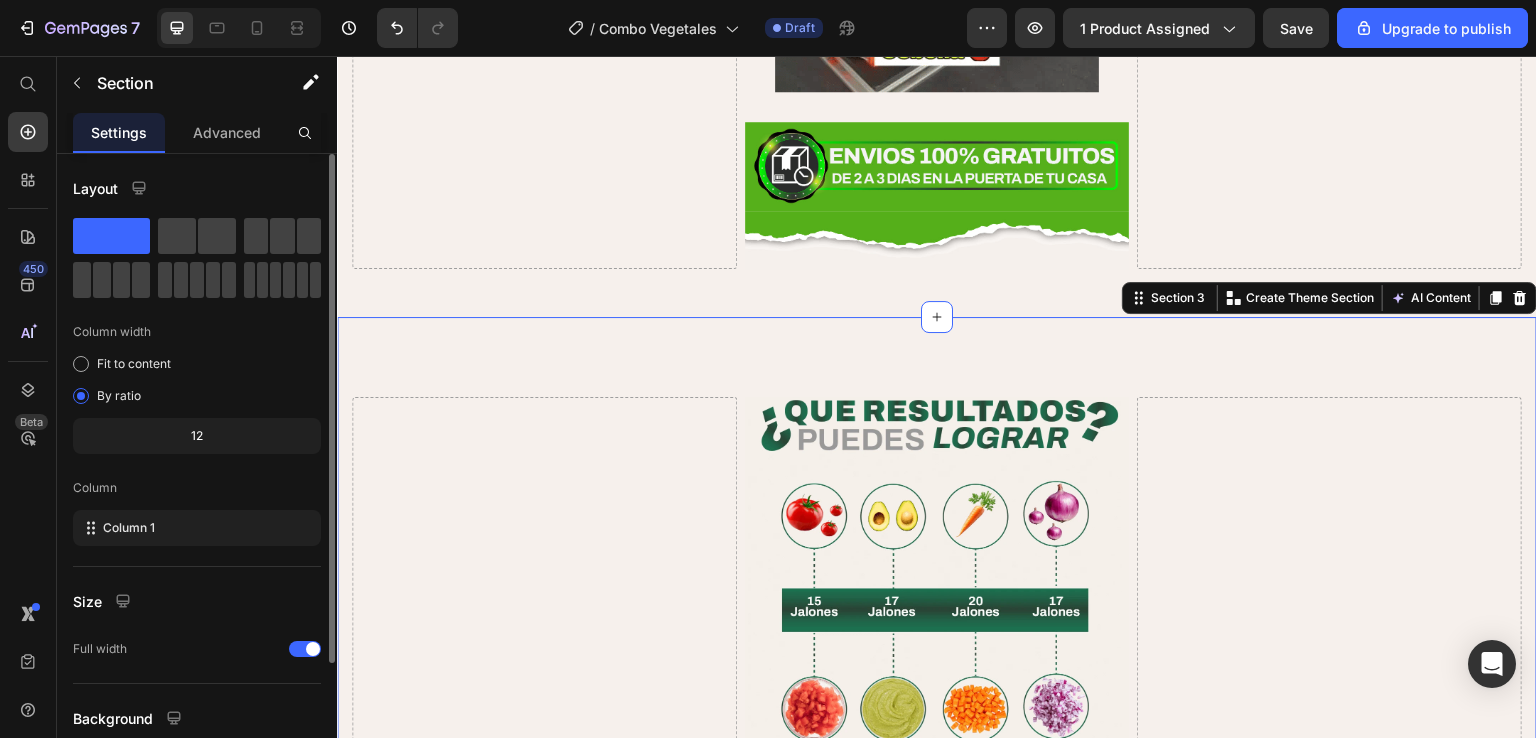 click on "Advanced" 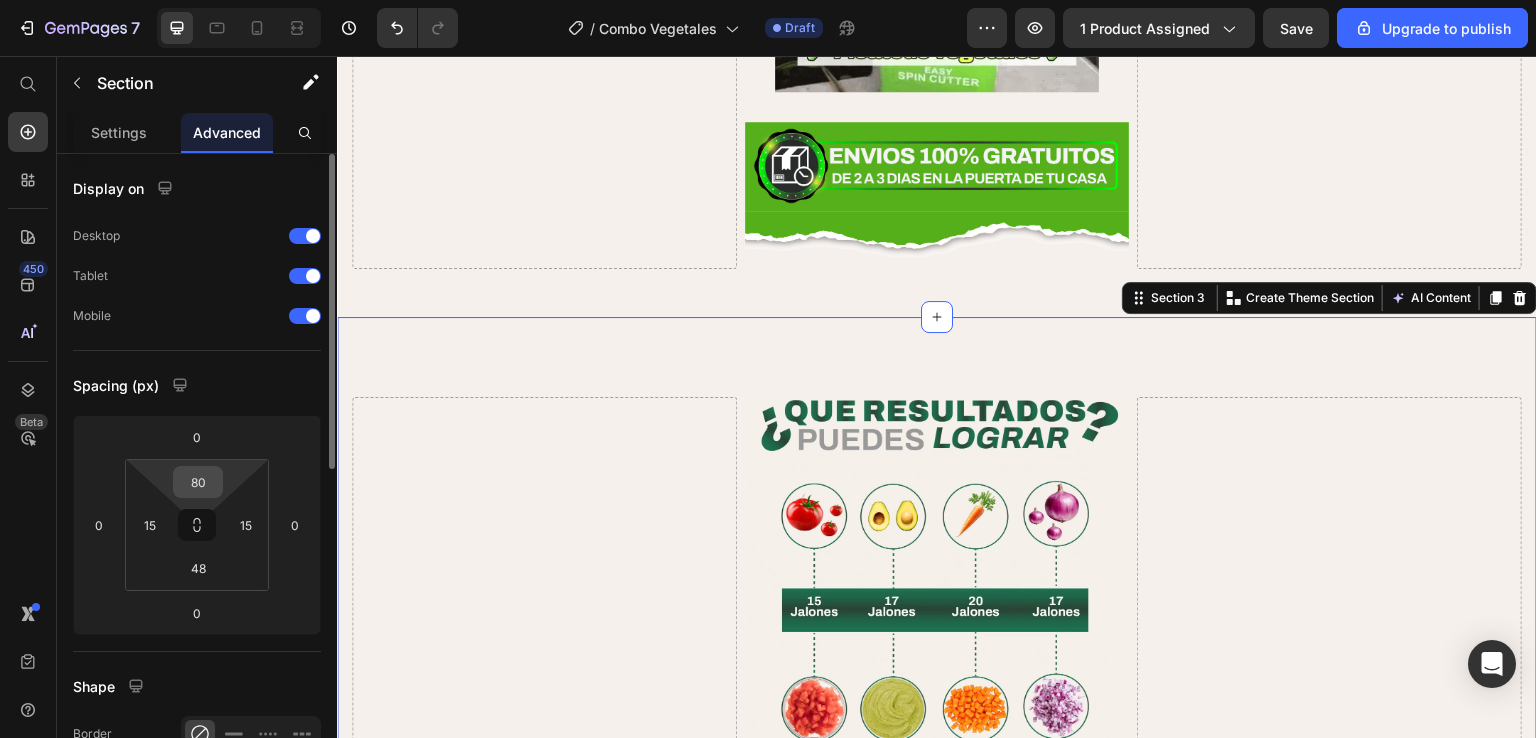 click on "80" at bounding box center [198, 482] 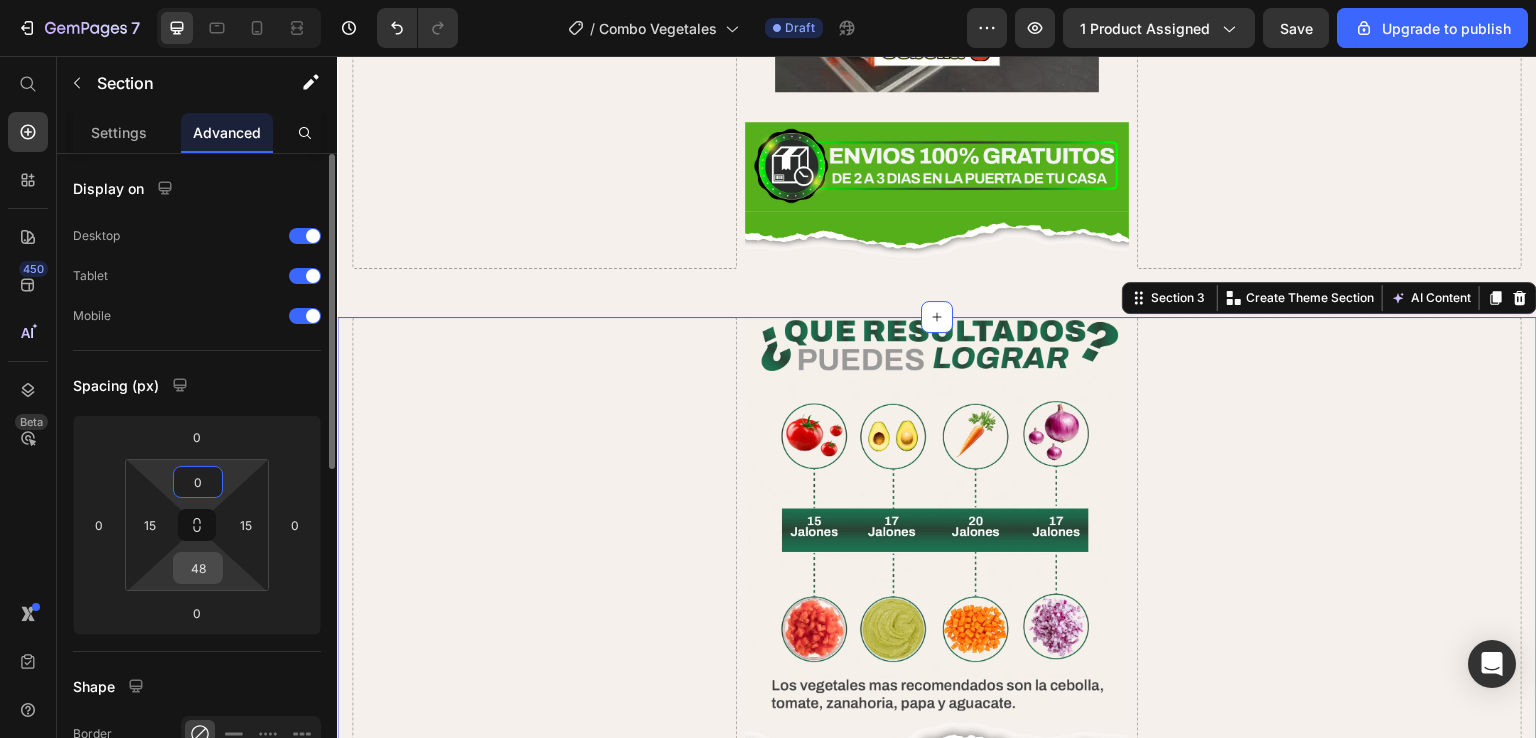 type on "0" 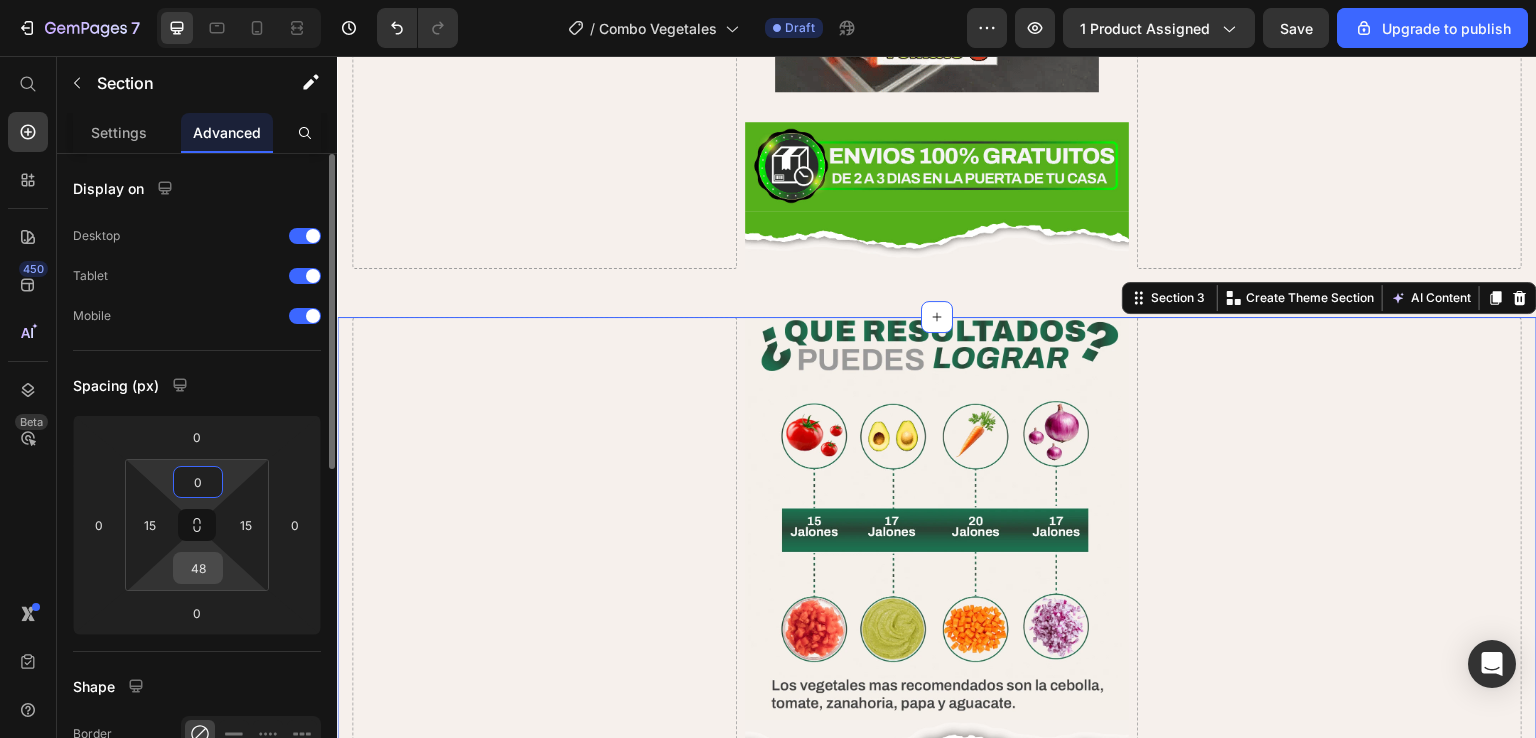 click on "48" at bounding box center (198, 568) 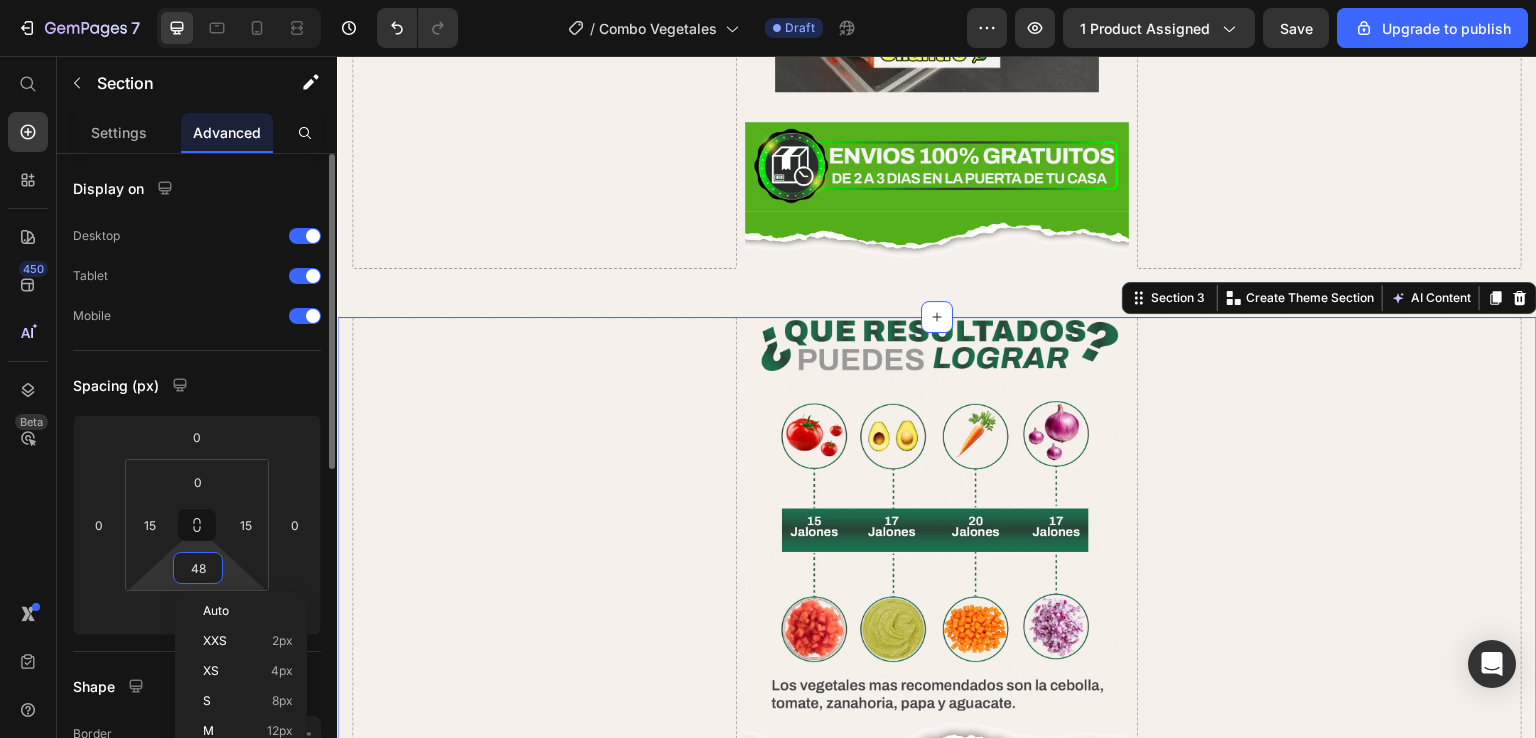 type on "0" 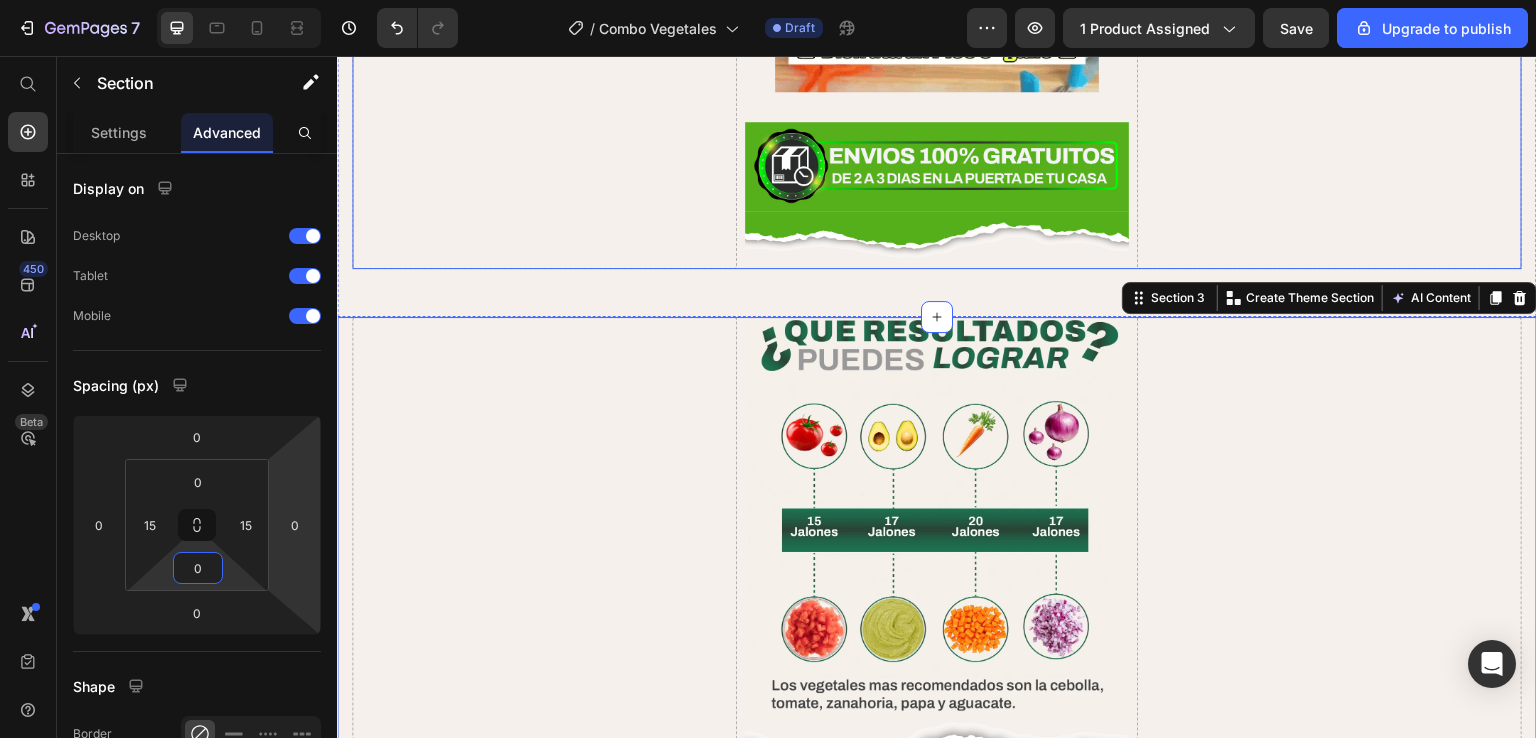 click on "Drop element here" at bounding box center (544, -1195) 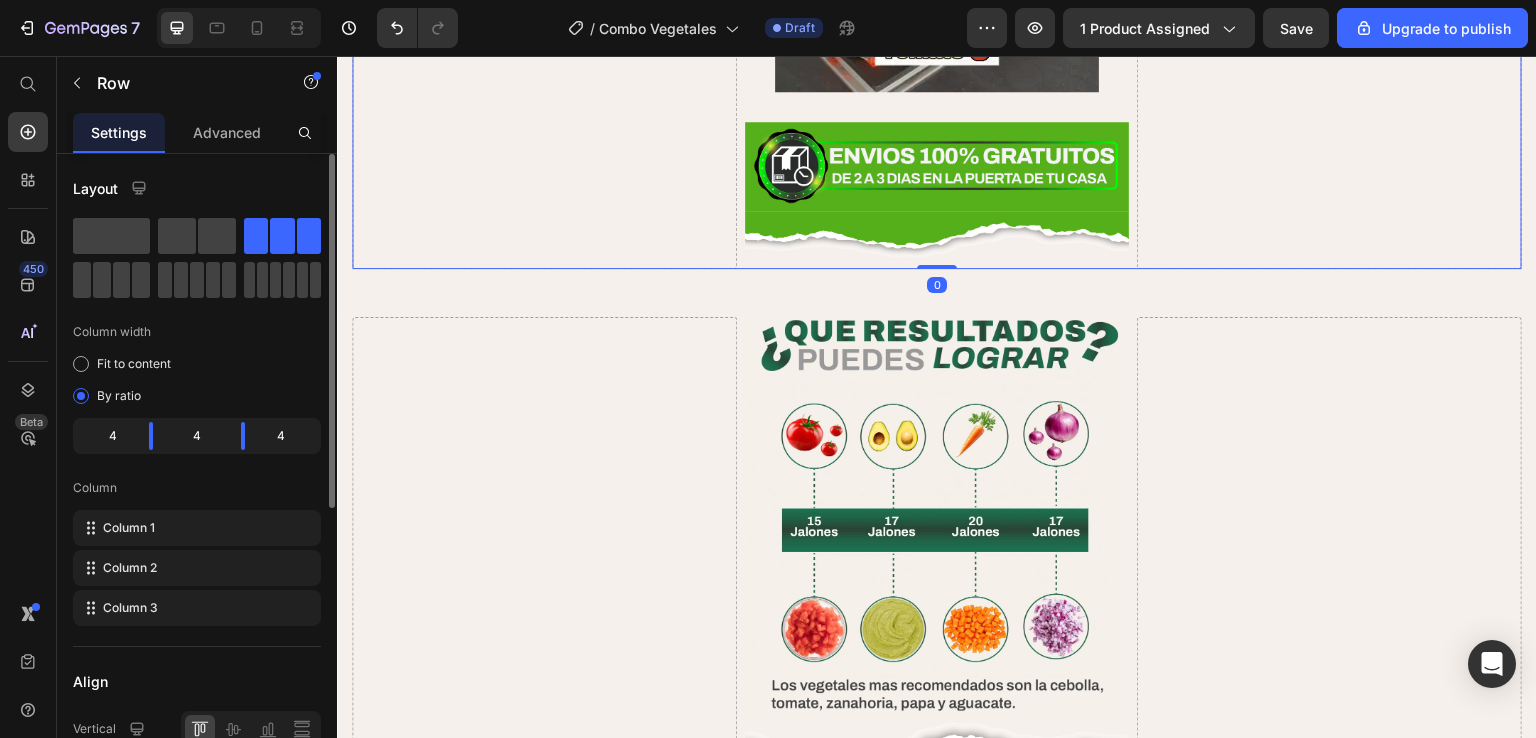 click on "Advanced" at bounding box center (227, 132) 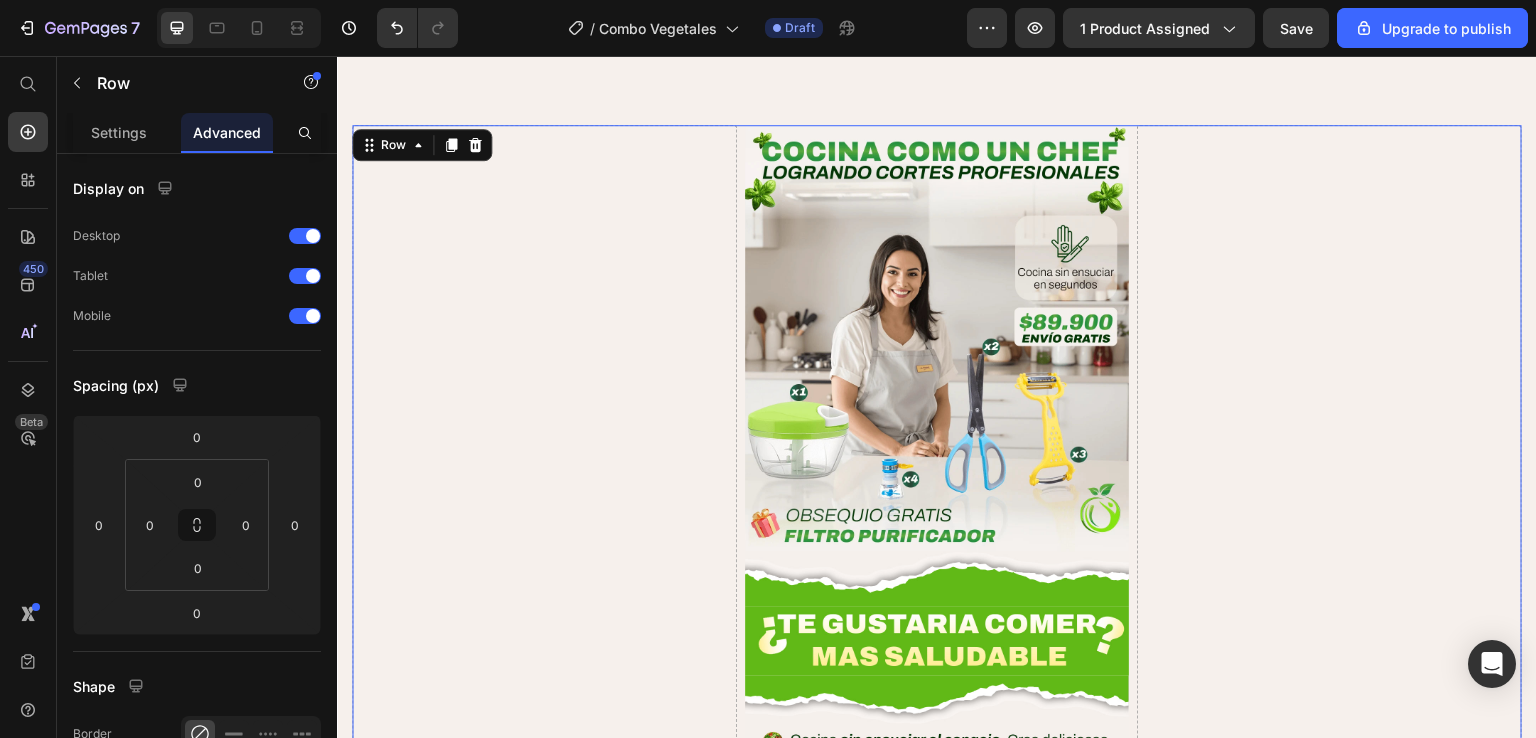 scroll, scrollTop: 324, scrollLeft: 0, axis: vertical 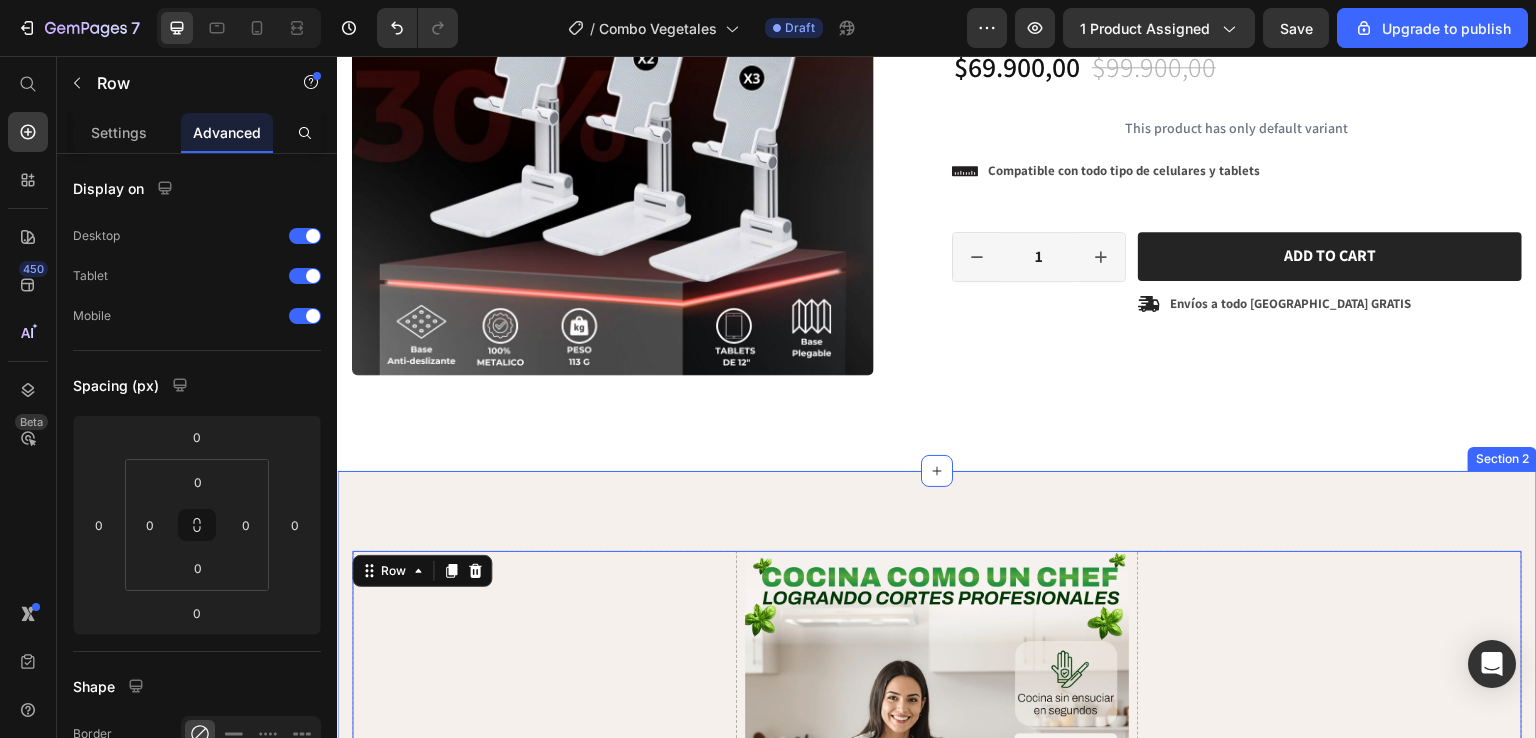 click on "Drop element here Image Image Image Image Image Tijeras Magicas Text Pelador 8 en 1  Text Pica todo para vegetales Text Tijeras Magicas Text Pelador 8 en 1  Text Pica todo para vegetales Text Marquee Image Image Image Image Image Image Image Image
Drop element here Row   0 Section 2" at bounding box center (937, 1997) 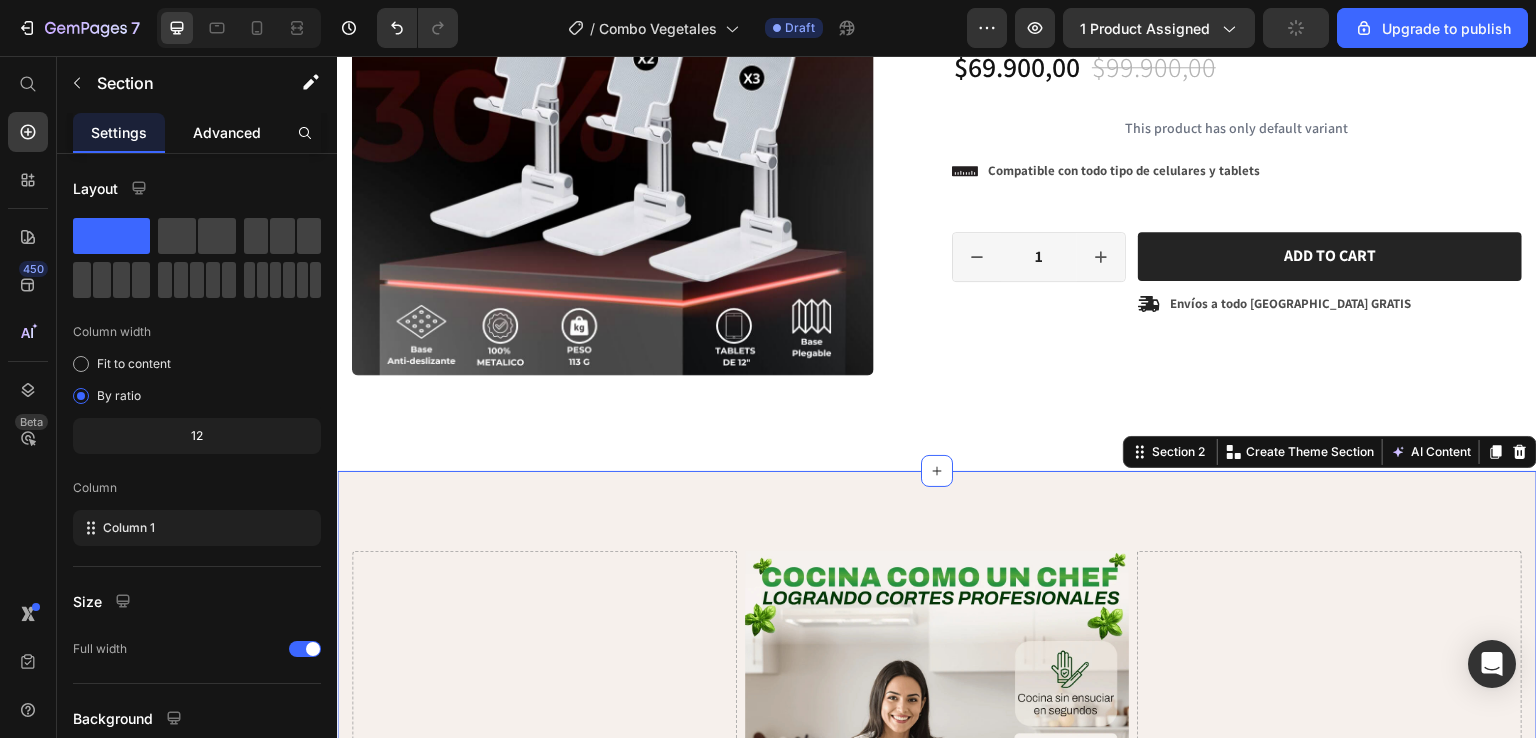 click on "Advanced" at bounding box center [227, 132] 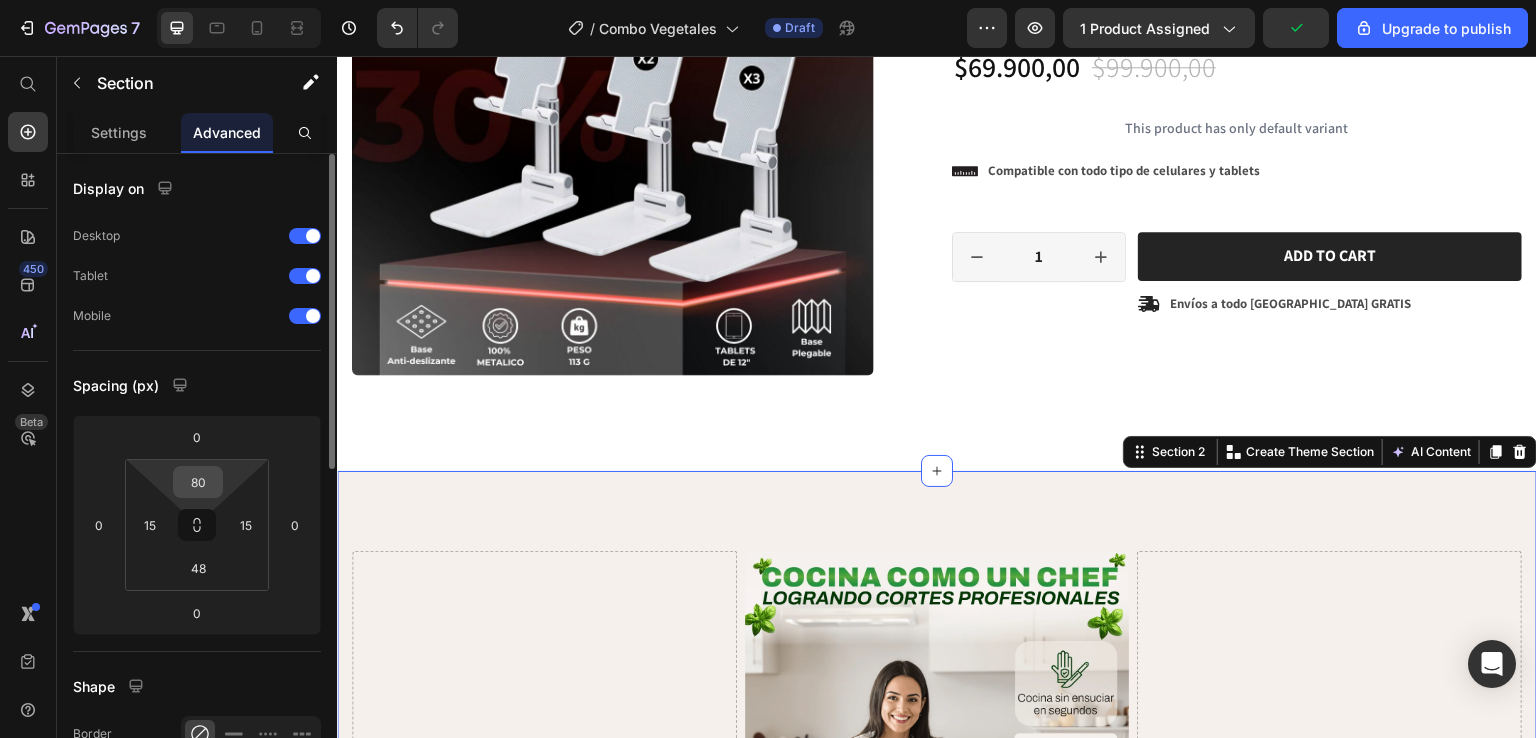click on "80" at bounding box center (198, 482) 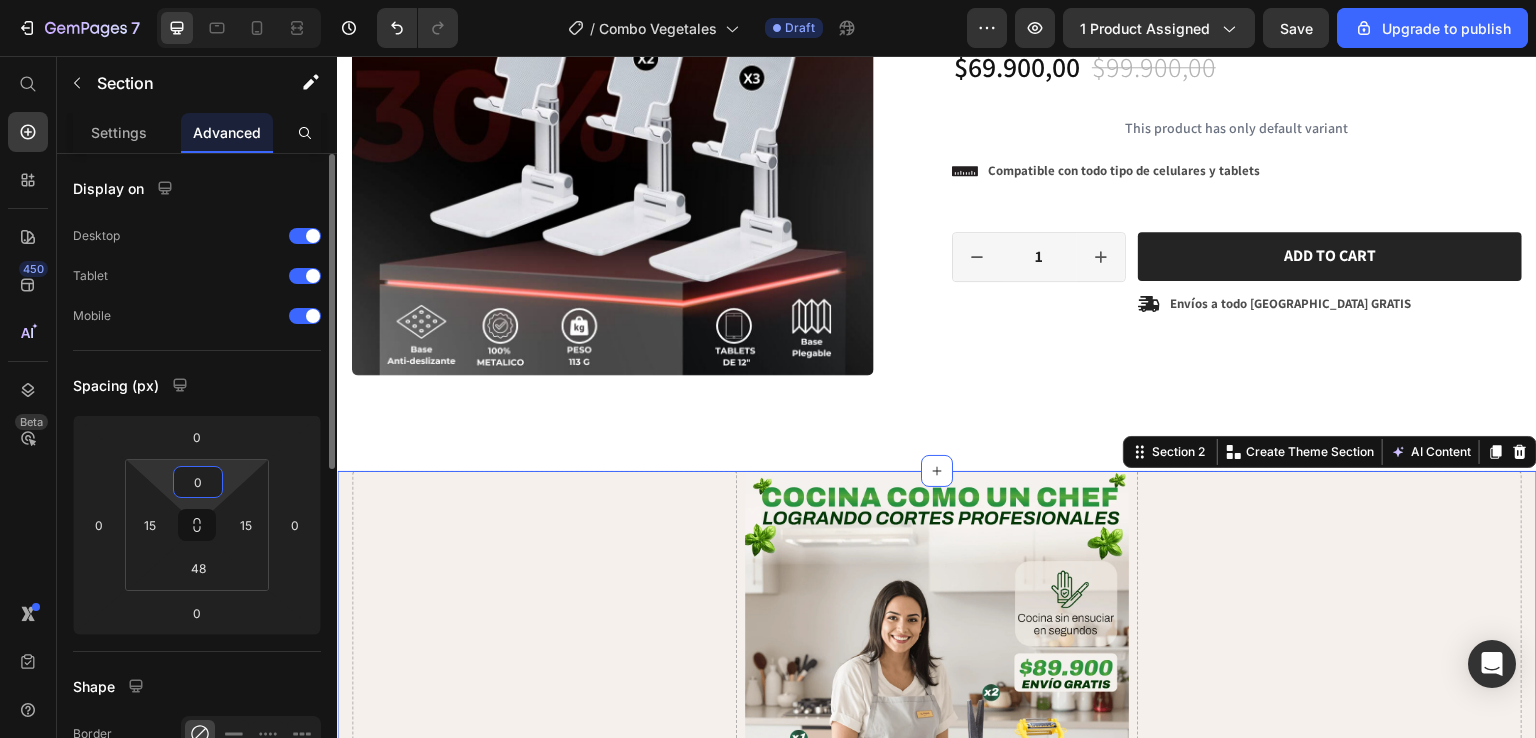 click on "0" at bounding box center [198, 482] 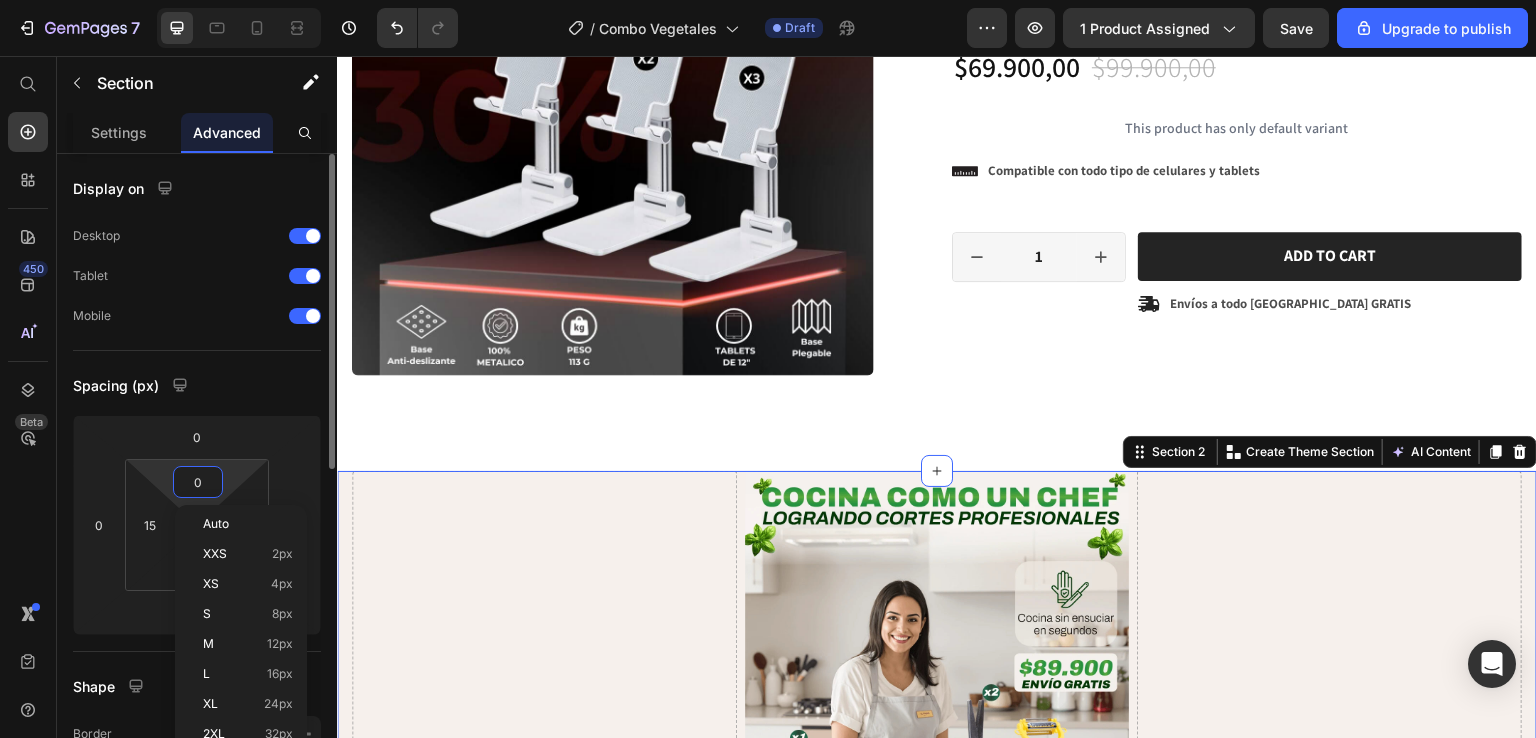 click on "0" at bounding box center (198, 482) 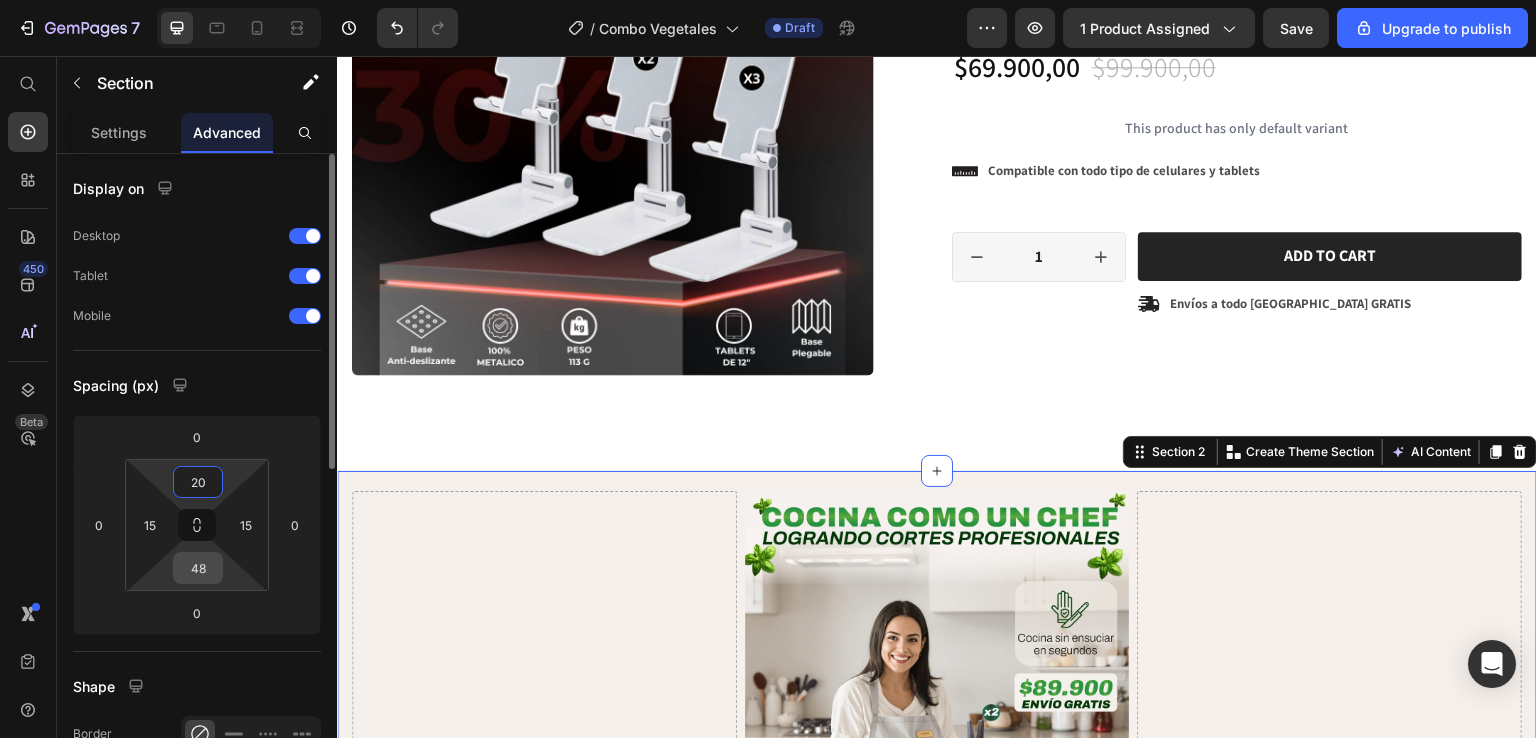 type on "20" 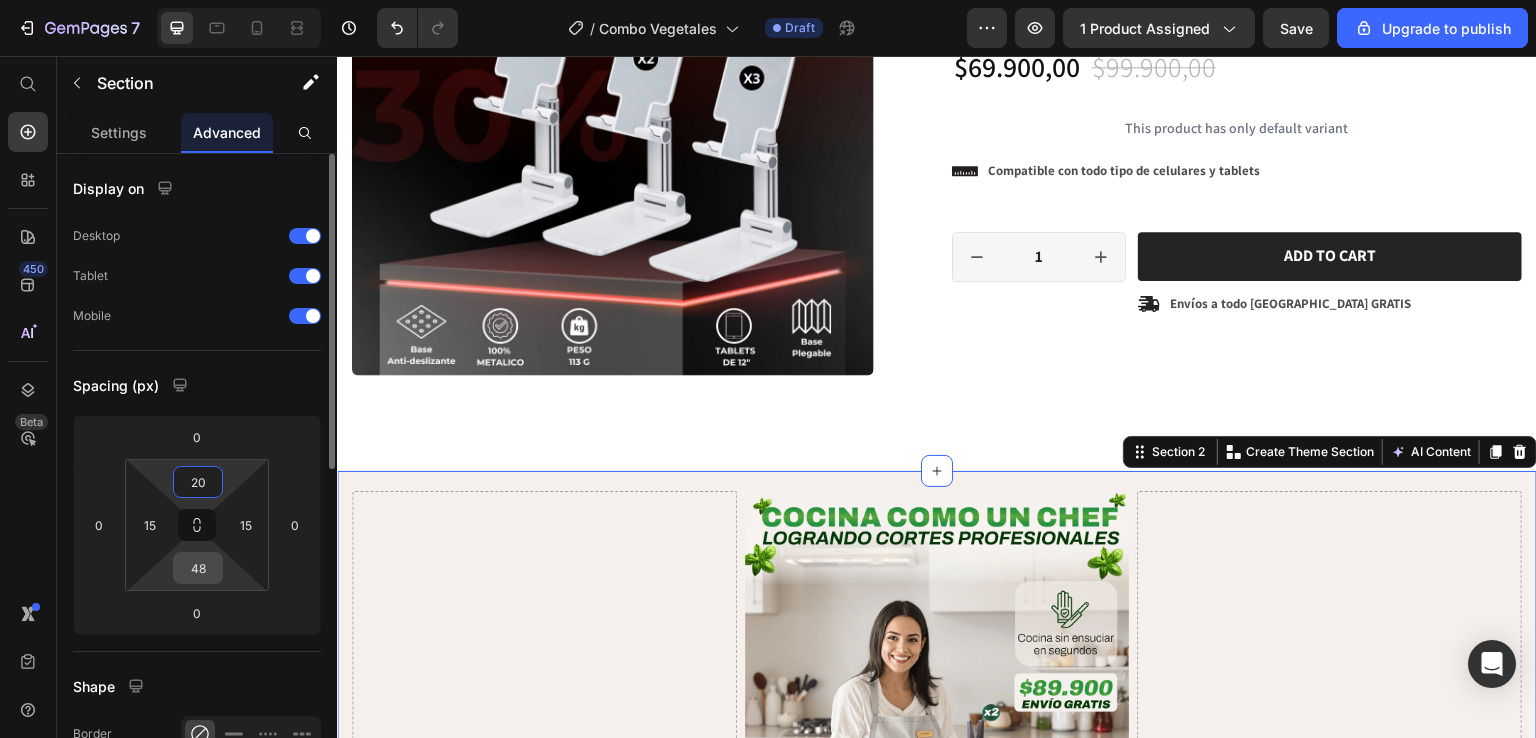 click on "48" at bounding box center [198, 568] 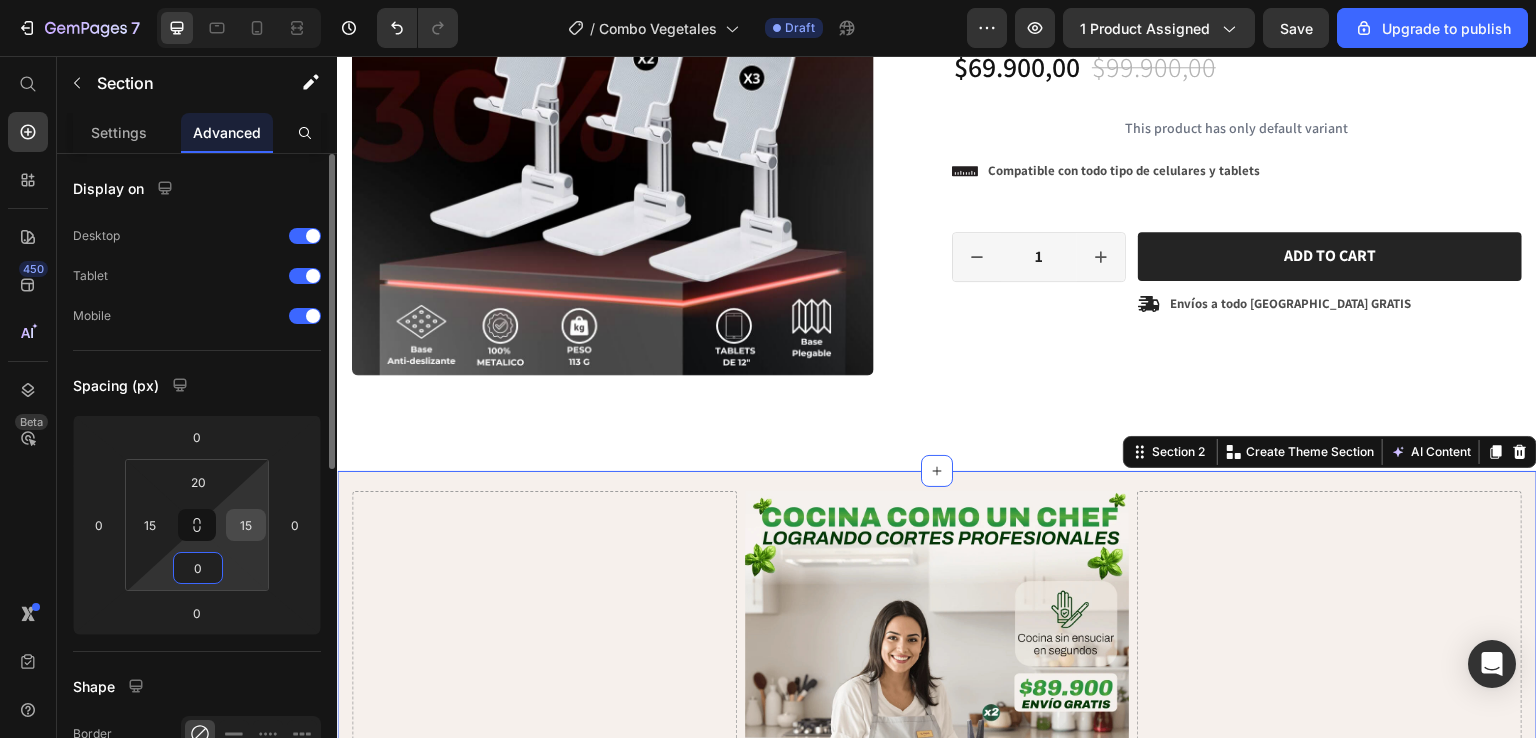 type on "0" 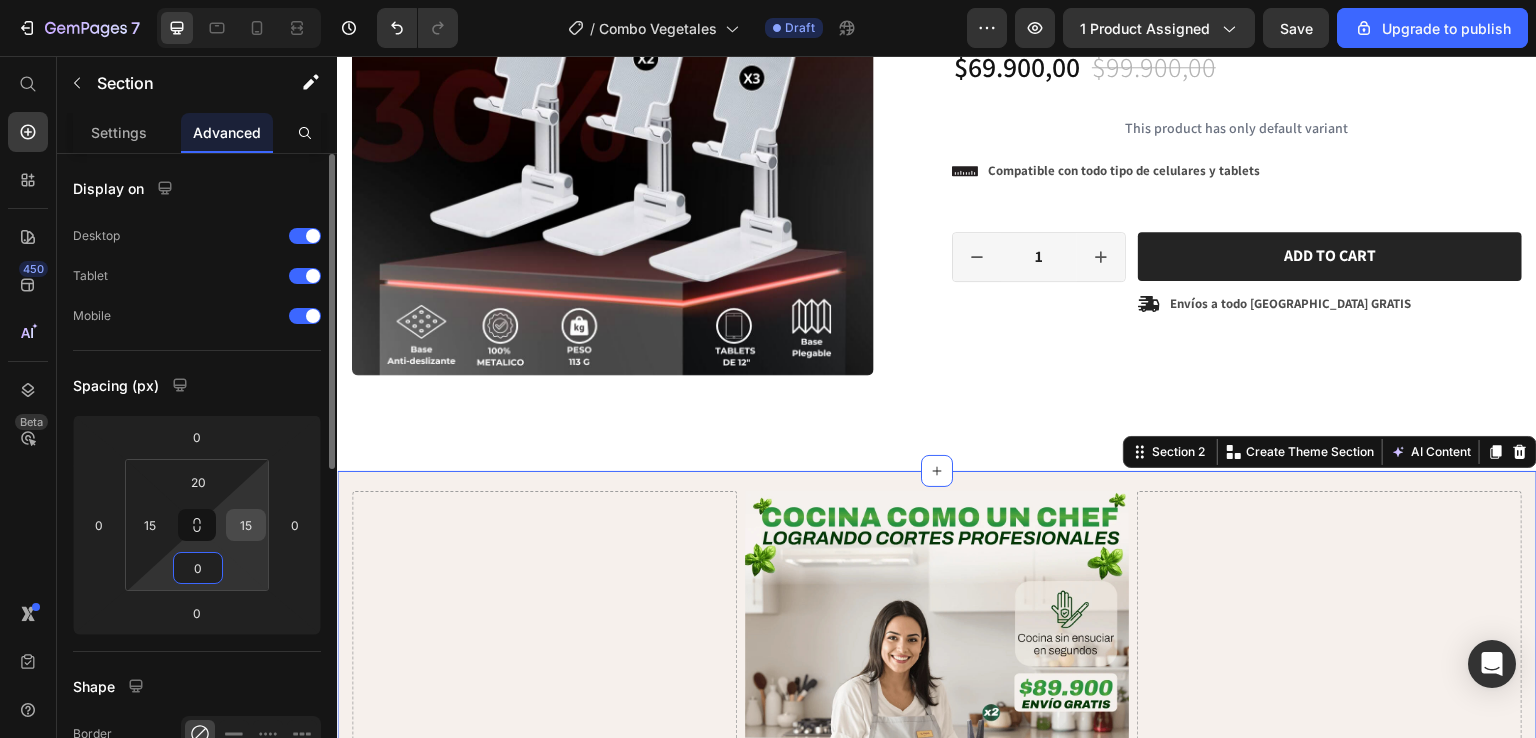 click on "15" at bounding box center [246, 525] 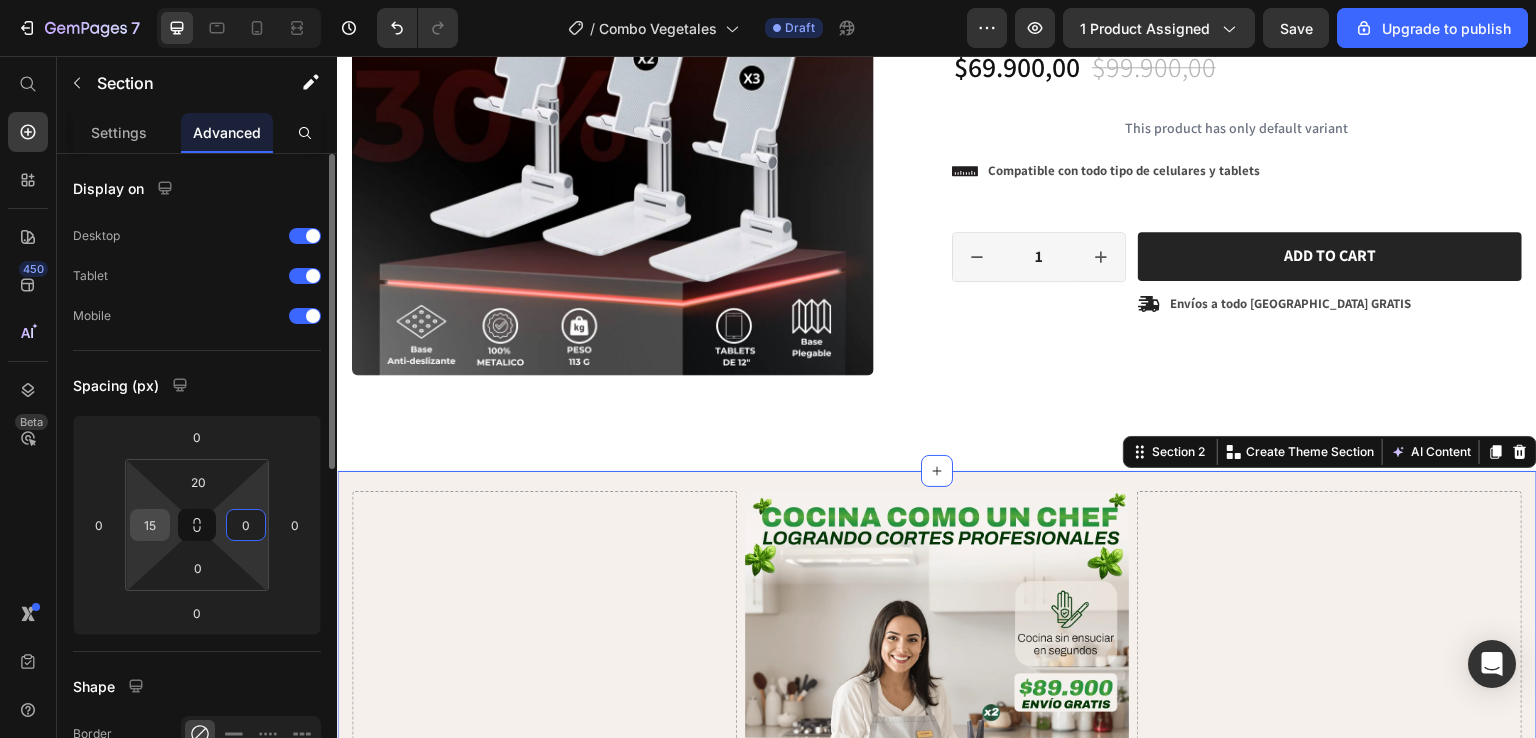 type on "0" 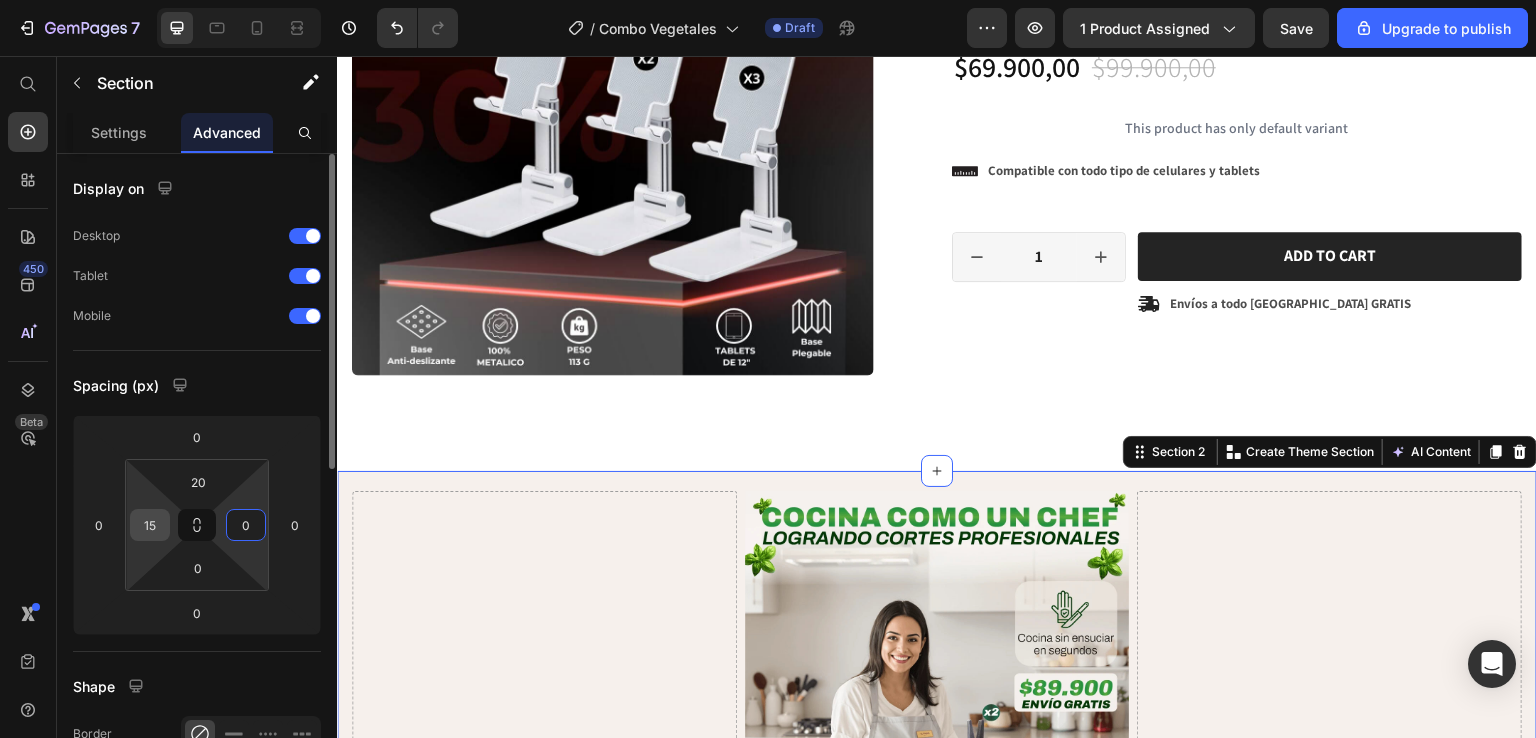 click on "15" at bounding box center [150, 525] 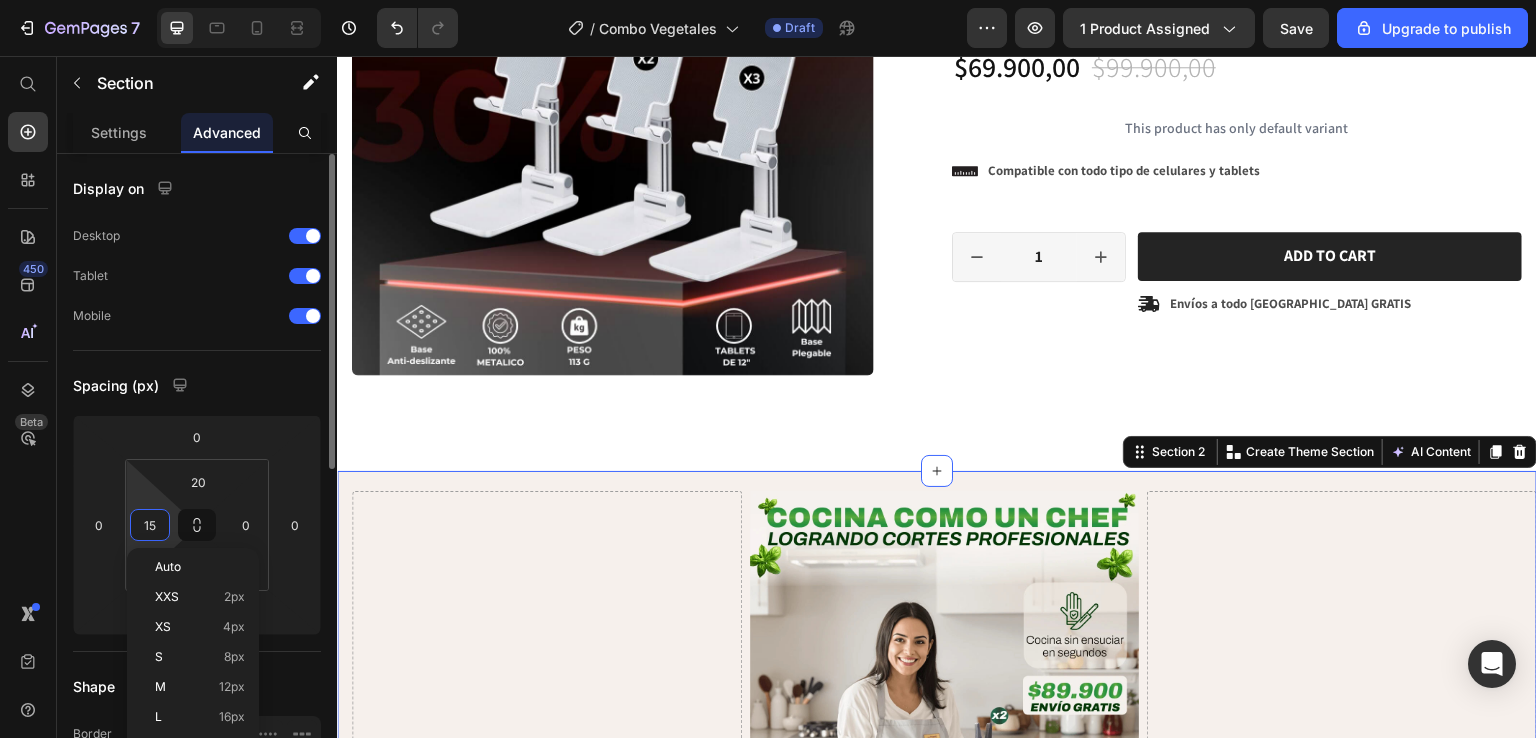 type on "0" 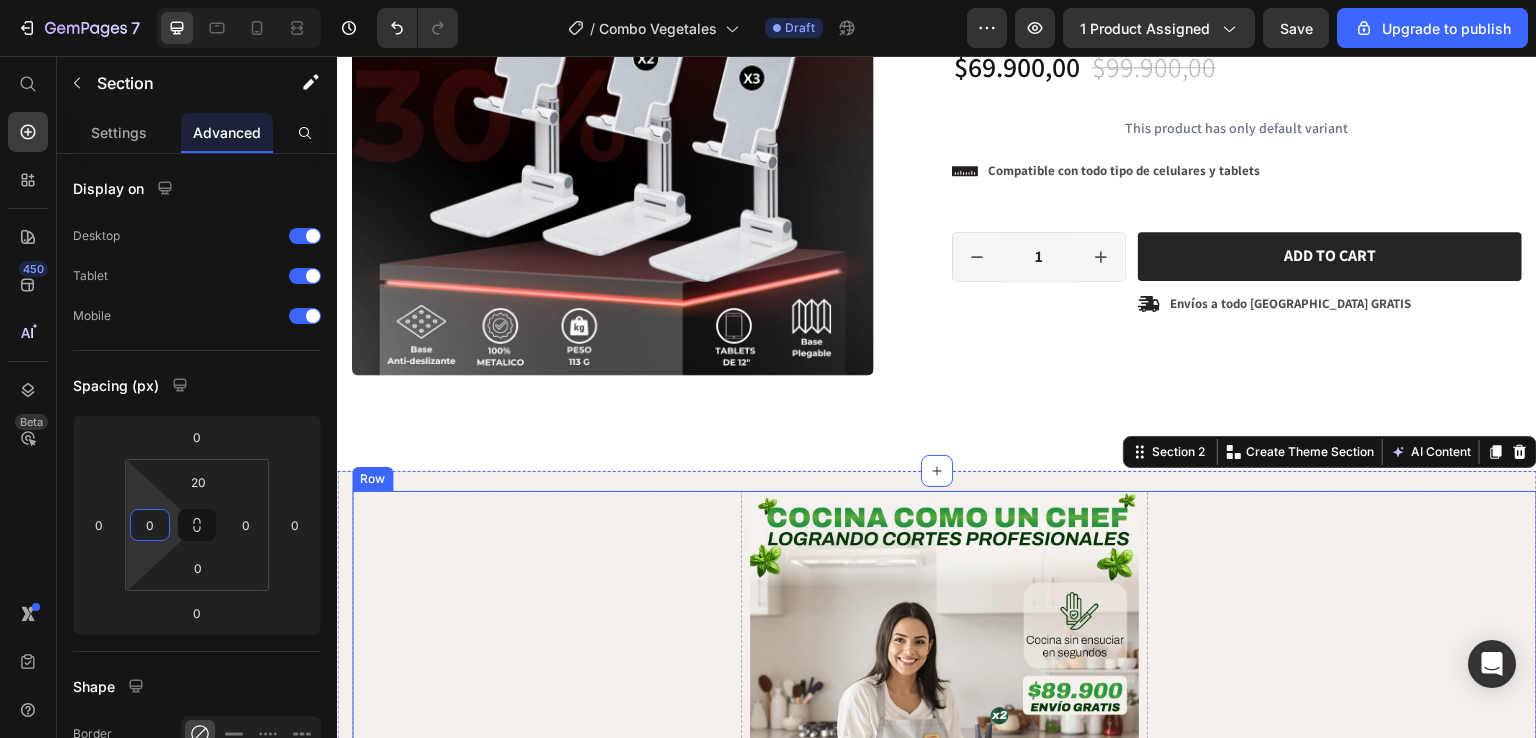 click on "Drop element here" at bounding box center (547, 1972) 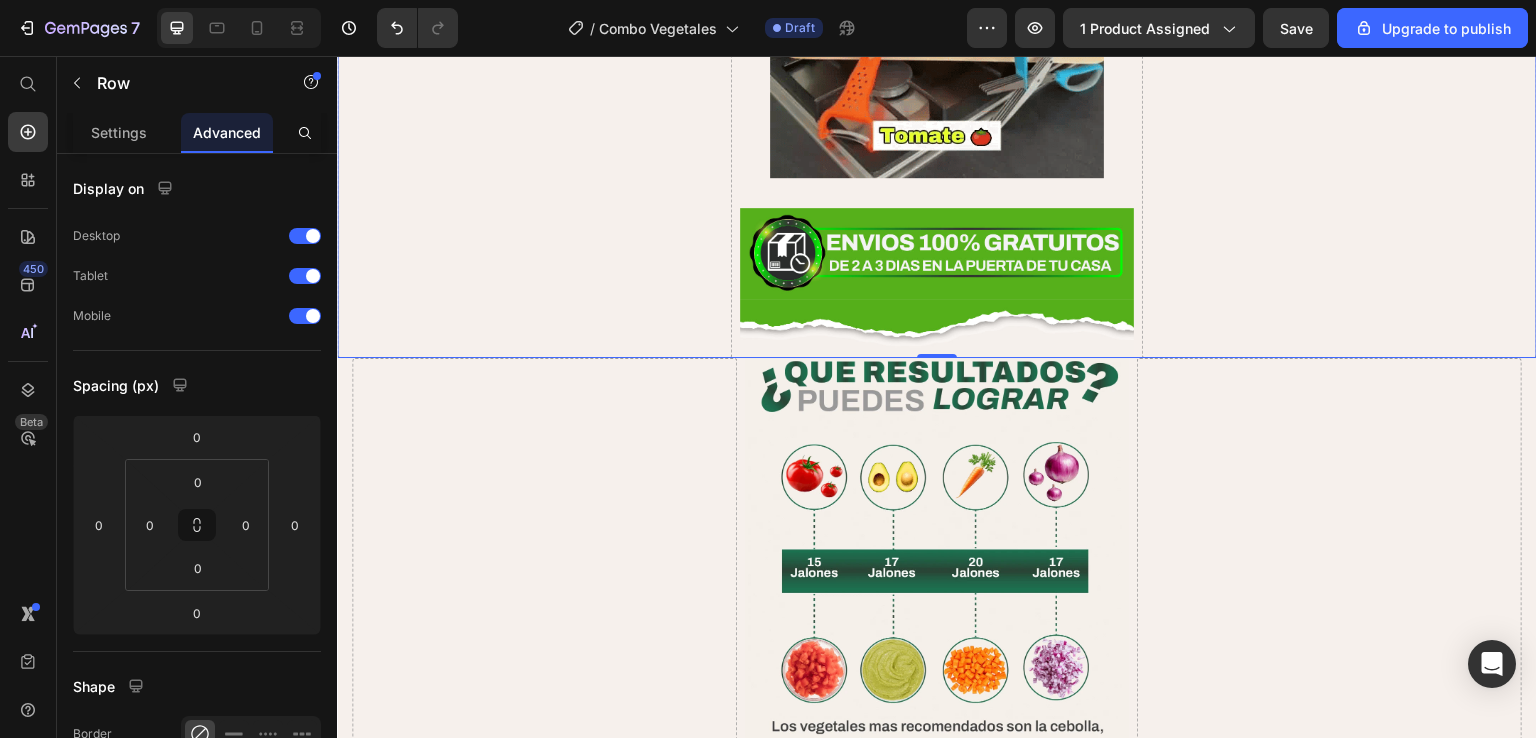 scroll, scrollTop: 3524, scrollLeft: 0, axis: vertical 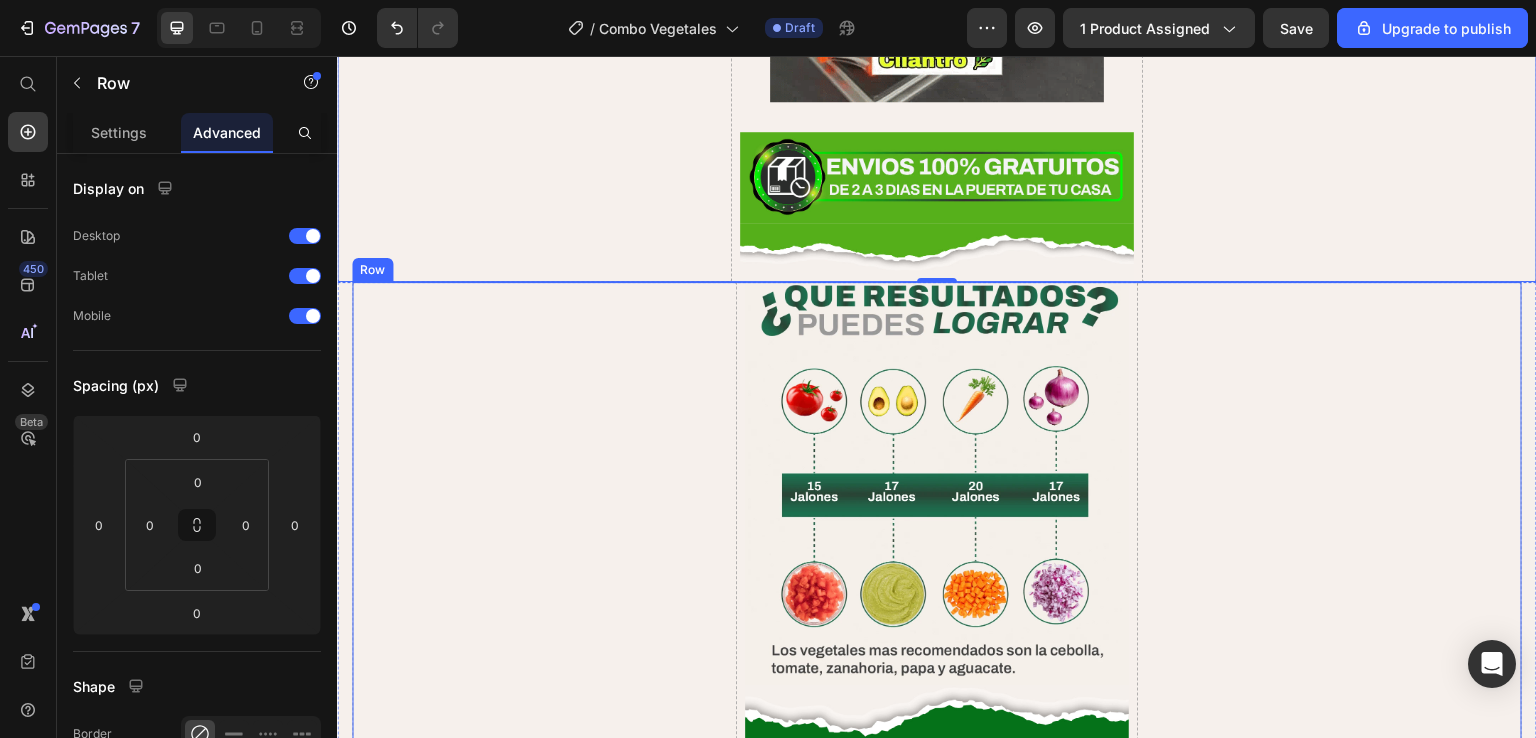 click on "Drop element here" at bounding box center (544, 2743) 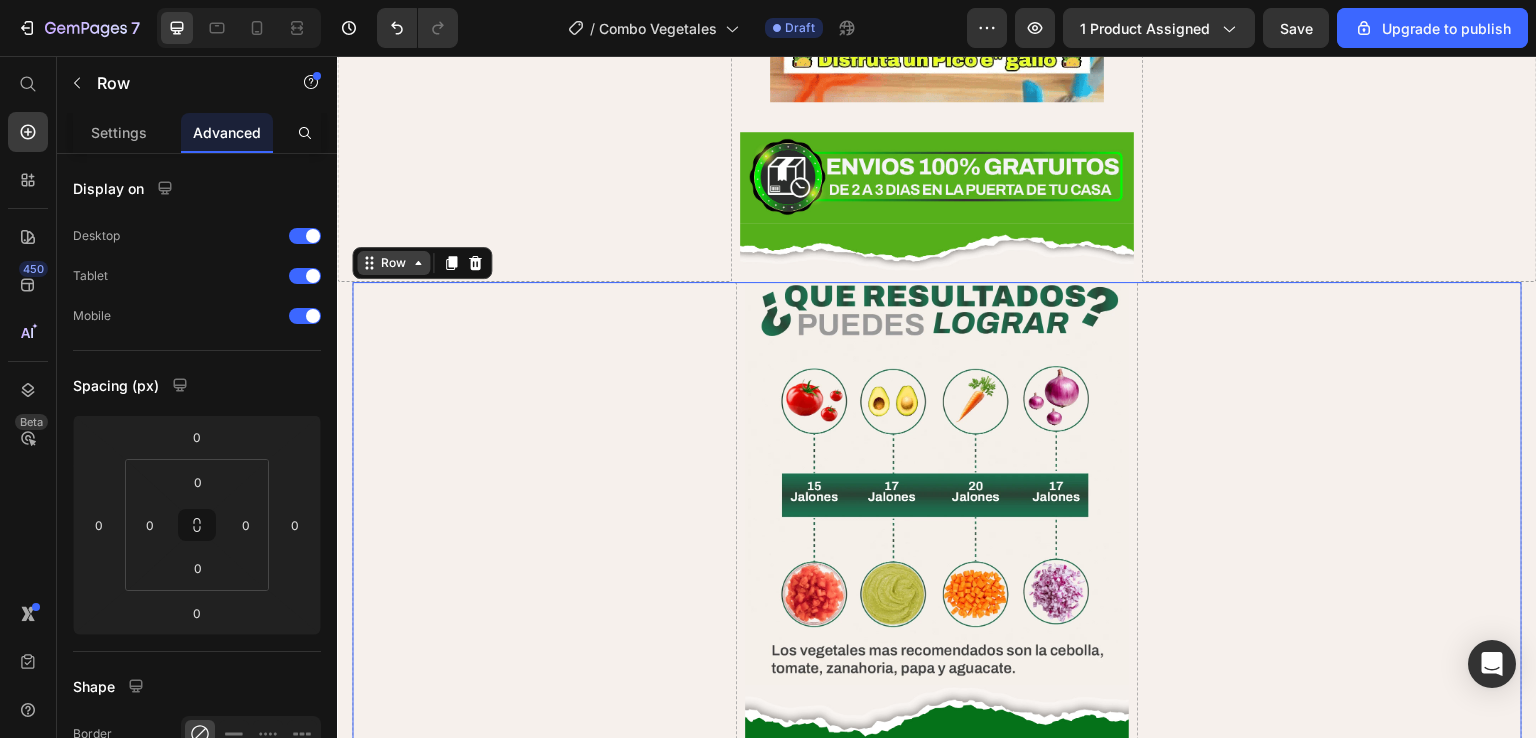 click 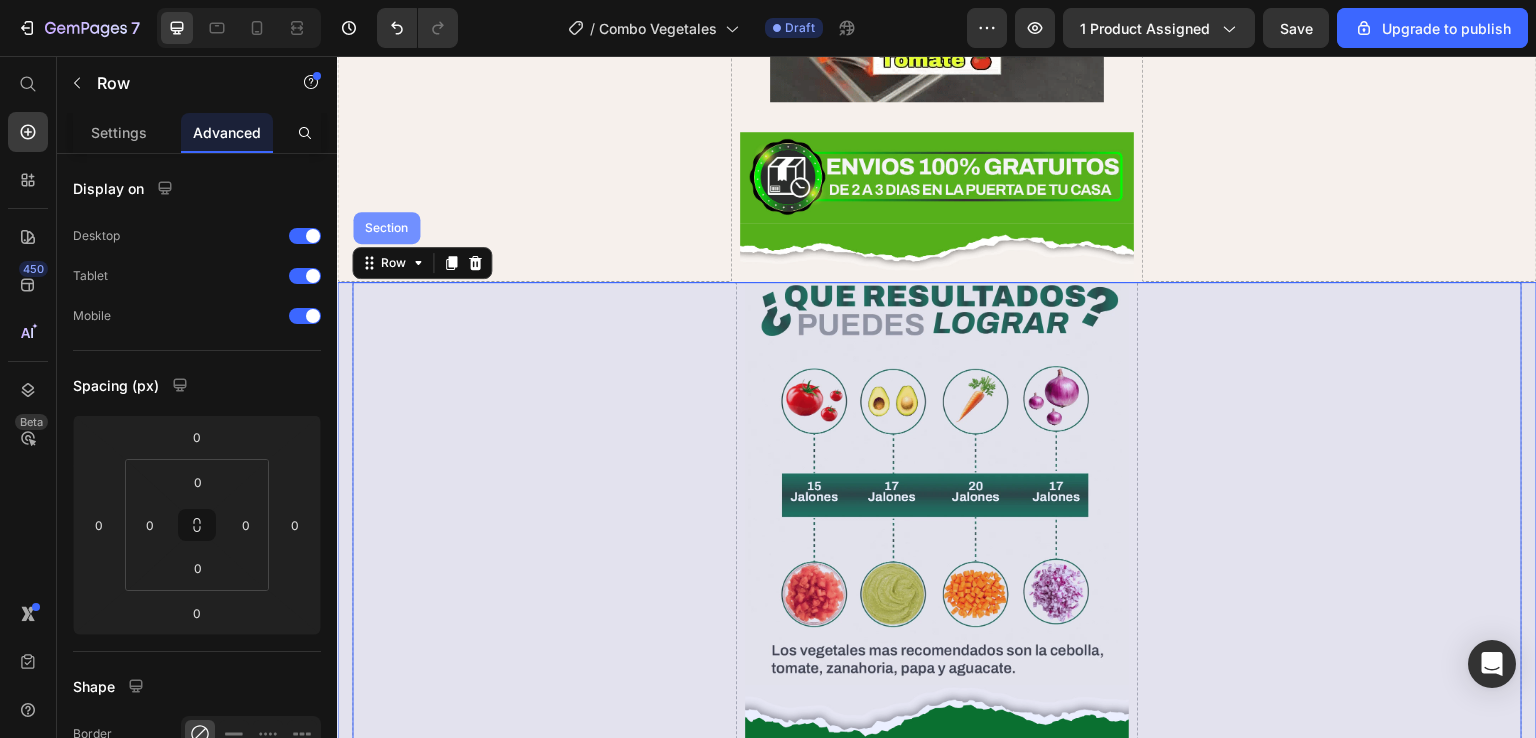 click on "Section" at bounding box center (386, 228) 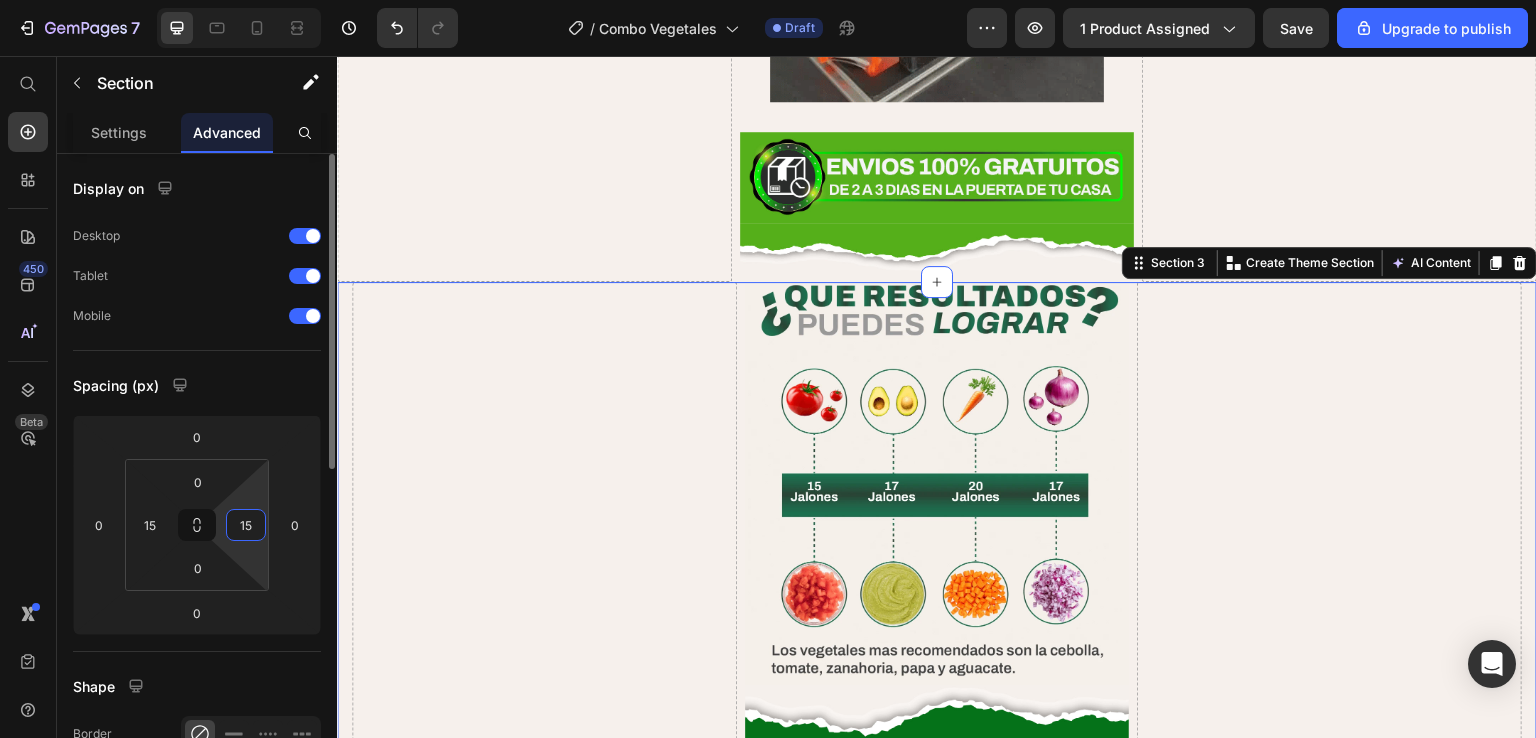 click on "15" at bounding box center (246, 525) 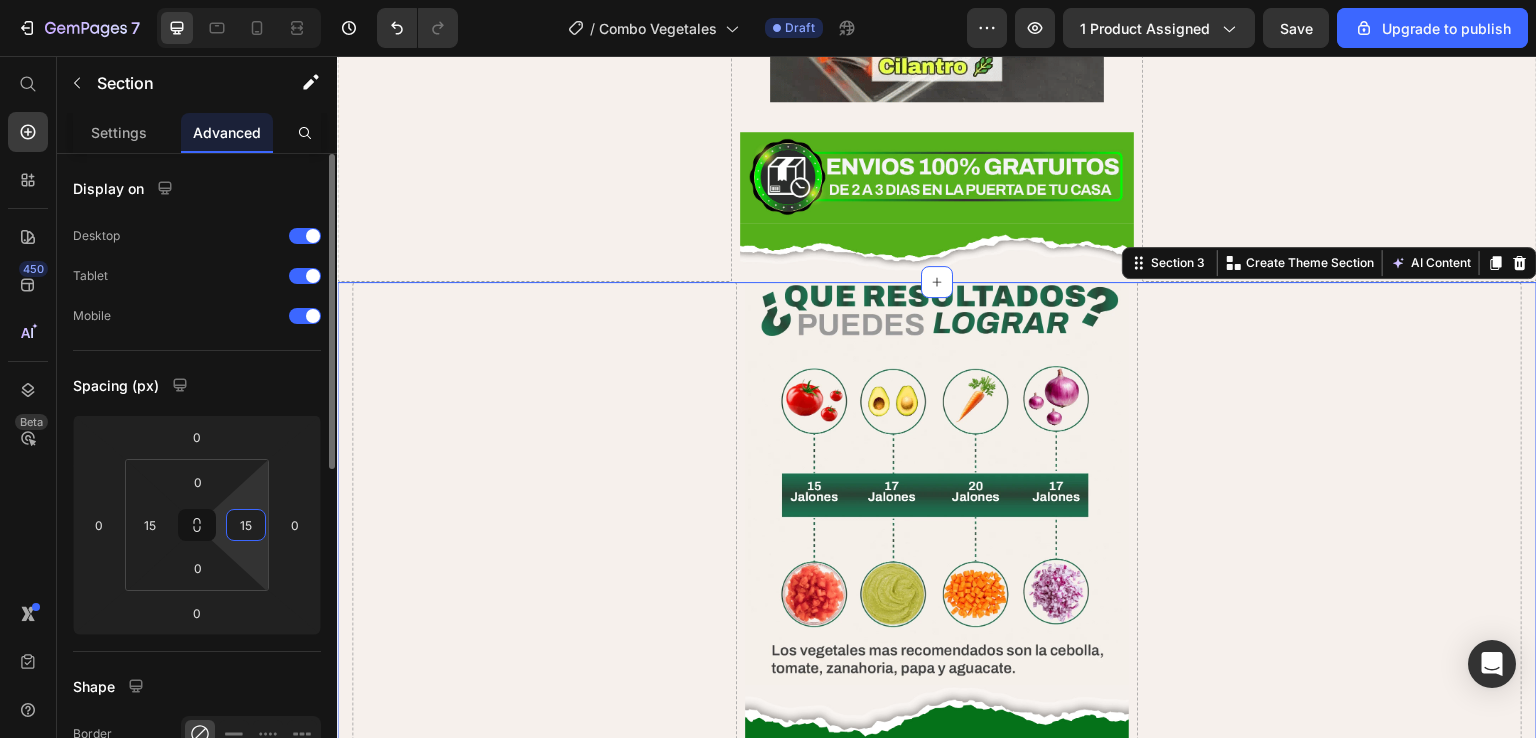 click on "15" at bounding box center (246, 525) 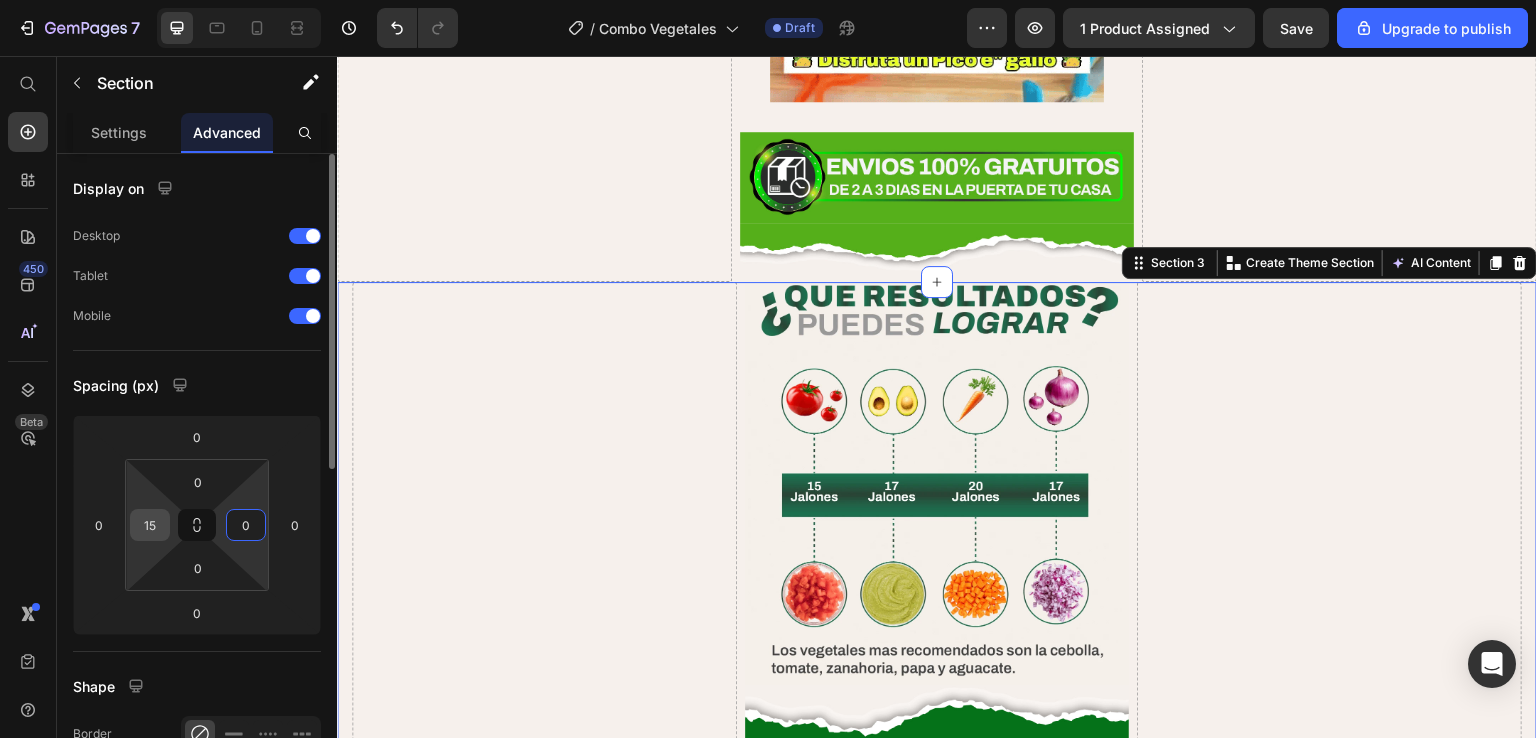 type on "0" 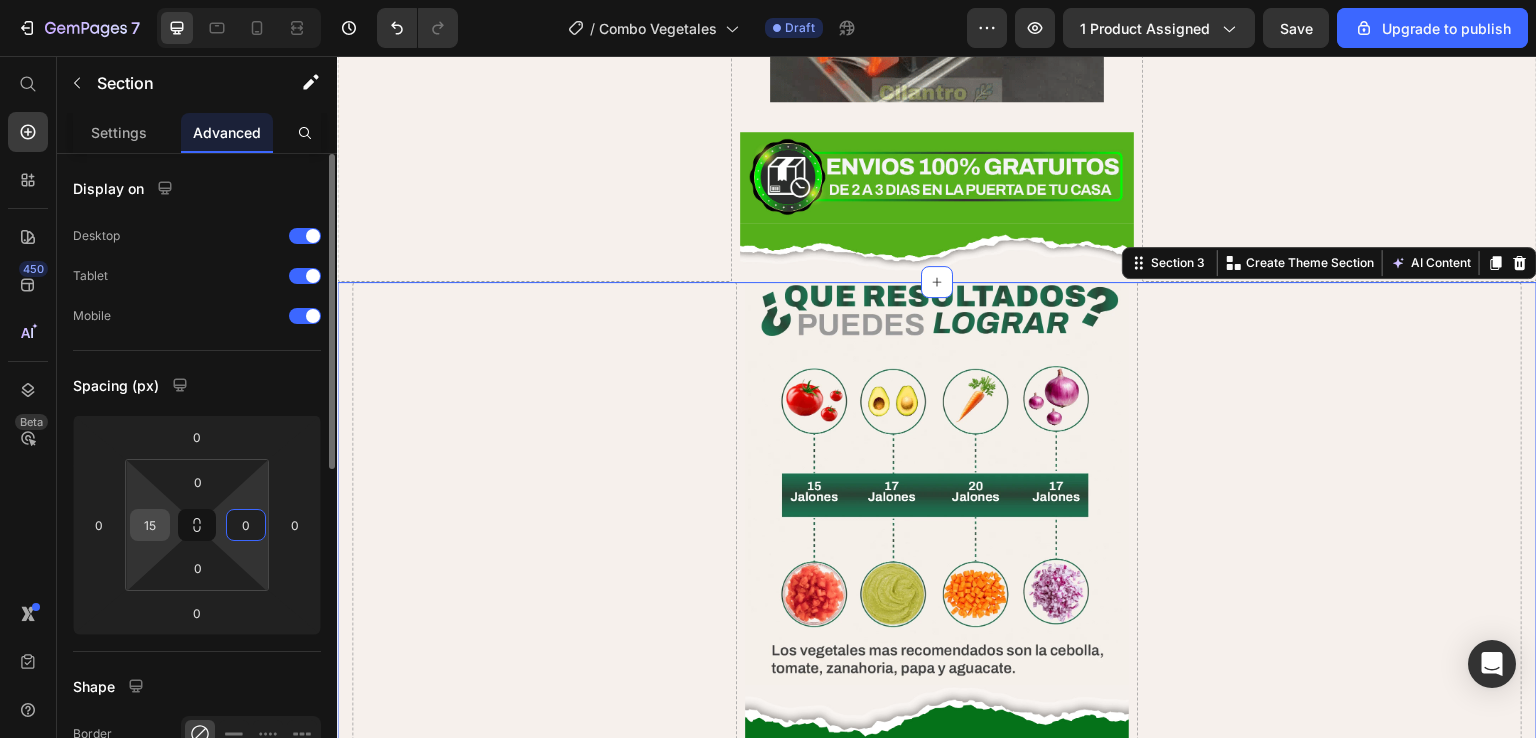 click on "15" at bounding box center [150, 525] 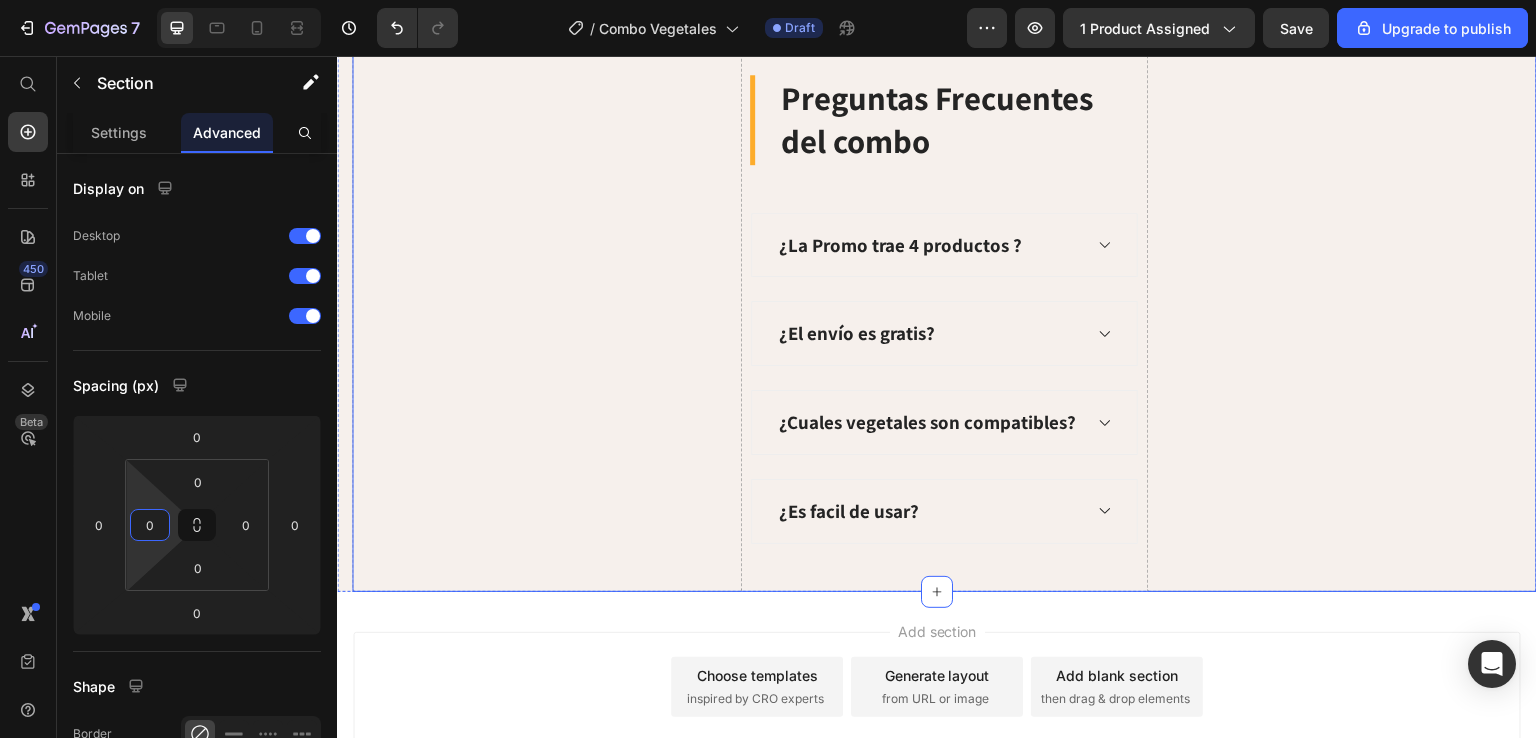 scroll, scrollTop: 8210, scrollLeft: 0, axis: vertical 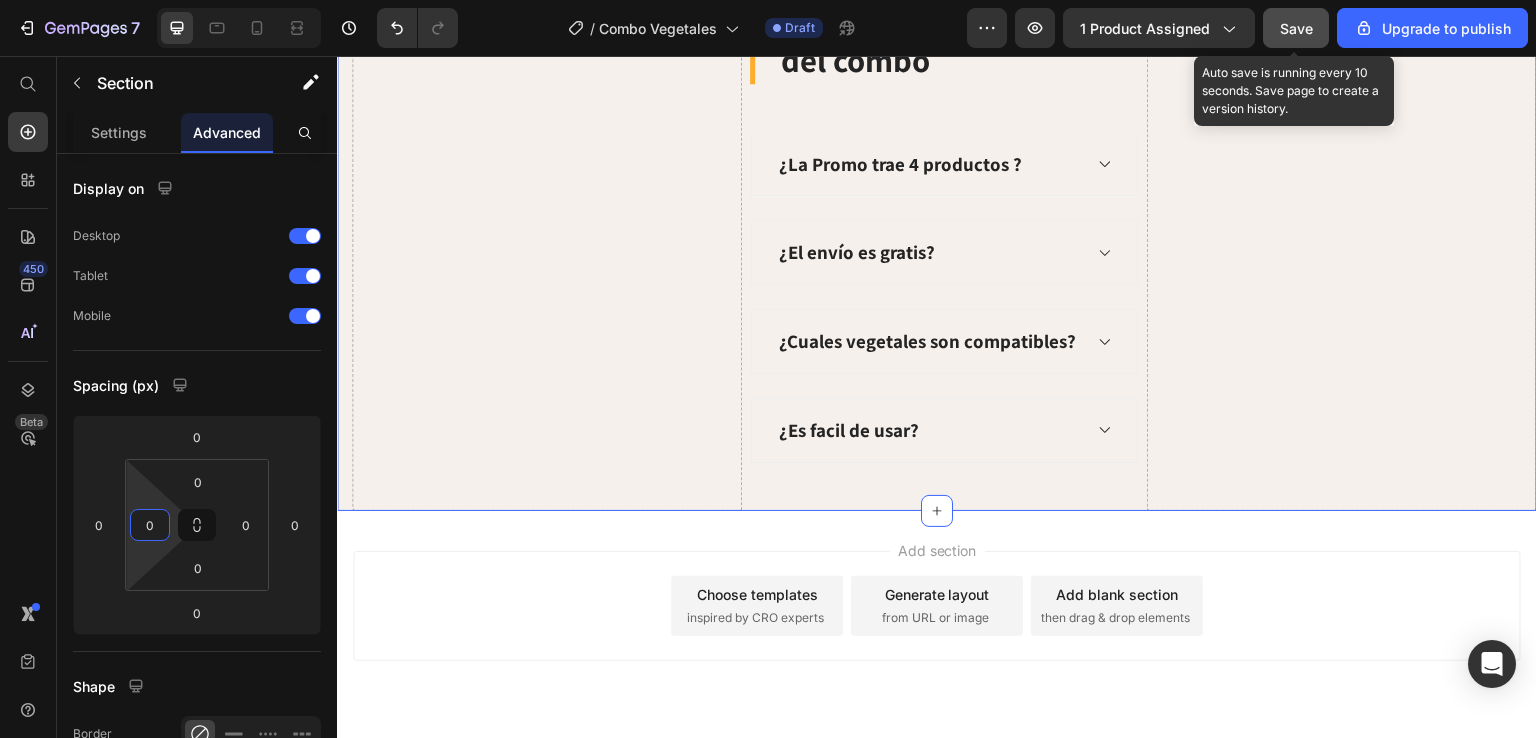 type on "0" 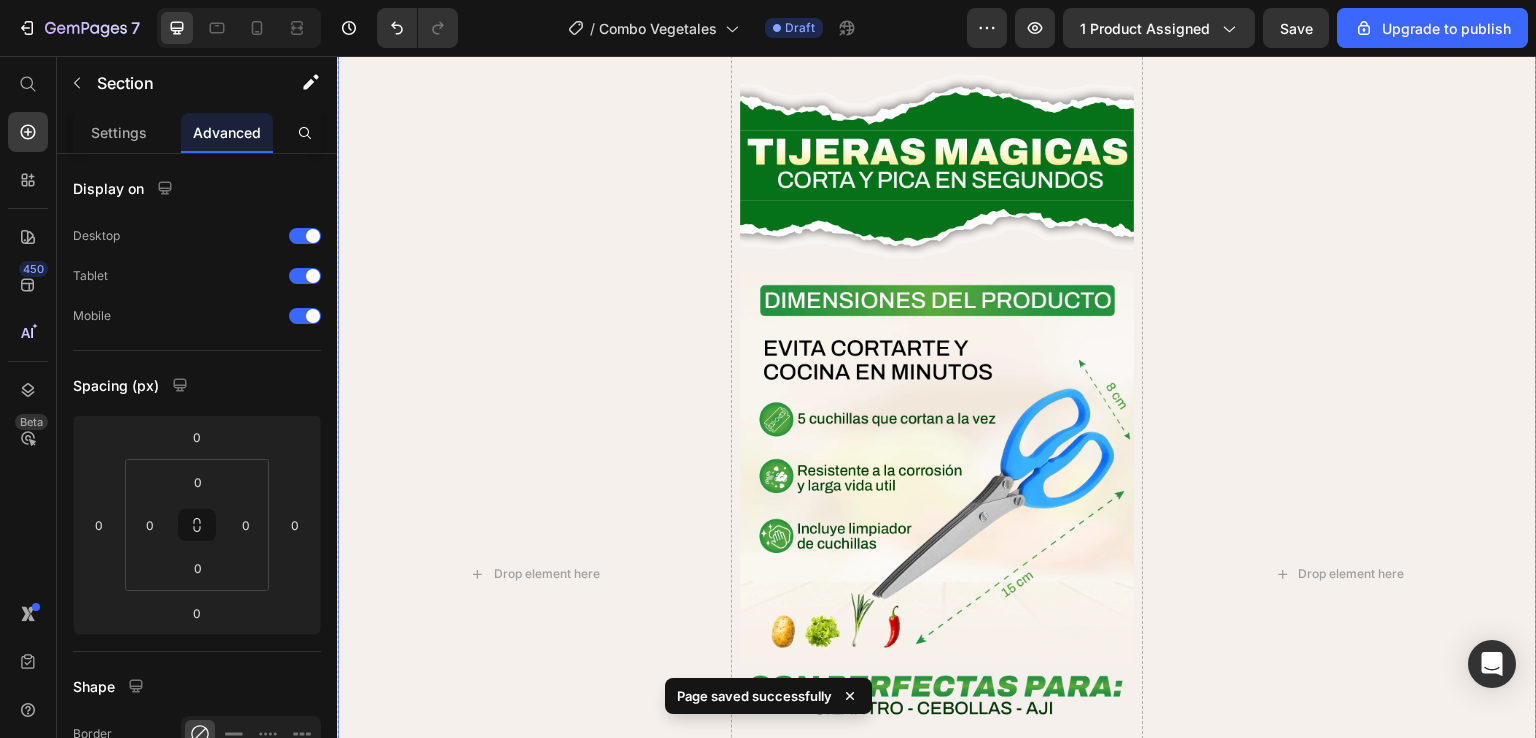 scroll, scrollTop: 5710, scrollLeft: 0, axis: vertical 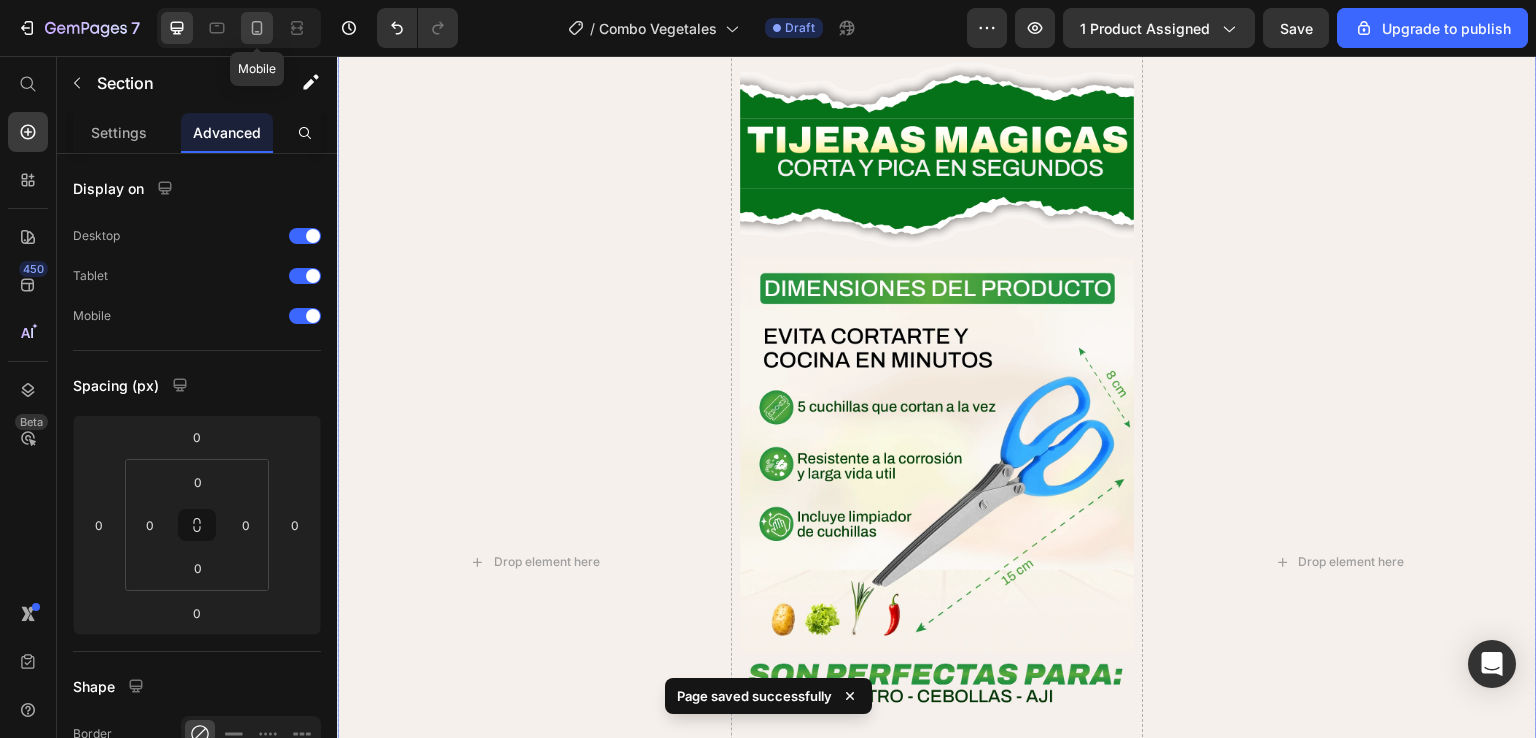 drag, startPoint x: 265, startPoint y: 42, endPoint x: 167, endPoint y: 47, distance: 98.12747 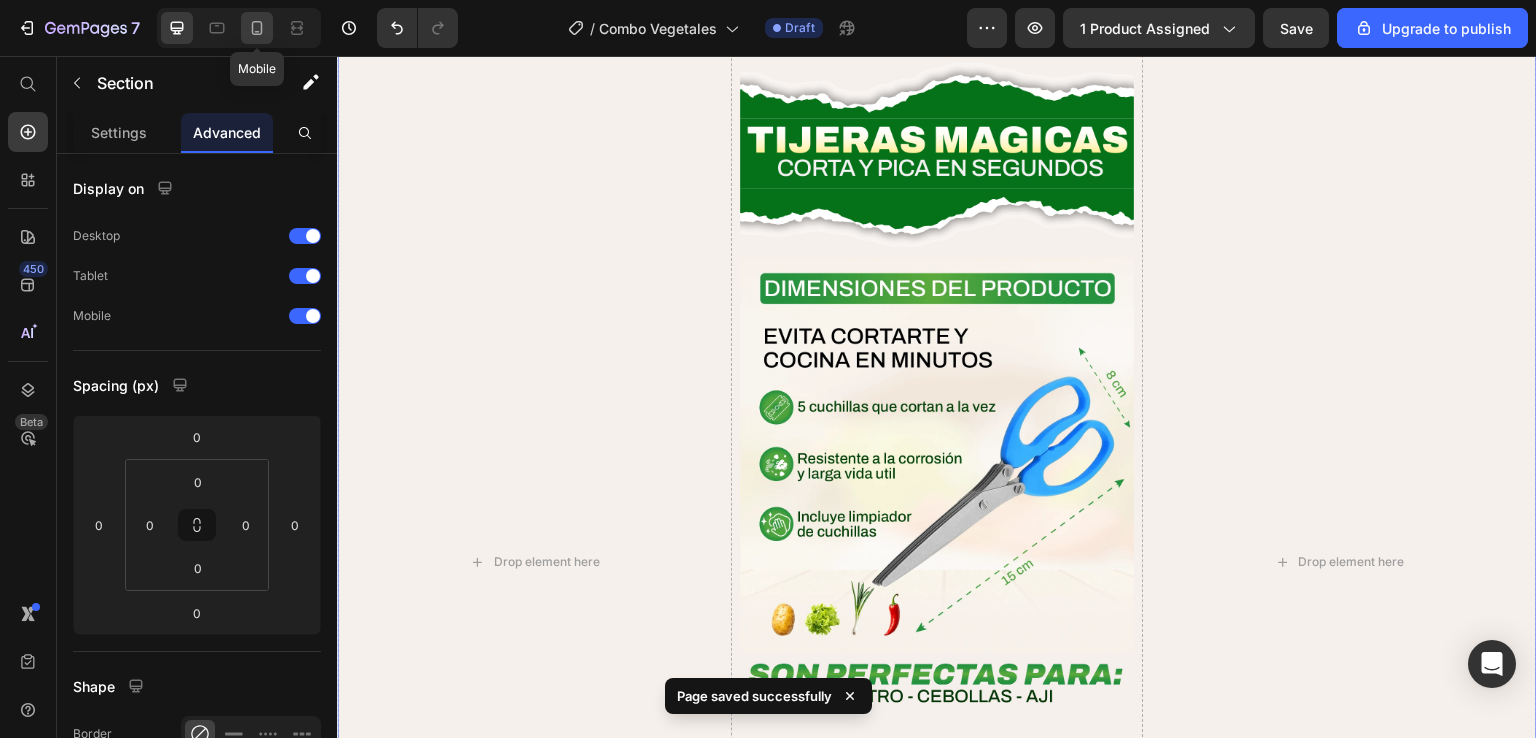 click 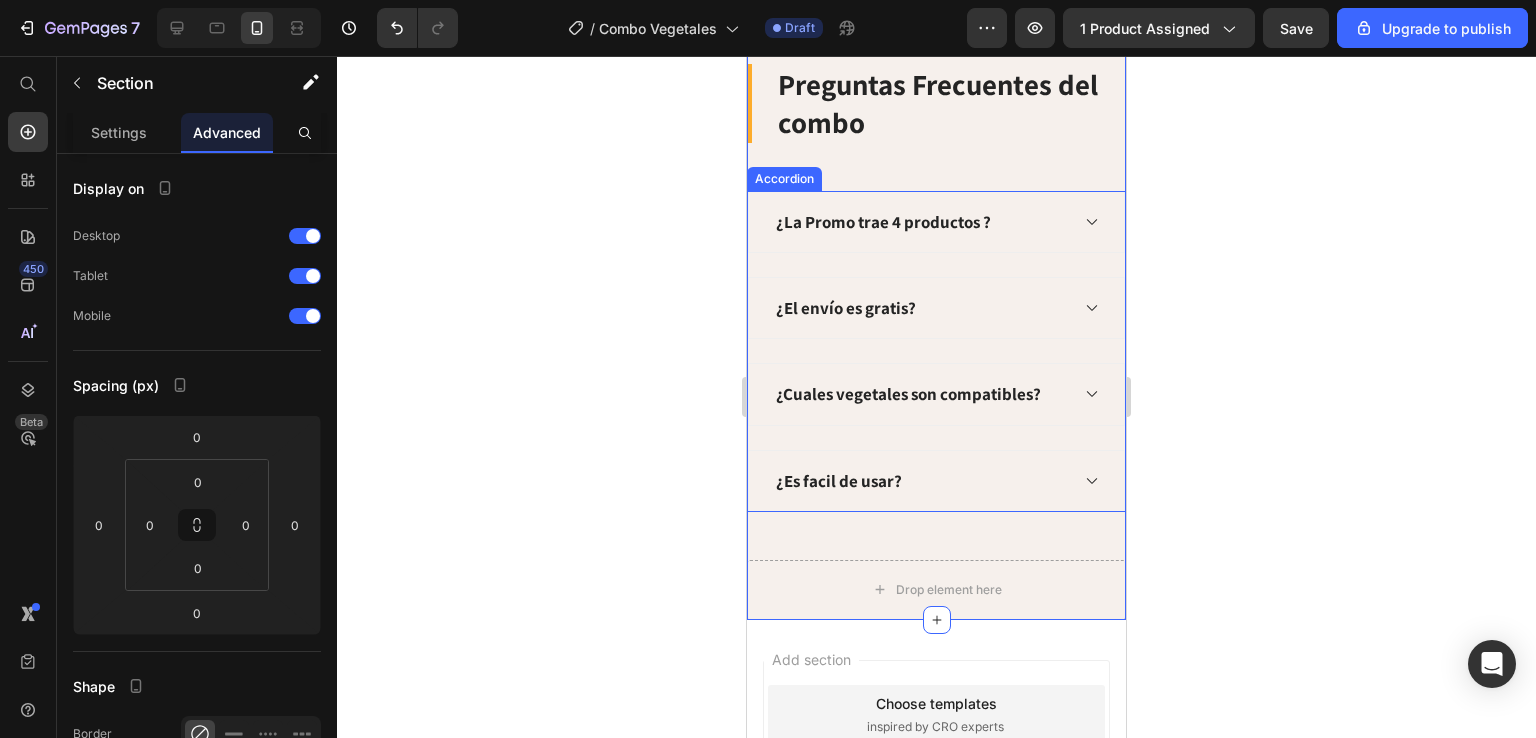 scroll, scrollTop: 8008, scrollLeft: 0, axis: vertical 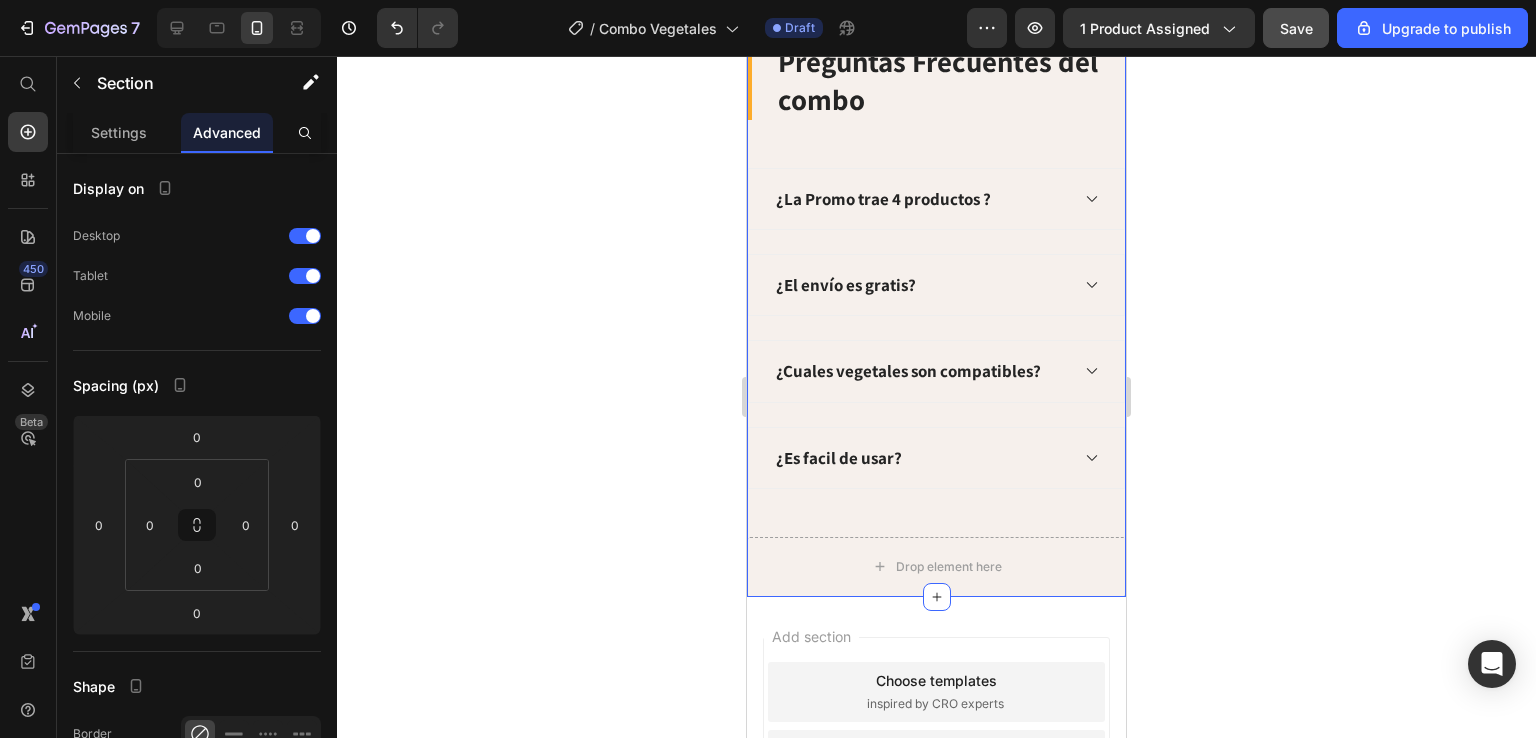 click on "Save" 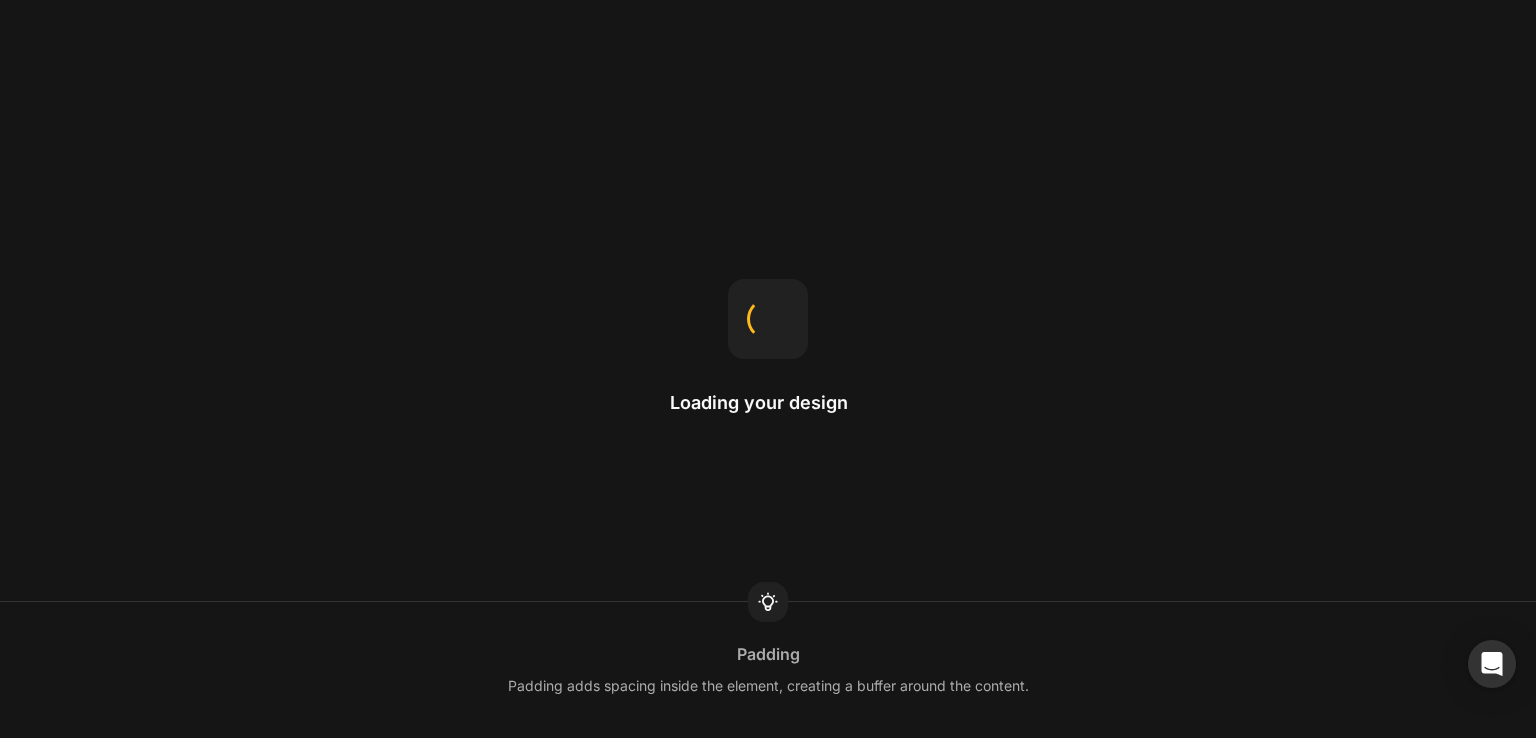scroll, scrollTop: 0, scrollLeft: 0, axis: both 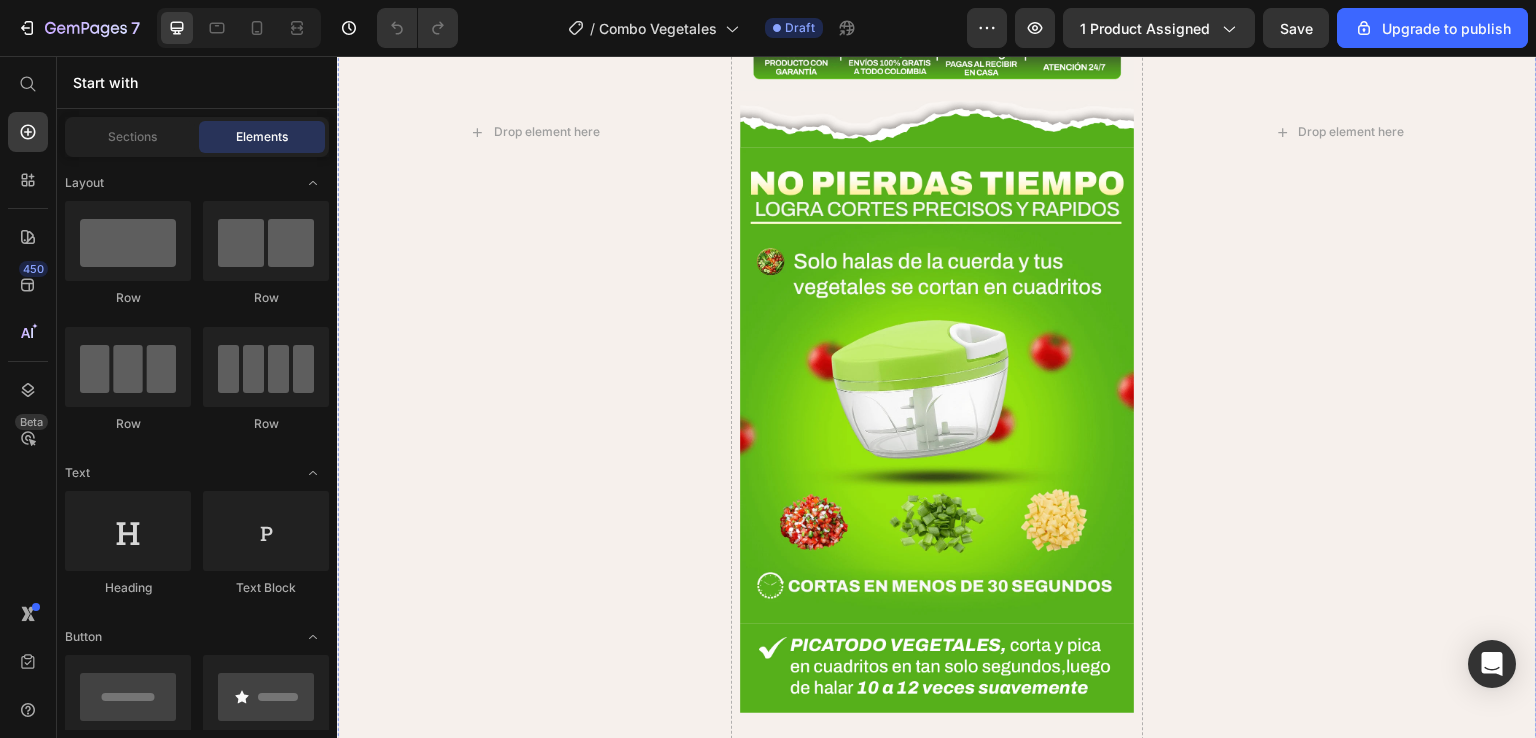 click on "Tijeras Magicas Text Pelador 8 en 1  Text Pica todo para vegetales Text Tijeras Magicas Text Pelador 8 en 1  Text Pica todo para vegetales Text Marquee" at bounding box center (937, -565) 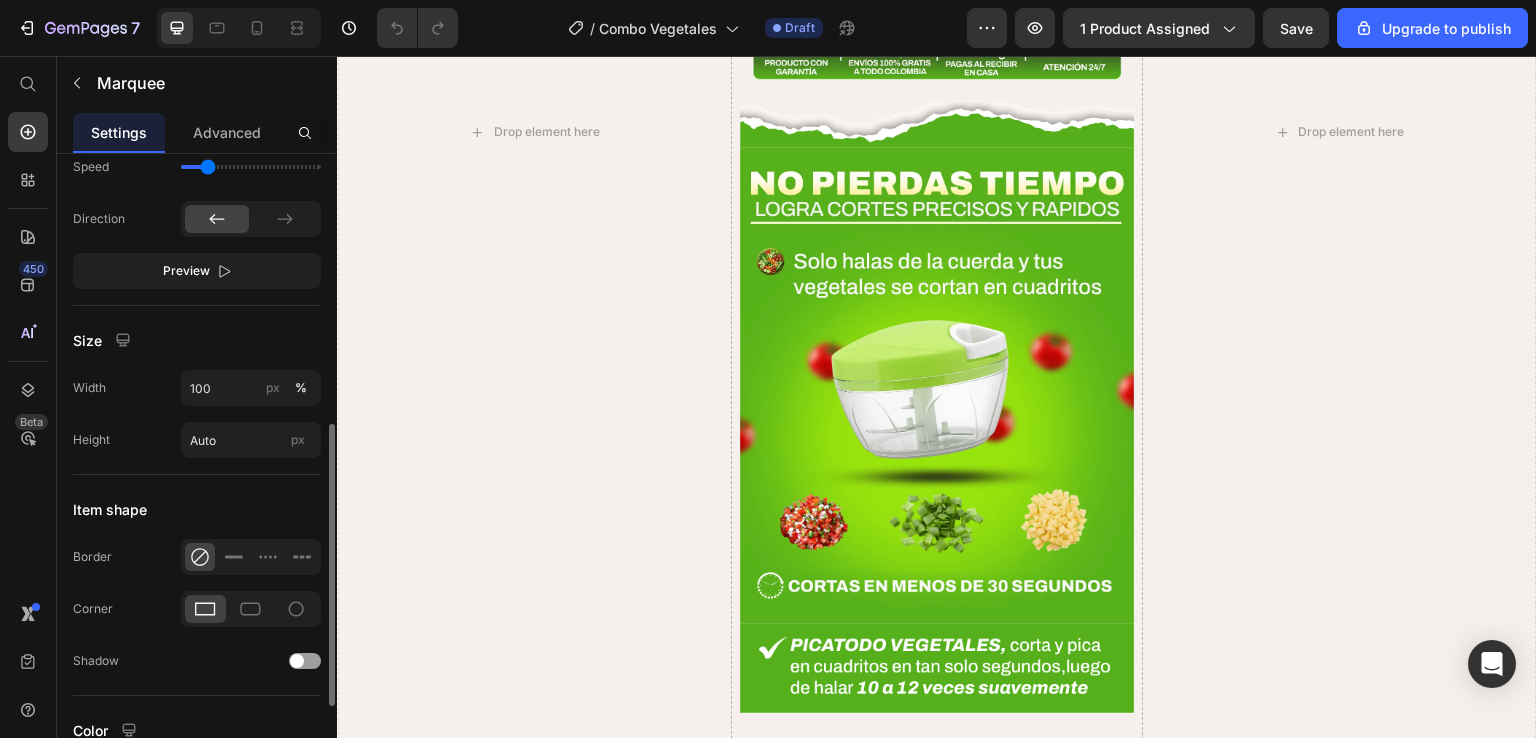 scroll, scrollTop: 511, scrollLeft: 0, axis: vertical 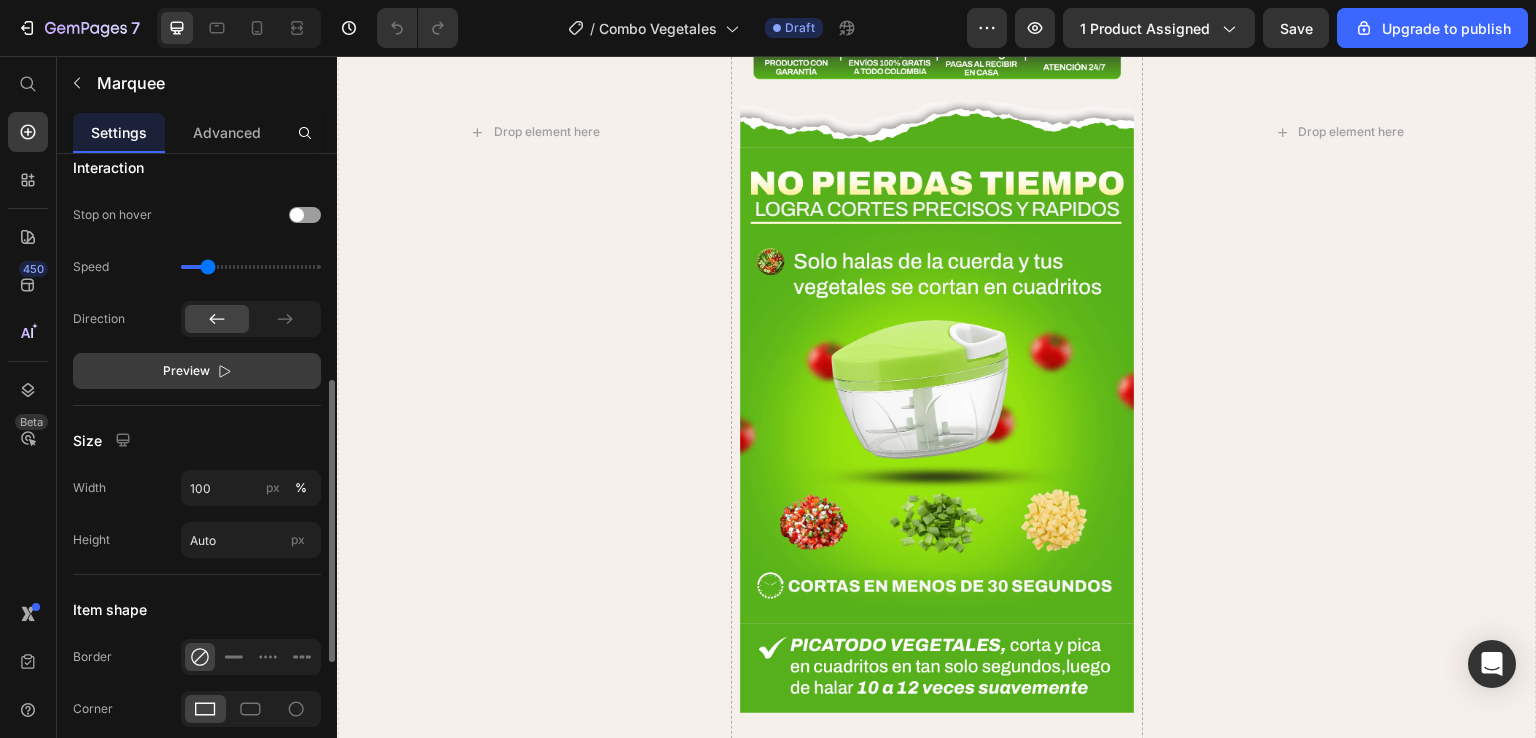 click on "Preview" at bounding box center [186, 371] 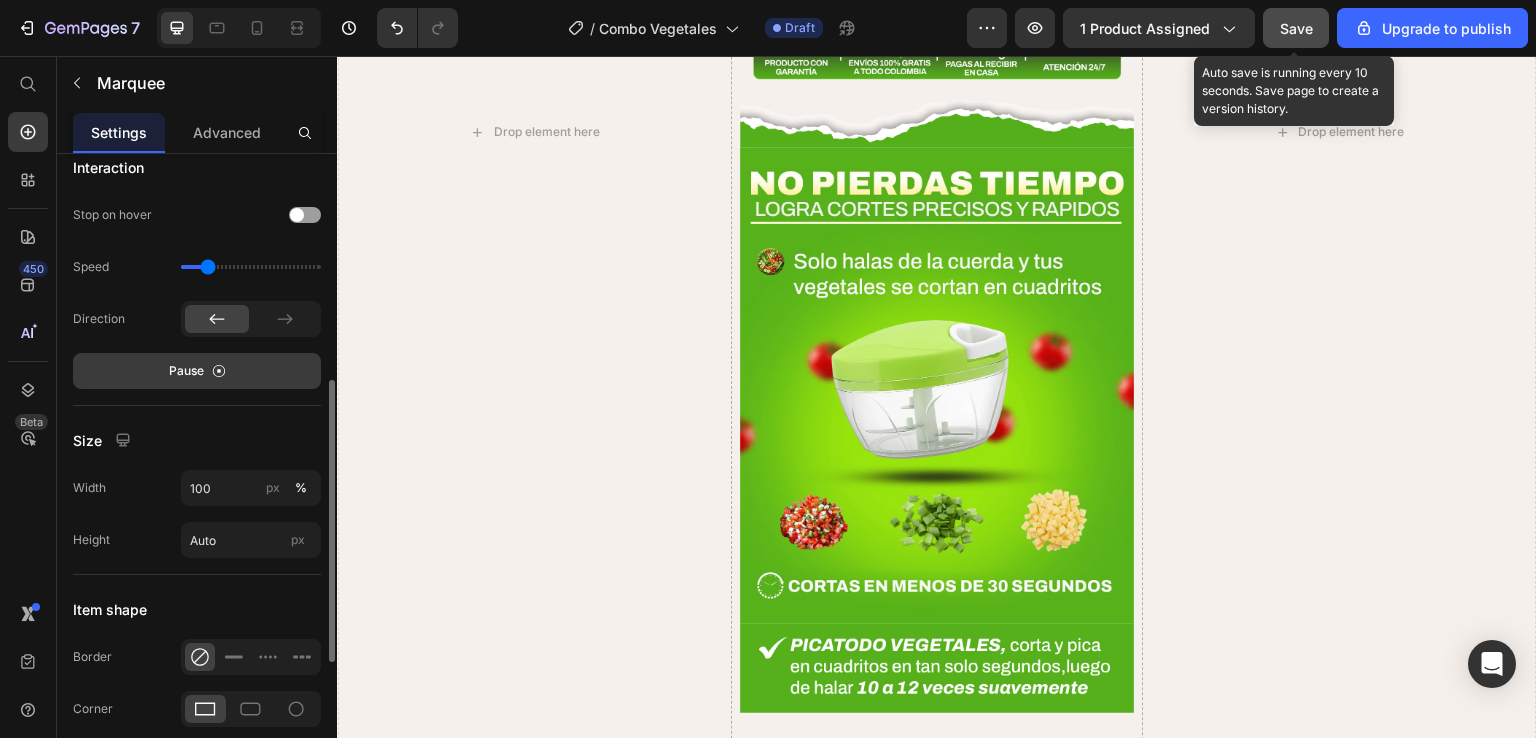 click on "Save" 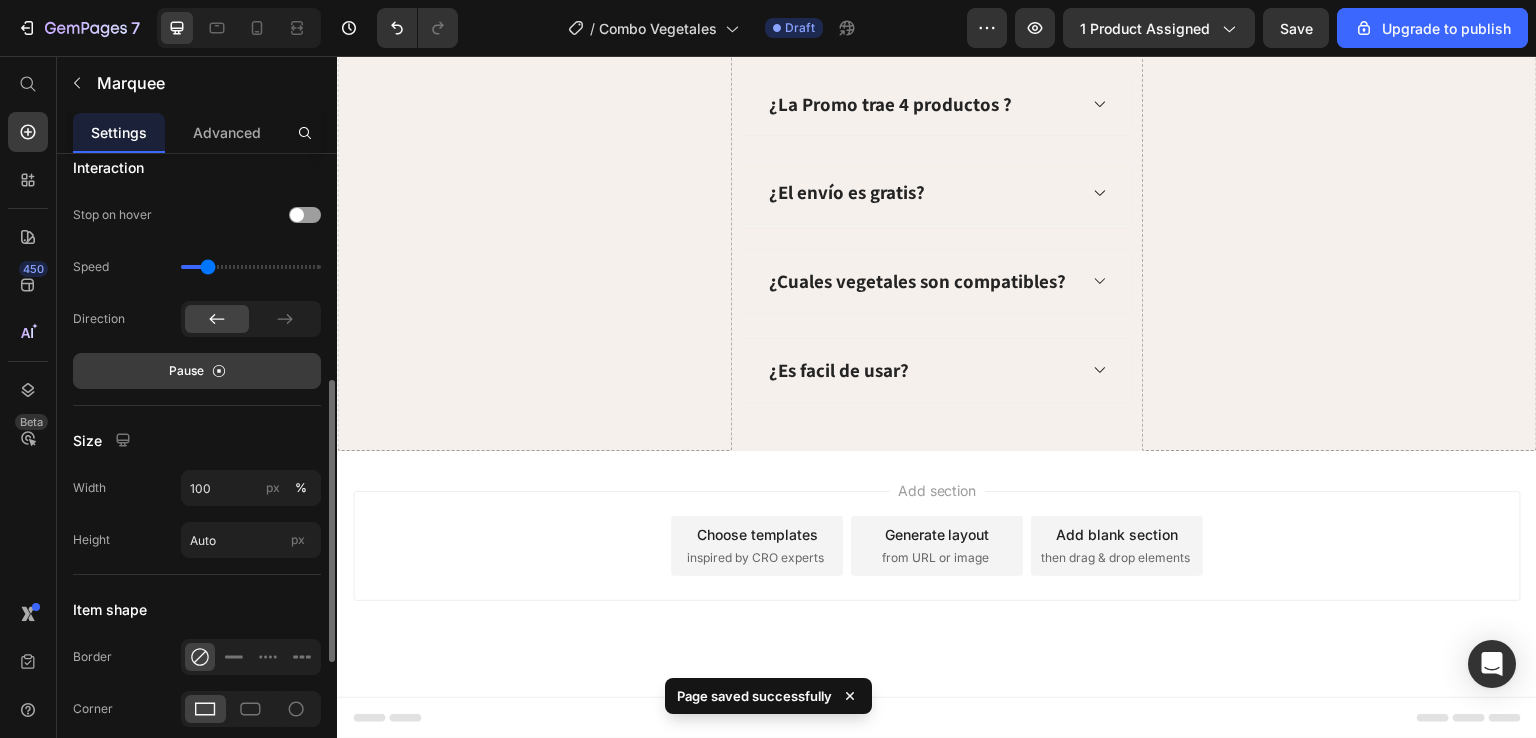 scroll, scrollTop: 5500, scrollLeft: 0, axis: vertical 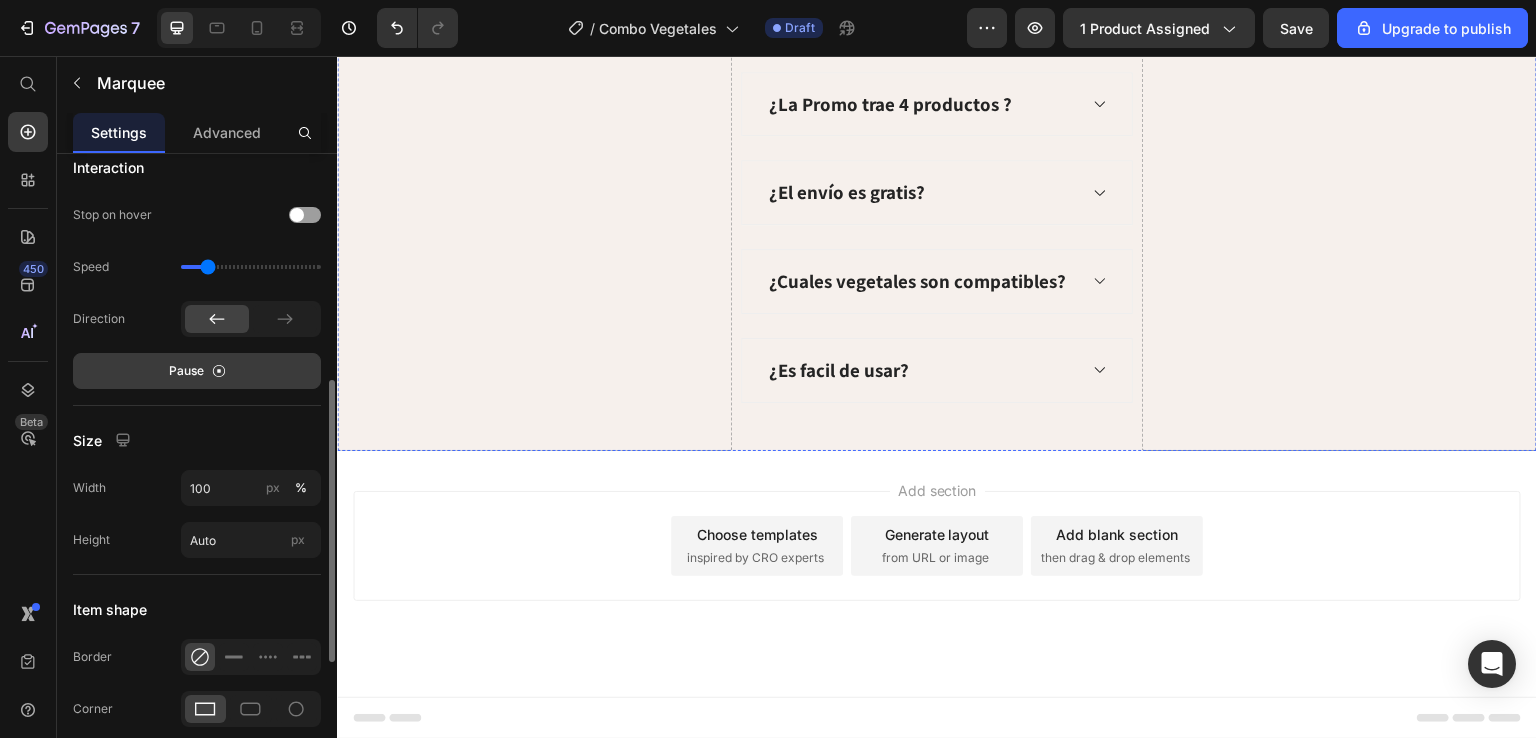 click at bounding box center [937, -268] 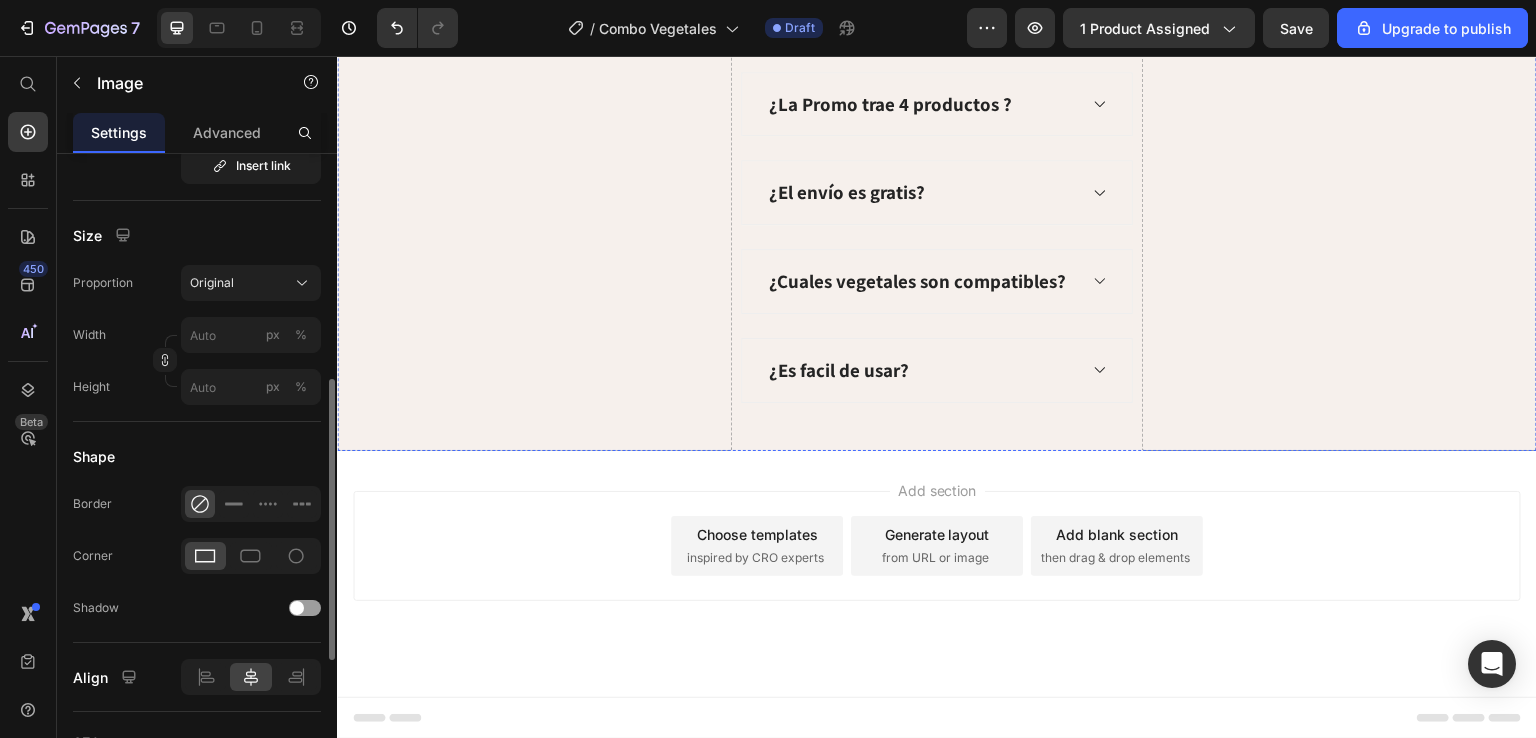 scroll, scrollTop: 0, scrollLeft: 0, axis: both 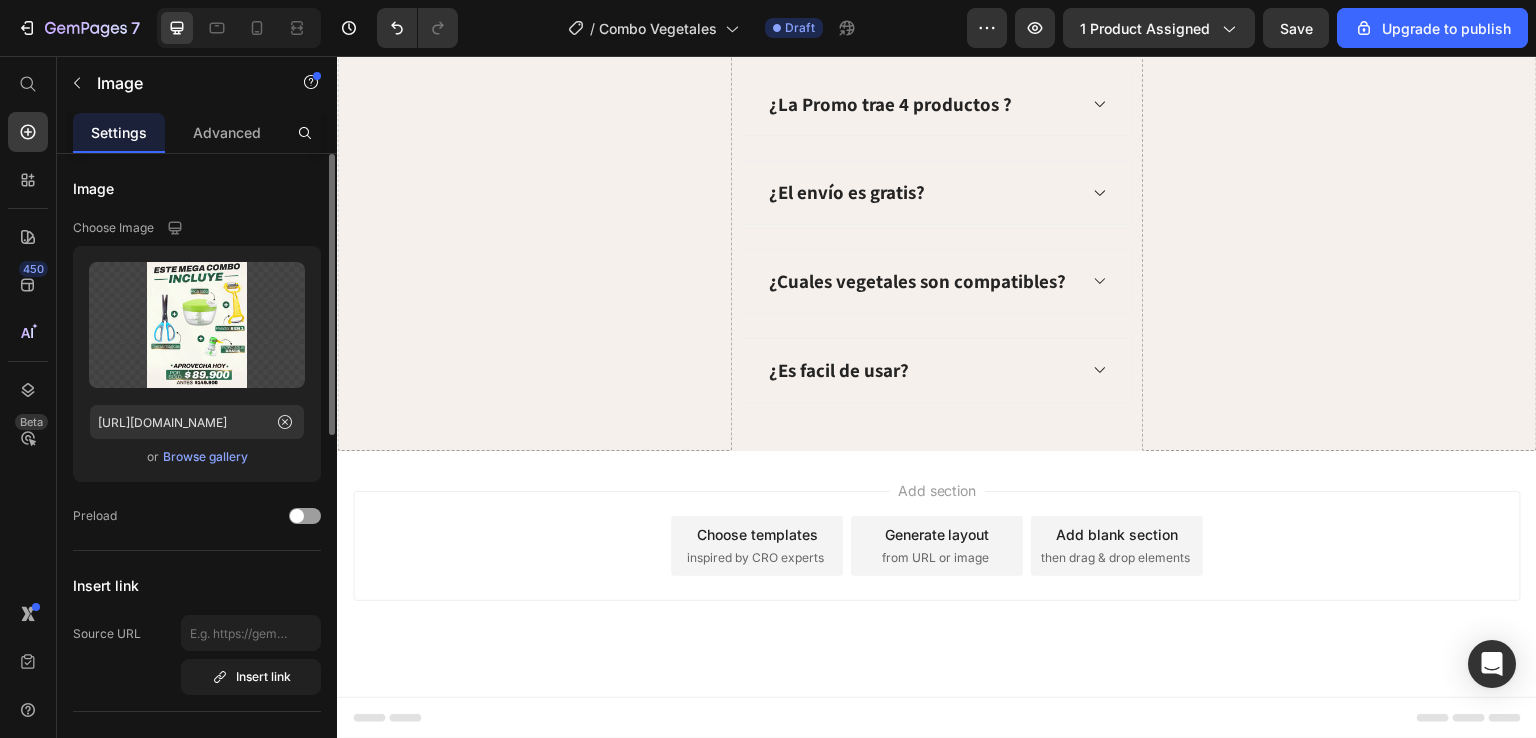 drag, startPoint x: 930, startPoint y: 229, endPoint x: 924, endPoint y: 239, distance: 11.661903 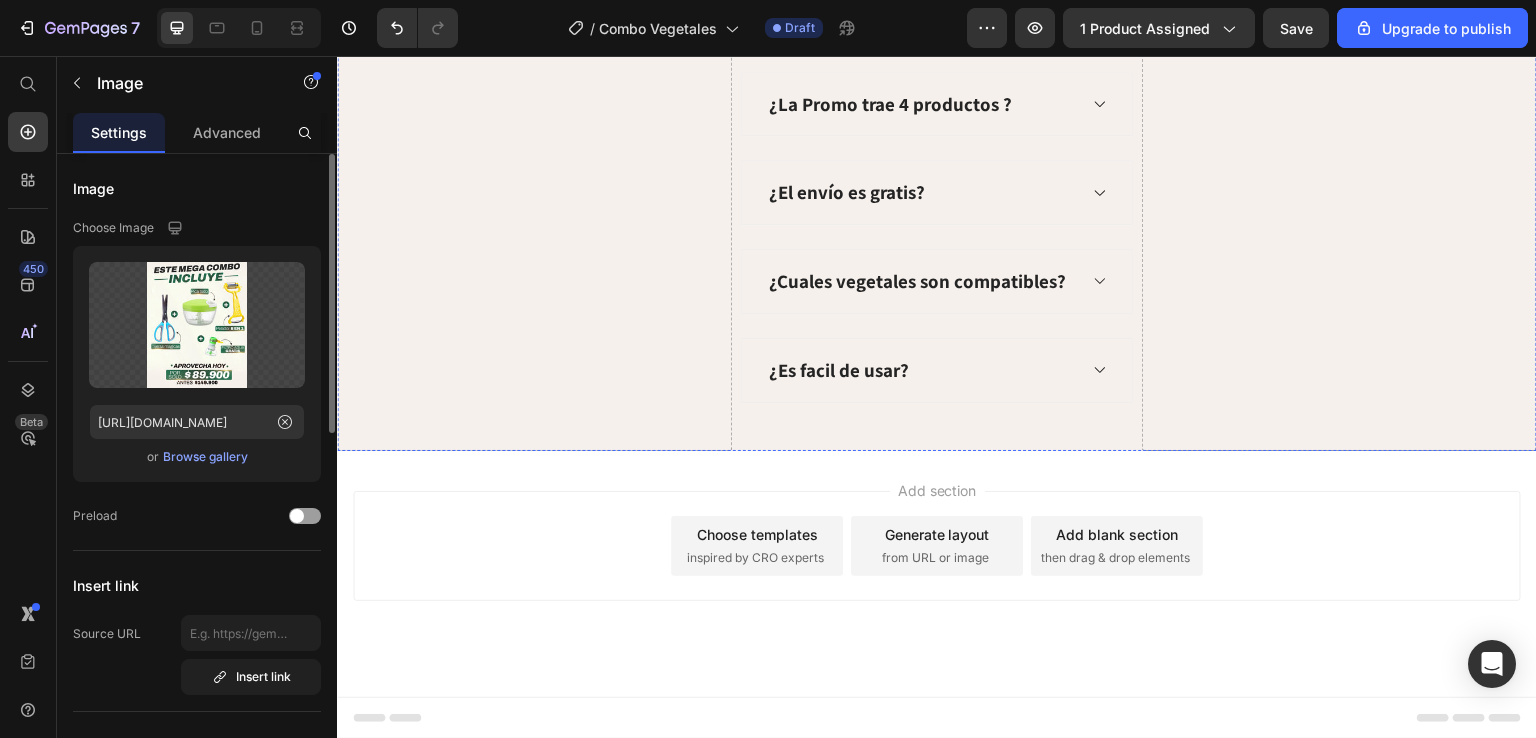click at bounding box center (937, -268) 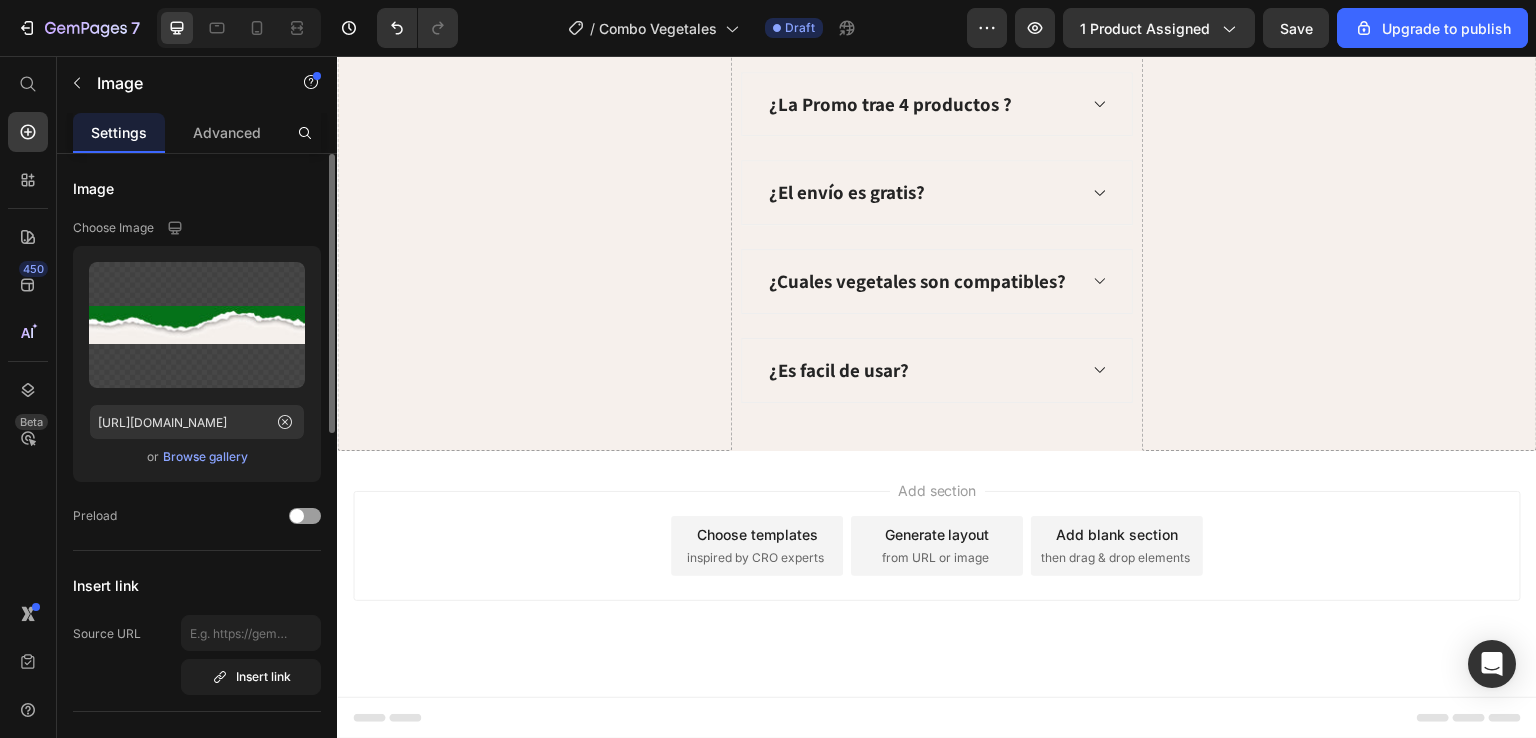 click at bounding box center [937, -268] 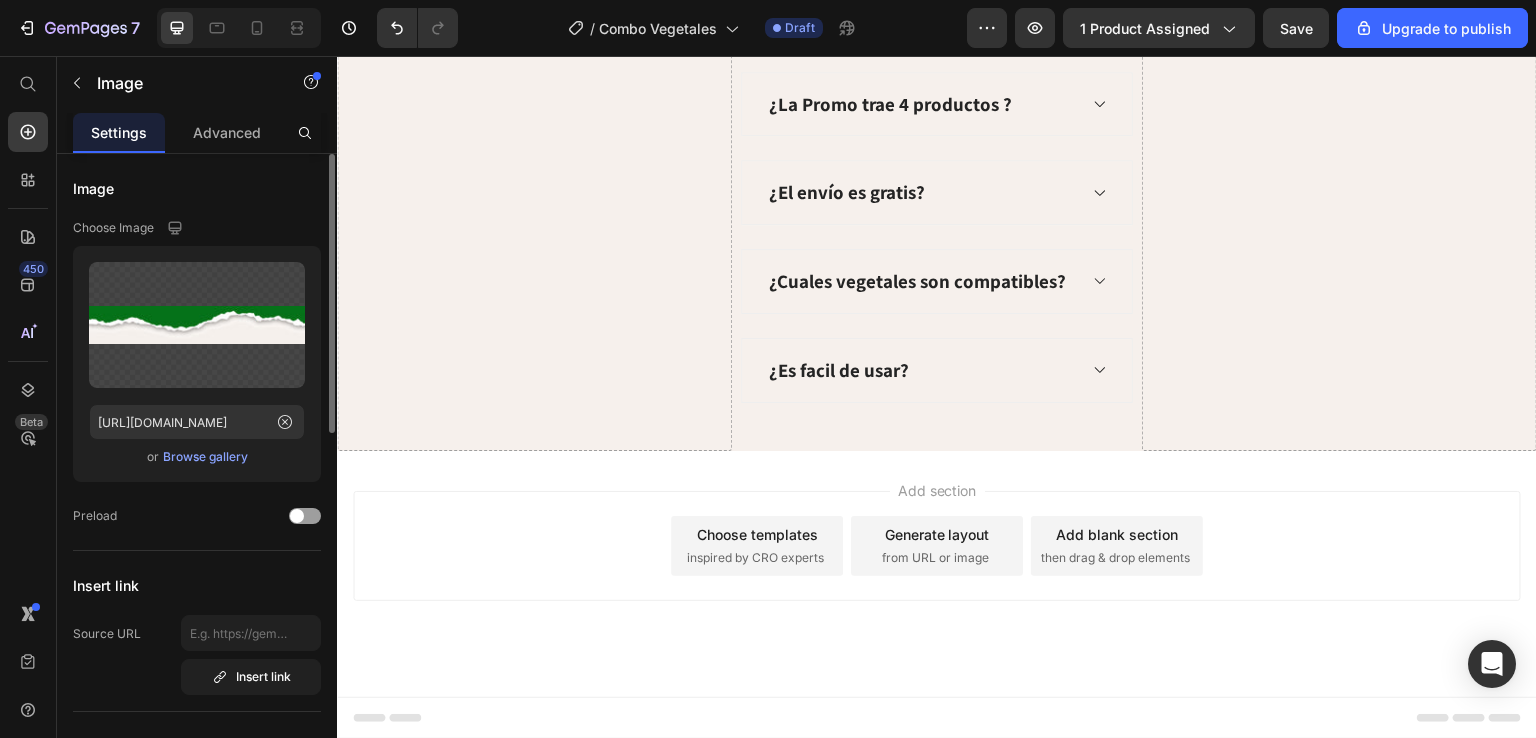 scroll, scrollTop: 5510, scrollLeft: 0, axis: vertical 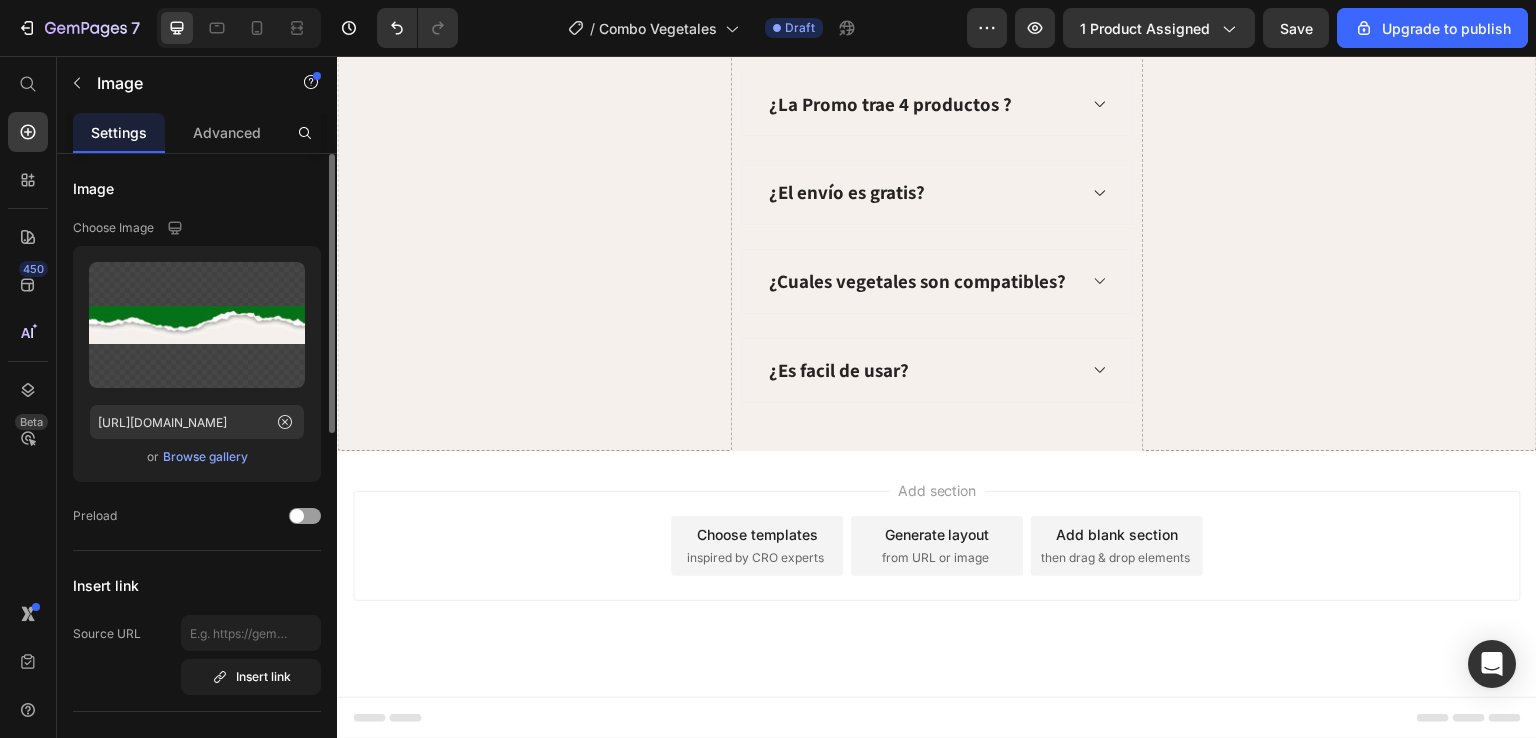 drag, startPoint x: 932, startPoint y: 443, endPoint x: 931, endPoint y: 453, distance: 10.049875 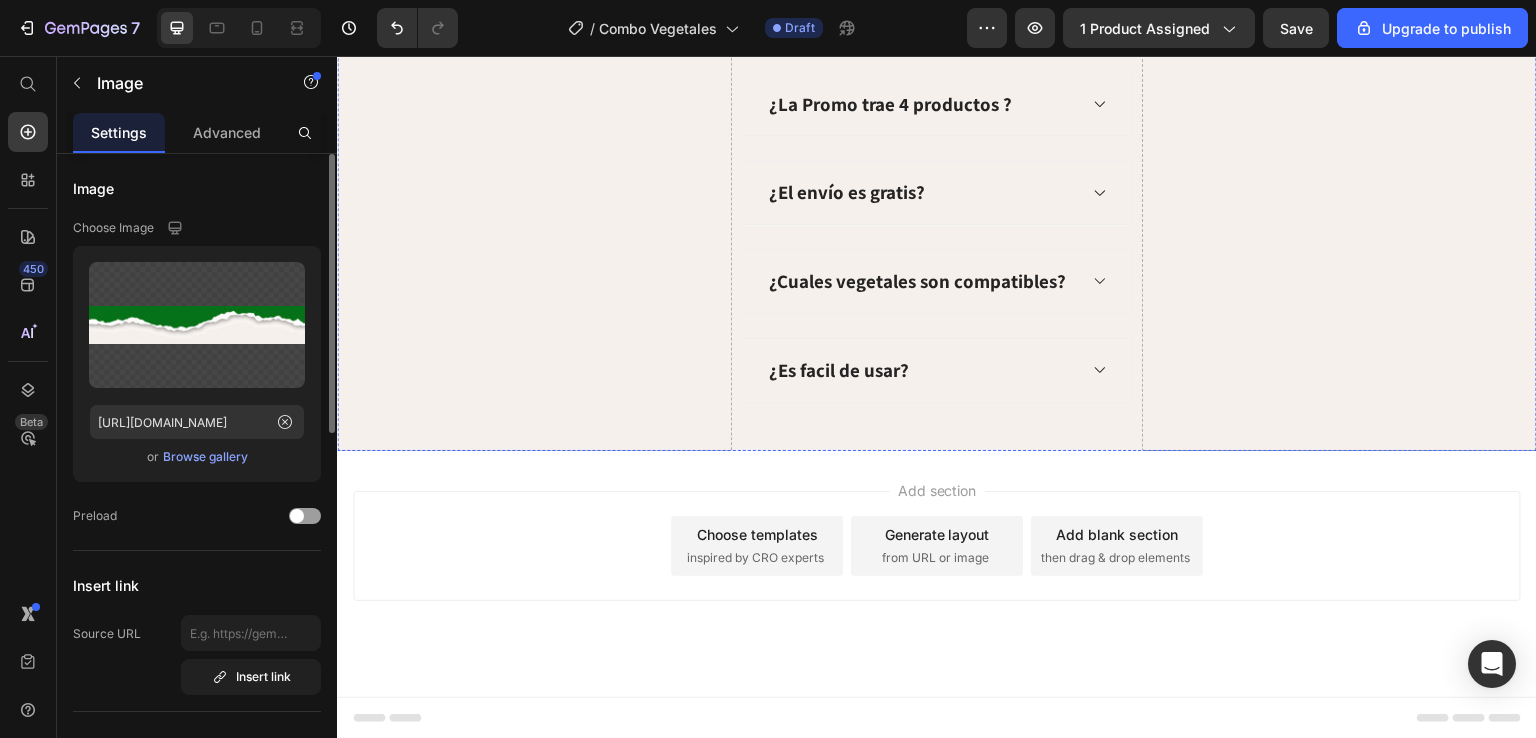 click on "Drop element here" at bounding box center (1339, -118) 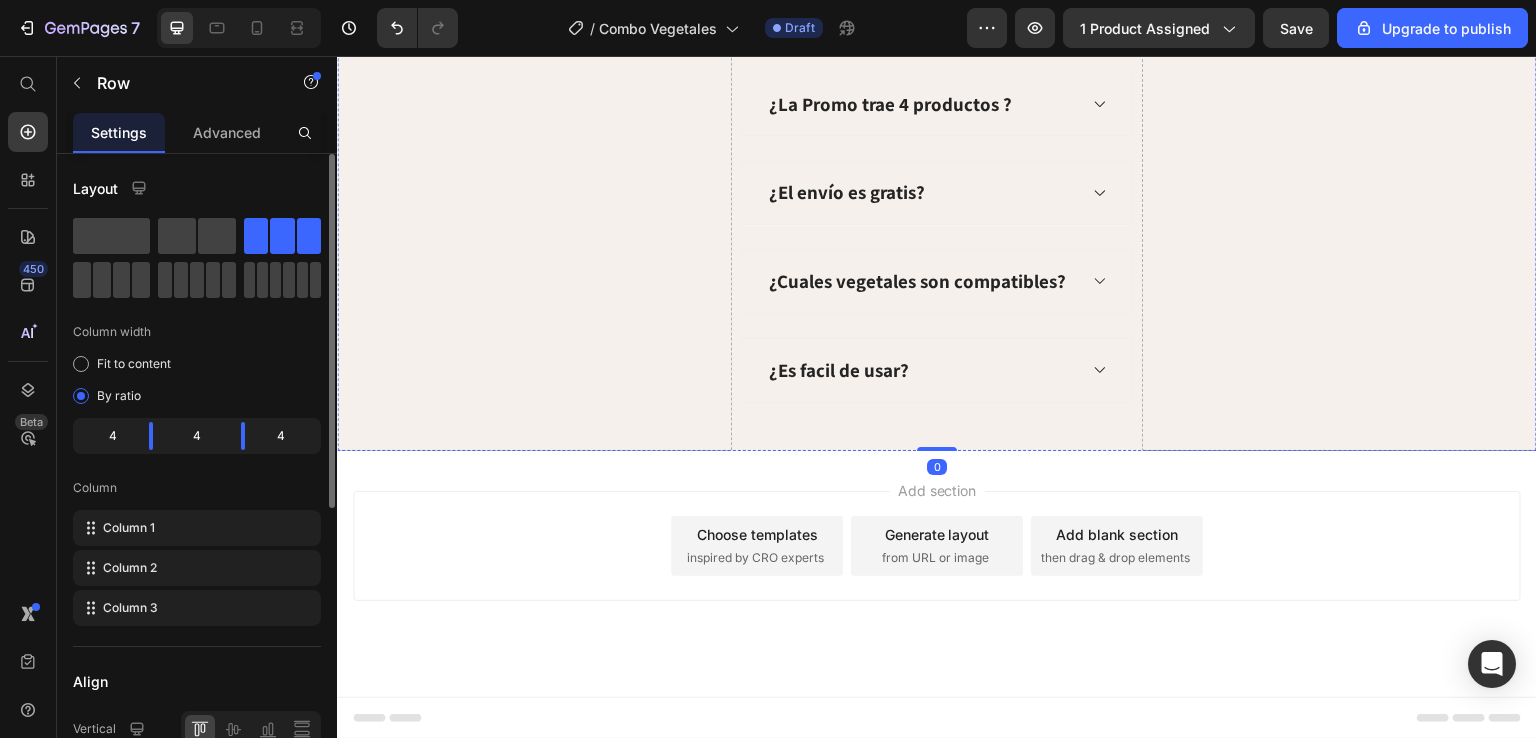 scroll, scrollTop: 5910, scrollLeft: 0, axis: vertical 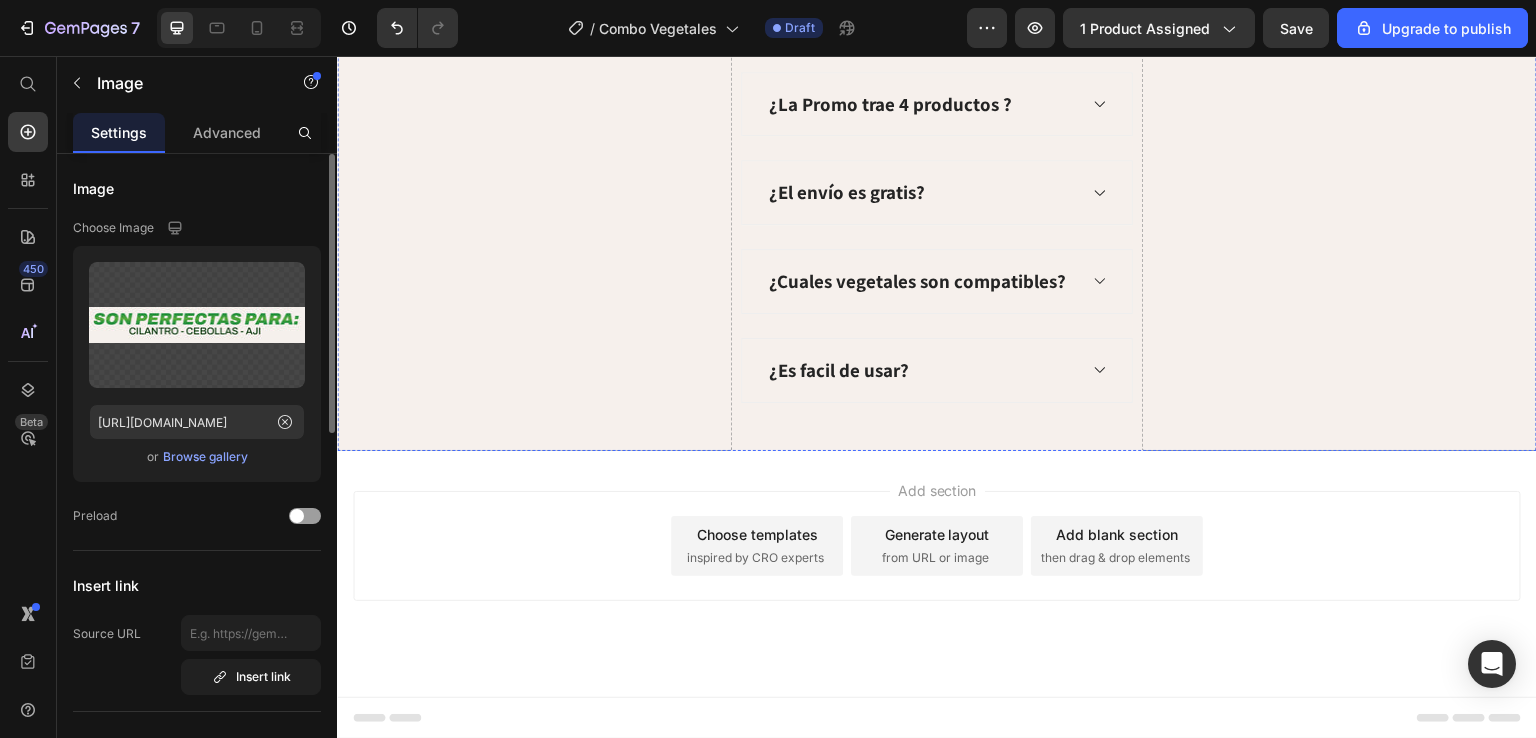 click at bounding box center [937, -268] 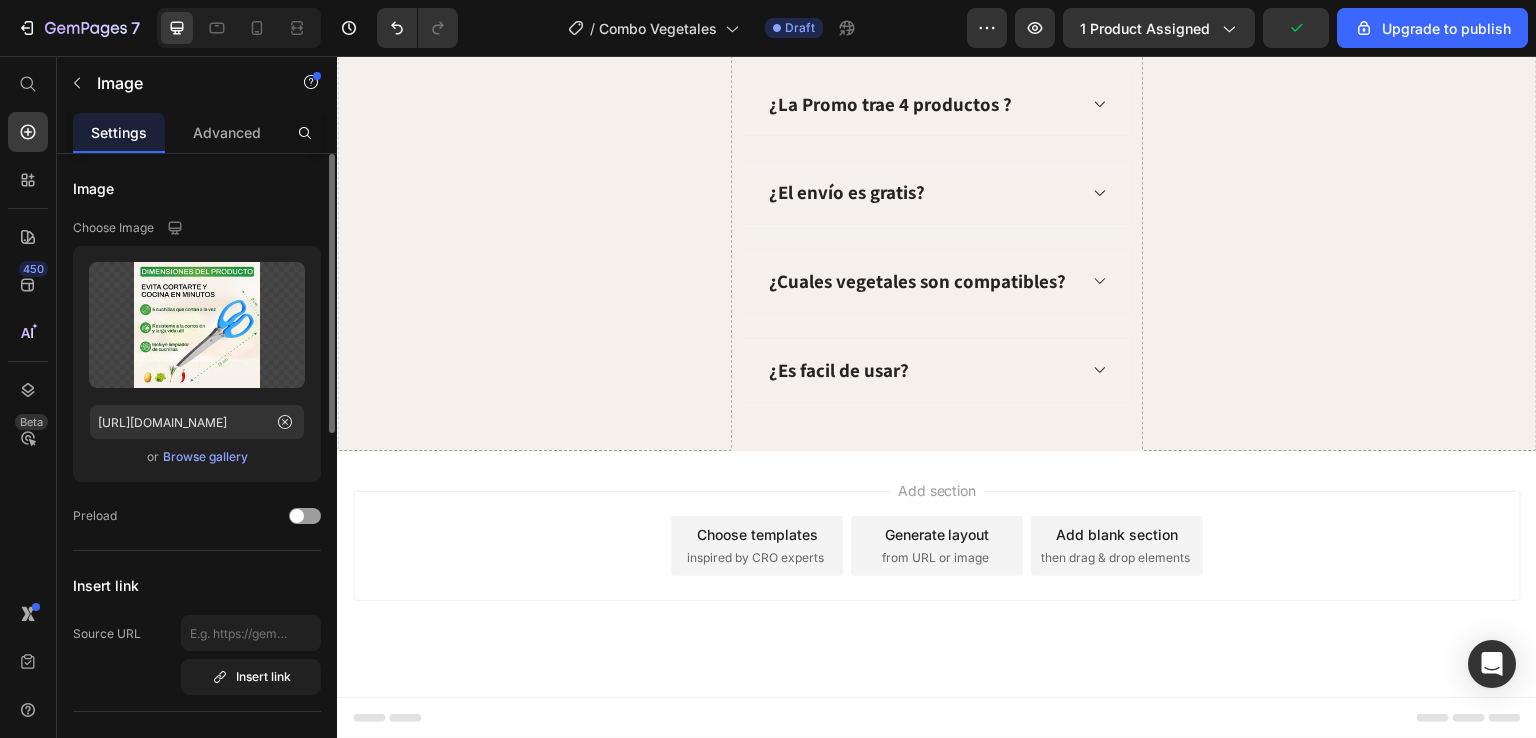 scroll, scrollTop: 5916, scrollLeft: 0, axis: vertical 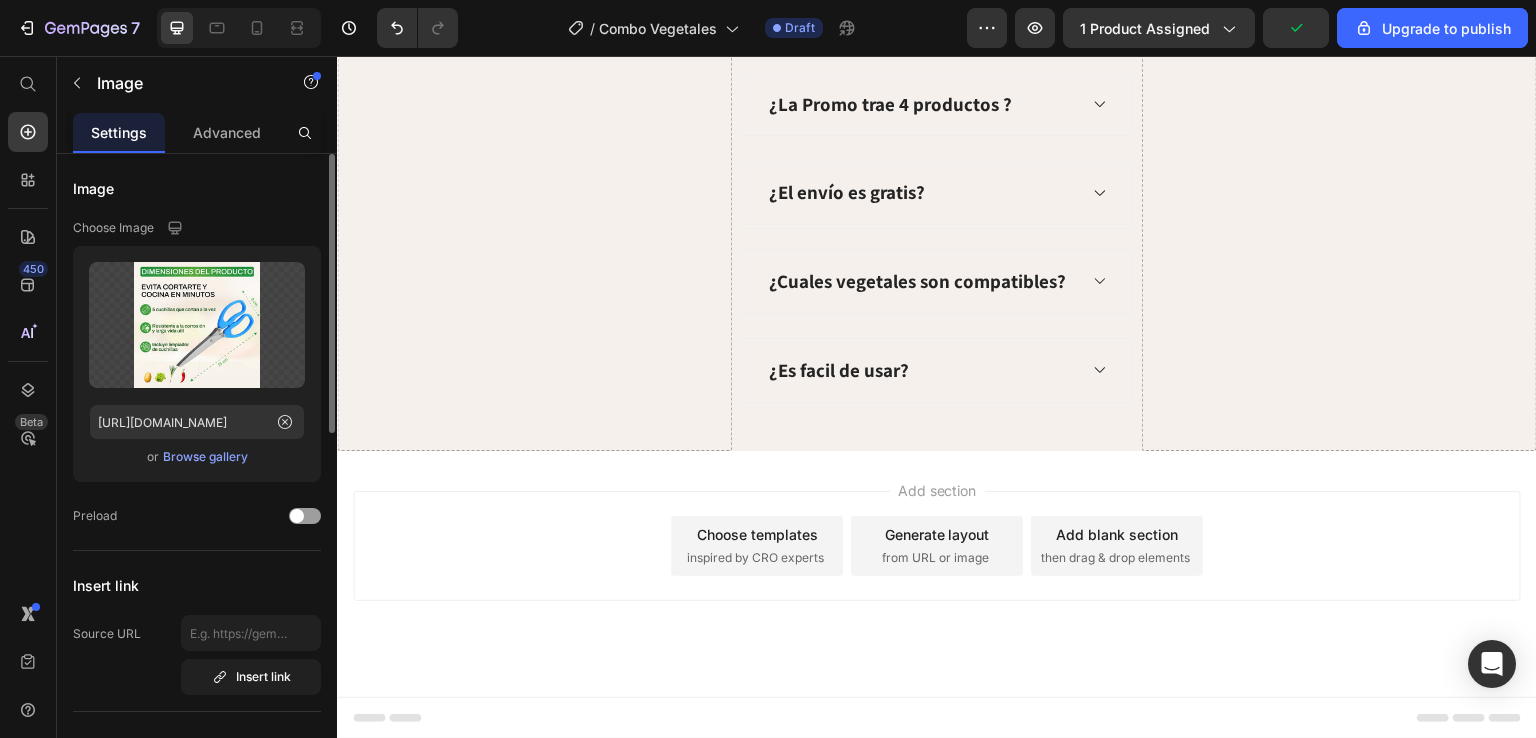 drag, startPoint x: 935, startPoint y: 437, endPoint x: 936, endPoint y: 447, distance: 10.049875 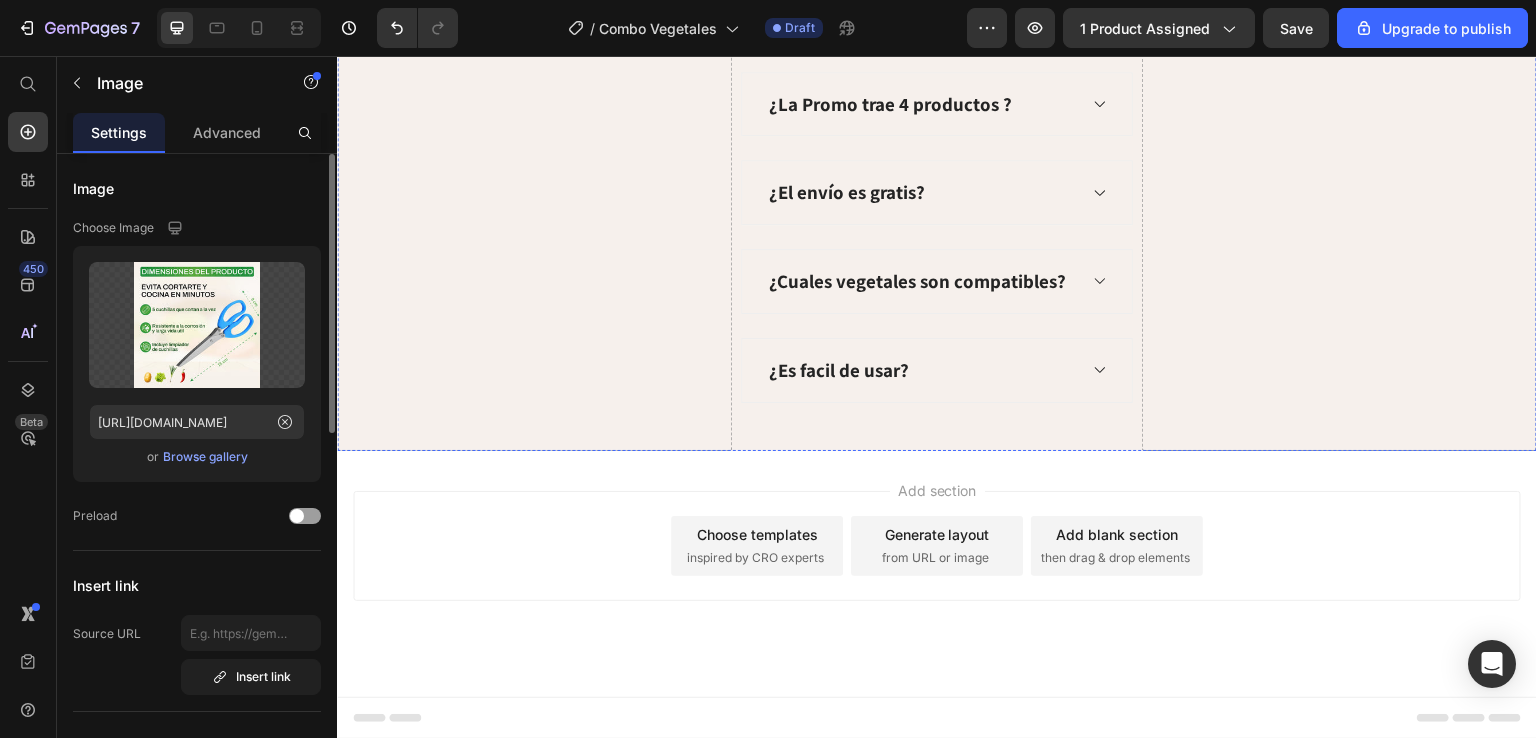 scroll, scrollTop: 6316, scrollLeft: 0, axis: vertical 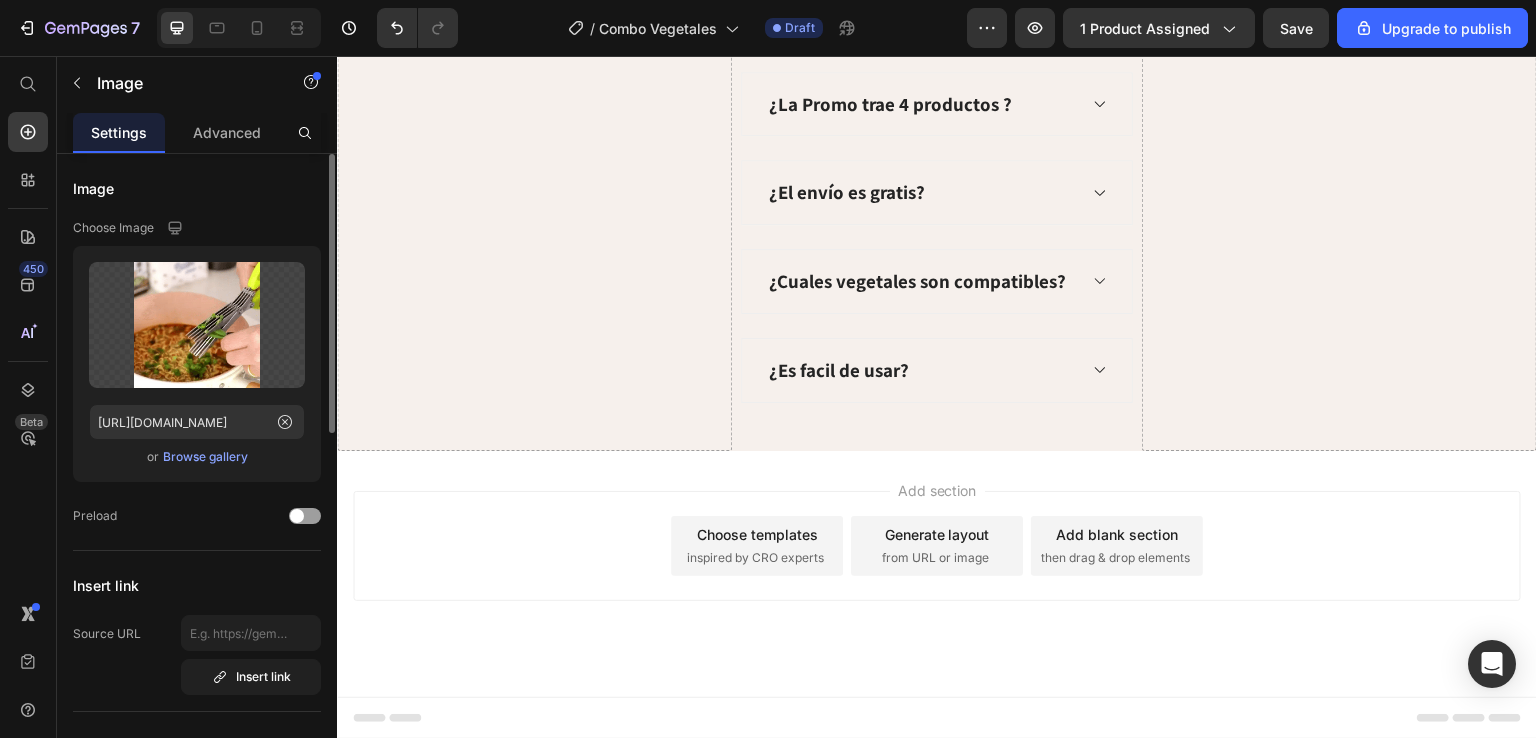 drag, startPoint x: 934, startPoint y: 496, endPoint x: 936, endPoint y: 506, distance: 10.198039 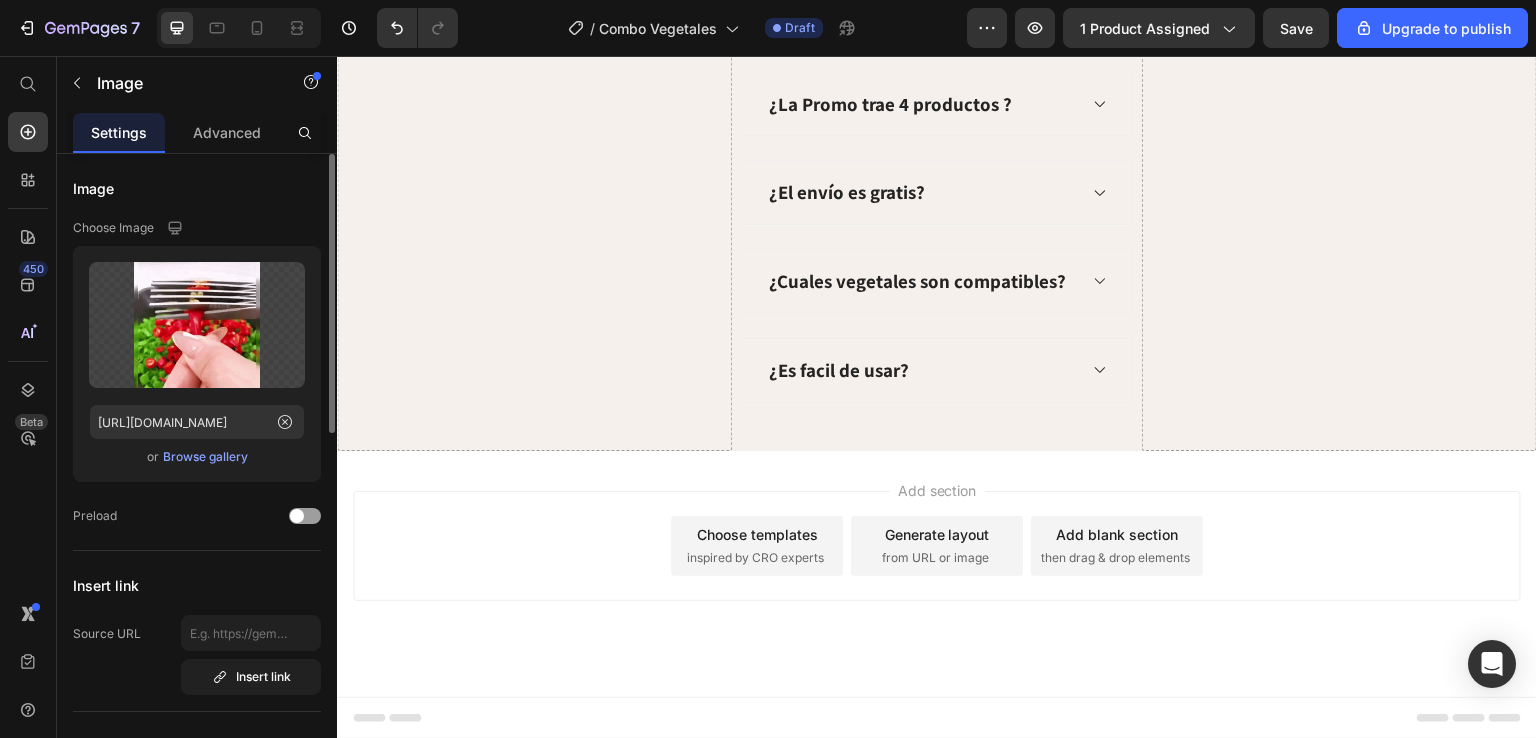 click at bounding box center (937, -211) 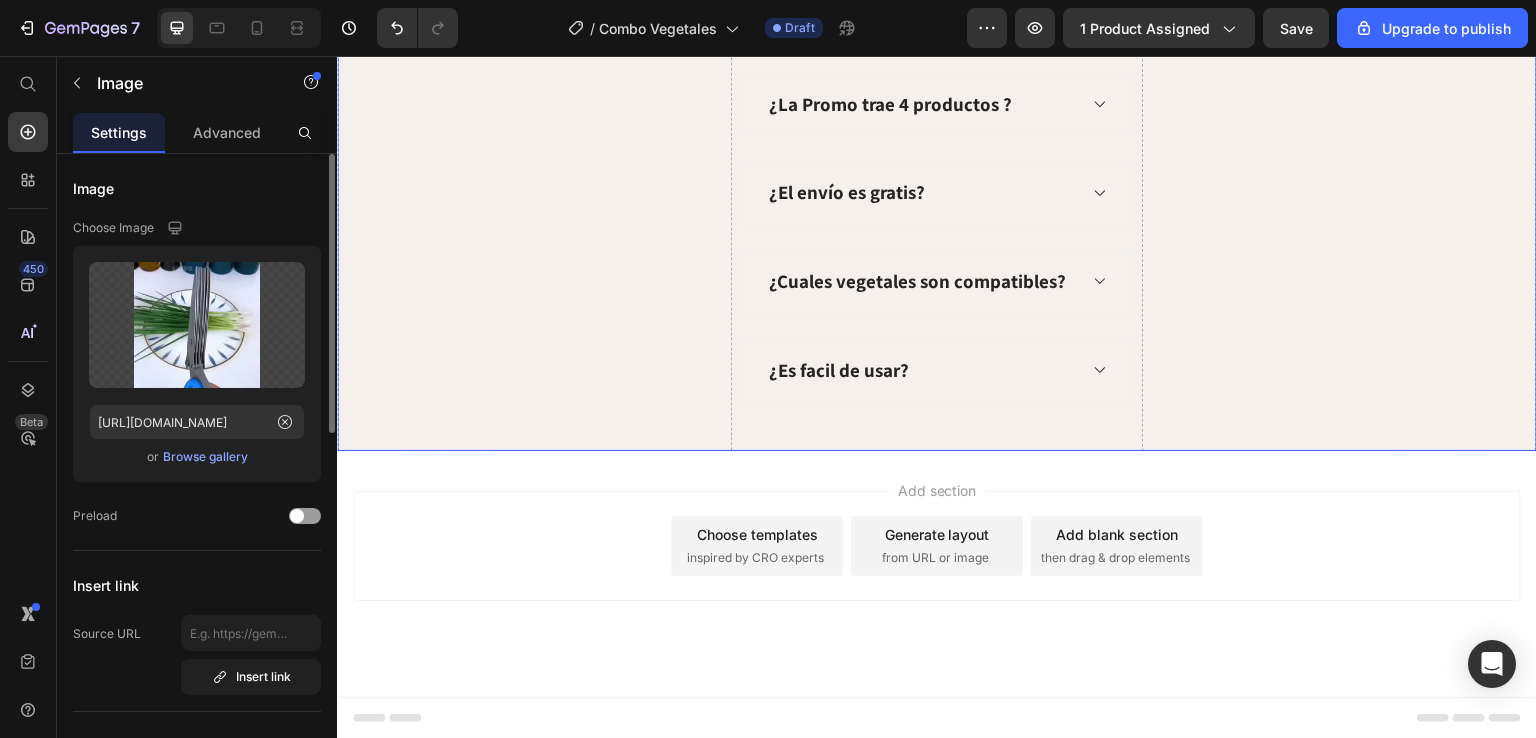 click on "Drop element here" at bounding box center [534, -128] 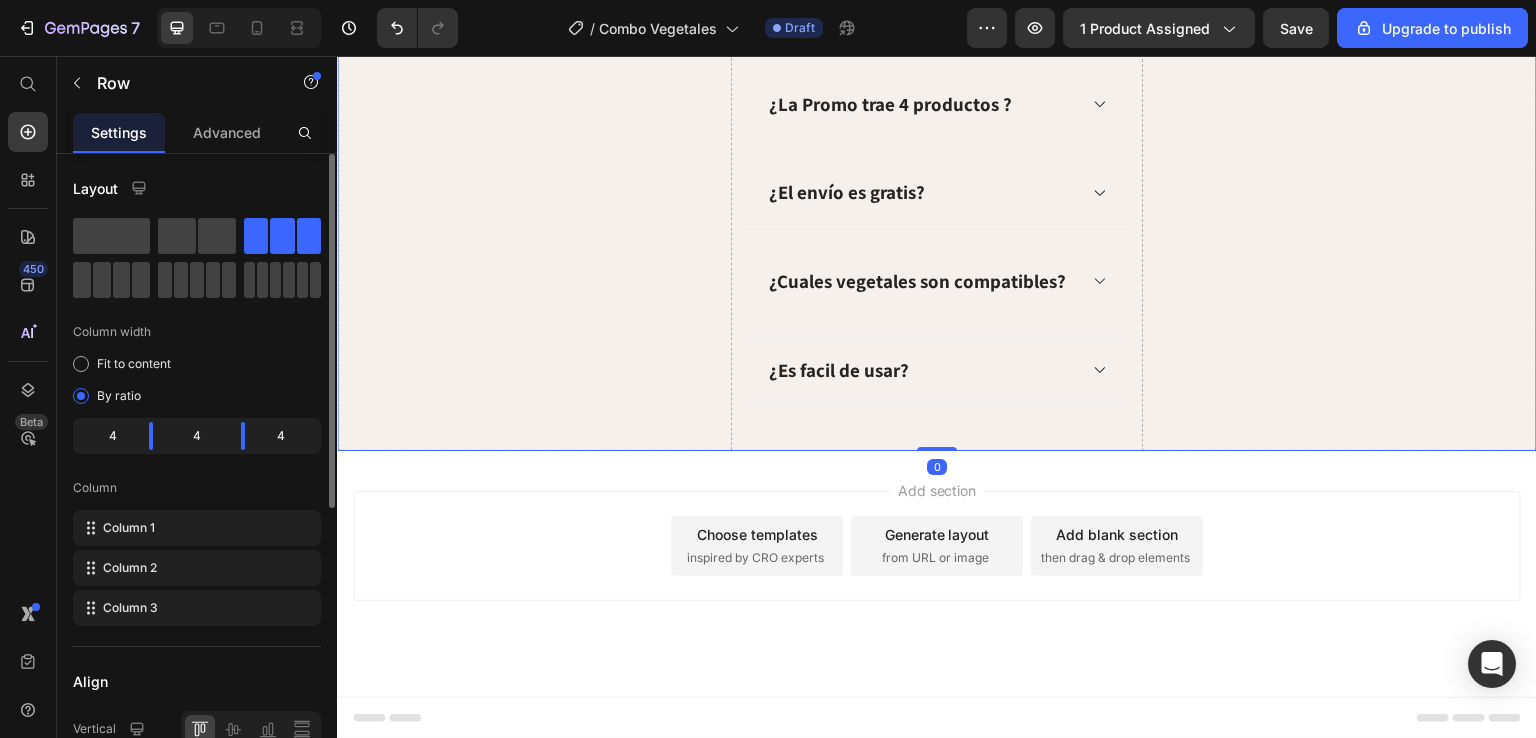scroll, scrollTop: 6916, scrollLeft: 0, axis: vertical 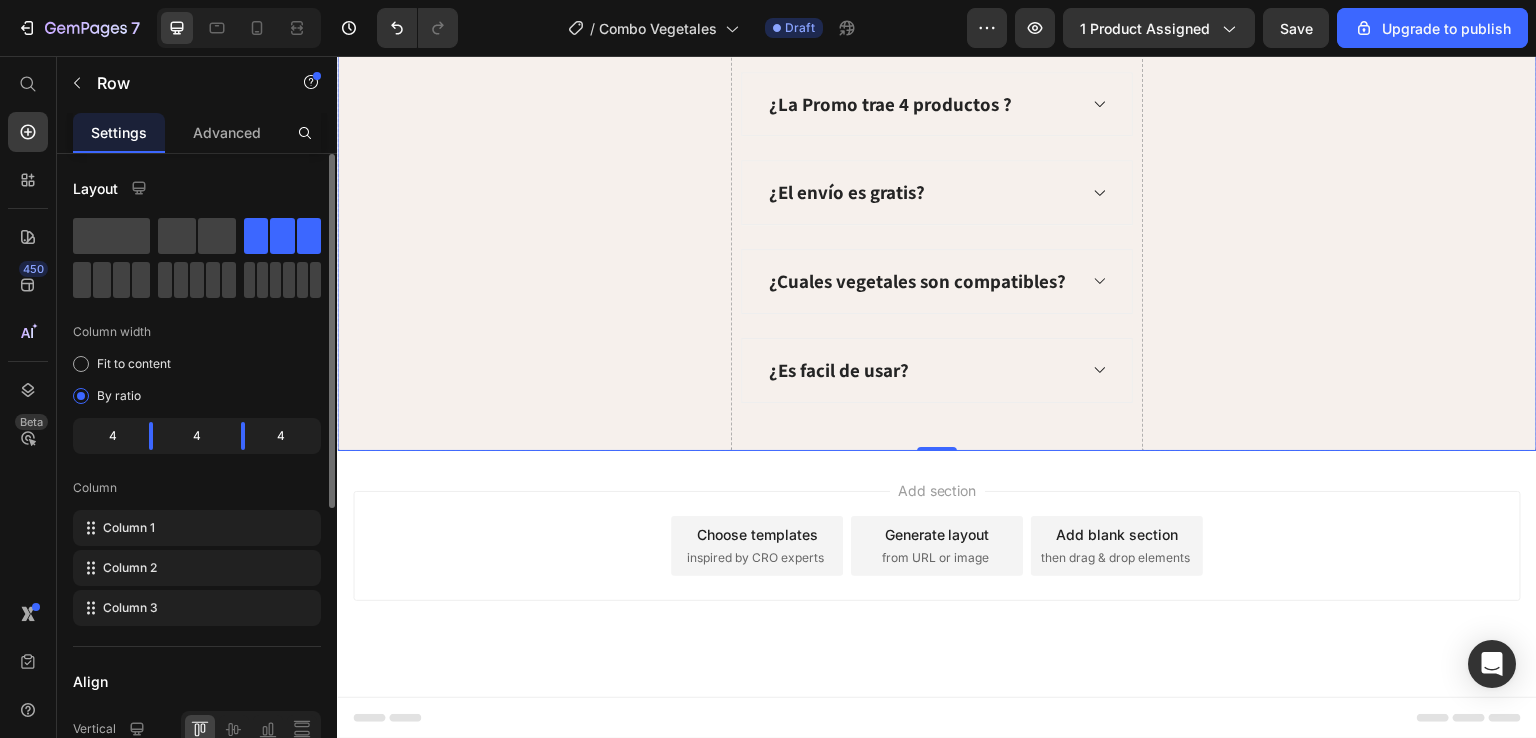 click on "Drop element here" at bounding box center [534, -128] 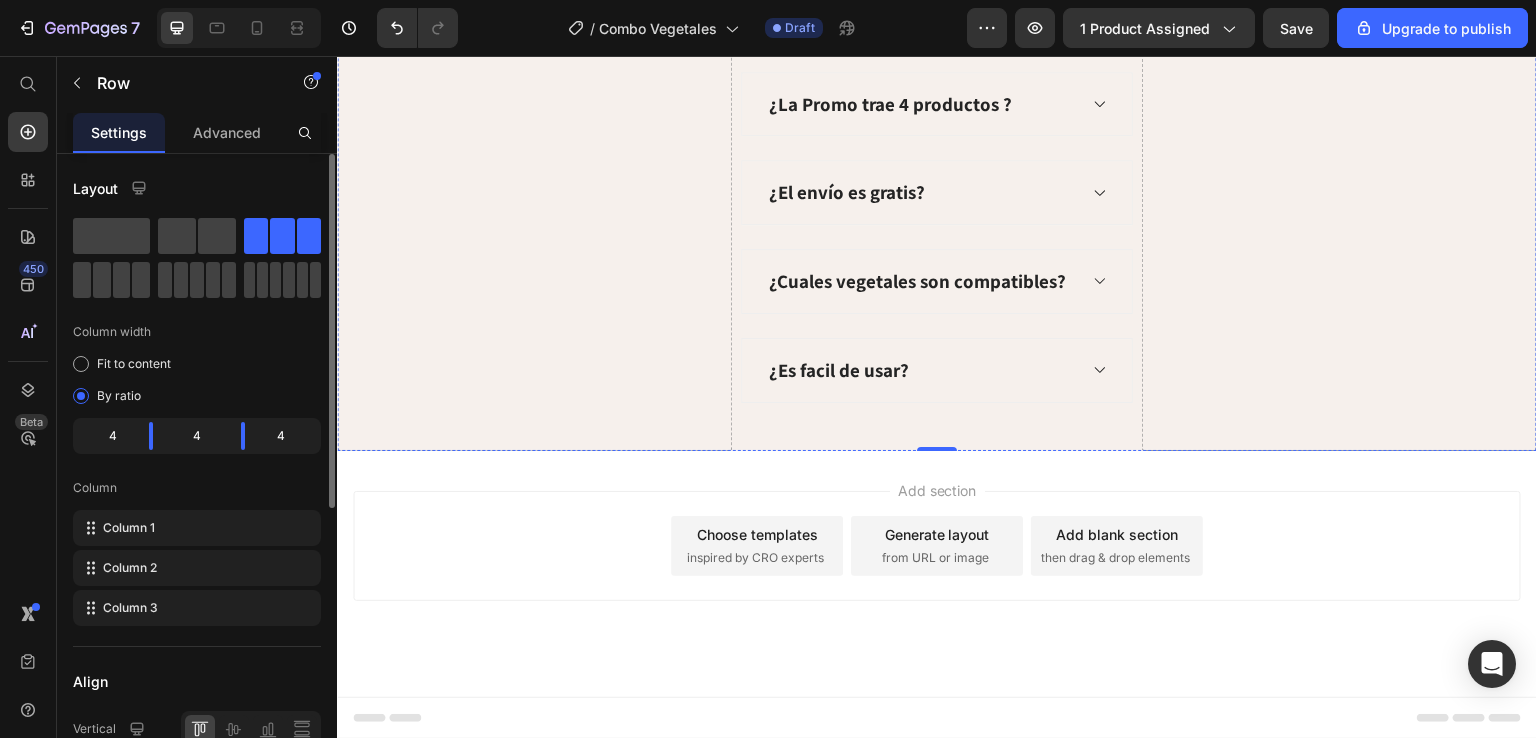 scroll, scrollTop: 7816, scrollLeft: 0, axis: vertical 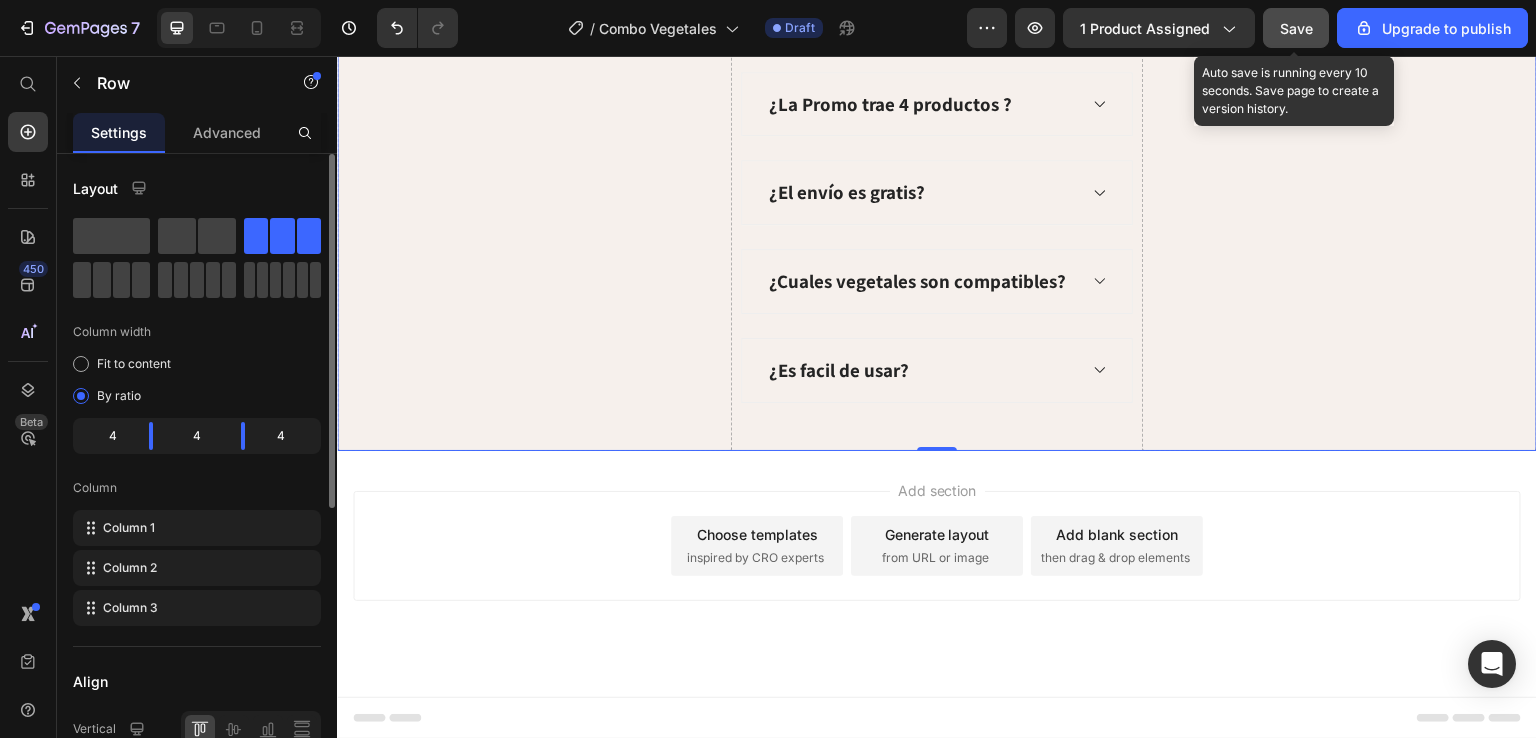 click on "Save" 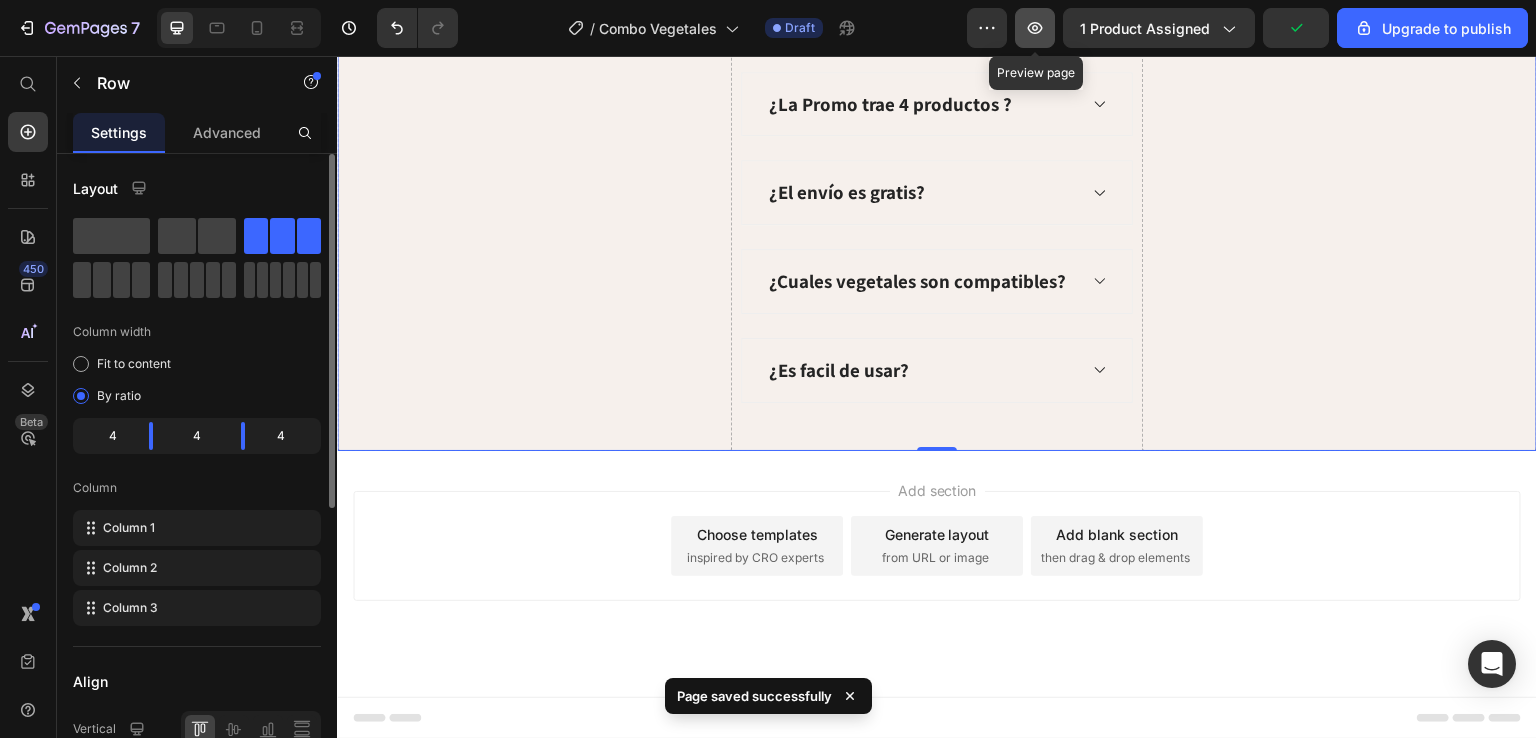 click 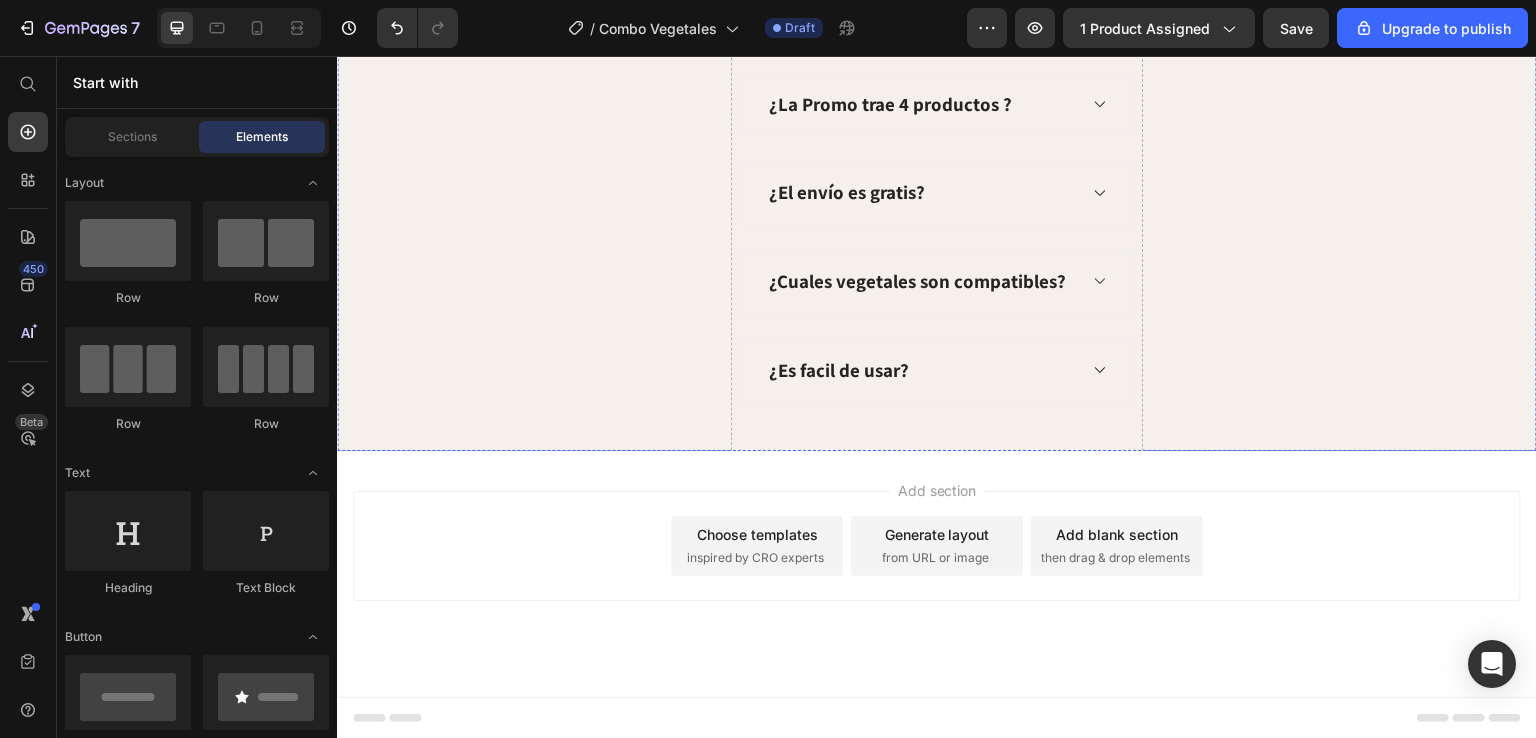 scroll, scrollTop: 4268, scrollLeft: 0, axis: vertical 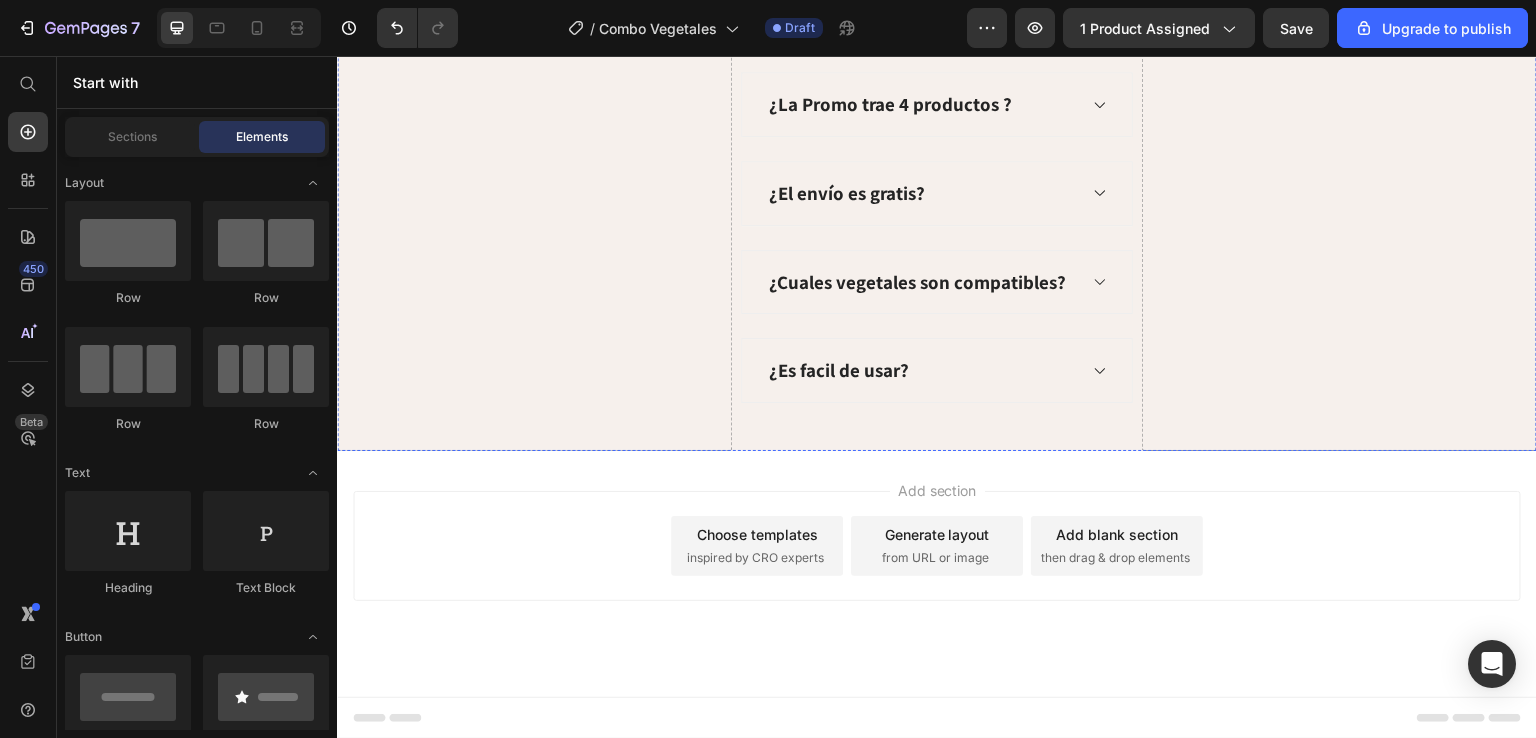 click at bounding box center [937, -518] 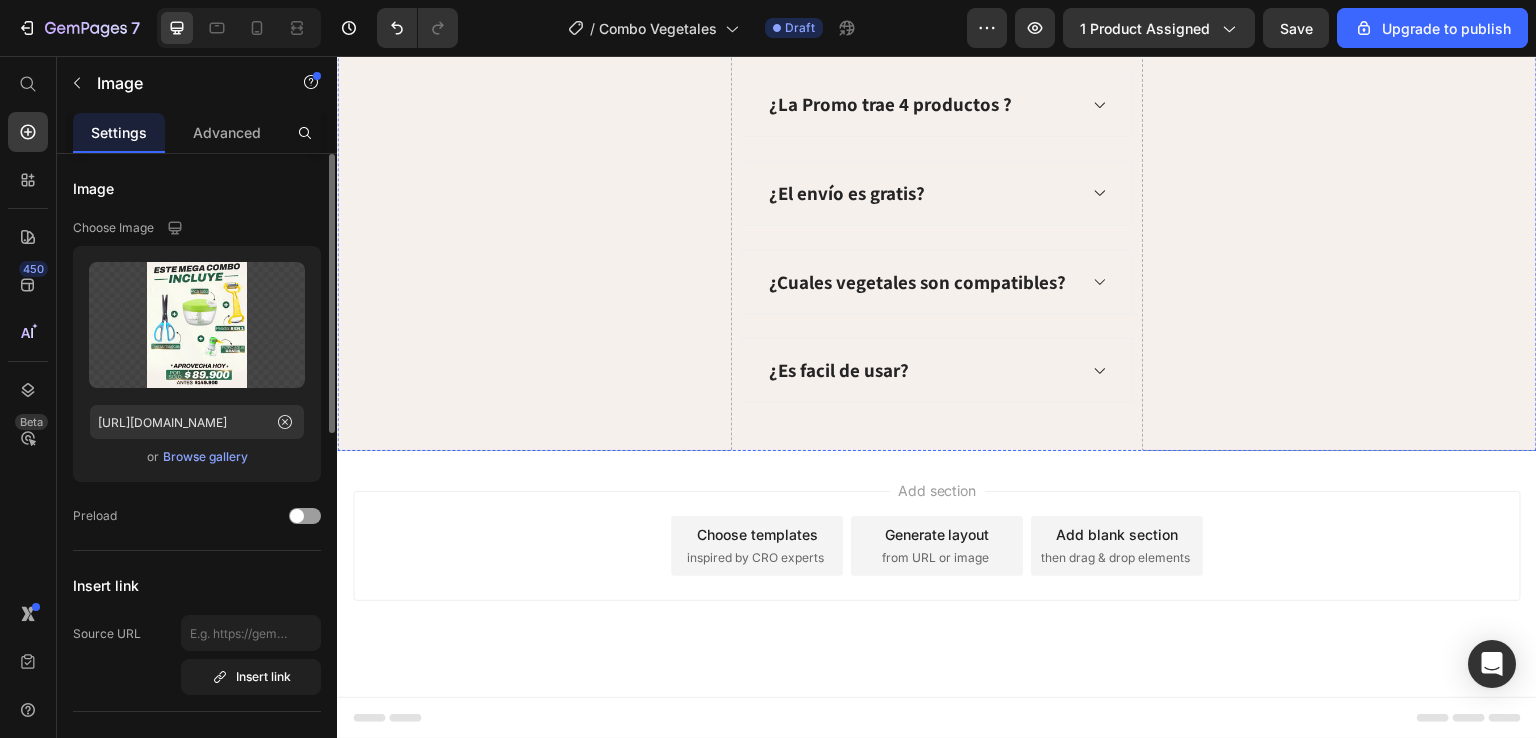 click at bounding box center (937, -518) 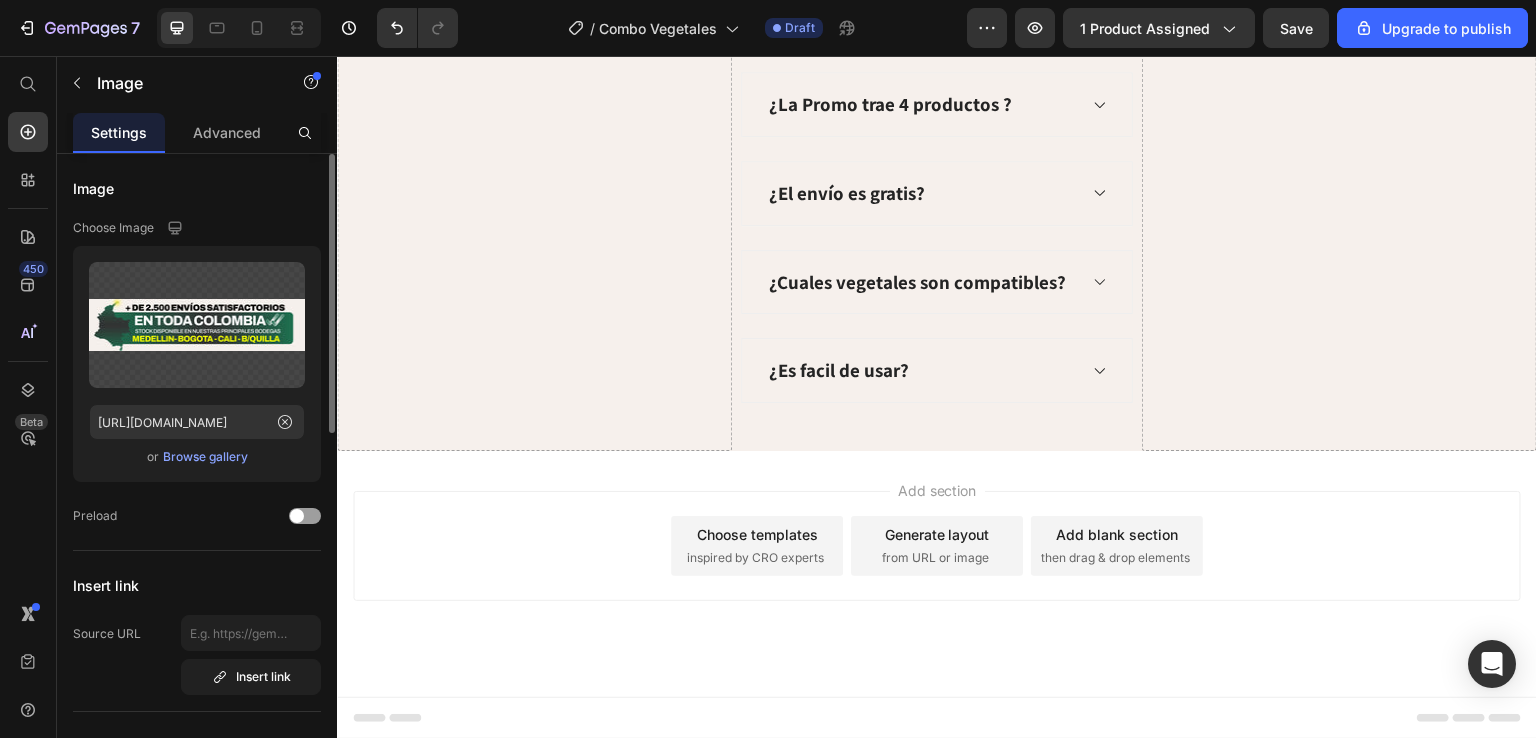 drag, startPoint x: 931, startPoint y: 475, endPoint x: 918, endPoint y: 505, distance: 32.695564 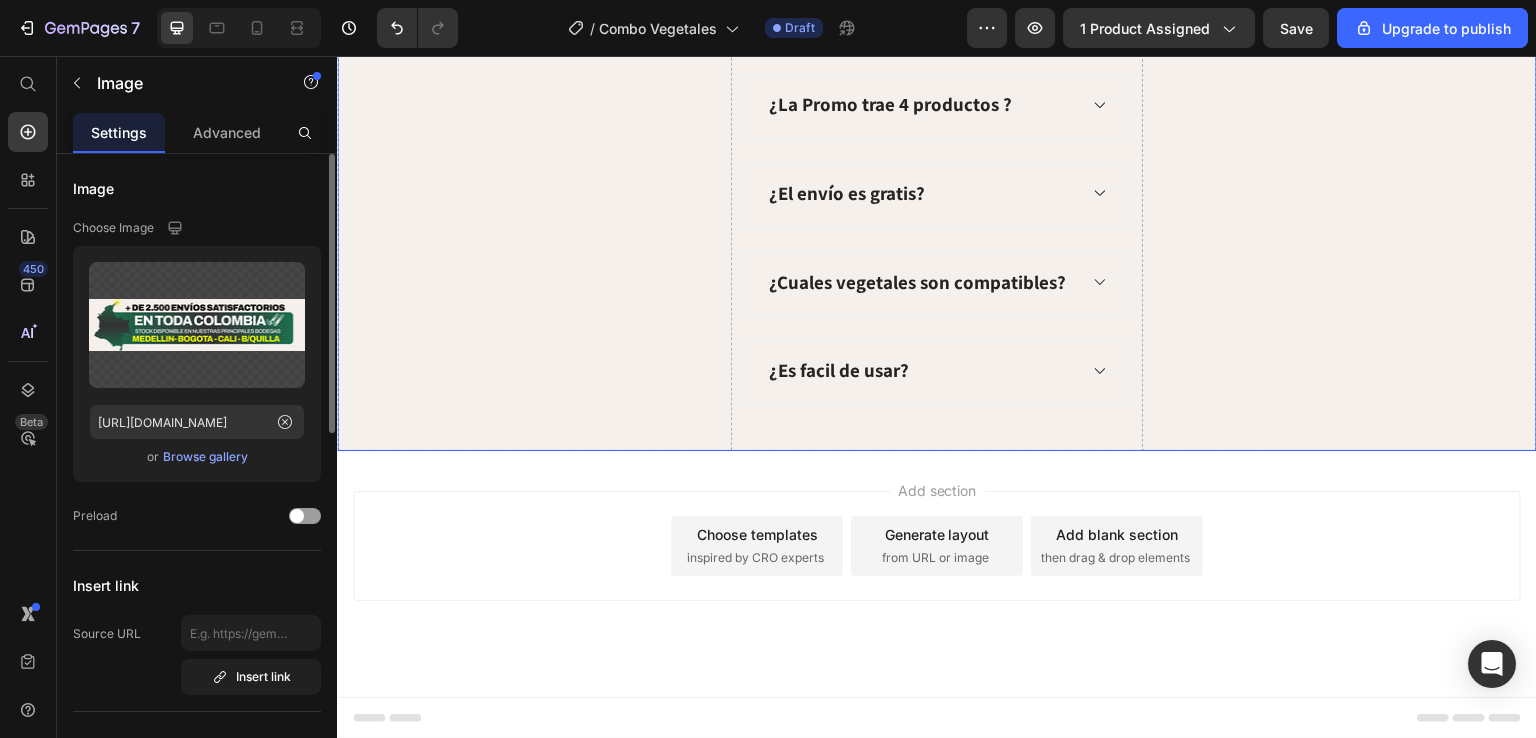 click on "Drop element here" at bounding box center [1339, -248] 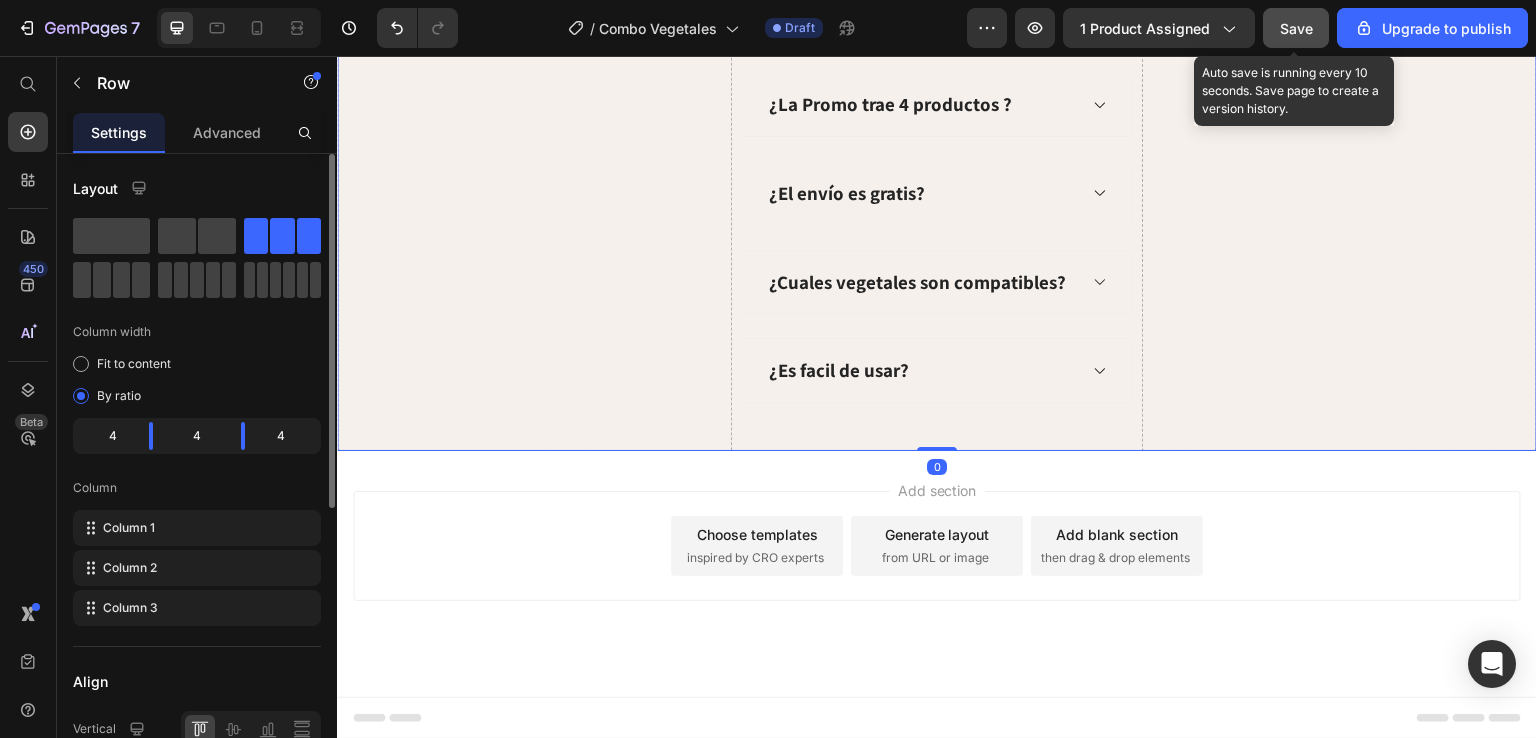 click on "Save" at bounding box center [1296, 28] 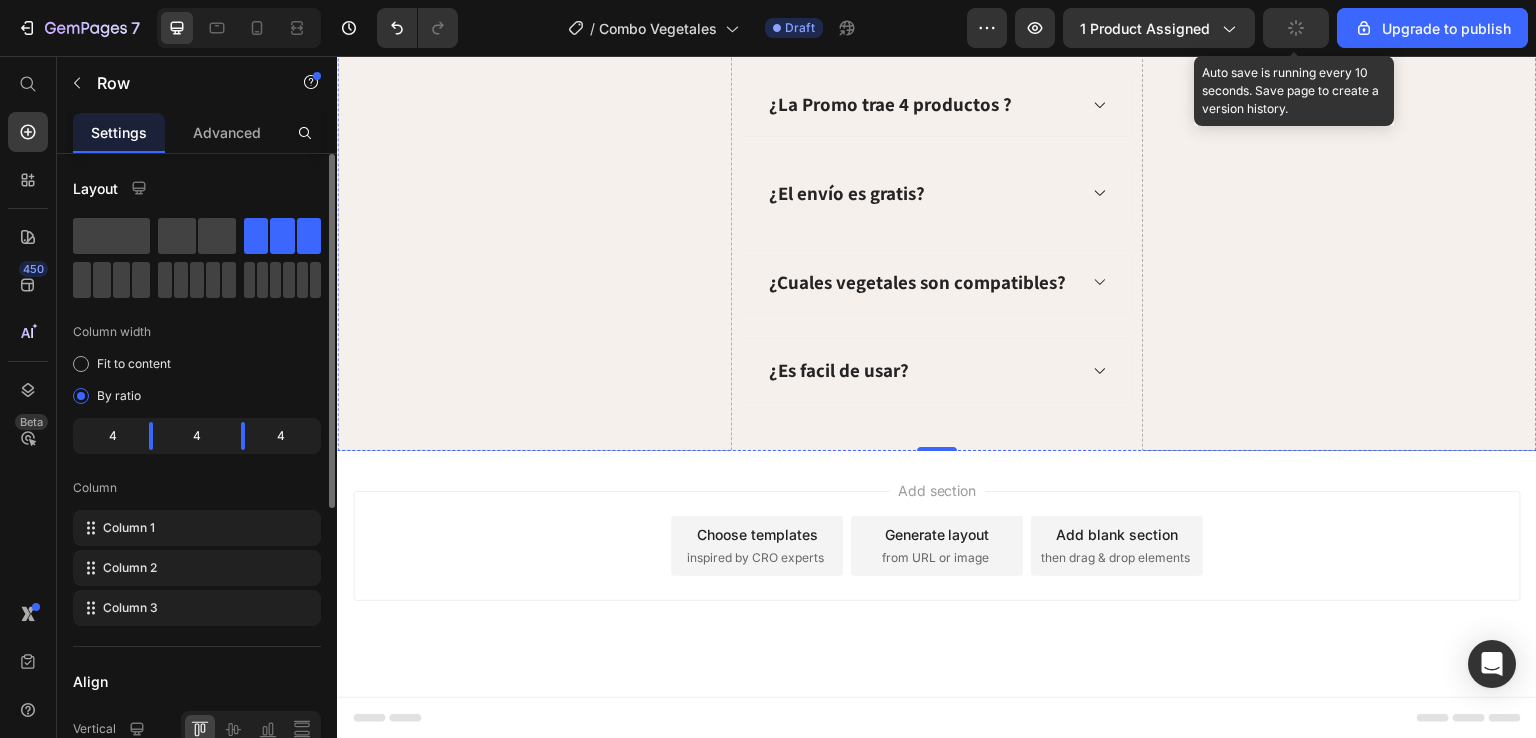 scroll, scrollTop: 5168, scrollLeft: 0, axis: vertical 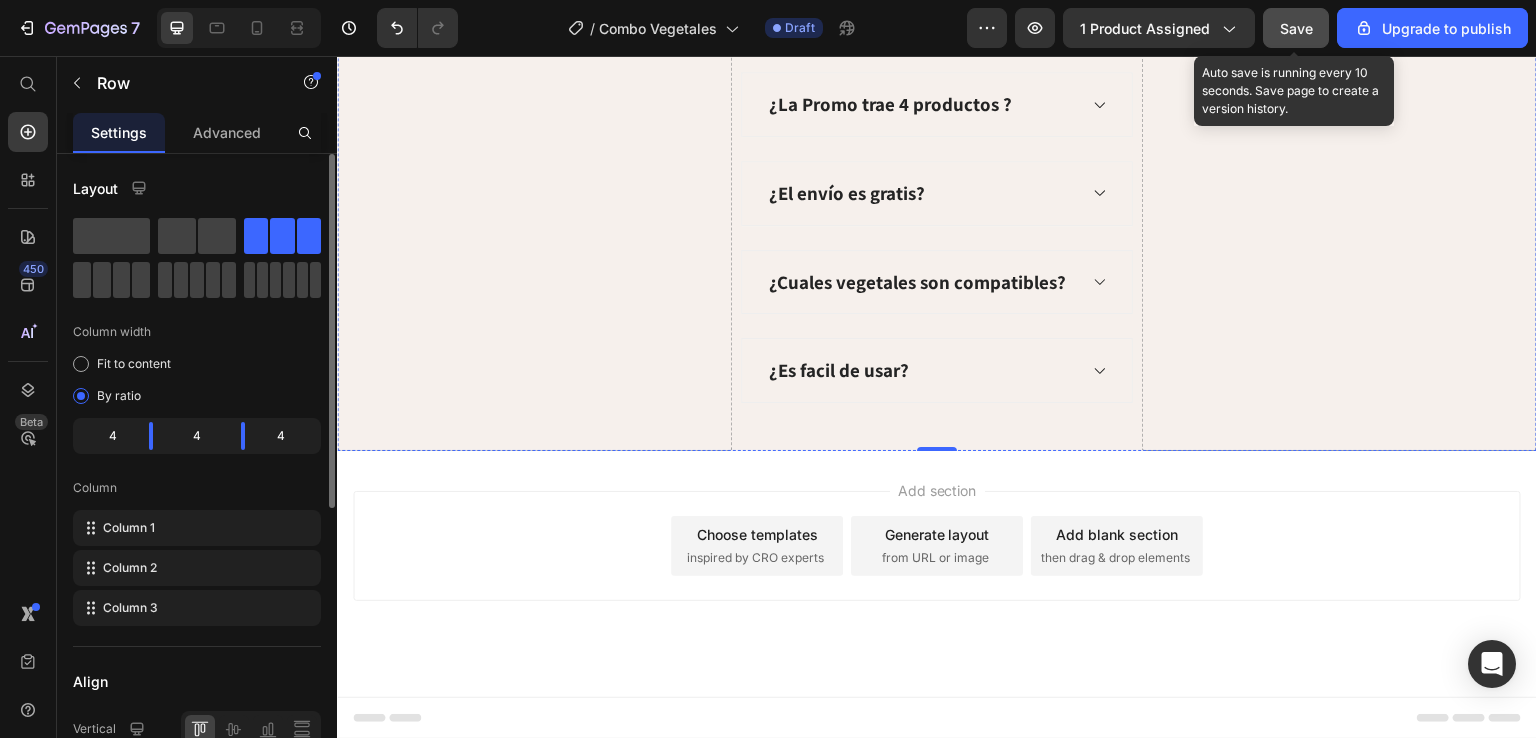 click at bounding box center (937, -418) 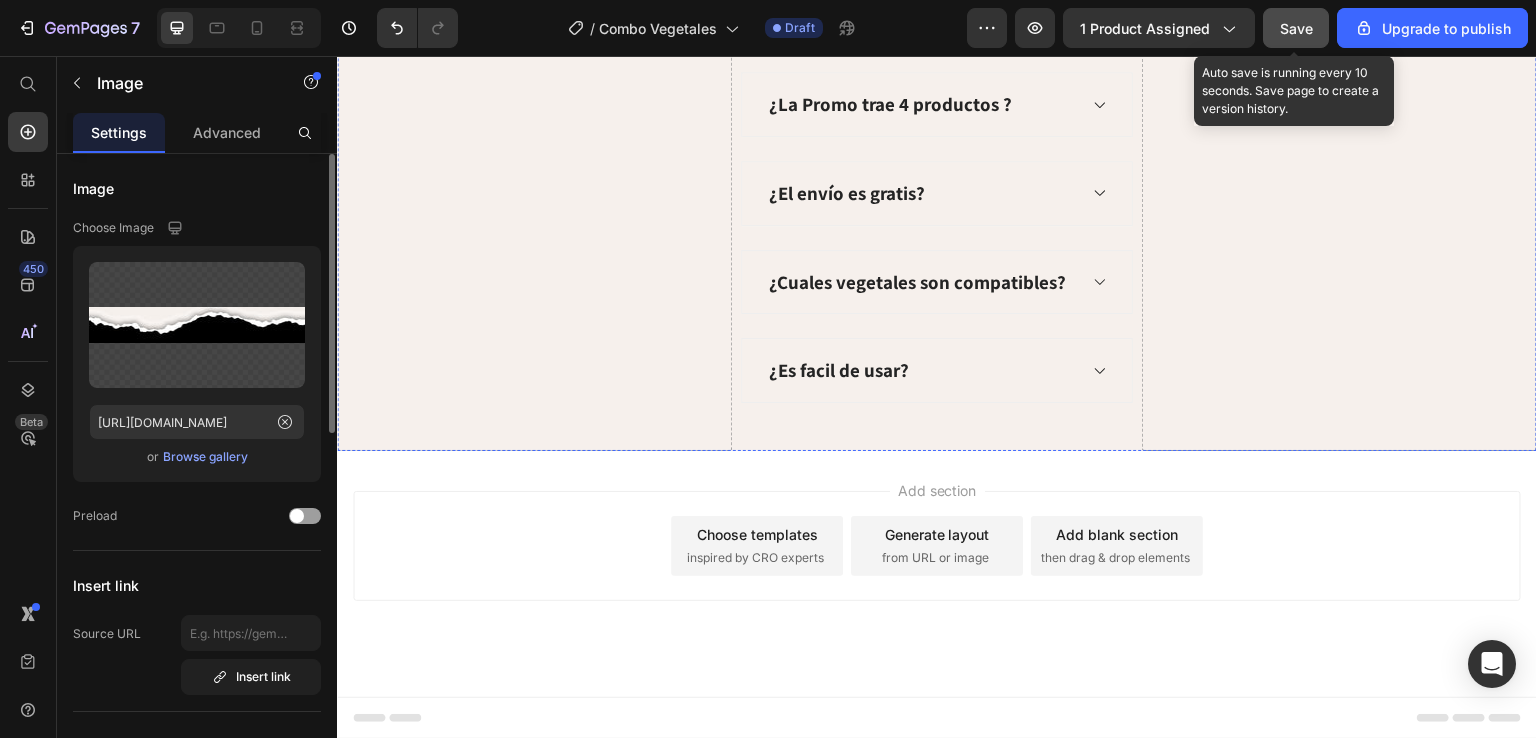 click at bounding box center [937, -418] 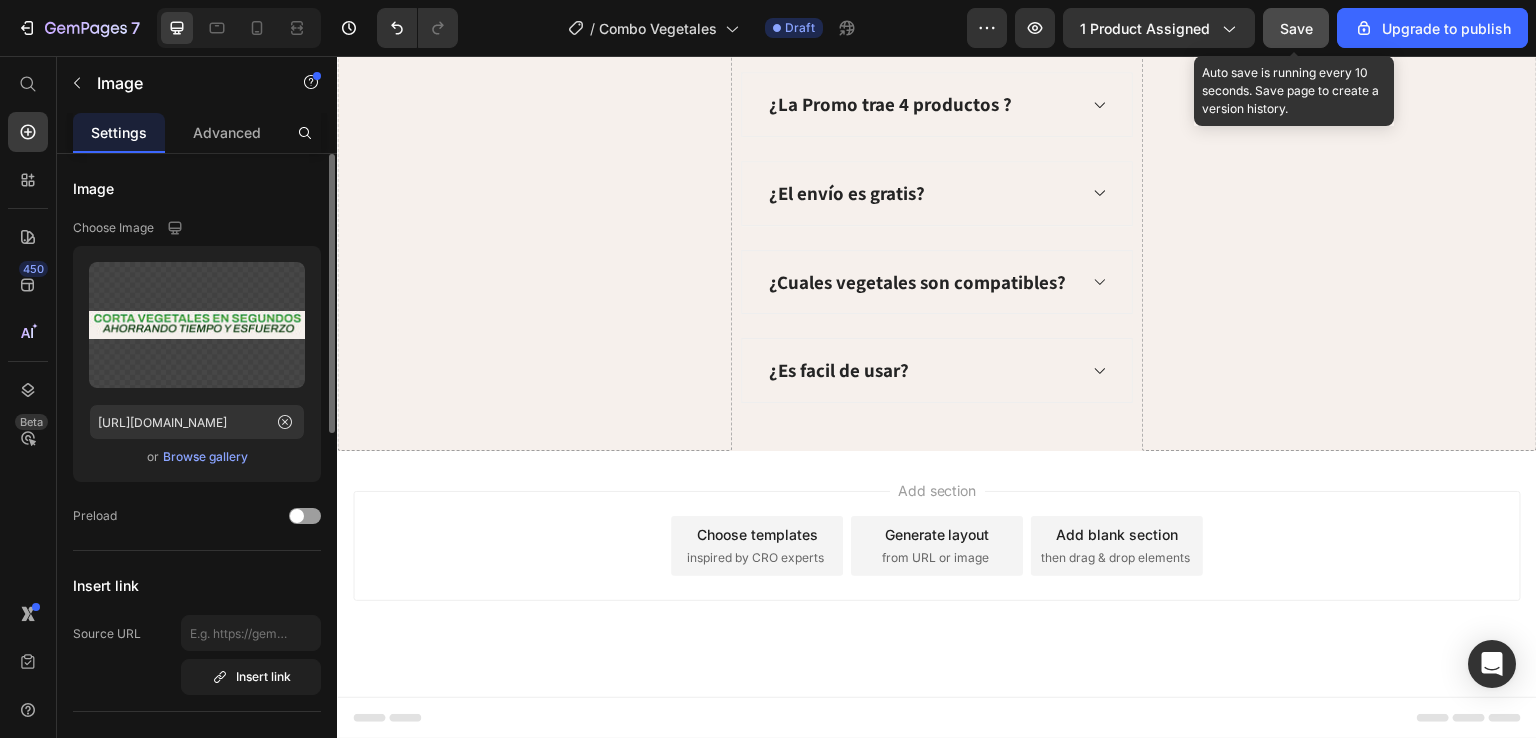 drag, startPoint x: 928, startPoint y: 532, endPoint x: 933, endPoint y: 547, distance: 15.811388 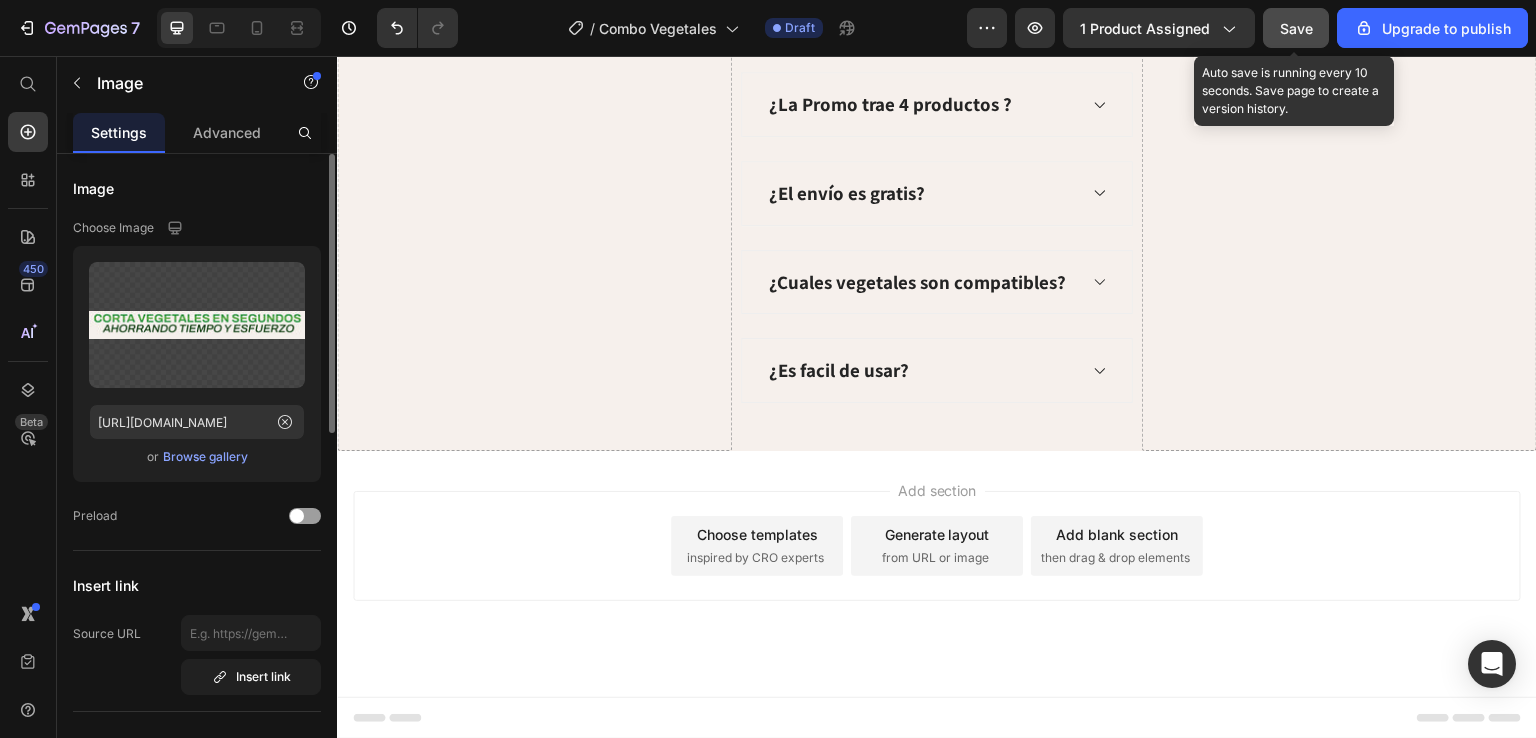 click on "Save" at bounding box center [1296, 28] 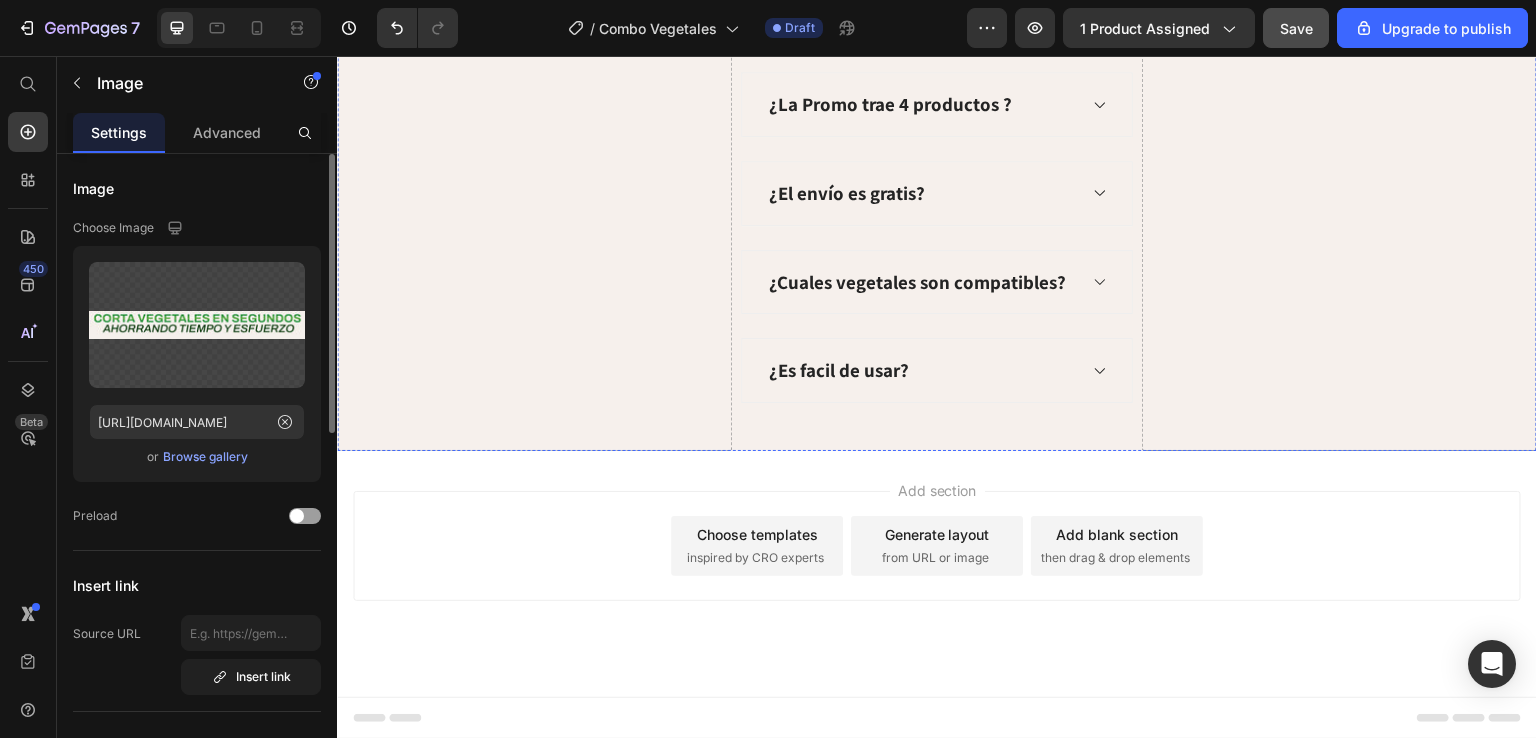 scroll, scrollTop: 7668, scrollLeft: 0, axis: vertical 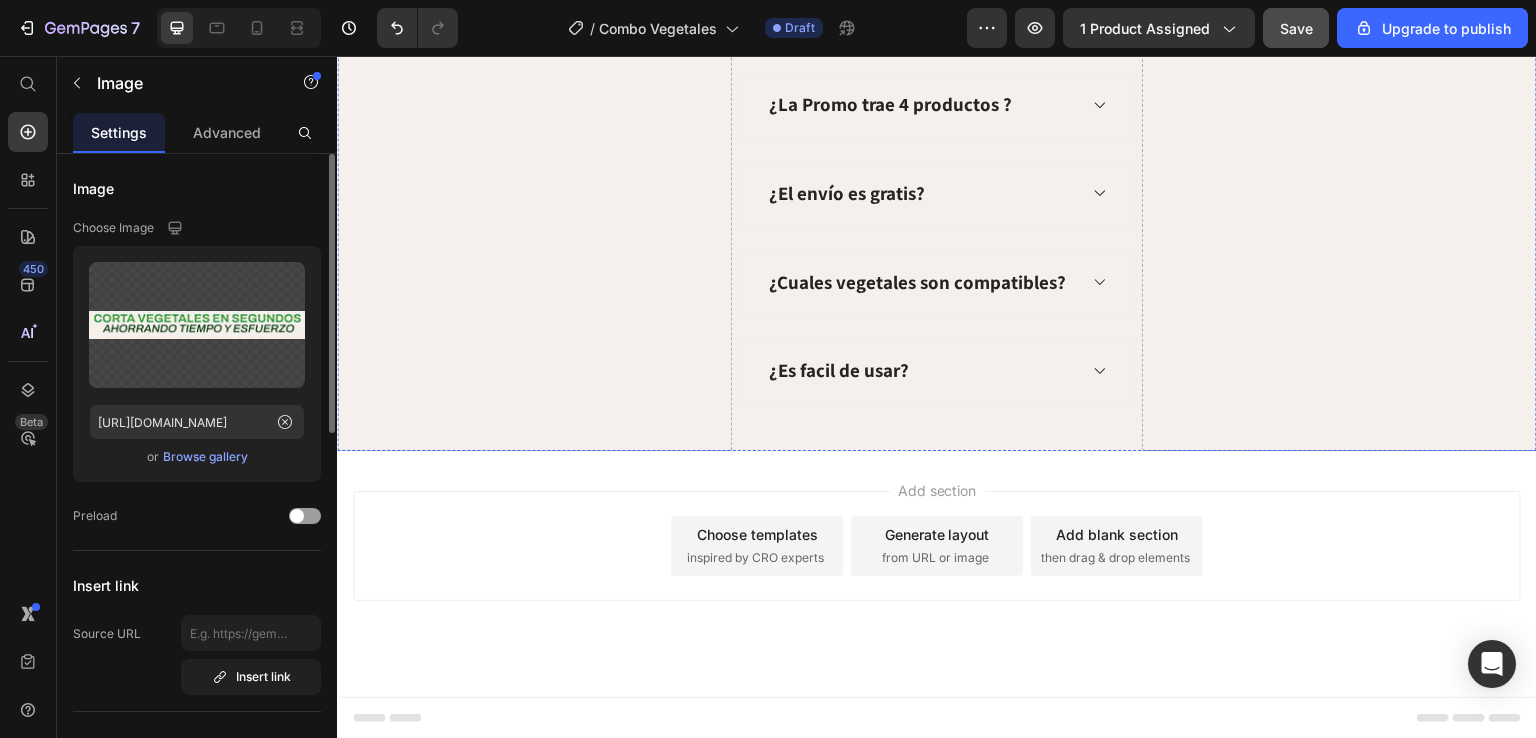 click on "00 Horas" at bounding box center [823, -355] 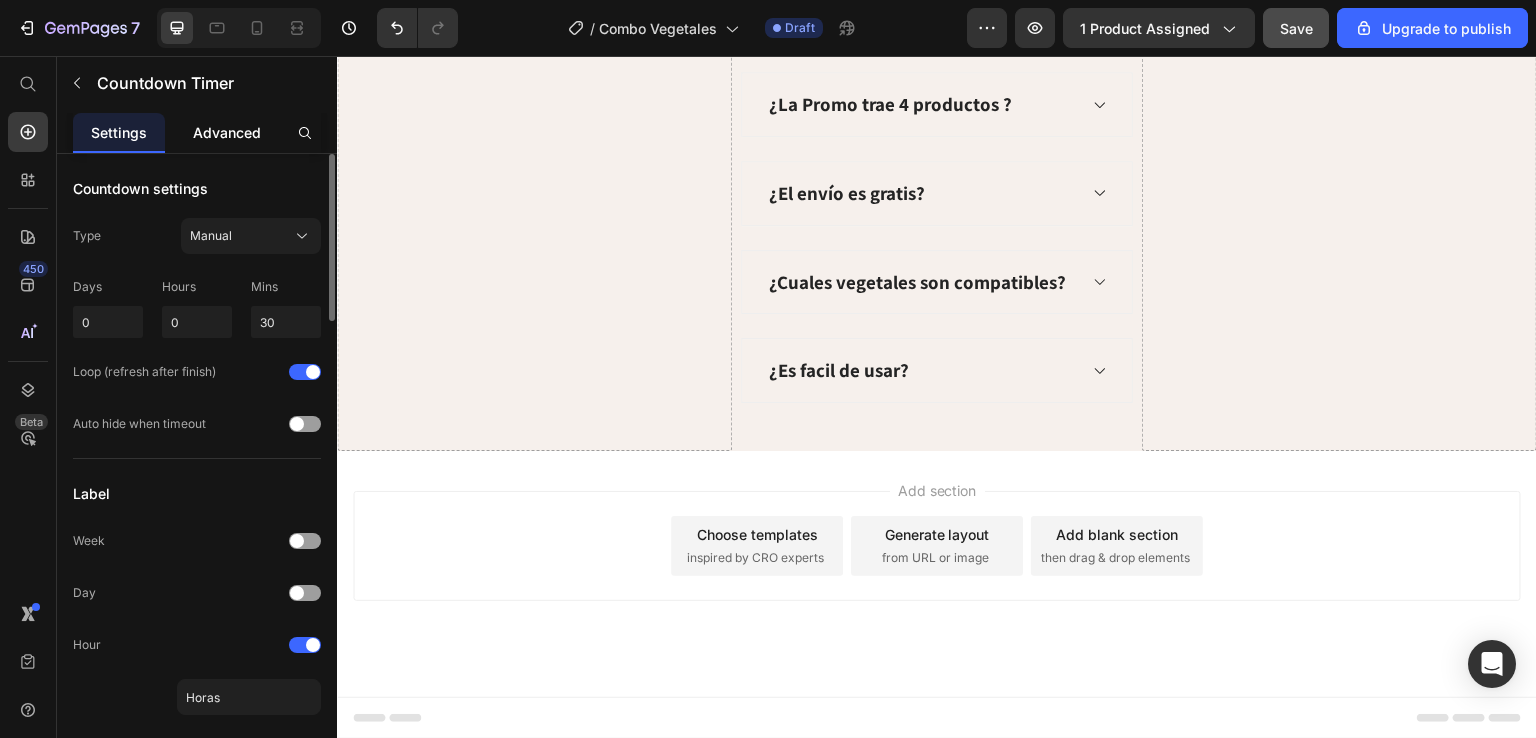 click on "Advanced" at bounding box center (227, 132) 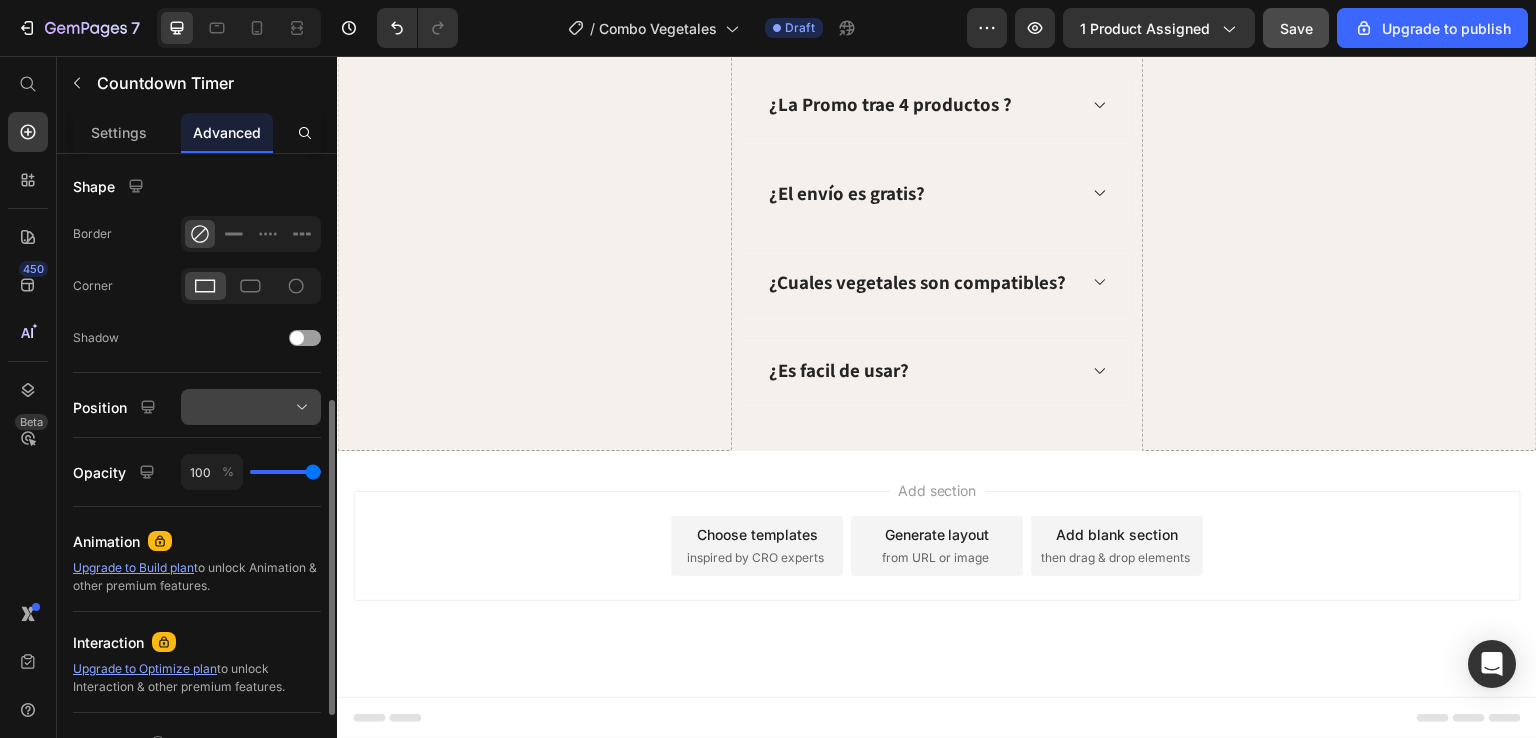 scroll, scrollTop: 600, scrollLeft: 0, axis: vertical 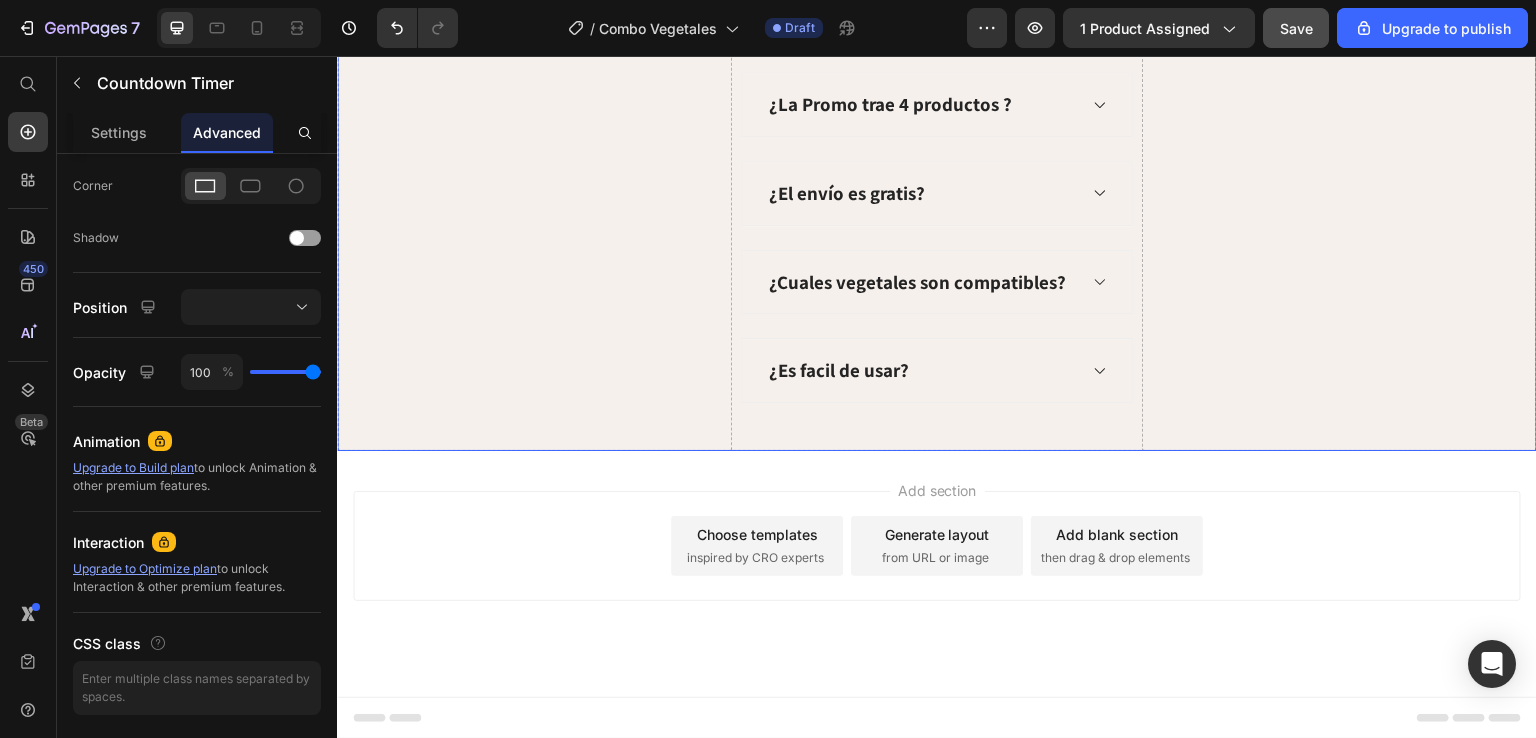 click on "Drop element here" at bounding box center (1339, -256) 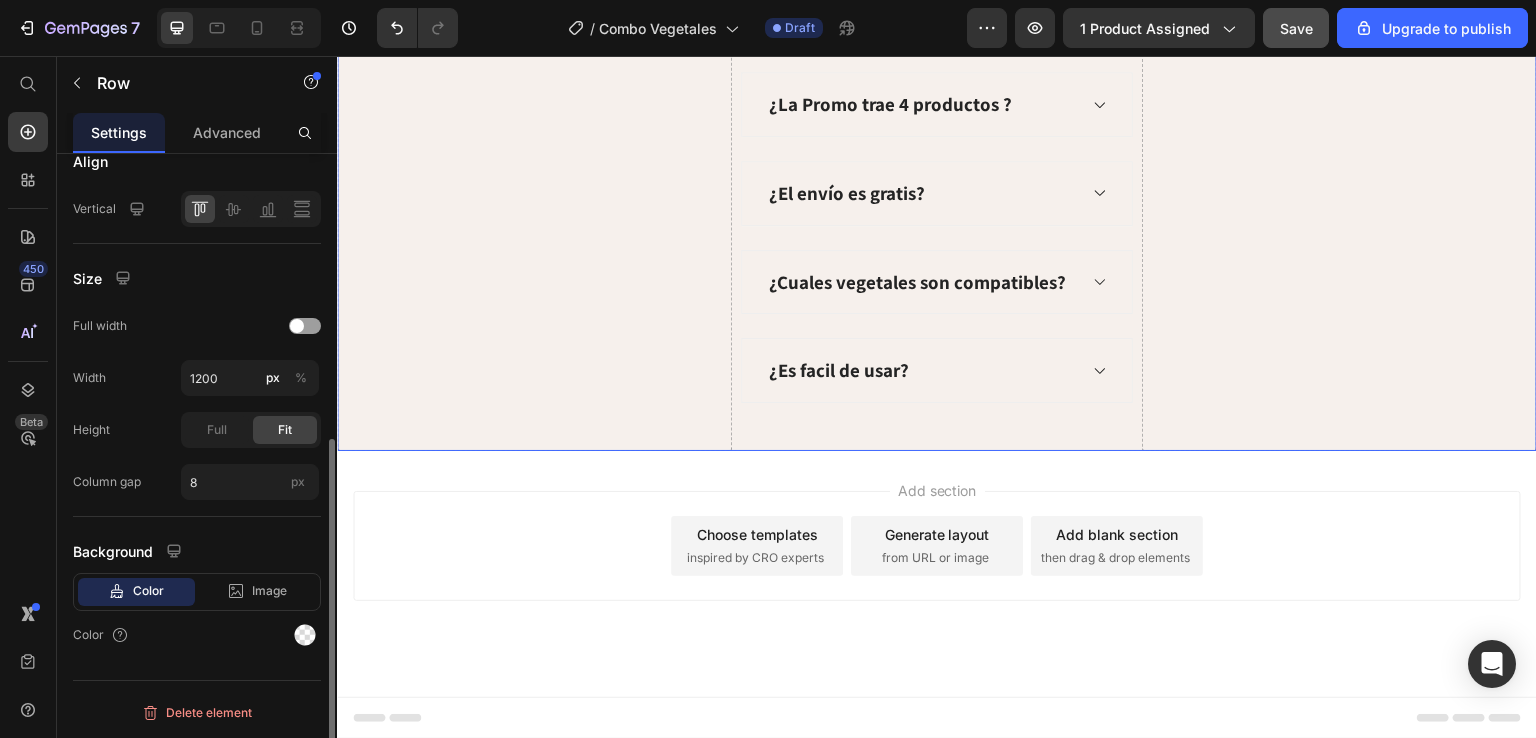 scroll, scrollTop: 0, scrollLeft: 0, axis: both 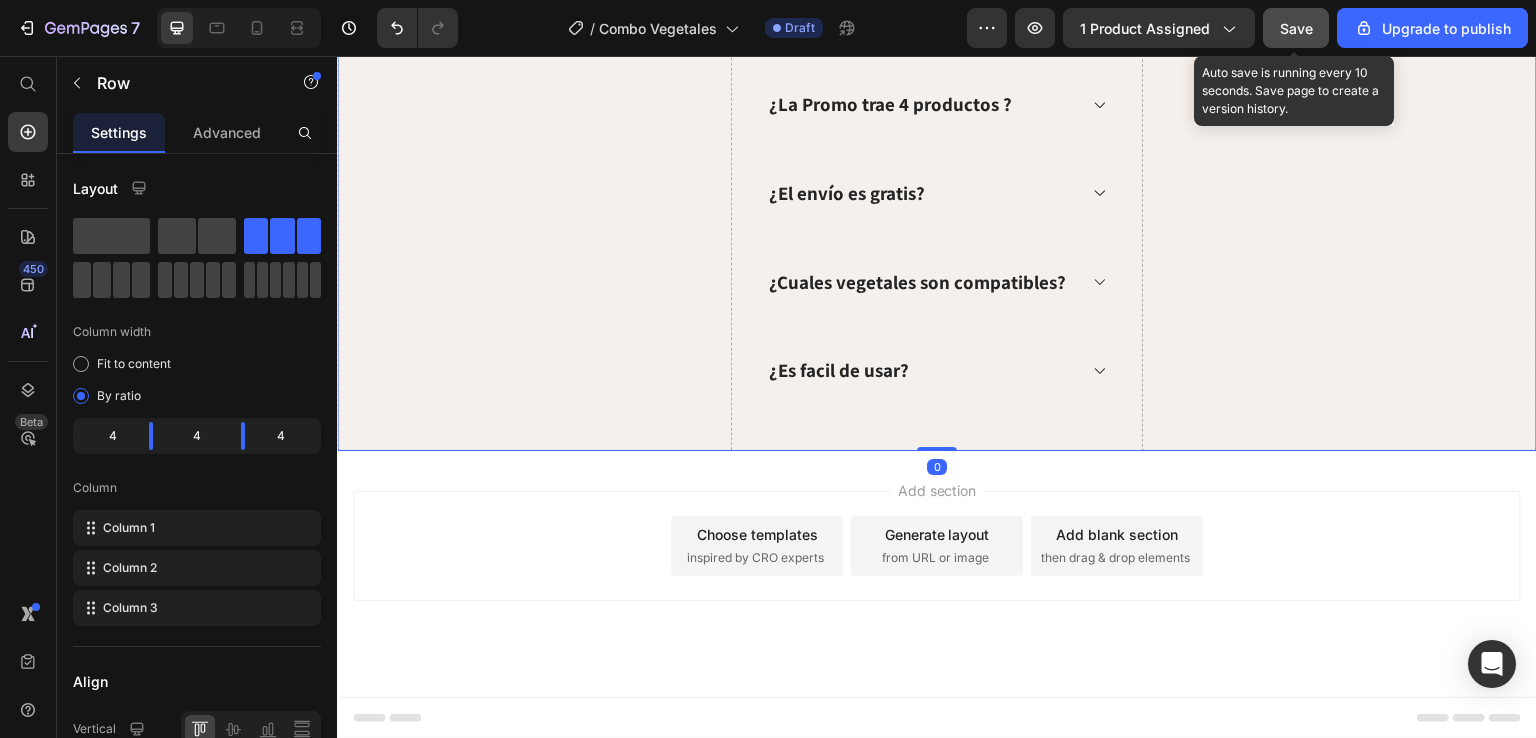 click on "Save" at bounding box center [1296, 28] 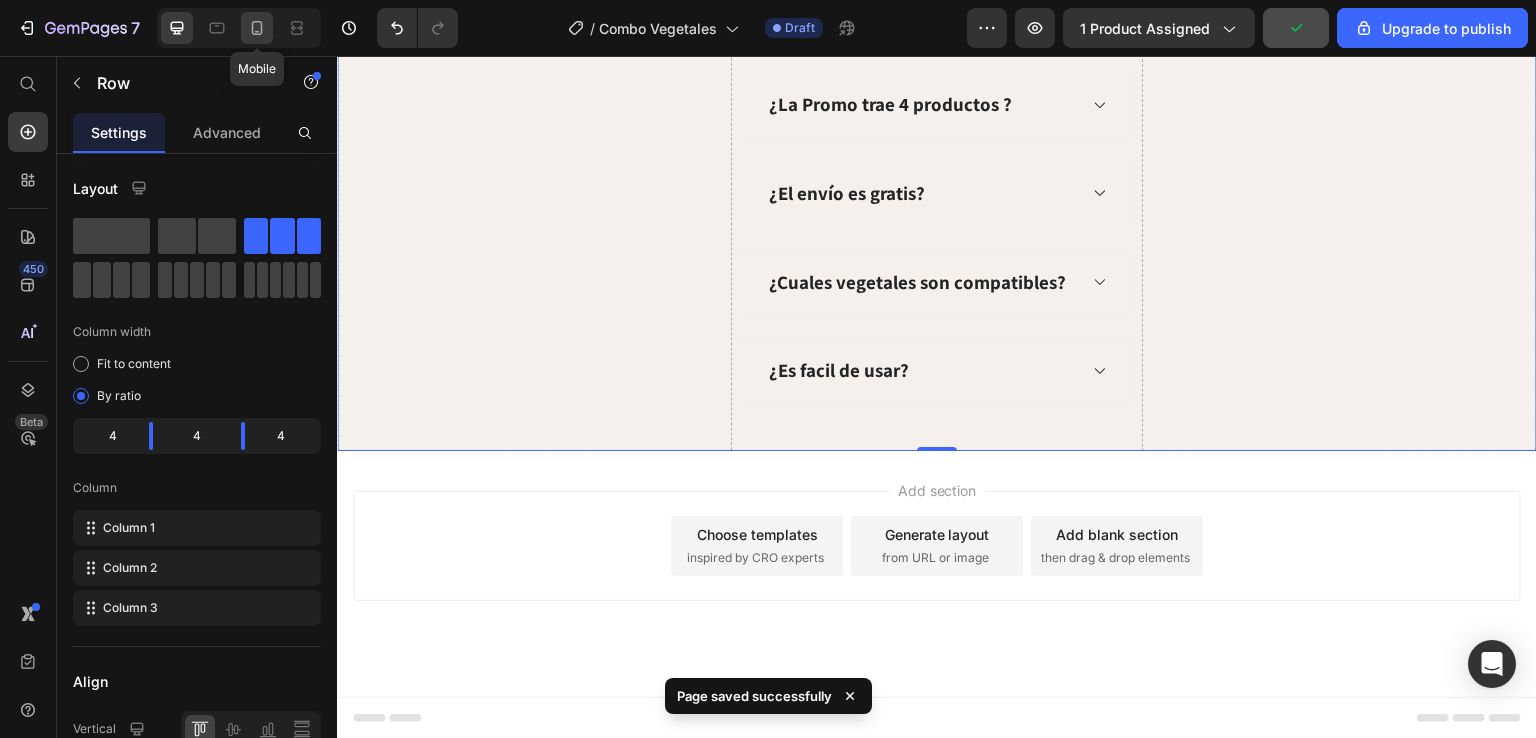 click 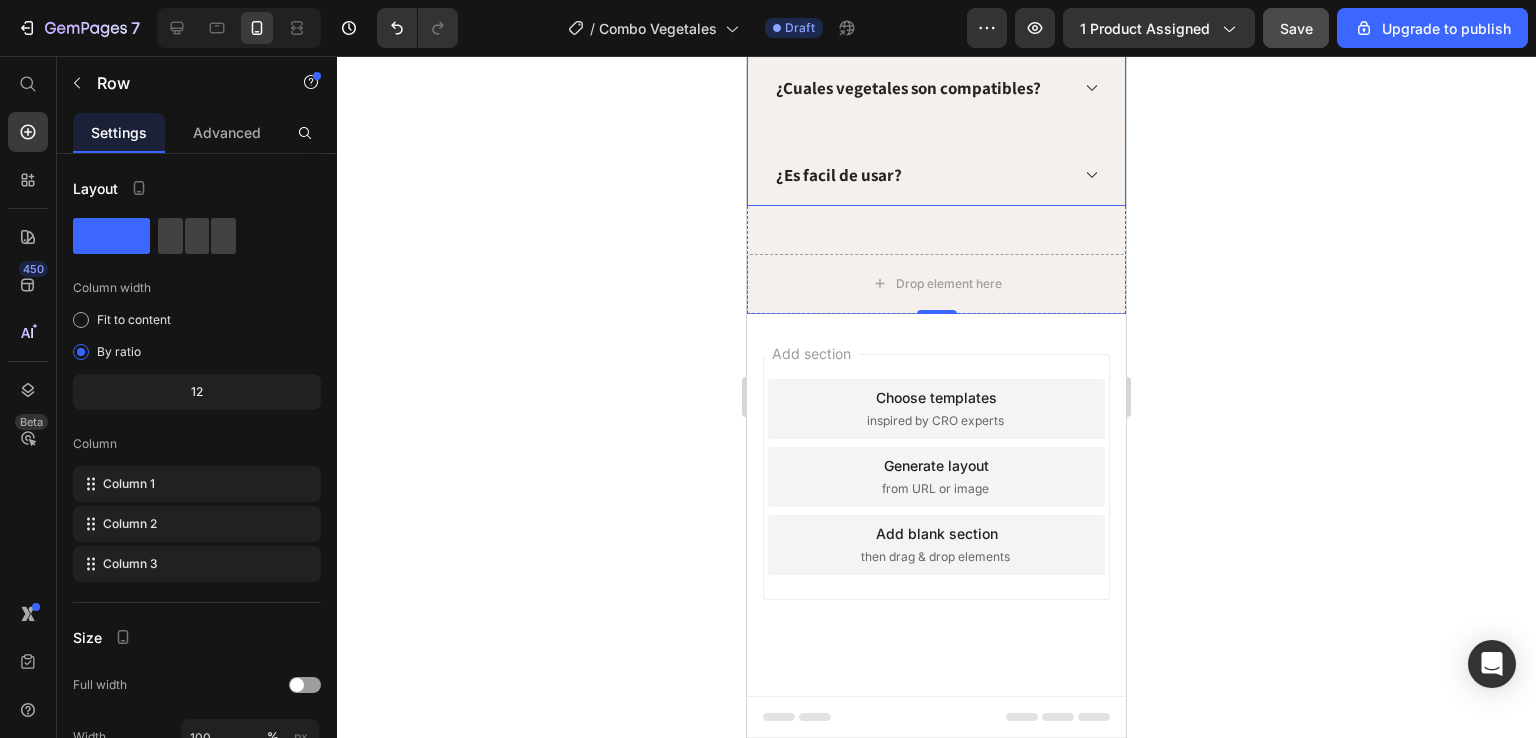 scroll, scrollTop: 5408, scrollLeft: 0, axis: vertical 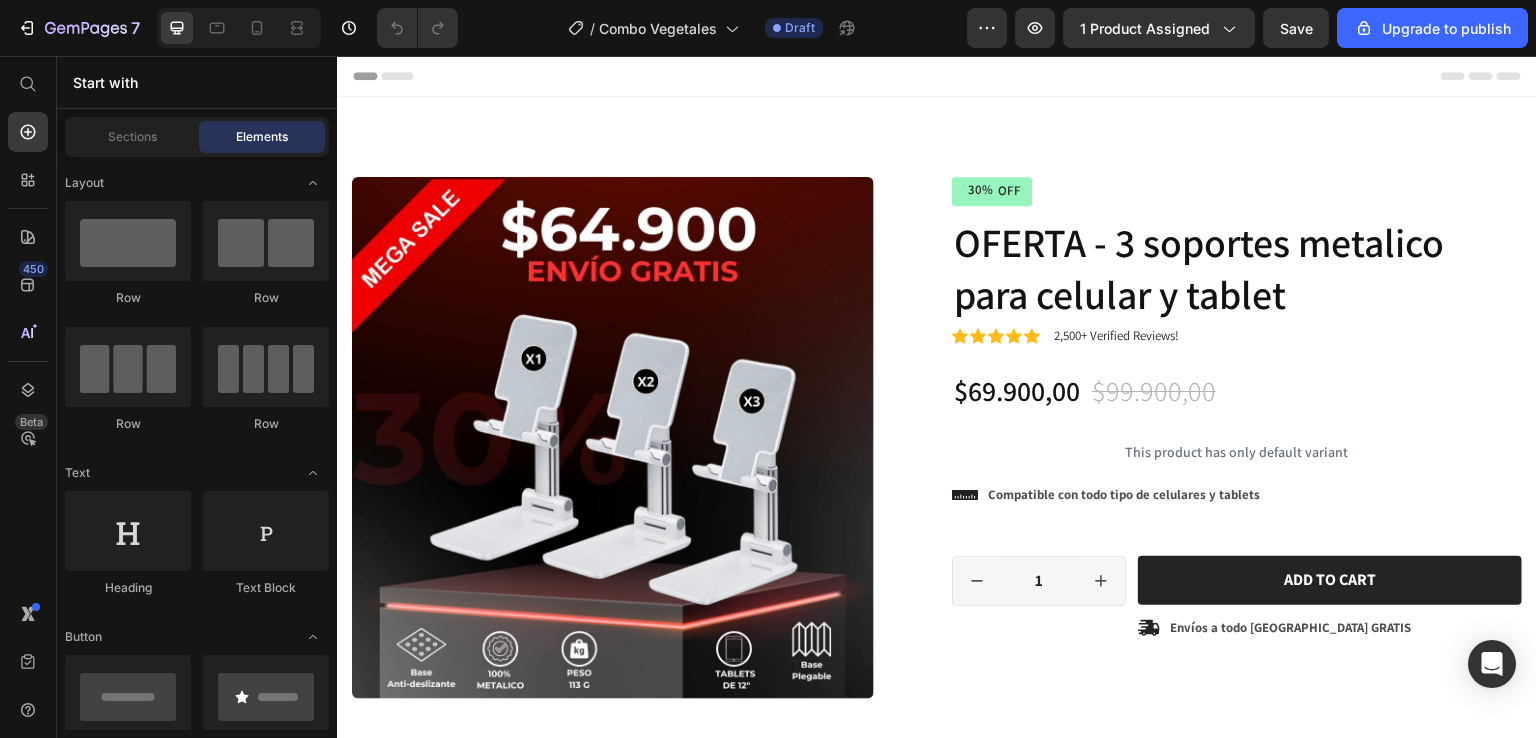 click on "Header" at bounding box center [937, 76] 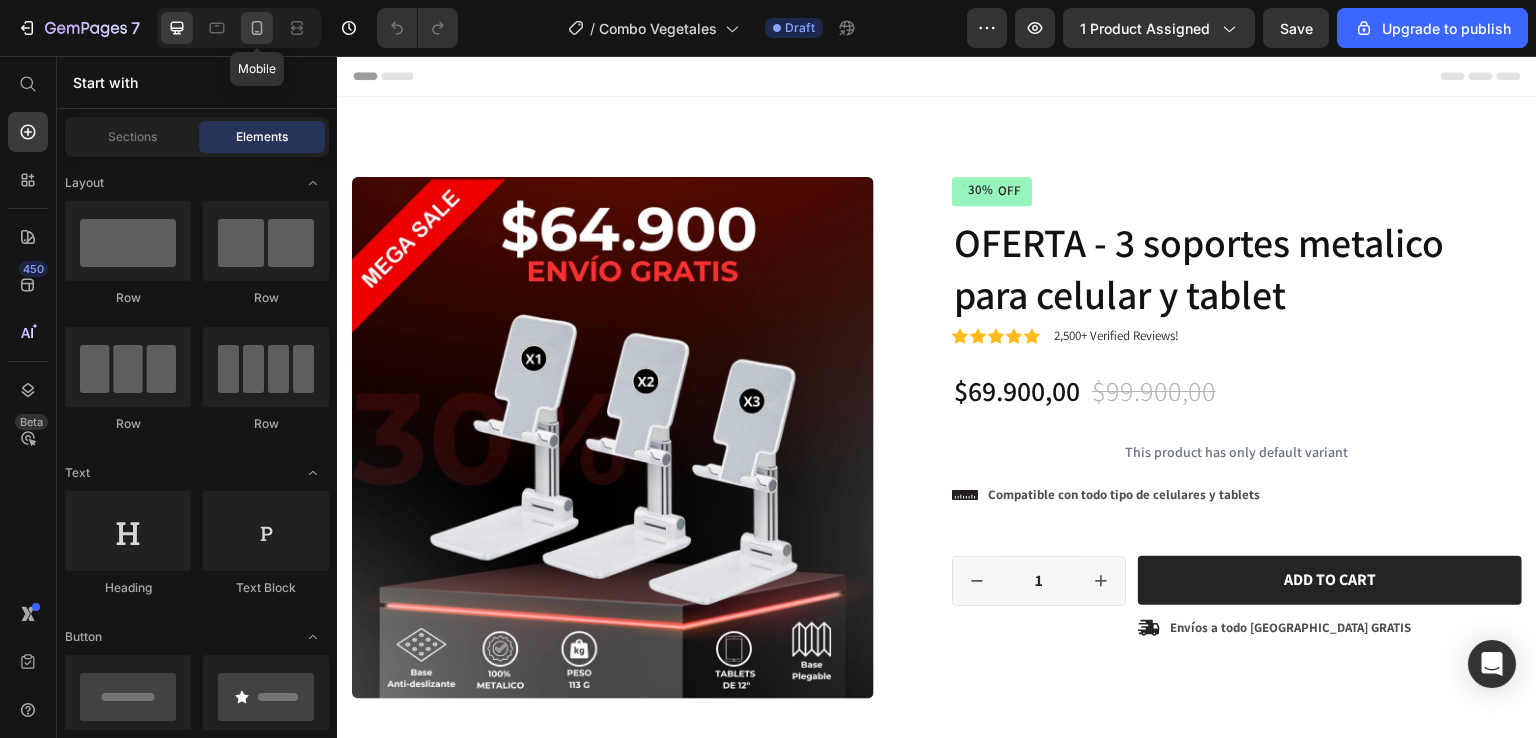click 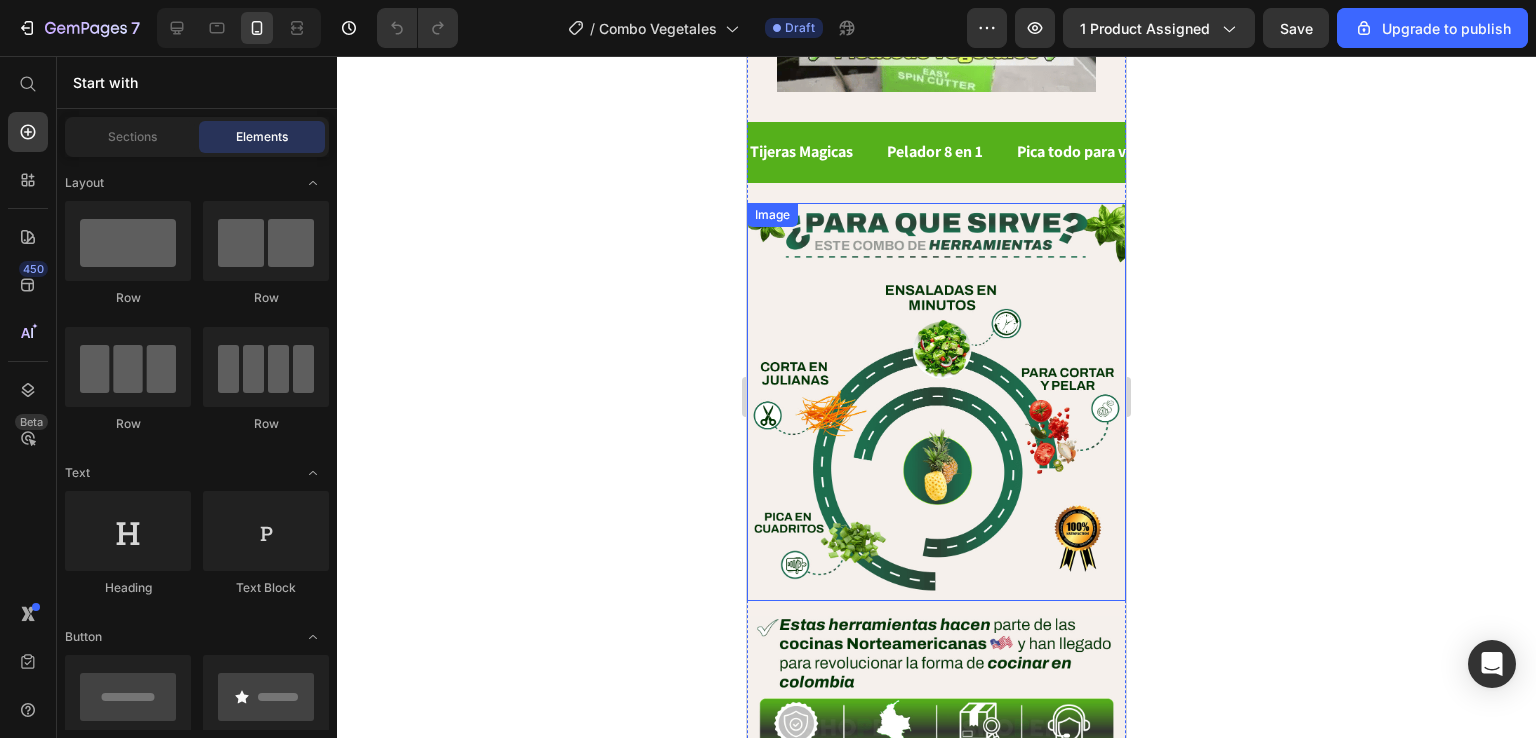 scroll, scrollTop: 1700, scrollLeft: 0, axis: vertical 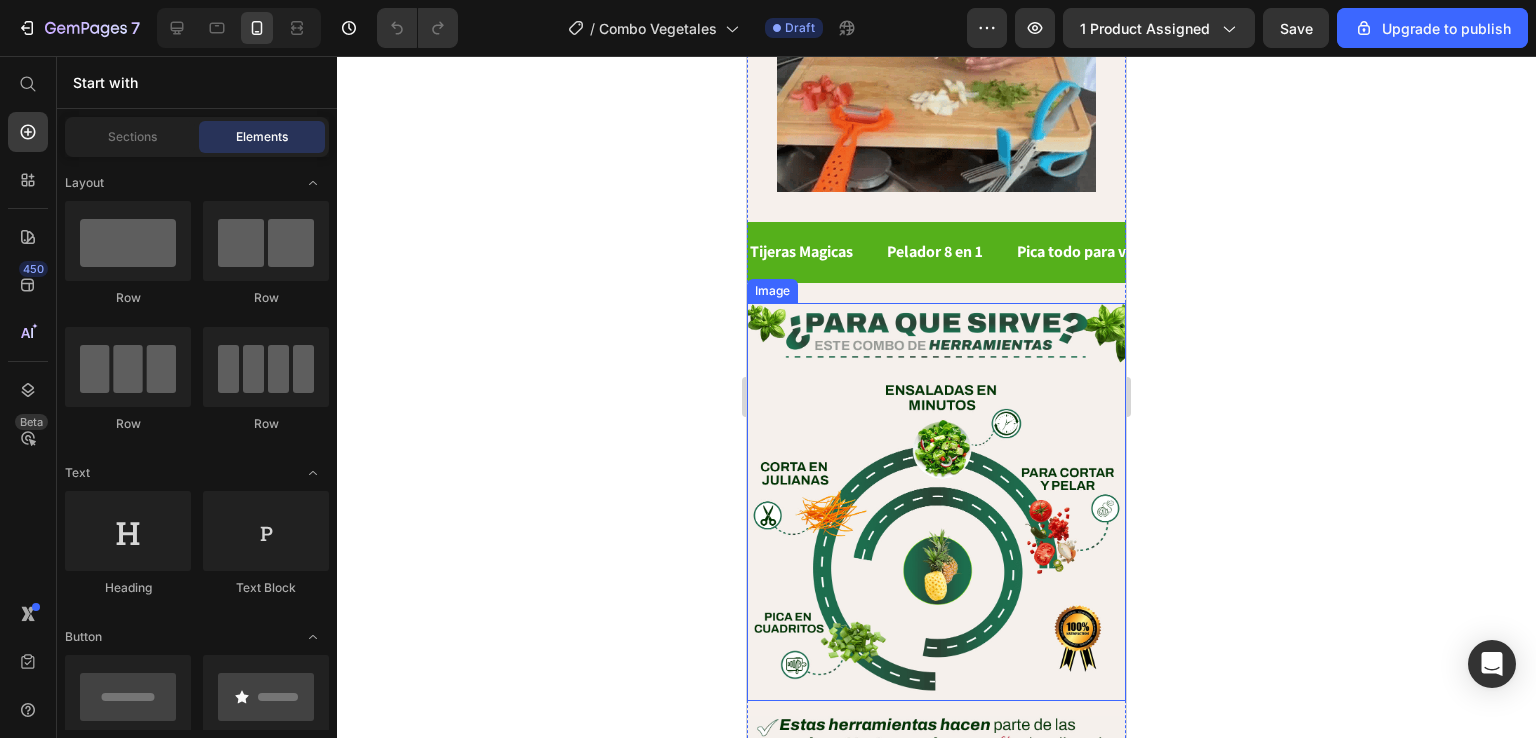 click at bounding box center (936, 502) 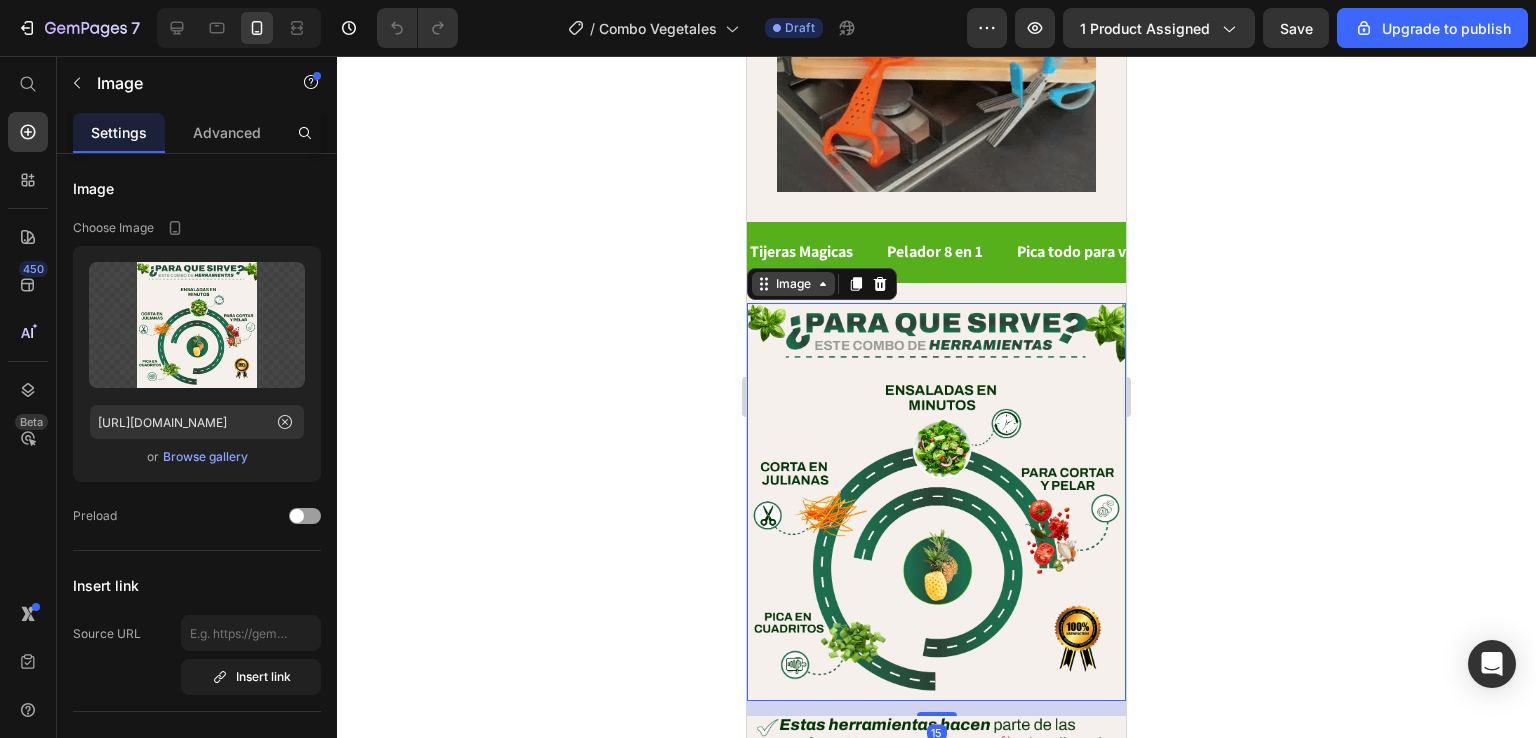 click on "Image" at bounding box center [793, 284] 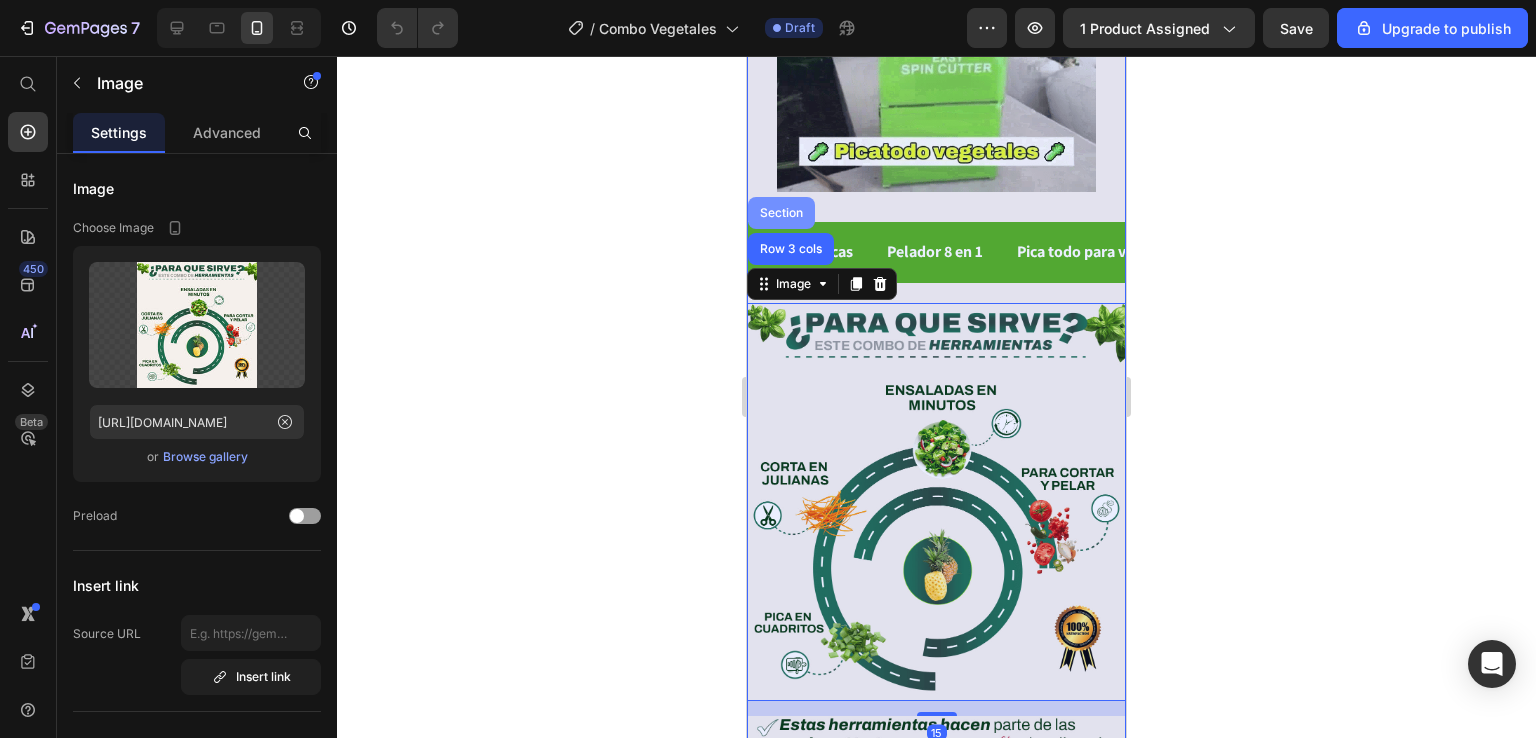click on "Section" at bounding box center (781, 213) 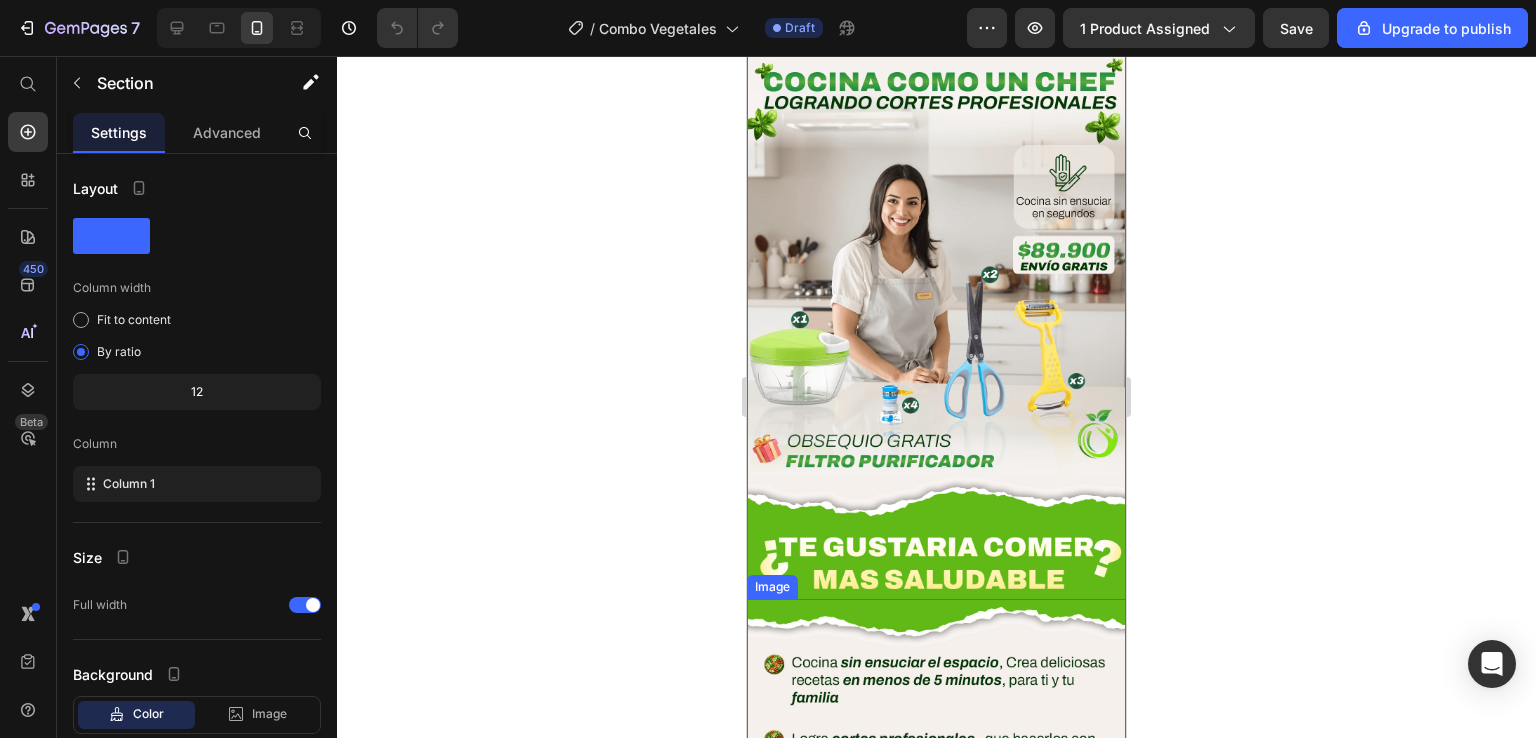 scroll, scrollTop: 600, scrollLeft: 0, axis: vertical 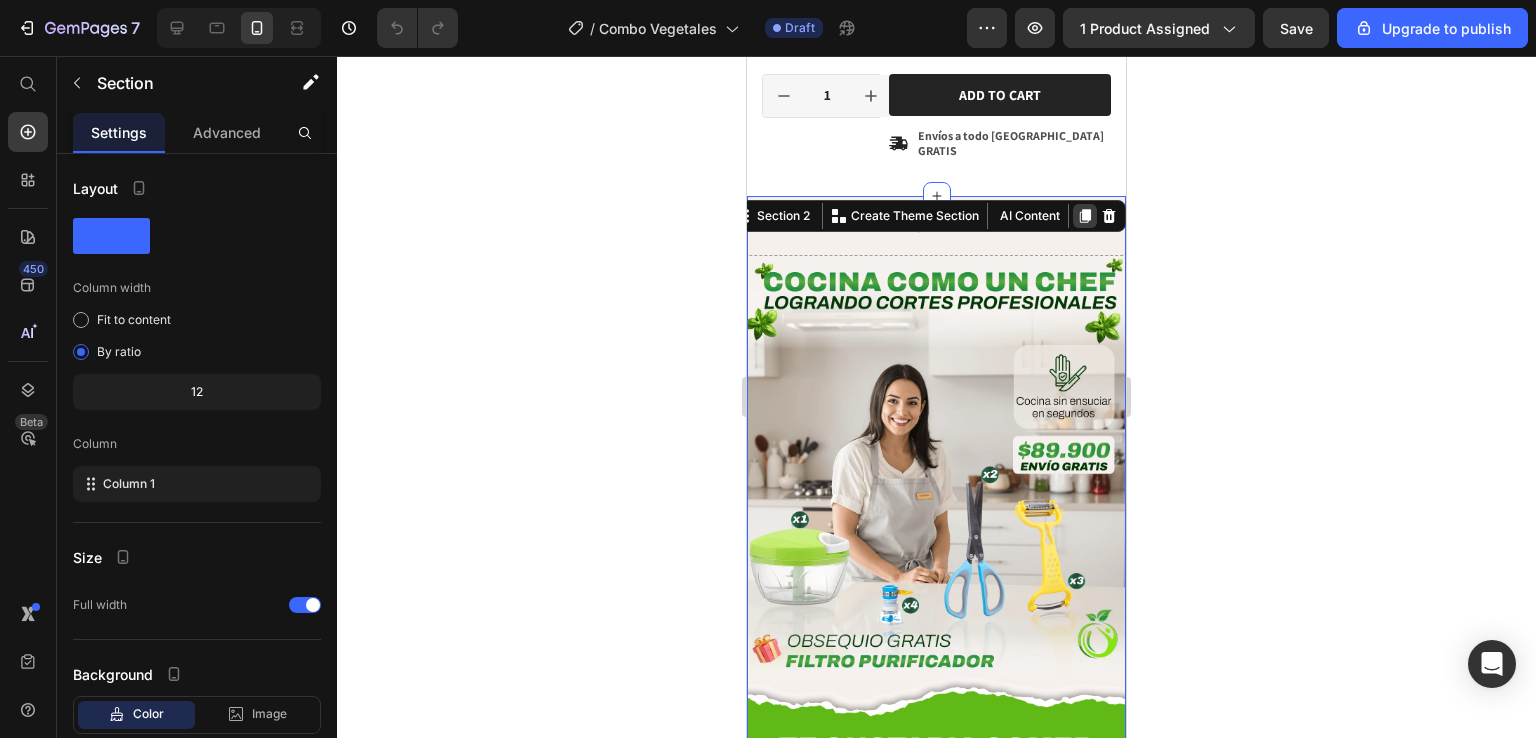 click 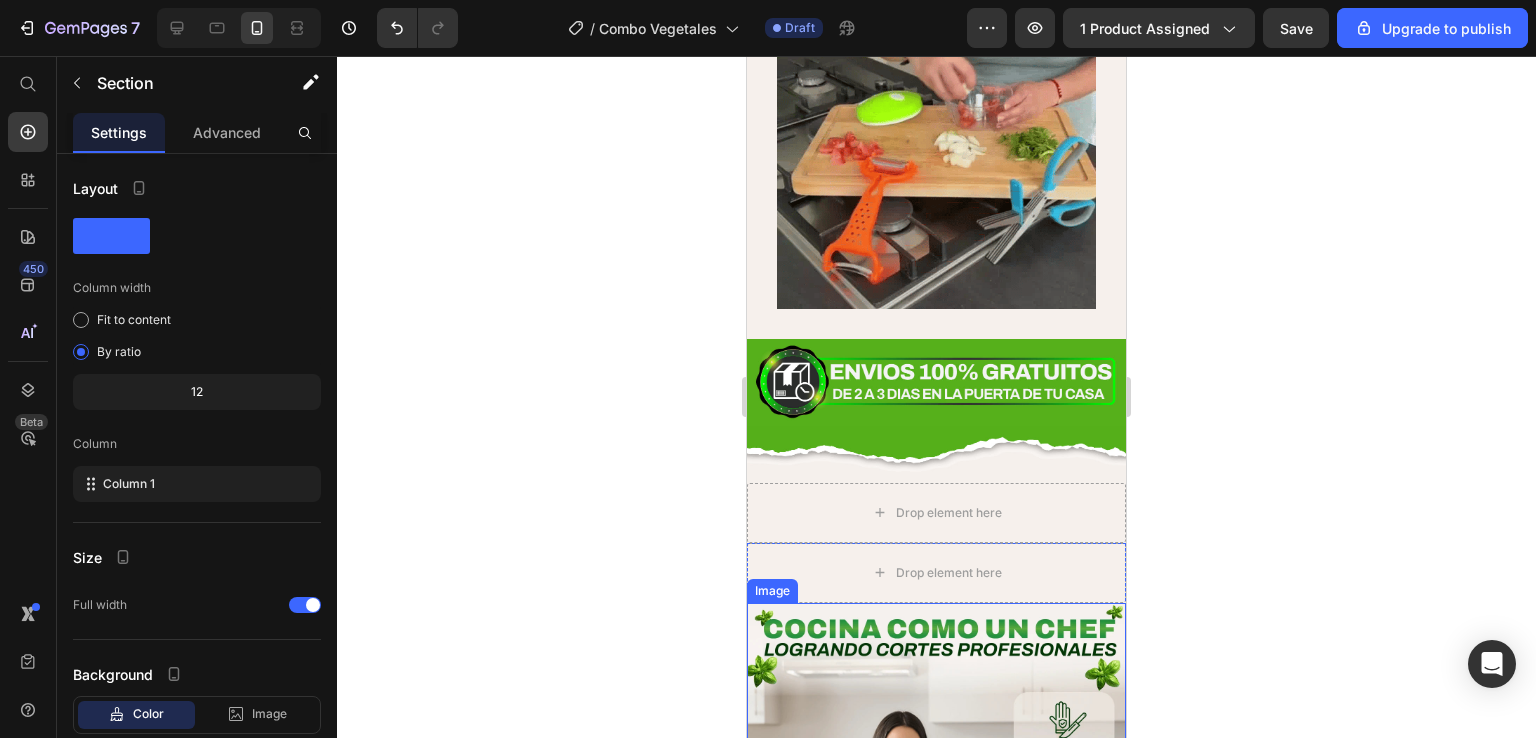 scroll, scrollTop: 3327, scrollLeft: 0, axis: vertical 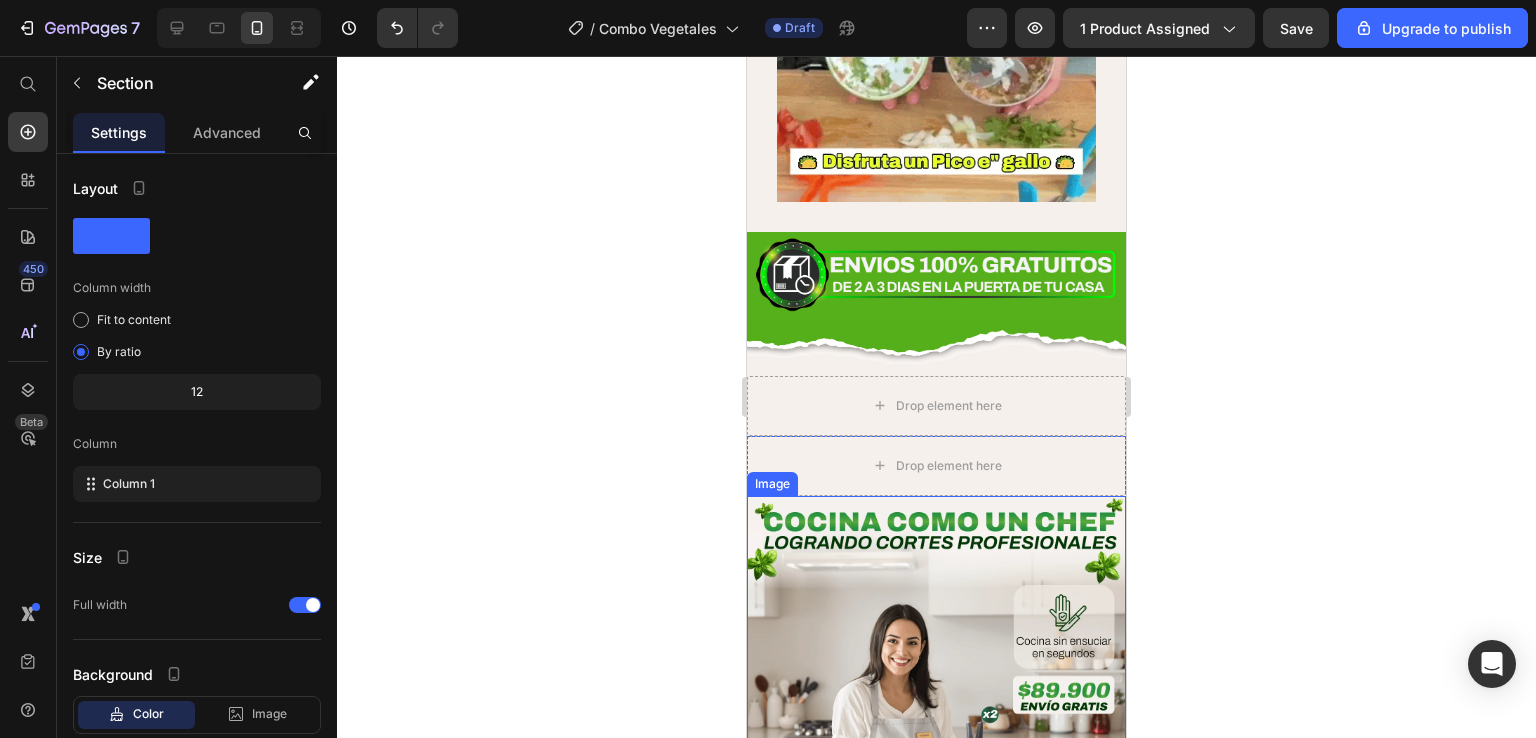 click at bounding box center (936, 706) 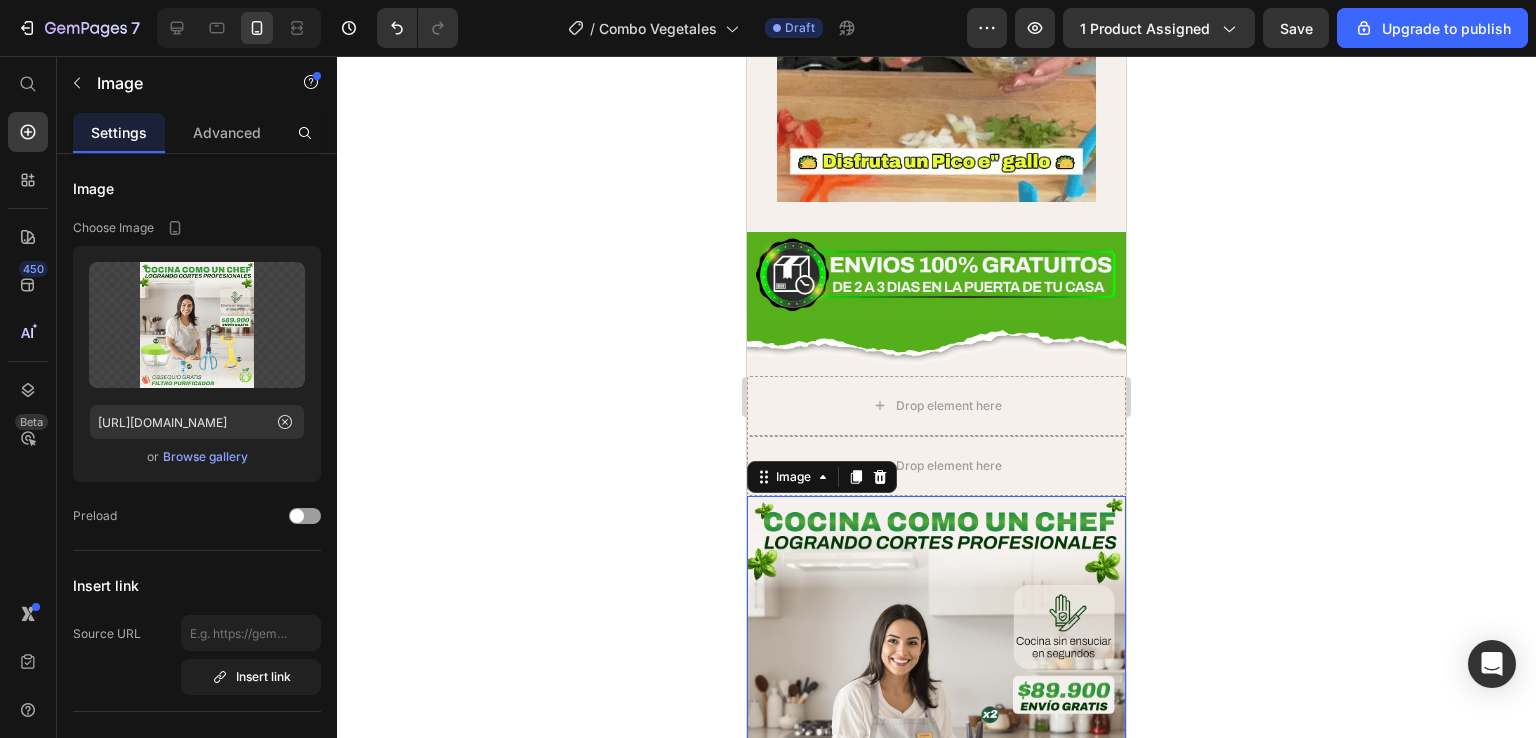 click at bounding box center [936, 706] 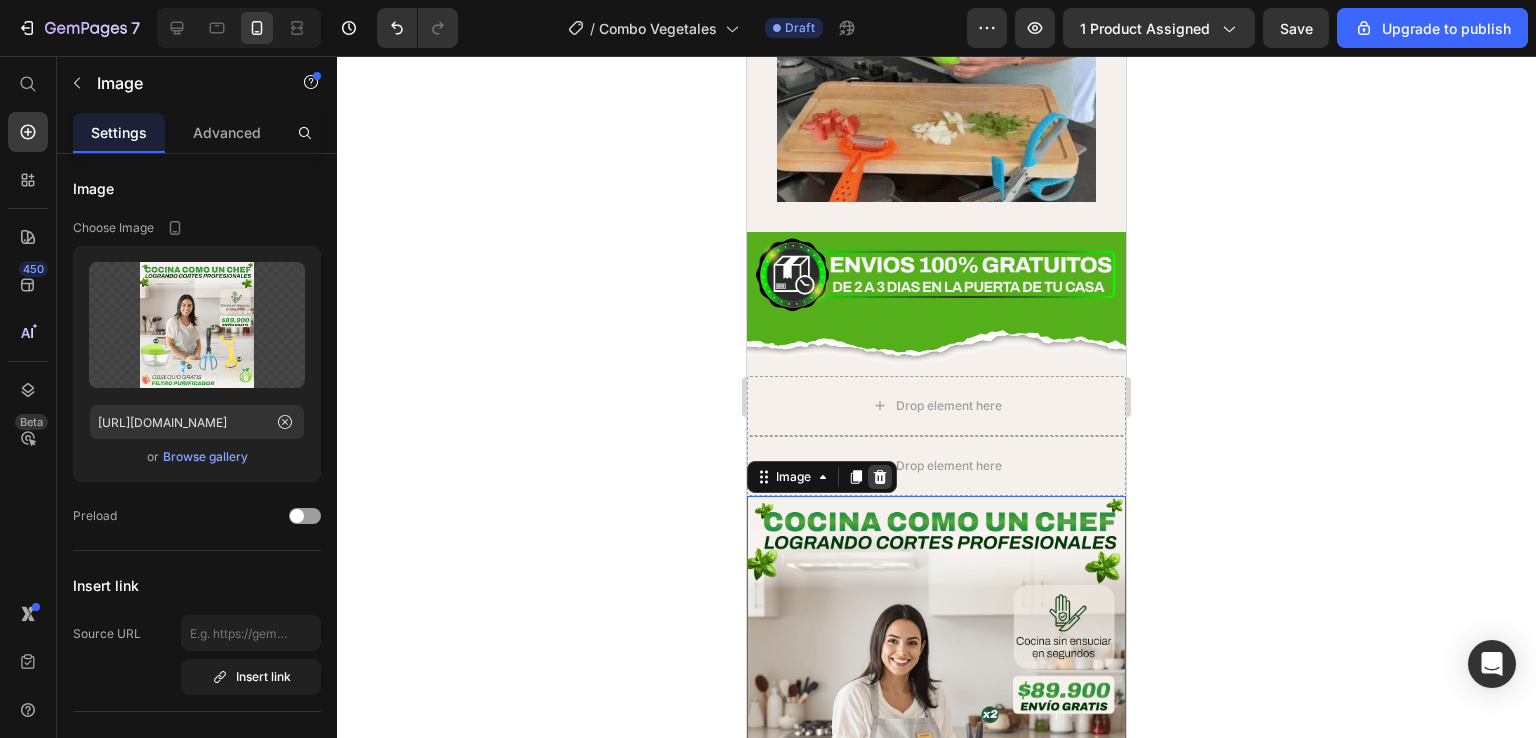 click 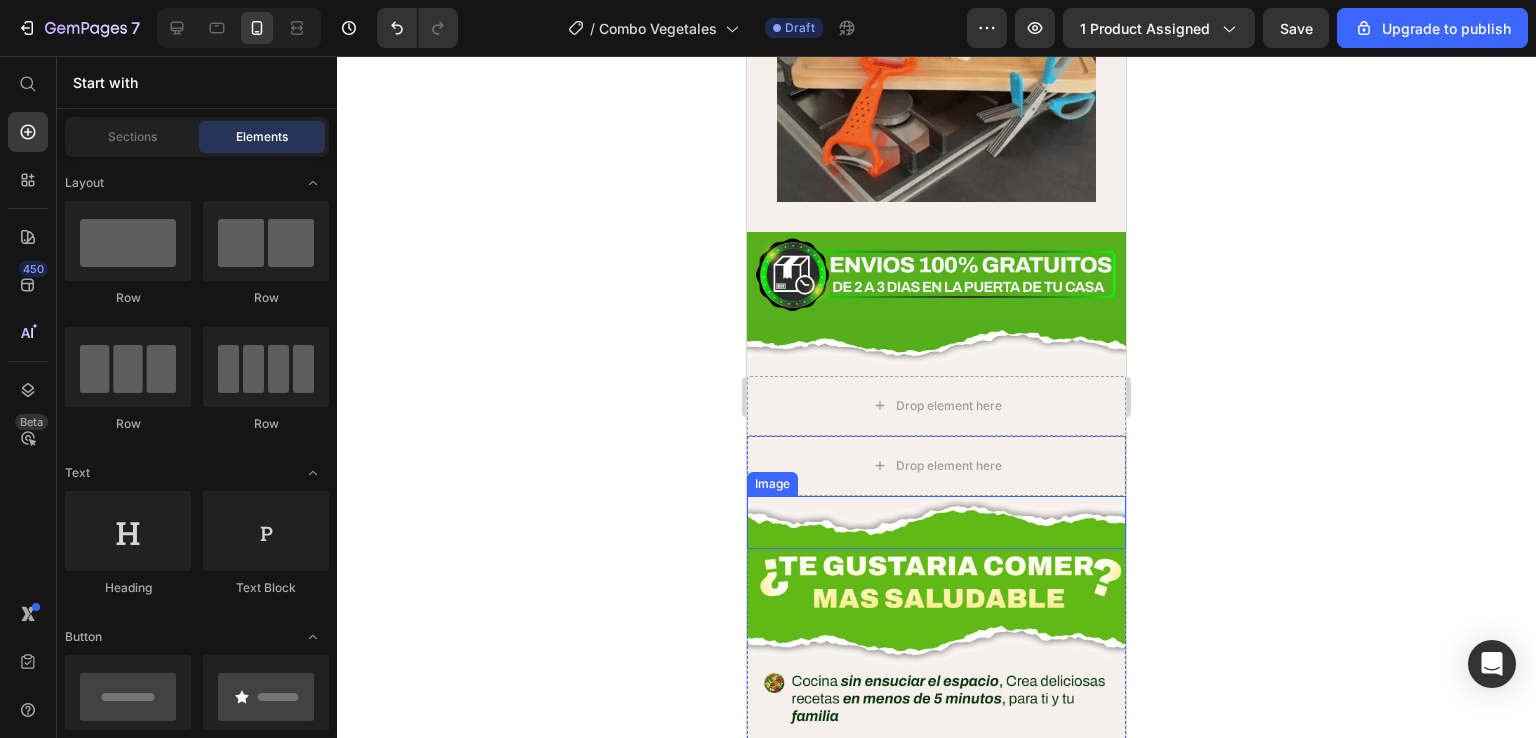 click at bounding box center [936, 522] 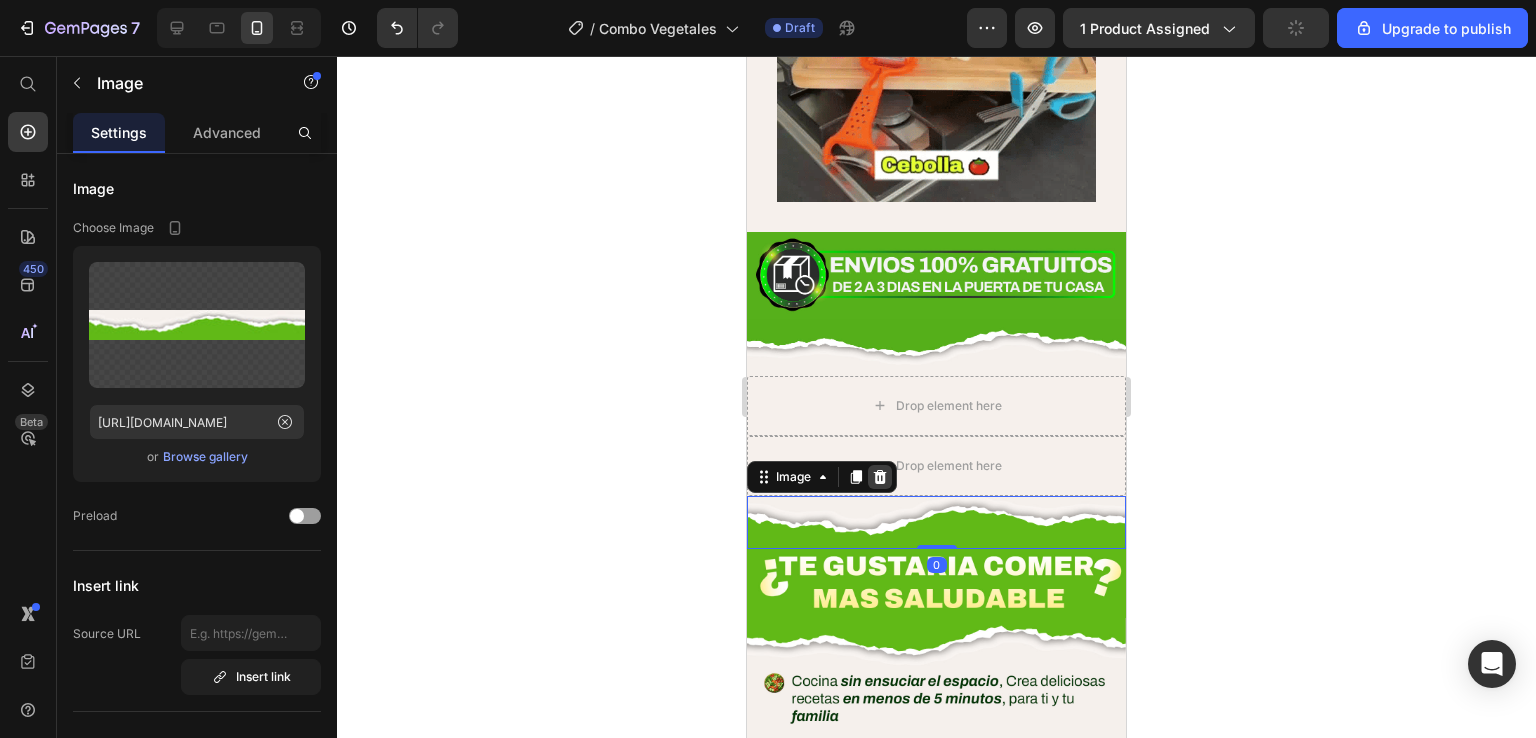 click 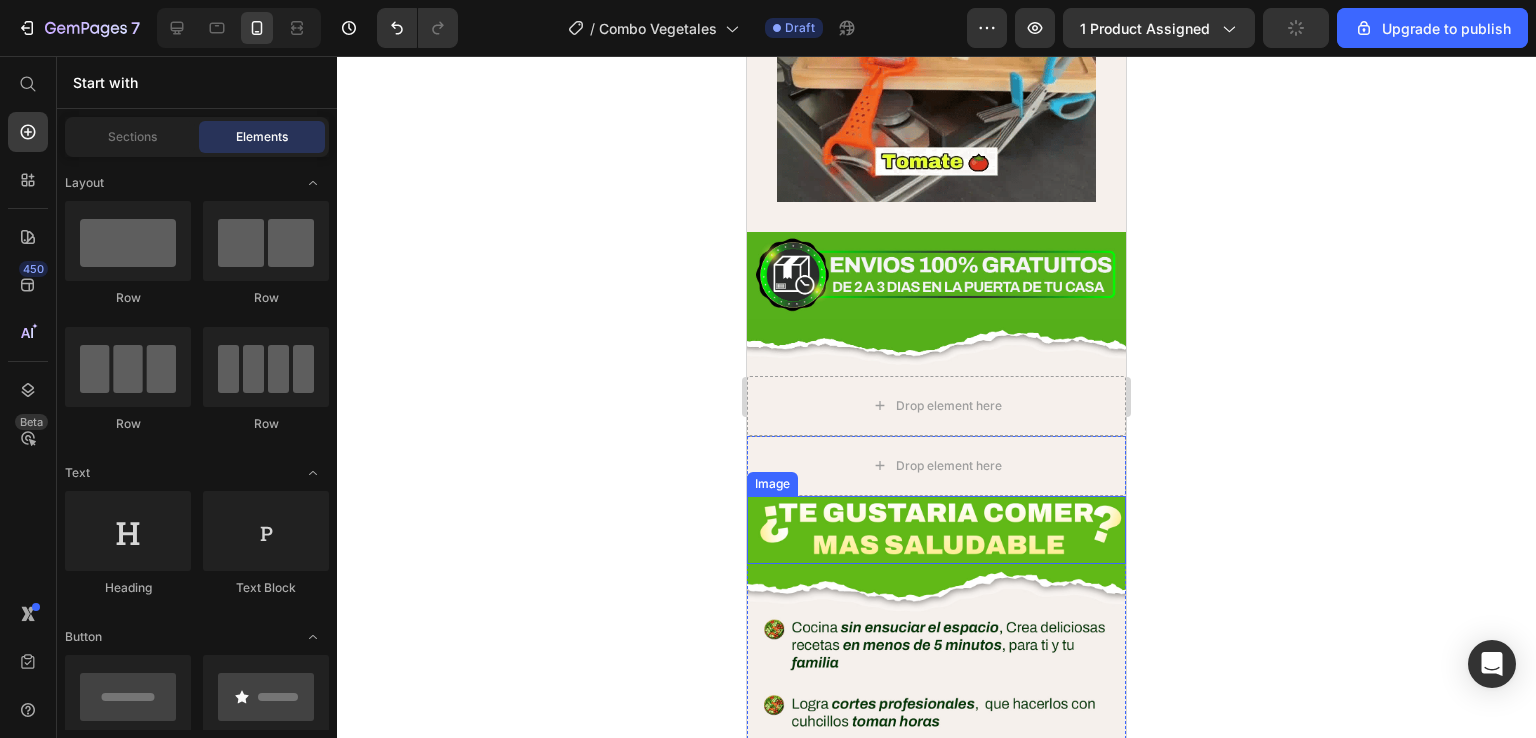 click at bounding box center (936, 530) 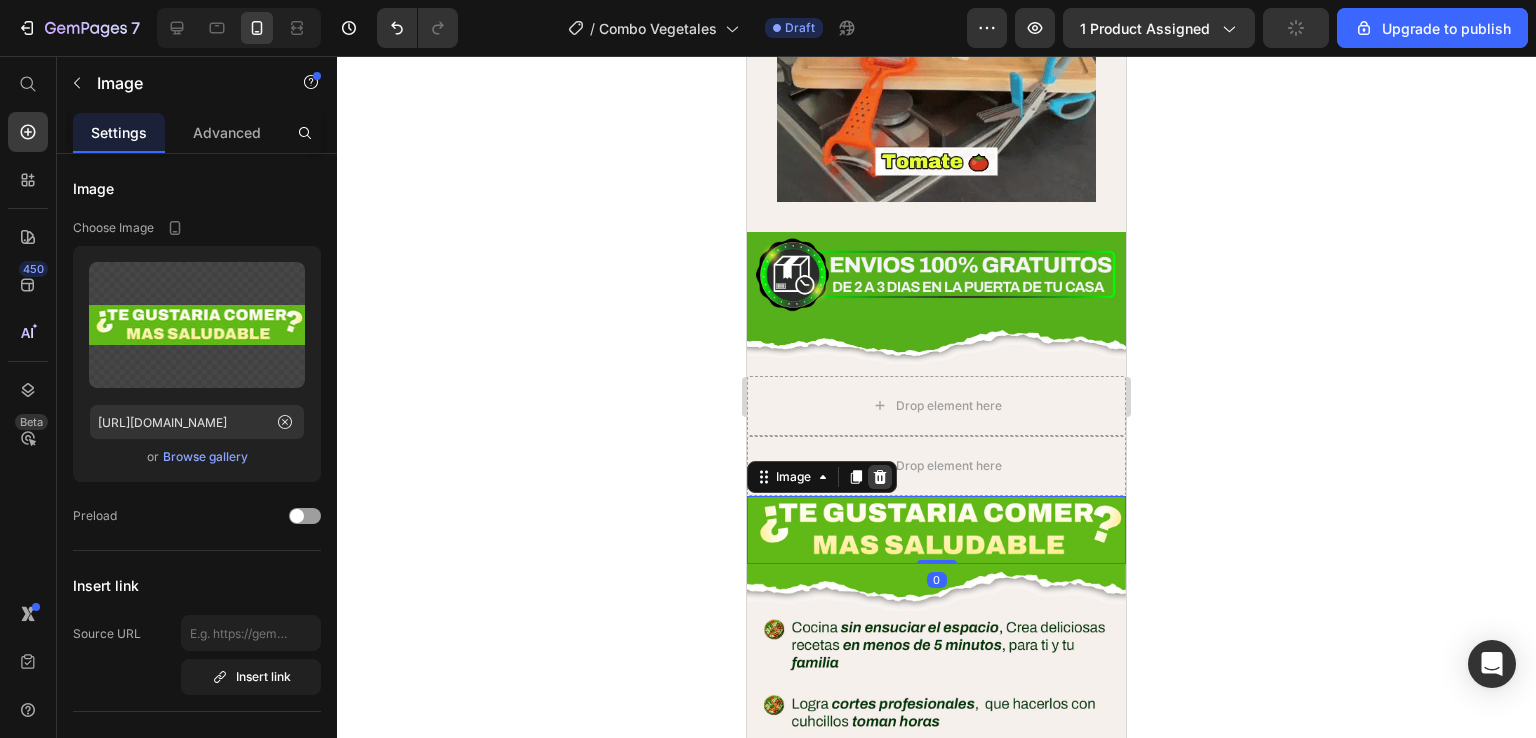 click 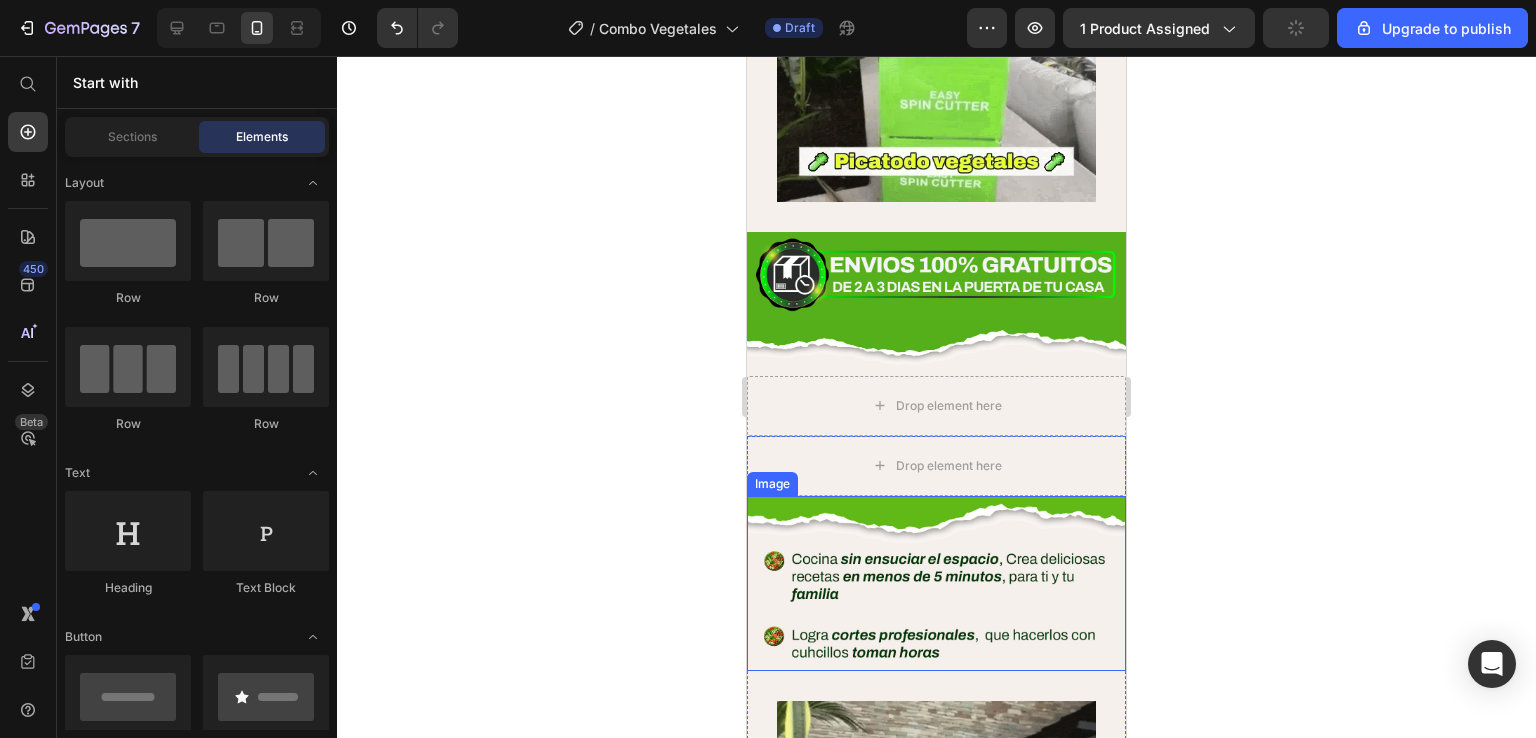 click at bounding box center [936, 583] 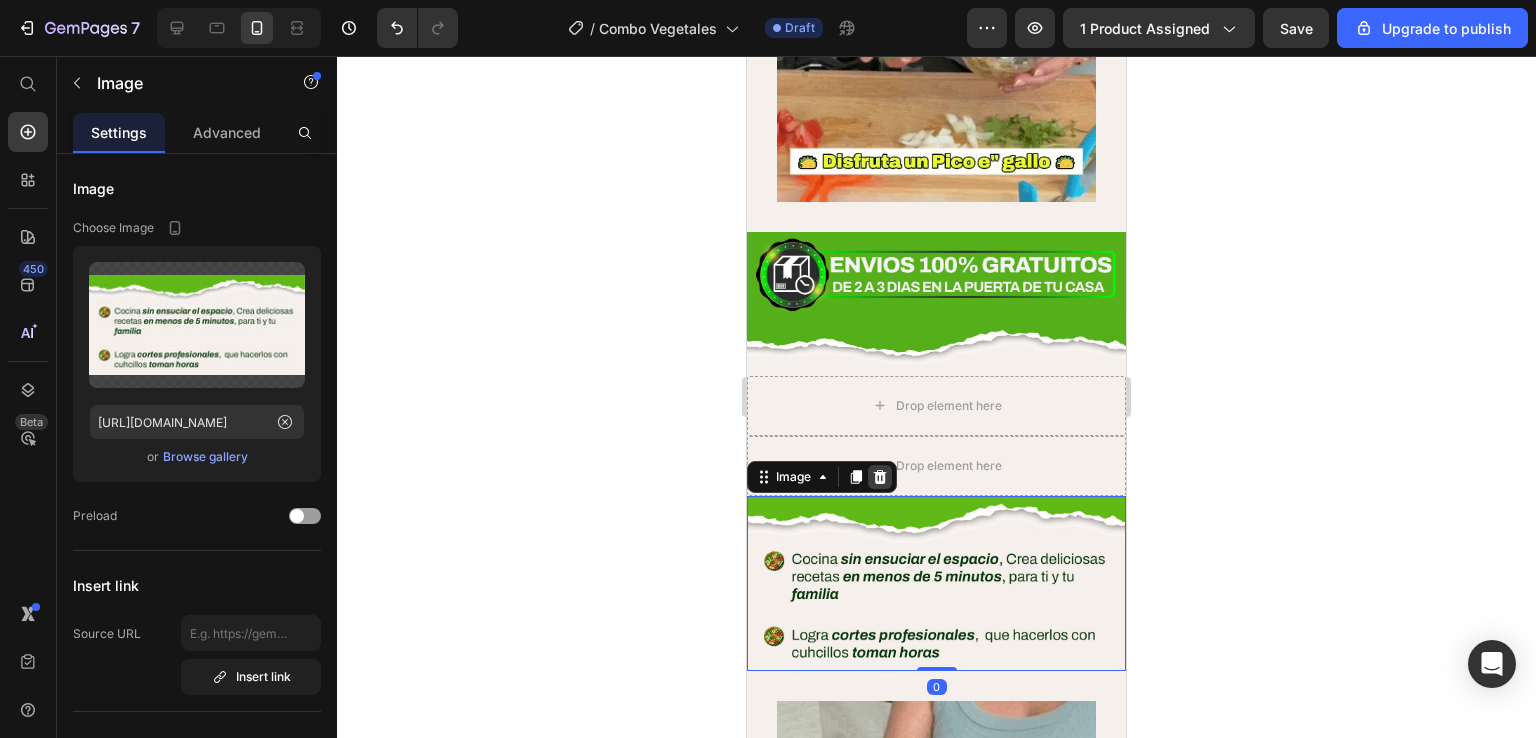 click 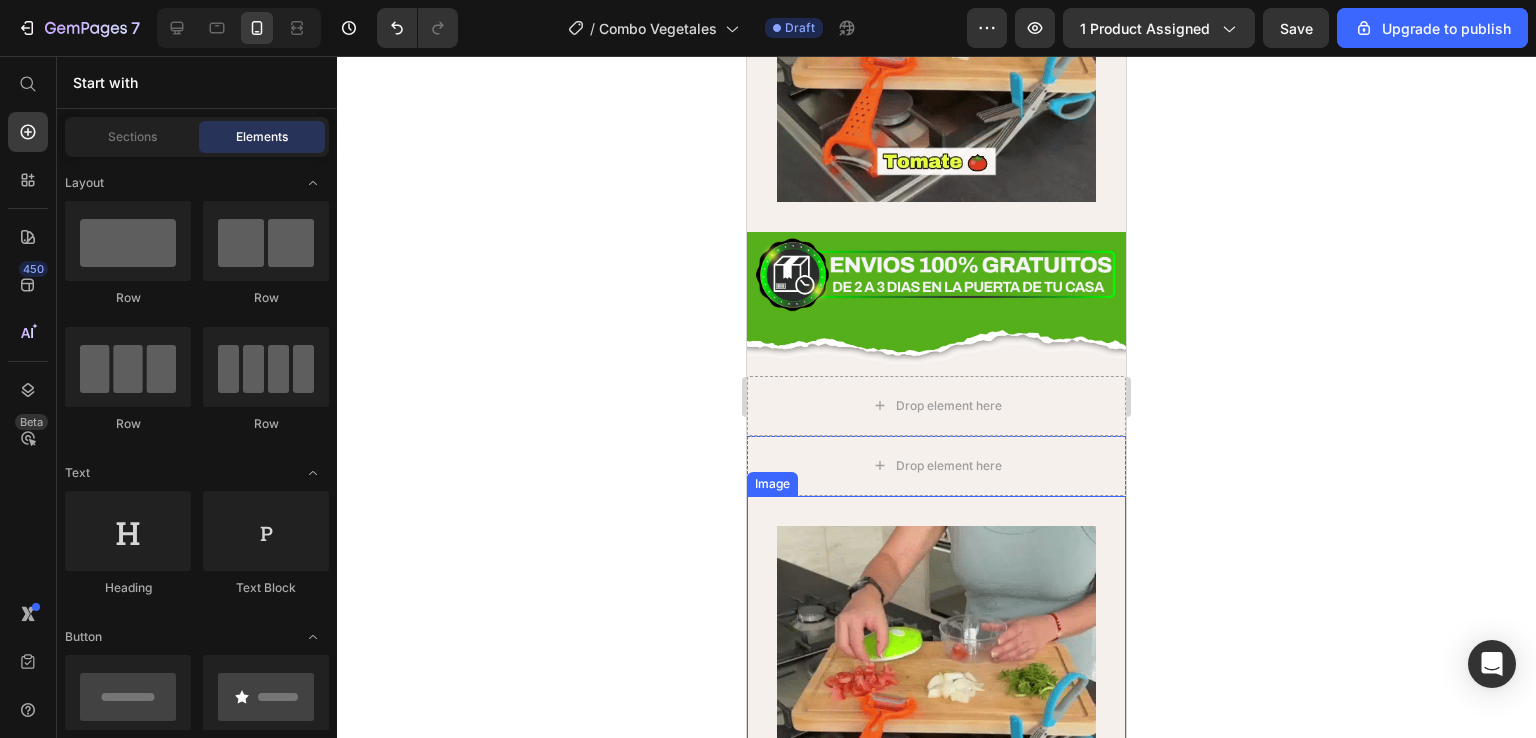 drag, startPoint x: 872, startPoint y: 469, endPoint x: 871, endPoint y: 449, distance: 20.024984 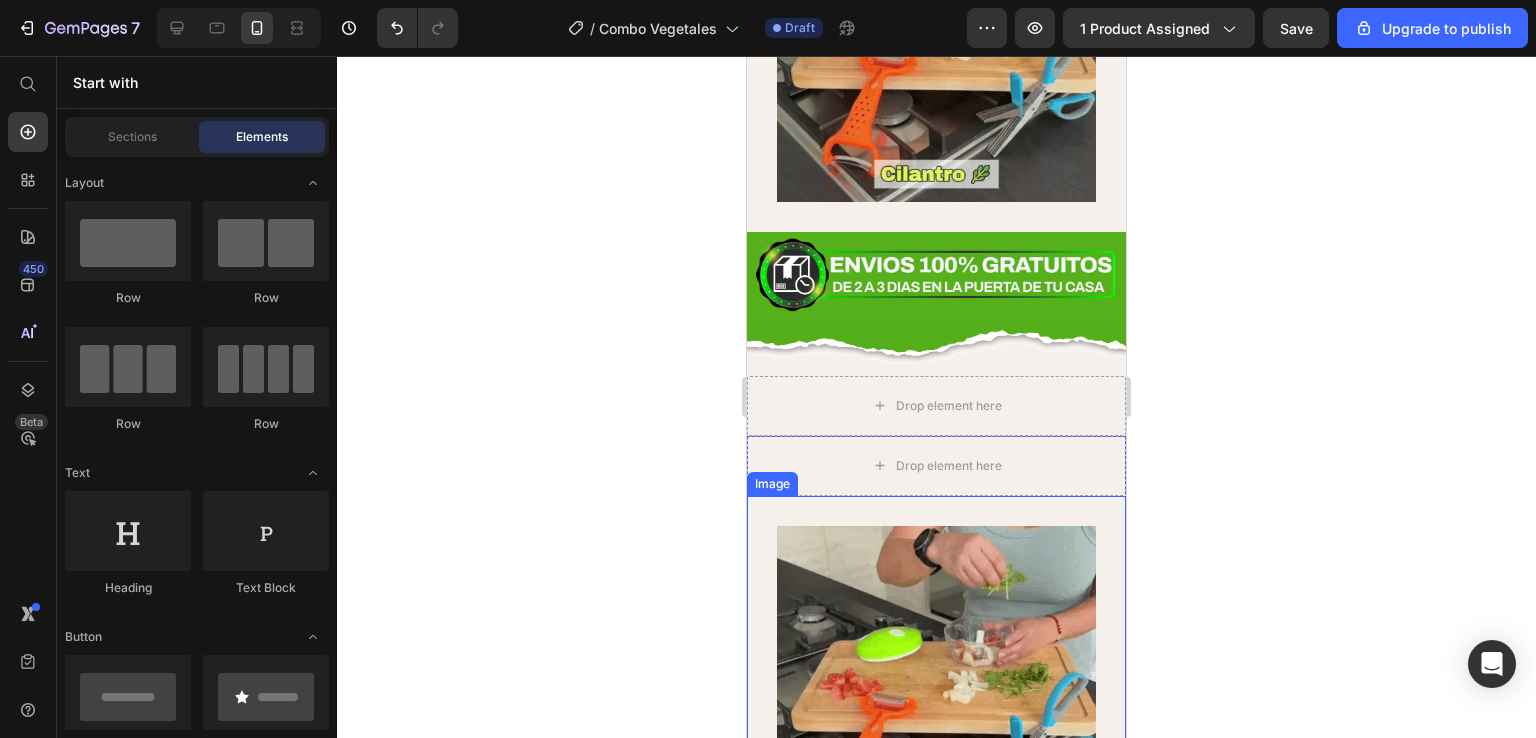 click at bounding box center [936, 685] 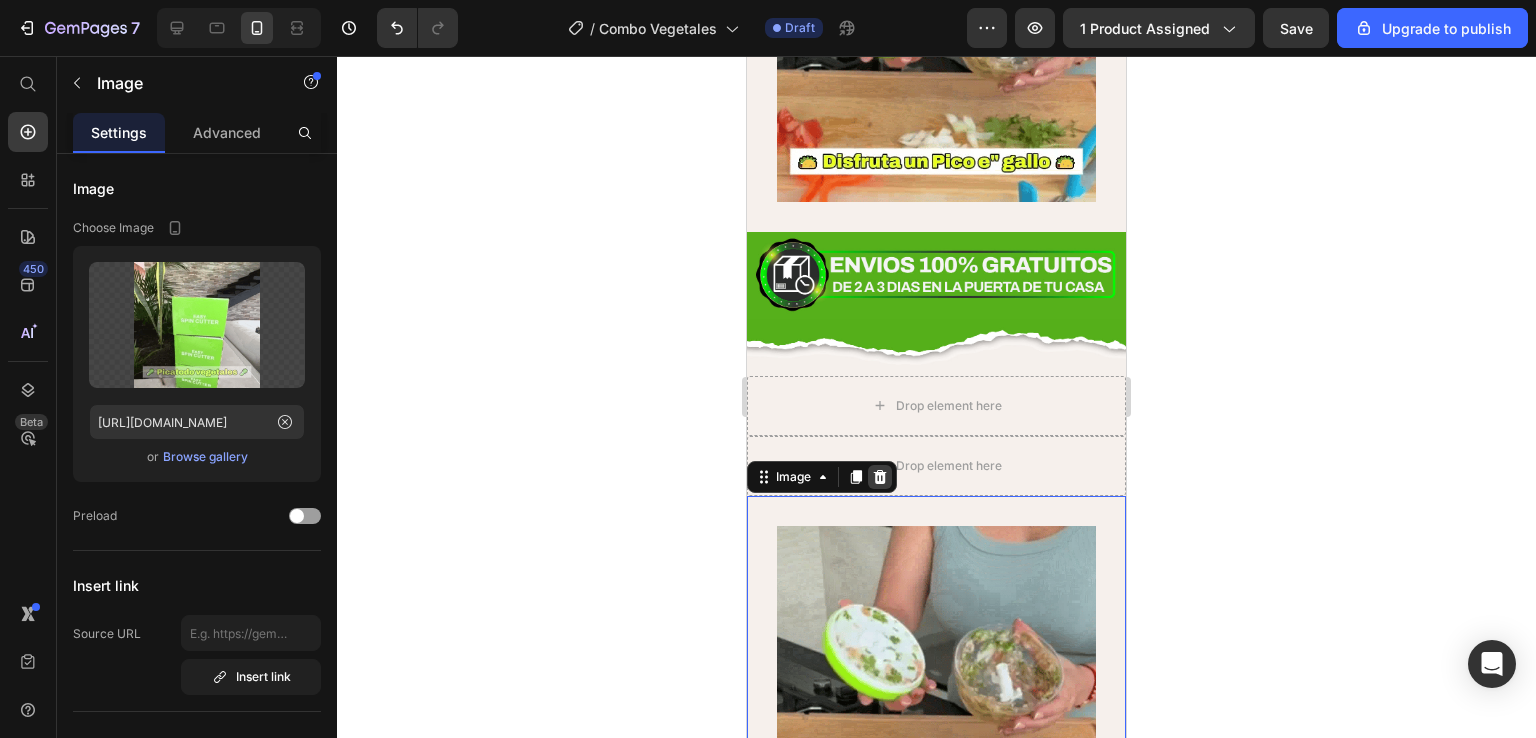 click at bounding box center (880, 477) 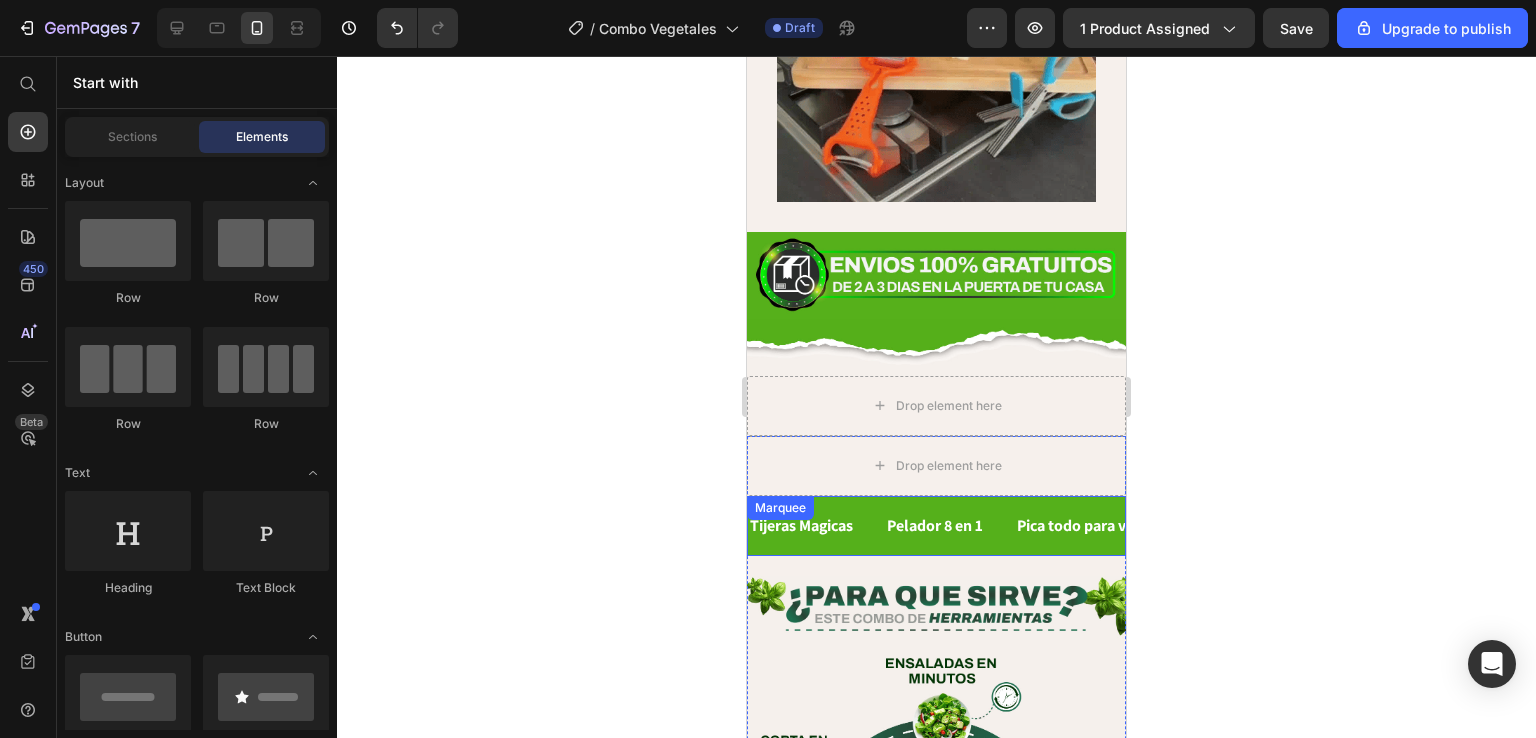 click on "Tijeras Magicas Text" at bounding box center [816, 526] 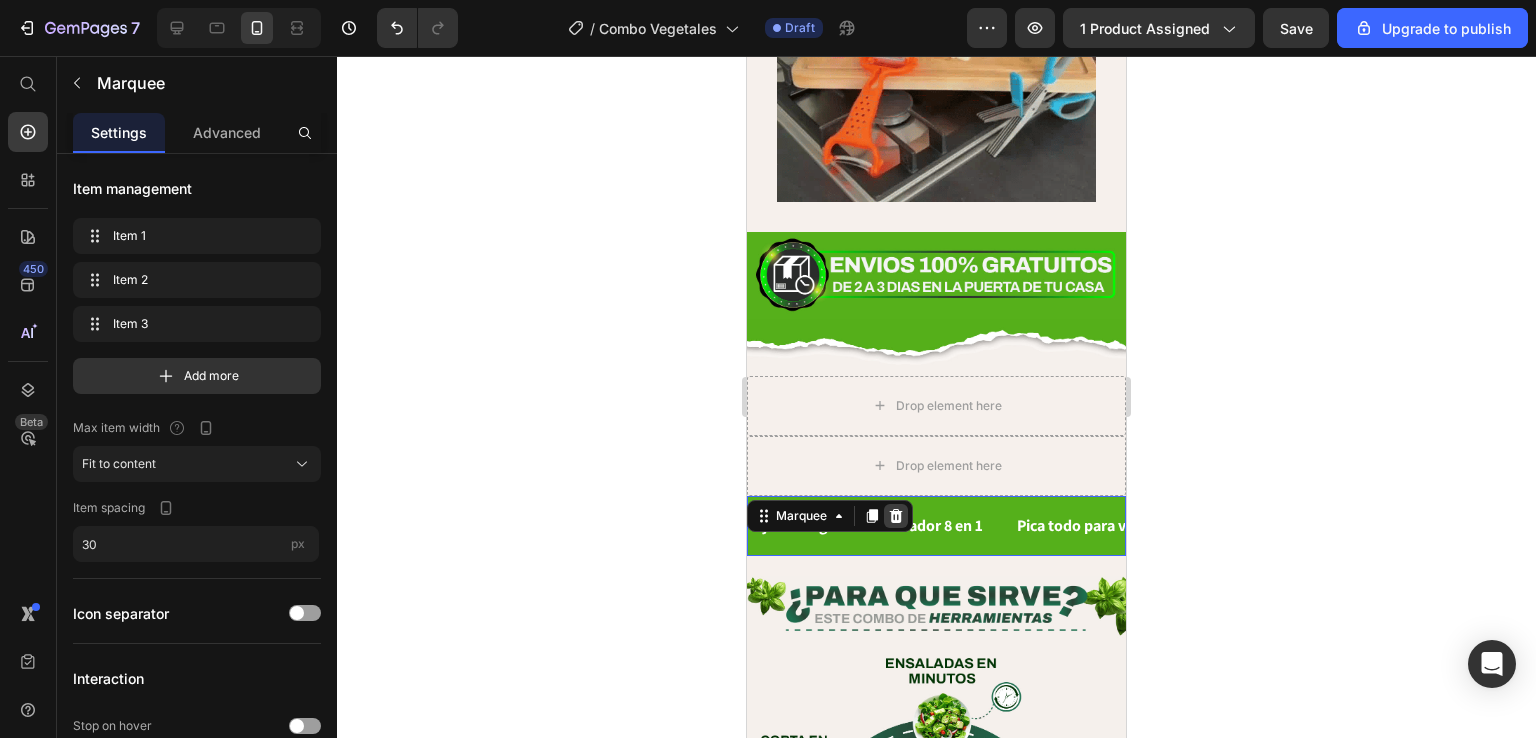 click 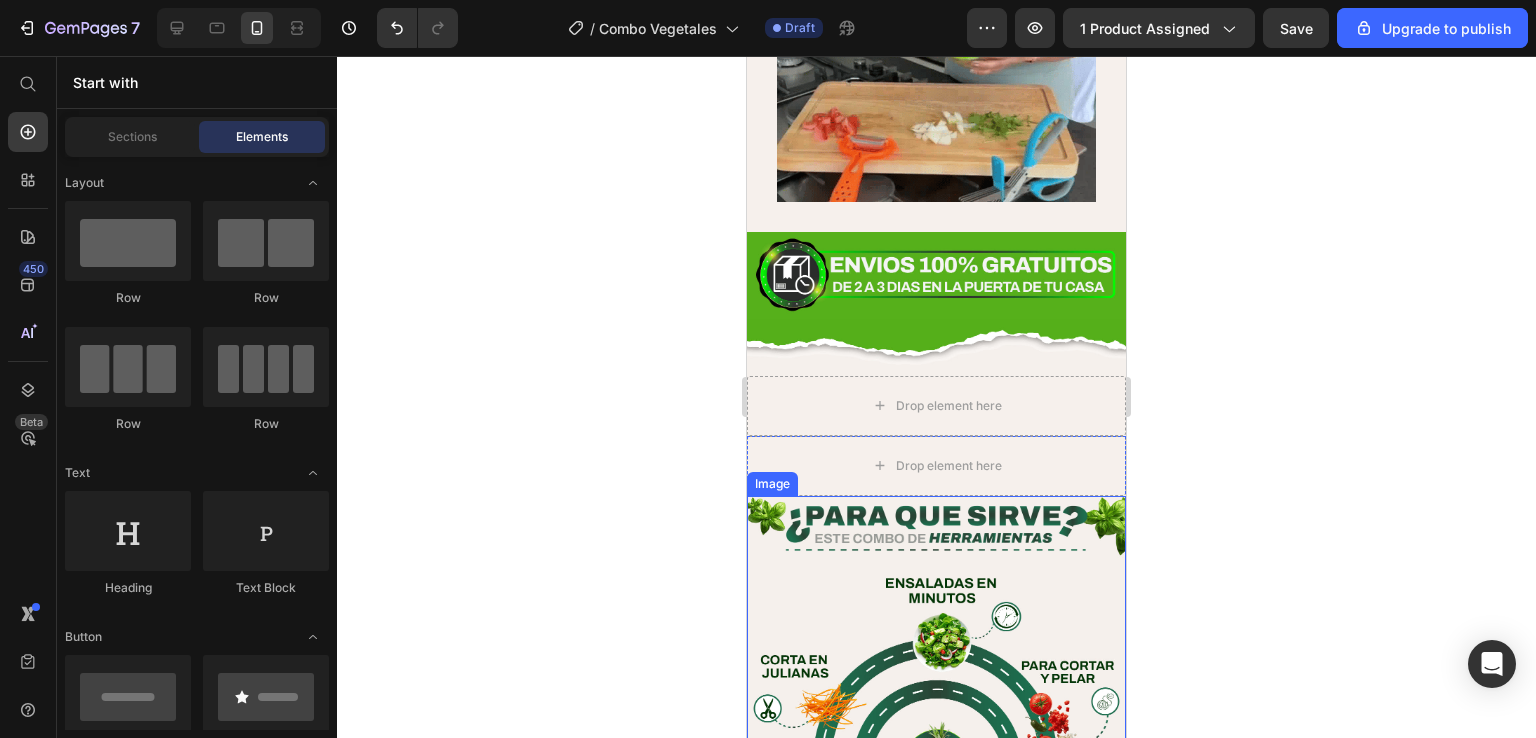 click at bounding box center [936, 695] 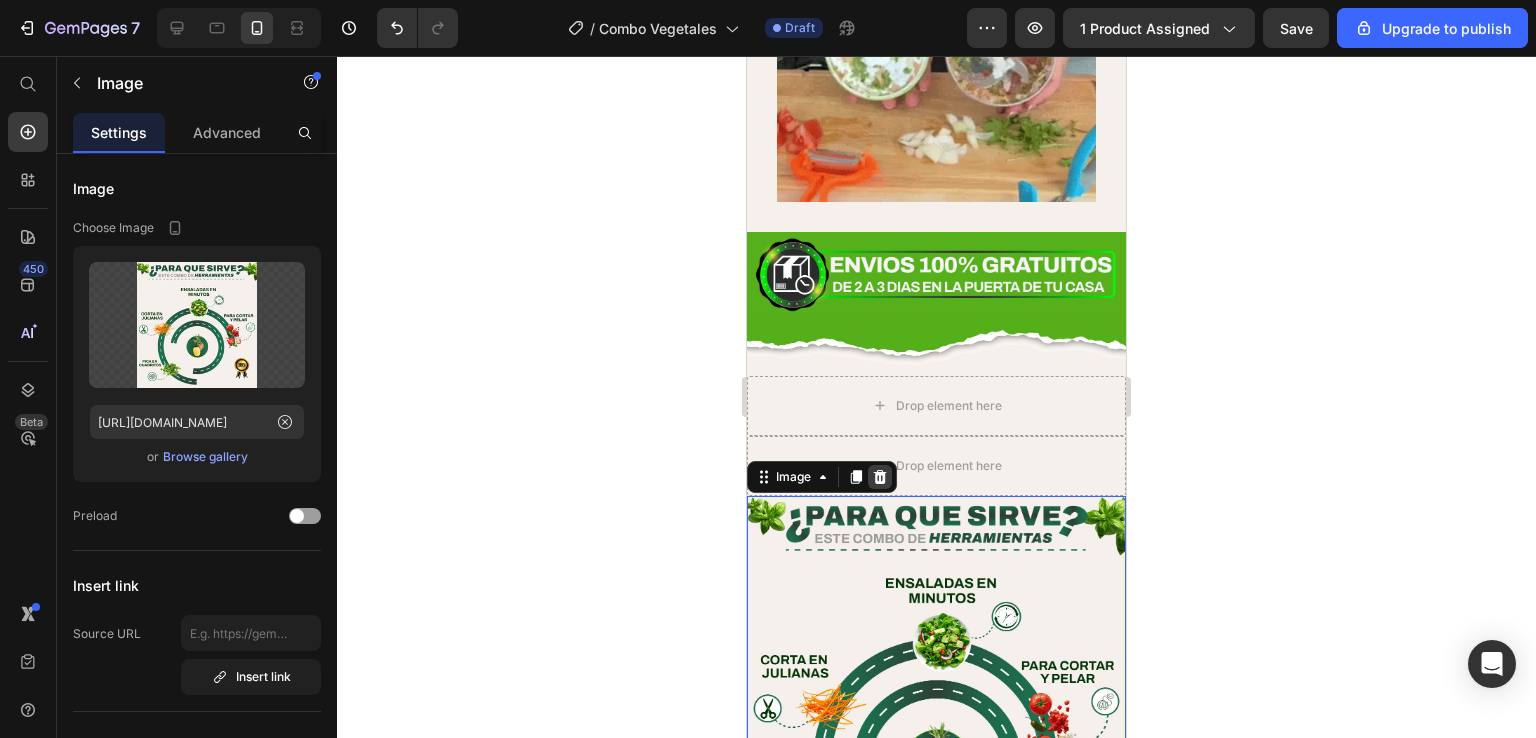 click 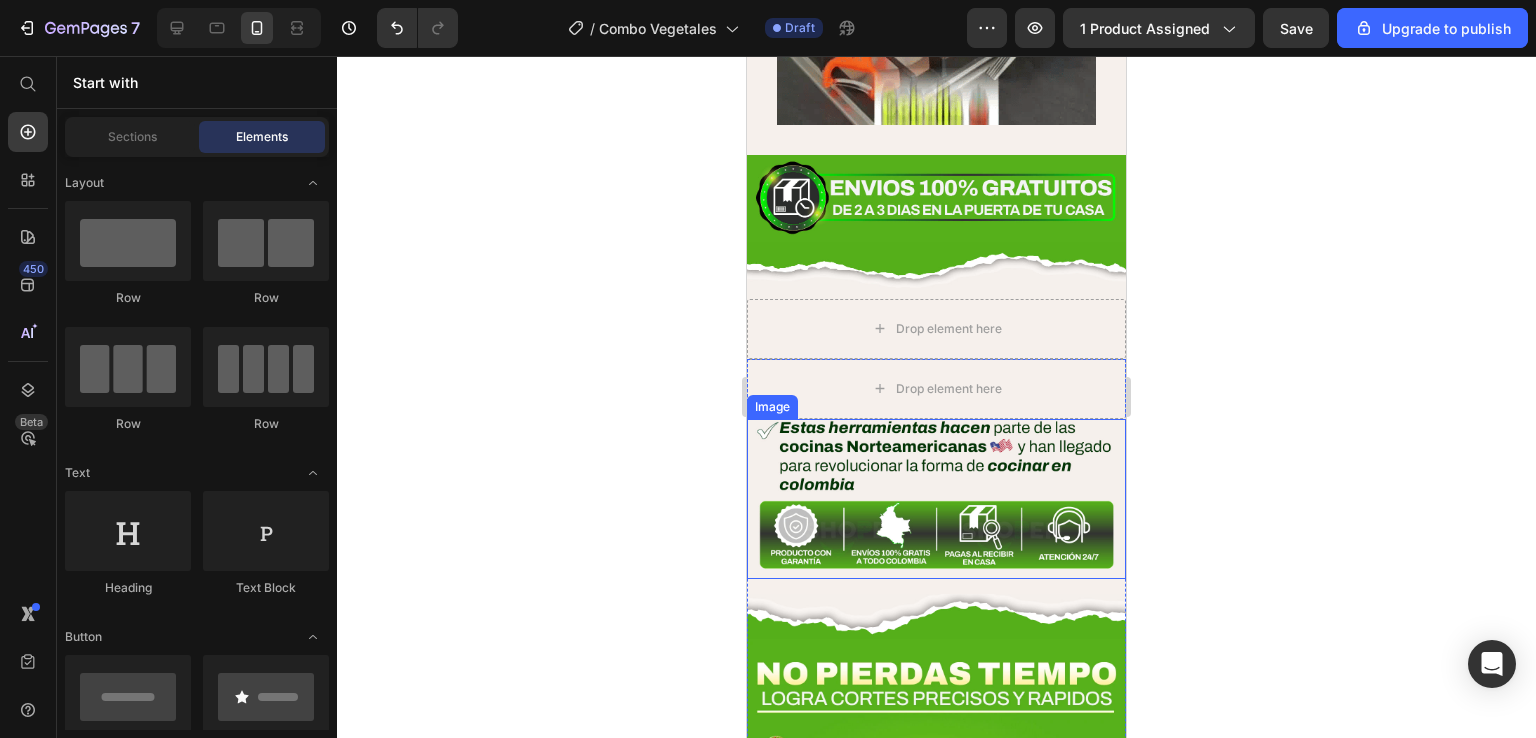 scroll, scrollTop: 3427, scrollLeft: 0, axis: vertical 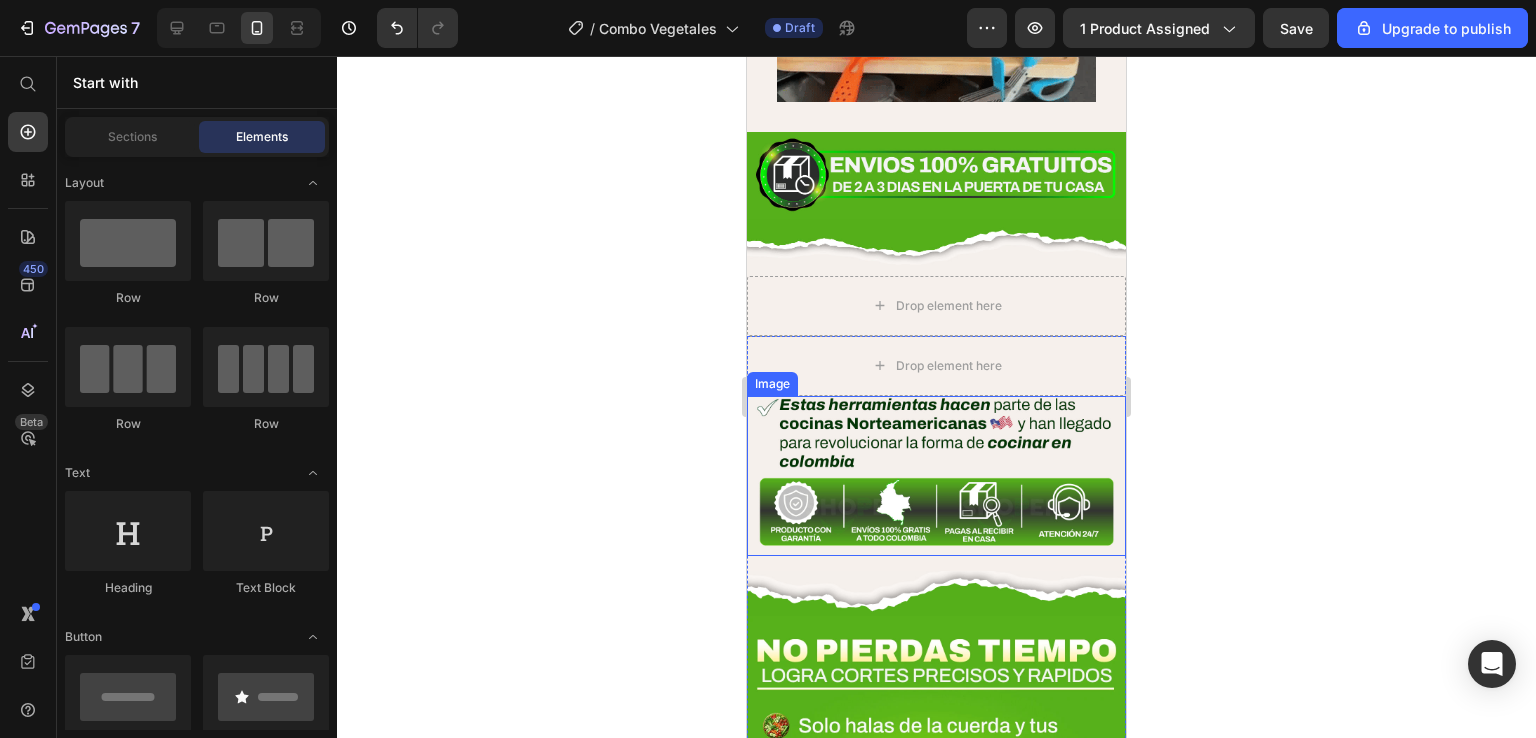click at bounding box center [936, 476] 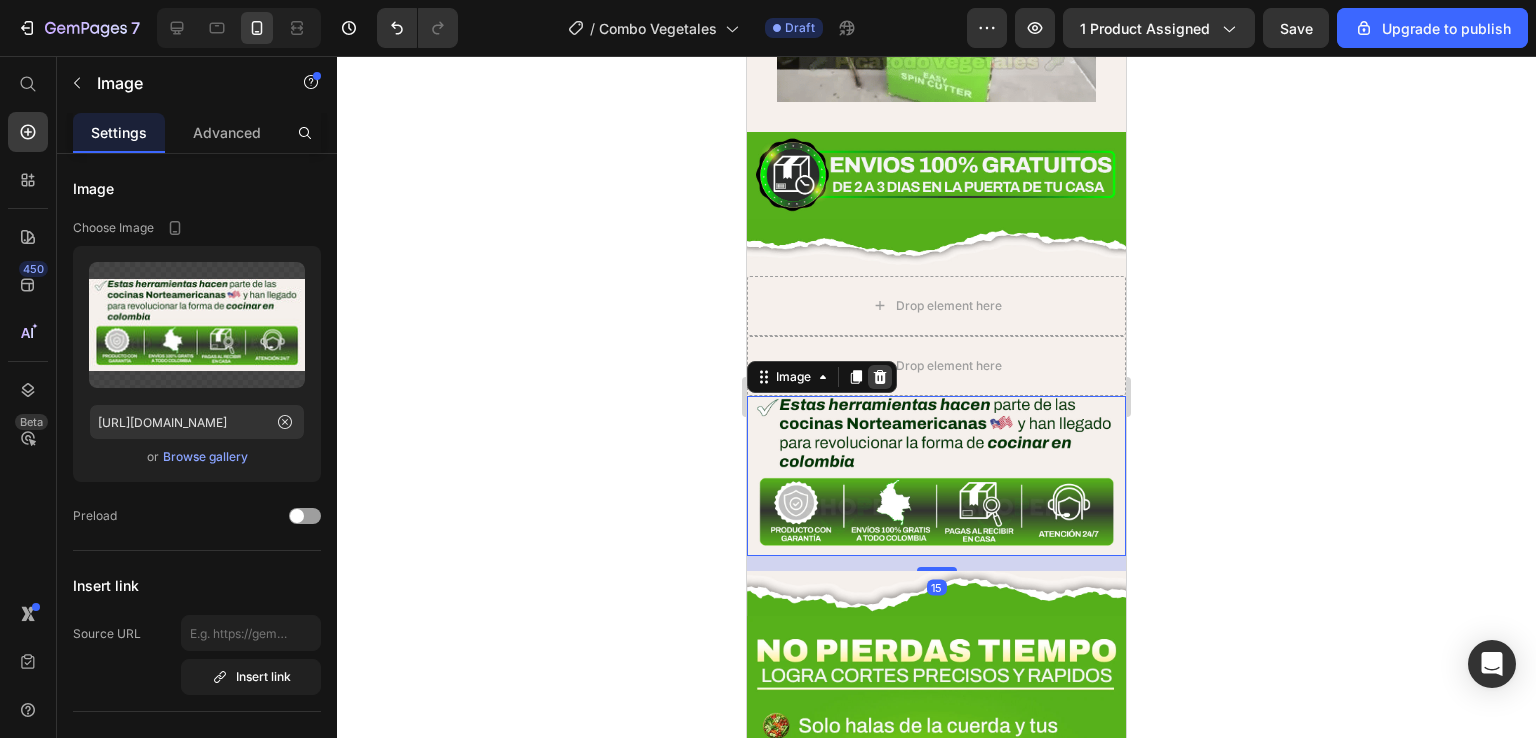 click 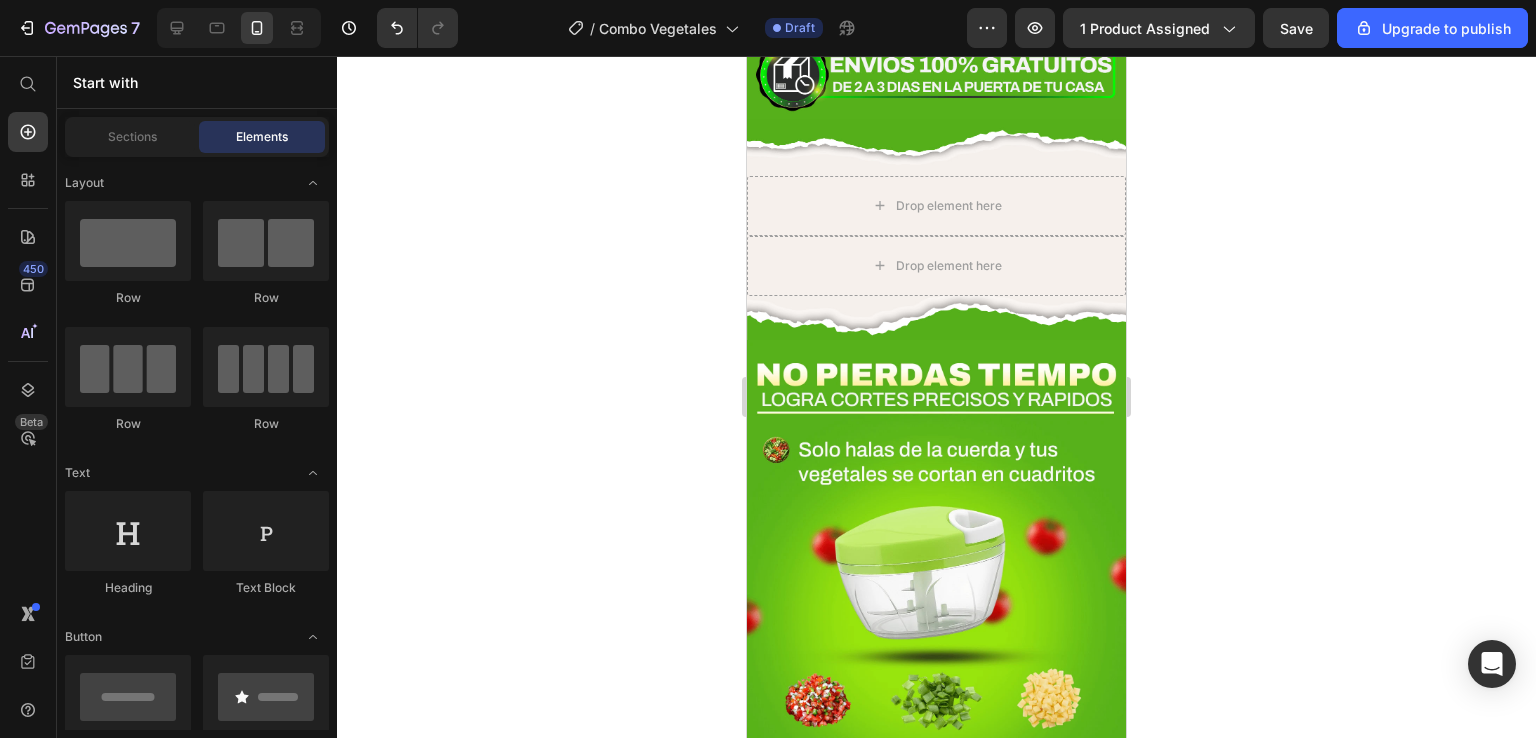 scroll, scrollTop: 3427, scrollLeft: 0, axis: vertical 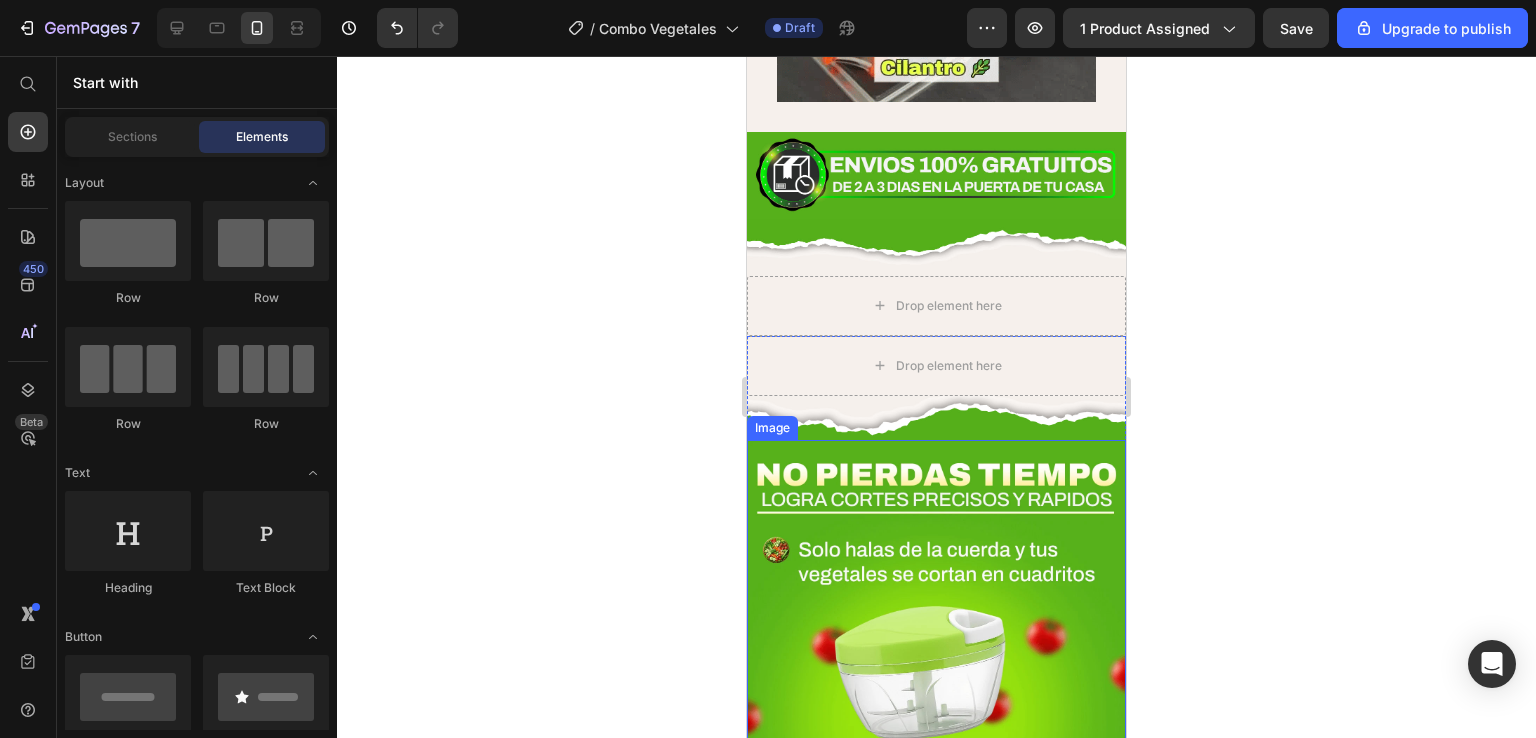 click at bounding box center [936, 669] 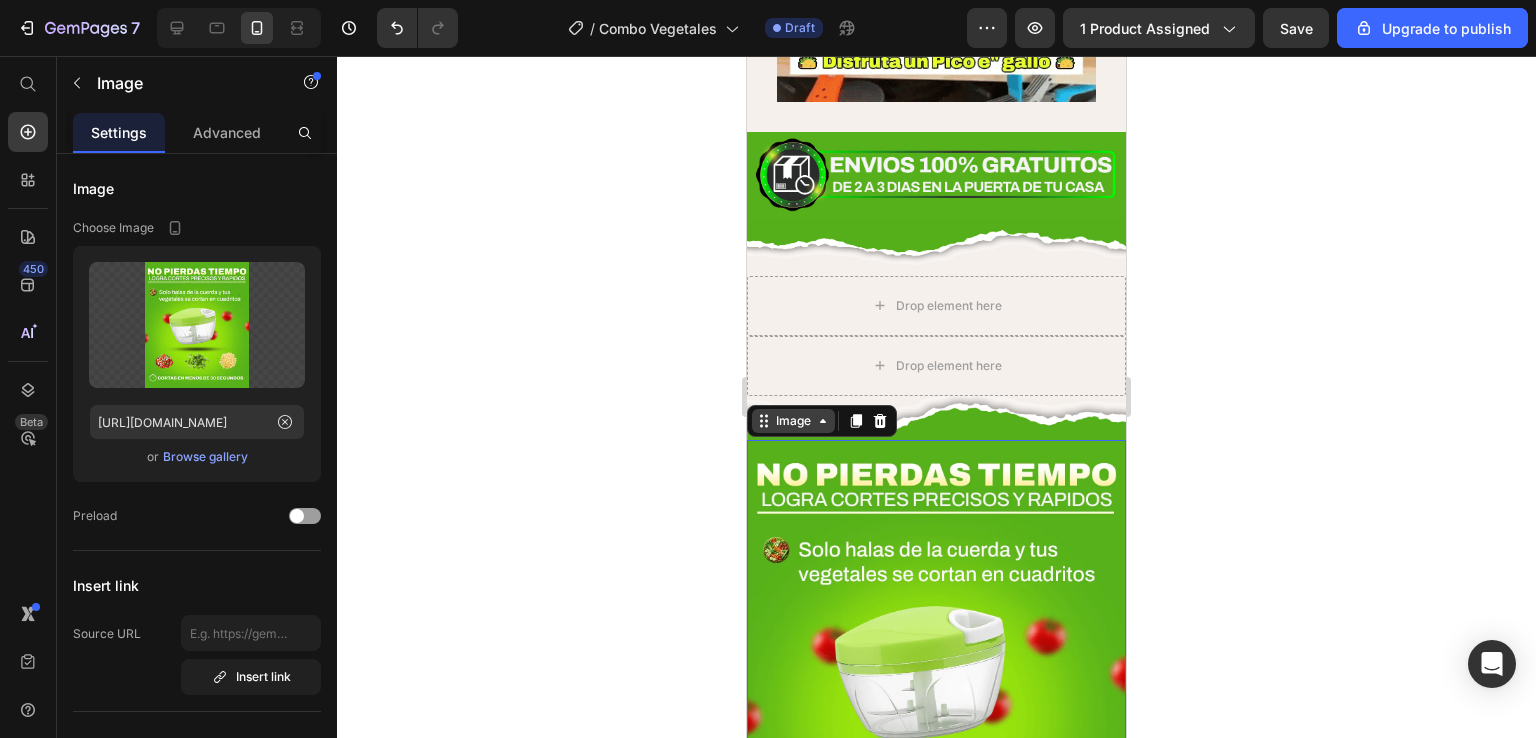 click on "Image" at bounding box center (793, 421) 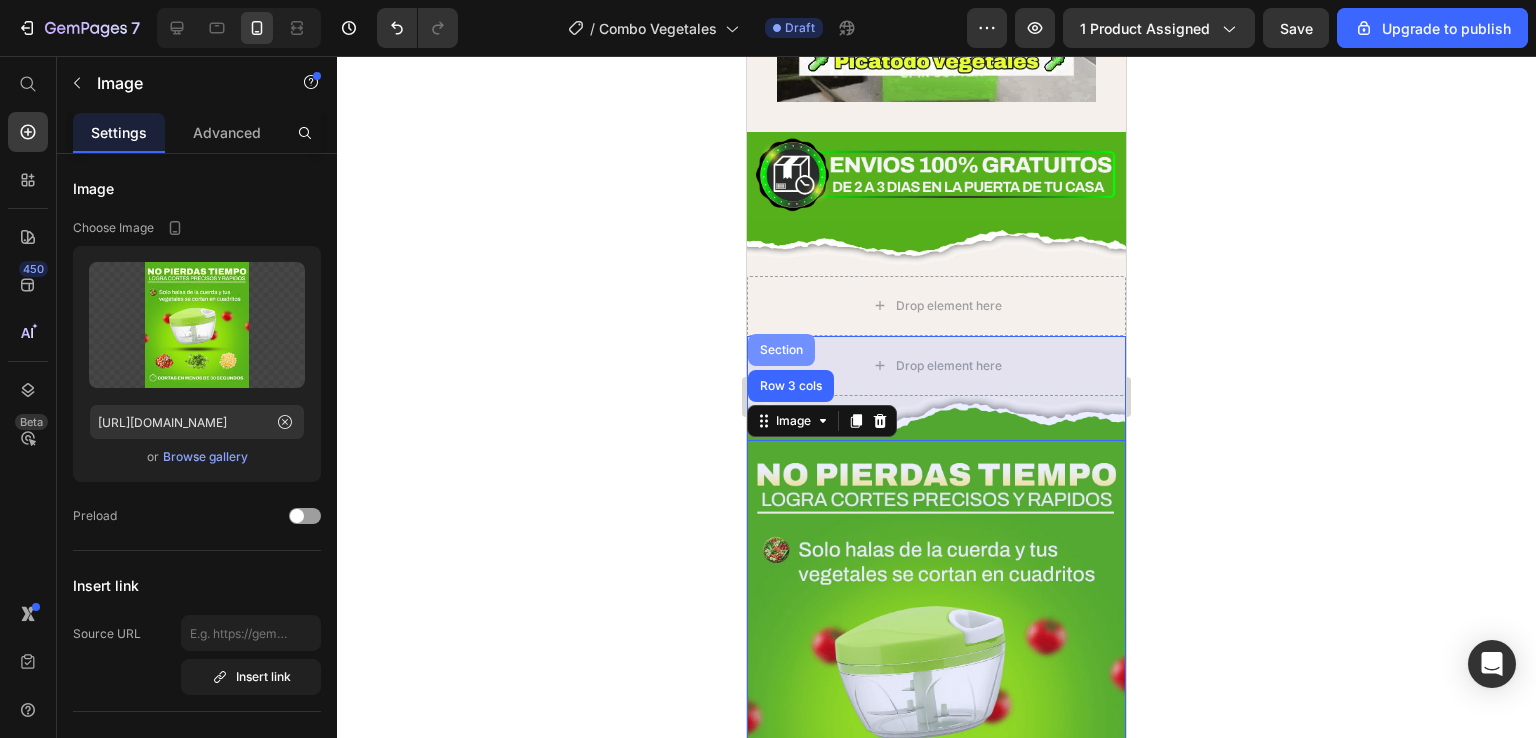 click on "Section" at bounding box center [781, 350] 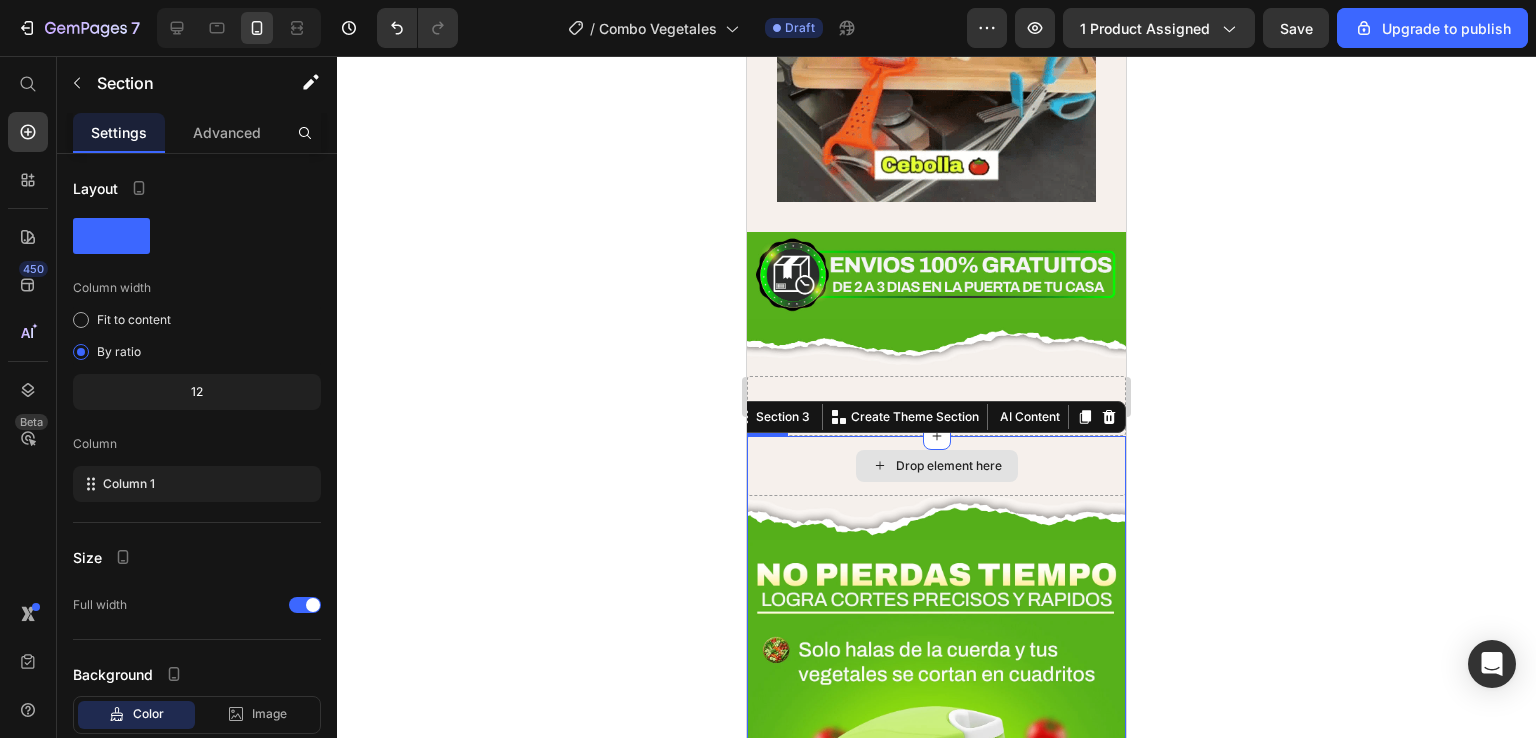 scroll, scrollTop: 3227, scrollLeft: 0, axis: vertical 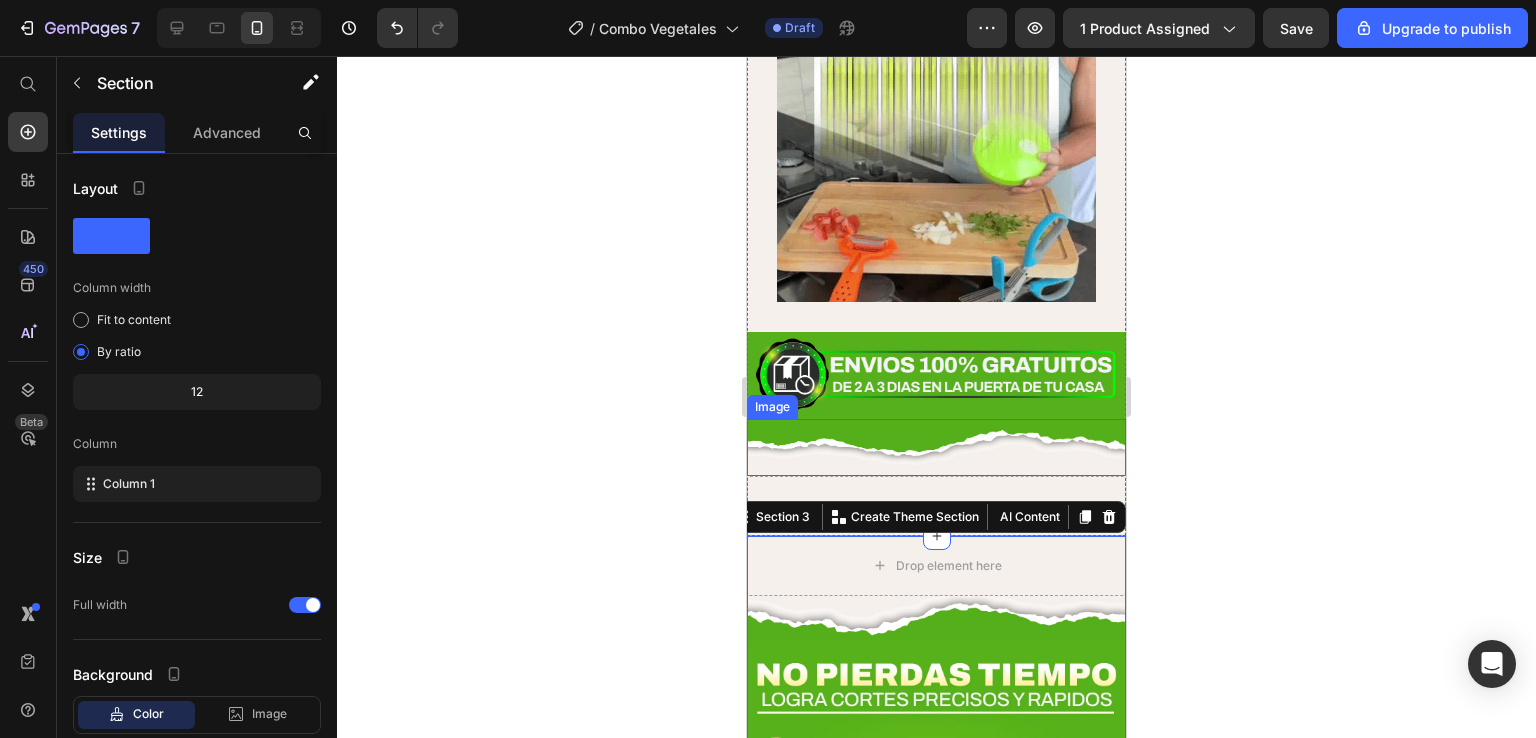 click at bounding box center [936, 447] 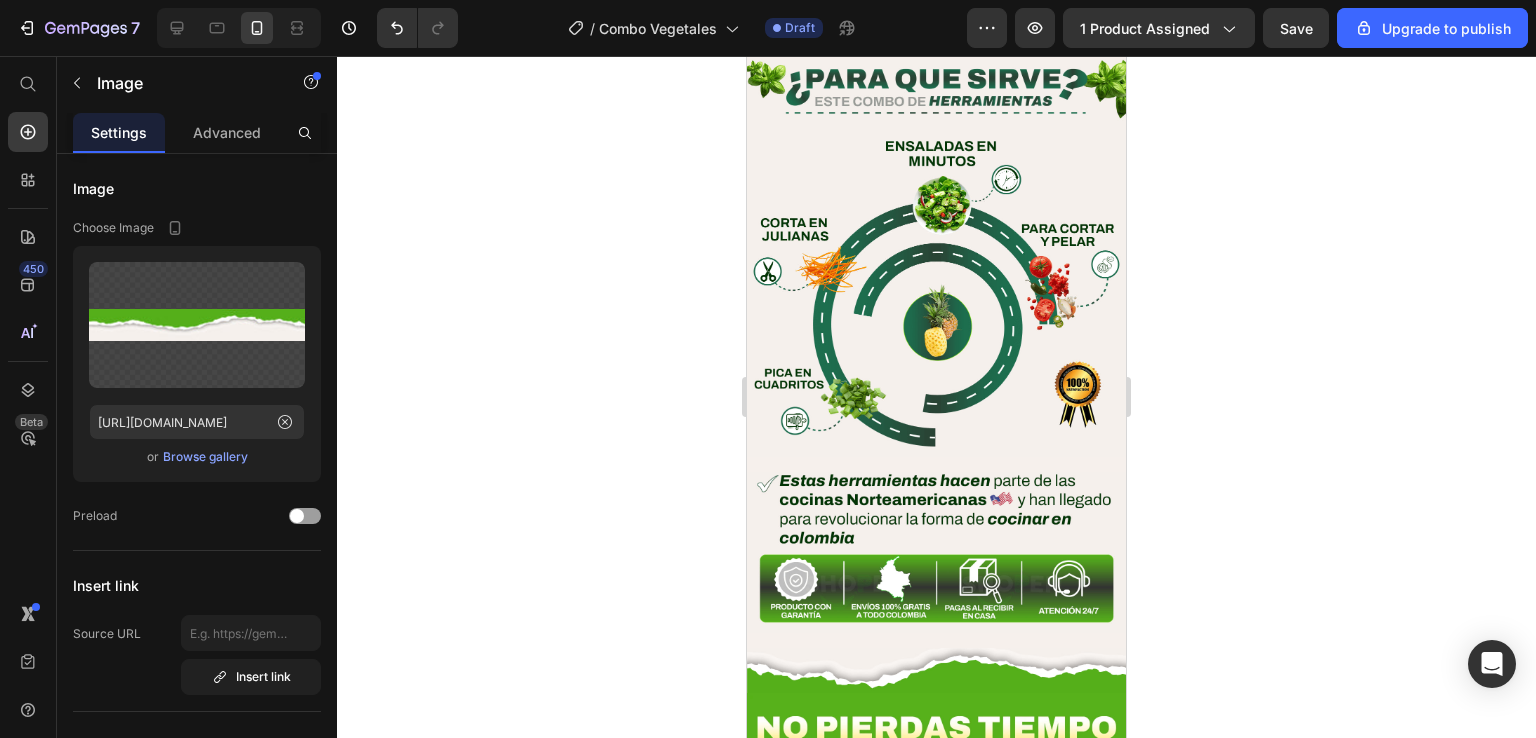 scroll, scrollTop: 2127, scrollLeft: 0, axis: vertical 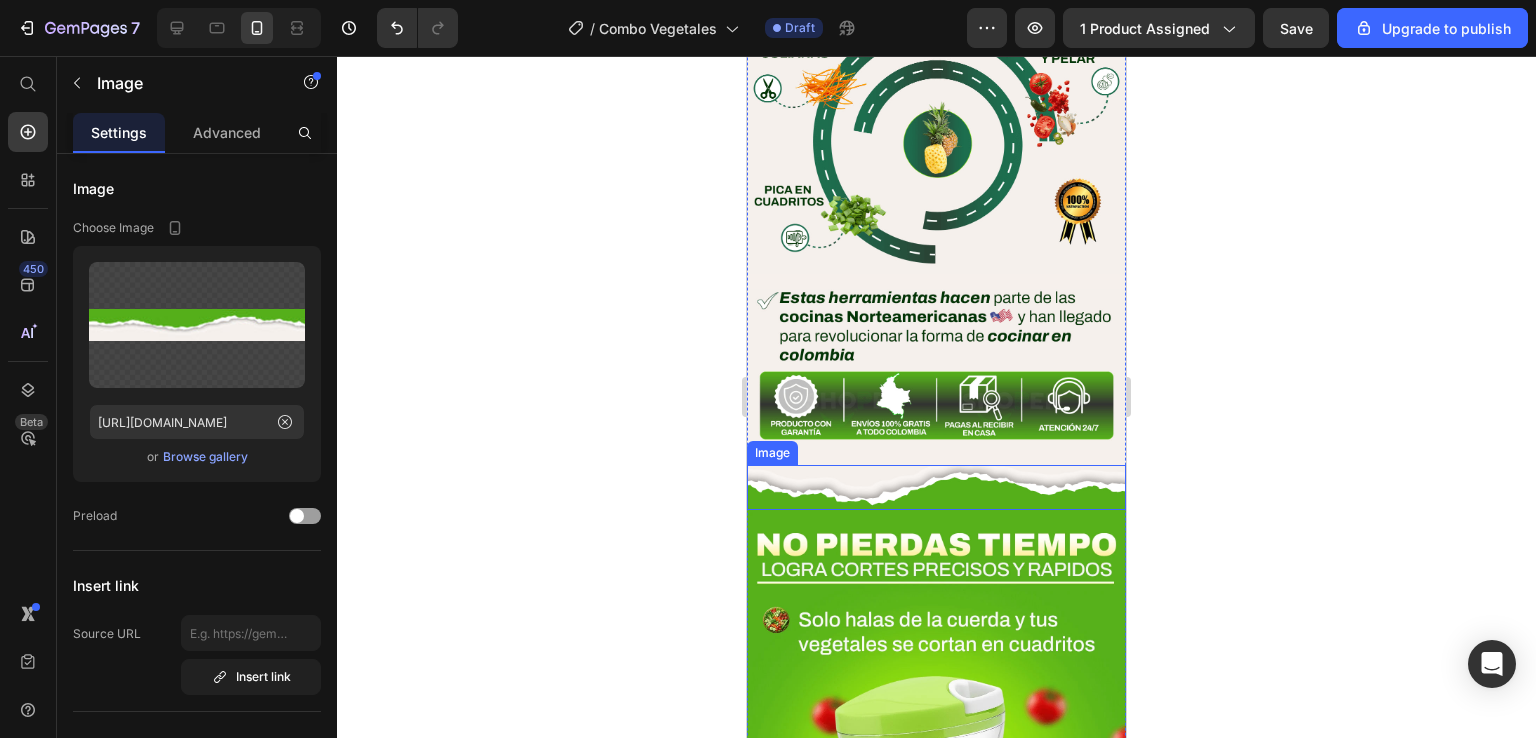click at bounding box center (936, 487) 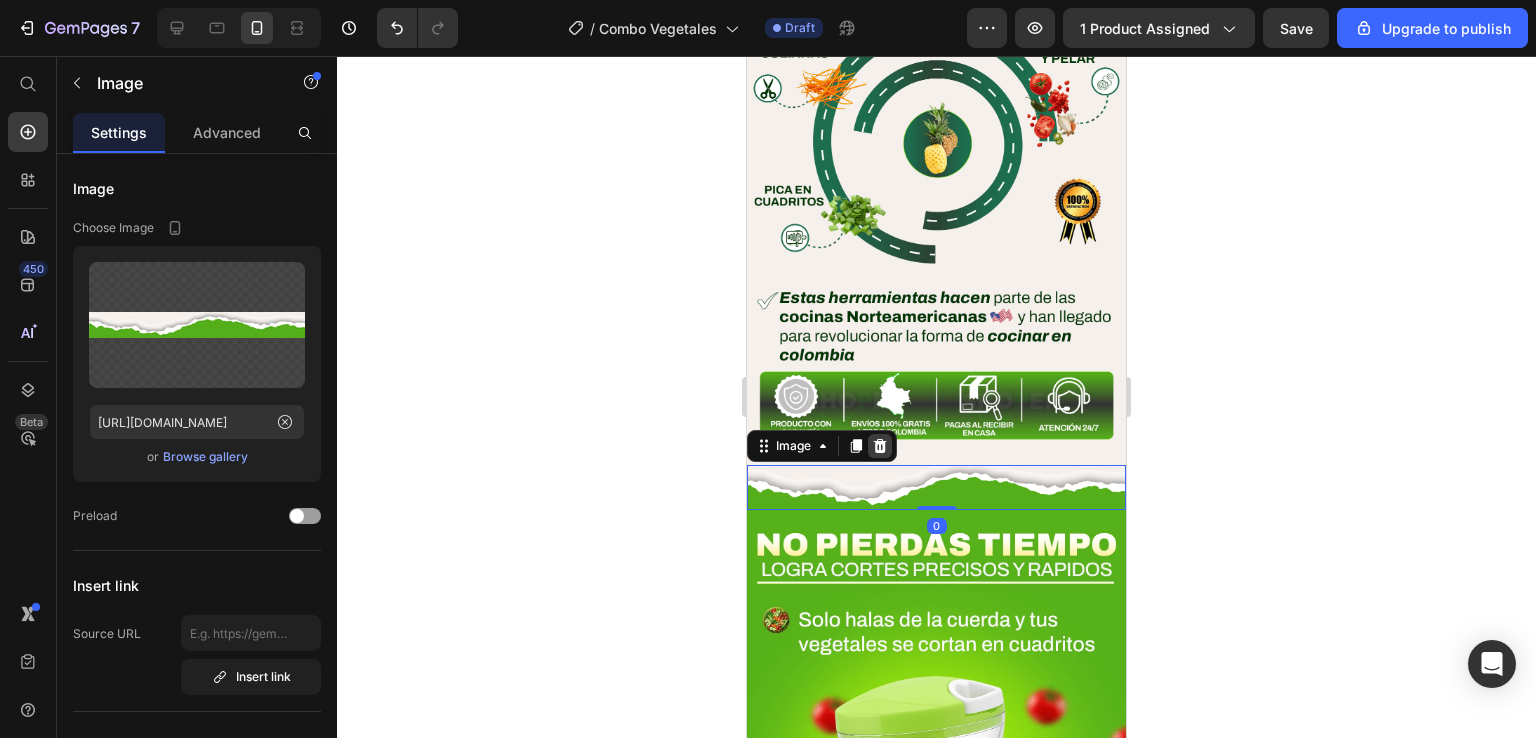 click 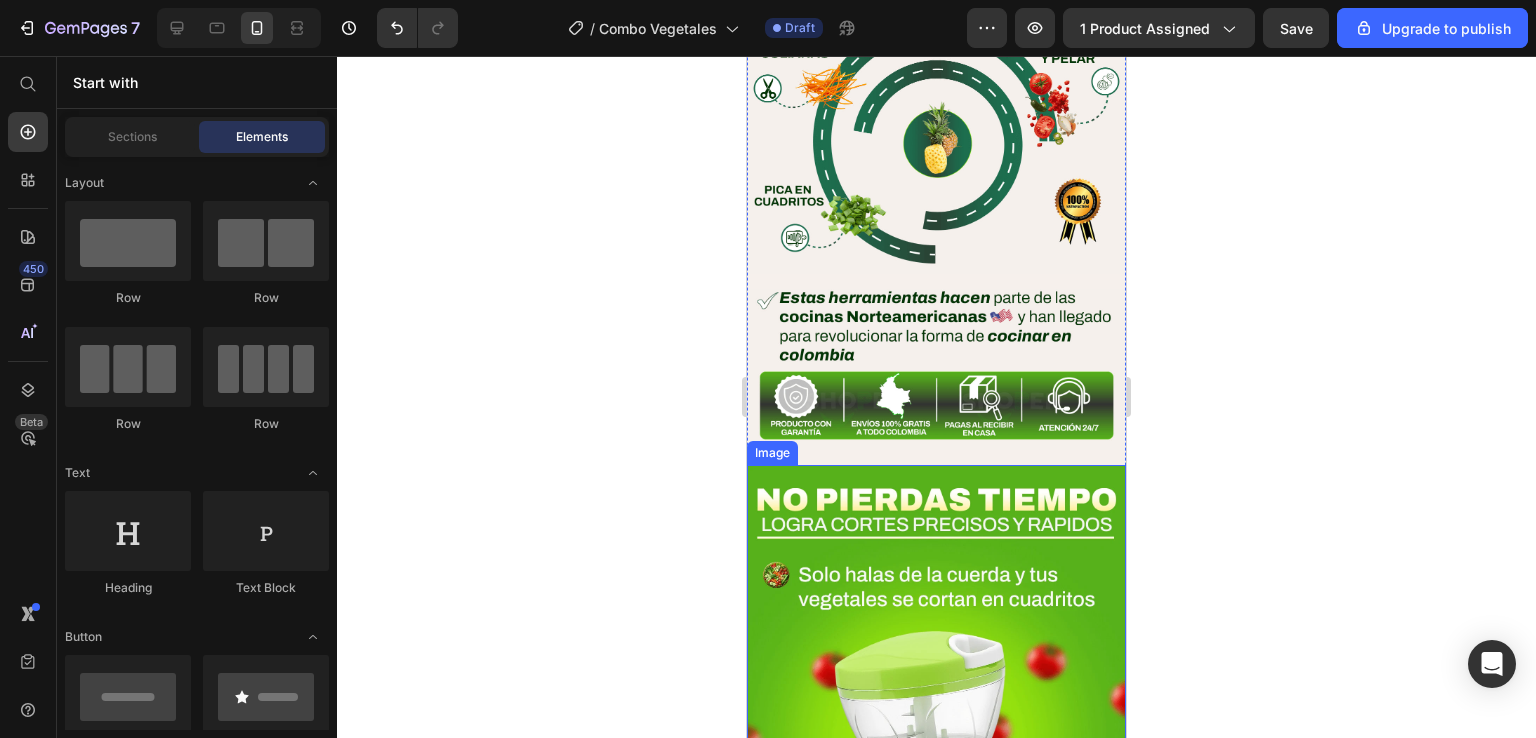 click at bounding box center (936, 694) 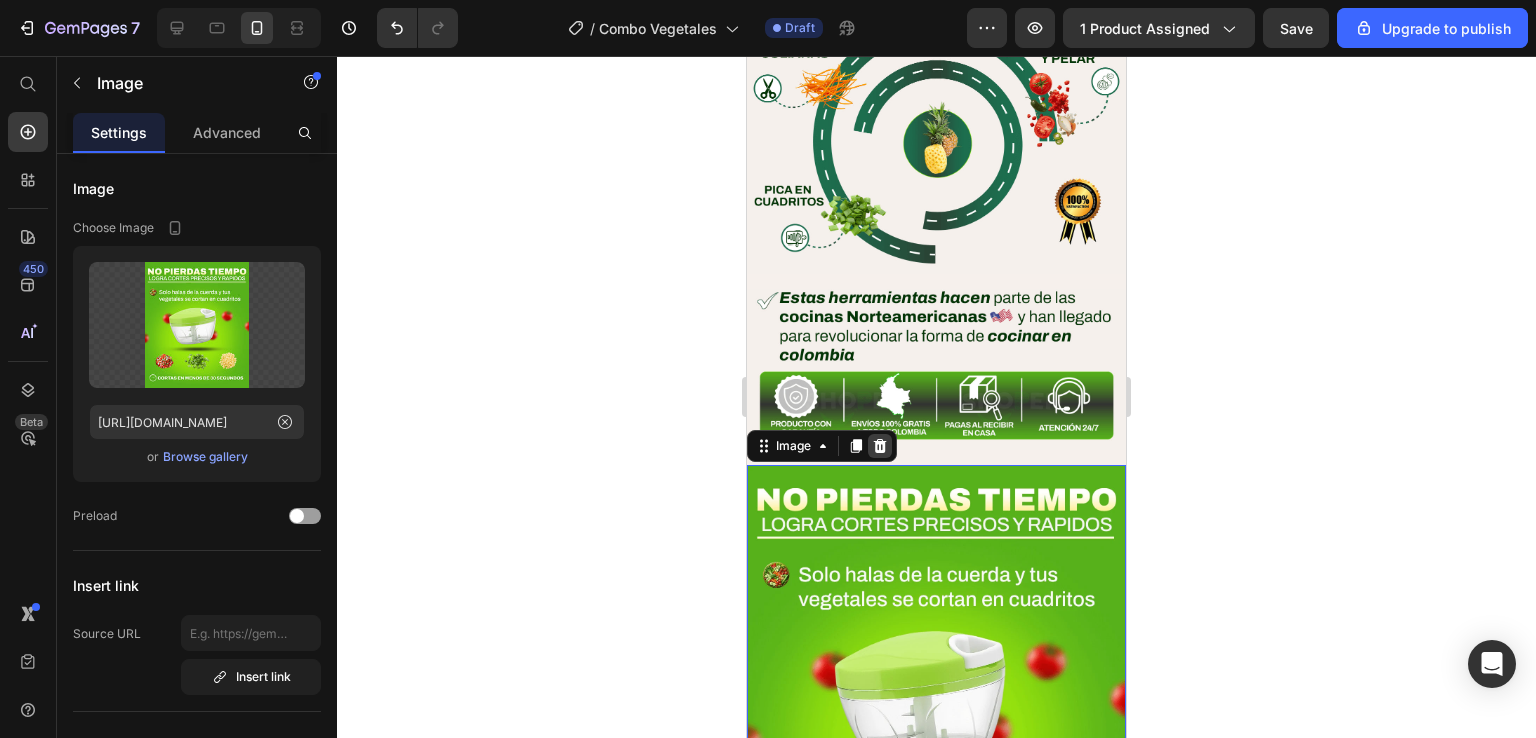 click 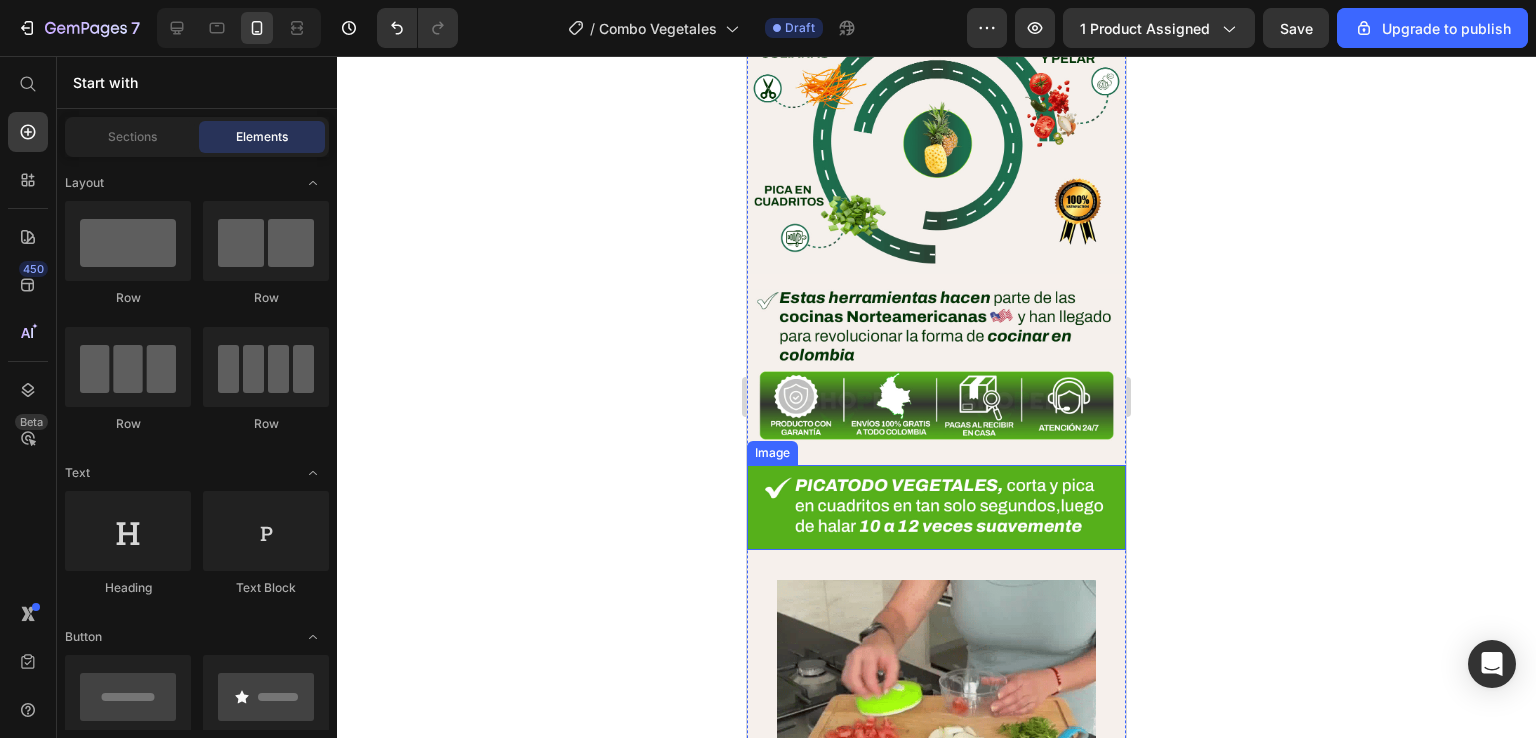 click at bounding box center (936, 507) 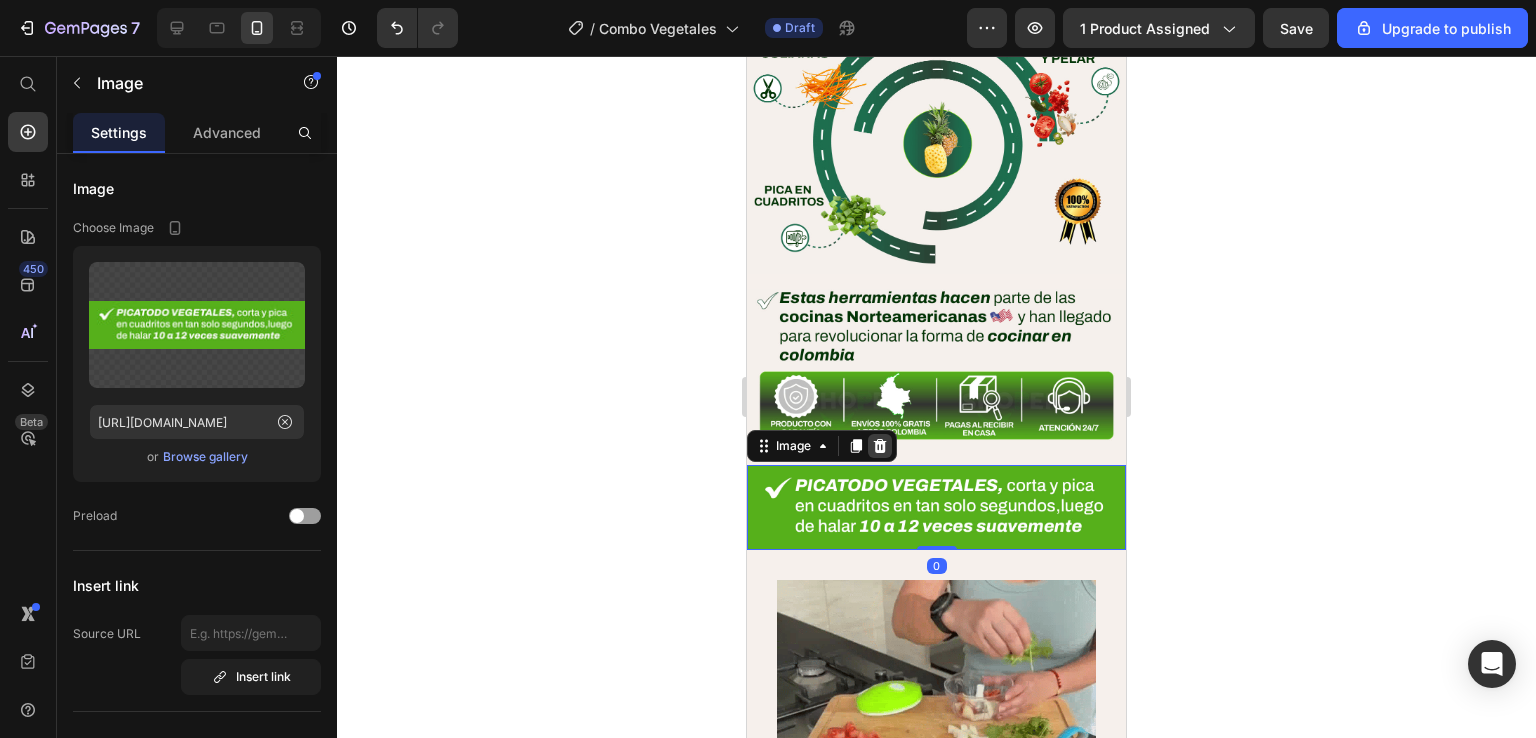 click 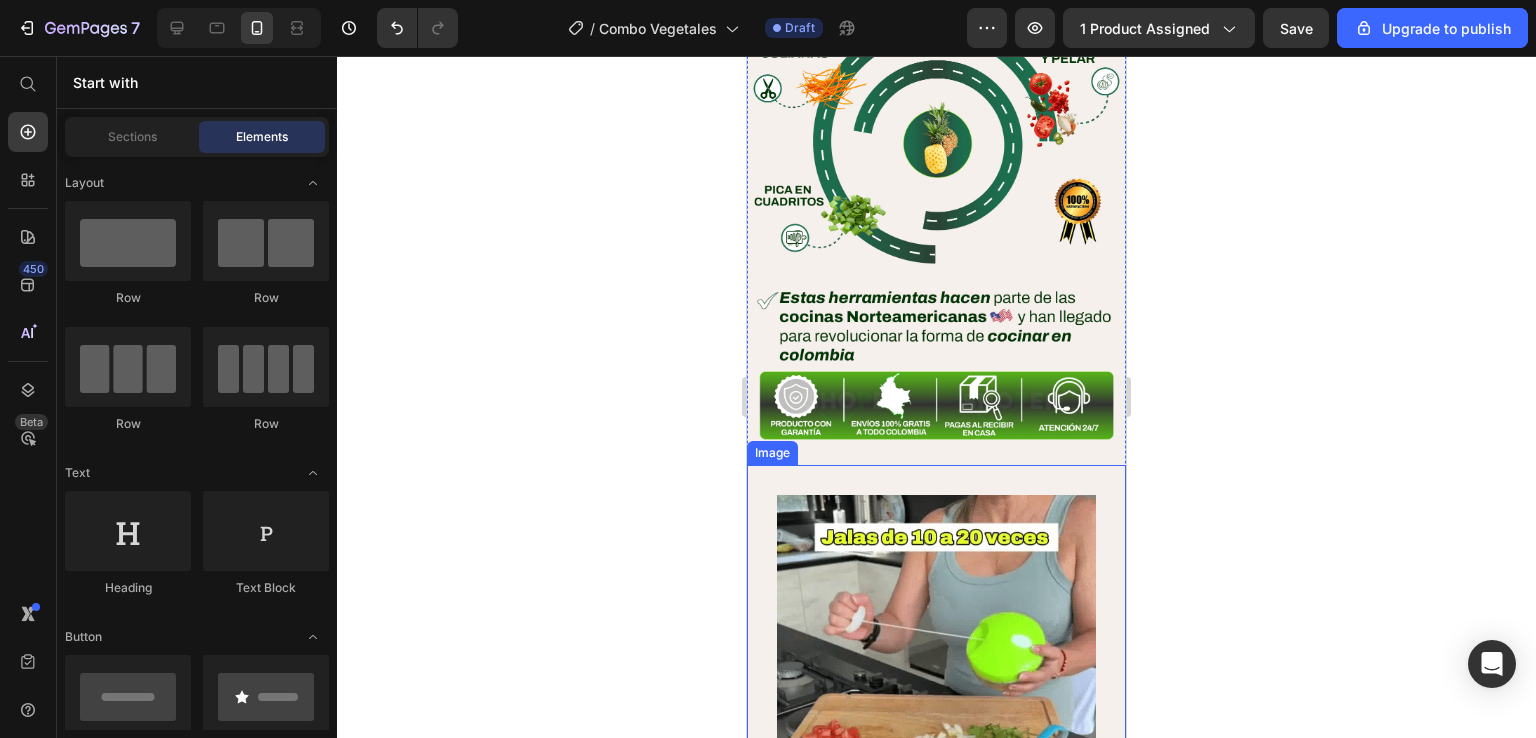 click at bounding box center (936, 654) 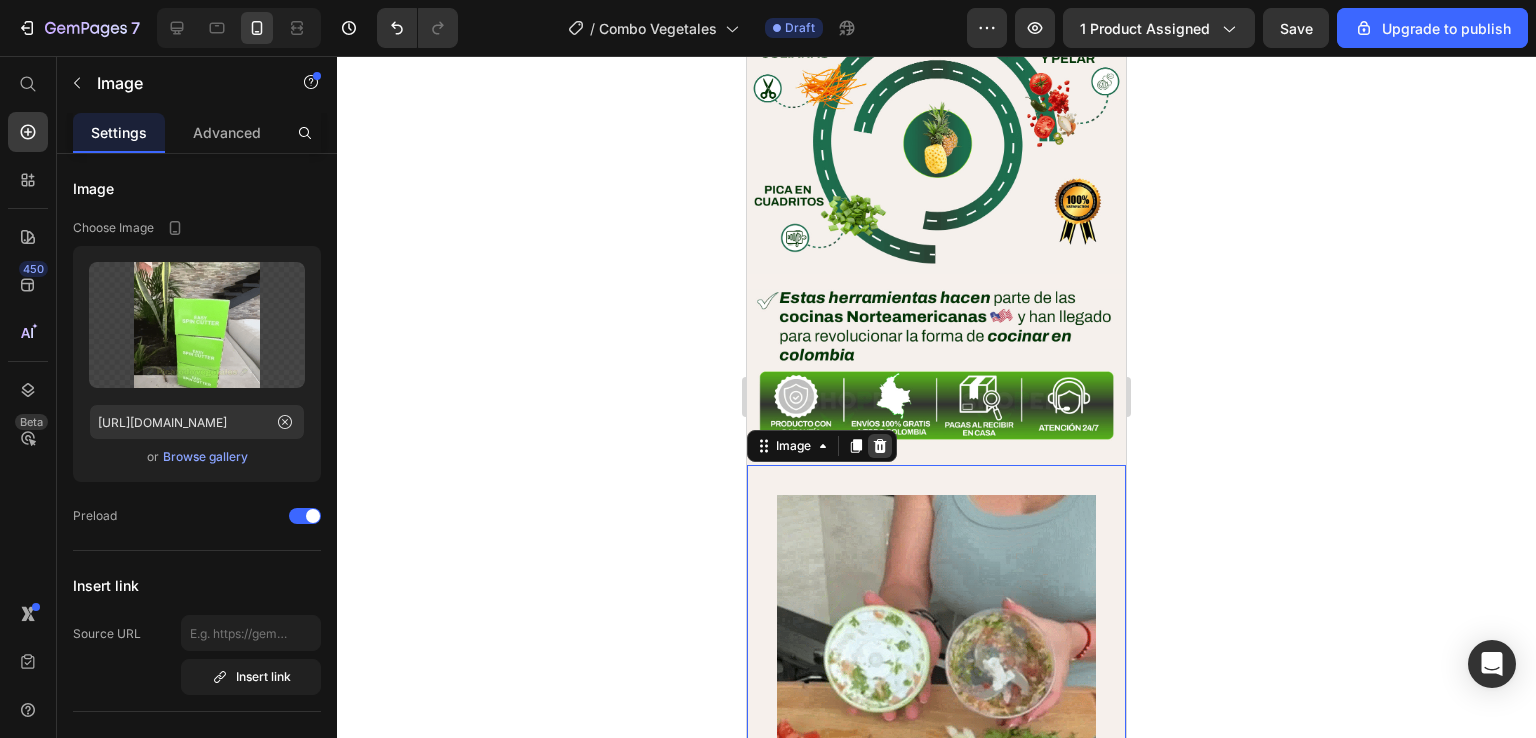 click 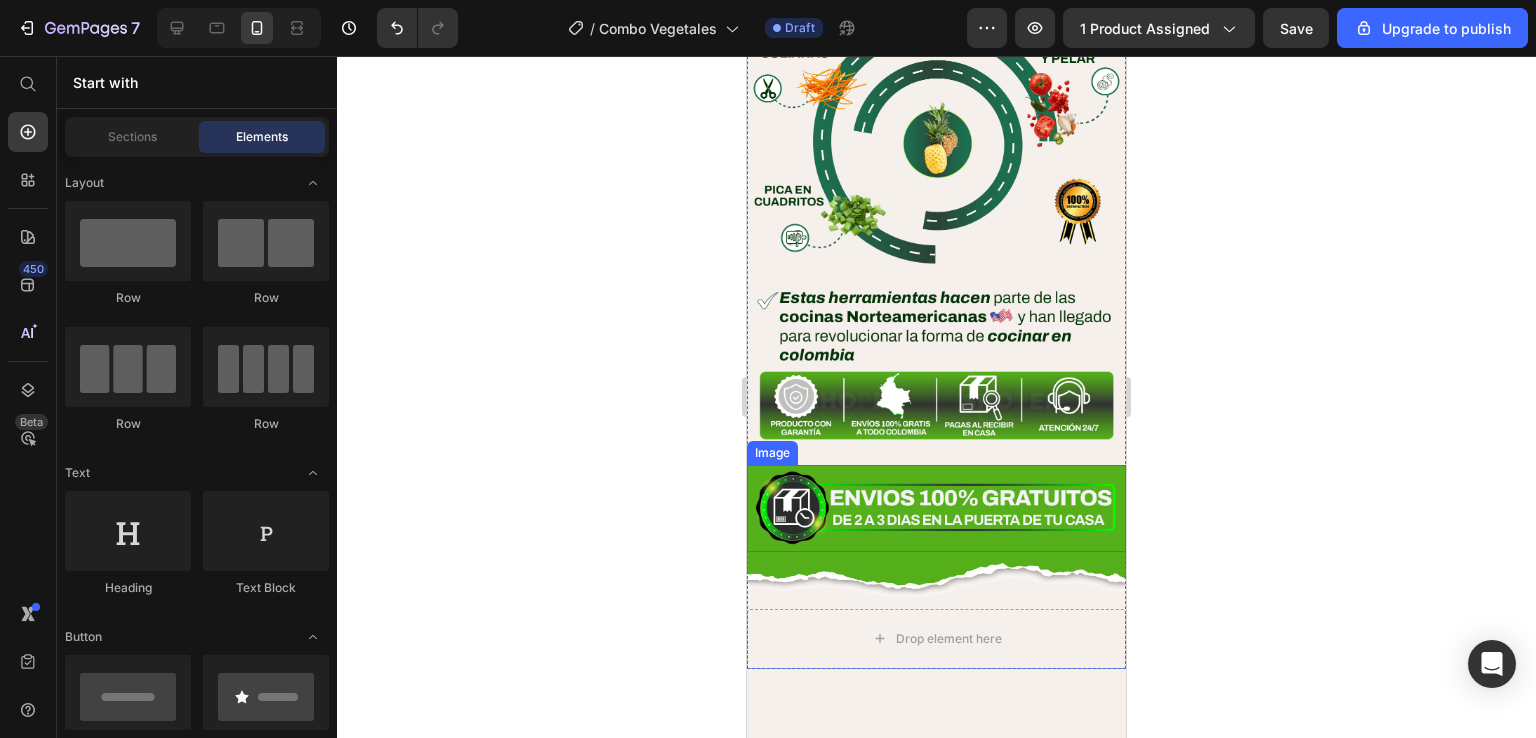 click at bounding box center [936, 508] 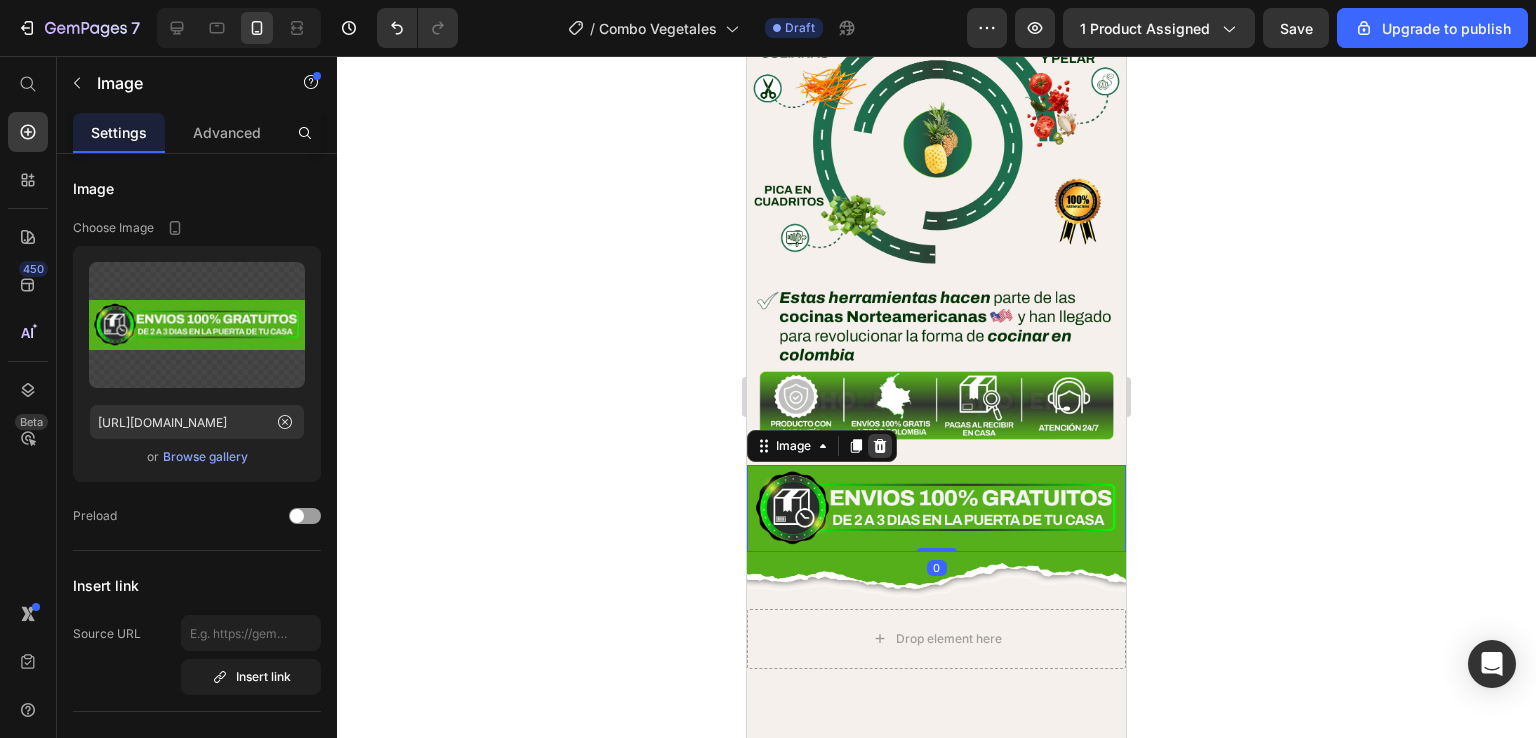 click 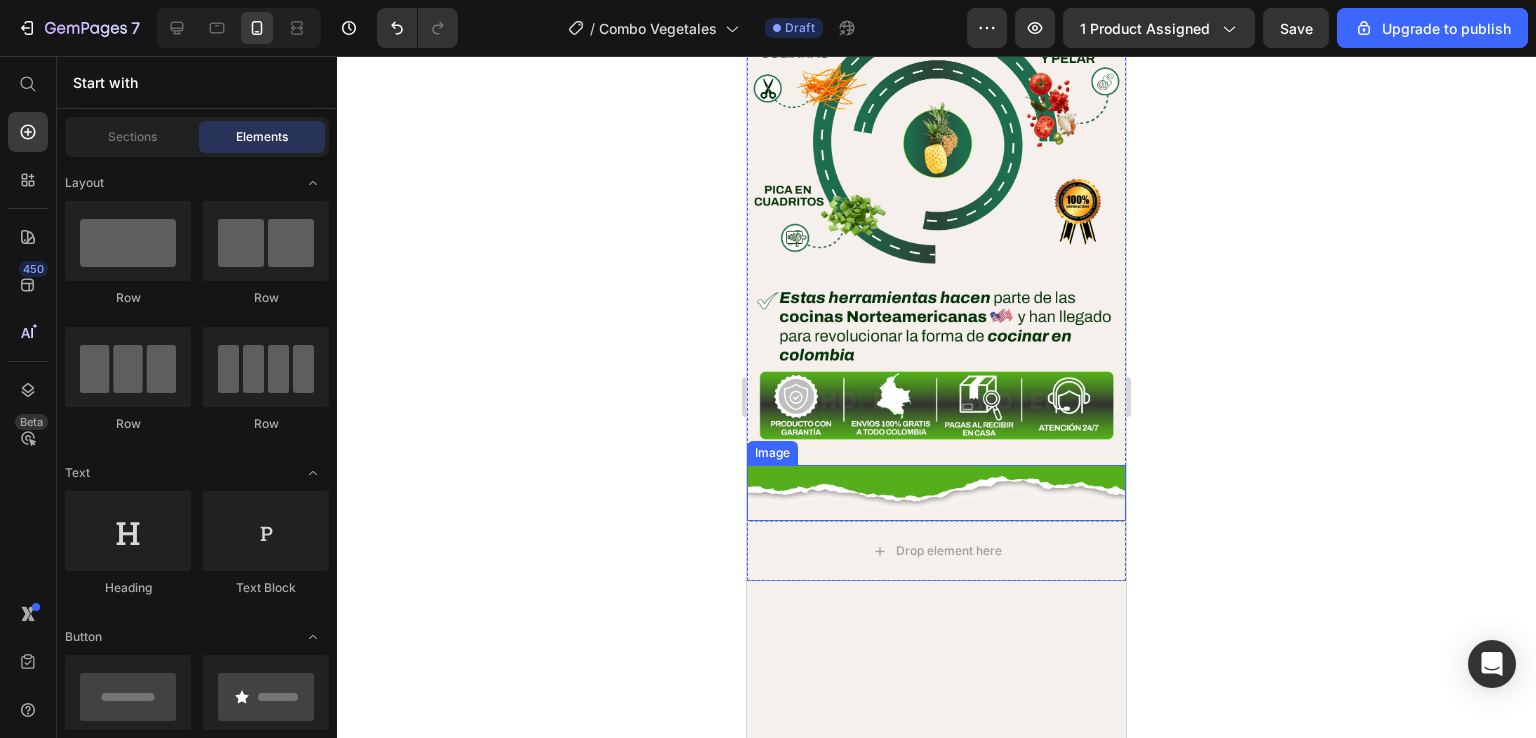 click at bounding box center [936, 493] 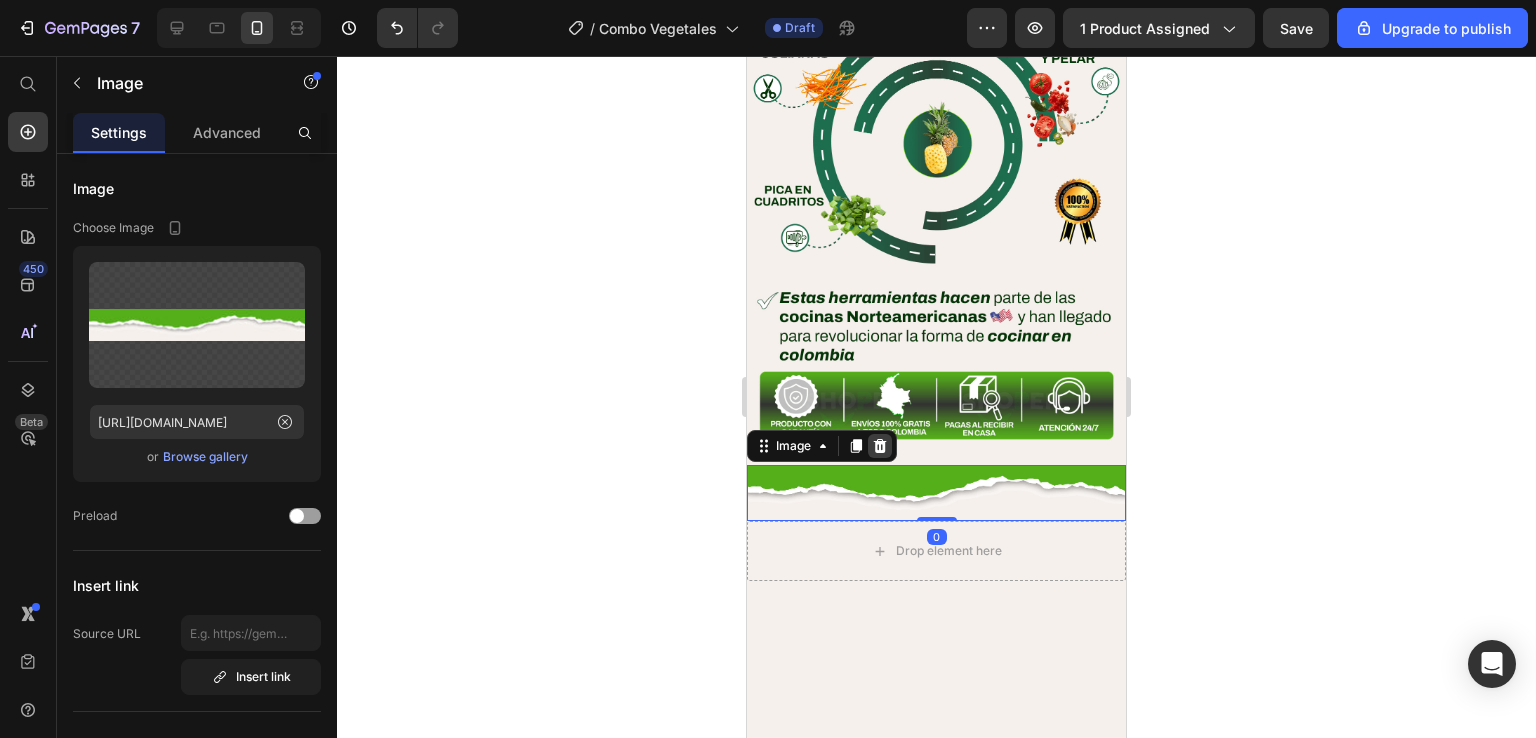 click 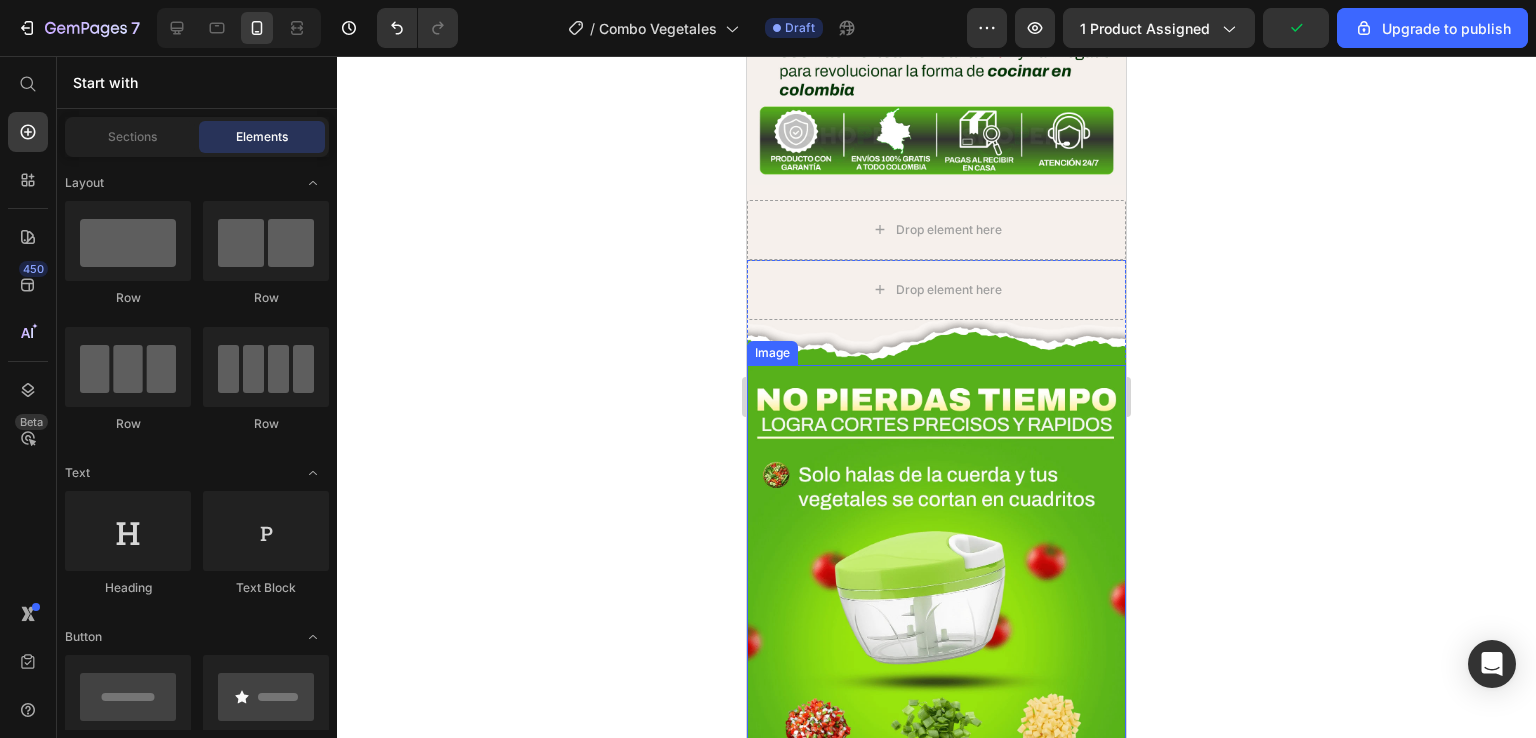 scroll, scrollTop: 2227, scrollLeft: 0, axis: vertical 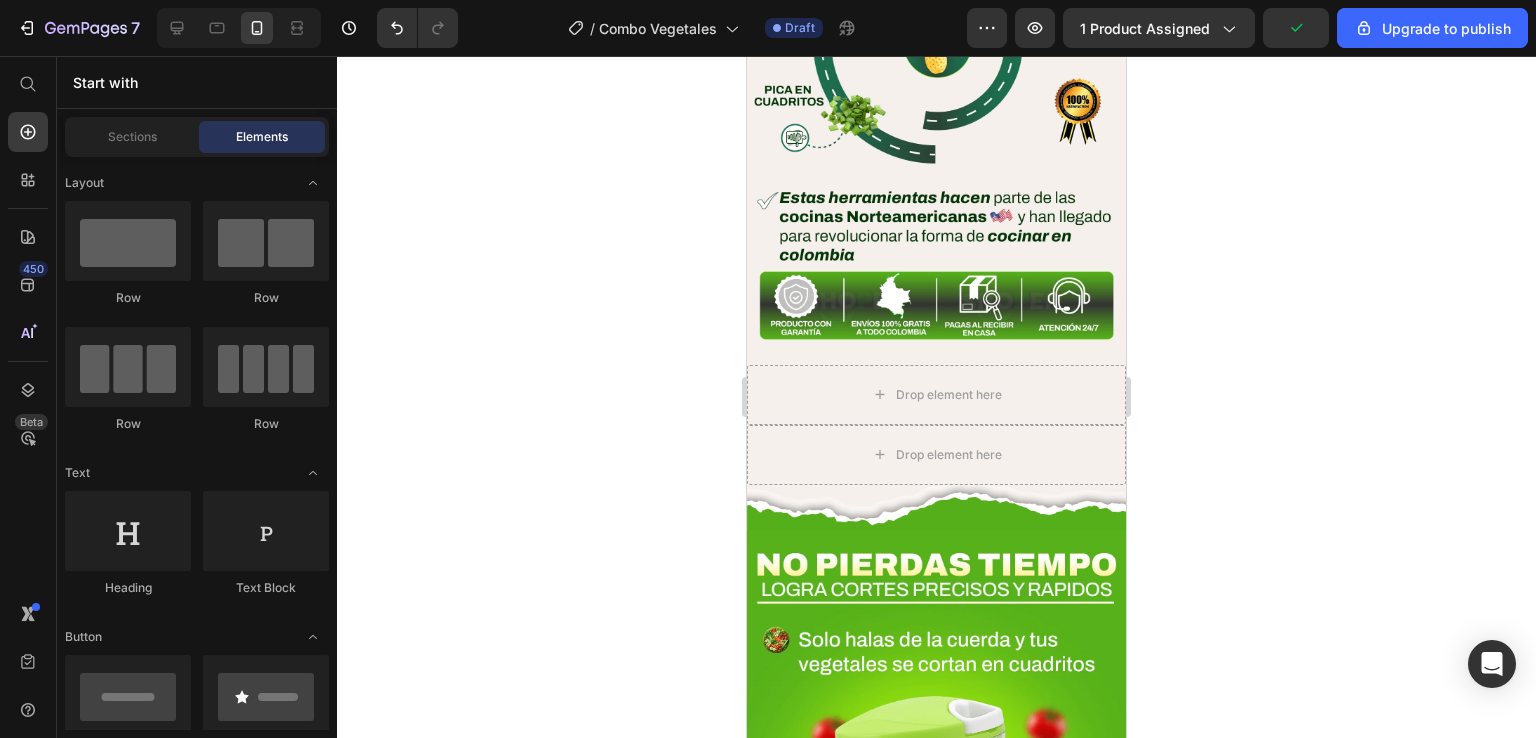 click 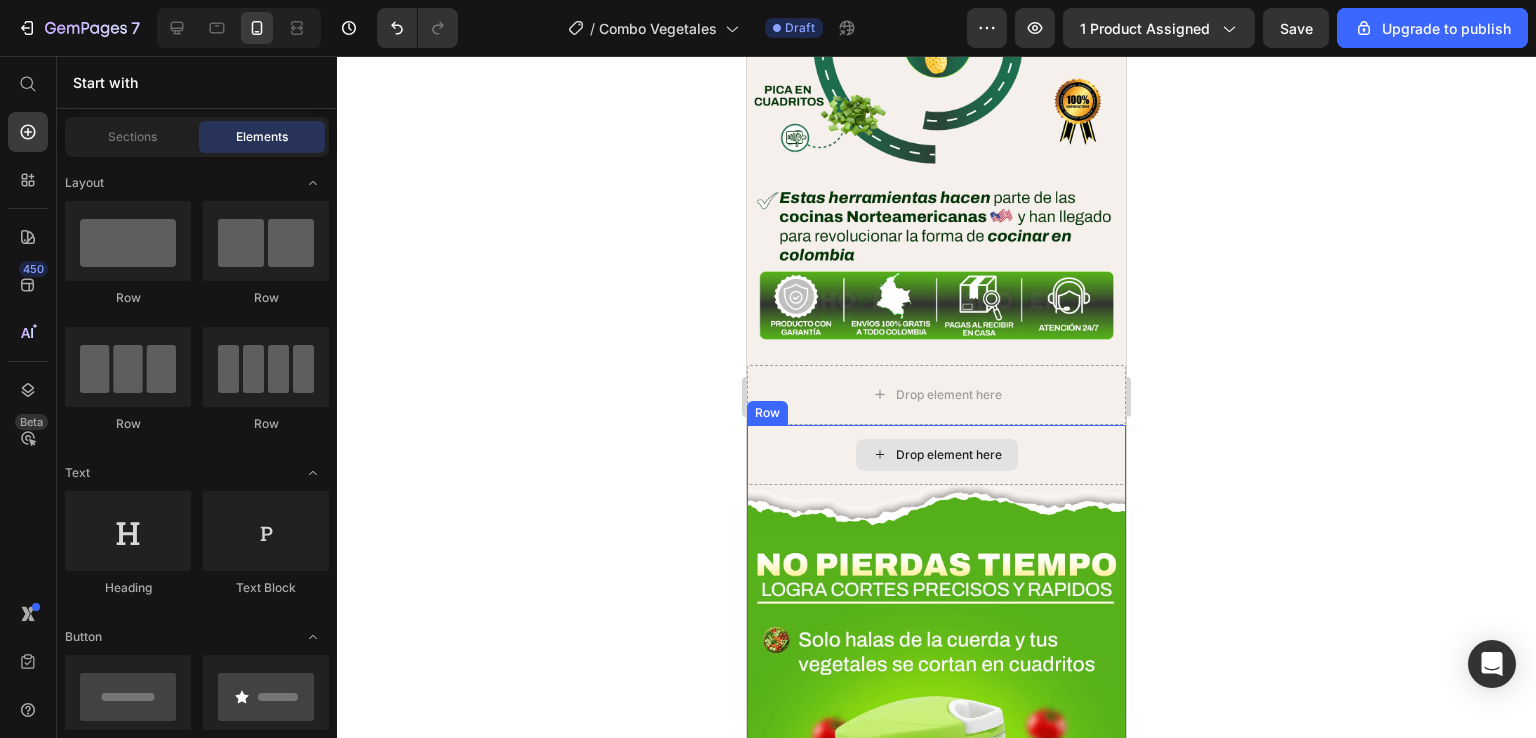 click on "Drop element here" at bounding box center [936, 455] 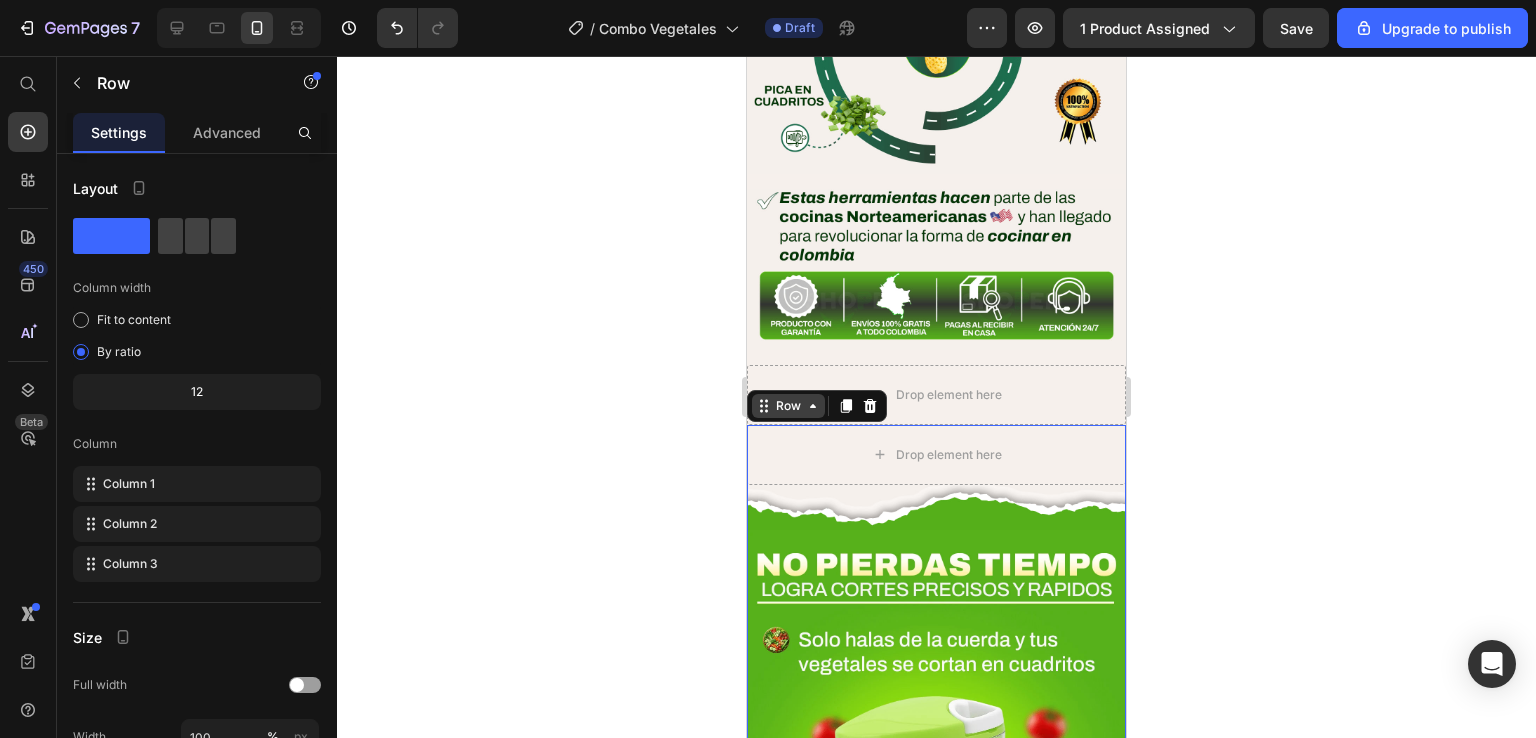 click on "Row" at bounding box center (788, 406) 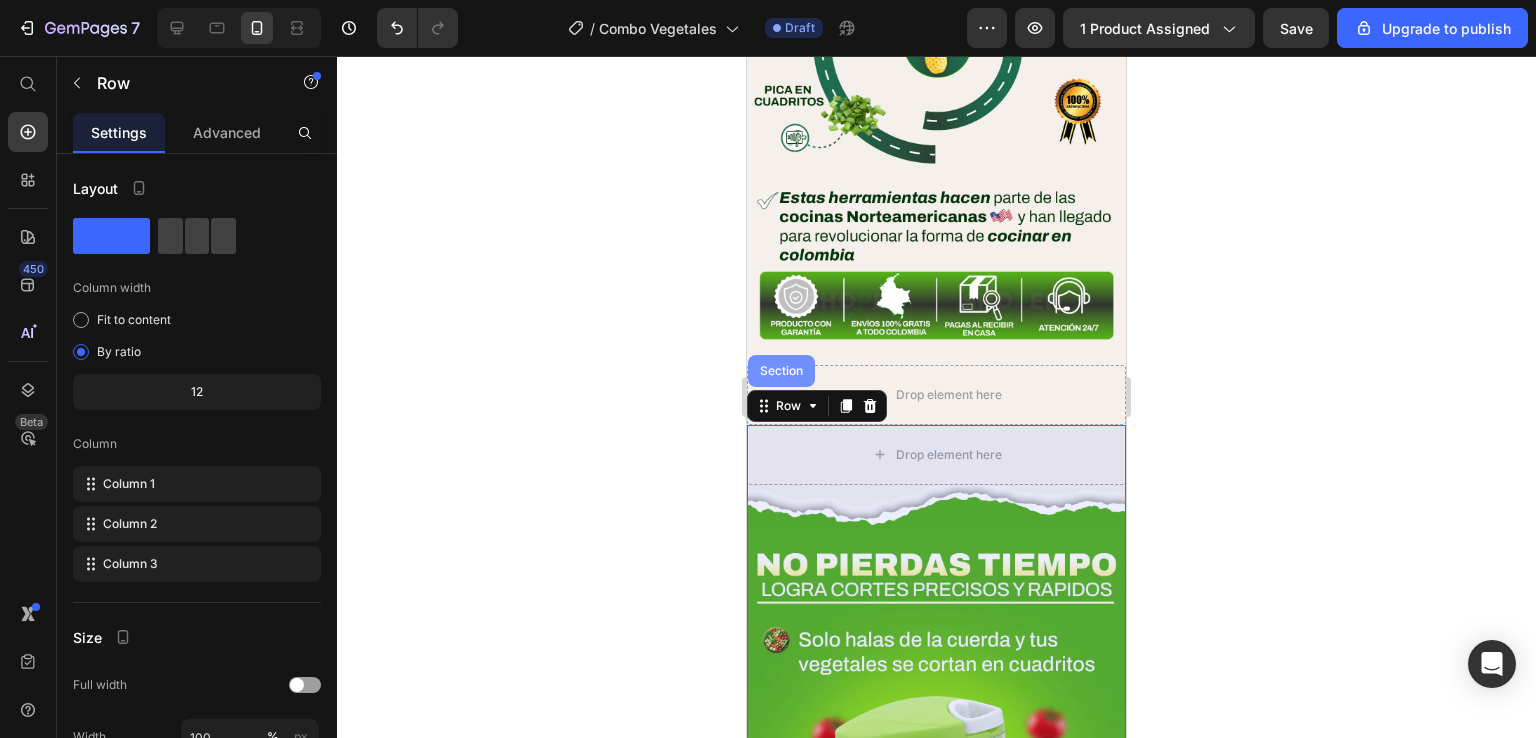 click on "Section" at bounding box center (781, 371) 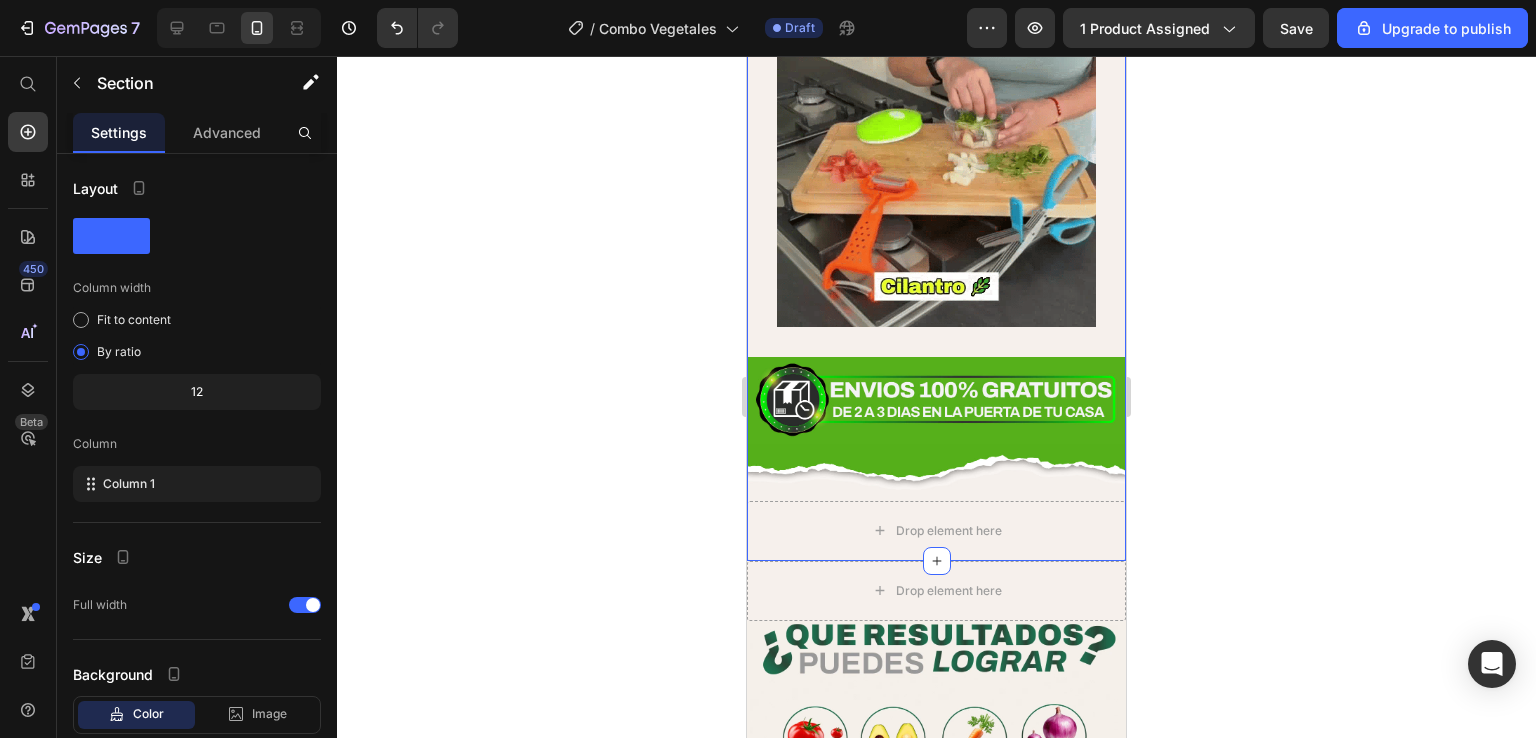 scroll, scrollTop: 3327, scrollLeft: 0, axis: vertical 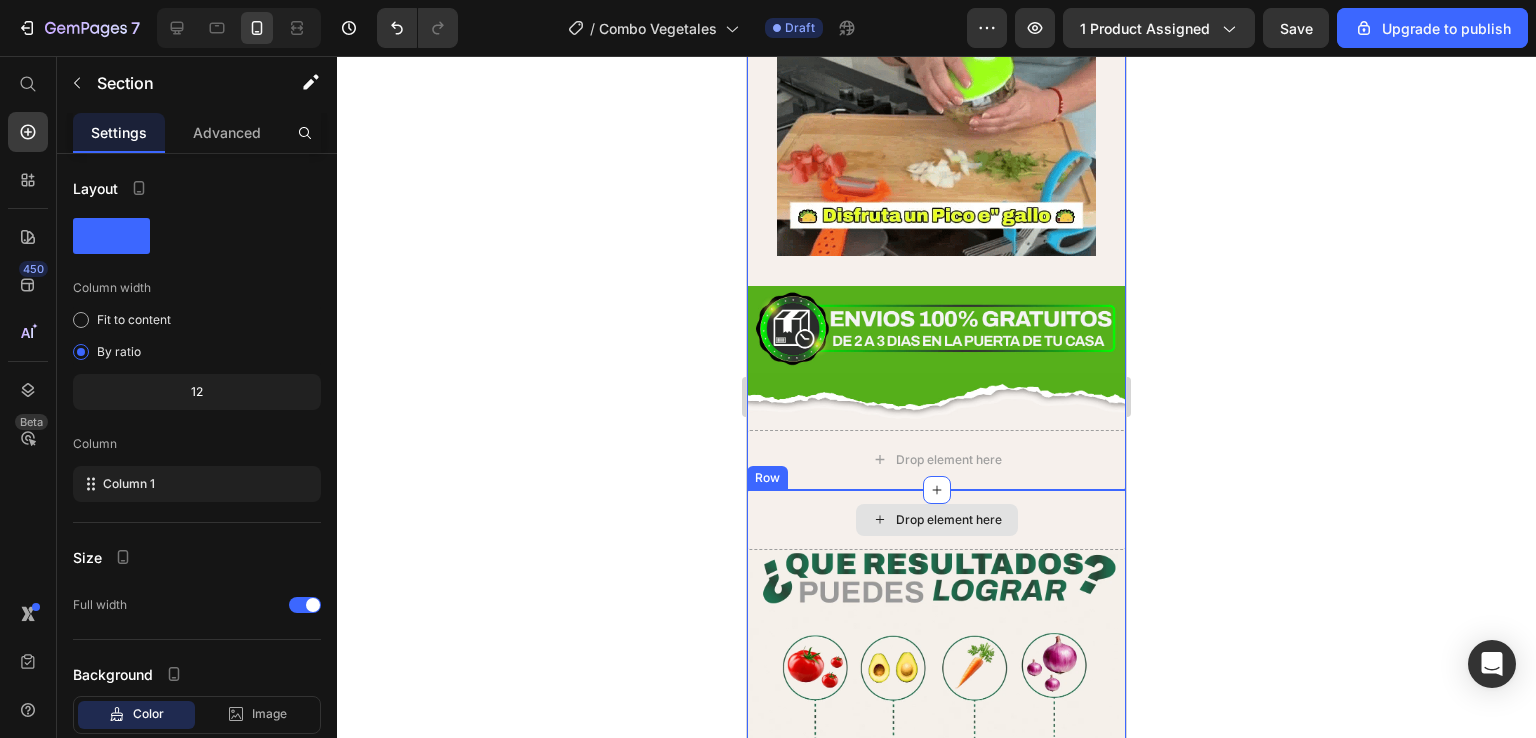click on "Drop element here" at bounding box center [936, 520] 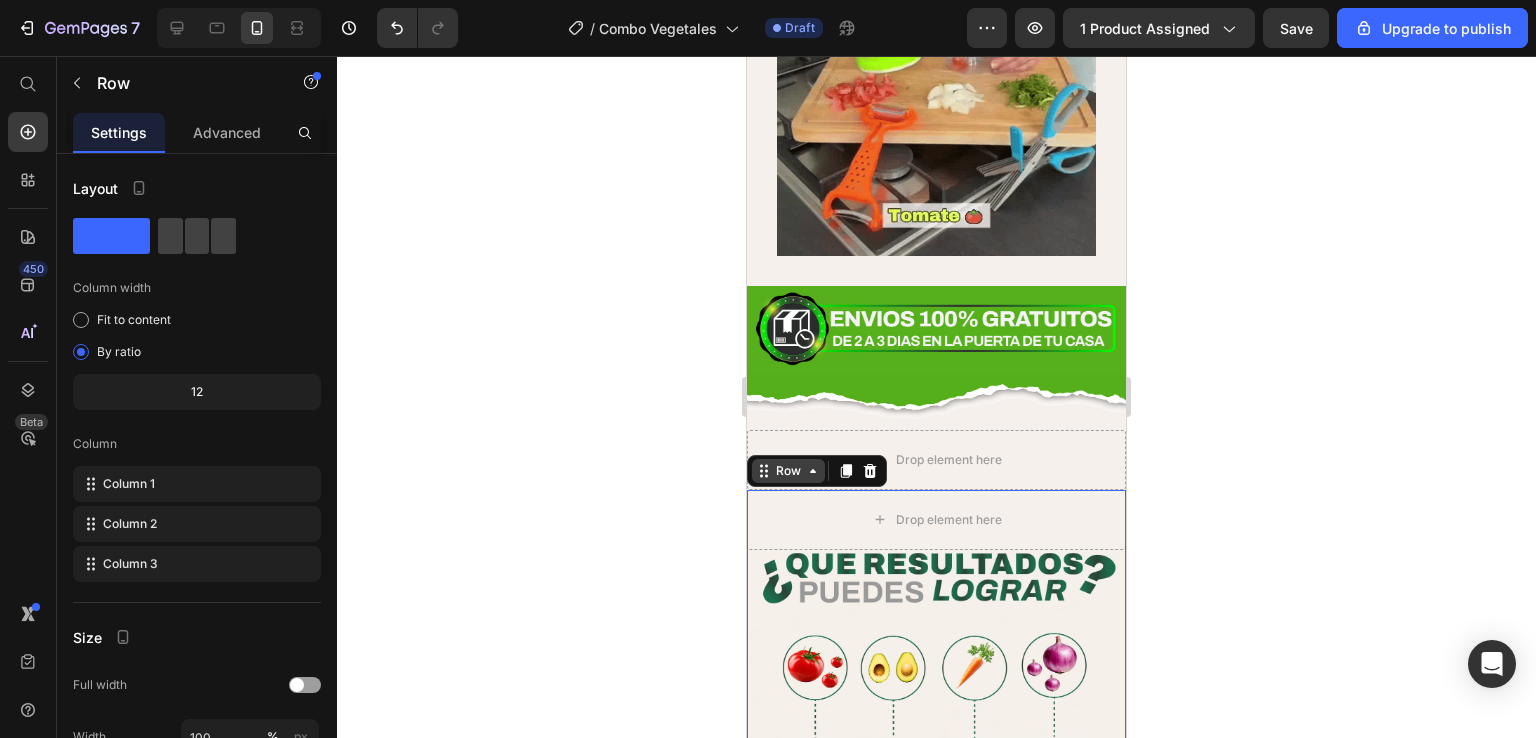 click on "Row" at bounding box center (788, 471) 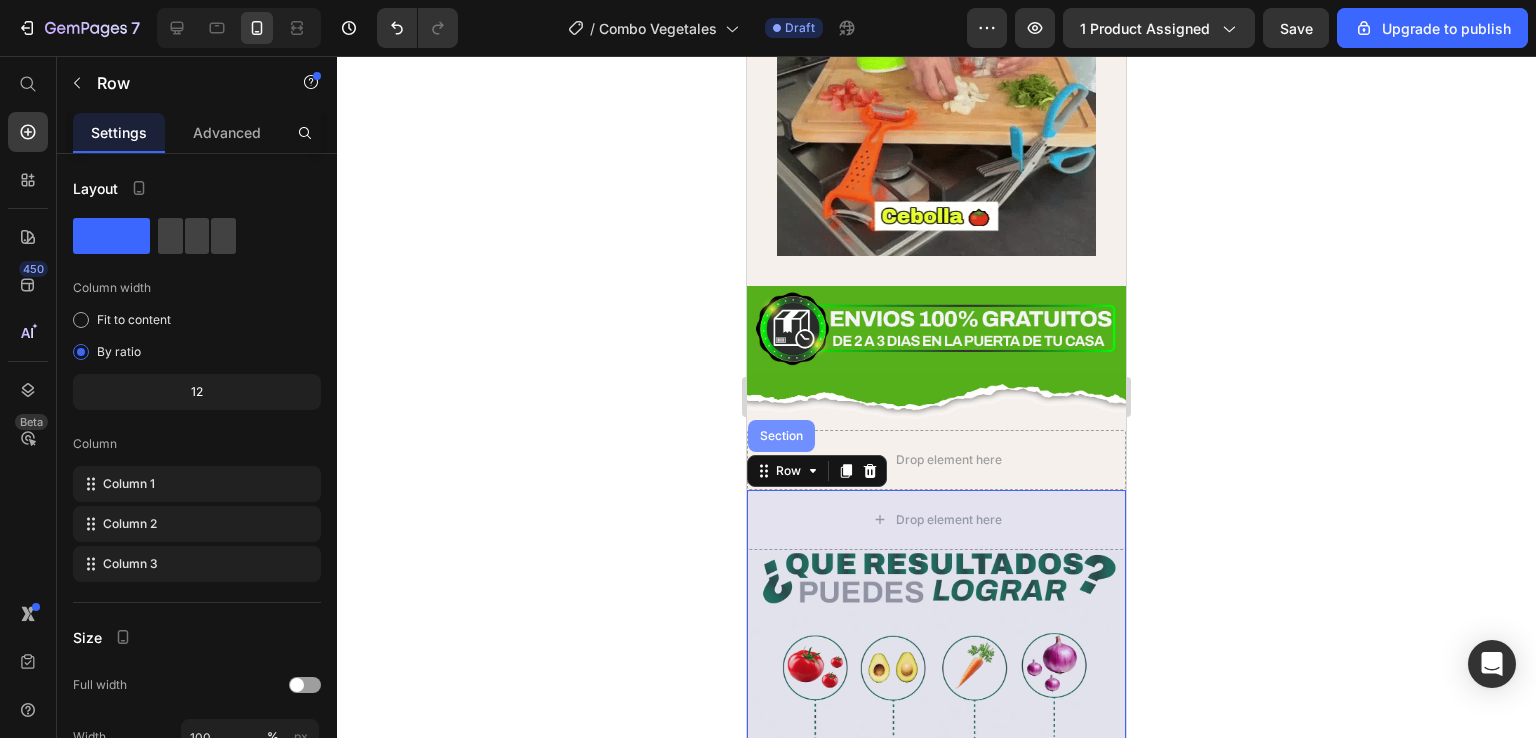 click on "Section" at bounding box center (781, 436) 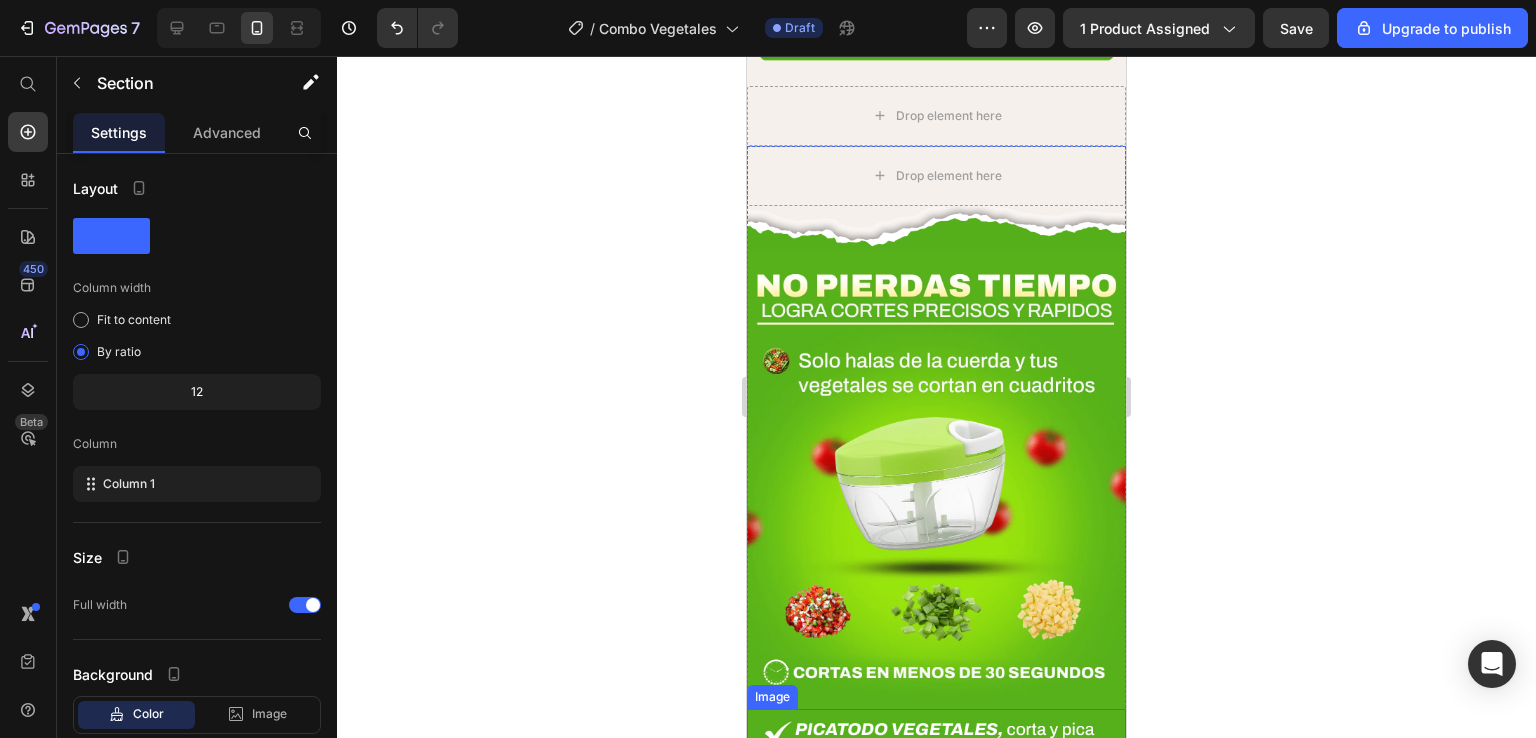 scroll, scrollTop: 2352, scrollLeft: 0, axis: vertical 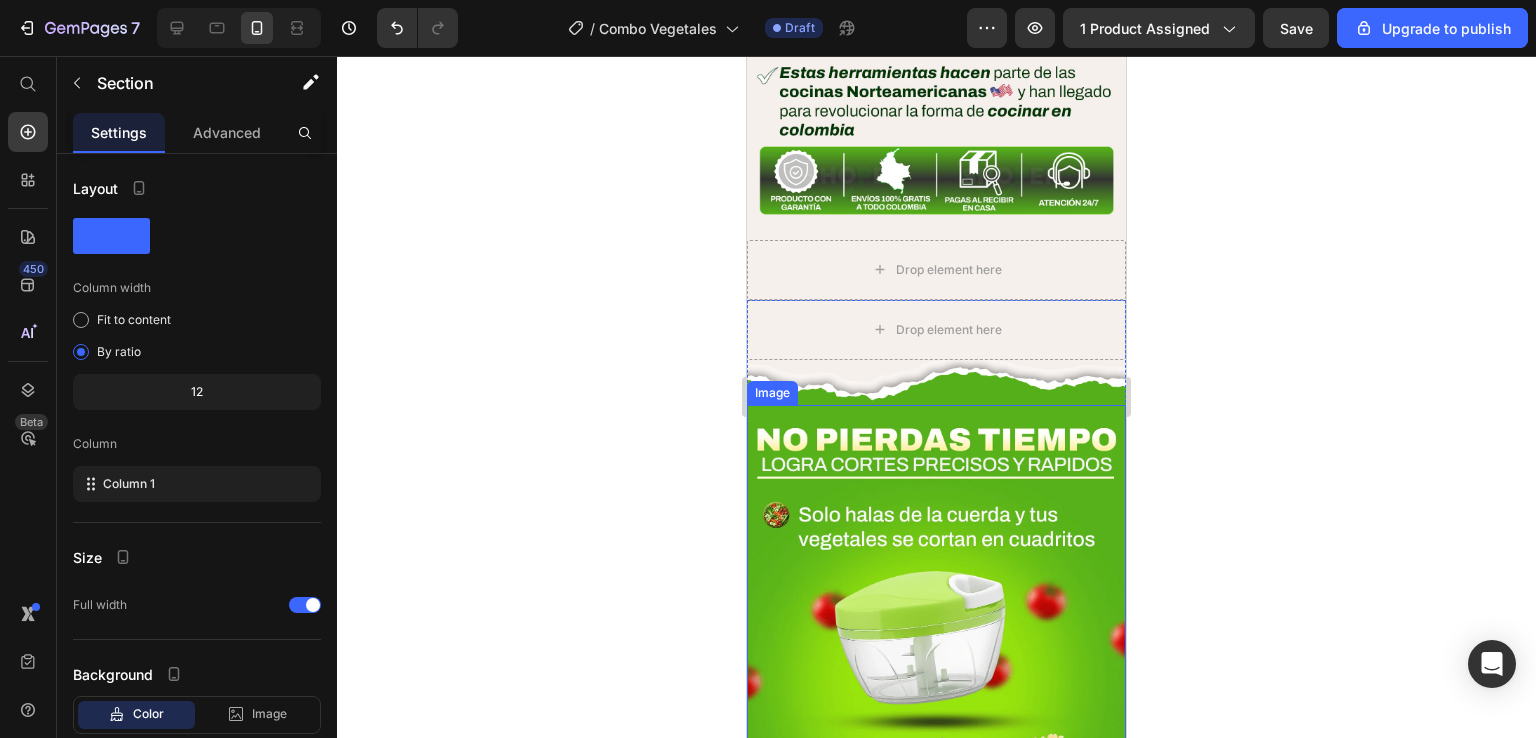 click on "Image" at bounding box center [772, 393] 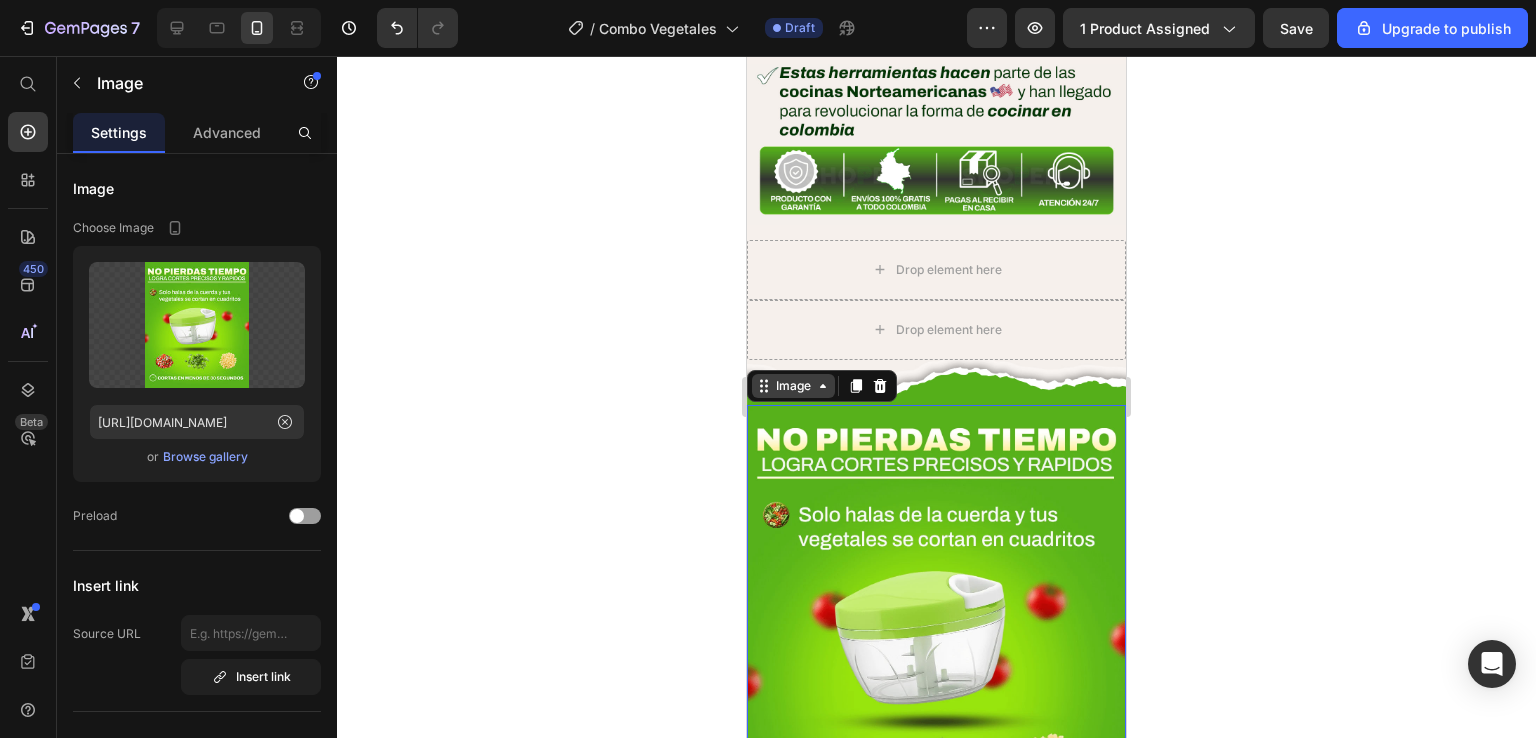 click on "Image" at bounding box center (793, 386) 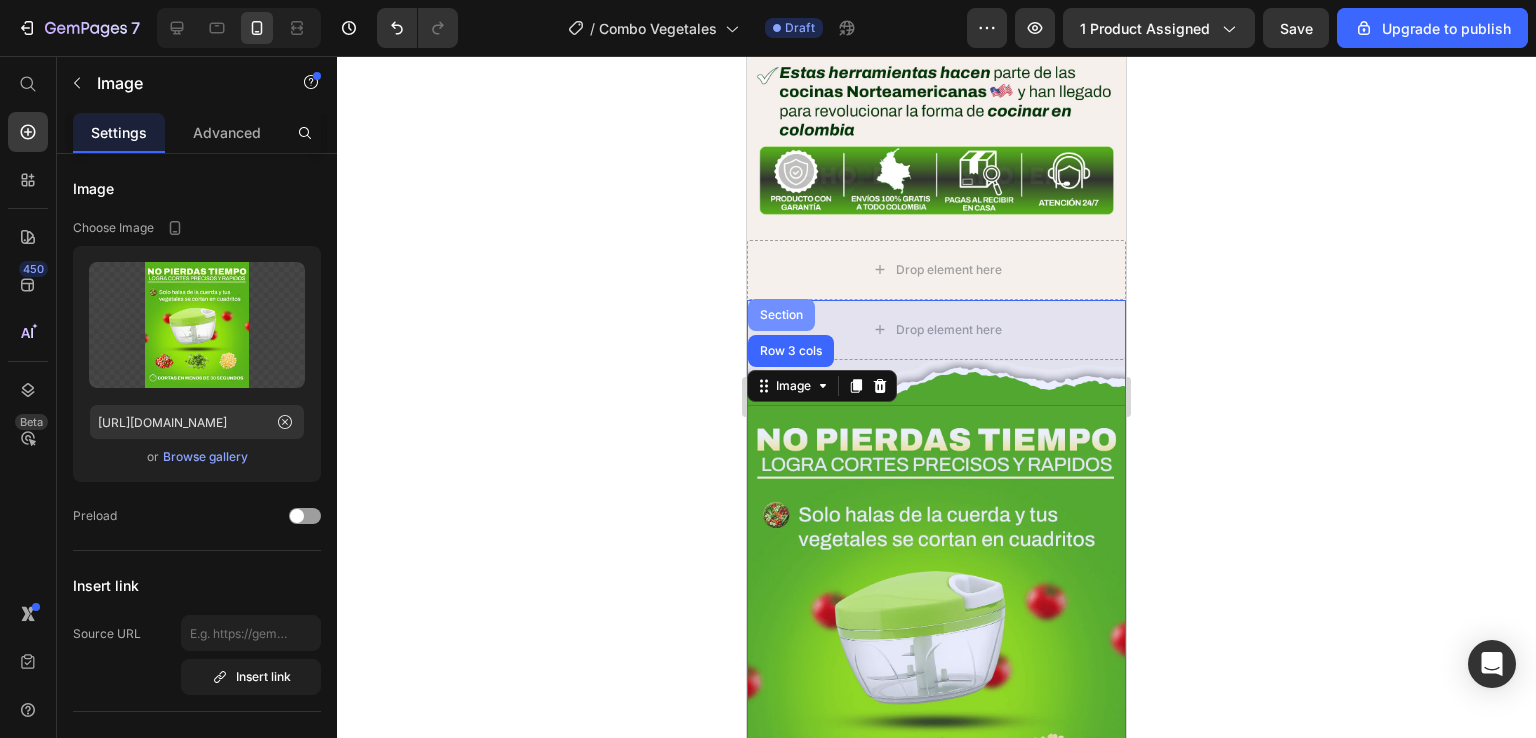 click on "Section" at bounding box center [781, 315] 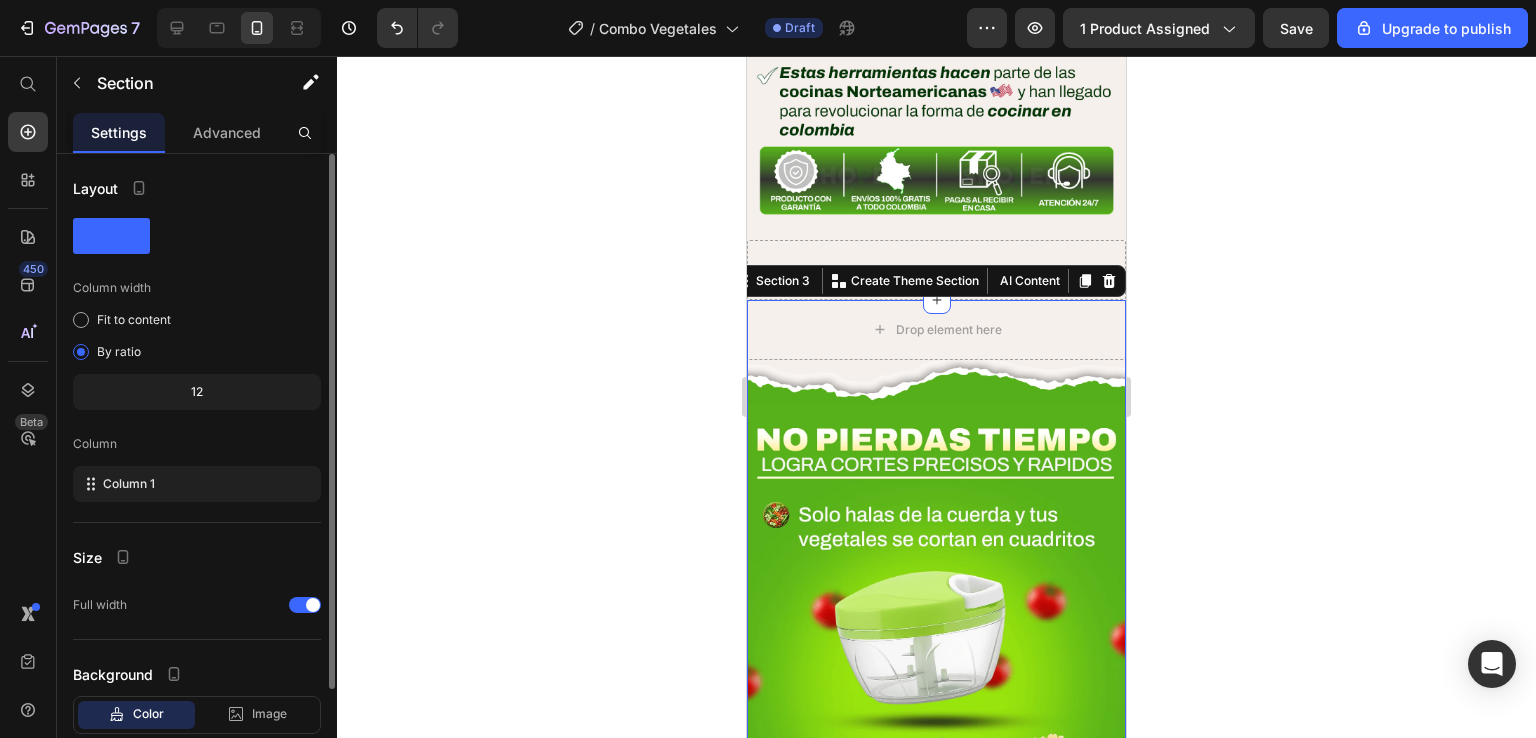 scroll, scrollTop: 121, scrollLeft: 0, axis: vertical 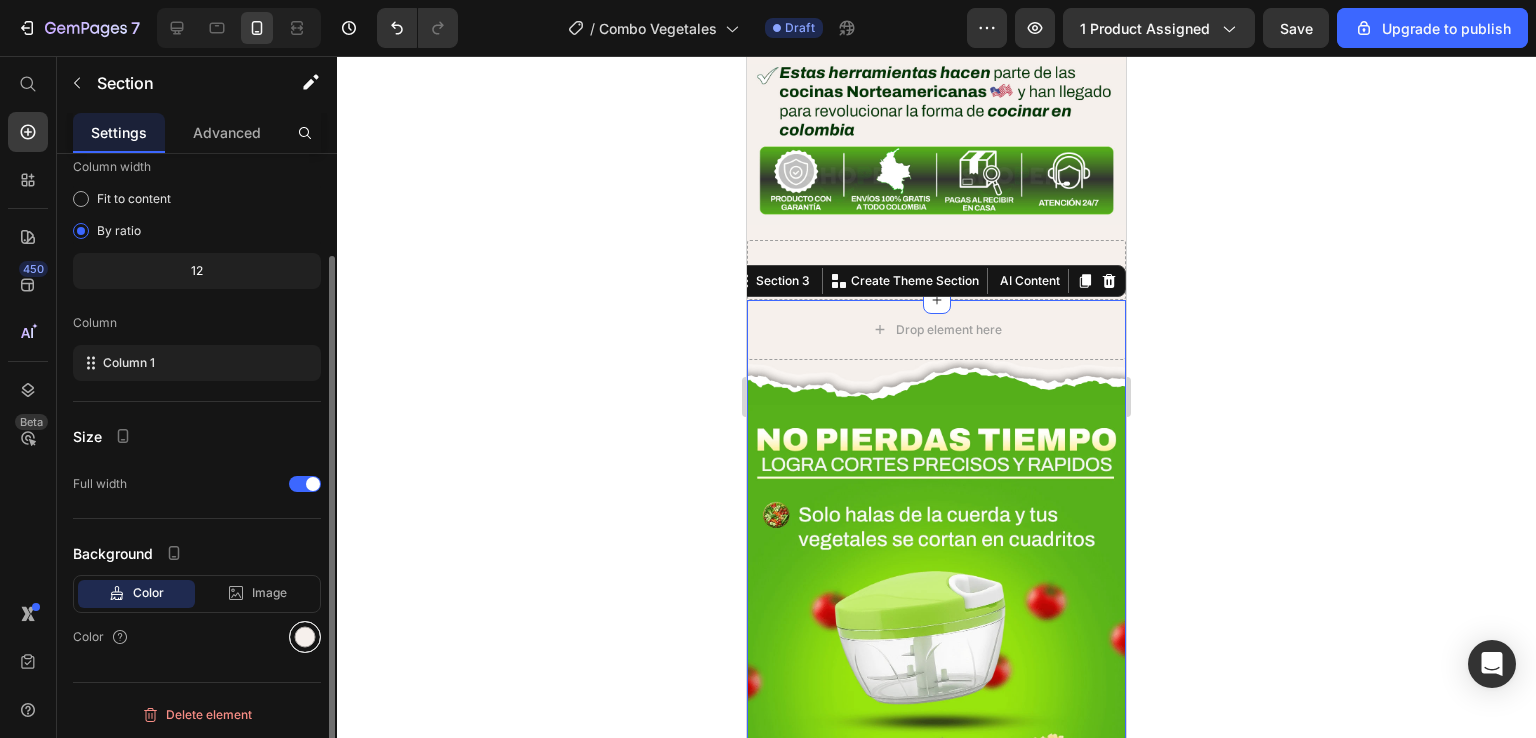click at bounding box center [305, 637] 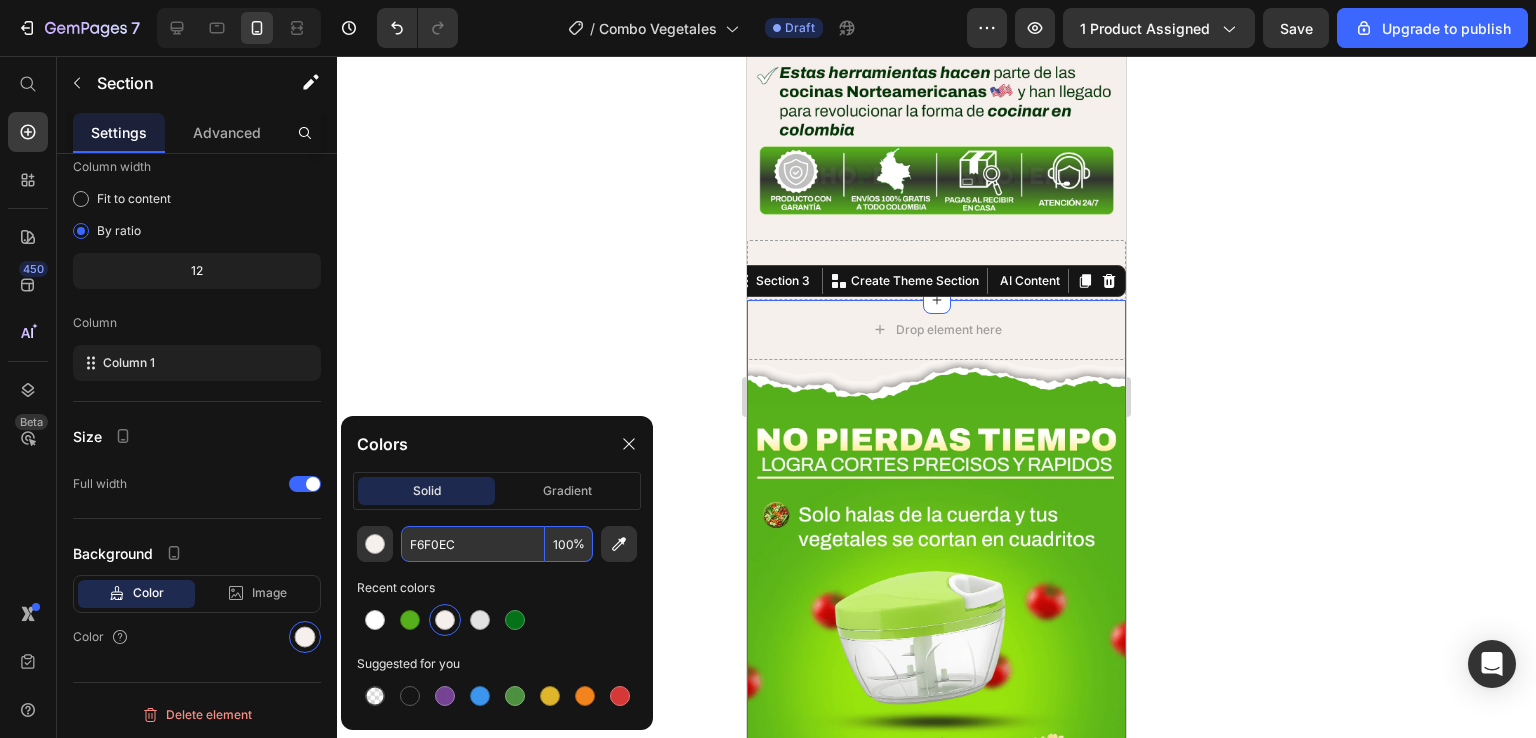 click on "F6F0EC" at bounding box center (473, 544) 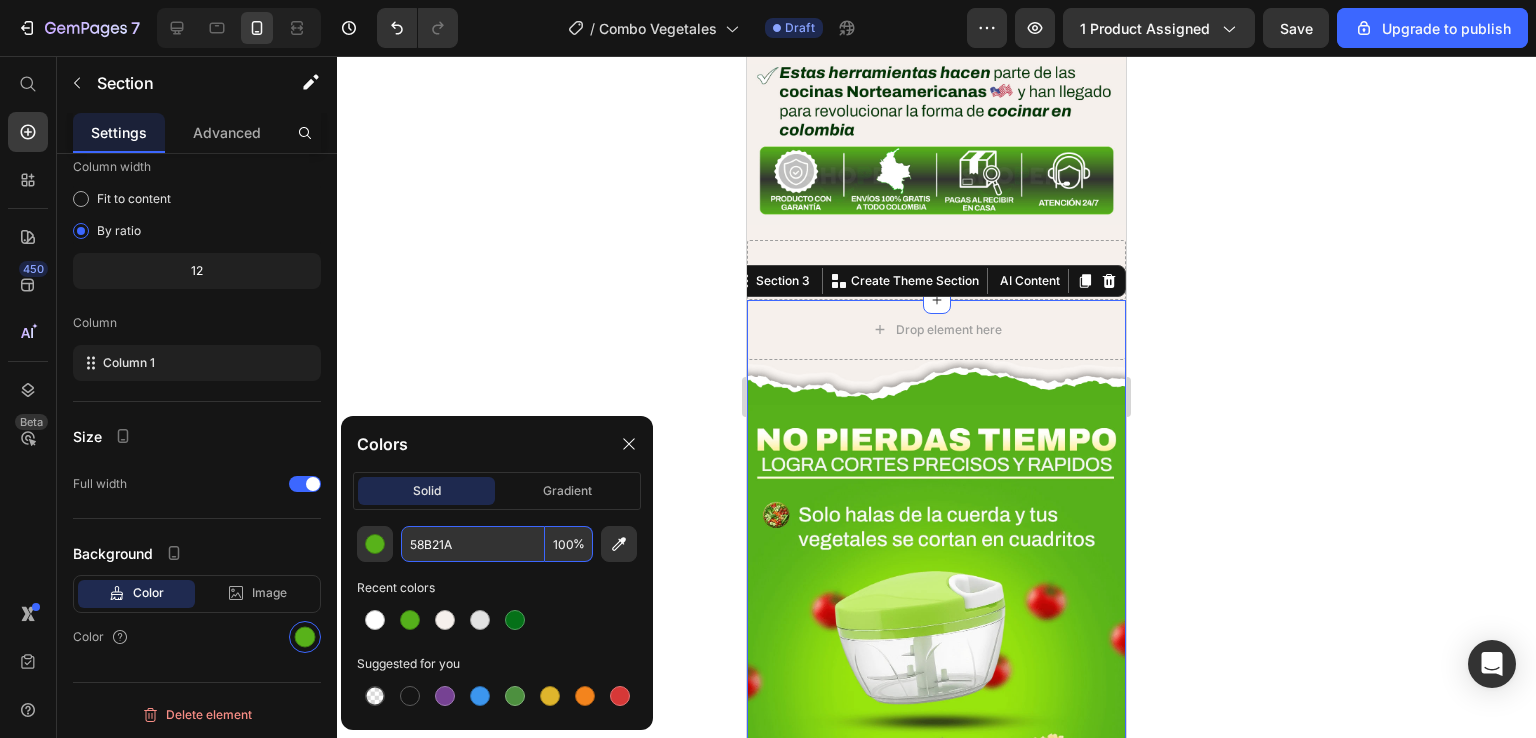 type on "58B21A" 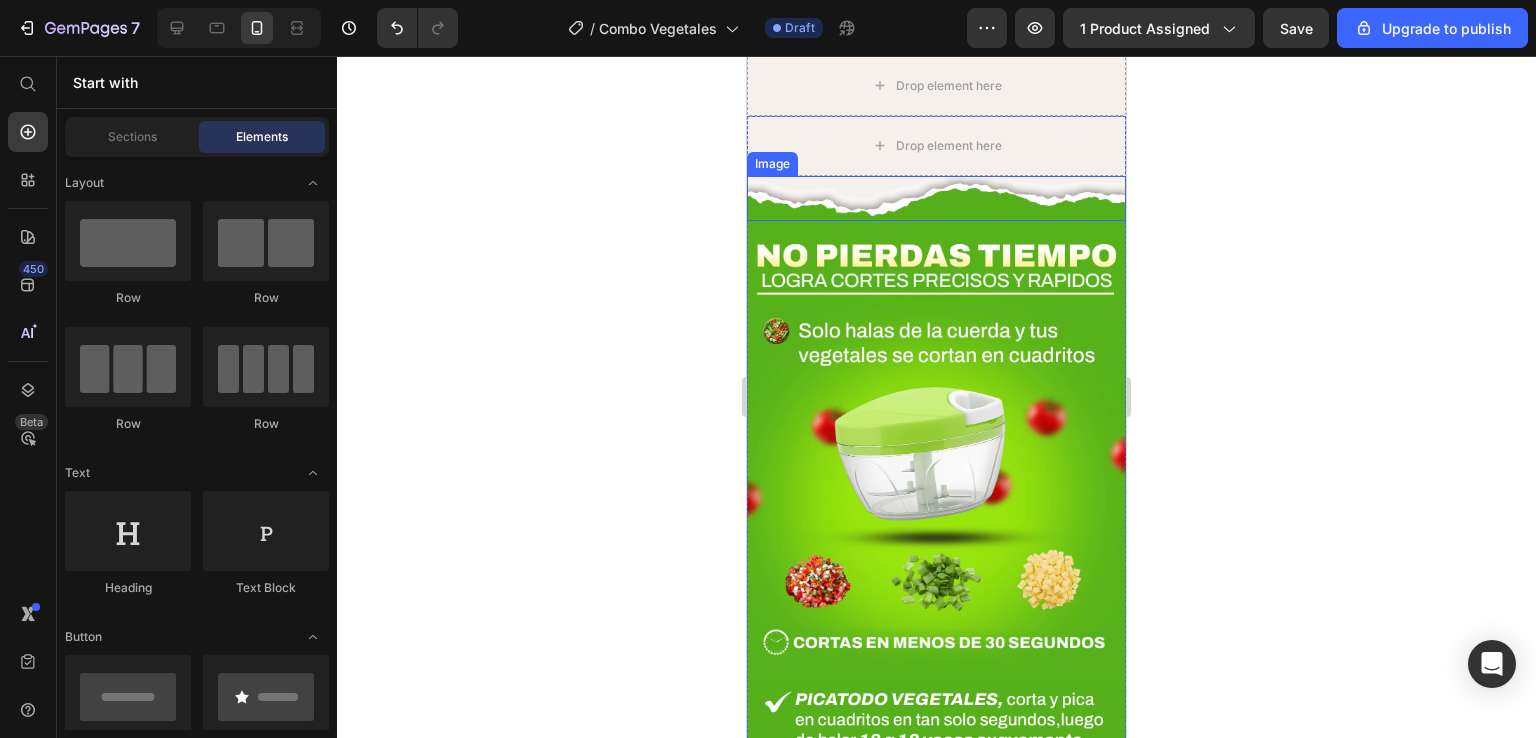 scroll, scrollTop: 2852, scrollLeft: 0, axis: vertical 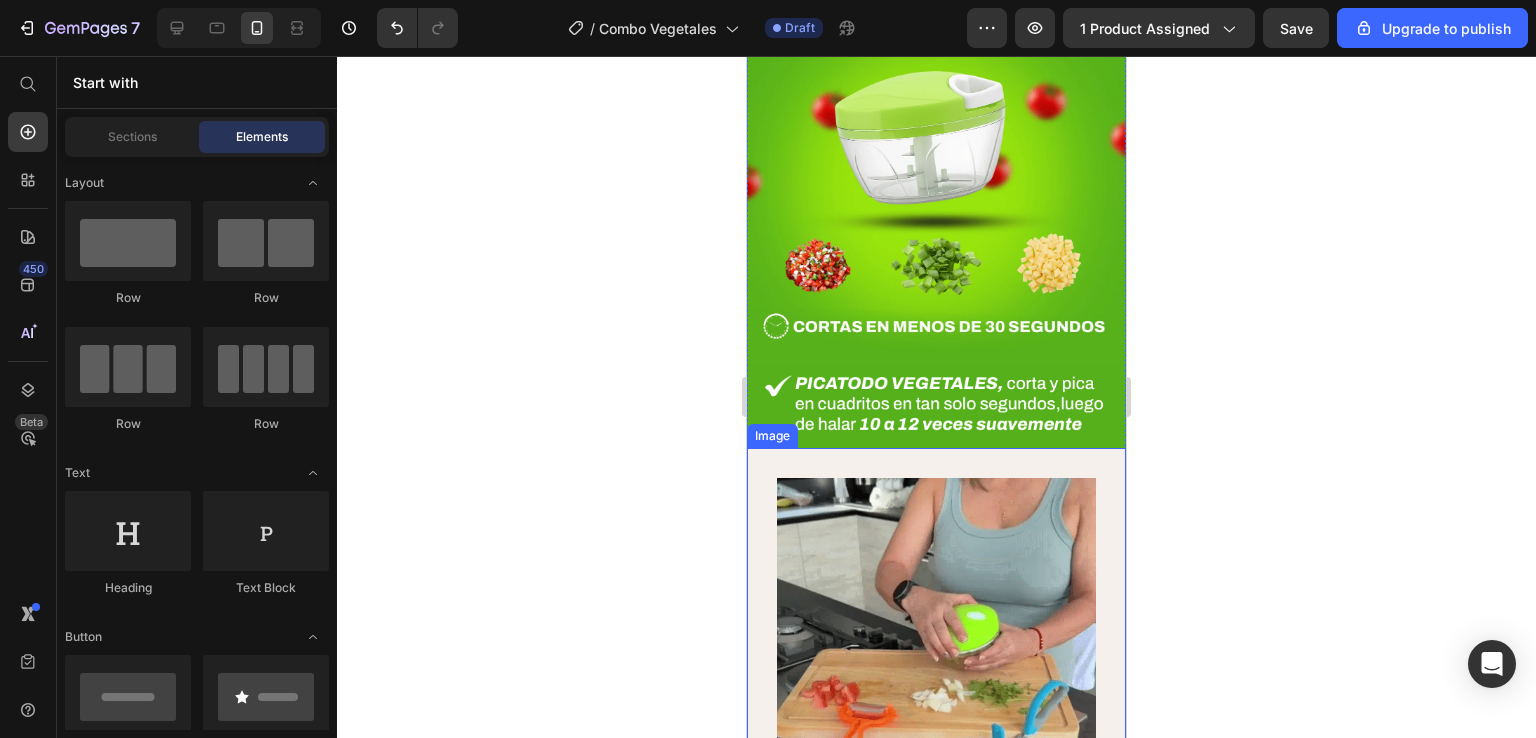 click at bounding box center (936, 637) 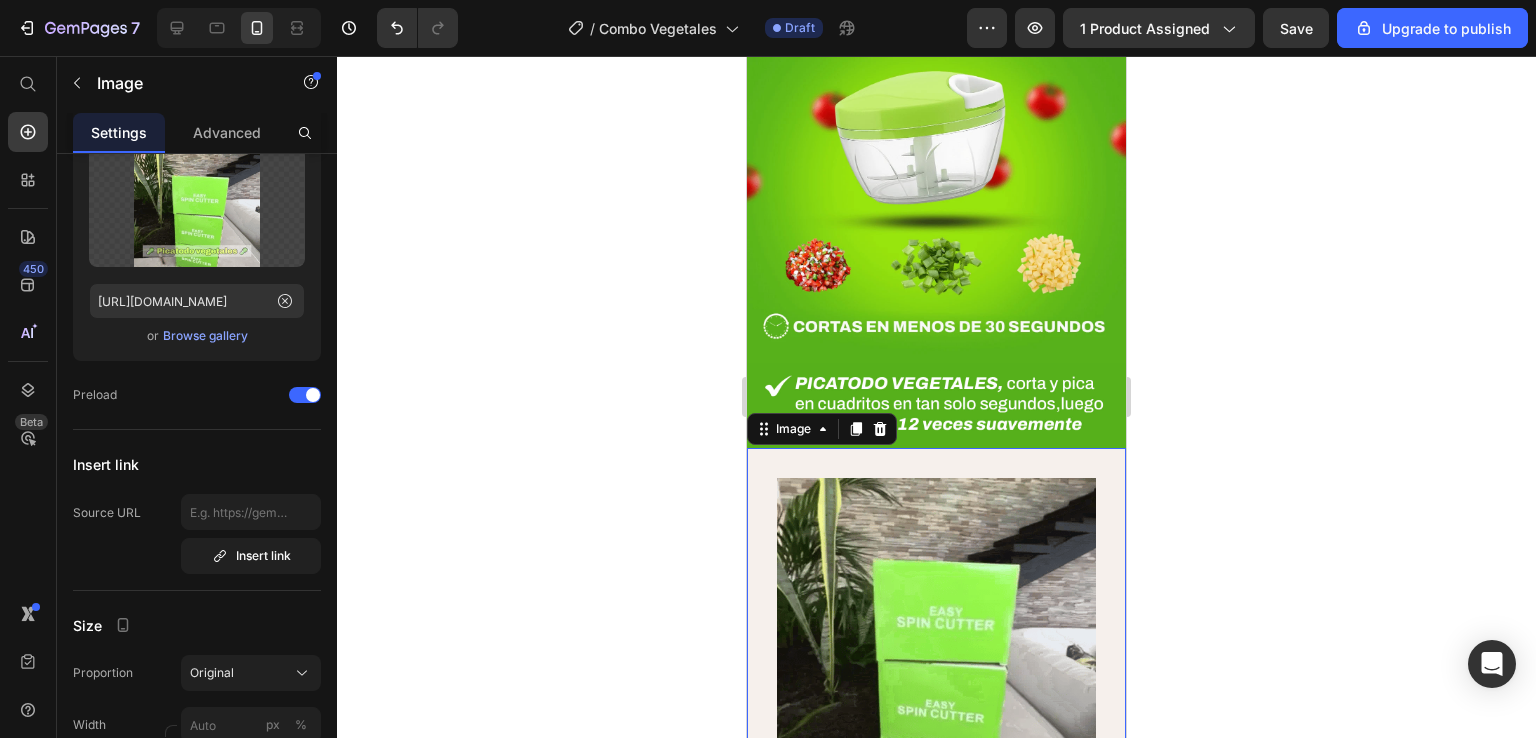 scroll, scrollTop: 0, scrollLeft: 0, axis: both 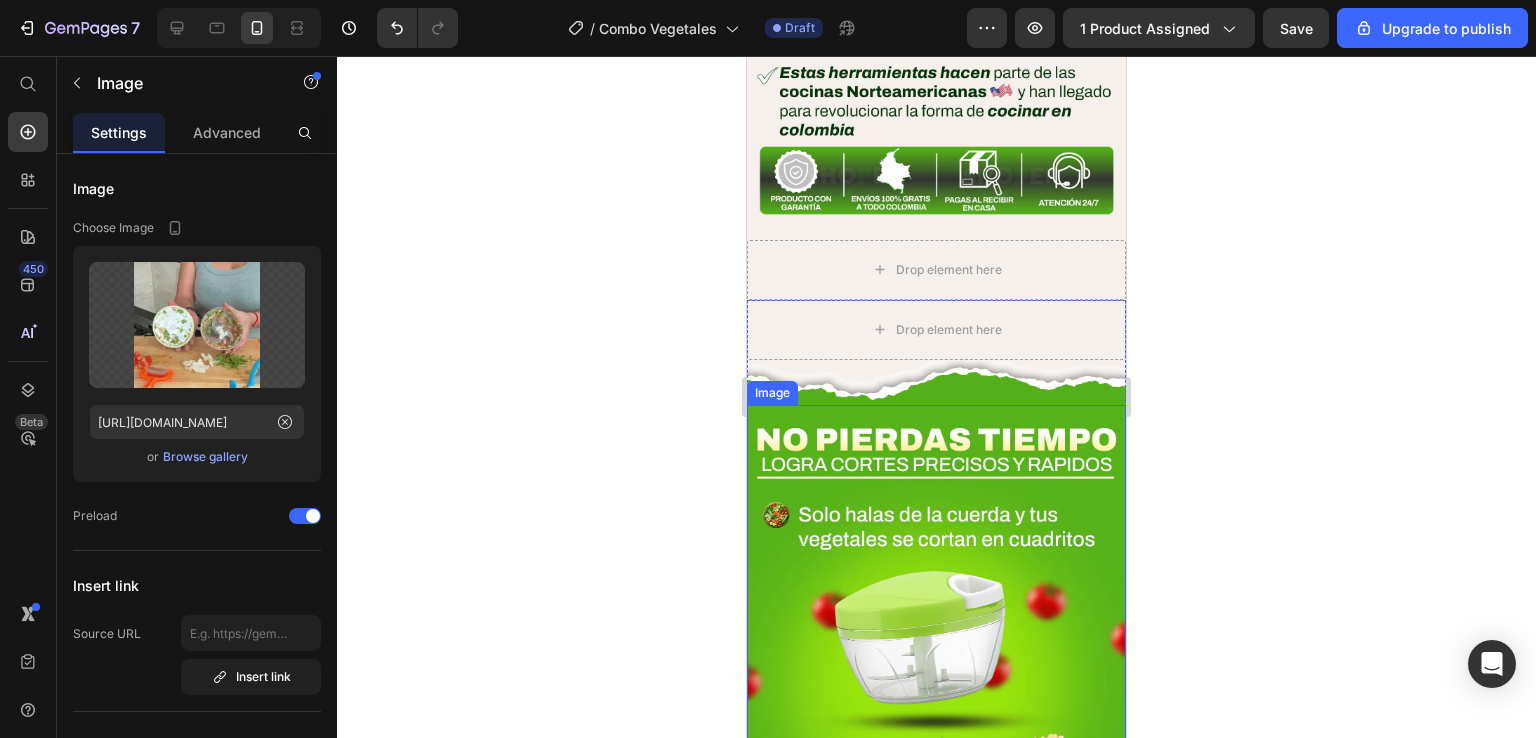click at bounding box center (936, 634) 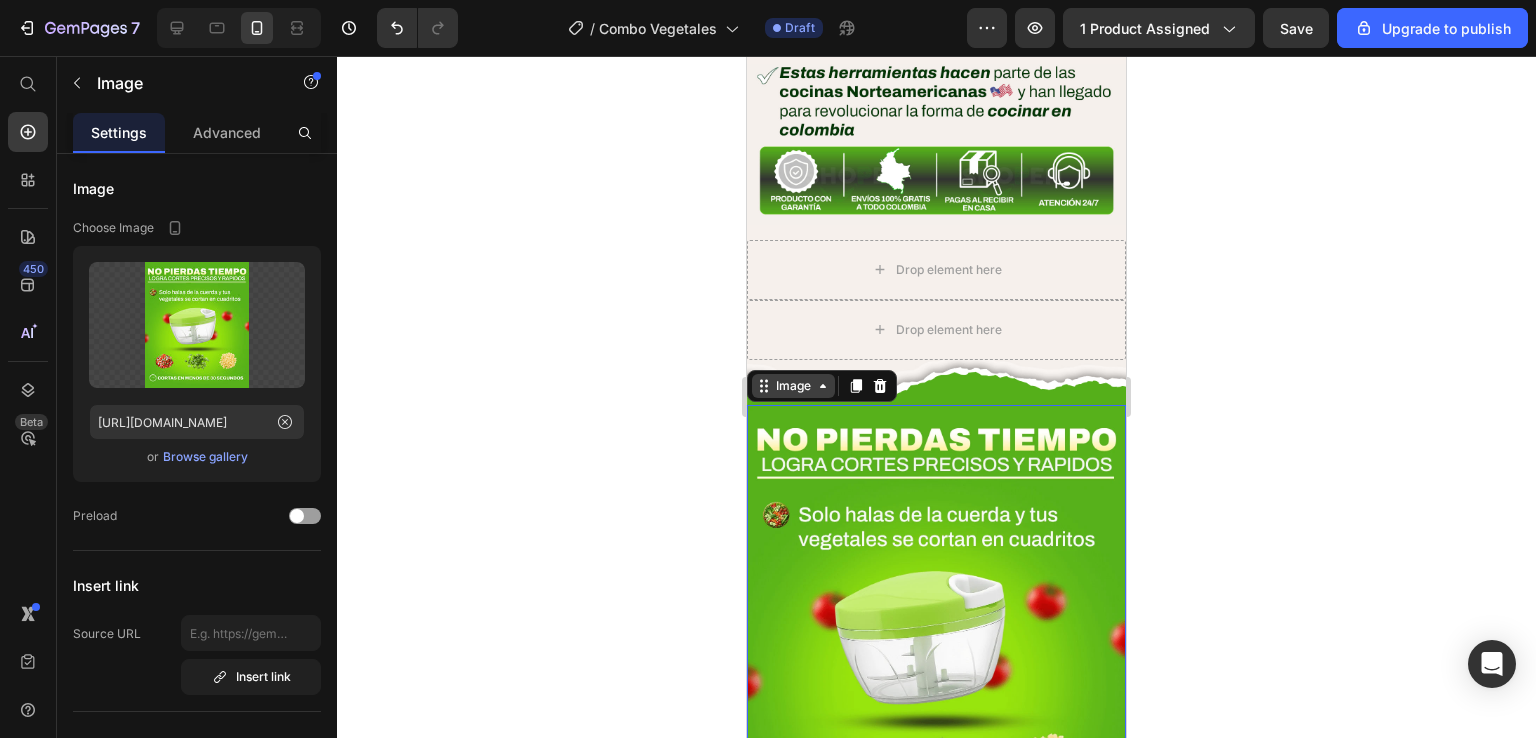click on "Image" at bounding box center [793, 386] 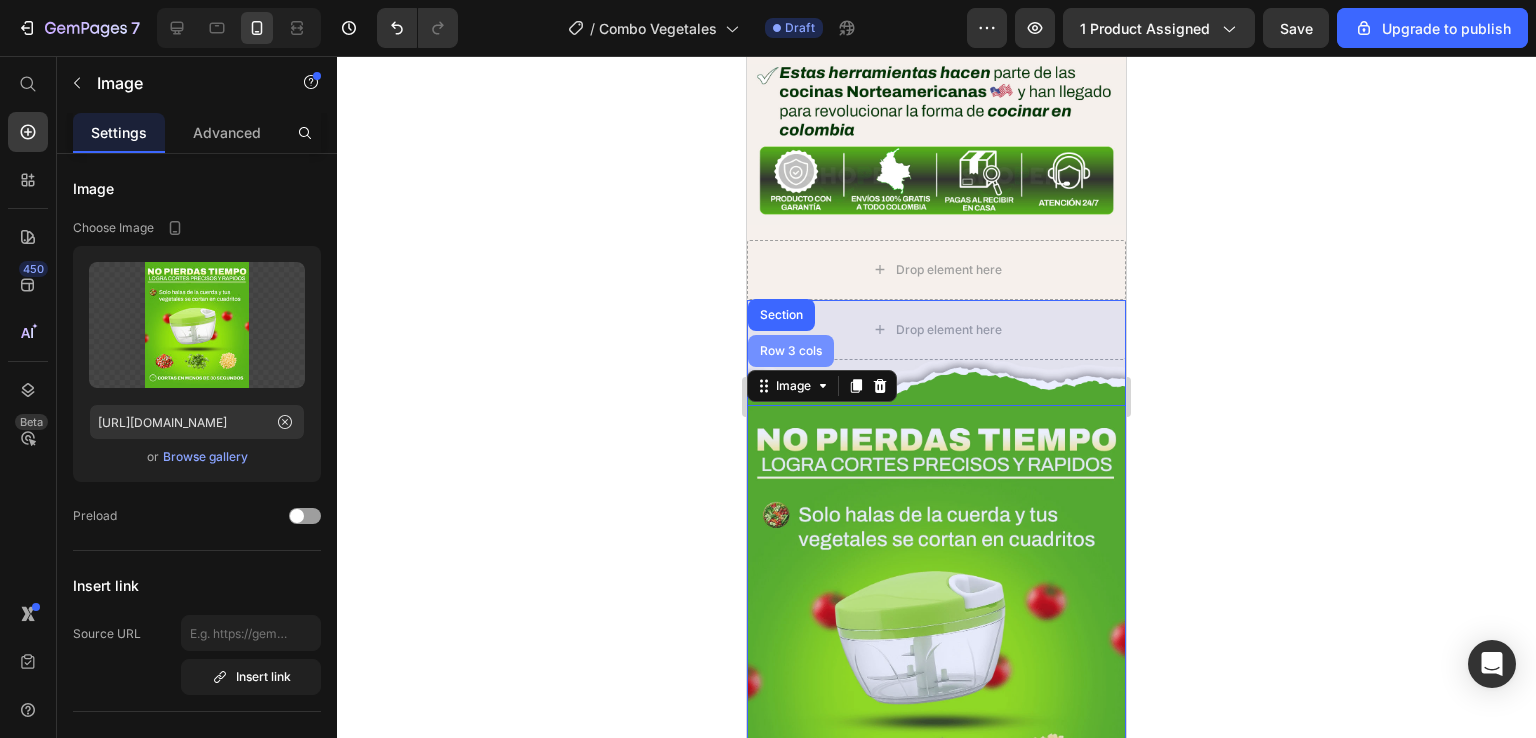 click on "Row 3 cols" at bounding box center [791, 351] 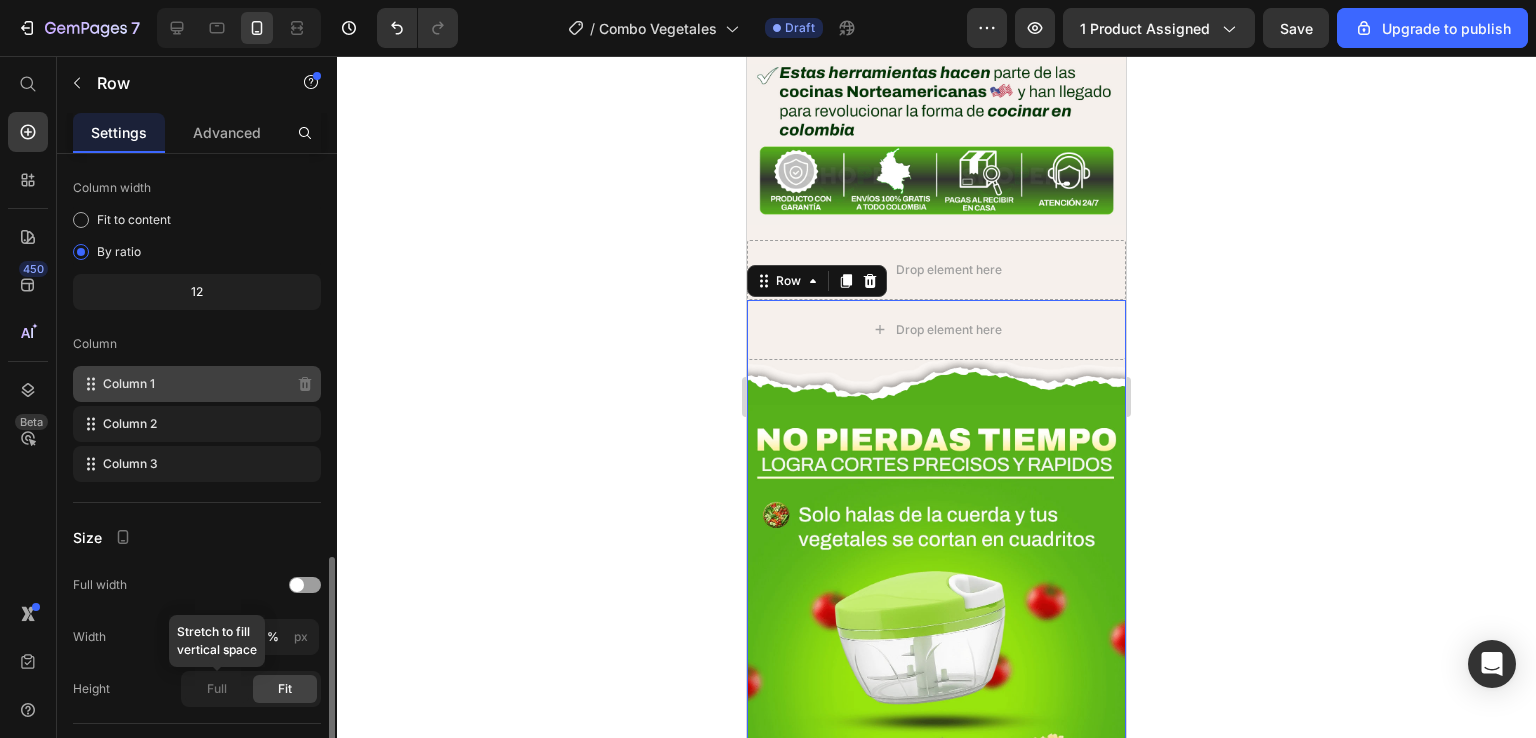 scroll, scrollTop: 300, scrollLeft: 0, axis: vertical 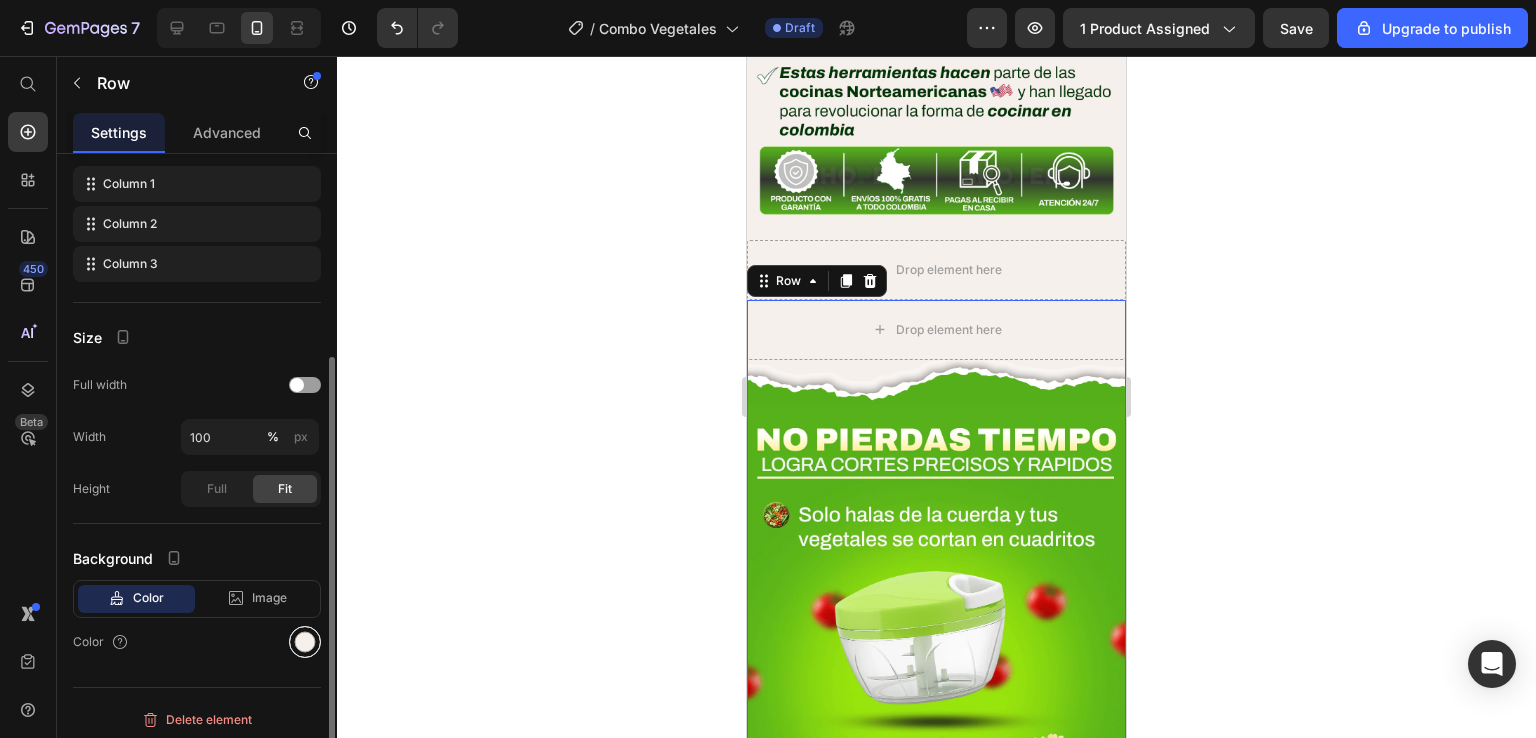 click at bounding box center (305, 642) 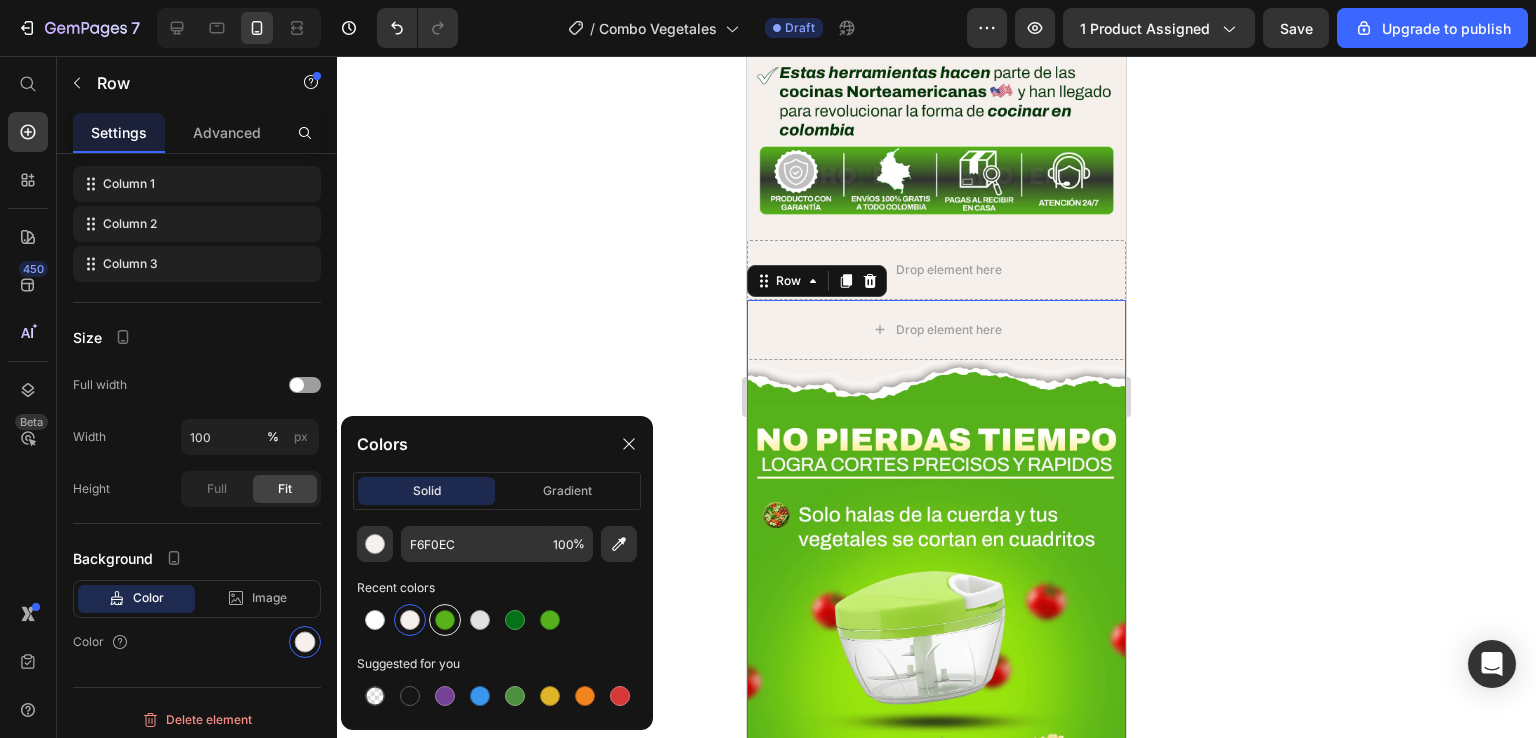 click at bounding box center [445, 620] 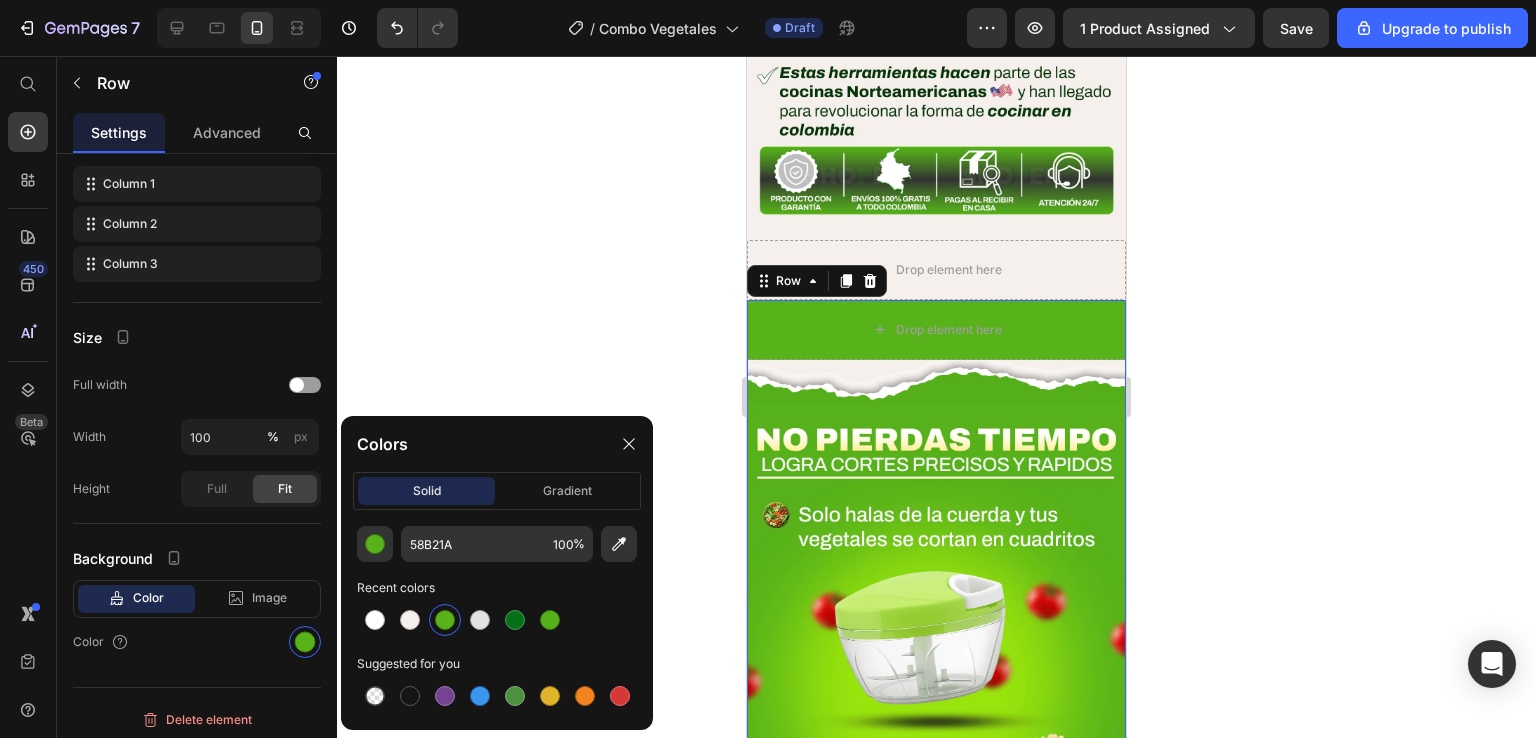 click 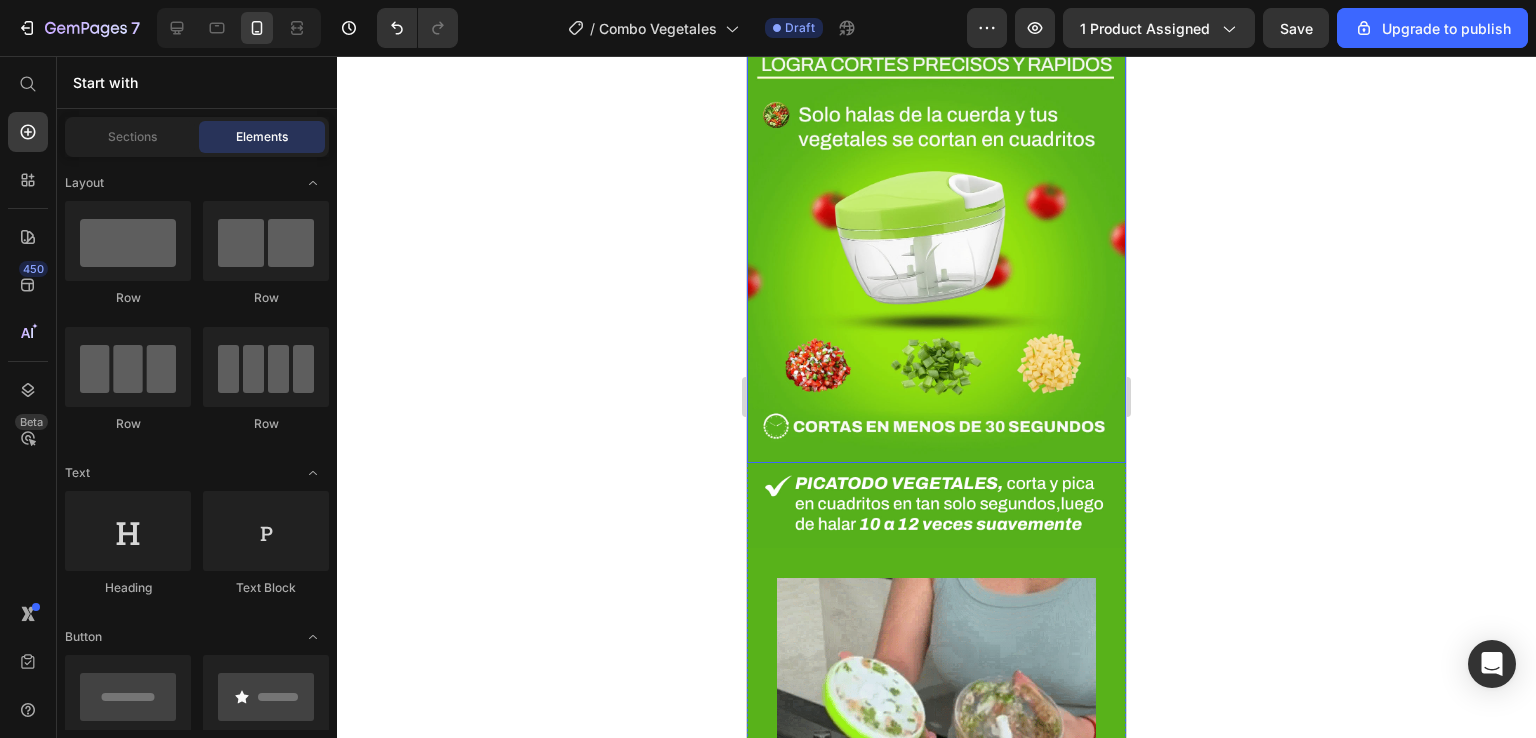 scroll, scrollTop: 2952, scrollLeft: 0, axis: vertical 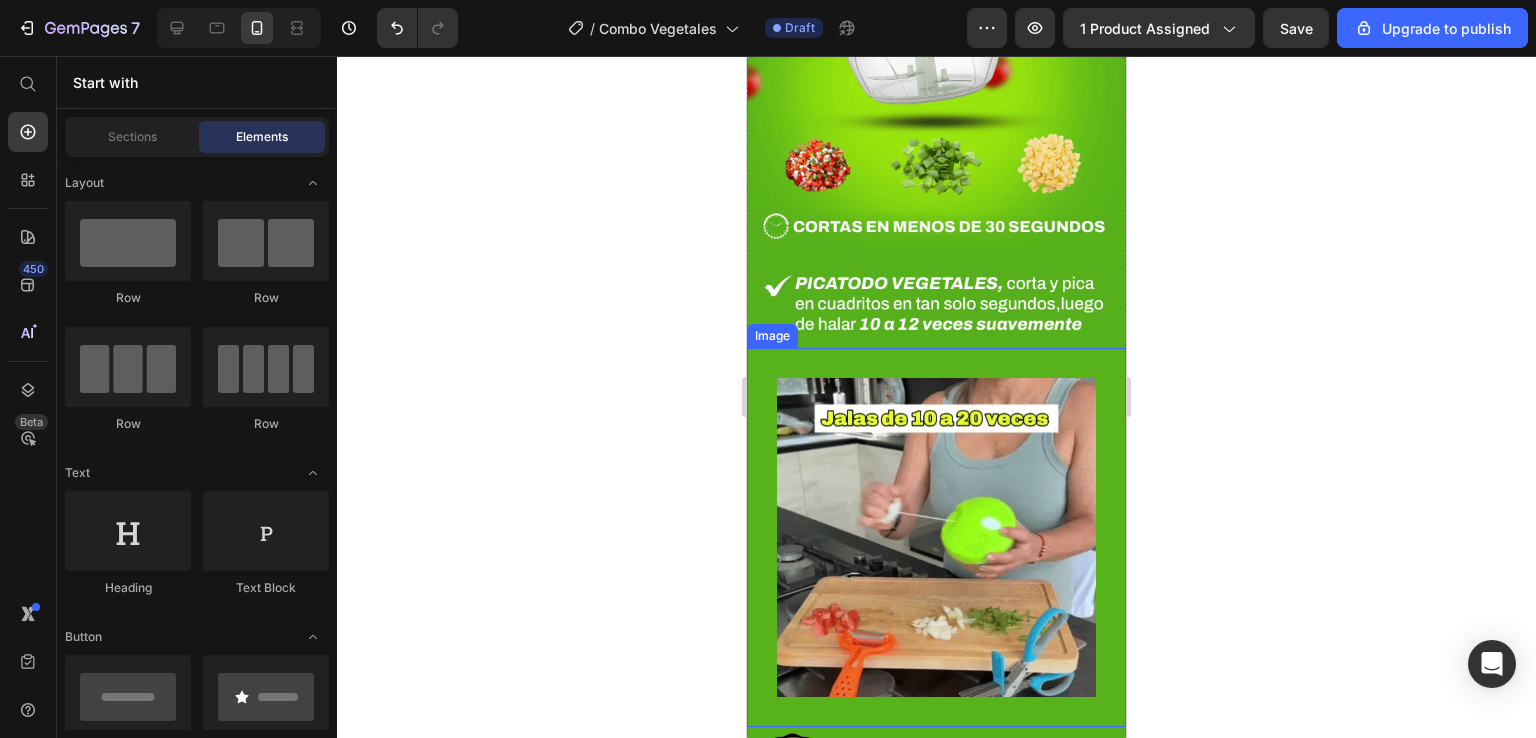 click 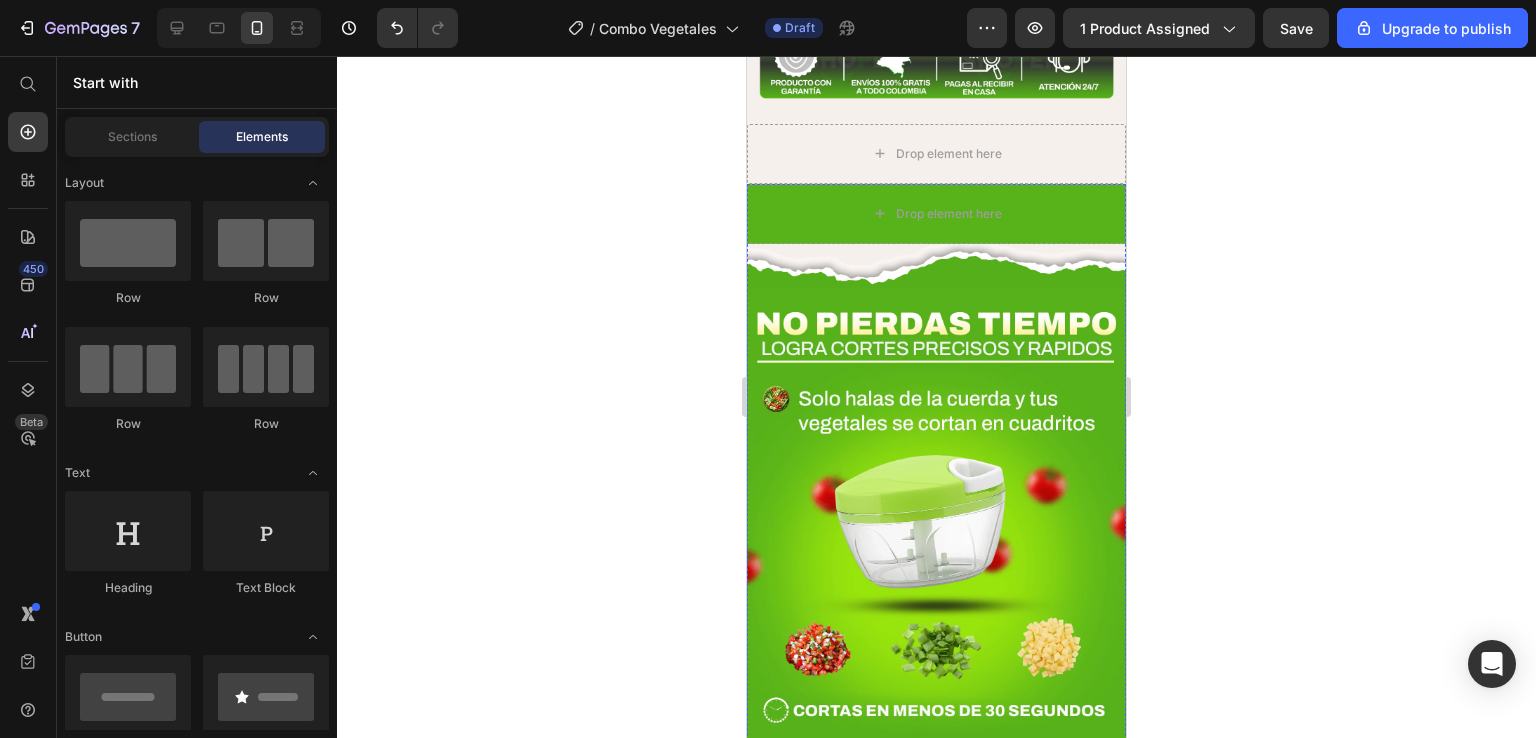 scroll, scrollTop: 2352, scrollLeft: 0, axis: vertical 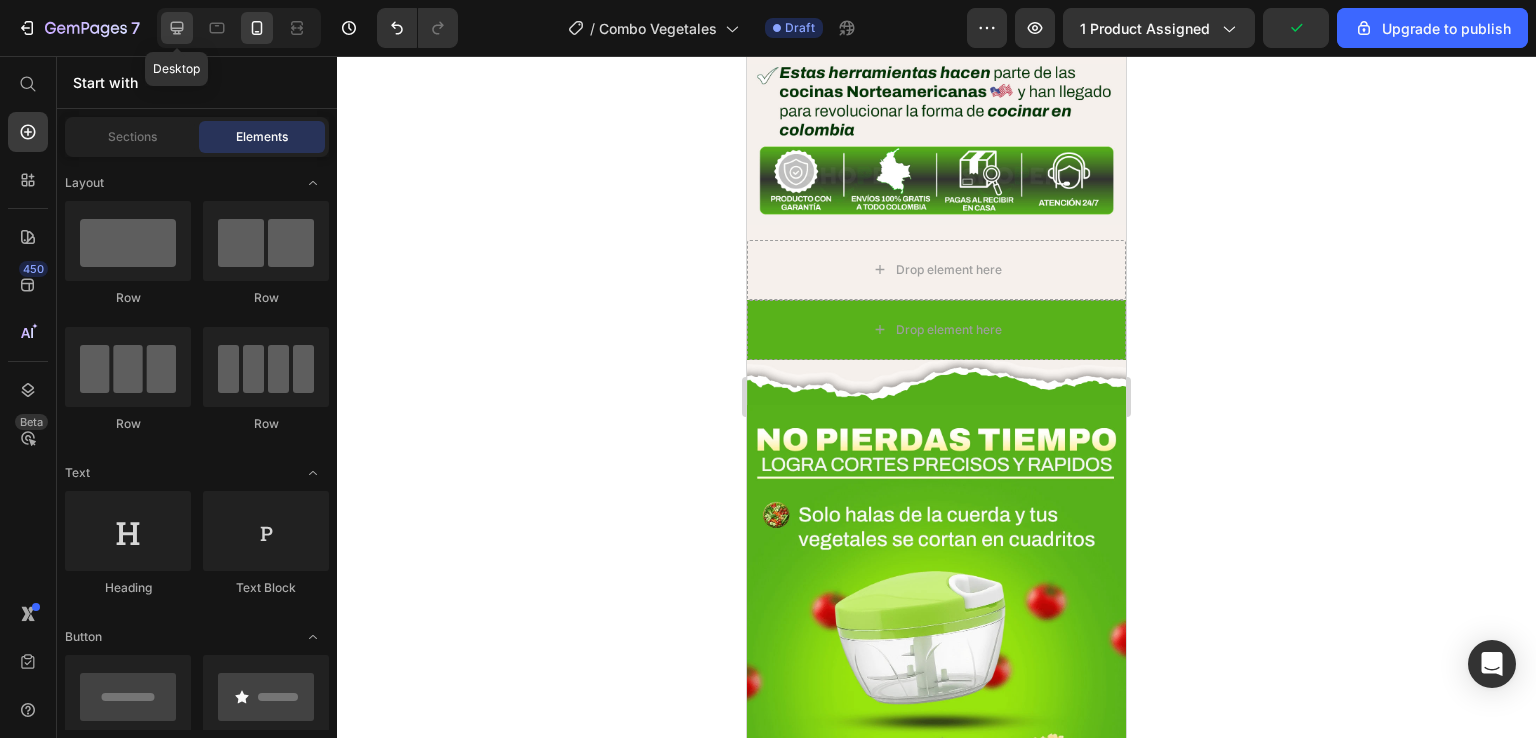 click 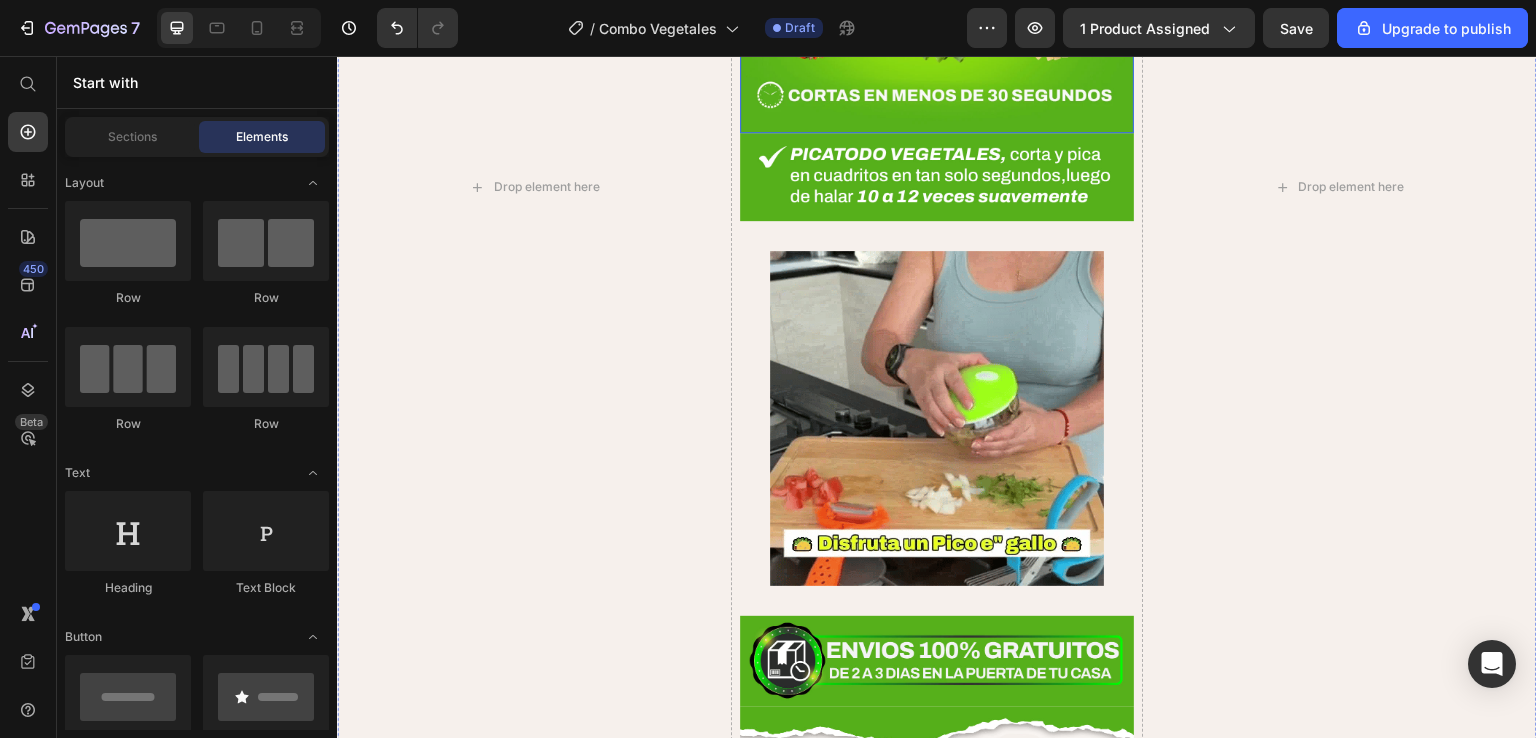 scroll, scrollTop: 3152, scrollLeft: 0, axis: vertical 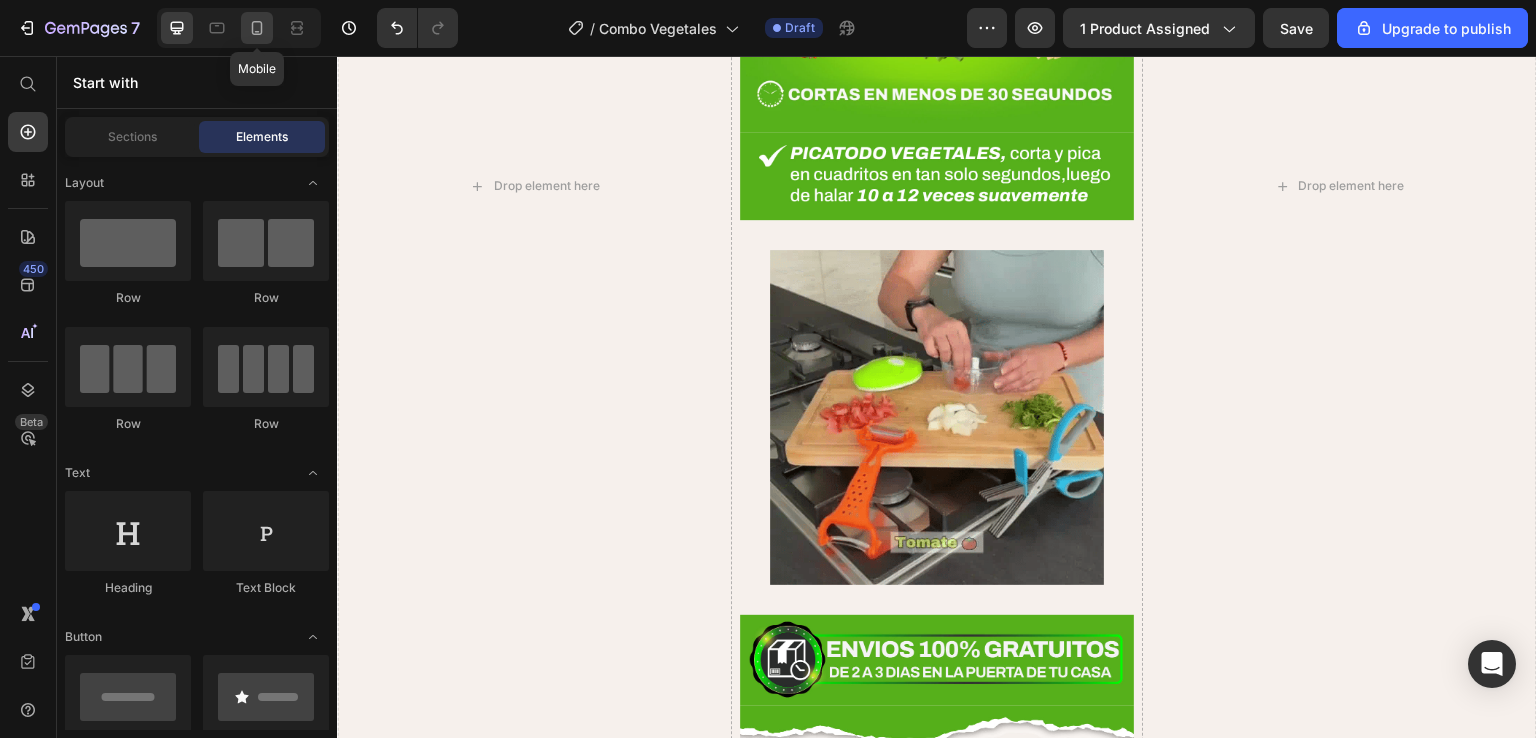 click 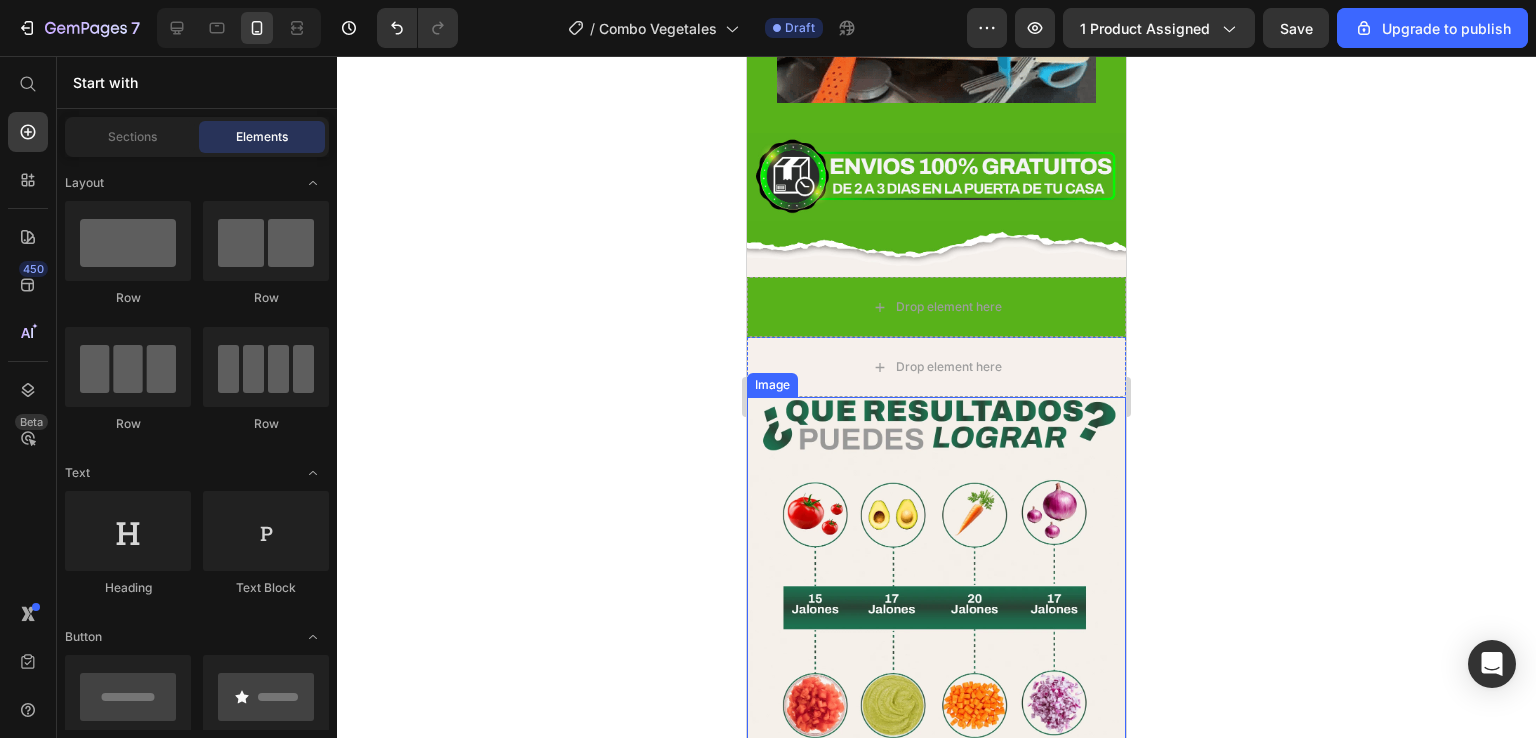 scroll, scrollTop: 2689, scrollLeft: 0, axis: vertical 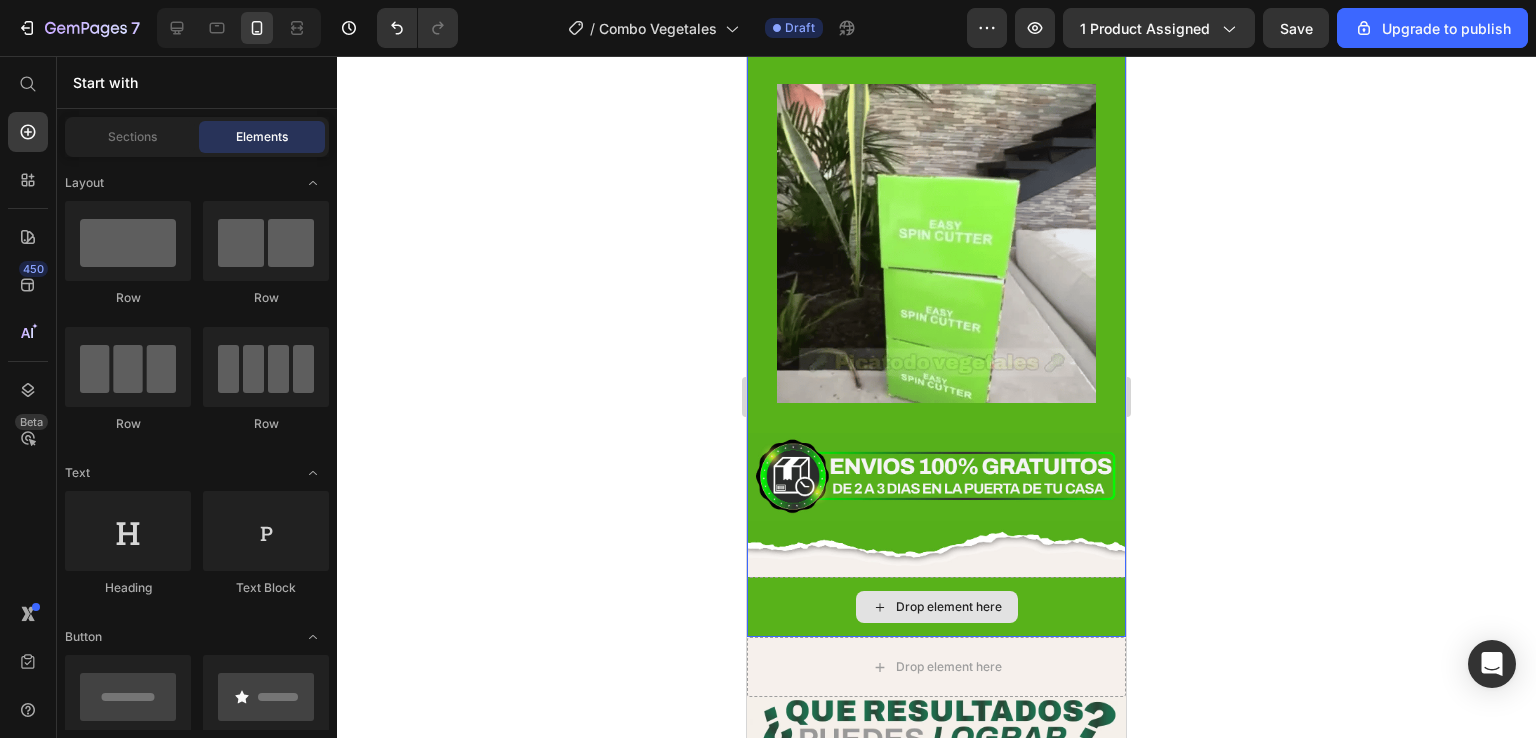 click on "Drop element here" at bounding box center (936, 607) 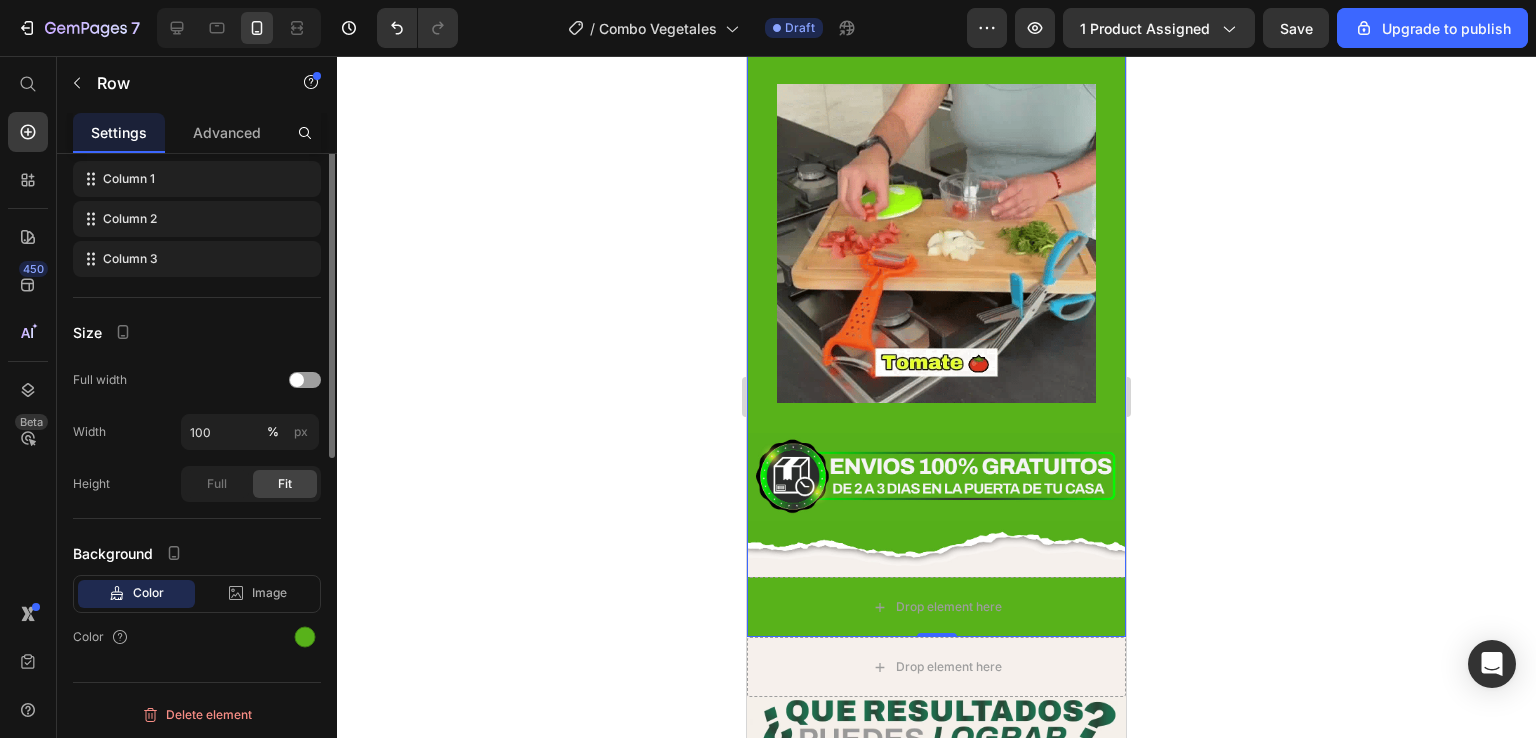 scroll, scrollTop: 5, scrollLeft: 0, axis: vertical 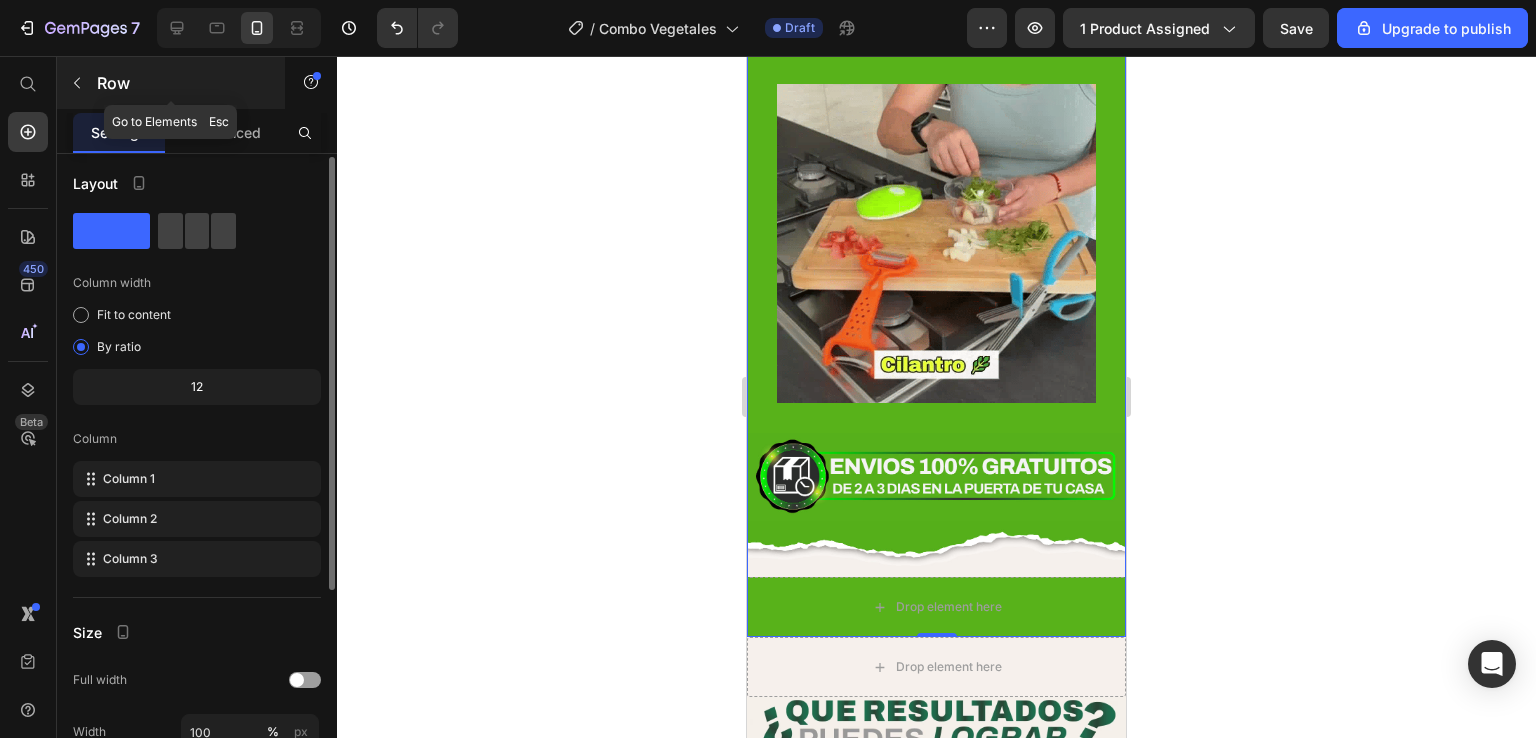 click on "Row" at bounding box center (182, 83) 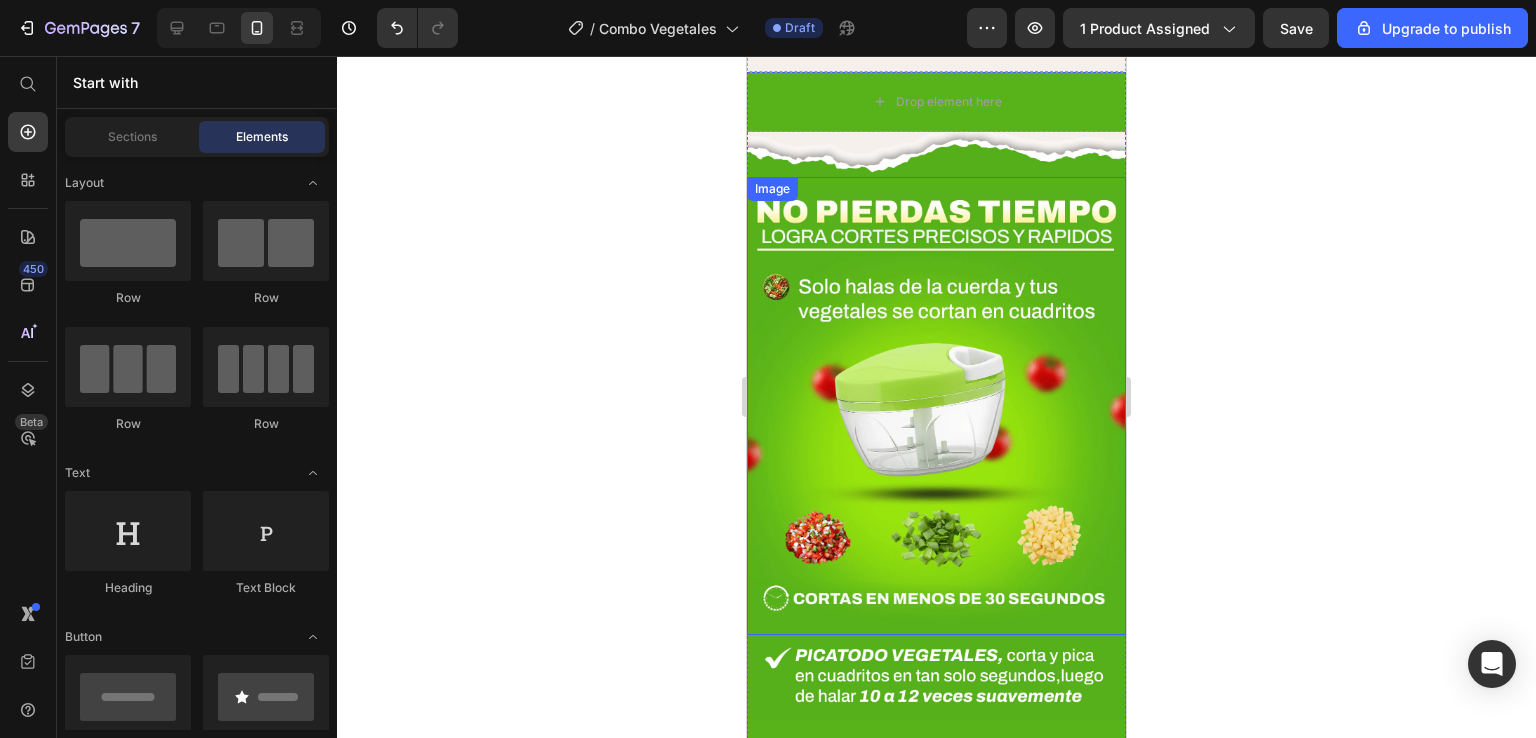 scroll, scrollTop: 2480, scrollLeft: 0, axis: vertical 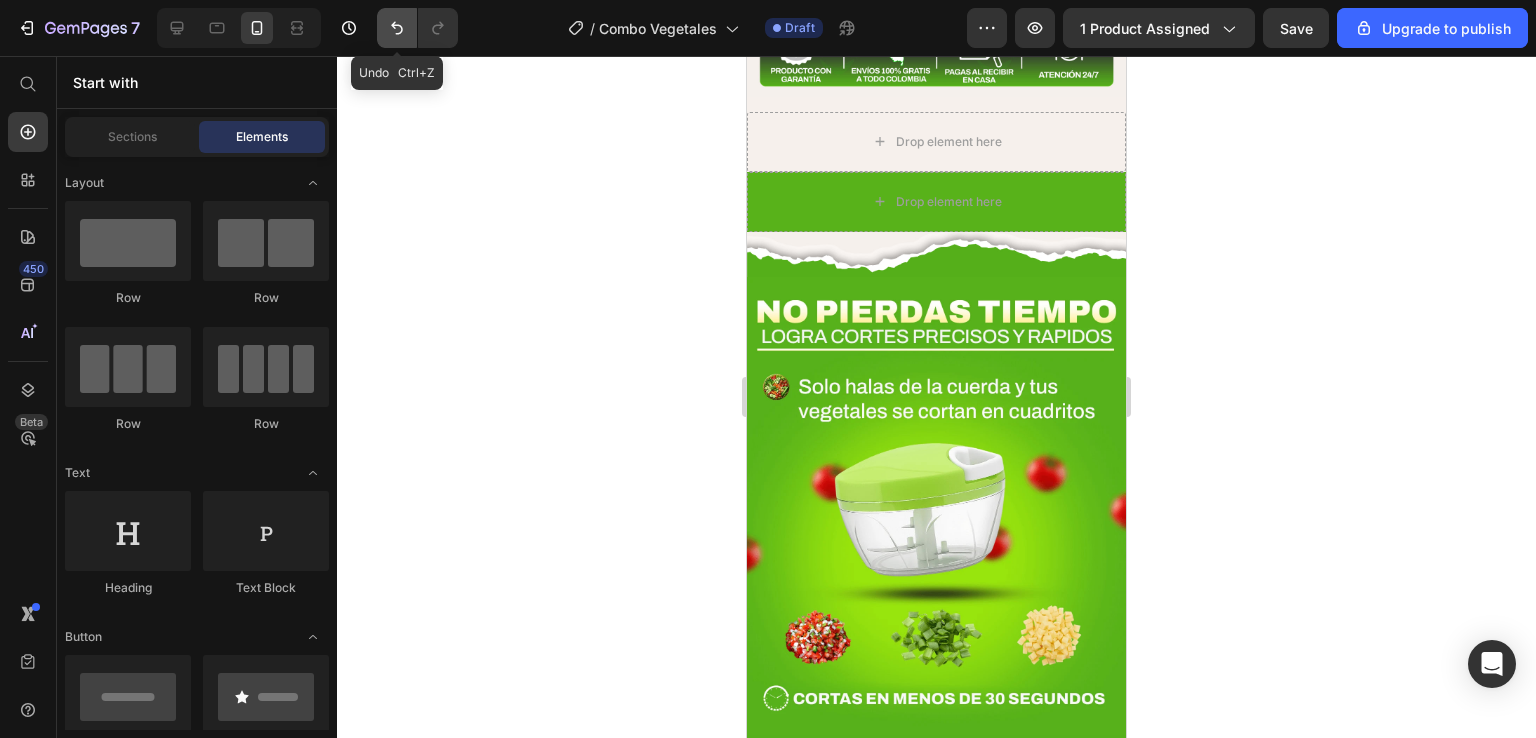 click 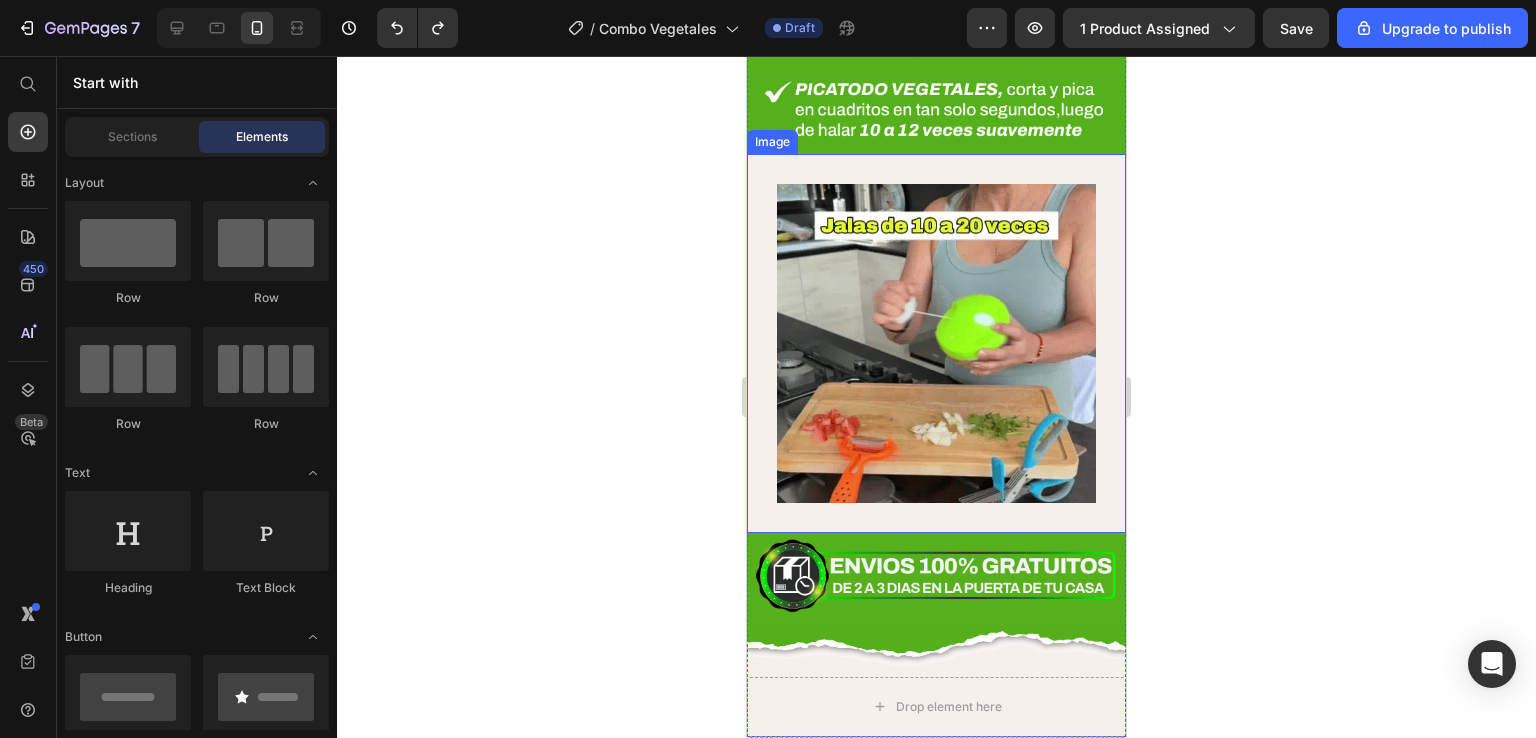 scroll, scrollTop: 3080, scrollLeft: 0, axis: vertical 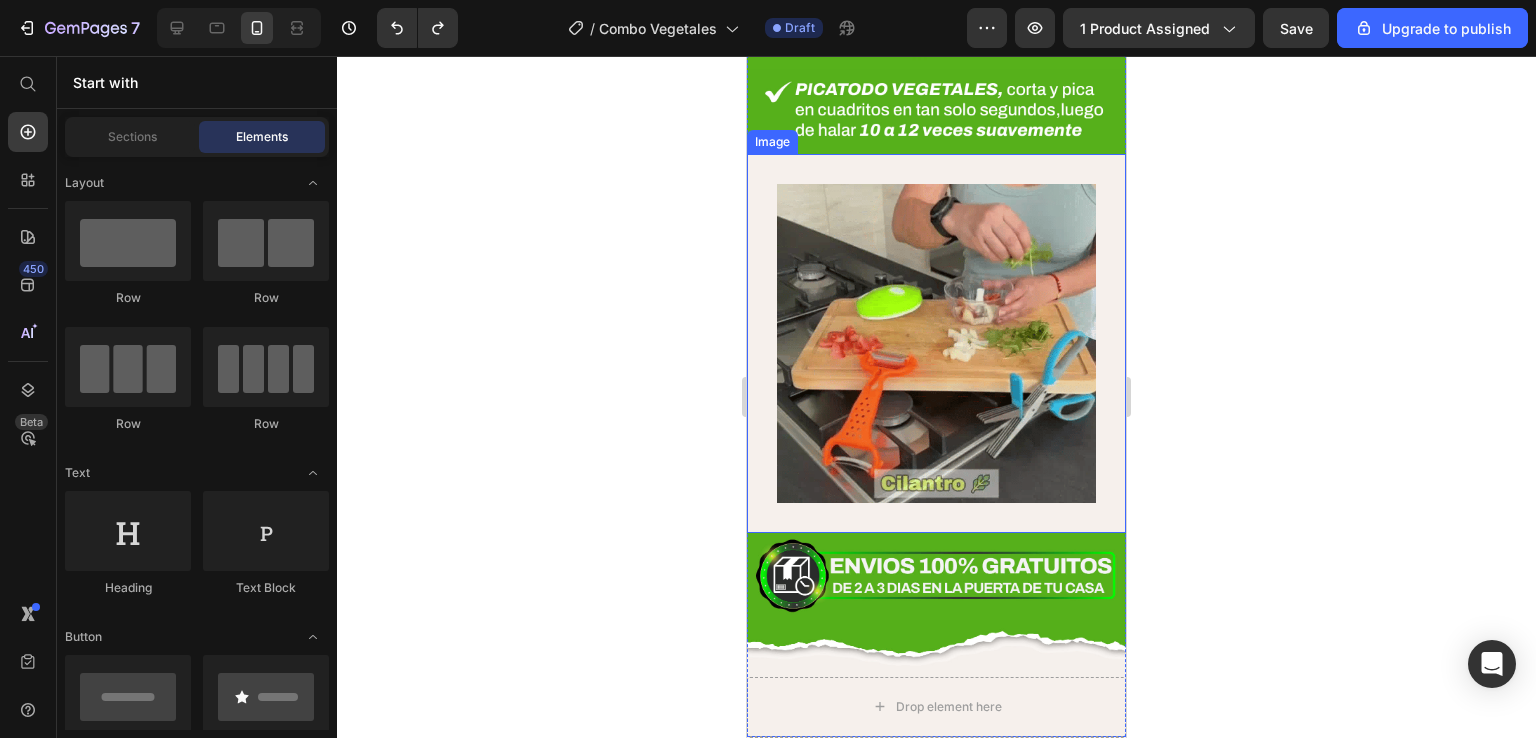 click at bounding box center (936, 343) 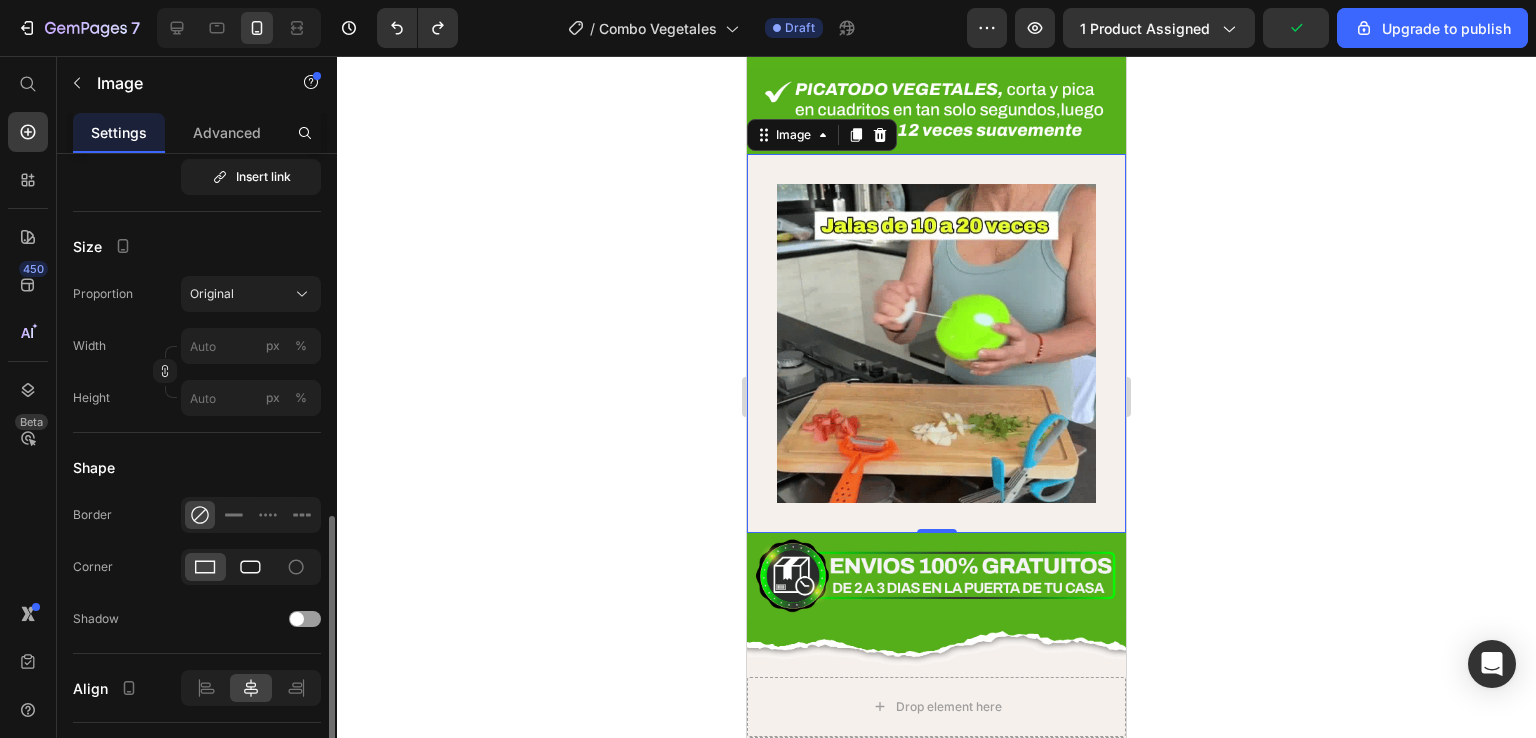 scroll, scrollTop: 600, scrollLeft: 0, axis: vertical 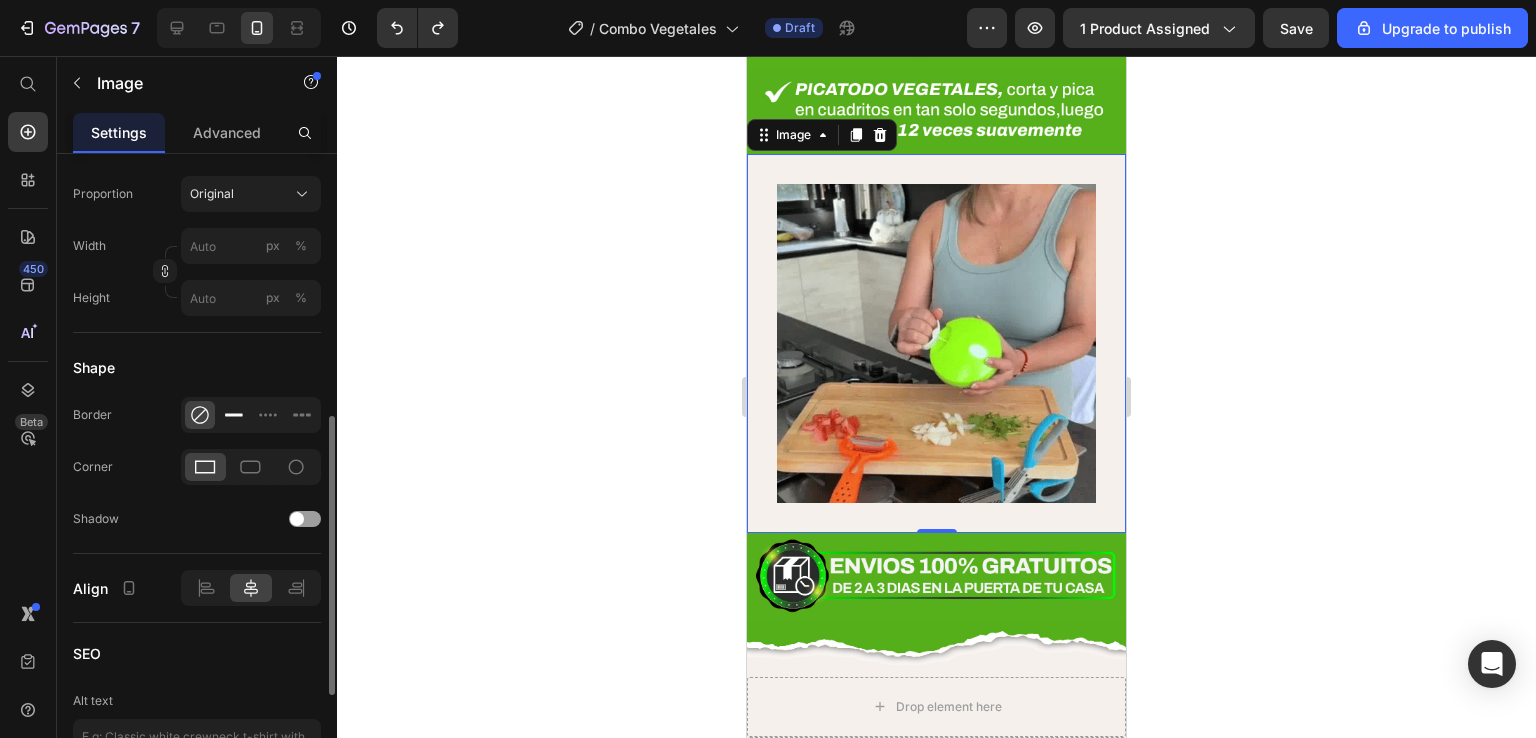 click 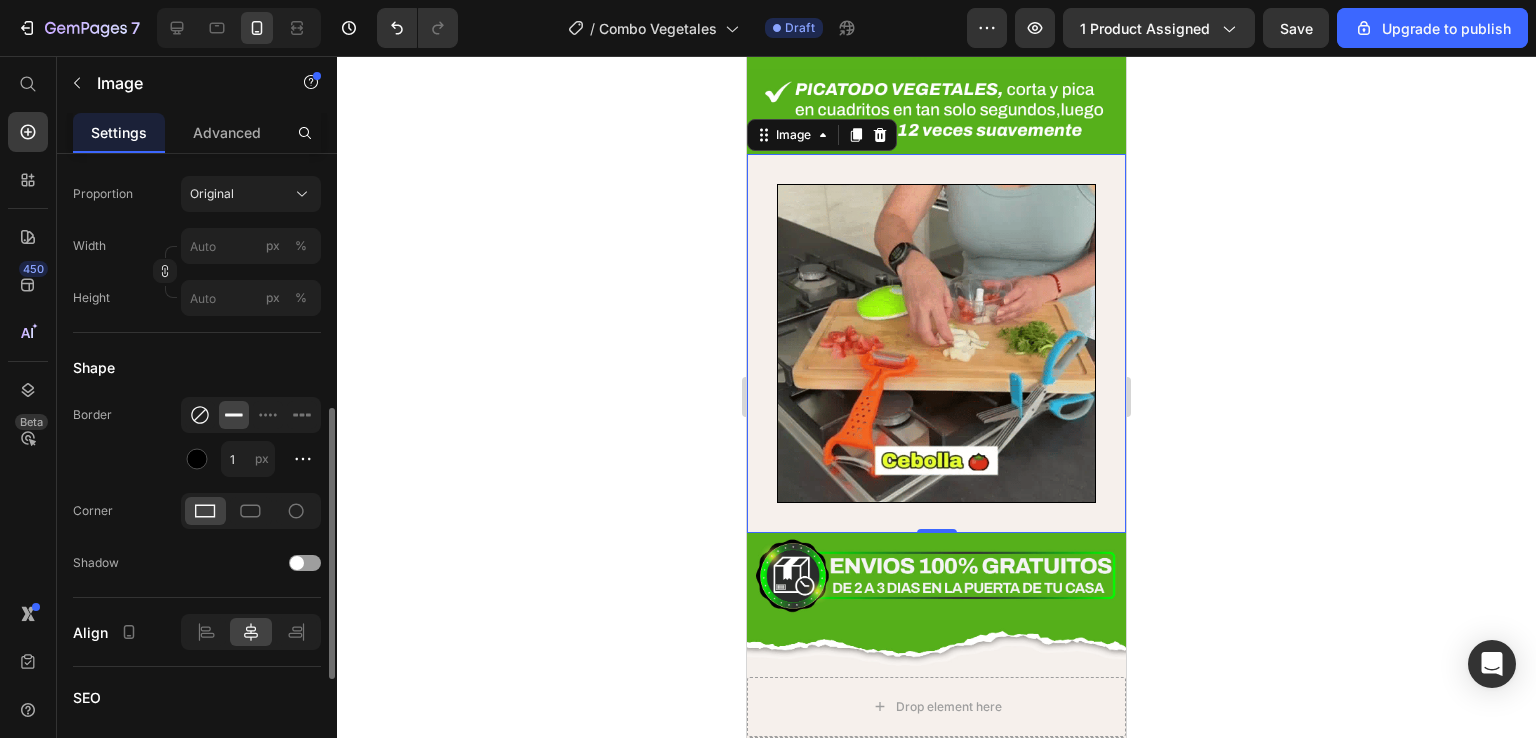 click 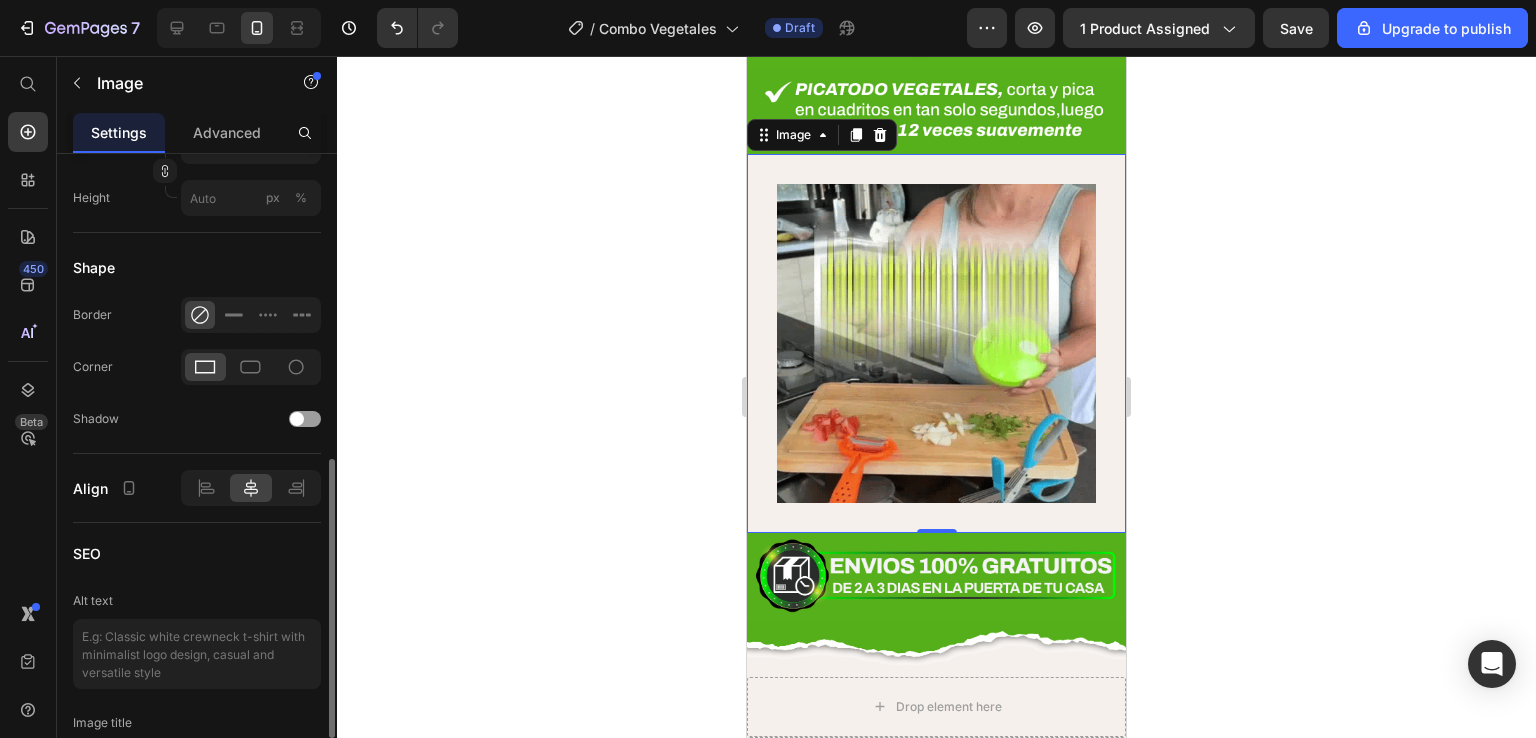 scroll, scrollTop: 828, scrollLeft: 0, axis: vertical 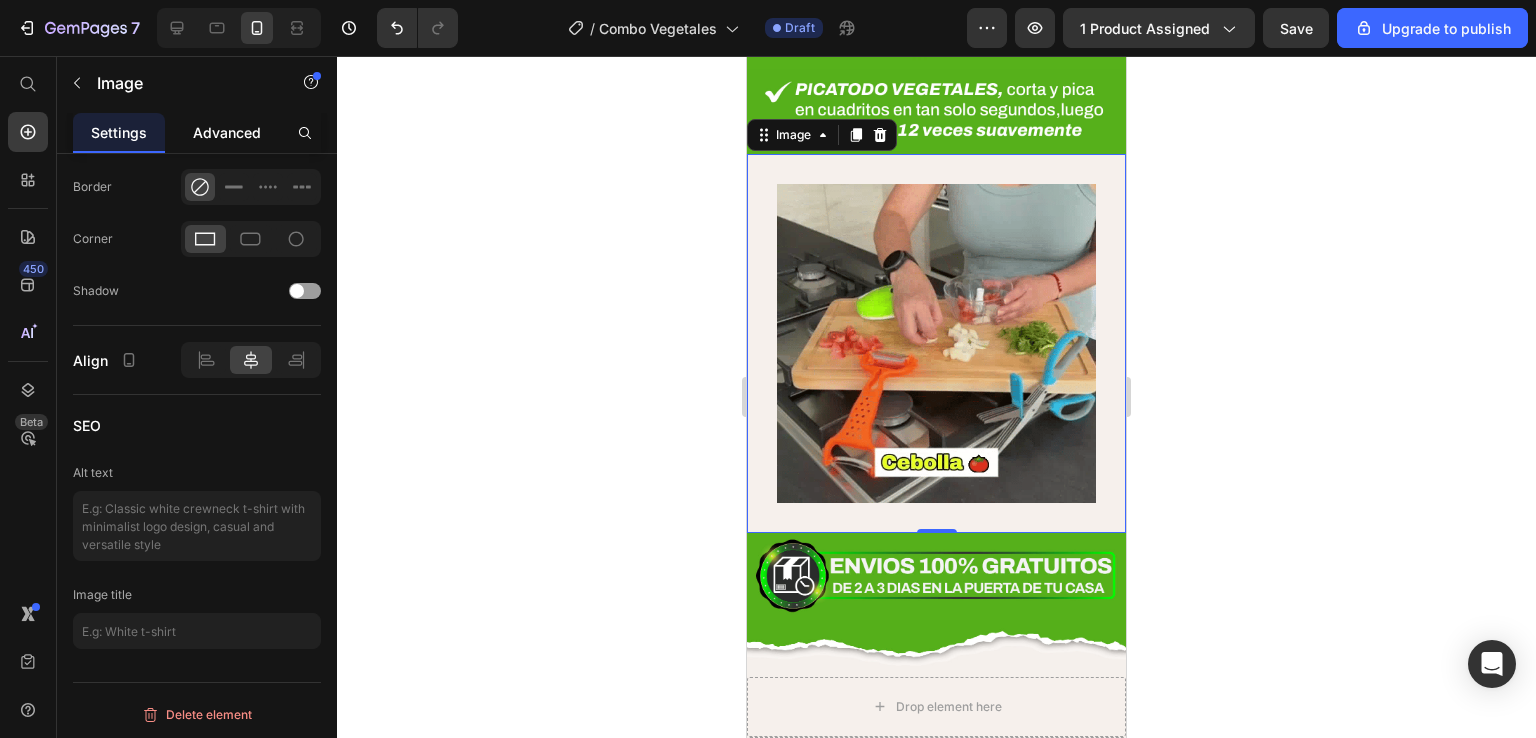 click on "Advanced" 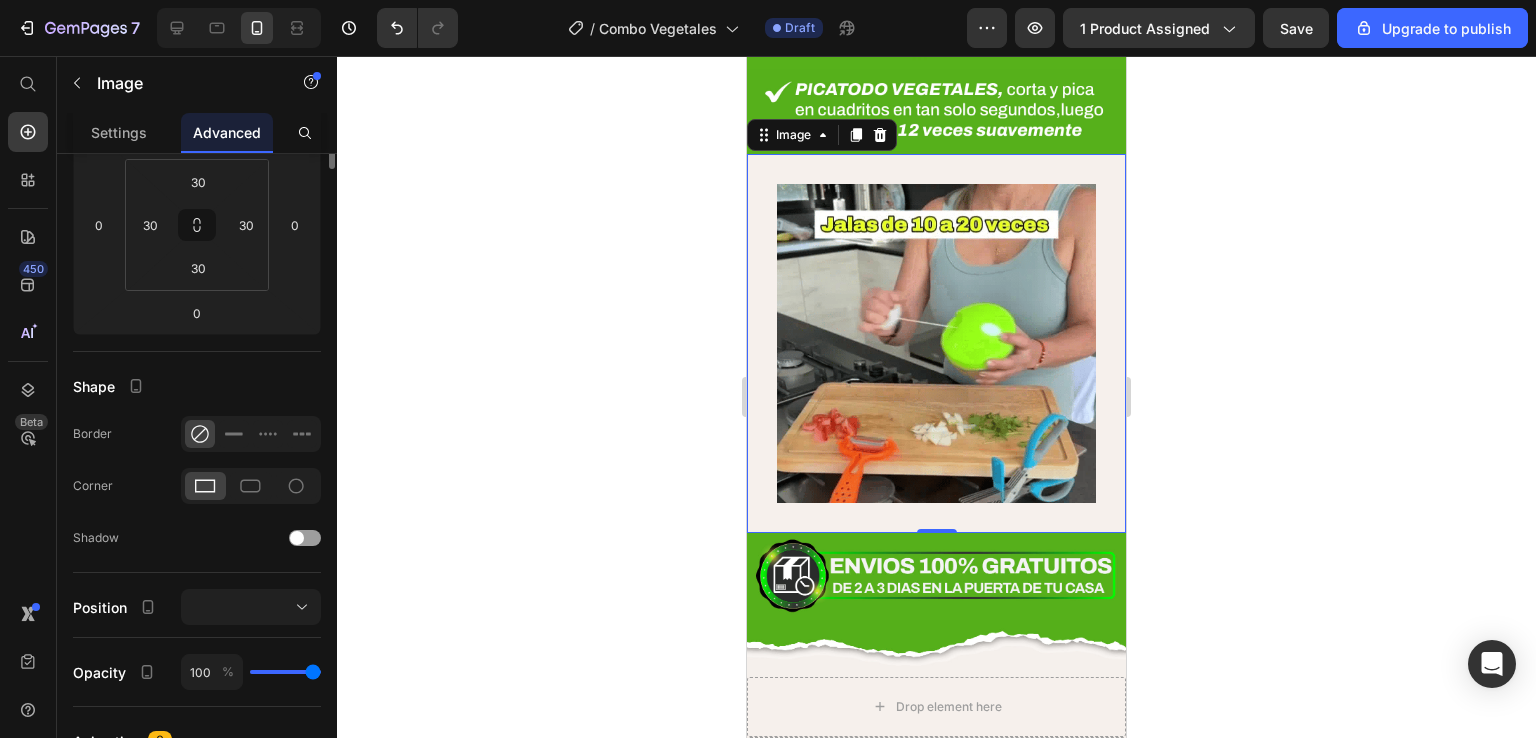 scroll, scrollTop: 0, scrollLeft: 0, axis: both 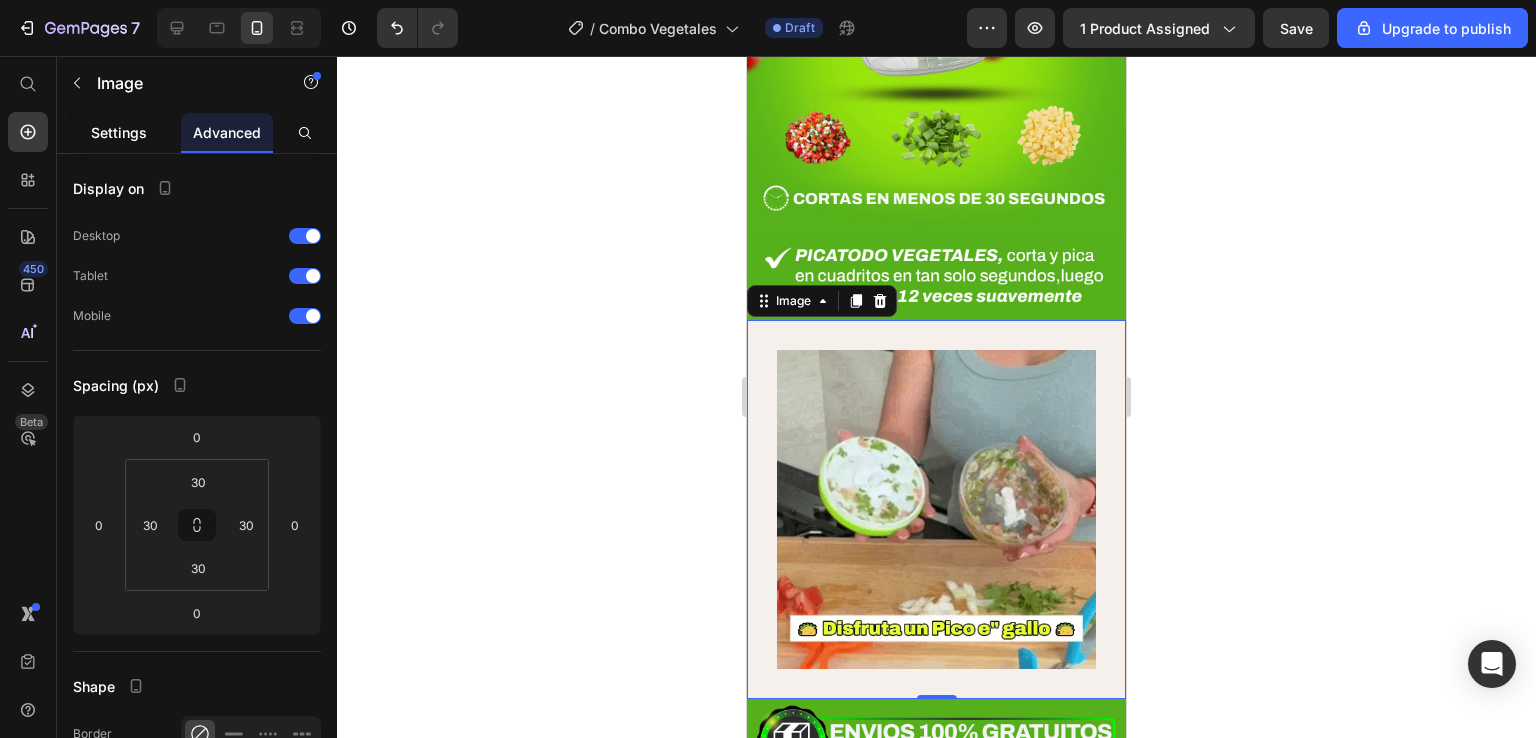 click on "Settings" at bounding box center [119, 132] 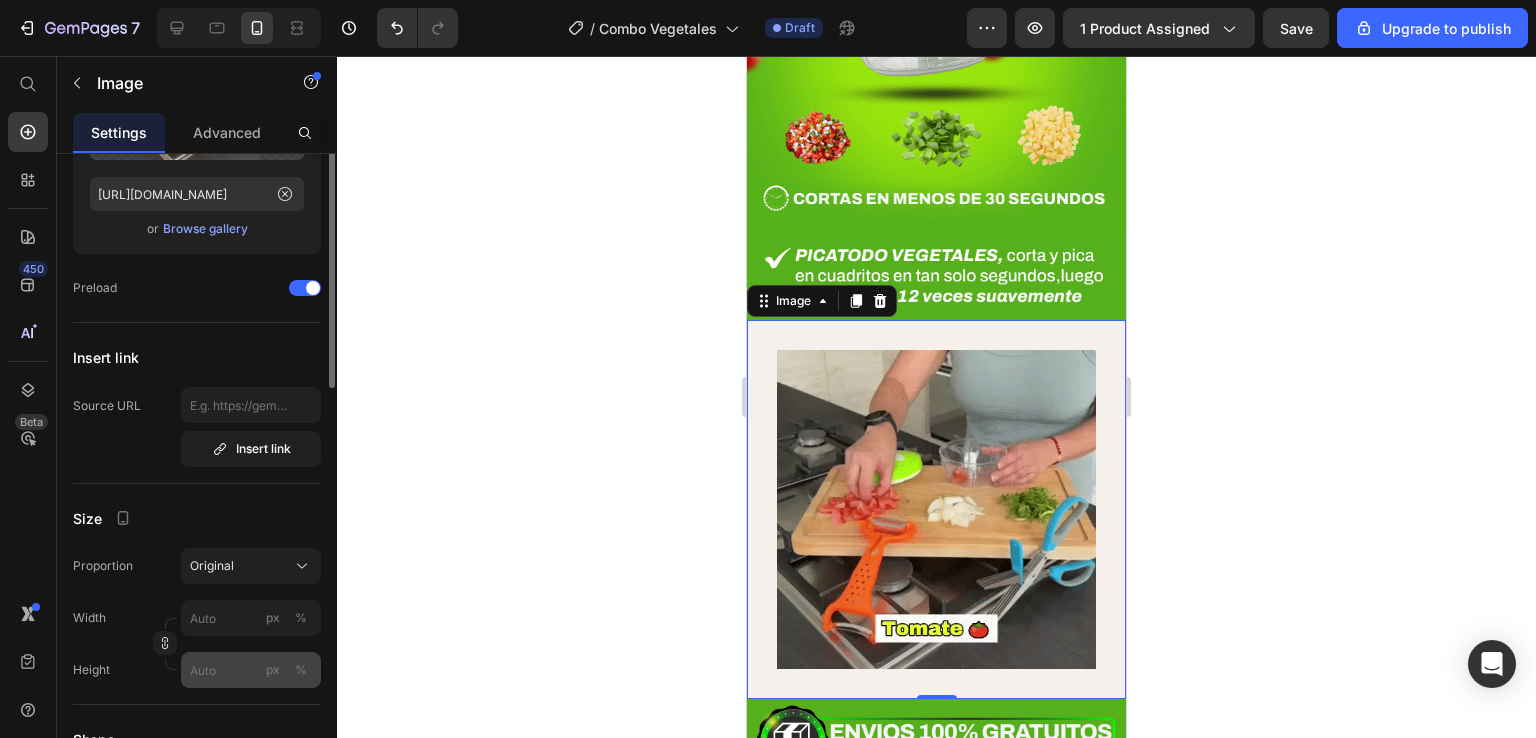 scroll, scrollTop: 28, scrollLeft: 0, axis: vertical 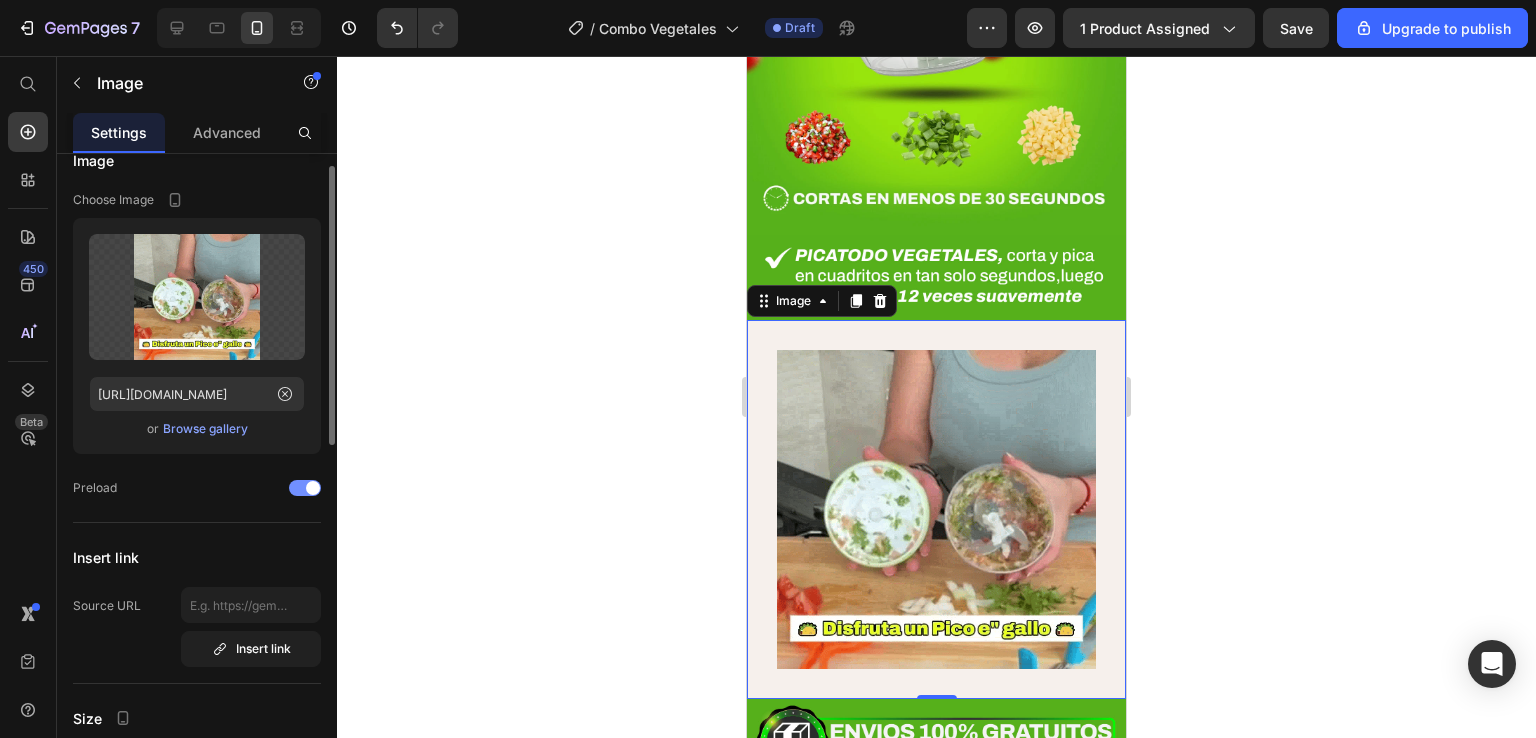 click on "Preload" at bounding box center [95, 488] 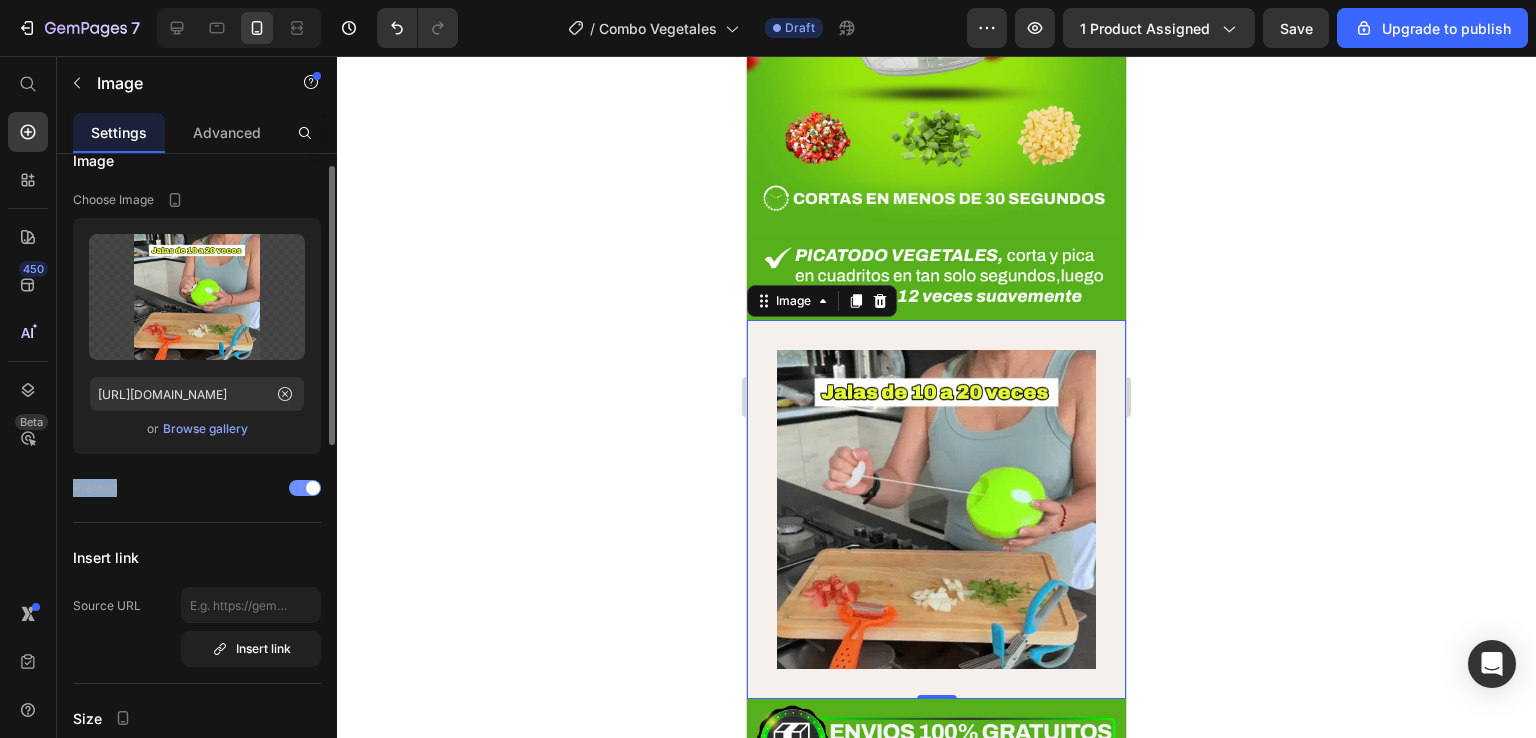 click on "Preload" at bounding box center (95, 488) 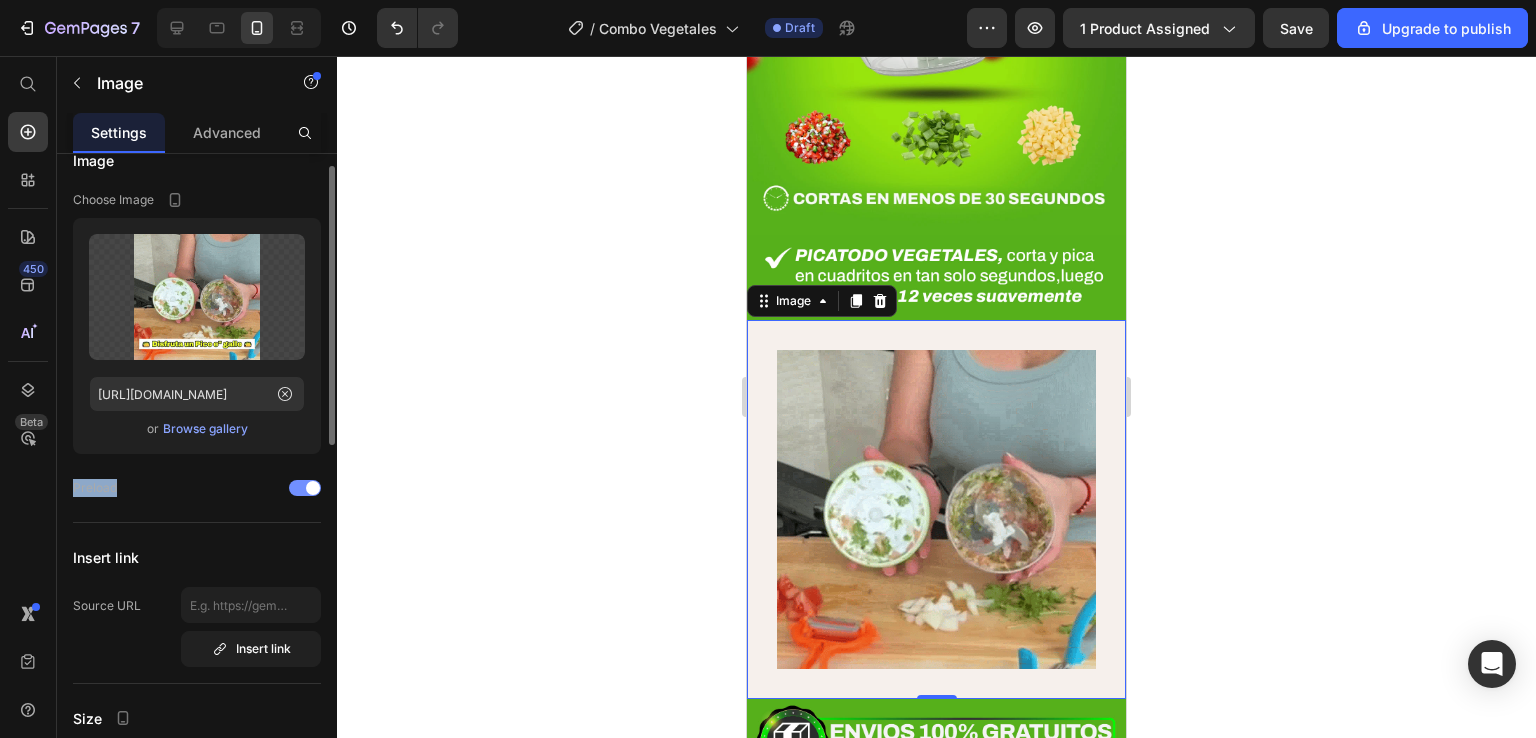 scroll, scrollTop: 0, scrollLeft: 0, axis: both 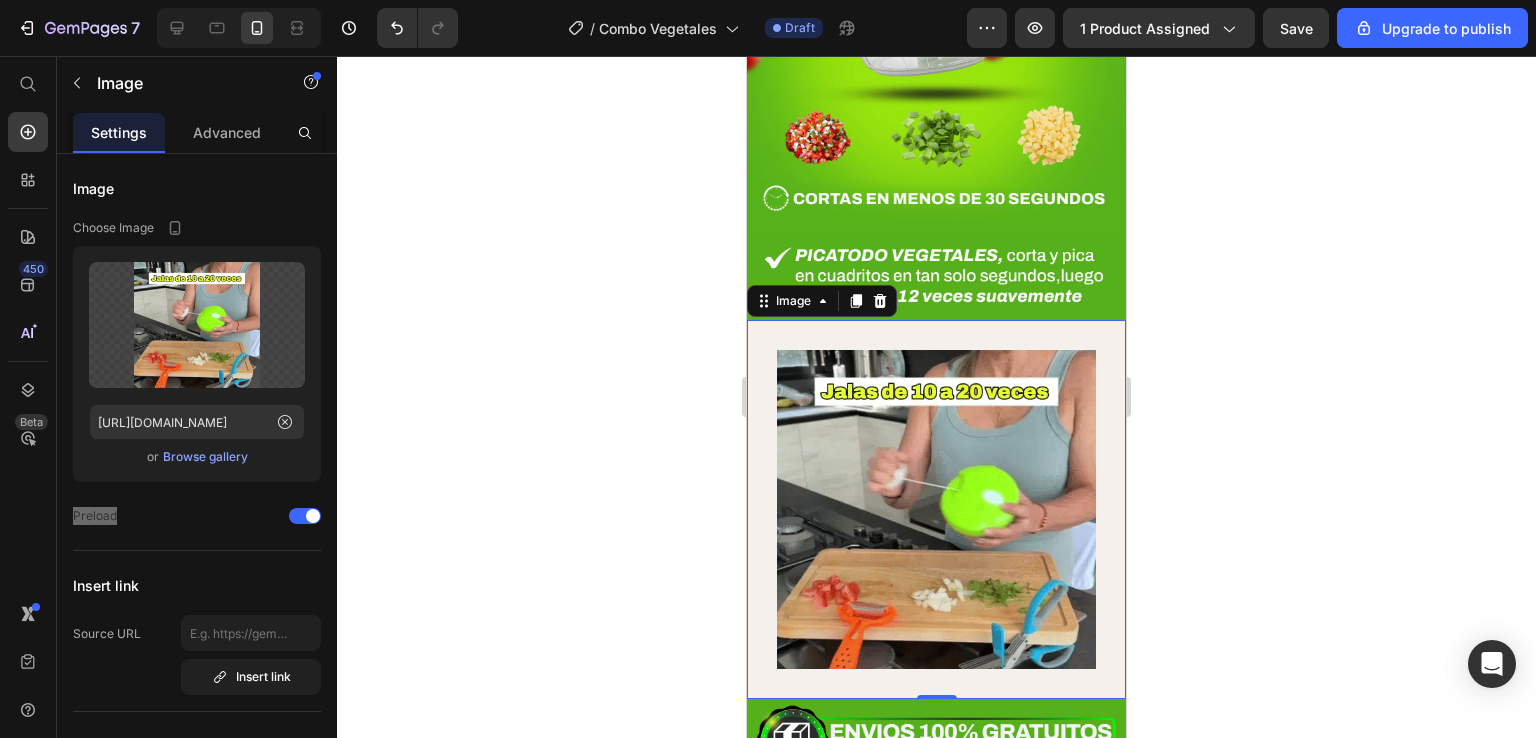 click at bounding box center [936, 509] 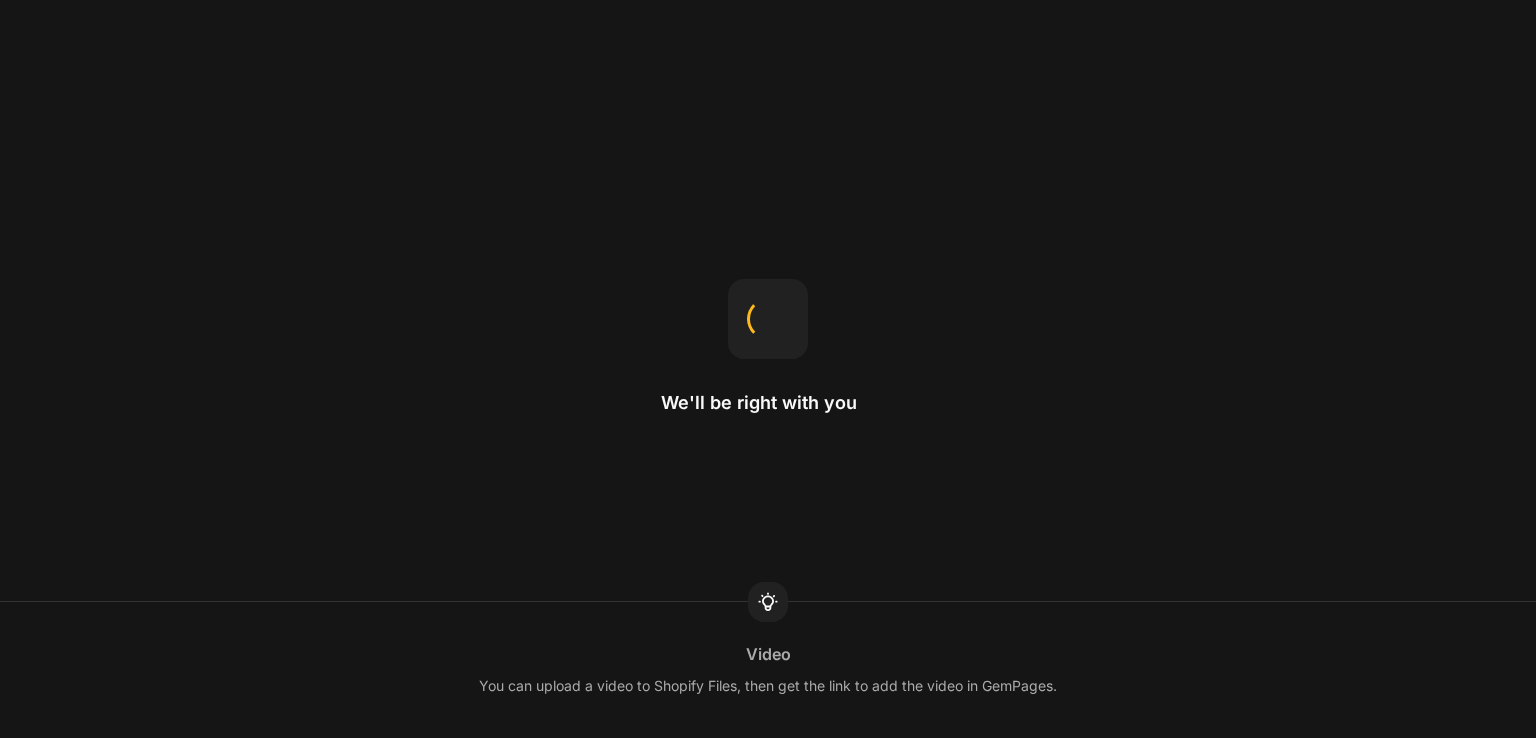 scroll, scrollTop: 0, scrollLeft: 0, axis: both 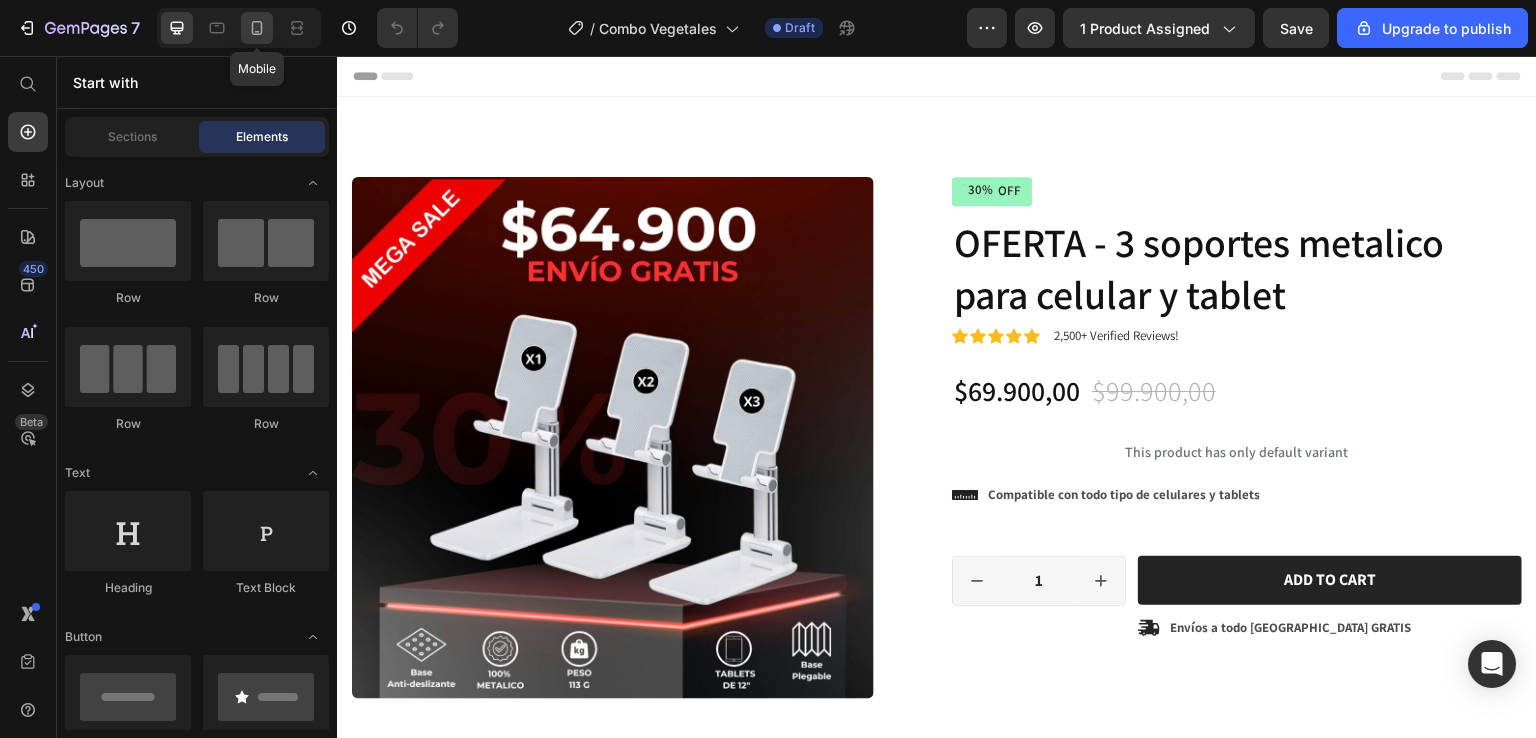 click 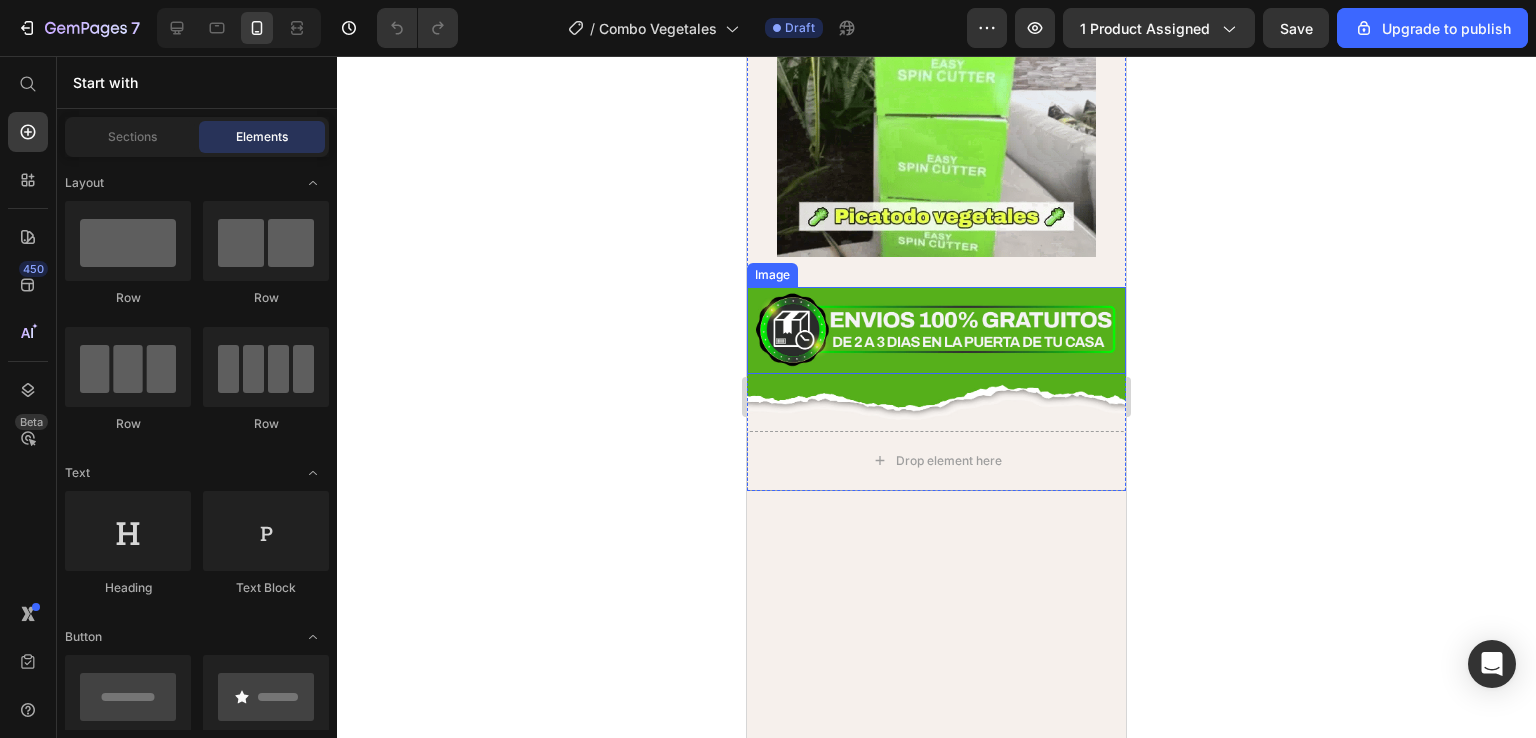 scroll, scrollTop: 2200, scrollLeft: 0, axis: vertical 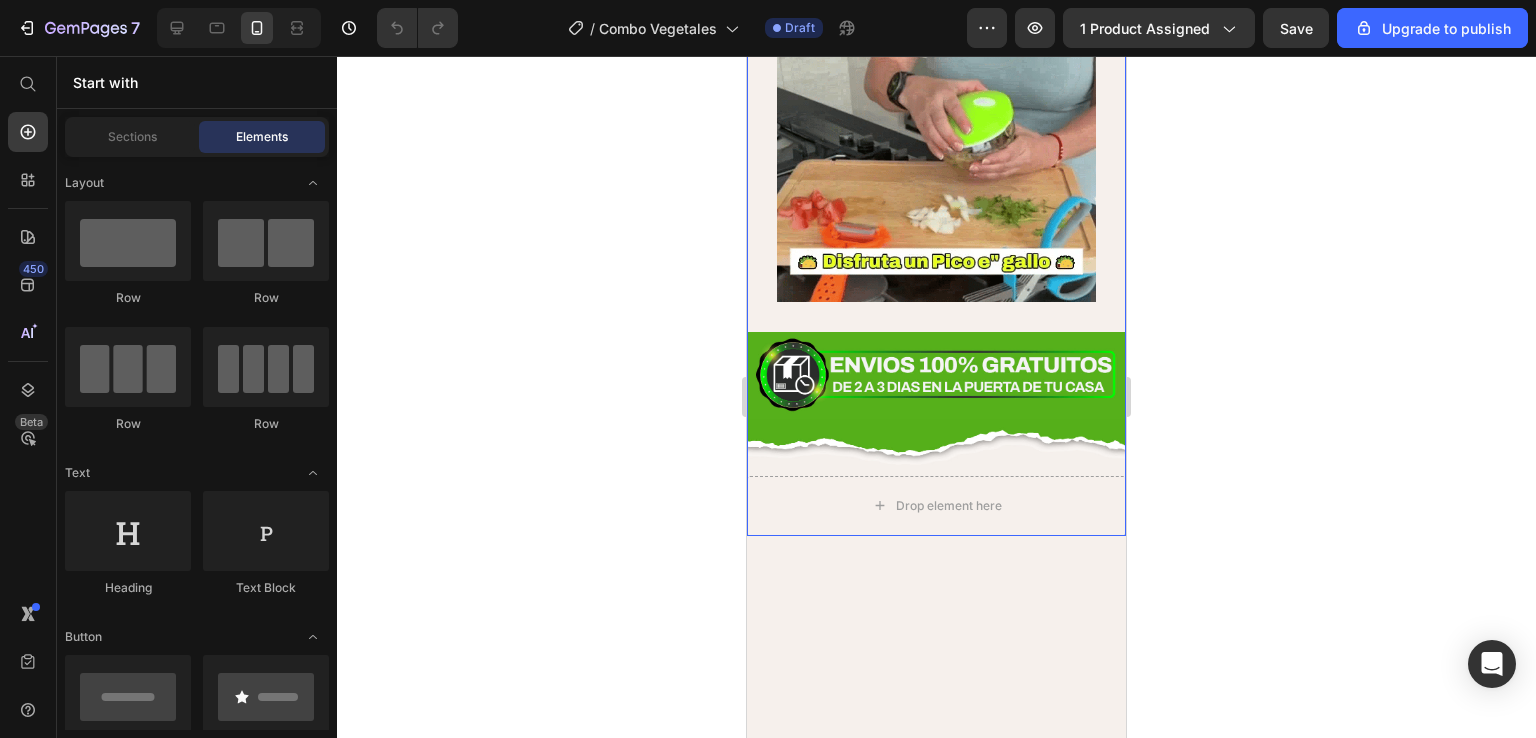 click on "Drop element here" at bounding box center (936, -77) 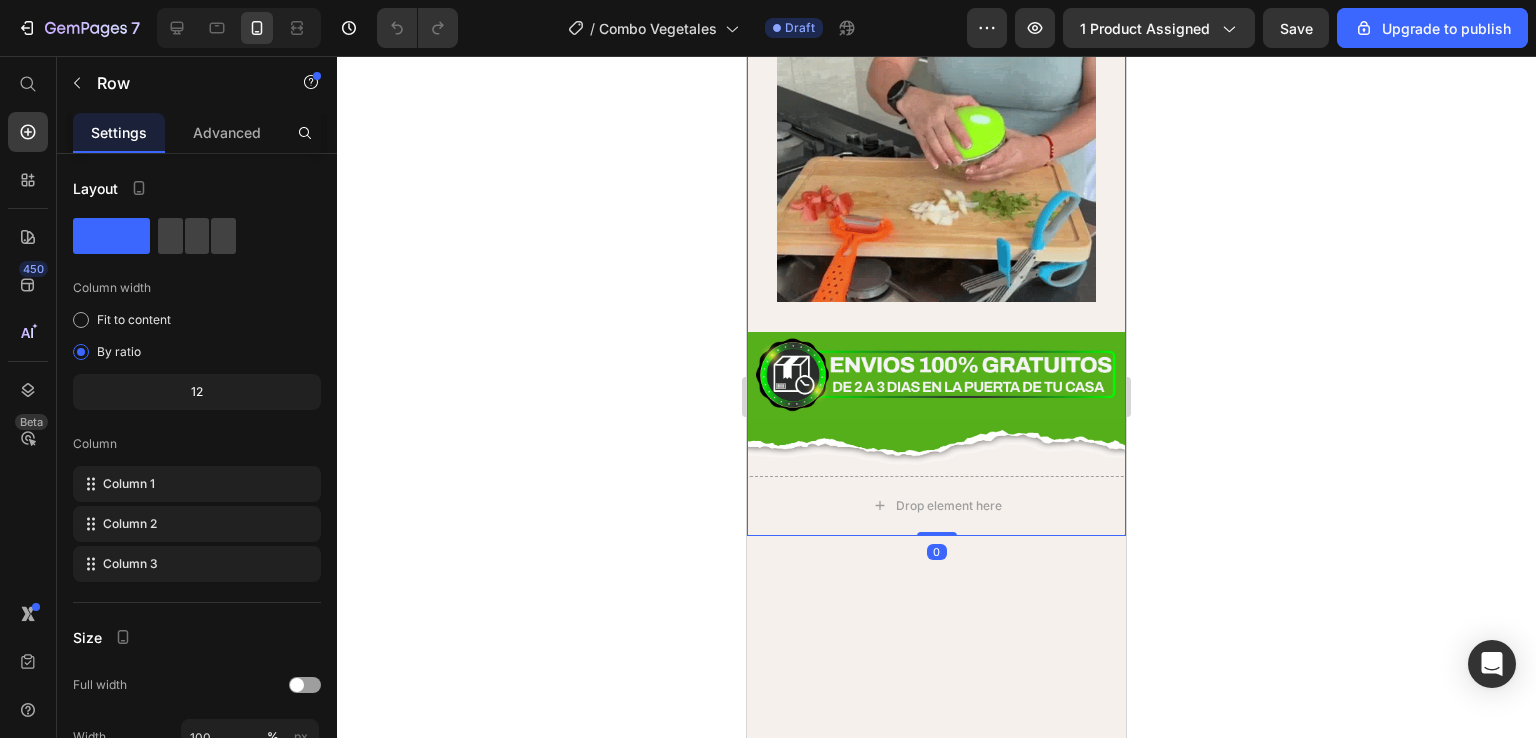 click on "Row" at bounding box center (788, -126) 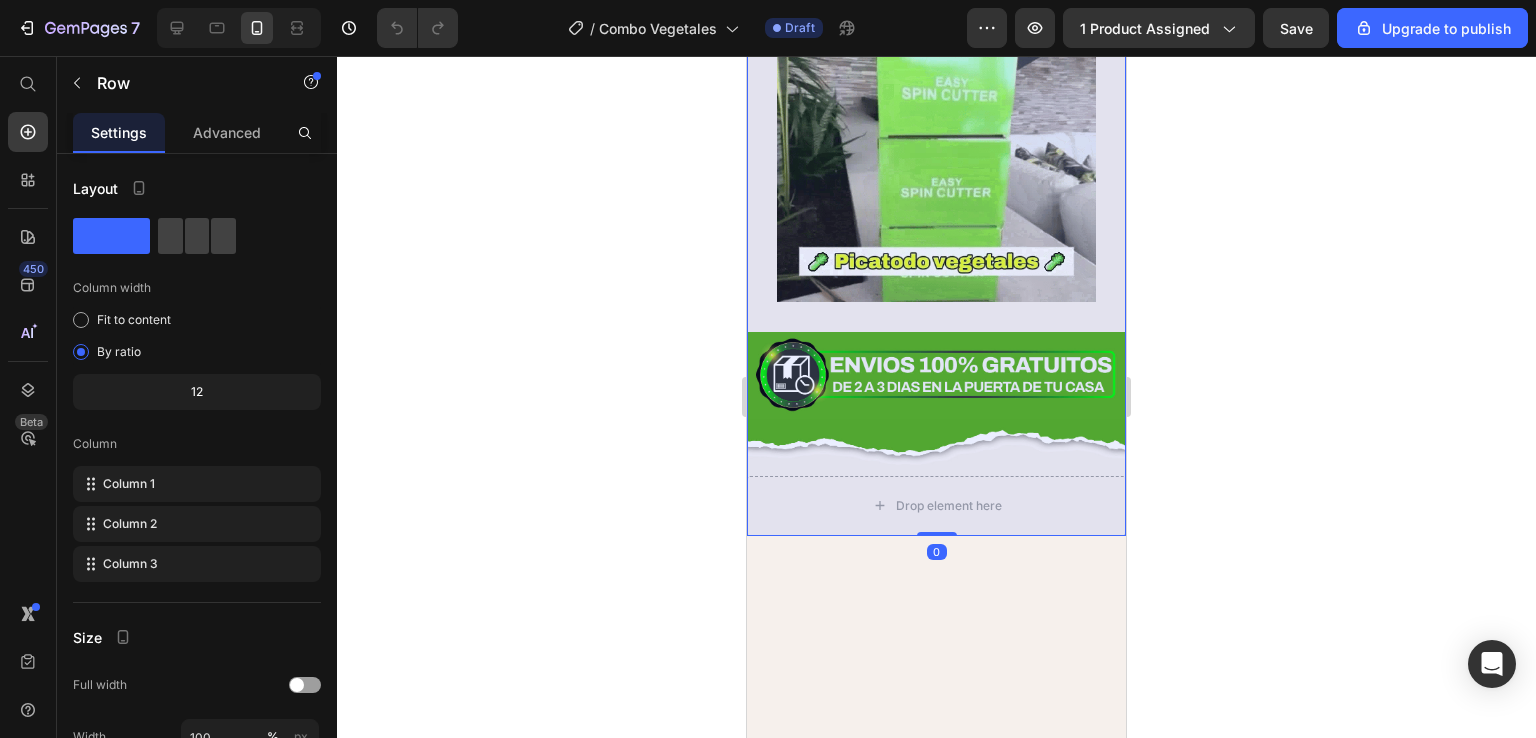 click on "Section" at bounding box center (781, -161) 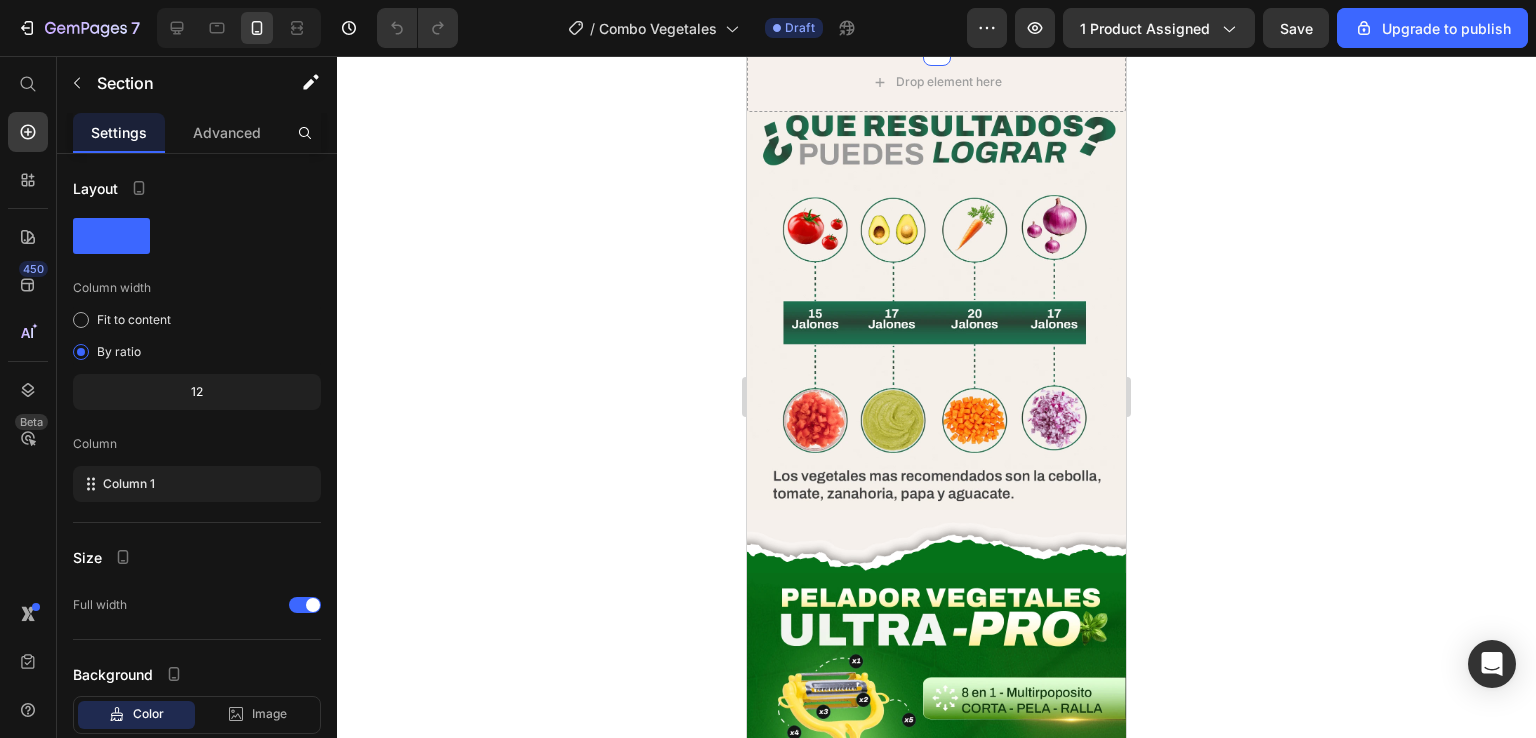 scroll, scrollTop: 3300, scrollLeft: 0, axis: vertical 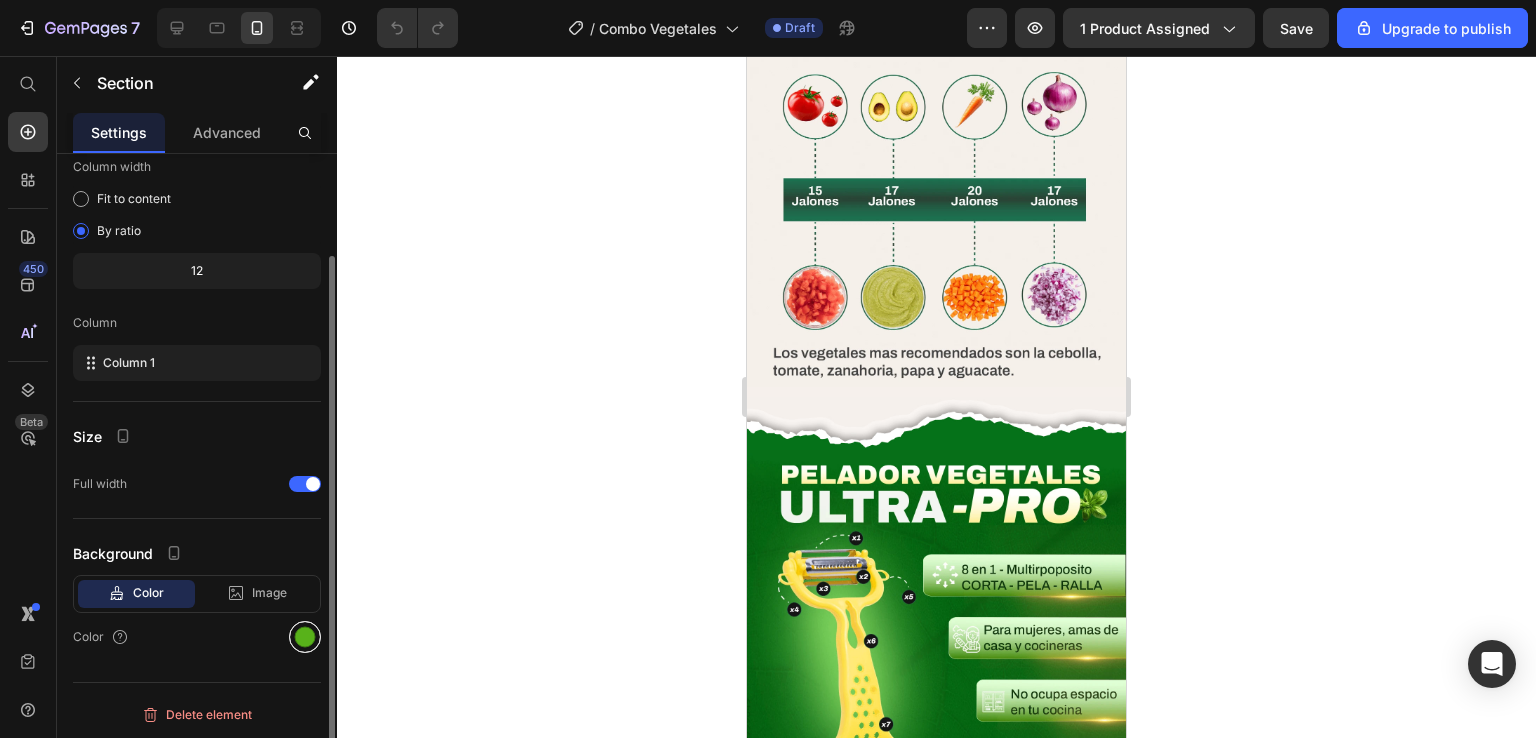 click at bounding box center [305, 637] 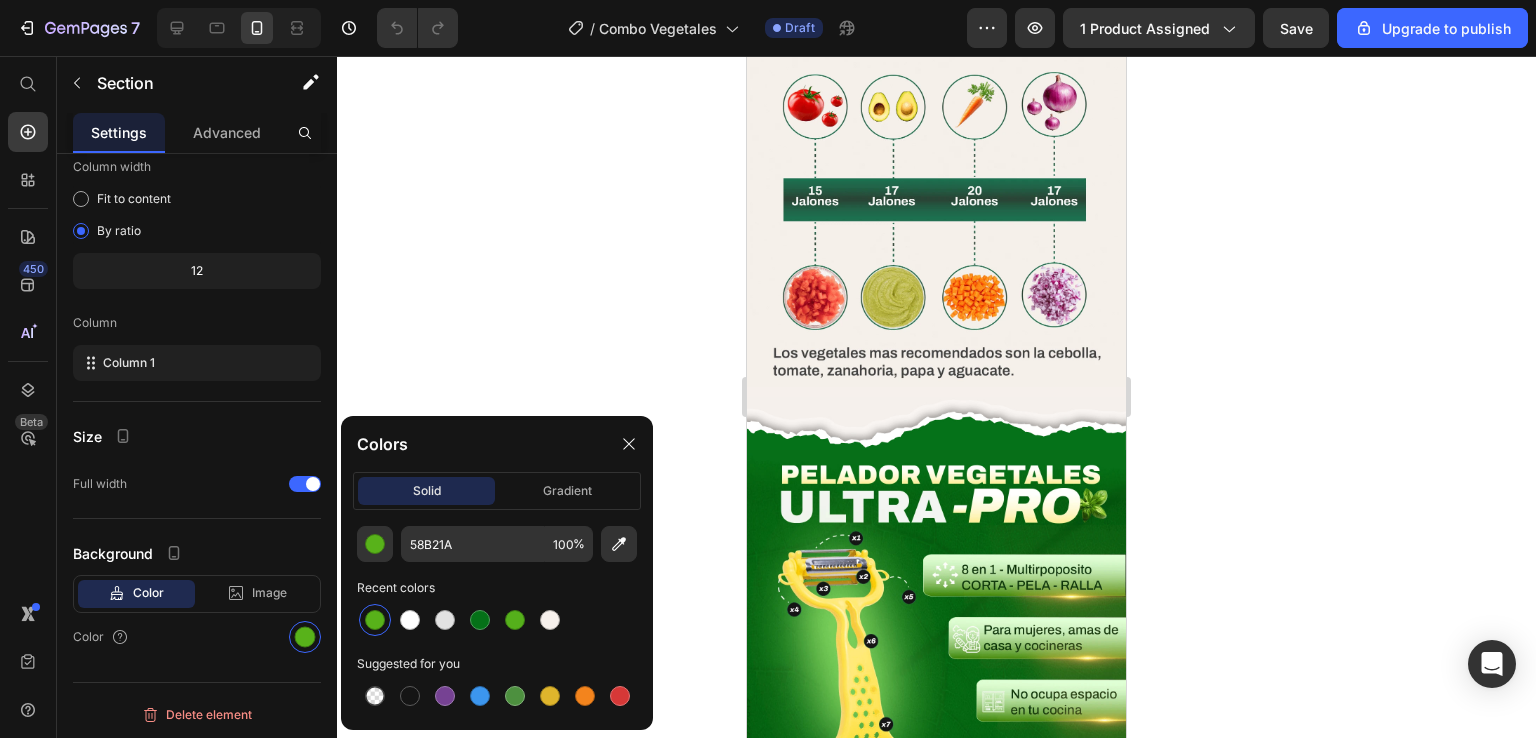 click 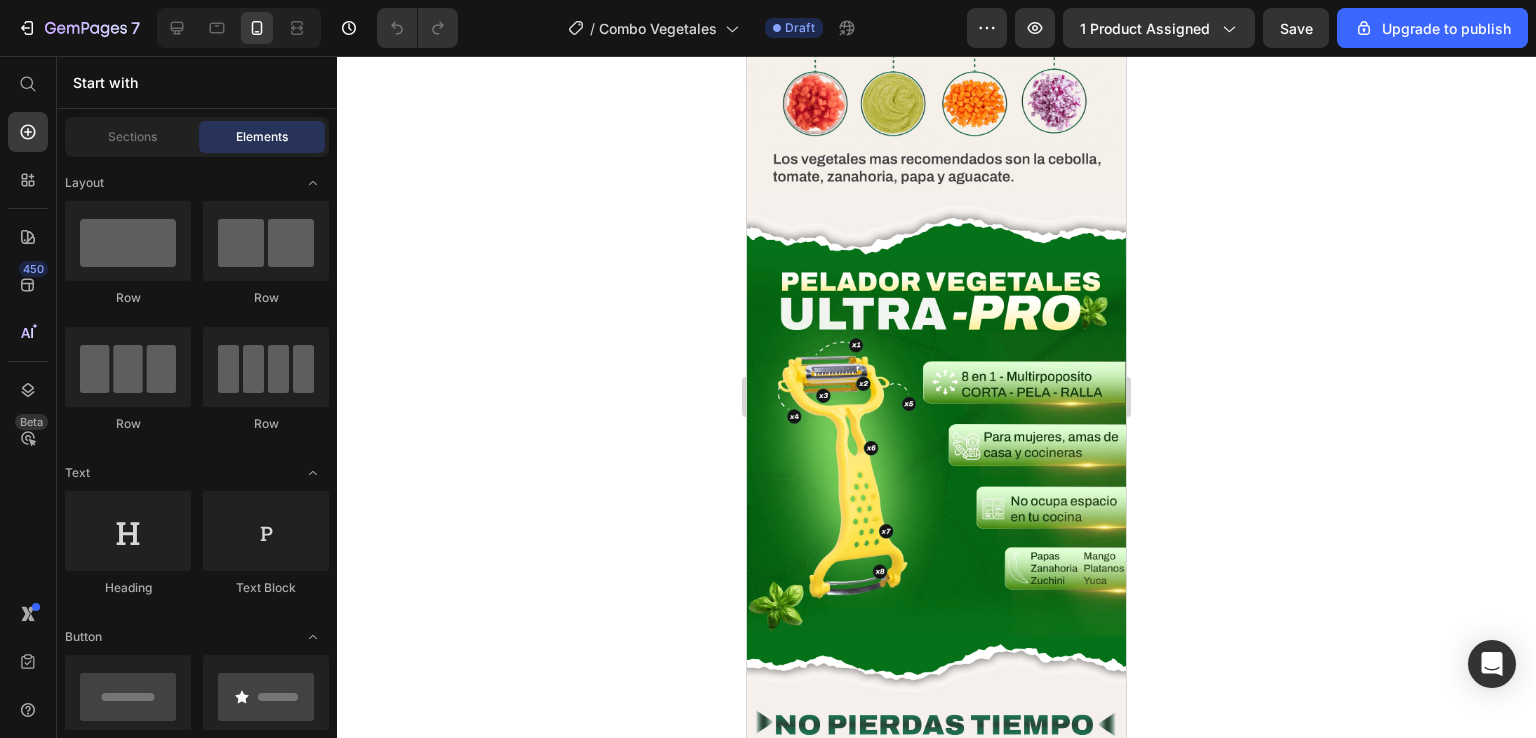 scroll, scrollTop: 2900, scrollLeft: 0, axis: vertical 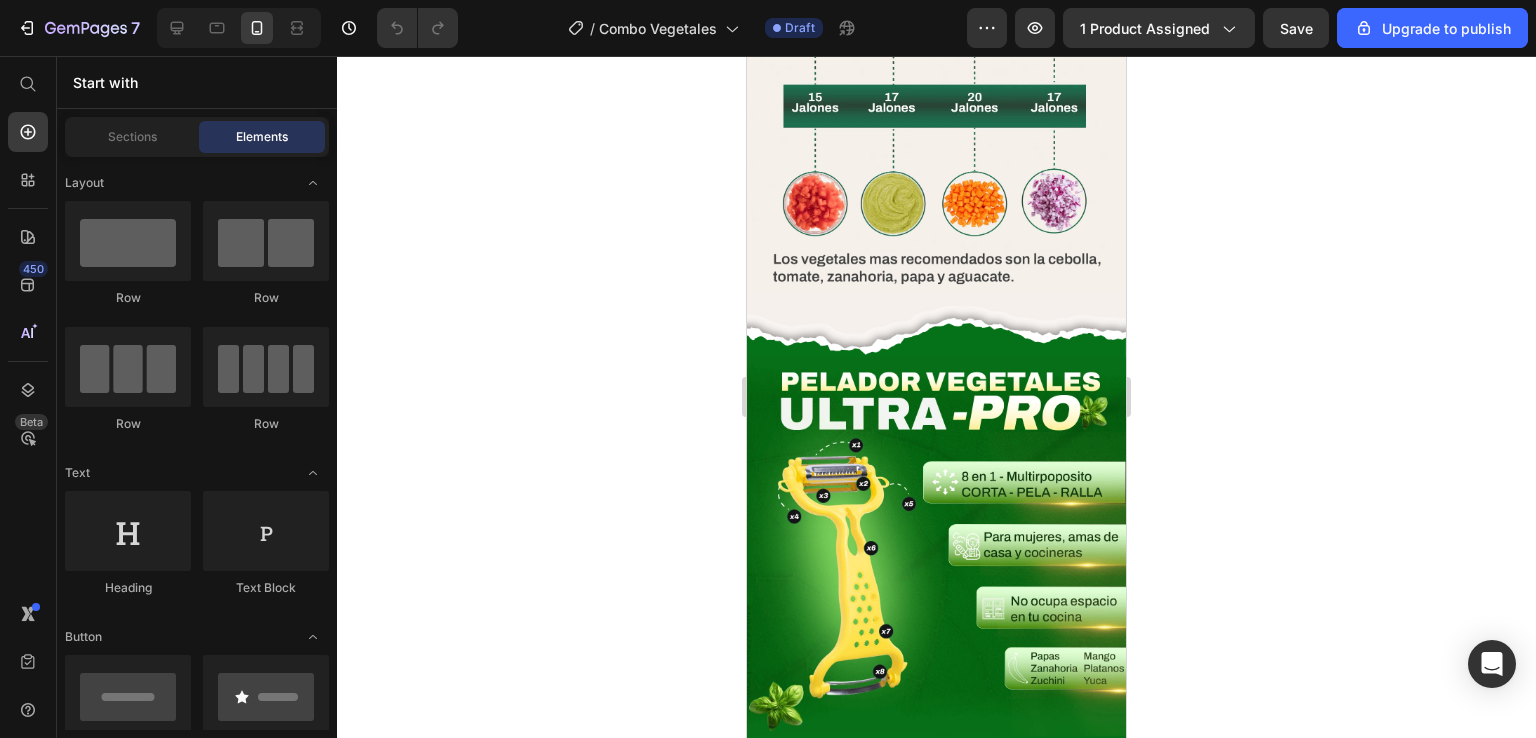 click at bounding box center [936, -558] 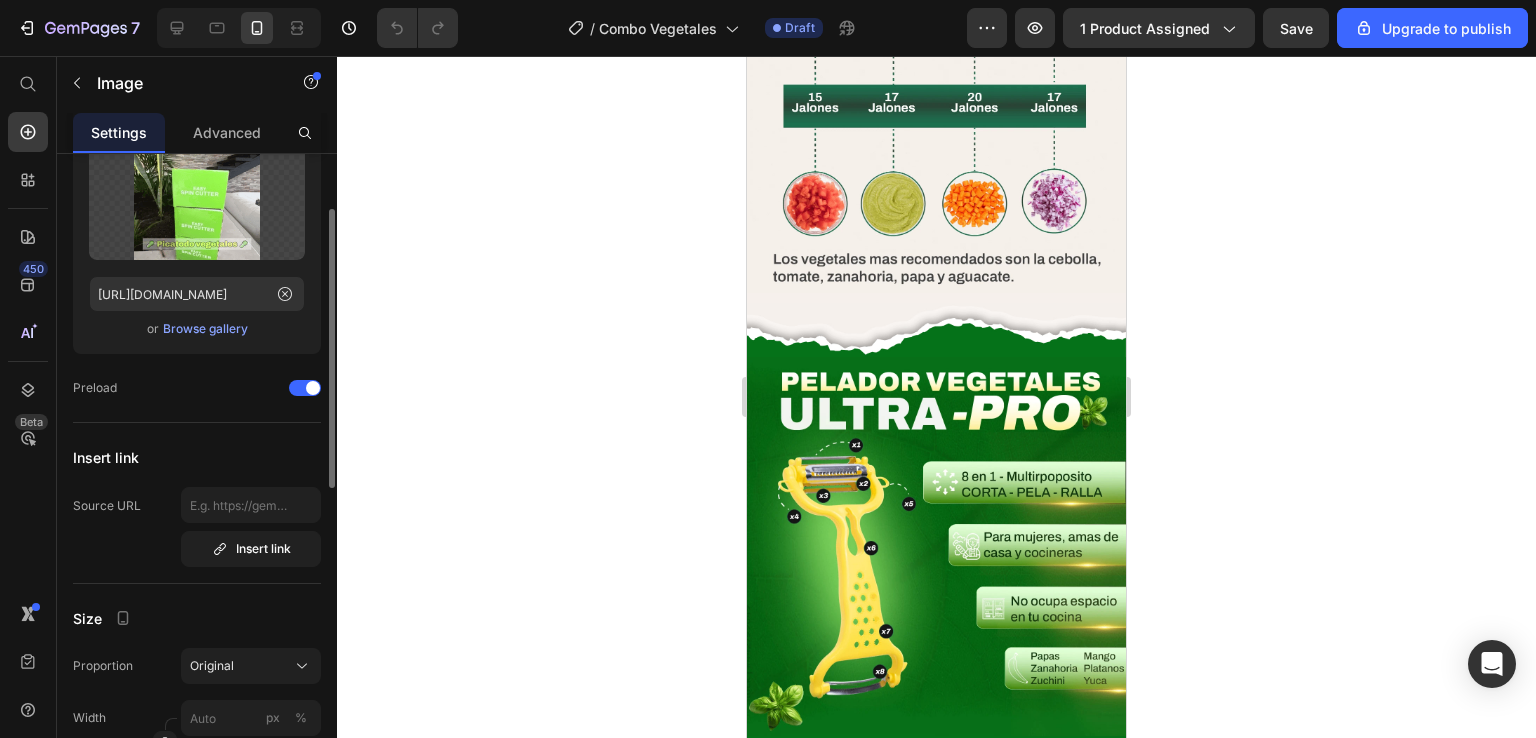 scroll, scrollTop: 0, scrollLeft: 0, axis: both 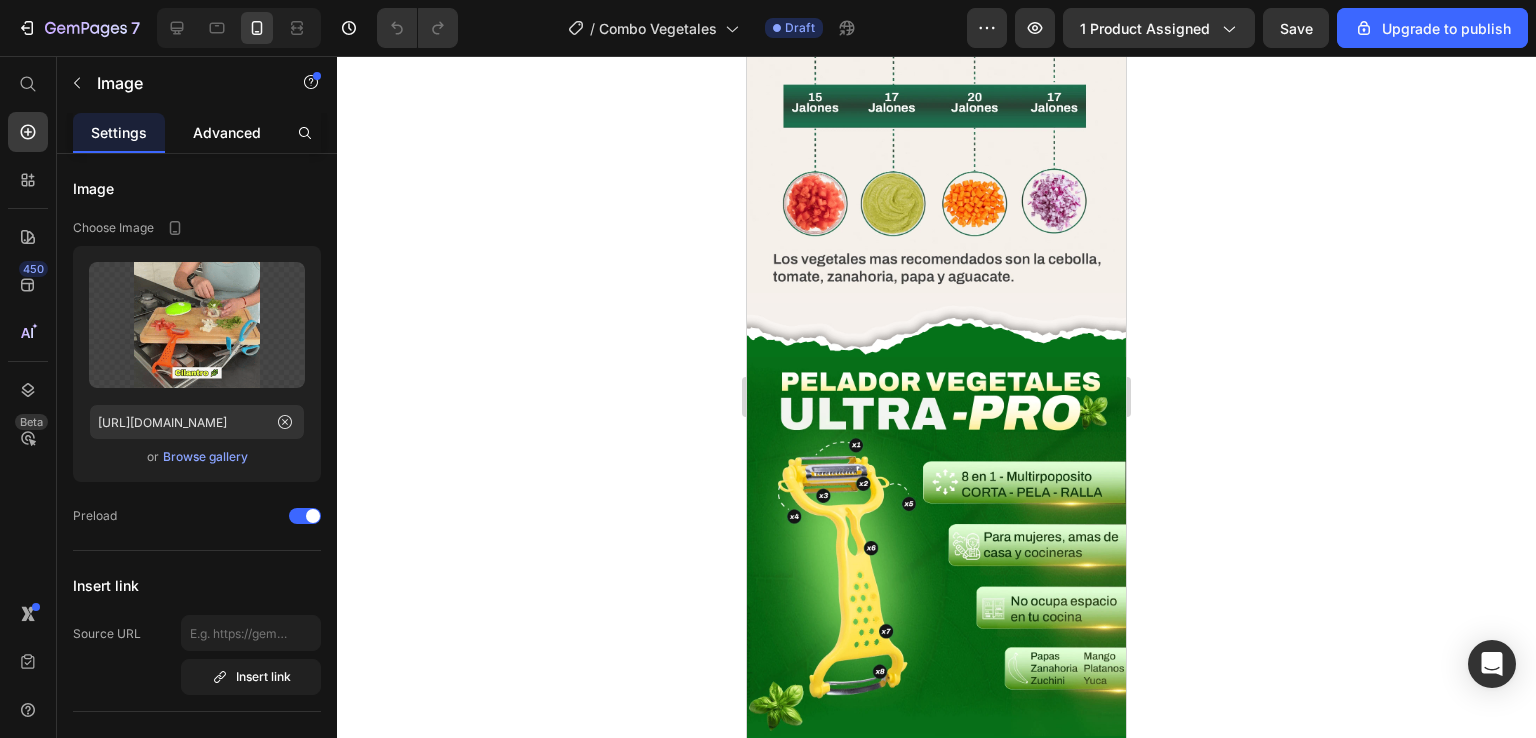 click on "Advanced" at bounding box center [227, 132] 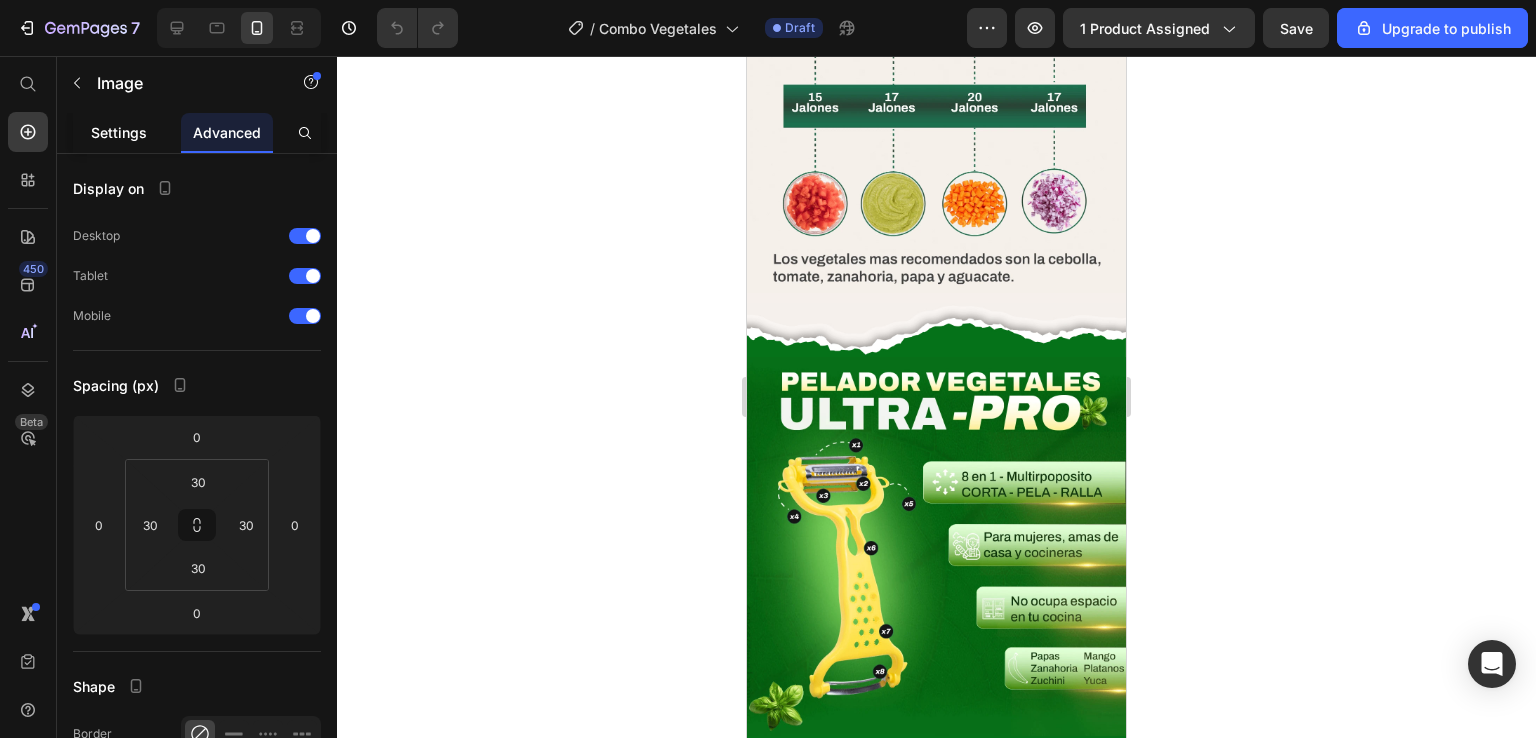 click on "Settings" at bounding box center [119, 132] 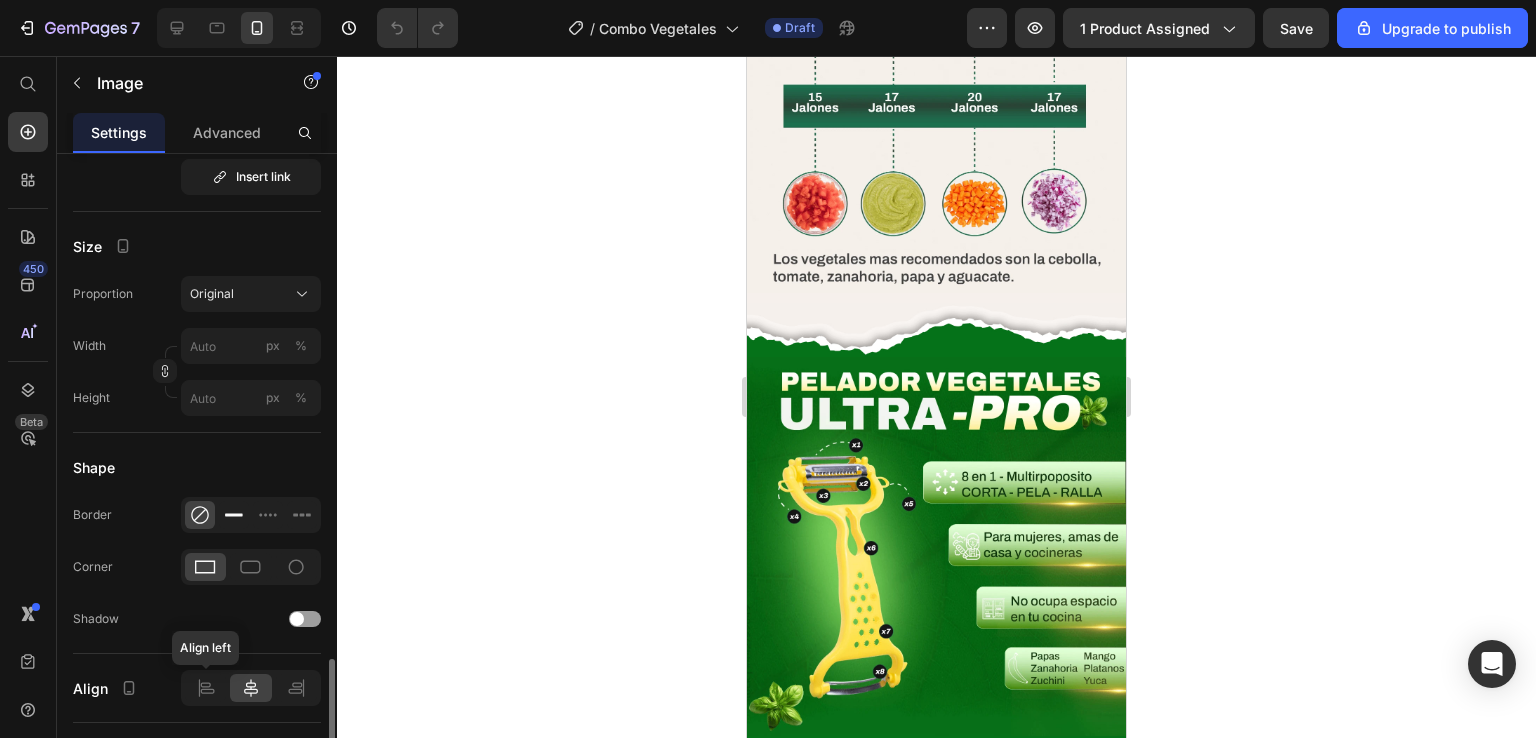 scroll, scrollTop: 700, scrollLeft: 0, axis: vertical 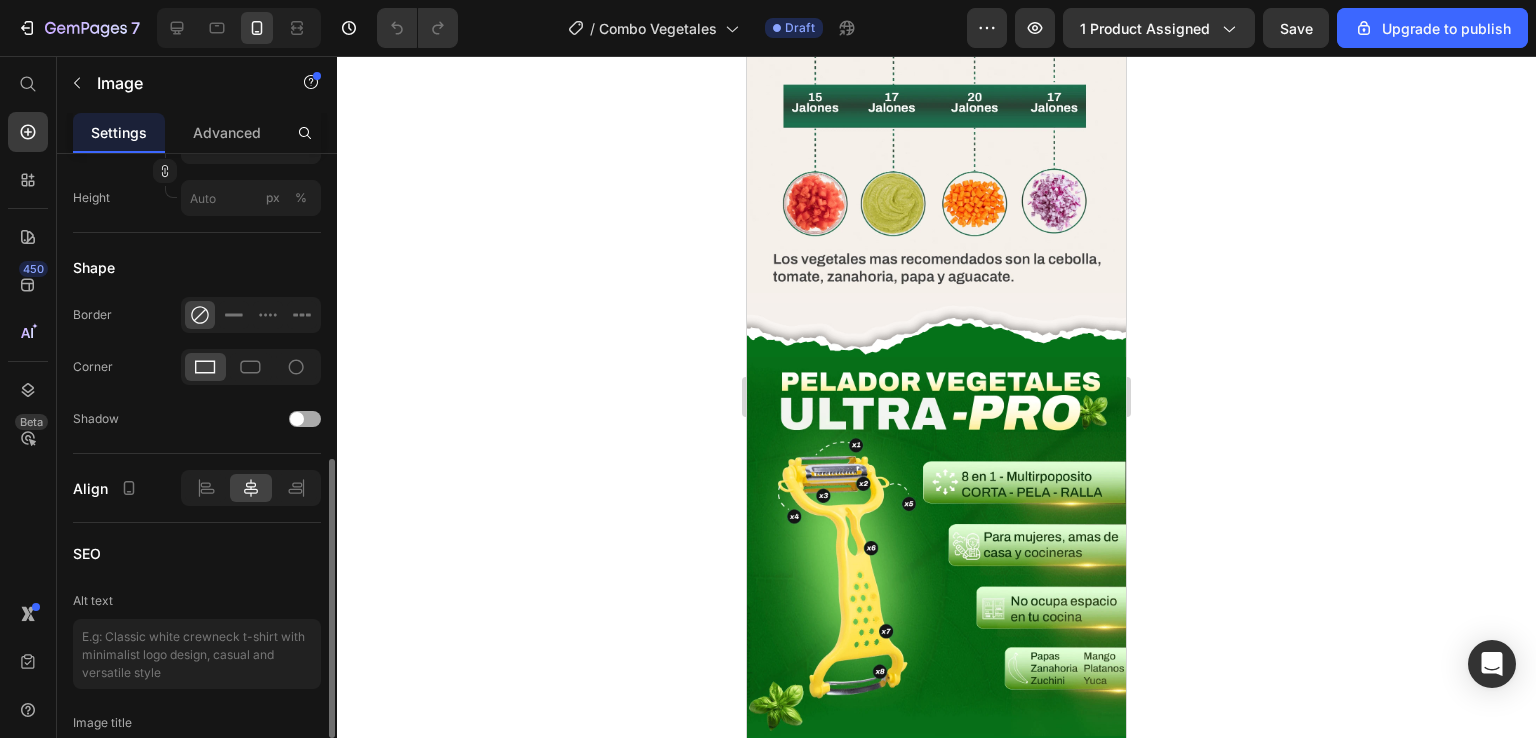 click at bounding box center [297, 419] 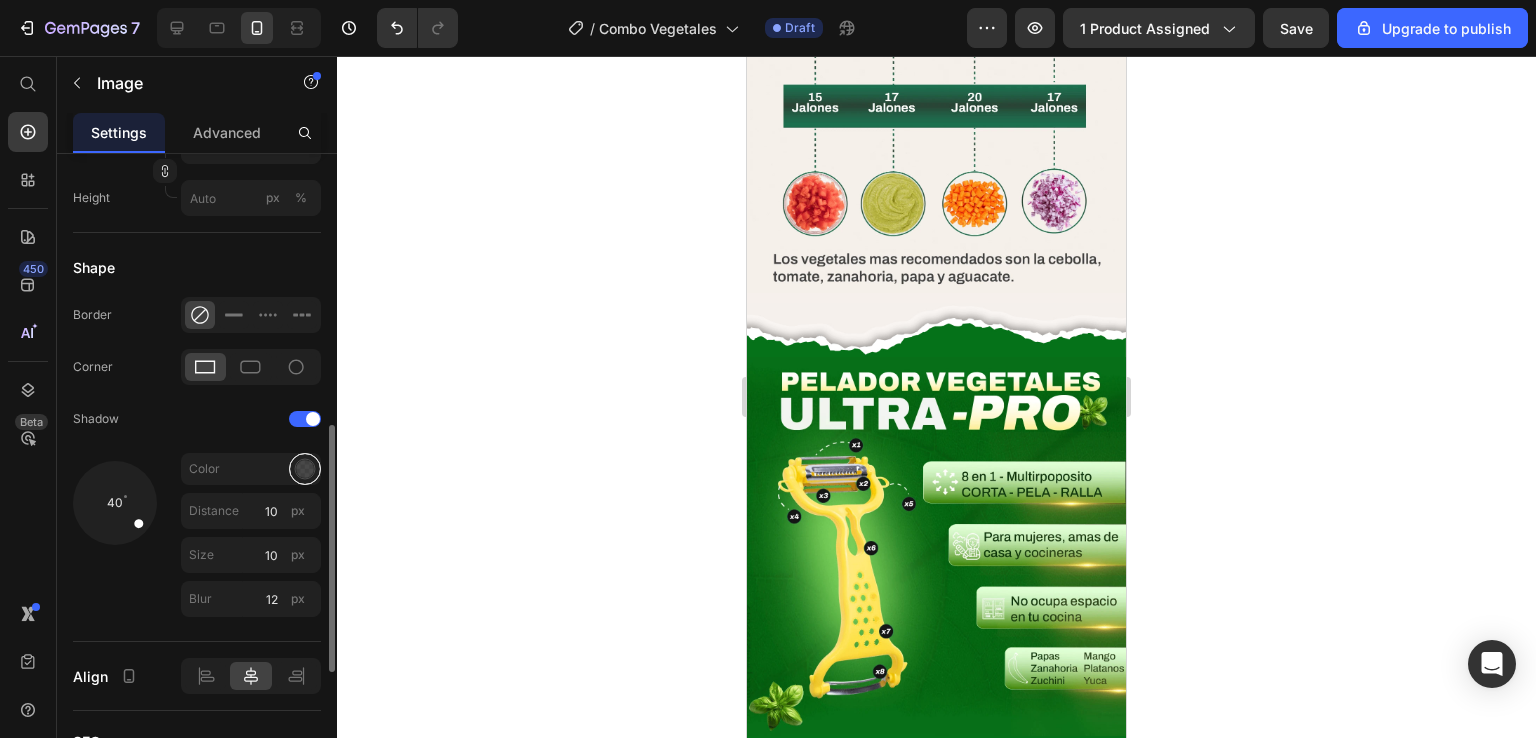 click at bounding box center (305, 469) 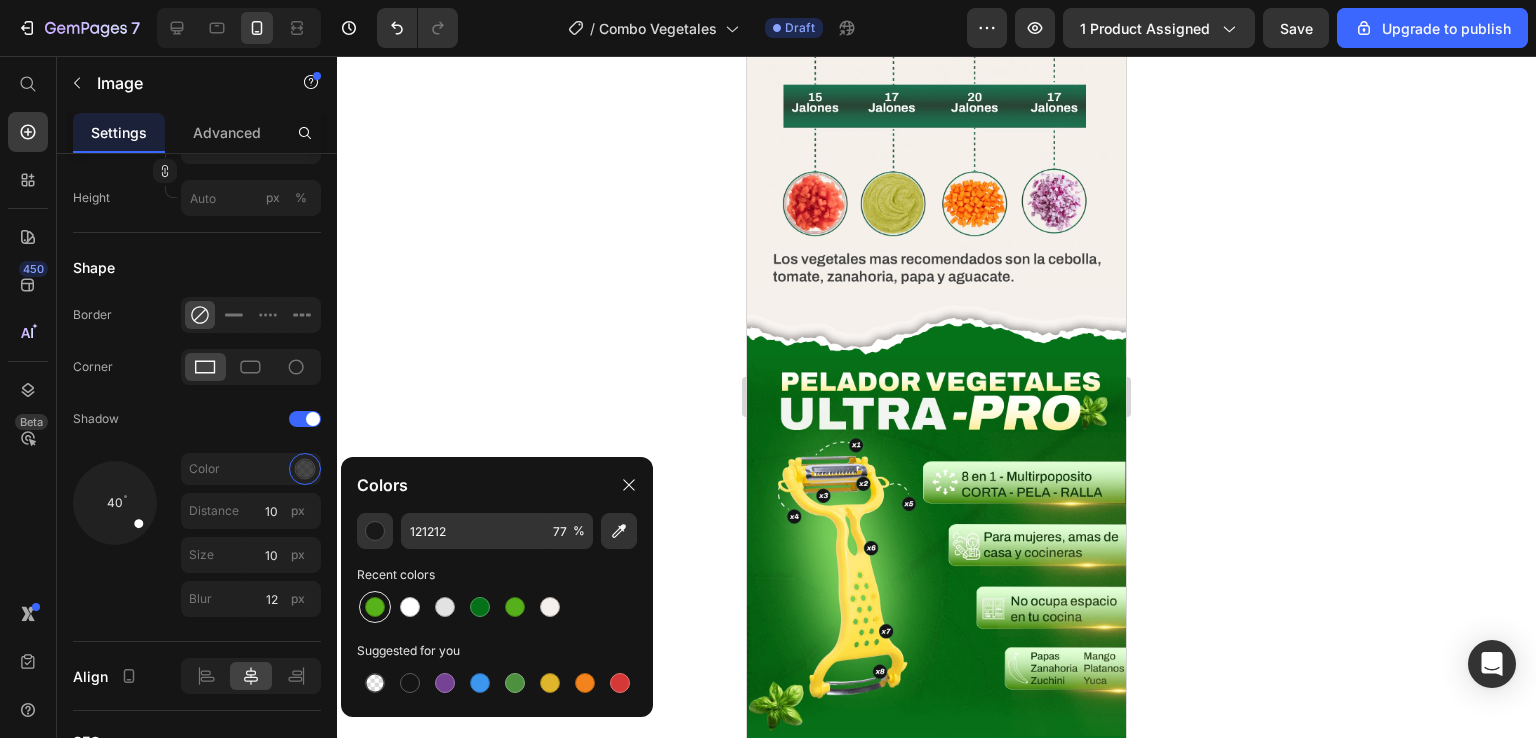 click at bounding box center [375, 607] 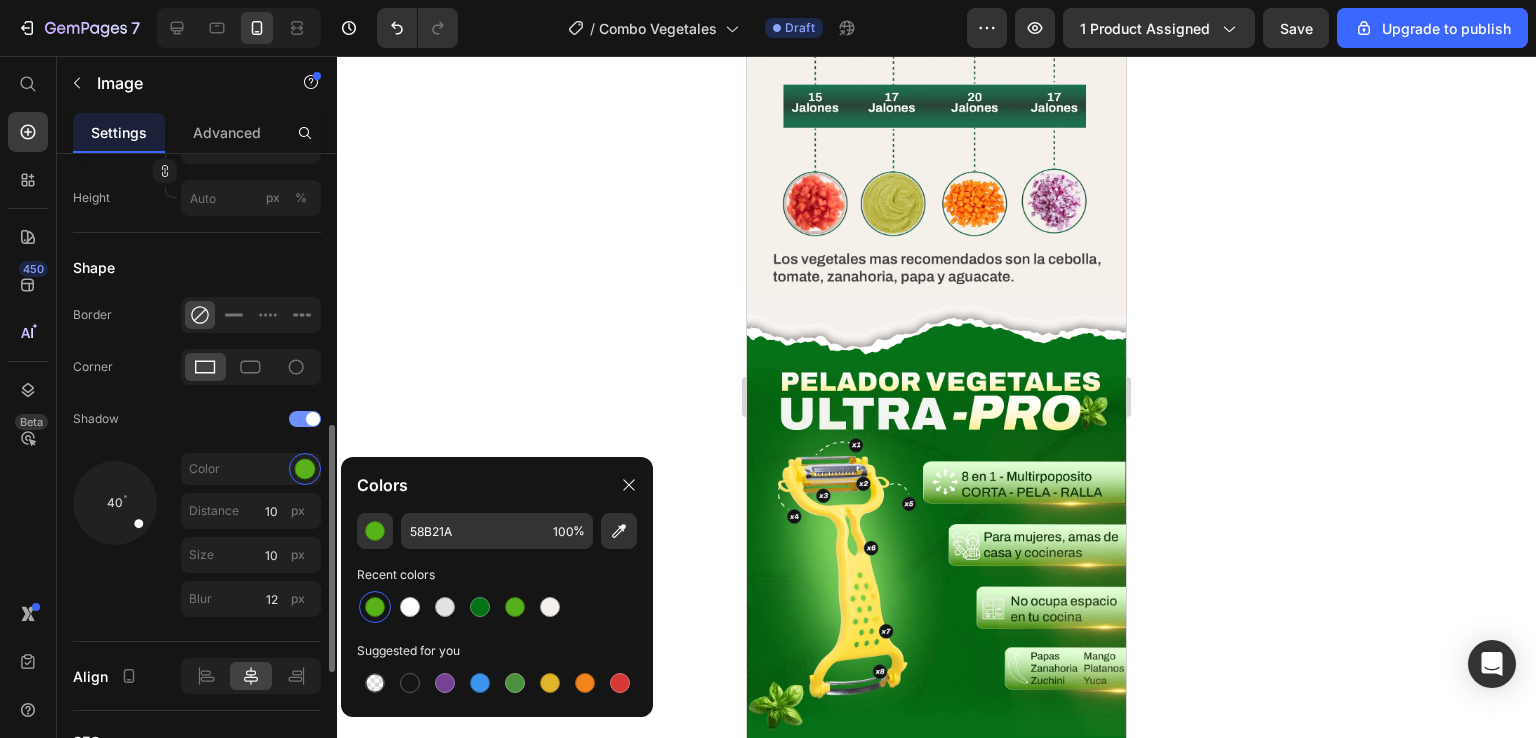 click at bounding box center [313, 419] 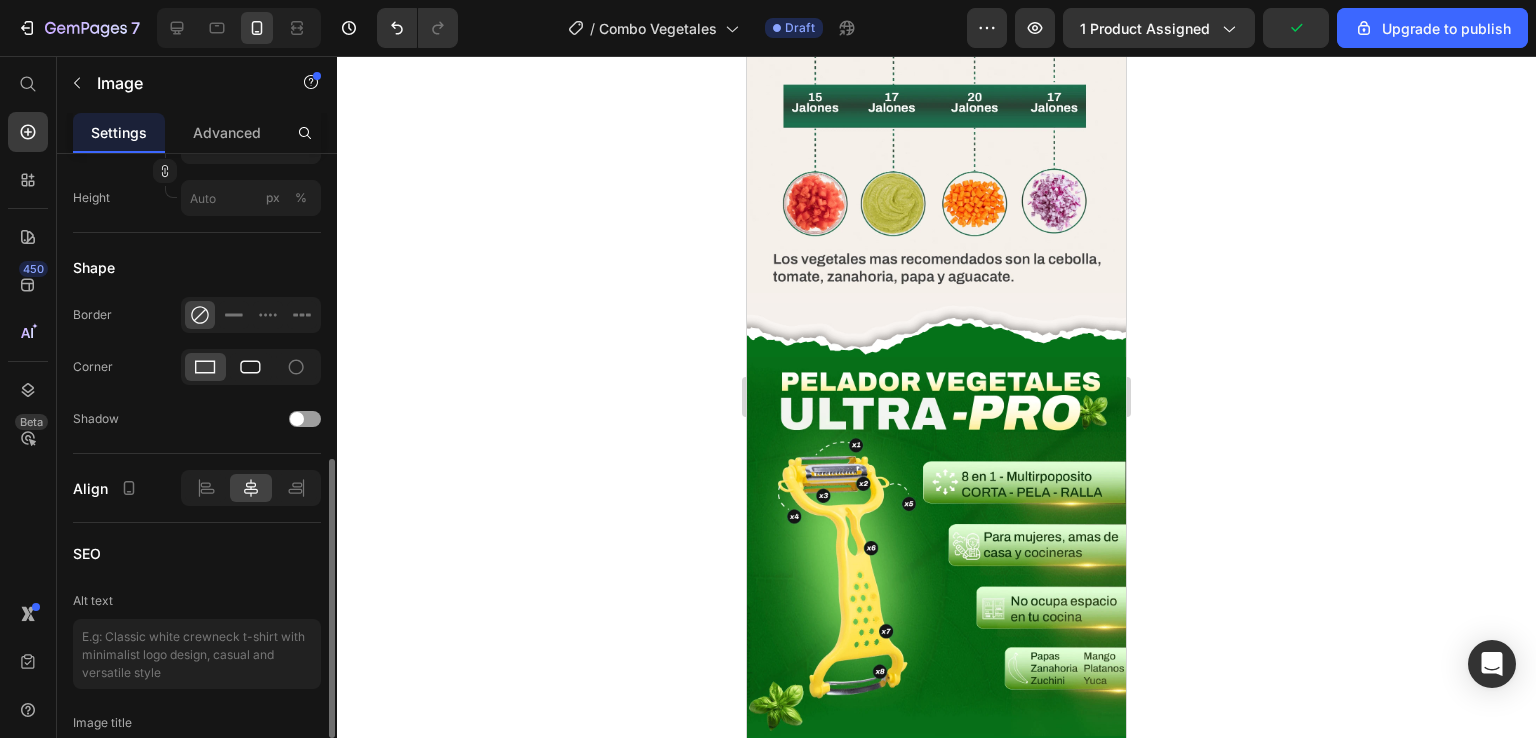 click 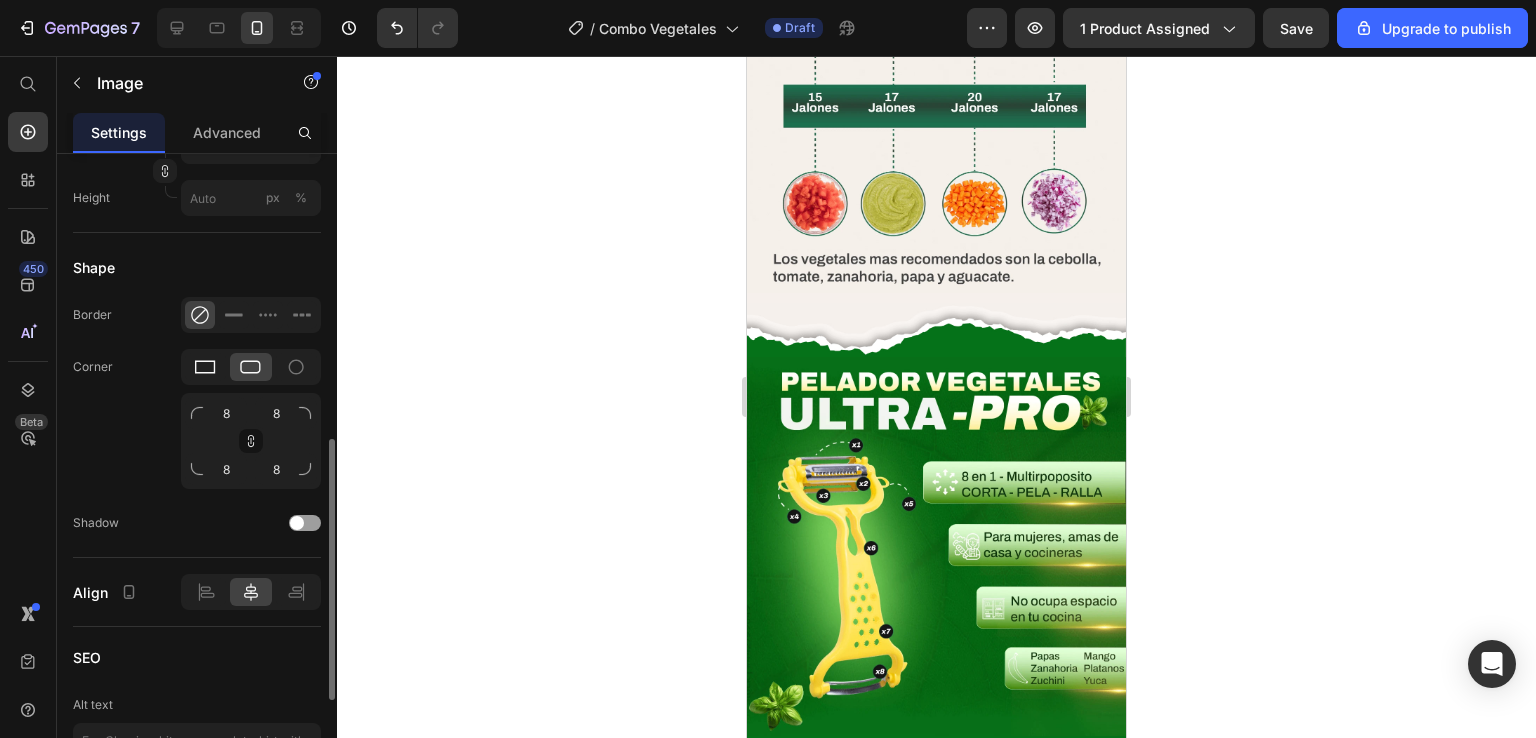 click 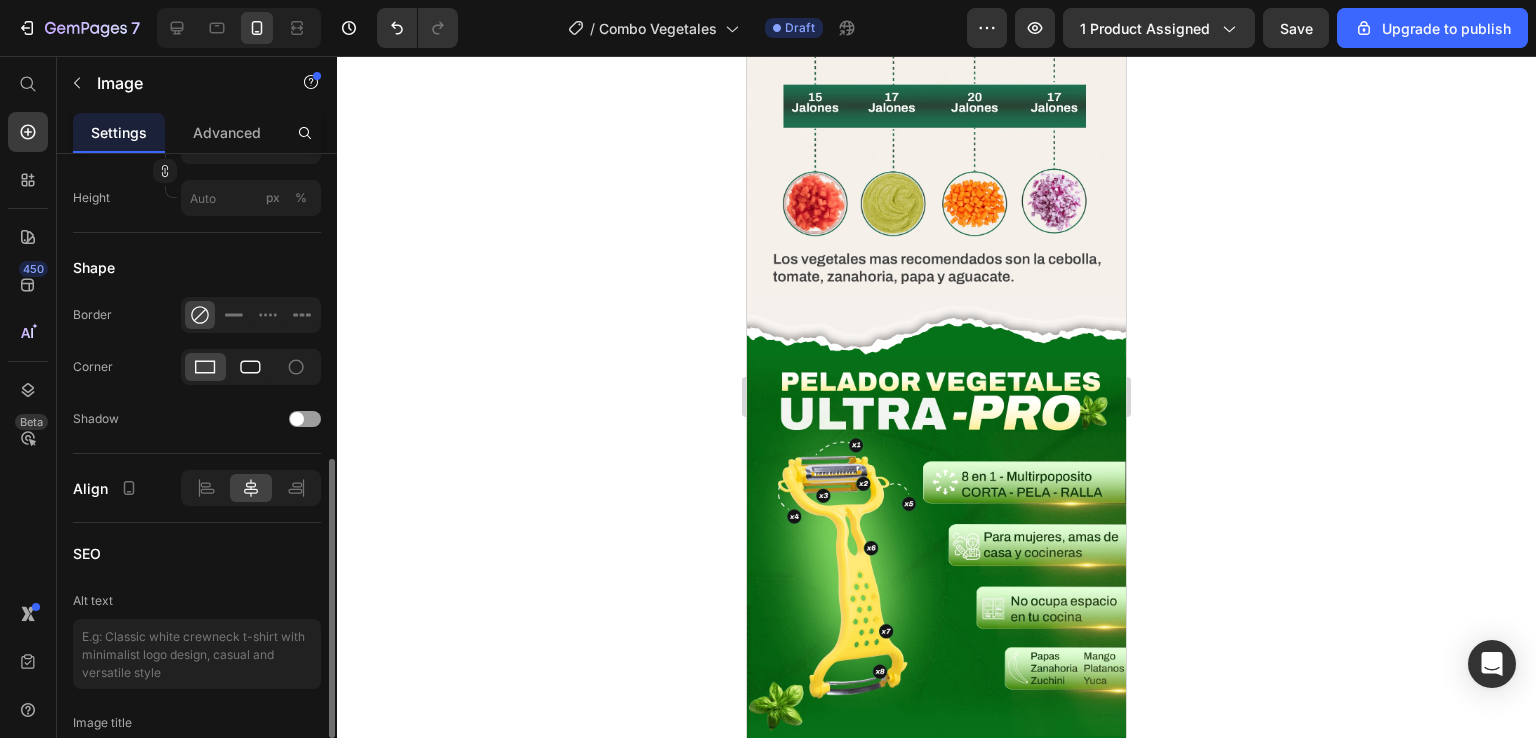 click 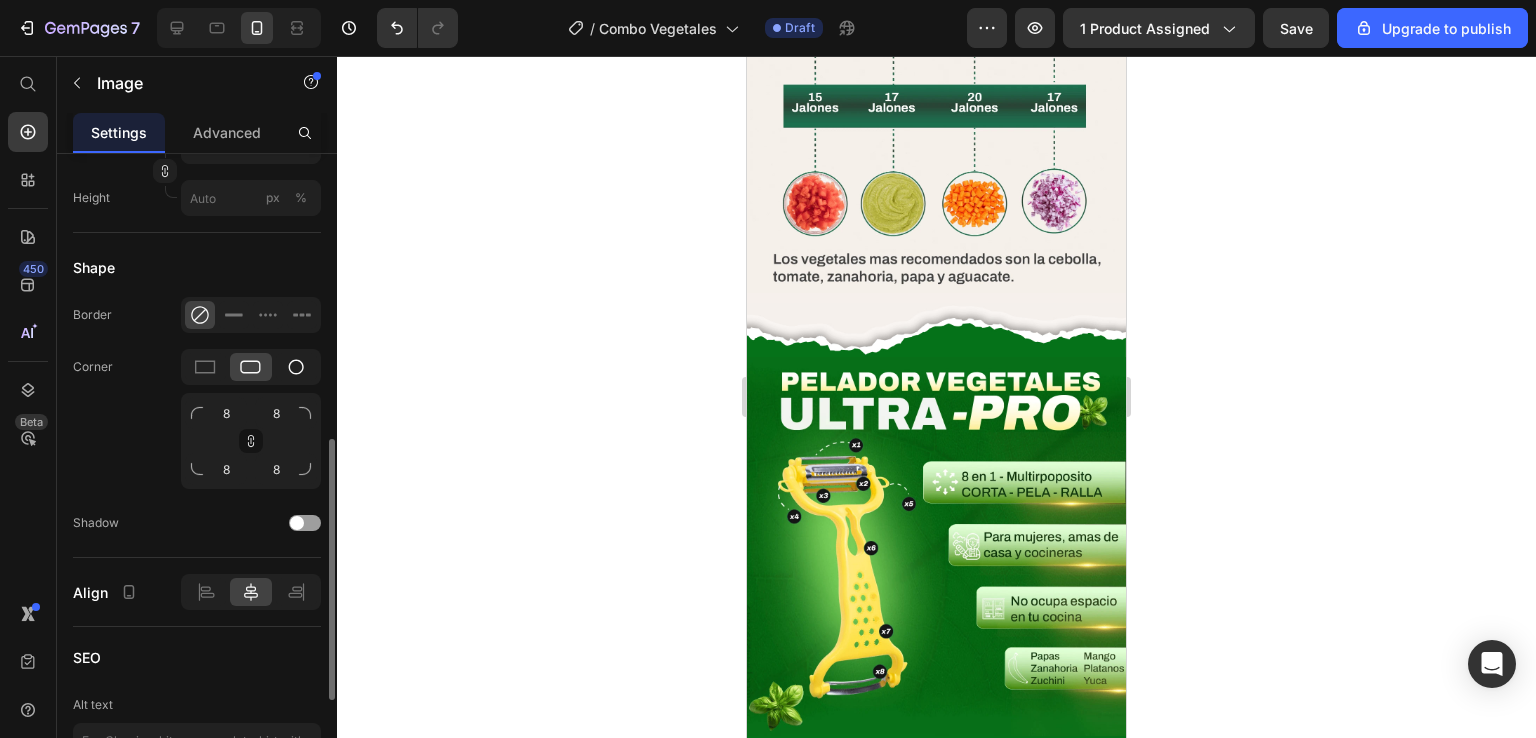 click 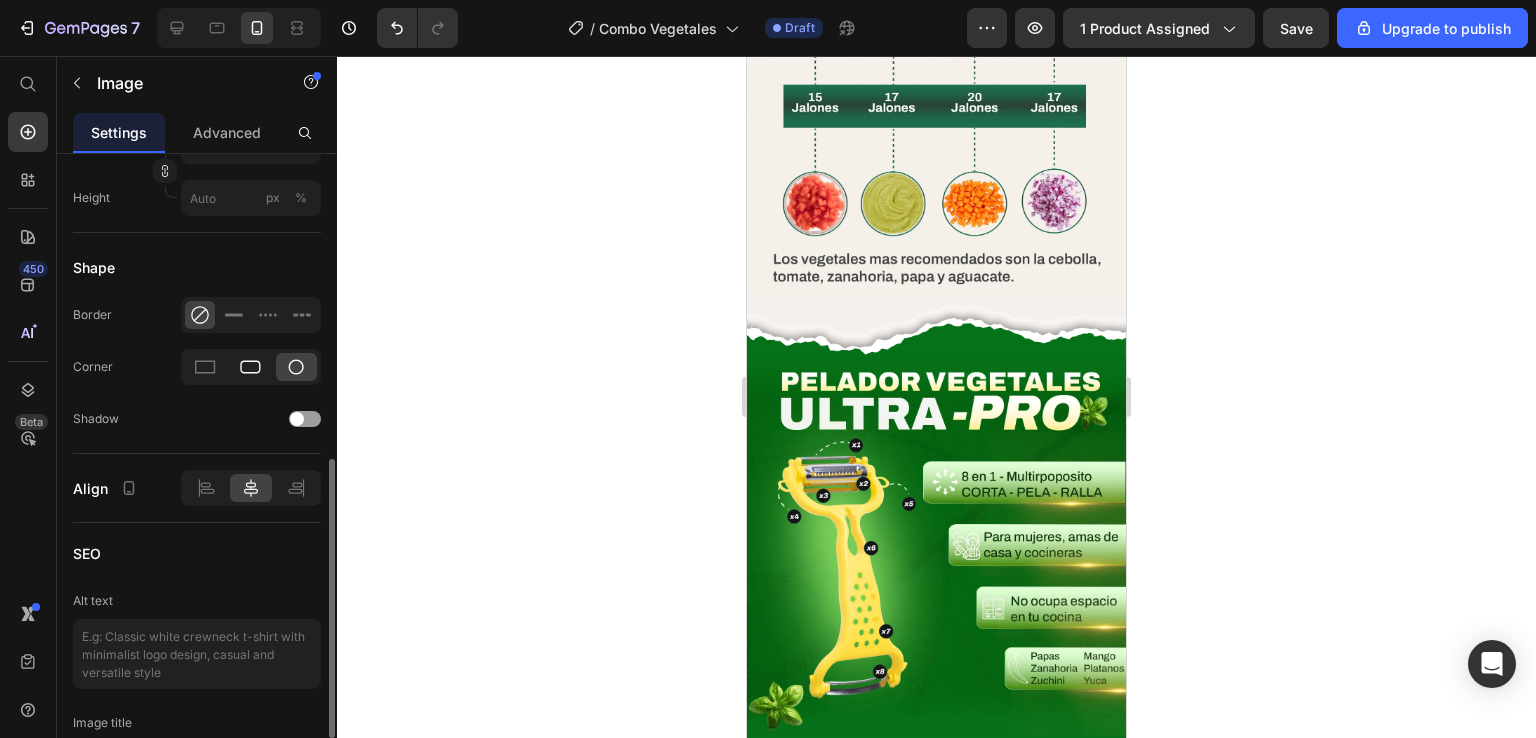 click 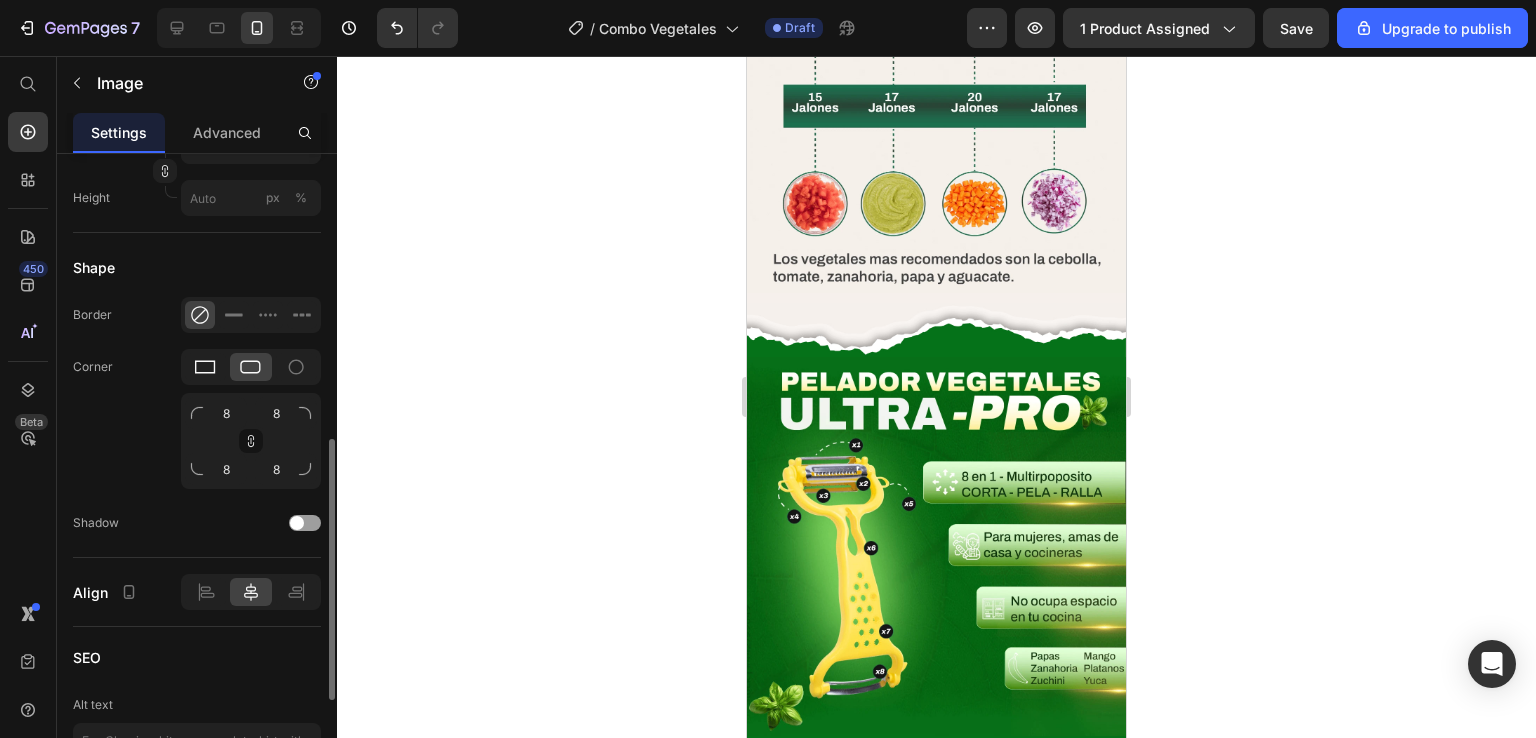 click 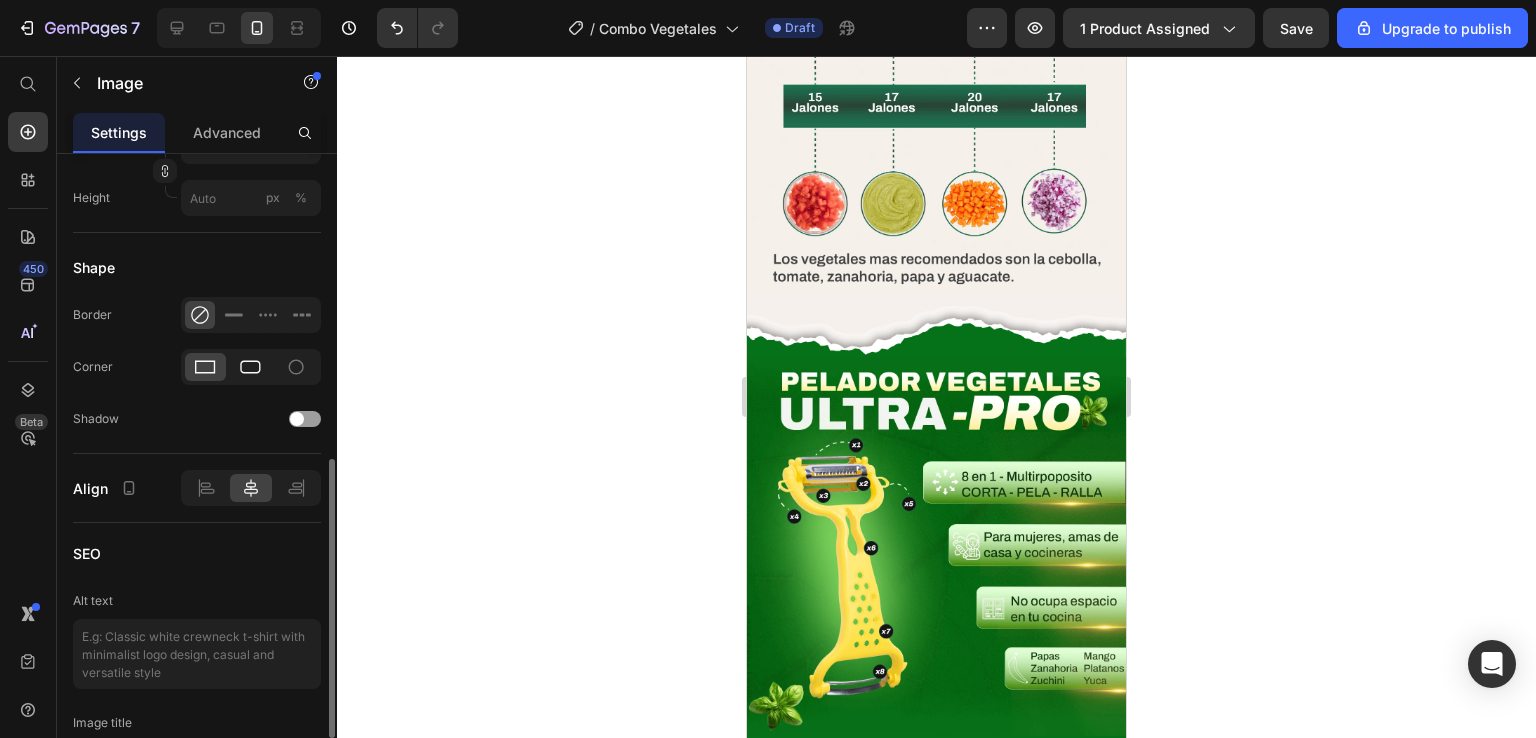 click 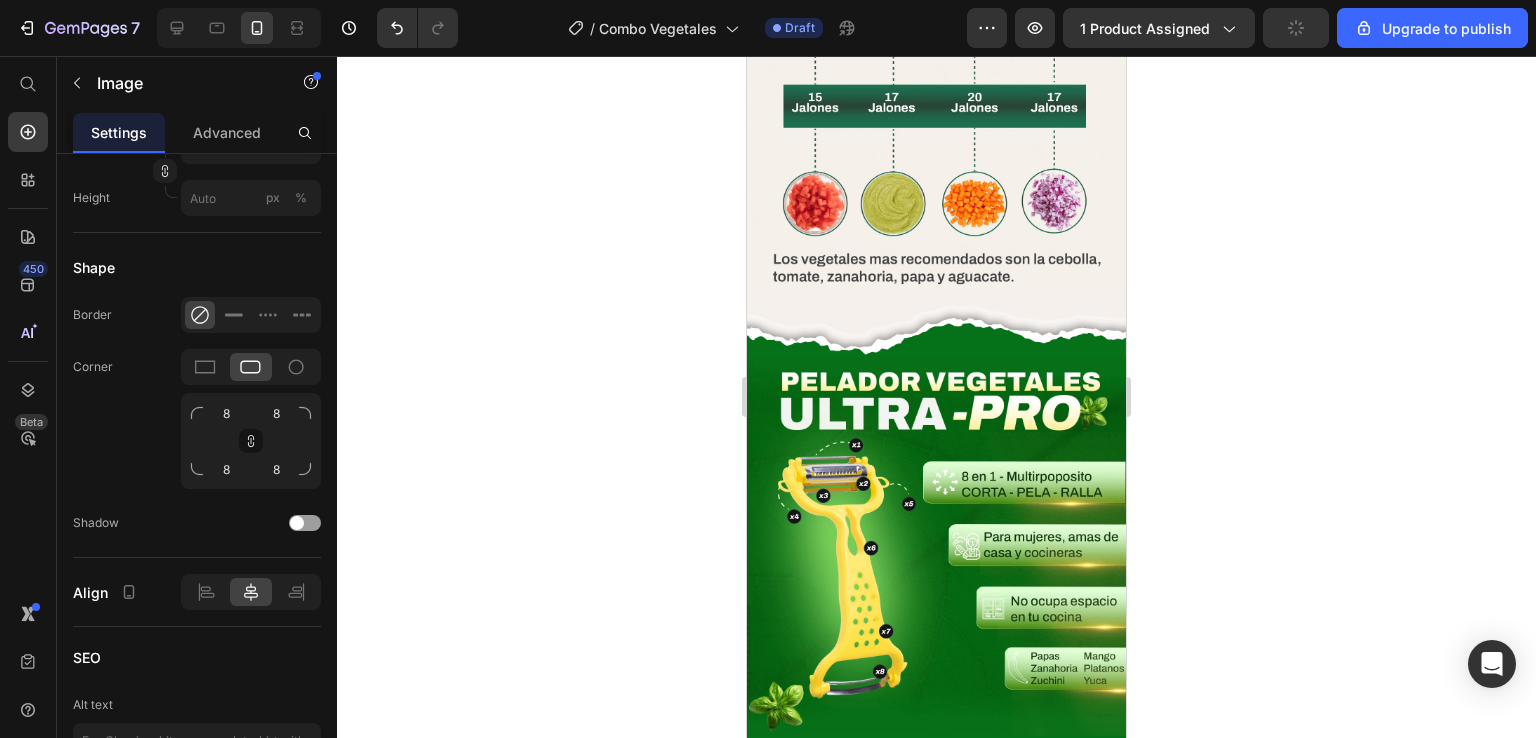 click 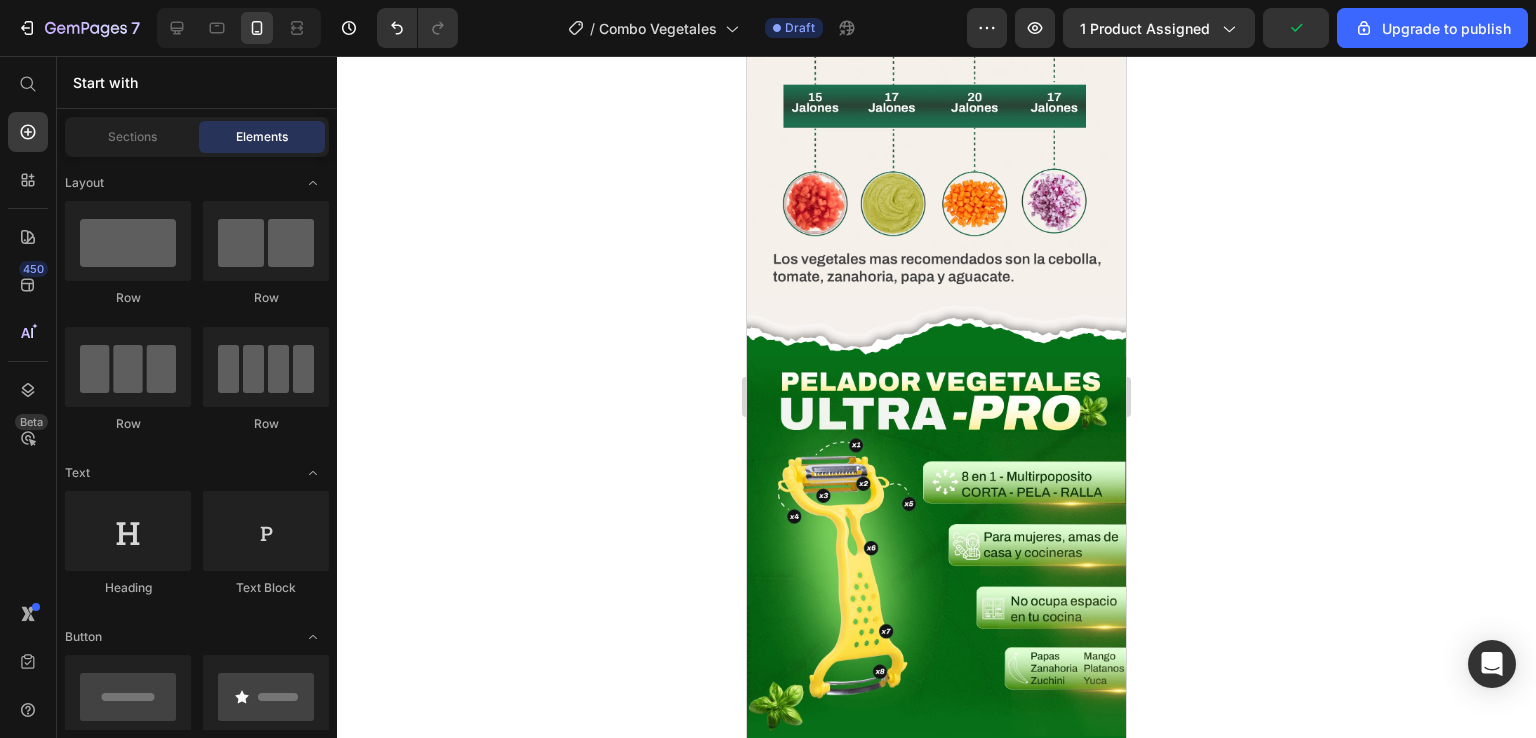 click at bounding box center [936, -558] 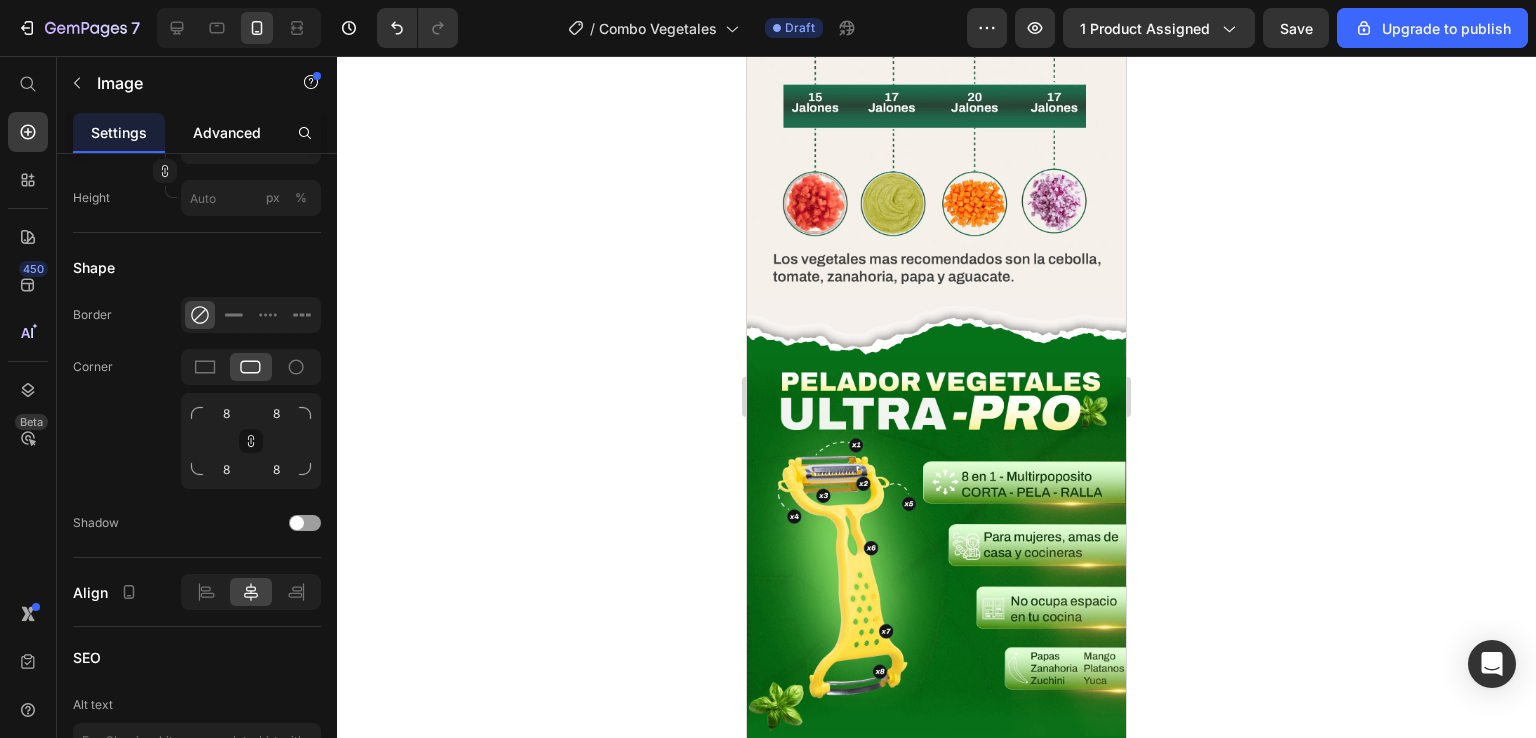 click on "Advanced" 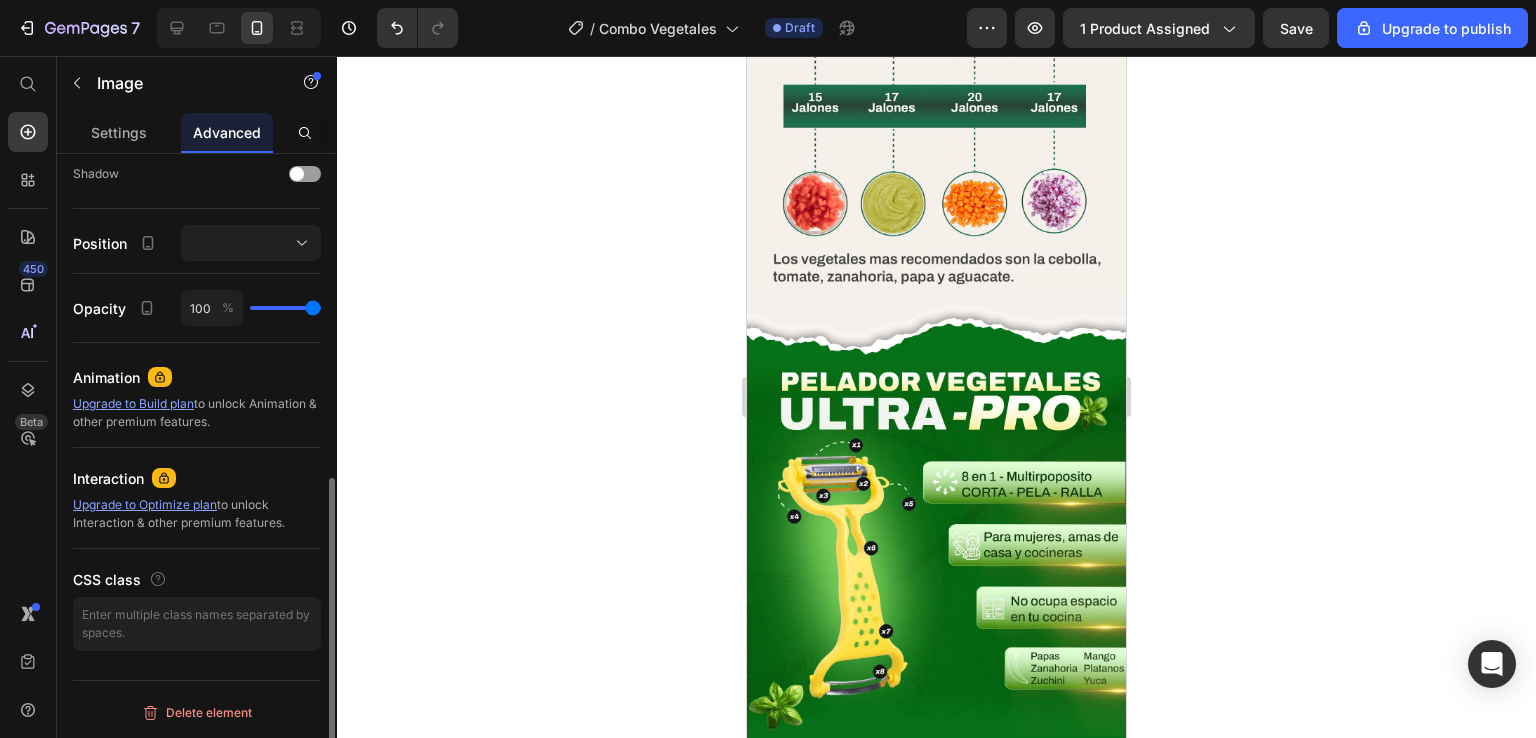 scroll, scrollTop: 0, scrollLeft: 0, axis: both 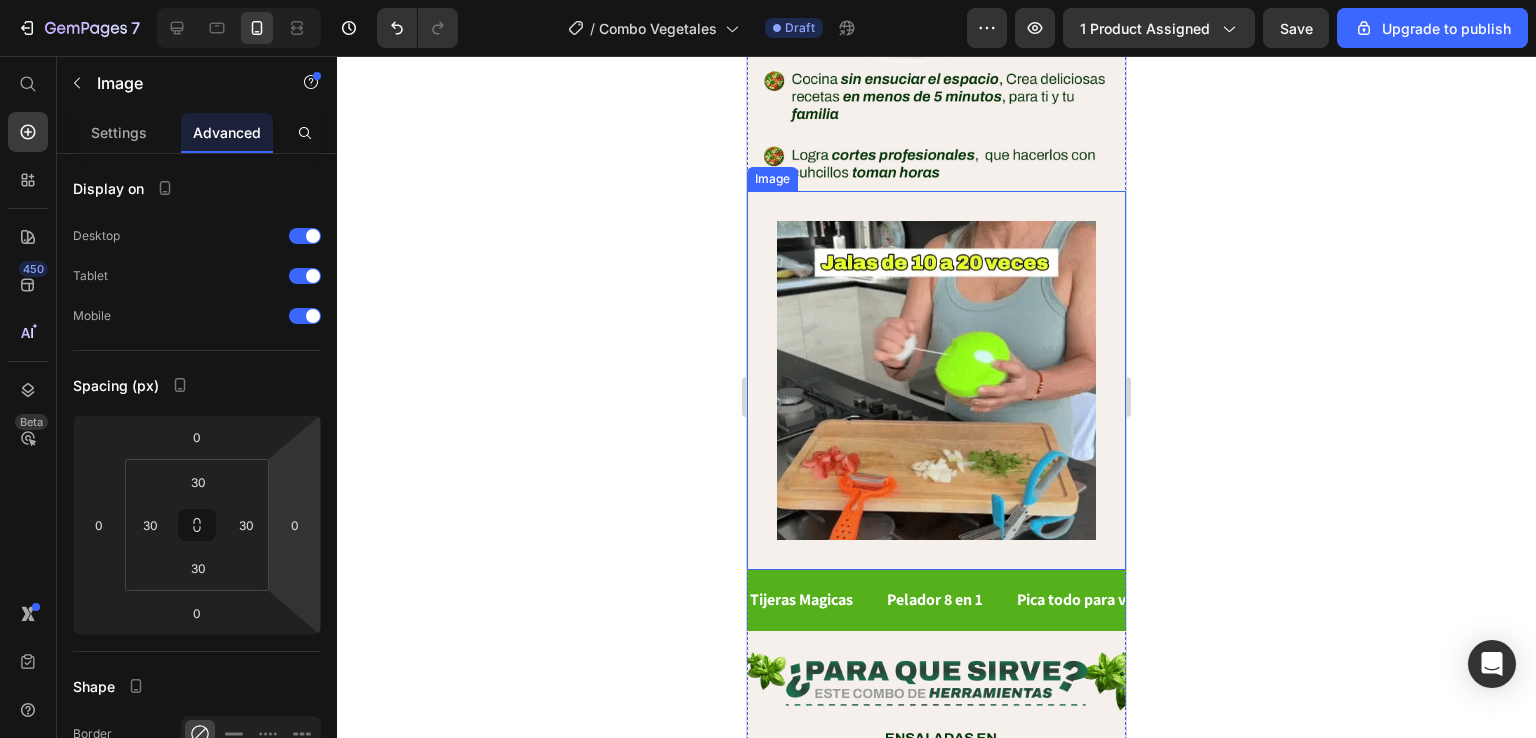 click at bounding box center (936, 380) 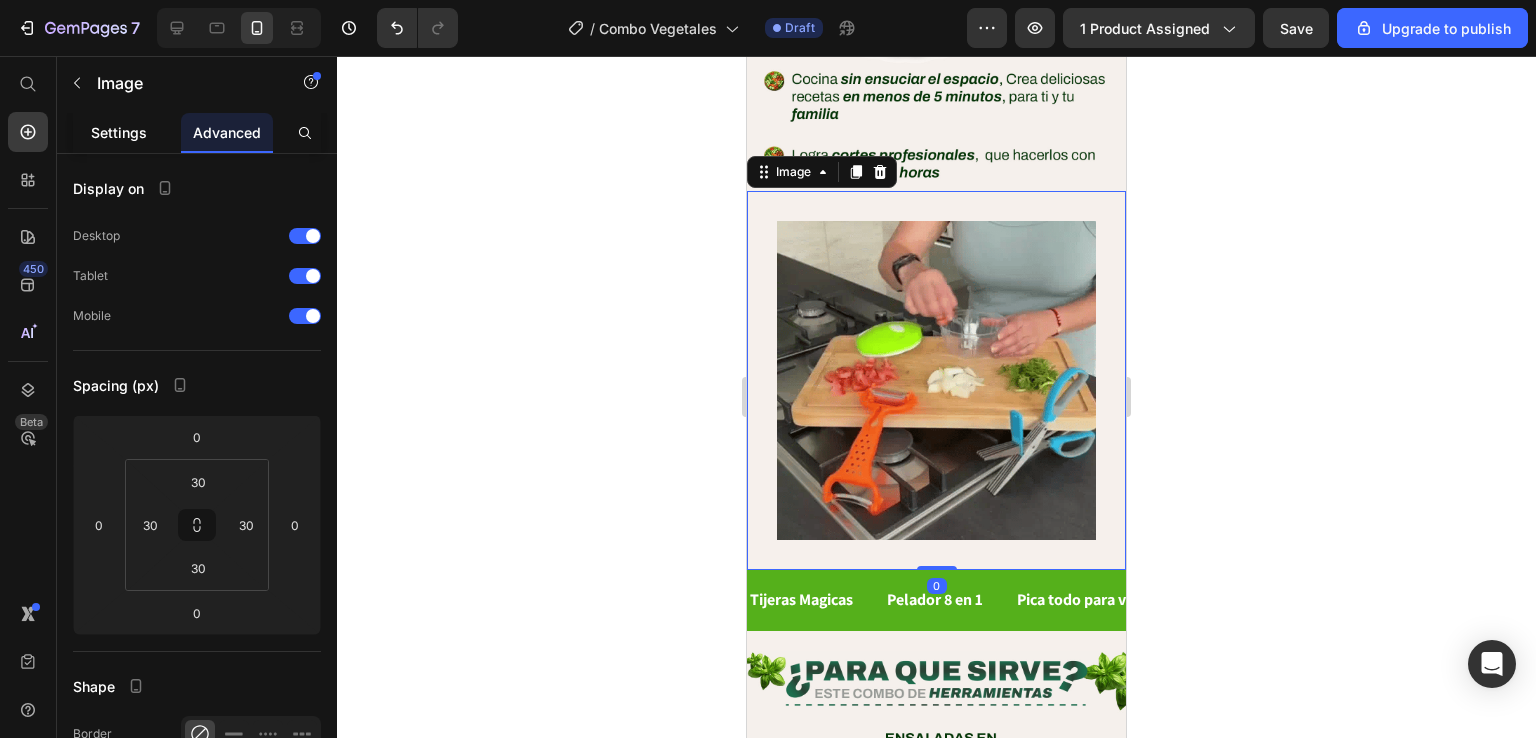 click on "Settings" at bounding box center (119, 132) 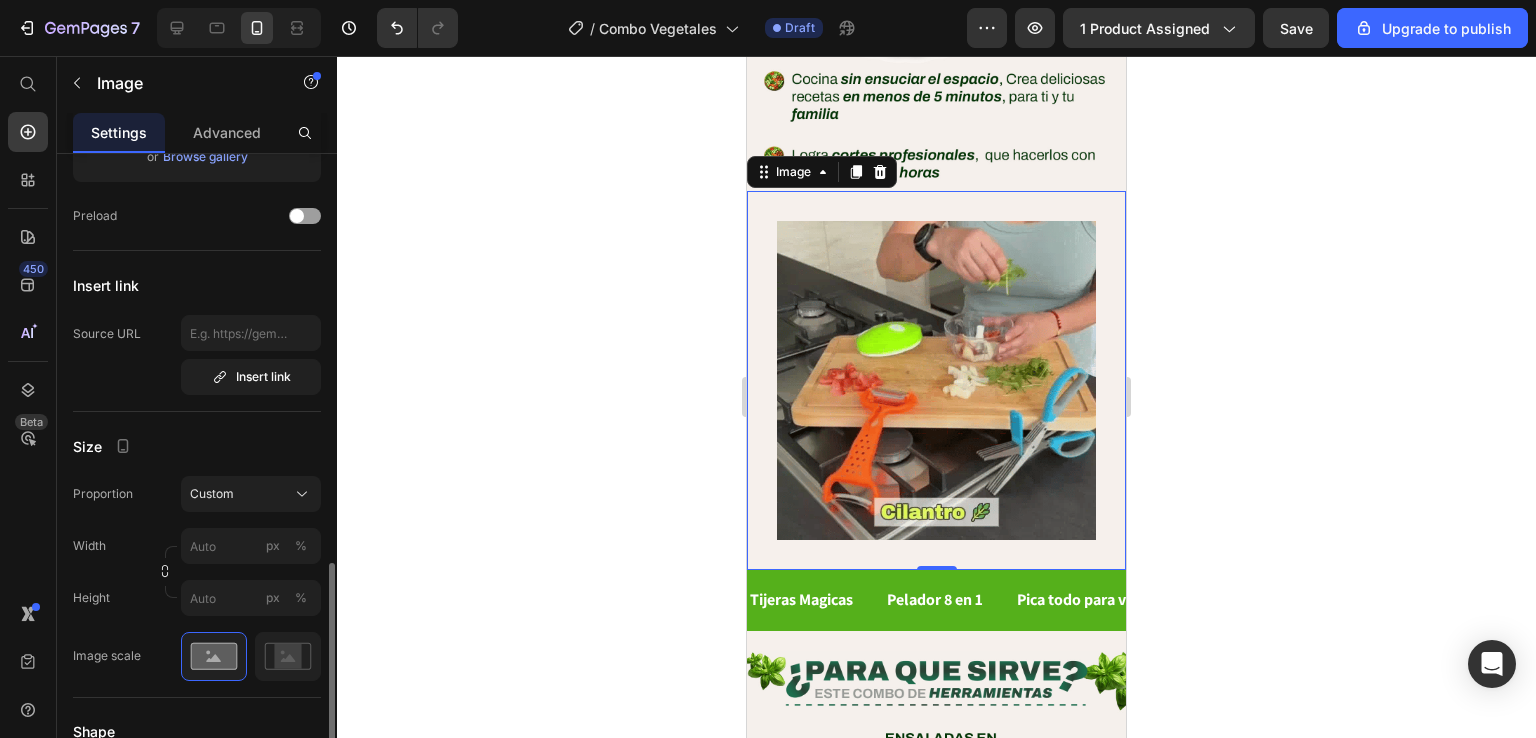 scroll, scrollTop: 500, scrollLeft: 0, axis: vertical 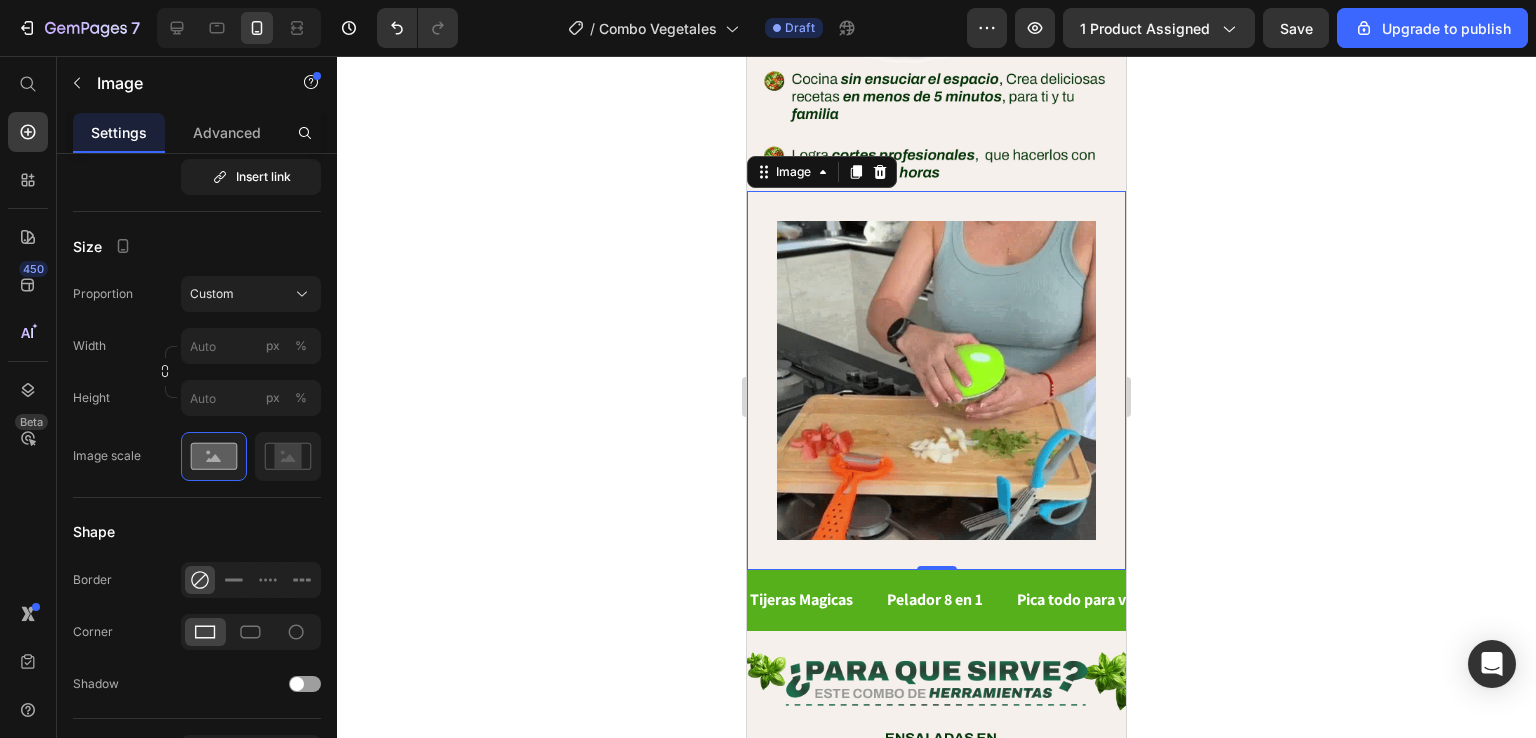 drag, startPoint x: 260, startPoint y: 625, endPoint x: 608, endPoint y: 501, distance: 369.432 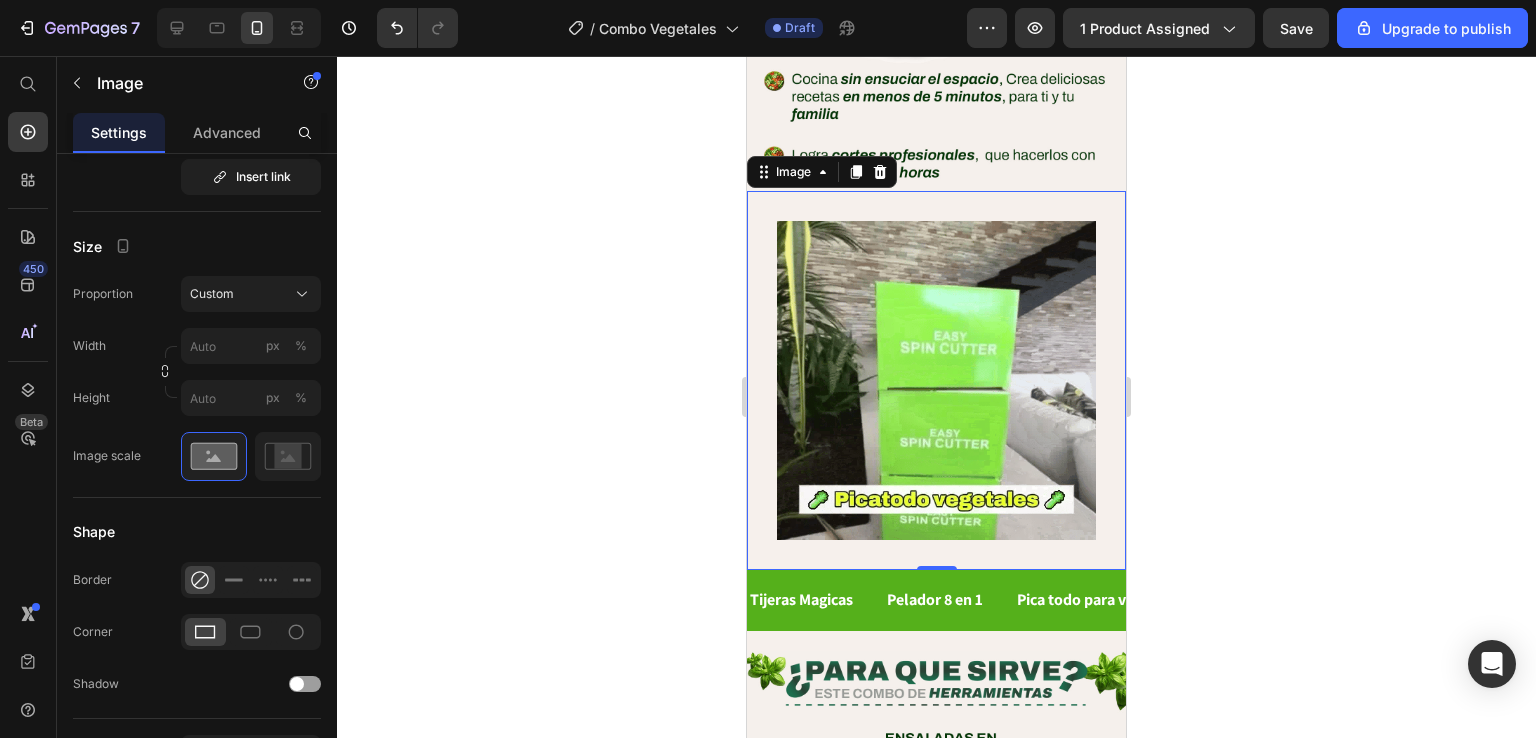 click 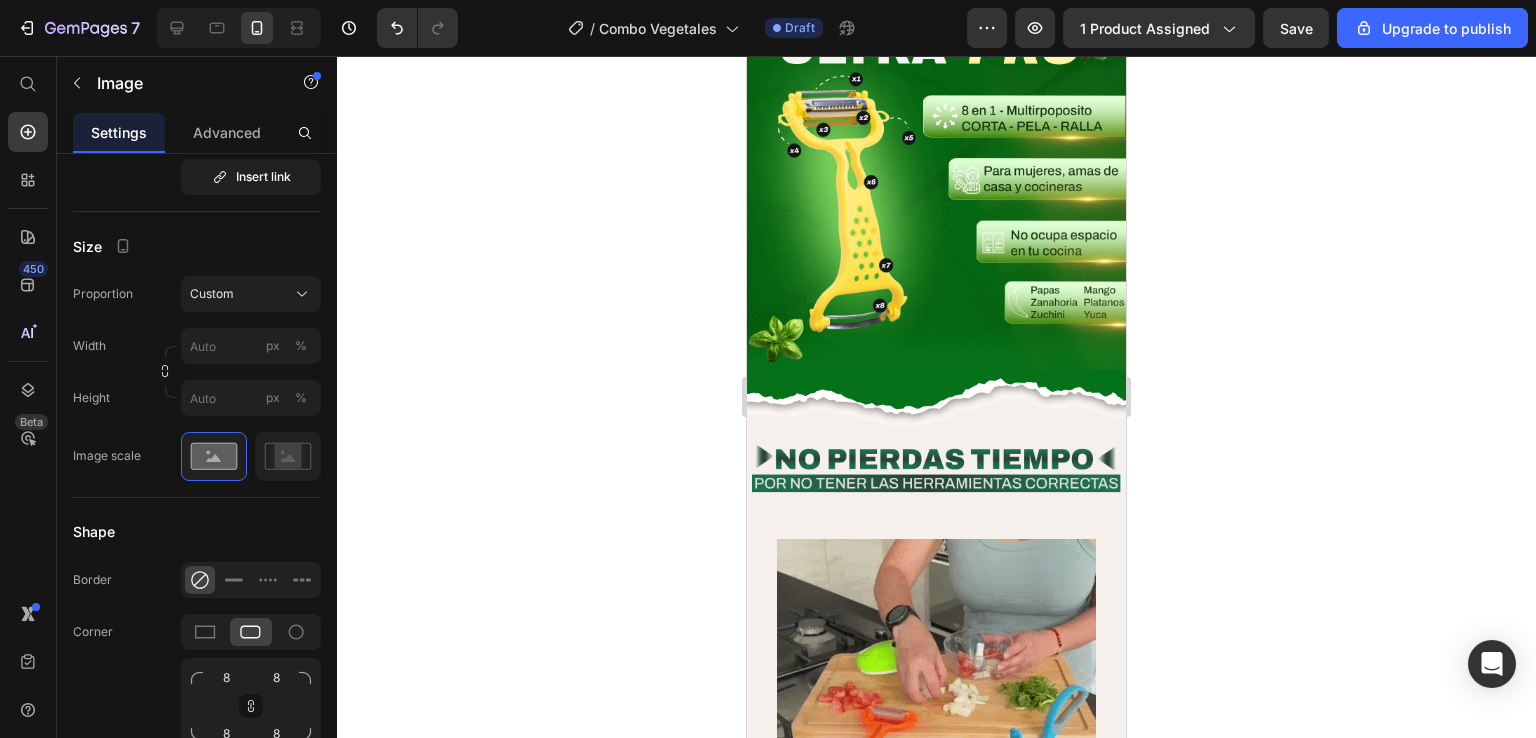 scroll, scrollTop: 4400, scrollLeft: 0, axis: vertical 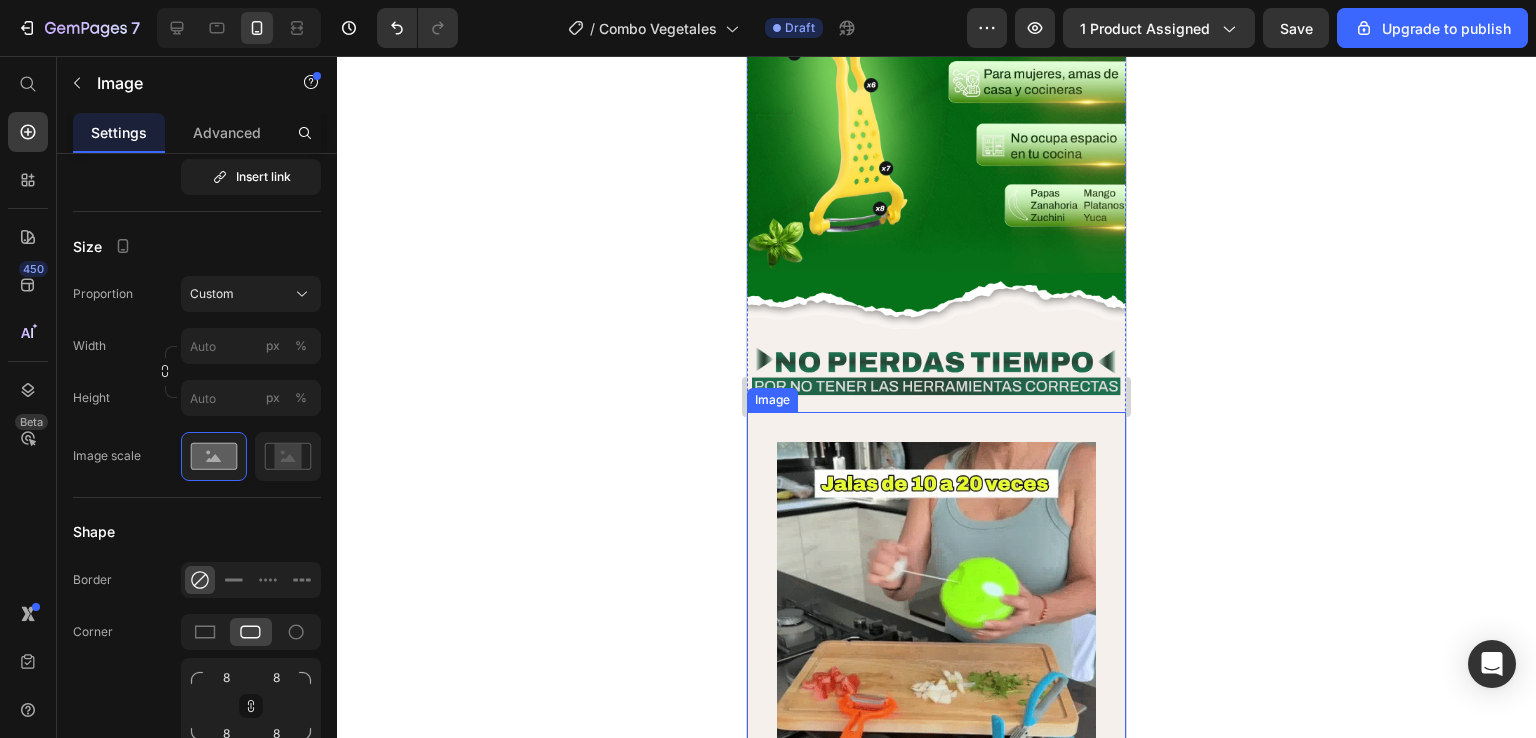 click at bounding box center [936, 601] 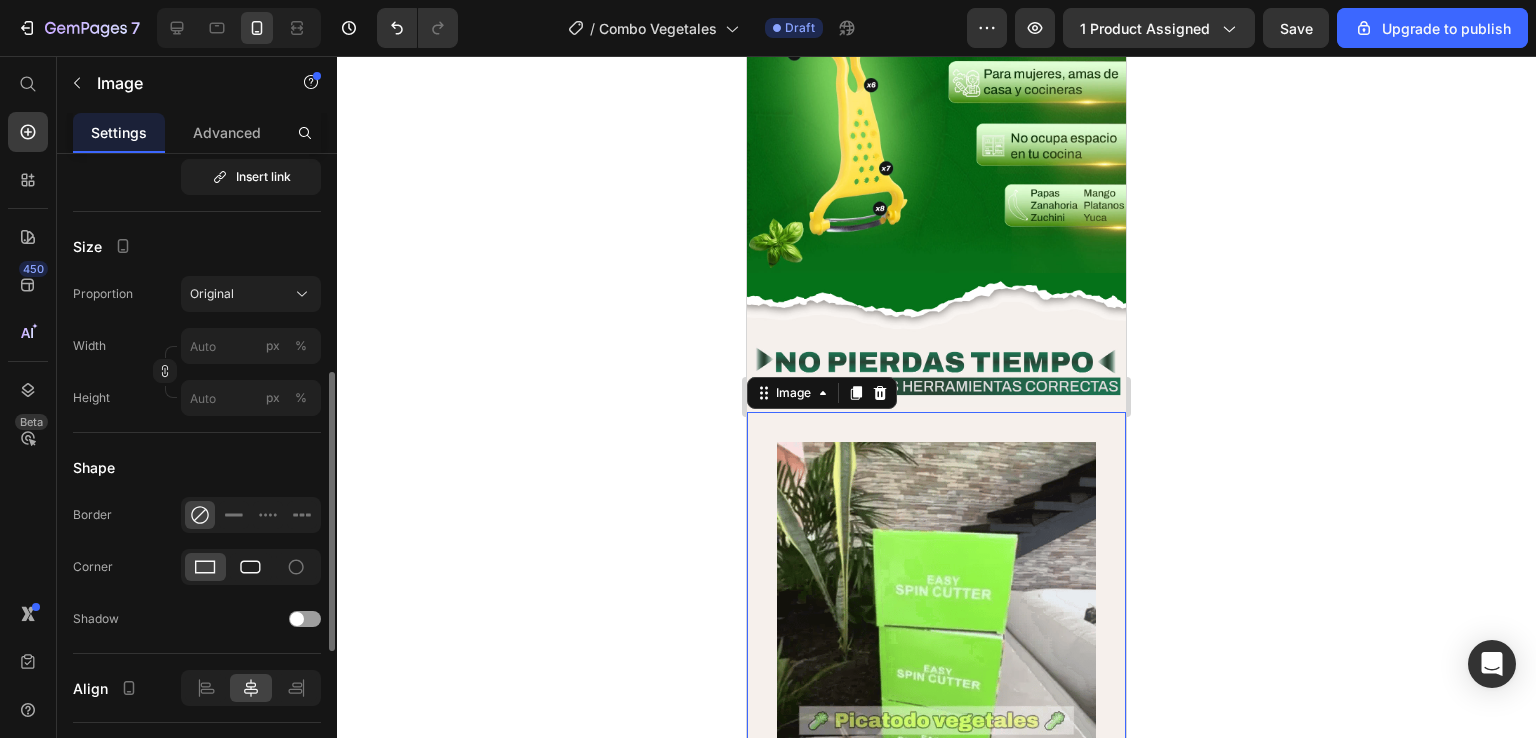 click 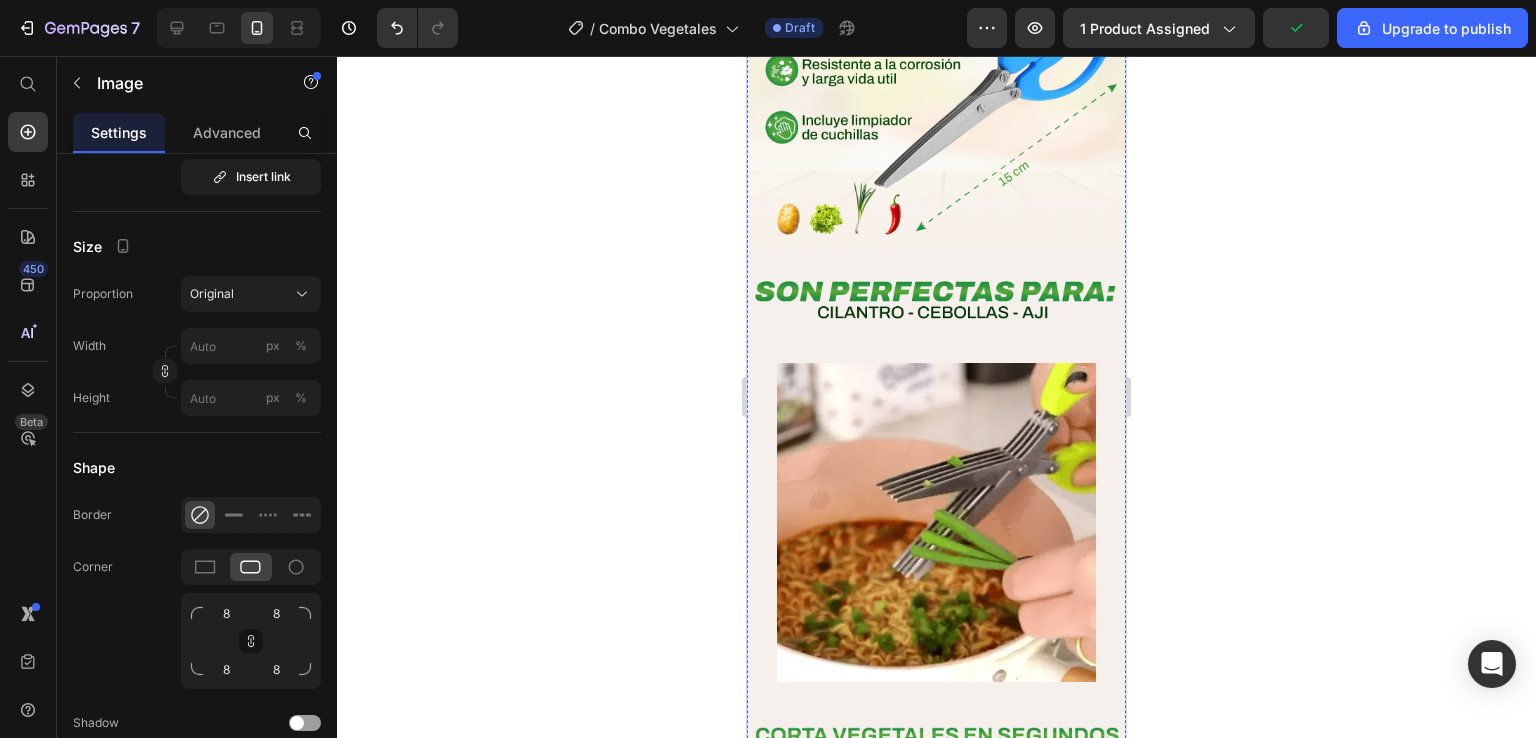 scroll, scrollTop: 6000, scrollLeft: 0, axis: vertical 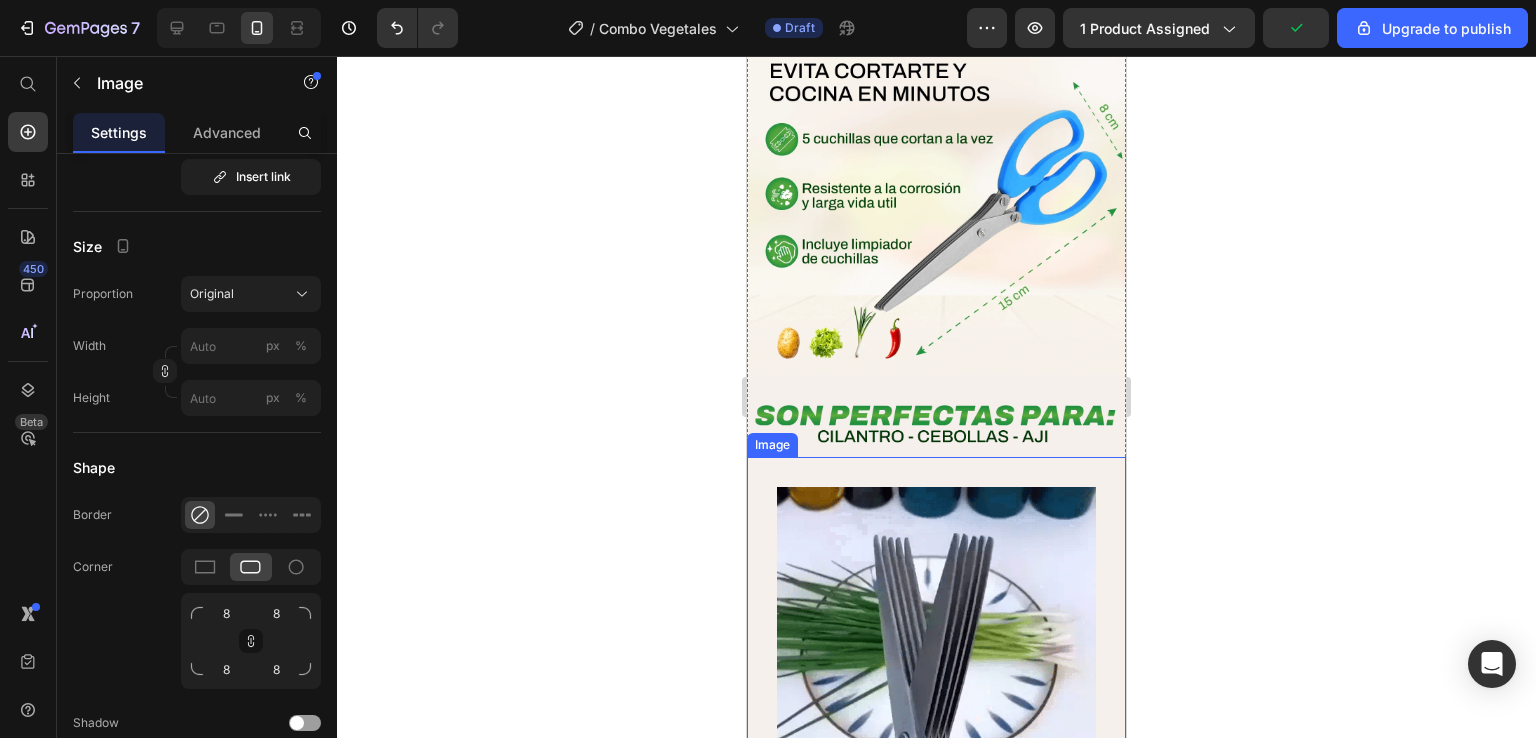 click at bounding box center [936, 646] 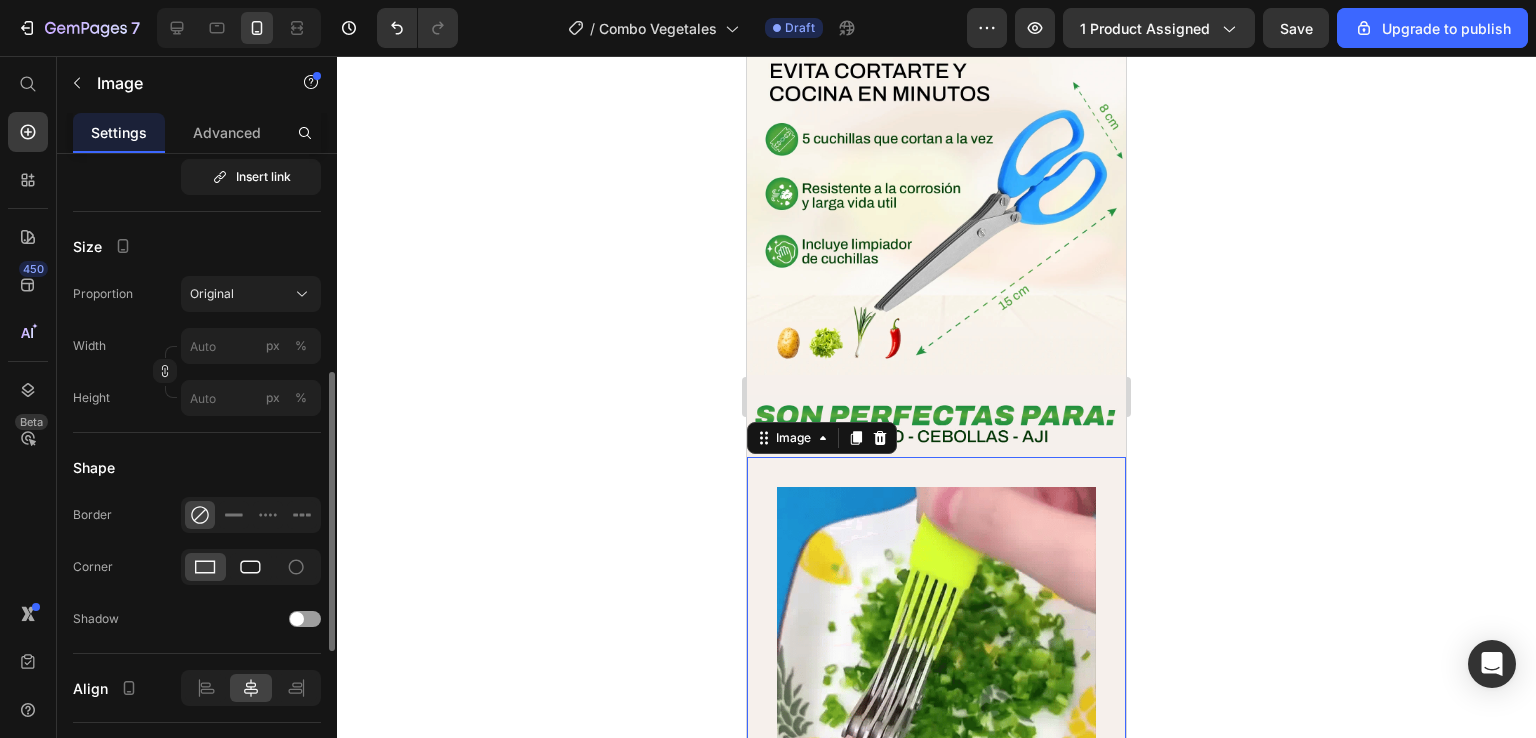 click 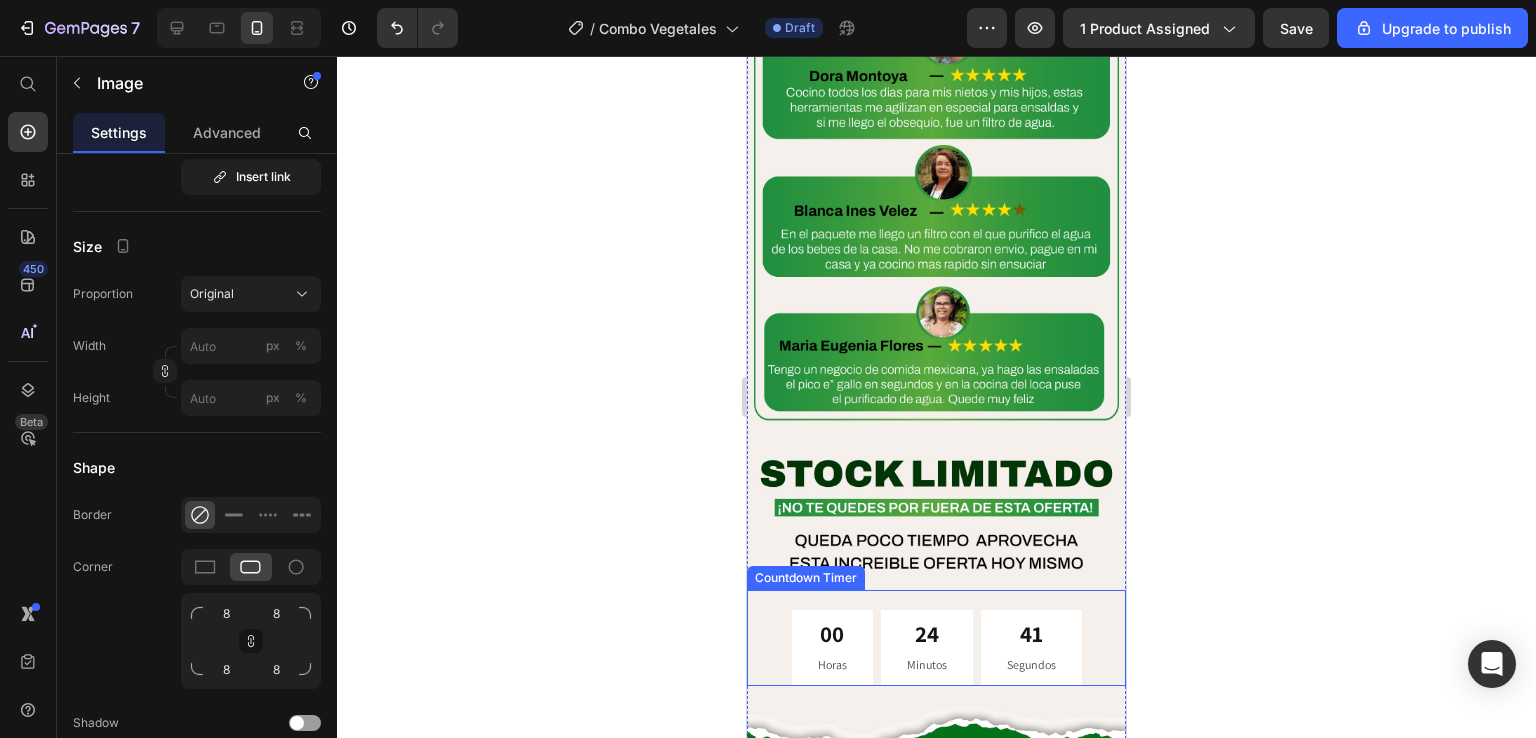 scroll, scrollTop: 7252, scrollLeft: 0, axis: vertical 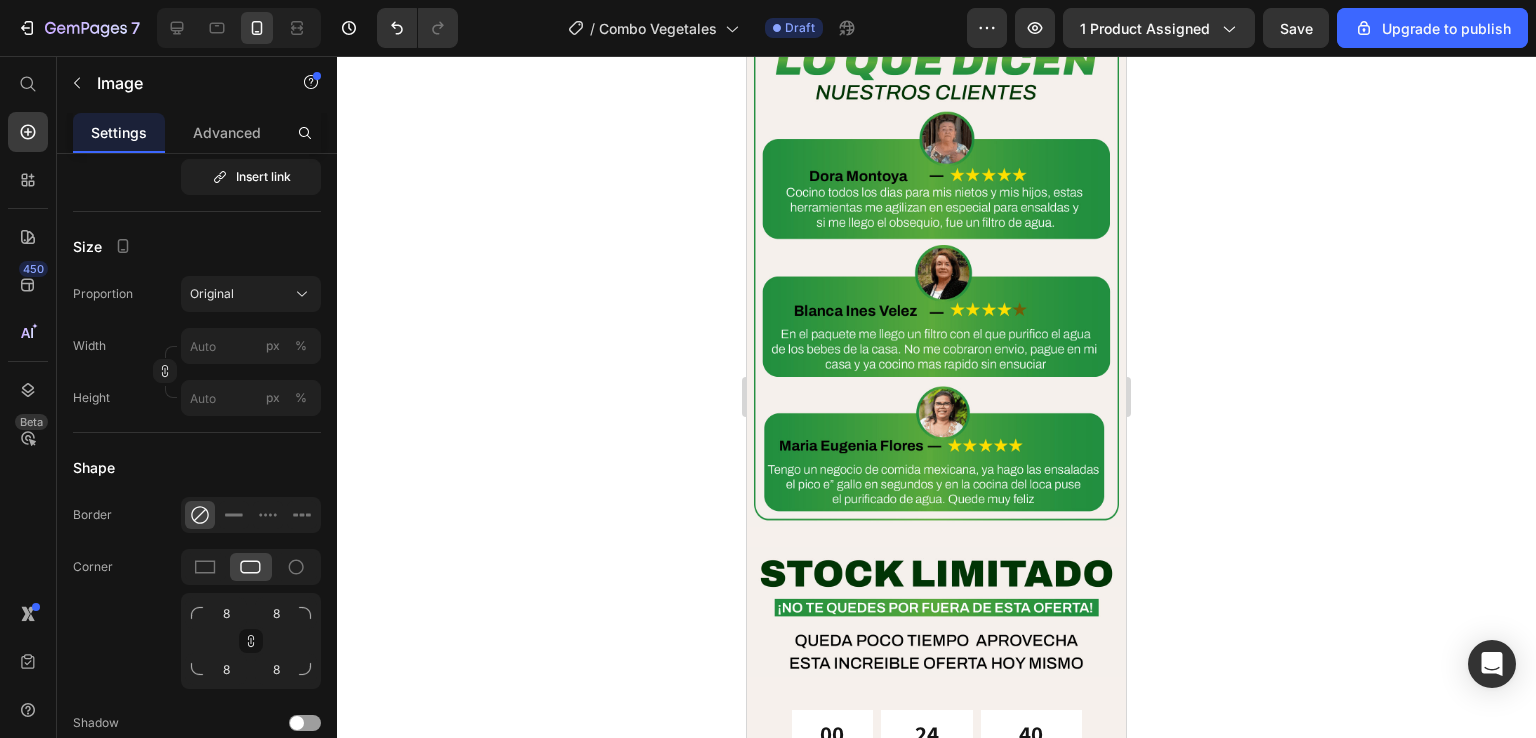 click 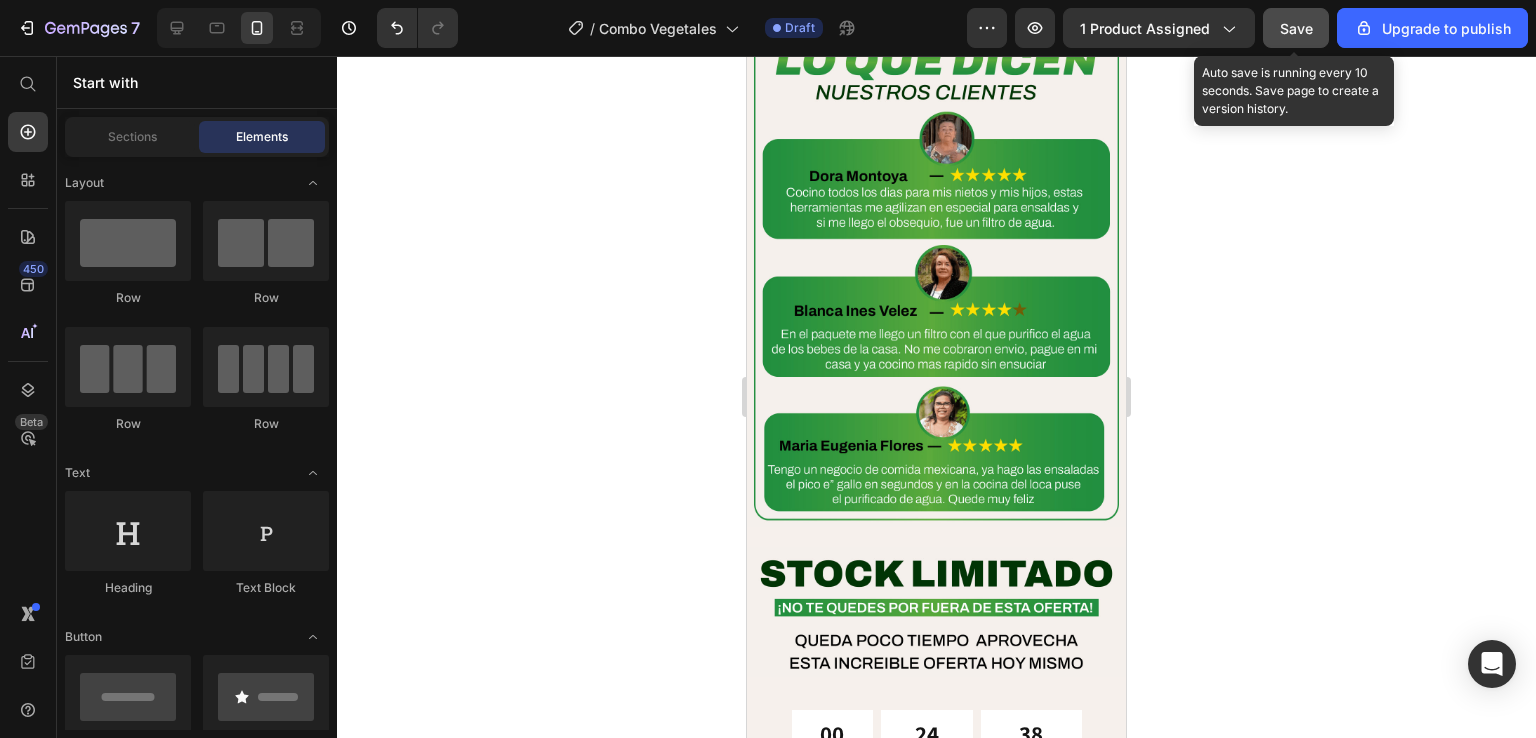click on "Save" 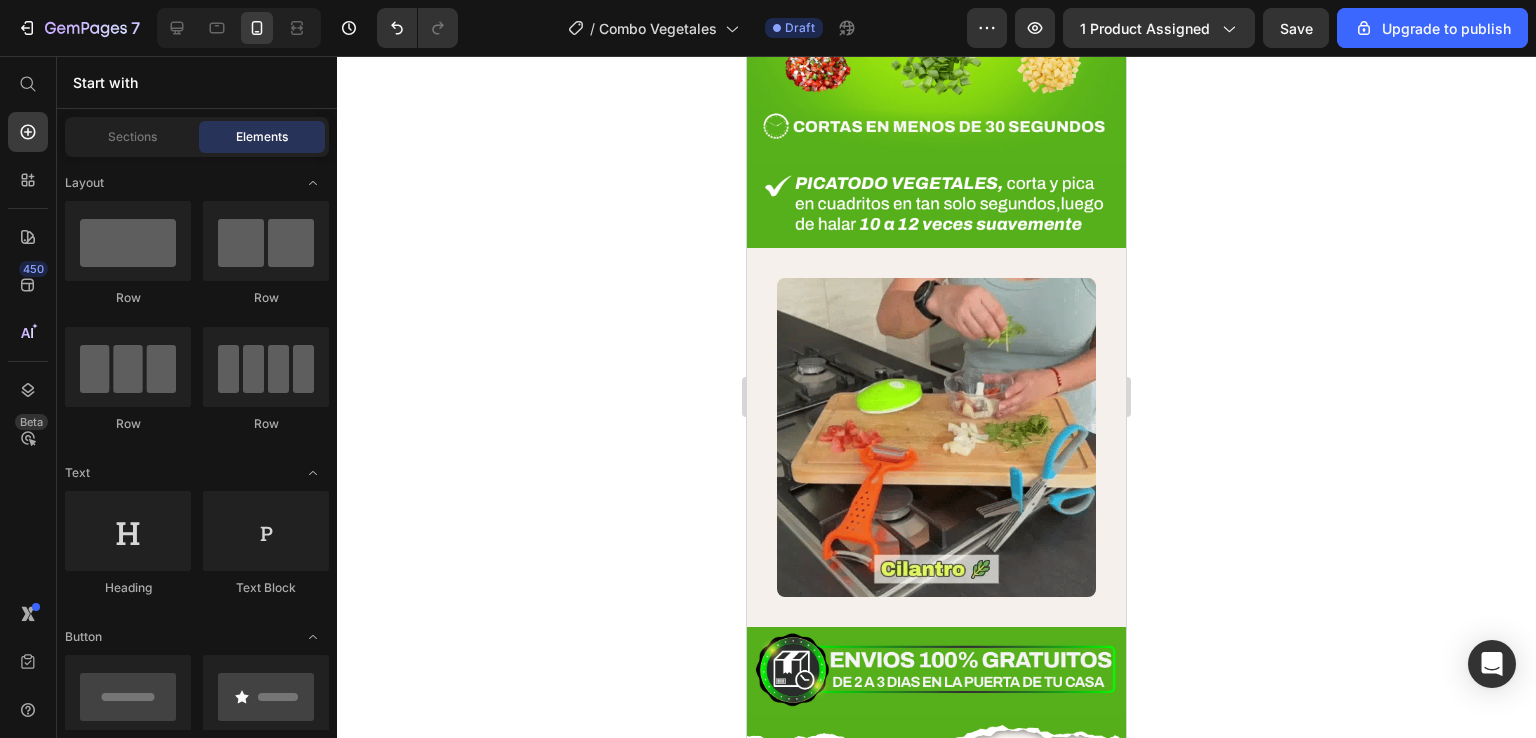 scroll, scrollTop: 2952, scrollLeft: 0, axis: vertical 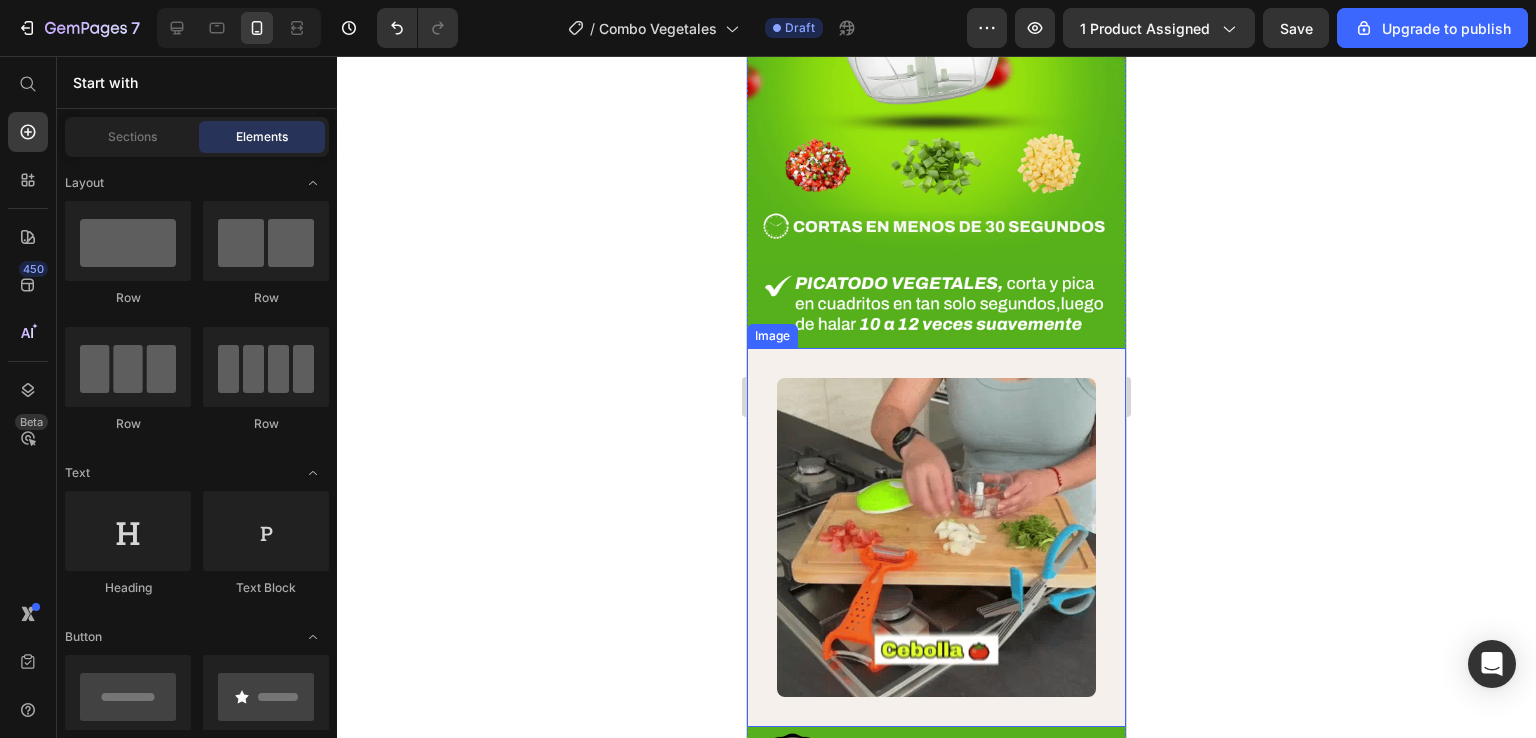click at bounding box center (936, 537) 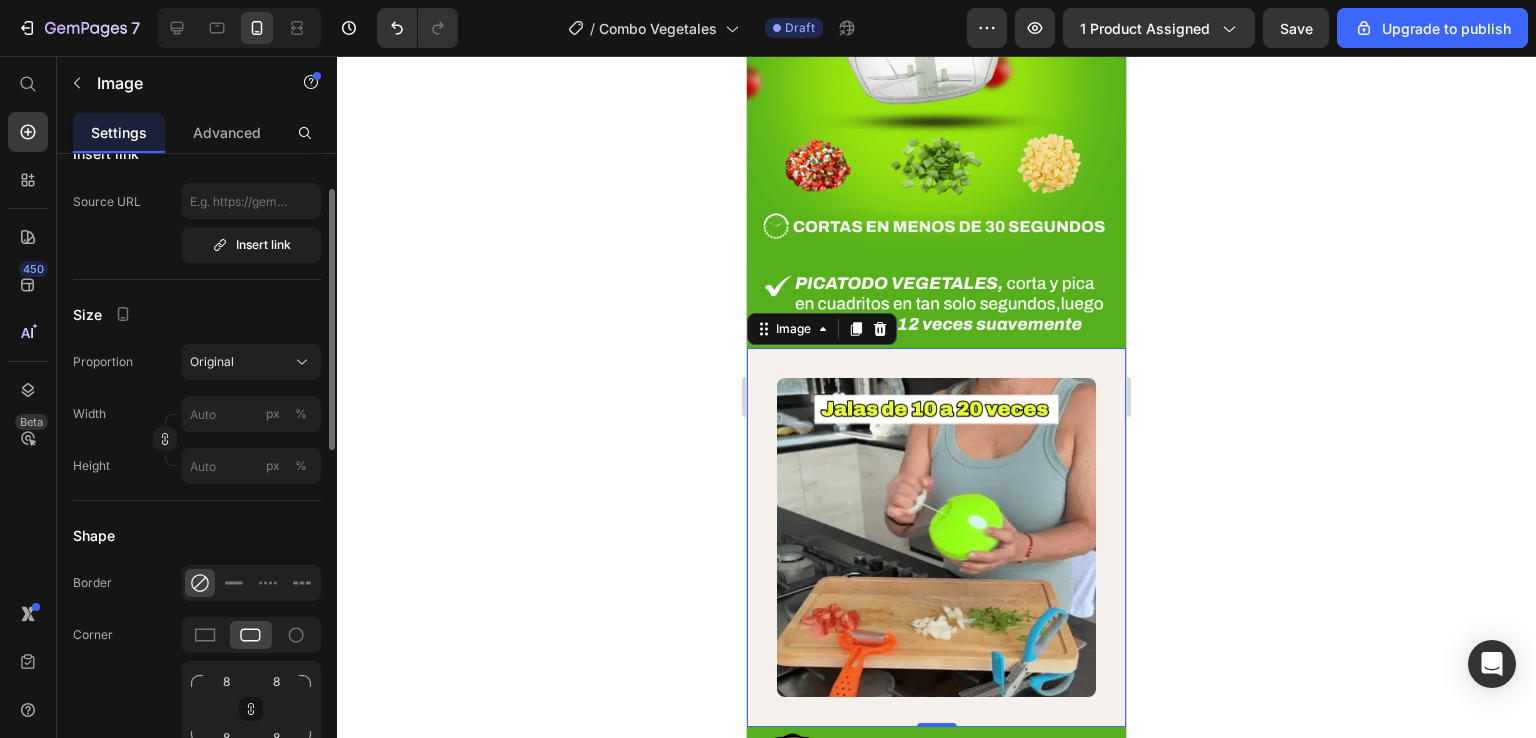 scroll, scrollTop: 332, scrollLeft: 0, axis: vertical 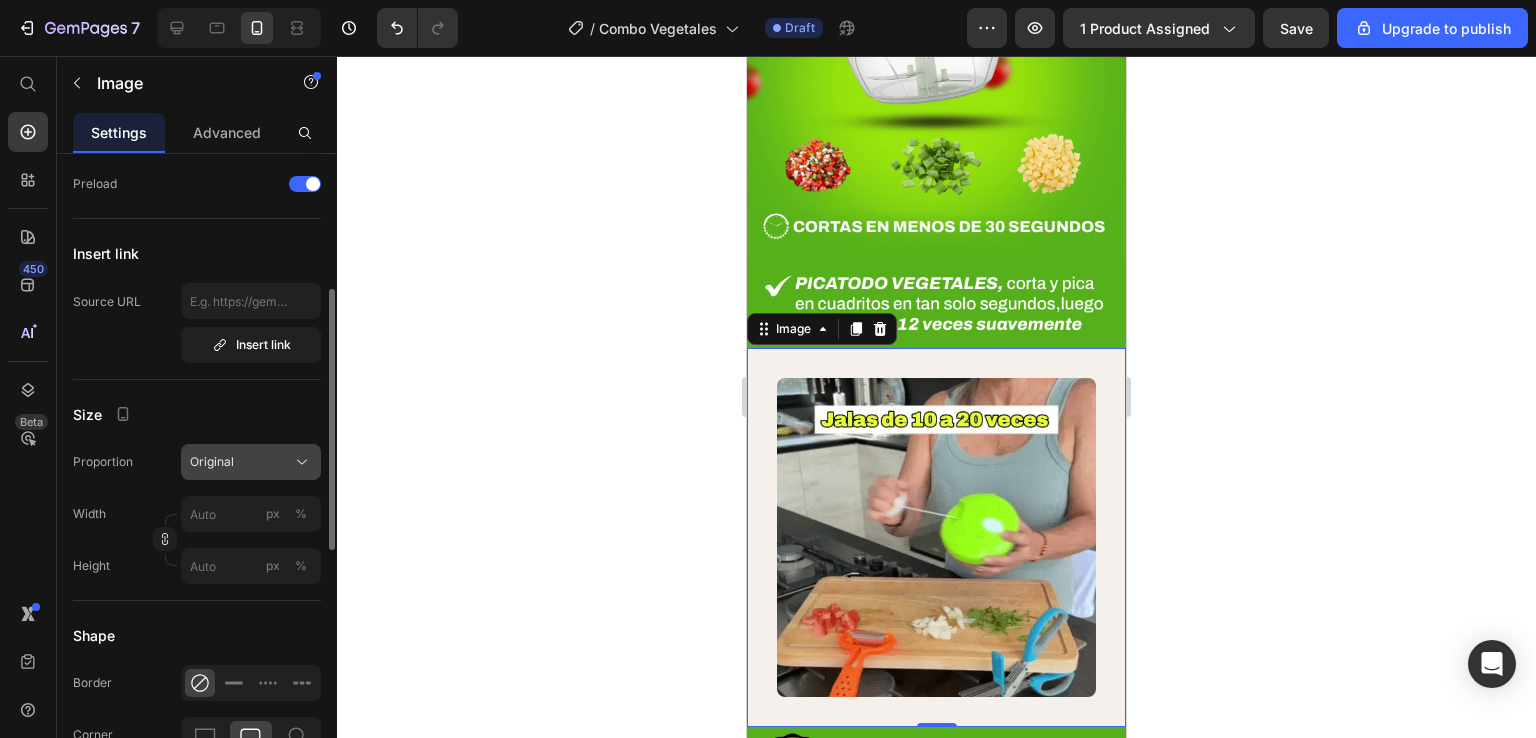 click on "Original" at bounding box center (251, 462) 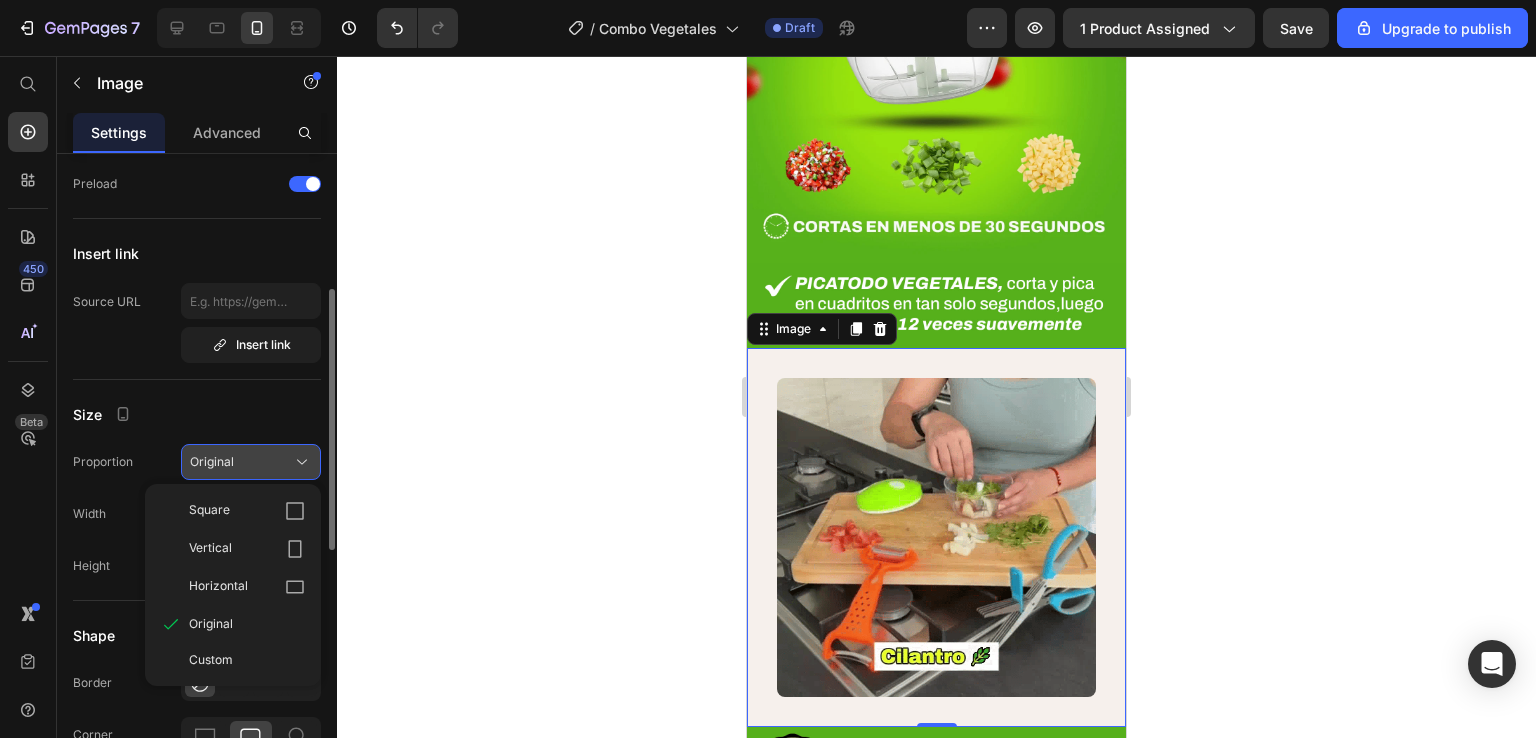 click on "Original" at bounding box center [251, 462] 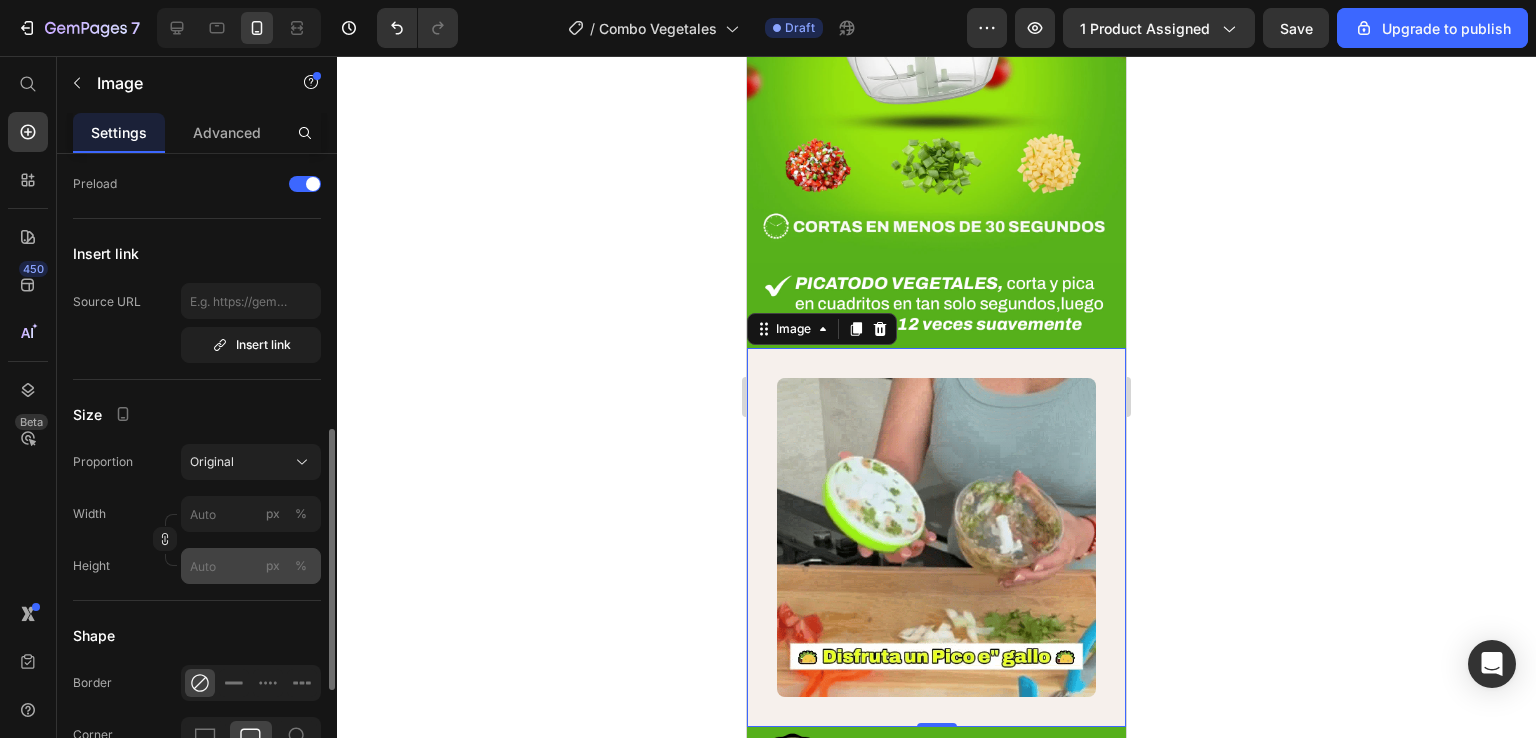 scroll, scrollTop: 432, scrollLeft: 0, axis: vertical 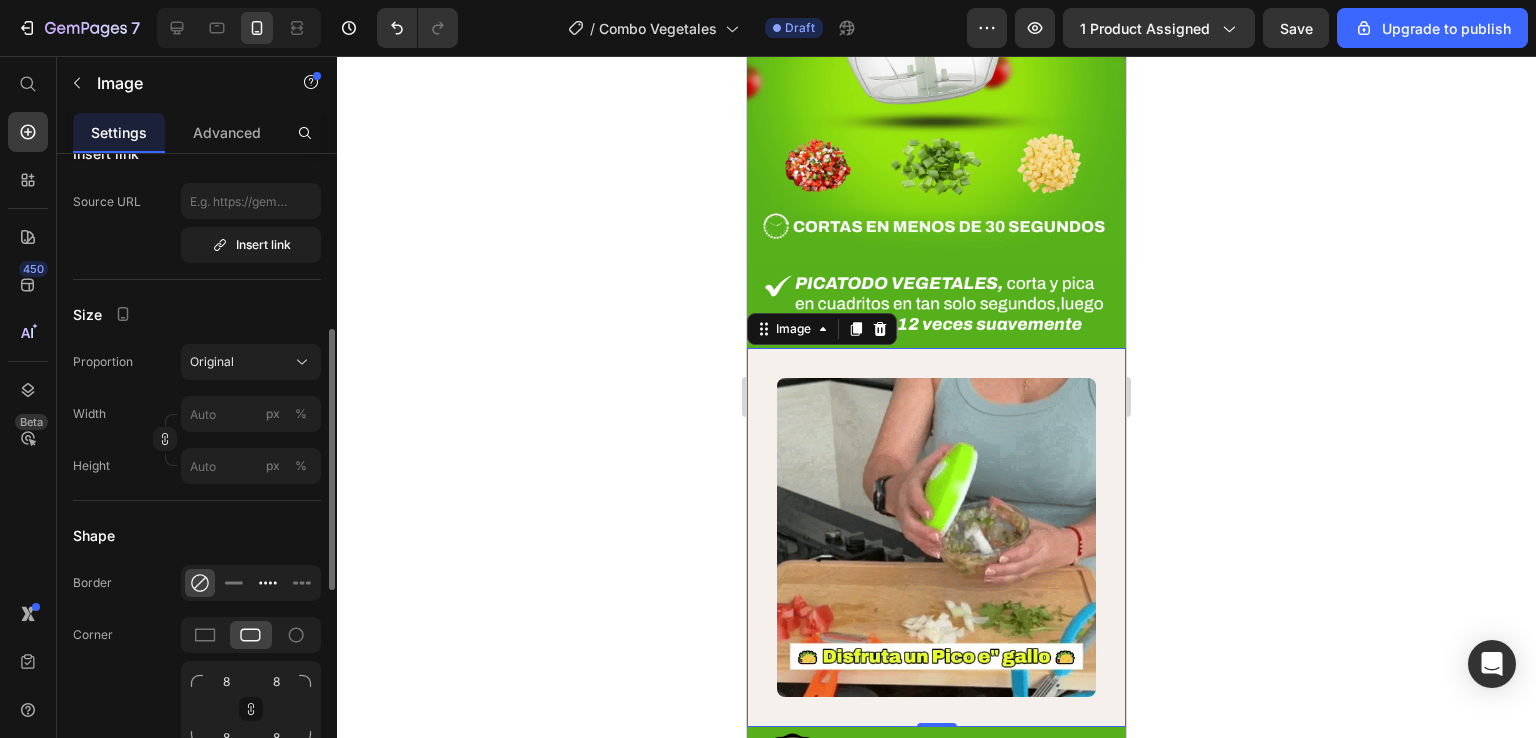 click 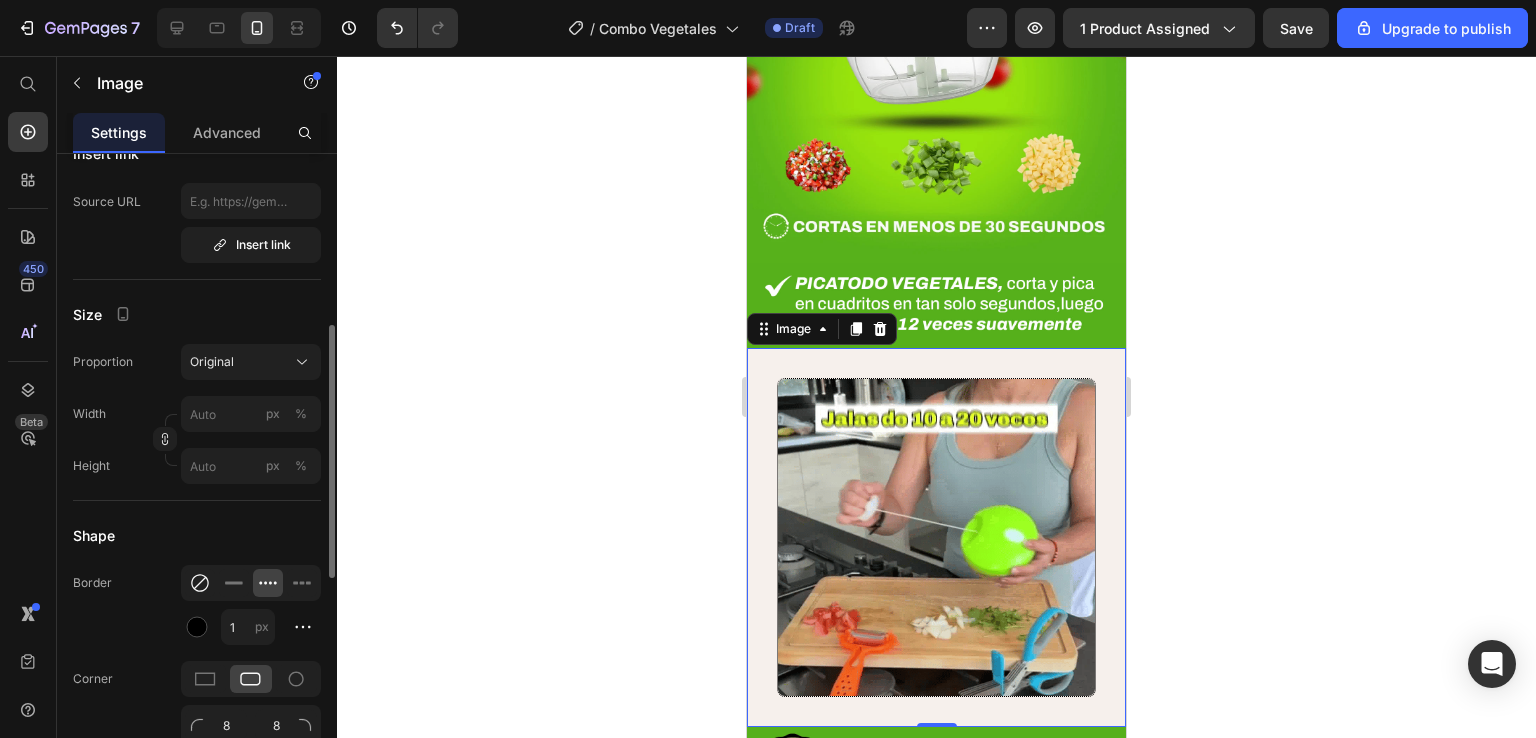 click 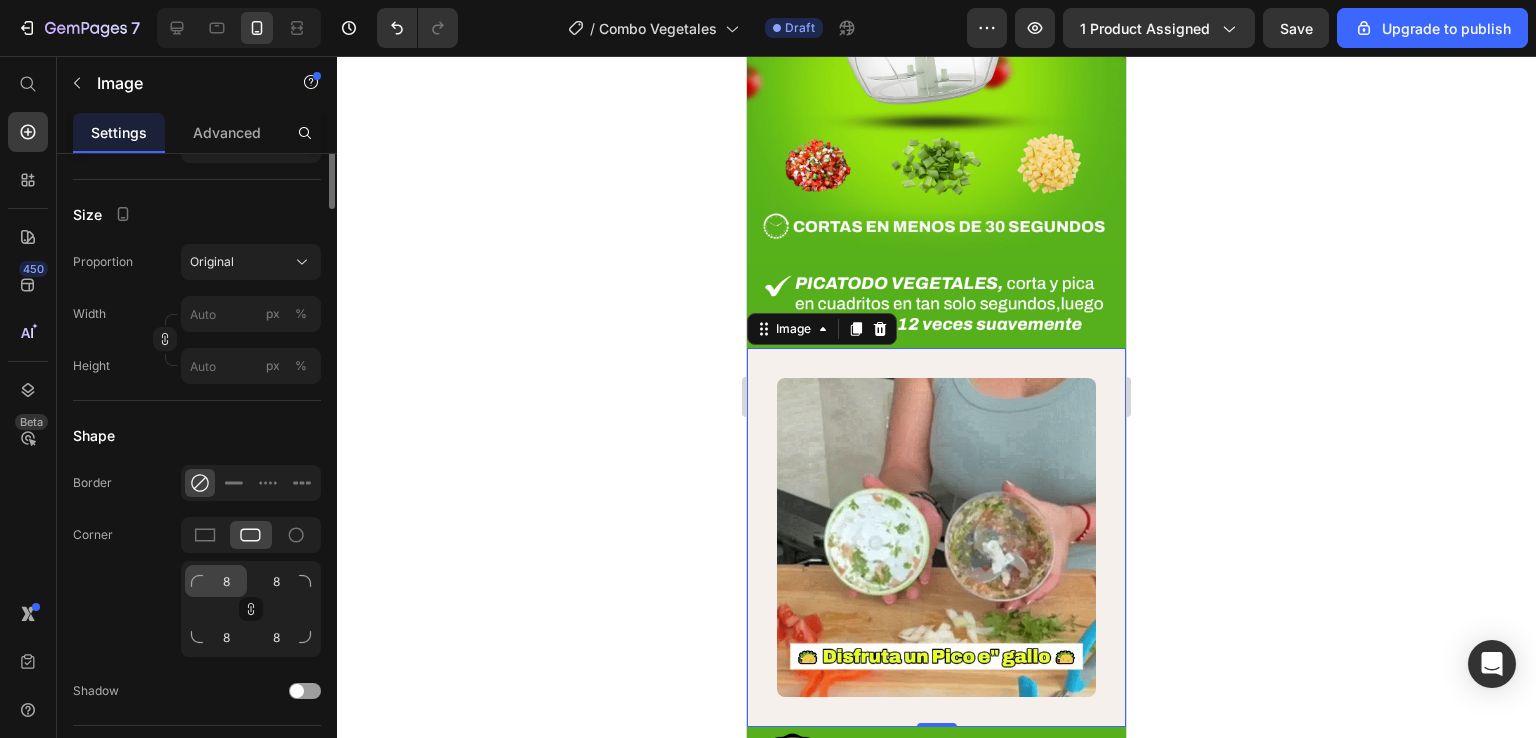 scroll, scrollTop: 0, scrollLeft: 0, axis: both 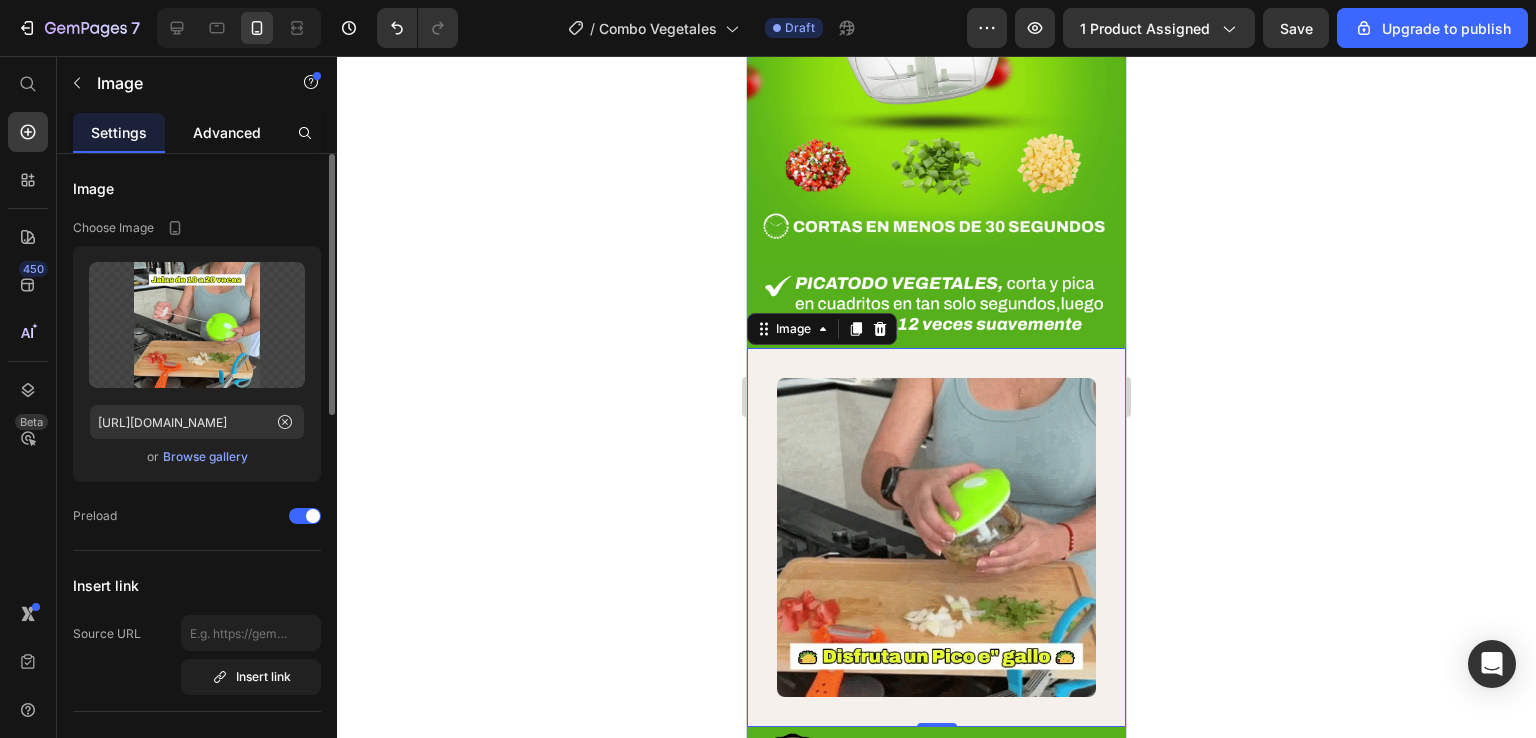 click on "Advanced" at bounding box center [227, 132] 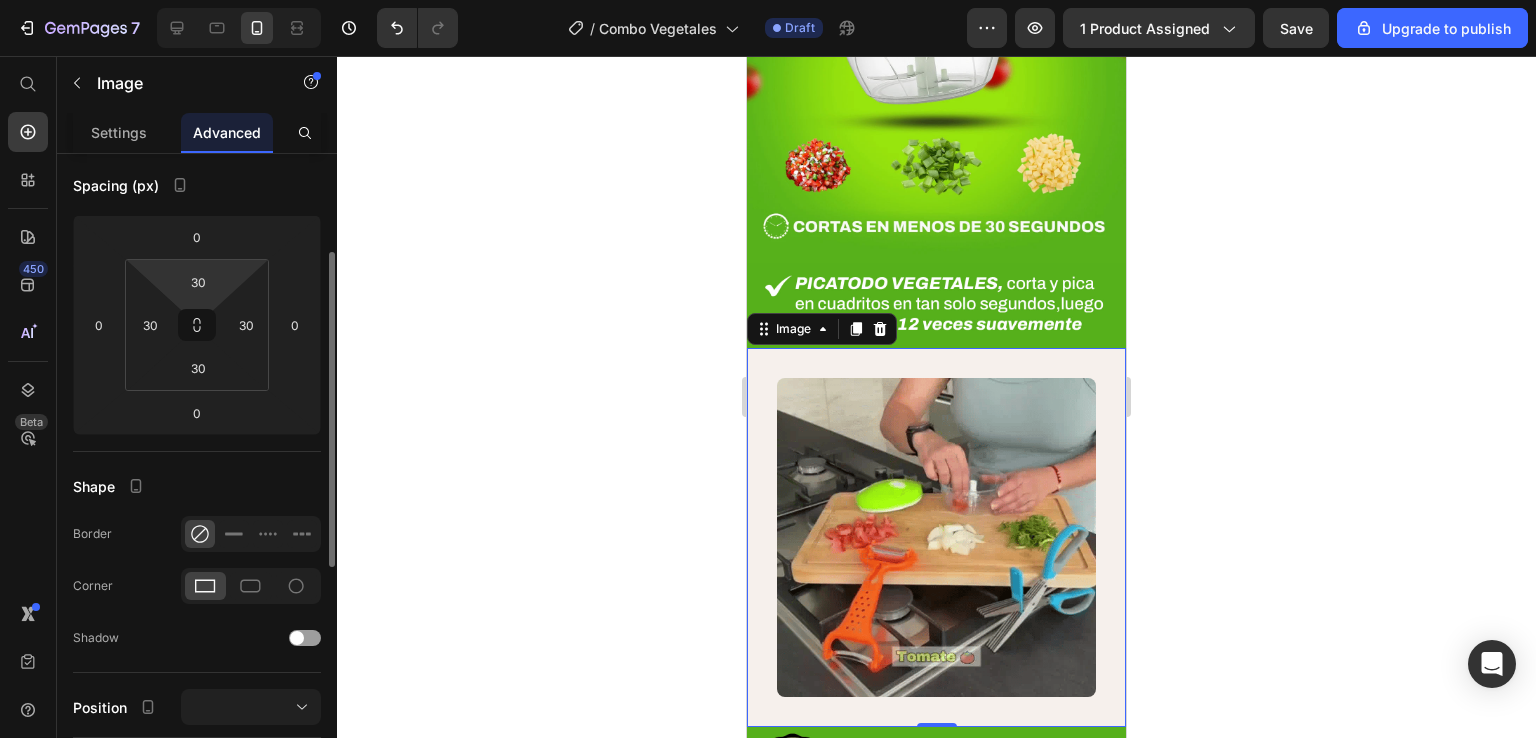 scroll, scrollTop: 500, scrollLeft: 0, axis: vertical 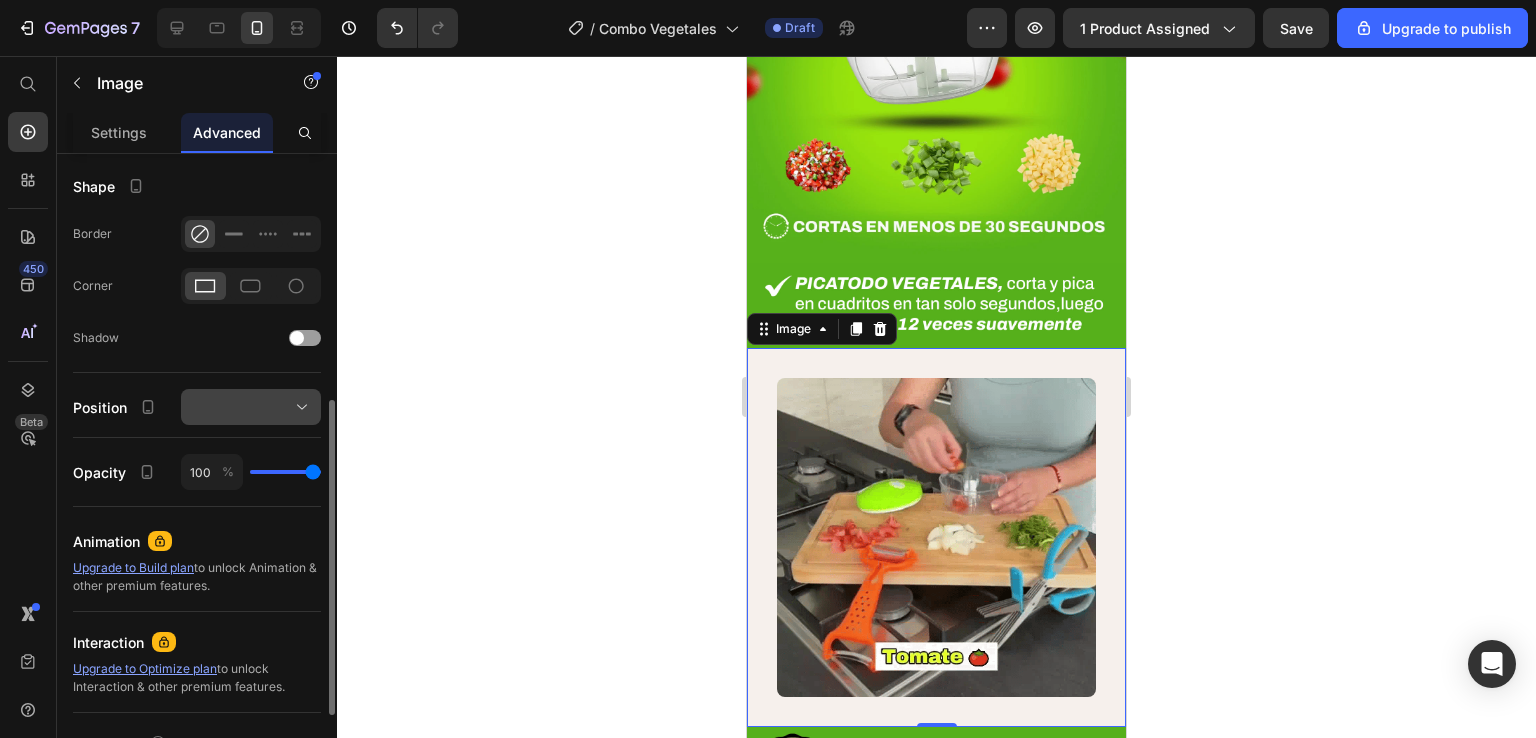 click at bounding box center [251, 407] 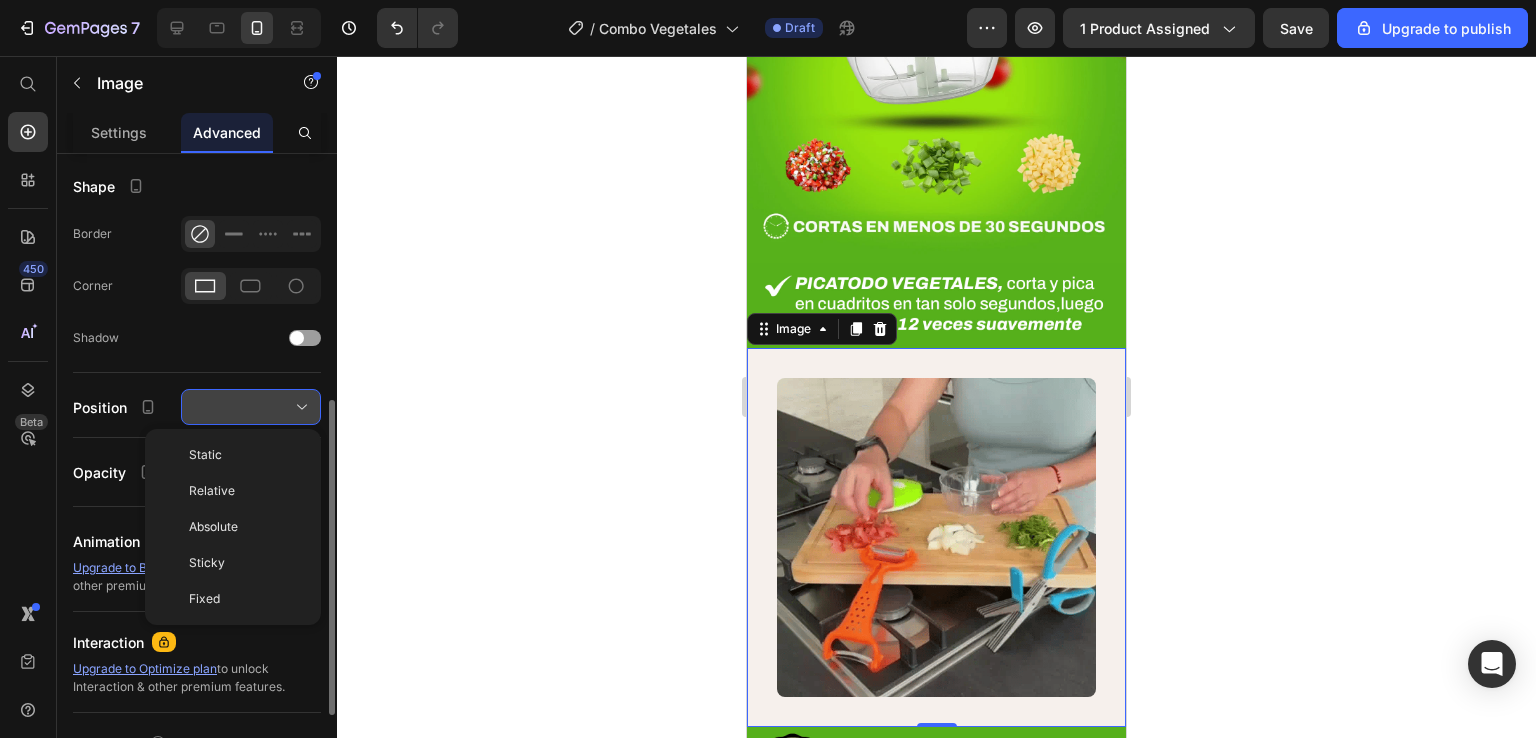 click at bounding box center (251, 407) 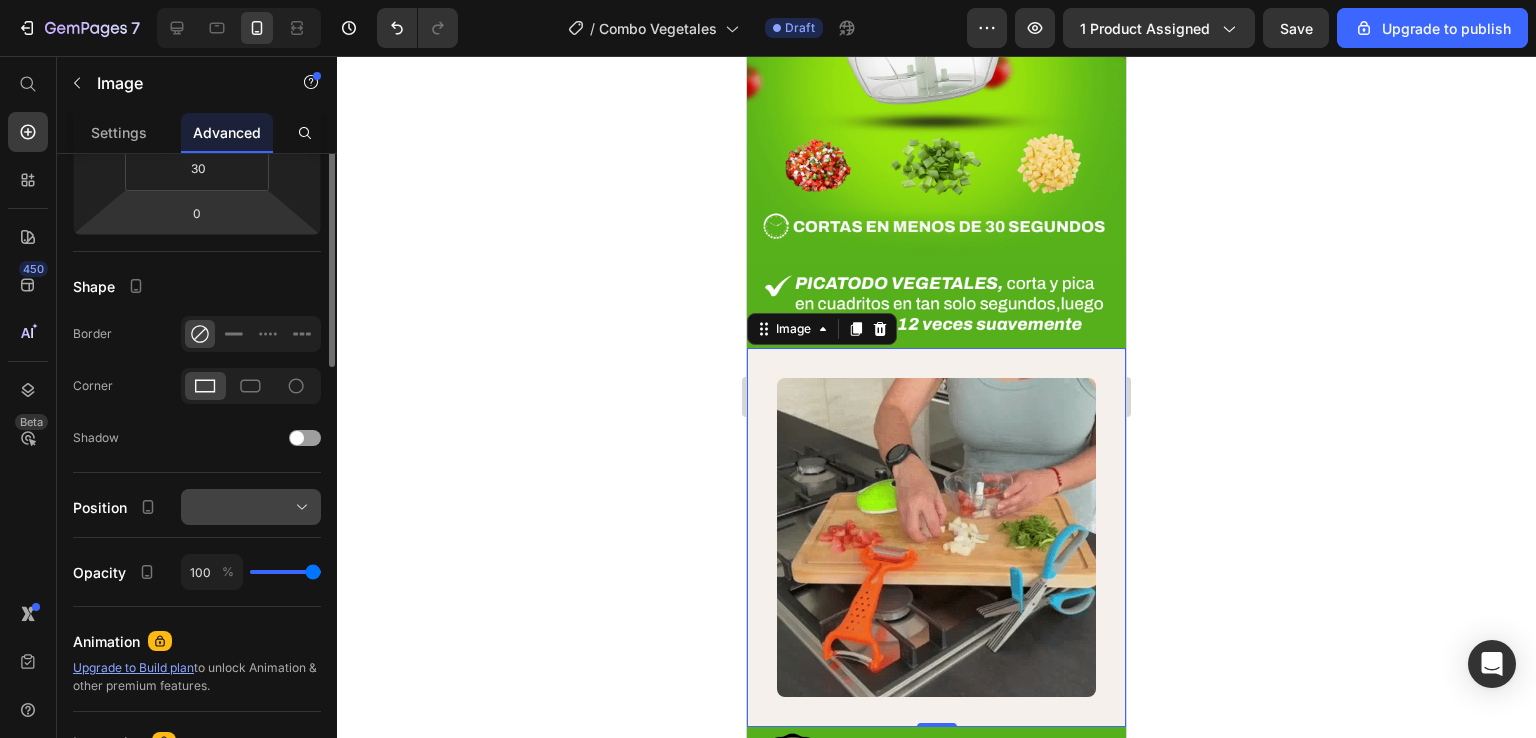 scroll, scrollTop: 200, scrollLeft: 0, axis: vertical 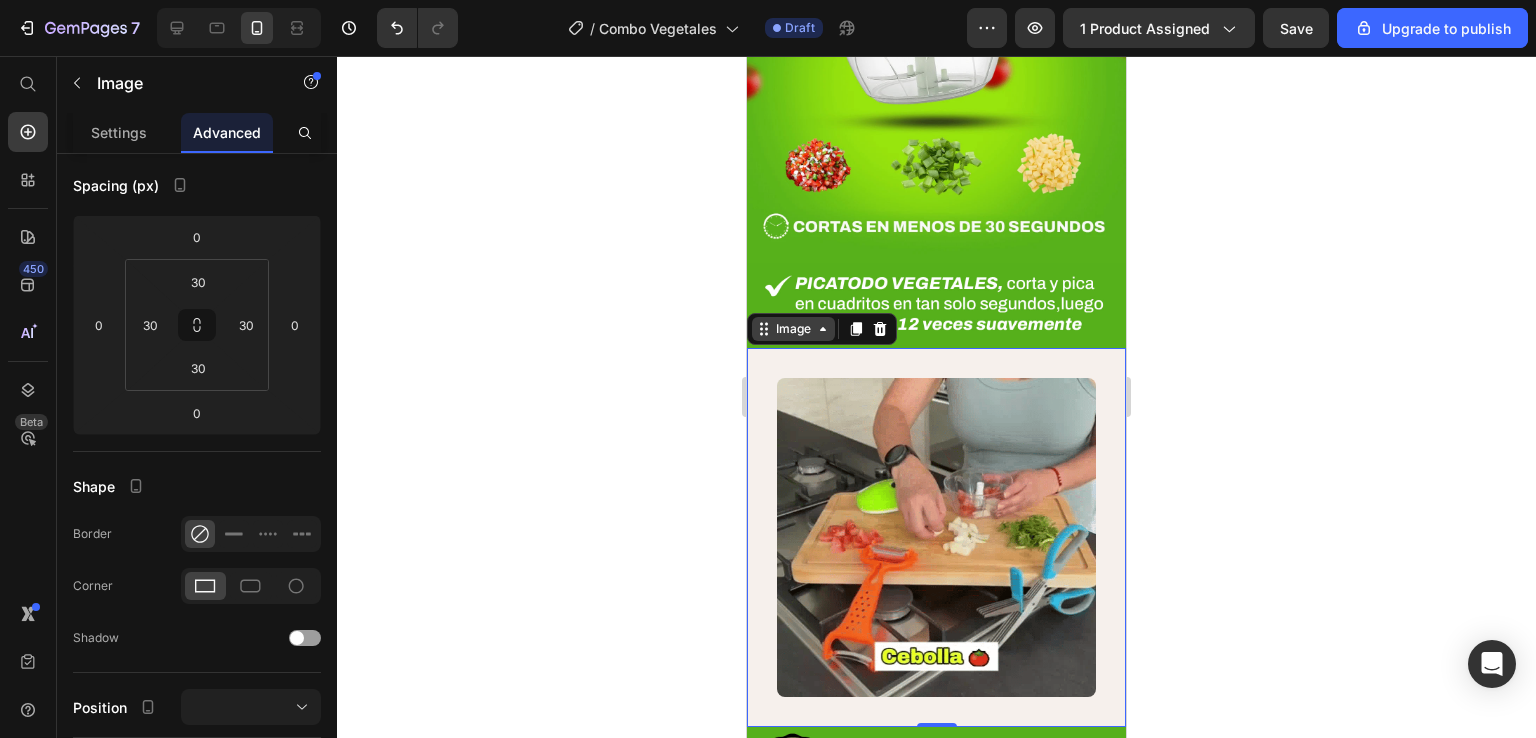 click on "Image" at bounding box center [793, 329] 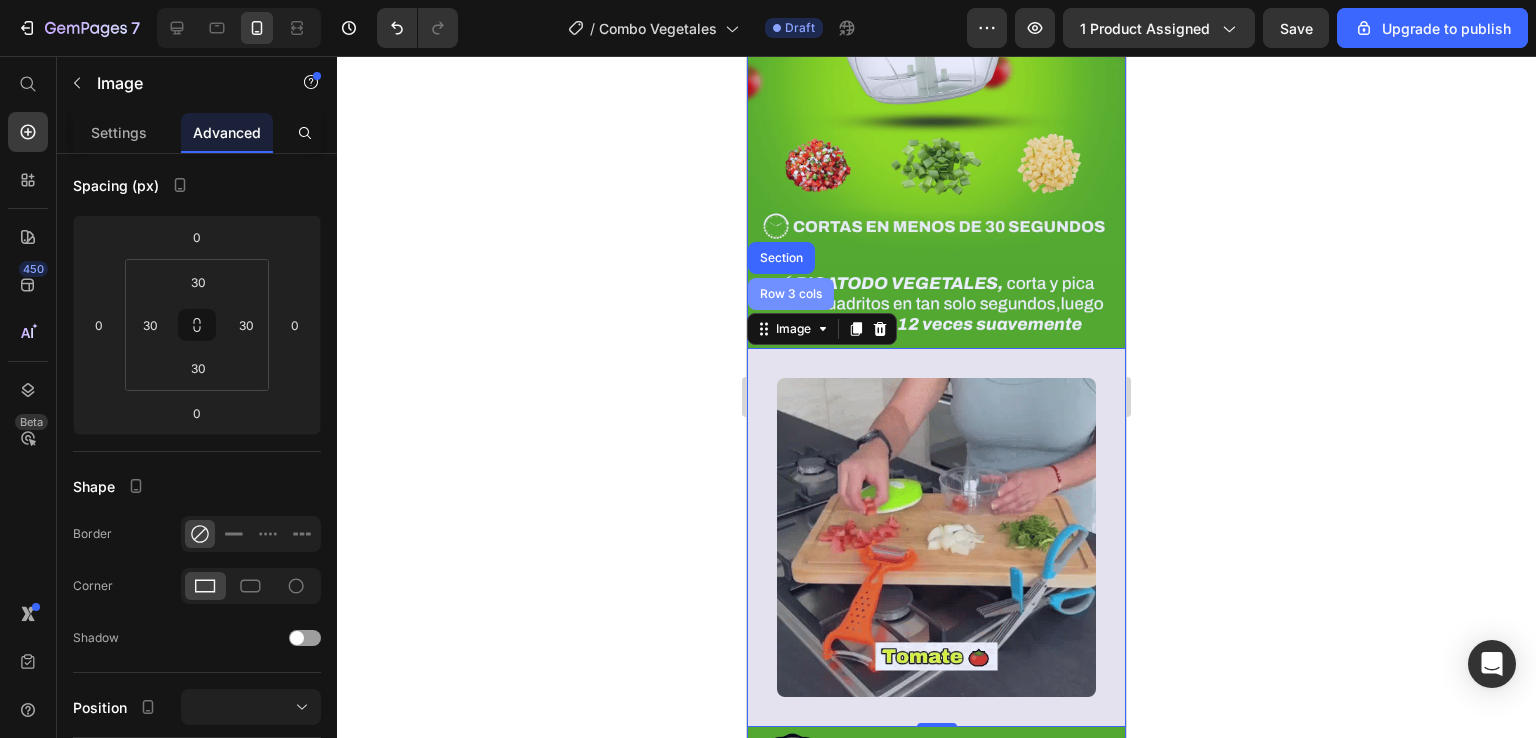 click on "Row 3 cols" at bounding box center [791, 294] 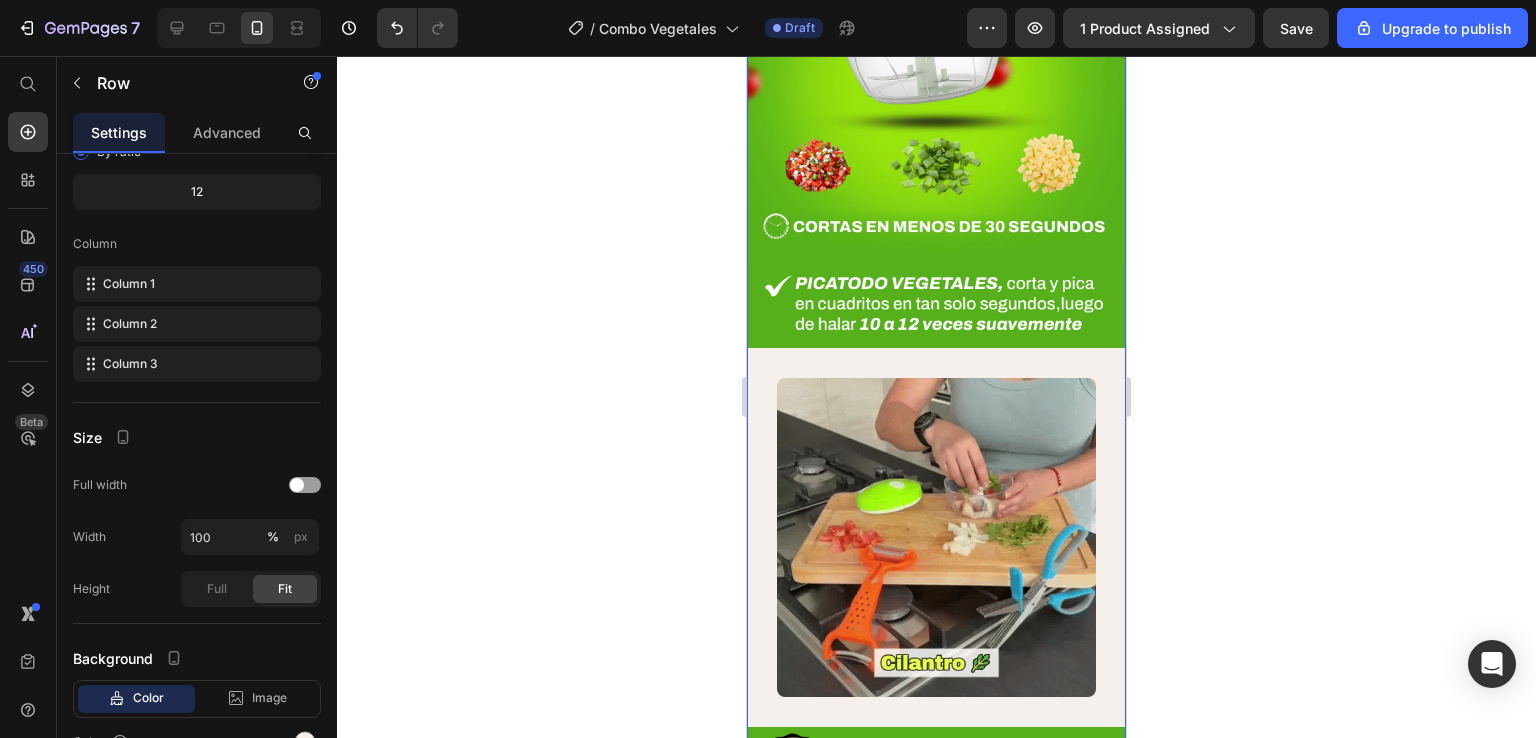 scroll, scrollTop: 0, scrollLeft: 0, axis: both 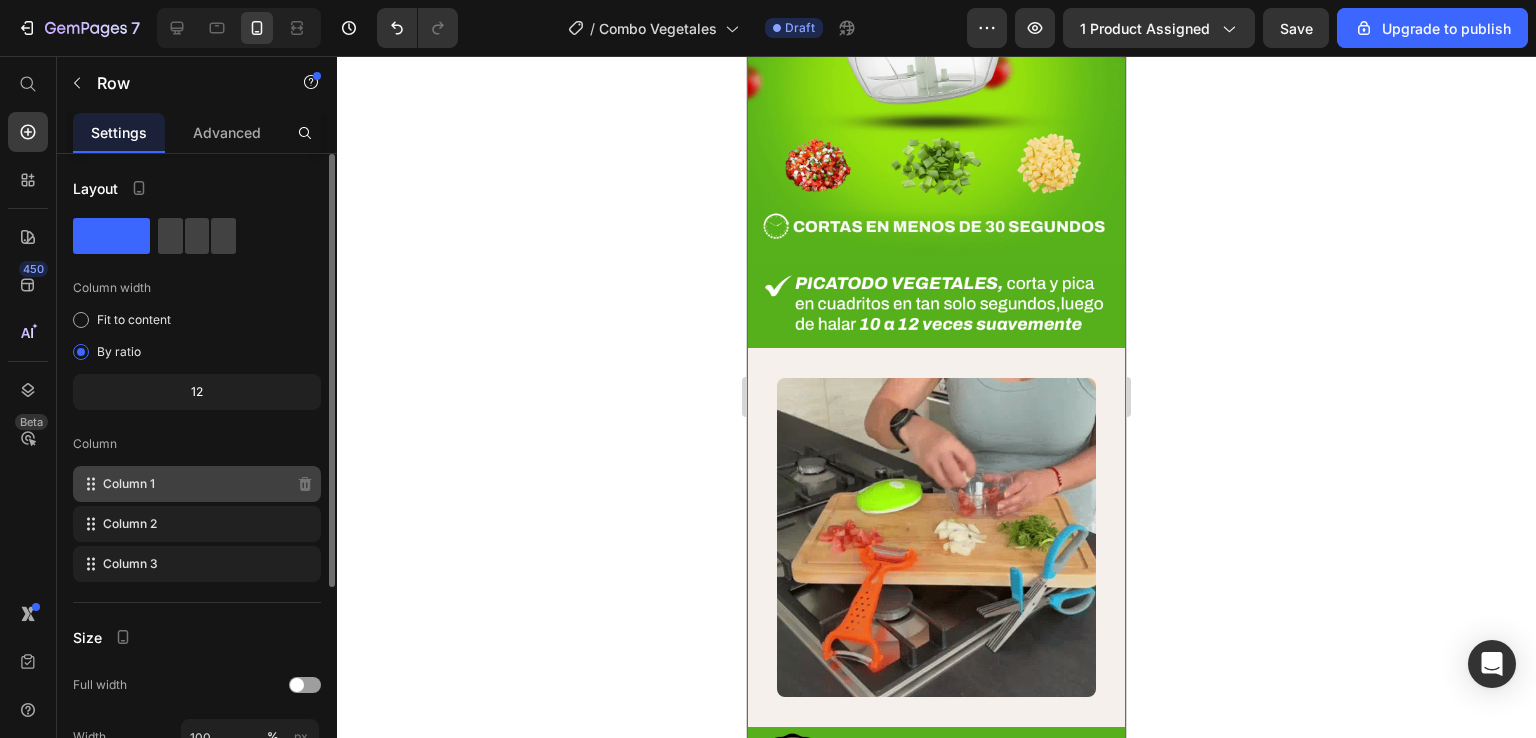 click on "Column 1" 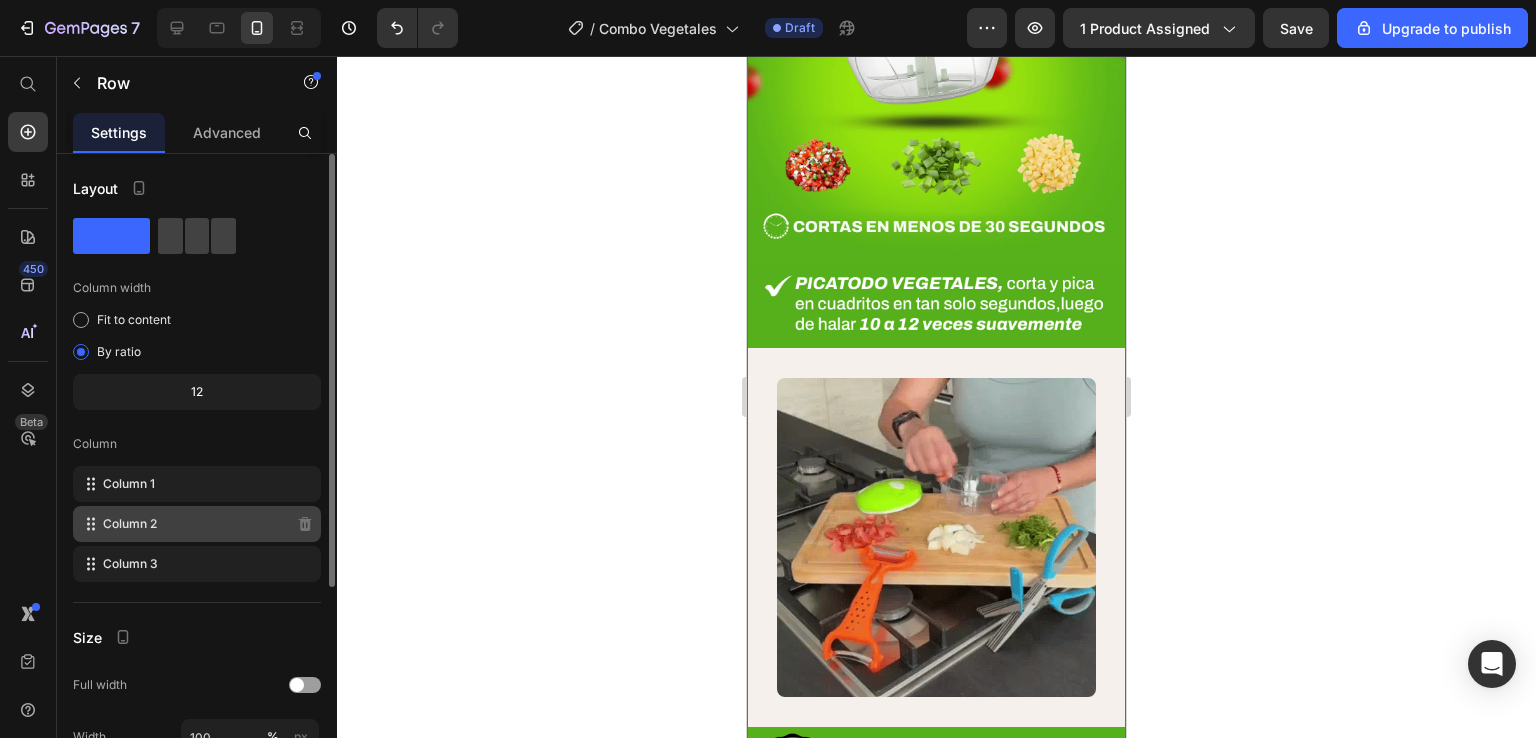 click on "Column 2" 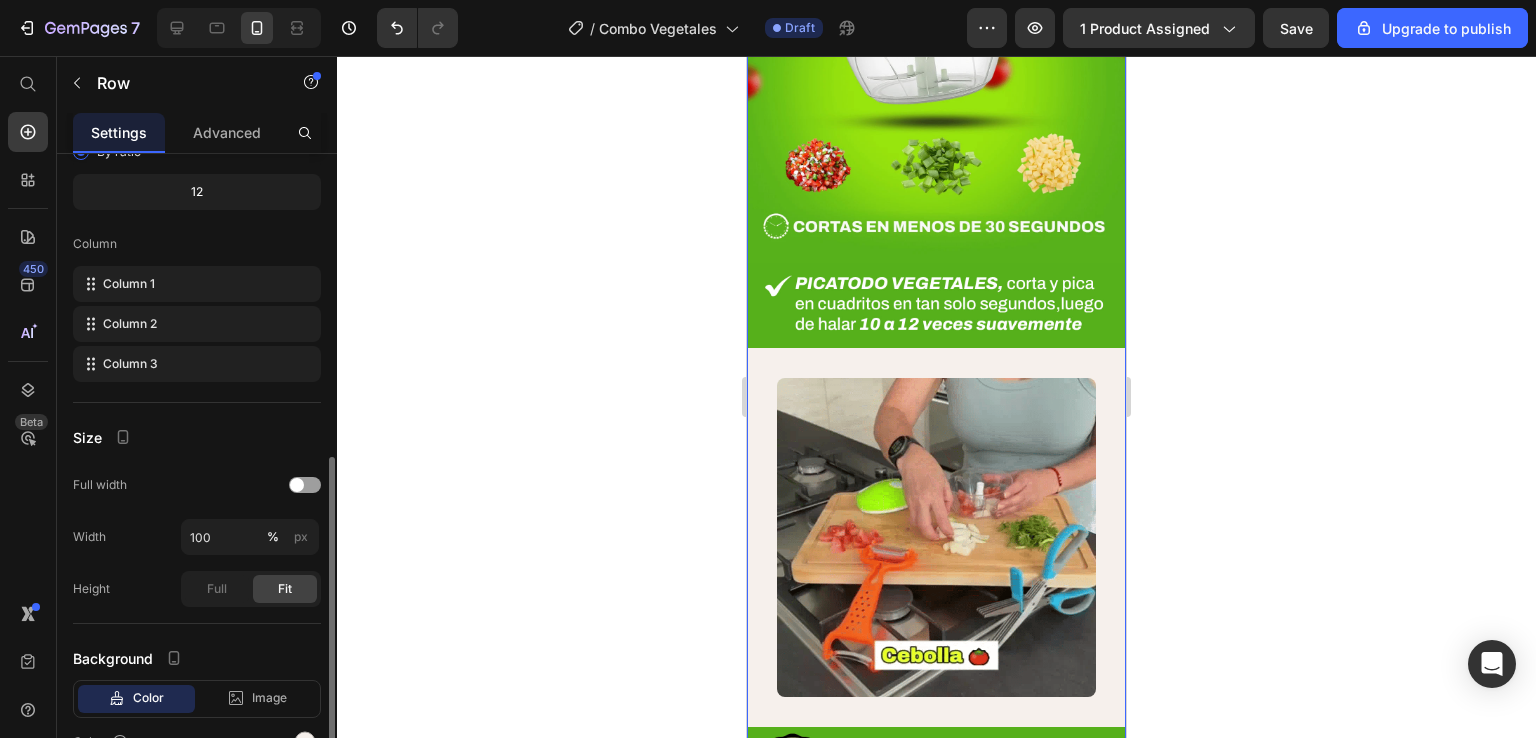 scroll, scrollTop: 300, scrollLeft: 0, axis: vertical 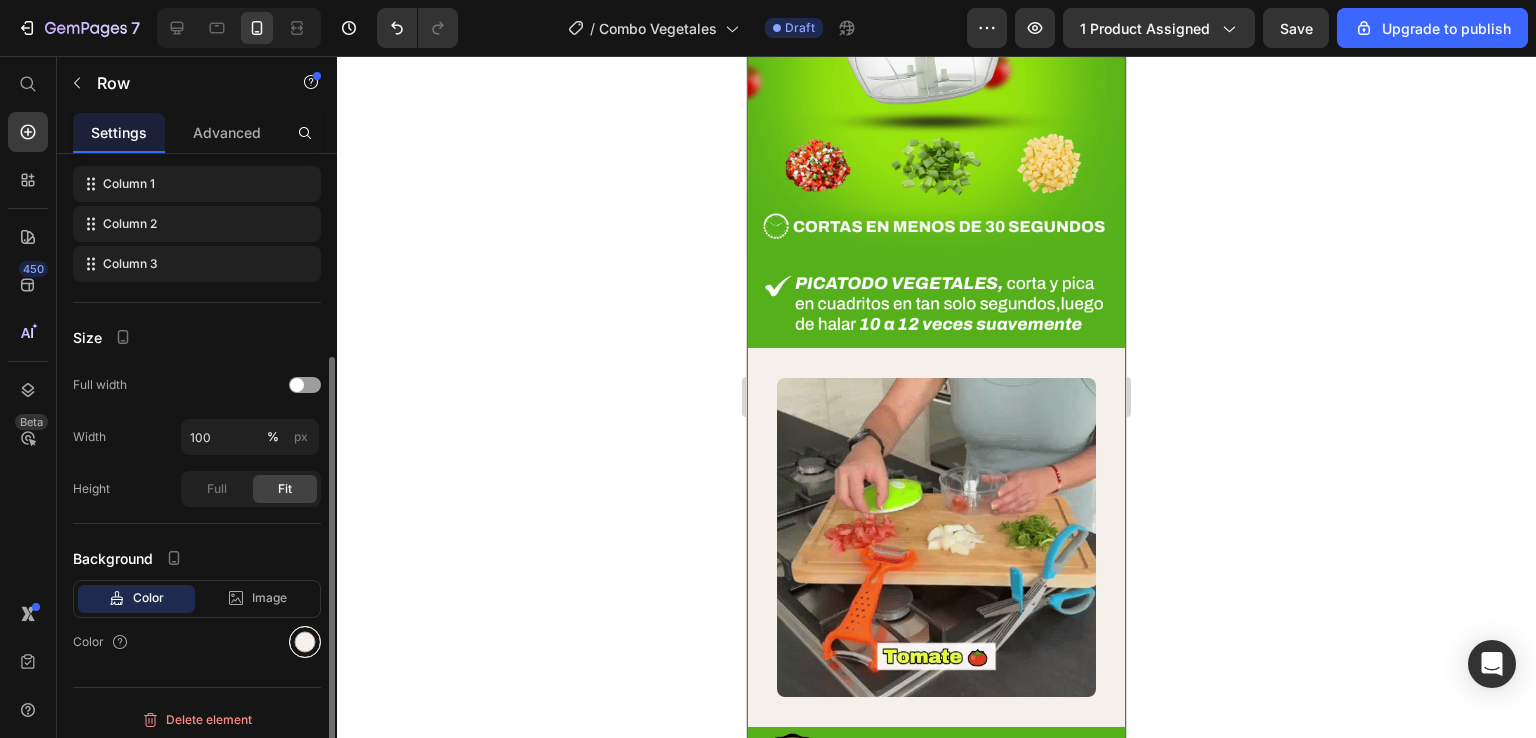 click at bounding box center (305, 642) 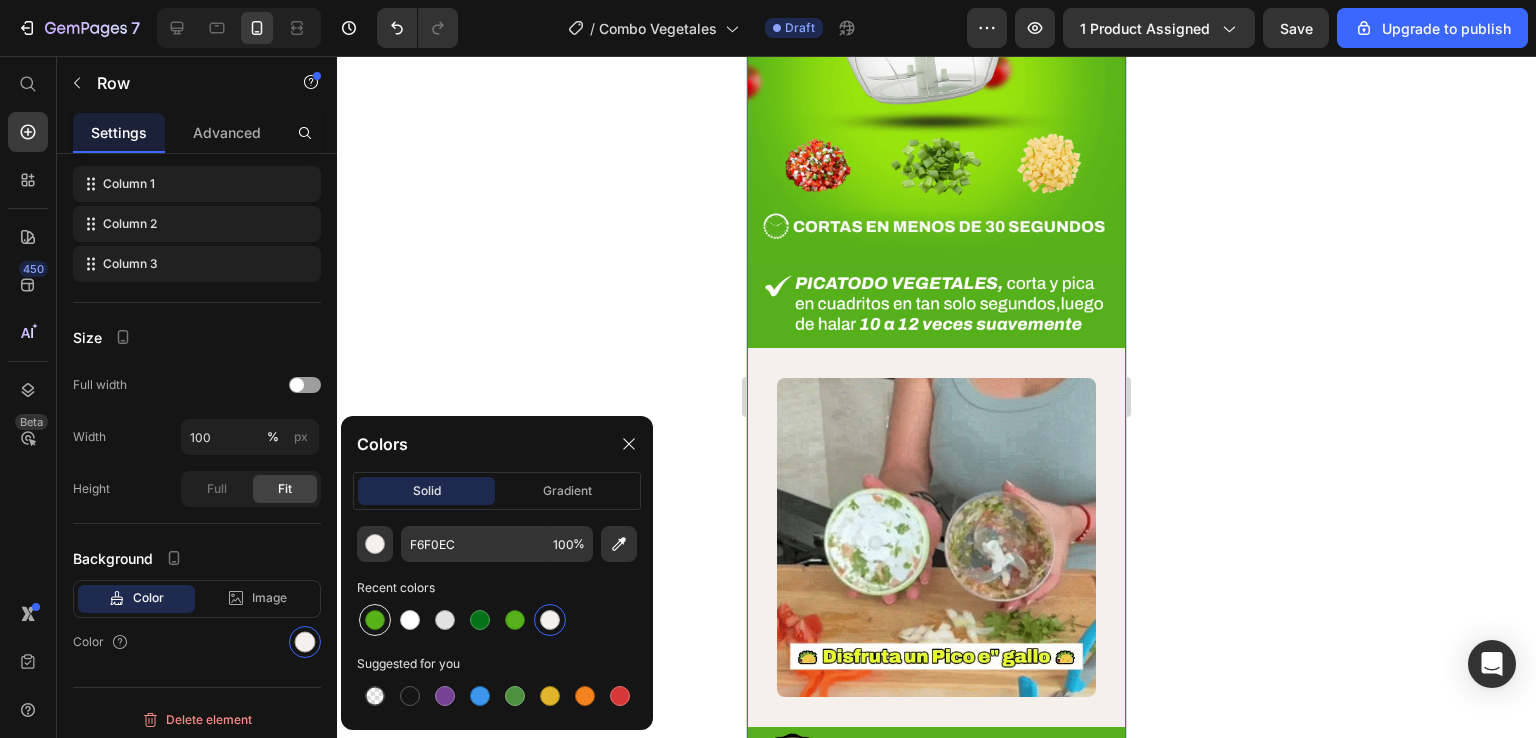 click at bounding box center (375, 620) 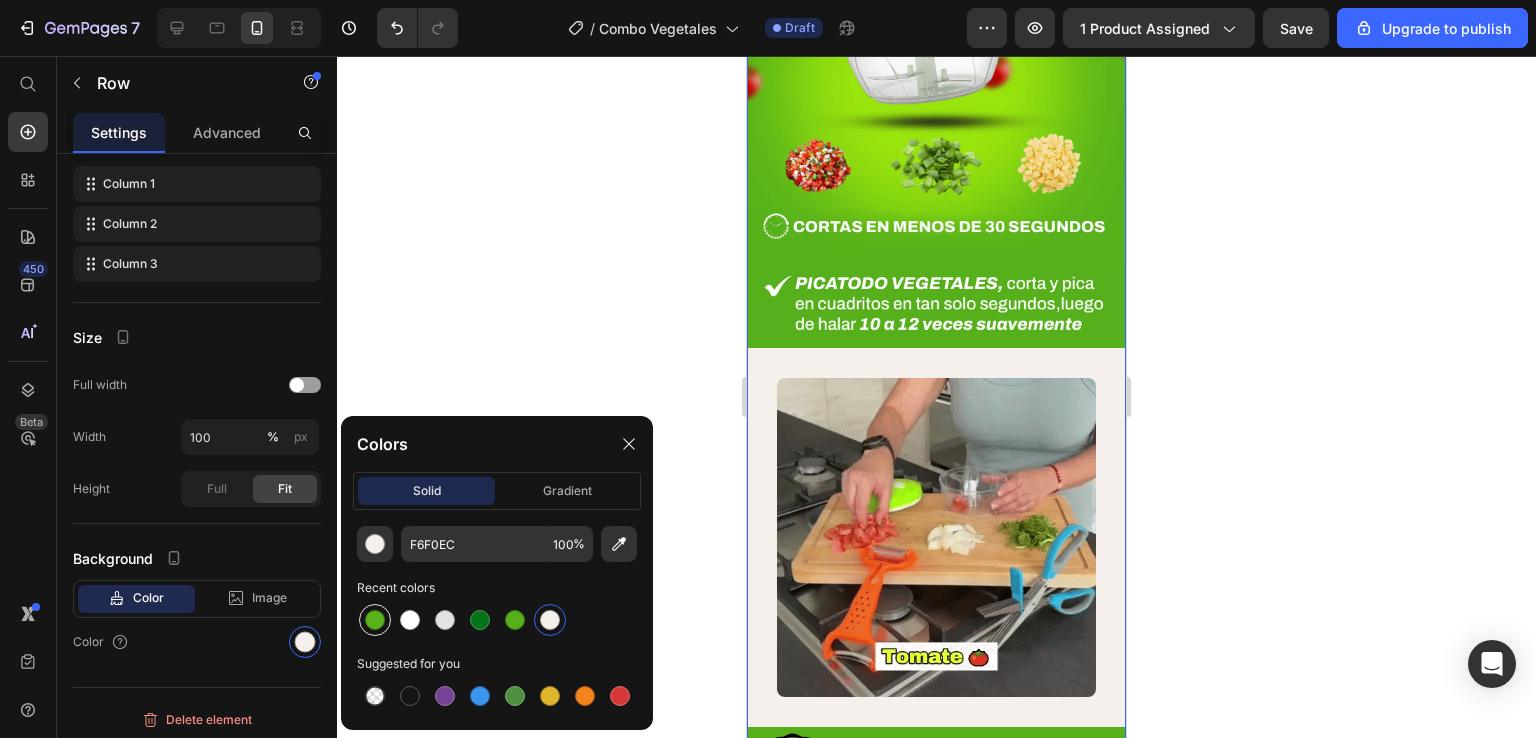type on "58B21A" 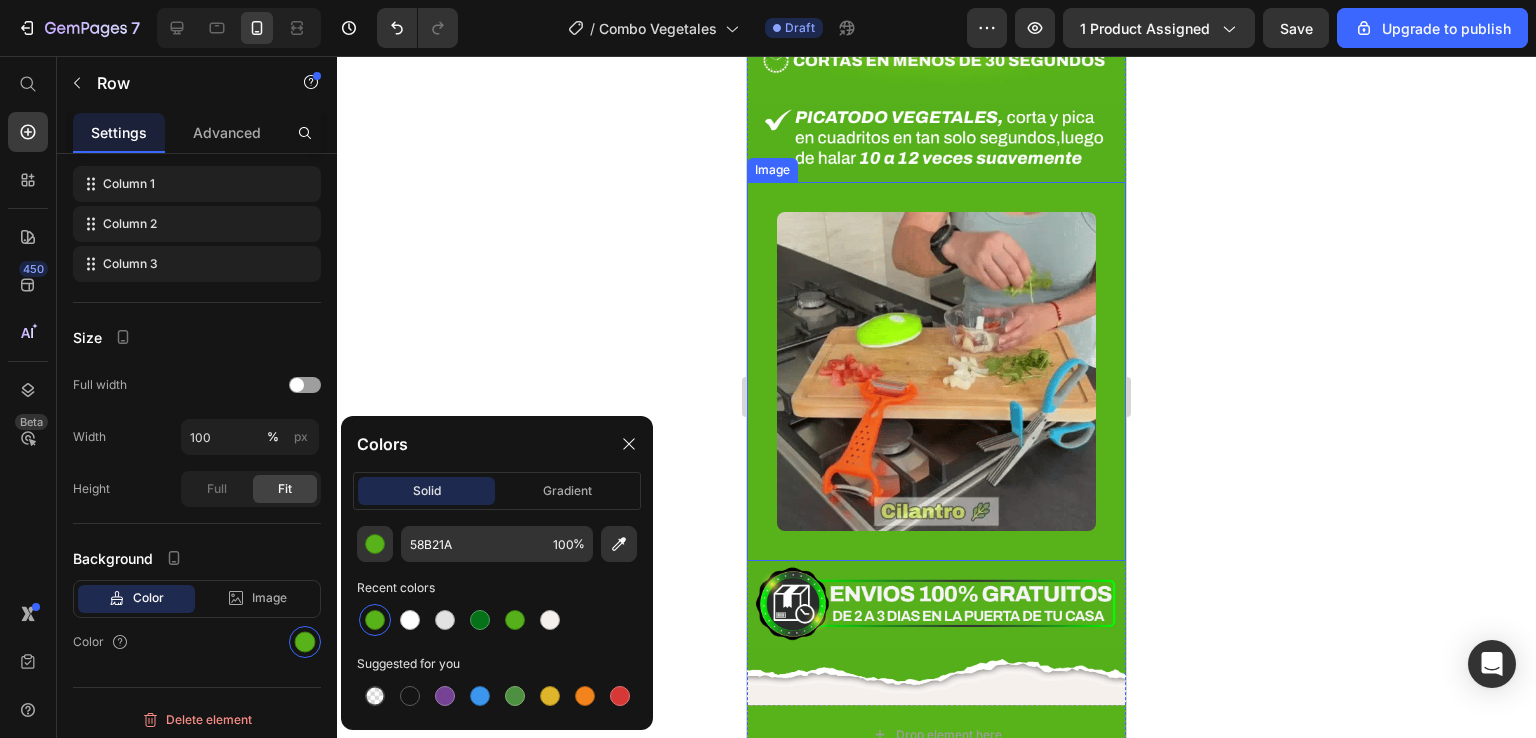 scroll, scrollTop: 3152, scrollLeft: 0, axis: vertical 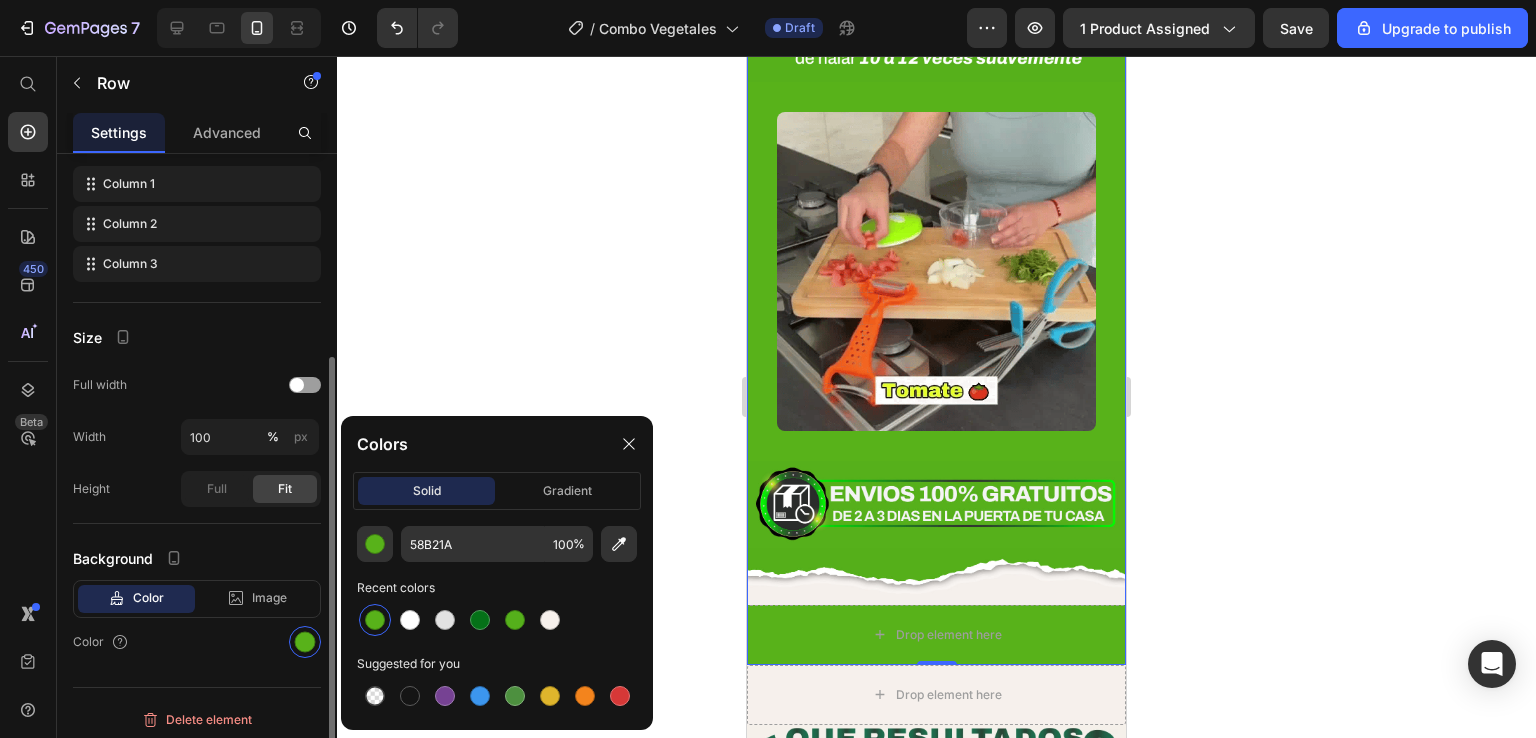 click on "Layout Column width Fit to content By ratio 12 Column Column 1 Column 2 Column 3 Size Full width Width 100 % px Height Full Fit Background Color Image Video  Color" at bounding box center (197, 278) 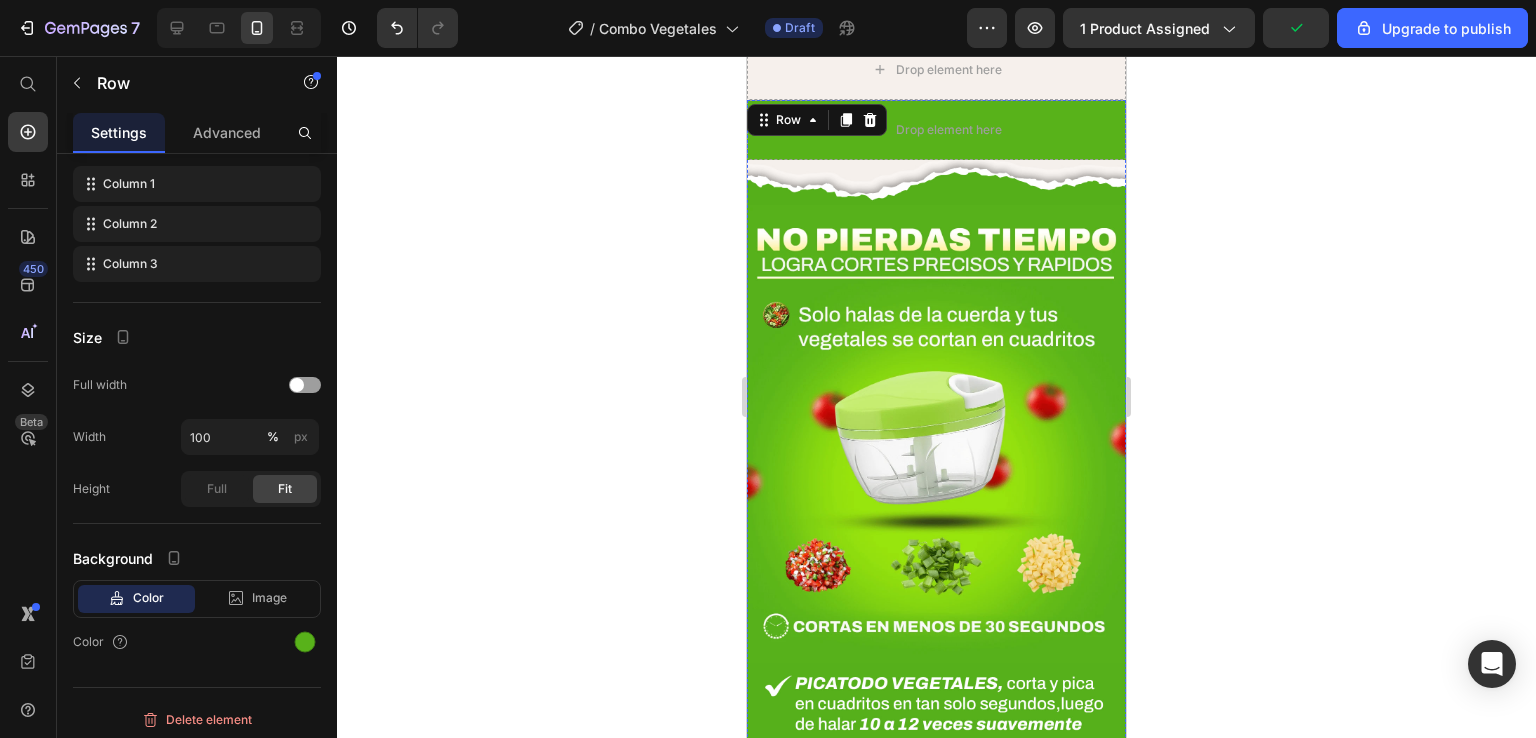 scroll, scrollTop: 2452, scrollLeft: 0, axis: vertical 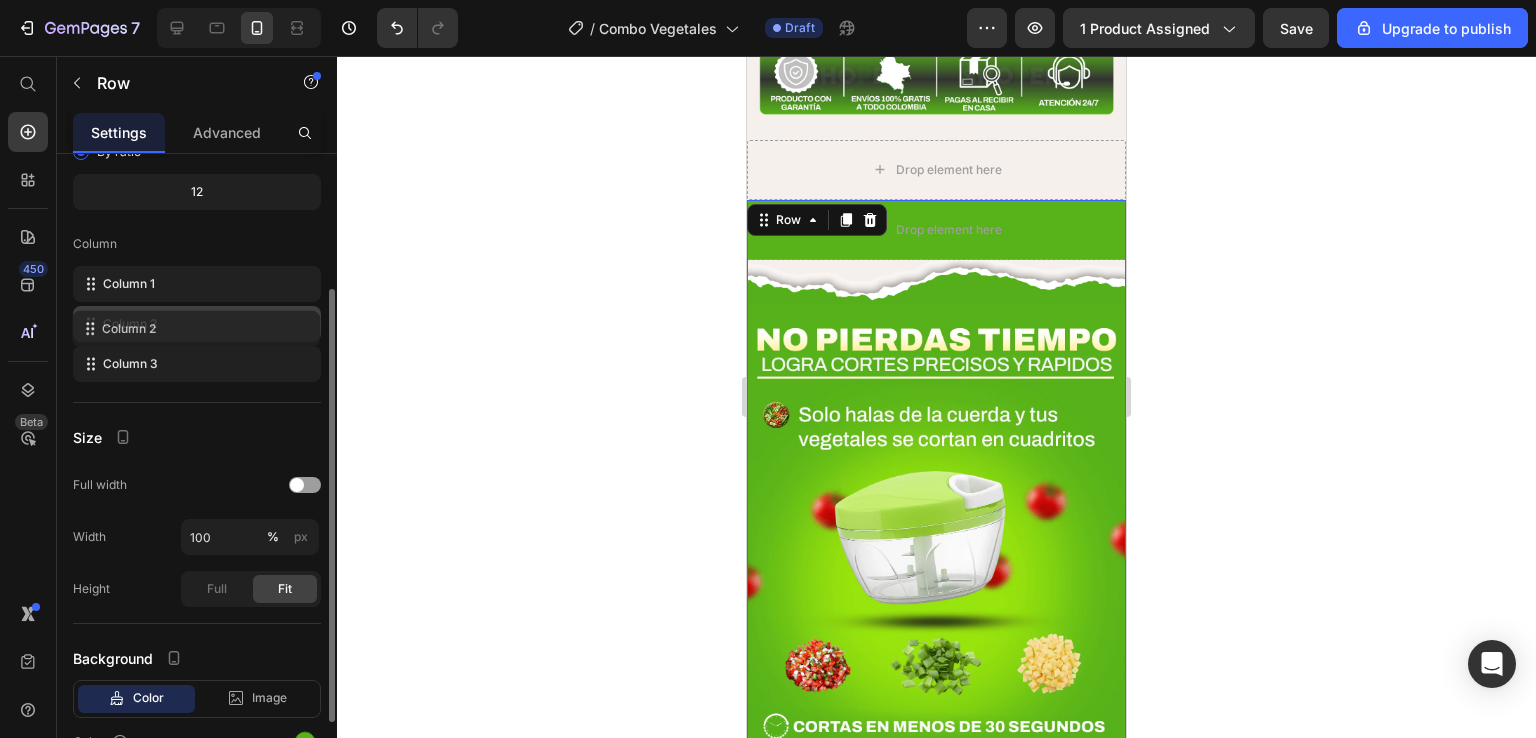 type 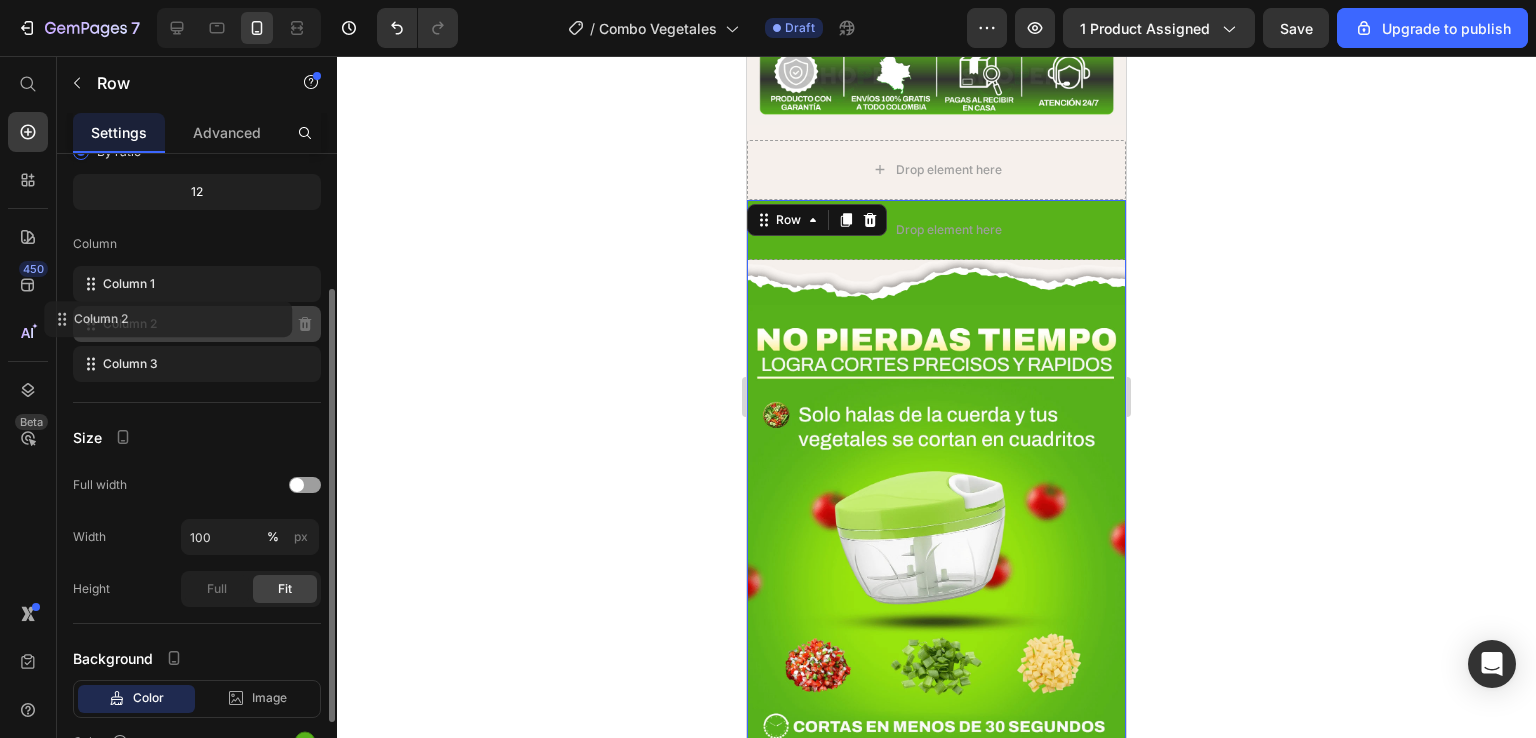 click on "Column 2" 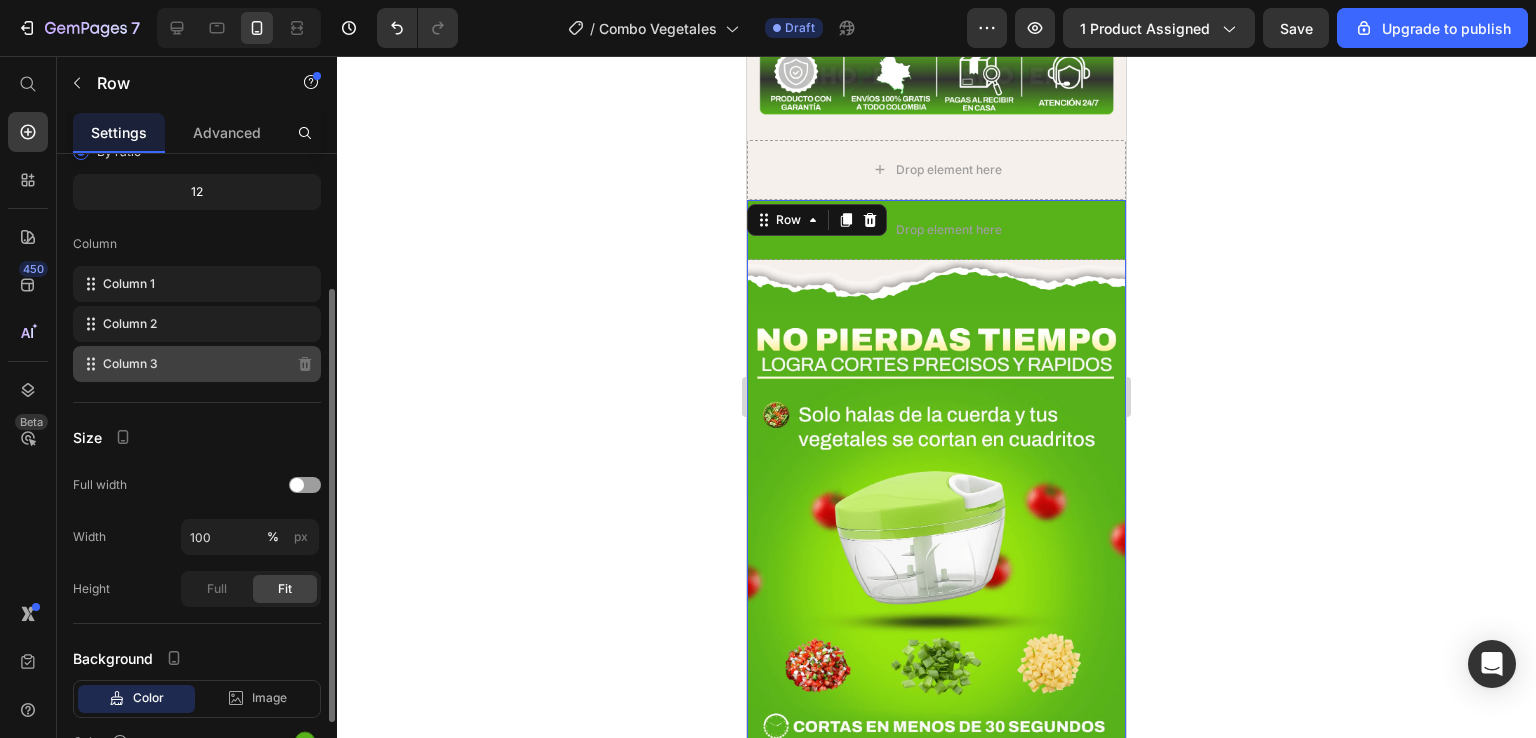 click on "Column 3" 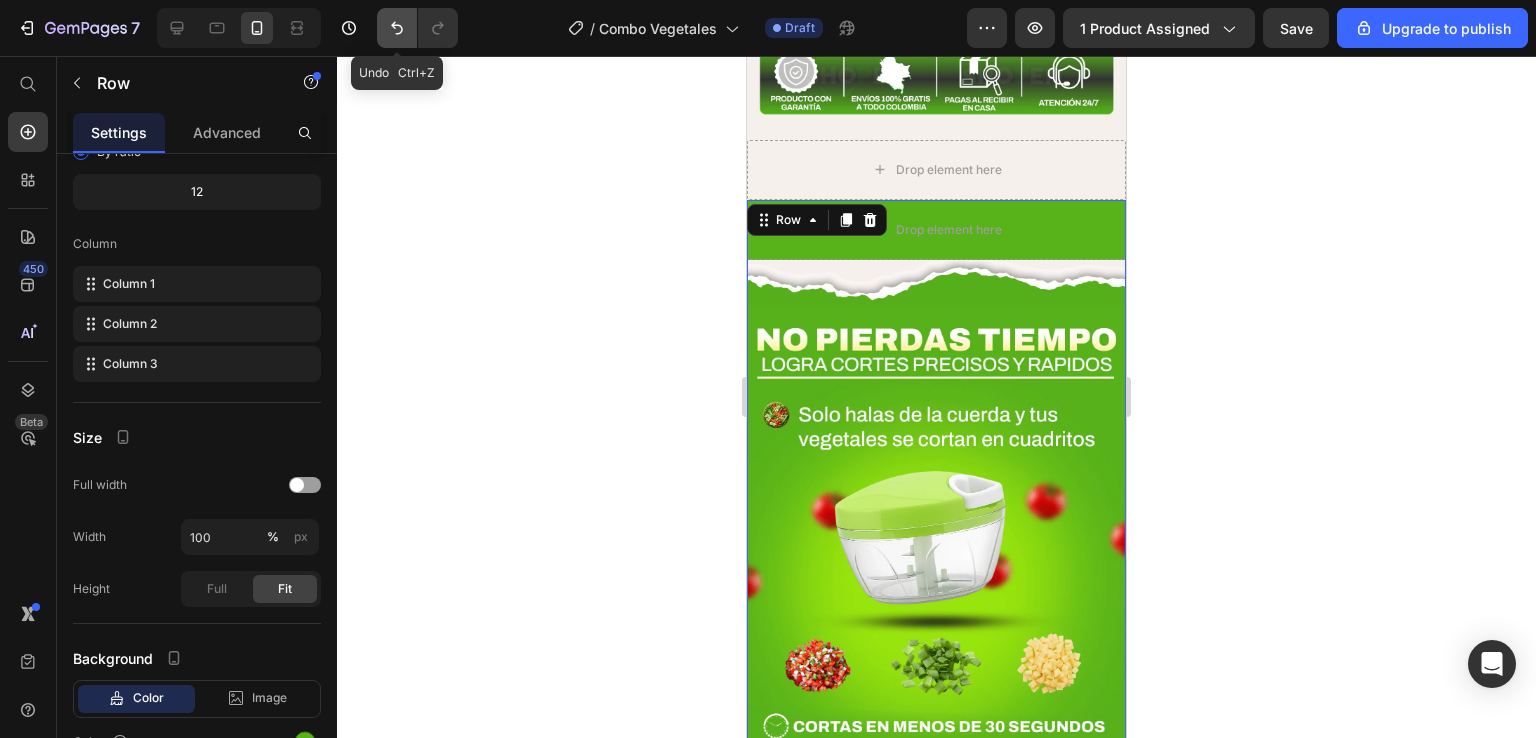 click 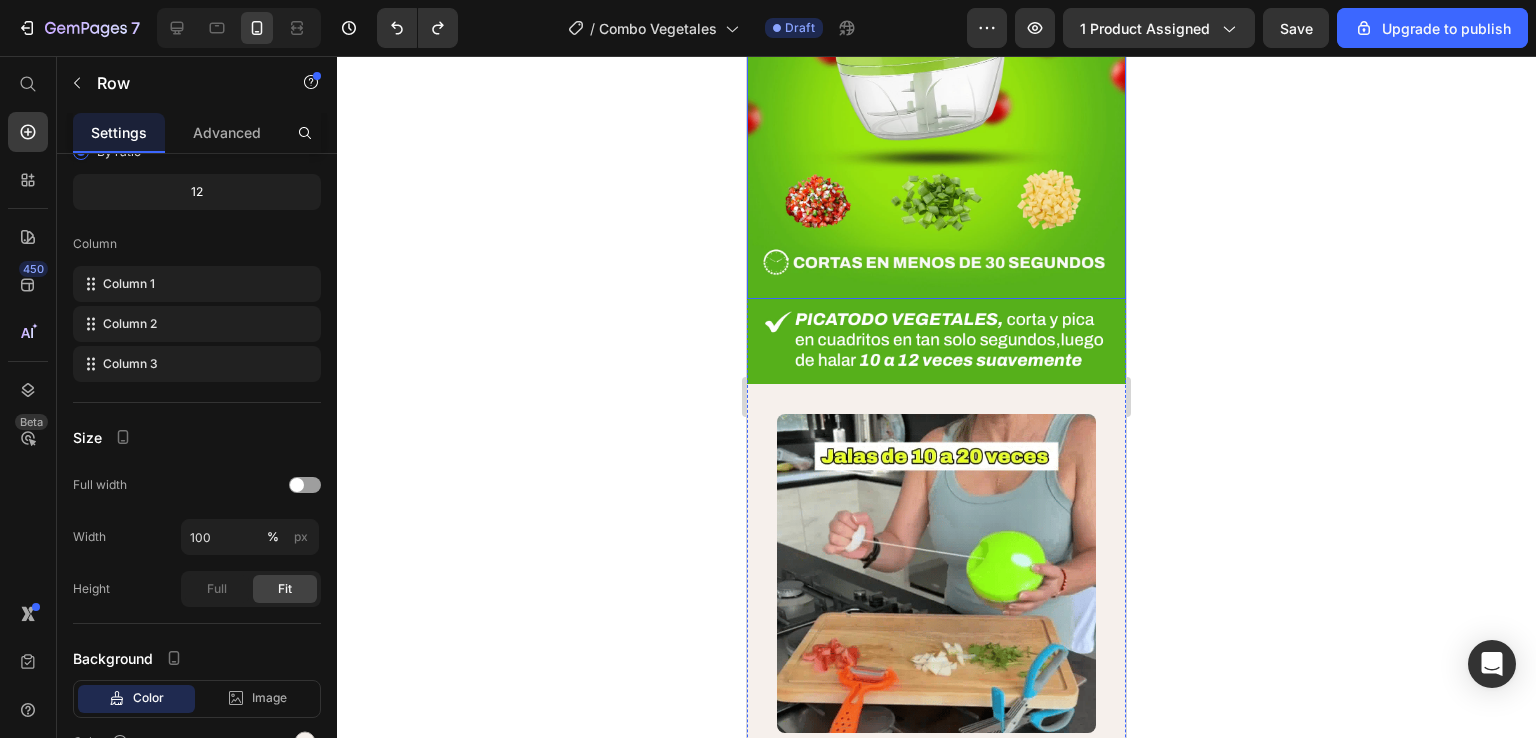 scroll, scrollTop: 2952, scrollLeft: 0, axis: vertical 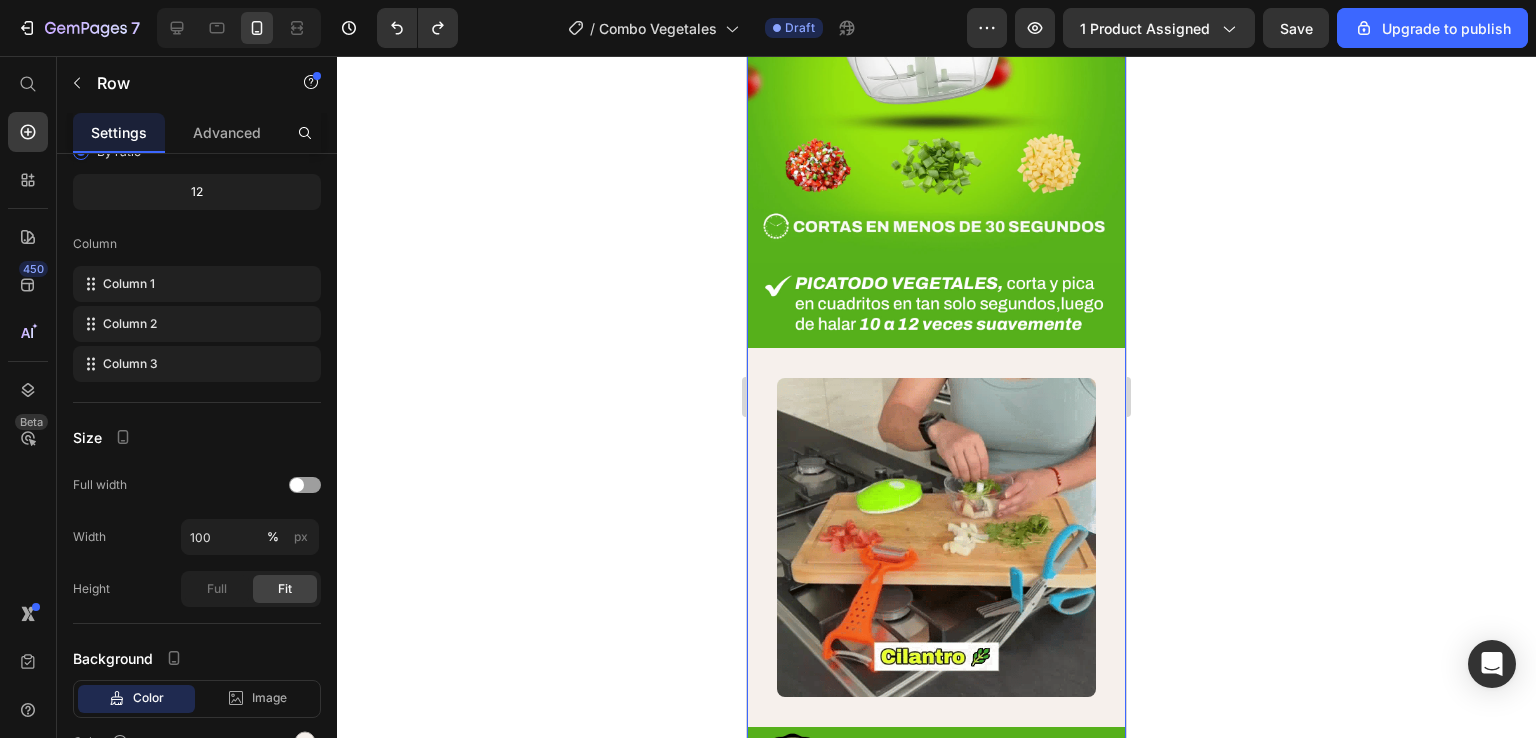 click 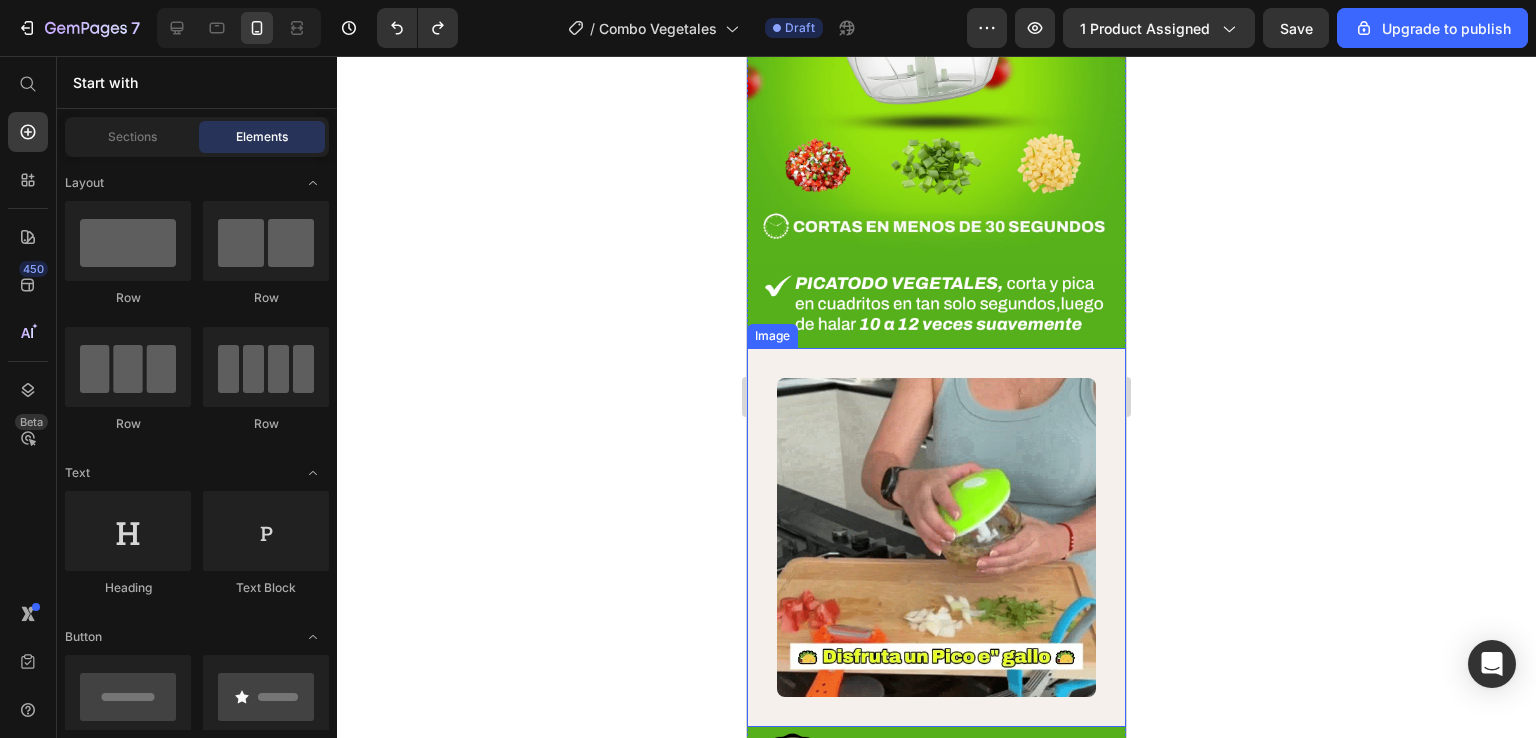 click at bounding box center (936, 537) 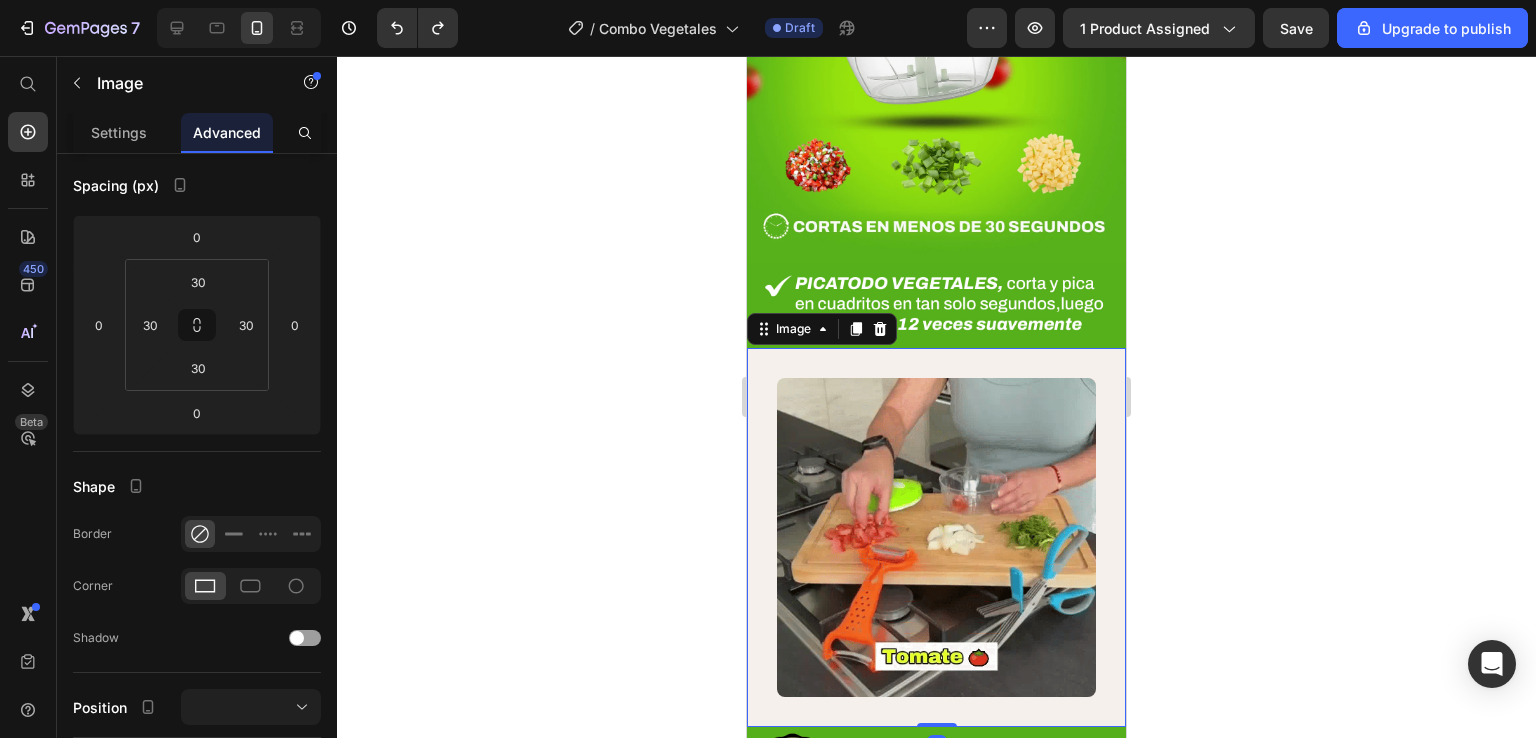 scroll, scrollTop: 0, scrollLeft: 0, axis: both 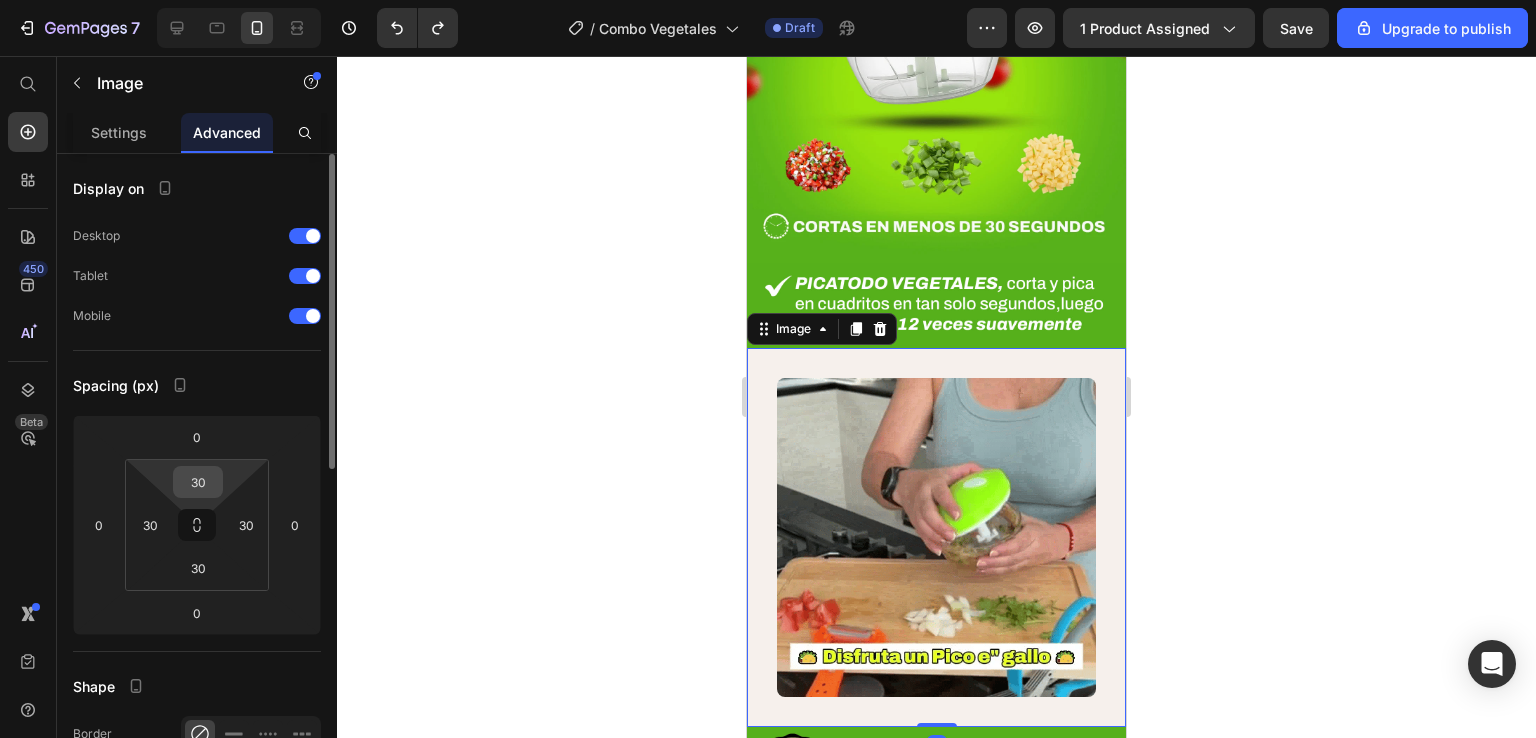 click on "30" at bounding box center (198, 482) 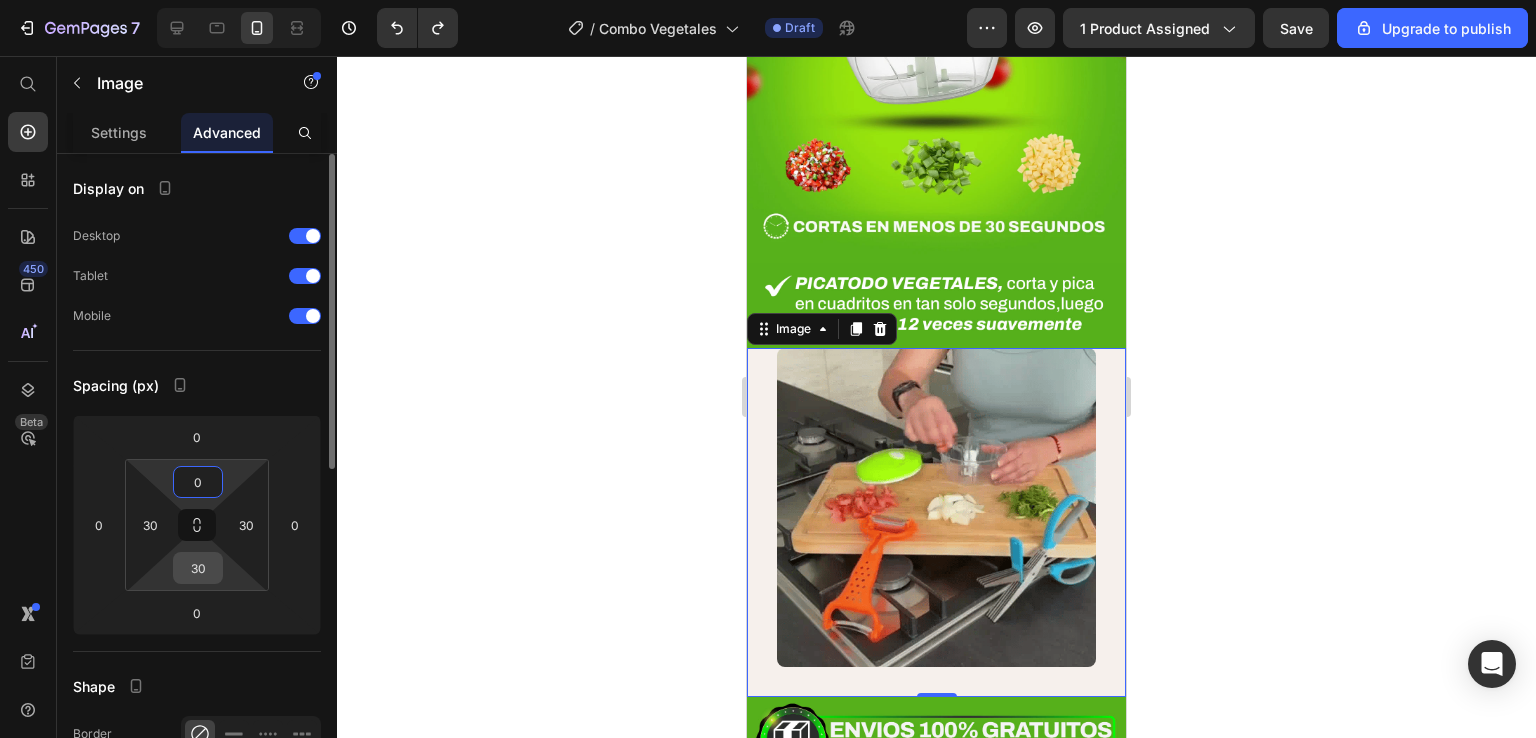 type on "0" 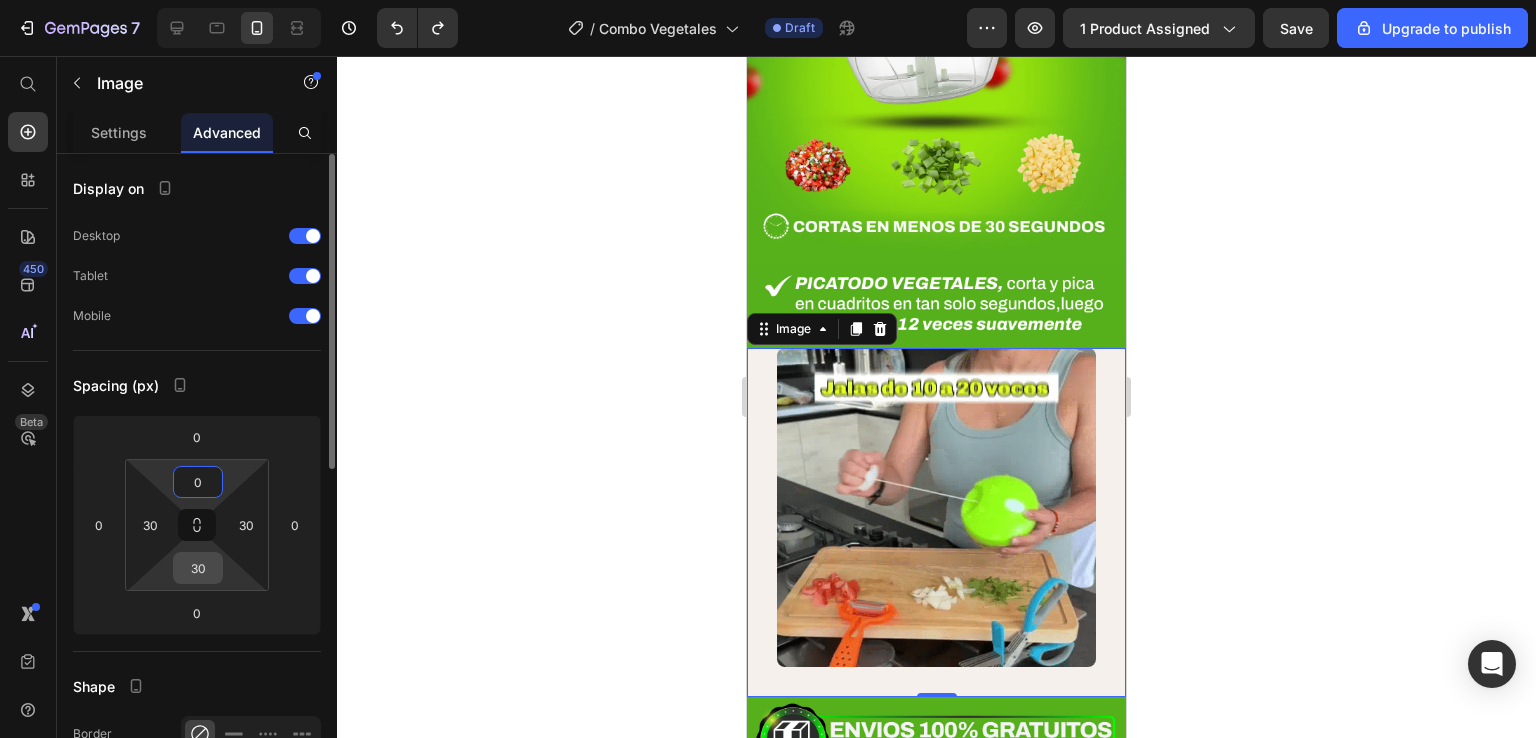 click on "30" at bounding box center (198, 568) 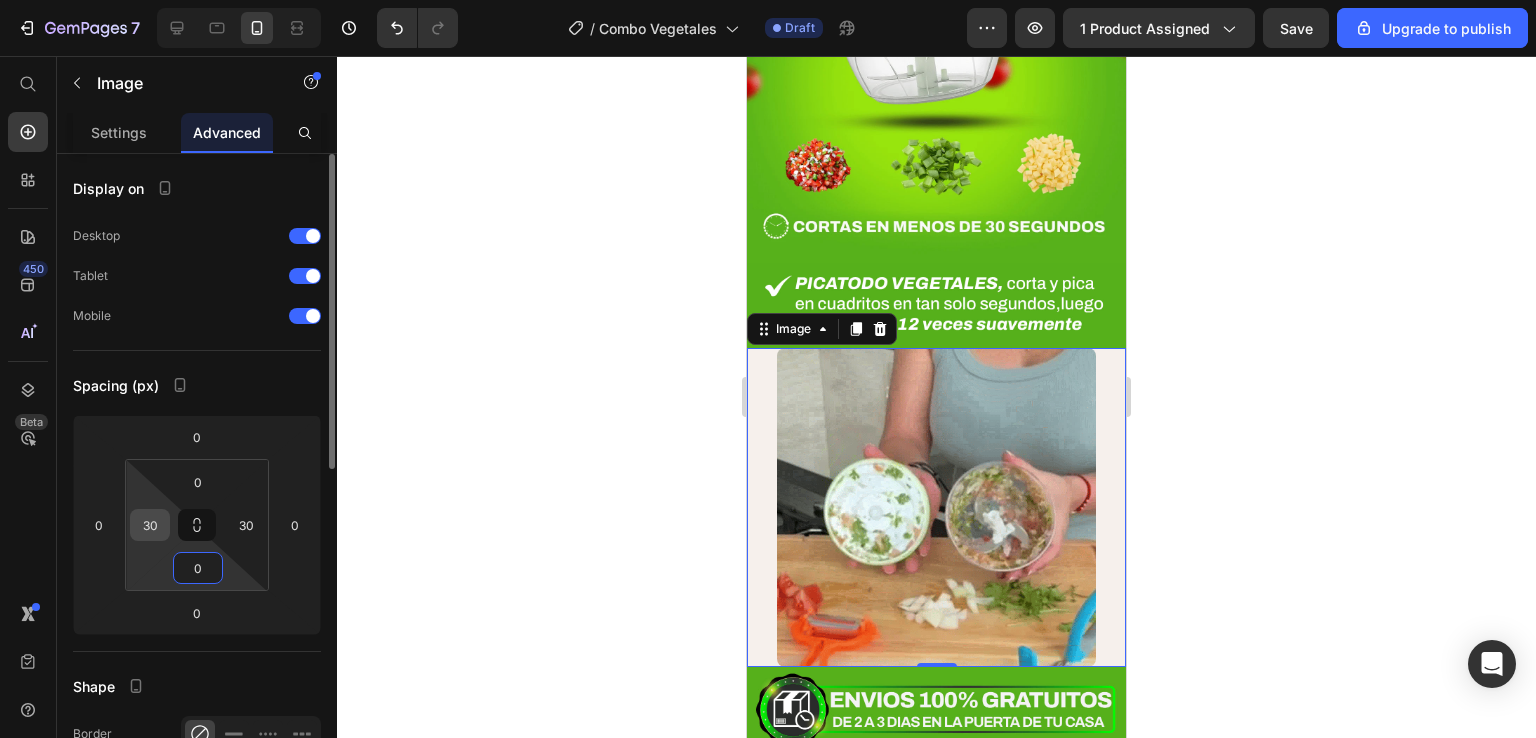 type on "0" 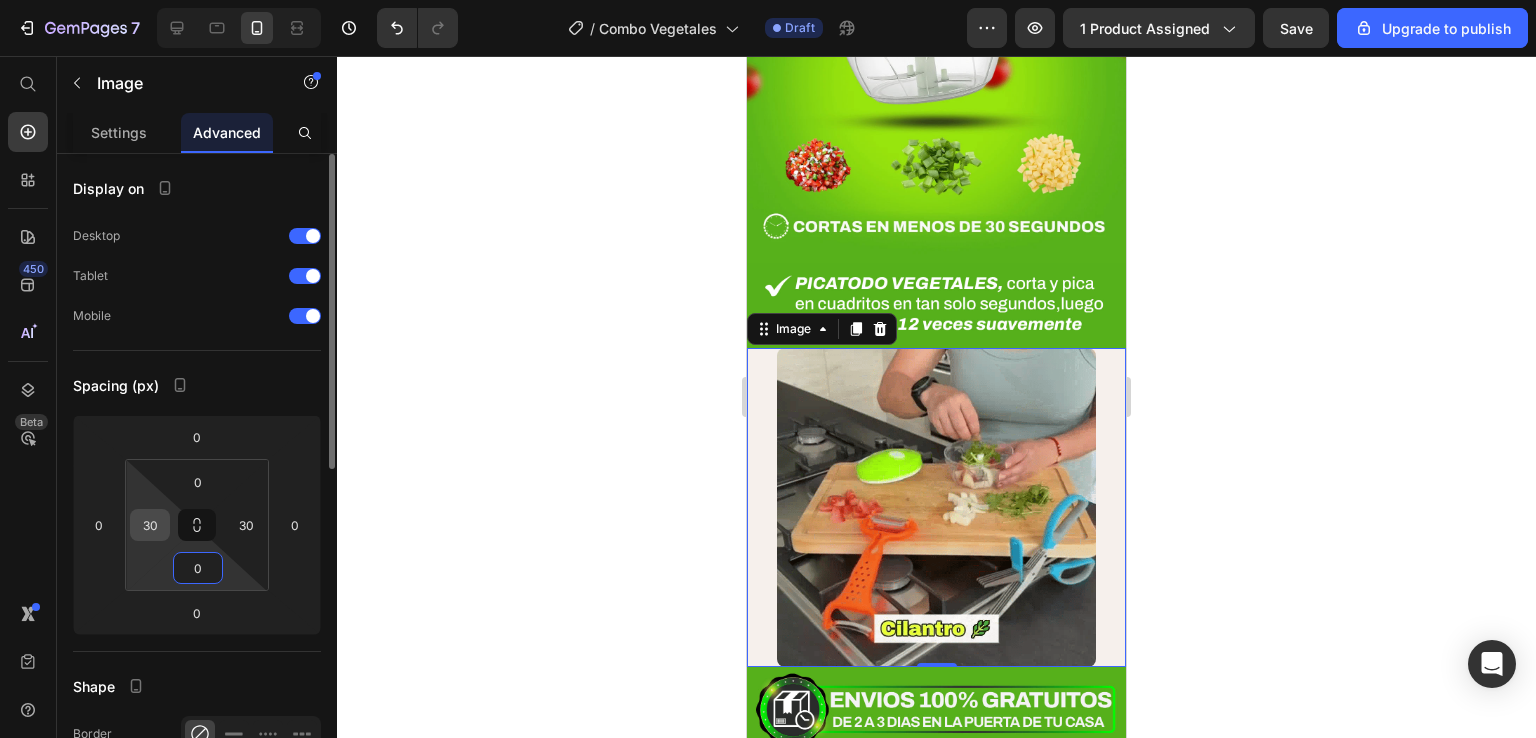 click on "30" at bounding box center [150, 525] 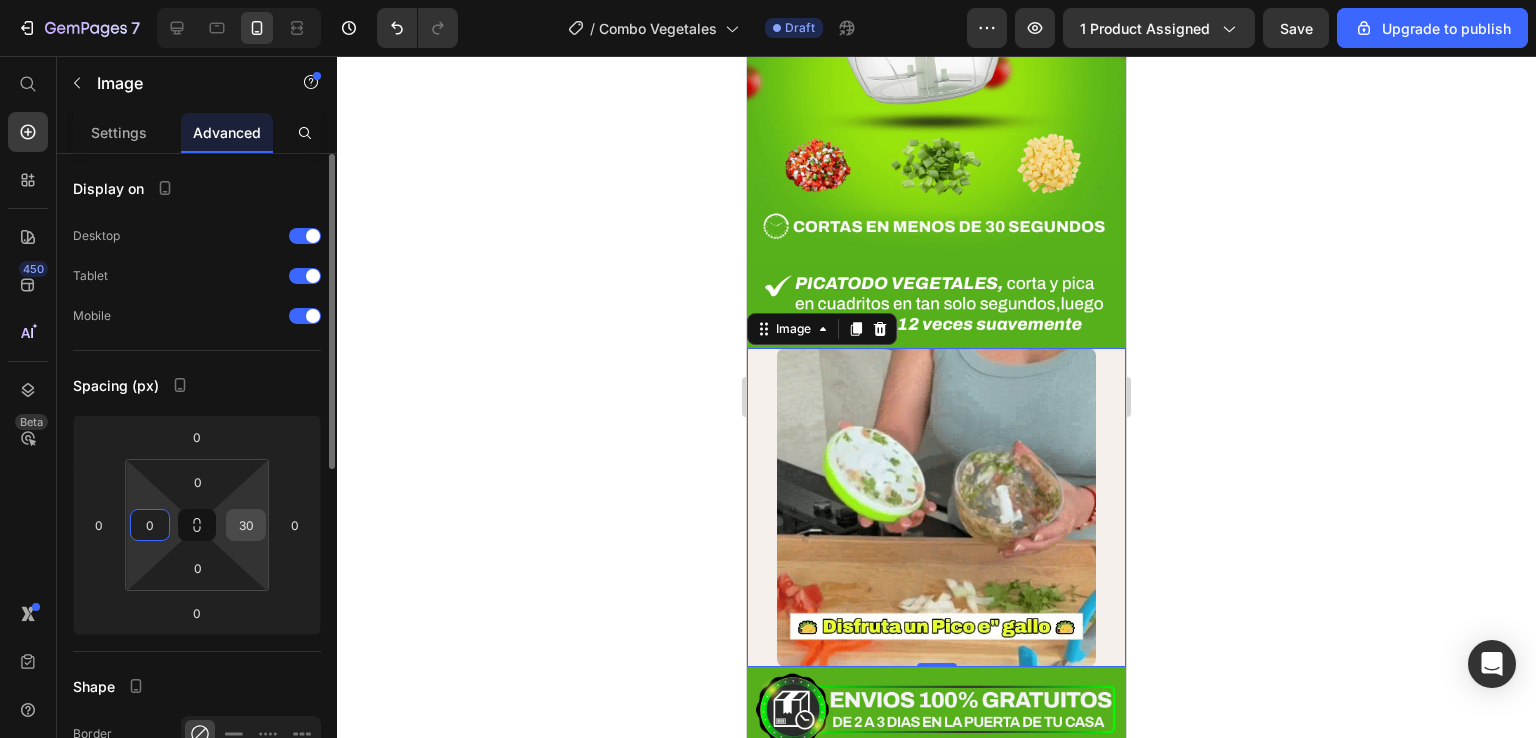type on "0" 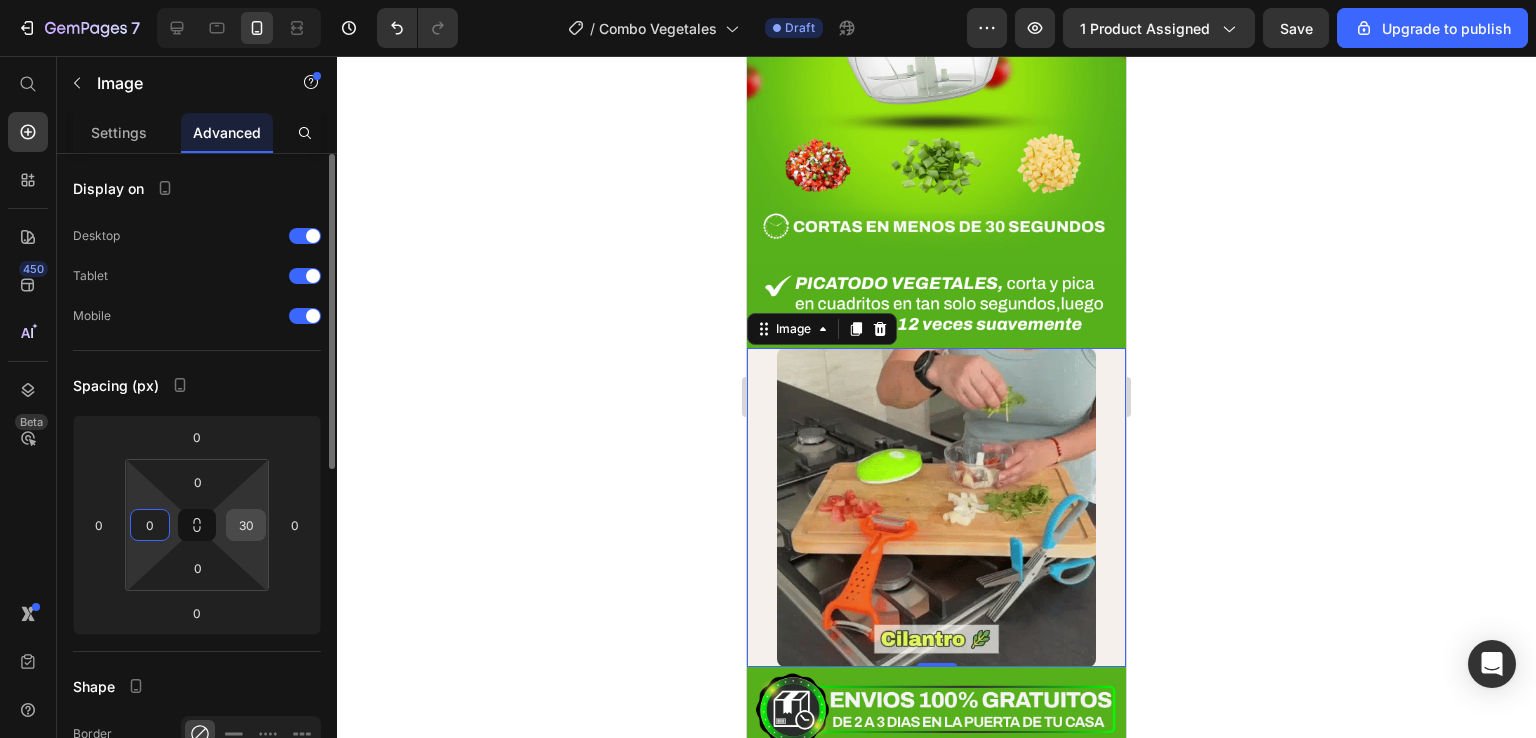 click on "30" at bounding box center (246, 525) 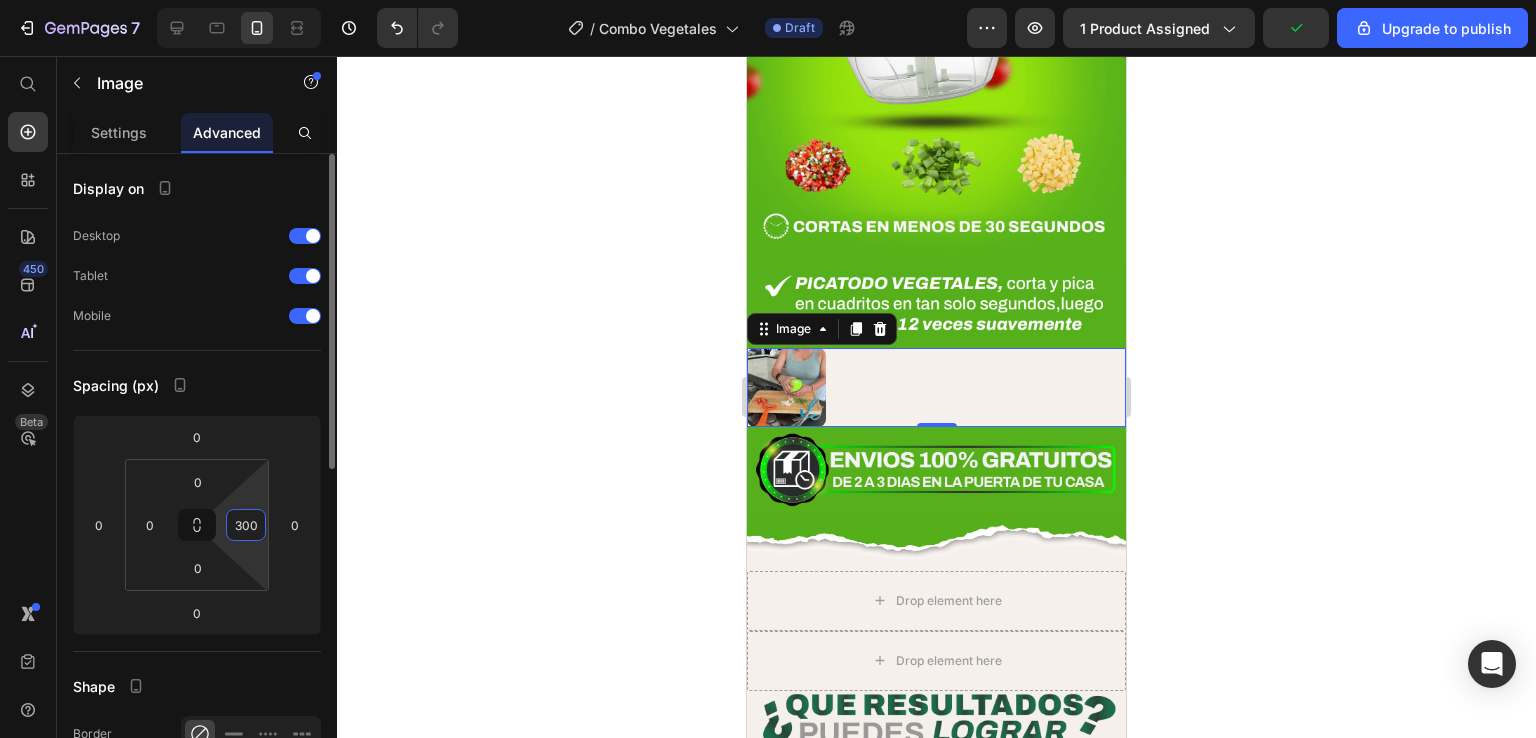 type on "0" 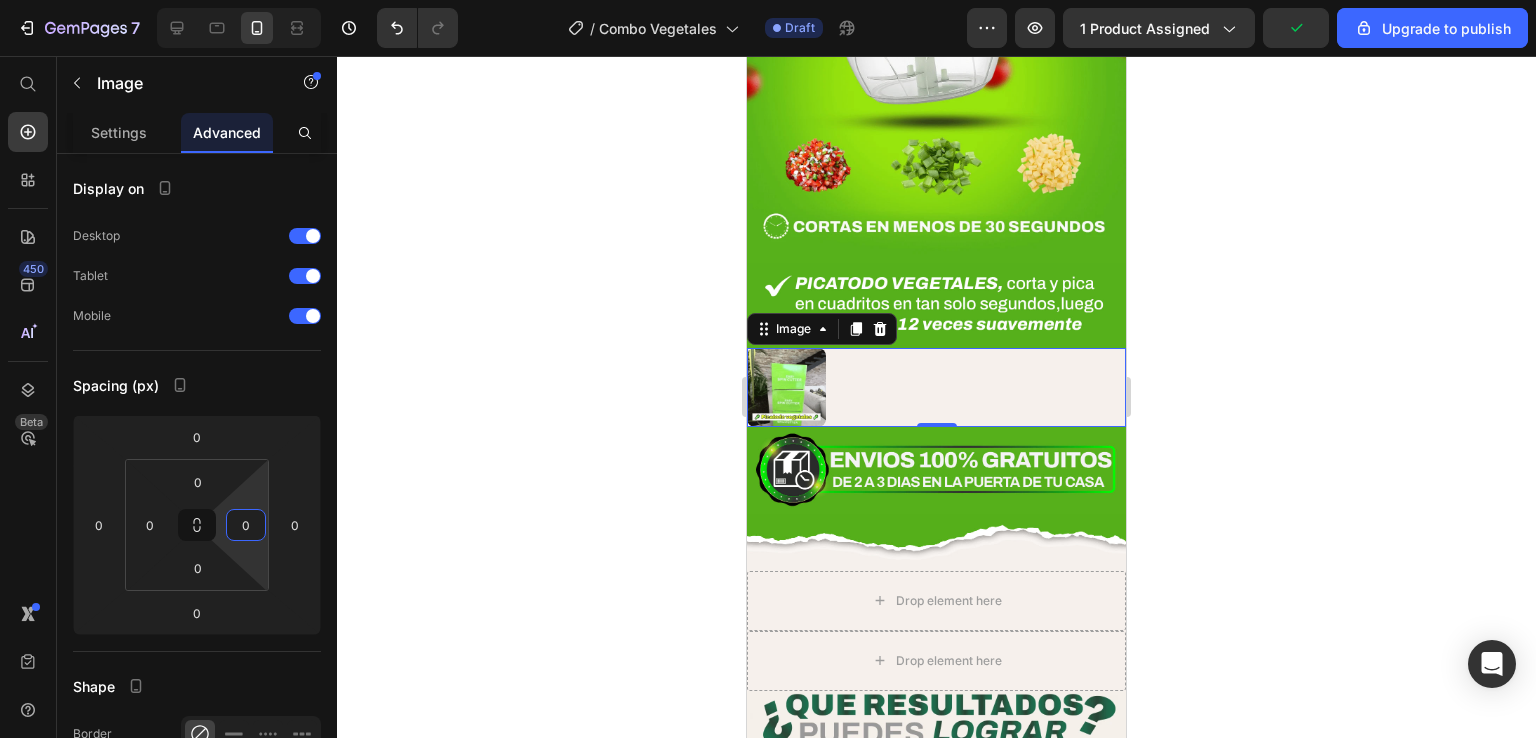 click 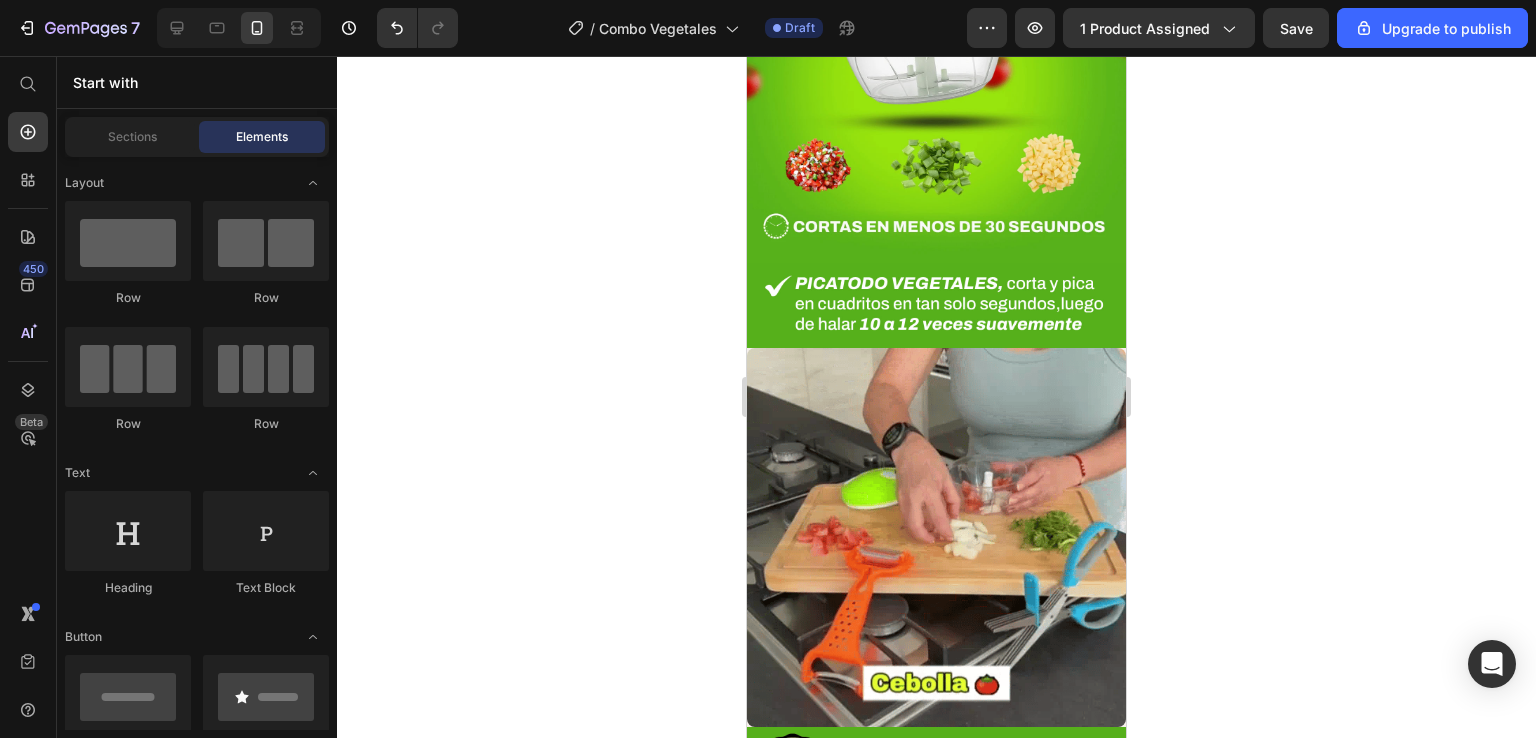 click 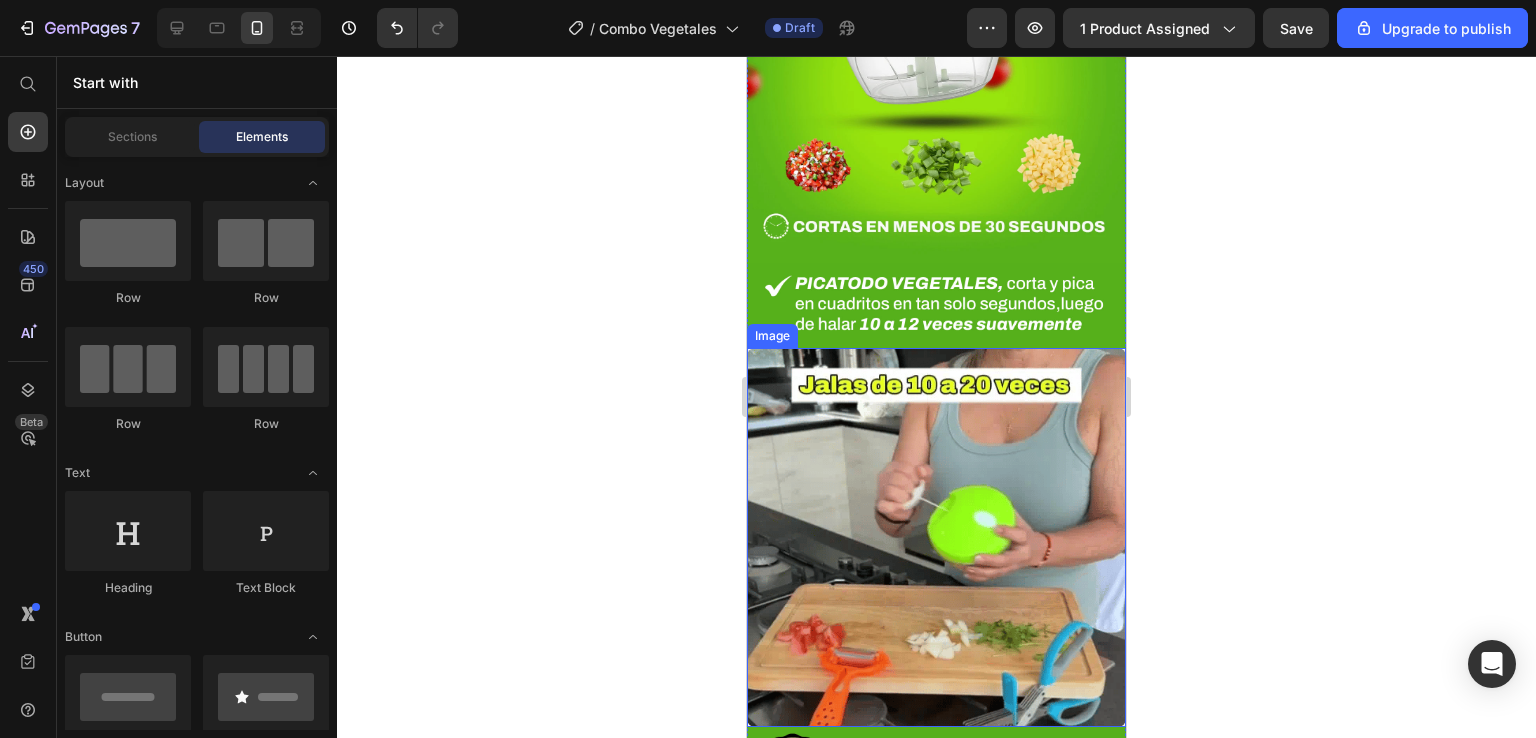 click at bounding box center (936, 537) 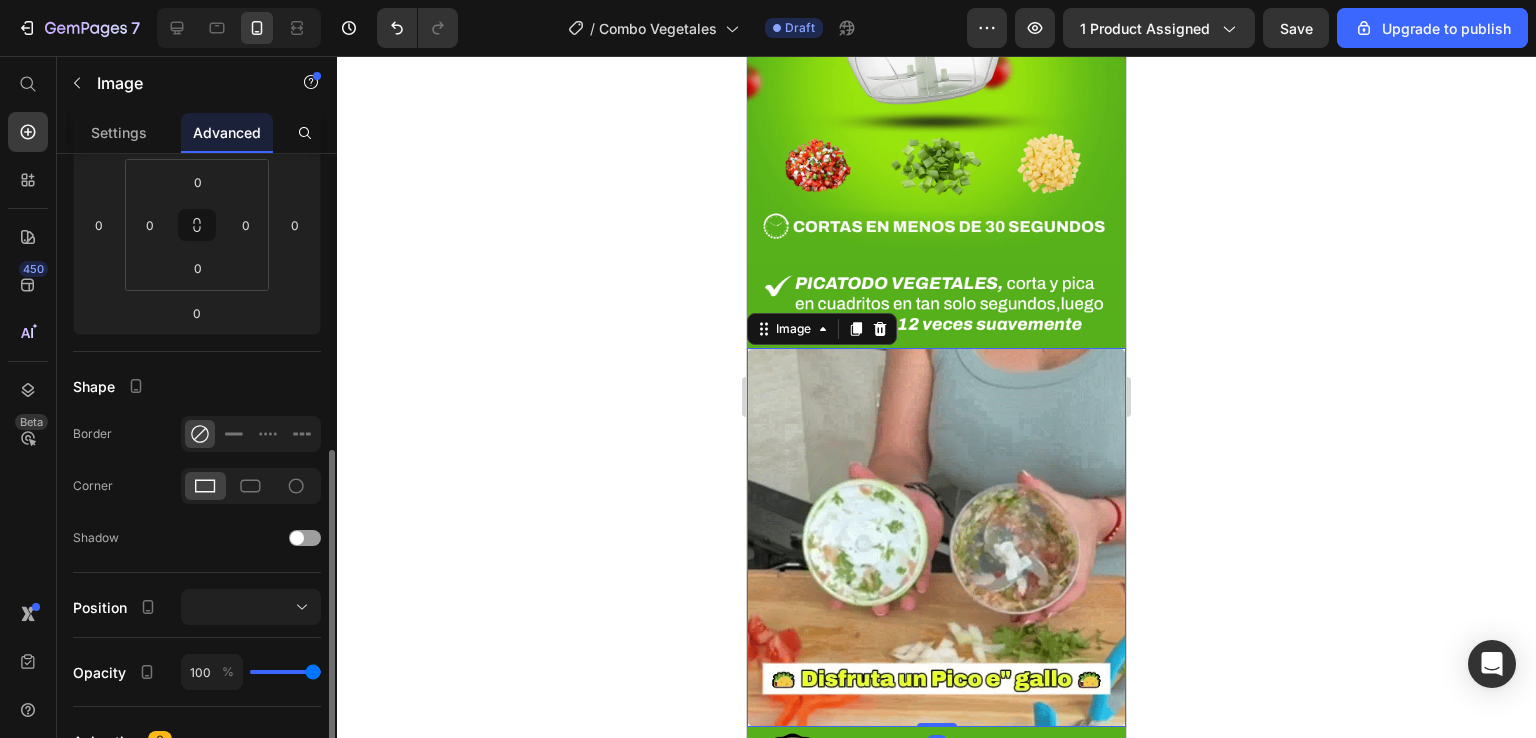 scroll, scrollTop: 400, scrollLeft: 0, axis: vertical 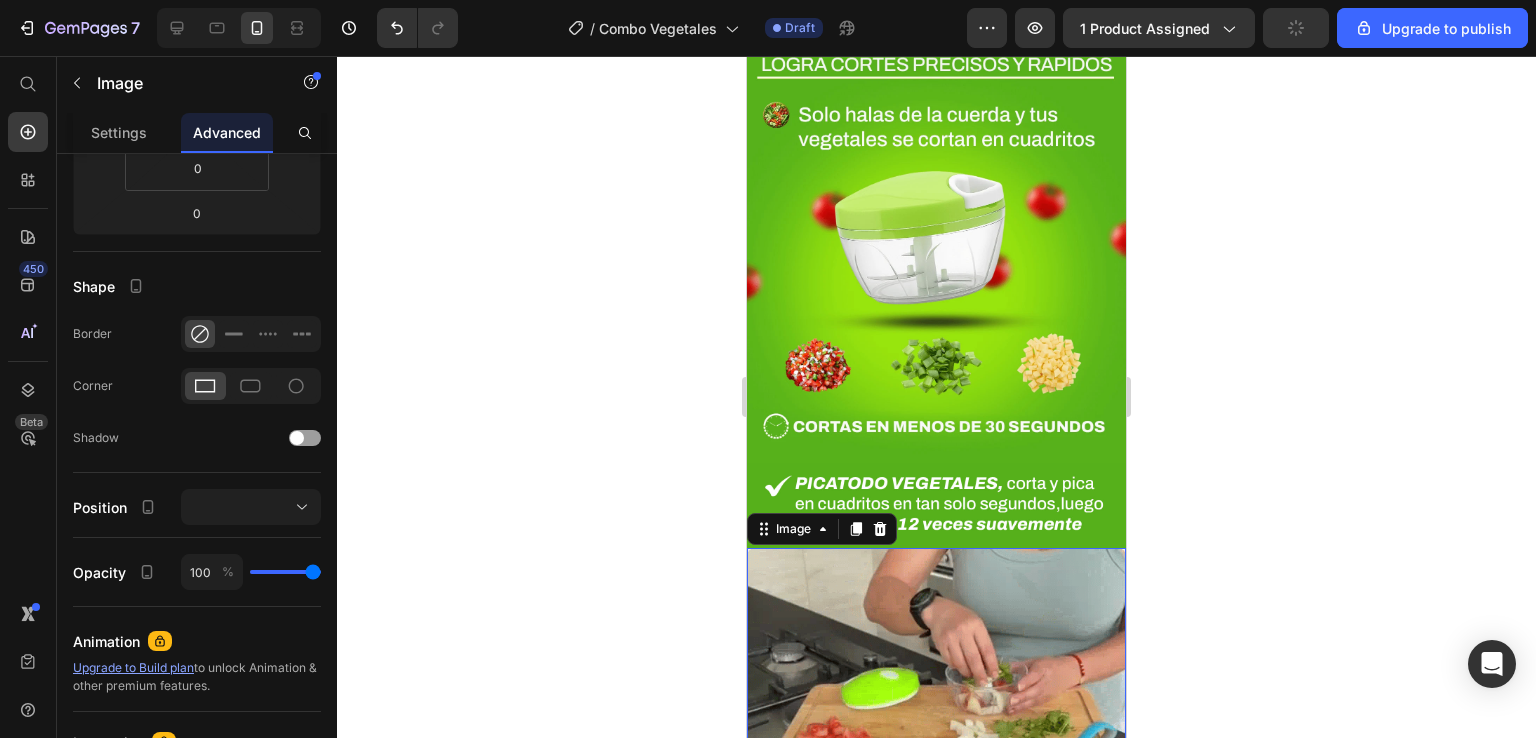 click at bounding box center (936, 737) 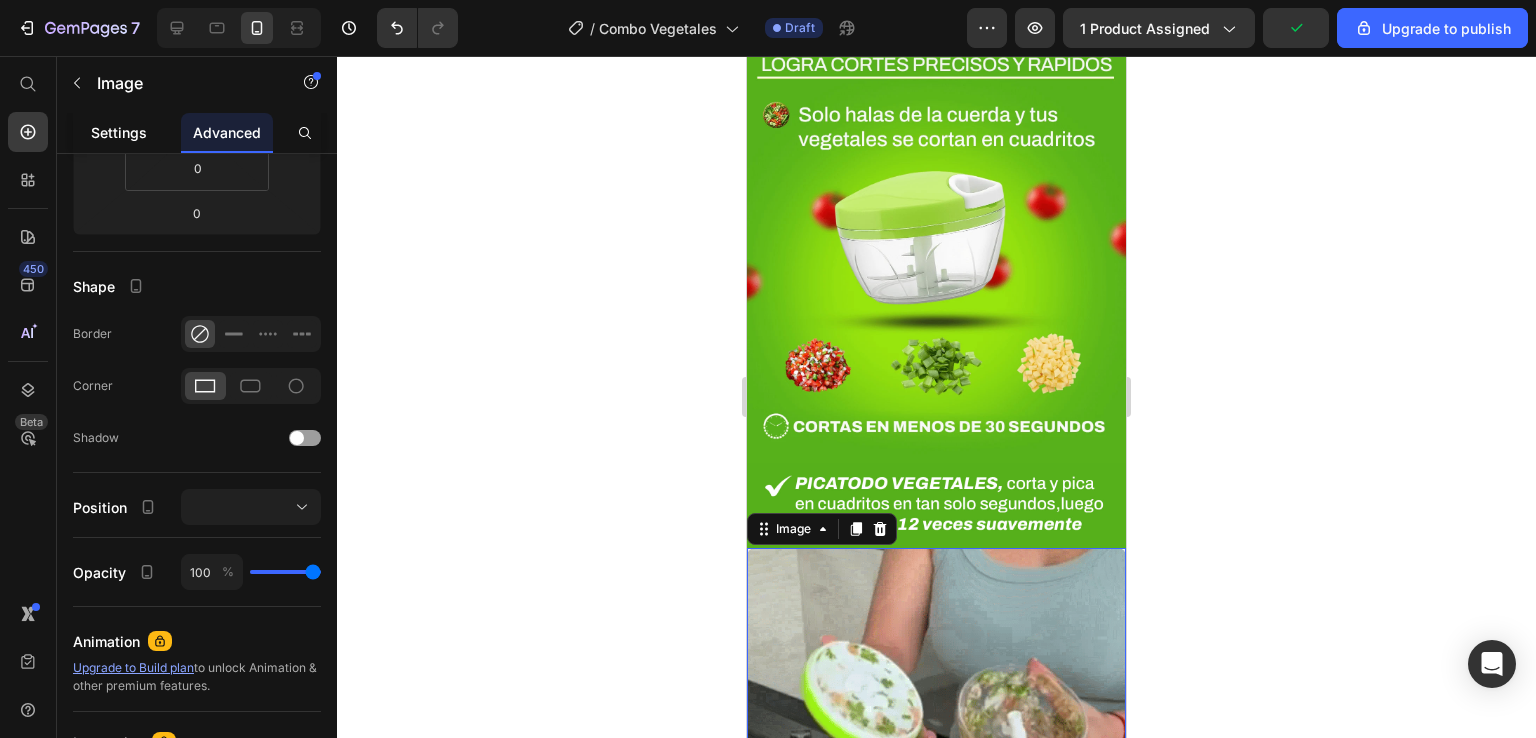 click on "Settings" at bounding box center (119, 132) 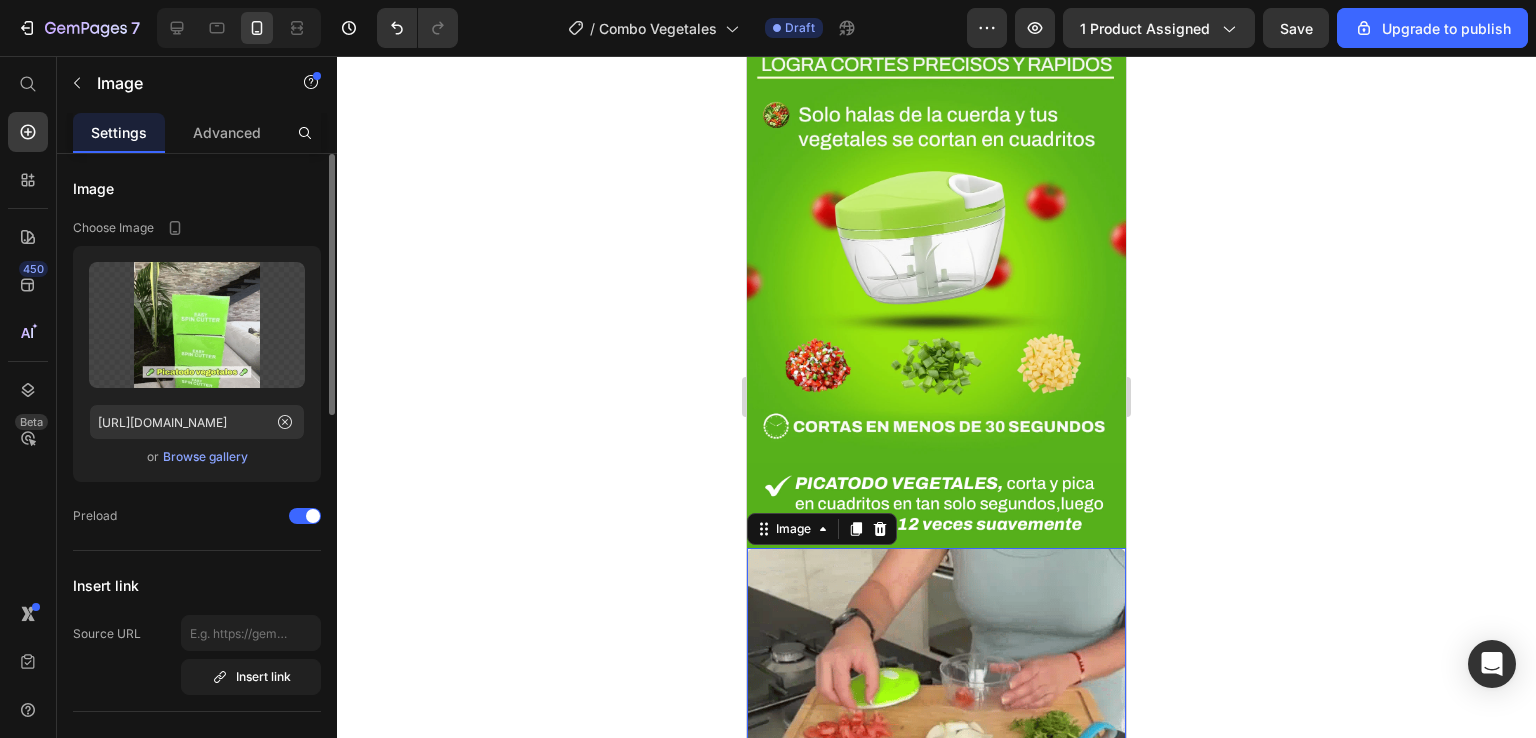 scroll, scrollTop: 400, scrollLeft: 0, axis: vertical 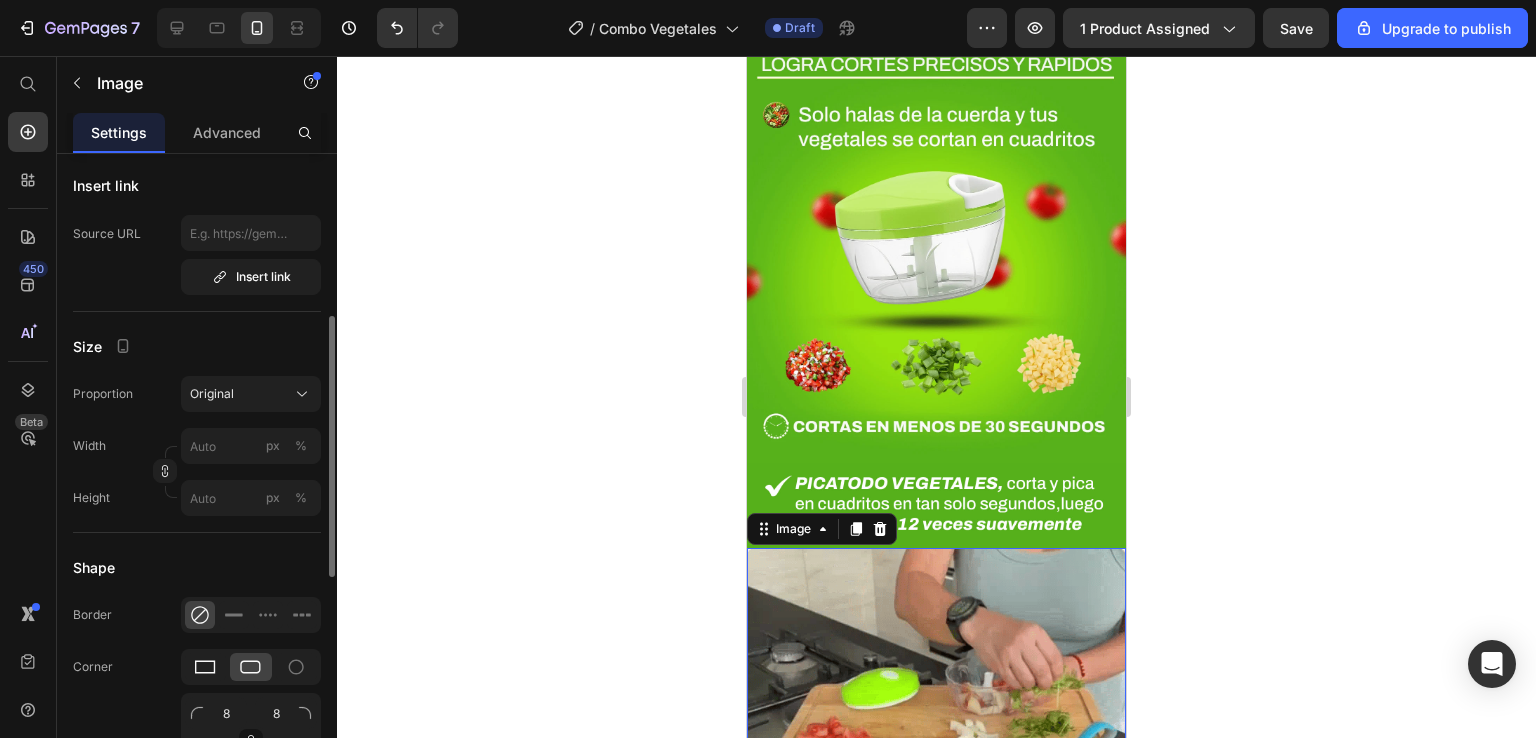 click 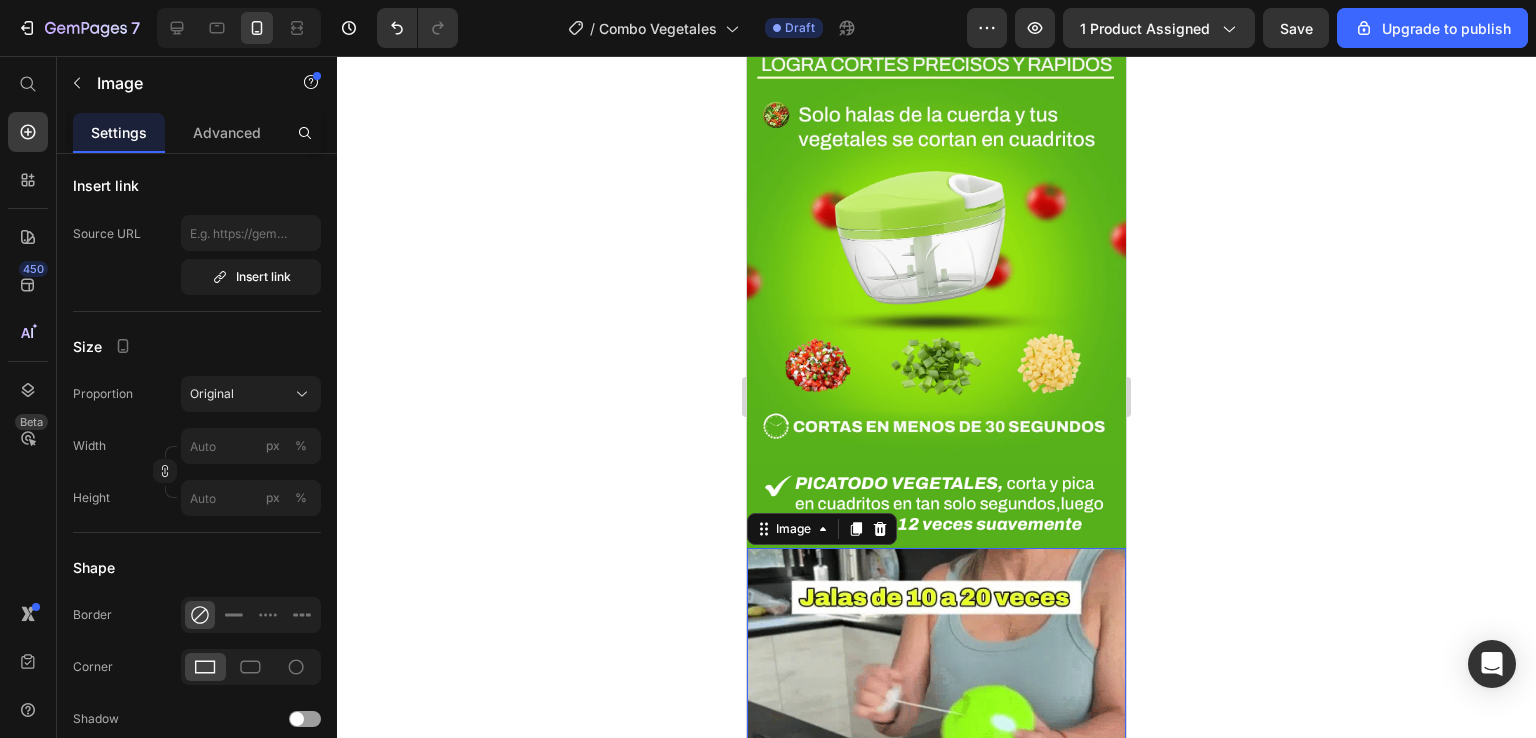 click 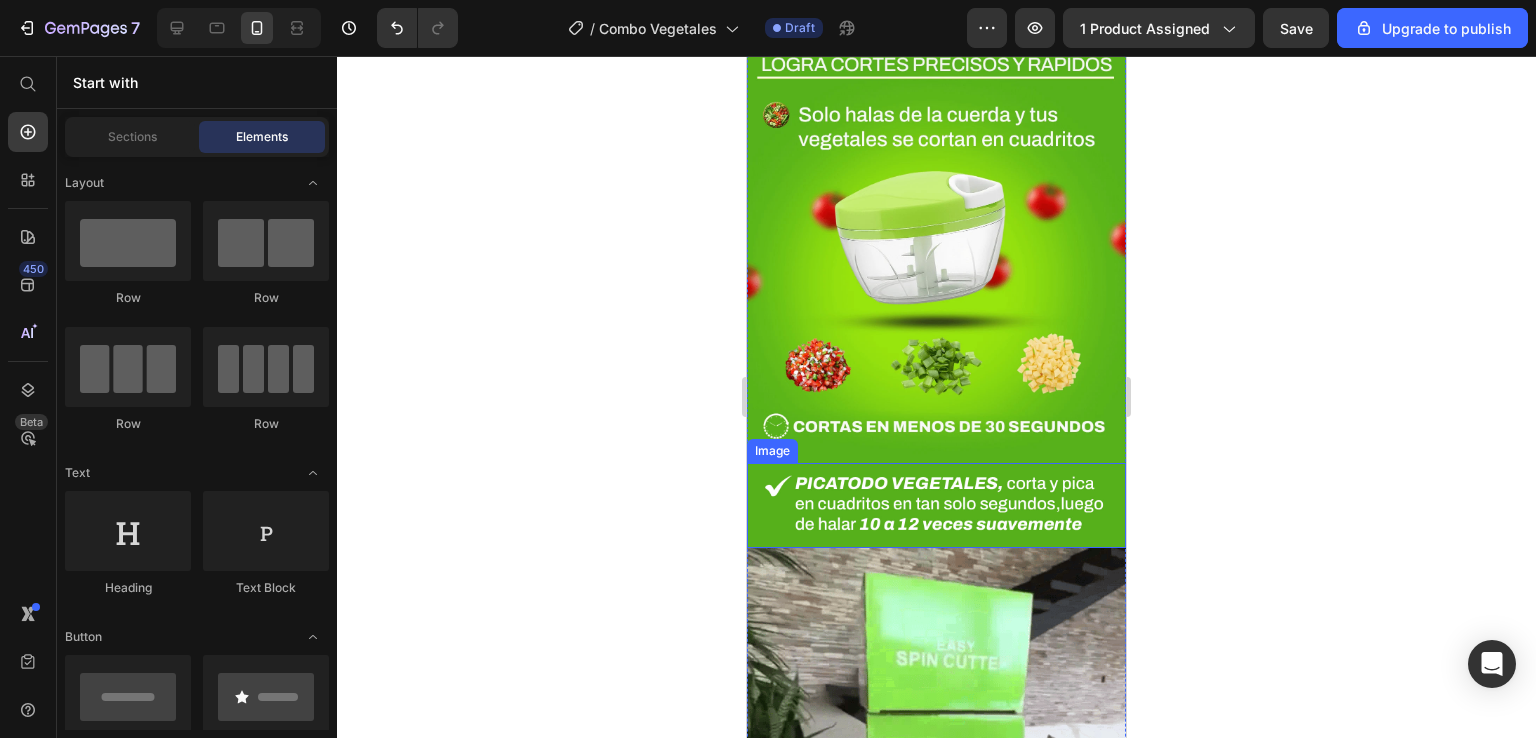 click at bounding box center [936, 505] 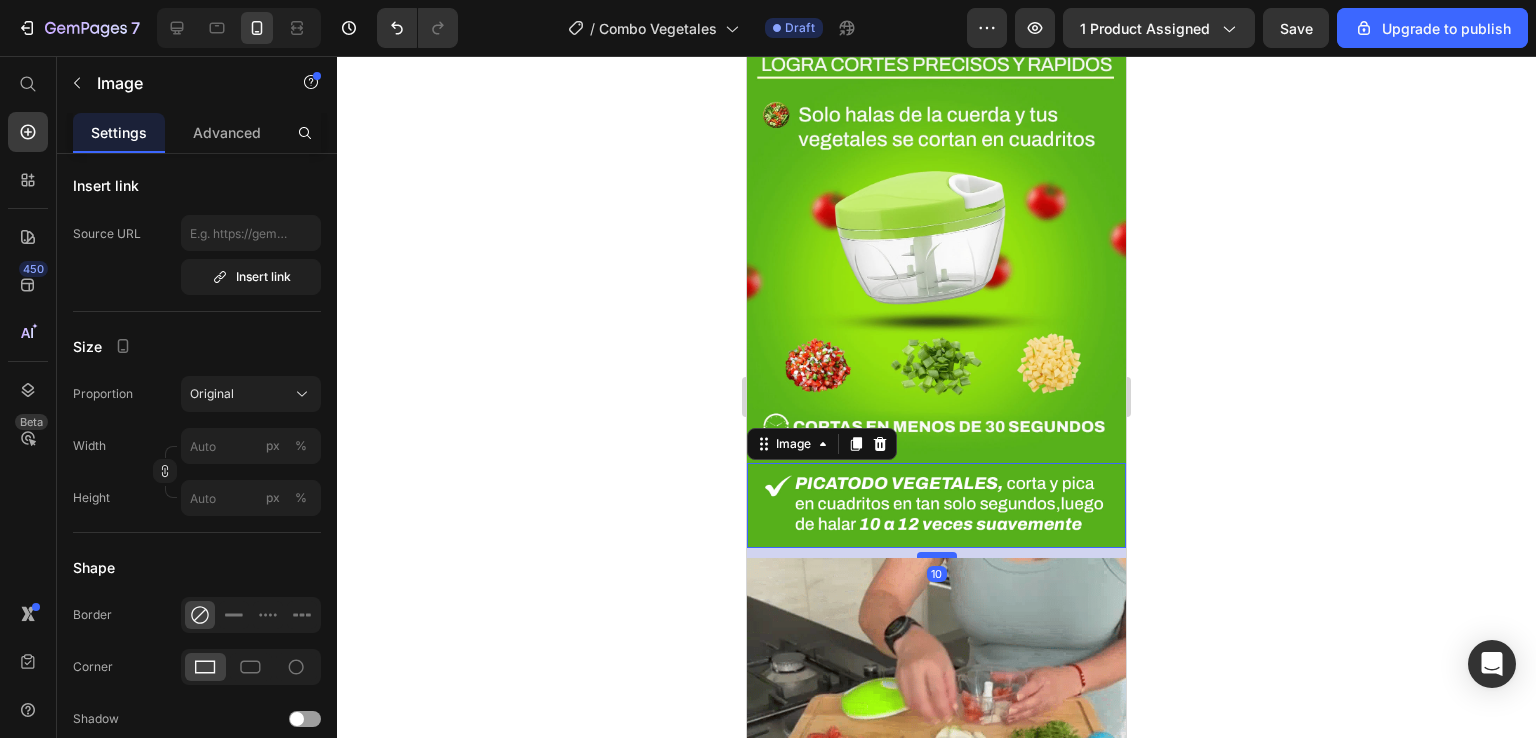 click at bounding box center [937, 555] 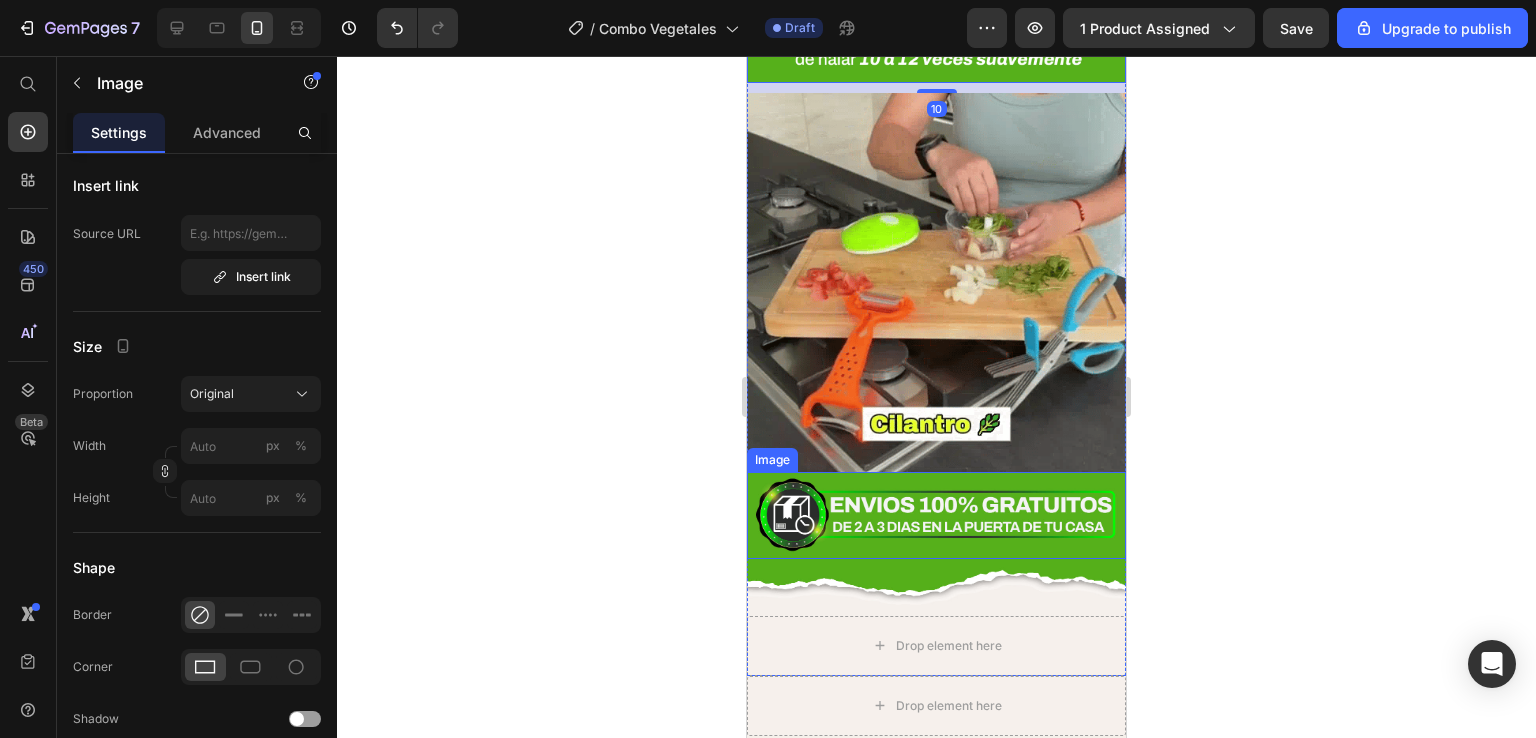 scroll, scrollTop: 3152, scrollLeft: 0, axis: vertical 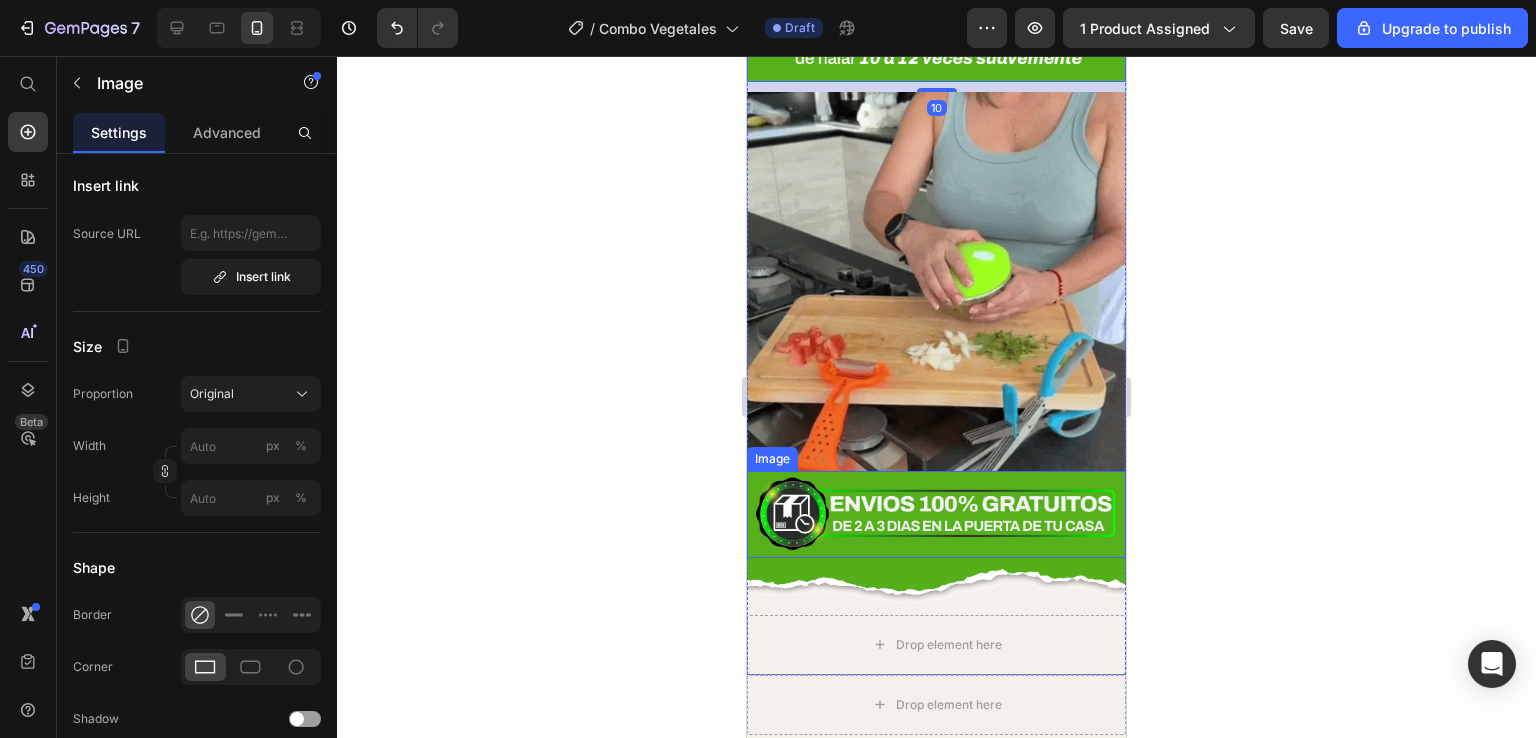 click at bounding box center (936, 281) 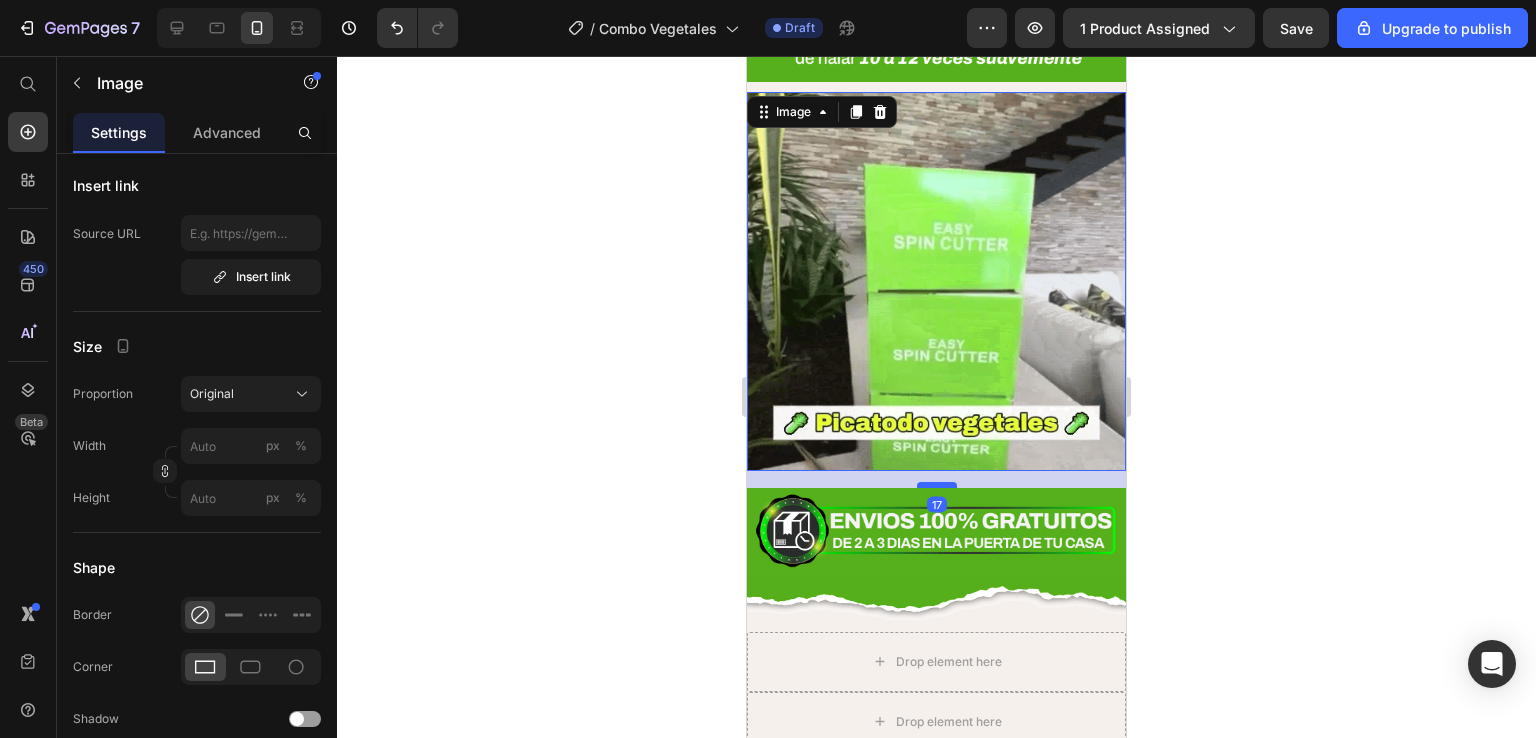 drag, startPoint x: 933, startPoint y: 429, endPoint x: 924, endPoint y: 446, distance: 19.235384 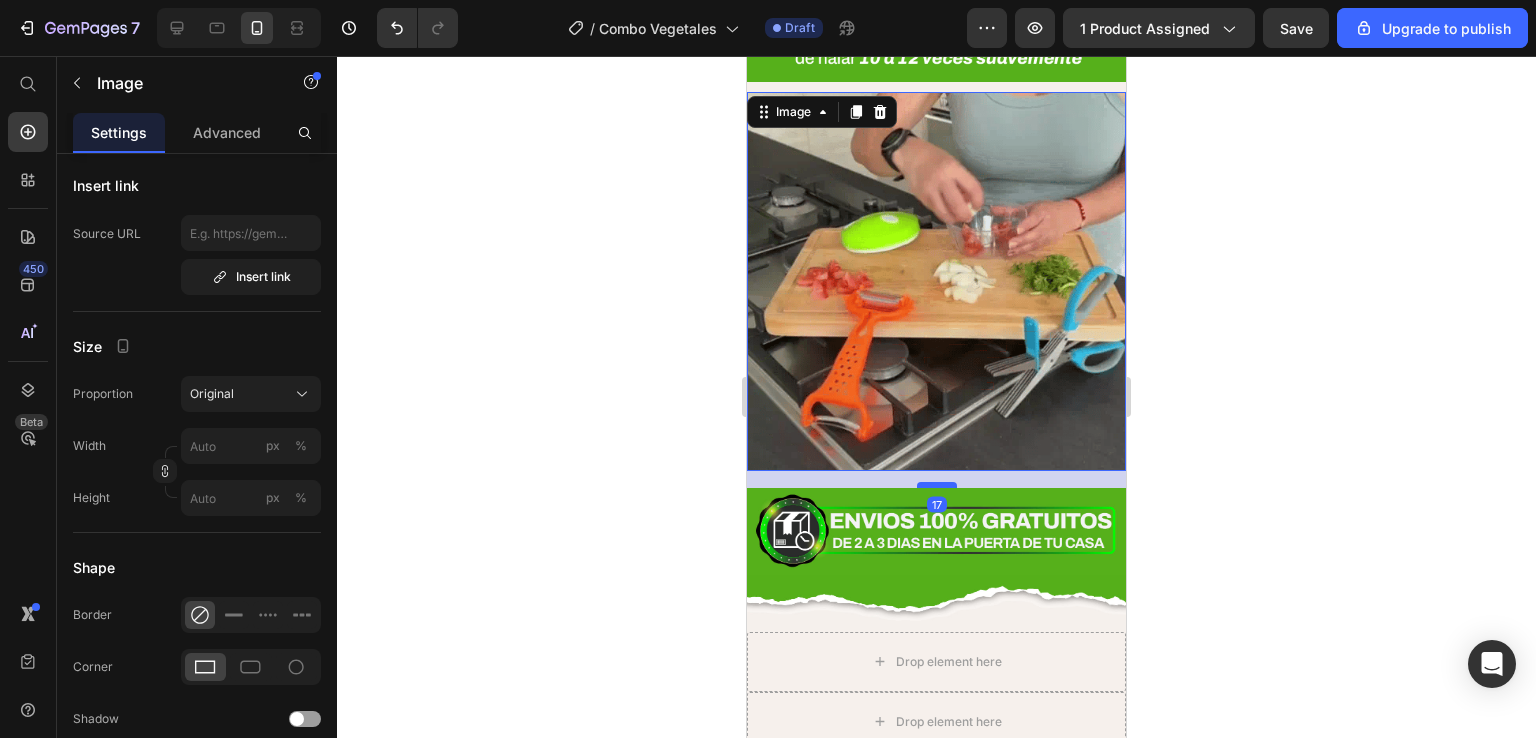 click at bounding box center (937, 485) 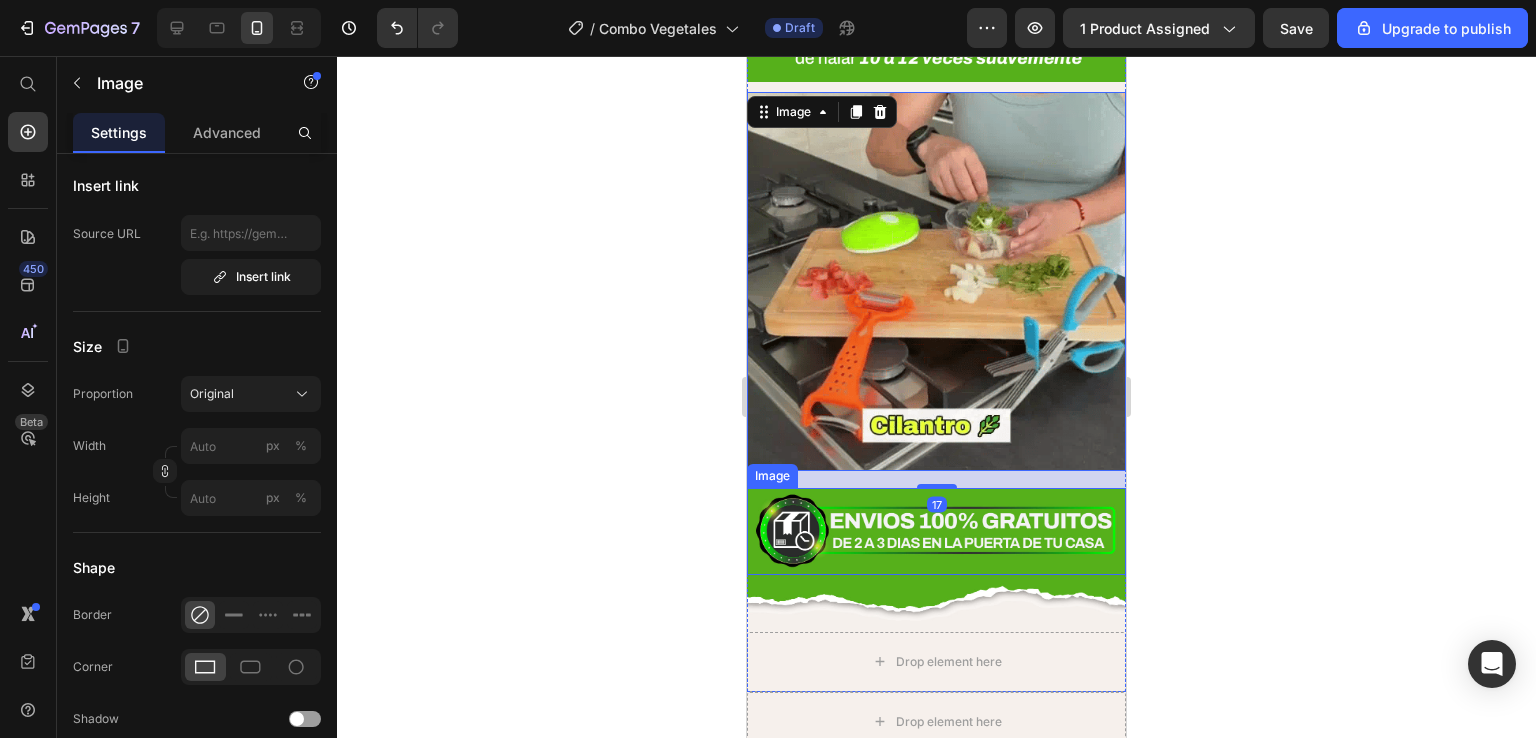 click 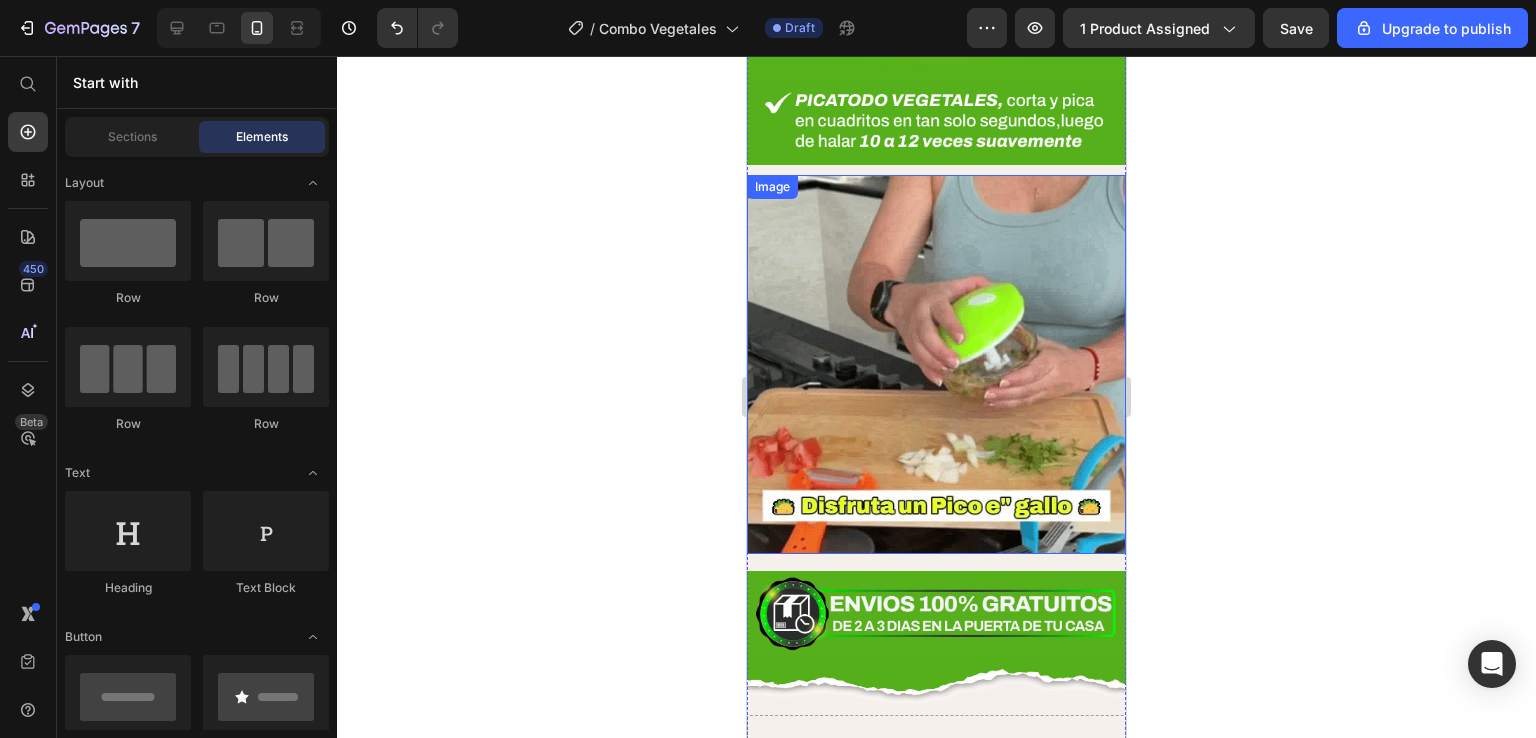 scroll, scrollTop: 2952, scrollLeft: 0, axis: vertical 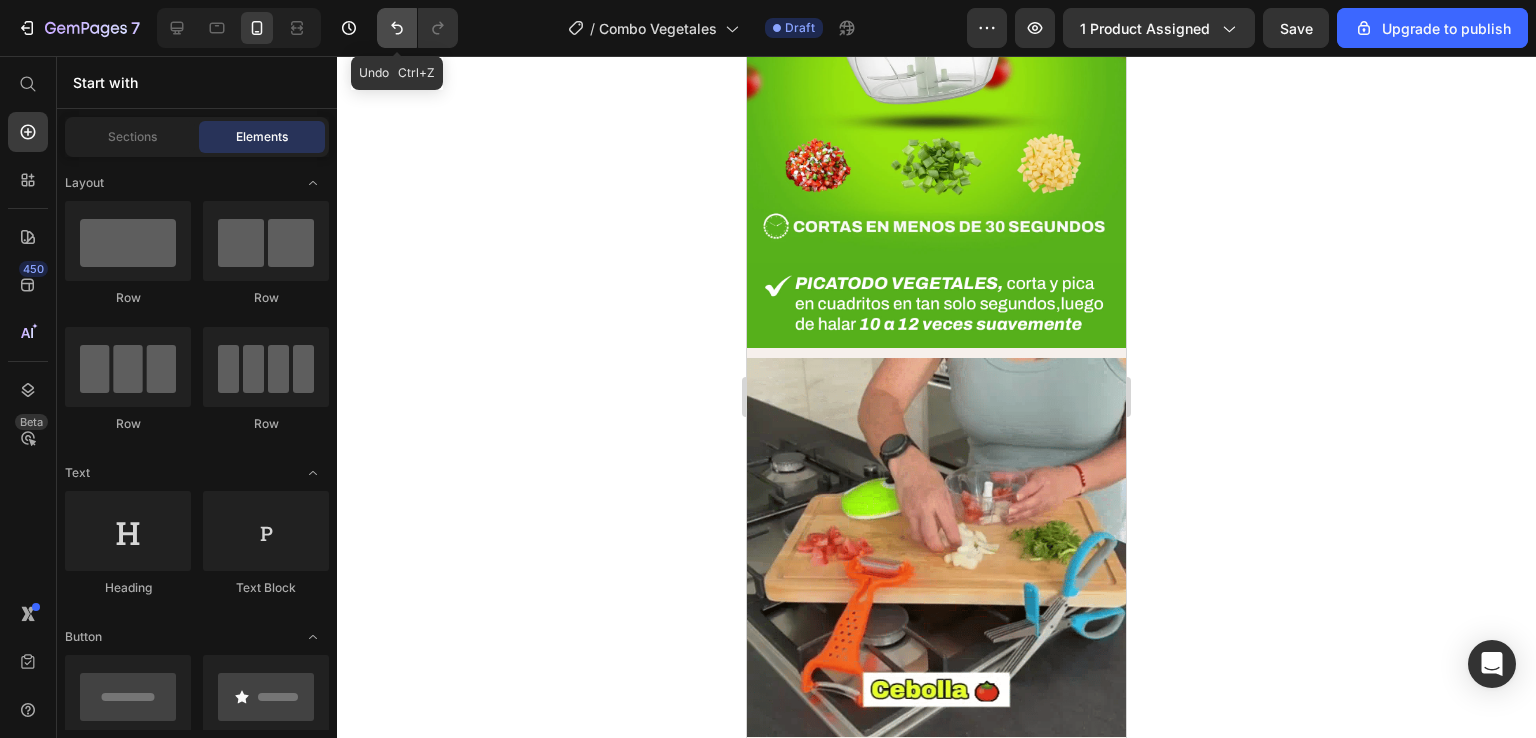 click 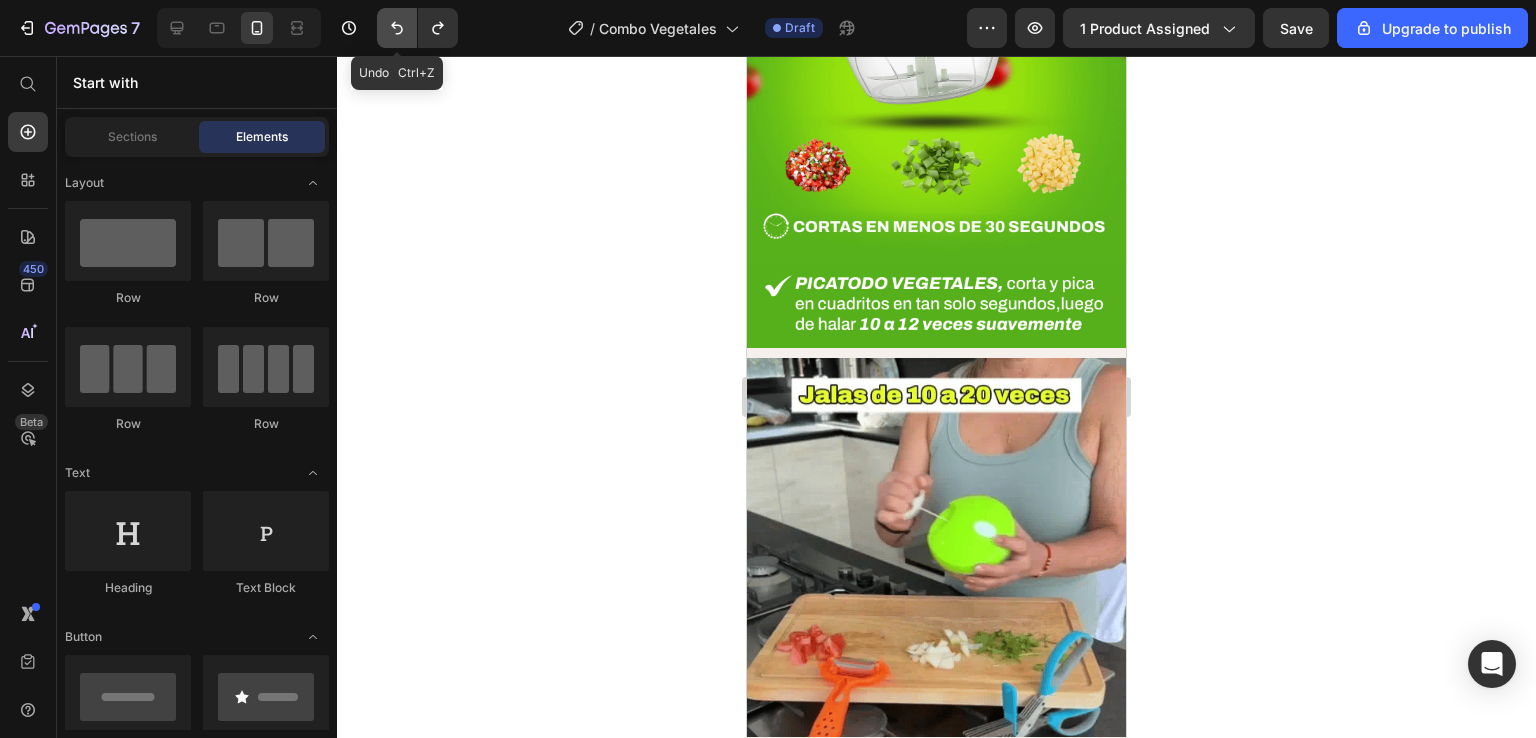 click 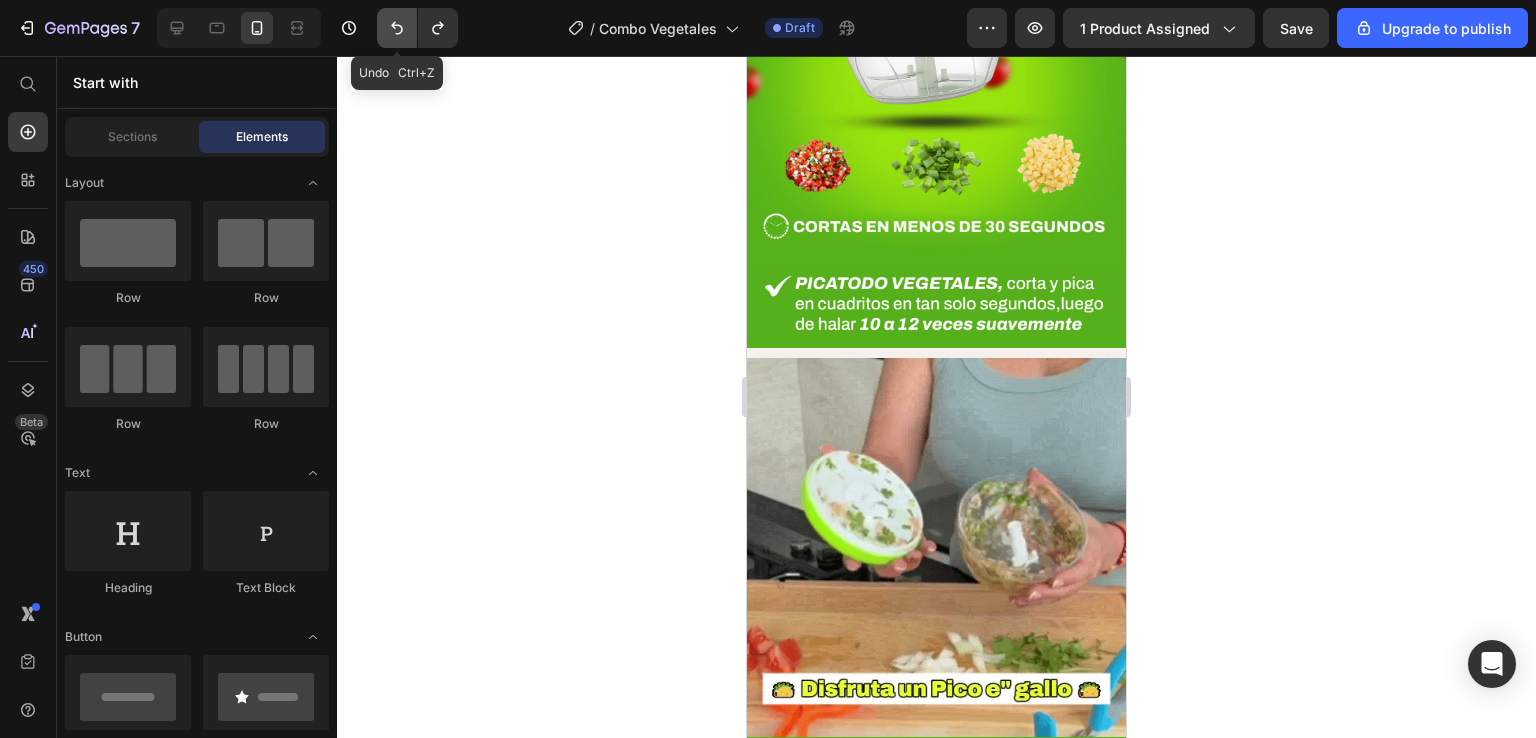 click 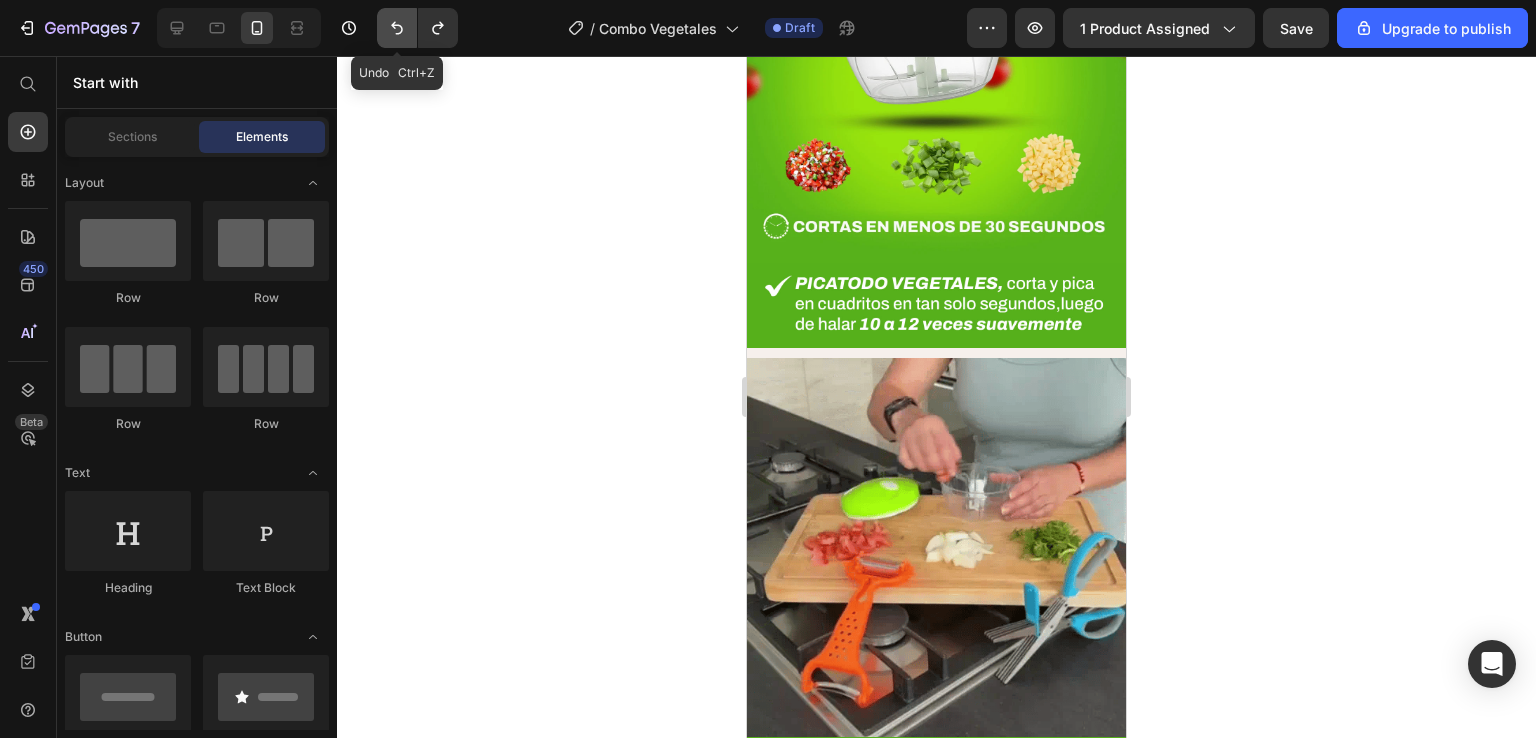 click 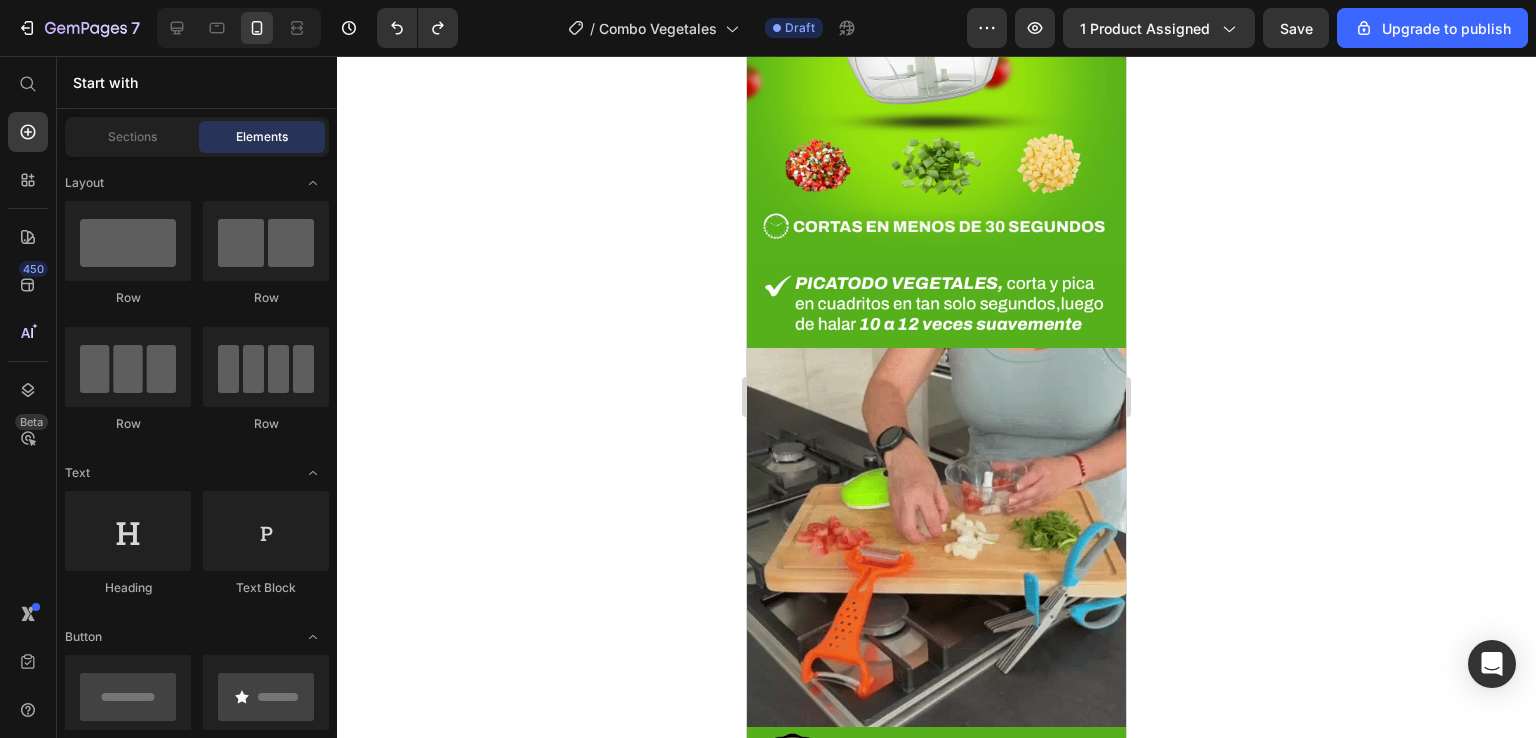 click 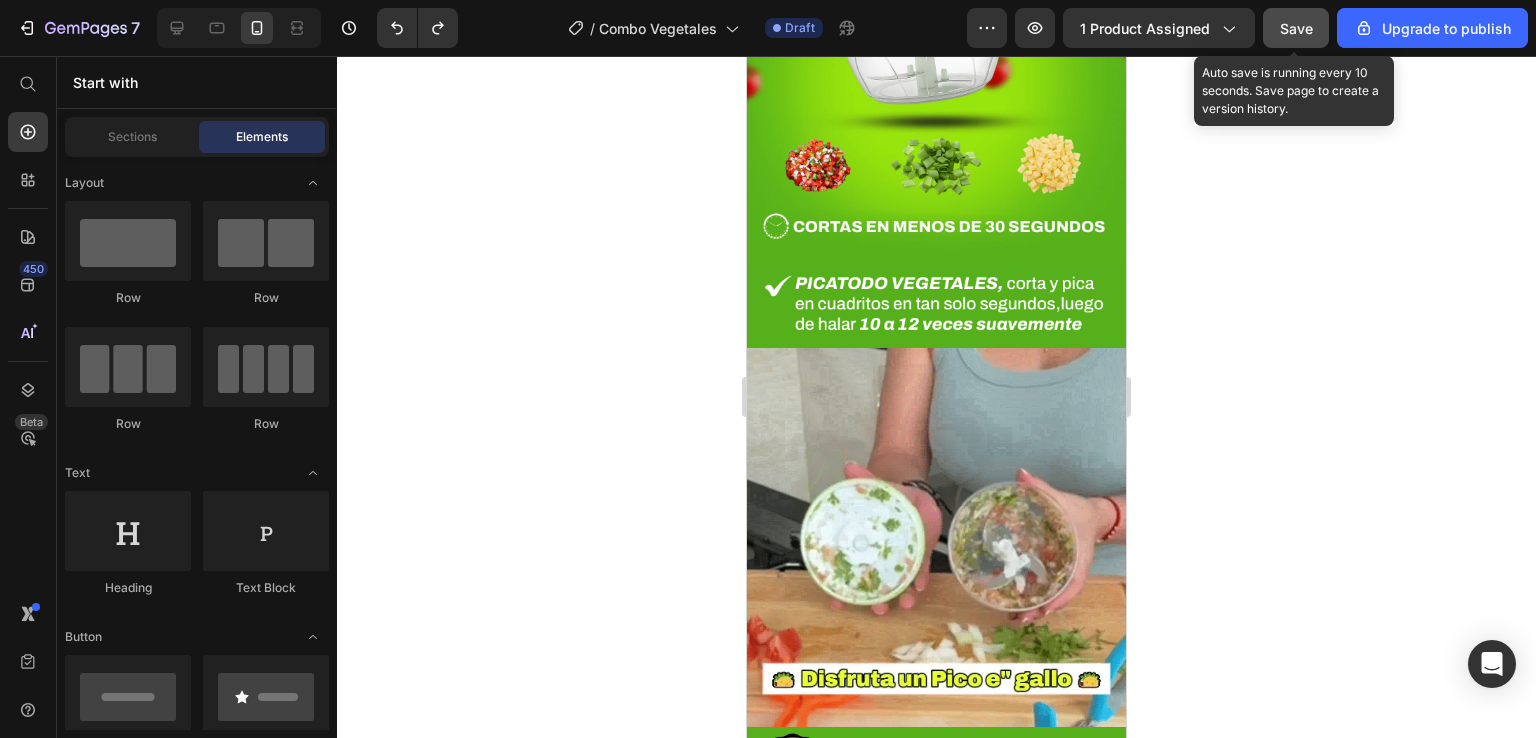 click on "Save" at bounding box center [1296, 28] 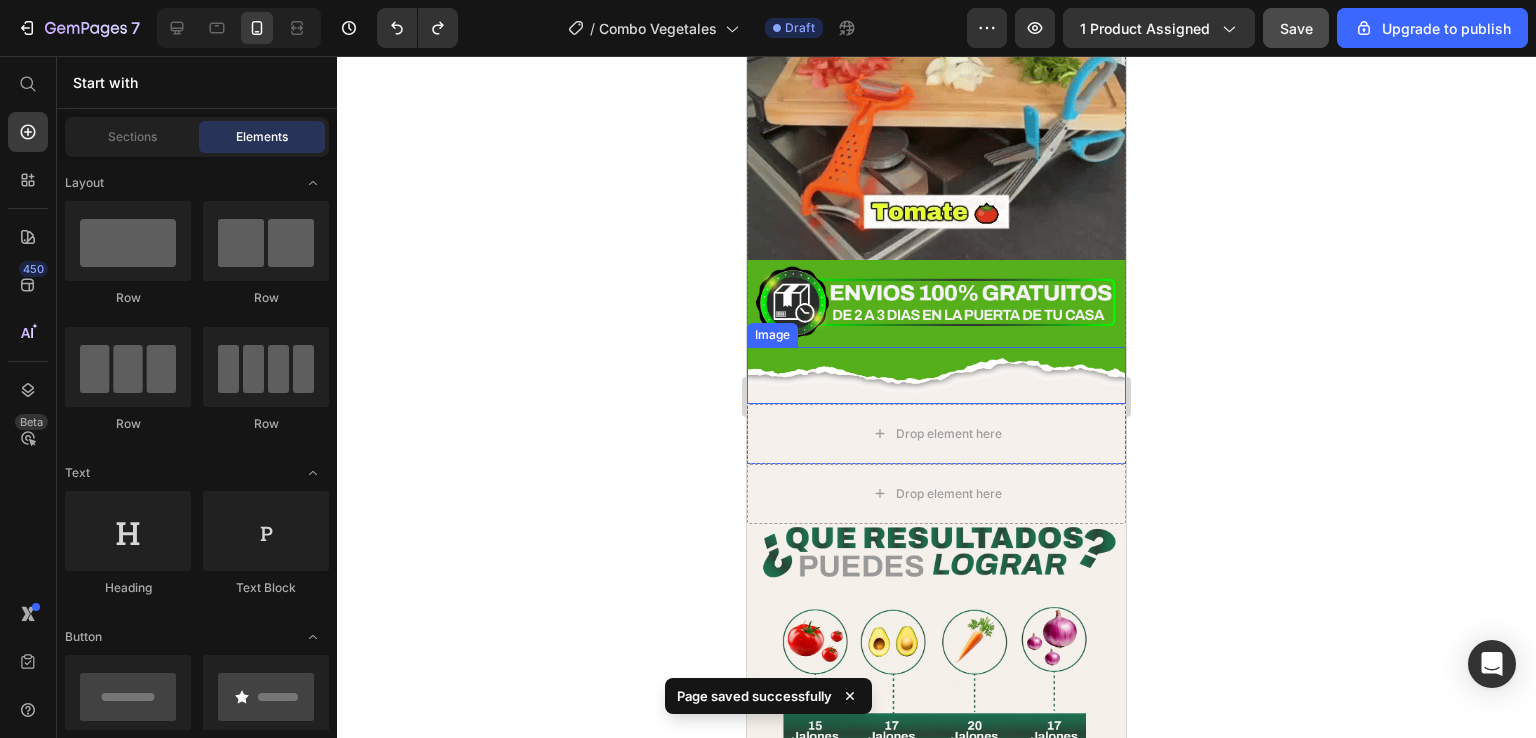 scroll, scrollTop: 3452, scrollLeft: 0, axis: vertical 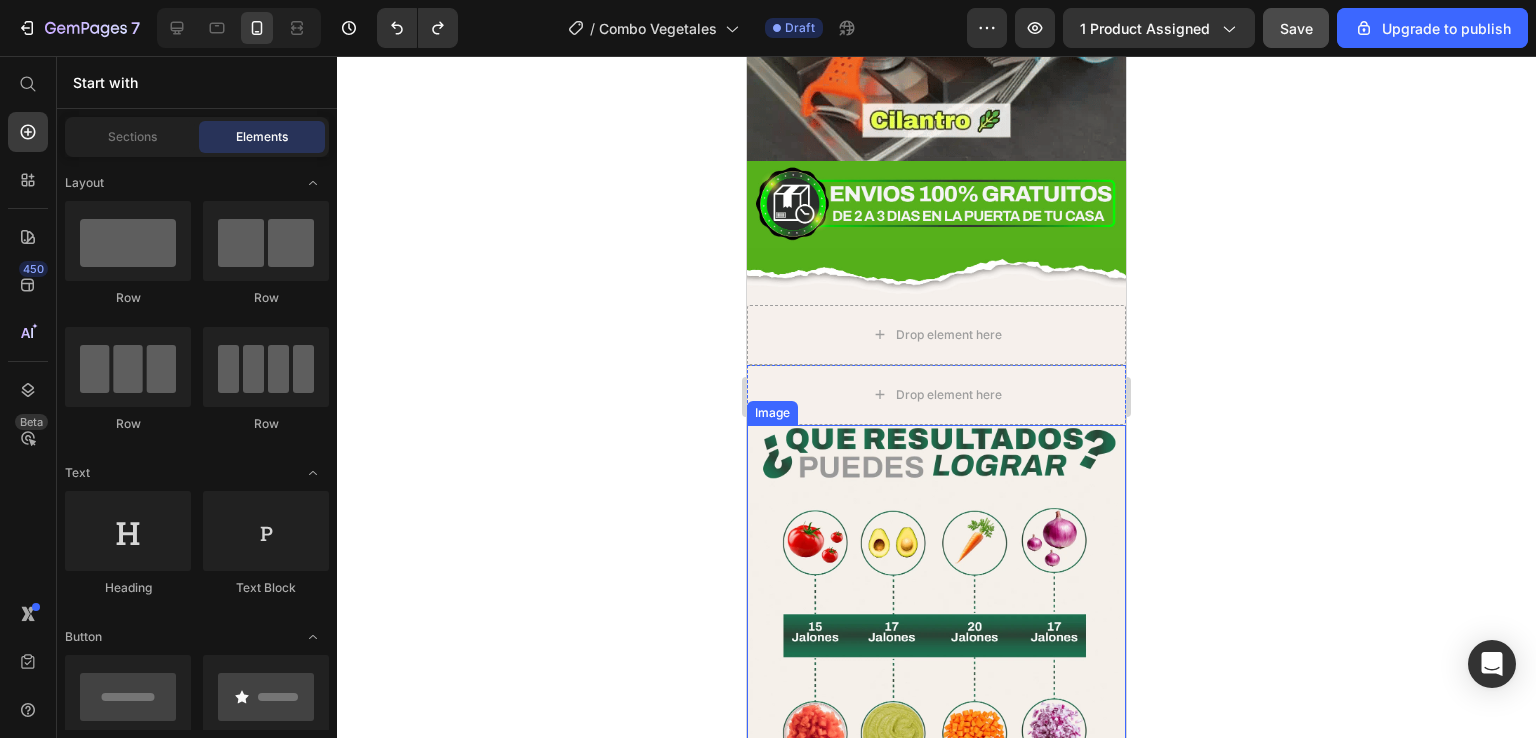 click at bounding box center [936, 624] 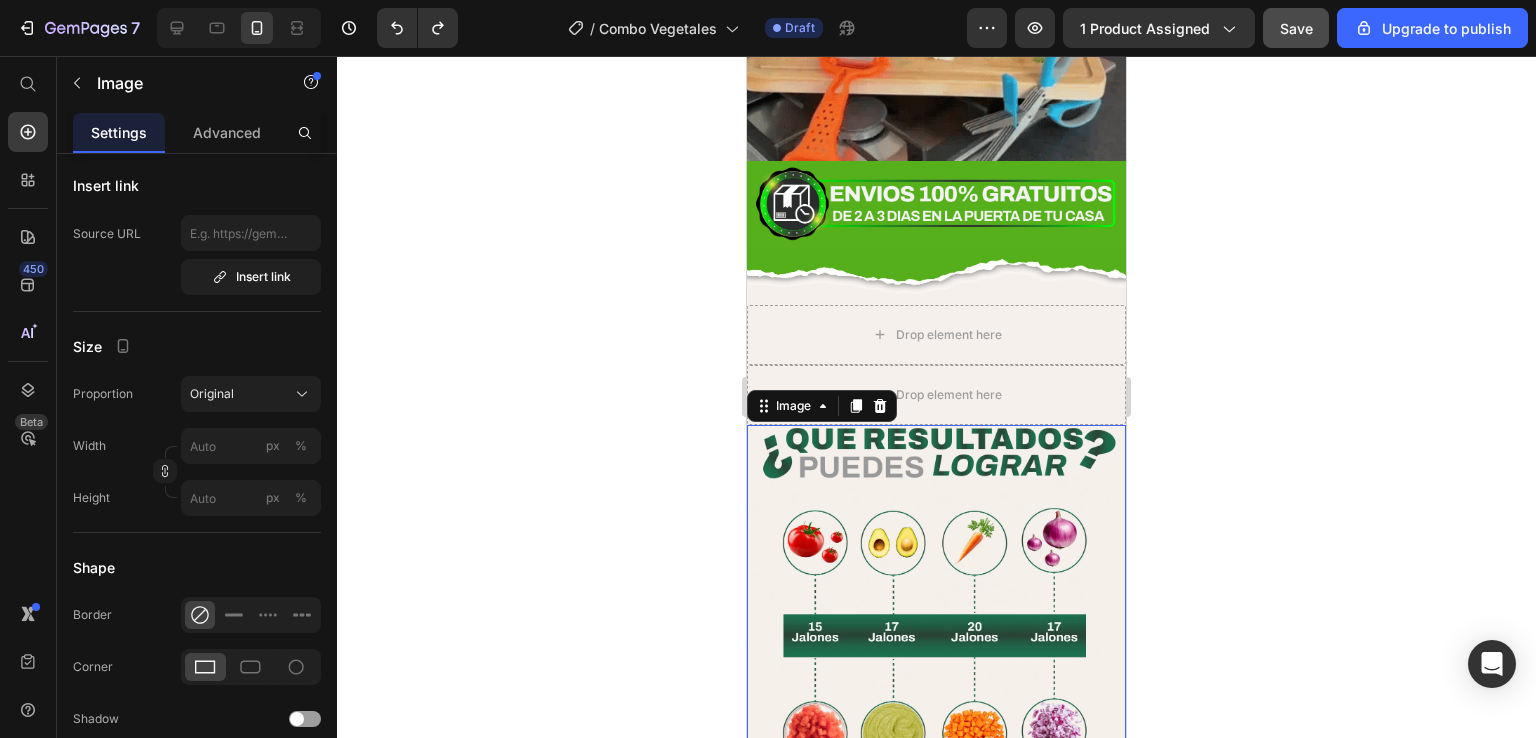 click 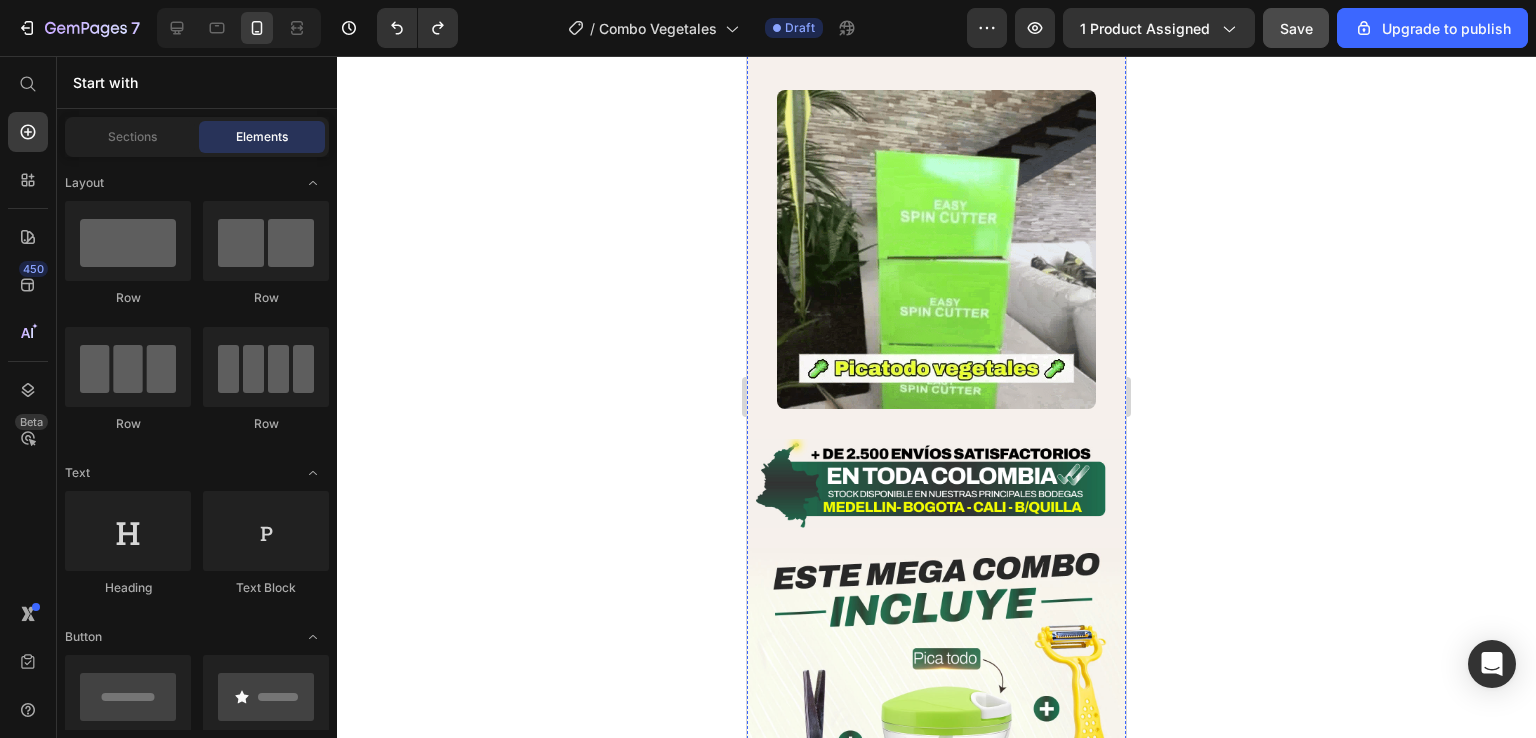 scroll, scrollTop: 5152, scrollLeft: 0, axis: vertical 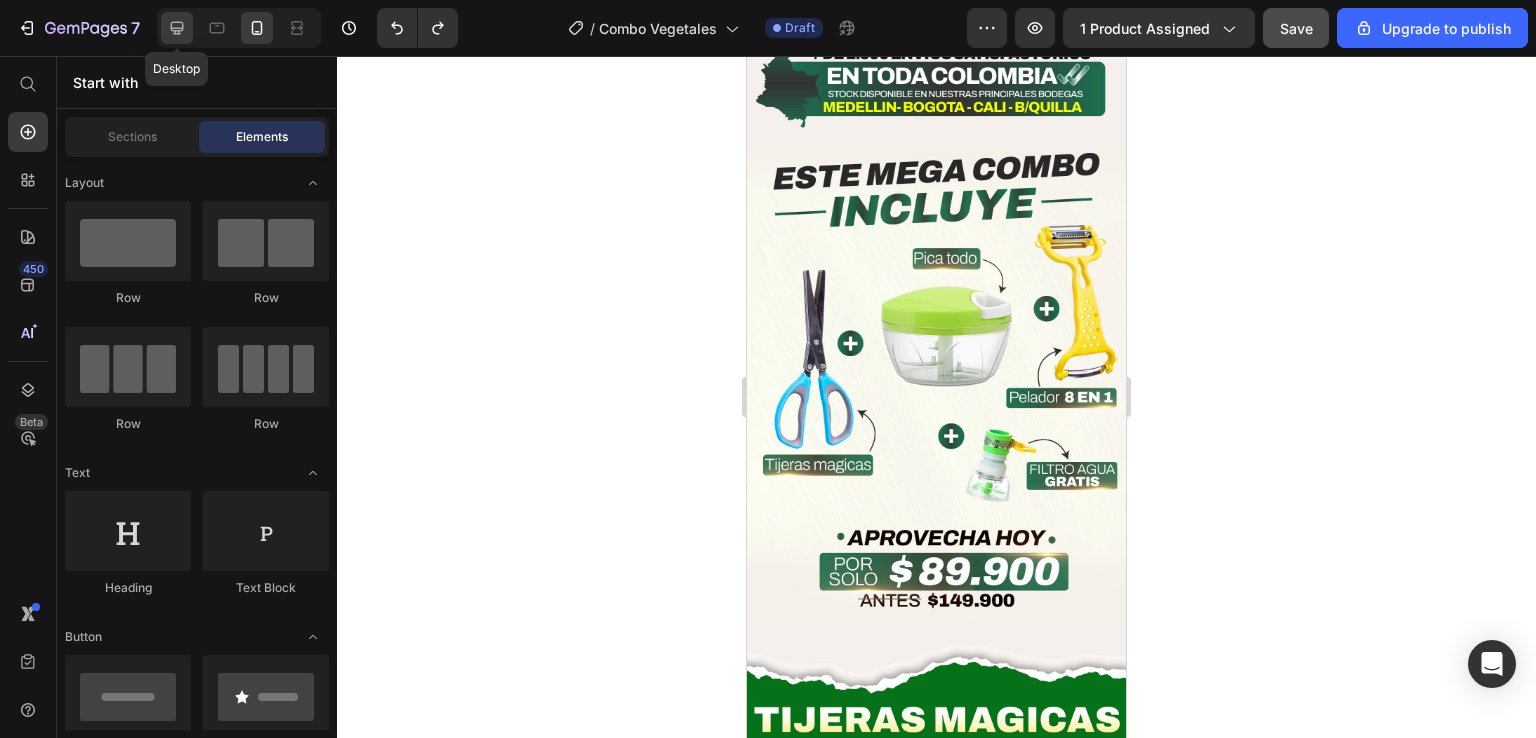 click 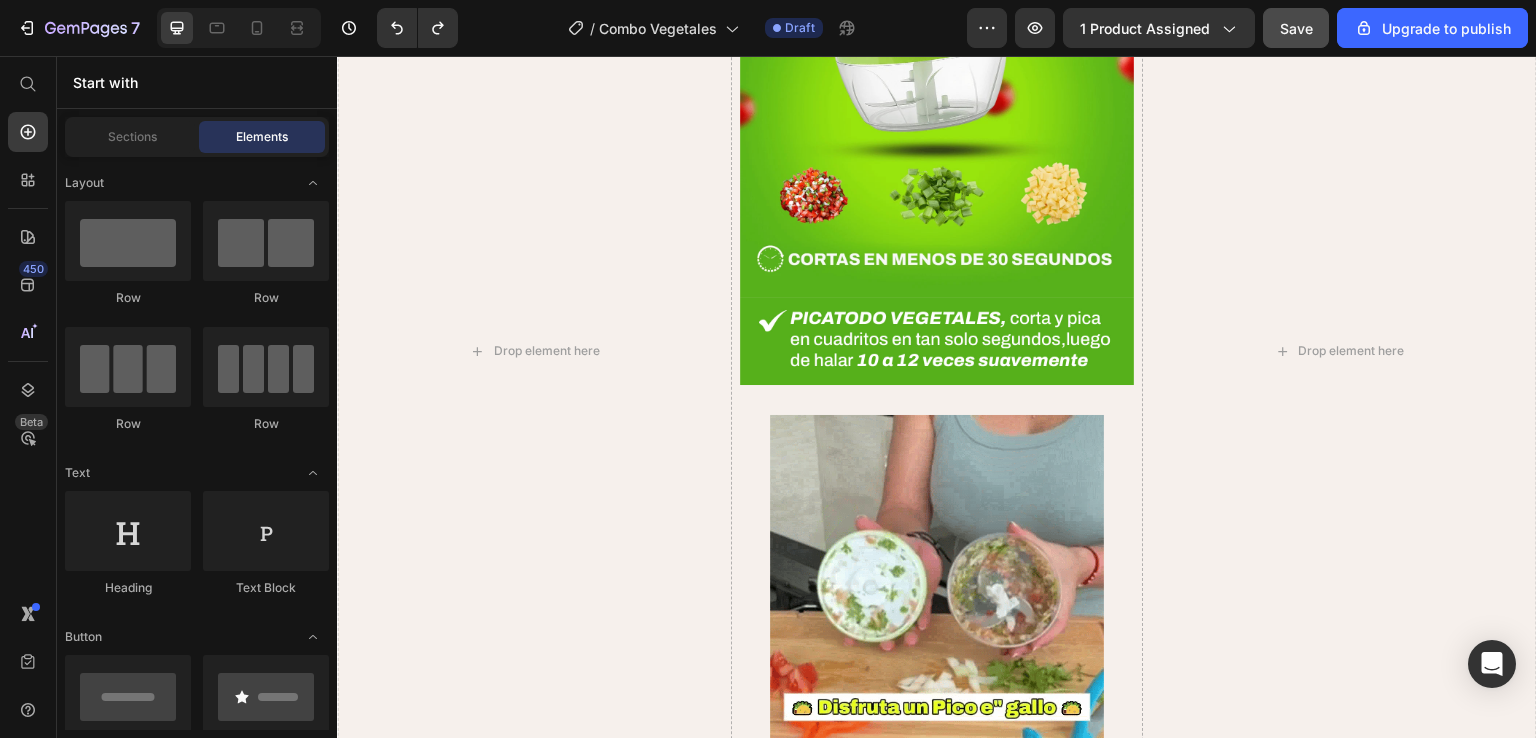 scroll, scrollTop: 2944, scrollLeft: 0, axis: vertical 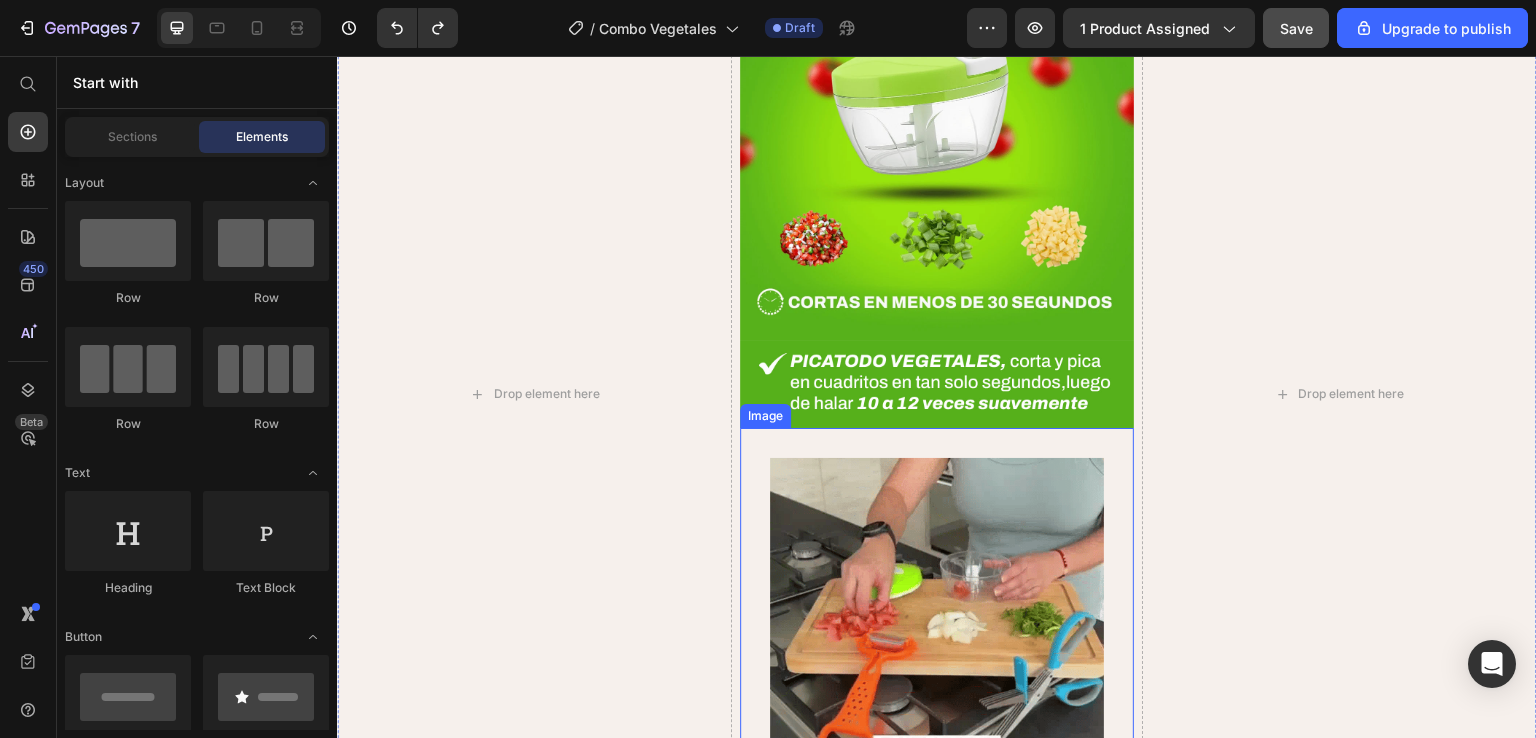 click at bounding box center [937, 625] 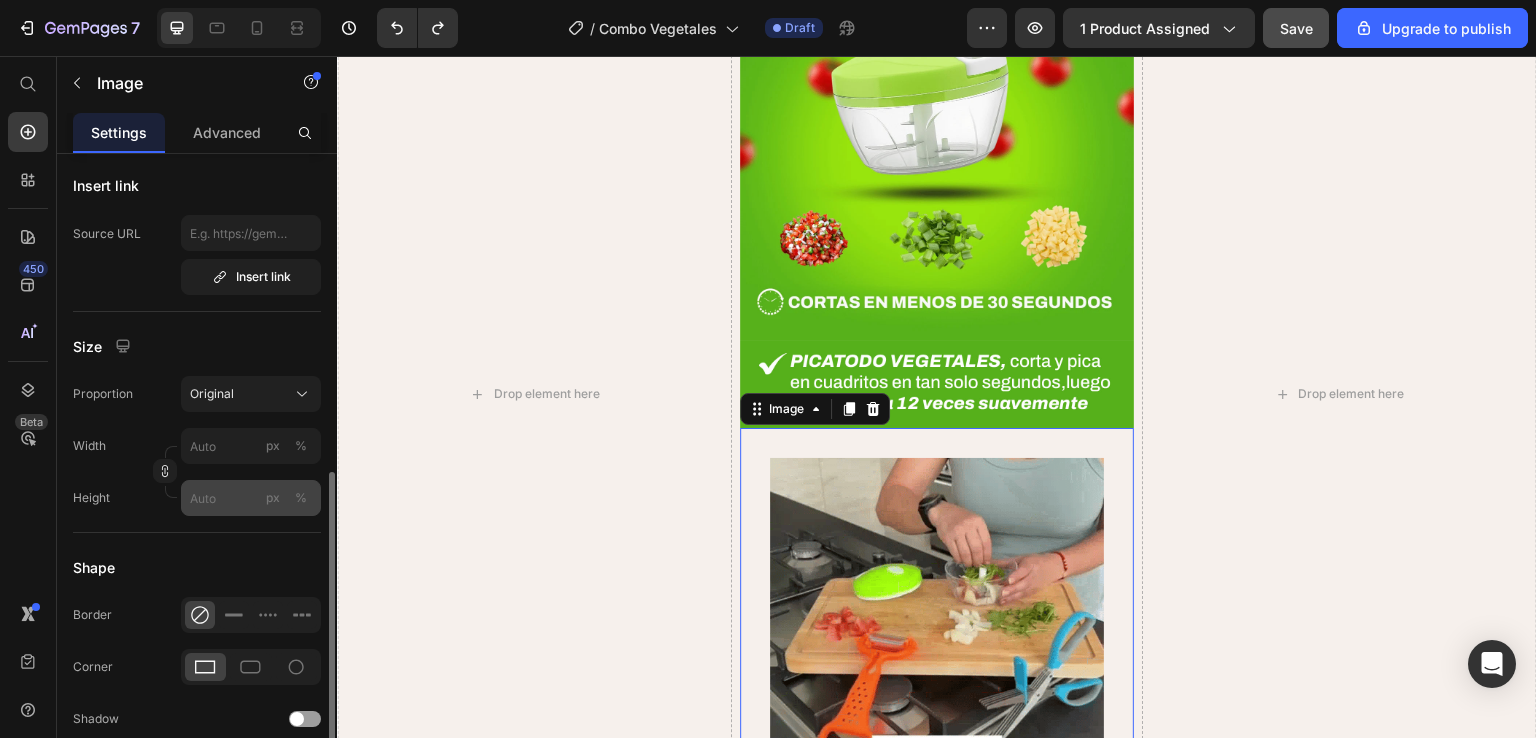 scroll, scrollTop: 500, scrollLeft: 0, axis: vertical 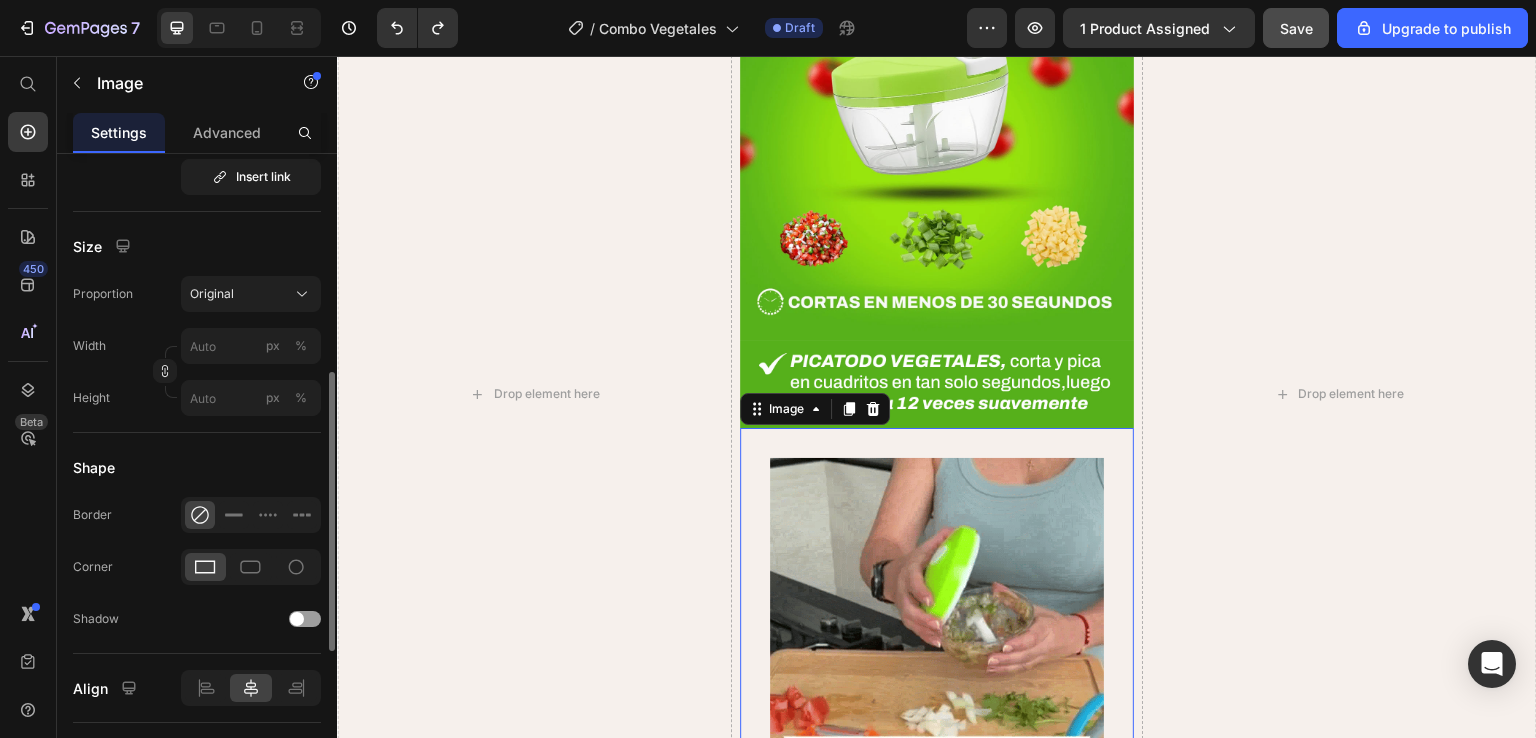 click on "Advanced" at bounding box center (227, 132) 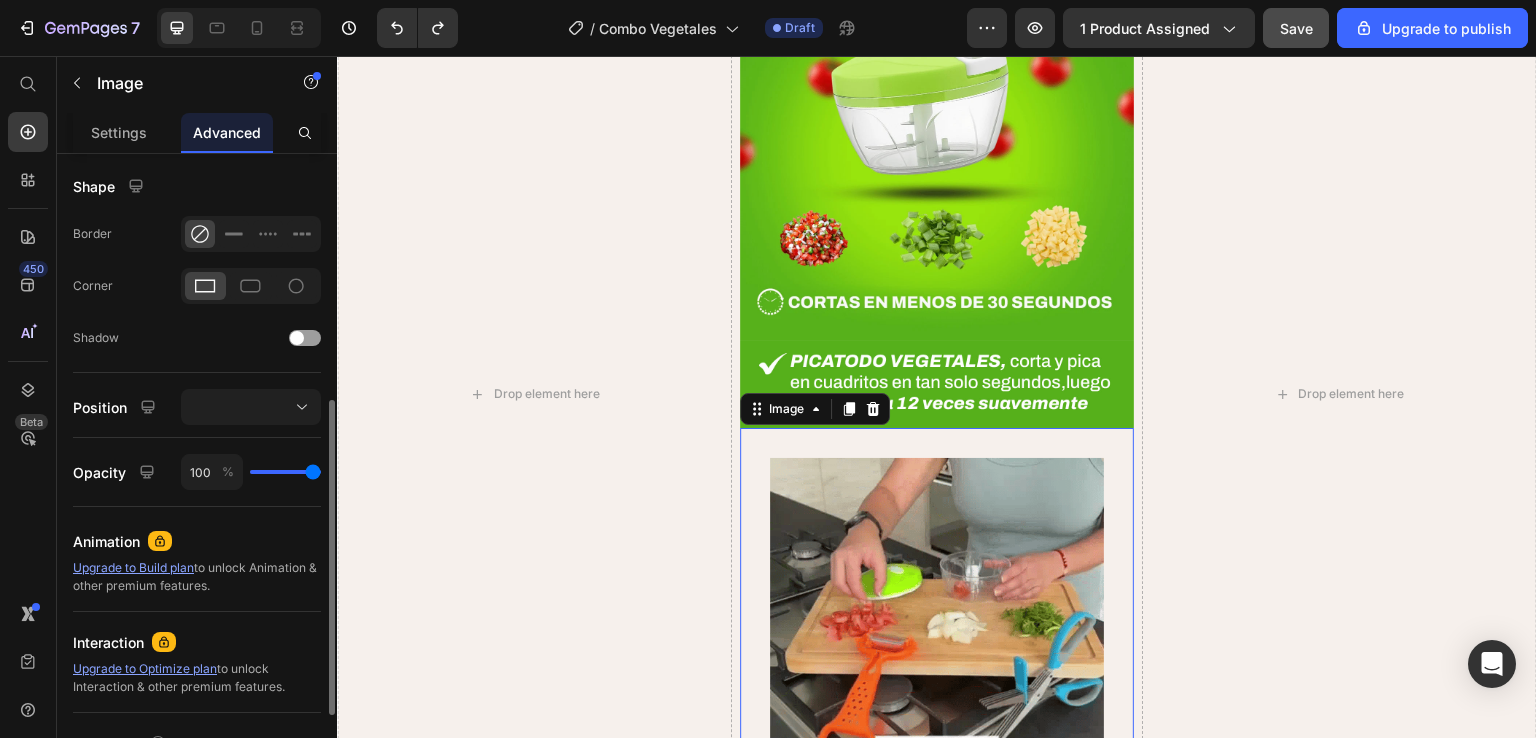 scroll, scrollTop: 0, scrollLeft: 0, axis: both 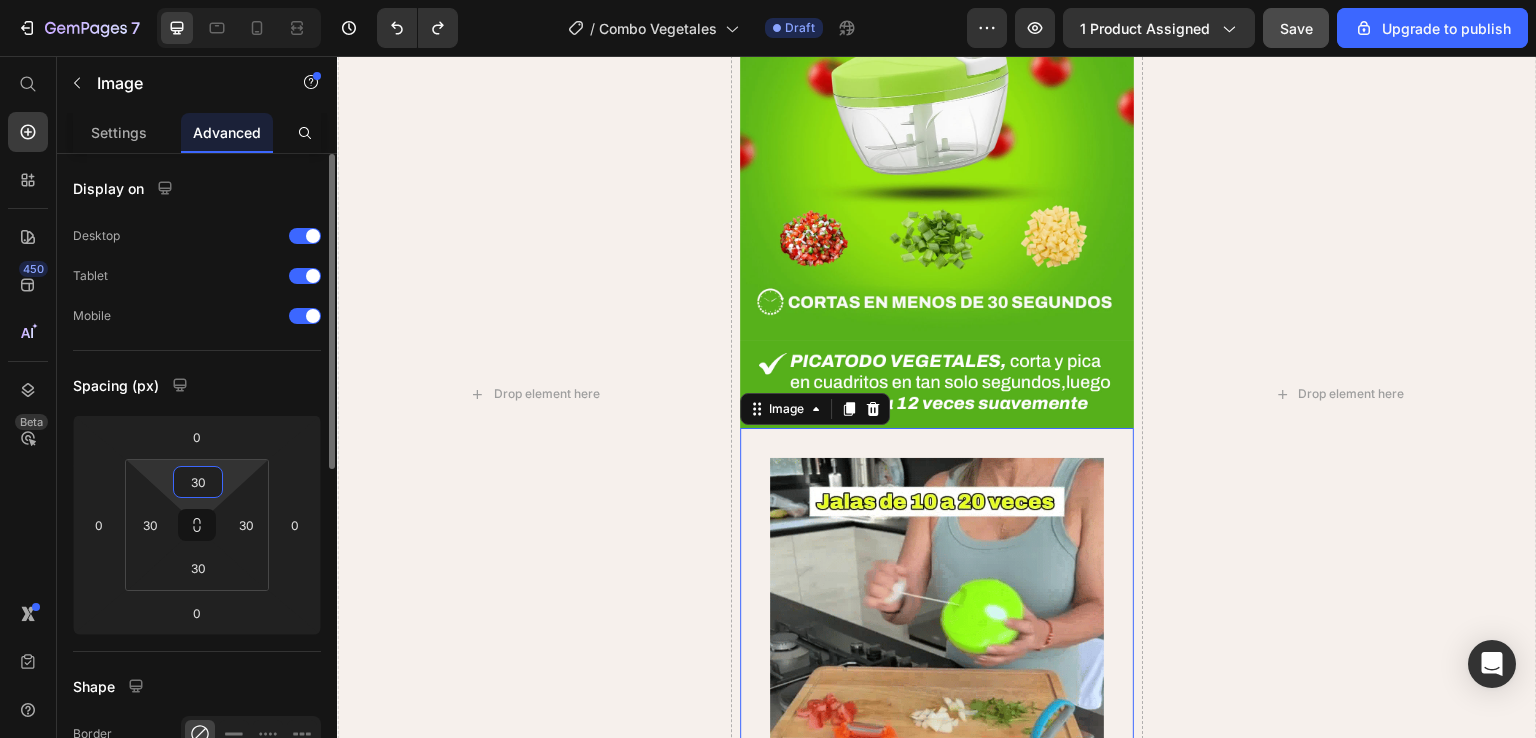 click on "30" at bounding box center [198, 482] 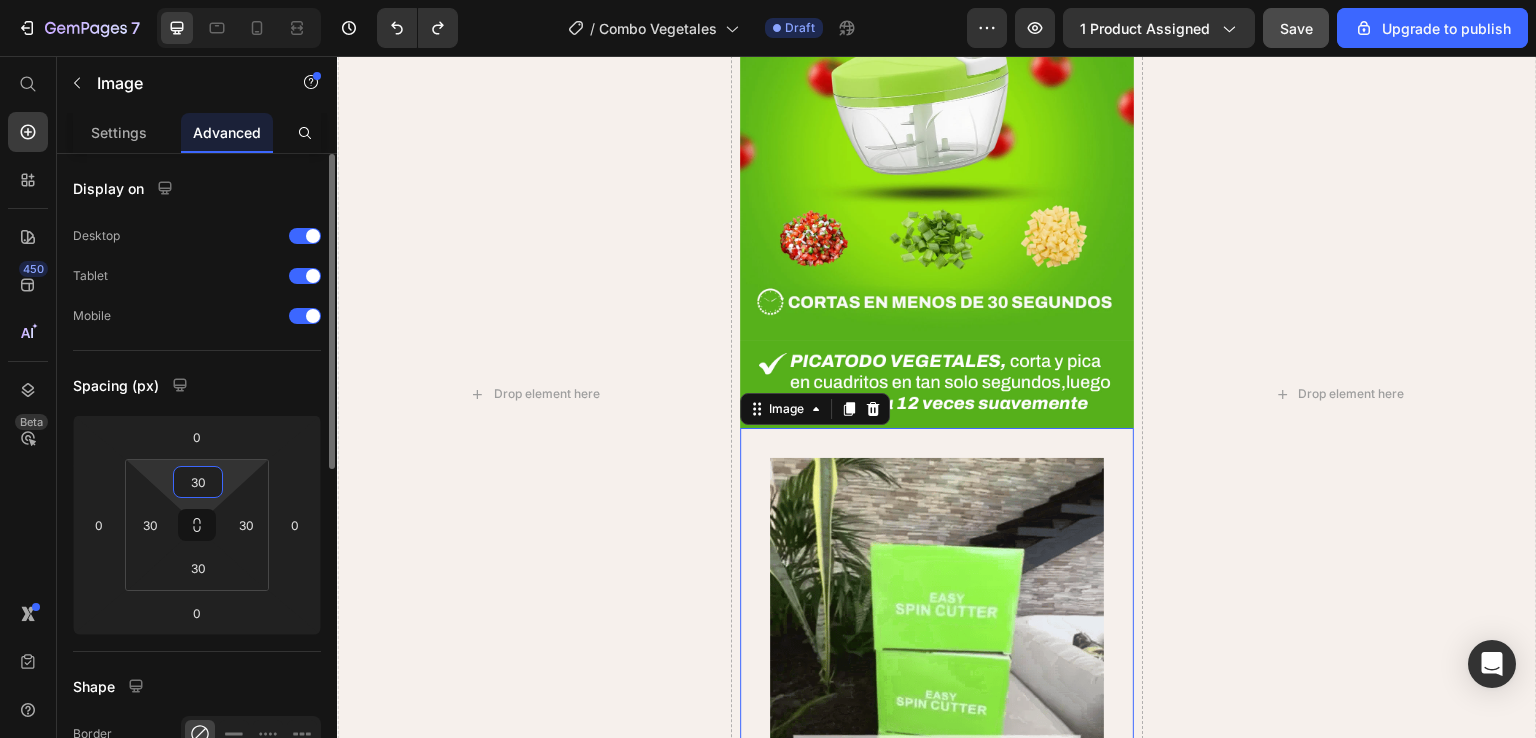 click on "30" at bounding box center [198, 482] 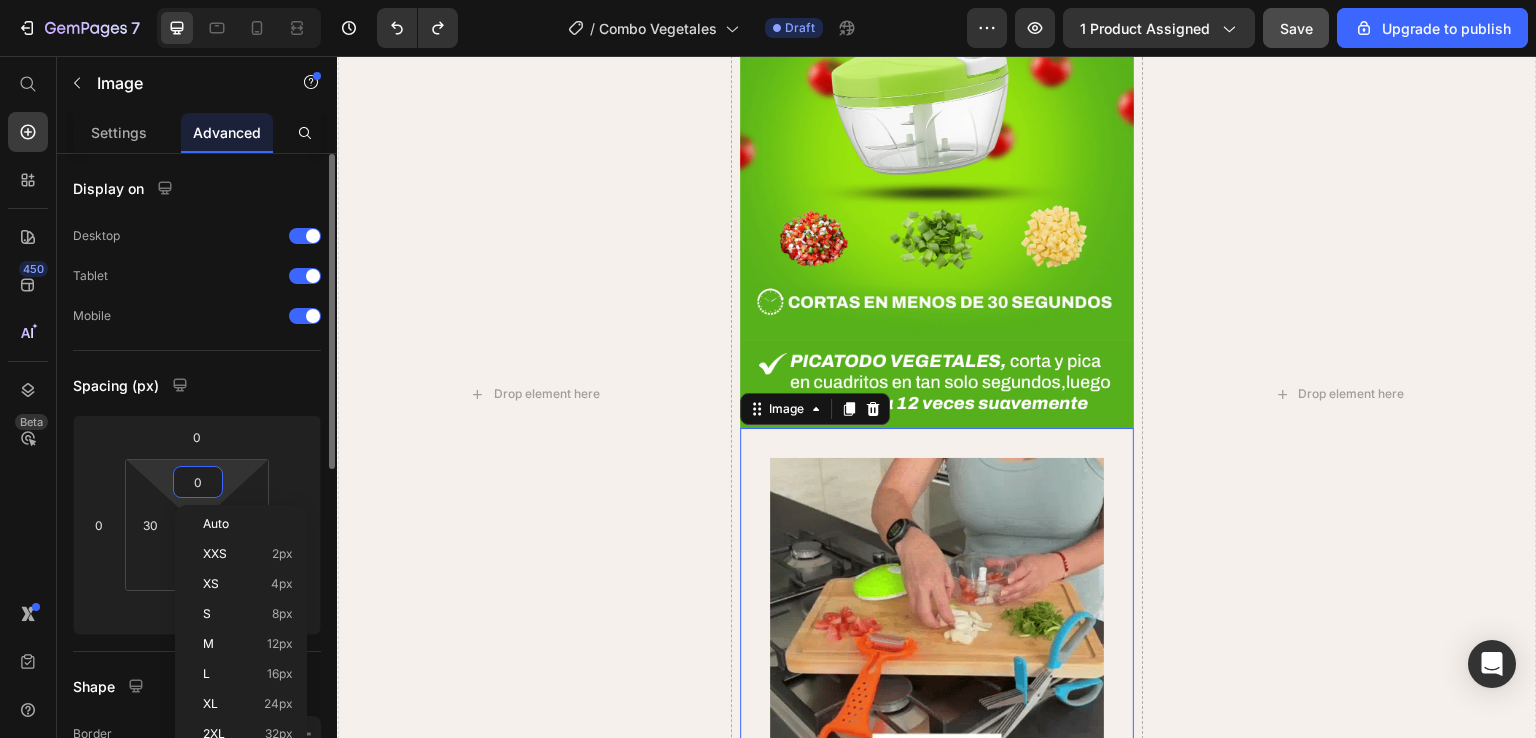 scroll, scrollTop: 2929, scrollLeft: 0, axis: vertical 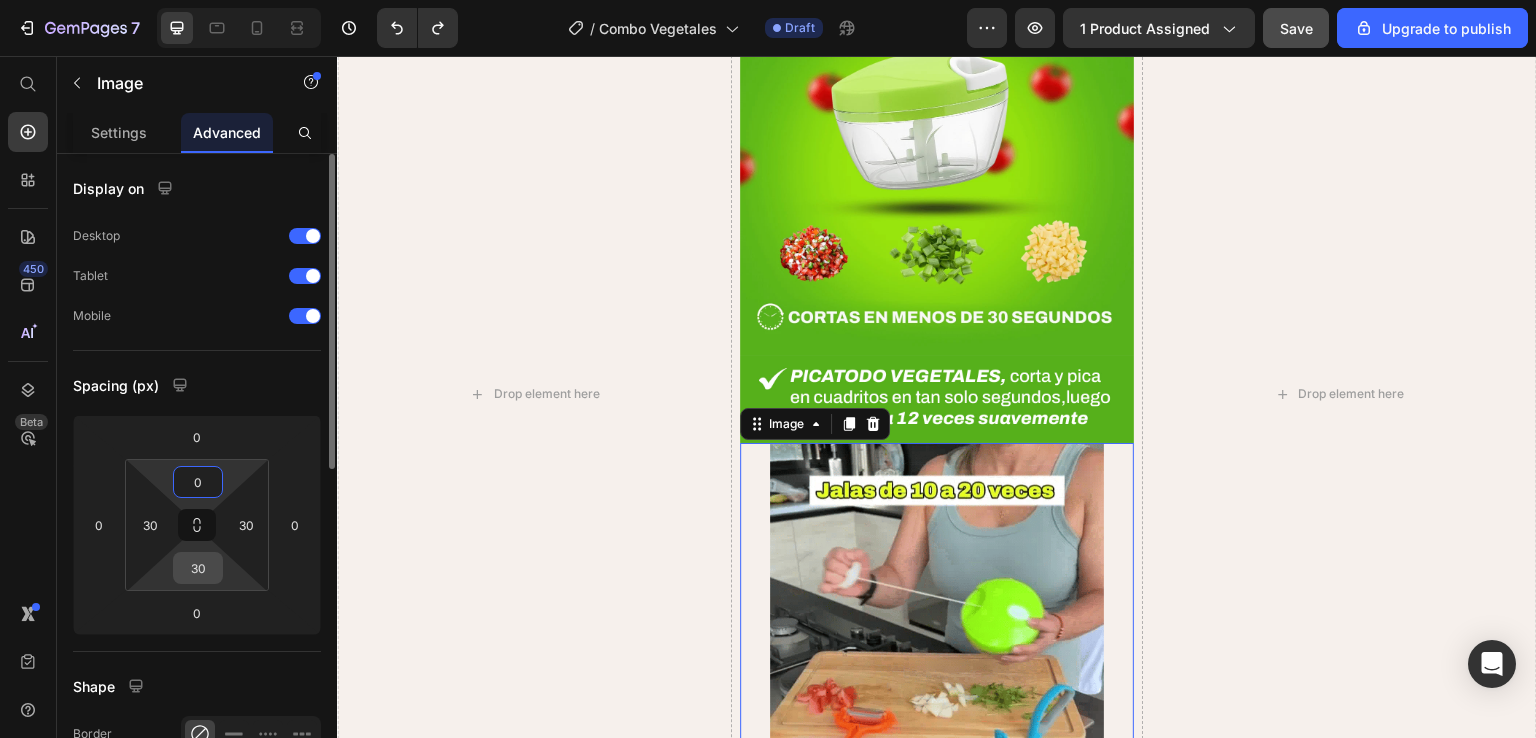 type on "0" 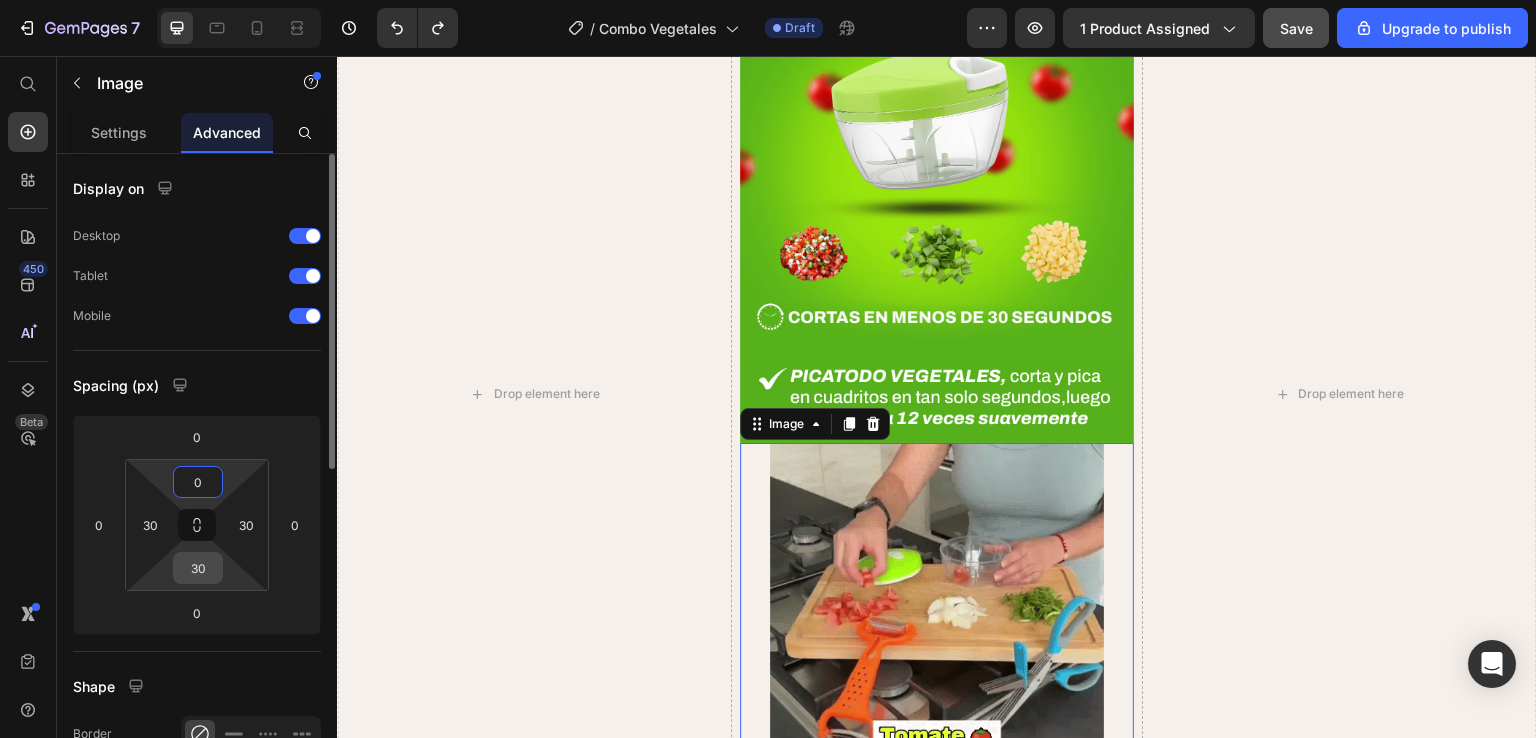 click on "30" at bounding box center (198, 568) 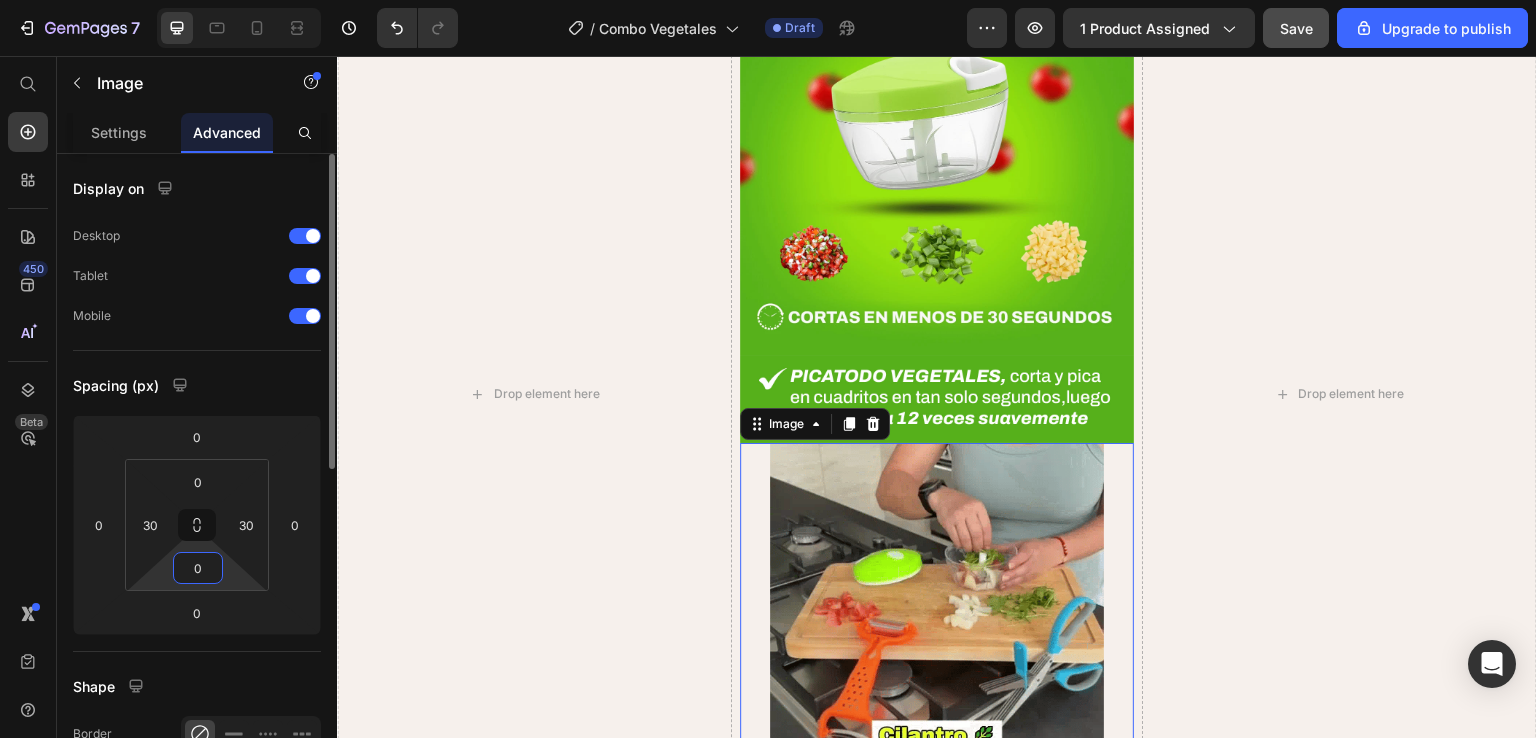 scroll, scrollTop: 2914, scrollLeft: 0, axis: vertical 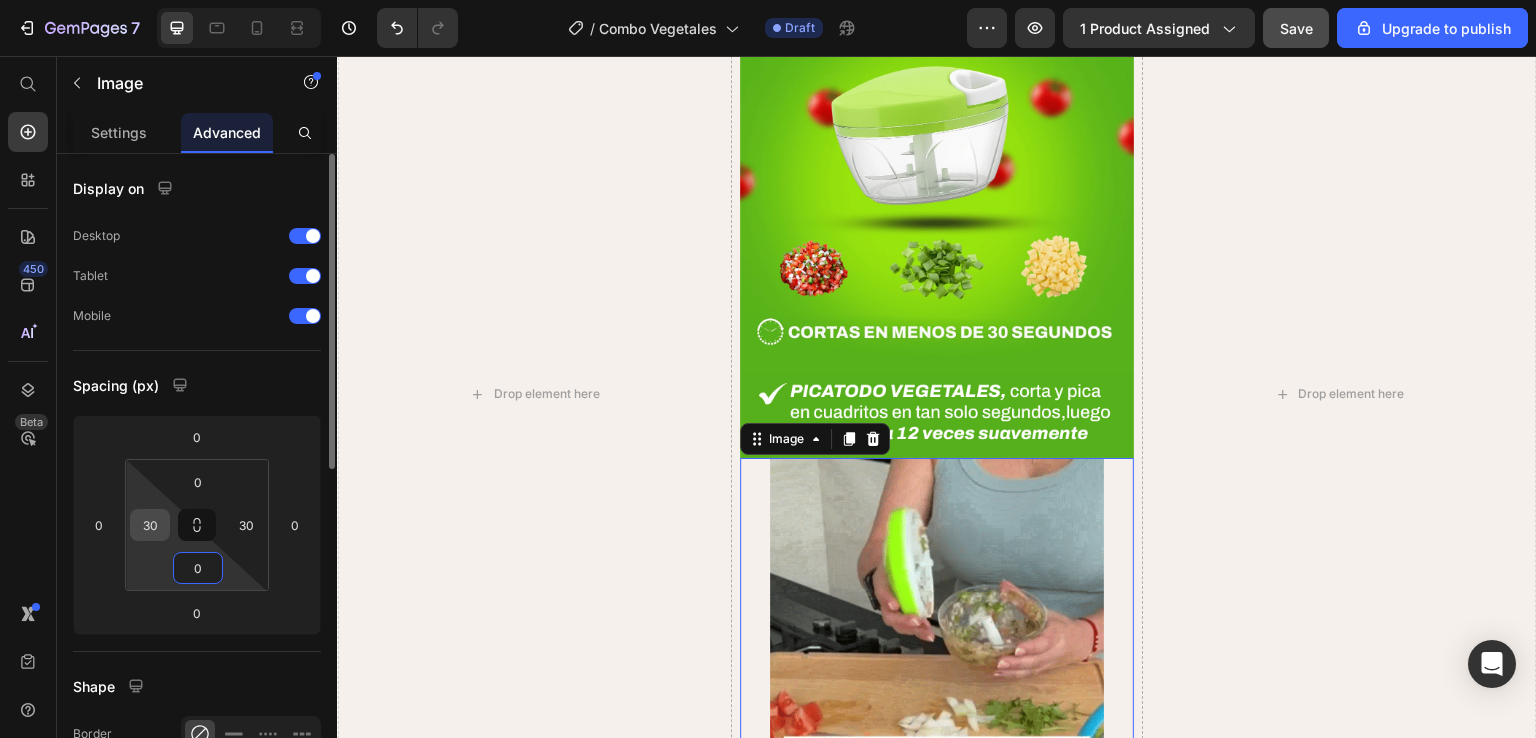 type on "0" 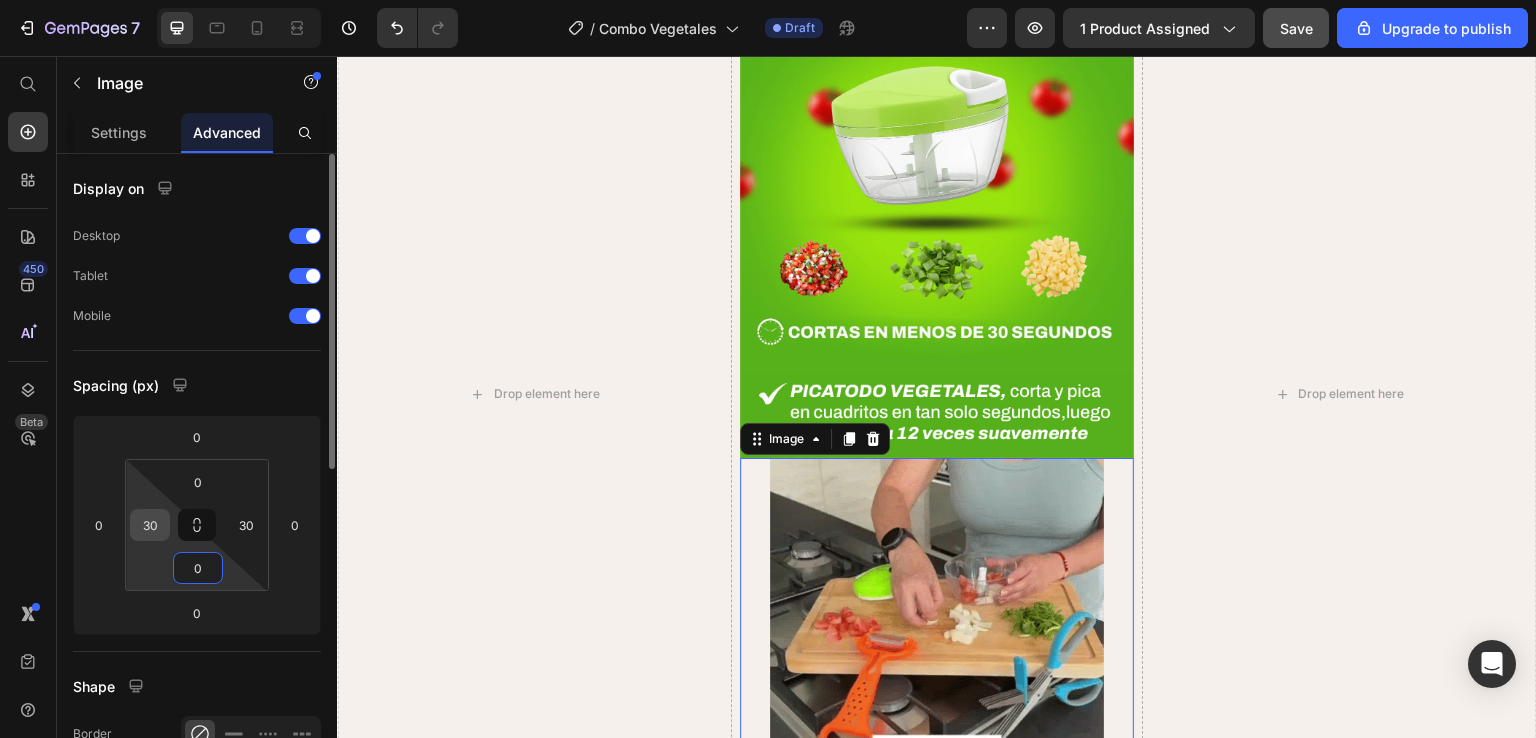 click on "30" at bounding box center (150, 525) 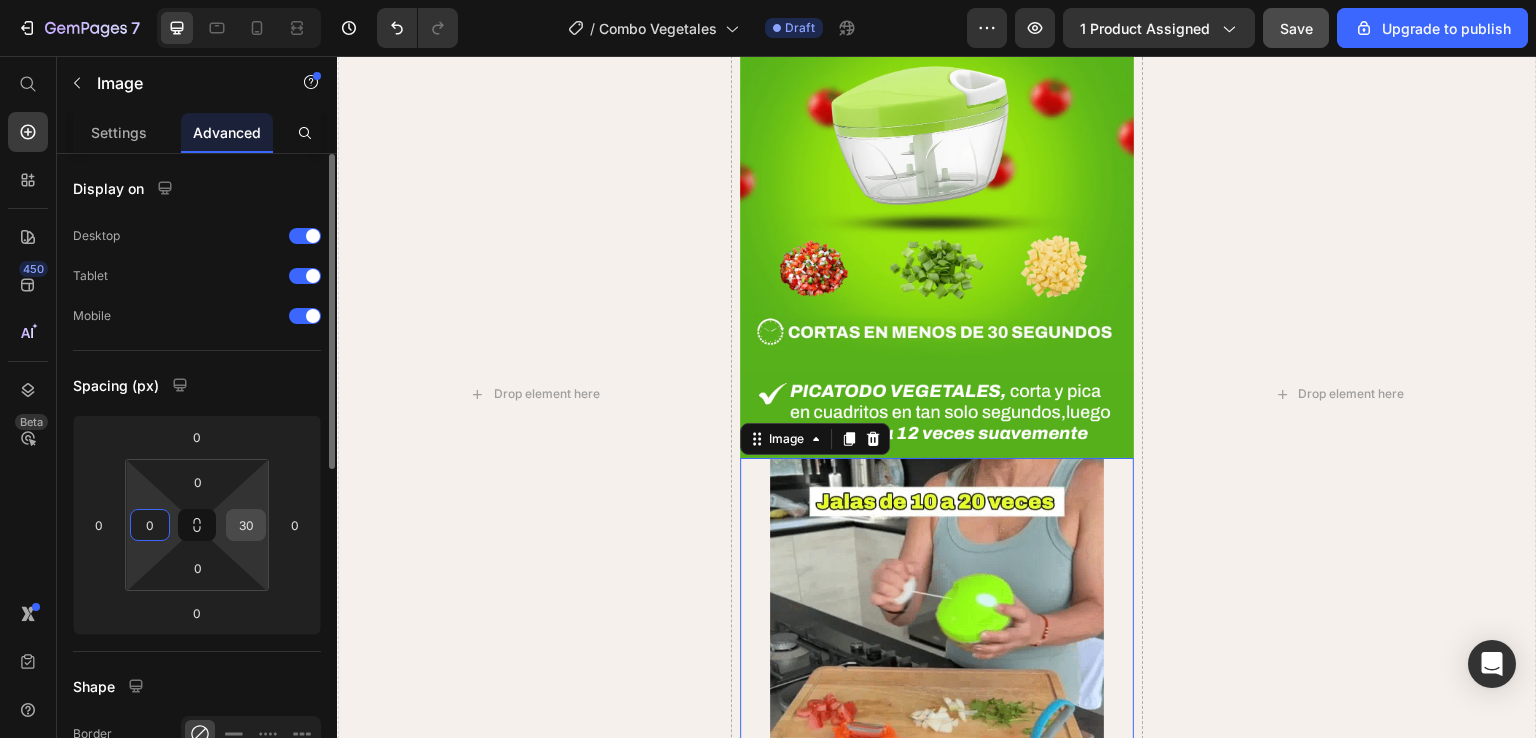 type on "0" 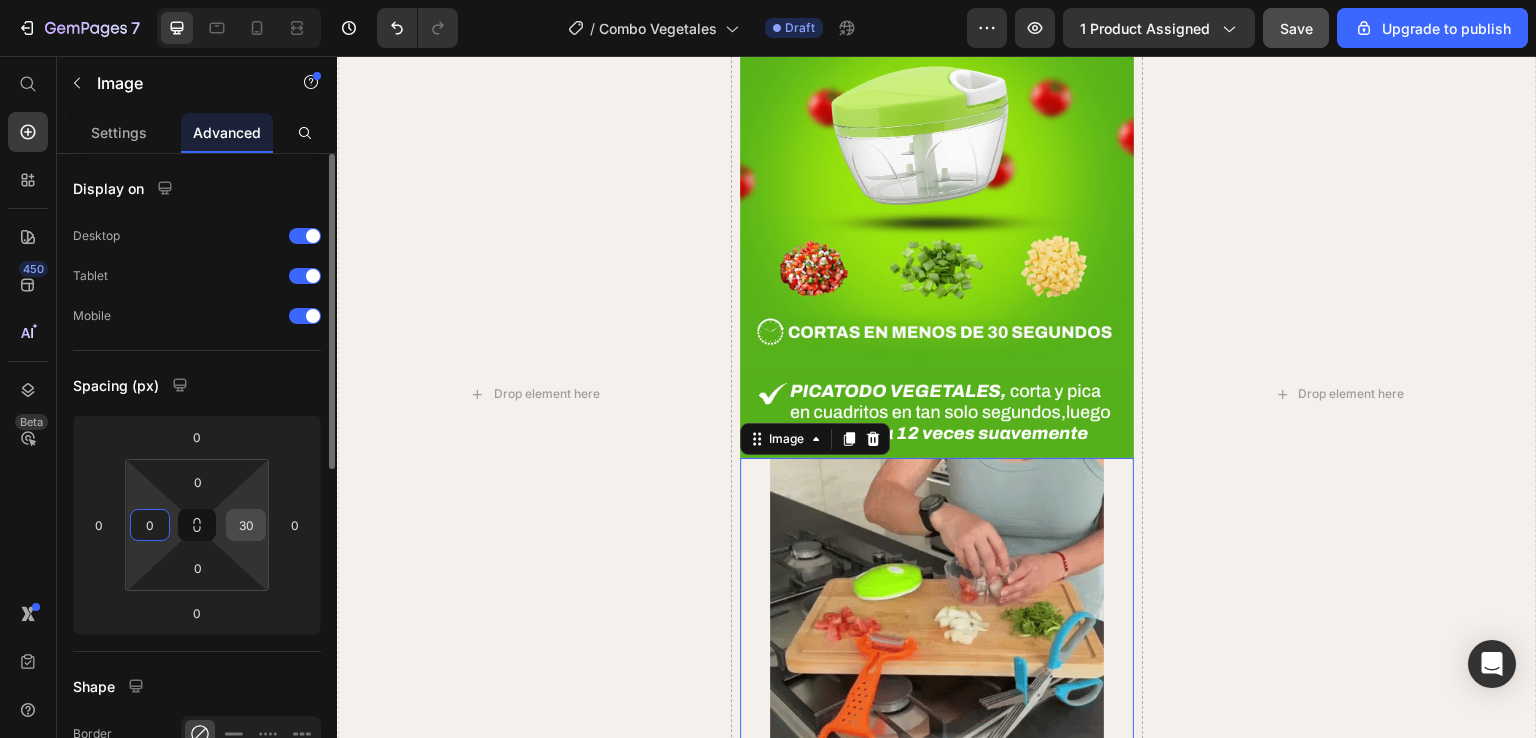 click on "30" at bounding box center [246, 525] 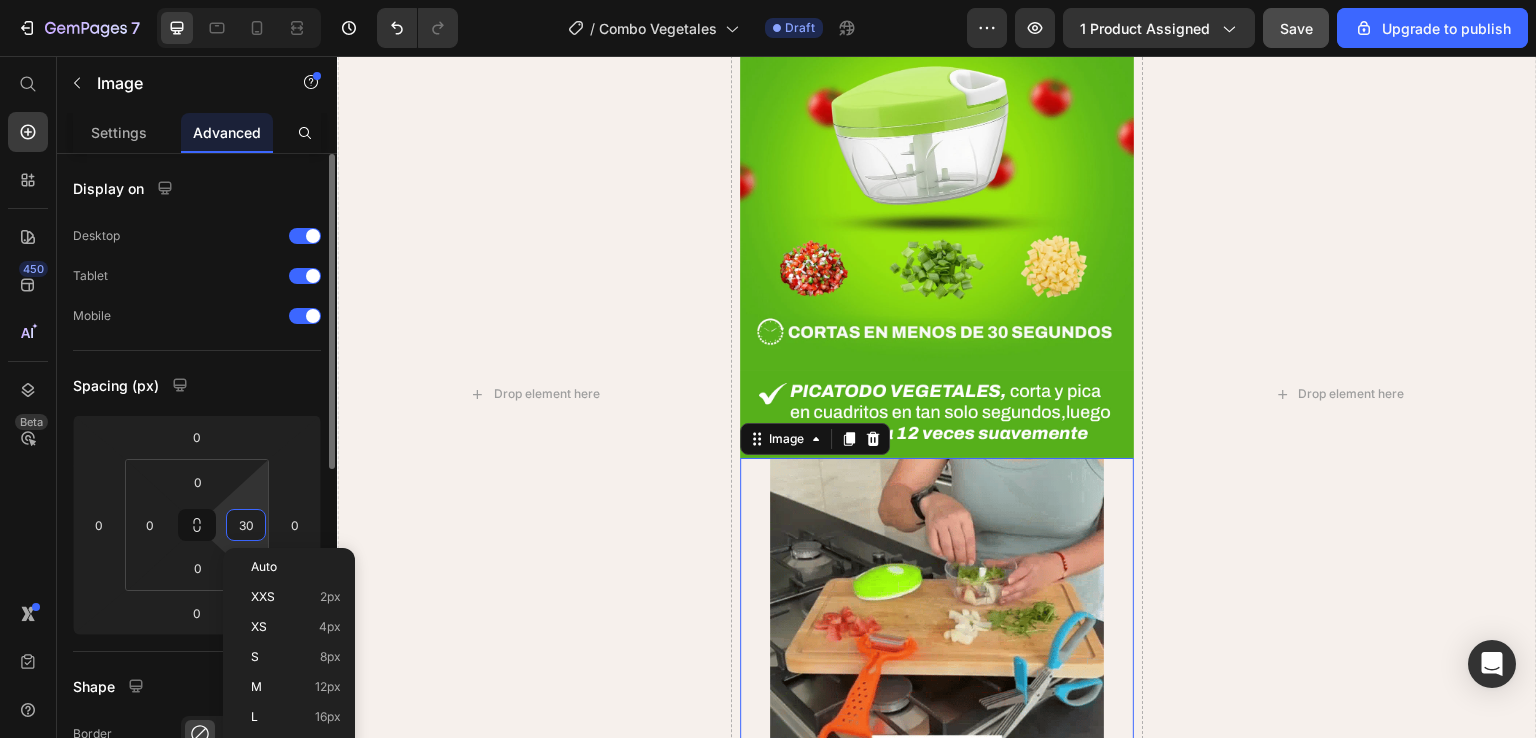 type on "0" 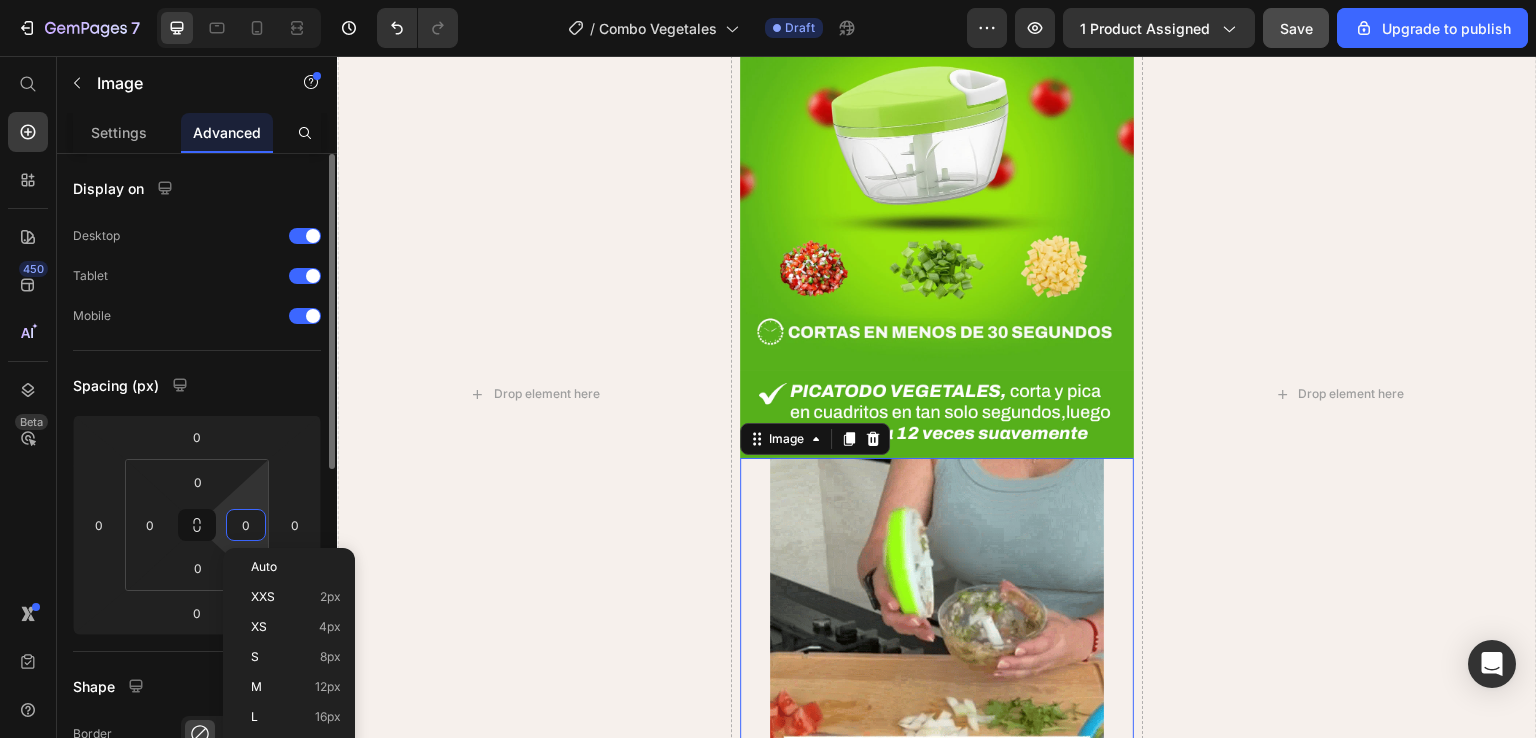scroll, scrollTop: 2929, scrollLeft: 0, axis: vertical 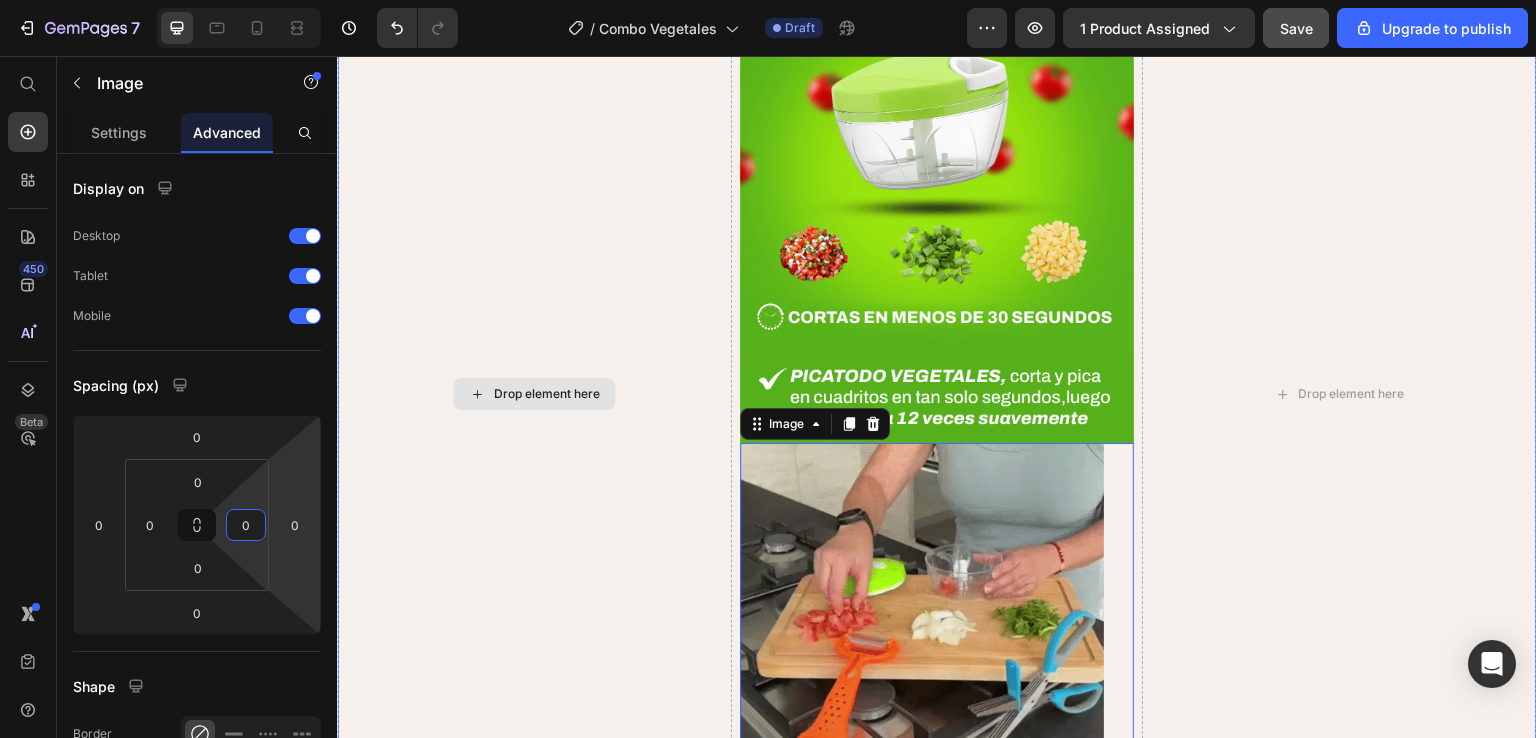 click on "Drop element here" at bounding box center (534, 394) 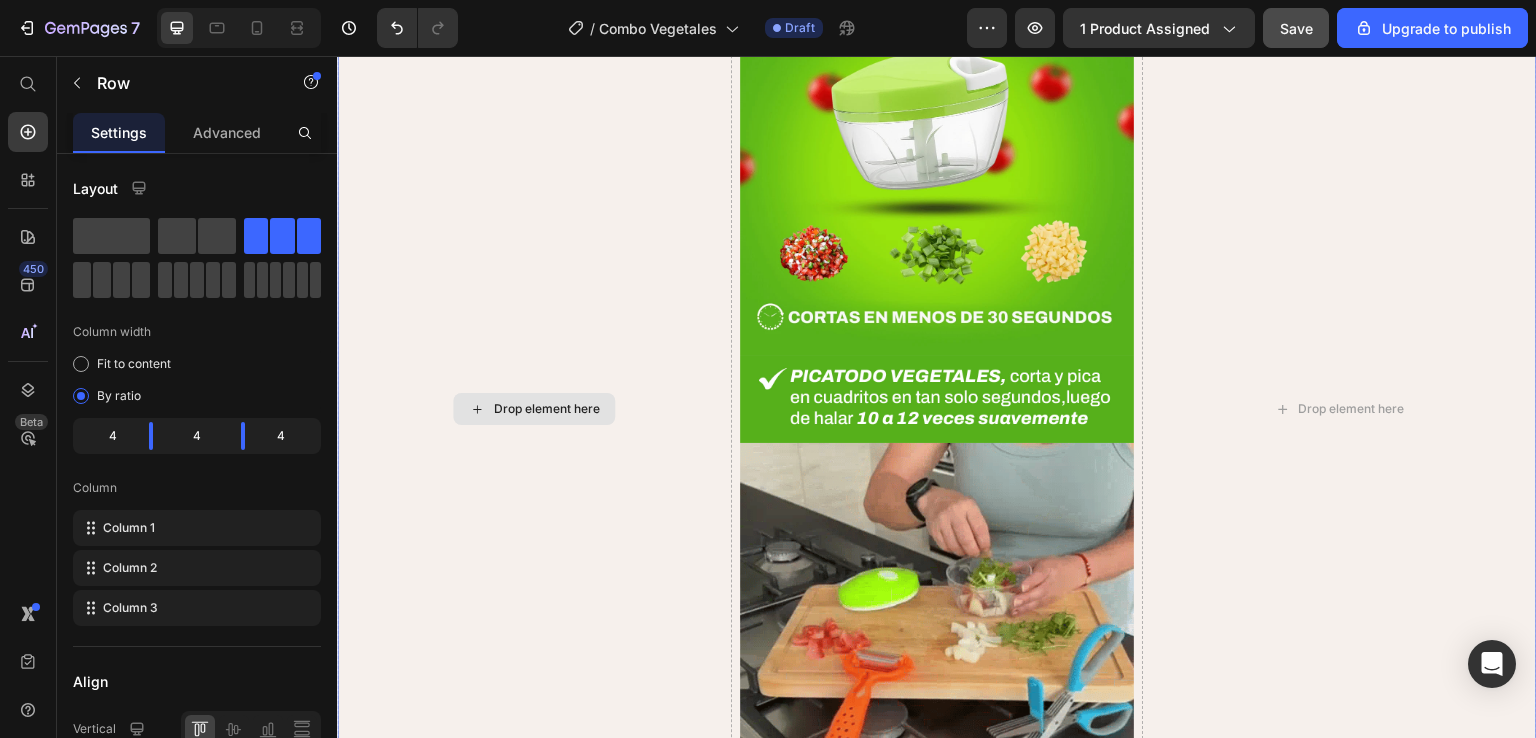 scroll, scrollTop: 2944, scrollLeft: 0, axis: vertical 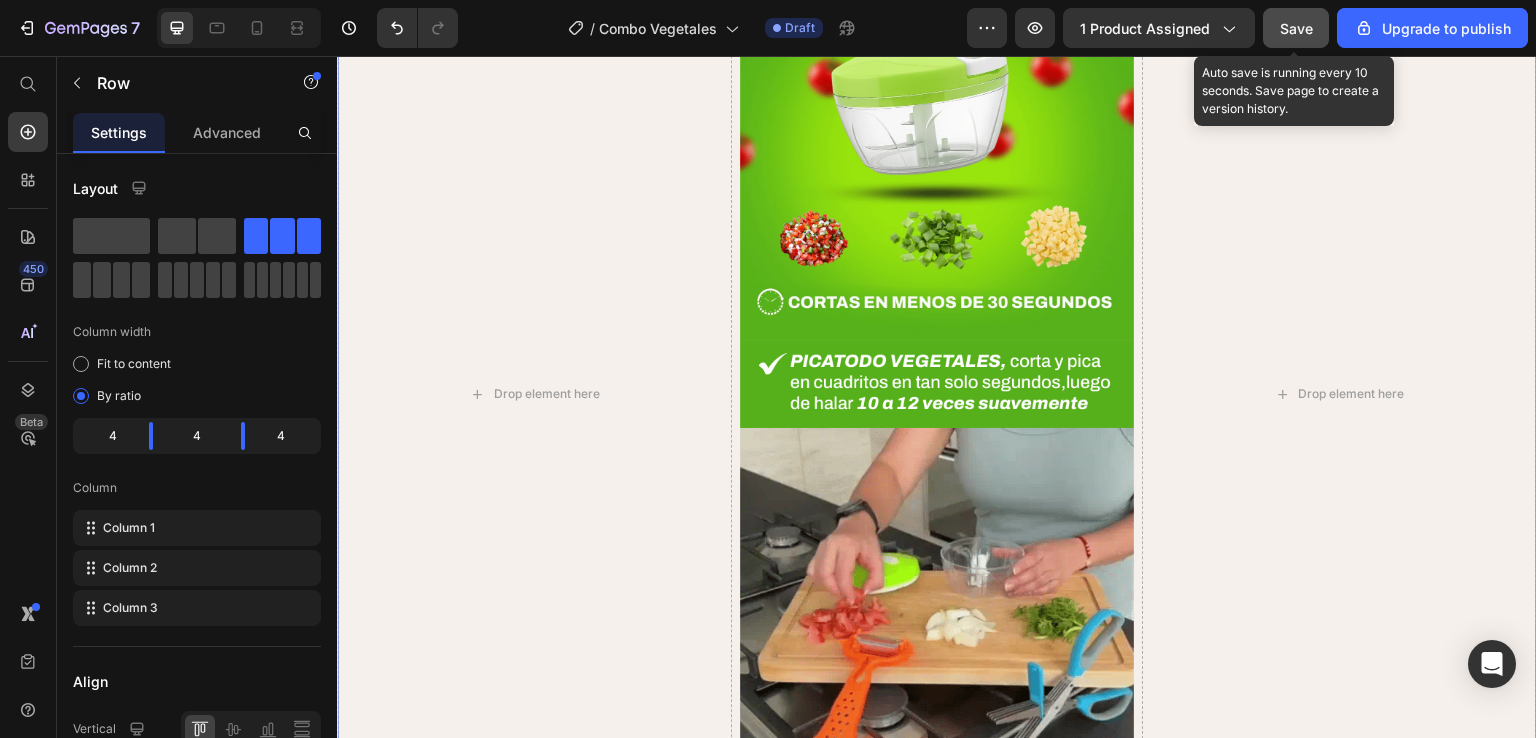 click on "Save" 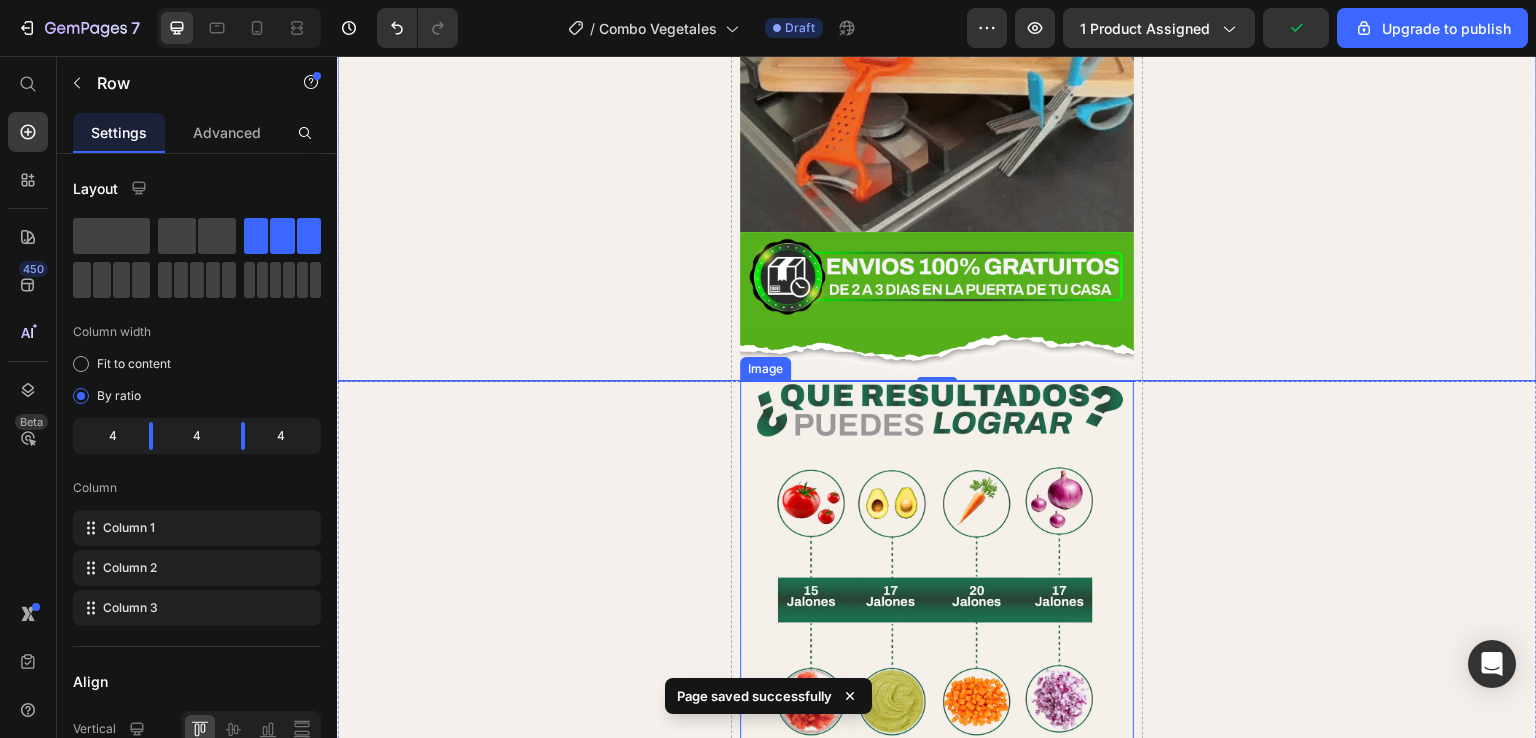 scroll, scrollTop: 3544, scrollLeft: 0, axis: vertical 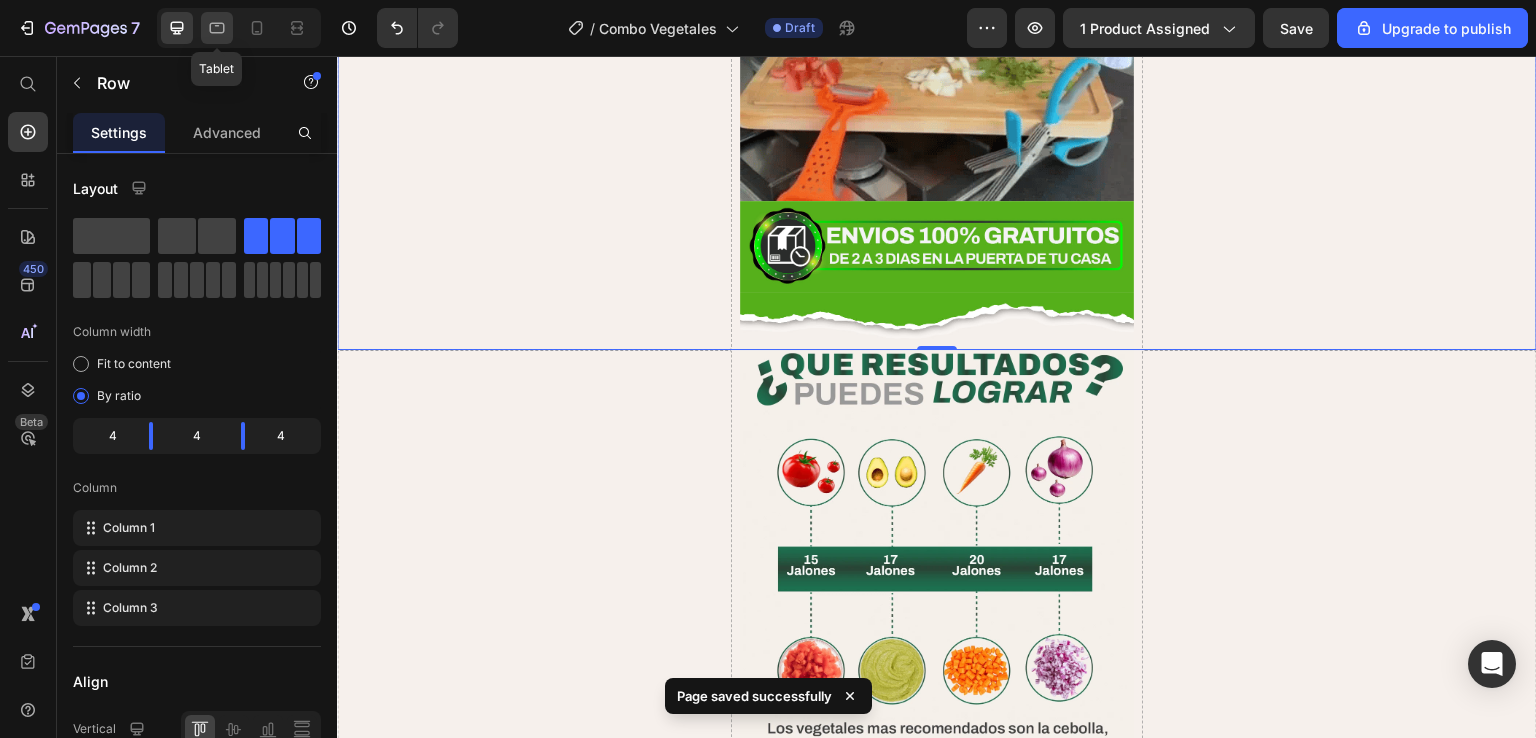 click 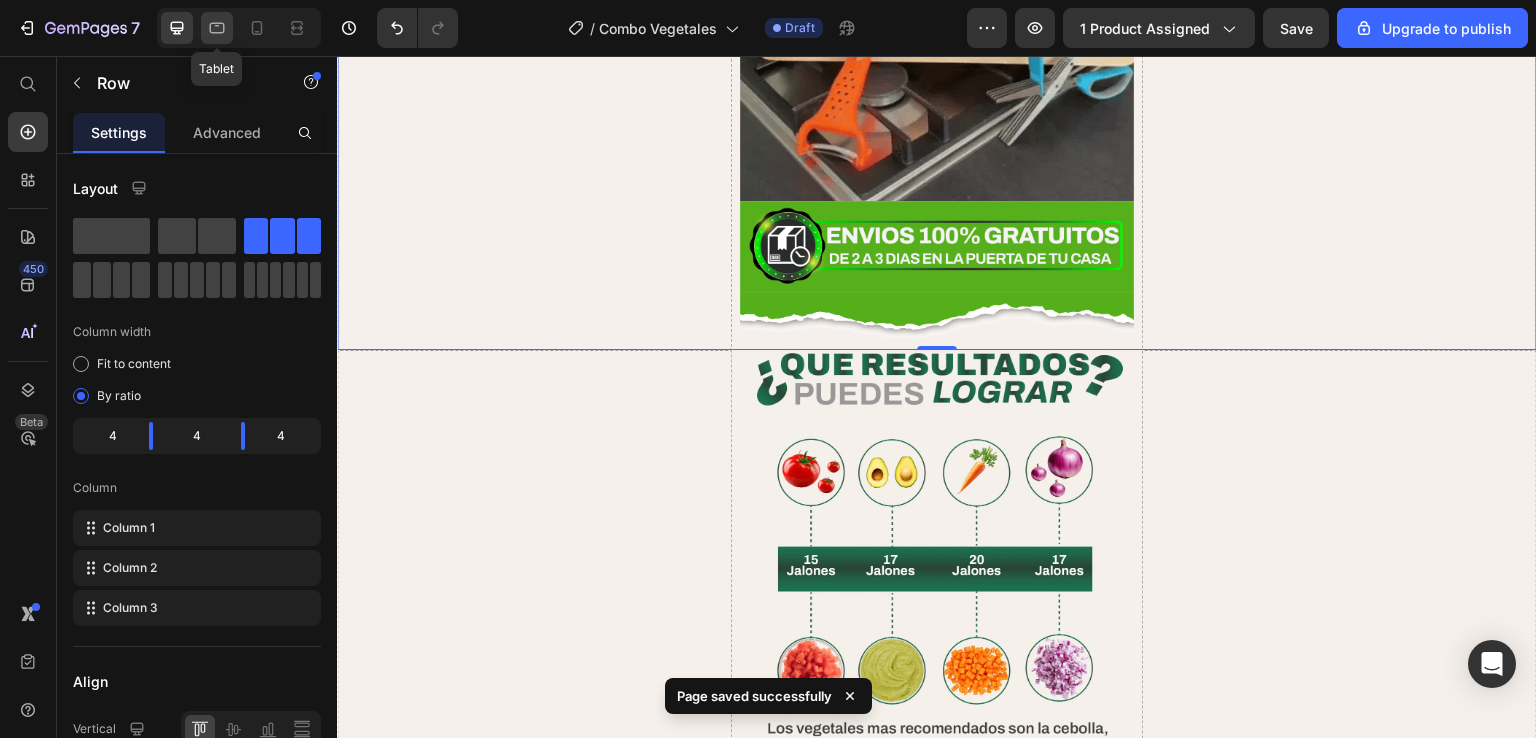 click 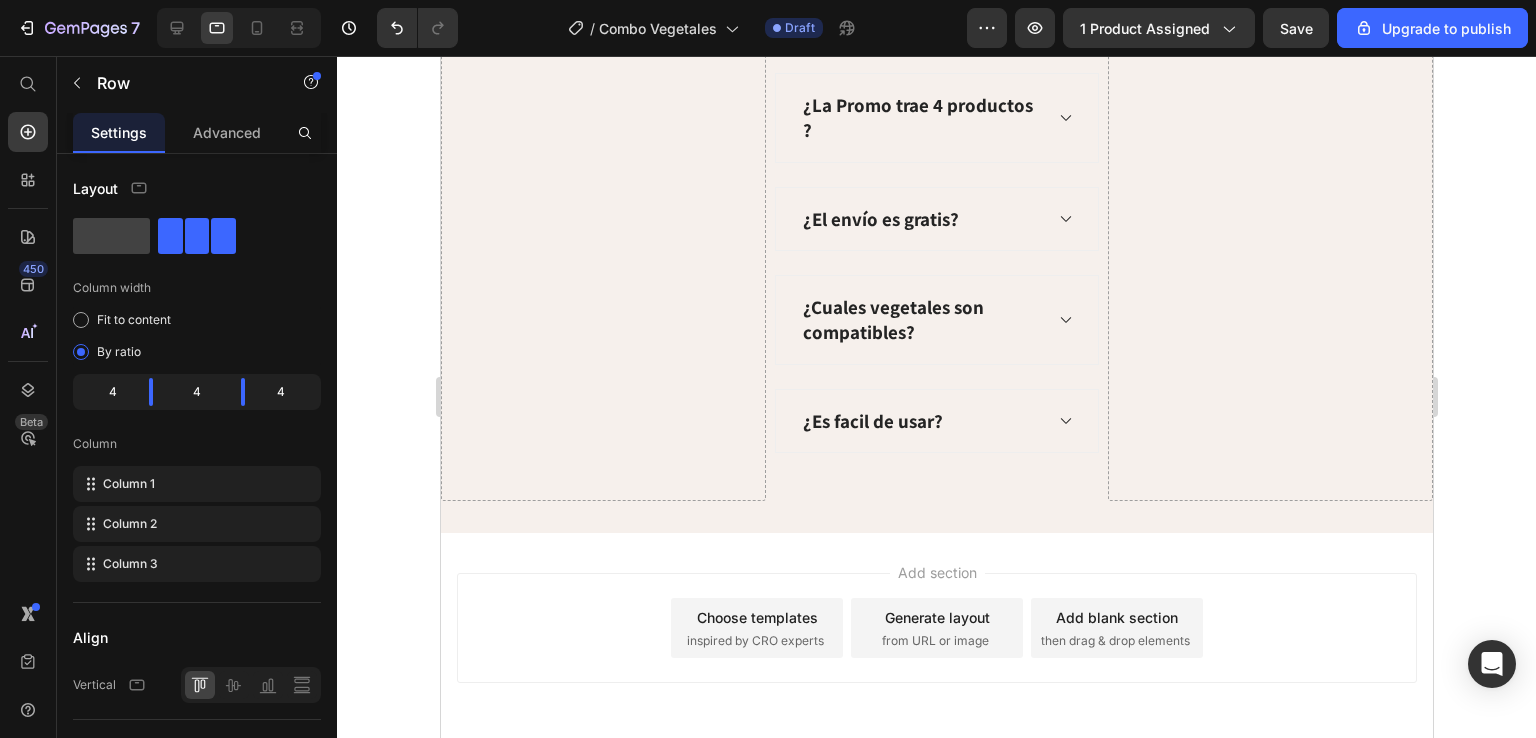 scroll, scrollTop: 7372, scrollLeft: 0, axis: vertical 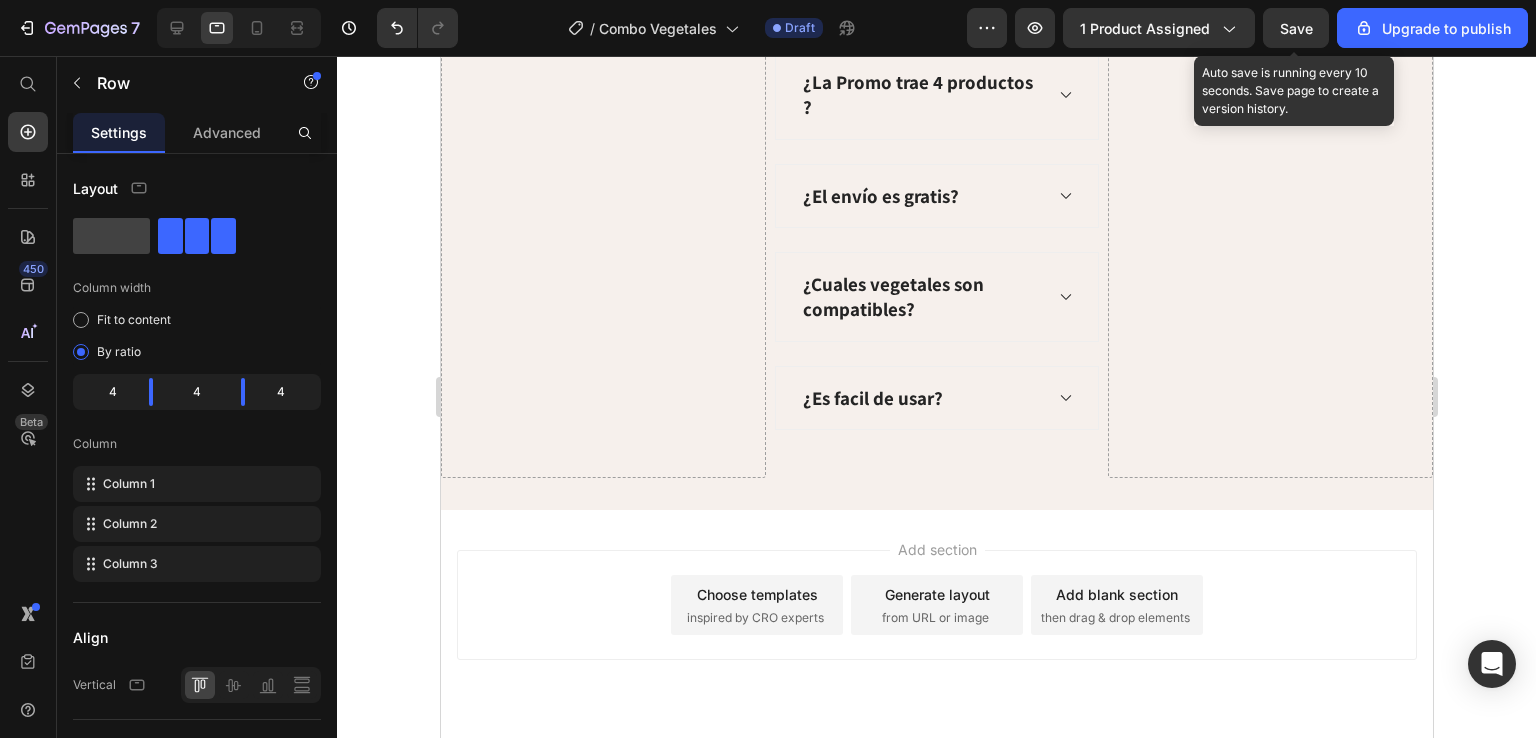 click on "Save" at bounding box center [1296, 28] 